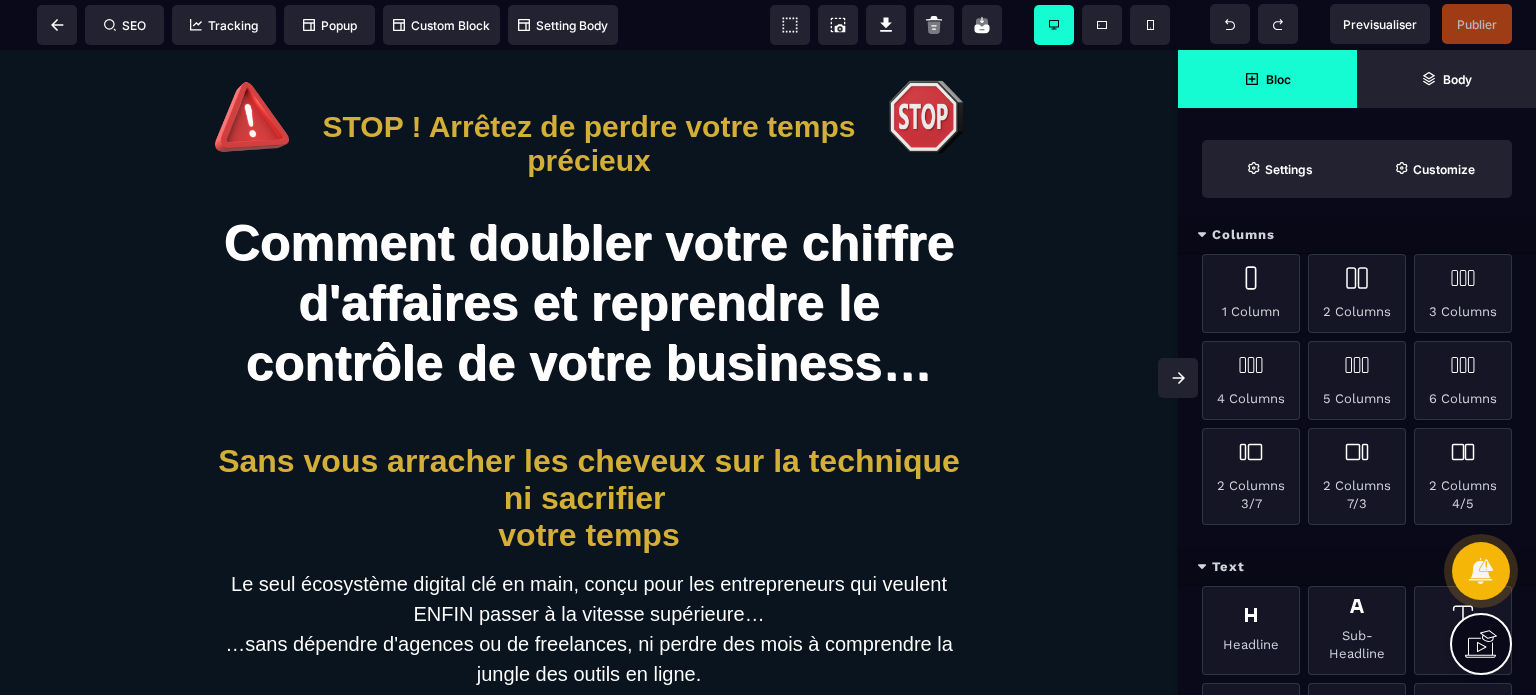 scroll, scrollTop: 0, scrollLeft: 0, axis: both 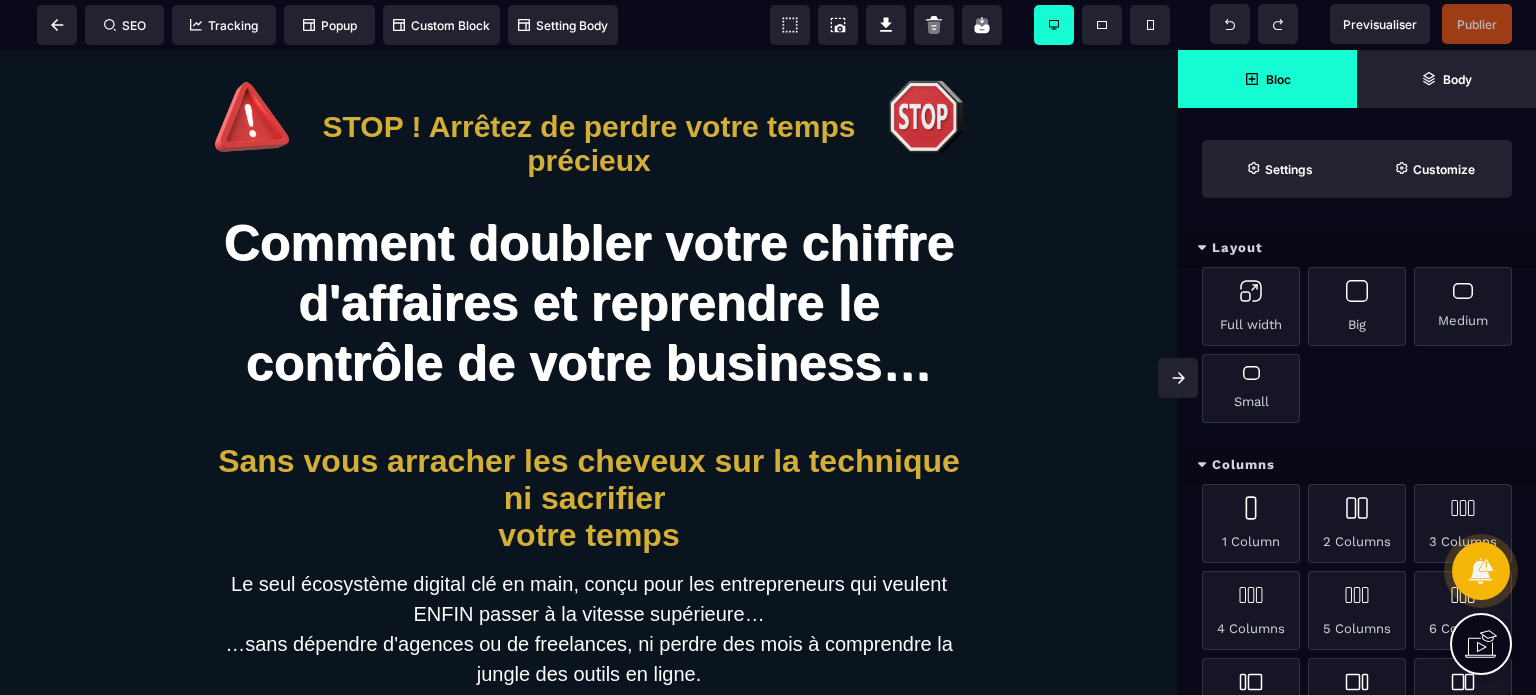 click 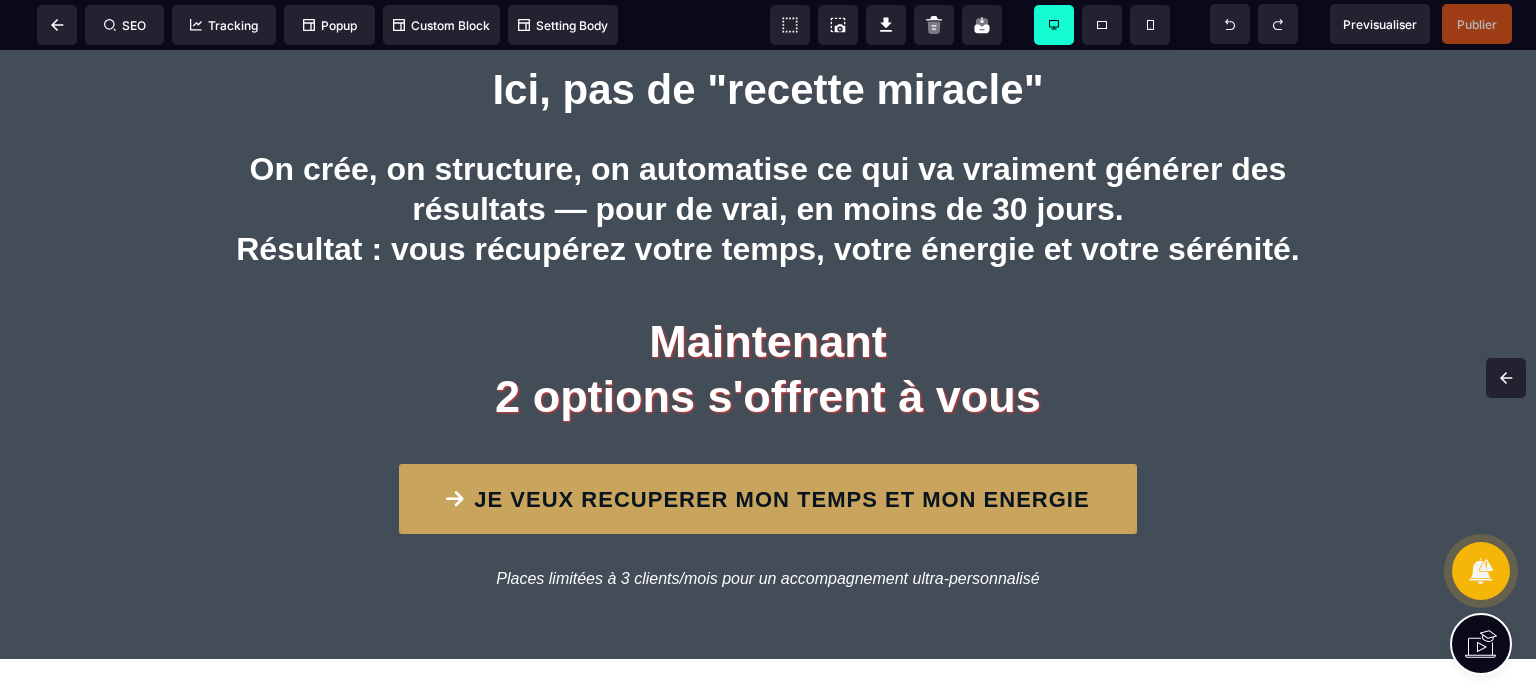 scroll, scrollTop: 4211, scrollLeft: 0, axis: vertical 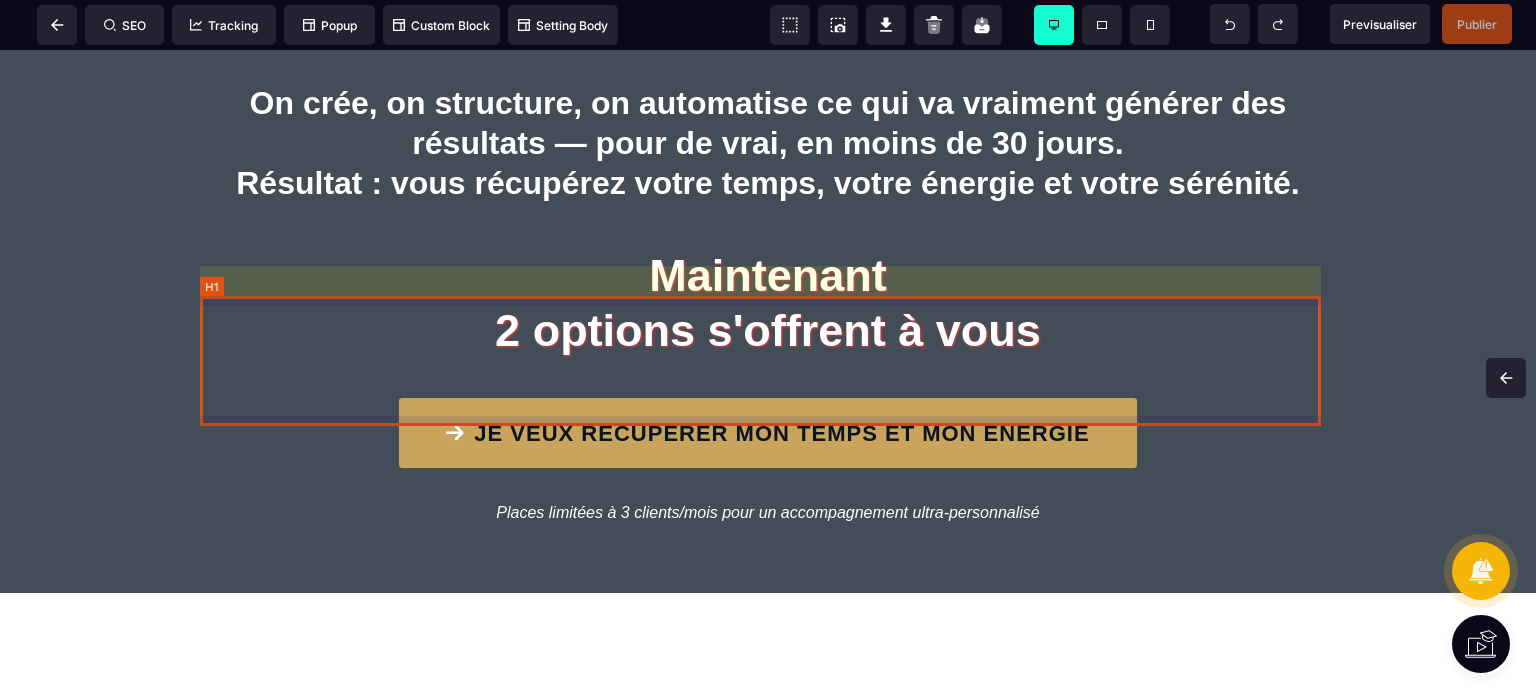 click on "Maintenant 2 options s'offrent à vous" at bounding box center [768, 303] 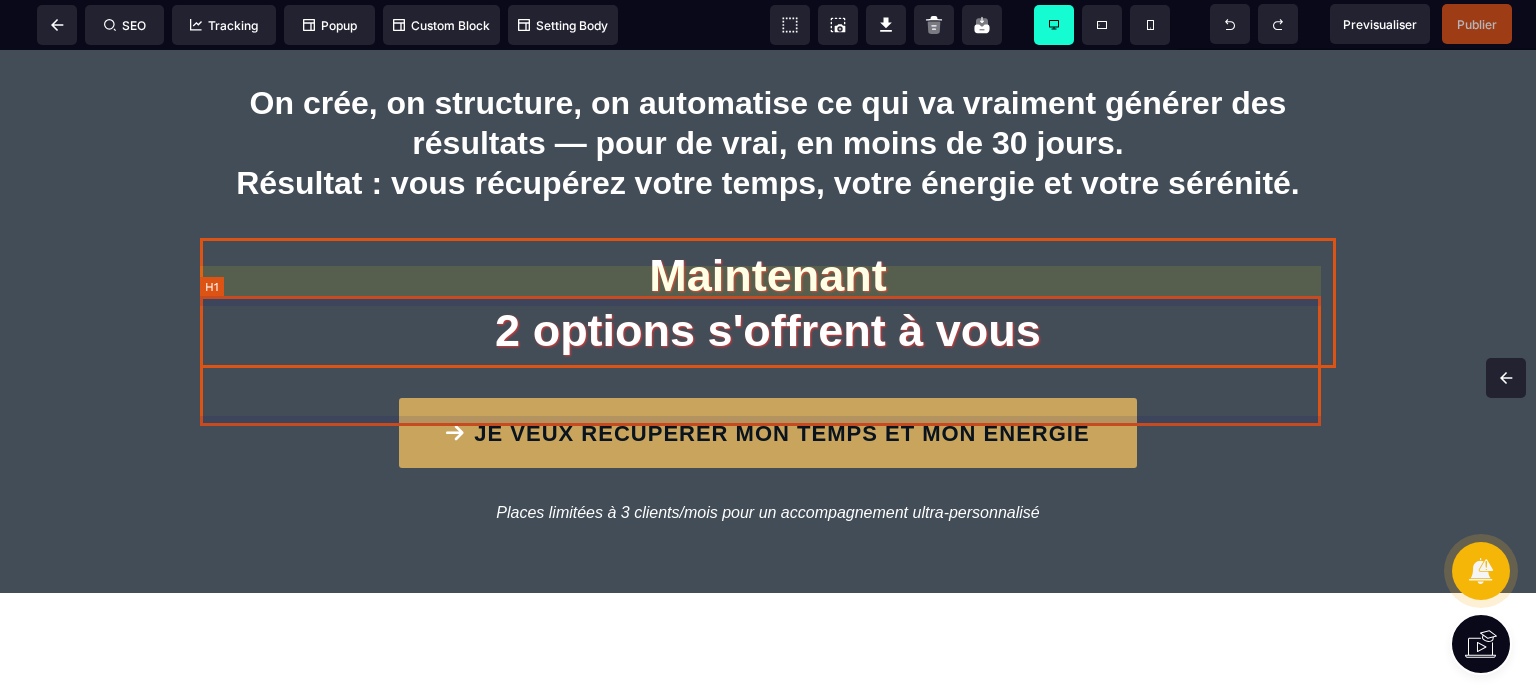 scroll, scrollTop: 4725, scrollLeft: 0, axis: vertical 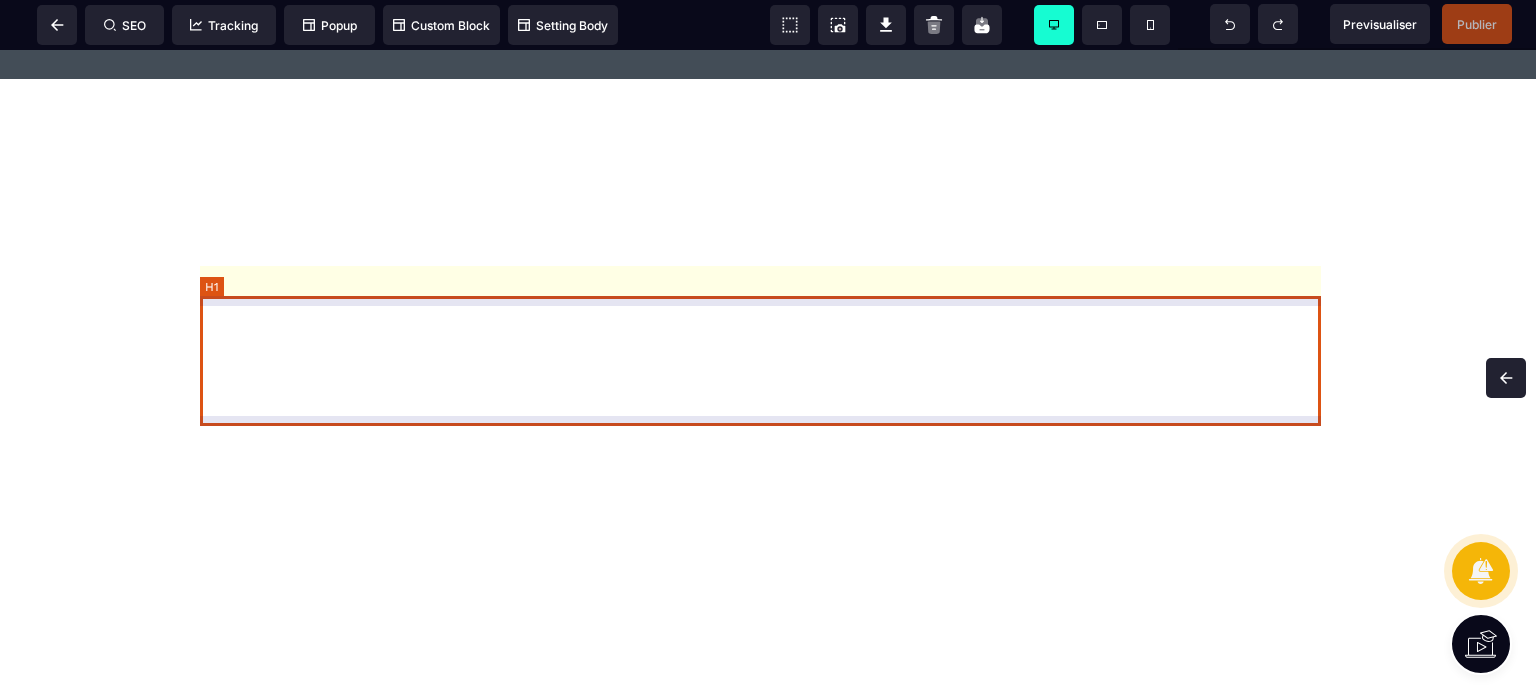 select on "***" 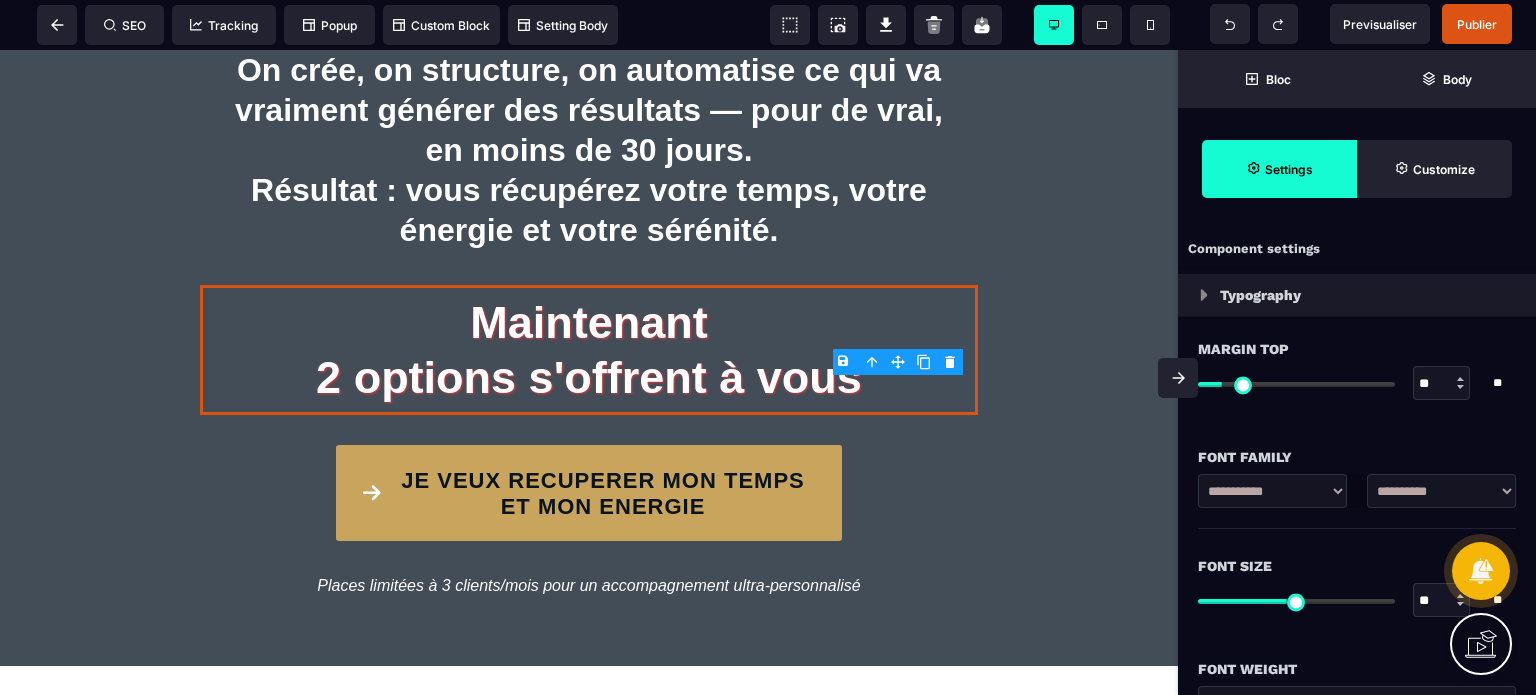 click on "**********" at bounding box center [1357, 501] 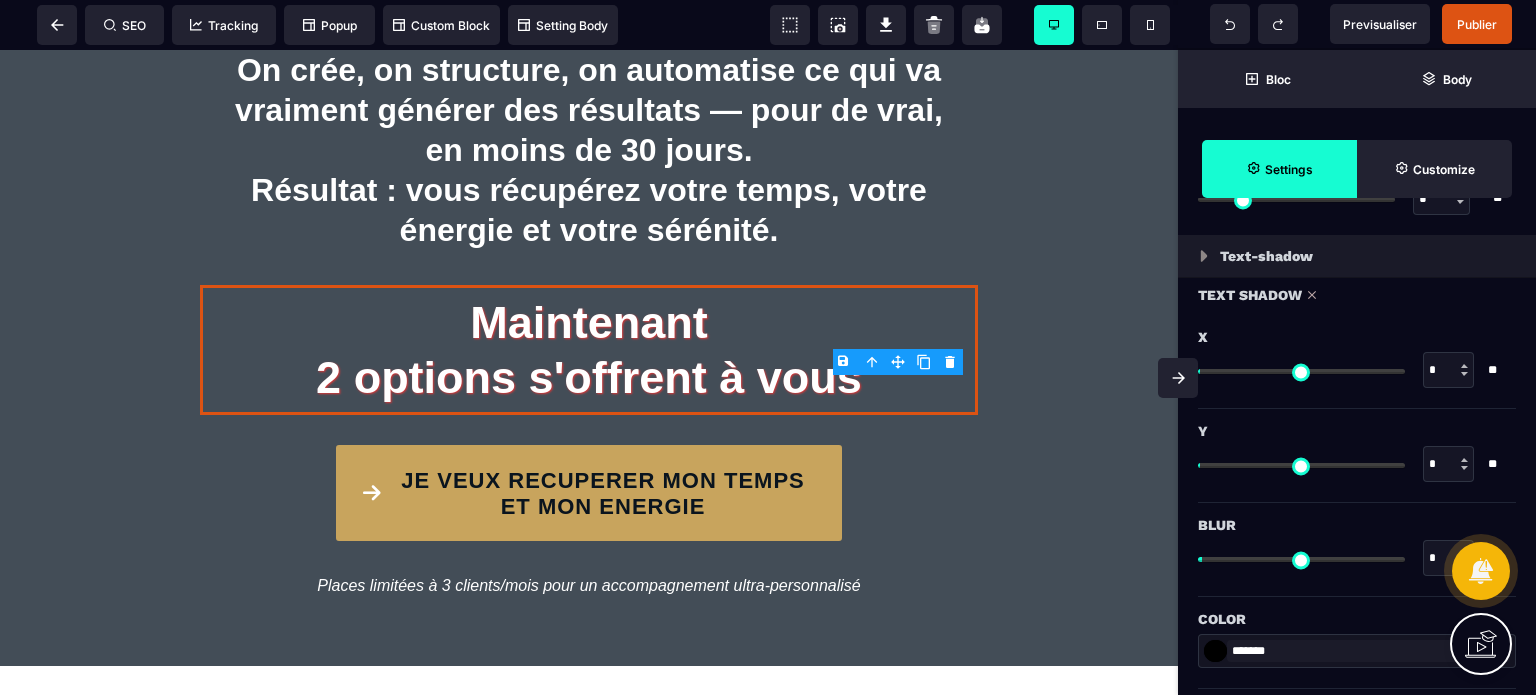 scroll, scrollTop: 2028, scrollLeft: 0, axis: vertical 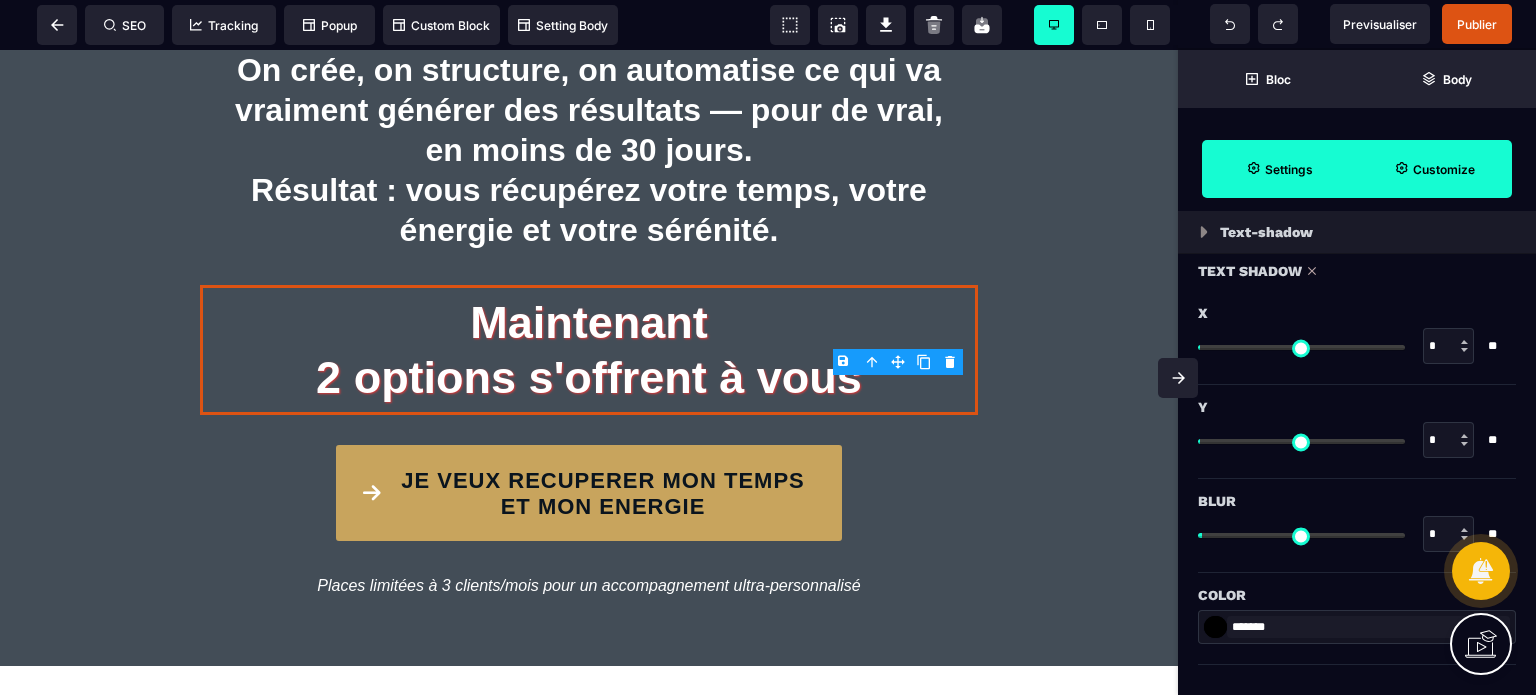 click on "Customize" at bounding box center [1434, 169] 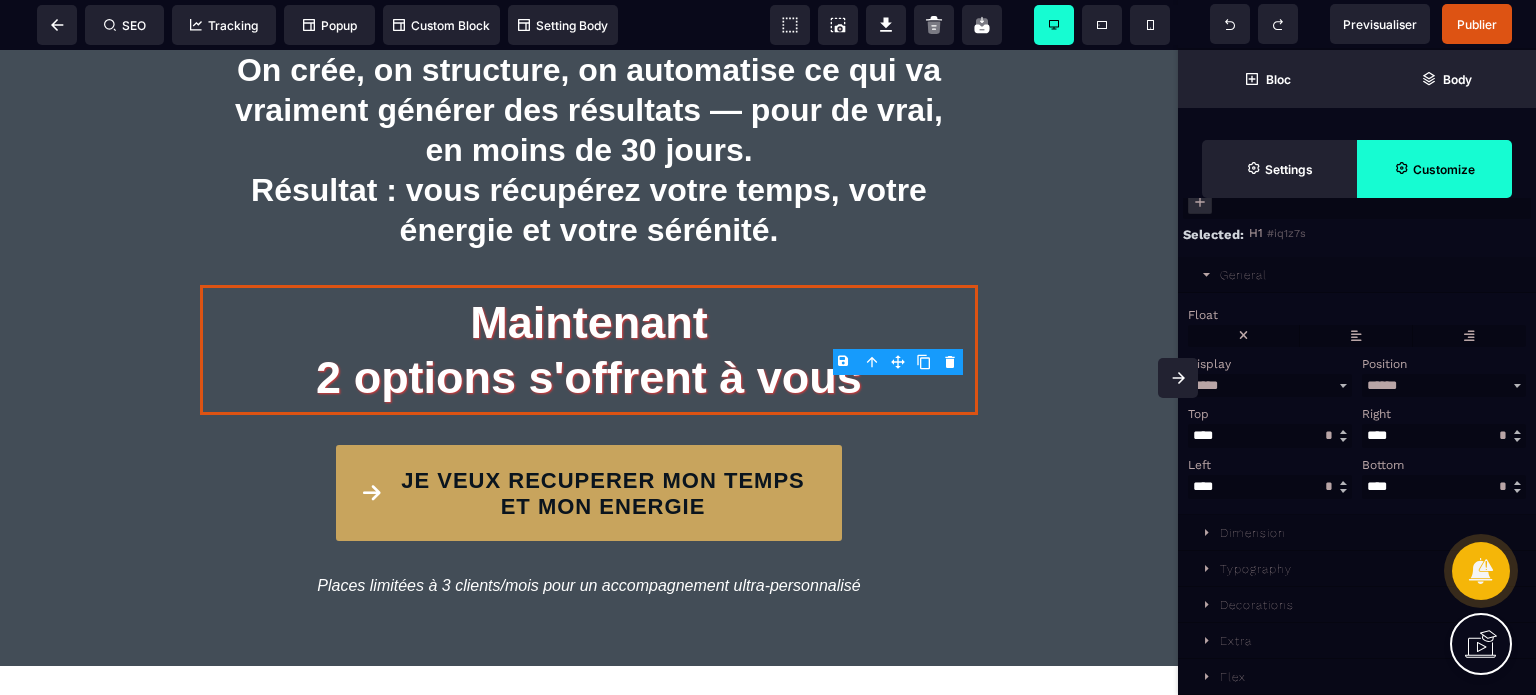 scroll, scrollTop: 161, scrollLeft: 0, axis: vertical 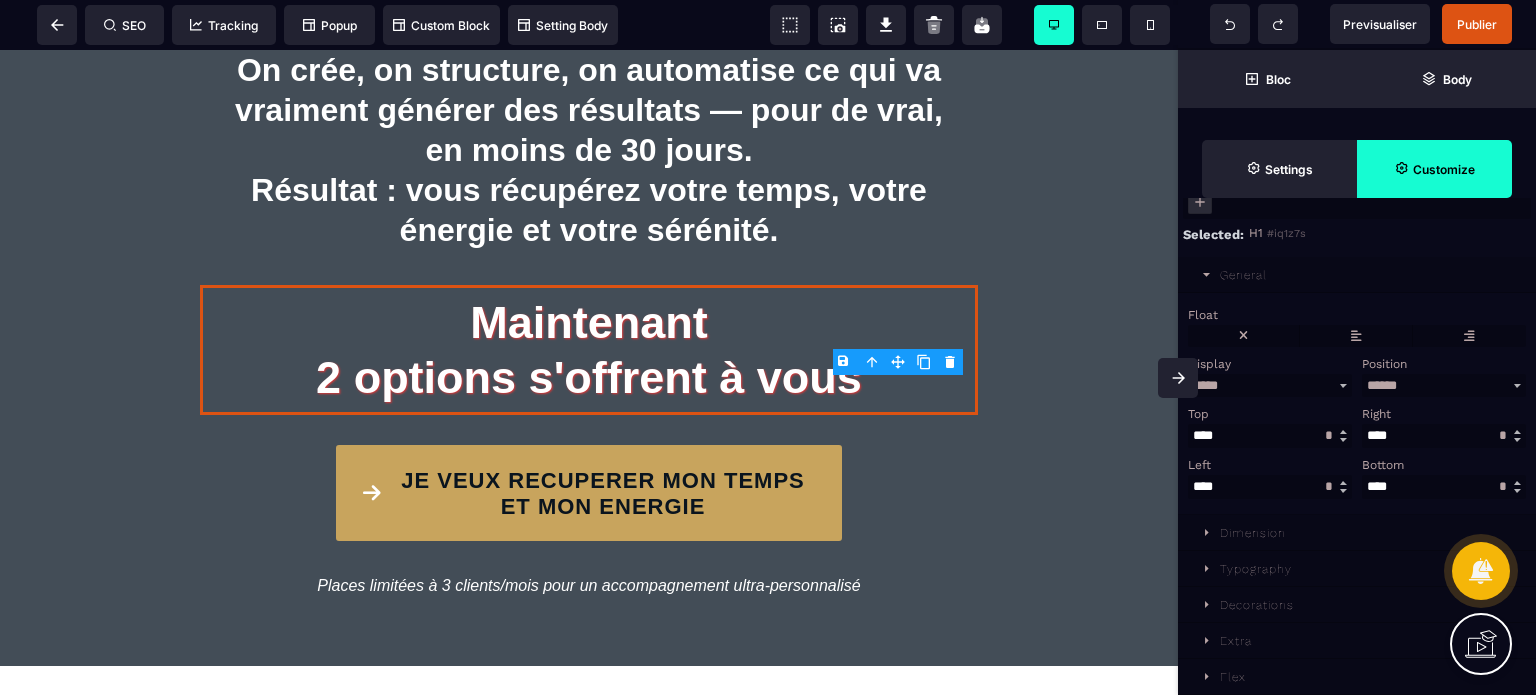 click on "Decorations" at bounding box center [1257, 605] 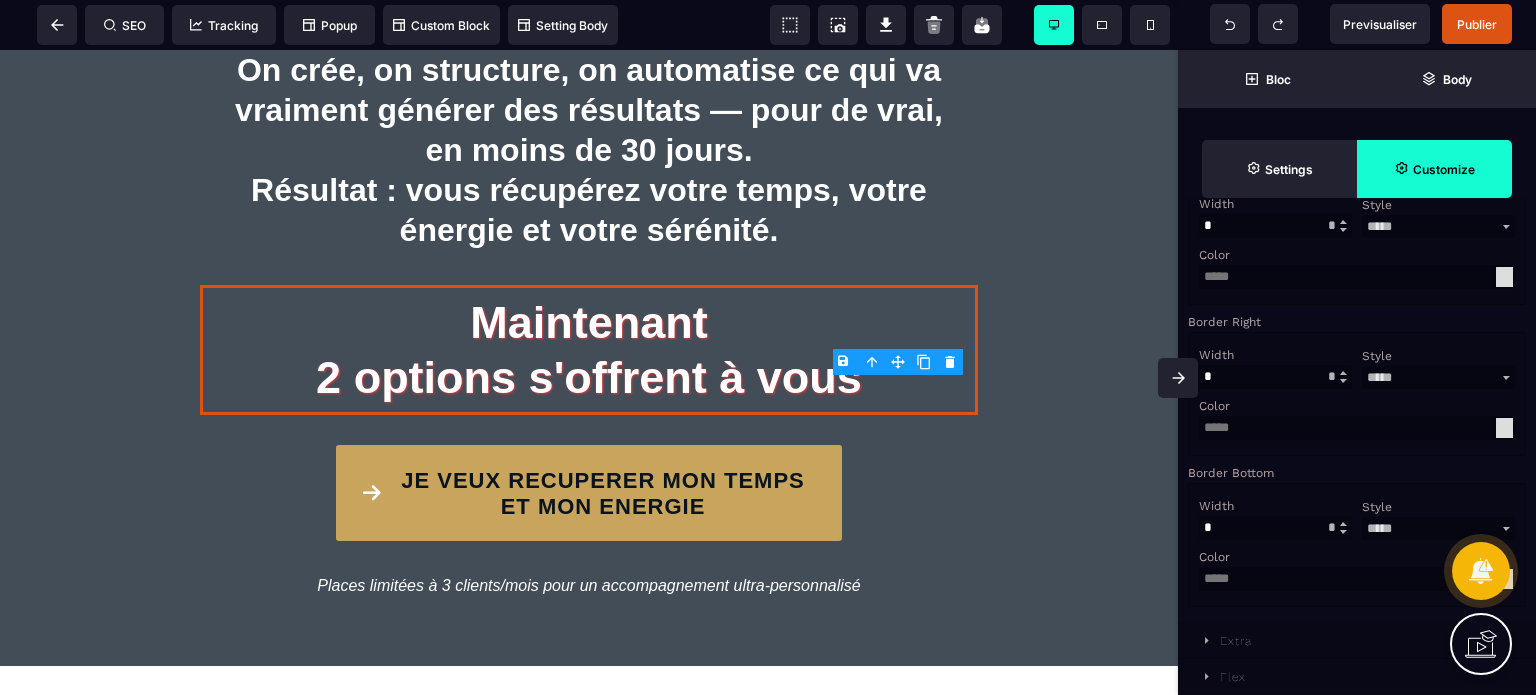 click on "Width" at bounding box center [1273, 506] 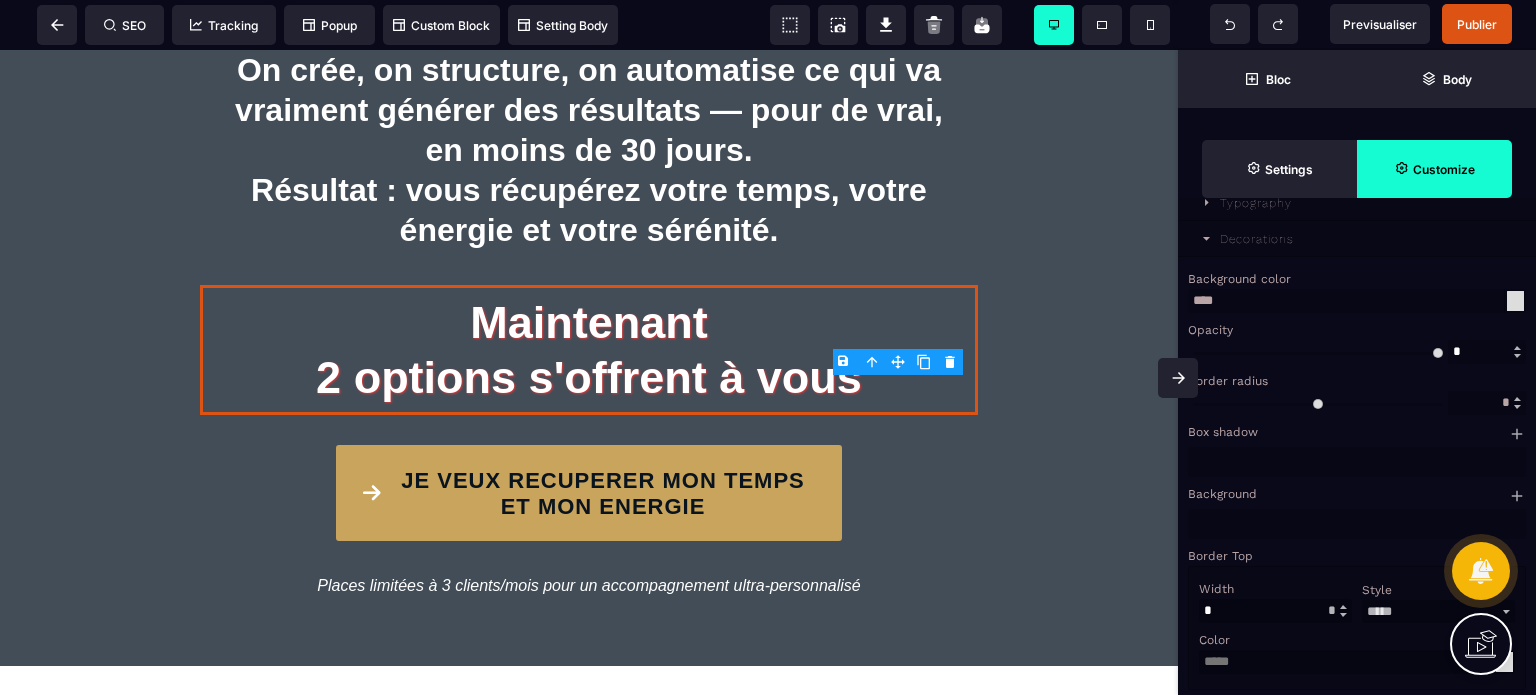 scroll, scrollTop: 521, scrollLeft: 0, axis: vertical 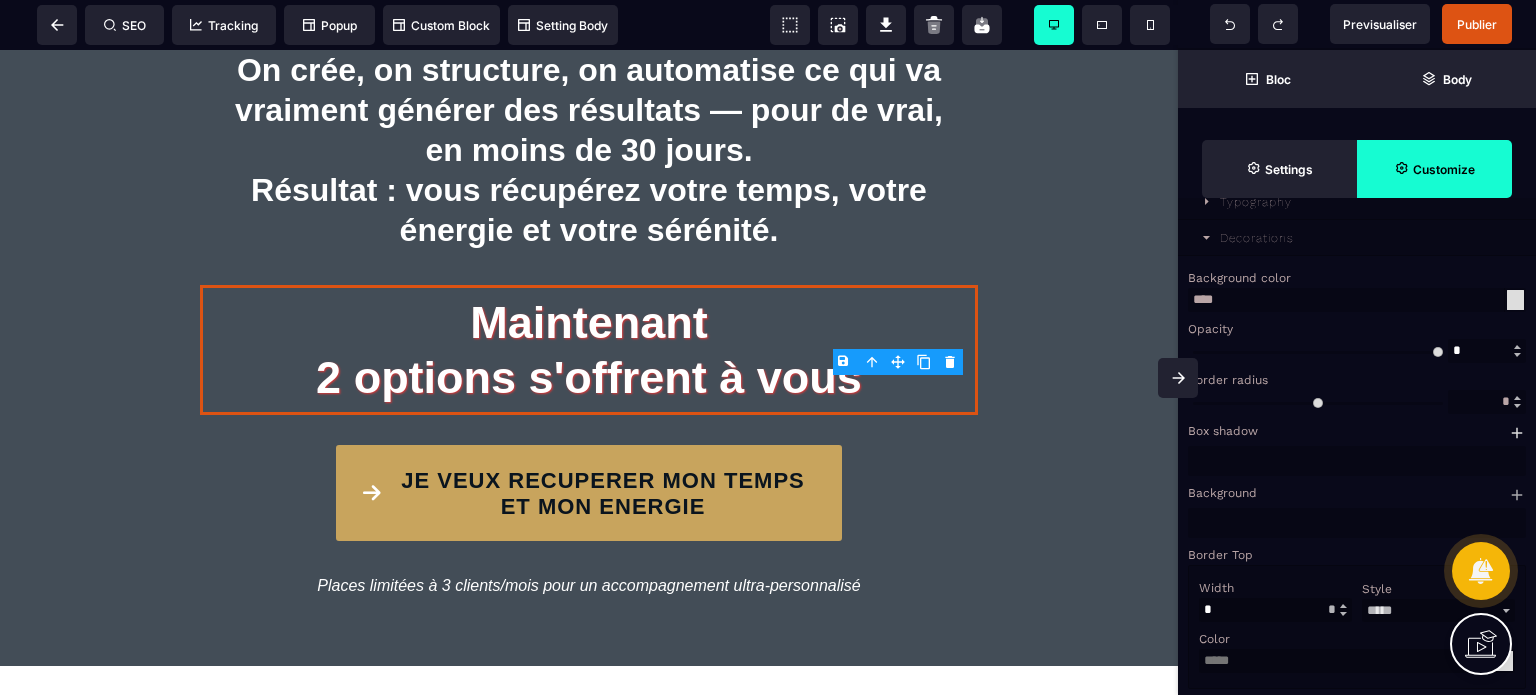 click 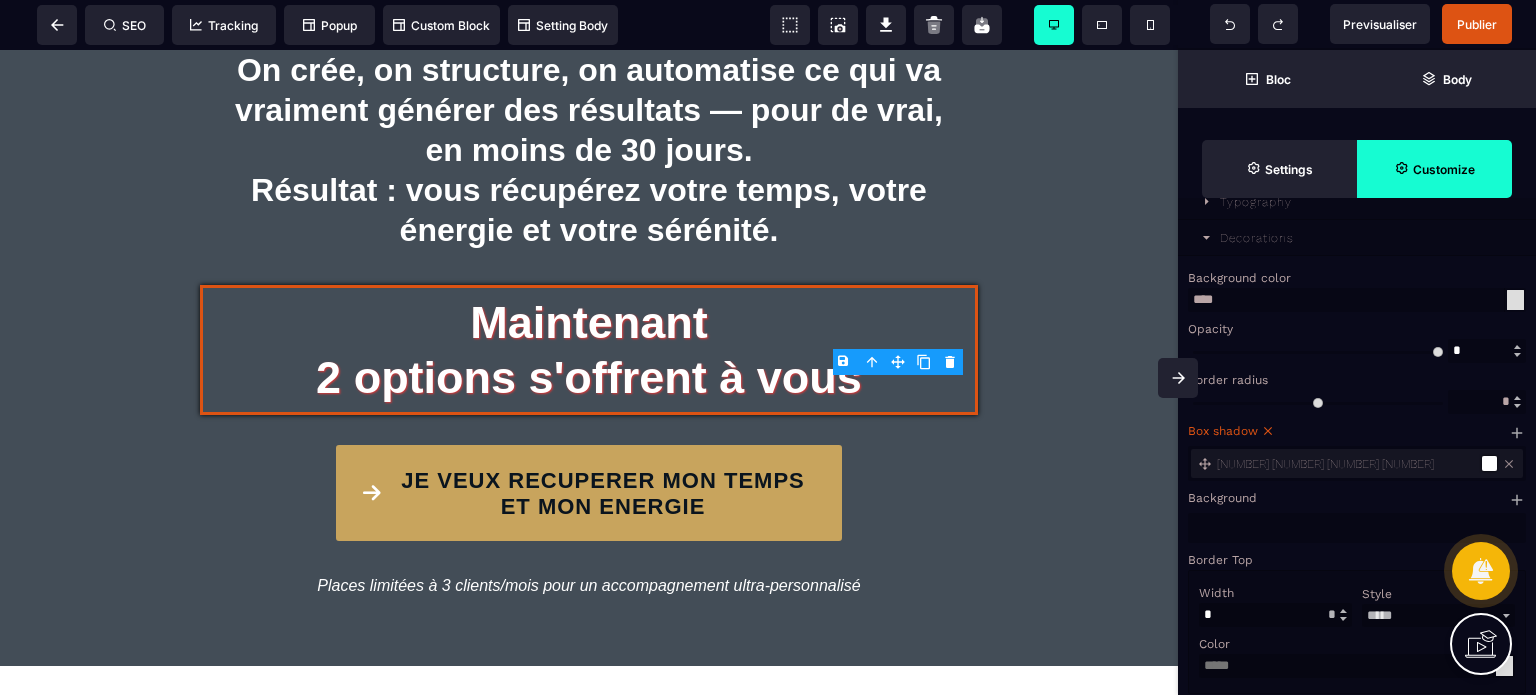 click 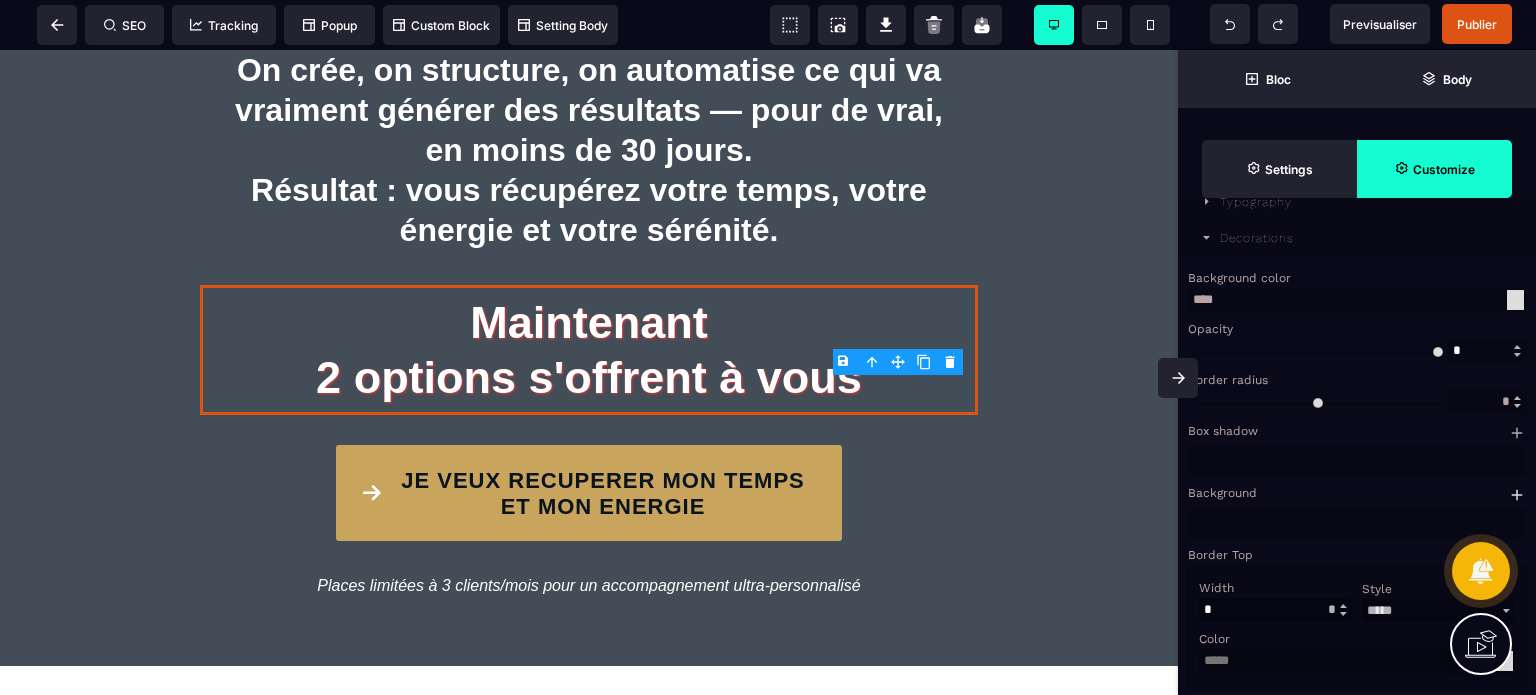 click 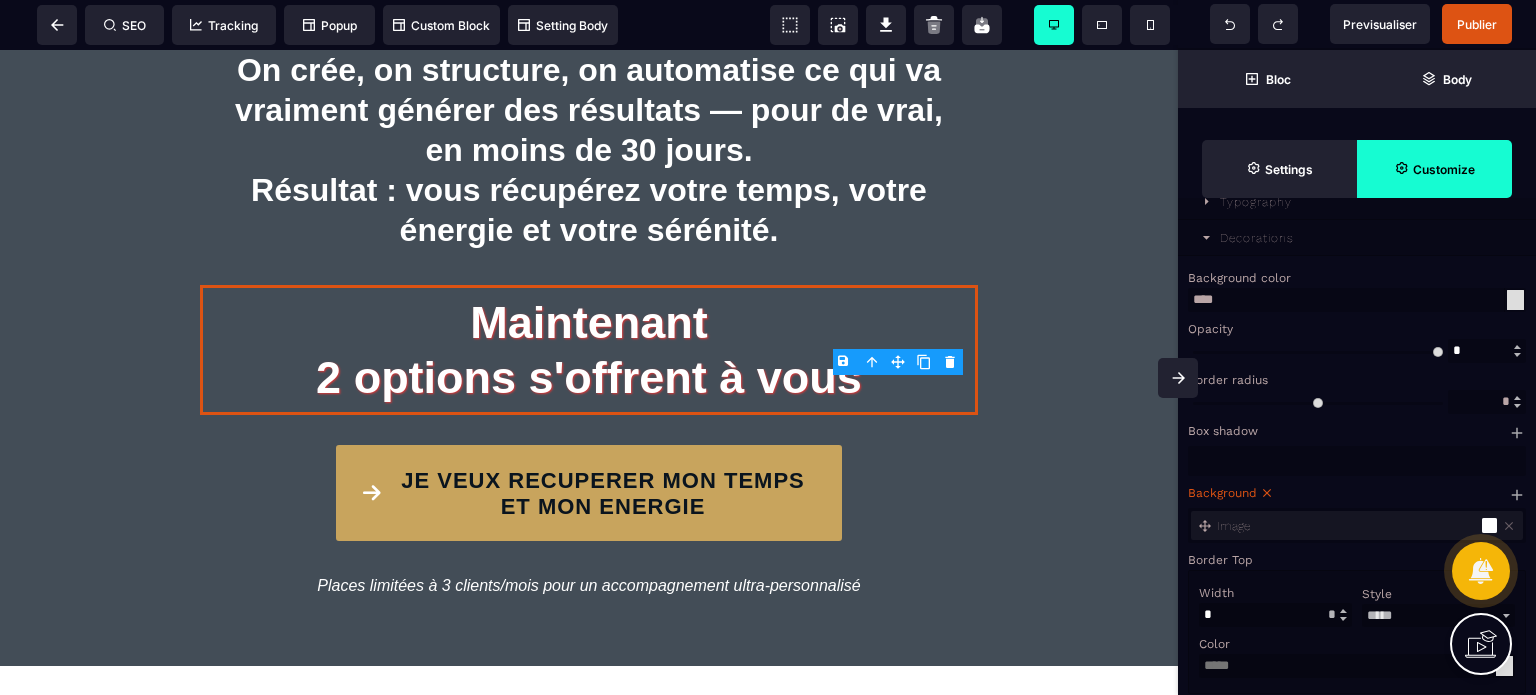 click on "Image" at bounding box center [1347, 526] 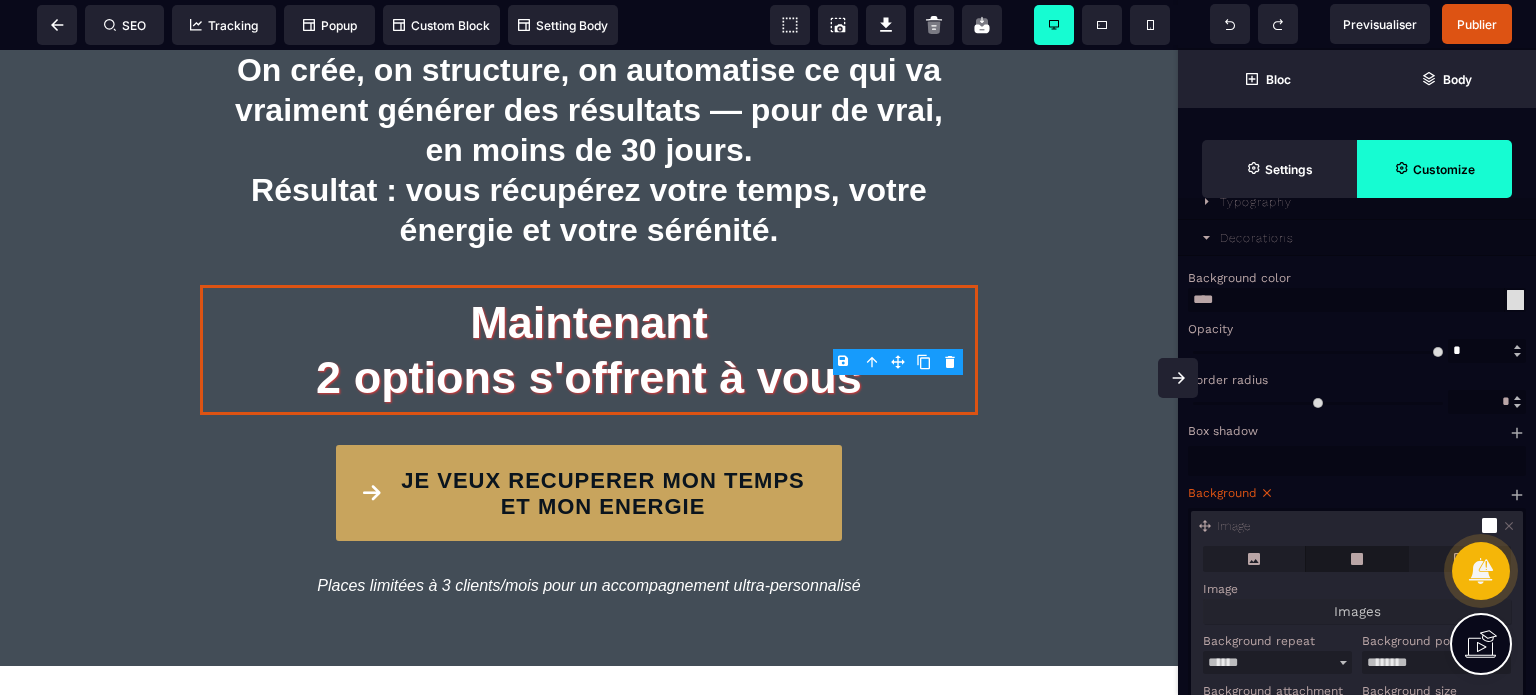 click at bounding box center (1357, 559) 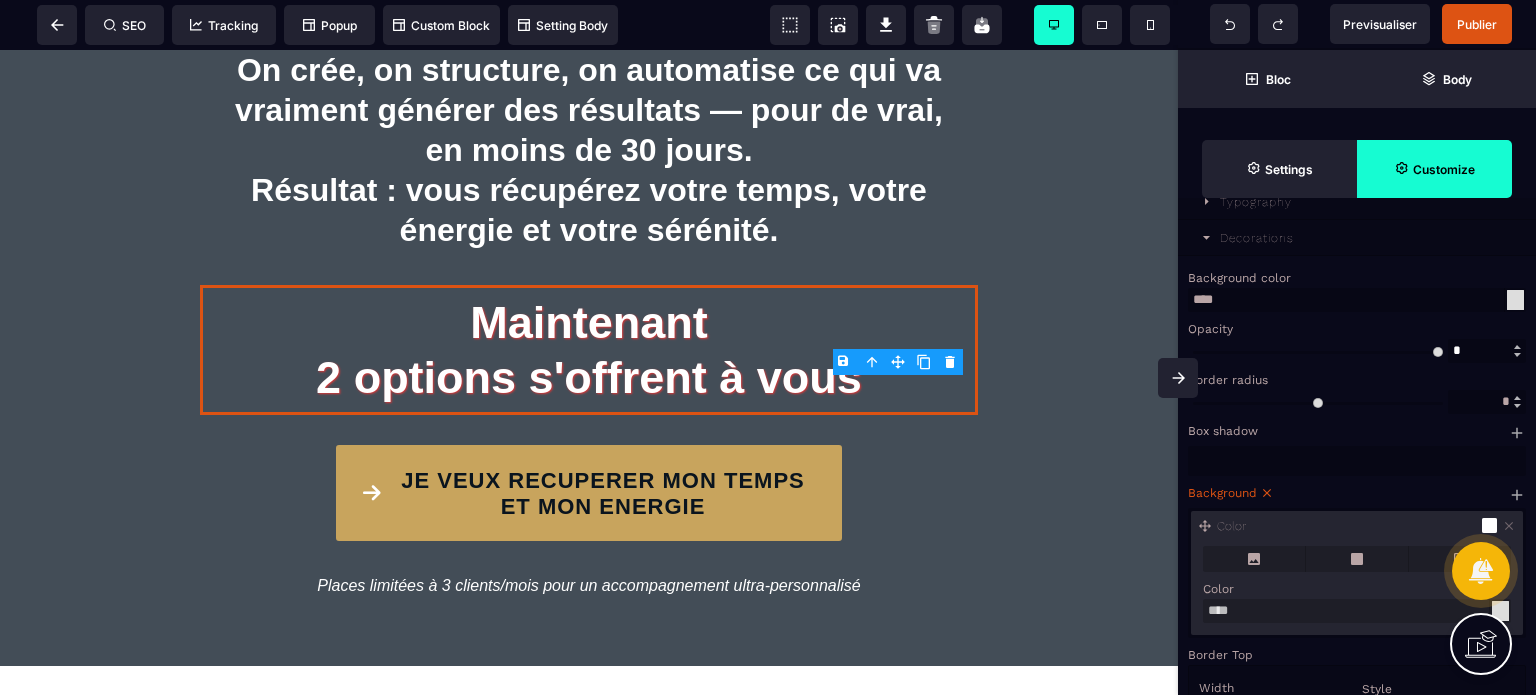 click 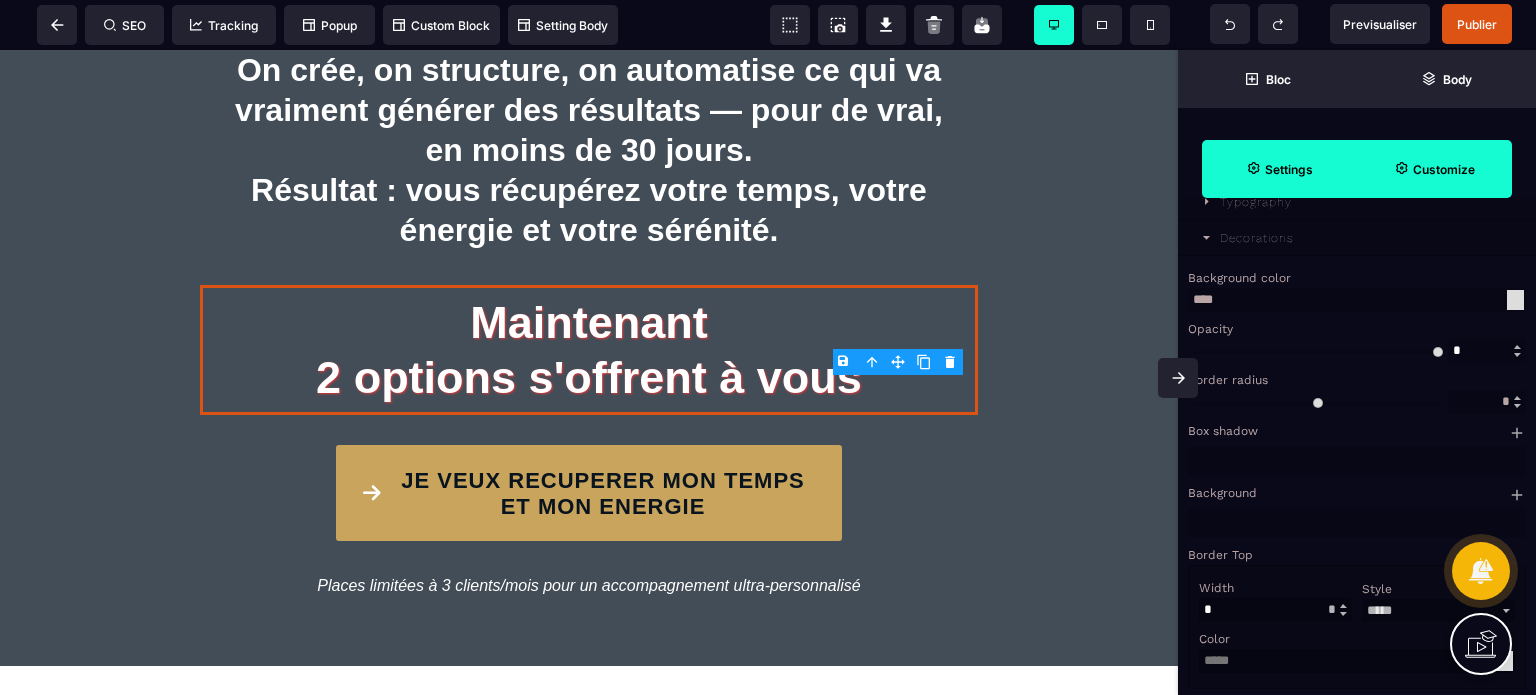 click on "Settings" at bounding box center (1289, 169) 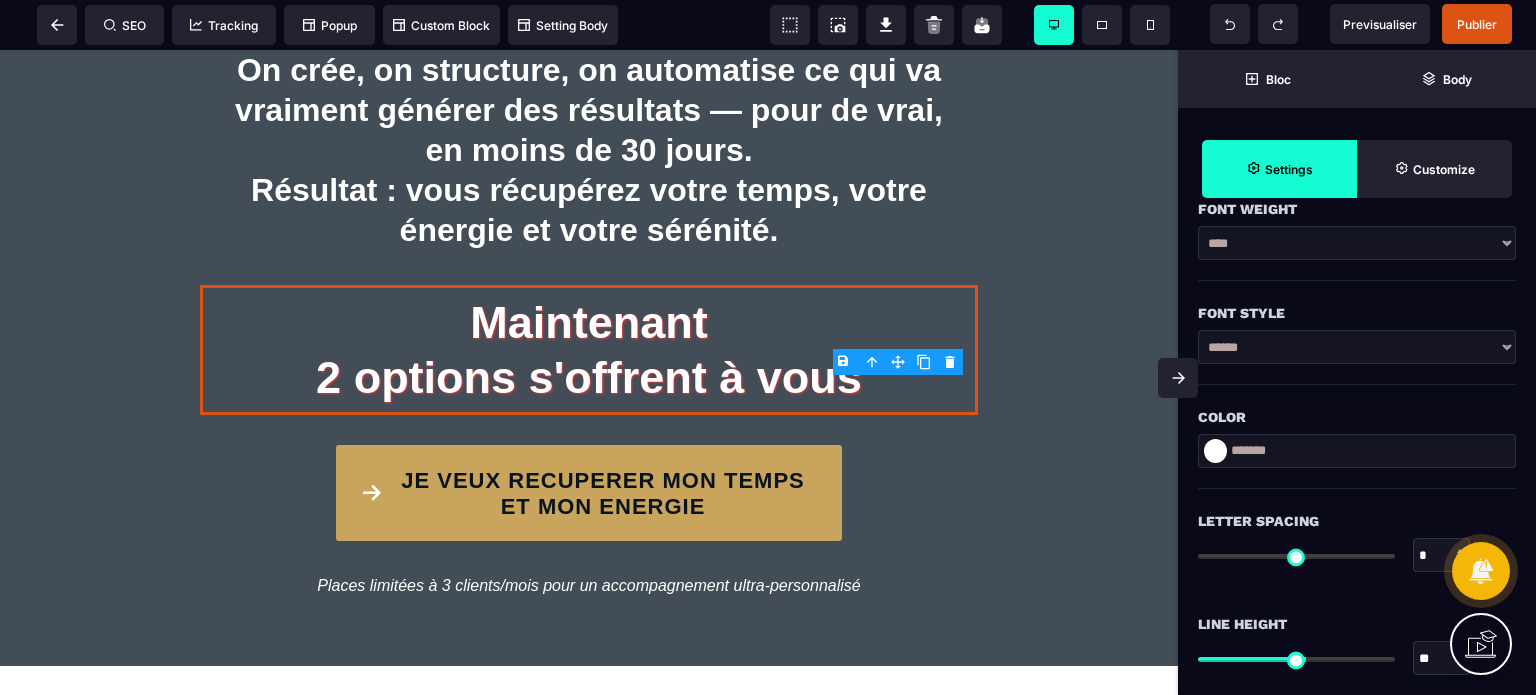 click on "Letter Spacing
*
*
**
All" at bounding box center (1357, 540) 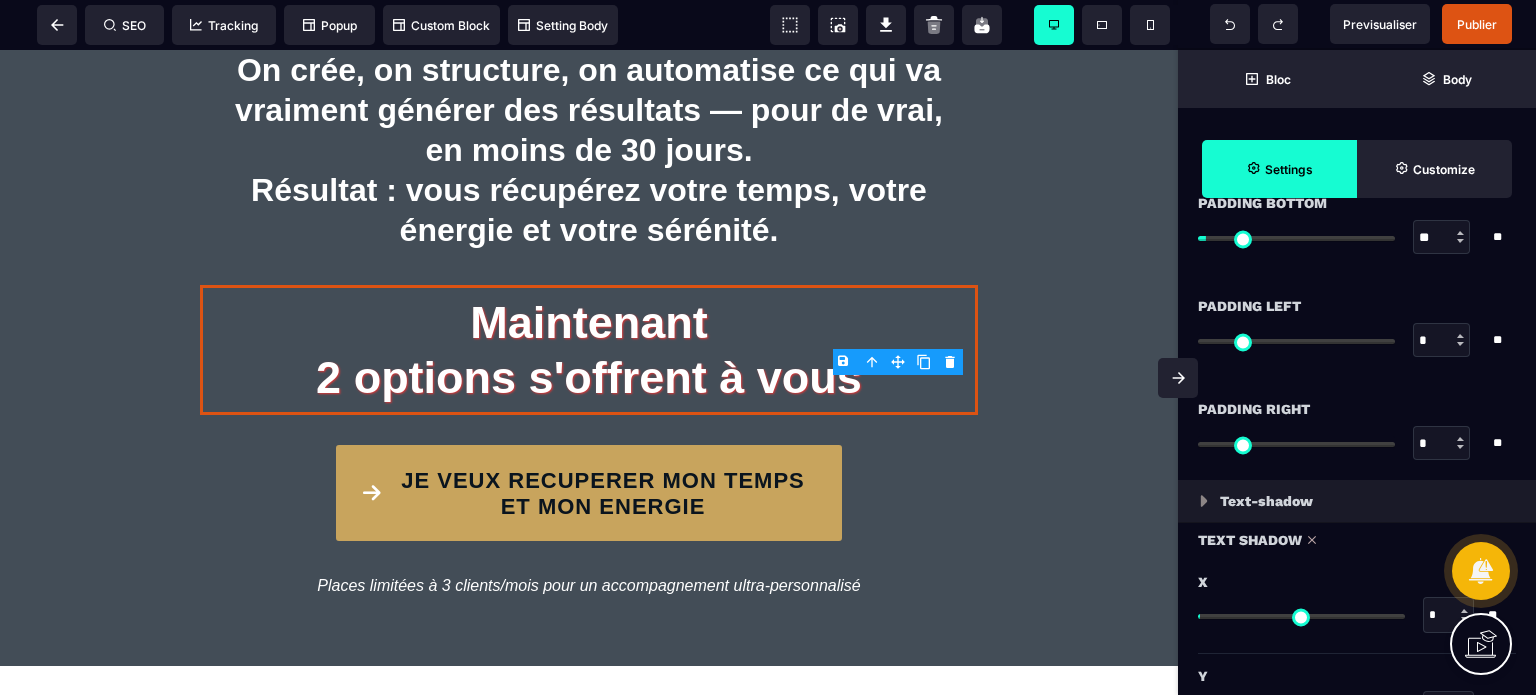 scroll, scrollTop: 1960, scrollLeft: 0, axis: vertical 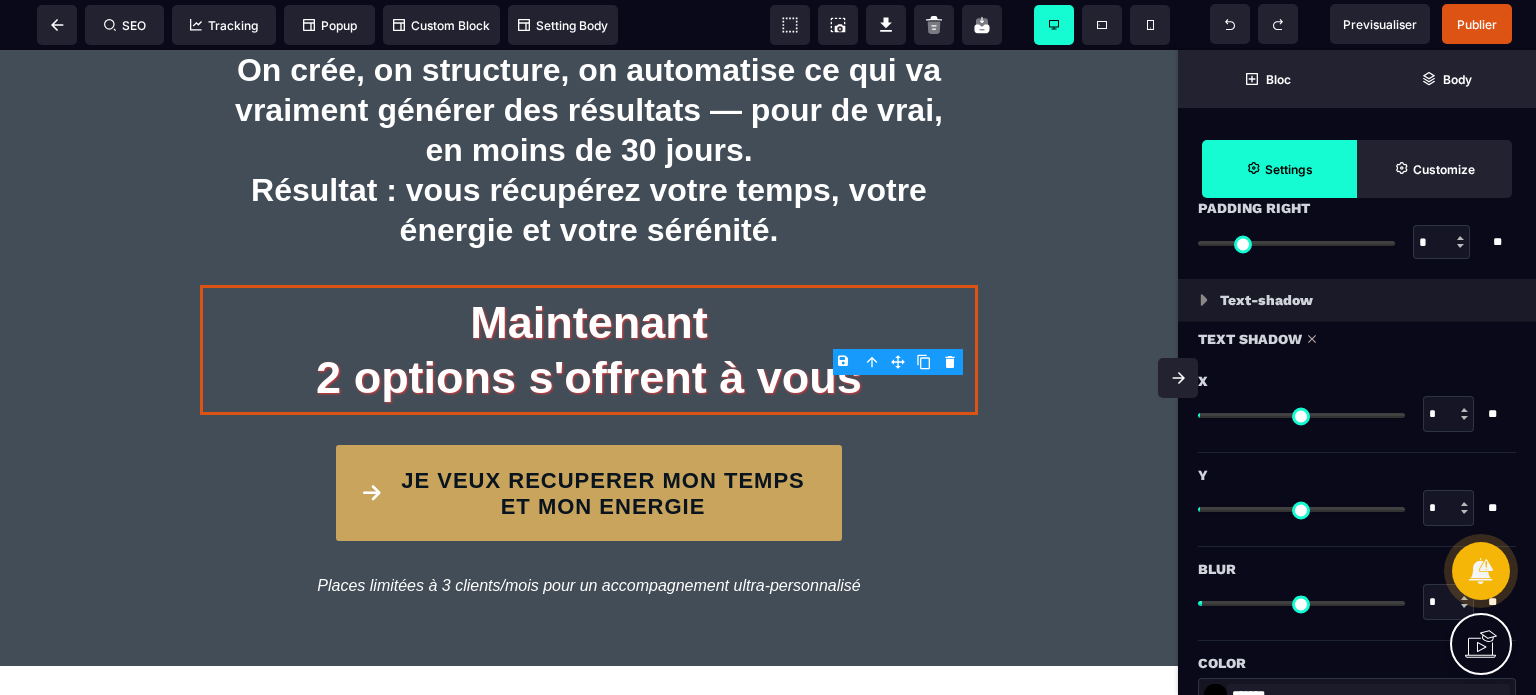 click on "*
*
**" at bounding box center (1357, 508) 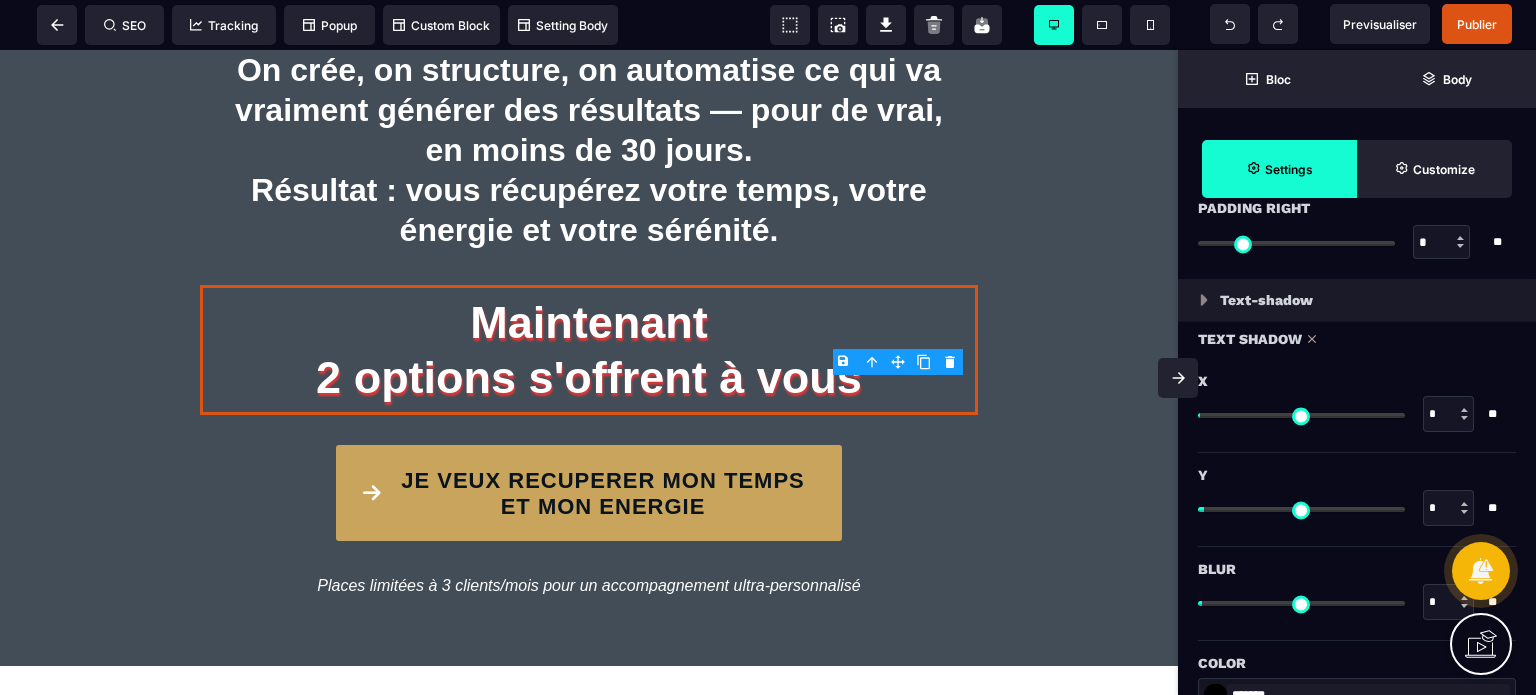 drag, startPoint x: 1448, startPoint y: 417, endPoint x: 1424, endPoint y: 417, distance: 24 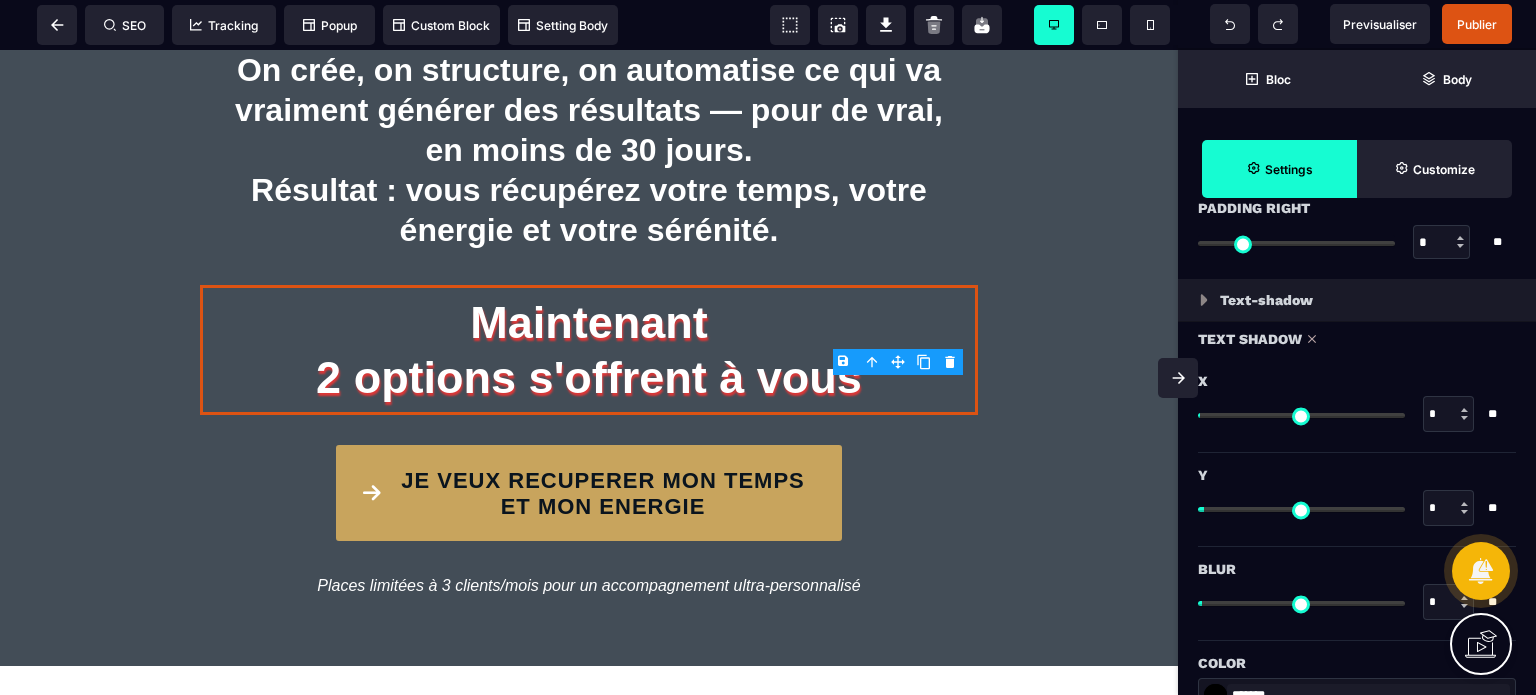 click on "*" at bounding box center [1448, 414] 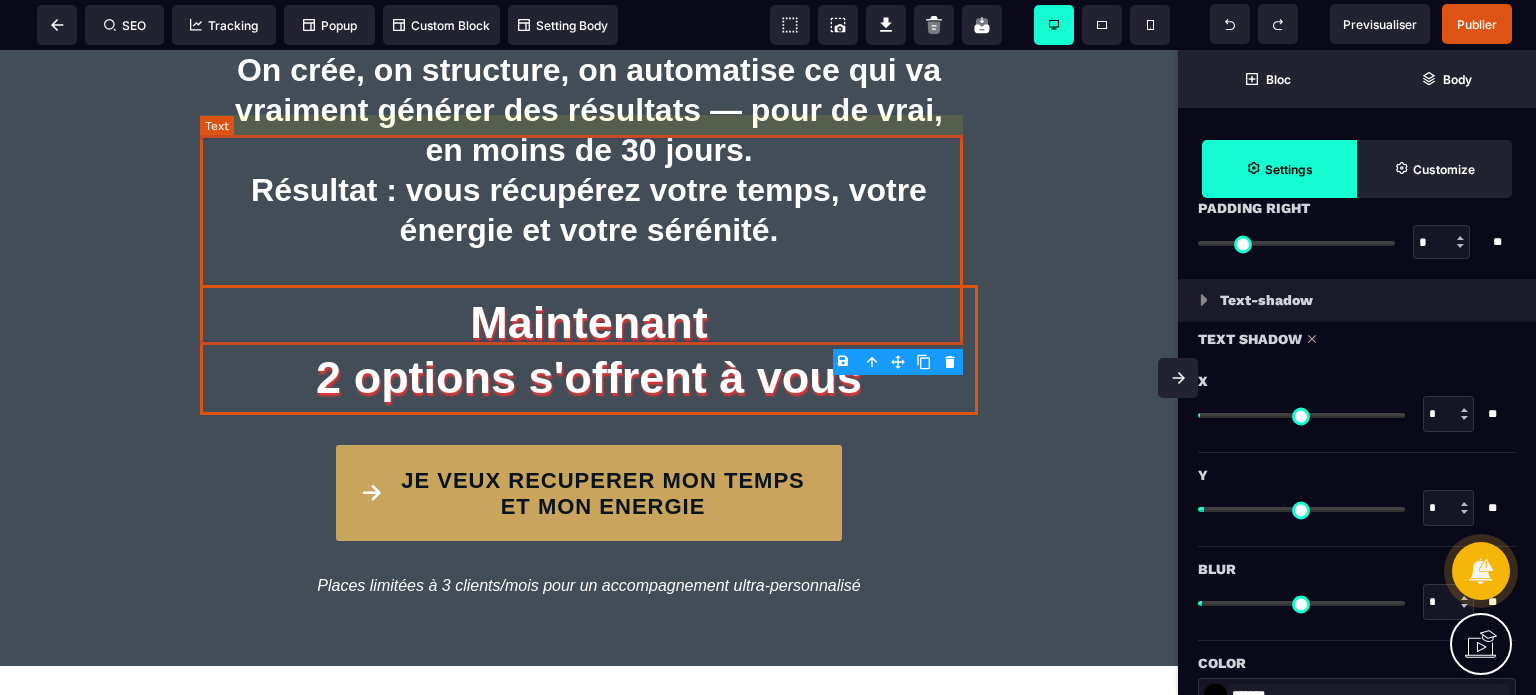 type on "*" 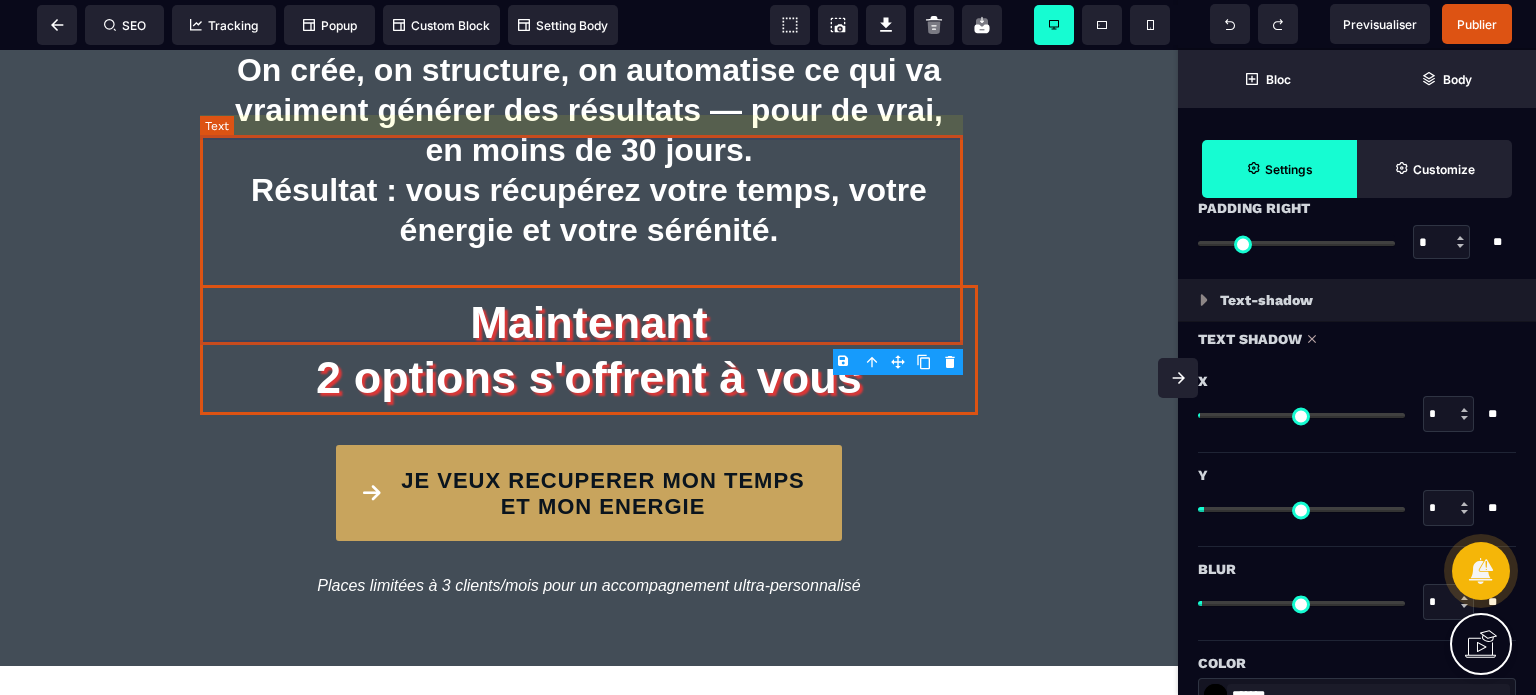 click on "On crée, on structure, on automatise ce qui va vraiment générer des résultats — pour de vrai, en moins de 30 jours.  Résultat : vous récupérez votre temps, votre énergie et votre sérénité." at bounding box center [589, 150] 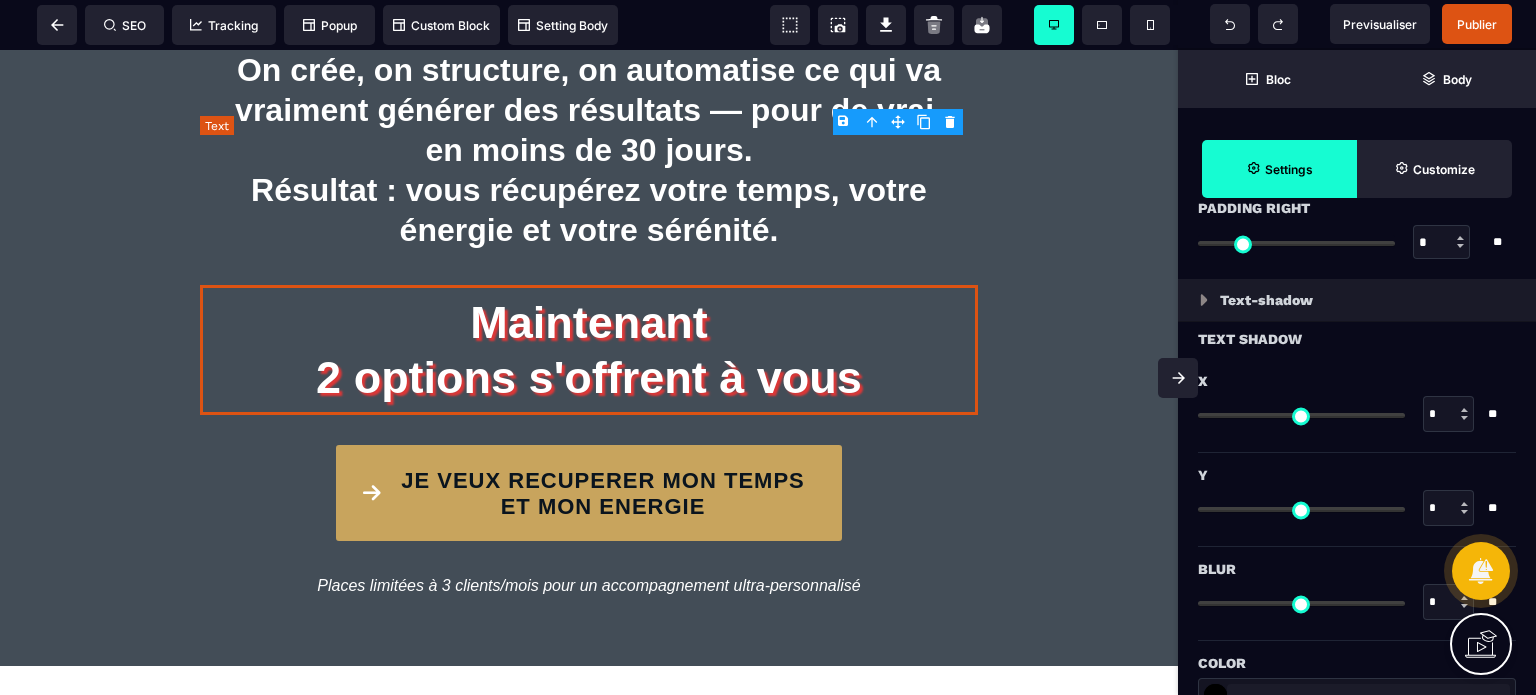 scroll, scrollTop: 0, scrollLeft: 0, axis: both 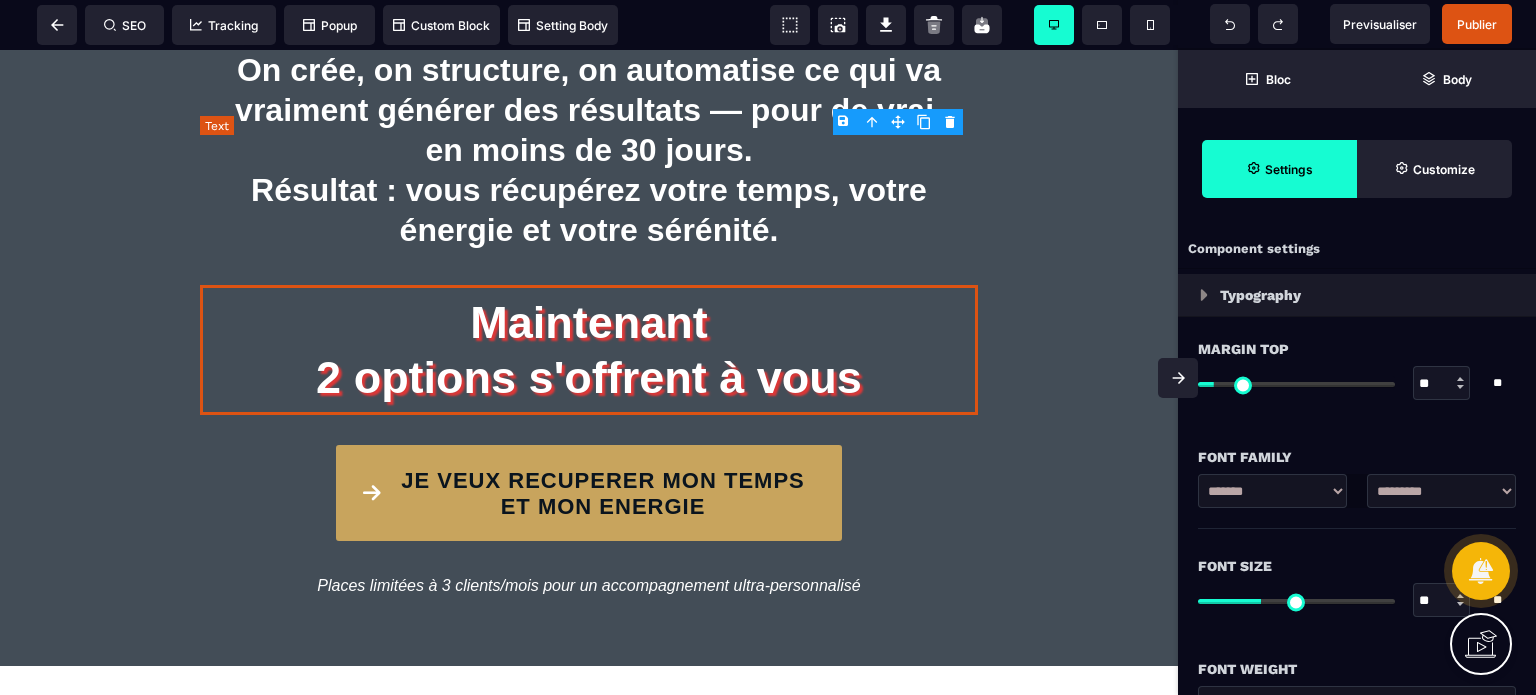 type on "*" 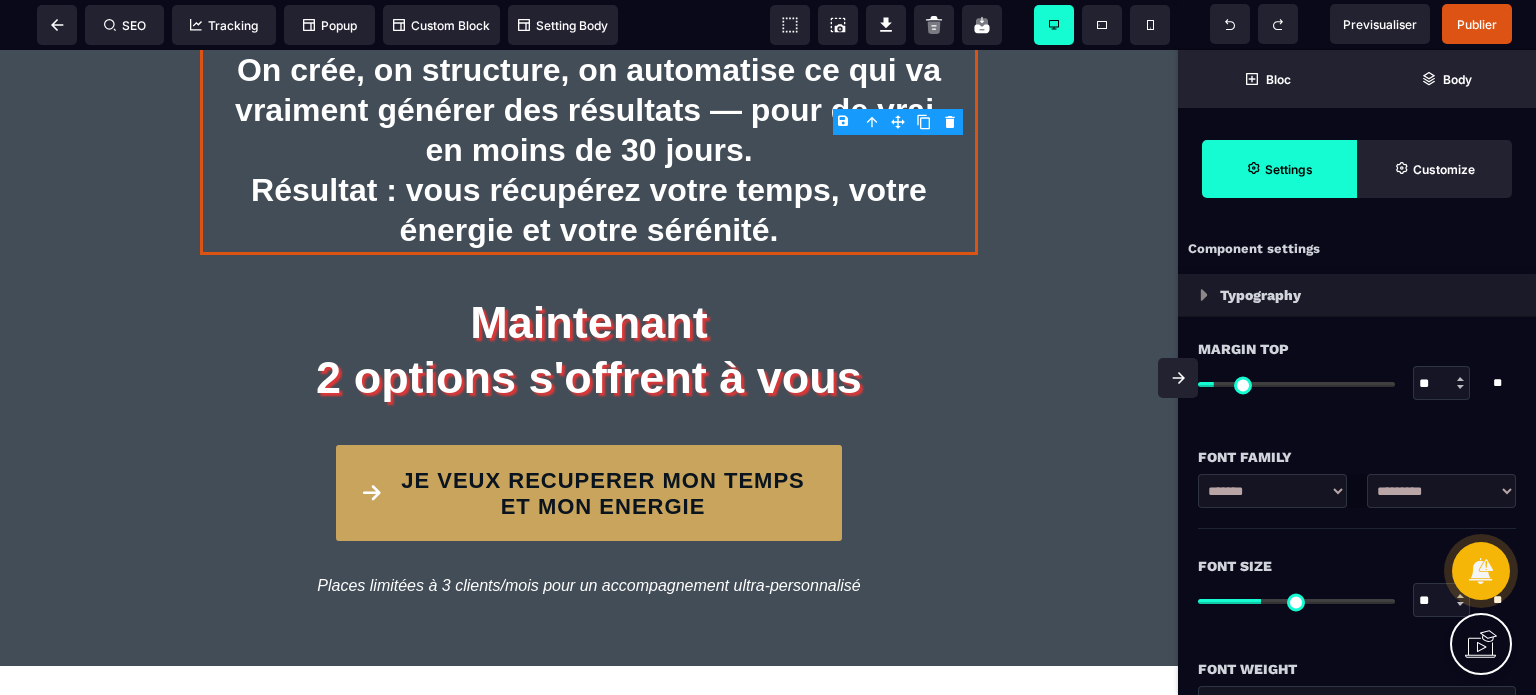 drag, startPoint x: 1430, startPoint y: 602, endPoint x: 1390, endPoint y: 610, distance: 40.792156 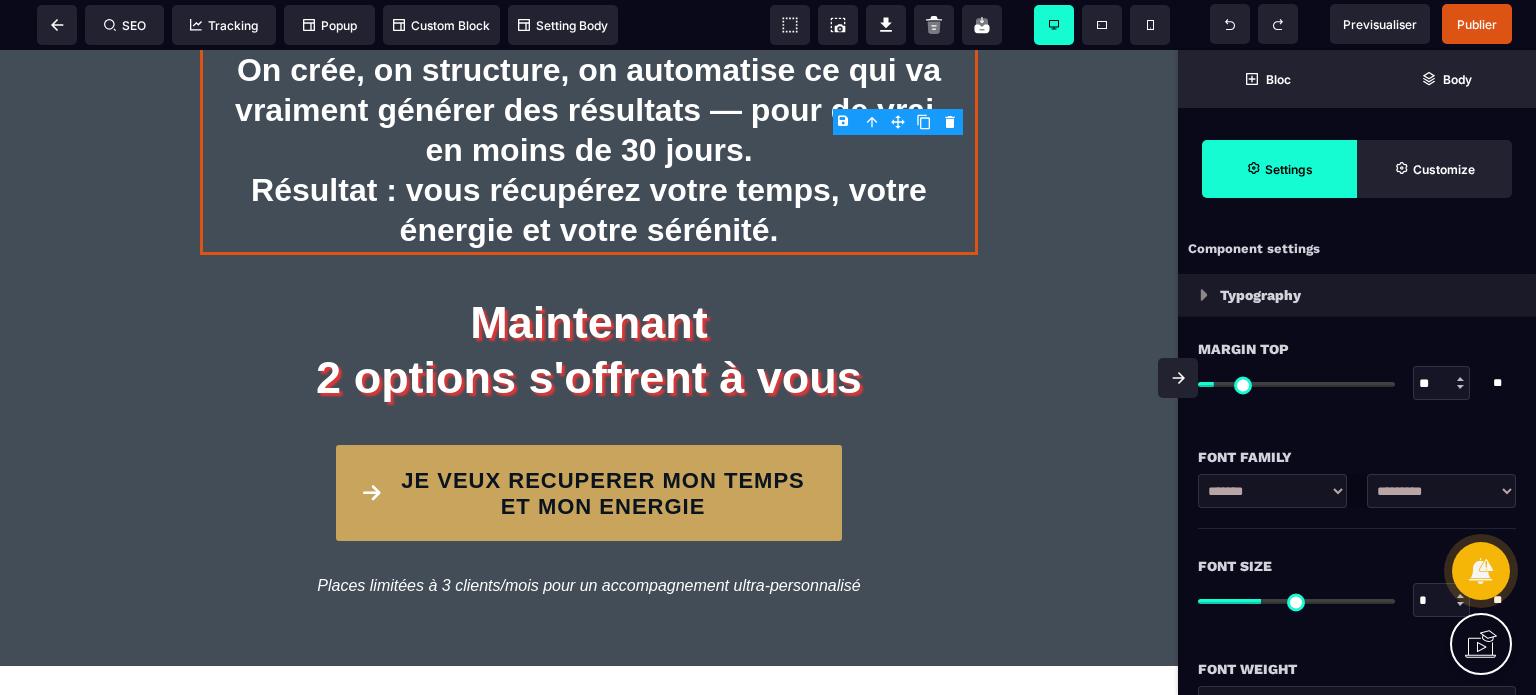 type on "*" 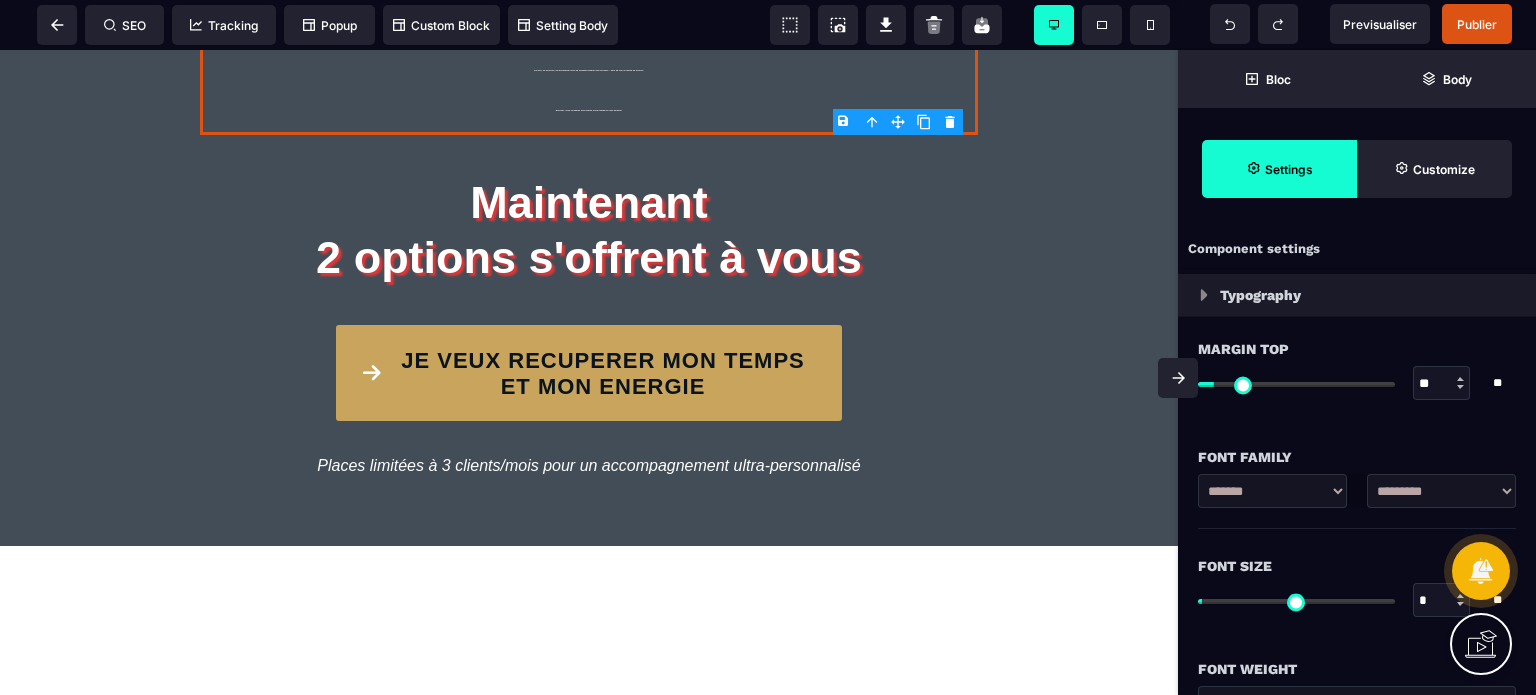 type on "**" 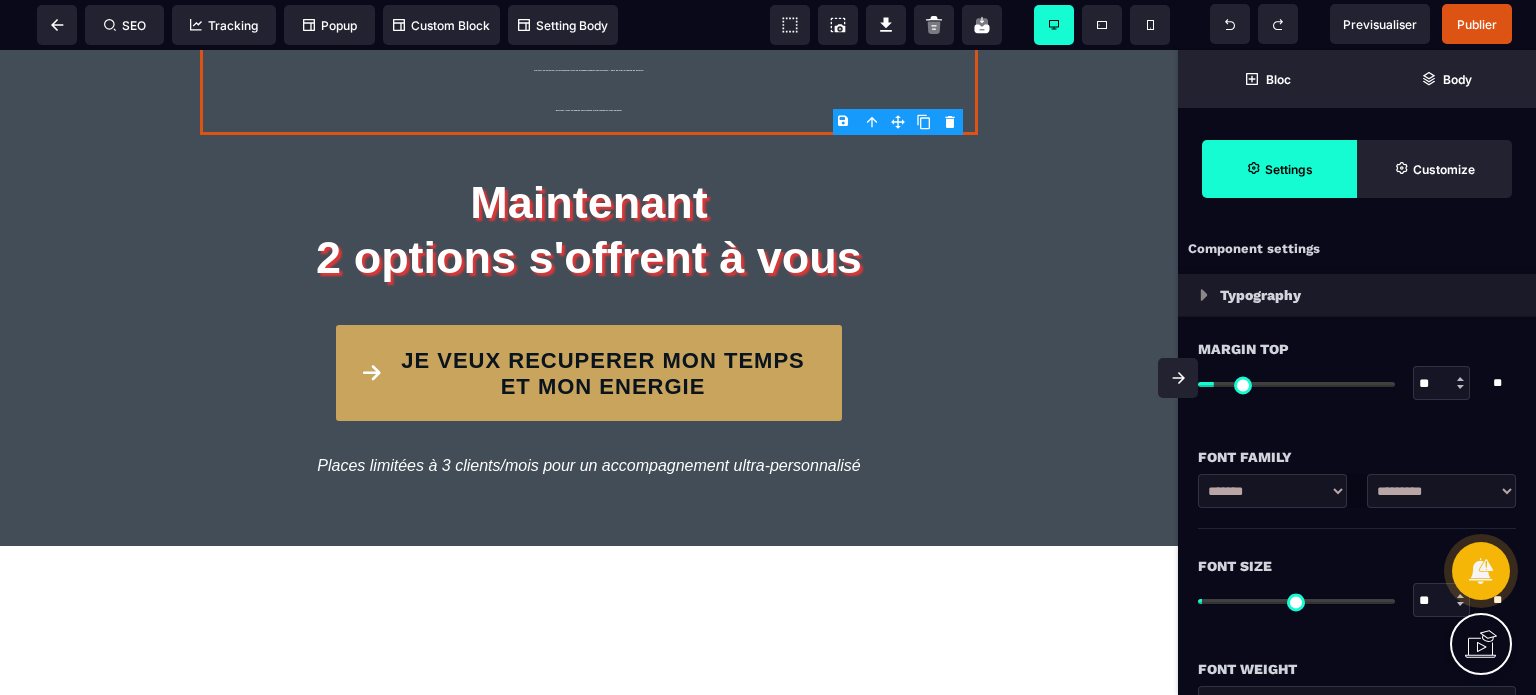 type on "**" 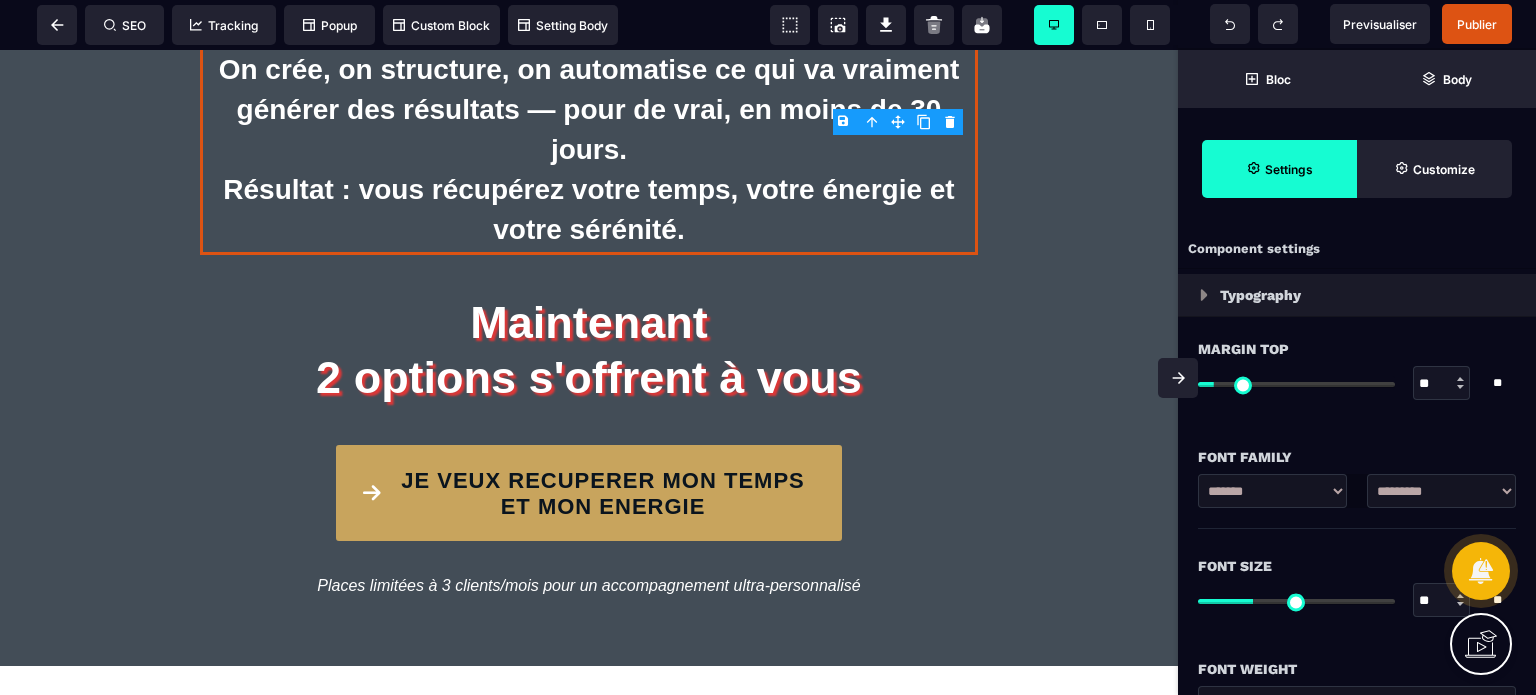 type on "**" 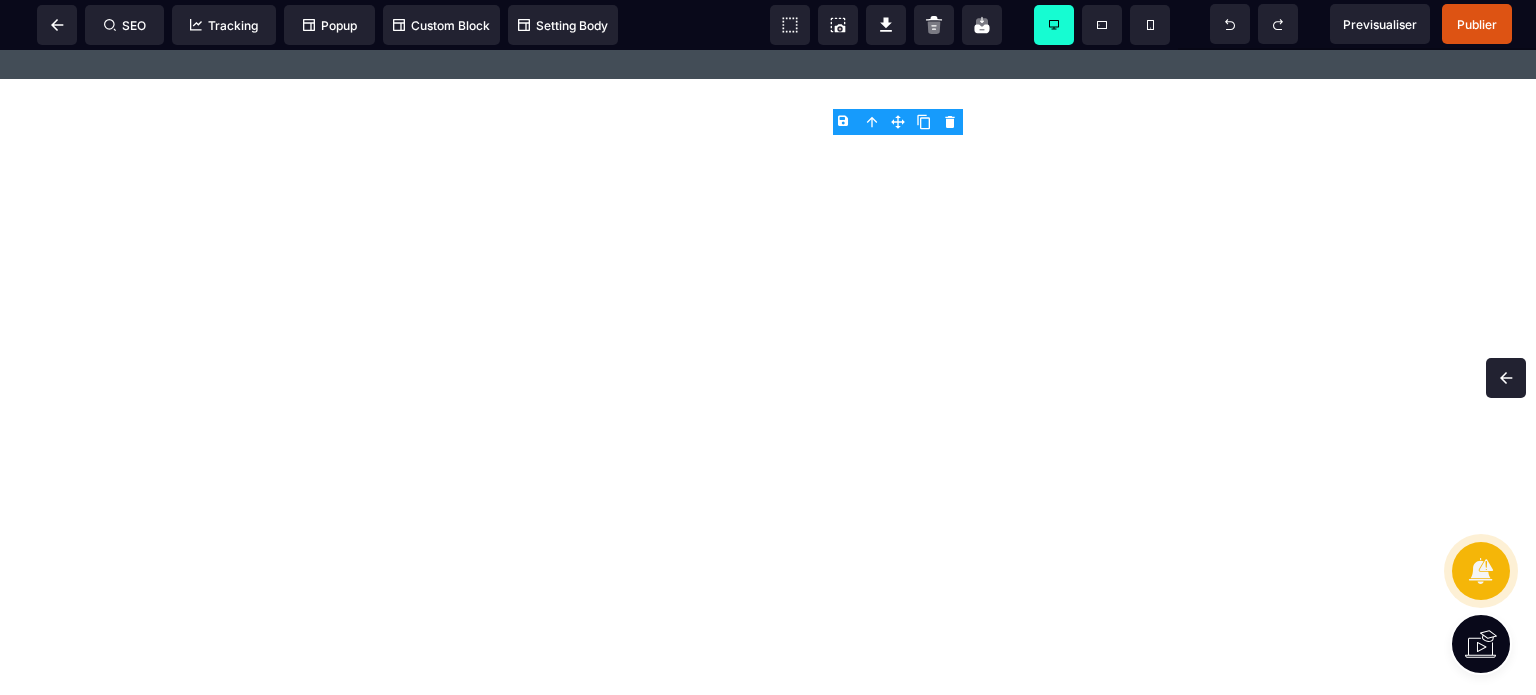 scroll, scrollTop: 4211, scrollLeft: 0, axis: vertical 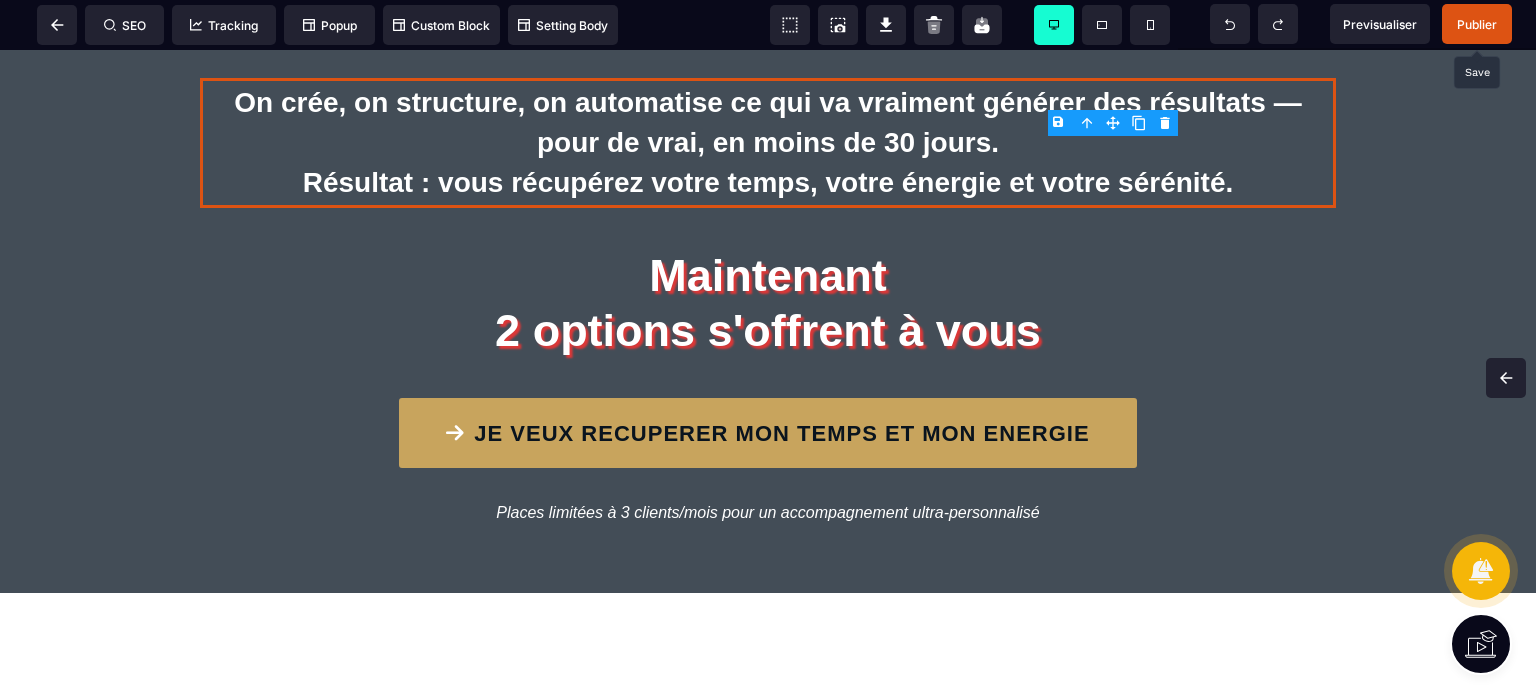 click on "Publier" at bounding box center (1477, 24) 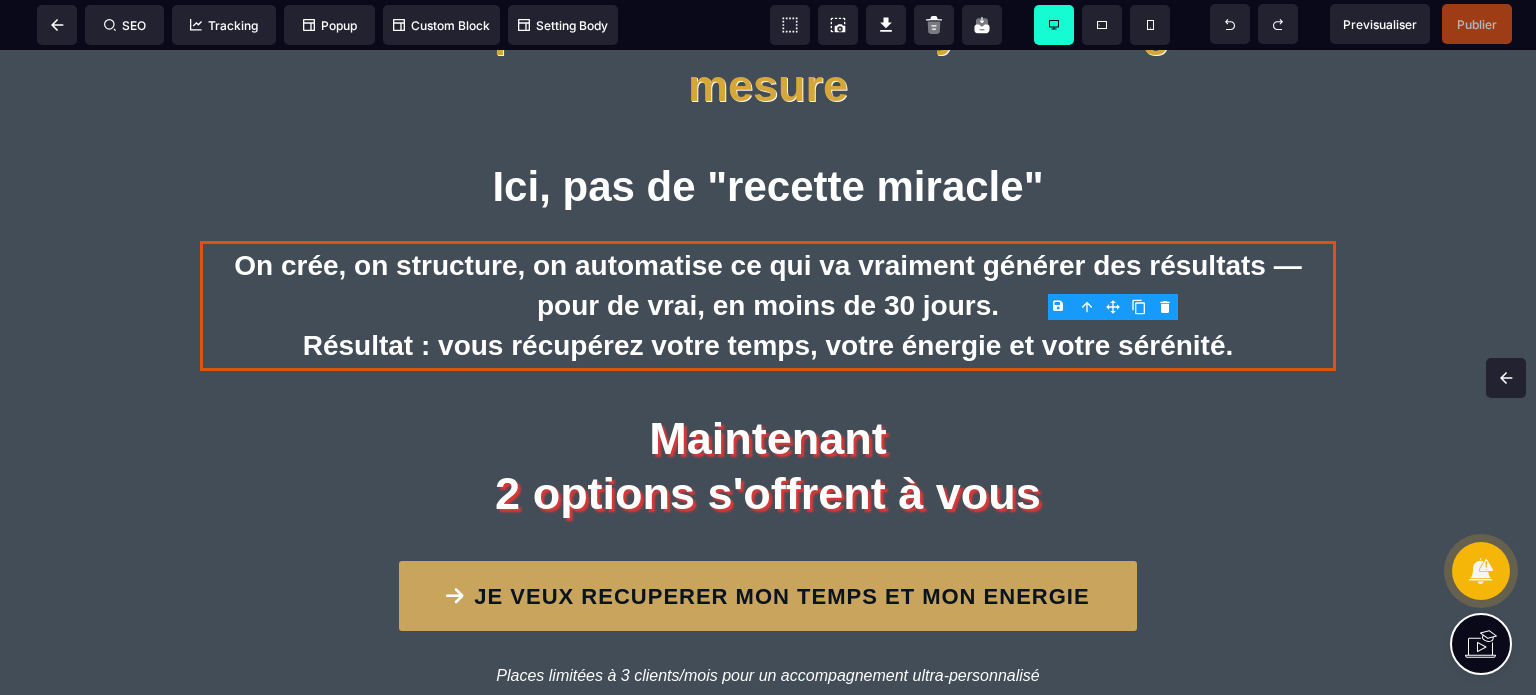 scroll, scrollTop: 4048, scrollLeft: 0, axis: vertical 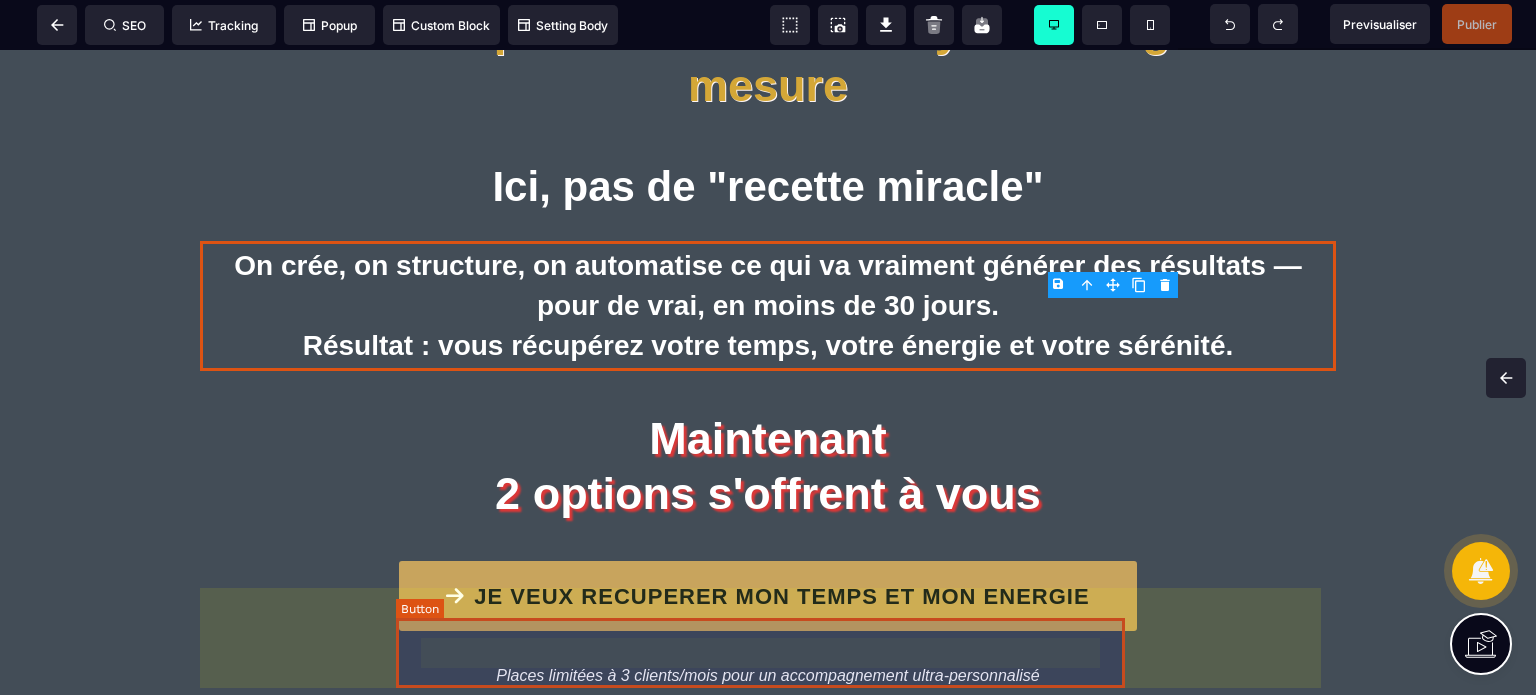 click on "JE VEUX RECUPERER MON TEMPS ET MON ENERGIE" at bounding box center (768, 596) 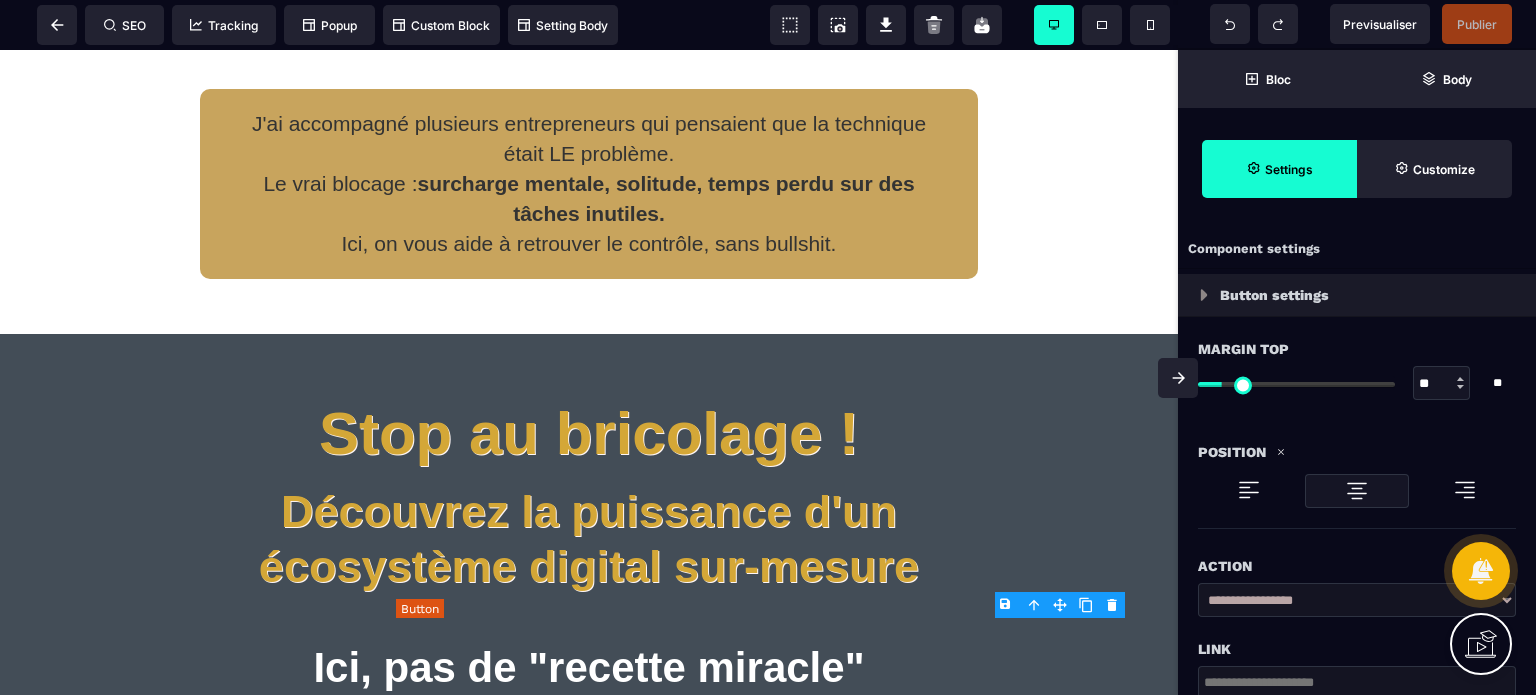scroll, scrollTop: 4563, scrollLeft: 0, axis: vertical 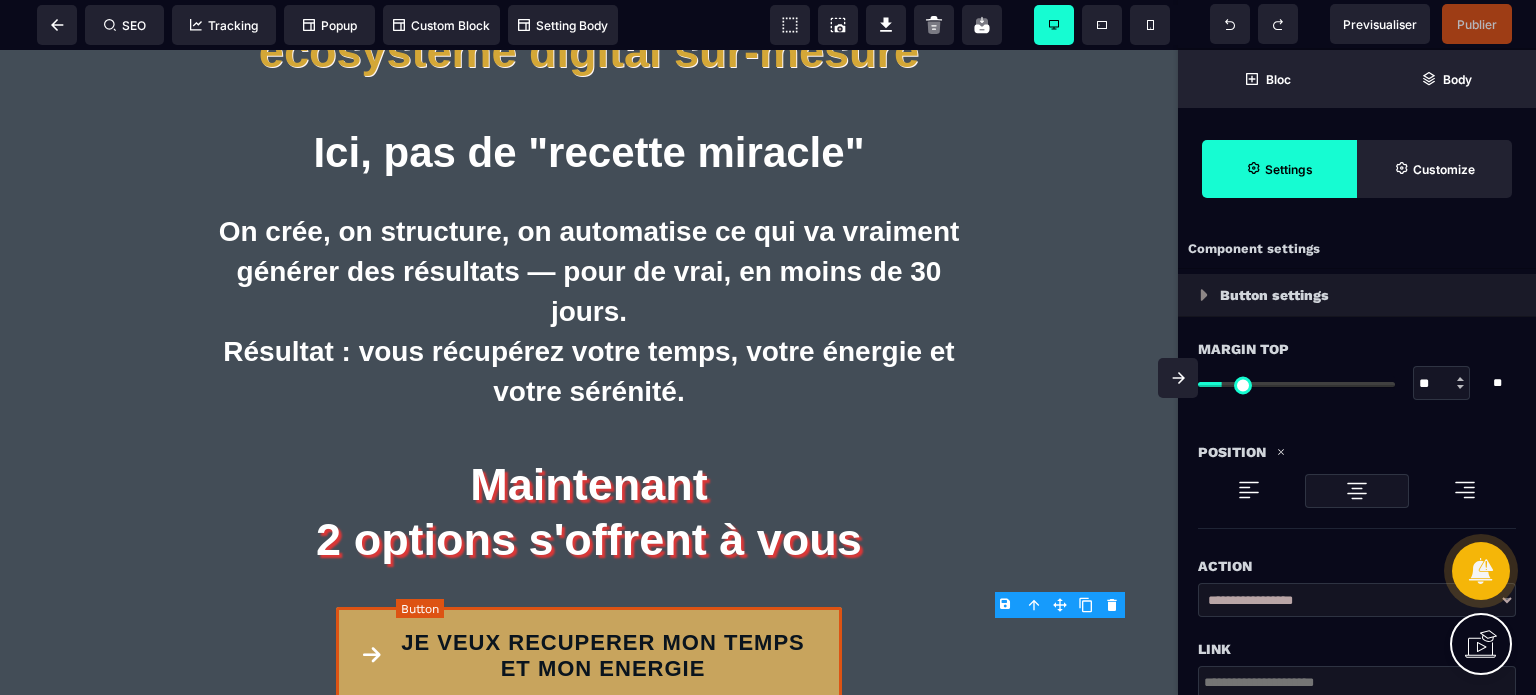 type on "**" 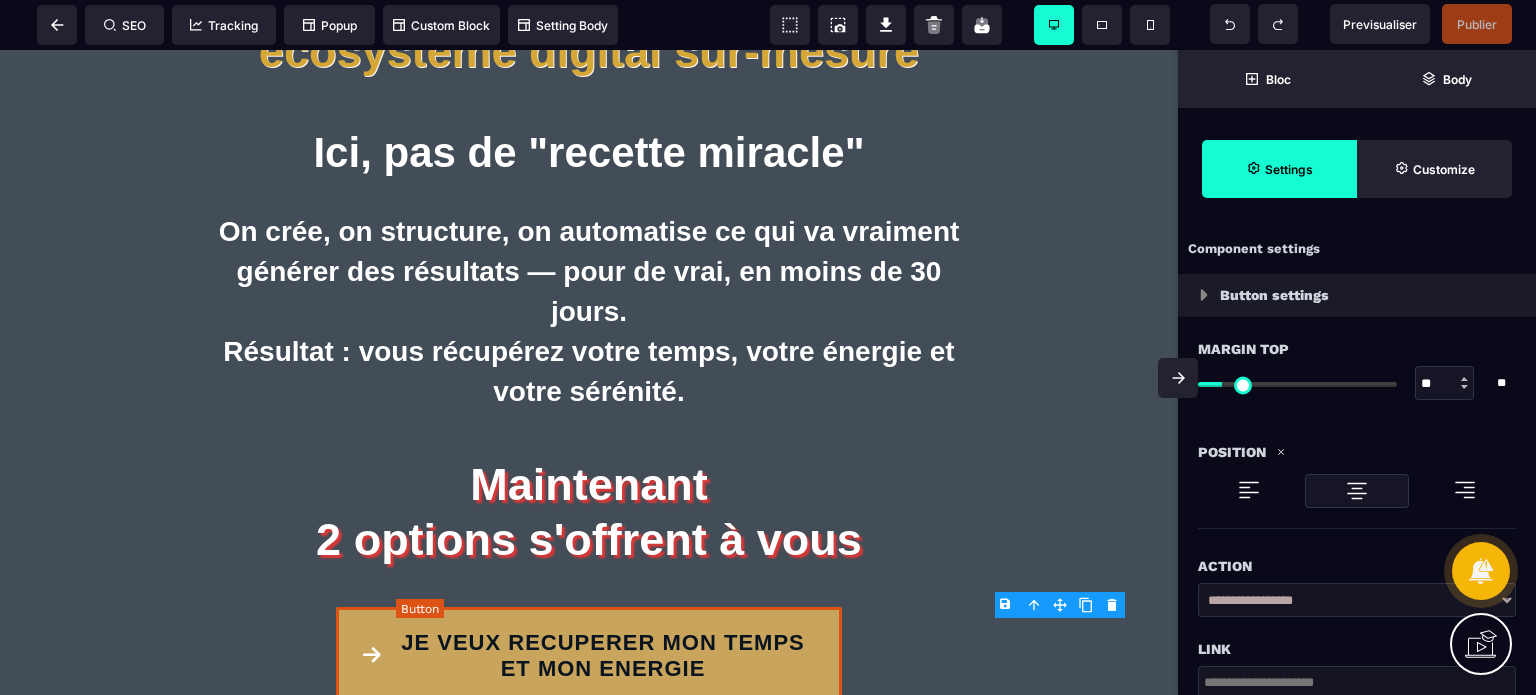 select on "***" 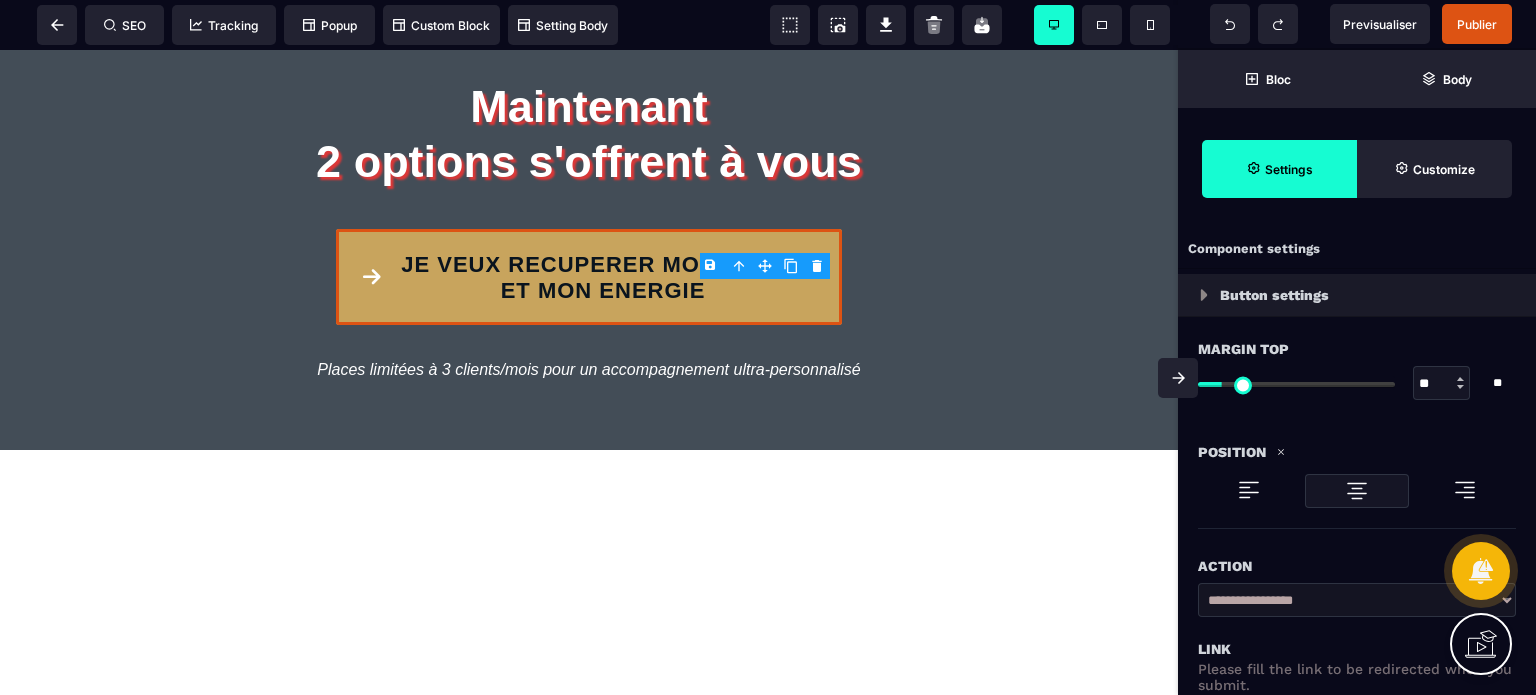 scroll, scrollTop: 4918, scrollLeft: 0, axis: vertical 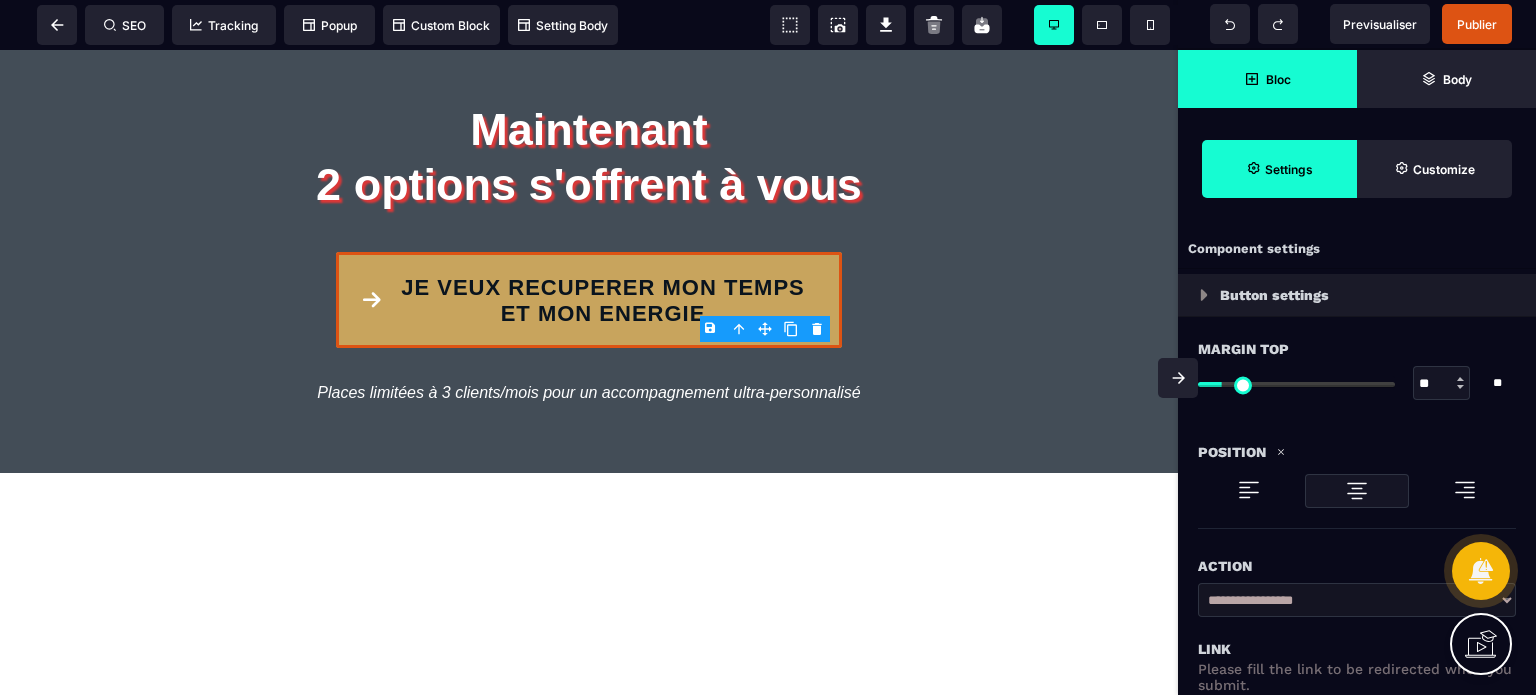 click on "Bloc" at bounding box center (1267, 79) 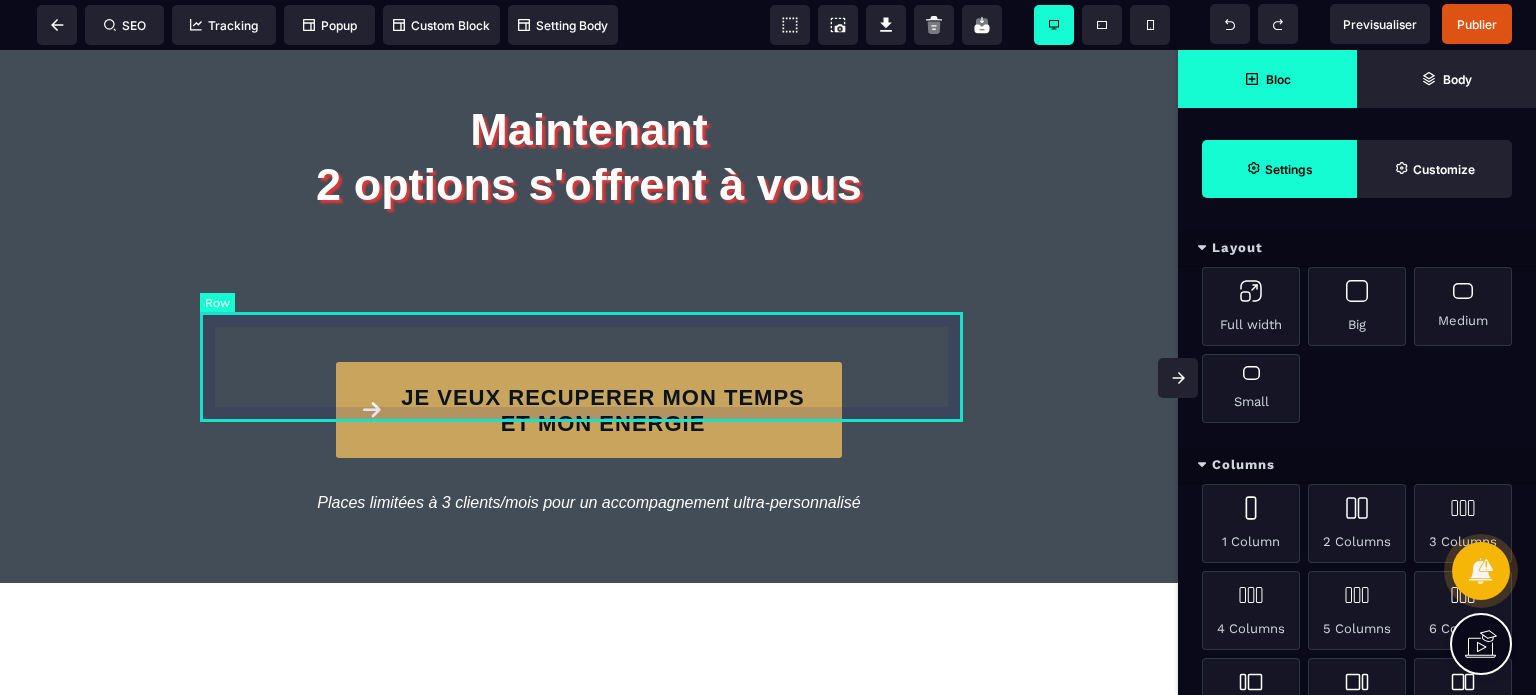 click at bounding box center [589, 277] 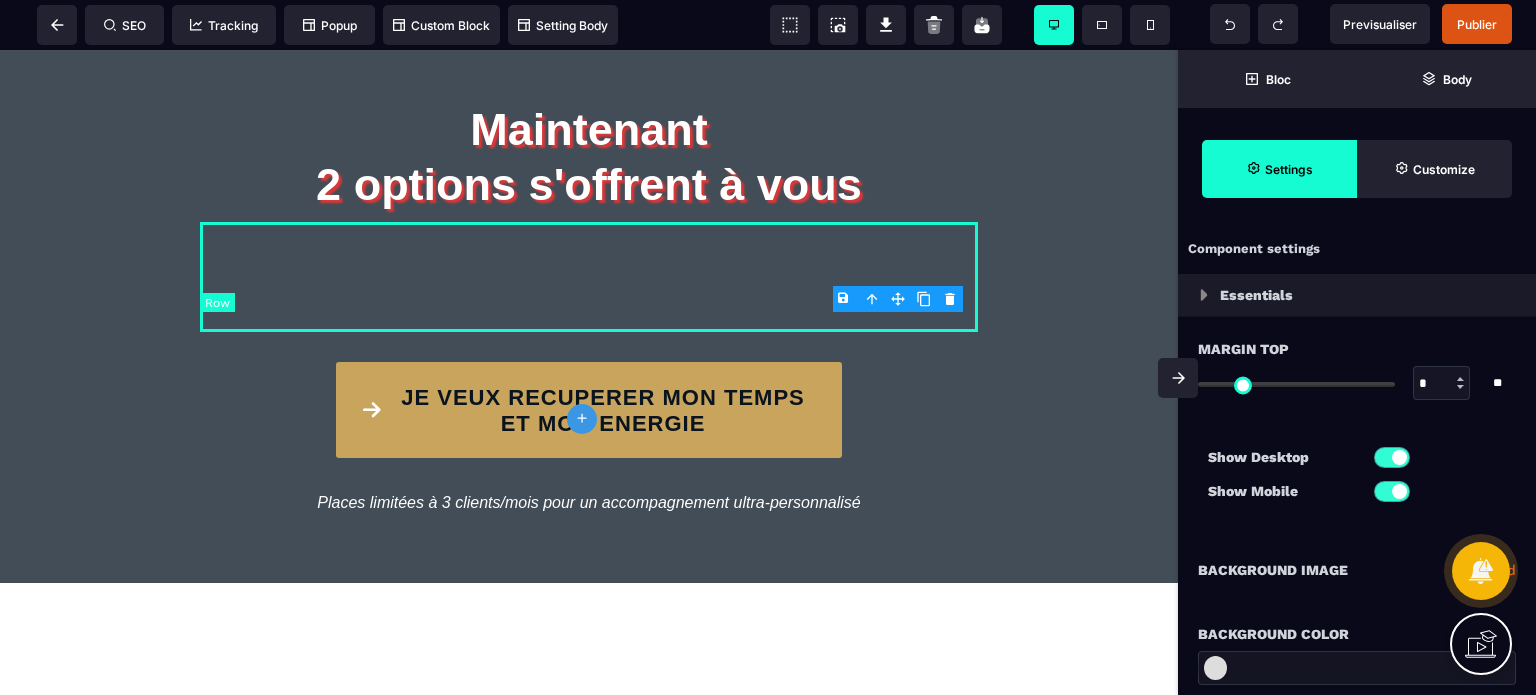 type on "*" 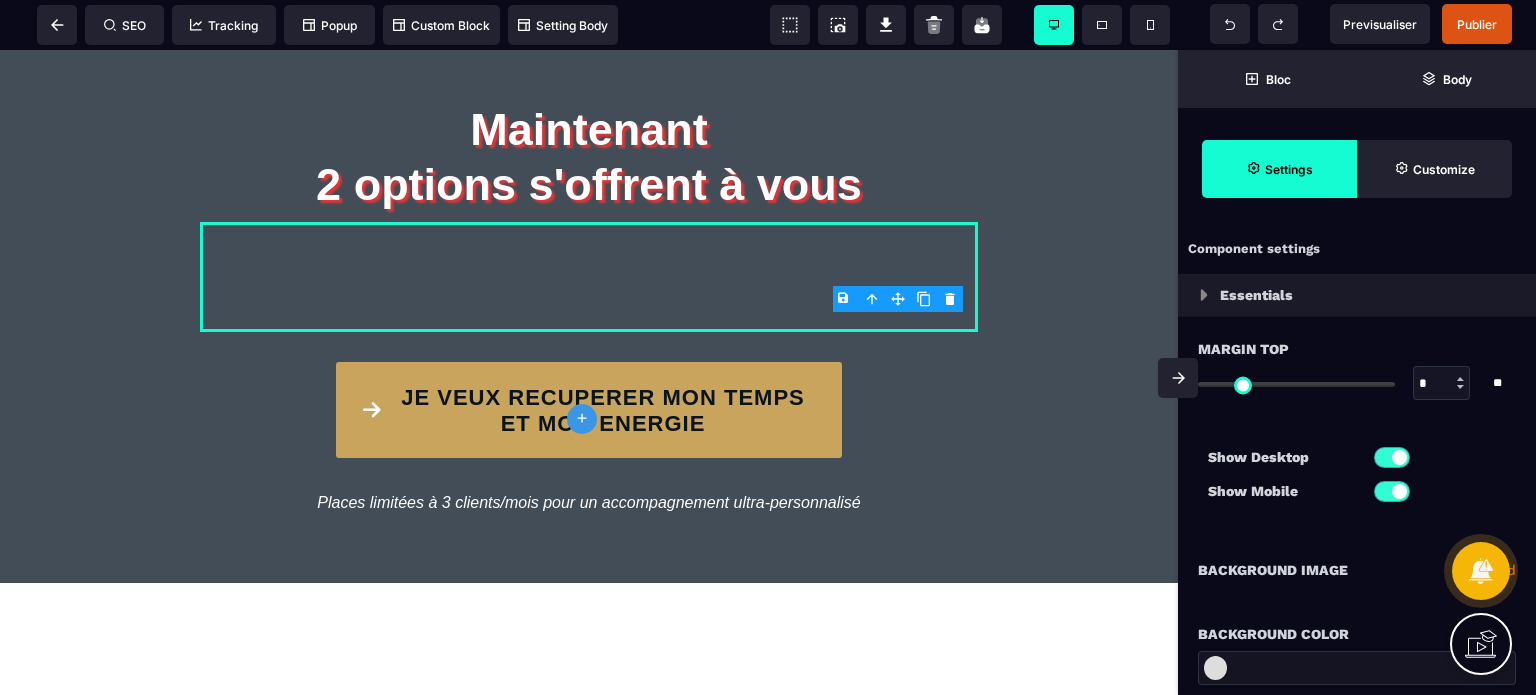 click on "*" at bounding box center (1442, 384) 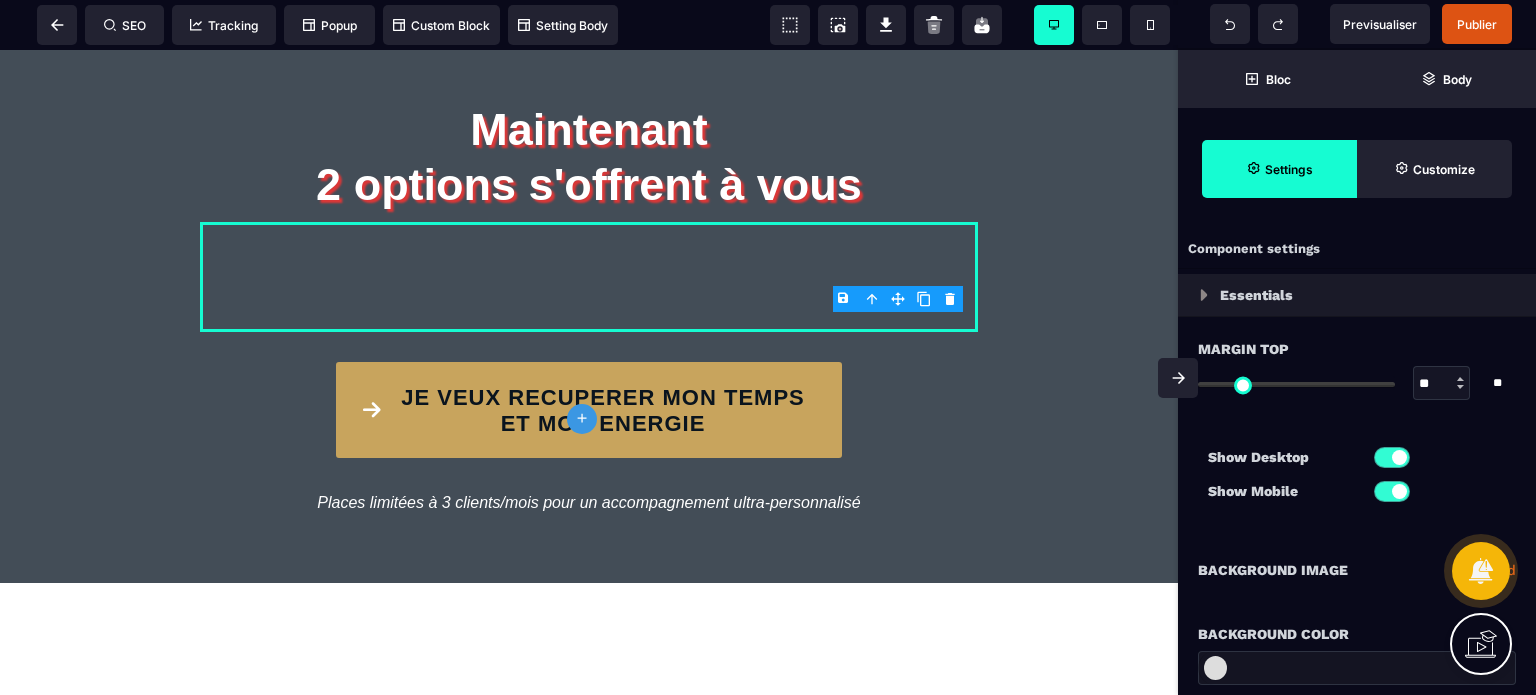 type on "**" 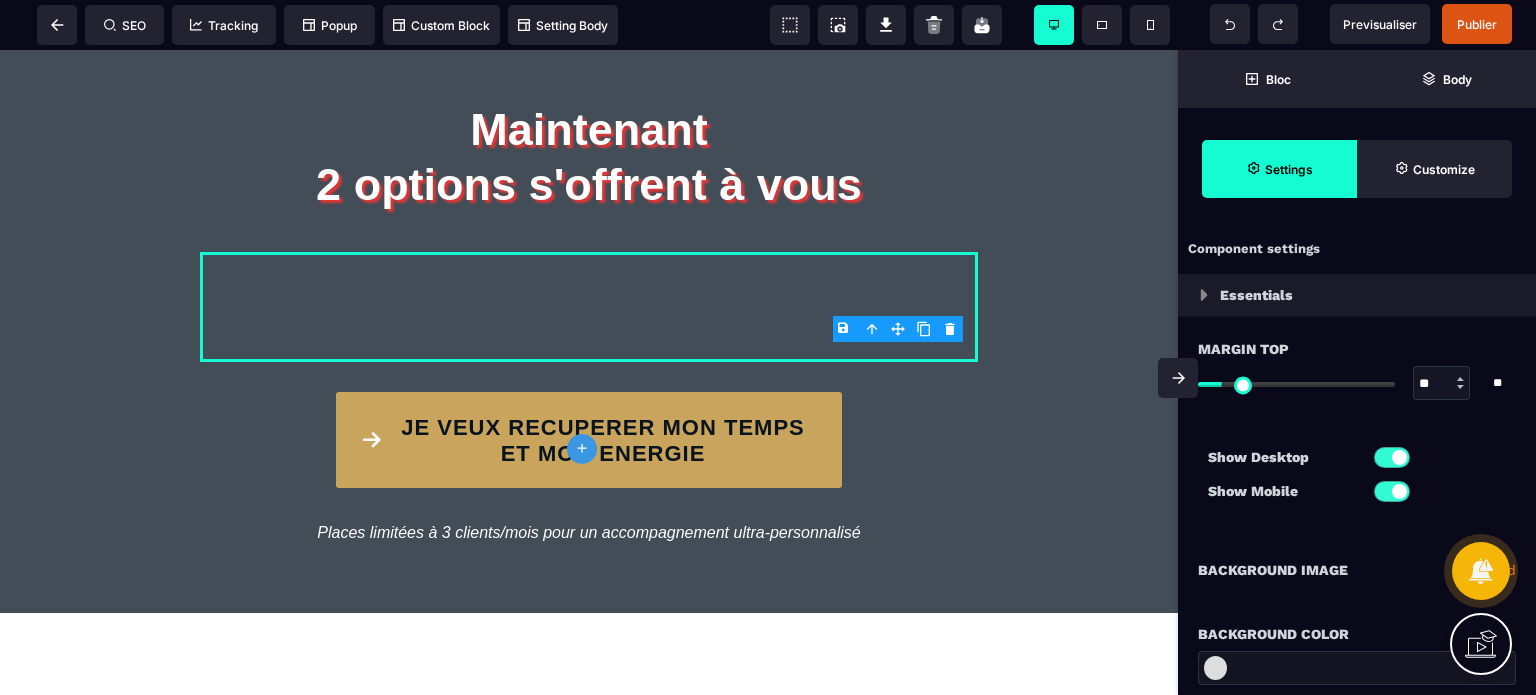 type on "**" 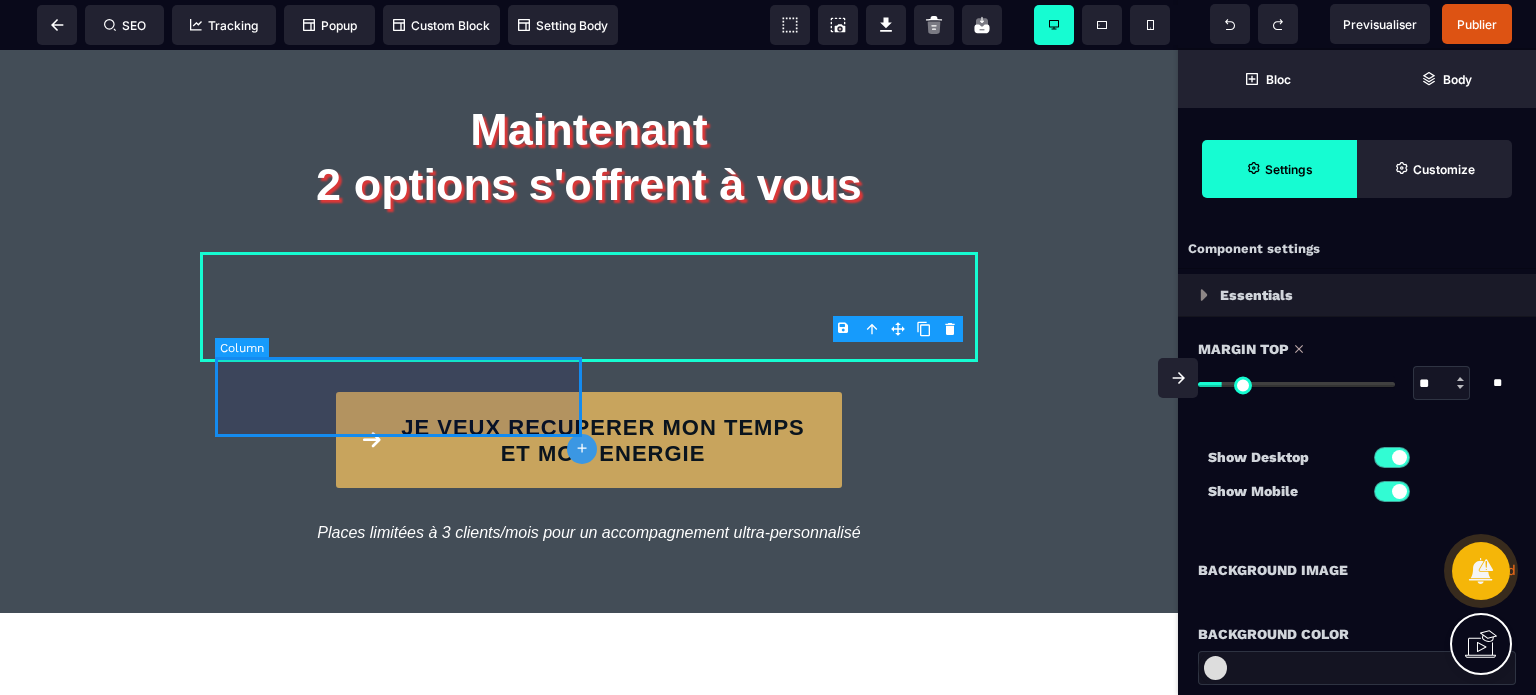 click at bounding box center (402, 307) 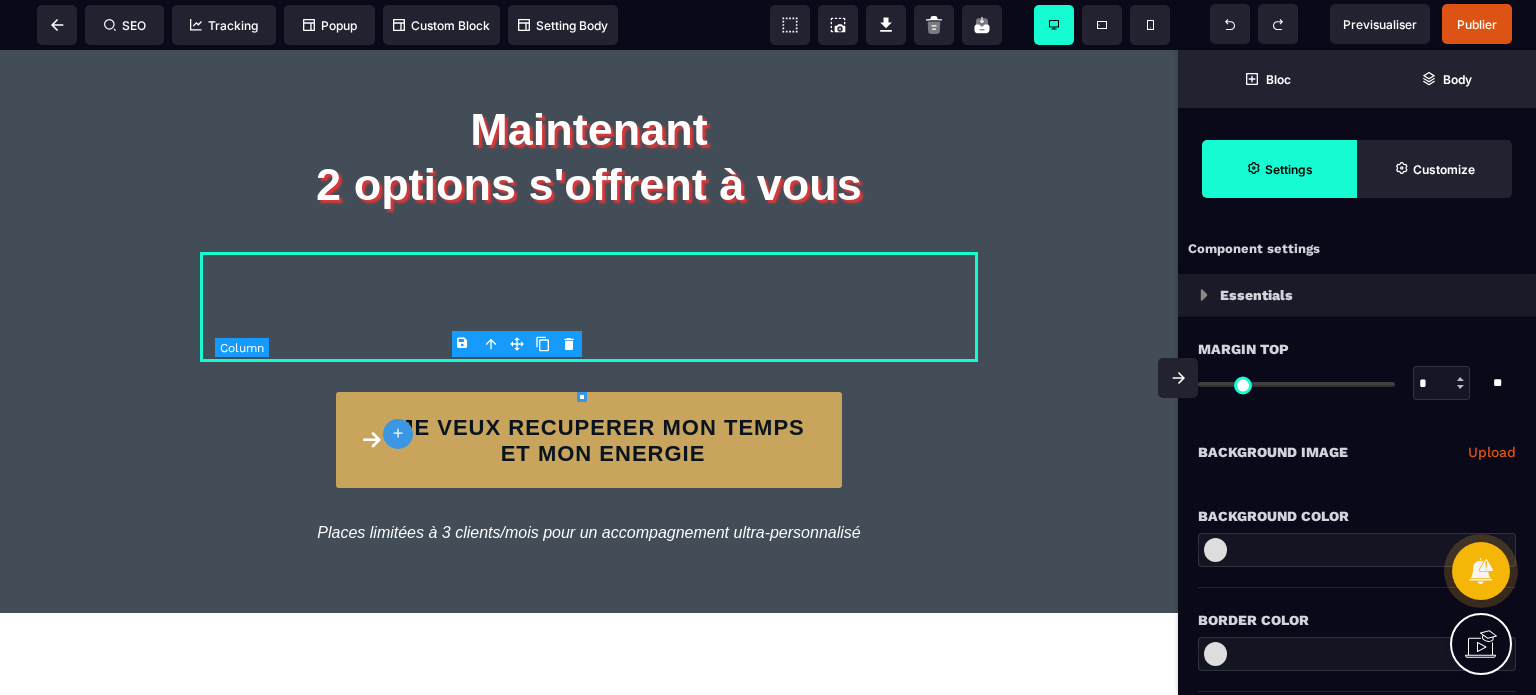type on "*" 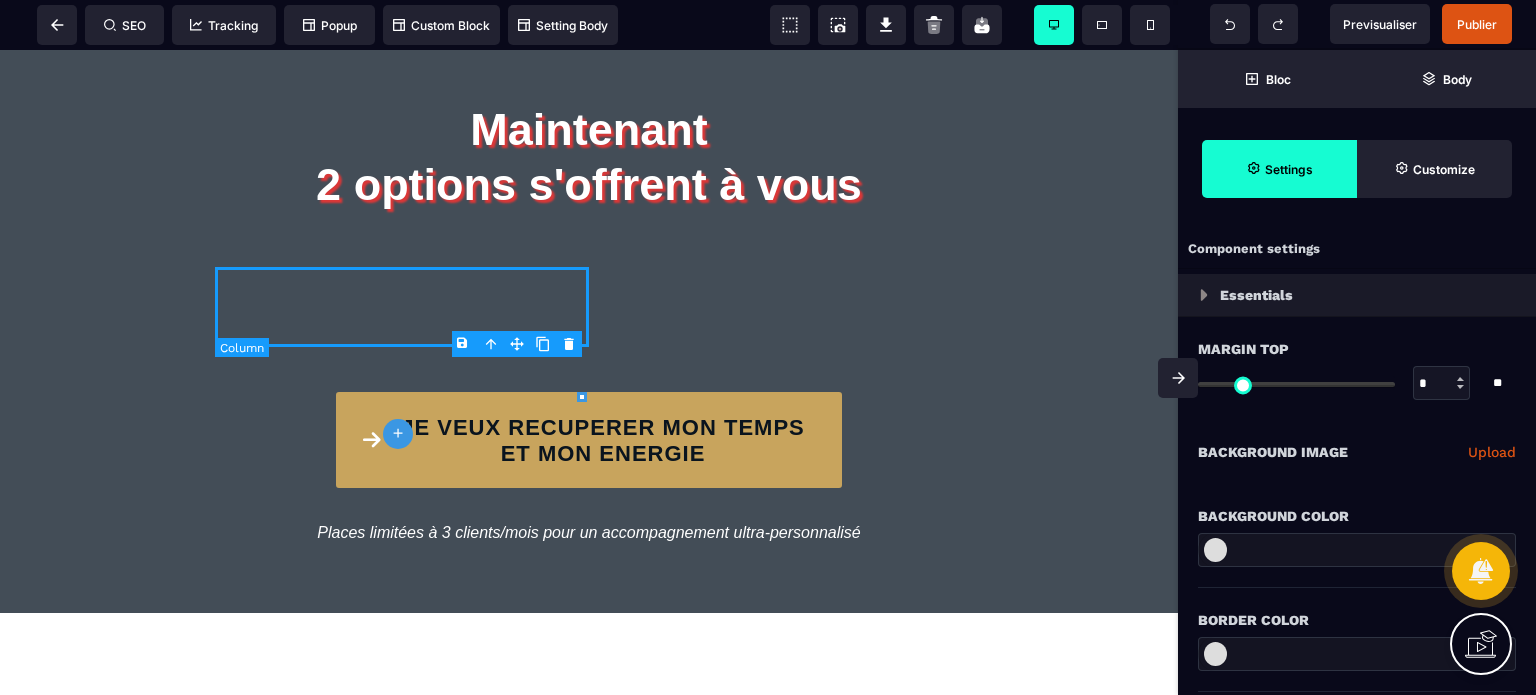 type on "**********" 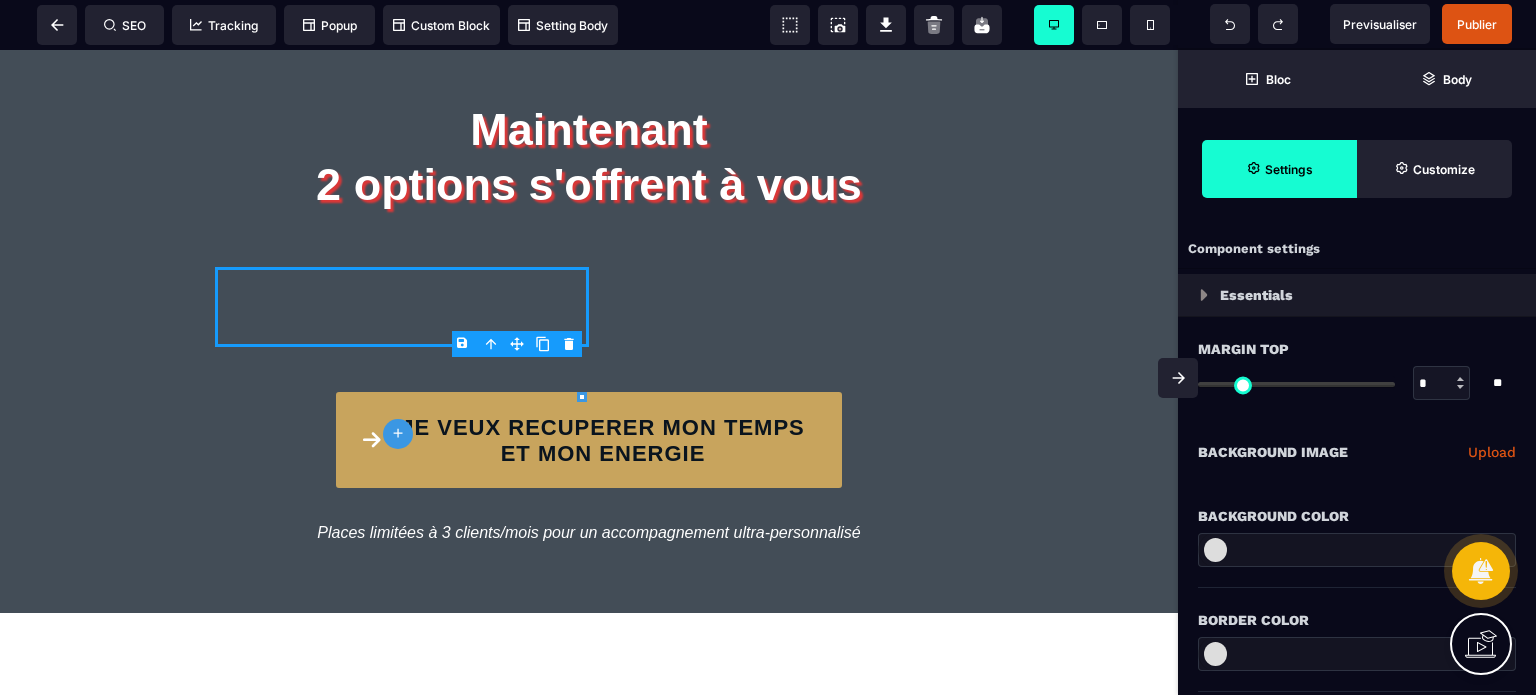 click on "Background Color" at bounding box center (1357, 516) 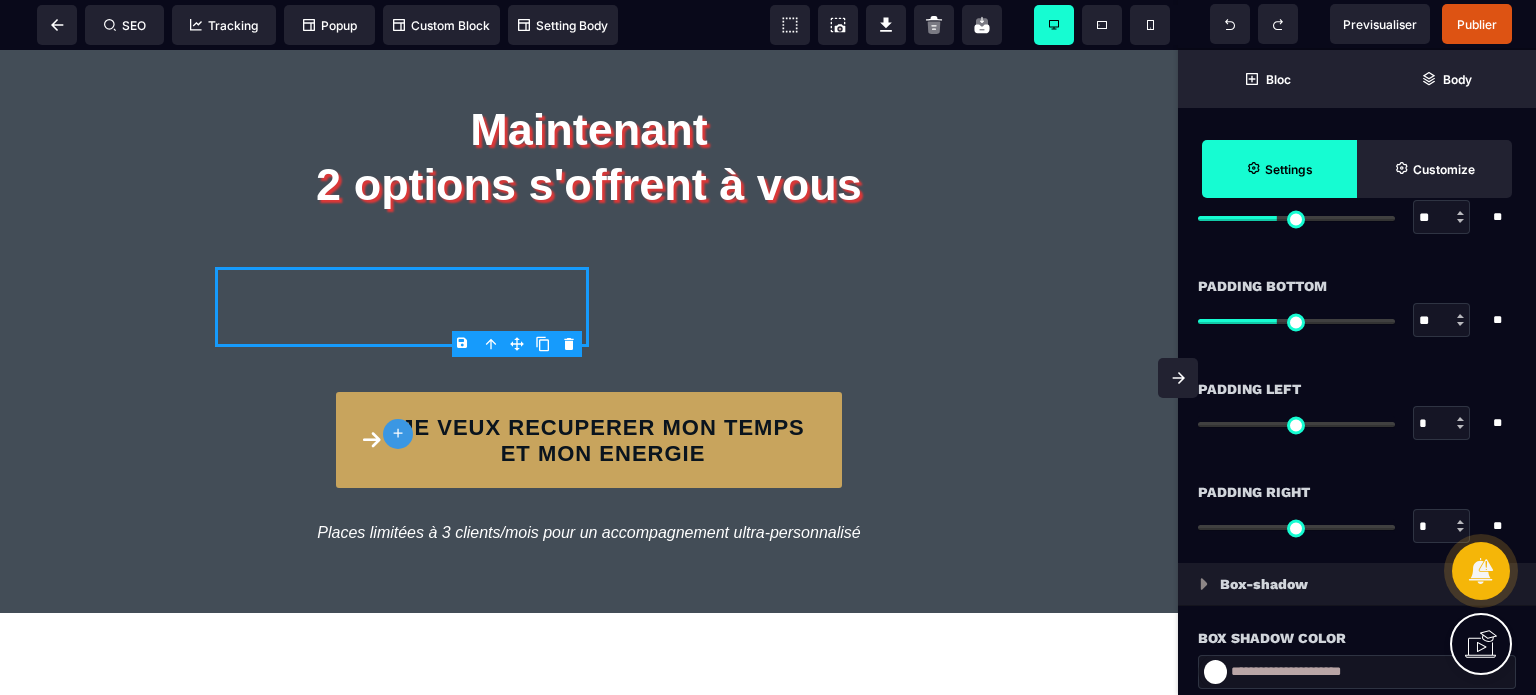 scroll, scrollTop: 1720, scrollLeft: 0, axis: vertical 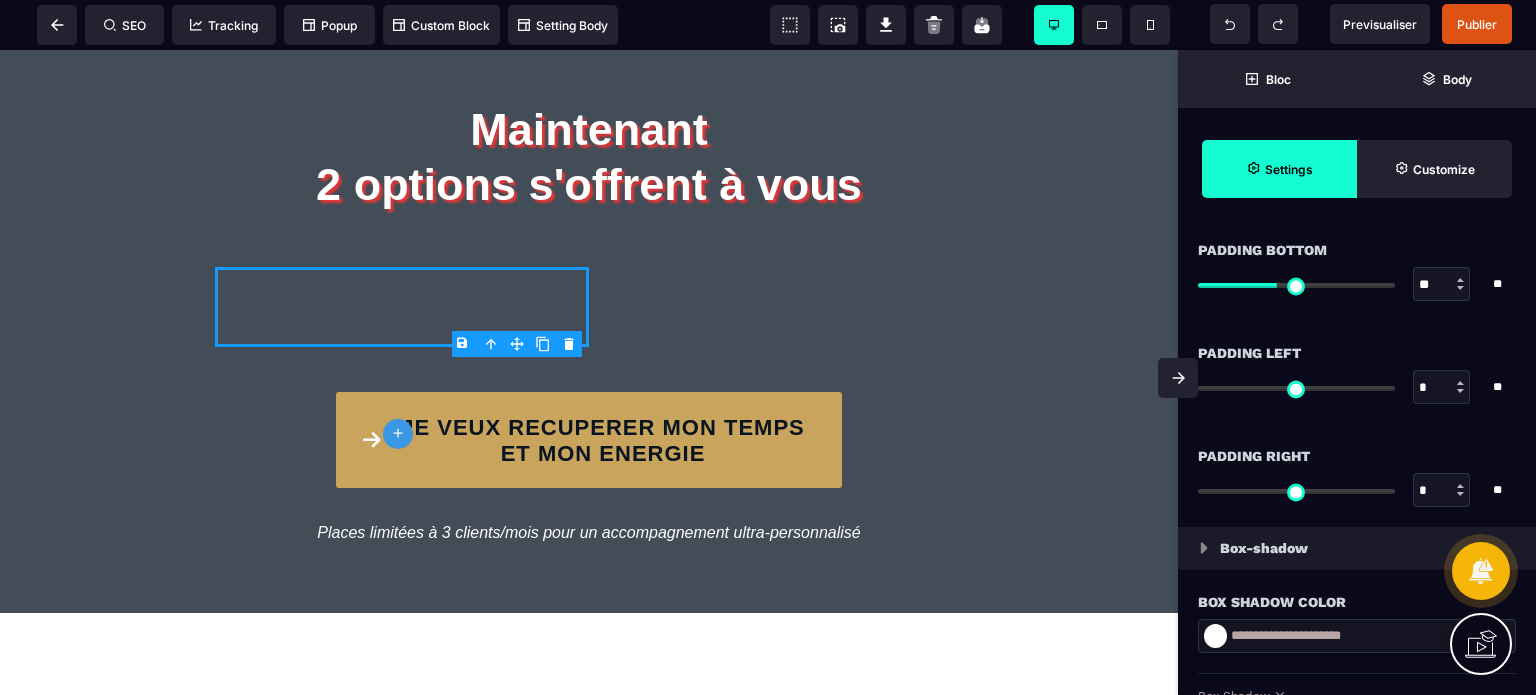 drag, startPoint x: 1424, startPoint y: 479, endPoint x: 1416, endPoint y: 487, distance: 11.313708 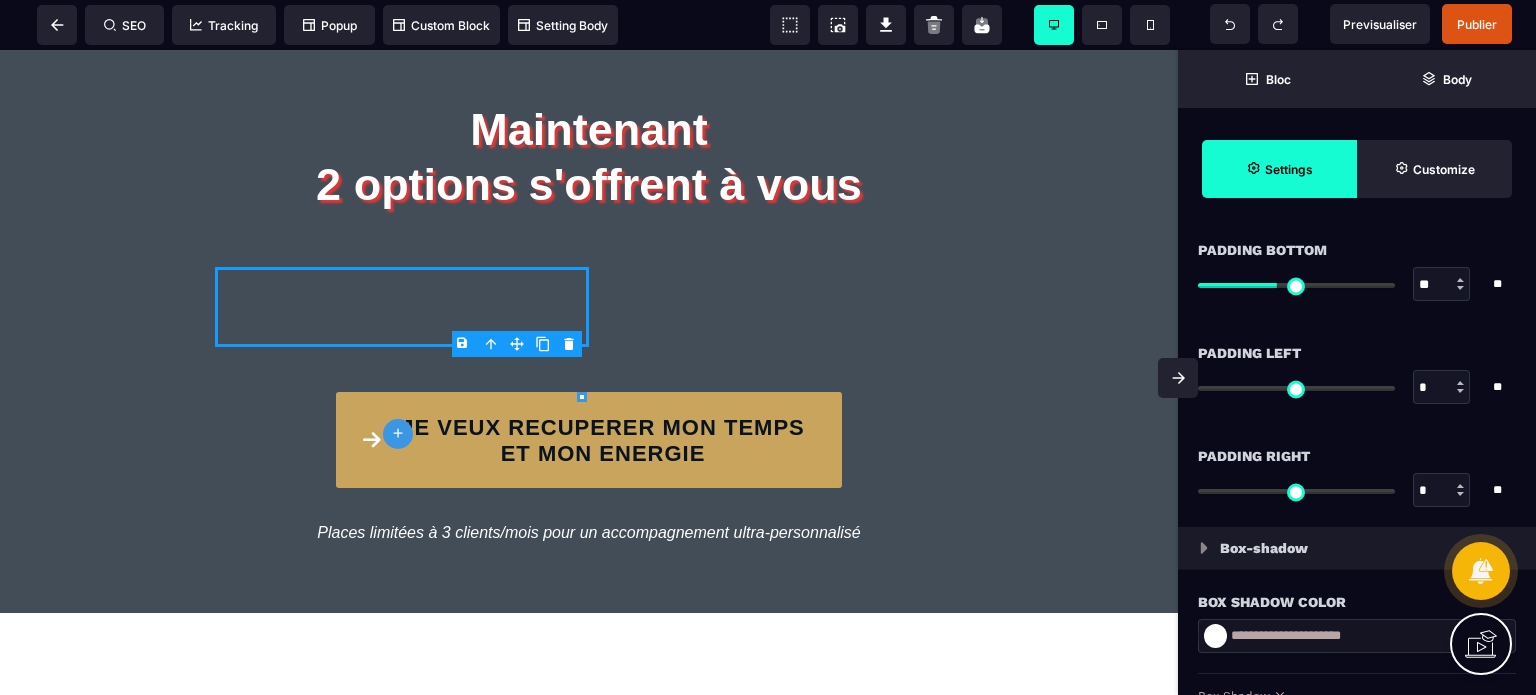 type on "*" 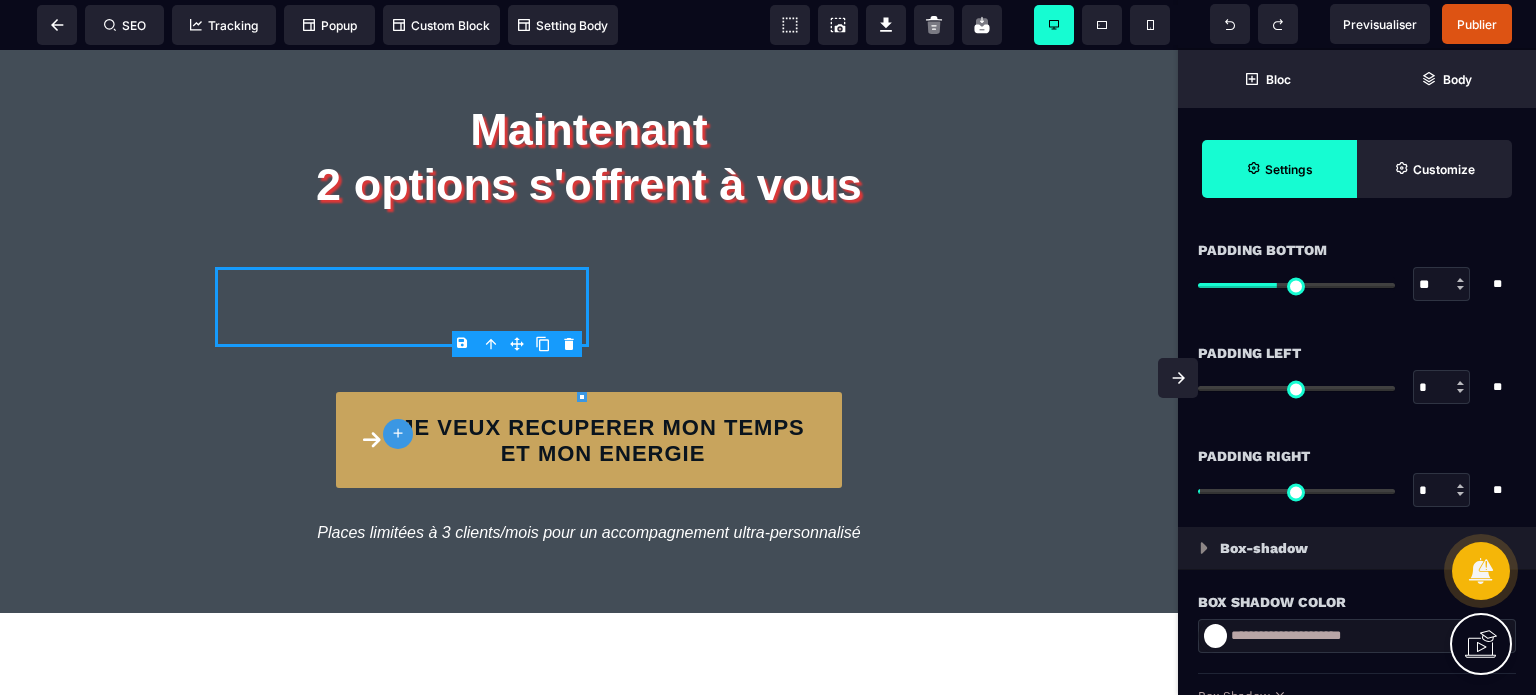 type on "**" 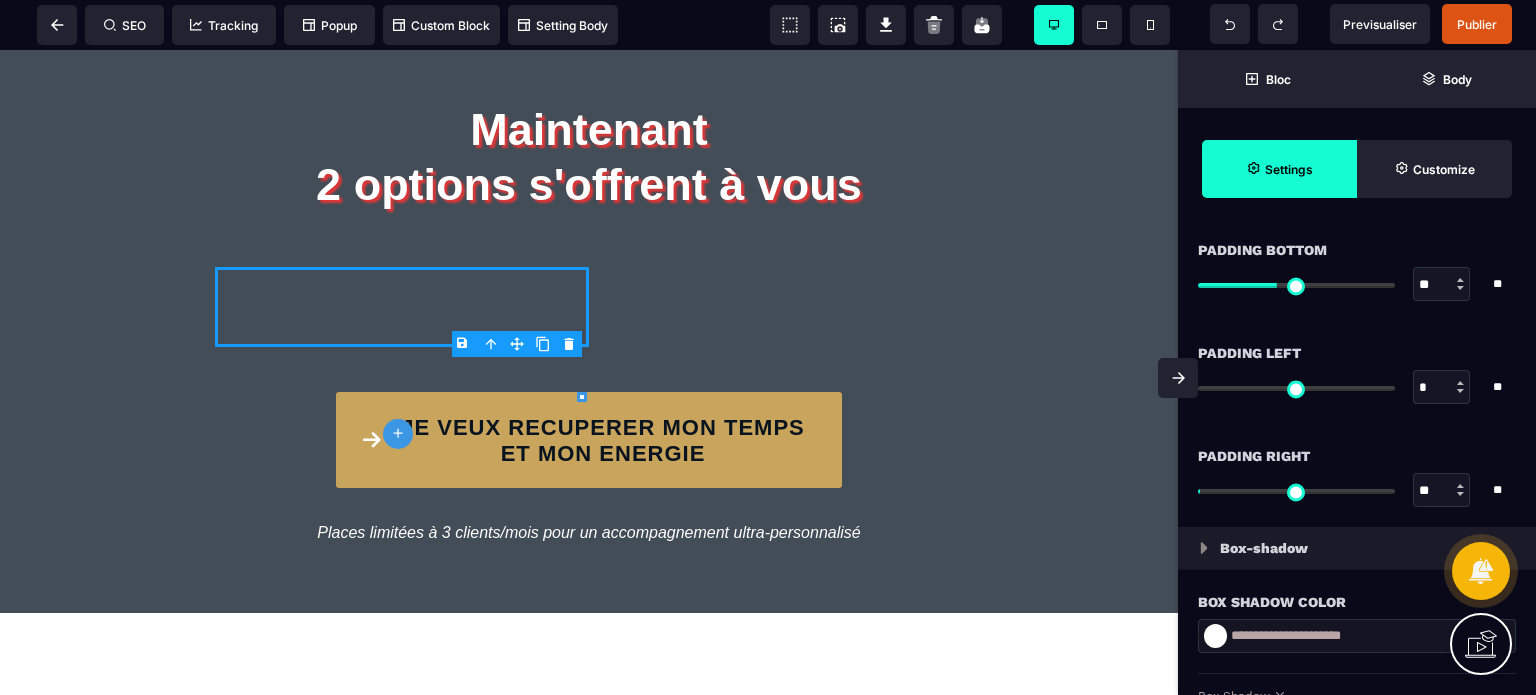 type on "**" 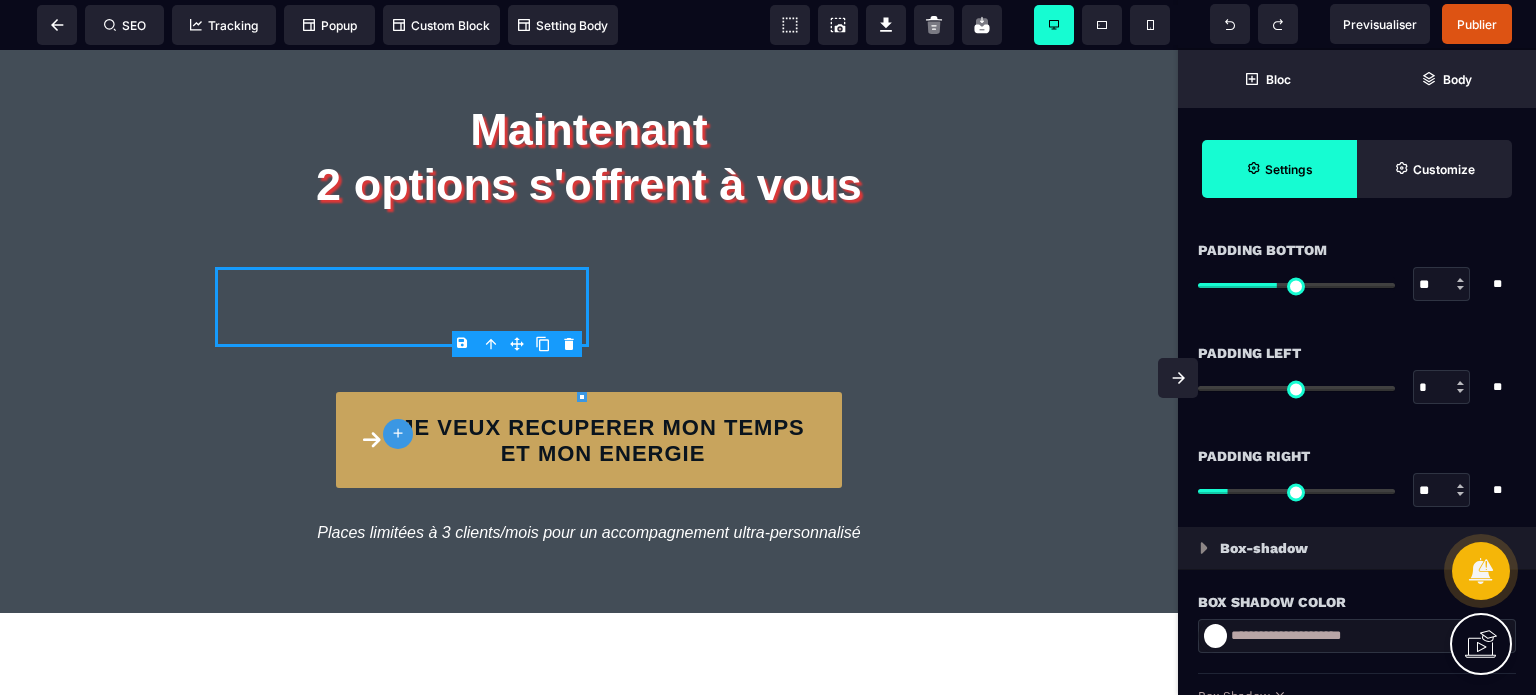 type on "**" 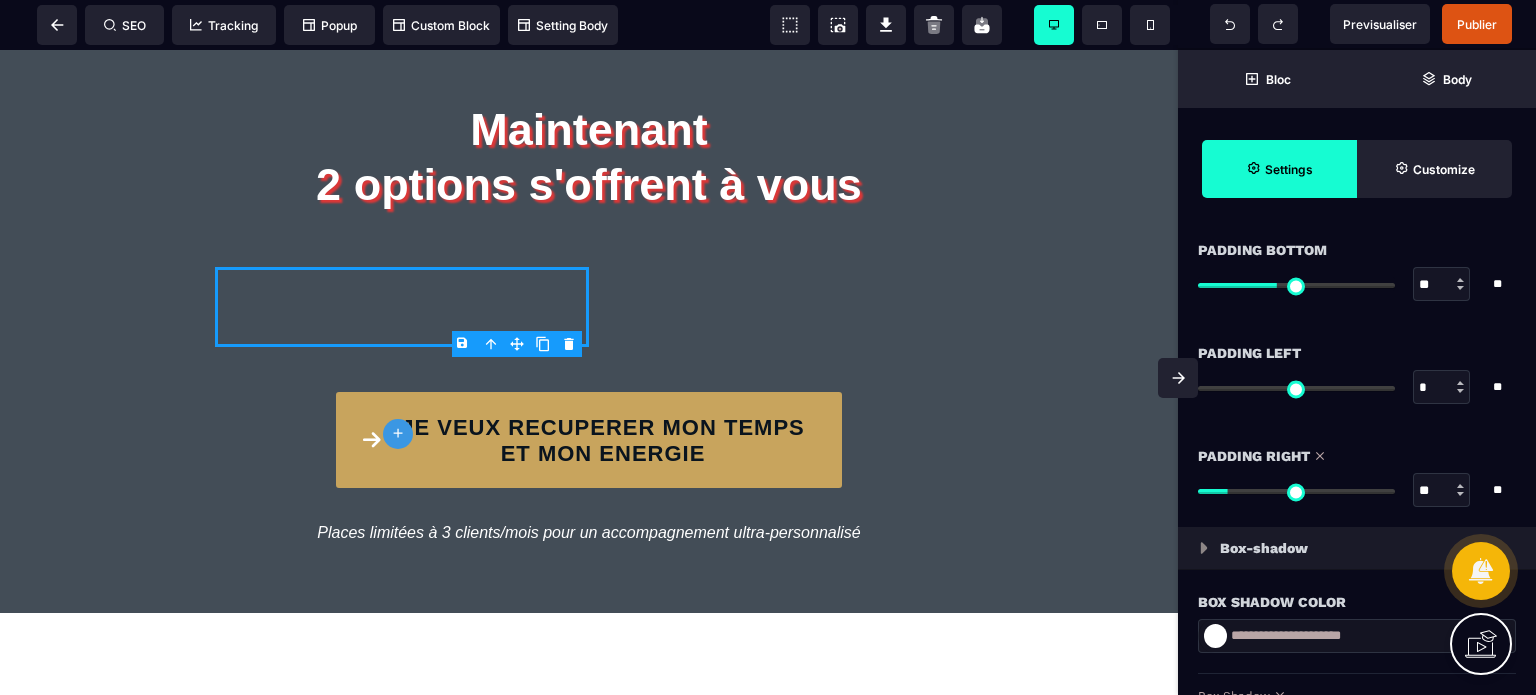 drag, startPoint x: 1444, startPoint y: 394, endPoint x: 1405, endPoint y: 411, distance: 42.544094 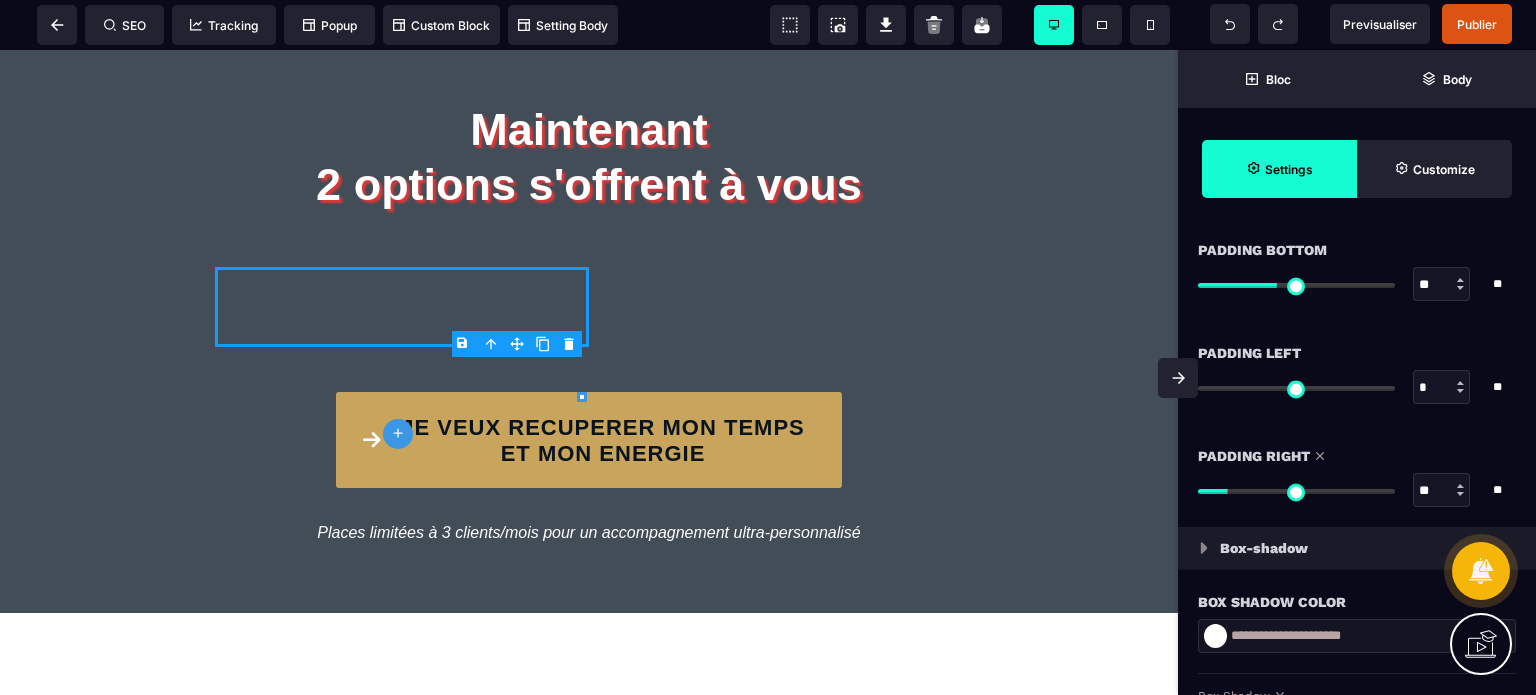 type on "*" 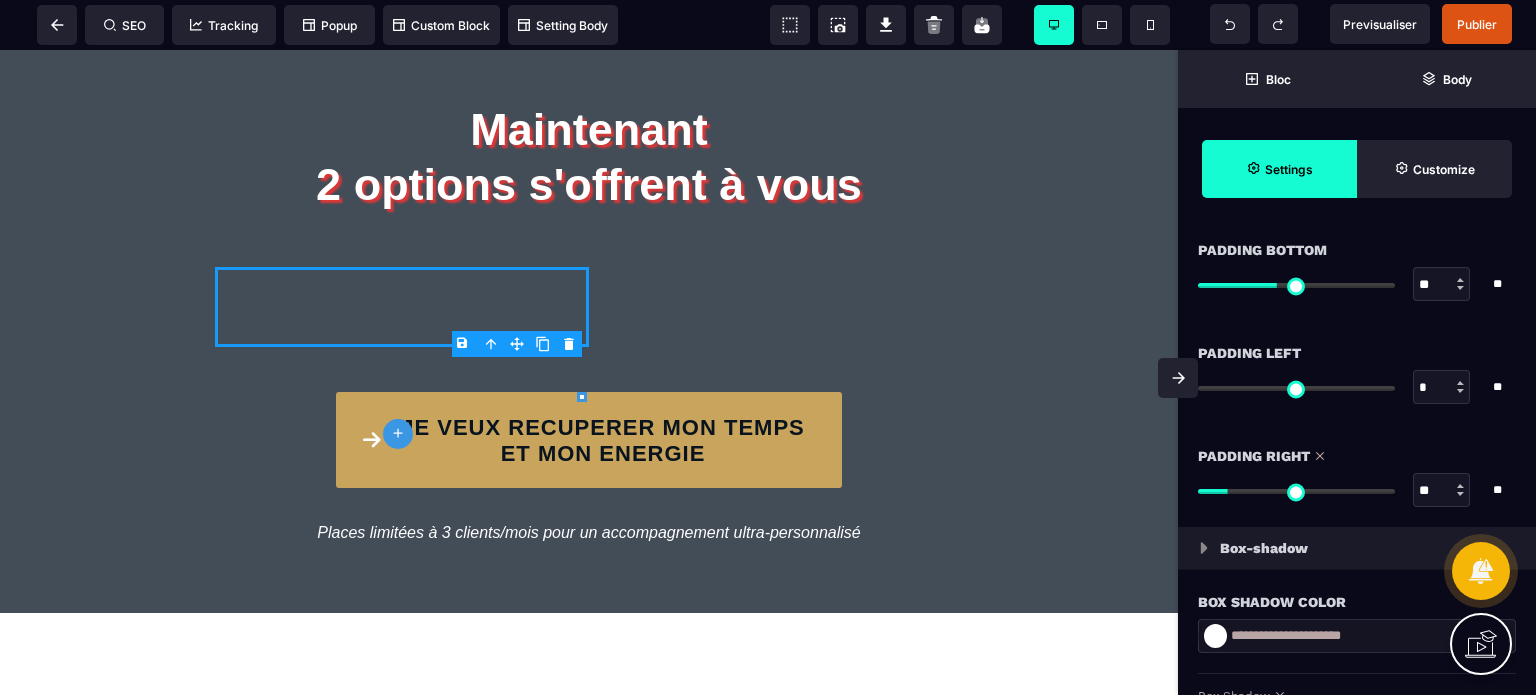type on "*" 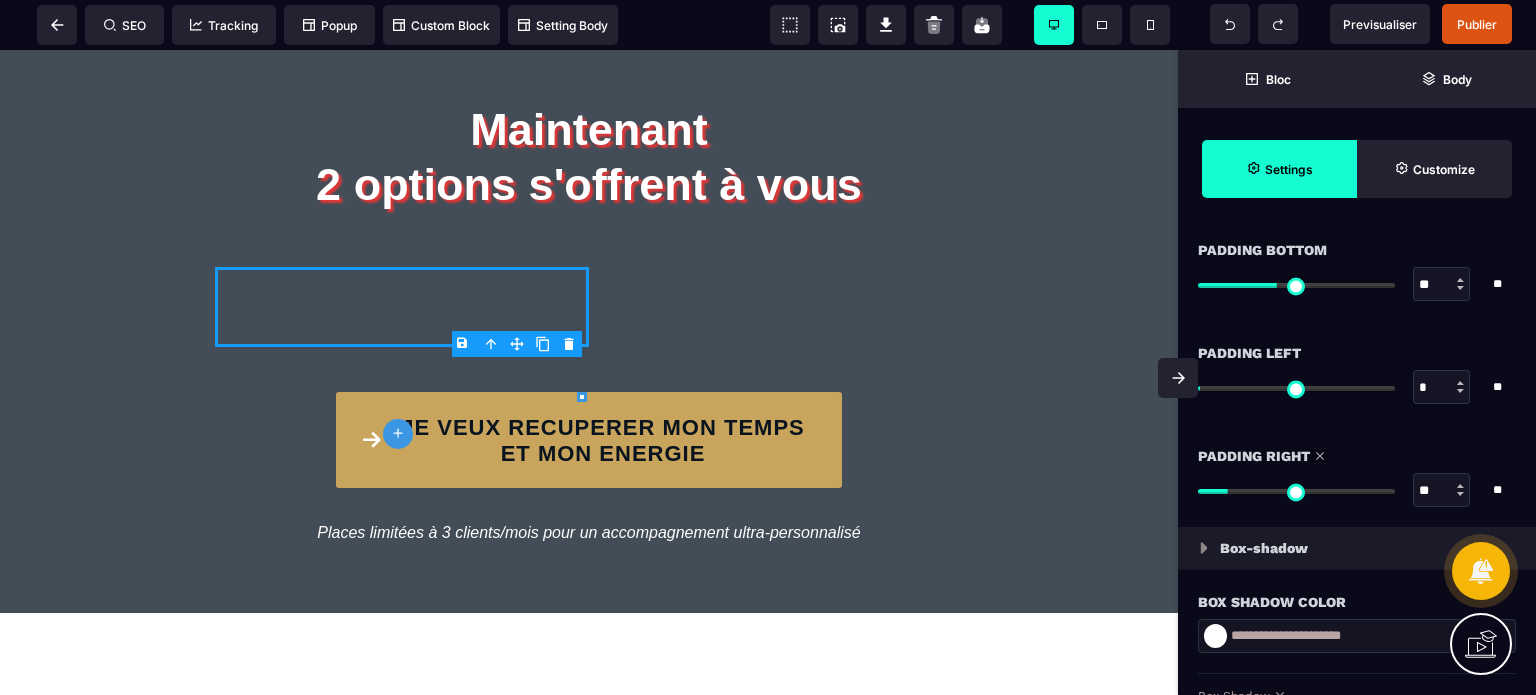 type on "**" 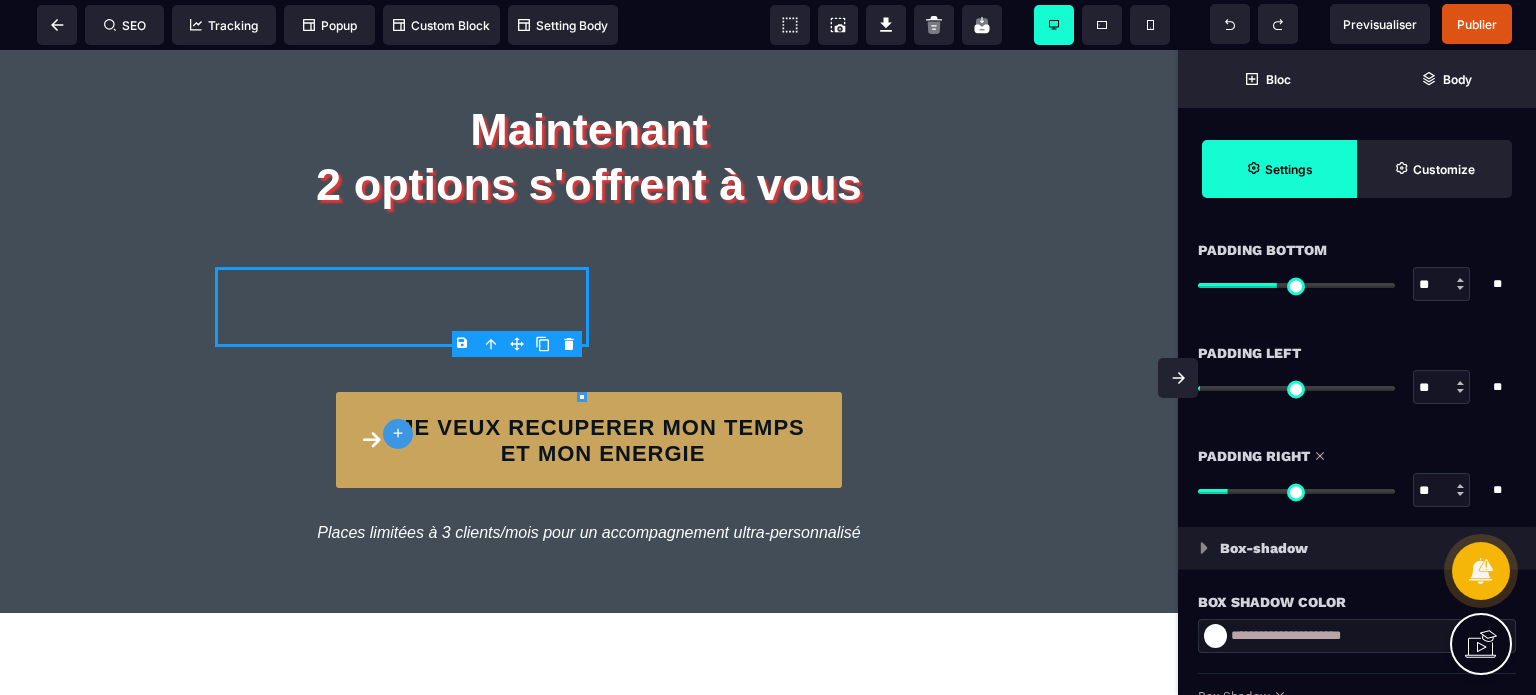 type on "**" 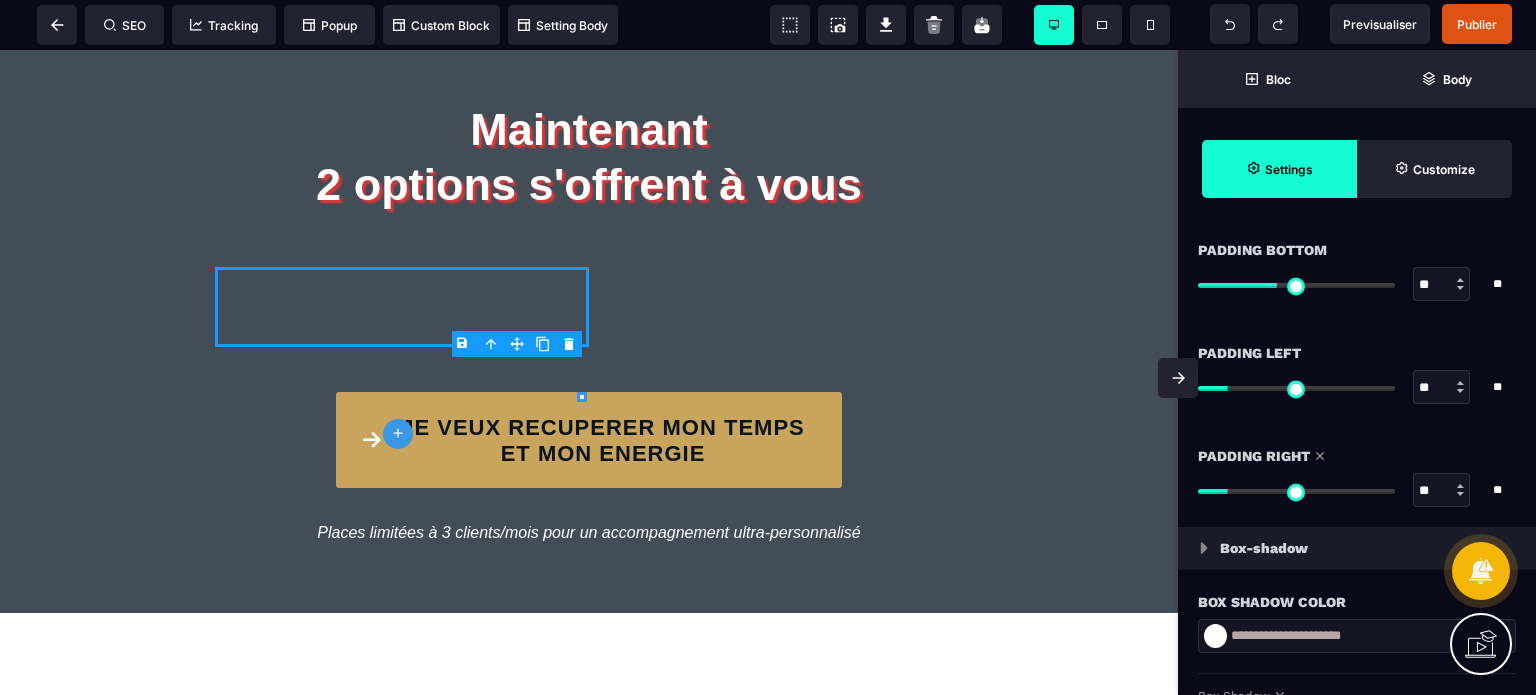 type on "**" 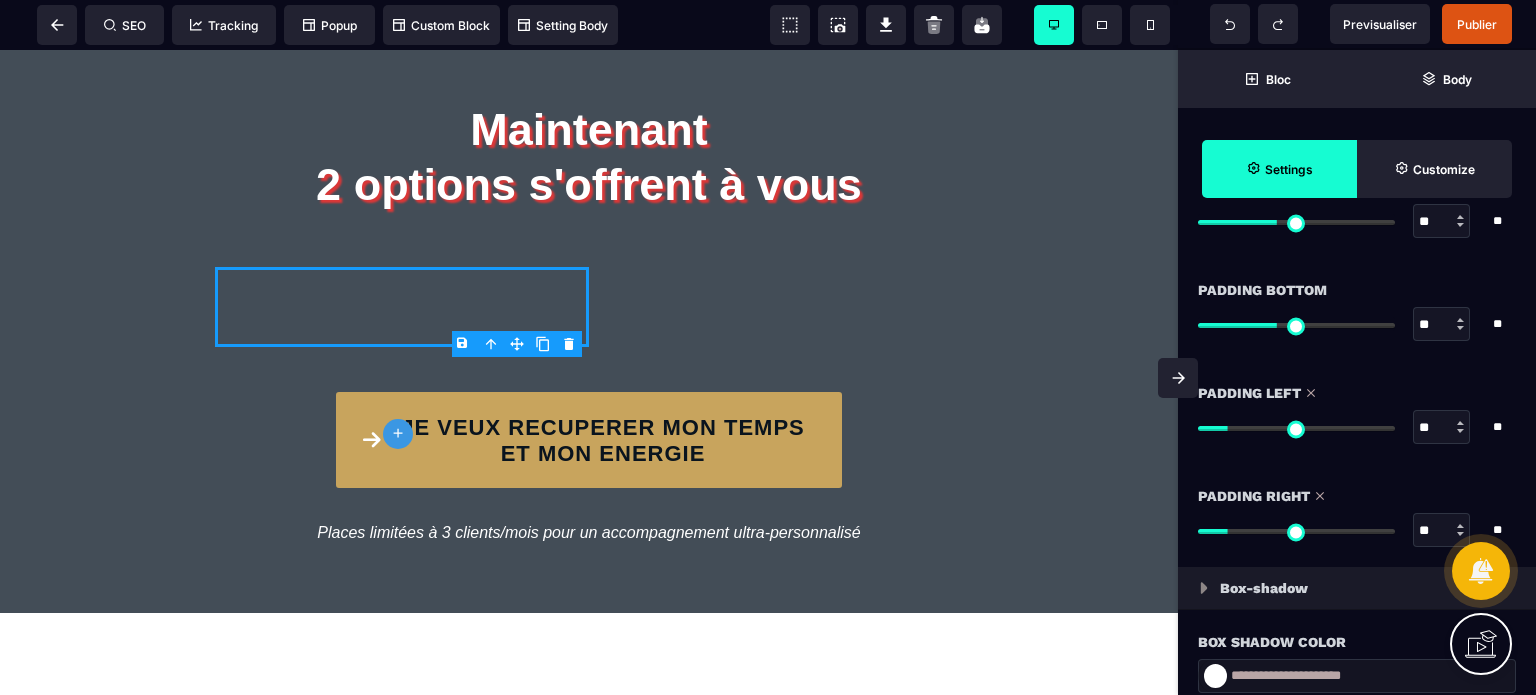 scroll, scrollTop: 1600, scrollLeft: 0, axis: vertical 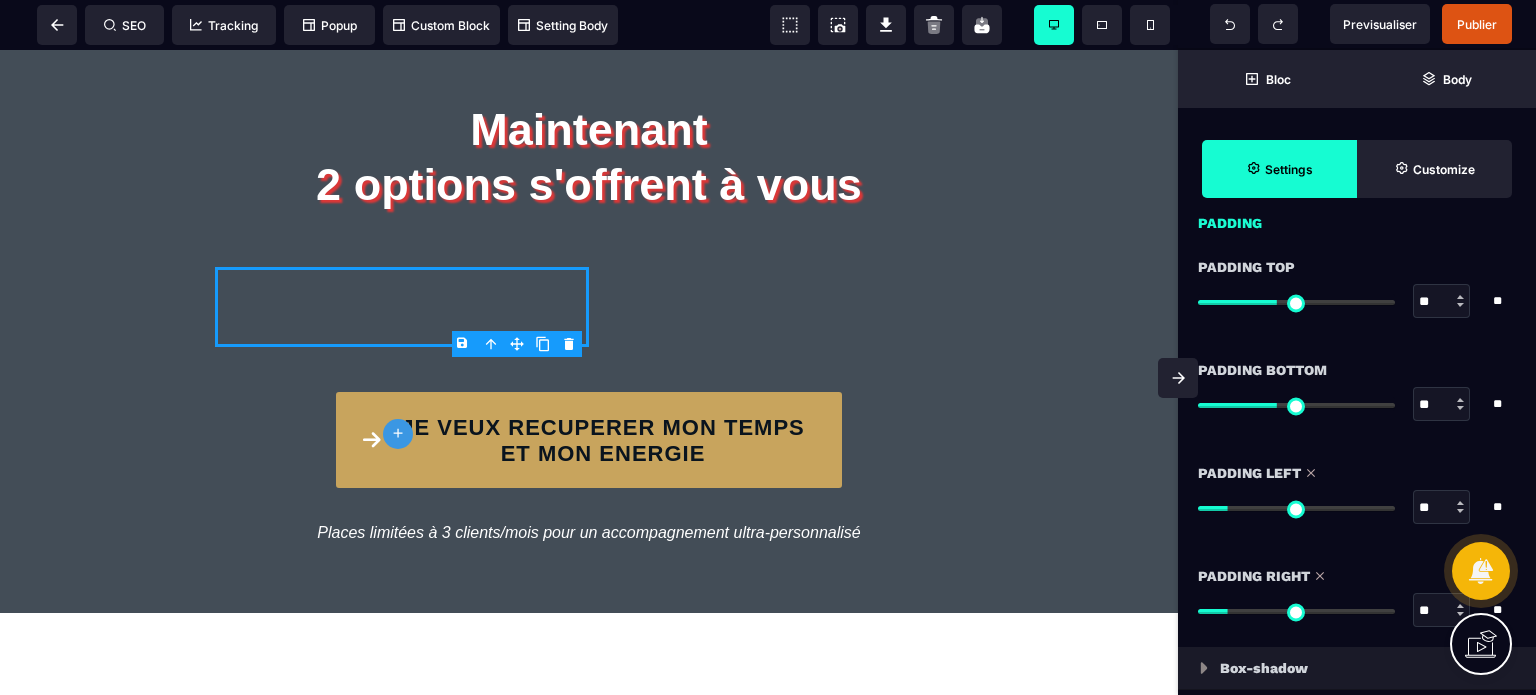 drag, startPoint x: 1444, startPoint y: 408, endPoint x: 1393, endPoint y: 415, distance: 51.47815 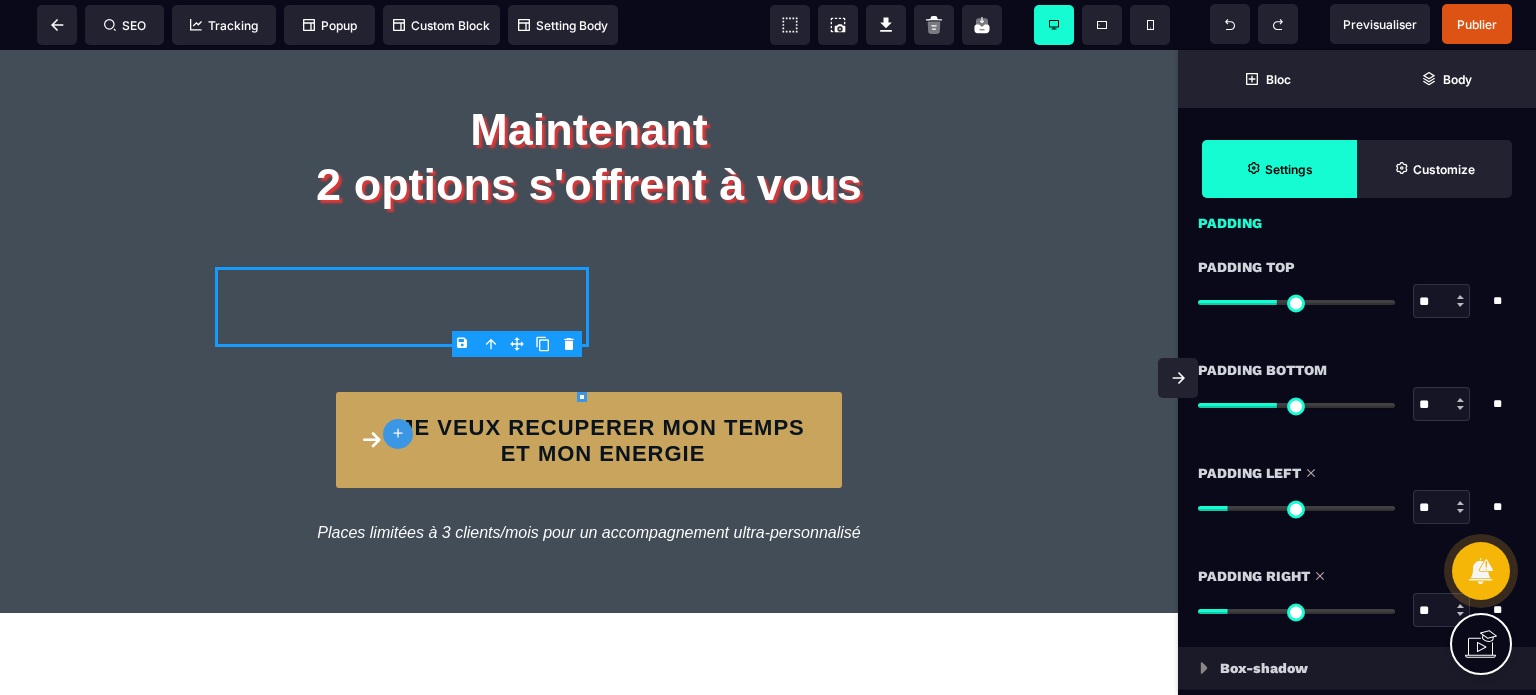 type on "*" 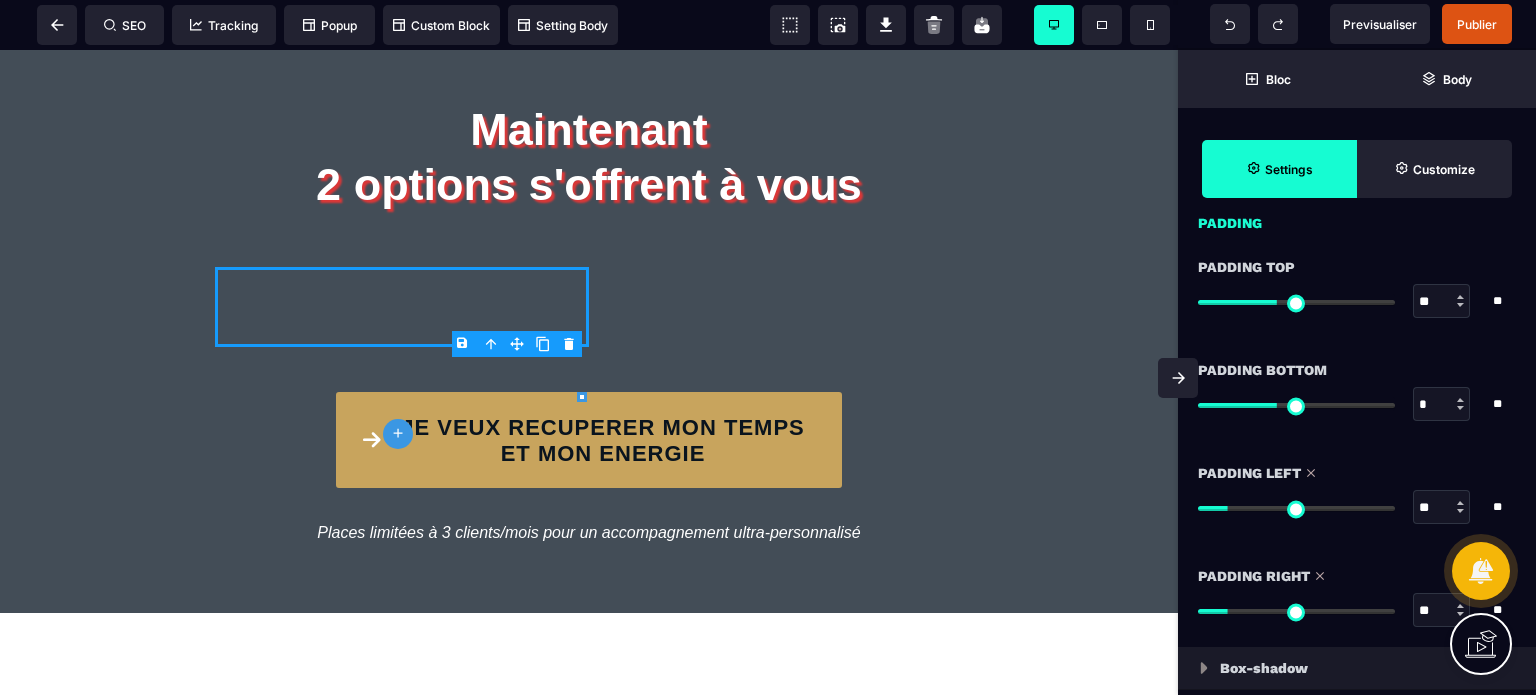 type on "*" 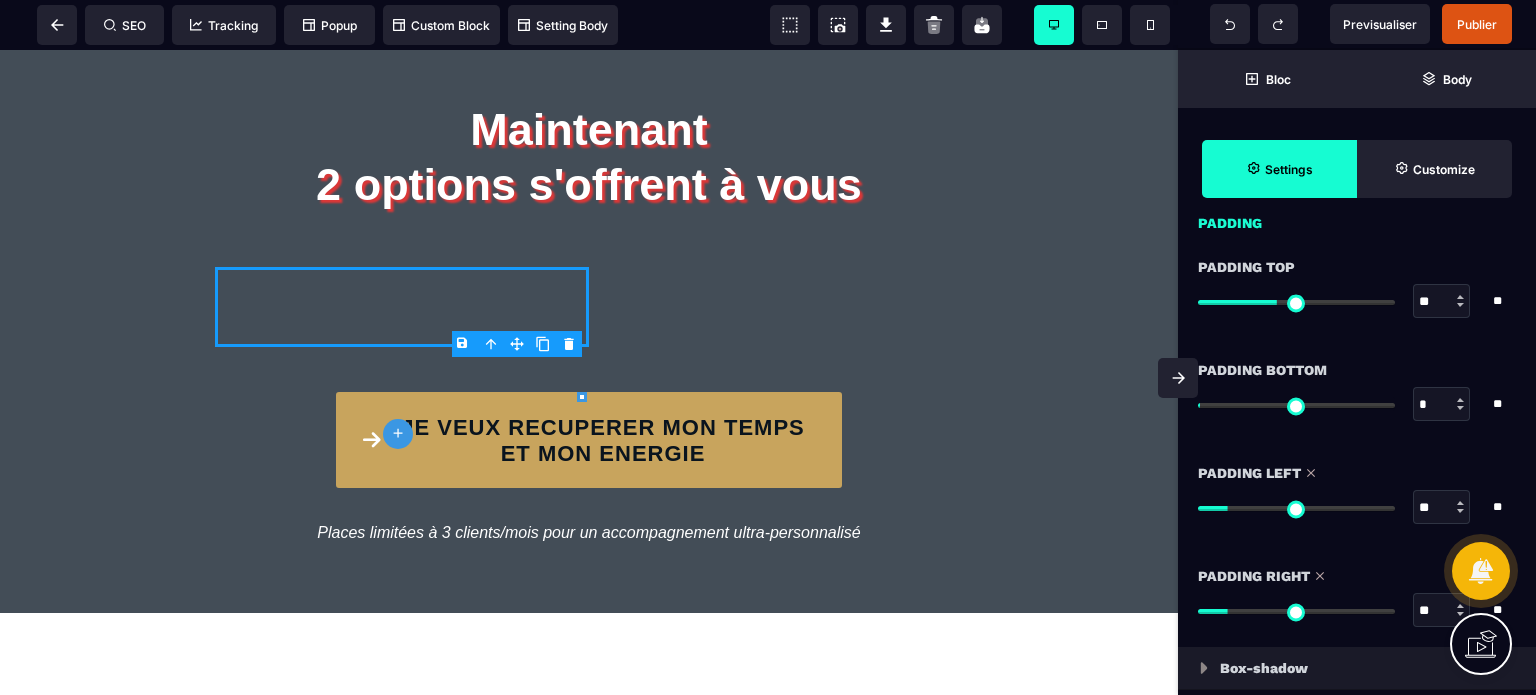 type on "**" 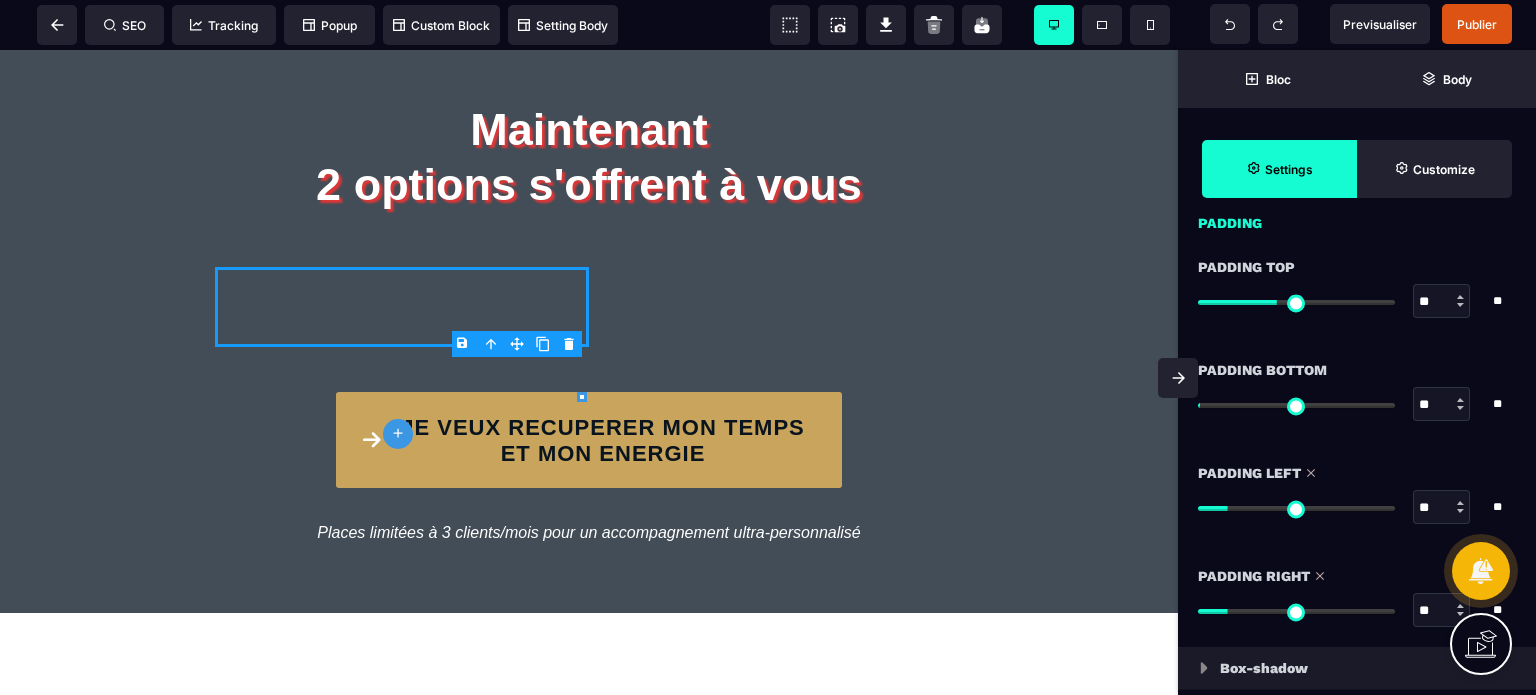 type on "**" 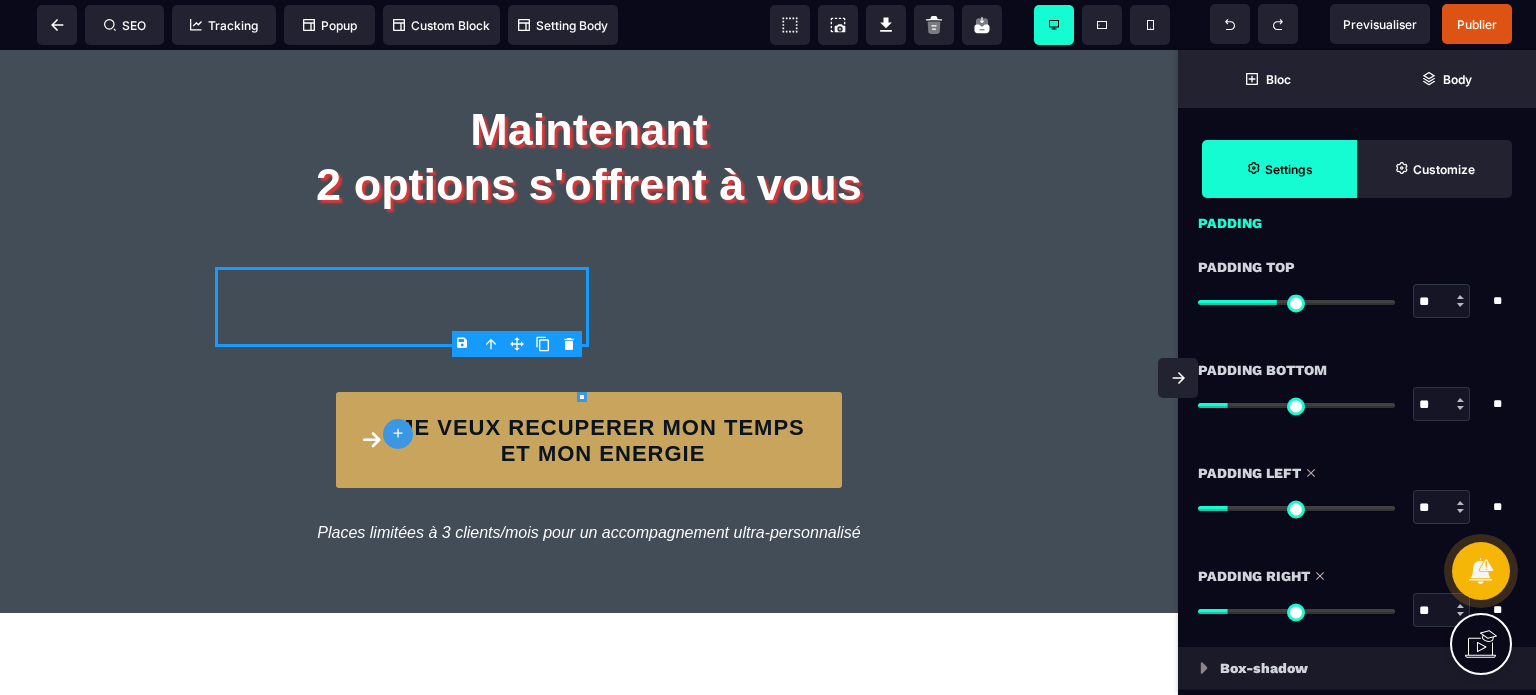 type on "**" 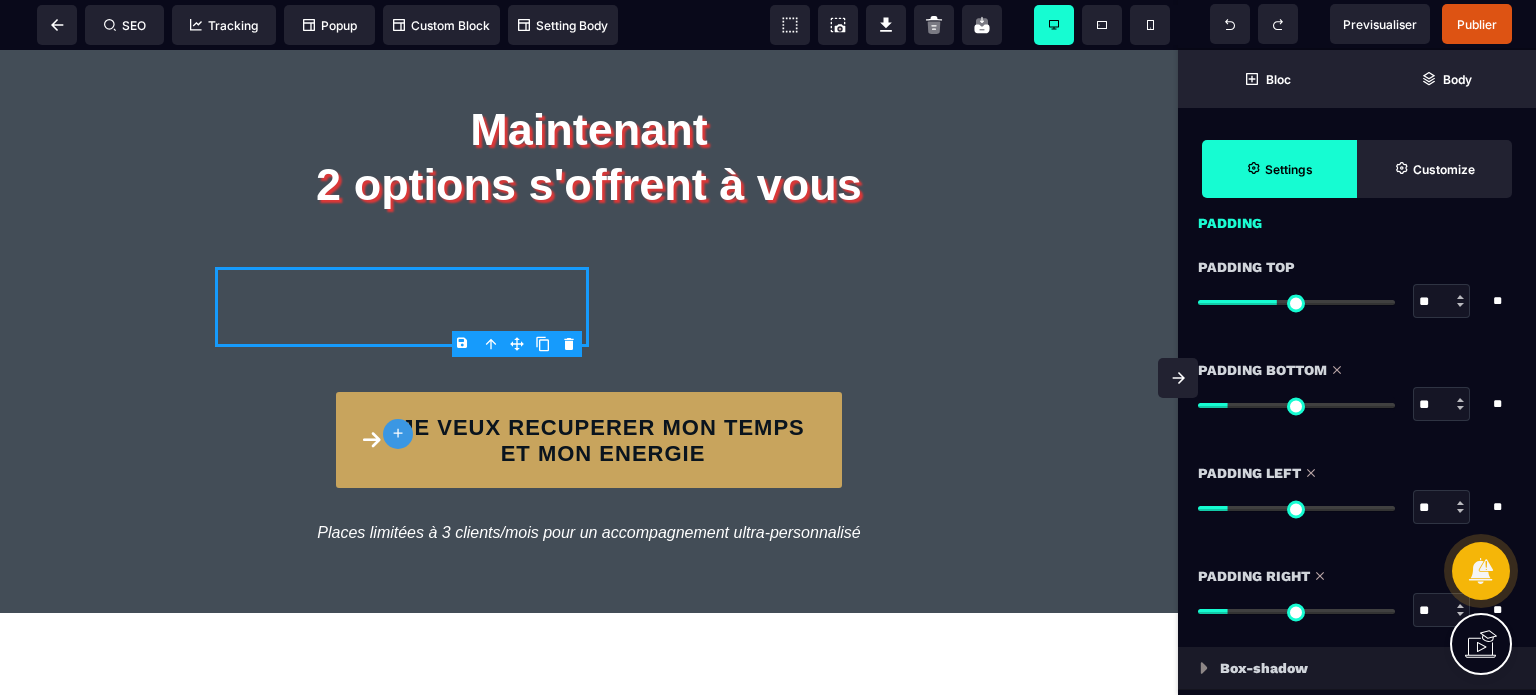 drag, startPoint x: 1439, startPoint y: 304, endPoint x: 1397, endPoint y: 311, distance: 42.579338 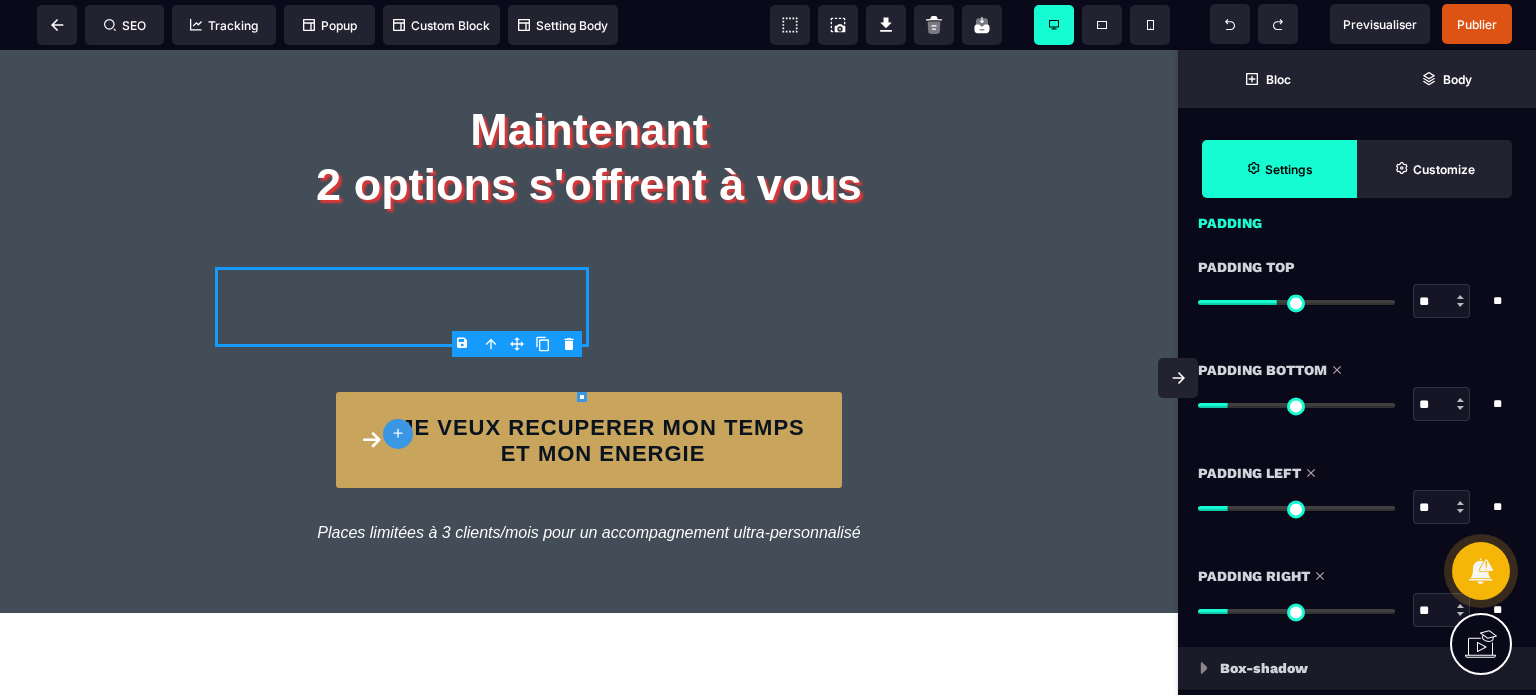 type on "*" 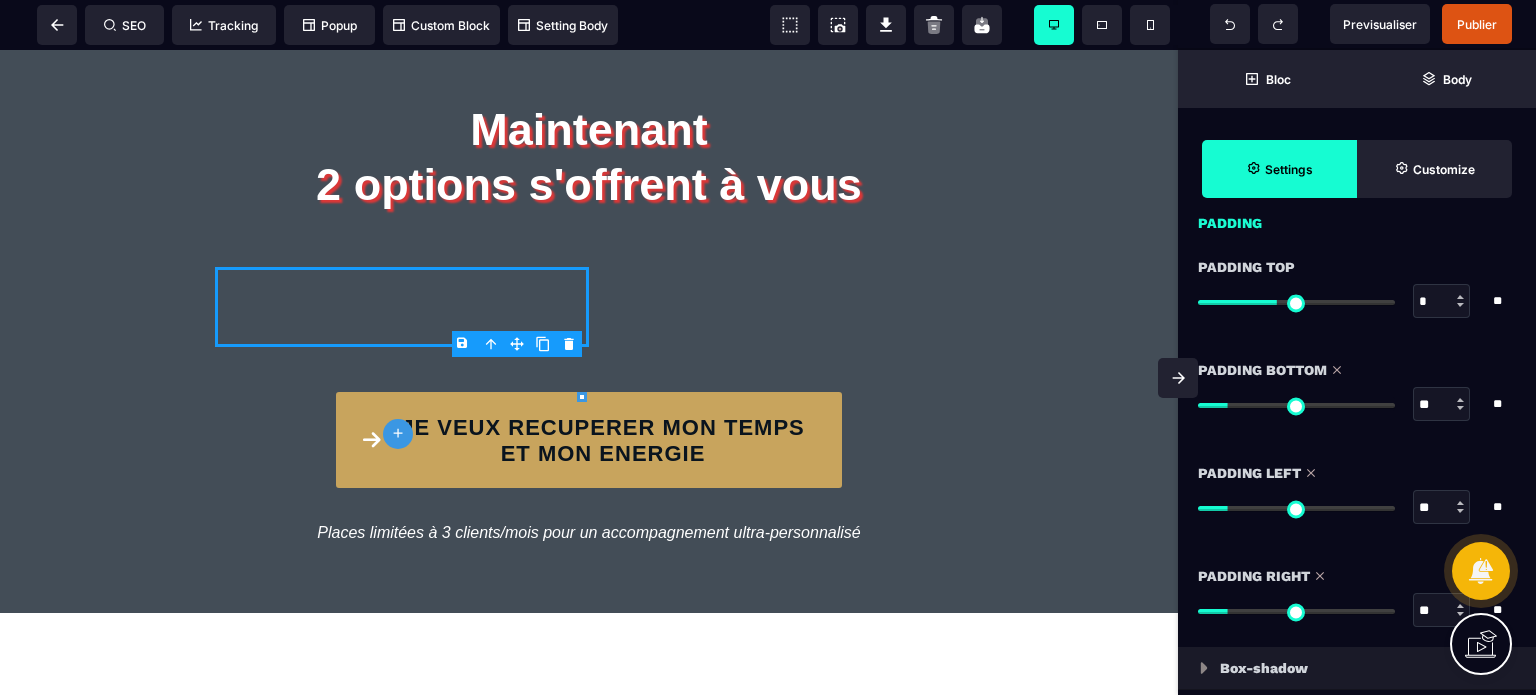 type on "*" 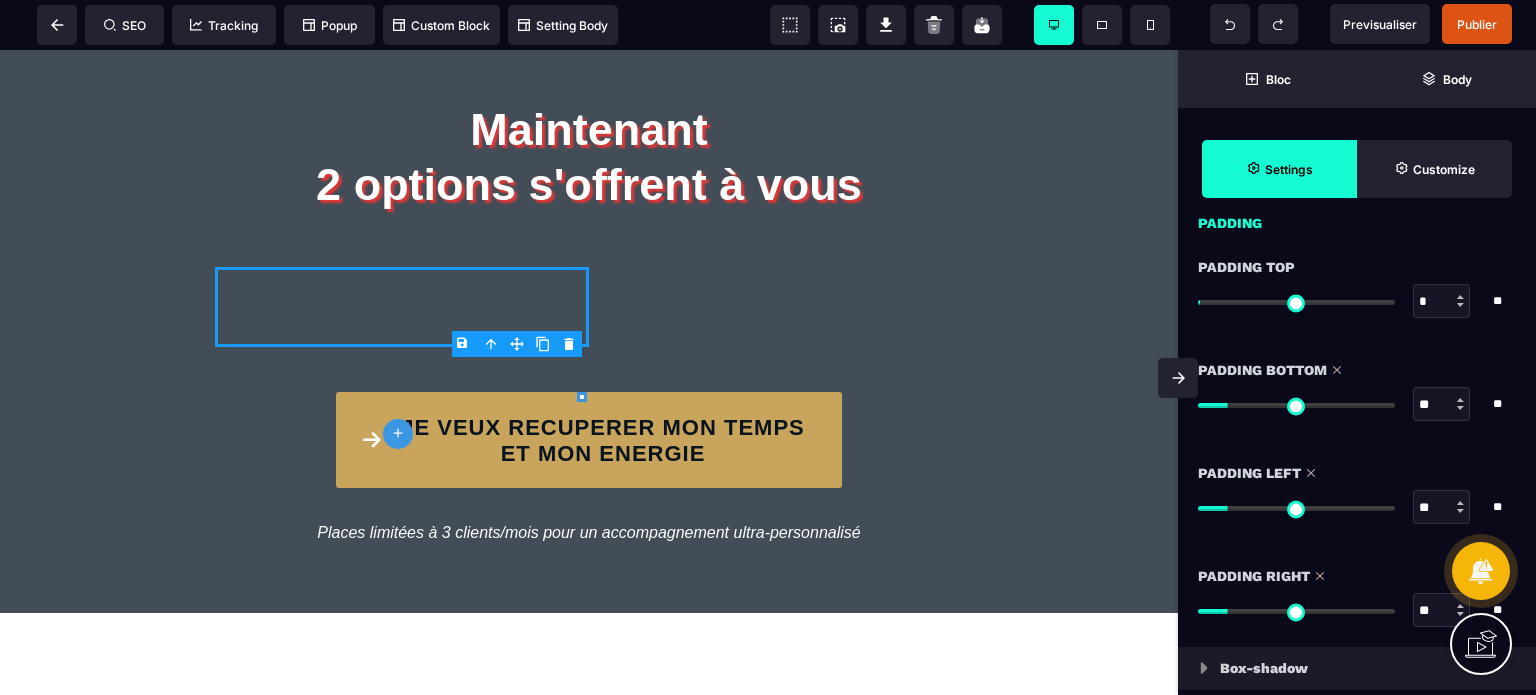 type on "**" 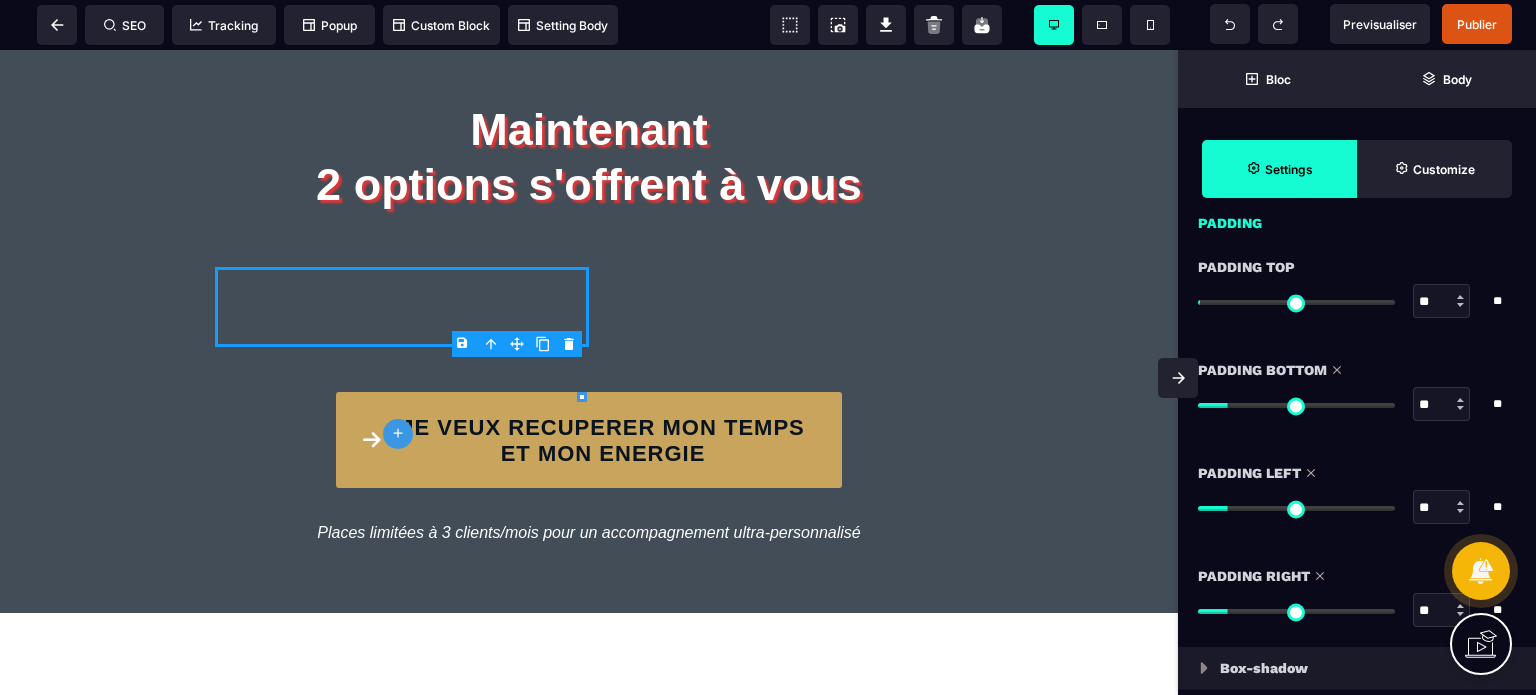 type on "**" 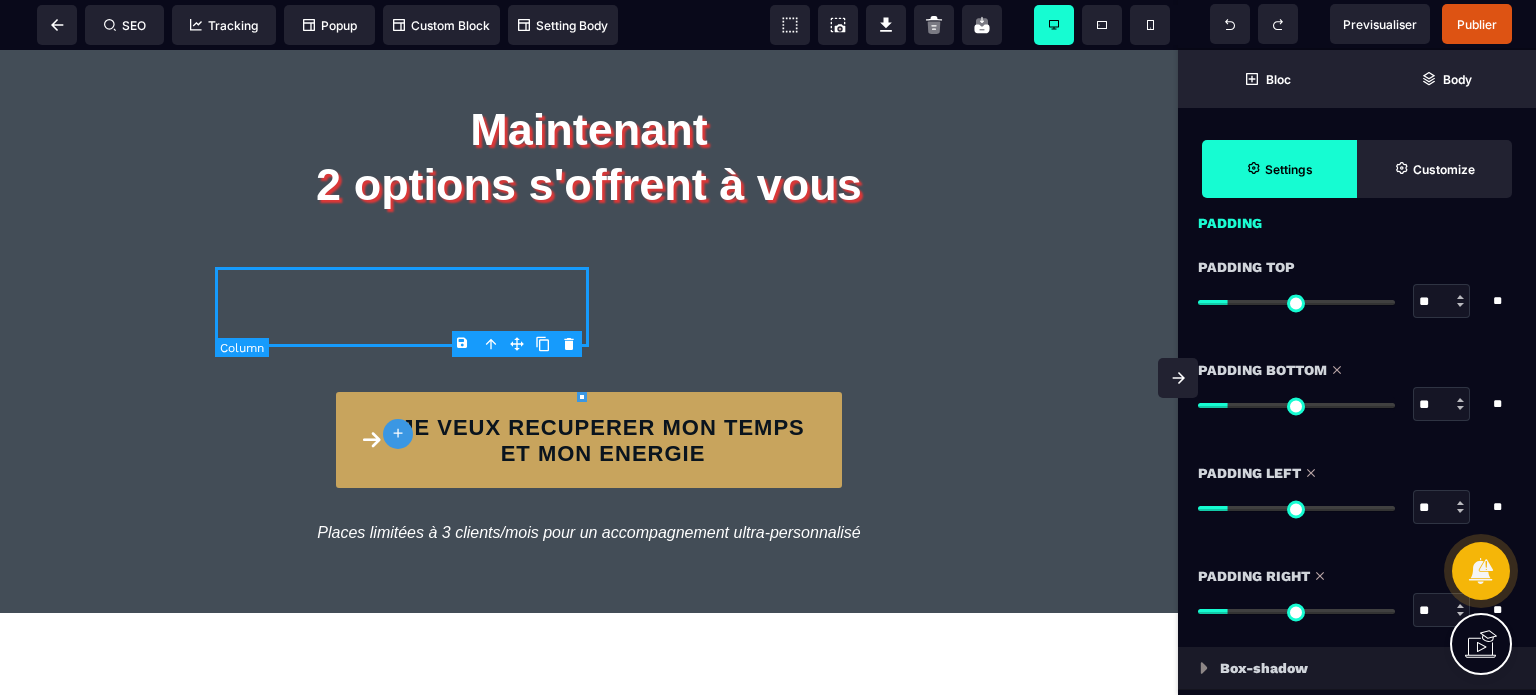 type on "**" 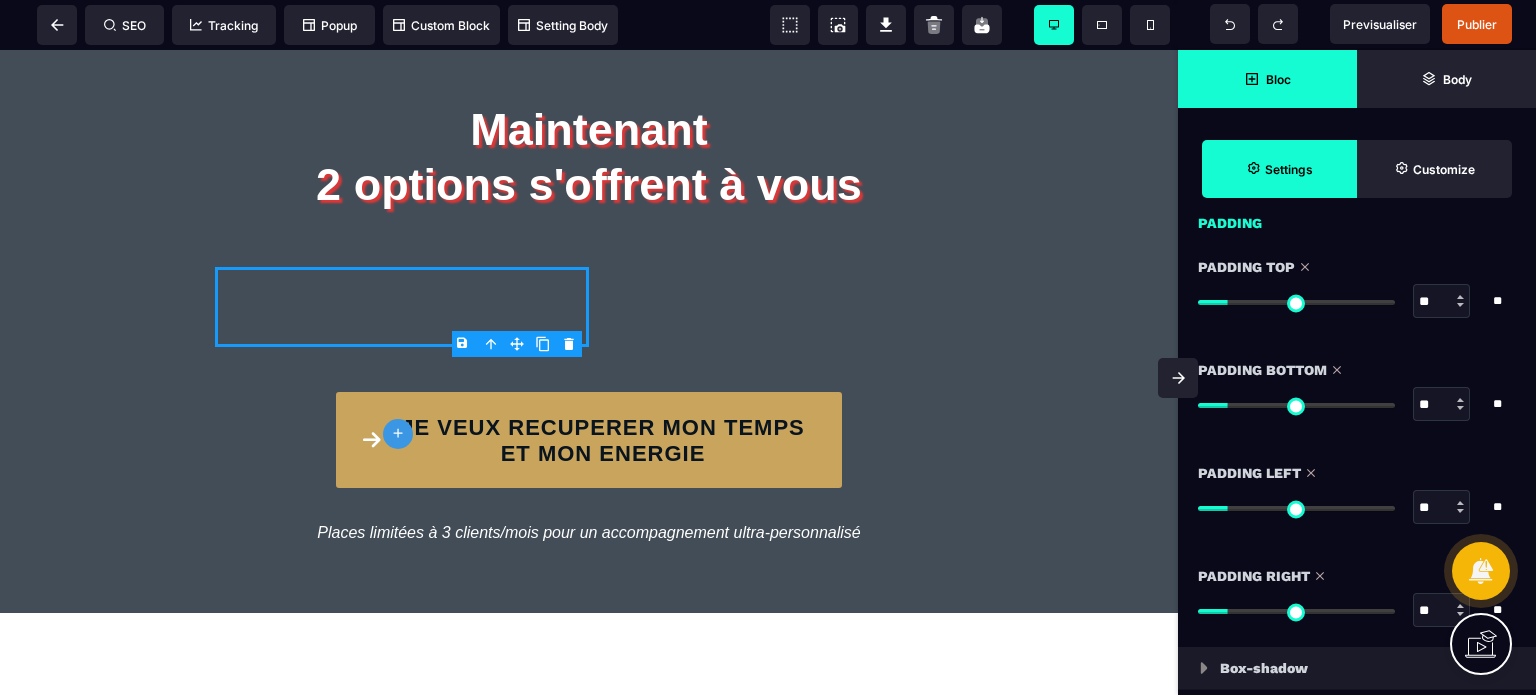 click 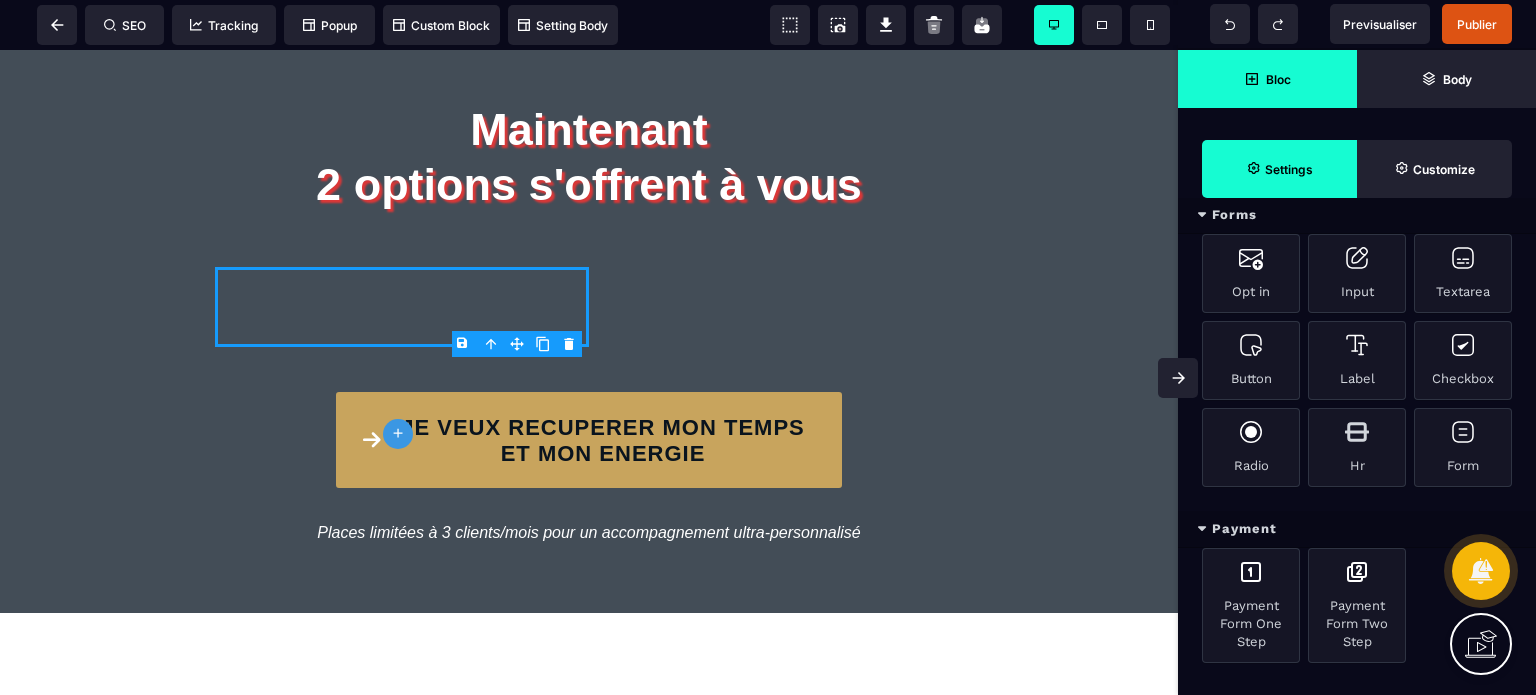 click on "Payment" at bounding box center (1357, 529) 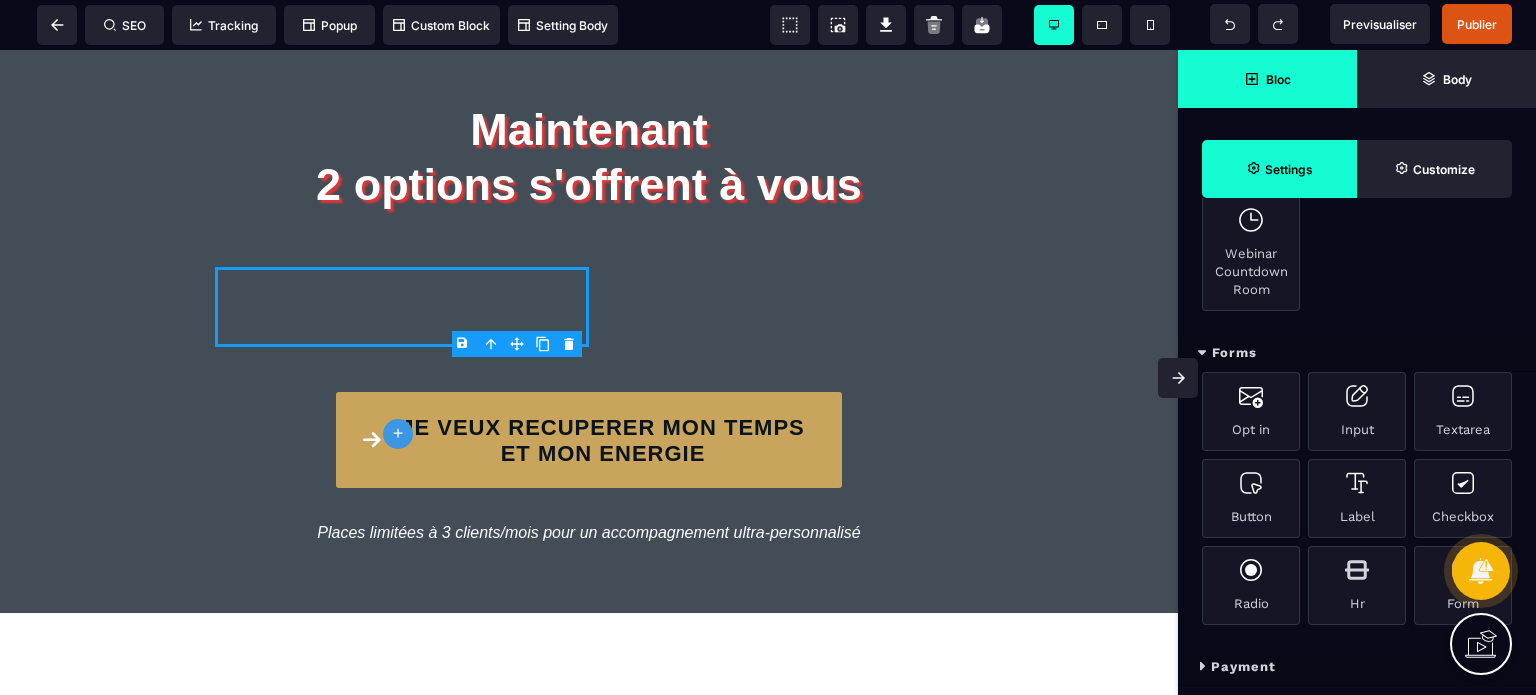 click on "Forms" at bounding box center [1357, 353] 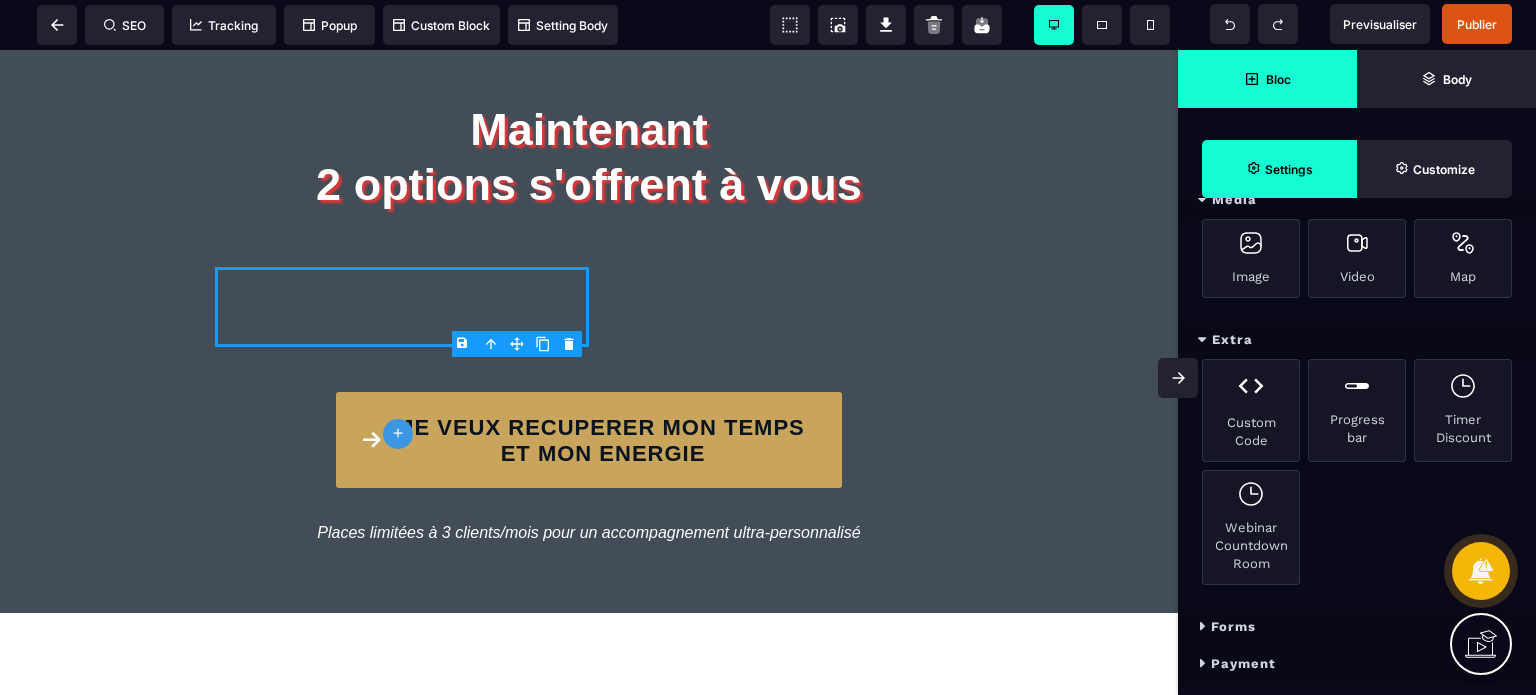 click on "Extra" at bounding box center [1357, 340] 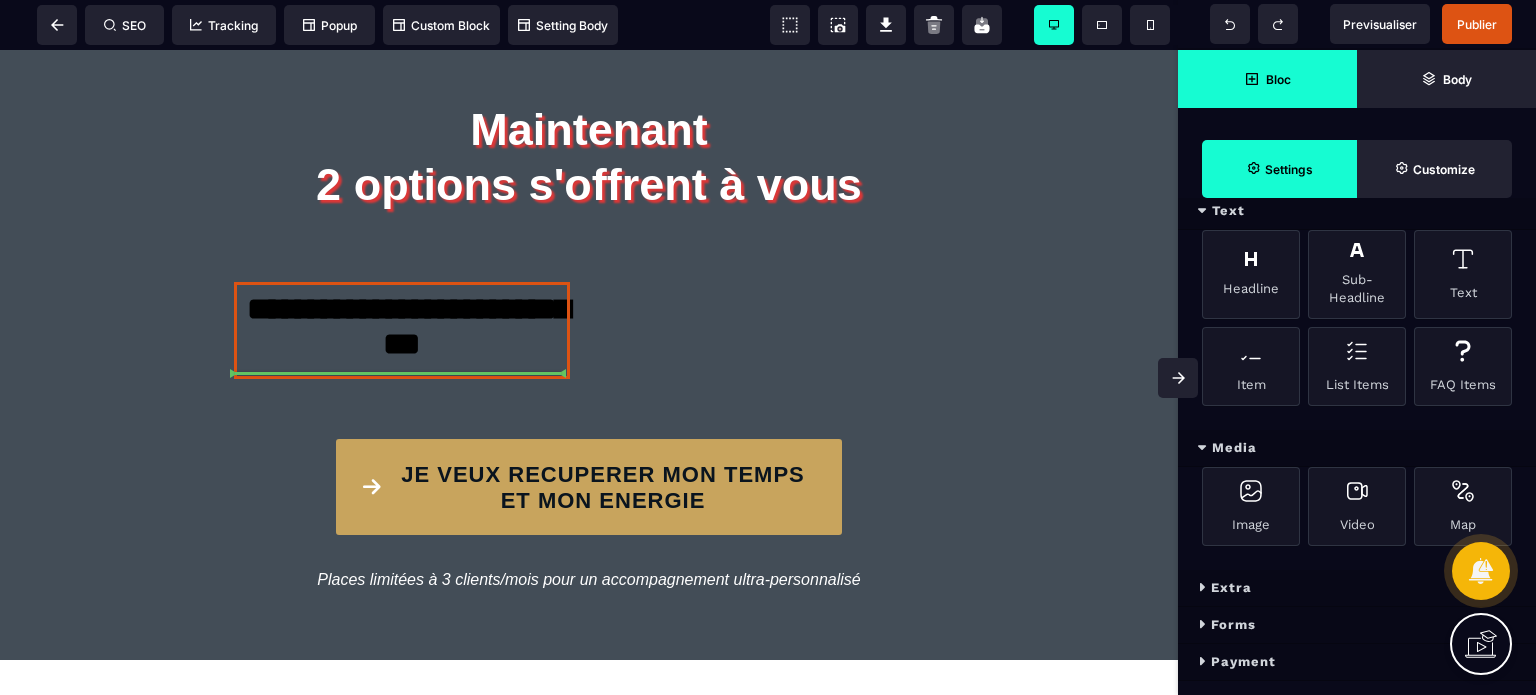 select on "***" 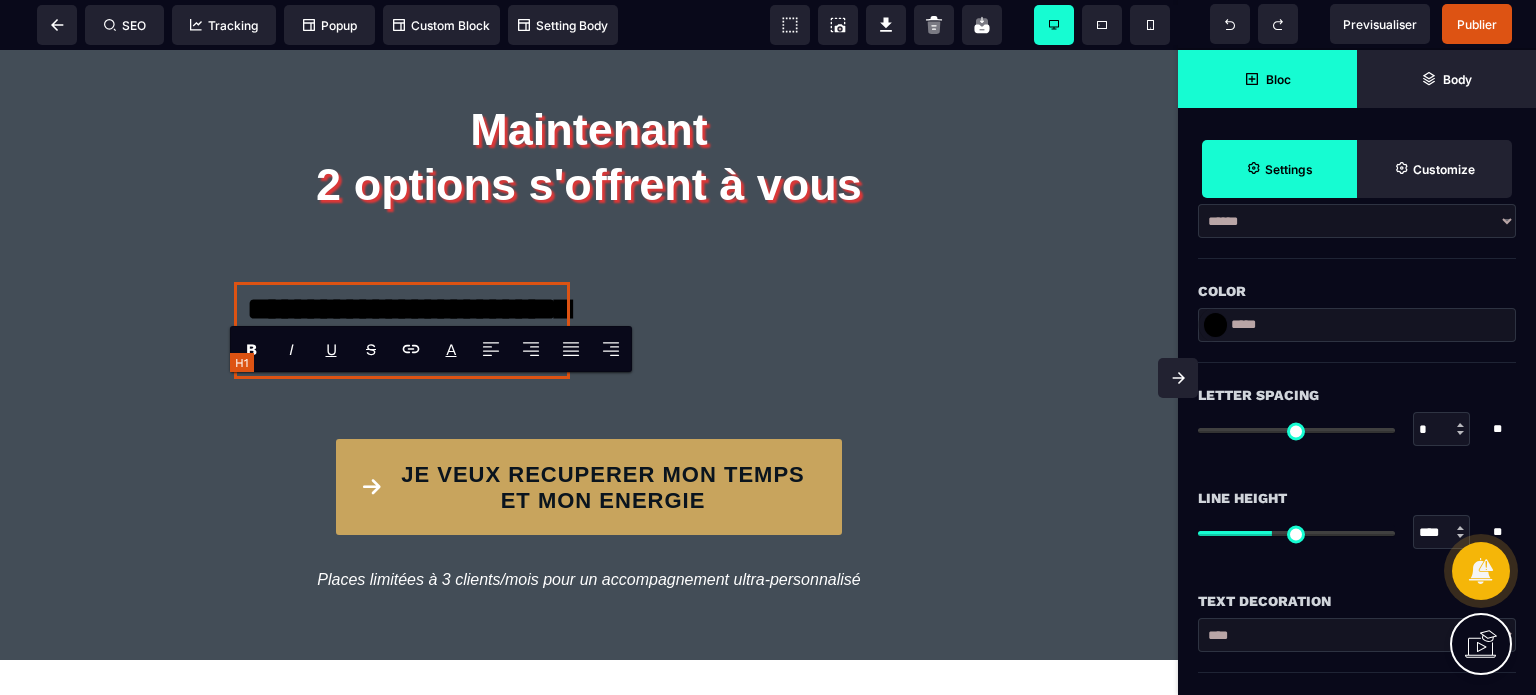 scroll, scrollTop: 0, scrollLeft: 0, axis: both 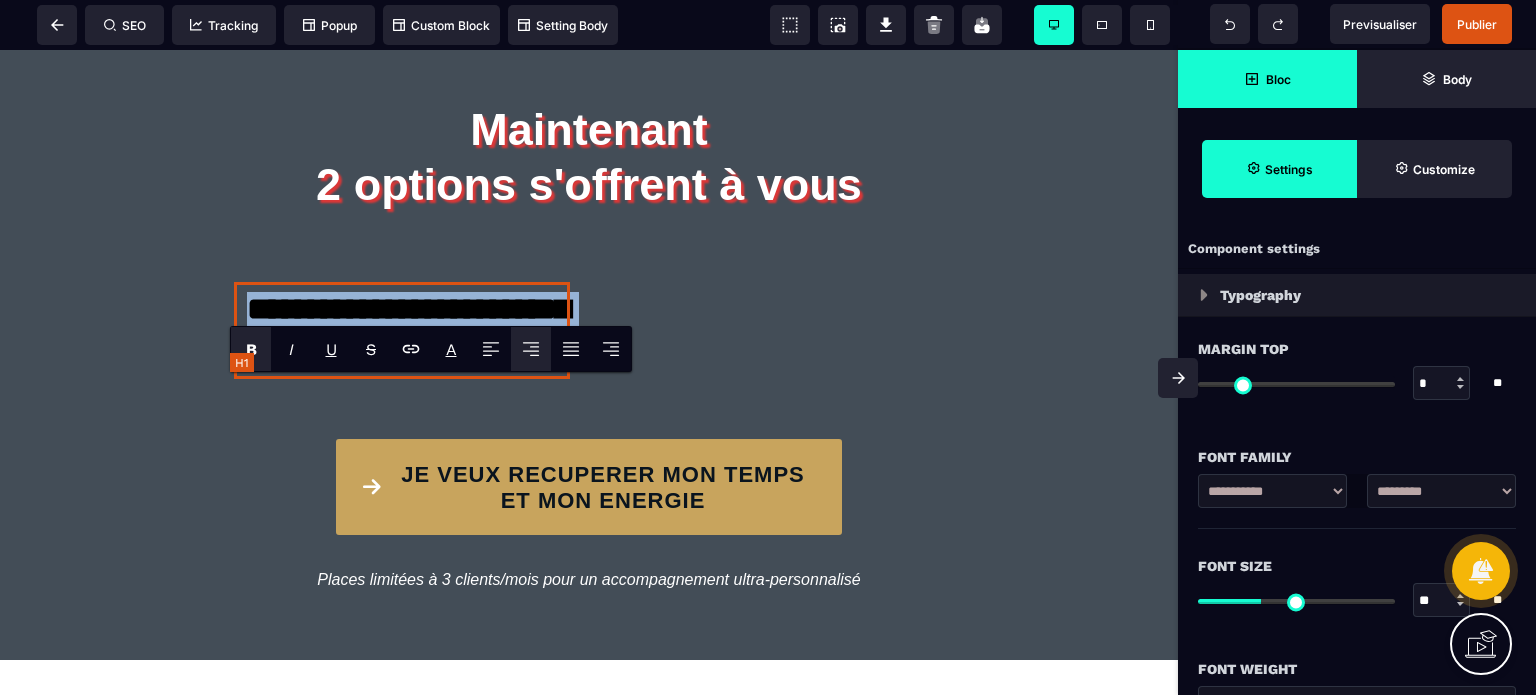 type 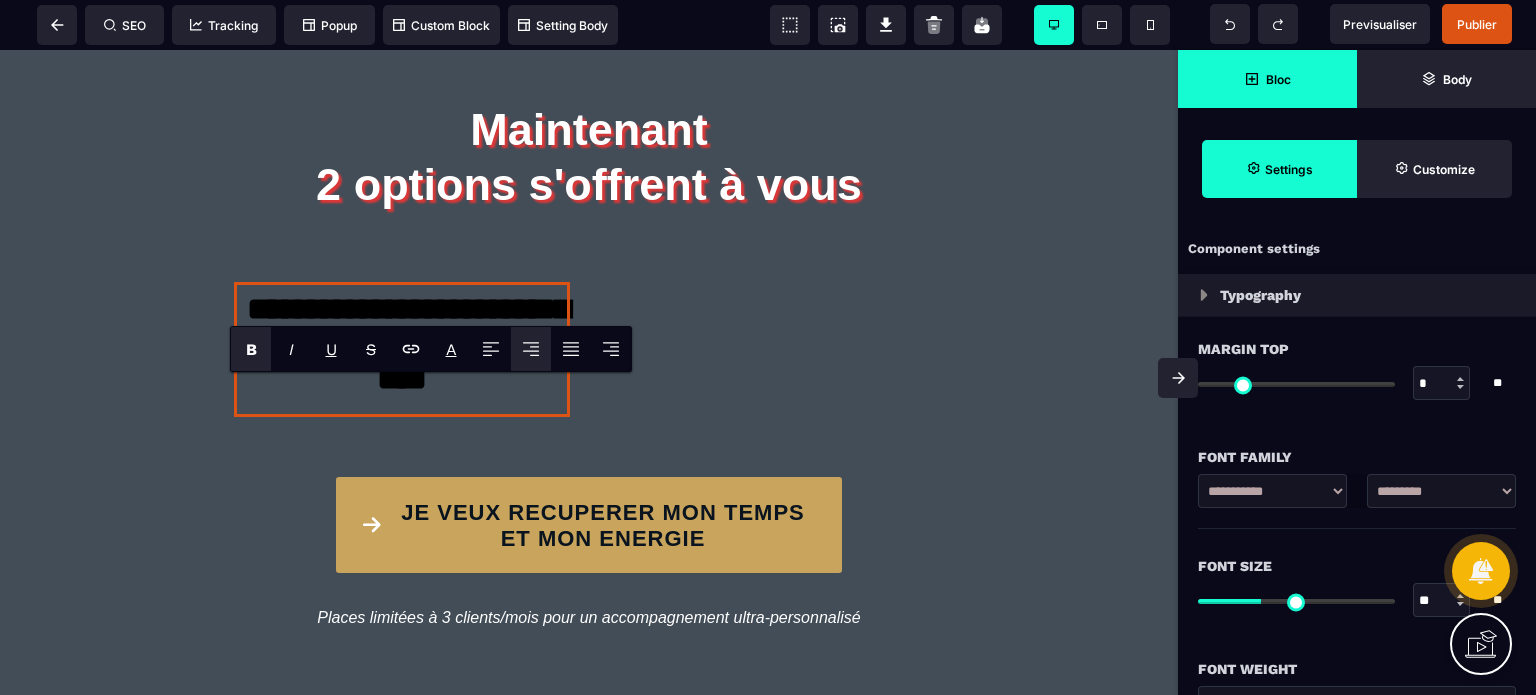click on "**********" at bounding box center (1441, 491) 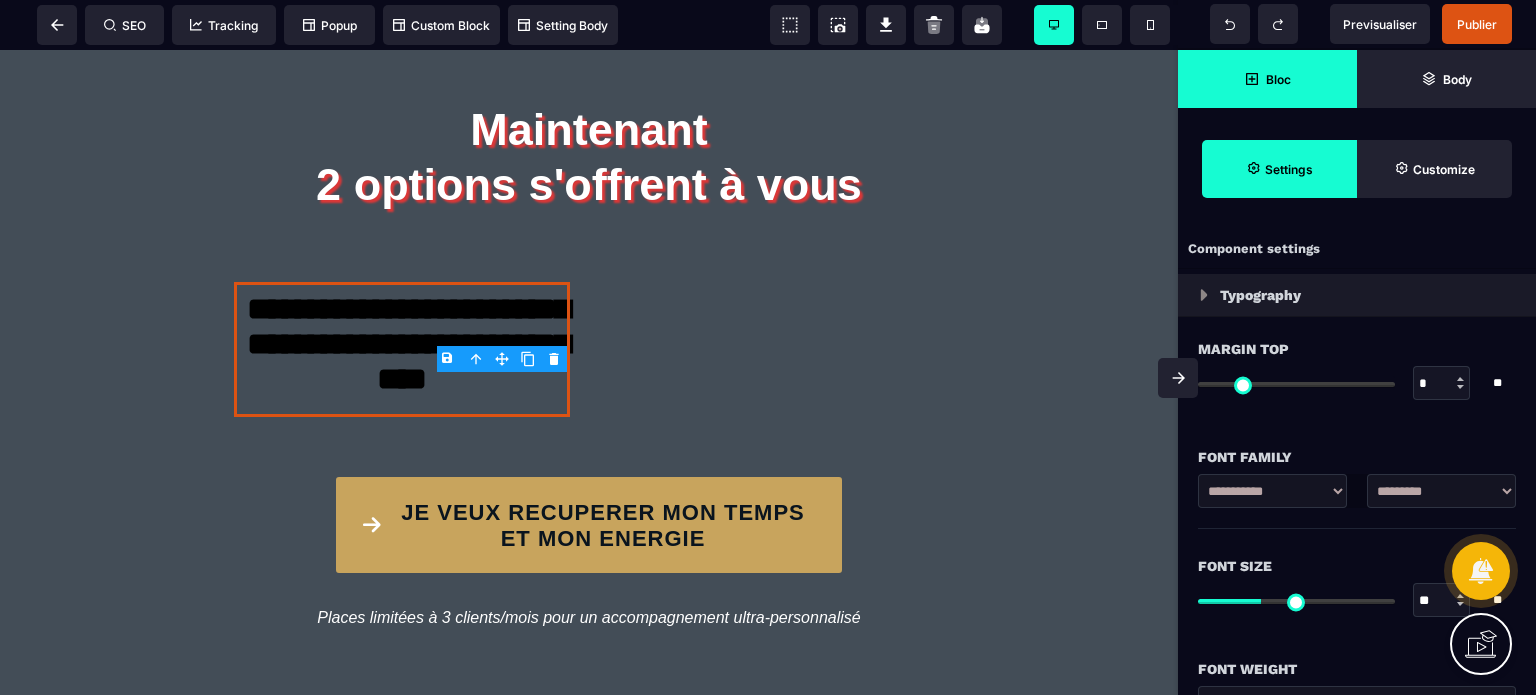 select on "**********" 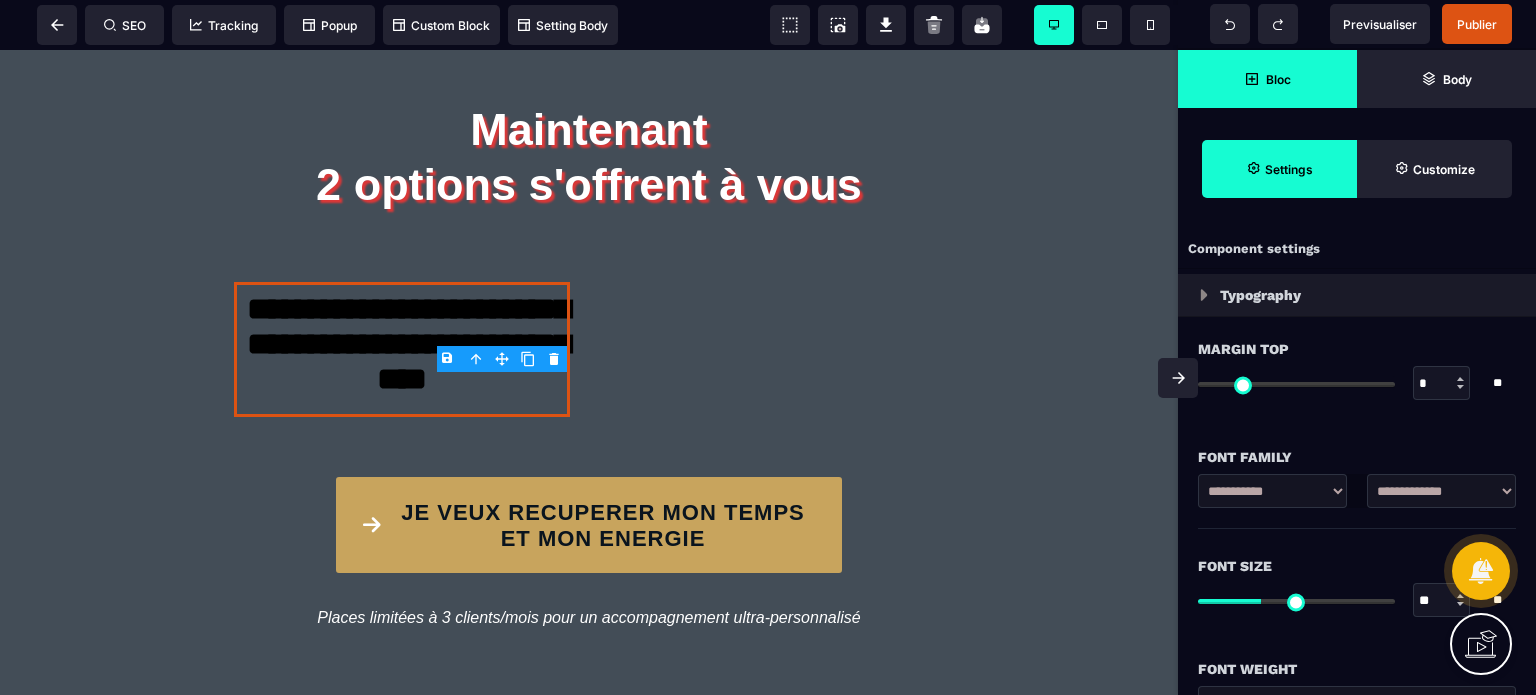 click on "**********" at bounding box center [1441, 491] 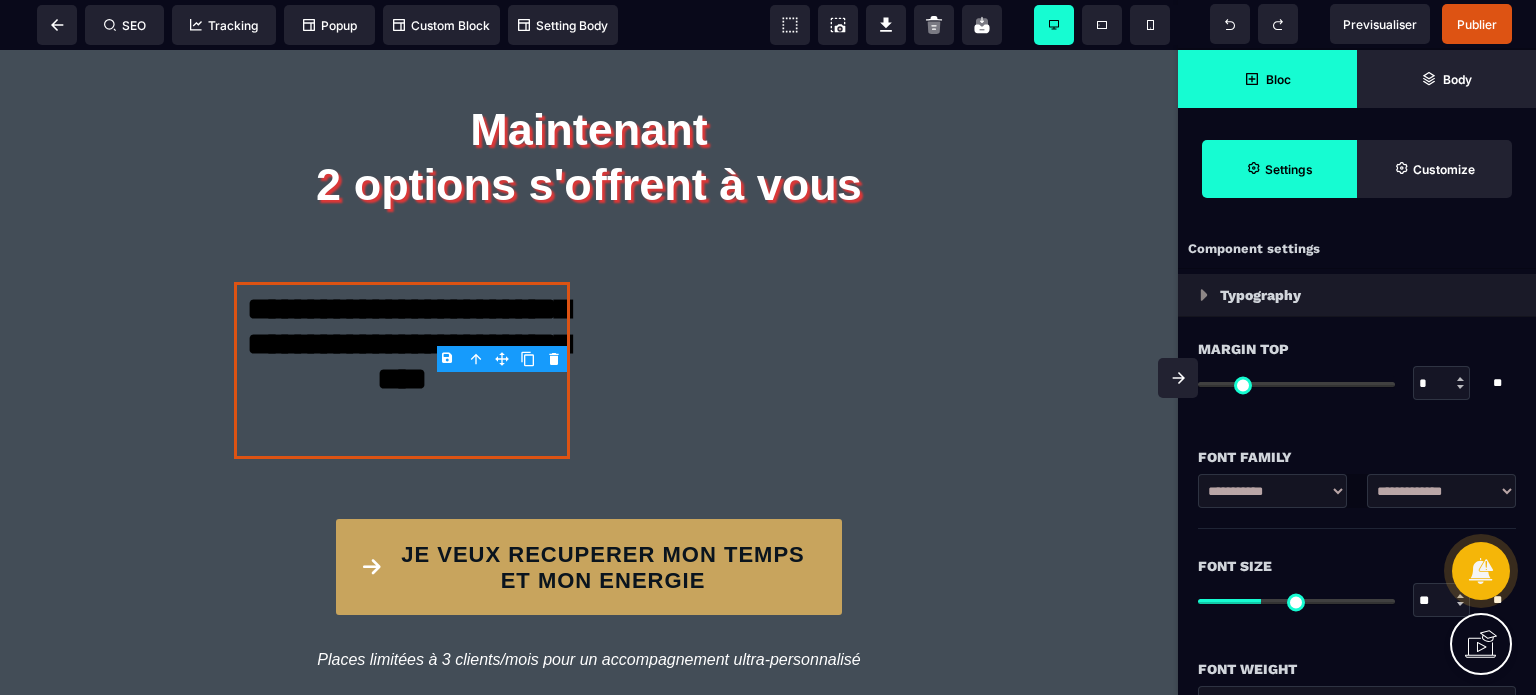 click on "Font Size" at bounding box center [1357, 566] 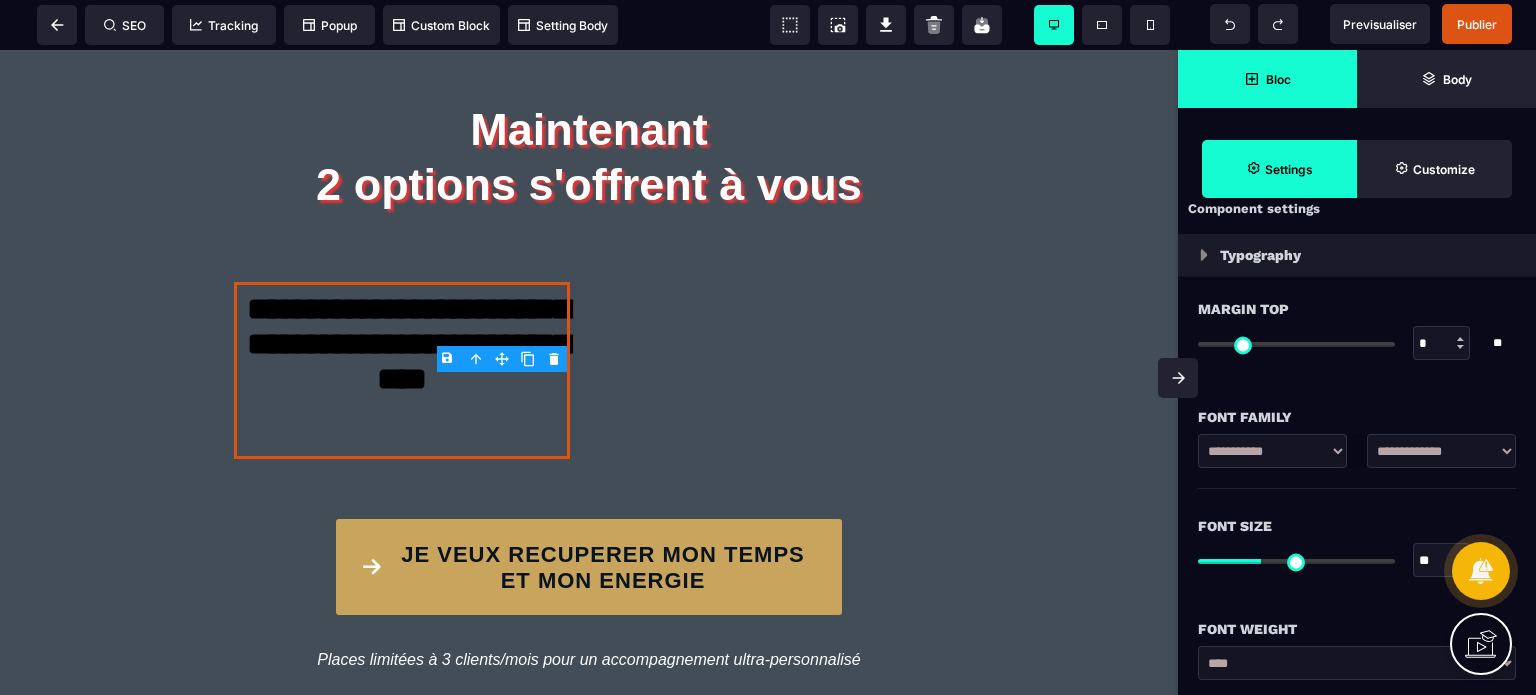 scroll, scrollTop: 160, scrollLeft: 0, axis: vertical 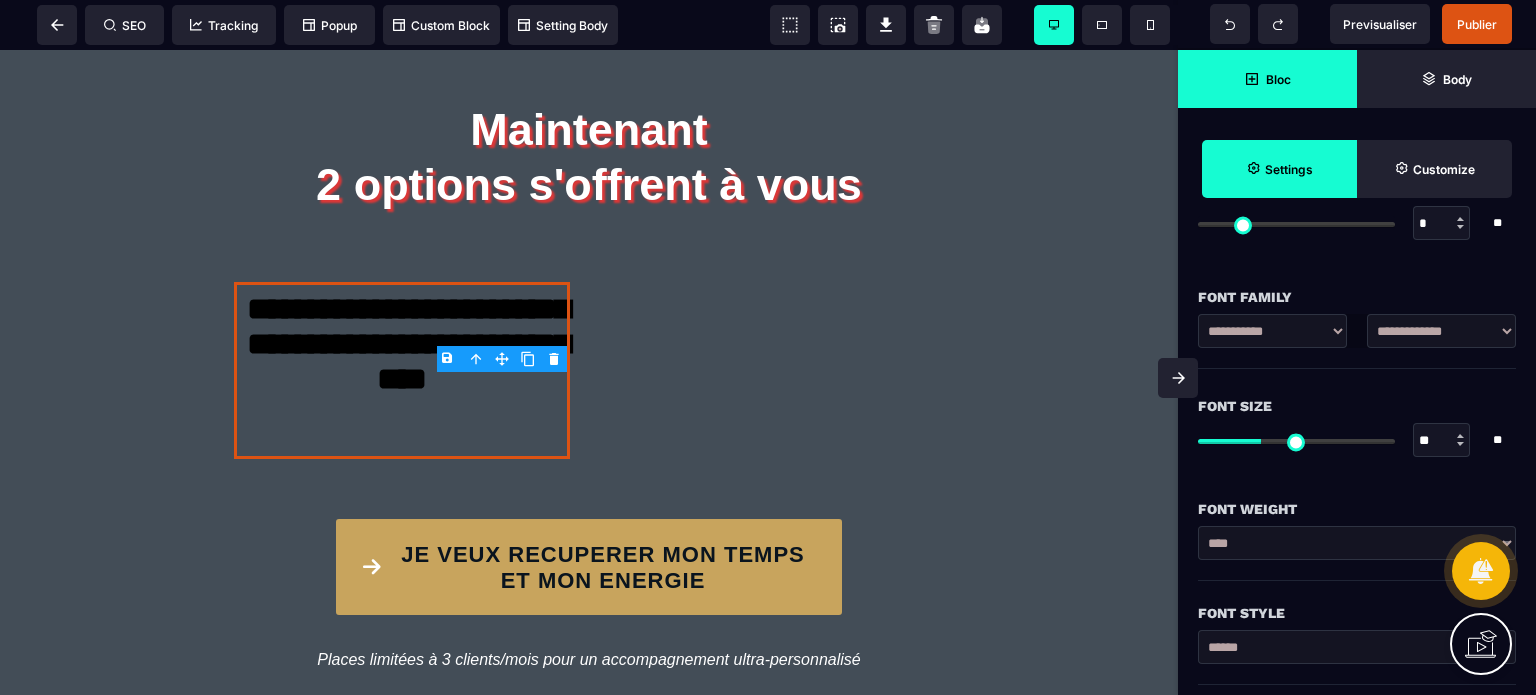 click on "**********" at bounding box center (1357, 543) 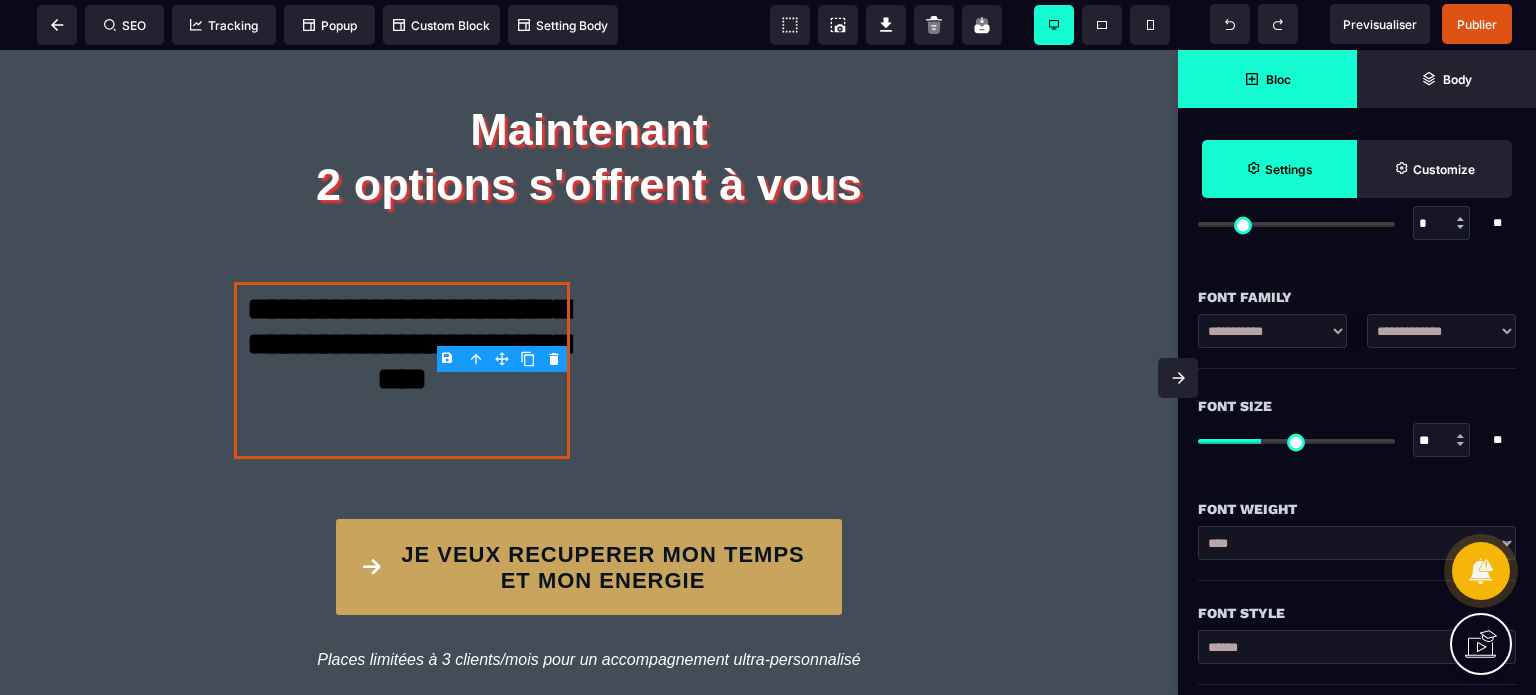 click on "**********" at bounding box center [1357, 543] 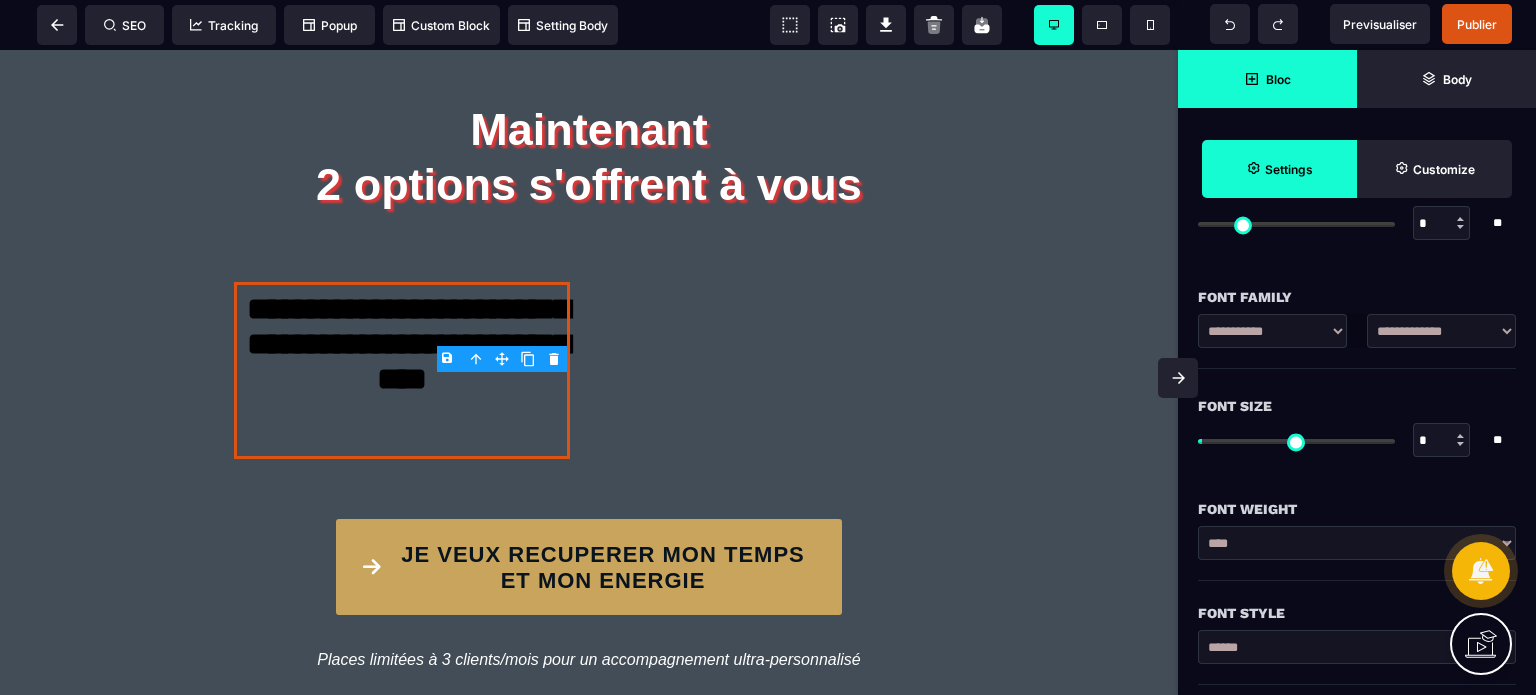 type on "*" 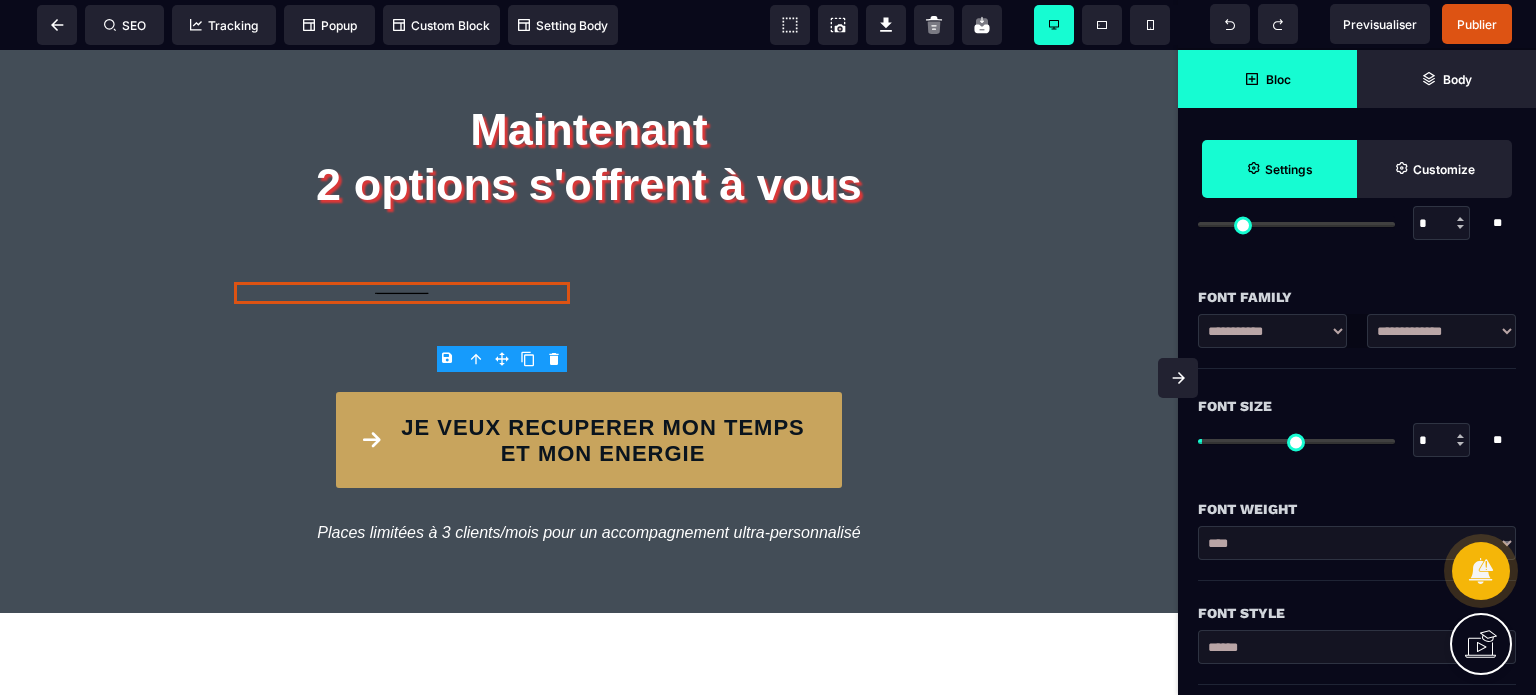 type on "**" 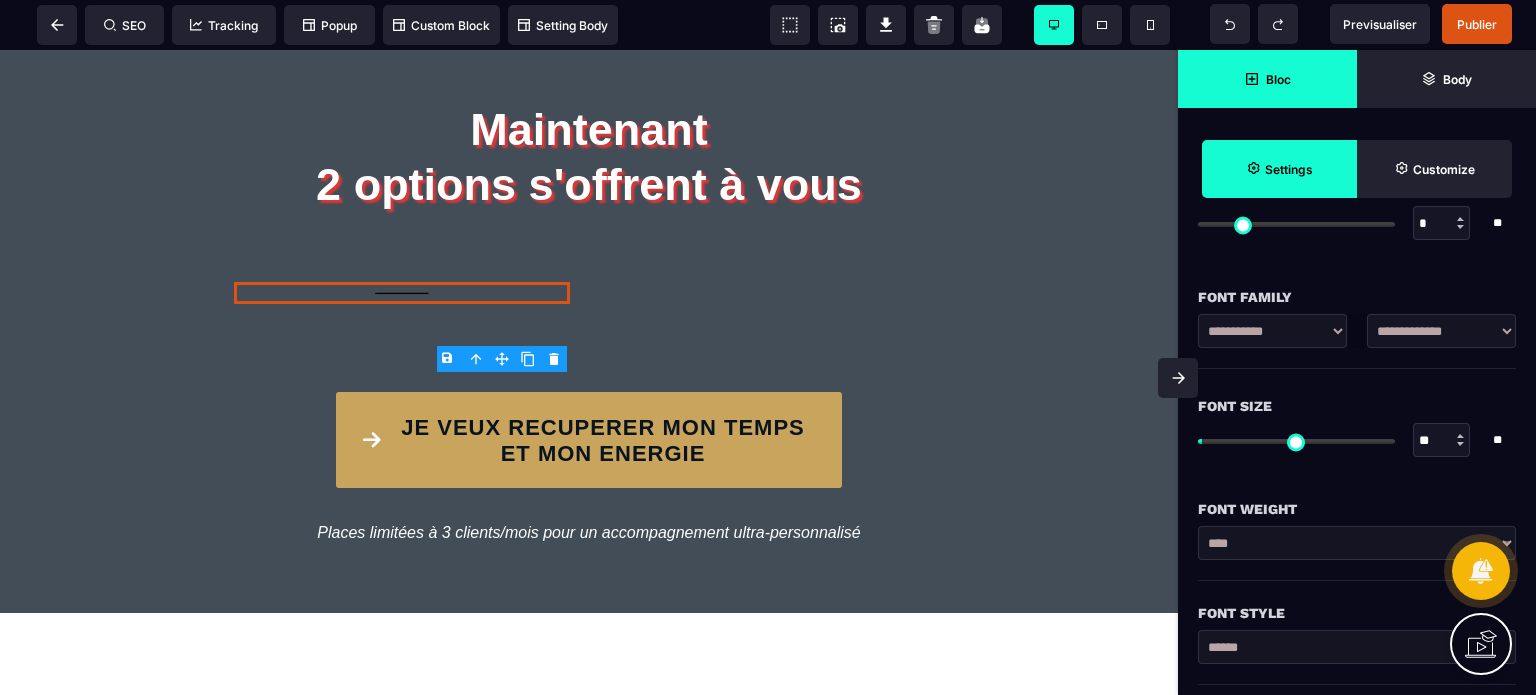 type on "**" 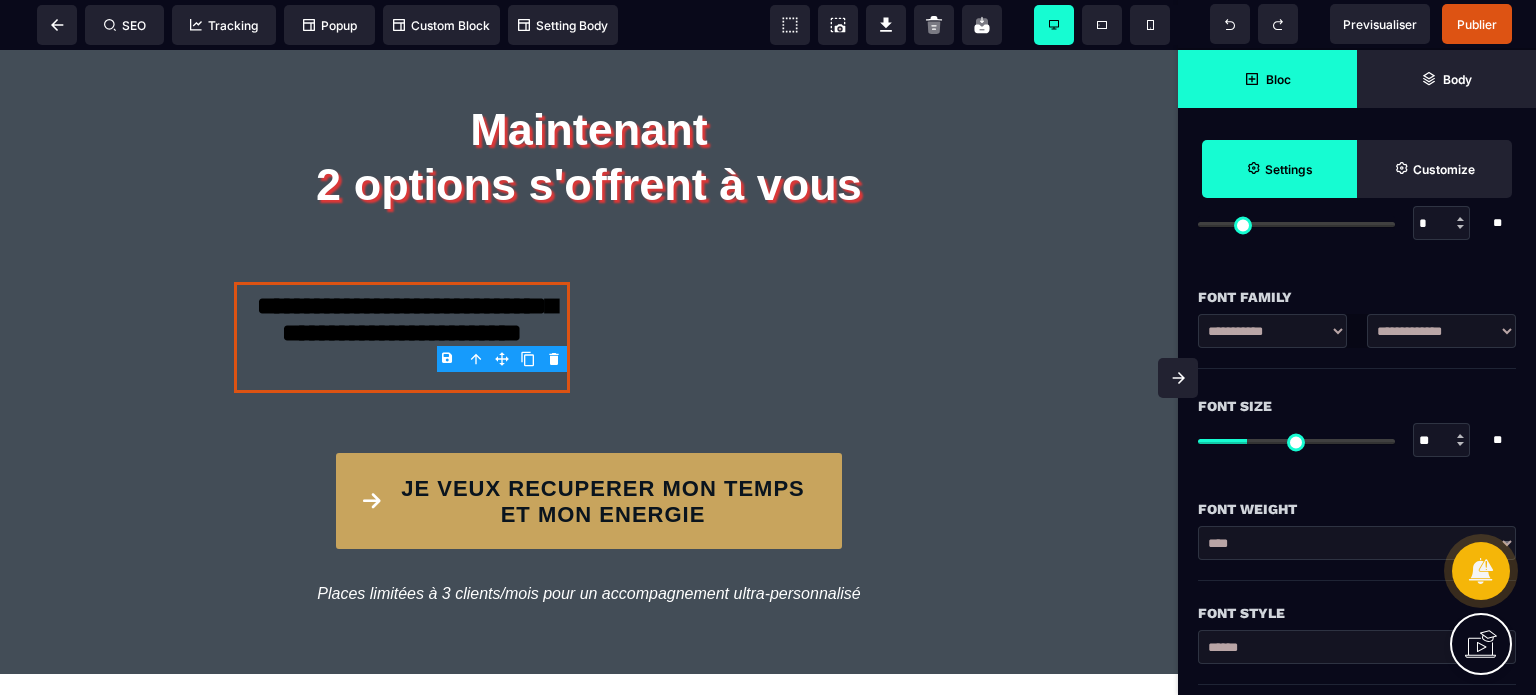type on "**" 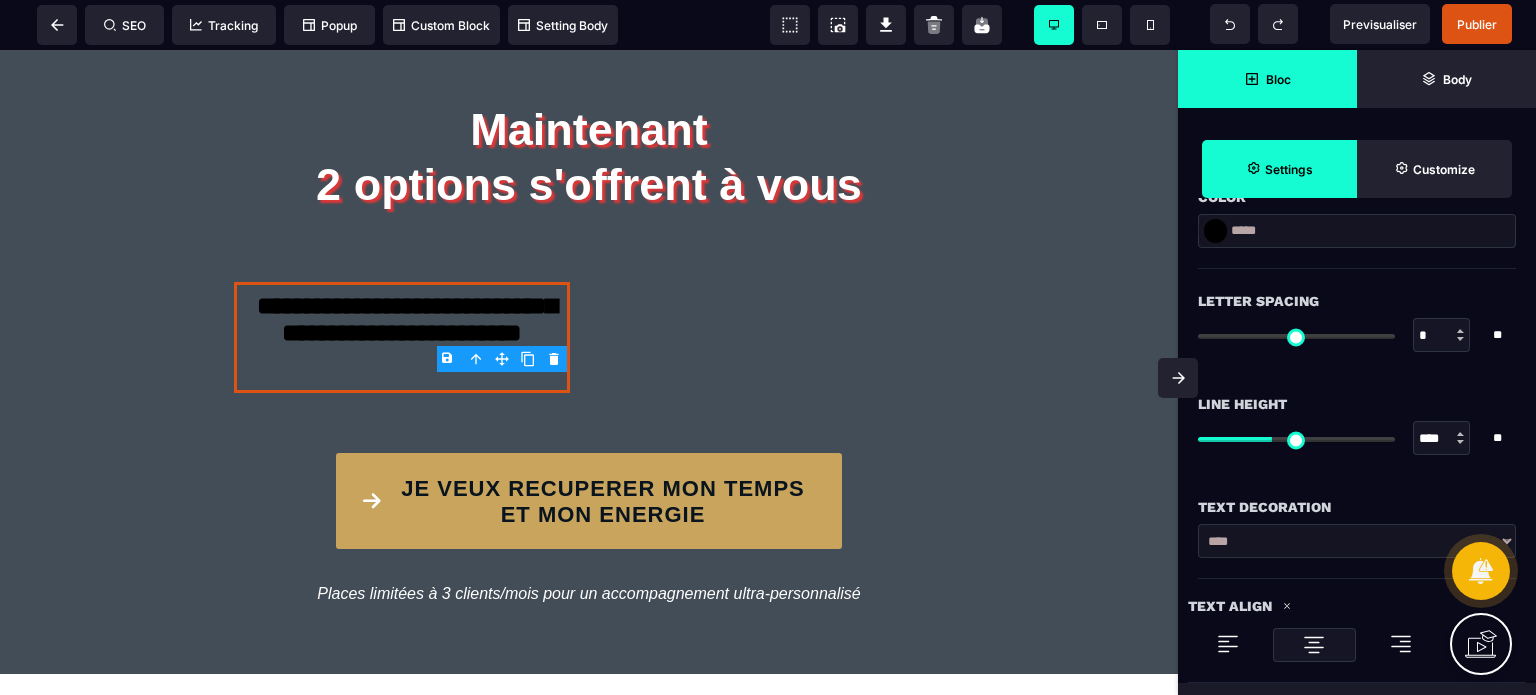 scroll, scrollTop: 720, scrollLeft: 0, axis: vertical 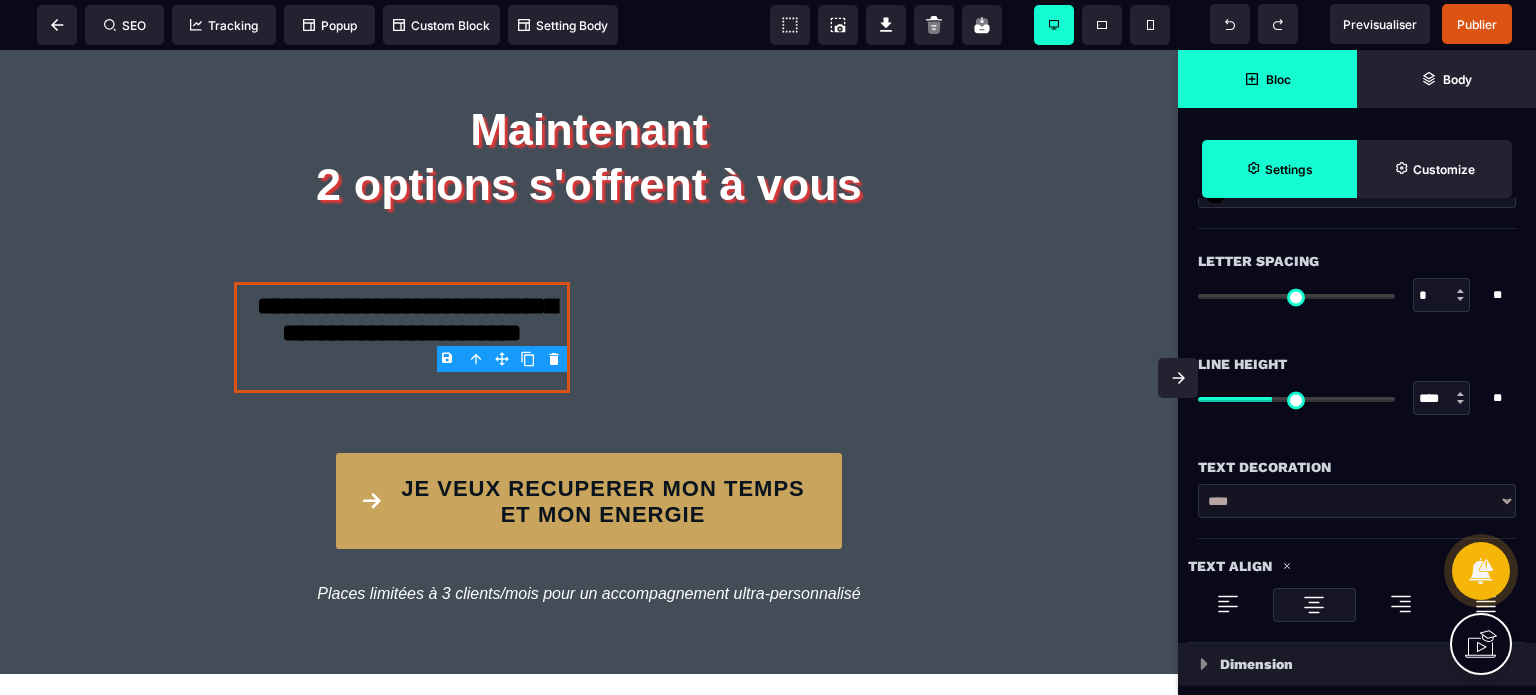 click at bounding box center (1228, 604) 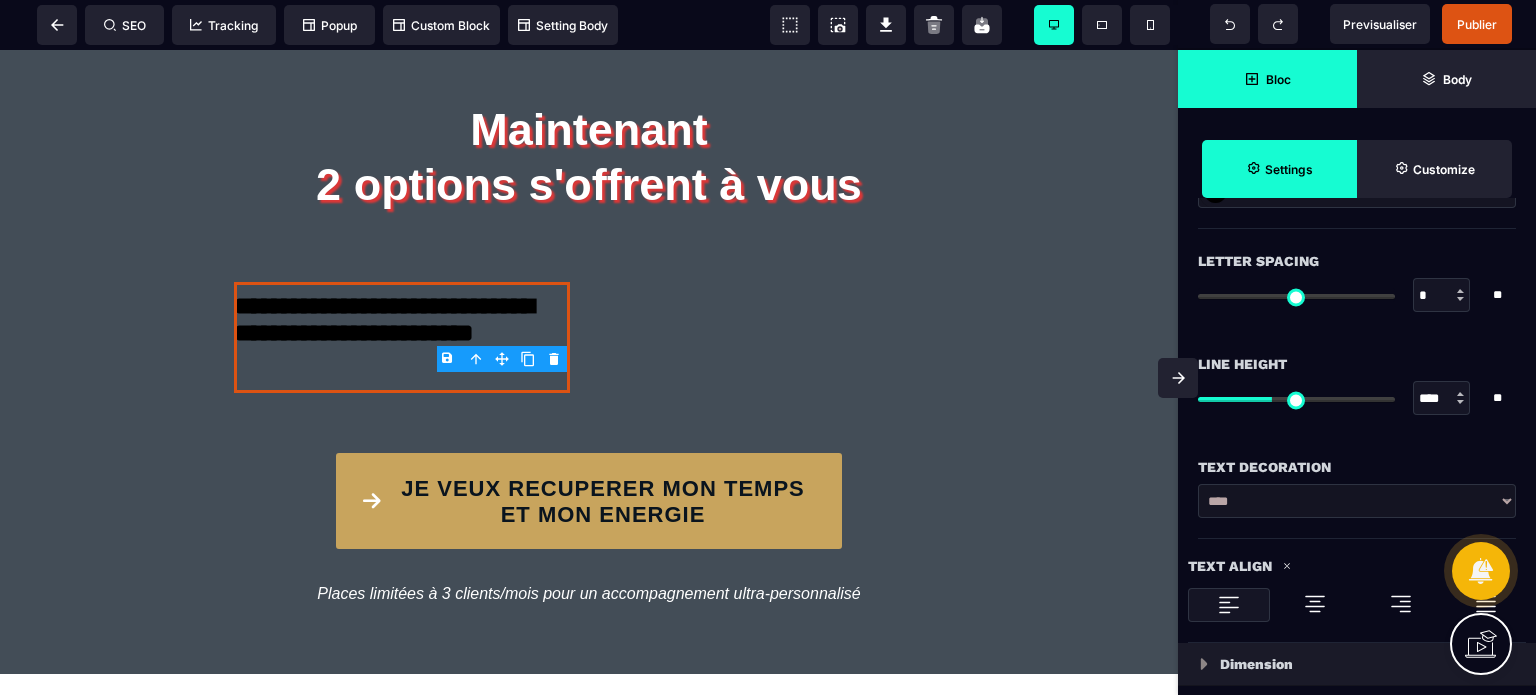 click on "Text Align" at bounding box center [1357, 591] 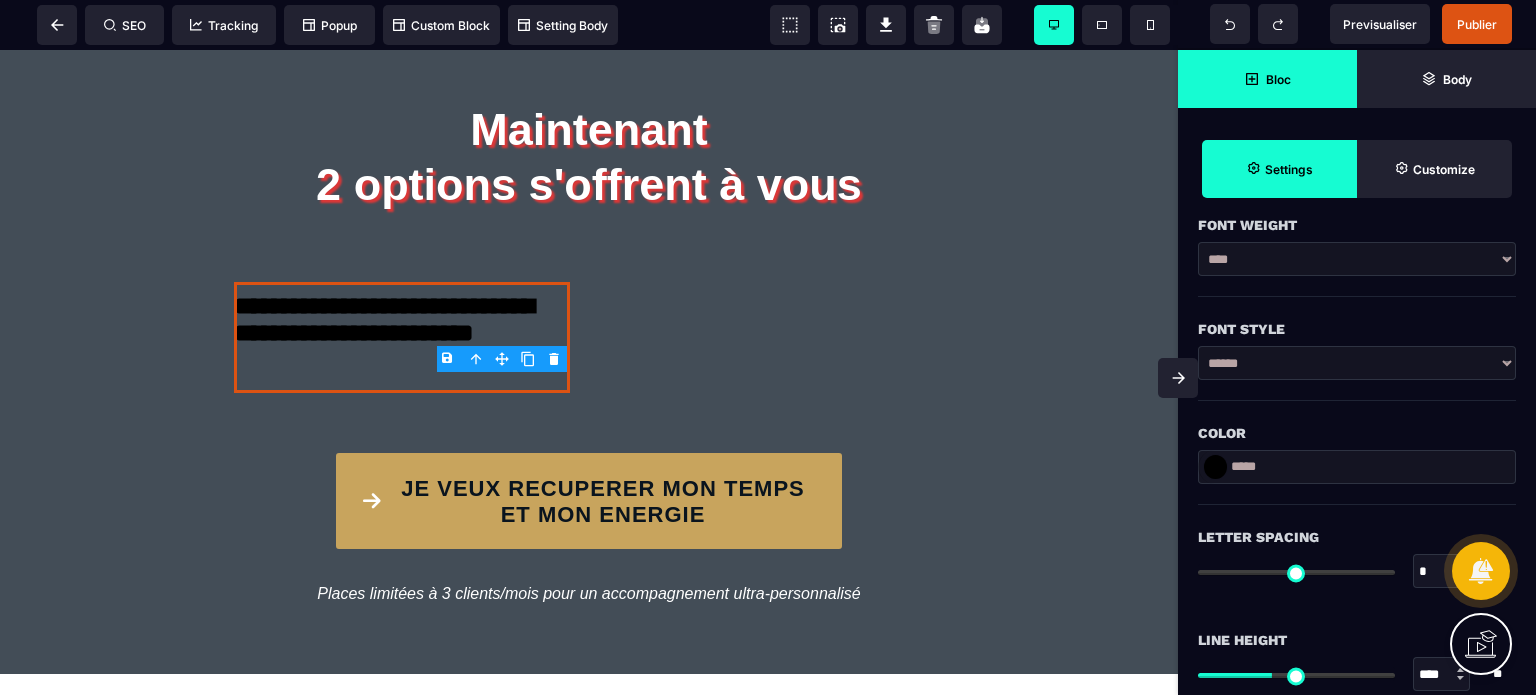 scroll, scrollTop: 360, scrollLeft: 0, axis: vertical 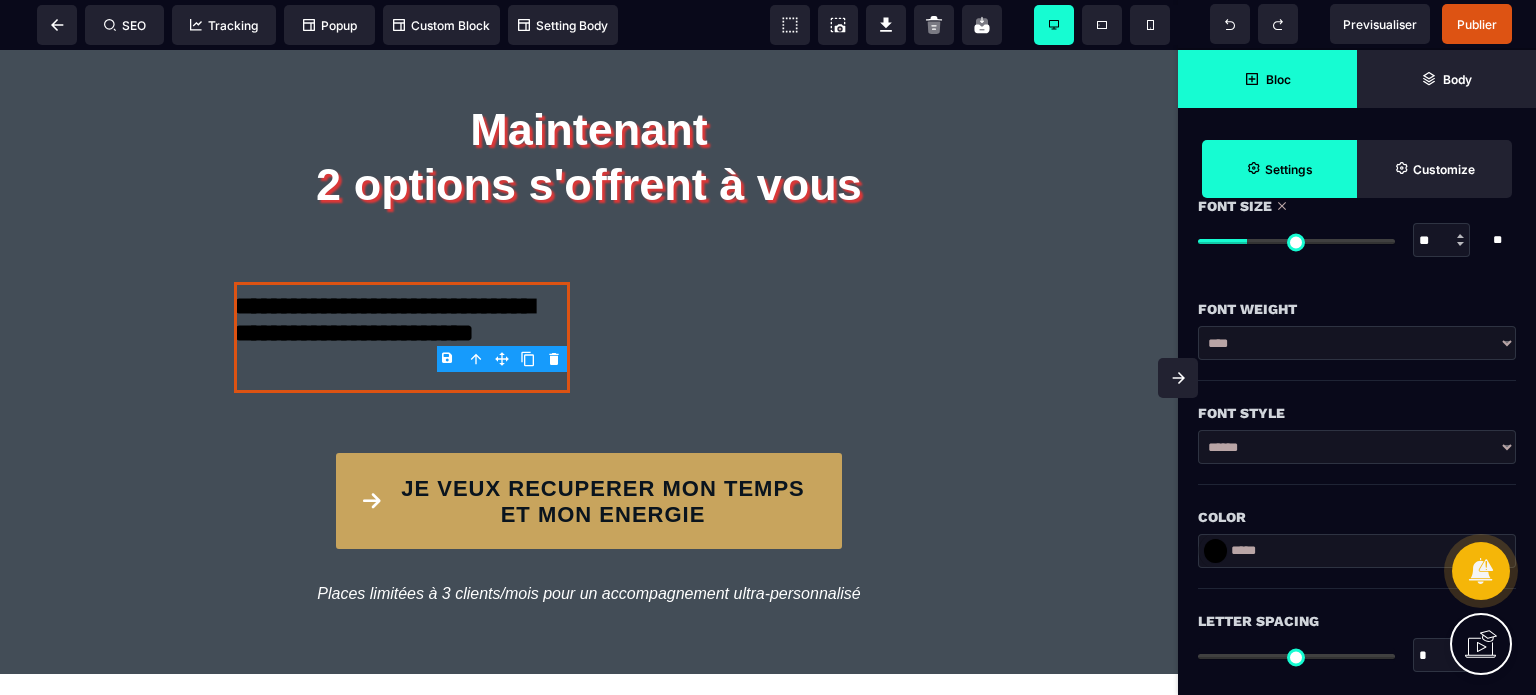 click at bounding box center (1215, 551) 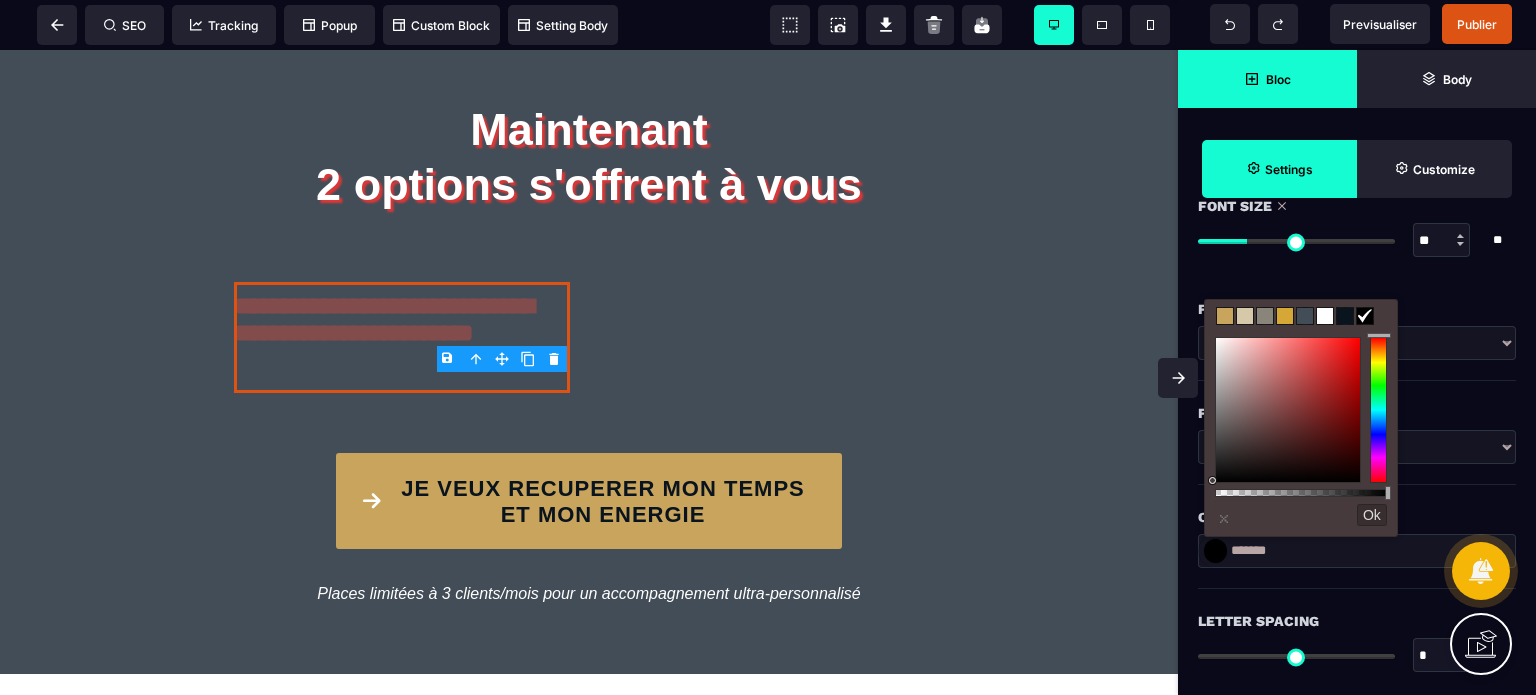 type on "*****" 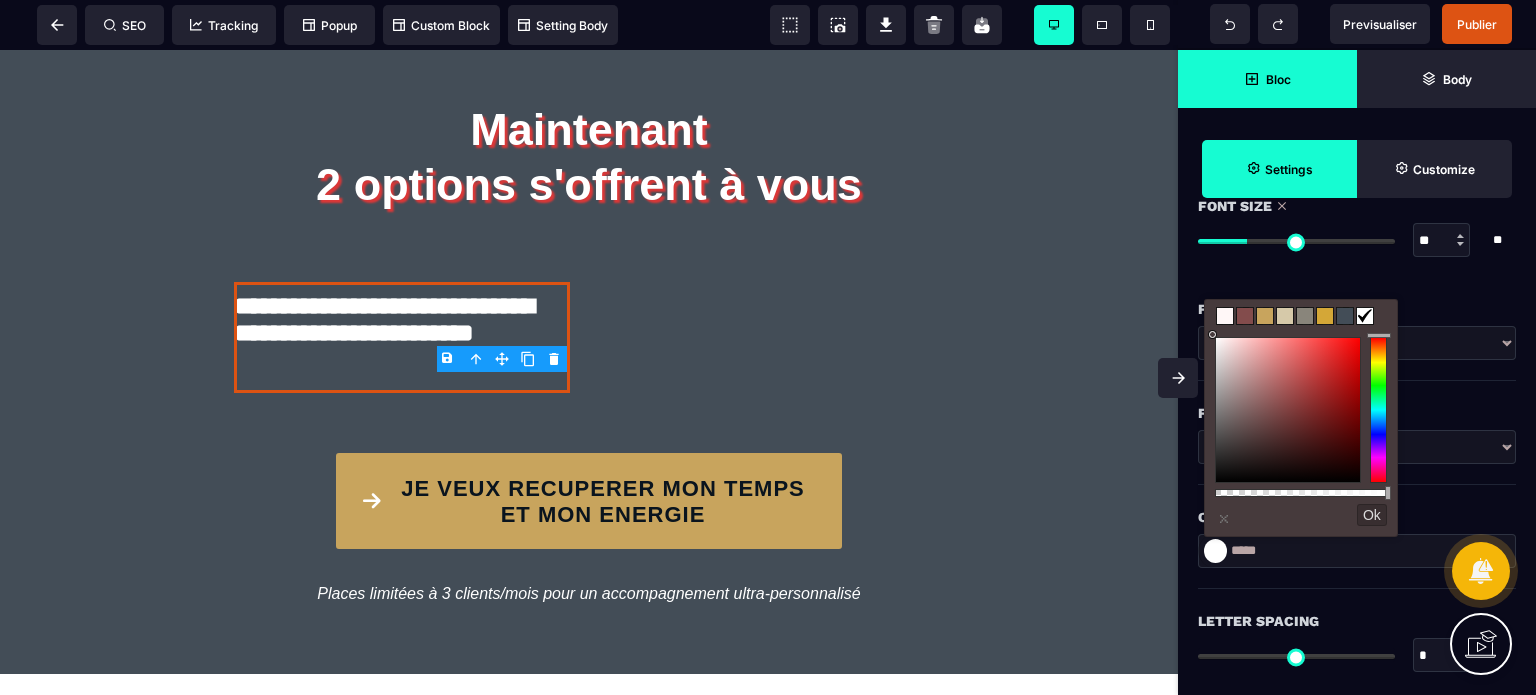 drag, startPoint x: 1276, startPoint y: 407, endPoint x: 1193, endPoint y: 287, distance: 145.9075 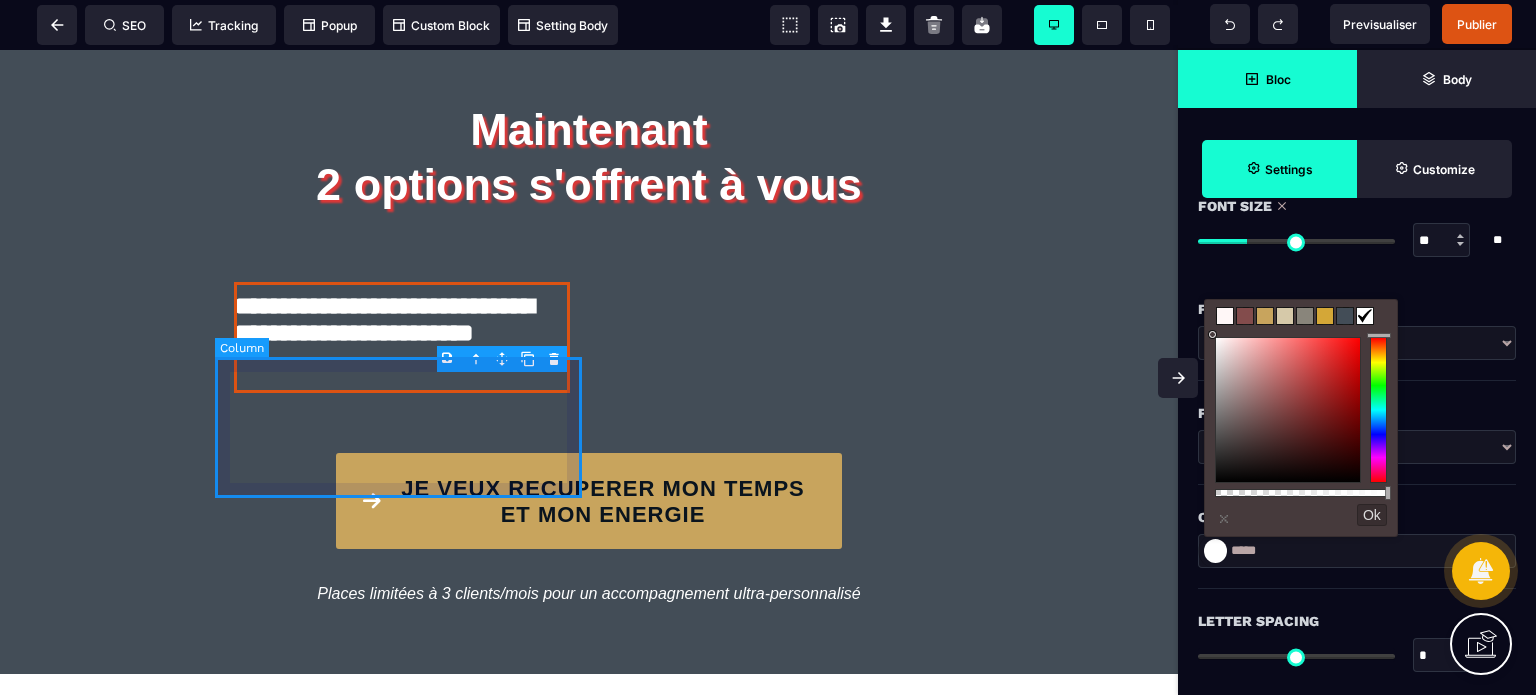 click on "**********" at bounding box center [402, 337] 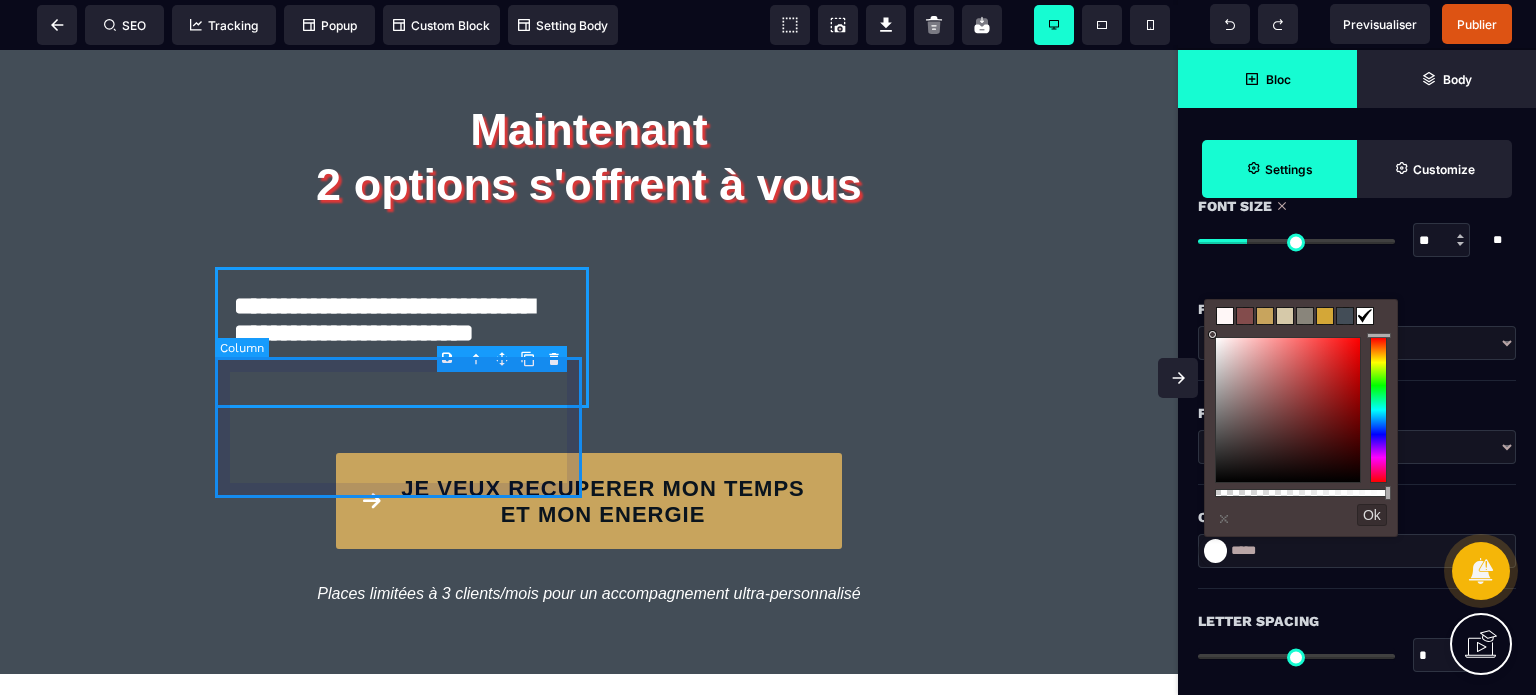 scroll, scrollTop: 0, scrollLeft: 0, axis: both 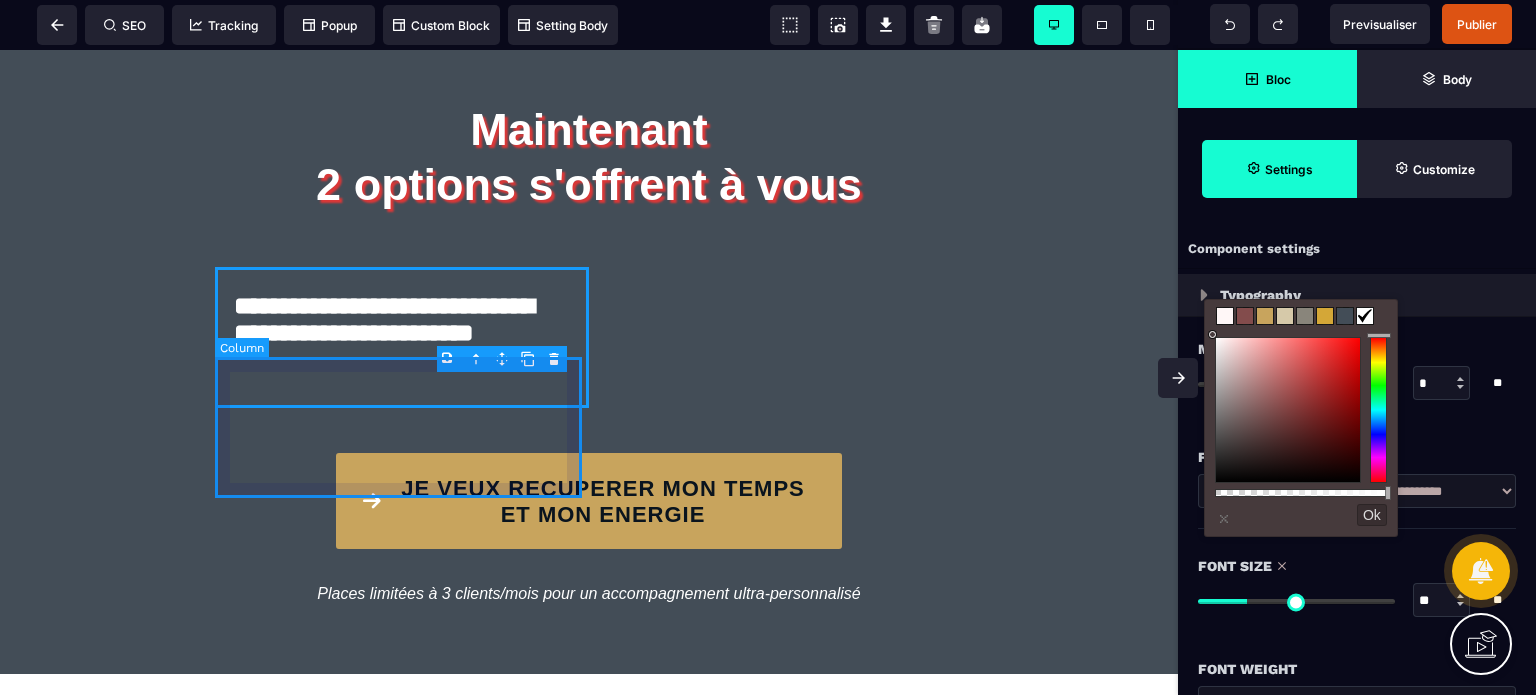 select on "*" 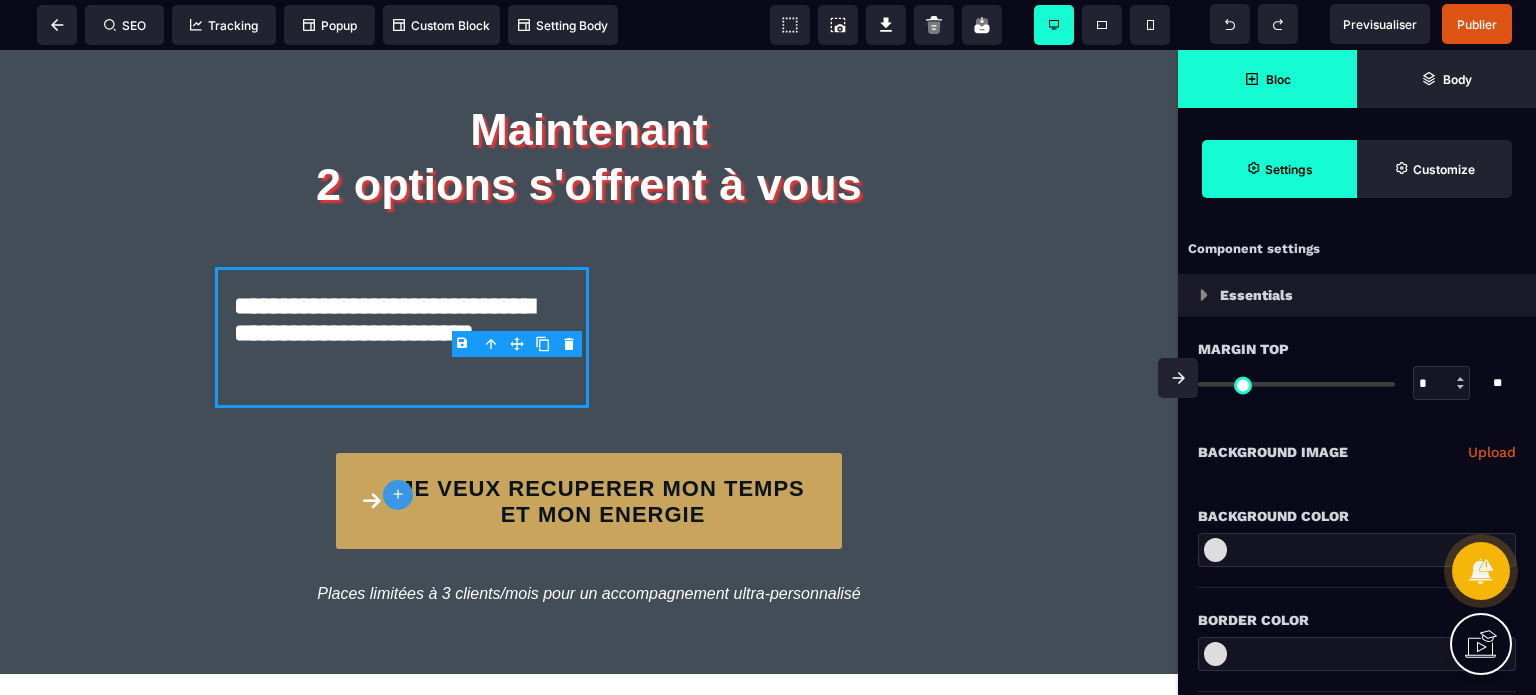 click at bounding box center [1357, 550] 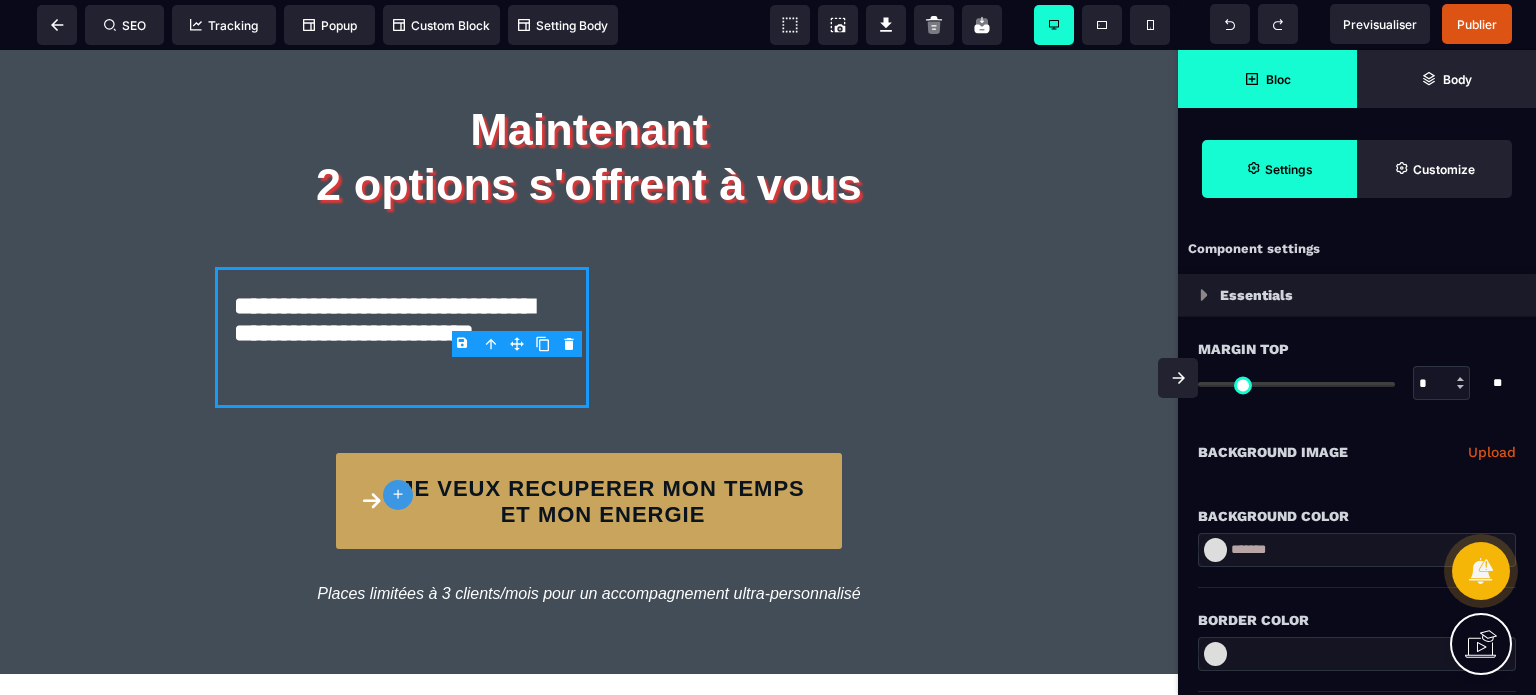 type on "*******" 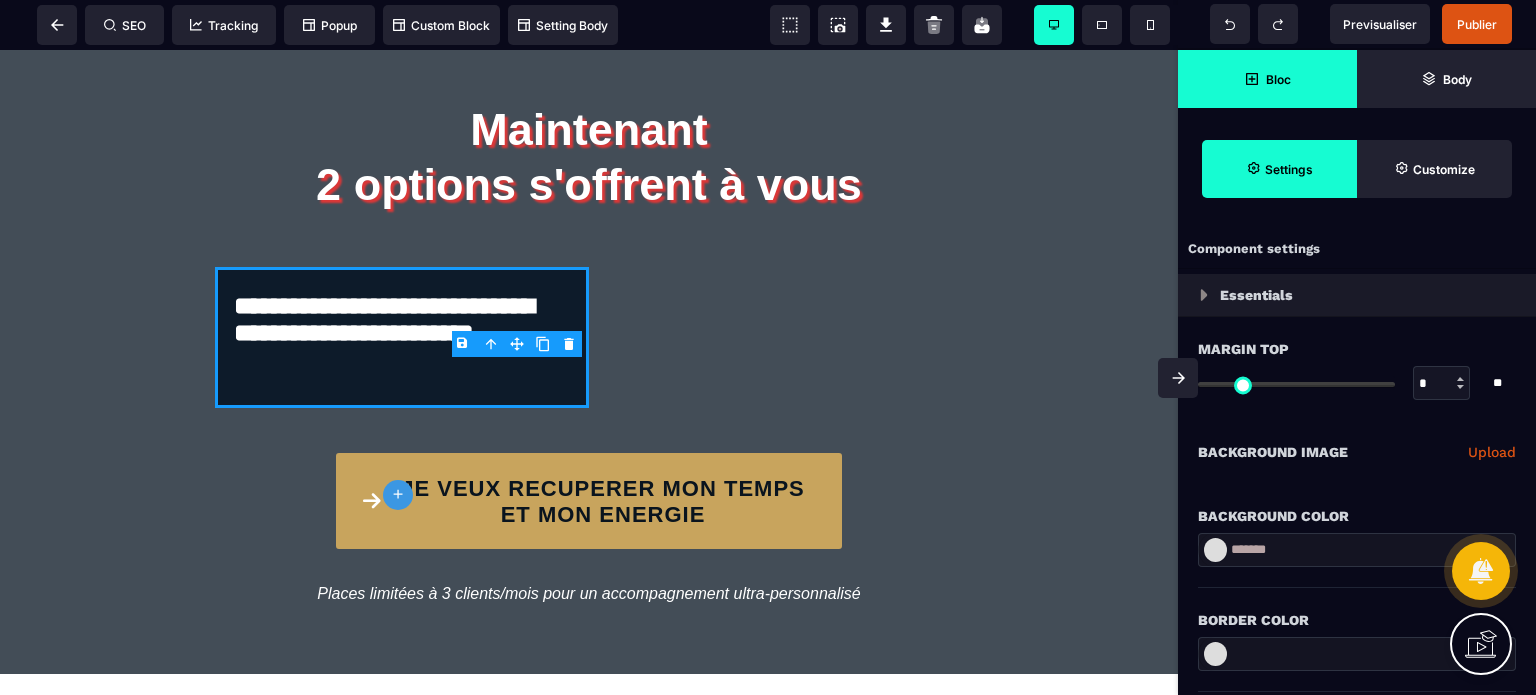 click on "Background Color" at bounding box center [1357, 506] 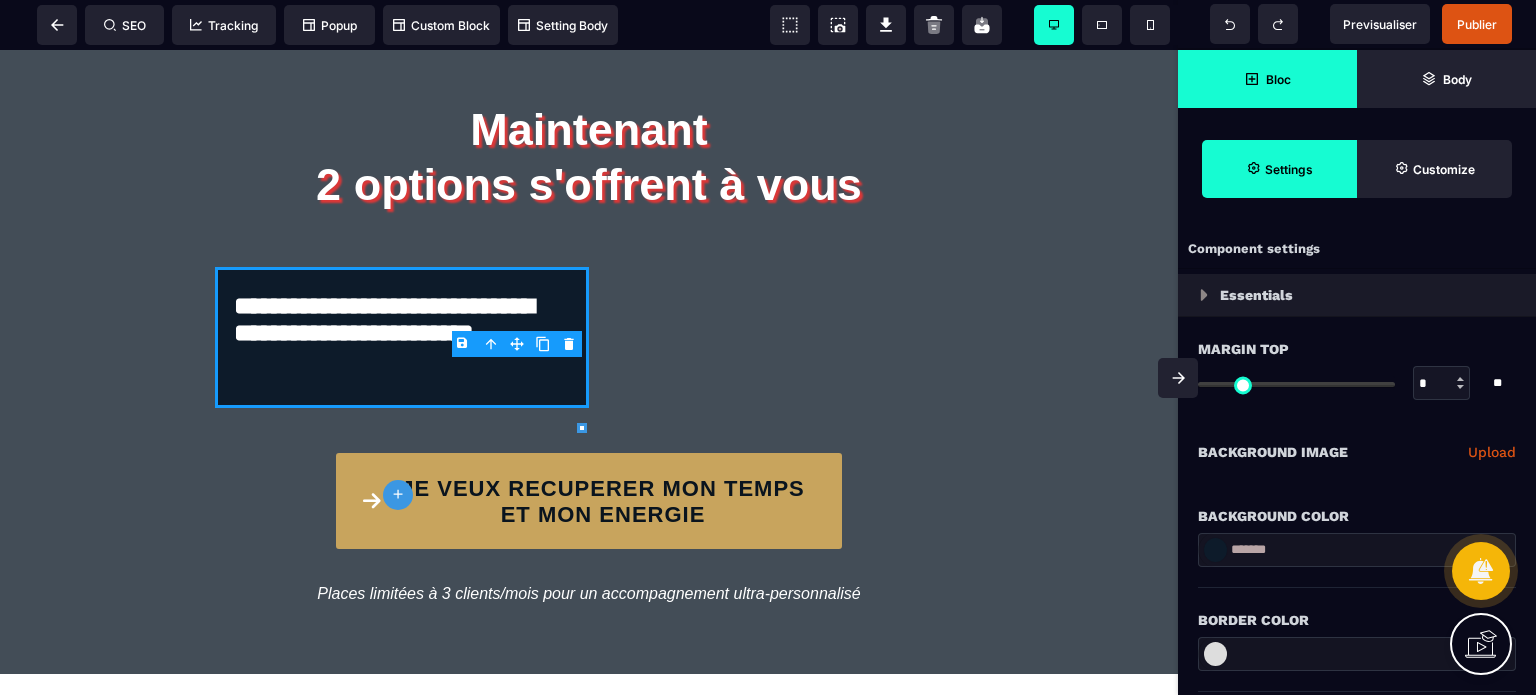 click on "**********" at bounding box center (1357, 452) 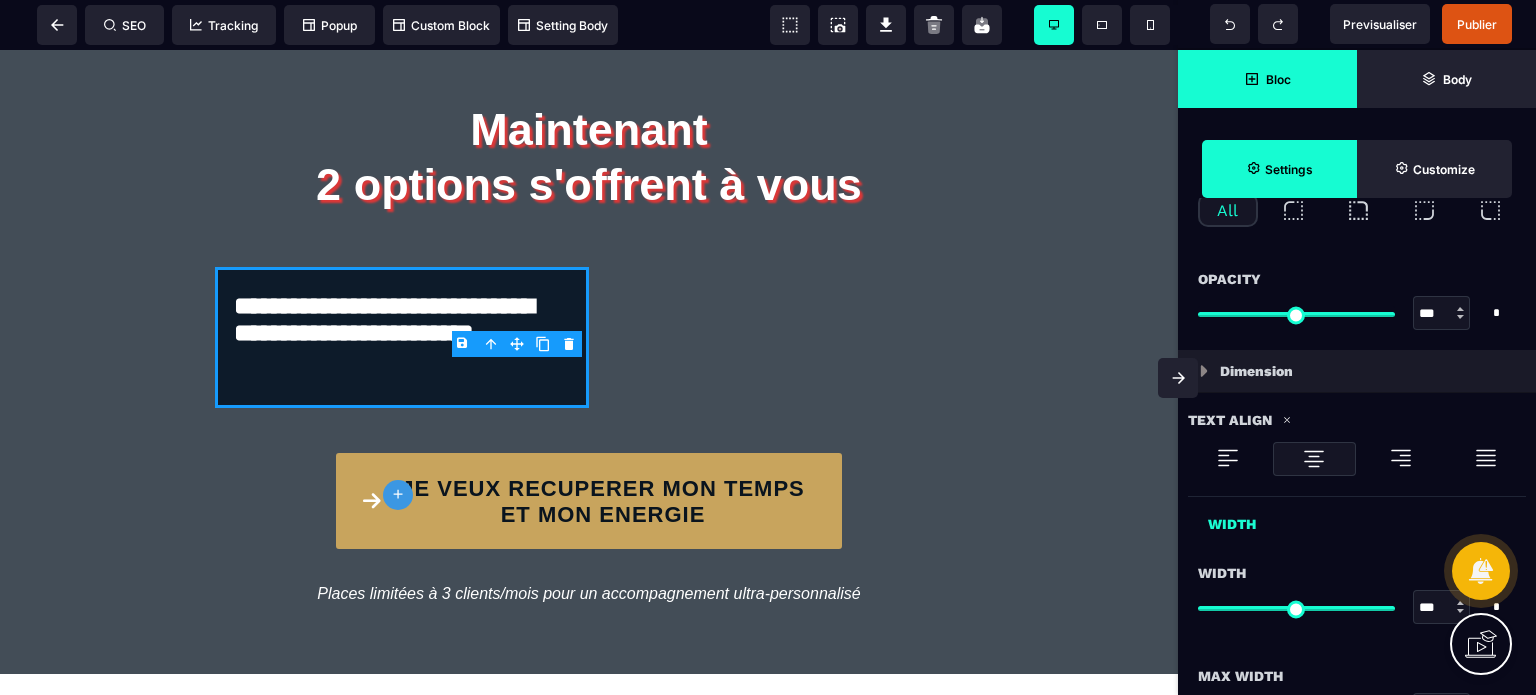scroll, scrollTop: 640, scrollLeft: 0, axis: vertical 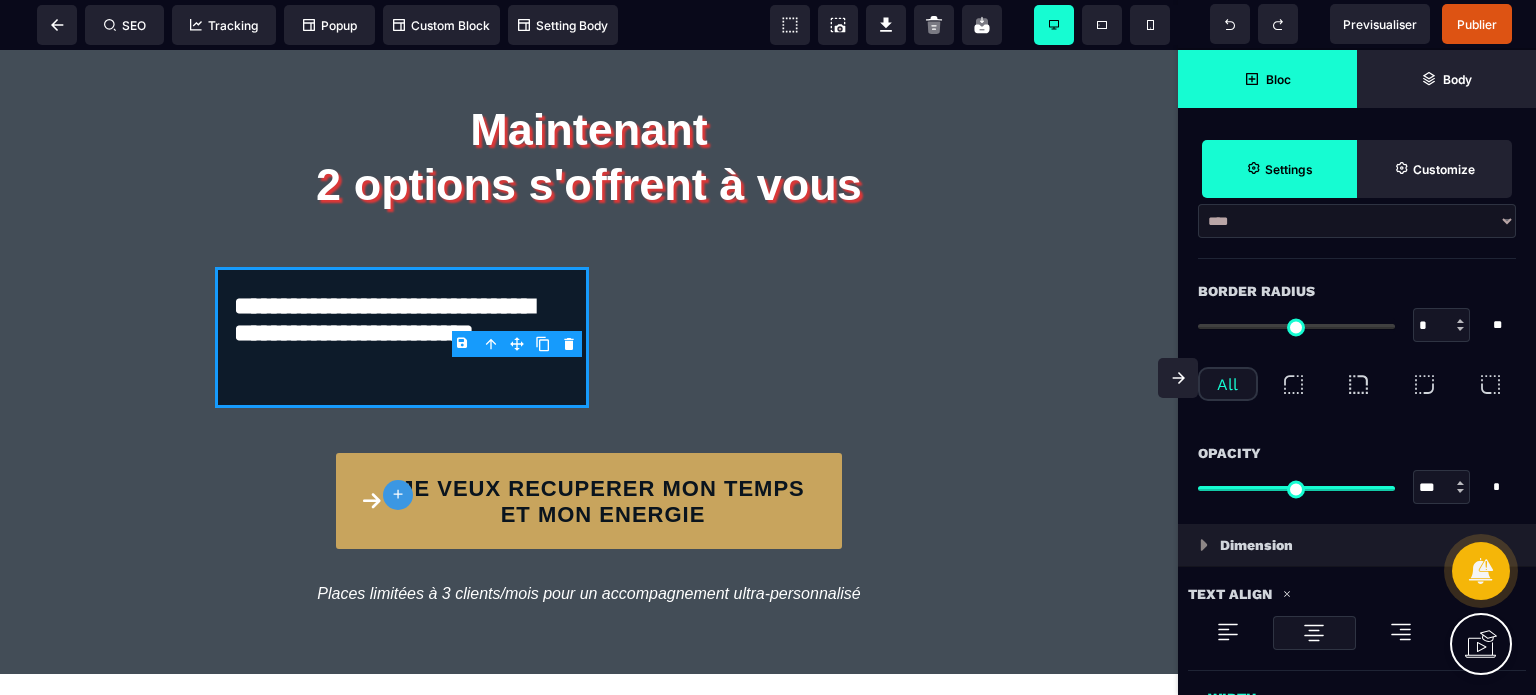 click on "*" at bounding box center [1442, 326] 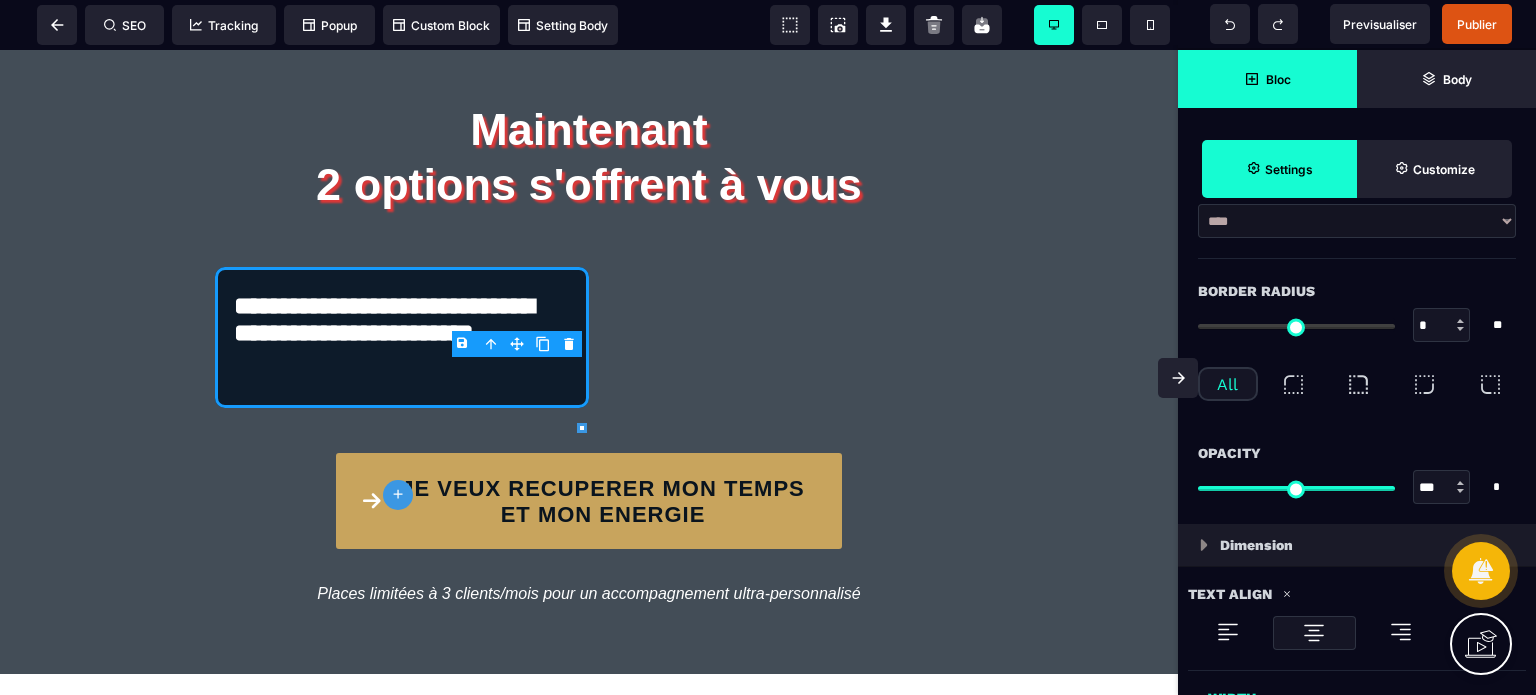 type on "**" 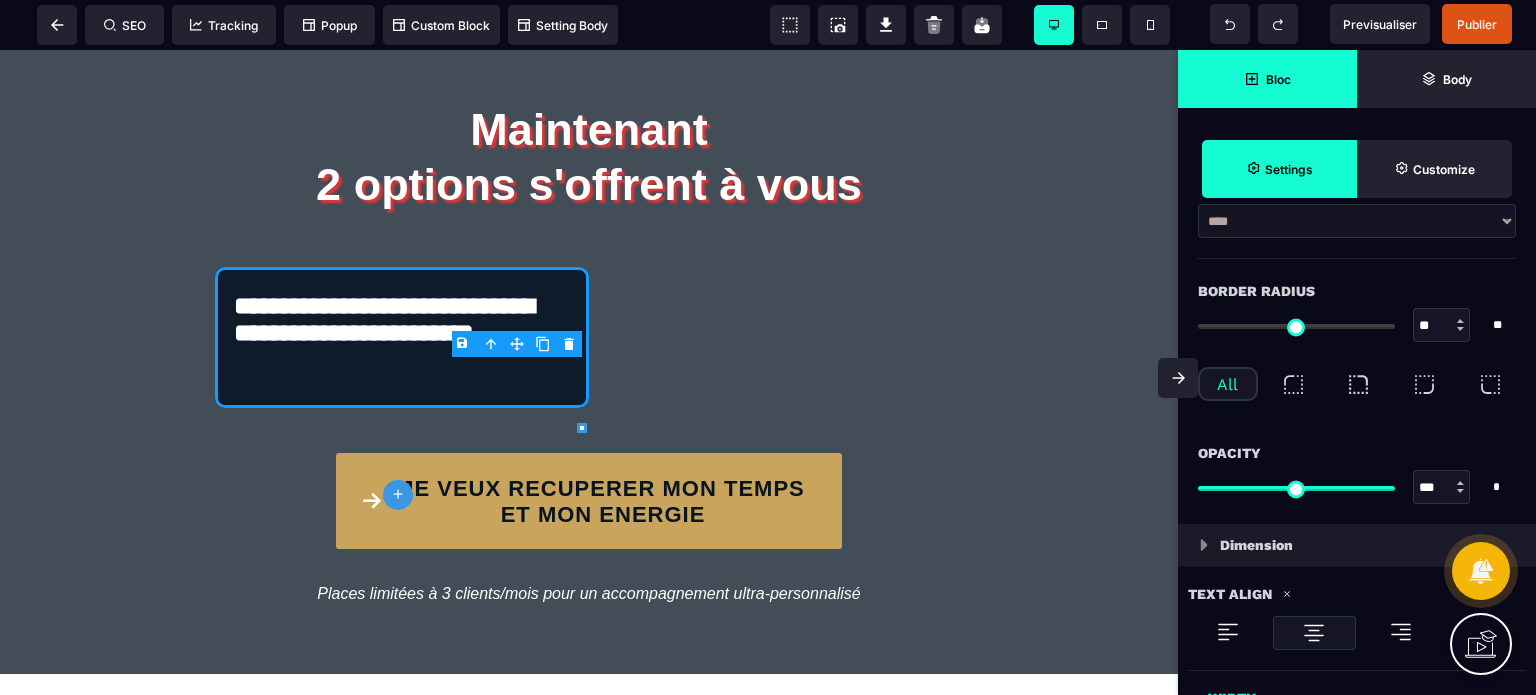 type on "**" 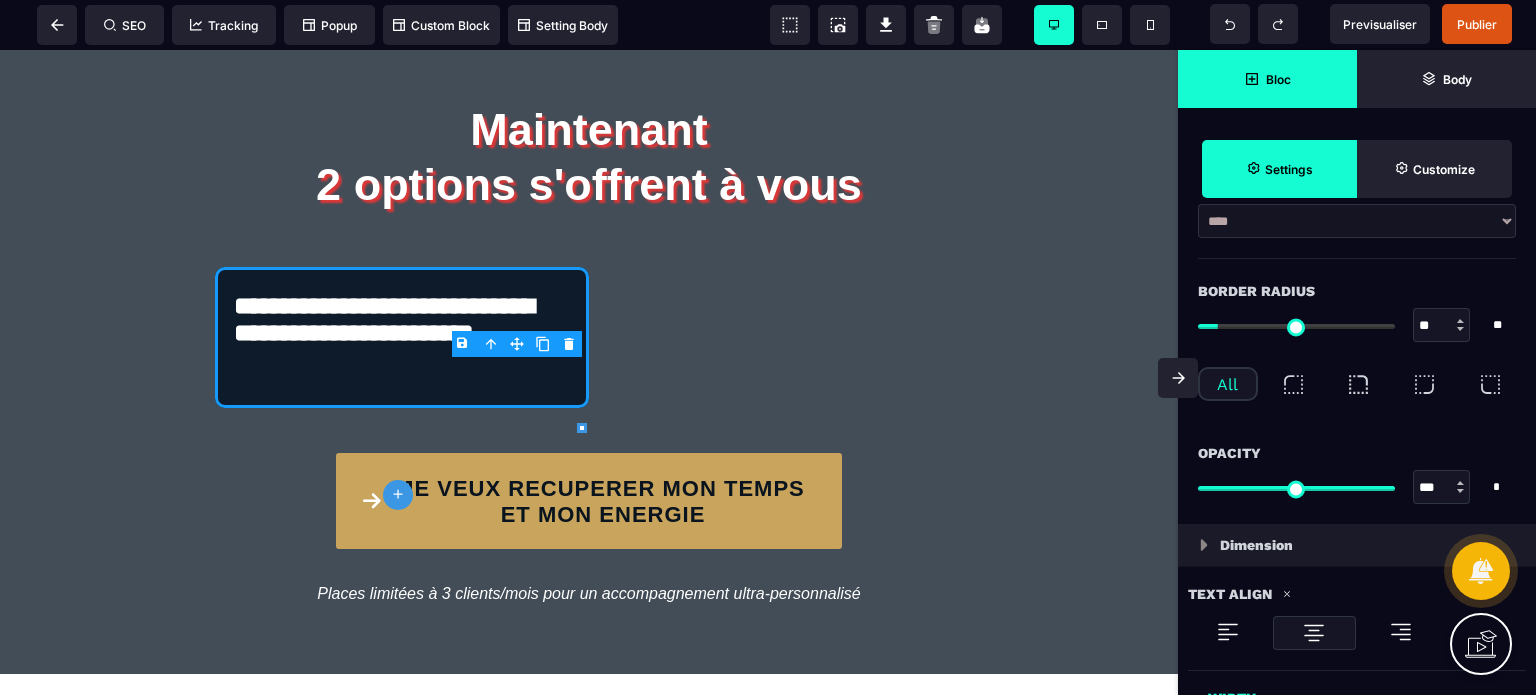 type on "**" 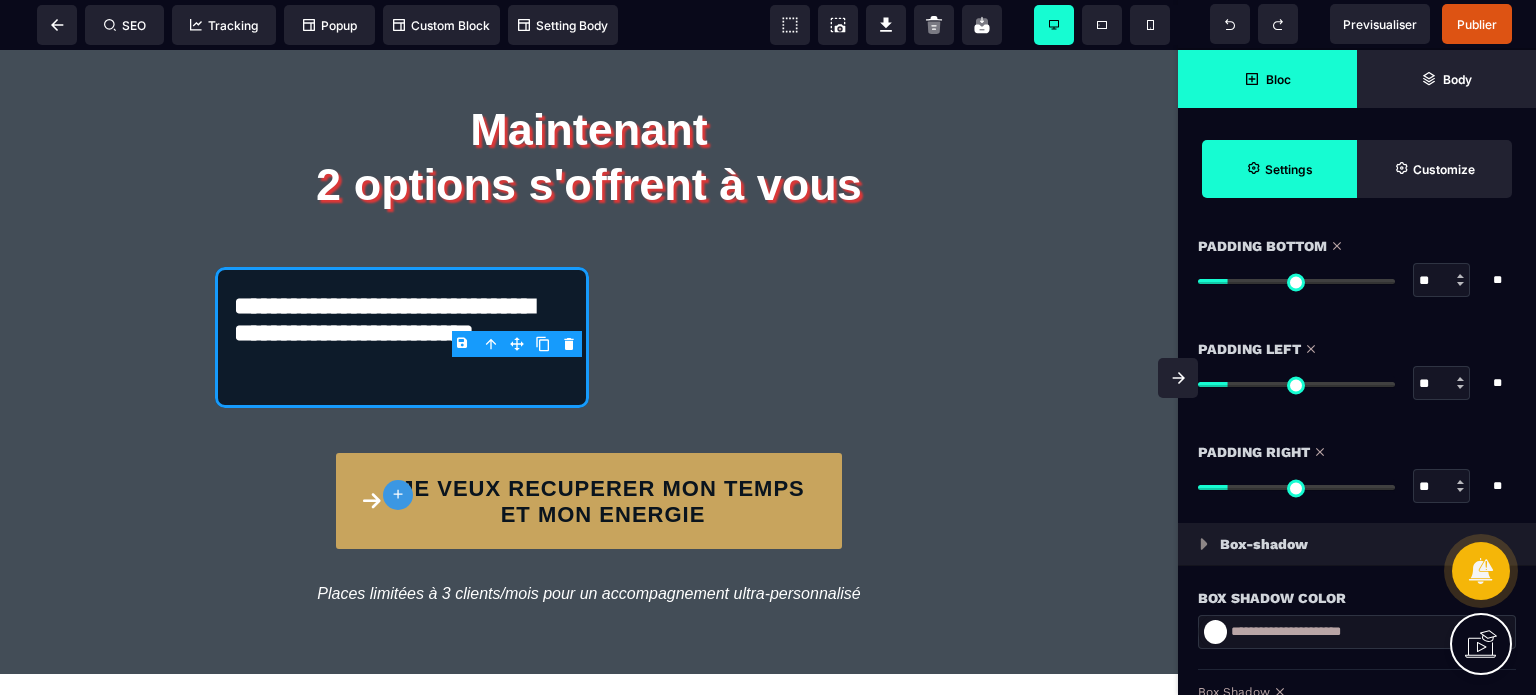 scroll, scrollTop: 1760, scrollLeft: 0, axis: vertical 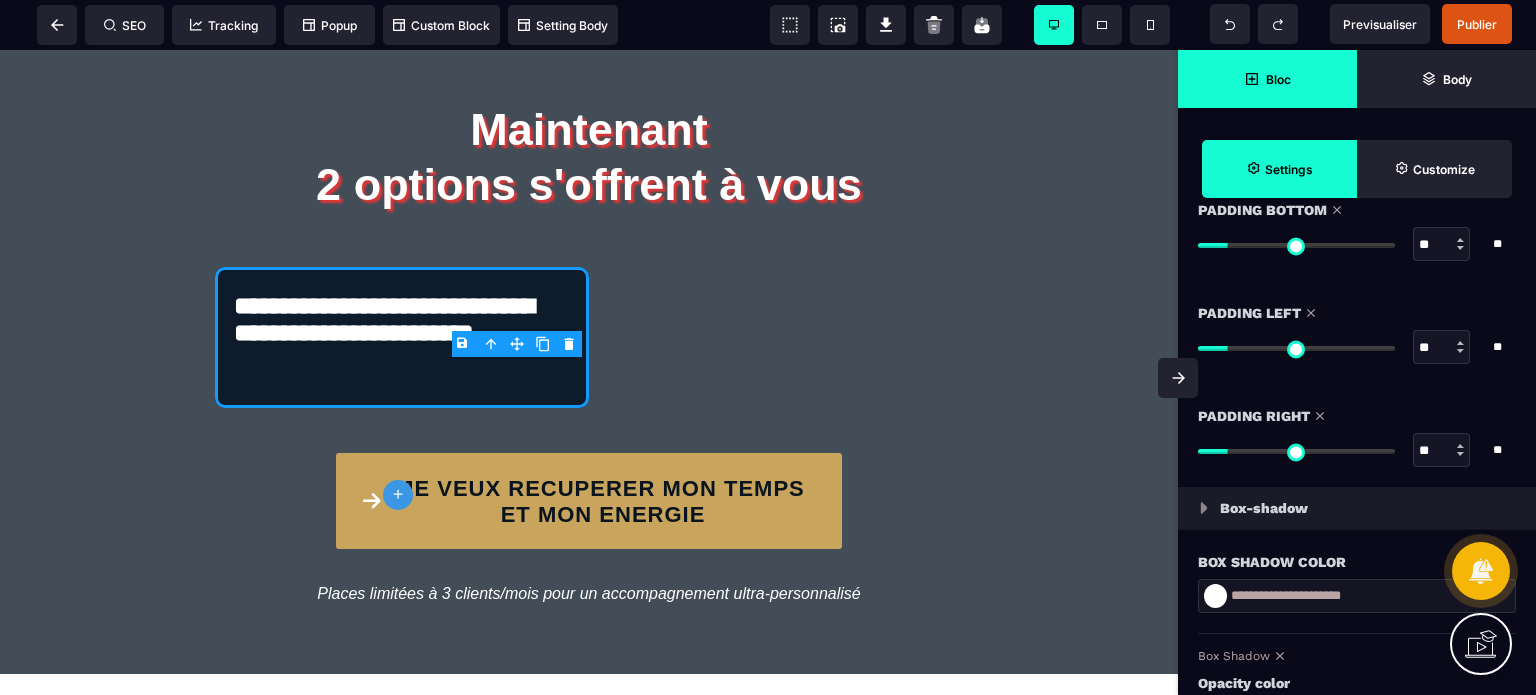 click at bounding box center [1178, 378] 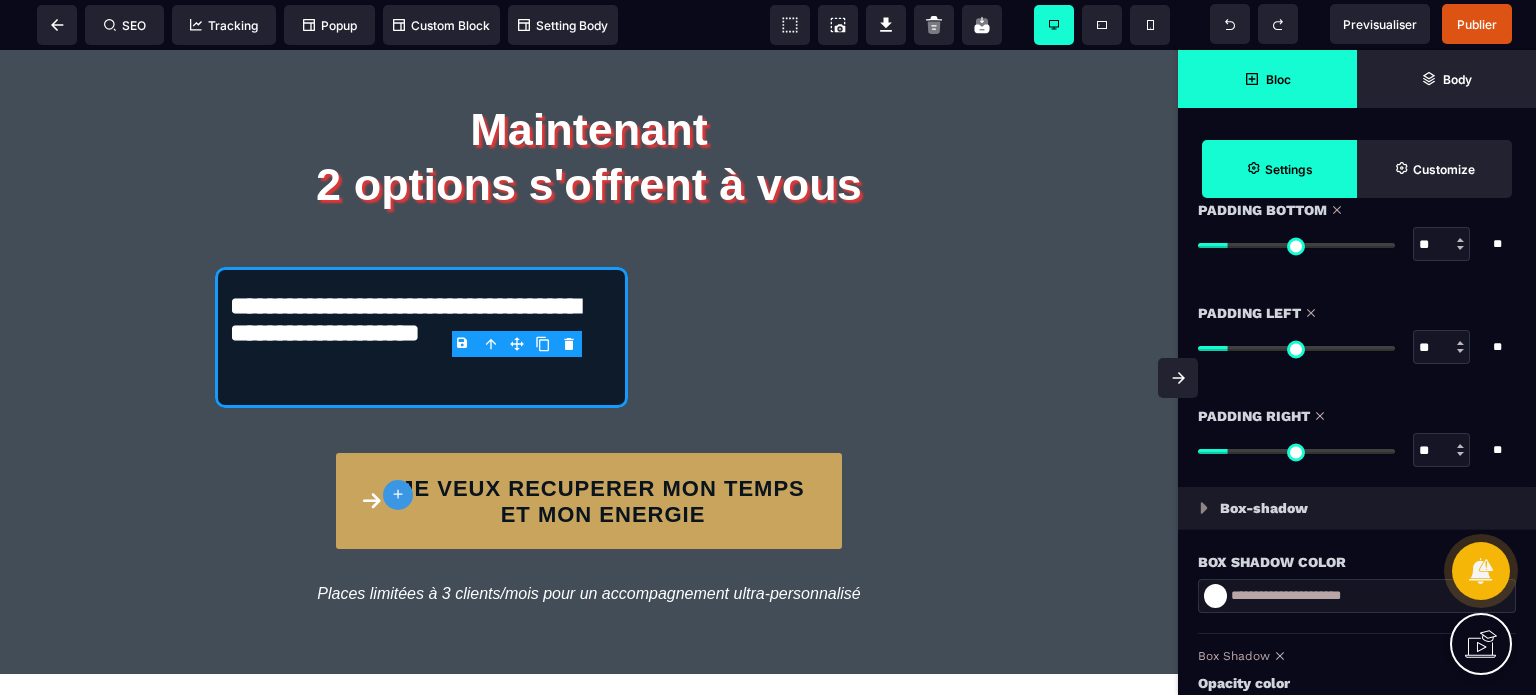 scroll, scrollTop: 4404, scrollLeft: 0, axis: vertical 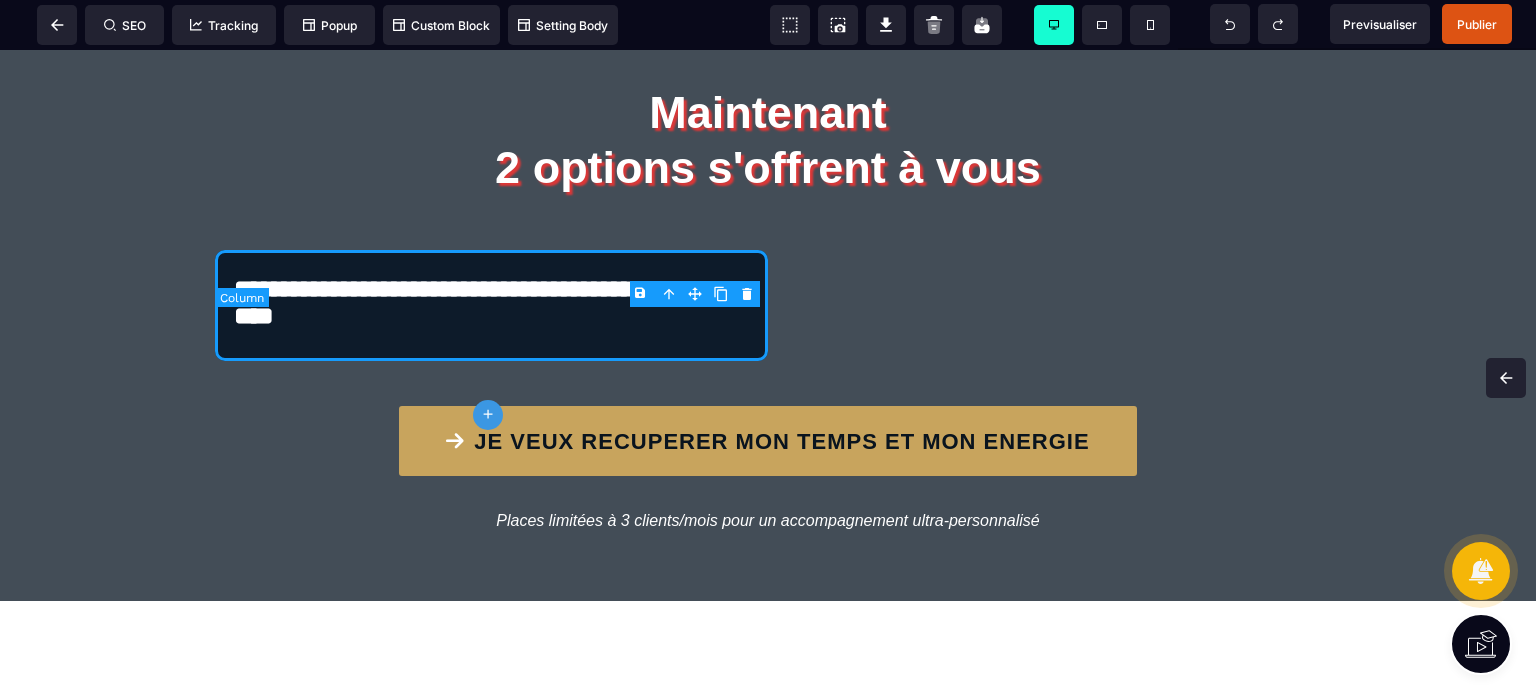 click on "**********" at bounding box center (491, 305) 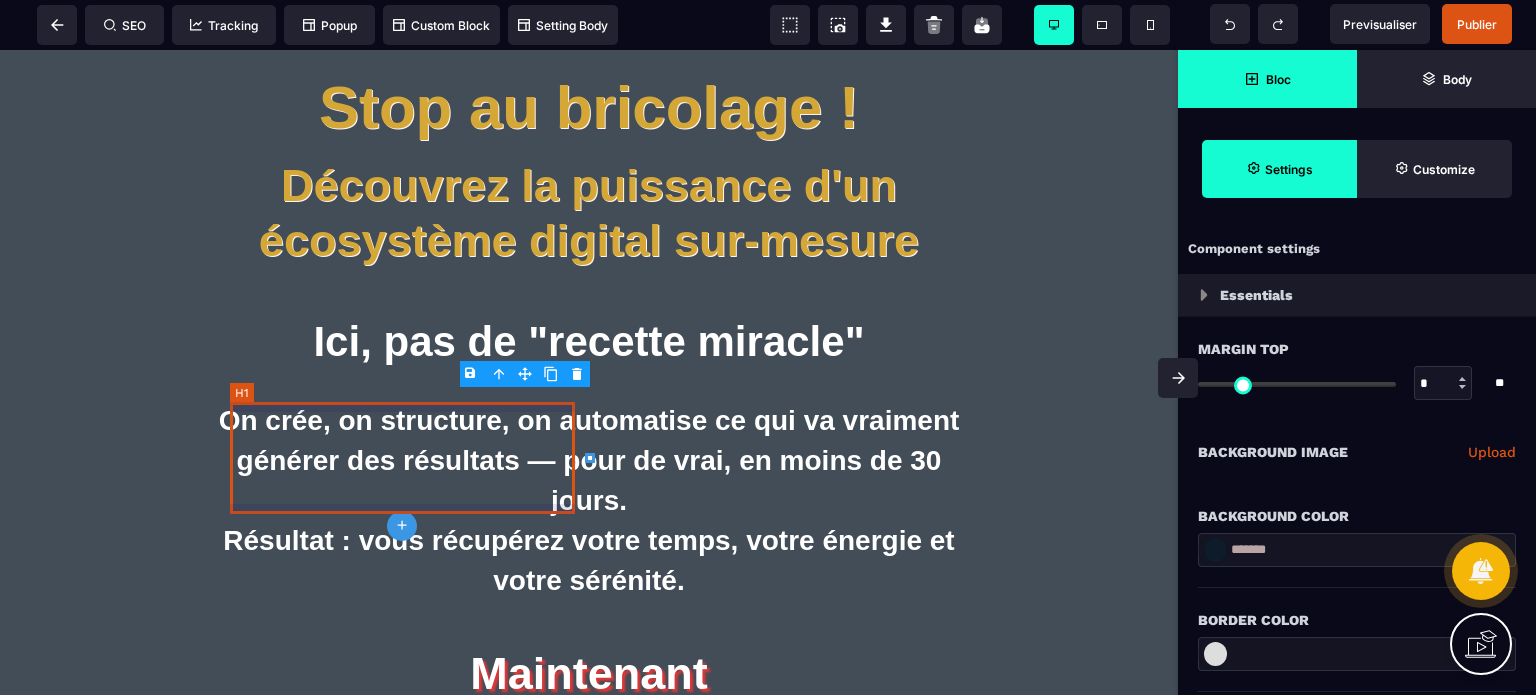 scroll, scrollTop: 4888, scrollLeft: 0, axis: vertical 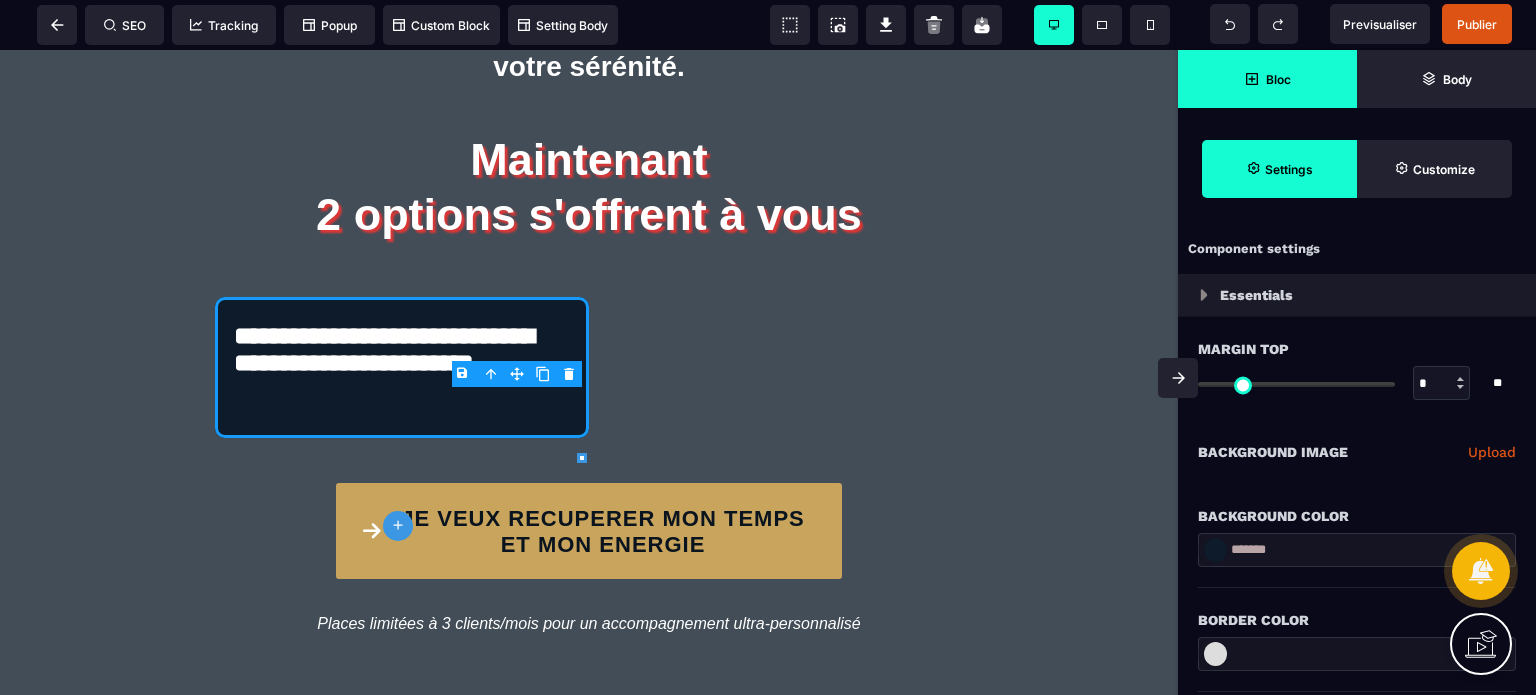 click on "Border Color" at bounding box center [1357, 610] 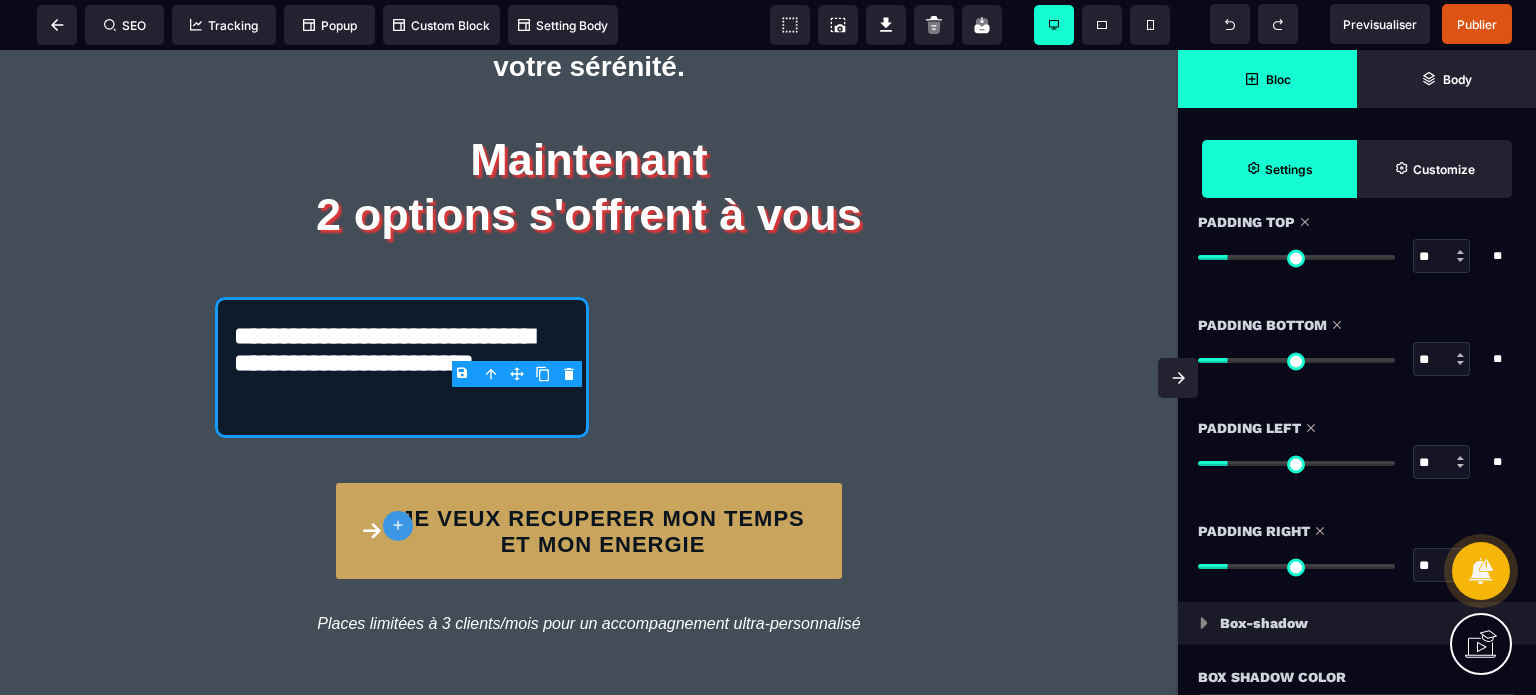 click on "Essentials
Margin Top
*
*
**
All
Null
Background Image
Upload
no-repeat
center center
local
x" at bounding box center (1357, 6) 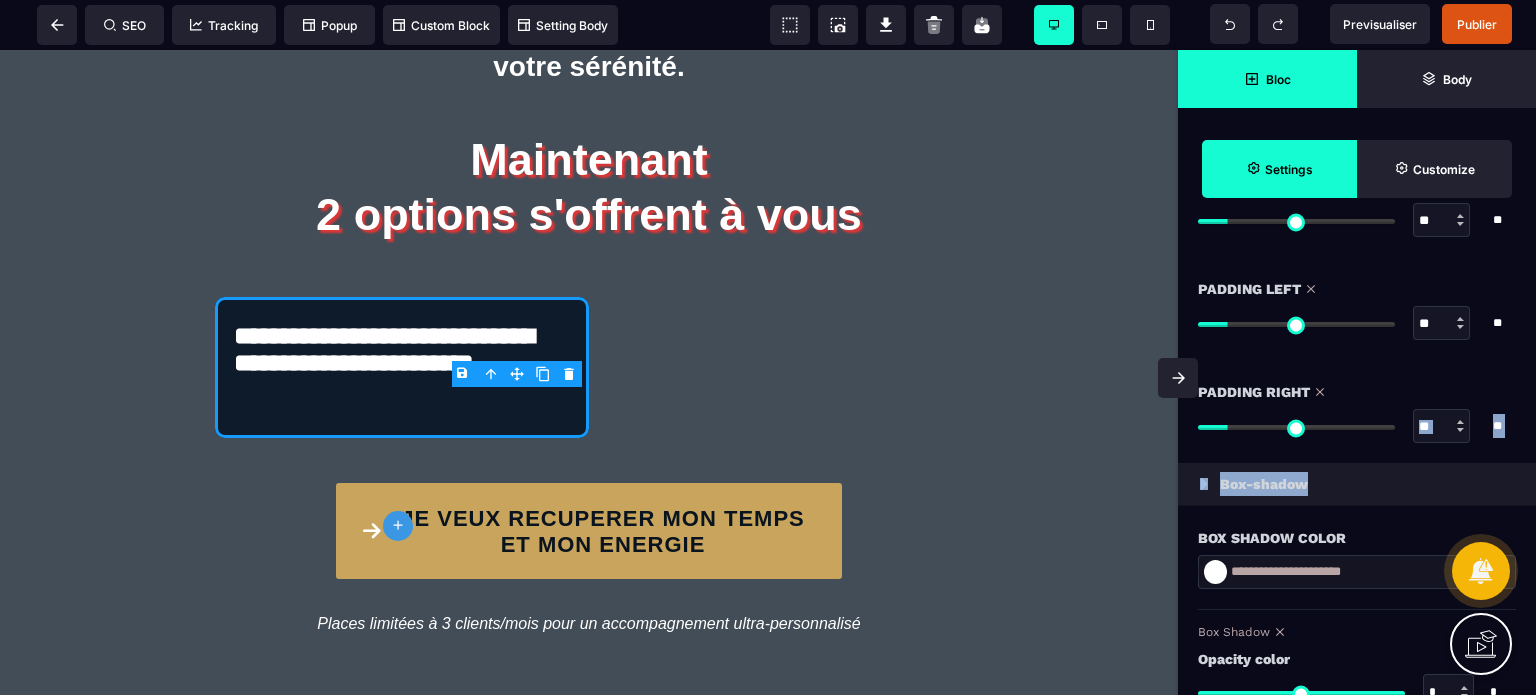 scroll, scrollTop: 1800, scrollLeft: 0, axis: vertical 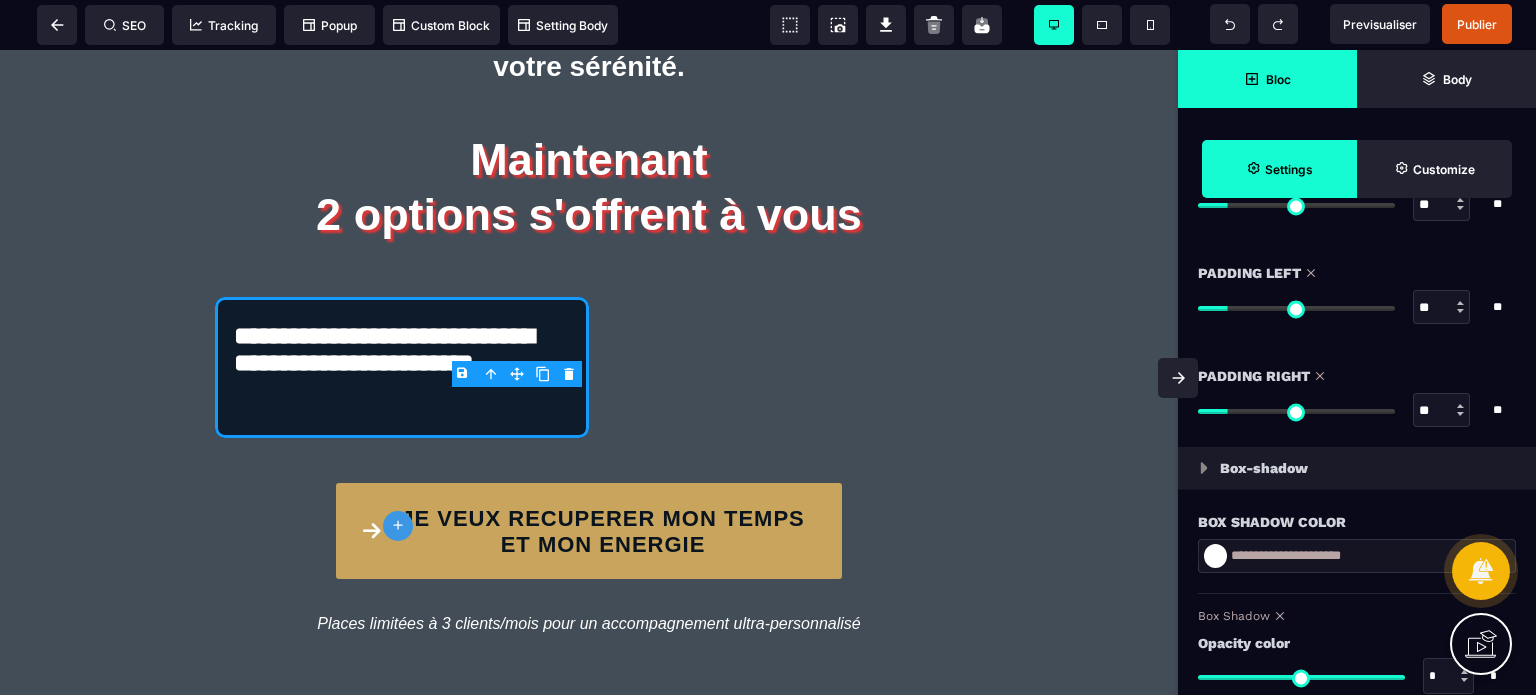 click on "Essentials
Margin Top
*
*
**
All
Null
Background Image
Upload
no-repeat
center center
local
x" at bounding box center [1357, -149] 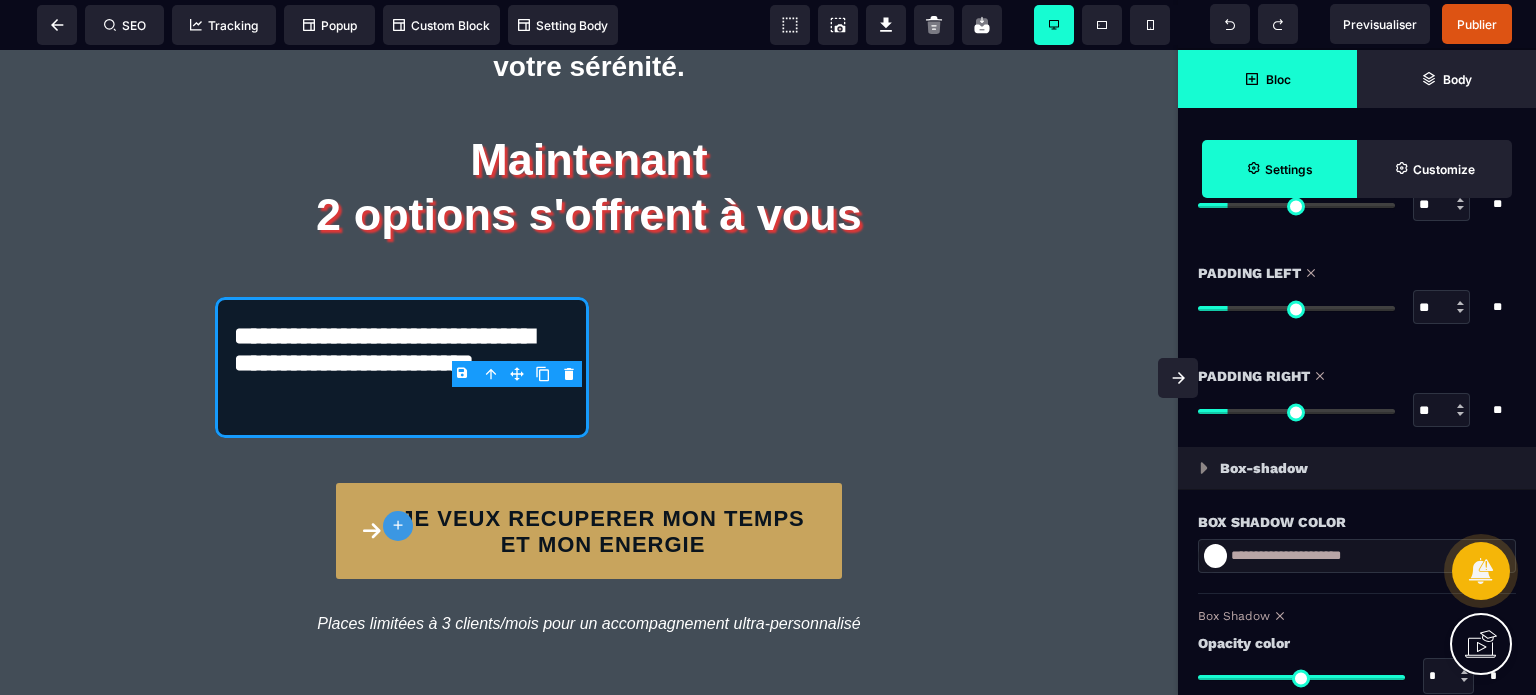drag, startPoint x: 1427, startPoint y: 407, endPoint x: 1409, endPoint y: 415, distance: 19.697716 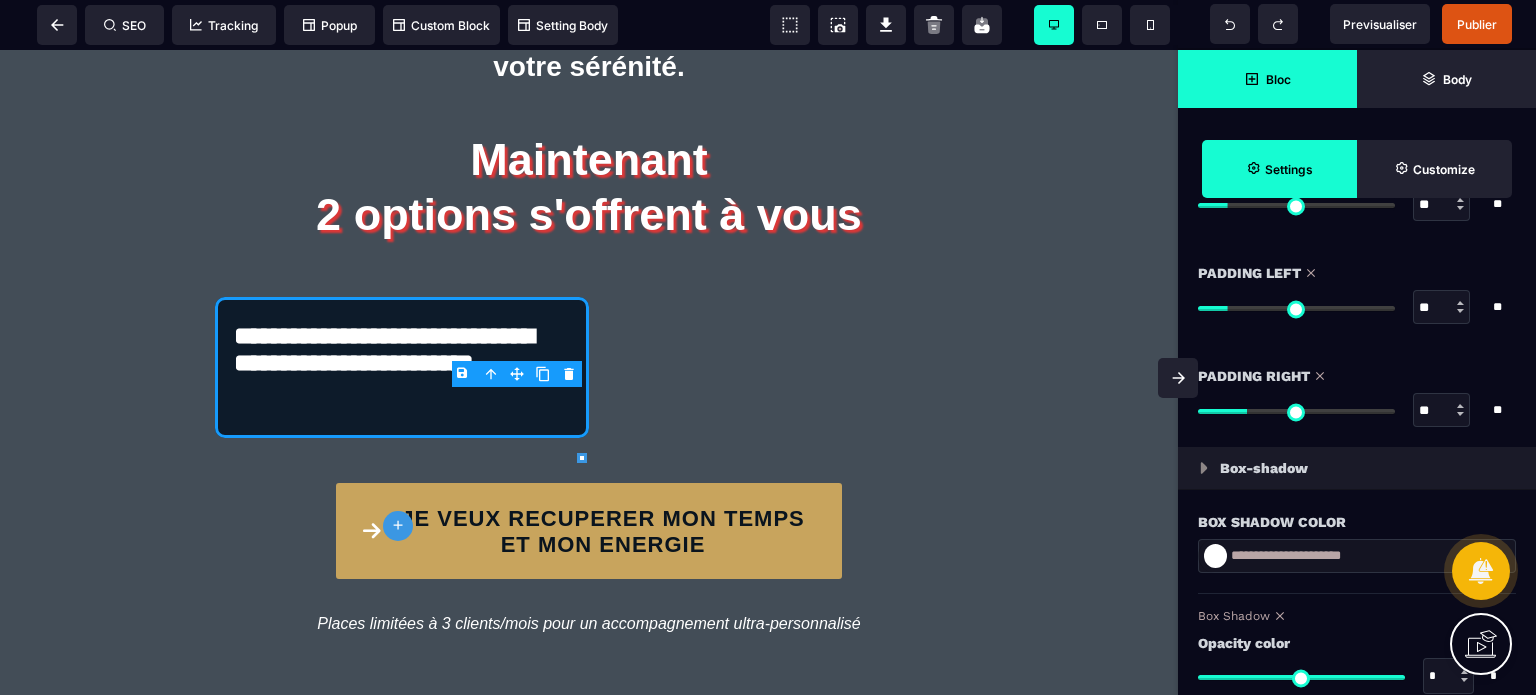 type on "**" 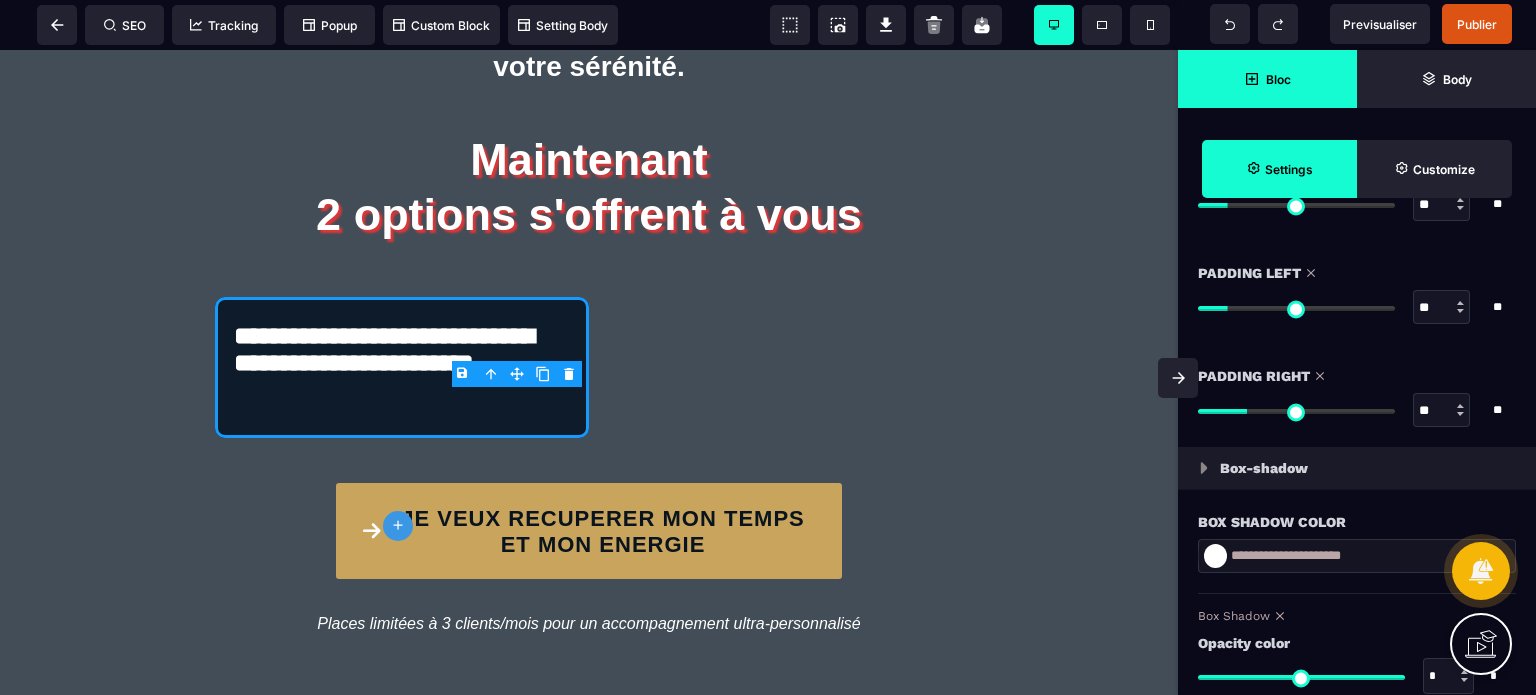 drag, startPoint x: 1425, startPoint y: 303, endPoint x: 1398, endPoint y: 315, distance: 29.546574 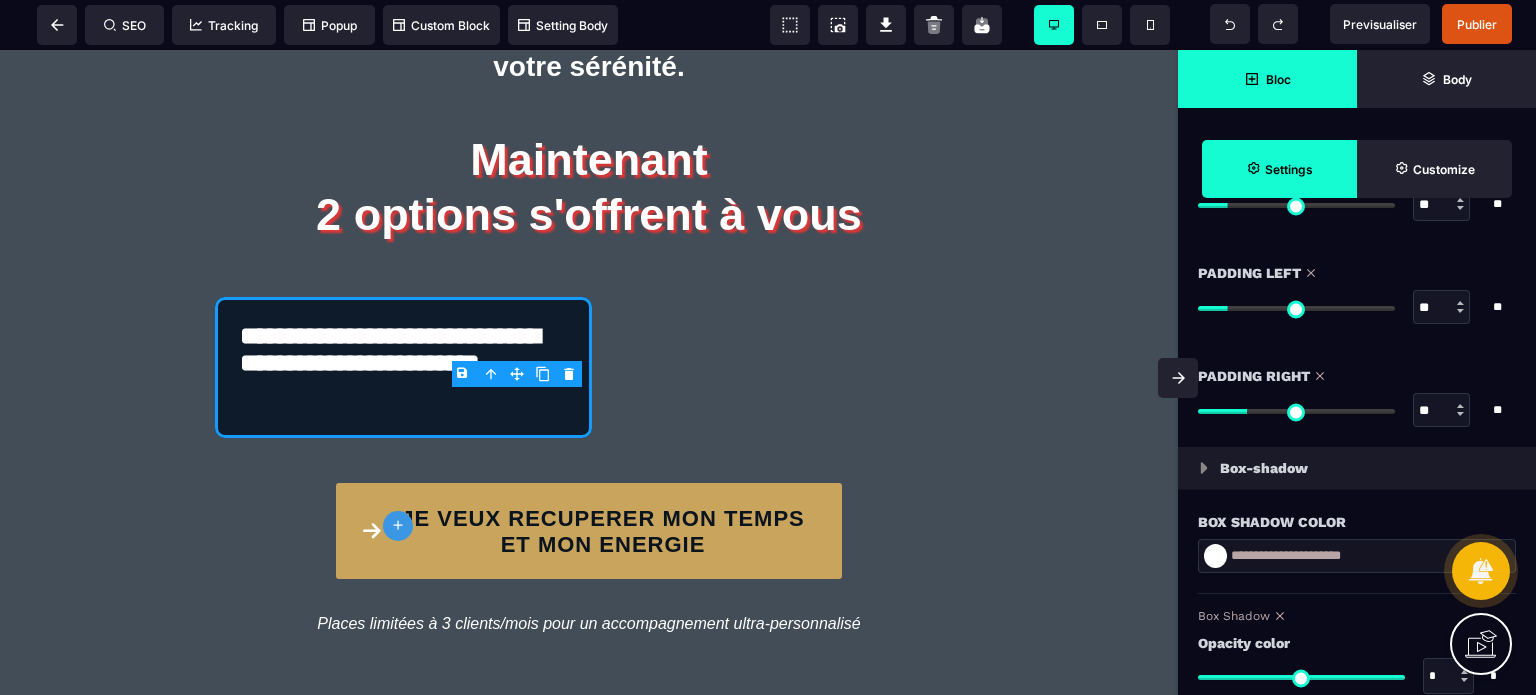 type on "**" 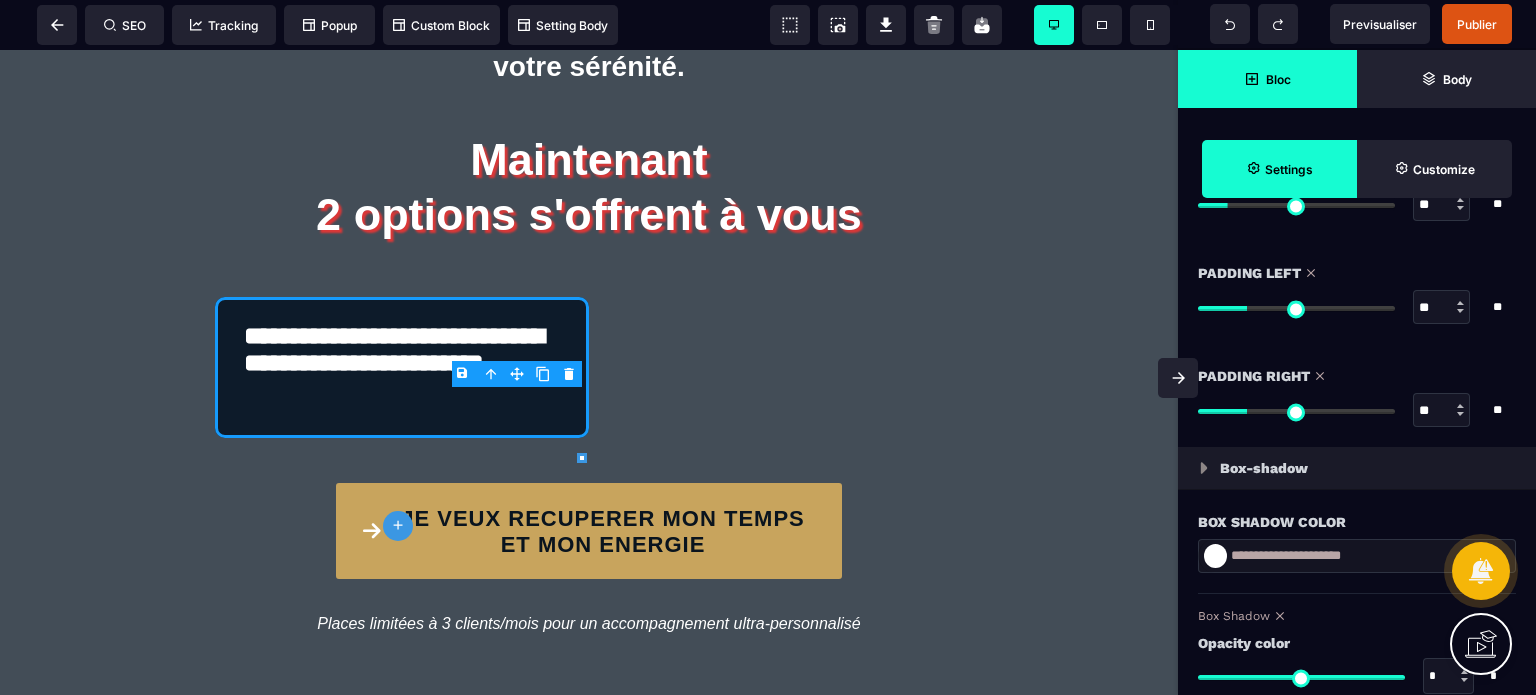 type on "**" 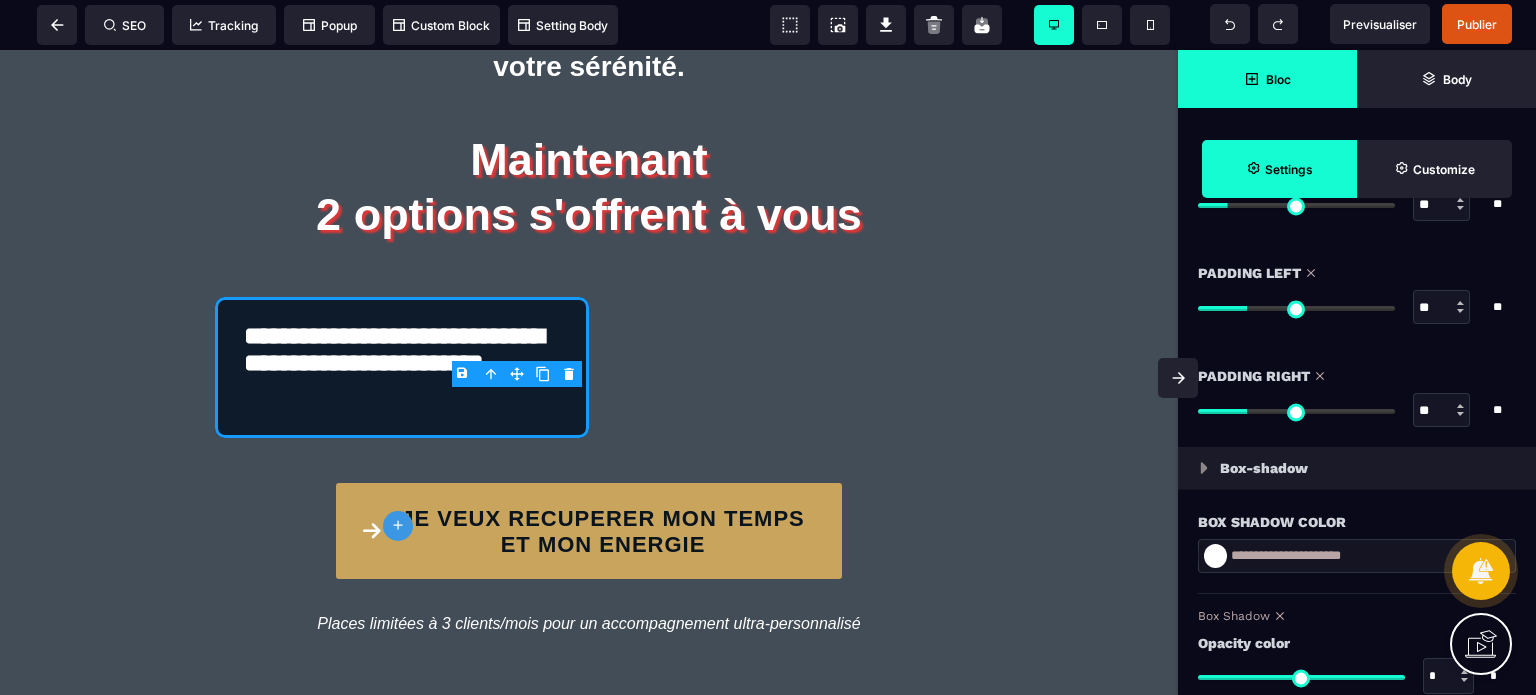 click on "Padding Left" at bounding box center [1357, 273] 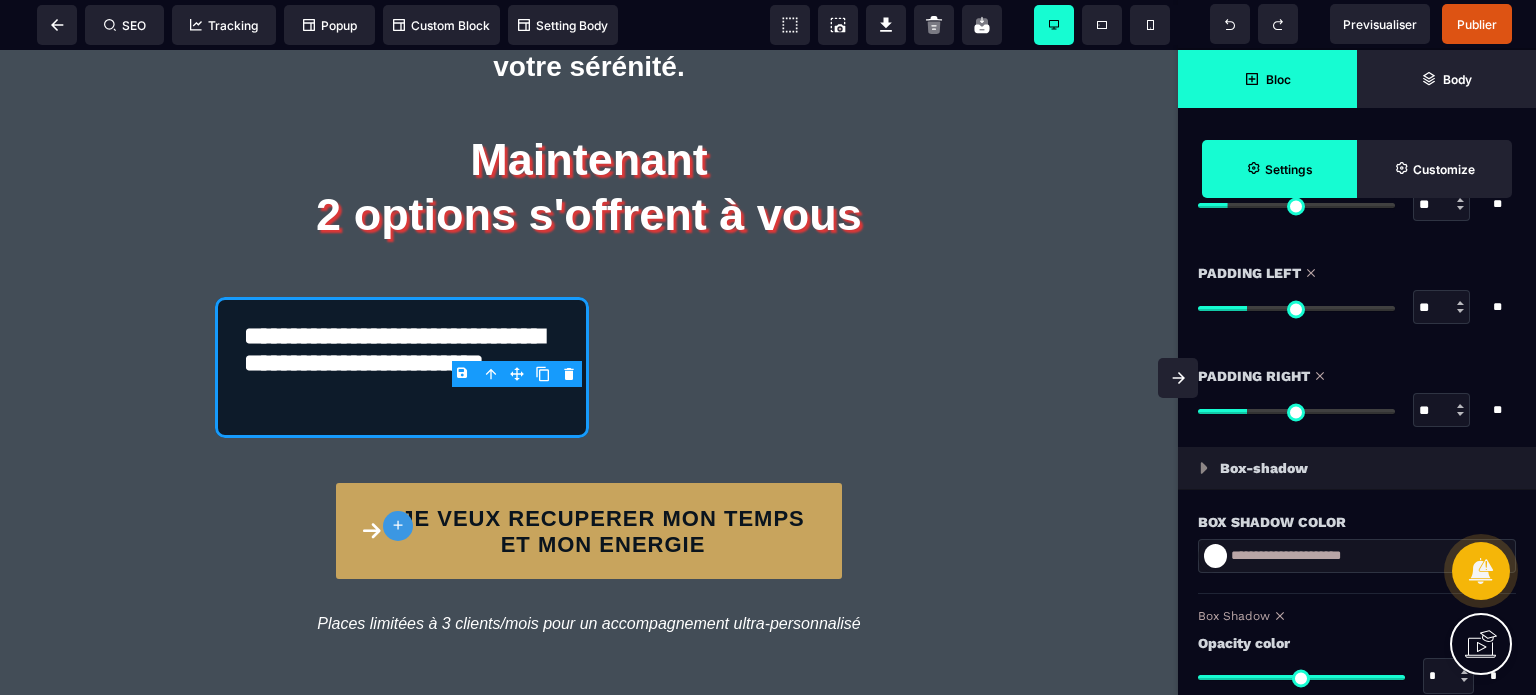 click on "Bloc" at bounding box center [1267, 79] 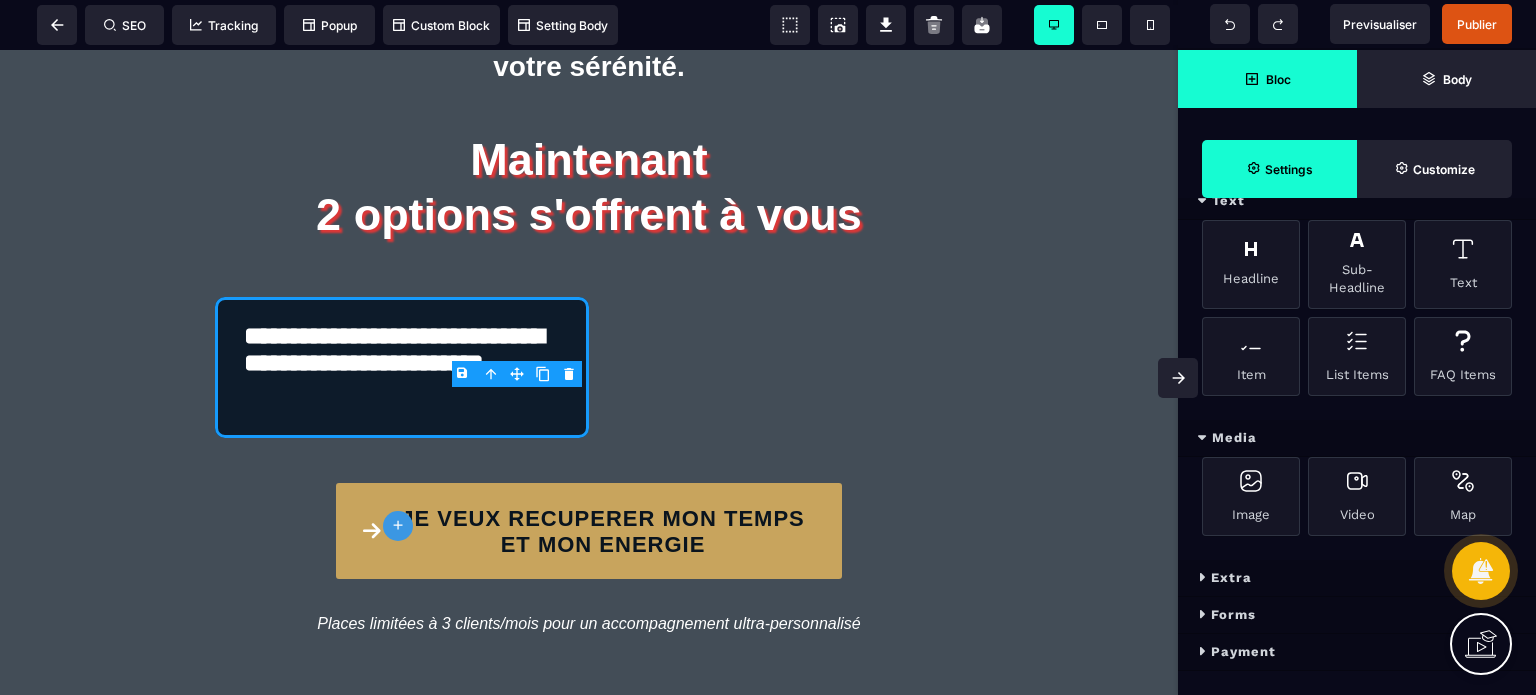 scroll, scrollTop: 586, scrollLeft: 0, axis: vertical 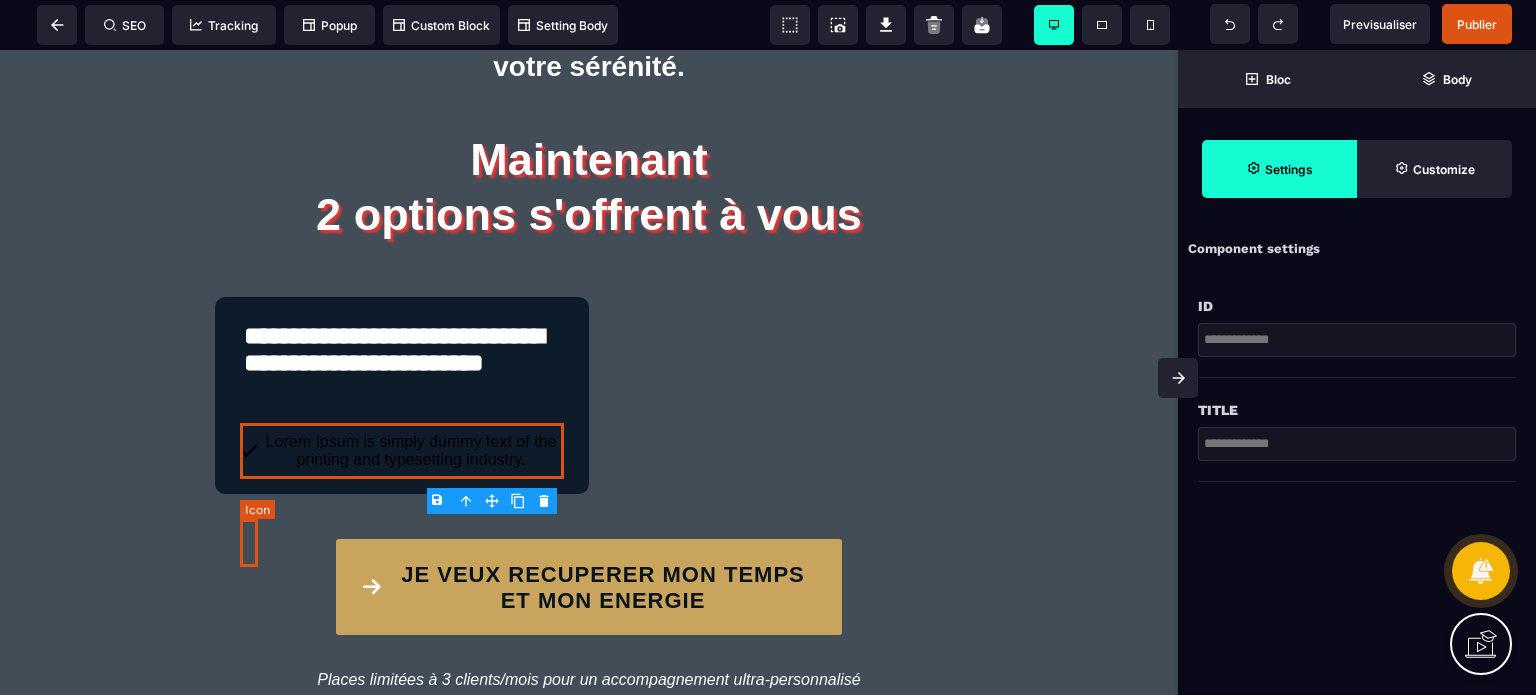 click at bounding box center (249, 451) 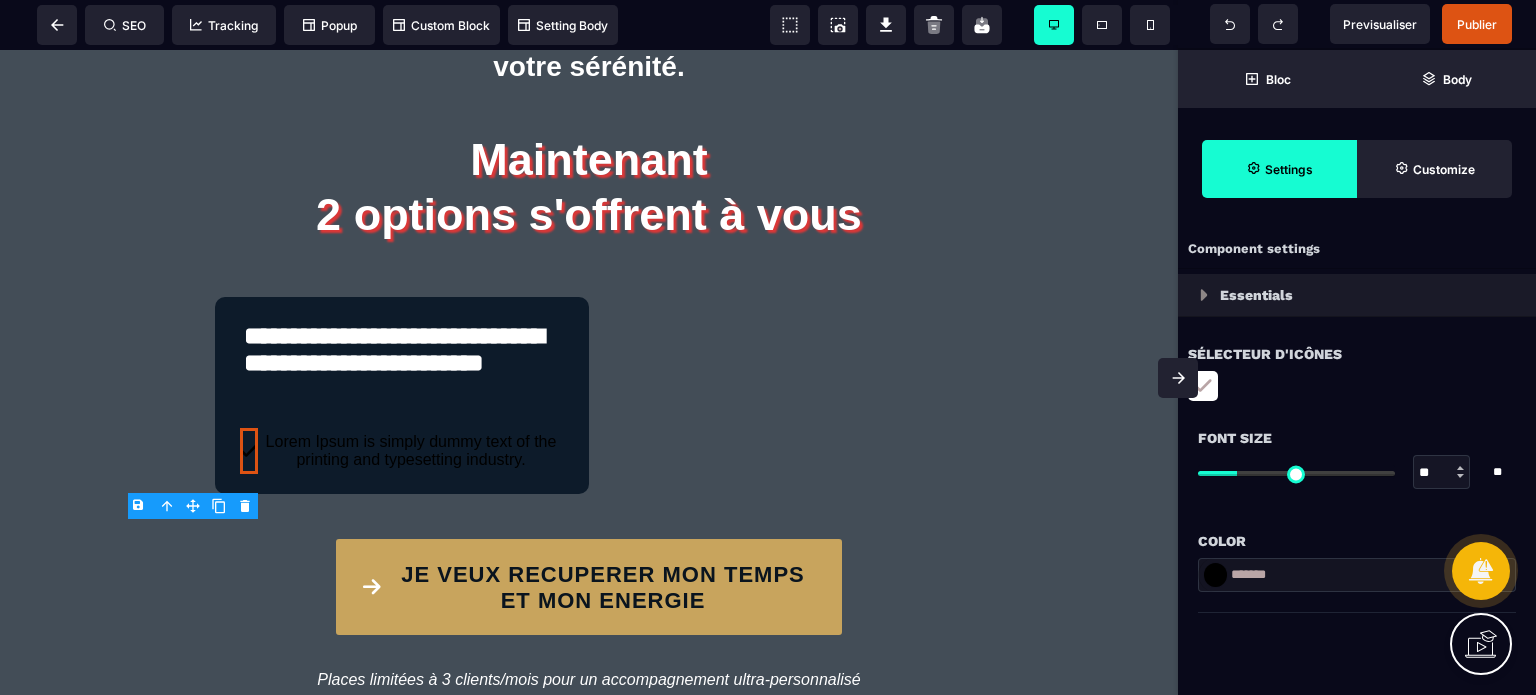 click at bounding box center [1203, 386] 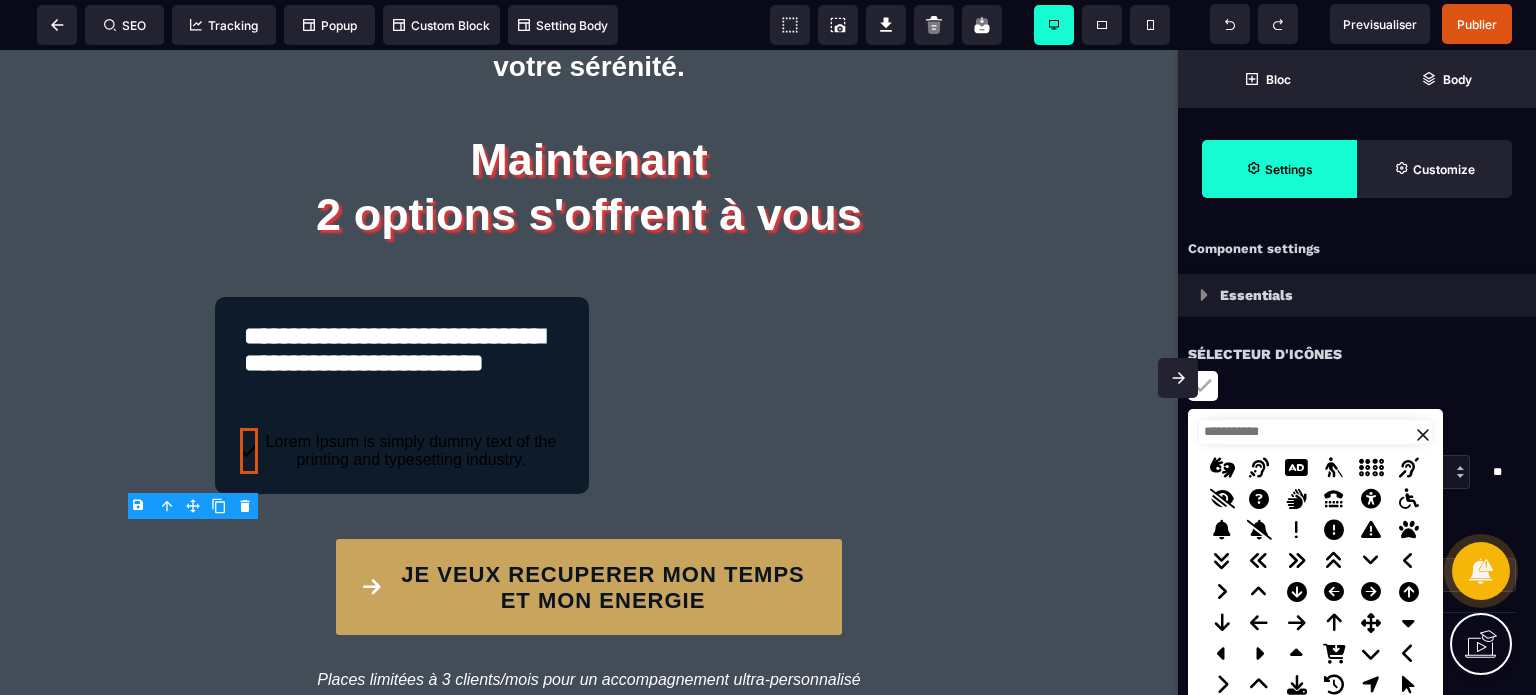 click at bounding box center (1315, 432) 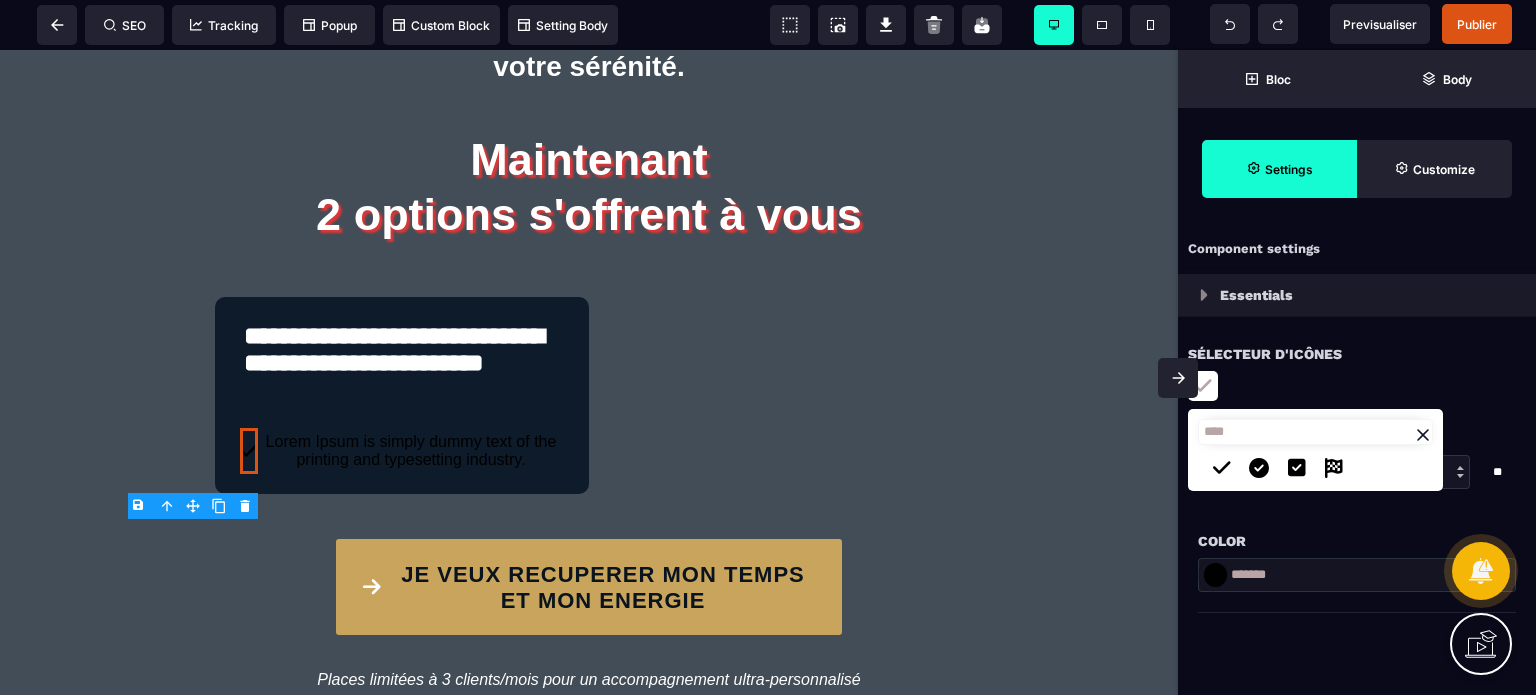 click at bounding box center (1297, 468) 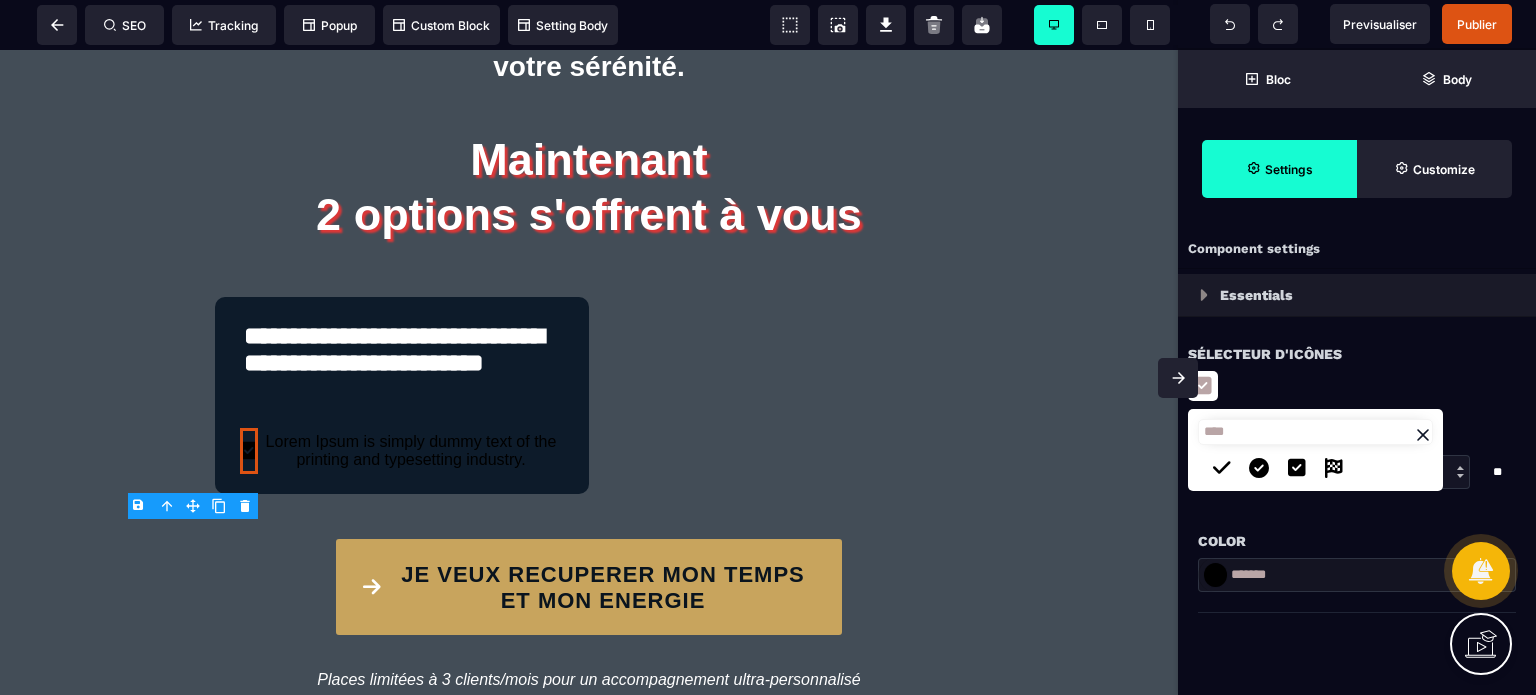 click on "****" at bounding box center [1315, 432] 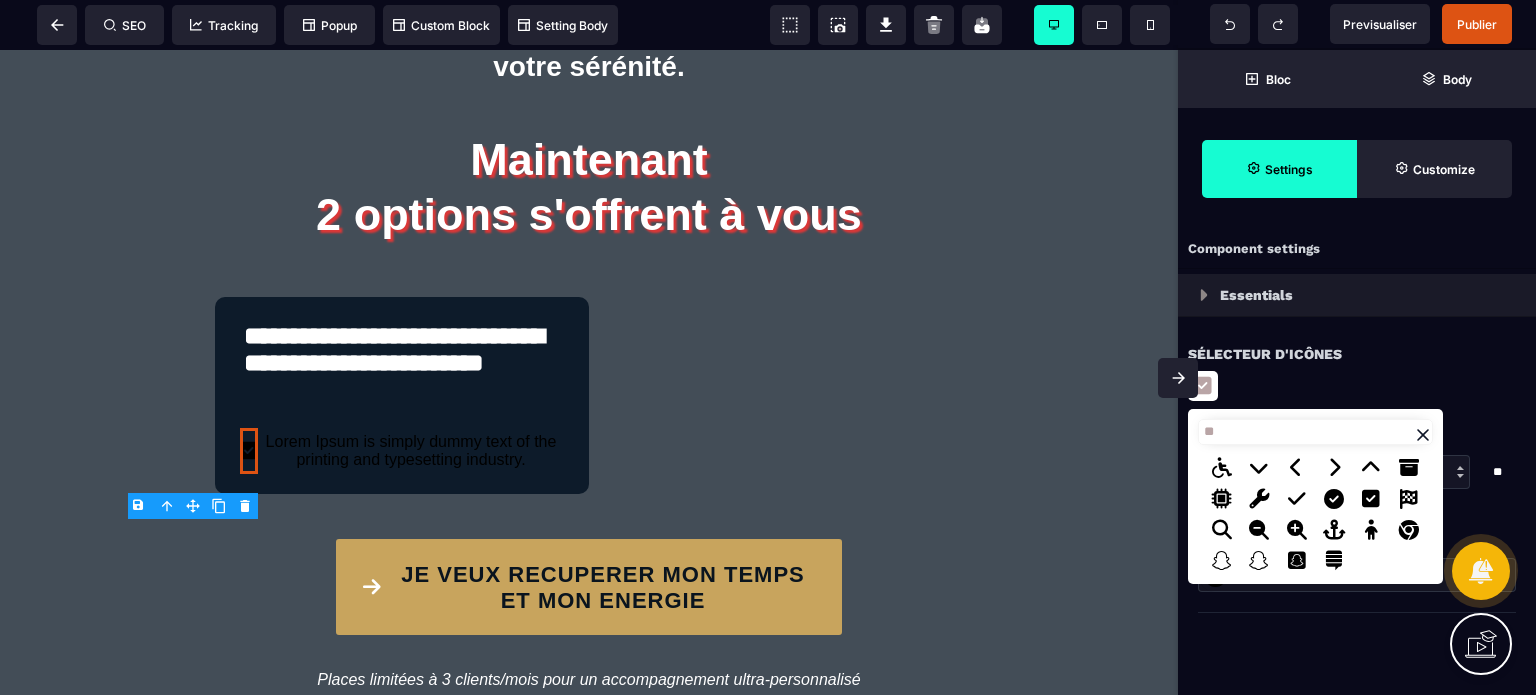 type on "*" 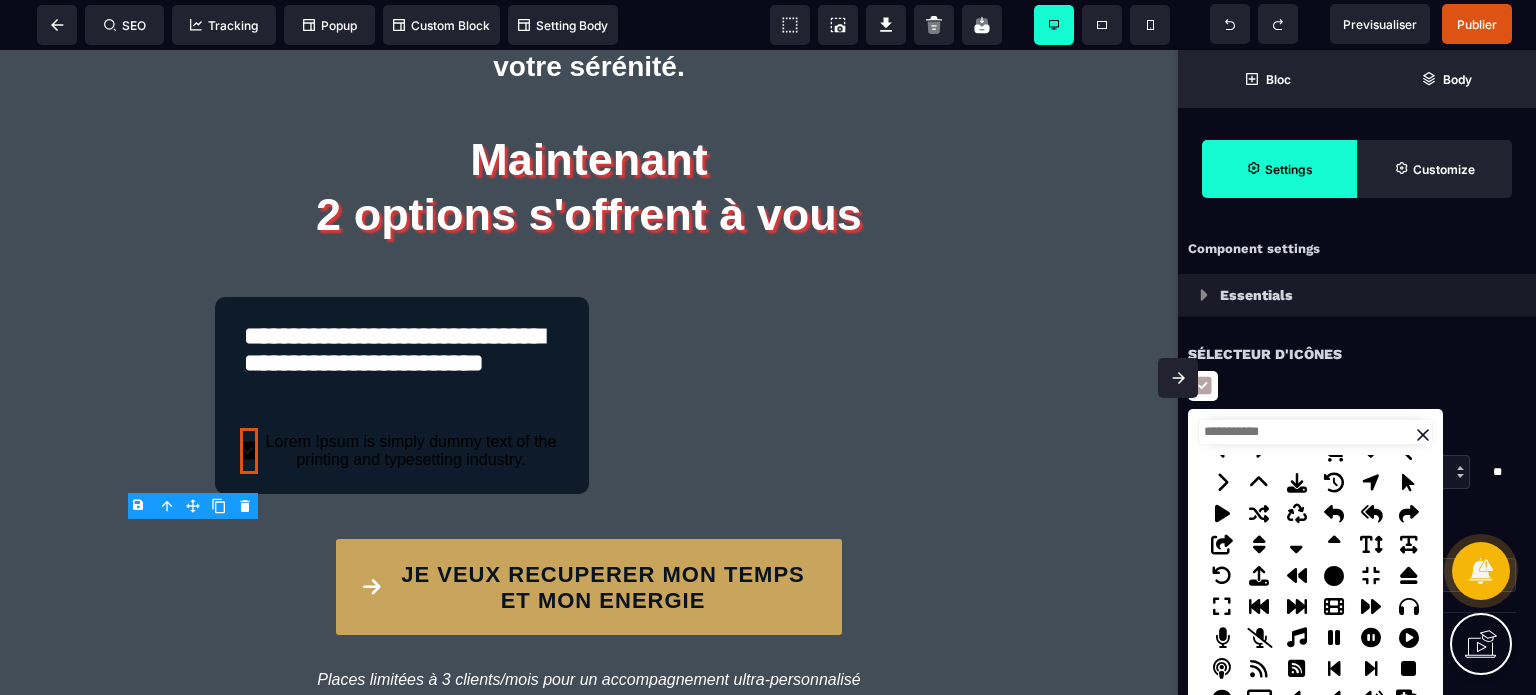 scroll, scrollTop: 208, scrollLeft: 0, axis: vertical 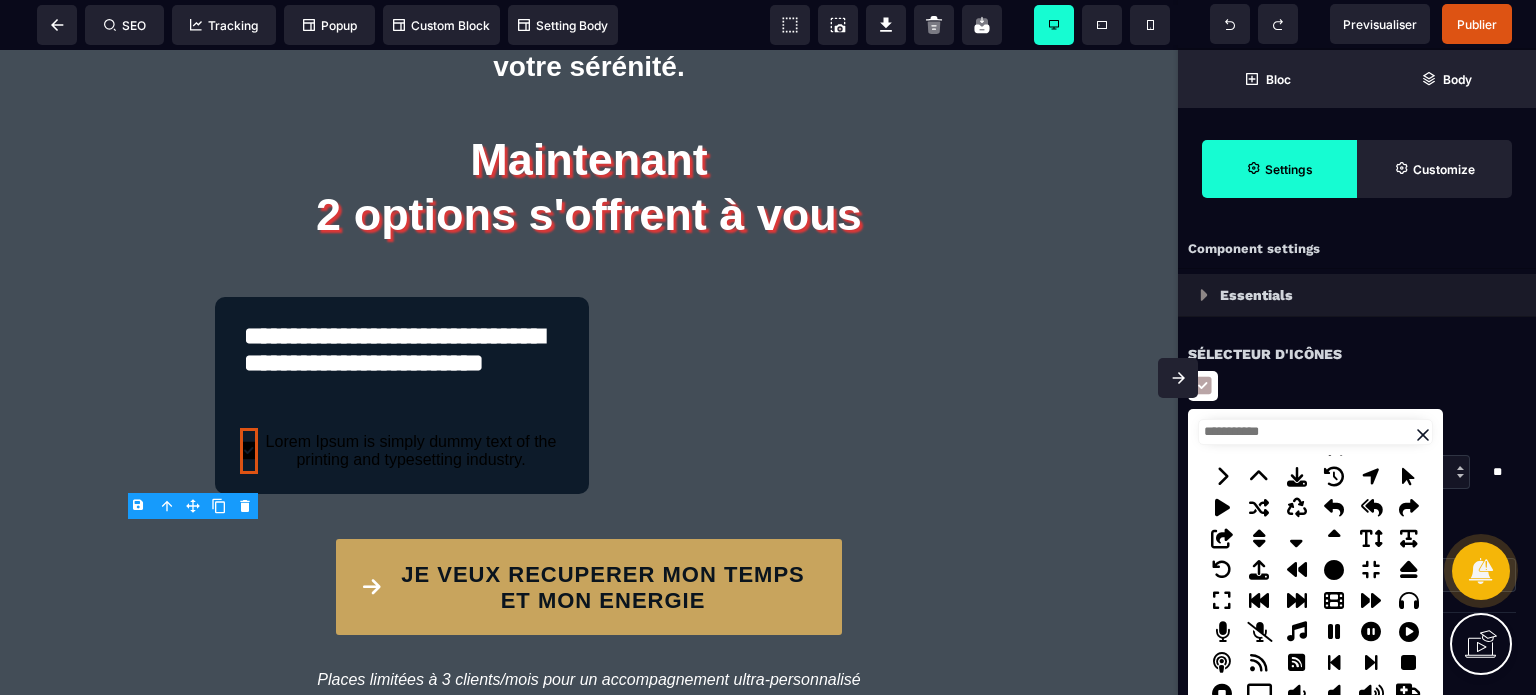 type 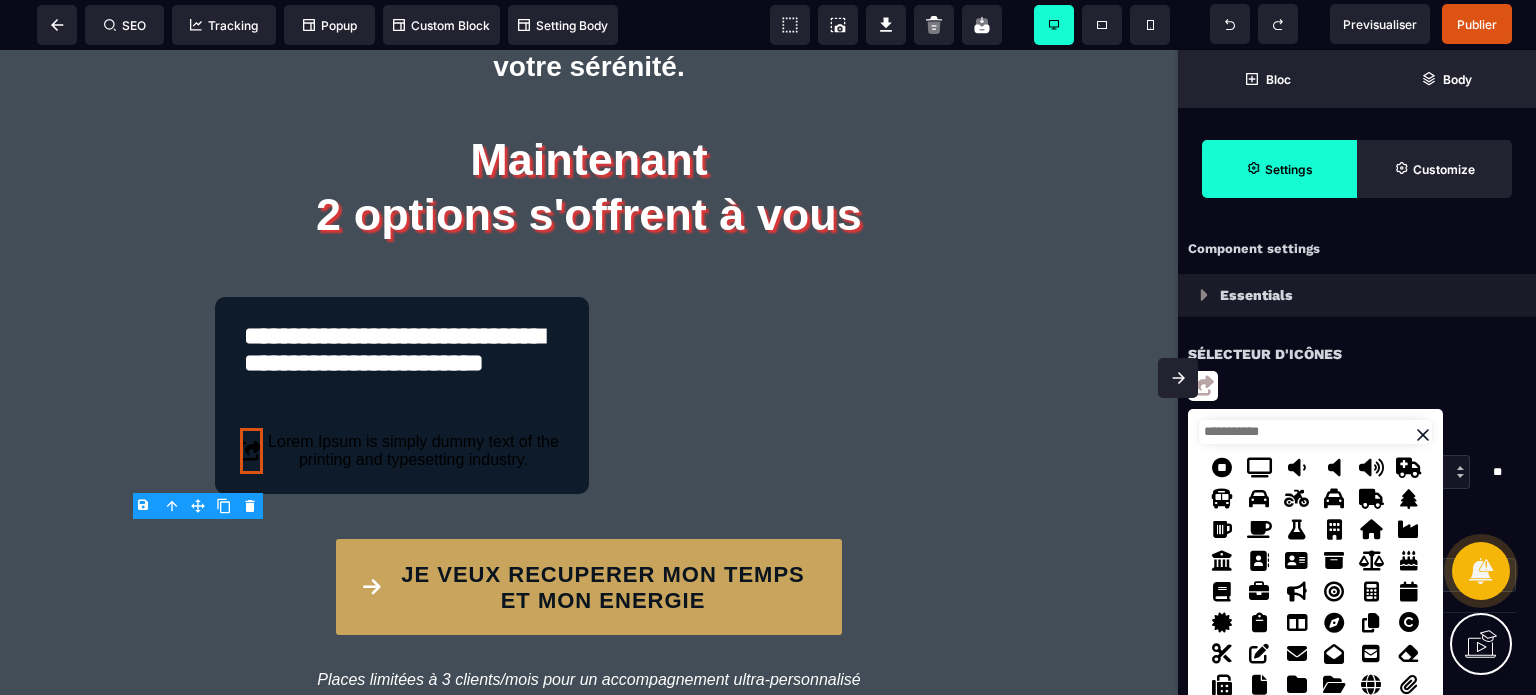 scroll, scrollTop: 456, scrollLeft: 0, axis: vertical 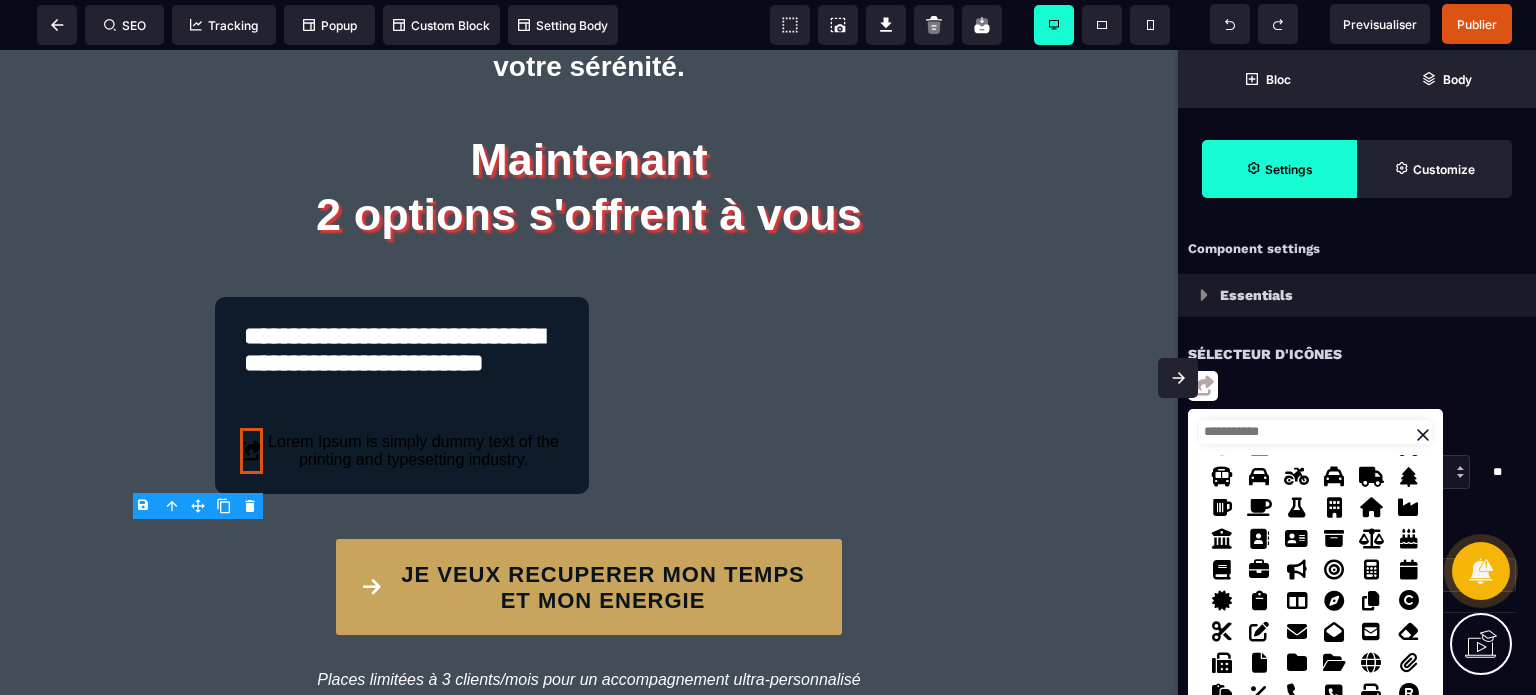 click at bounding box center [1259, 632] 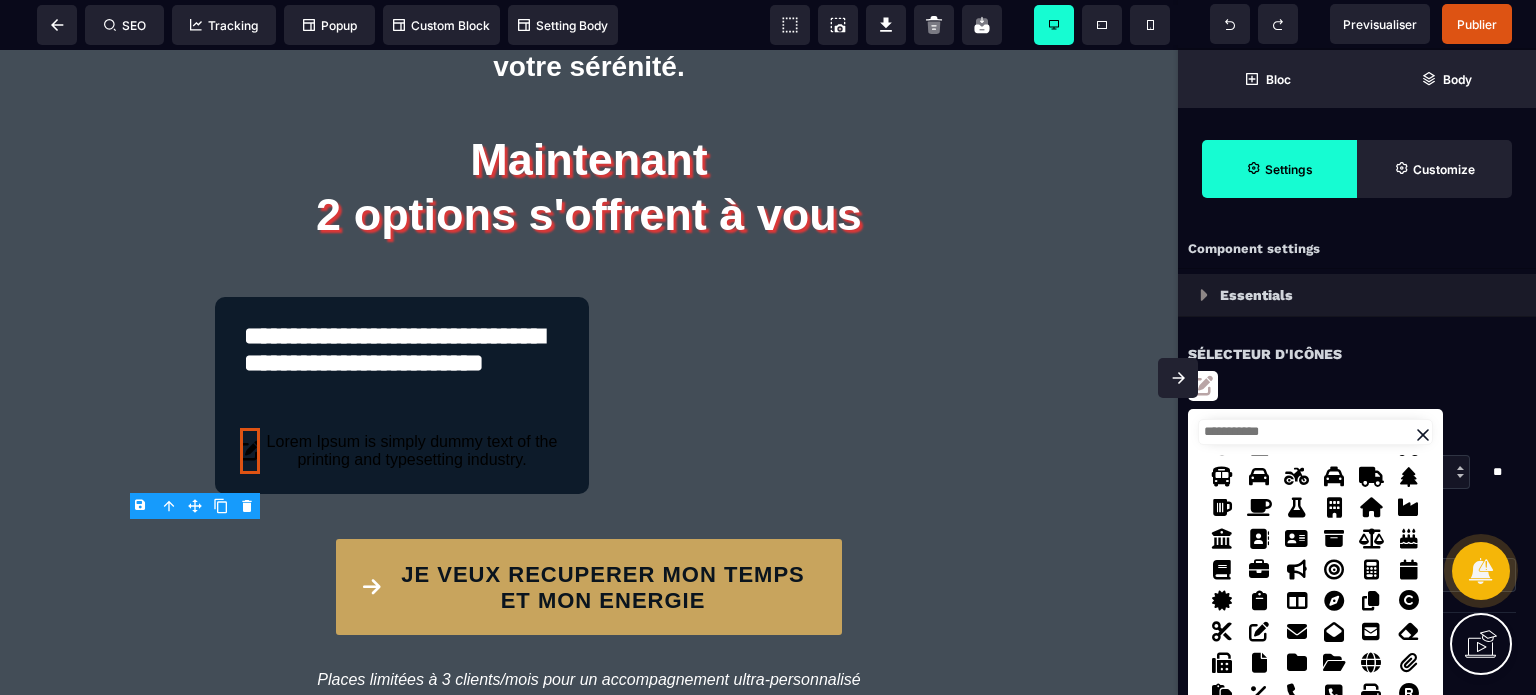 click on "Sélecteur d'icônes" at bounding box center [1357, 354] 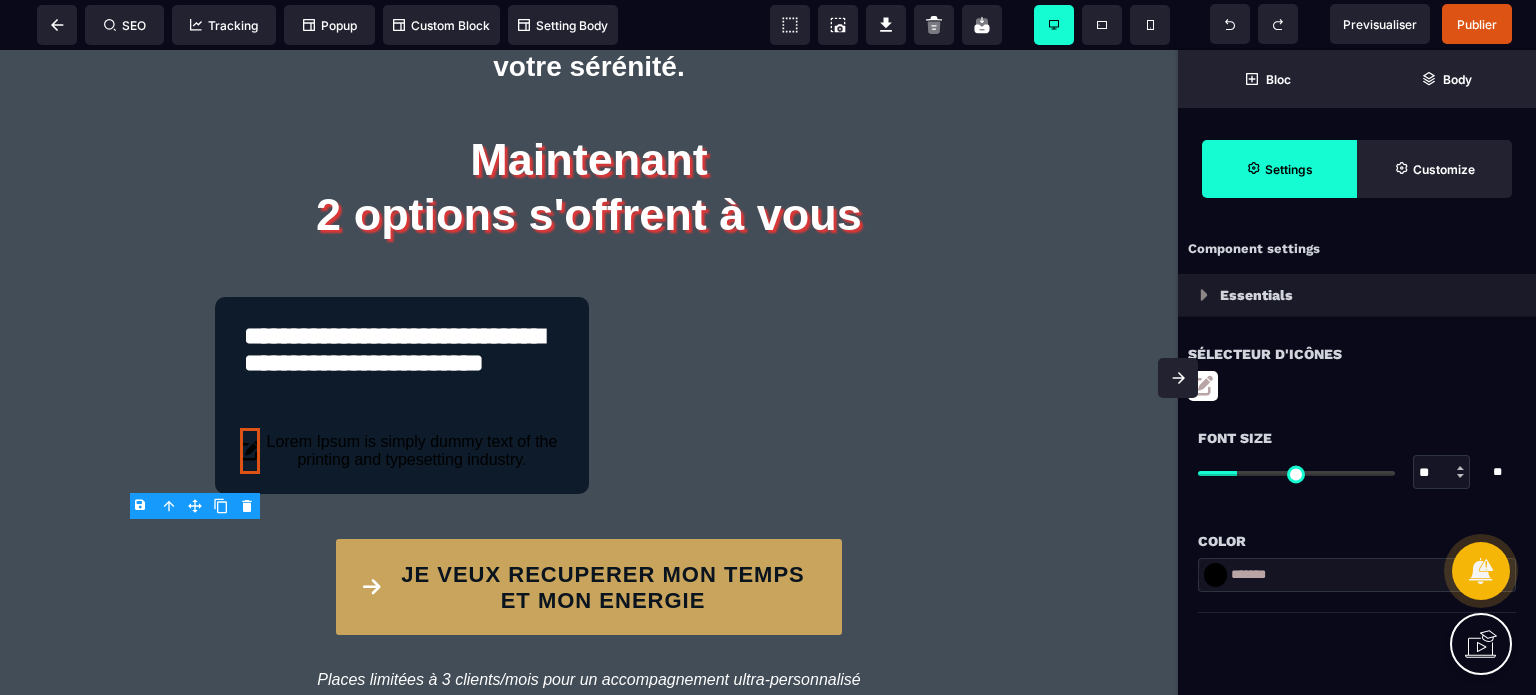 click at bounding box center [1215, 575] 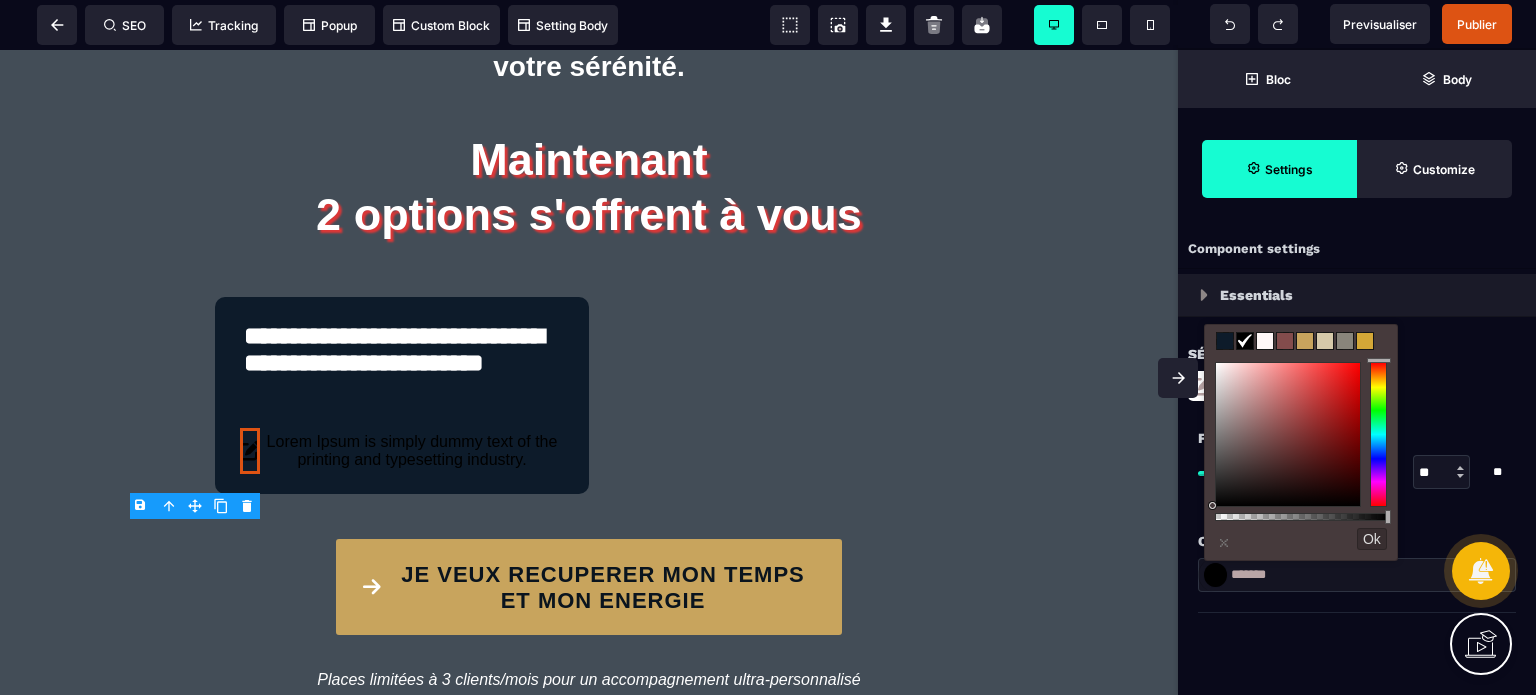 click at bounding box center [1305, 341] 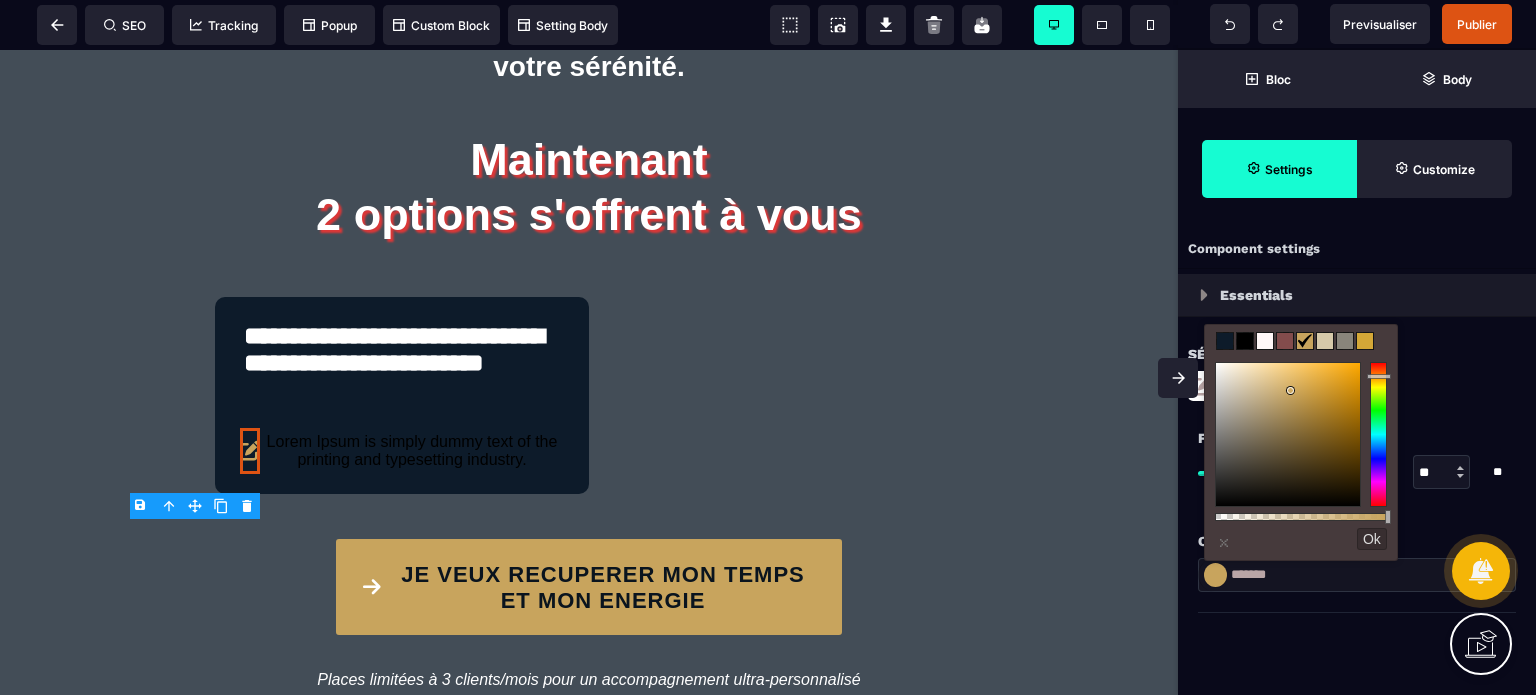 click at bounding box center [1357, 386] 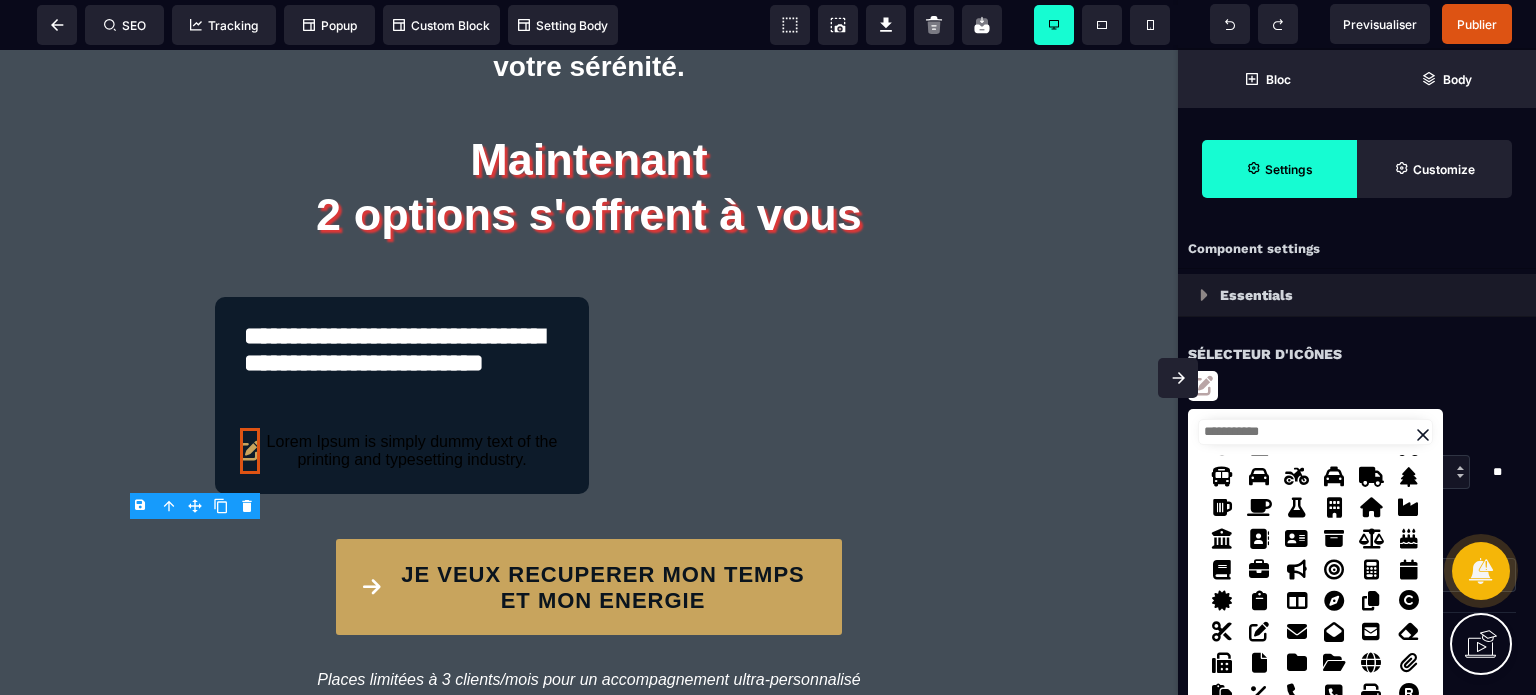 click 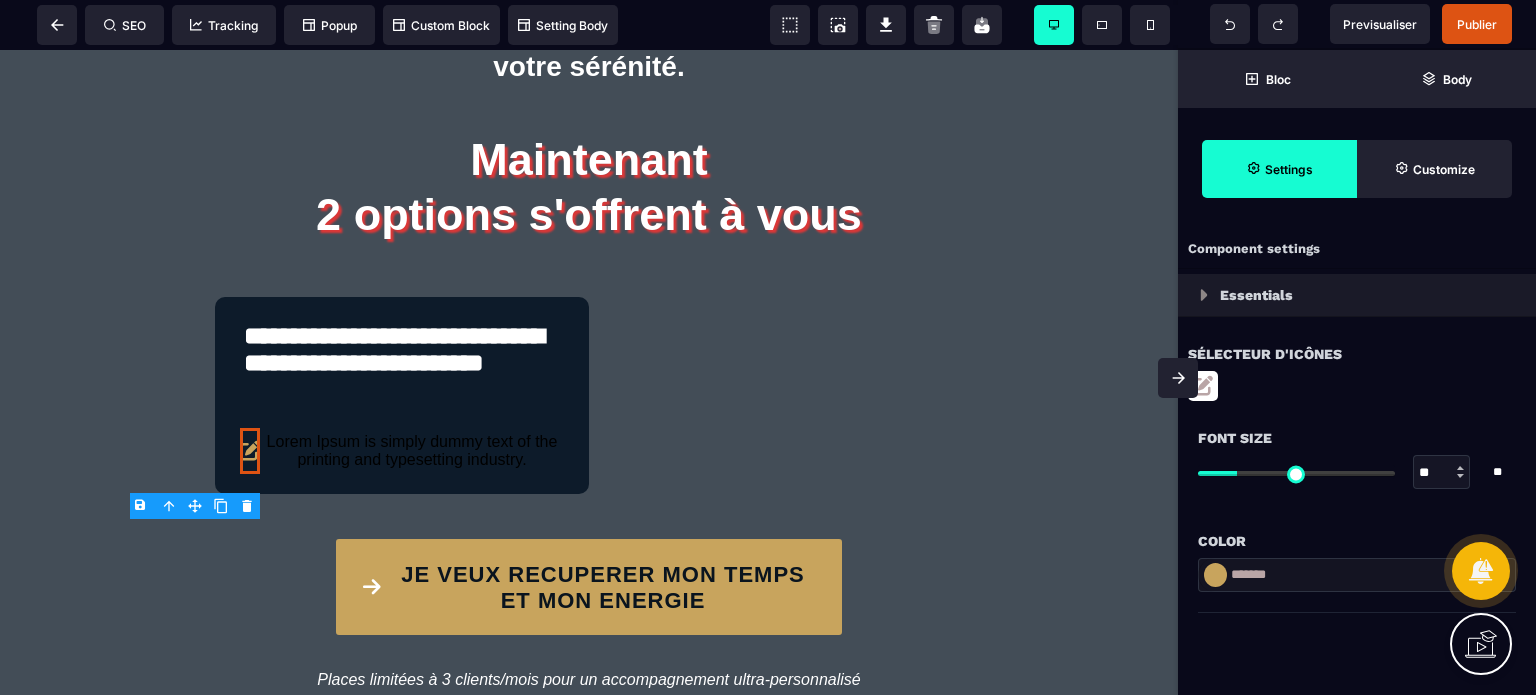drag, startPoint x: 1423, startPoint y: 474, endPoint x: 1439, endPoint y: 475, distance: 16.03122 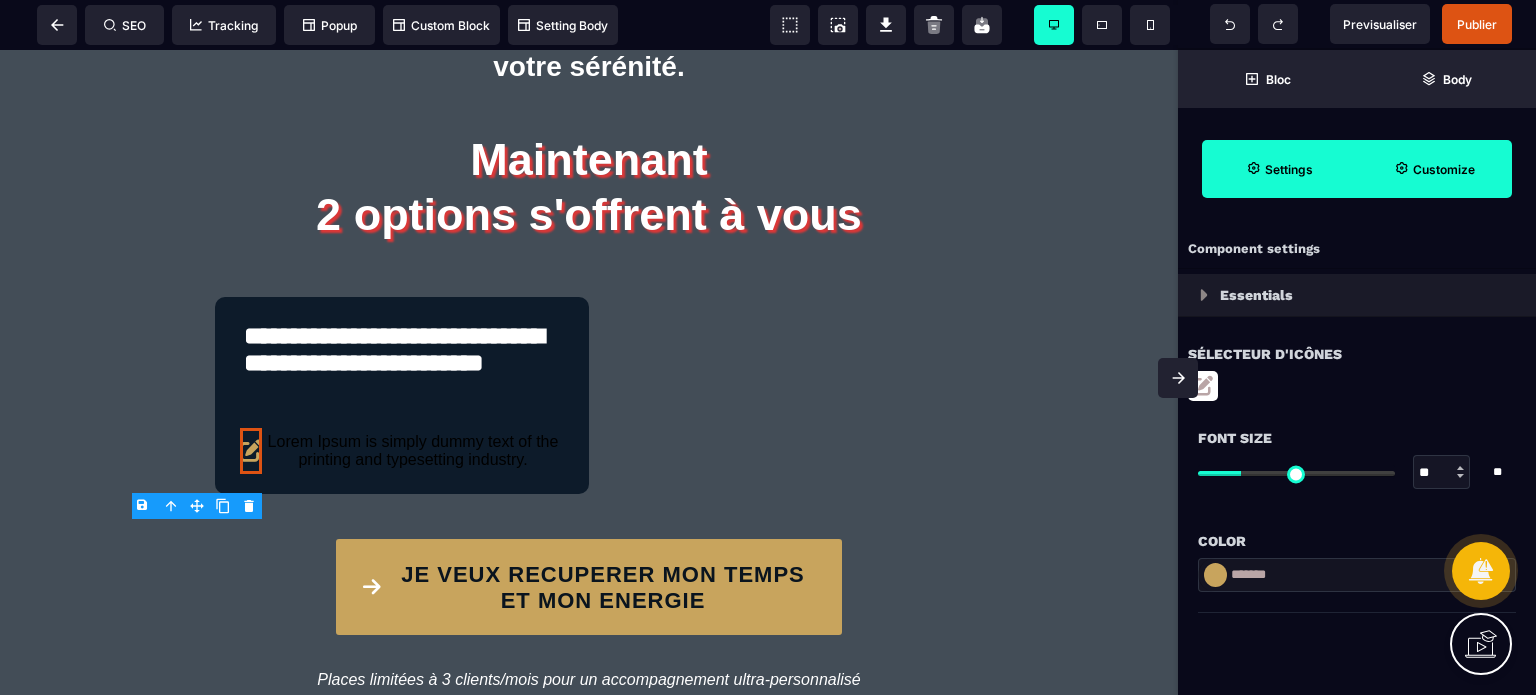 type on "**" 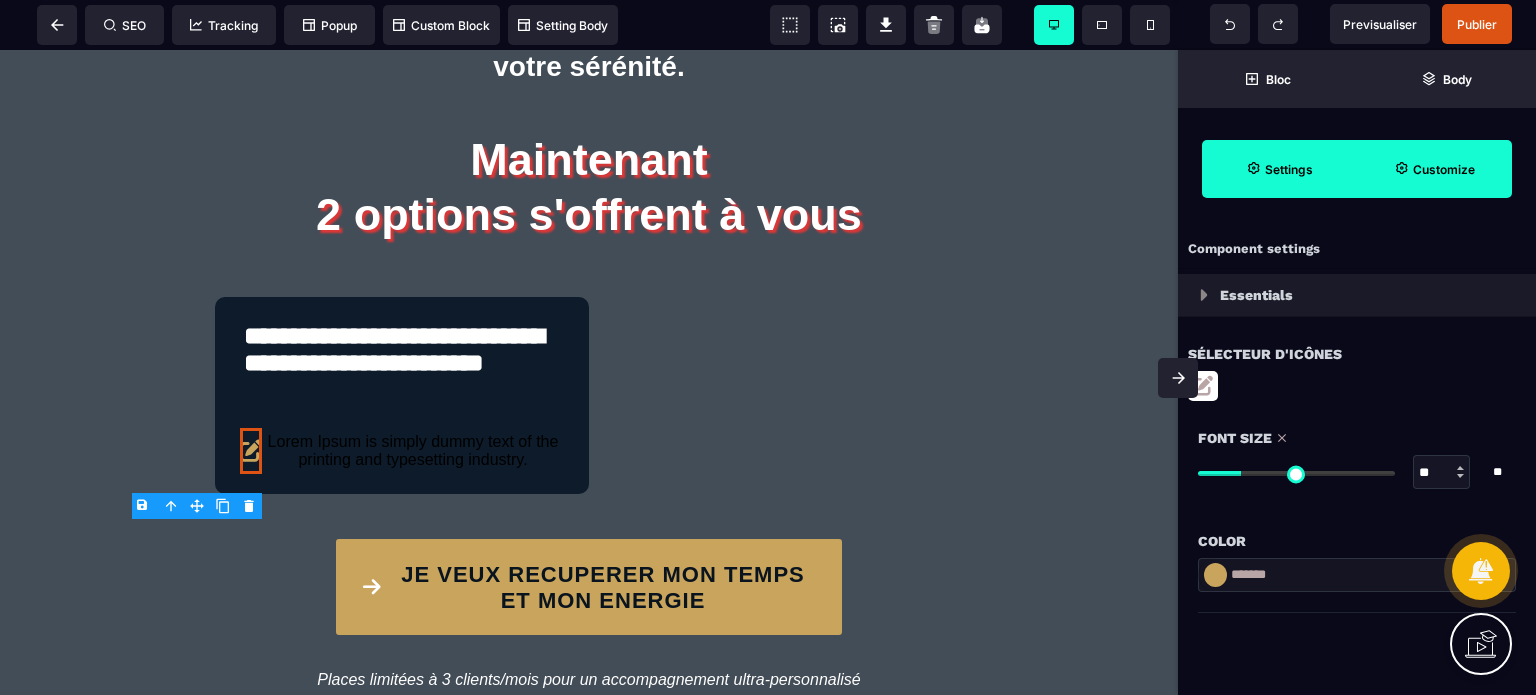 click on "Customize" at bounding box center (1444, 169) 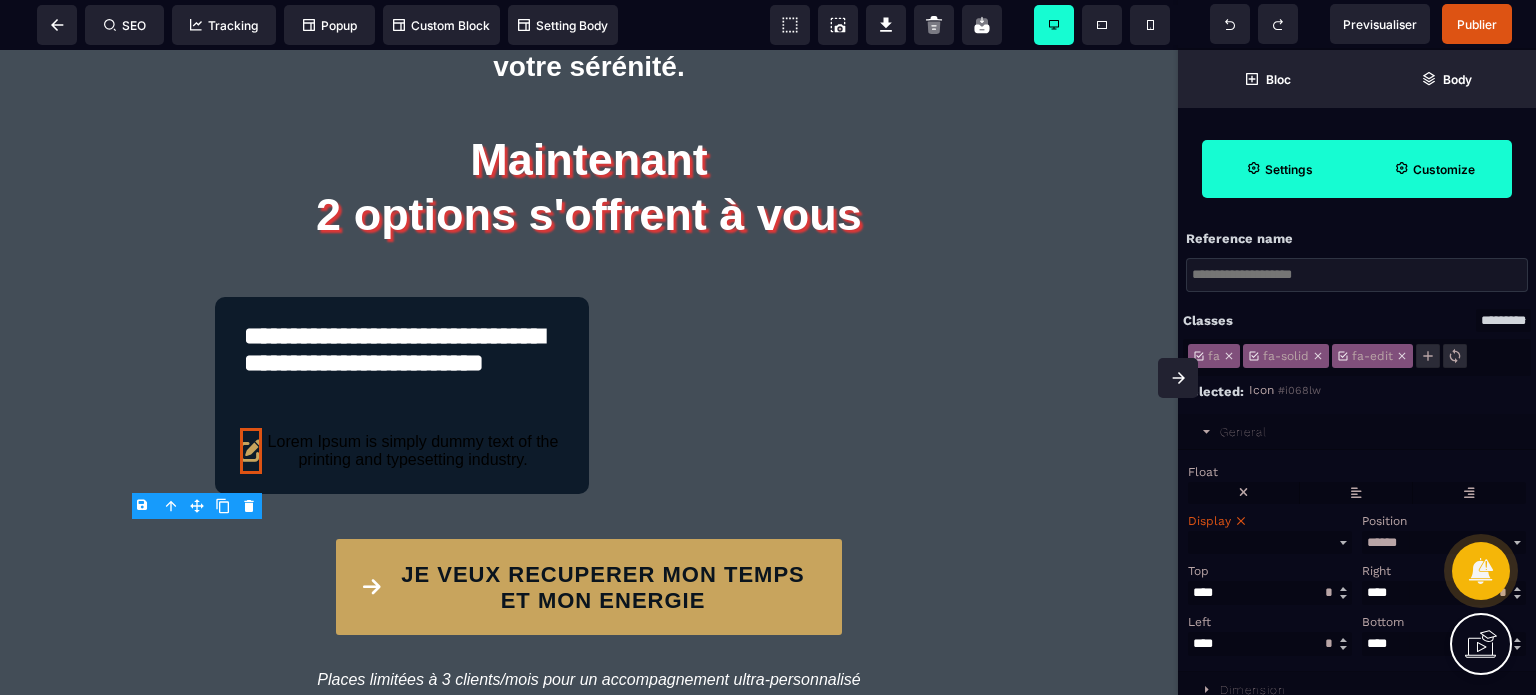 click on "General" at bounding box center [1243, 432] 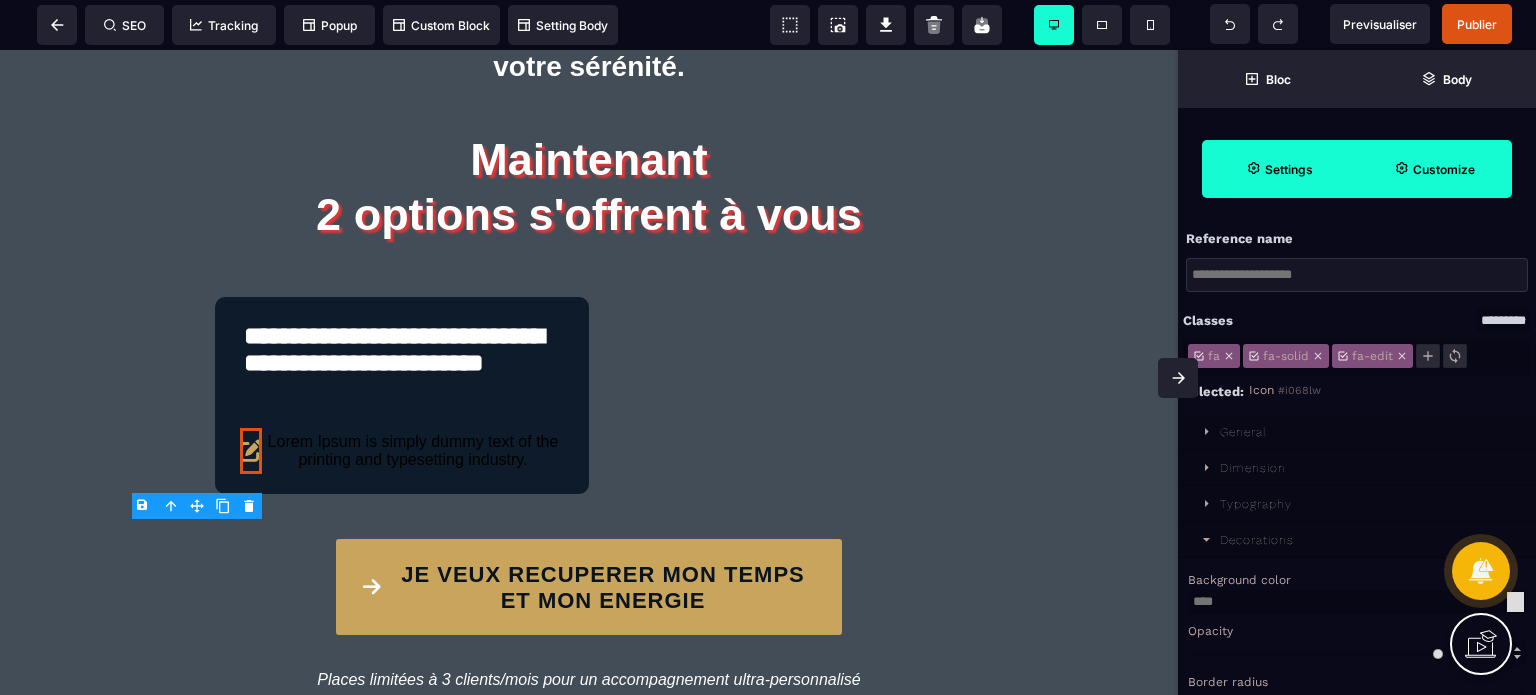click on "Dimension" at bounding box center (1357, 468) 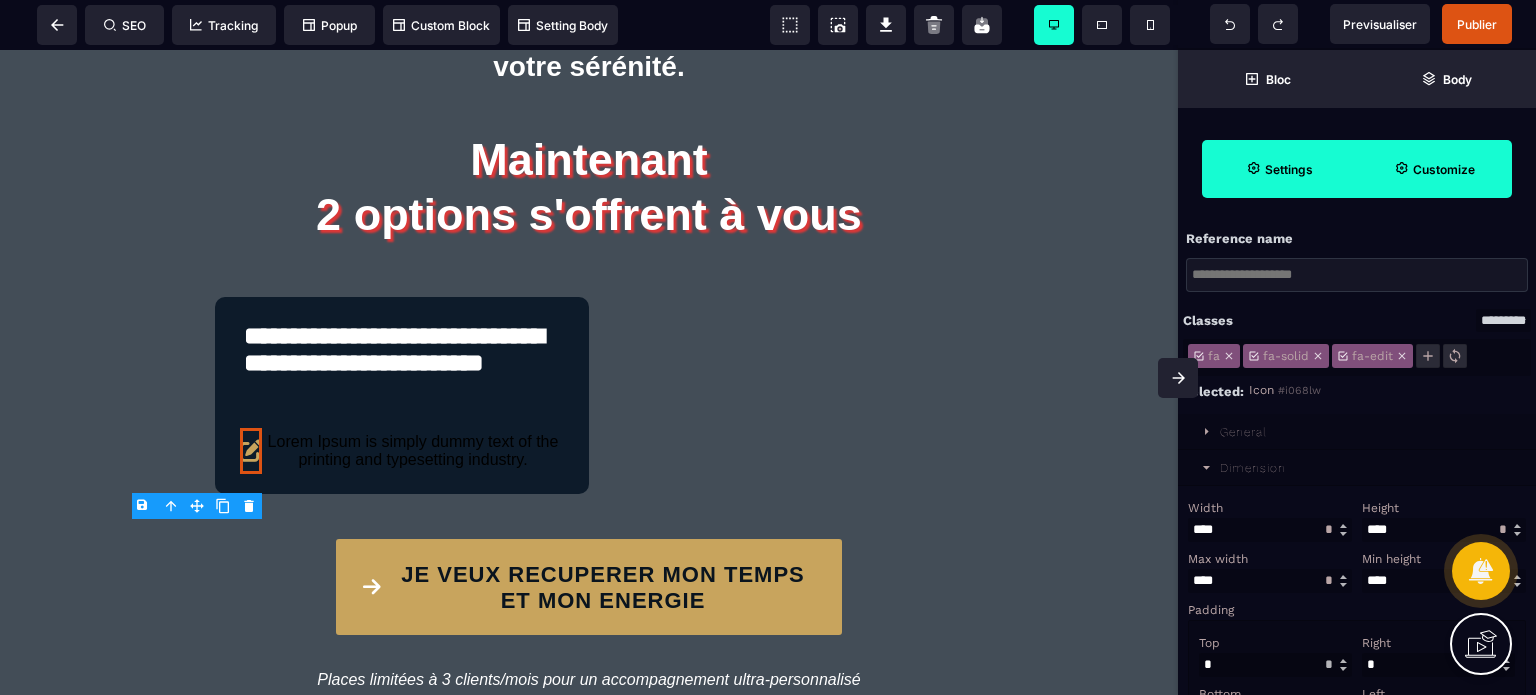 click on "Width" at bounding box center (1267, 508) 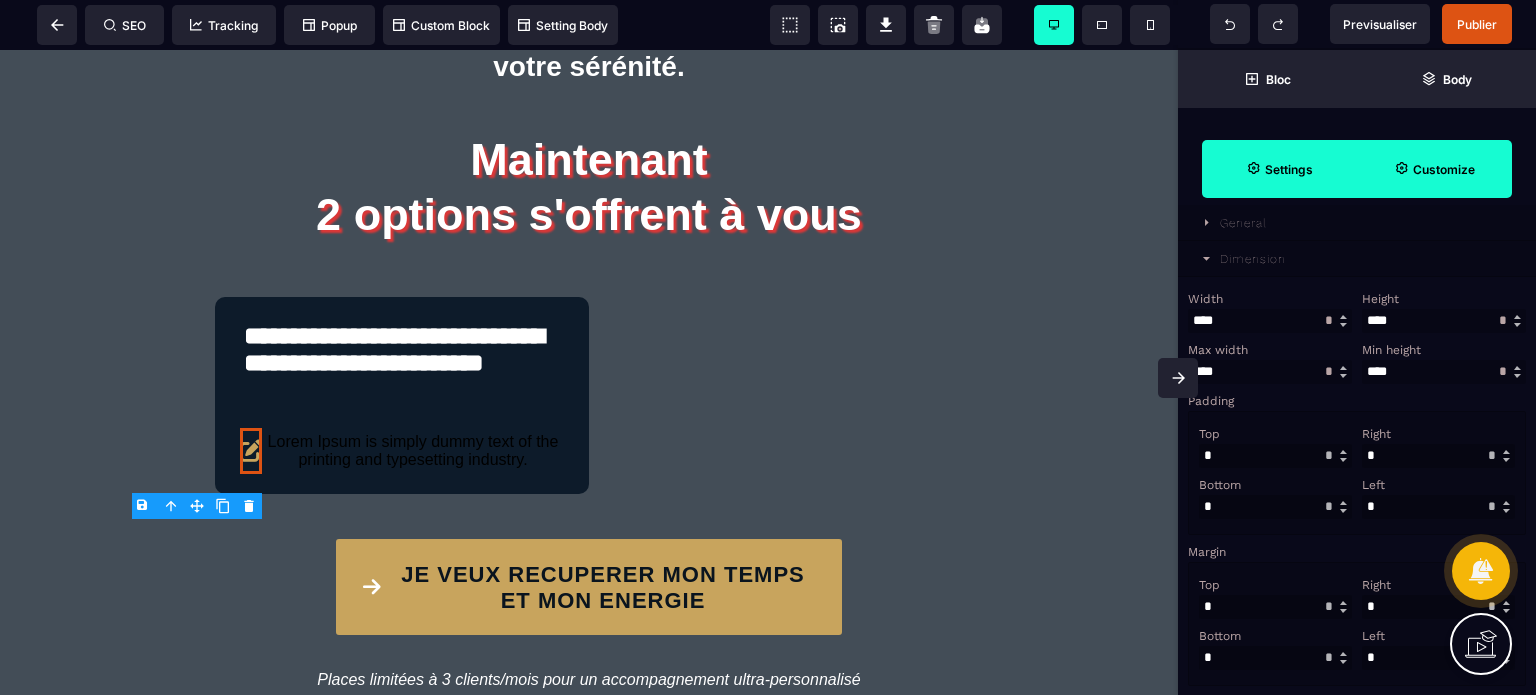 scroll, scrollTop: 240, scrollLeft: 0, axis: vertical 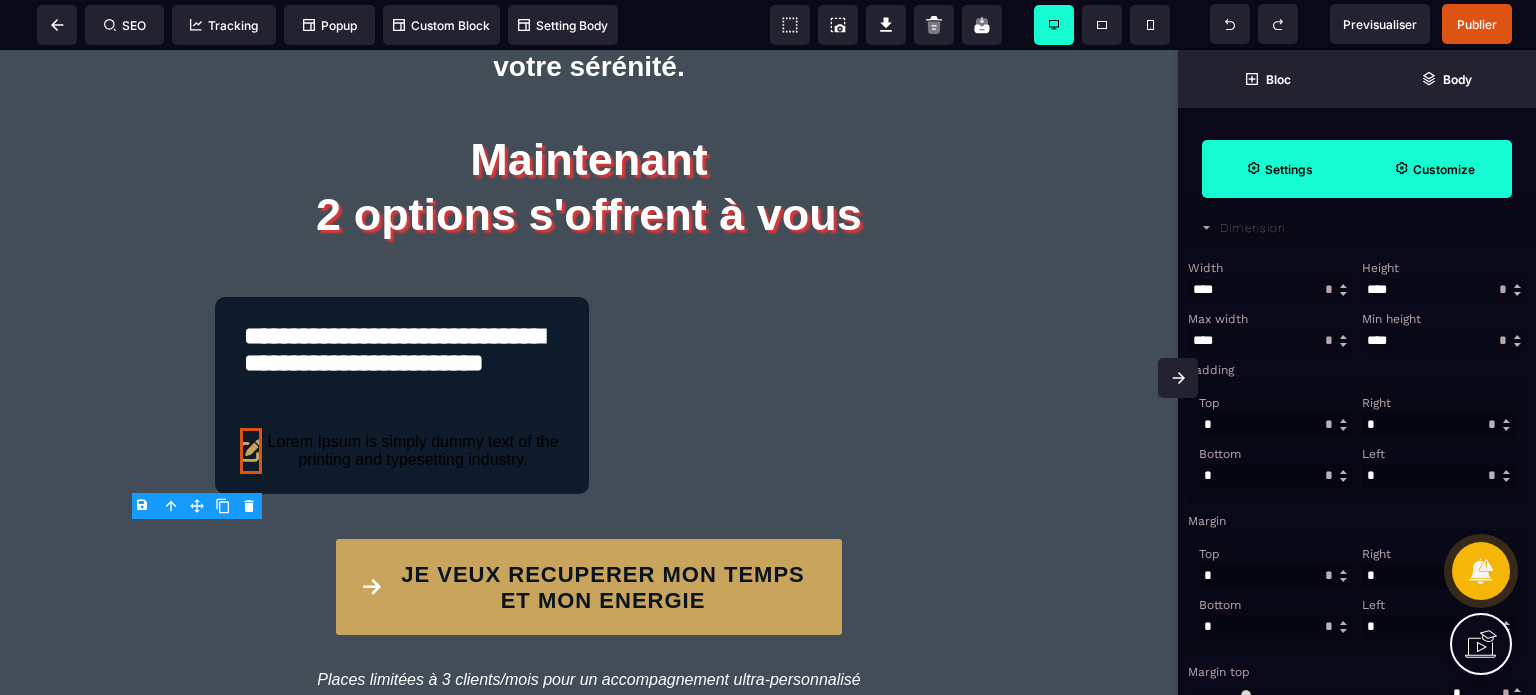 click at bounding box center (1438, 476) 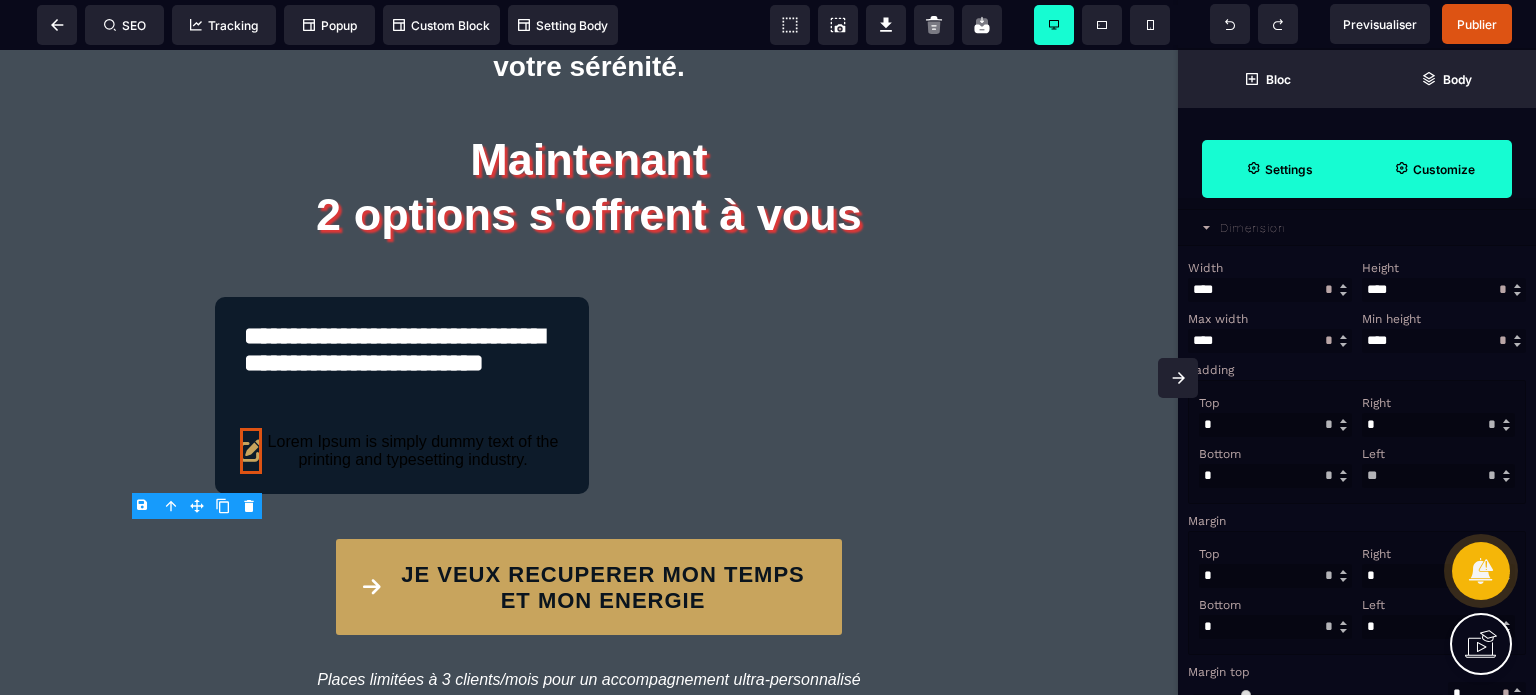 type on "**" 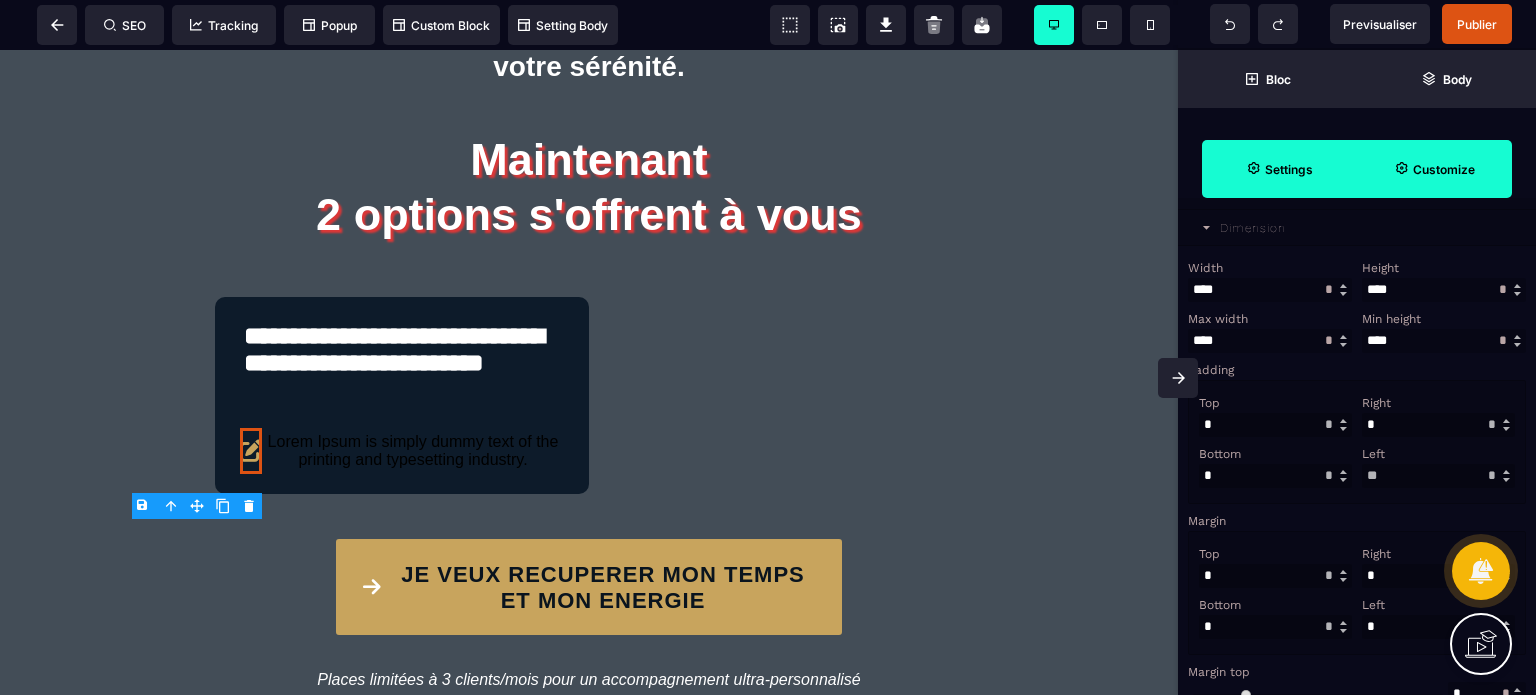 select on "**" 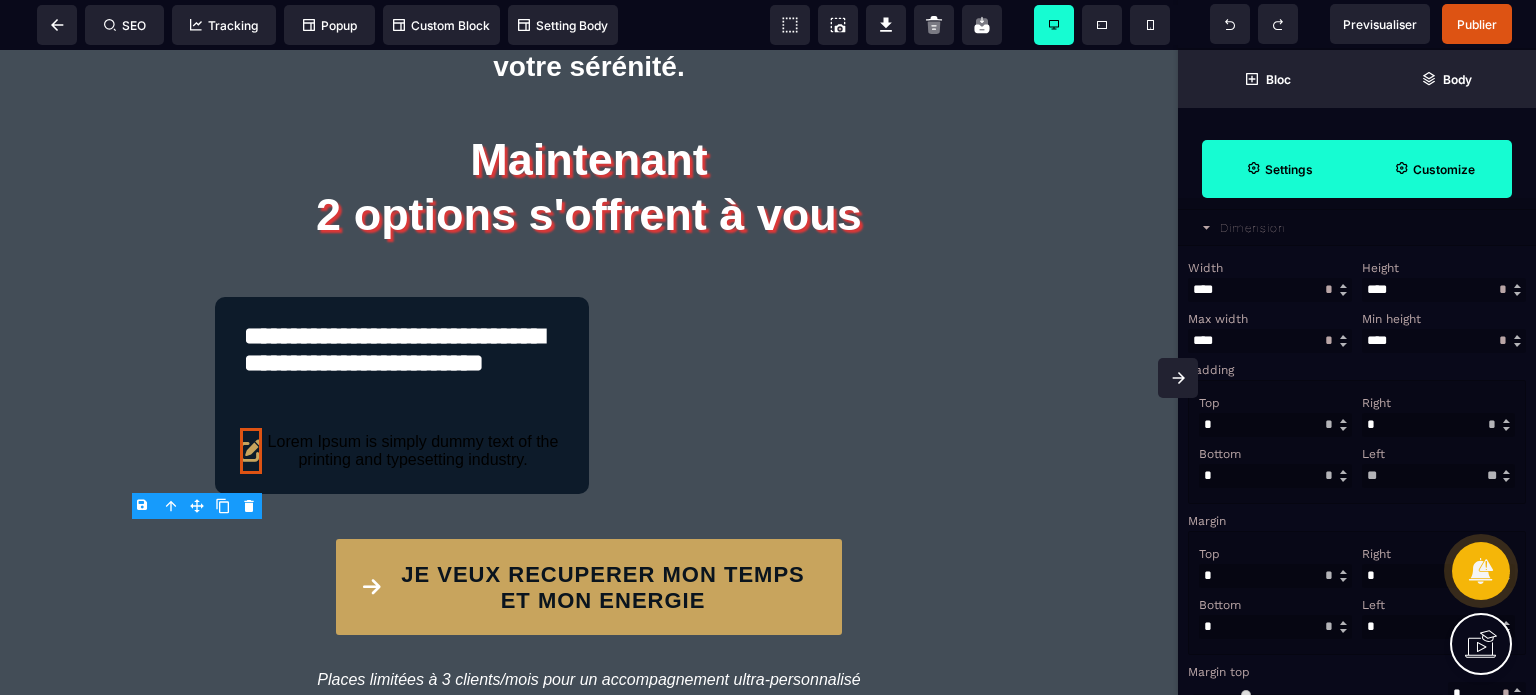 type on "*" 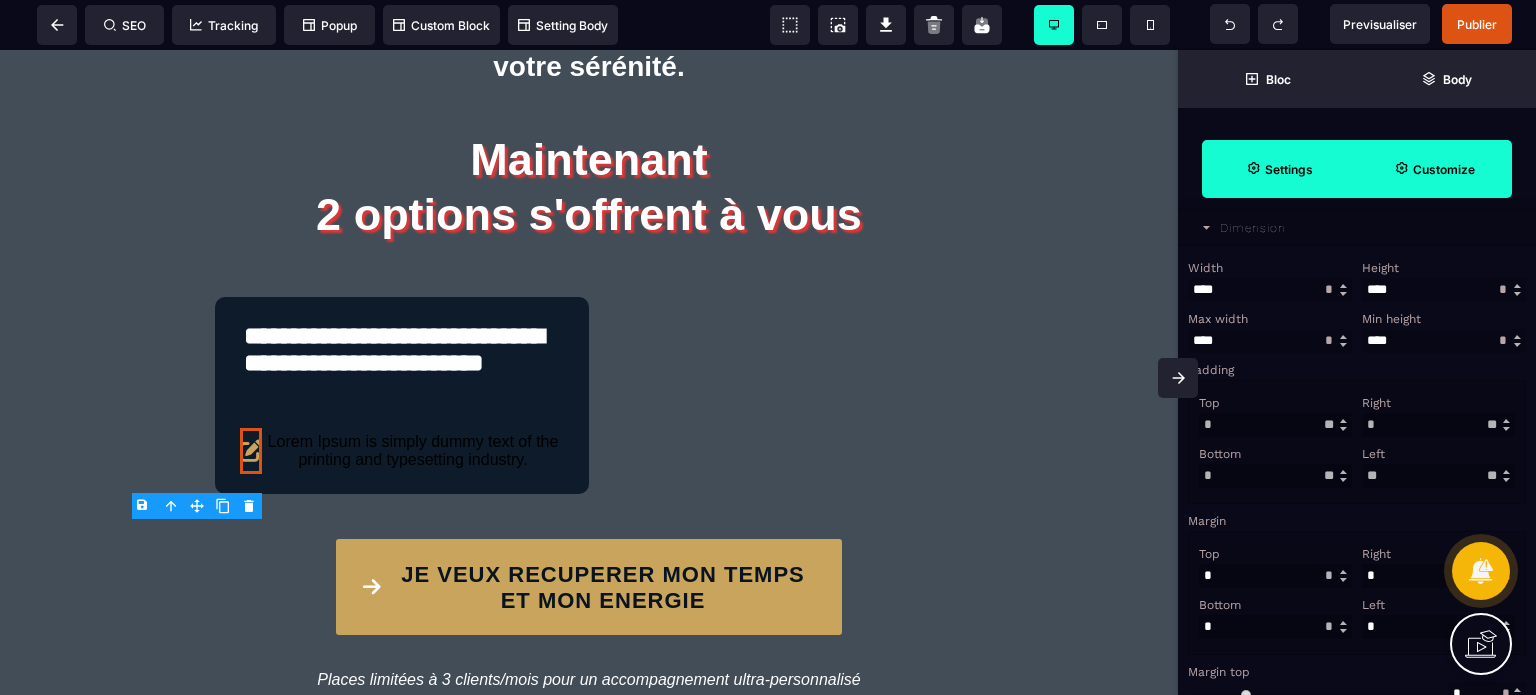 click on "*" at bounding box center (1438, 425) 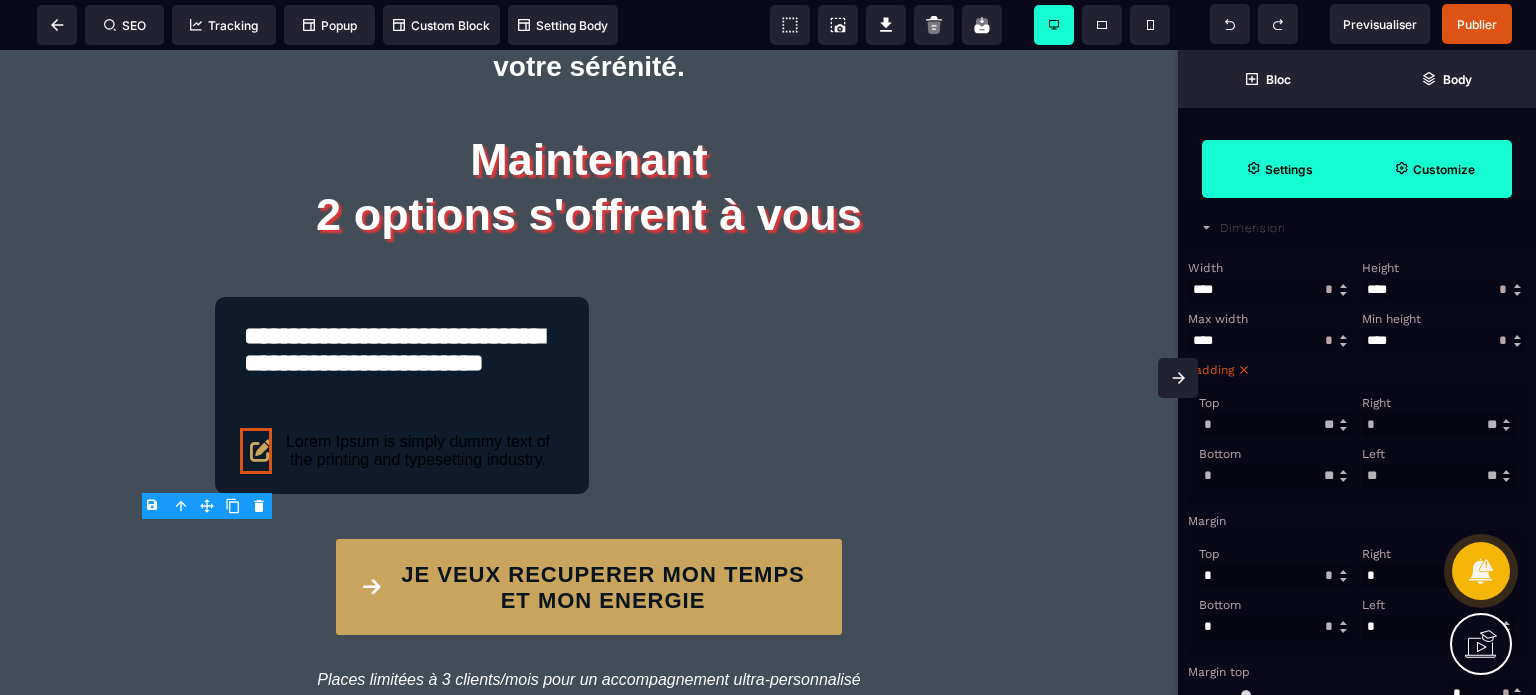 click on "*" at bounding box center [1438, 425] 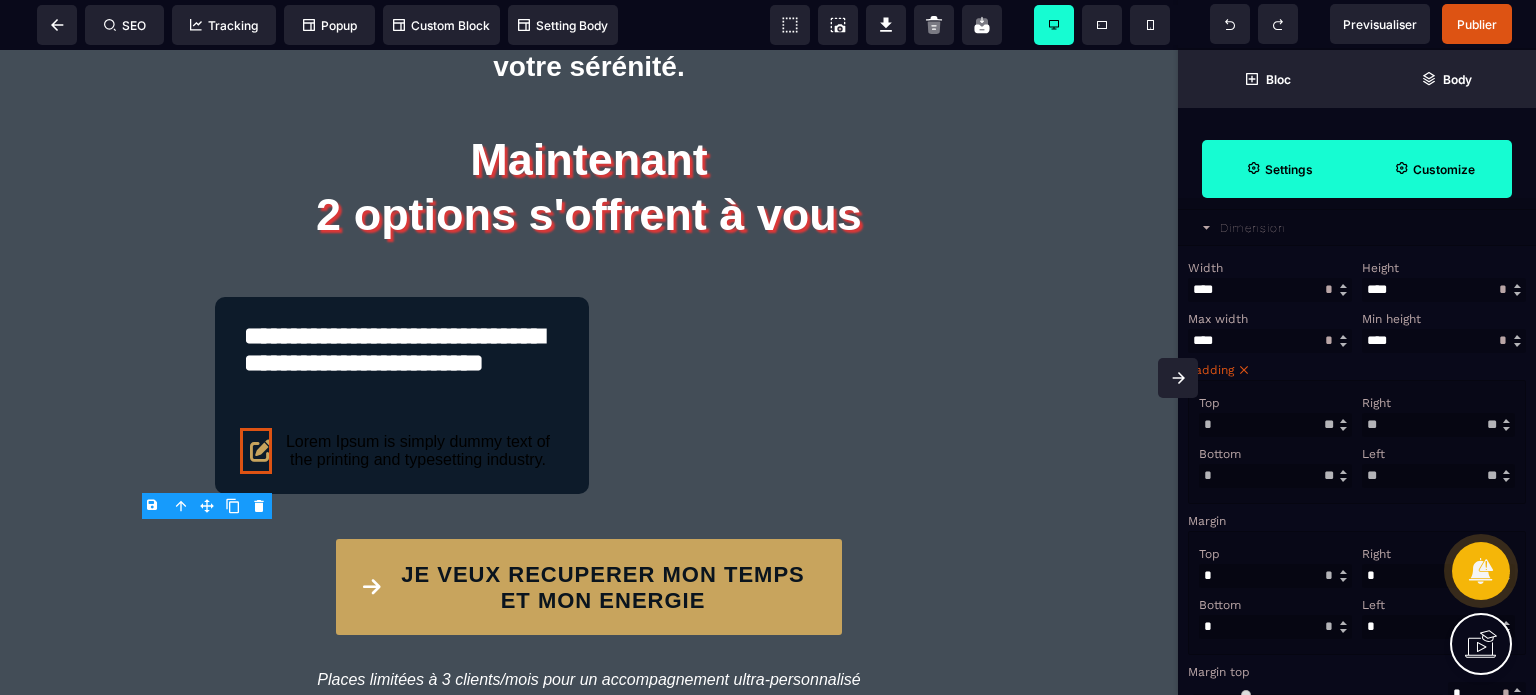 type on "**" 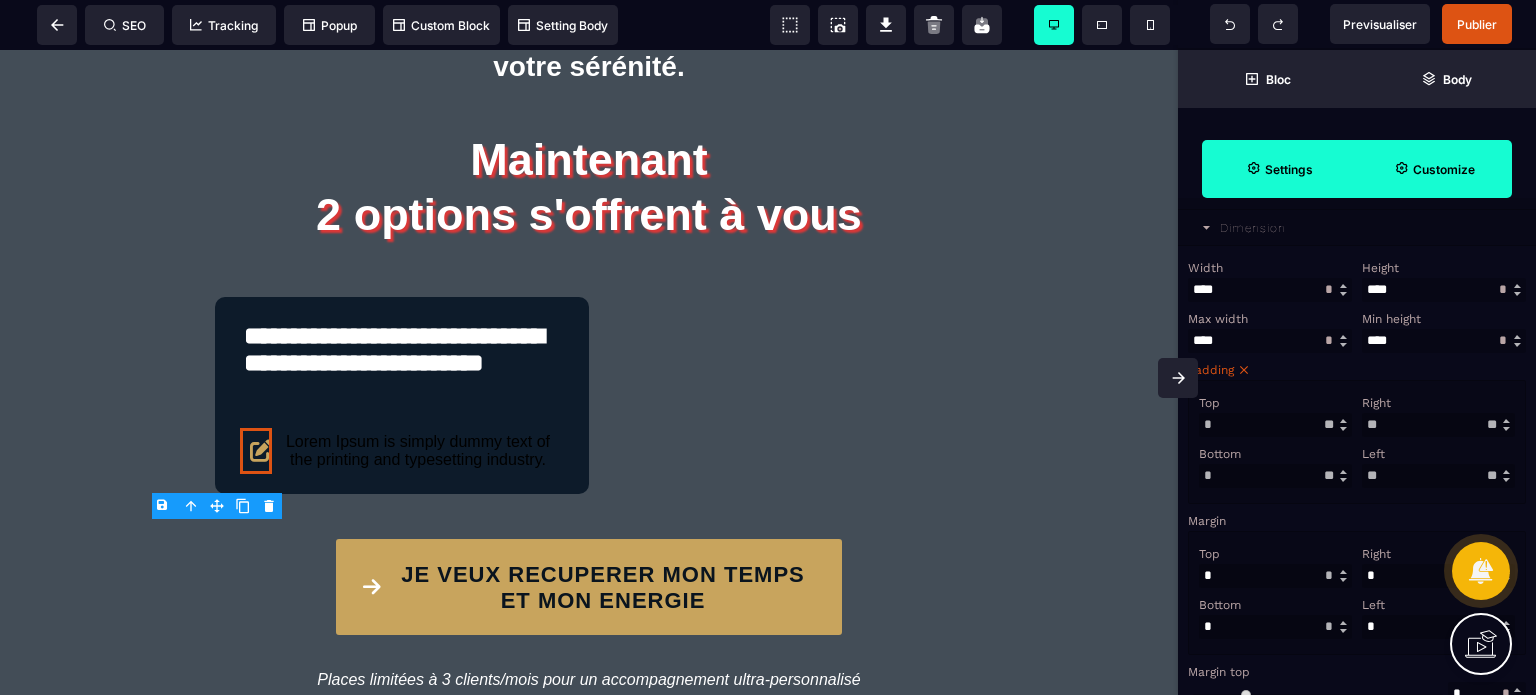 click on "Top
*
* ** * ** *** ** **
Right
**
* ** * ** *** ** **
Bottom
*
* ** * ** *** ** **
Left
**
* ** * ** *** ** **" at bounding box center [1357, 442] 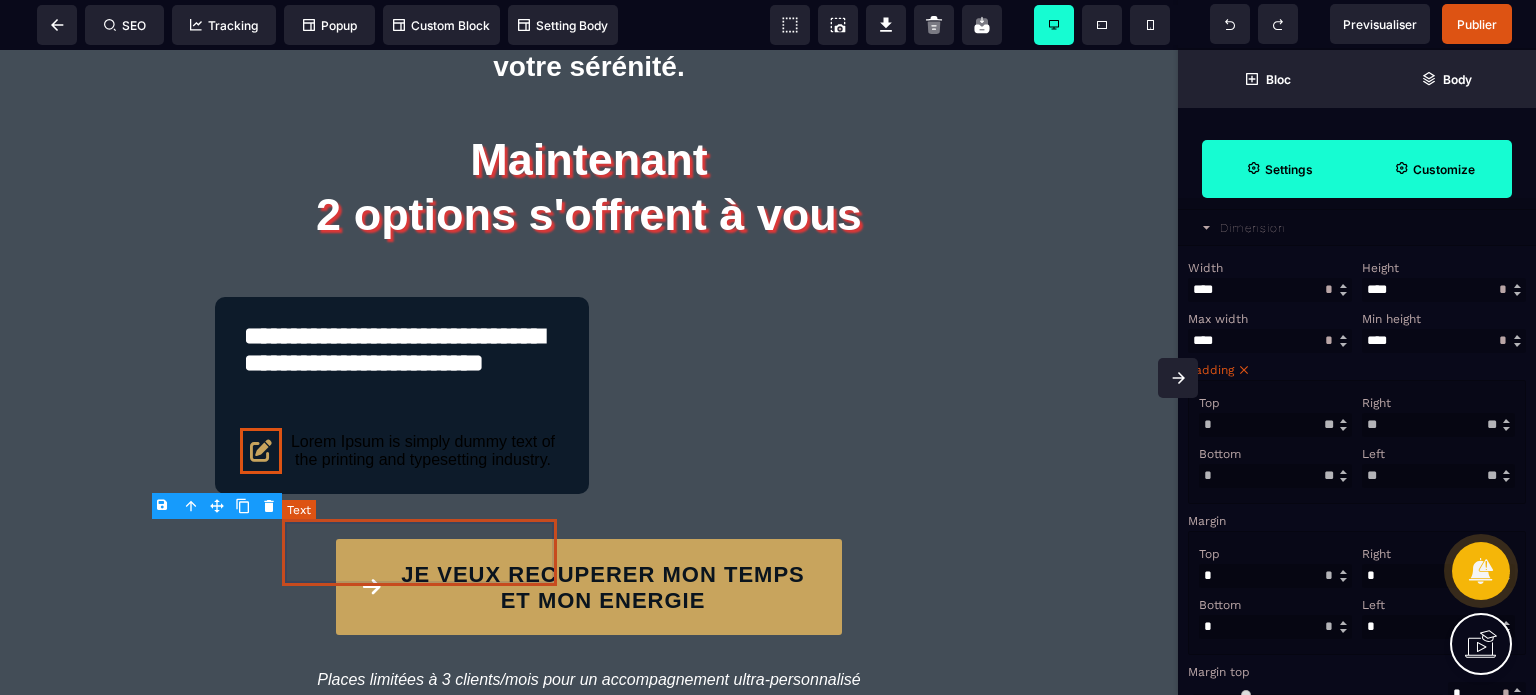 click on "Lorem Ipsum is simply dummy text of the printing and typesetting industry." at bounding box center (423, 451) 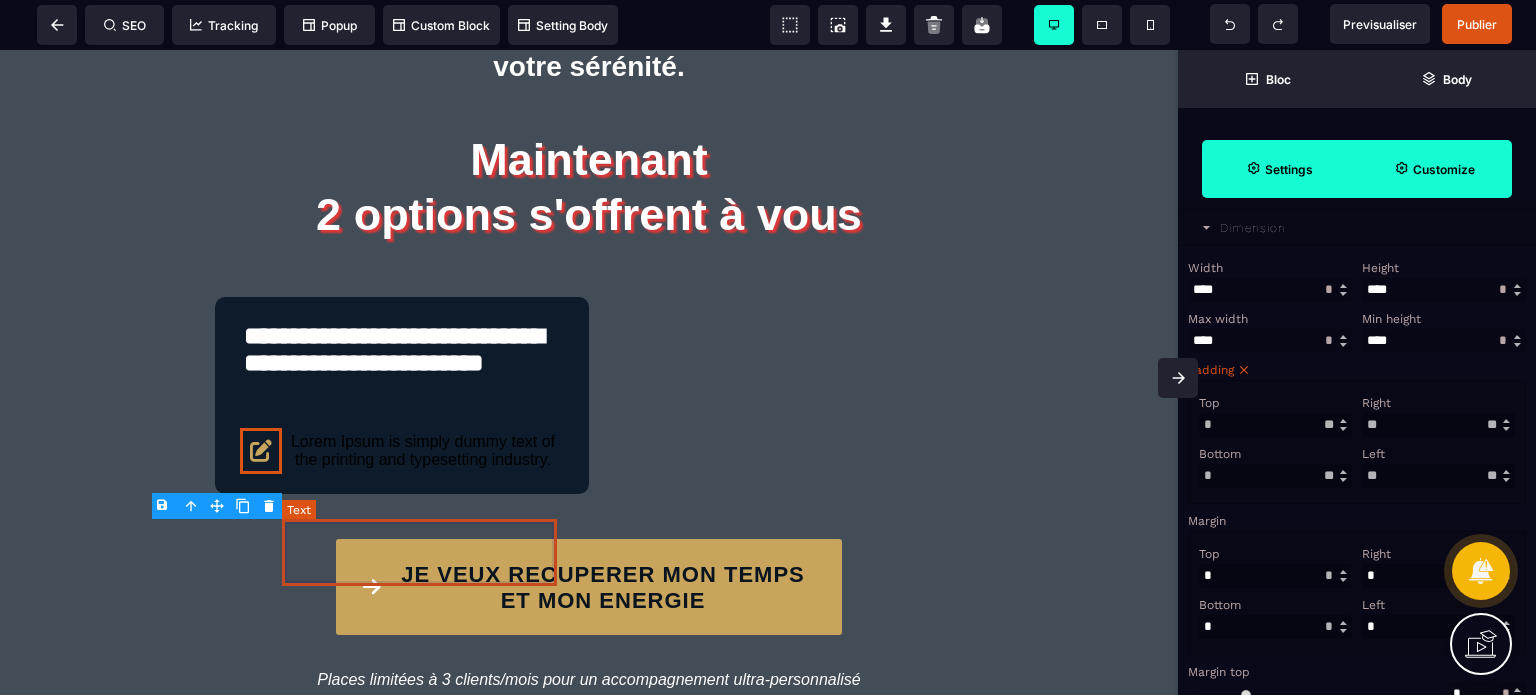 click on "Lorem Ipsum is simply dummy text of the printing and typesetting industry." at bounding box center (423, 451) 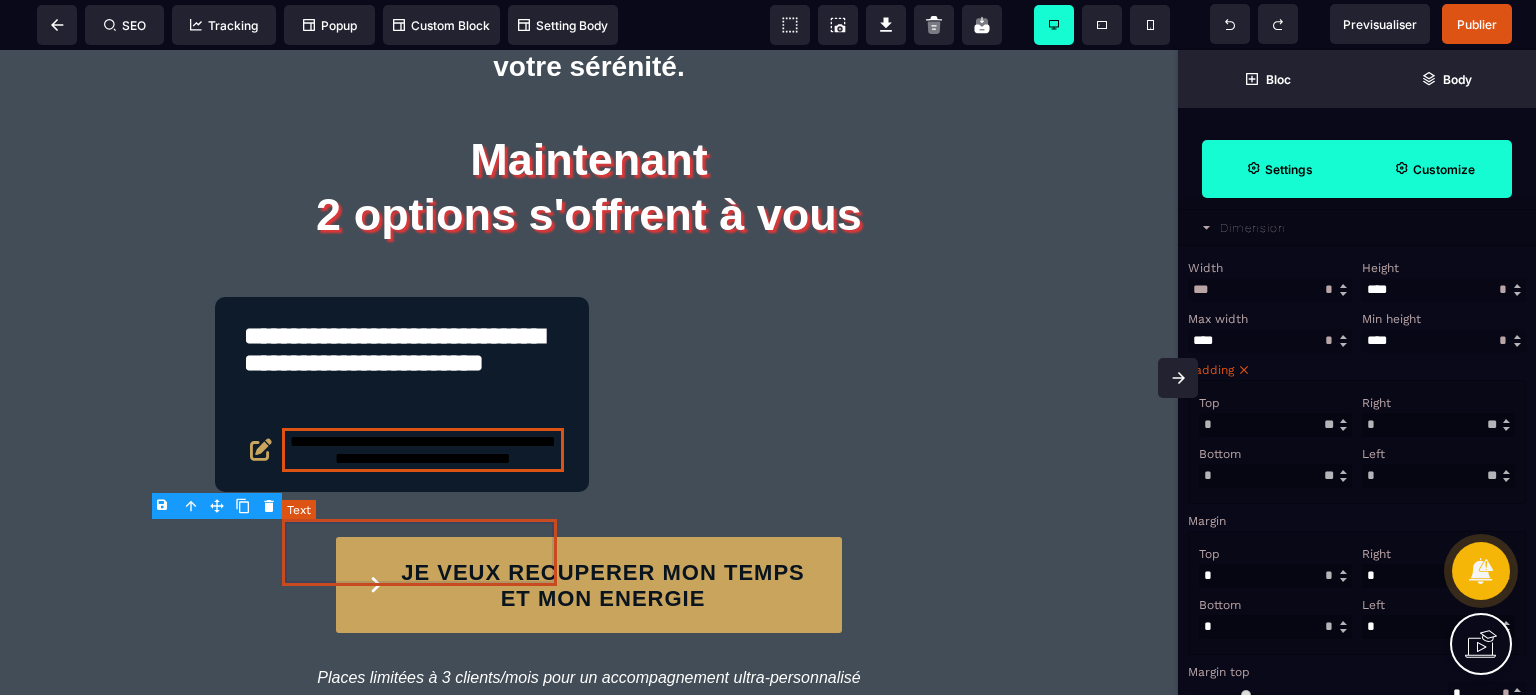 select on "***" 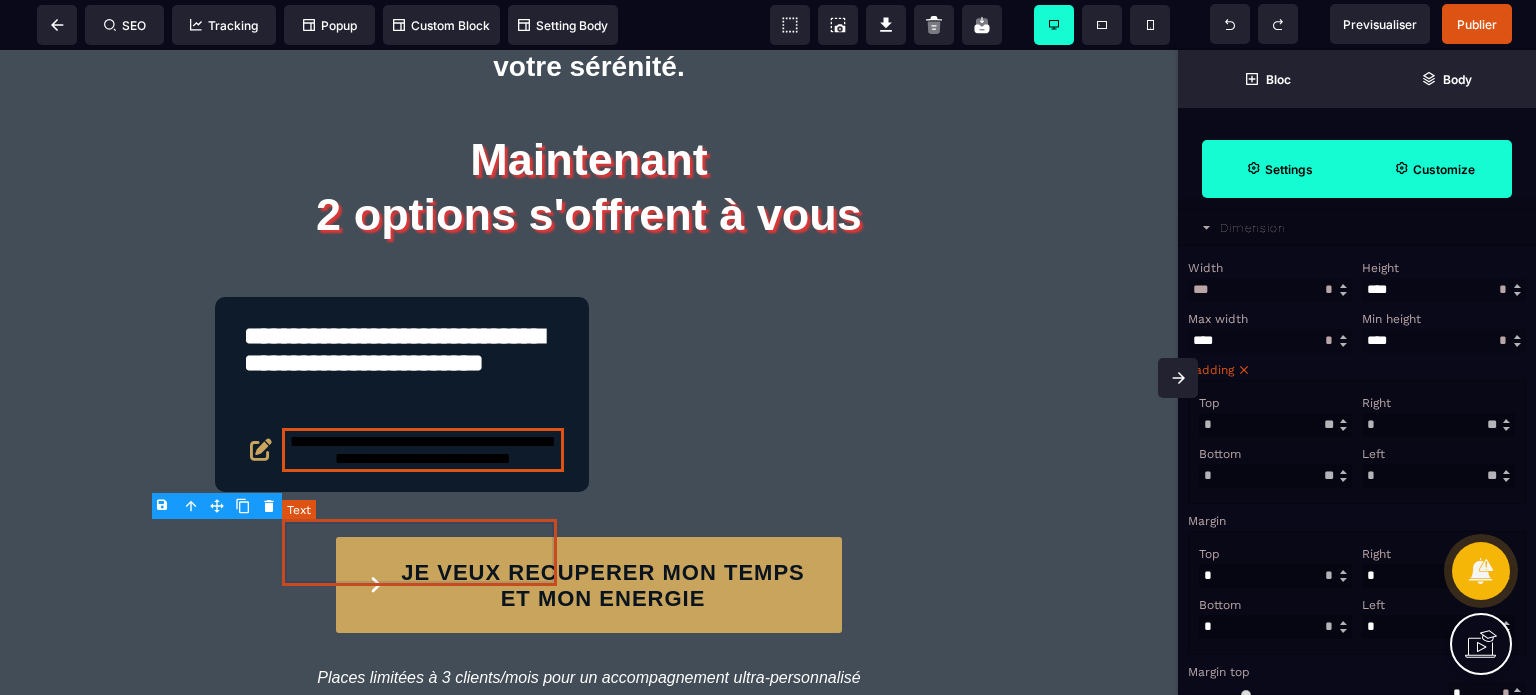 select on "**" 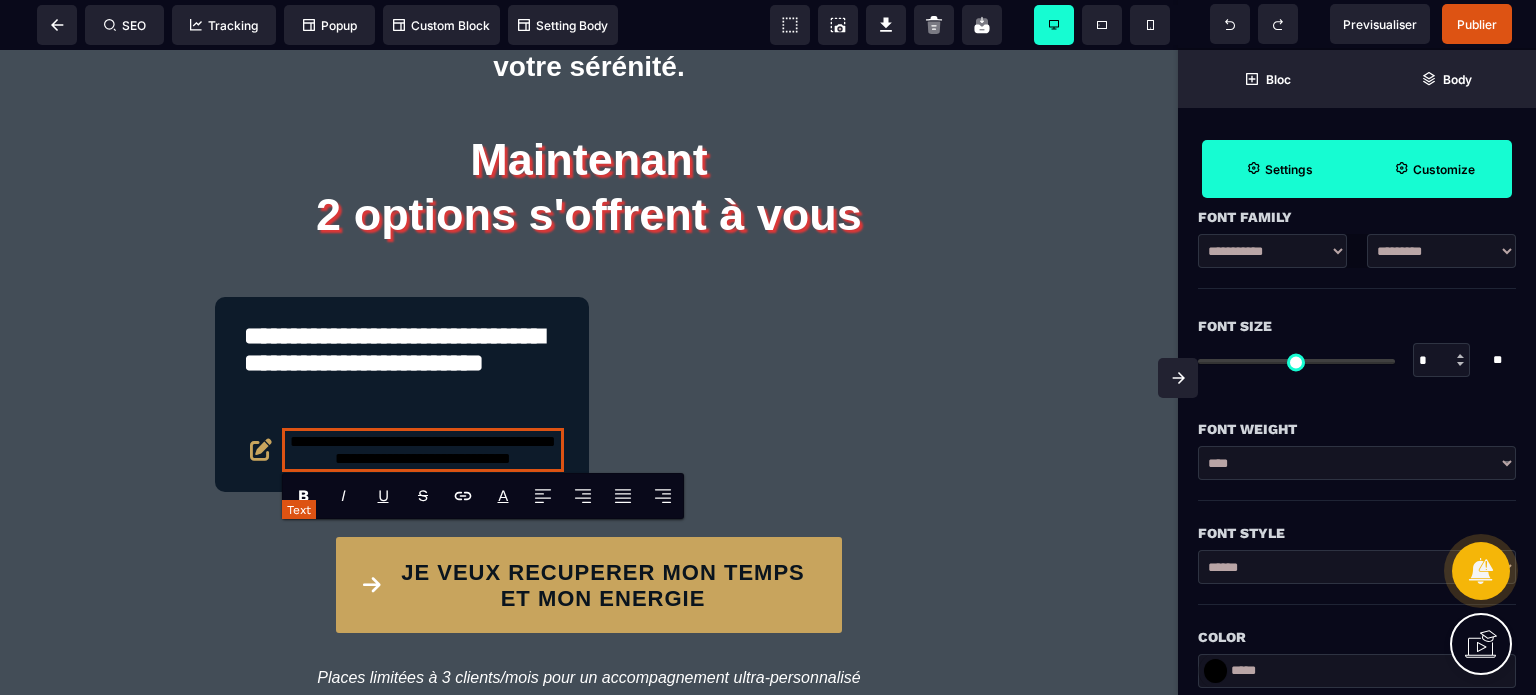 type on "*" 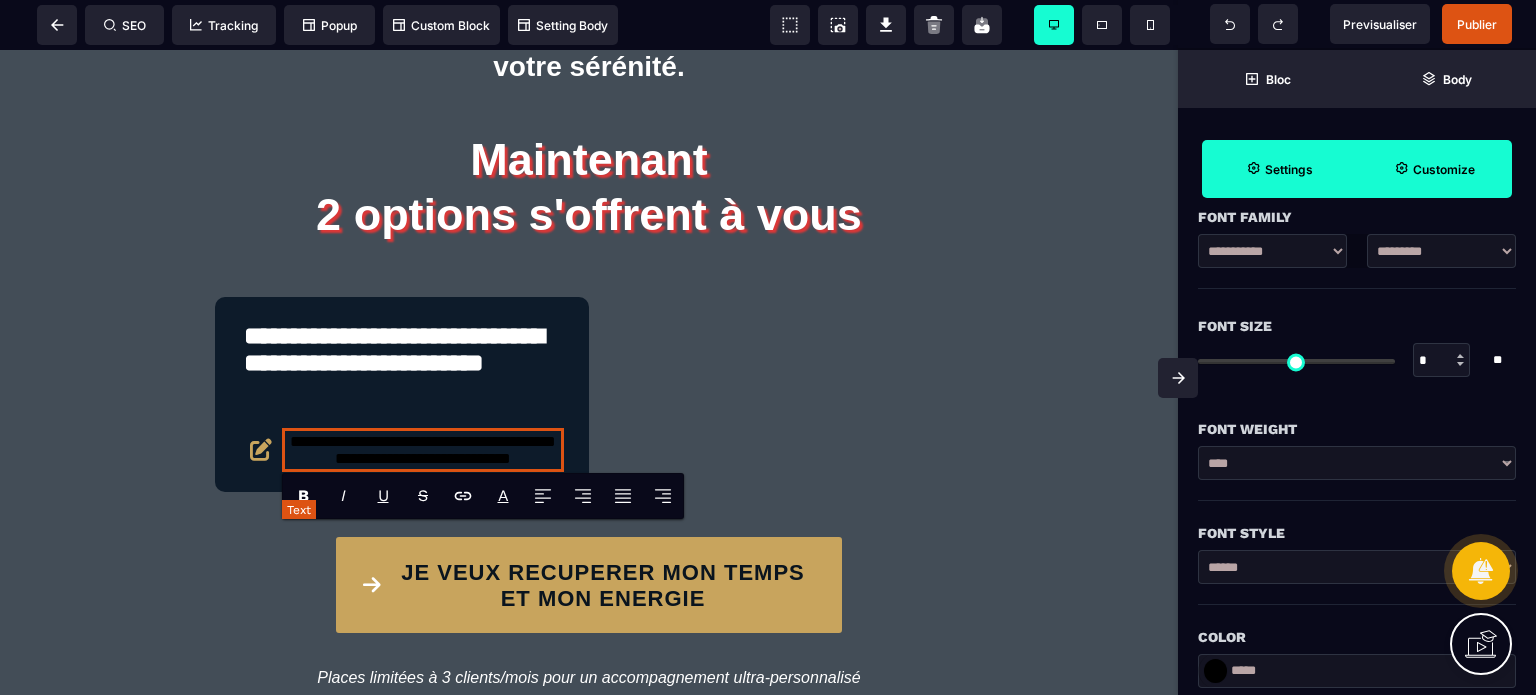 type on "*" 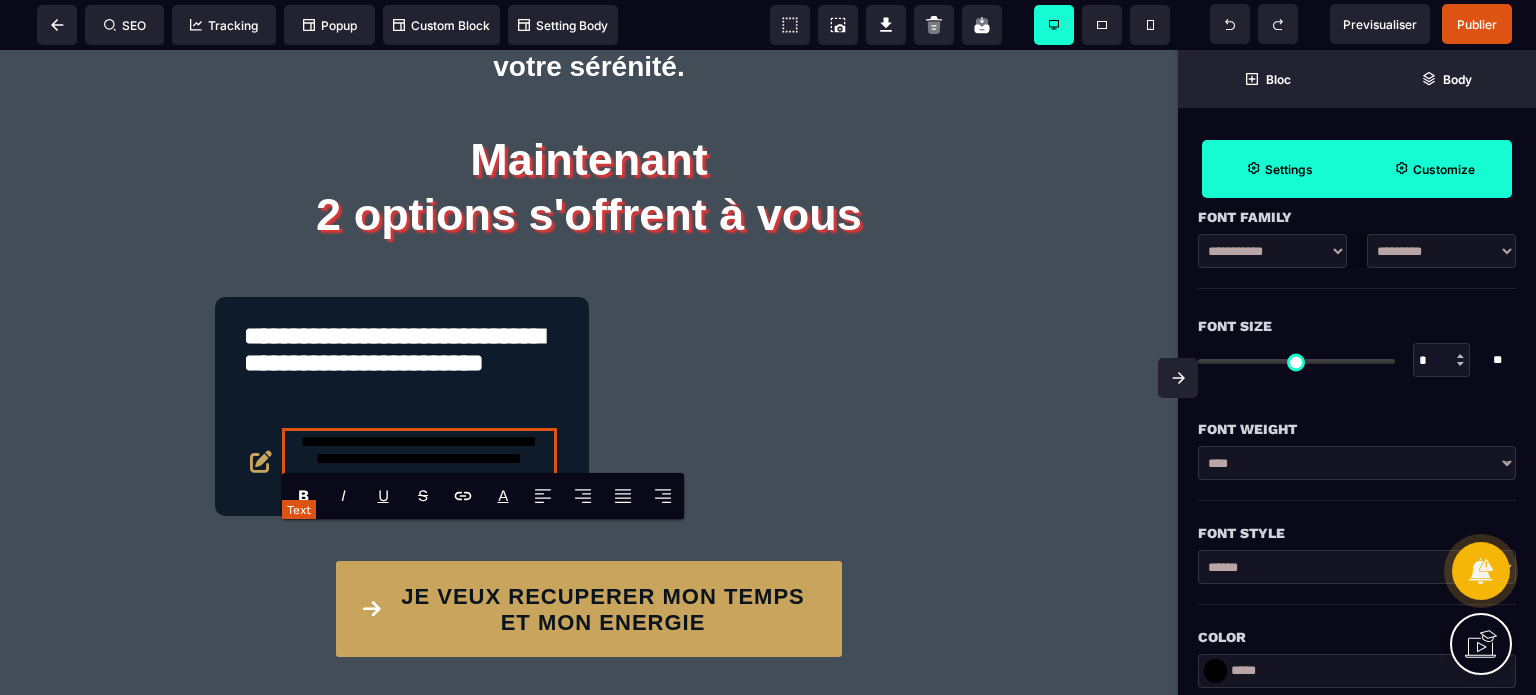 type on "***" 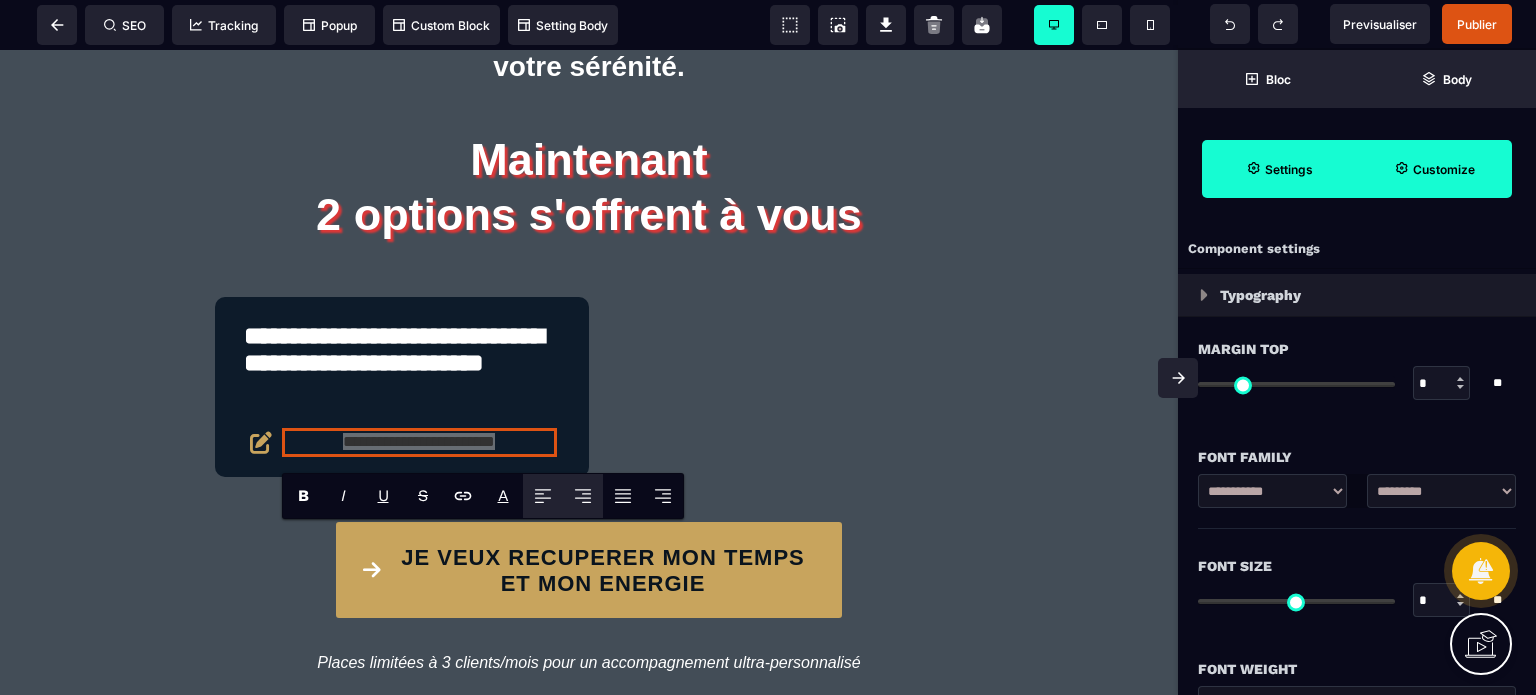 click 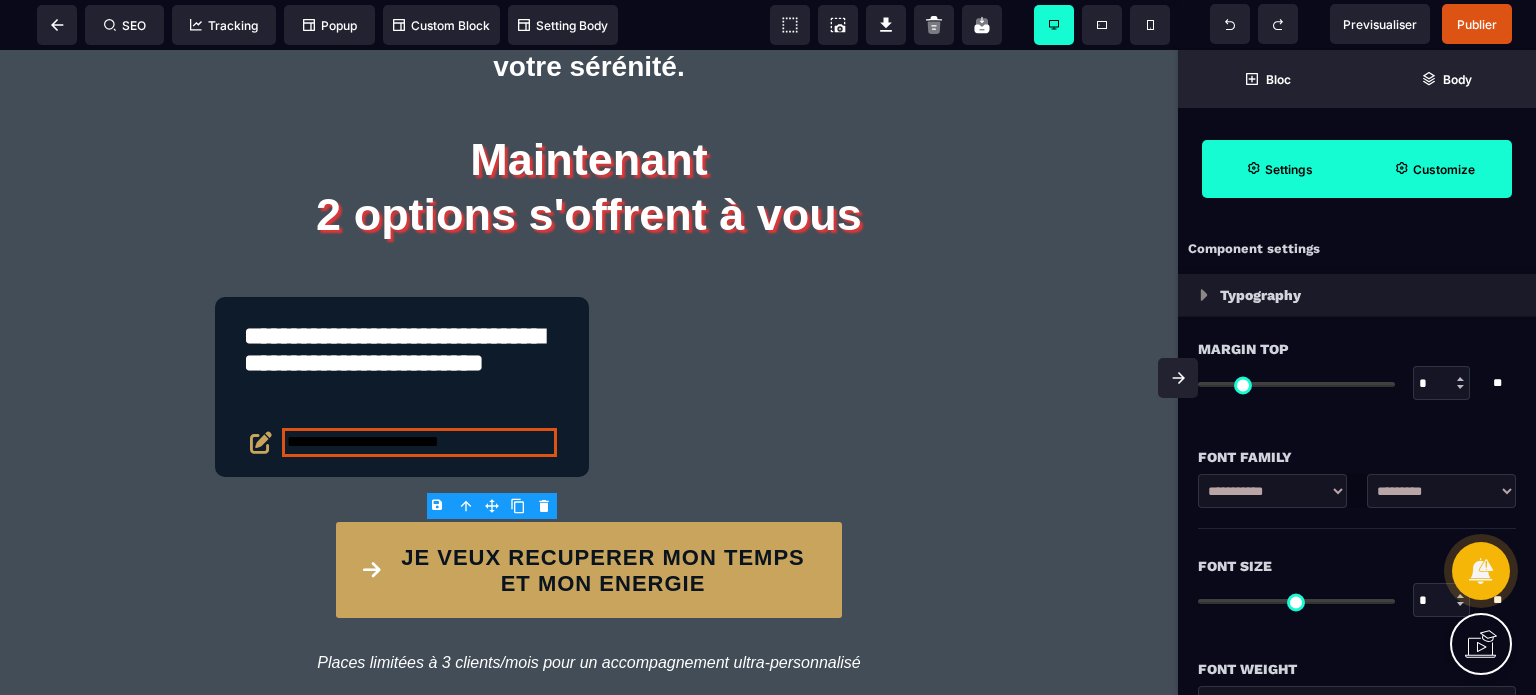 click on "**********" at bounding box center (1441, 491) 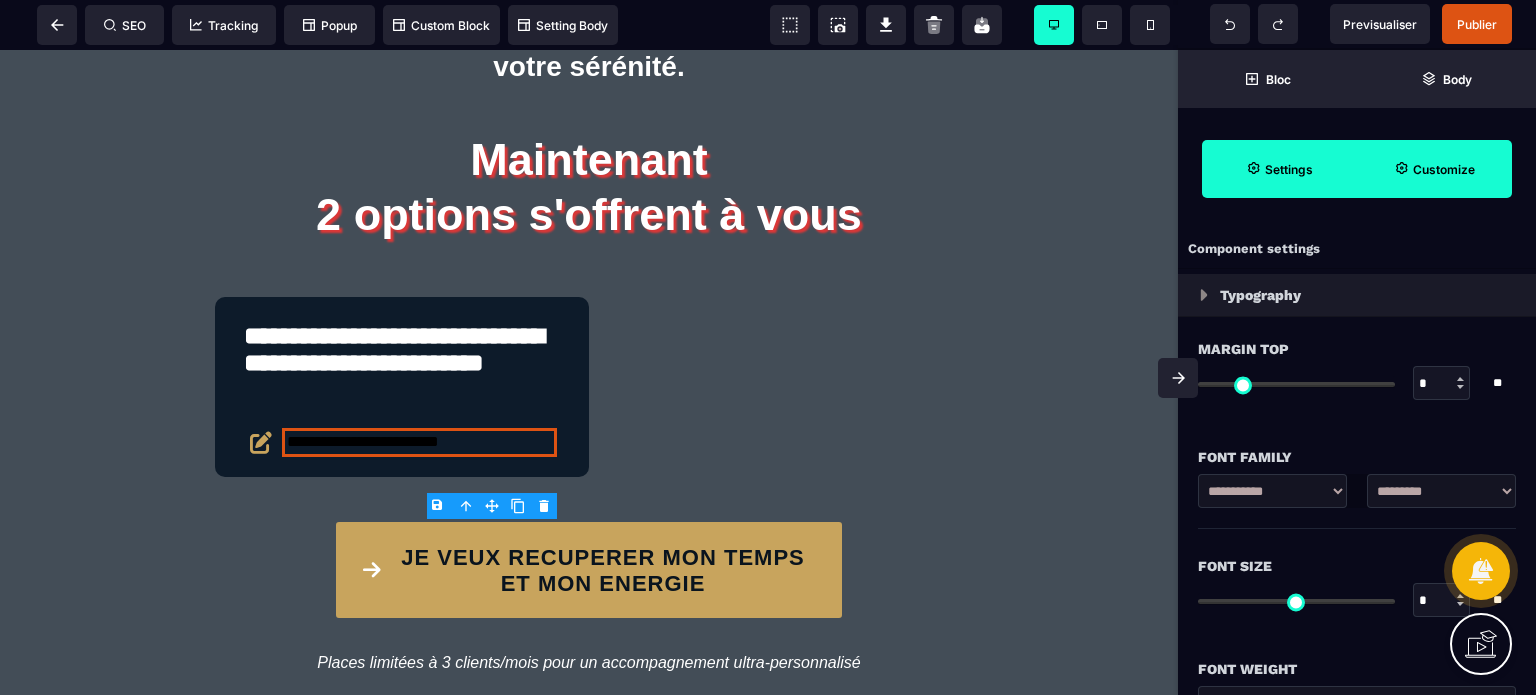 click on "**********" at bounding box center [1272, 491] 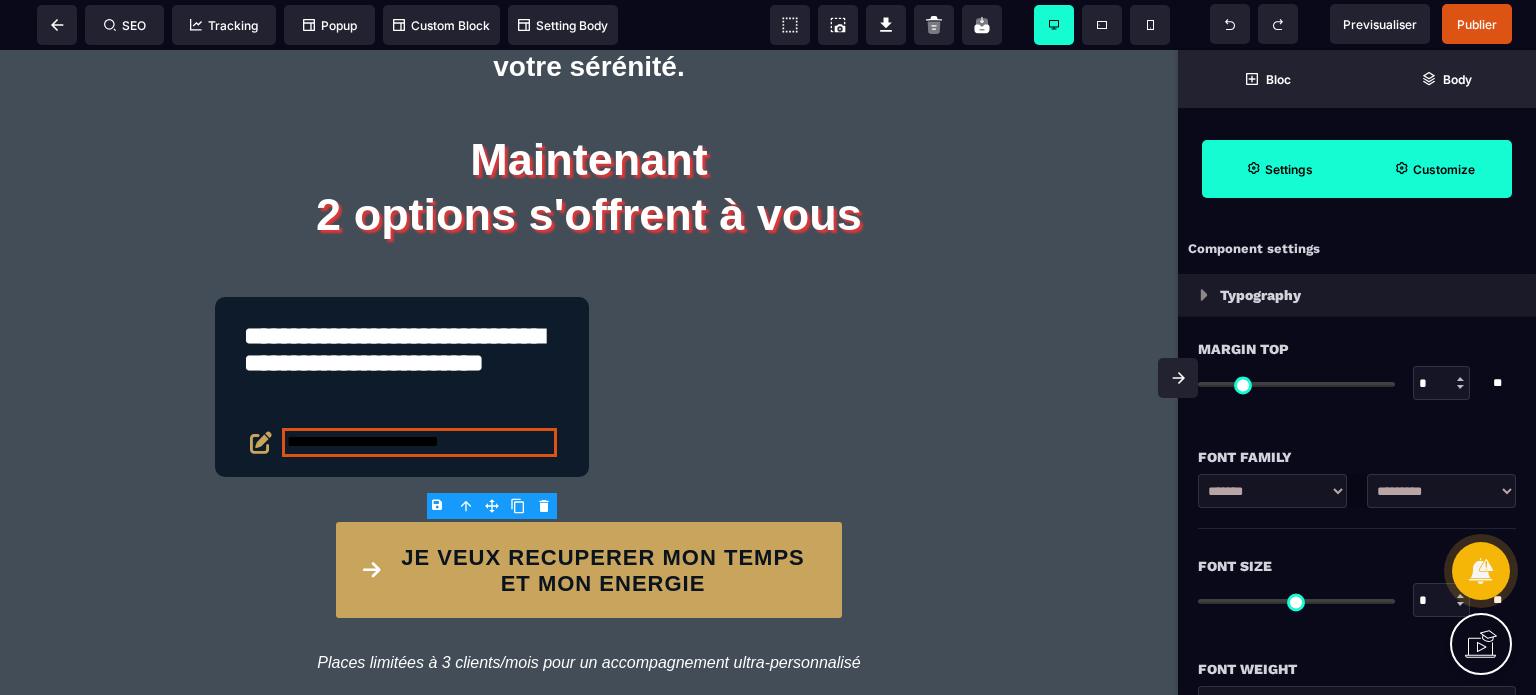 click on "**********" at bounding box center [1272, 491] 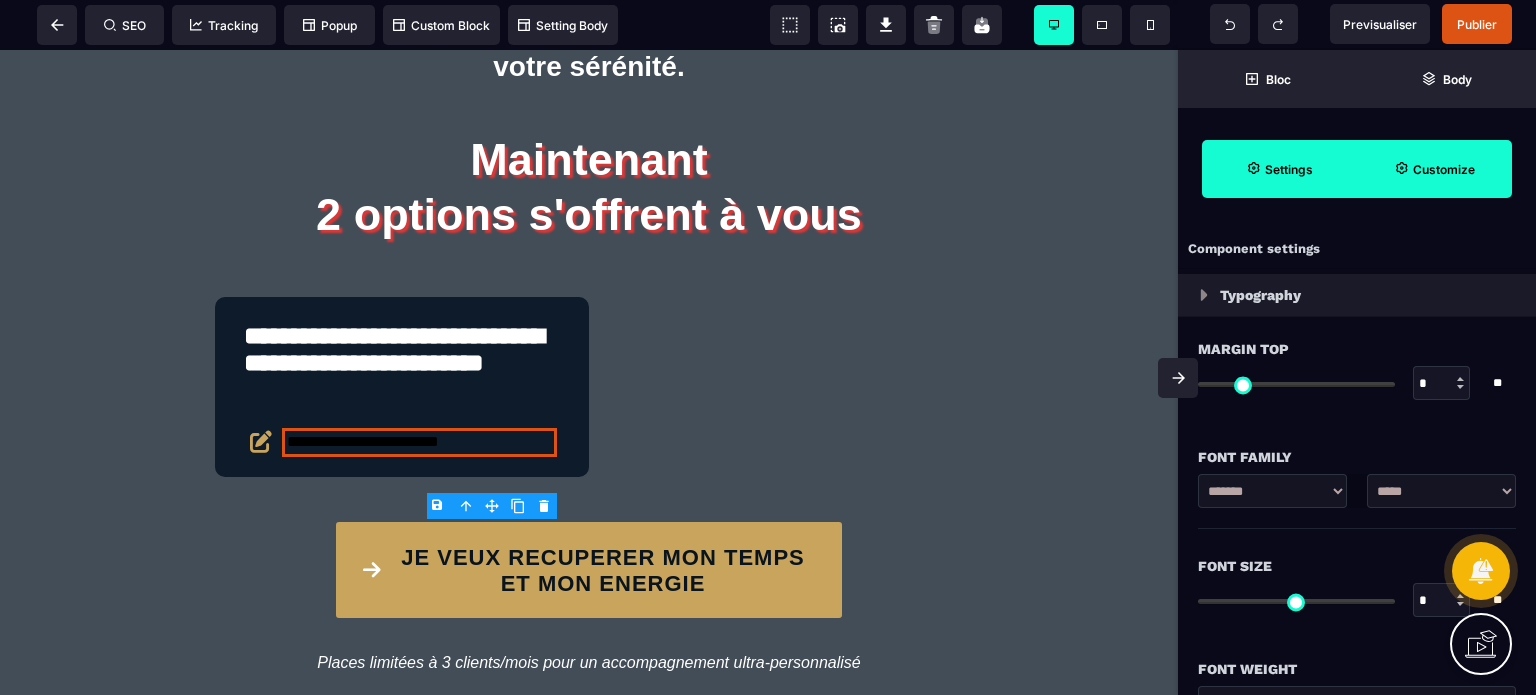 click on "**********" at bounding box center (1441, 491) 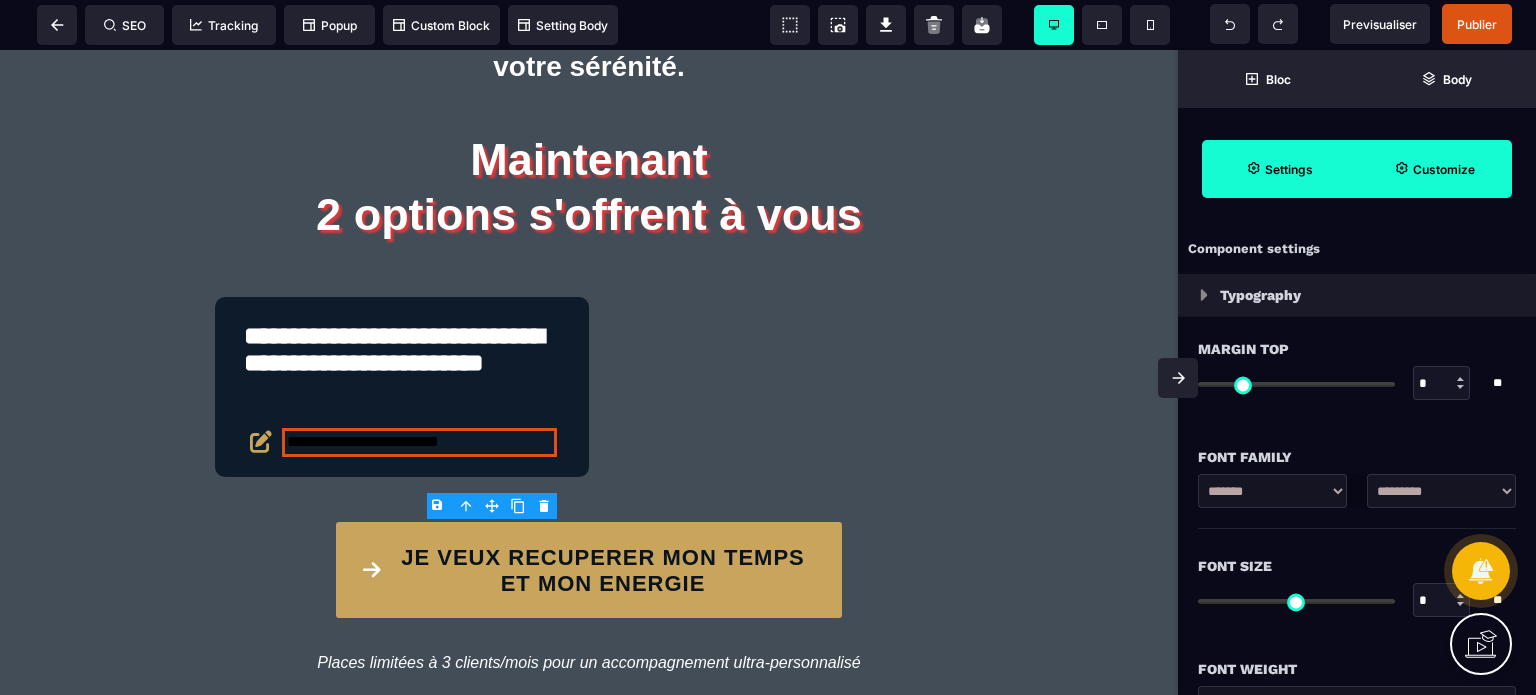 click on "**********" at bounding box center [1441, 491] 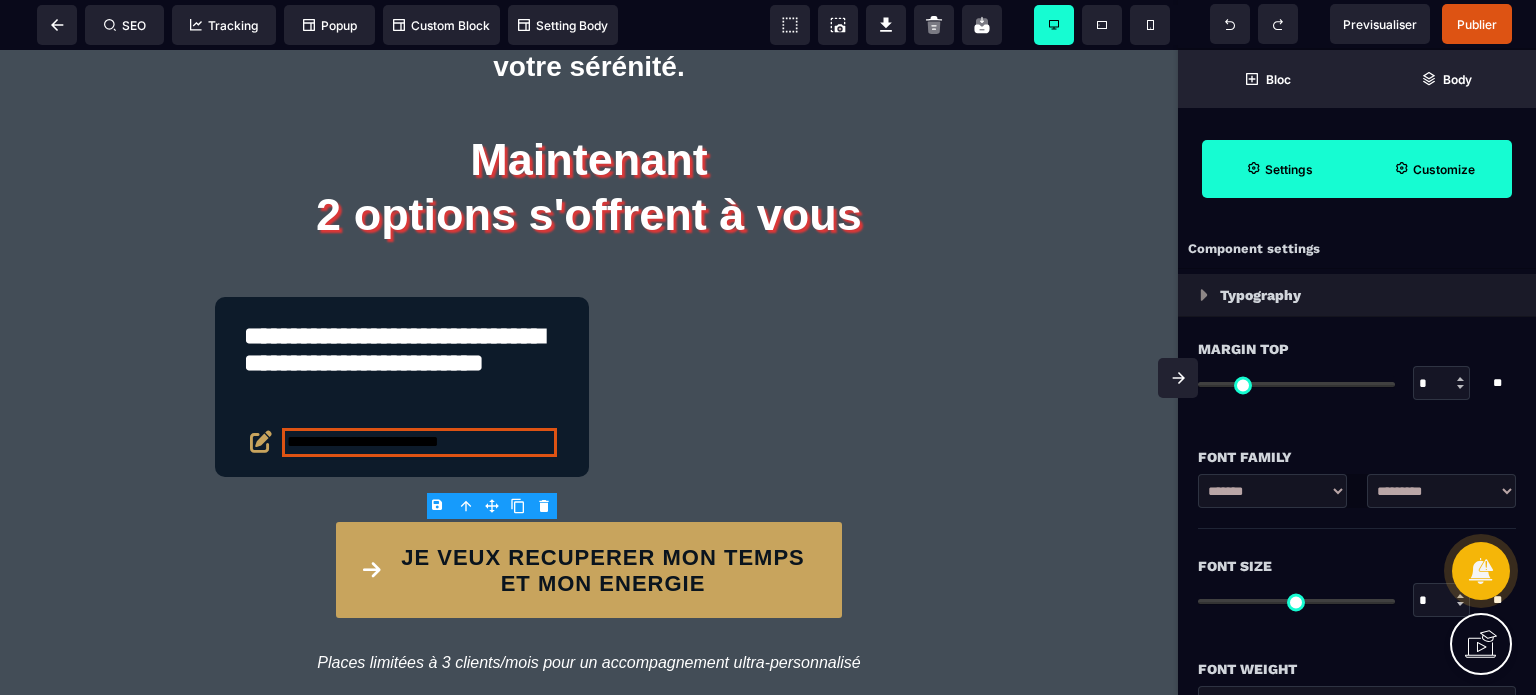 click on "*" at bounding box center [1442, 601] 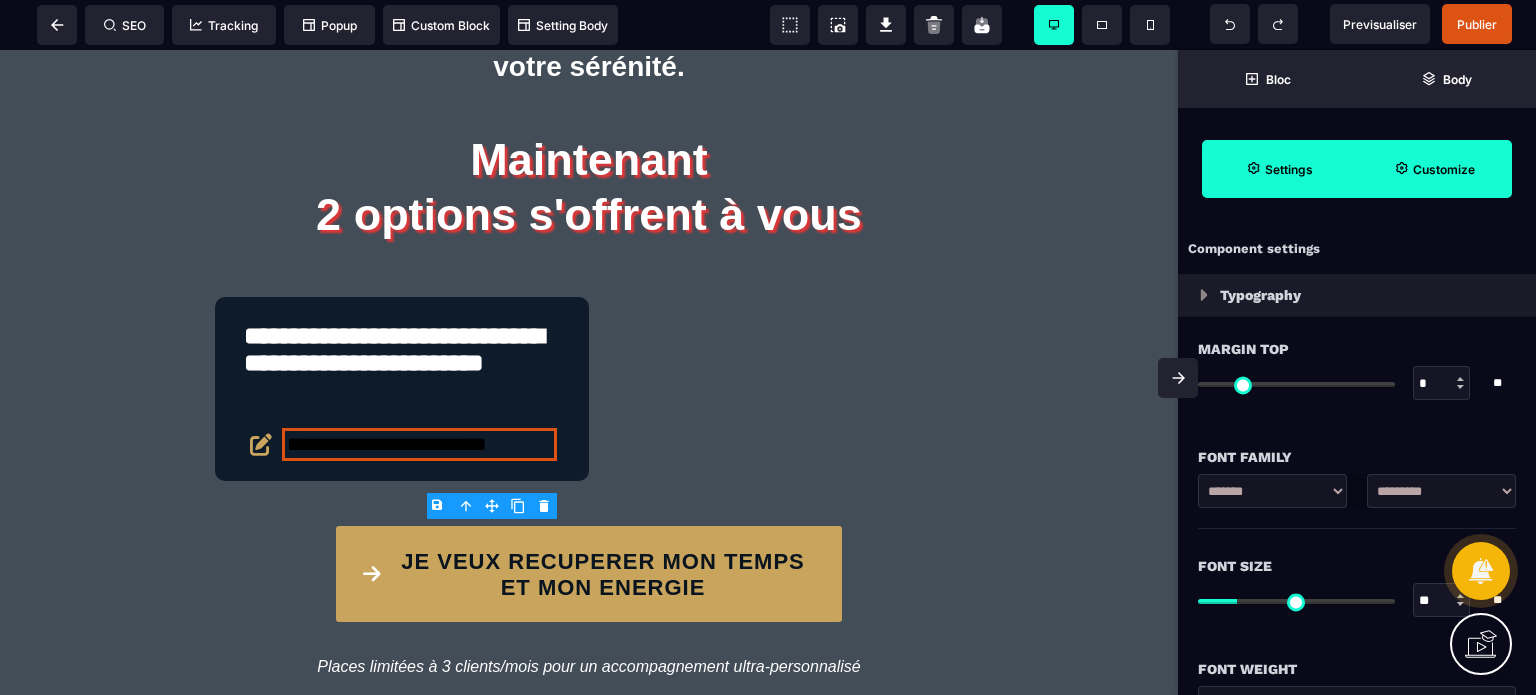 click on "Font Size" at bounding box center (1357, 566) 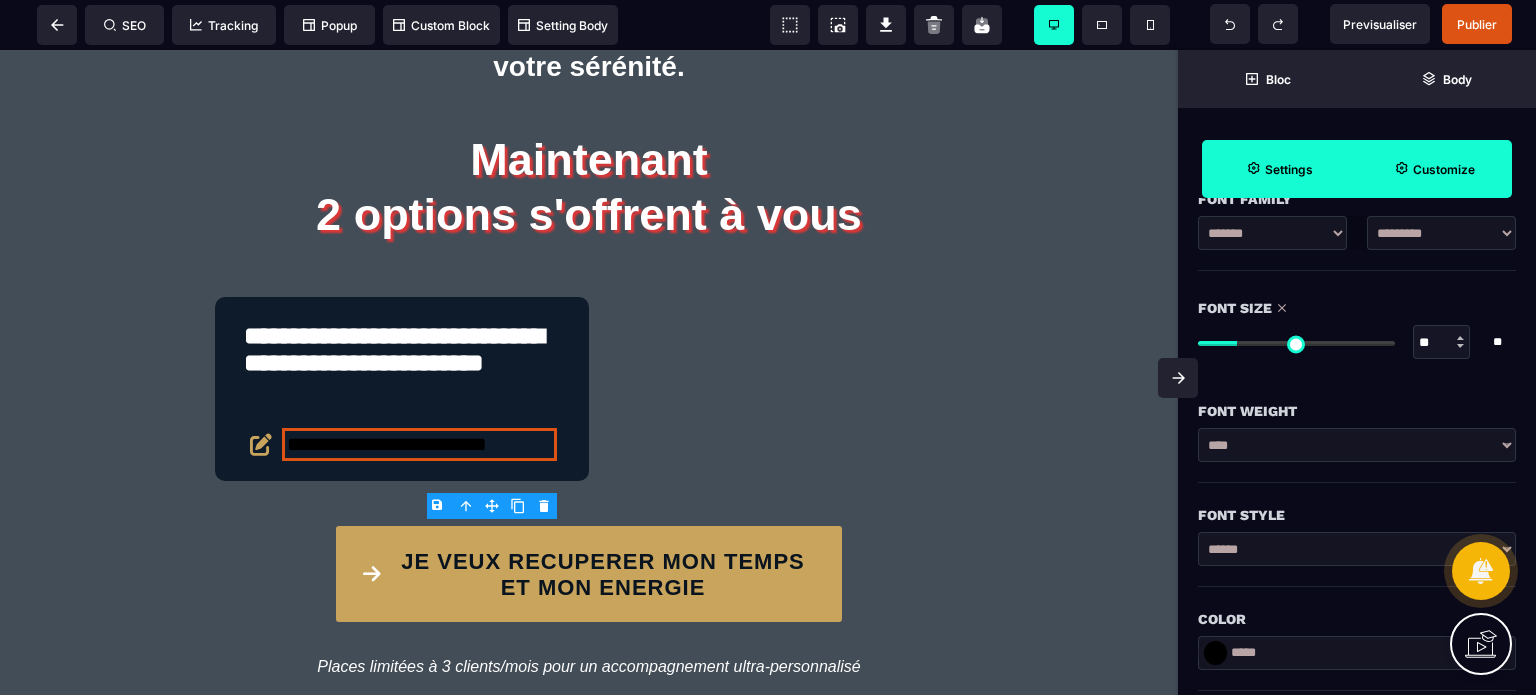 scroll, scrollTop: 320, scrollLeft: 0, axis: vertical 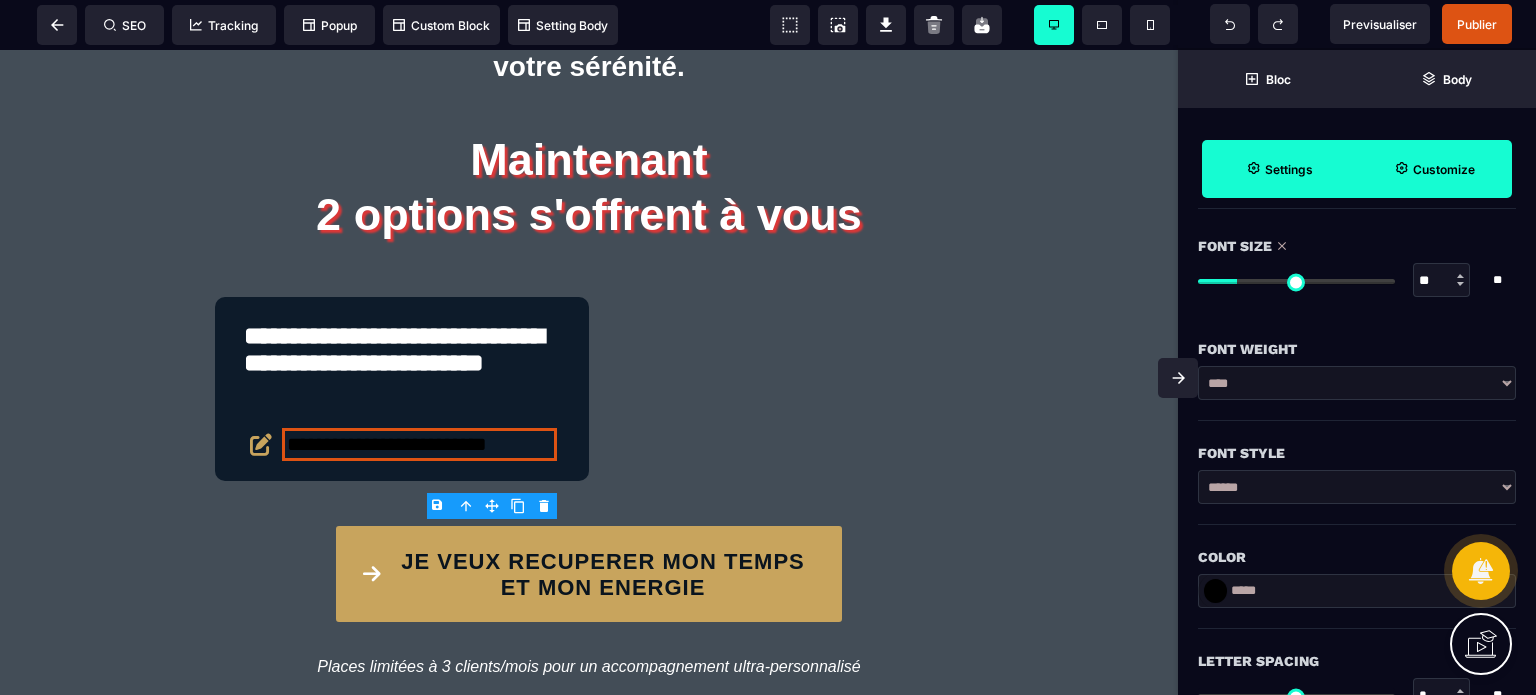 click at bounding box center (1215, 591) 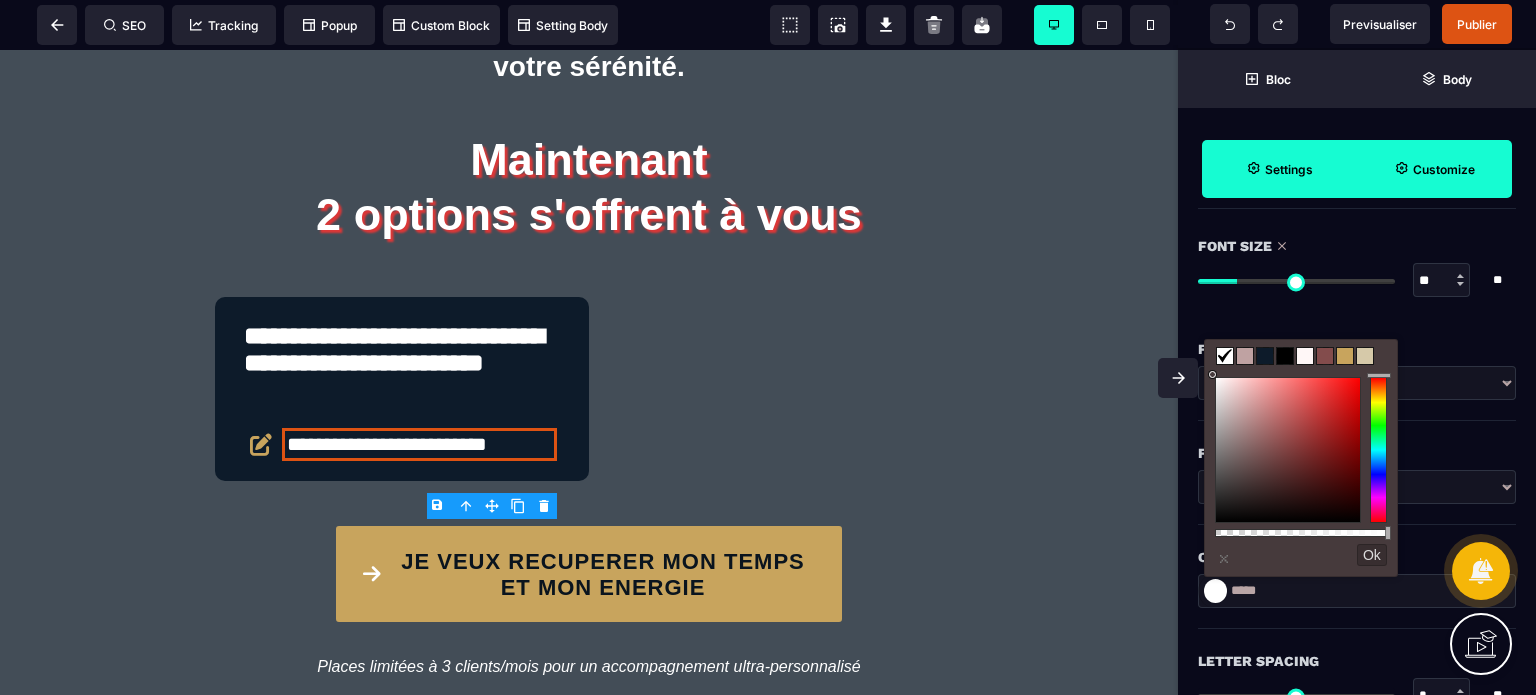 drag, startPoint x: 1237, startPoint y: 413, endPoint x: 1205, endPoint y: 350, distance: 70.66116 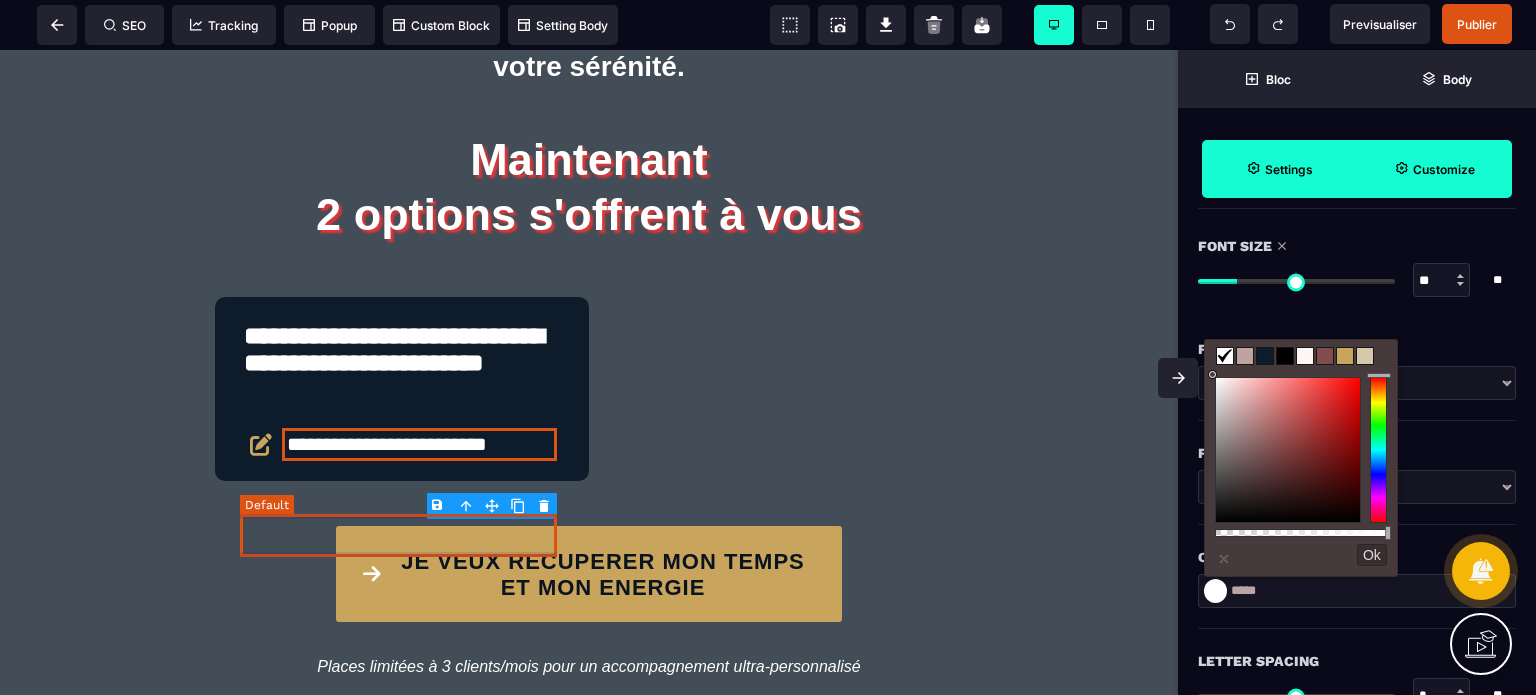 click on "**********" at bounding box center (402, 444) 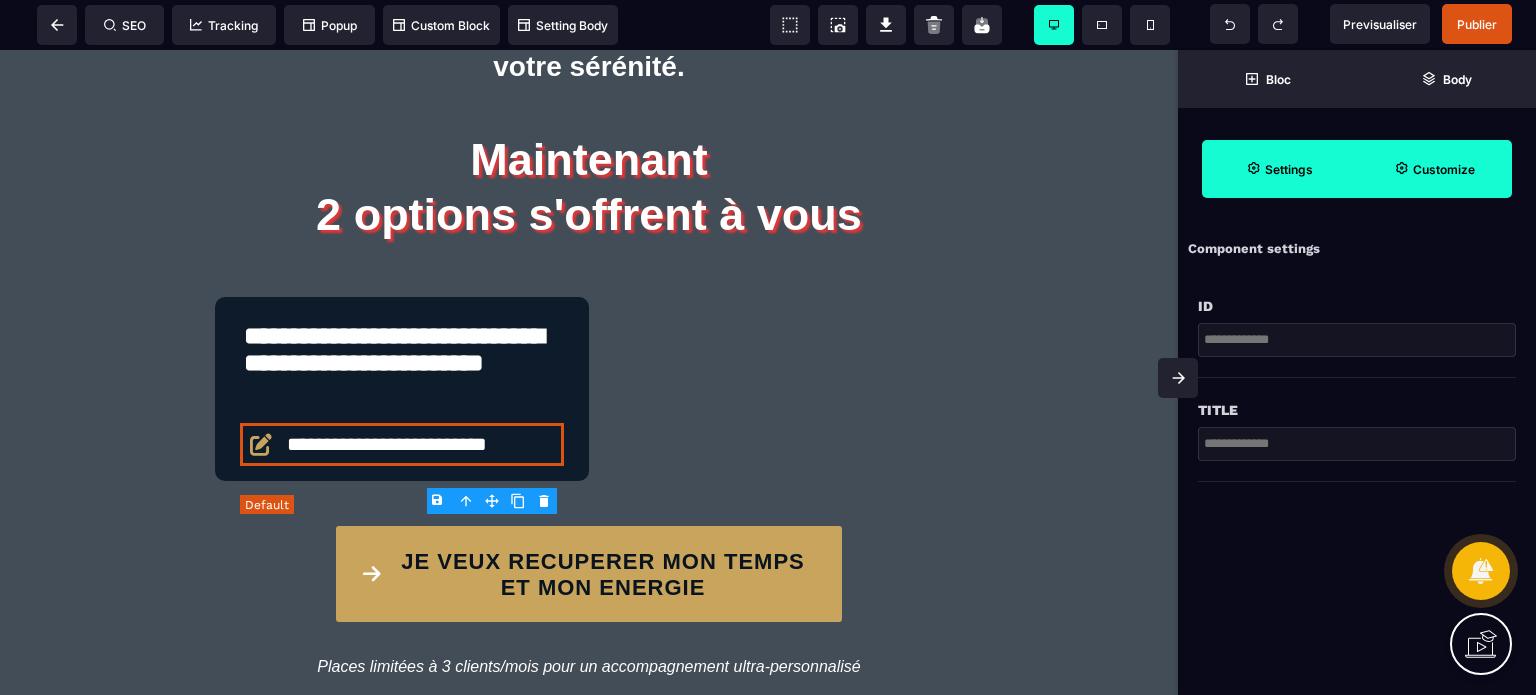 scroll, scrollTop: 0, scrollLeft: 0, axis: both 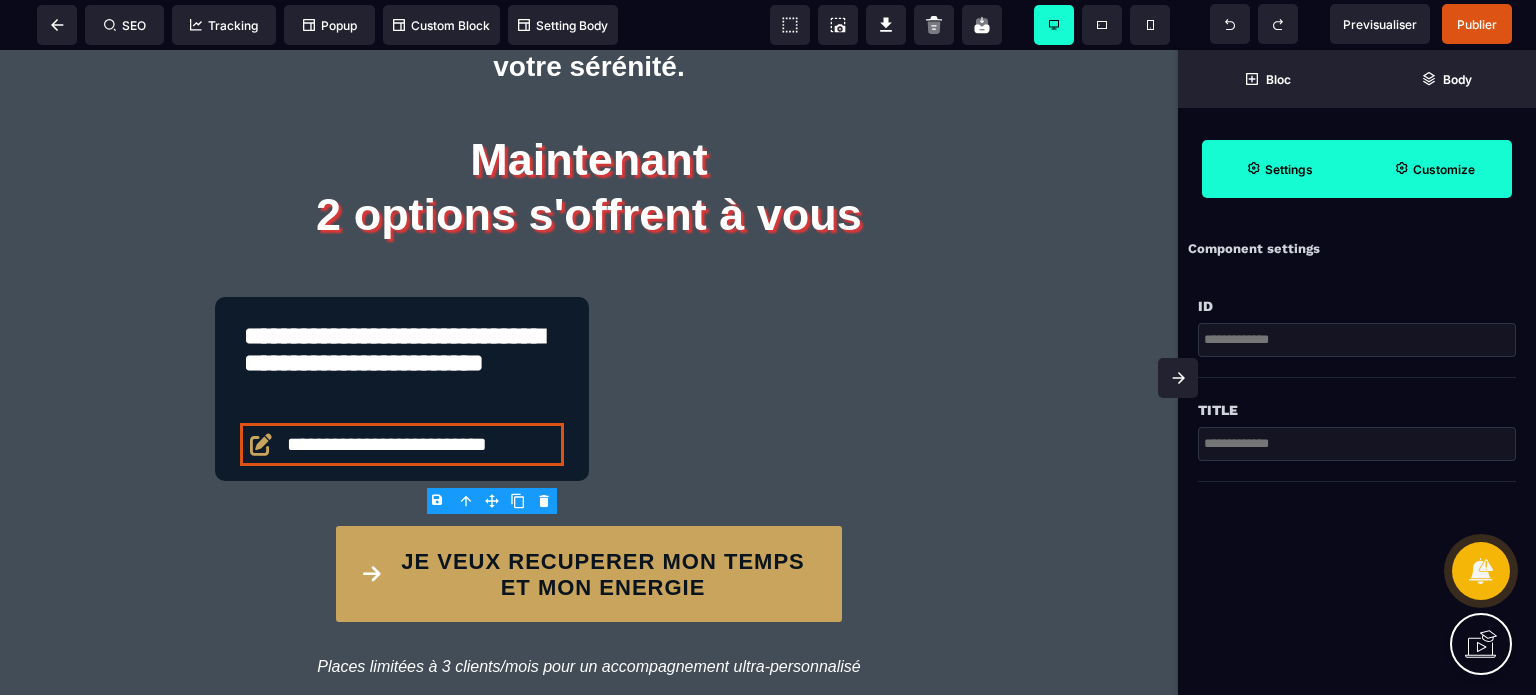 click 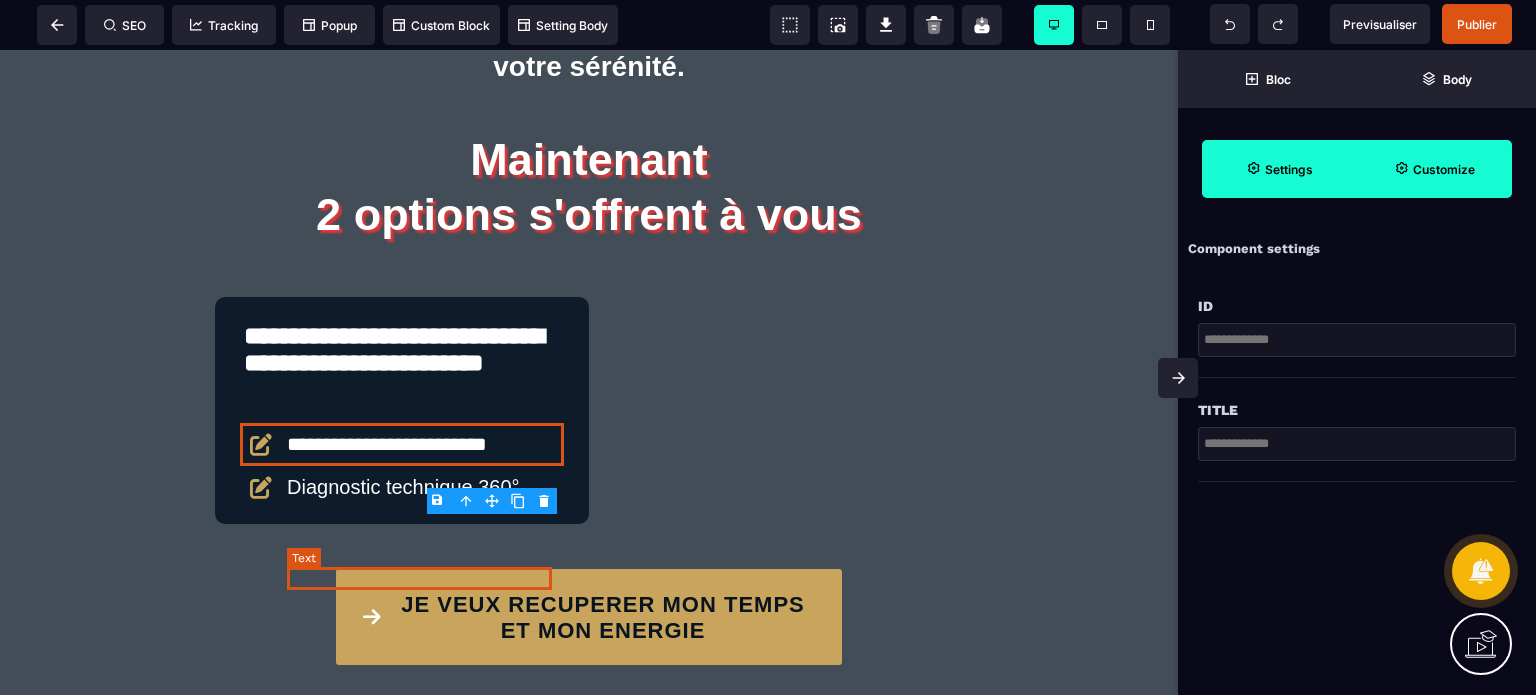 click on "Diagnostic technique 360°" at bounding box center (423, 487) 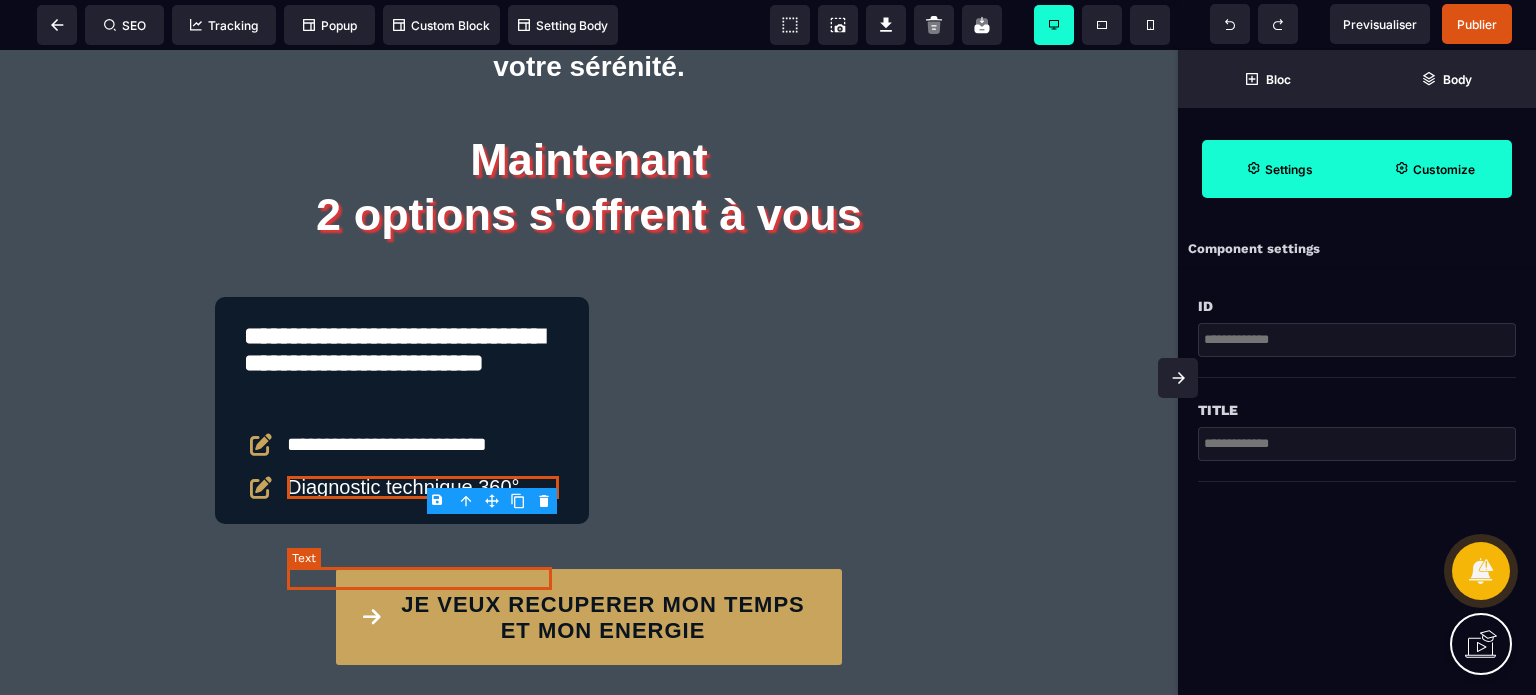 click on "Diagnostic technique 360°" at bounding box center [423, 487] 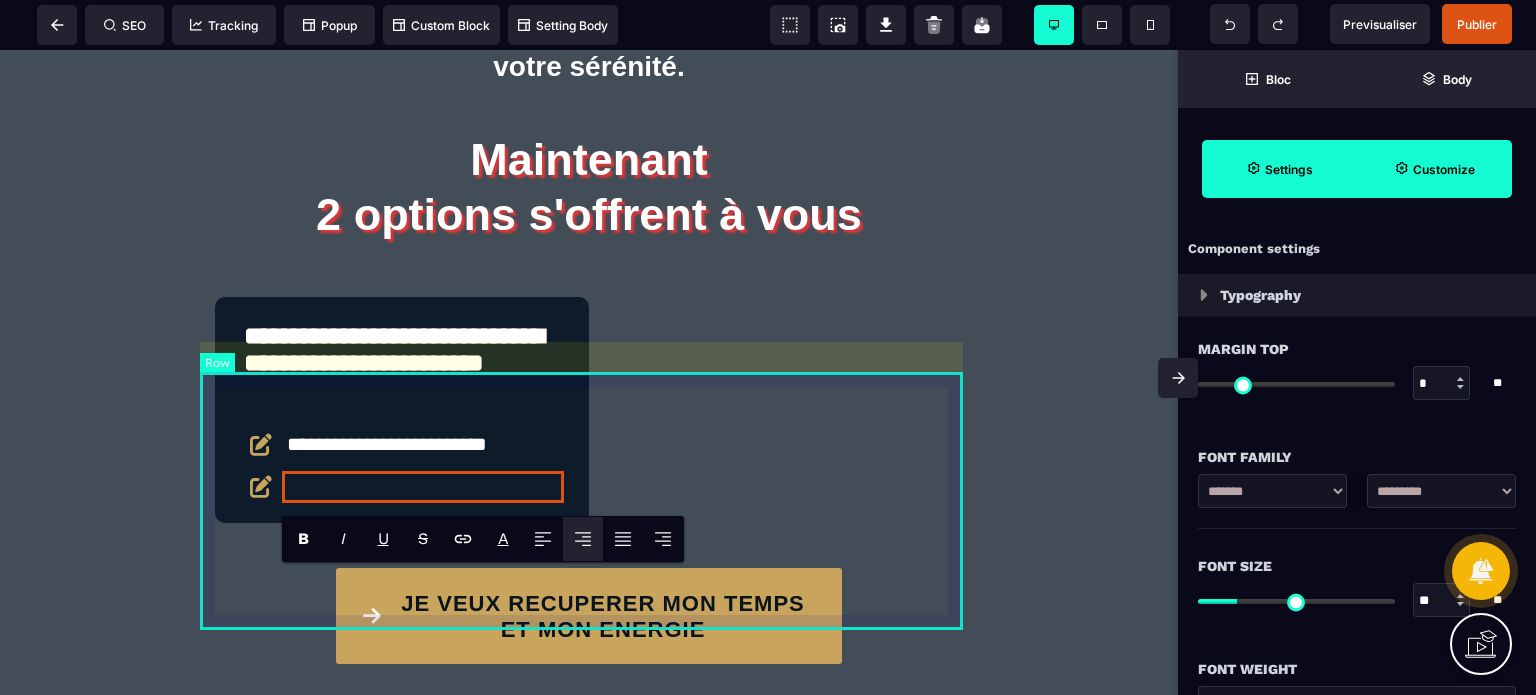 click on "**********" at bounding box center [589, 141] 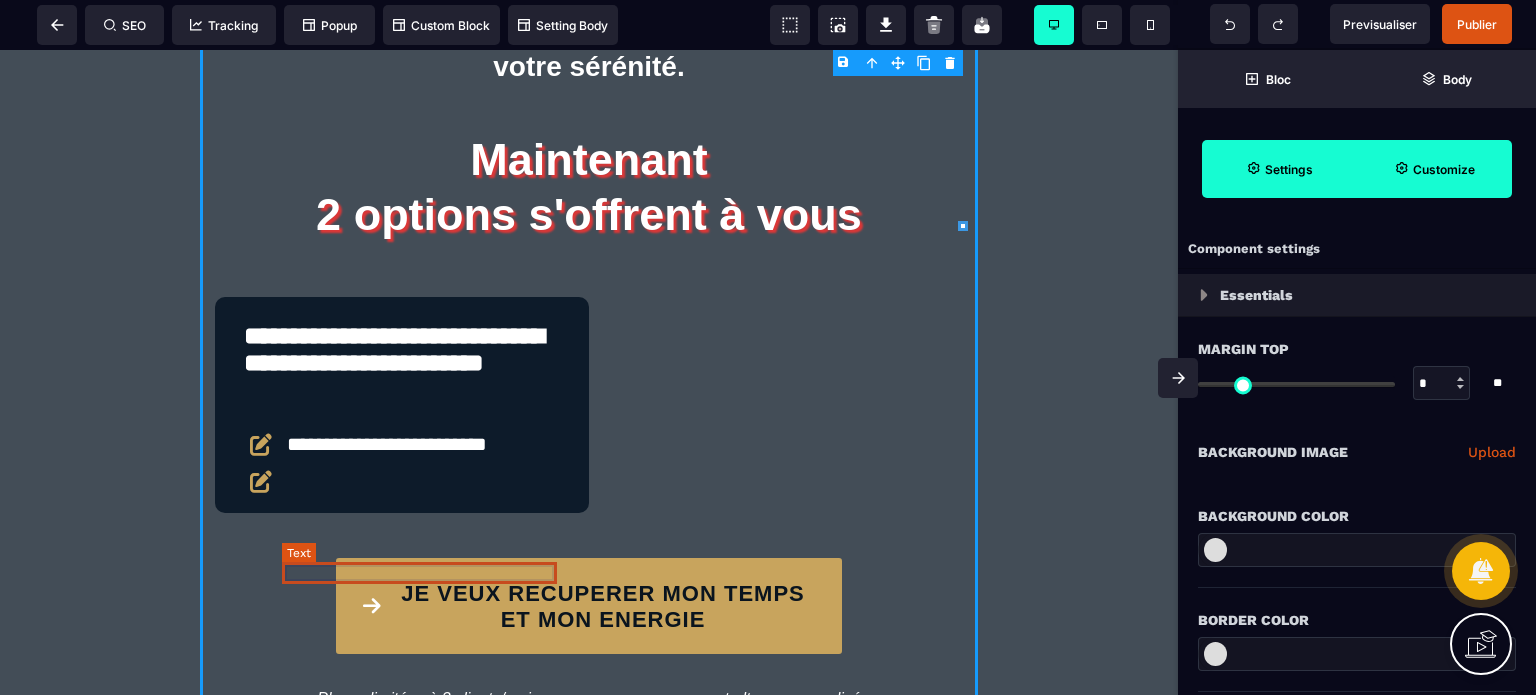 click at bounding box center (423, 482) 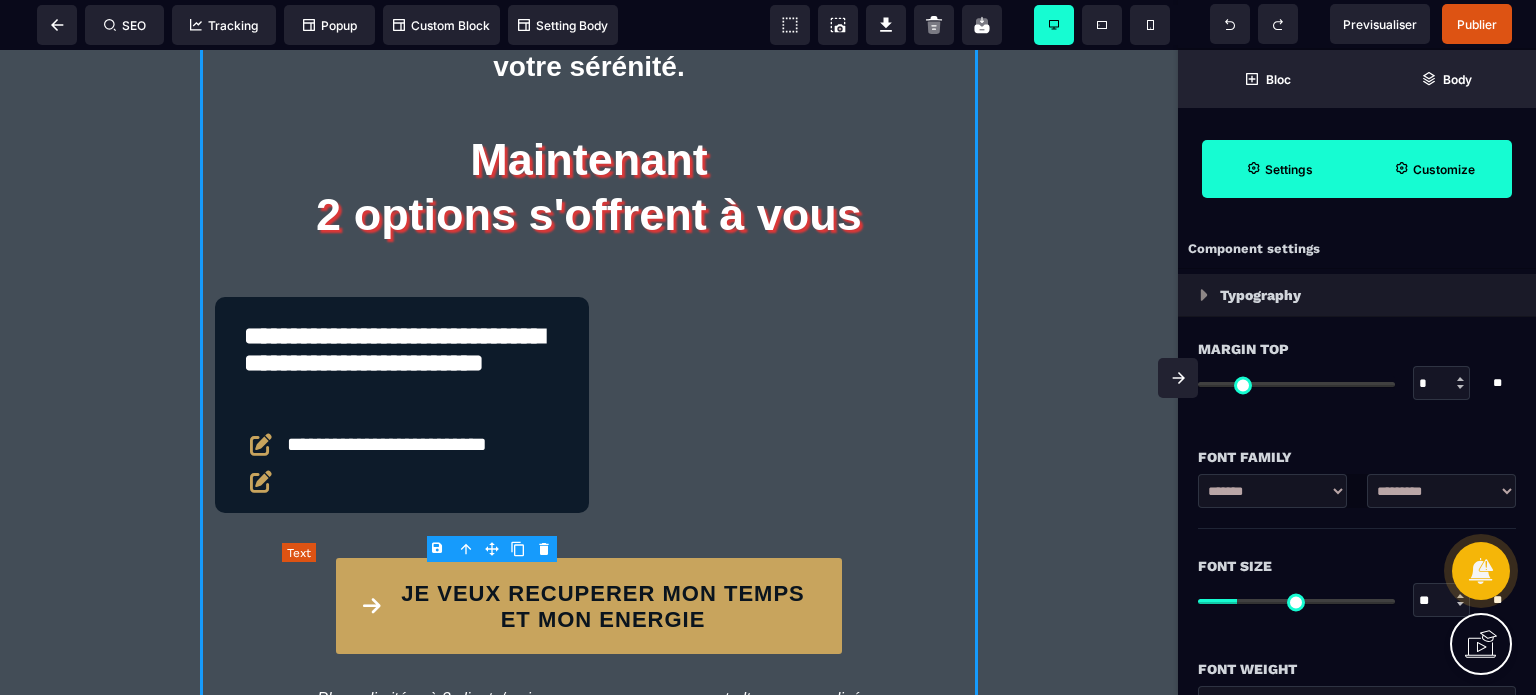 click at bounding box center [423, 482] 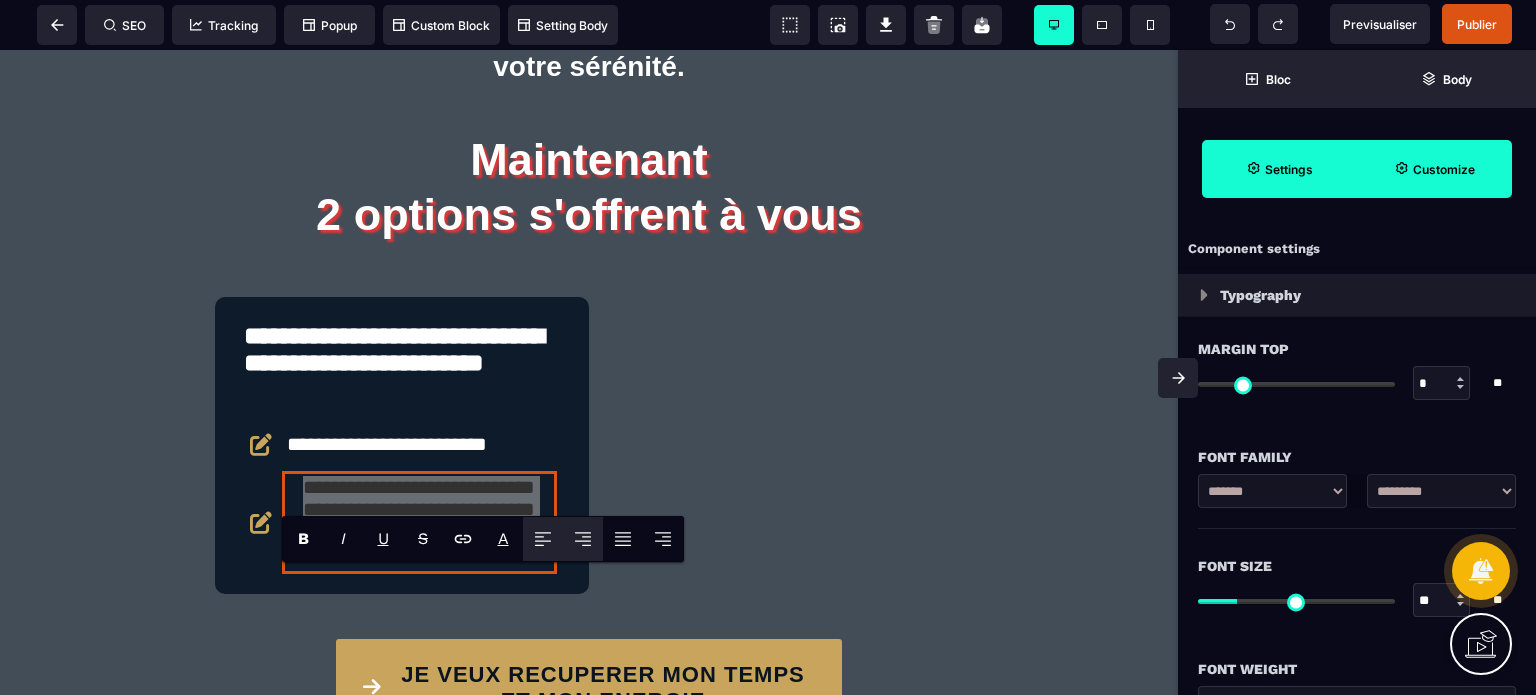 click 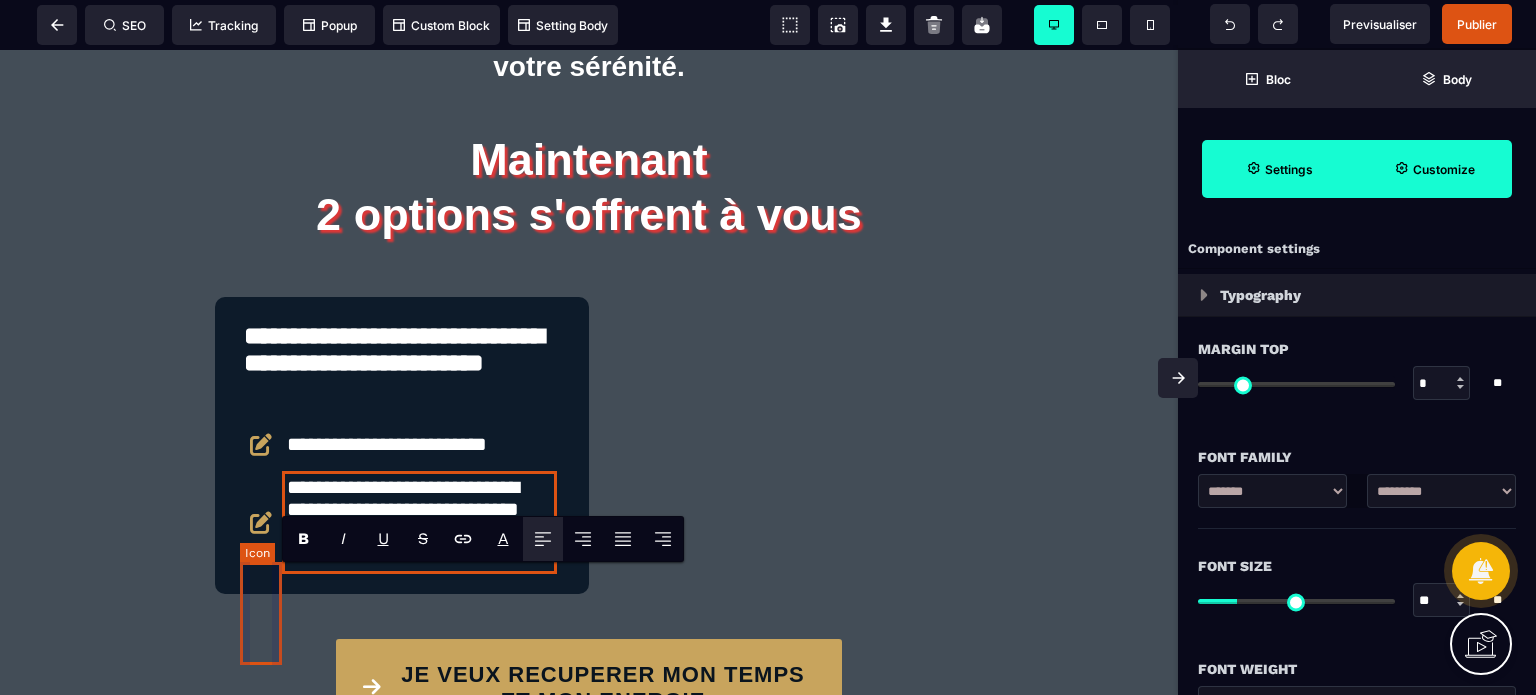 click at bounding box center [261, 522] 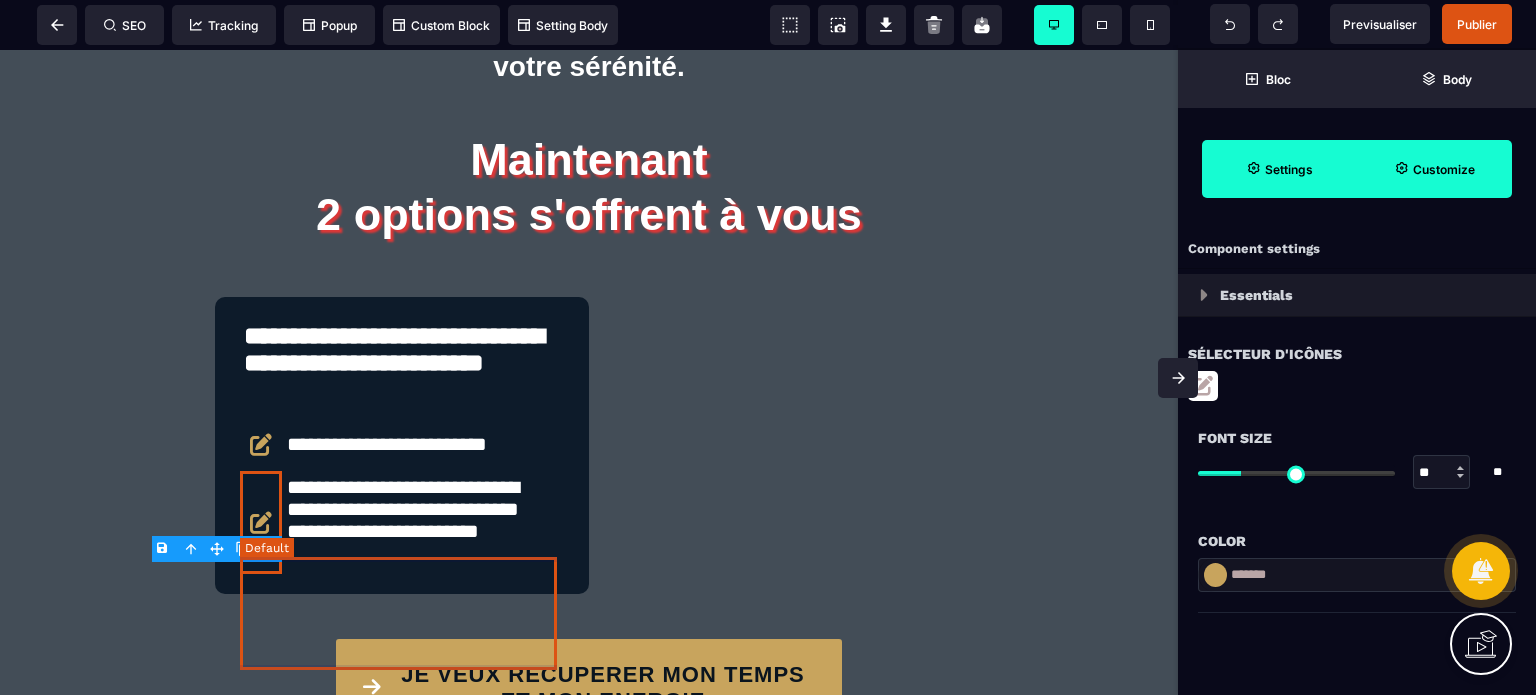 click on "**********" at bounding box center (402, 522) 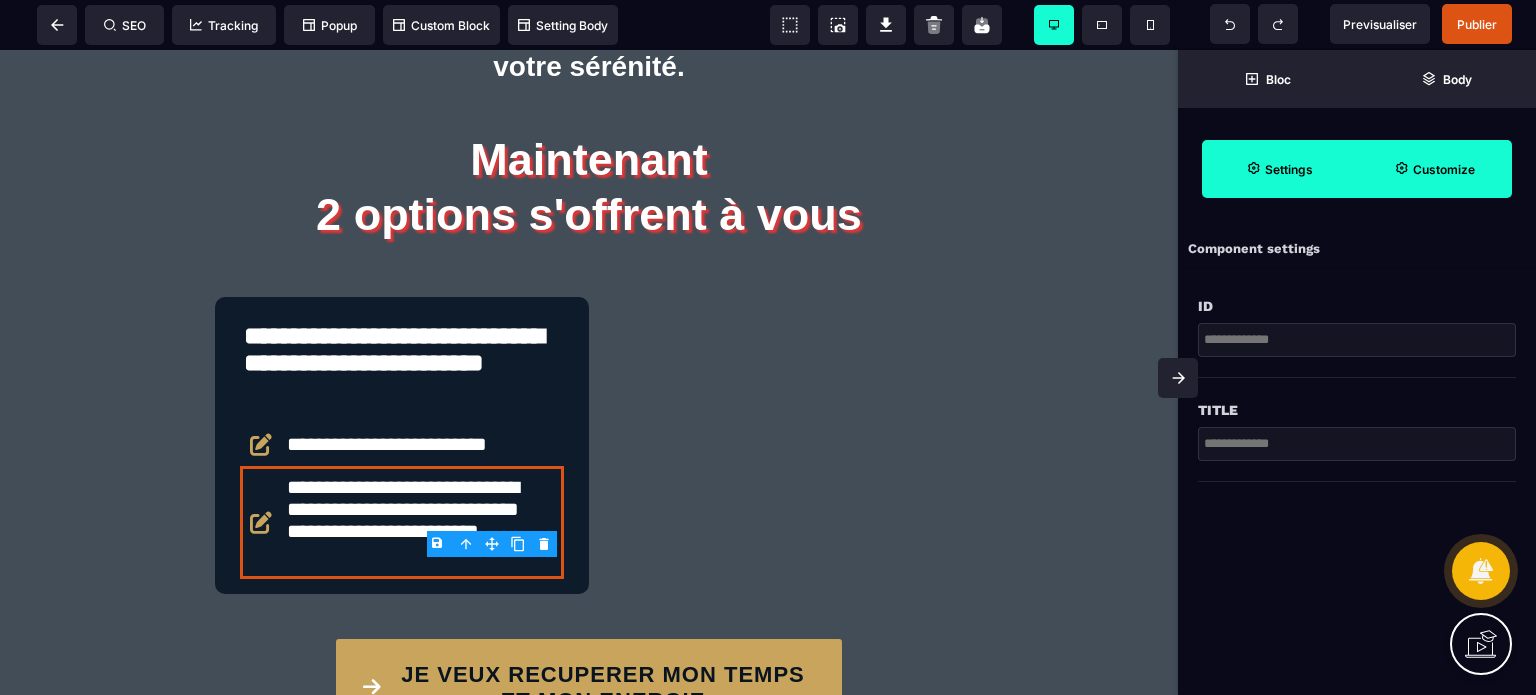 click 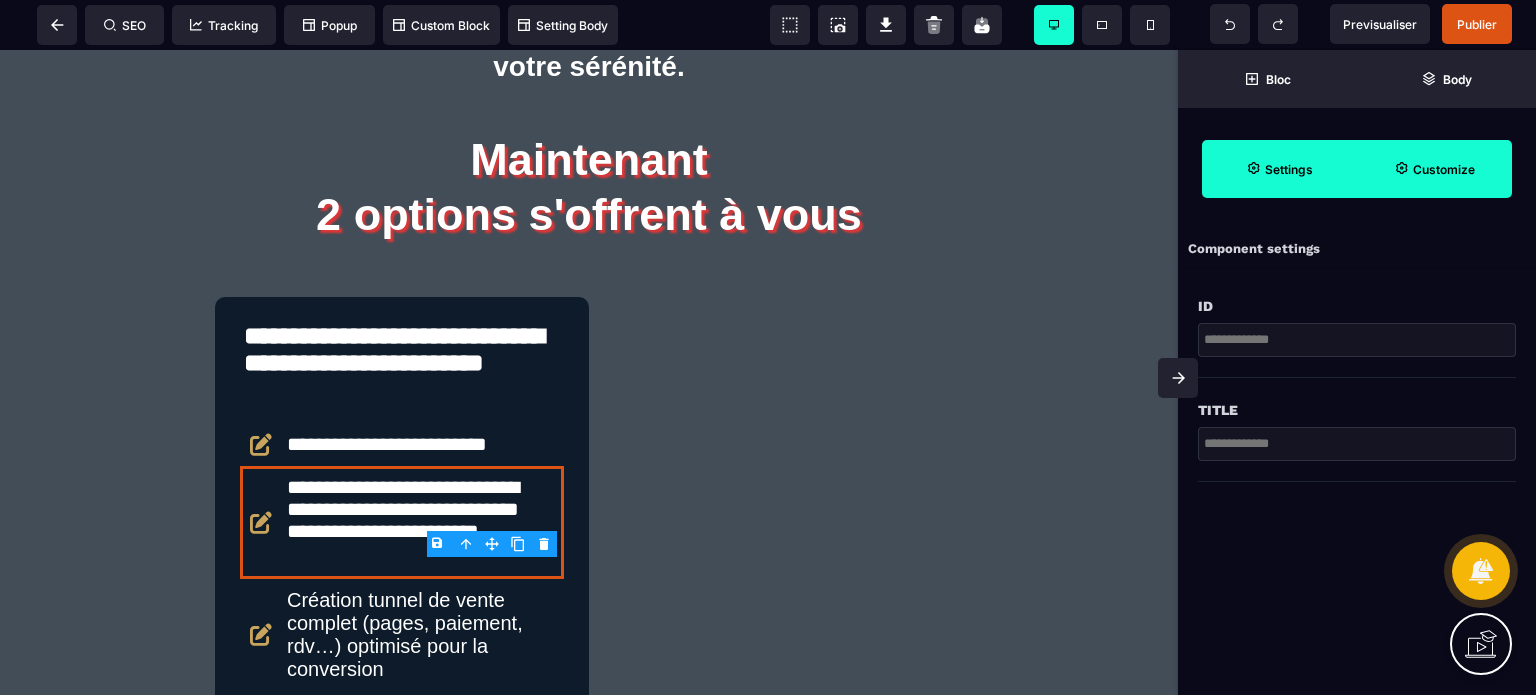 click 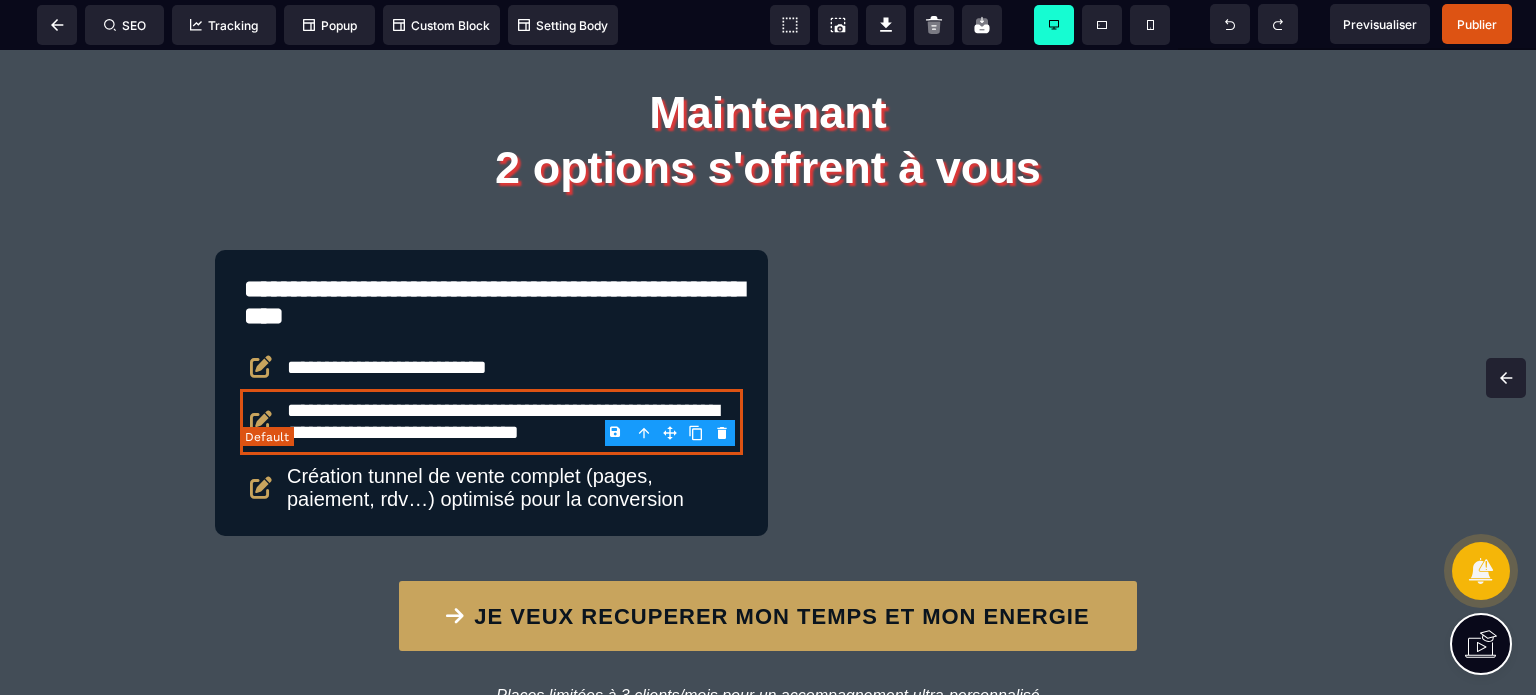click on "**********" at bounding box center [491, 422] 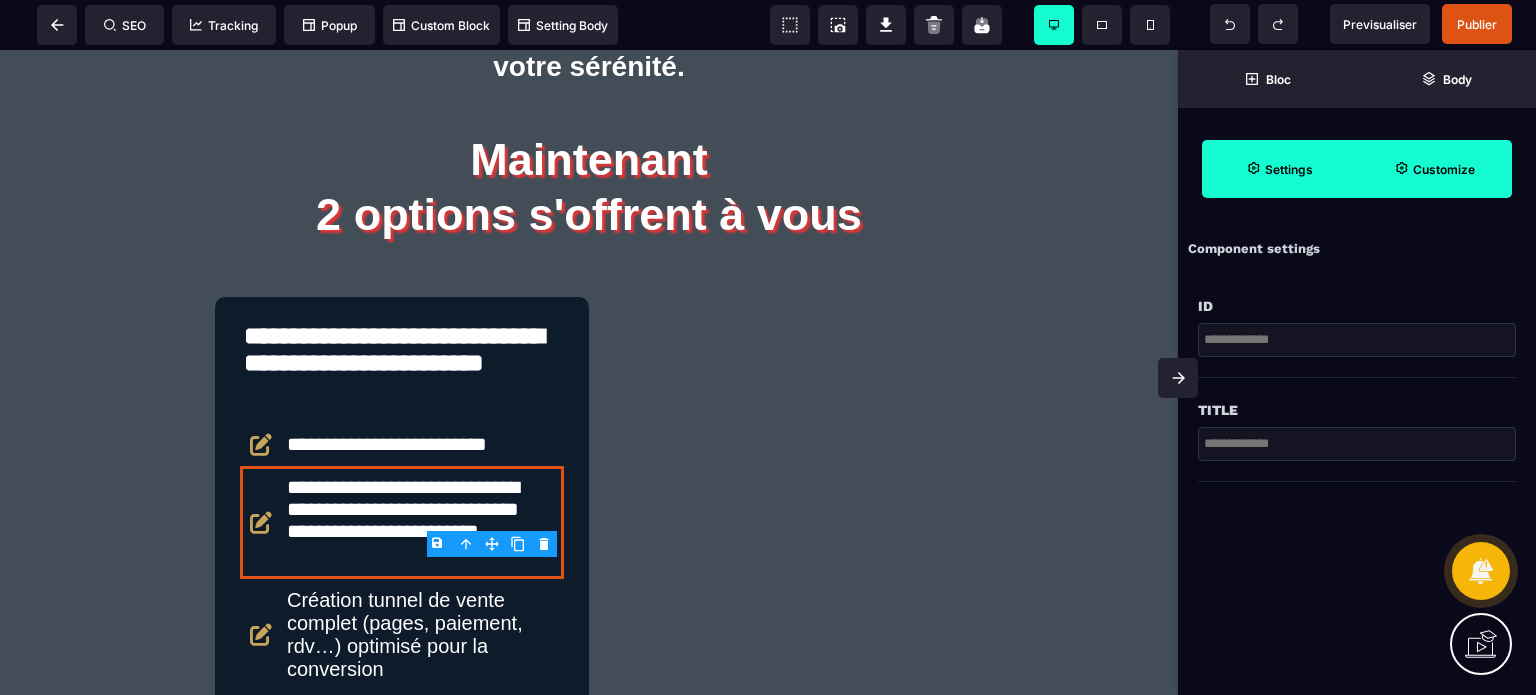 click on "Customize" at bounding box center [1434, 169] 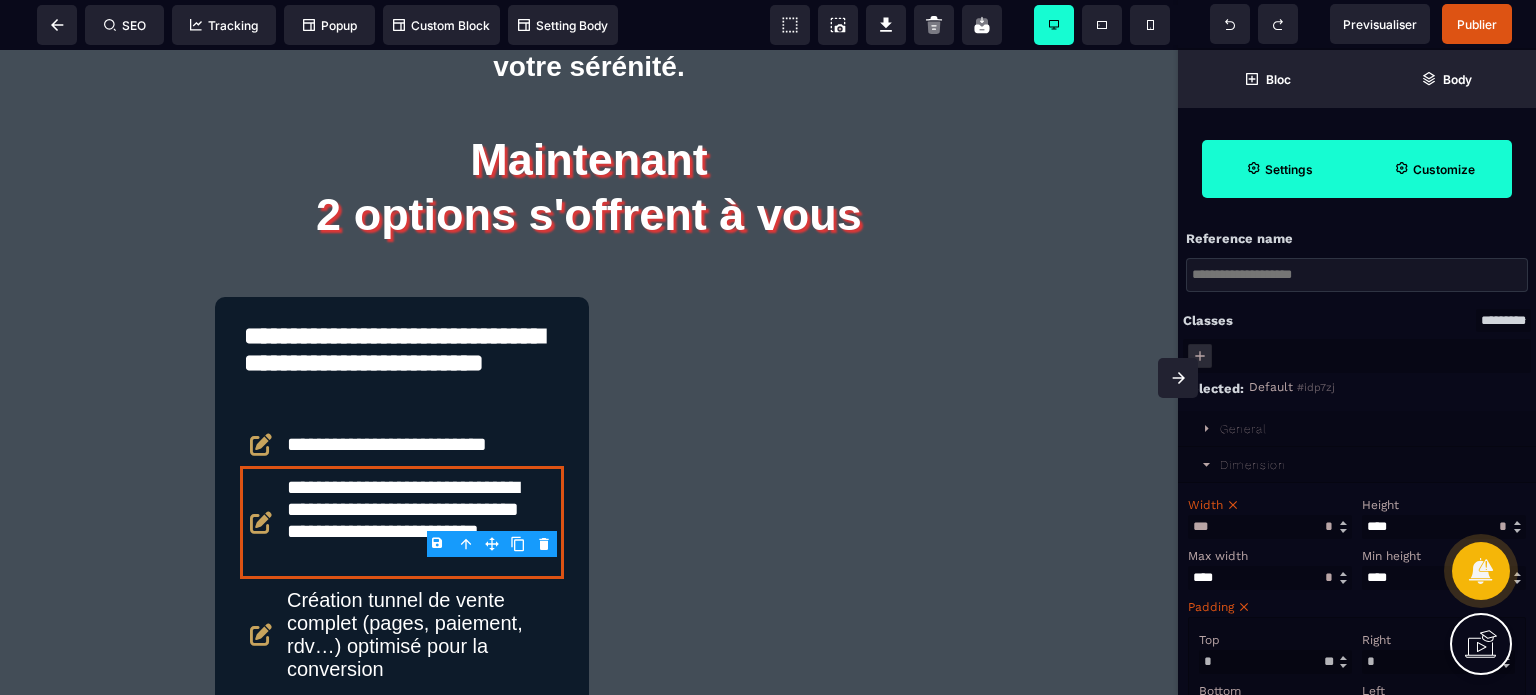 click on "Width" at bounding box center [1267, 505] 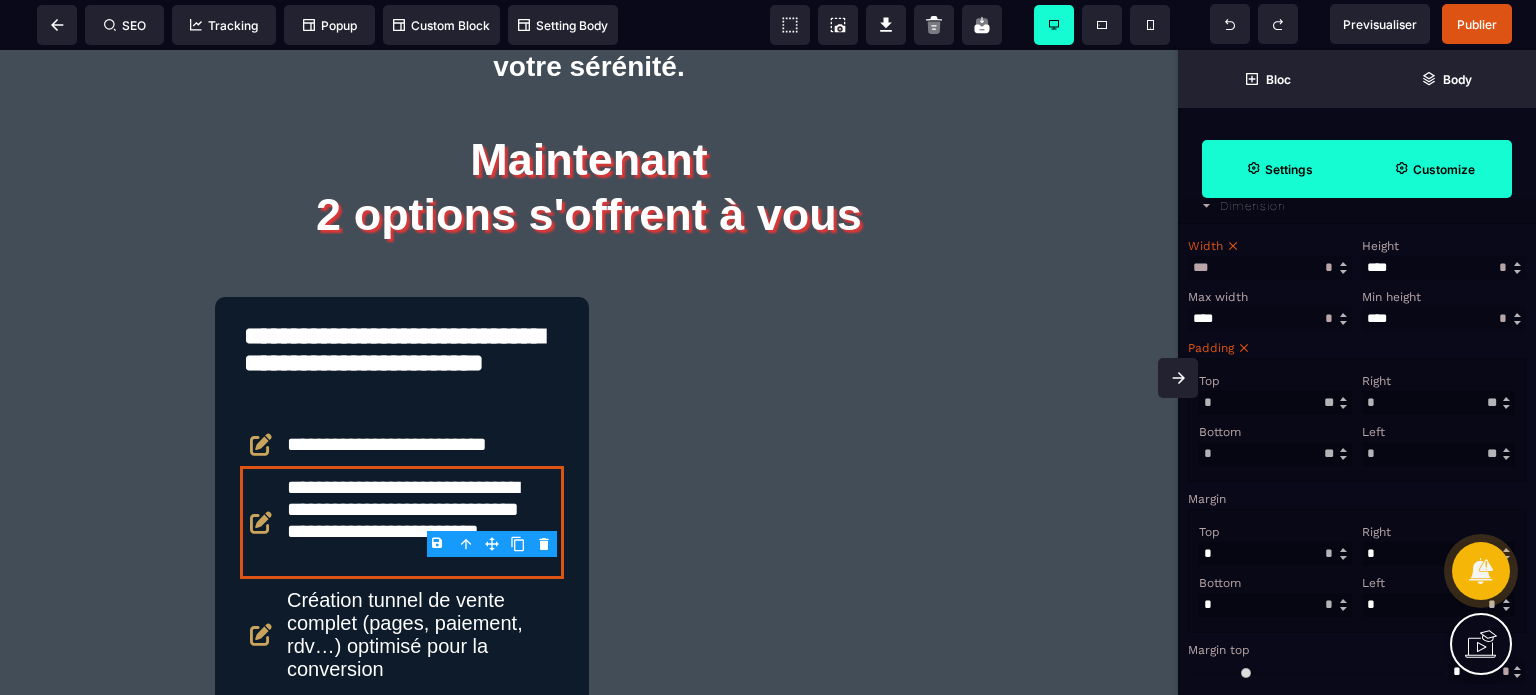 scroll, scrollTop: 440, scrollLeft: 0, axis: vertical 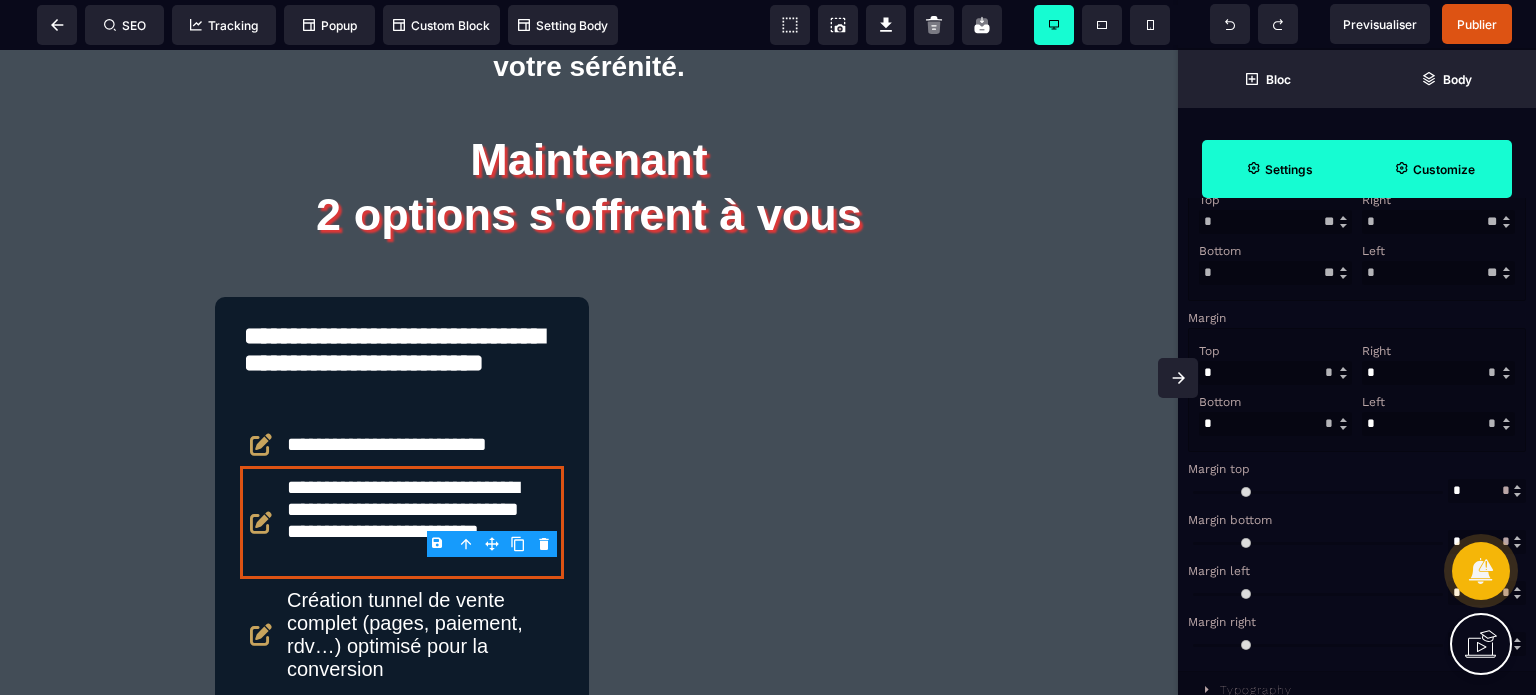 drag, startPoint x: 1385, startPoint y: 426, endPoint x: 1360, endPoint y: 438, distance: 27.730848 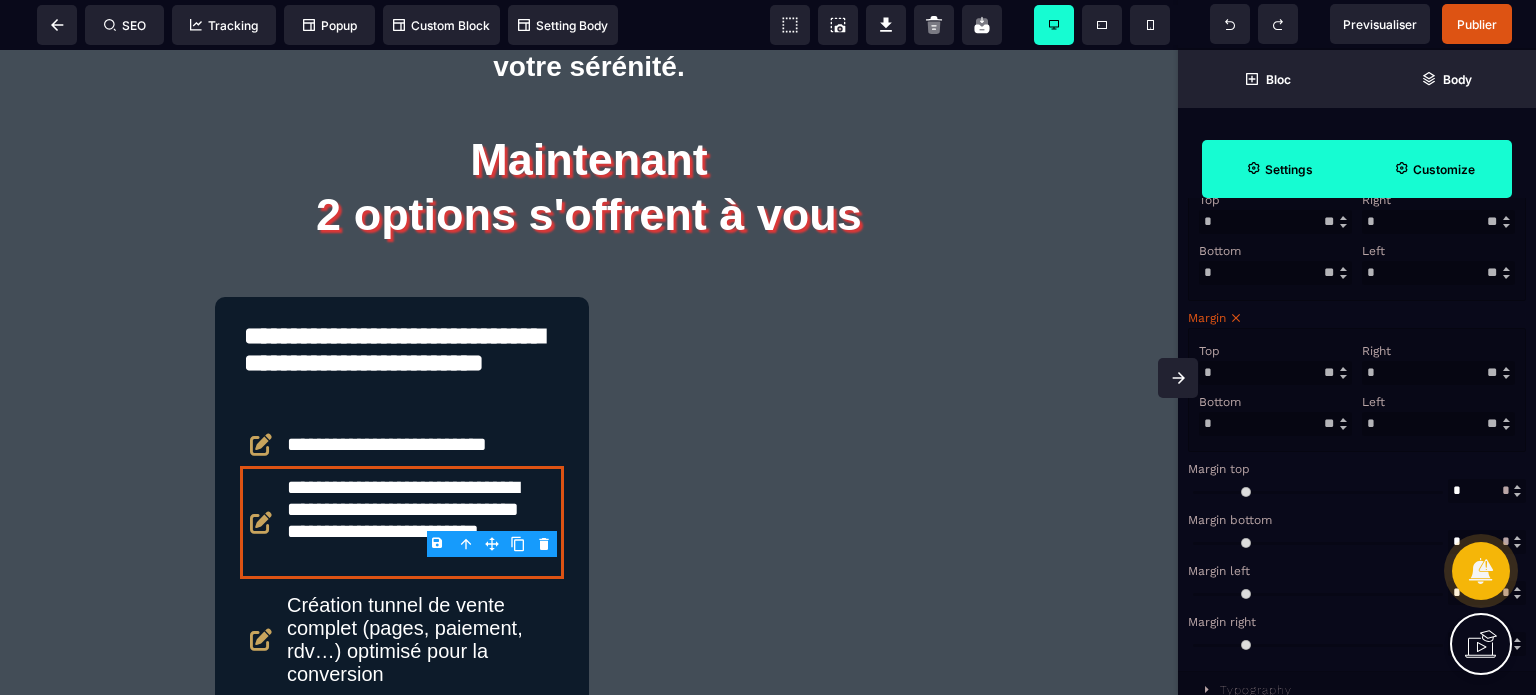 drag, startPoint x: 1238, startPoint y: 385, endPoint x: 1188, endPoint y: 388, distance: 50.08992 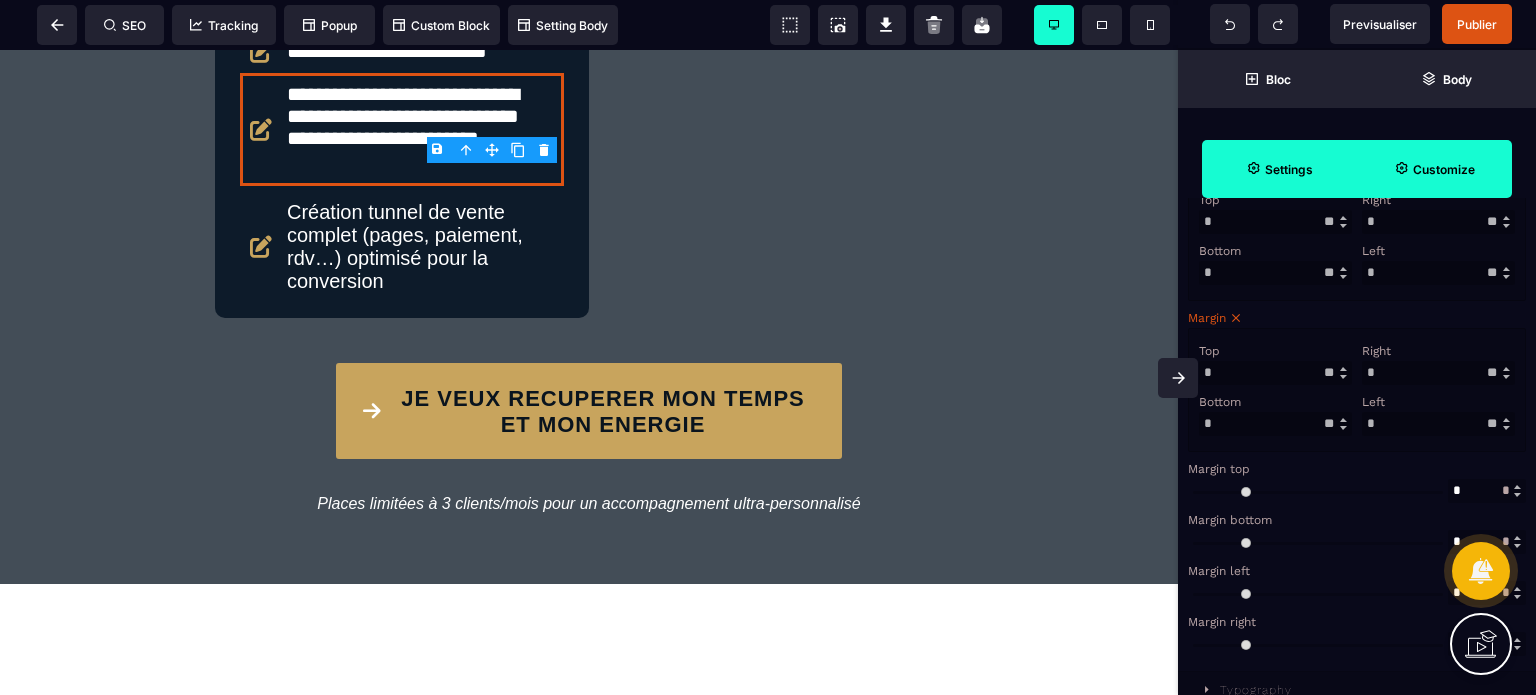 scroll, scrollTop: 5306, scrollLeft: 0, axis: vertical 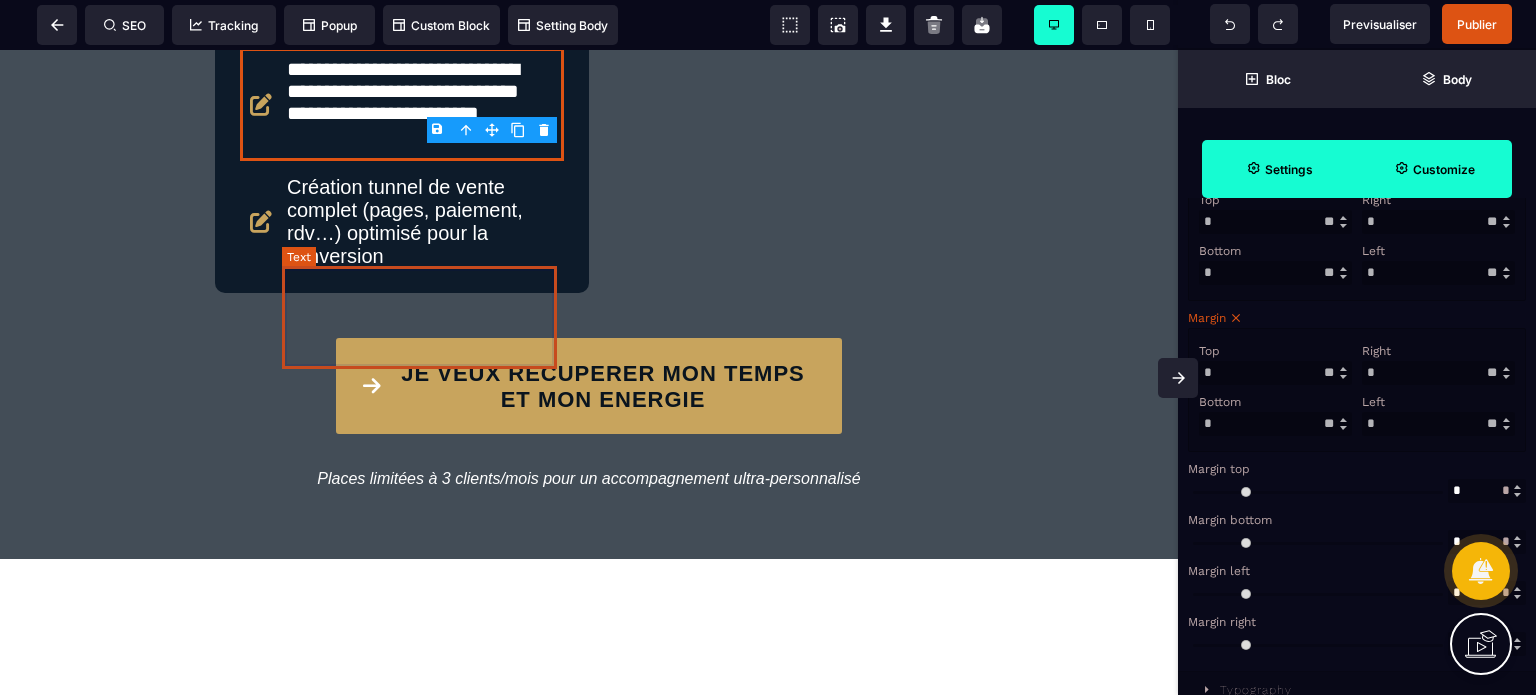 click on "Création tunnel de vente complet (pages, paiement, rdv…) optimisé pour la conversion" at bounding box center [402, 222] 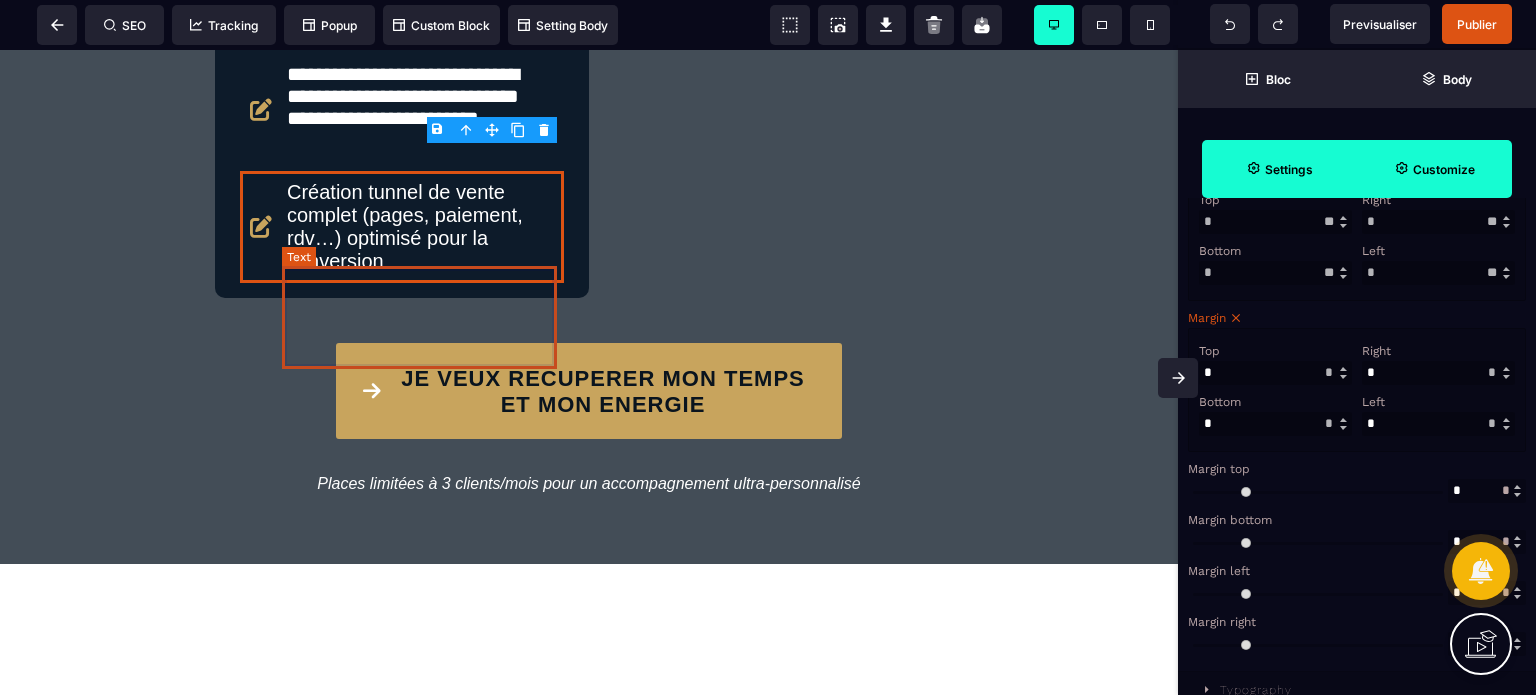 scroll, scrollTop: 0, scrollLeft: 0, axis: both 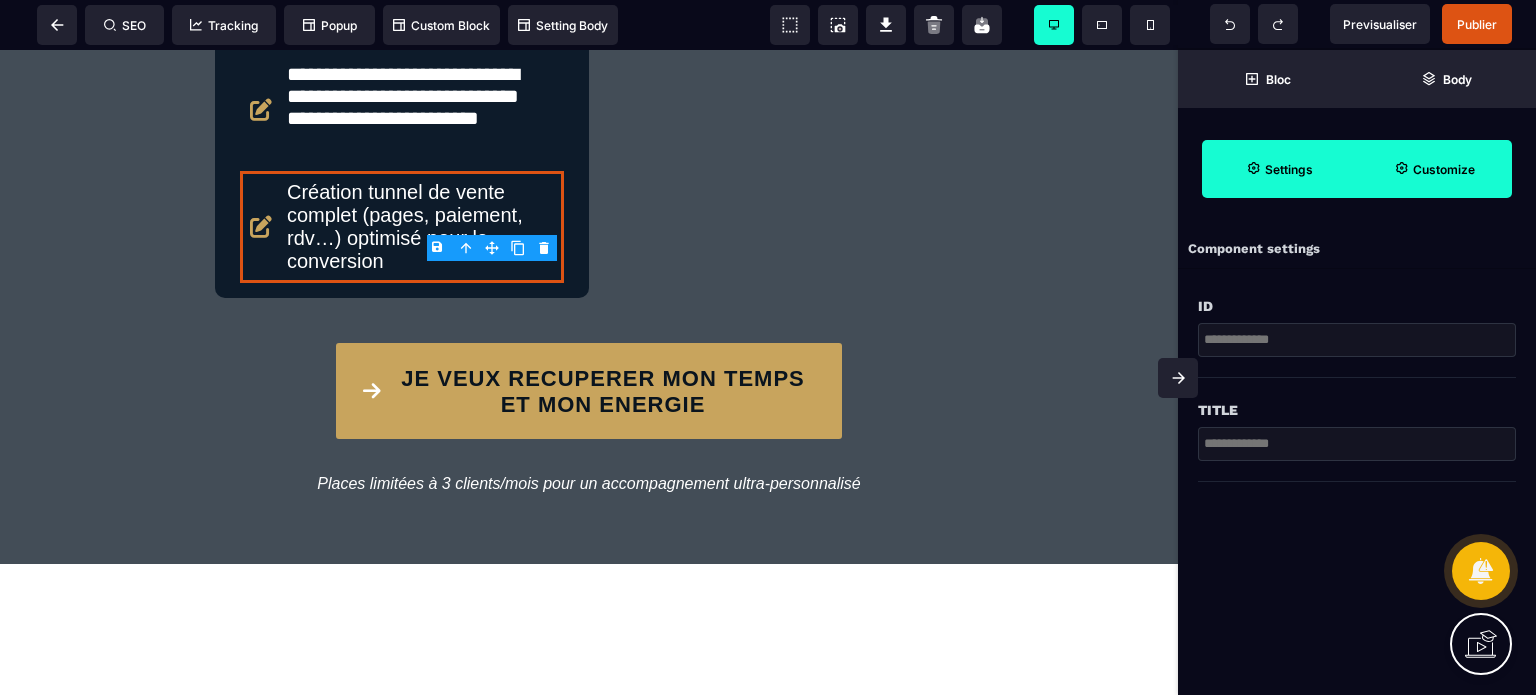 click on "Customize" at bounding box center (1444, 169) 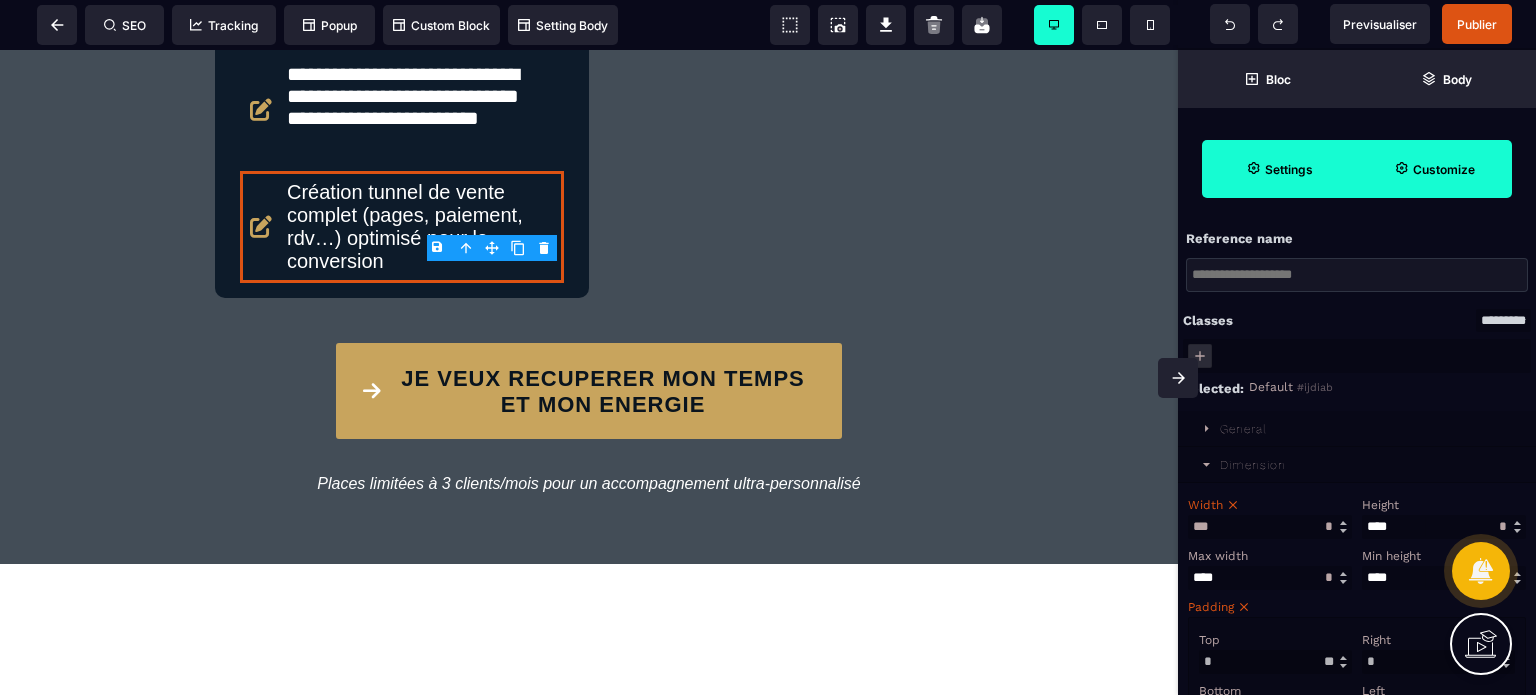click on "Width" at bounding box center (1267, 505) 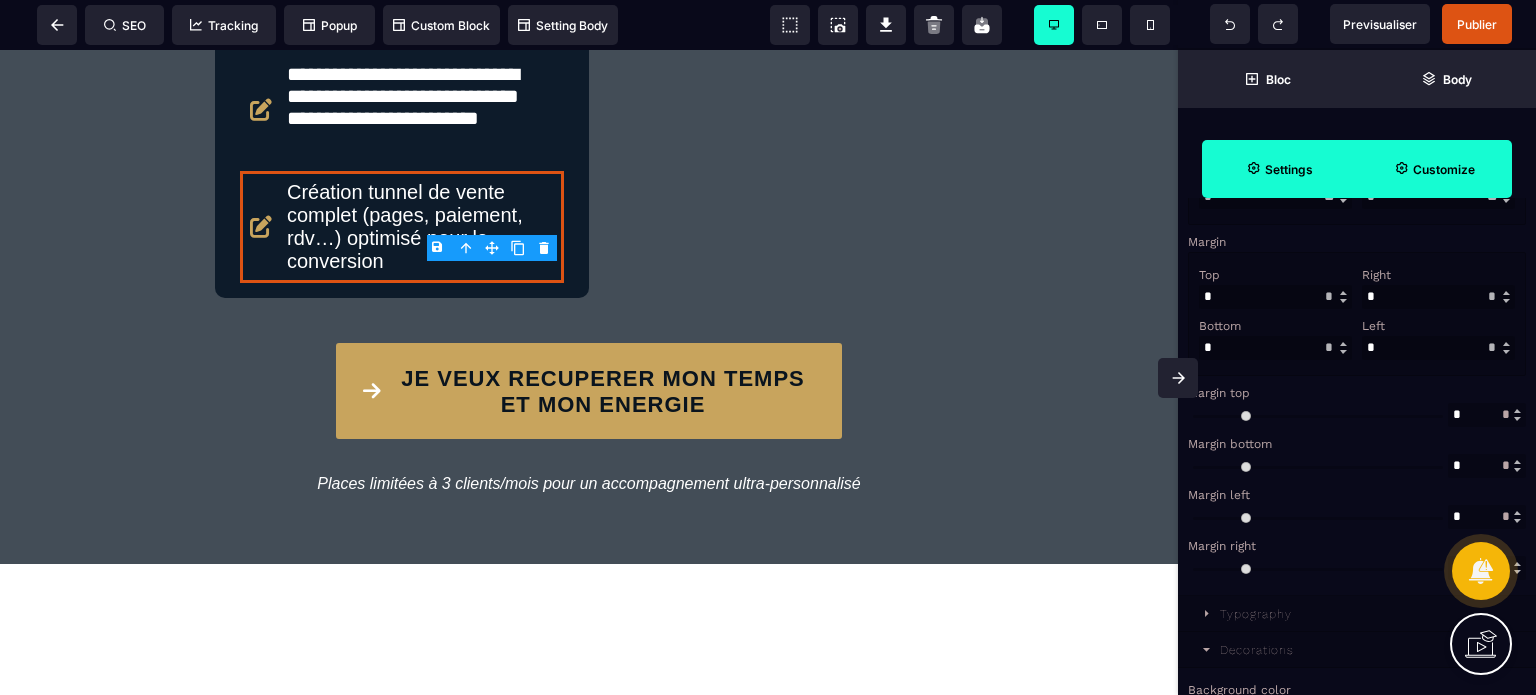 scroll, scrollTop: 520, scrollLeft: 0, axis: vertical 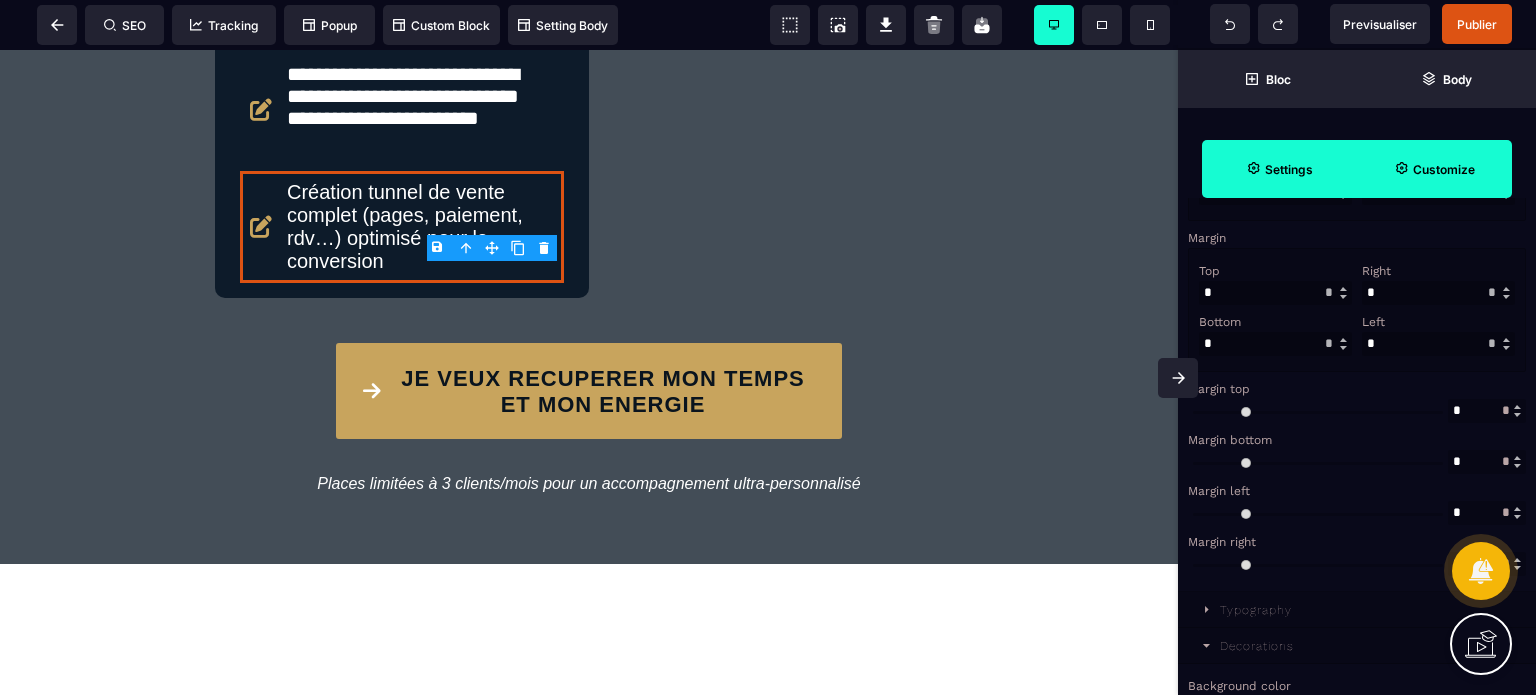 drag, startPoint x: 1235, startPoint y: 362, endPoint x: 1204, endPoint y: 368, distance: 31.575306 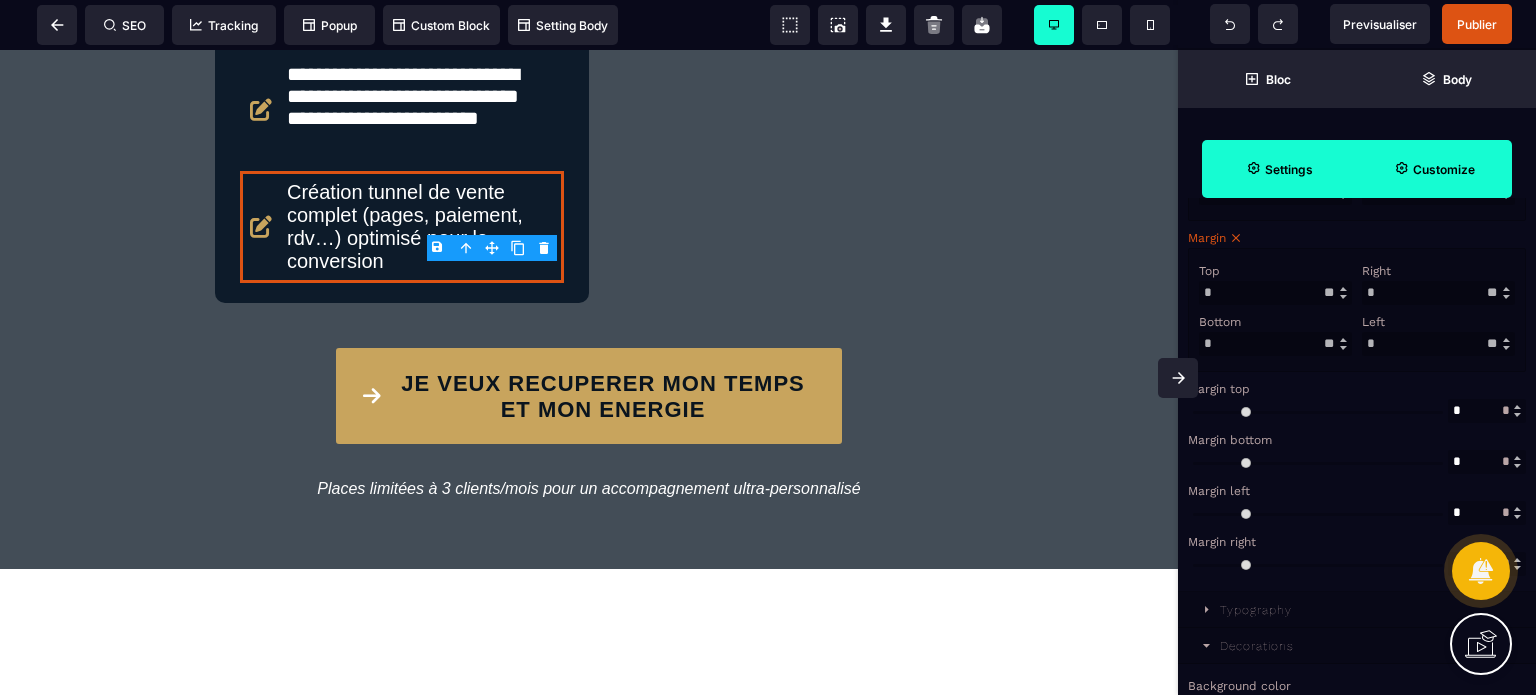drag, startPoint x: 1216, startPoint y: 301, endPoint x: 1184, endPoint y: 306, distance: 32.38827 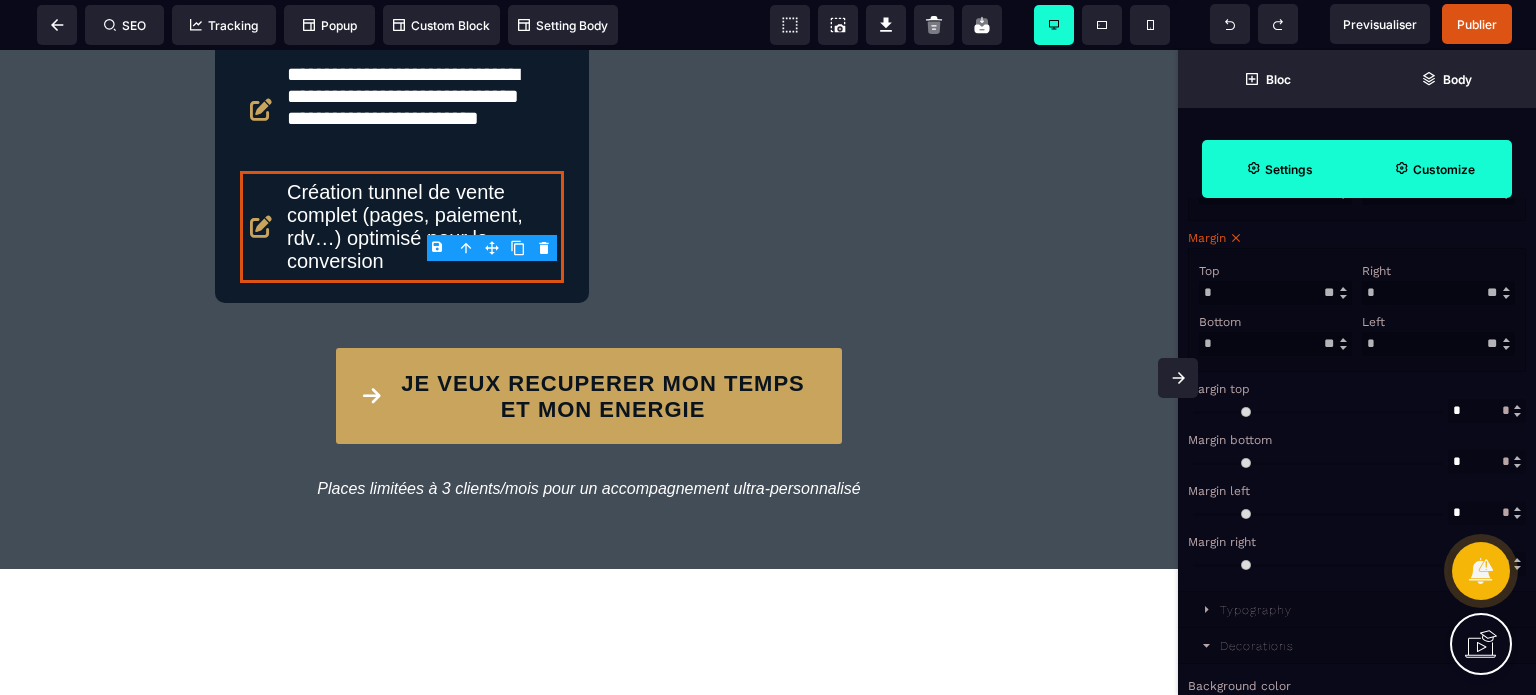 click on "Top" at bounding box center [1273, 271] 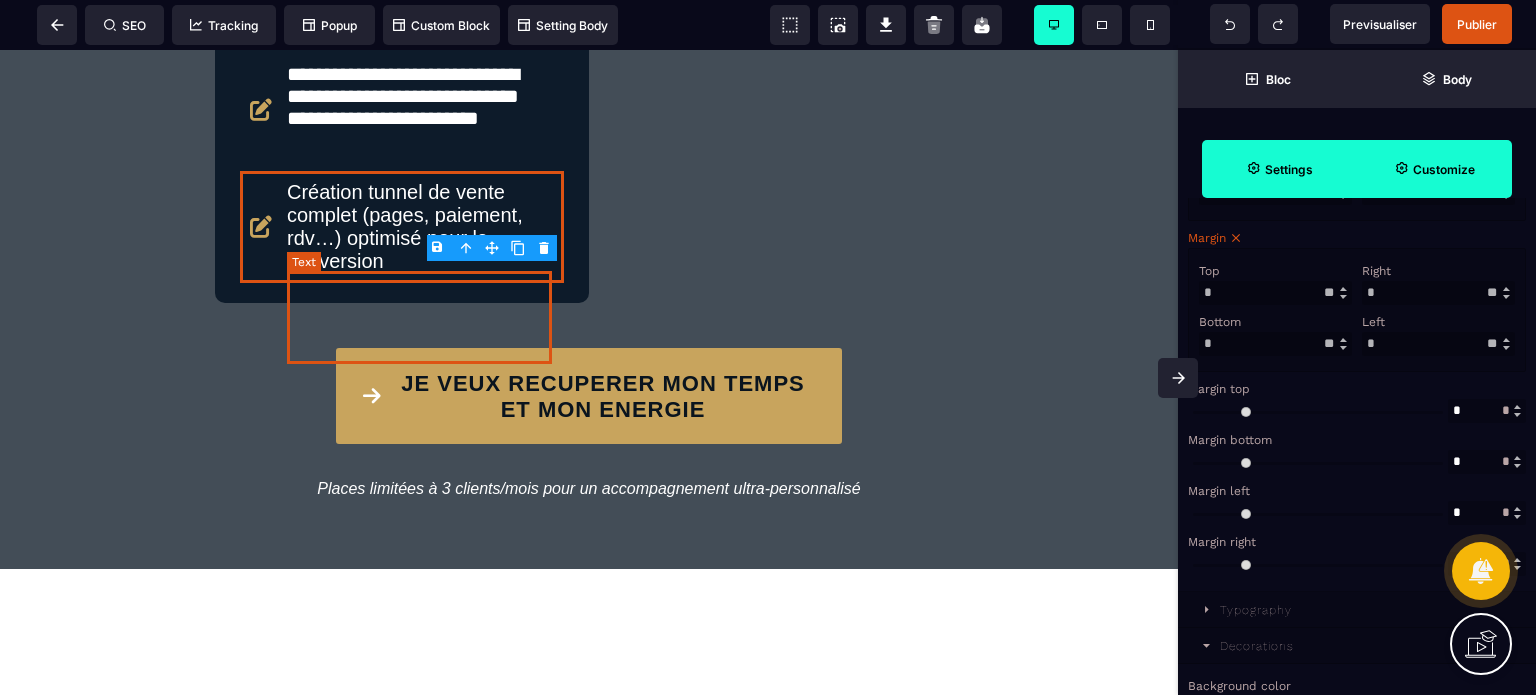 click on "Création tunnel de vente complet (pages, paiement, rdv…) optimisé pour la conversion" at bounding box center [423, 227] 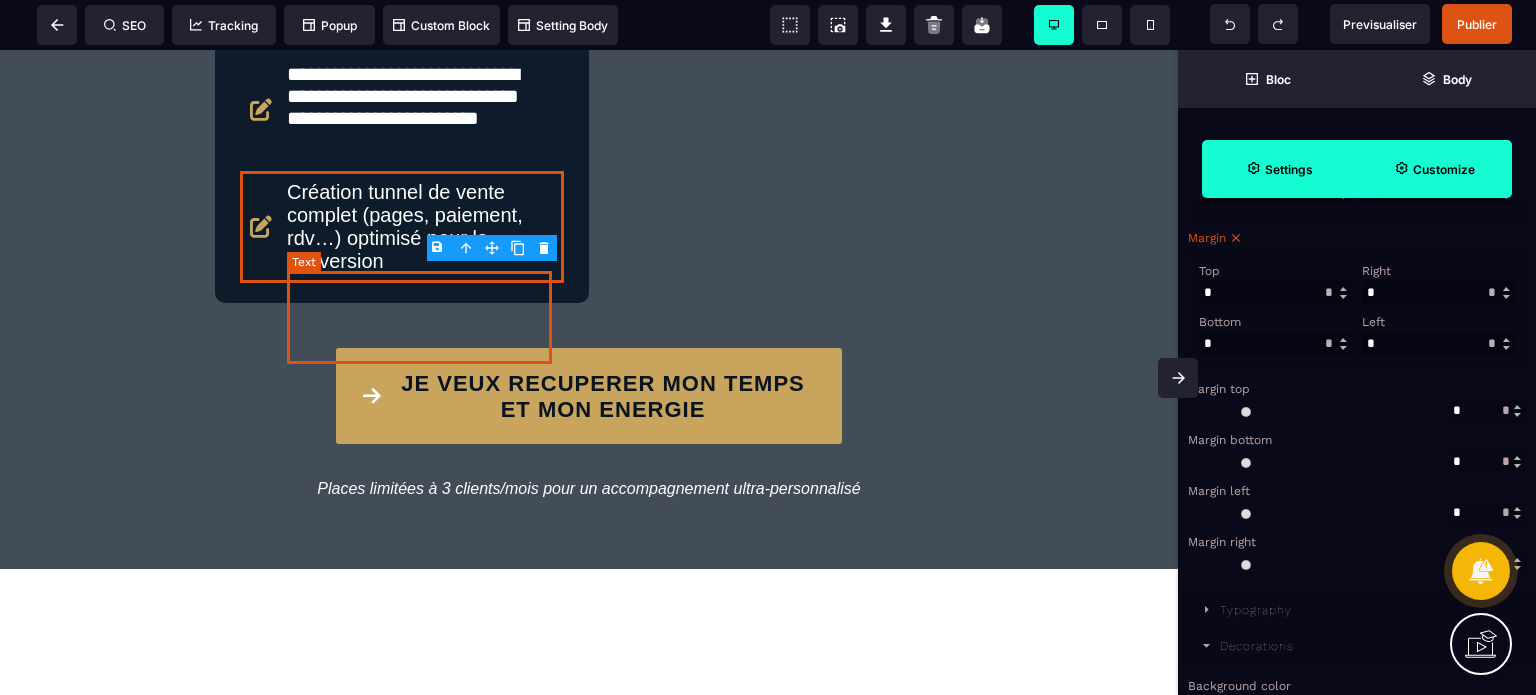click on "Création tunnel de vente complet (pages, paiement, rdv…) optimisé pour la conversion" at bounding box center [423, 227] 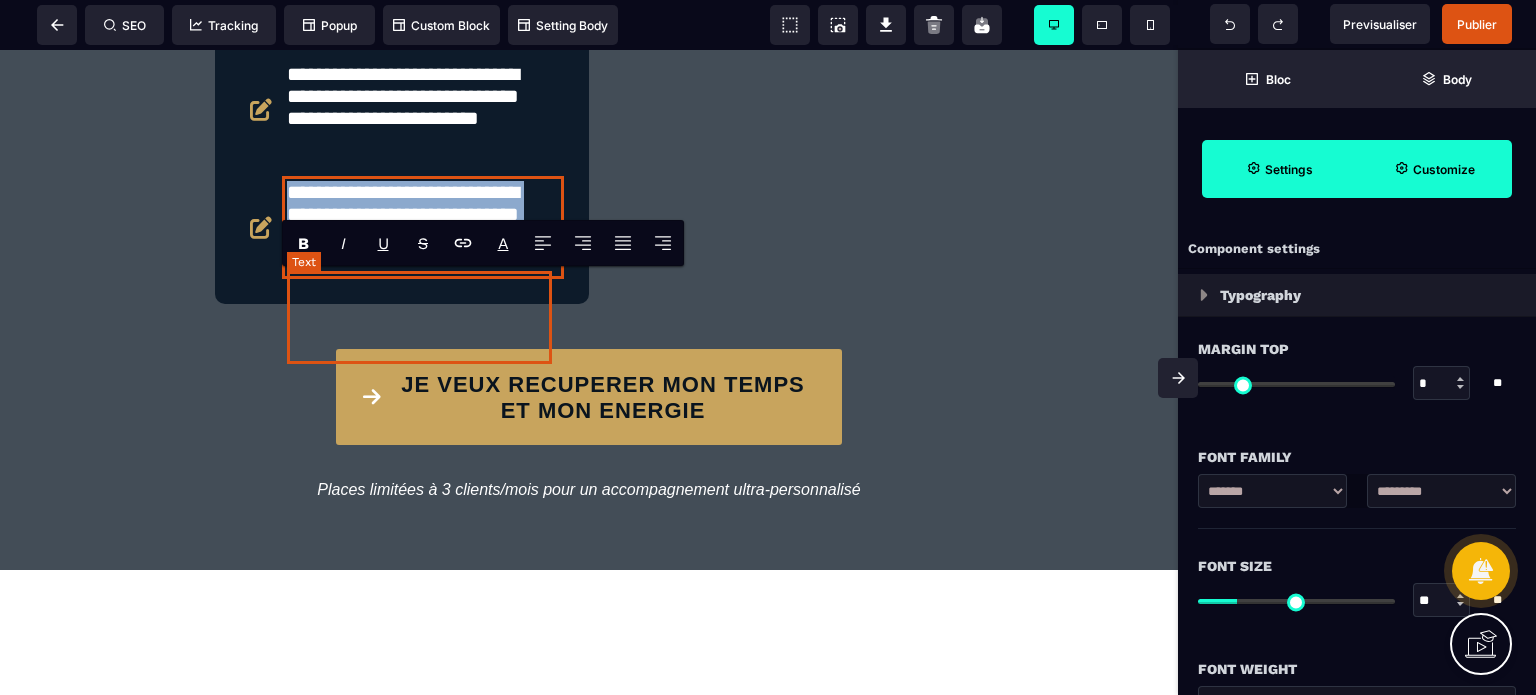 paste 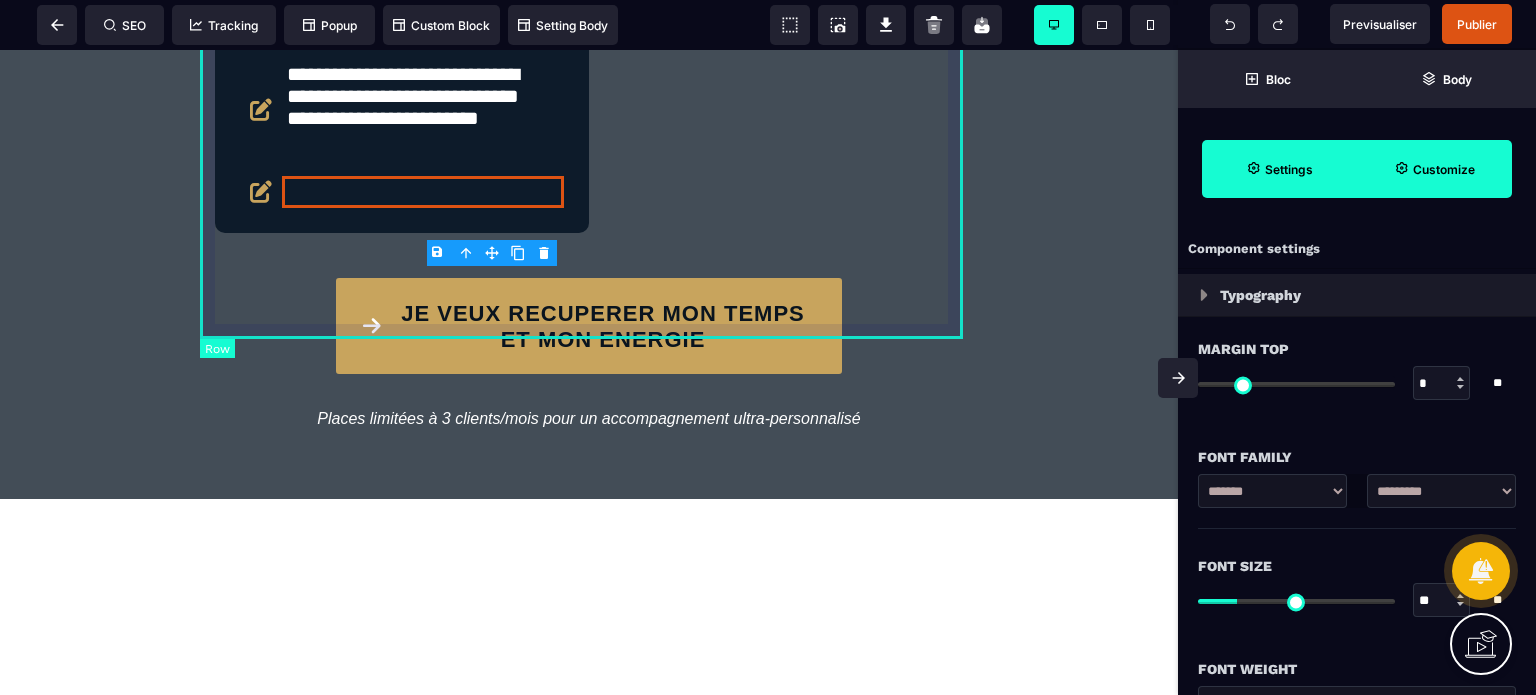 click on "**********" at bounding box center (589, 56) 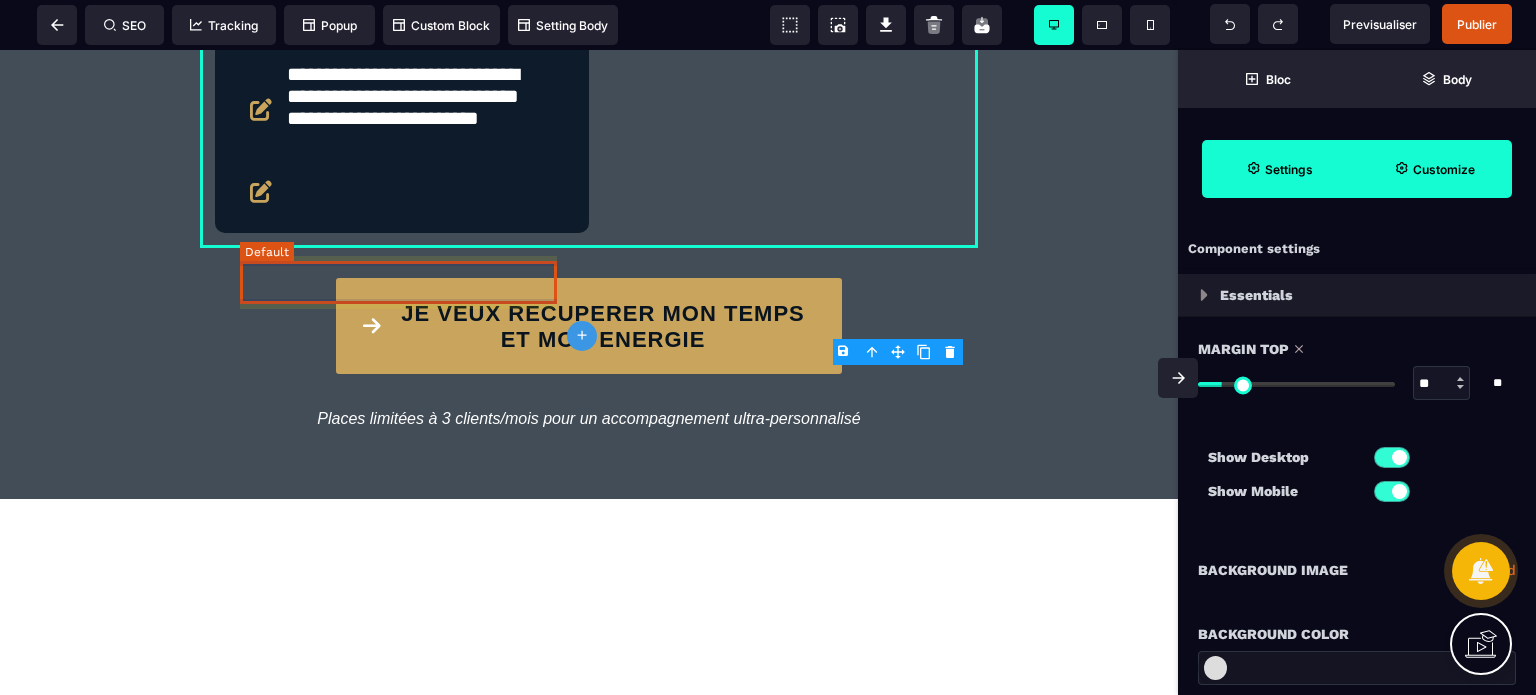 click at bounding box center (402, 192) 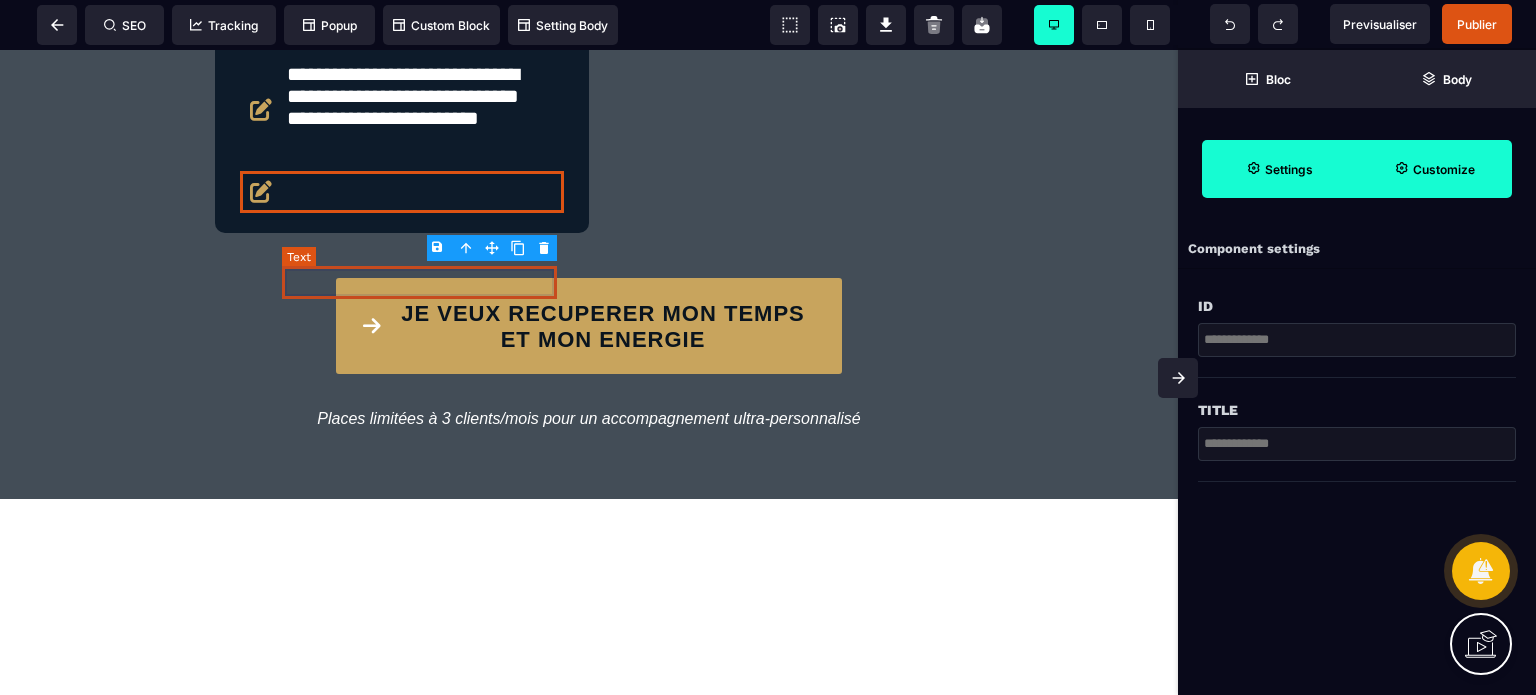 click at bounding box center (423, 192) 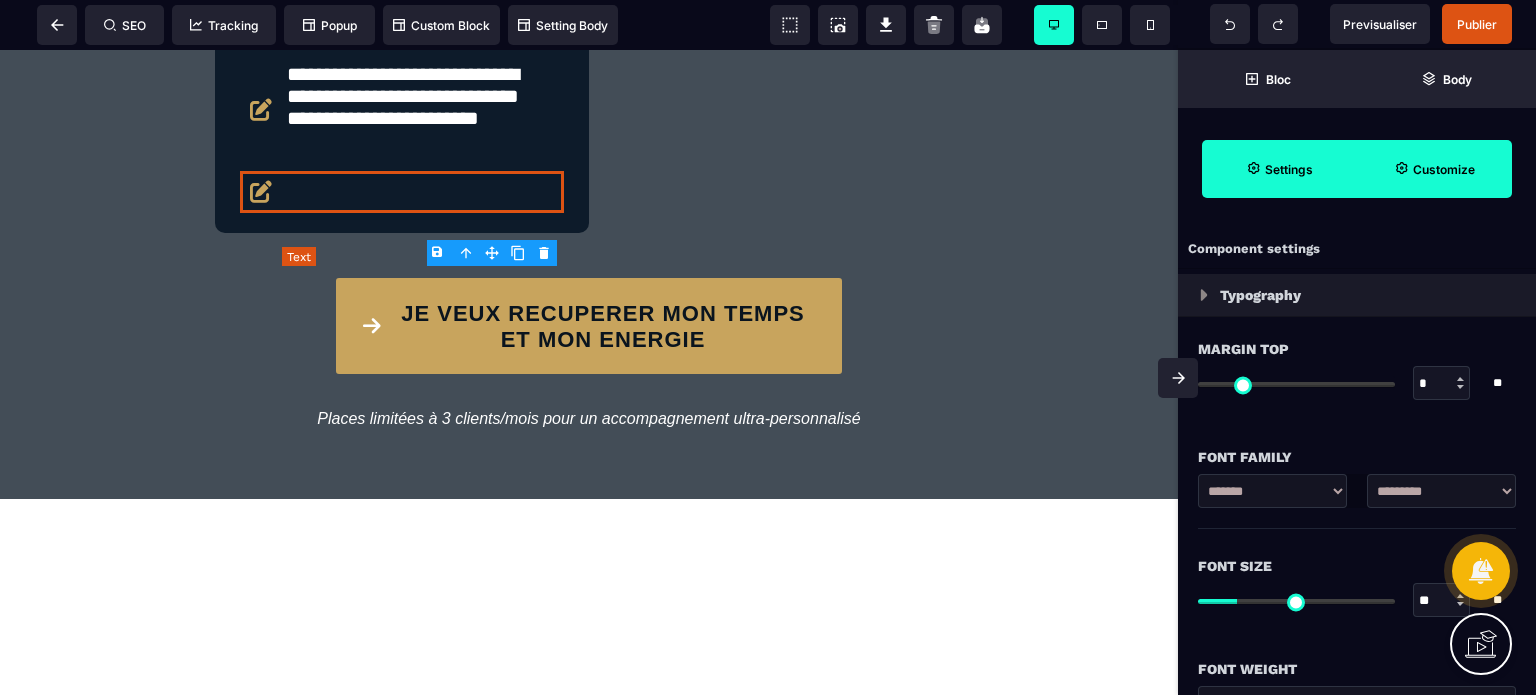 click at bounding box center (423, 192) 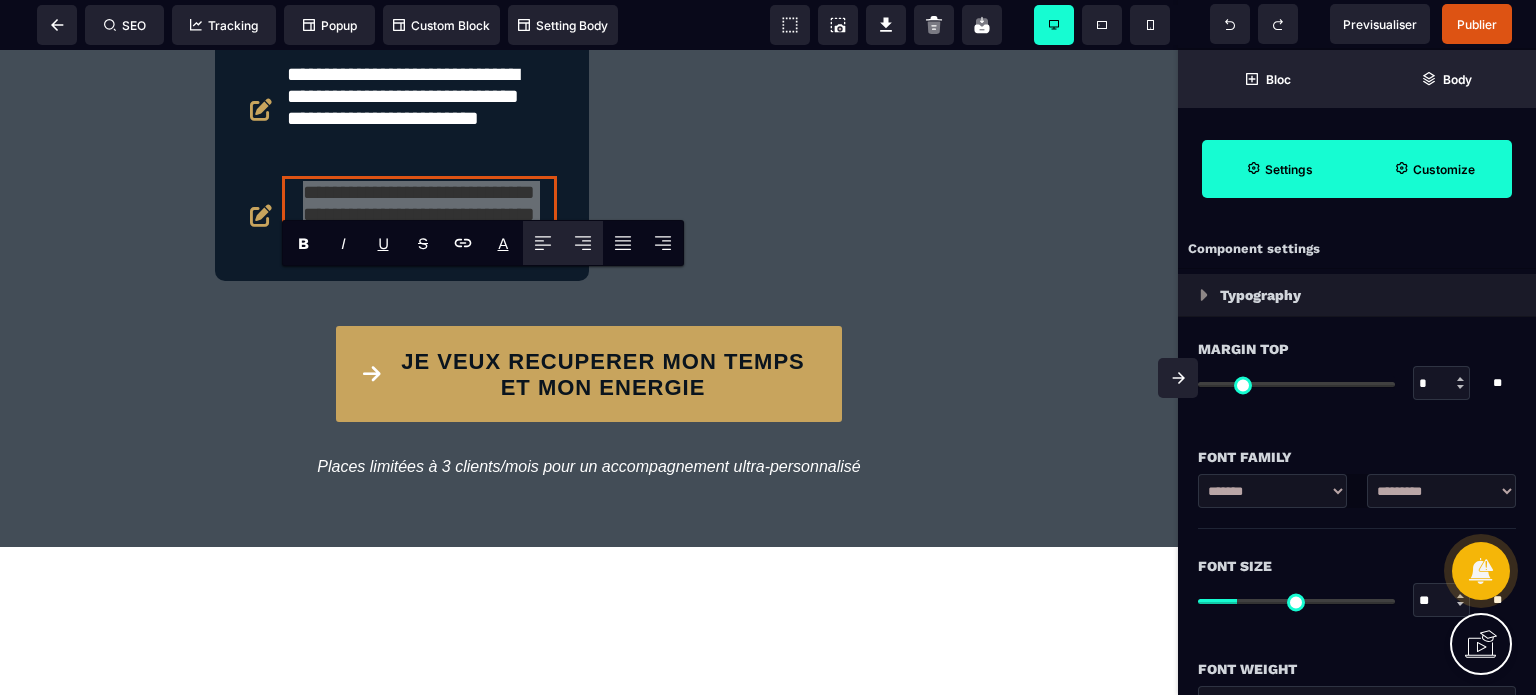 click 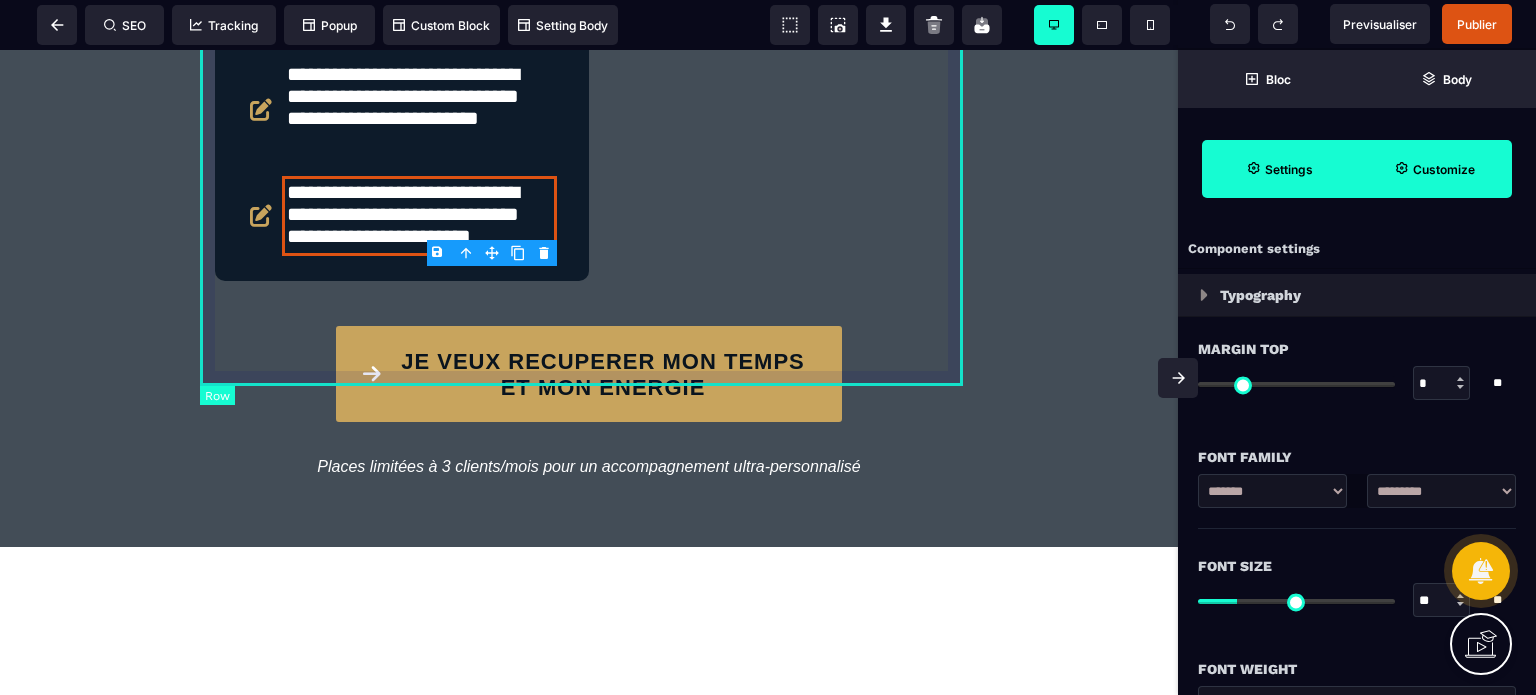 click on "**********" at bounding box center [589, 80] 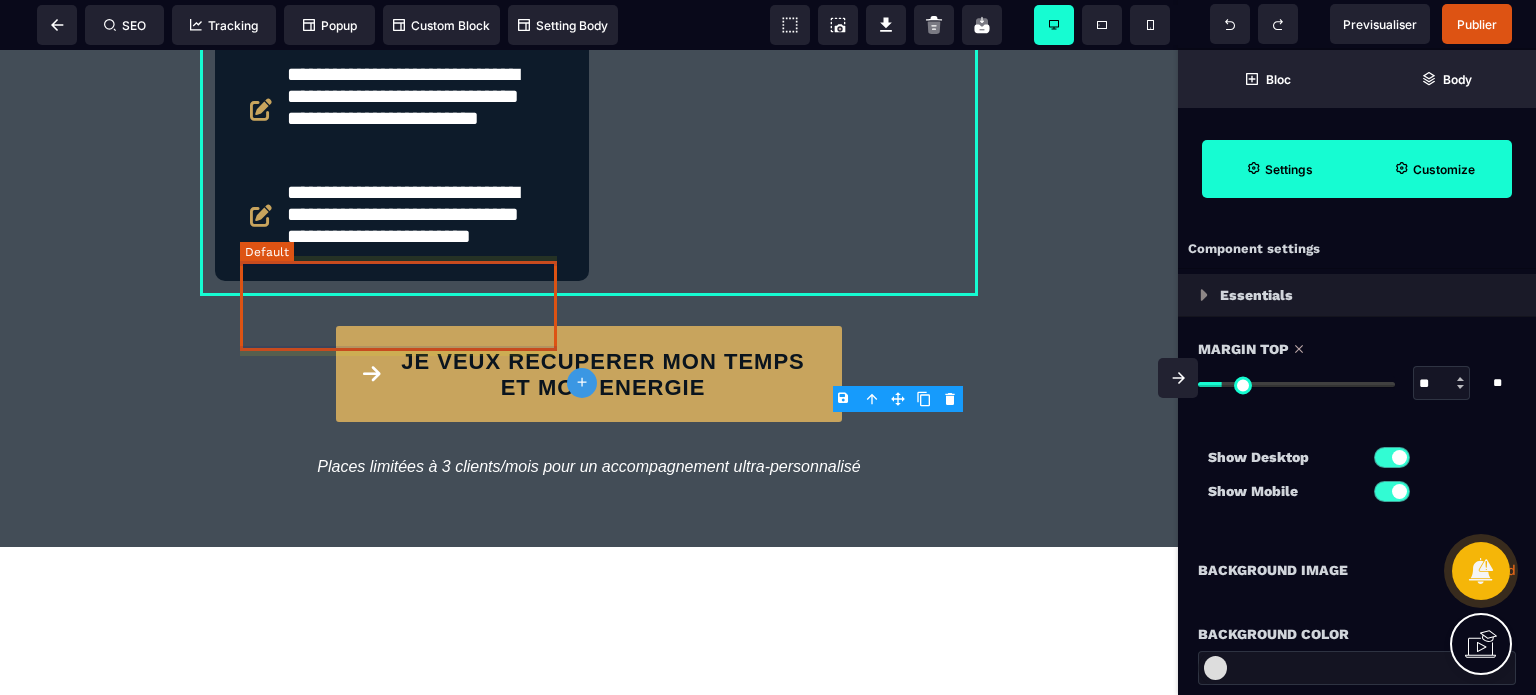 click on "**********" at bounding box center (402, 216) 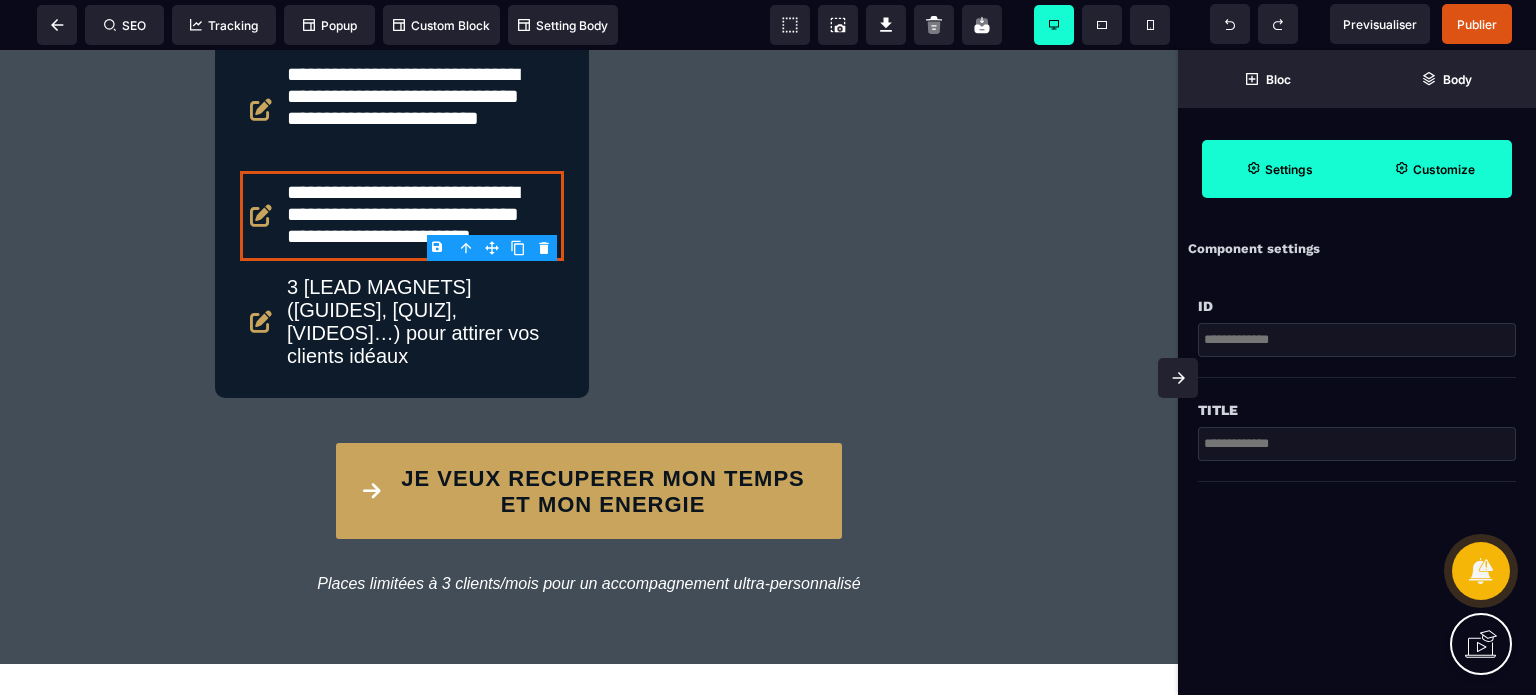 click 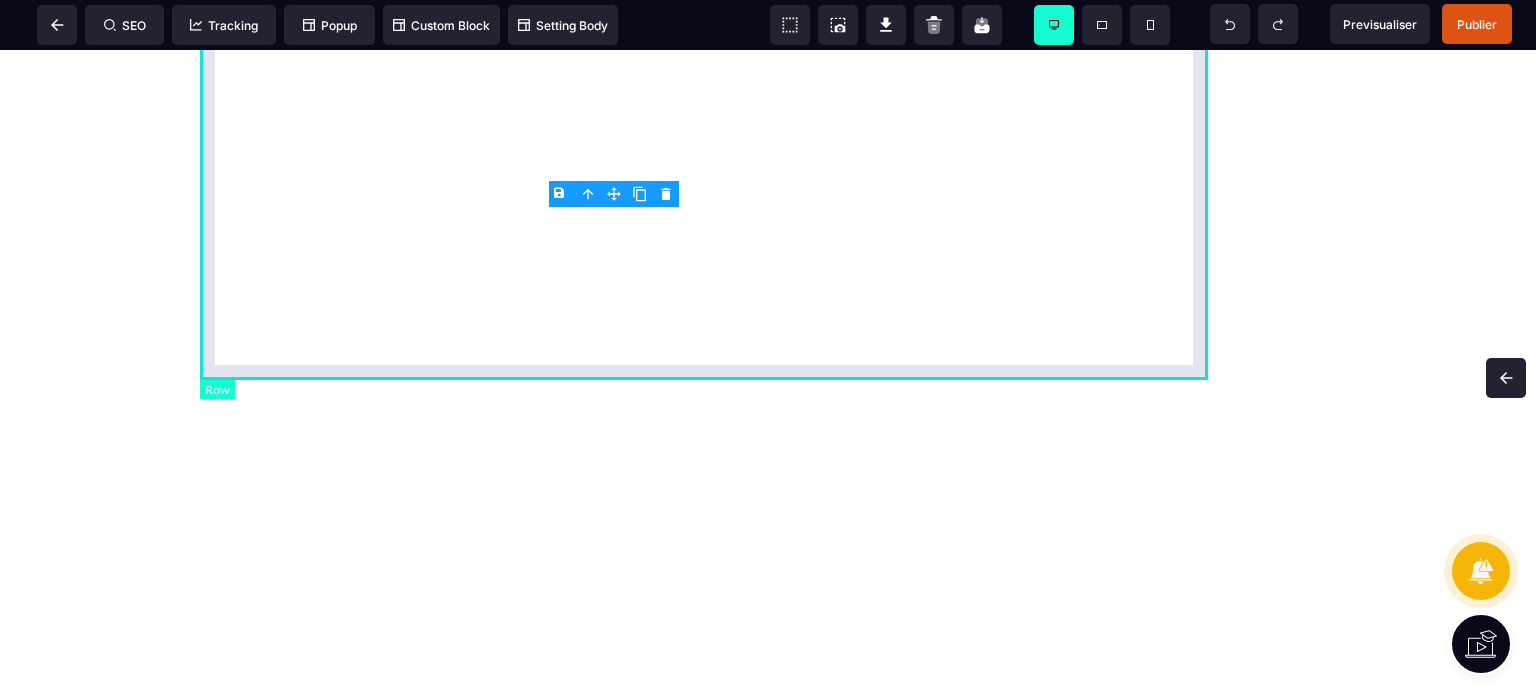scroll, scrollTop: 4712, scrollLeft: 0, axis: vertical 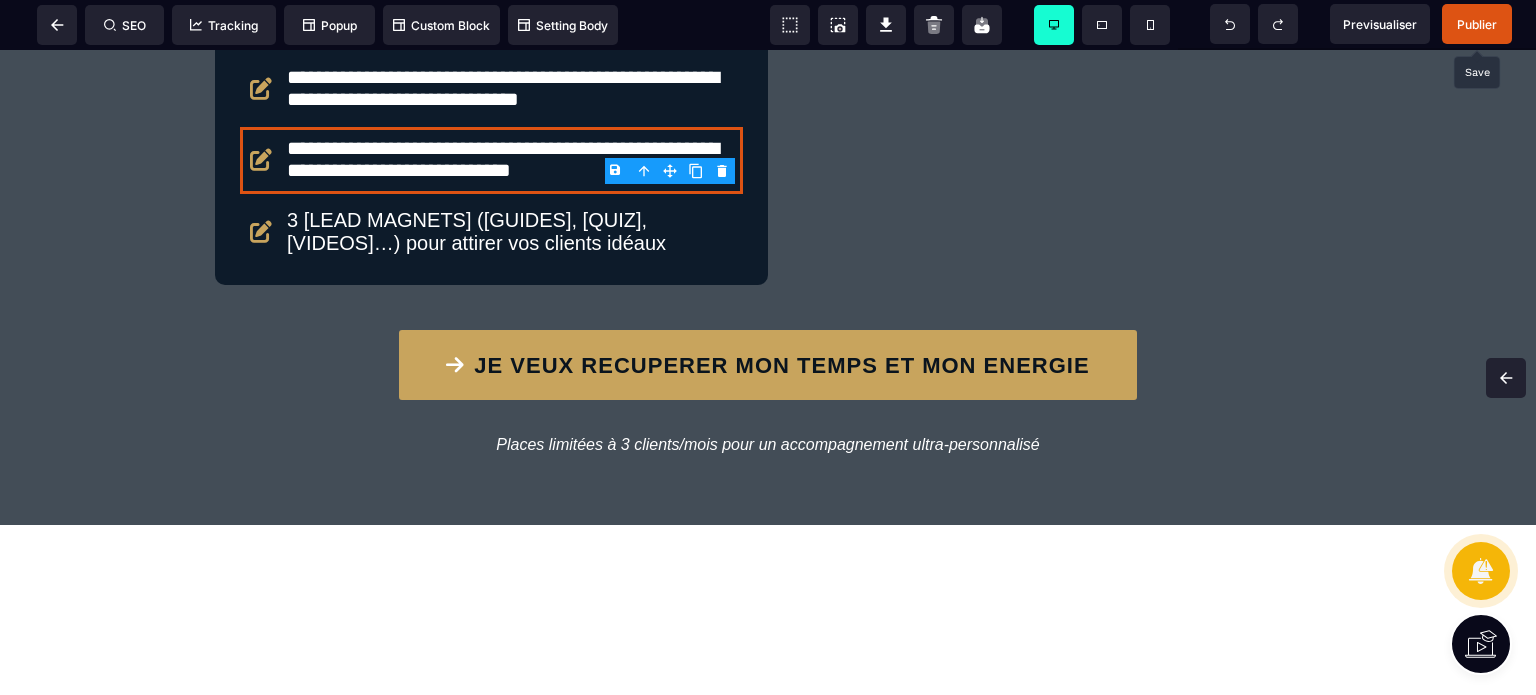 click on "Publier" at bounding box center [1477, 24] 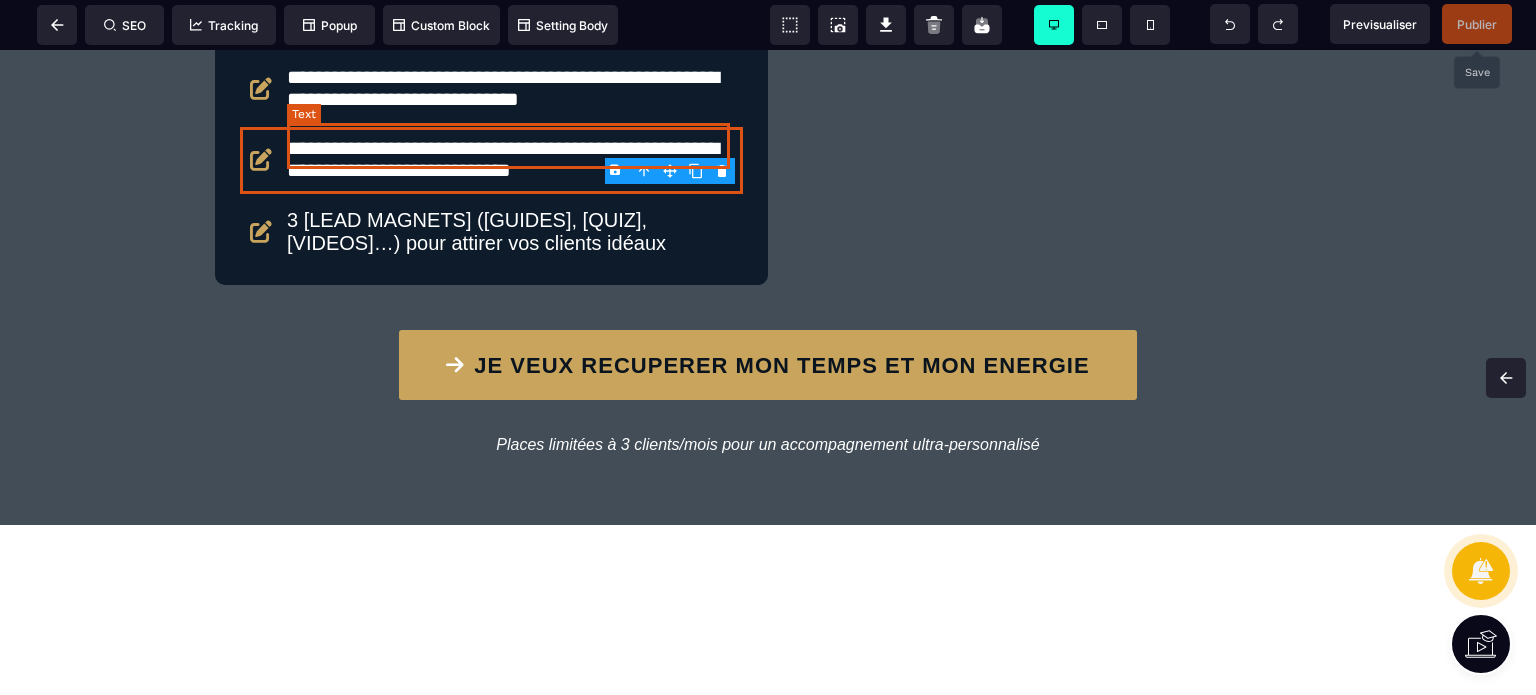 click on "**********" at bounding box center (508, 89) 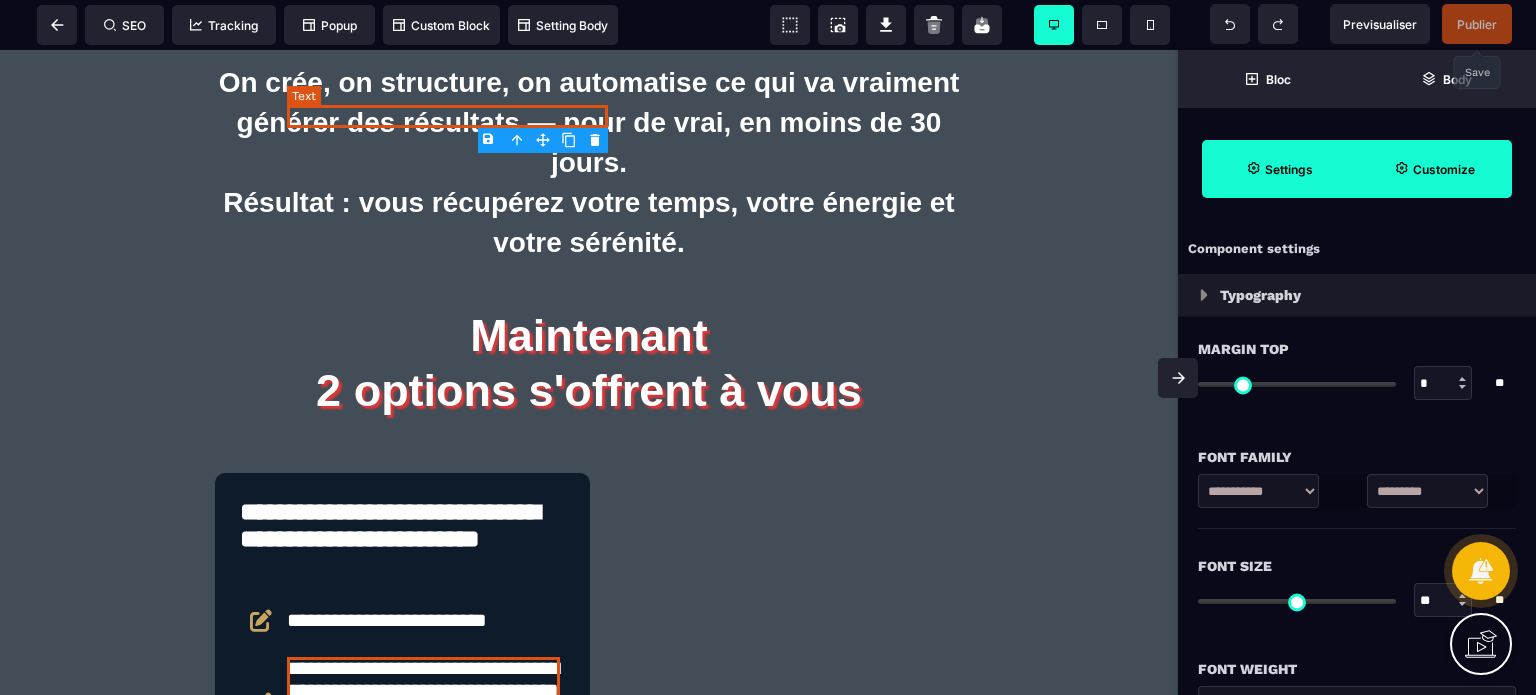 scroll, scrollTop: 5306, scrollLeft: 0, axis: vertical 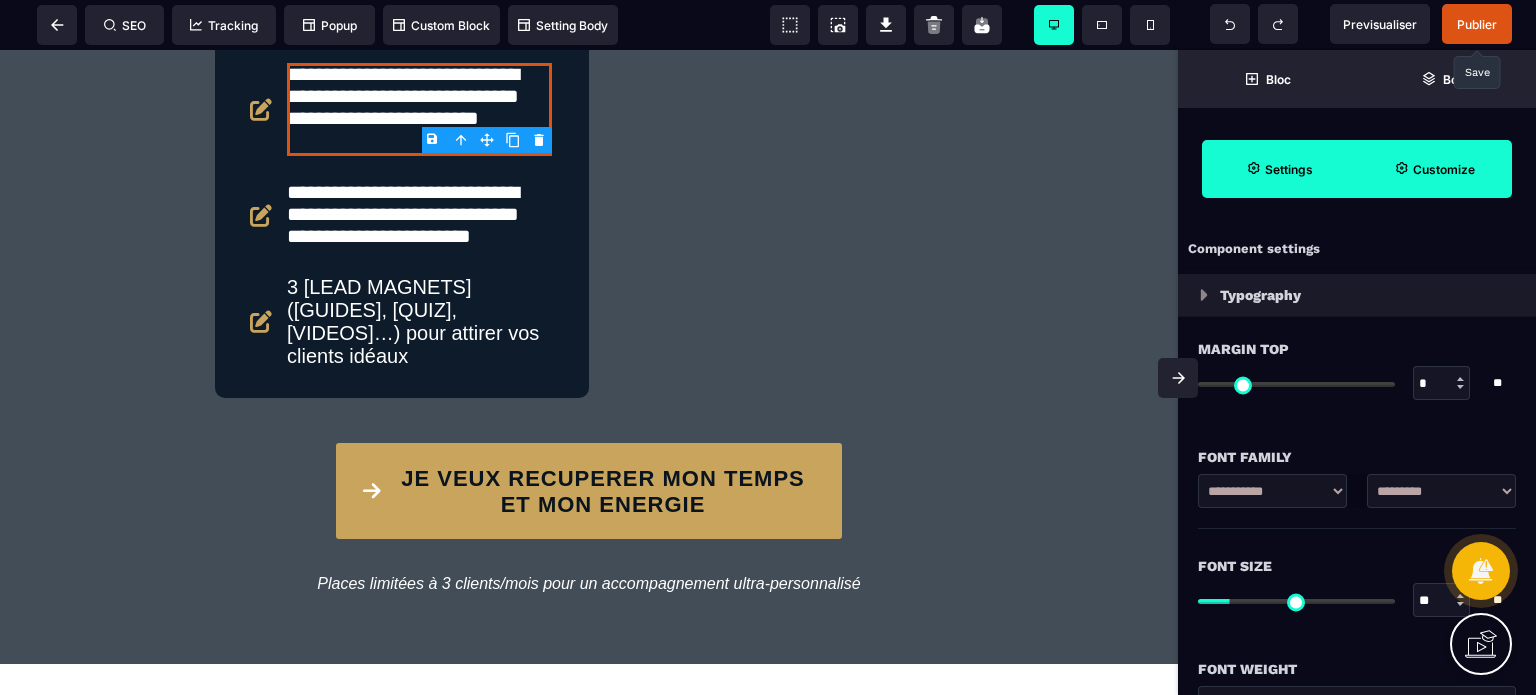 click on "Font Family" at bounding box center [1357, 447] 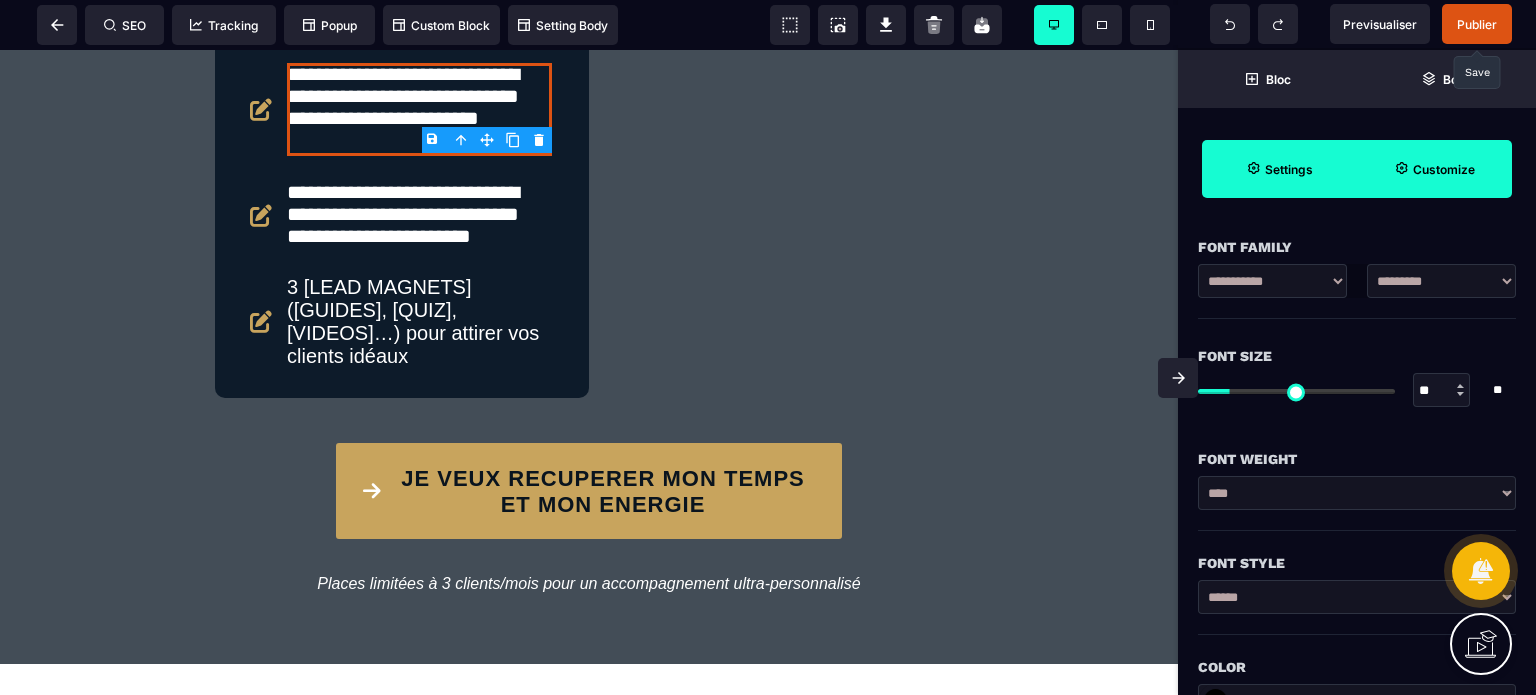 scroll, scrollTop: 240, scrollLeft: 0, axis: vertical 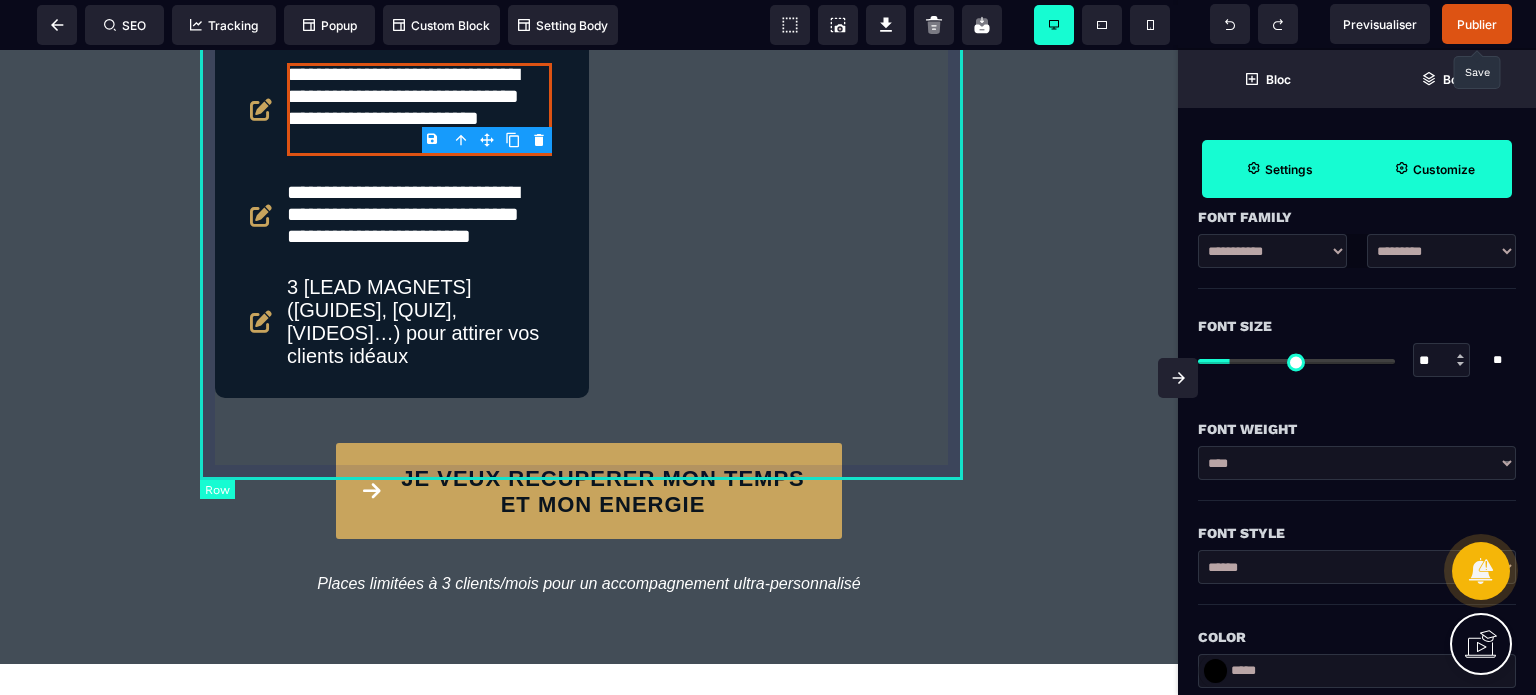 click on "**********" at bounding box center (589, 138) 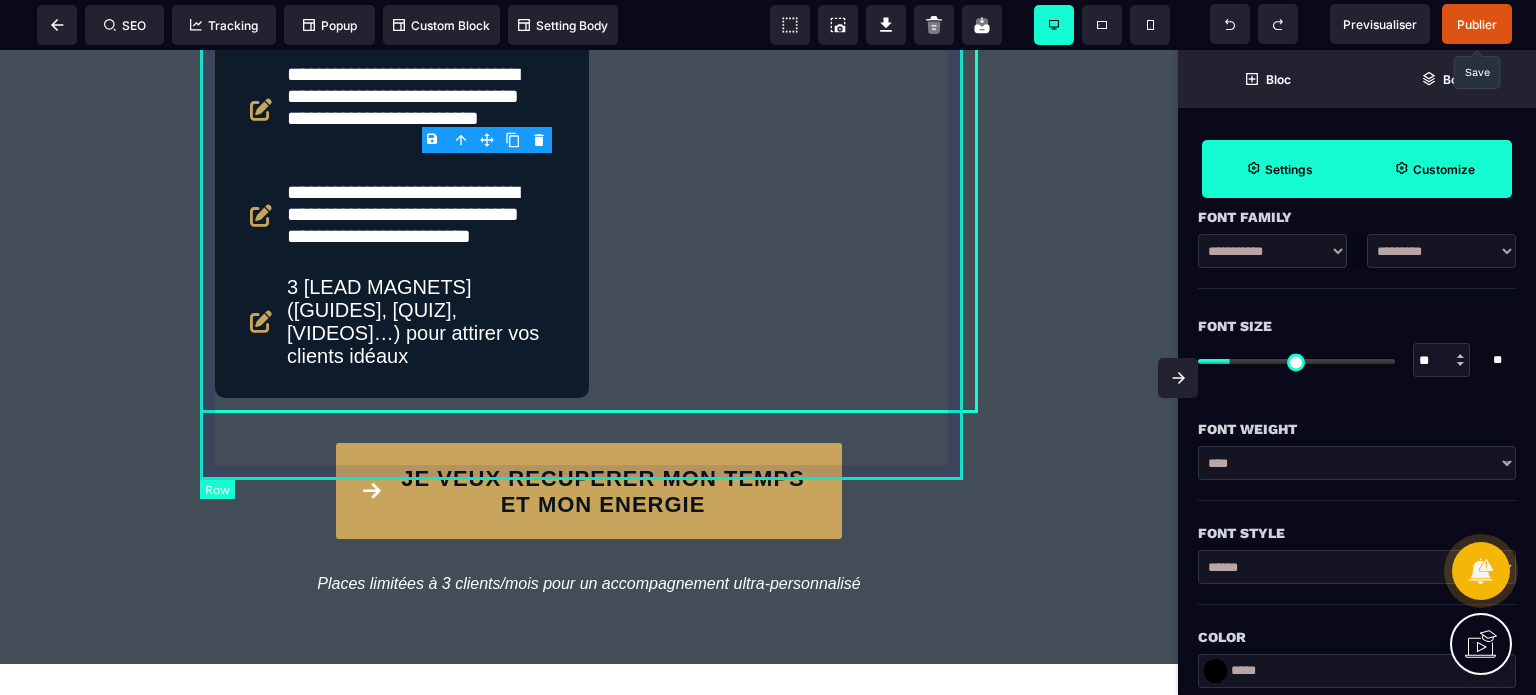 scroll, scrollTop: 0, scrollLeft: 0, axis: both 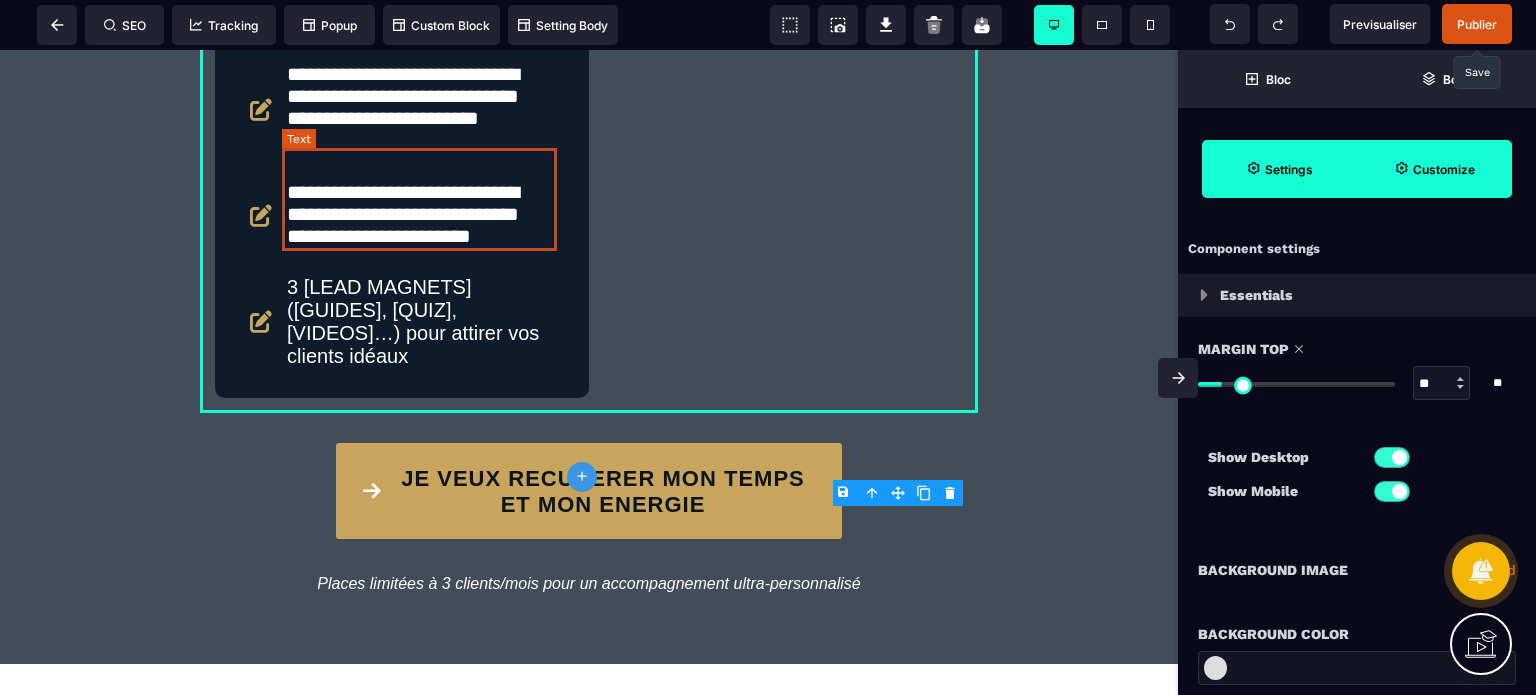 click on "**********" at bounding box center (419, 109) 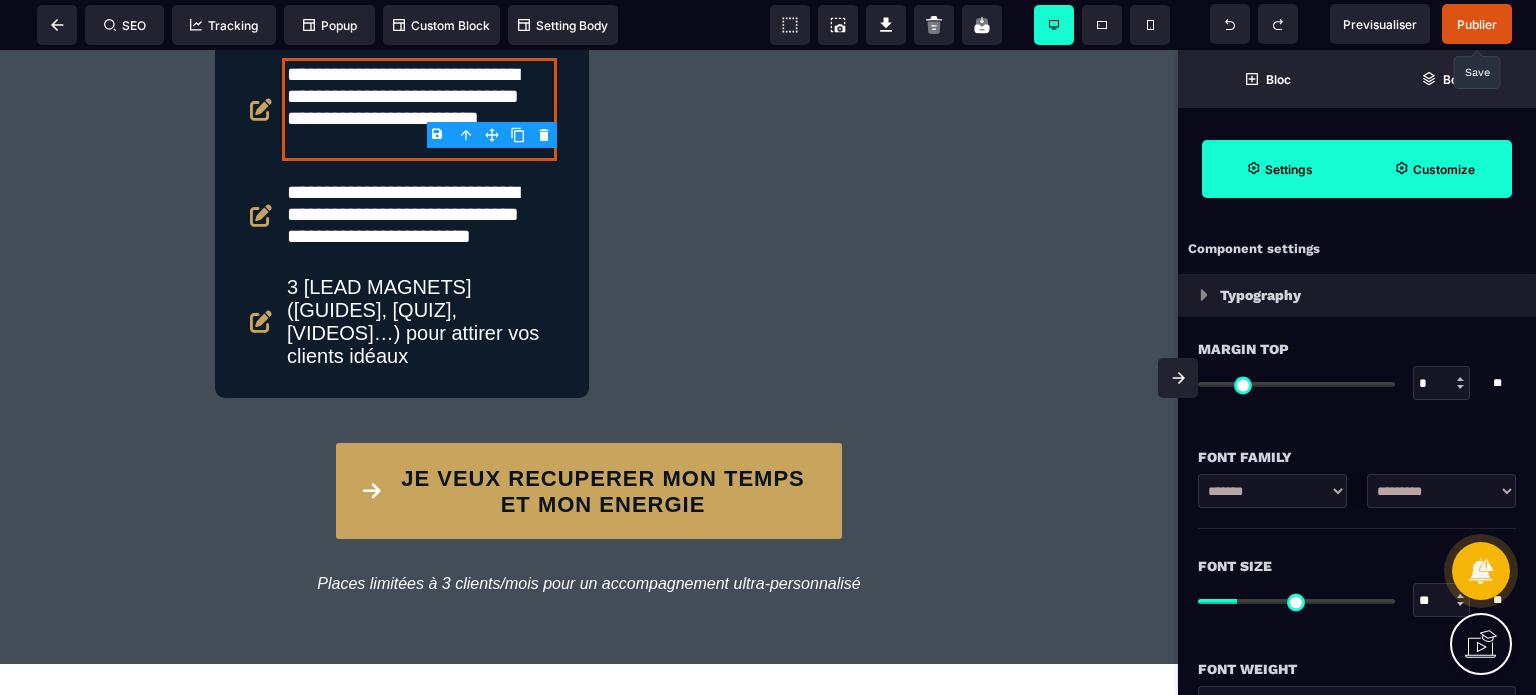 click on "**********" at bounding box center (1357, 477) 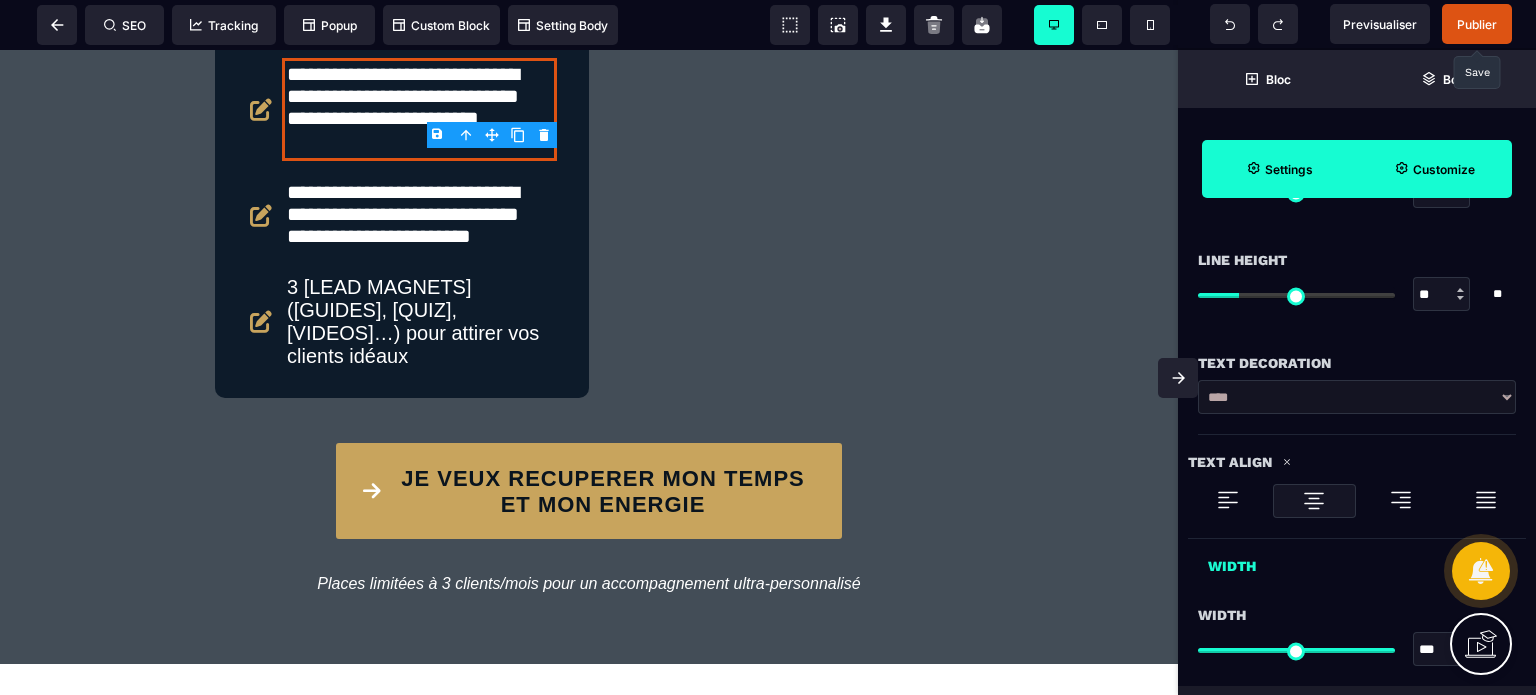 scroll, scrollTop: 880, scrollLeft: 0, axis: vertical 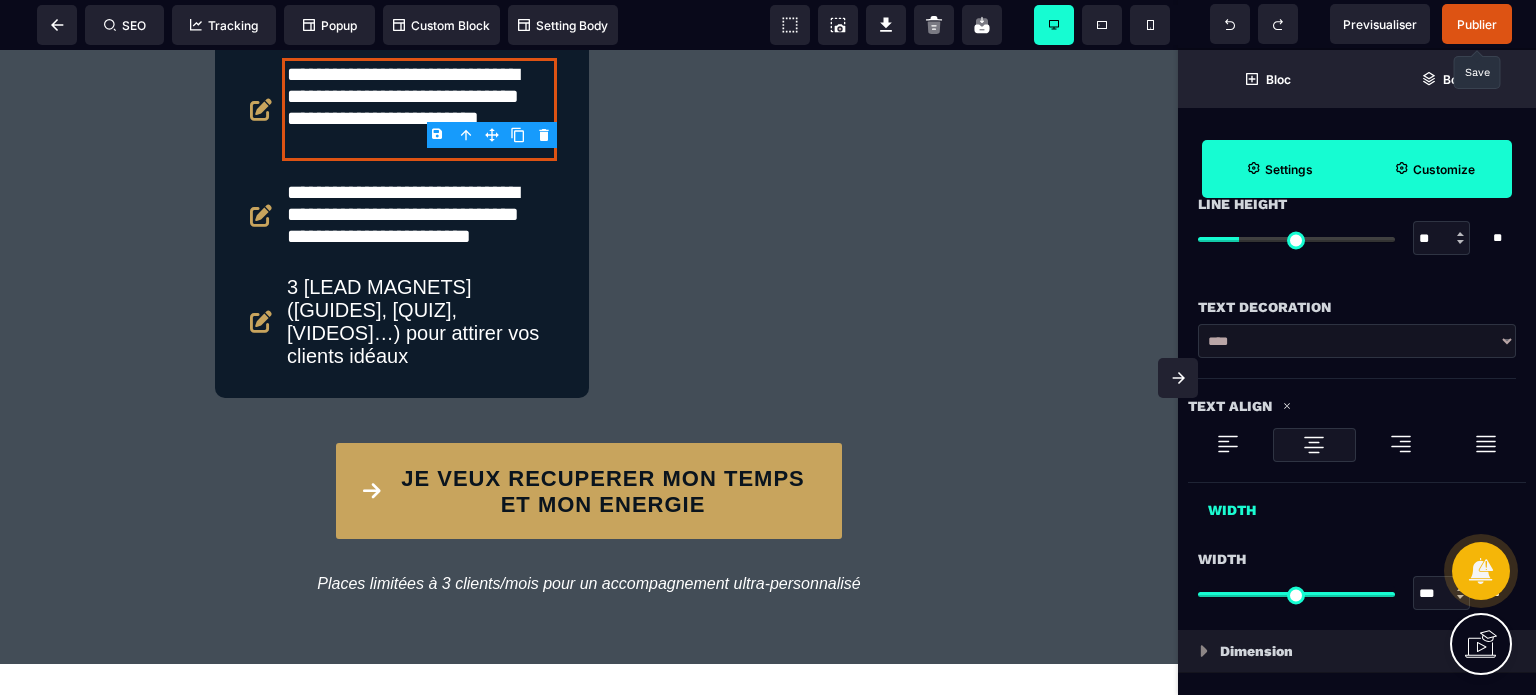 click on "**" at bounding box center (1442, 239) 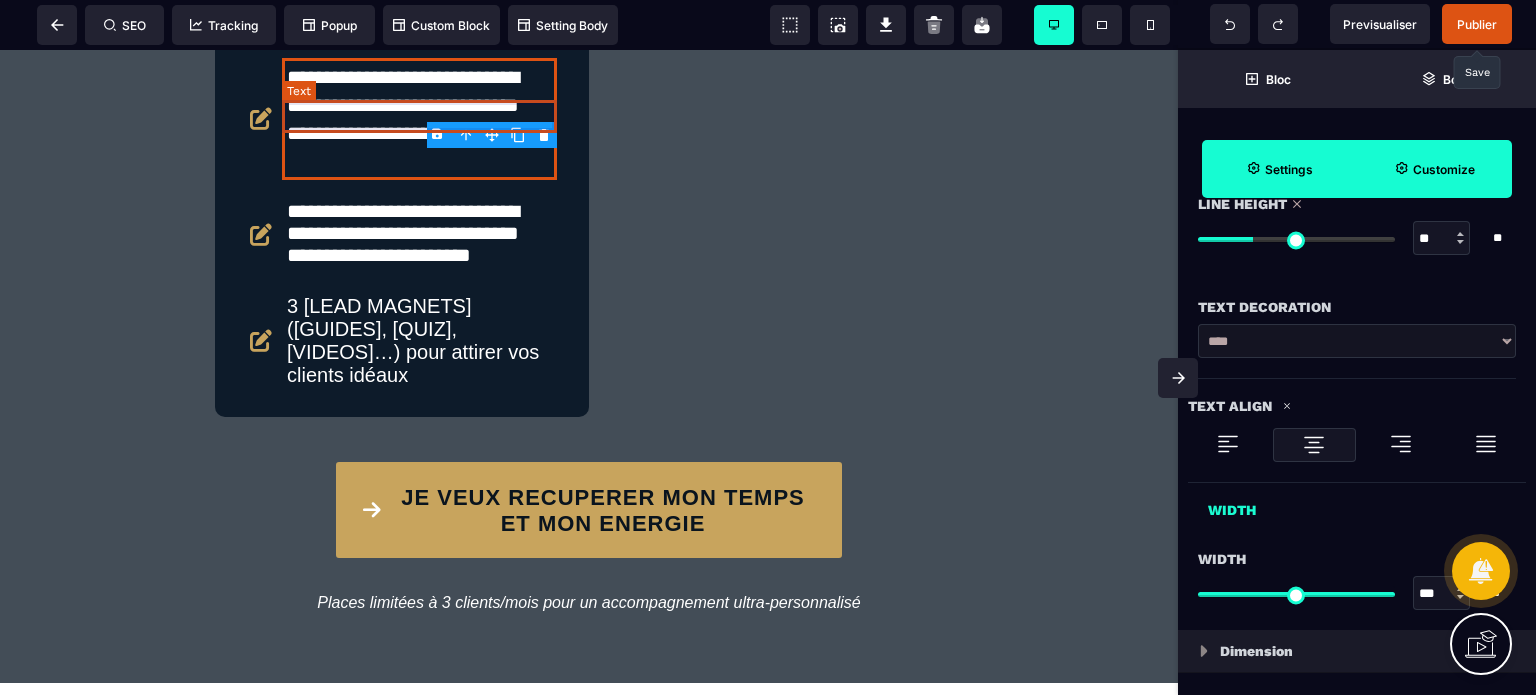 click on "**********" at bounding box center (419, 26) 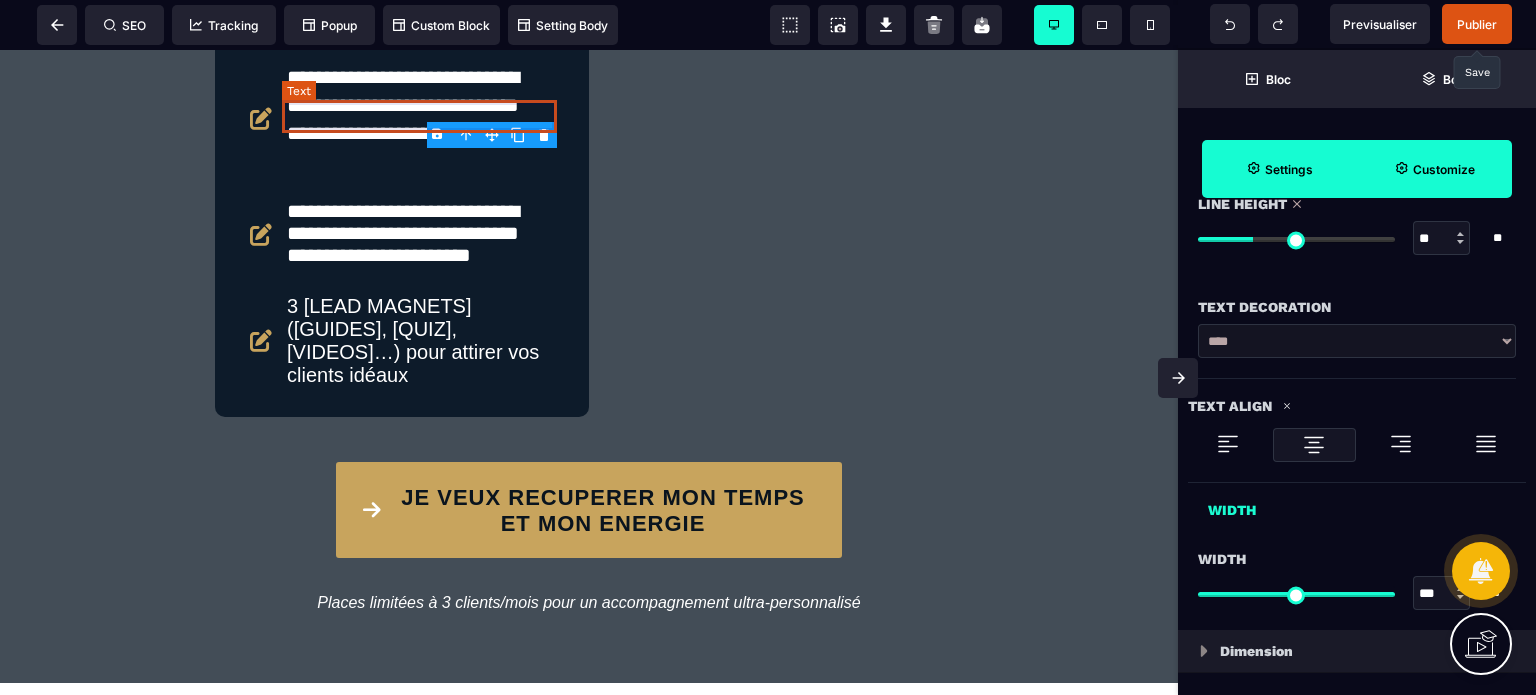 scroll, scrollTop: 0, scrollLeft: 0, axis: both 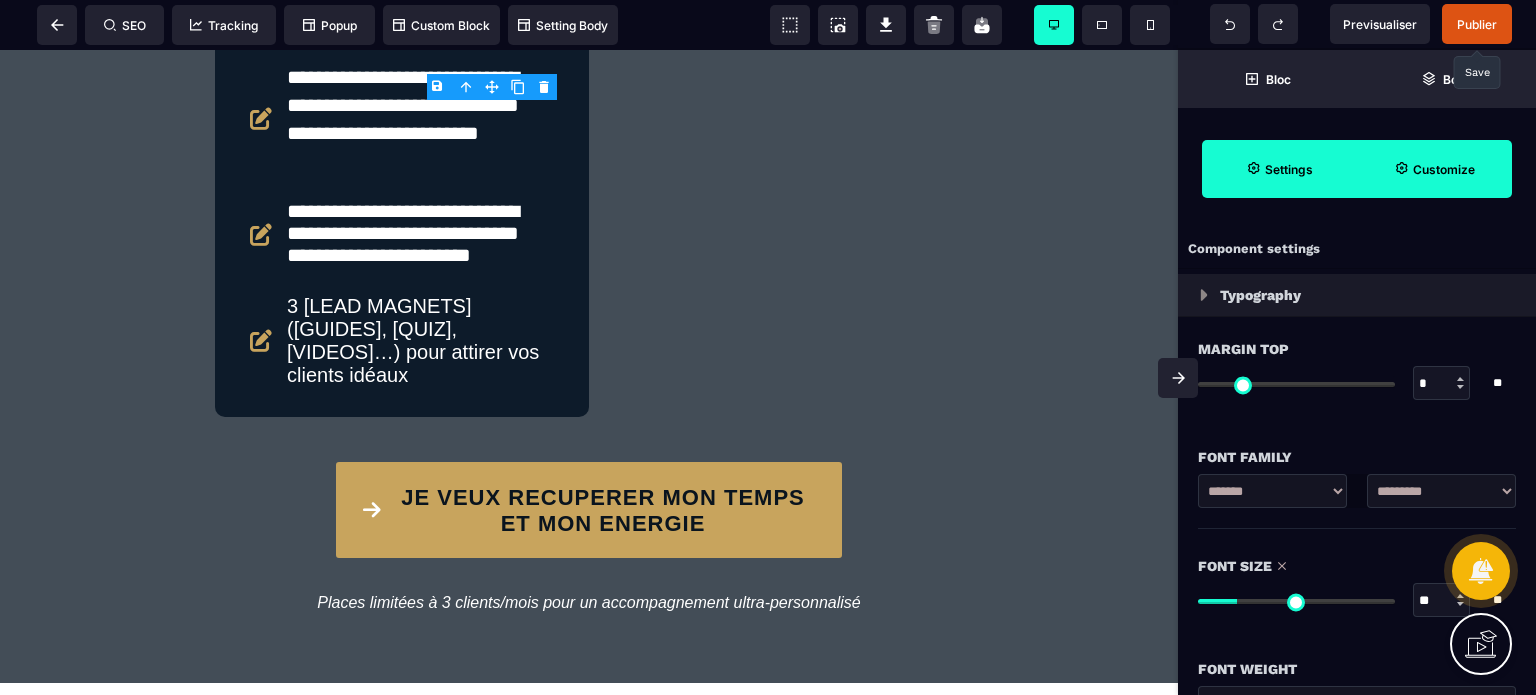 click on "Font Size" at bounding box center [1357, 566] 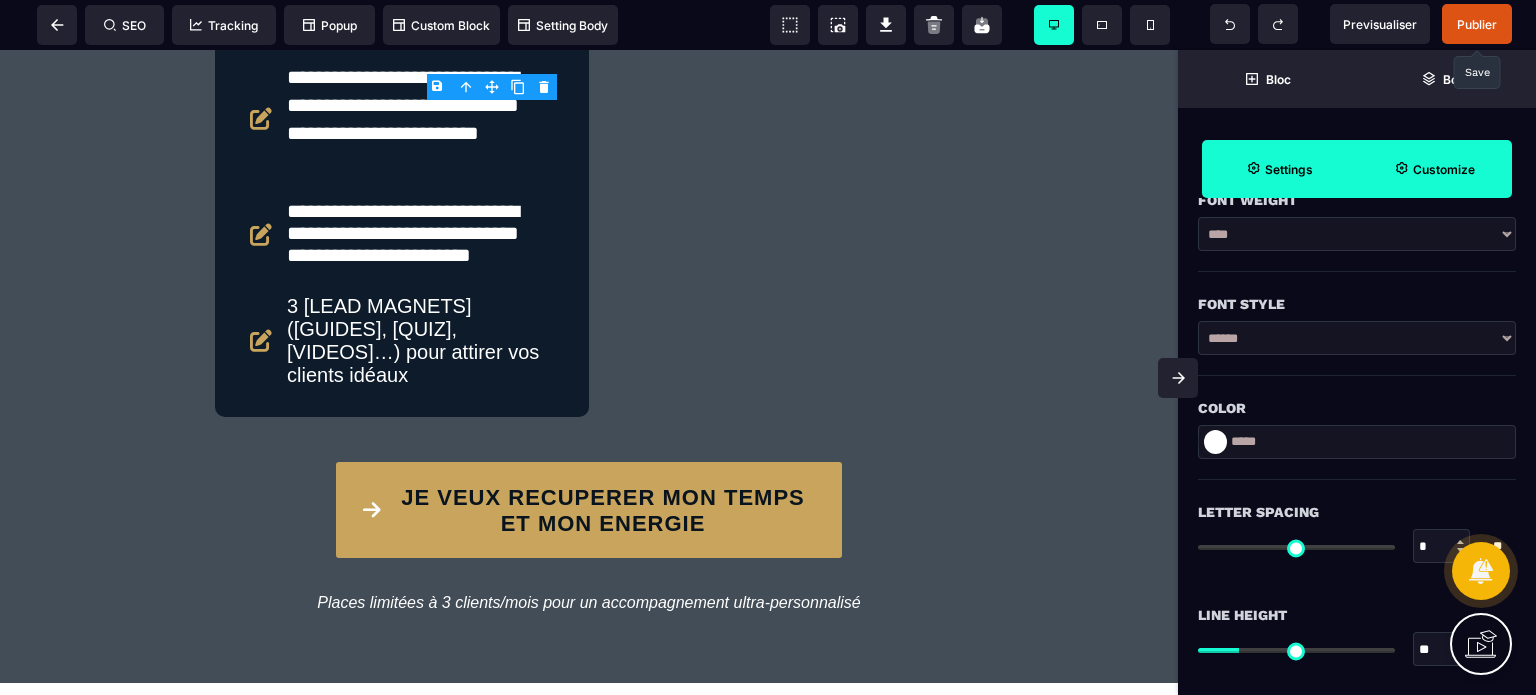 scroll, scrollTop: 480, scrollLeft: 0, axis: vertical 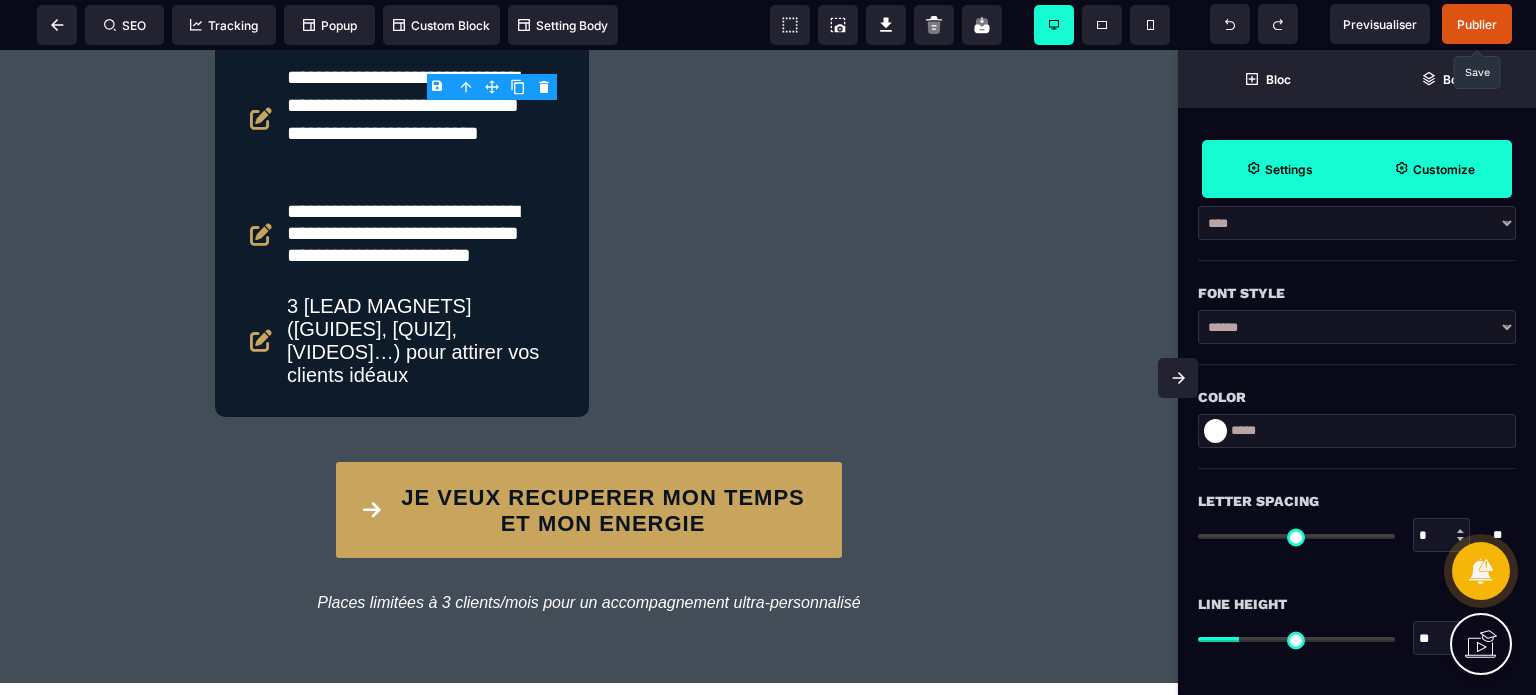 drag, startPoint x: 1425, startPoint y: 632, endPoint x: 1434, endPoint y: 638, distance: 10.816654 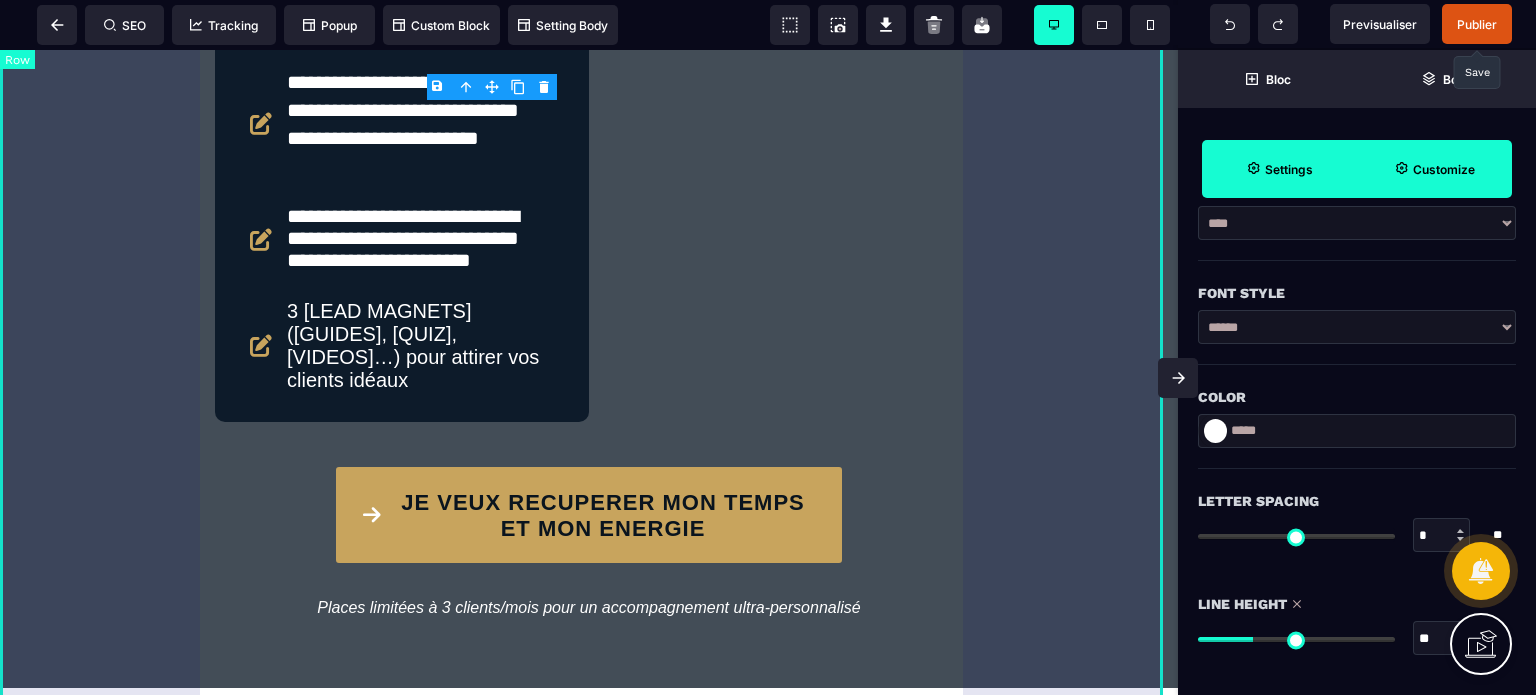 click on "3 [LEAD MAGNETS] ([GUIDES], [QUIZ], [VIDEOS]…) pour attirer vos clients idéaux JE VEUX RECUPERER MON TEMPS ET MON ENERGIE Places limitées à 3 clients/mois pour un accompagnement ultra-personnalisé" at bounding box center (589, -118) 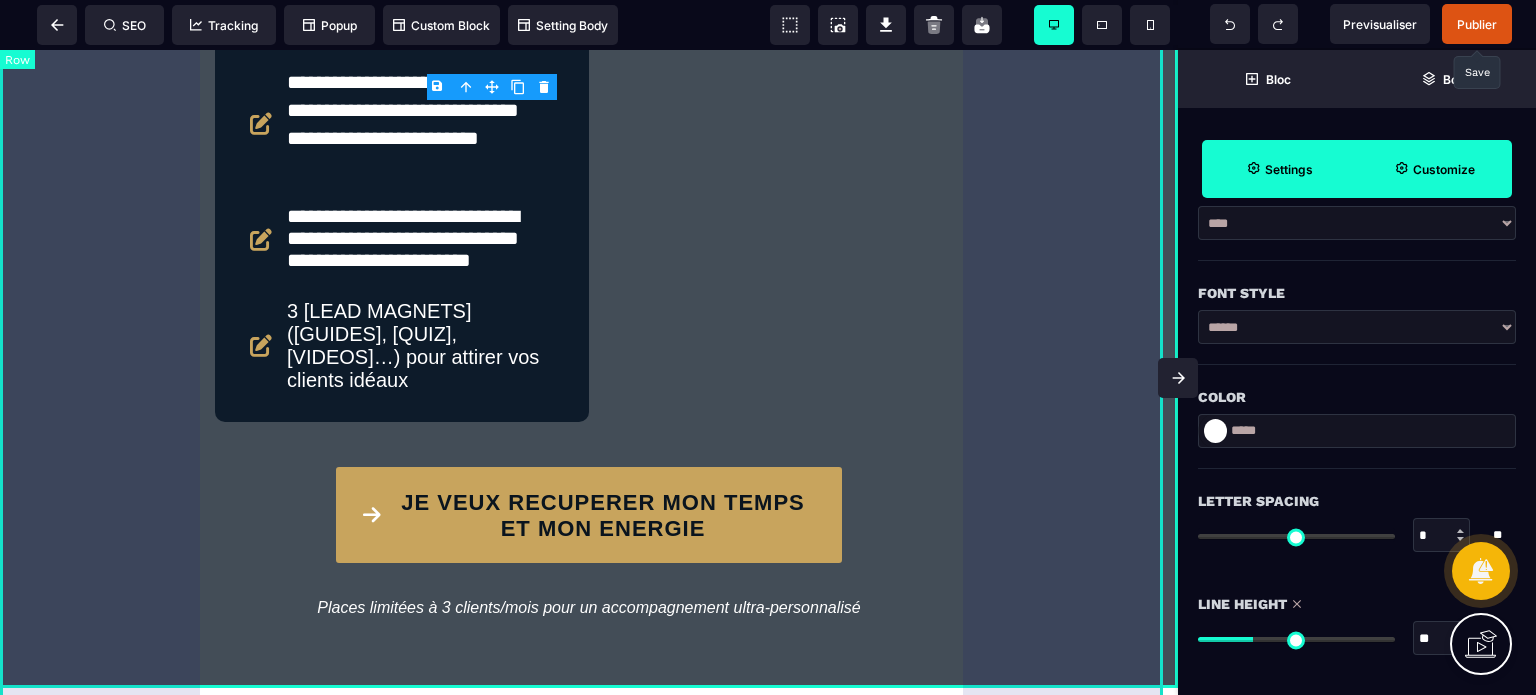 scroll, scrollTop: 0, scrollLeft: 0, axis: both 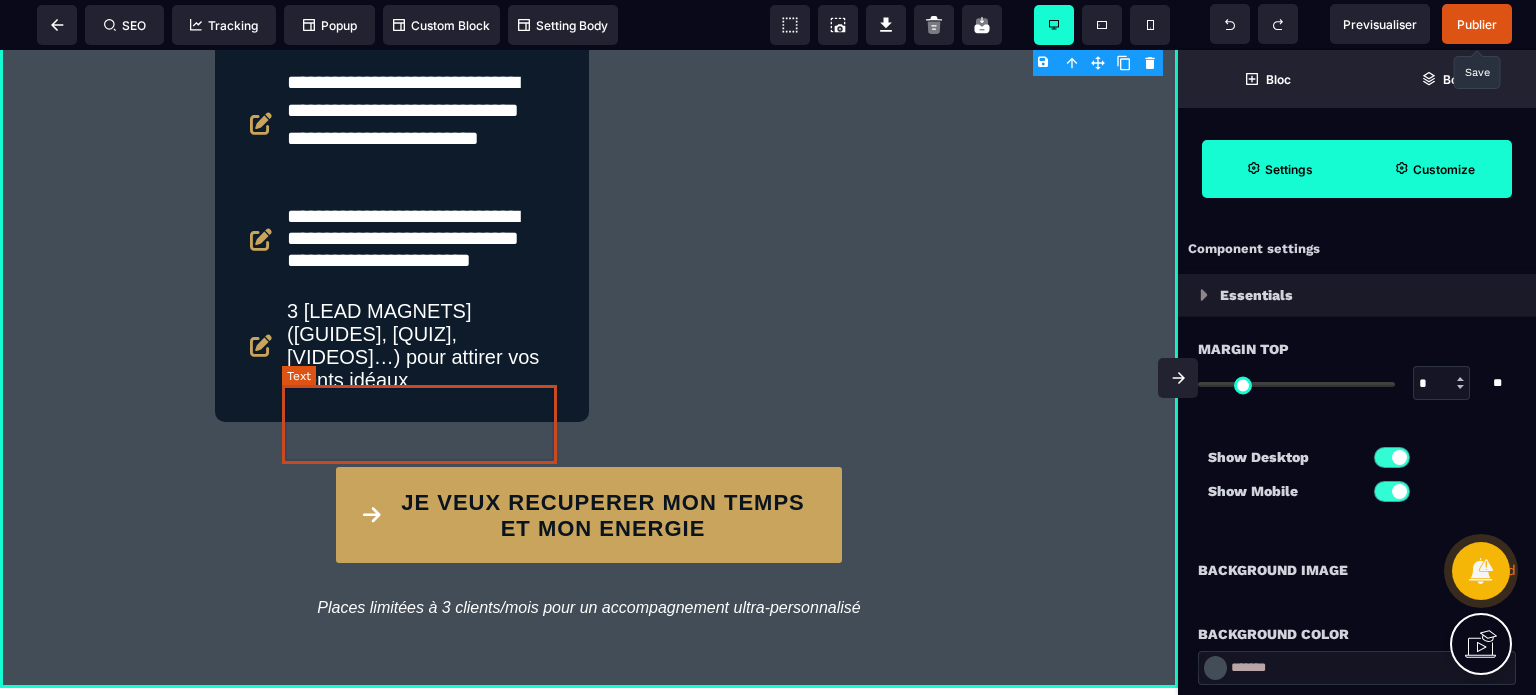 click on "3 [LEAD MAGNETS] ([GUIDES], [QUIZ], [VIDEOS]…) pour attirer vos clients idéaux" at bounding box center [423, 346] 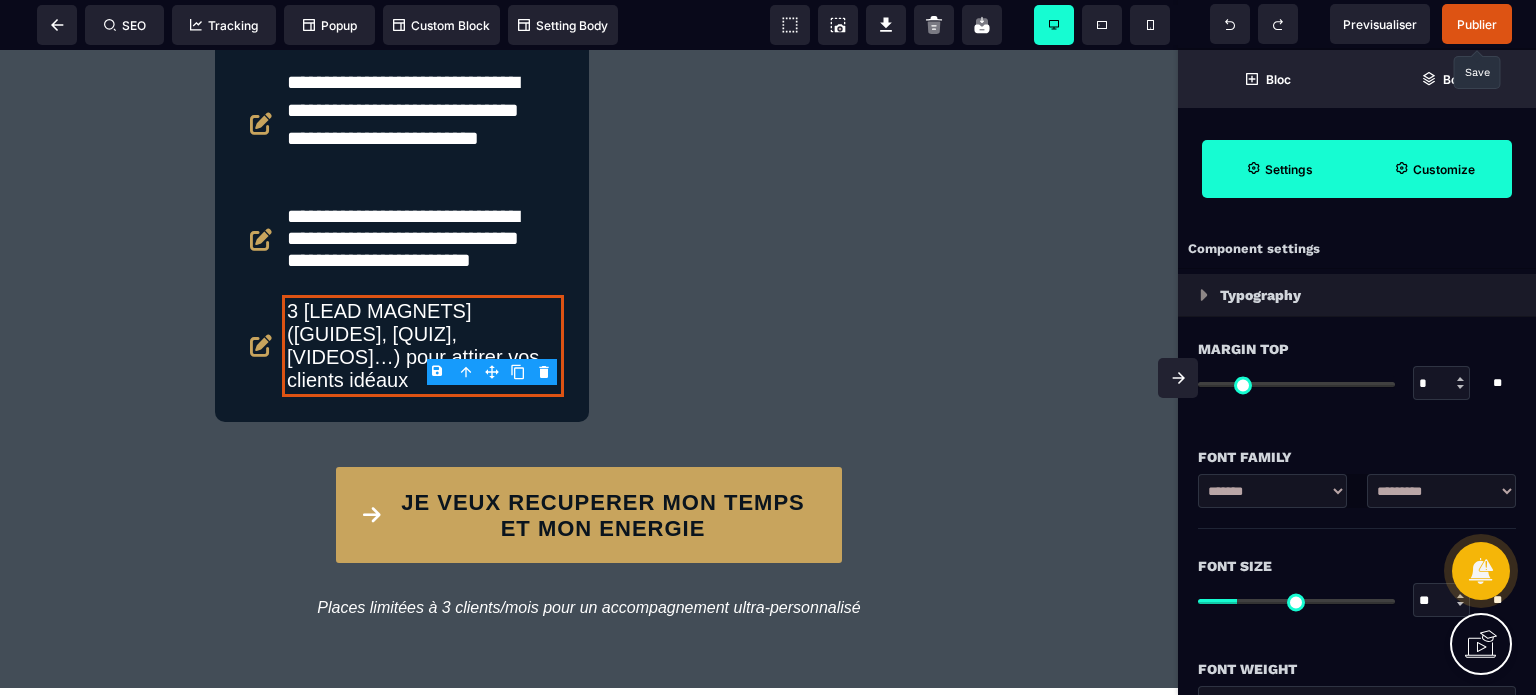 drag, startPoint x: 1424, startPoint y: 600, endPoint x: 1436, endPoint y: 602, distance: 12.165525 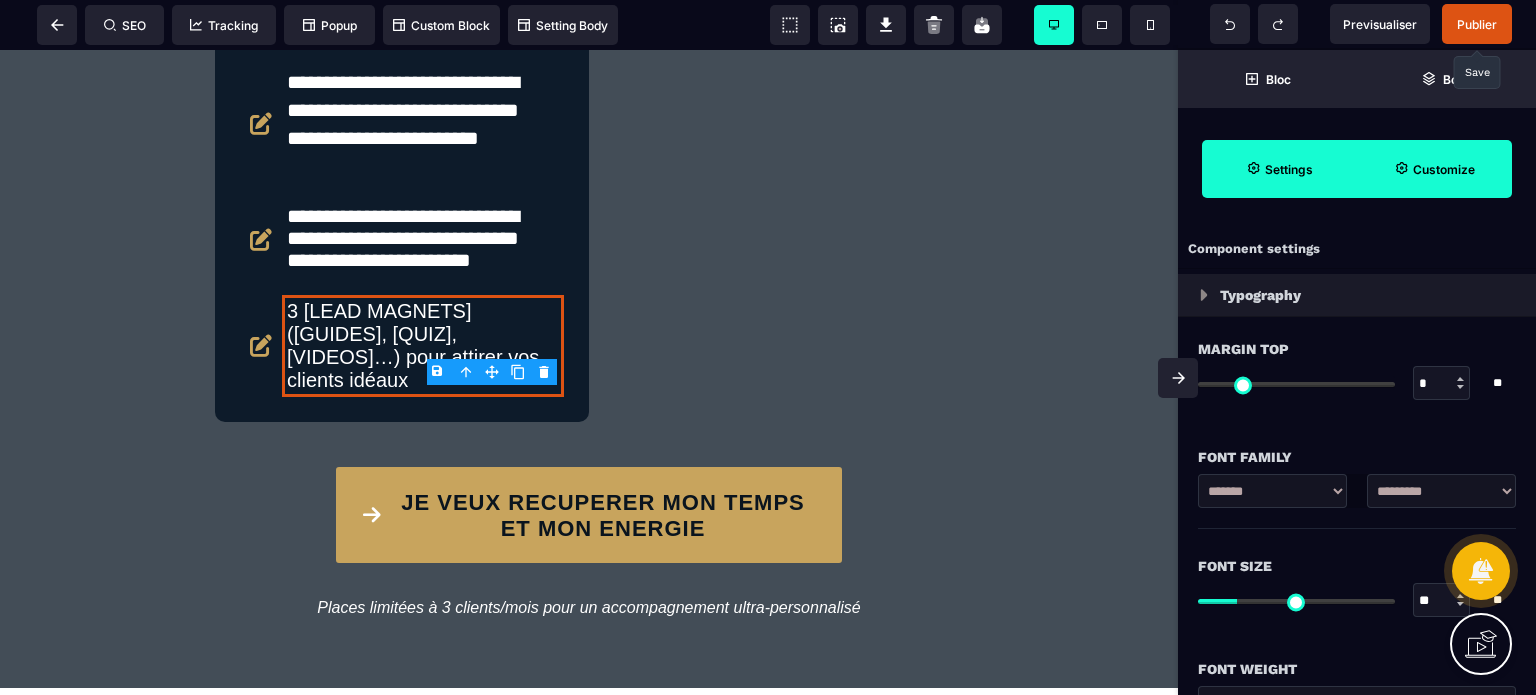 click on "Font Size
**
*
**
All" at bounding box center [1357, 585] 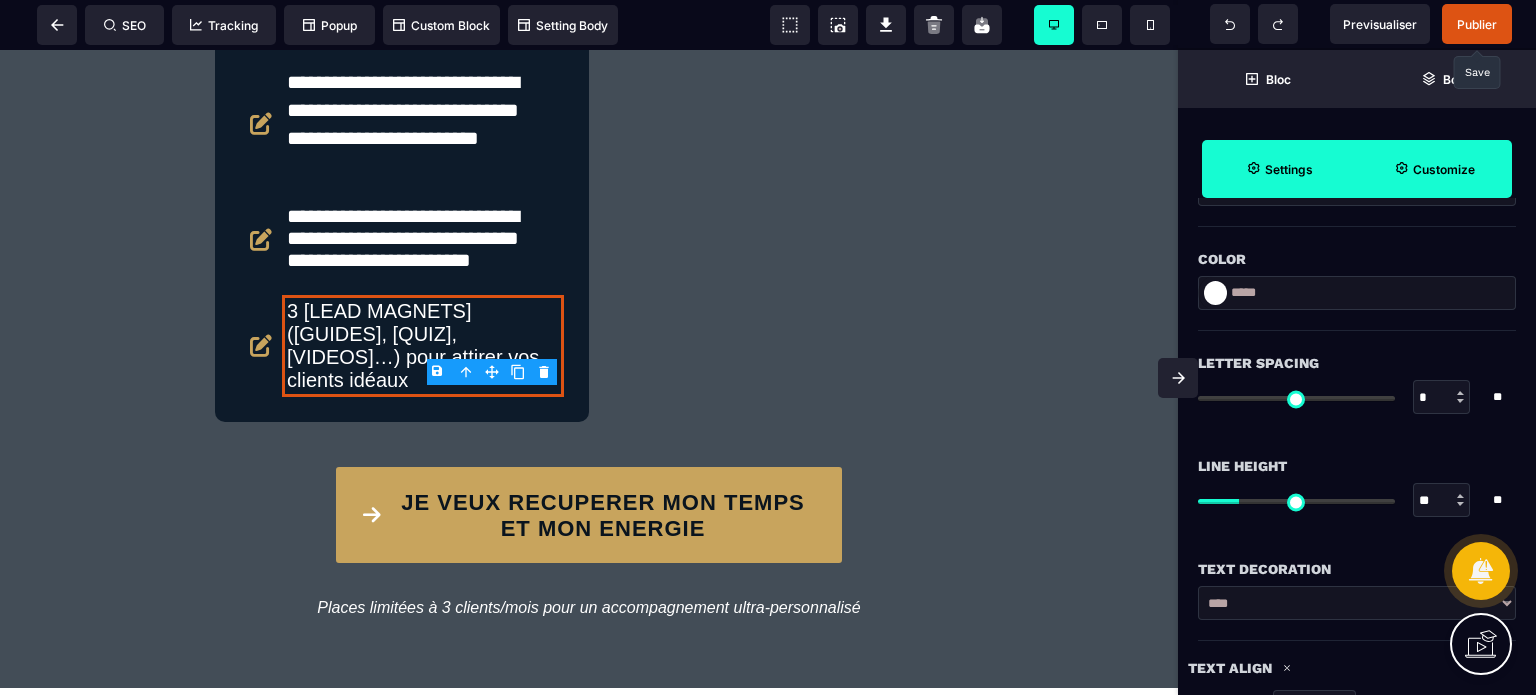 scroll, scrollTop: 680, scrollLeft: 0, axis: vertical 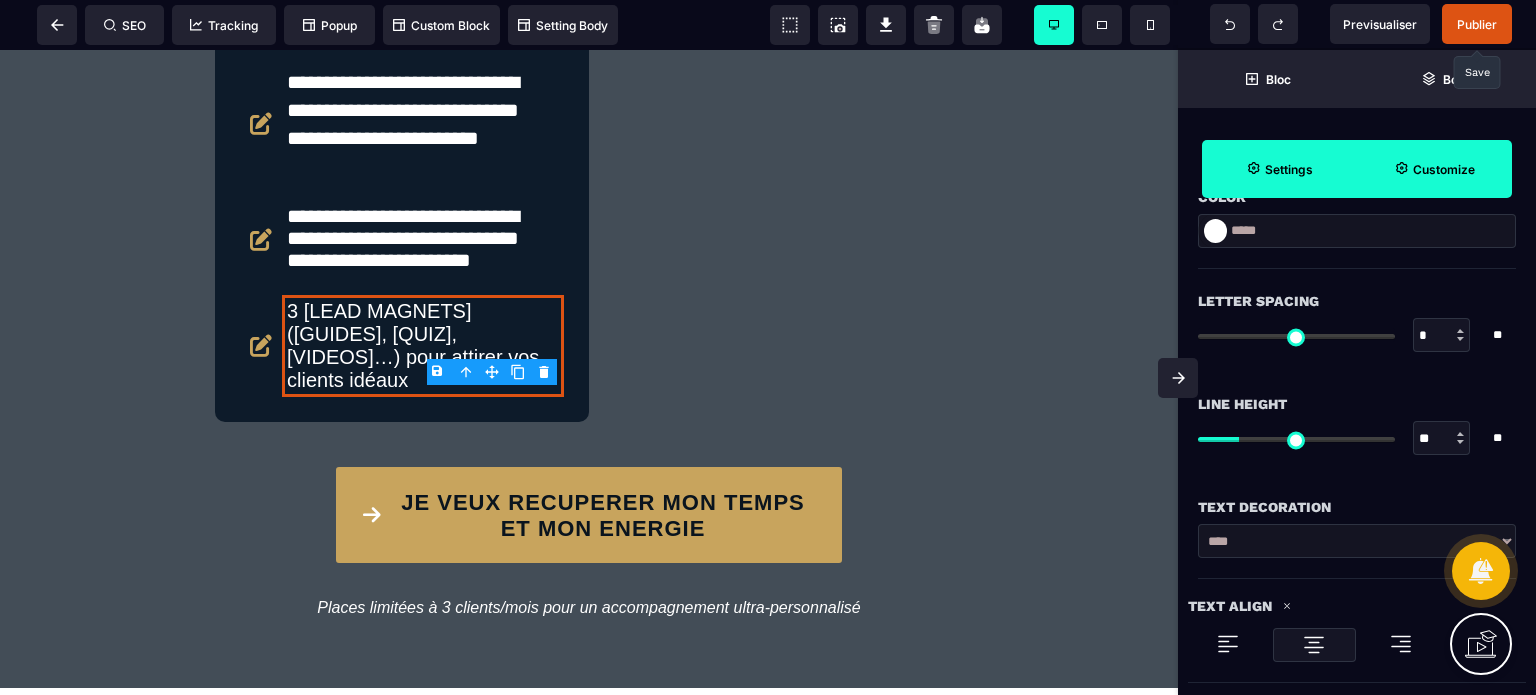 click on "**" at bounding box center (1442, 439) 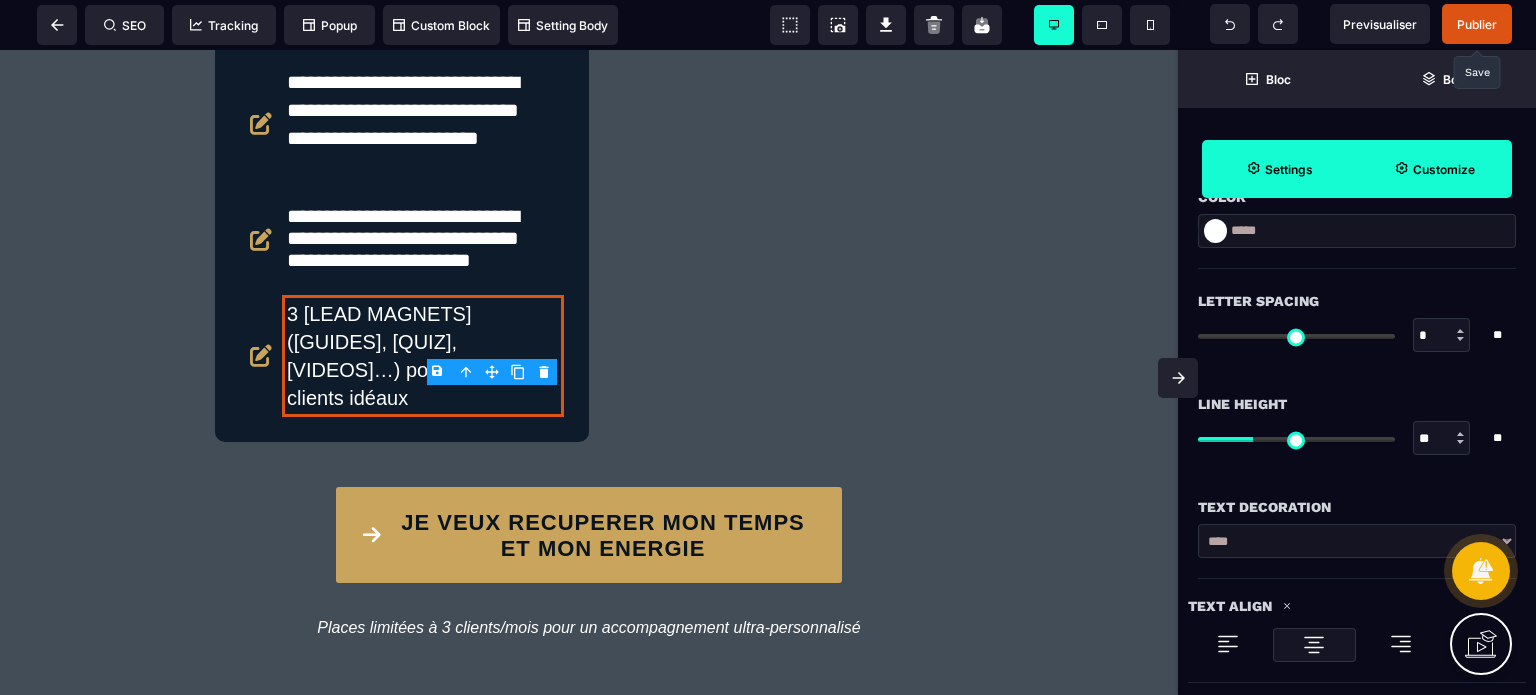 click on "Line Height" at bounding box center (1357, 404) 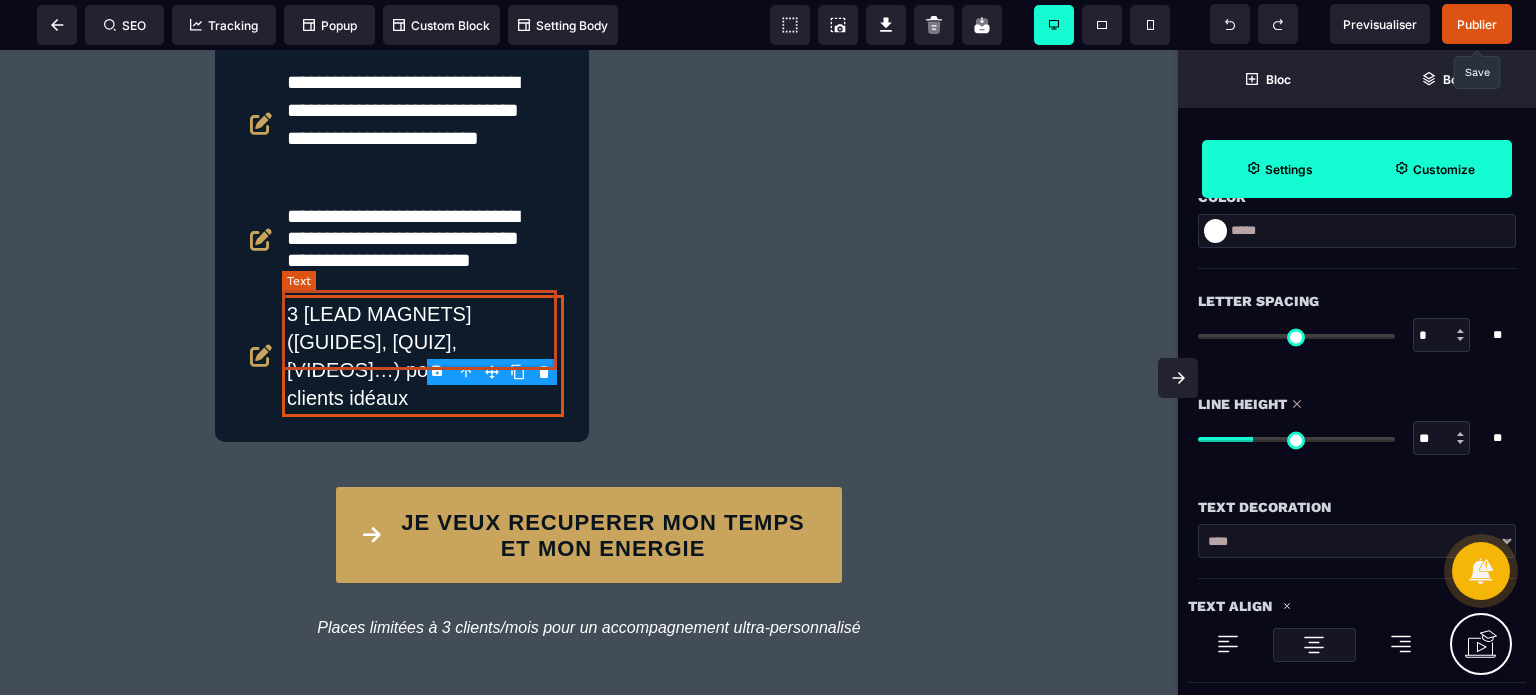 click on "**********" at bounding box center [419, 240] 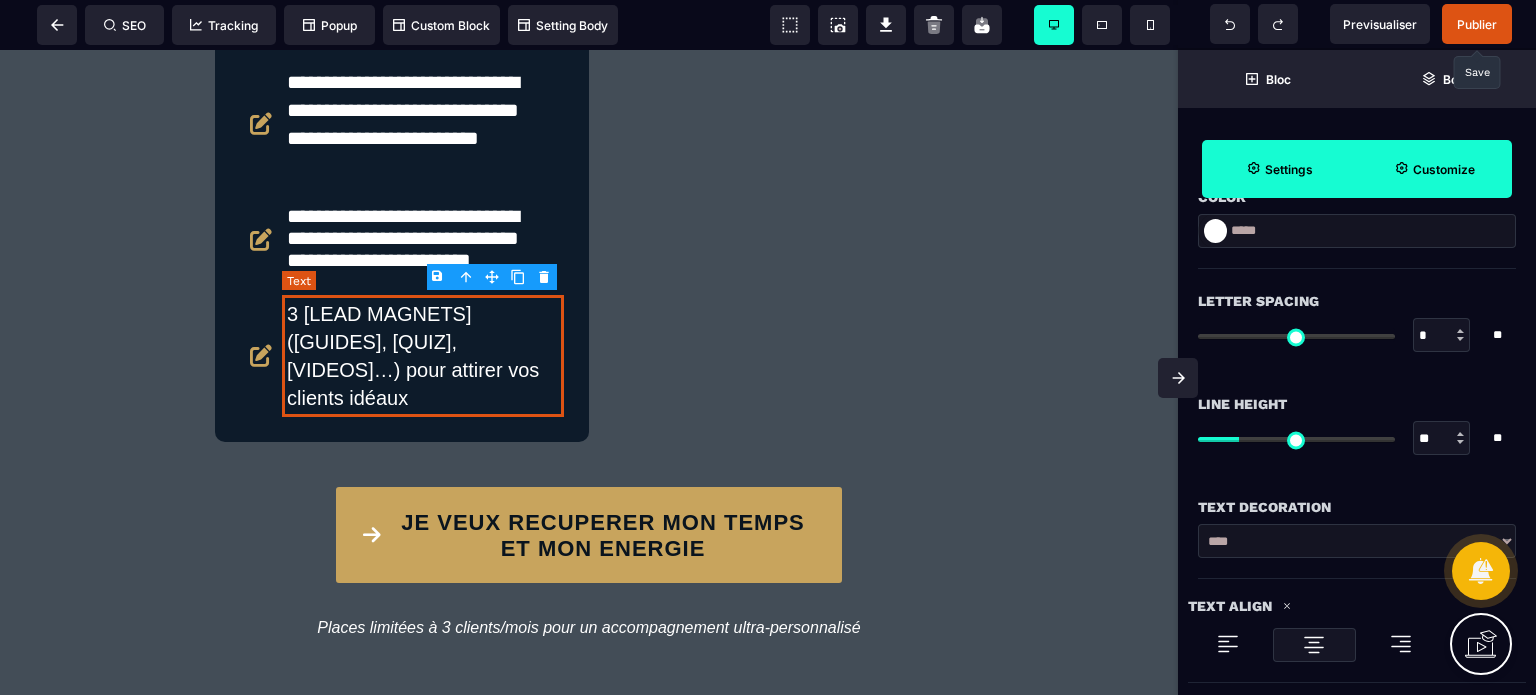 scroll, scrollTop: 0, scrollLeft: 0, axis: both 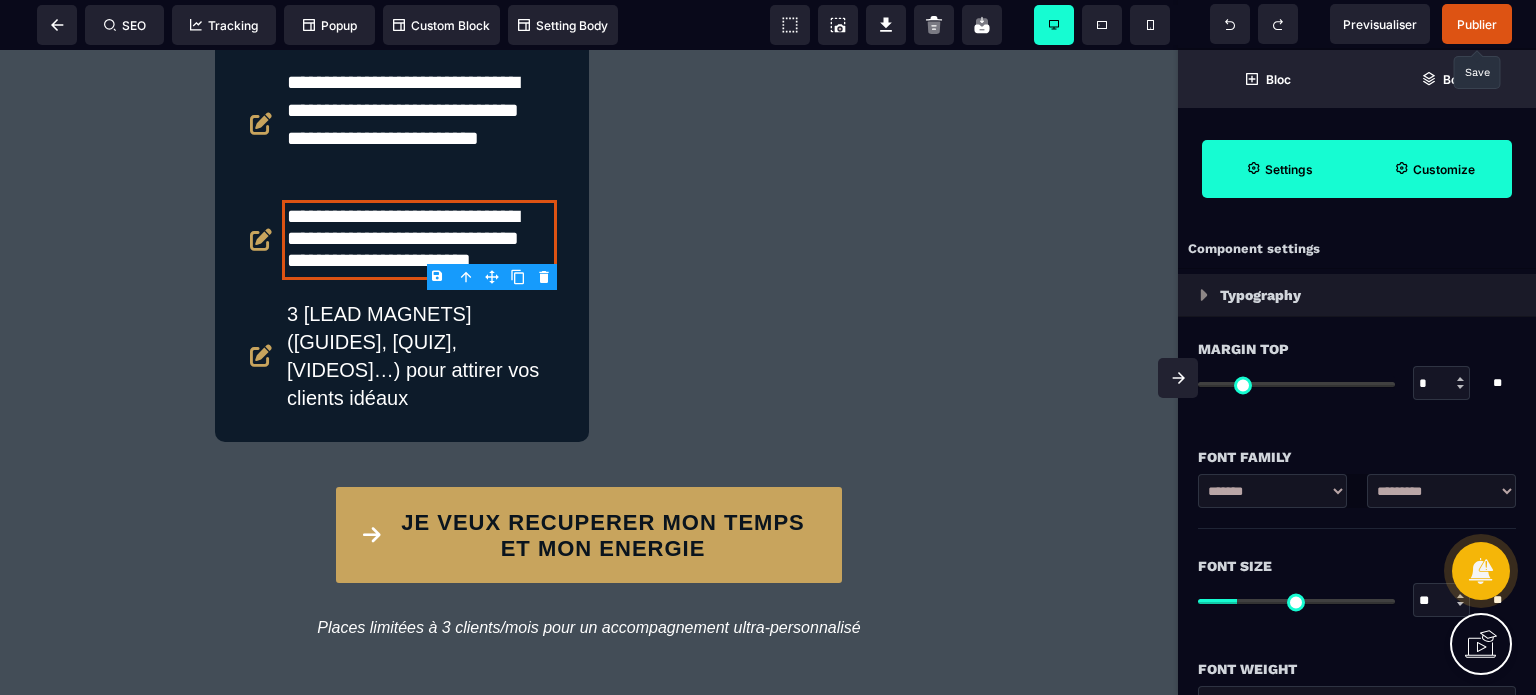 click on "Font Size
**
*
**
All" at bounding box center [1357, 585] 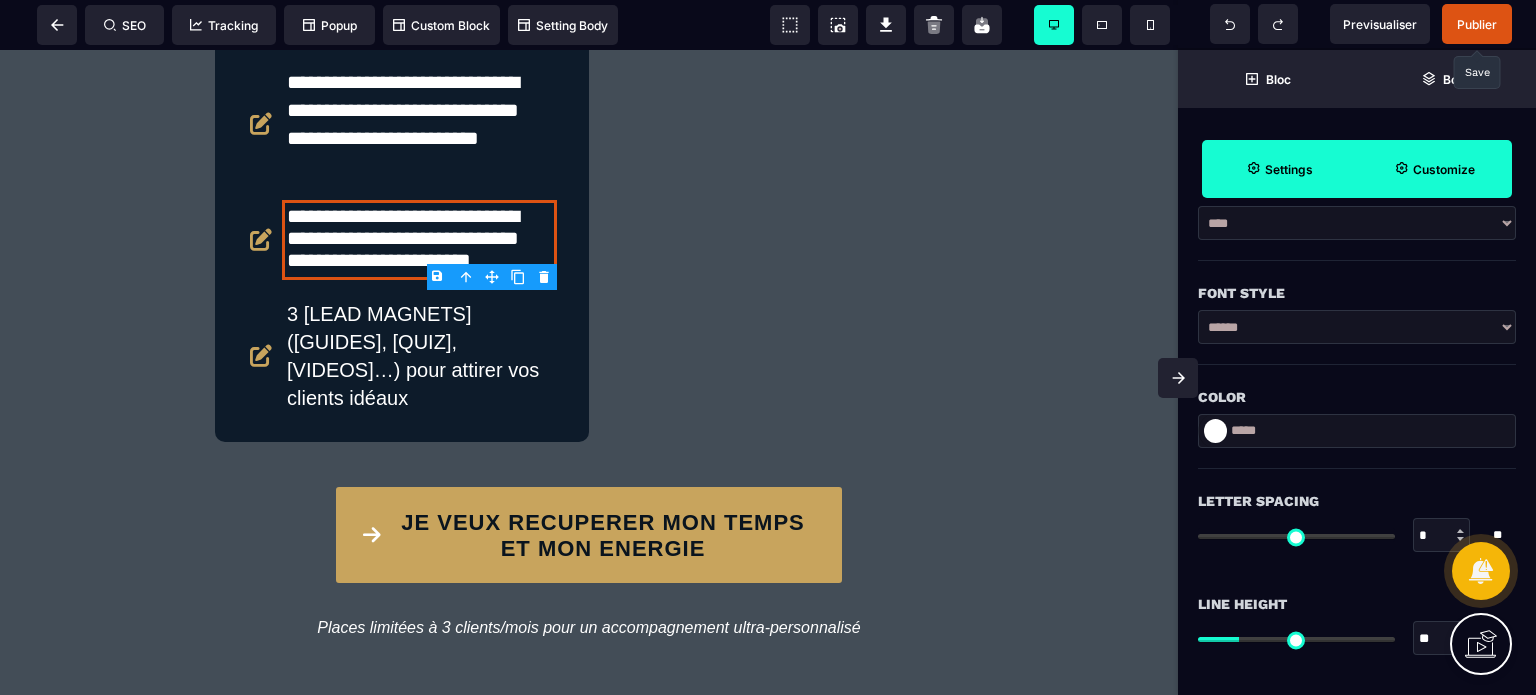 scroll, scrollTop: 560, scrollLeft: 0, axis: vertical 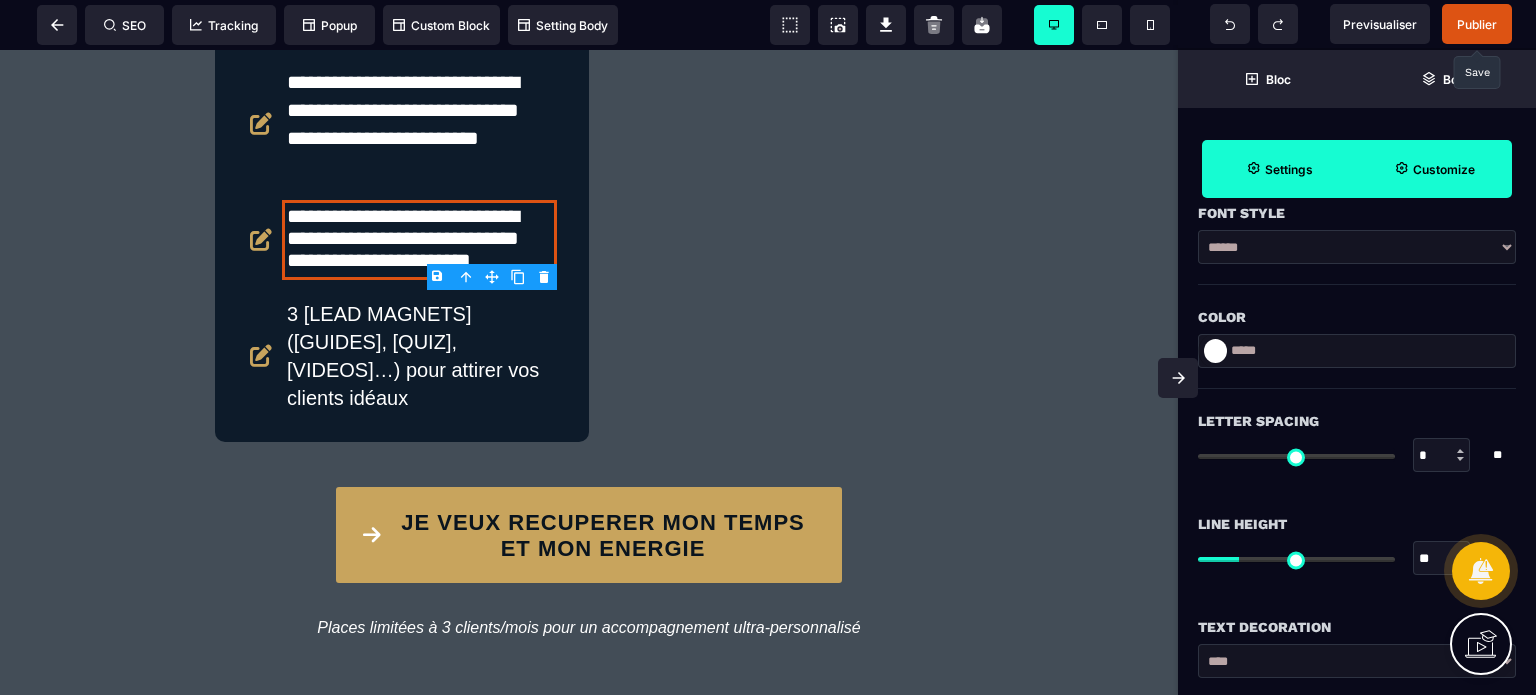 drag, startPoint x: 1426, startPoint y: 557, endPoint x: 1435, endPoint y: 562, distance: 10.29563 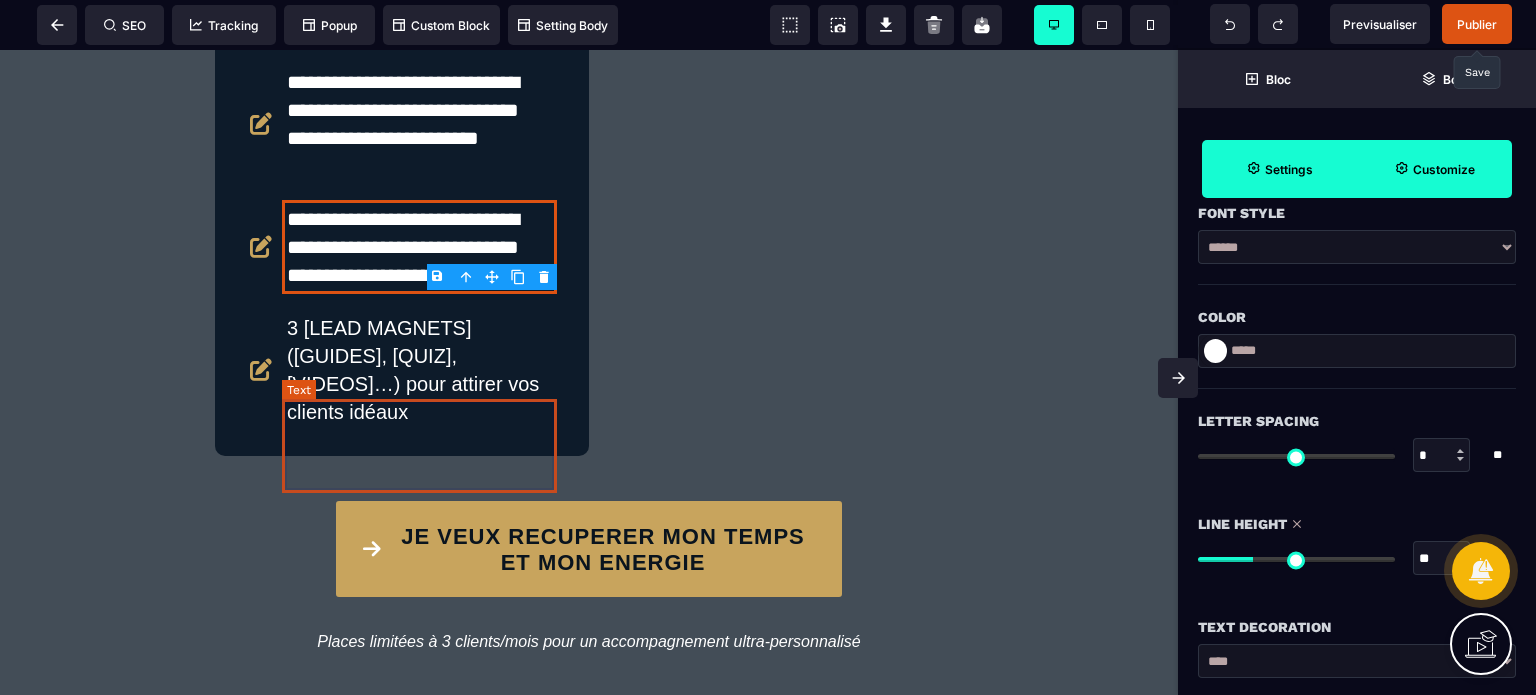 click on "3 [LEAD MAGNETS] ([GUIDES], [QUIZ], [VIDEOS]…) pour attirer vos clients idéaux" at bounding box center (423, 370) 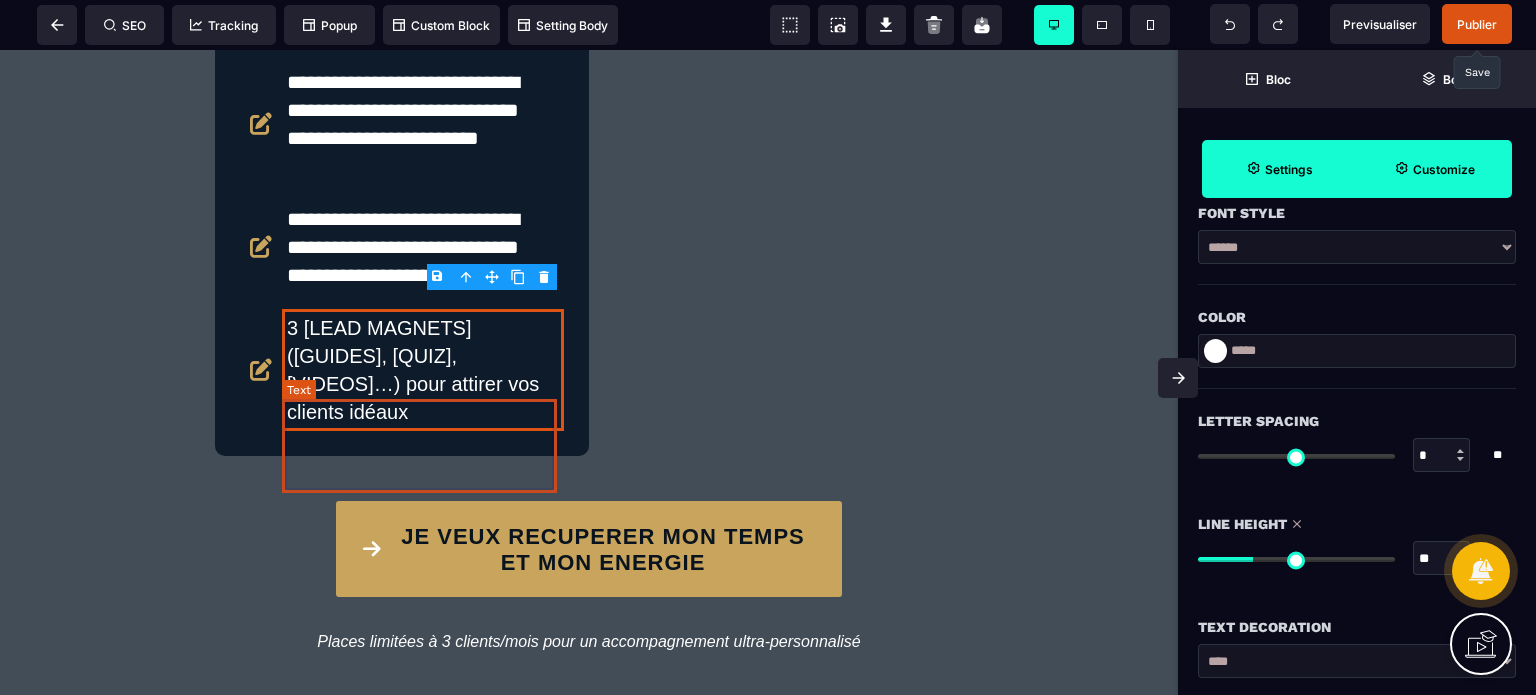 scroll, scrollTop: 0, scrollLeft: 0, axis: both 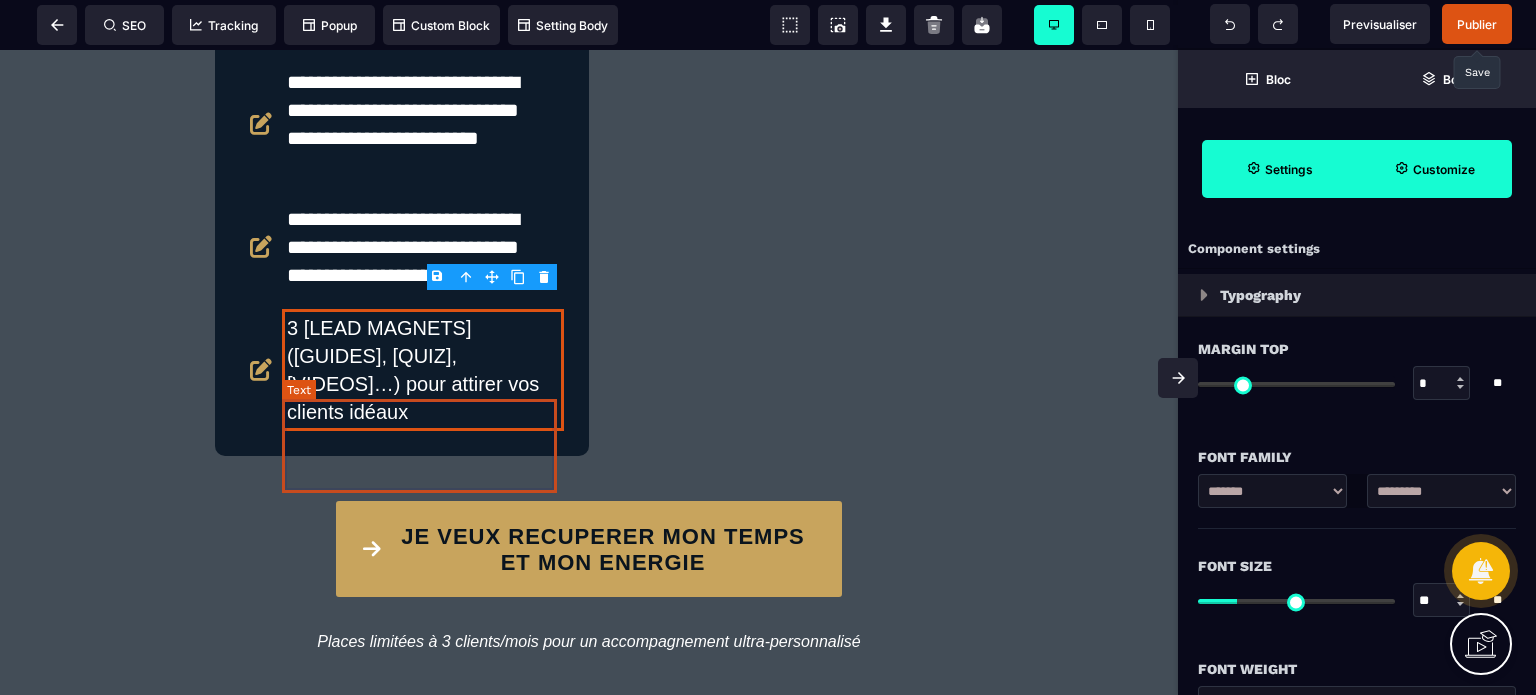 click on "3 [LEAD MAGNETS] ([GUIDES], [QUIZ], [VIDEOS]…) pour attirer vos clients idéaux" at bounding box center (423, 370) 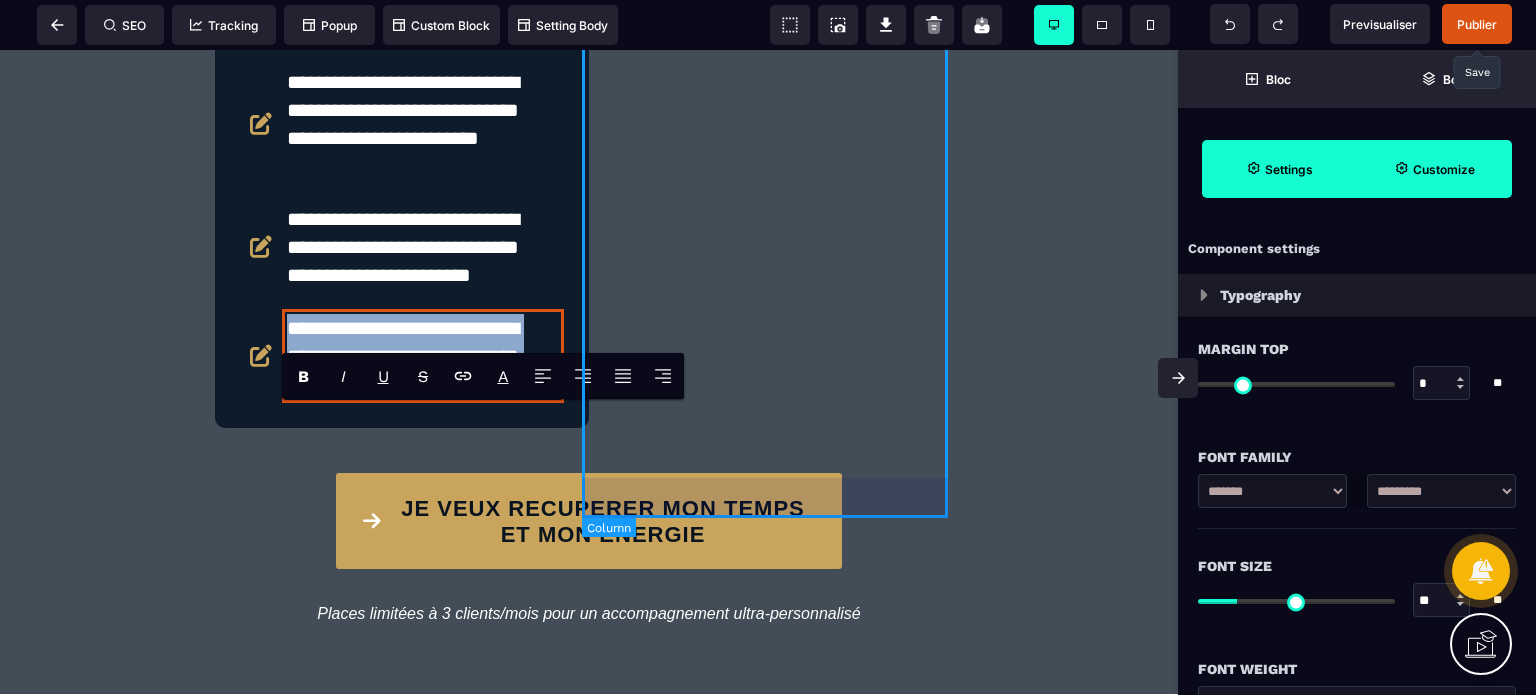 paste 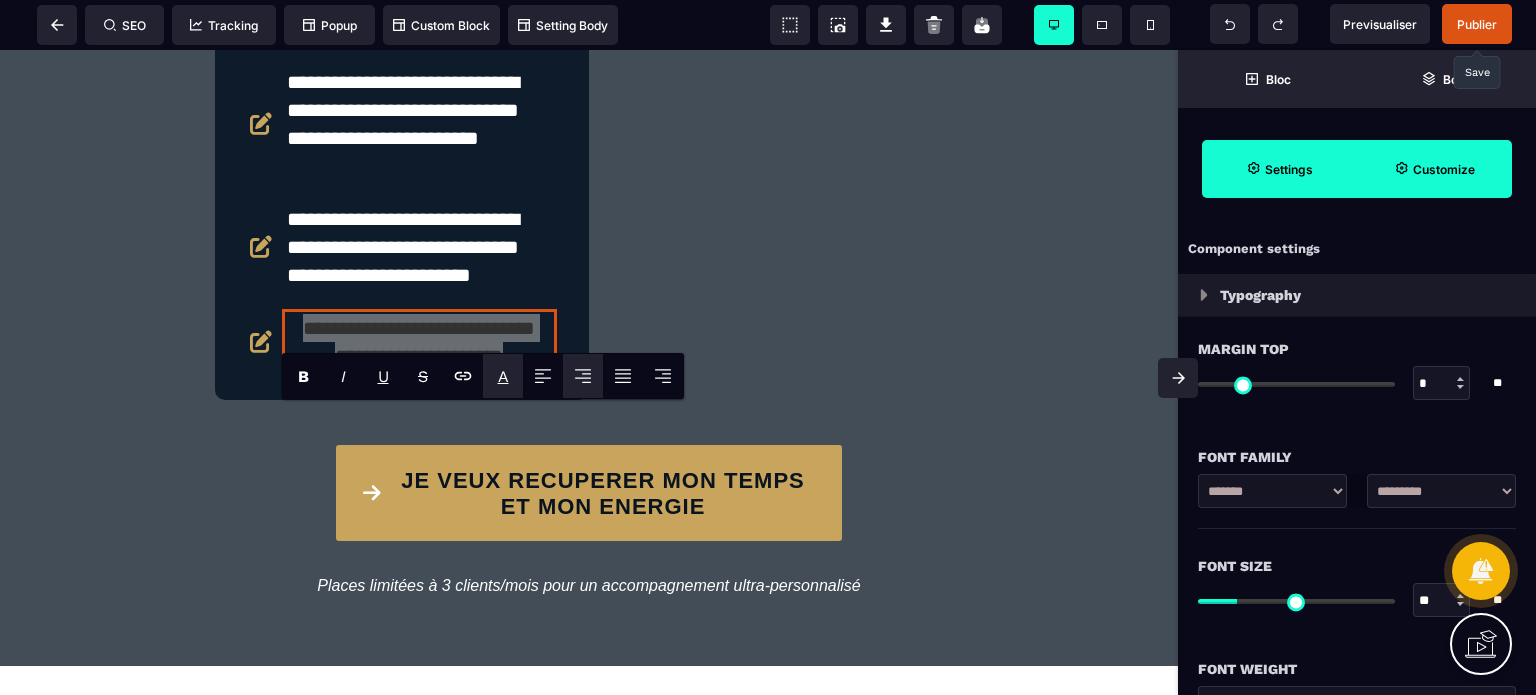 click on "*******" at bounding box center [528, 399] 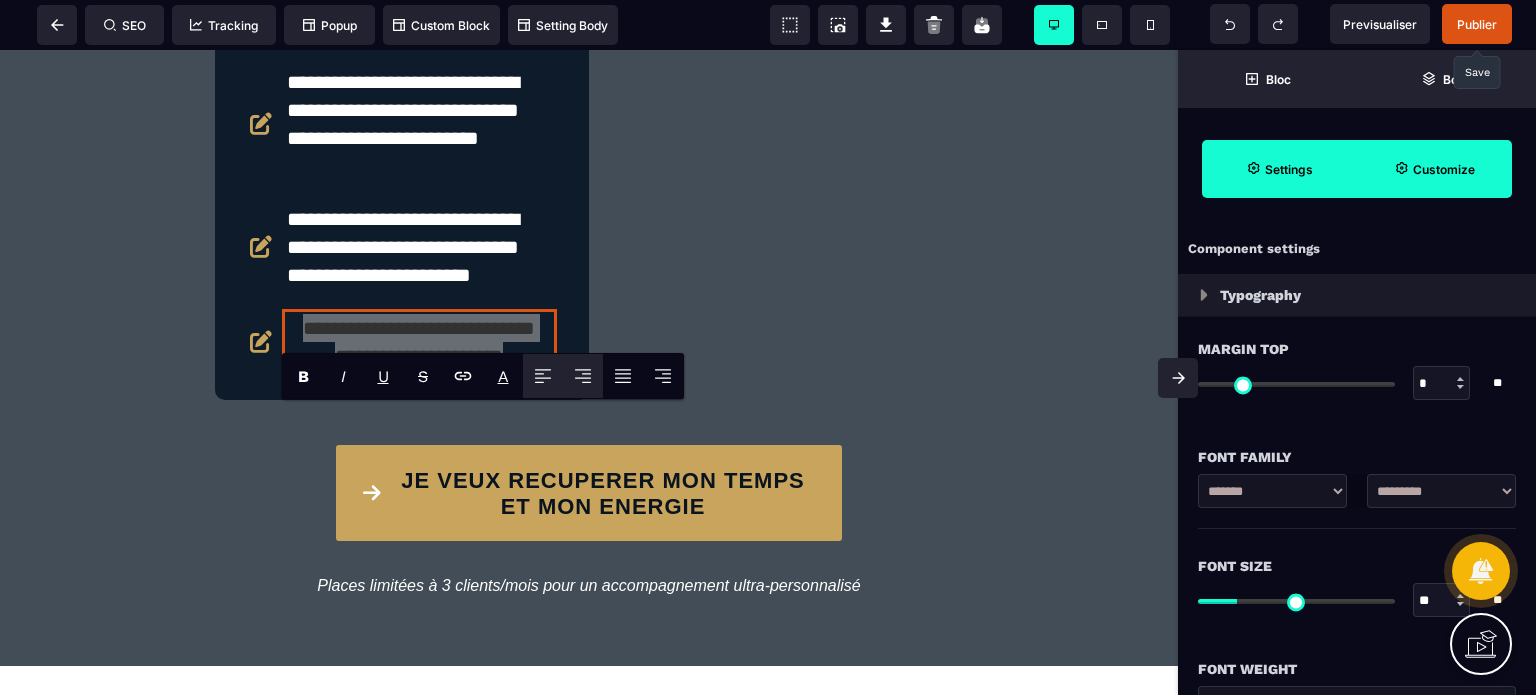 click 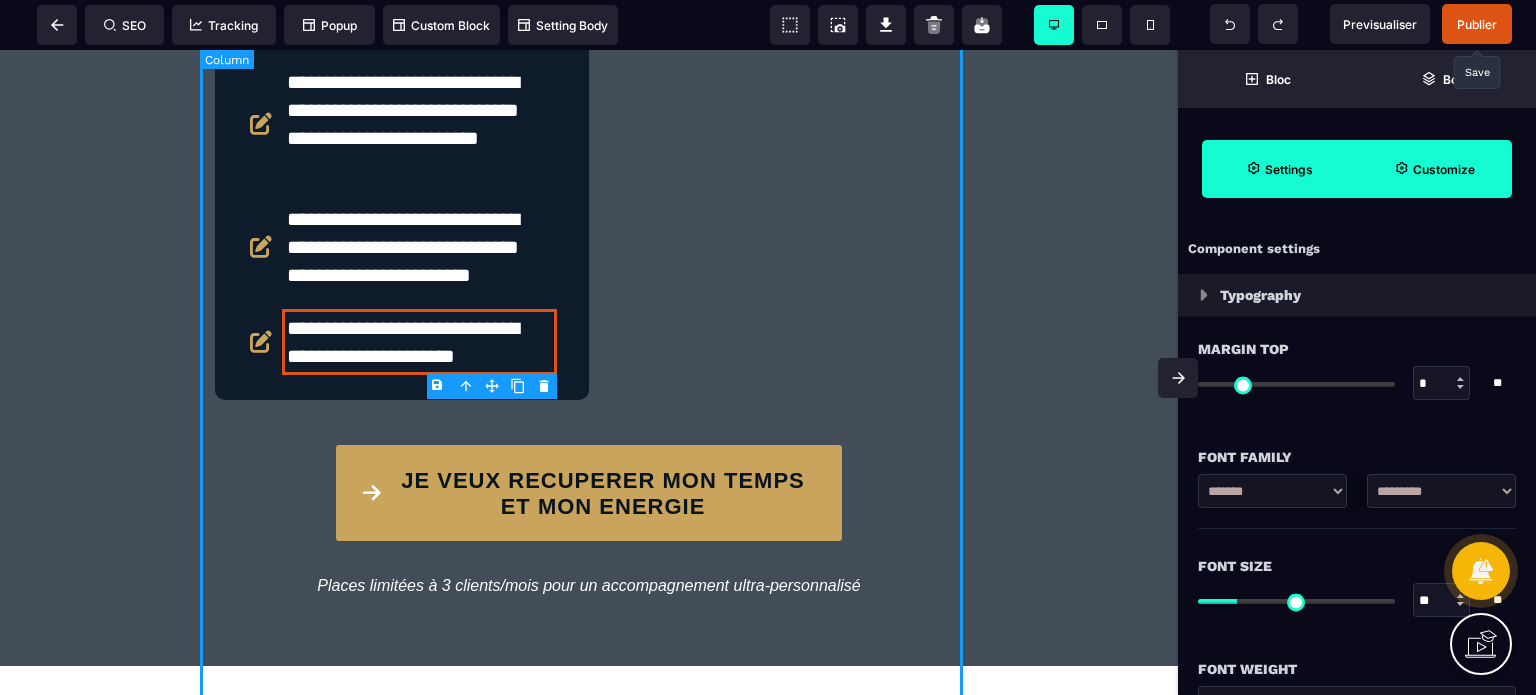 click on "Stop au bricolage ! Découvrez la puissance d'un écosystème digital sur-mesure Ici, pas de "recette miracle" On crée, on structure, on automatise ce qui va vraiment générer des résultats — pour de vrai, en moins de [NUMBER] jours.  Résultat : vous récupérez votre temps, votre énergie et votre sérénité. Maintenant [NUMBER] options s'offrent à vous JE VEUX RECUPERER MON TEMPS ET MON ENERGIE Places limitées à [NUMBER] clients/mois pour un accompagnement ultra-personnalisé" at bounding box center (589, -129) 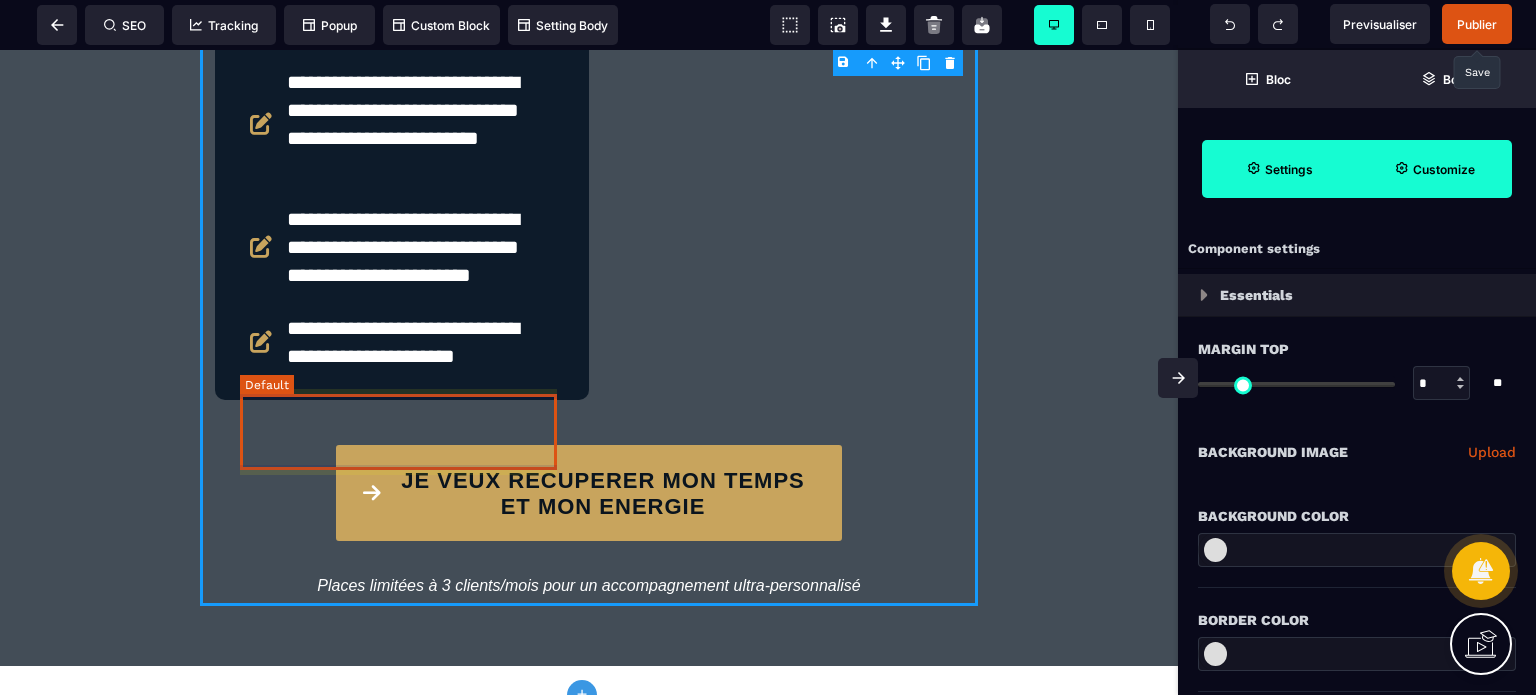 click on "**********" at bounding box center [402, 342] 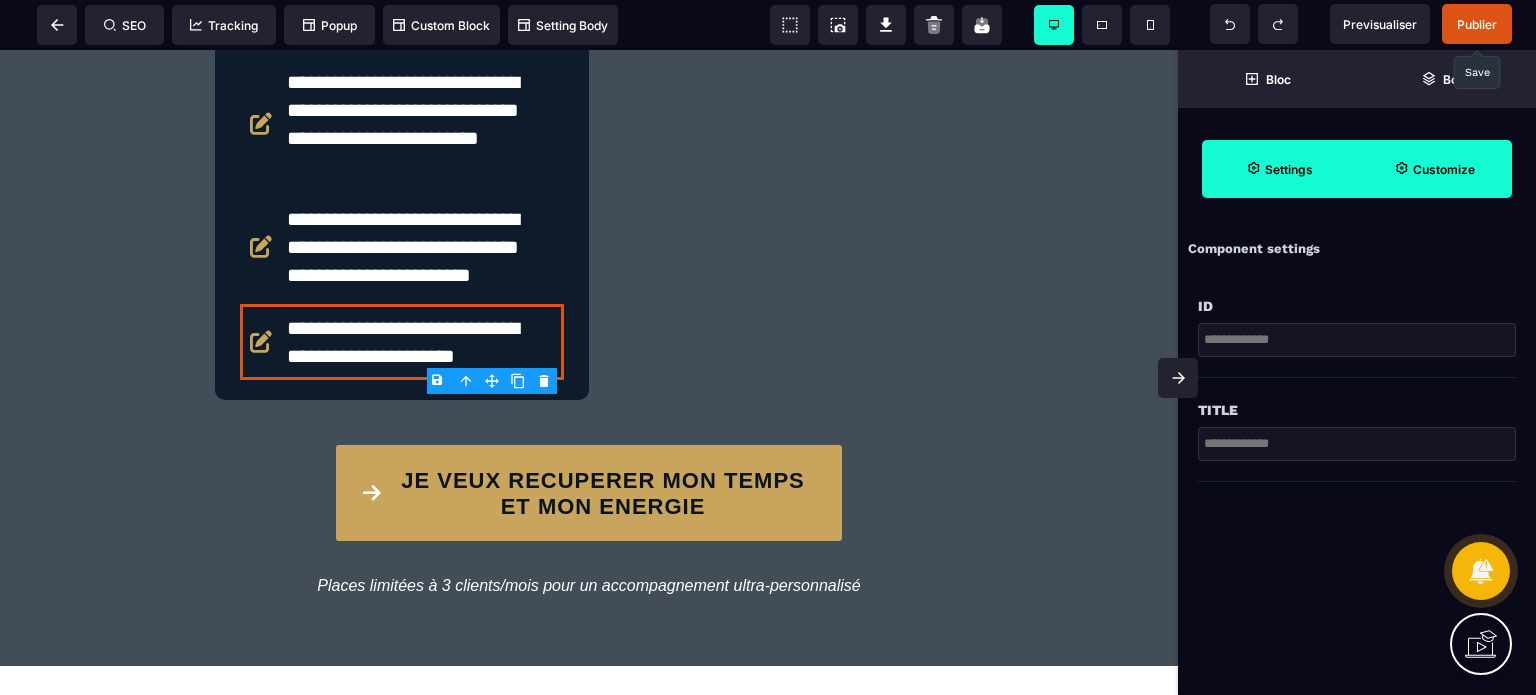 click 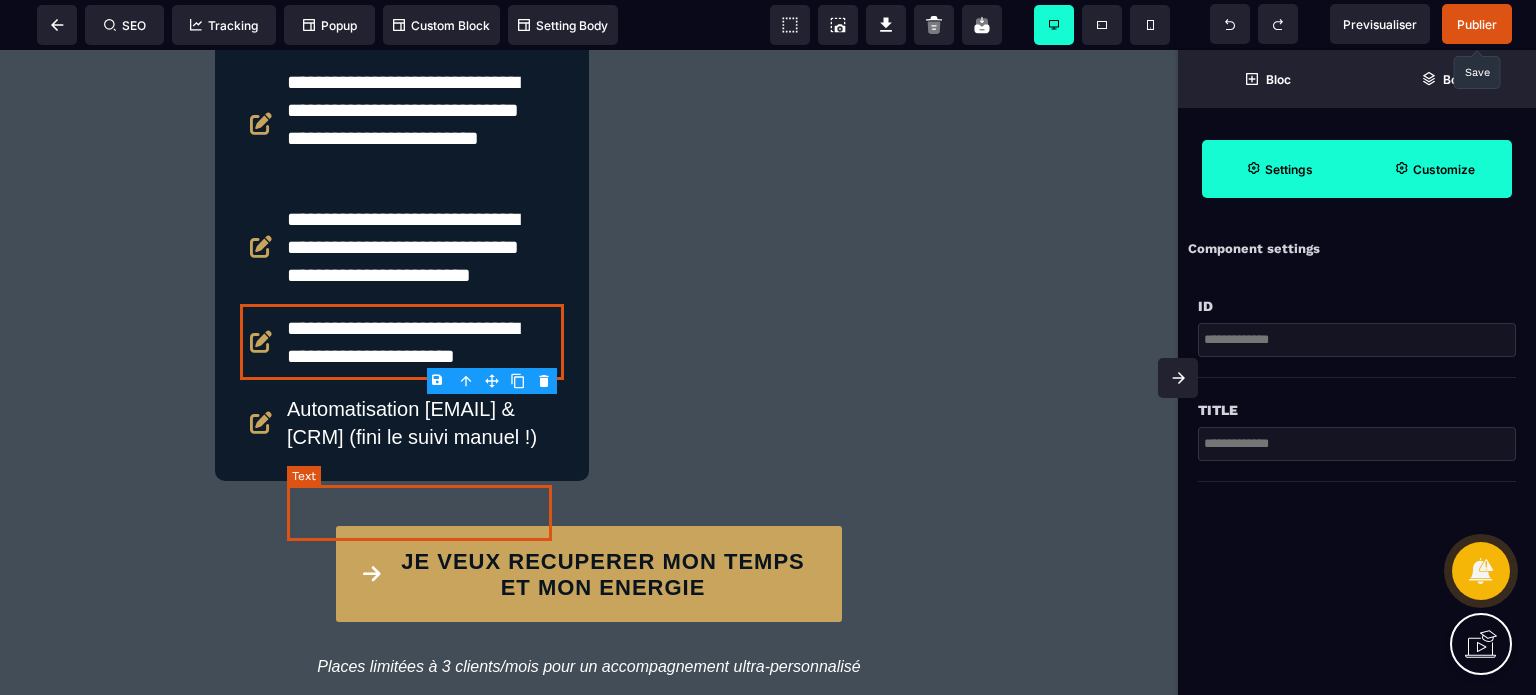 click on "Automatisation [EMAIL] & [CRM] (fini le suivi manuel !)" at bounding box center [423, 423] 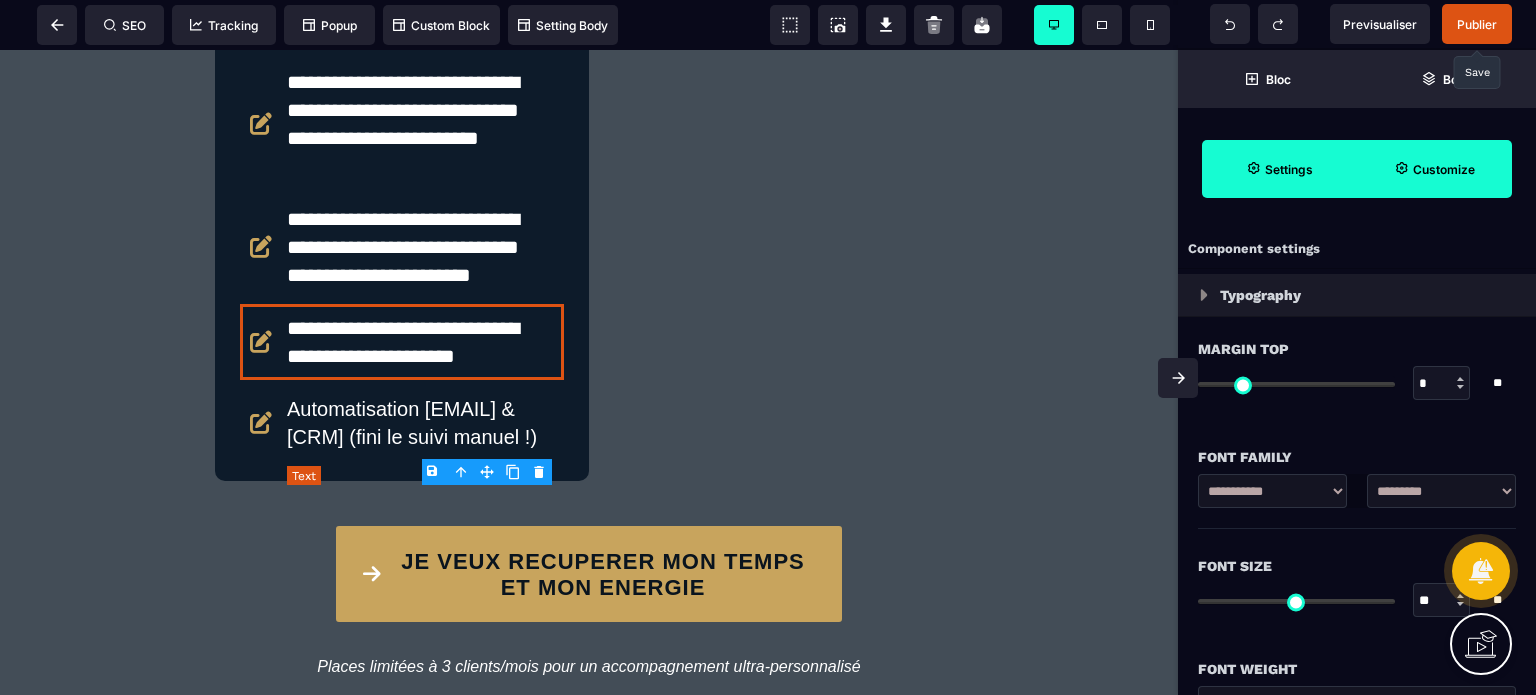 click on "Automatisation [EMAIL] & [CRM] (fini le suivi manuel !)" at bounding box center [423, 423] 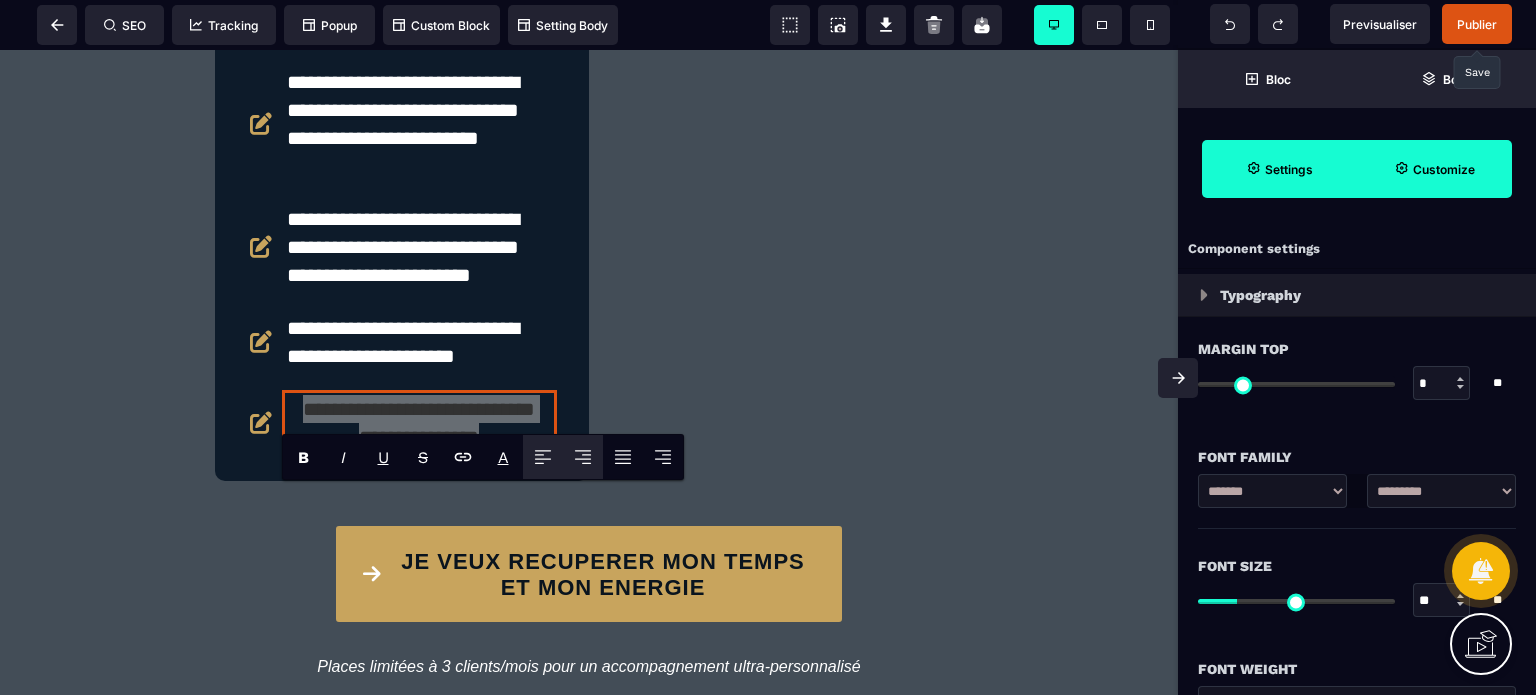 click 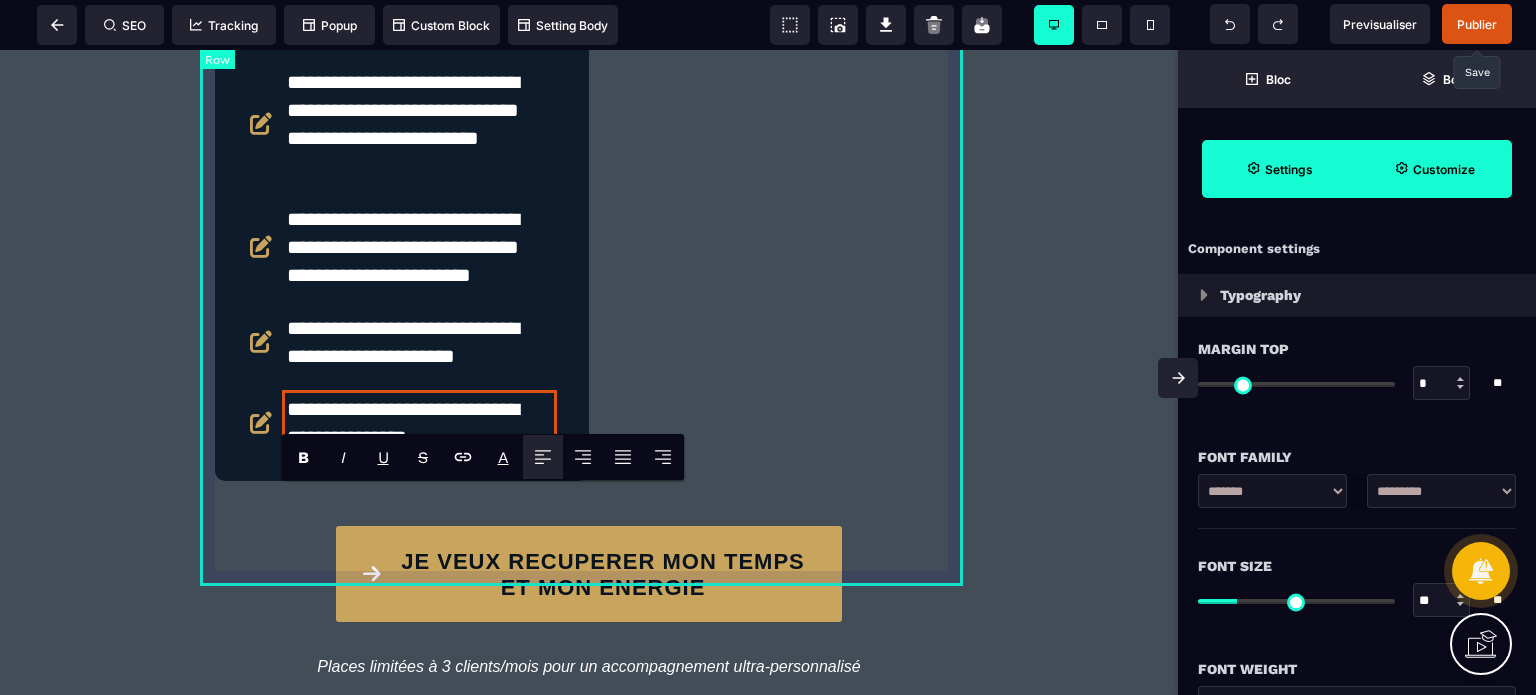 click on "**********" at bounding box center (589, 180) 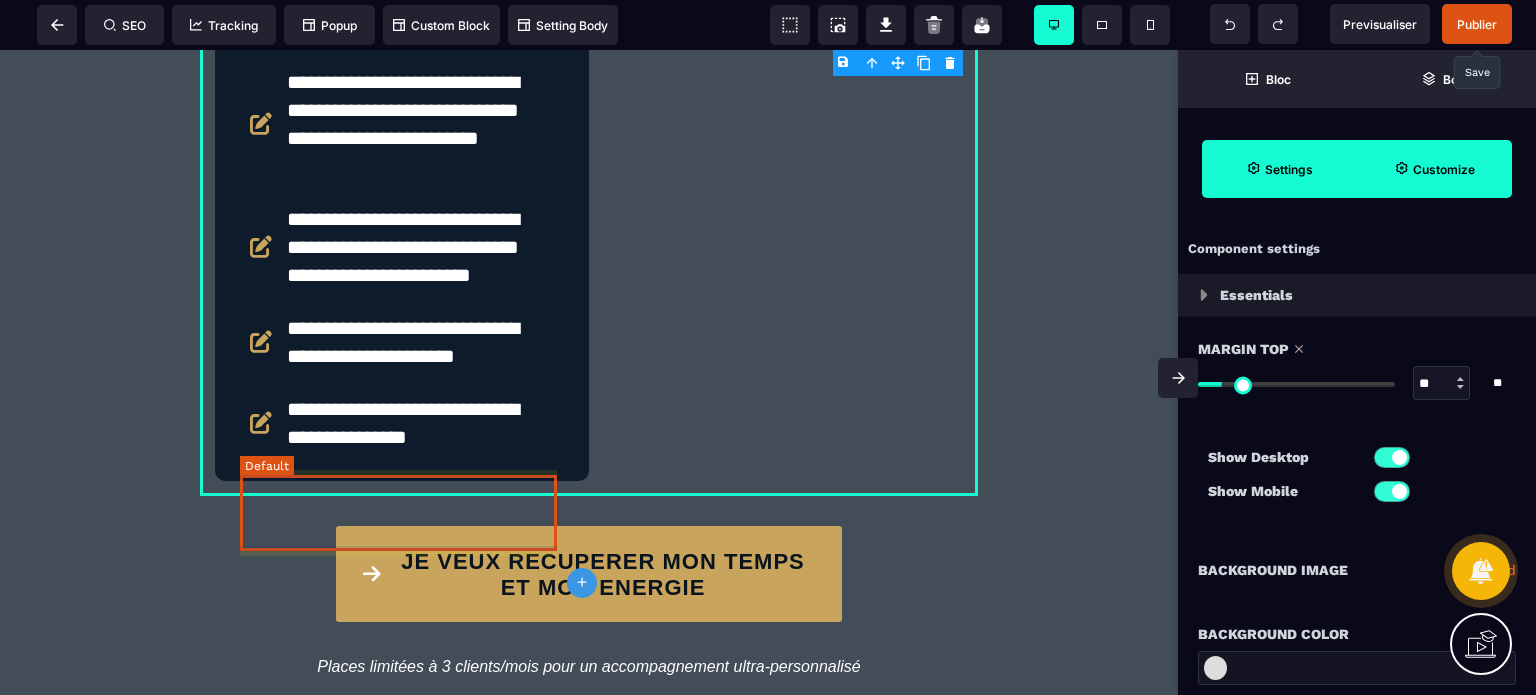 click on "**********" at bounding box center [402, 423] 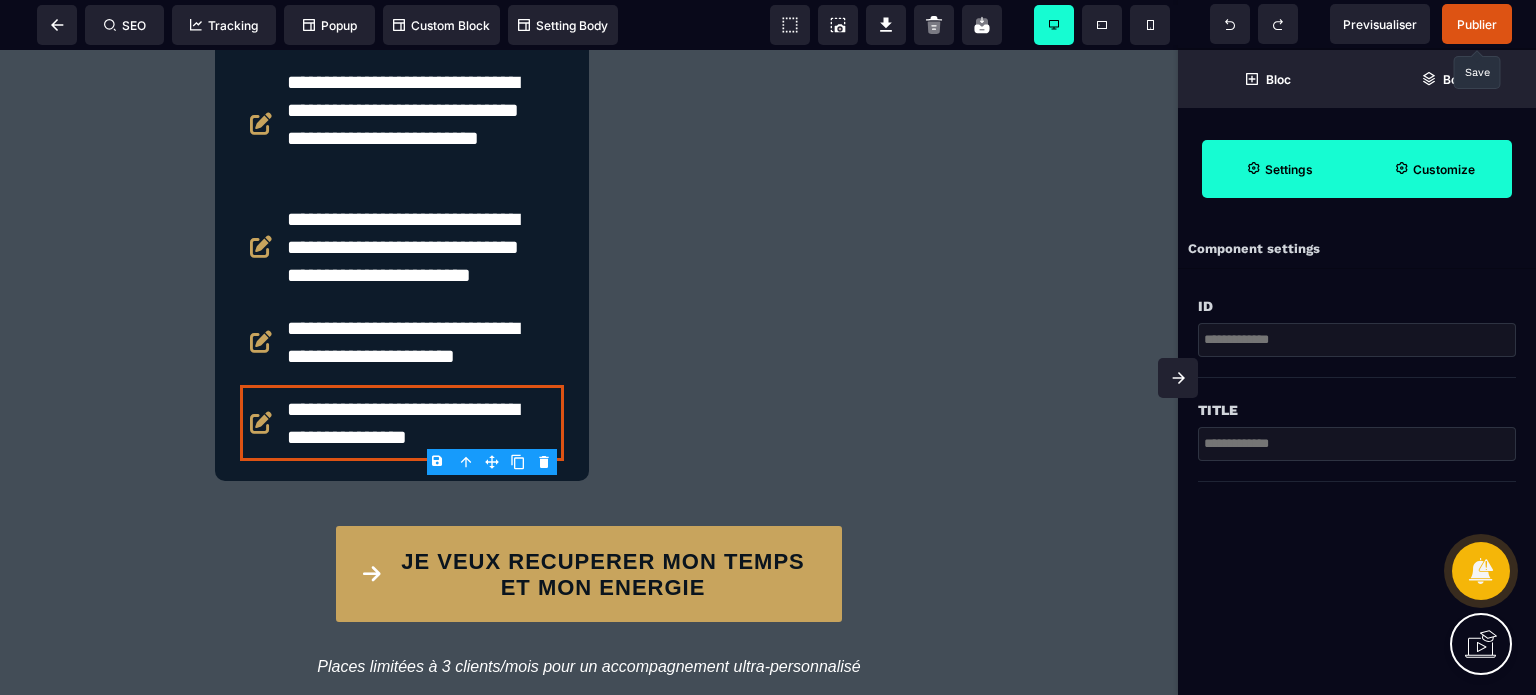 click 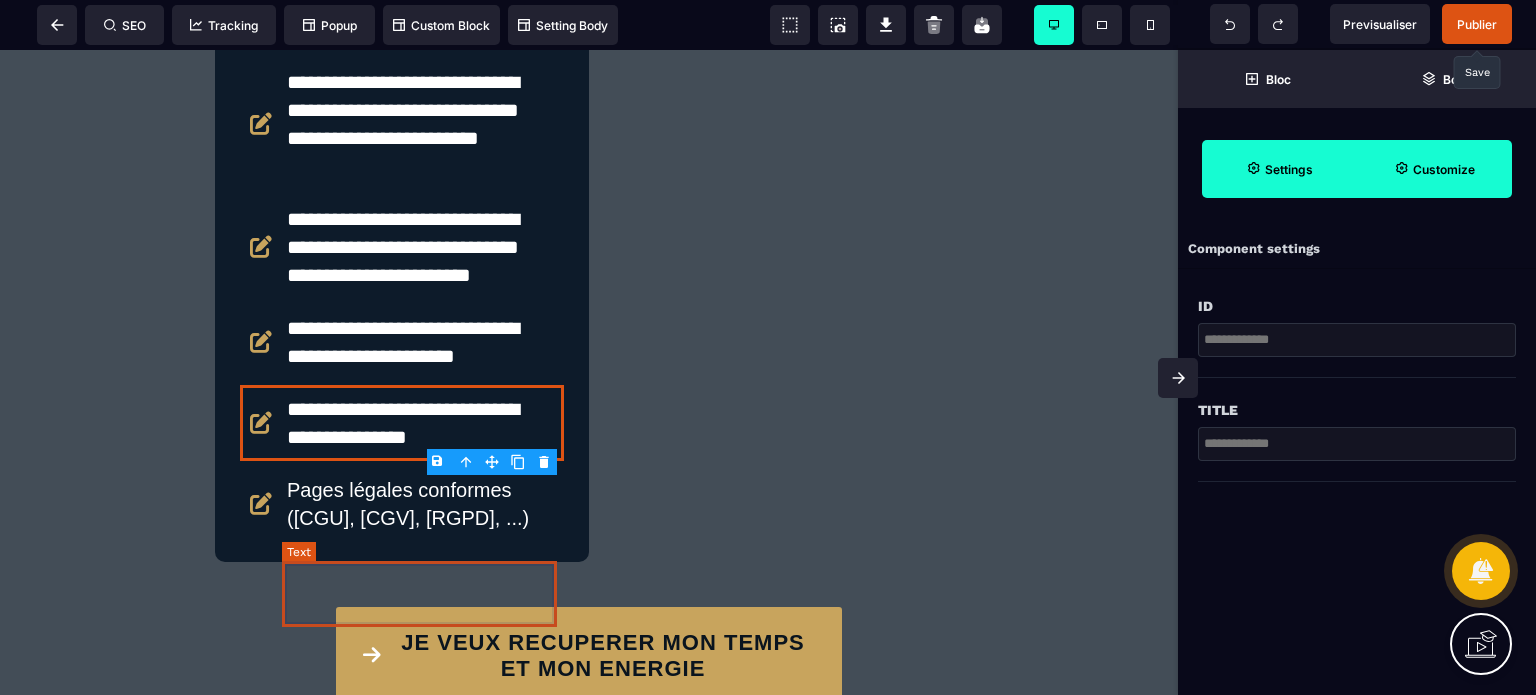 click on "Pages légales conformes ([CGU], [CGV], [RGPD], ...)" at bounding box center (402, 504) 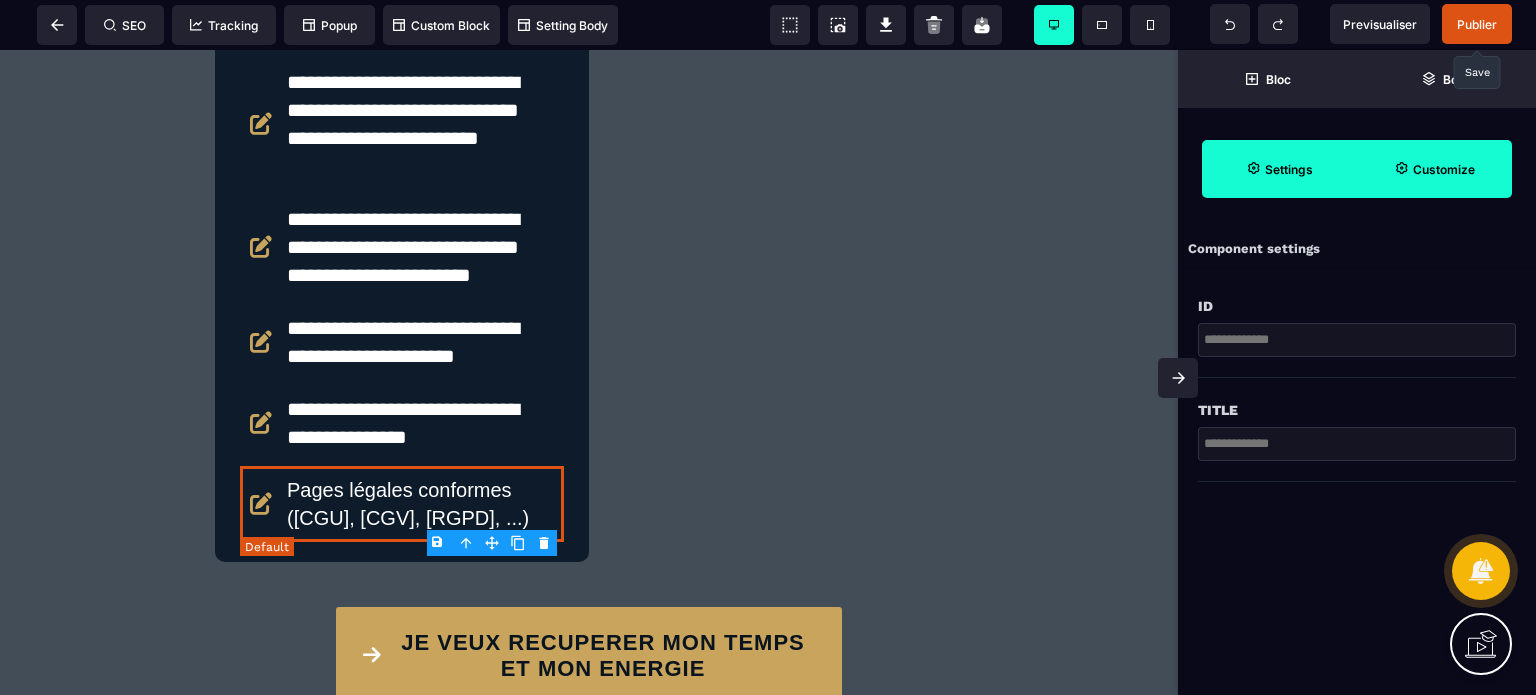 click on "Pages légales conformes ([CGU], [CGV], [RGPD], ...)" at bounding box center (402, 504) 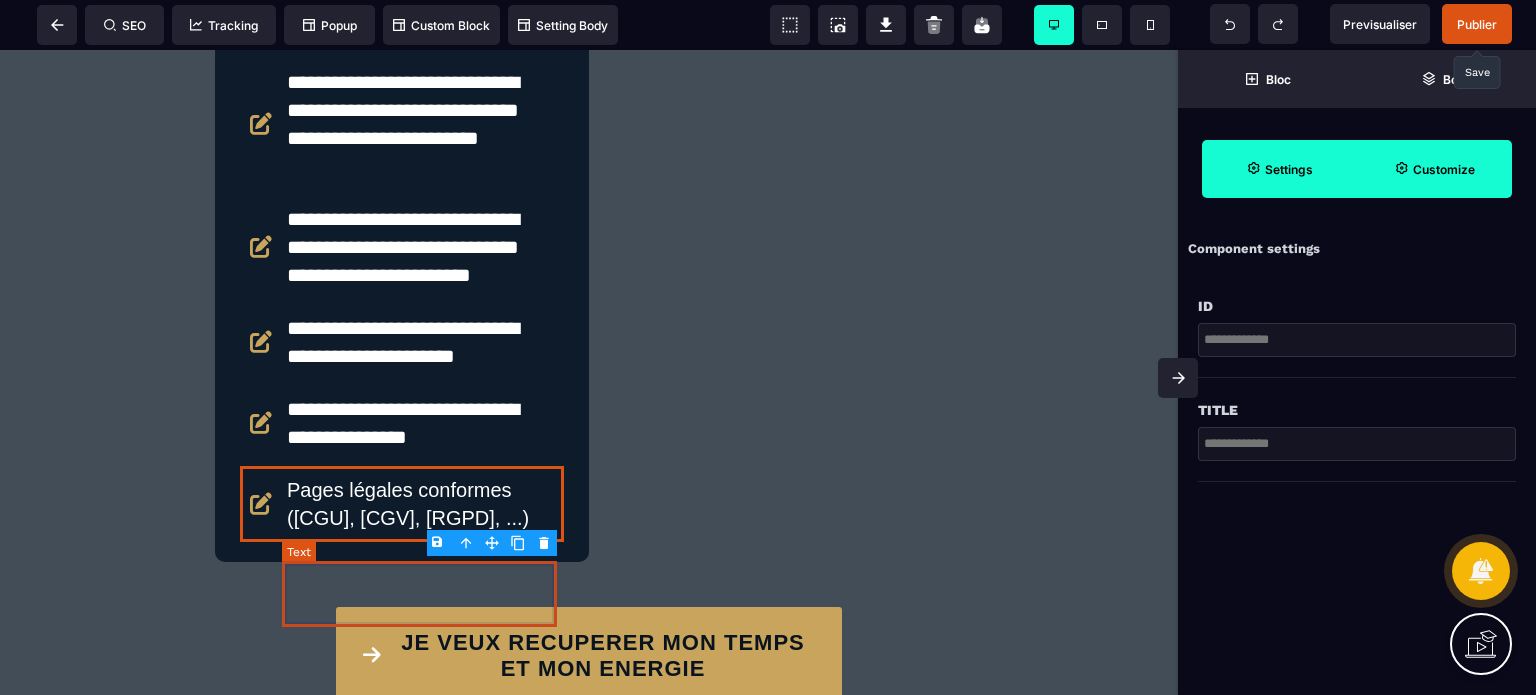 click on "Pages légales conformes ([CGU], [CGV], [RGPD], ...)" at bounding box center (423, 504) 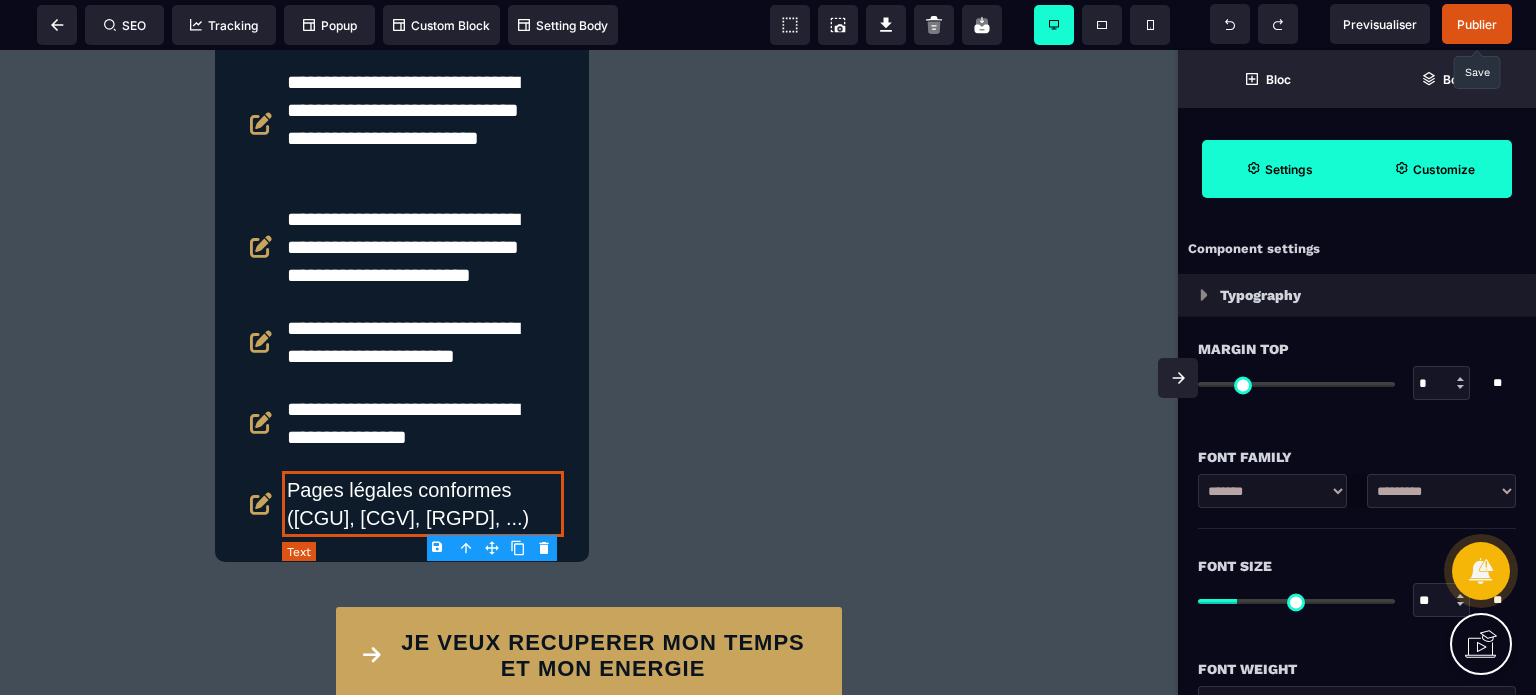 click on "Pages légales conformes ([CGU], [CGV], [RGPD], ...)" at bounding box center (423, 504) 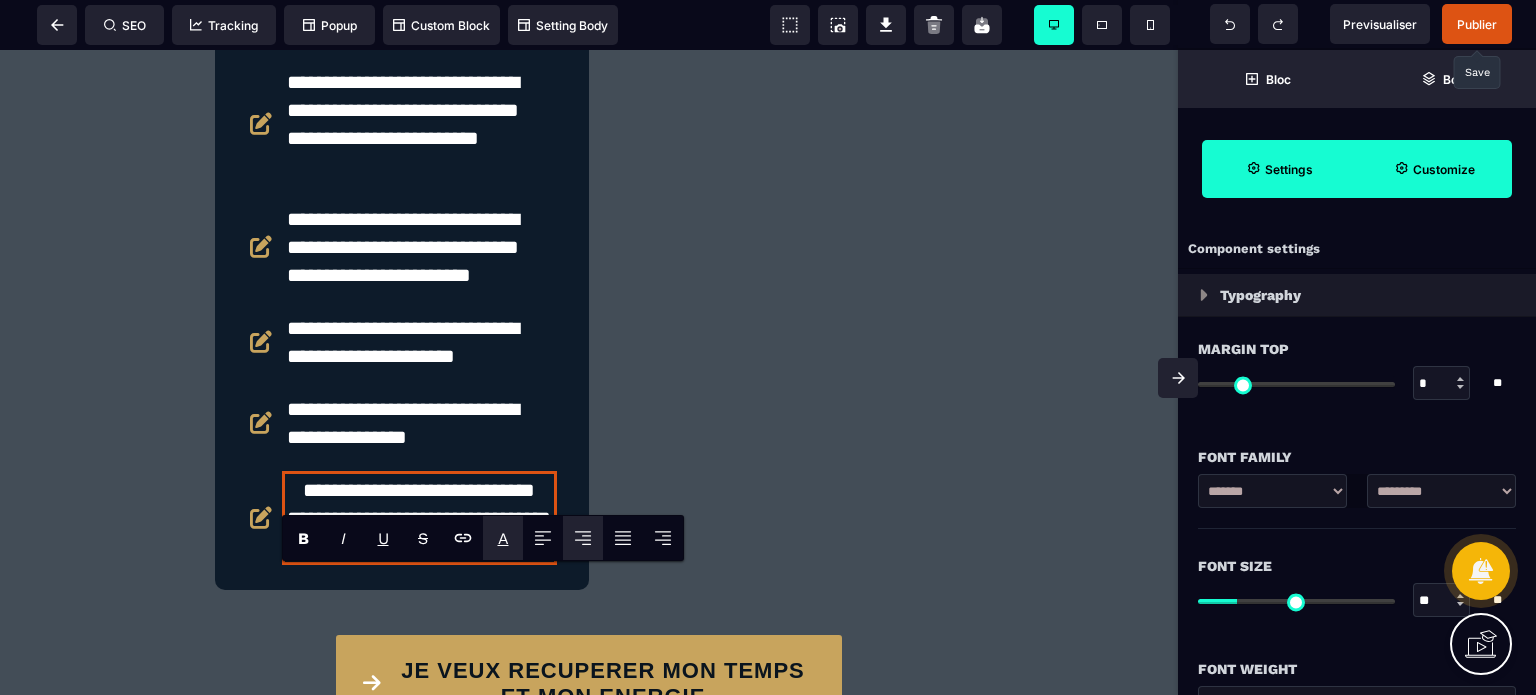 click on "*******" at bounding box center (528, 561) 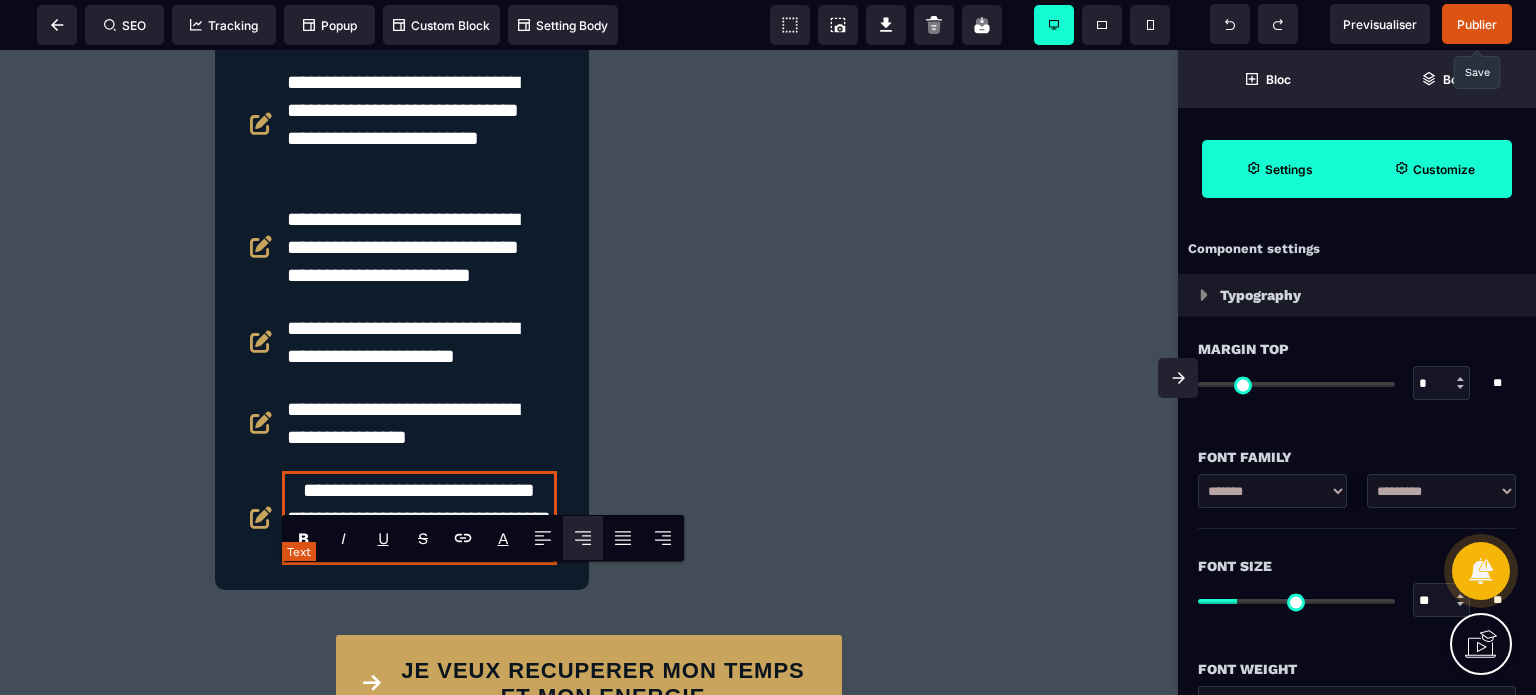 click on "**********" at bounding box center [419, 518] 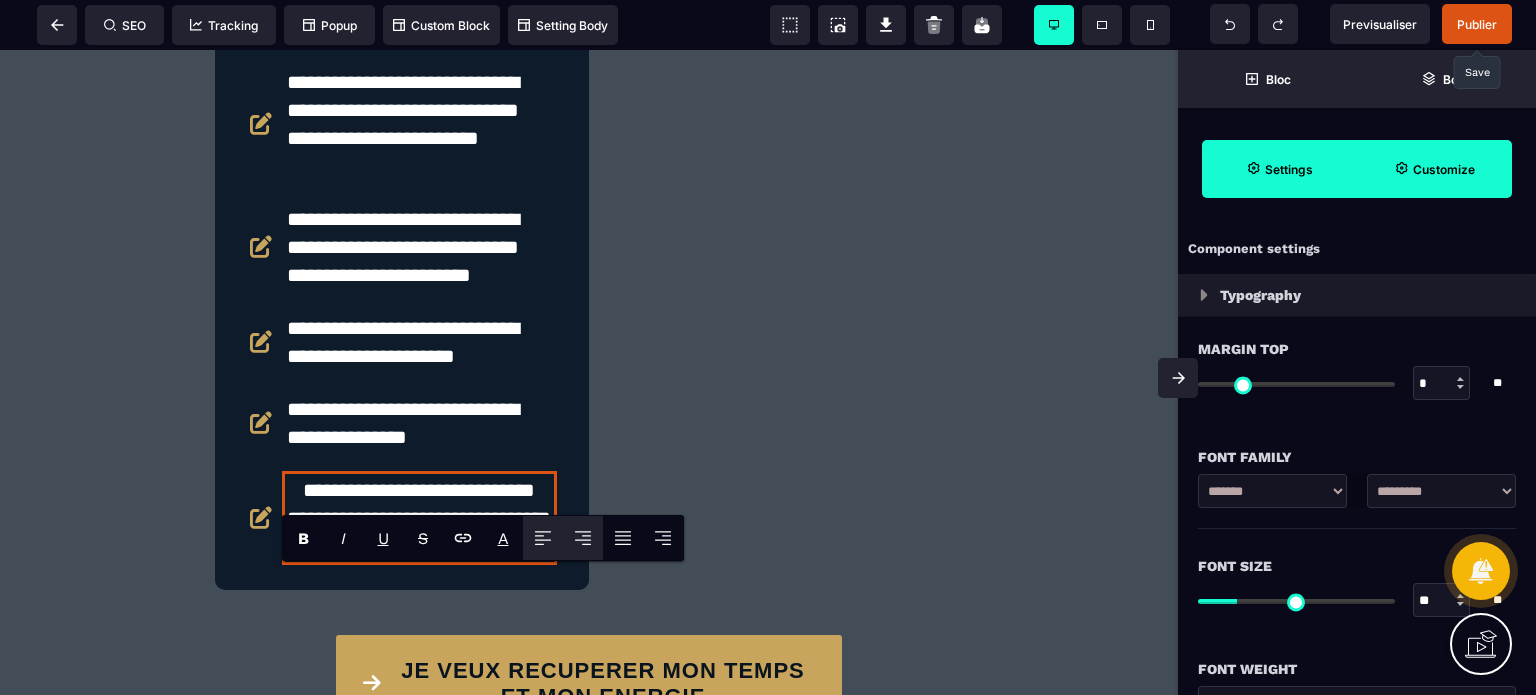 click at bounding box center (543, 538) 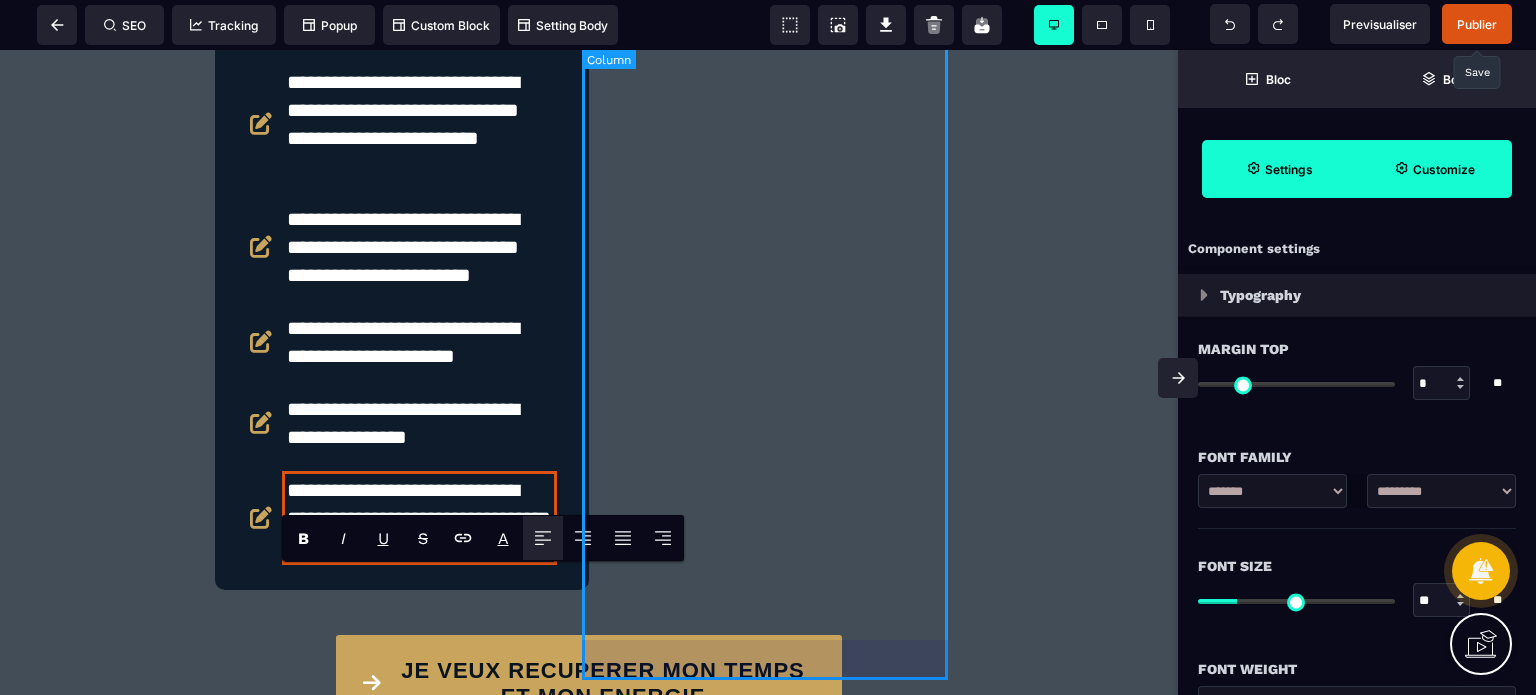 click at bounding box center (776, 234) 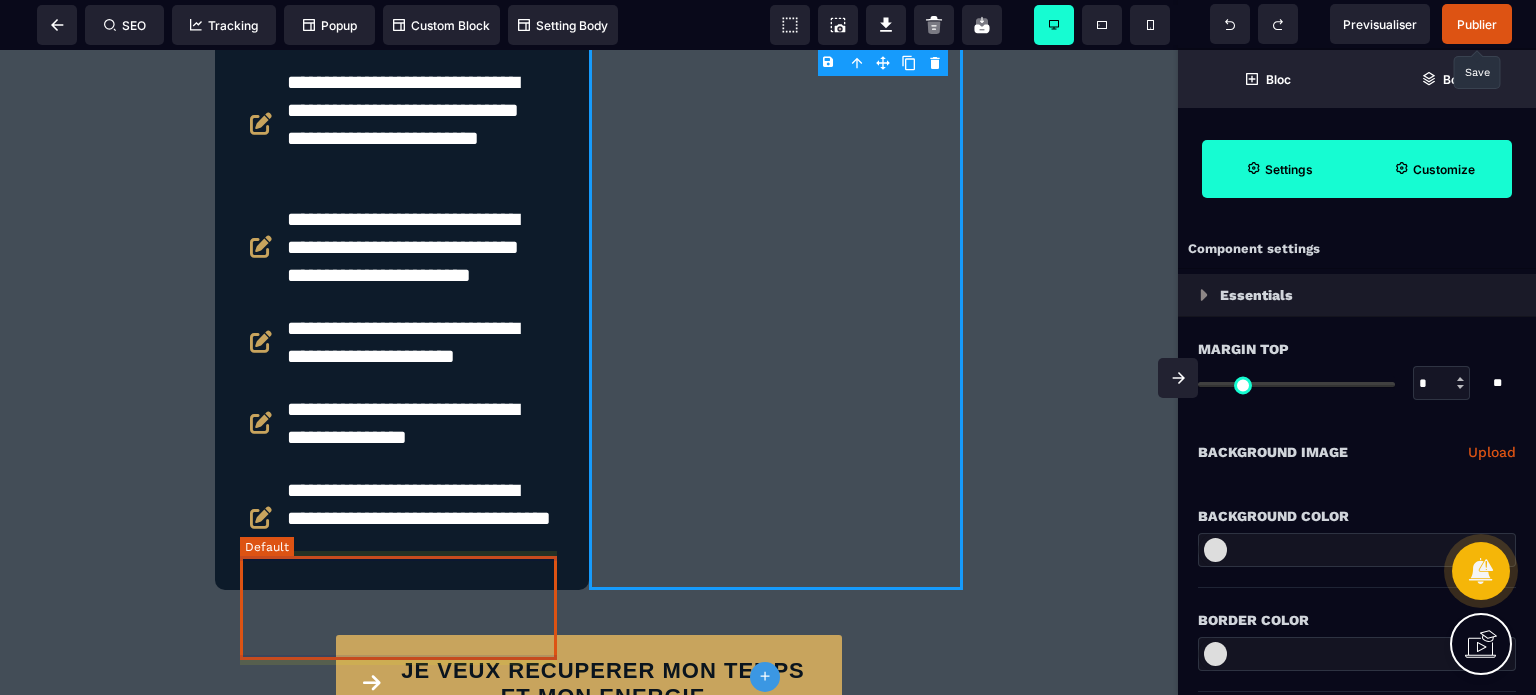 click on "**********" at bounding box center [402, 518] 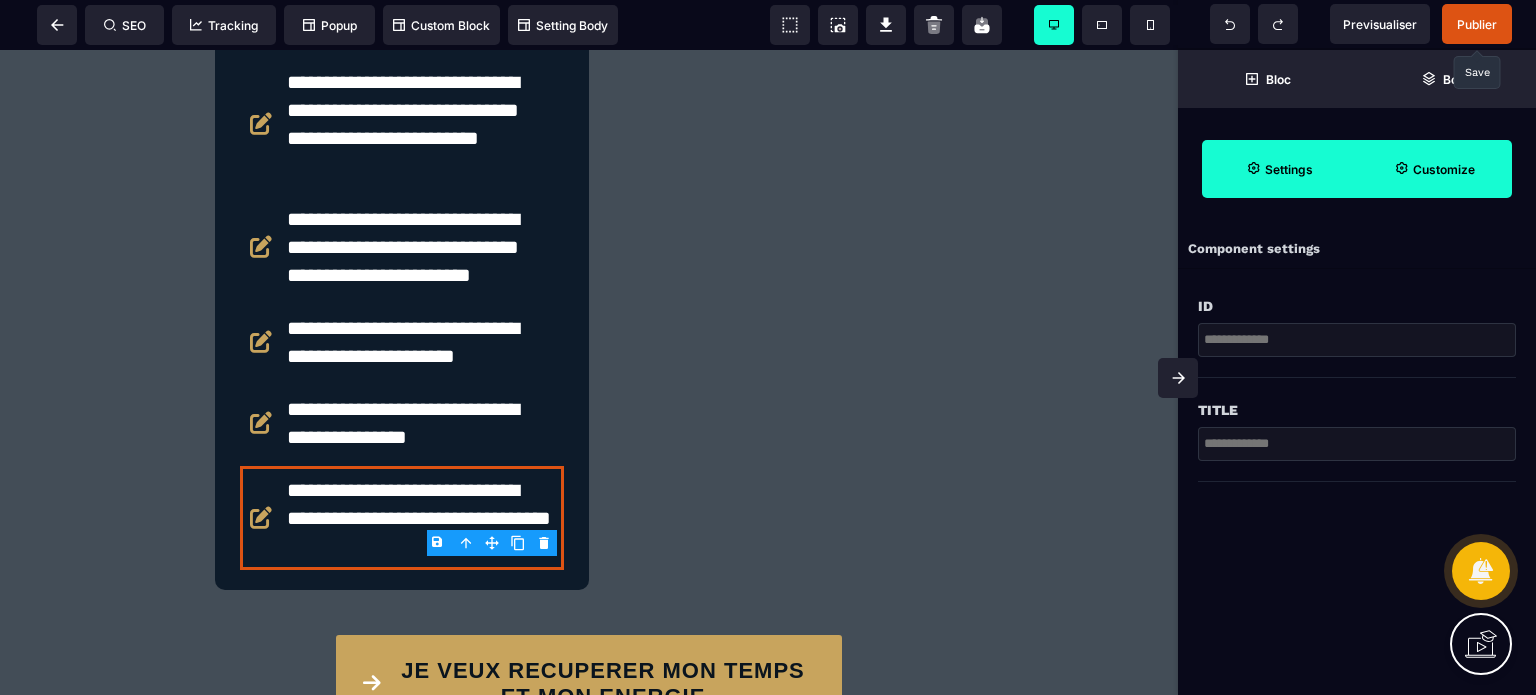 click 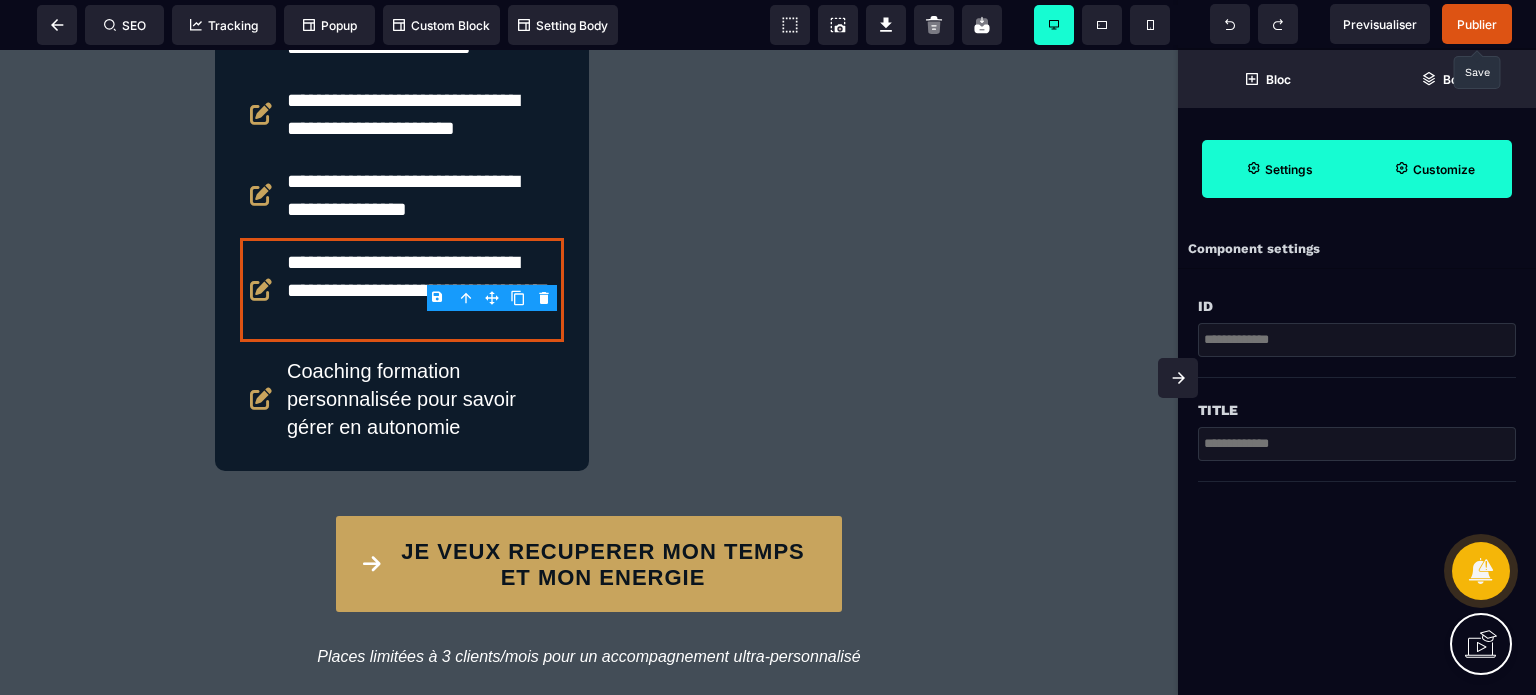 scroll, scrollTop: 5552, scrollLeft: 0, axis: vertical 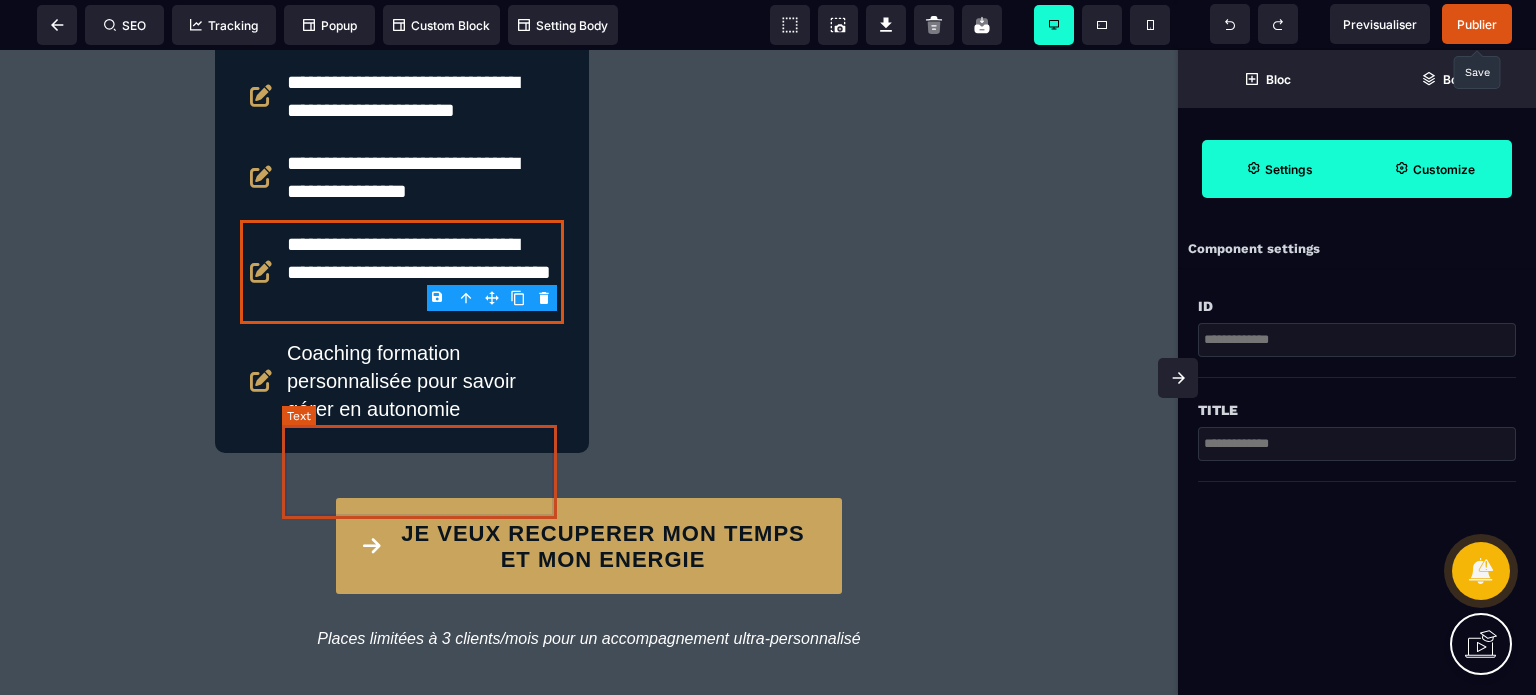 click on "Coaching formation personnalisée pour savoir gérer en autonomie" at bounding box center [423, 381] 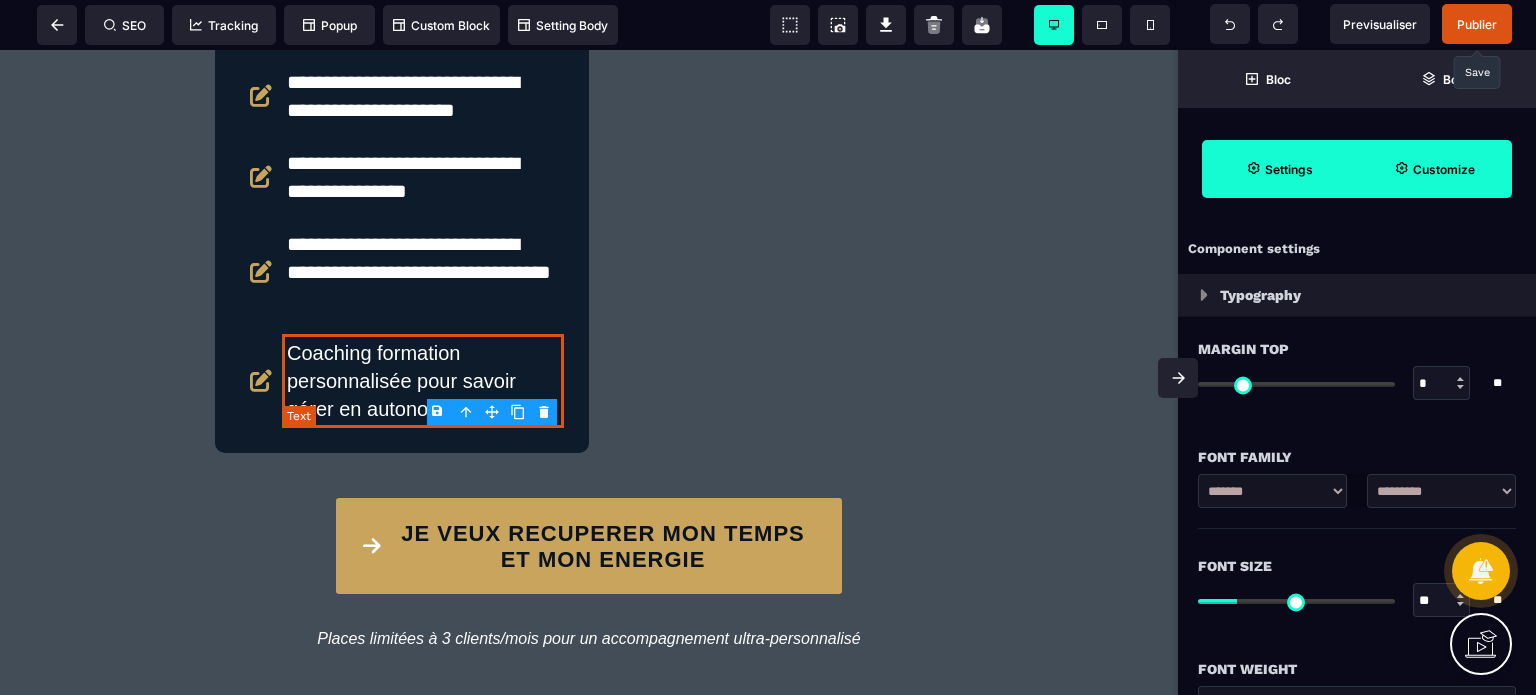 click on "Coaching formation personnalisée pour savoir gérer en autonomie" at bounding box center [423, 381] 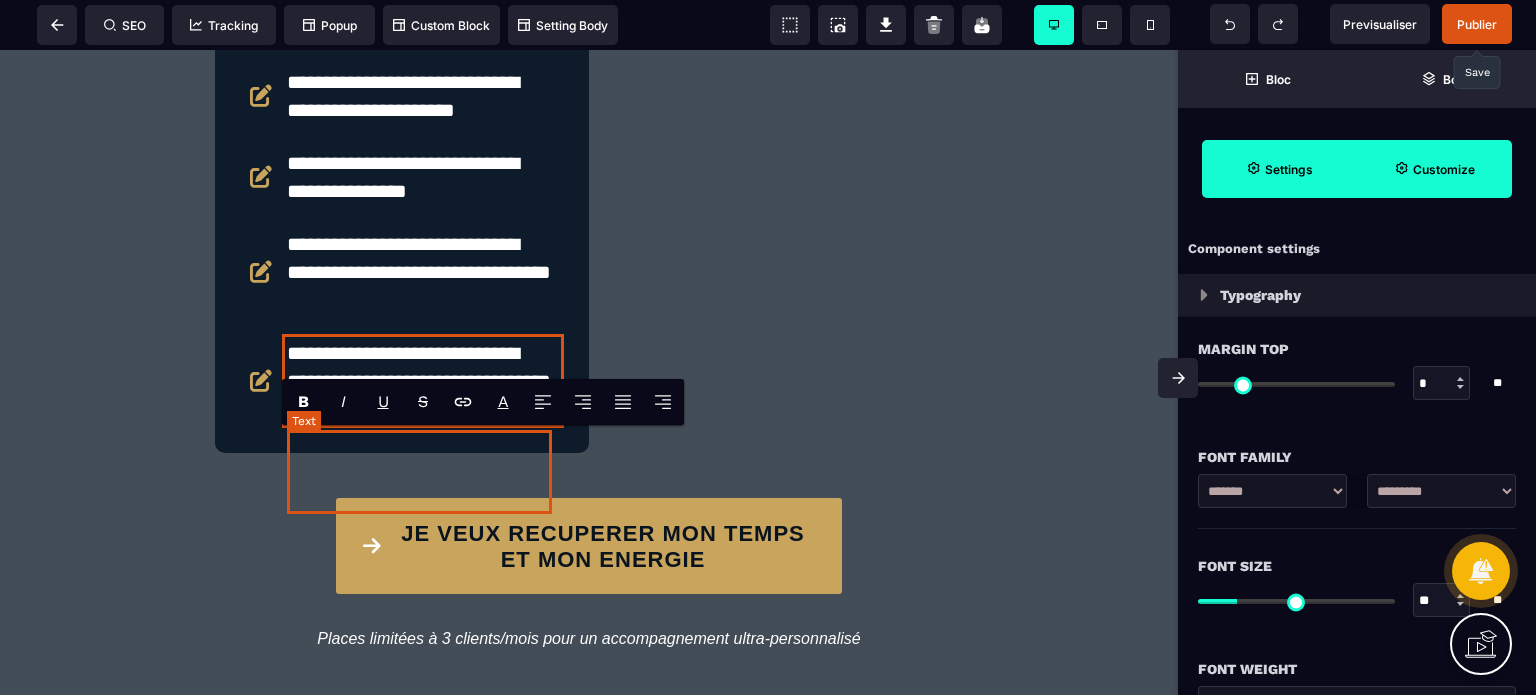 click on "**********" at bounding box center (419, 381) 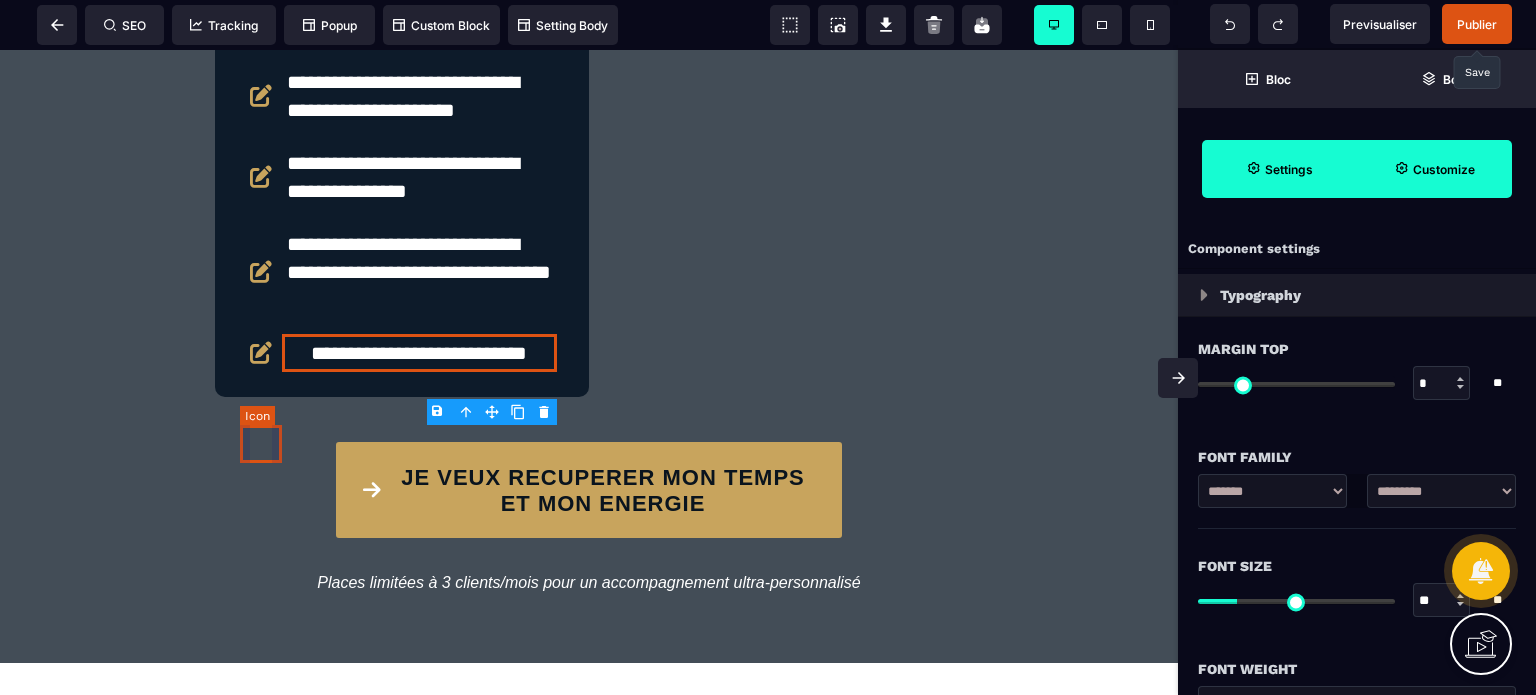 click at bounding box center (261, 353) 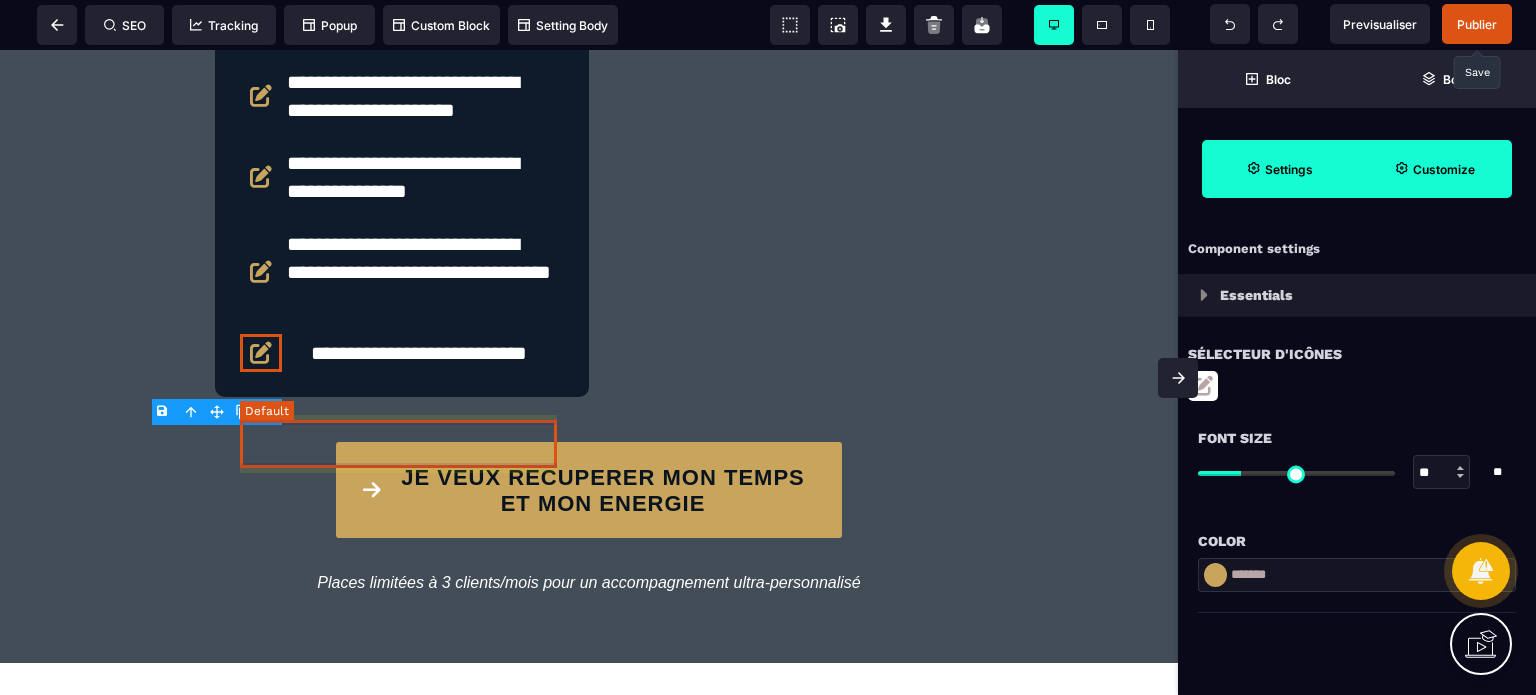 click on "**********" at bounding box center (402, 353) 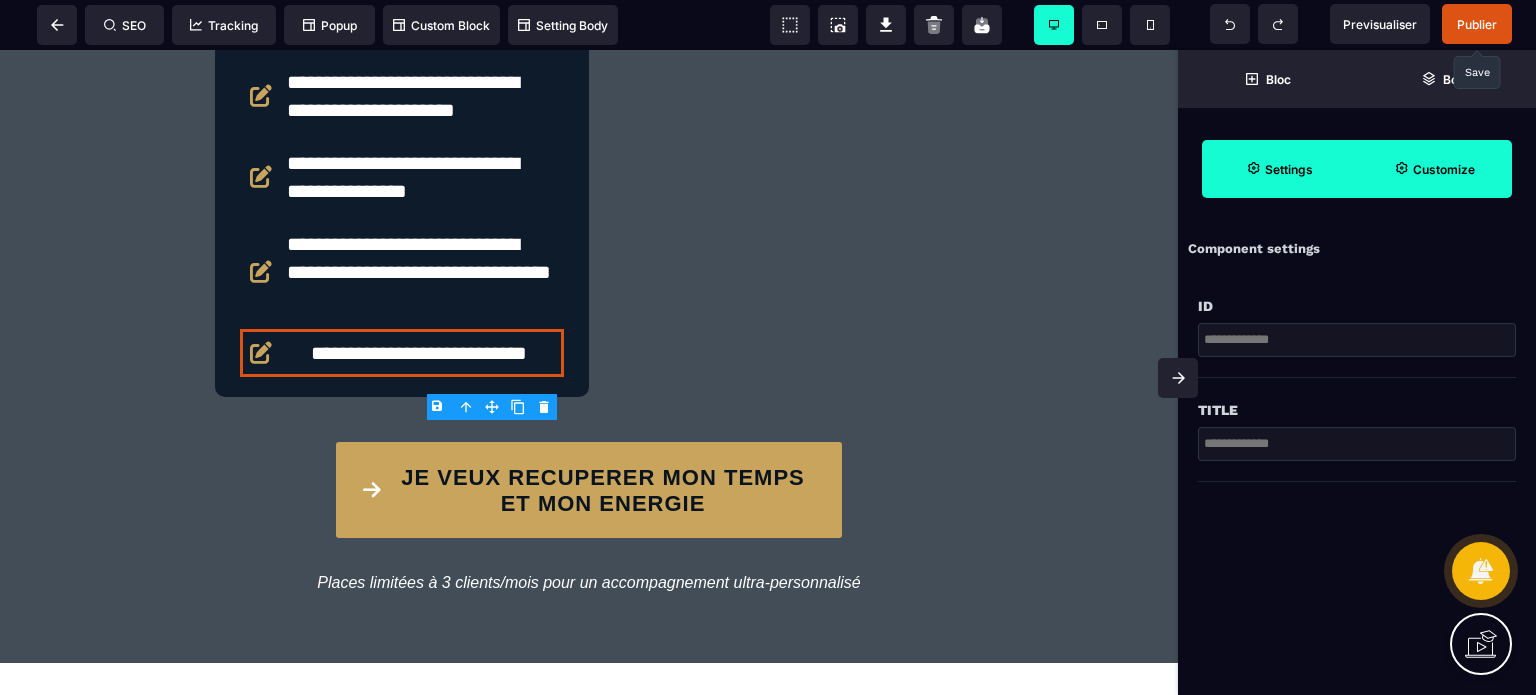 click 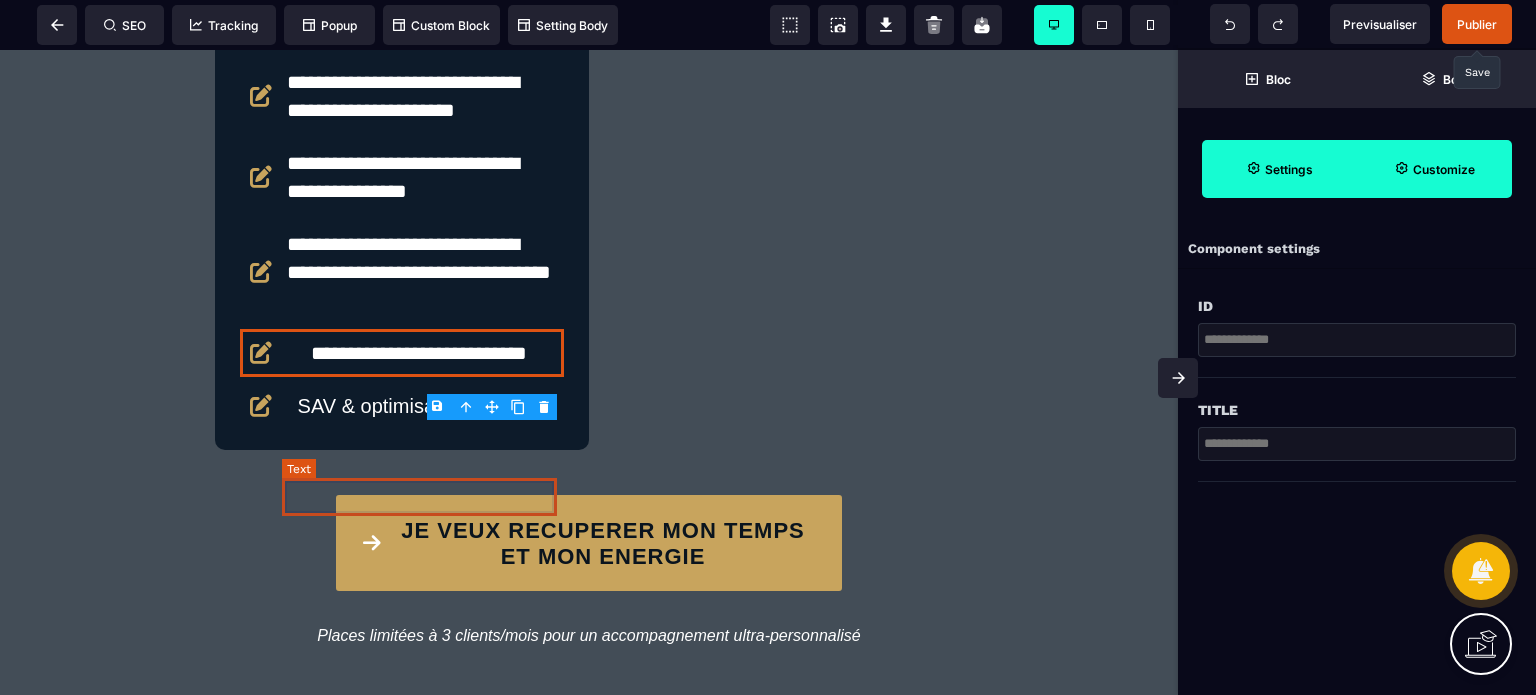 click on "SAV & optimisation continue" at bounding box center [423, 406] 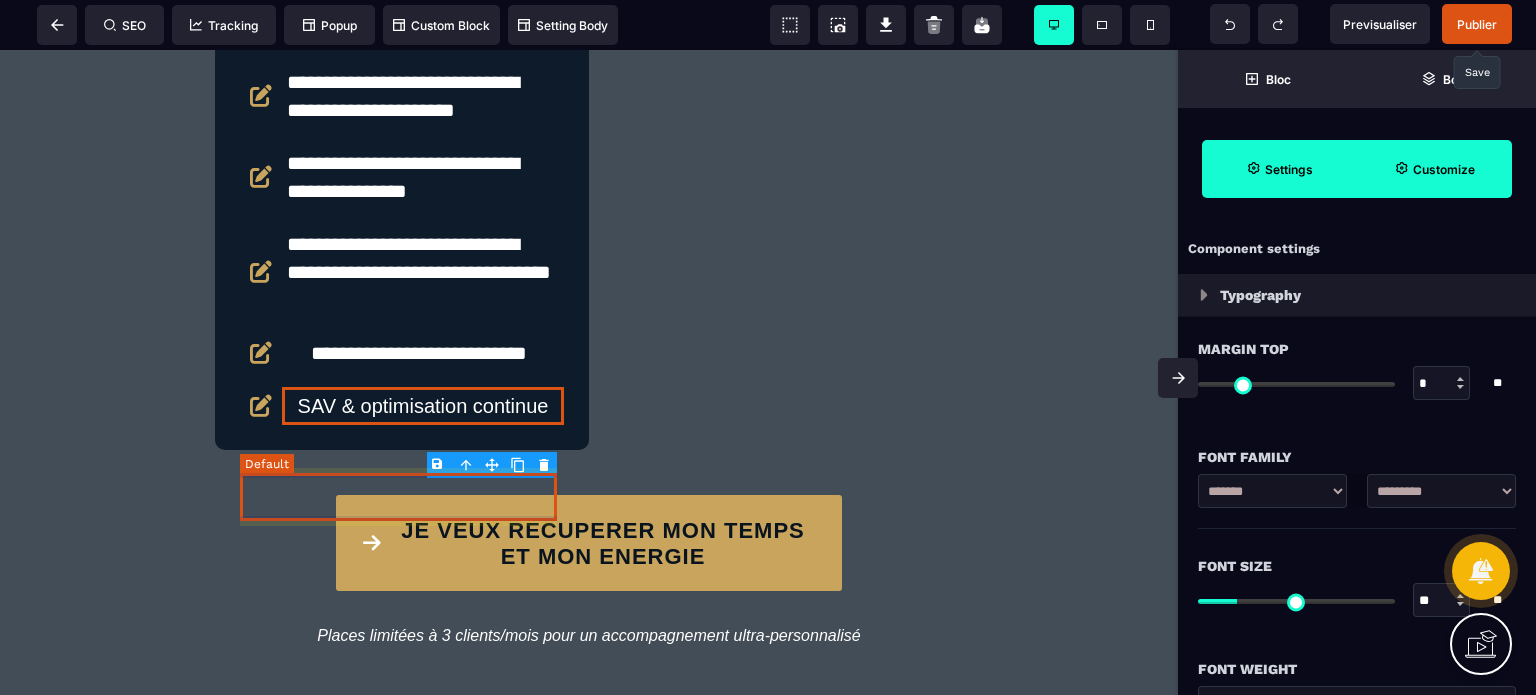 click on "SAV & optimisation continue" at bounding box center [402, 406] 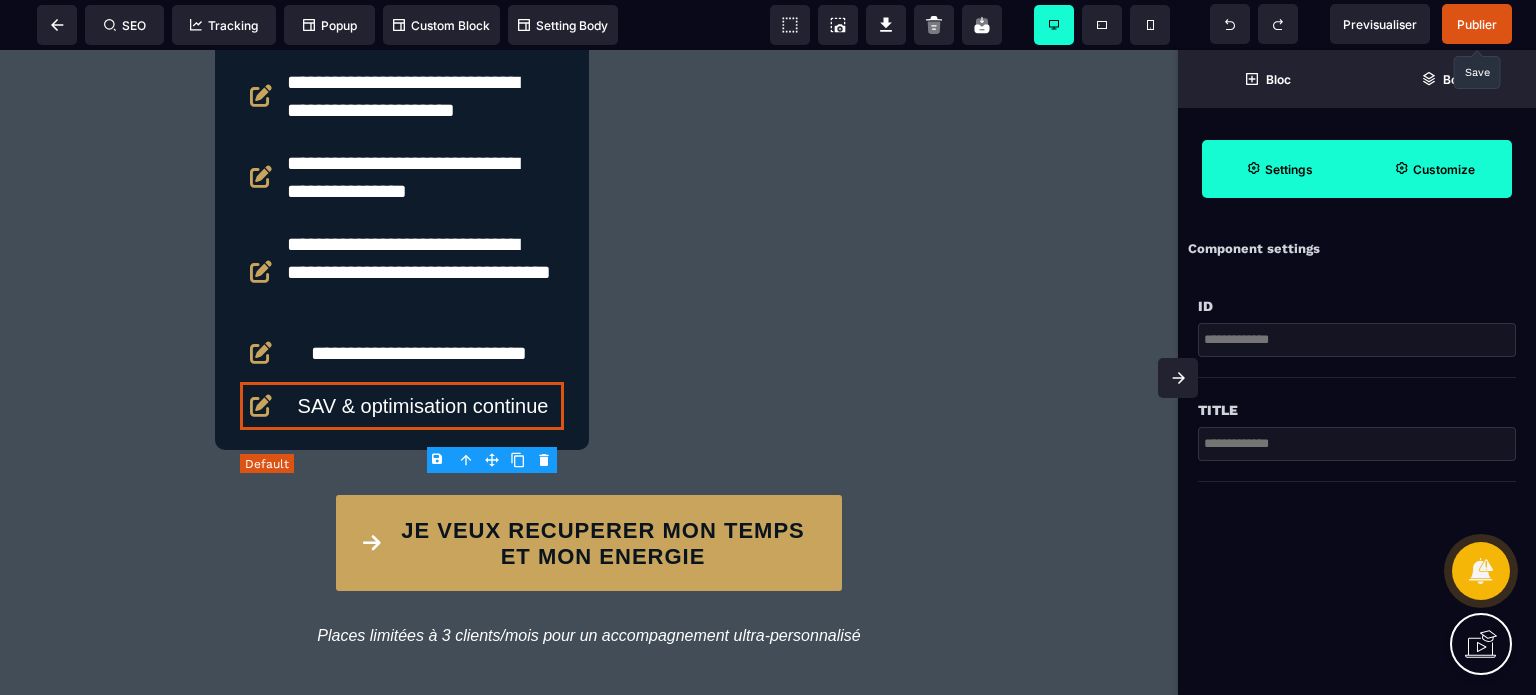 click on "SAV & optimisation continue" at bounding box center (402, 406) 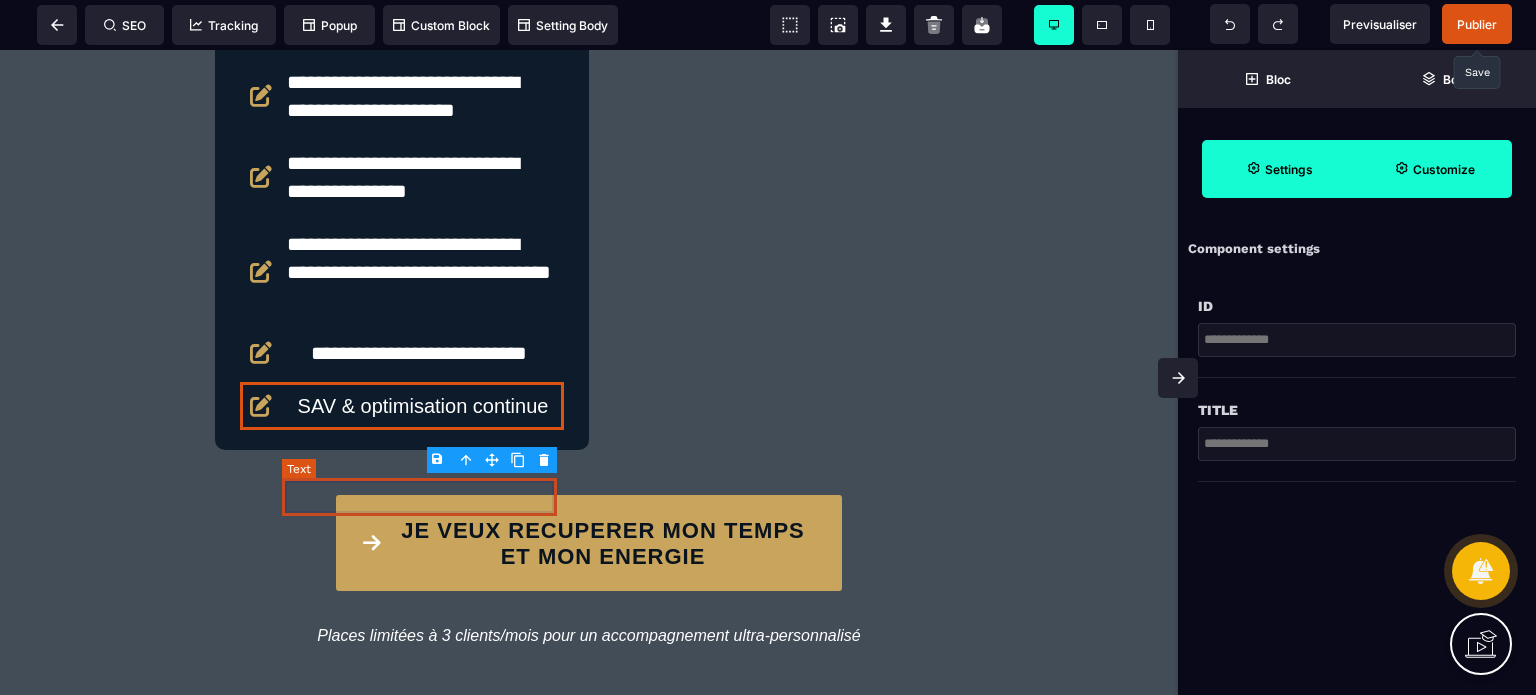 click on "SAV & optimisation continue" at bounding box center [423, 406] 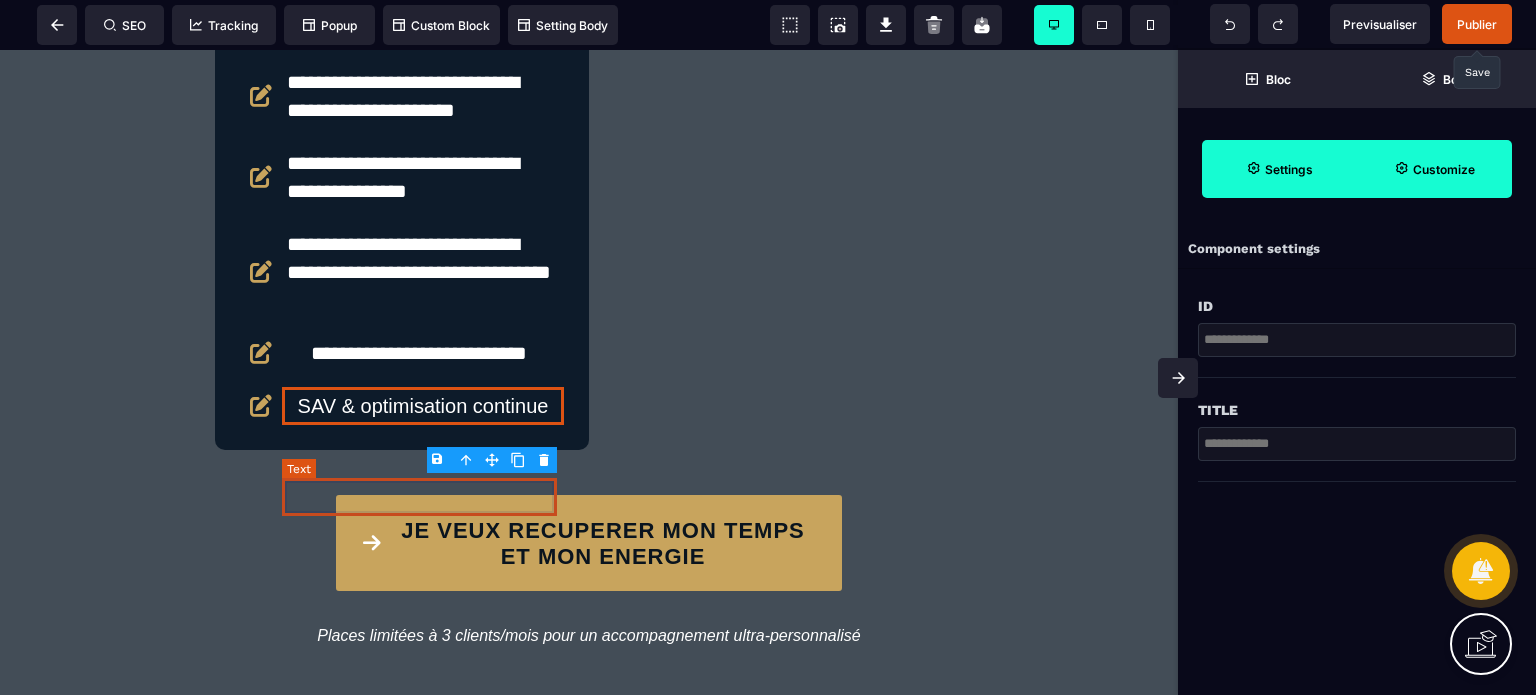 click on "SAV & optimisation continue" at bounding box center [423, 406] 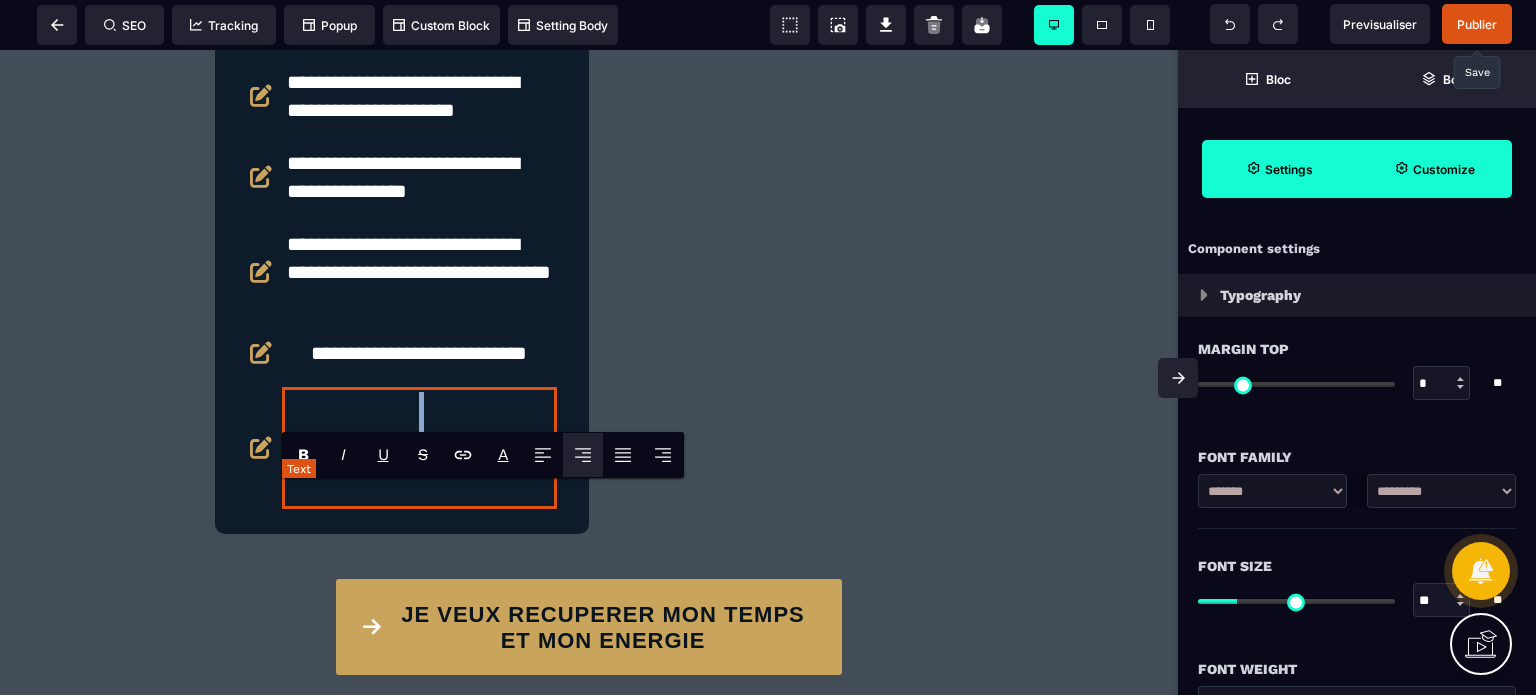 click on "**********" at bounding box center [419, 448] 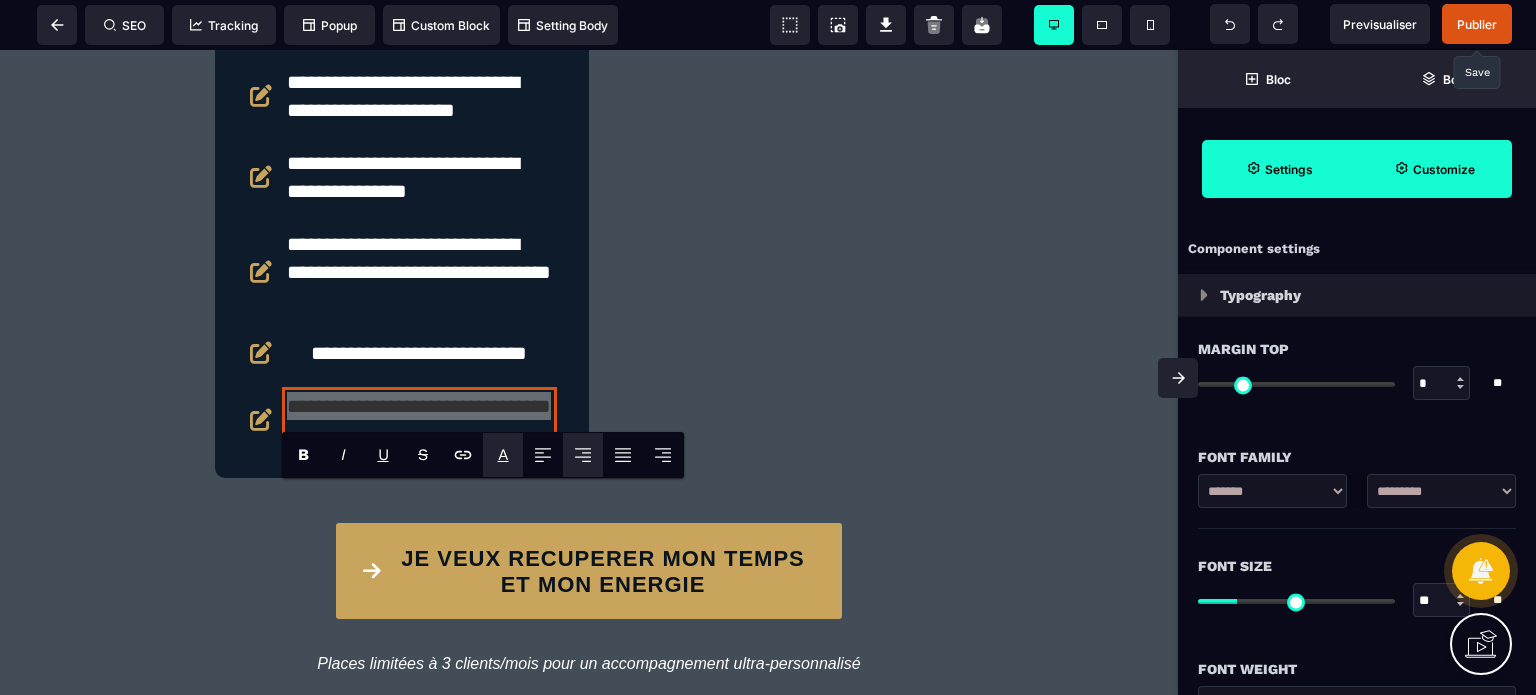 click on "*******" at bounding box center (528, 477) 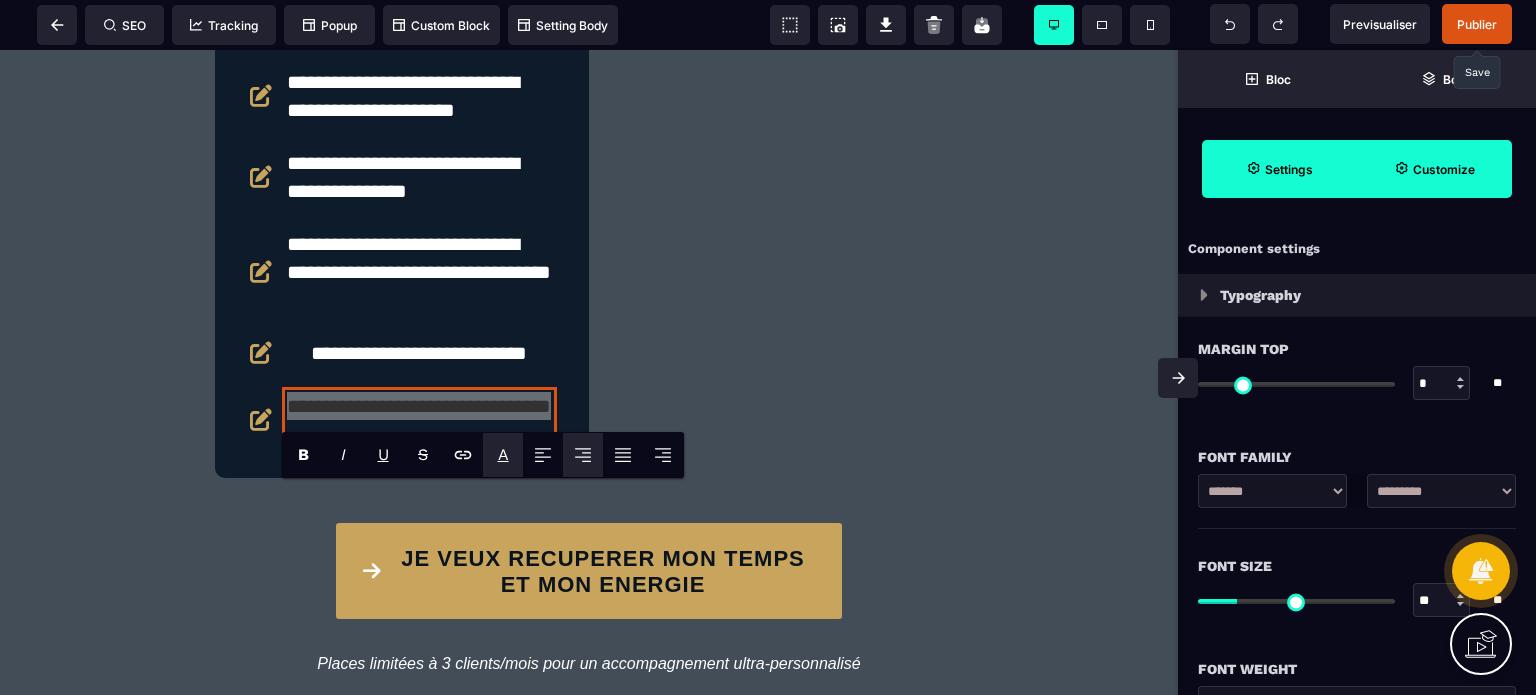 click on "*******" at bounding box center [528, 477] 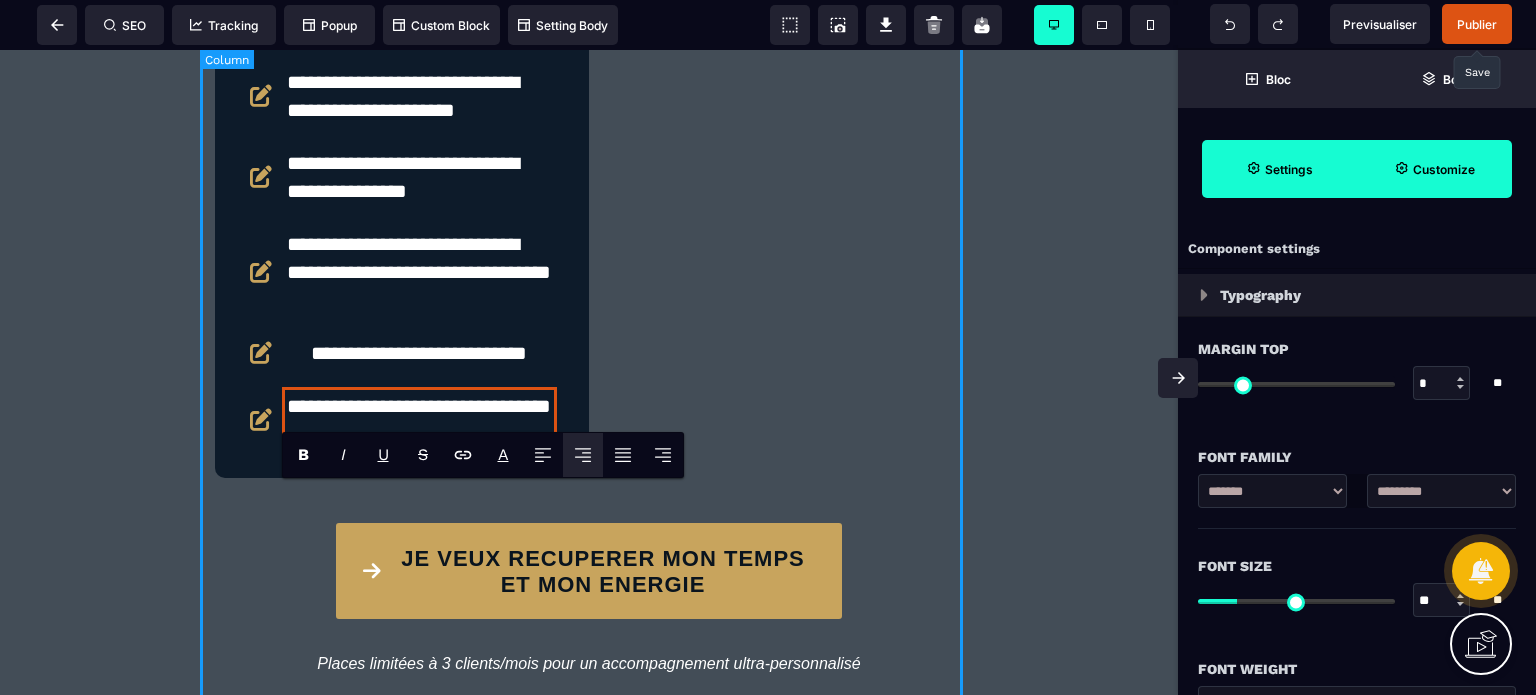 click on "**********" at bounding box center [589, -213] 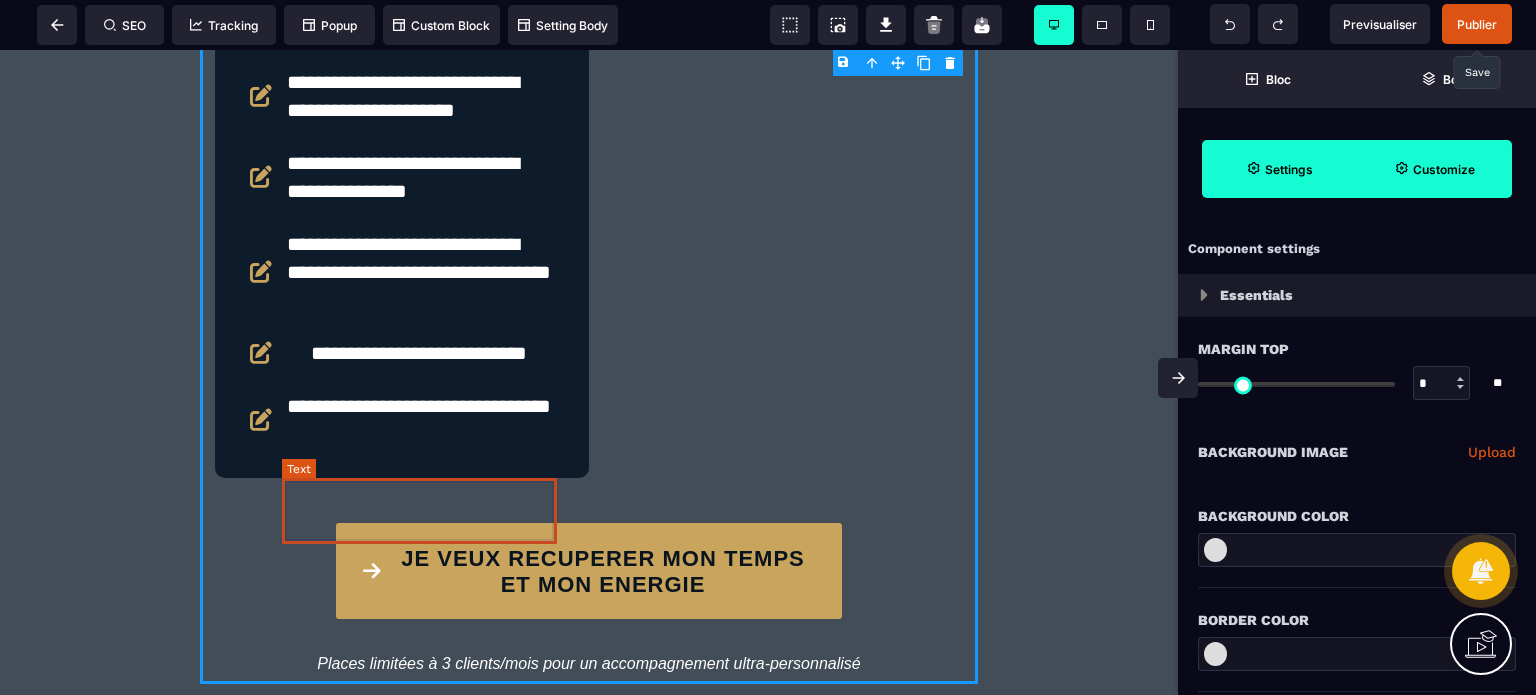 click on "**********" at bounding box center [419, 420] 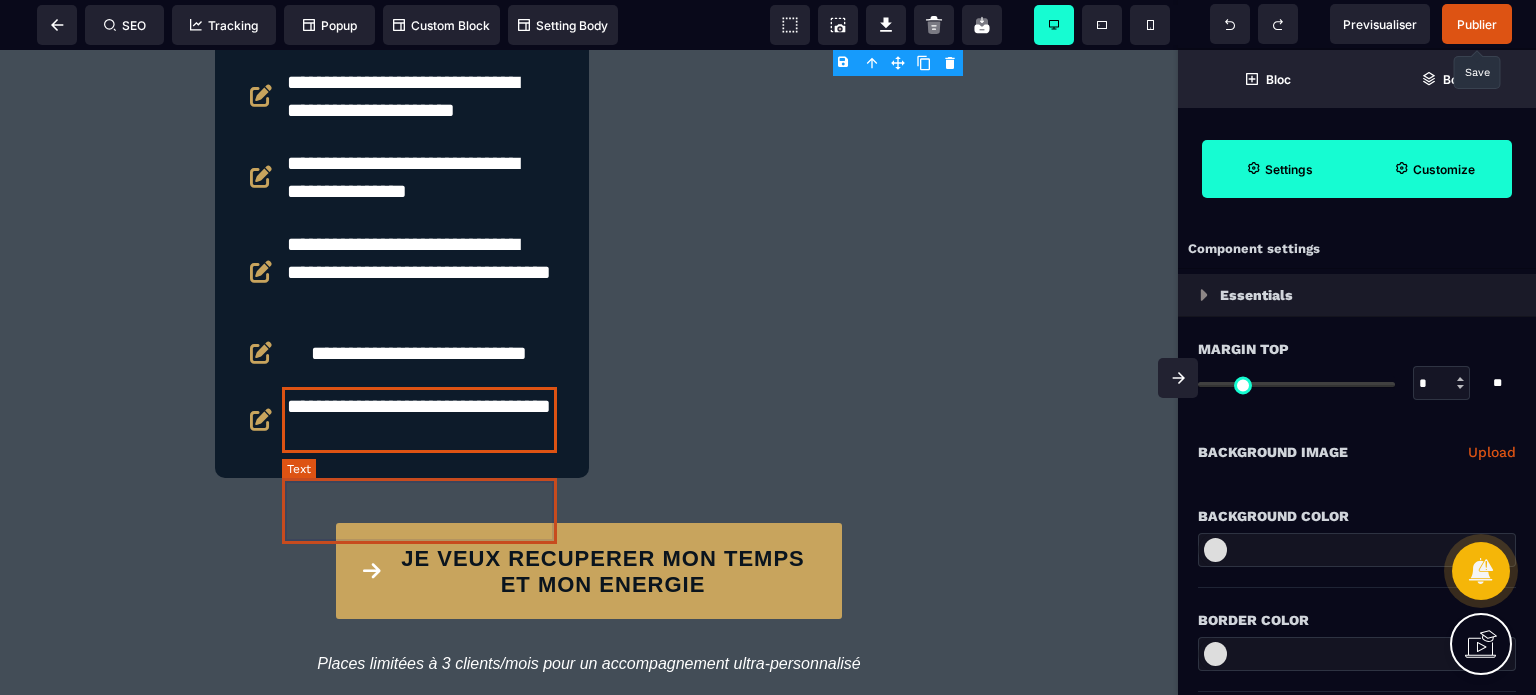 click on "**********" at bounding box center (419, 420) 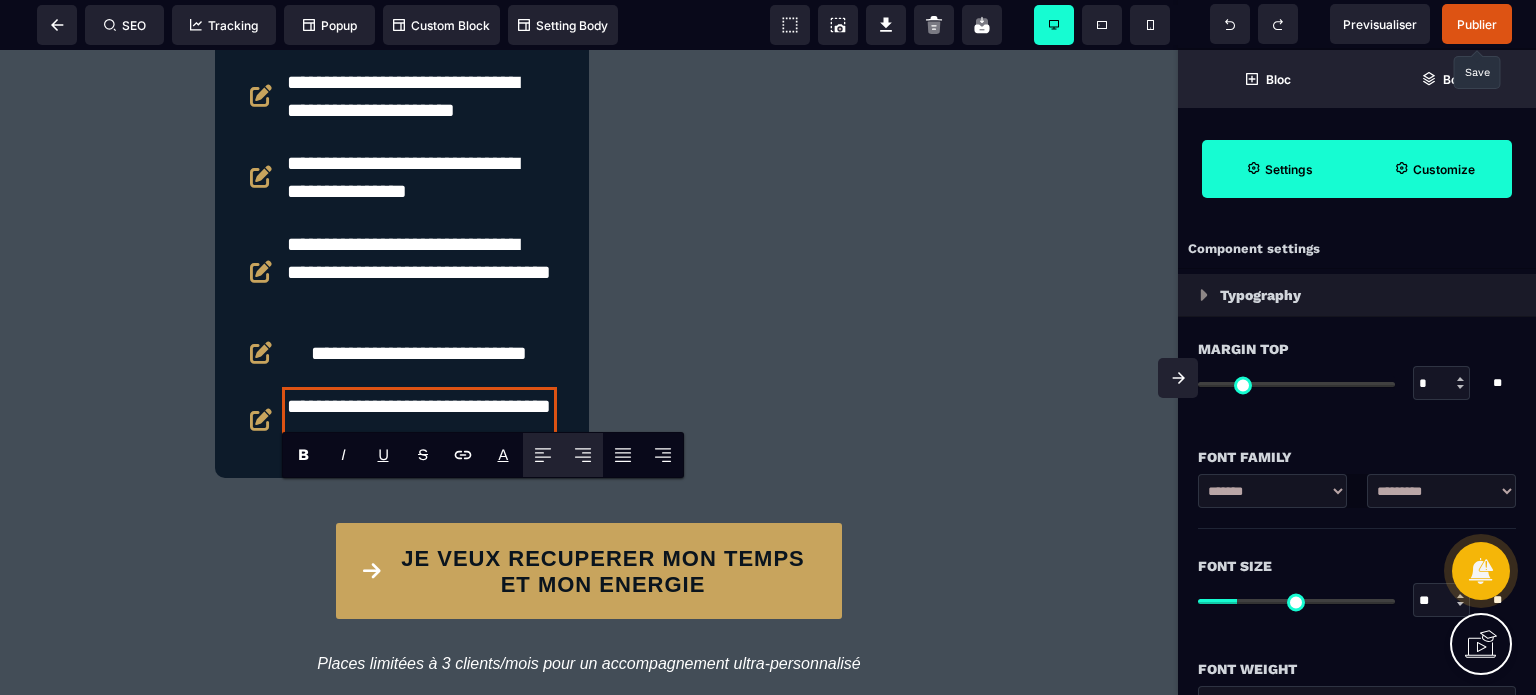 click 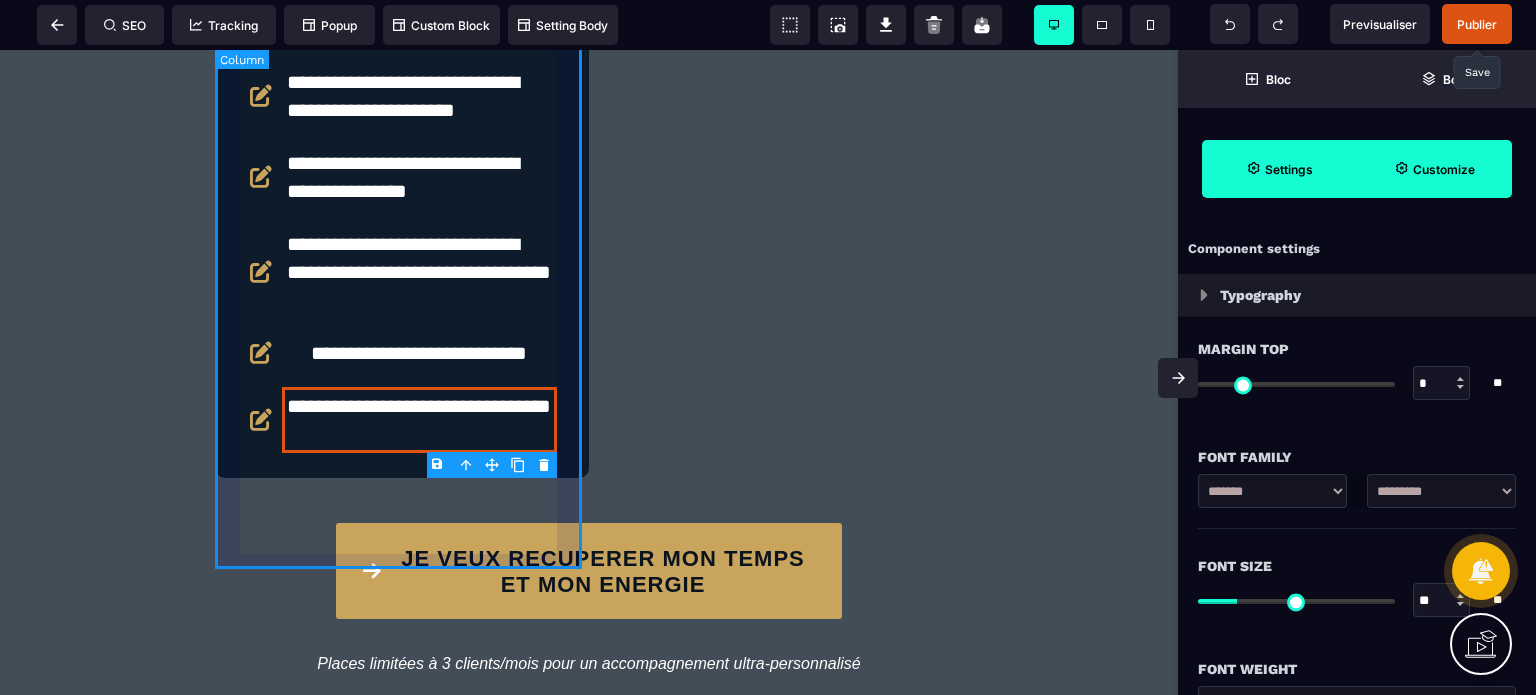 click on "**********" at bounding box center (402, 55) 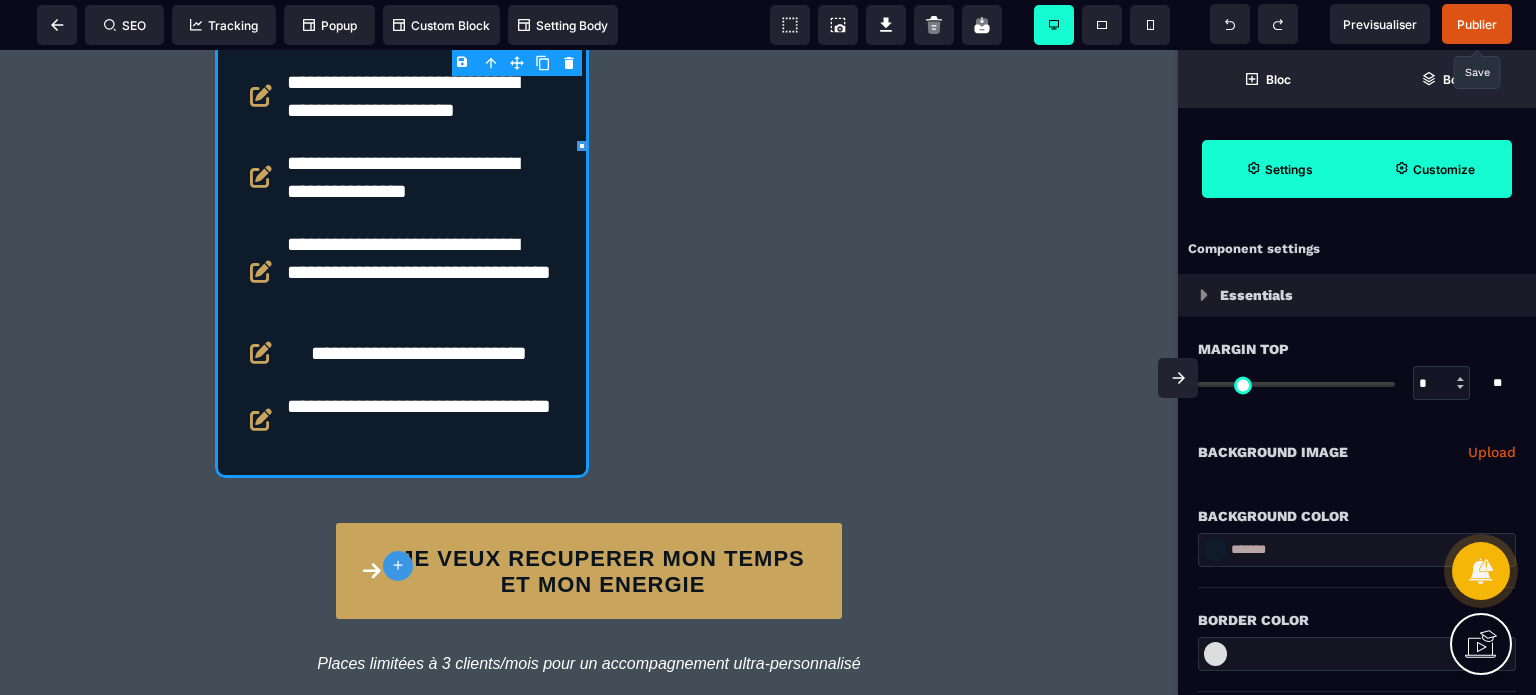 click on "Publier" at bounding box center (1477, 24) 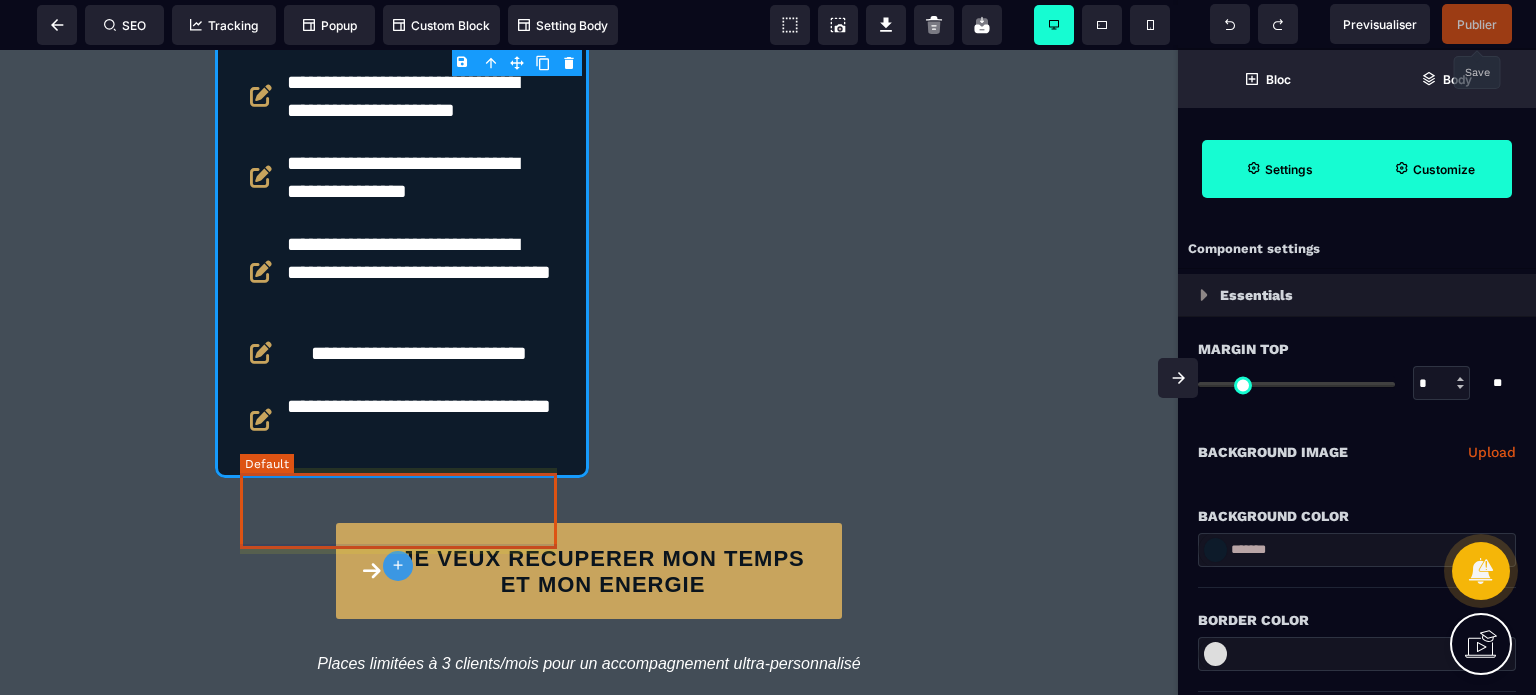 click on "**********" at bounding box center [402, 420] 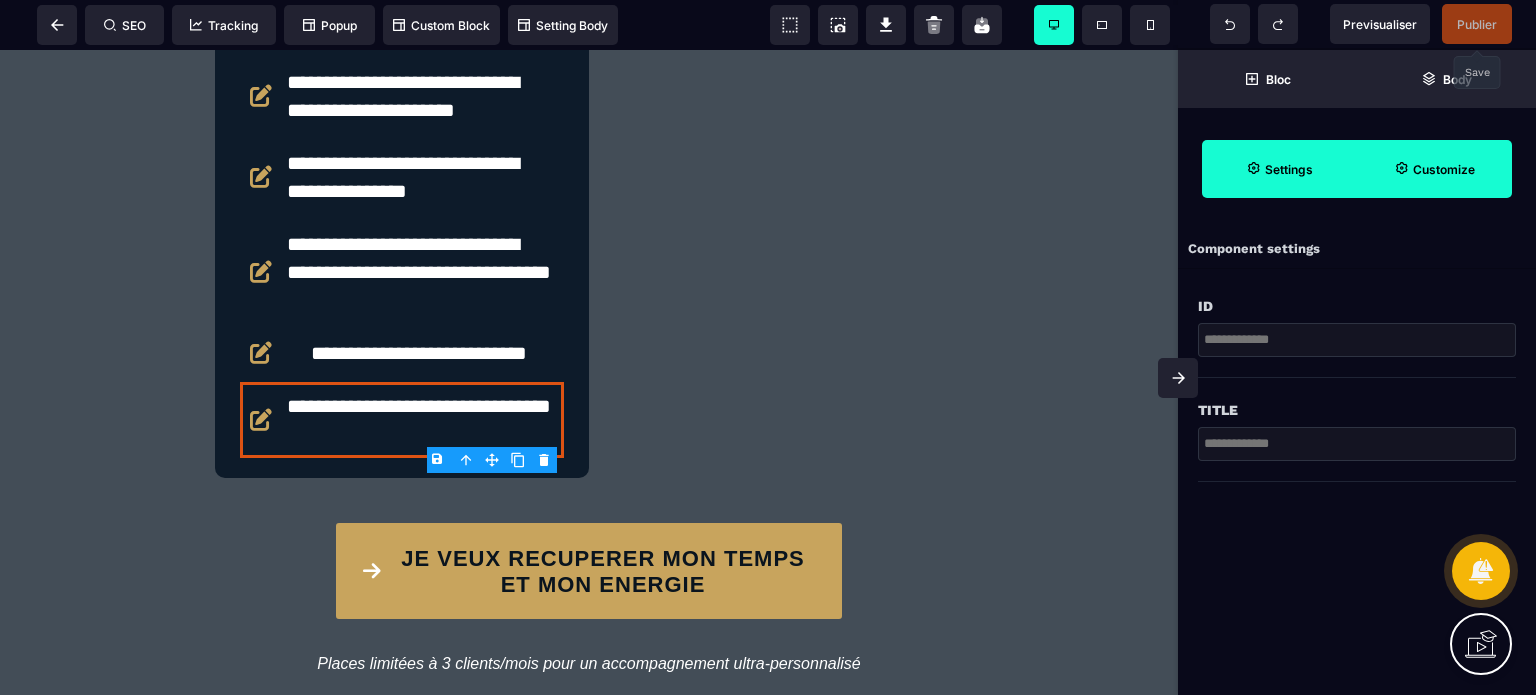 click 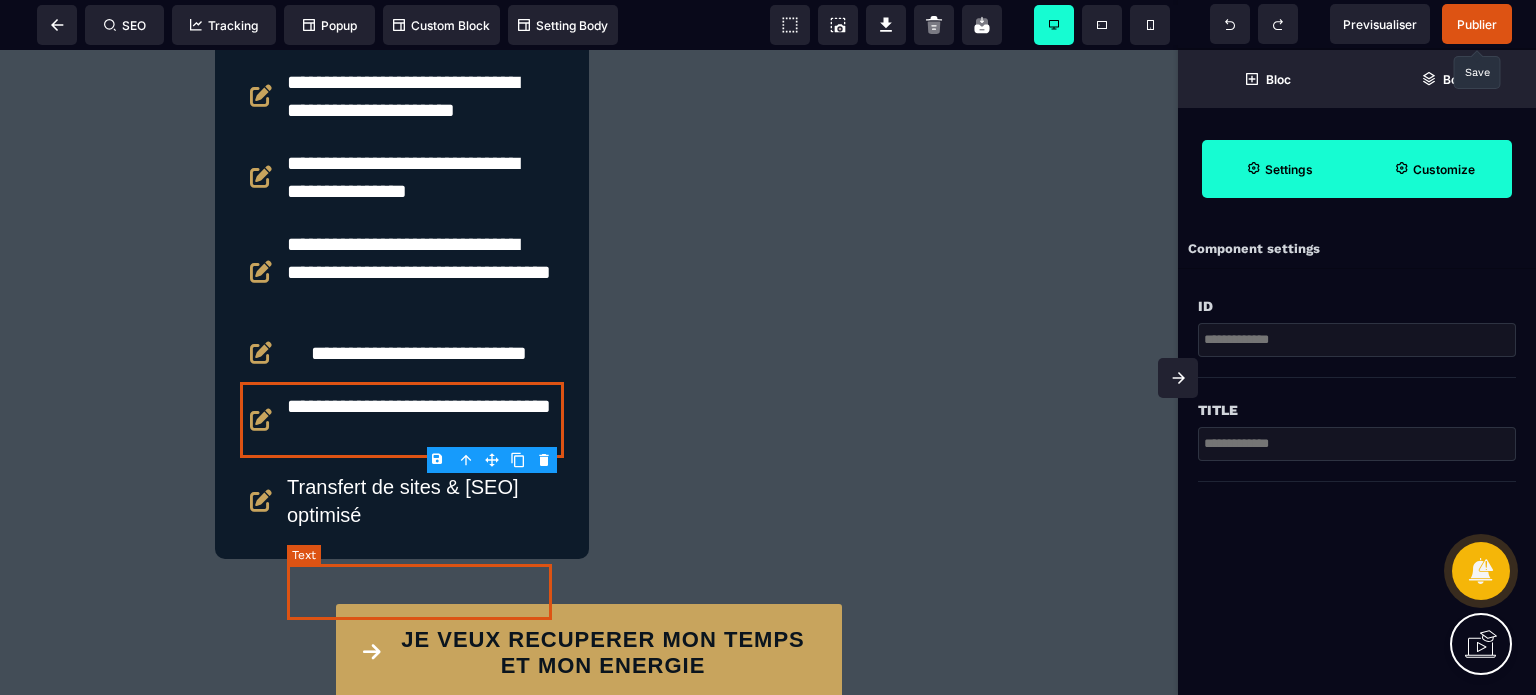 click on "Transfert de sites & [SEO] optimisé" at bounding box center (423, 501) 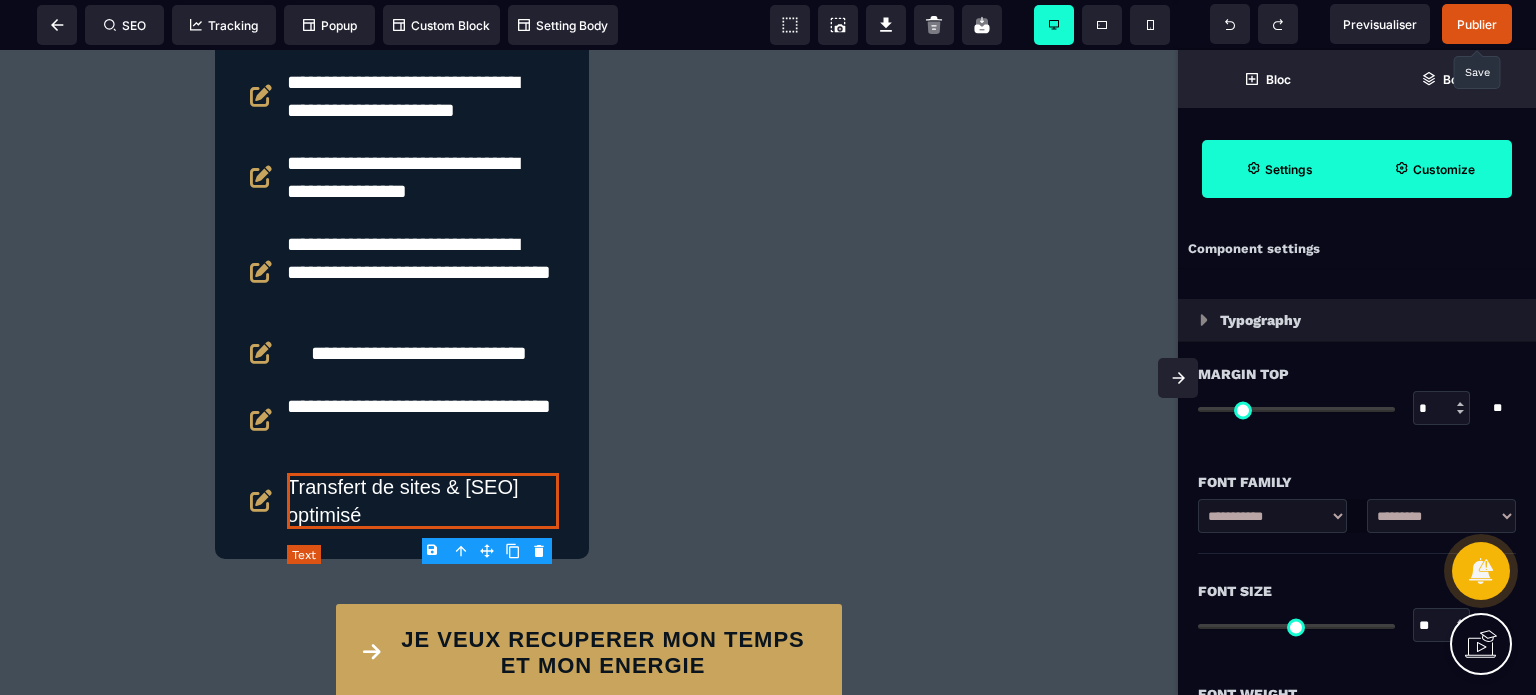 click on "Transfert de sites & [SEO] optimisé" at bounding box center [423, 501] 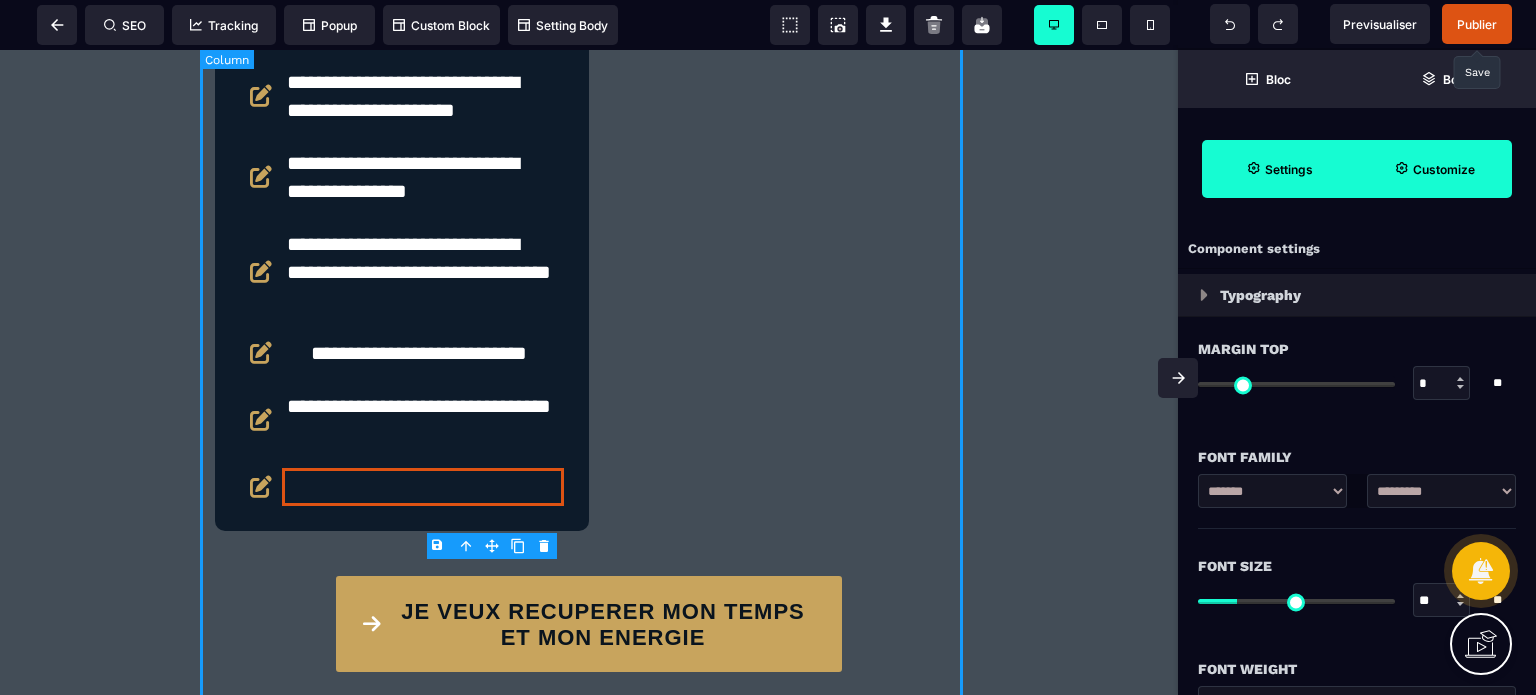 click on "**********" at bounding box center (589, -187) 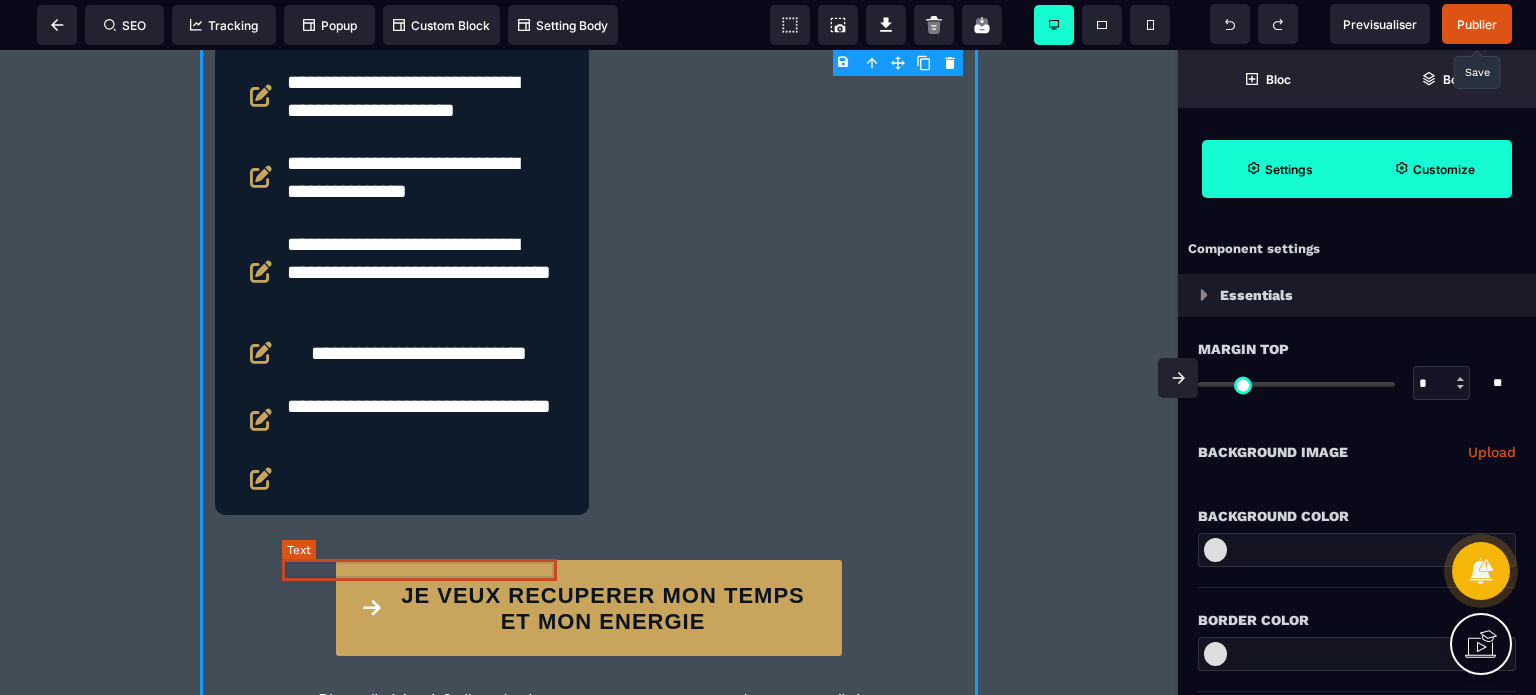 click at bounding box center [423, 479] 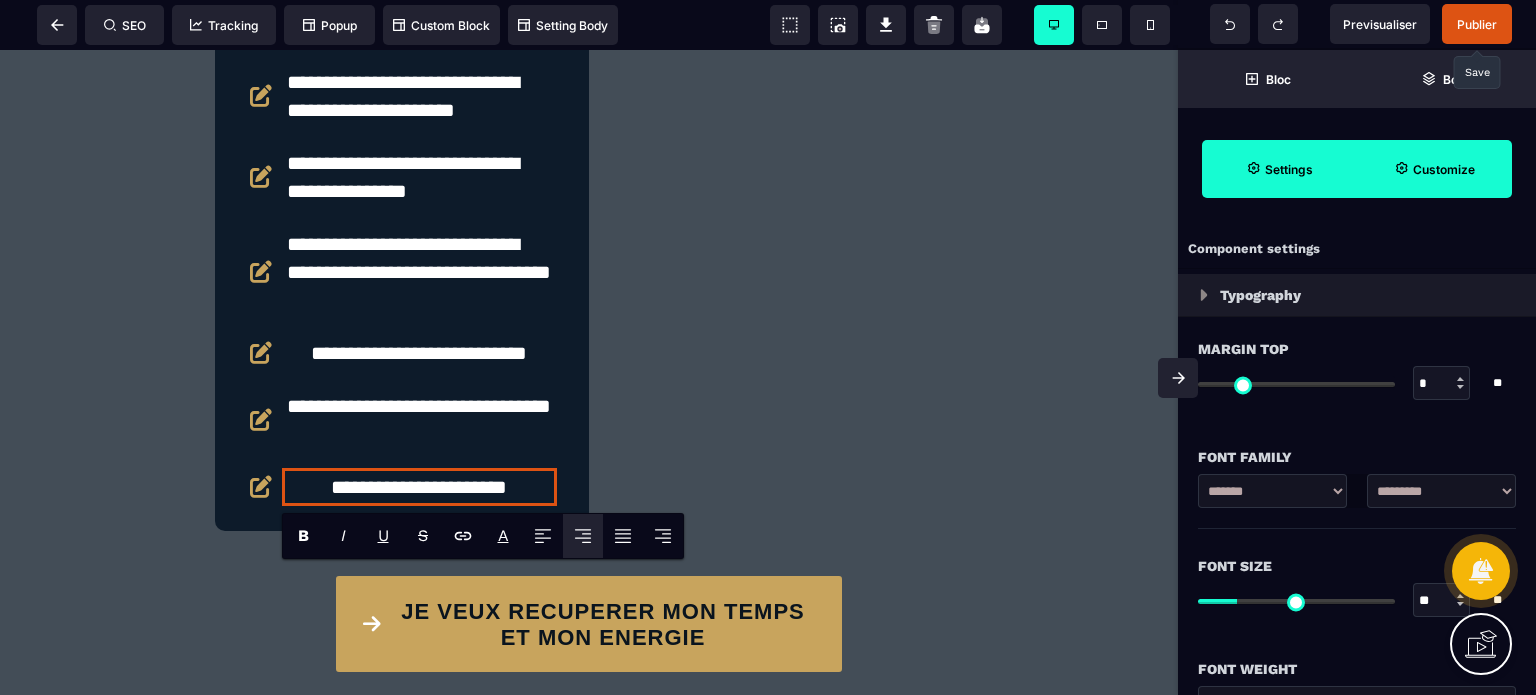 click at bounding box center [1178, 378] 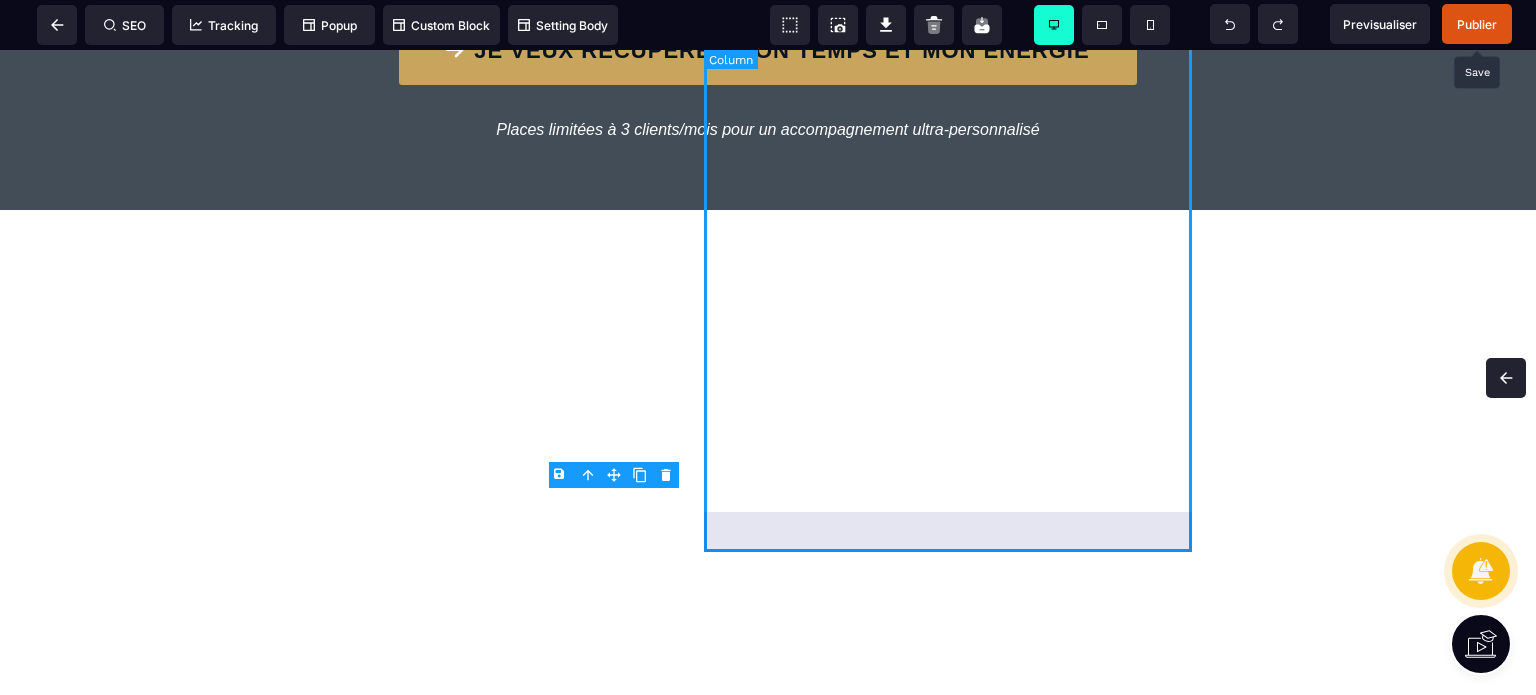 scroll, scrollTop: 4858, scrollLeft: 0, axis: vertical 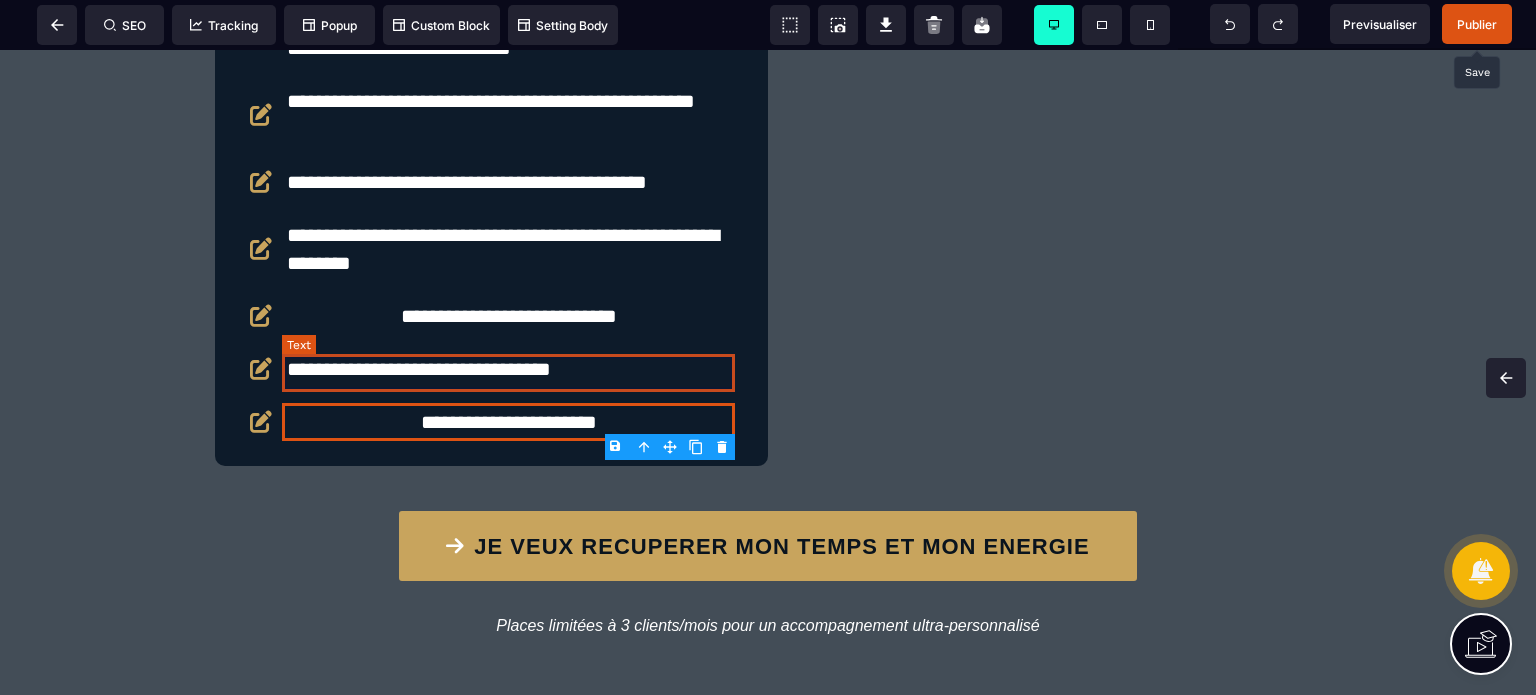 click on "**********" at bounding box center [508, 316] 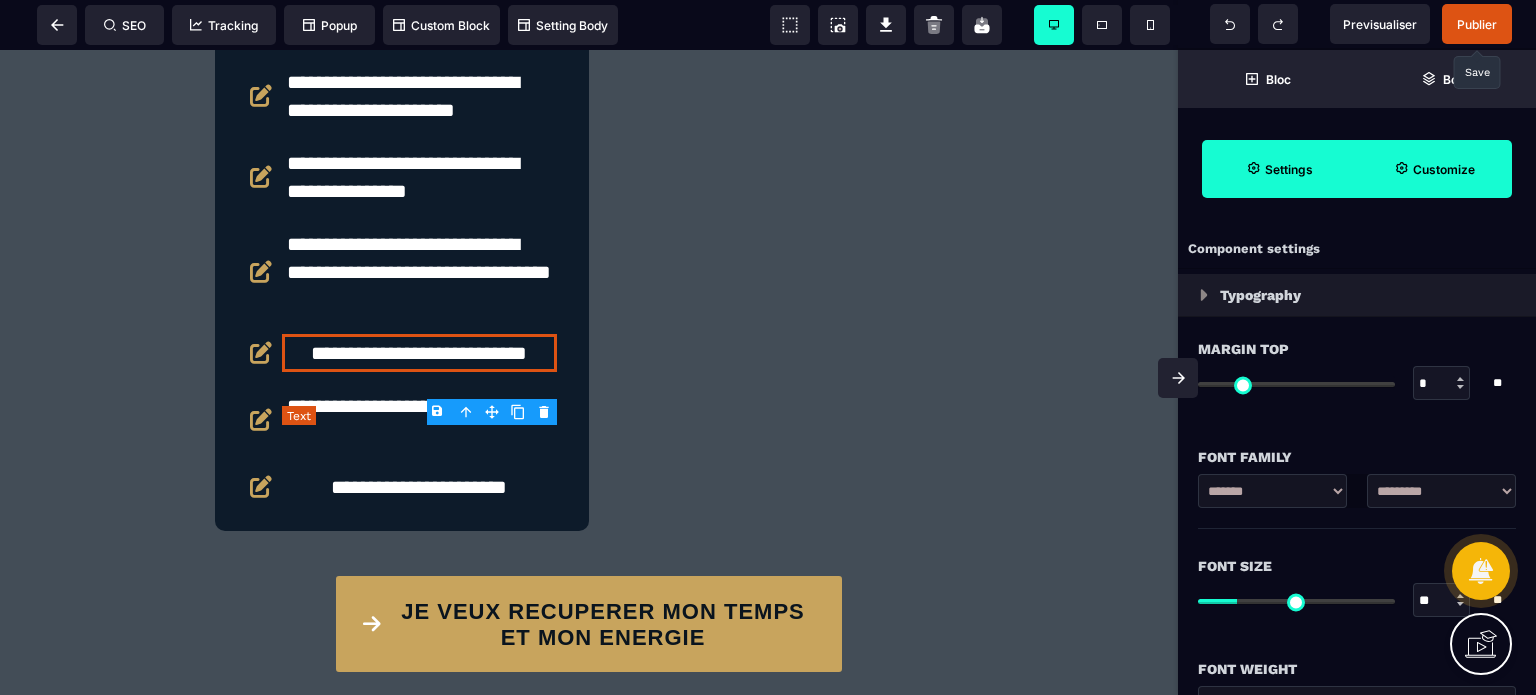 click on "**********" at bounding box center [419, 353] 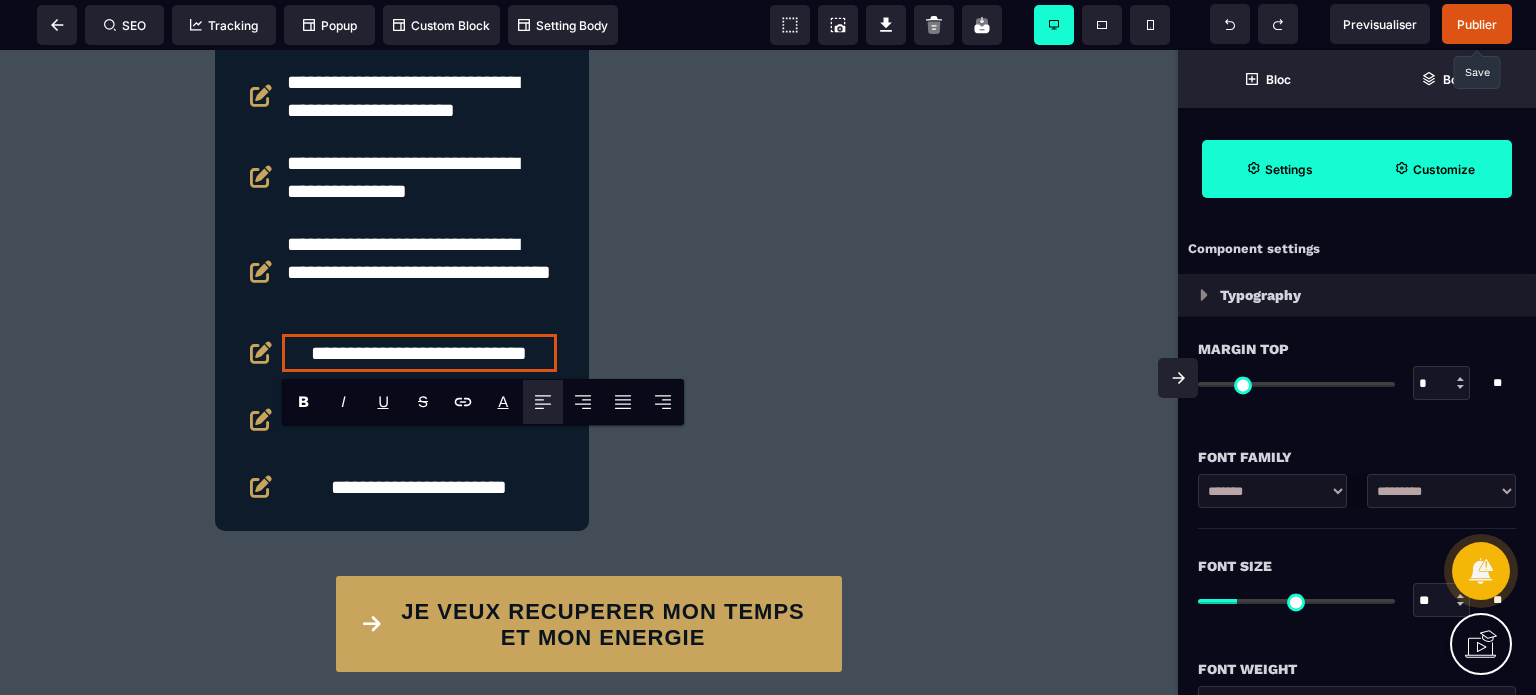 click 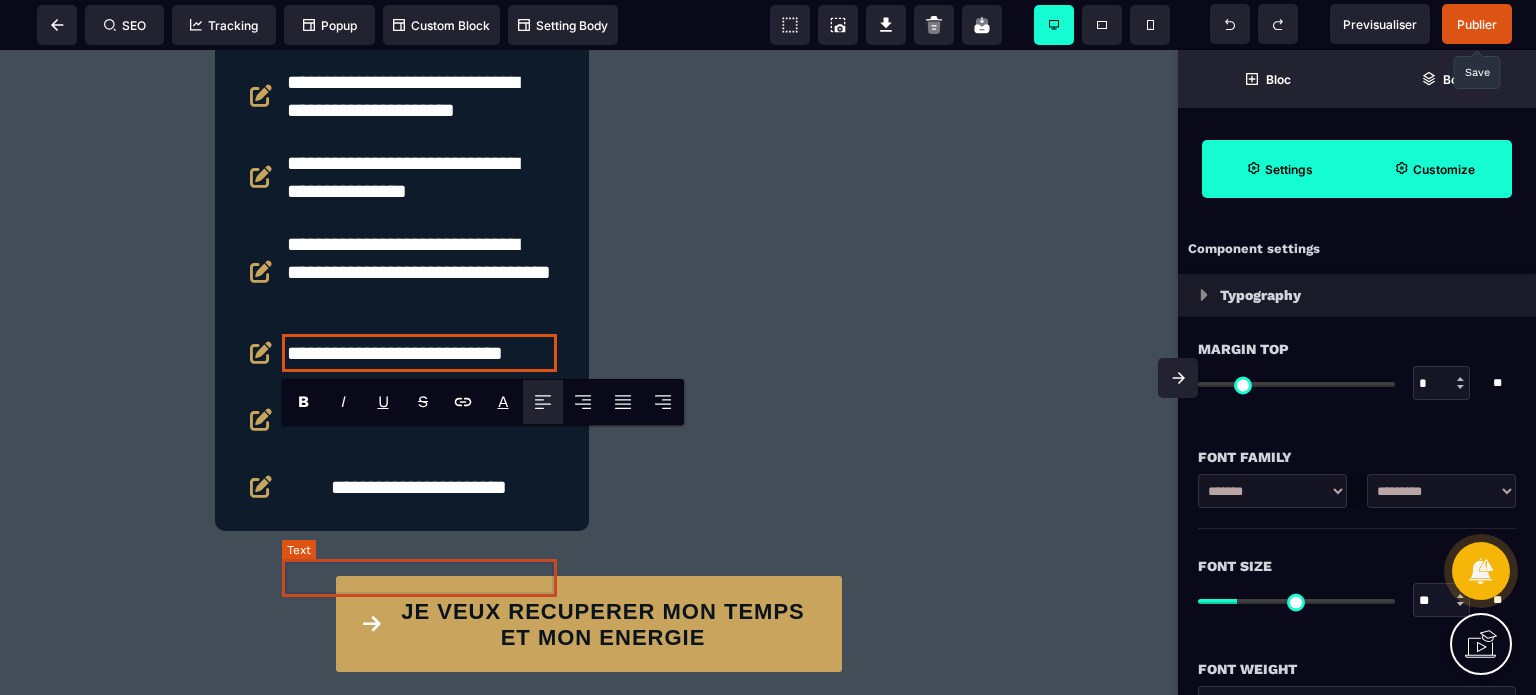 click on "**********" at bounding box center [419, 487] 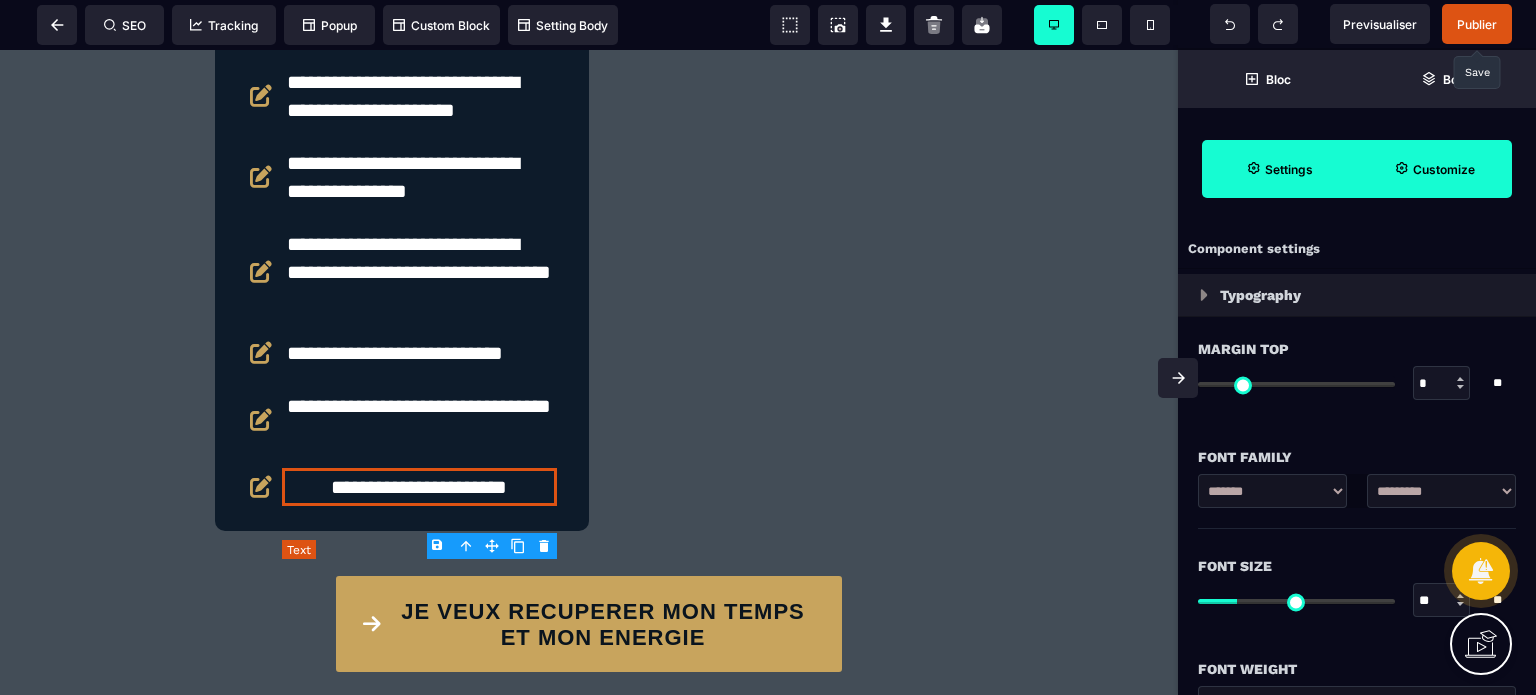 click on "**********" at bounding box center (419, 487) 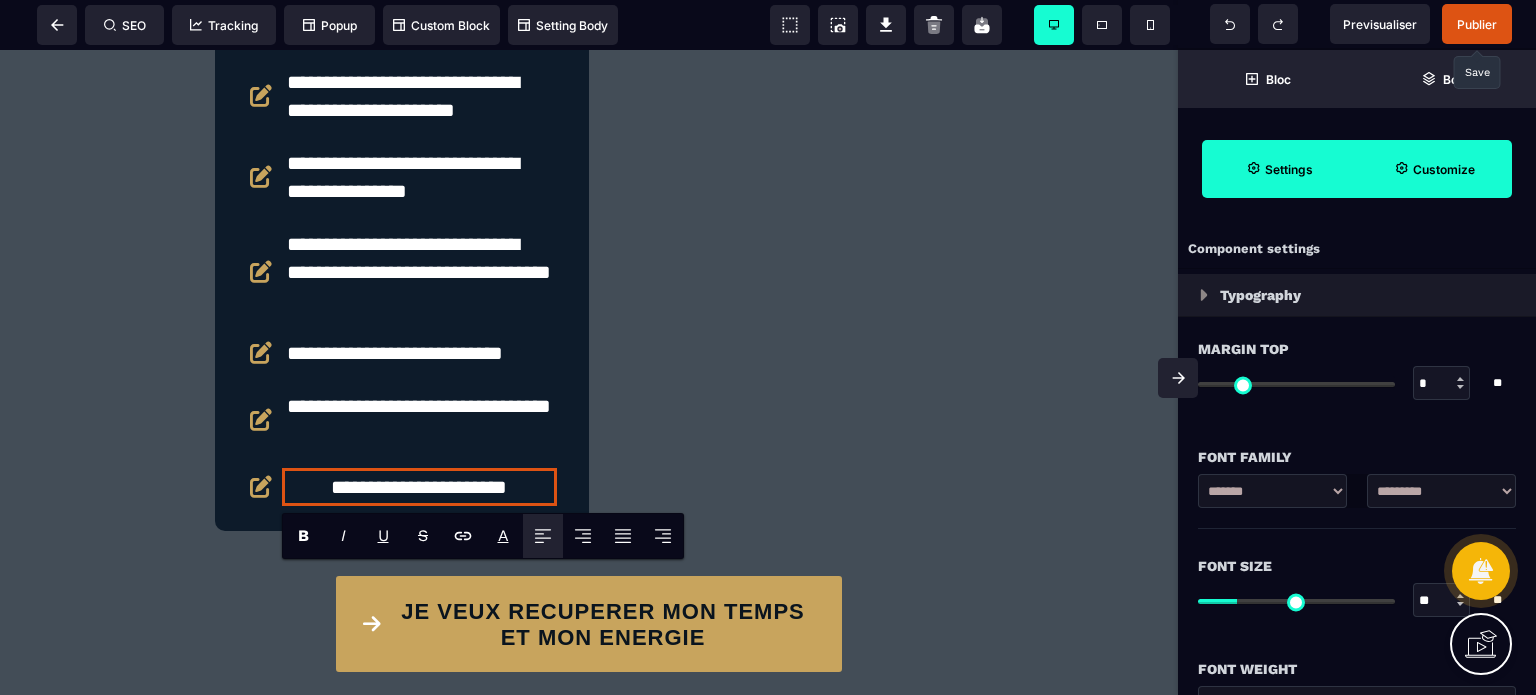 click 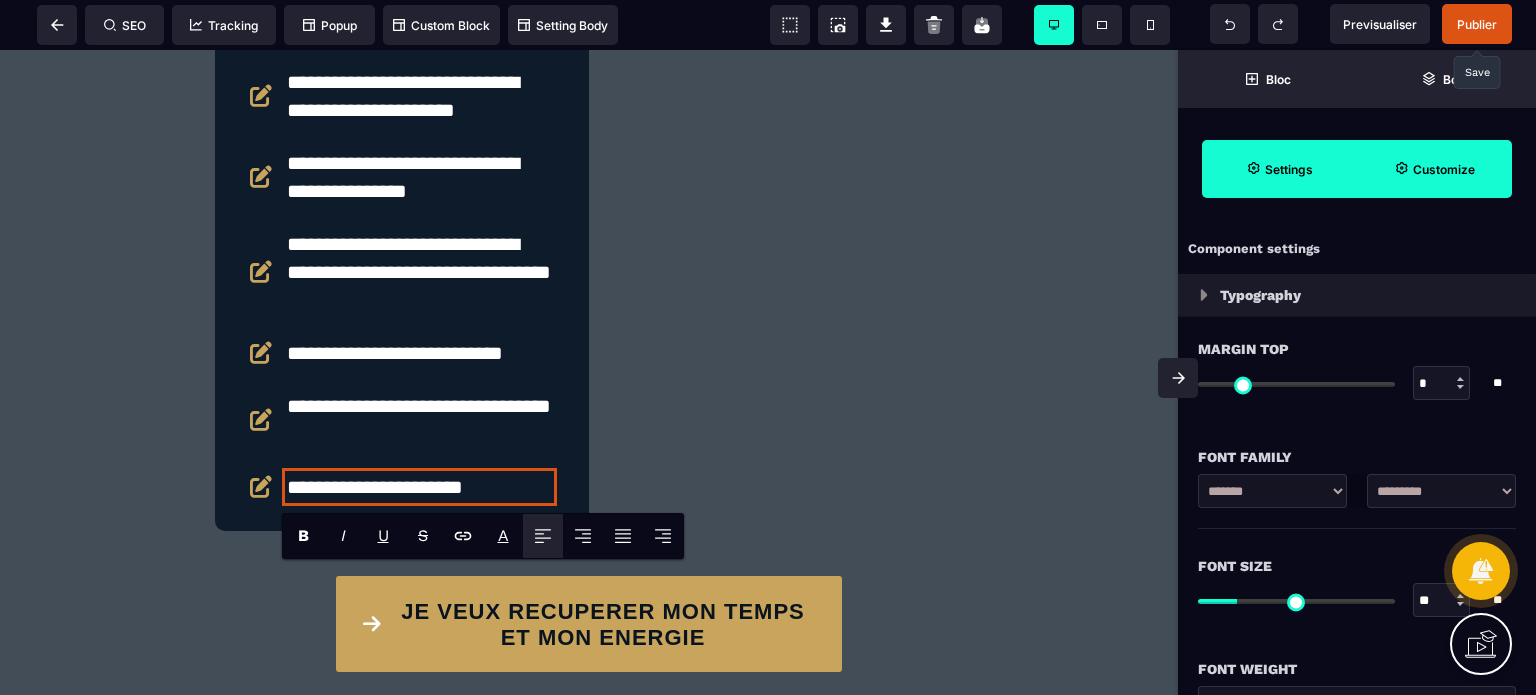 click 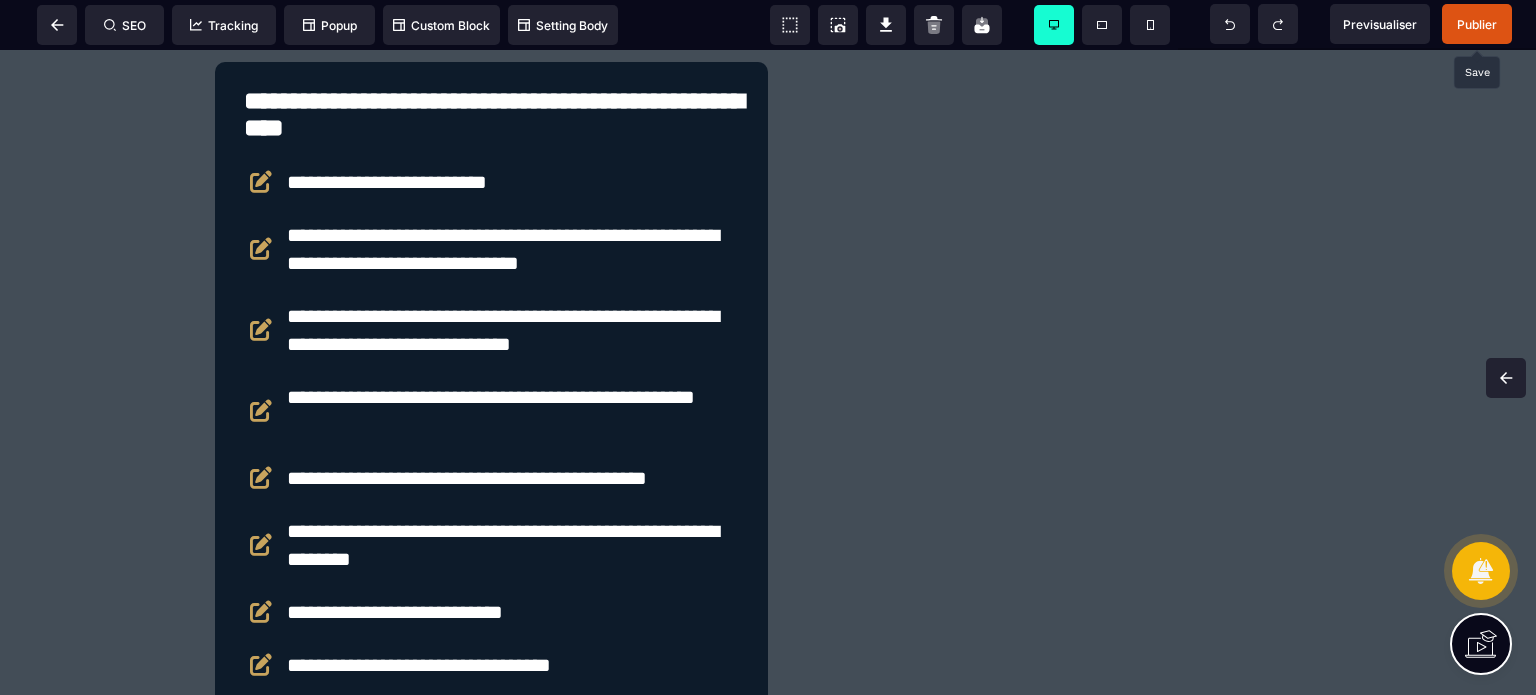 scroll, scrollTop: 4571, scrollLeft: 0, axis: vertical 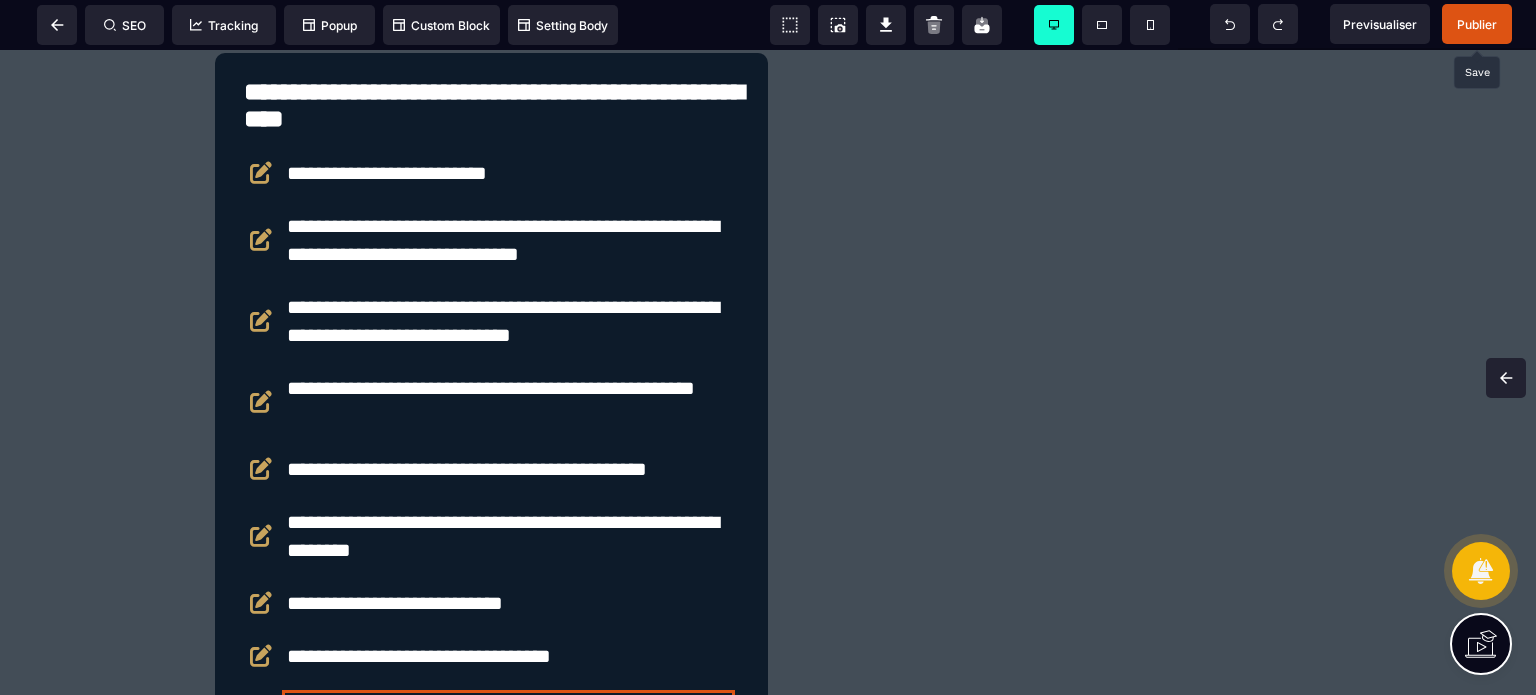 click on "Publier" at bounding box center [1477, 24] 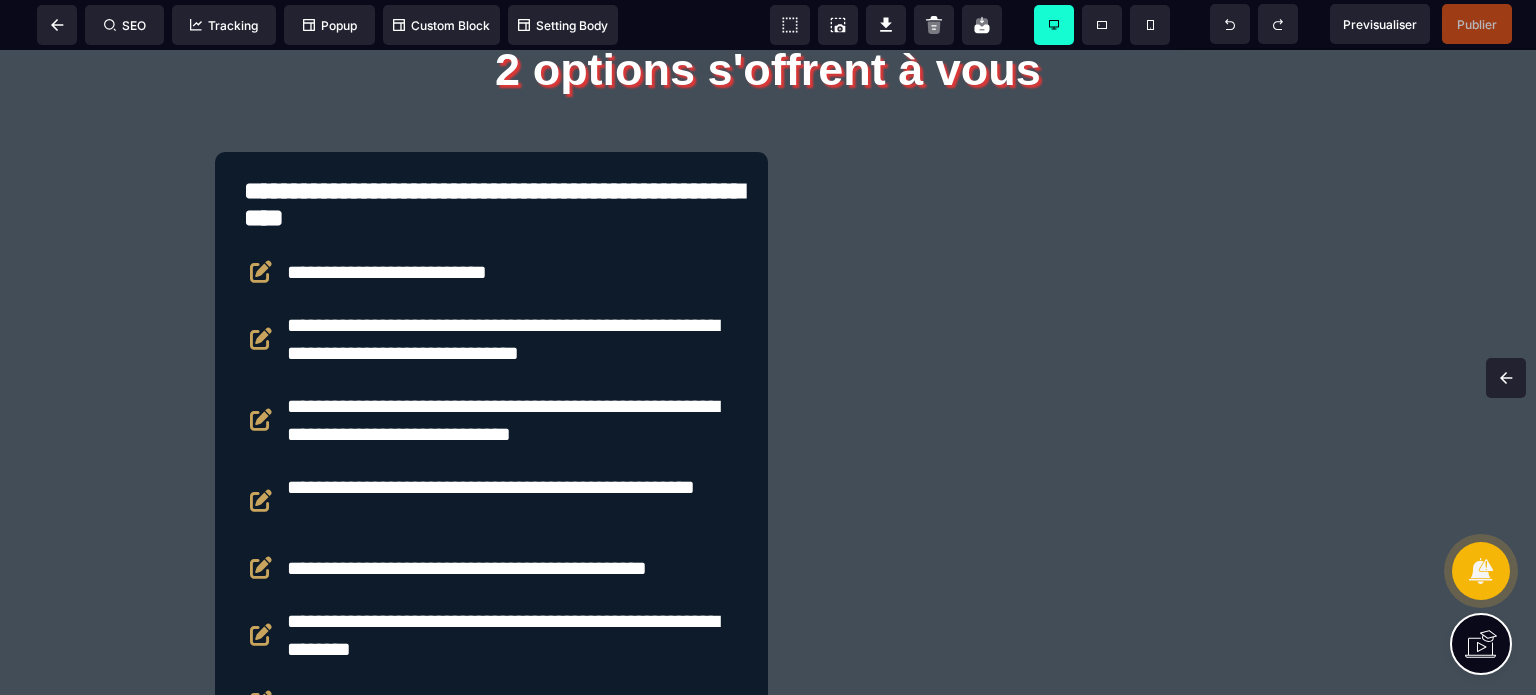 scroll, scrollTop: 4481, scrollLeft: 0, axis: vertical 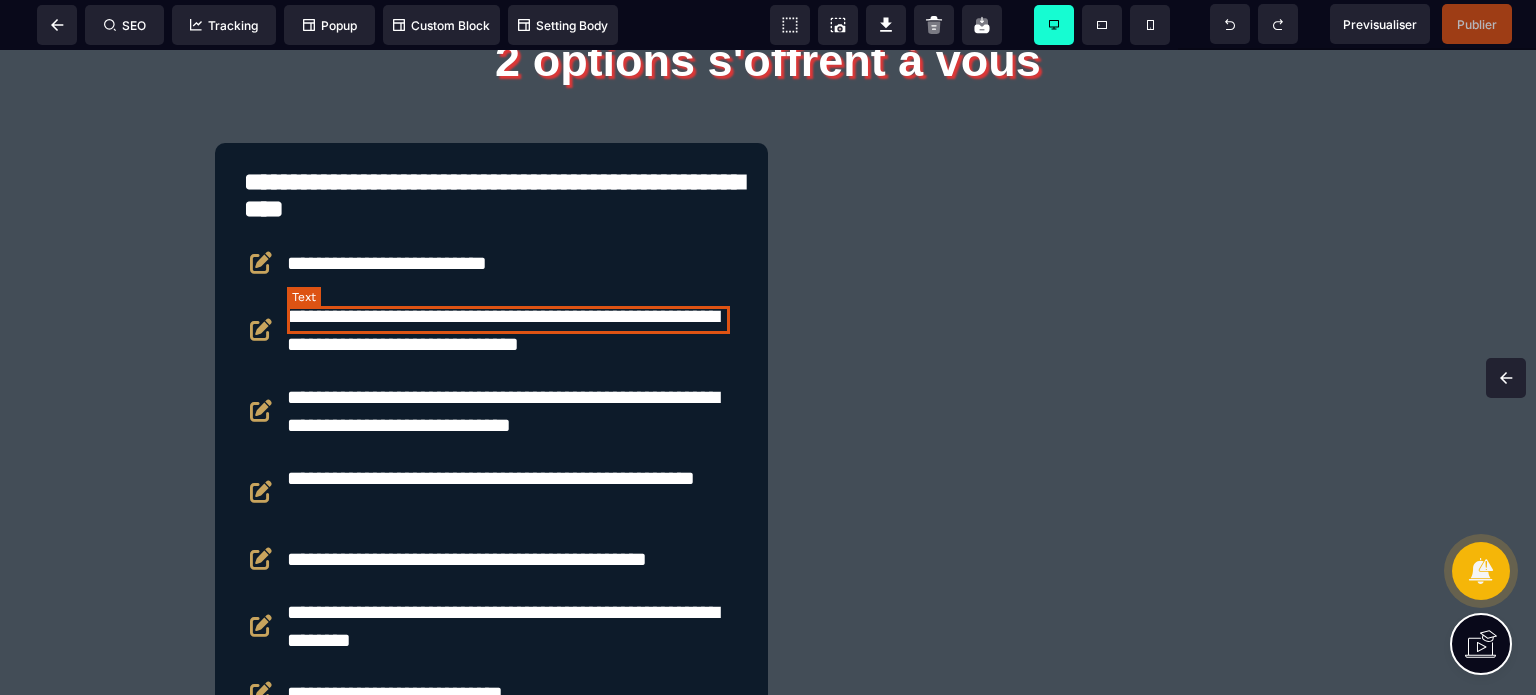 click on "**********" at bounding box center [508, 263] 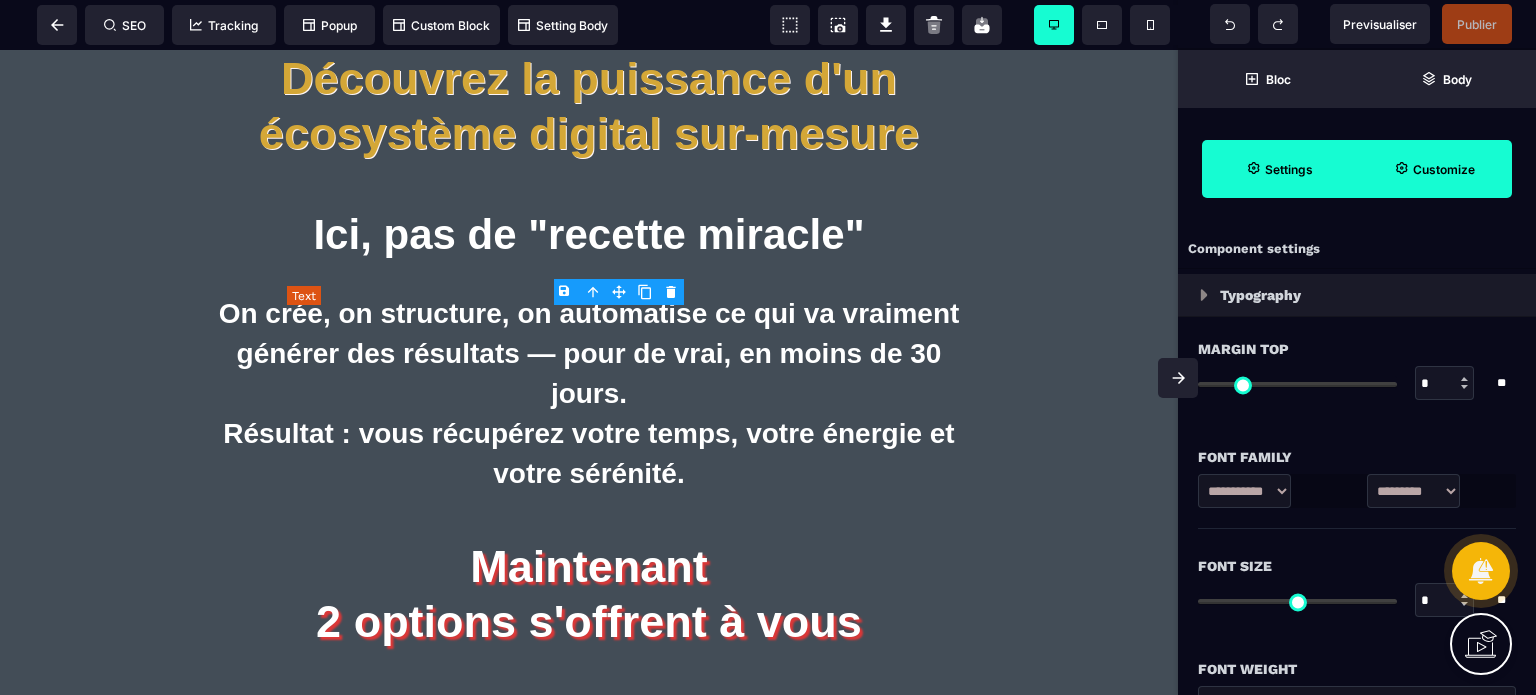 scroll, scrollTop: 5076, scrollLeft: 0, axis: vertical 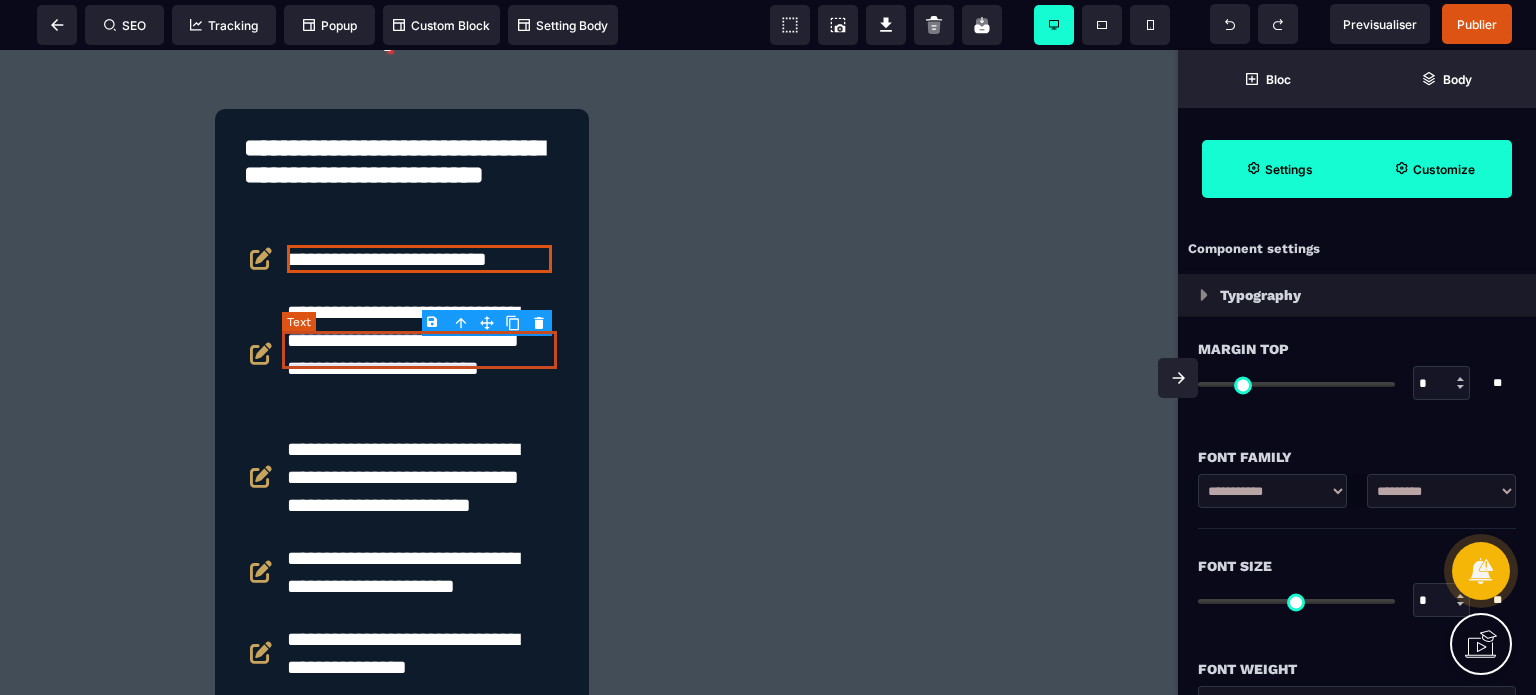 click on "**********" at bounding box center (419, 259) 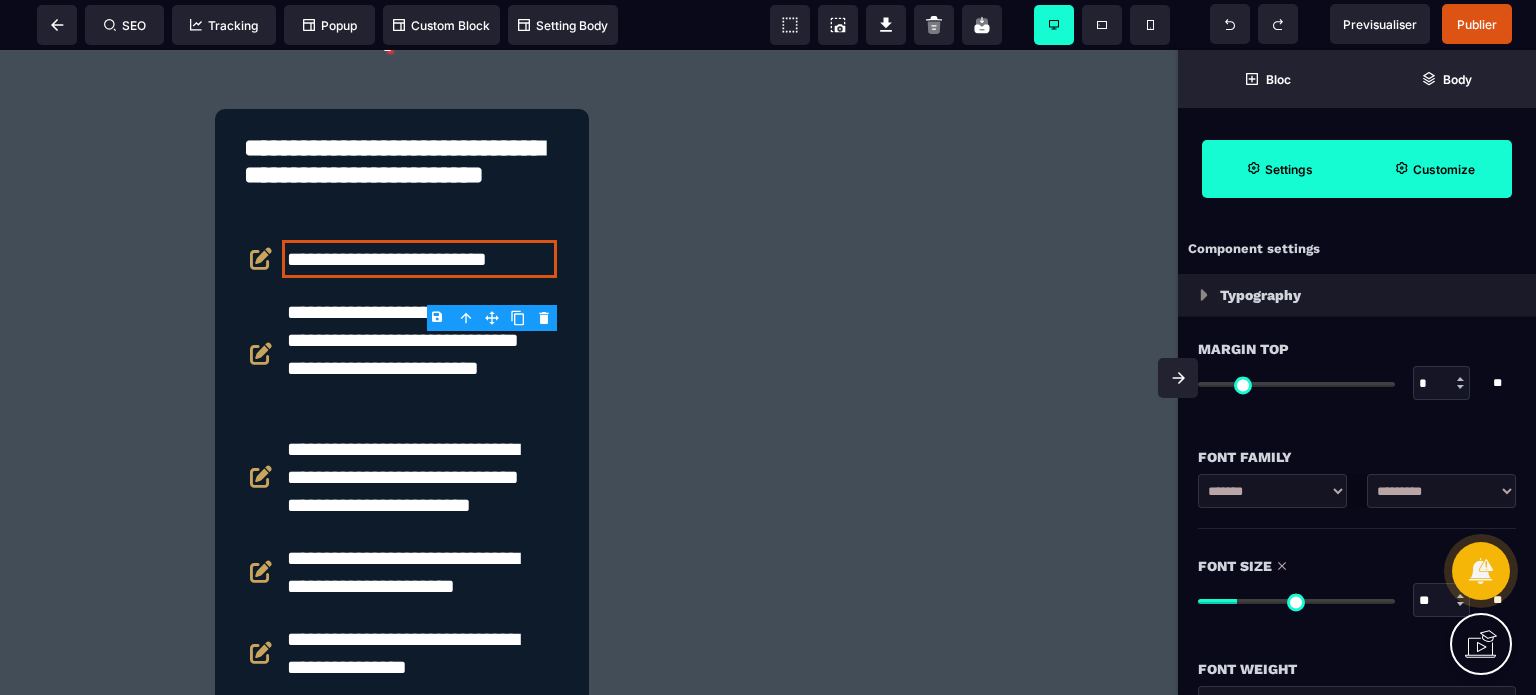 drag, startPoint x: 1433, startPoint y: 598, endPoint x: 1420, endPoint y: 603, distance: 13.928389 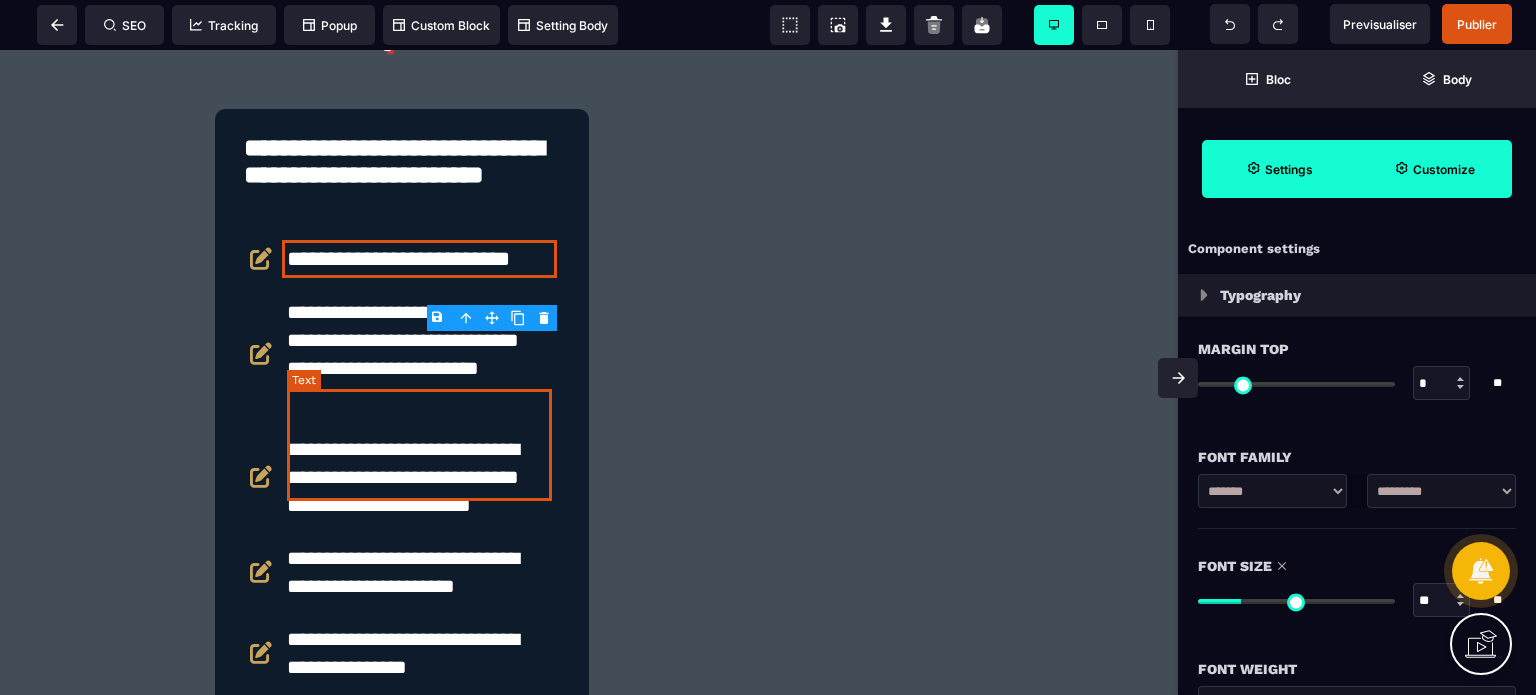 click on "**********" at bounding box center (419, 354) 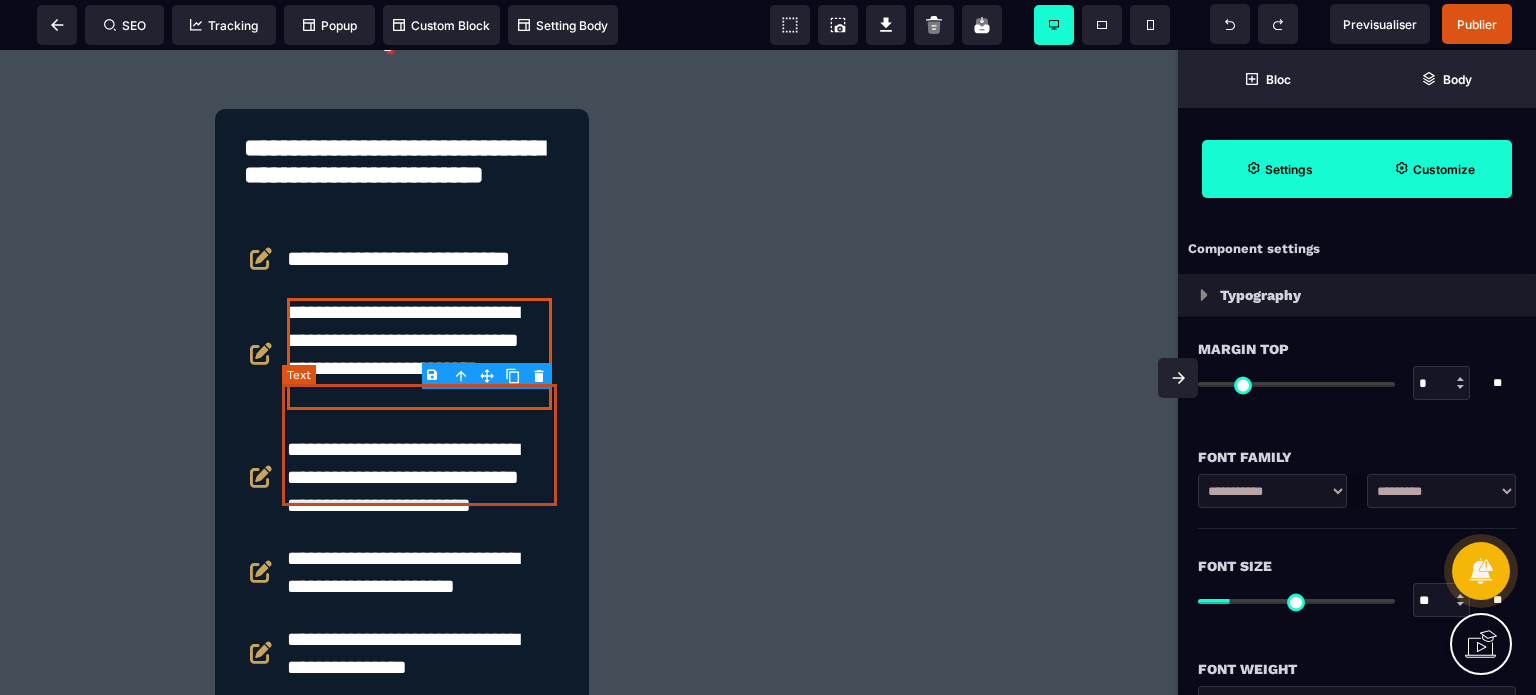 click on "**********" at bounding box center [419, 354] 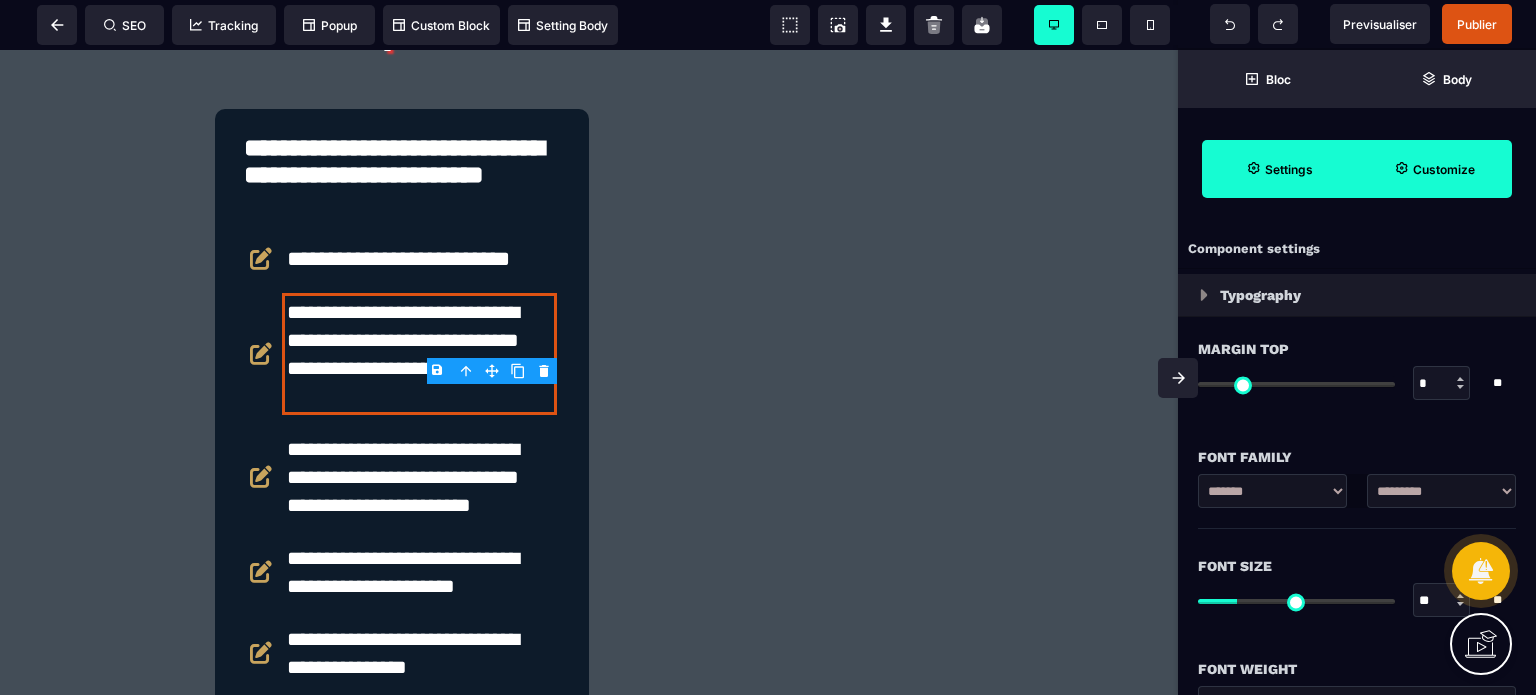 drag, startPoint x: 1436, startPoint y: 597, endPoint x: 1426, endPoint y: 603, distance: 11.661903 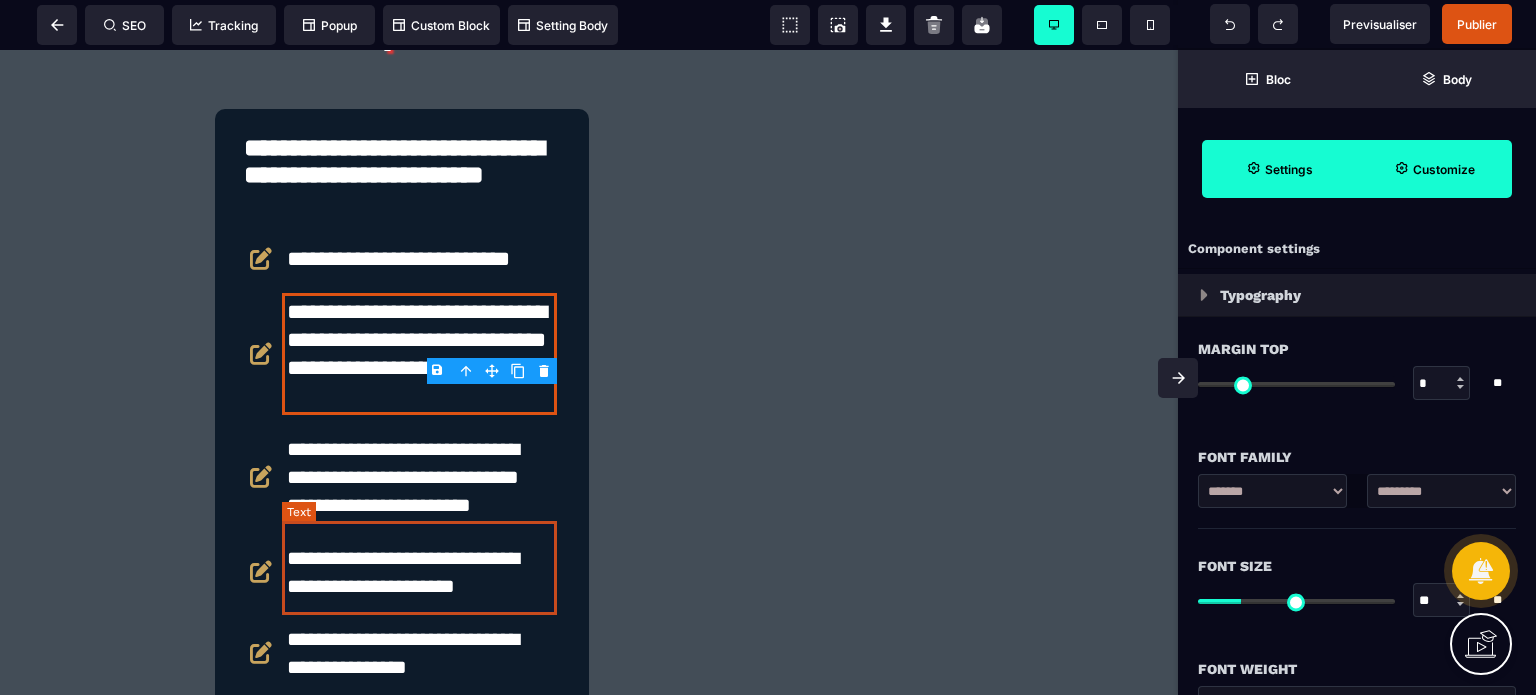 click on "**********" at bounding box center [419, 477] 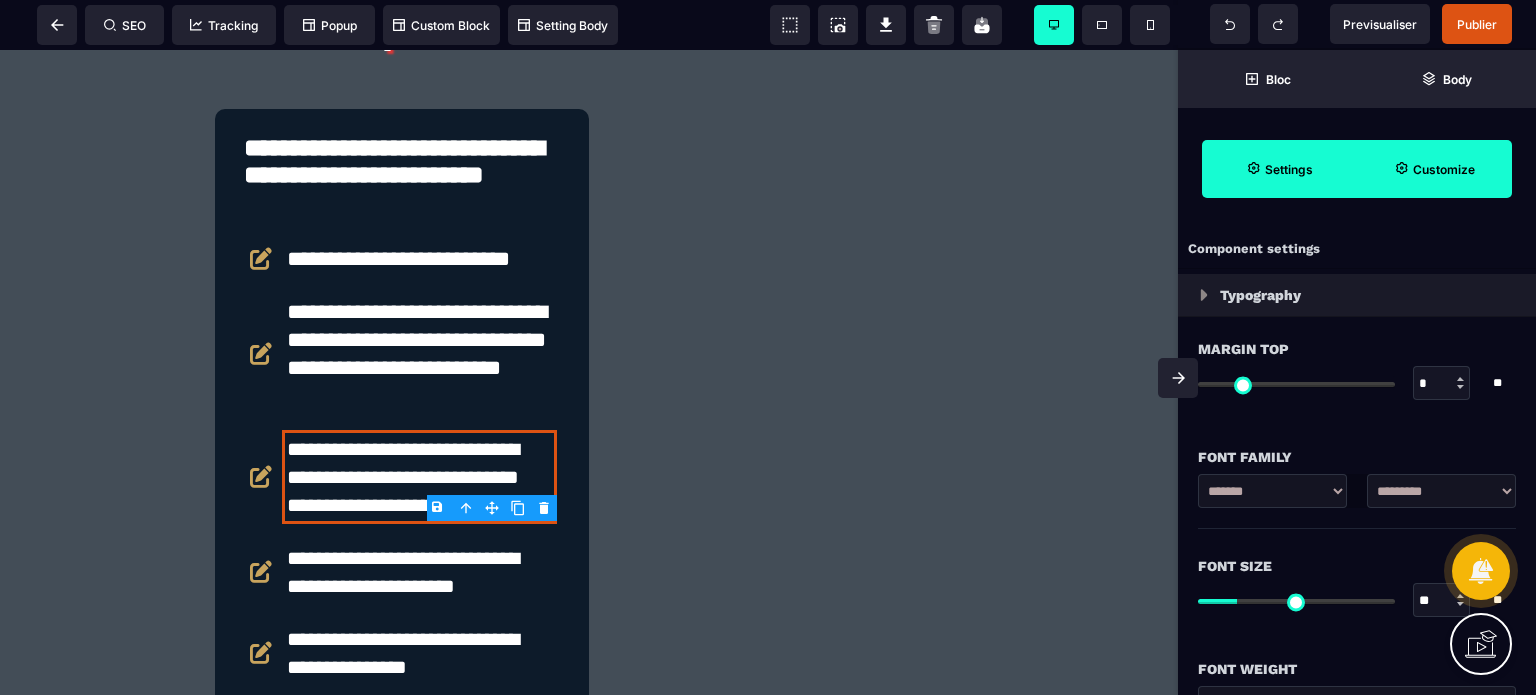 click on "**" at bounding box center (1442, 601) 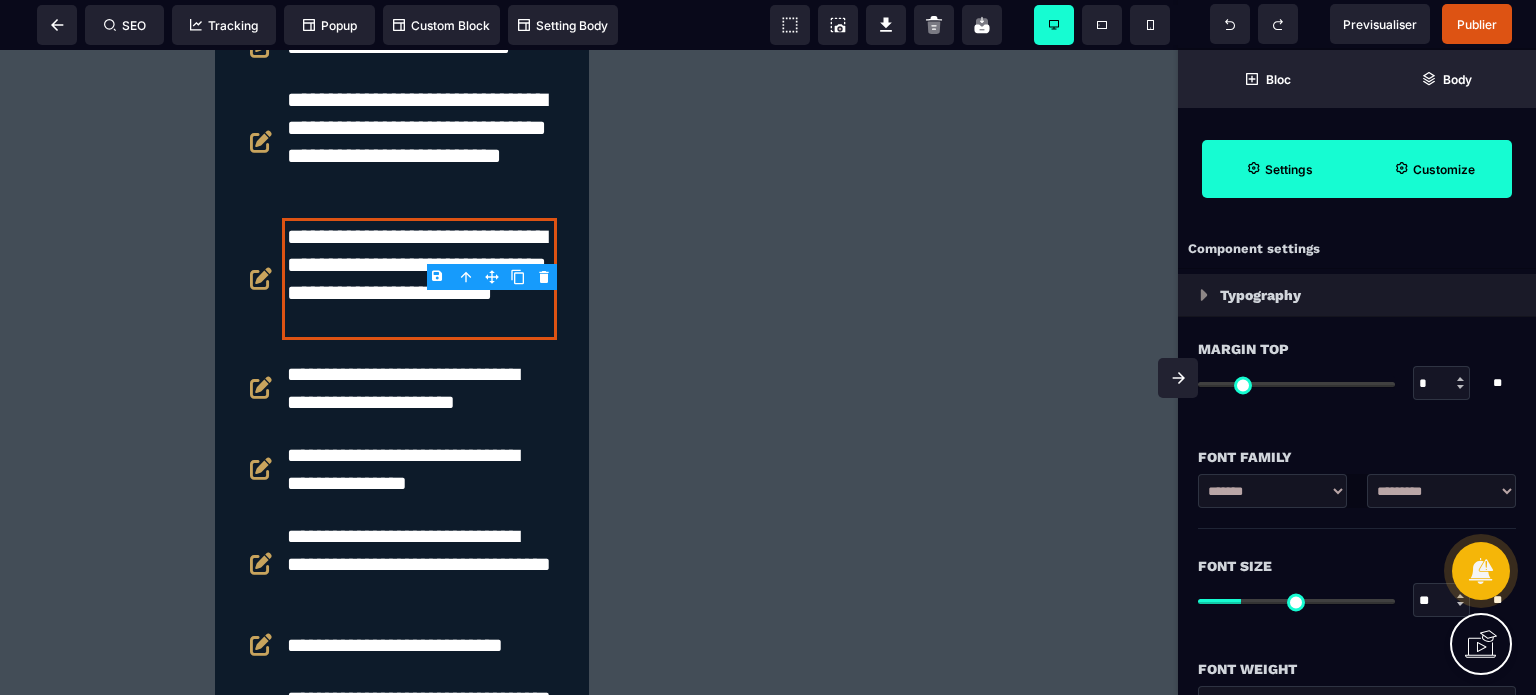 scroll, scrollTop: 5325, scrollLeft: 0, axis: vertical 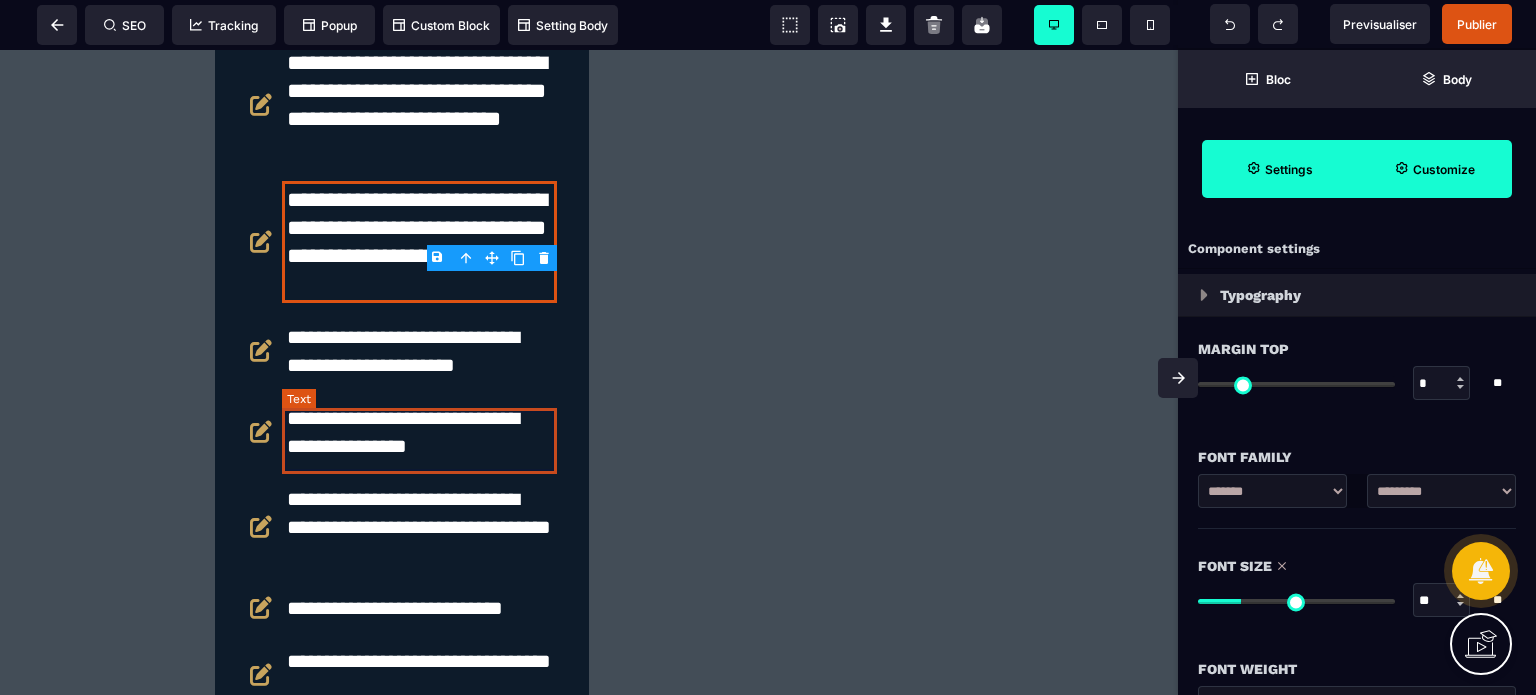 click on "**********" at bounding box center (419, 351) 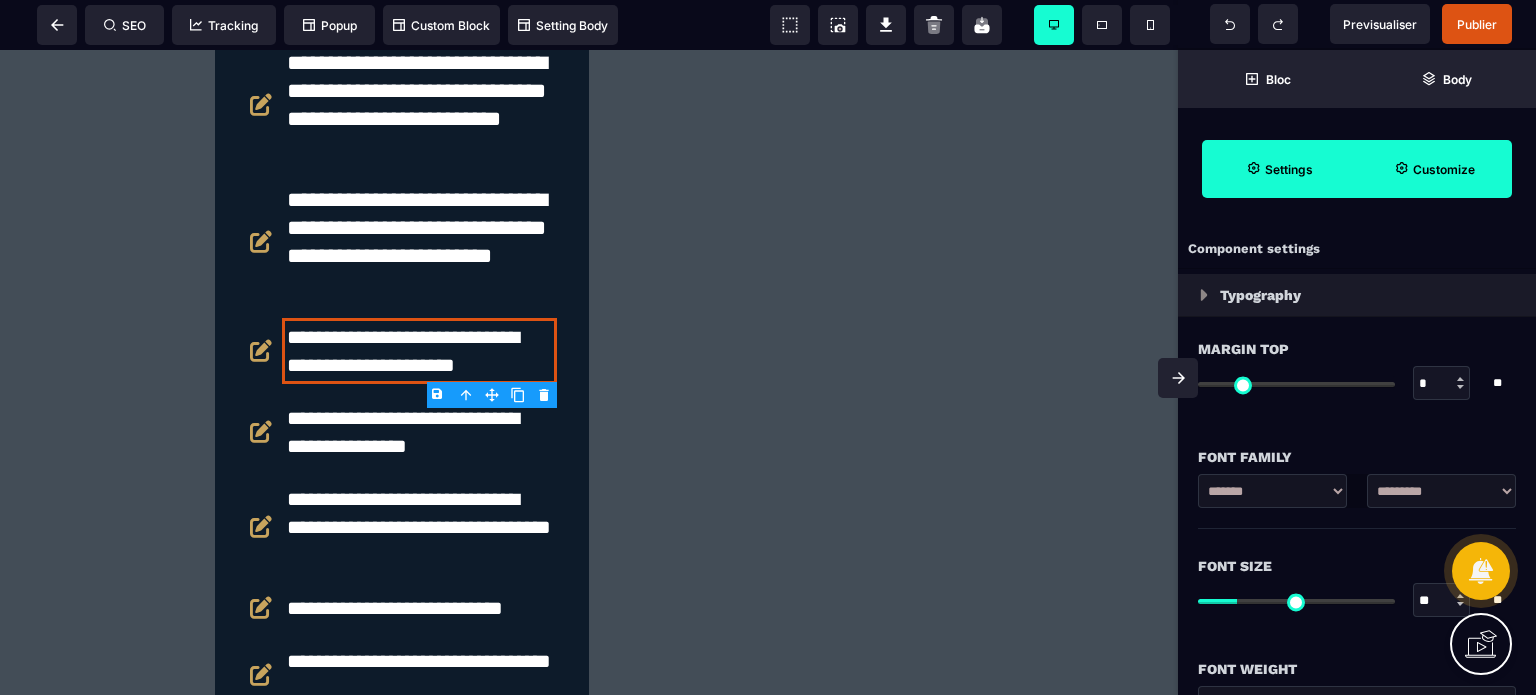 click on "**" at bounding box center [1442, 601] 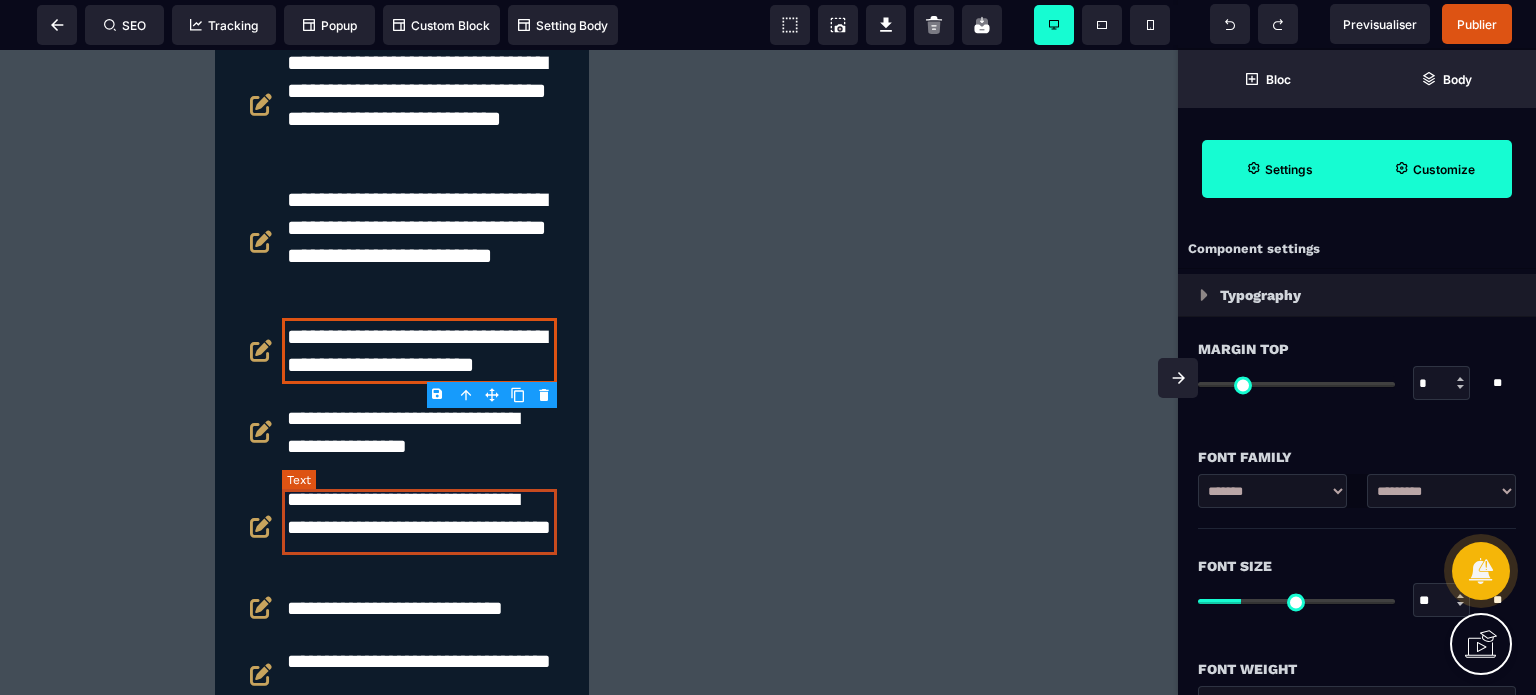 click on "**********" at bounding box center (419, 432) 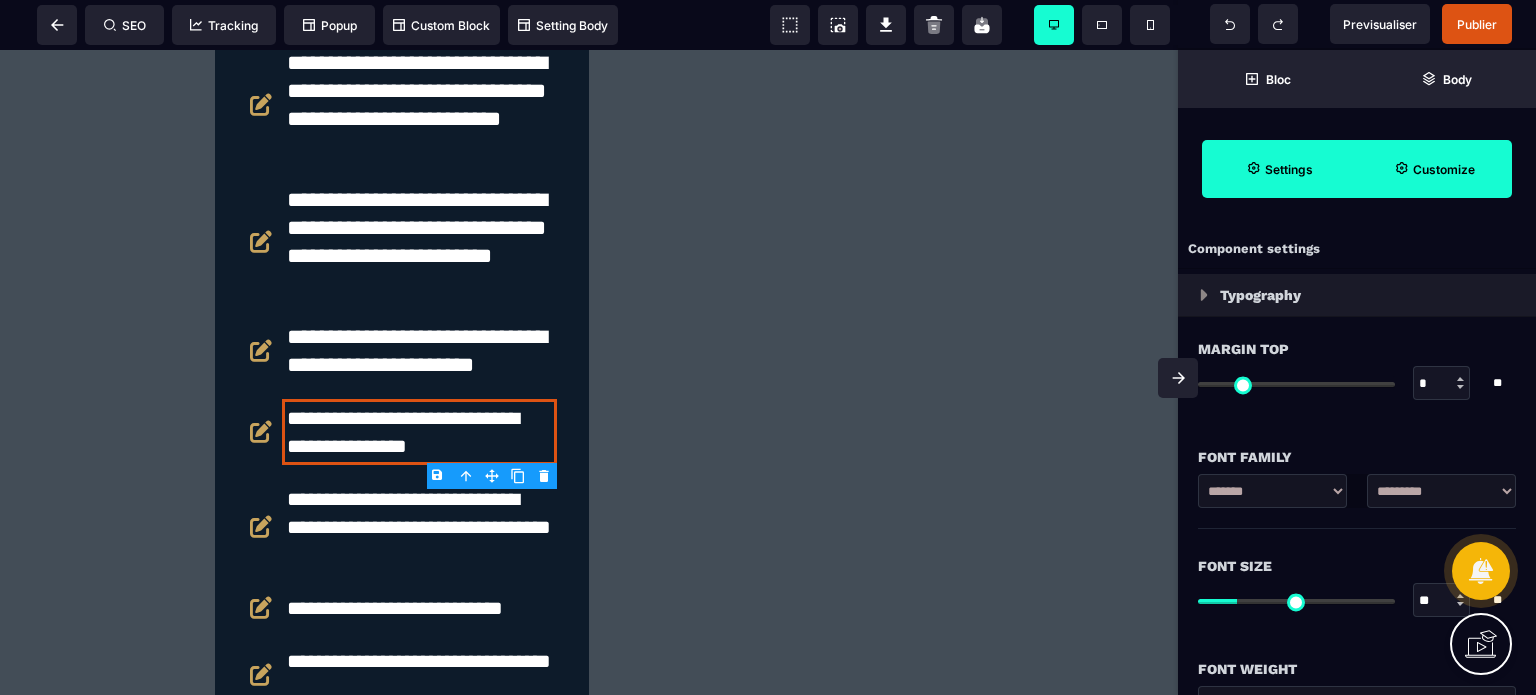 drag, startPoint x: 1424, startPoint y: 598, endPoint x: 1436, endPoint y: 603, distance: 13 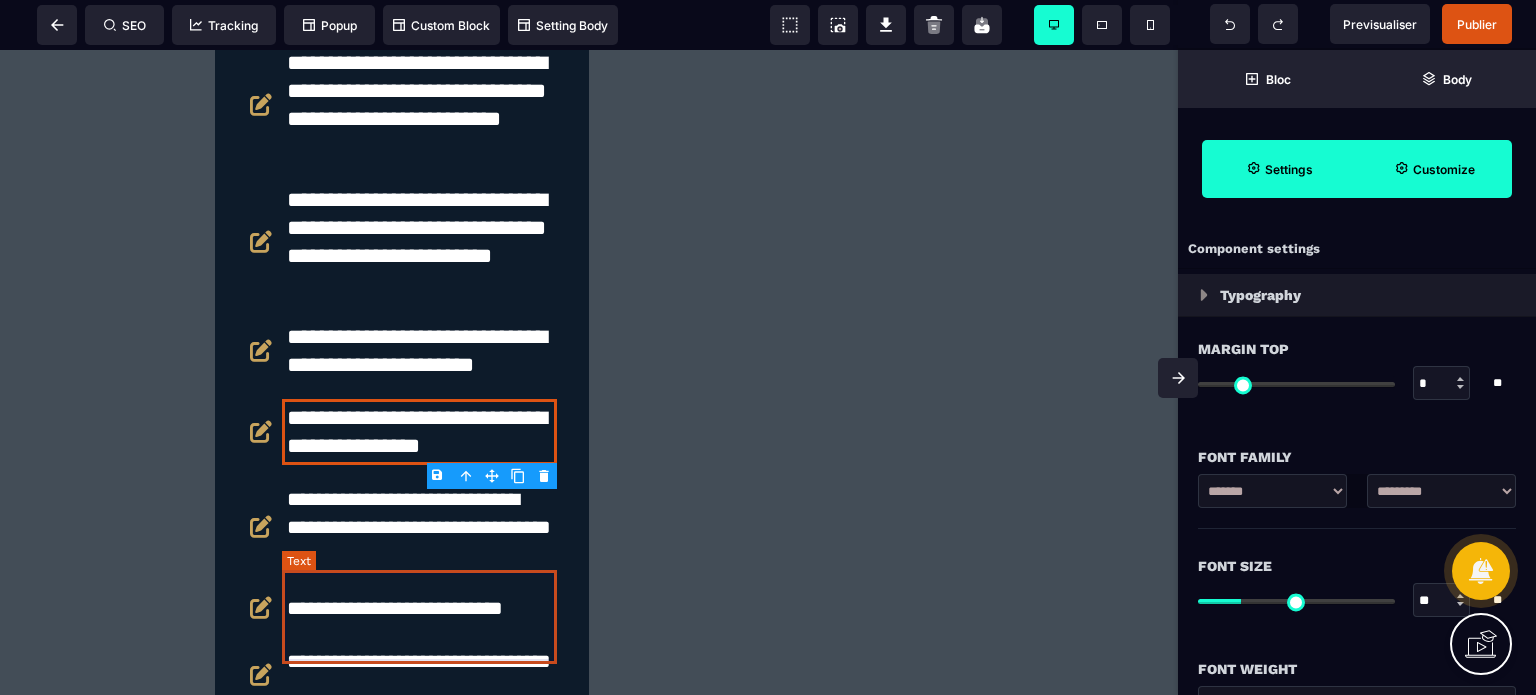 click on "**********" at bounding box center [419, 527] 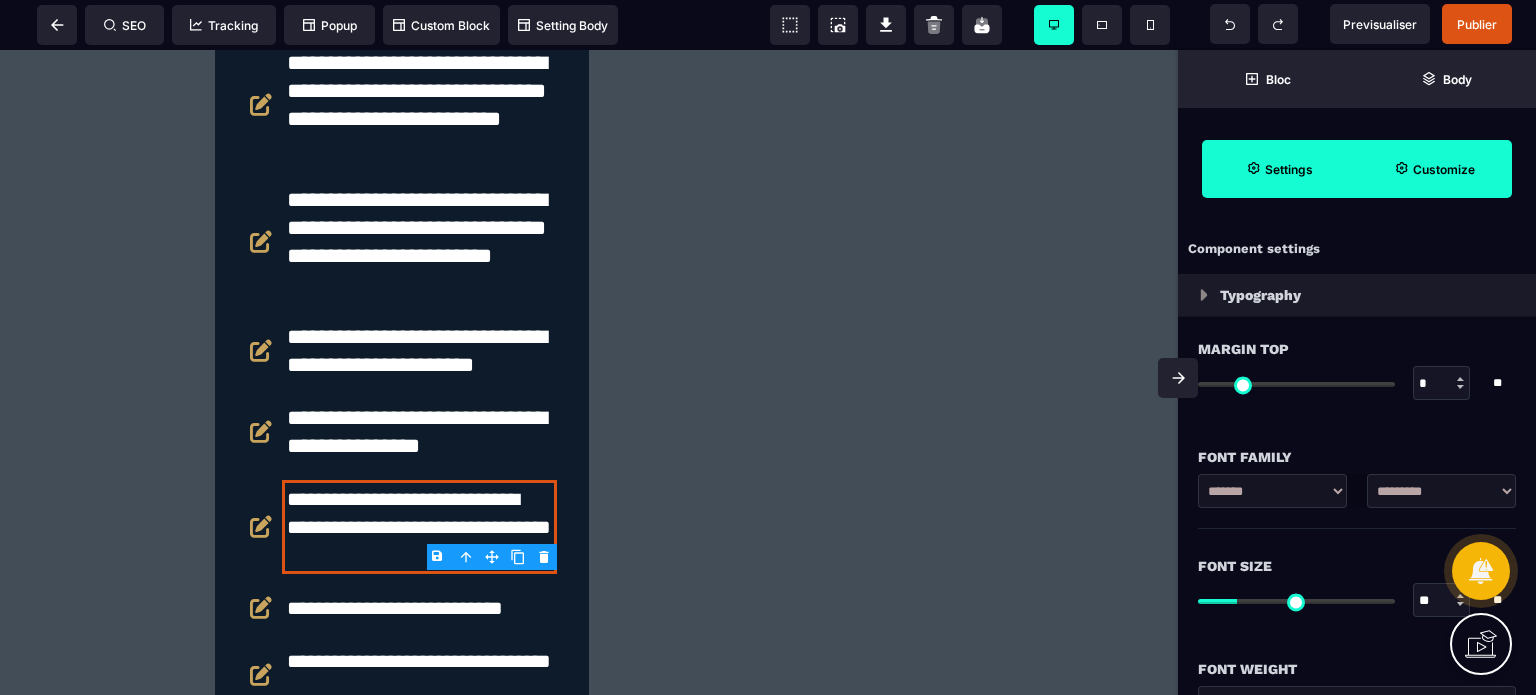 drag, startPoint x: 1433, startPoint y: 602, endPoint x: 1421, endPoint y: 603, distance: 12.0415945 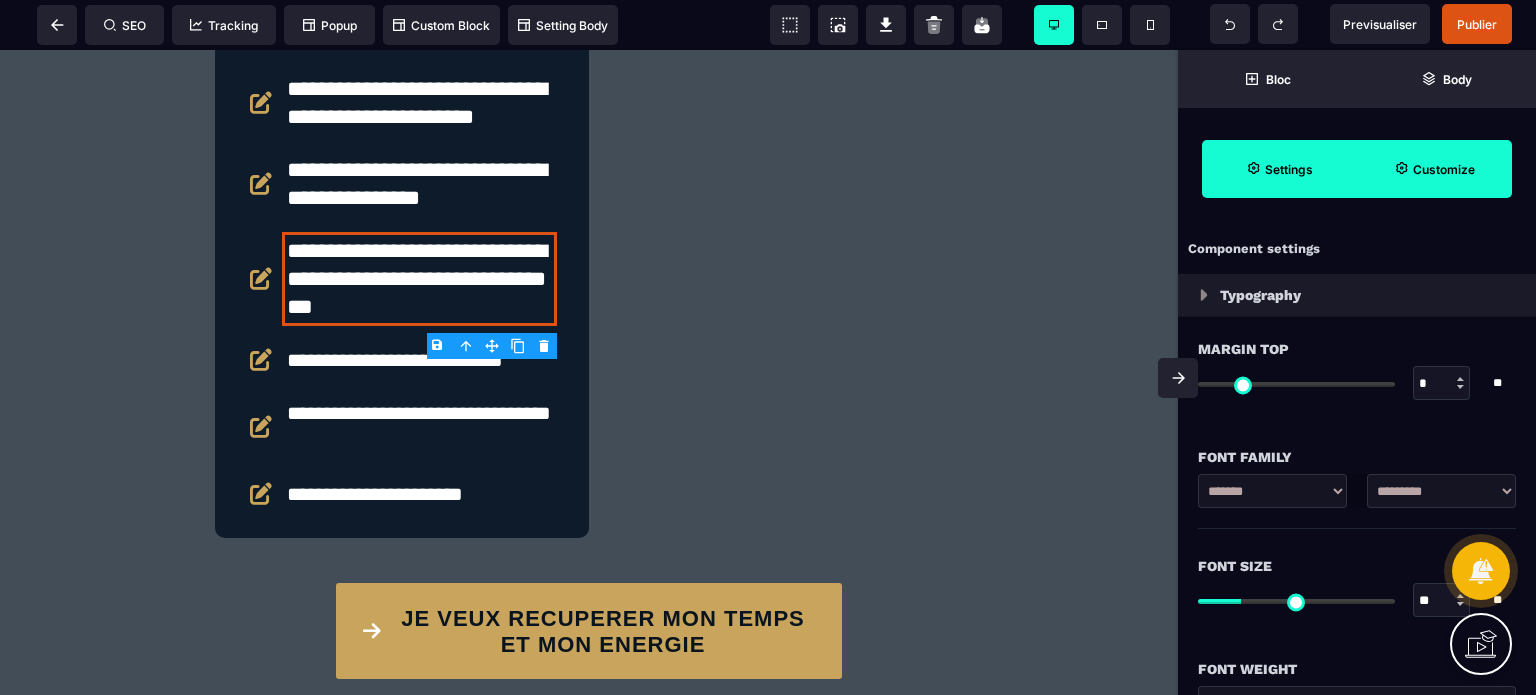 scroll, scrollTop: 5592, scrollLeft: 0, axis: vertical 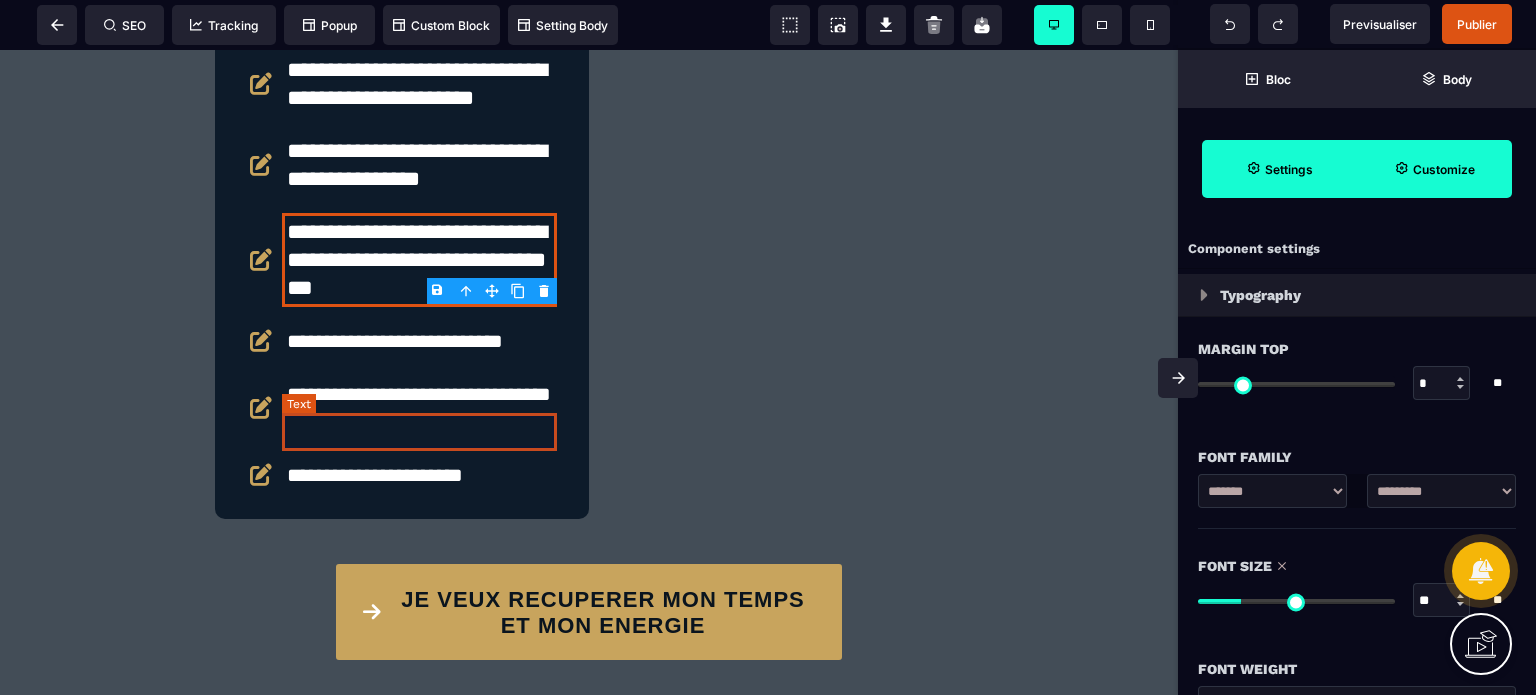 click on "**********" at bounding box center [419, 341] 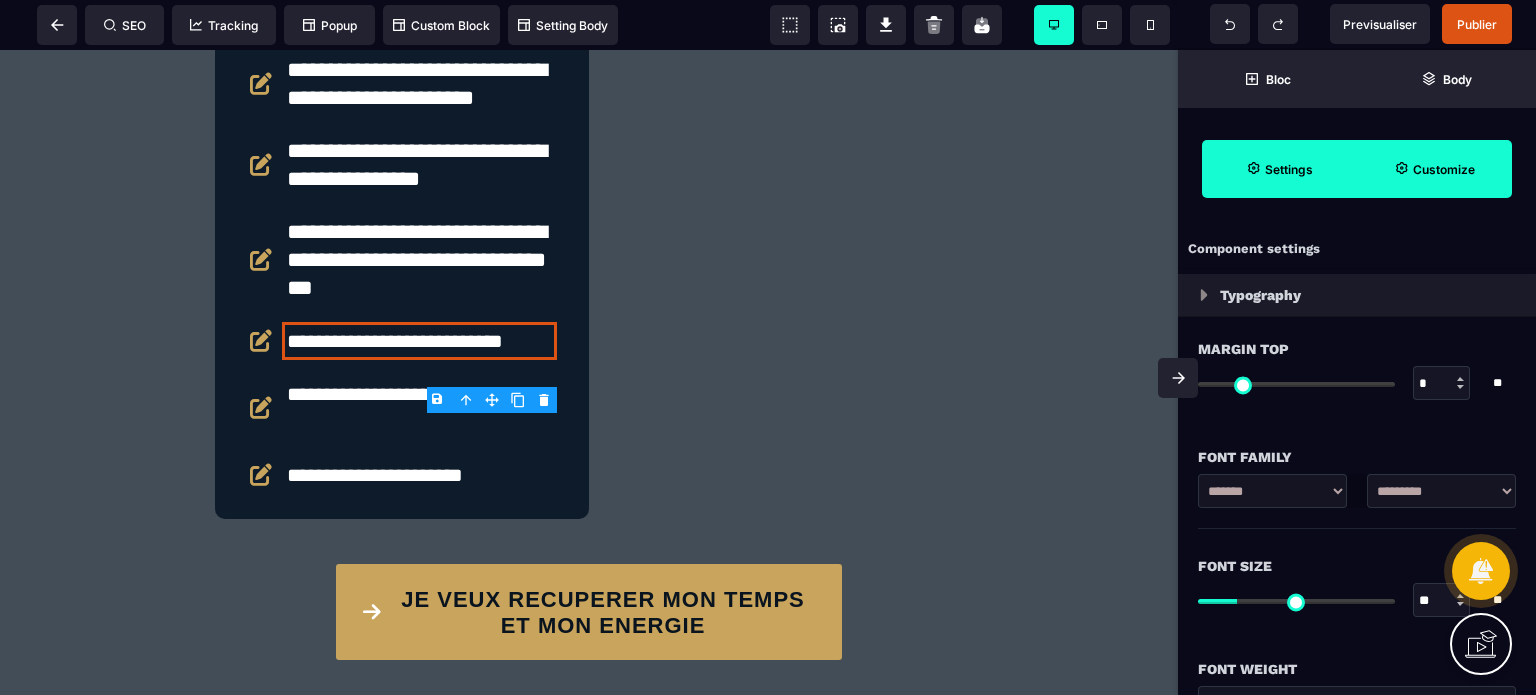 click on "**" at bounding box center (1442, 601) 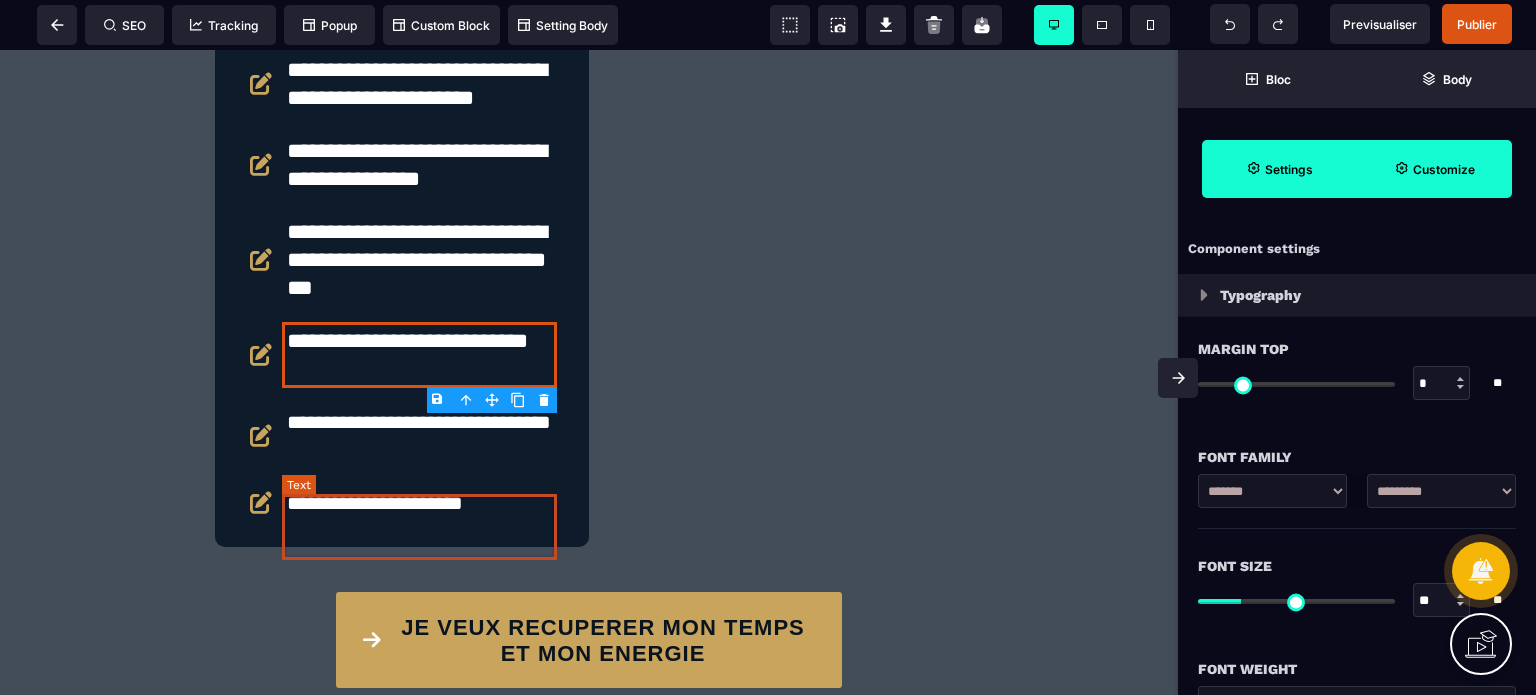 click on "**********" at bounding box center [419, 436] 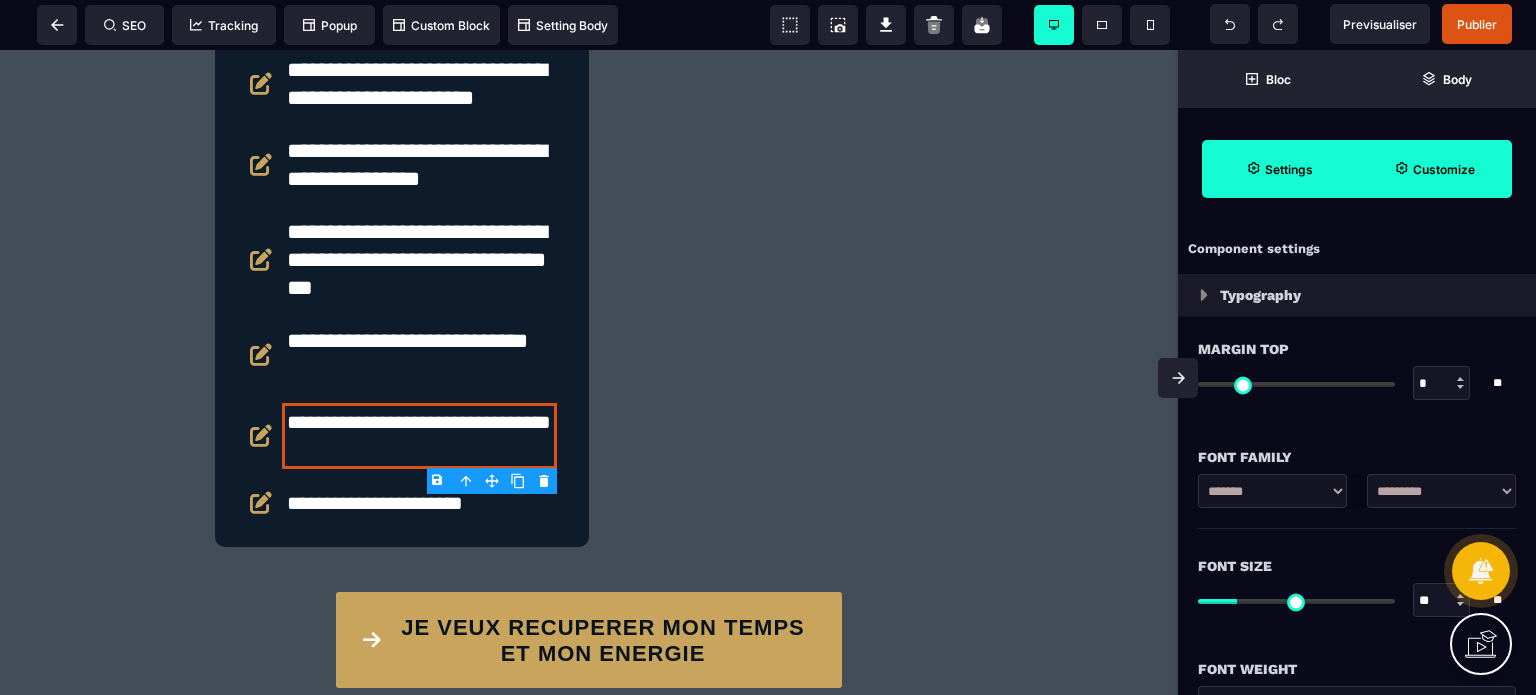 drag, startPoint x: 1428, startPoint y: 595, endPoint x: 1440, endPoint y: 595, distance: 12 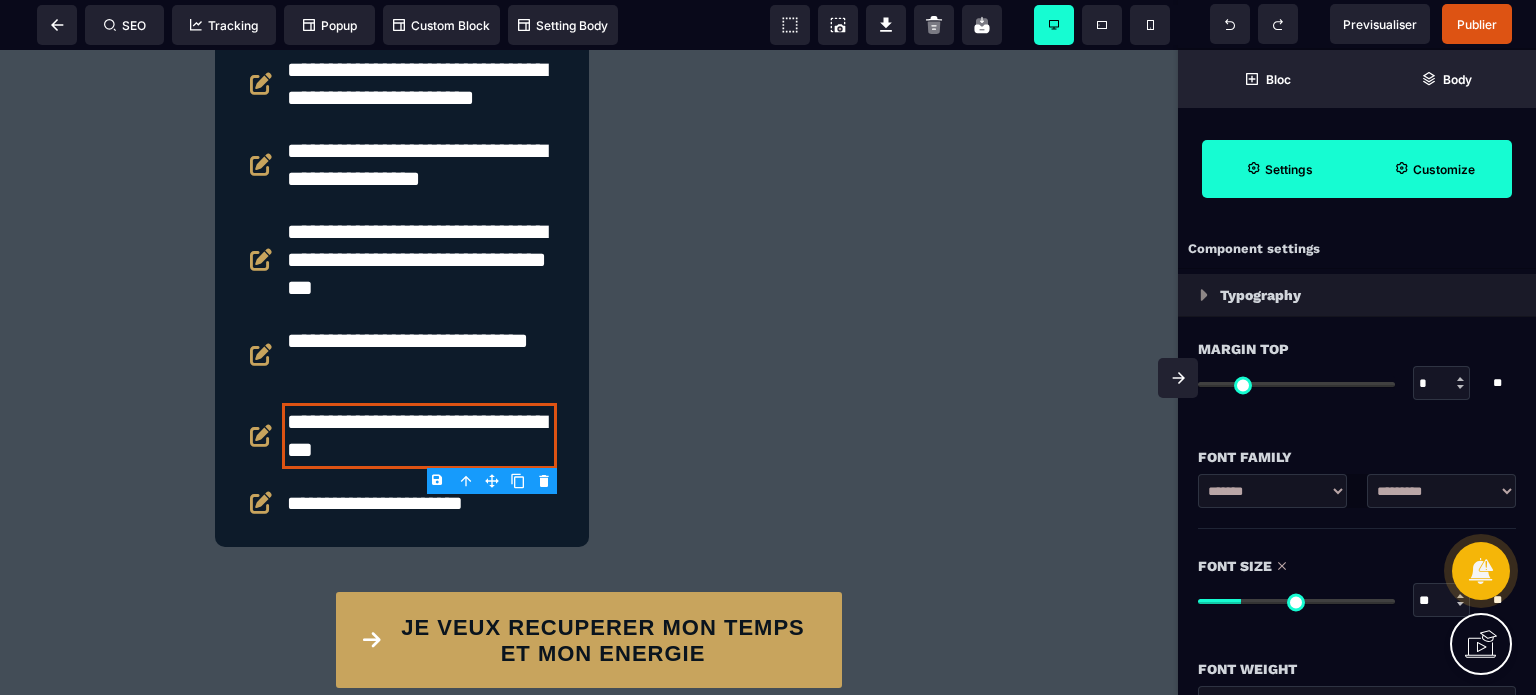 click on "Font Size
**
*
**
All" at bounding box center [1357, 595] 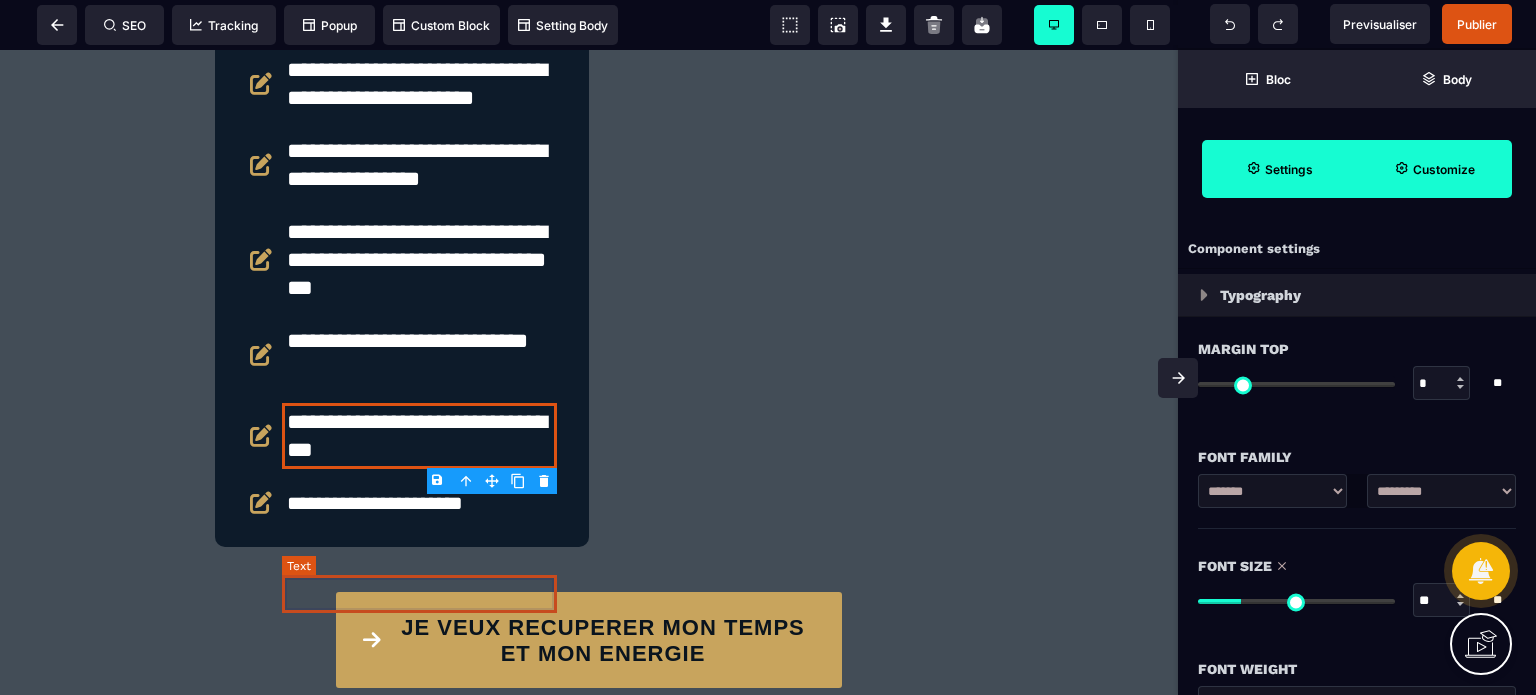click on "**********" at bounding box center [419, 503] 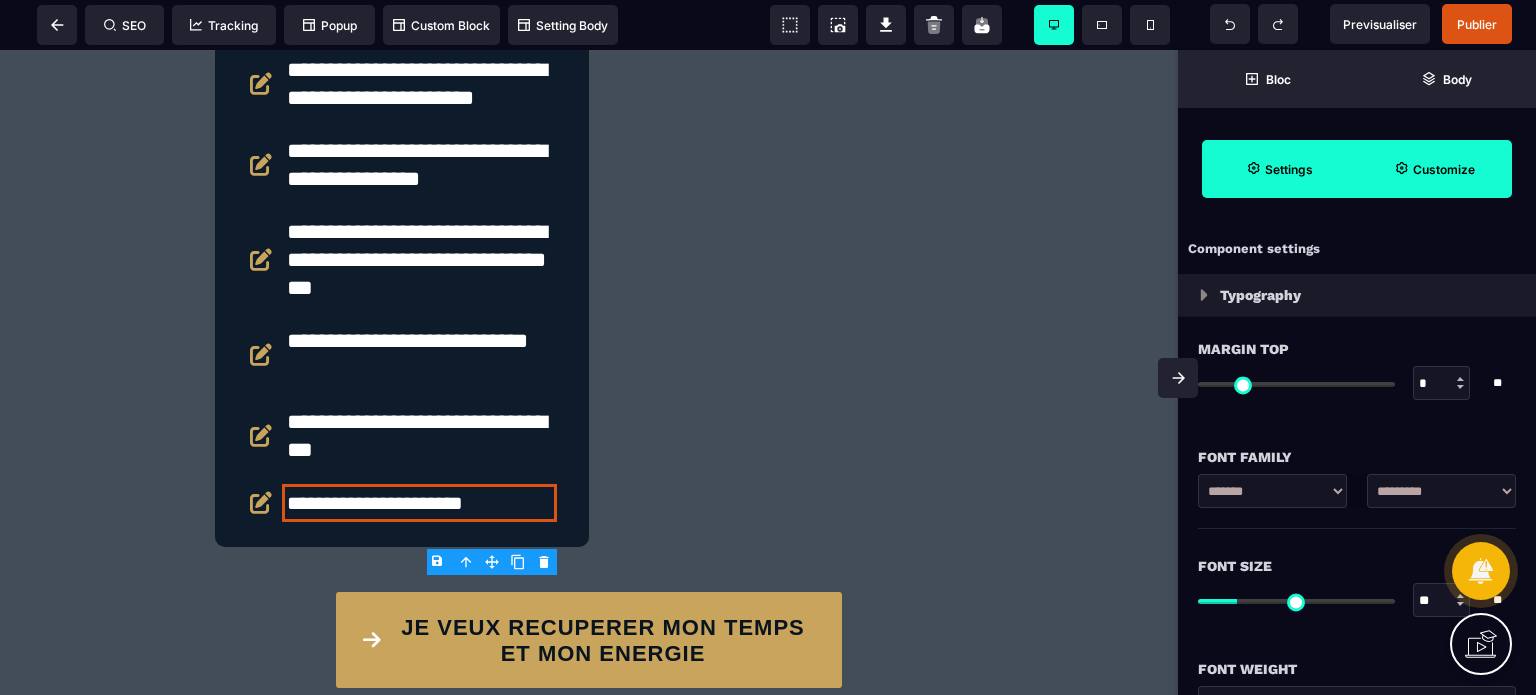 drag, startPoint x: 1421, startPoint y: 599, endPoint x: 1432, endPoint y: 603, distance: 11.7046995 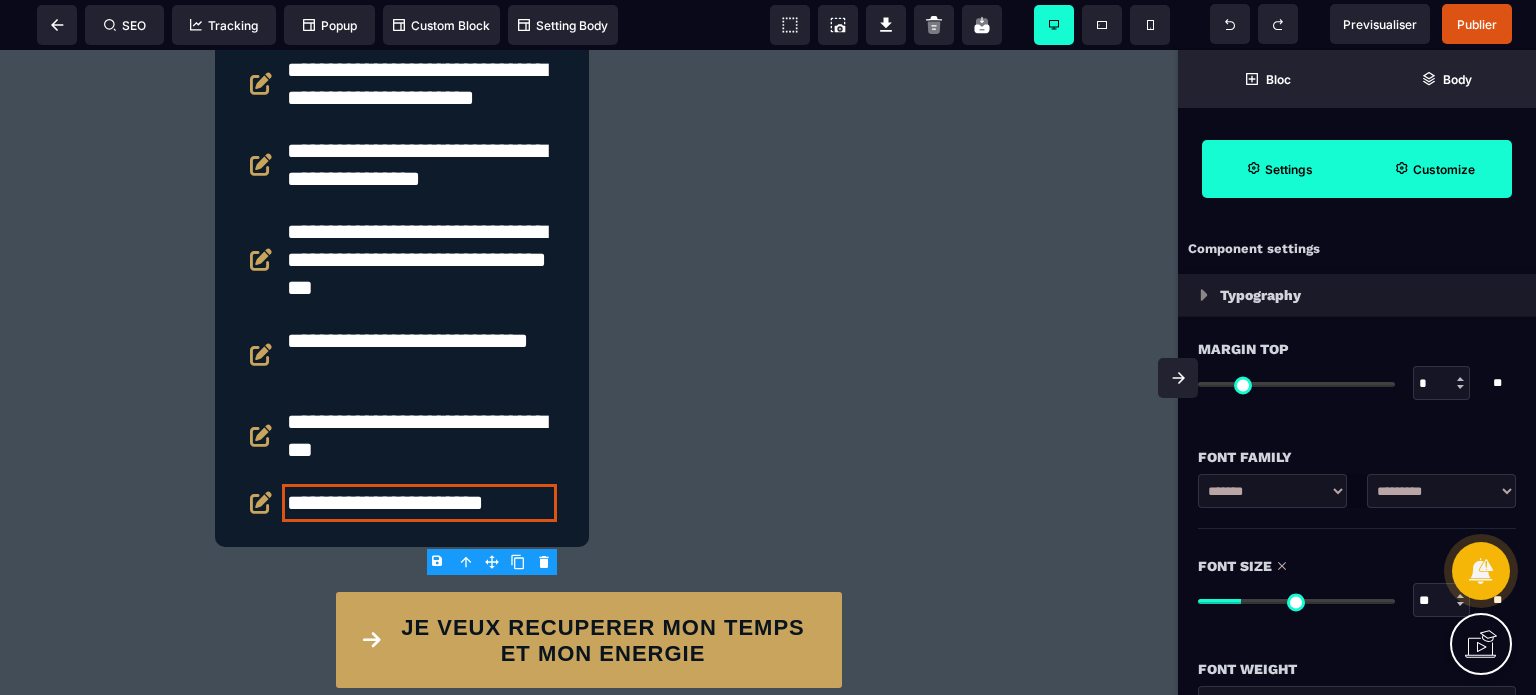 click at bounding box center (1178, 378) 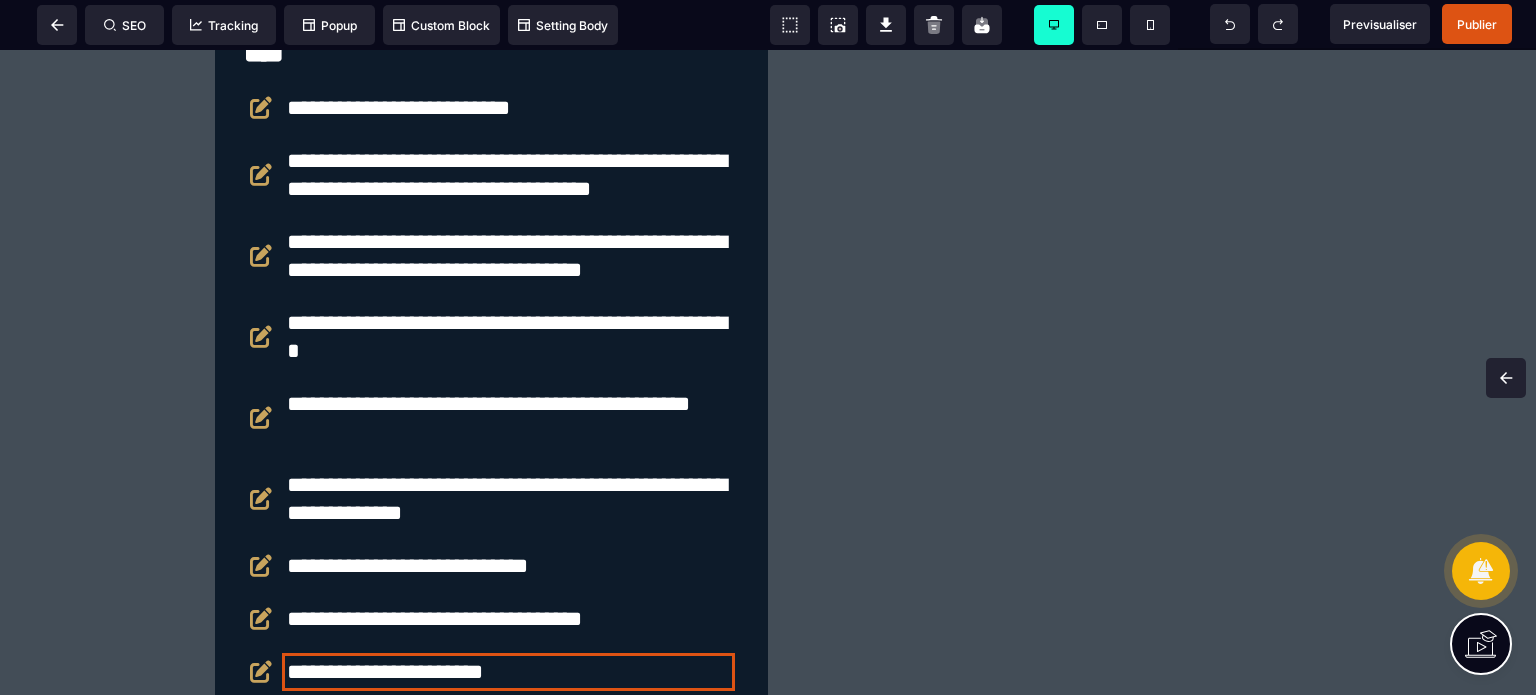 scroll, scrollTop: 4645, scrollLeft: 0, axis: vertical 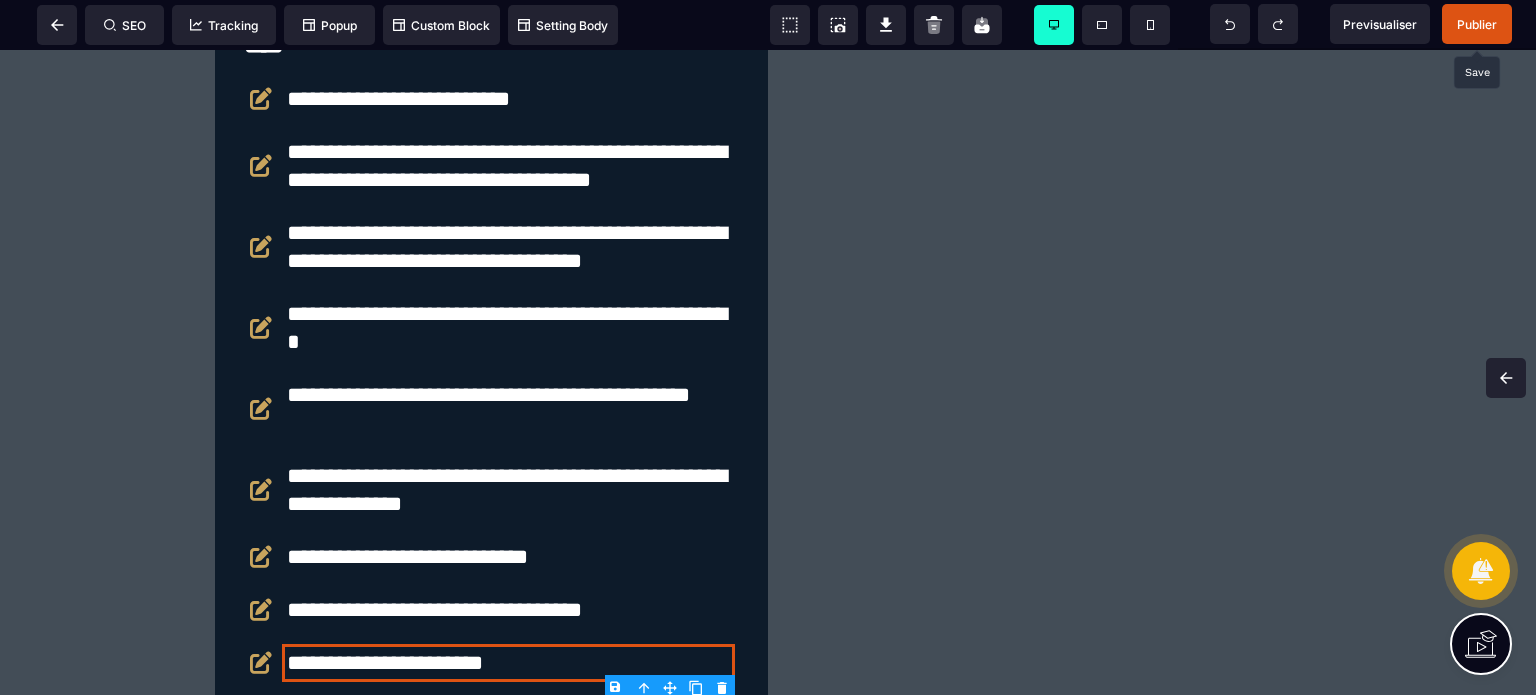 click on "Publier" at bounding box center (1477, 24) 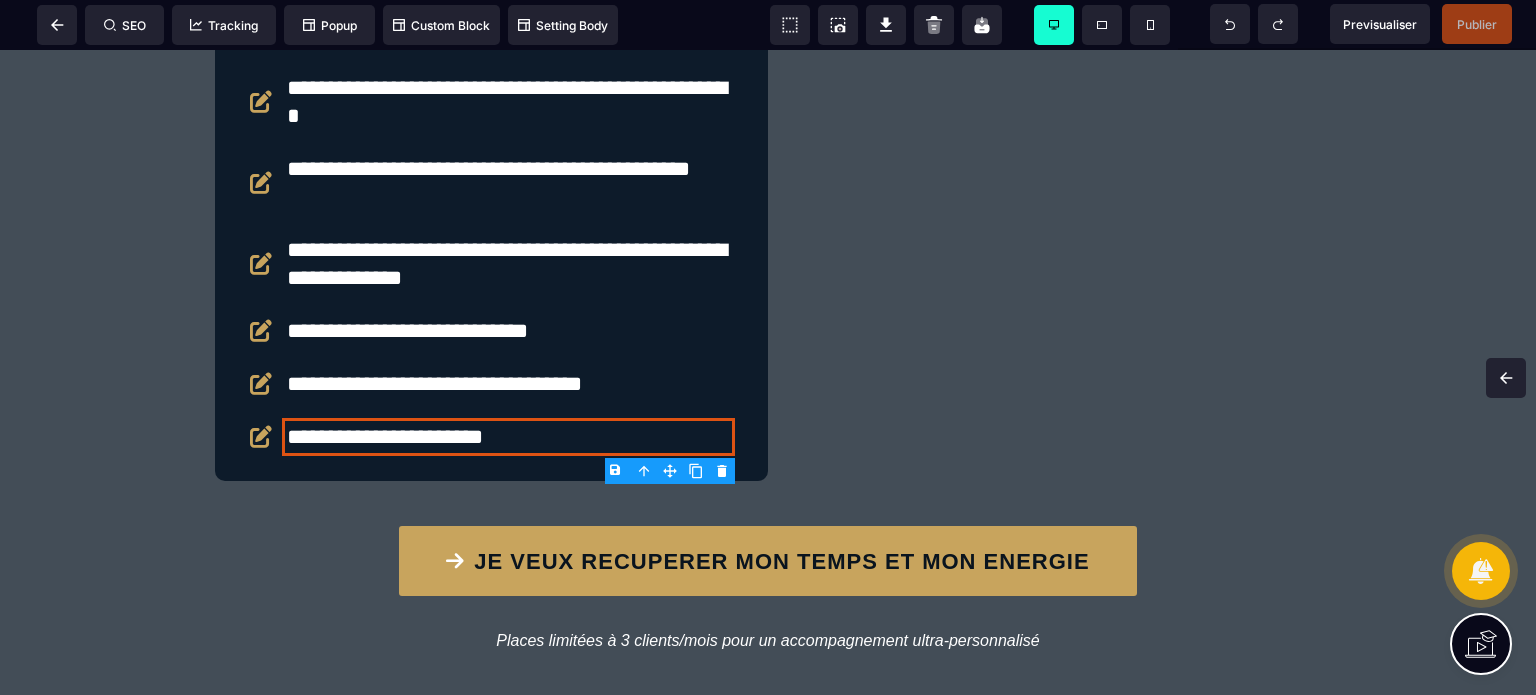 scroll, scrollTop: 4854, scrollLeft: 0, axis: vertical 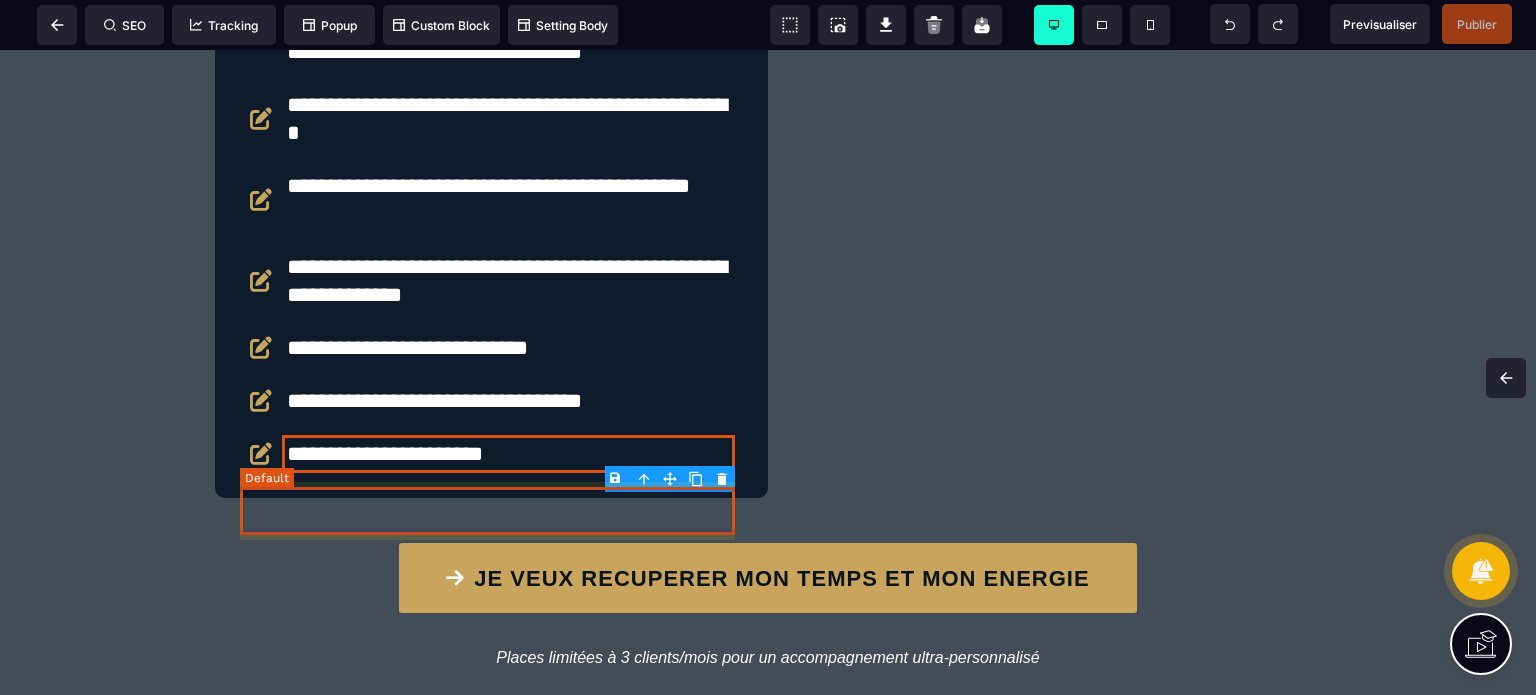 click on "**********" at bounding box center [491, 454] 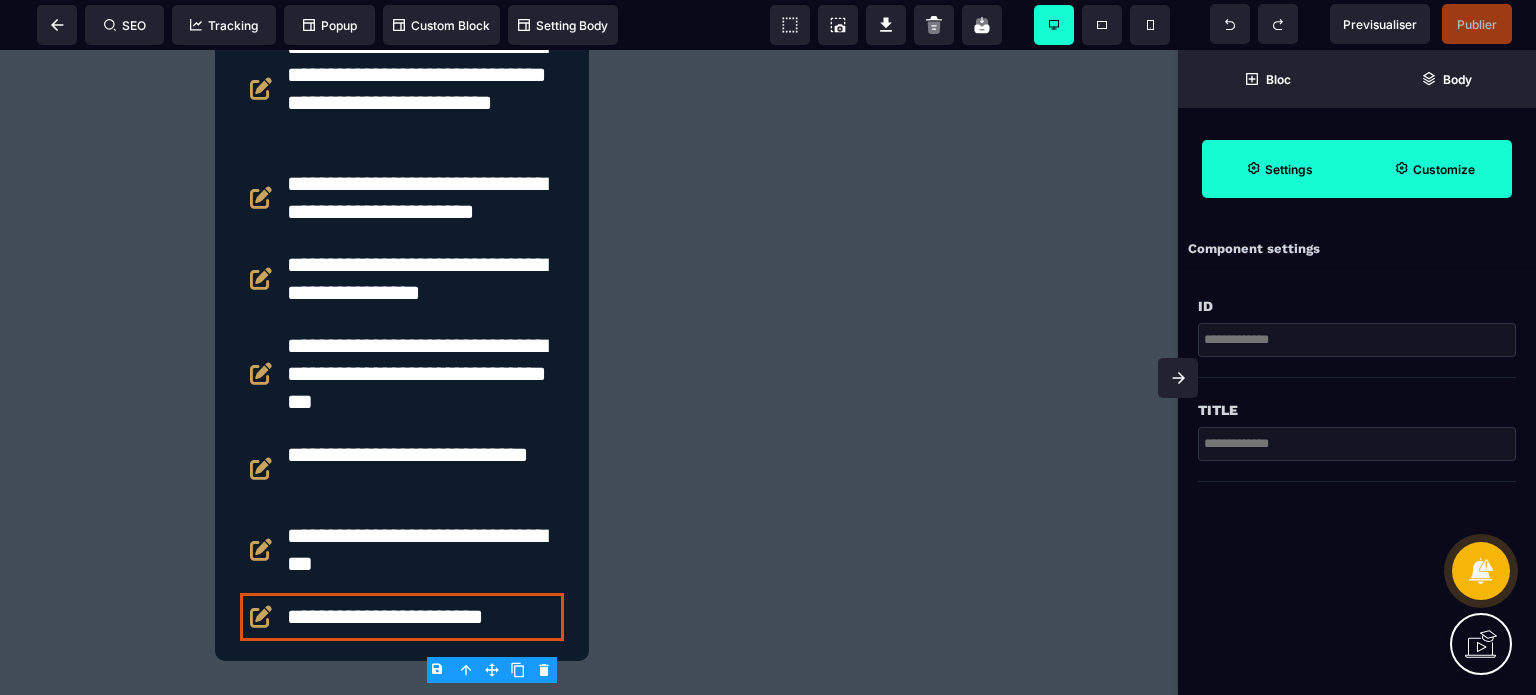 scroll, scrollTop: 5644, scrollLeft: 0, axis: vertical 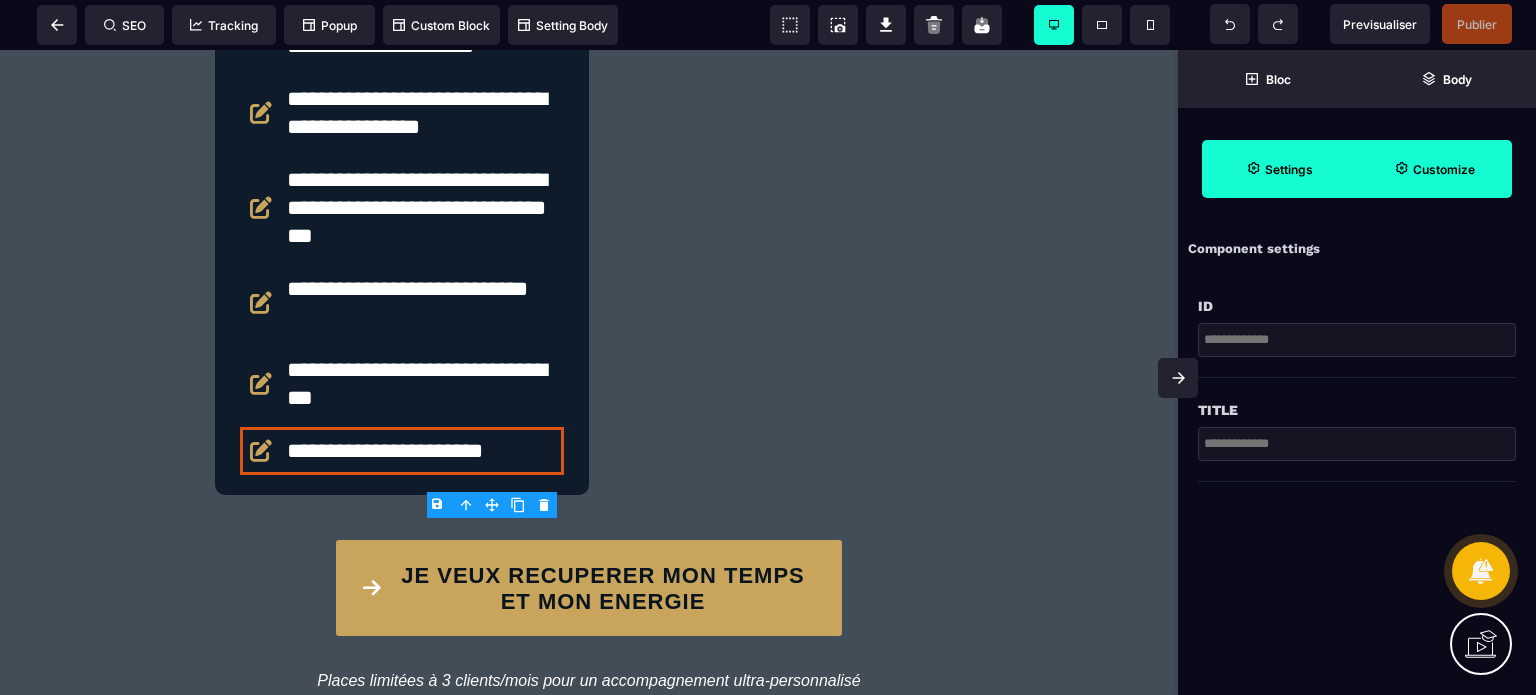 click 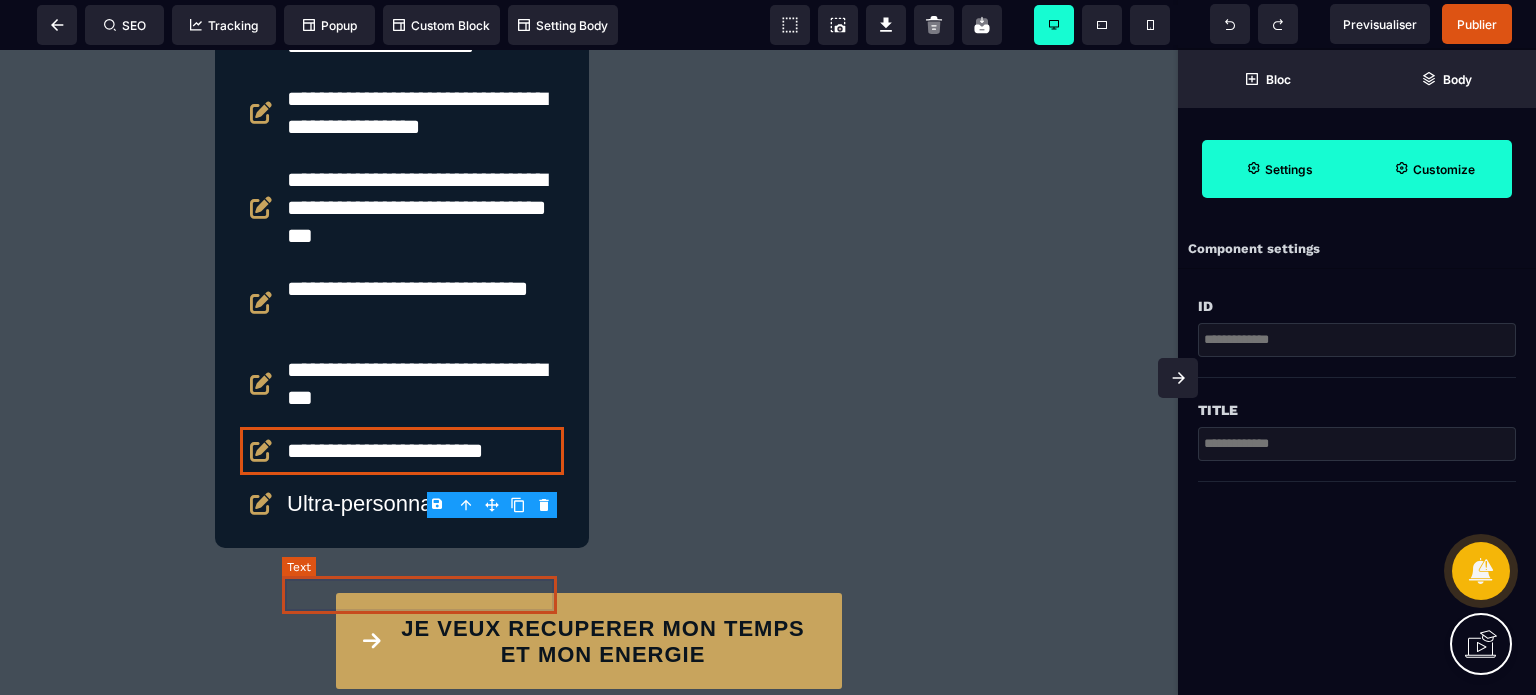 click on "Ultra-personnalisation" at bounding box center [423, 504] 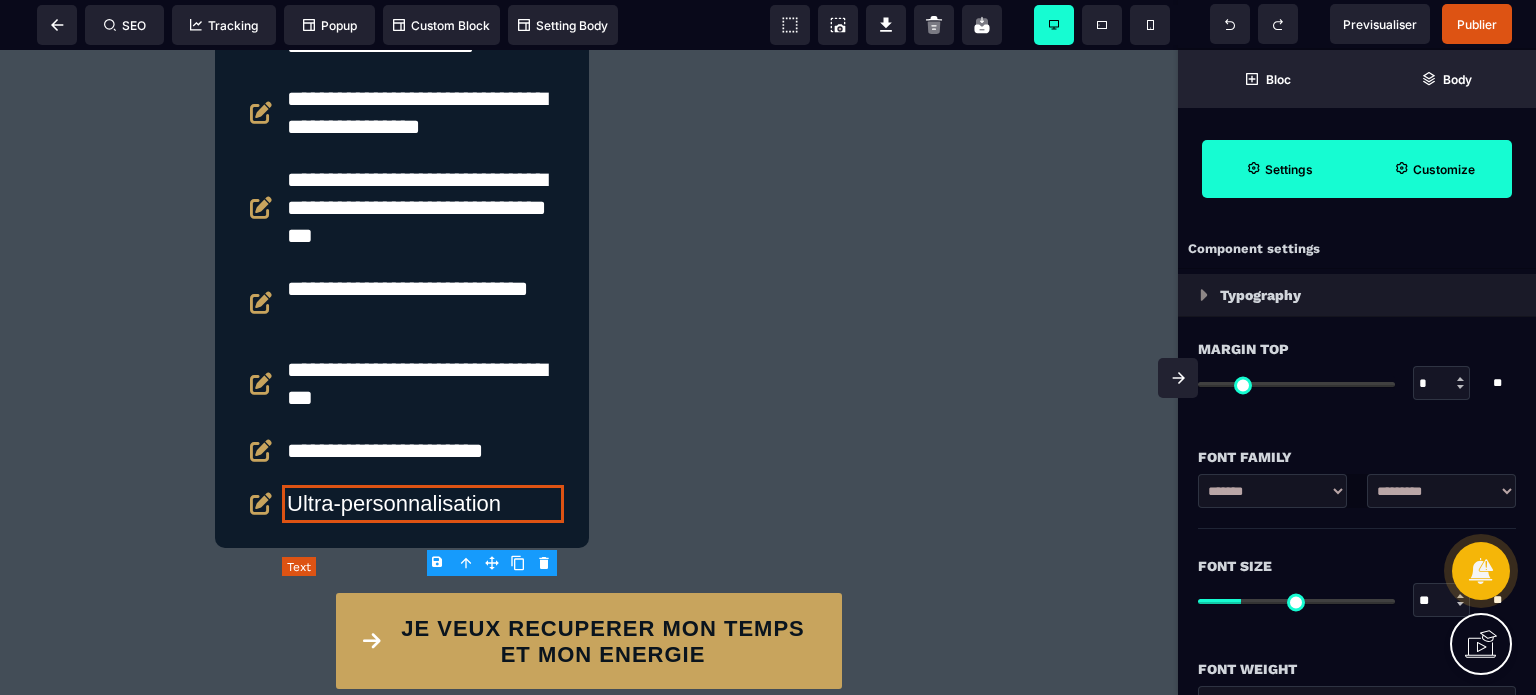 click on "Ultra-personnalisation" at bounding box center (423, 504) 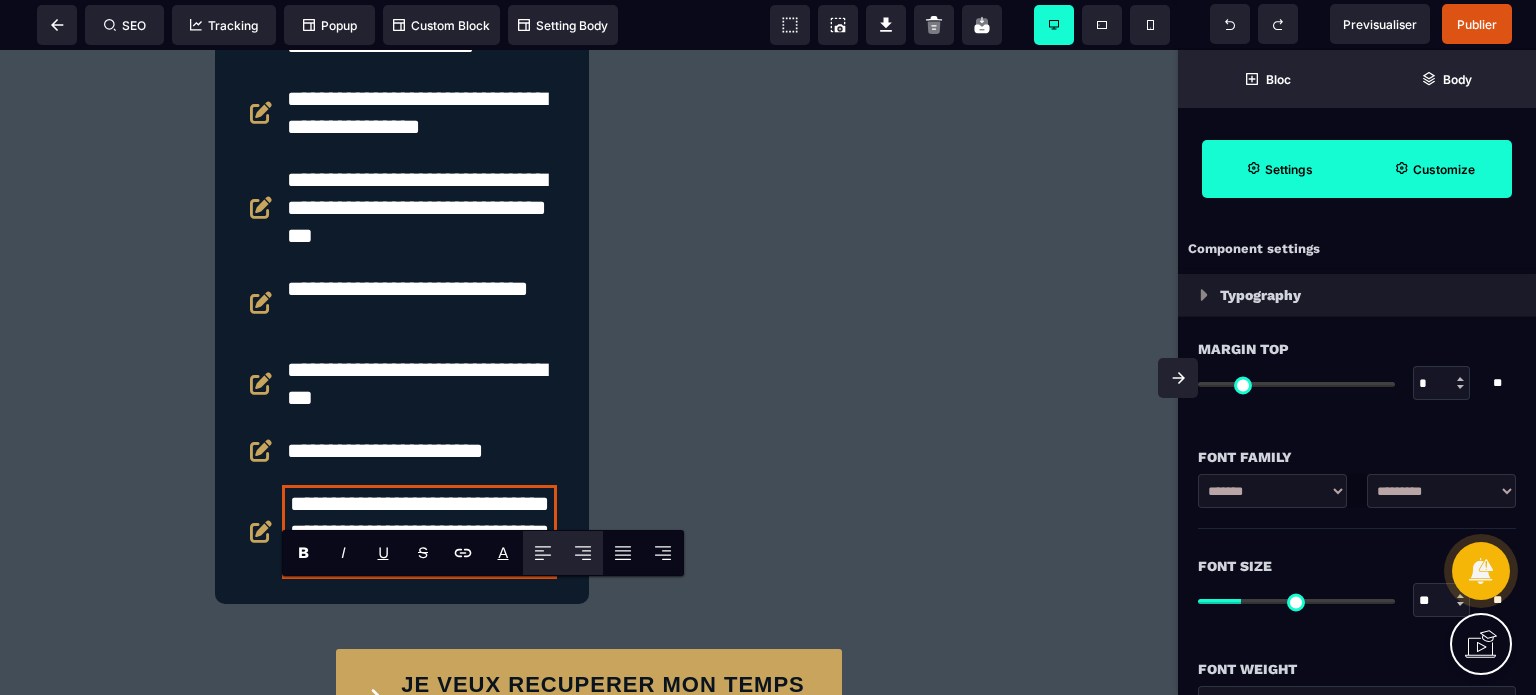 click 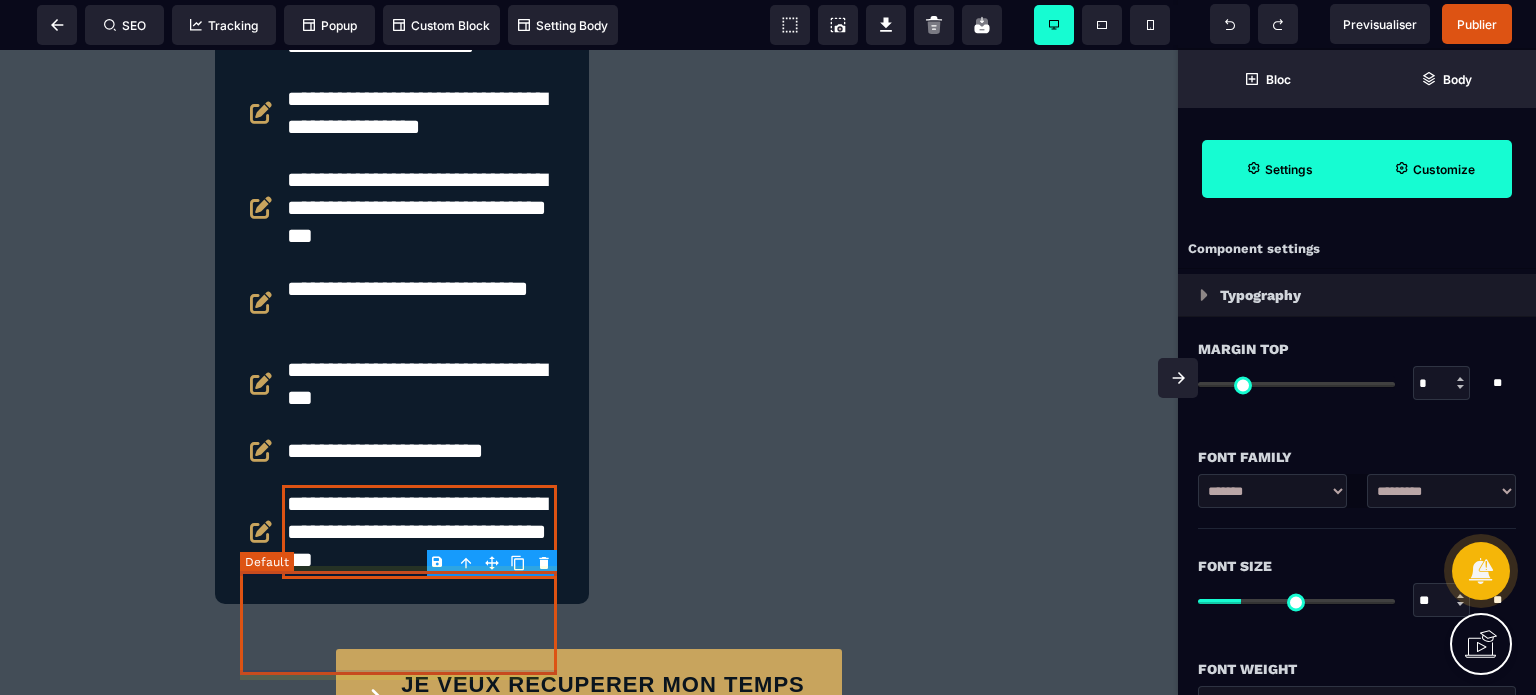 click on "**********" at bounding box center [402, 532] 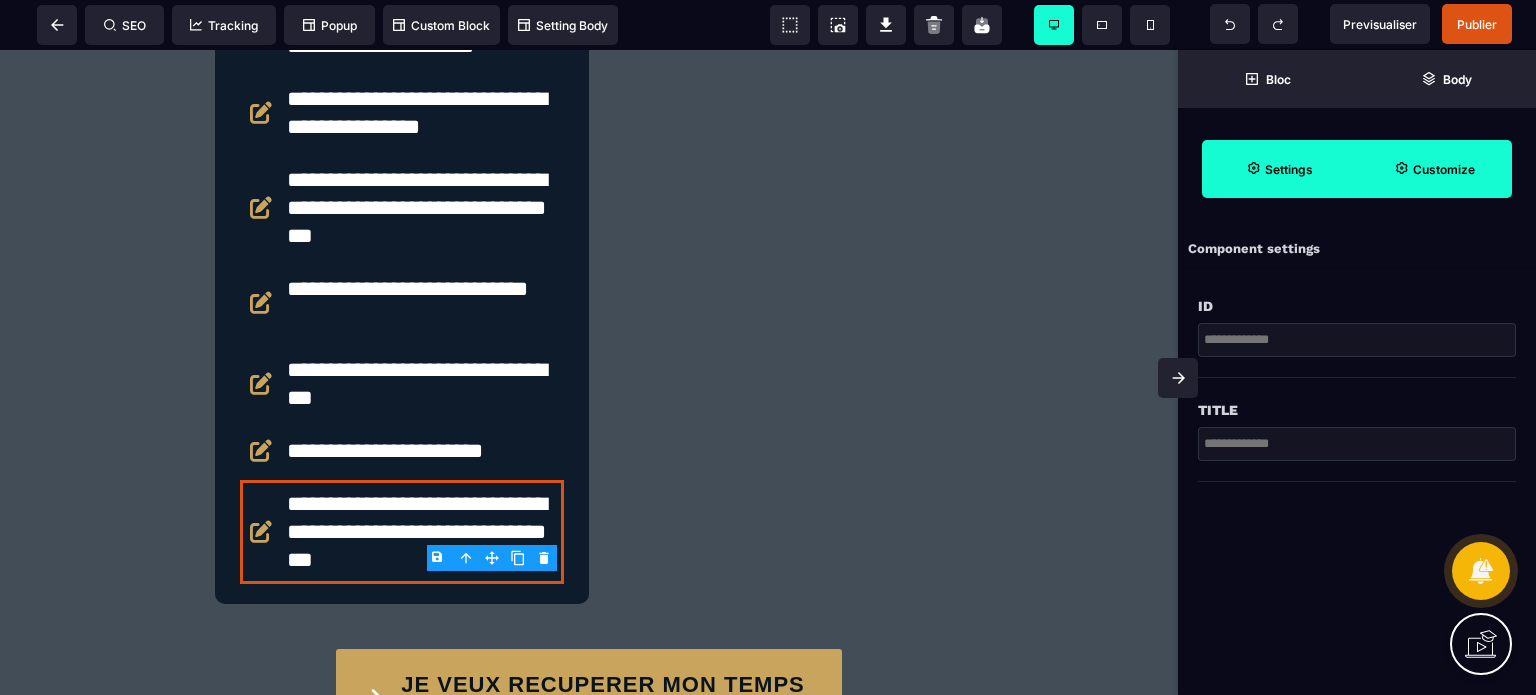 click 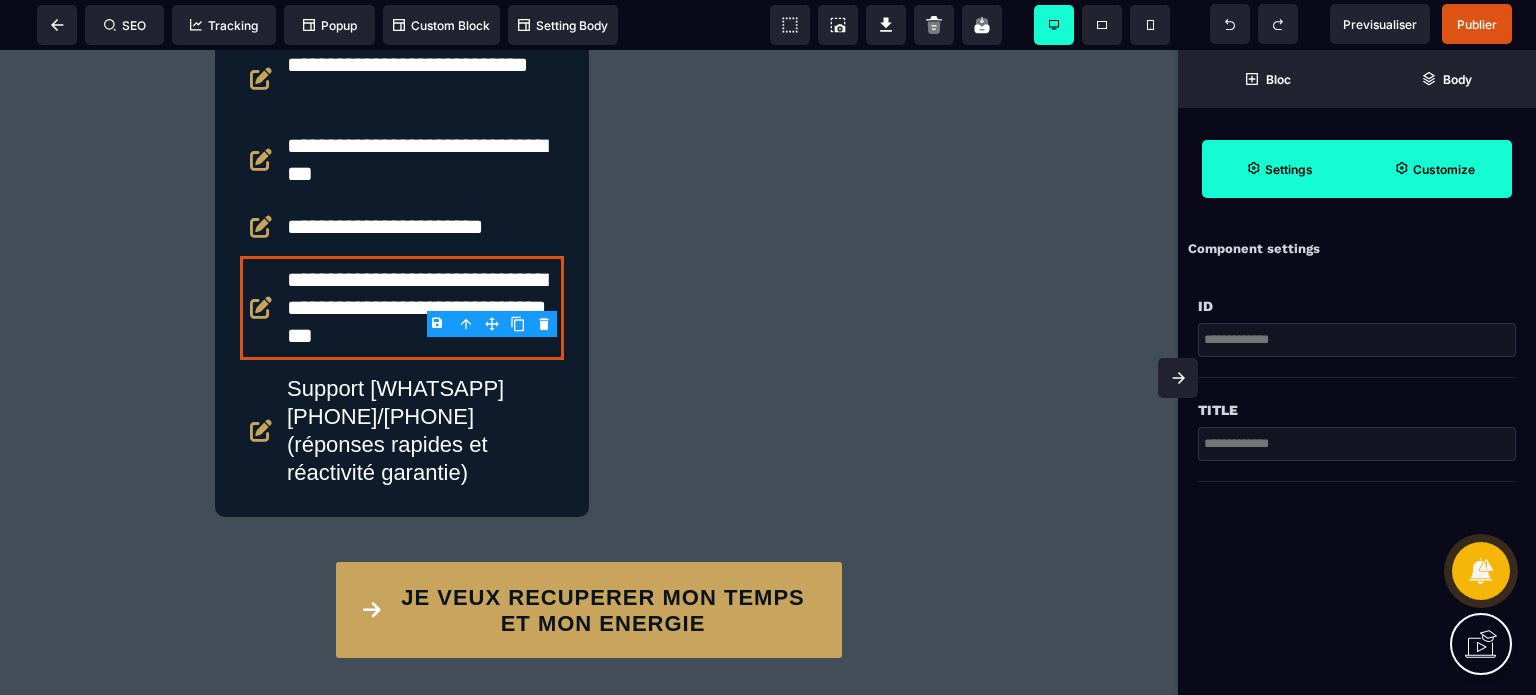 scroll, scrollTop: 5877, scrollLeft: 0, axis: vertical 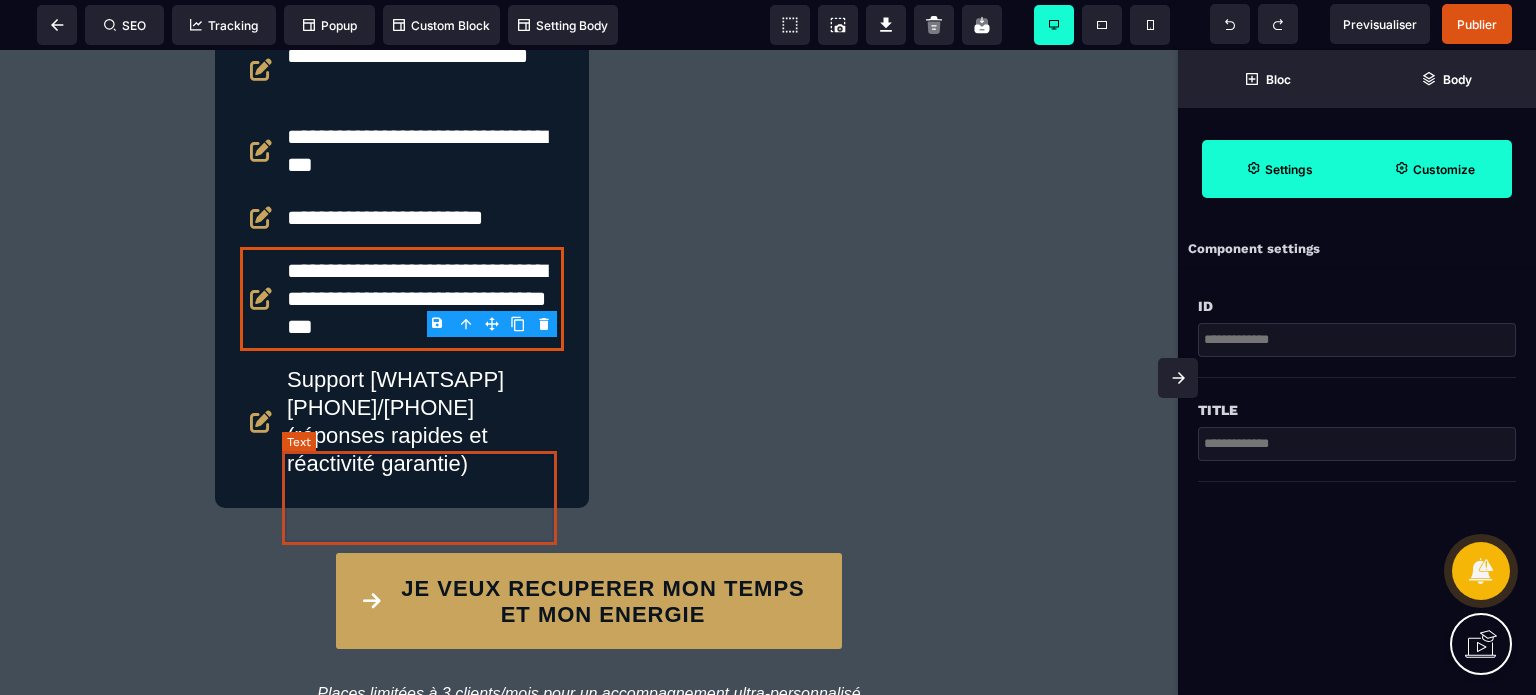 click on "Support [WHATSAPP] [PHONE]/[PHONE] (réponses rapides et réactivité garantie)" at bounding box center (423, 422) 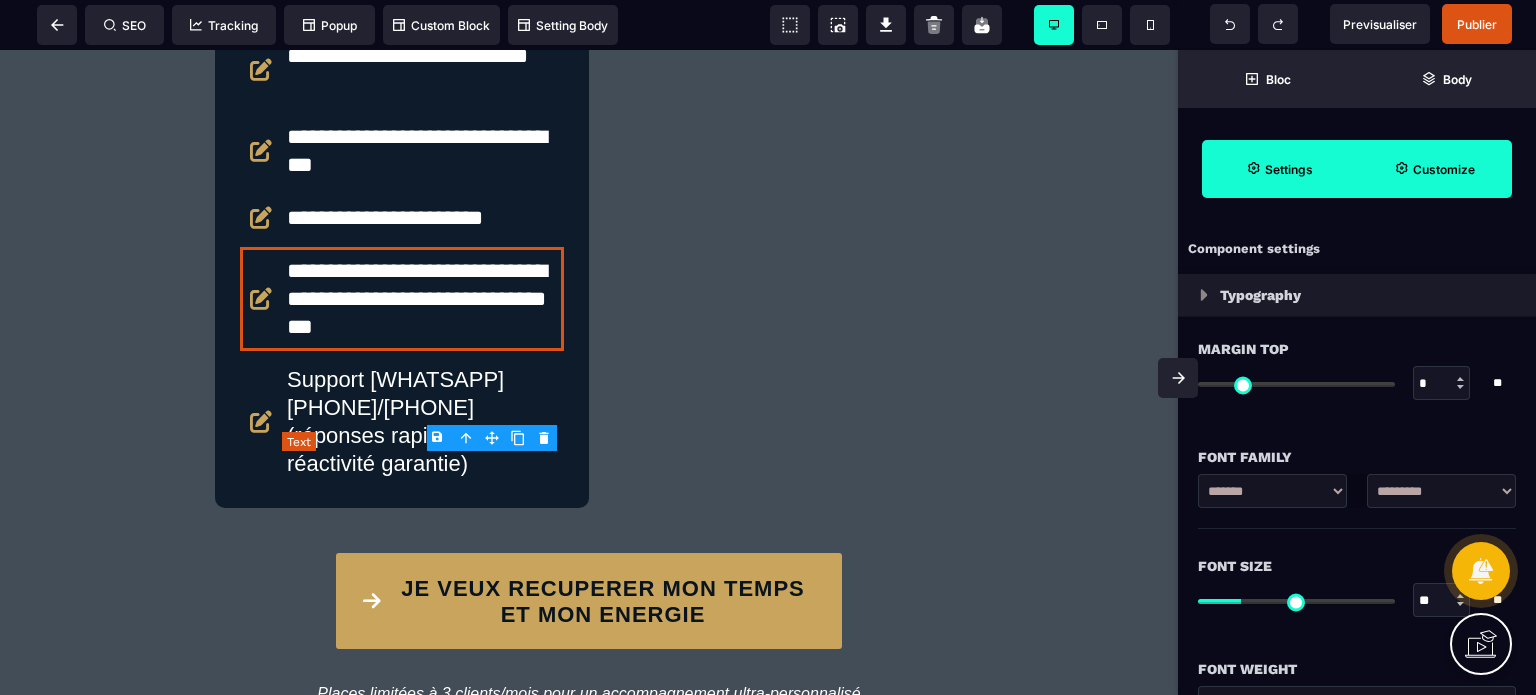 click on "Support [WHATSAPP] [PHONE]/[PHONE] (réponses rapides et réactivité garantie)" at bounding box center [423, 422] 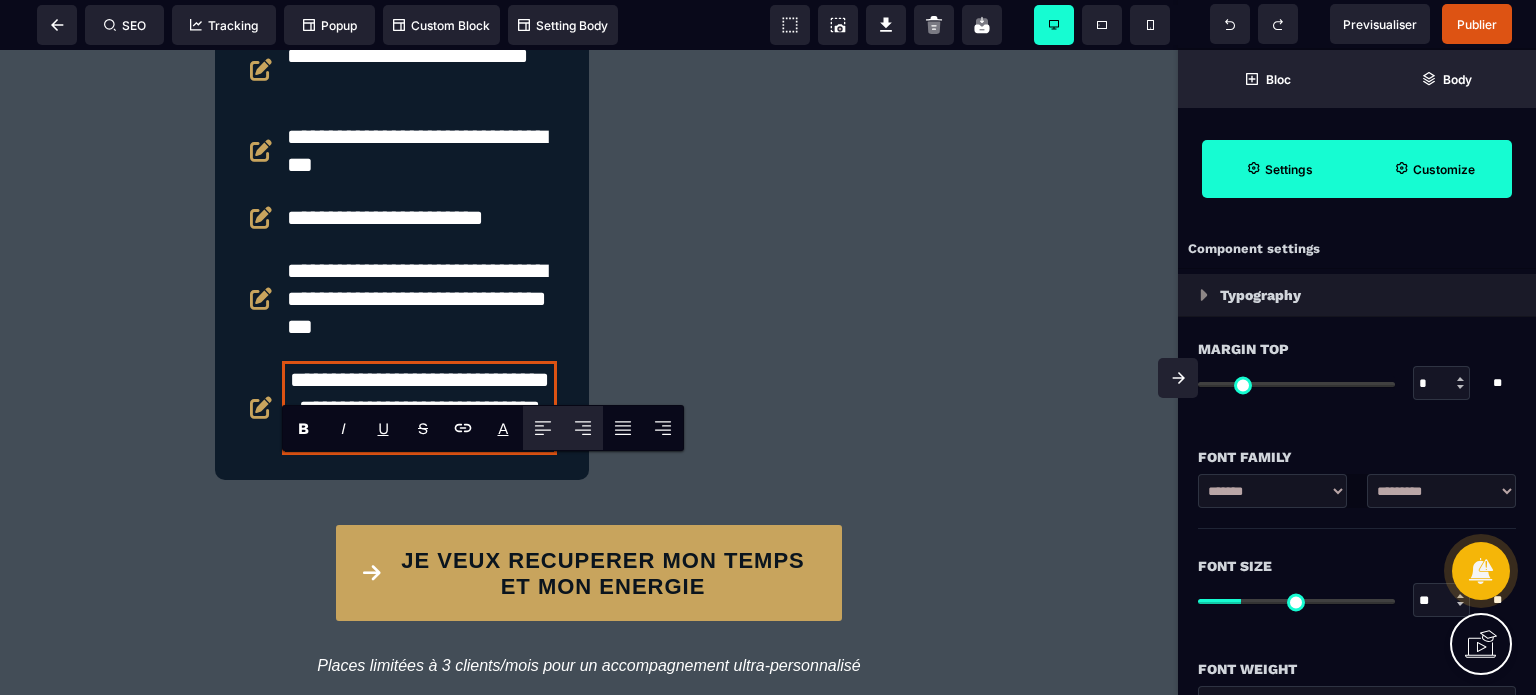 click 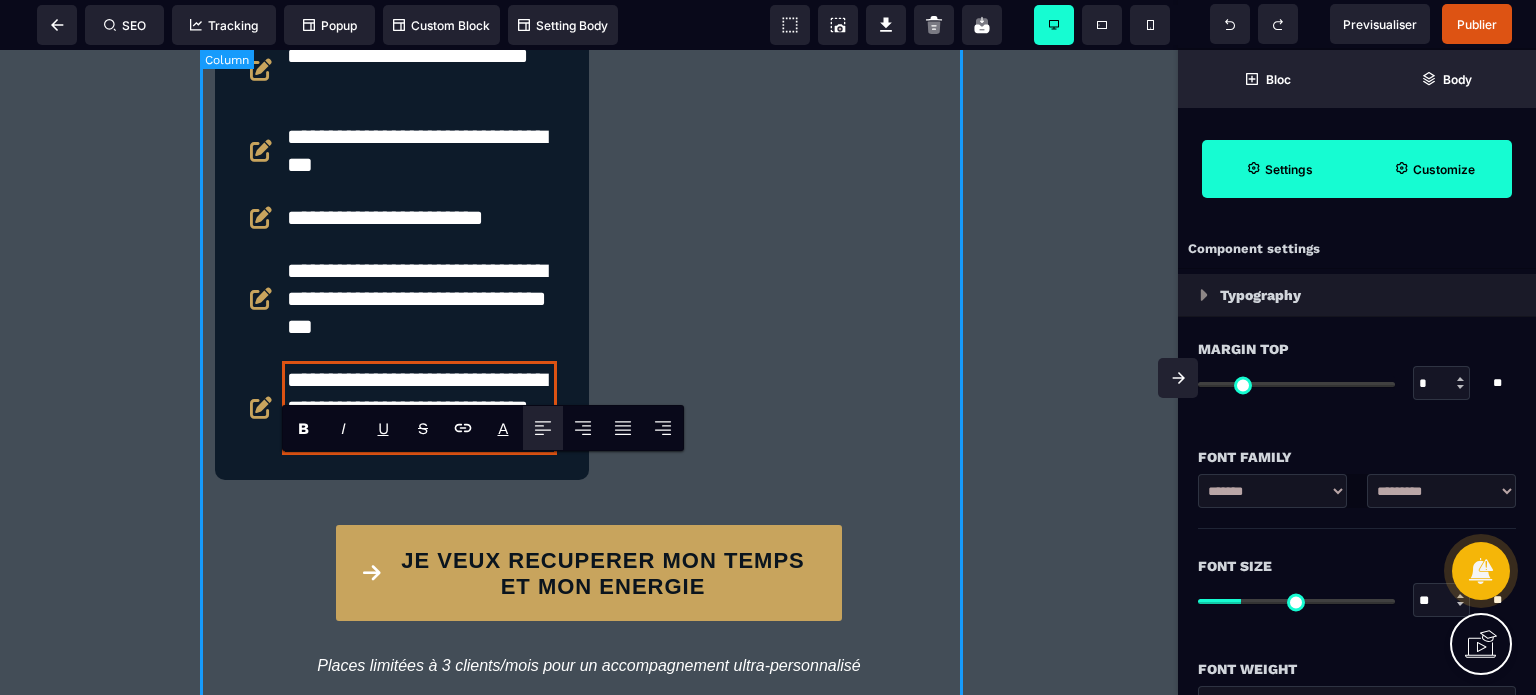 click on "**********" at bounding box center (589, -375) 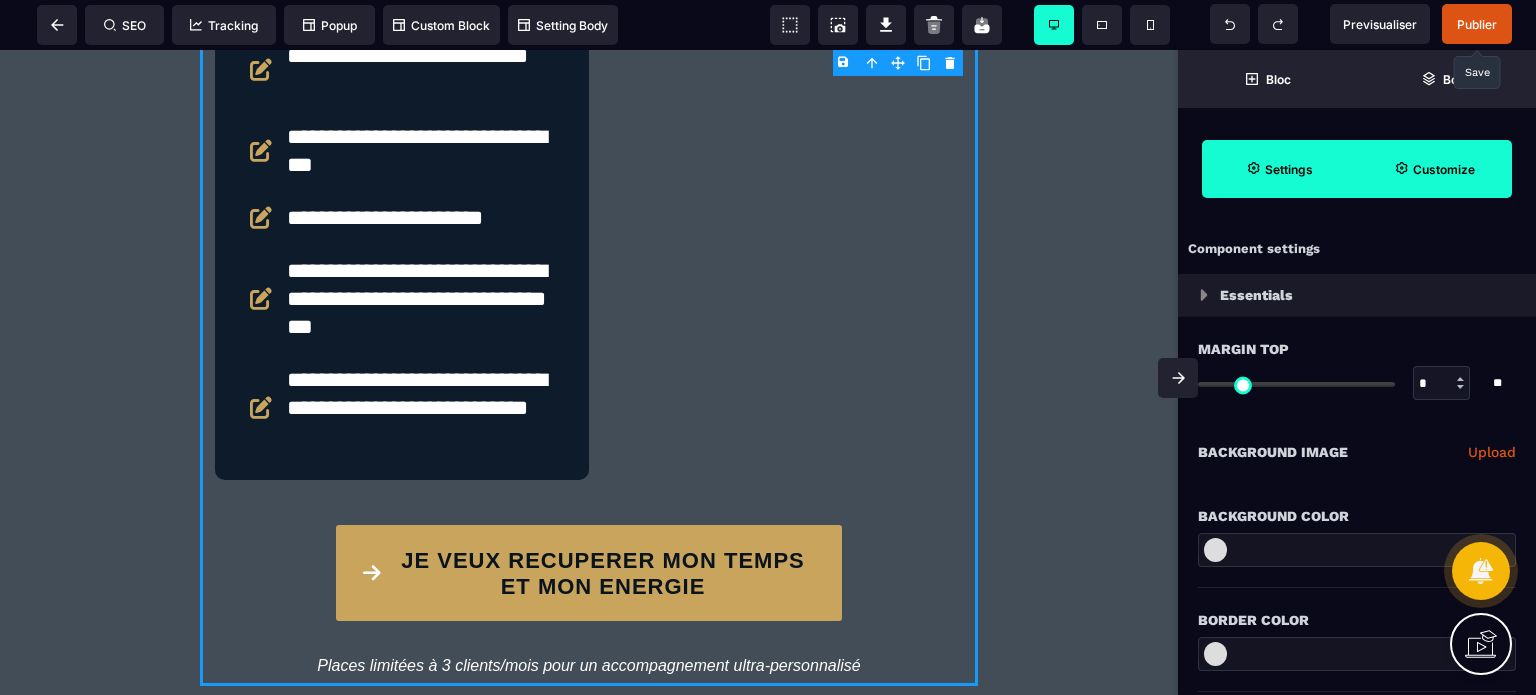 click on "Publier" at bounding box center (1477, 24) 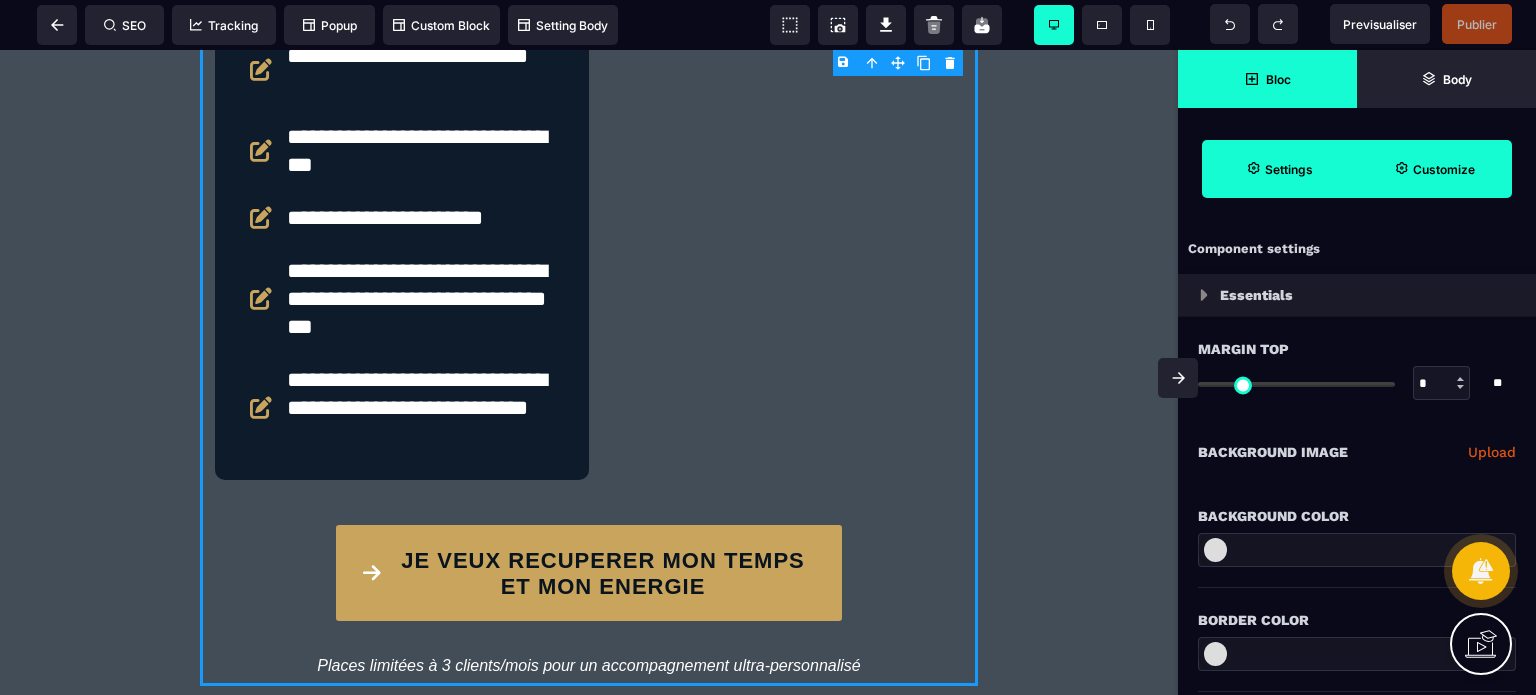 click on "Bloc" at bounding box center (1267, 79) 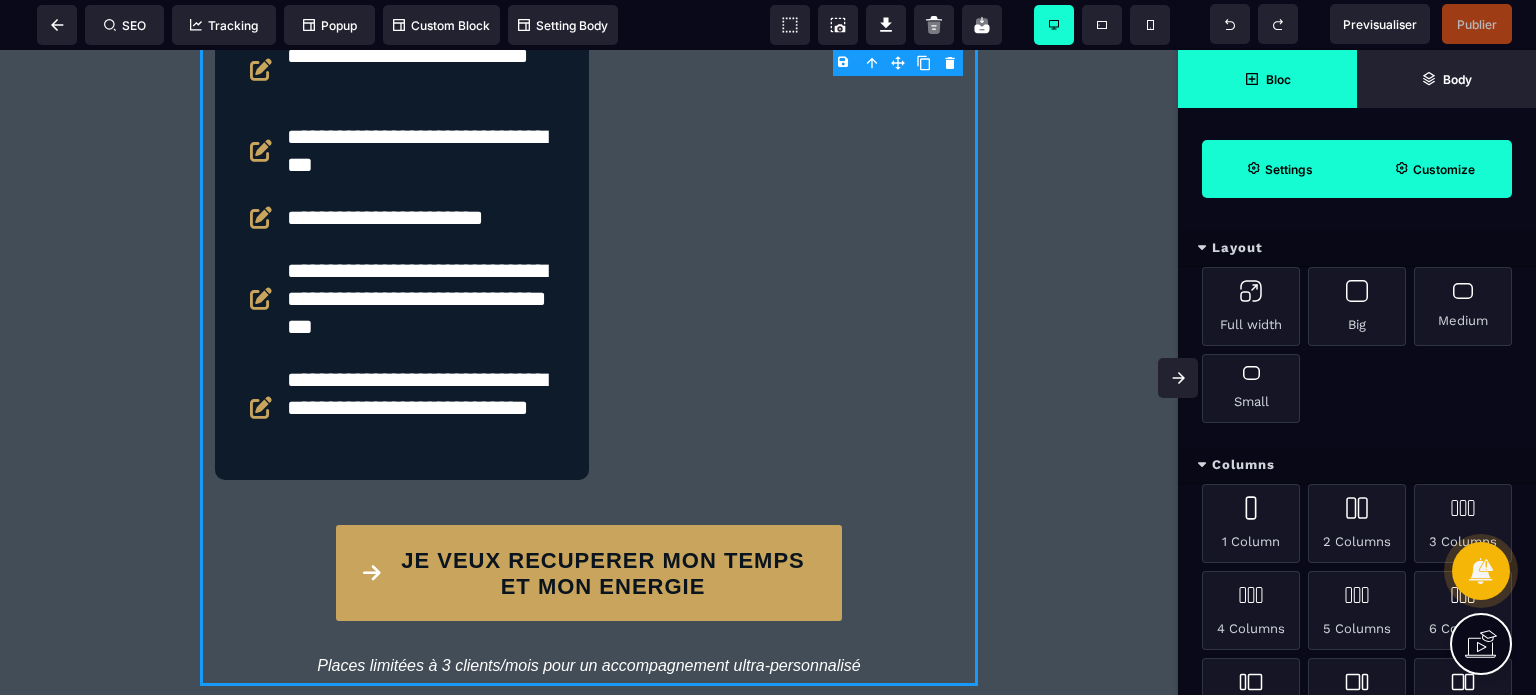 click on "Full width
Big
Medium
Small" at bounding box center [1357, 357] 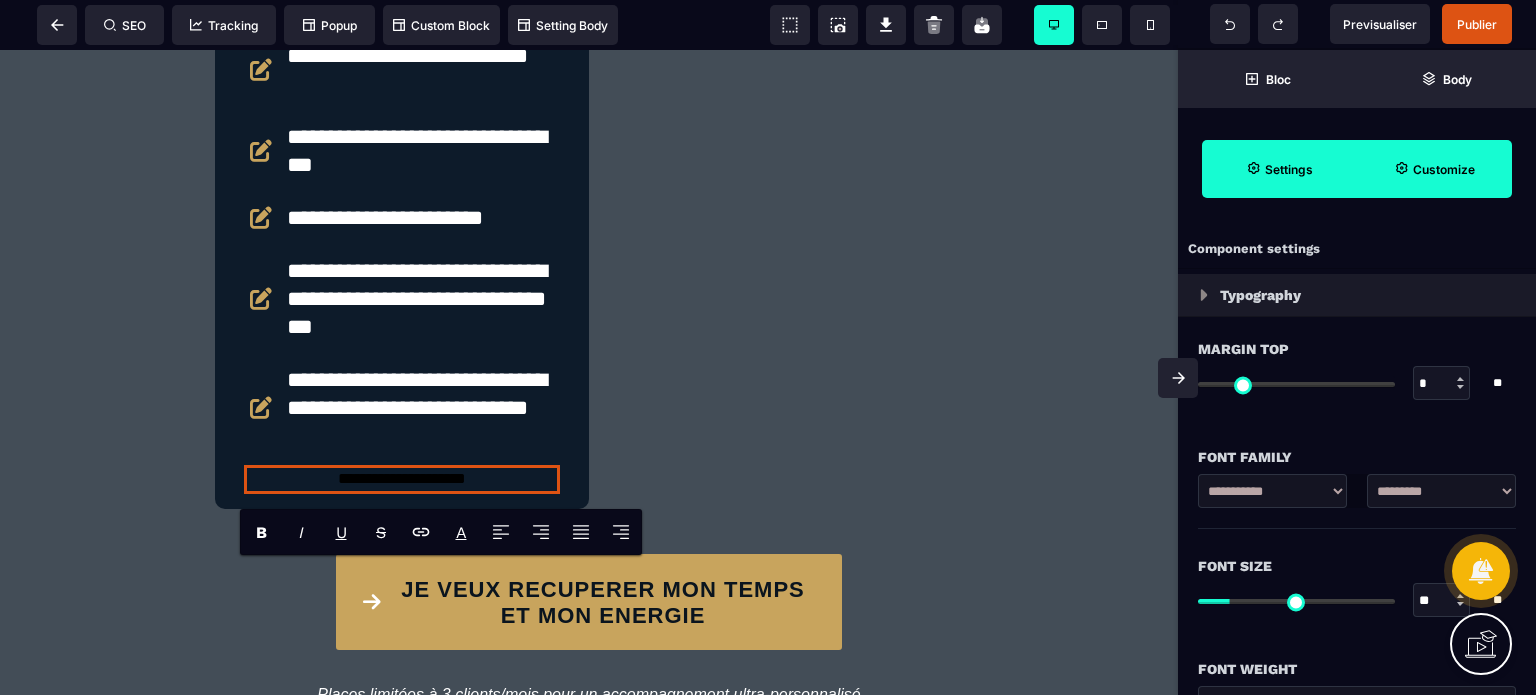 drag, startPoint x: 1406, startPoint y: 647, endPoint x: 932, endPoint y: 79, distance: 739.79724 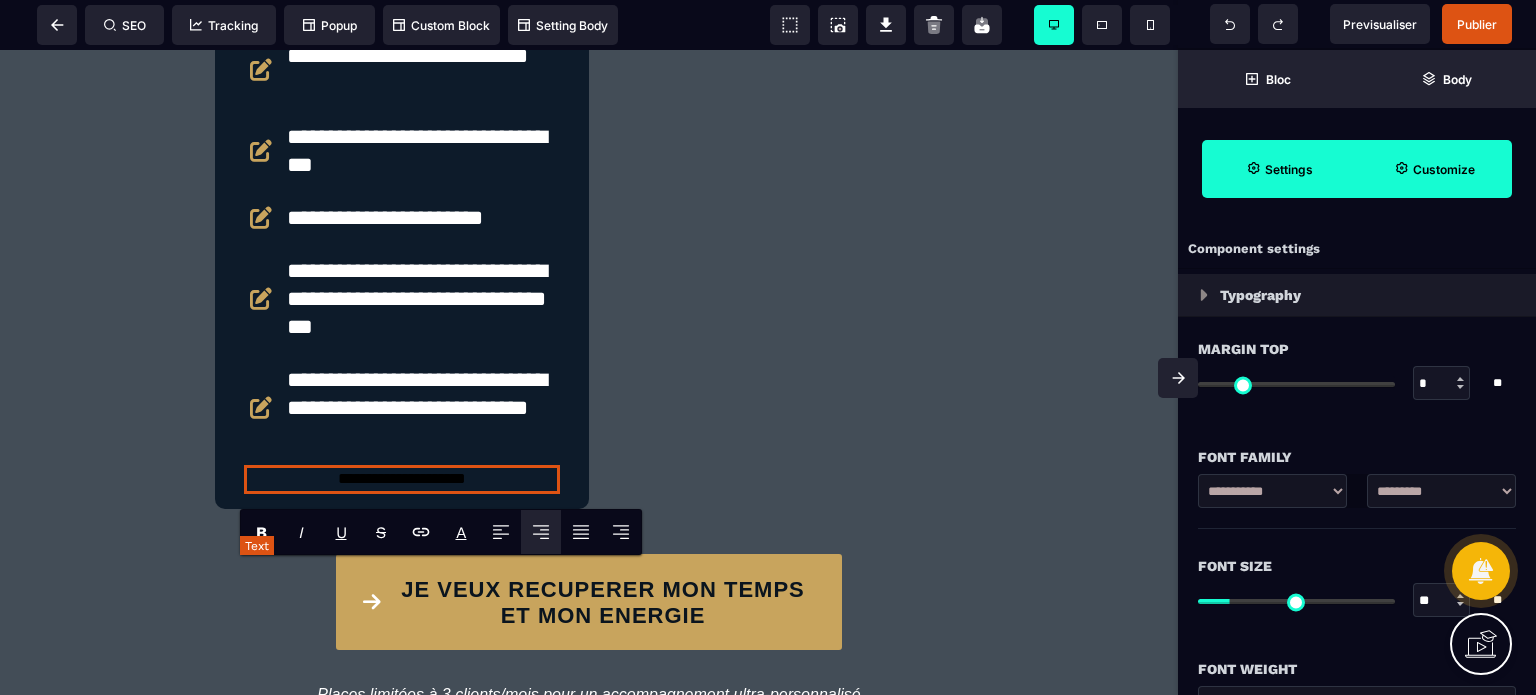 click on "**********" at bounding box center [402, 479] 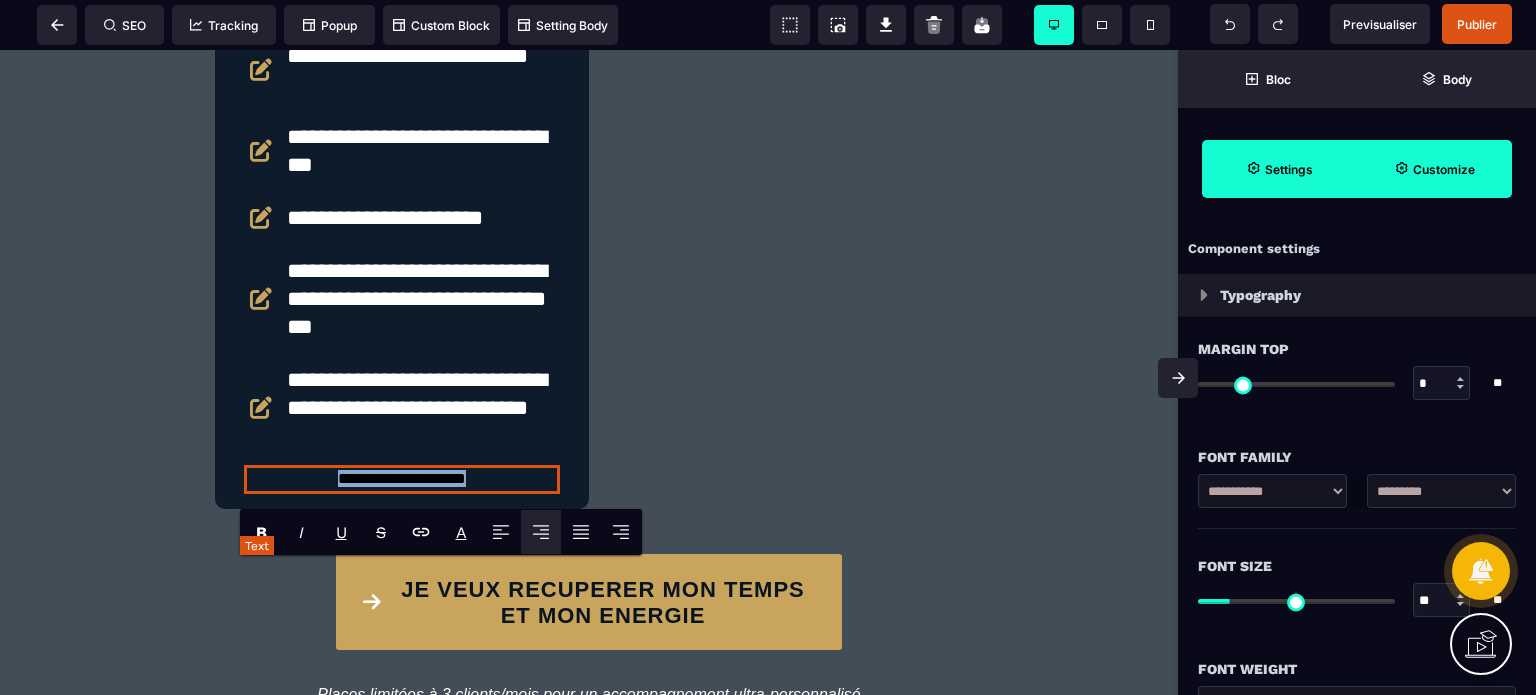 paste 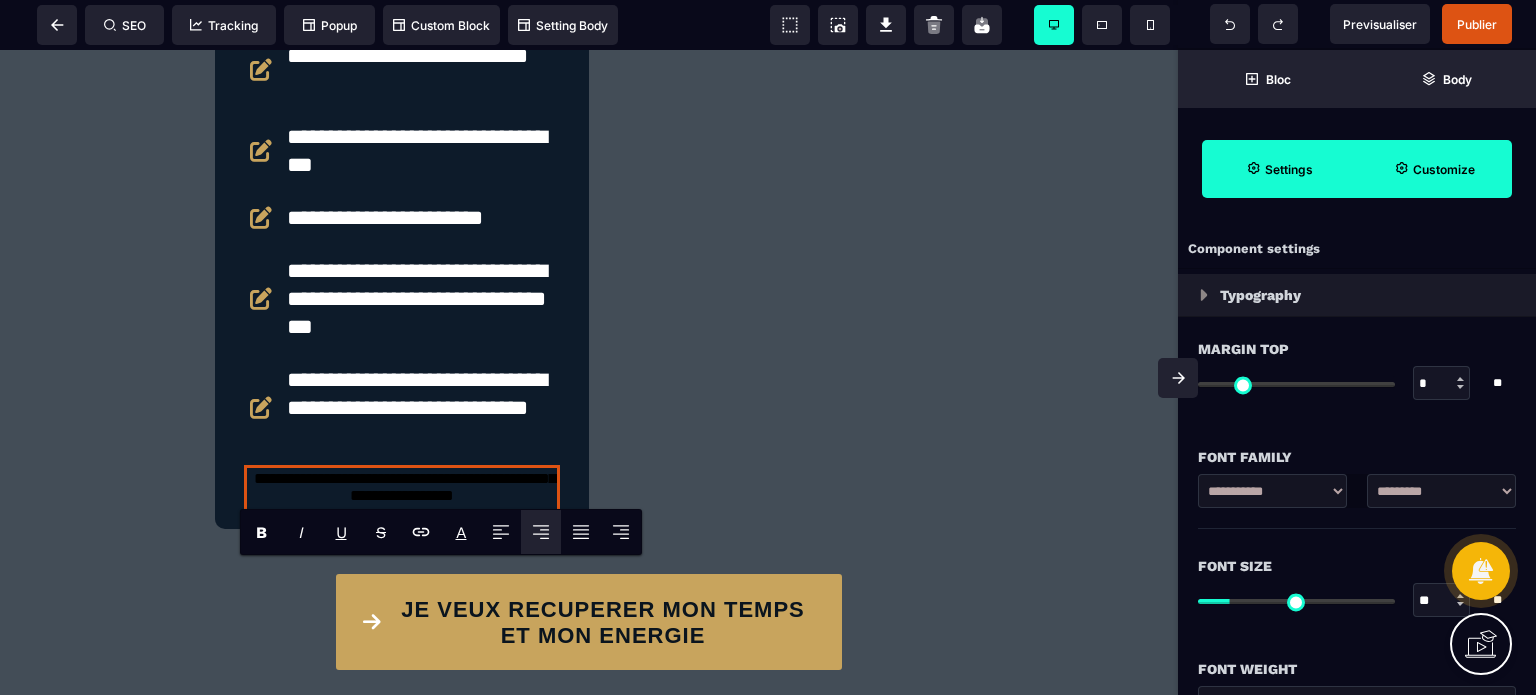 click on "*" at bounding box center (1442, 384) 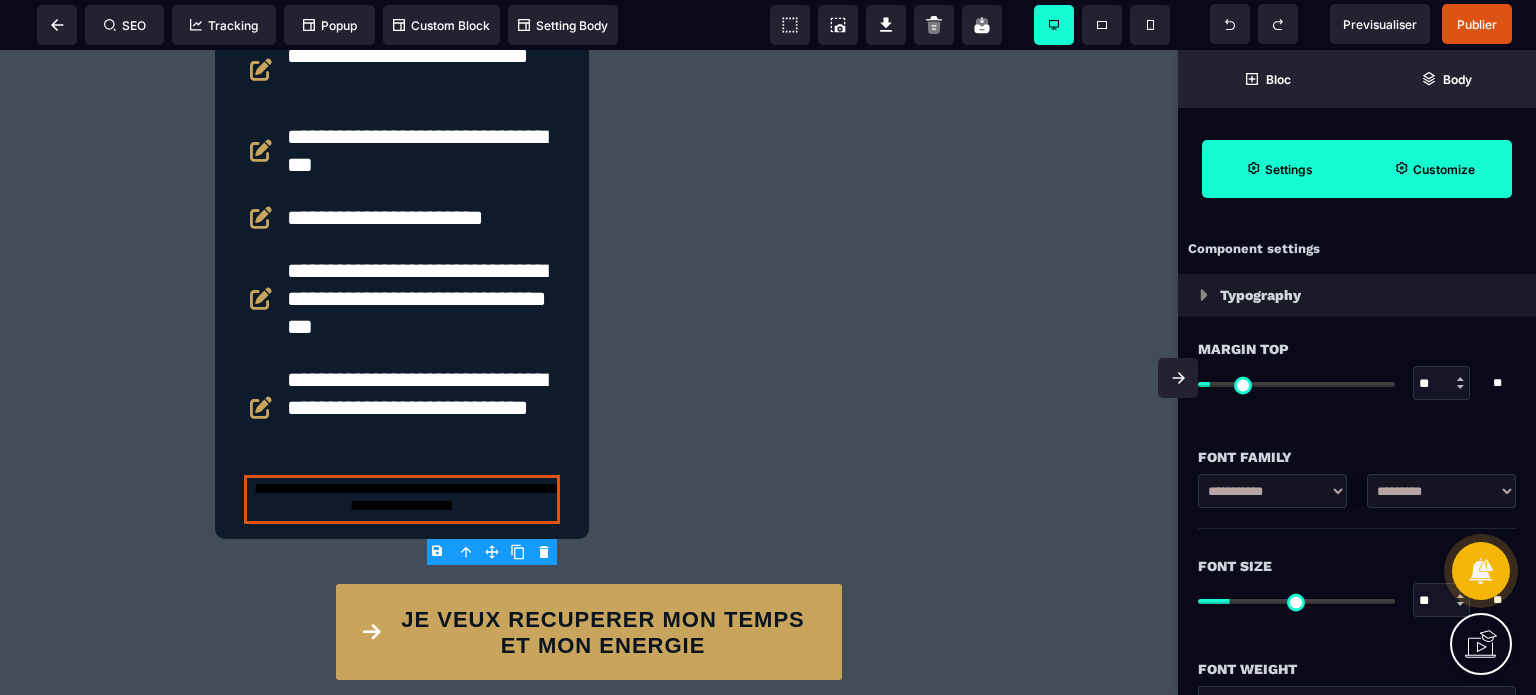 click on "Font Family" at bounding box center [1357, 447] 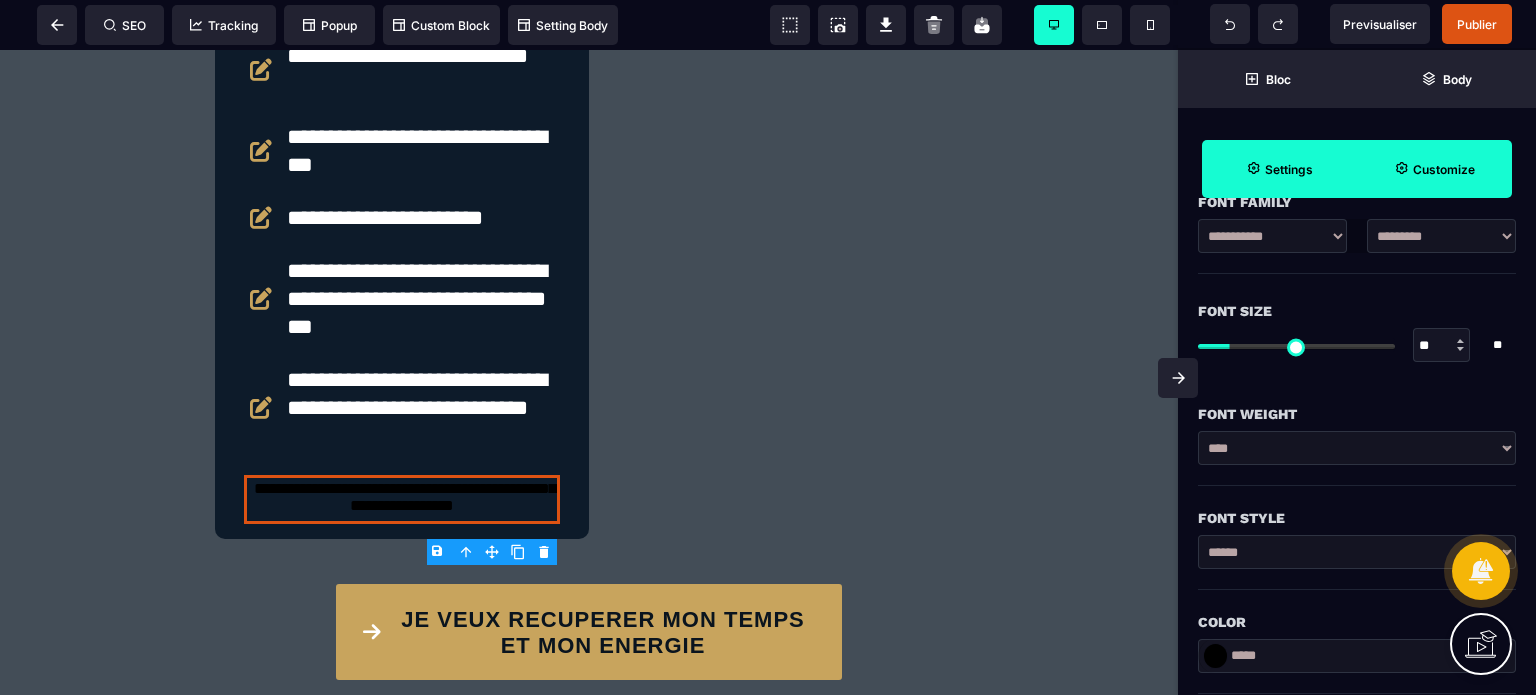 scroll, scrollTop: 440, scrollLeft: 0, axis: vertical 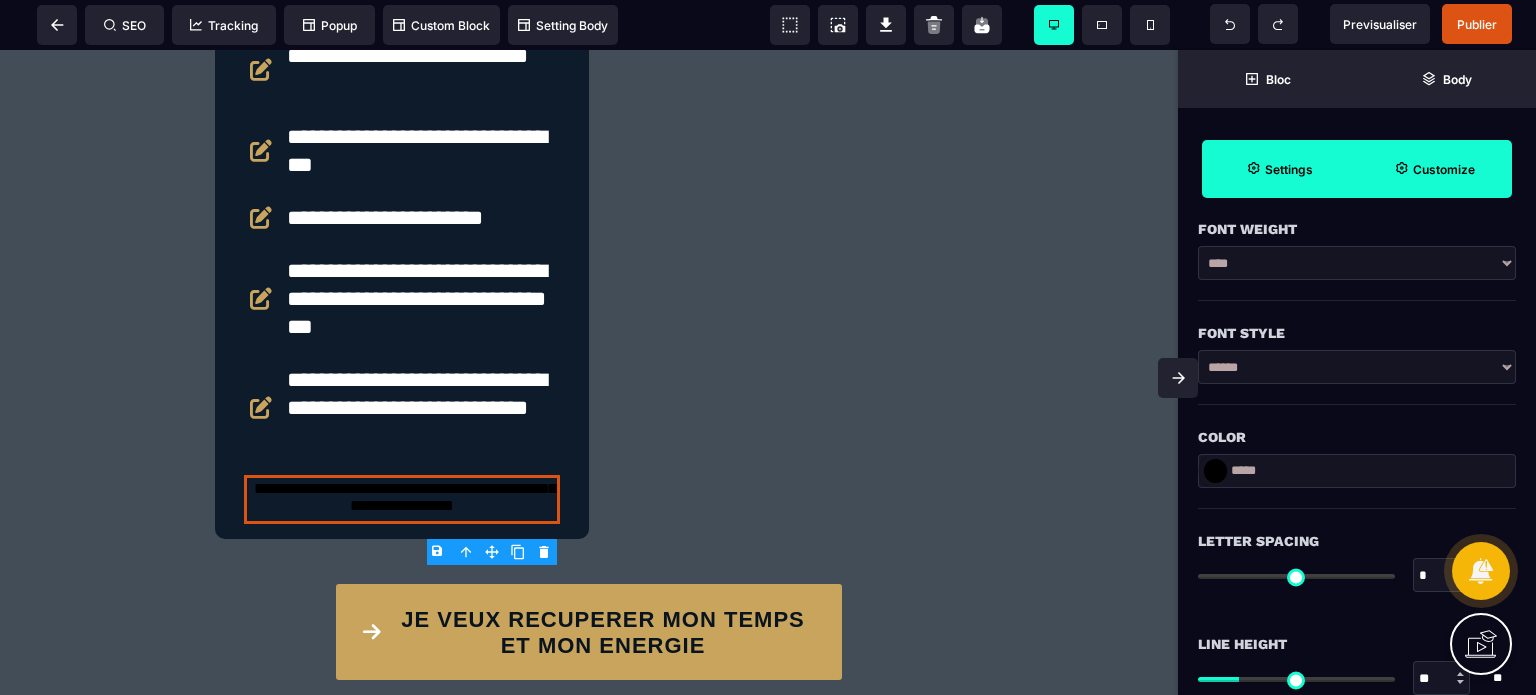 click at bounding box center (1215, 471) 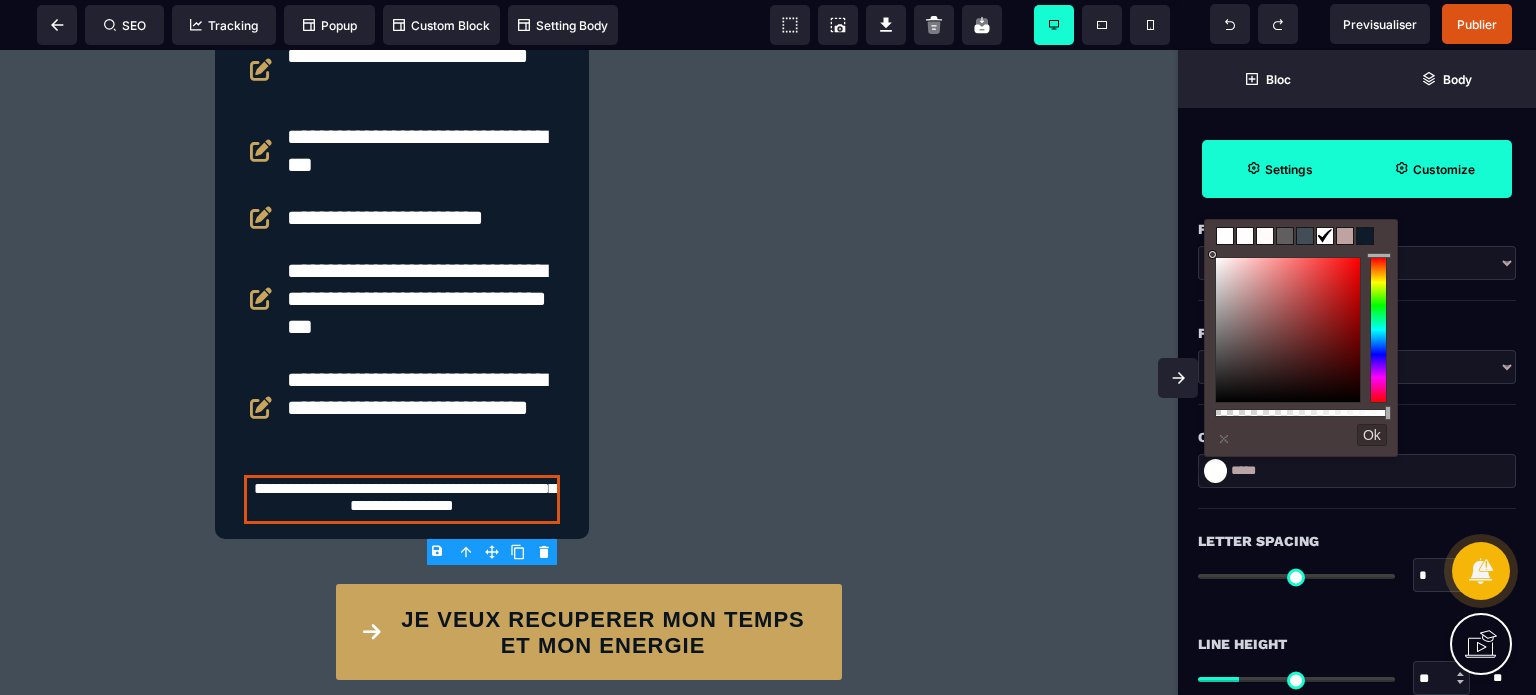 drag, startPoint x: 1218, startPoint y: 347, endPoint x: 1213, endPoint y: 207, distance: 140.08926 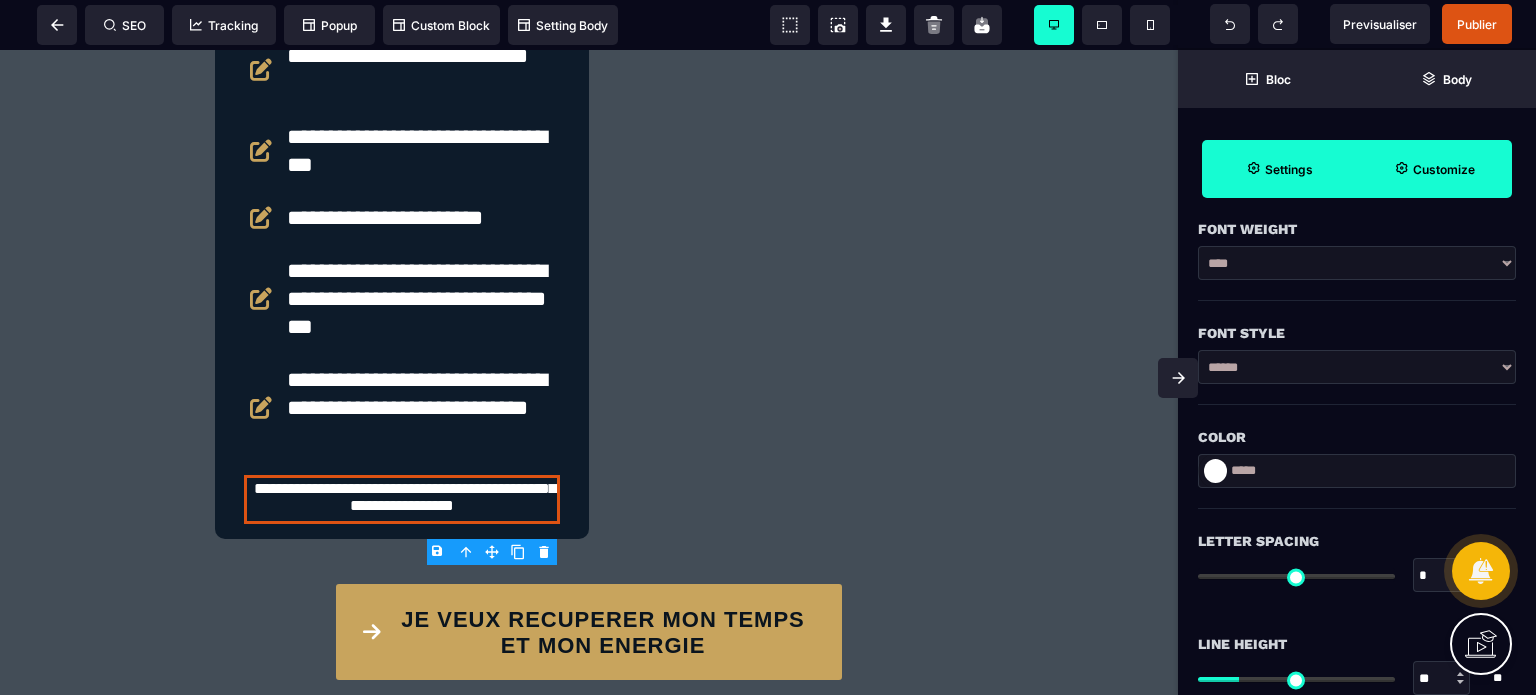 click on "****** ****** *******" at bounding box center [1357, 367] 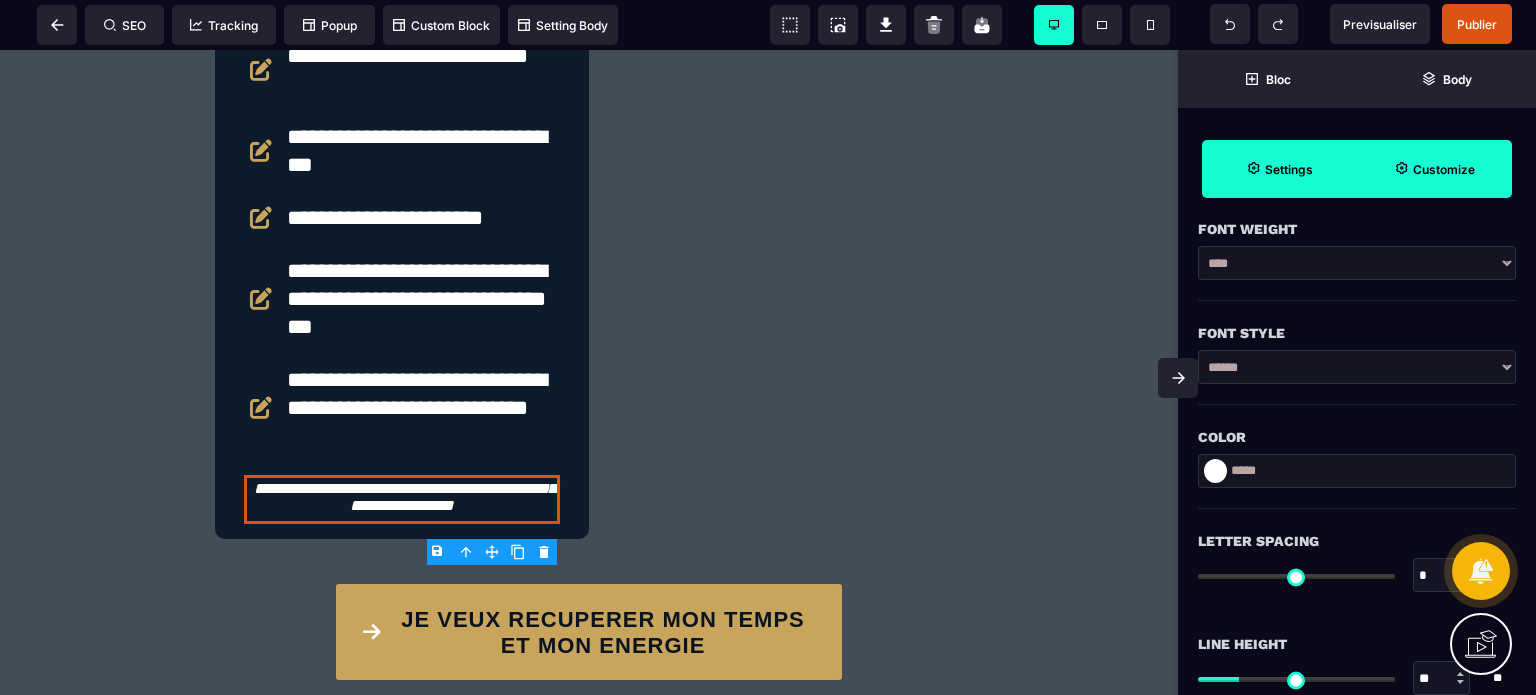 click on "Color" at bounding box center (1357, 437) 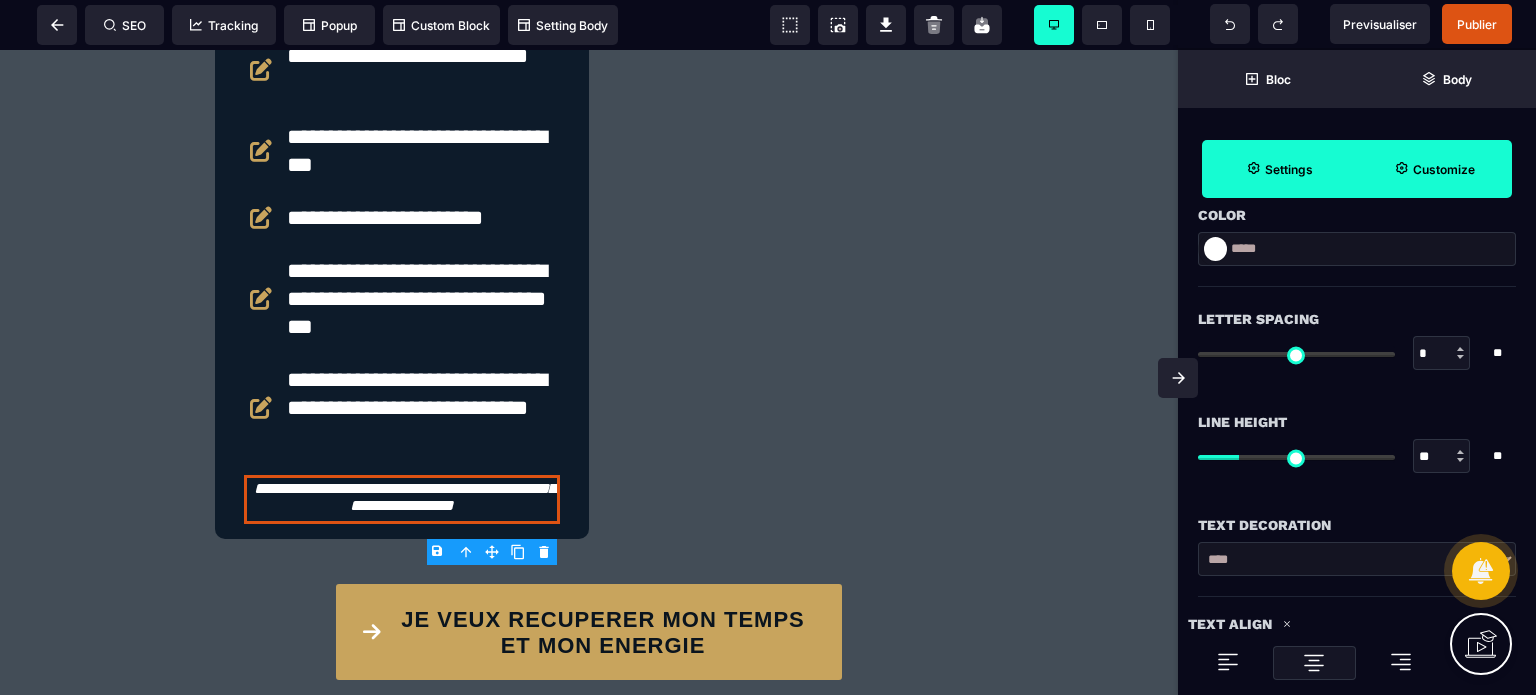 scroll, scrollTop: 680, scrollLeft: 0, axis: vertical 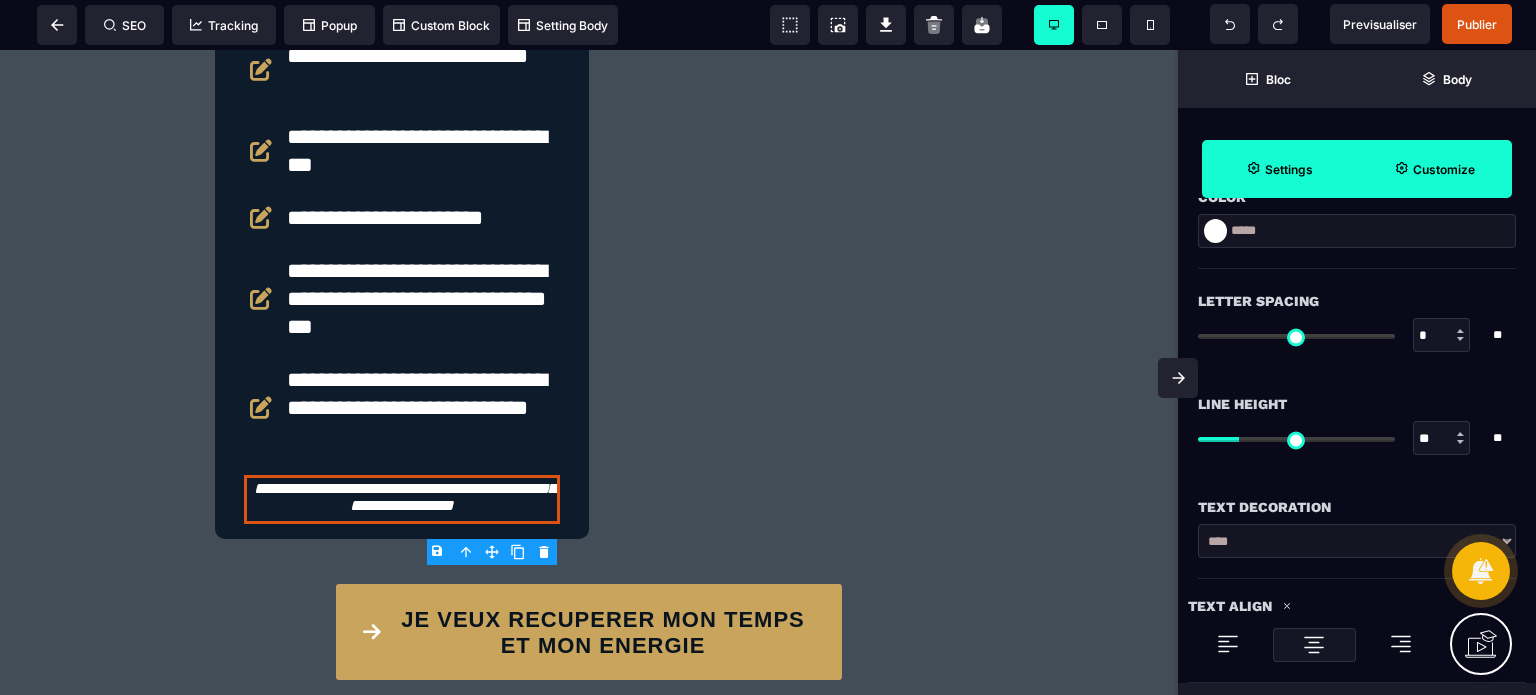 click on "**" at bounding box center [1442, 439] 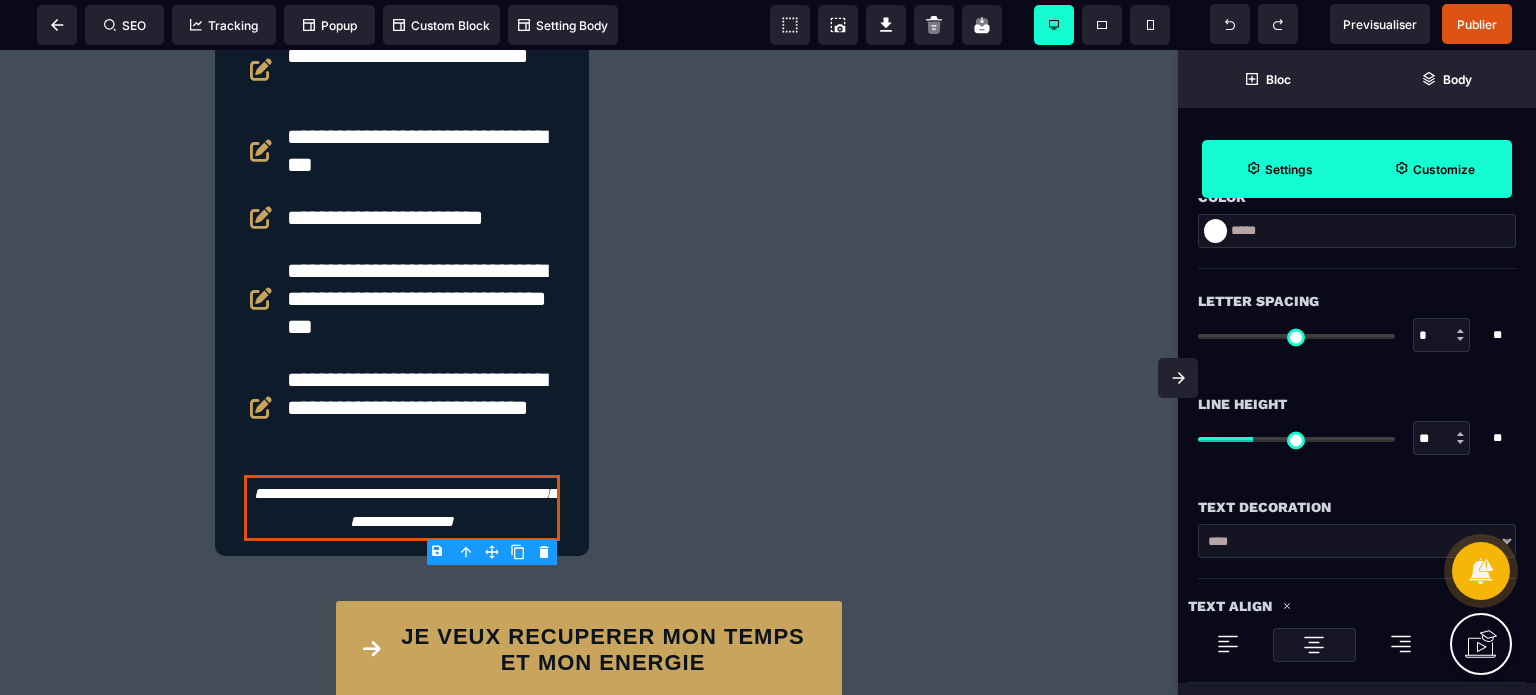 click on "Text Decoration" at bounding box center [1357, 497] 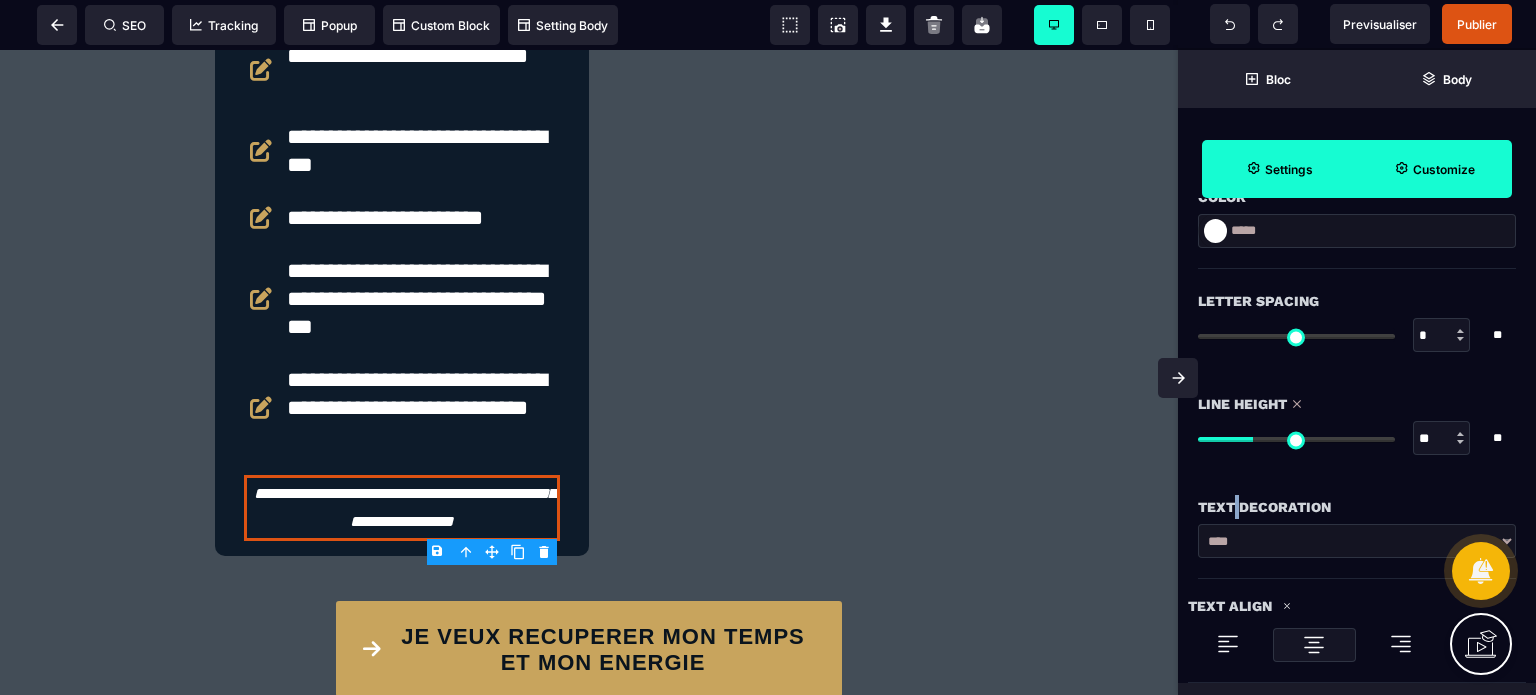 click on "Text Decoration" at bounding box center [1357, 497] 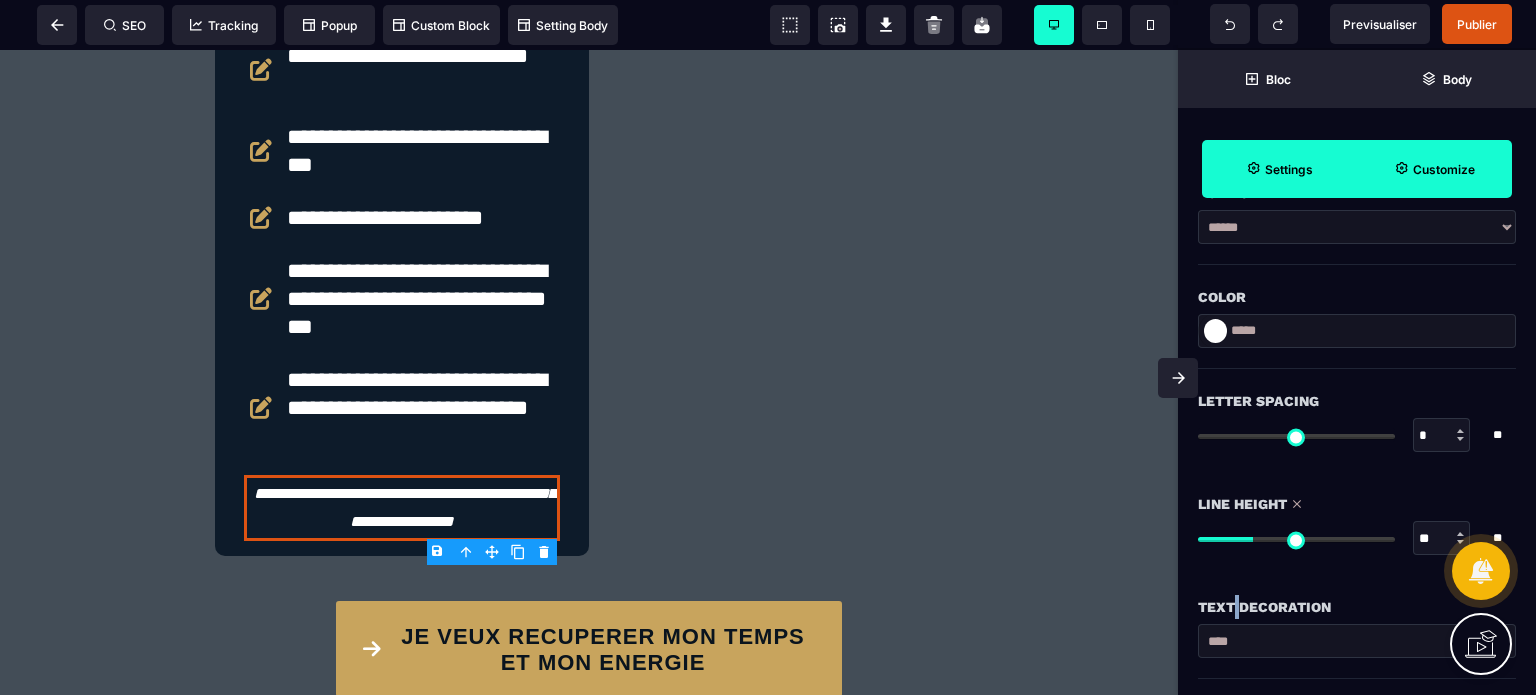 scroll, scrollTop: 680, scrollLeft: 0, axis: vertical 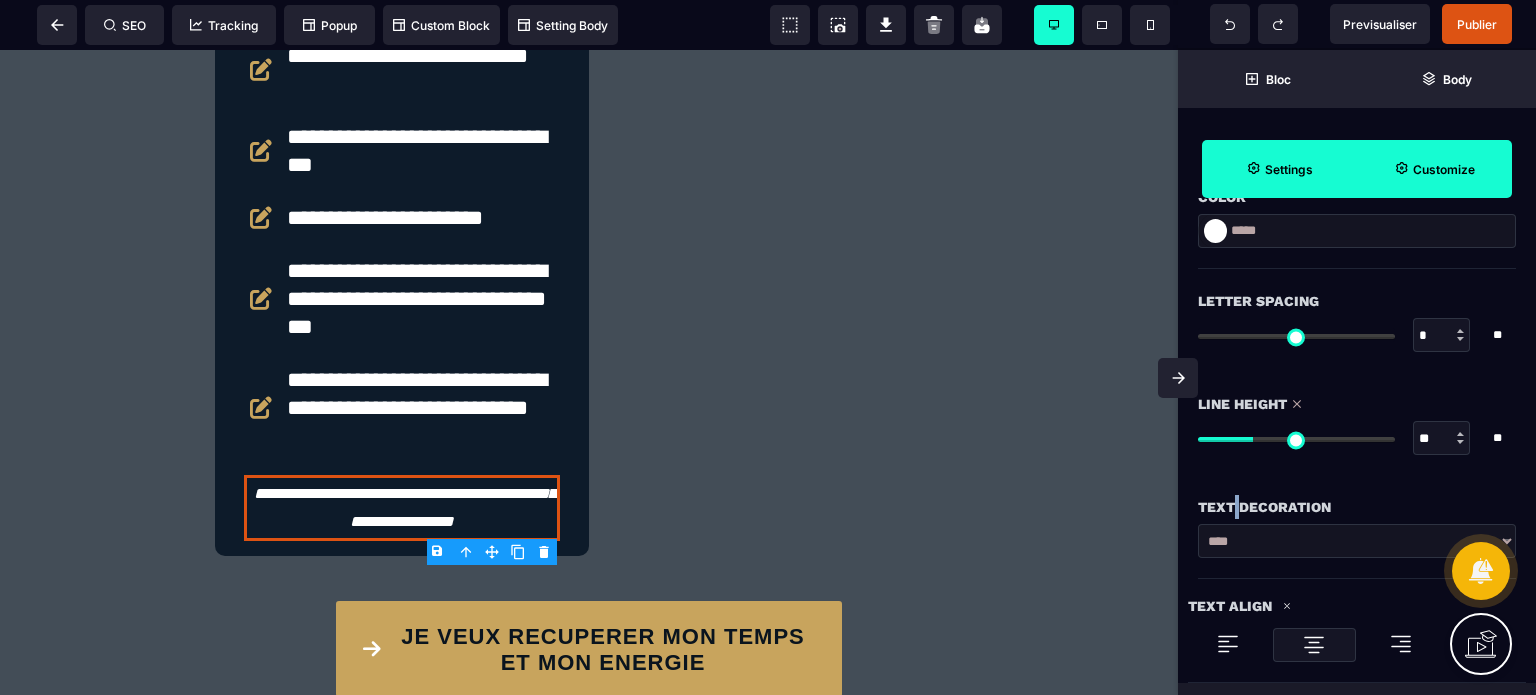 click on "Text Decoration" at bounding box center [1357, 507] 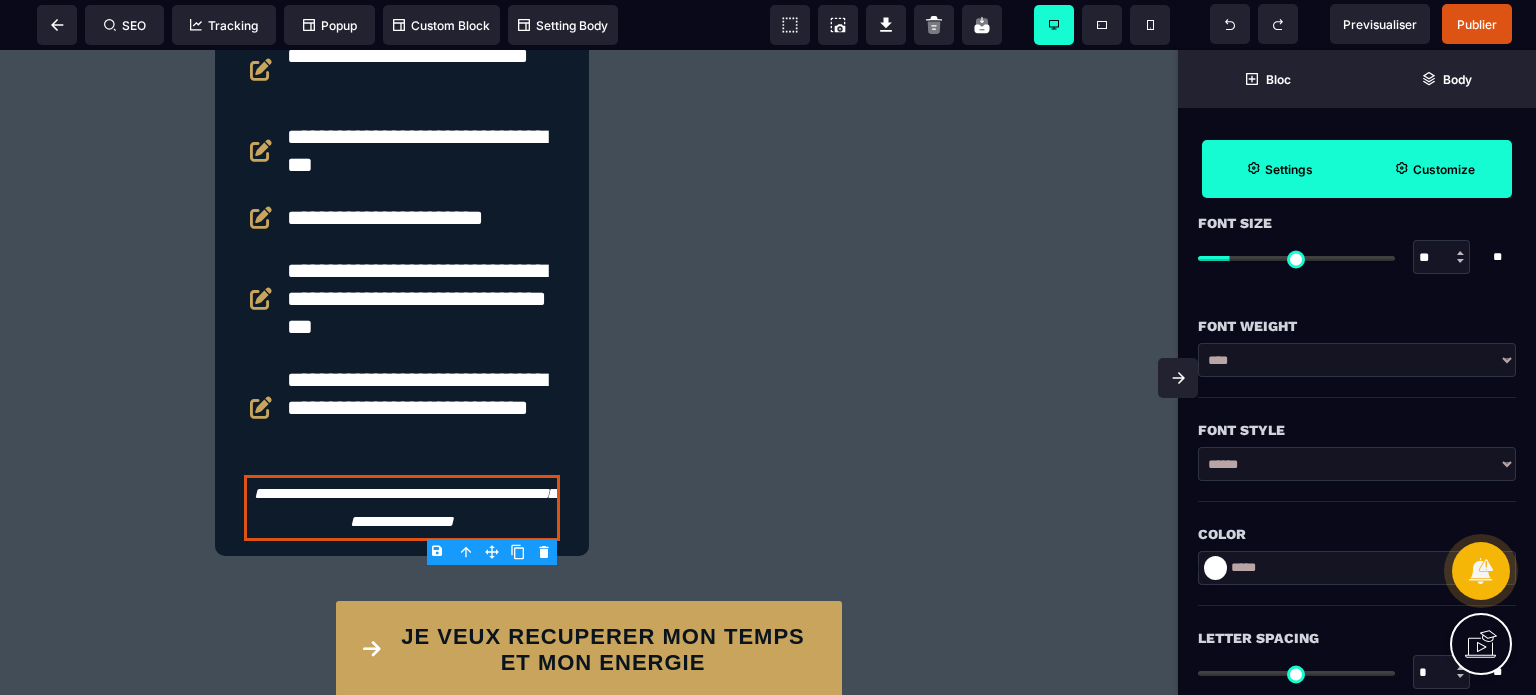 scroll, scrollTop: 80, scrollLeft: 0, axis: vertical 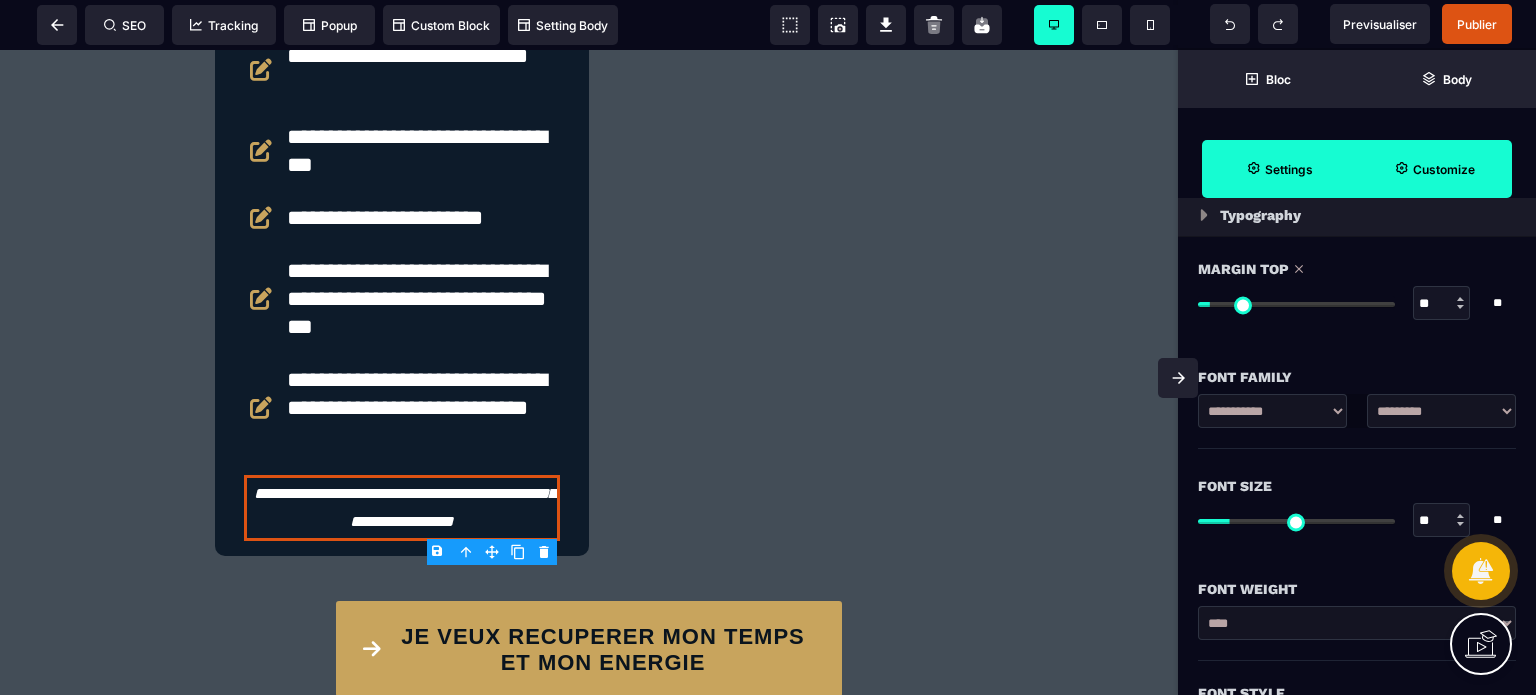 click on "**" at bounding box center [1442, 521] 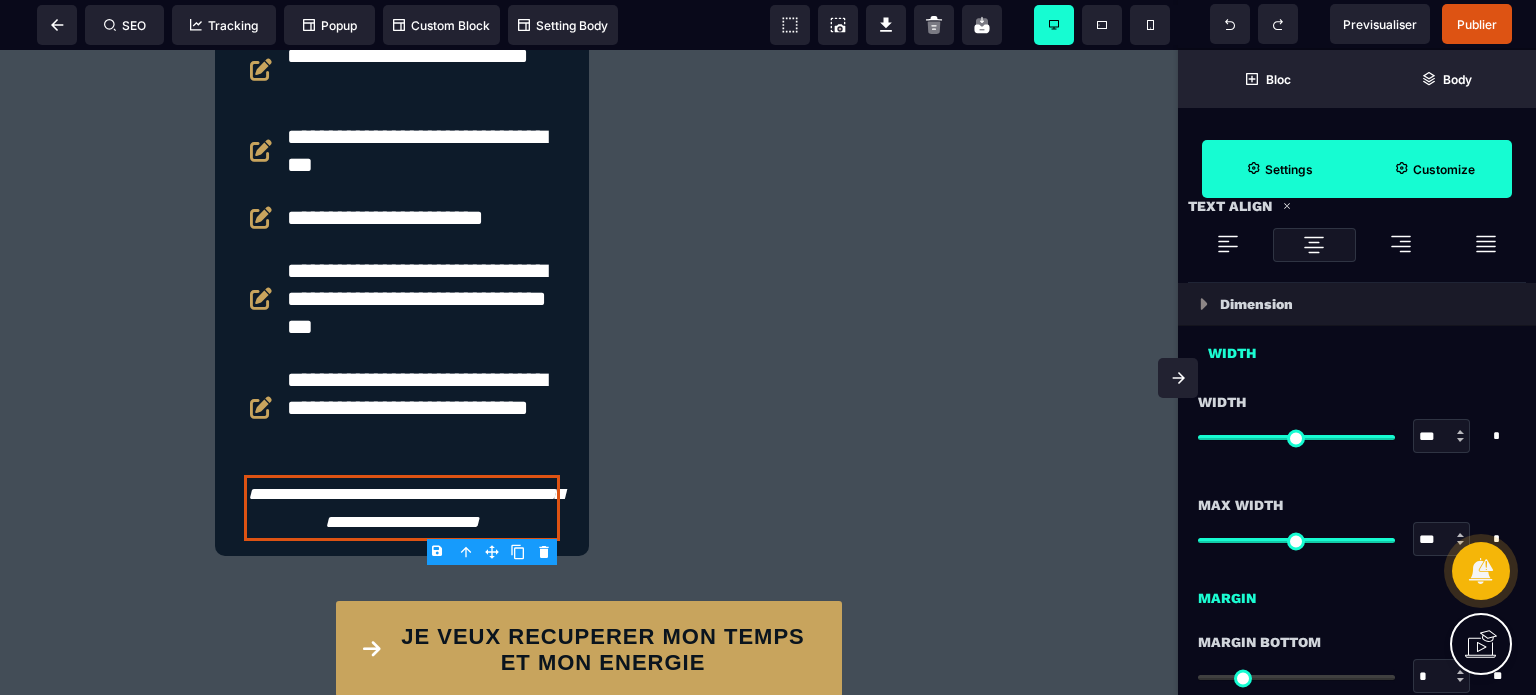 scroll, scrollTop: 1180, scrollLeft: 0, axis: vertical 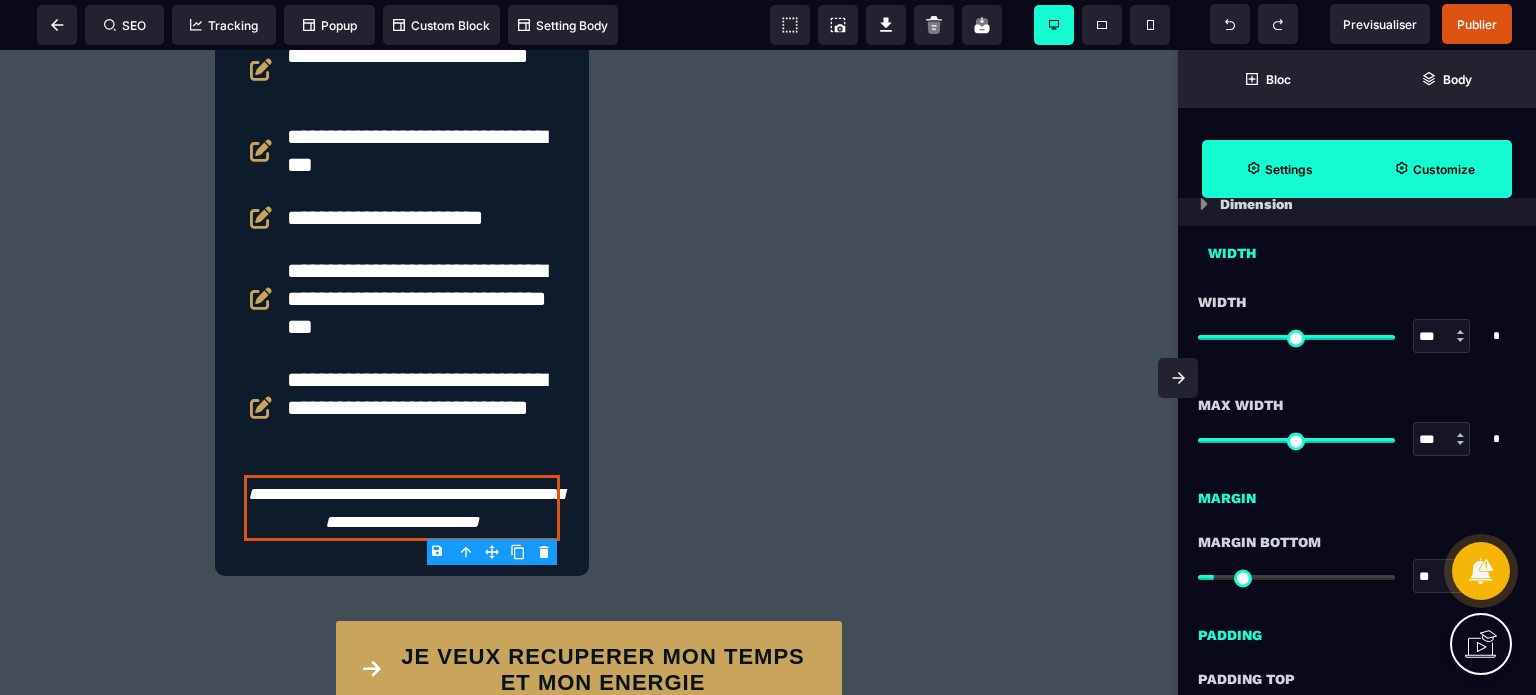 click on "**" at bounding box center [1442, 577] 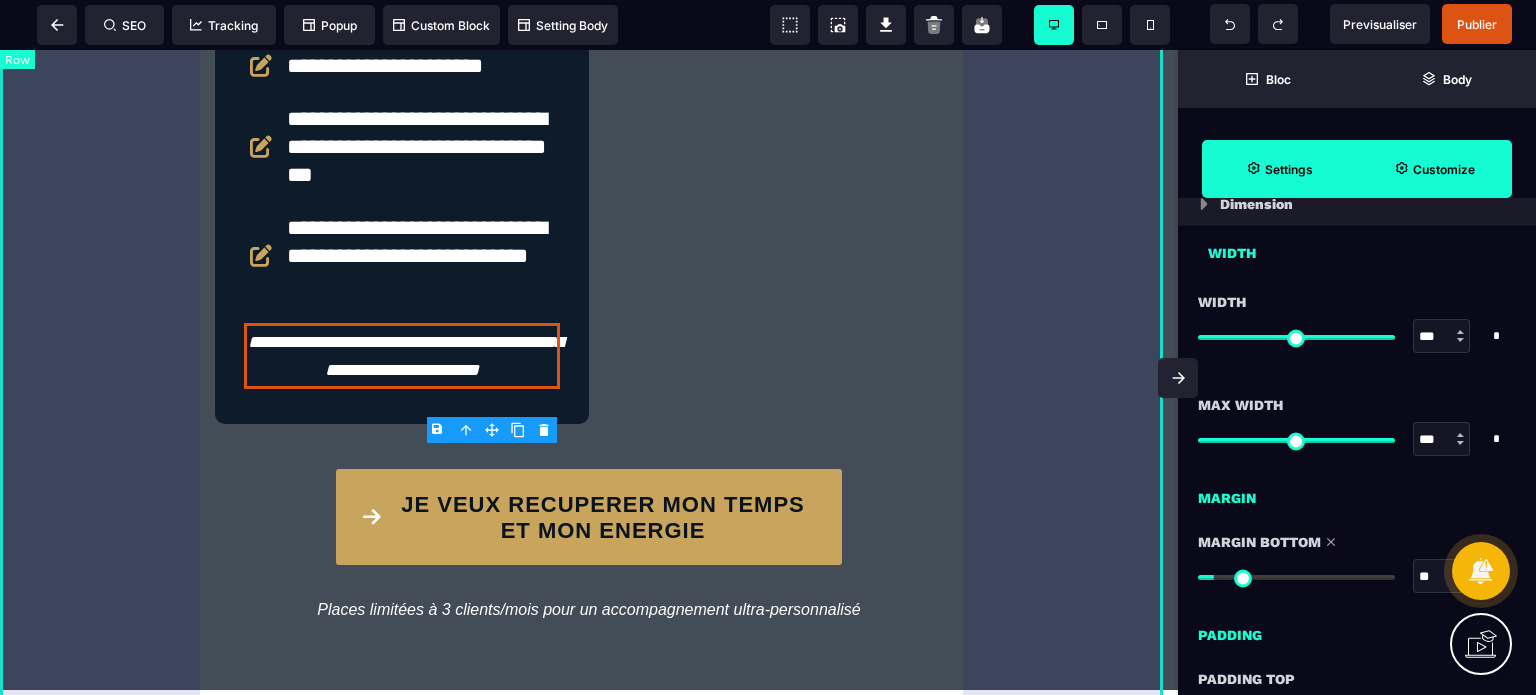 scroll, scrollTop: 6077, scrollLeft: 0, axis: vertical 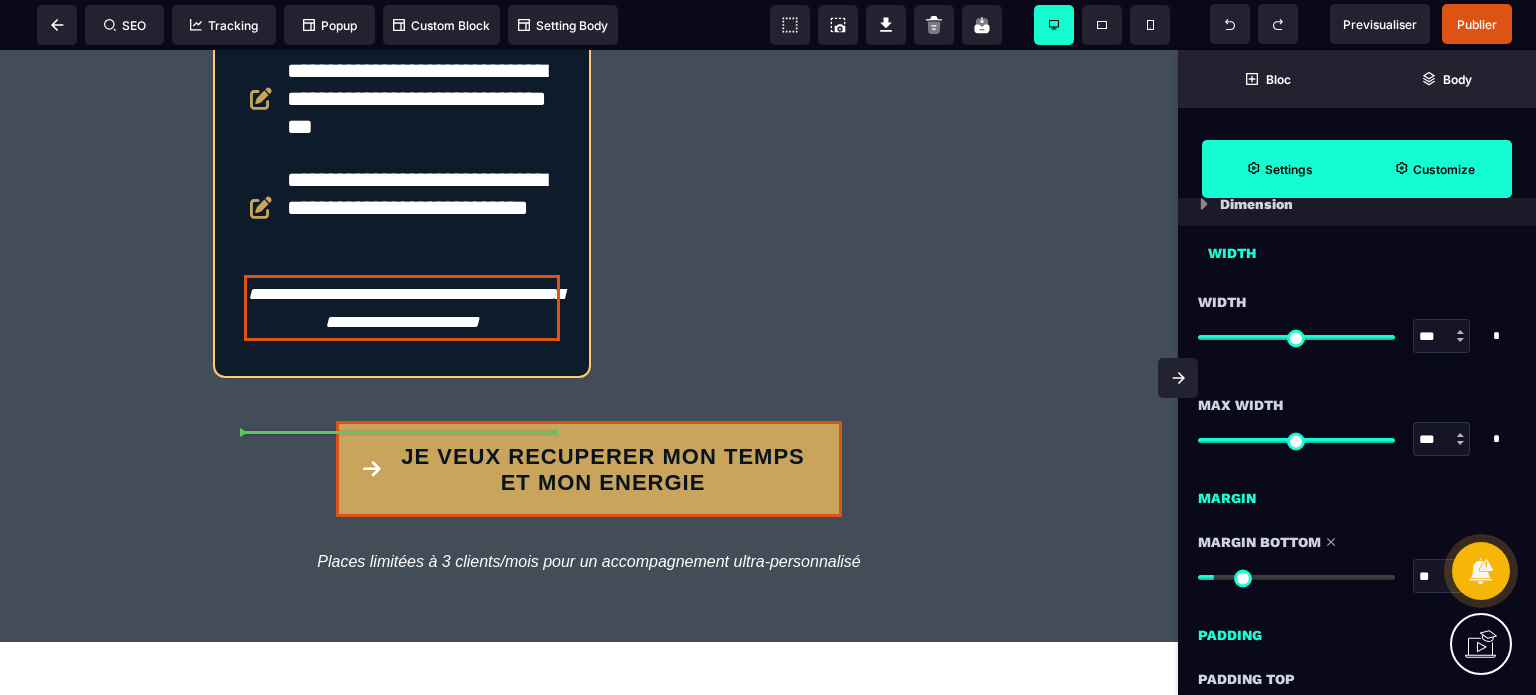 drag, startPoint x: 672, startPoint y: 599, endPoint x: 410, endPoint y: 440, distance: 306.47186 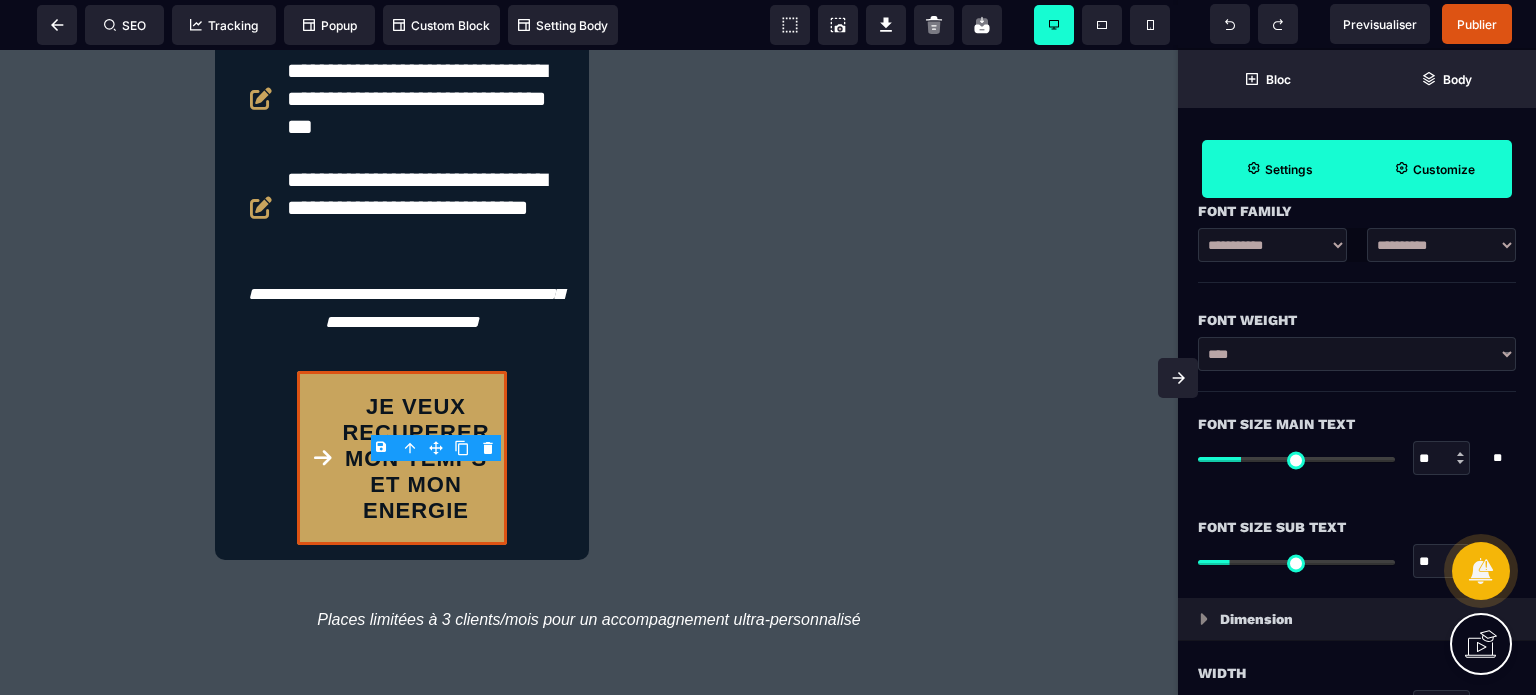 scroll, scrollTop: 0, scrollLeft: 0, axis: both 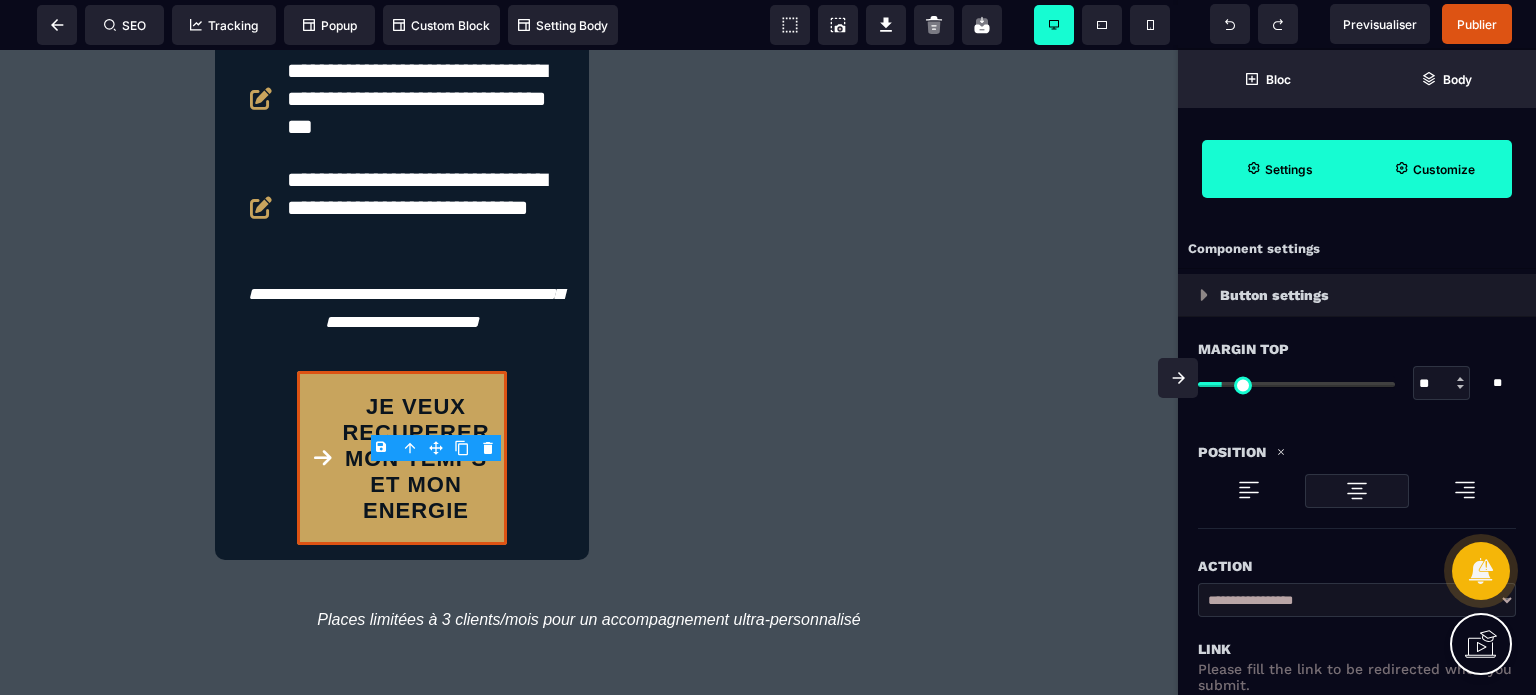 click on "Action" at bounding box center (1357, 556) 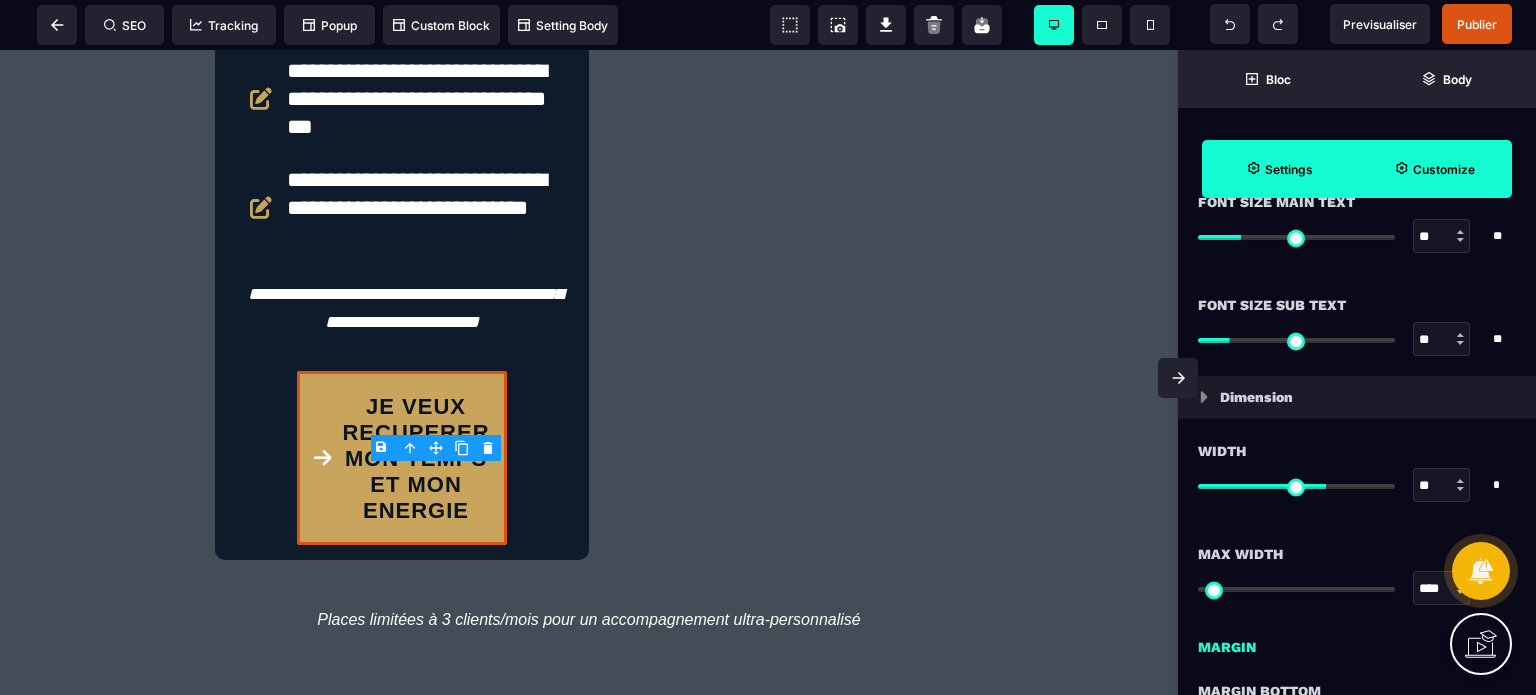 scroll, scrollTop: 1480, scrollLeft: 0, axis: vertical 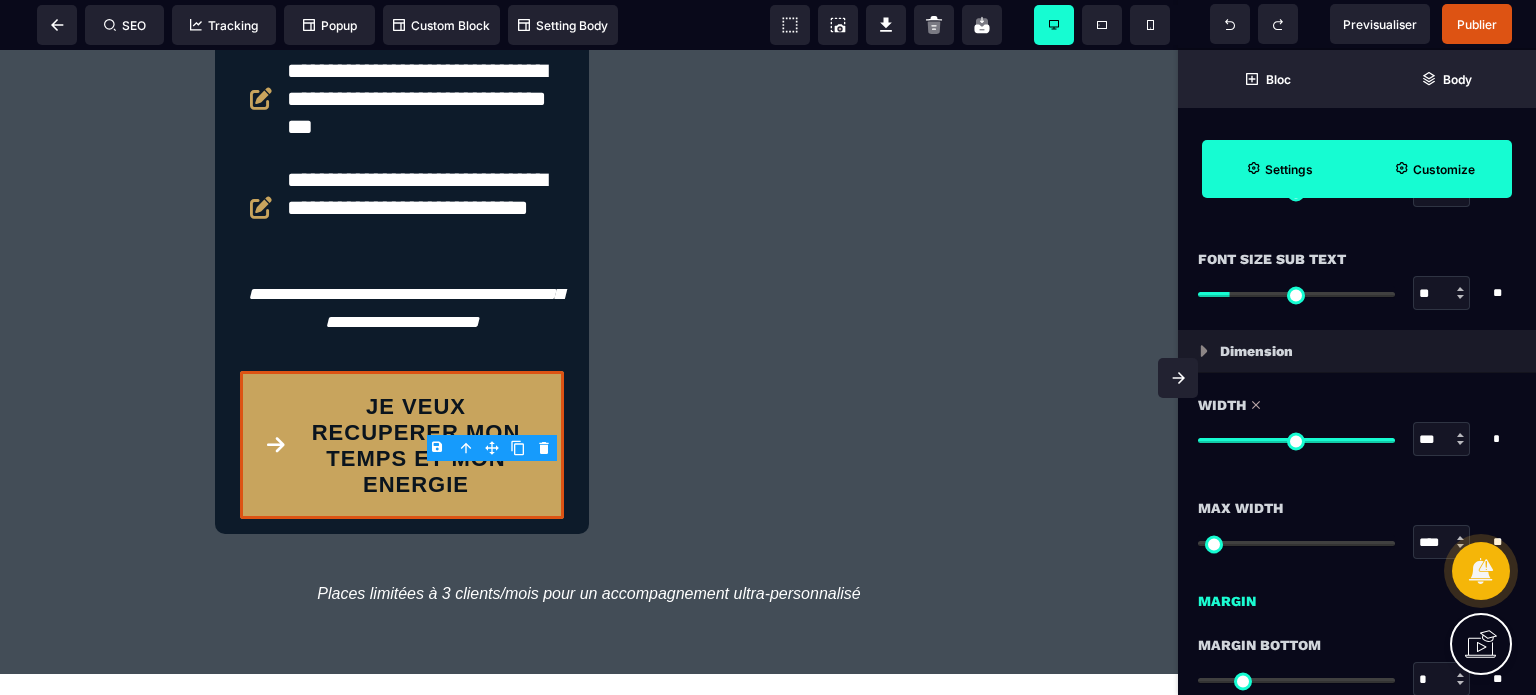 drag, startPoint x: 1319, startPoint y: 439, endPoint x: 1500, endPoint y: 410, distance: 183.30849 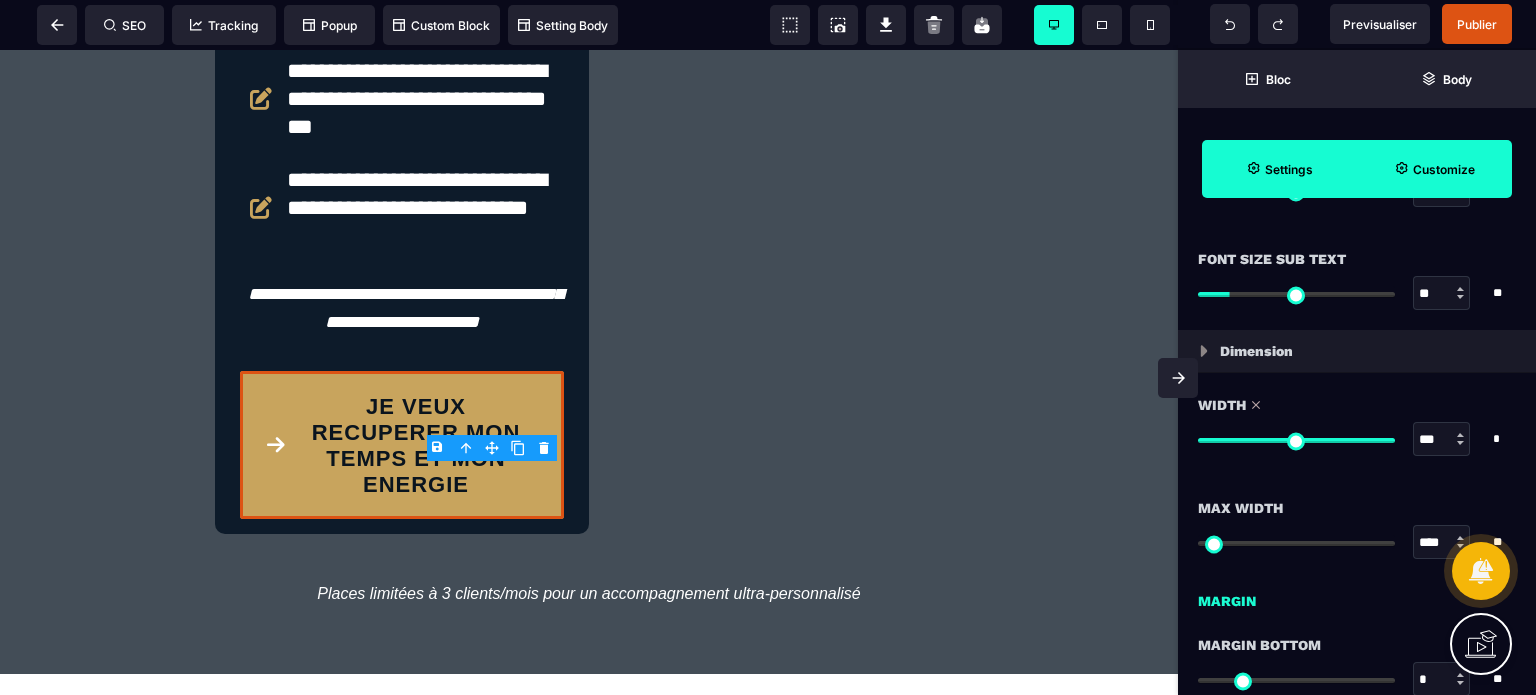 click on "Max Width" at bounding box center (1357, 508) 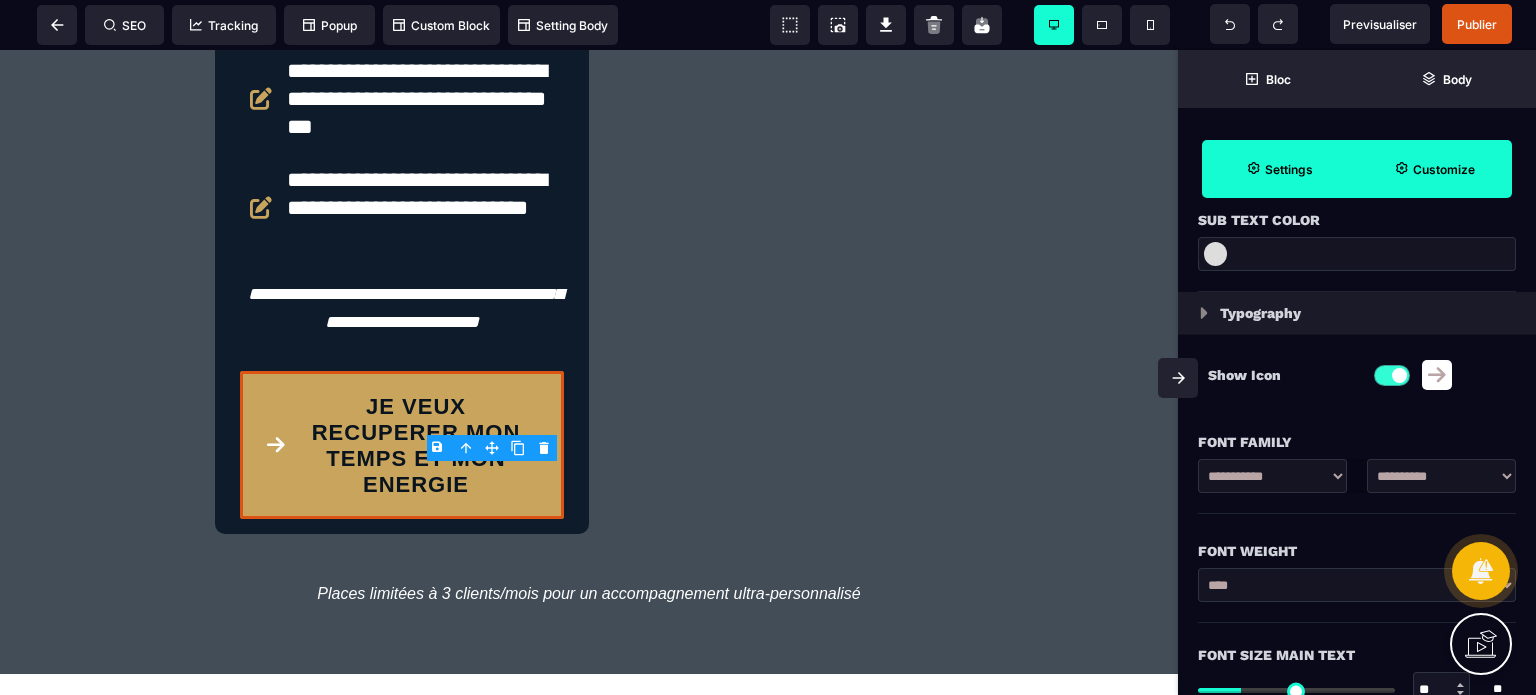 scroll, scrollTop: 980, scrollLeft: 0, axis: vertical 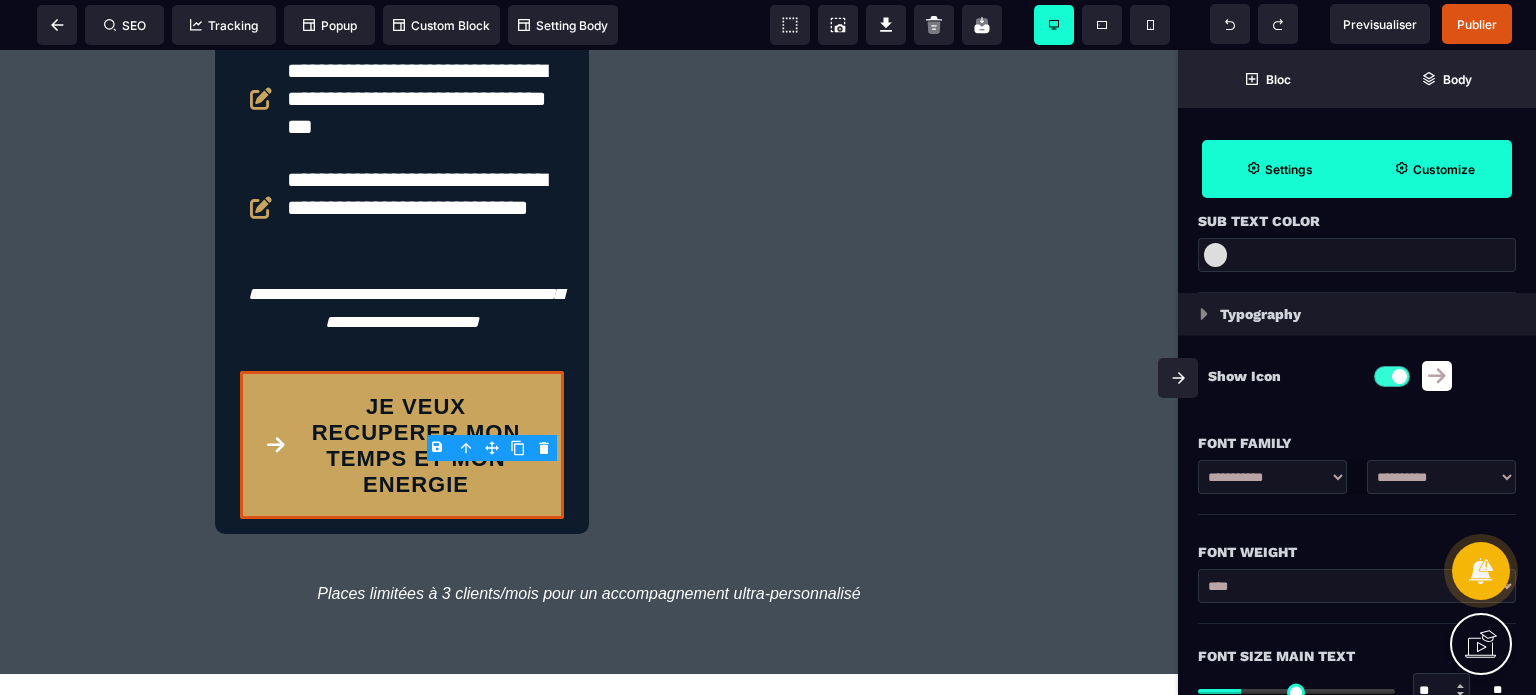 click at bounding box center [1392, 376] 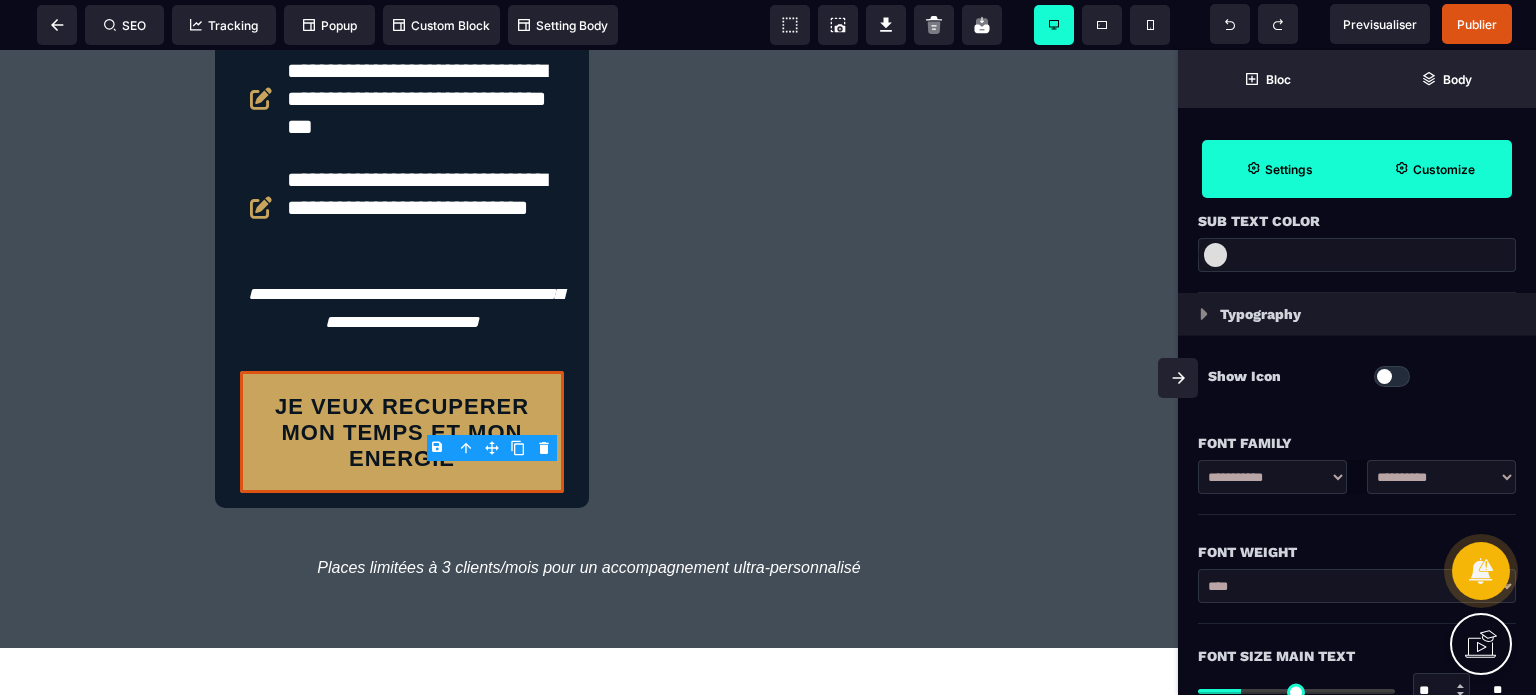 click on "Font Family" at bounding box center (1357, 433) 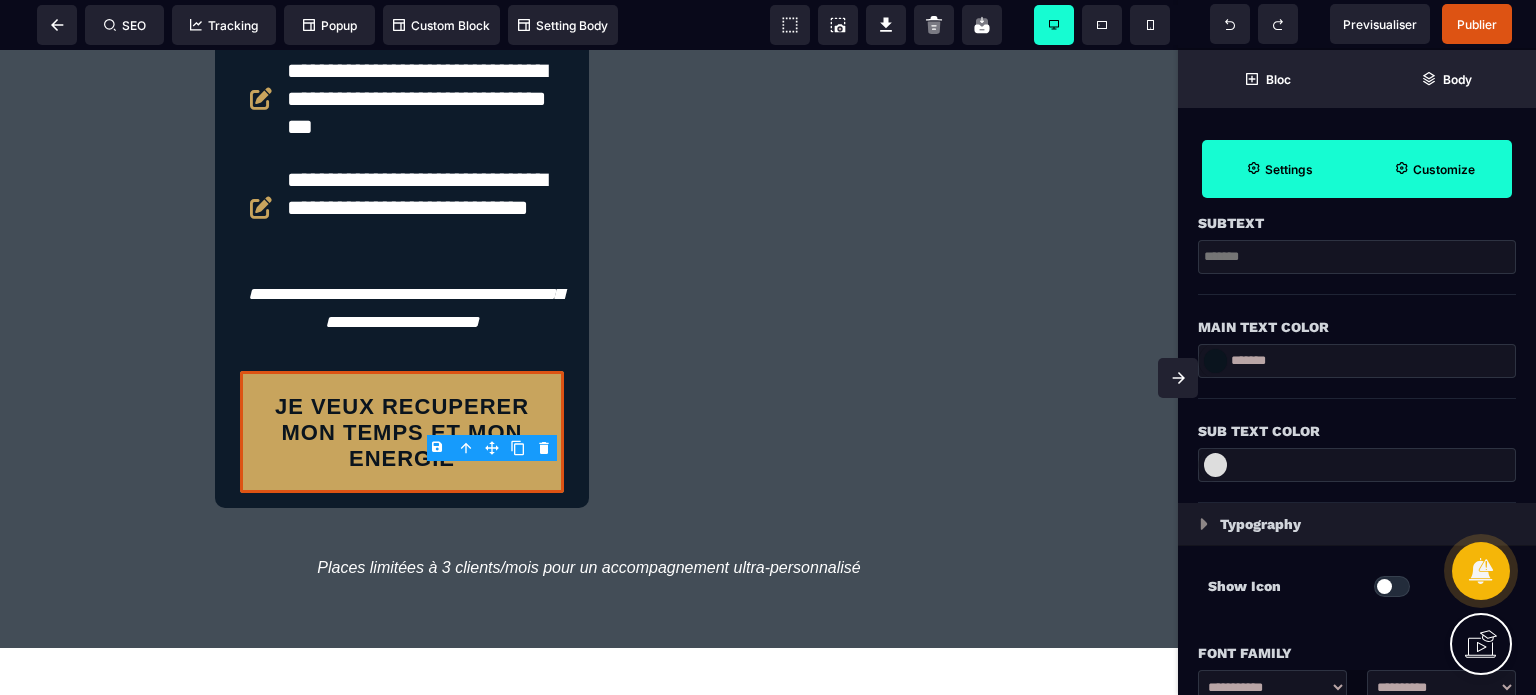 scroll, scrollTop: 580, scrollLeft: 0, axis: vertical 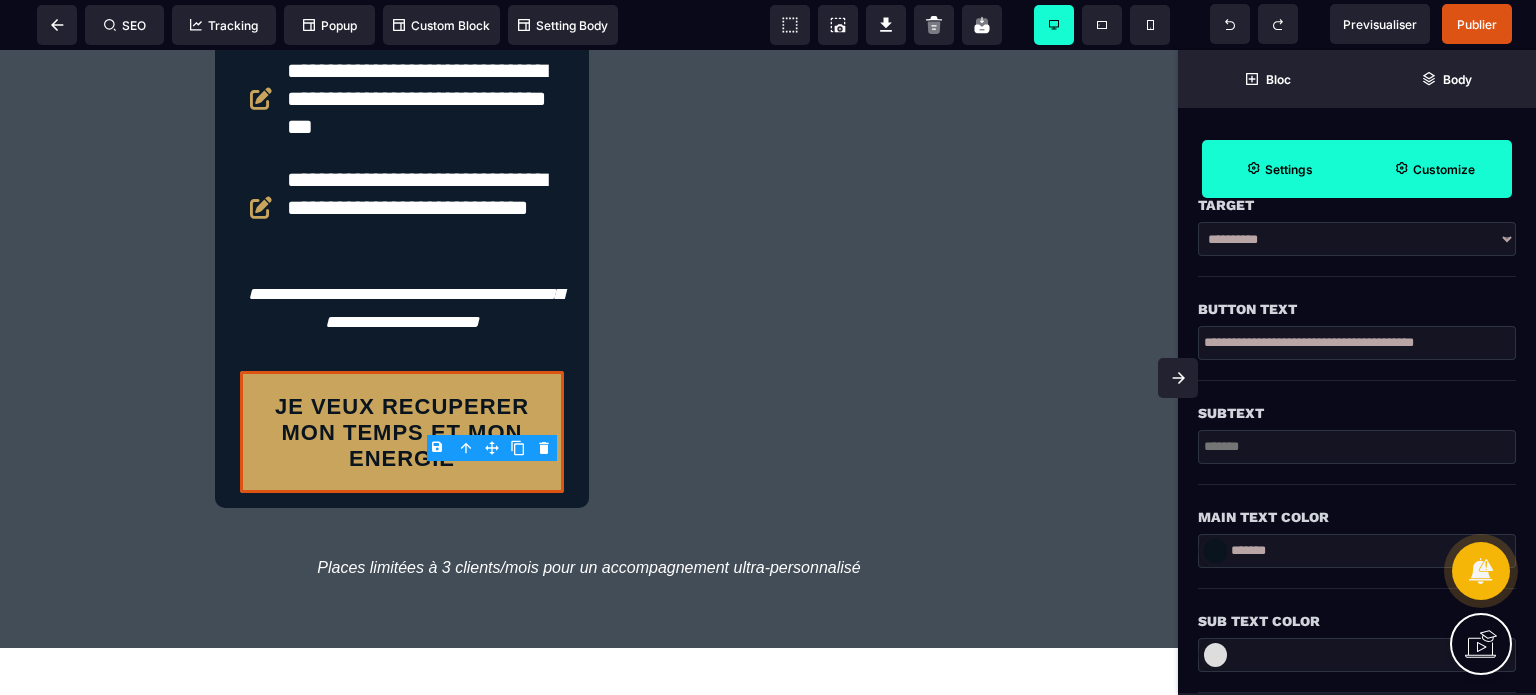 click on "**********" at bounding box center (1357, 343) 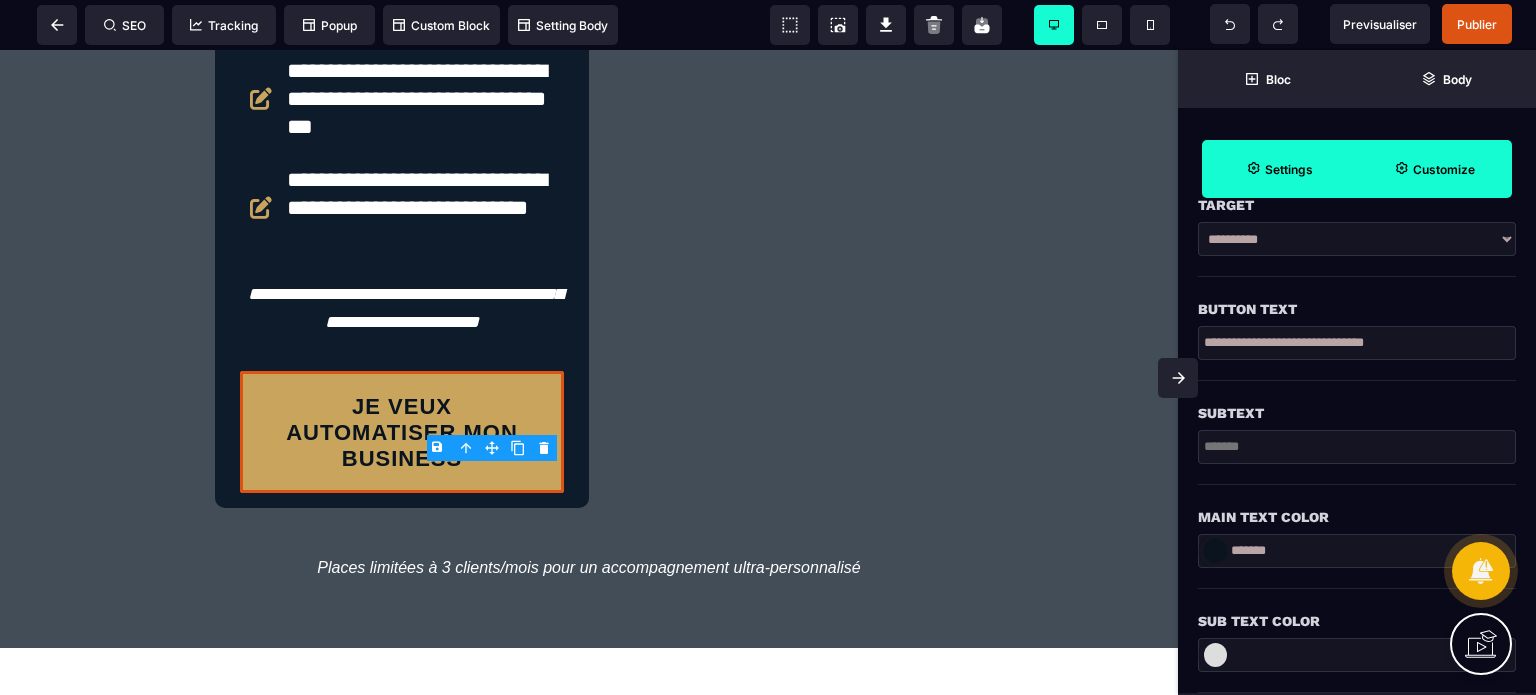 scroll, scrollTop: 680, scrollLeft: 0, axis: vertical 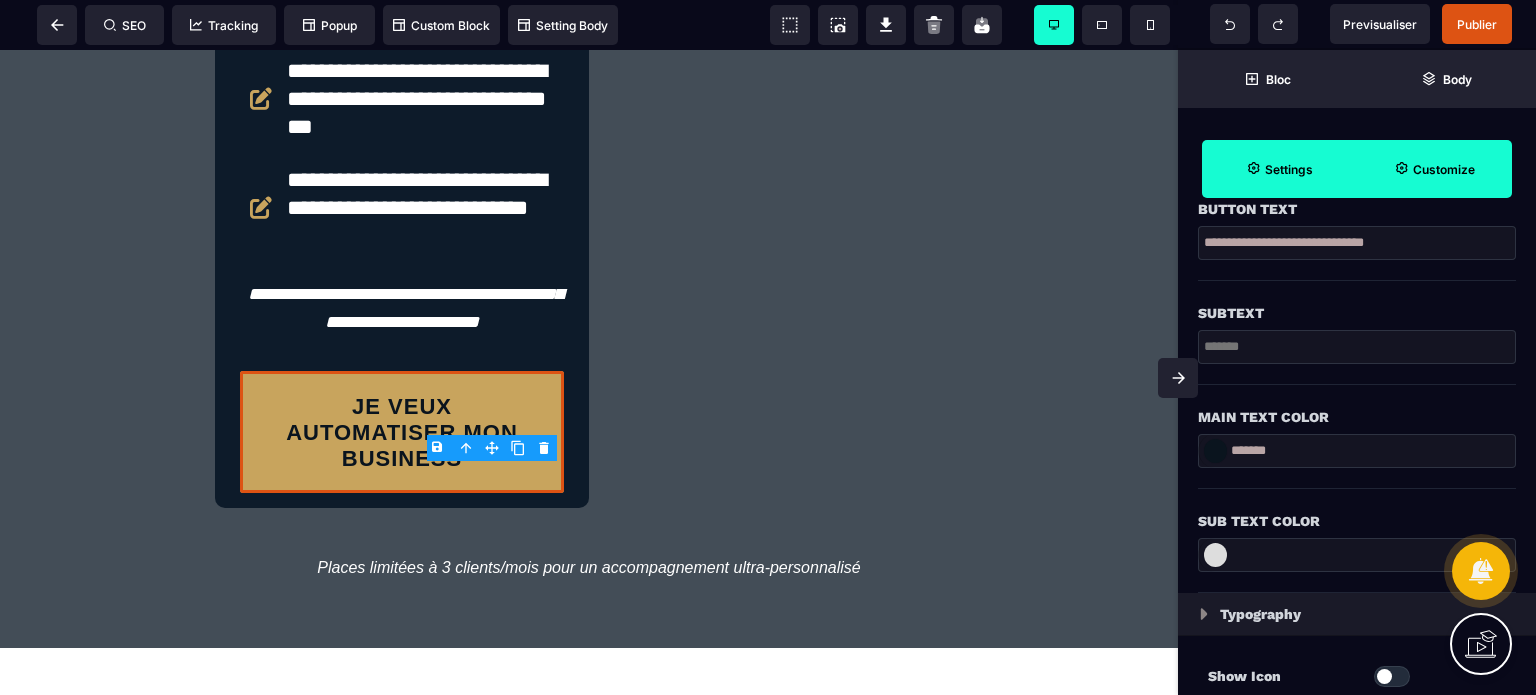 click at bounding box center (1215, 451) 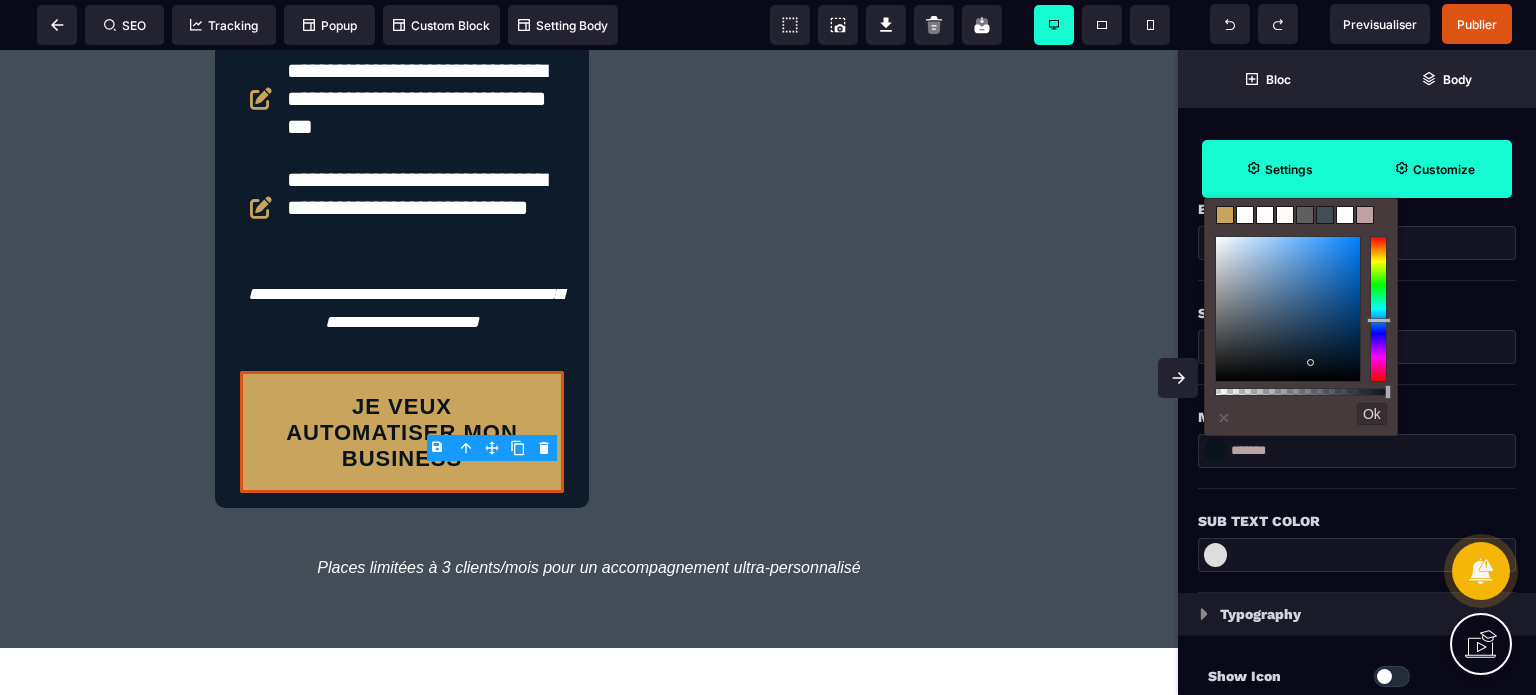 click at bounding box center [1245, 215] 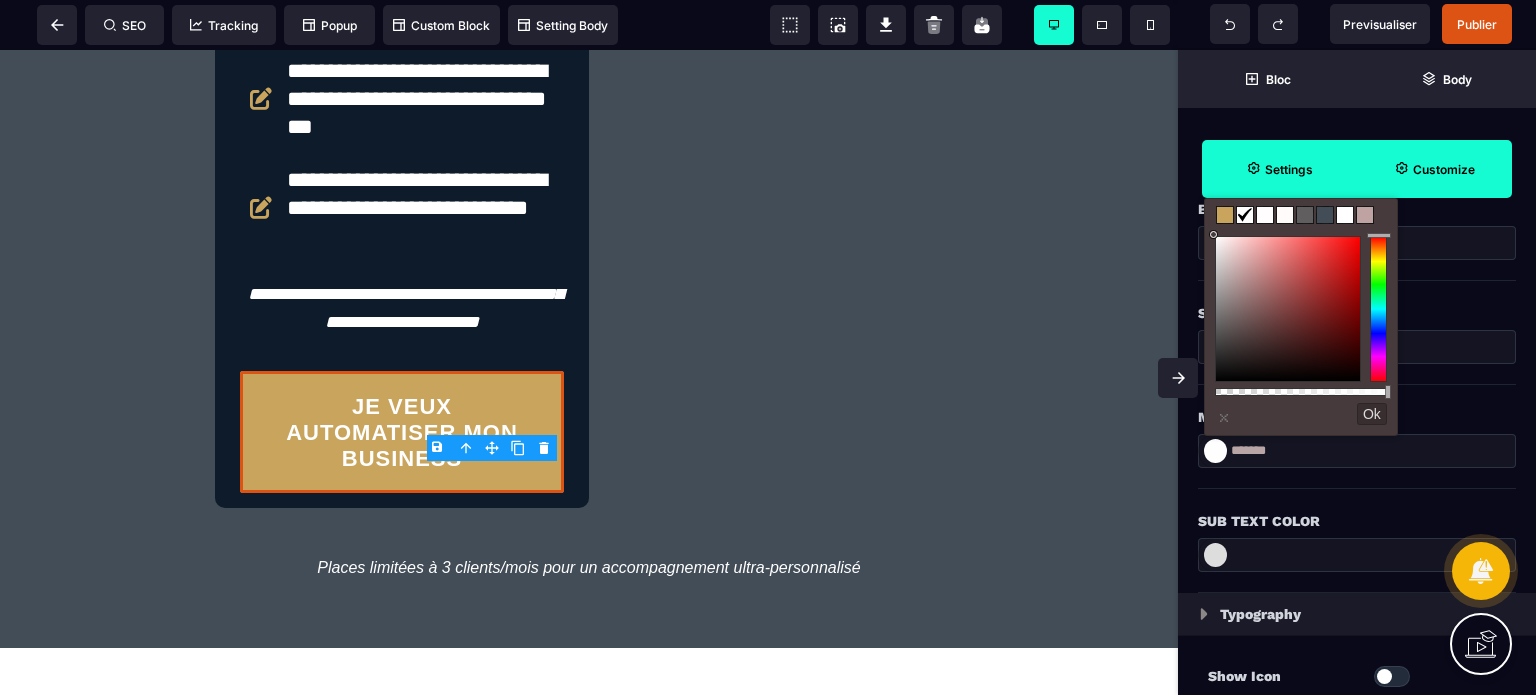 click on "Customize" at bounding box center (1444, 169) 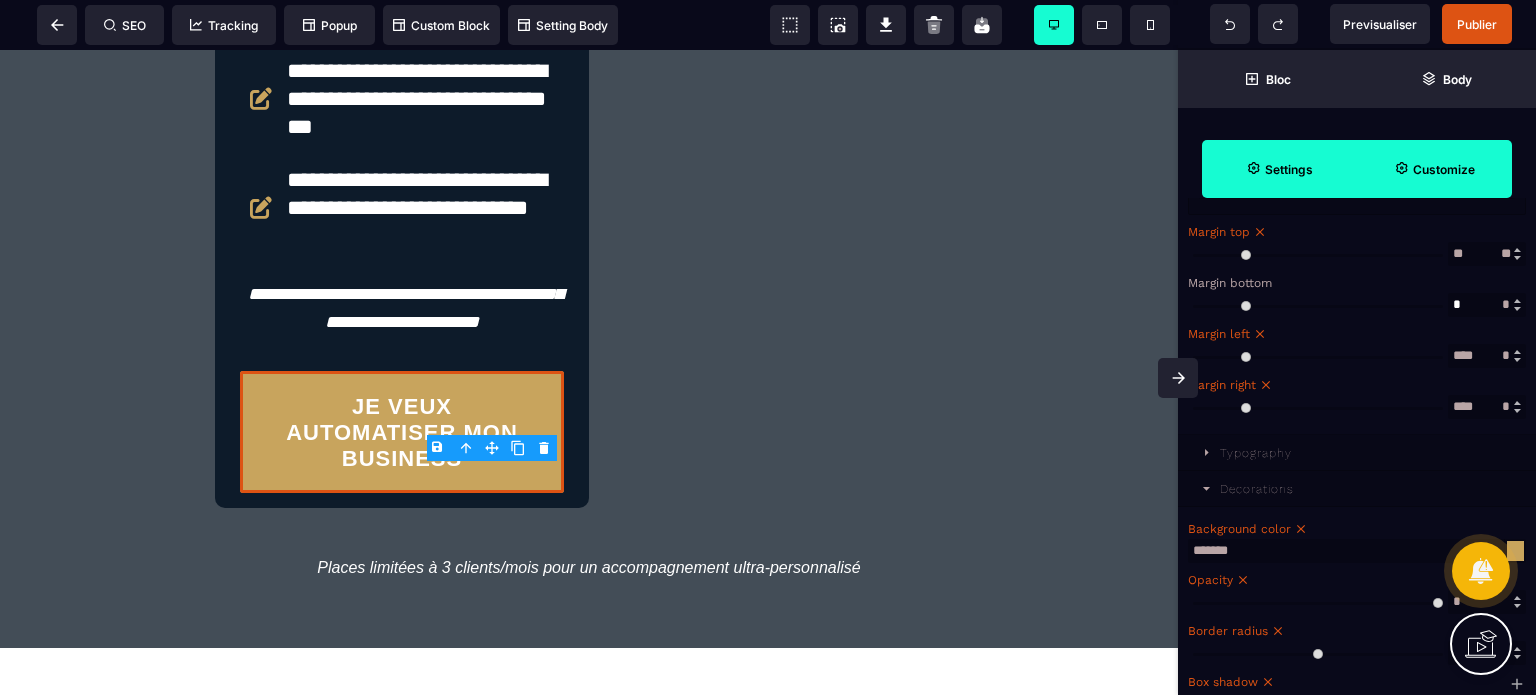scroll, scrollTop: 1506, scrollLeft: 0, axis: vertical 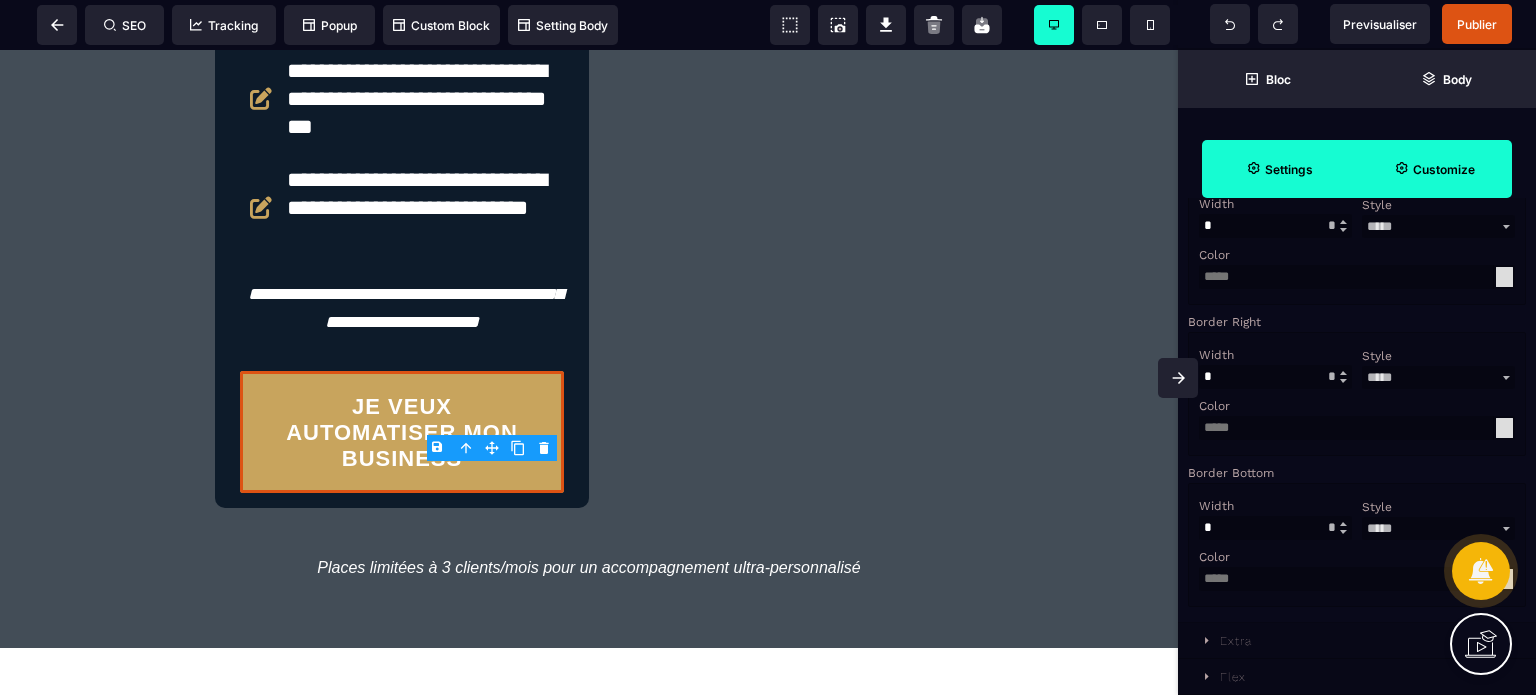 click on "Width" at bounding box center (1273, 355) 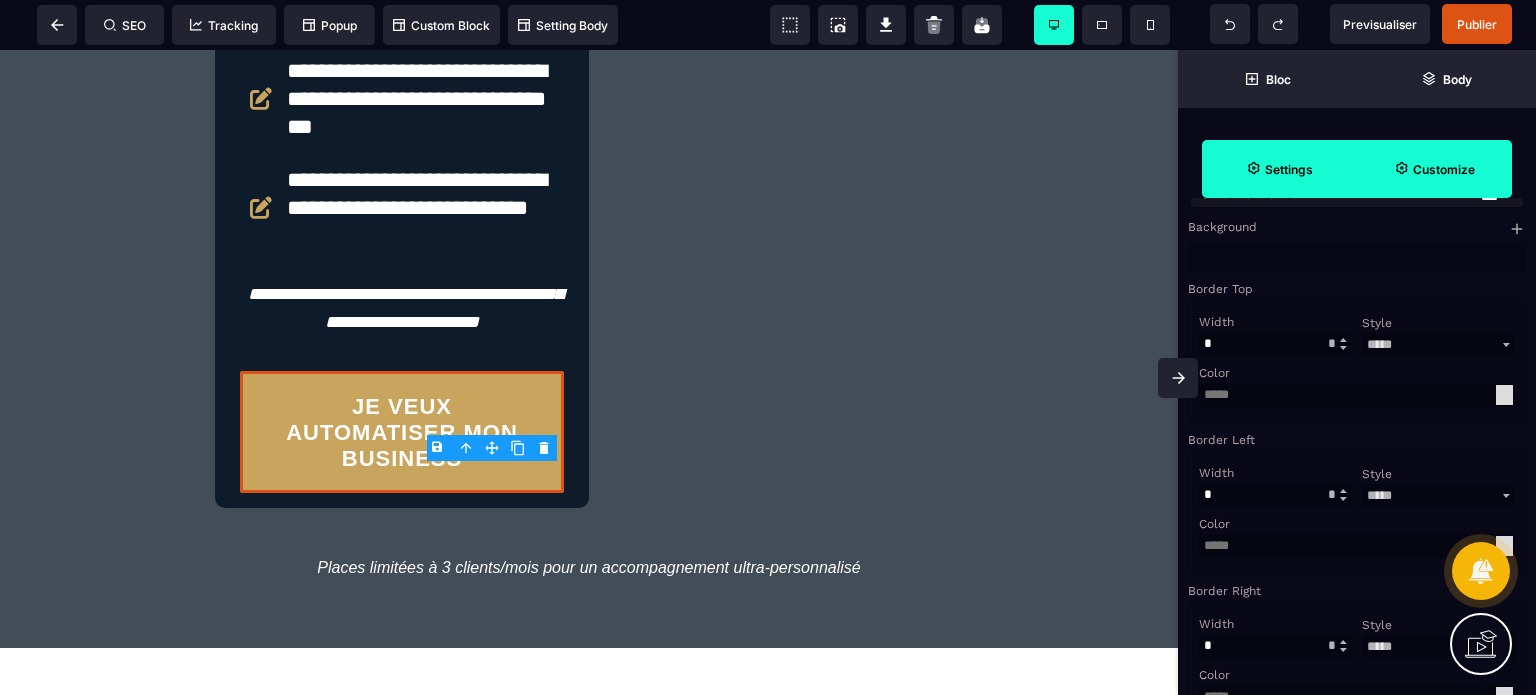 scroll, scrollTop: 1006, scrollLeft: 0, axis: vertical 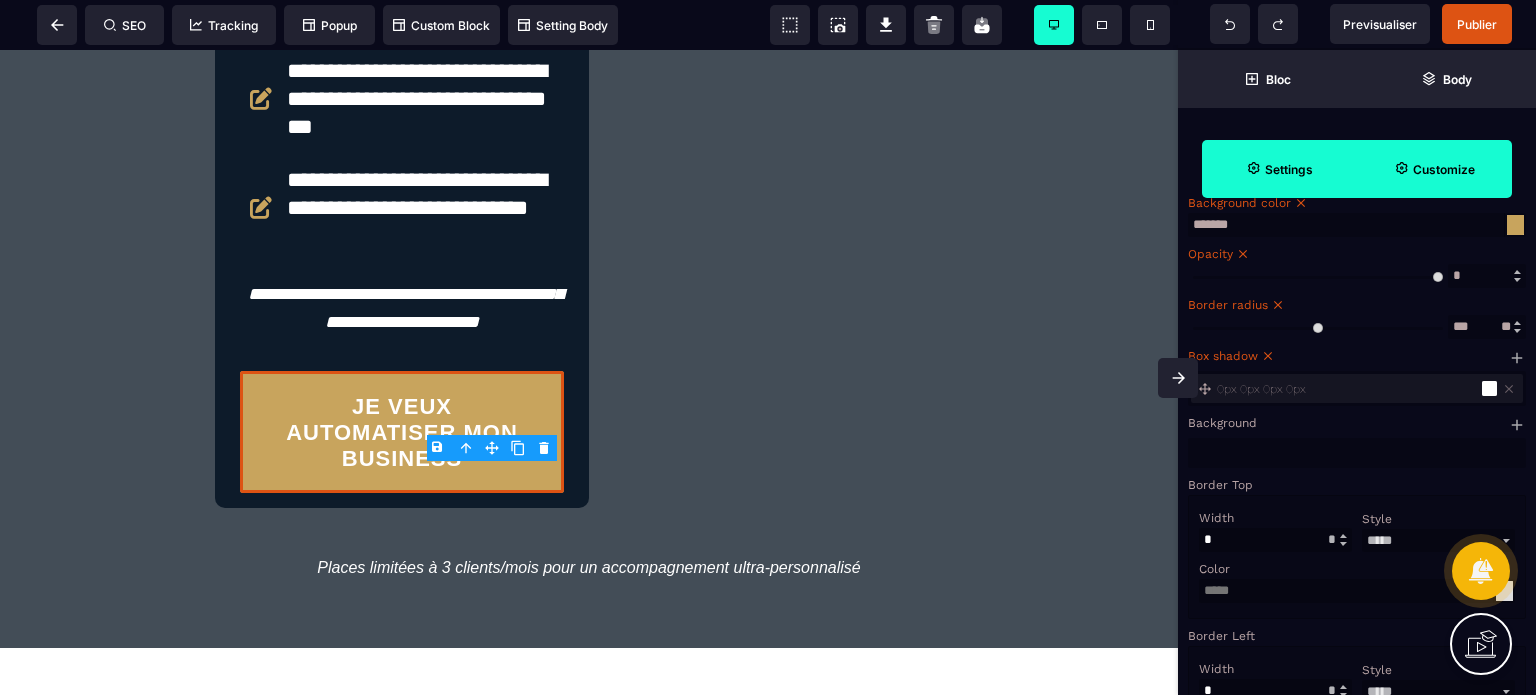 drag, startPoint x: 1262, startPoint y: 349, endPoint x: 1452, endPoint y: 345, distance: 190.0421 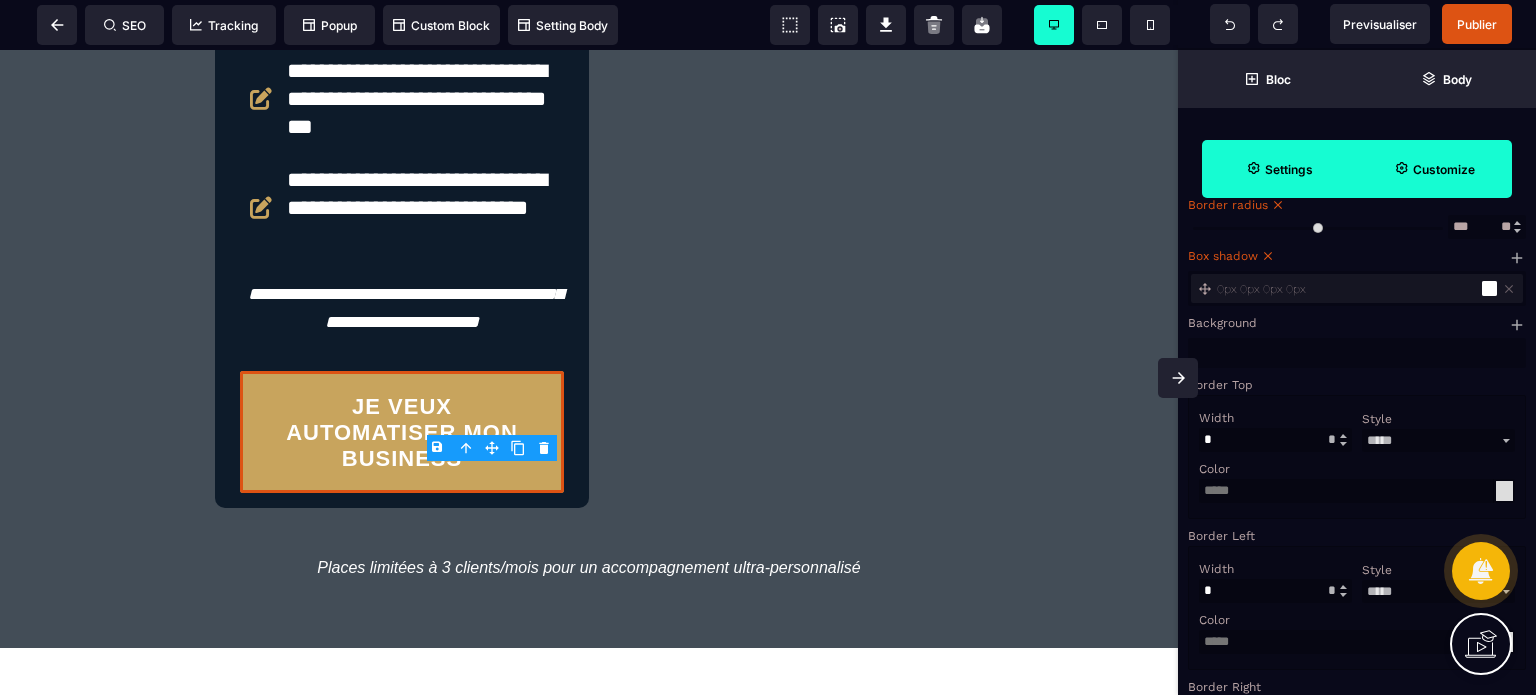 scroll, scrollTop: 1006, scrollLeft: 0, axis: vertical 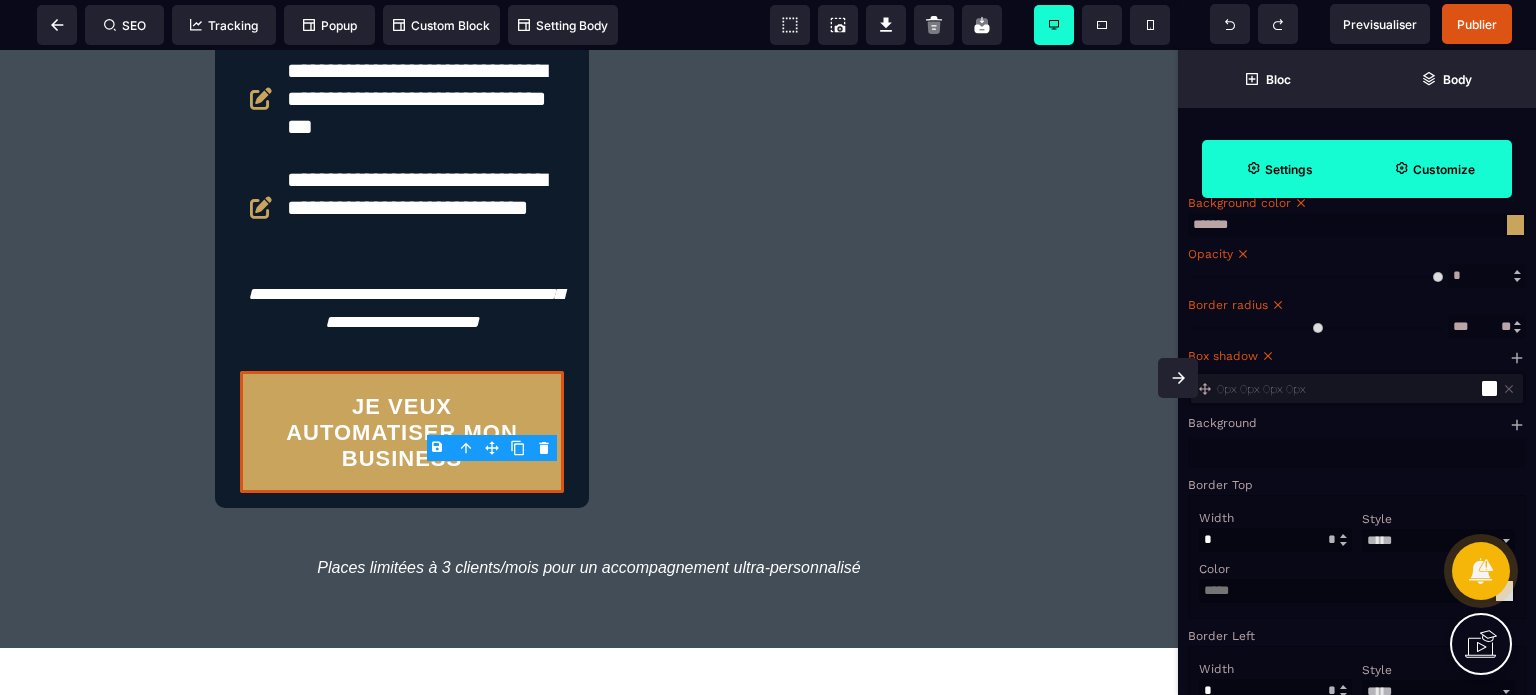 click 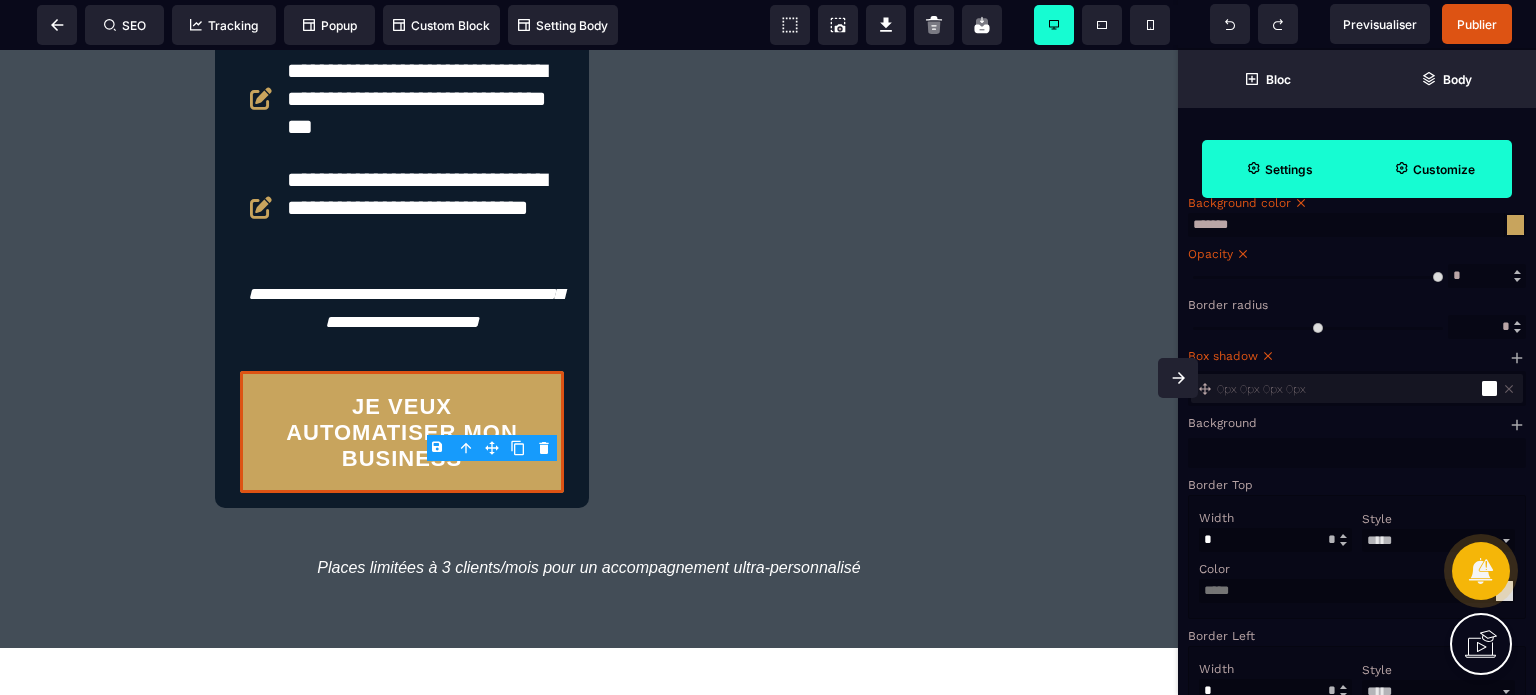 click on "Settings" at bounding box center (1289, 169) 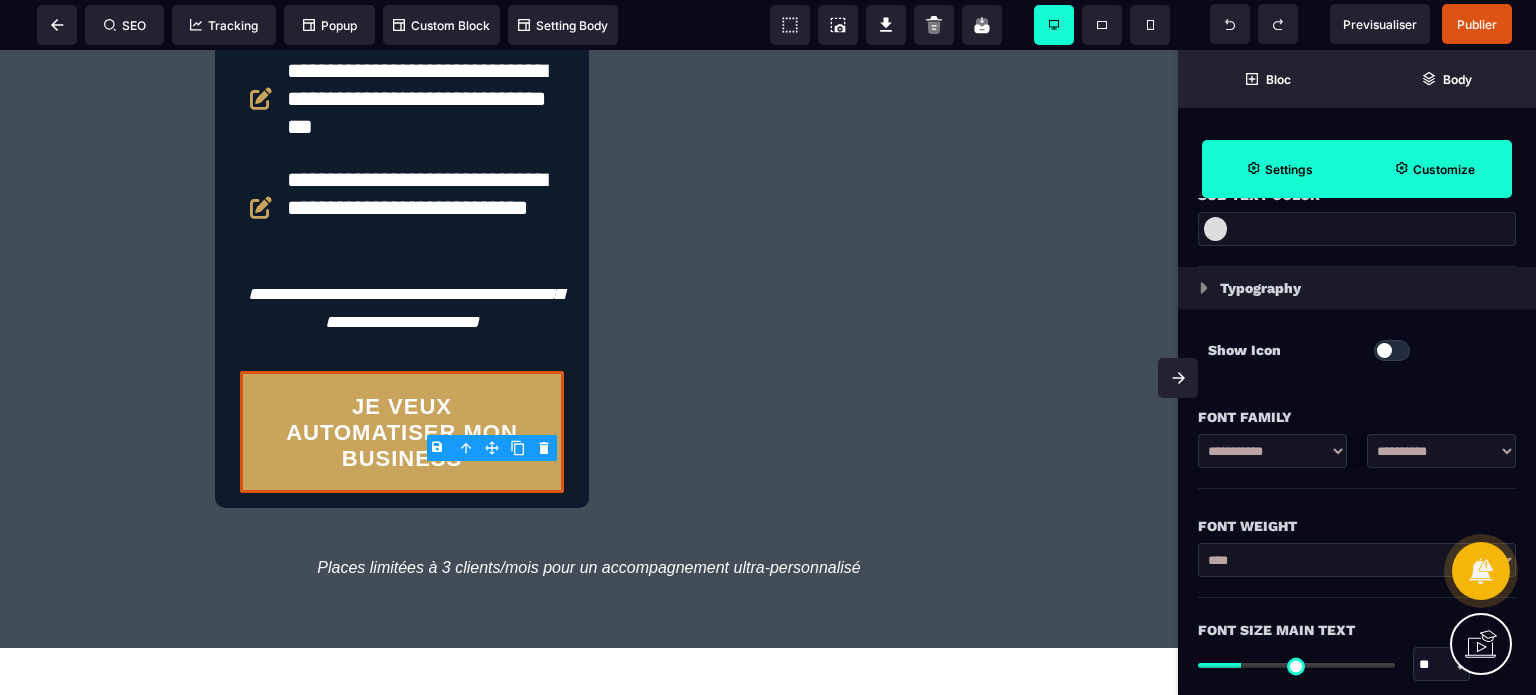 scroll, scrollTop: 944, scrollLeft: 0, axis: vertical 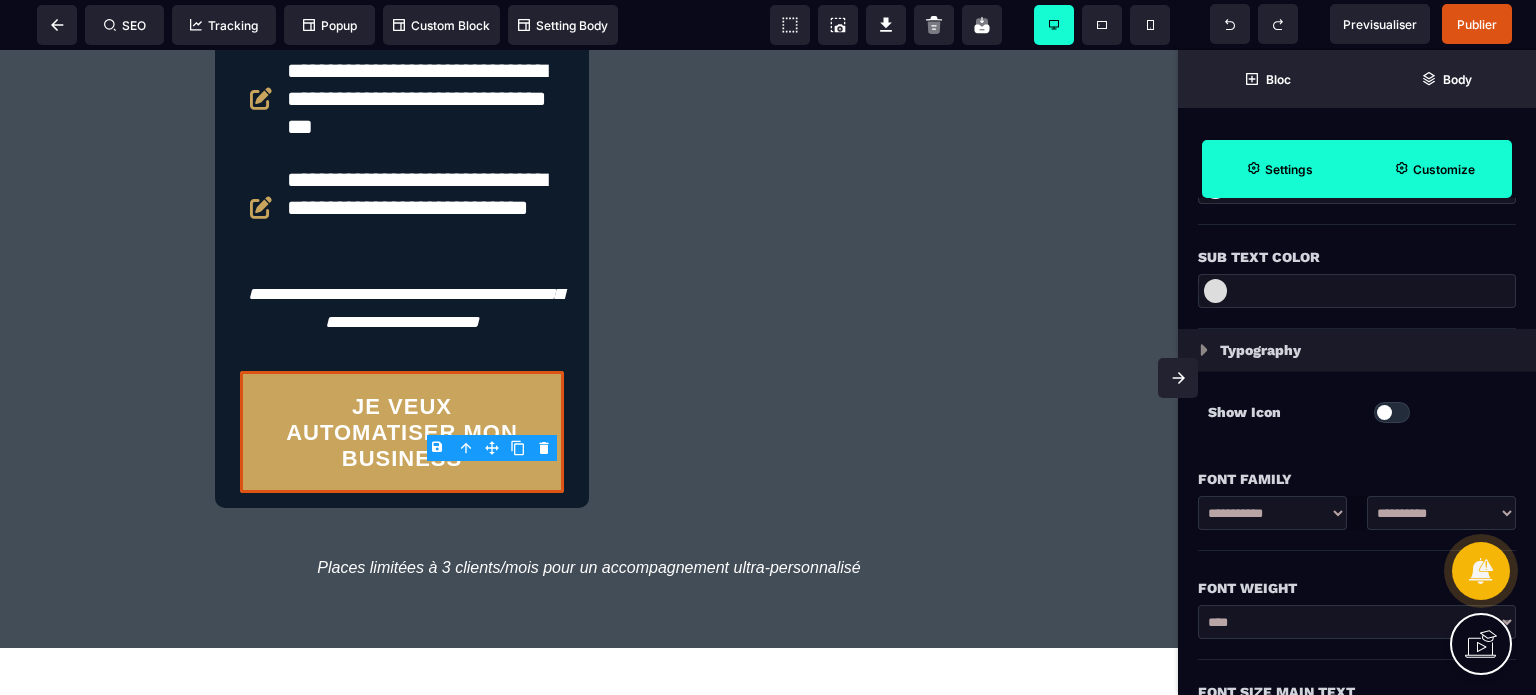 click on "Show Icon" at bounding box center [1357, 407] 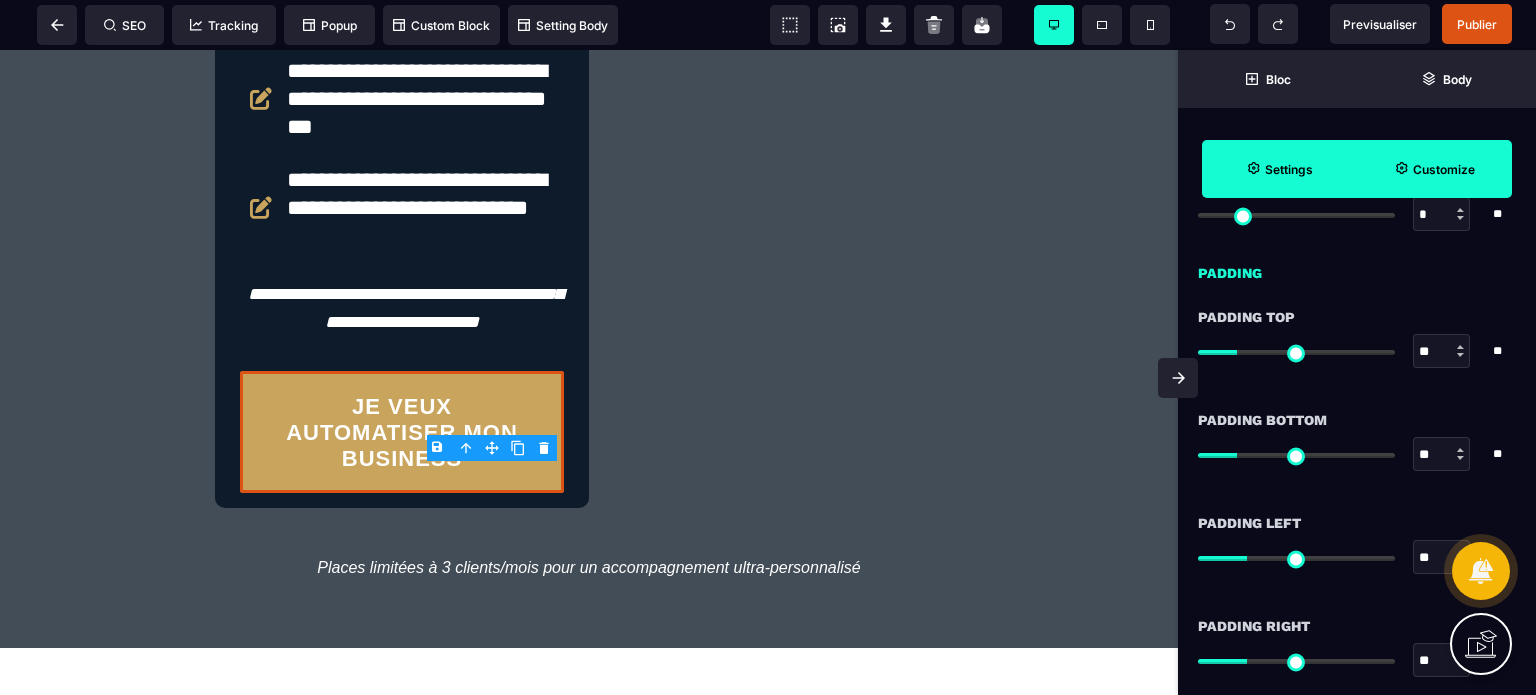 scroll, scrollTop: 2044, scrollLeft: 0, axis: vertical 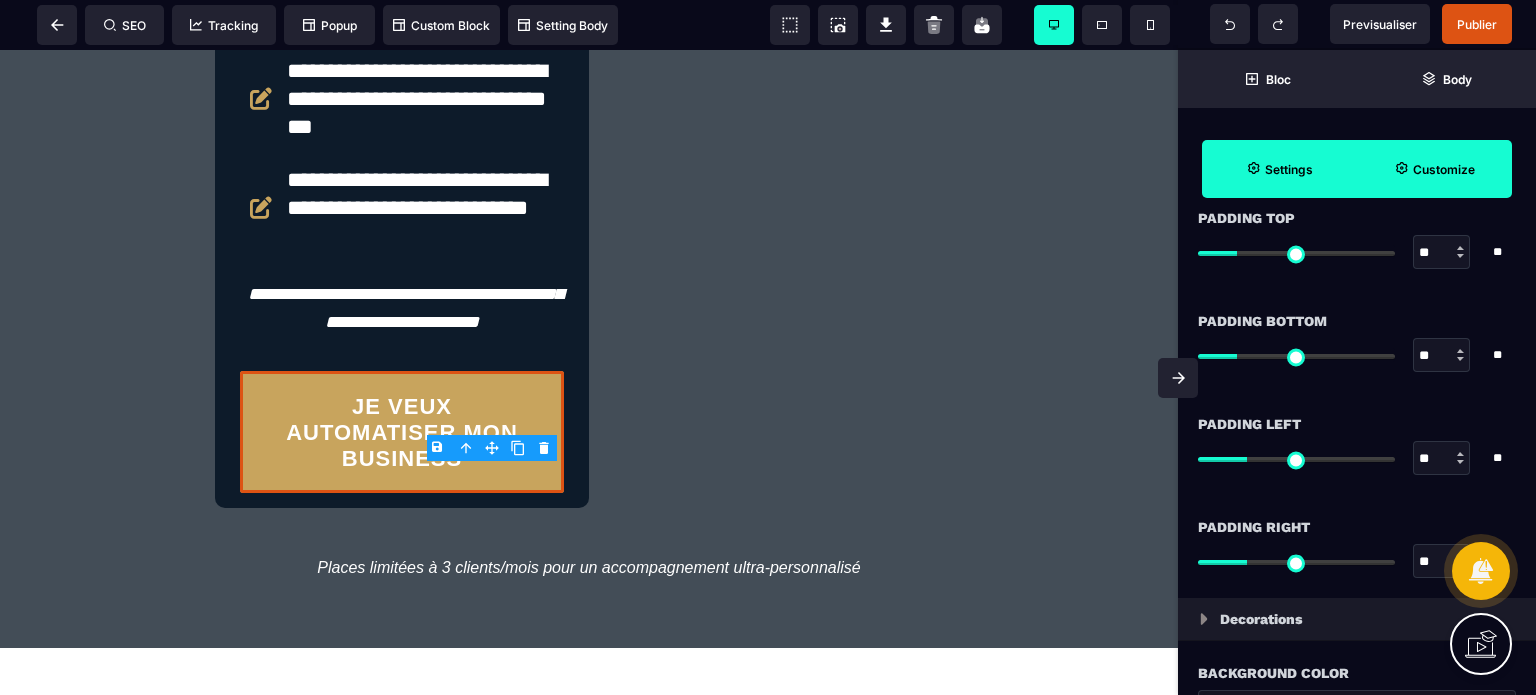 click on "Padding Left
**
*
**
All" at bounding box center [1357, 453] 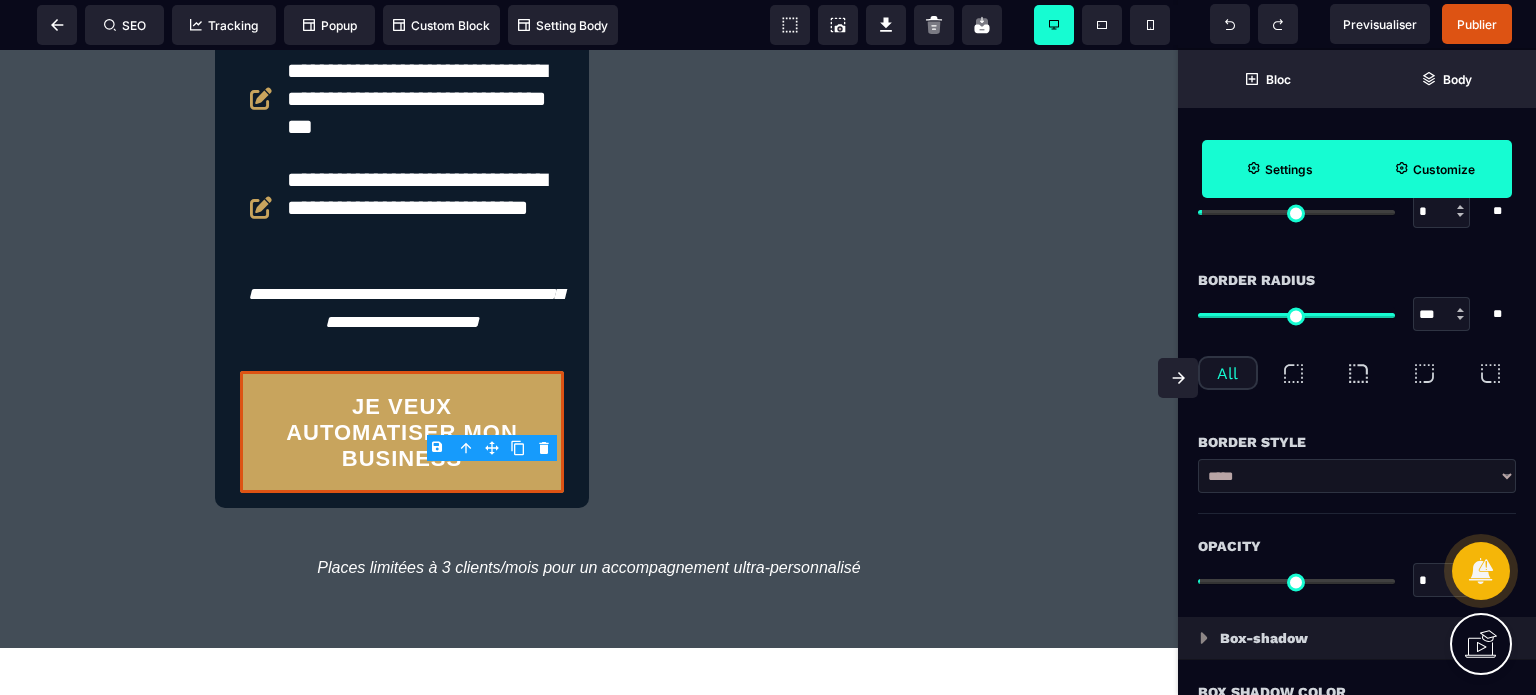 scroll, scrollTop: 2804, scrollLeft: 0, axis: vertical 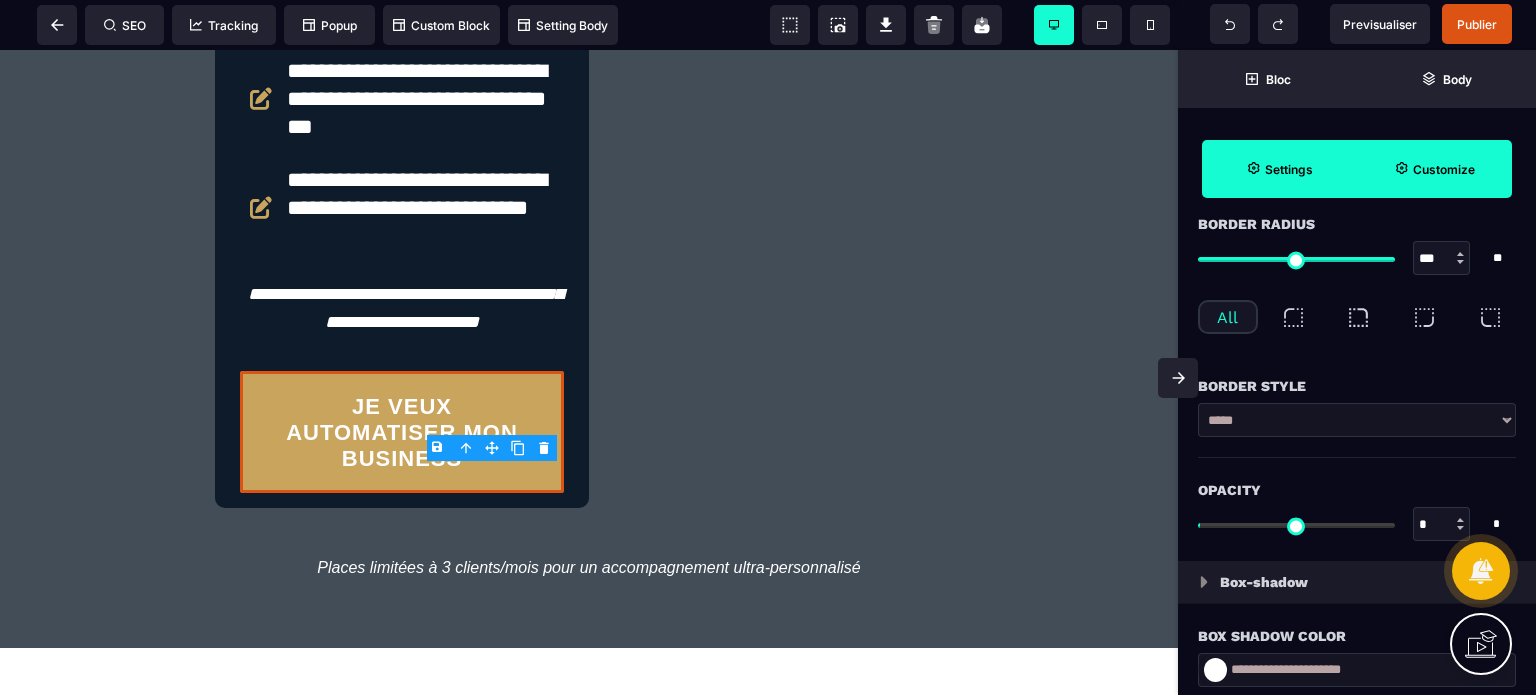click at bounding box center (1293, 317) 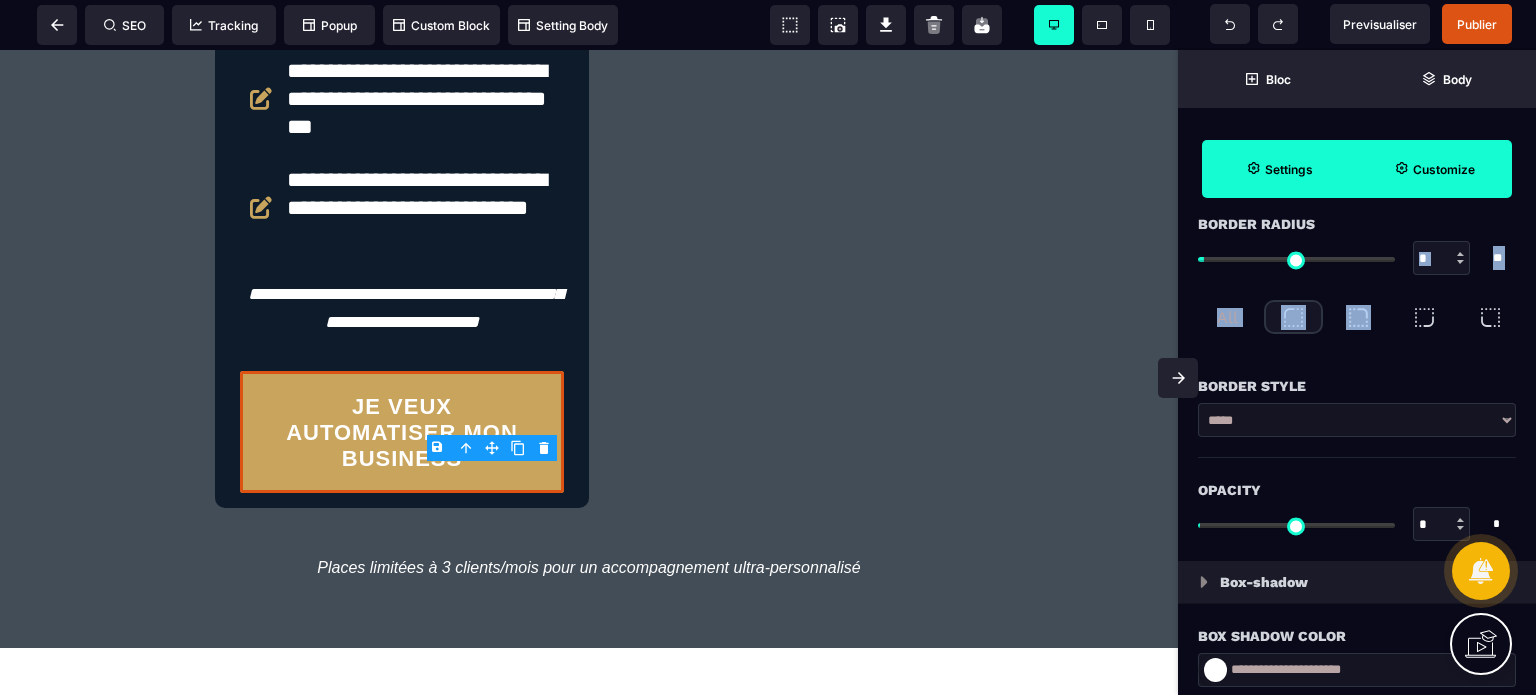 drag, startPoint x: 1204, startPoint y: 263, endPoint x: 1418, endPoint y: 277, distance: 214.45746 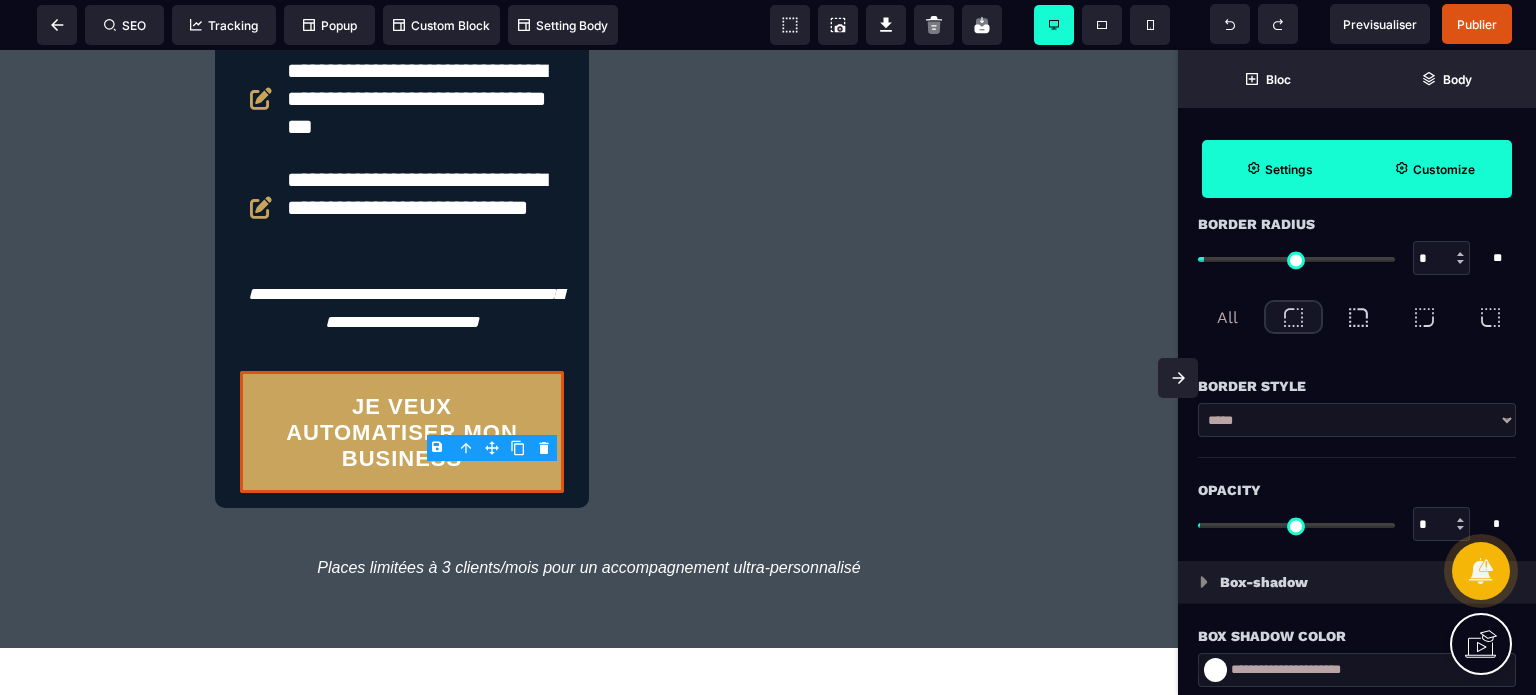 click at bounding box center [1296, 258] 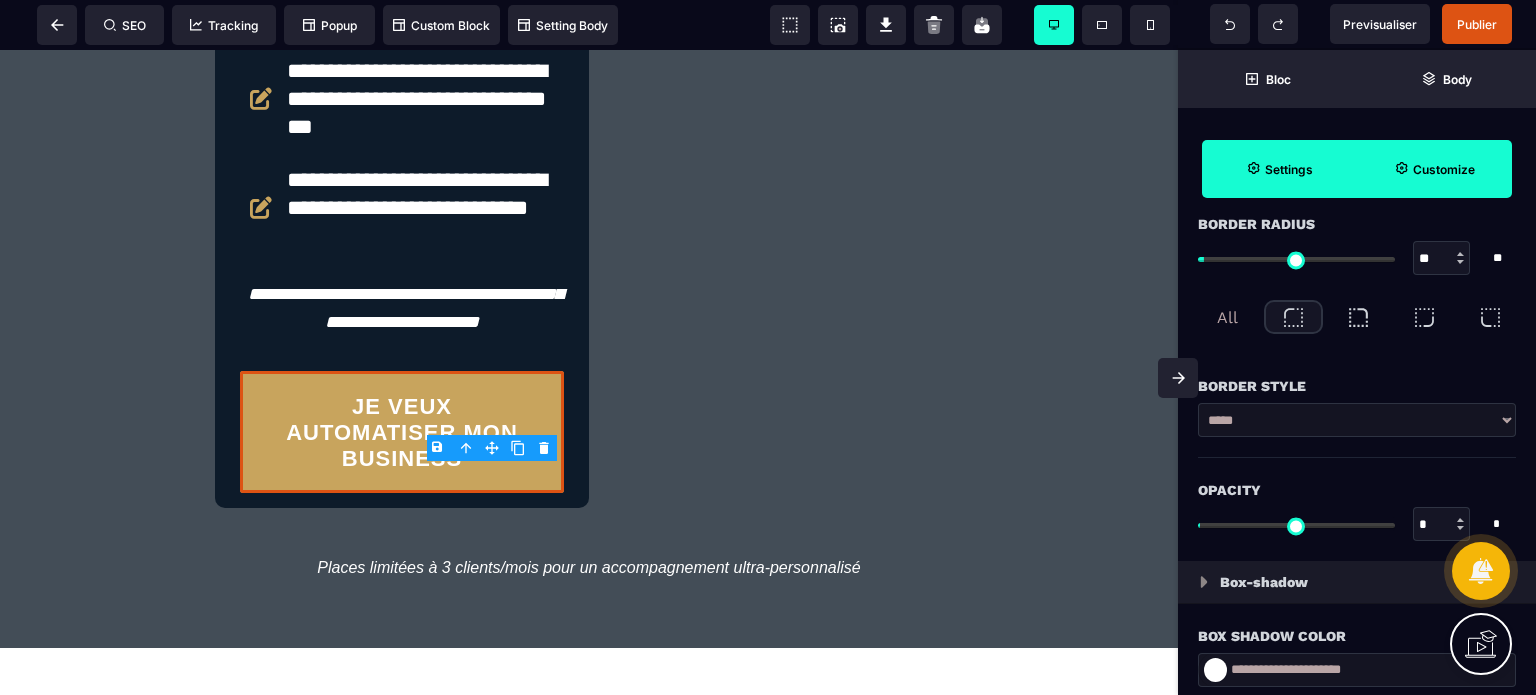 click at bounding box center [1296, 259] 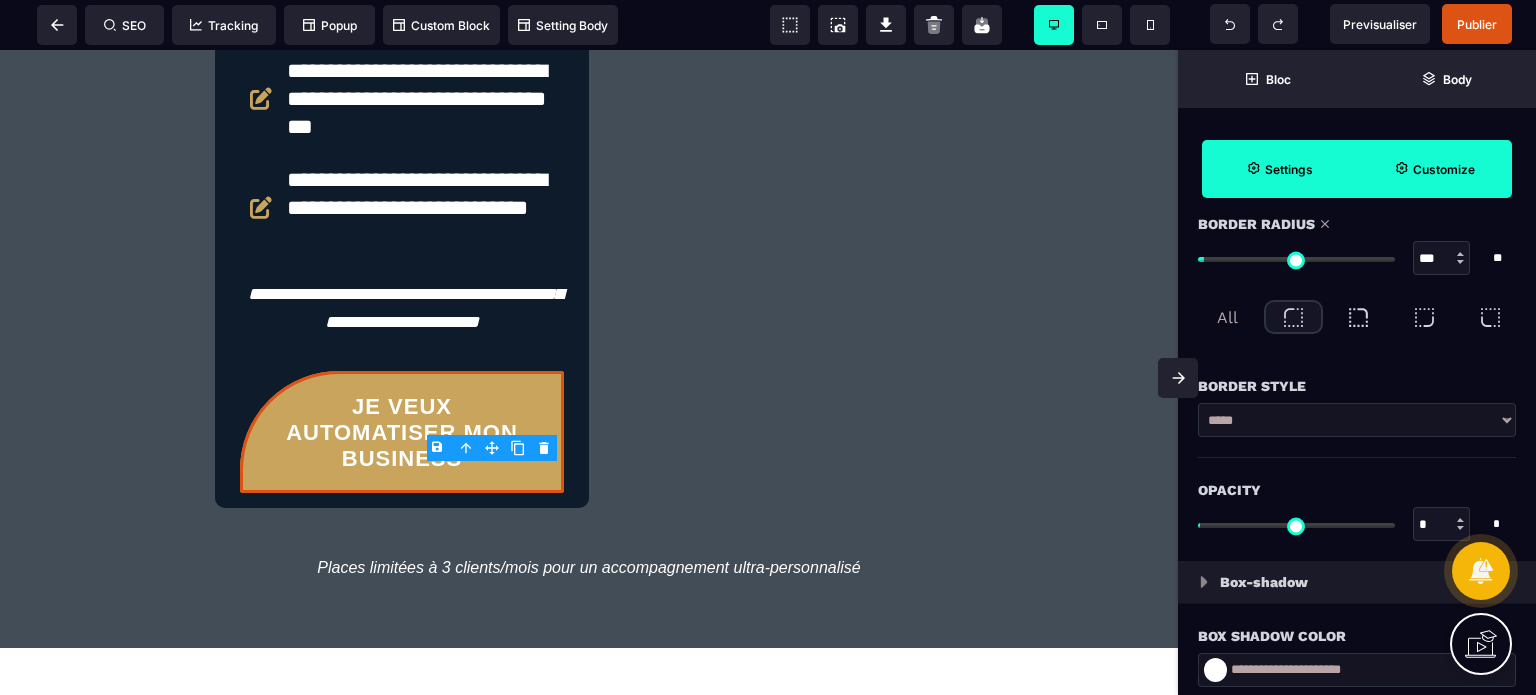 drag, startPoint x: 1384, startPoint y: 256, endPoint x: 1405, endPoint y: 259, distance: 21.213203 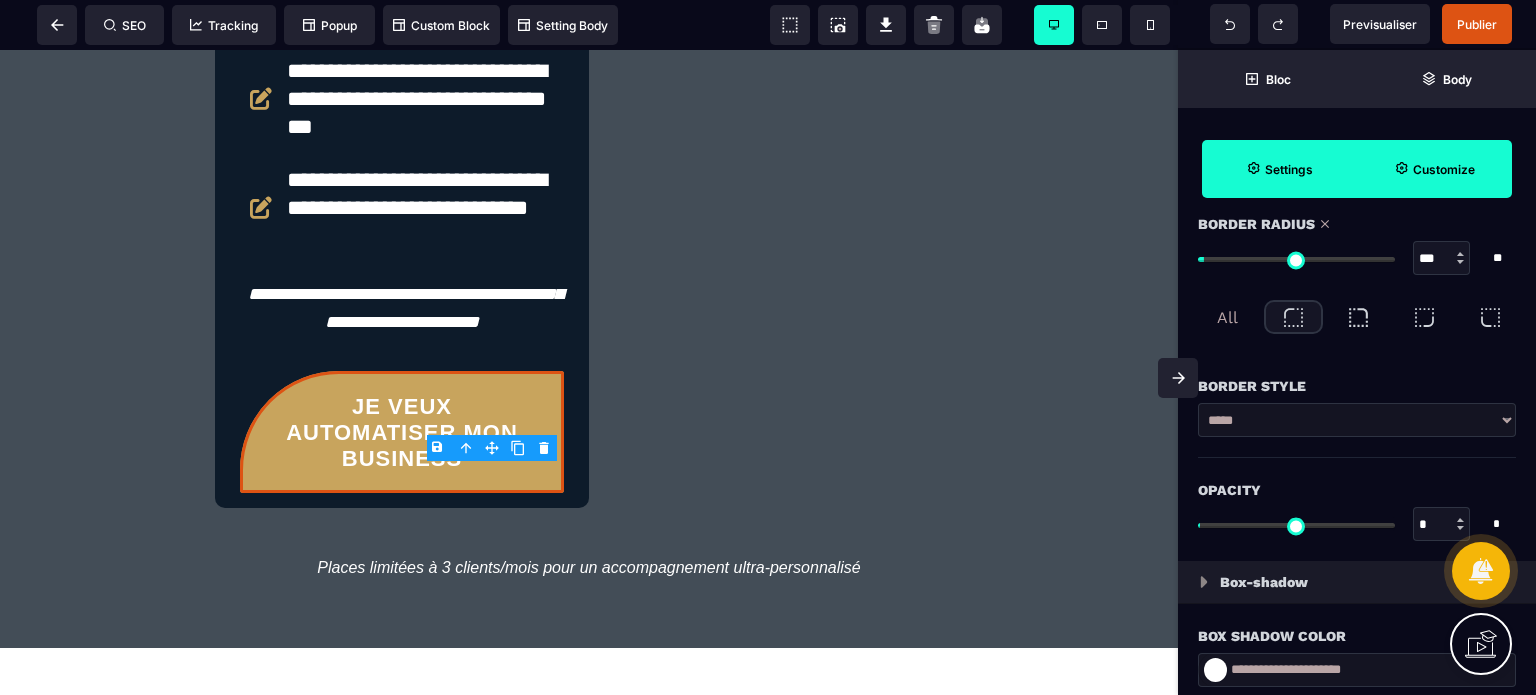 click at bounding box center (1296, 259) 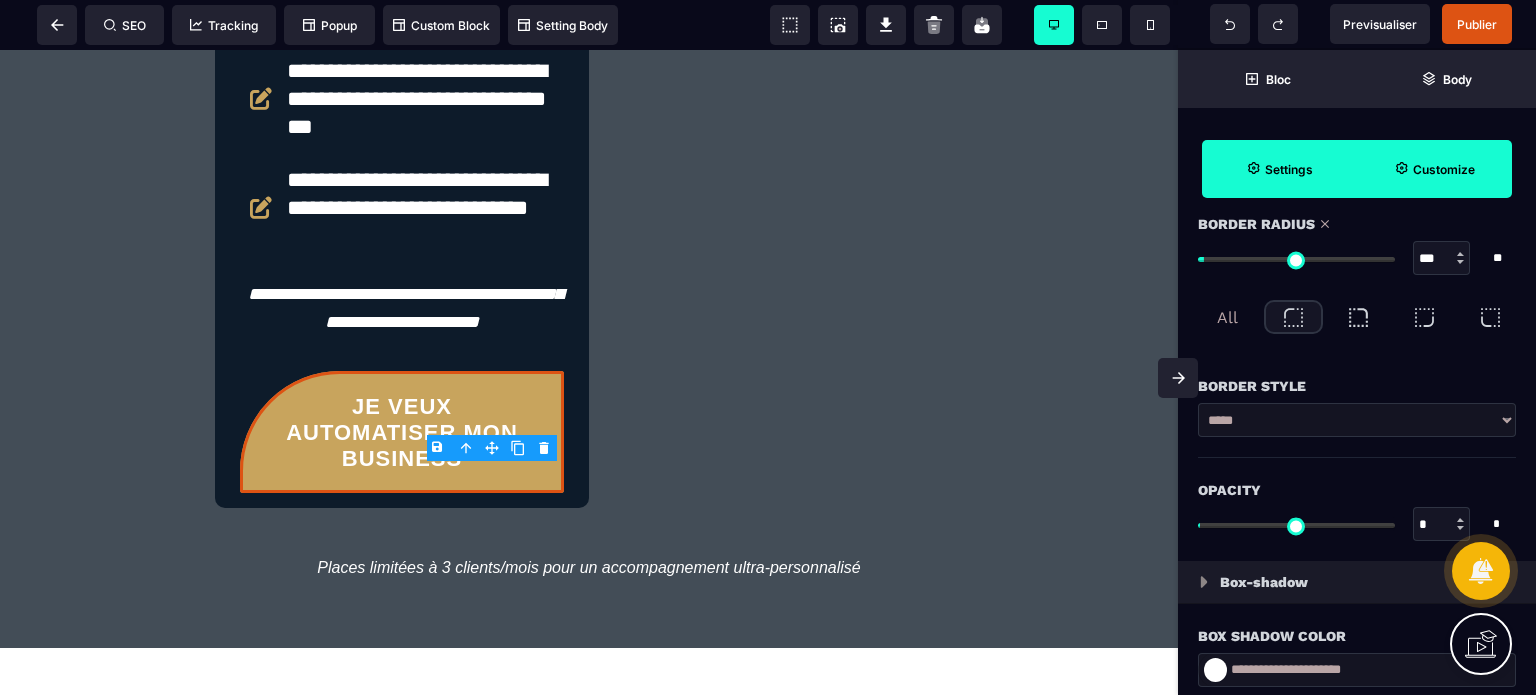click on "All" at bounding box center [1228, 317] 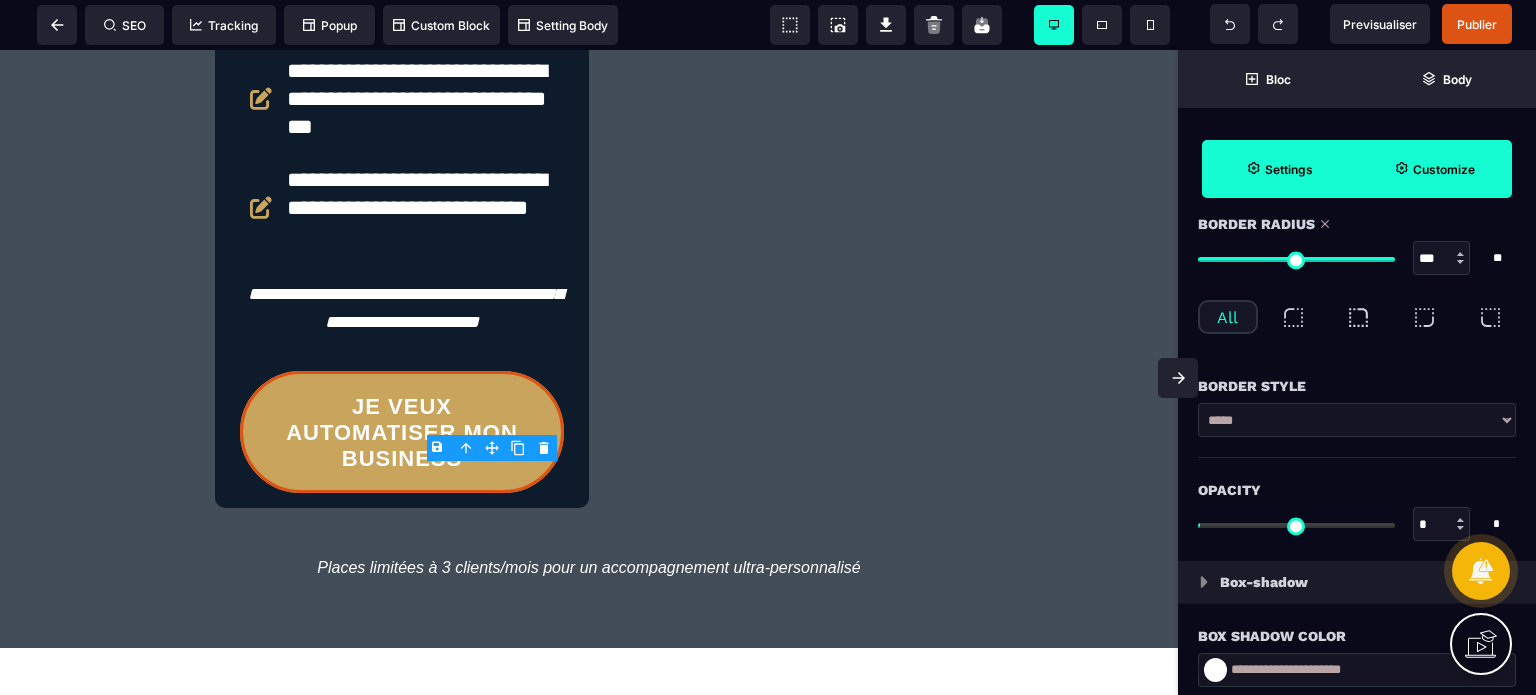 drag, startPoint x: 1209, startPoint y: 255, endPoint x: 1411, endPoint y: 268, distance: 202.41788 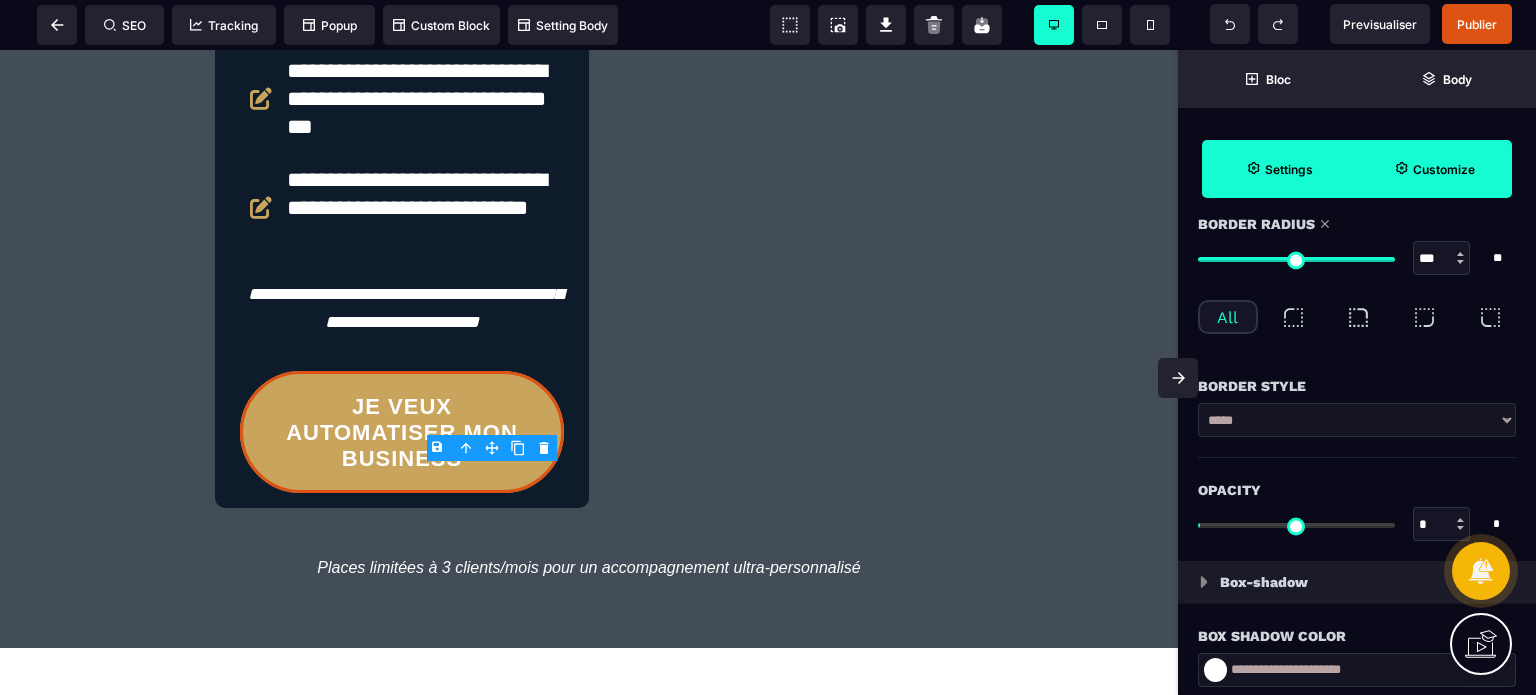 click at bounding box center (1178, 378) 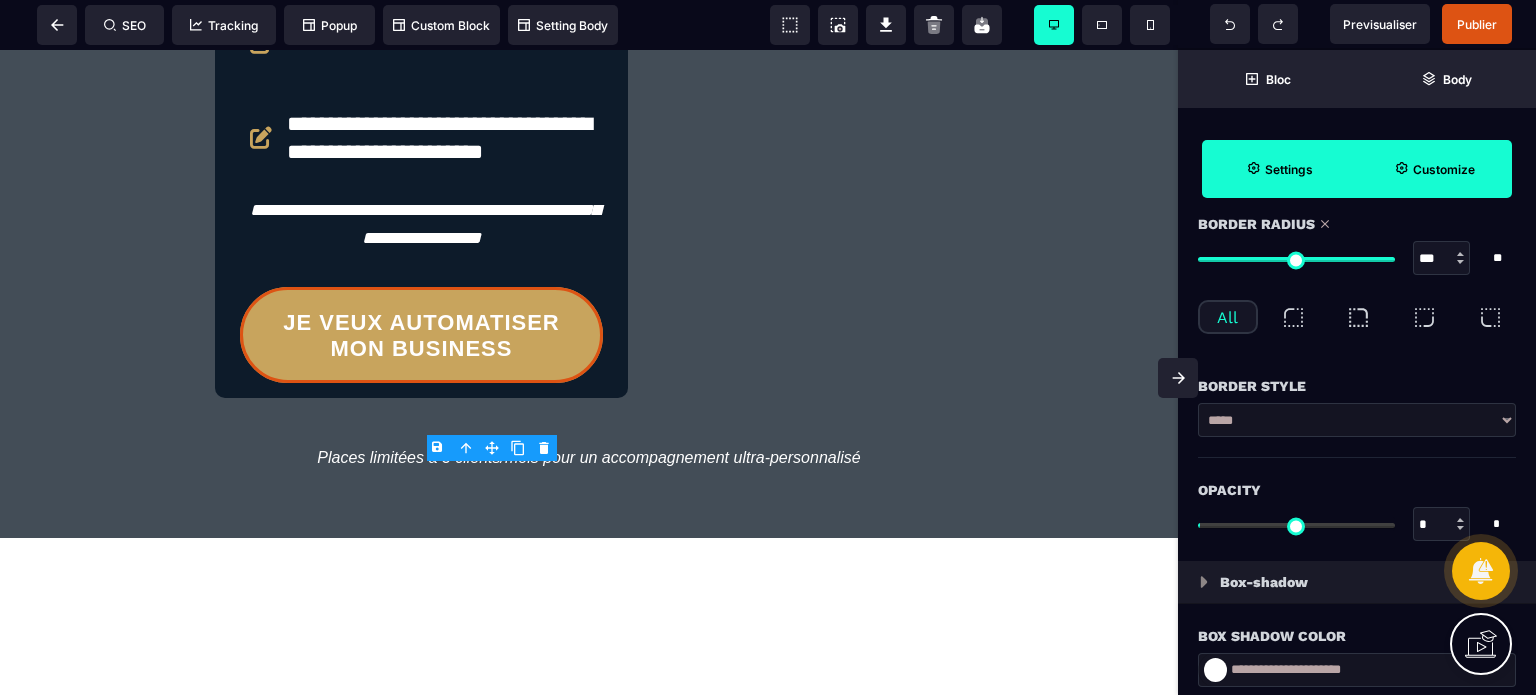 scroll, scrollTop: 5271, scrollLeft: 0, axis: vertical 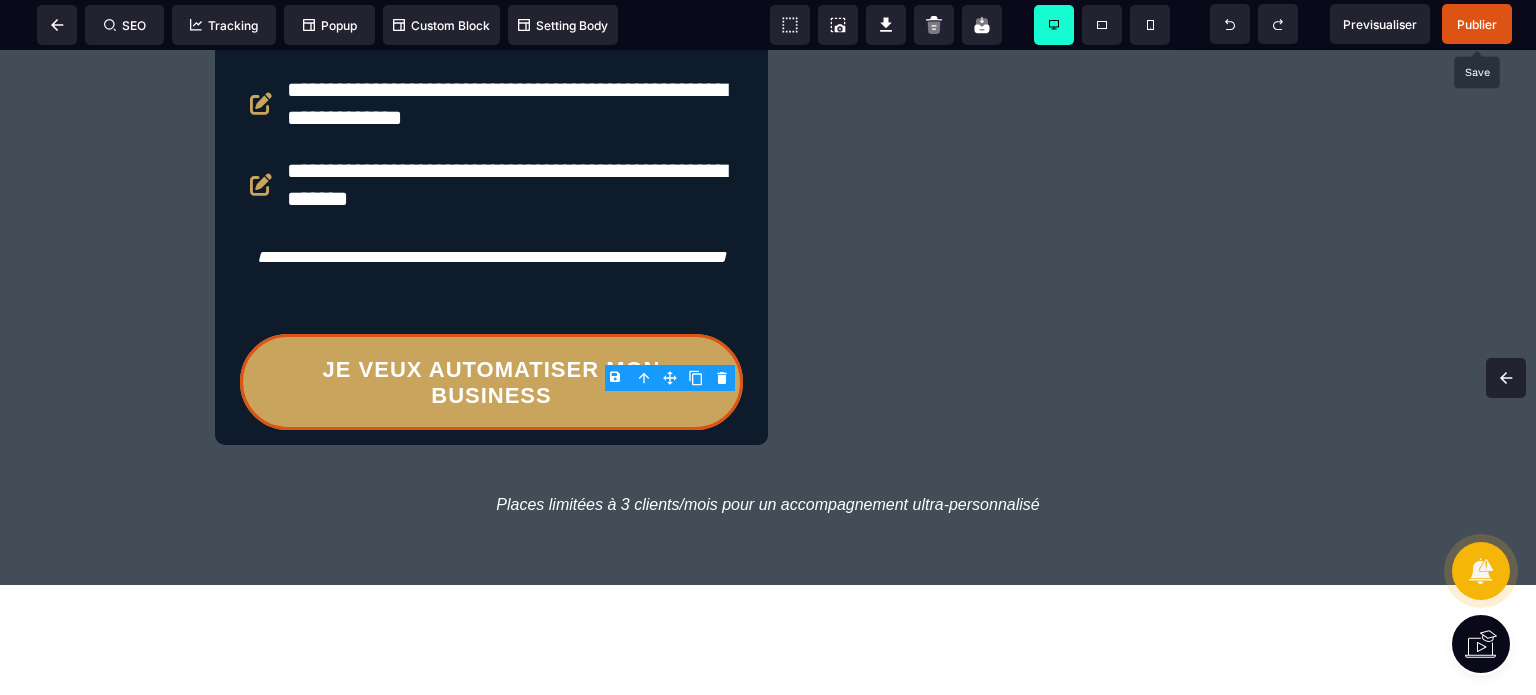click on "Publier" at bounding box center (1477, 24) 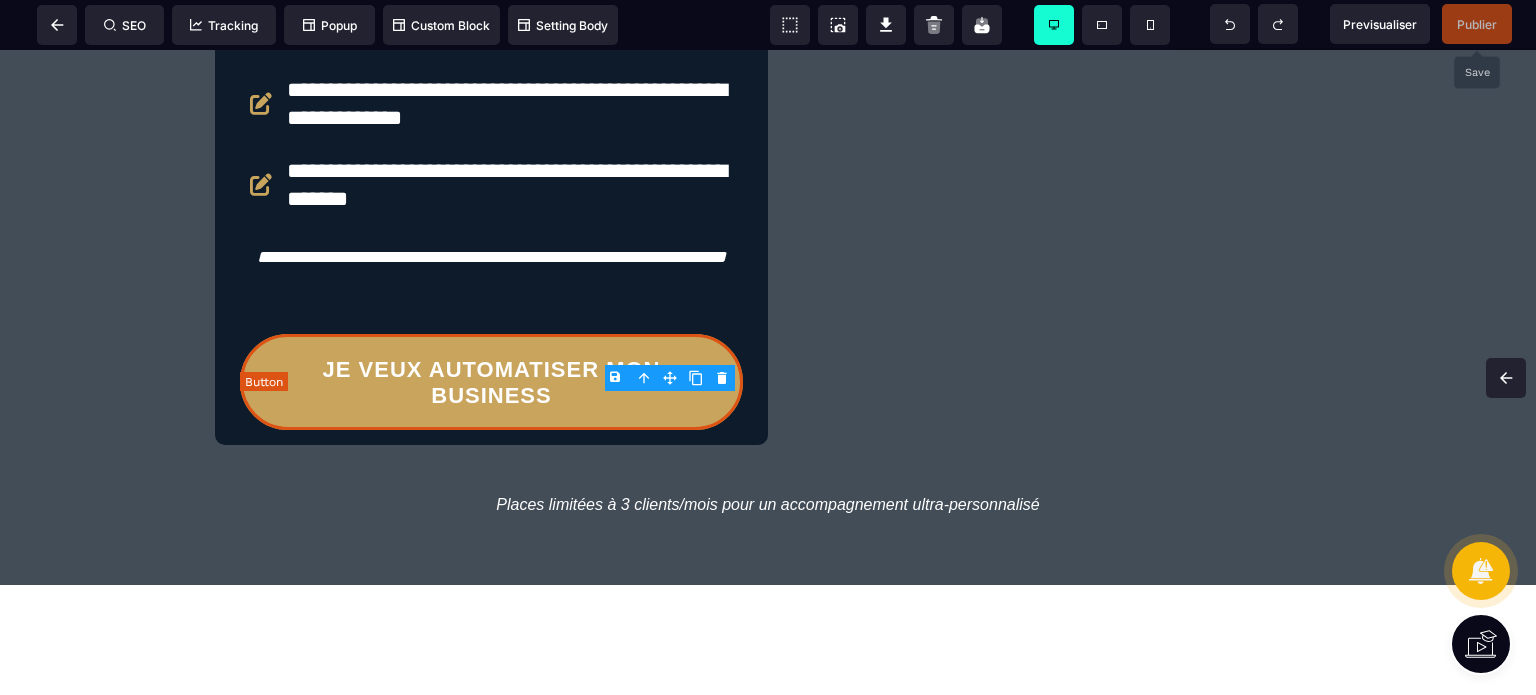 click on "JE VEUX AUTOMATISER MON BUSINESS" at bounding box center (491, 383) 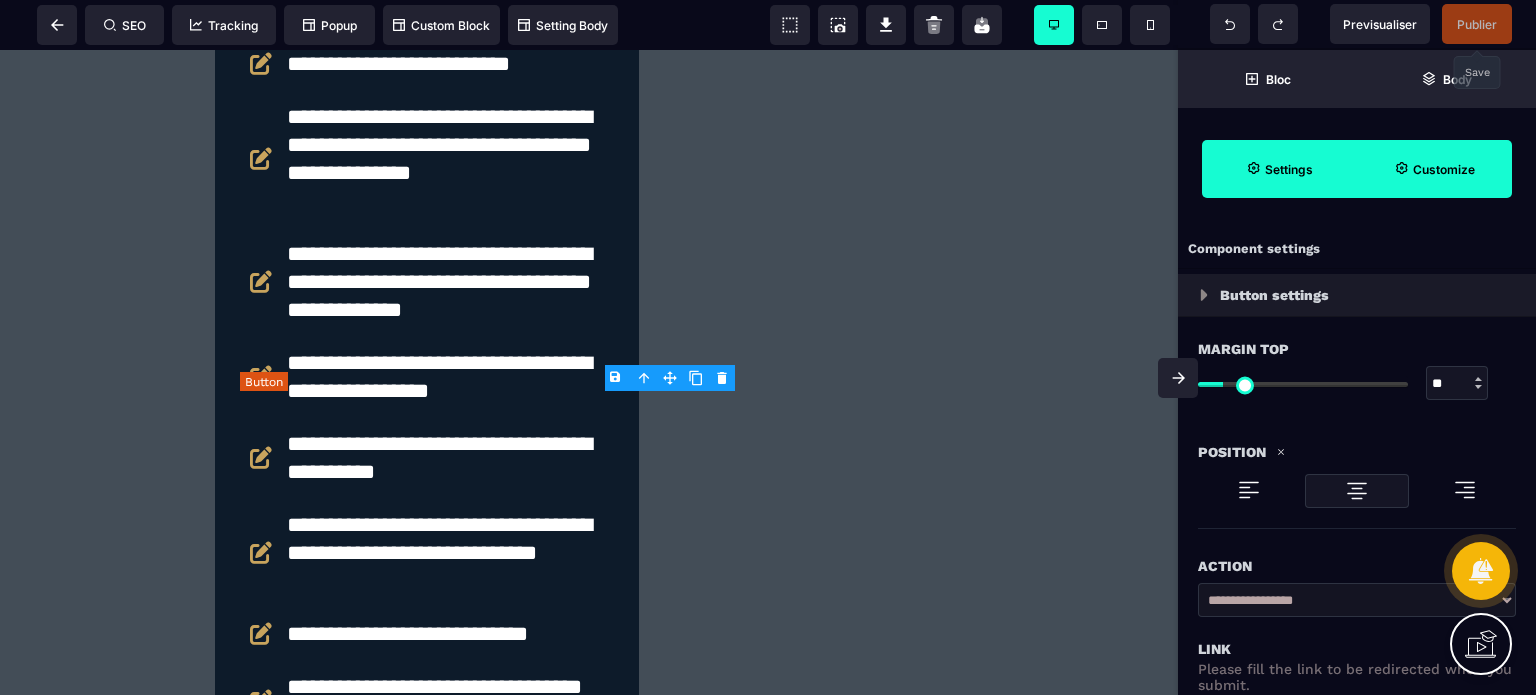scroll, scrollTop: 6077, scrollLeft: 0, axis: vertical 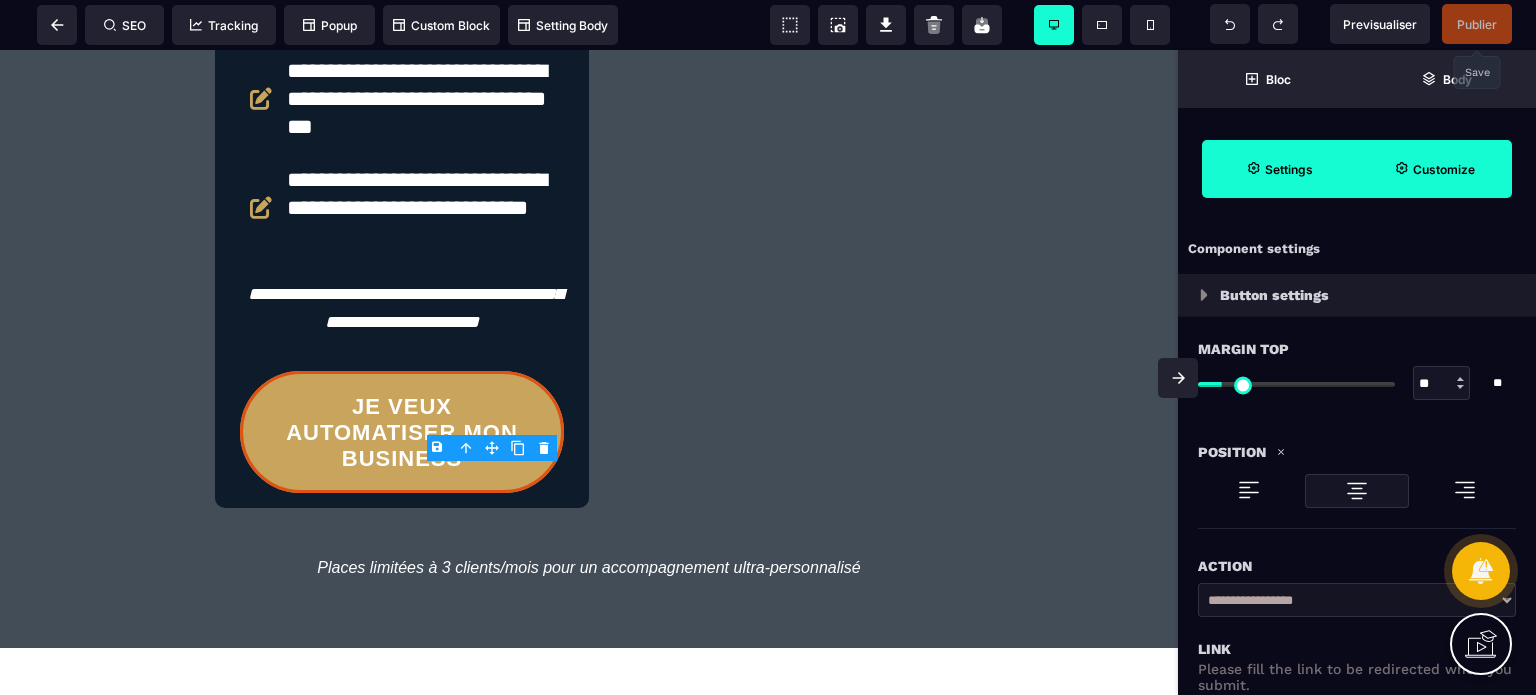 click on "Action" at bounding box center (1357, 566) 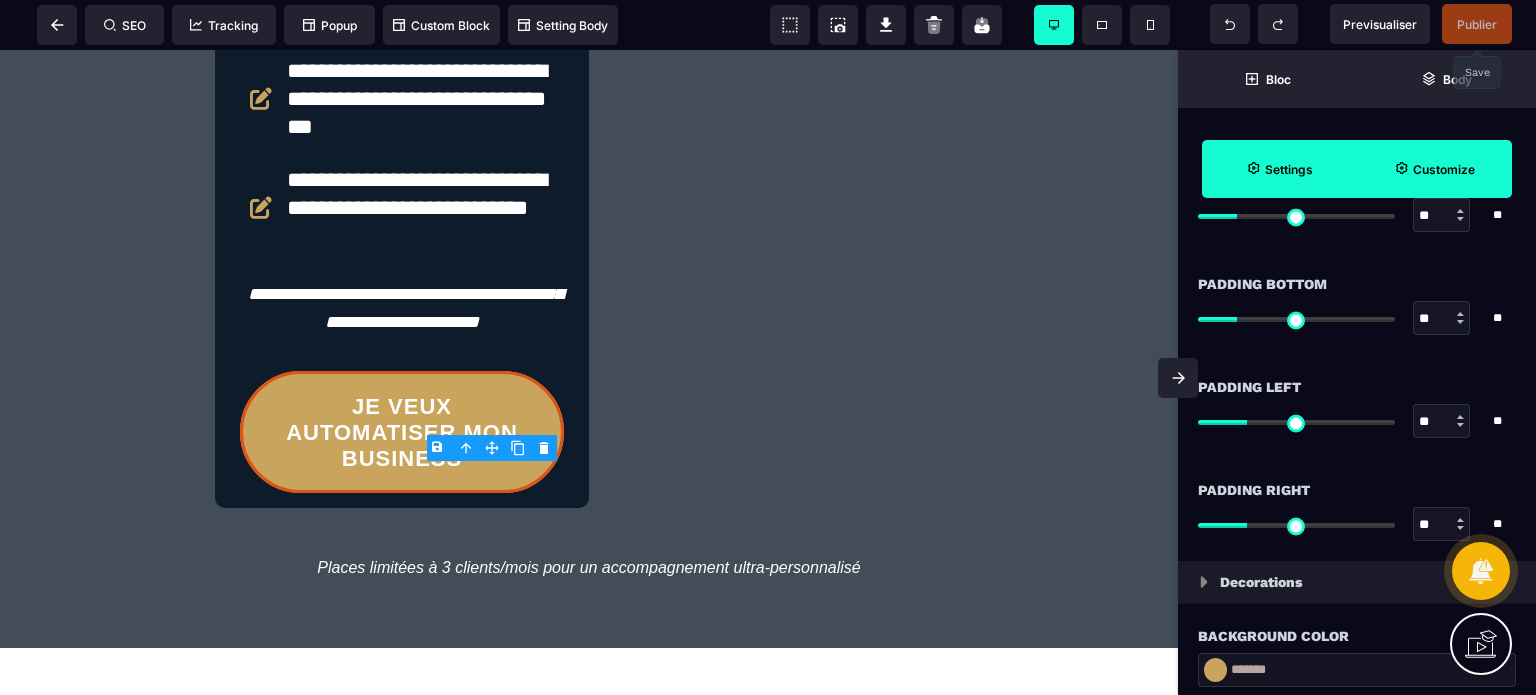 scroll, scrollTop: 2120, scrollLeft: 0, axis: vertical 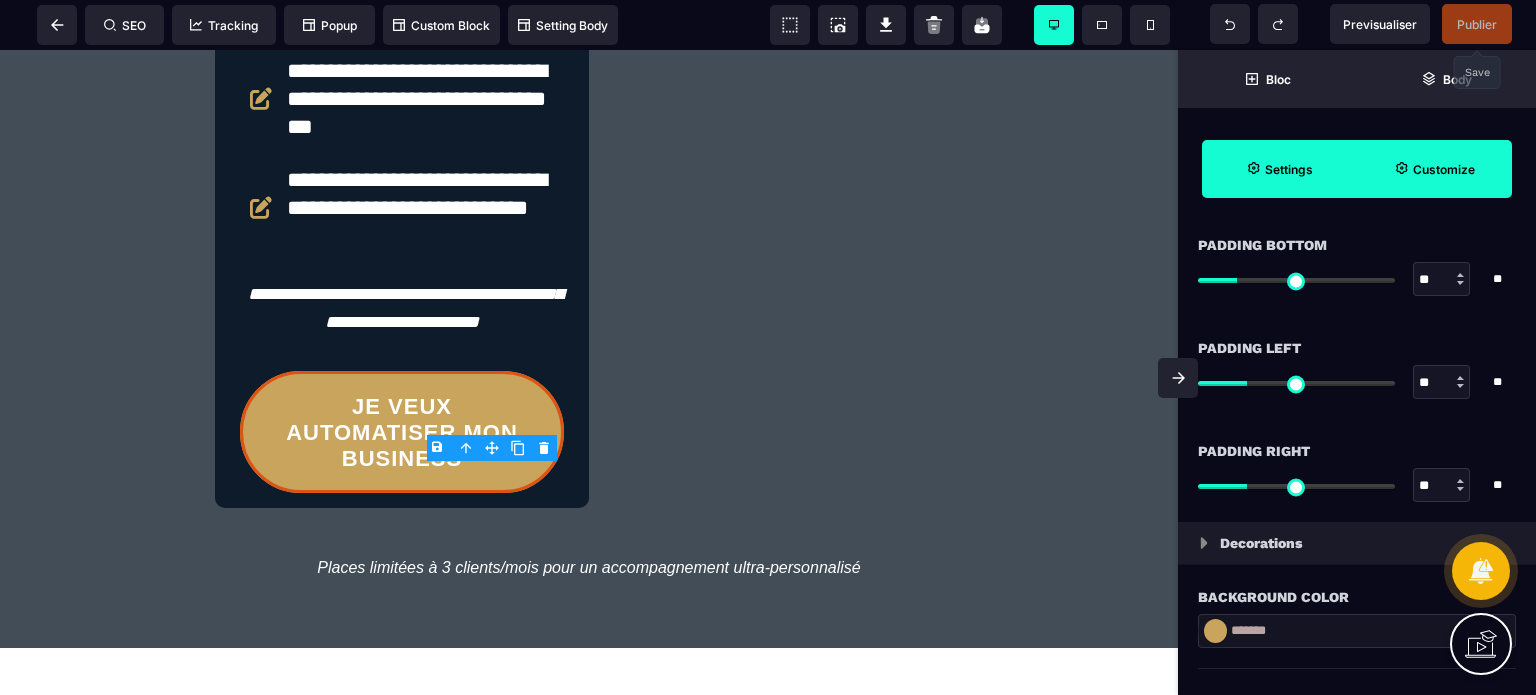 click on "Padding Right" at bounding box center (1357, 451) 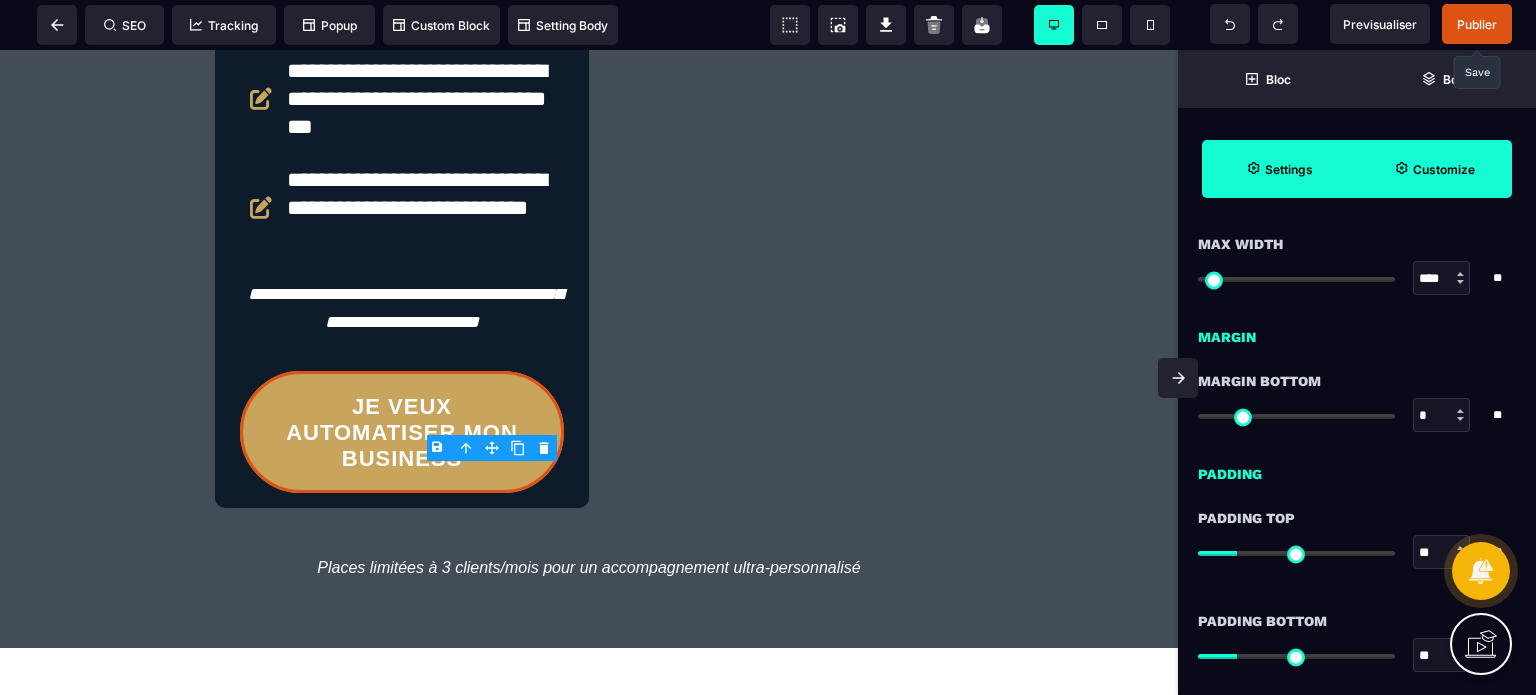 scroll, scrollTop: 1600, scrollLeft: 0, axis: vertical 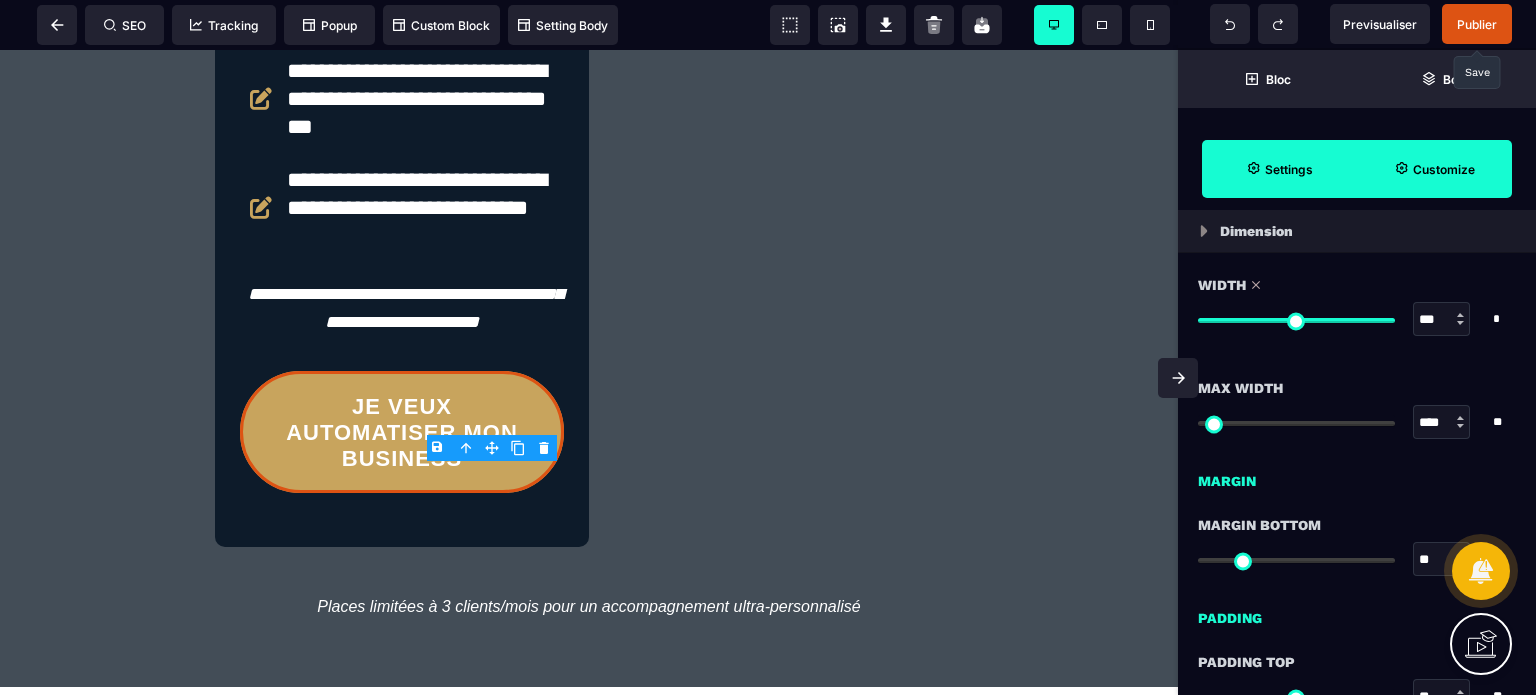 click at bounding box center (1296, 560) 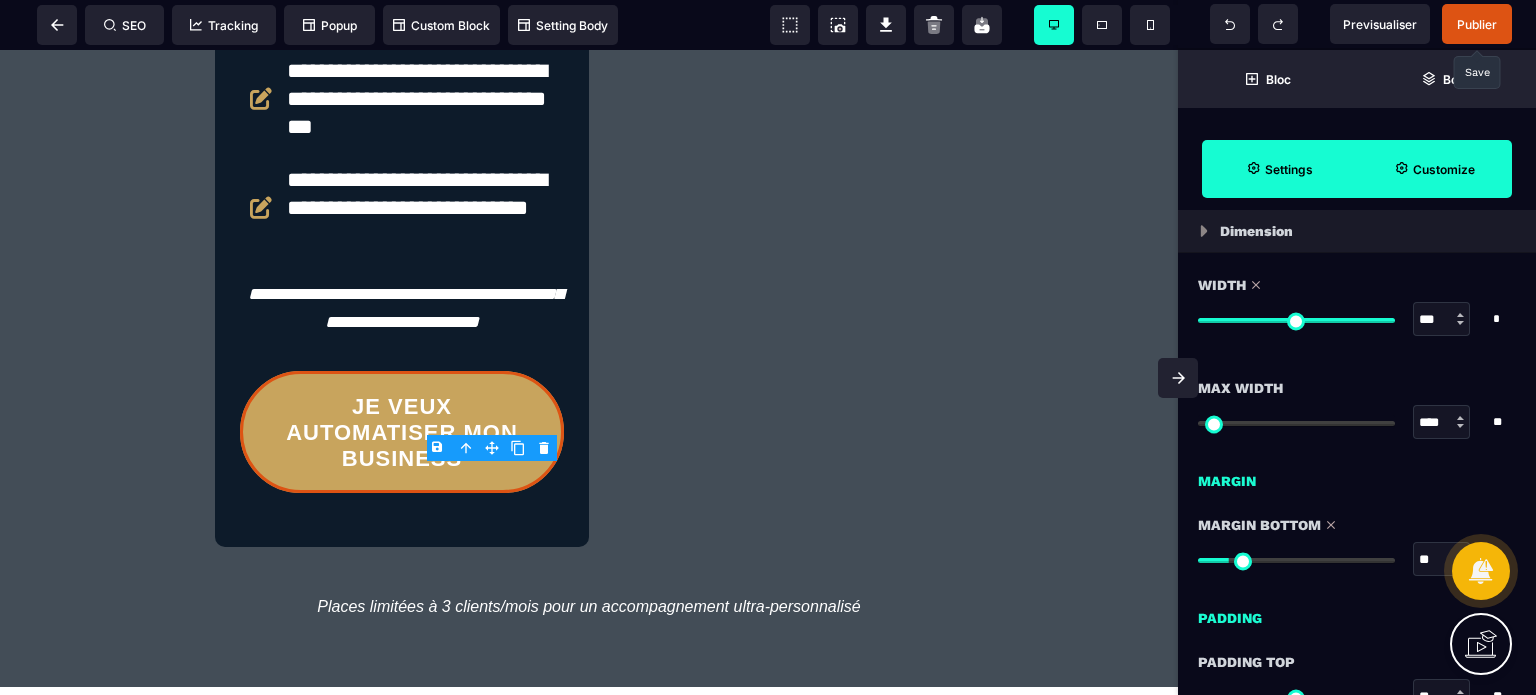 click at bounding box center (1178, 378) 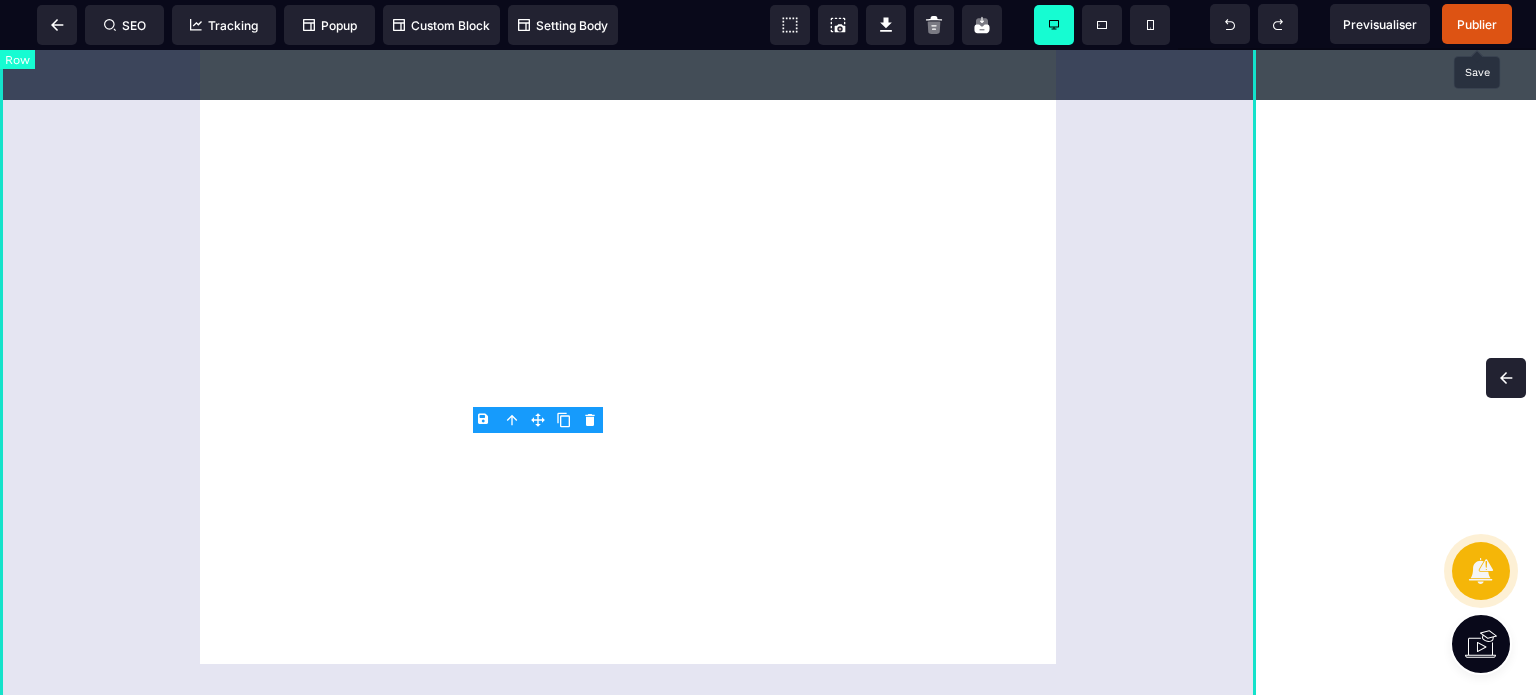 scroll, scrollTop: 0, scrollLeft: 0, axis: both 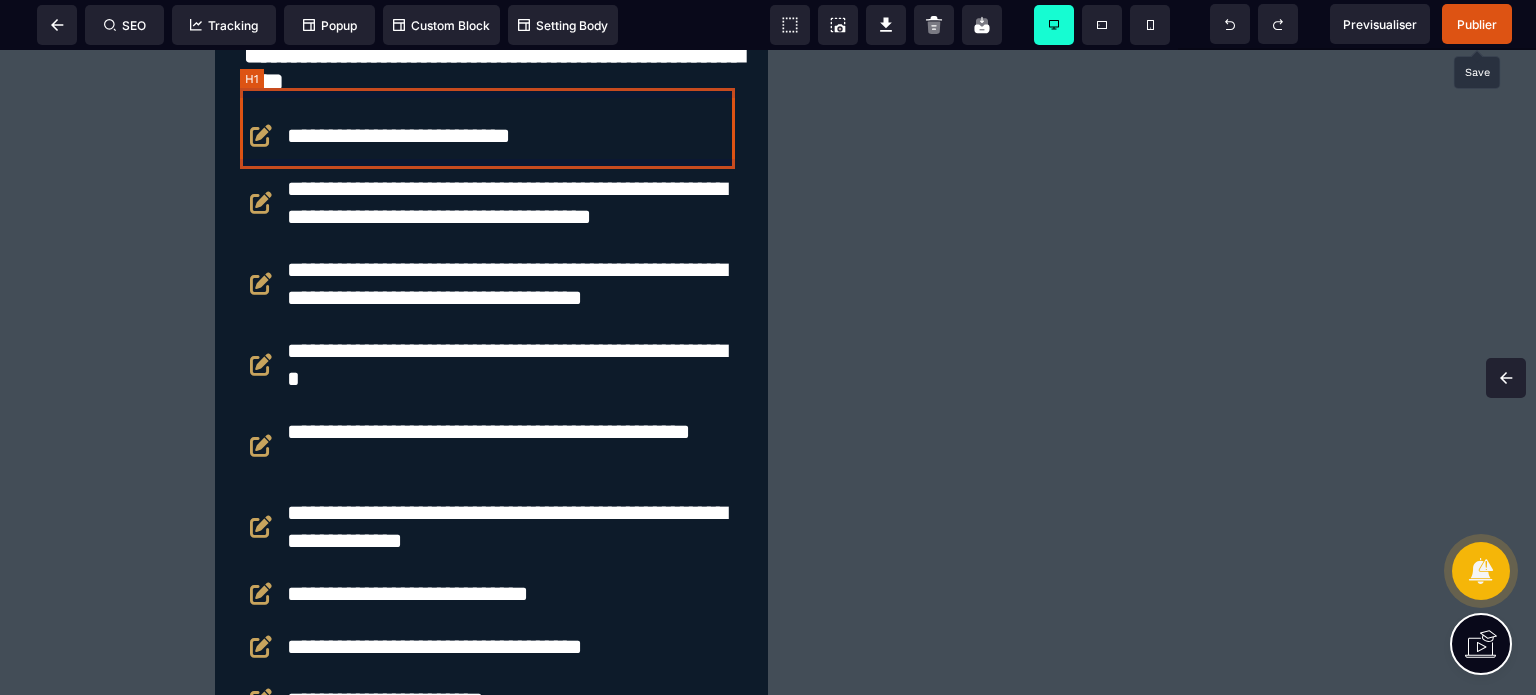 click on "**********" at bounding box center [491, 71] 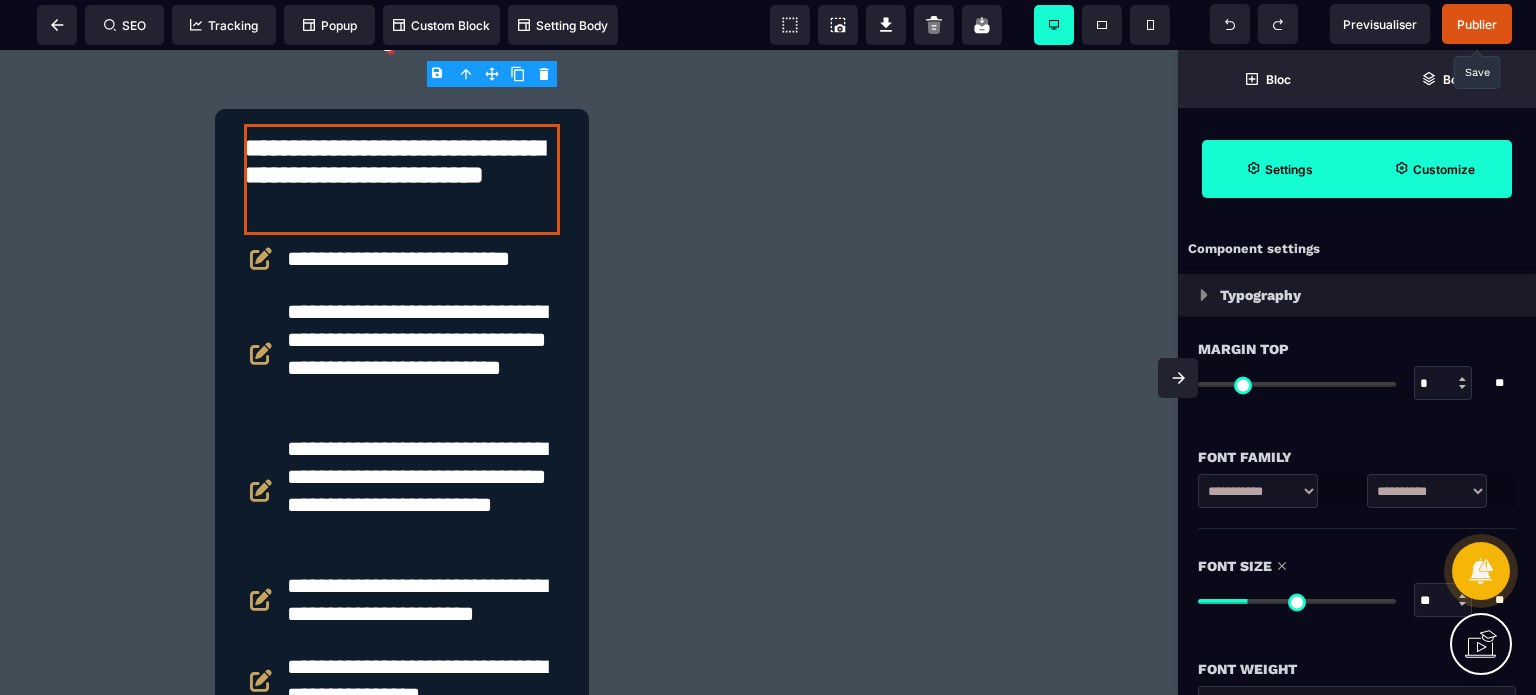 scroll, scrollTop: 5203, scrollLeft: 0, axis: vertical 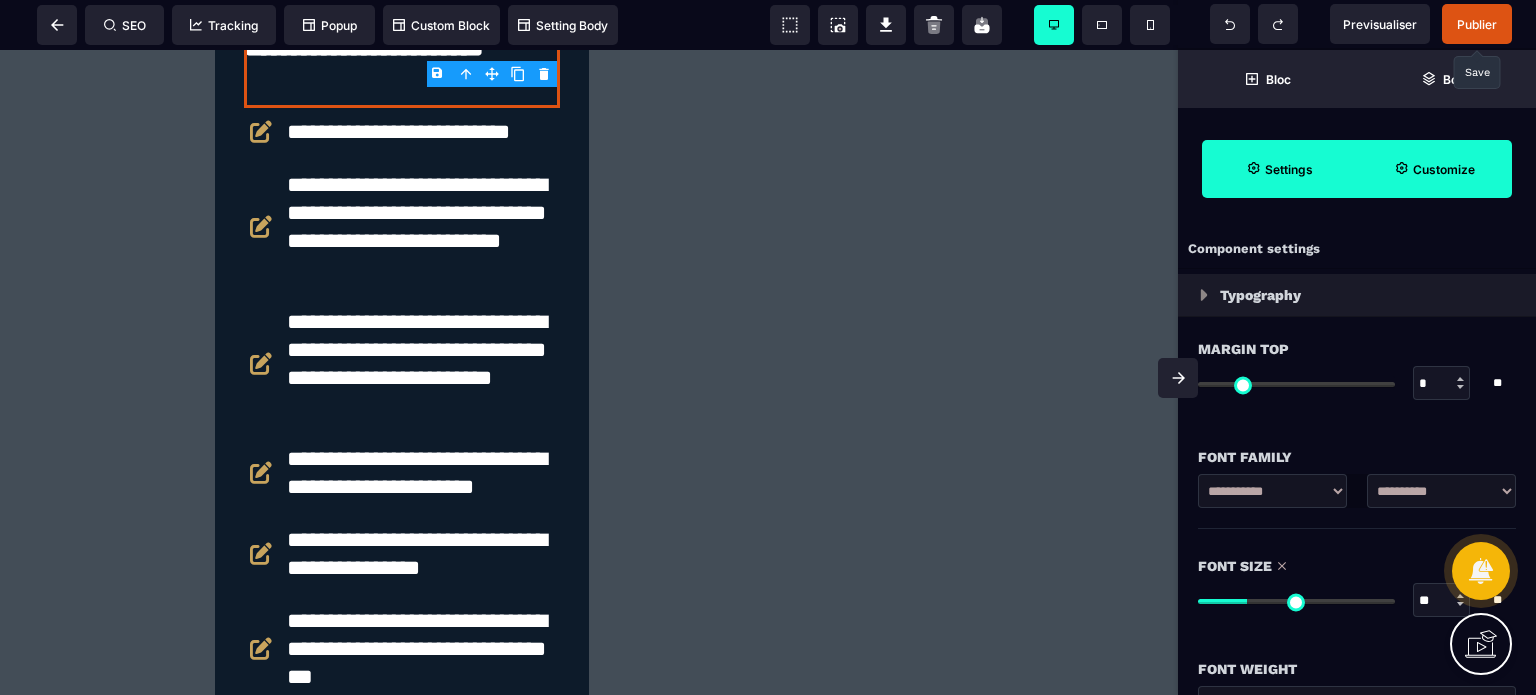 click on "*" at bounding box center (1442, 384) 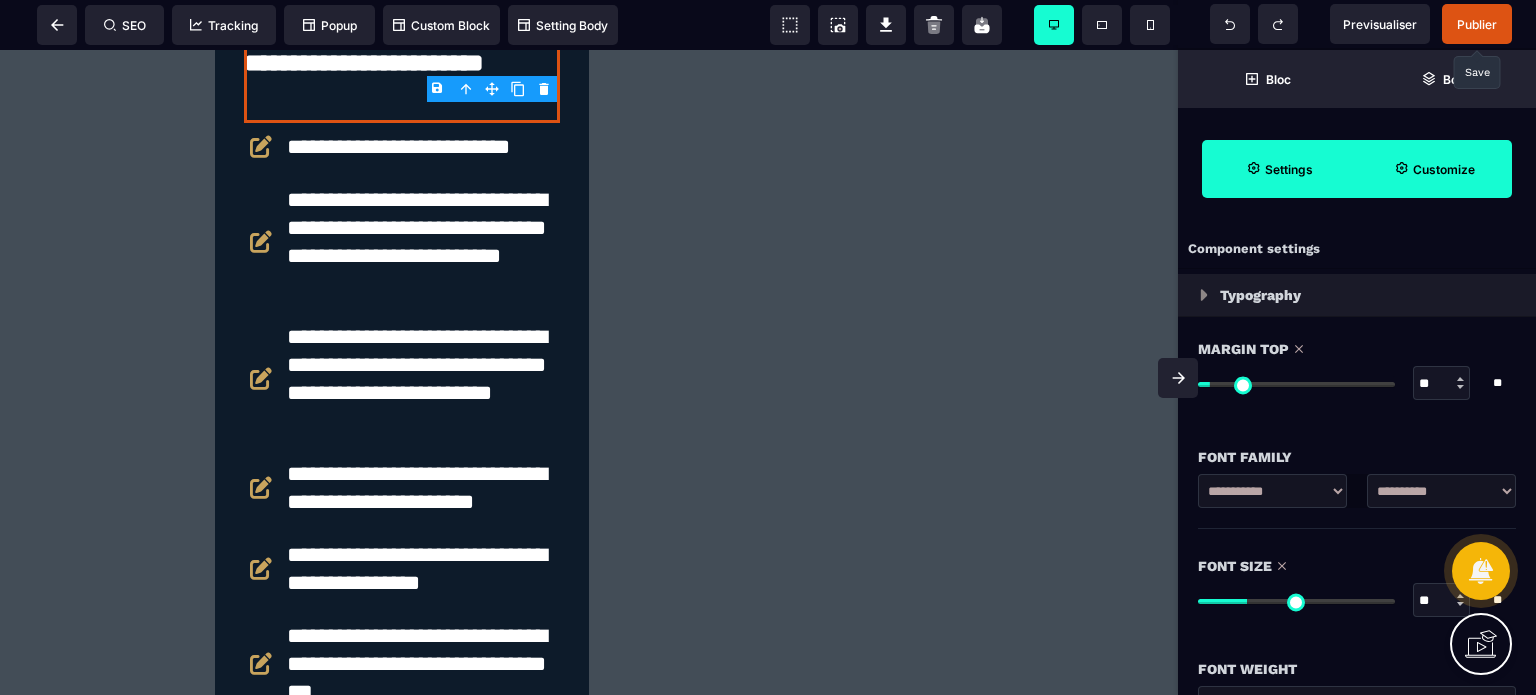 click on "Font Family" at bounding box center (1357, 447) 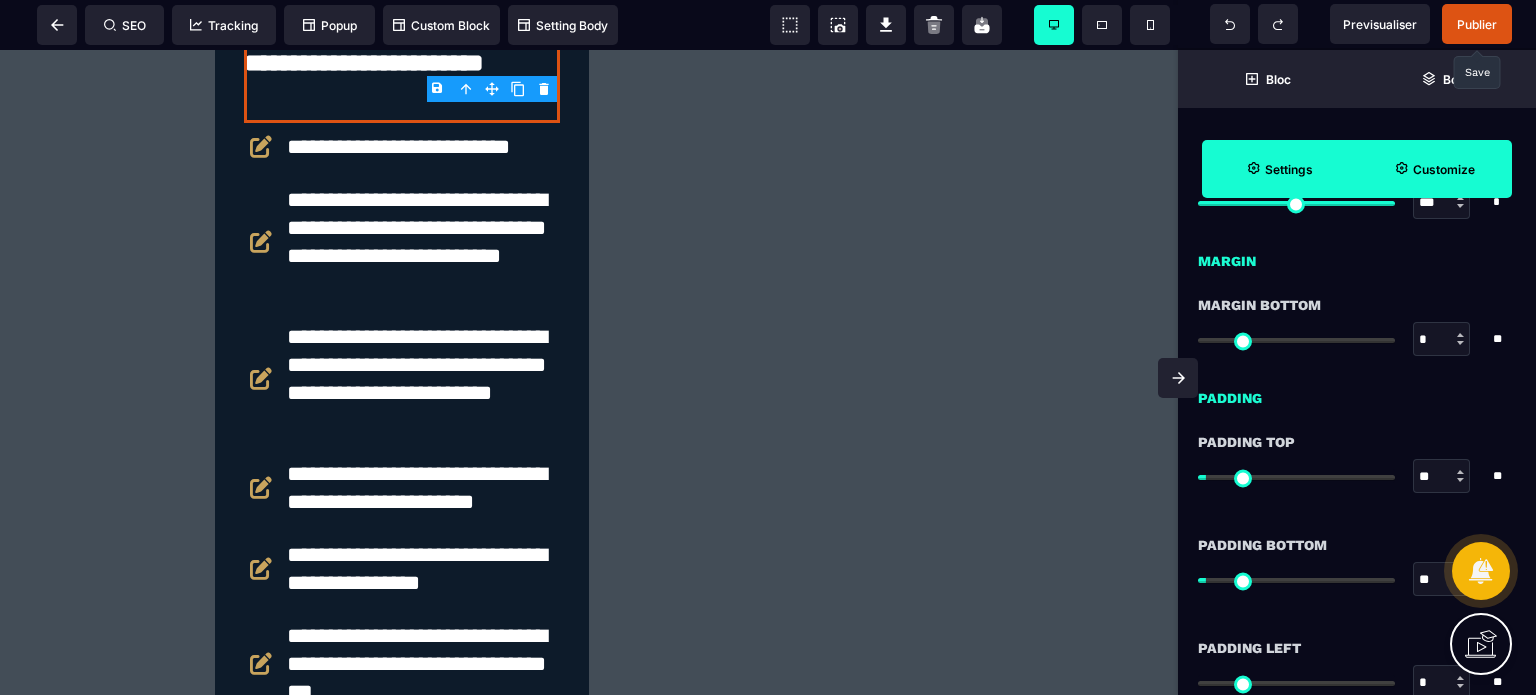 scroll, scrollTop: 1440, scrollLeft: 0, axis: vertical 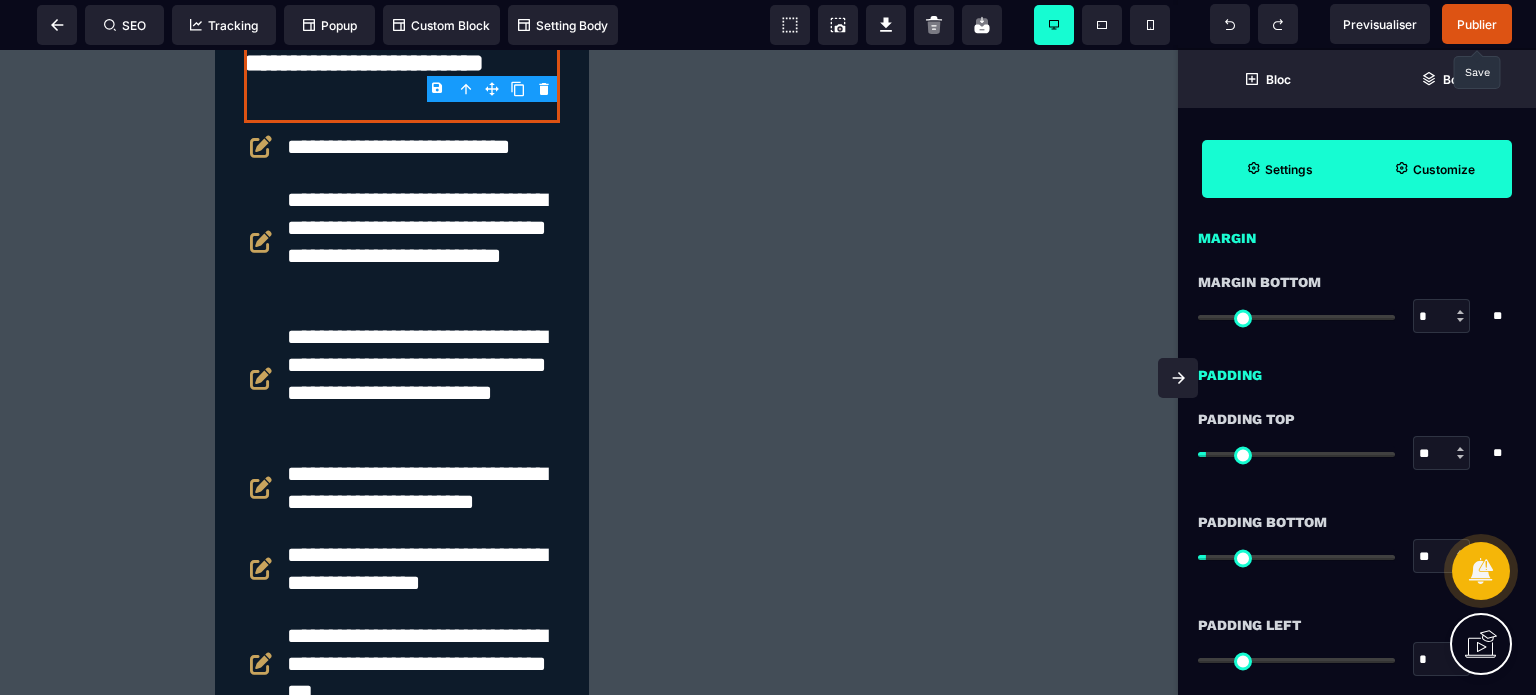drag, startPoint x: 1416, startPoint y: 314, endPoint x: 1433, endPoint y: 320, distance: 18.027756 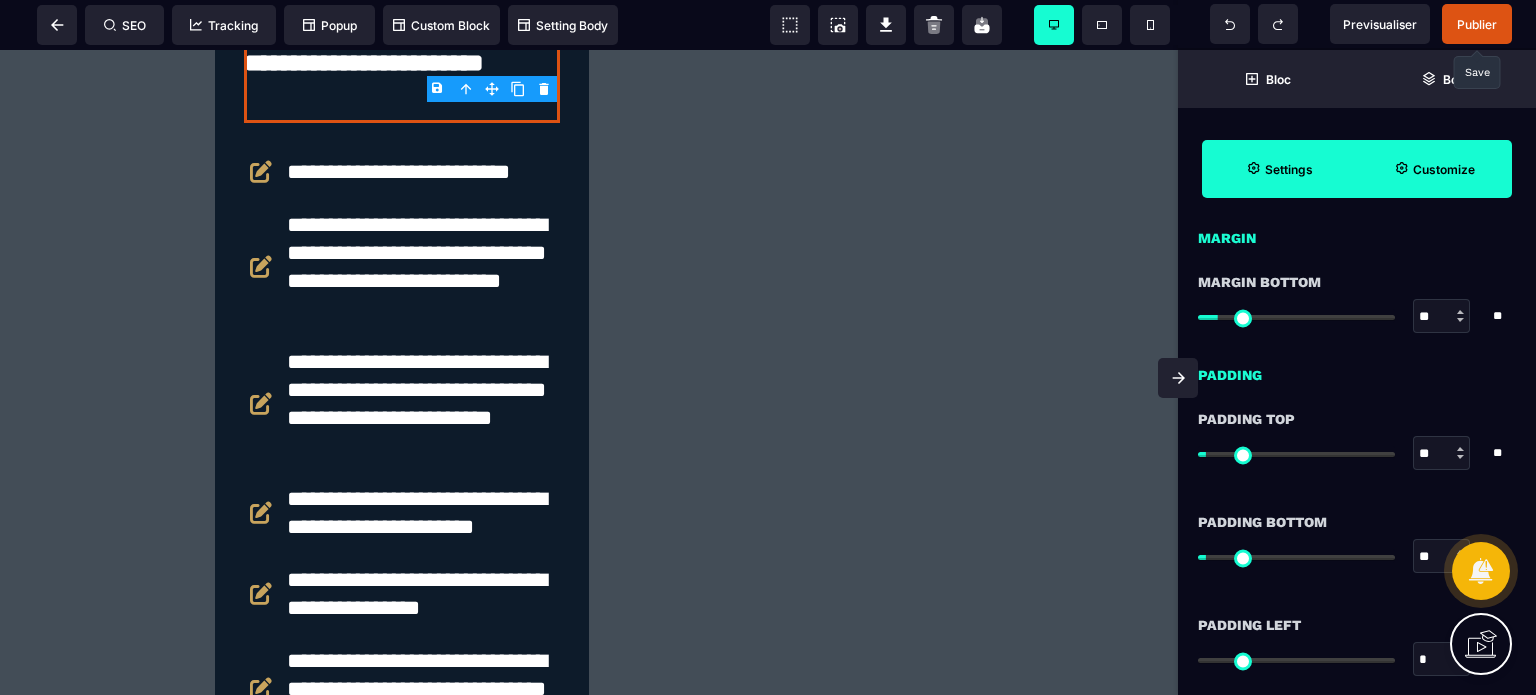 click 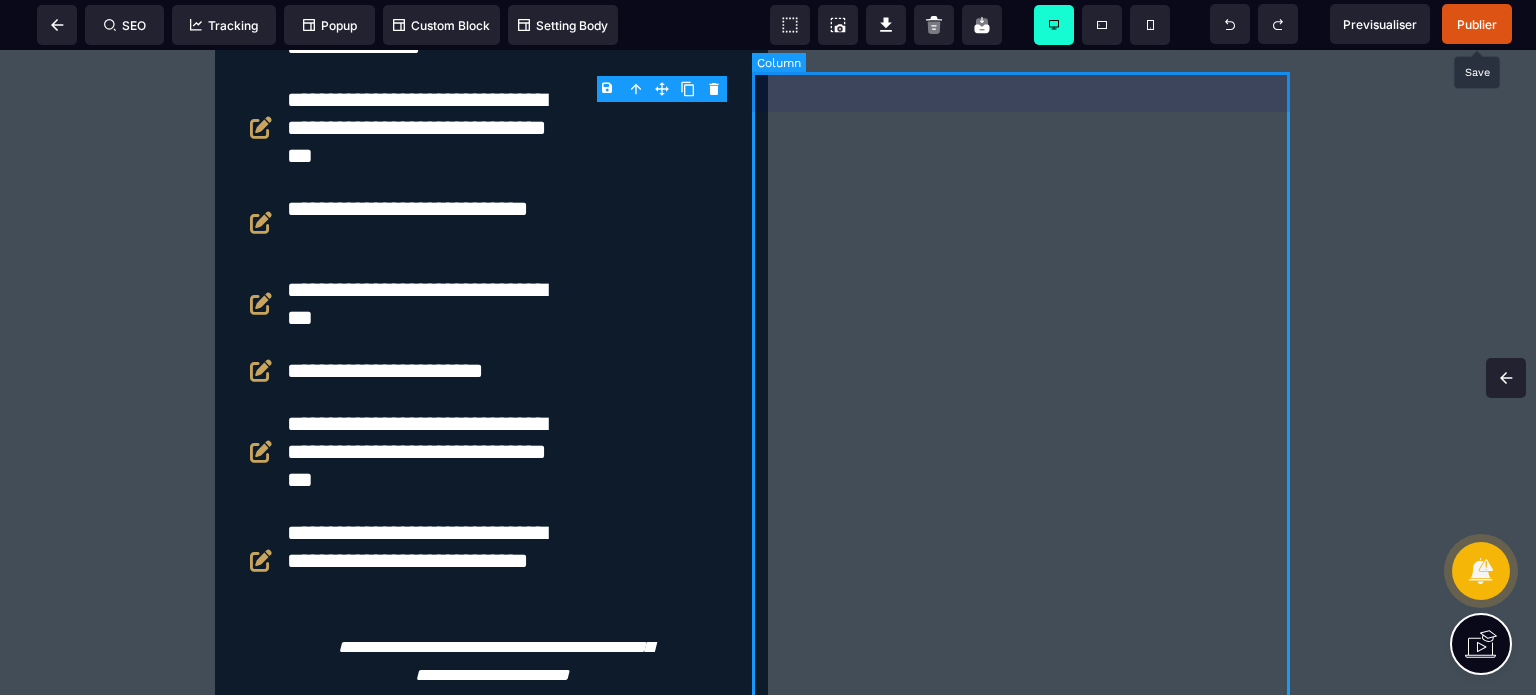 scroll, scrollTop: 0, scrollLeft: 0, axis: both 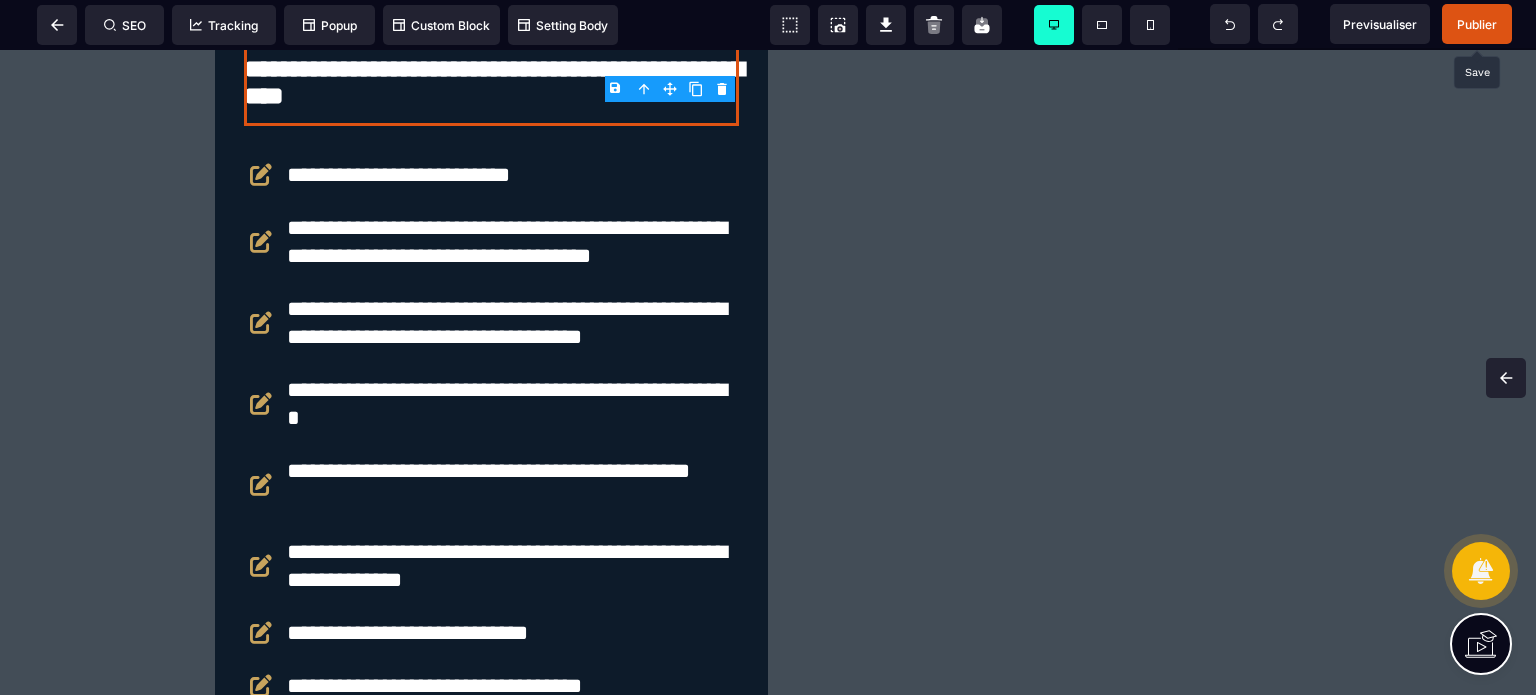 click on "Publier" at bounding box center [1477, 24] 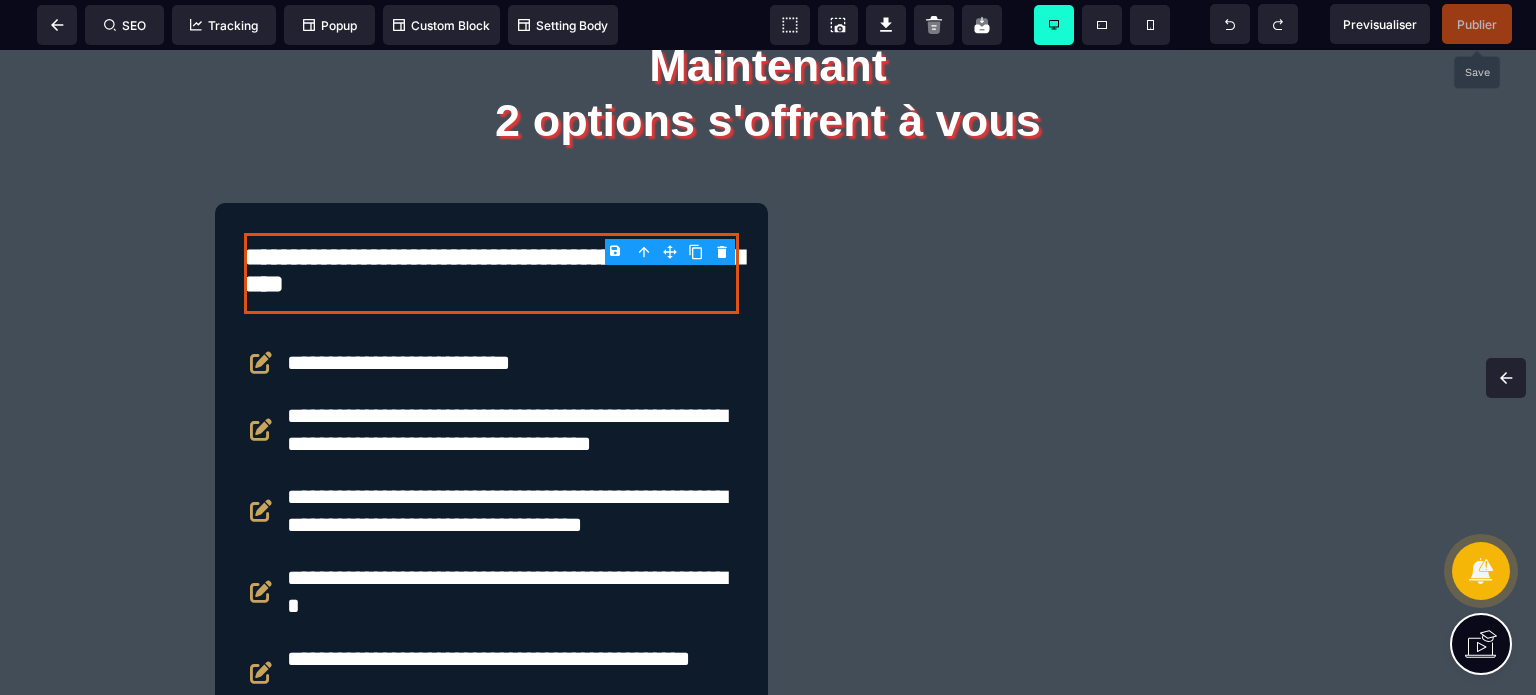 scroll, scrollTop: 4456, scrollLeft: 0, axis: vertical 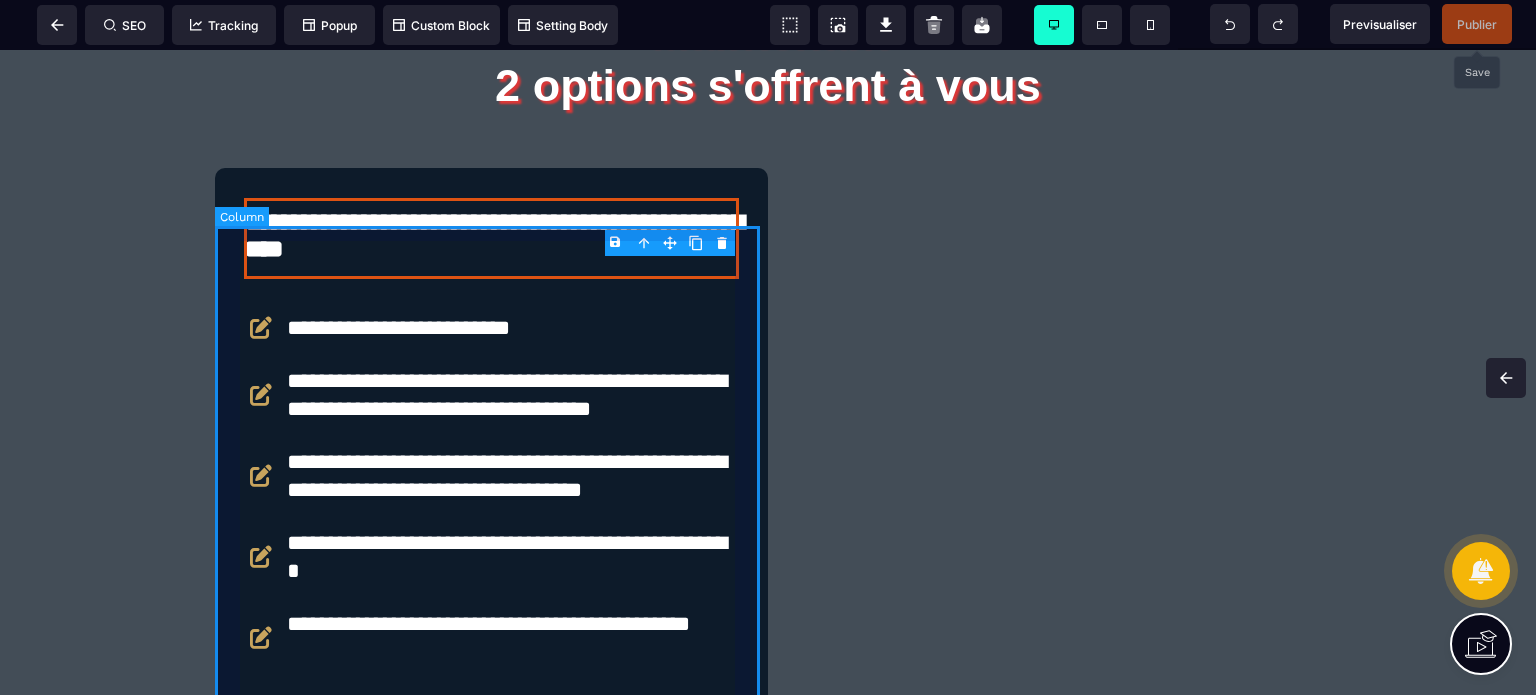 click on "**********" at bounding box center [491, 753] 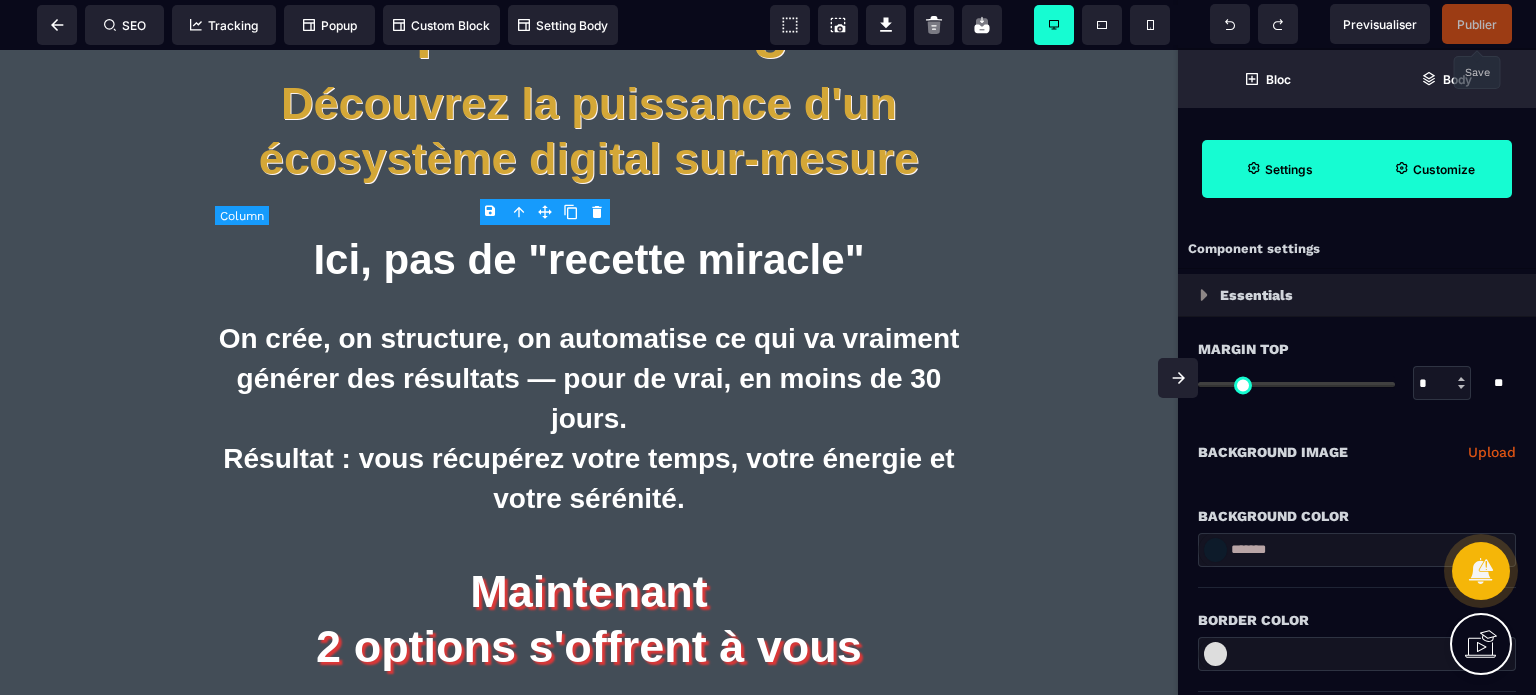 scroll, scrollTop: 5049, scrollLeft: 0, axis: vertical 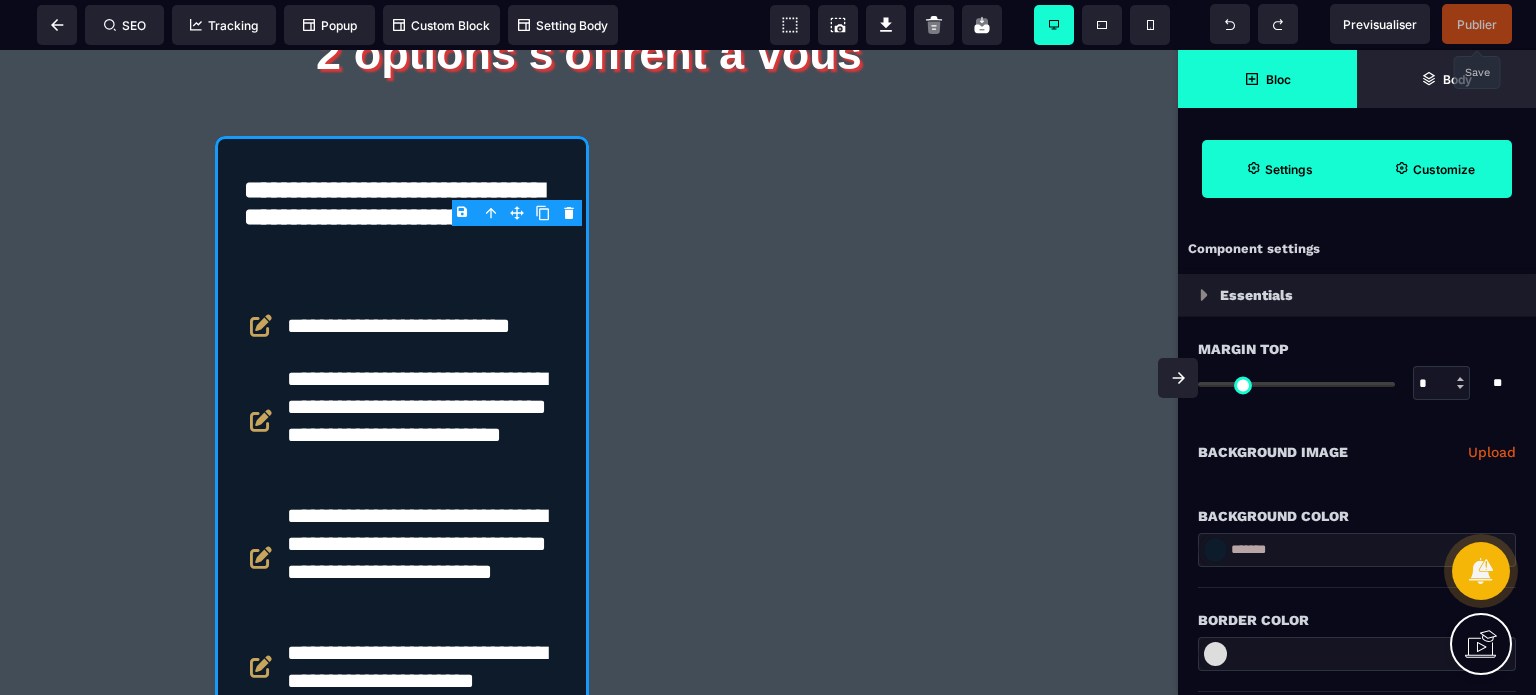 click on "Bloc" at bounding box center [1267, 79] 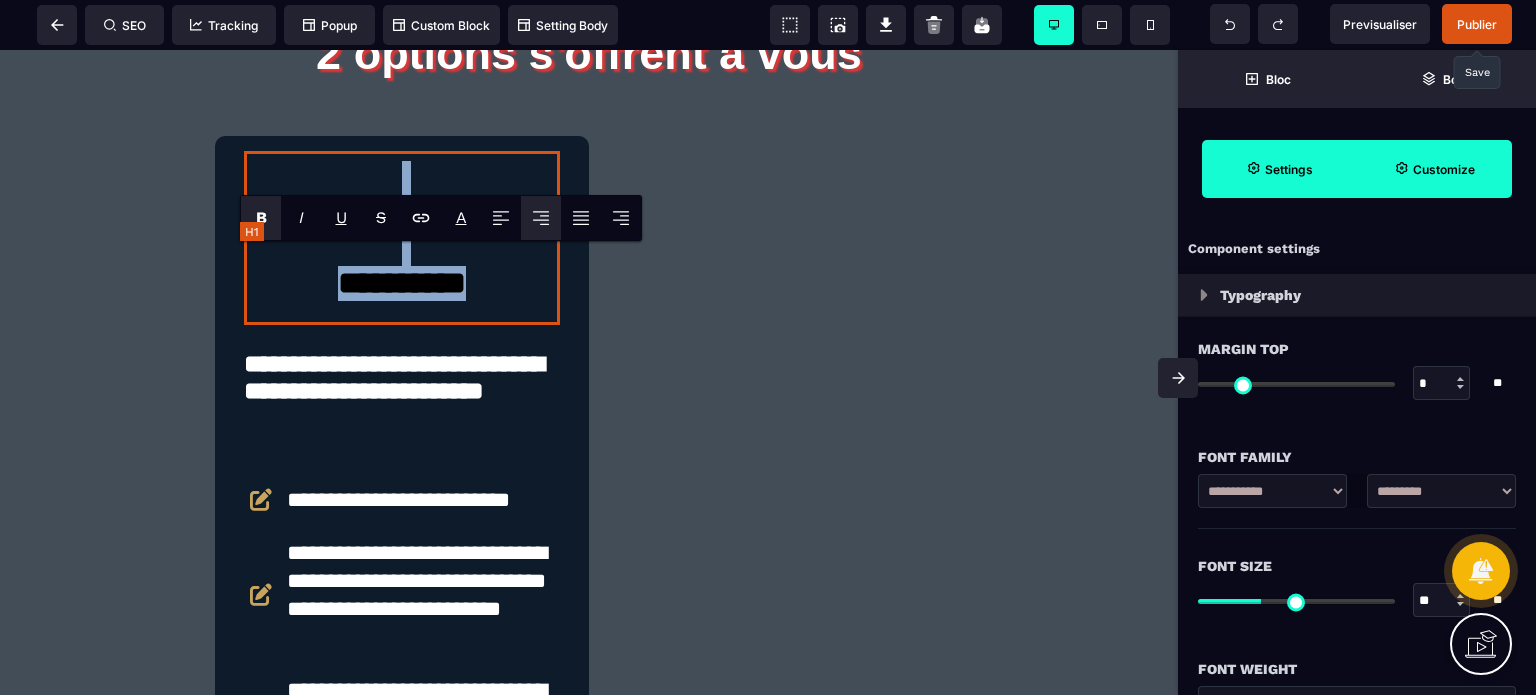 click on "**********" at bounding box center (402, 238) 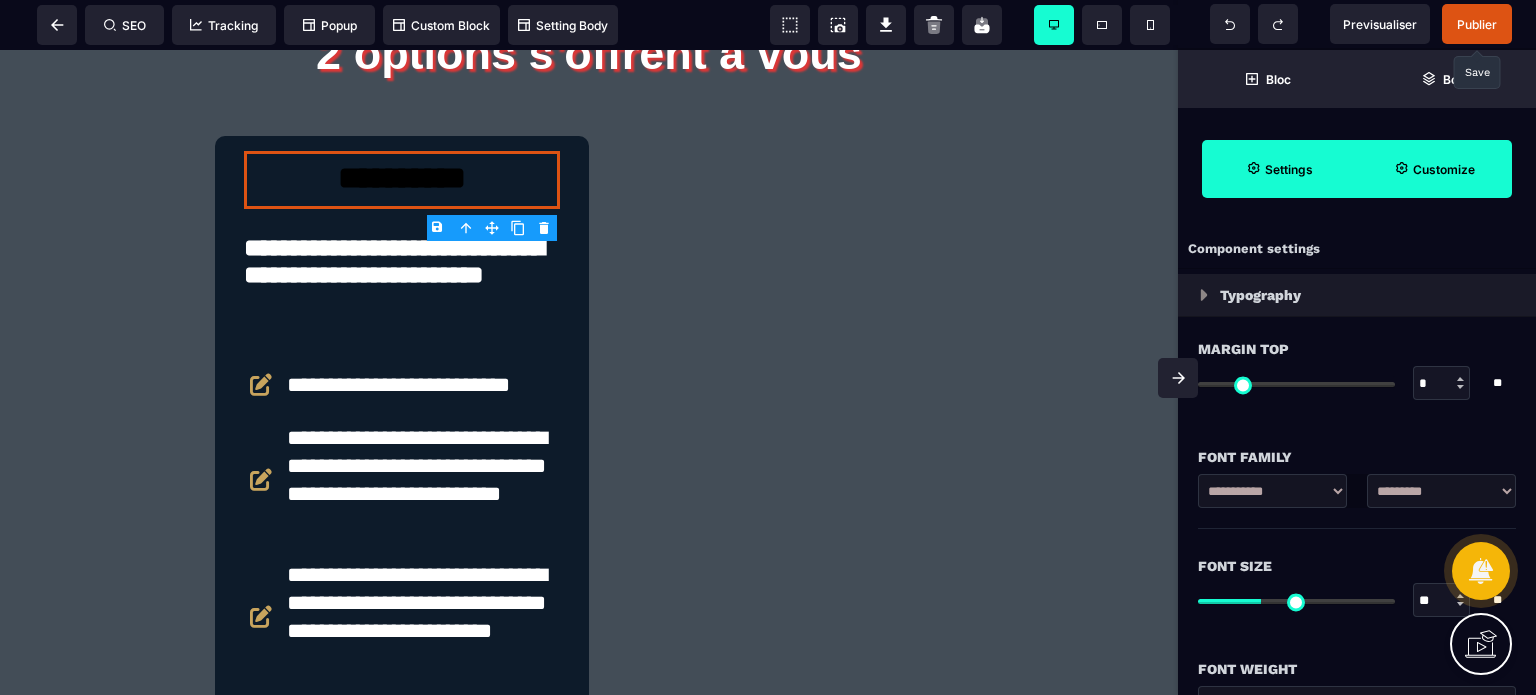 click on "**********" at bounding box center (1441, 491) 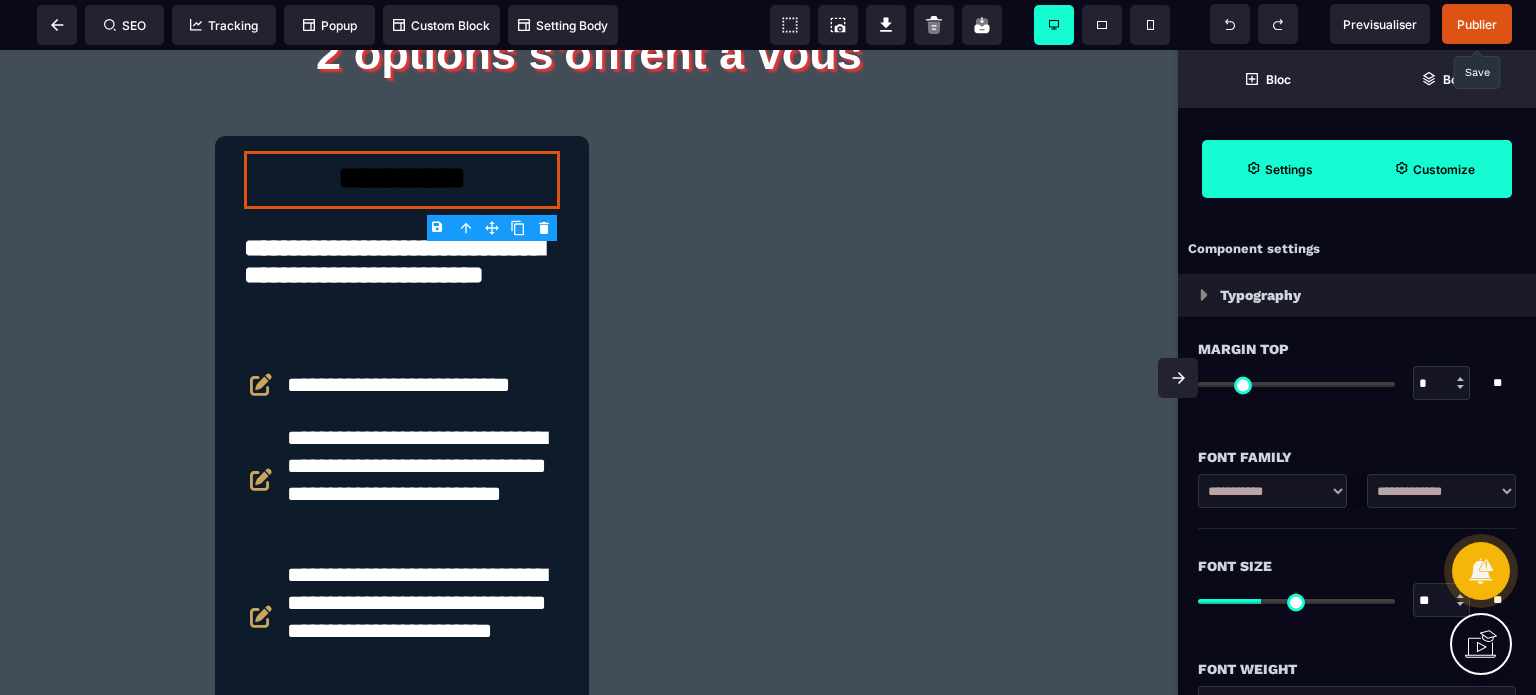 click on "**********" at bounding box center [1441, 491] 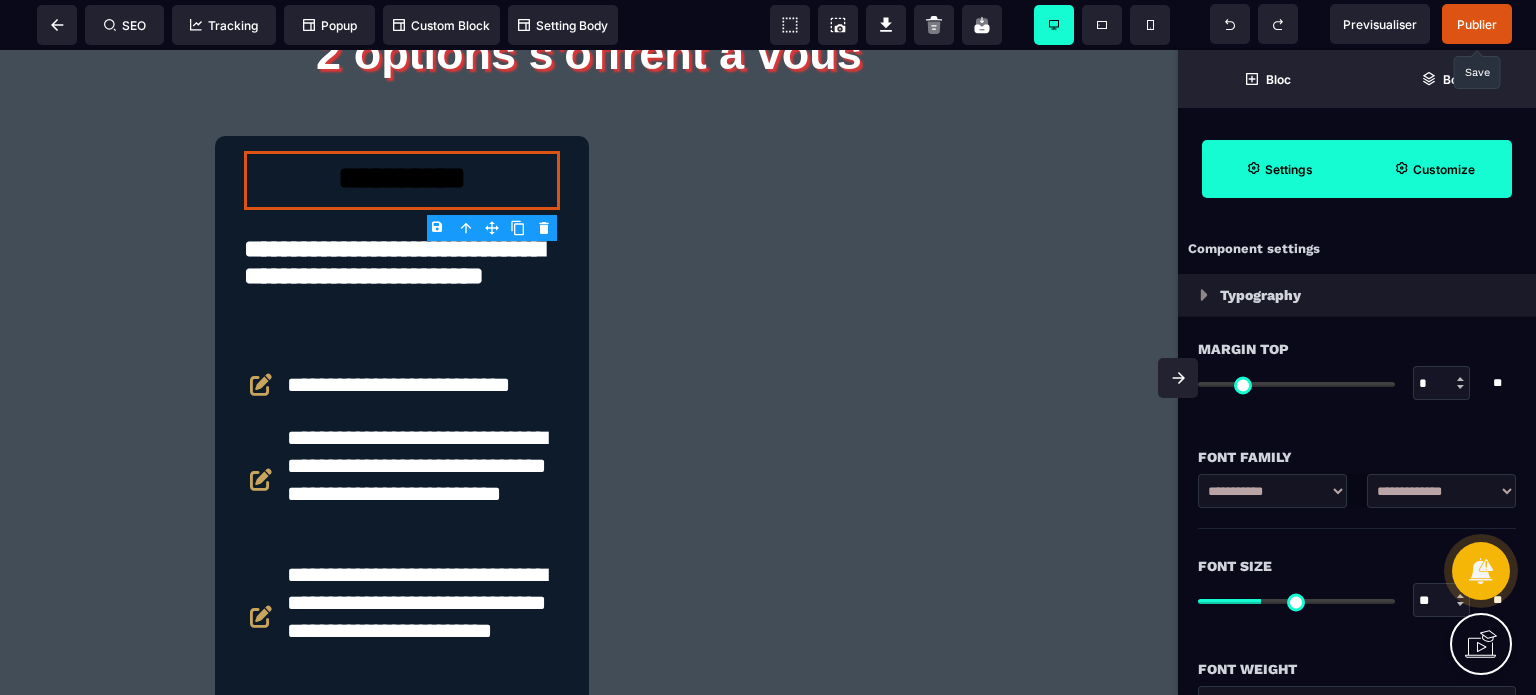 click on "Font Size
**
*
**
All" at bounding box center [1357, 585] 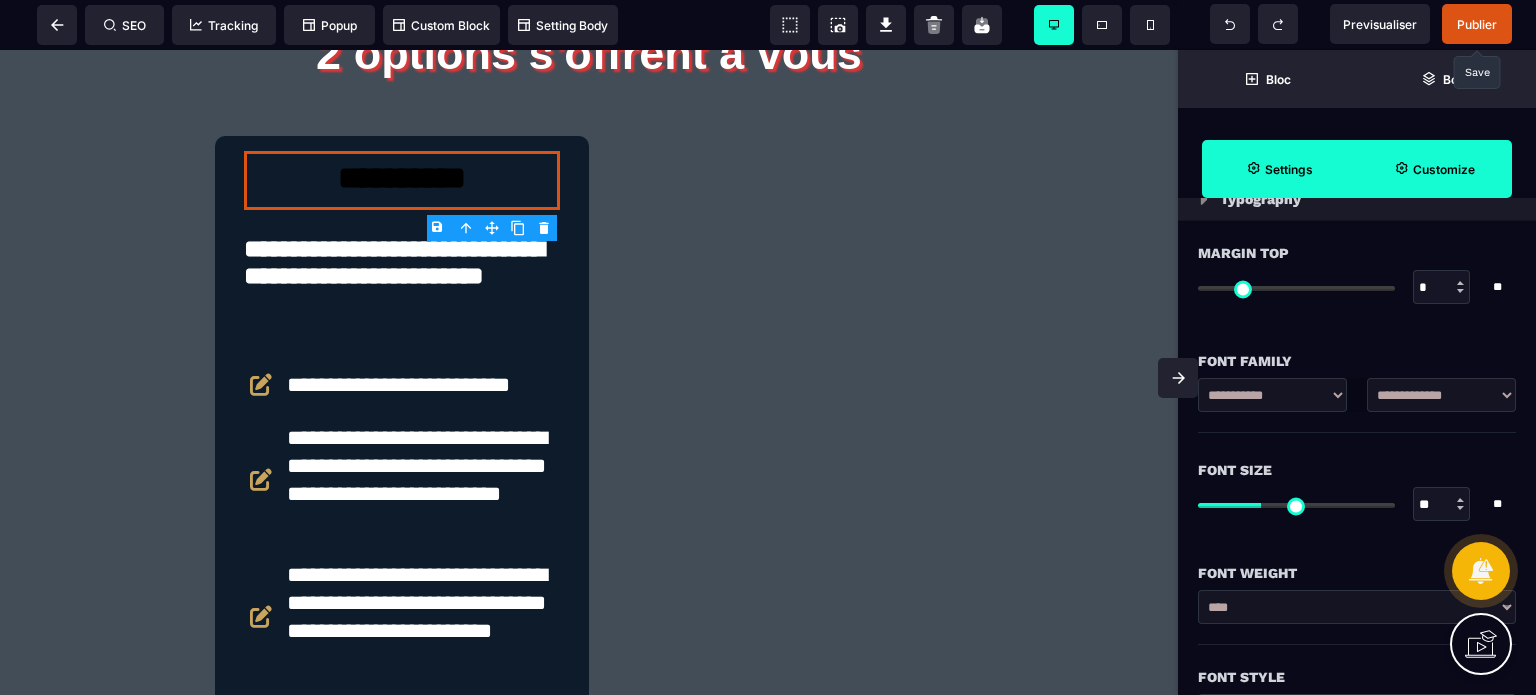 scroll, scrollTop: 120, scrollLeft: 0, axis: vertical 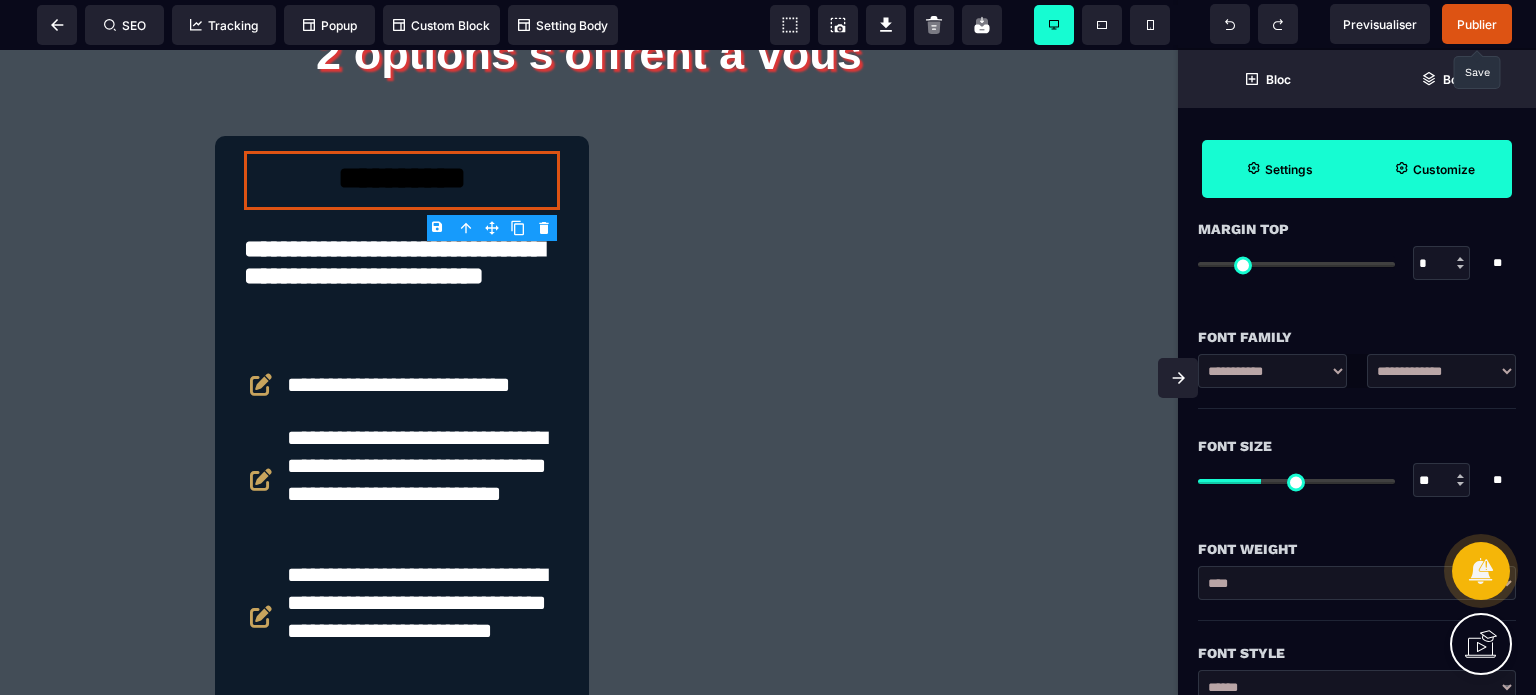 click on "**" at bounding box center [1442, 481] 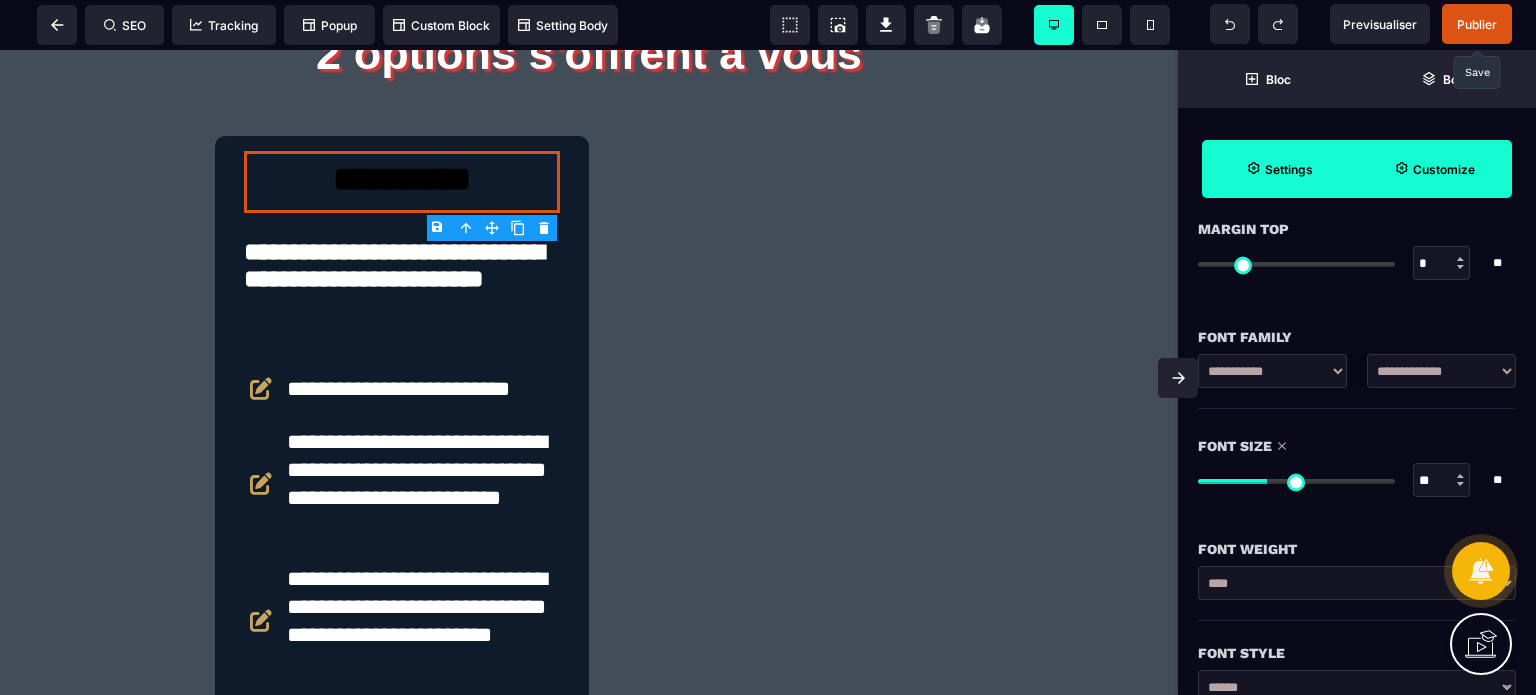 click on "Font Weight" at bounding box center (1357, 539) 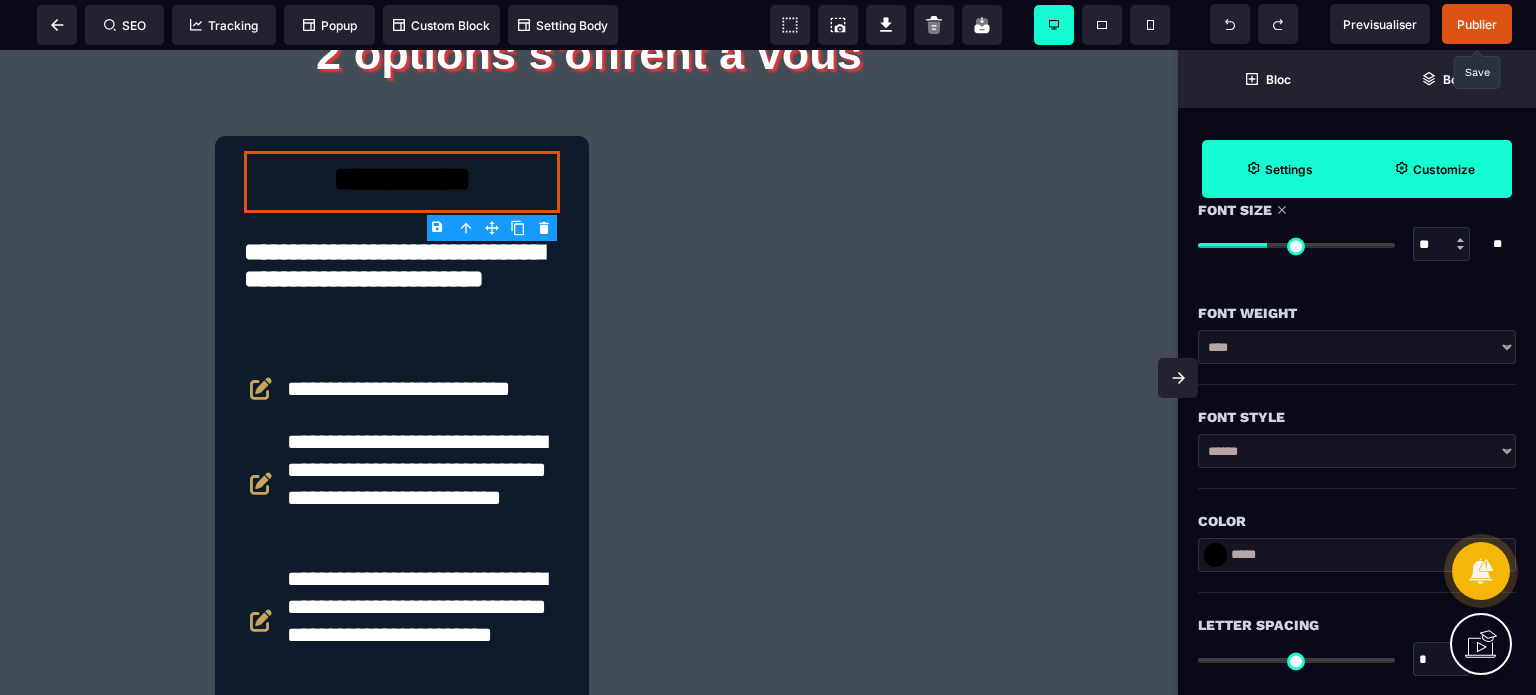 scroll, scrollTop: 440, scrollLeft: 0, axis: vertical 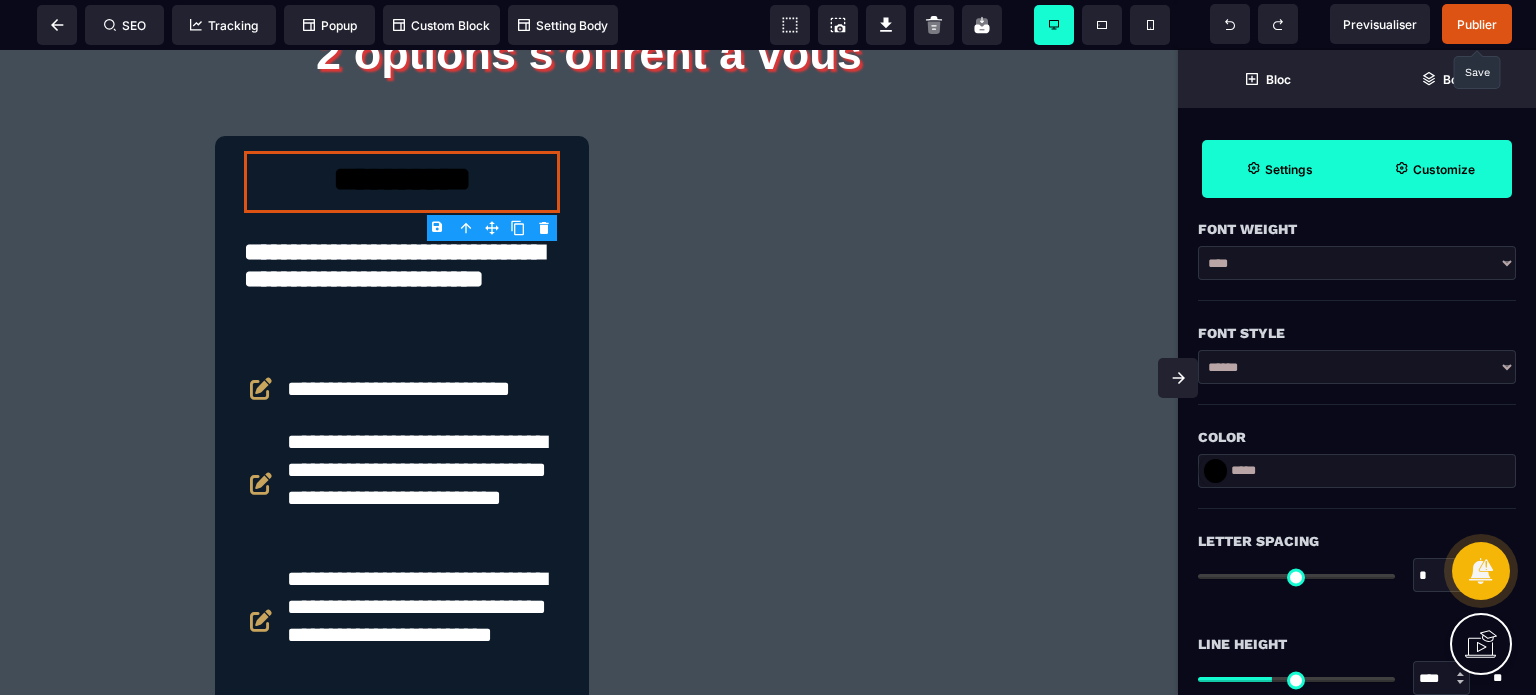 click on "*****" at bounding box center (1357, 471) 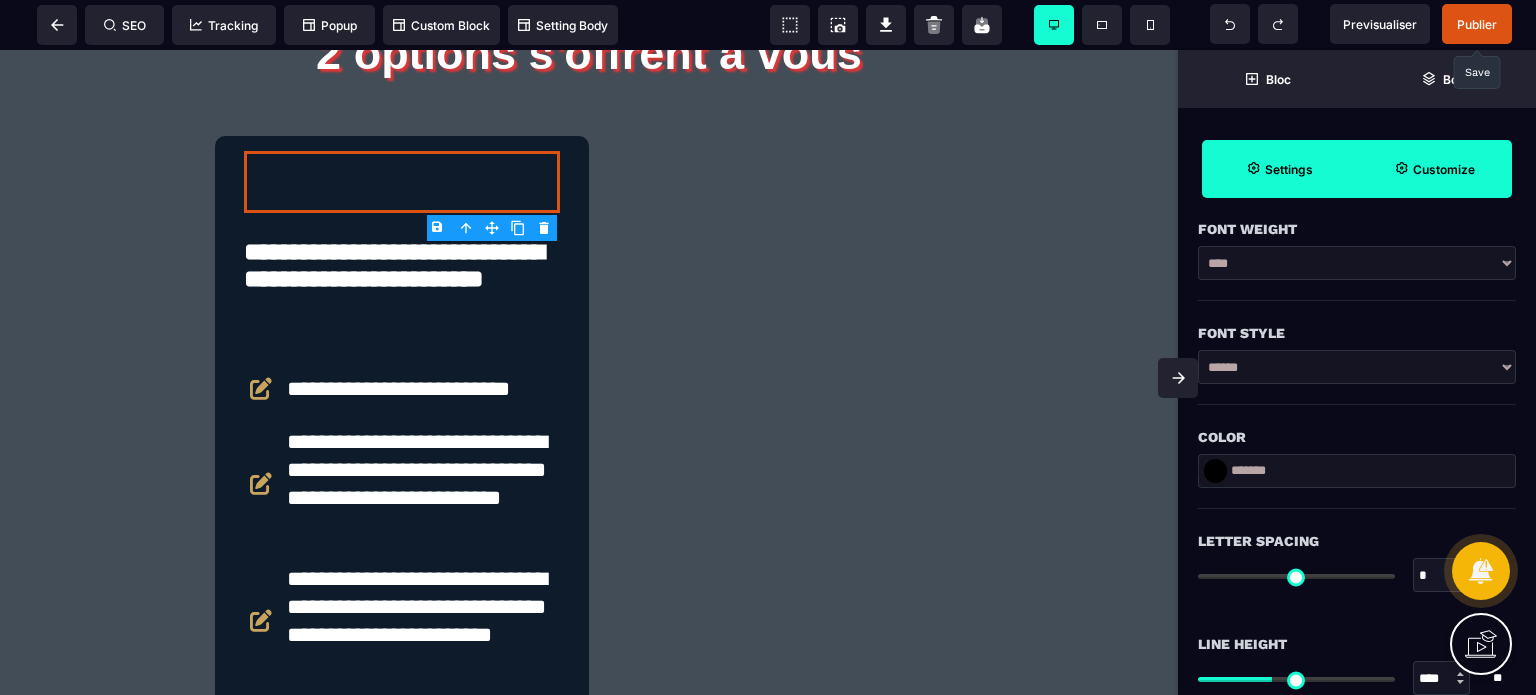 click on "Color" at bounding box center [1357, 437] 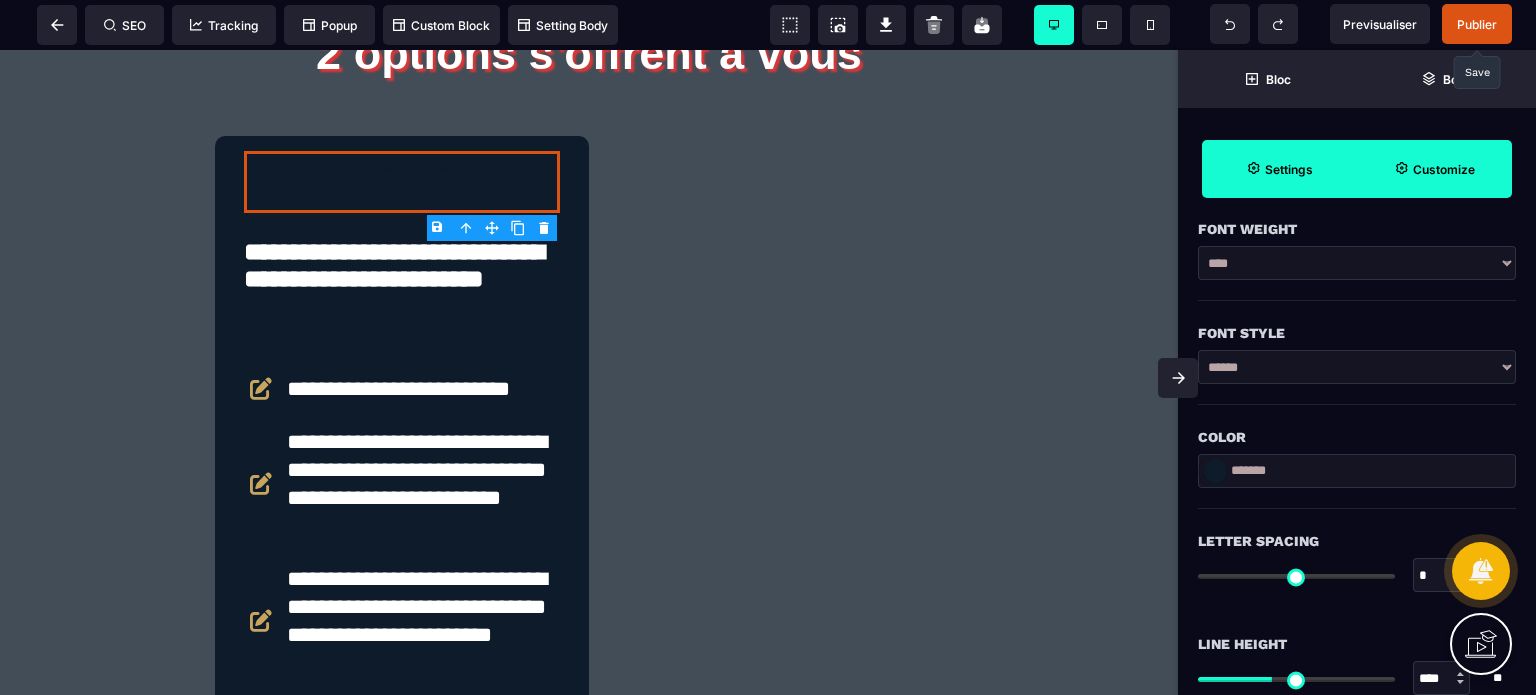 click at bounding box center [1215, 471] 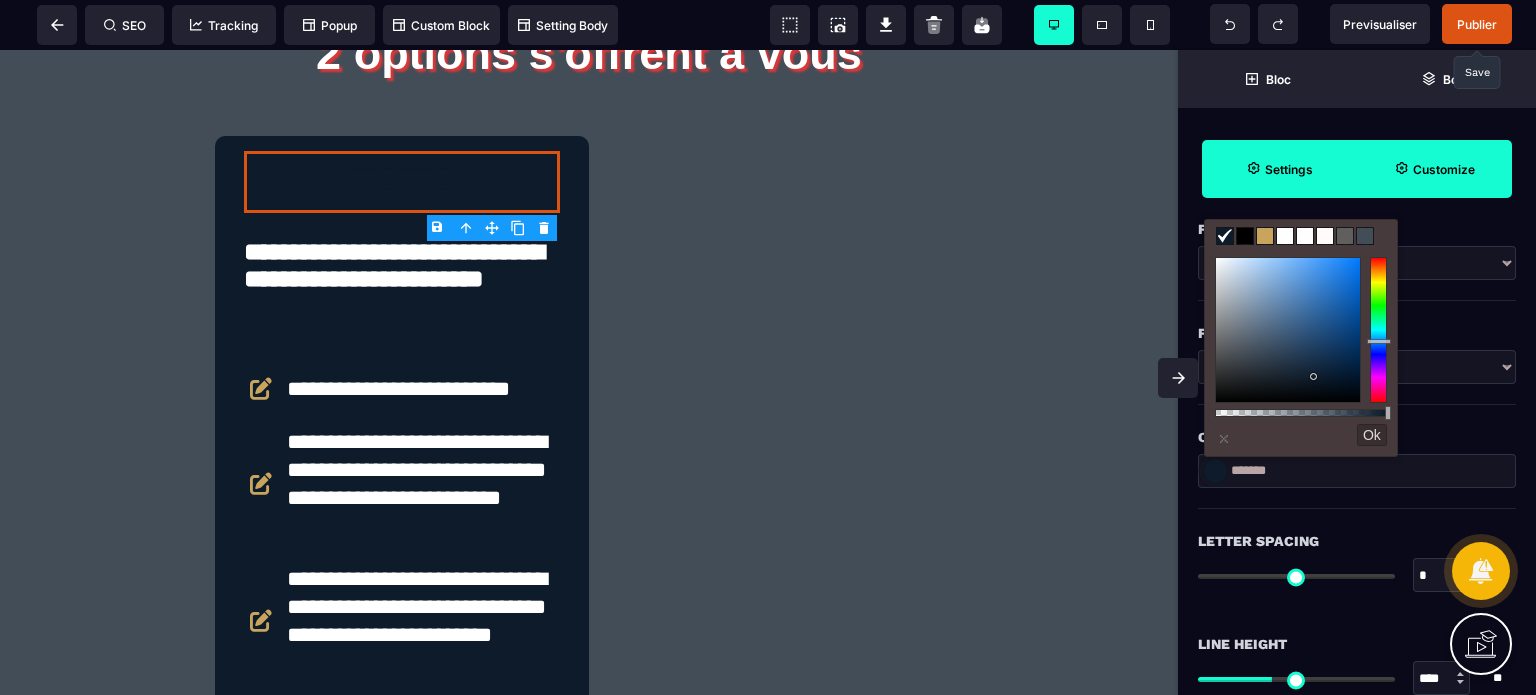 click on "Letter Spacing
*
*
**
All" at bounding box center [1357, 560] 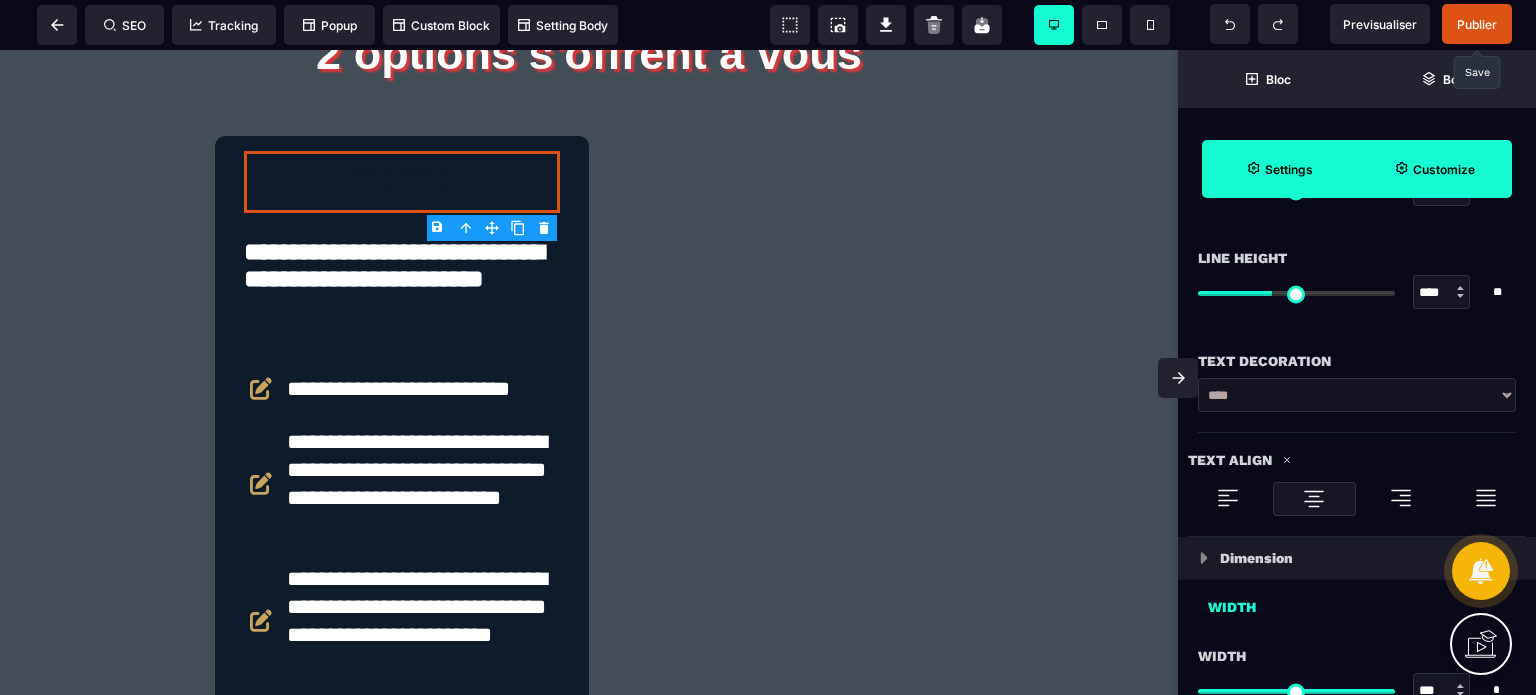 scroll, scrollTop: 600, scrollLeft: 0, axis: vertical 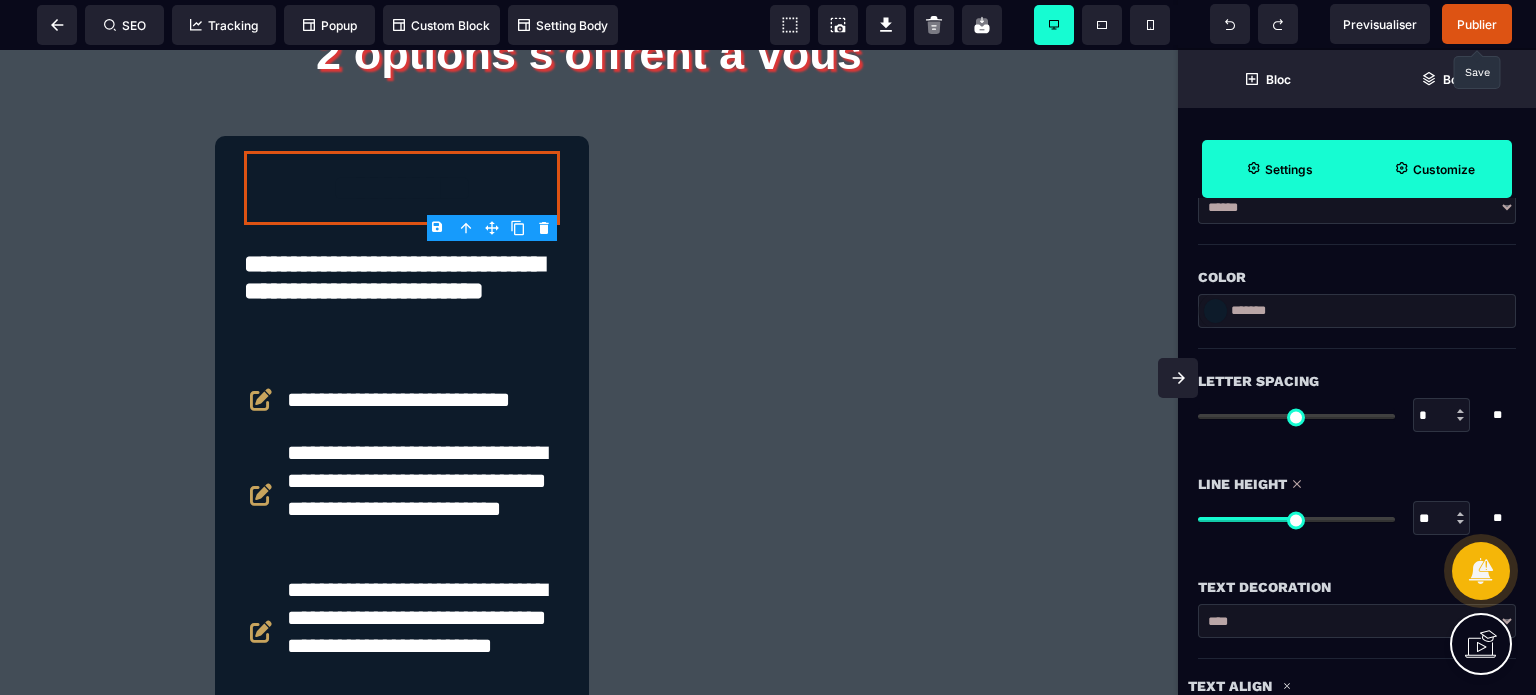 drag, startPoint x: 1277, startPoint y: 516, endPoint x: 1304, endPoint y: 524, distance: 28.160255 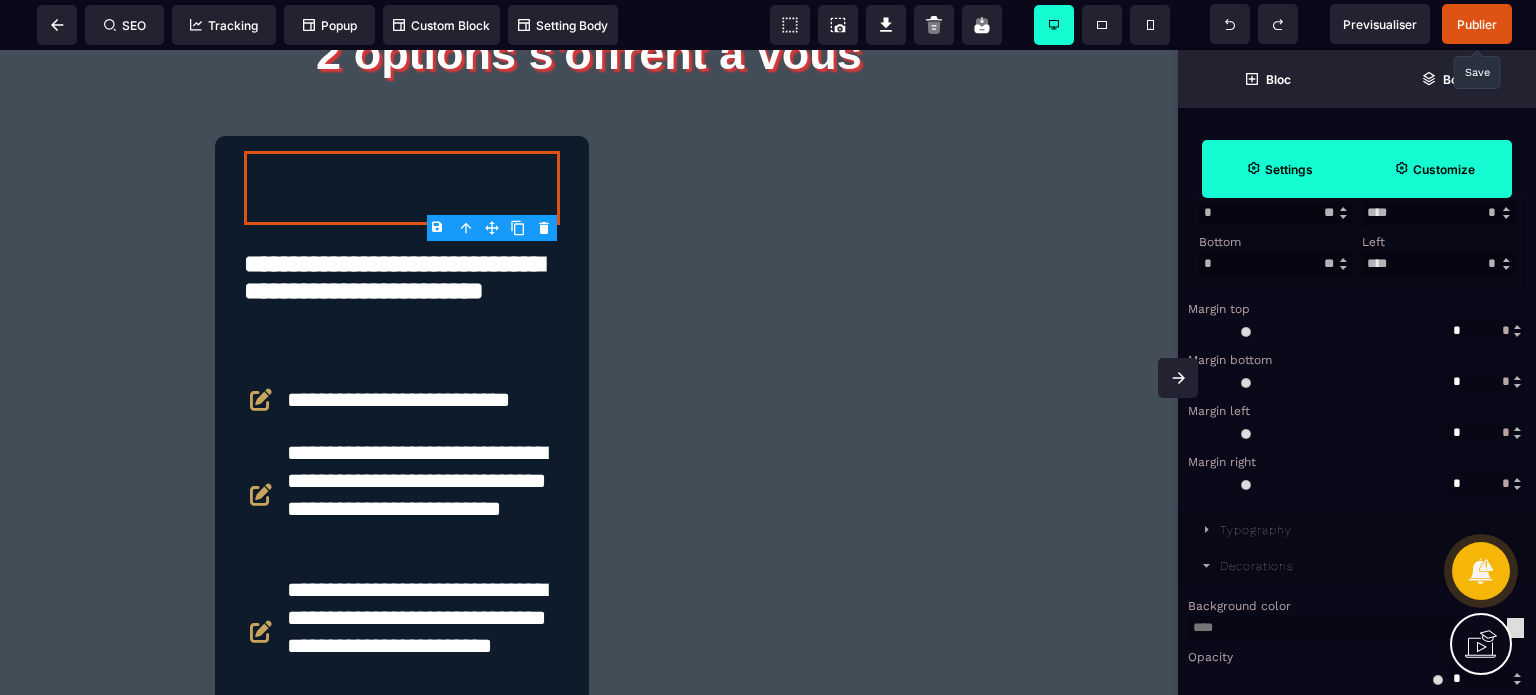 scroll, scrollTop: 1498, scrollLeft: 0, axis: vertical 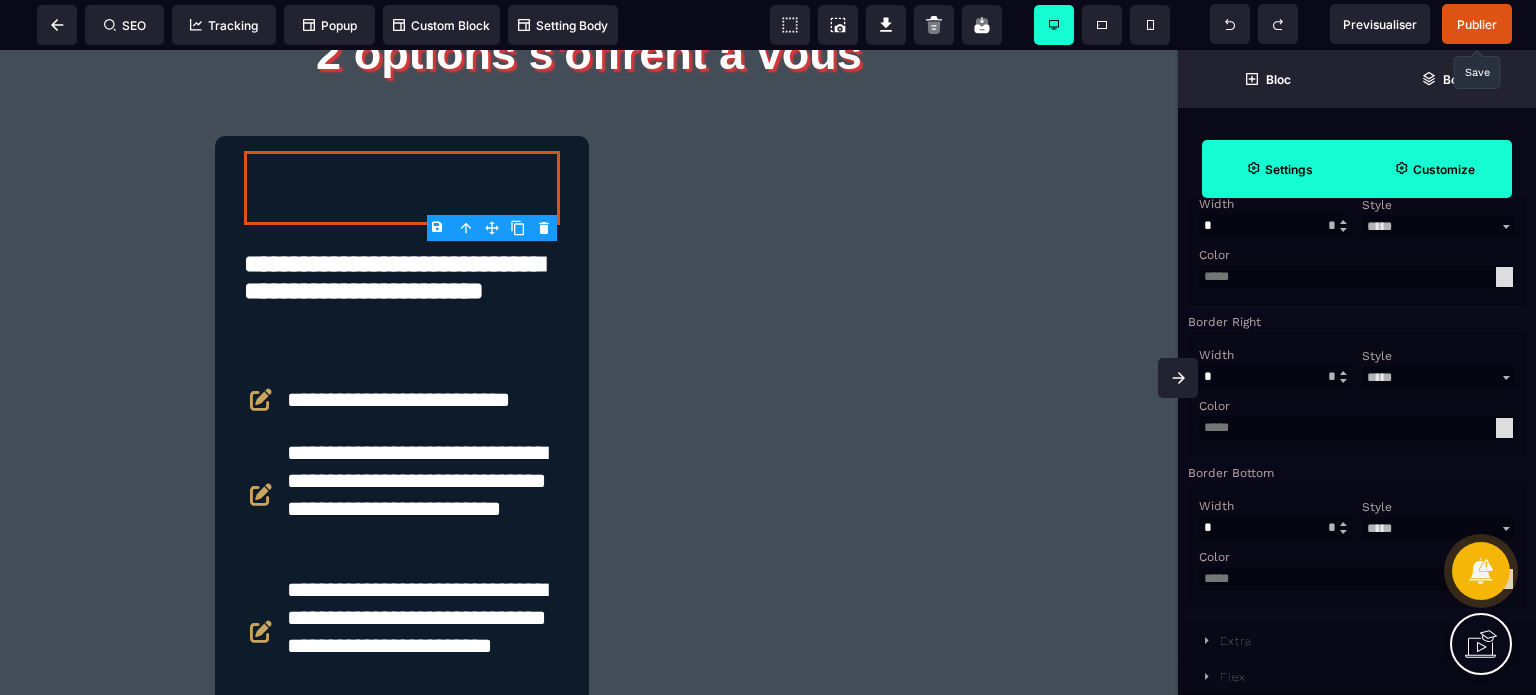 click on "Width
* **
Style
**** ***** ****** ****** ****** ****** ***** ***** ******
Color" at bounding box center (1357, 394) 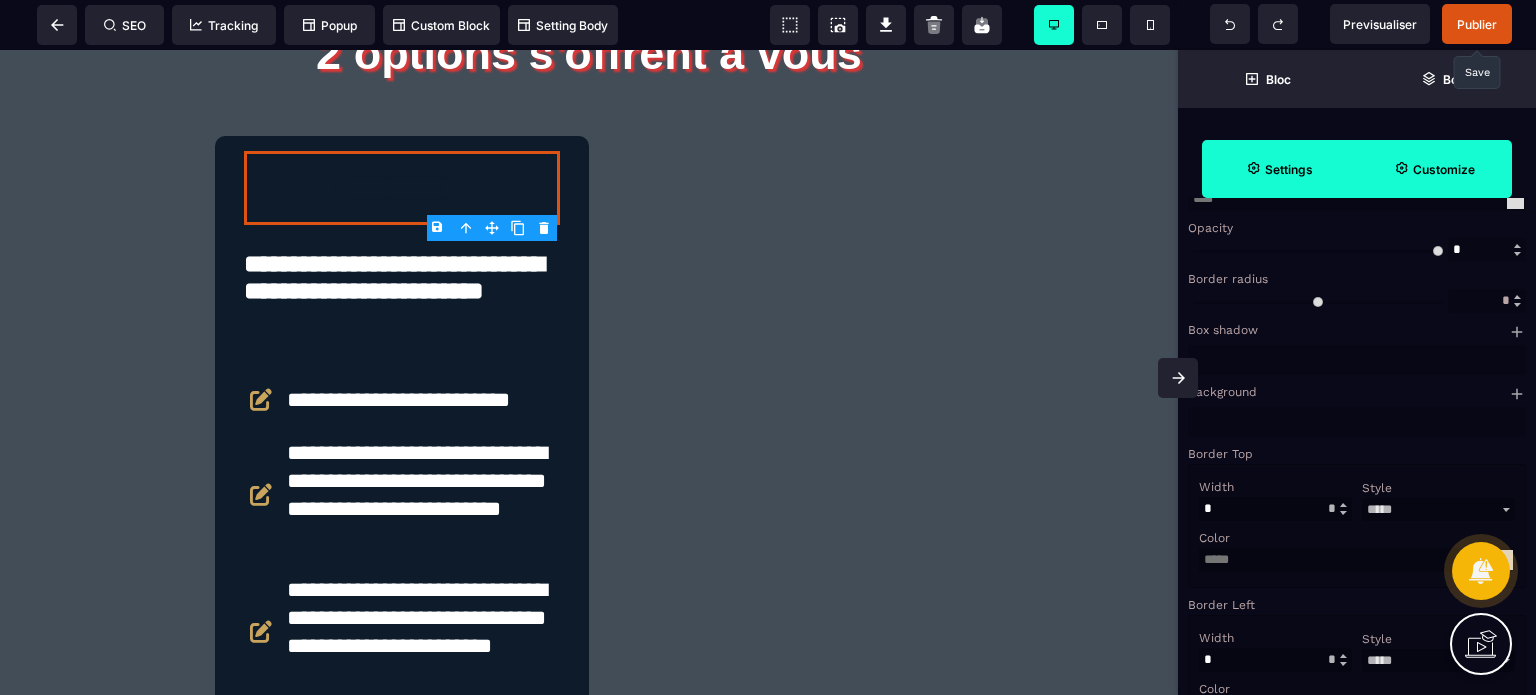 scroll, scrollTop: 998, scrollLeft: 0, axis: vertical 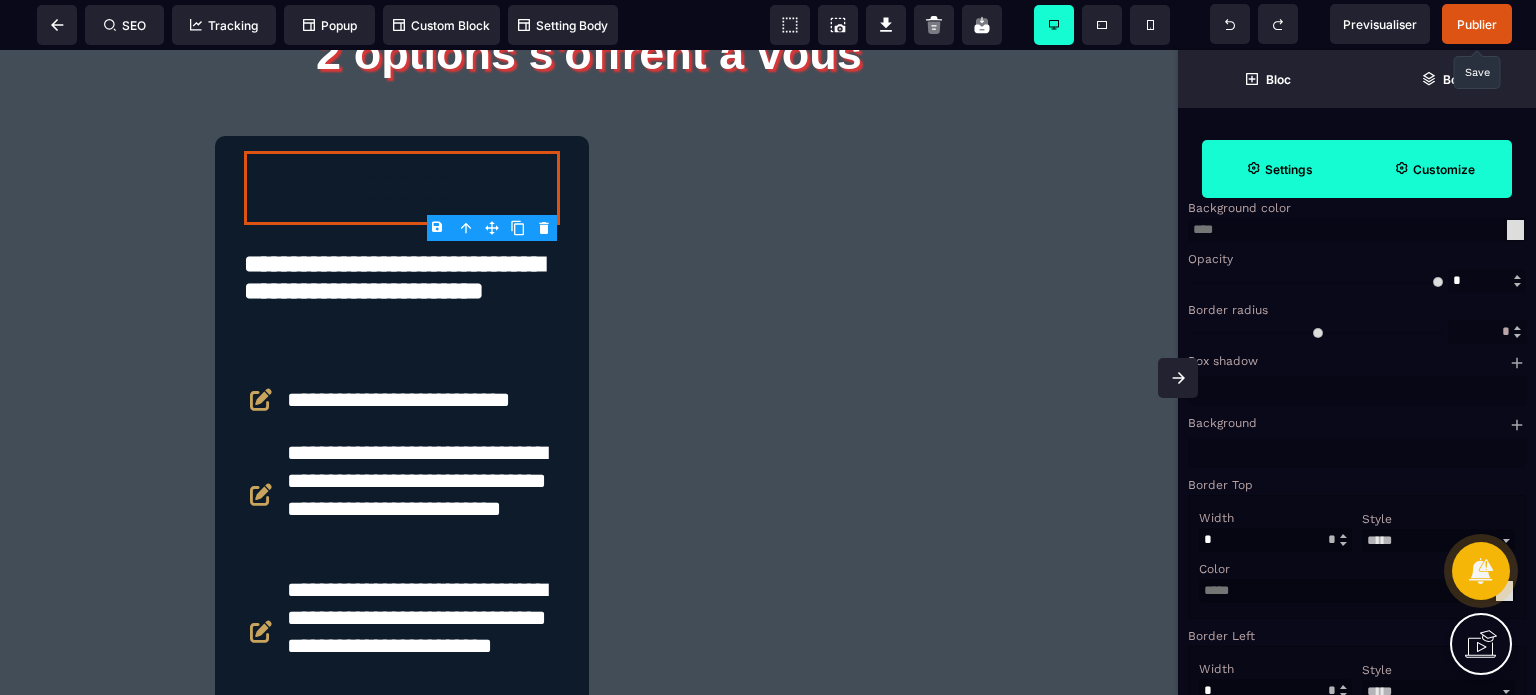 click at bounding box center [1357, 230] 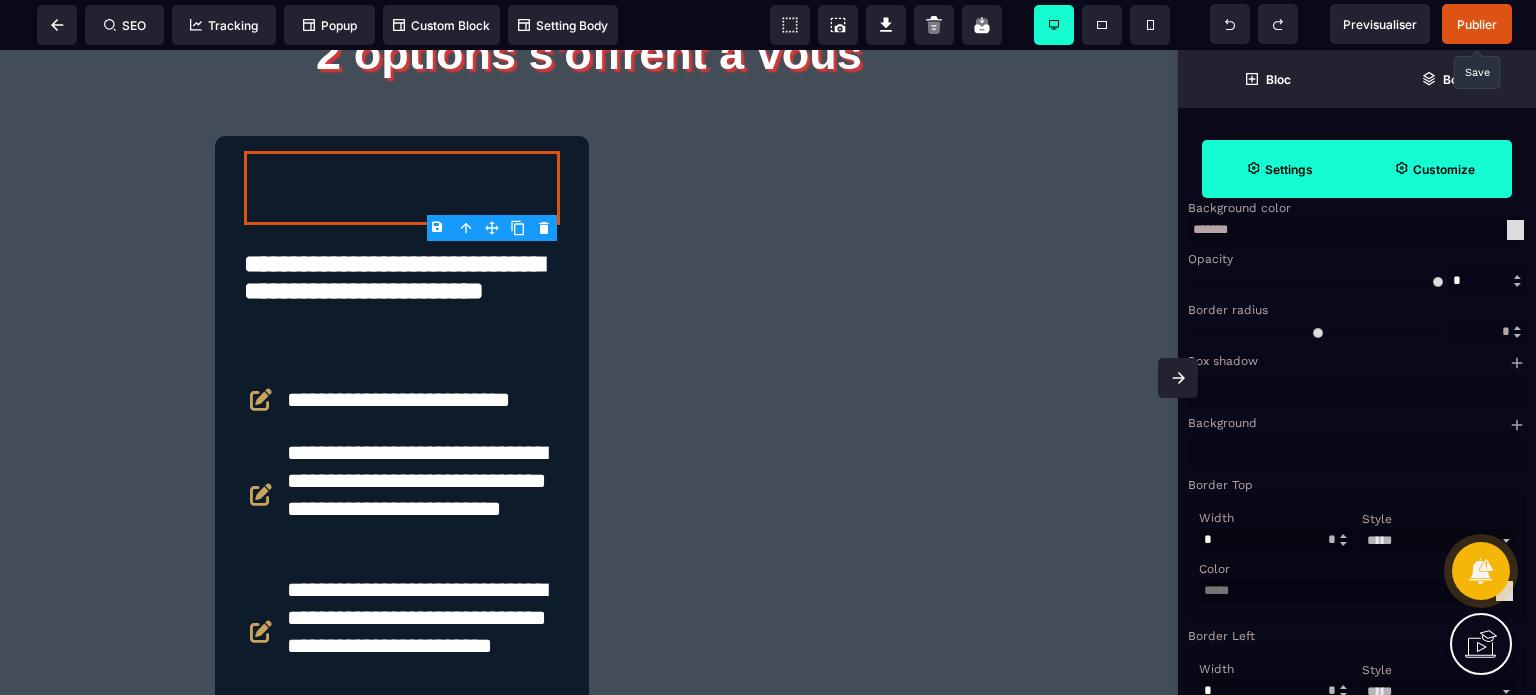 click on "*******" at bounding box center [1357, 230] 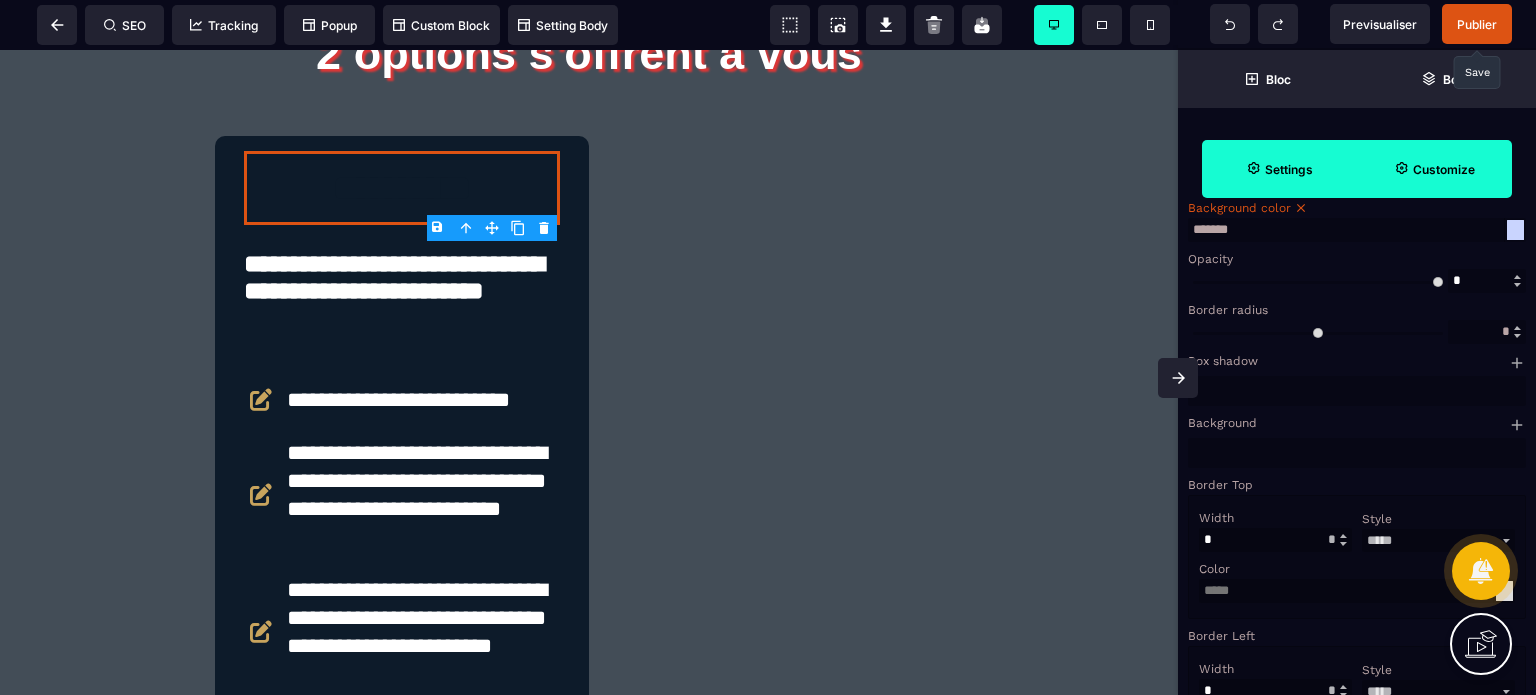 click on "Background color" at bounding box center [1354, 208] 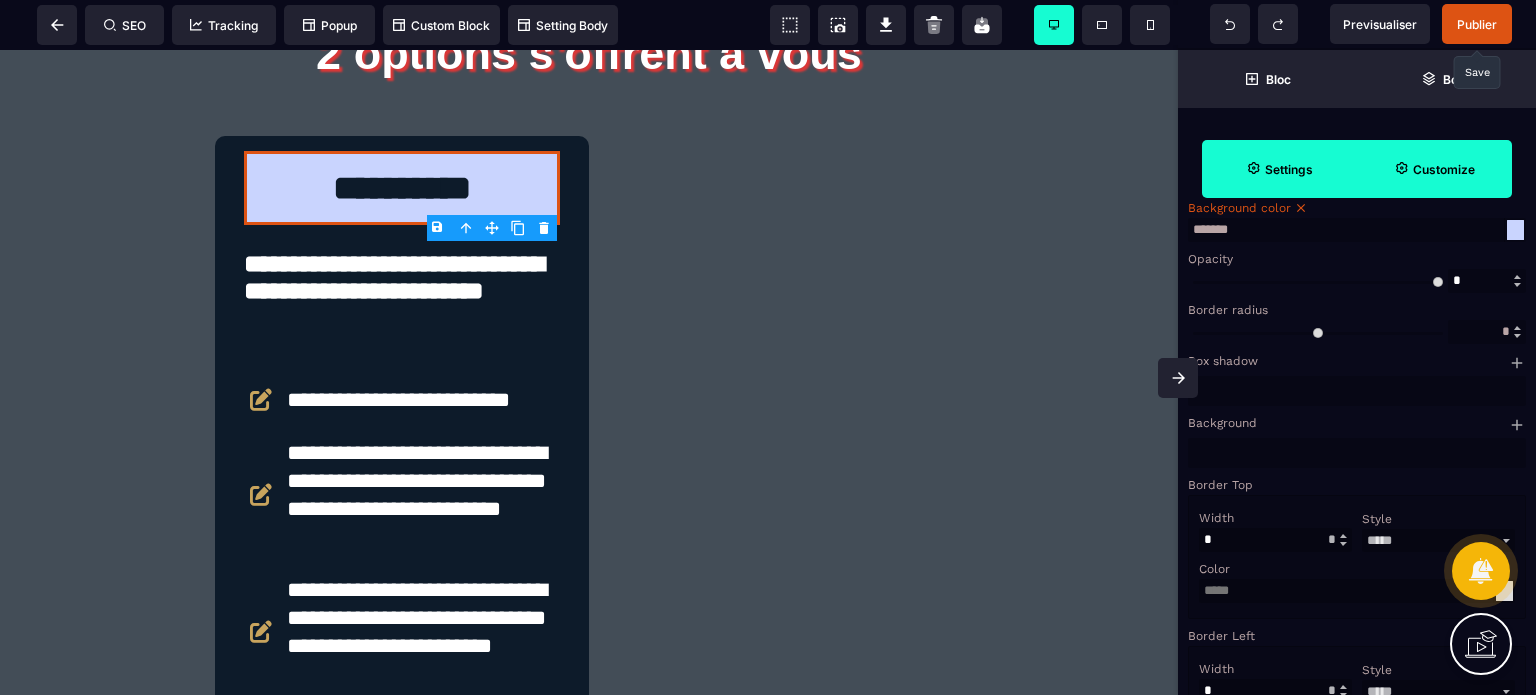 drag, startPoint x: 1201, startPoint y: 351, endPoint x: 1312, endPoint y: 349, distance: 111.01801 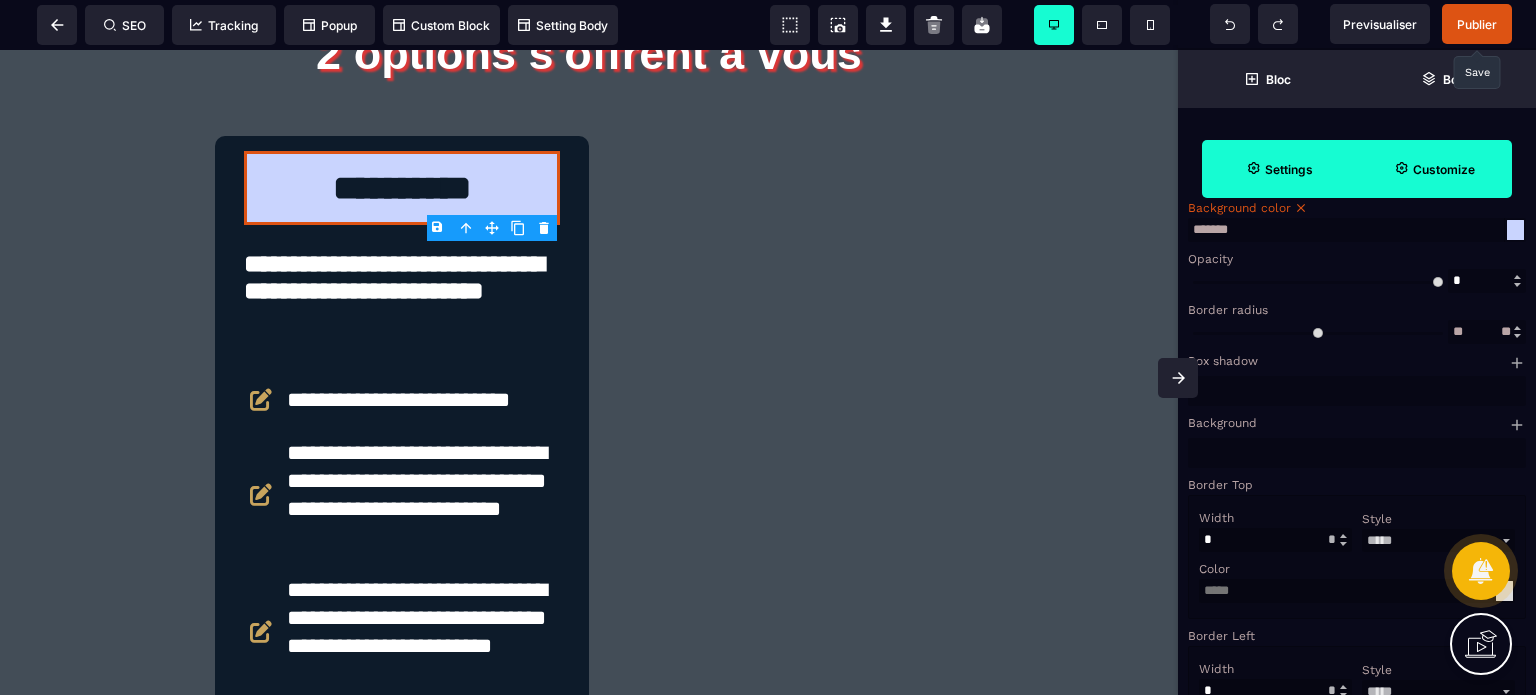 click at bounding box center [1318, 332] 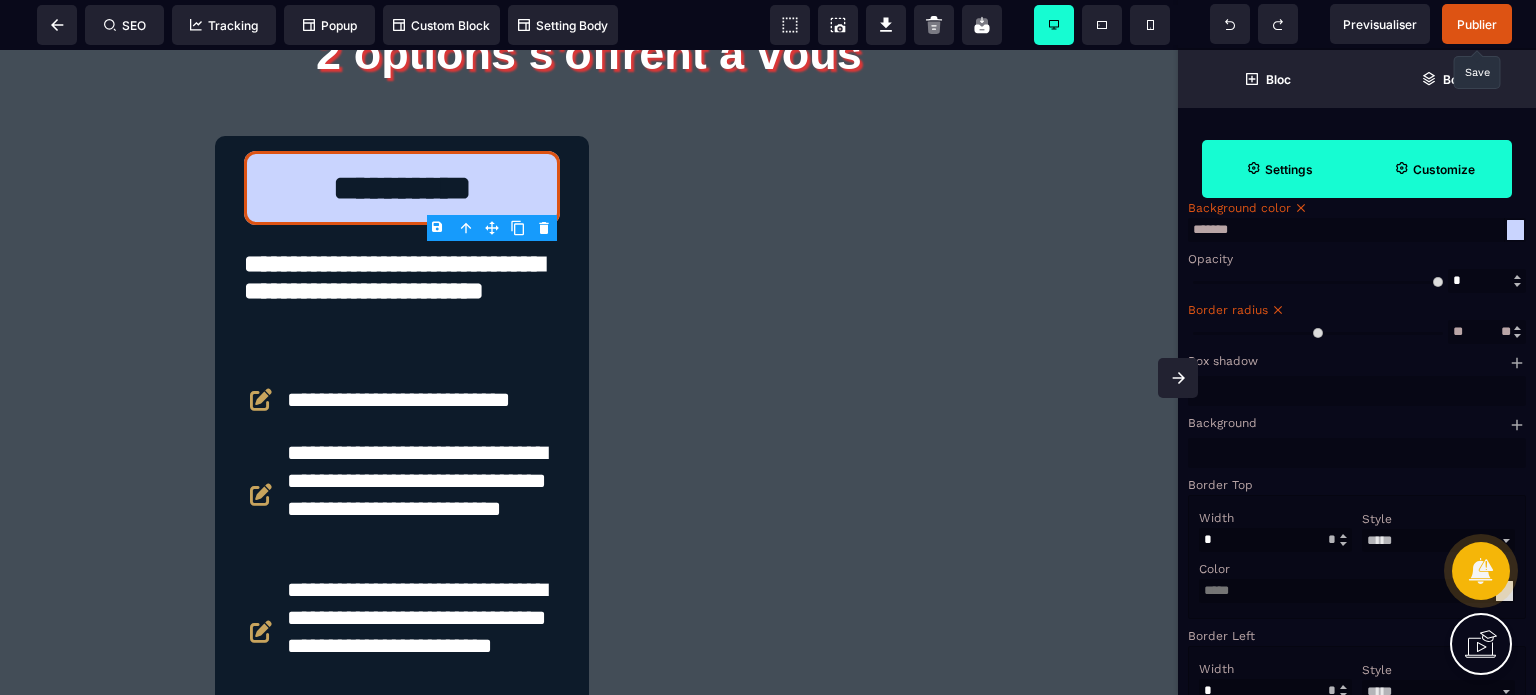 drag, startPoint x: 1311, startPoint y: 351, endPoint x: 1227, endPoint y: 351, distance: 84 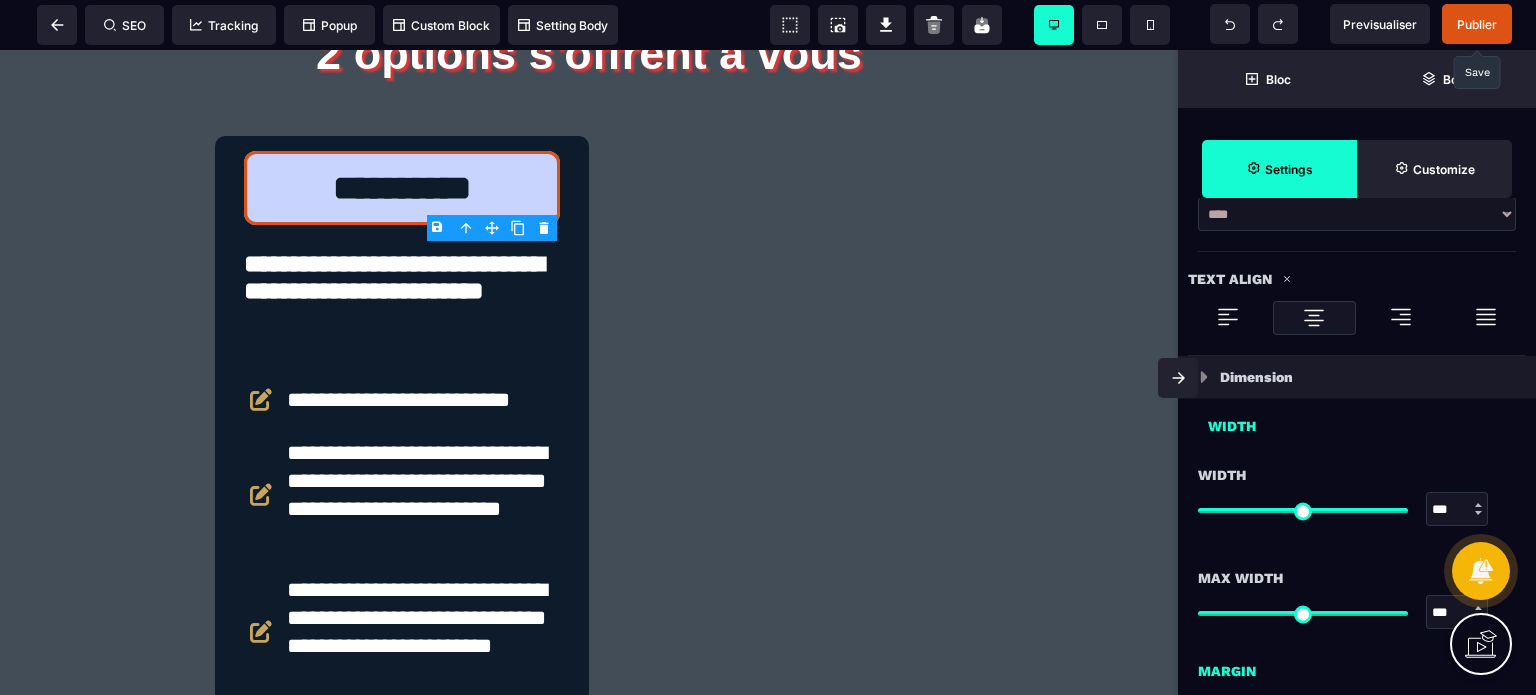 scroll, scrollTop: 936, scrollLeft: 0, axis: vertical 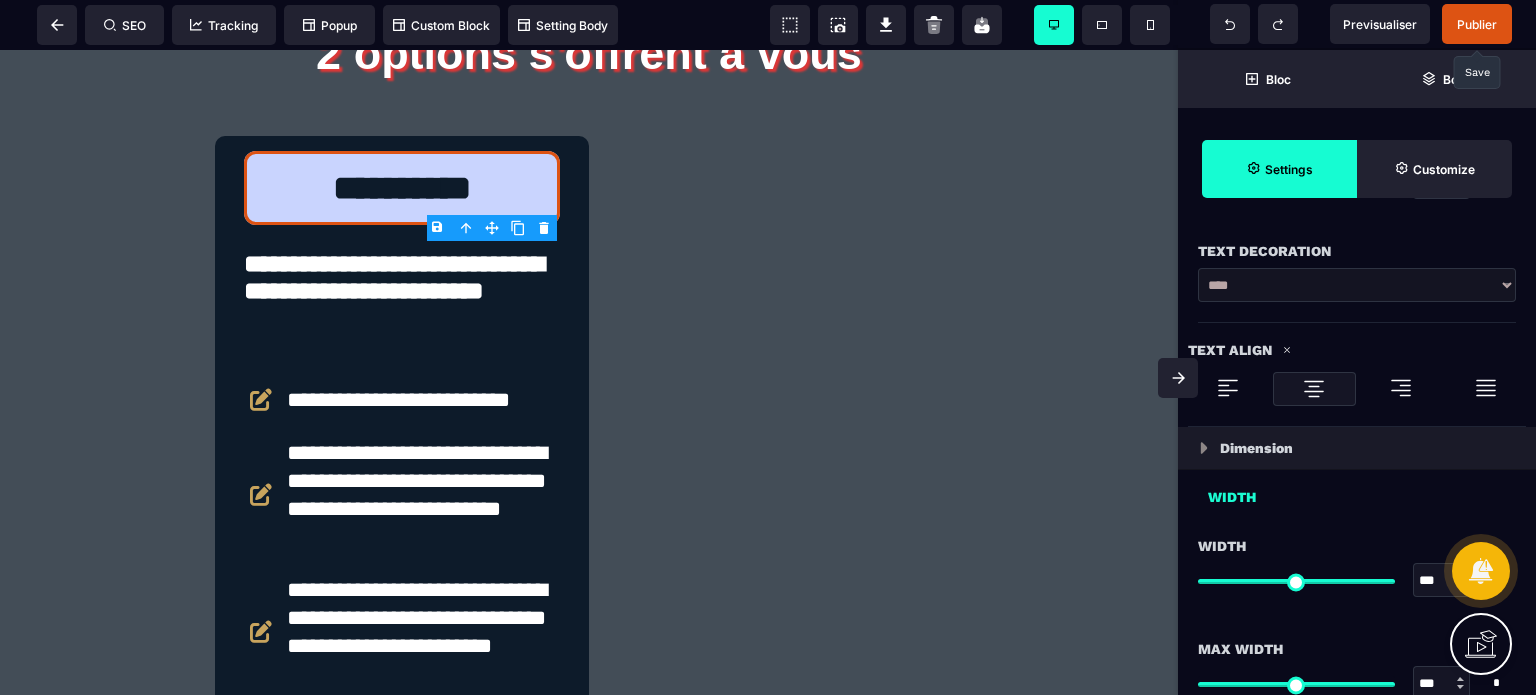click on "Width
***
*
* * **
All" at bounding box center (1357, 565) 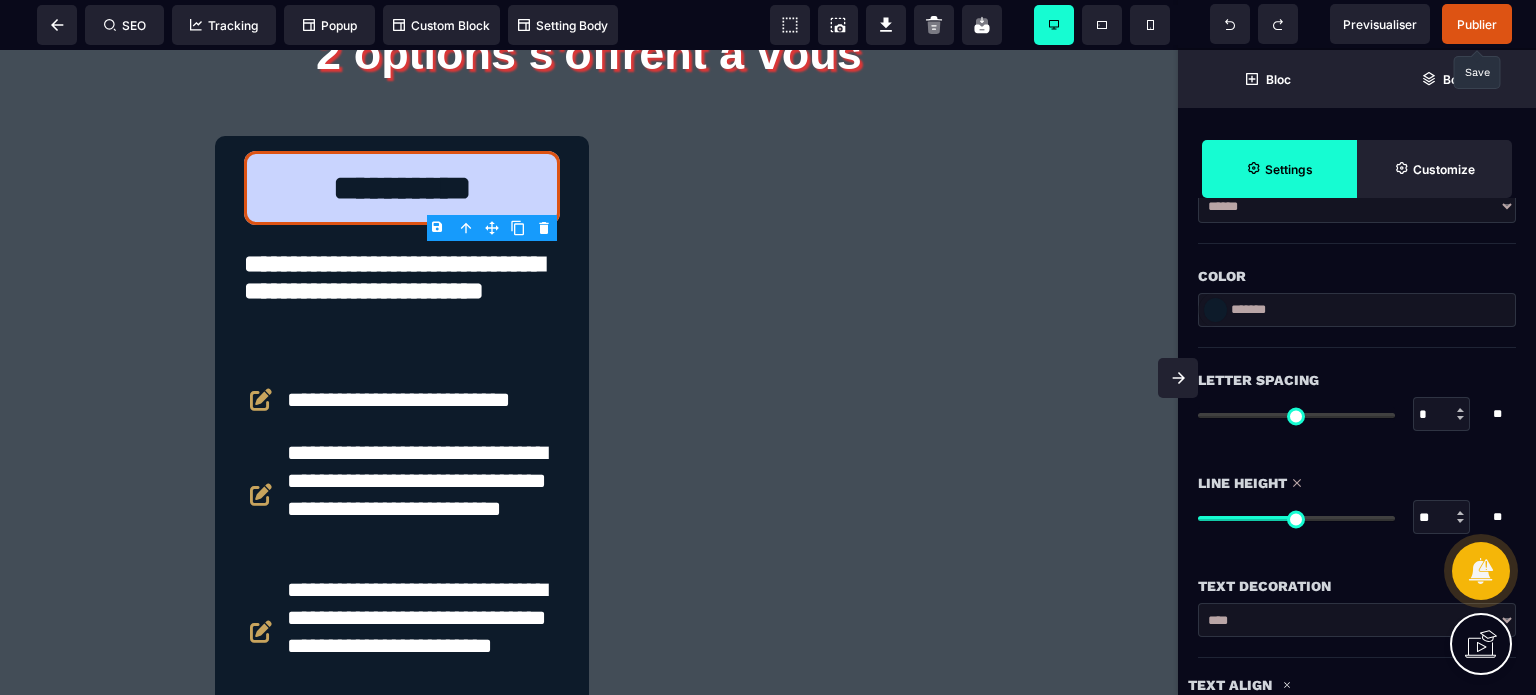 scroll, scrollTop: 556, scrollLeft: 0, axis: vertical 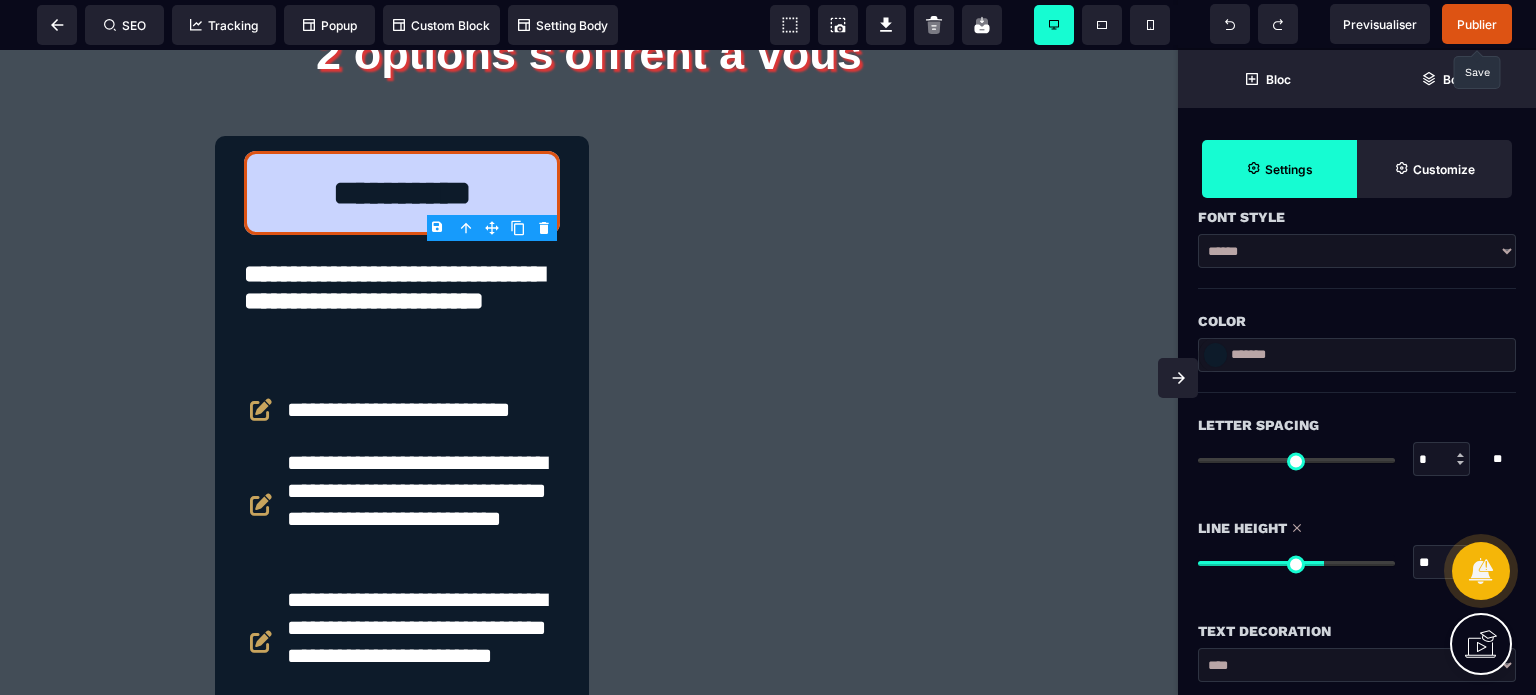 drag, startPoint x: 1304, startPoint y: 567, endPoint x: 1321, endPoint y: 564, distance: 17.262676 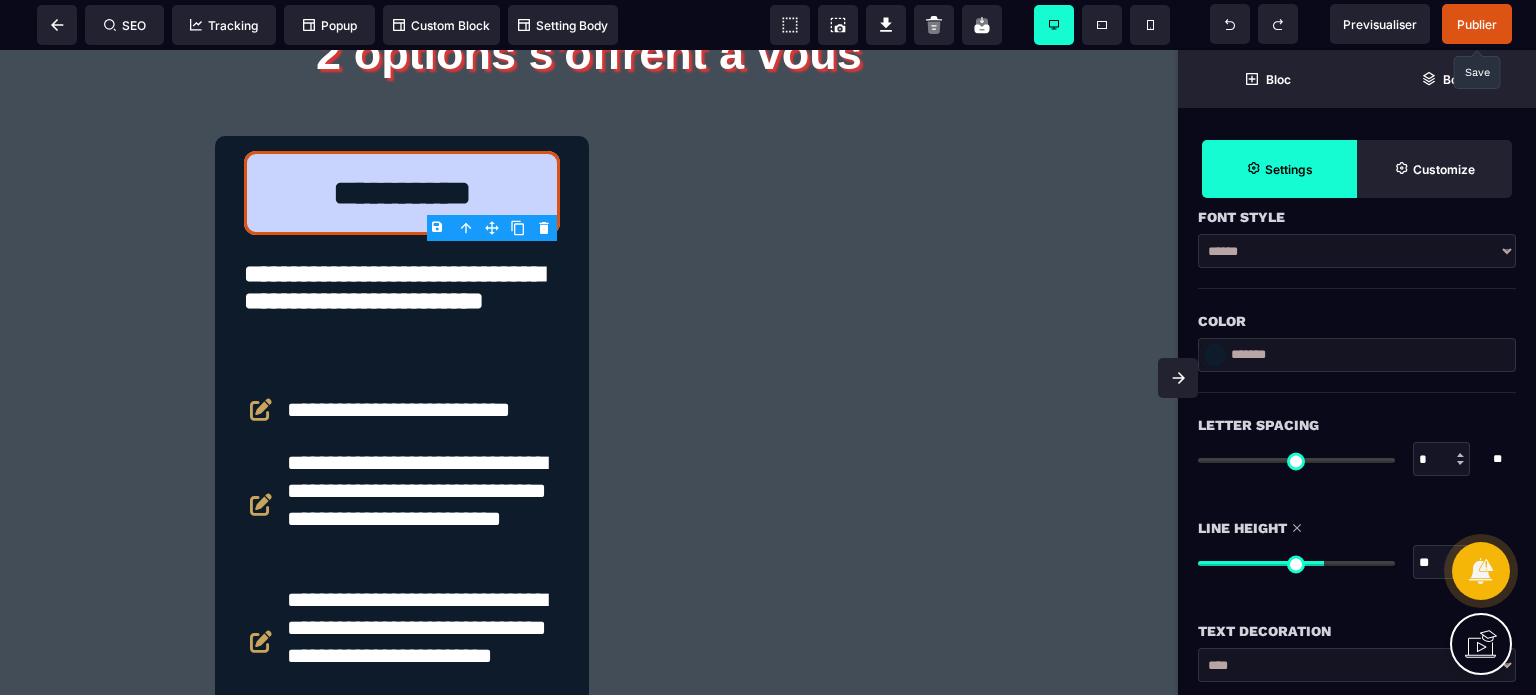 click 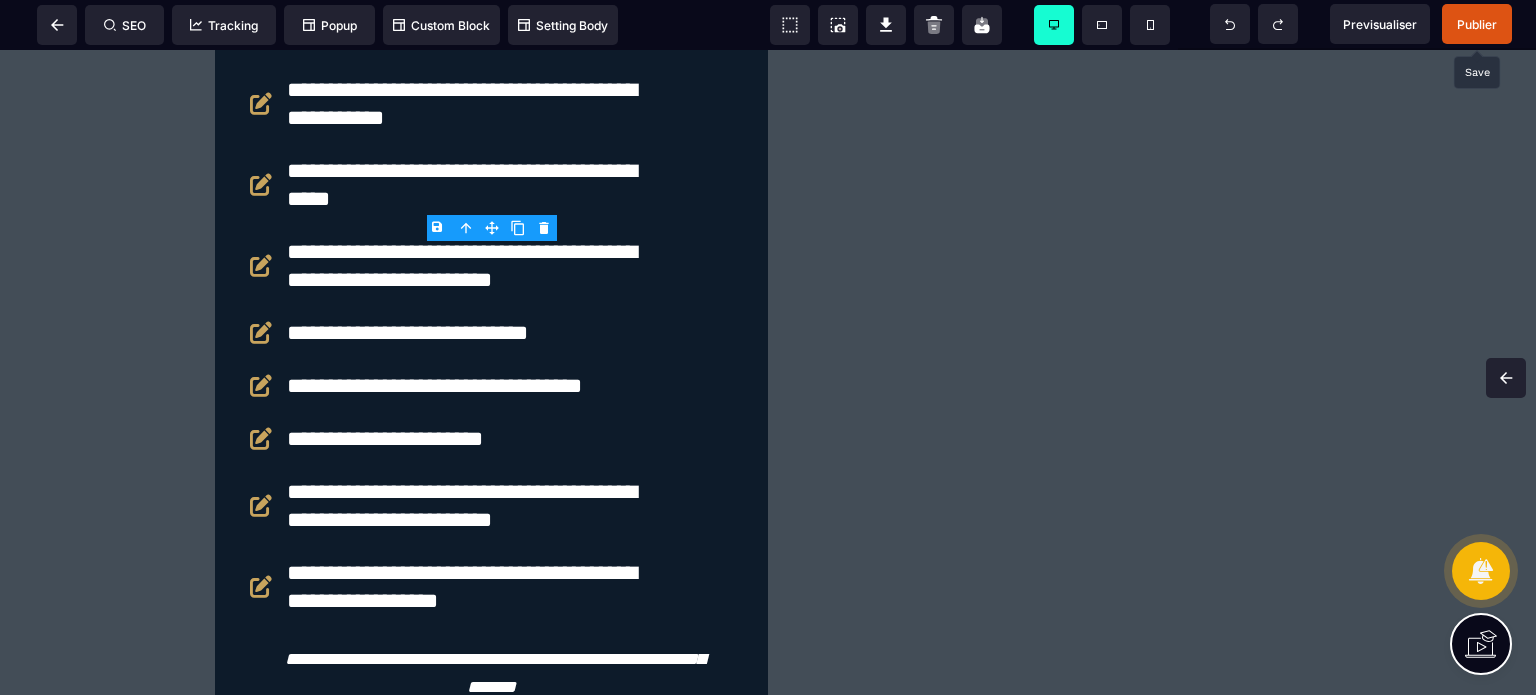 scroll, scrollTop: 0, scrollLeft: 0, axis: both 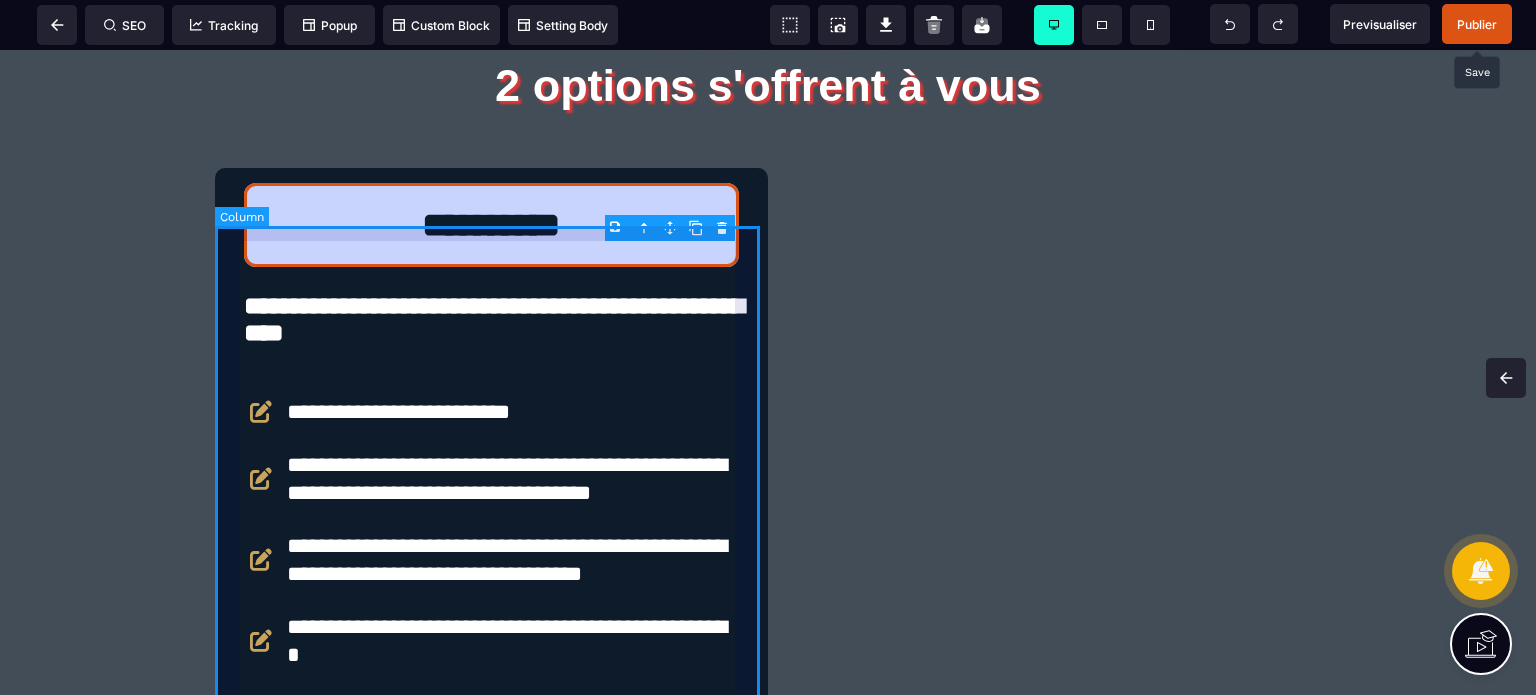 click on "**********" at bounding box center [491, 795] 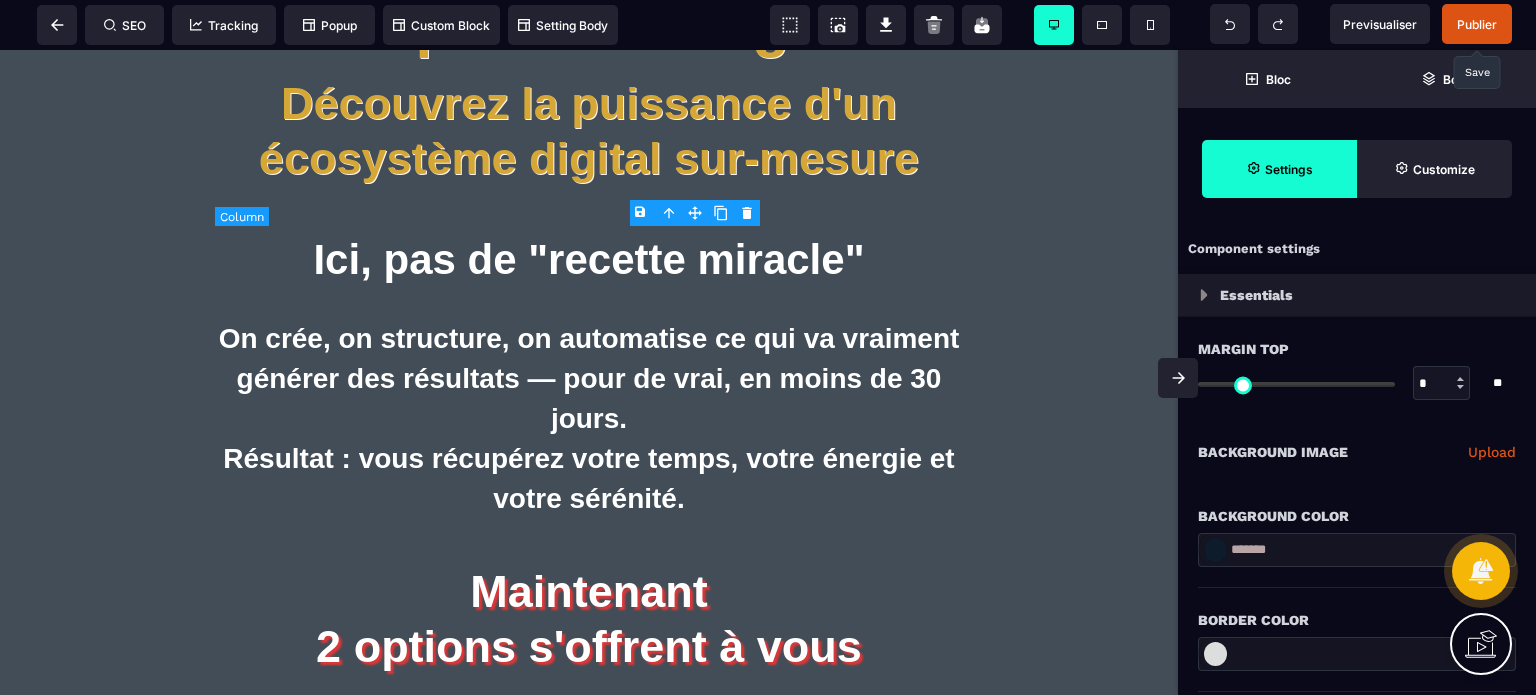 scroll, scrollTop: 5049, scrollLeft: 0, axis: vertical 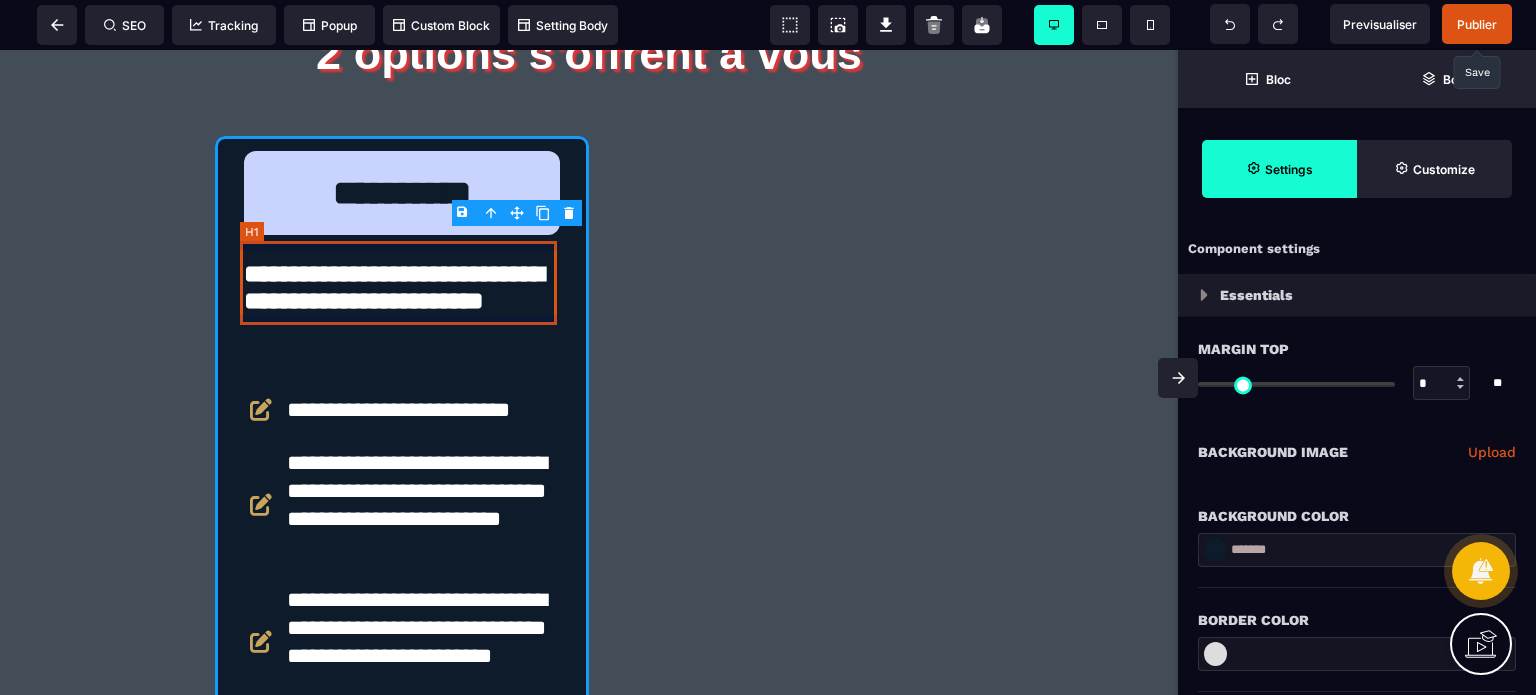 click on "**********" at bounding box center [402, 193] 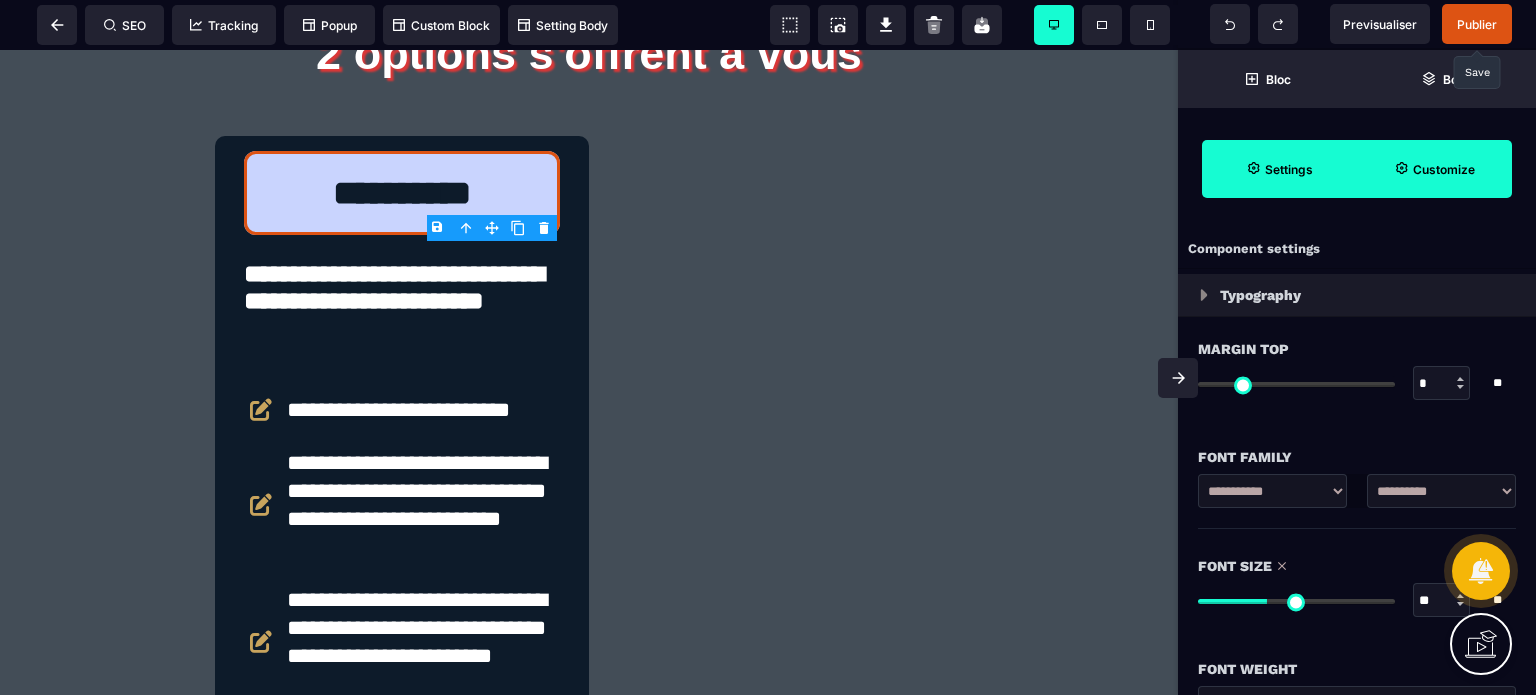 click on "Customize" at bounding box center [1434, 169] 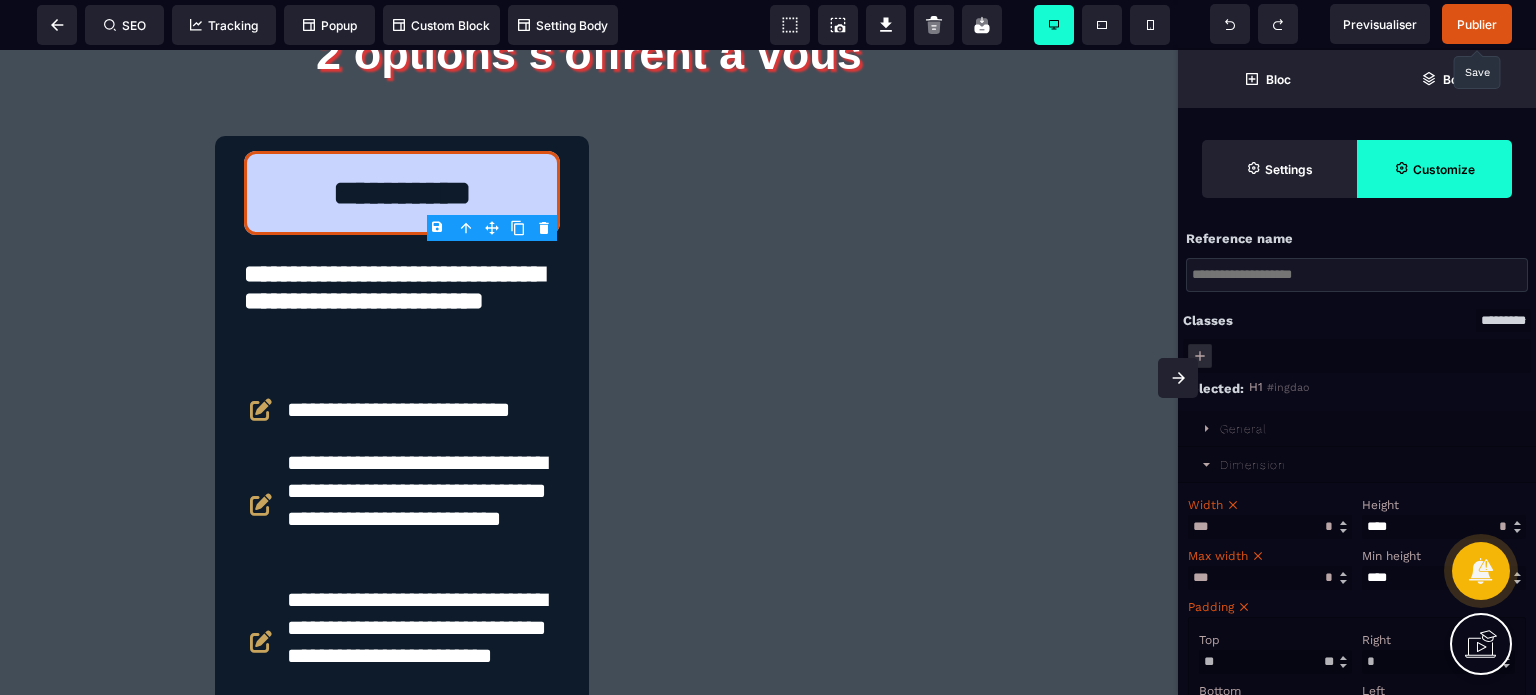 click on "Dimension" at bounding box center (1253, 465) 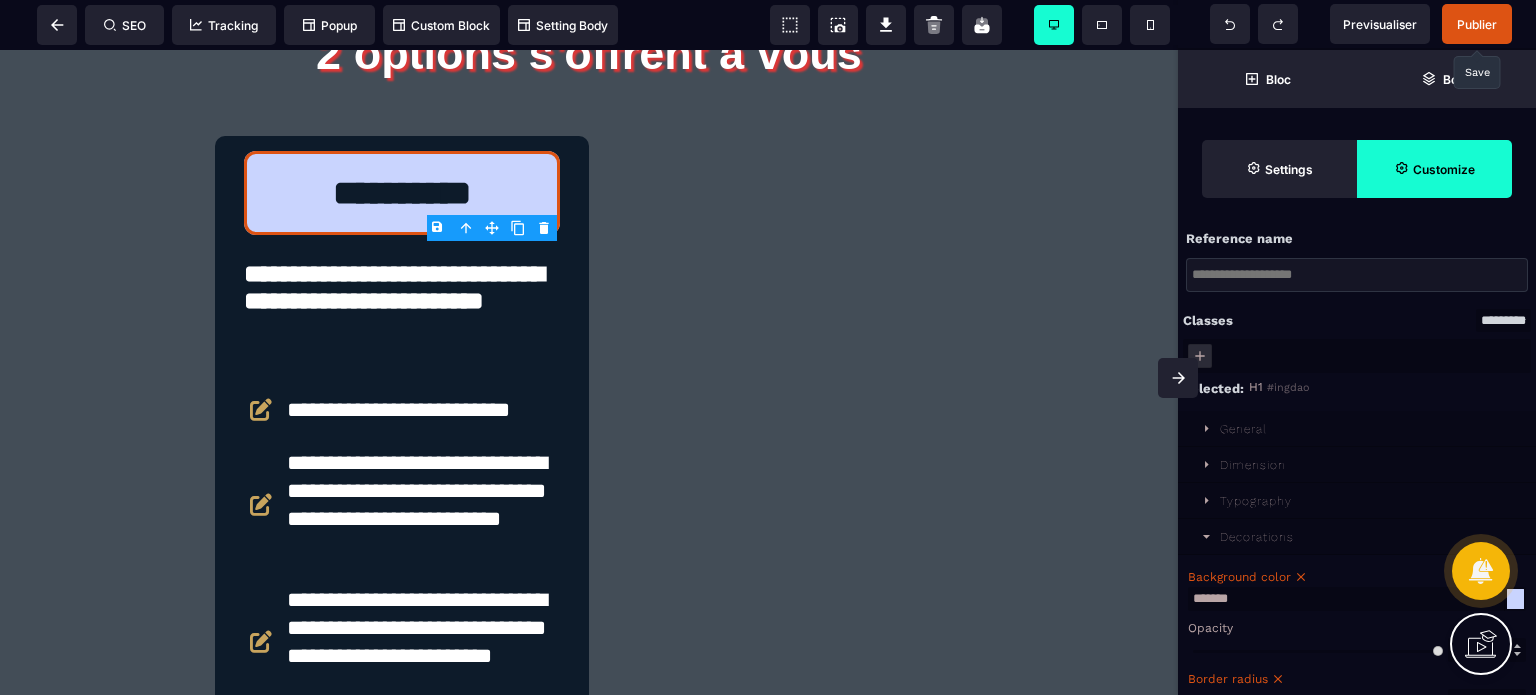 click on "Background color" at bounding box center (1354, 577) 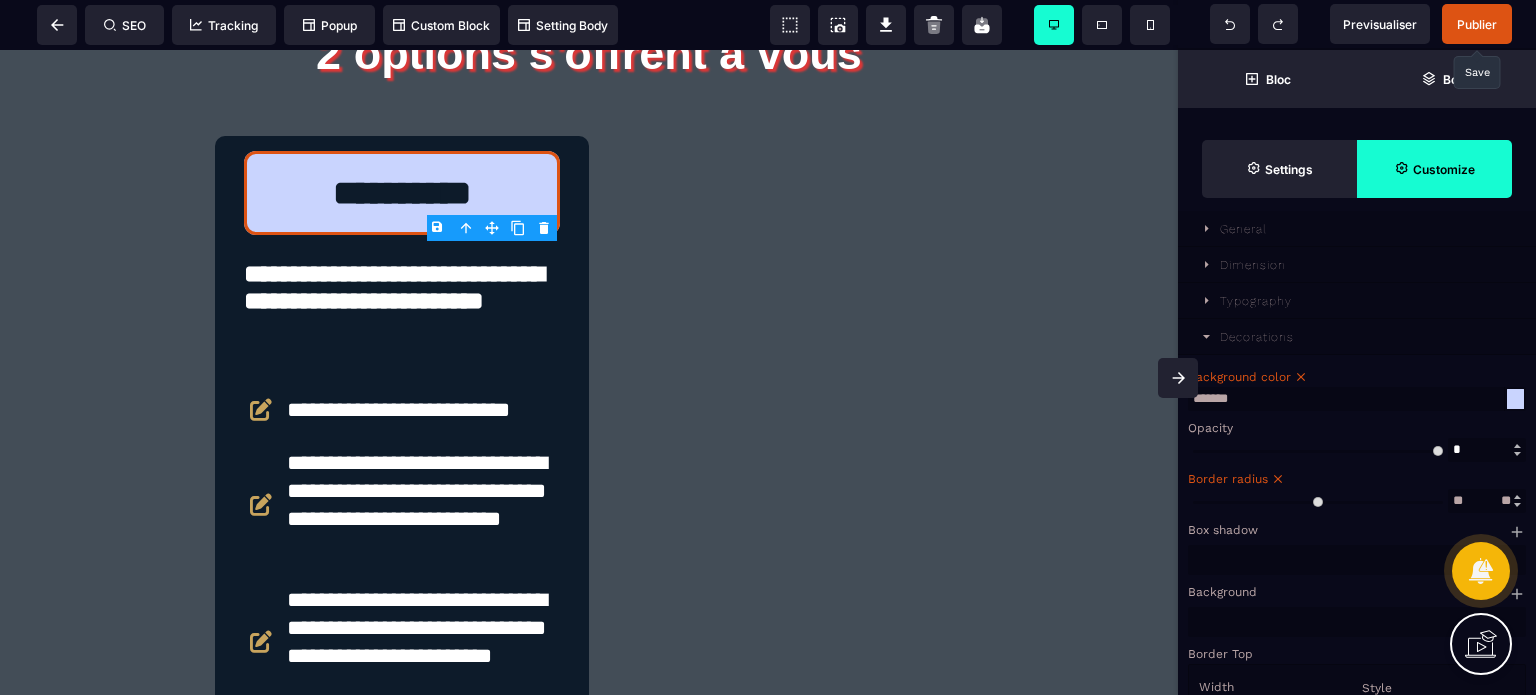 scroll, scrollTop: 300, scrollLeft: 0, axis: vertical 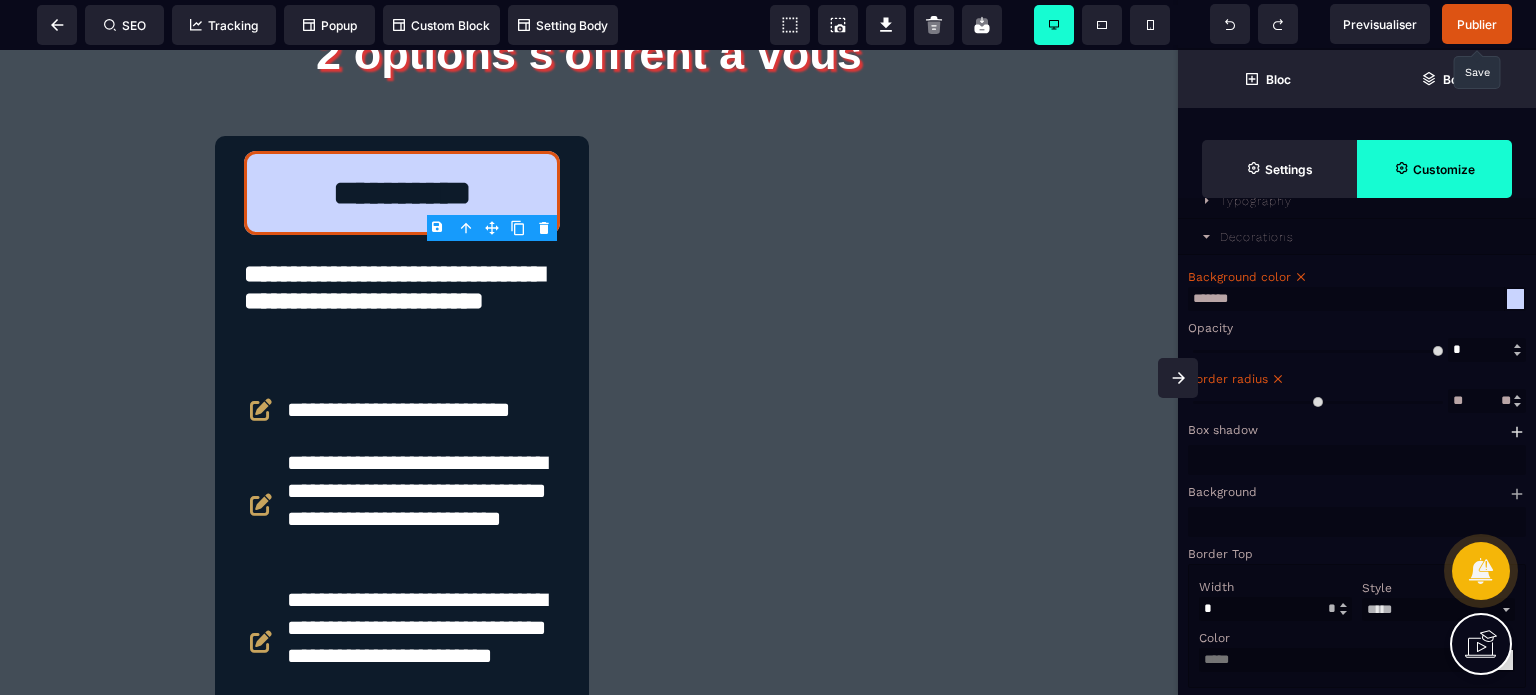click 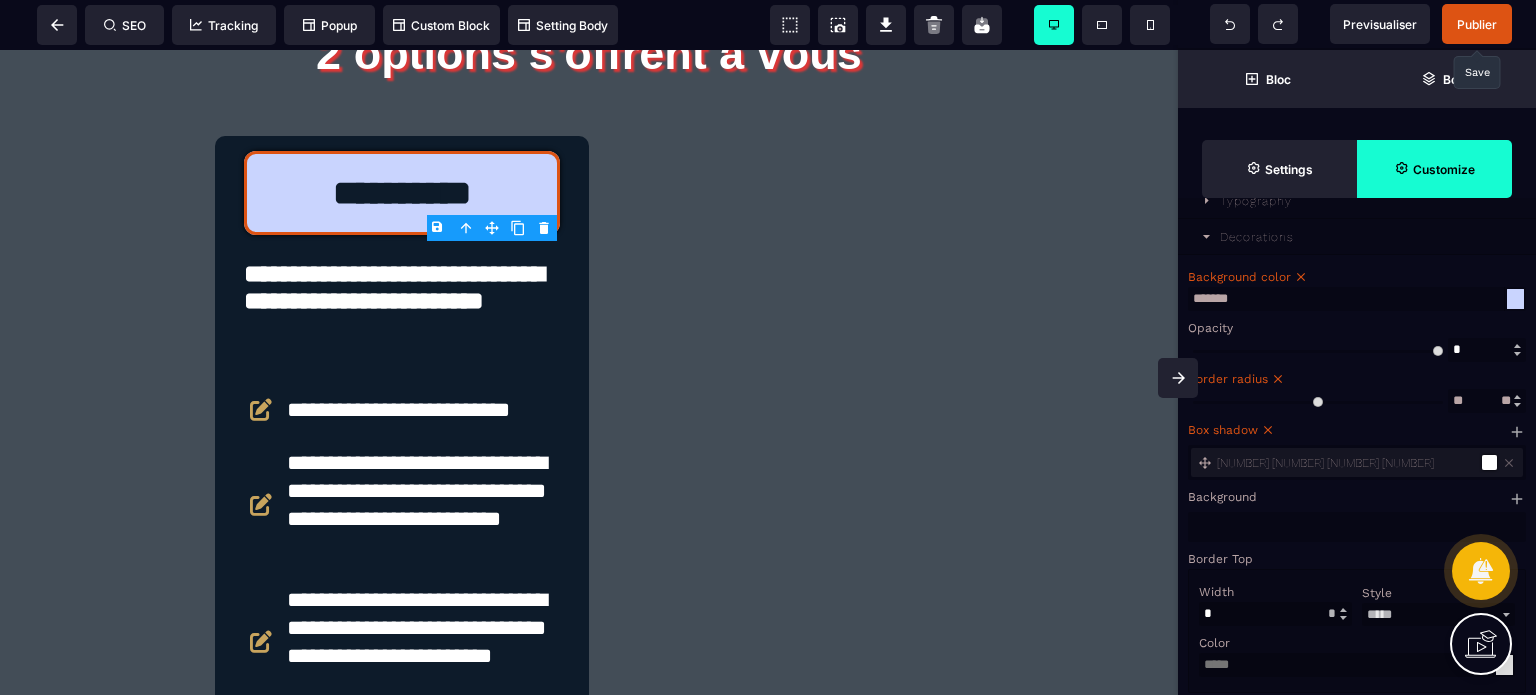 click at bounding box center [1489, 462] 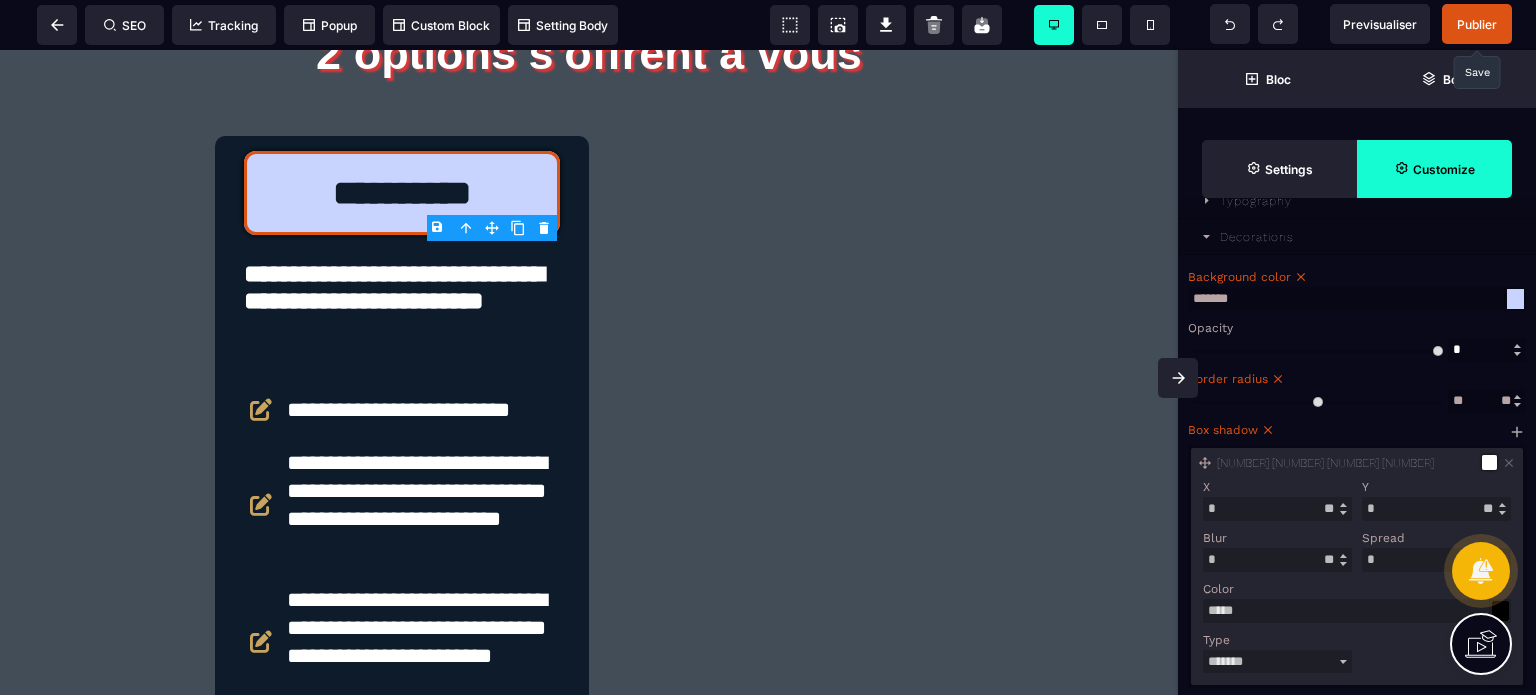 click on "Color" at bounding box center (1354, 589) 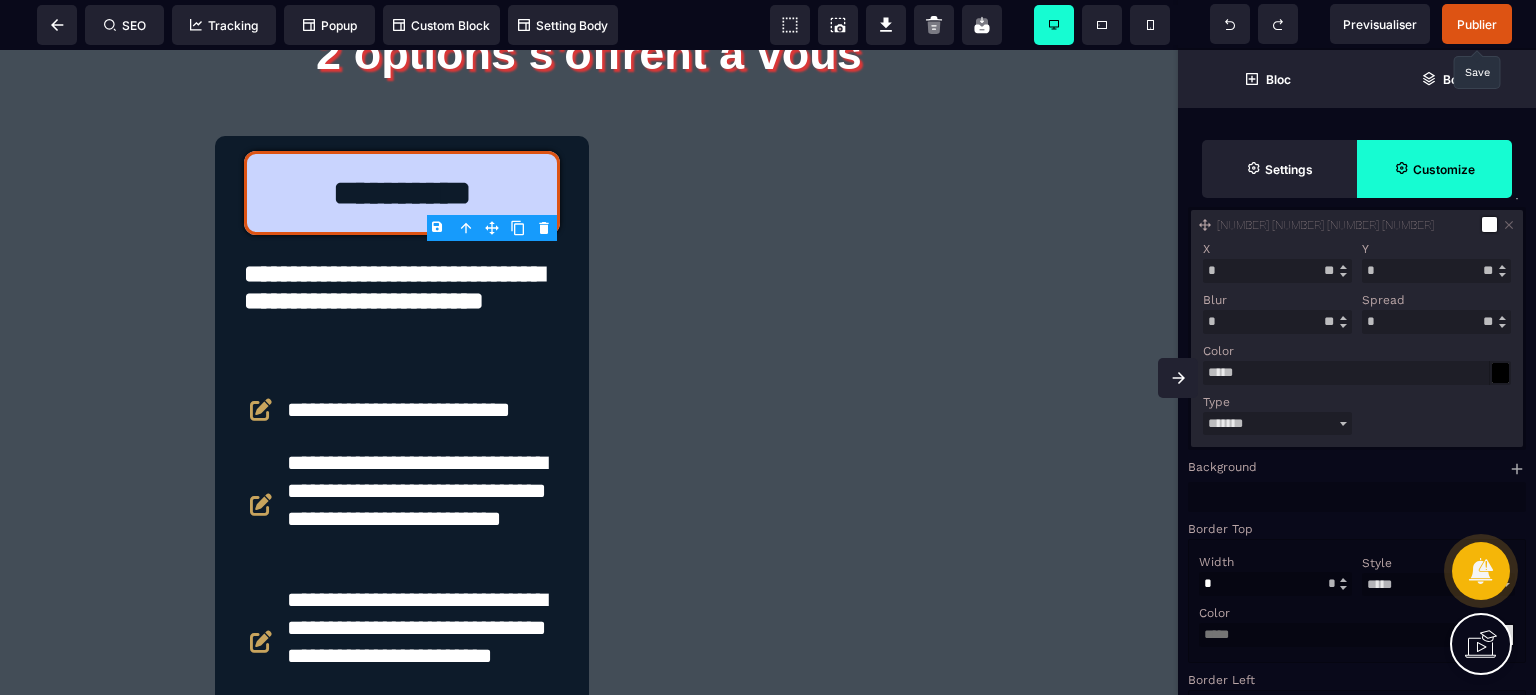 scroll, scrollTop: 600, scrollLeft: 0, axis: vertical 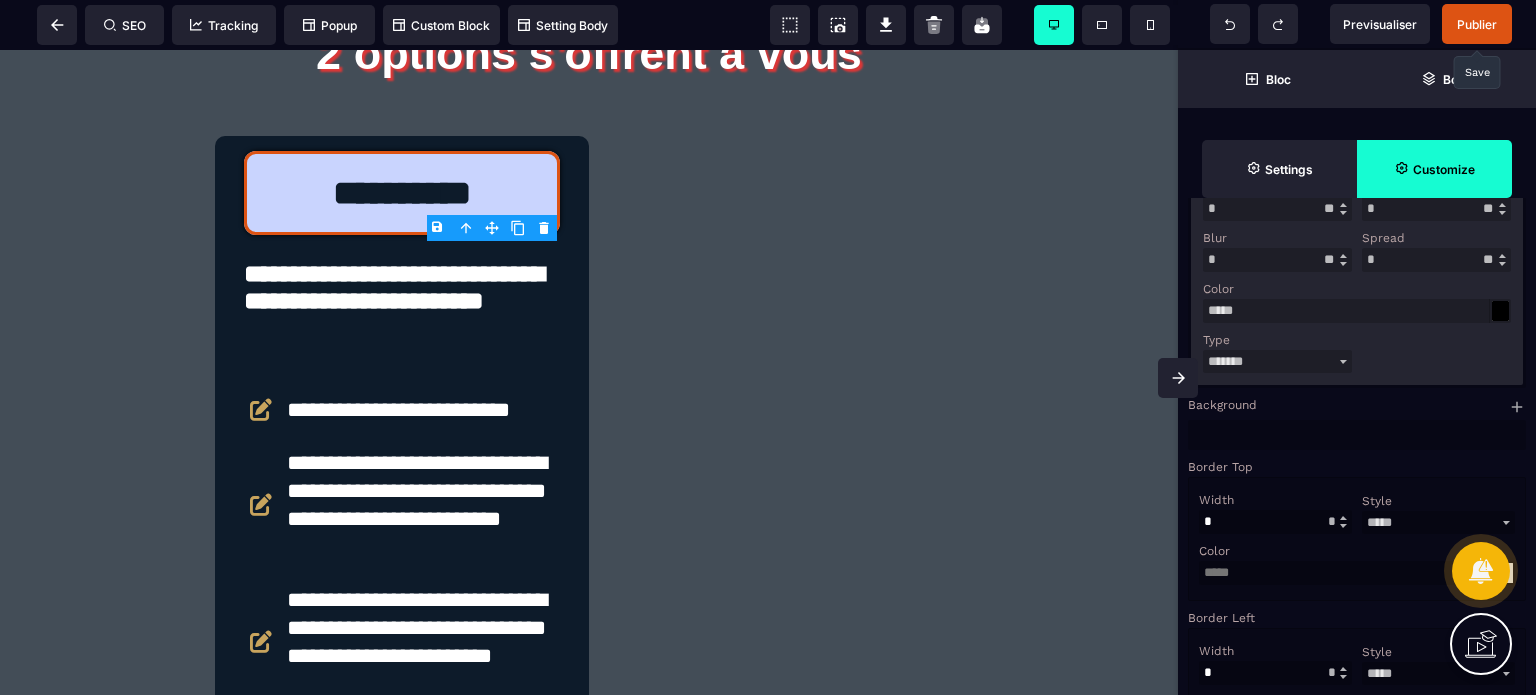 click at bounding box center [1500, 311] 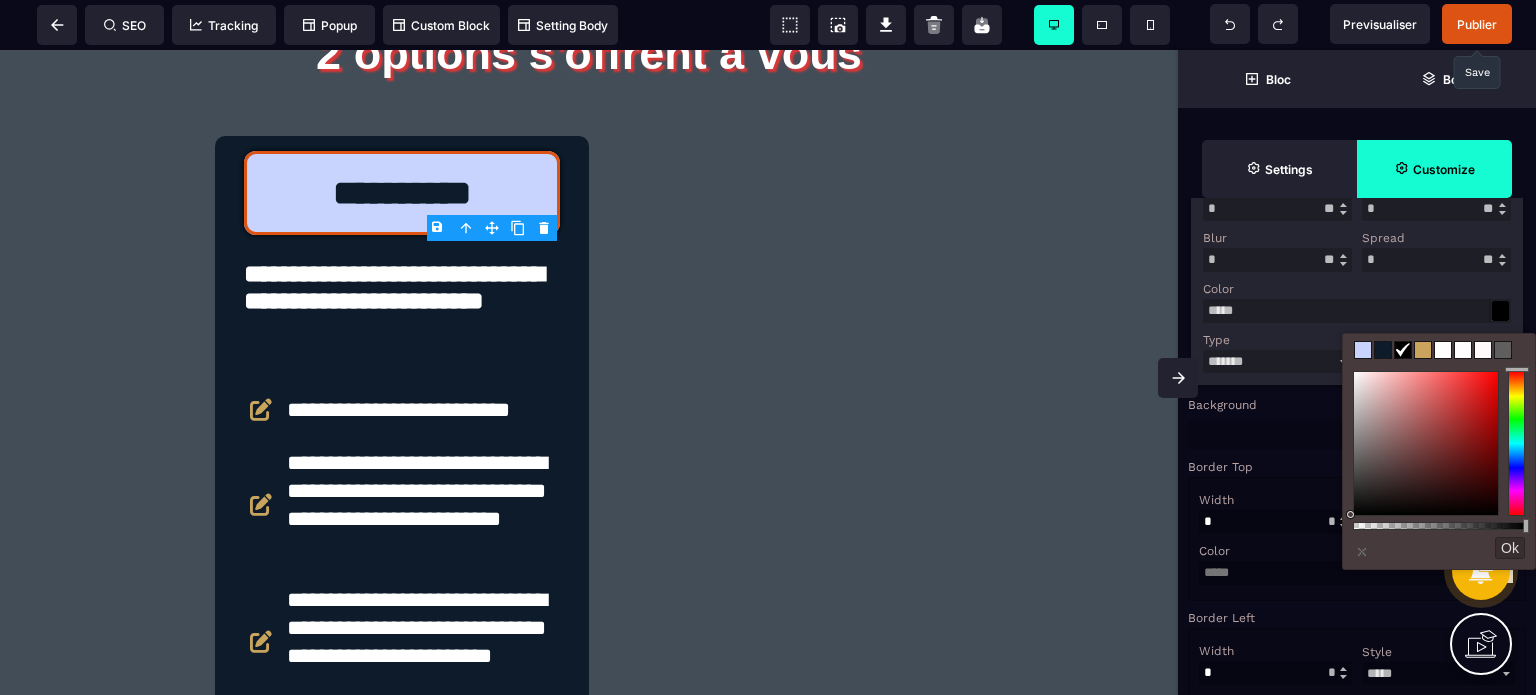 click at bounding box center (1423, 350) 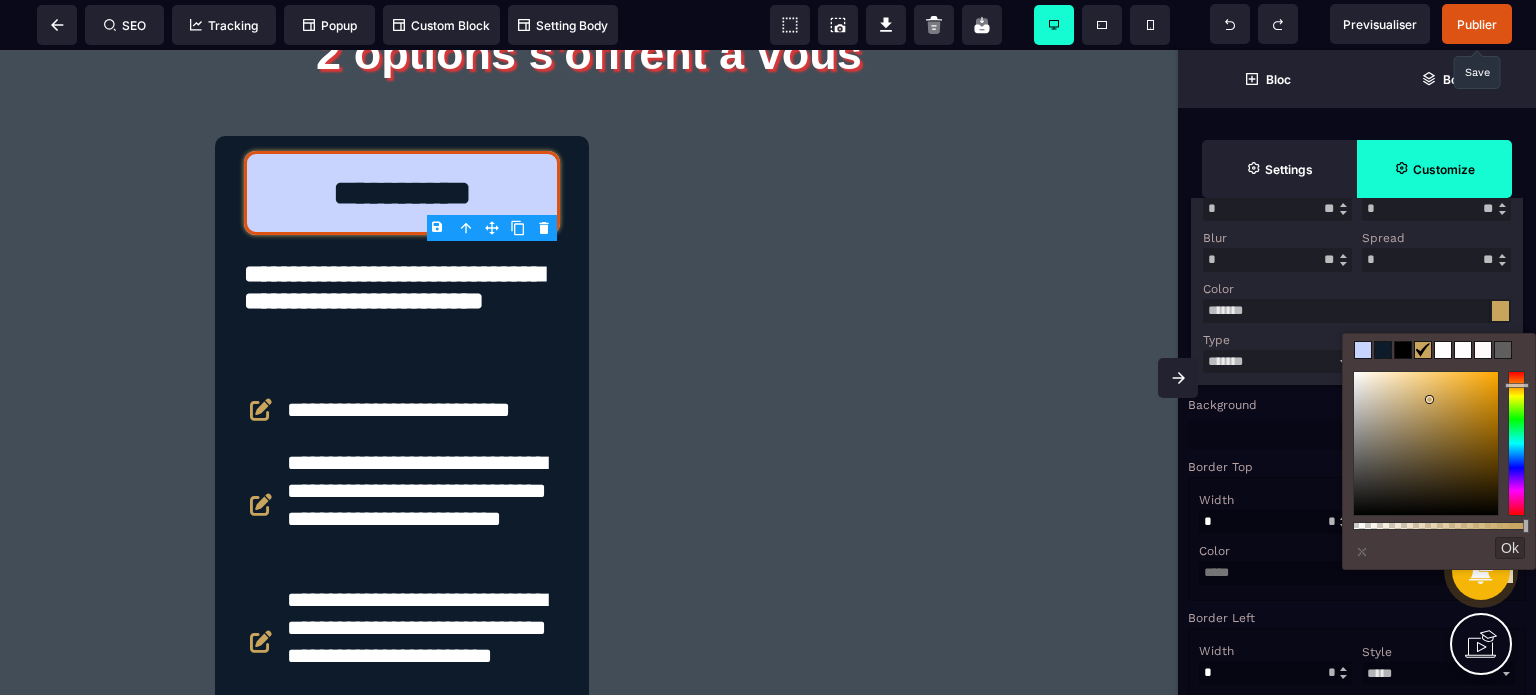 click on "Color
*******" at bounding box center [1357, 300] 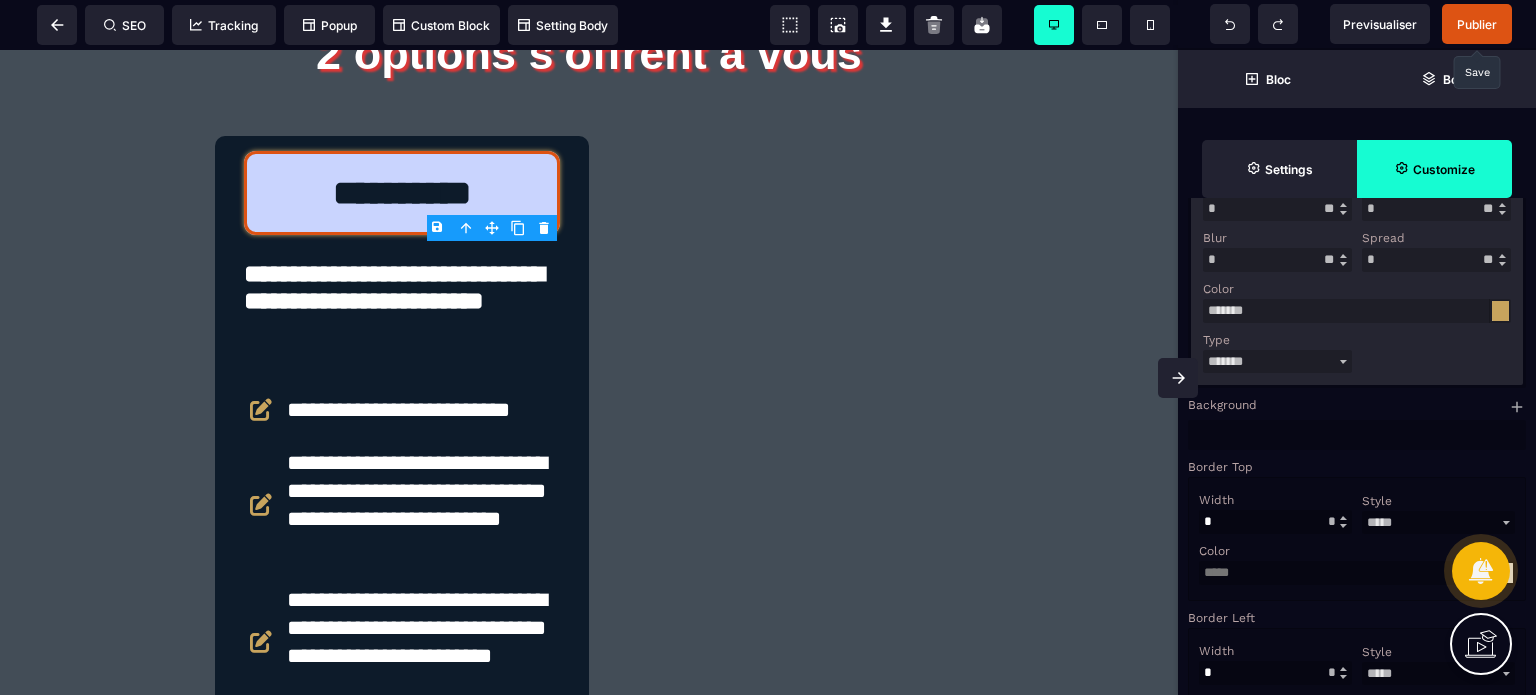 drag, startPoint x: 1385, startPoint y: 266, endPoint x: 1350, endPoint y: 281, distance: 38.078865 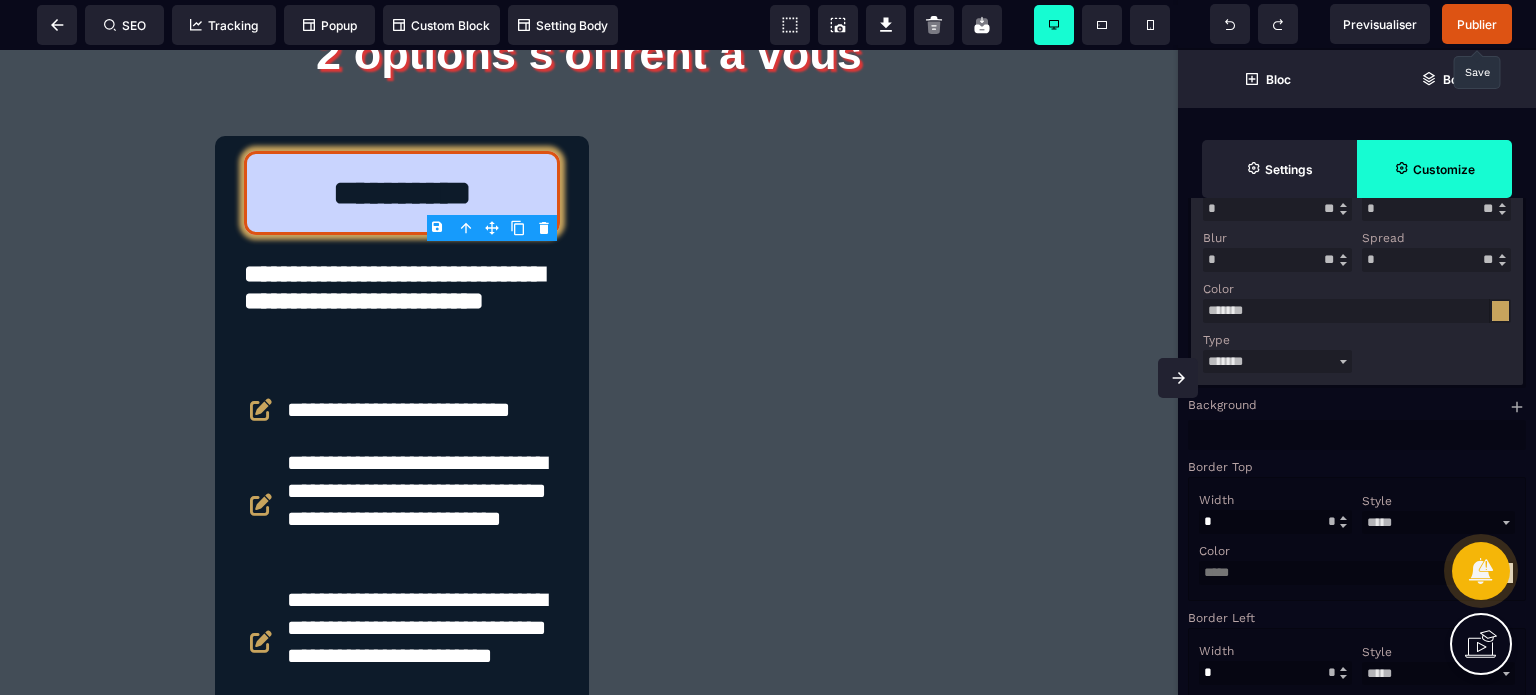 click on "Color" at bounding box center [1354, 289] 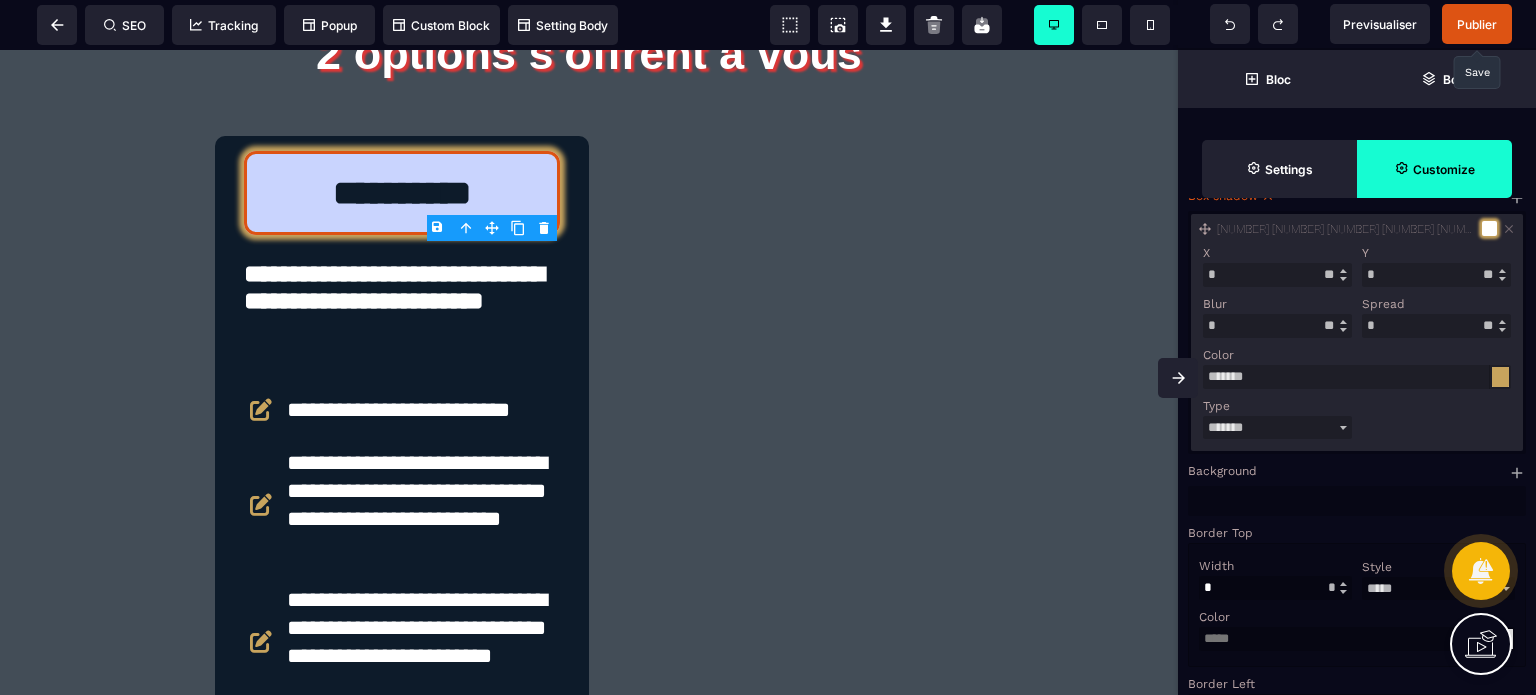 scroll, scrollTop: 500, scrollLeft: 0, axis: vertical 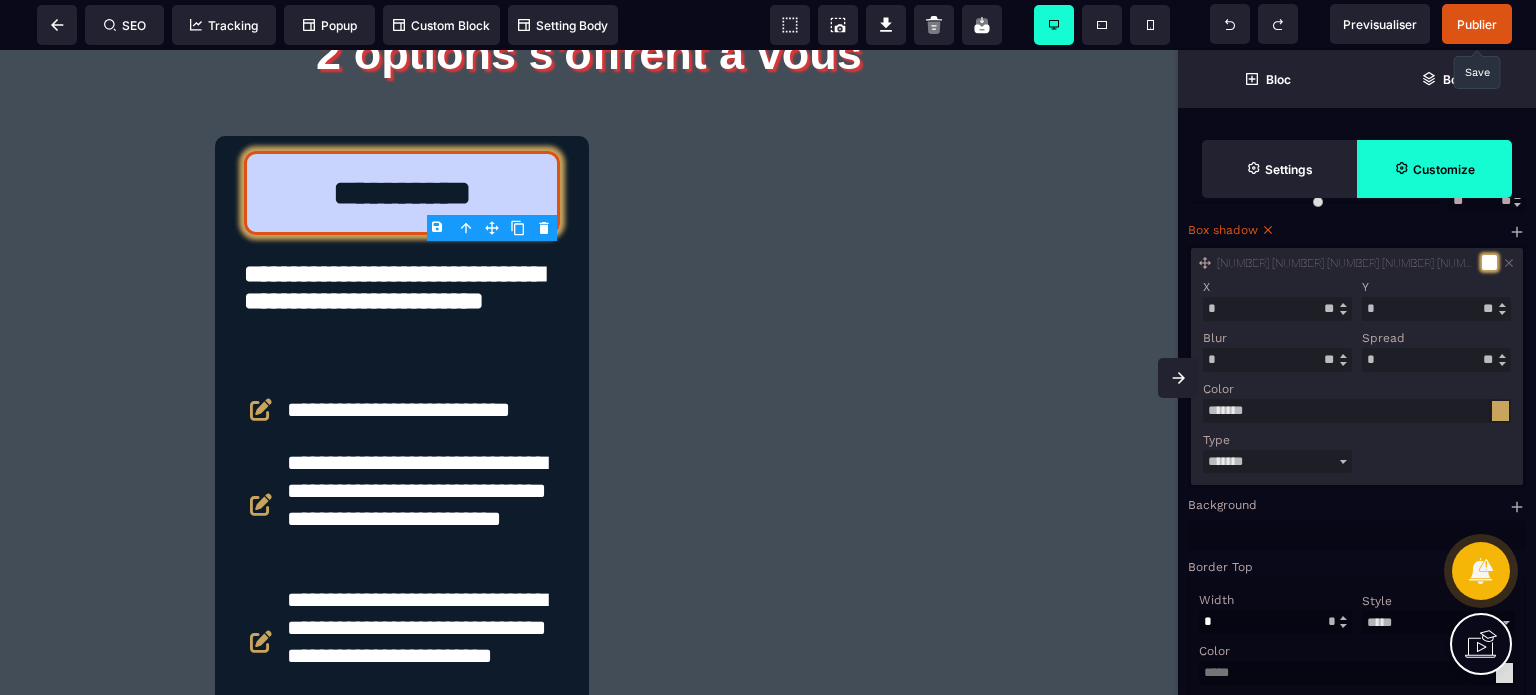 drag, startPoint x: 1230, startPoint y: 318, endPoint x: 1186, endPoint y: 322, distance: 44.181442 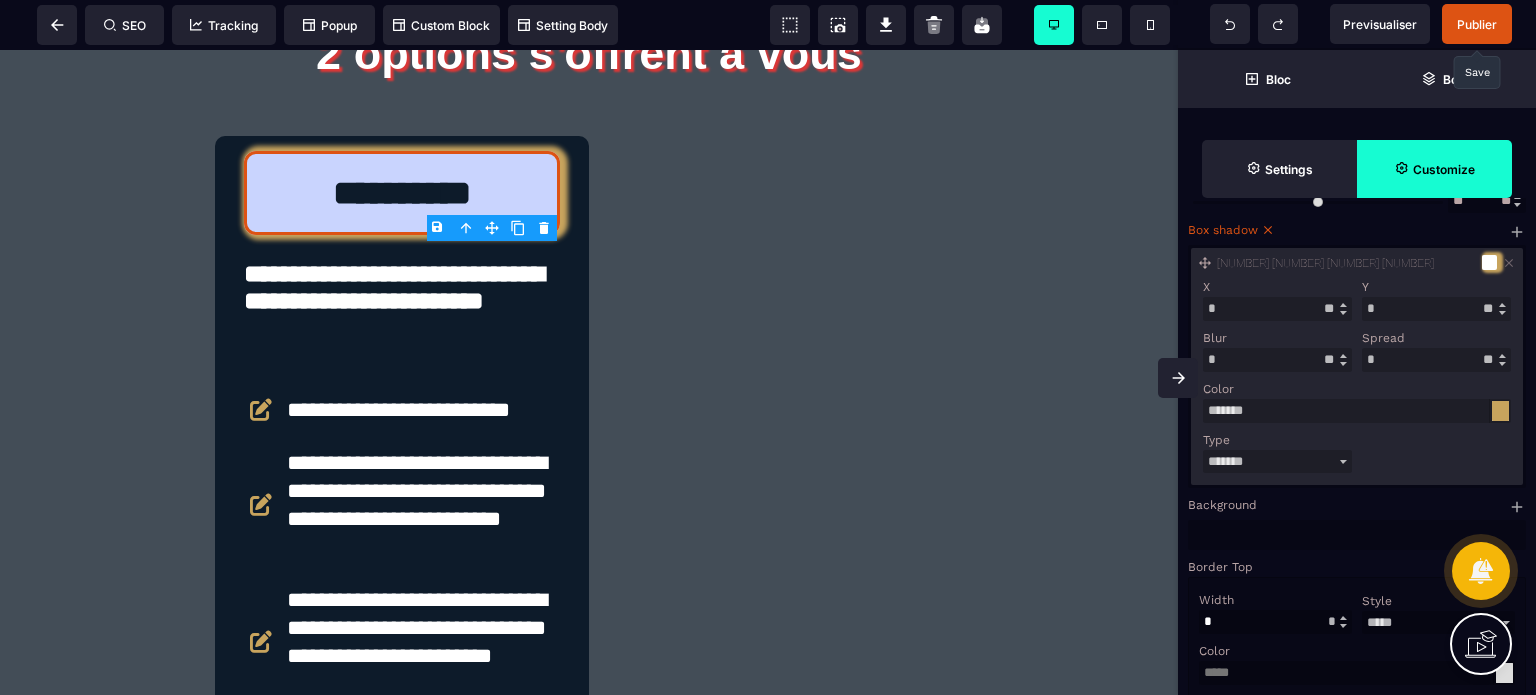 drag, startPoint x: 1383, startPoint y: 317, endPoint x: 1360, endPoint y: 325, distance: 24.351591 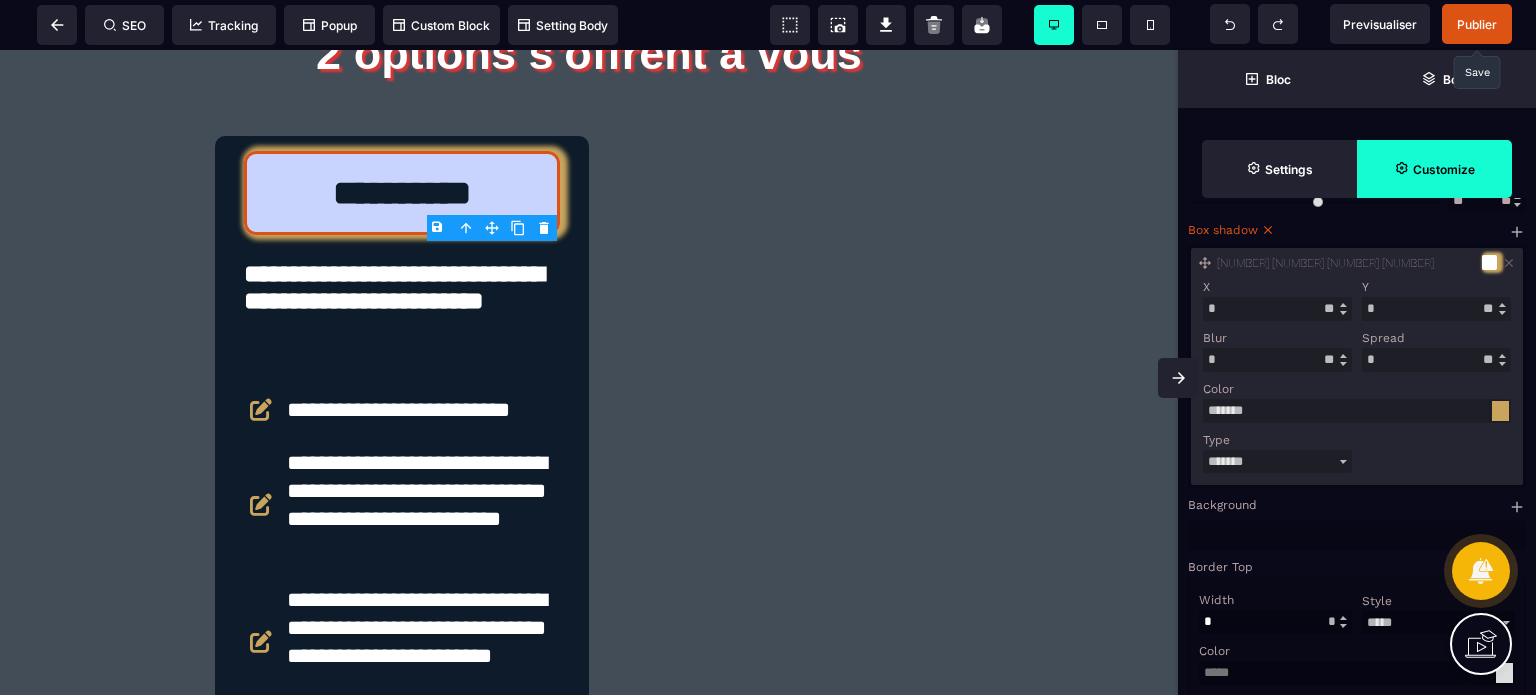 click on "Y
*
* ** ** *** ** **" at bounding box center (1436, 298) 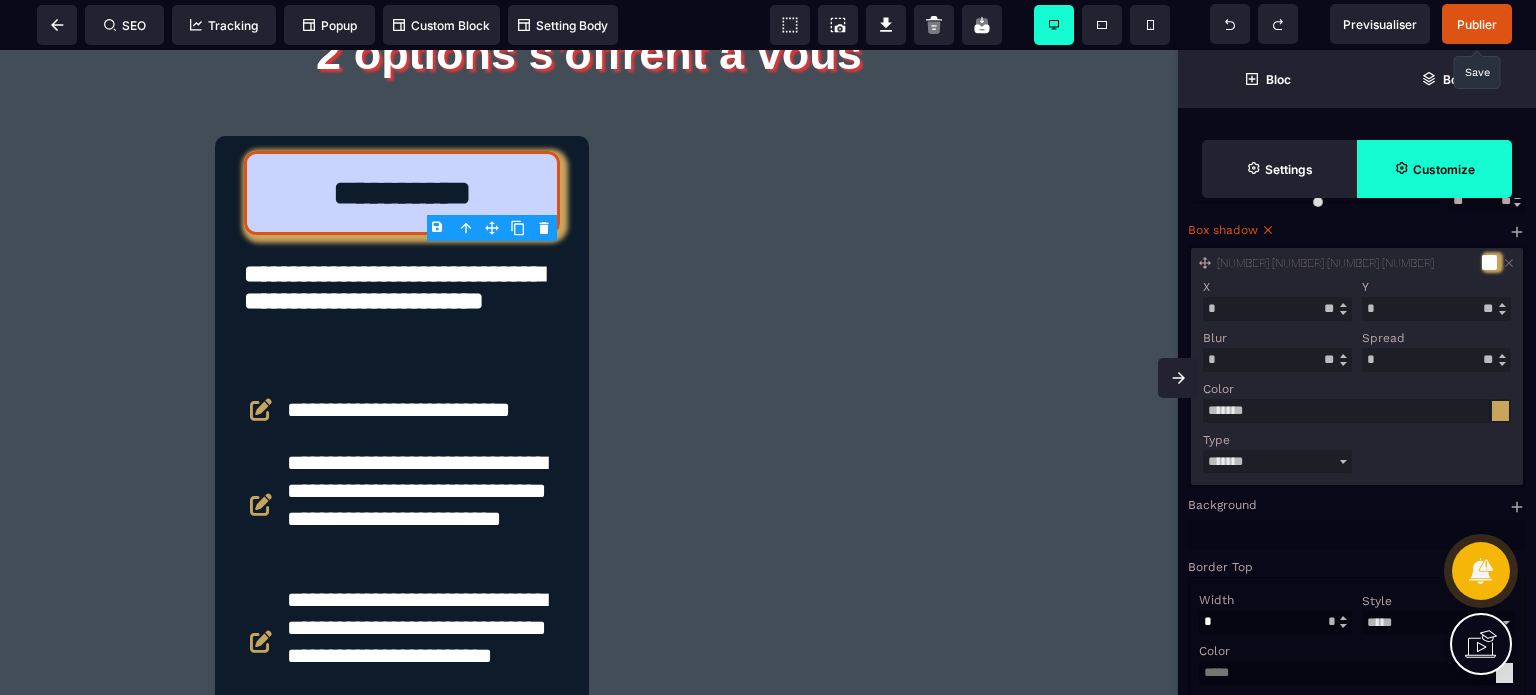click on "Spread" at bounding box center (1383, 338) 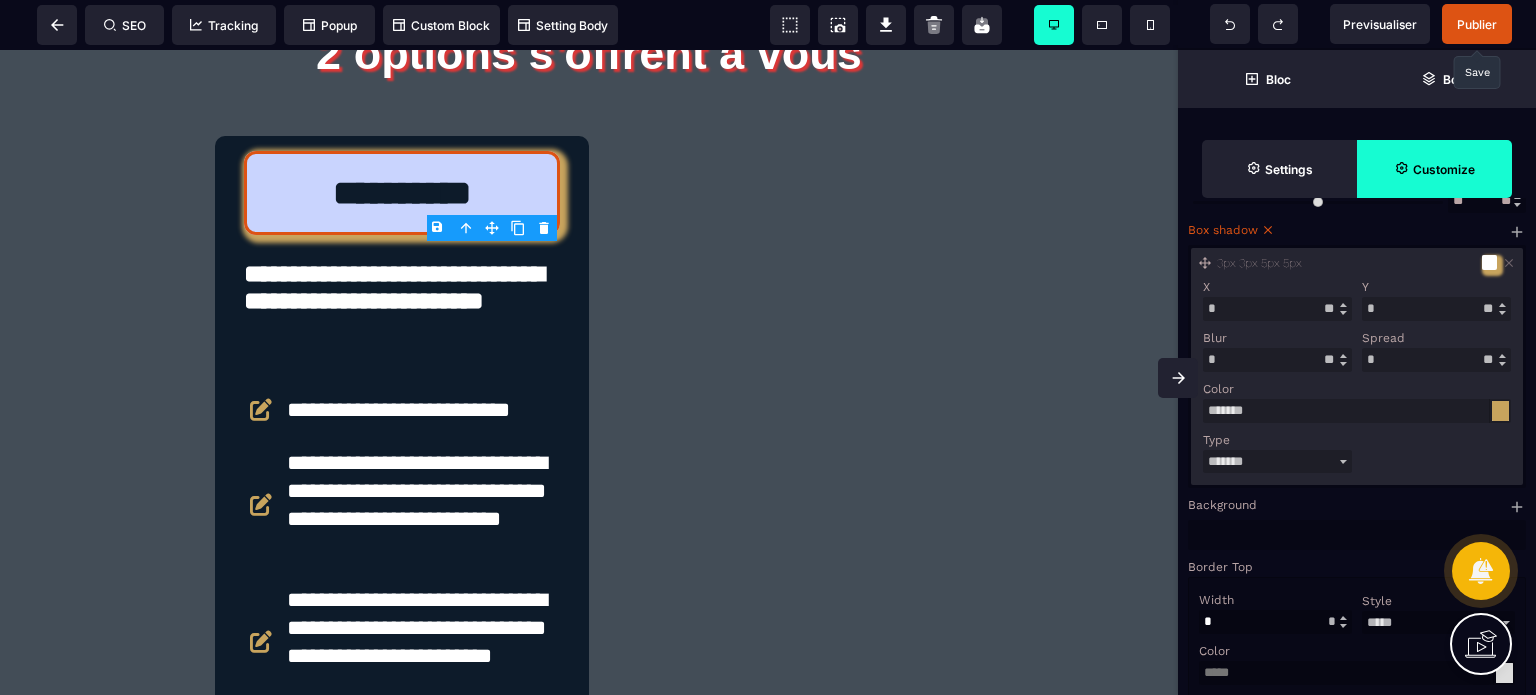 drag, startPoint x: 1397, startPoint y: 371, endPoint x: 1365, endPoint y: 375, distance: 32.24903 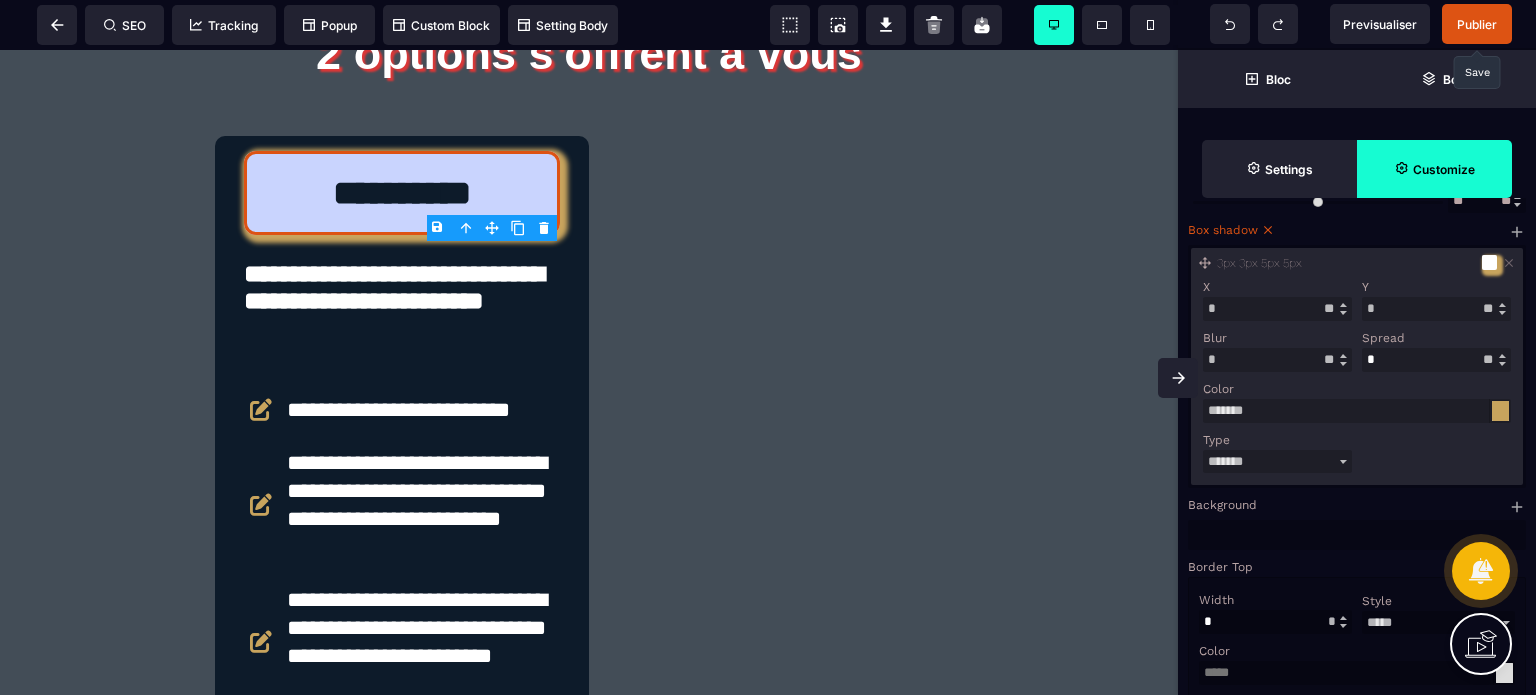 click on "Color" at bounding box center [1354, 389] 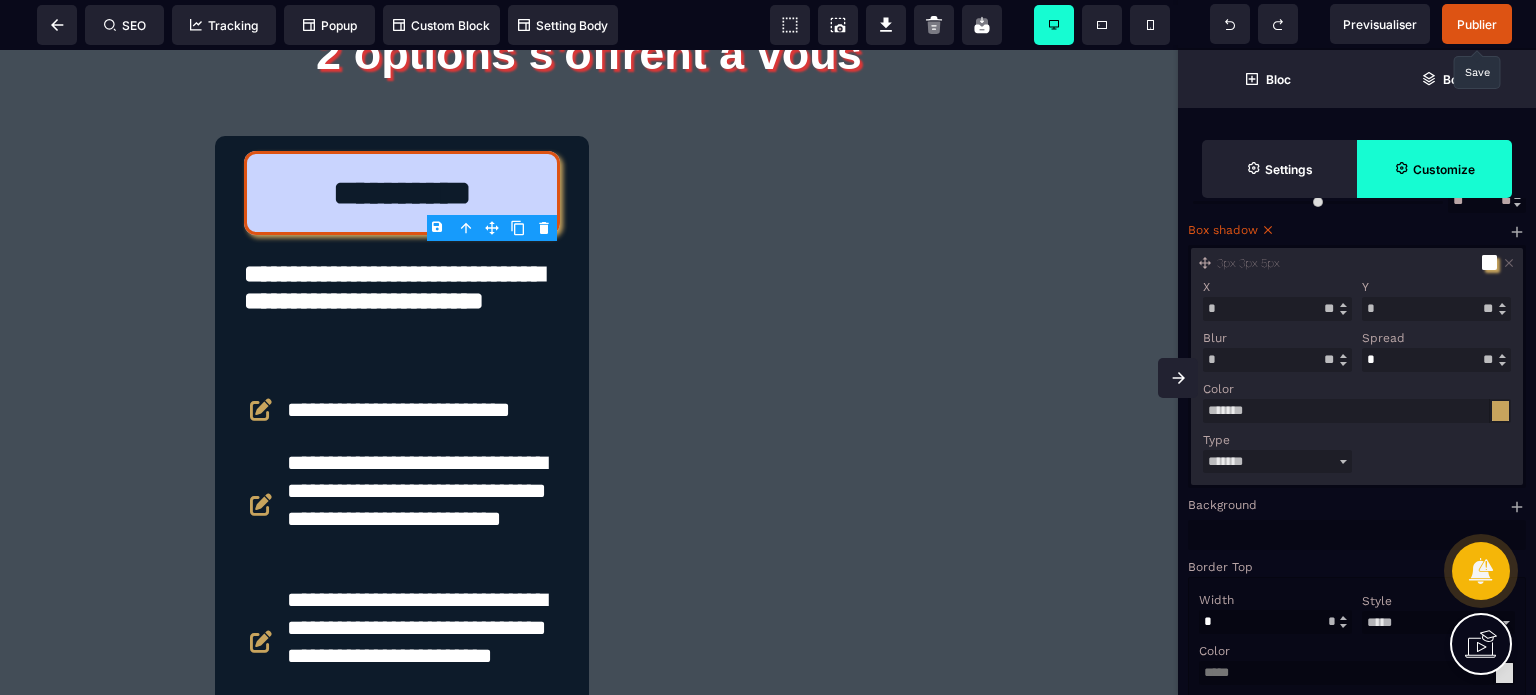 drag, startPoint x: 1385, startPoint y: 378, endPoint x: 1372, endPoint y: 377, distance: 13.038404 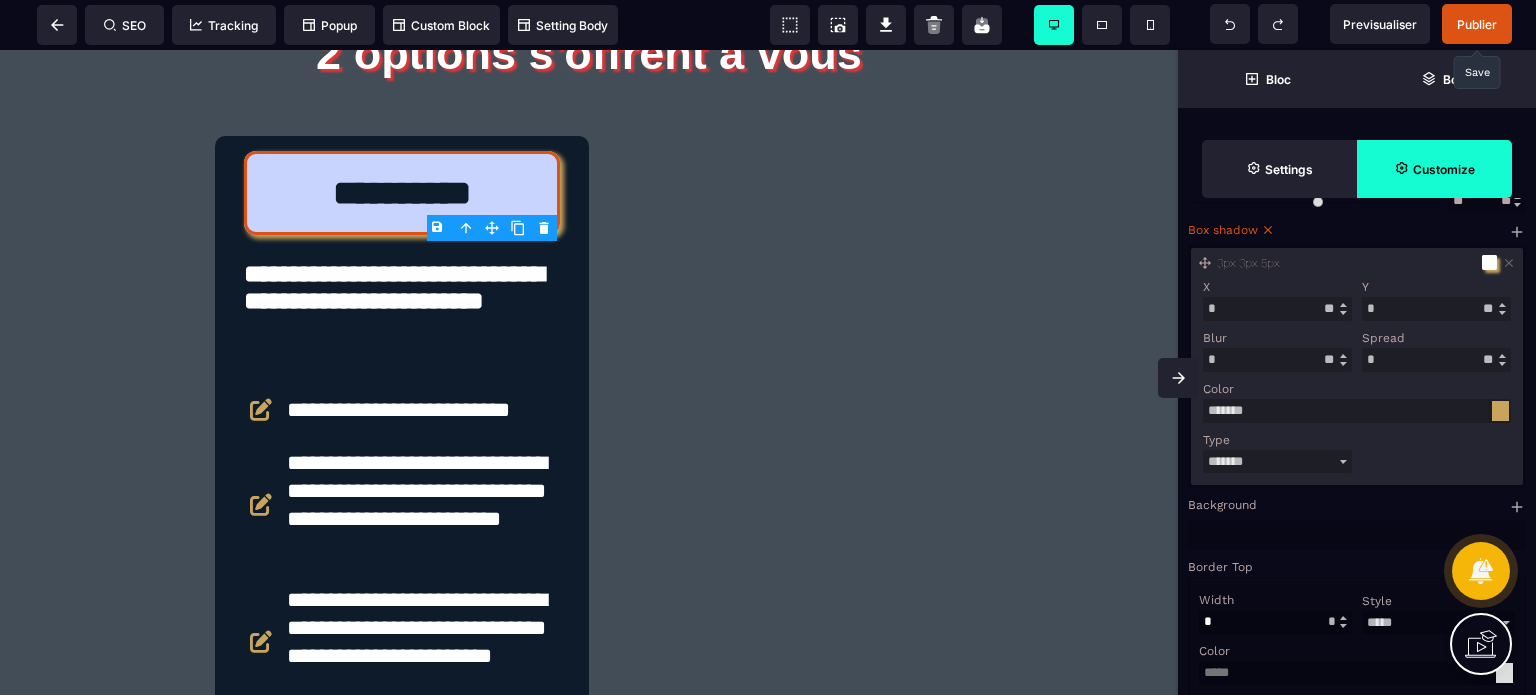 click on "Color" at bounding box center [1354, 389] 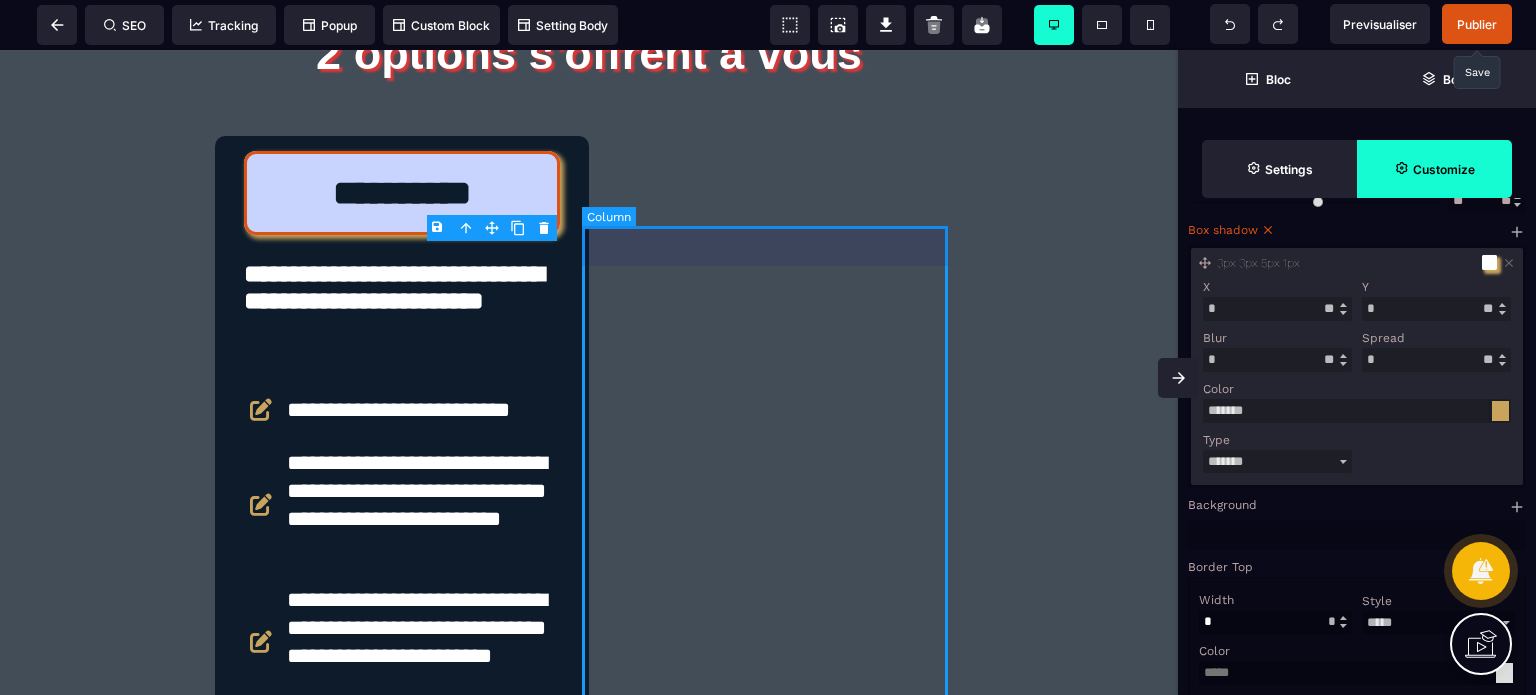 click at bounding box center (776, 917) 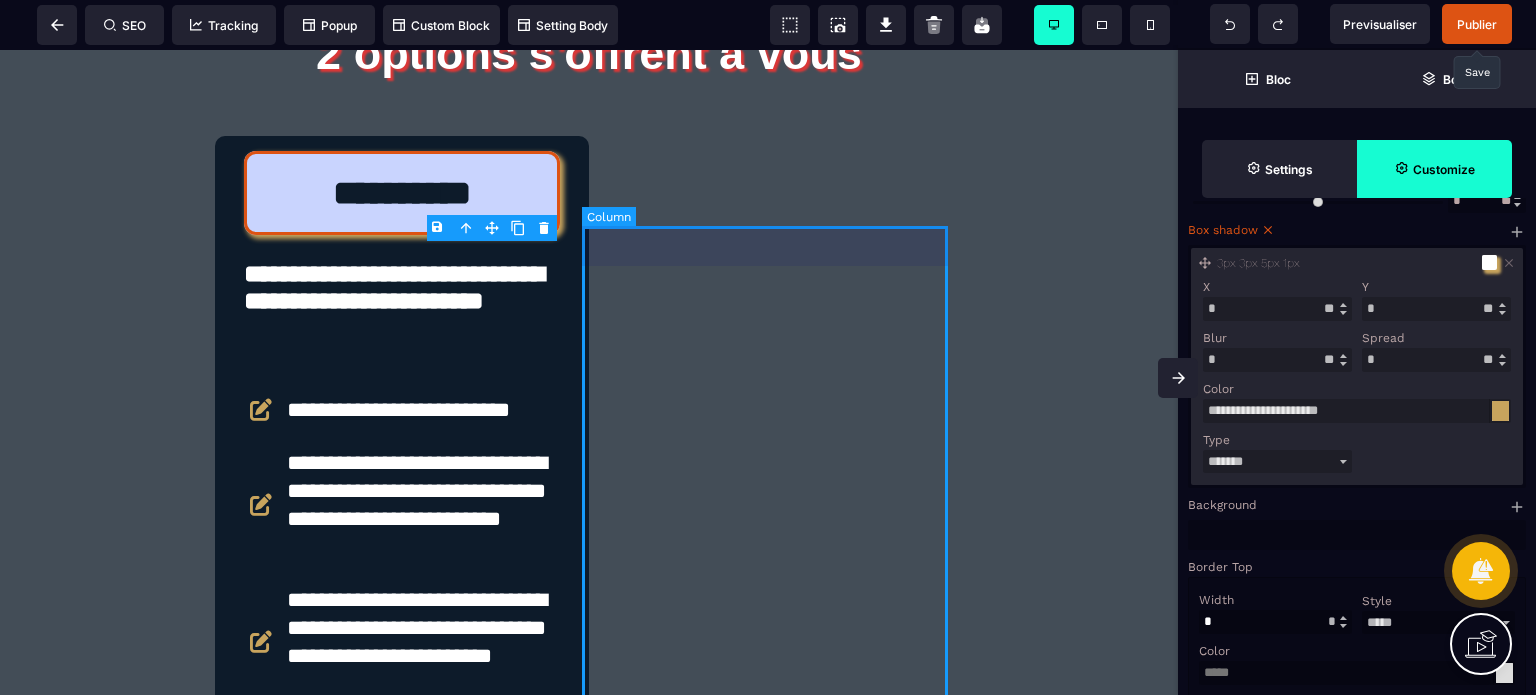 scroll, scrollTop: 0, scrollLeft: 0, axis: both 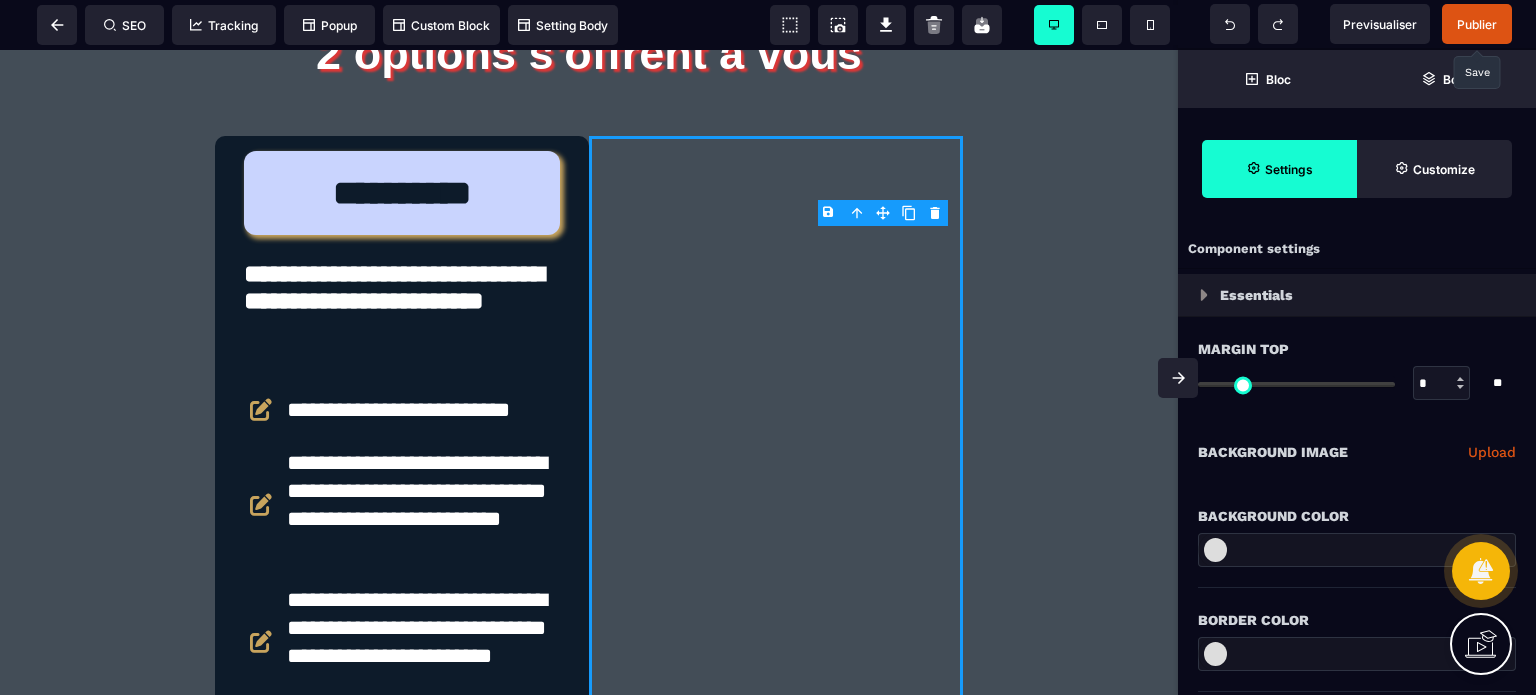 click at bounding box center [1178, 378] 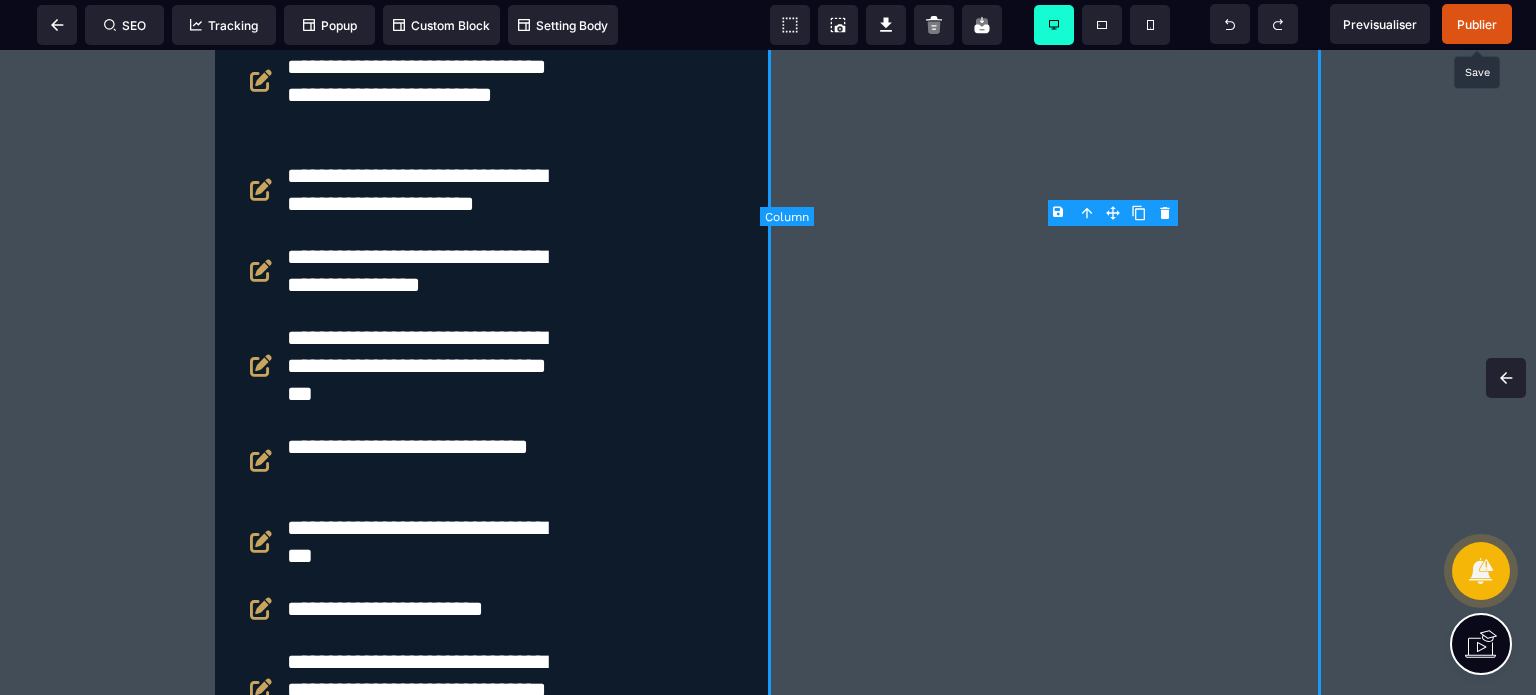 scroll, scrollTop: 4456, scrollLeft: 0, axis: vertical 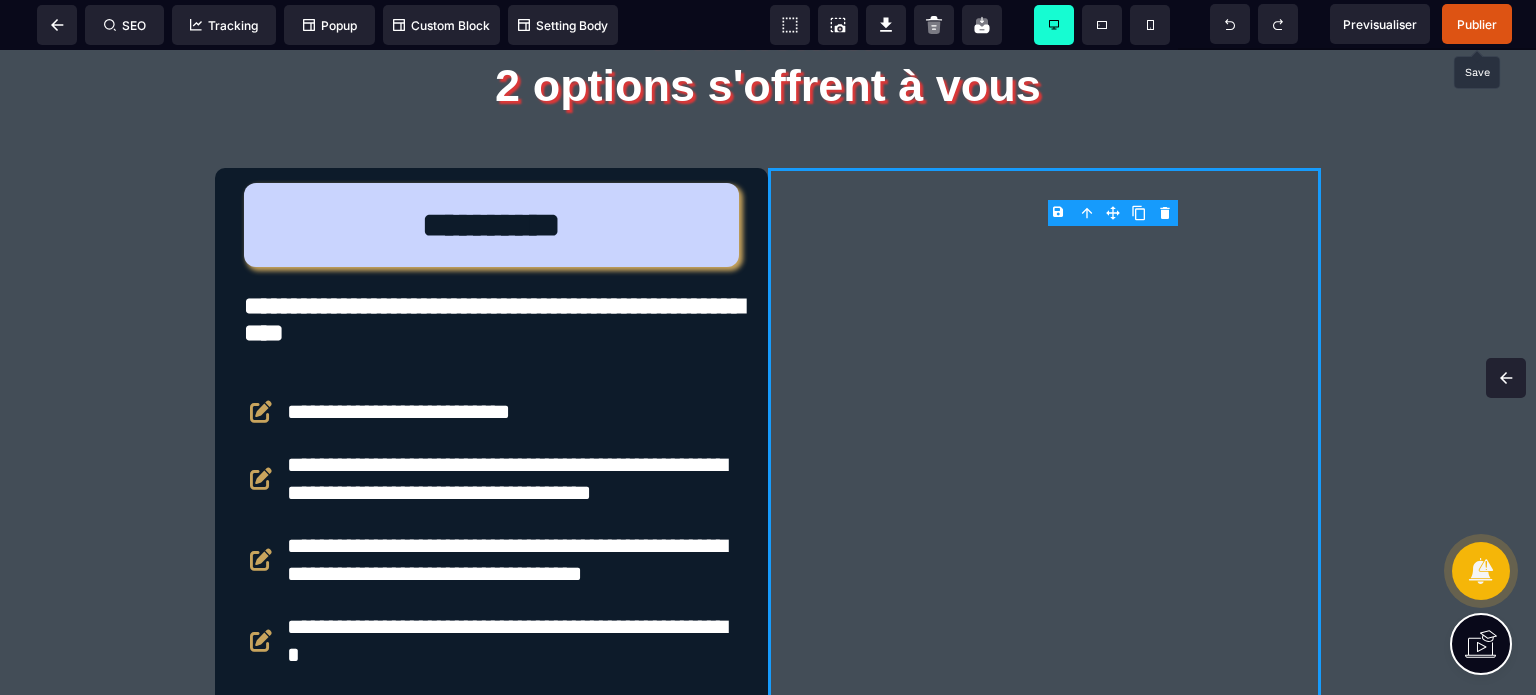 click on "Publier" at bounding box center [1477, 24] 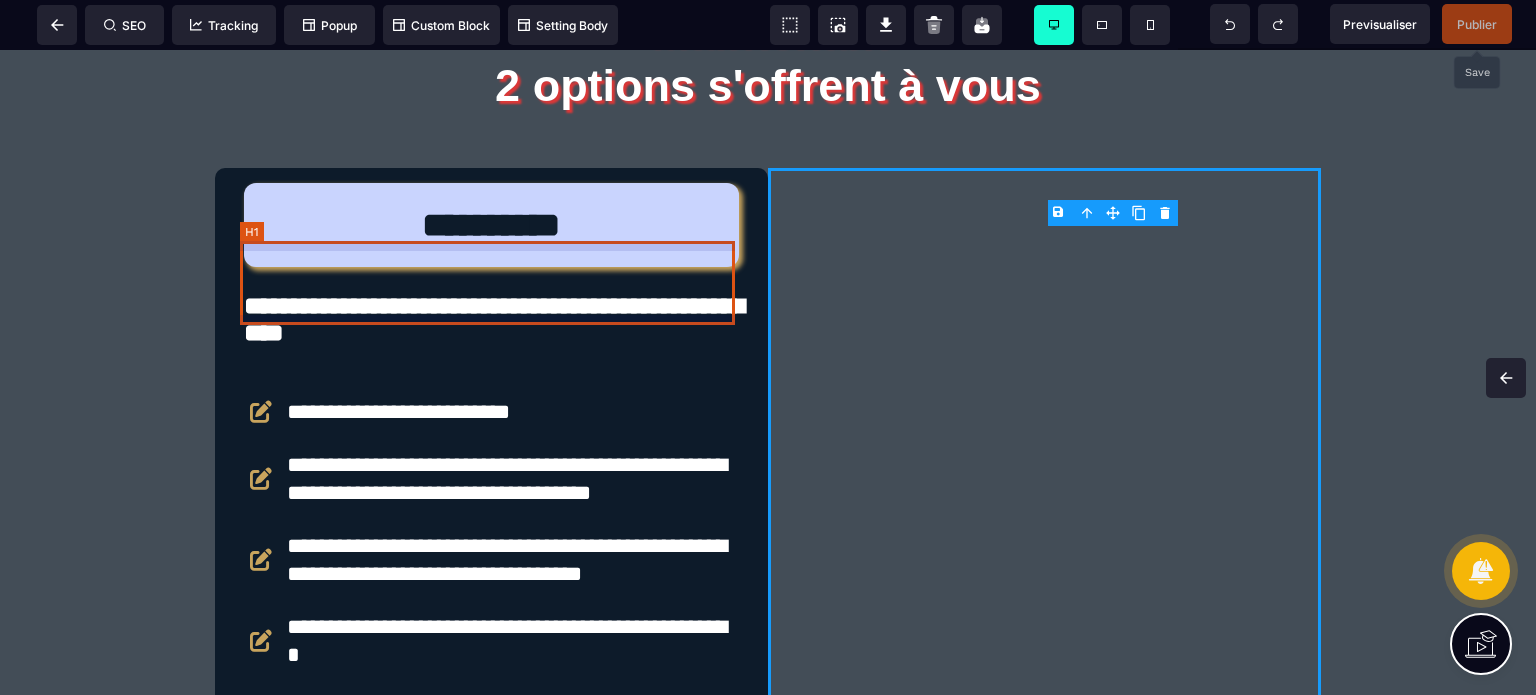 click on "**********" at bounding box center (491, 225) 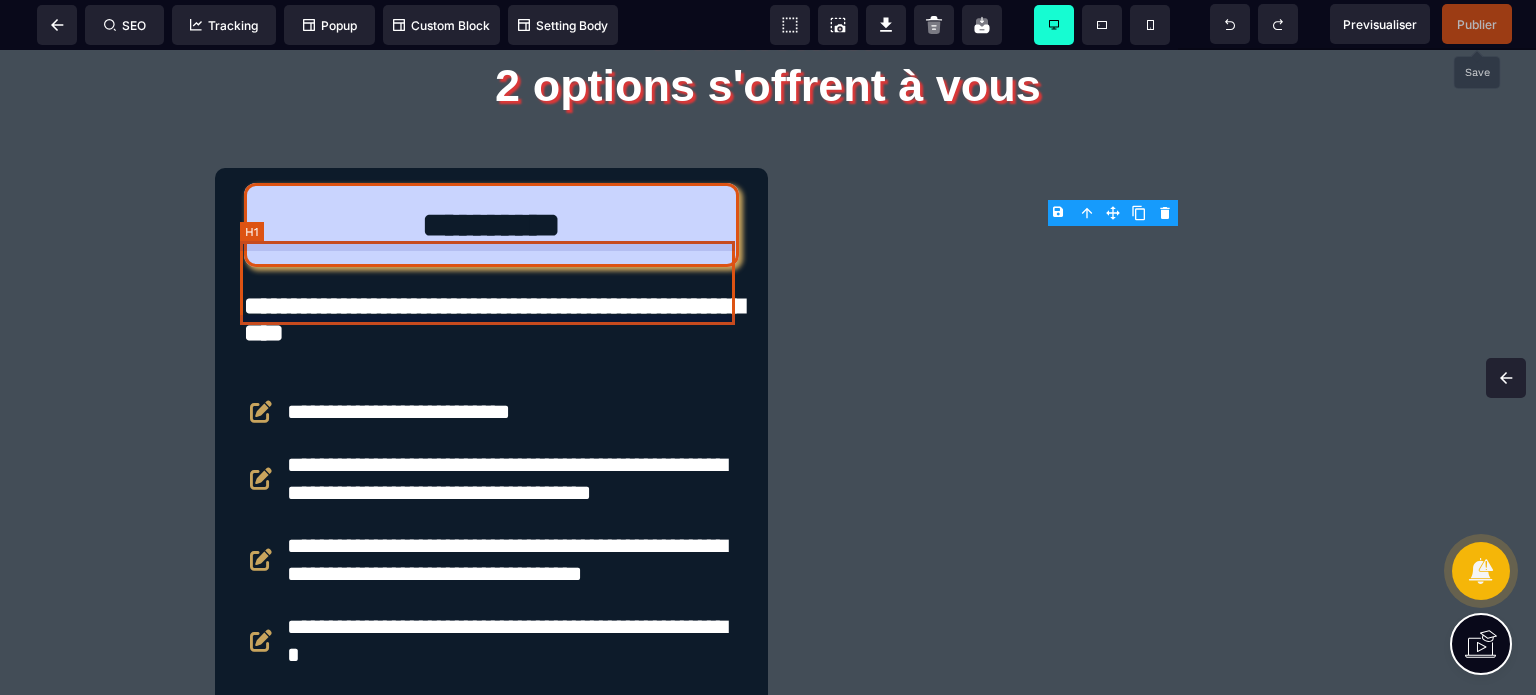 scroll, scrollTop: 5049, scrollLeft: 0, axis: vertical 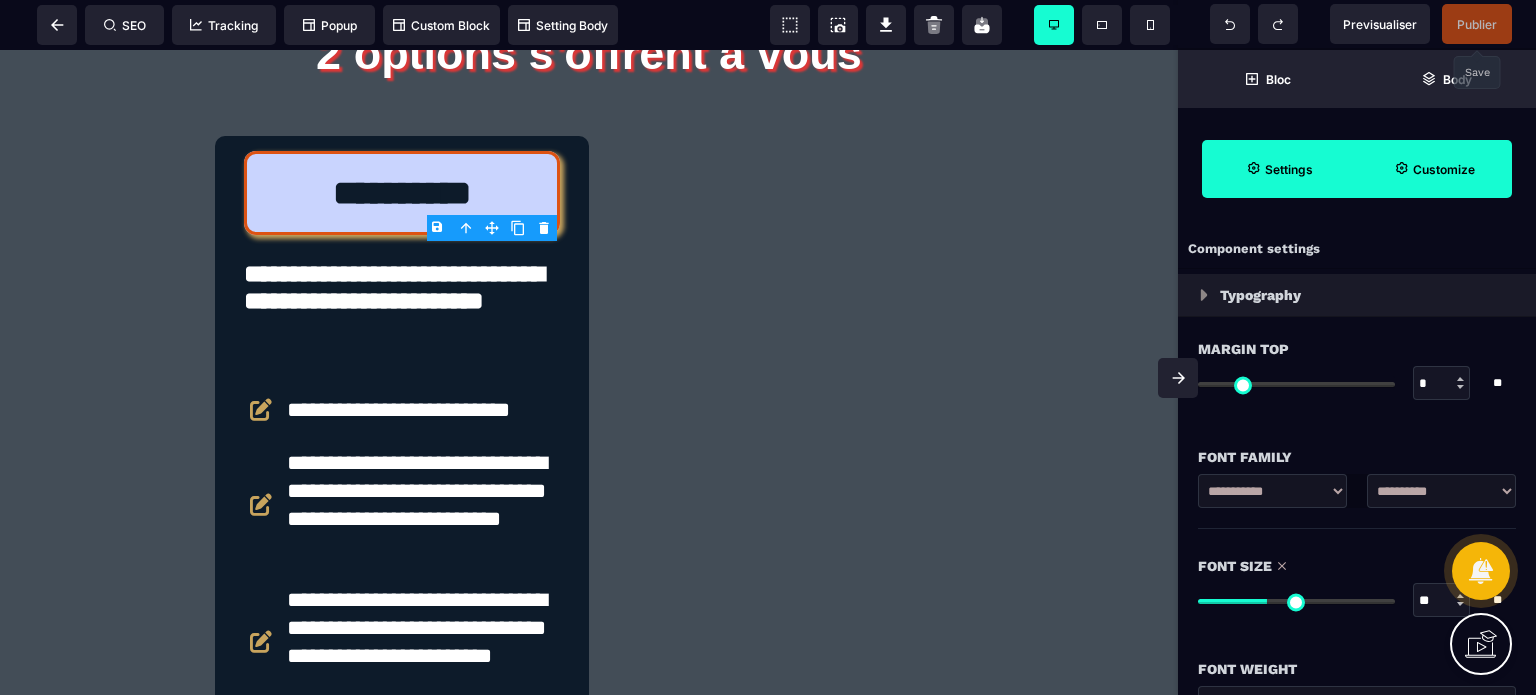 click on "Customize" at bounding box center [1434, 169] 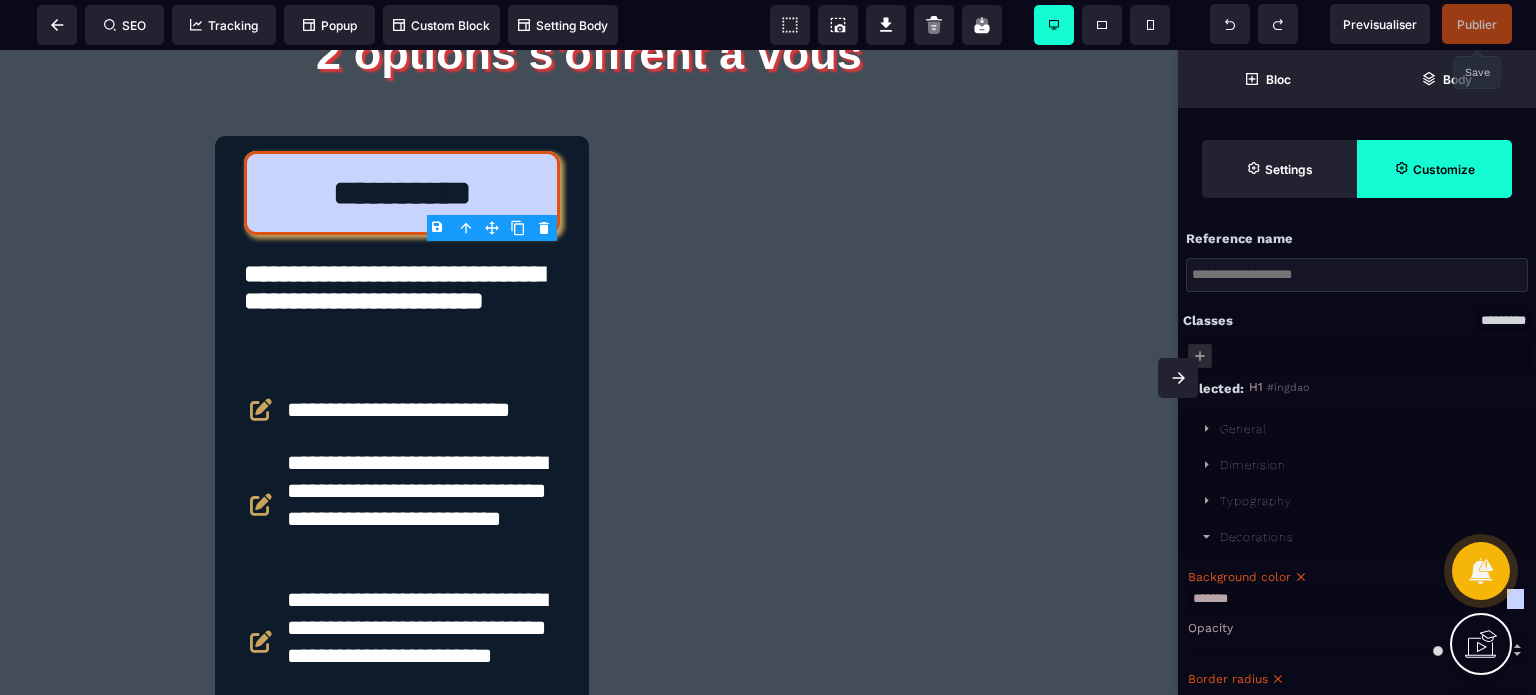 click on "Dimension" at bounding box center [1253, 465] 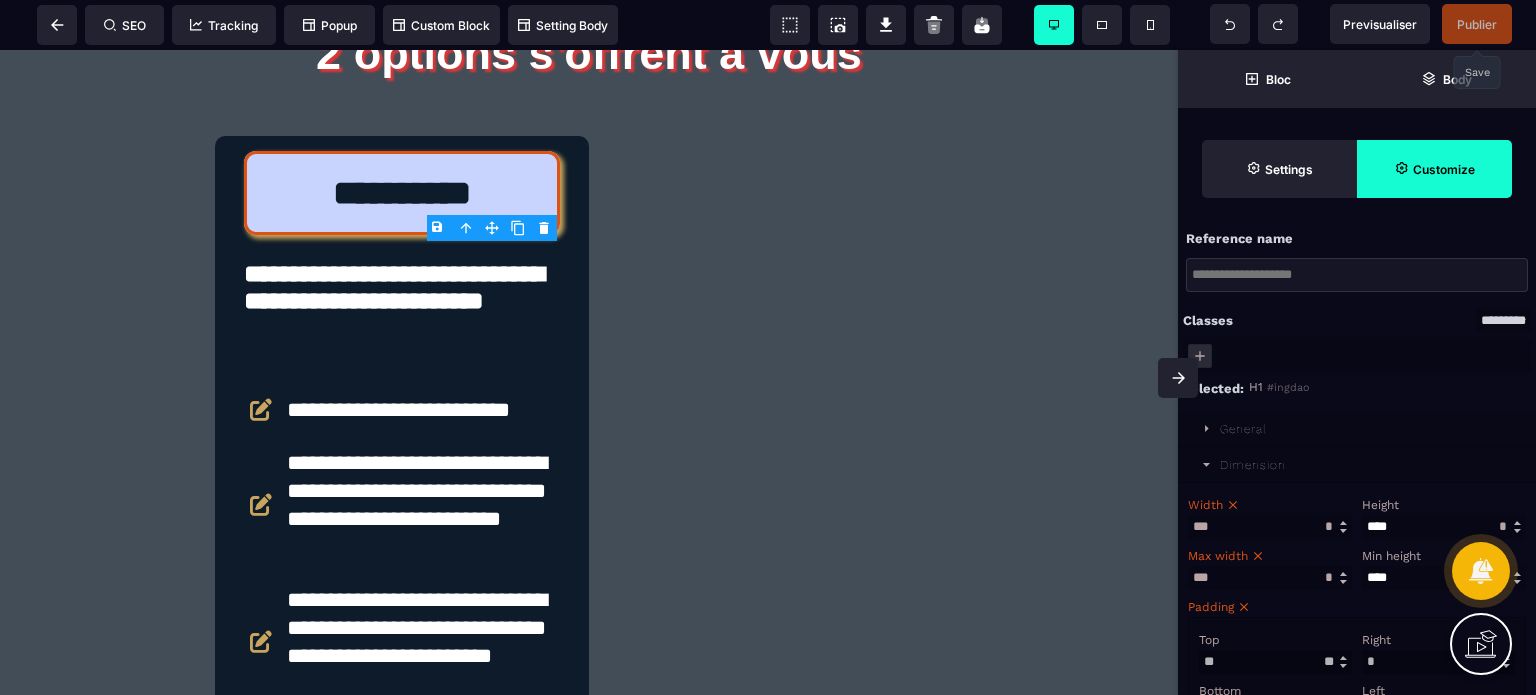 click on "Max width" at bounding box center [1267, 556] 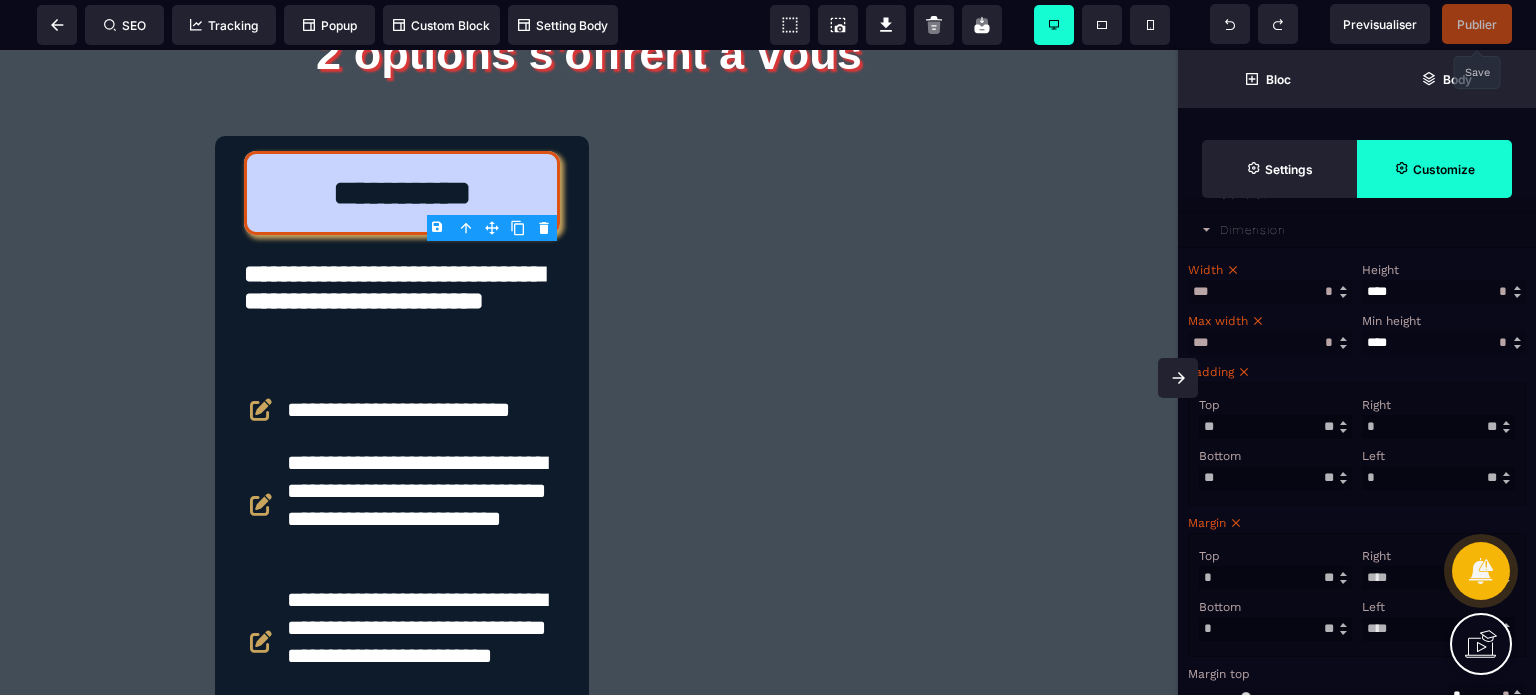 scroll, scrollTop: 280, scrollLeft: 0, axis: vertical 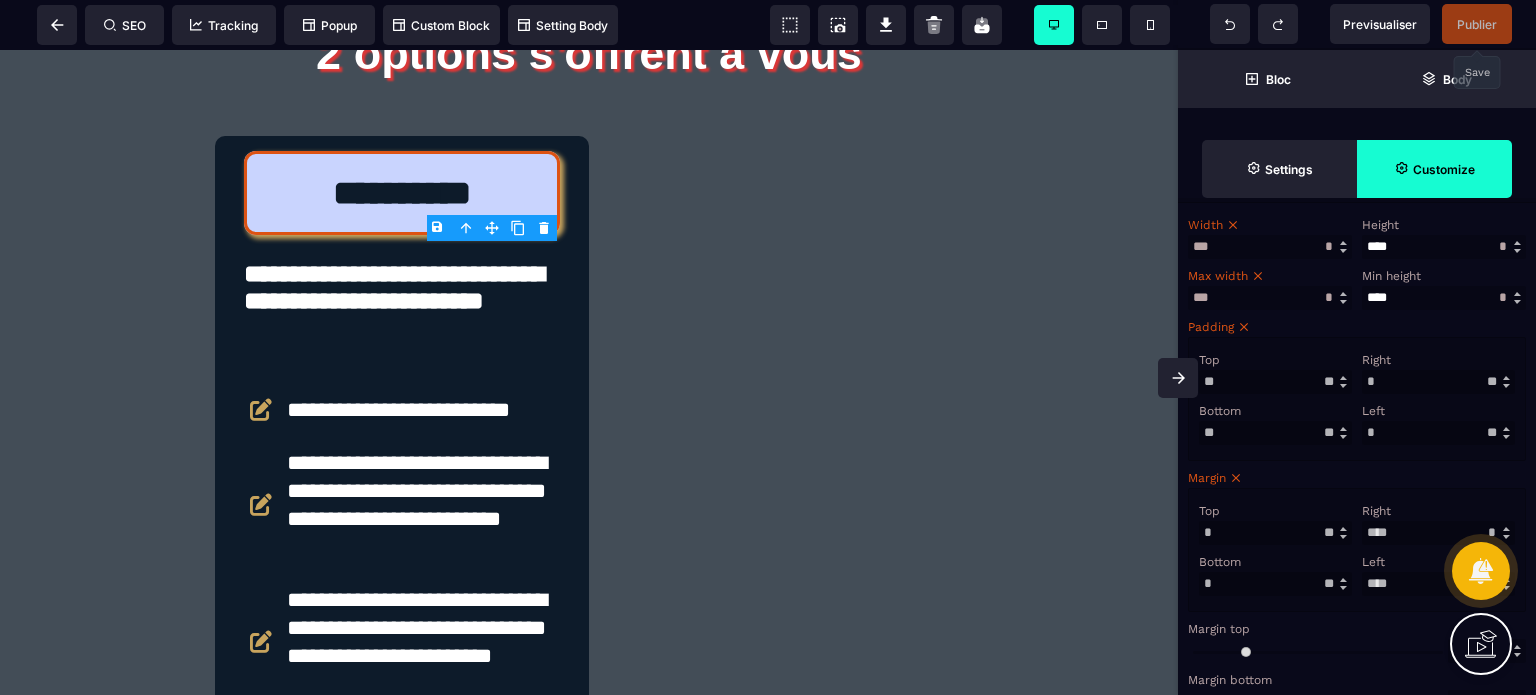 drag, startPoint x: 1254, startPoint y: 543, endPoint x: 1201, endPoint y: 550, distance: 53.460266 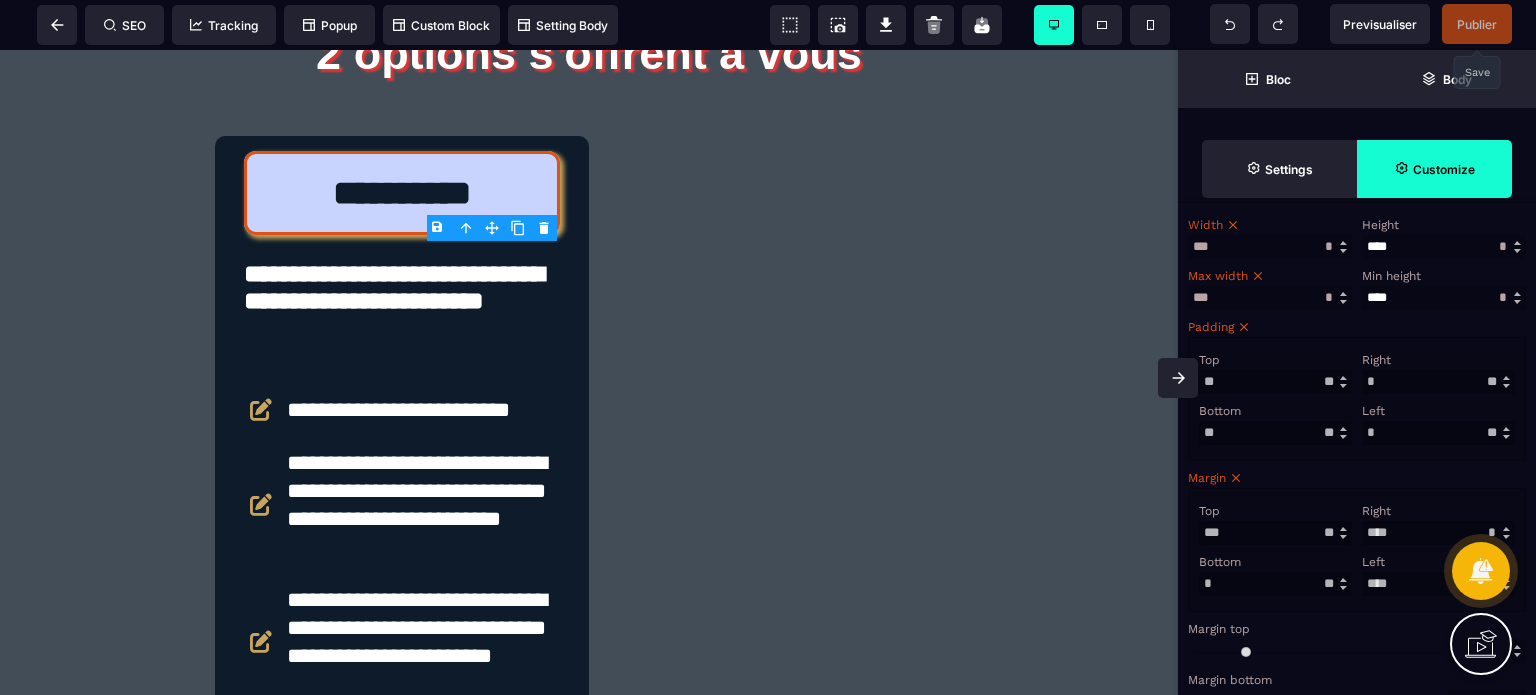 click on "Top
***
* ** * ** *** ** **" at bounding box center [1275, 522] 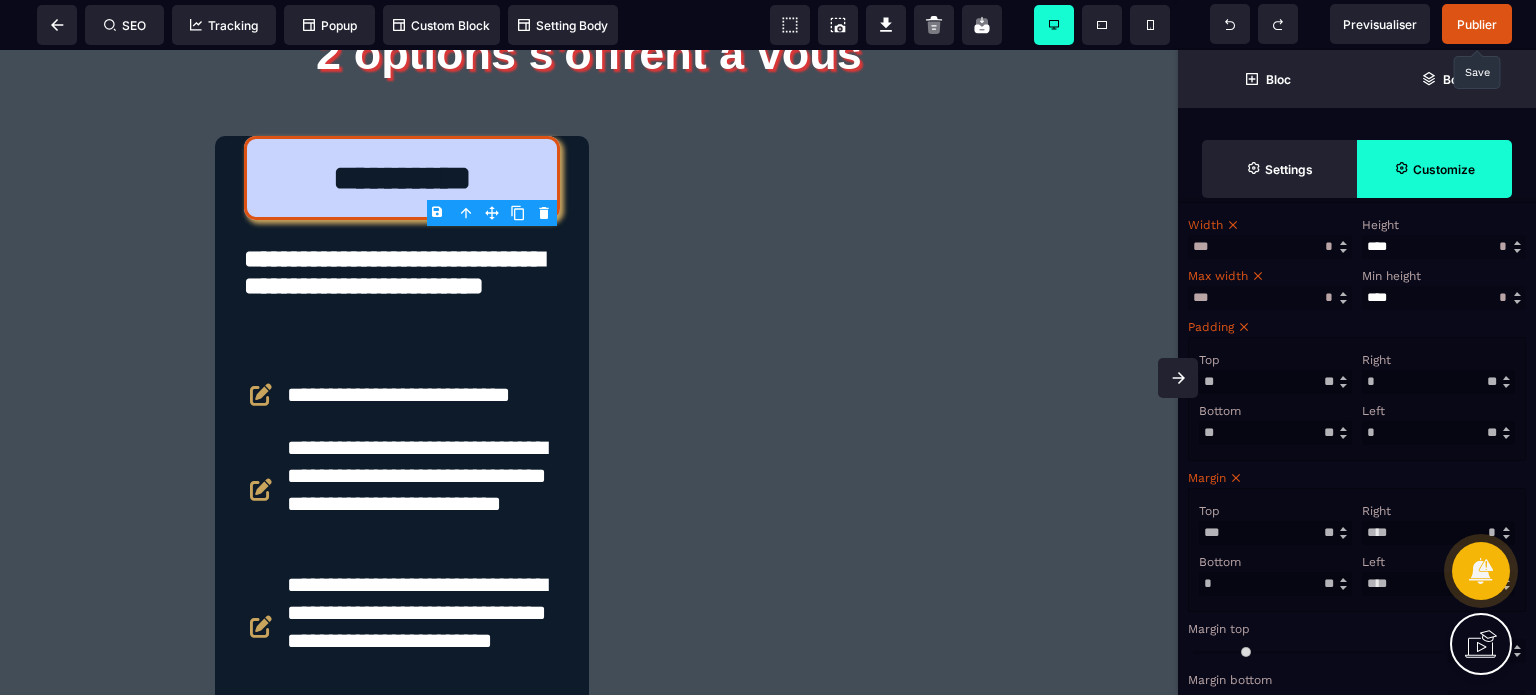 click at bounding box center (1178, 378) 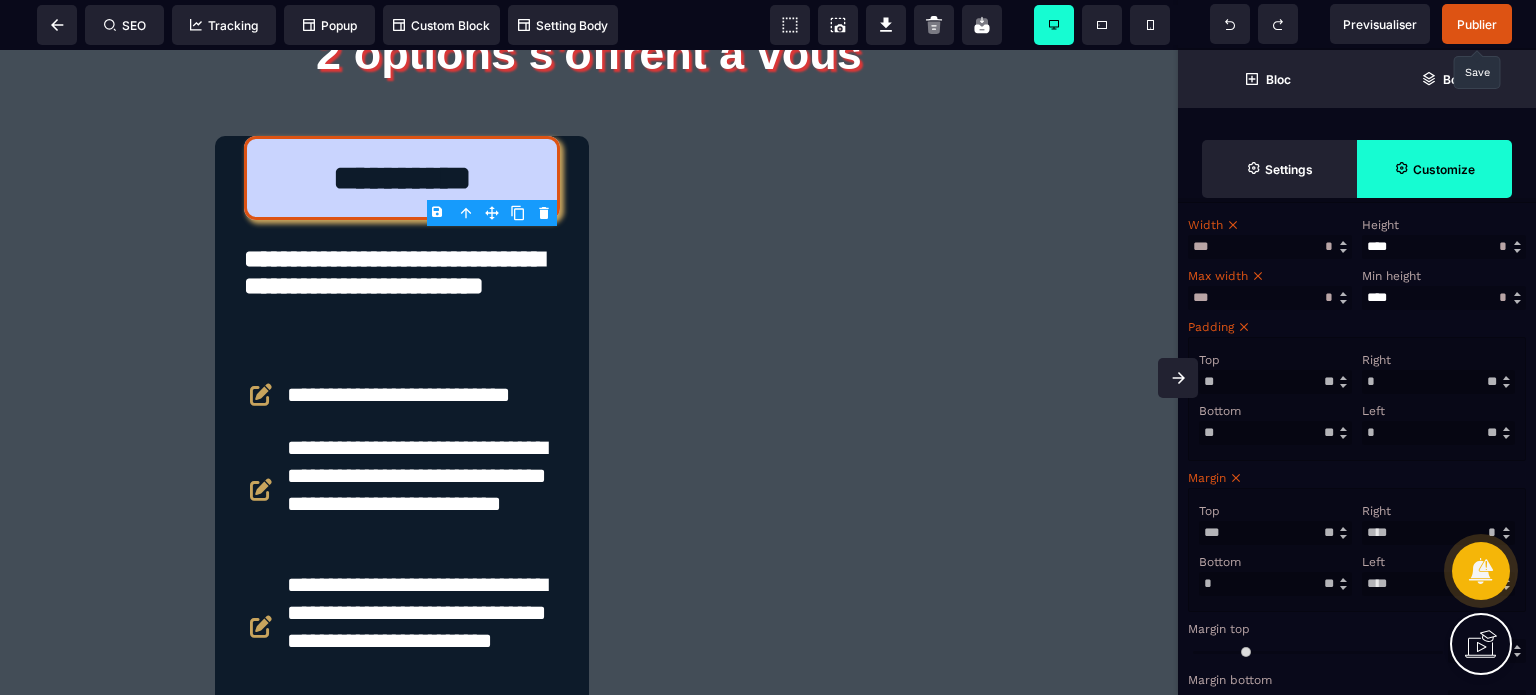 scroll, scrollTop: 0, scrollLeft: 0, axis: both 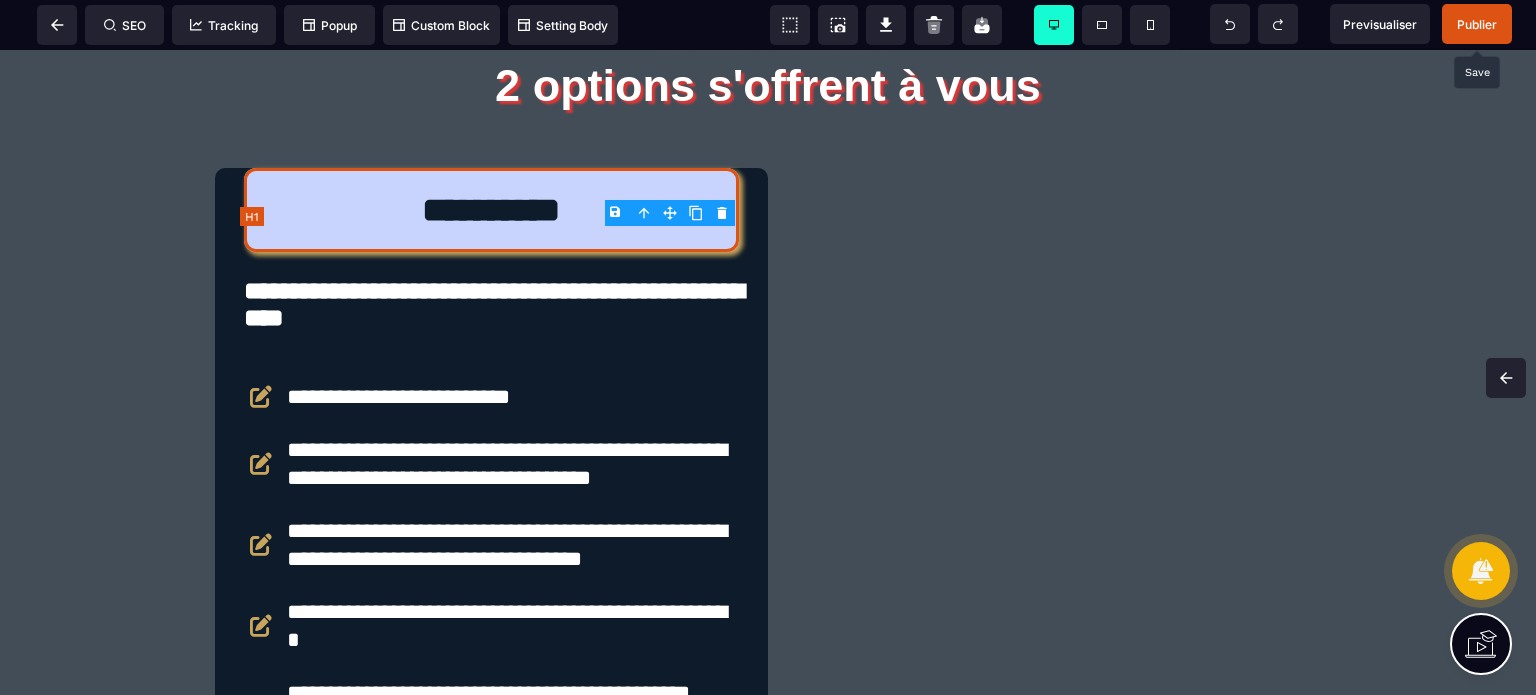 click on "**********" at bounding box center [491, 210] 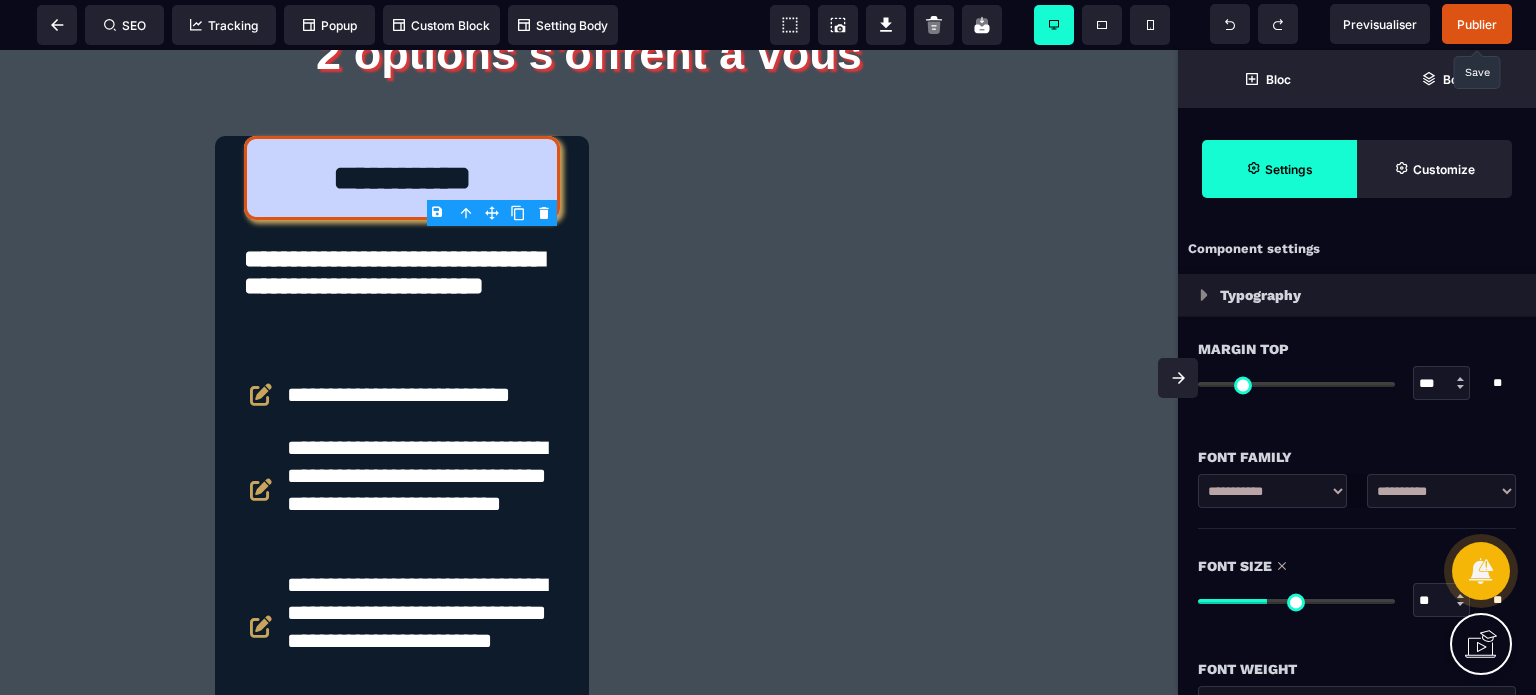 click on "***" at bounding box center (1442, 384) 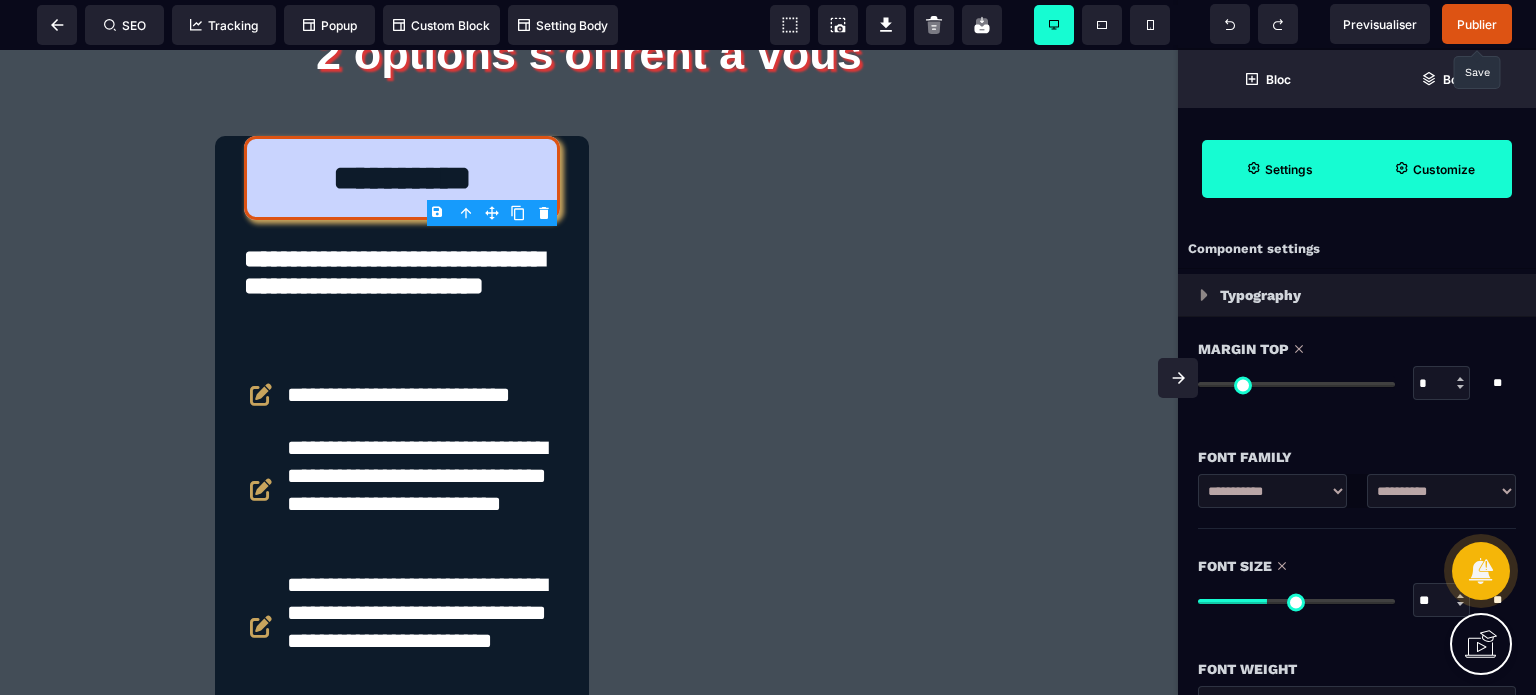 click on "Customize" at bounding box center (1434, 169) 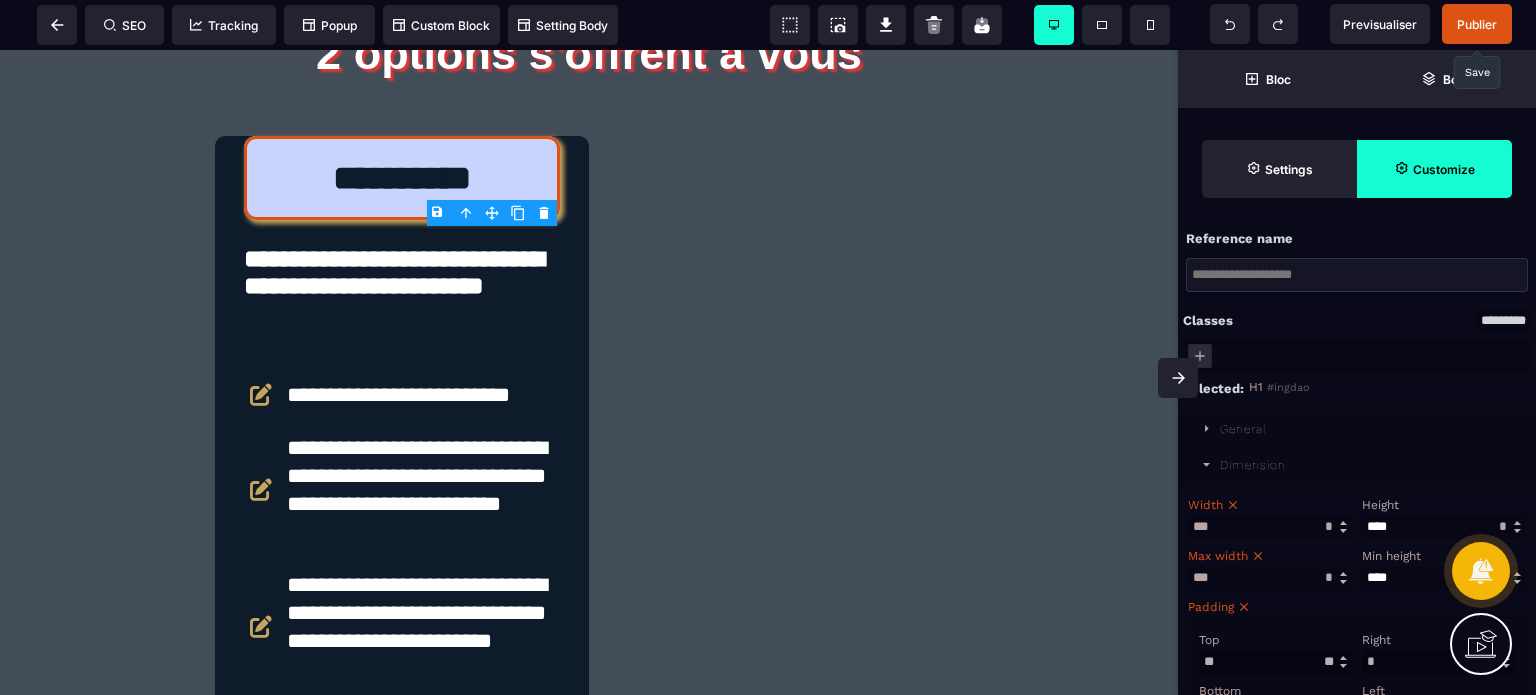 click on "Width" at bounding box center (1267, 505) 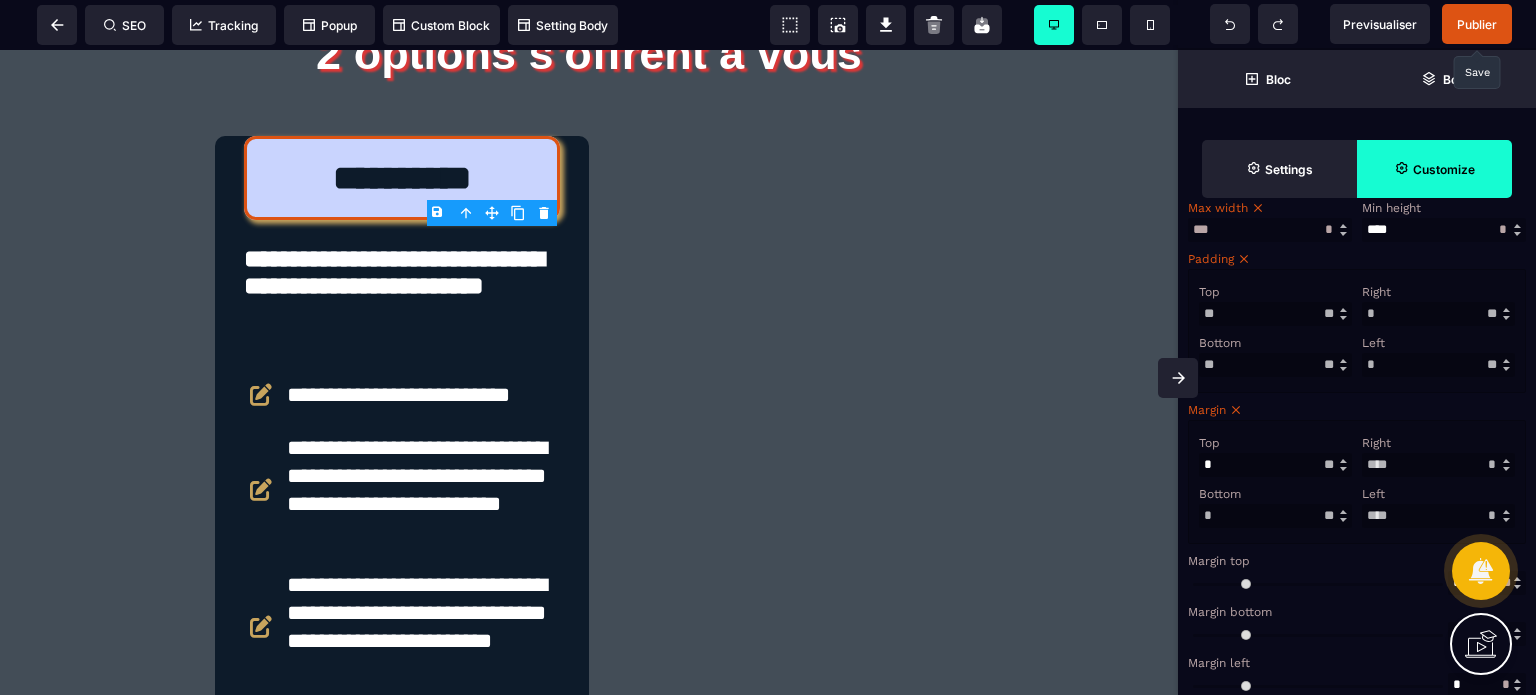 scroll, scrollTop: 320, scrollLeft: 0, axis: vertical 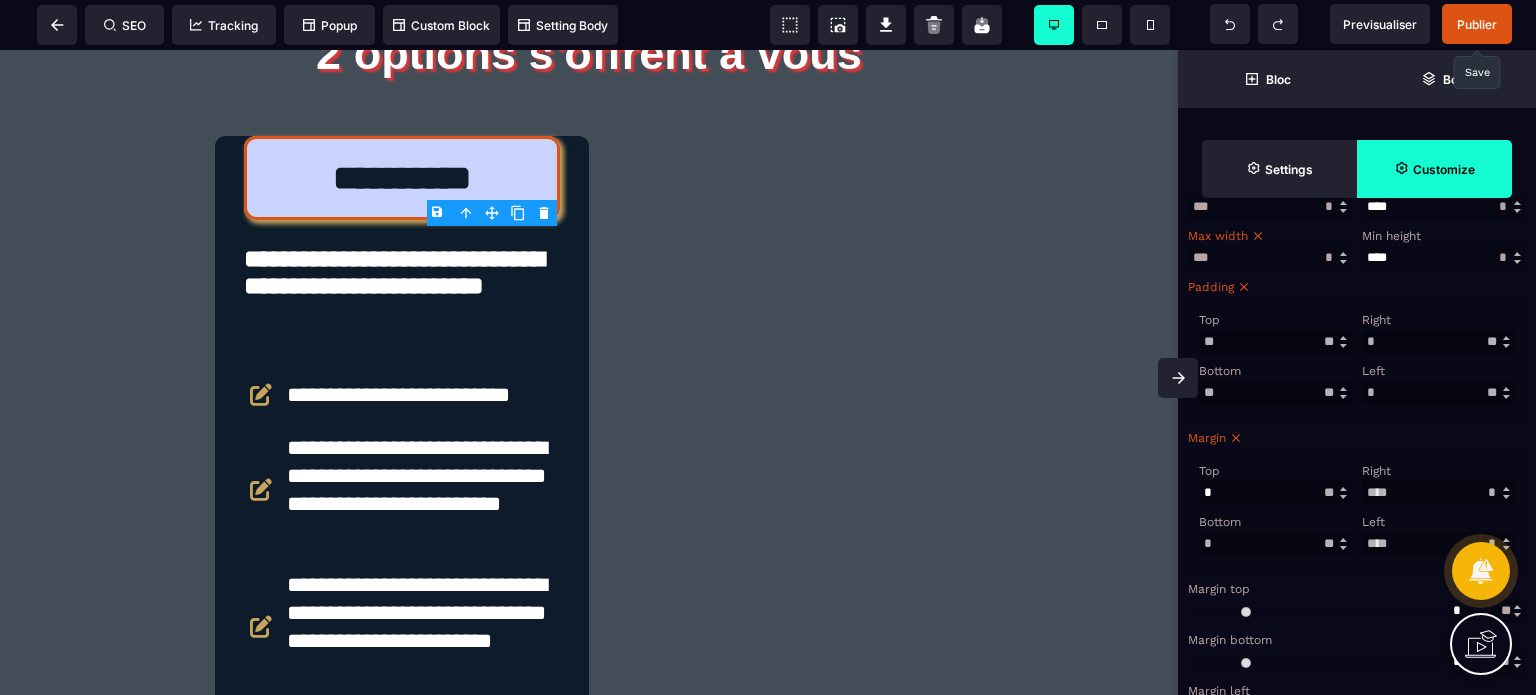 drag, startPoint x: 1237, startPoint y: 500, endPoint x: 1194, endPoint y: 507, distance: 43.56604 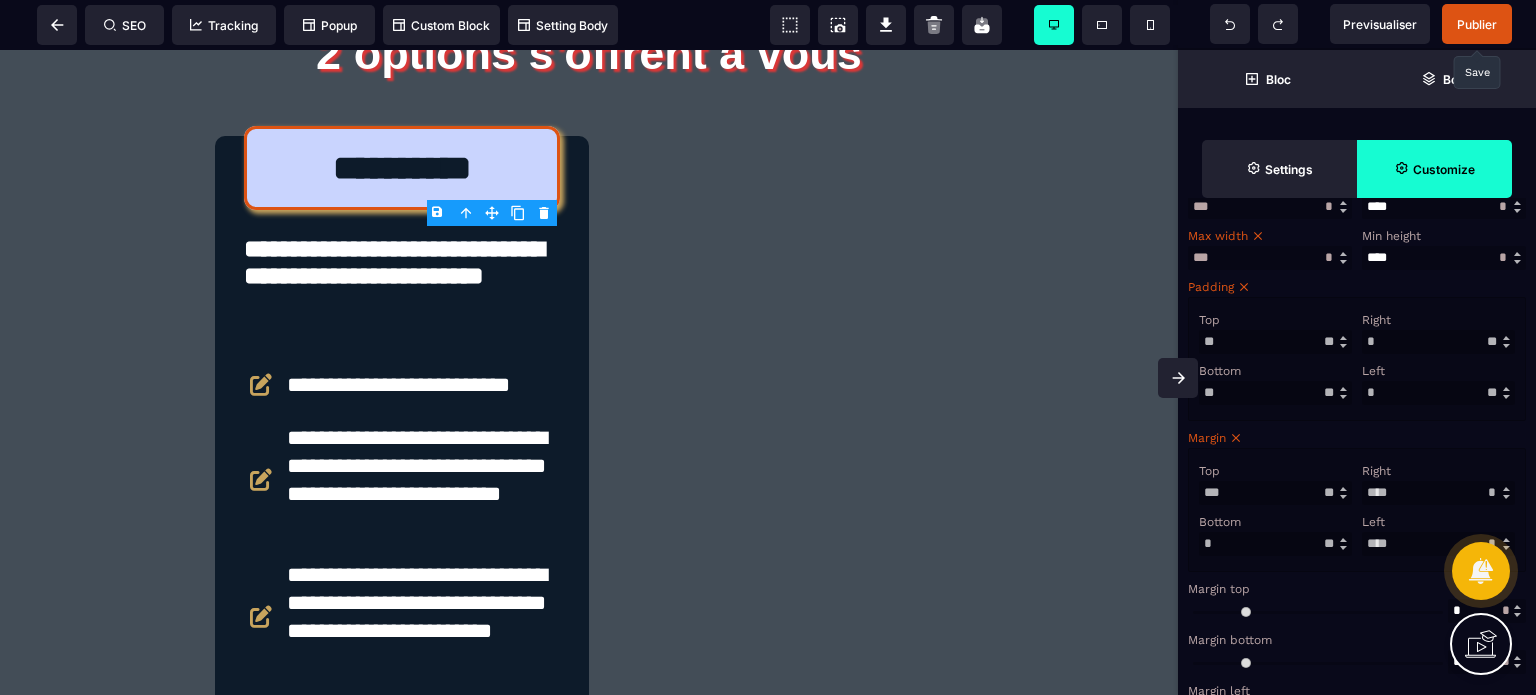 click on "Top
***
* ** * ** *** ** **" at bounding box center (1275, 482) 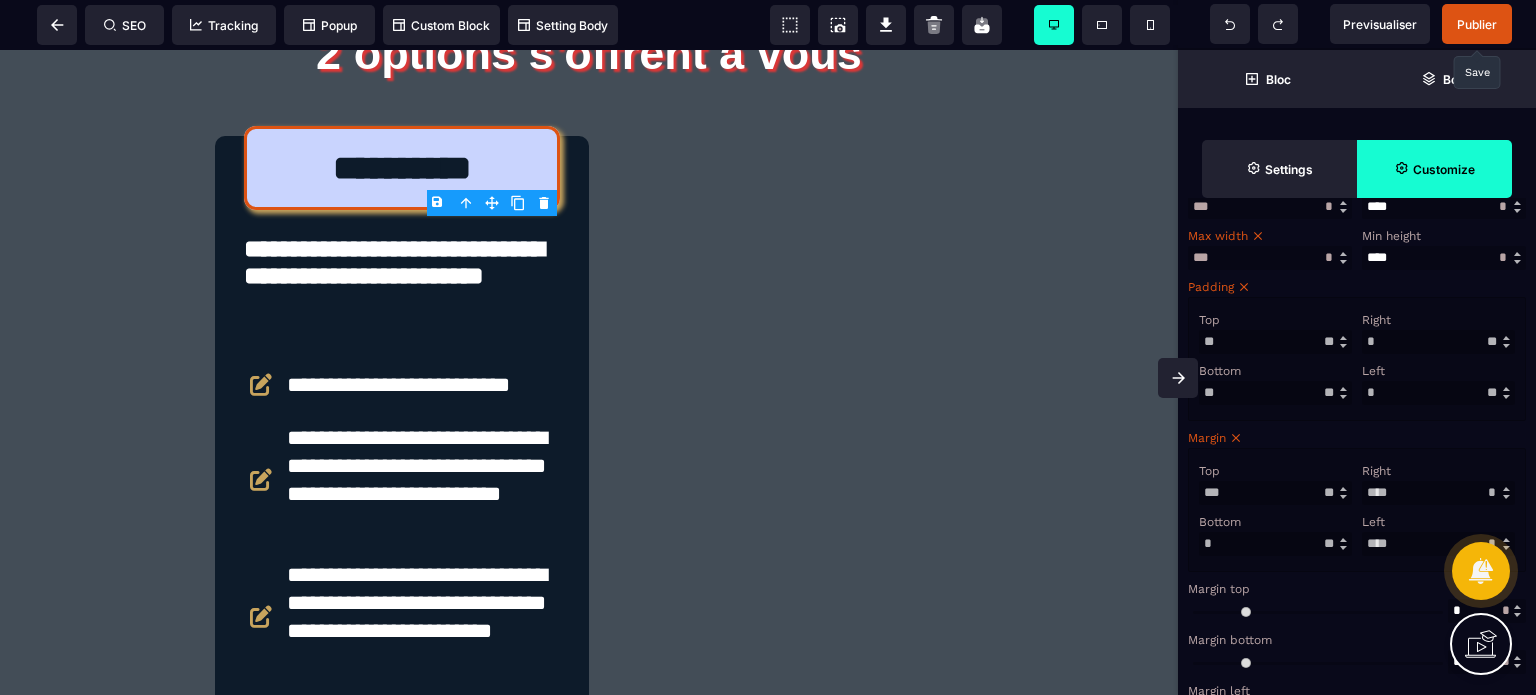 click at bounding box center (1178, 378) 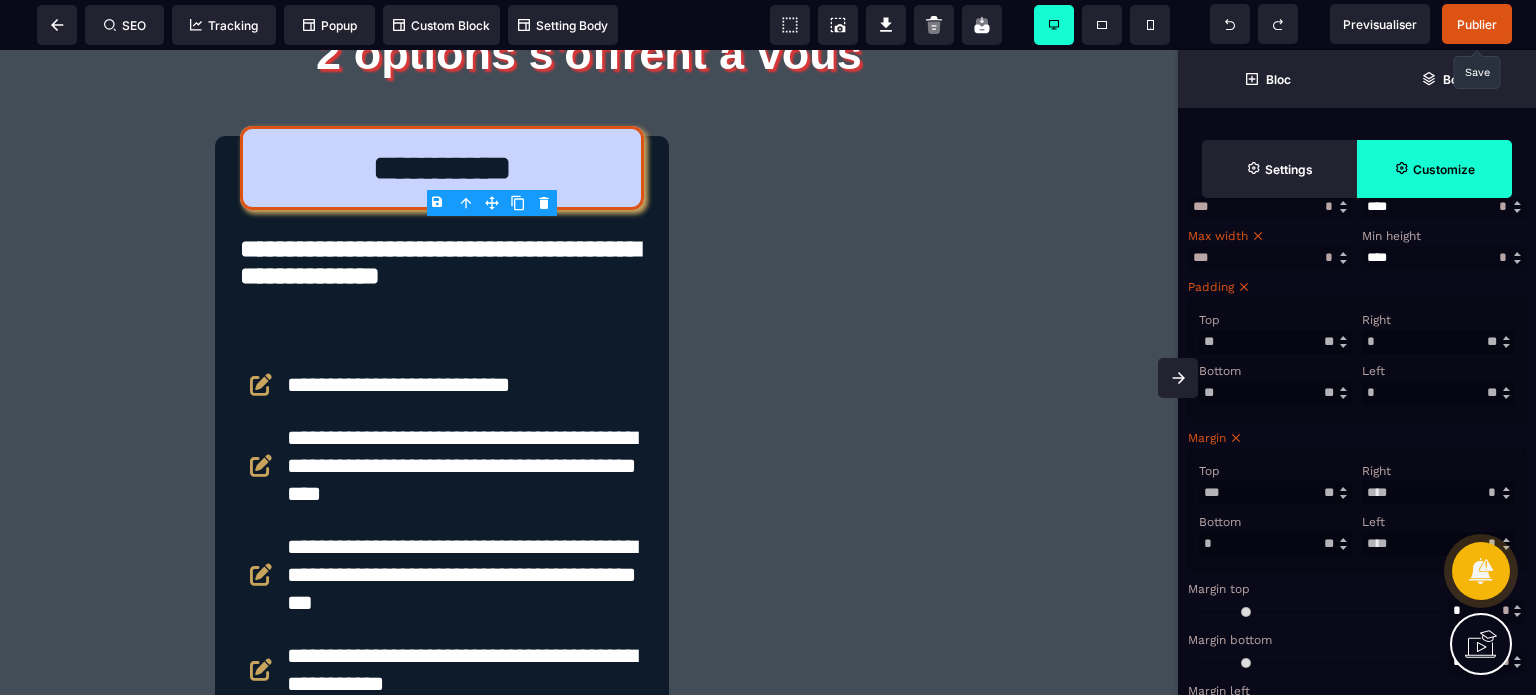 scroll, scrollTop: 0, scrollLeft: 0, axis: both 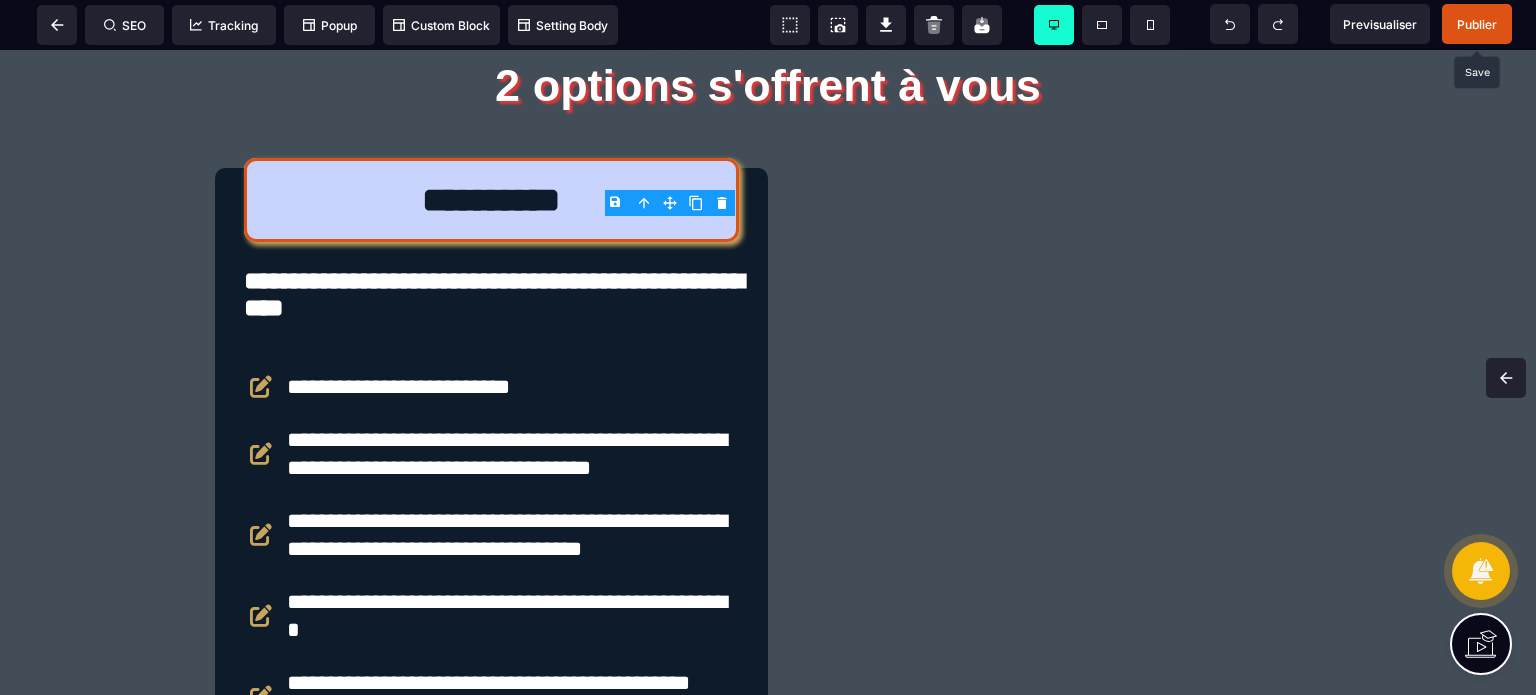 click on "Publier" at bounding box center [1477, 24] 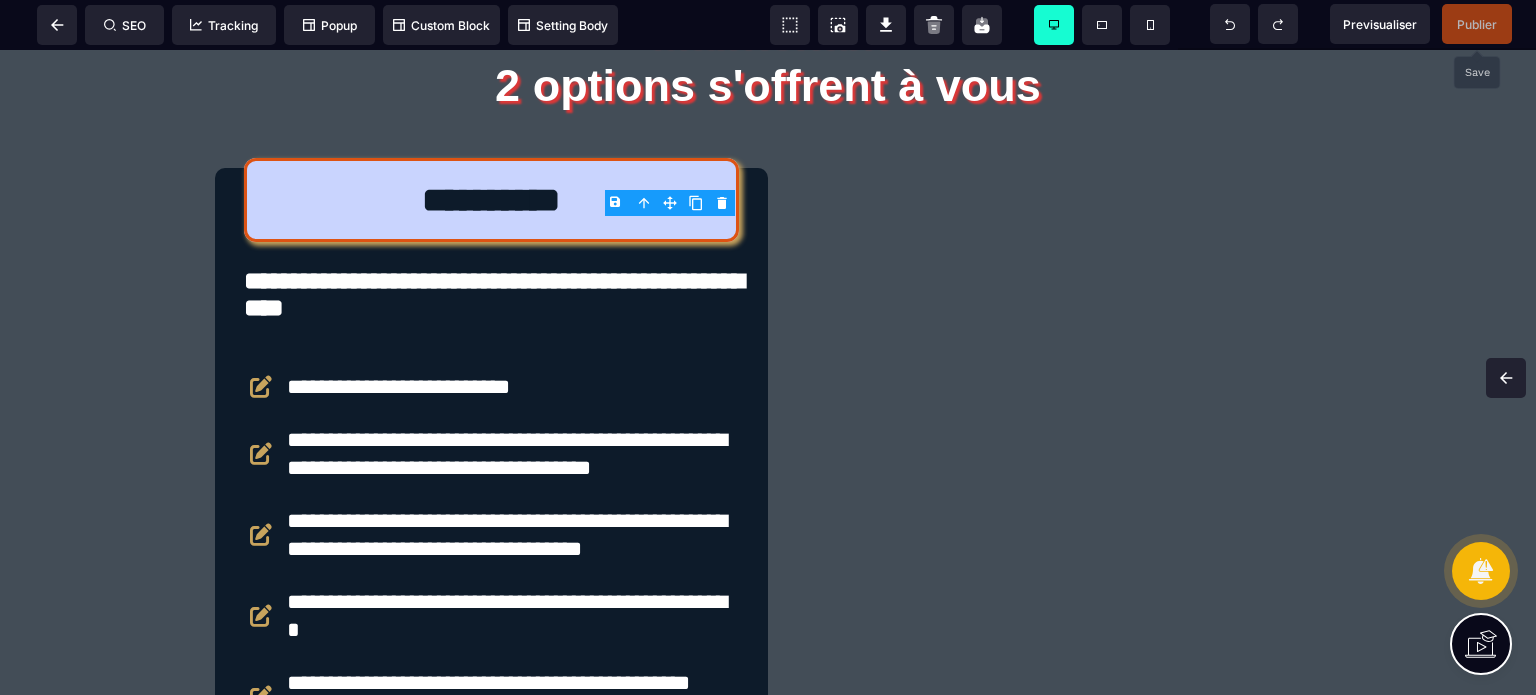 click on "Publier" at bounding box center [1477, 24] 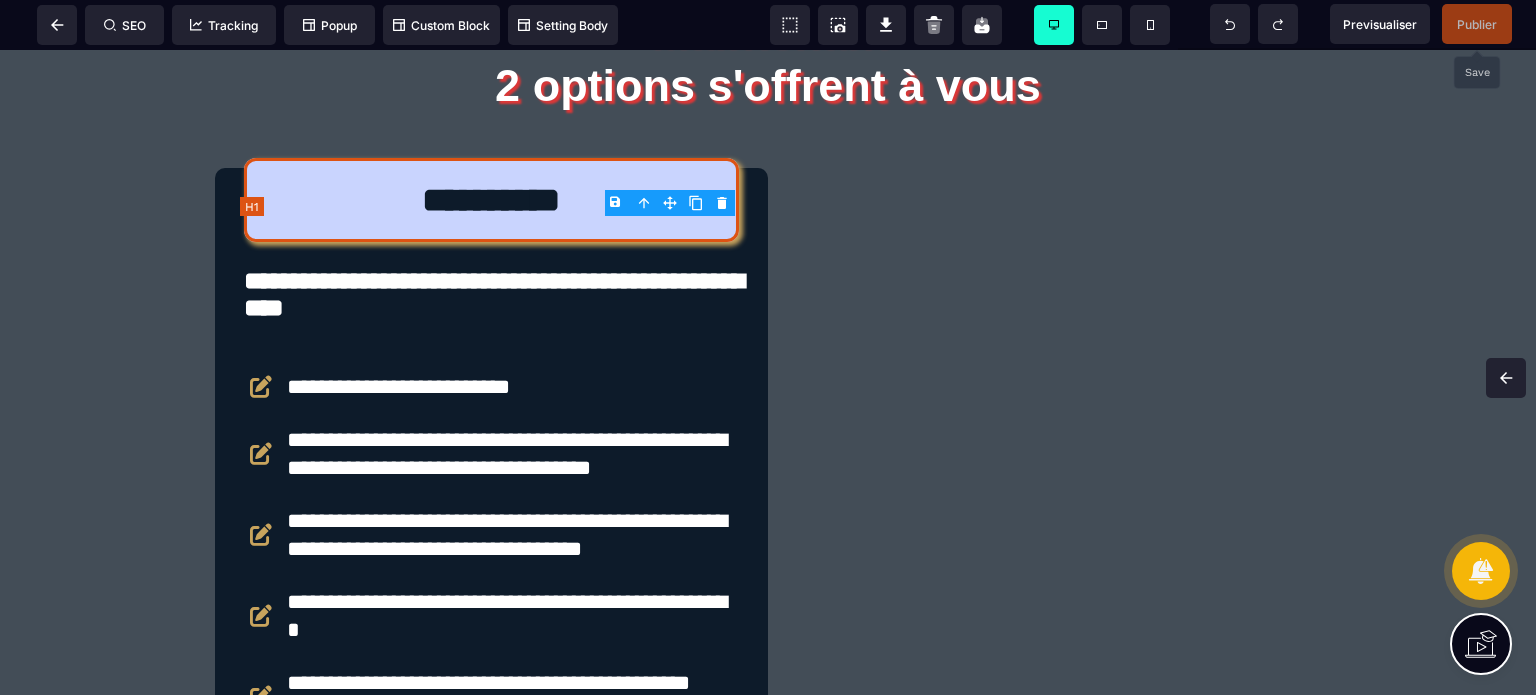 click on "**********" at bounding box center [491, 200] 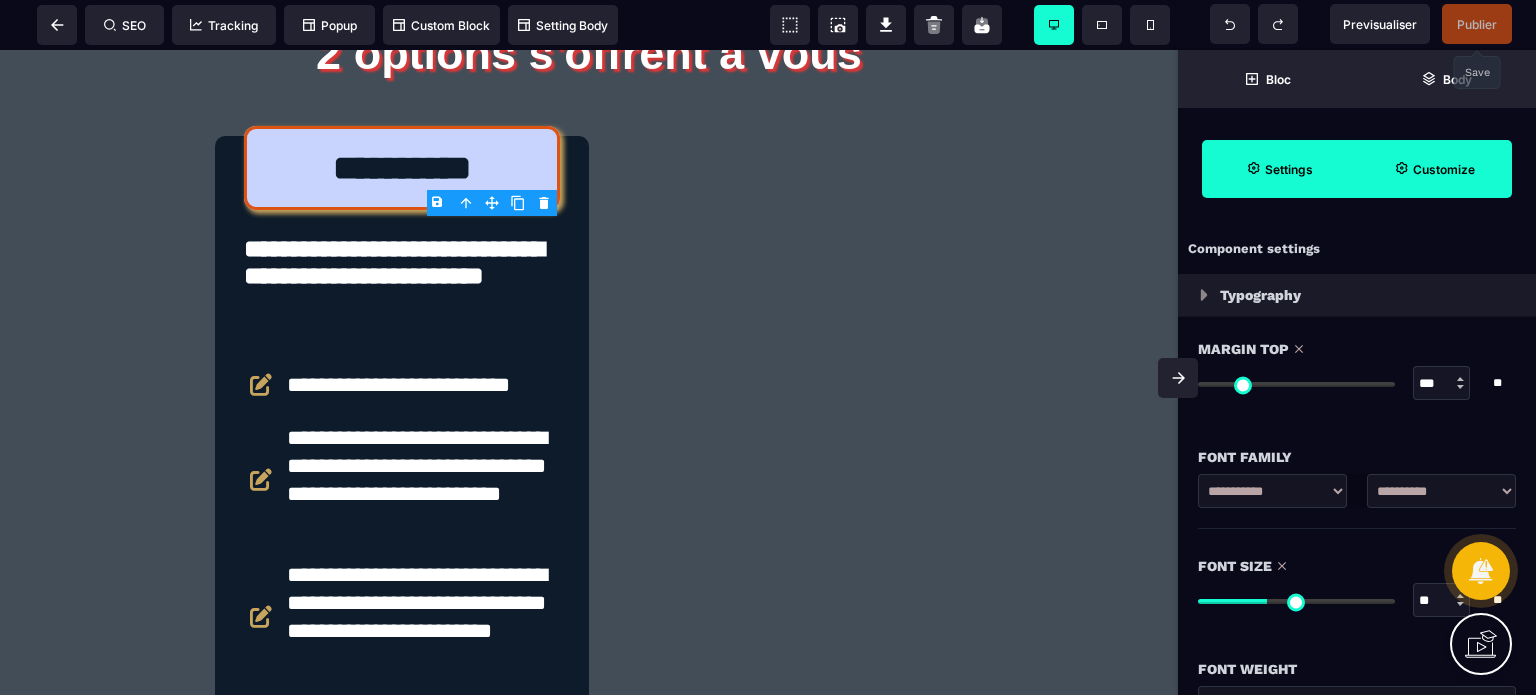 click on "Customize" at bounding box center [1444, 169] 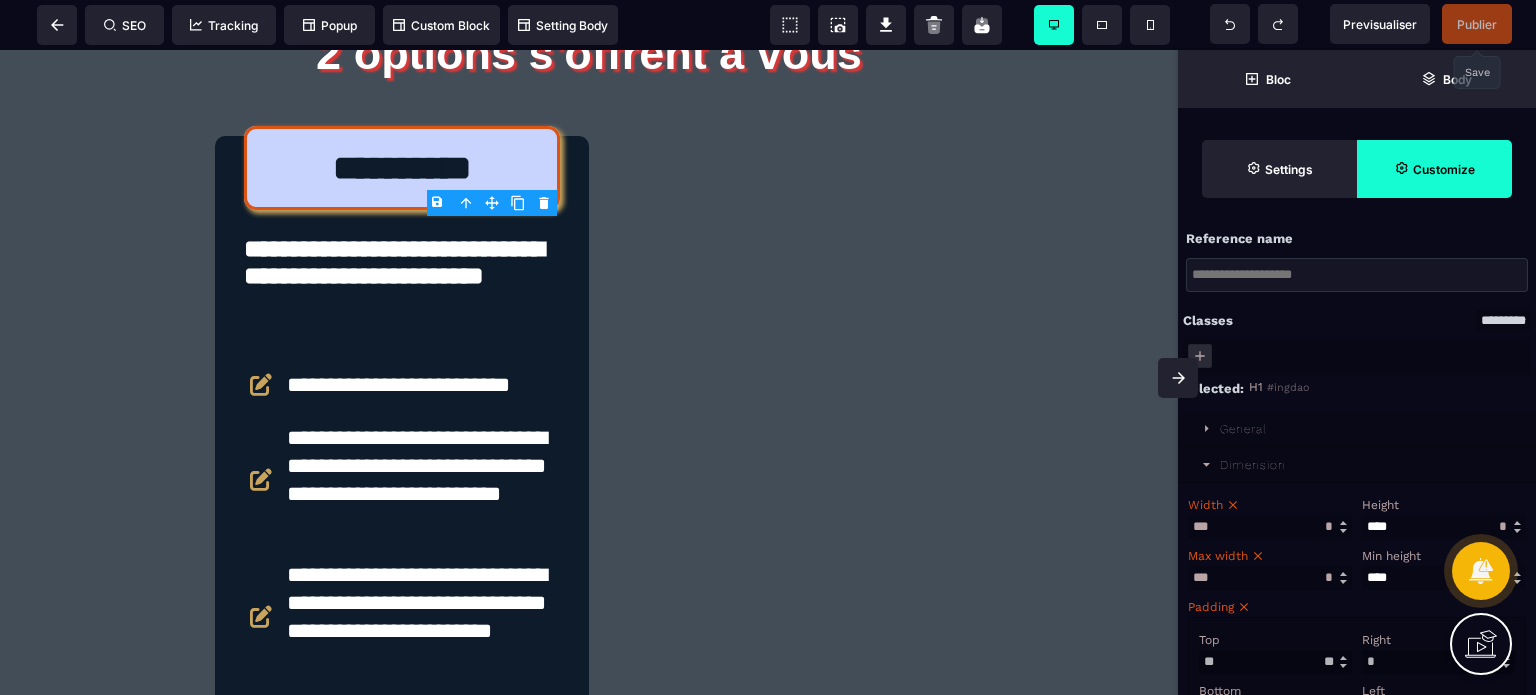 click on "Width
***
* ** * ** *** ** **" at bounding box center [1270, 516] 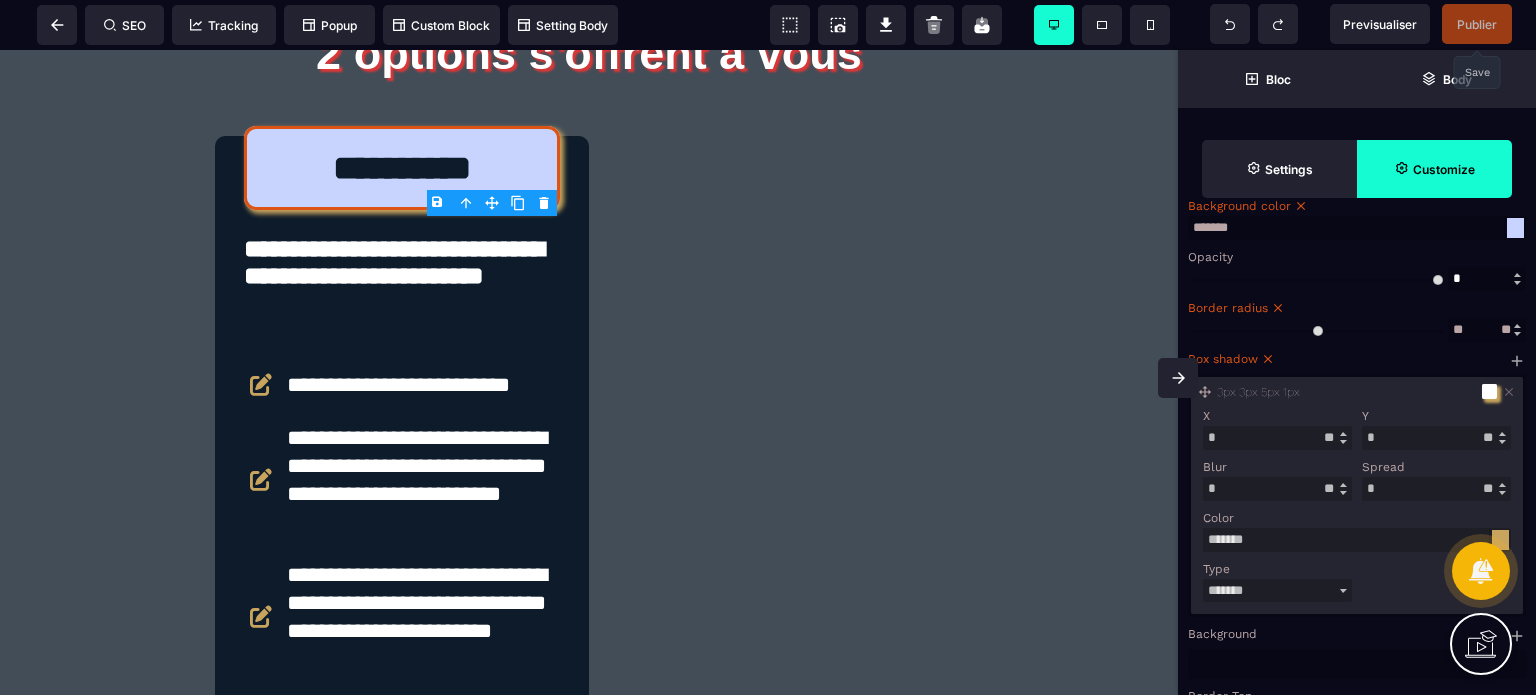 scroll, scrollTop: 1040, scrollLeft: 0, axis: vertical 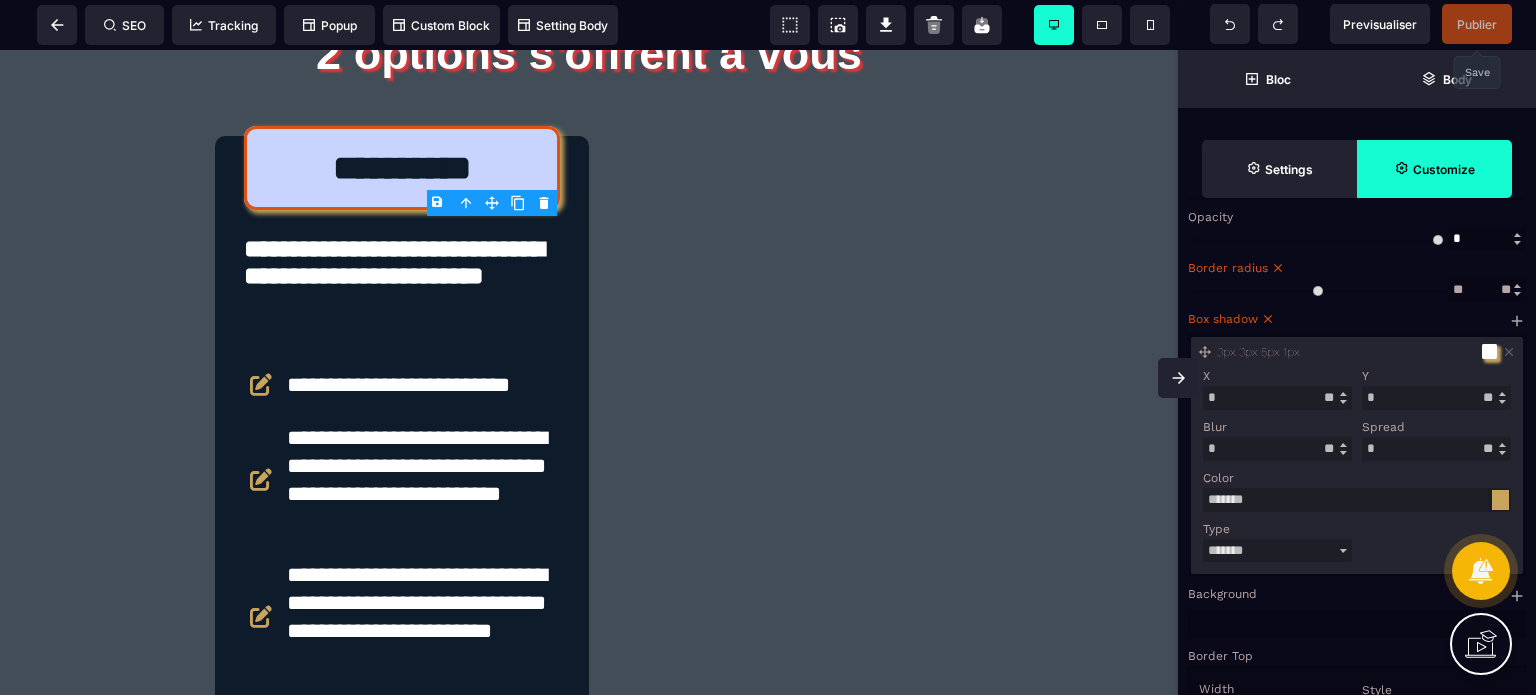drag, startPoint x: 1377, startPoint y: 479, endPoint x: 1336, endPoint y: 488, distance: 41.976185 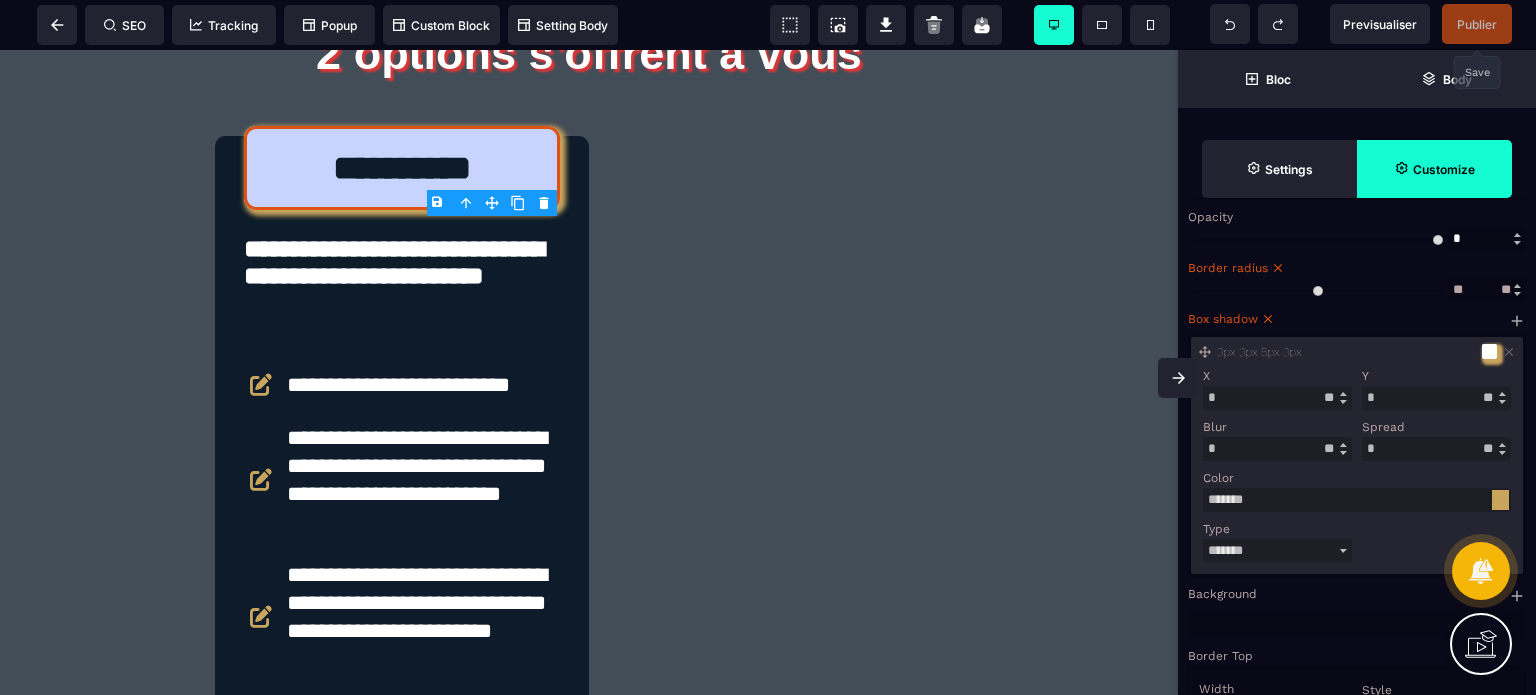 drag, startPoint x: 1373, startPoint y: 425, endPoint x: 1352, endPoint y: 427, distance: 21.095022 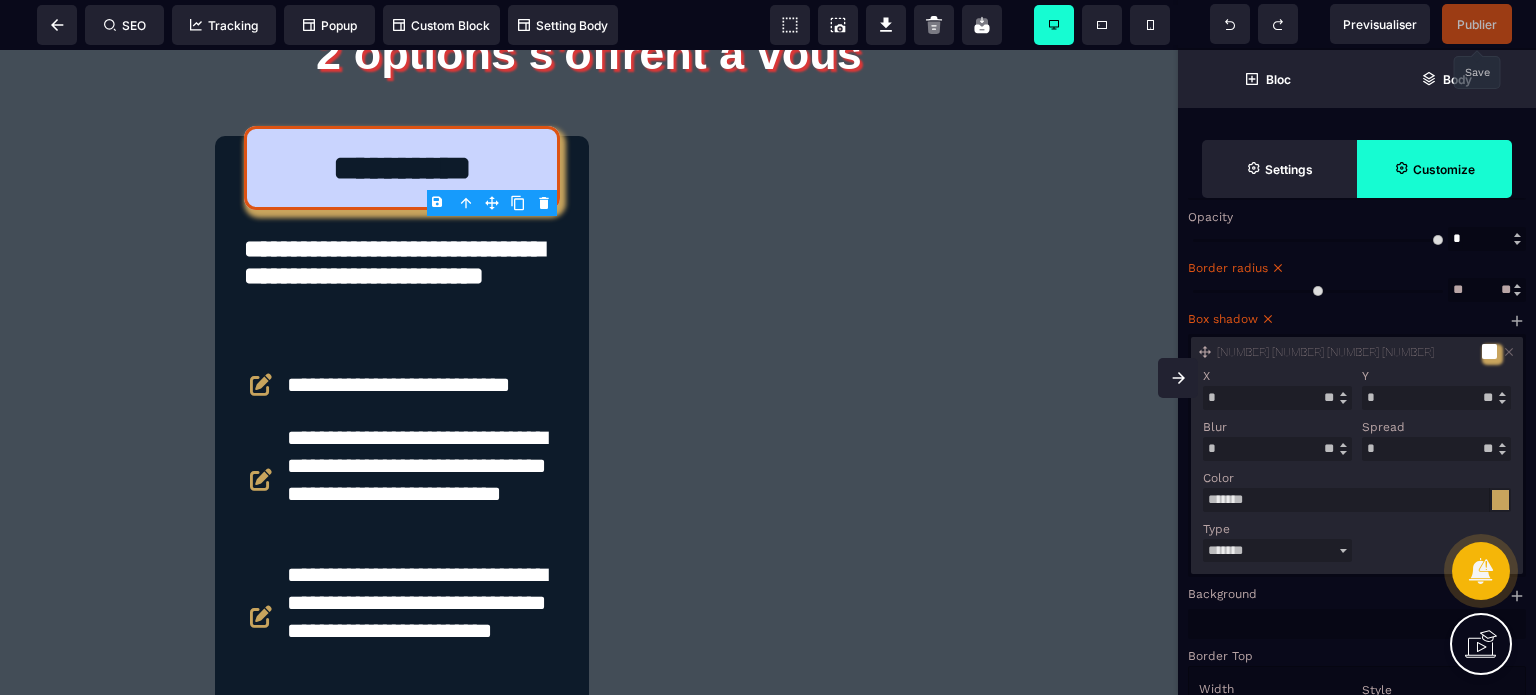 drag, startPoint x: 1246, startPoint y: 469, endPoint x: 1208, endPoint y: 481, distance: 39.849716 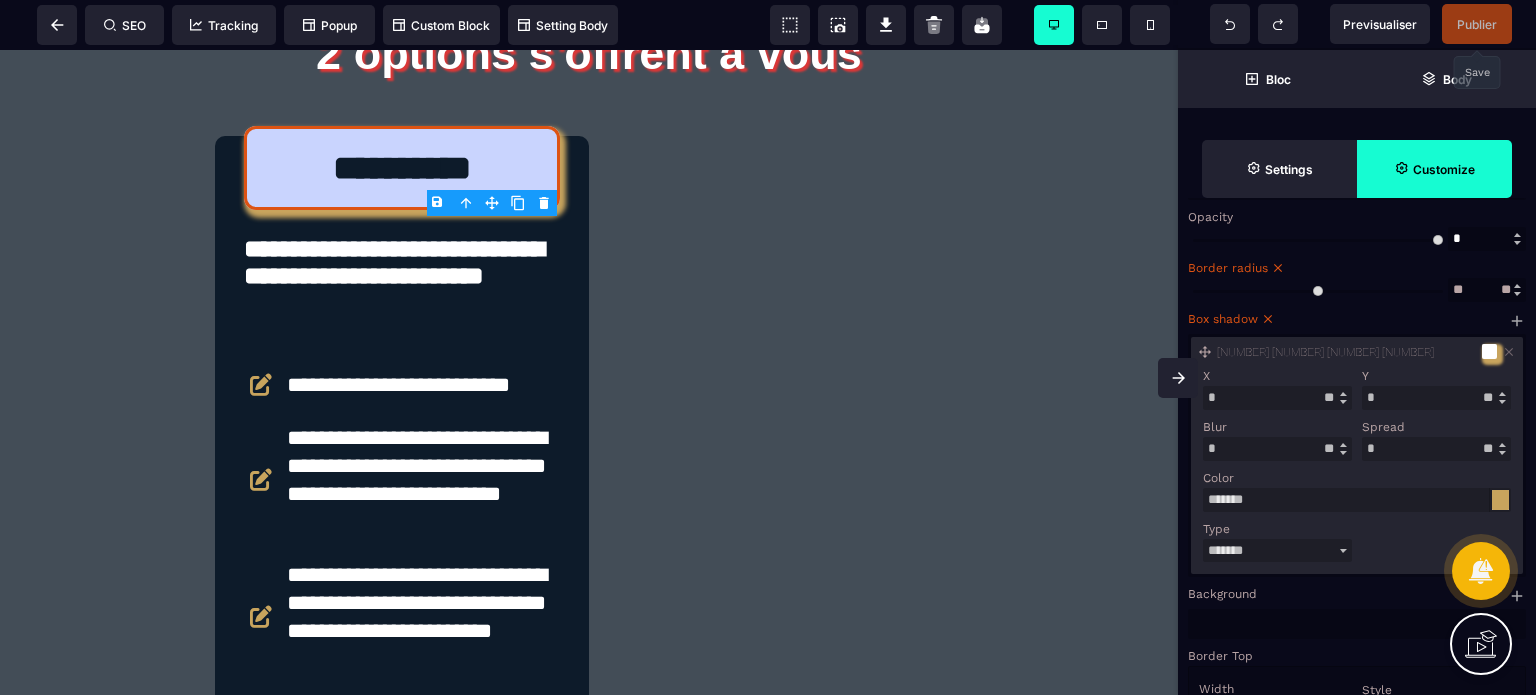 click on "*" at bounding box center [1277, 449] 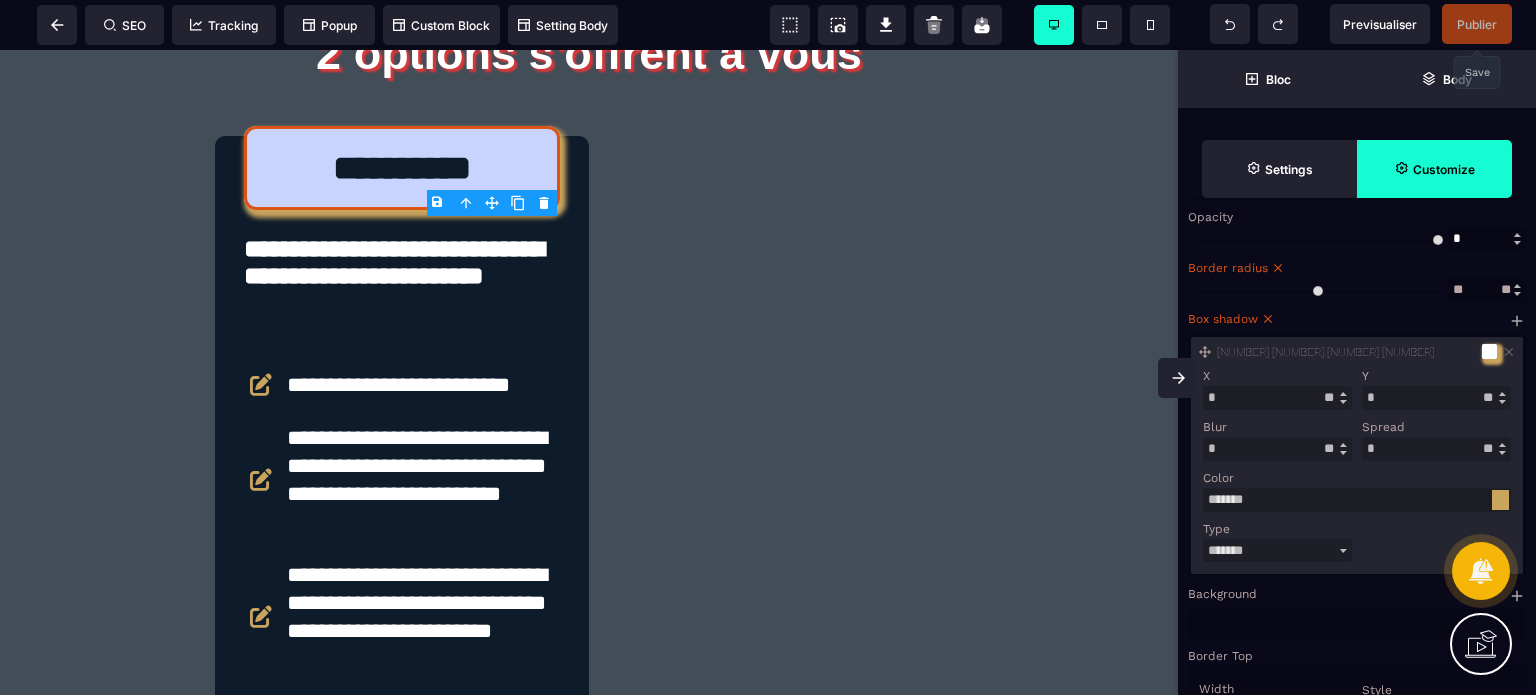 drag, startPoint x: 1236, startPoint y: 419, endPoint x: 1190, endPoint y: 427, distance: 46.69047 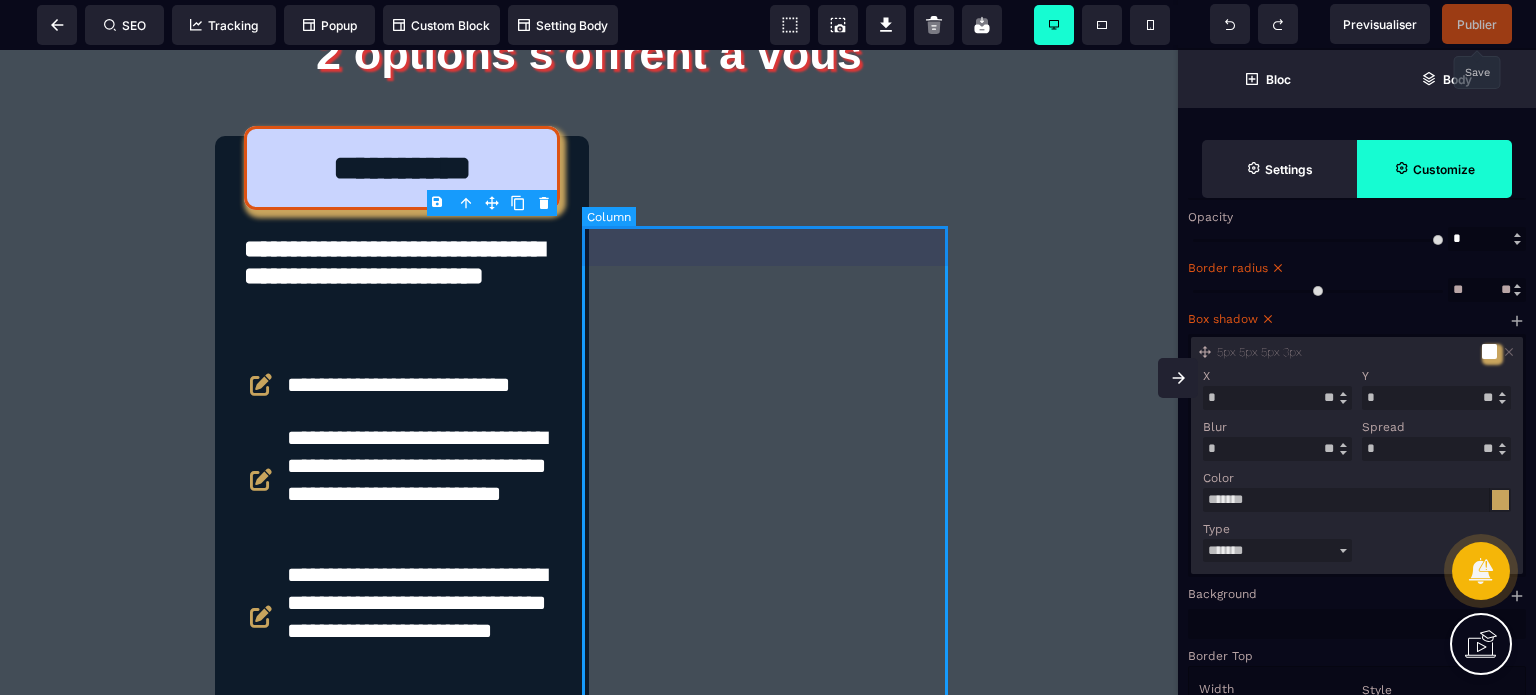 click at bounding box center (776, 905) 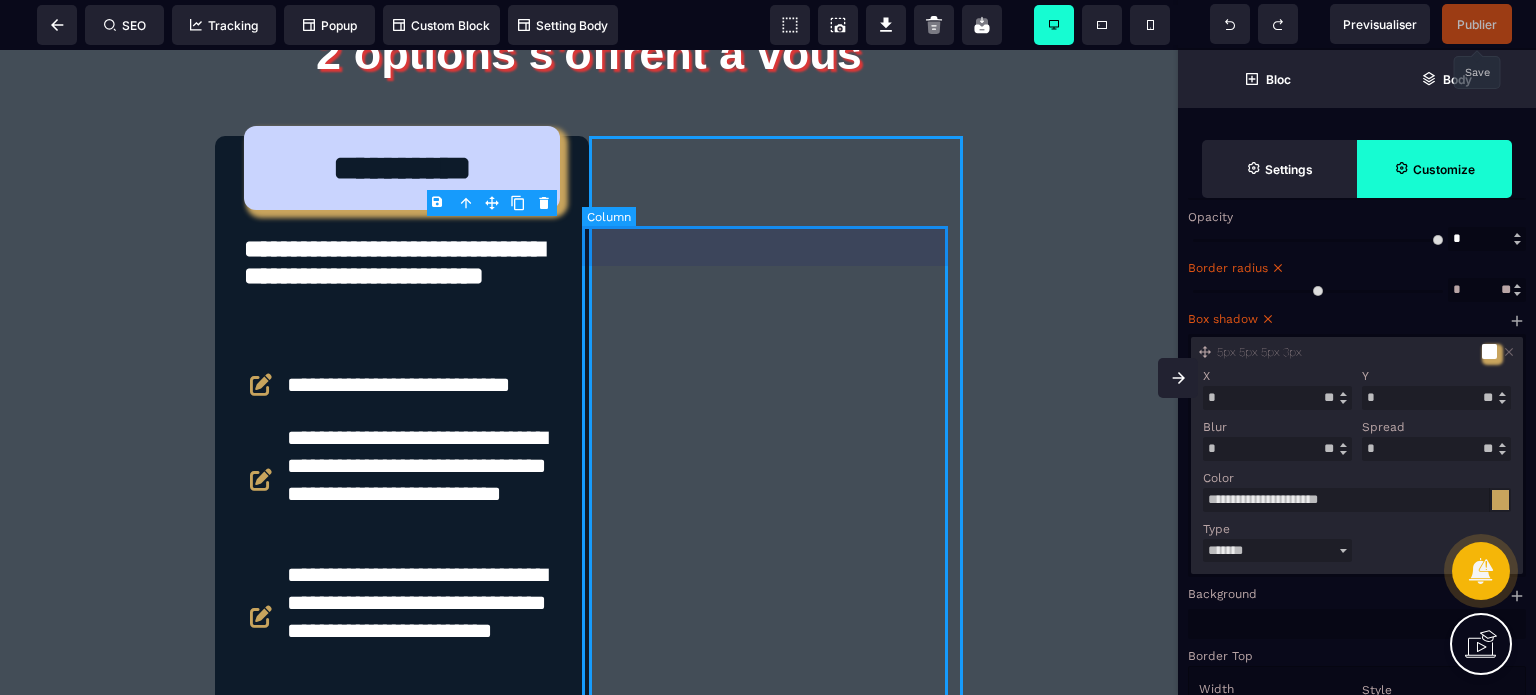scroll, scrollTop: 0, scrollLeft: 0, axis: both 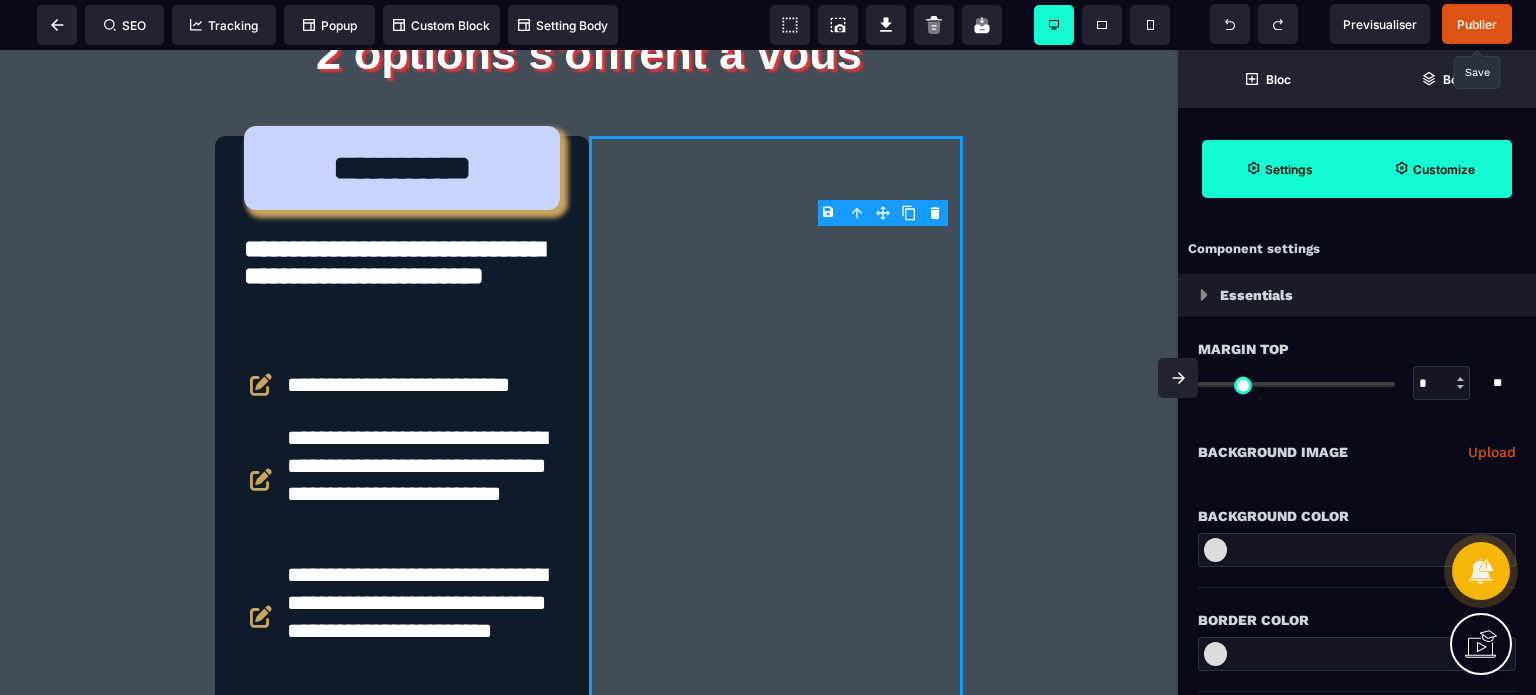 click at bounding box center [1178, 378] 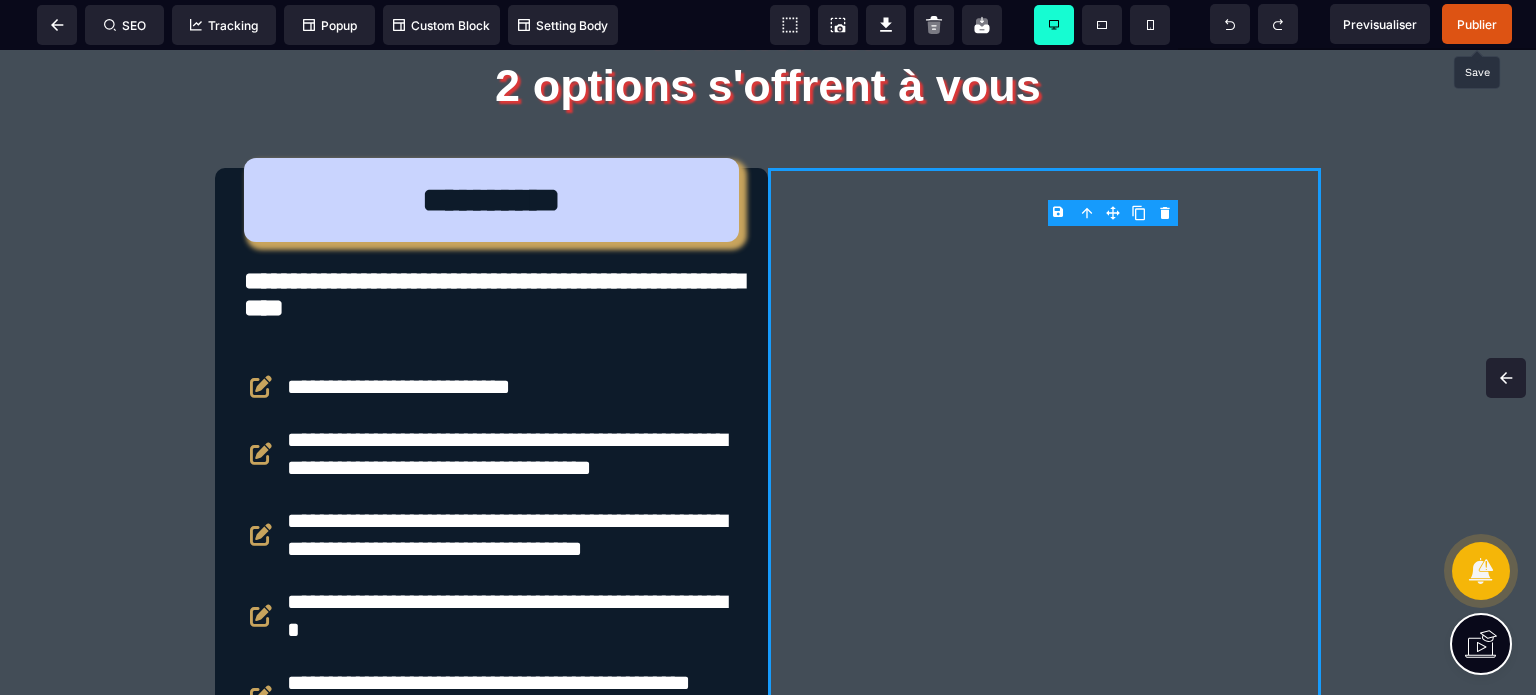 click on "Publier" at bounding box center (1477, 24) 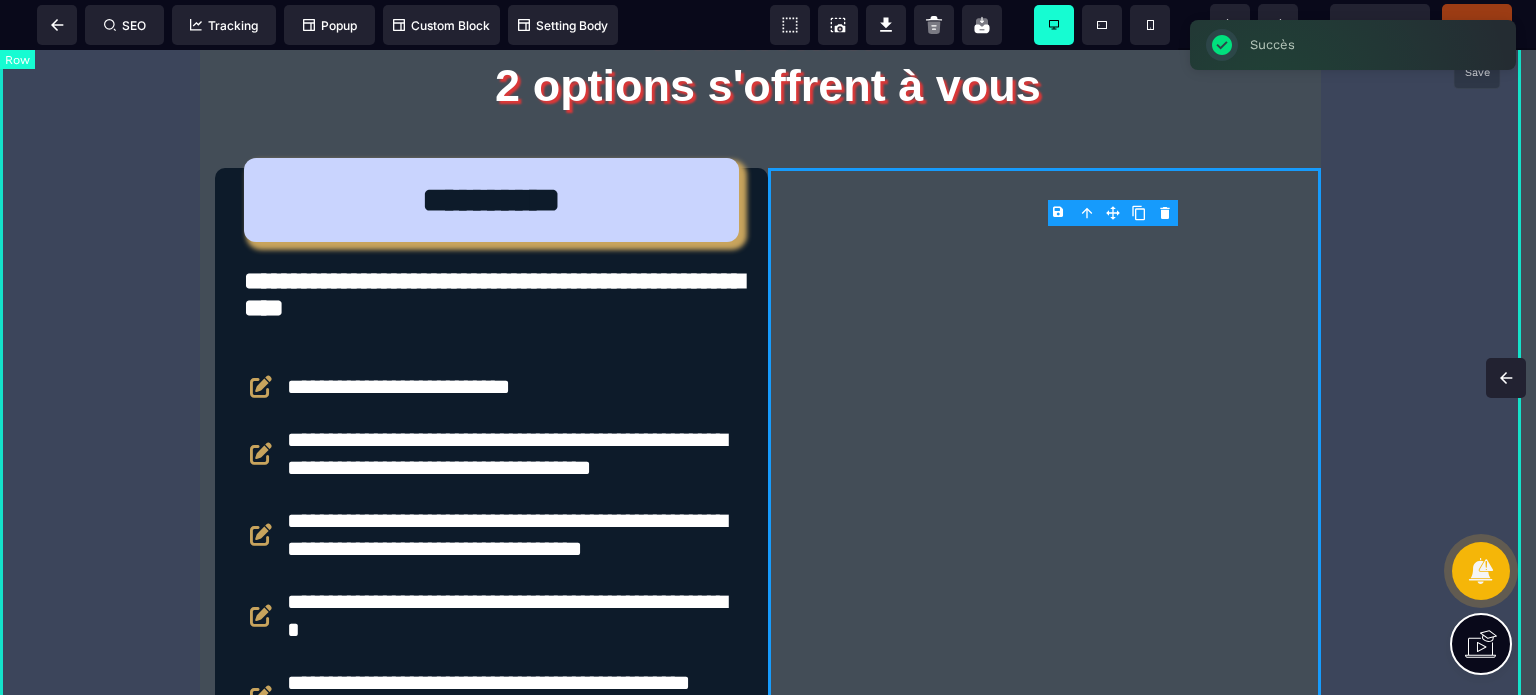click on "**********" at bounding box center (768, 491) 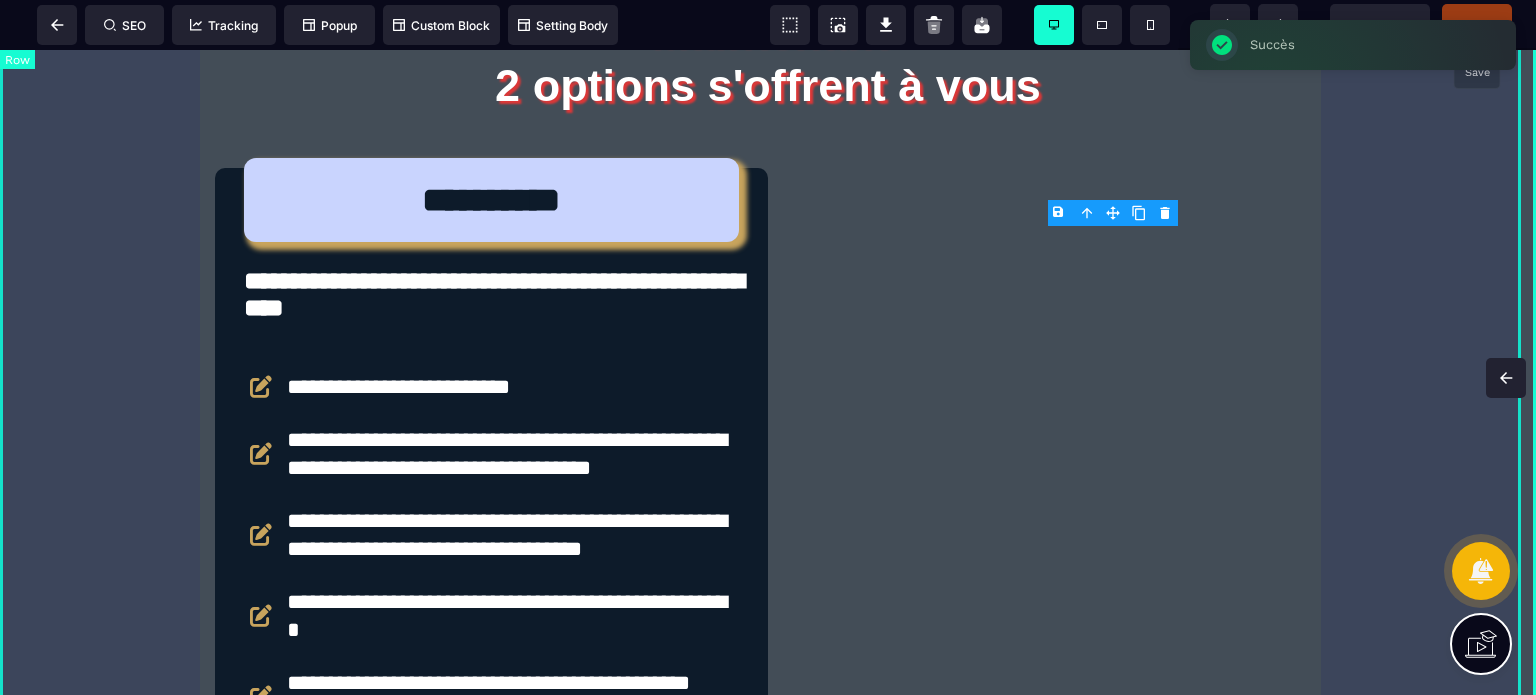 scroll, scrollTop: 5049, scrollLeft: 0, axis: vertical 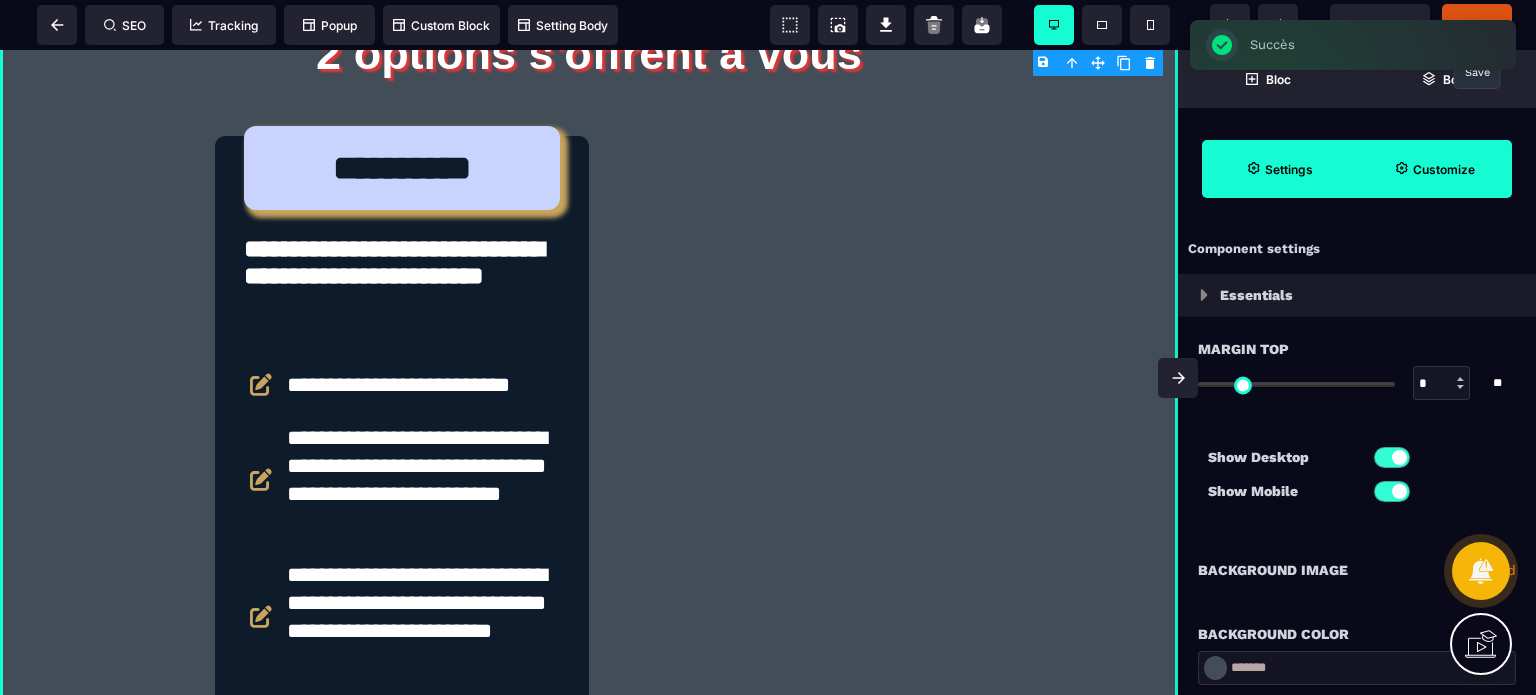 click on "Background Image
Upload" at bounding box center (1357, 570) 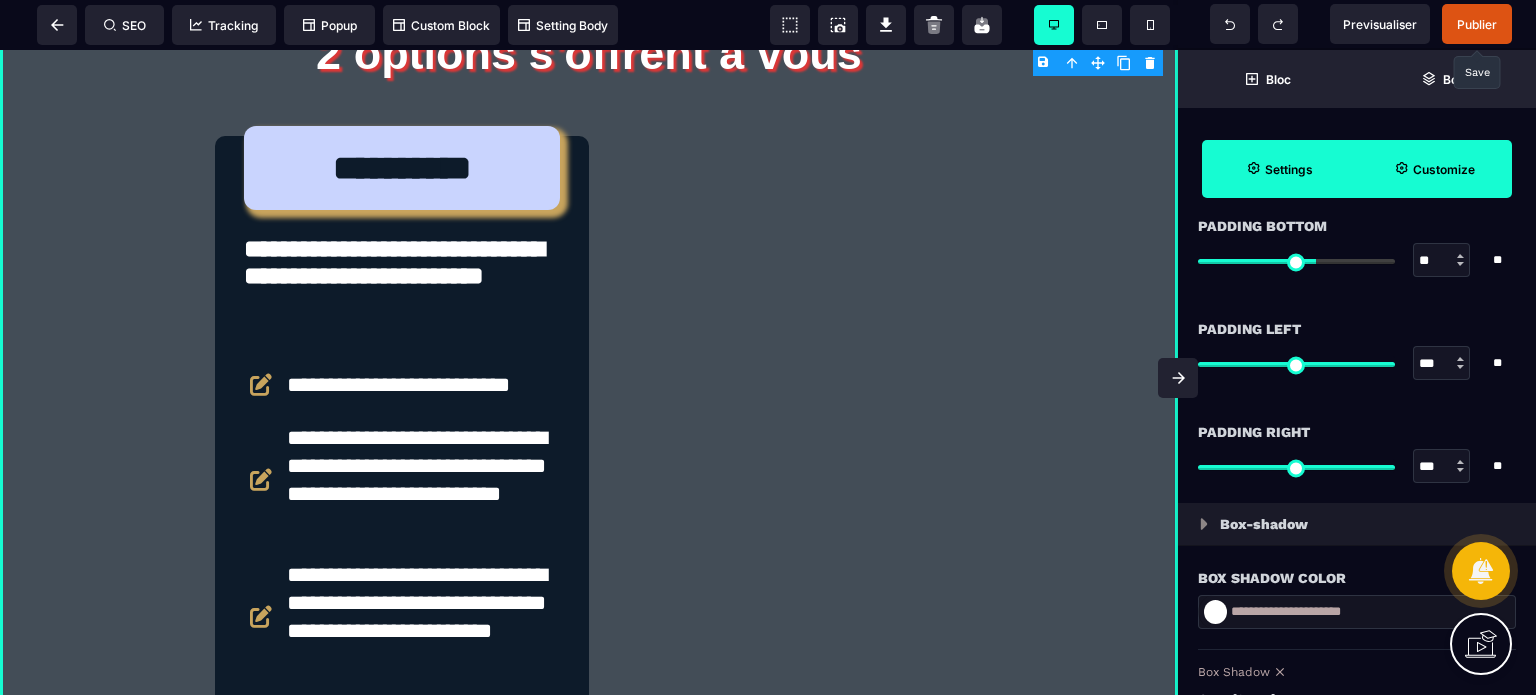 scroll, scrollTop: 1880, scrollLeft: 0, axis: vertical 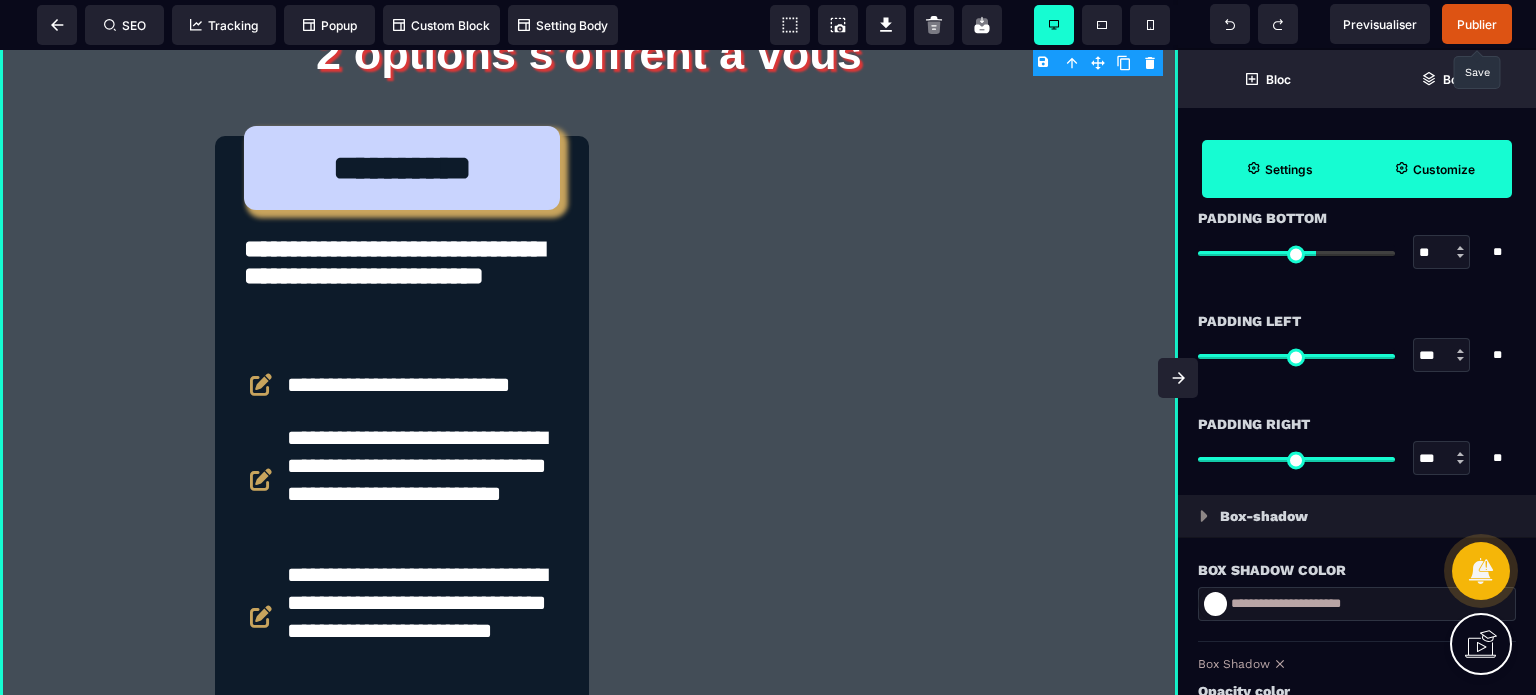 drag, startPoint x: 1432, startPoint y: 456, endPoint x: 1408, endPoint y: 459, distance: 24.186773 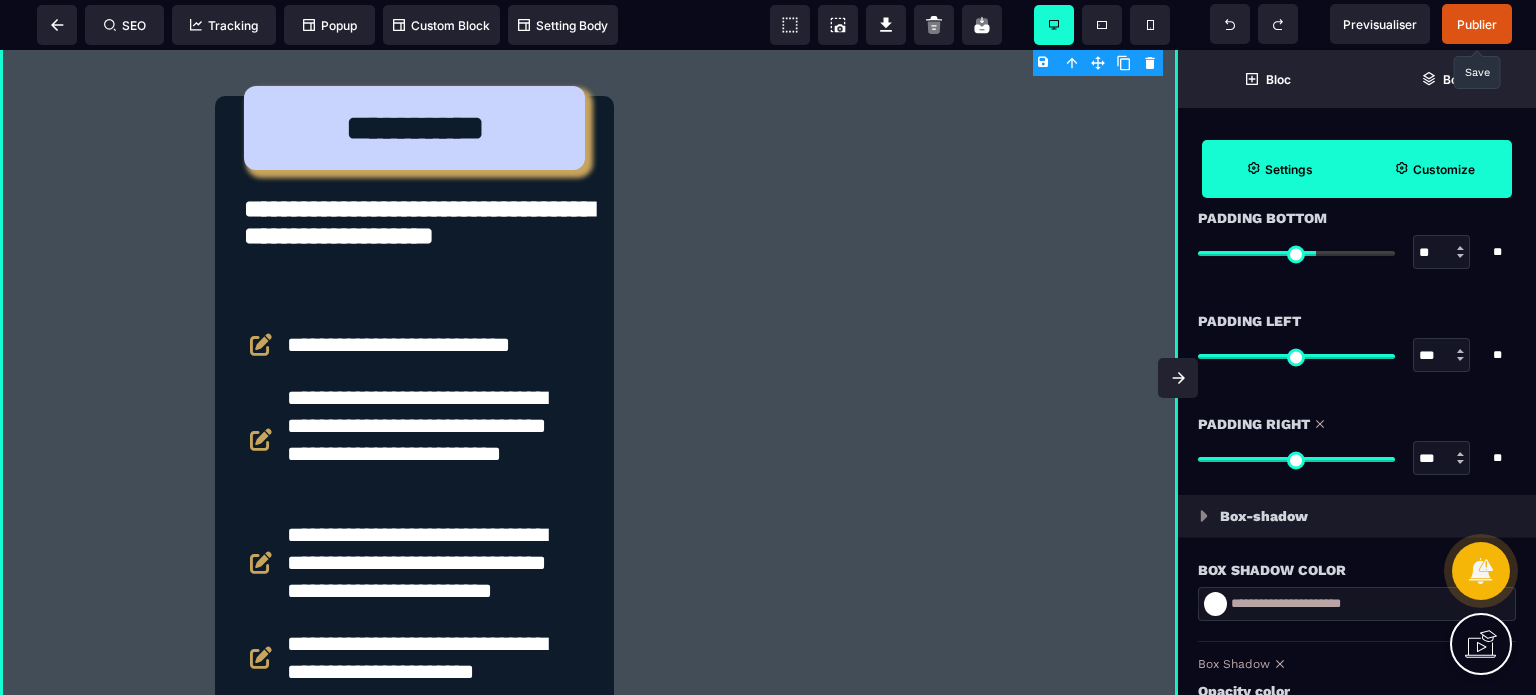 drag, startPoint x: 1436, startPoint y: 349, endPoint x: 1393, endPoint y: 355, distance: 43.416588 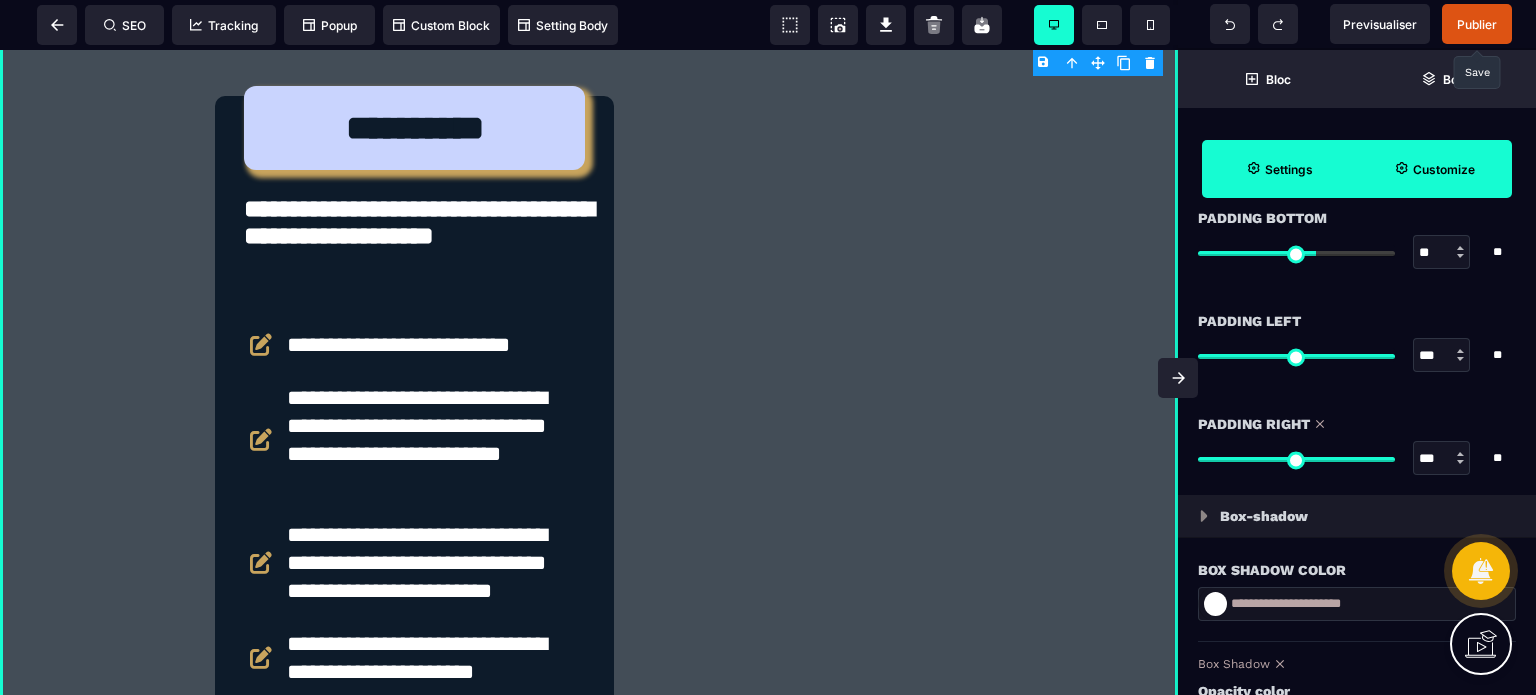 click on "***
*
**" at bounding box center [1357, 355] 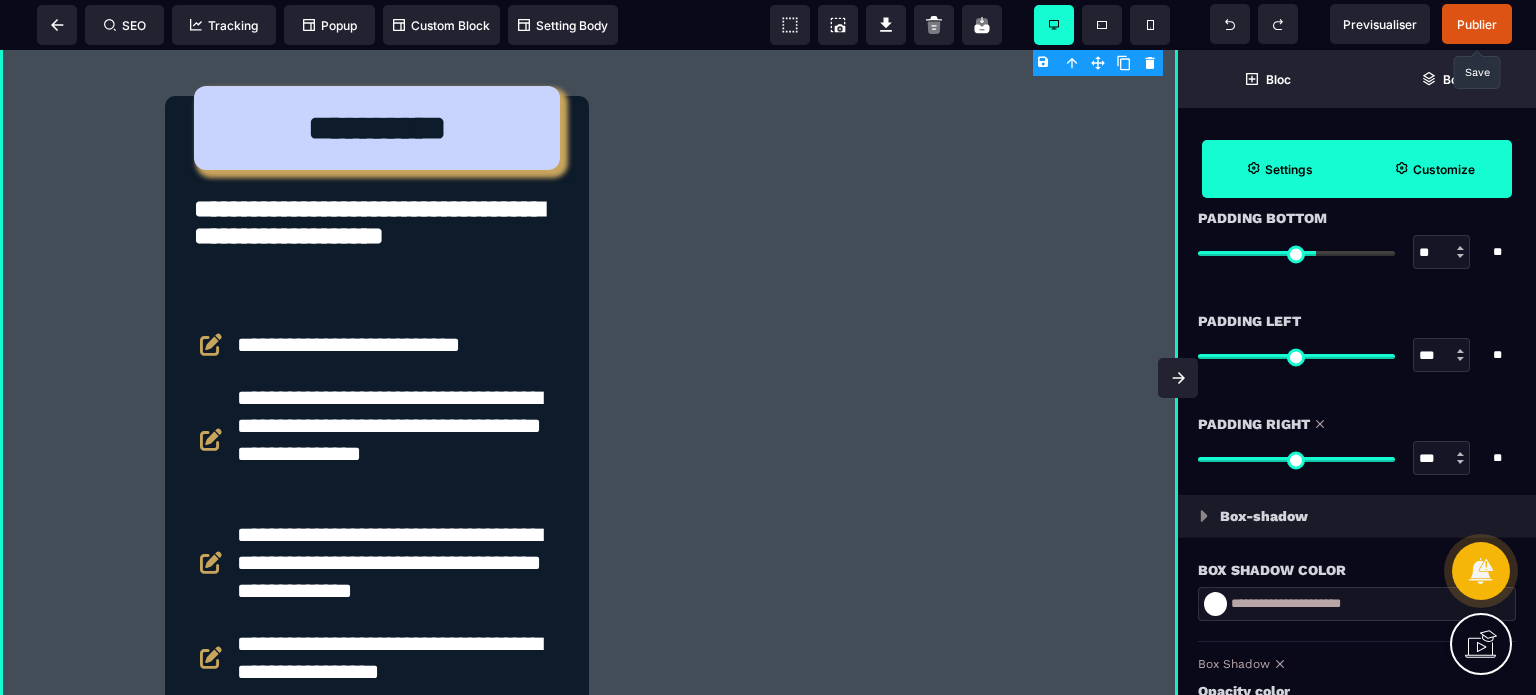 click at bounding box center (1178, 378) 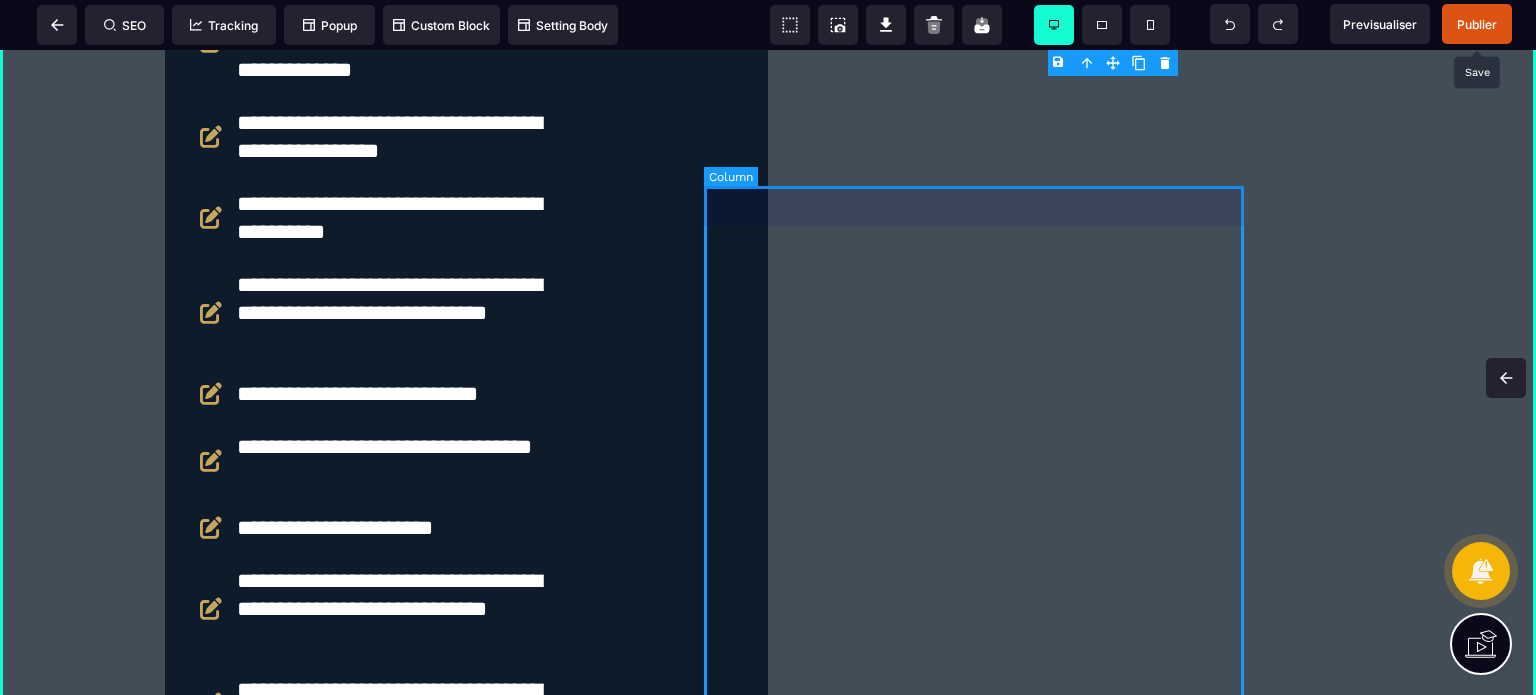 scroll, scrollTop: 0, scrollLeft: 0, axis: both 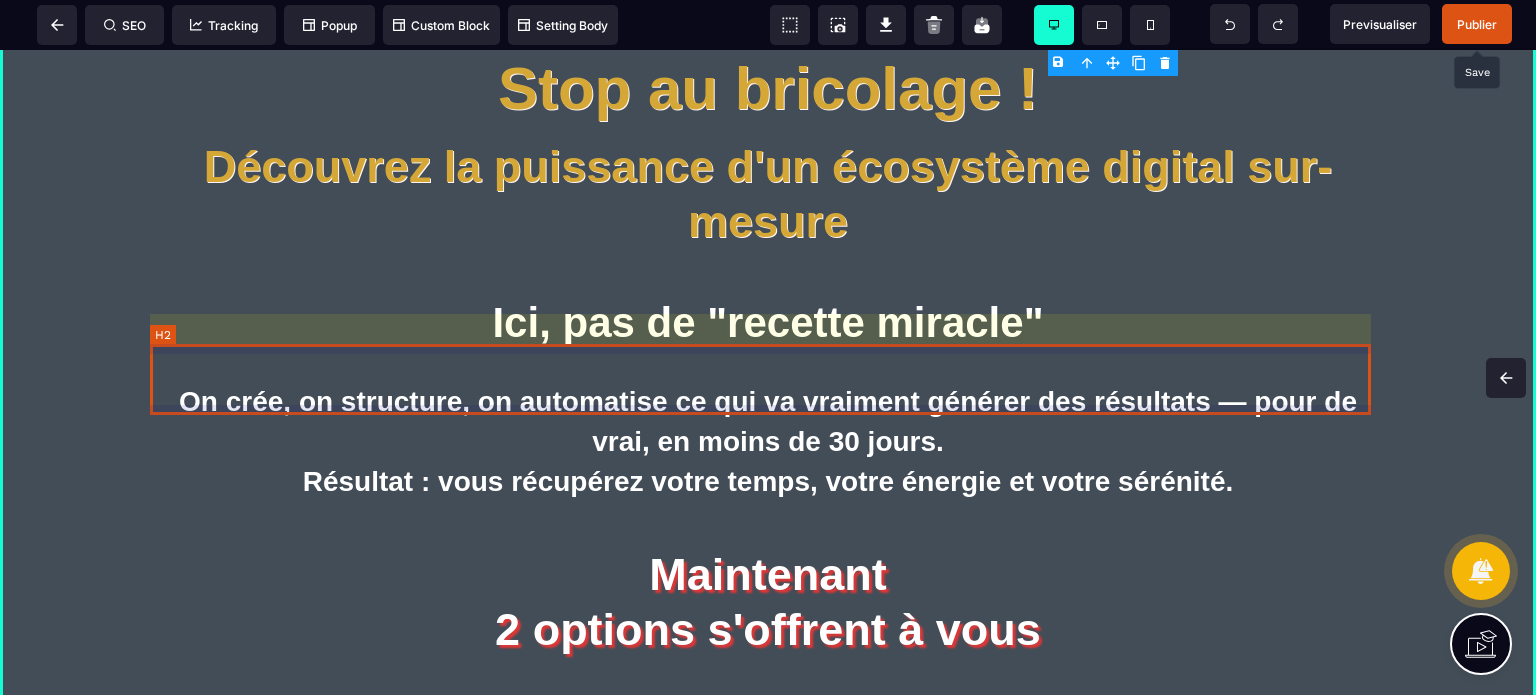 click on "Ici, pas de "recette miracle"" at bounding box center [768, 323] 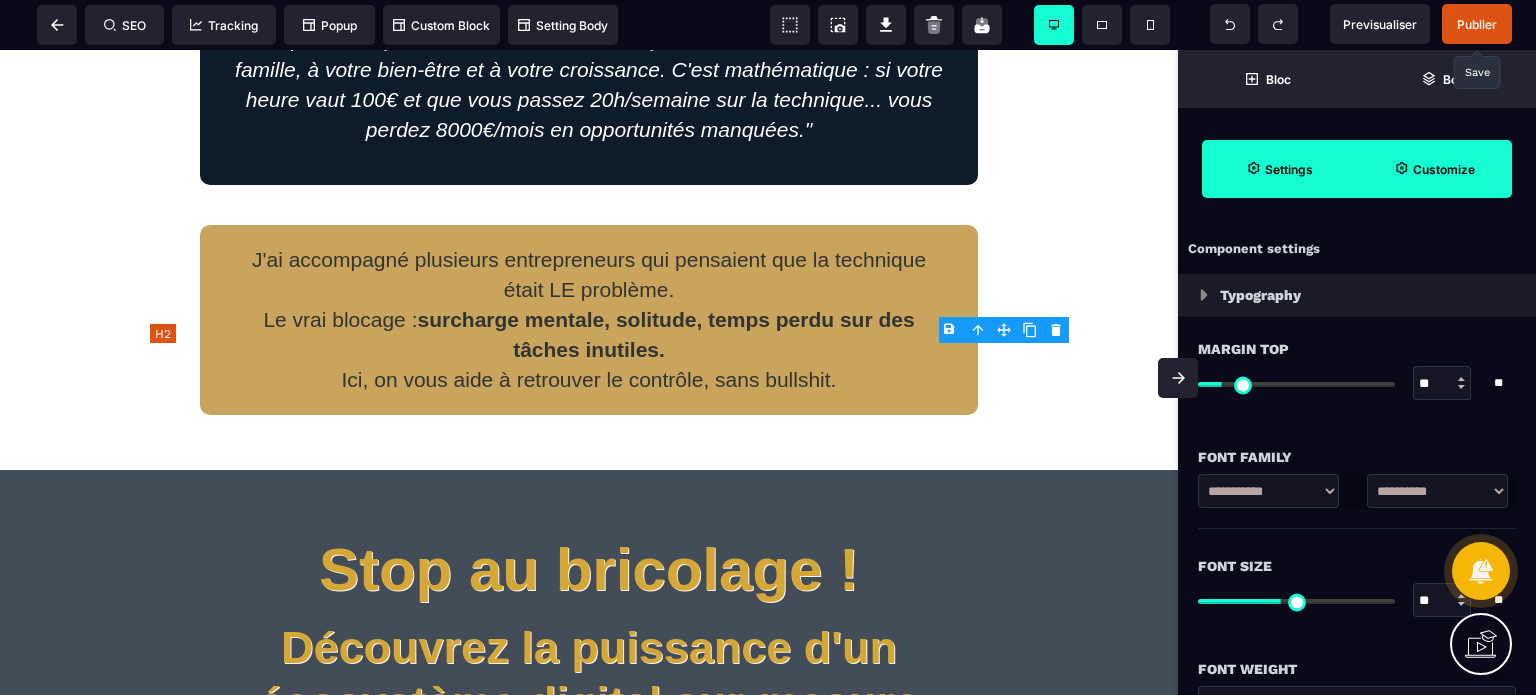 scroll, scrollTop: 4426, scrollLeft: 0, axis: vertical 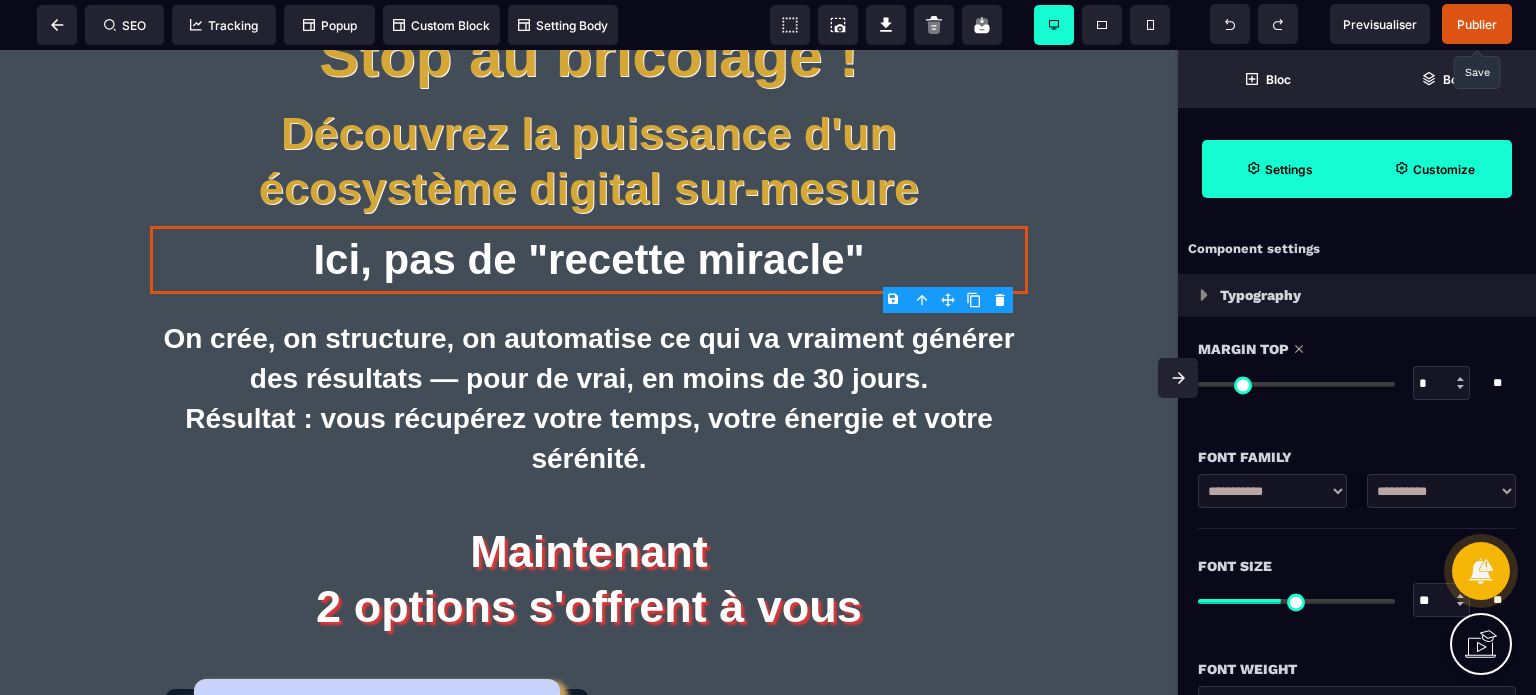 drag, startPoint x: 1224, startPoint y: 382, endPoint x: 1127, endPoint y: 386, distance: 97.082436 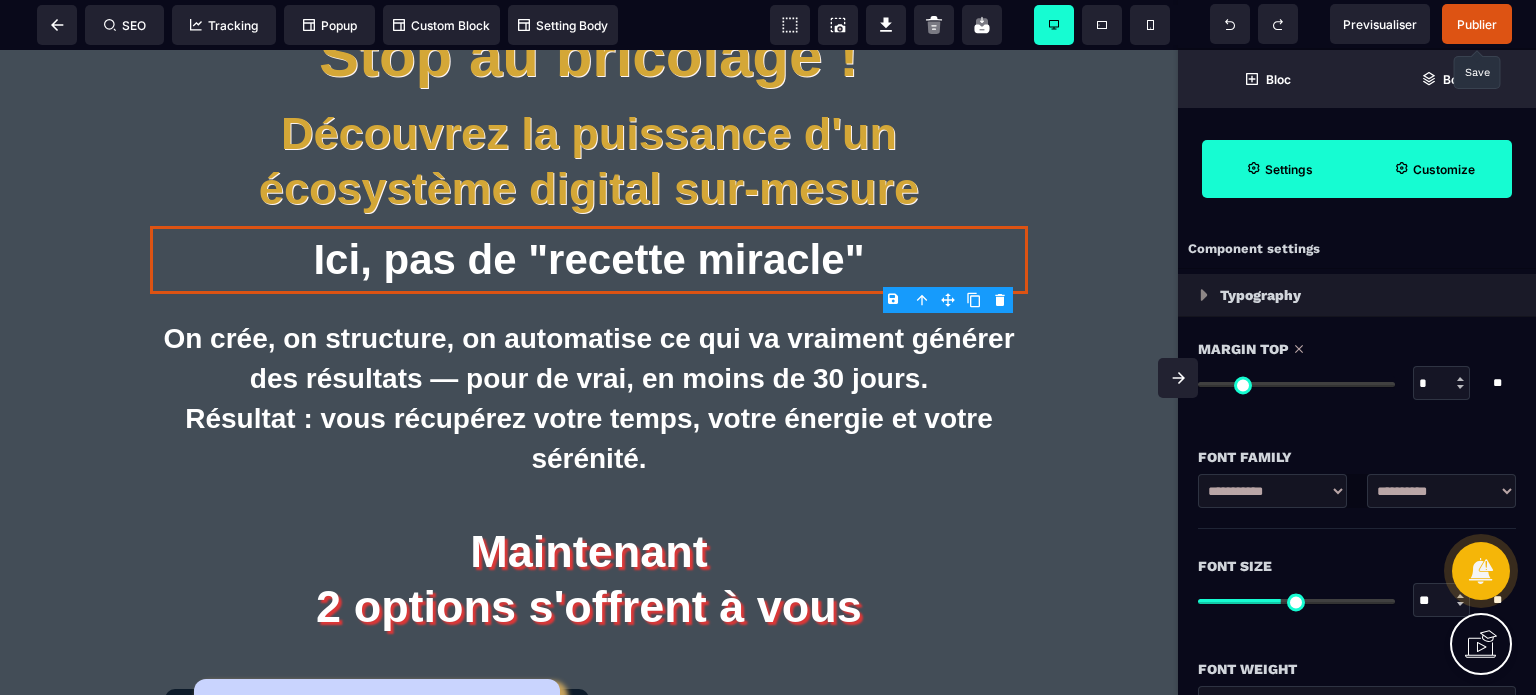 click at bounding box center [1296, 384] 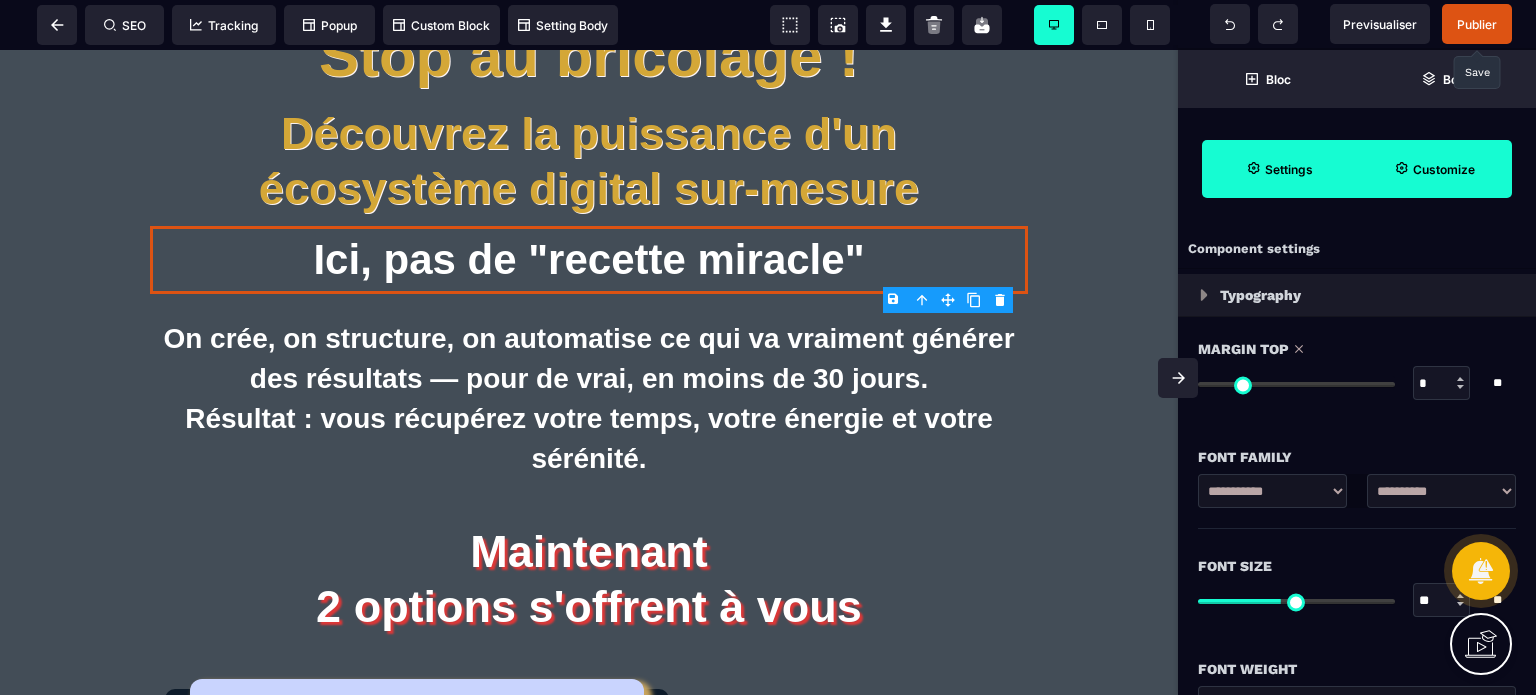 scroll, scrollTop: 3912, scrollLeft: 0, axis: vertical 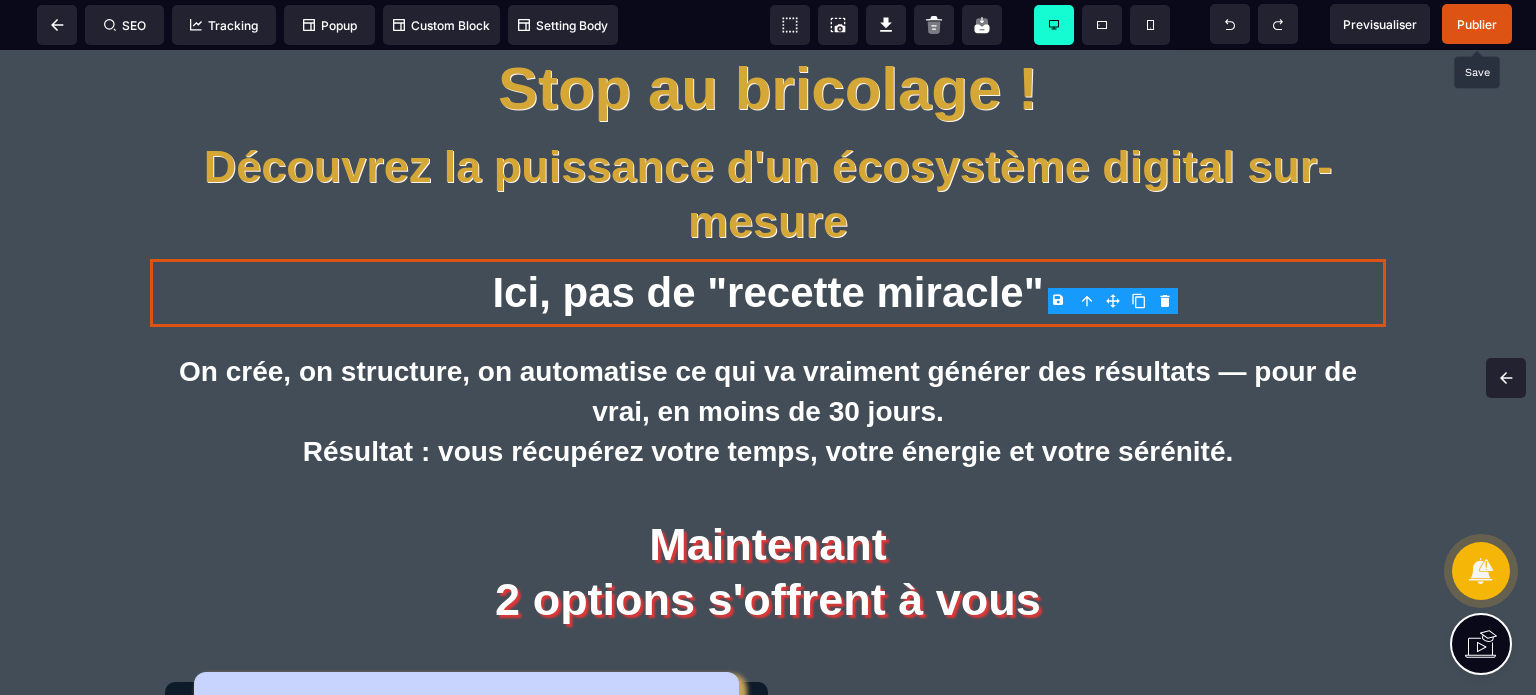 click on "Publier" at bounding box center [1477, 24] 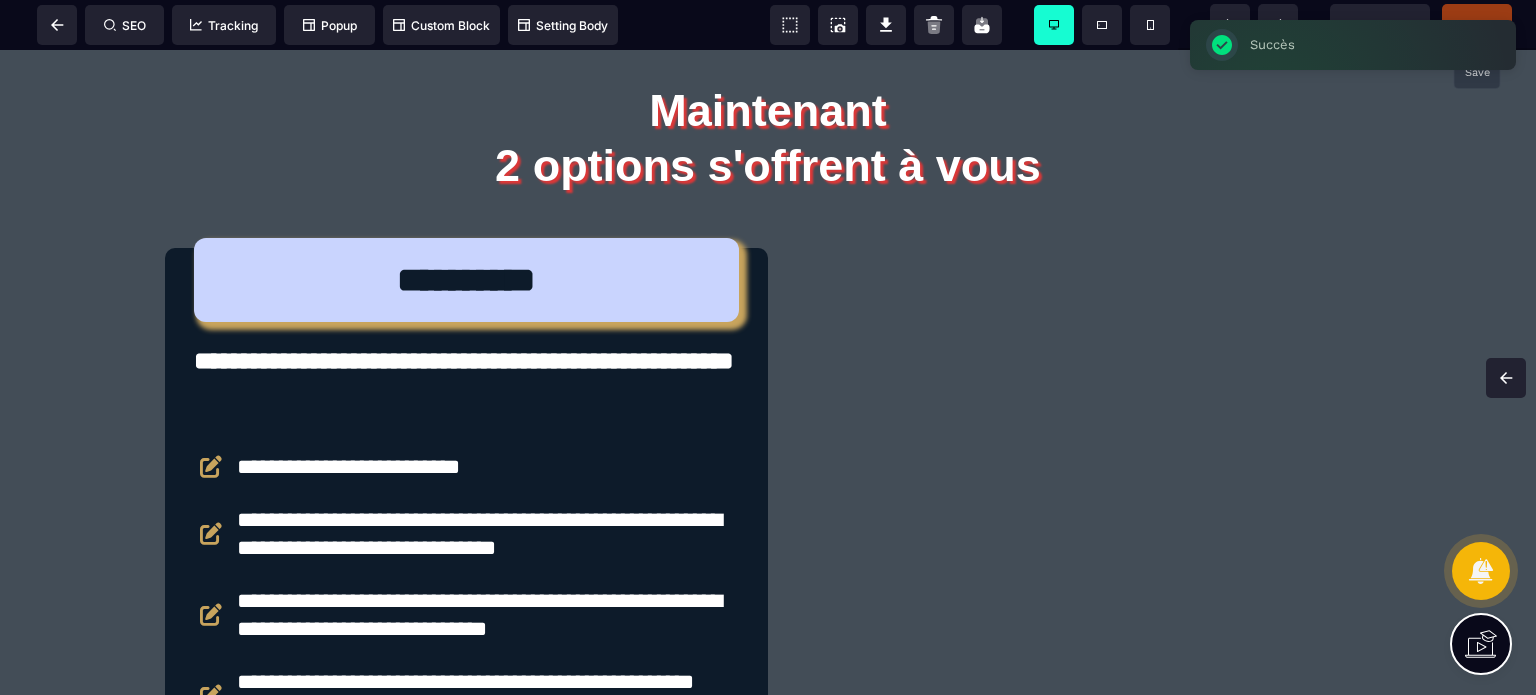 scroll, scrollTop: 4399, scrollLeft: 0, axis: vertical 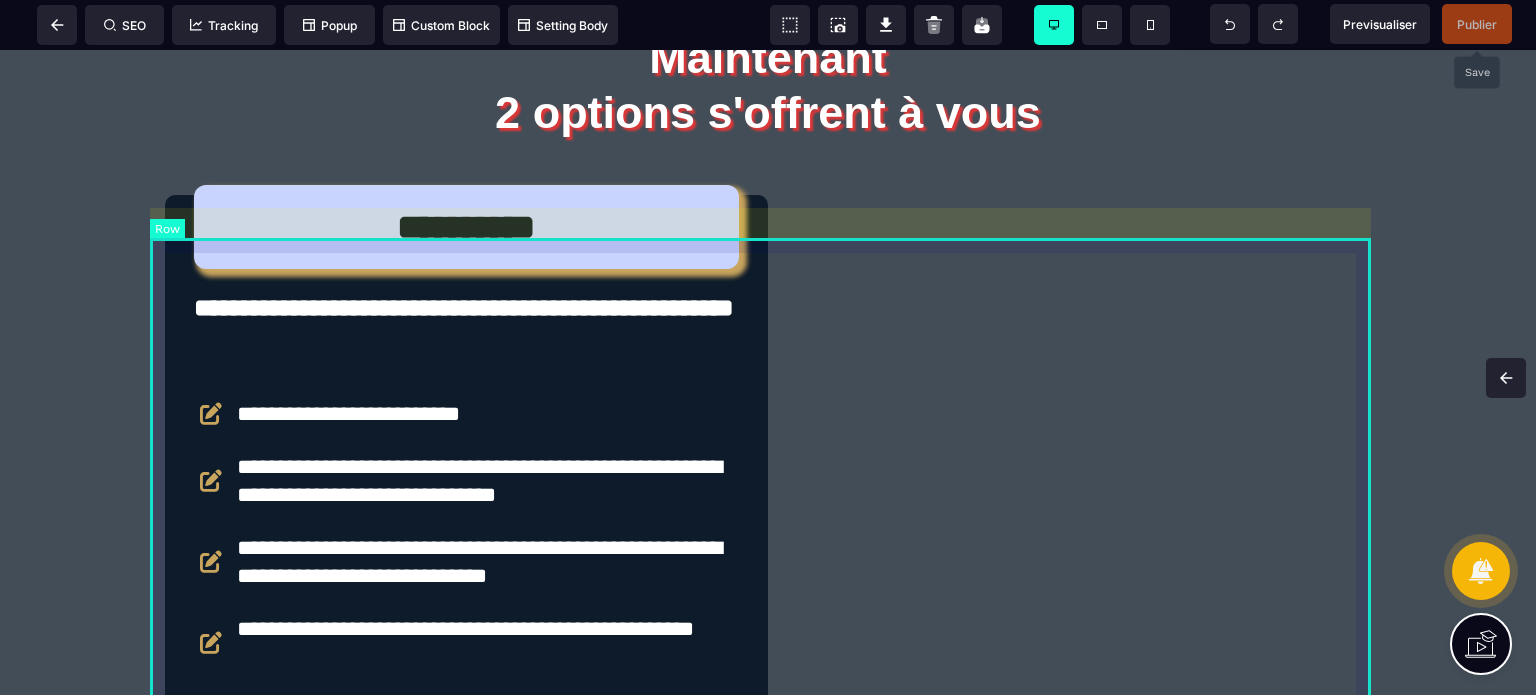 click on "**********" at bounding box center (768, 769) 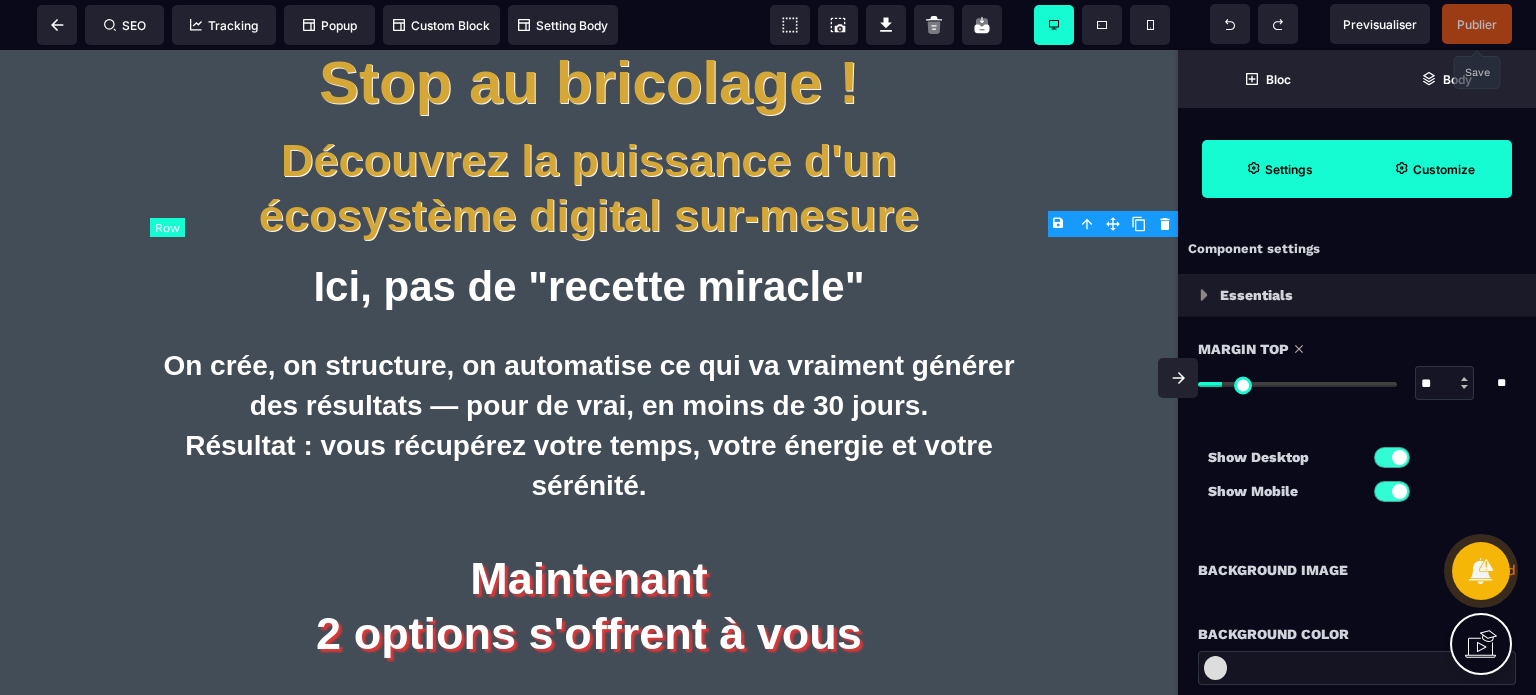 scroll, scrollTop: 4953, scrollLeft: 0, axis: vertical 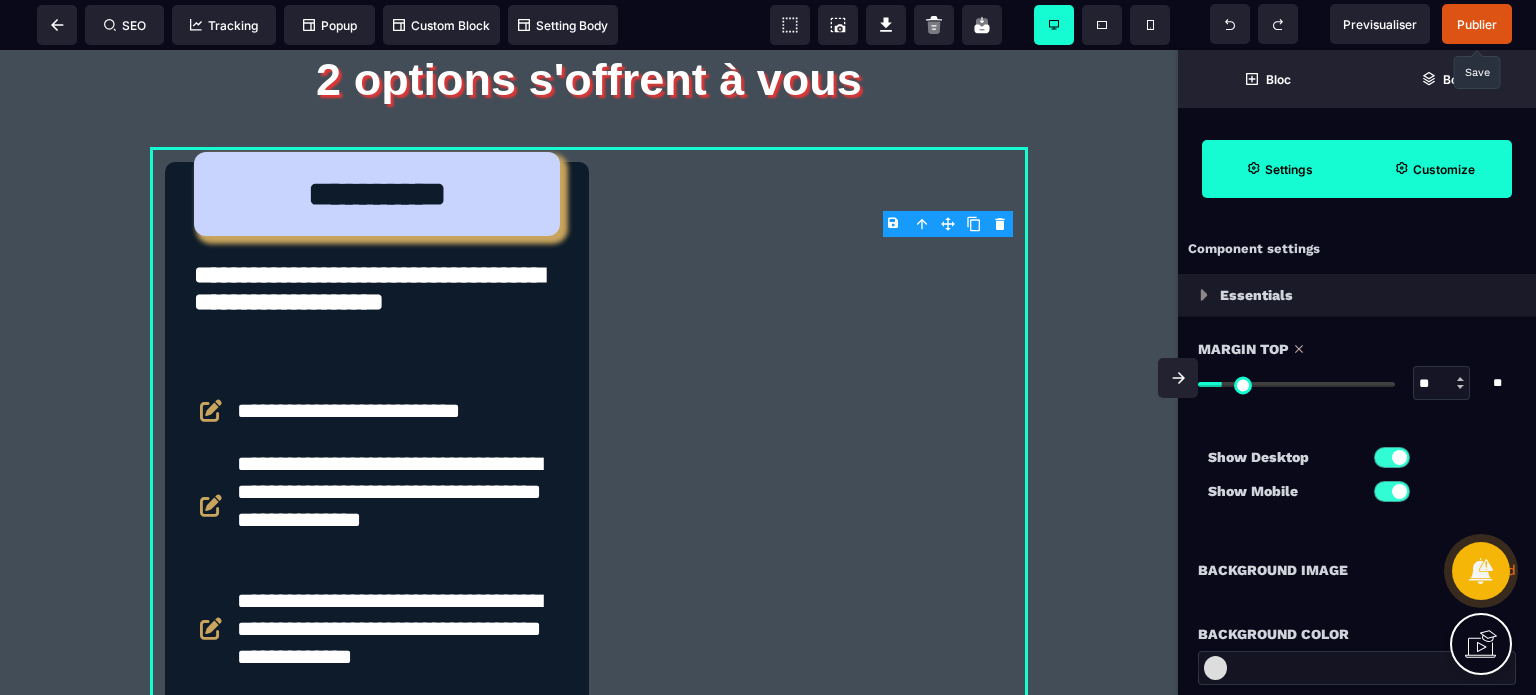 drag, startPoint x: 1415, startPoint y: 379, endPoint x: 1424, endPoint y: 384, distance: 10.29563 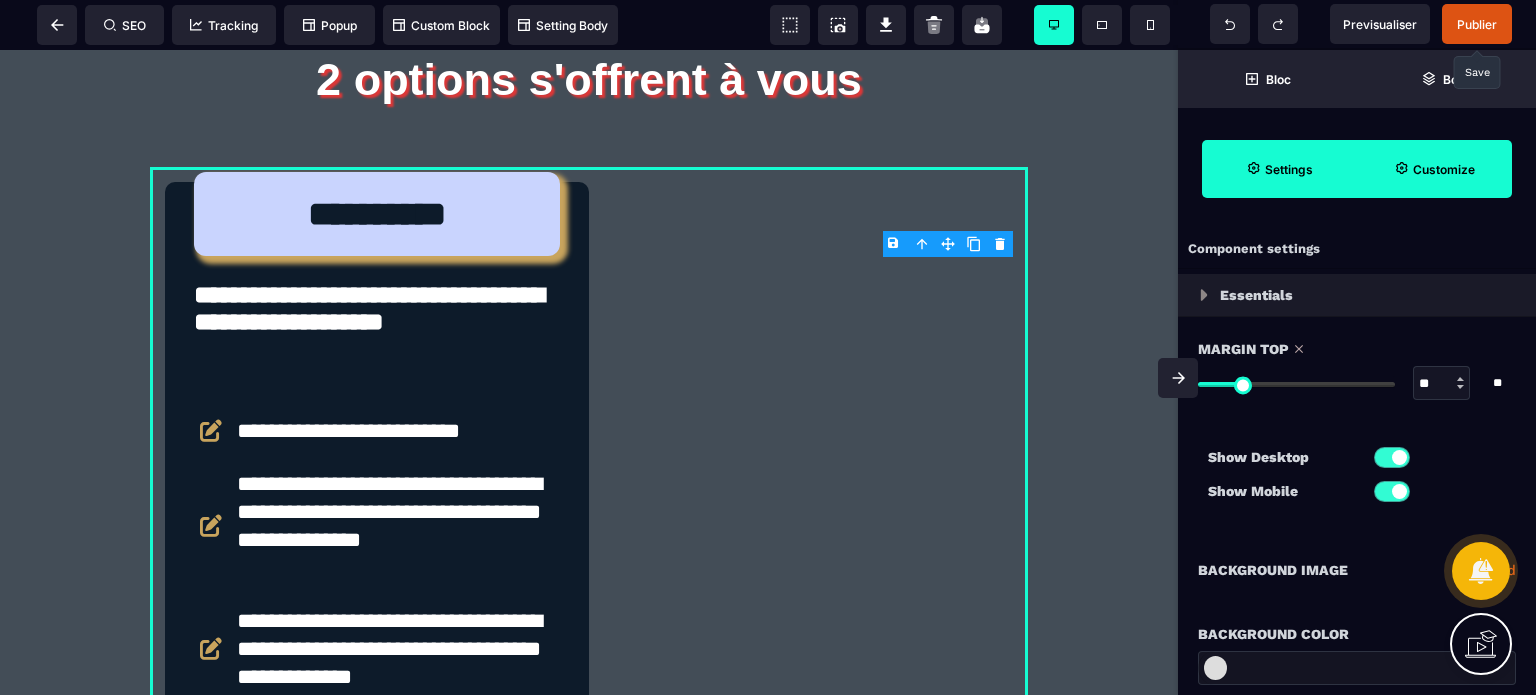 click at bounding box center (1178, 378) 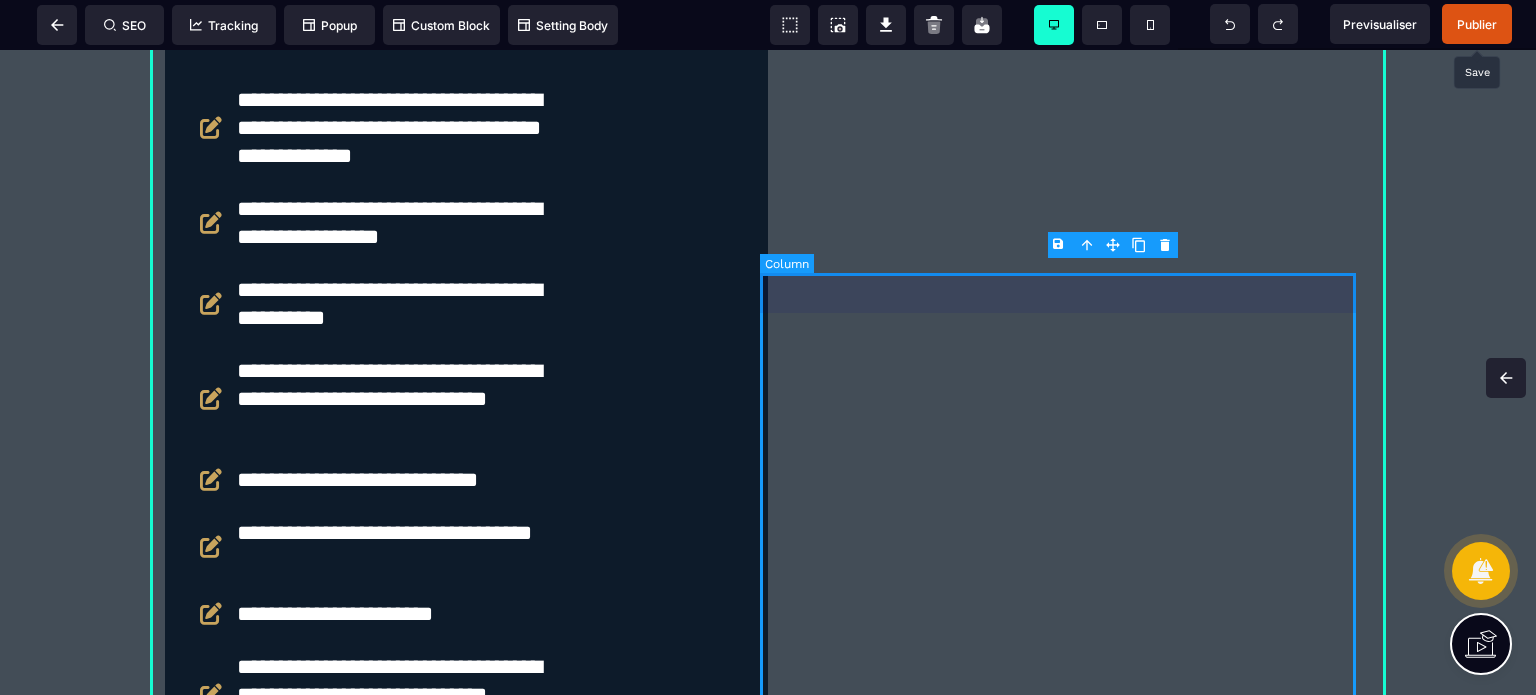 scroll, scrollTop: 4399, scrollLeft: 0, axis: vertical 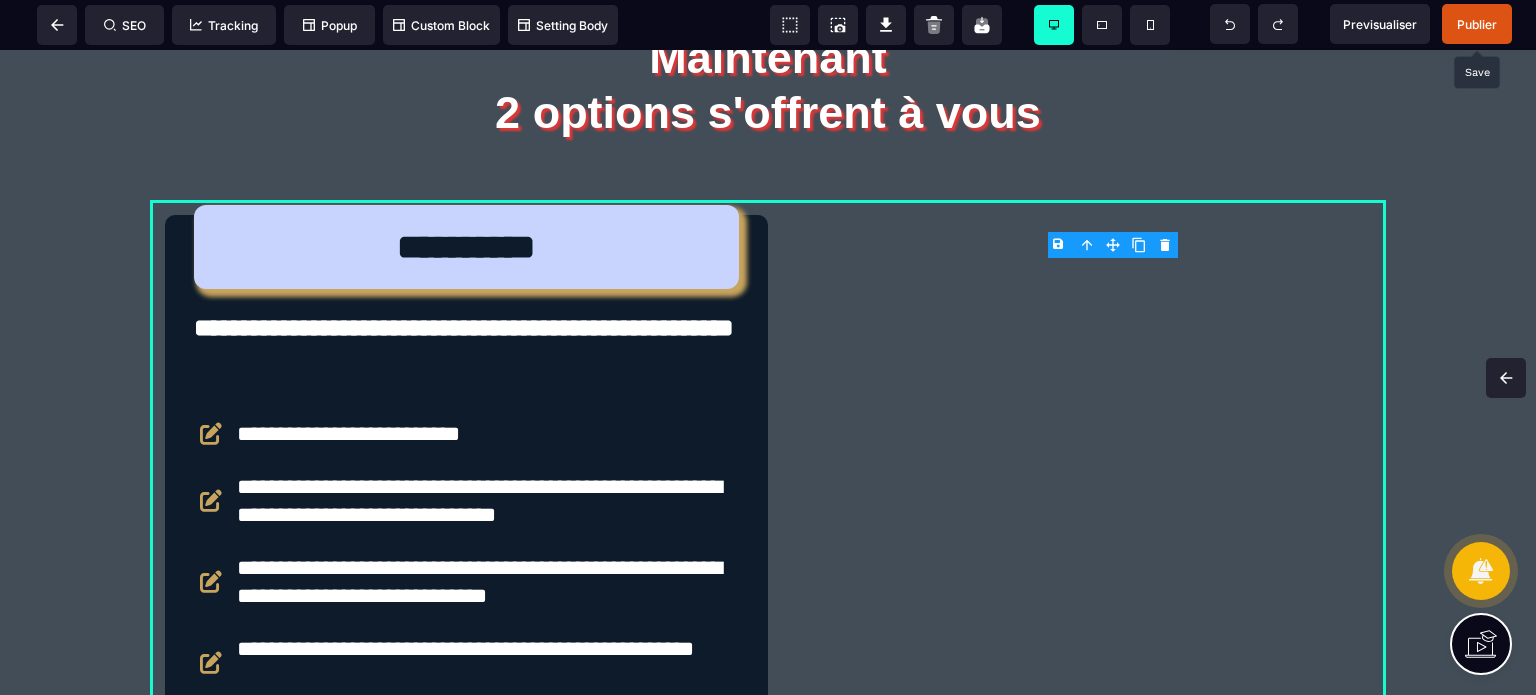 click on "Publier" at bounding box center [1477, 24] 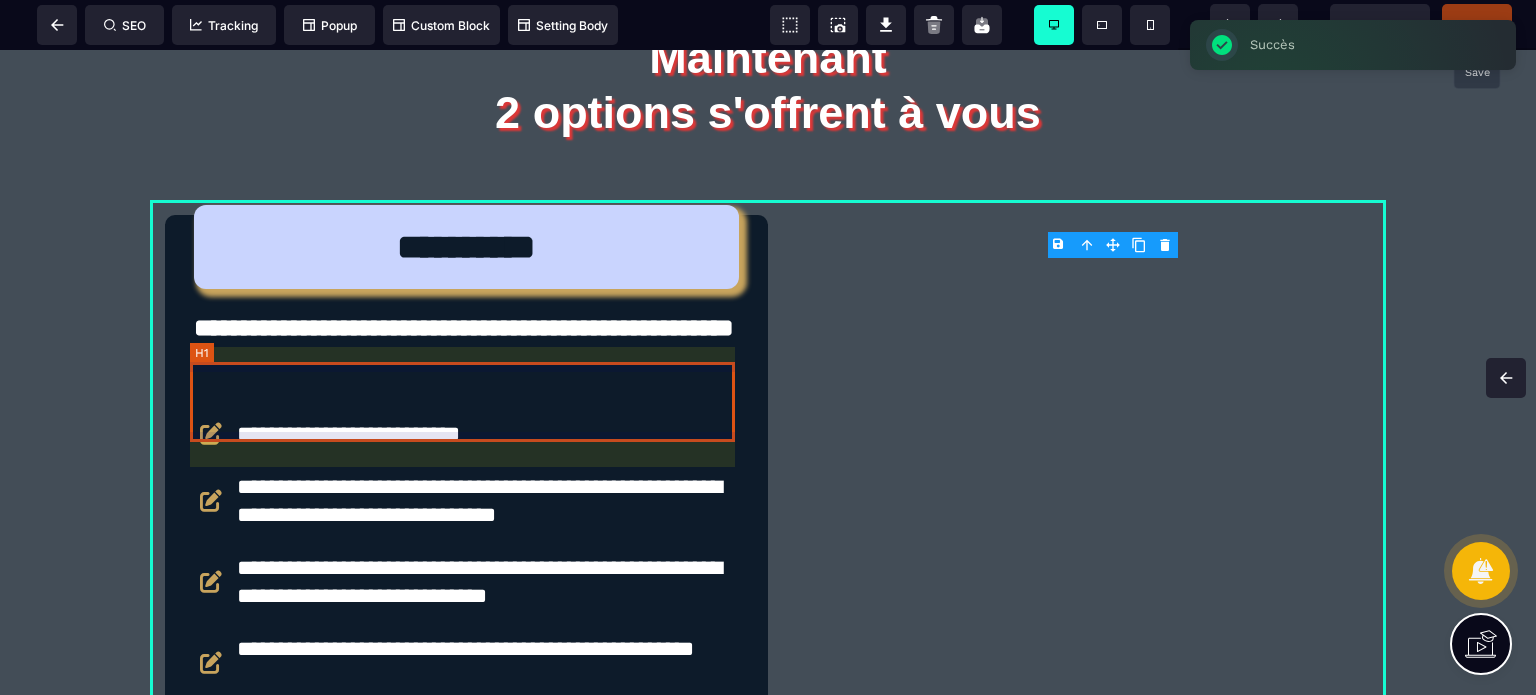 click on "**********" at bounding box center [466, 344] 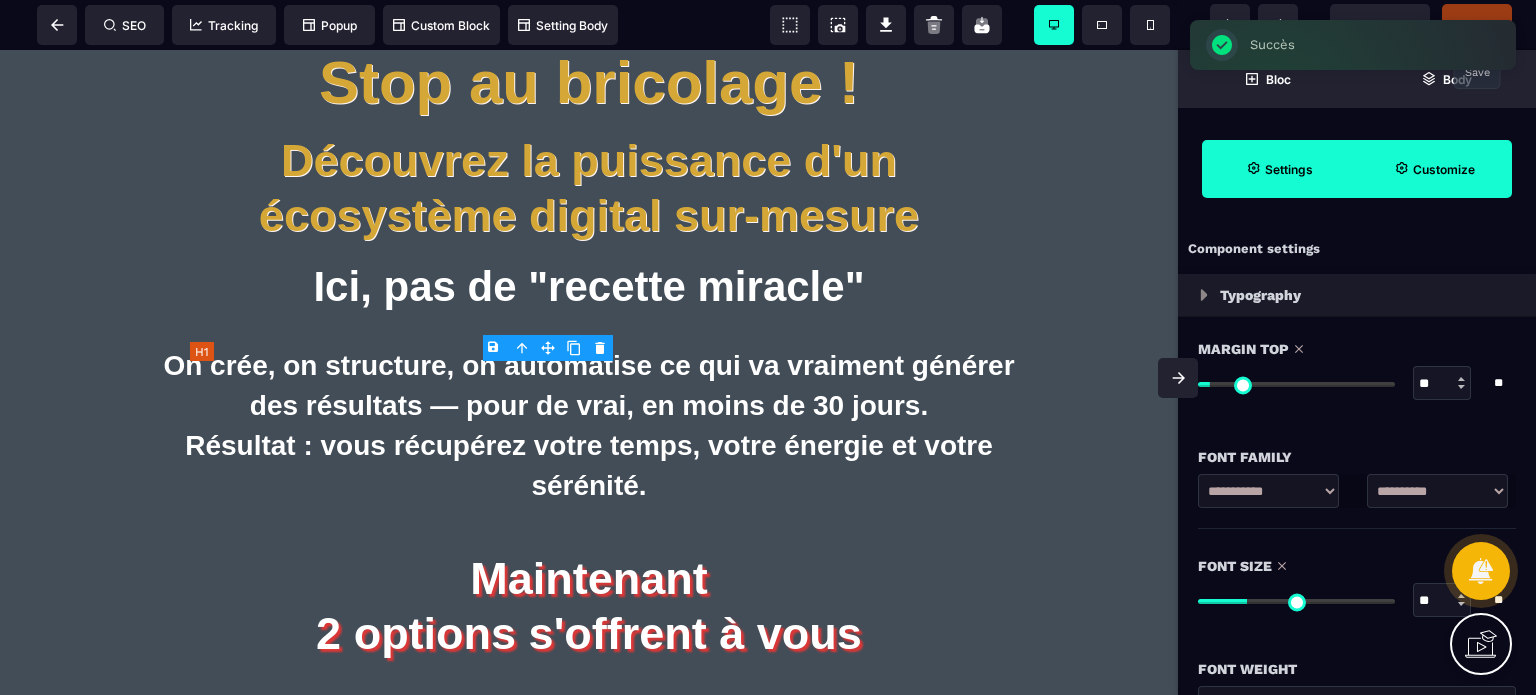 scroll, scrollTop: 4953, scrollLeft: 0, axis: vertical 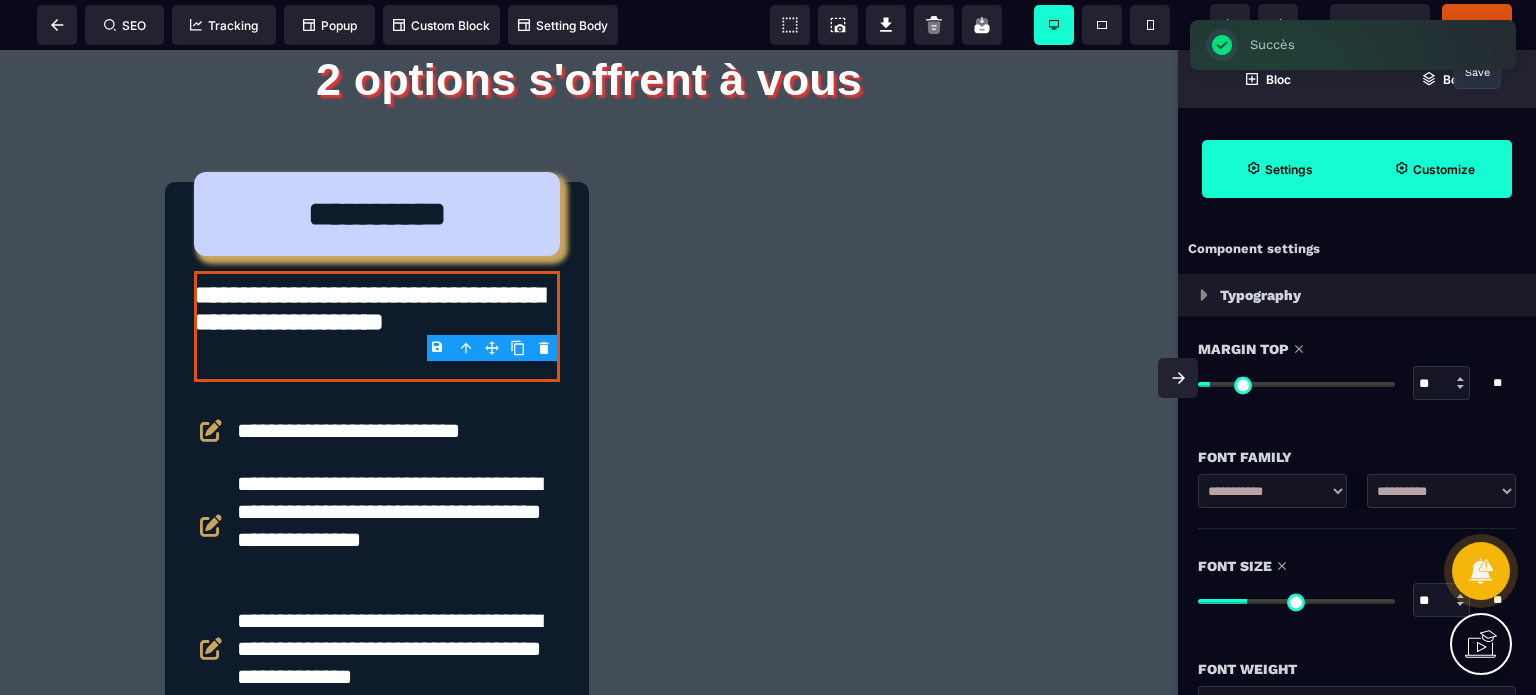 click on "**" at bounding box center [1442, 384] 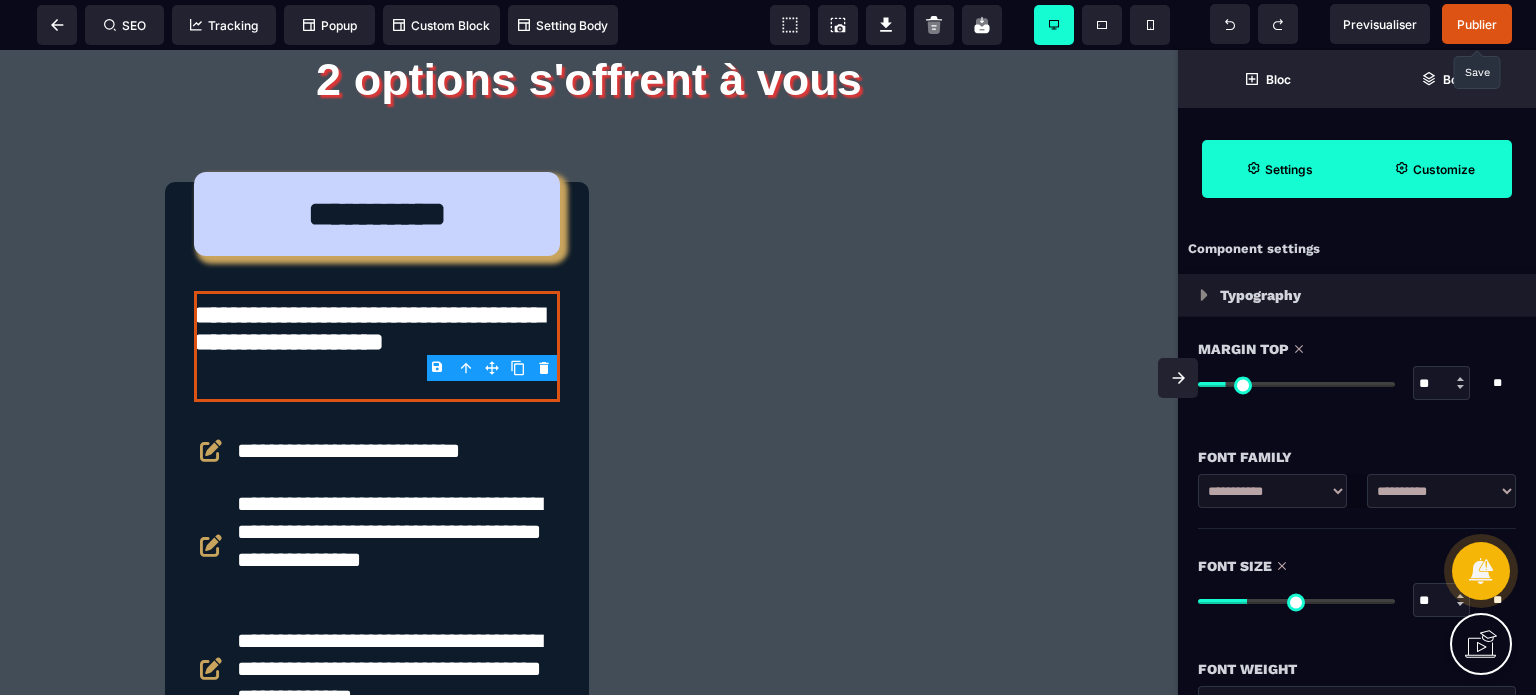 click 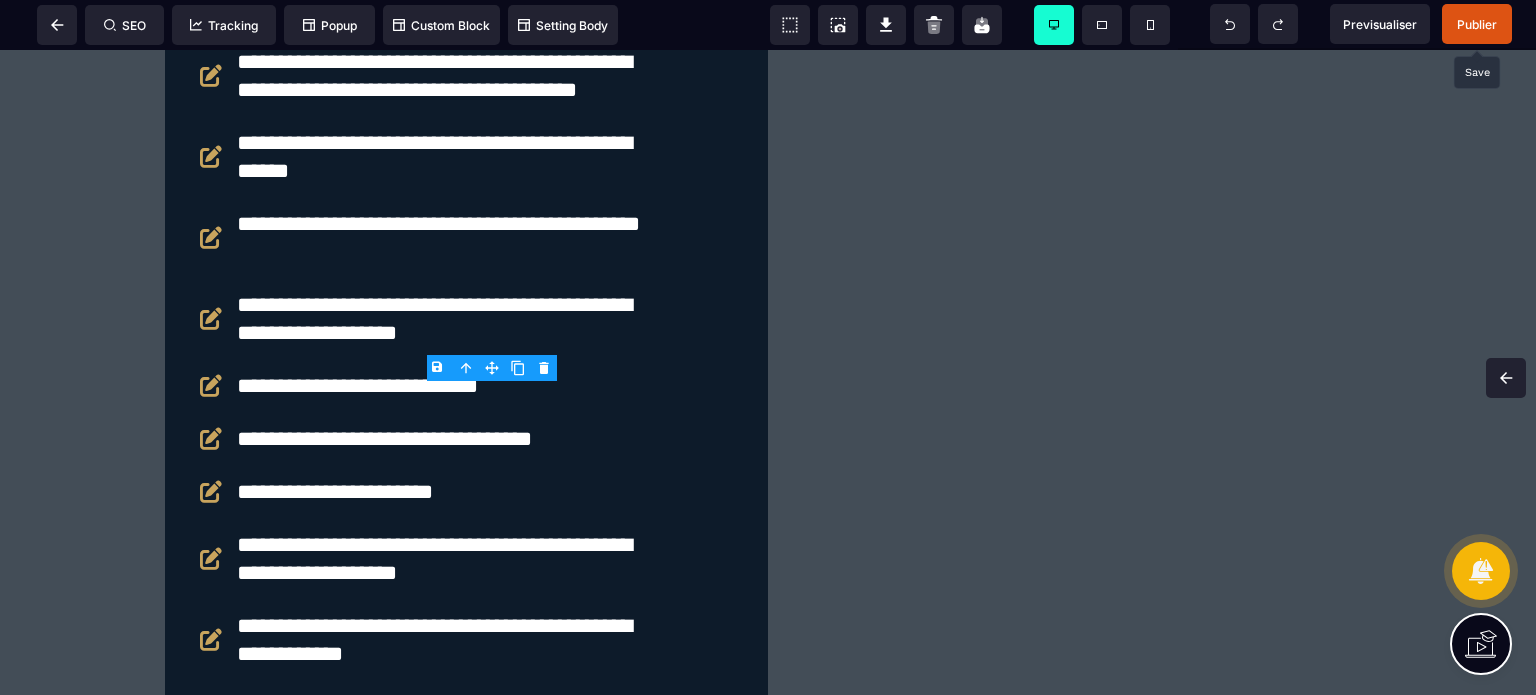 scroll, scrollTop: 4399, scrollLeft: 0, axis: vertical 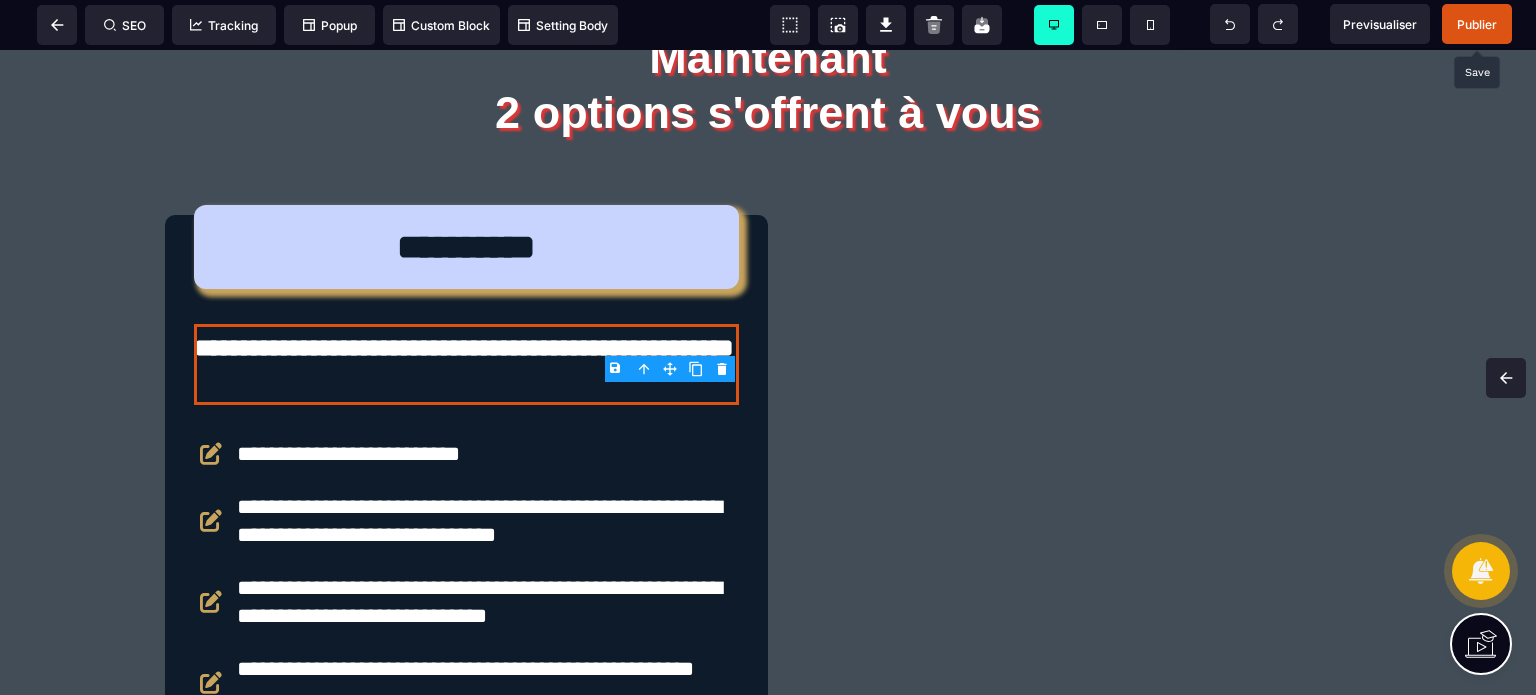 click on "Publier" at bounding box center [1477, 24] 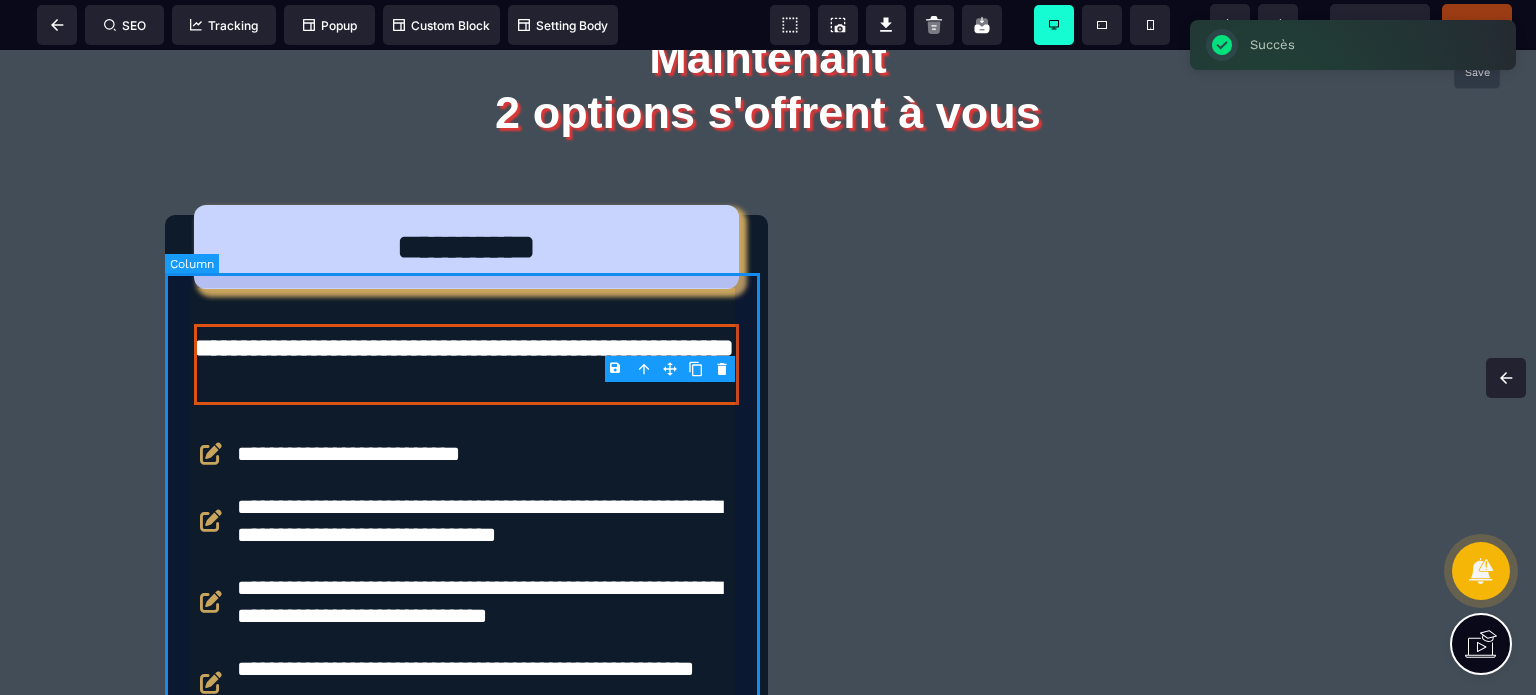 click on "**********" at bounding box center (466, 799) 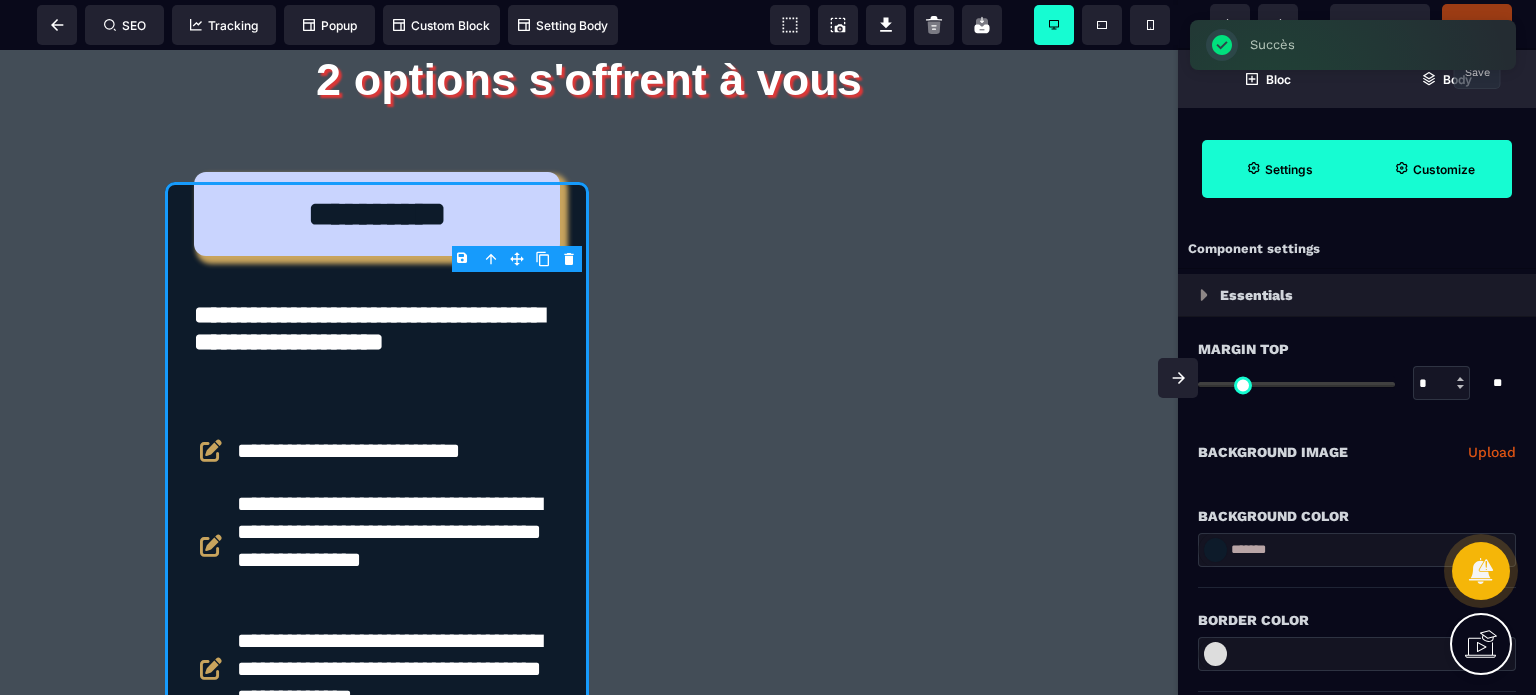 click on "Customize" at bounding box center [1434, 169] 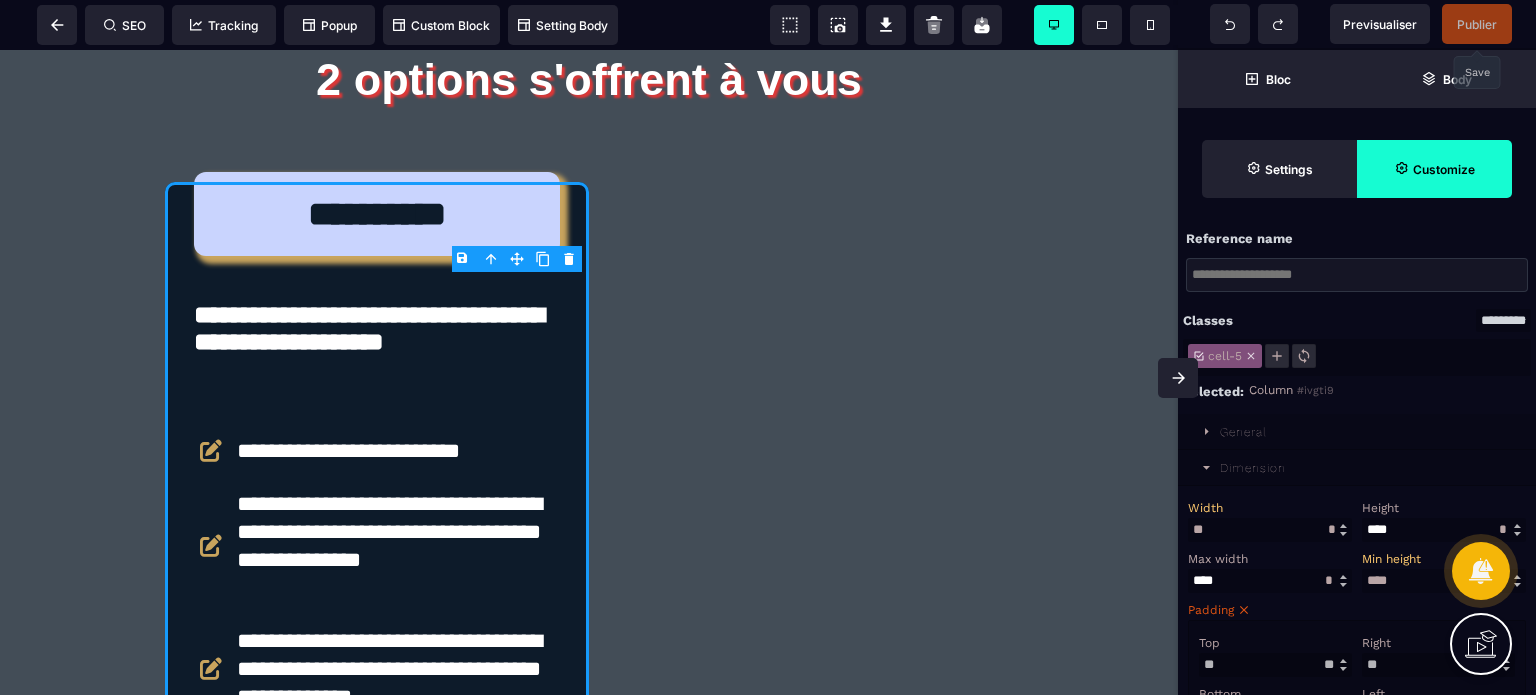 click on "Width" at bounding box center [1267, 508] 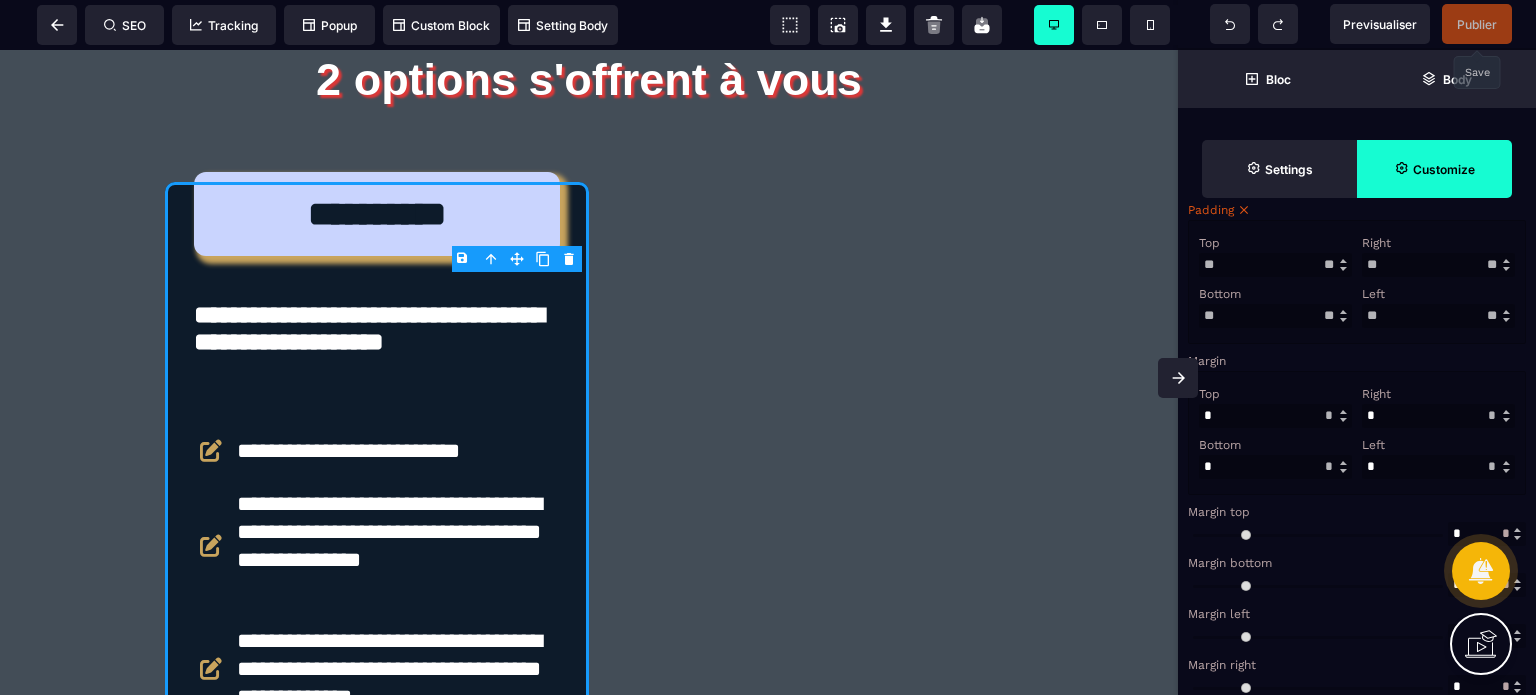 scroll, scrollTop: 280, scrollLeft: 0, axis: vertical 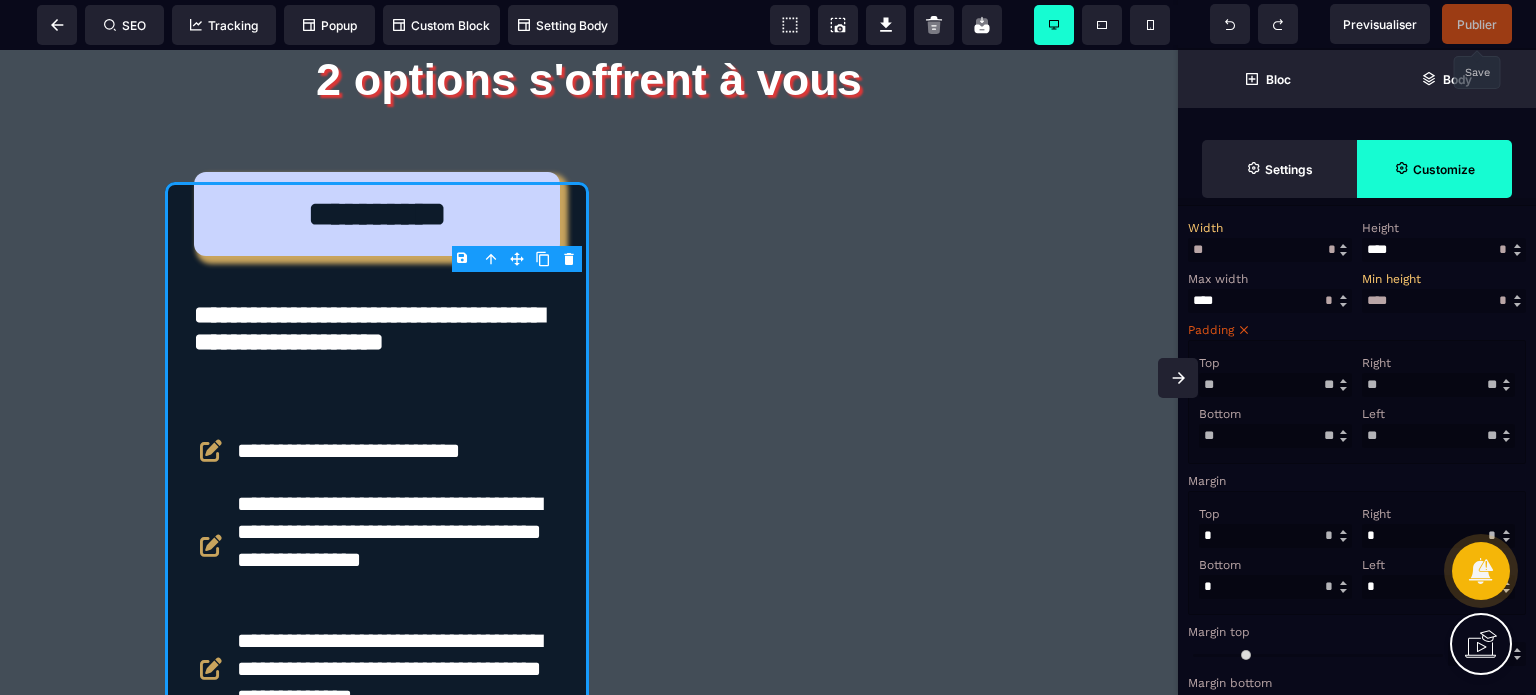 drag, startPoint x: 1367, startPoint y: 545, endPoint x: 1380, endPoint y: 547, distance: 13.152946 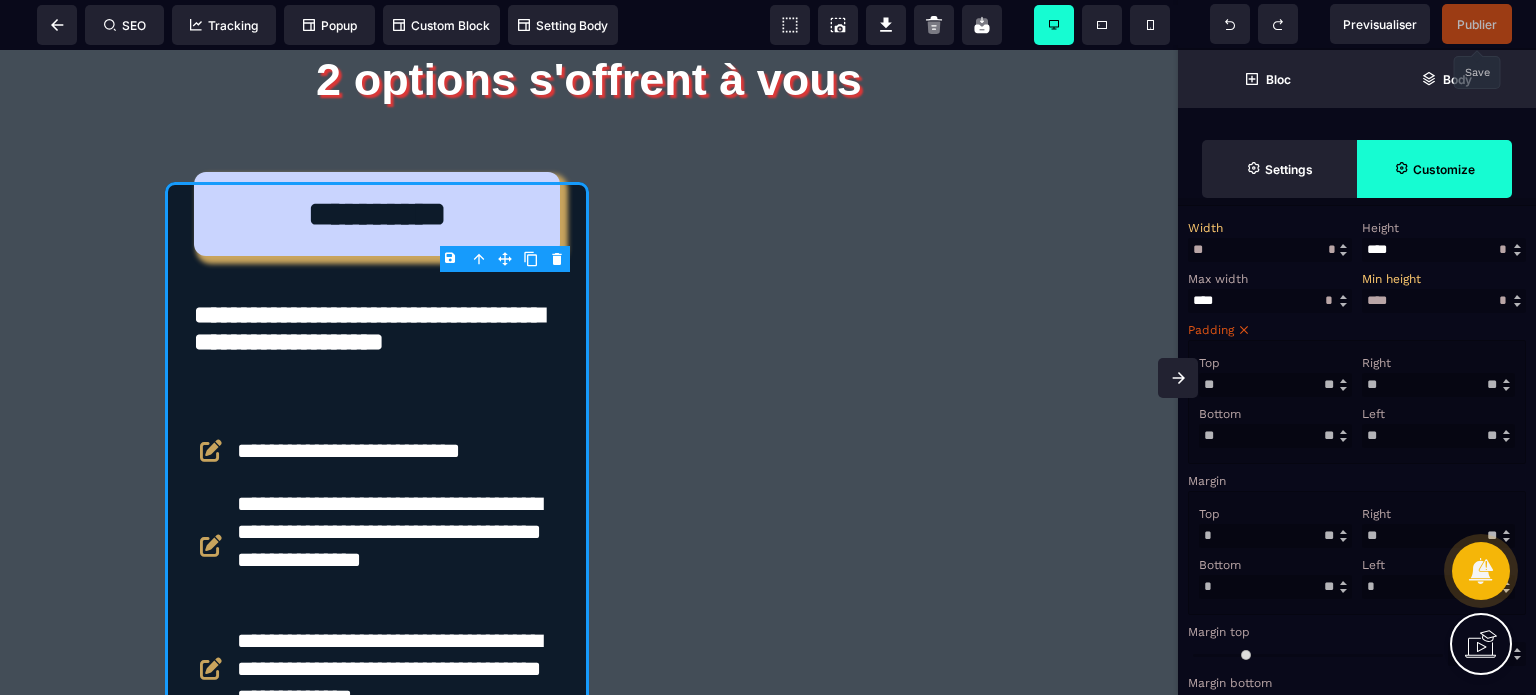 click on "Top
*
* ** * ** *** ** **
Right
**
* ** * ** *** ** **
Bottom
*
* ** * ** *** ** **
Left
*
* ** * ** *** ** **" at bounding box center (1357, 553) 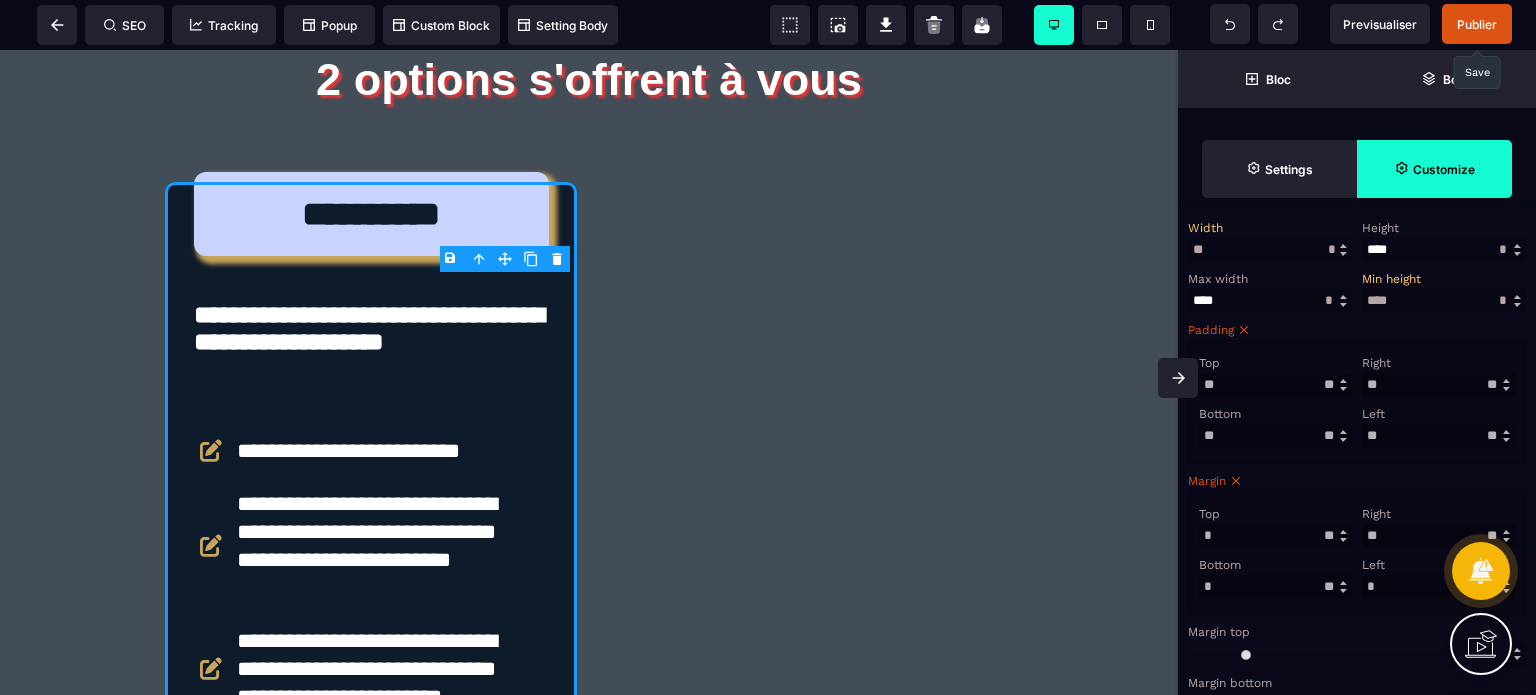 drag, startPoint x: 1394, startPoint y: 602, endPoint x: 1350, endPoint y: 603, distance: 44.011364 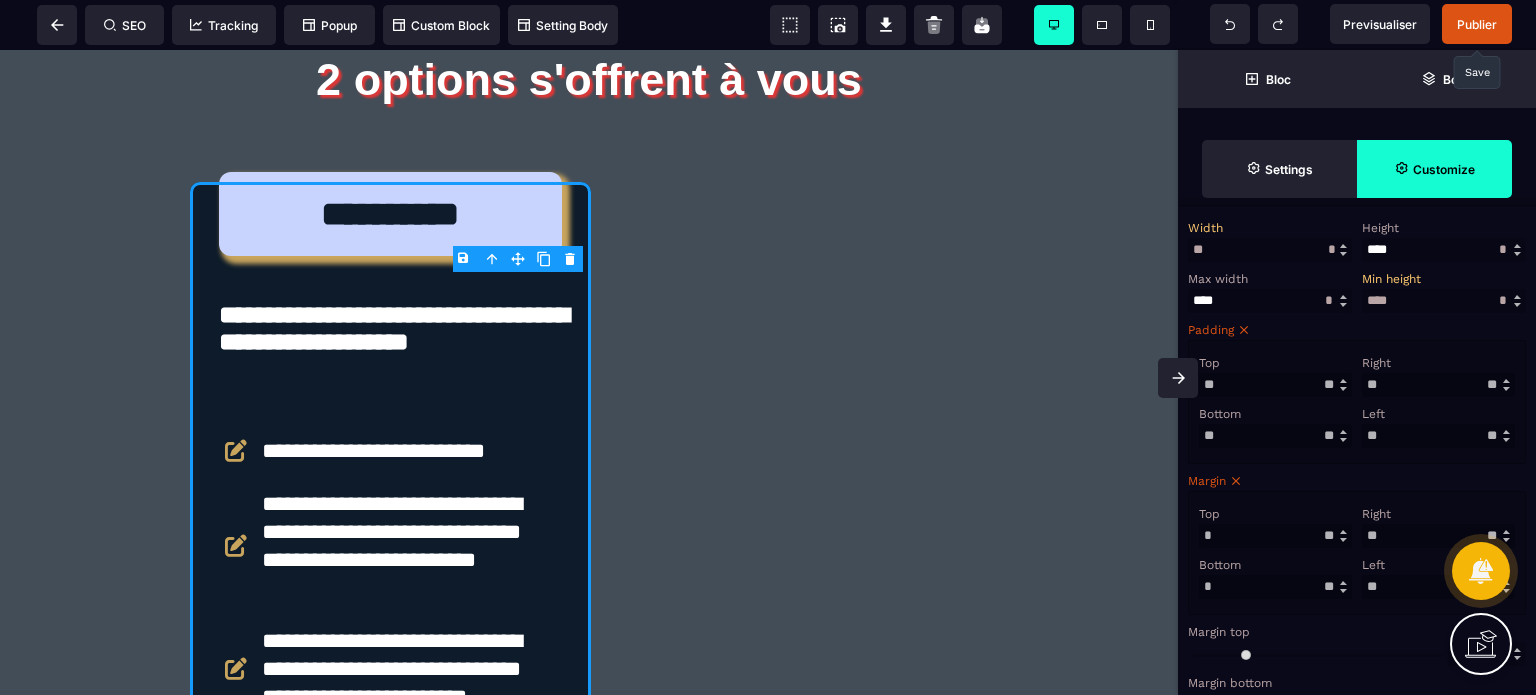 click on "Left" at bounding box center (1373, 565) 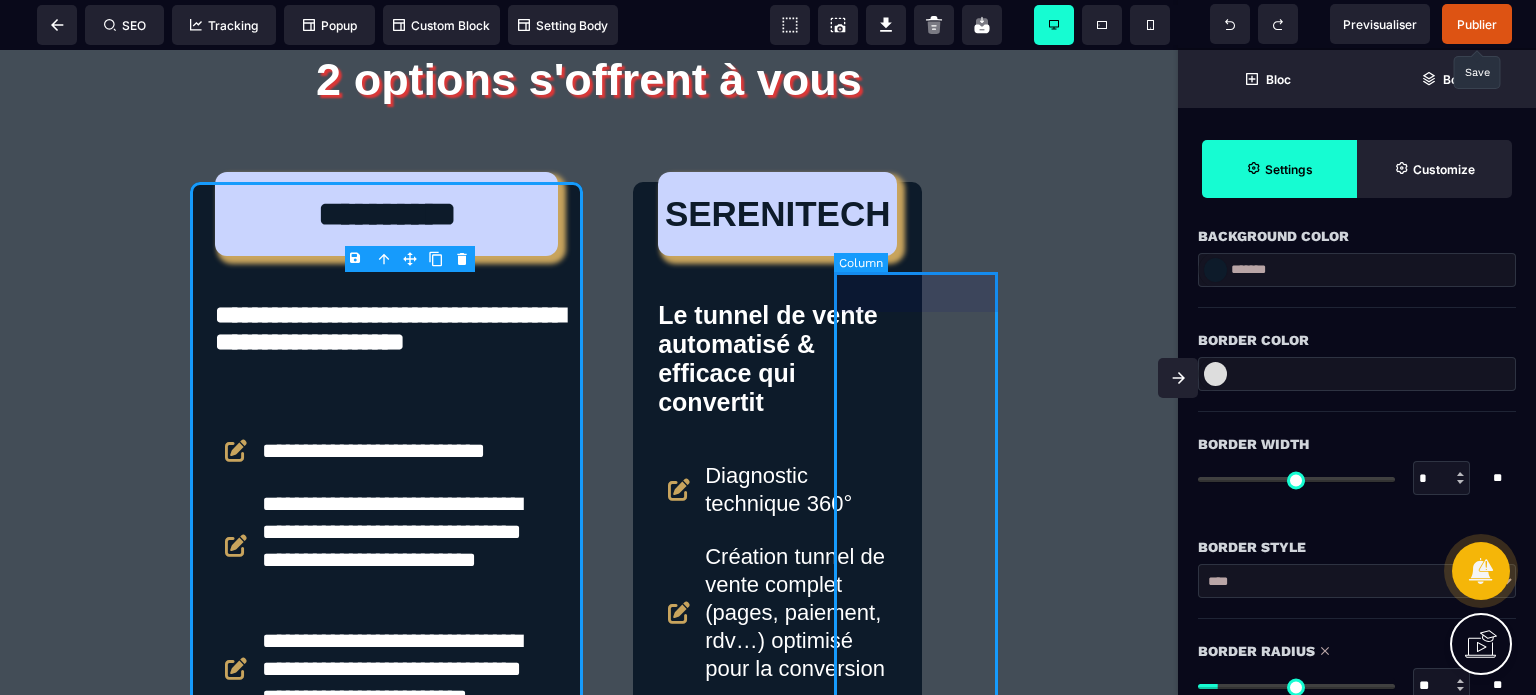 scroll, scrollTop: 218, scrollLeft: 0, axis: vertical 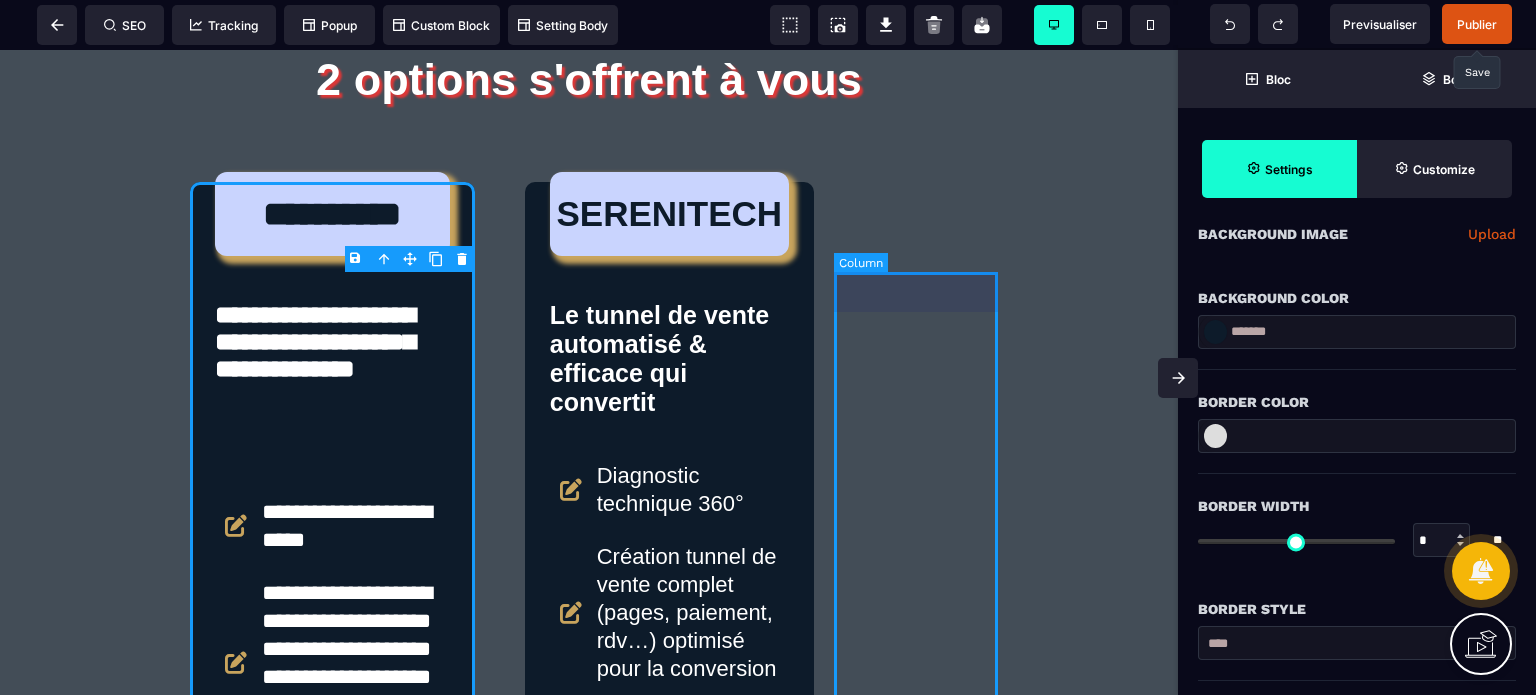 click at bounding box center [926, 1214] 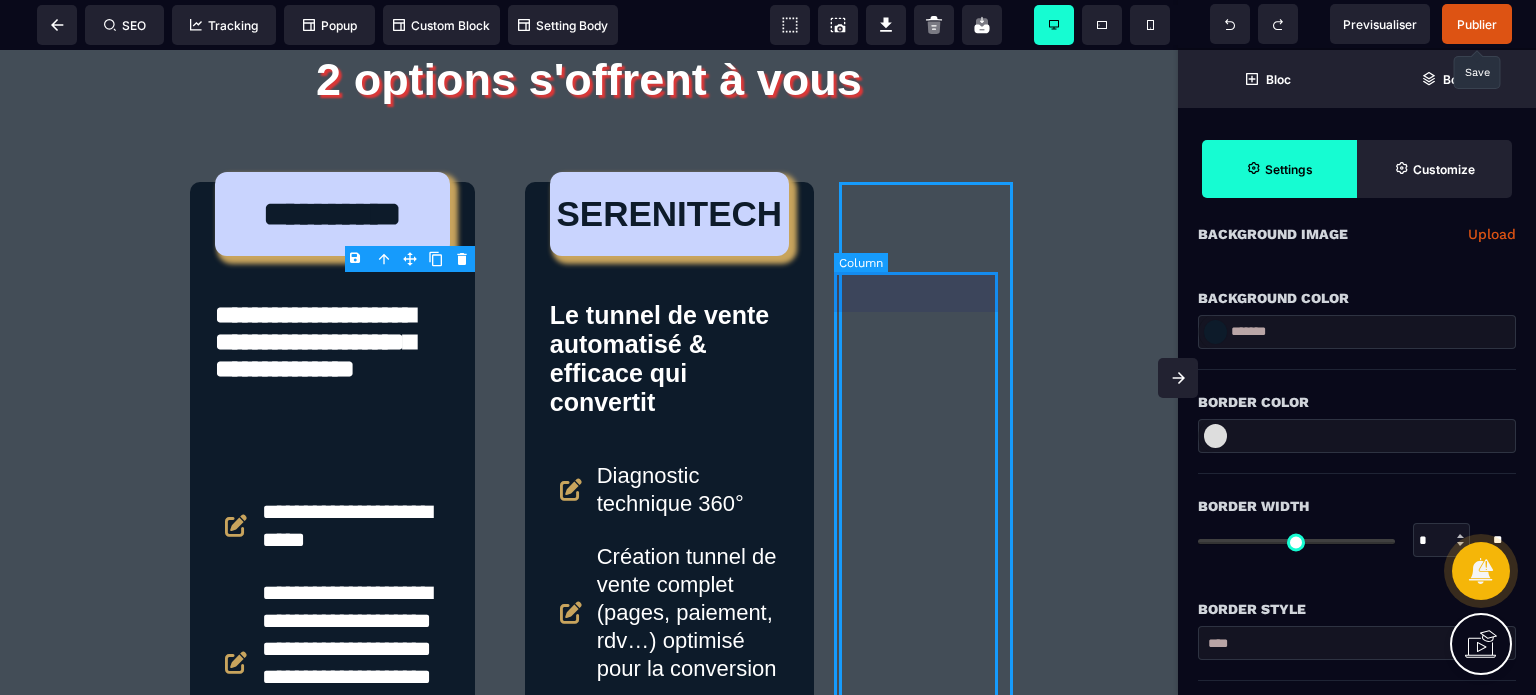 scroll, scrollTop: 0, scrollLeft: 0, axis: both 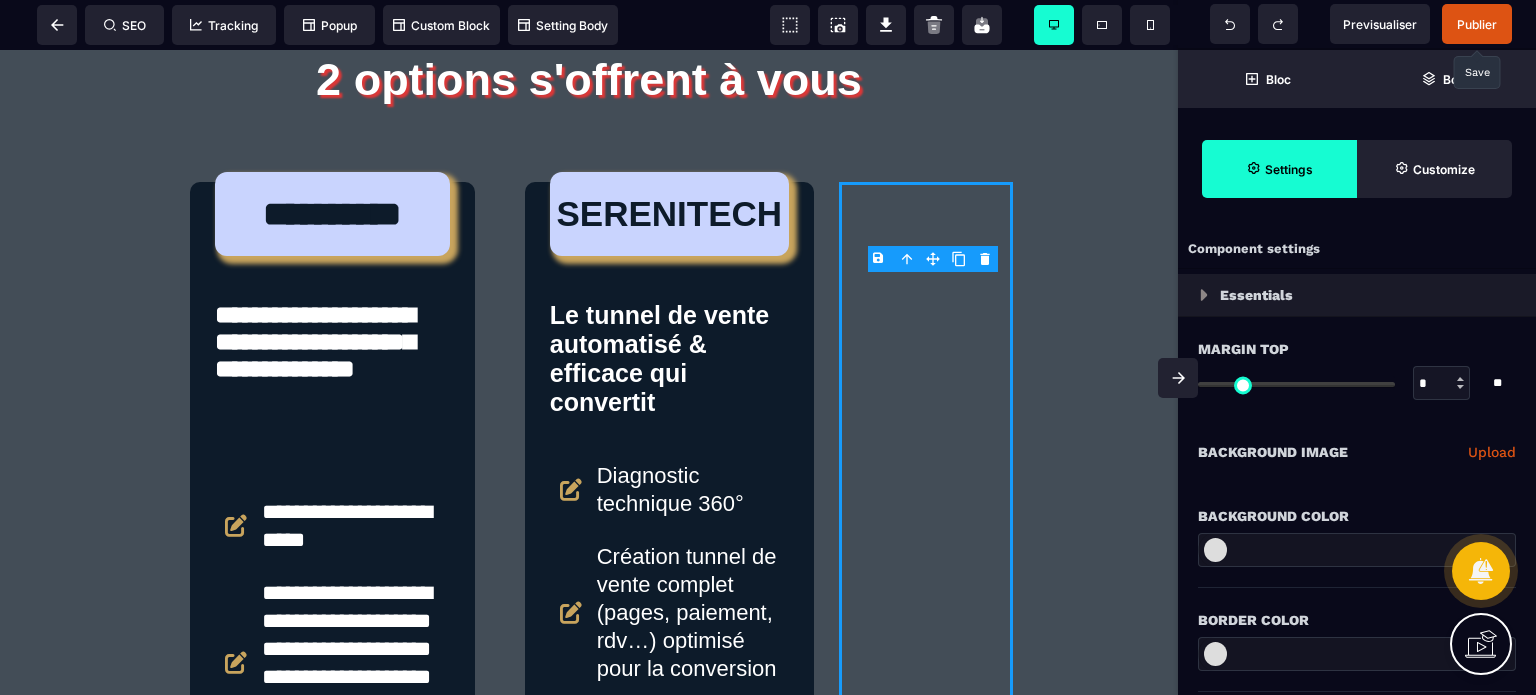 click on "B I U S
A *******
plus
Column
SEO" at bounding box center (768, 347) 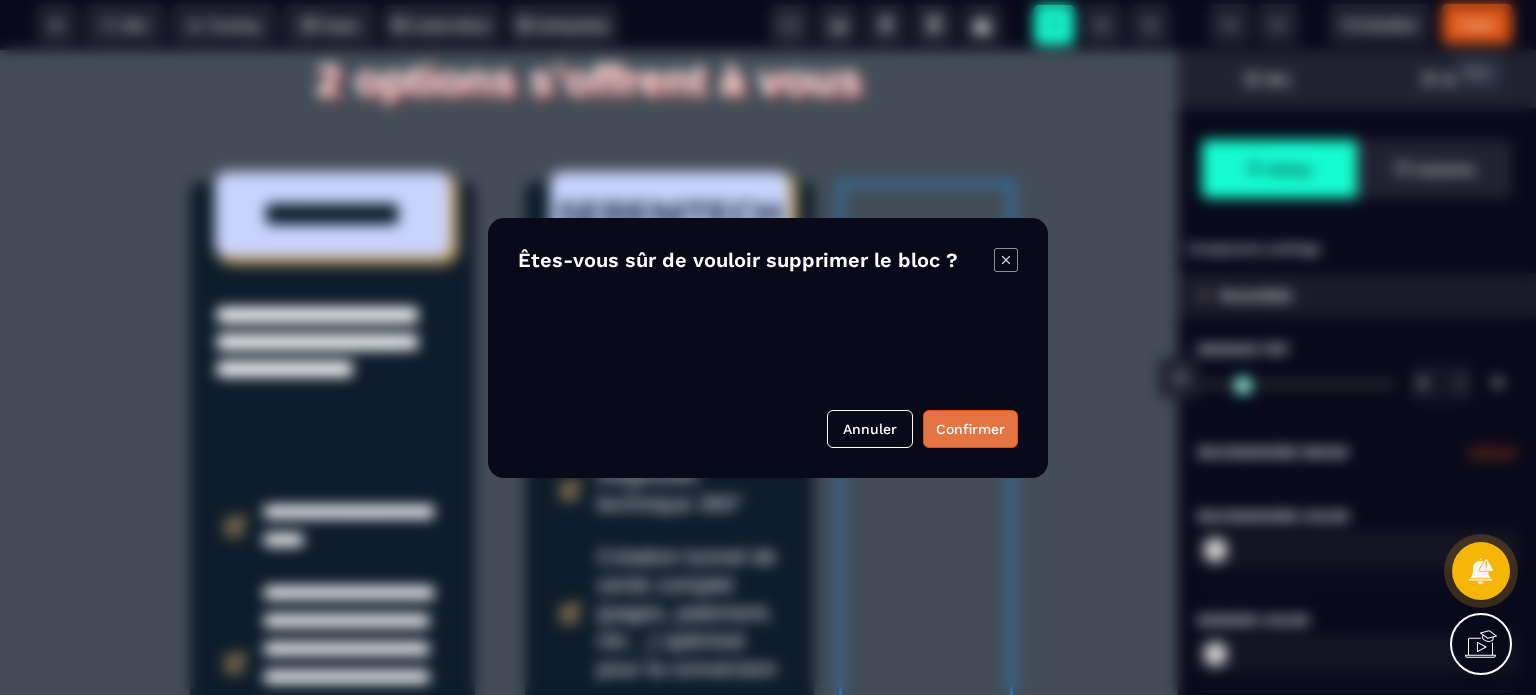 click on "Confirmer" at bounding box center [970, 429] 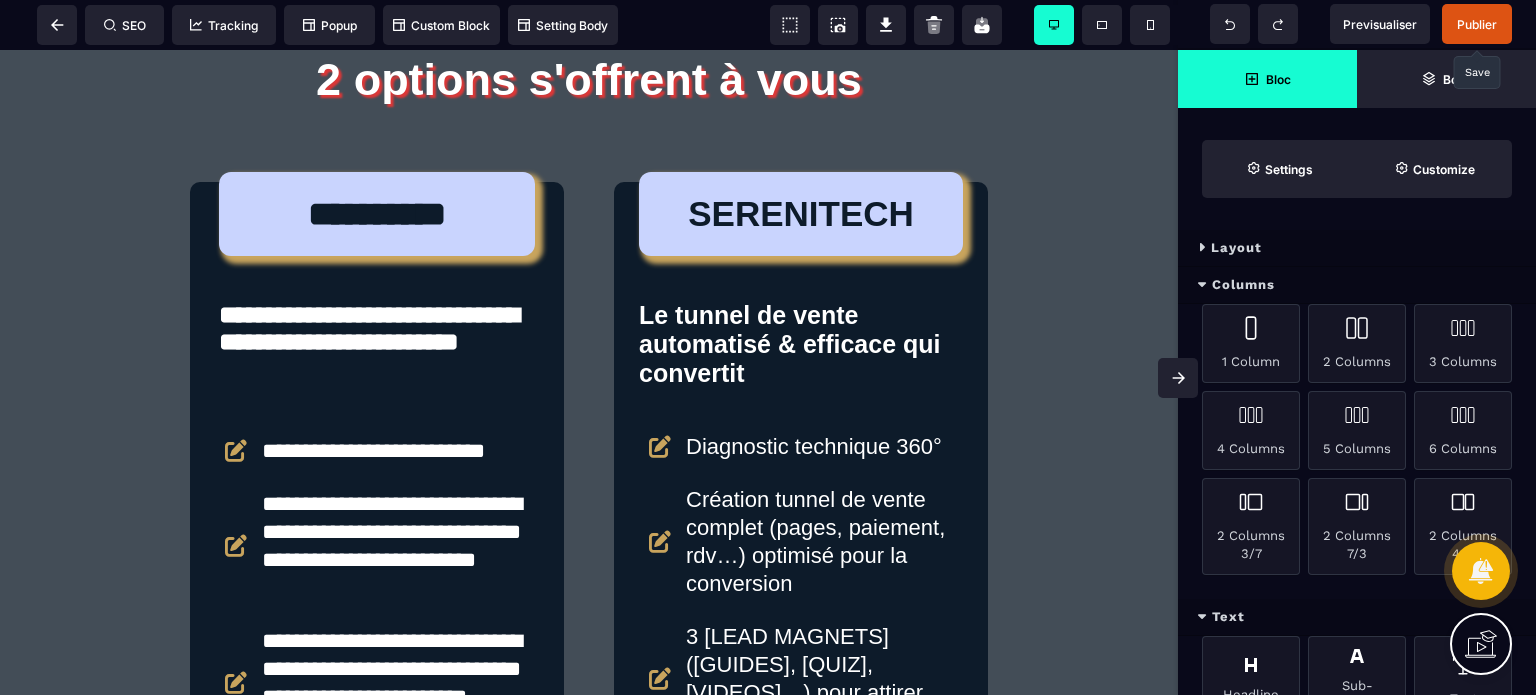 click 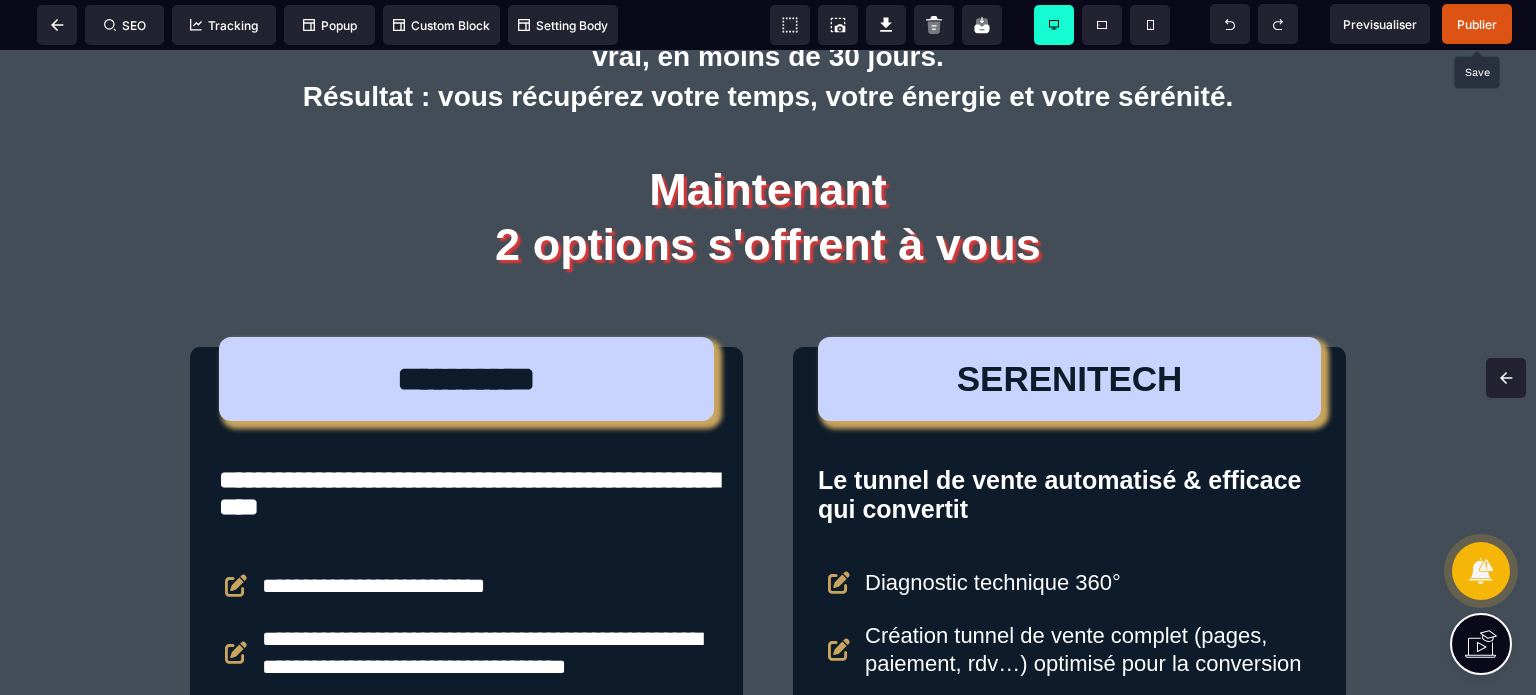 scroll, scrollTop: 4276, scrollLeft: 0, axis: vertical 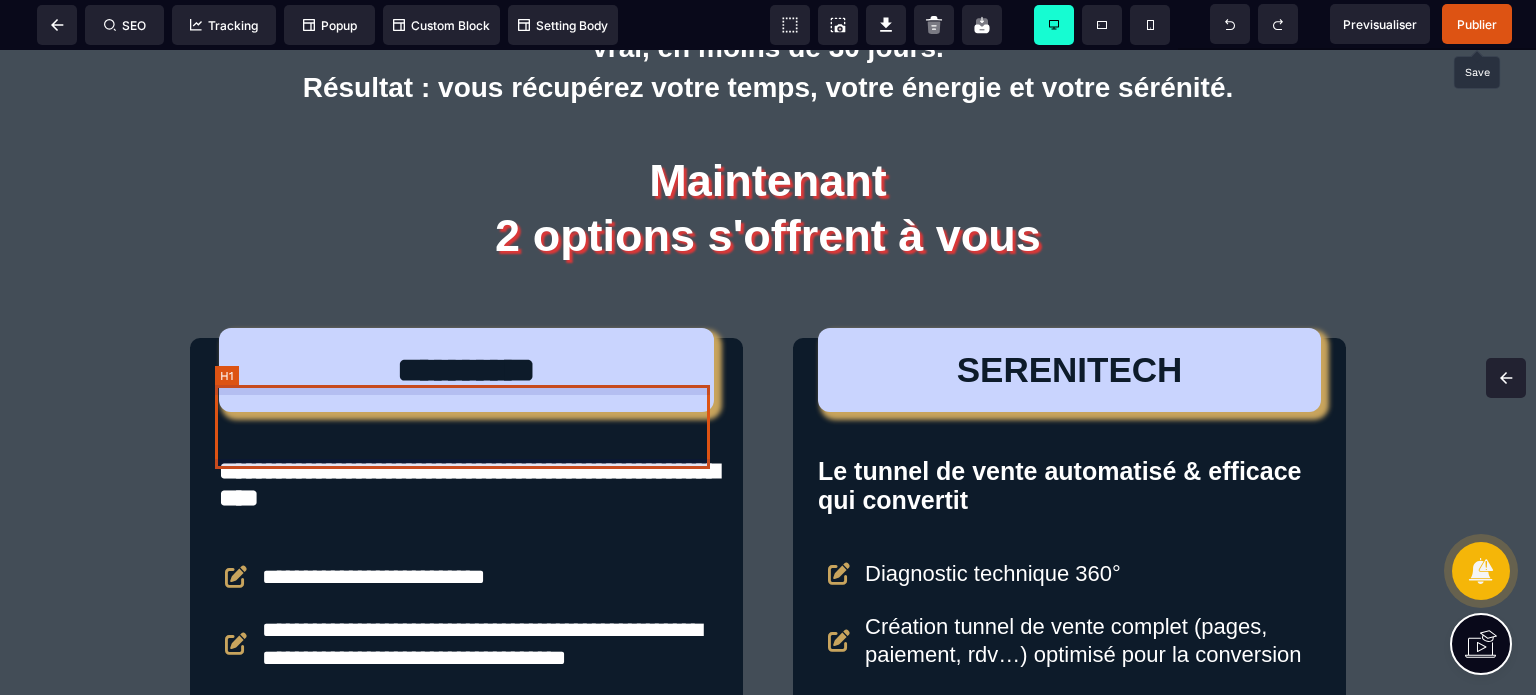 click on "**********" at bounding box center (466, 370) 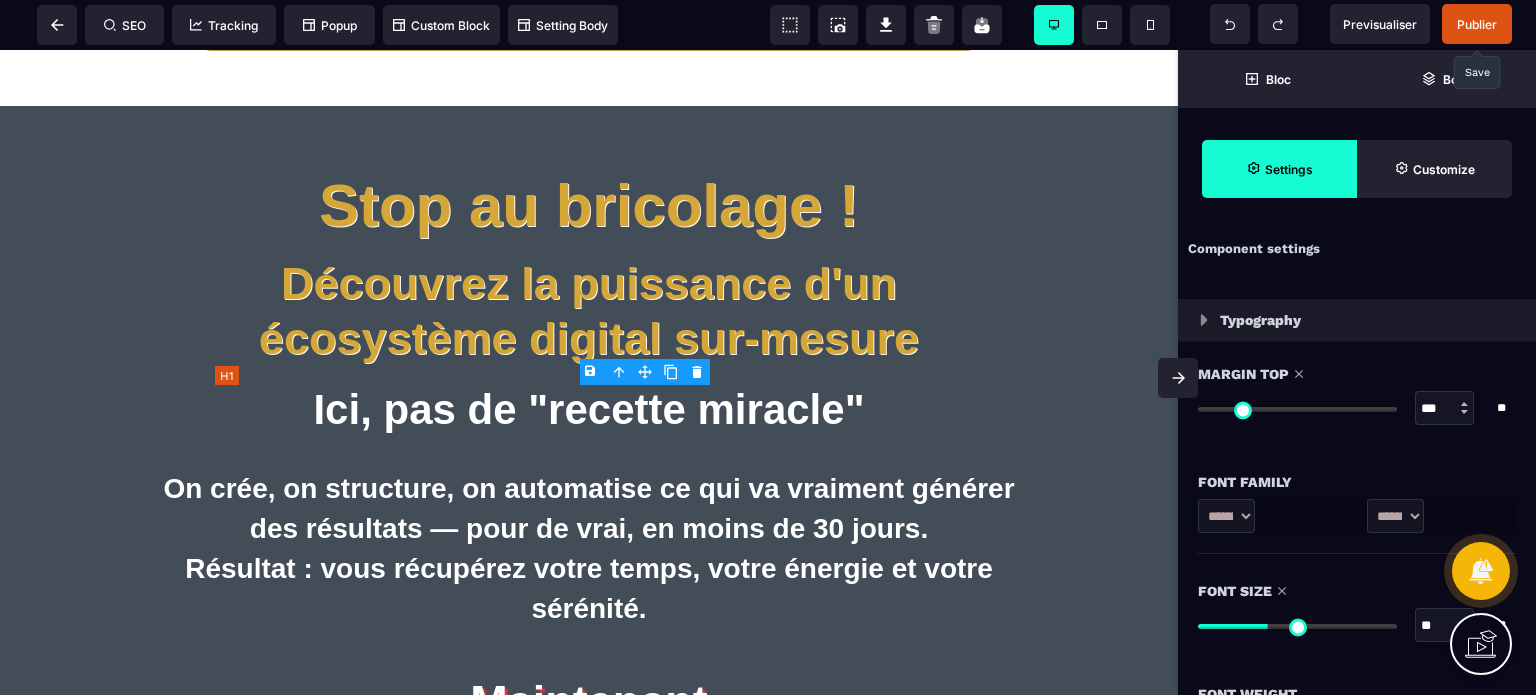 scroll, scrollTop: 4790, scrollLeft: 0, axis: vertical 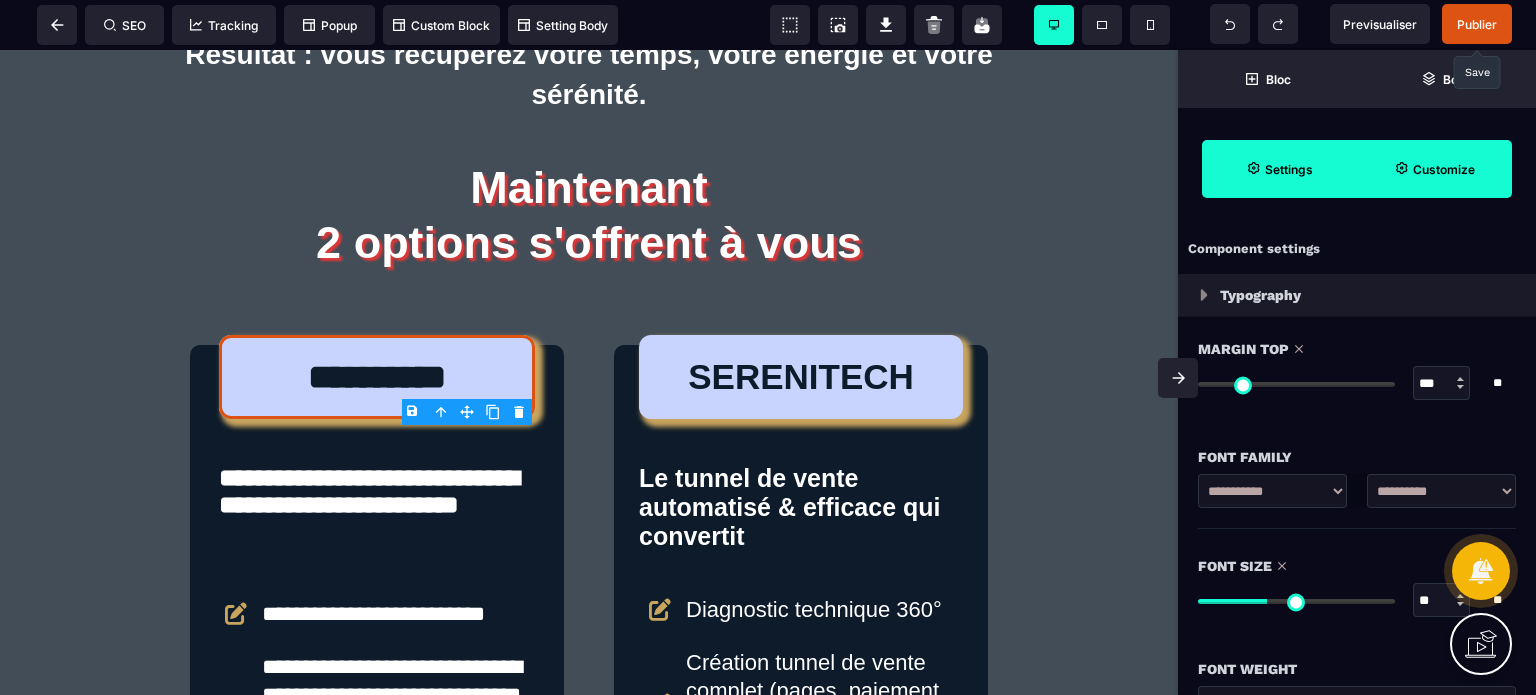 click on "Customize" at bounding box center (1434, 169) 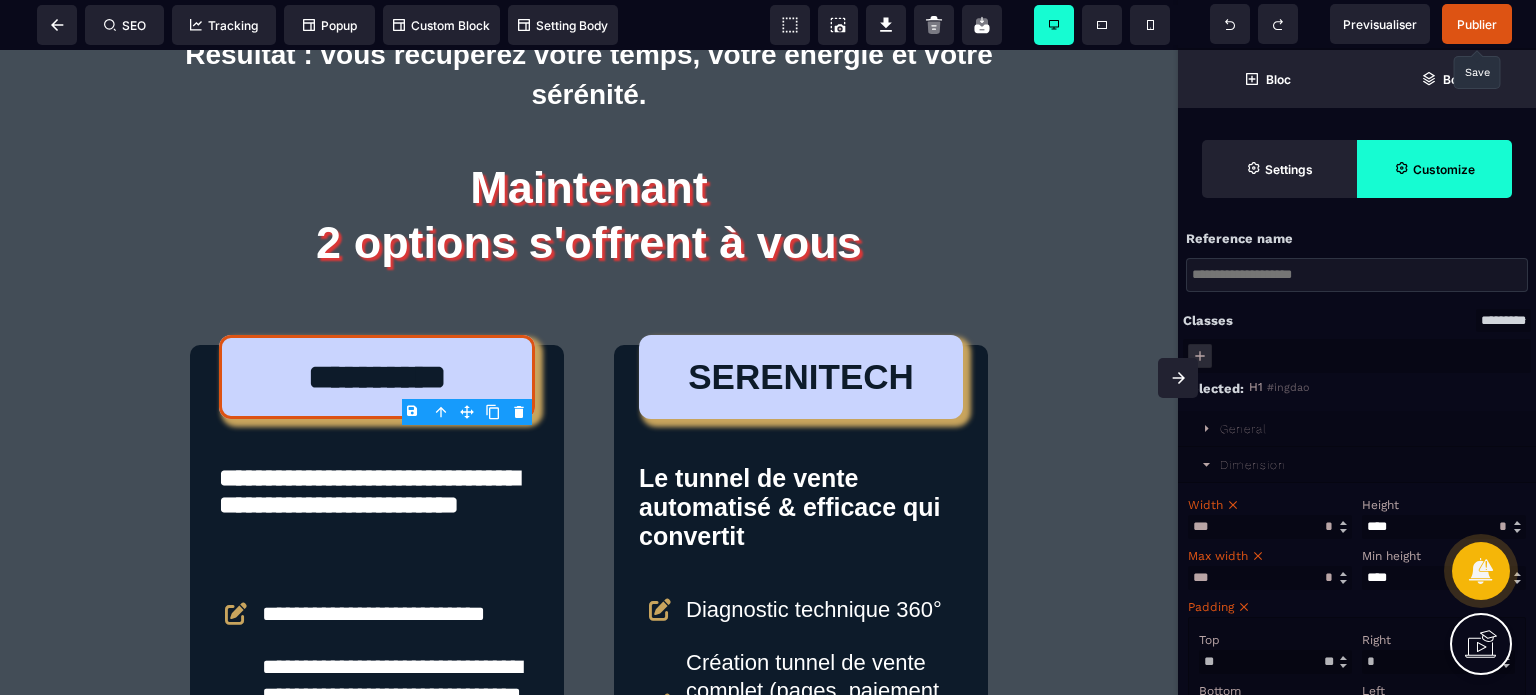 click on "Width" at bounding box center (1267, 505) 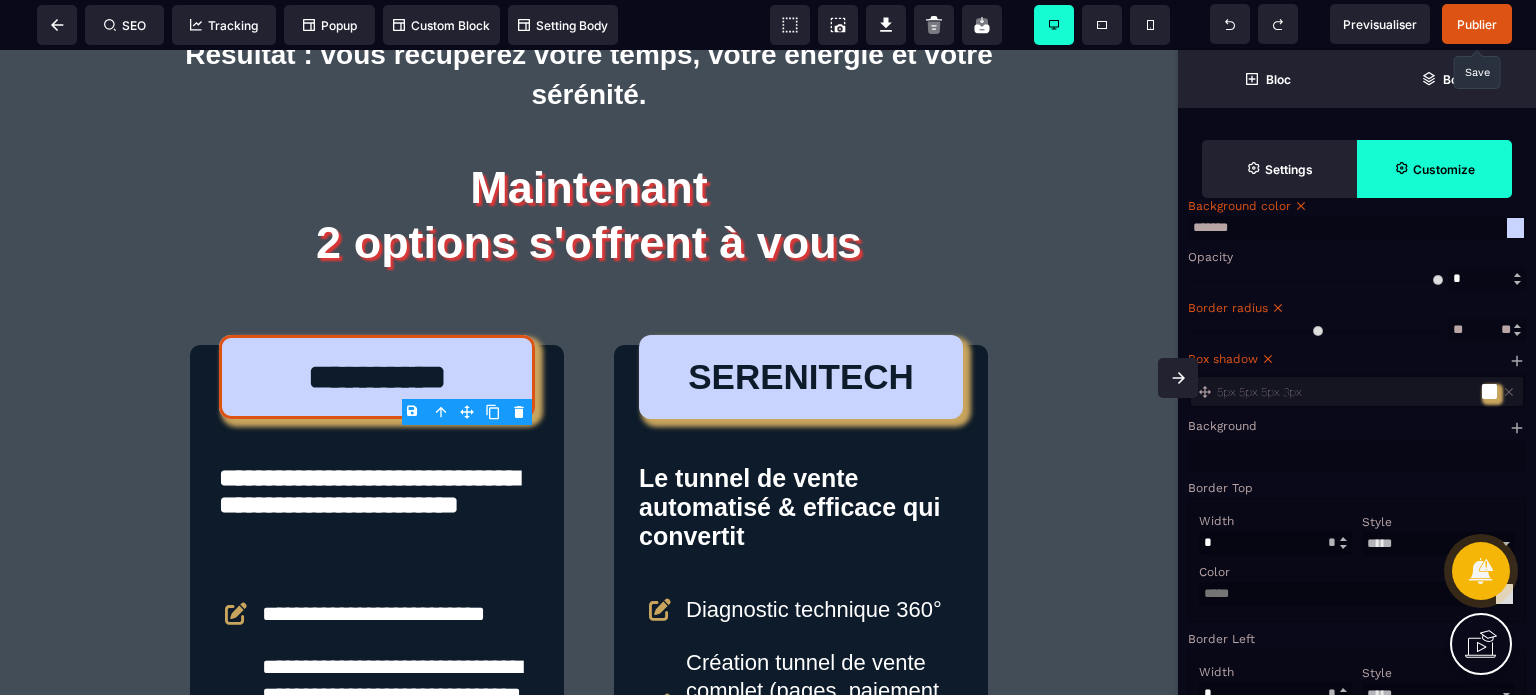 scroll, scrollTop: 1120, scrollLeft: 0, axis: vertical 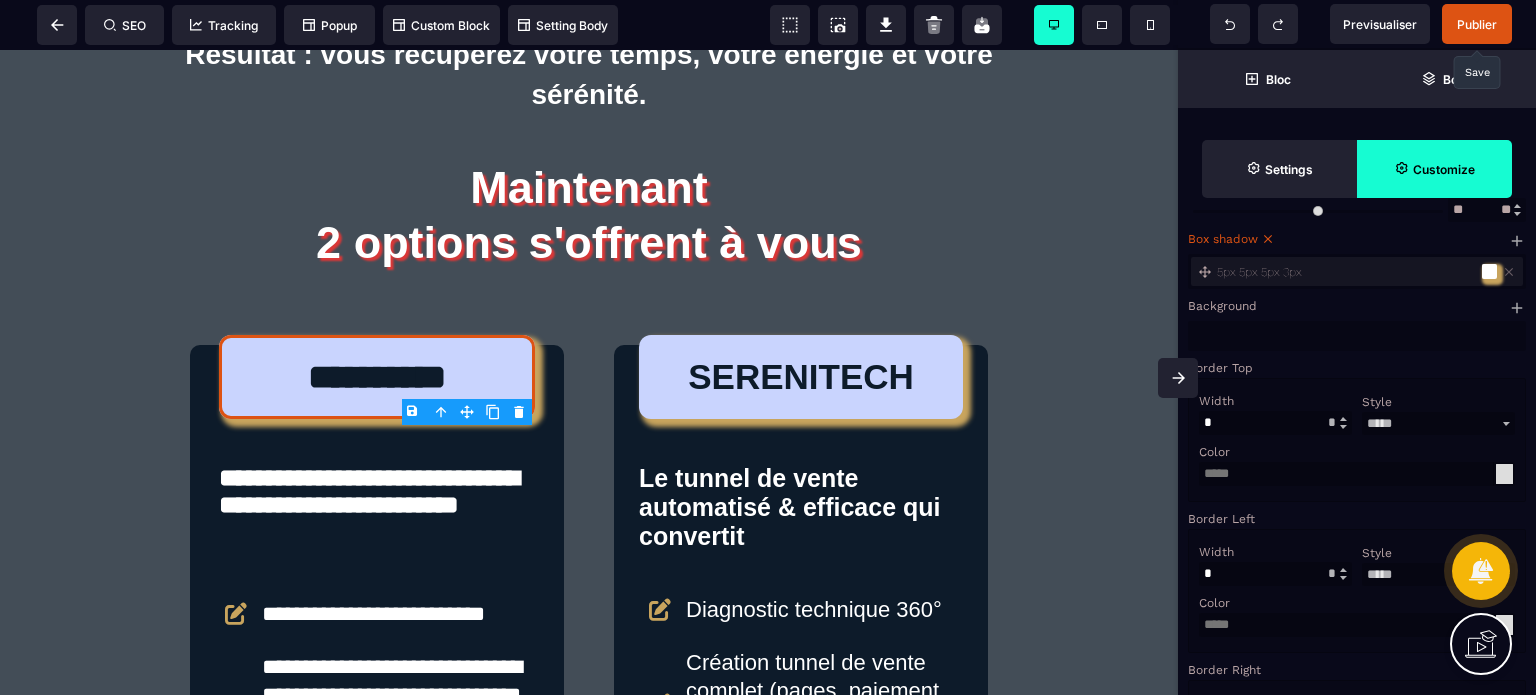 click at bounding box center (1489, 271) 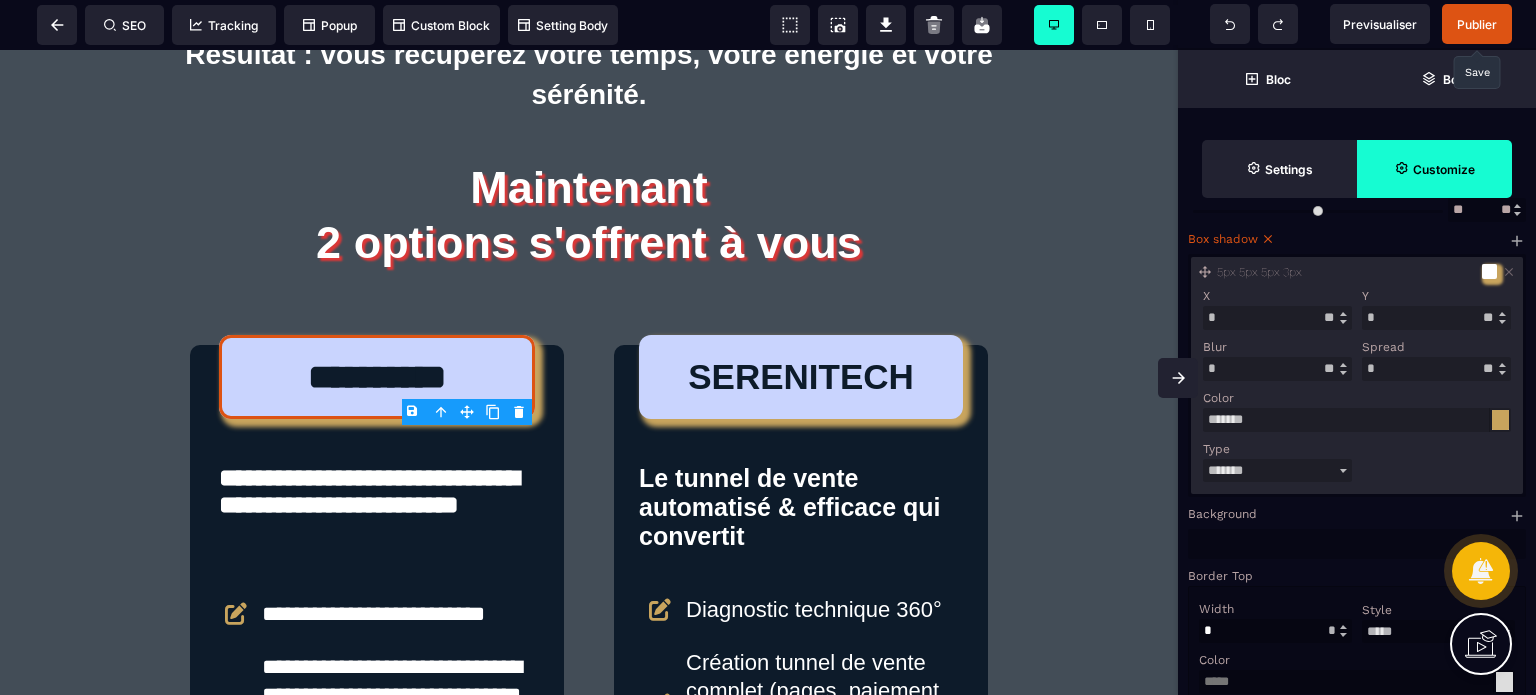 drag, startPoint x: 1238, startPoint y: 347, endPoint x: 1222, endPoint y: 346, distance: 16.03122 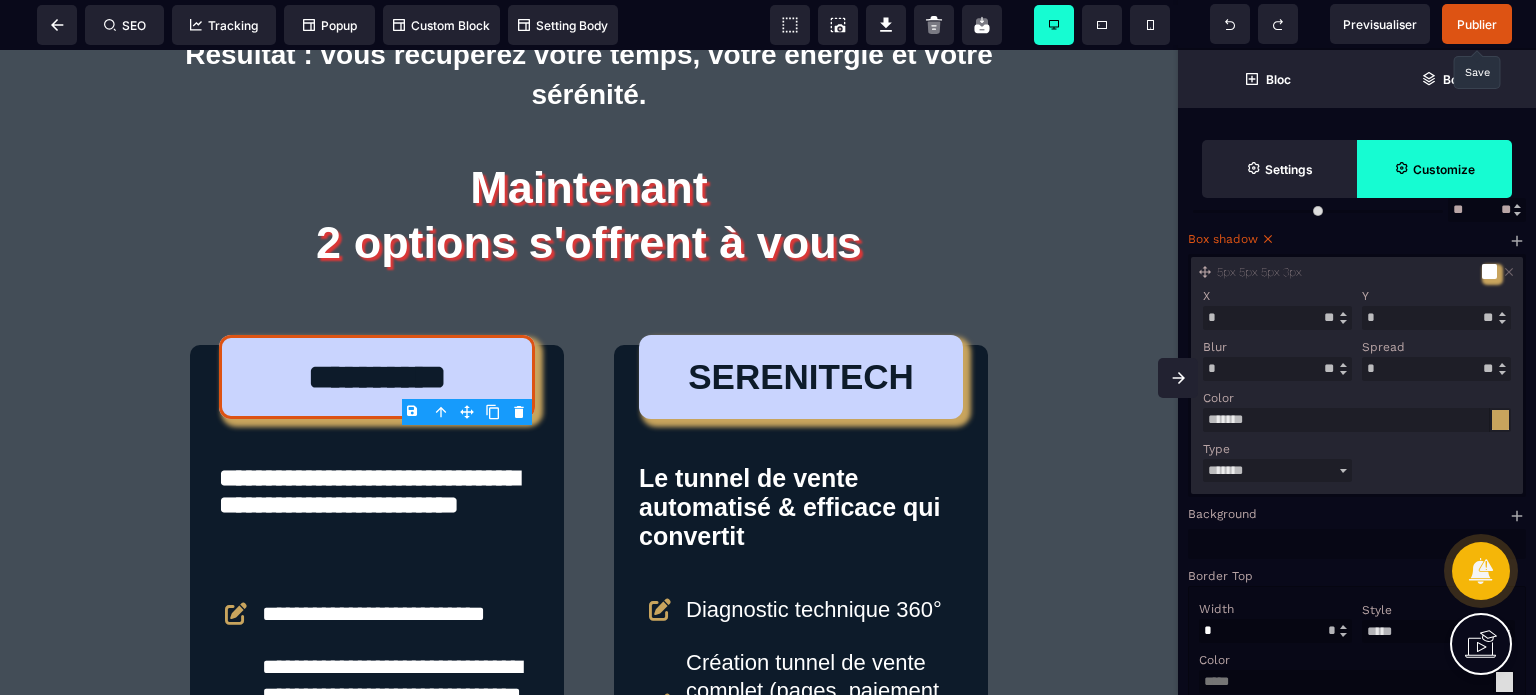 click on "*" at bounding box center (1277, 318) 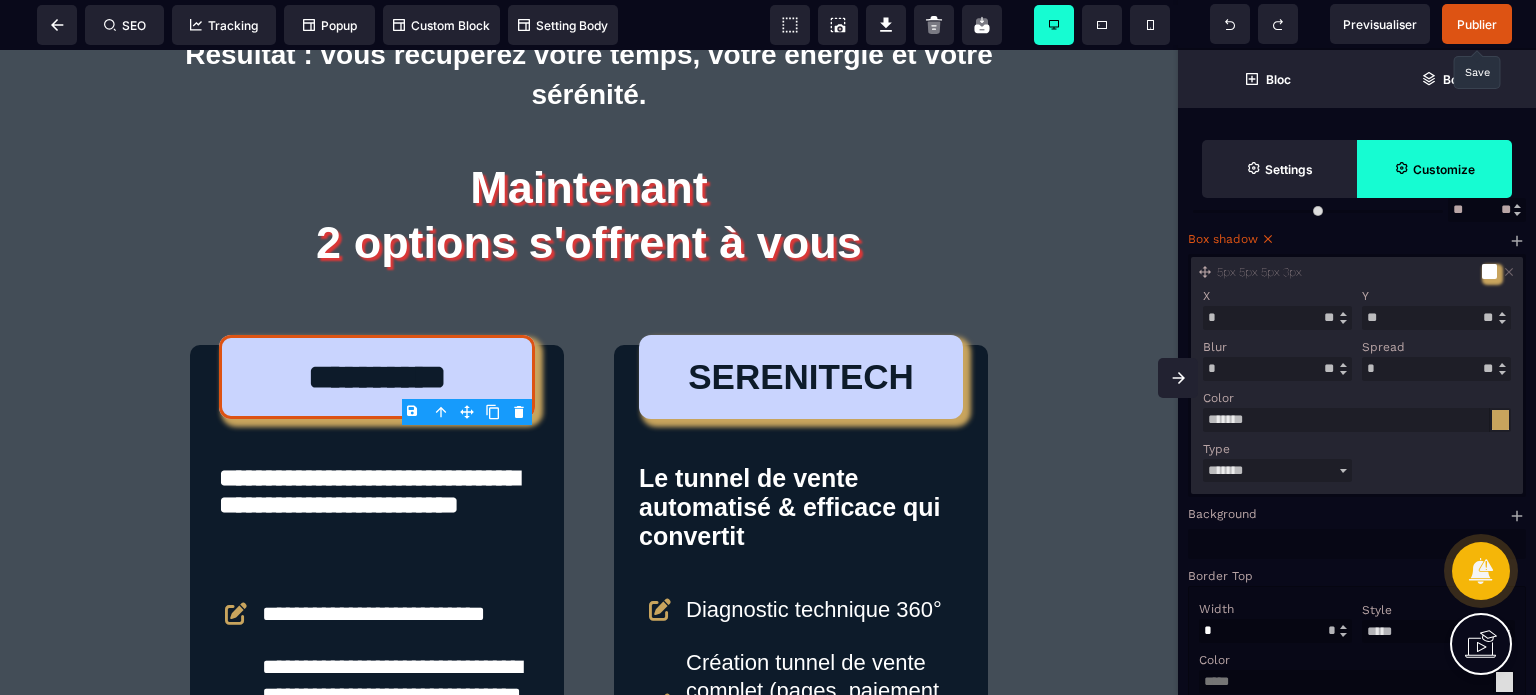click on "Color" at bounding box center [1354, 398] 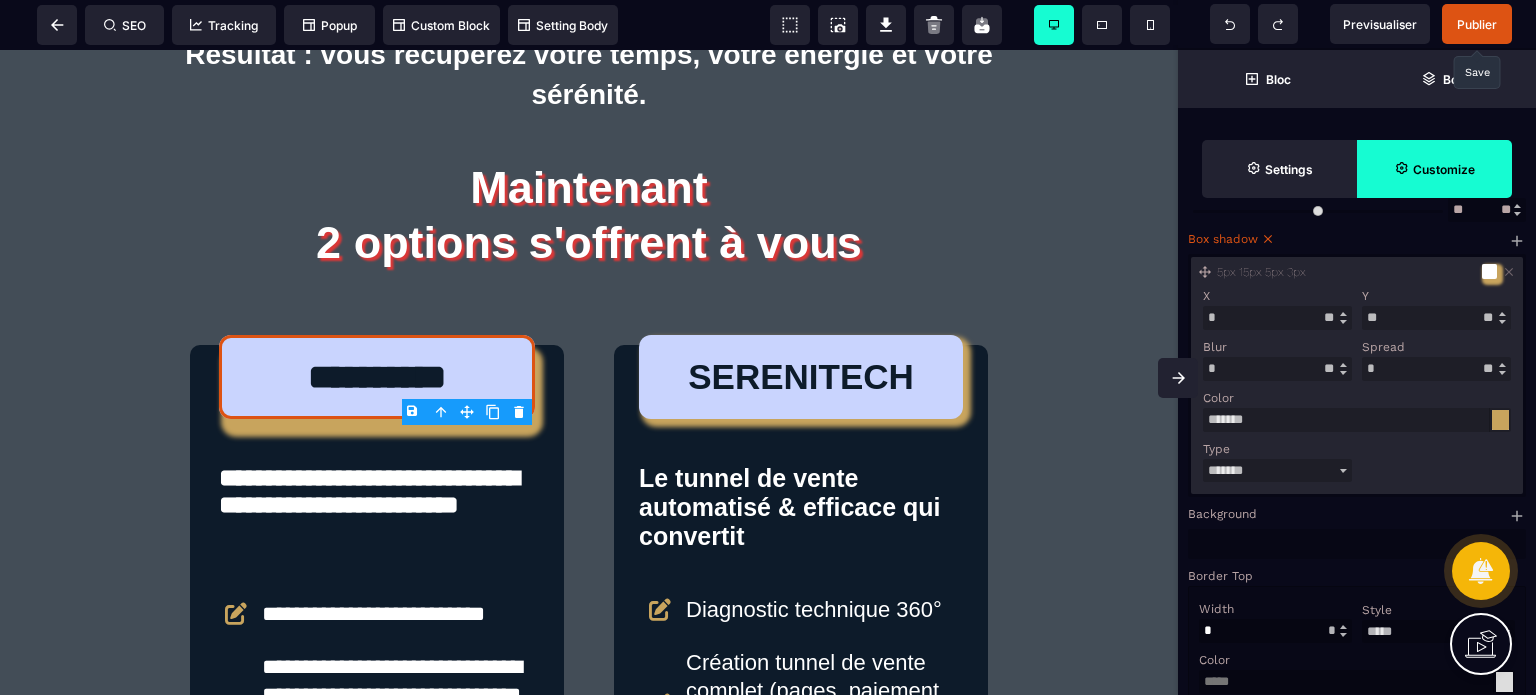 drag, startPoint x: 1390, startPoint y: 339, endPoint x: 1354, endPoint y: 343, distance: 36.221542 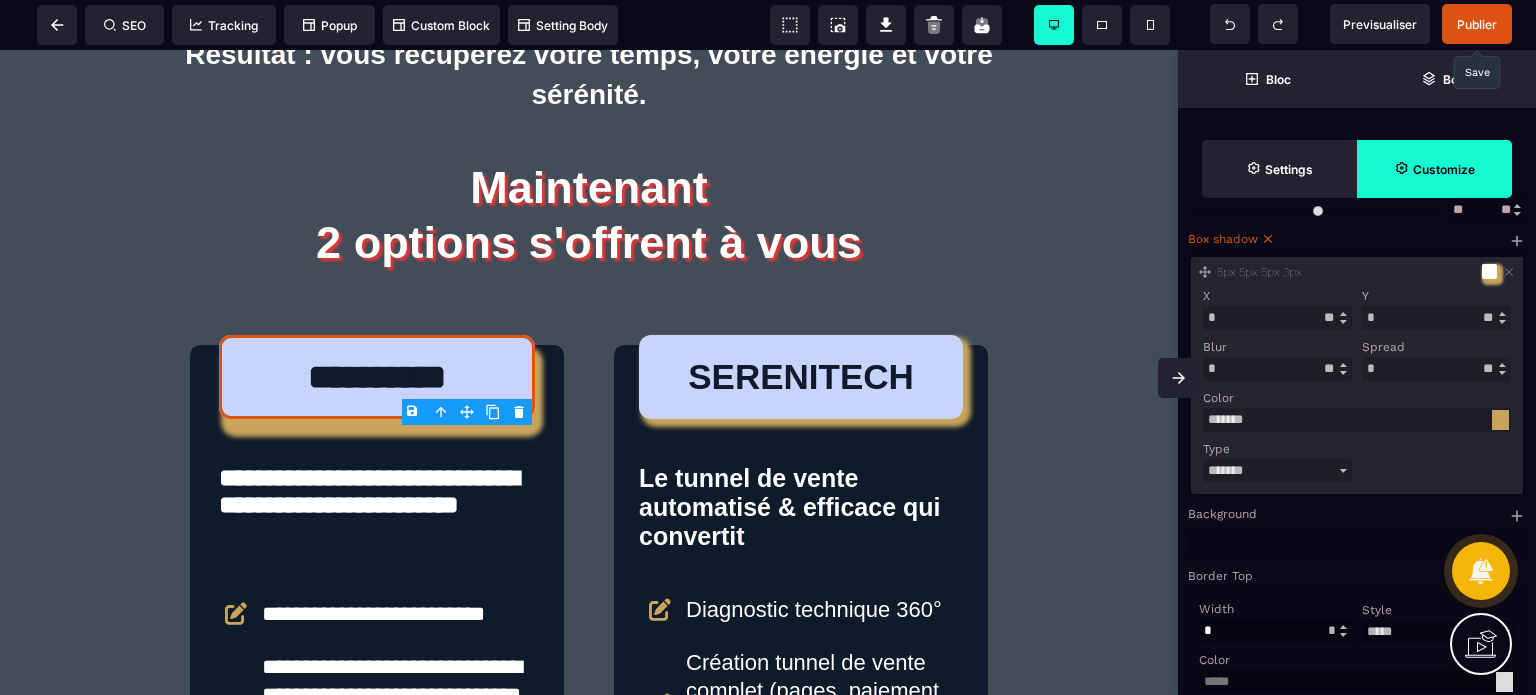 click on "Spread
*
* ** ** *** ** **" at bounding box center (1436, 358) 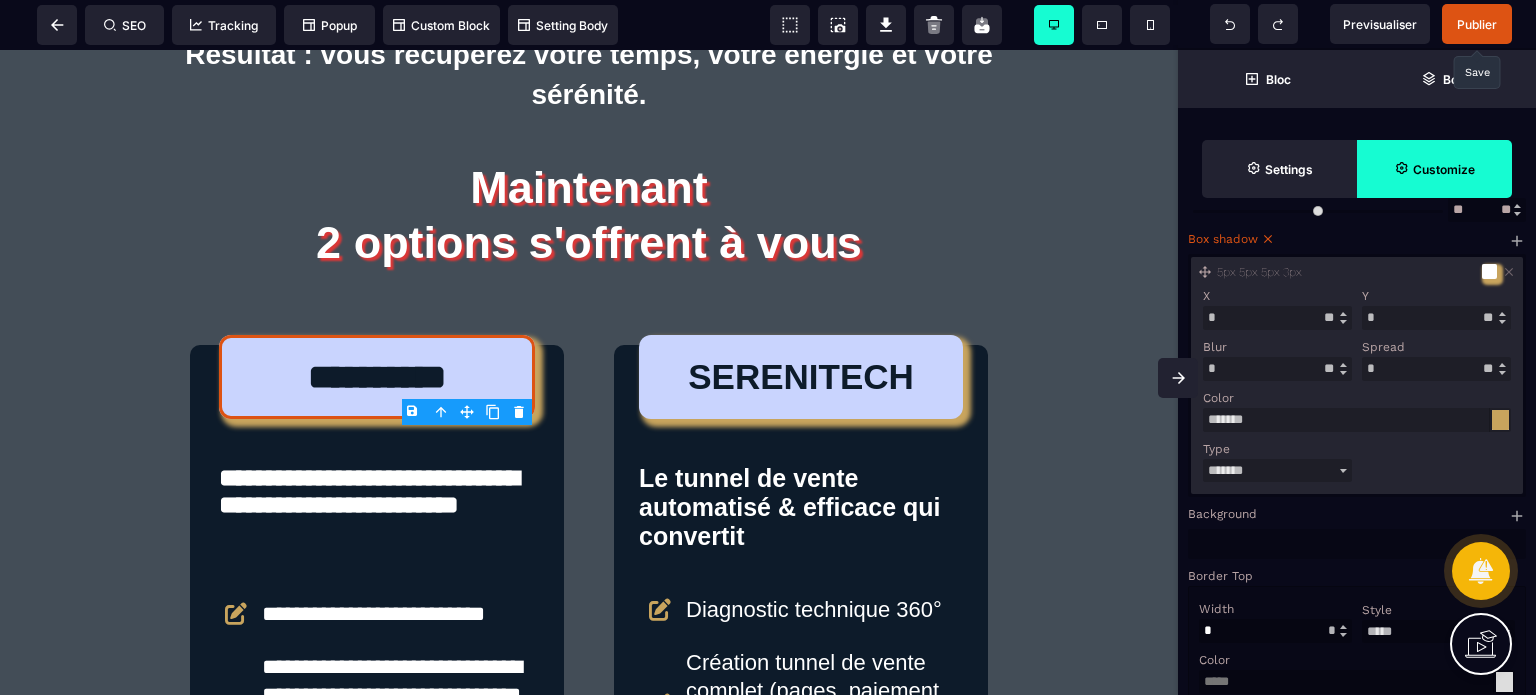 drag, startPoint x: 1246, startPoint y: 339, endPoint x: 1196, endPoint y: 347, distance: 50.635956 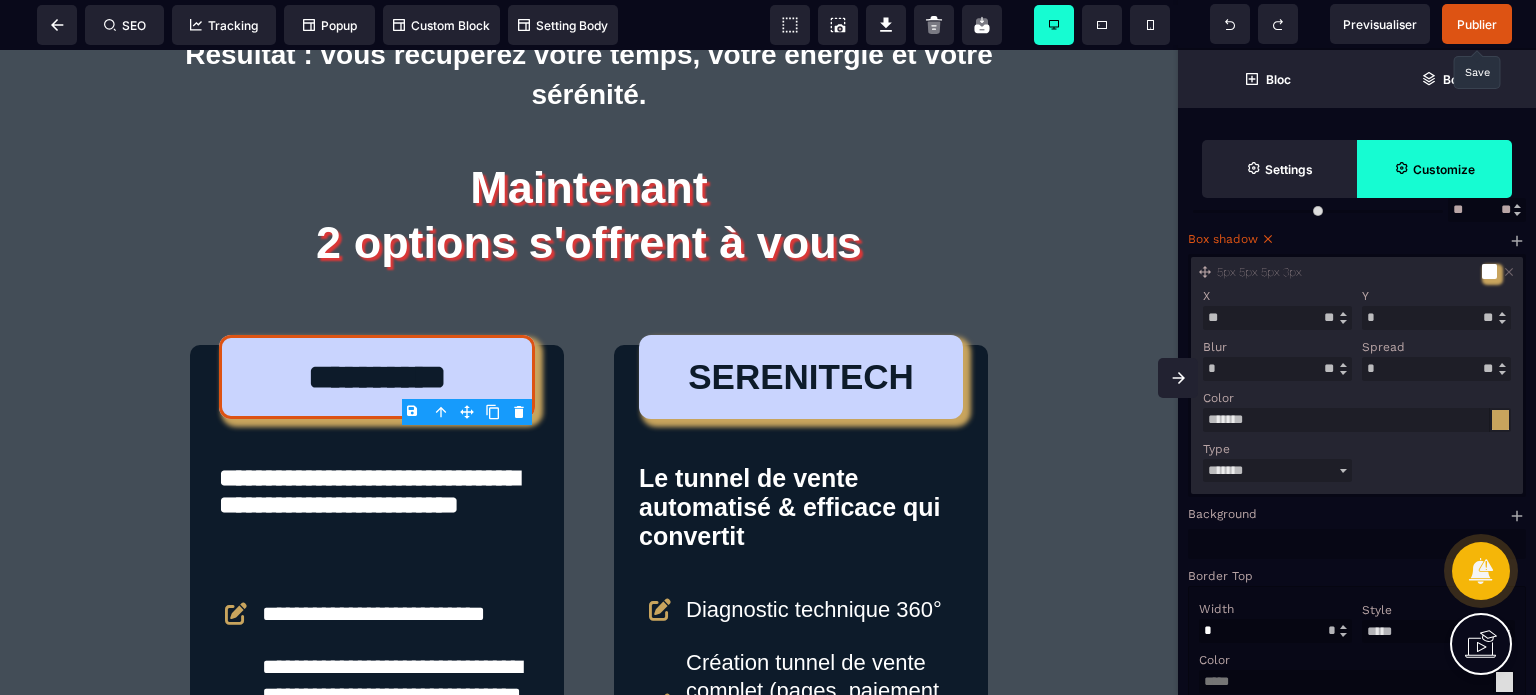 click on "Blur" at bounding box center [1275, 347] 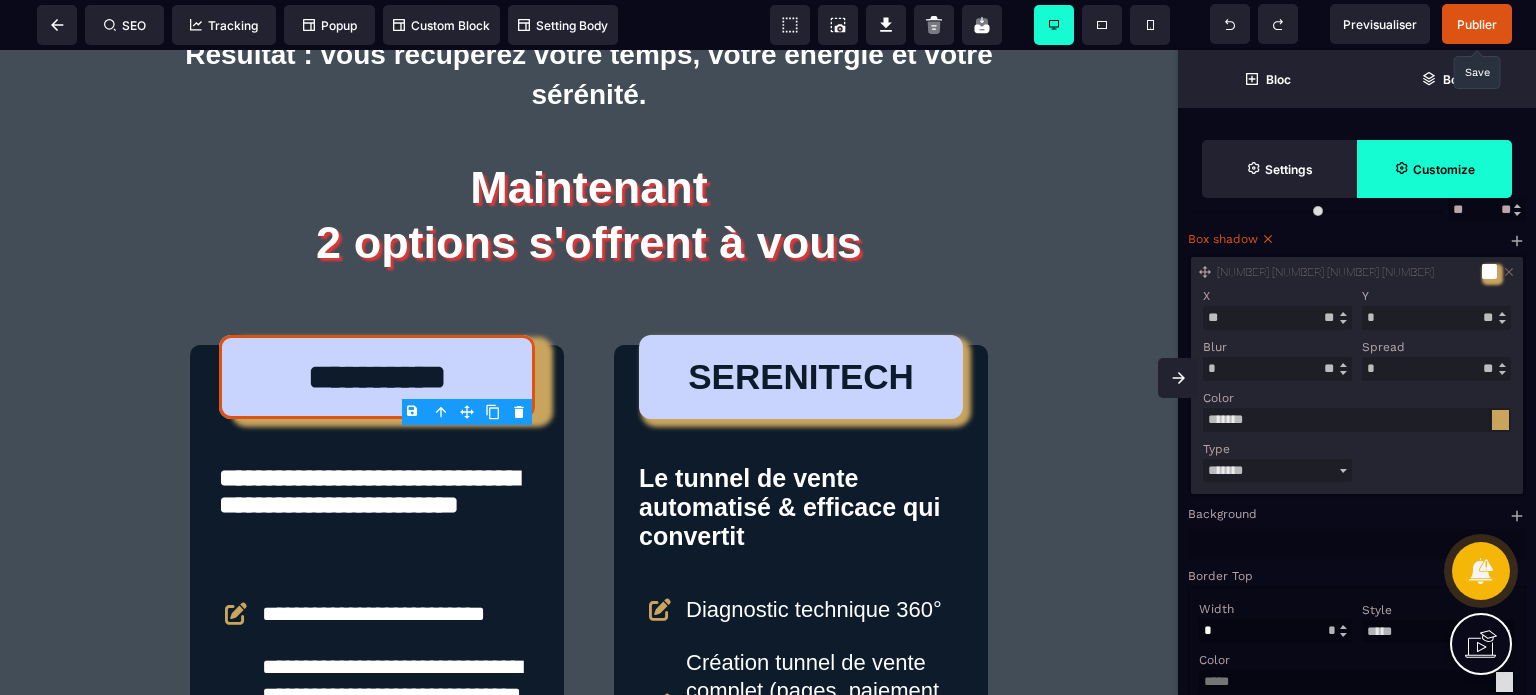 drag, startPoint x: 1252, startPoint y: 341, endPoint x: 1215, endPoint y: 341, distance: 37 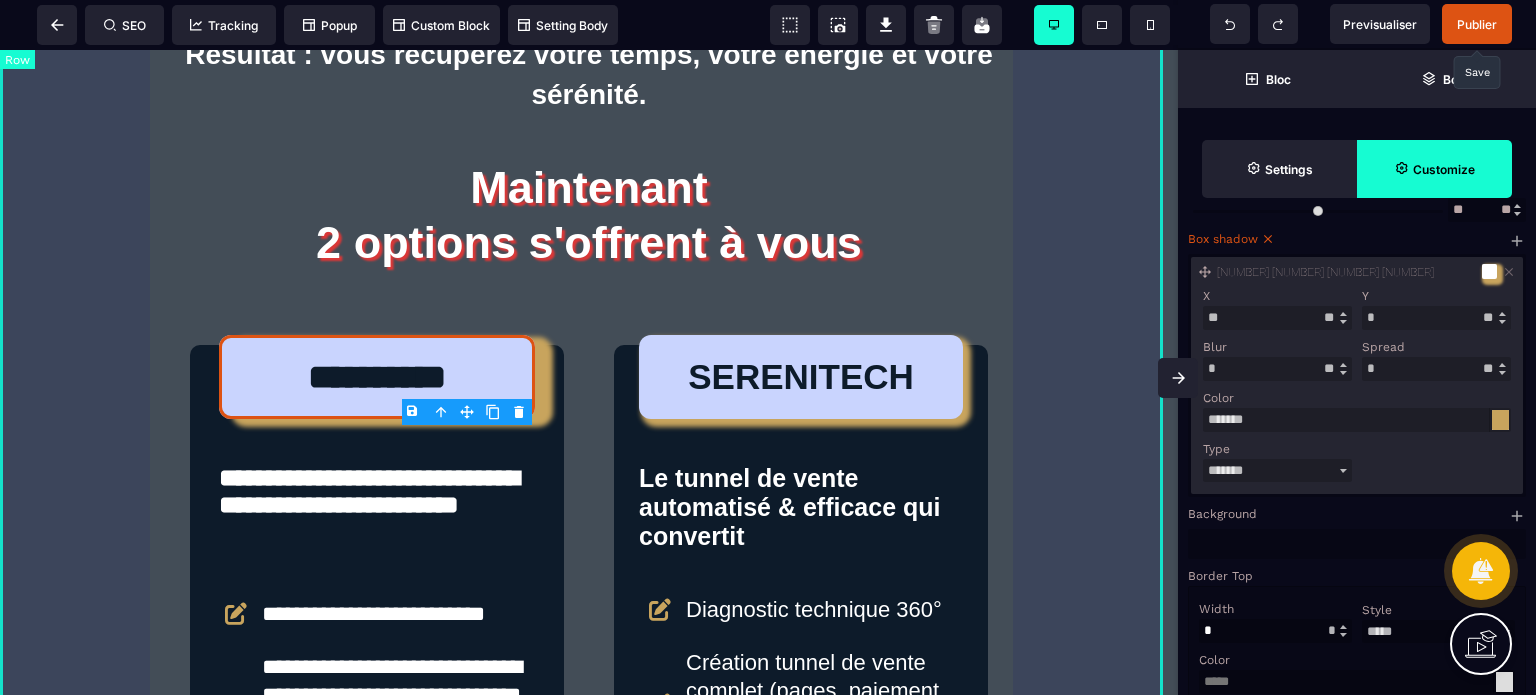 click on "**********" at bounding box center [589, 843] 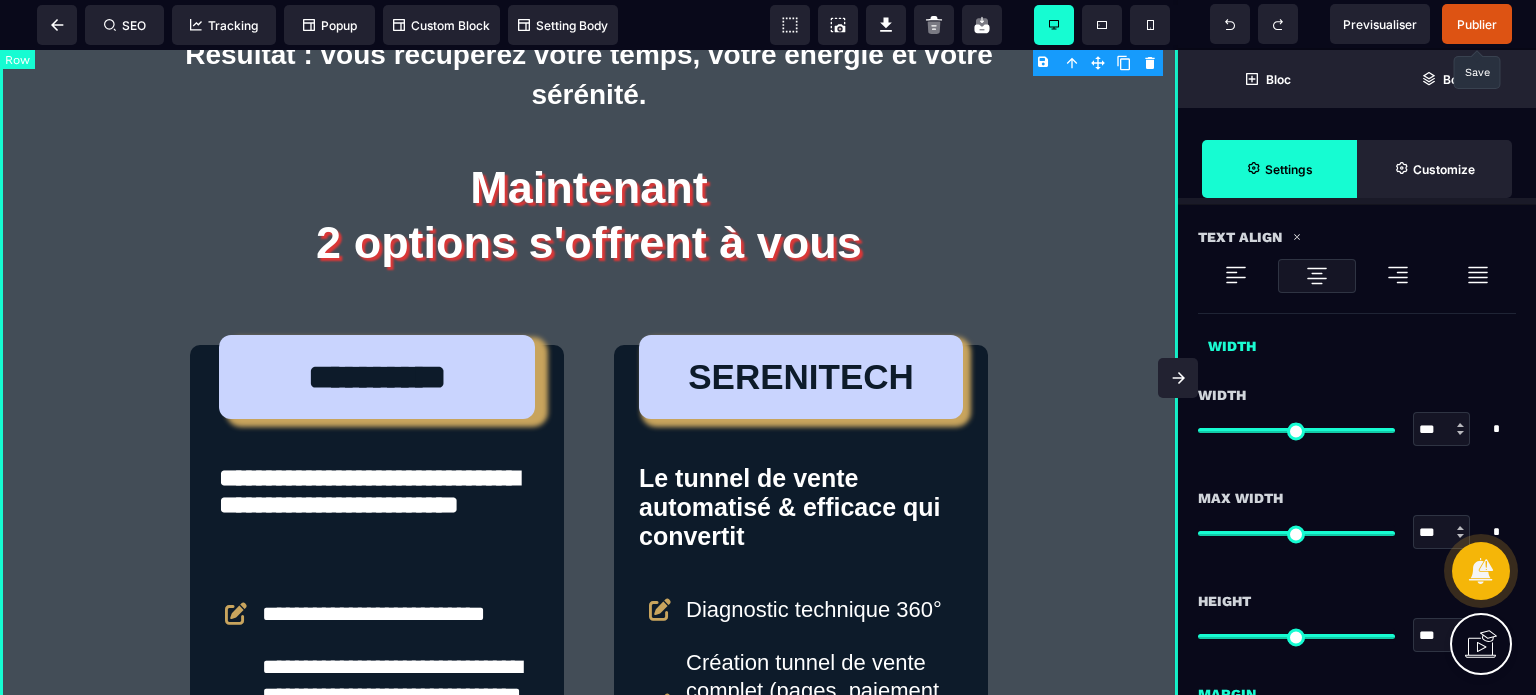 scroll, scrollTop: 0, scrollLeft: 0, axis: both 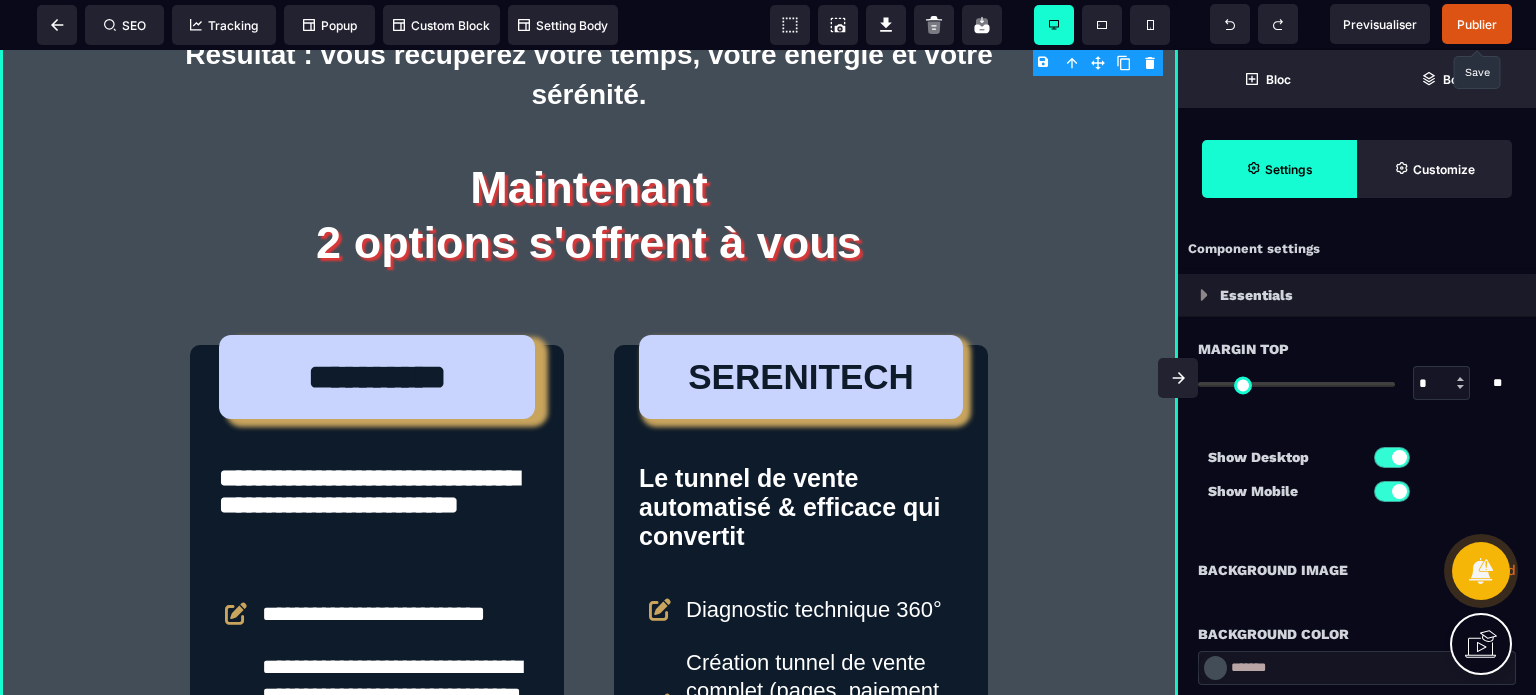 click 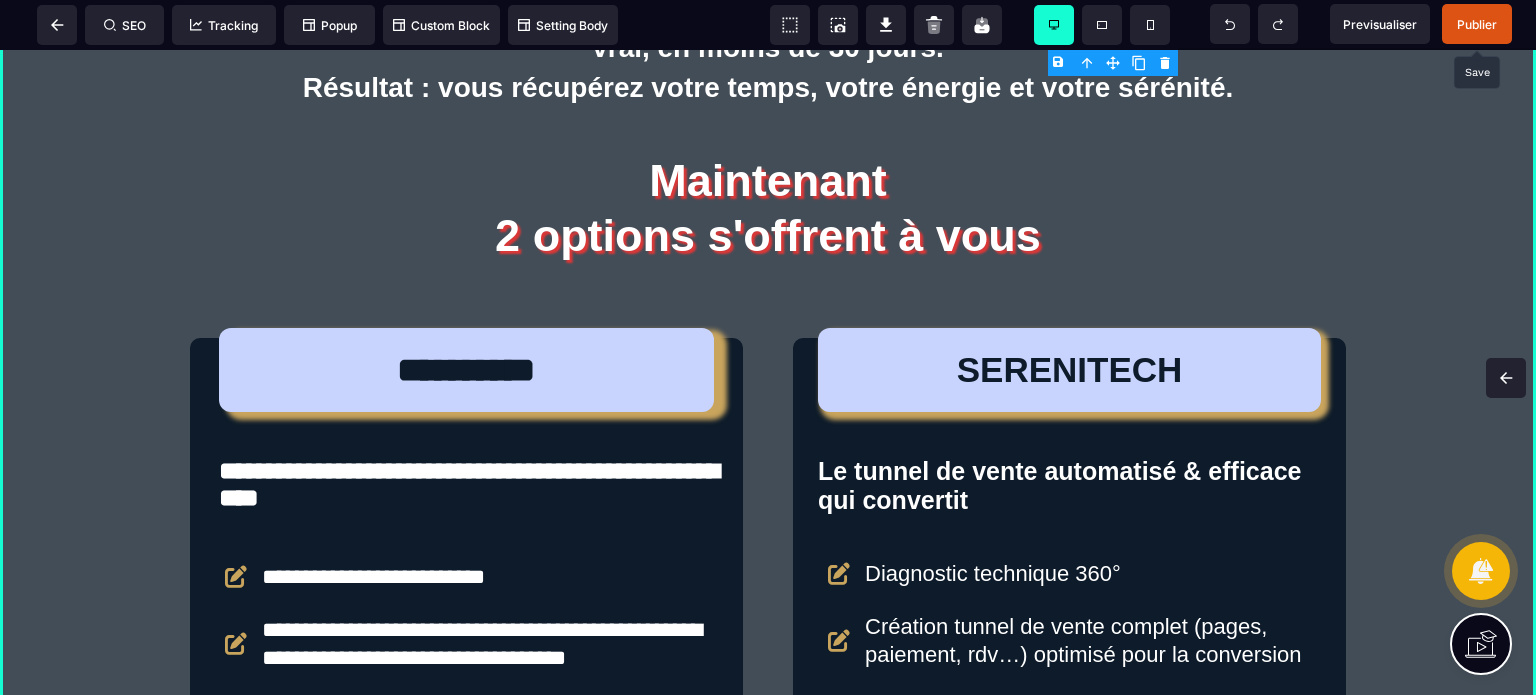 click on "Publier" at bounding box center [1477, 24] 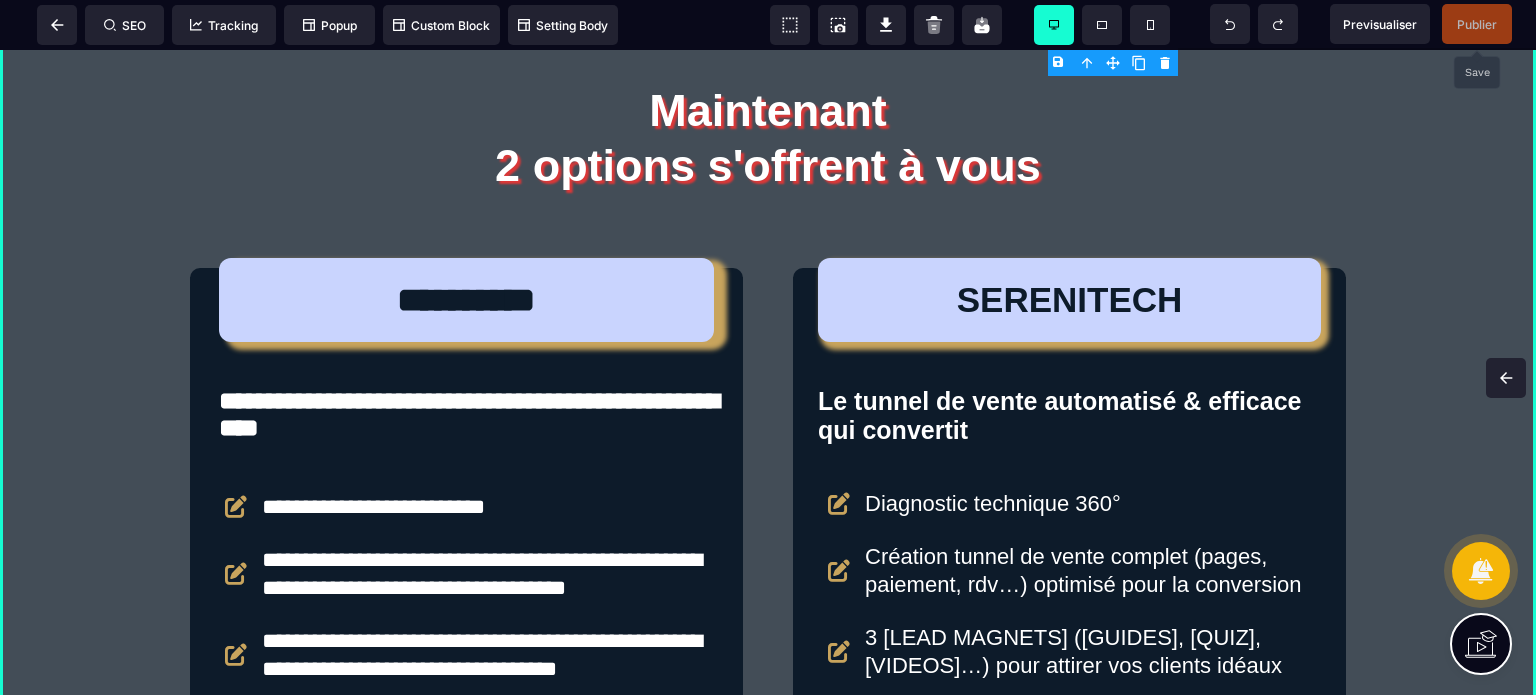 scroll, scrollTop: 4284, scrollLeft: 0, axis: vertical 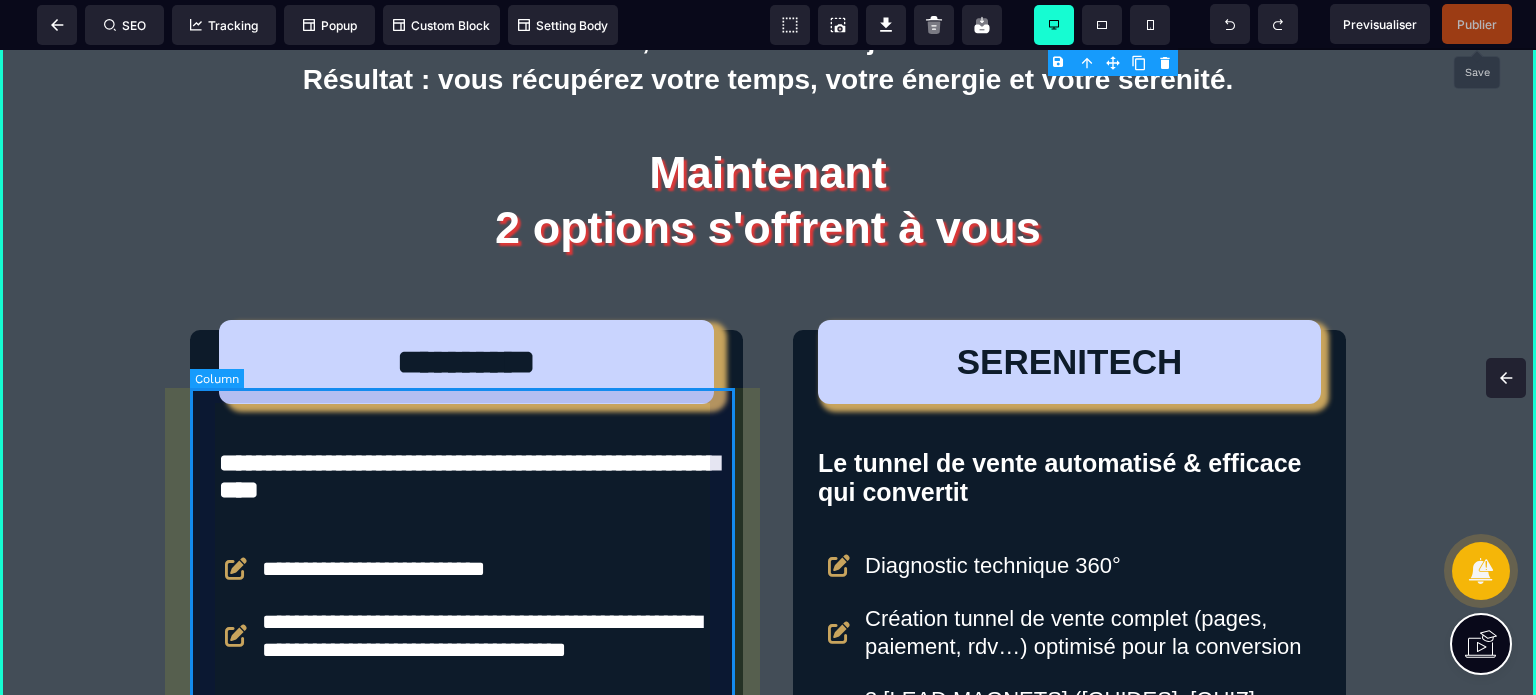 click on "**********" at bounding box center (466, 955) 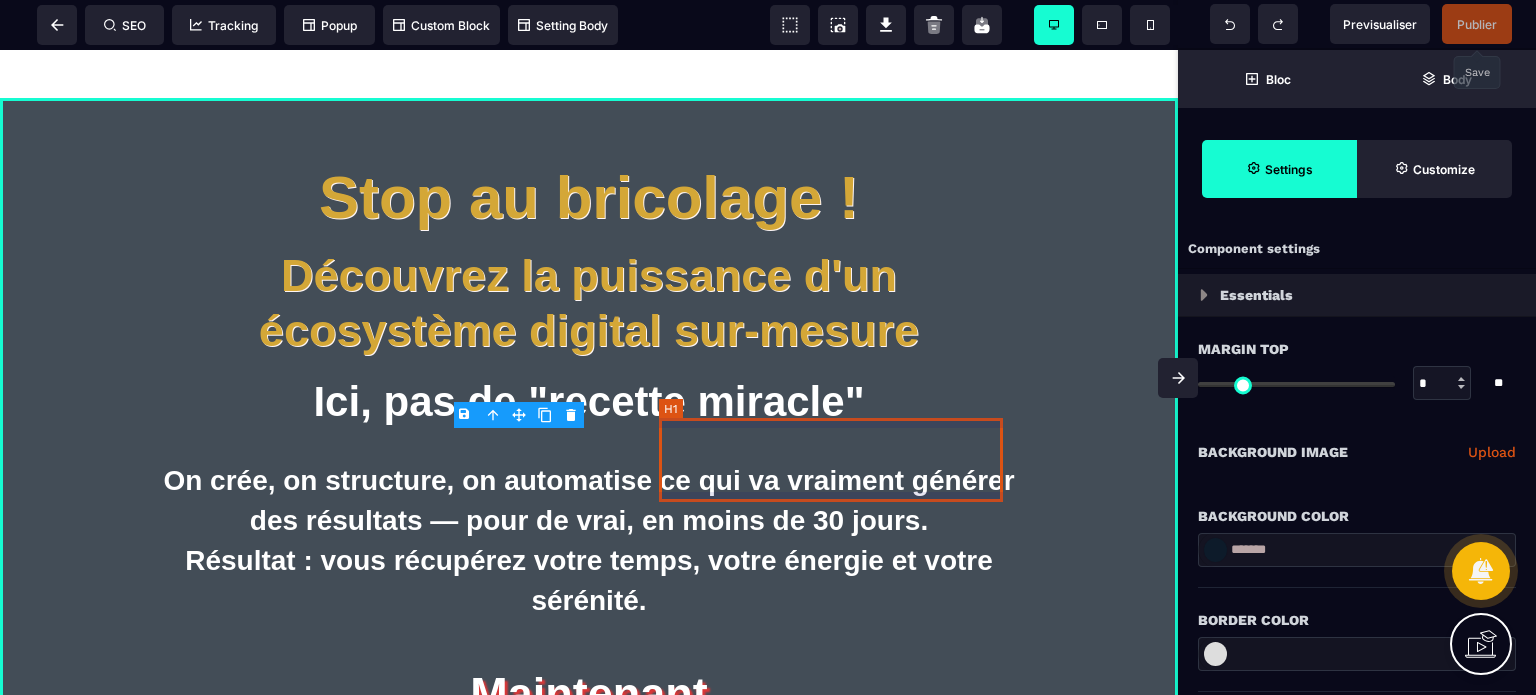 scroll, scrollTop: 4797, scrollLeft: 0, axis: vertical 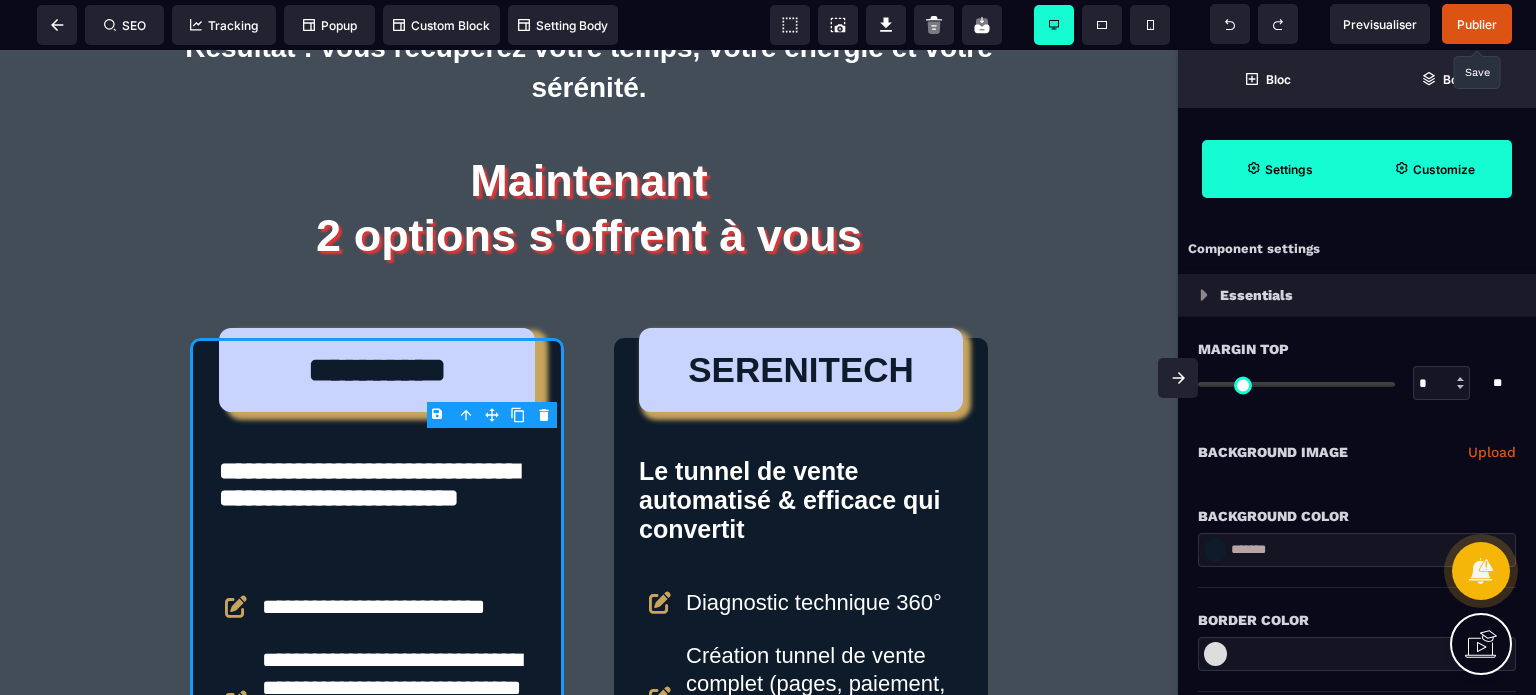 click on "Customize" at bounding box center [1434, 169] 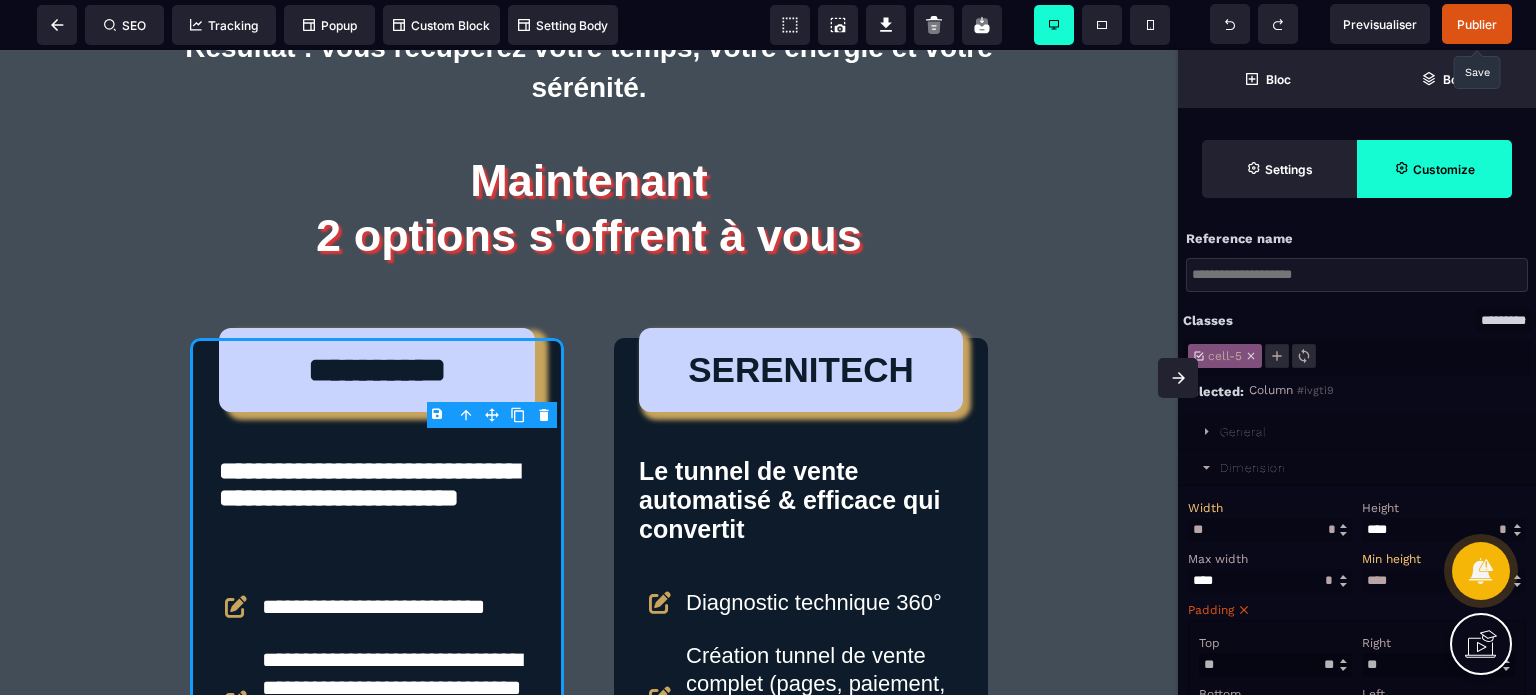 click on "Dimension" at bounding box center (1357, 468) 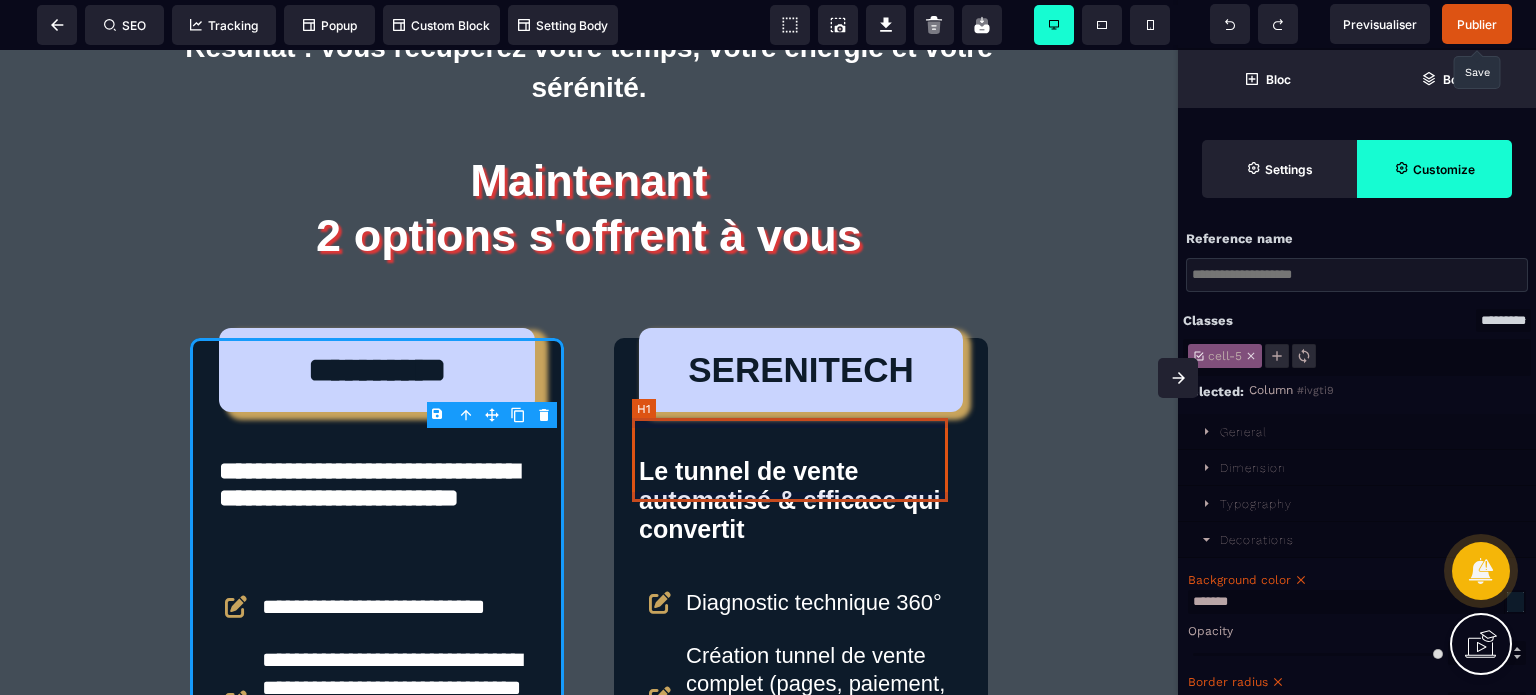 click on "SERENITECH" at bounding box center (801, 370) 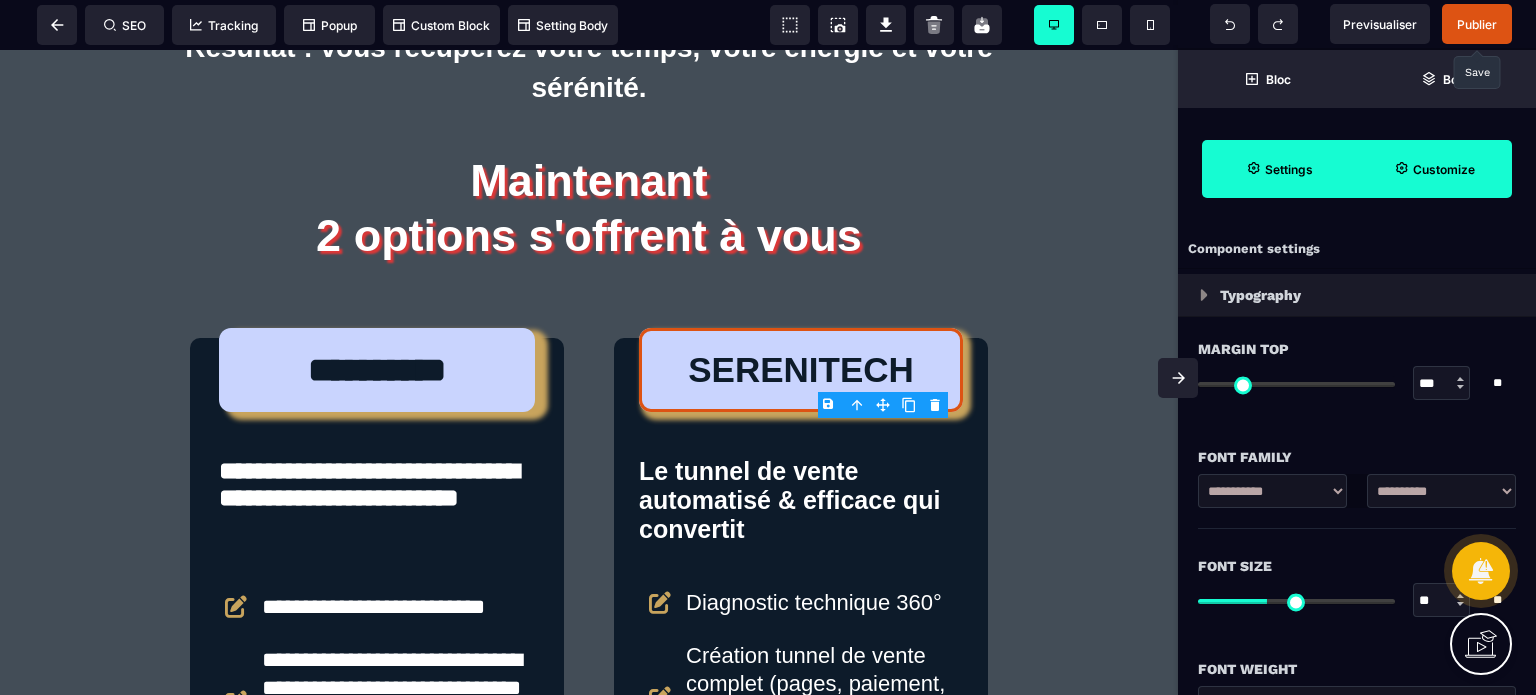 click on "Customize" at bounding box center [1434, 169] 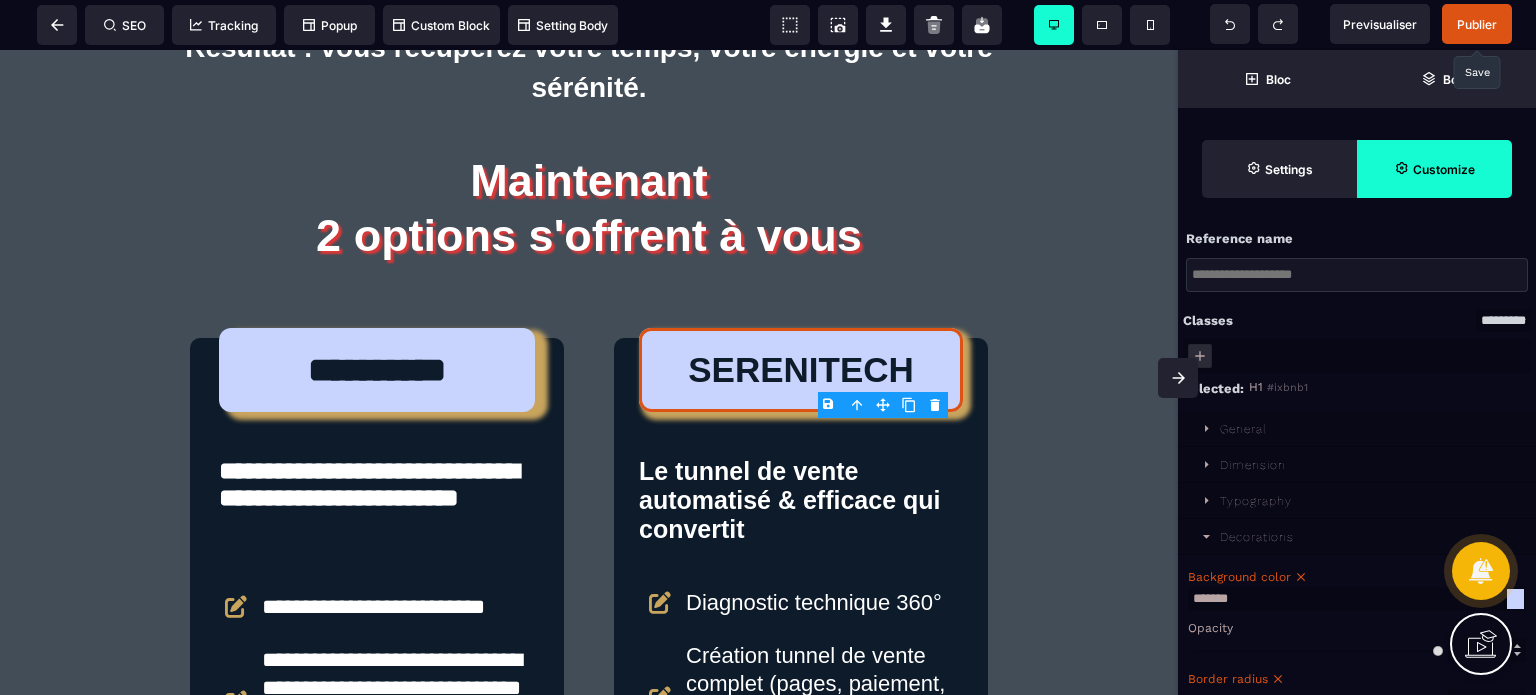 click on "Background color" at bounding box center [1354, 577] 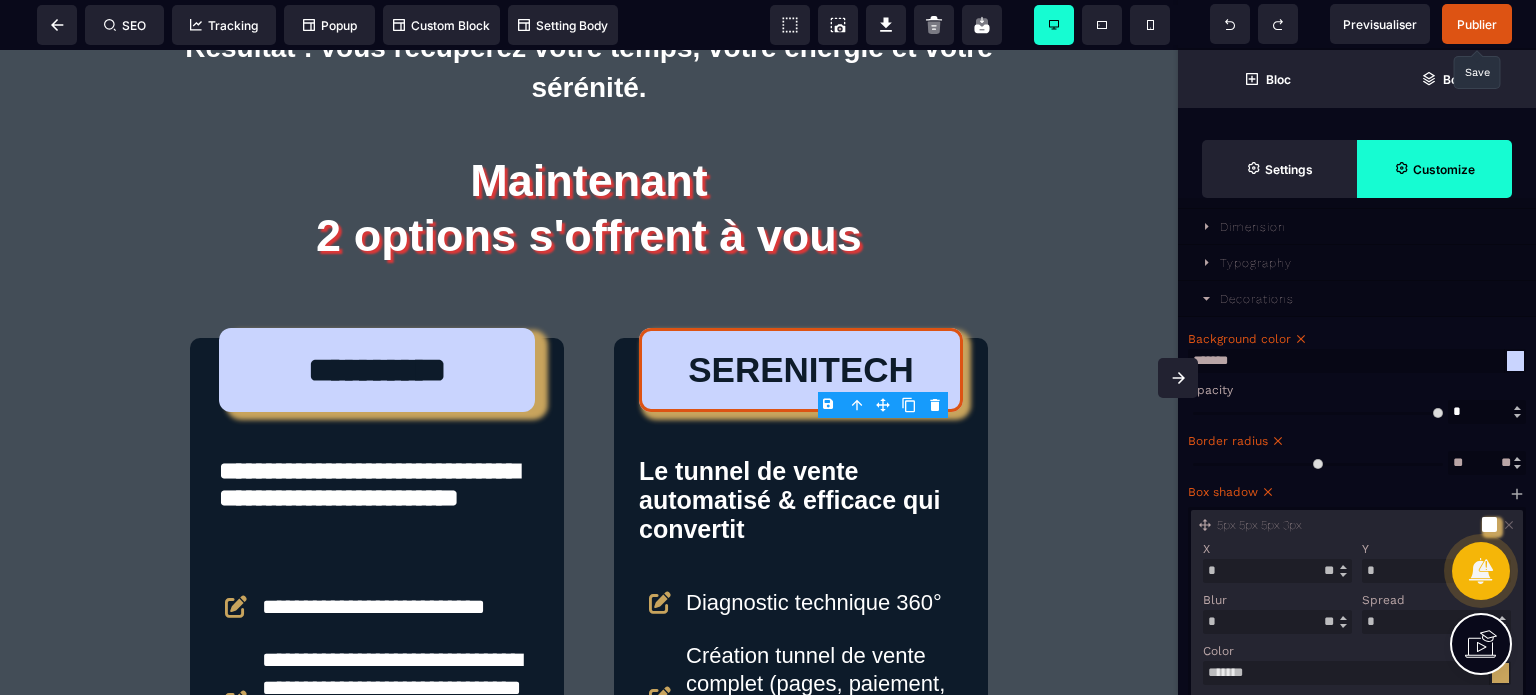 scroll, scrollTop: 360, scrollLeft: 0, axis: vertical 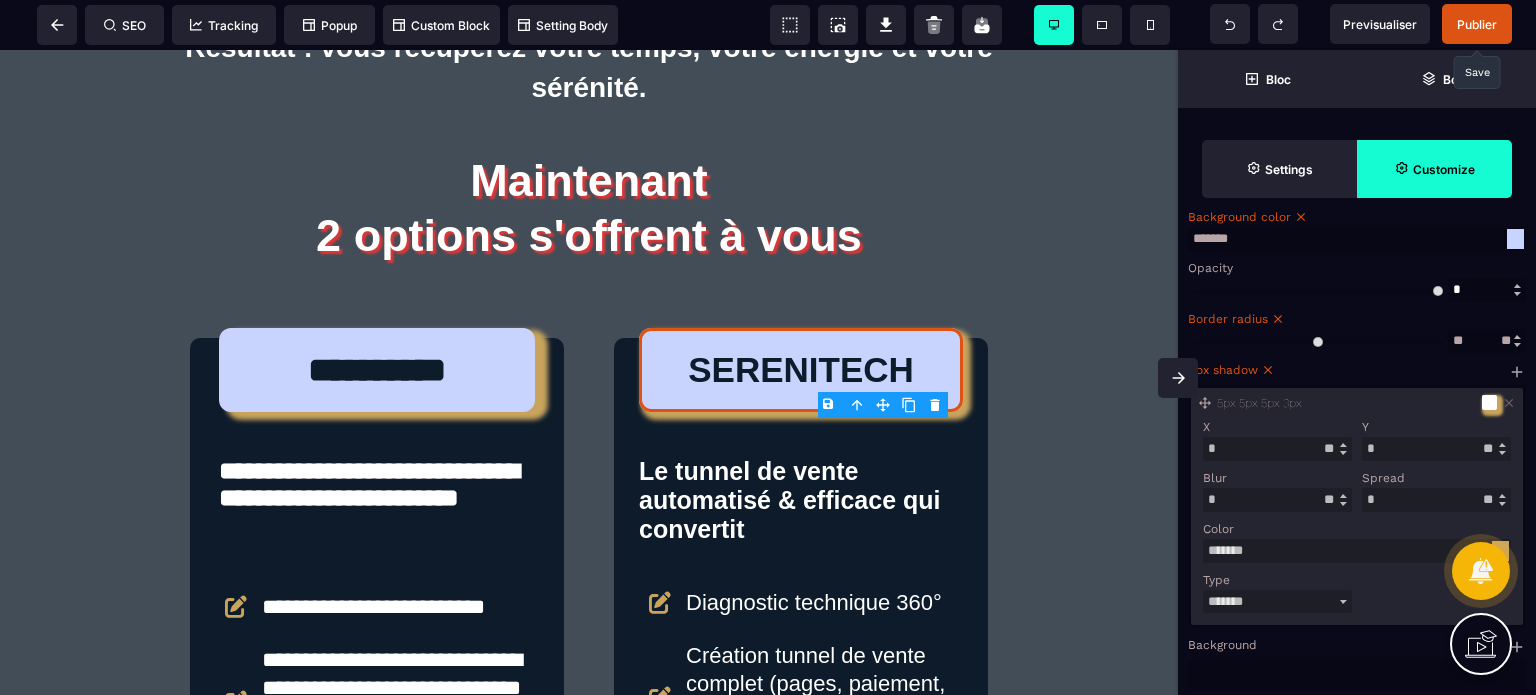 drag, startPoint x: 1209, startPoint y: 451, endPoint x: 1230, endPoint y: 455, distance: 21.377558 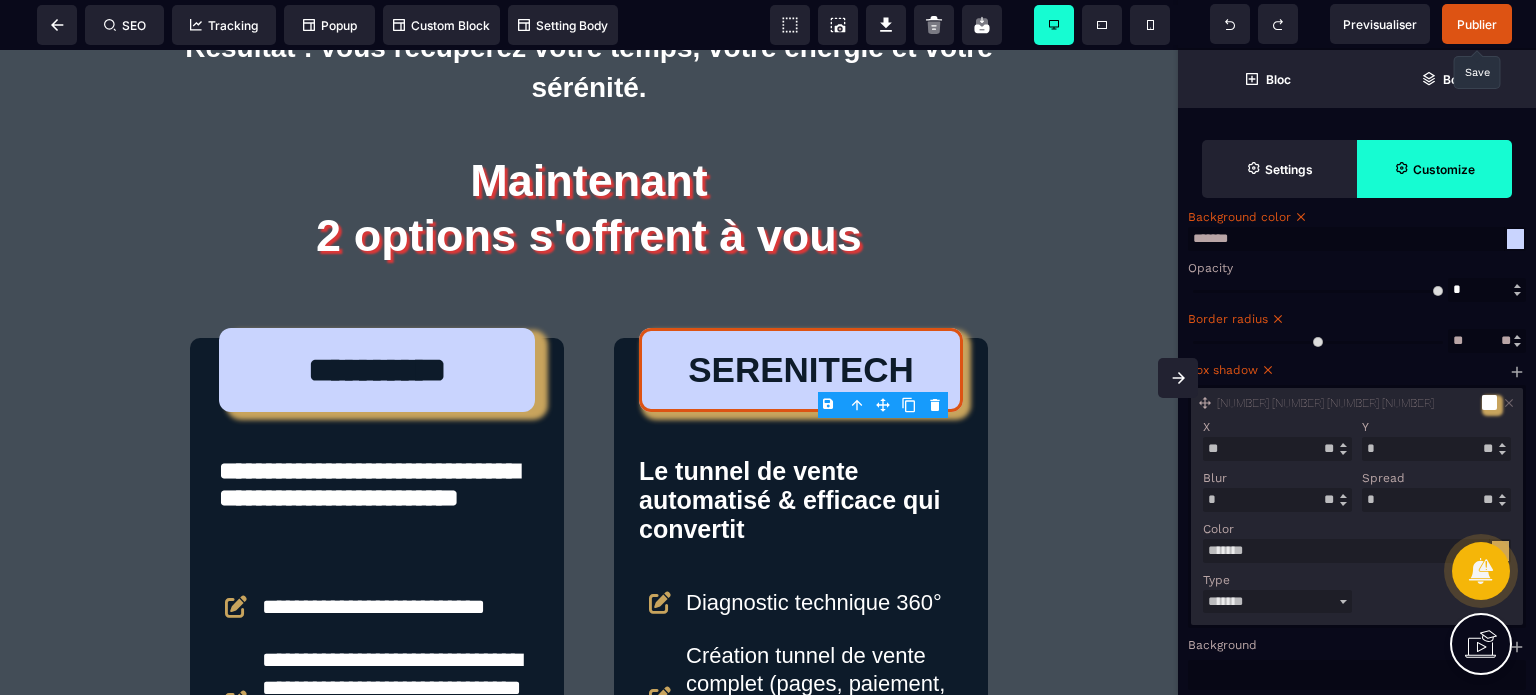 click on "X" at bounding box center (1275, 427) 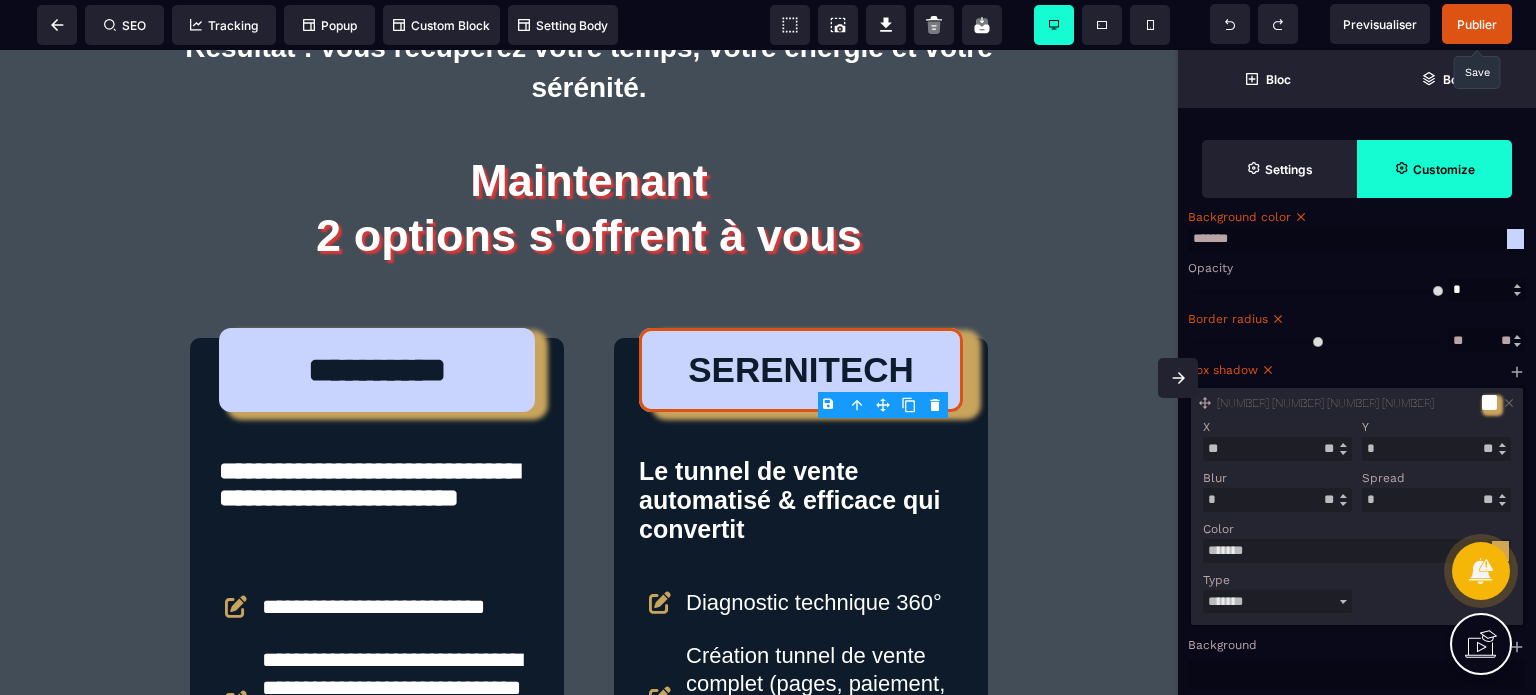 drag, startPoint x: 1216, startPoint y: 455, endPoint x: 1230, endPoint y: 457, distance: 14.142136 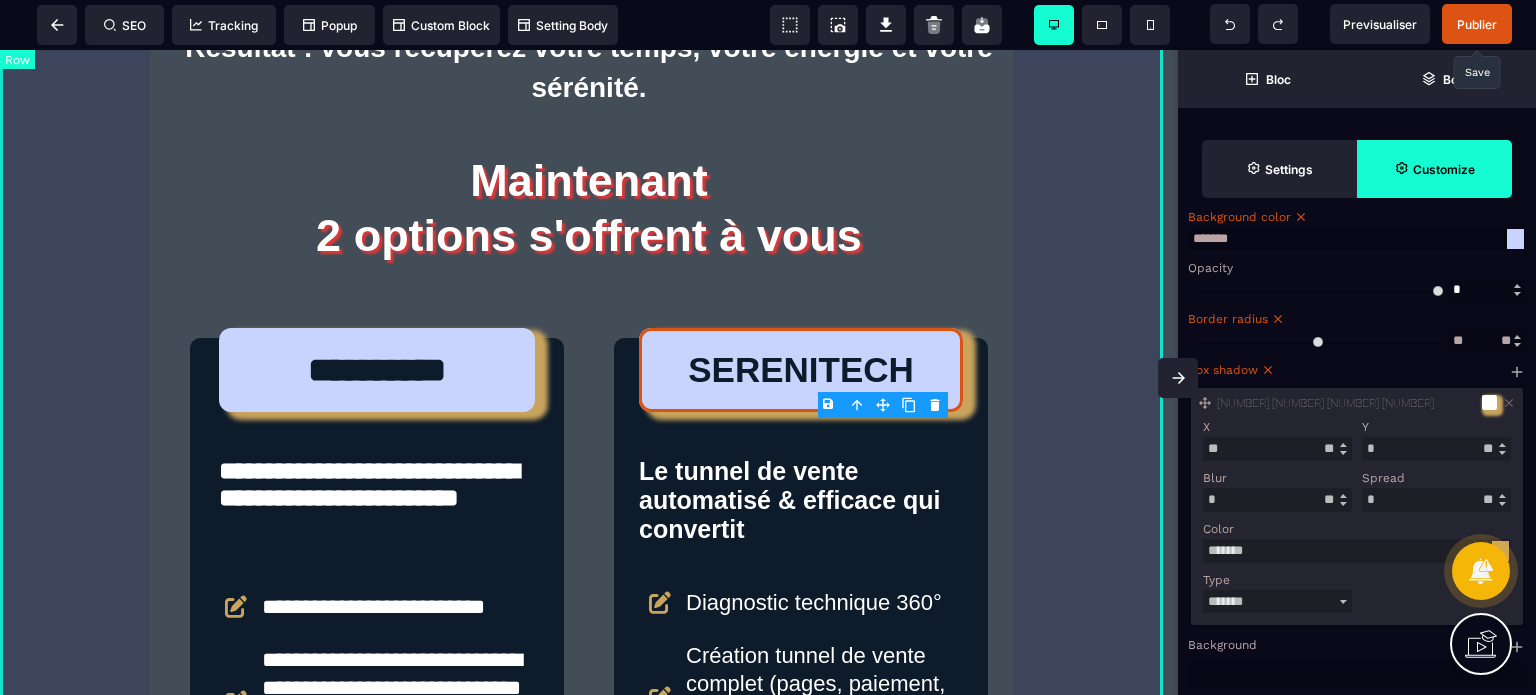 click on "**********" at bounding box center [589, 836] 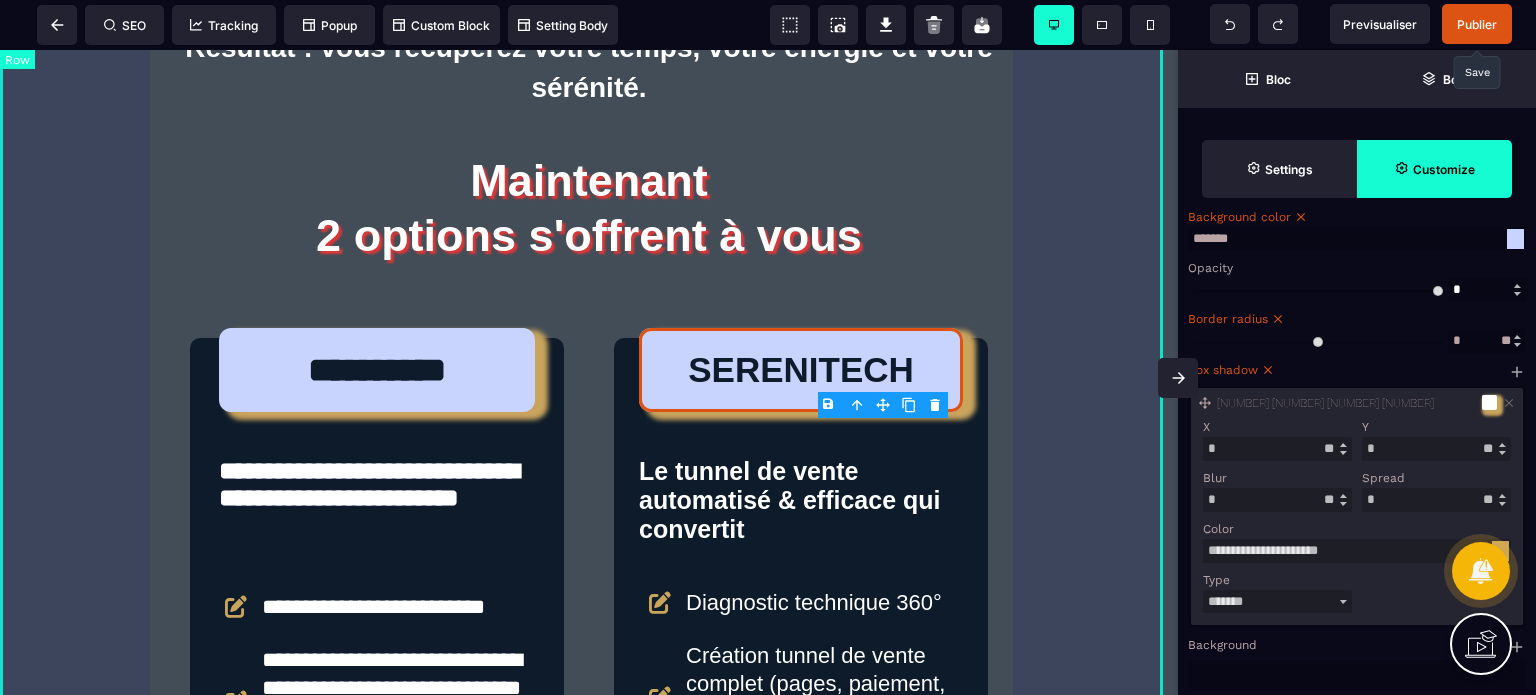 scroll, scrollTop: 0, scrollLeft: 0, axis: both 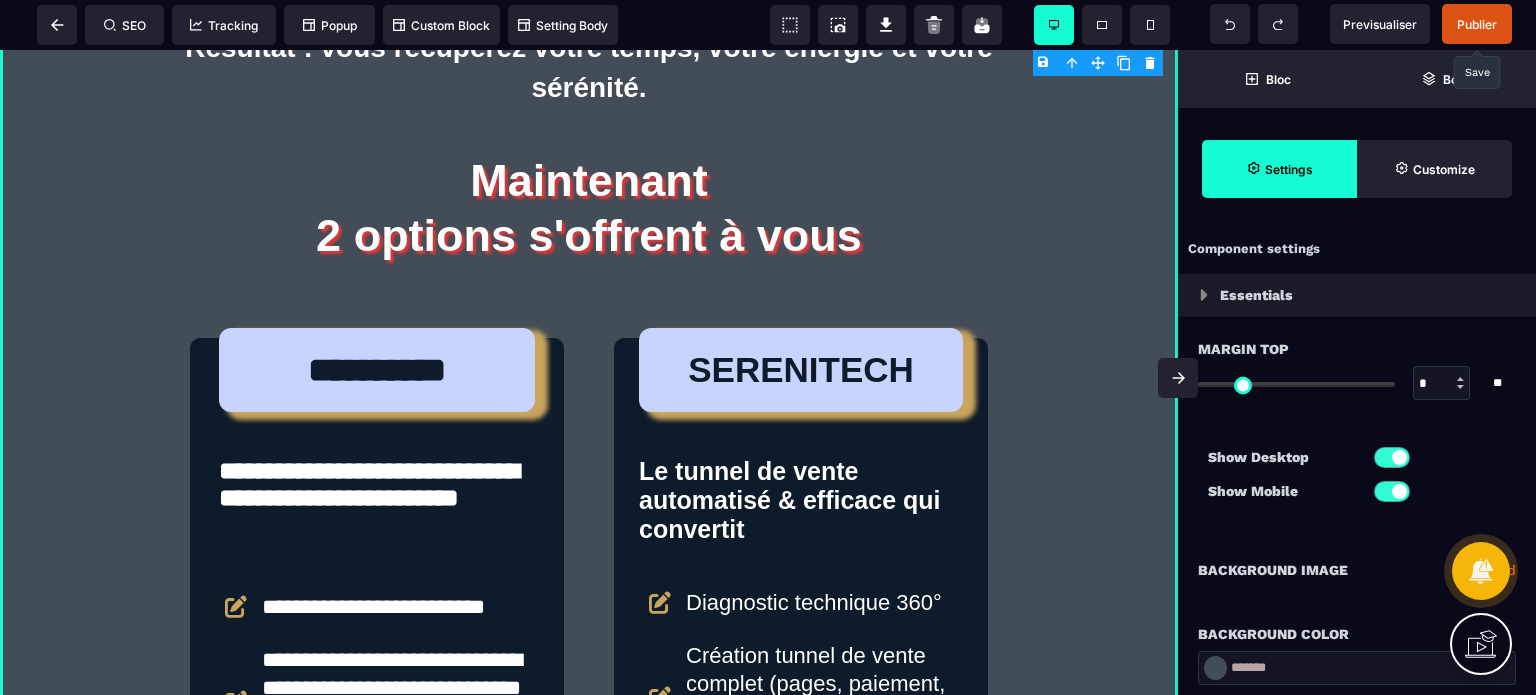 click at bounding box center [1178, 378] 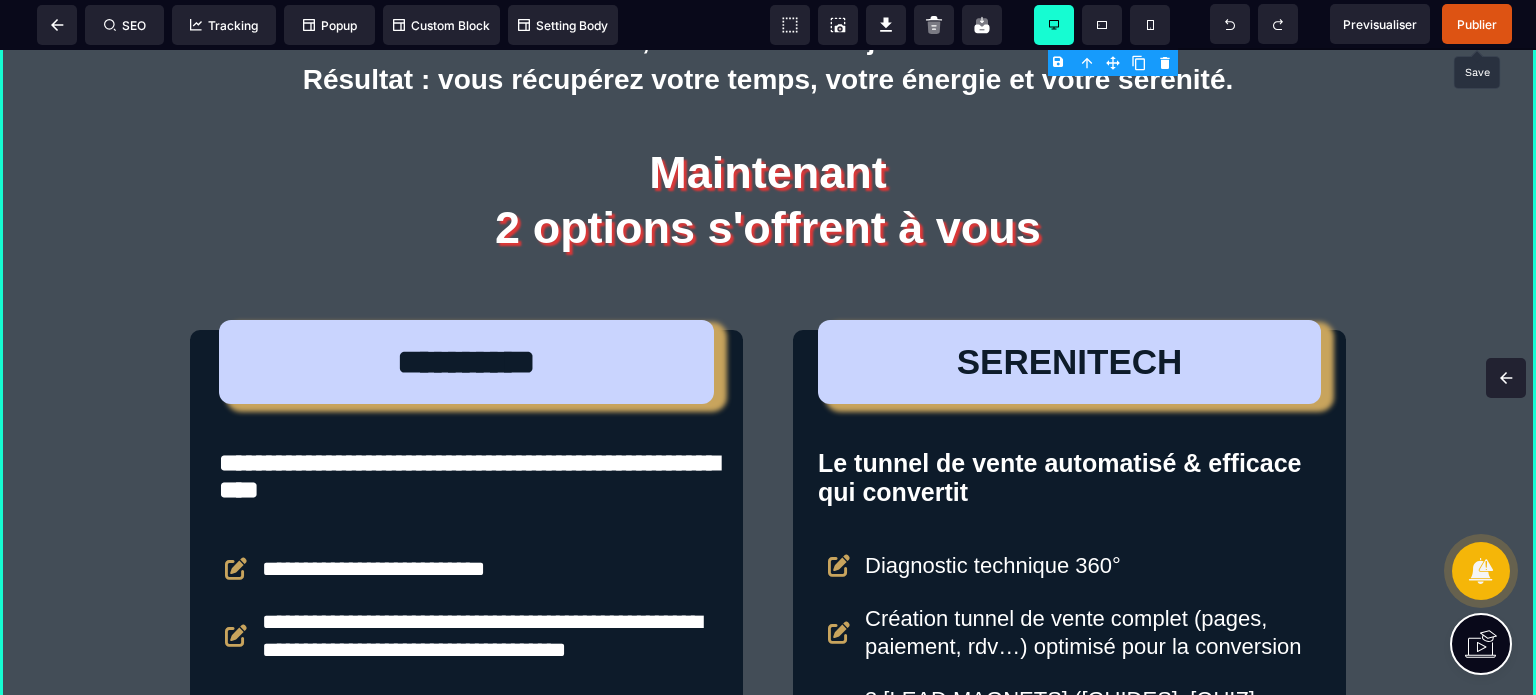 click on "Publier" at bounding box center [1477, 24] 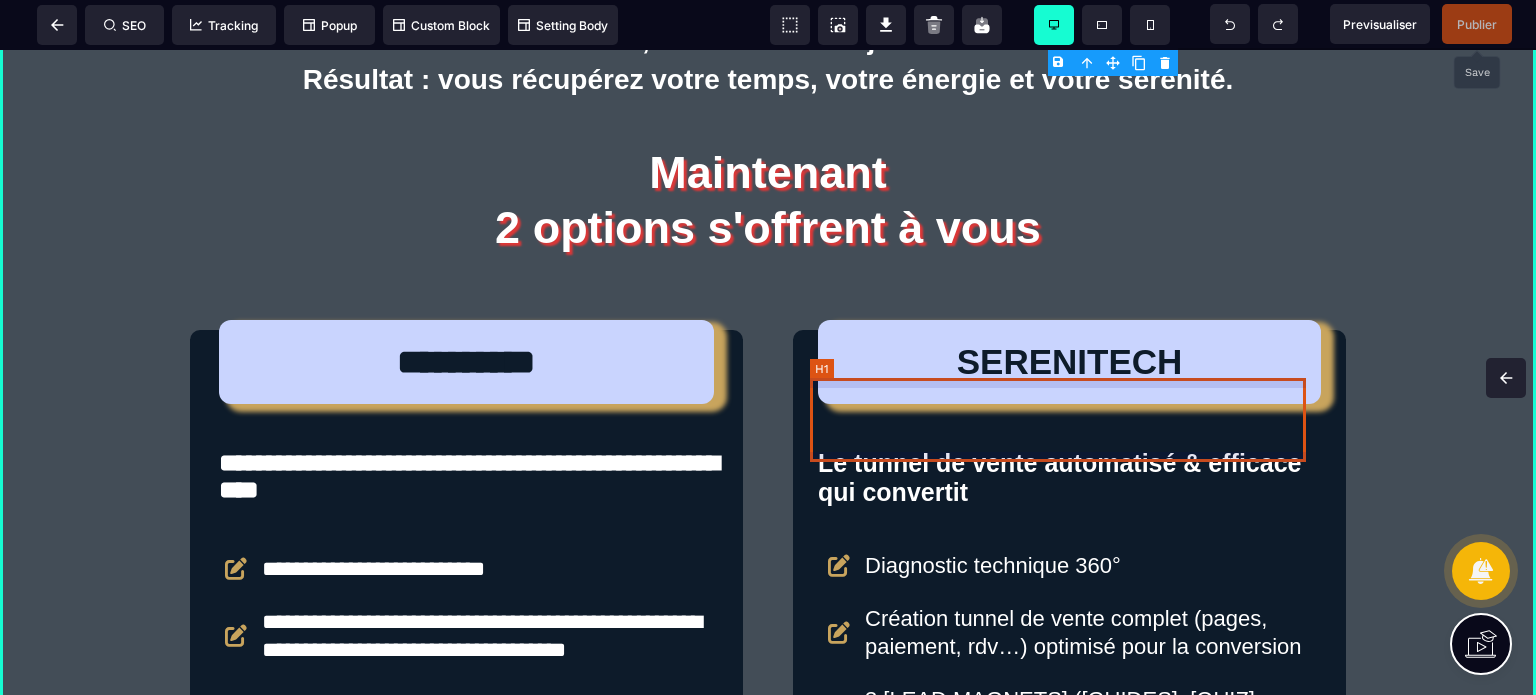 click on "SERENITECH" at bounding box center (1069, 362) 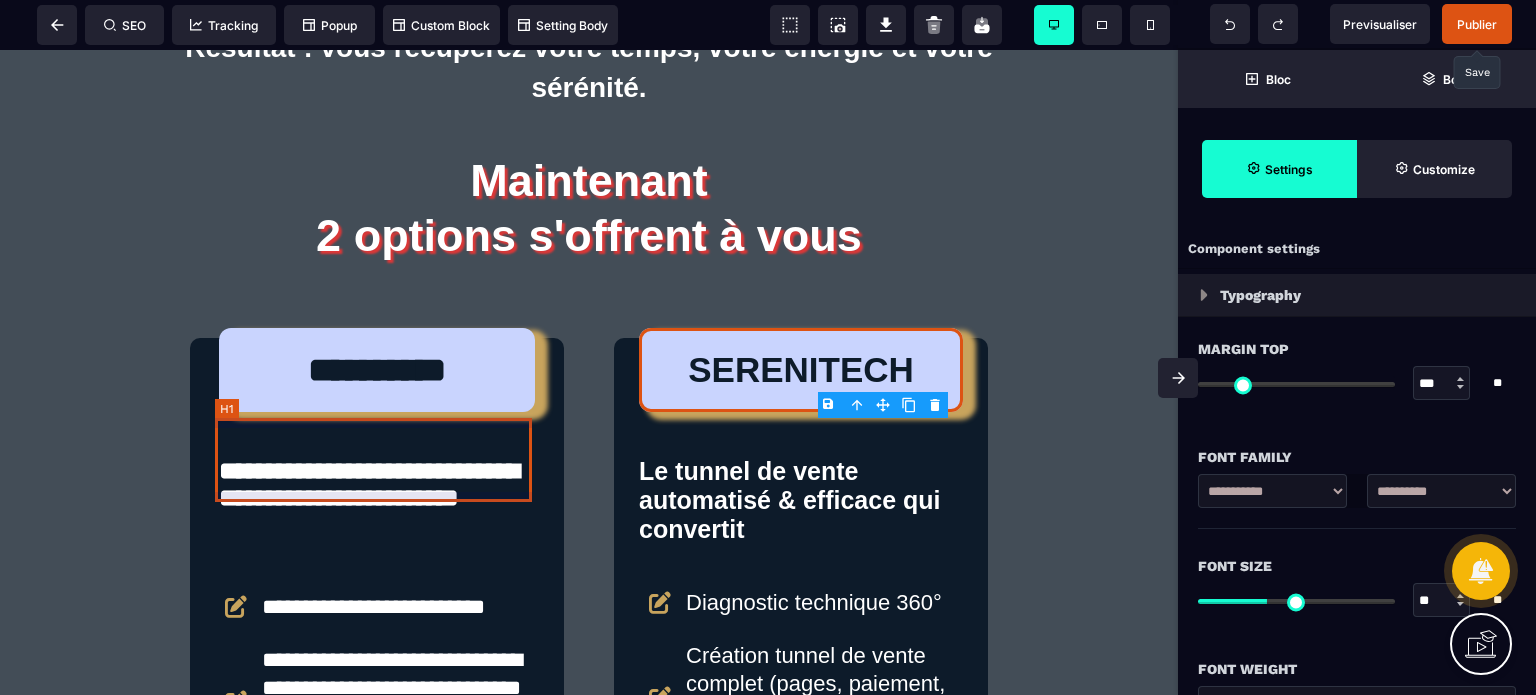 click on "**********" at bounding box center (377, 370) 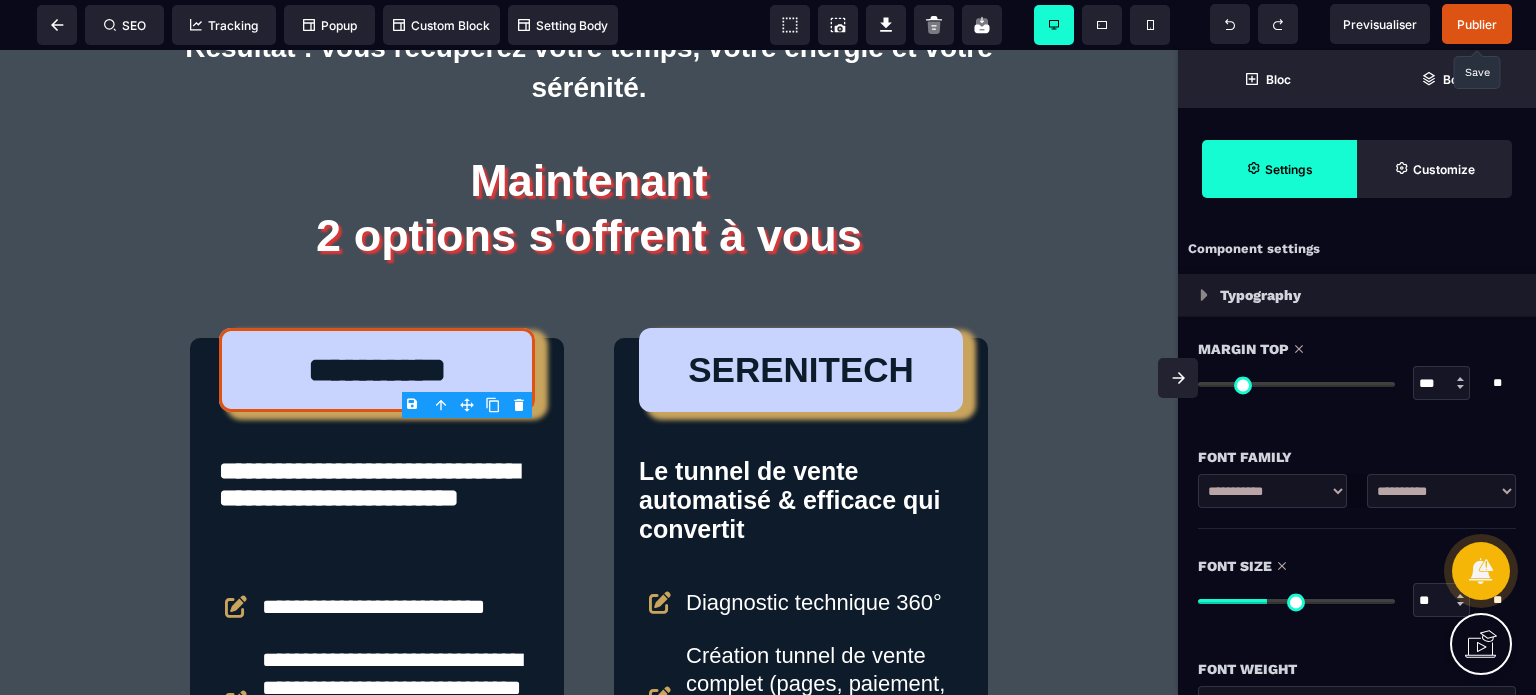 click on "**********" at bounding box center (1357, 501) 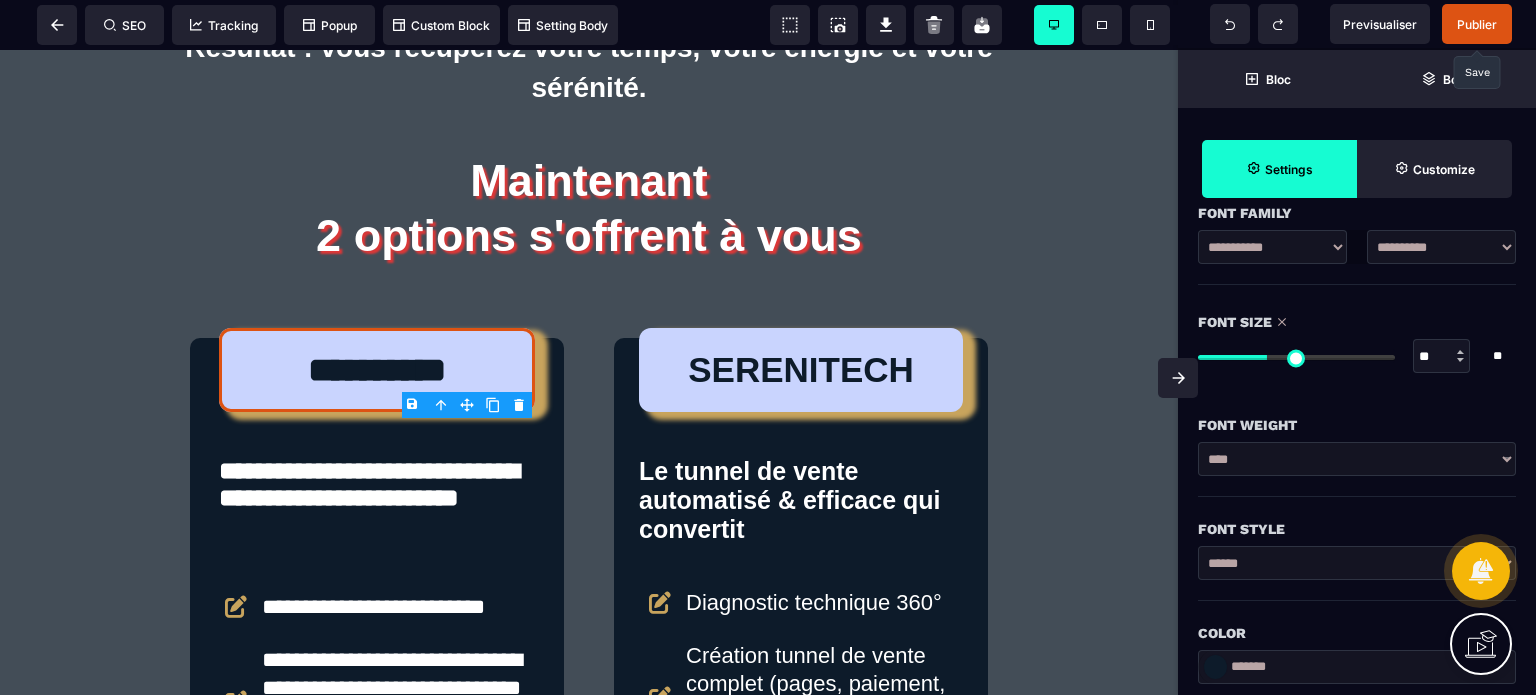 scroll, scrollTop: 360, scrollLeft: 0, axis: vertical 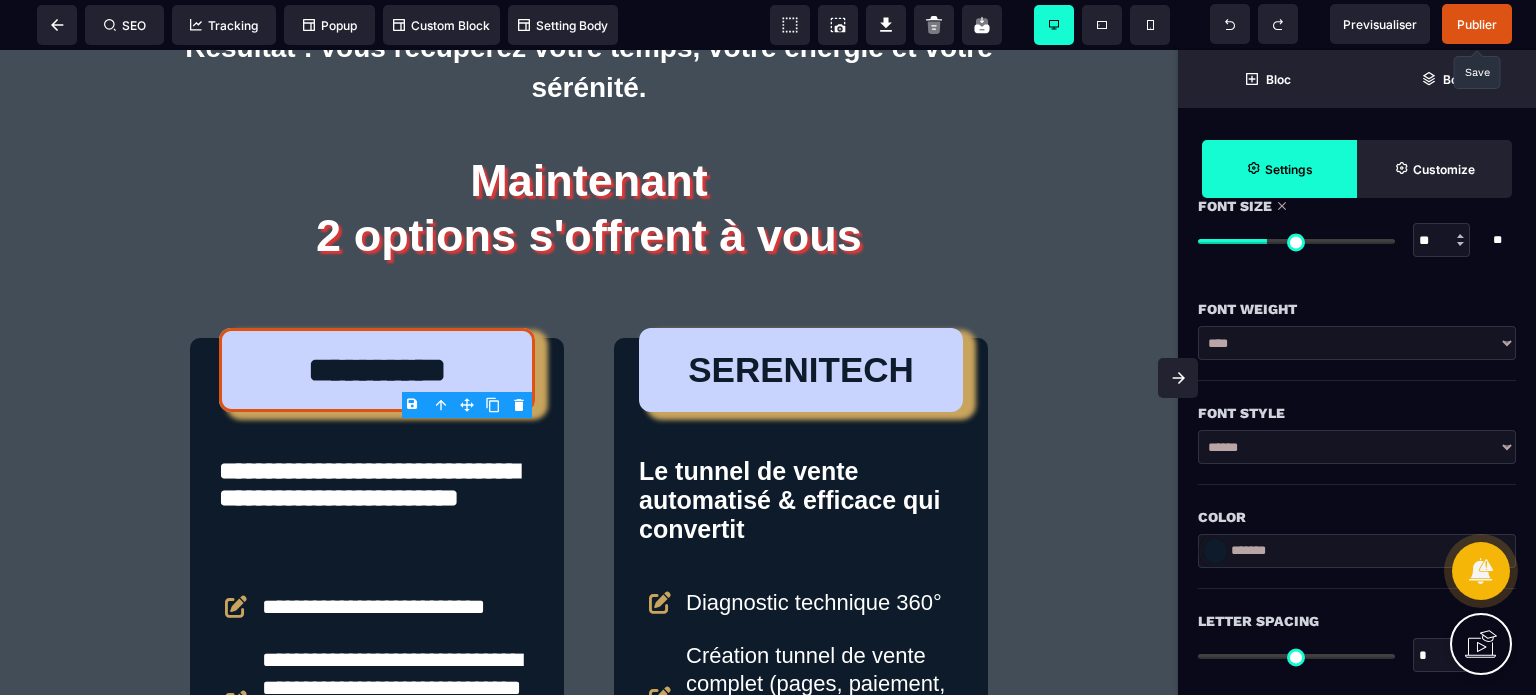 click on "**********" at bounding box center (1357, 343) 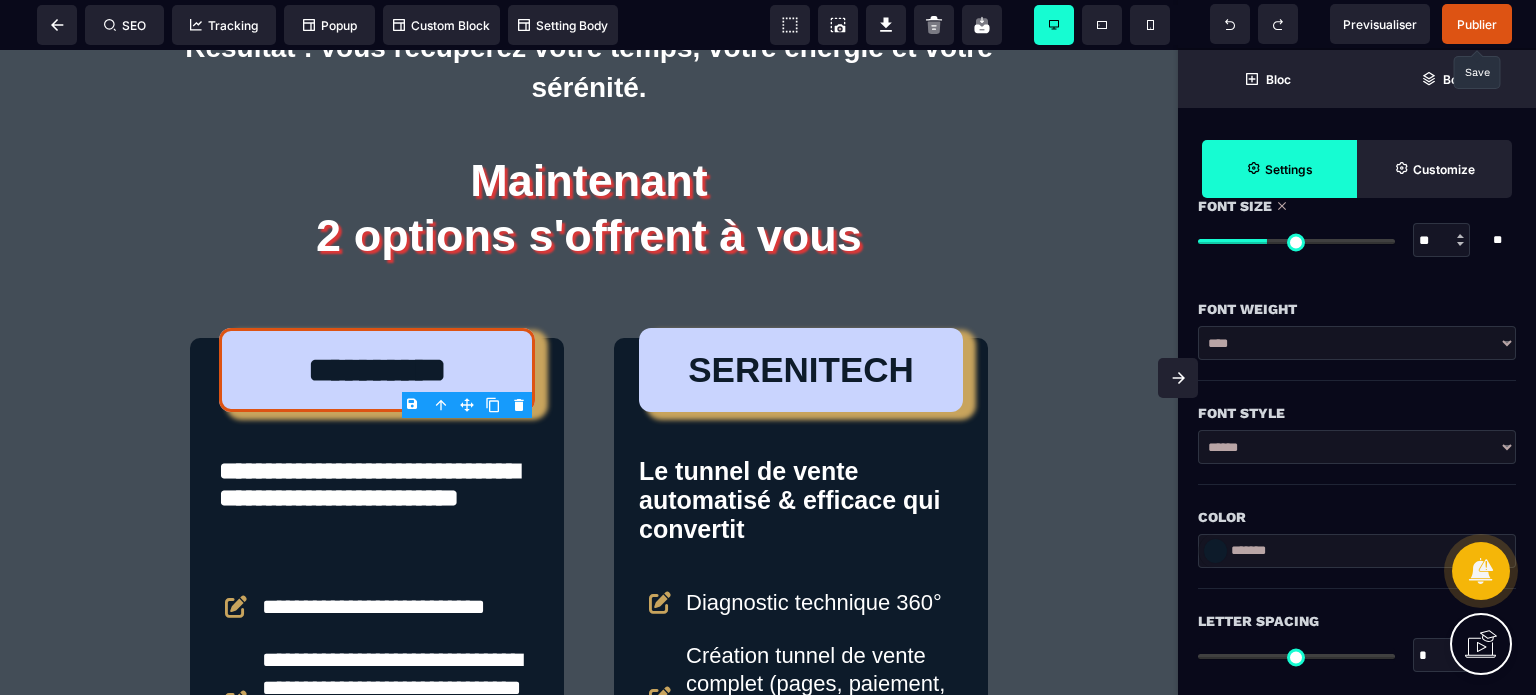 click on "**********" at bounding box center (1357, 343) 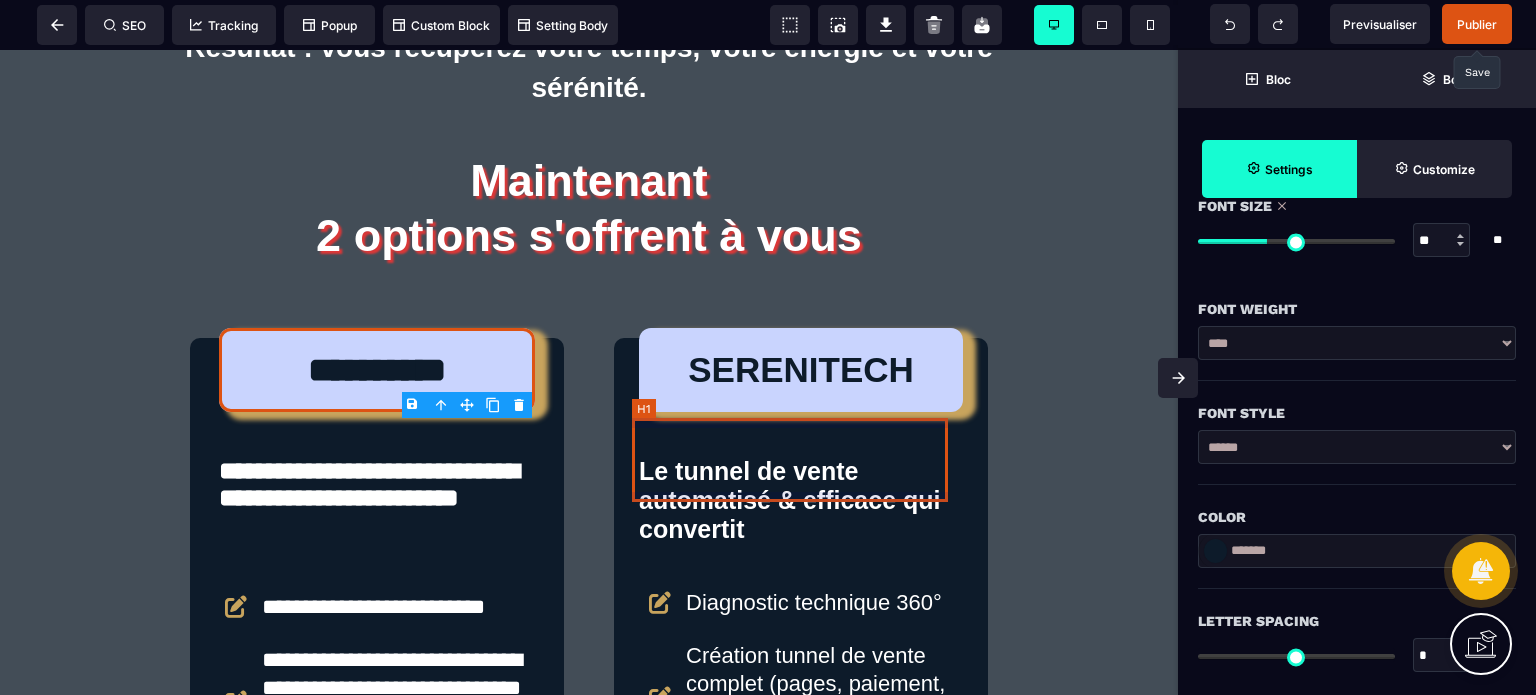 click on "SERENITECH" at bounding box center [801, 370] 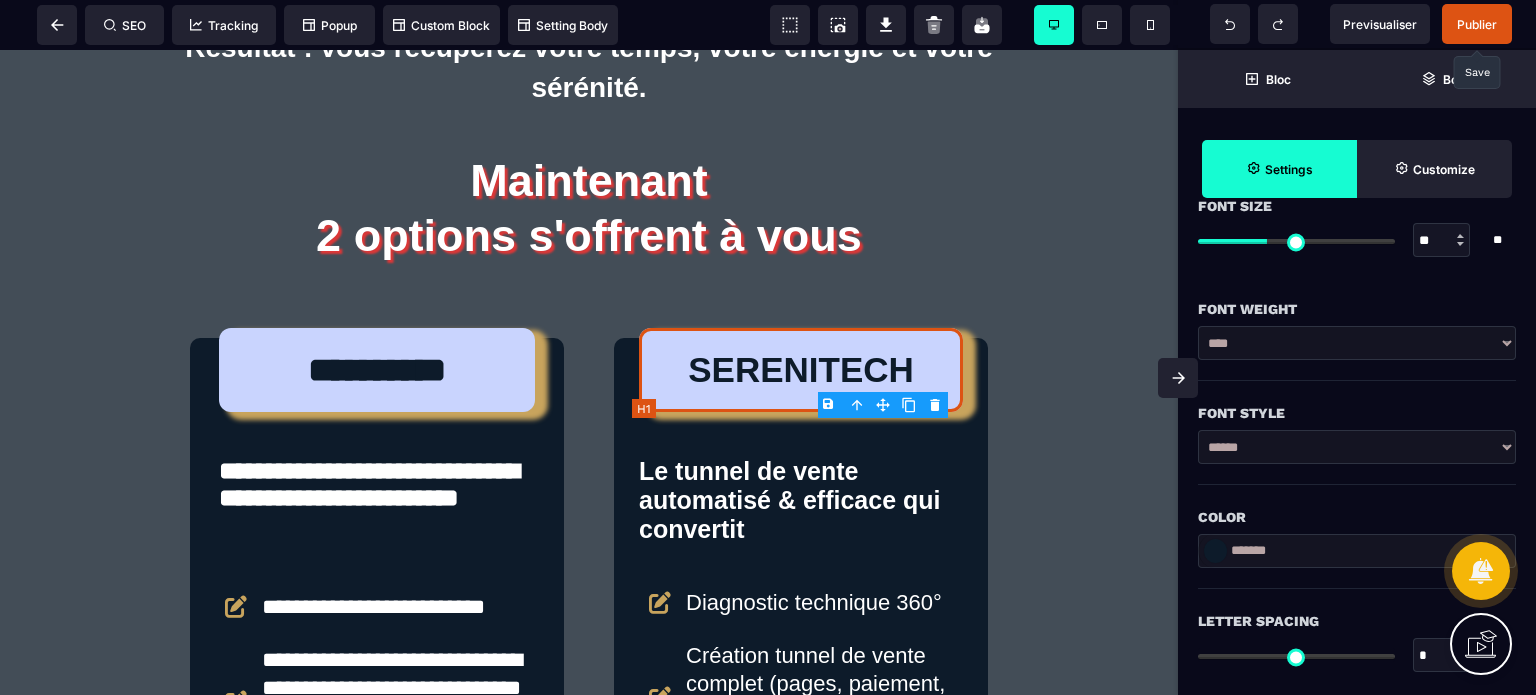 click on "SERENITECH" at bounding box center [801, 370] 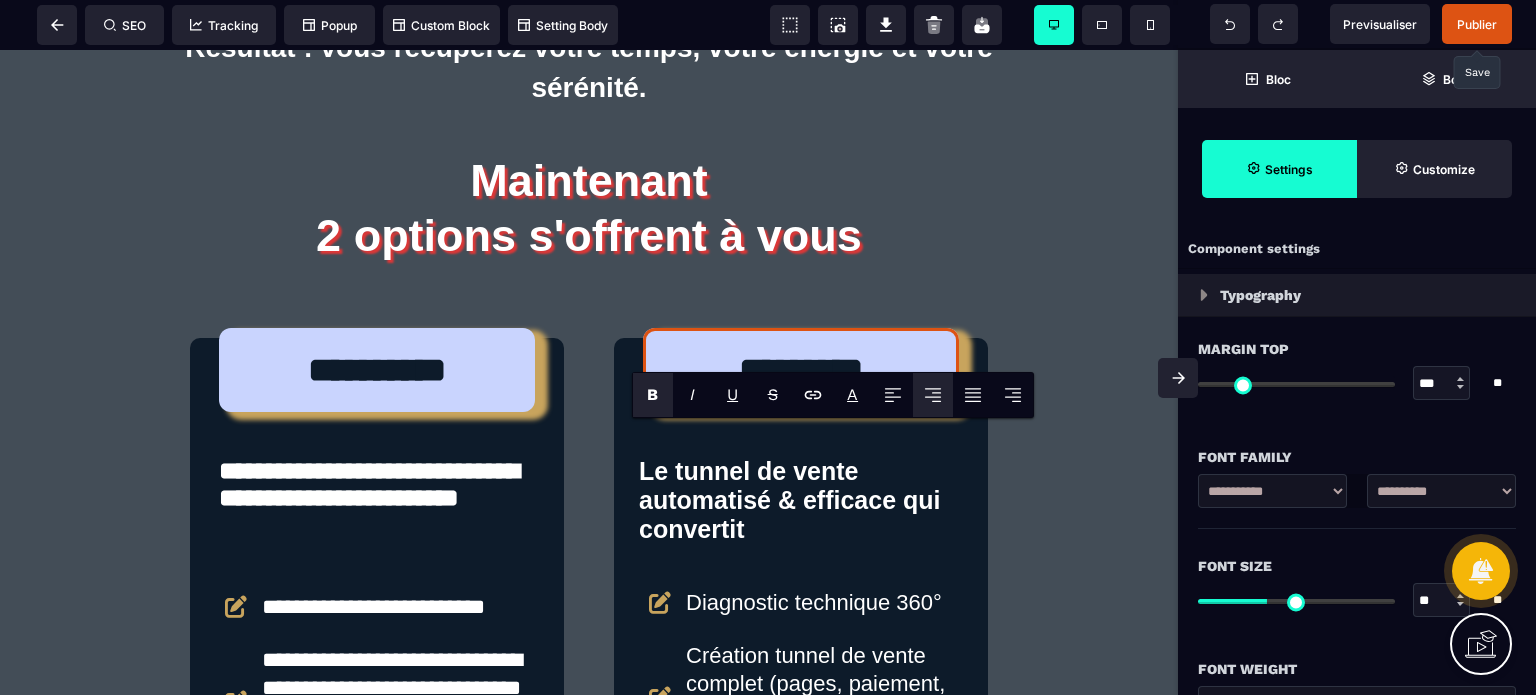 click on "Font Size" at bounding box center (1357, 566) 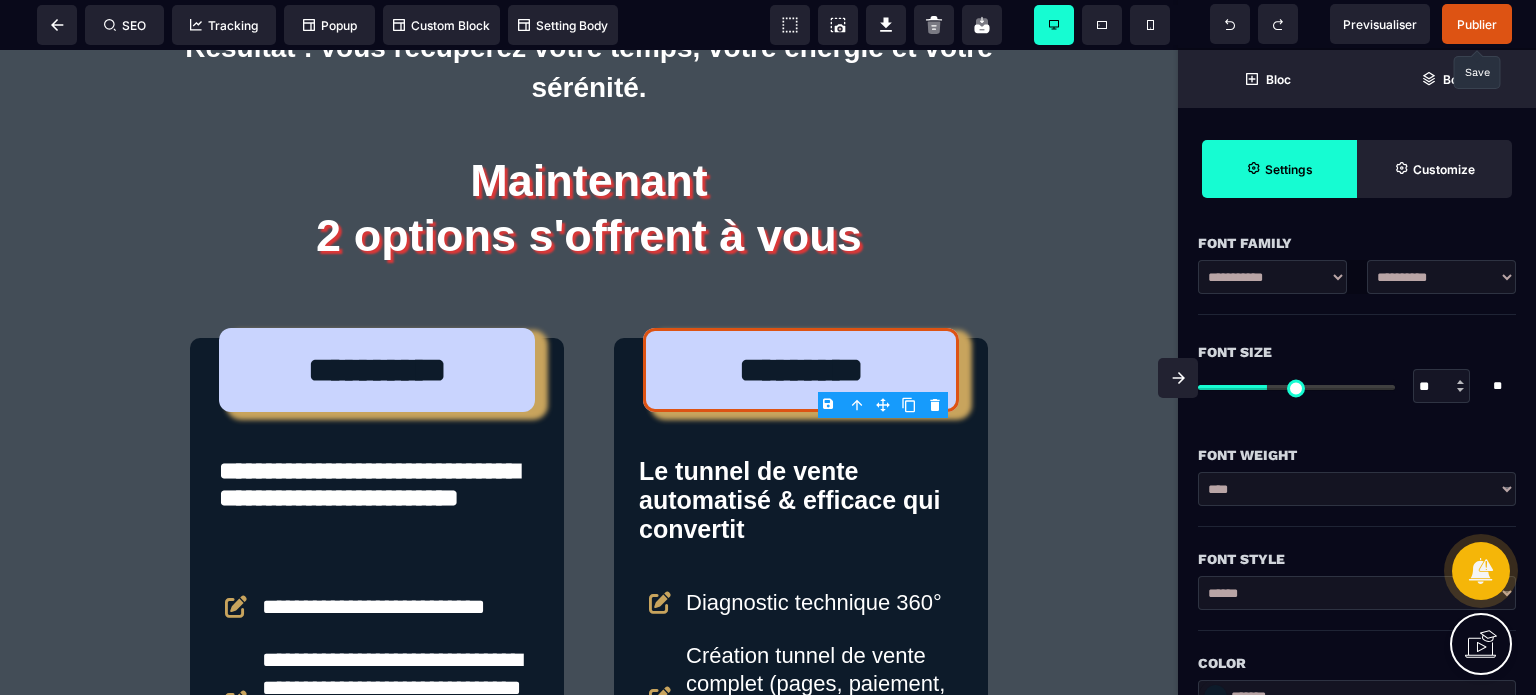 scroll, scrollTop: 280, scrollLeft: 0, axis: vertical 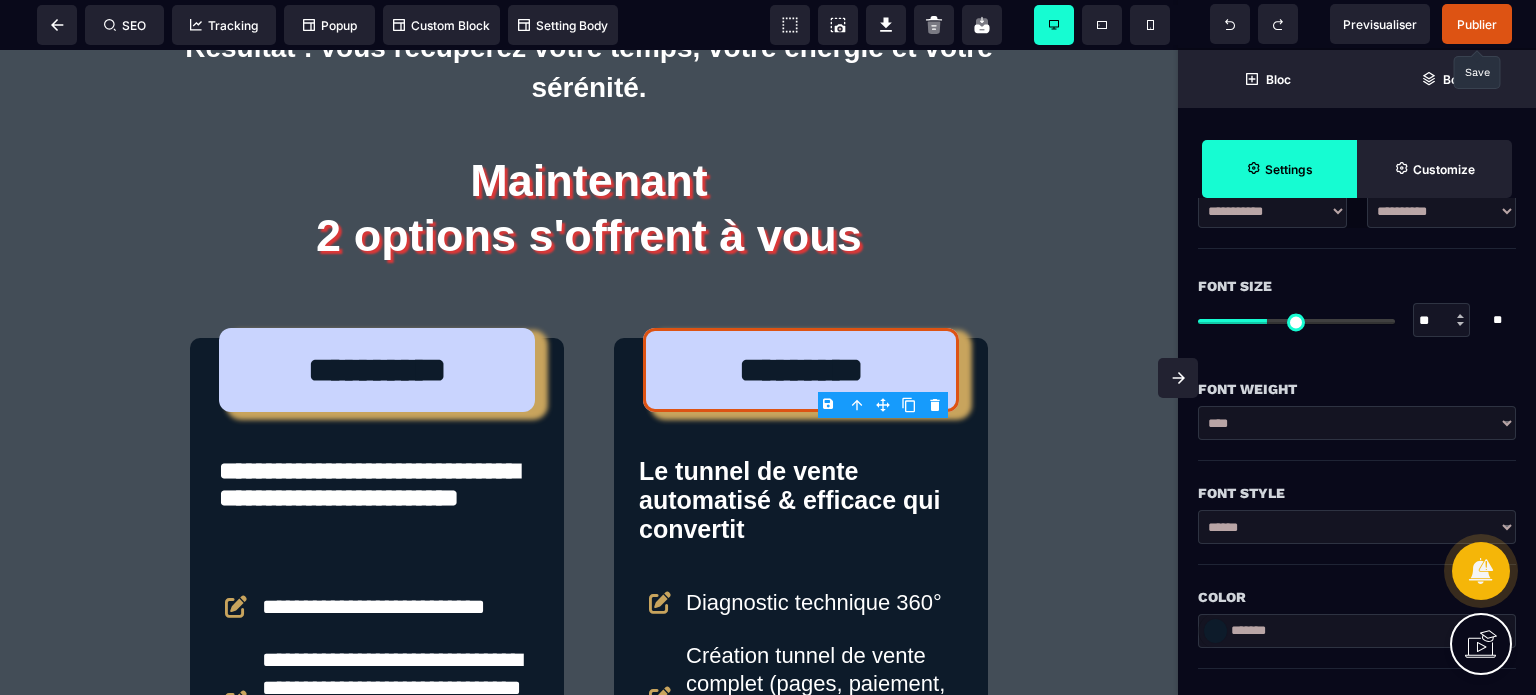 click on "**********" at bounding box center (1357, 423) 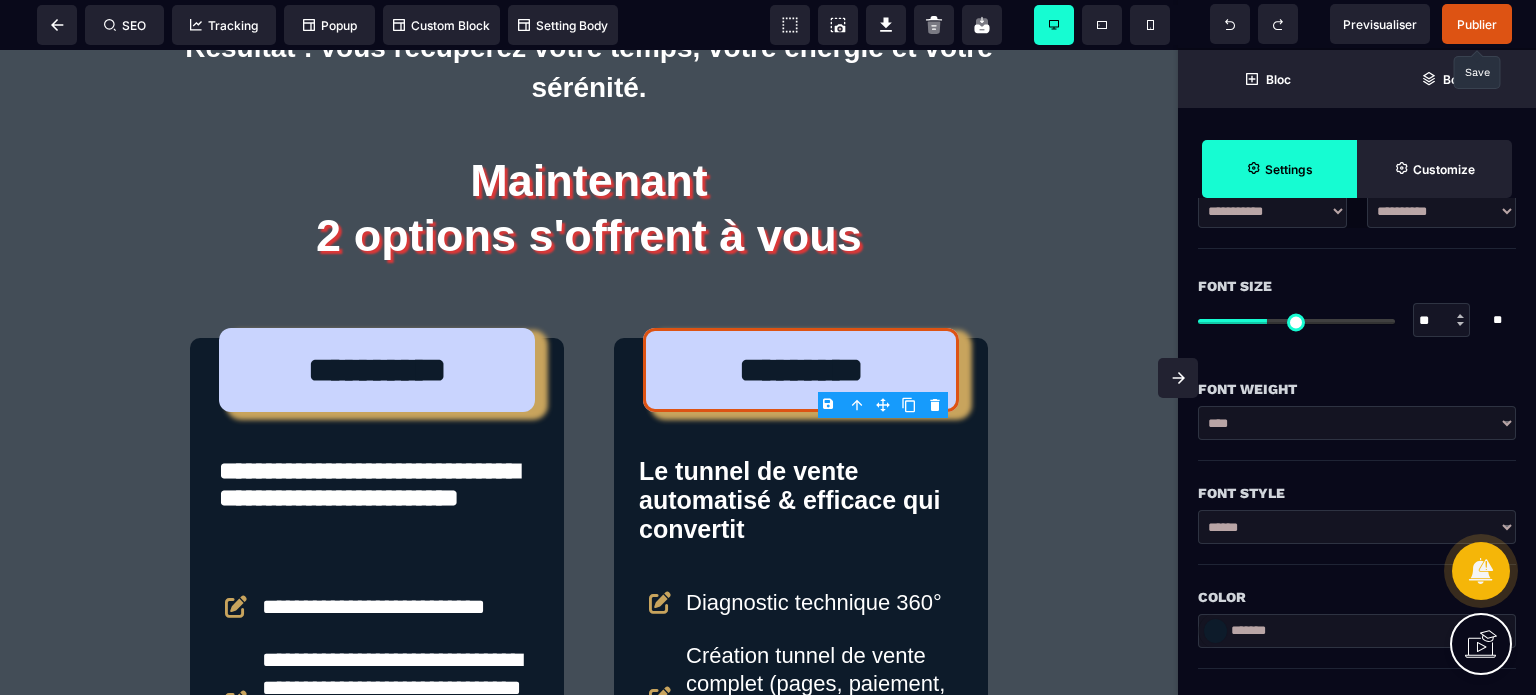 click on "**********" at bounding box center [1357, 423] 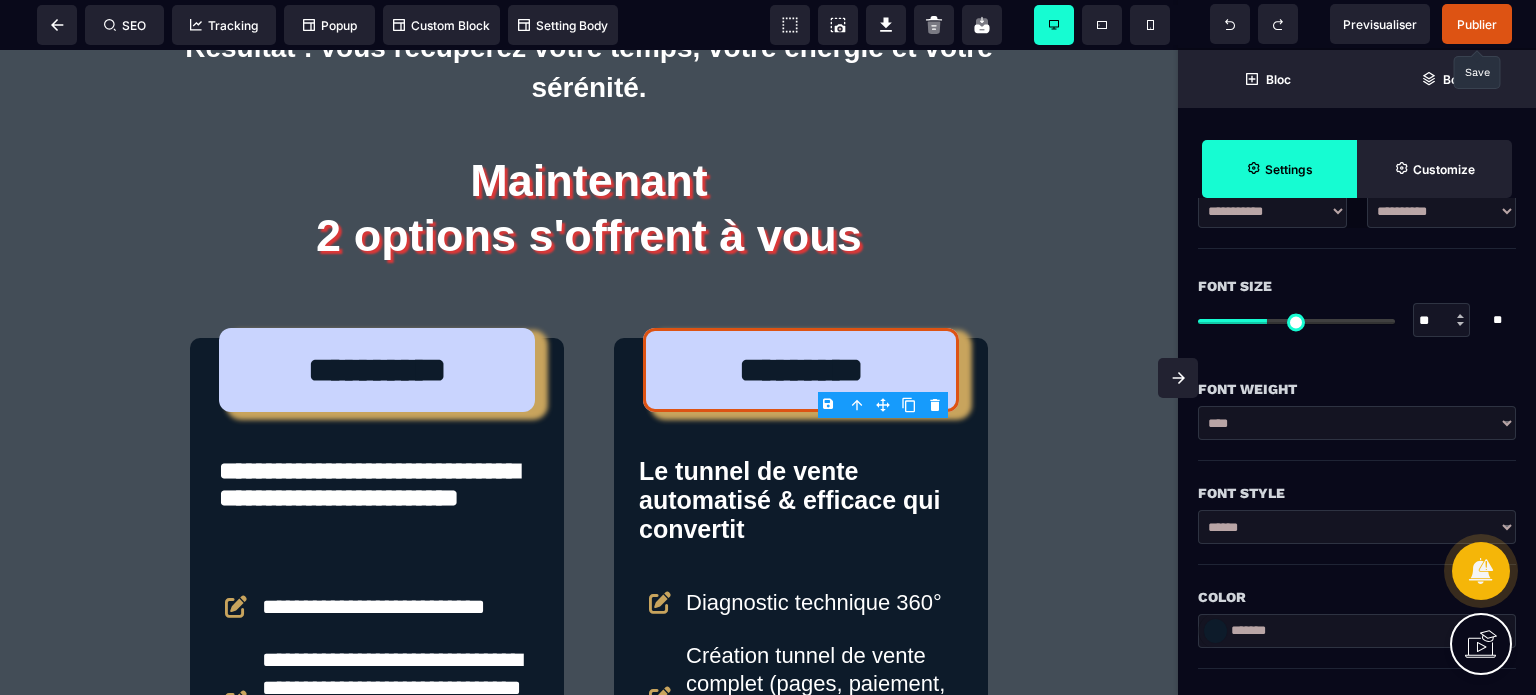 click on "*******" at bounding box center [1357, 631] 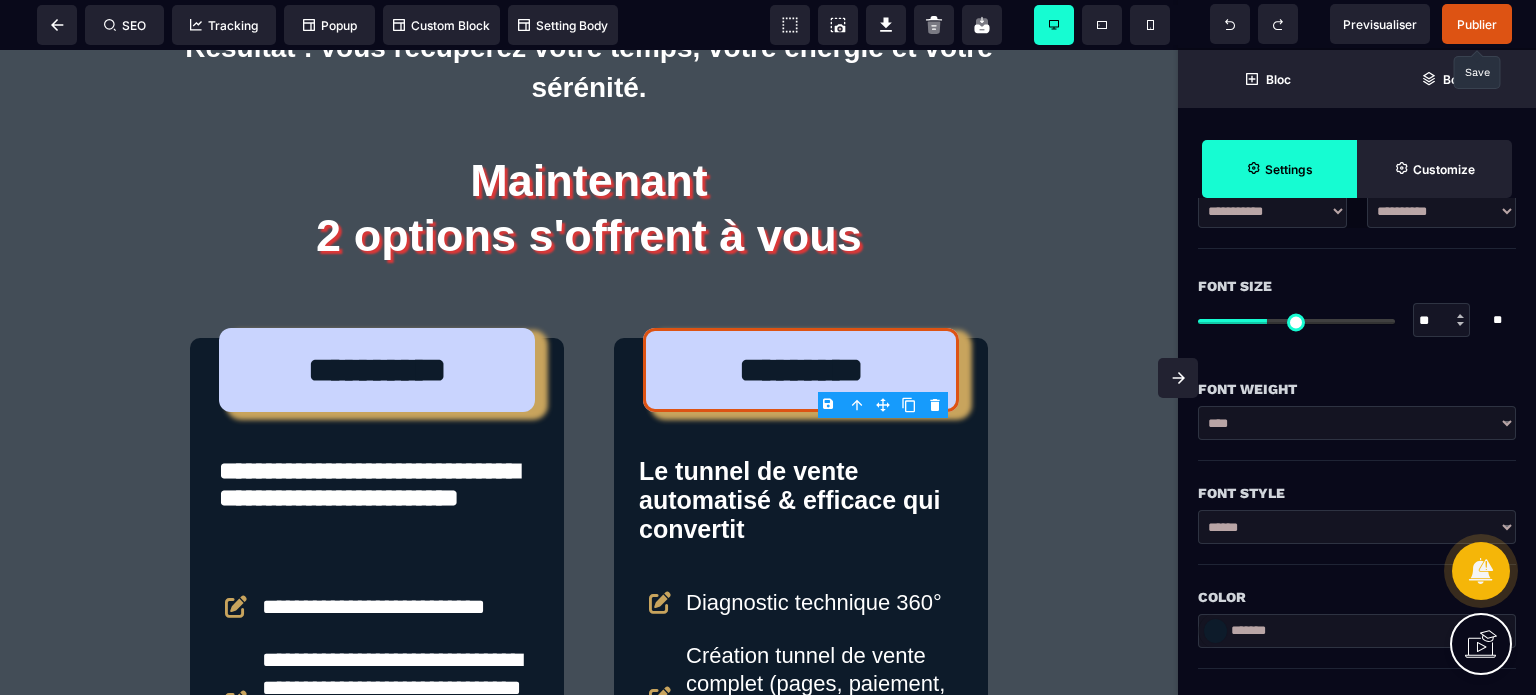 click at bounding box center [1215, 631] 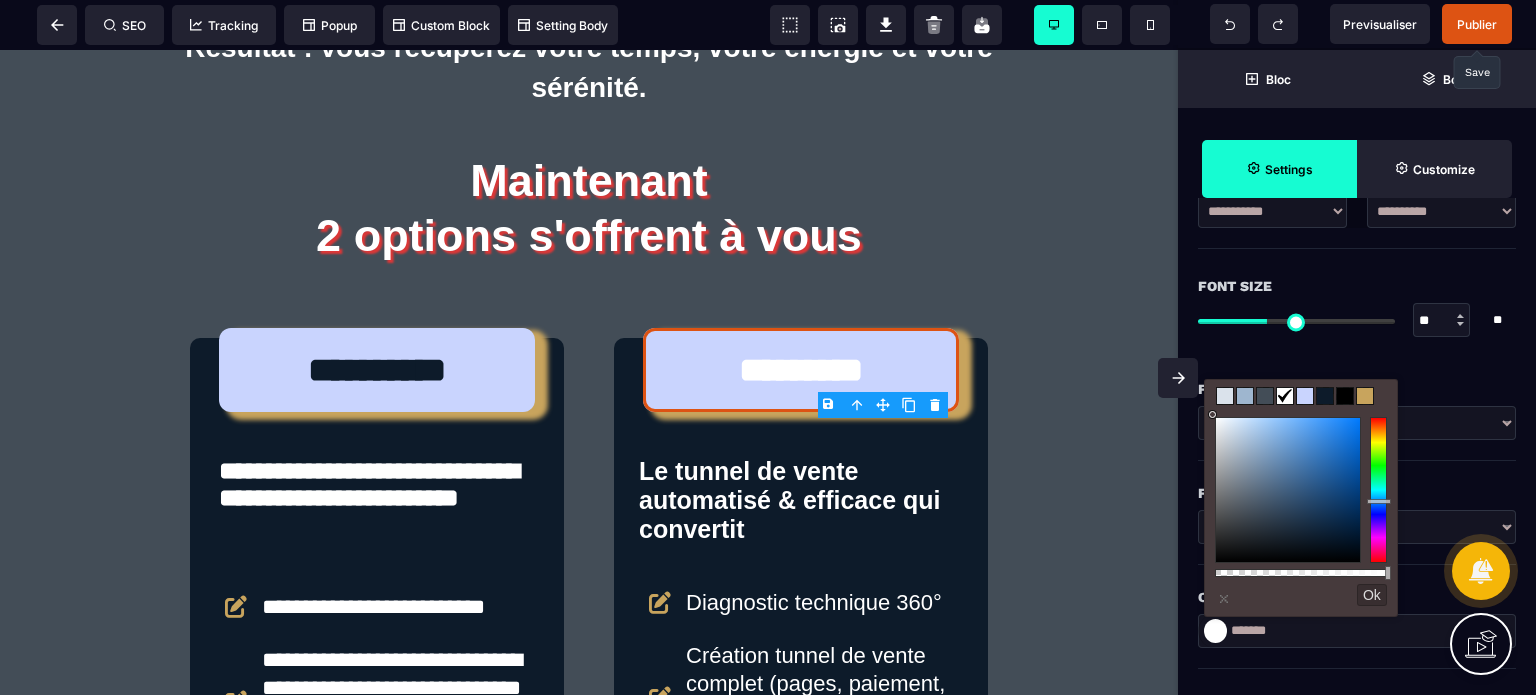 drag, startPoint x: 1249, startPoint y: 444, endPoint x: 1195, endPoint y: 399, distance: 70.292244 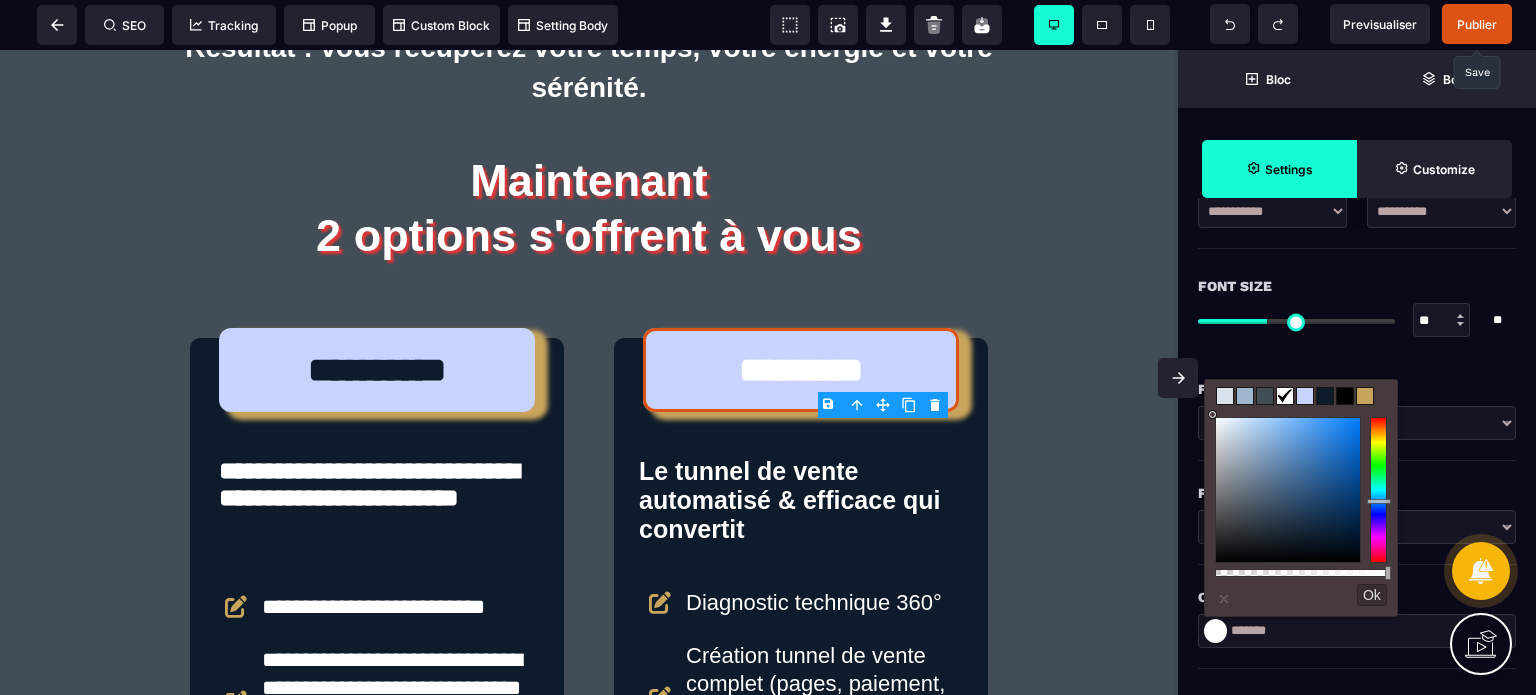 click on "Font Style" at bounding box center (1357, 493) 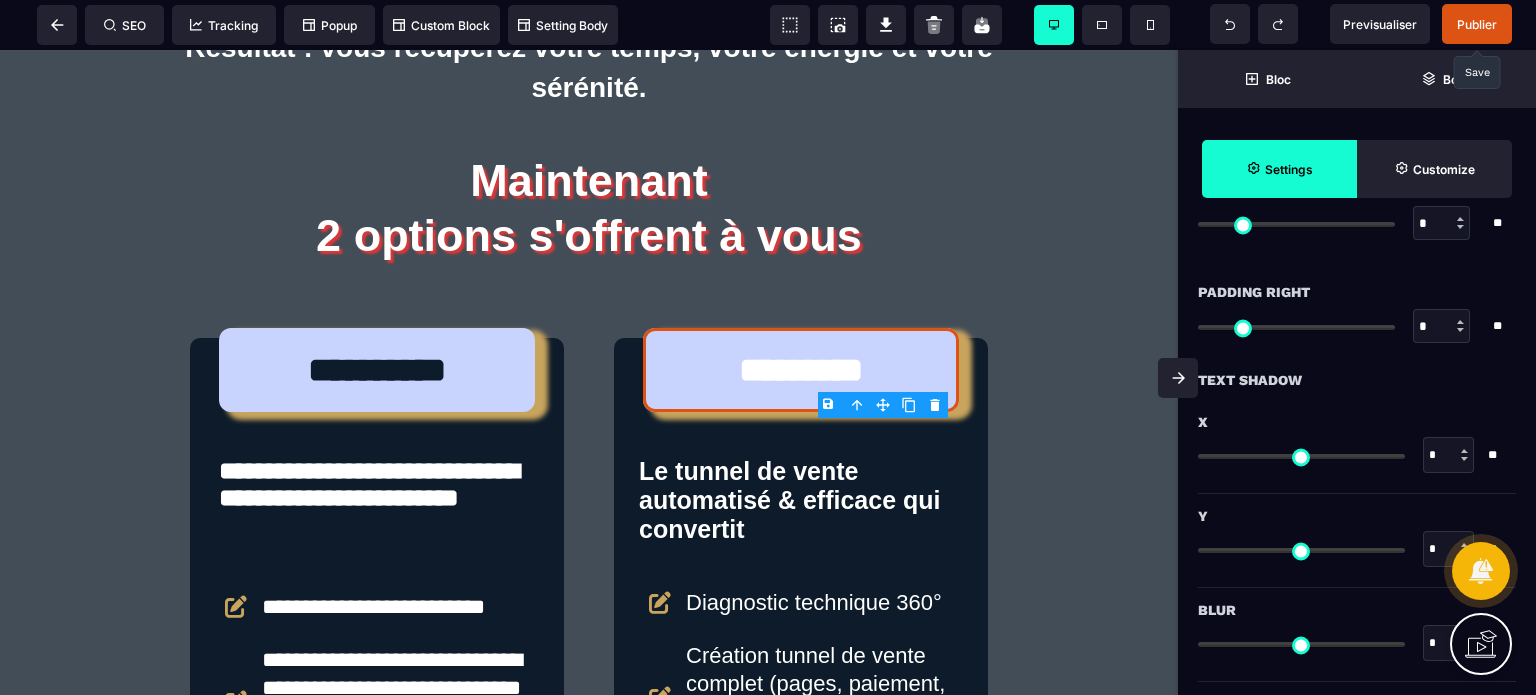 scroll, scrollTop: 1994, scrollLeft: 0, axis: vertical 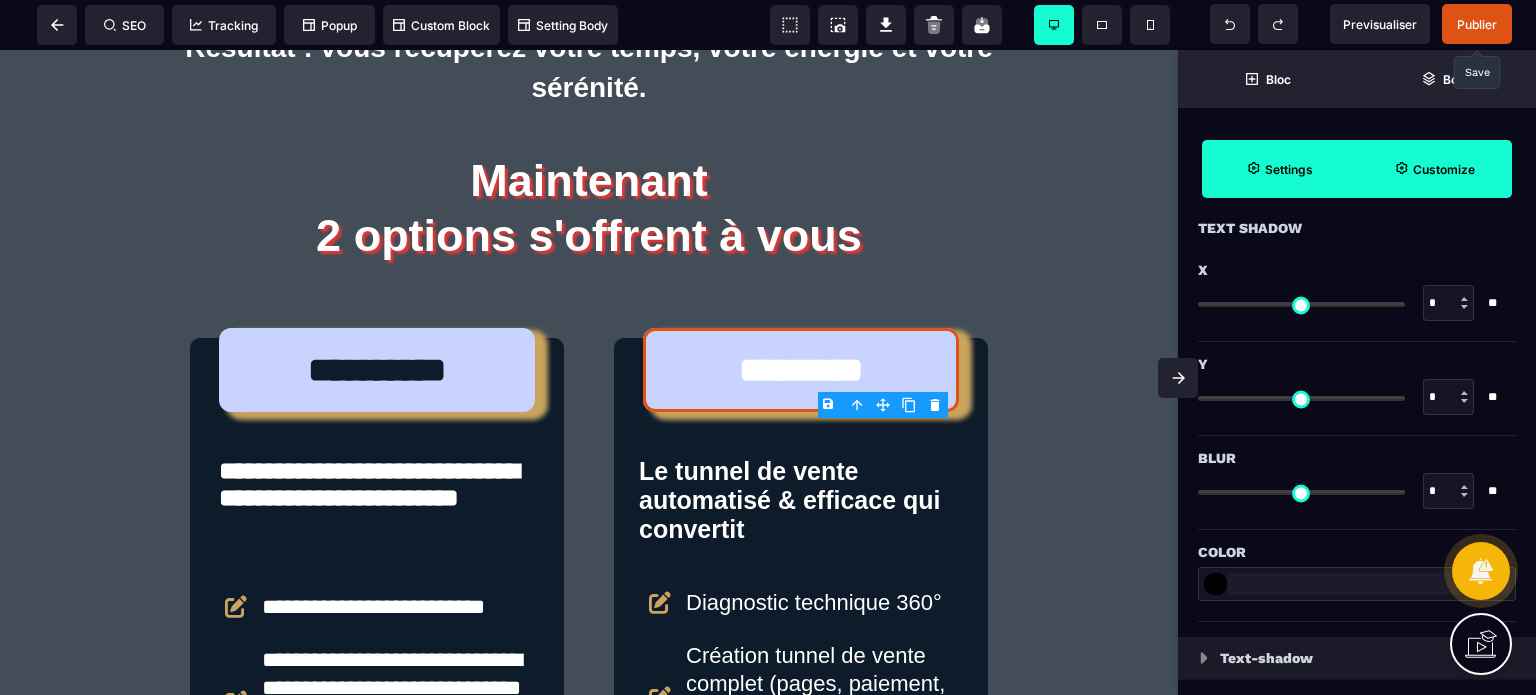 click on "Customize" at bounding box center (1444, 169) 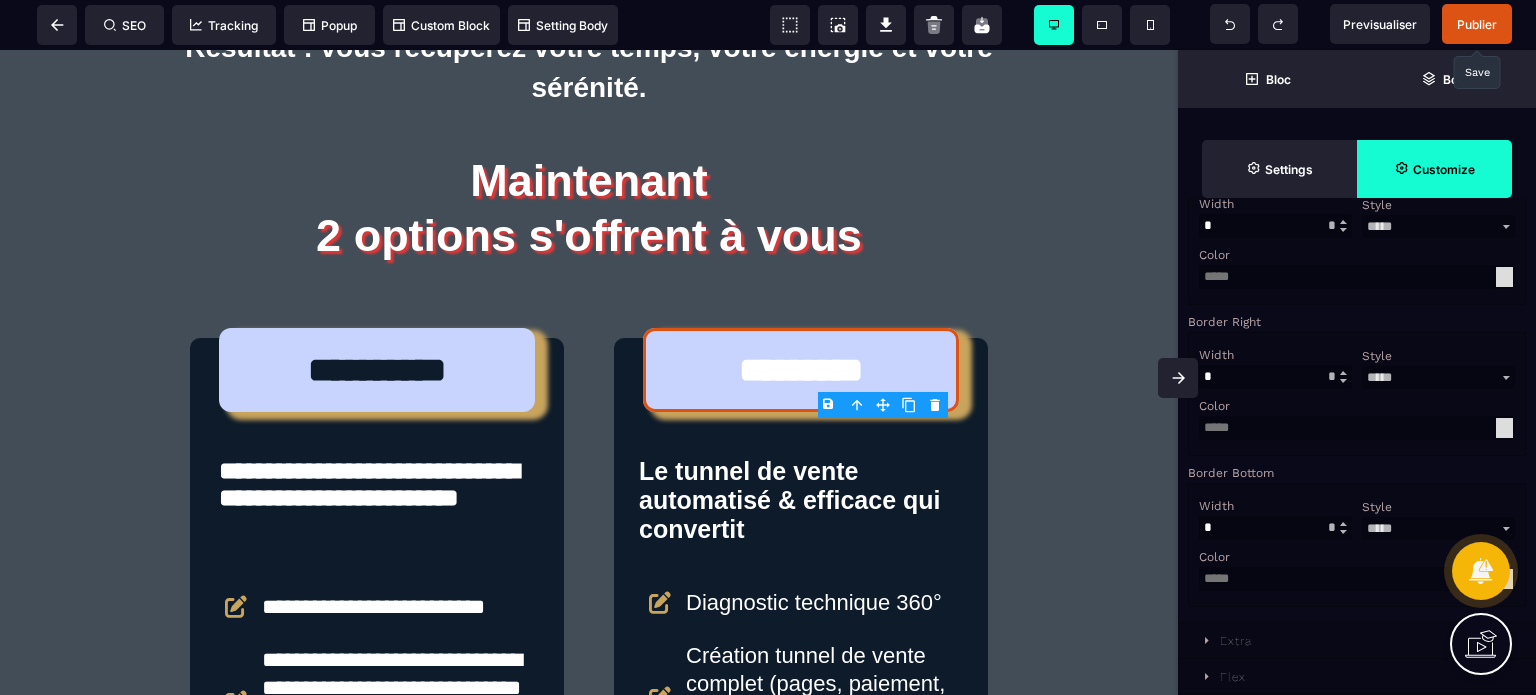 click on "Width" at bounding box center (1273, 355) 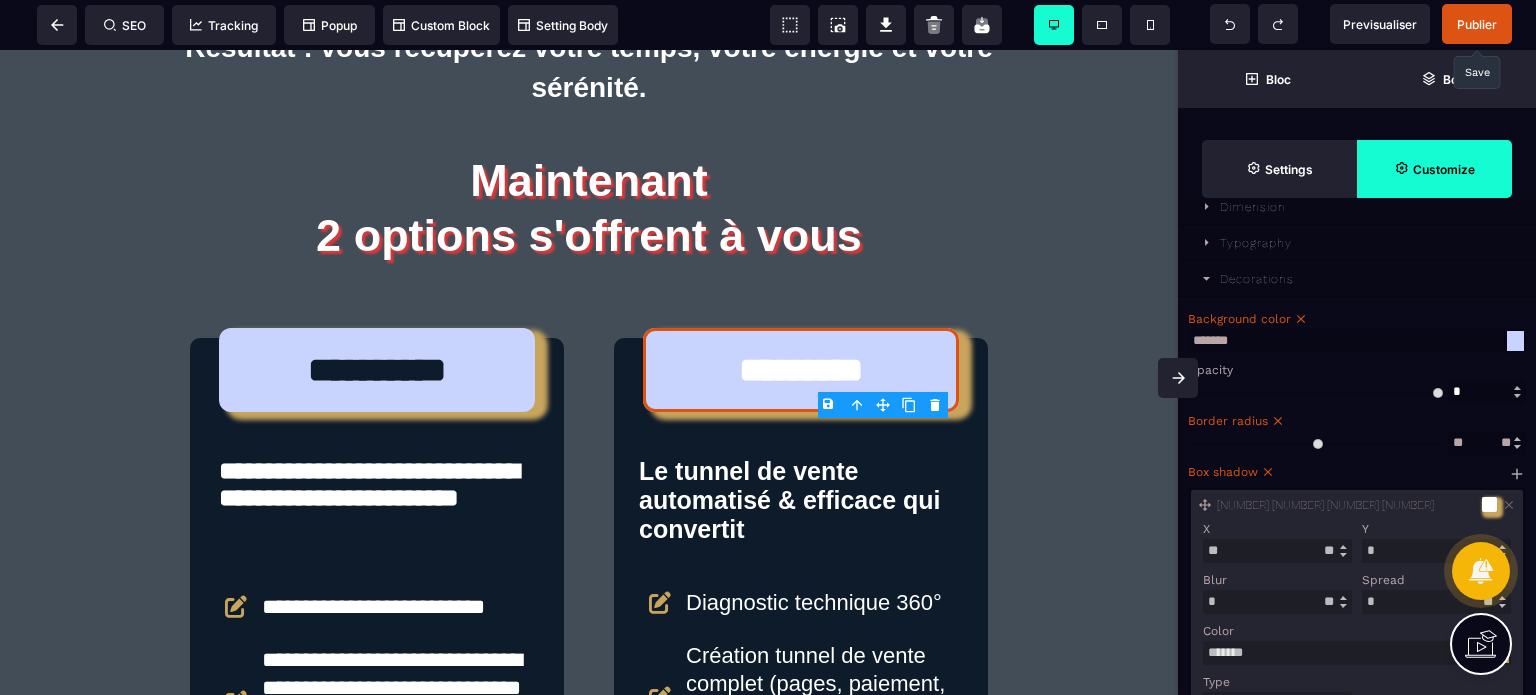 scroll, scrollTop: 233, scrollLeft: 0, axis: vertical 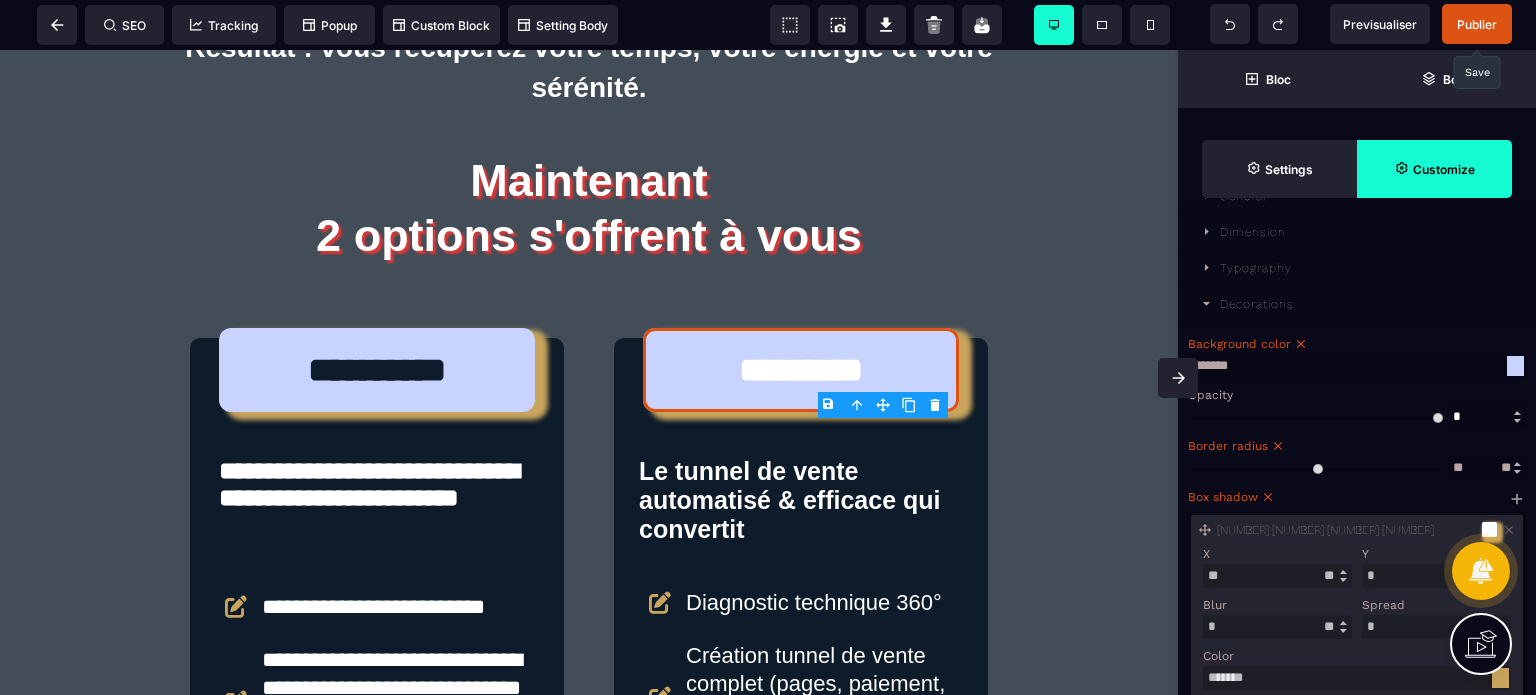 click on "*******" at bounding box center (1357, 366) 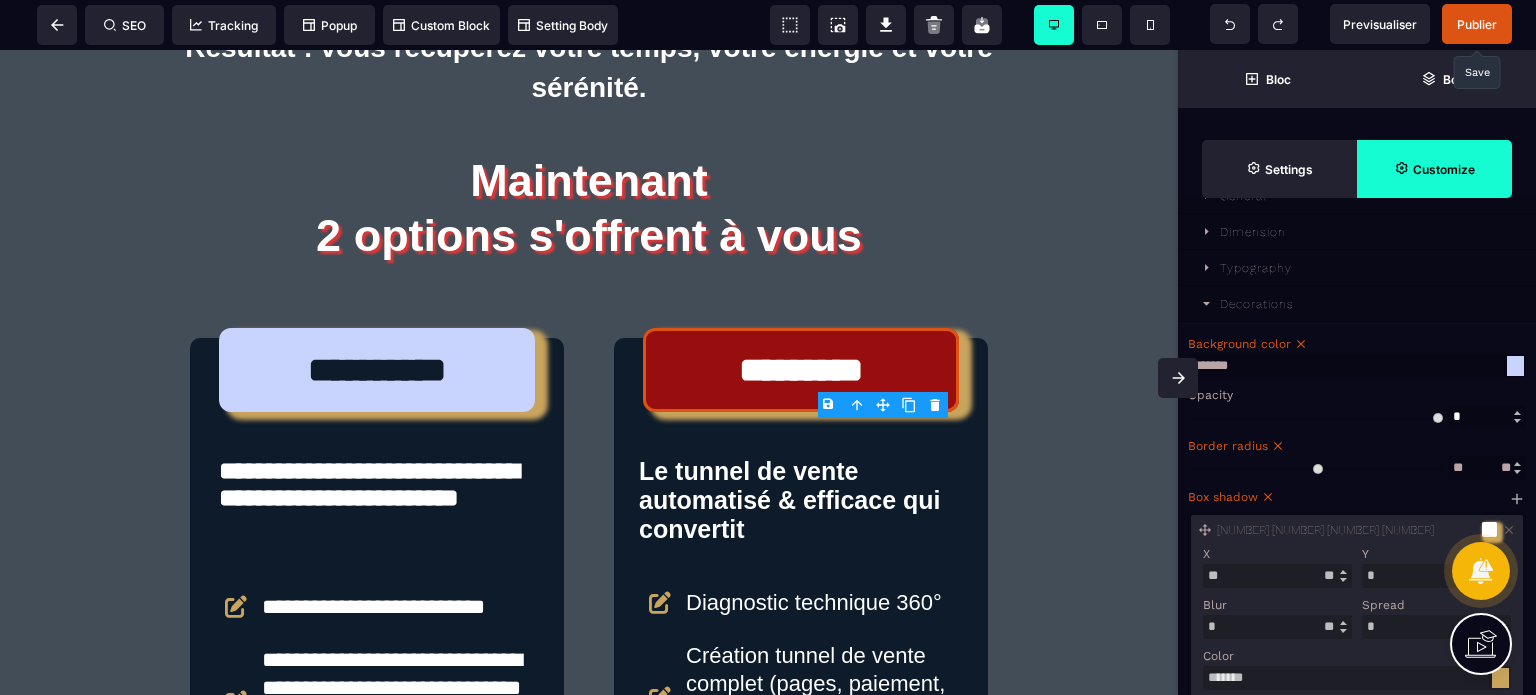 click on "Background color" at bounding box center [1354, 344] 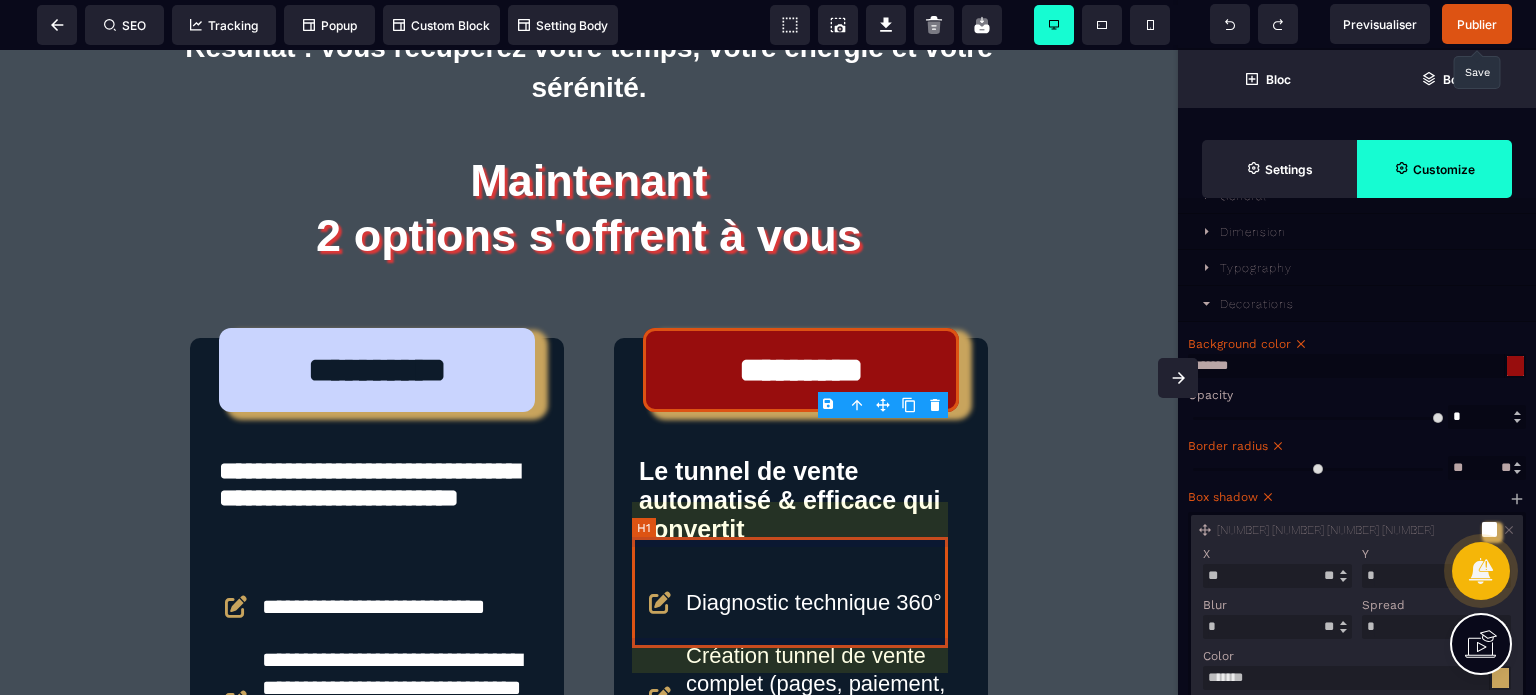click on "Le tunnel de vente automatisé & efficace qui convertit" at bounding box center (801, 500) 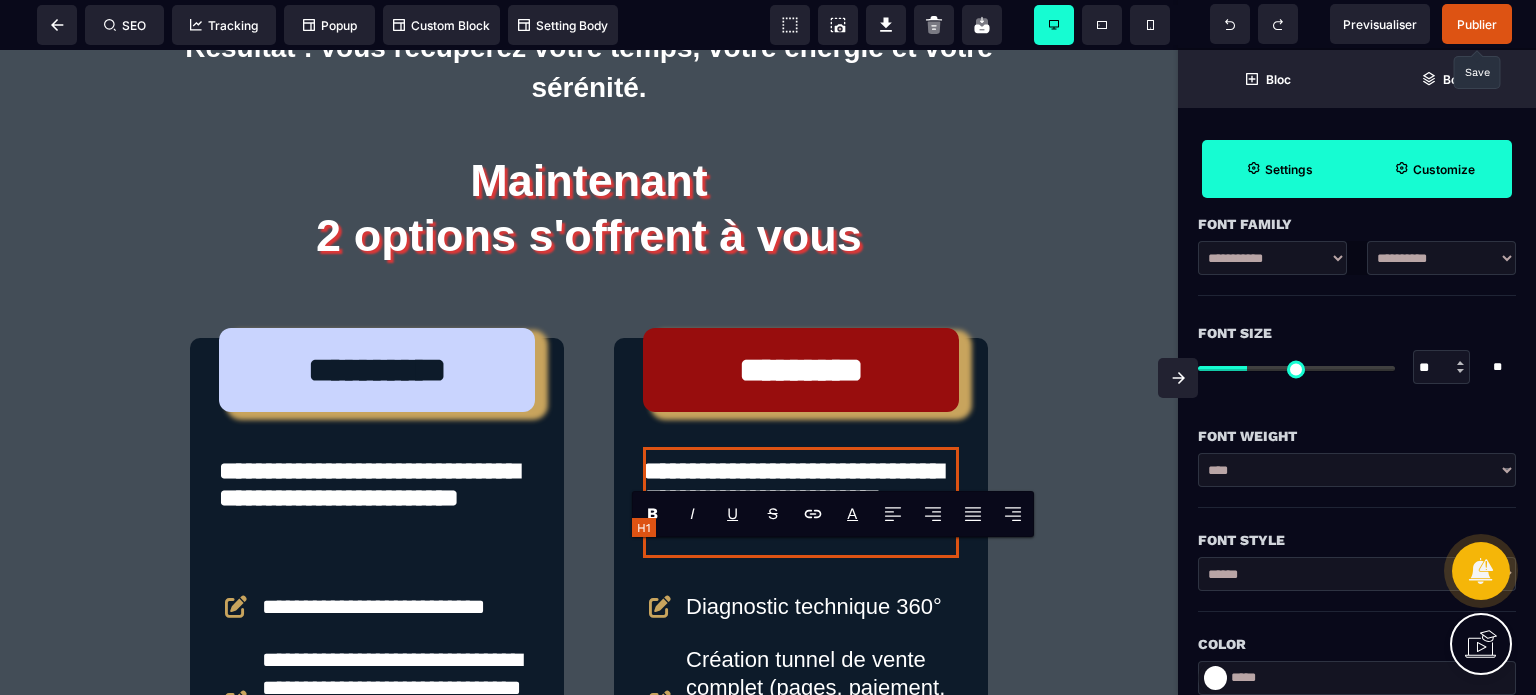 scroll, scrollTop: 0, scrollLeft: 0, axis: both 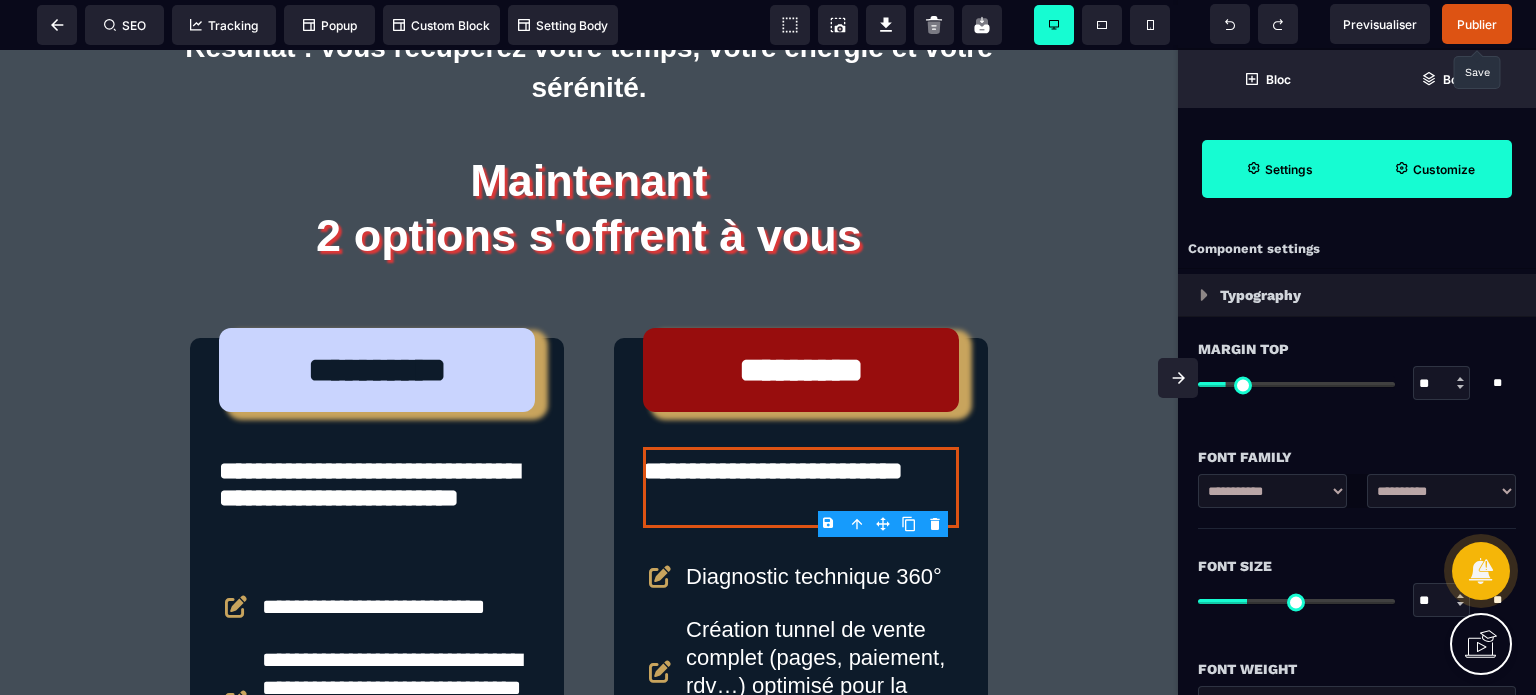 click on "**" at bounding box center (1442, 601) 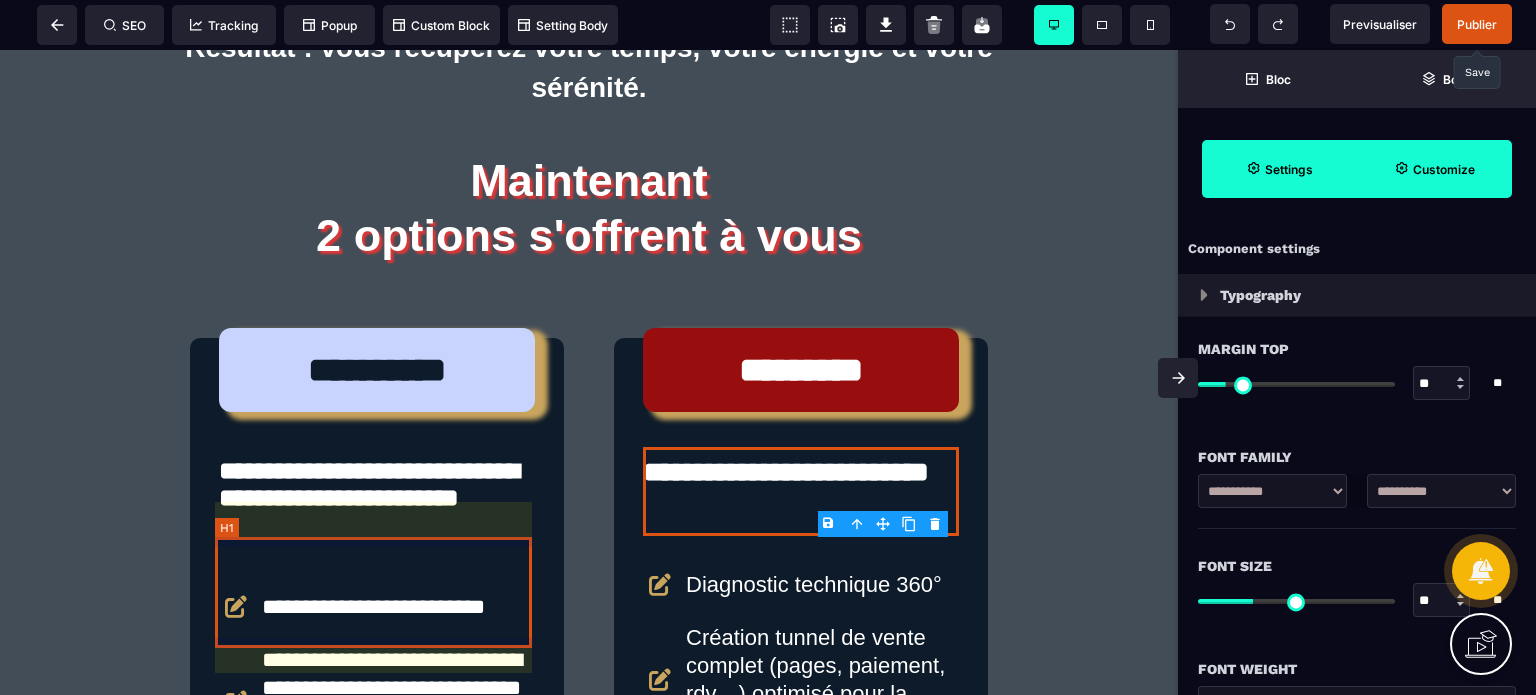 click on "**********" at bounding box center [377, 502] 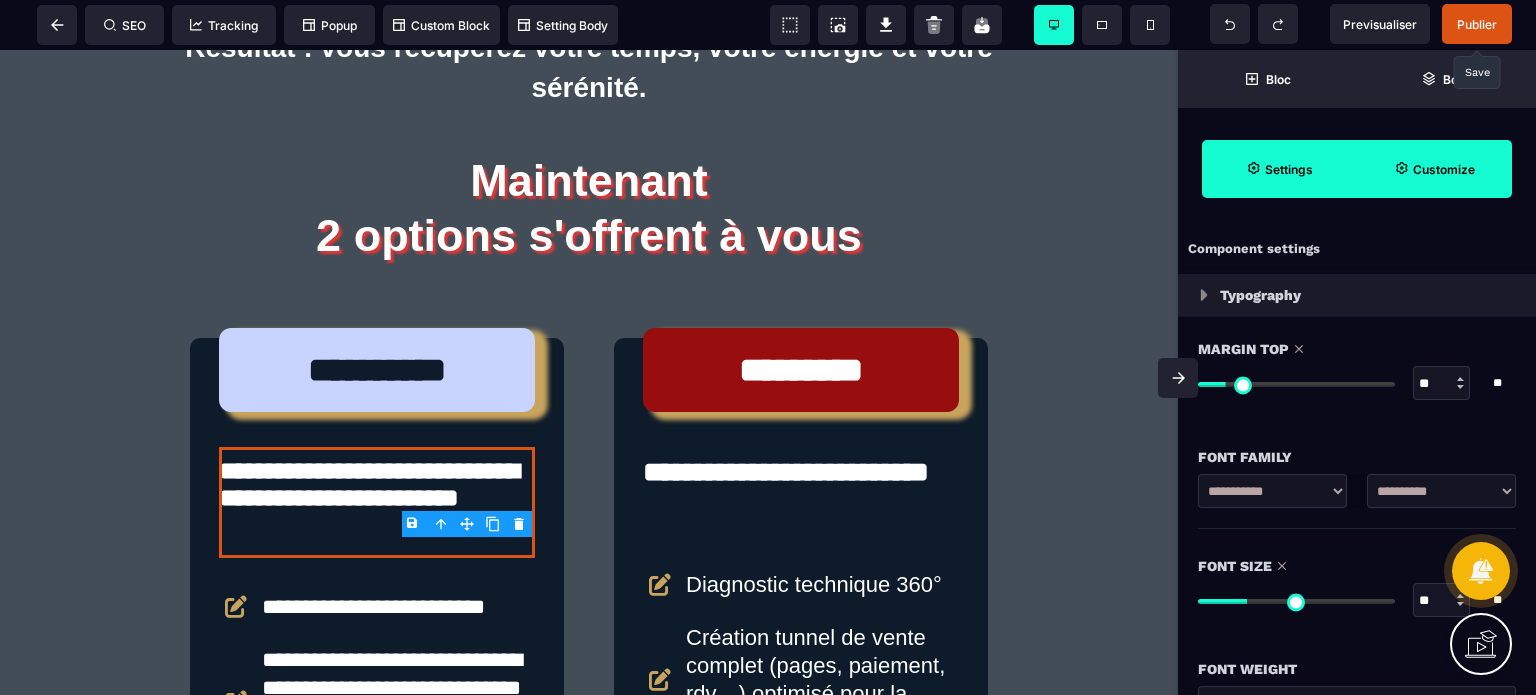 click on "**" at bounding box center [1442, 601] 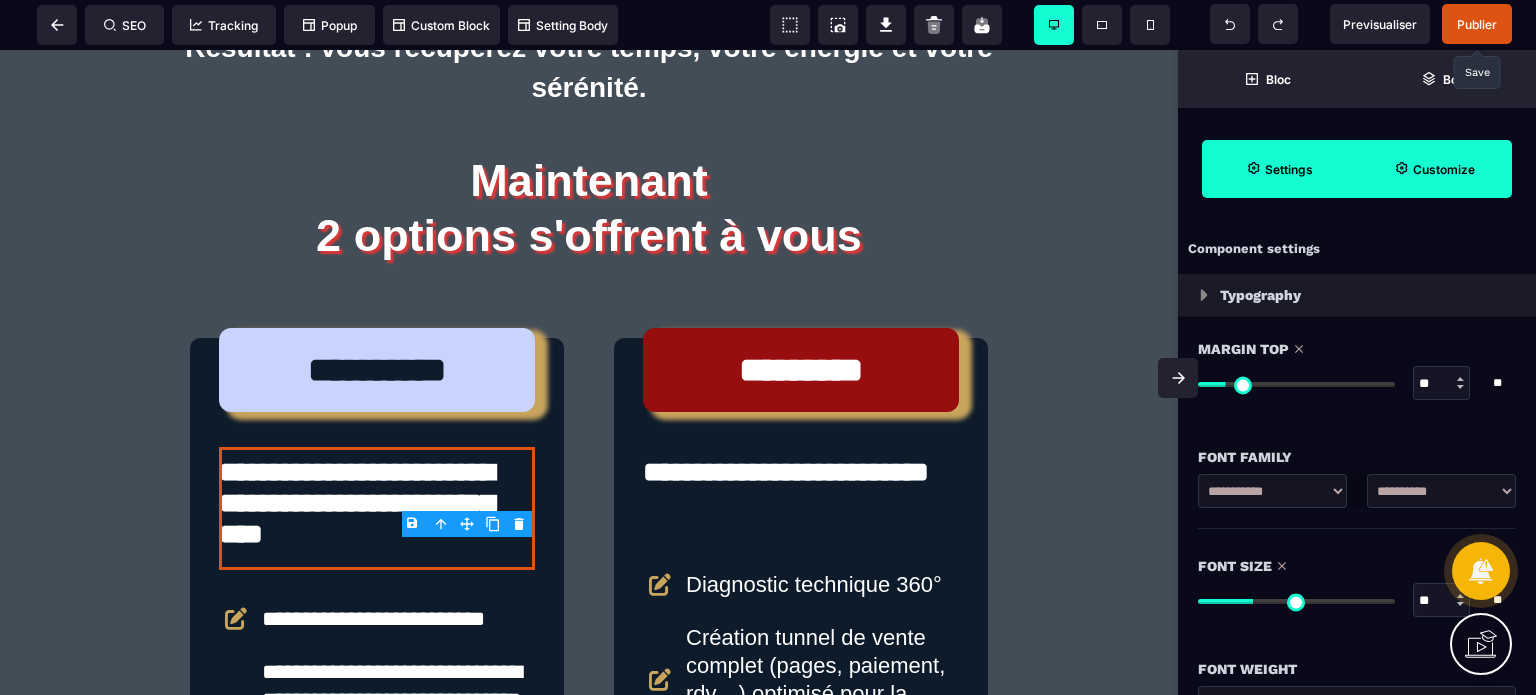 click on "Font Size" at bounding box center (1357, 566) 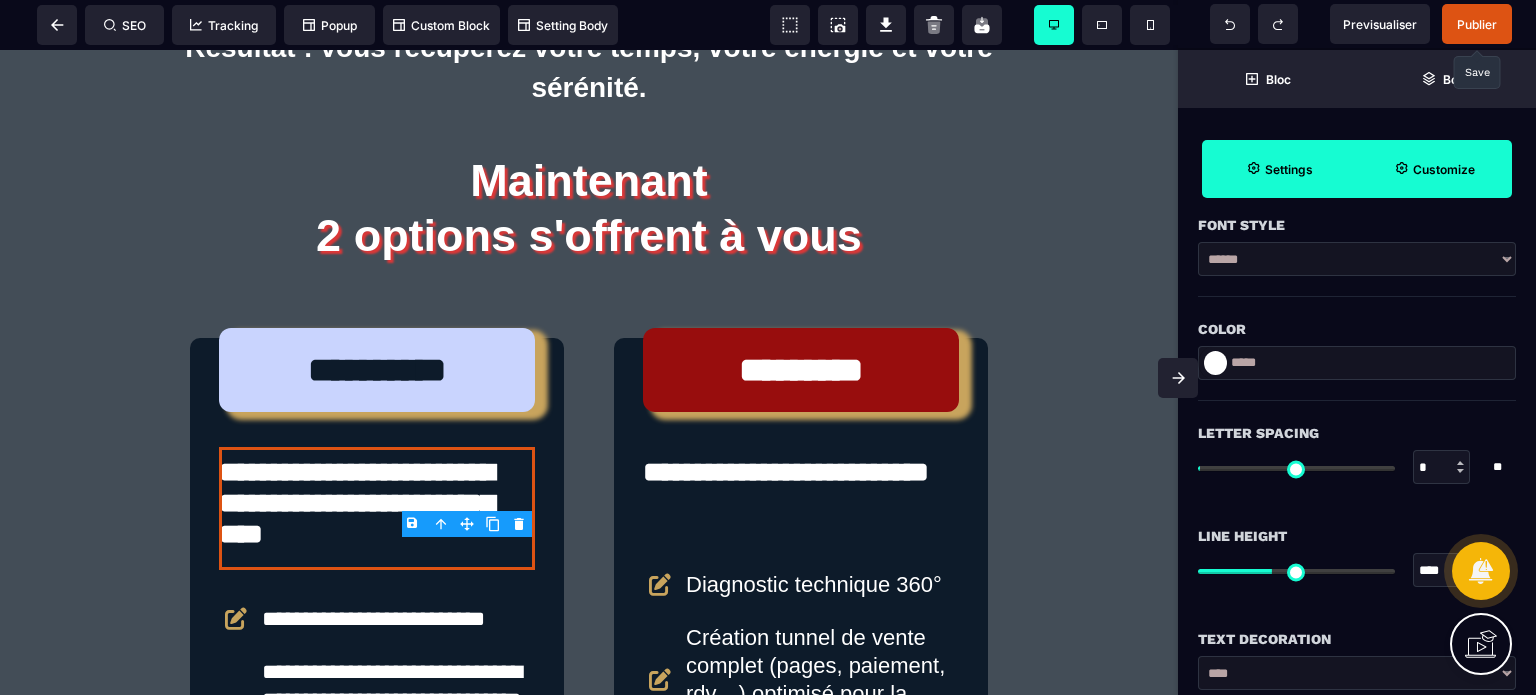 scroll, scrollTop: 640, scrollLeft: 0, axis: vertical 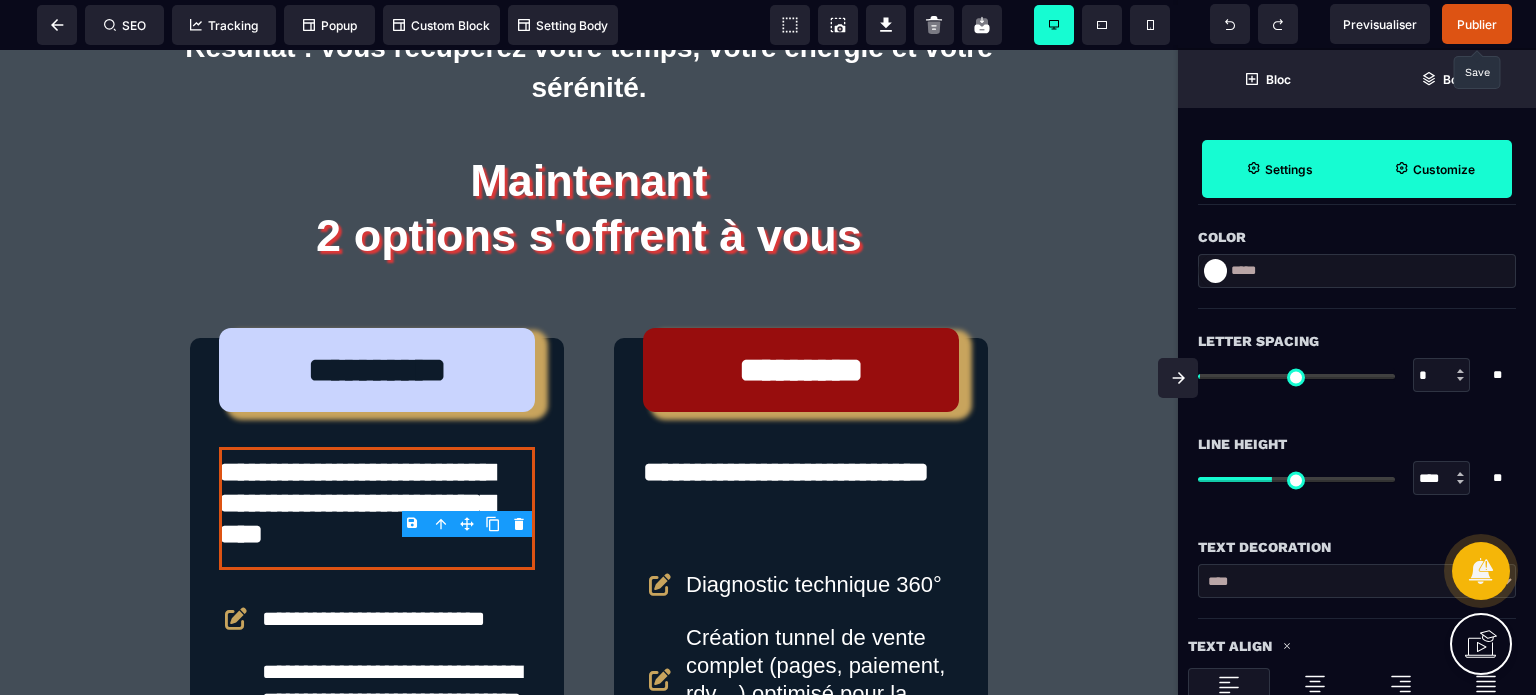 drag, startPoint x: 1424, startPoint y: 482, endPoint x: 1454, endPoint y: 480, distance: 30.066593 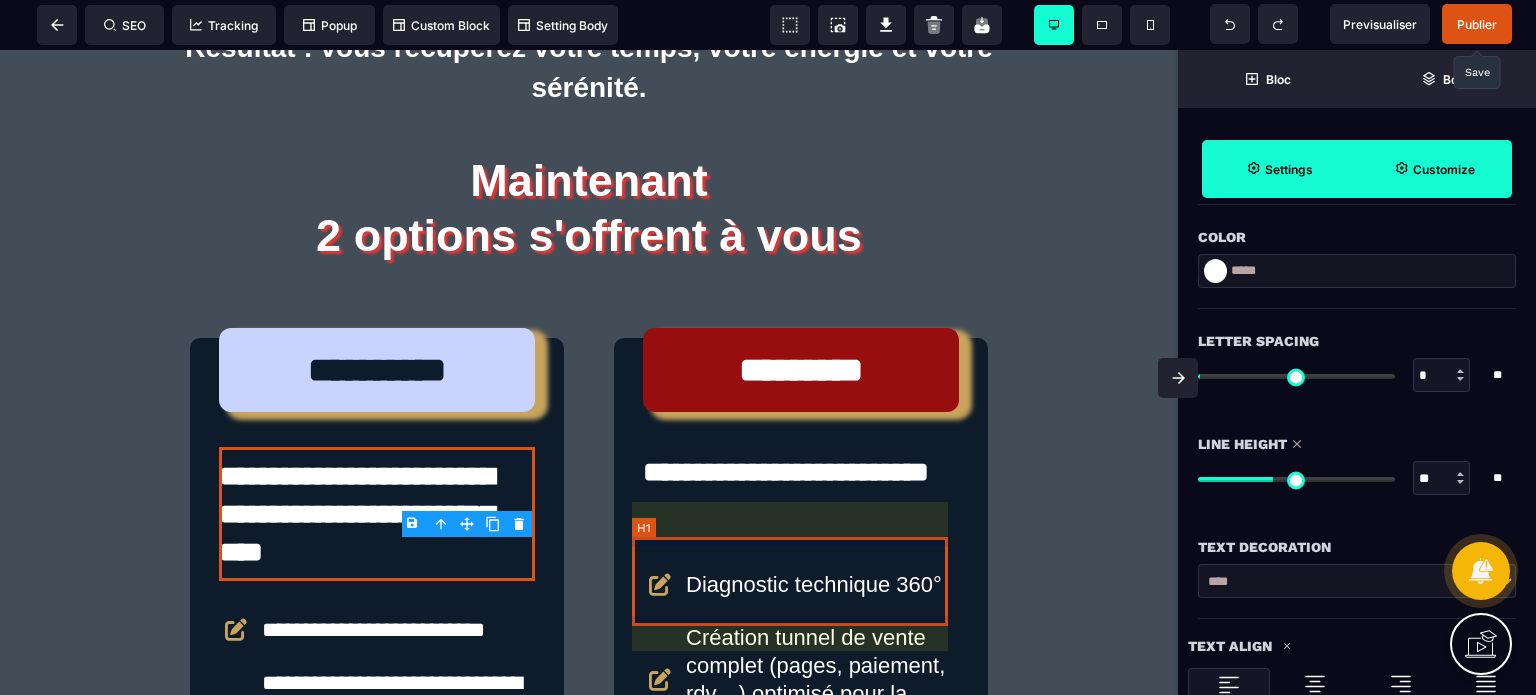 click on "**********" at bounding box center (801, 491) 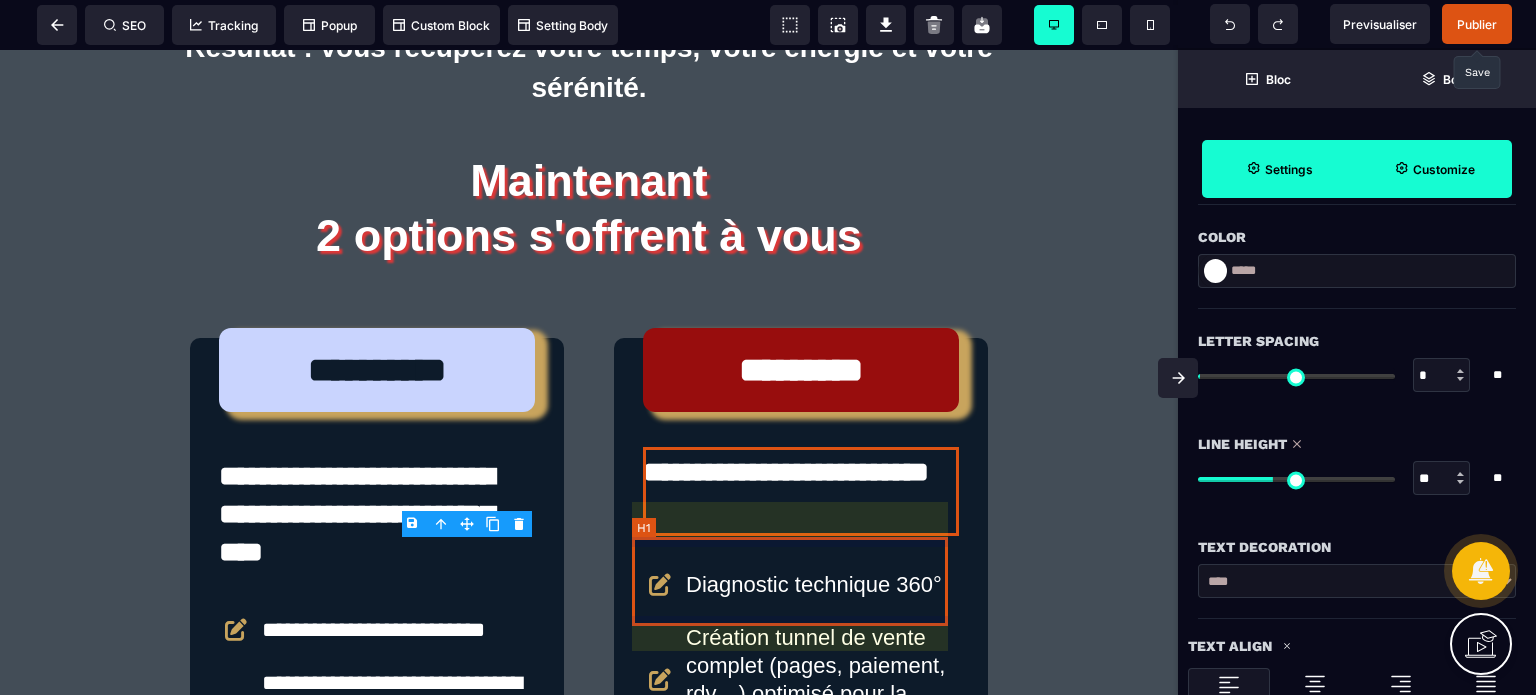 scroll, scrollTop: 0, scrollLeft: 0, axis: both 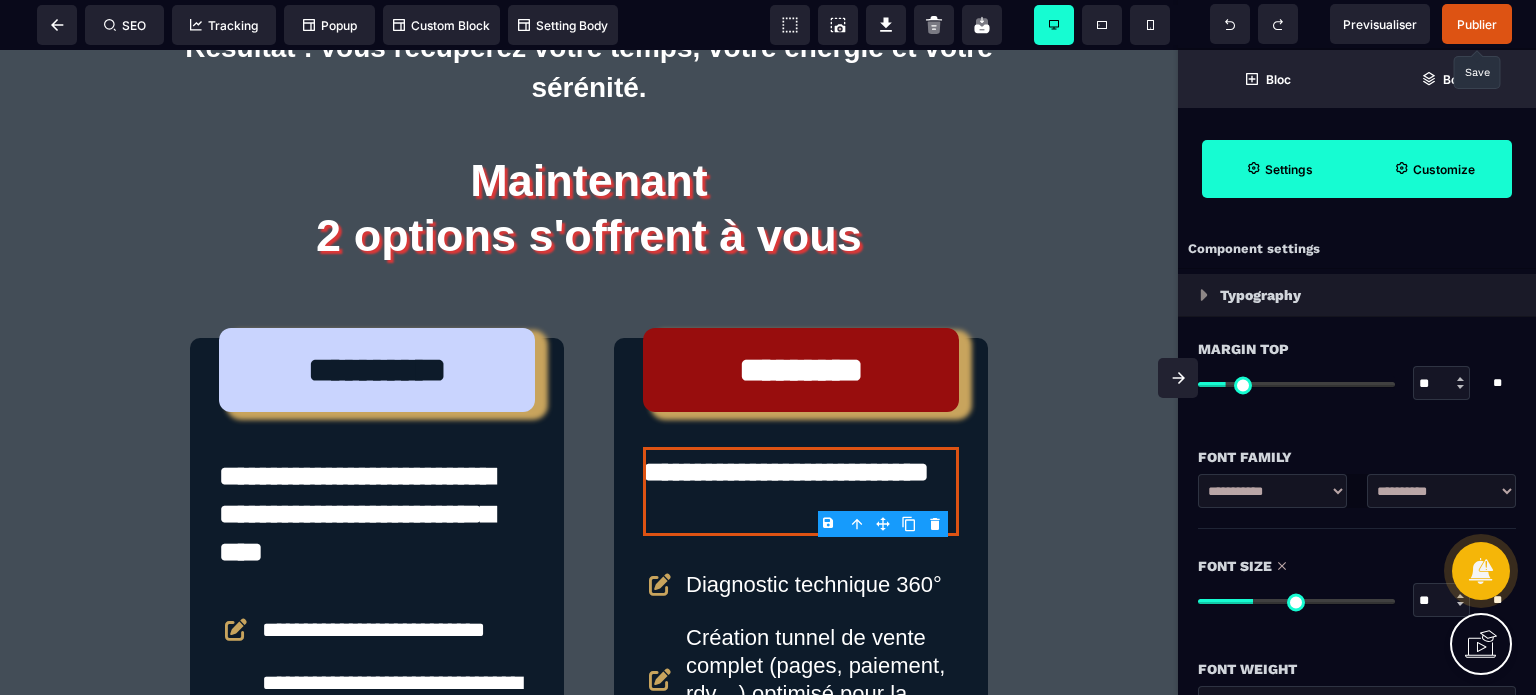 click on "Font Size
**
*
**
All" at bounding box center [1357, 585] 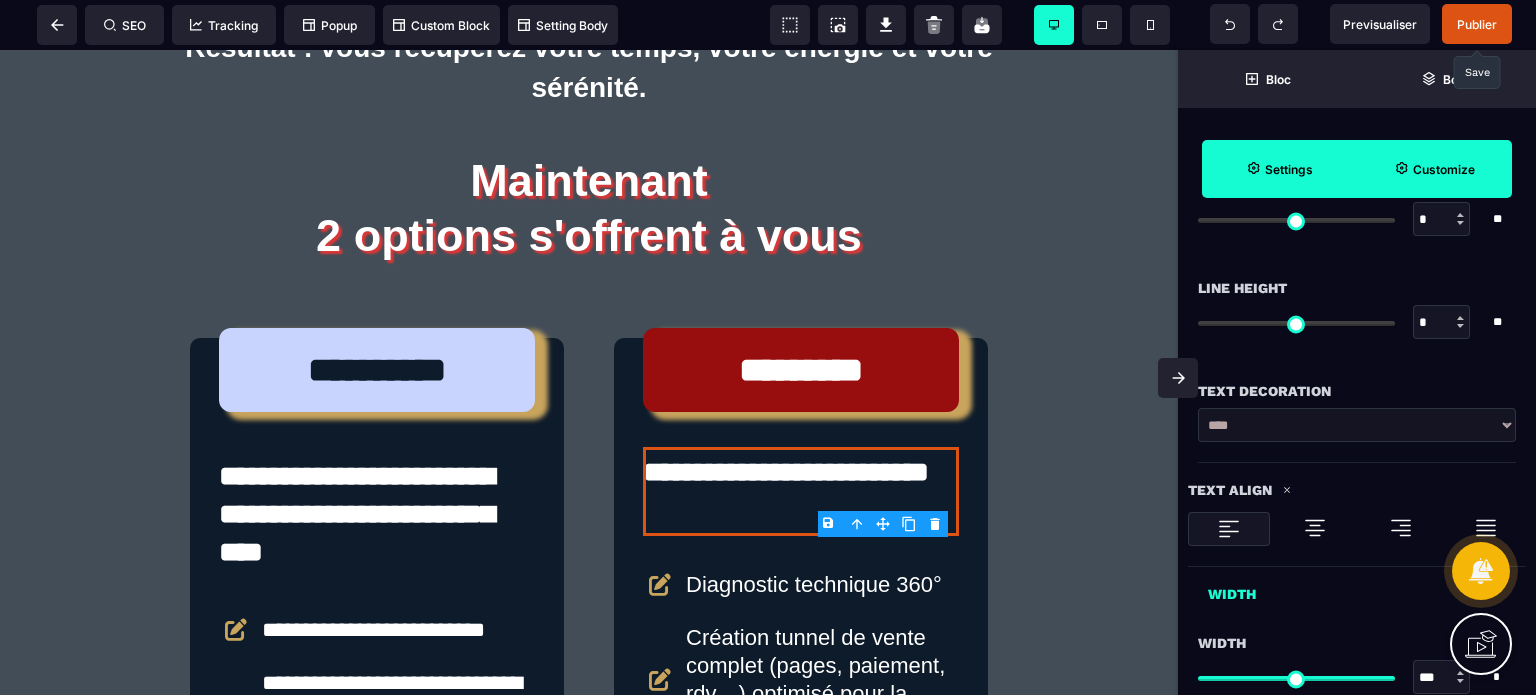 scroll, scrollTop: 800, scrollLeft: 0, axis: vertical 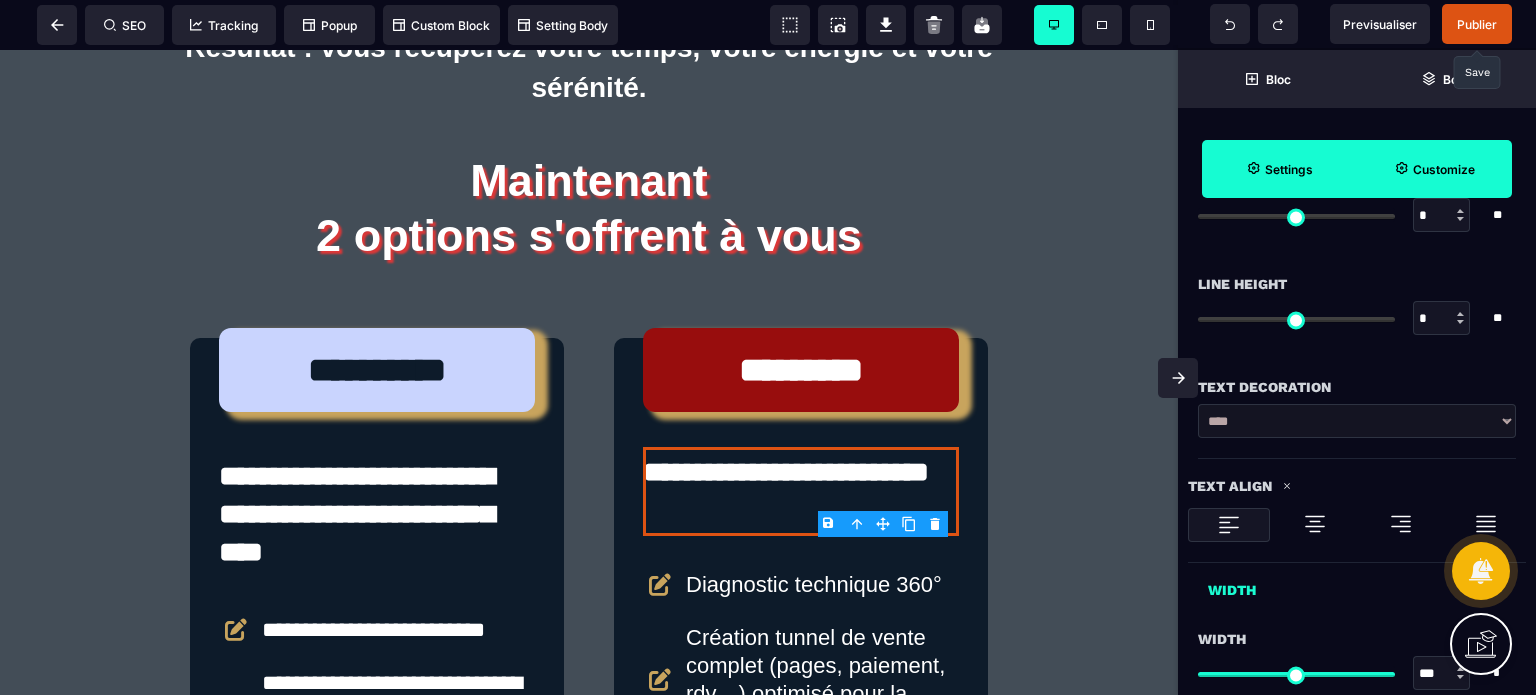 drag, startPoint x: 1436, startPoint y: 314, endPoint x: 1384, endPoint y: 327, distance: 53.600372 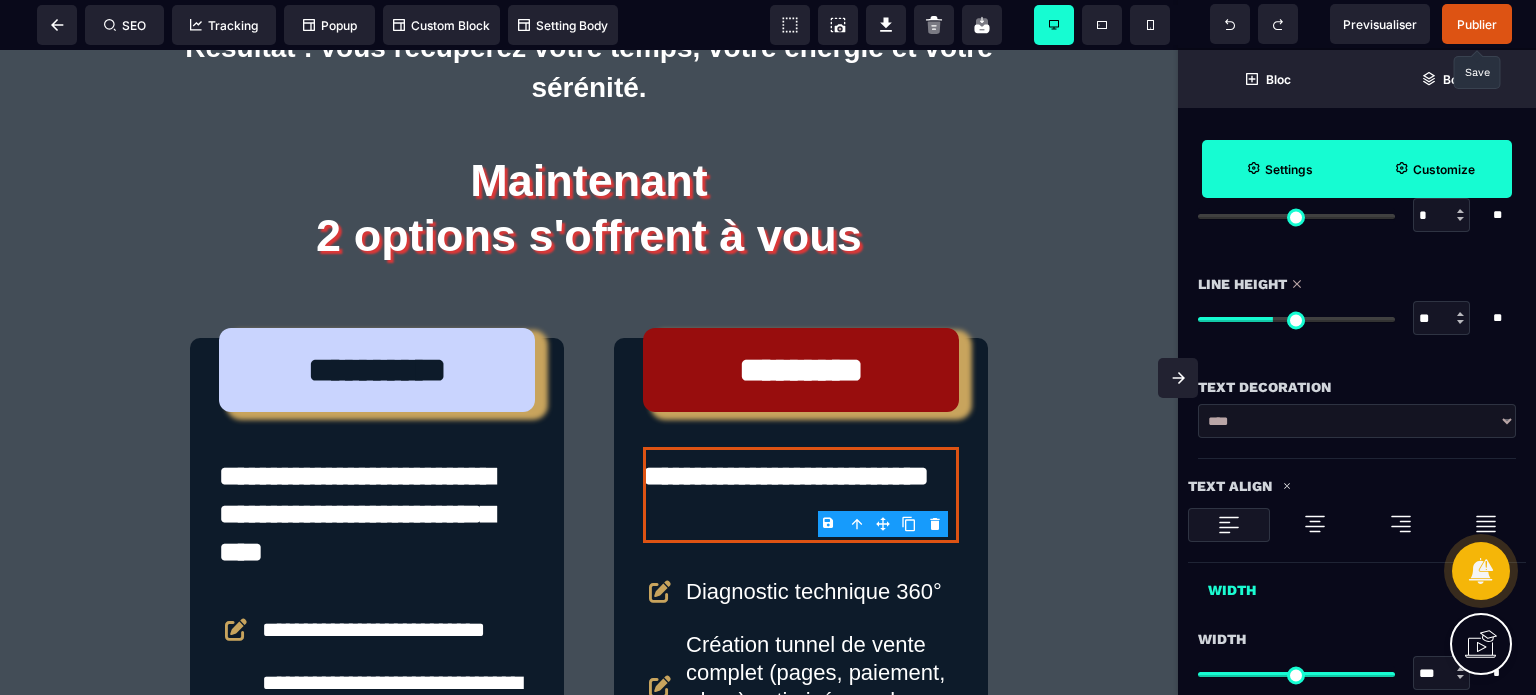 click 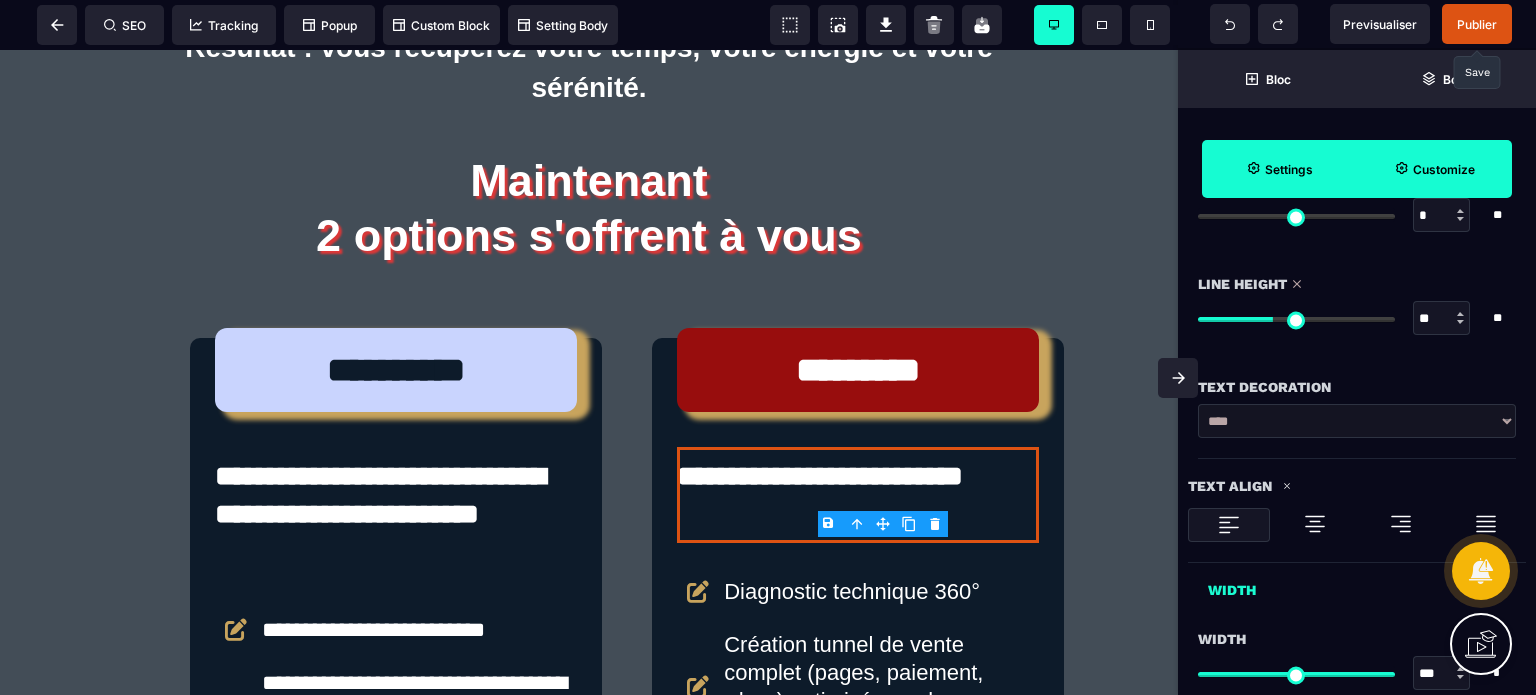 scroll, scrollTop: 4284, scrollLeft: 0, axis: vertical 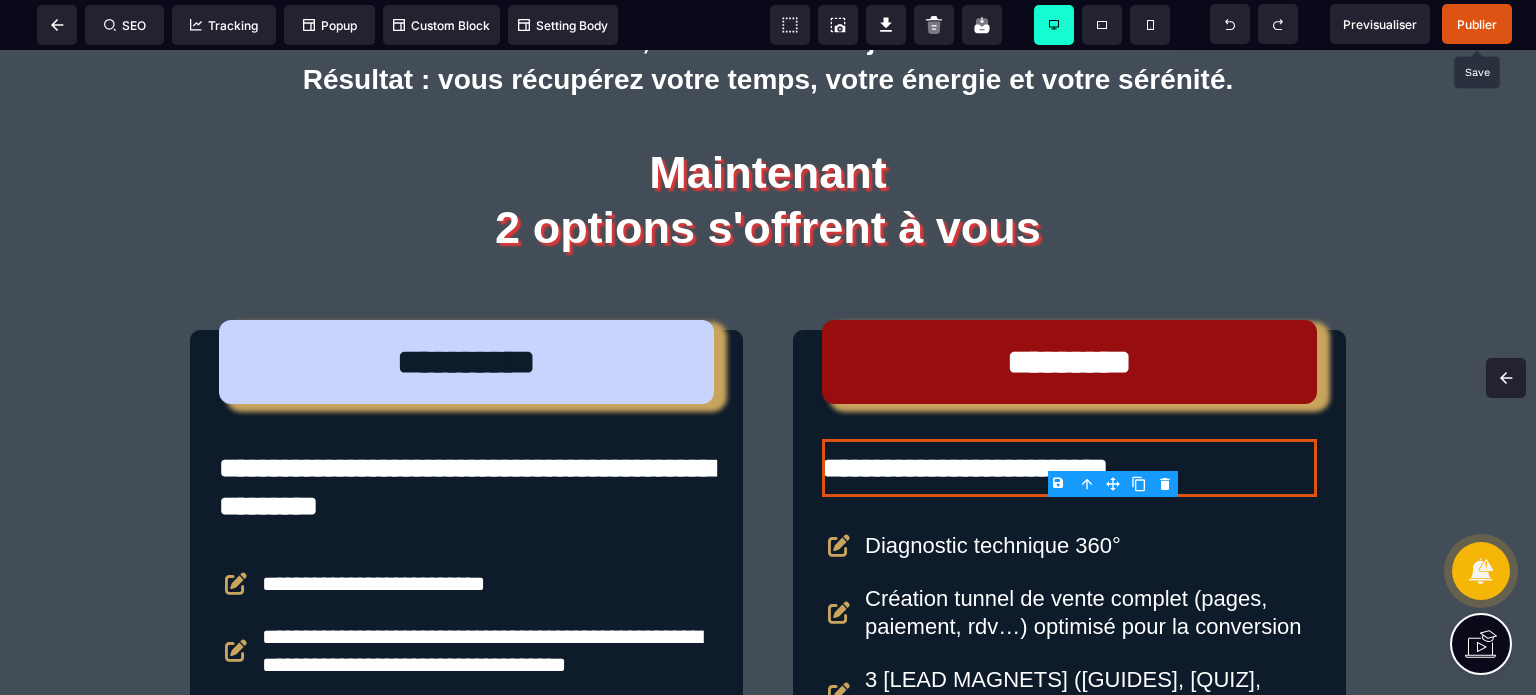 click on "Publier" at bounding box center [1477, 24] 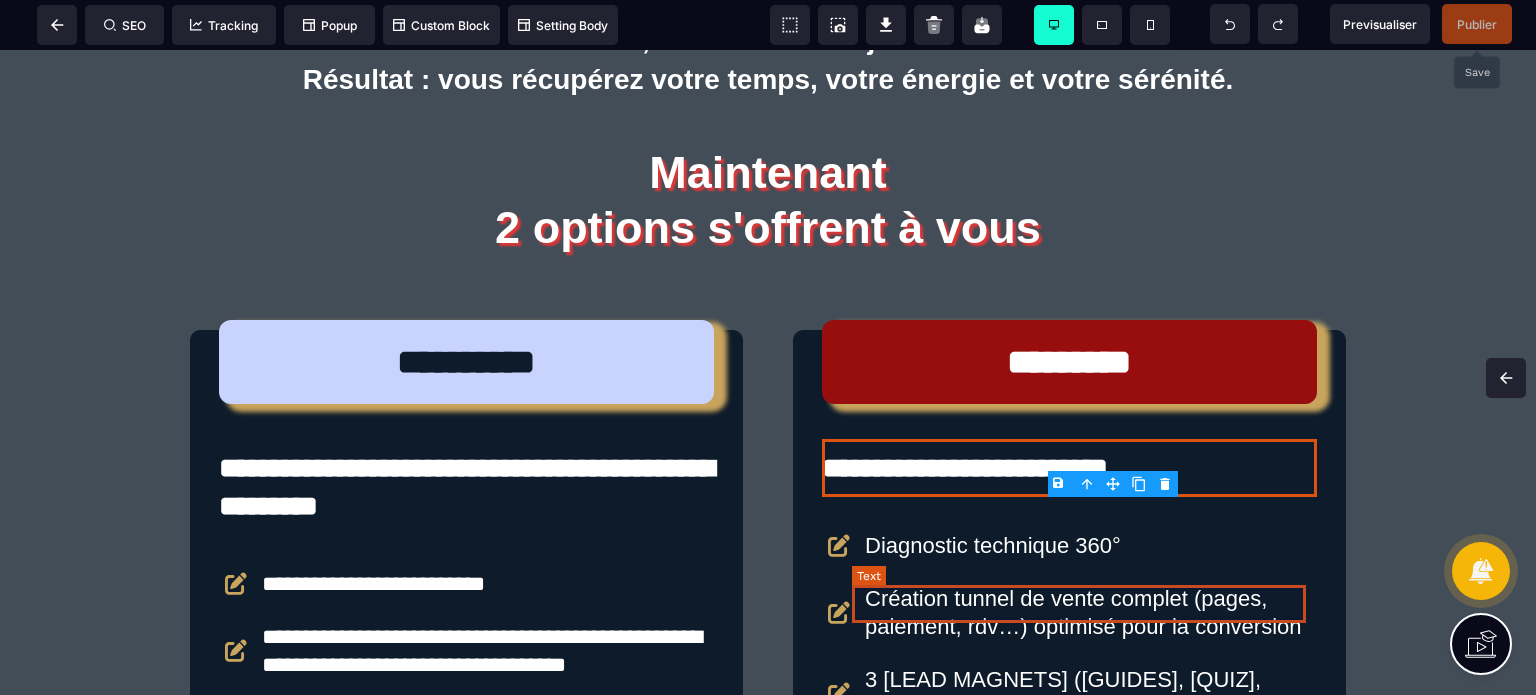 click on "Diagnostic technique 360°" at bounding box center [1090, 546] 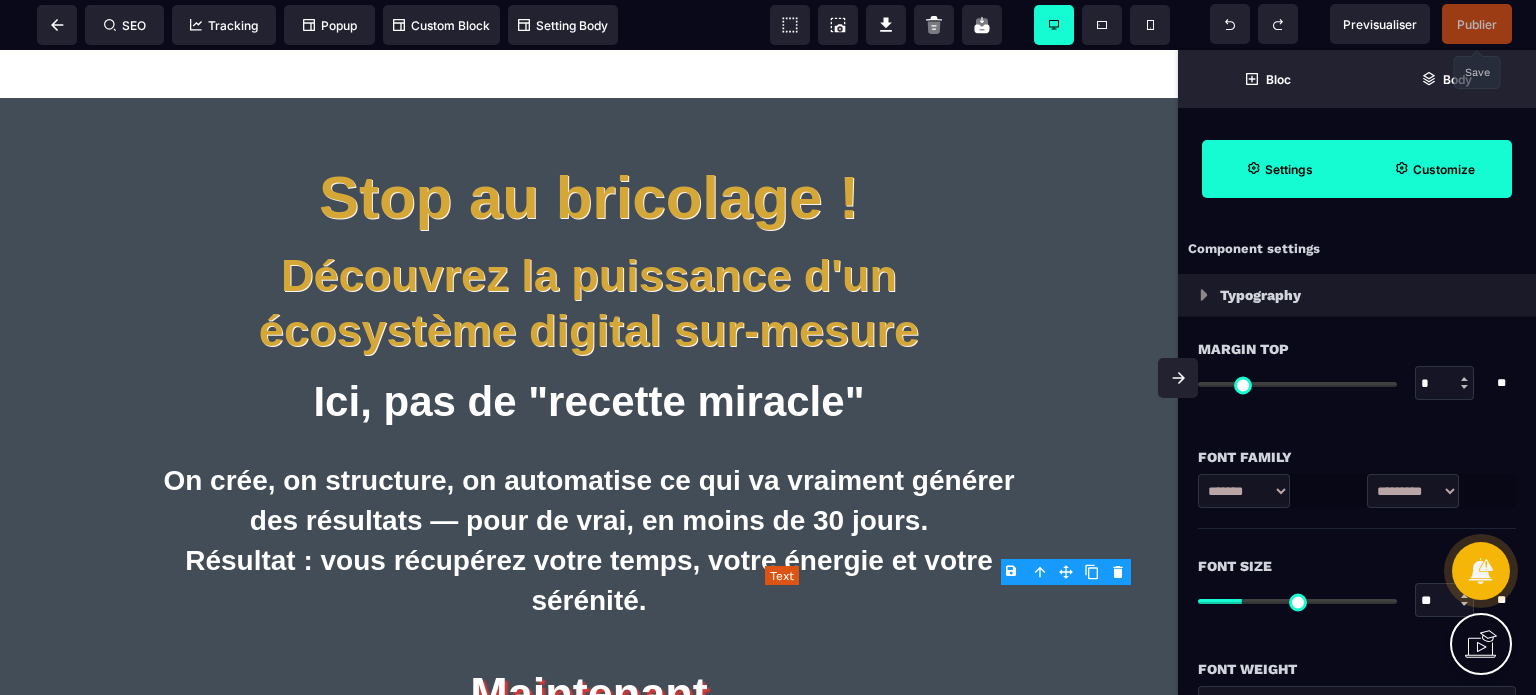 scroll, scrollTop: 4797, scrollLeft: 0, axis: vertical 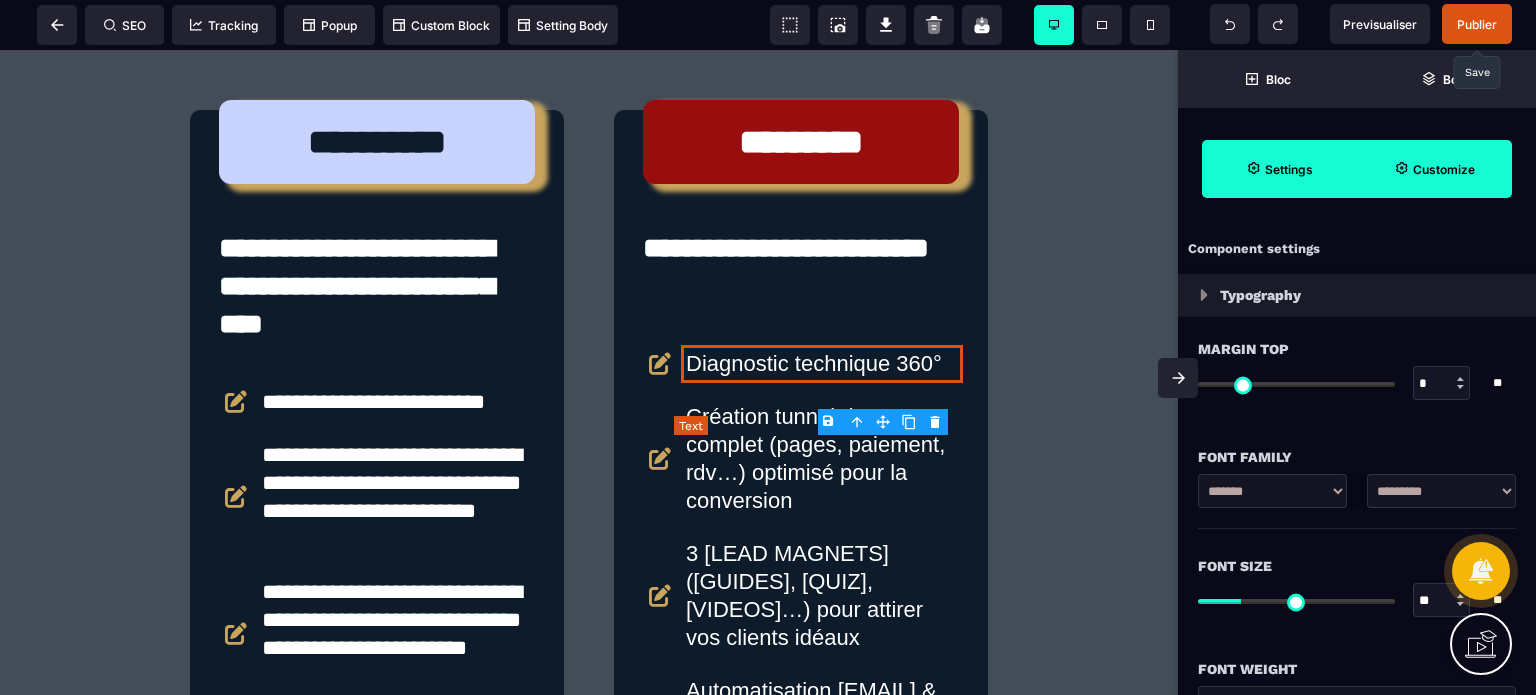 click on "Diagnostic technique 360°" at bounding box center [822, 364] 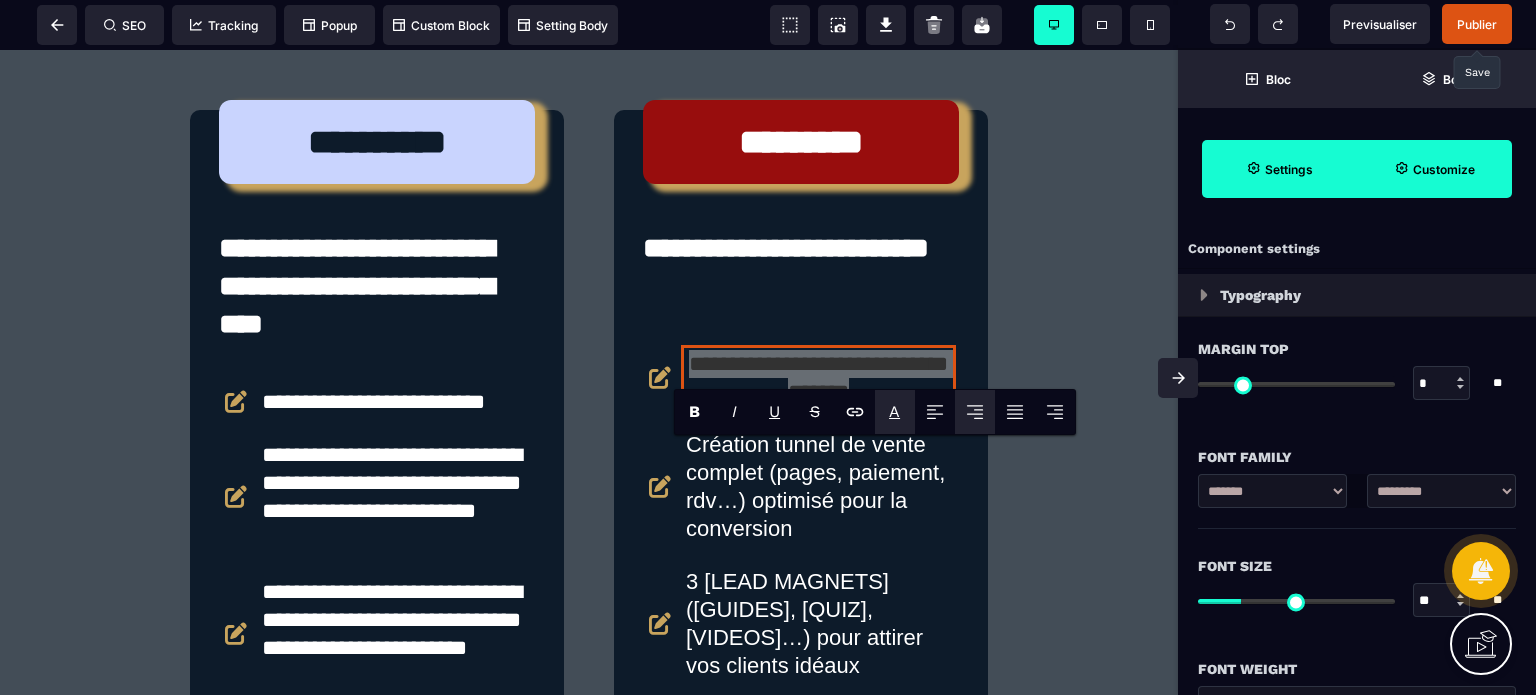 click on "*******" at bounding box center [920, 434] 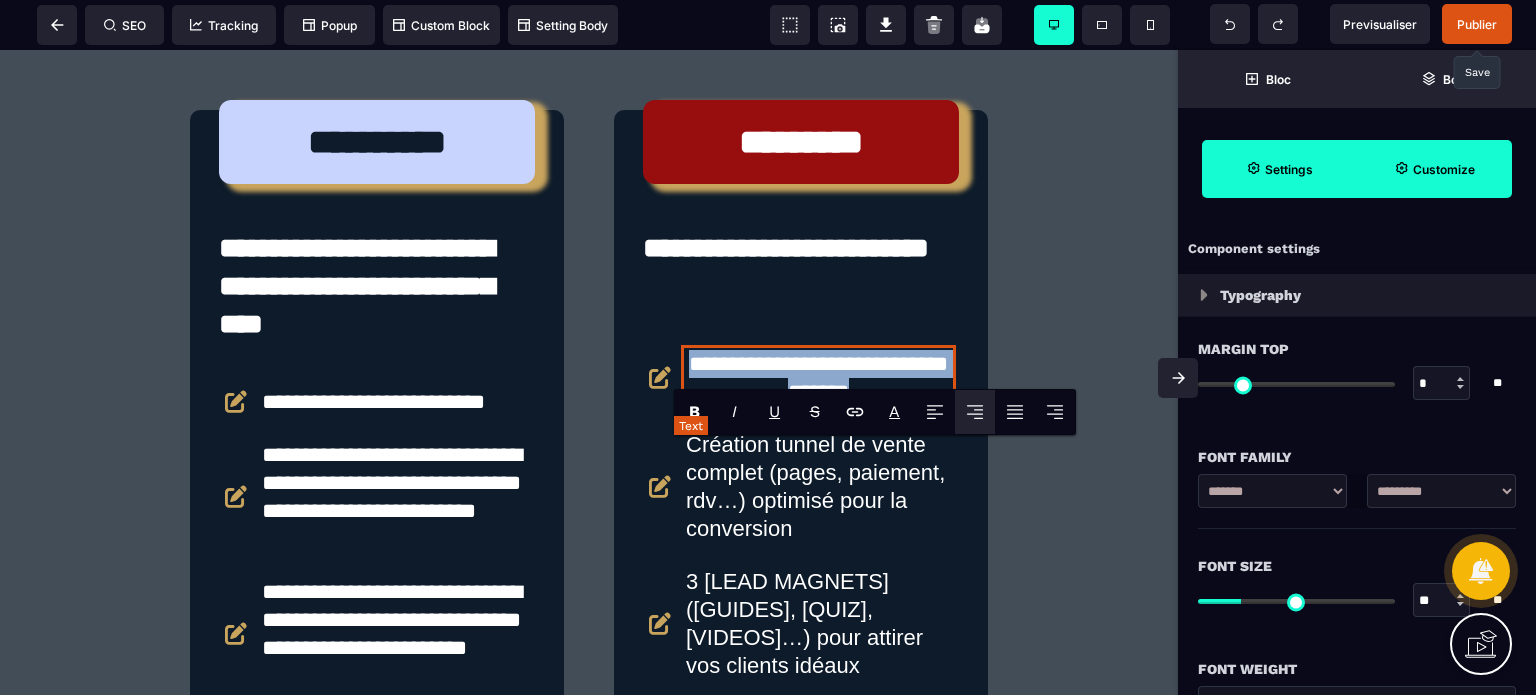 click on "**********" at bounding box center (818, 378) 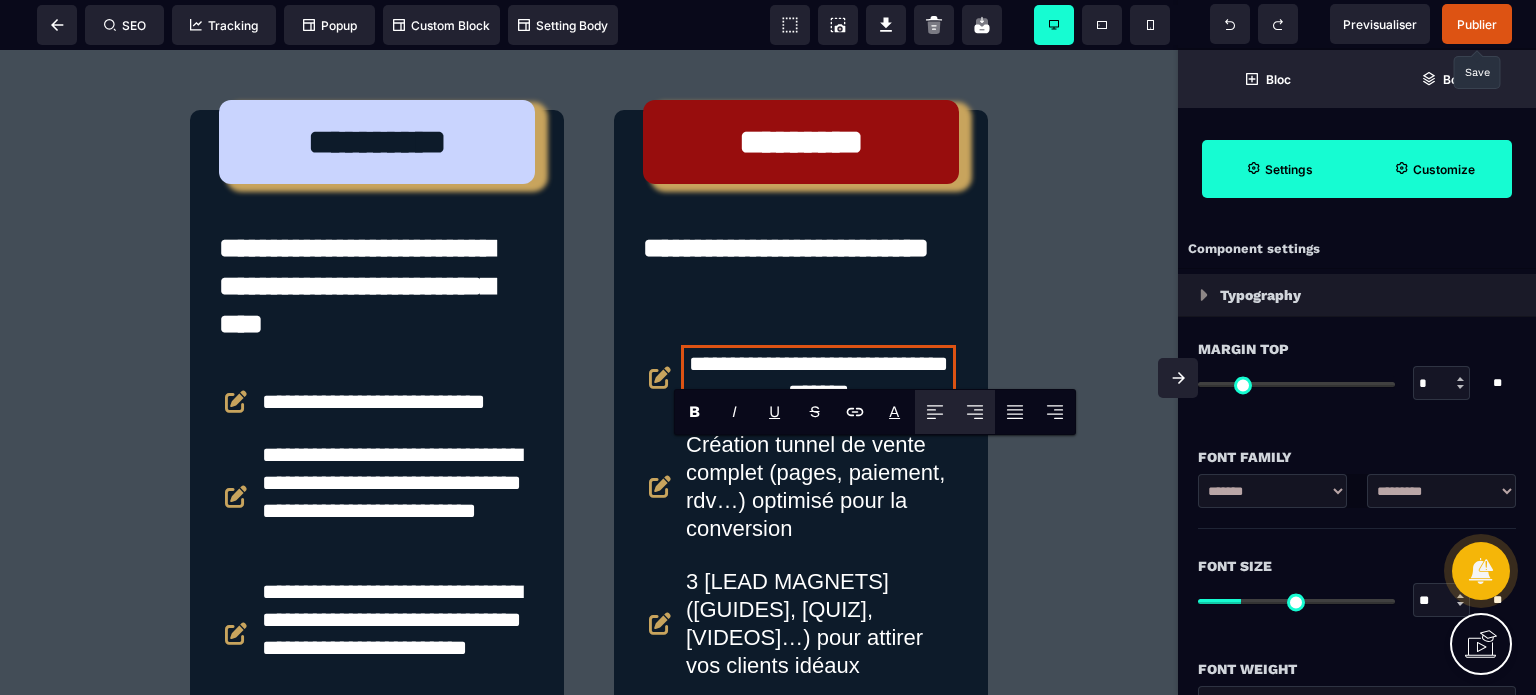click at bounding box center (935, 412) 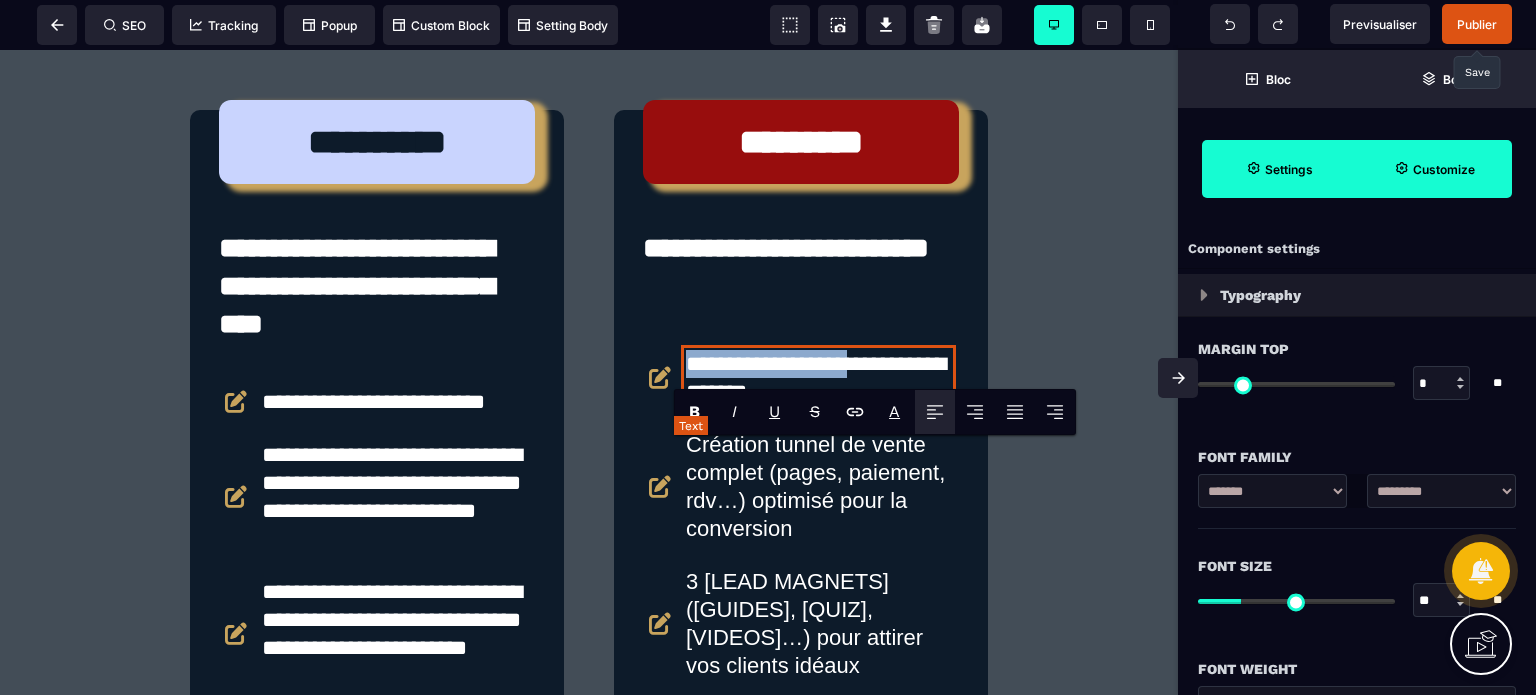 drag, startPoint x: 884, startPoint y: 455, endPoint x: 680, endPoint y: 453, distance: 204.0098 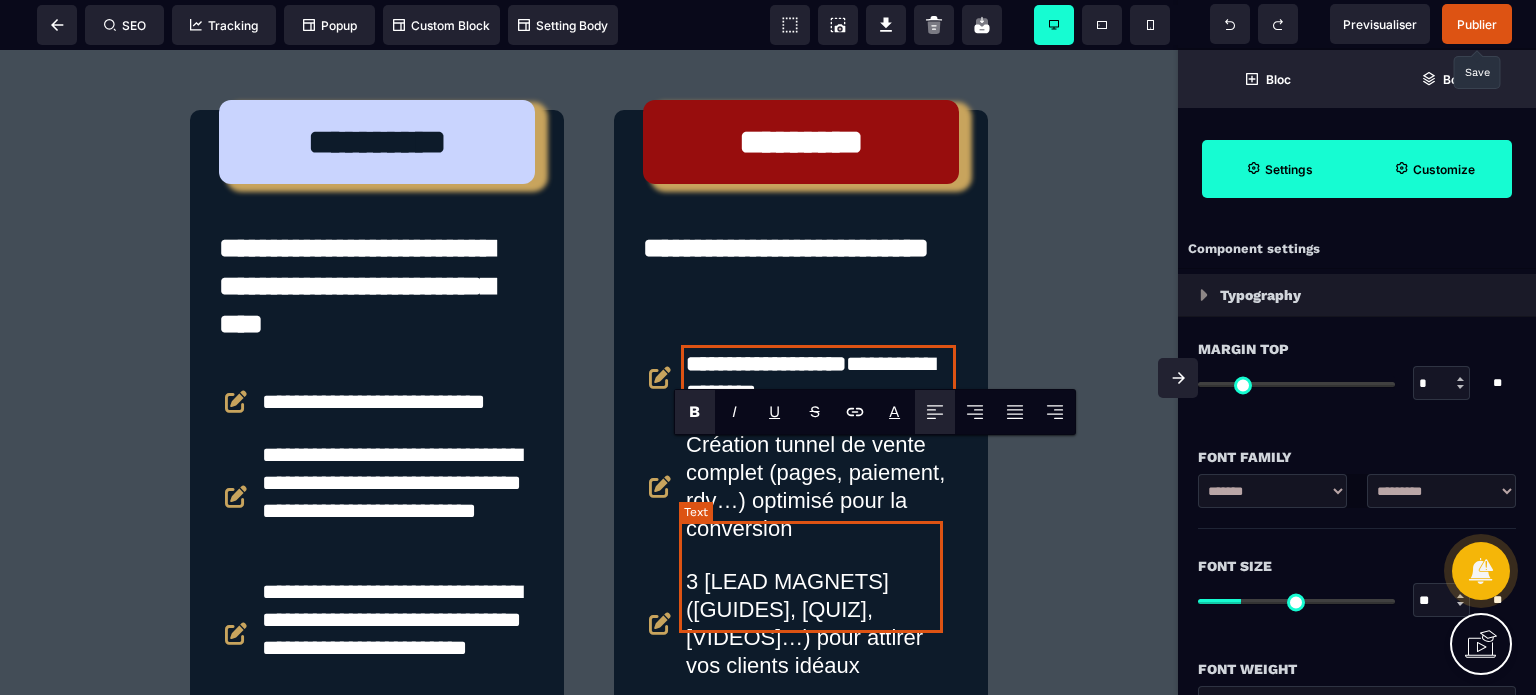 click on "Création tunnel de vente complet (pages, paiement, rdv…) optimisé pour la conversion" at bounding box center (822, 487) 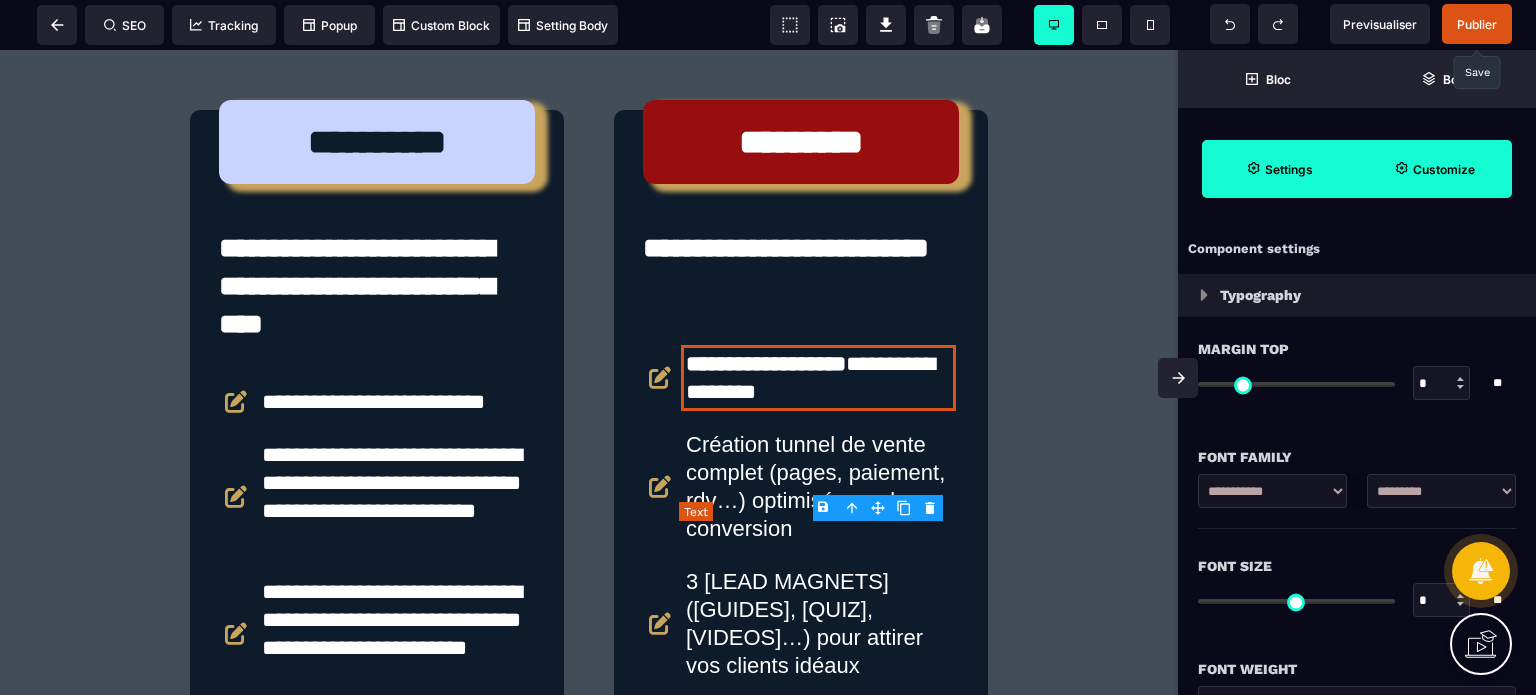 click on "Création tunnel de vente complet (pages, paiement, rdv…) optimisé pour la conversion" at bounding box center [822, 487] 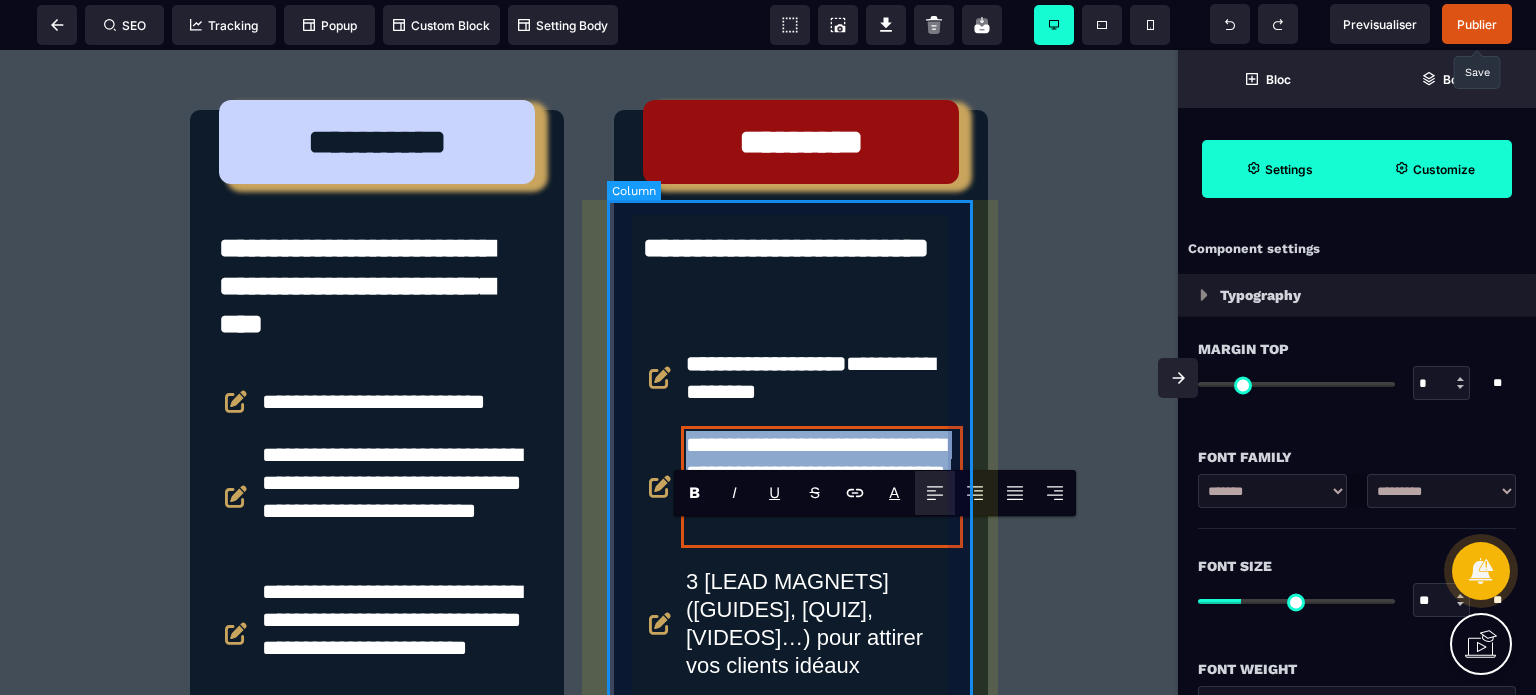 paste 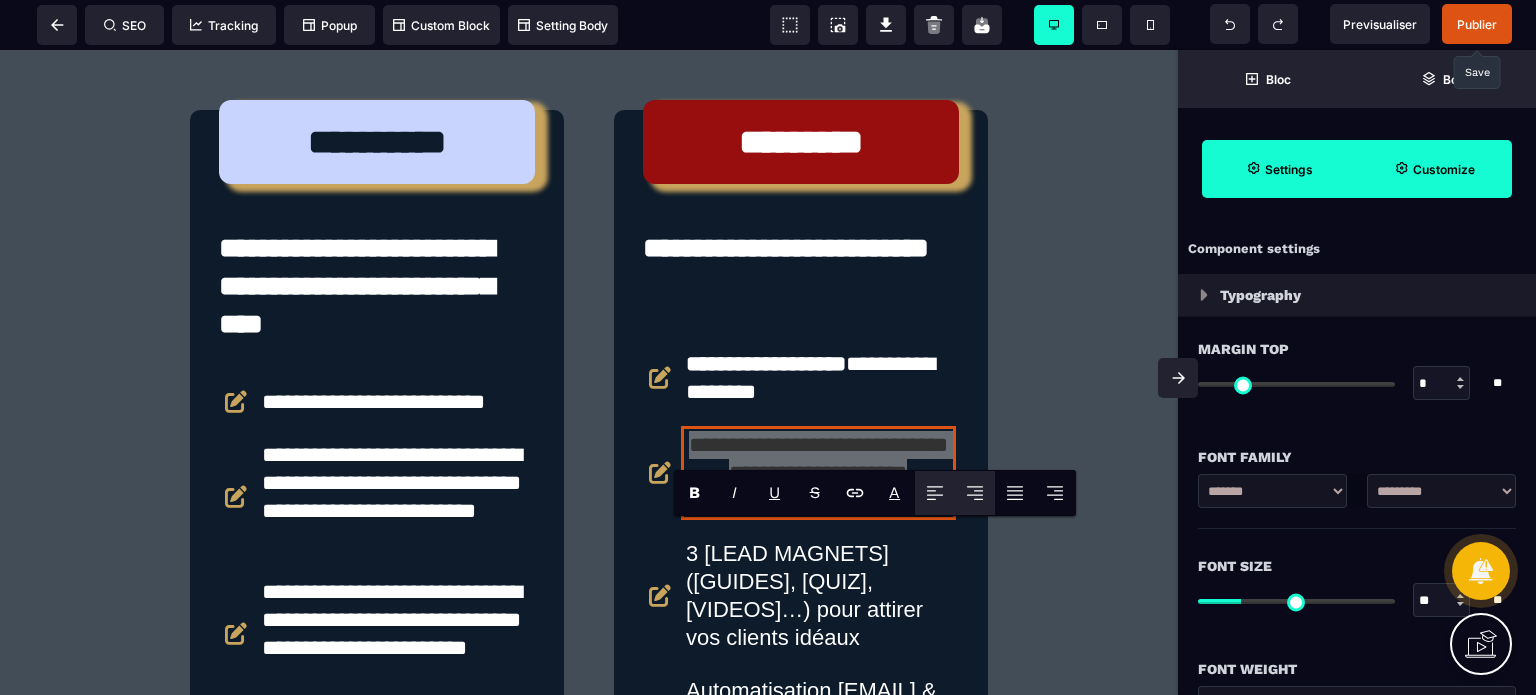 click 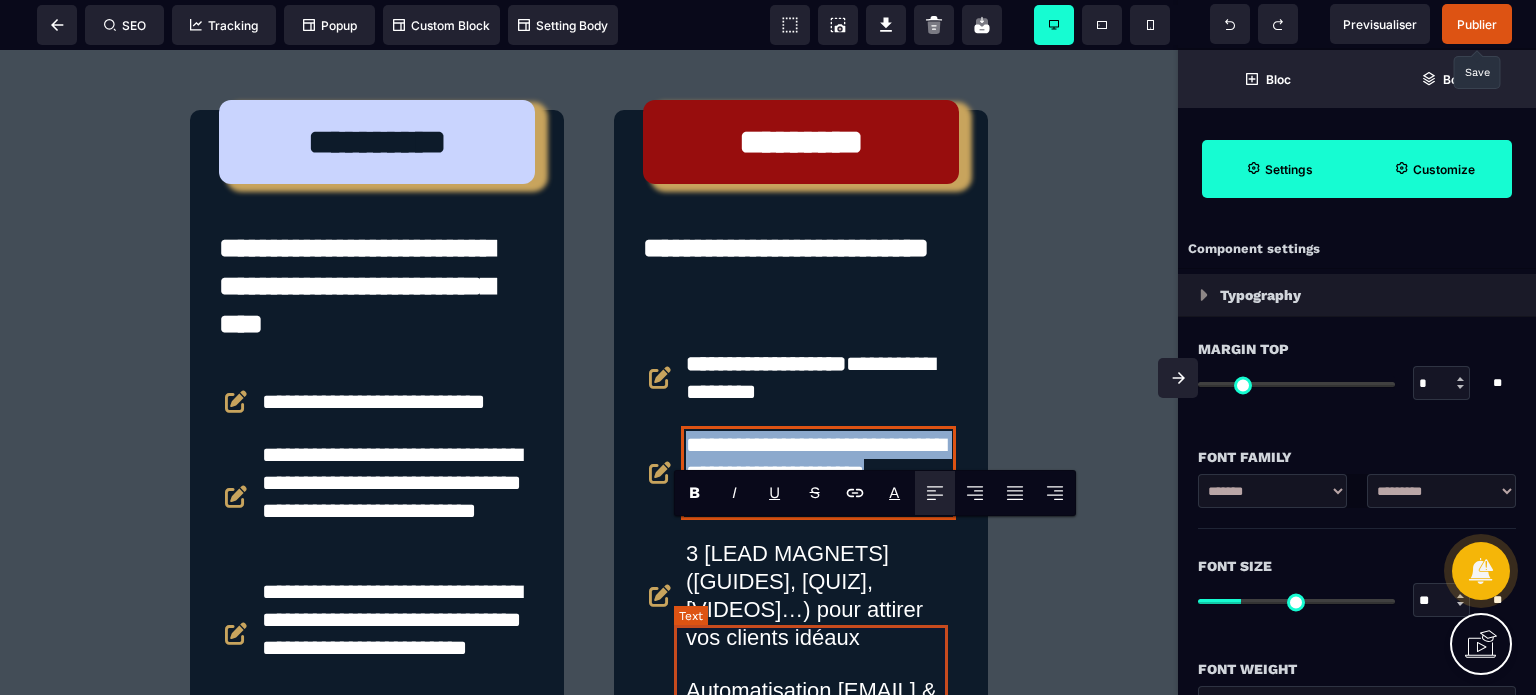 click on "3 [LEAD MAGNETS] ([GUIDES], [QUIZ], [VIDEOS]…) pour attirer vos clients idéaux" at bounding box center [822, 596] 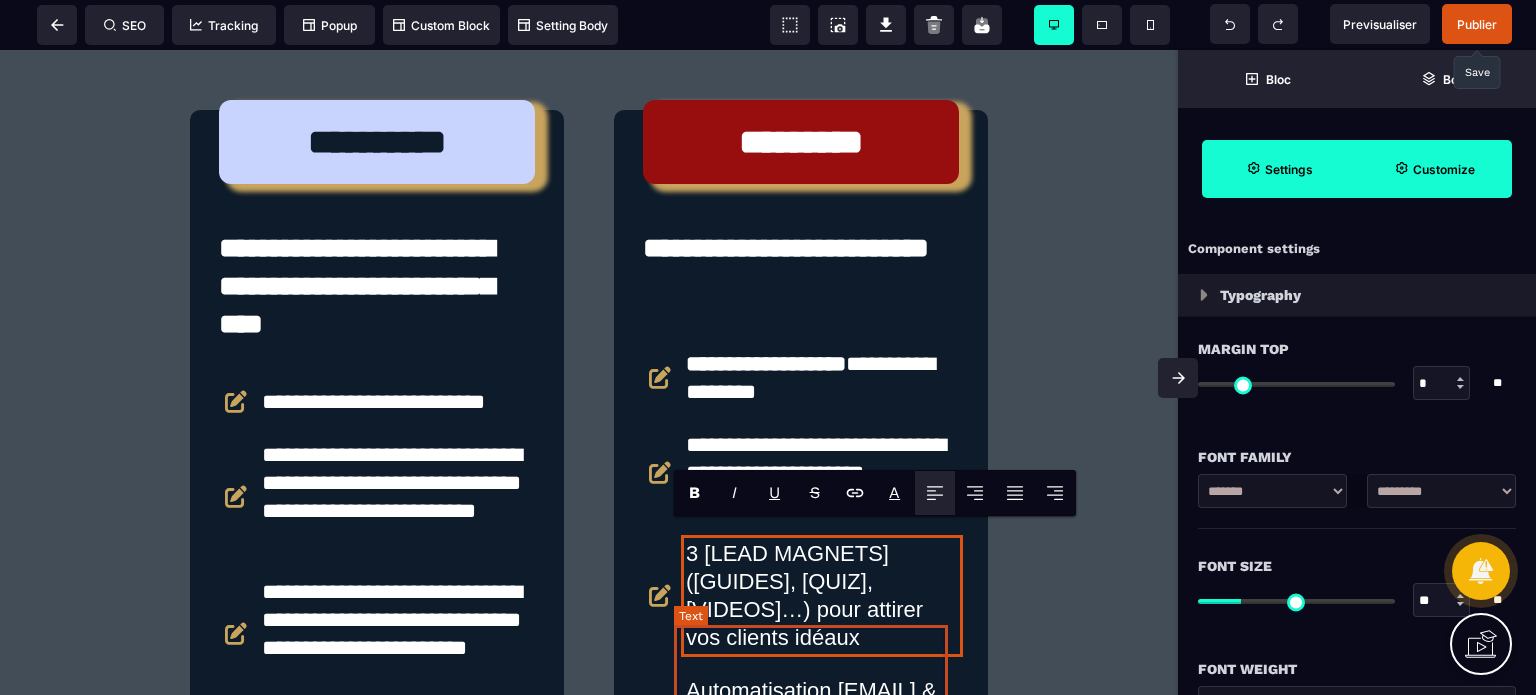 click on "3 [LEAD MAGNETS] ([GUIDES], [QUIZ], [VIDEOS]…) pour attirer vos clients idéaux" at bounding box center [822, 596] 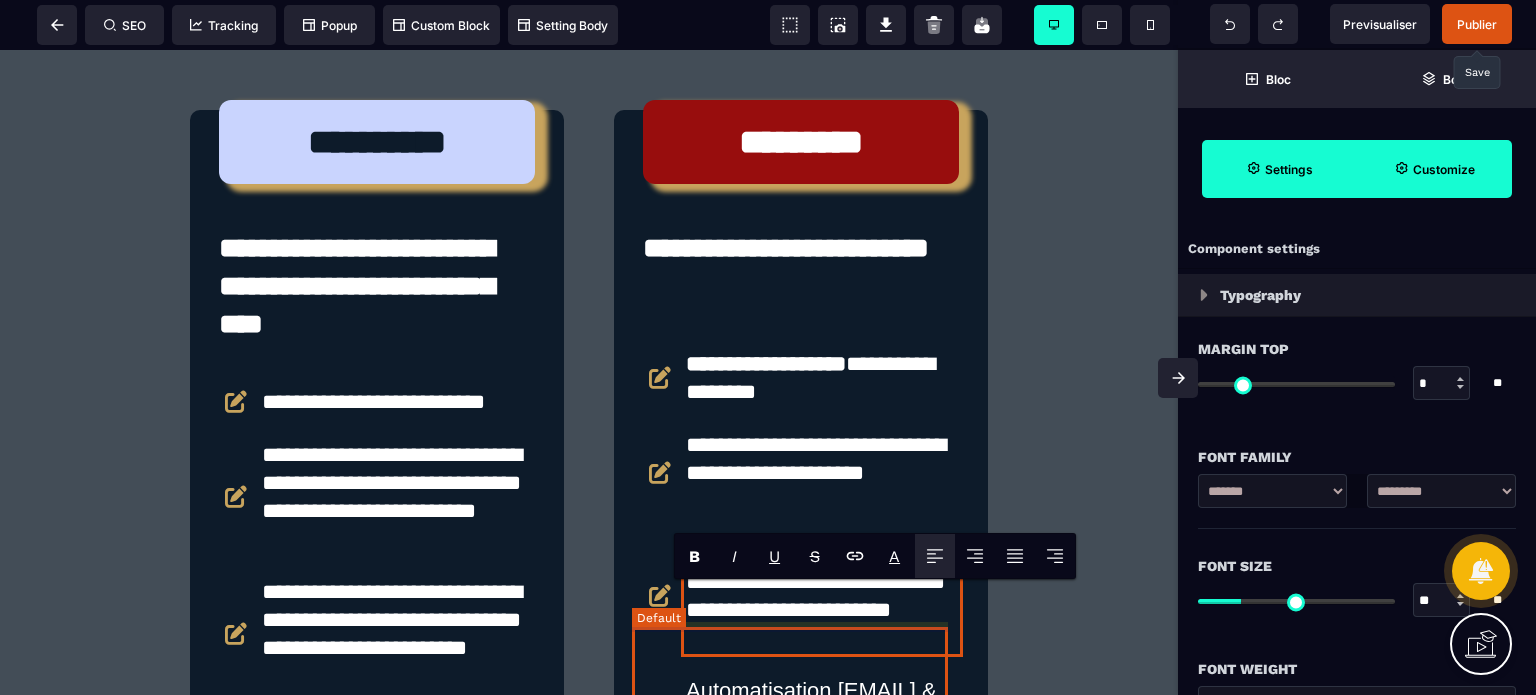 scroll, scrollTop: 5071, scrollLeft: 0, axis: vertical 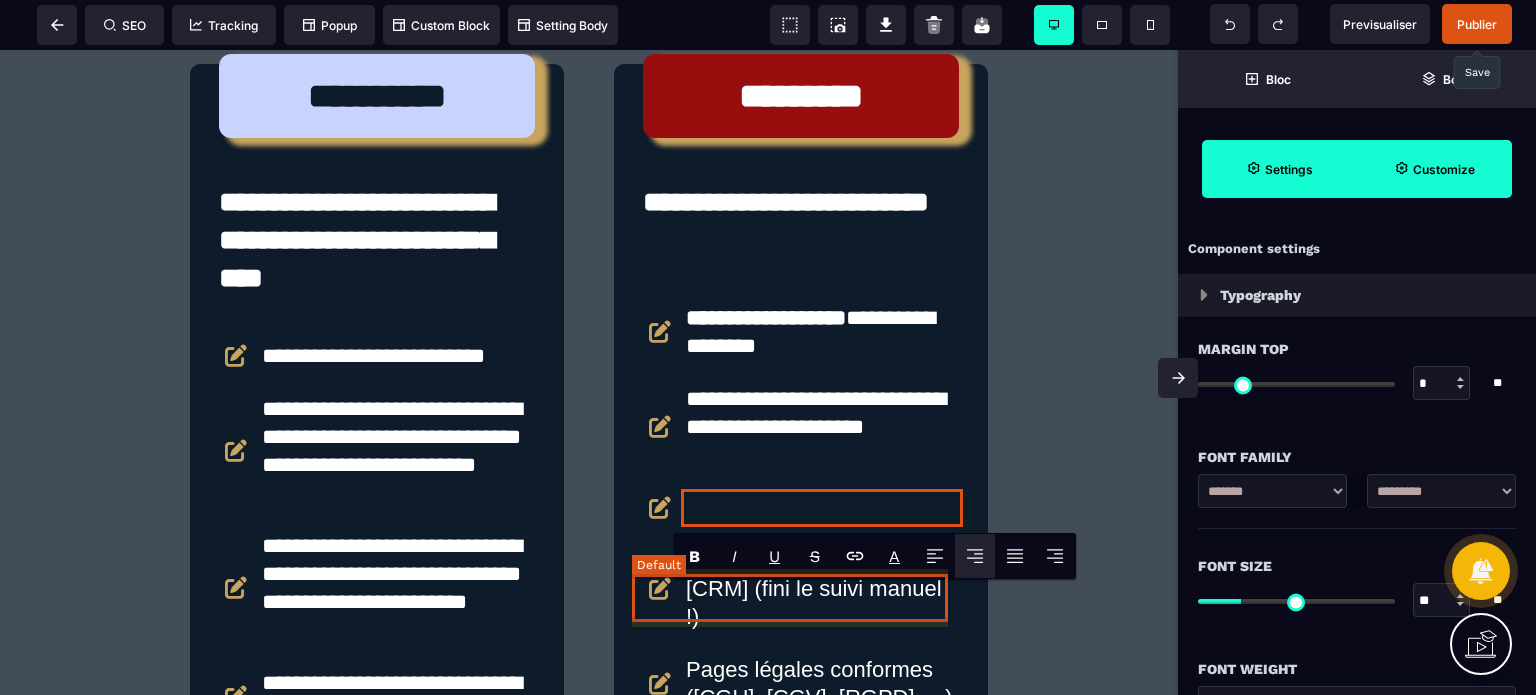 click on "Automatisation email & CRM (fini le suivi manuel !) Pages légales conformes (CGU, CGV, RGPD, ...) Coaching formation personnalisée pour savoir gérer en autonomie SAV & optimisation continue Transfert de sites & SEO optimisé Ultra-personnalisation Support WhatsApp 5j/7 (réponses rapides et réactivité garantie) Accès gratuit et à vie à une communauté de soutien privée Idéal si vous voulez automatiser votre prospection sans vous ruiner JE VEUX AUTOMATISER MON BUSINESS" at bounding box center (801, 854) 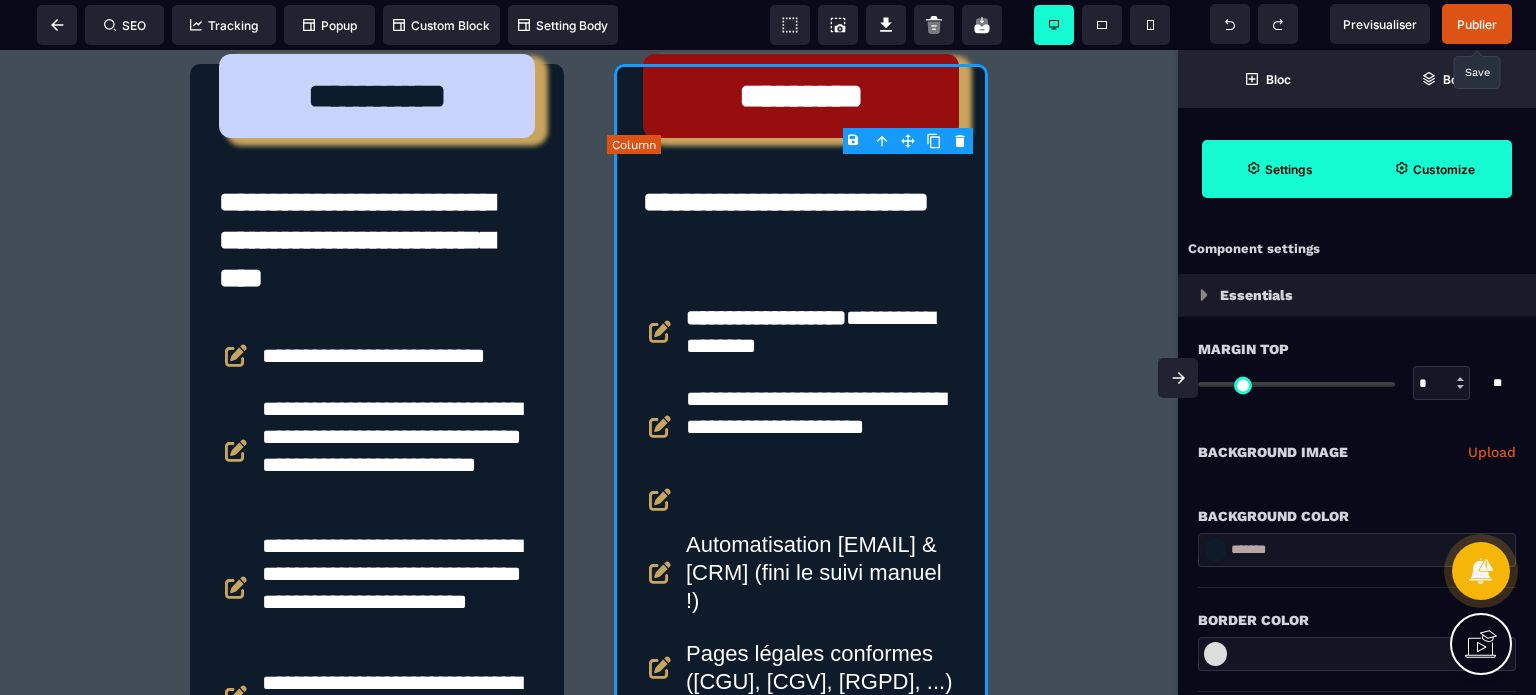 scroll, scrollTop: 0, scrollLeft: 0, axis: both 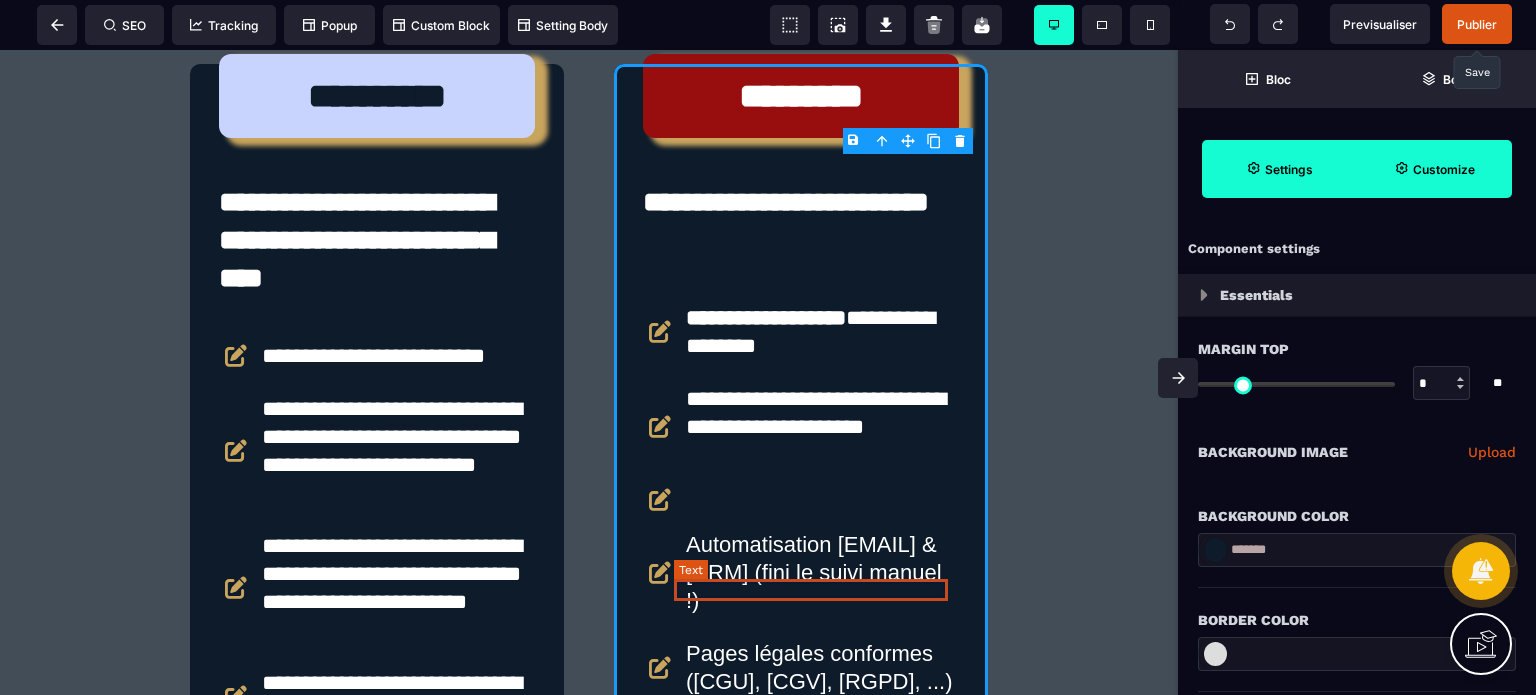 click at bounding box center (822, 500) 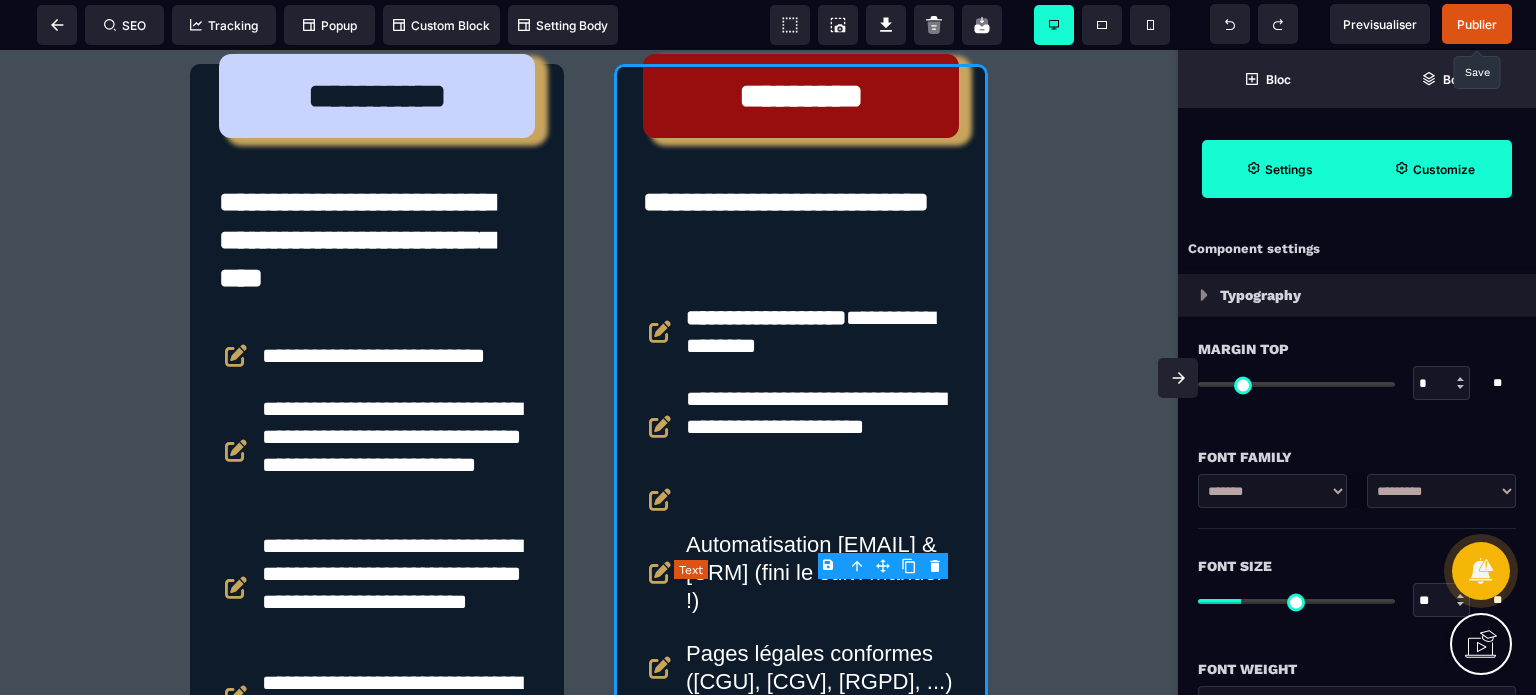 click at bounding box center [822, 500] 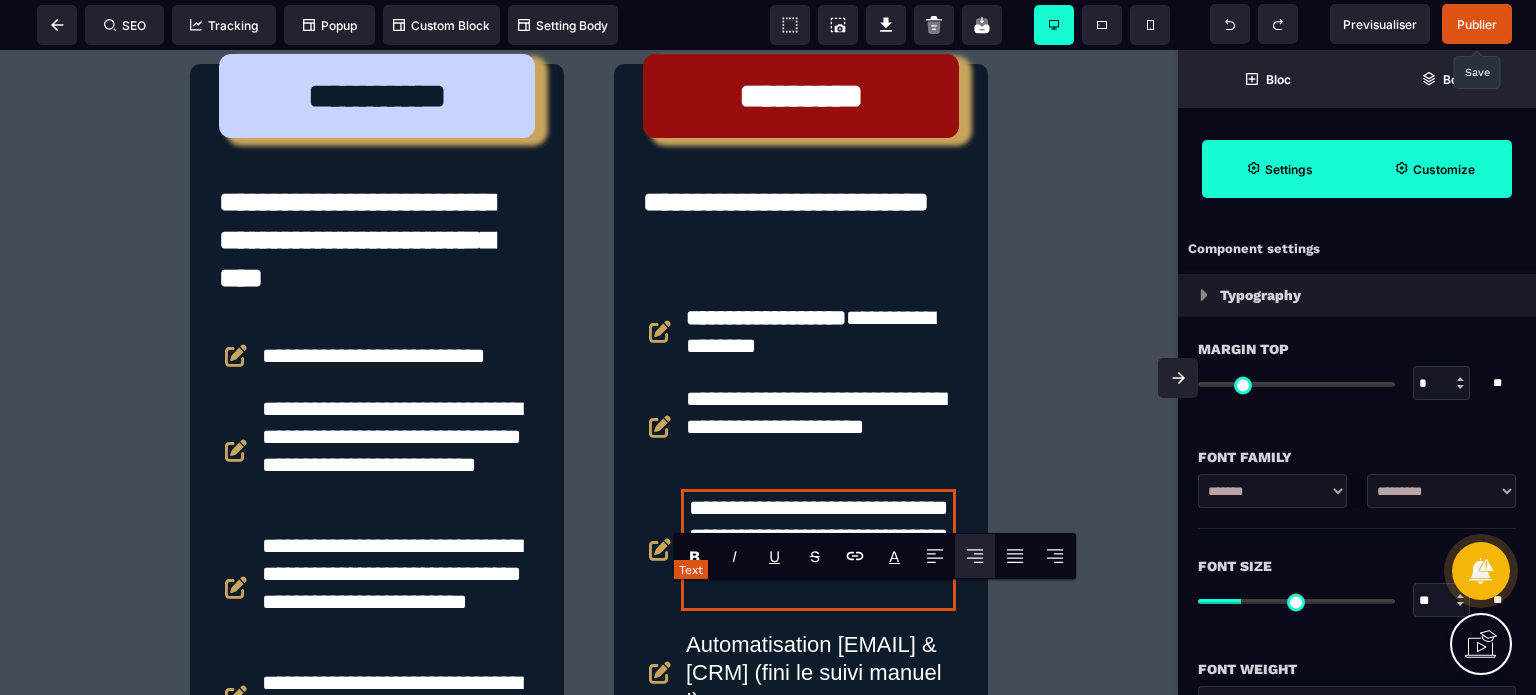 scroll, scrollTop: 0, scrollLeft: 0, axis: both 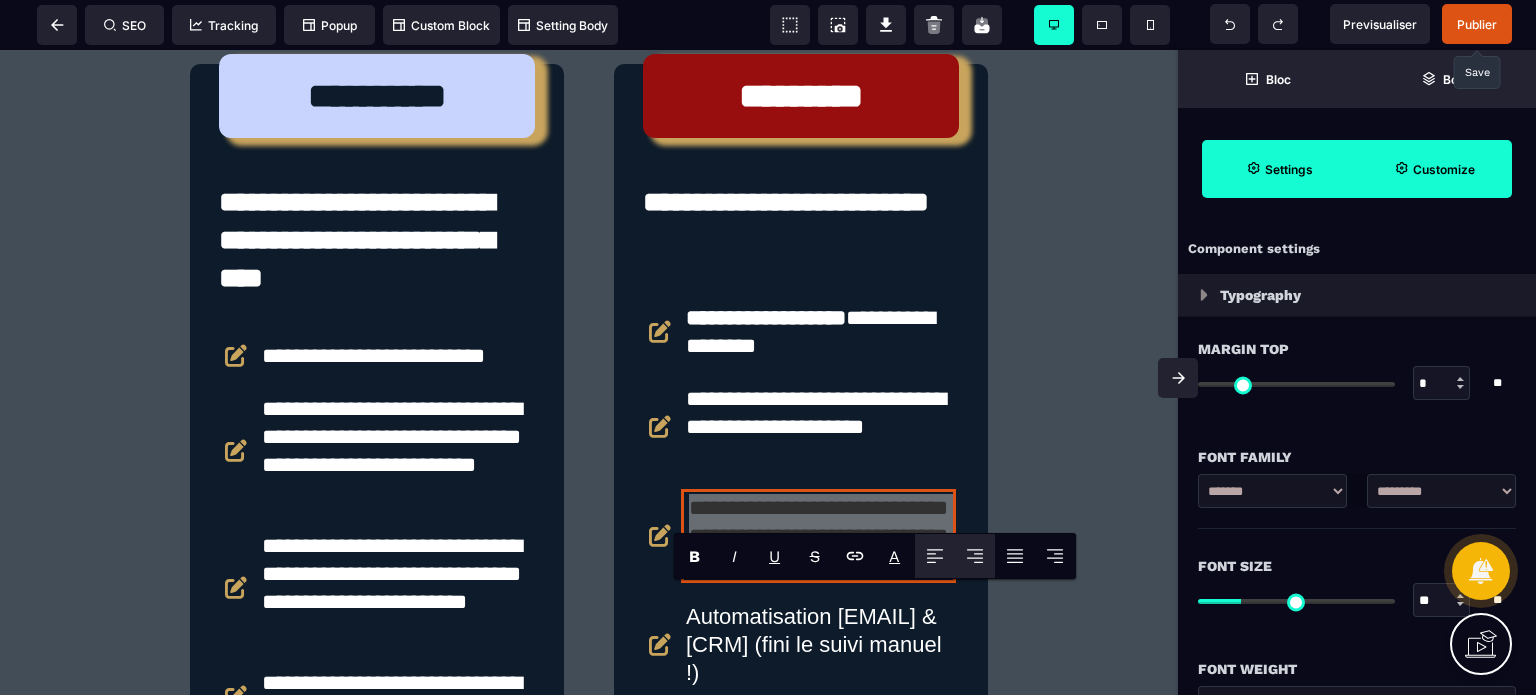 click 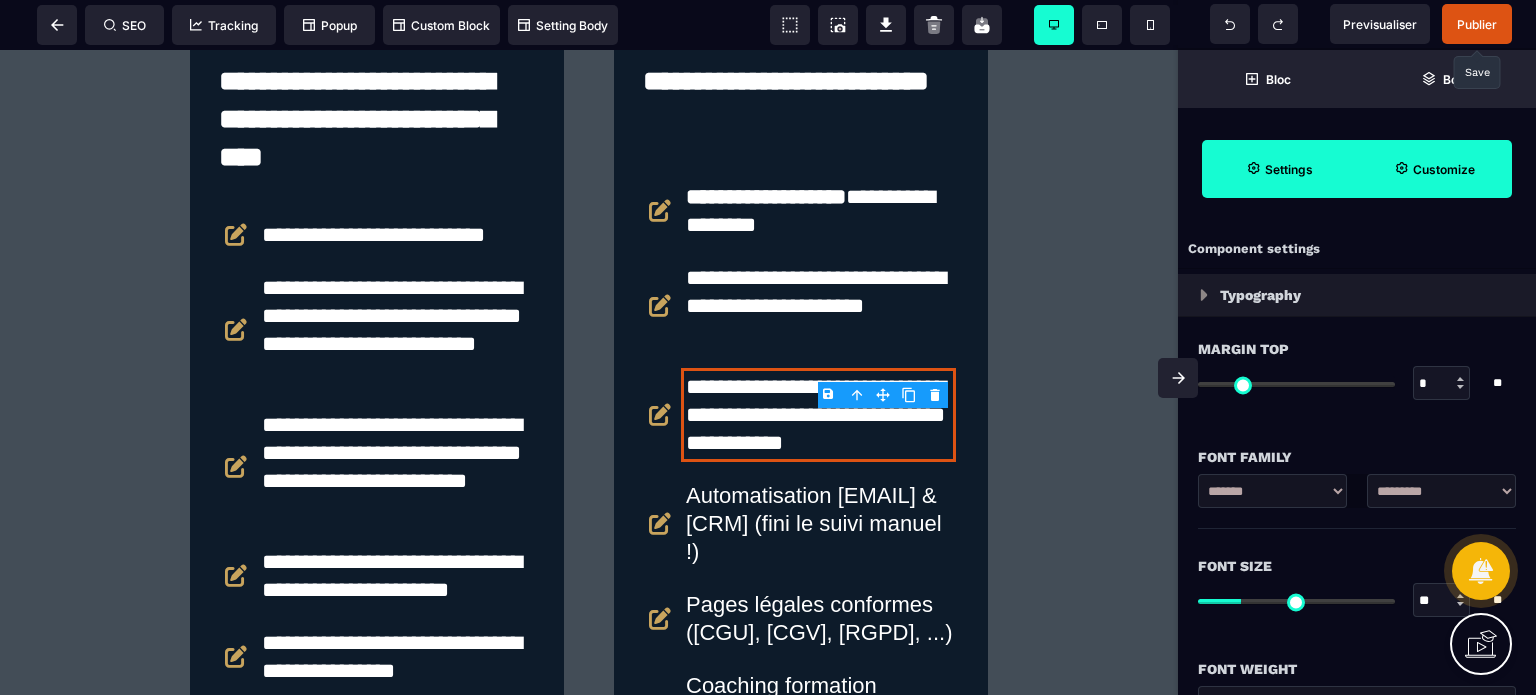 scroll, scrollTop: 5301, scrollLeft: 0, axis: vertical 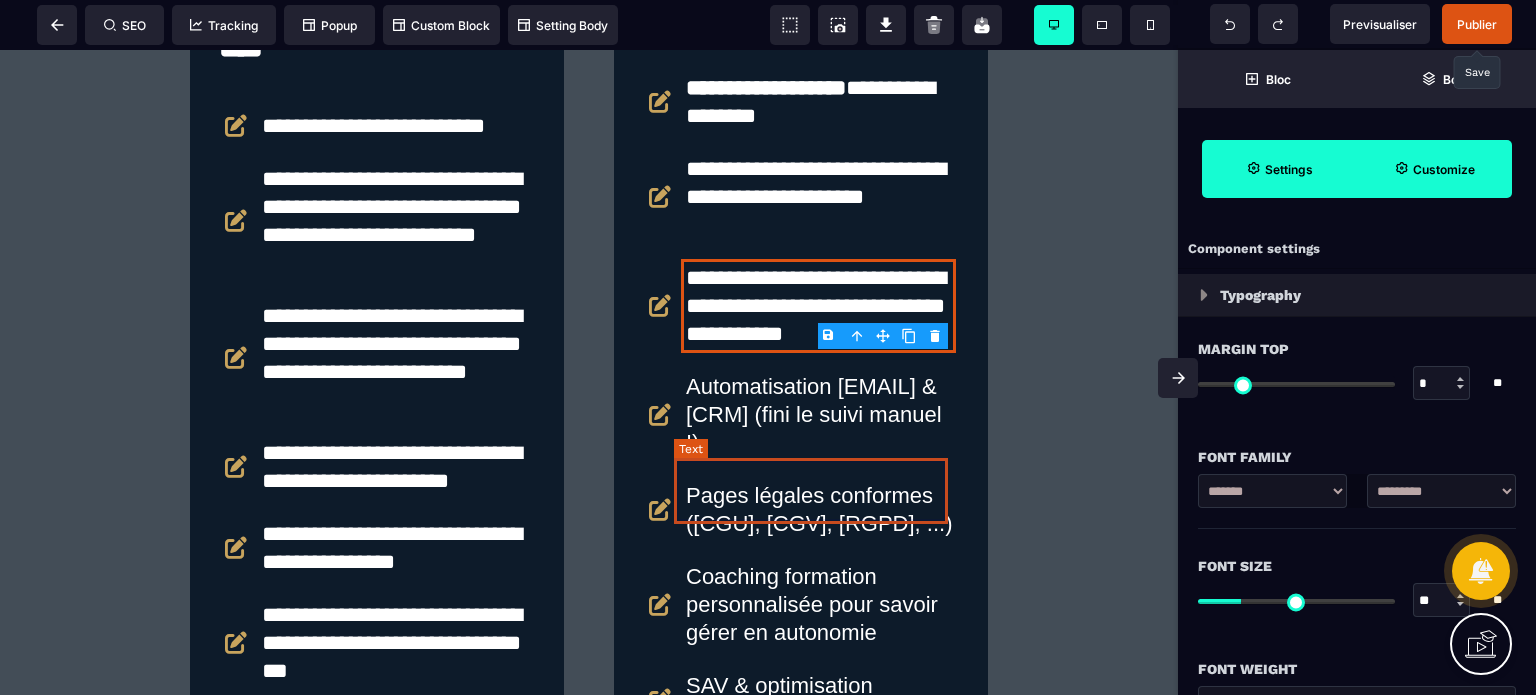 click on "Automatisation [EMAIL] & [CRM] (fini le suivi manuel !)" at bounding box center (822, 415) 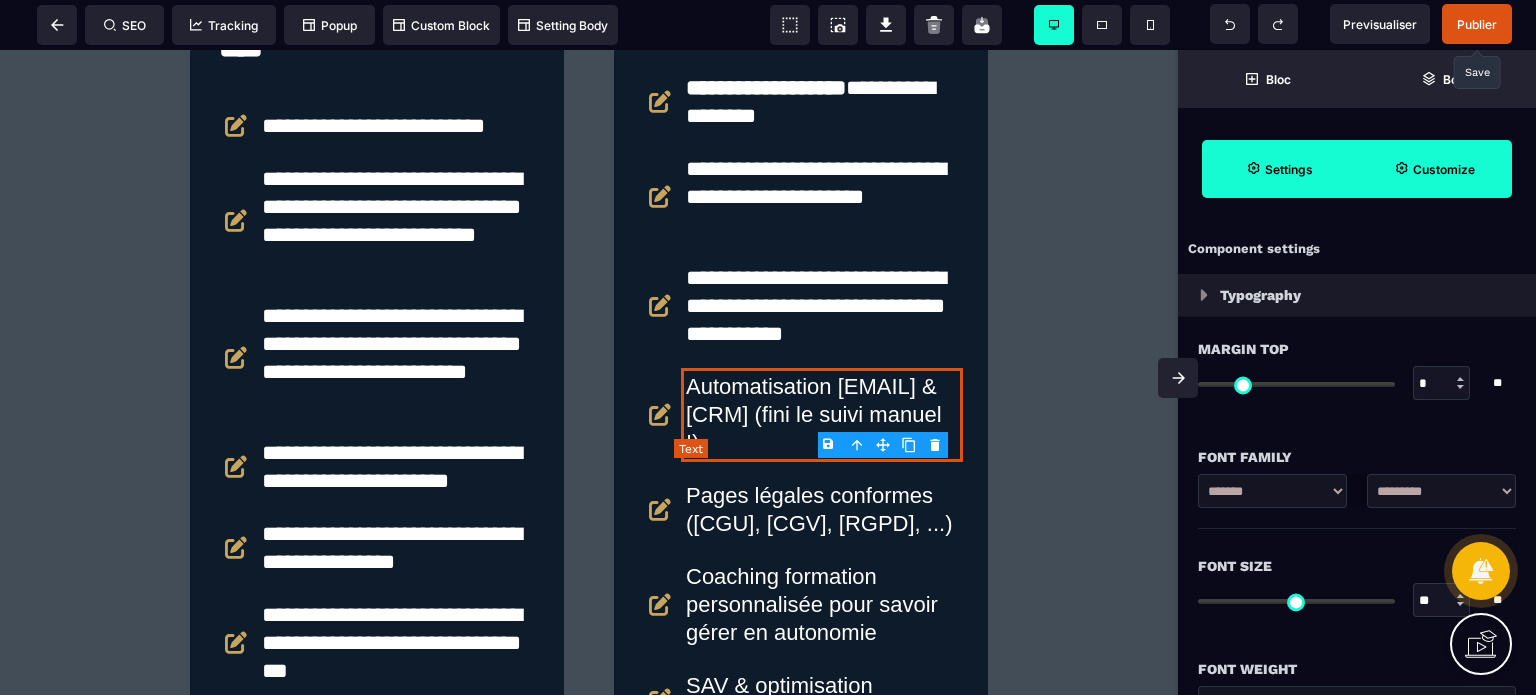 click on "Automatisation [EMAIL] & [CRM] (fini le suivi manuel !)" at bounding box center [822, 415] 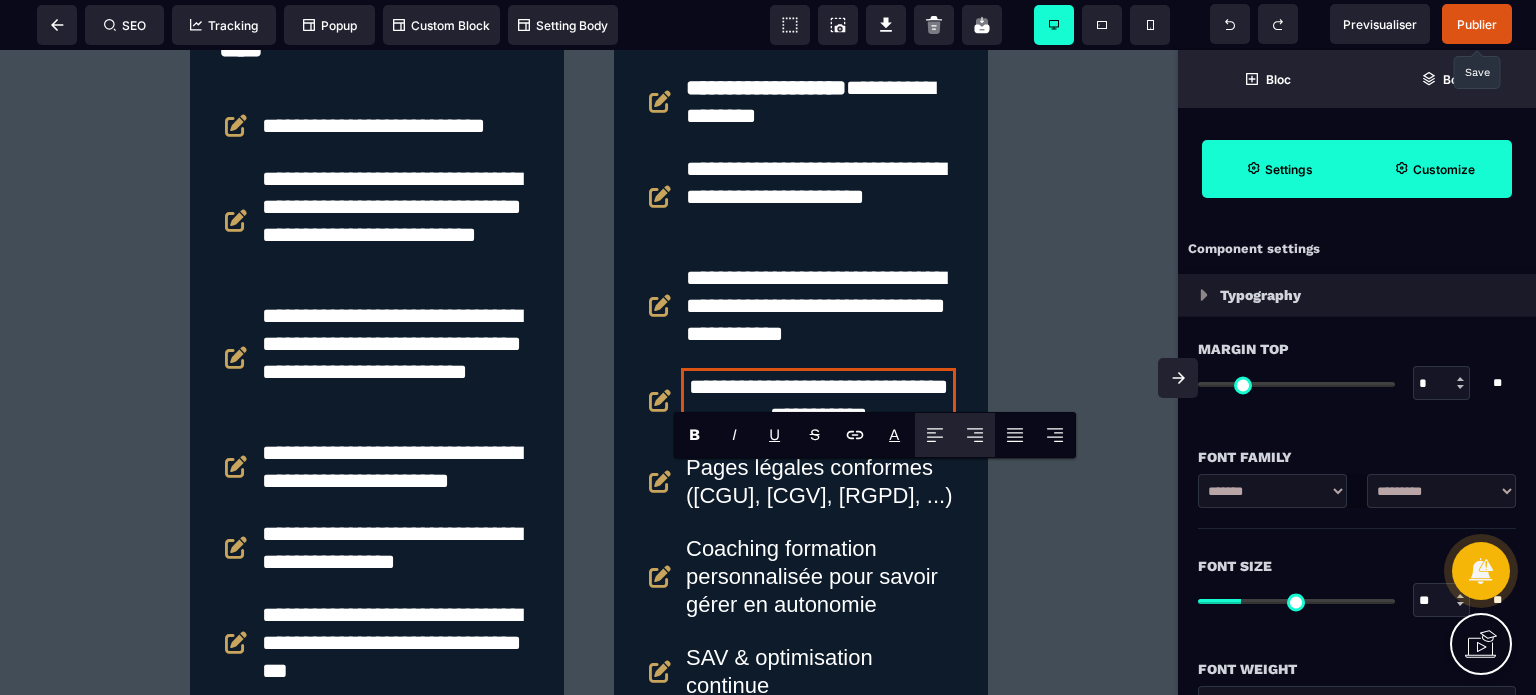 click 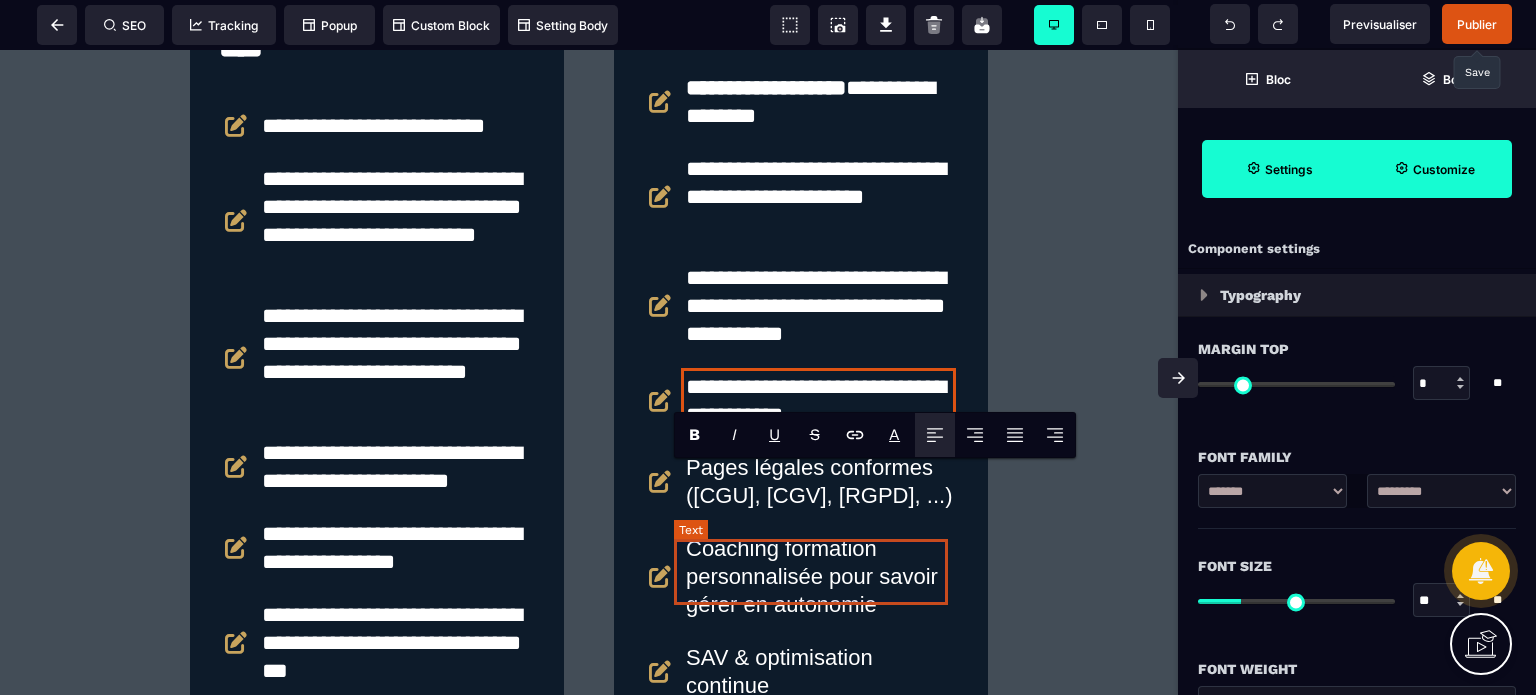 click on "Pages légales conformes ([CGU], [CGV], [RGPD], ...)" at bounding box center (822, 482) 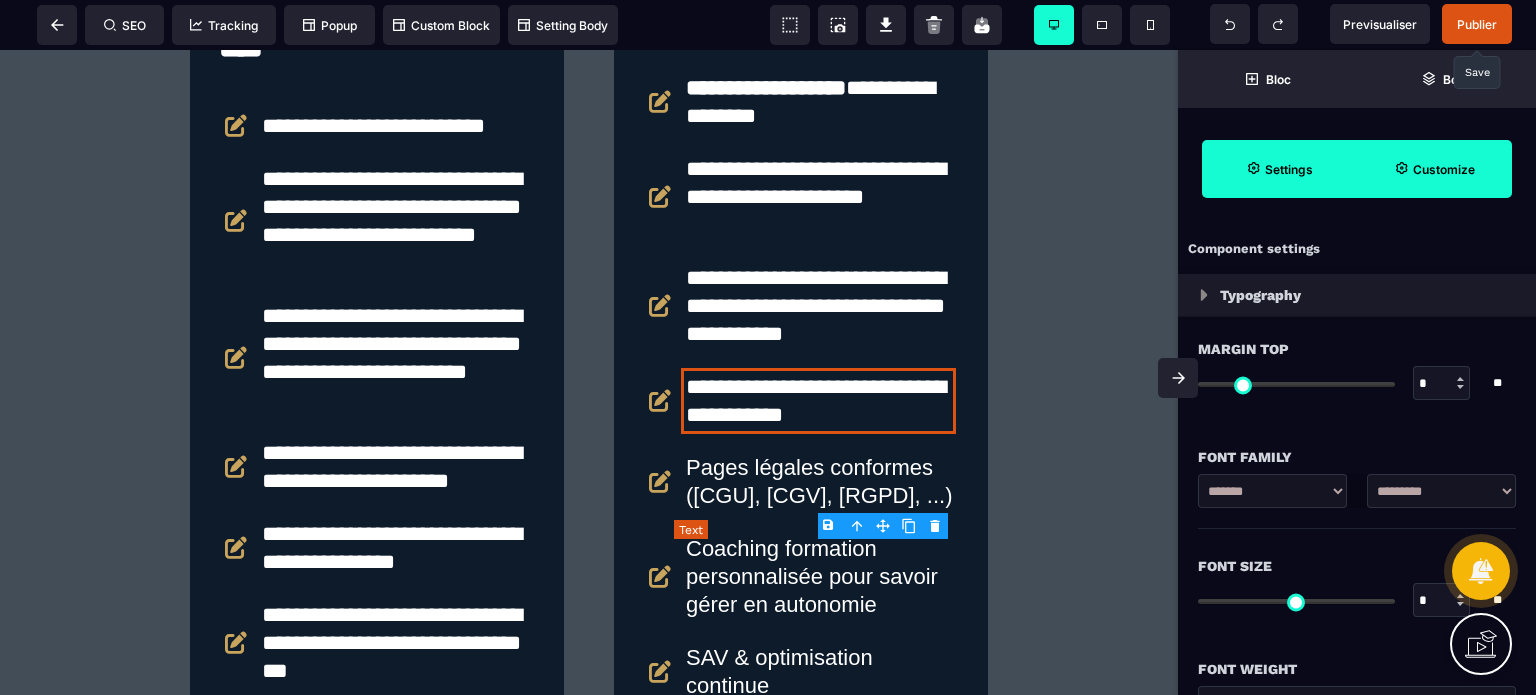 click on "Pages légales conformes ([CGU], [CGV], [RGPD], ...)" at bounding box center [822, 482] 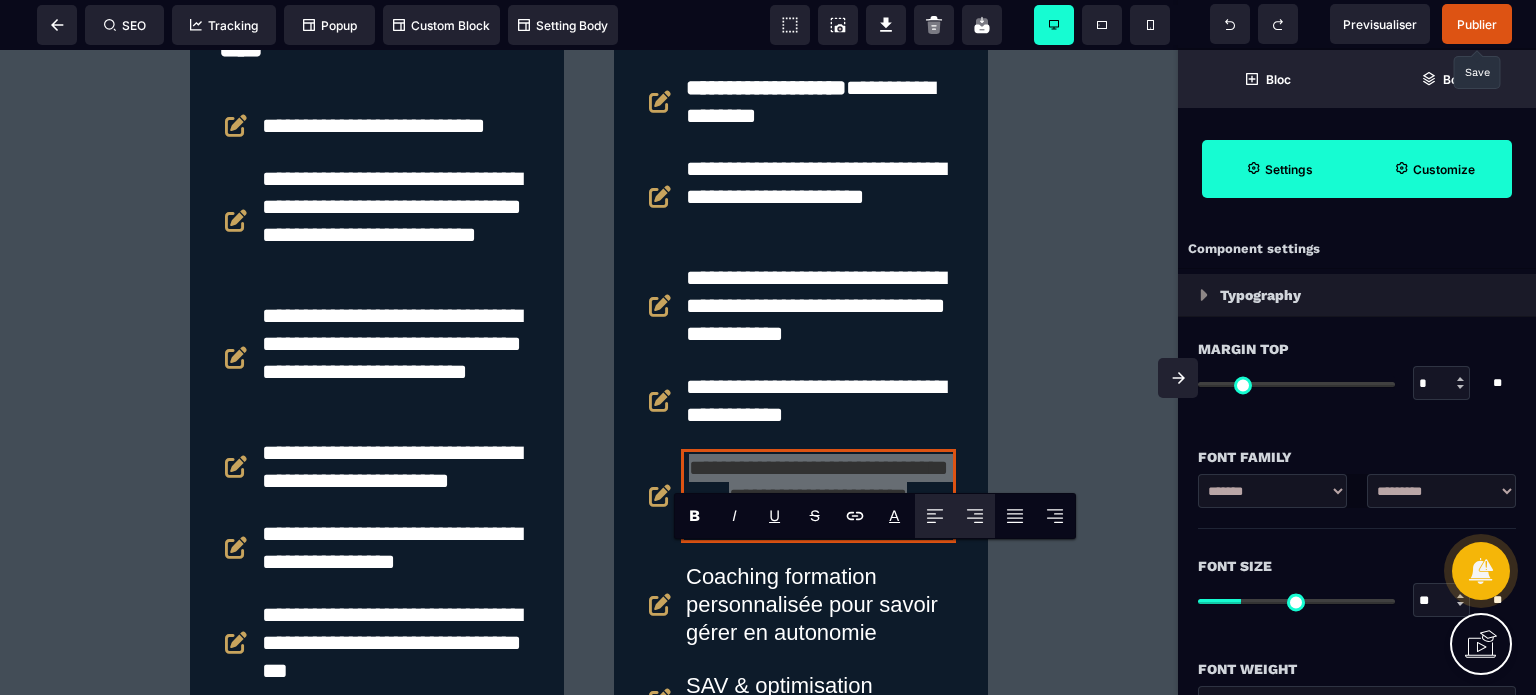 click 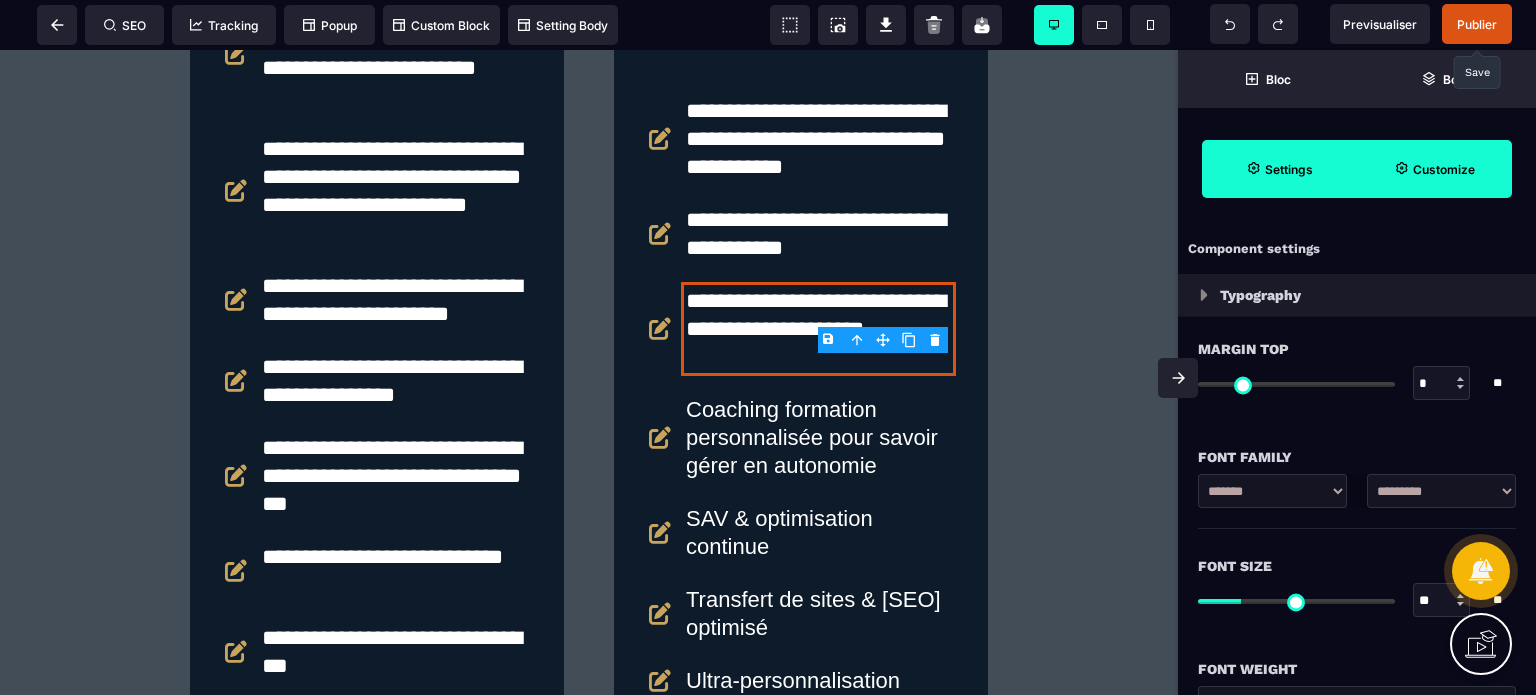 scroll, scrollTop: 5497, scrollLeft: 0, axis: vertical 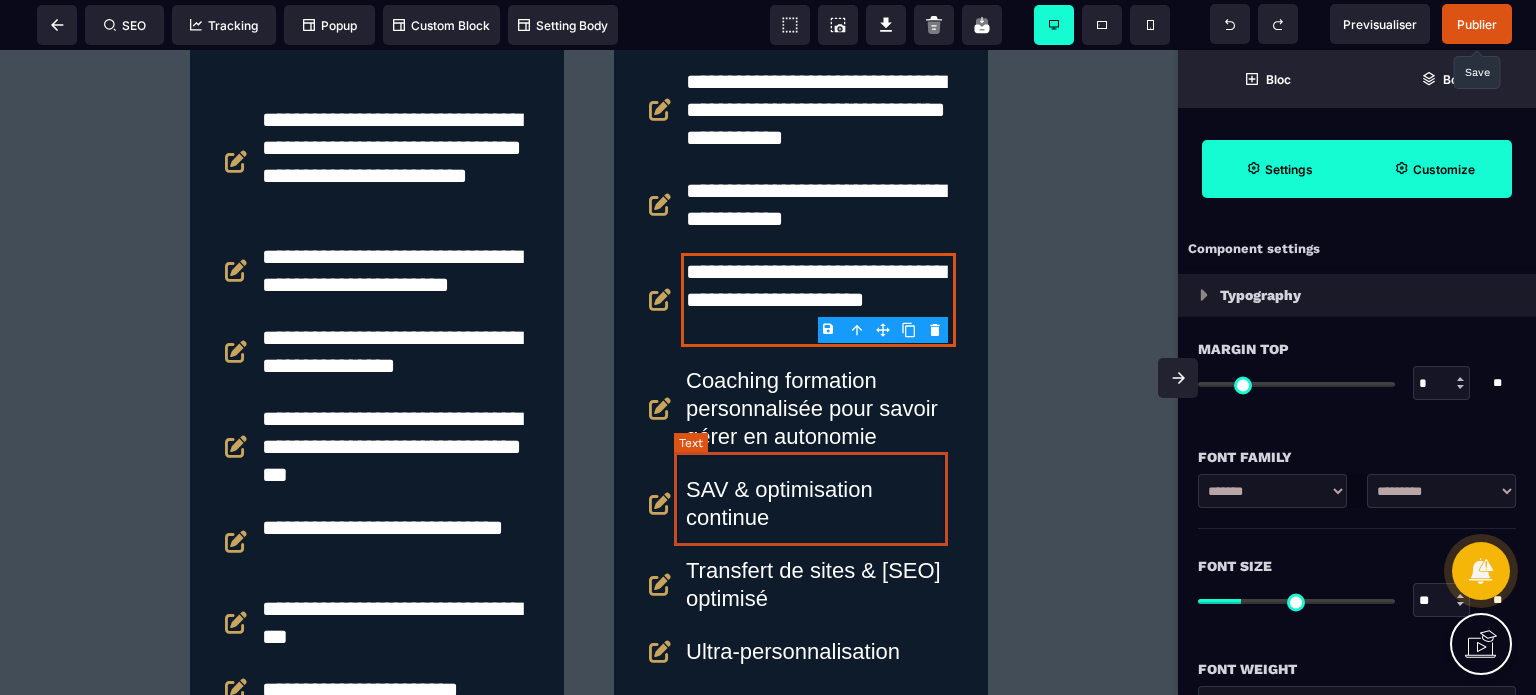 click on "Coaching formation personnalisée pour savoir gérer en autonomie" at bounding box center (822, 409) 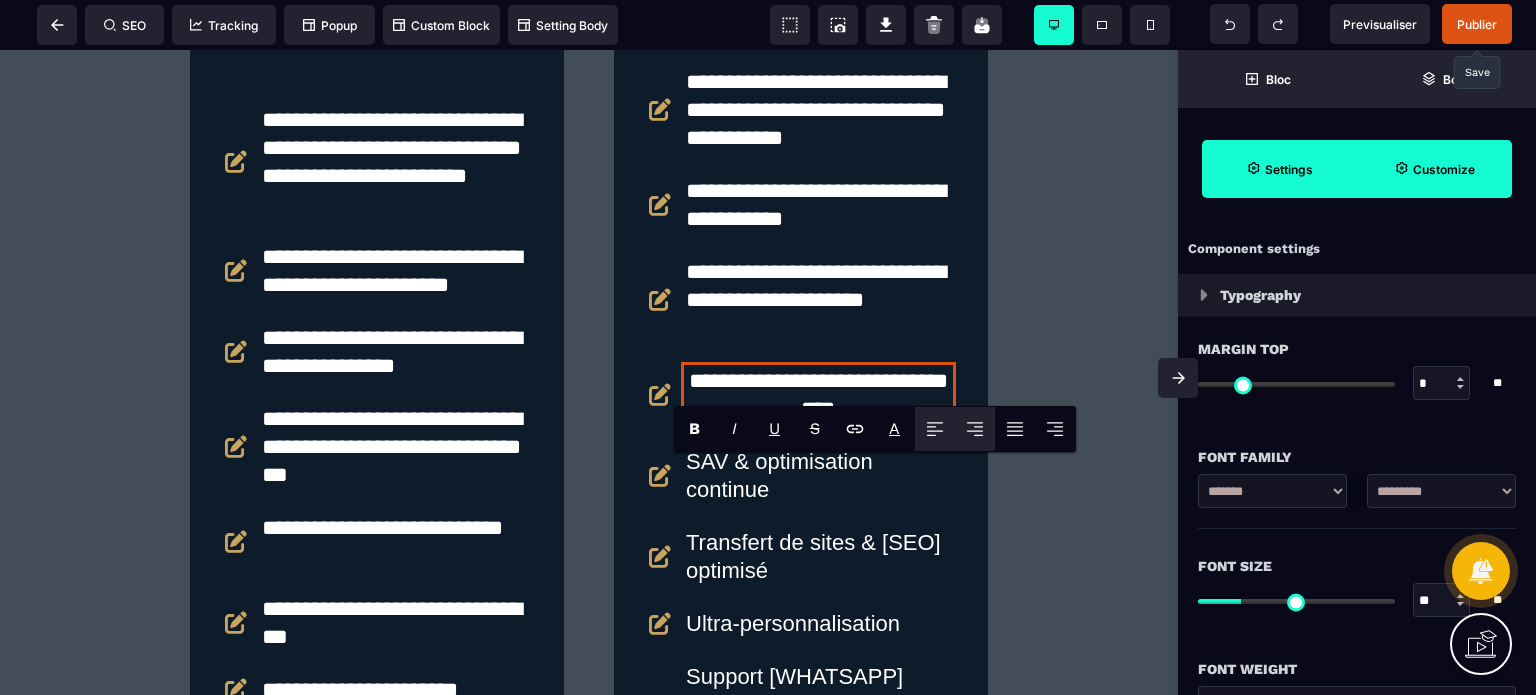 click 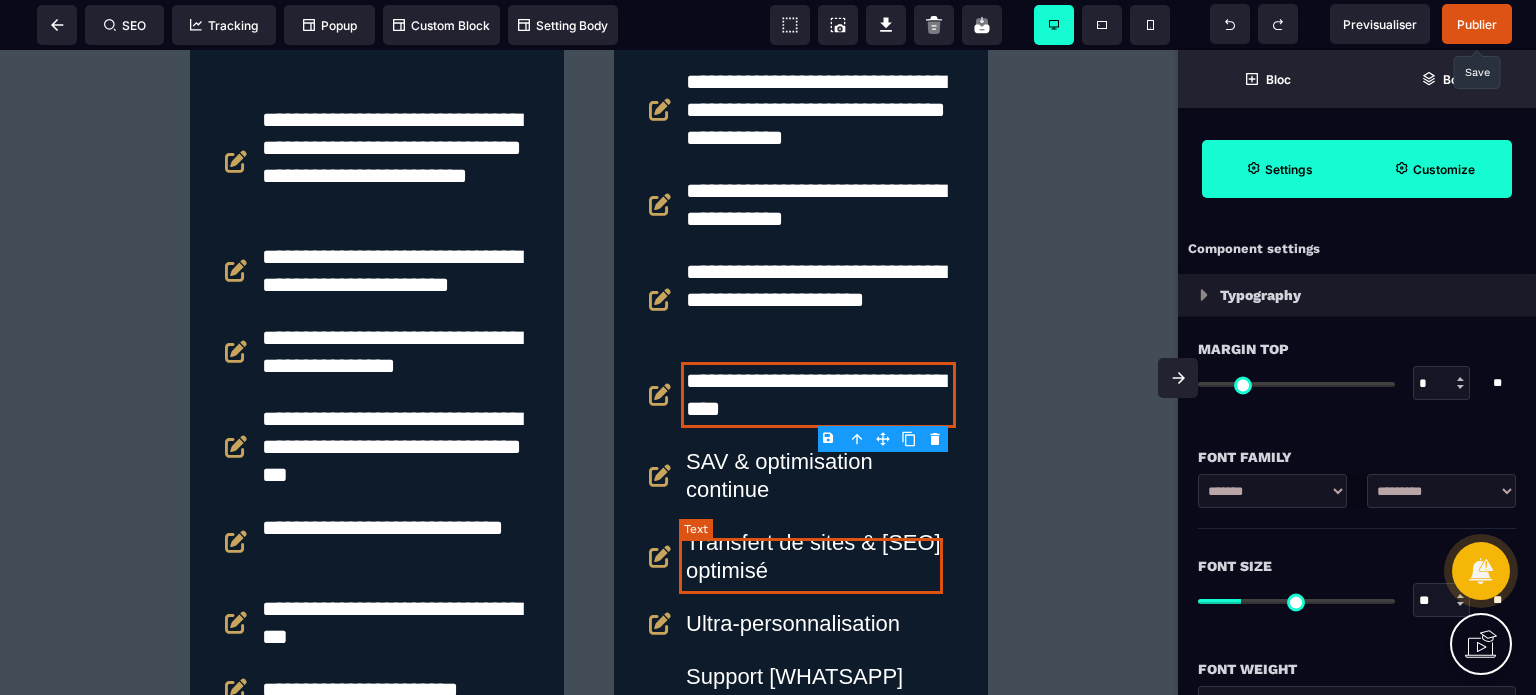 click on "SAV & optimisation continue" at bounding box center [822, 476] 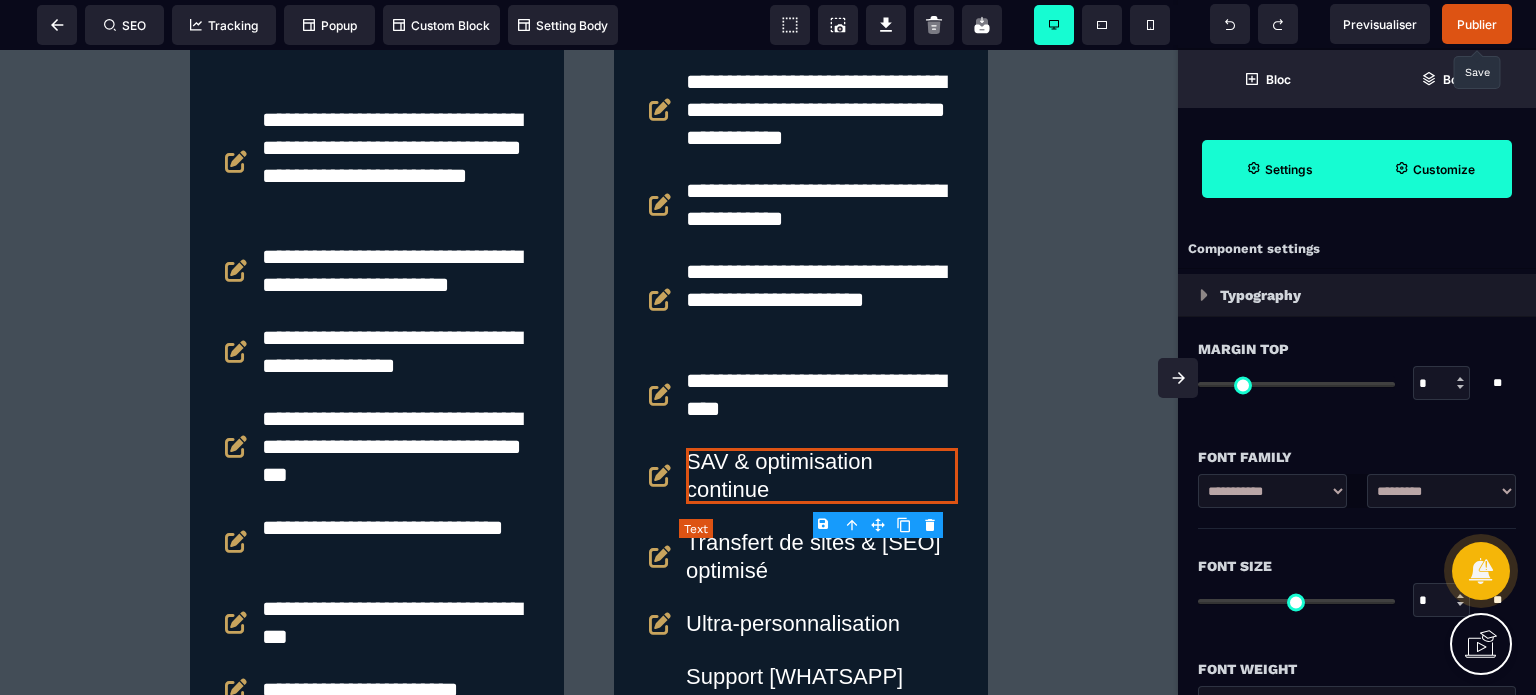 click on "SAV & optimisation continue" at bounding box center (822, 476) 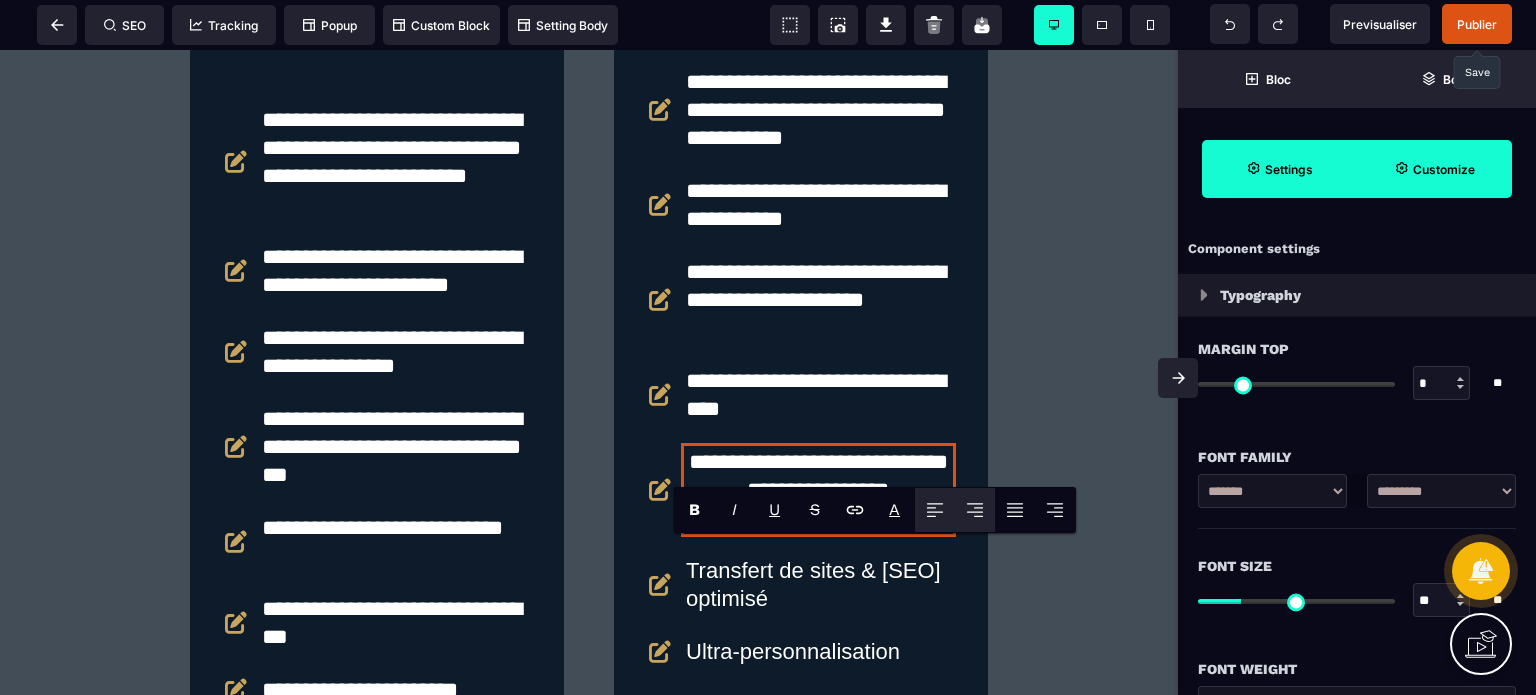 click 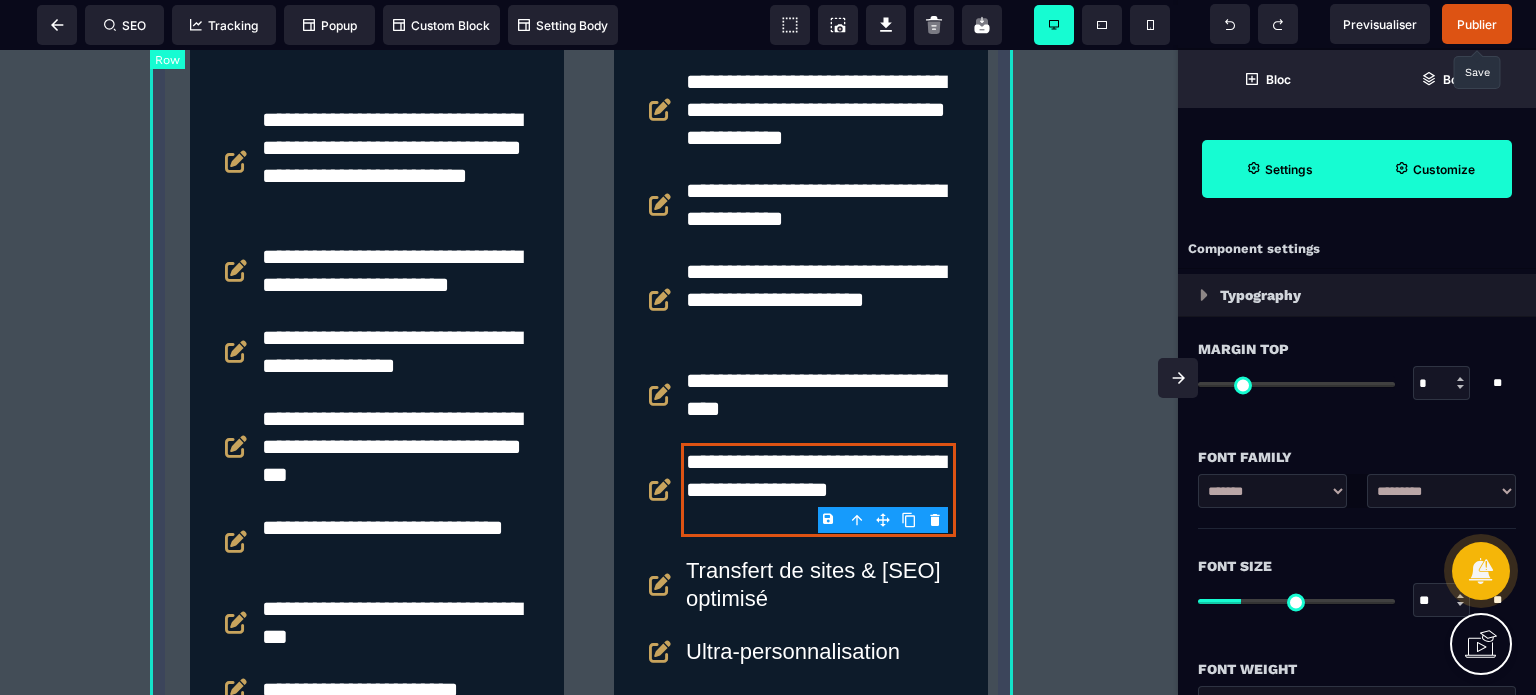 click on "**********" at bounding box center (589, 428) 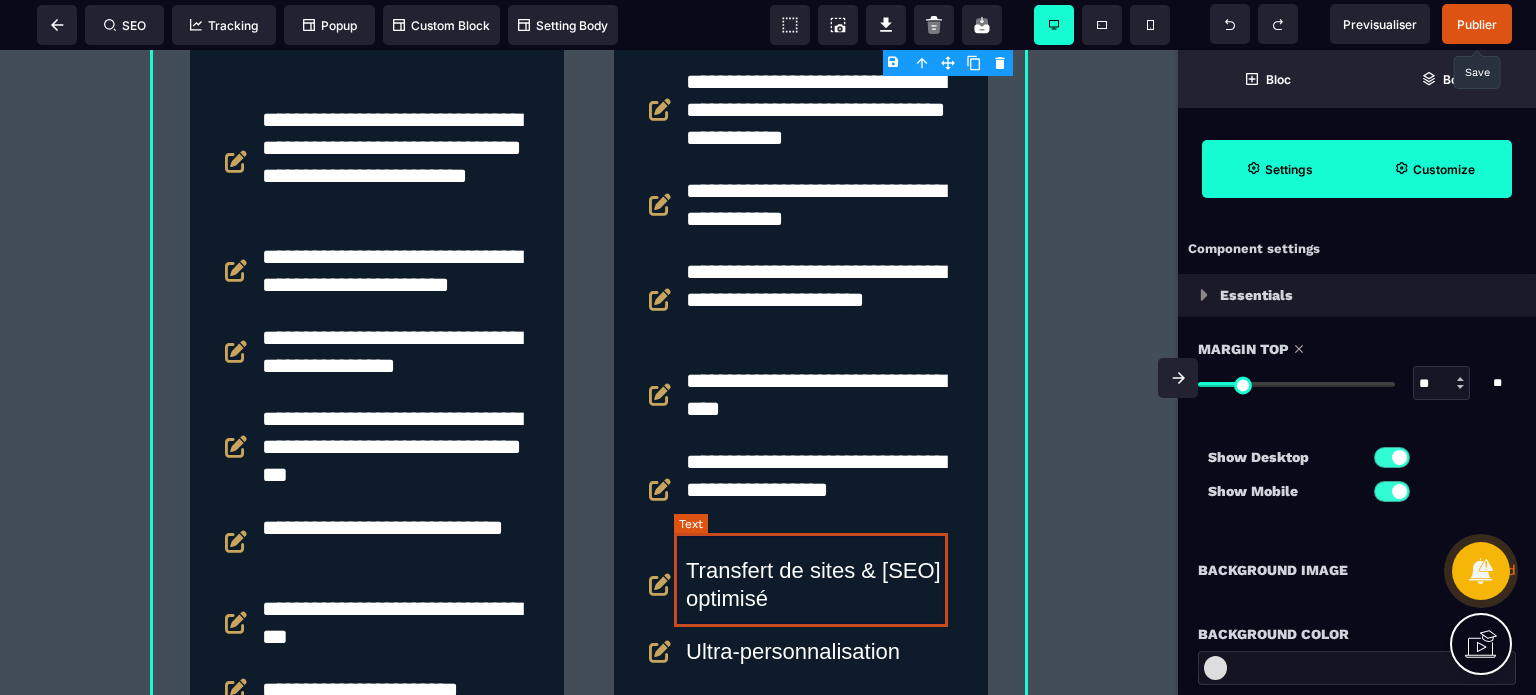 click on "**********" at bounding box center (818, 490) 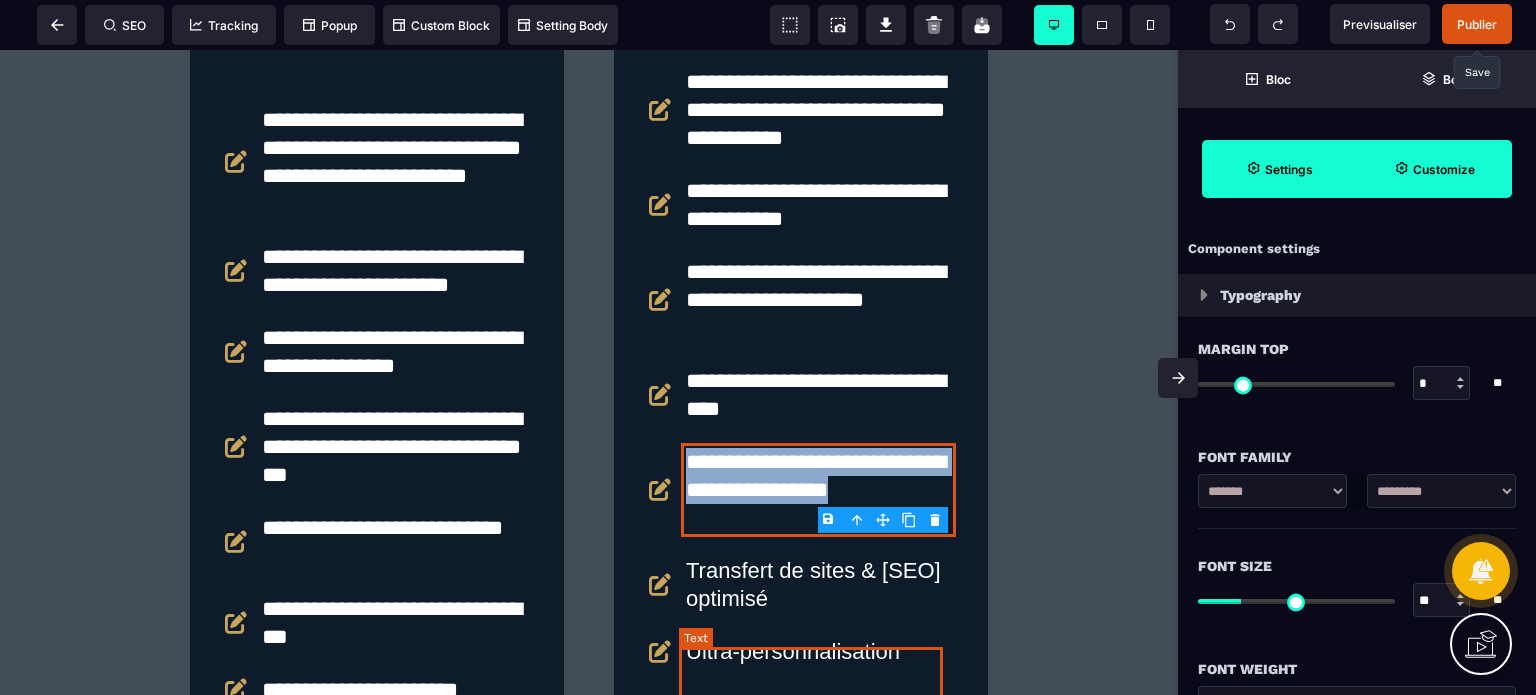 click on "Transfert de sites & [SEO] optimisé" at bounding box center (822, 585) 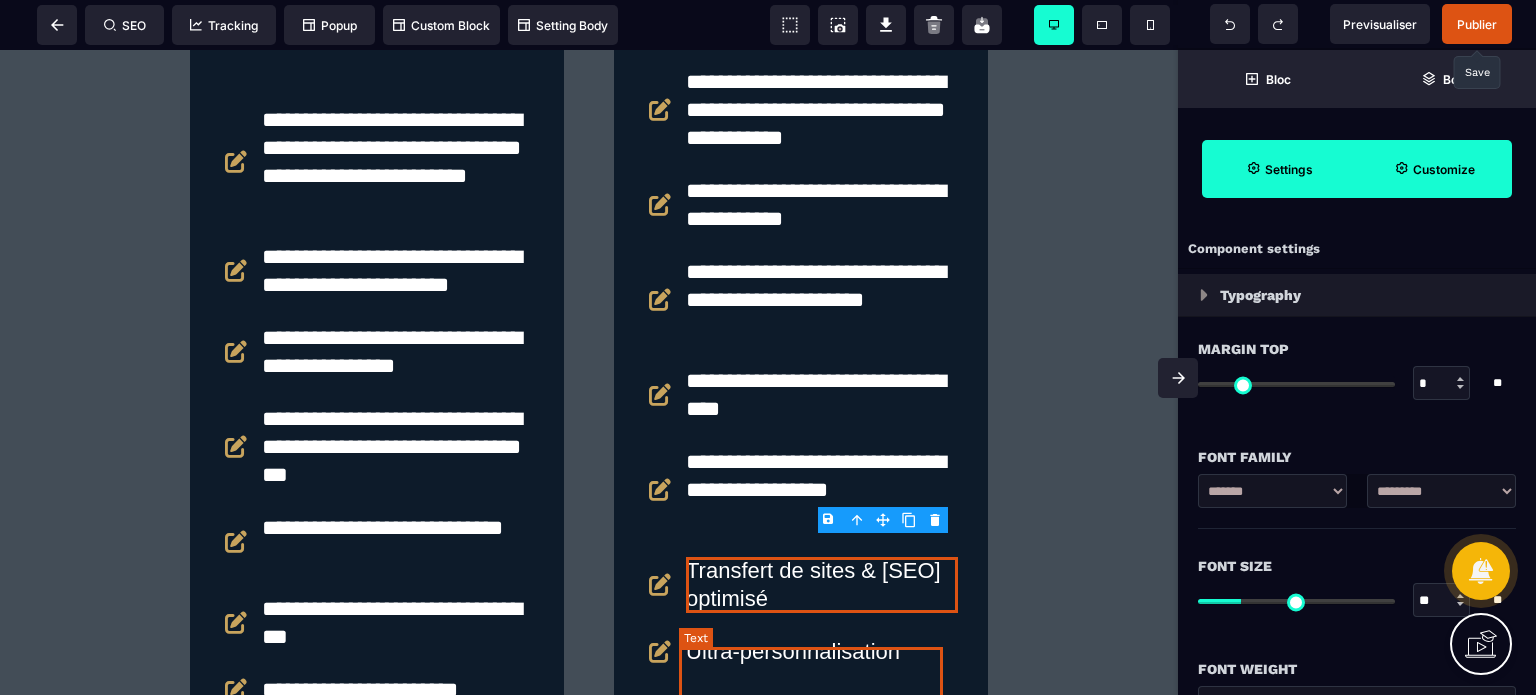 click on "Transfert de sites & [SEO] optimisé" at bounding box center (822, 585) 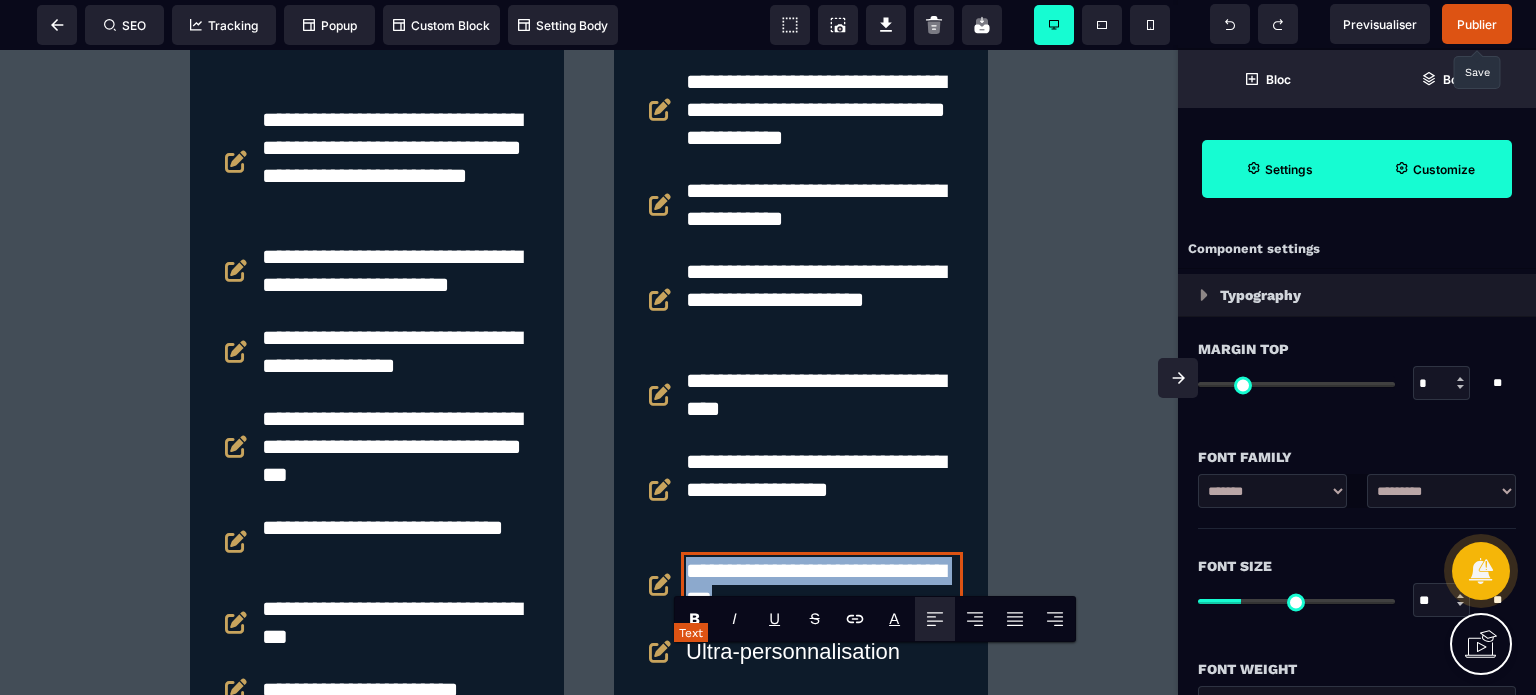 scroll, scrollTop: 5532, scrollLeft: 0, axis: vertical 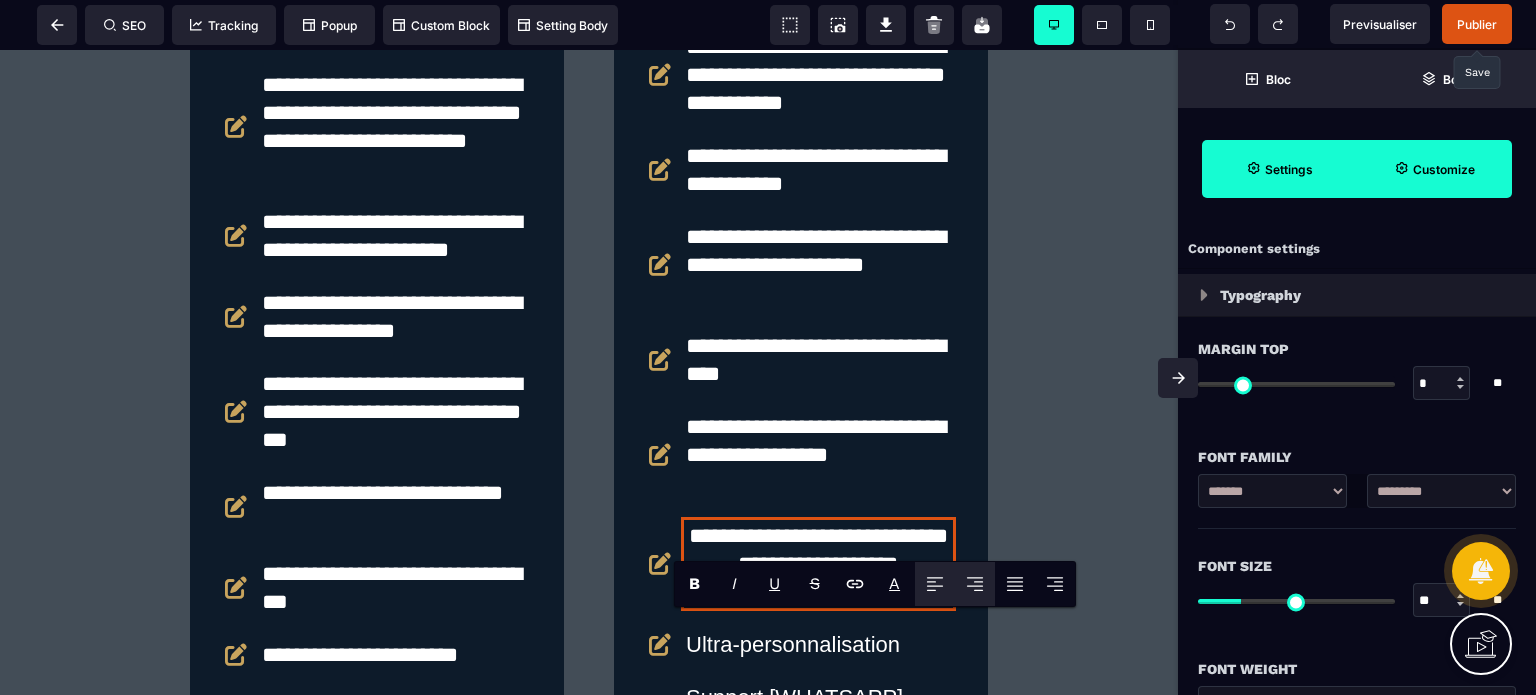 click 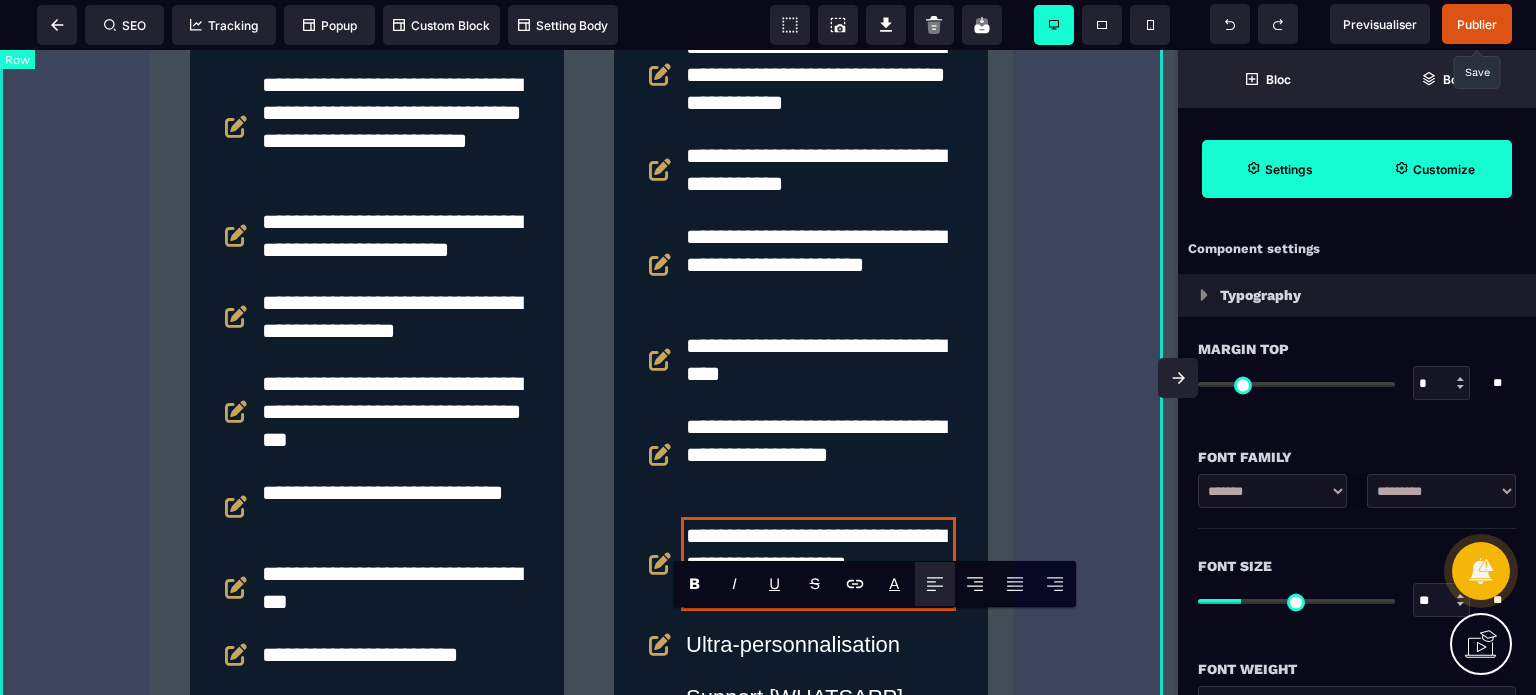 click on "**********" at bounding box center (589, 96) 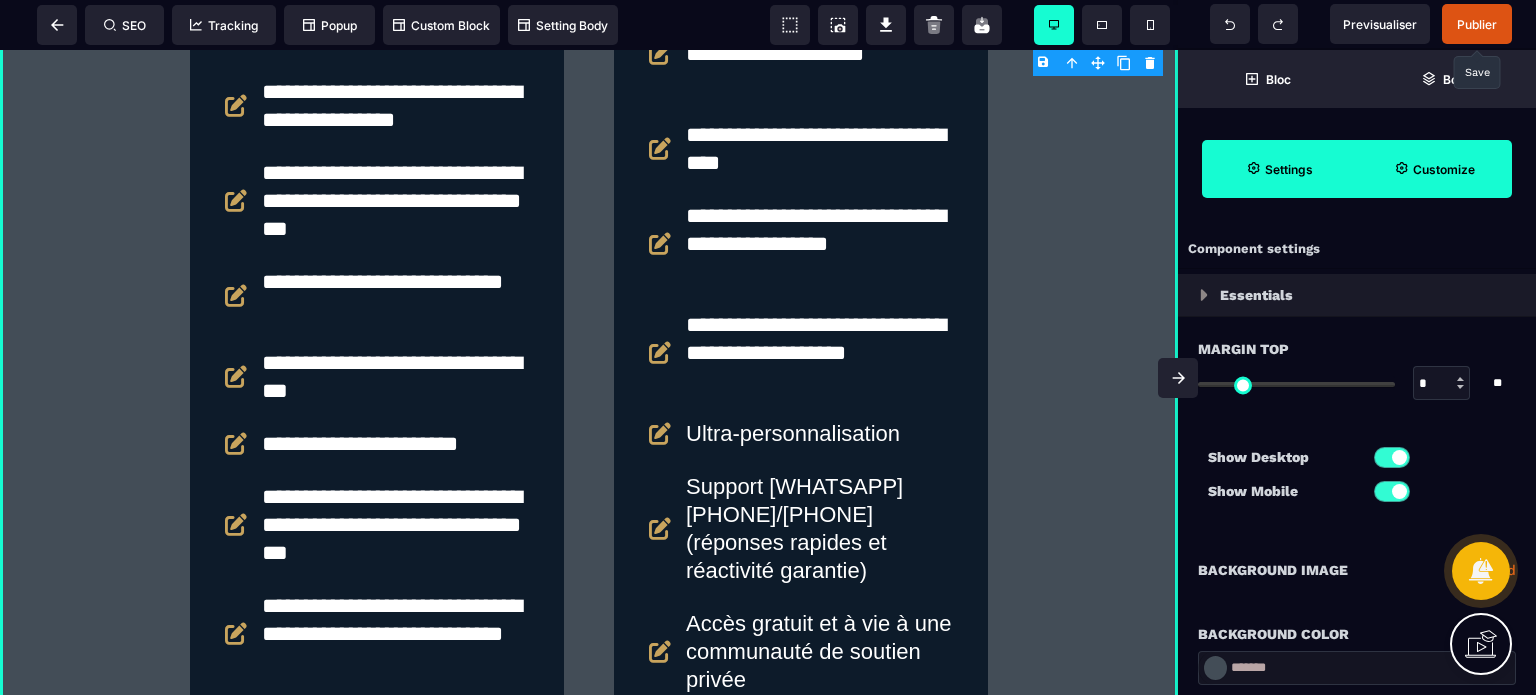 scroll, scrollTop: 5772, scrollLeft: 0, axis: vertical 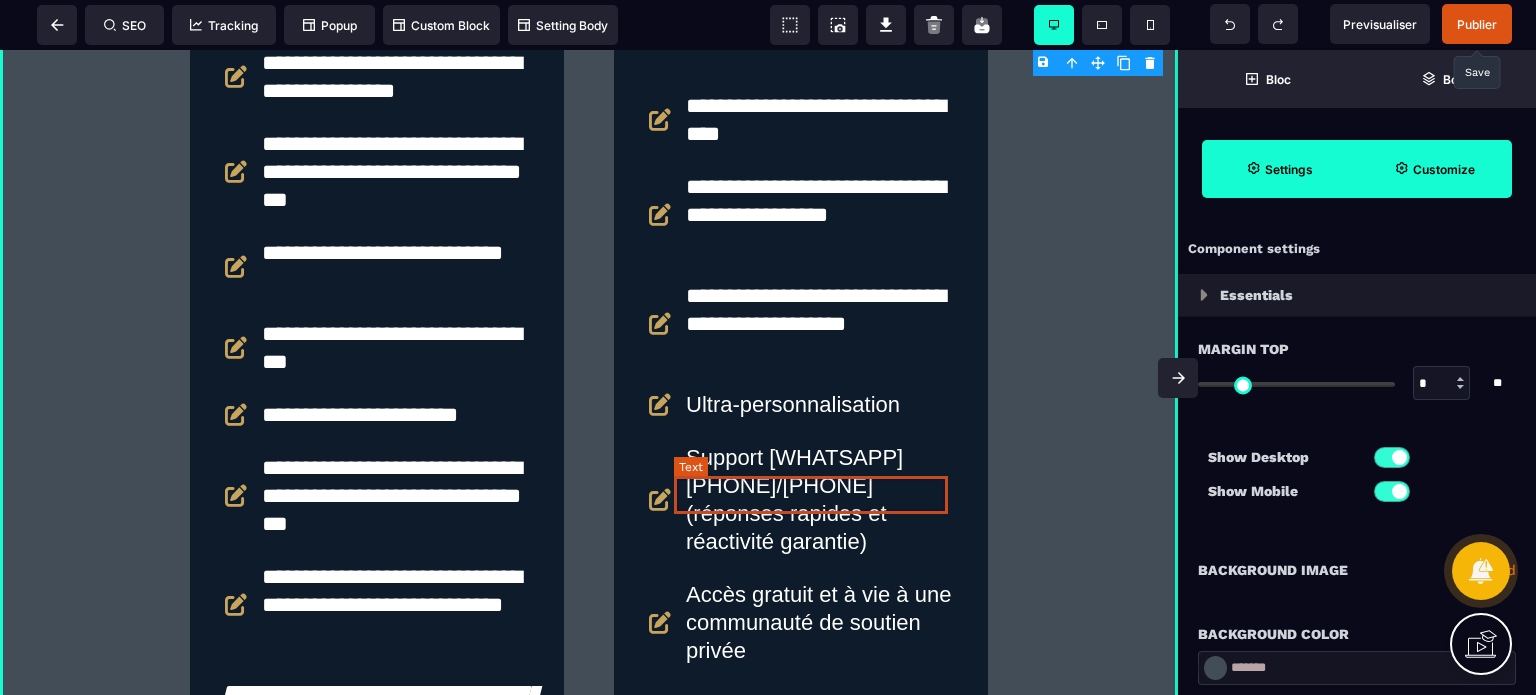 click on "Ultra-personnalisation" at bounding box center [822, 405] 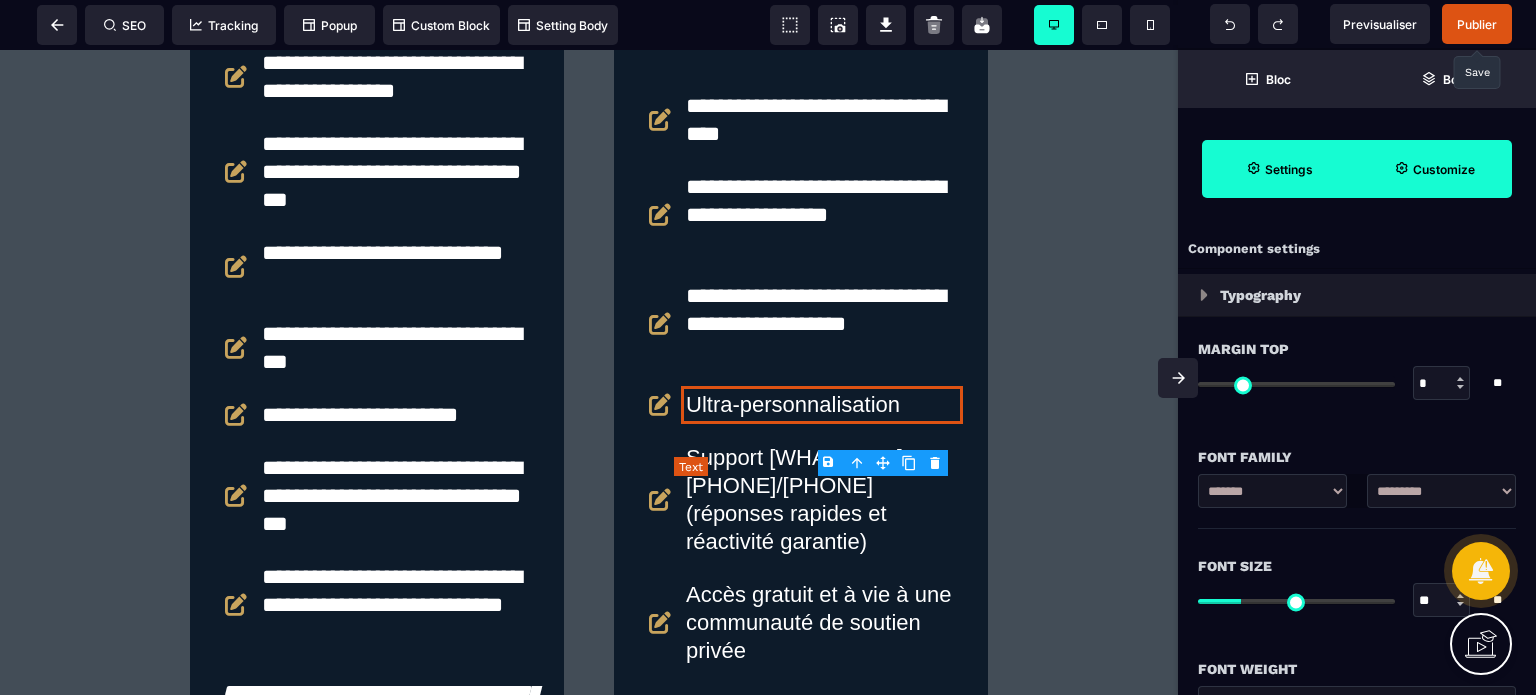 click on "Ultra-personnalisation" at bounding box center [822, 405] 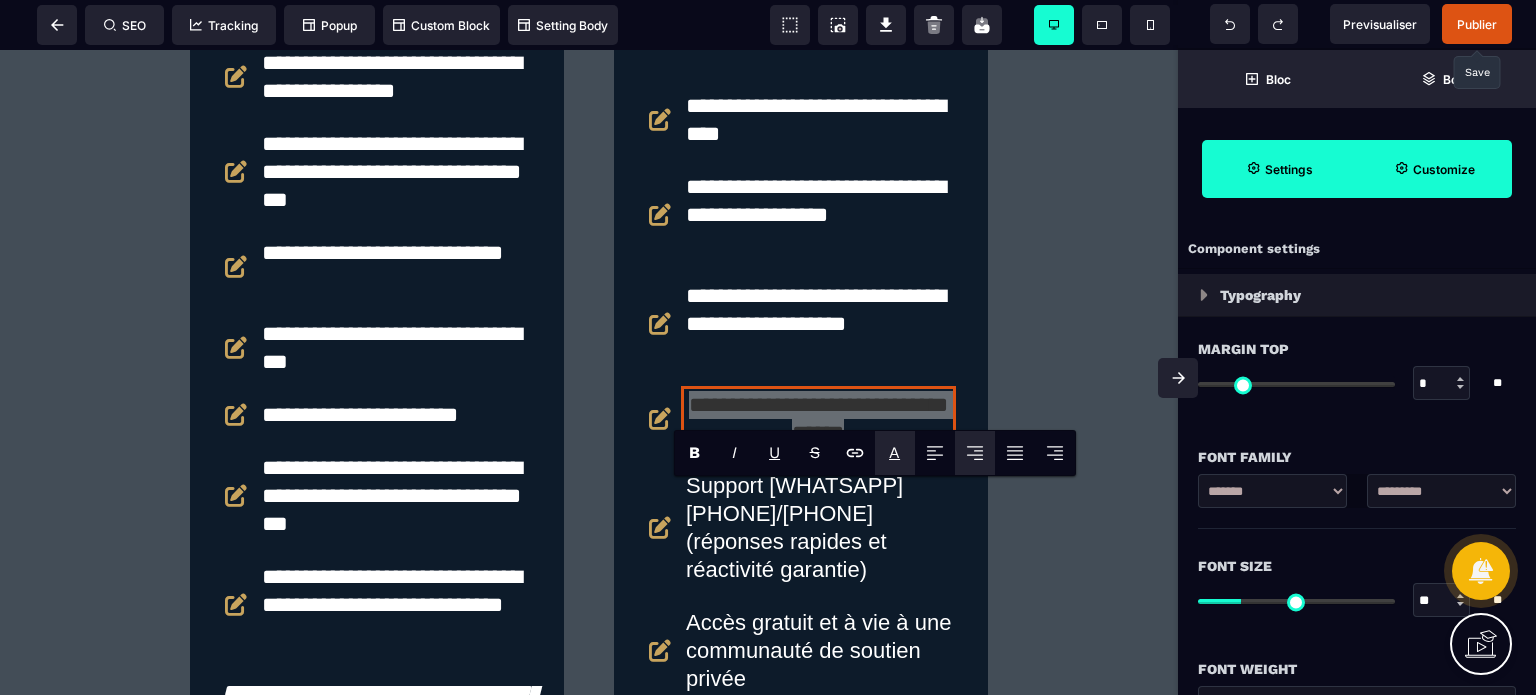 click on "*******" at bounding box center [920, 475] 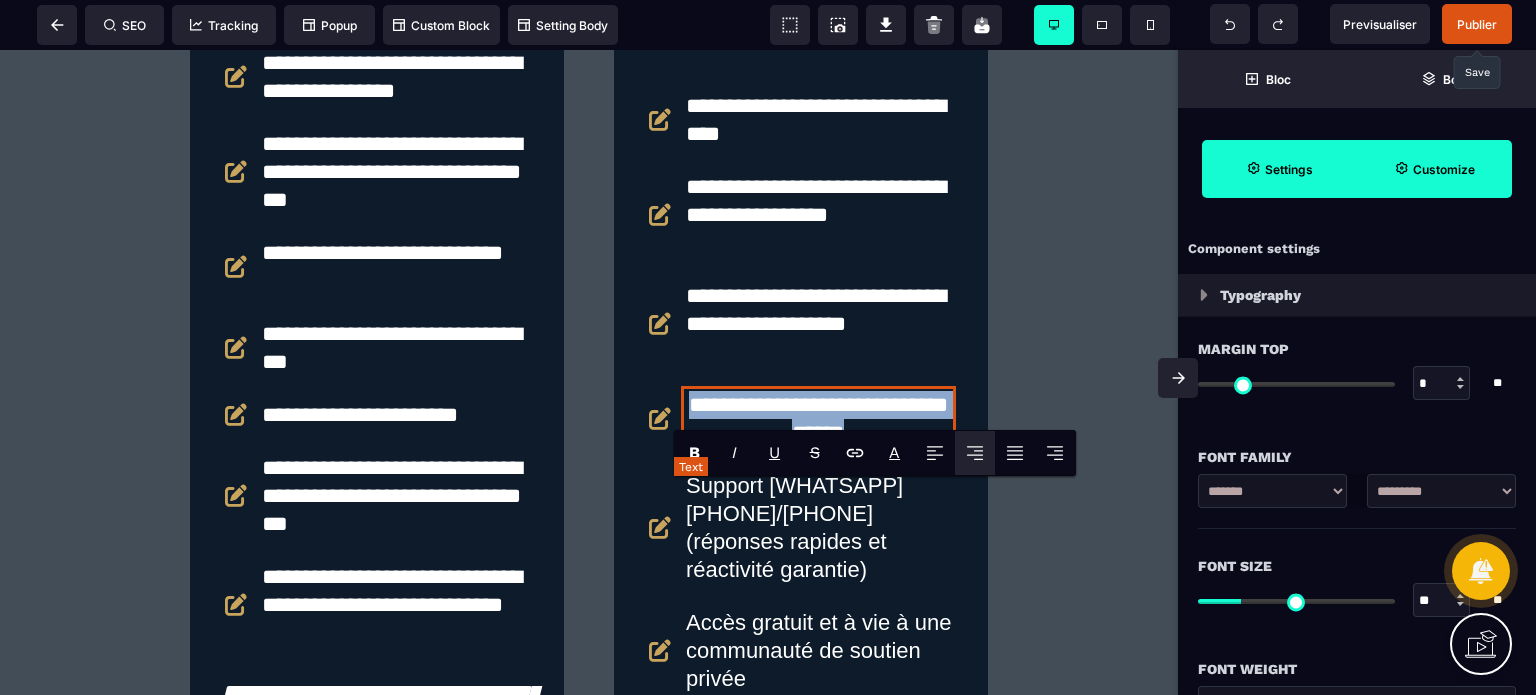 click on "**********" at bounding box center [818, 419] 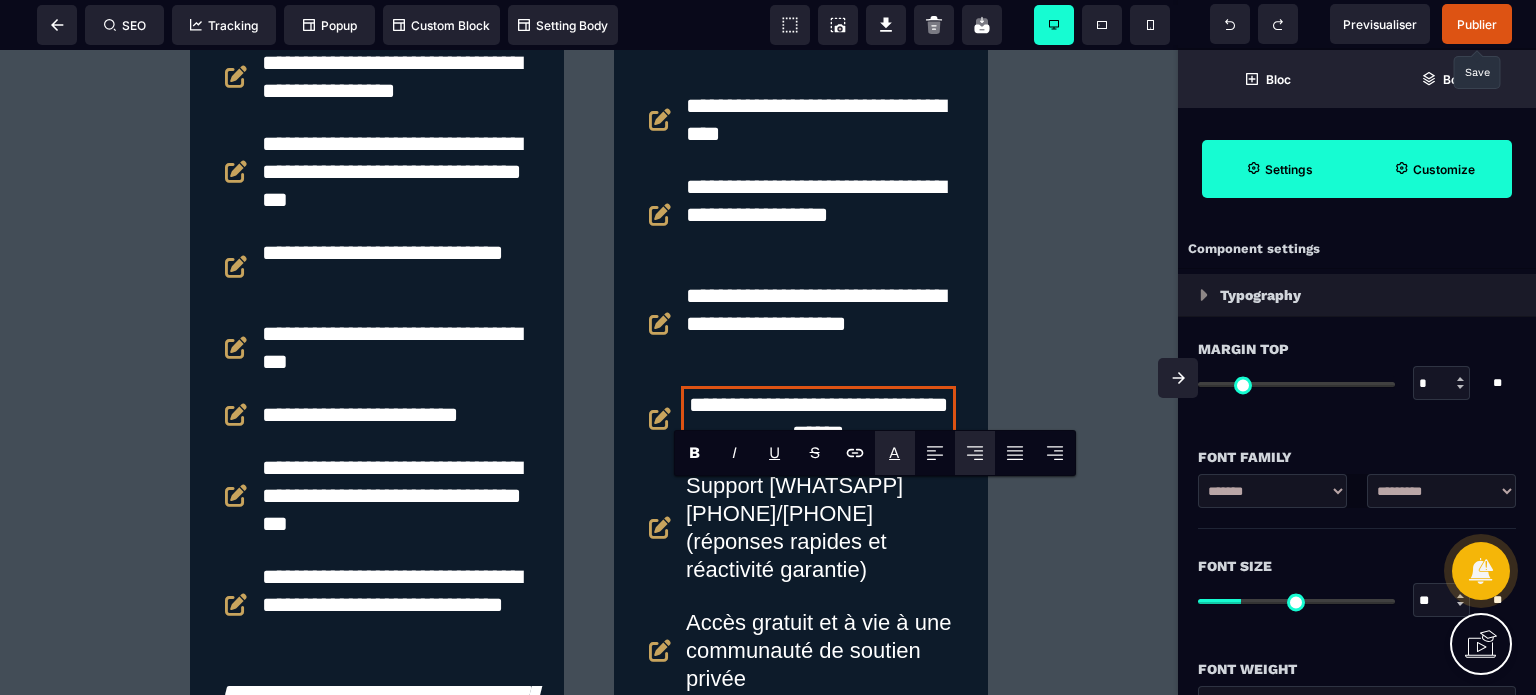 click on "*******" at bounding box center (920, 475) 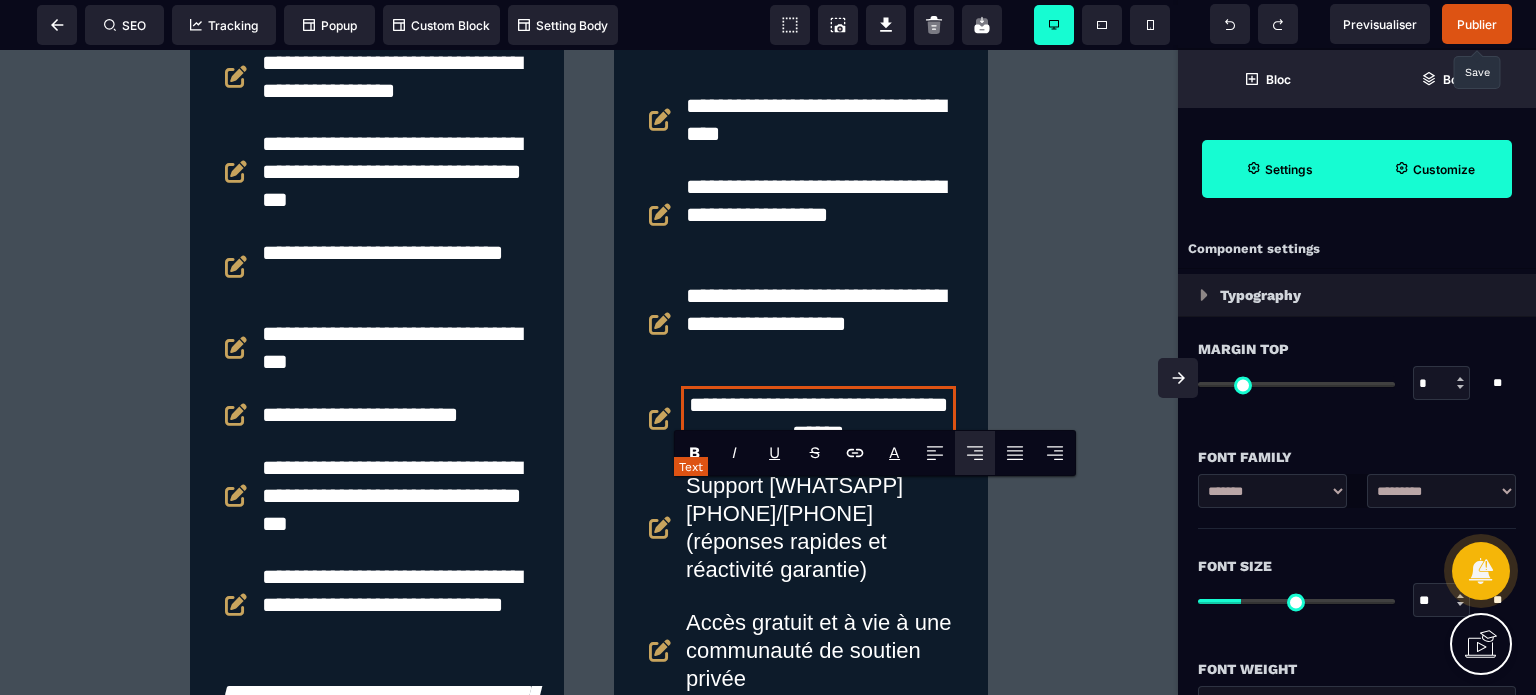 click on "**********" at bounding box center [818, 419] 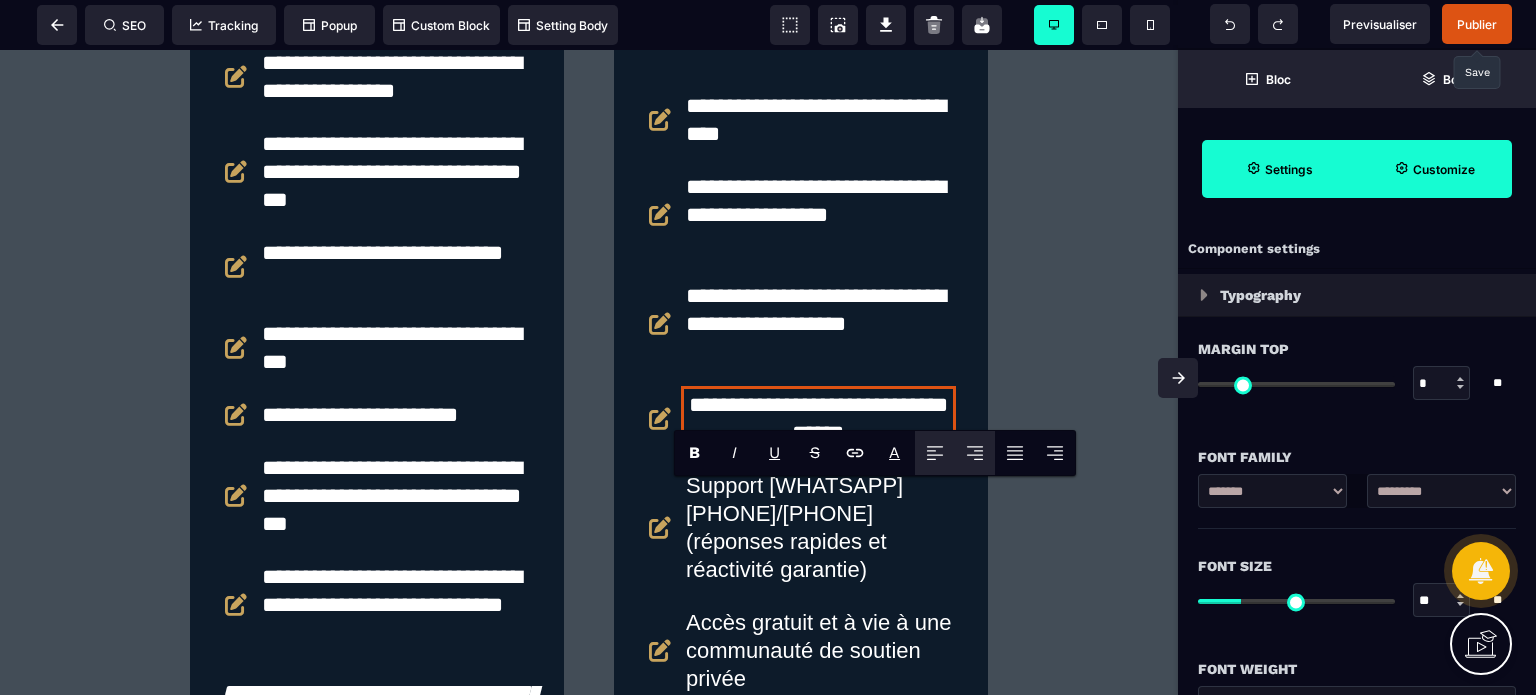 click 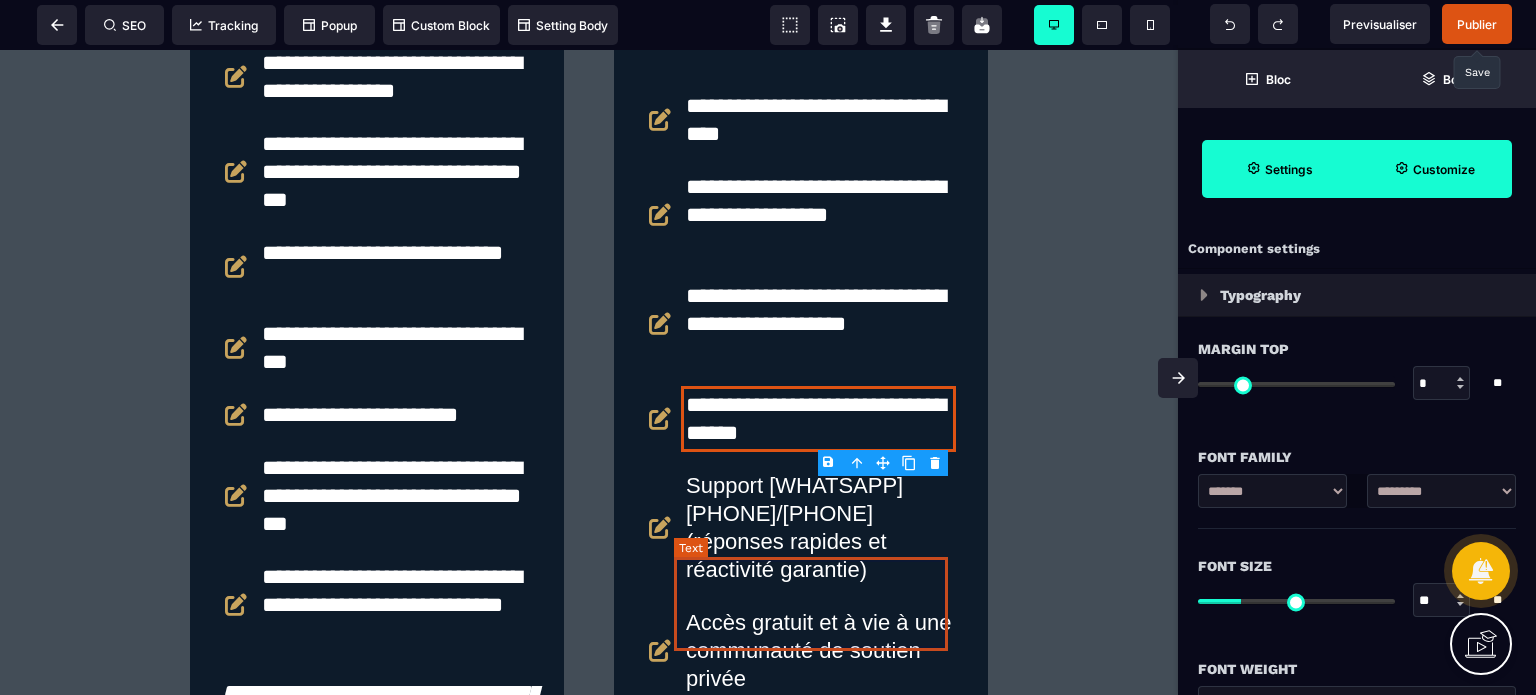 click on "Support [WHATSAPP] [PHONE]/[PHONE] (réponses rapides et réactivité garantie)" at bounding box center (822, 528) 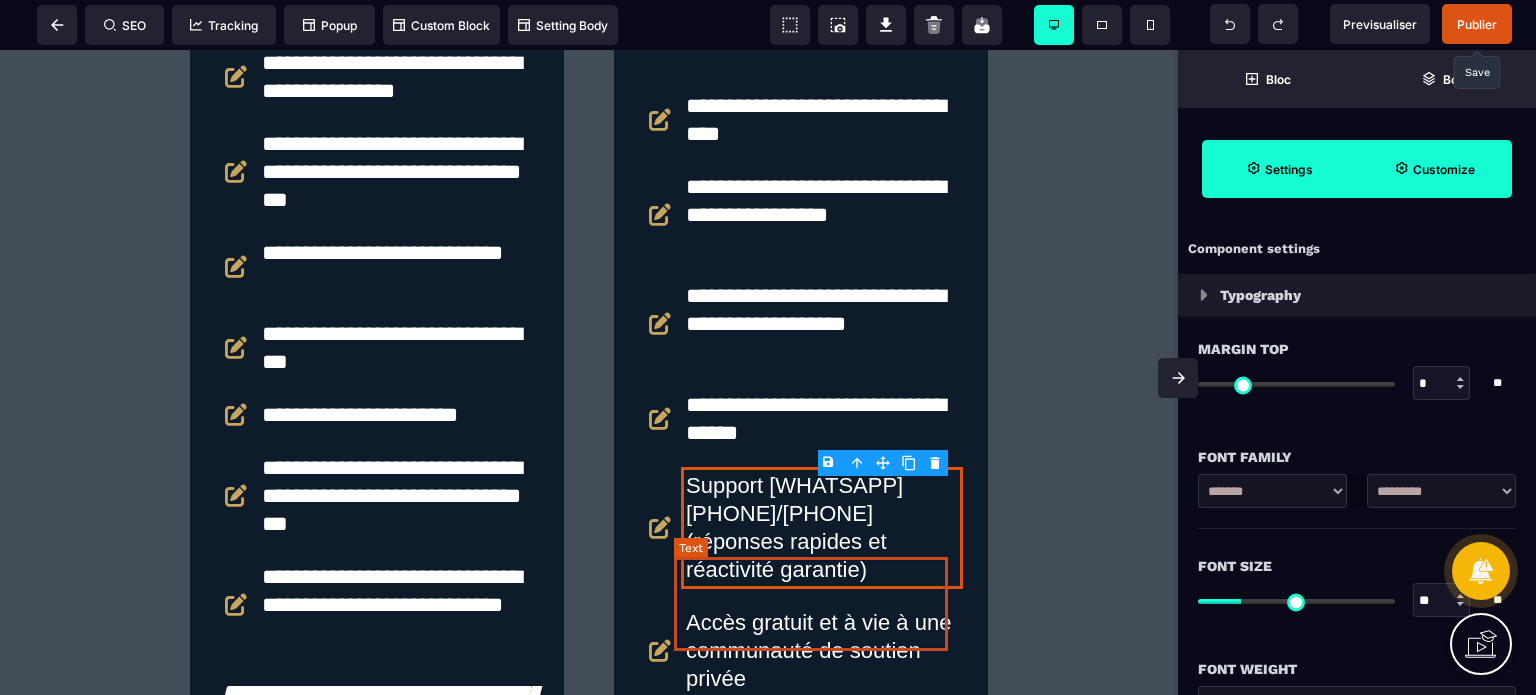 click on "Support [WHATSAPP] [PHONE]/[PHONE] (réponses rapides et réactivité garantie)" at bounding box center [822, 528] 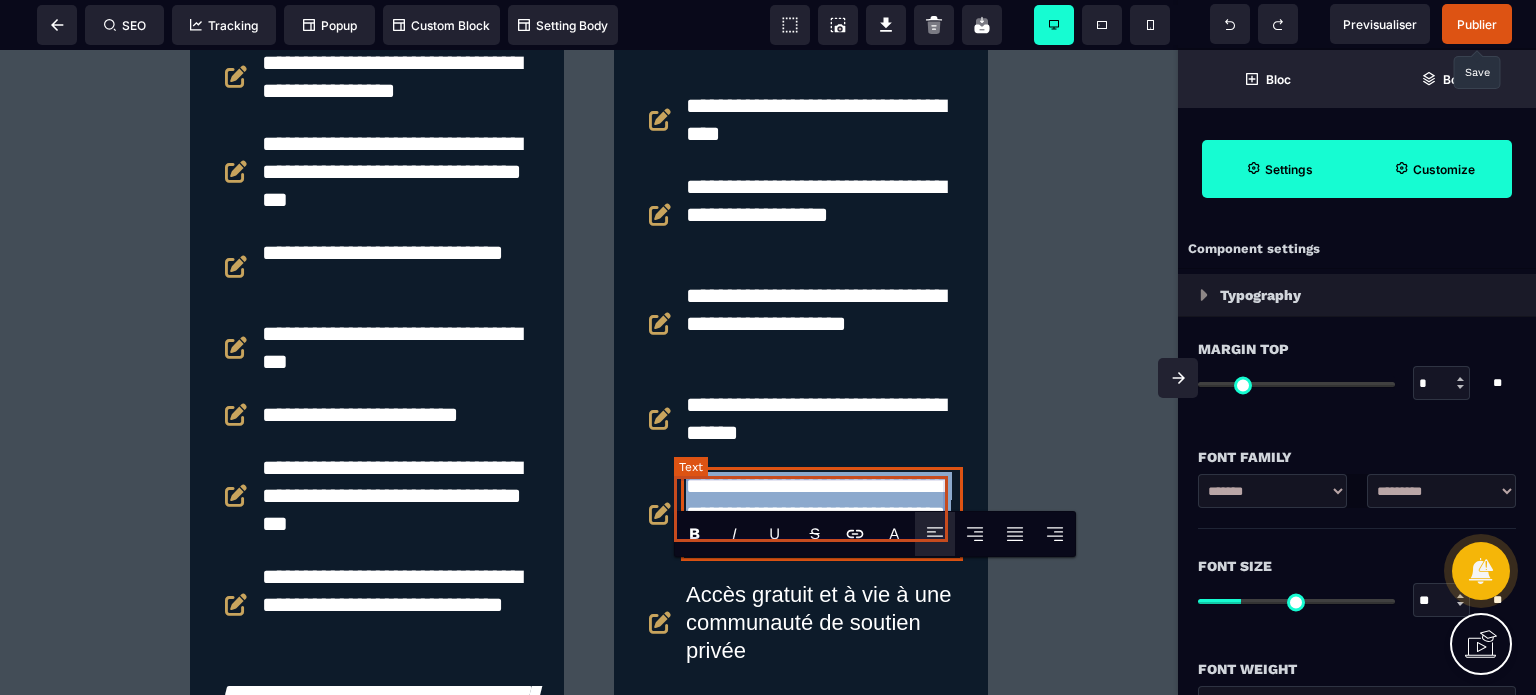 paste 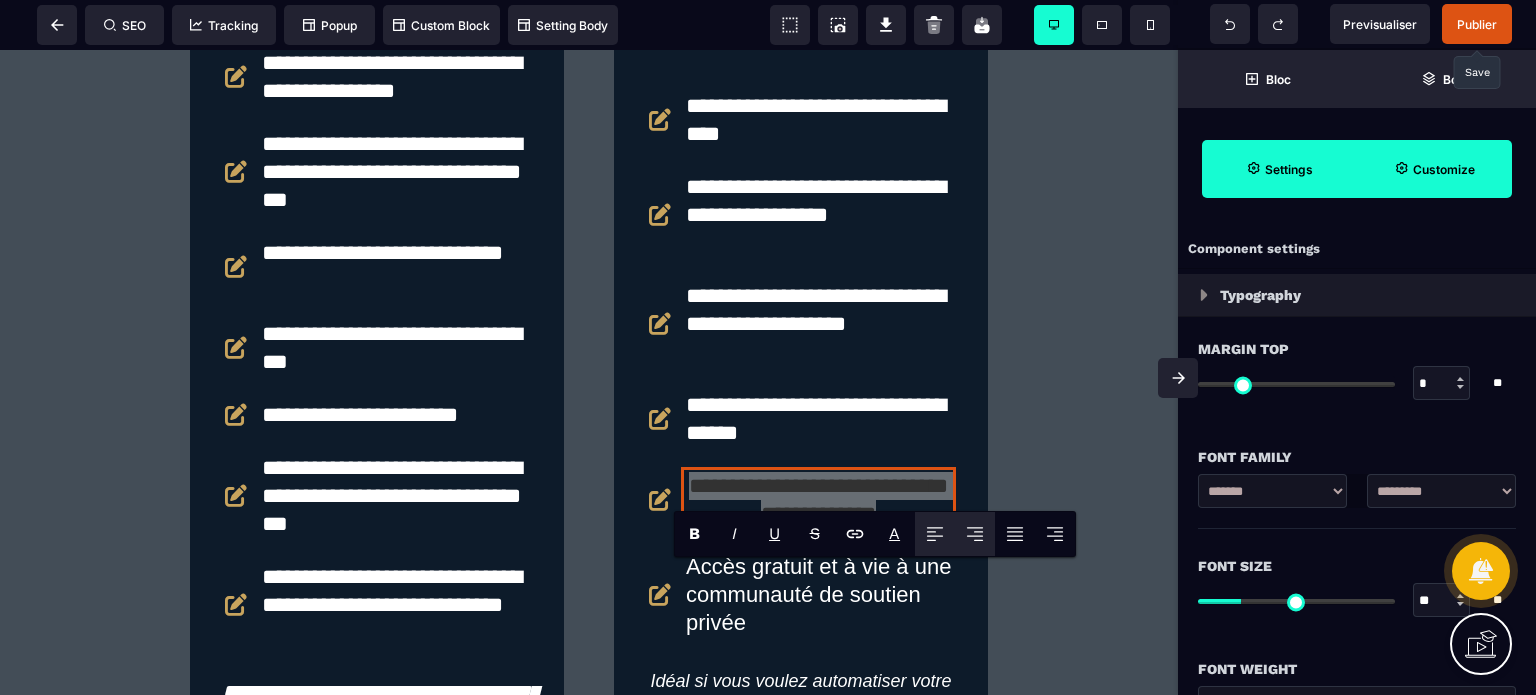 click 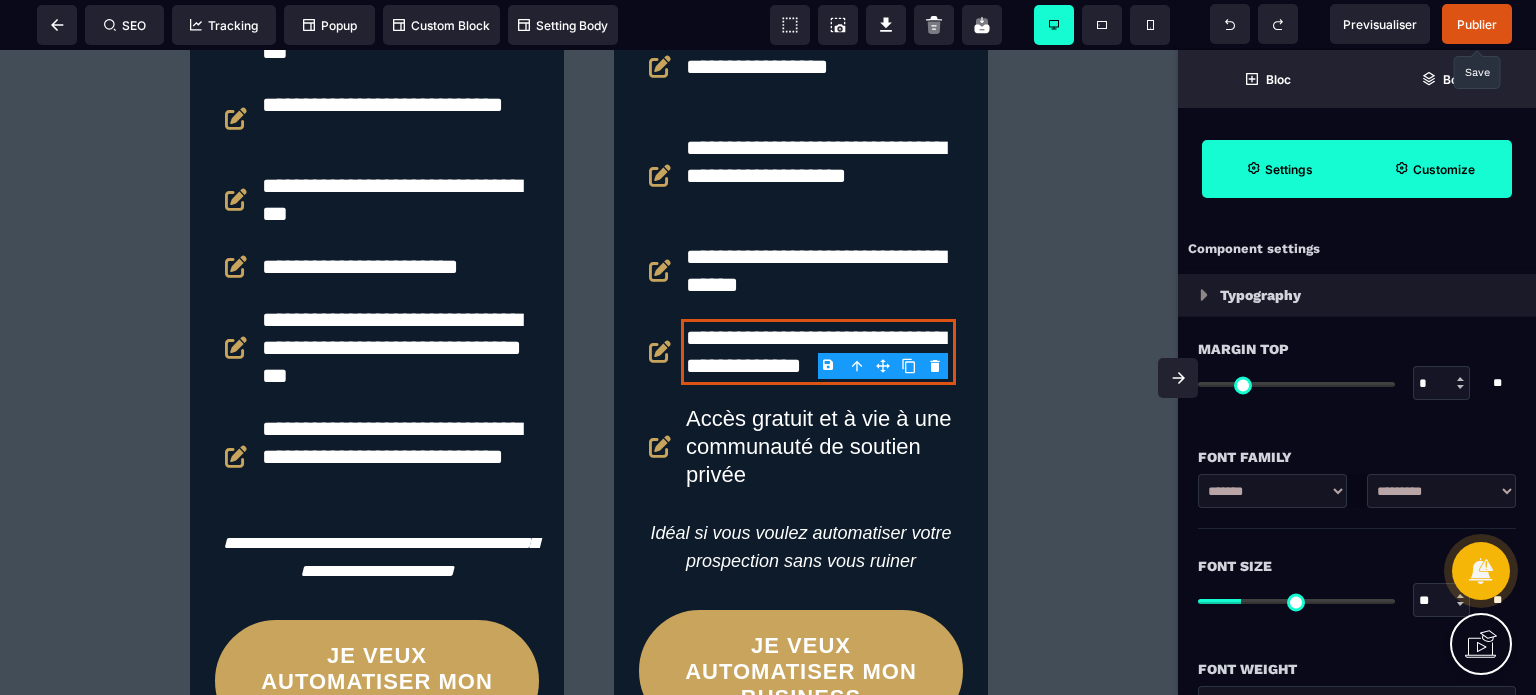 scroll, scrollTop: 5999, scrollLeft: 0, axis: vertical 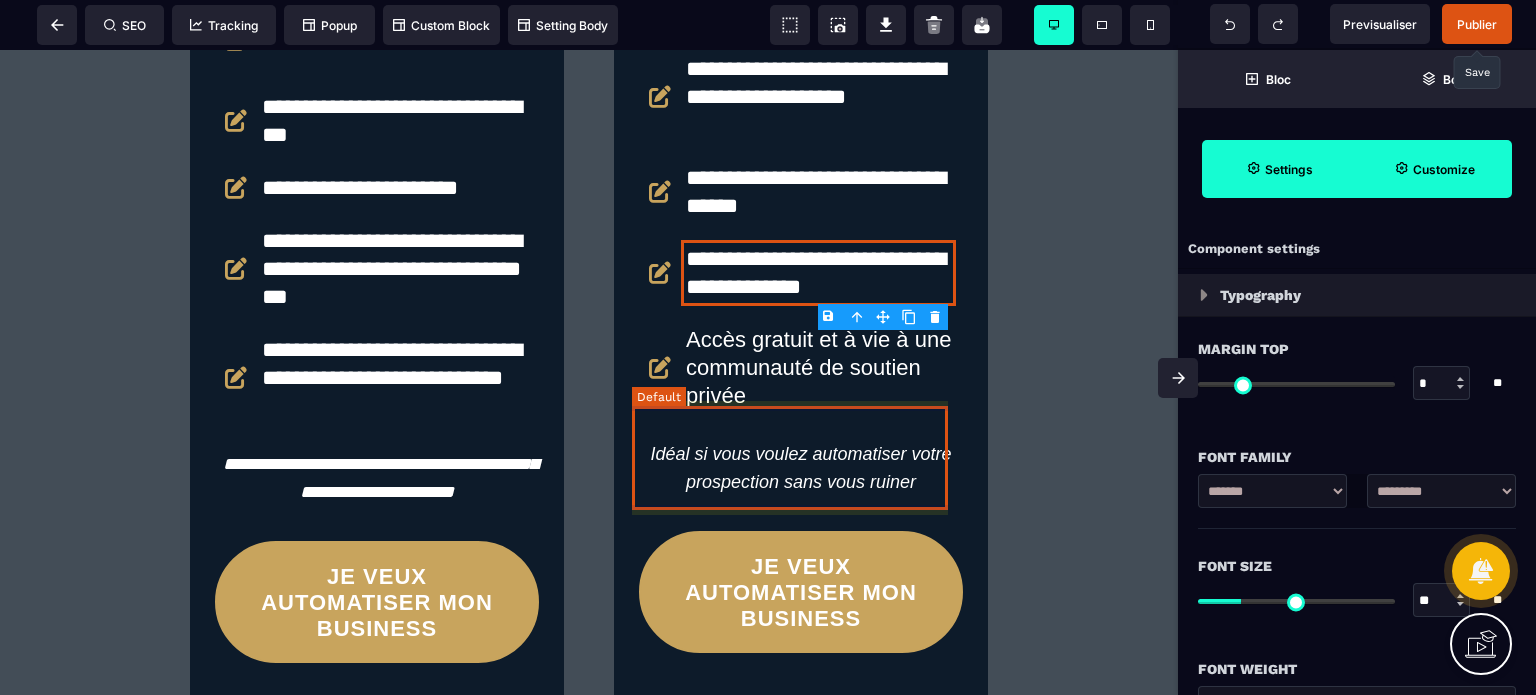 click on "Accès gratuit et à vie à une communauté de soutien privée" at bounding box center [801, 368] 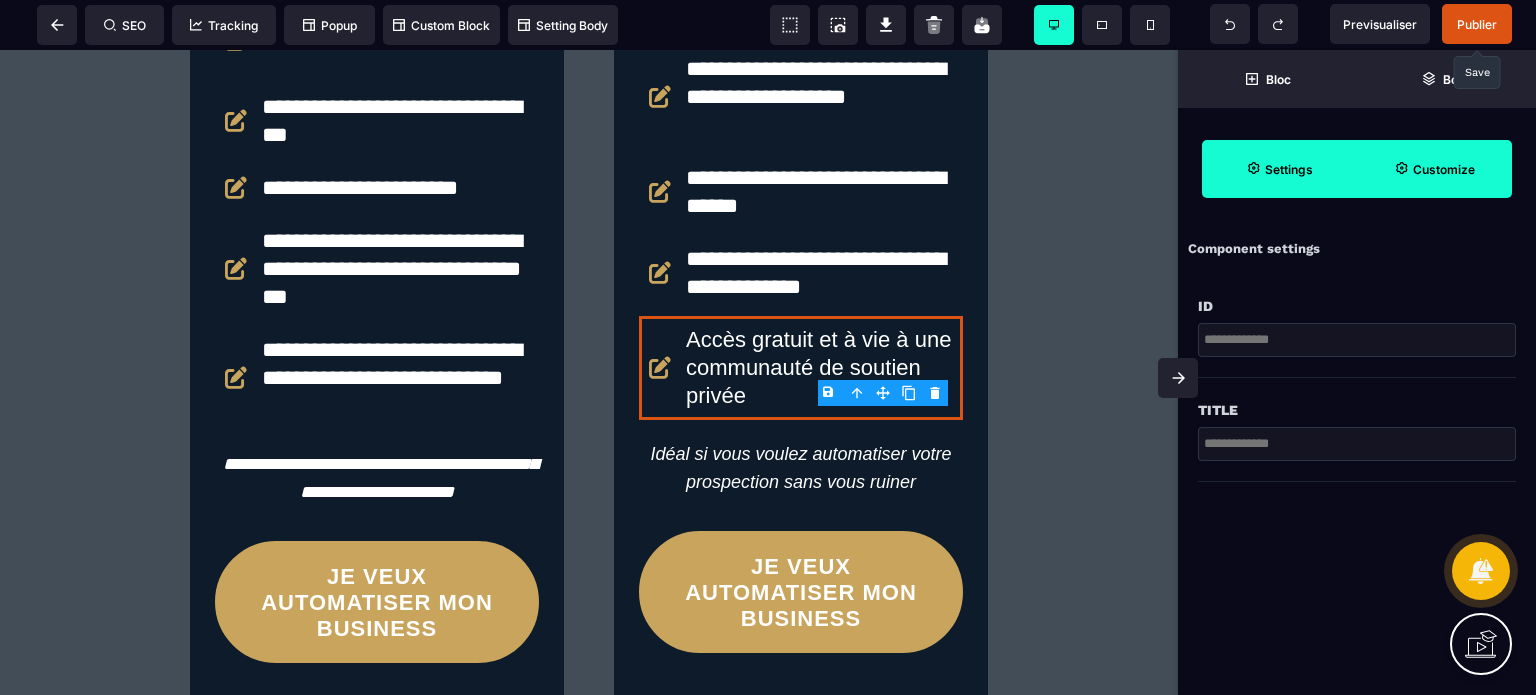 click on "B I U S
A *******
Default
SEO
Tracking" at bounding box center [768, 347] 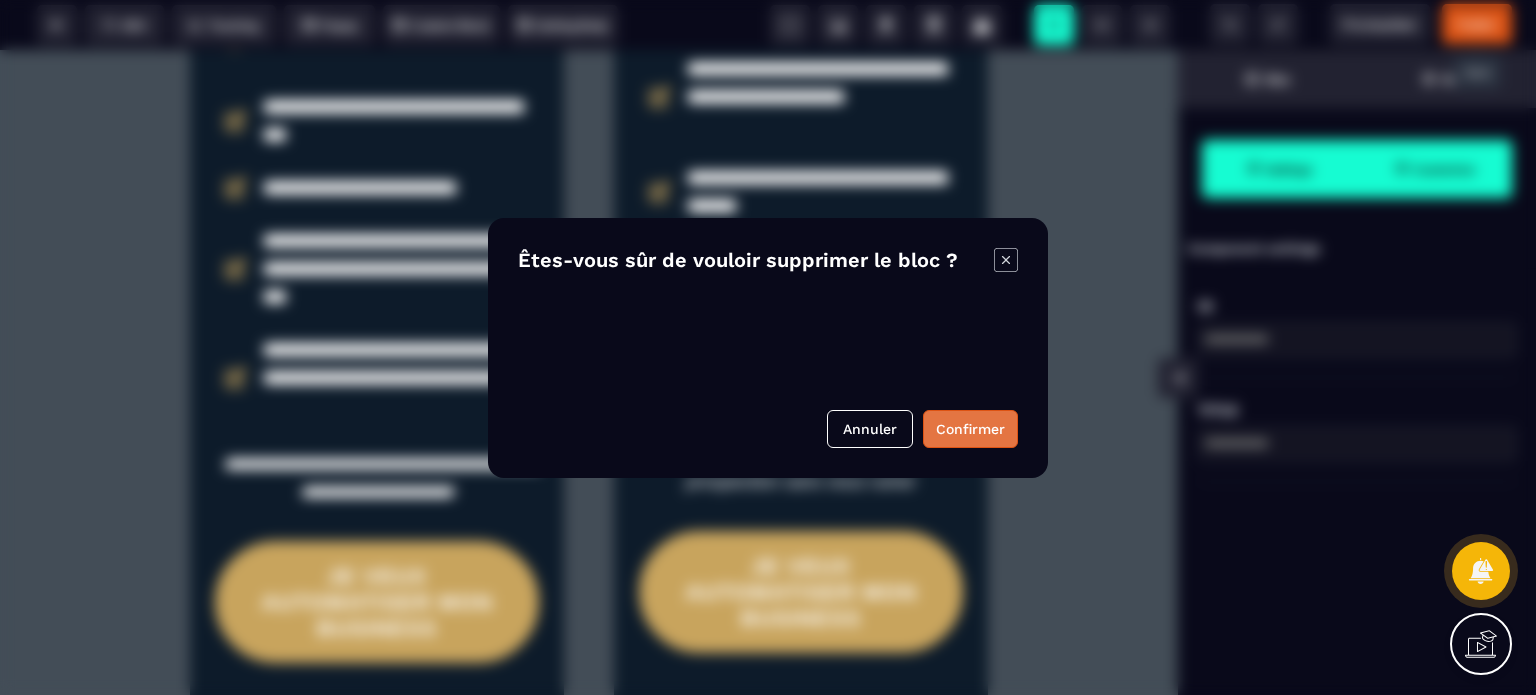 click on "Confirmer" at bounding box center (970, 429) 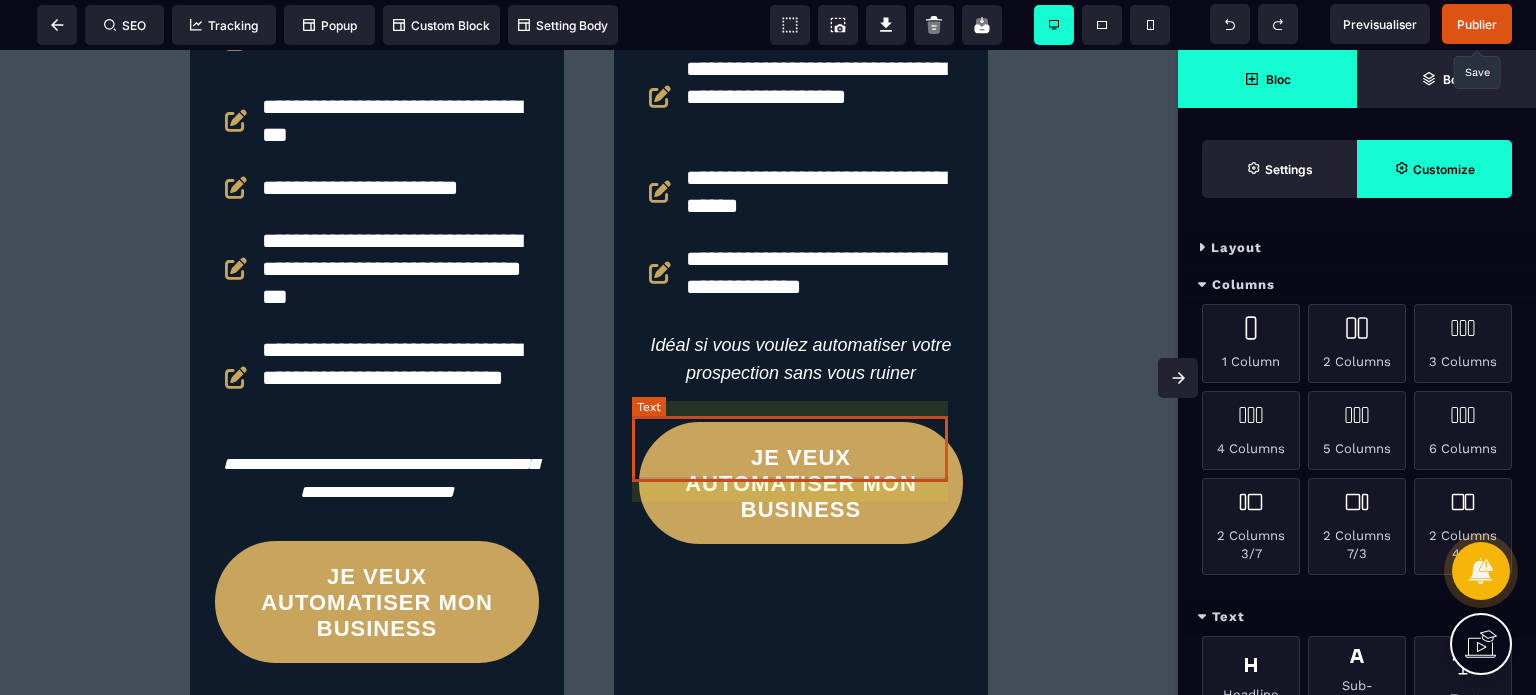 click on "Idéal si vous voulez automatiser votre prospection sans vous ruiner" at bounding box center (801, 359) 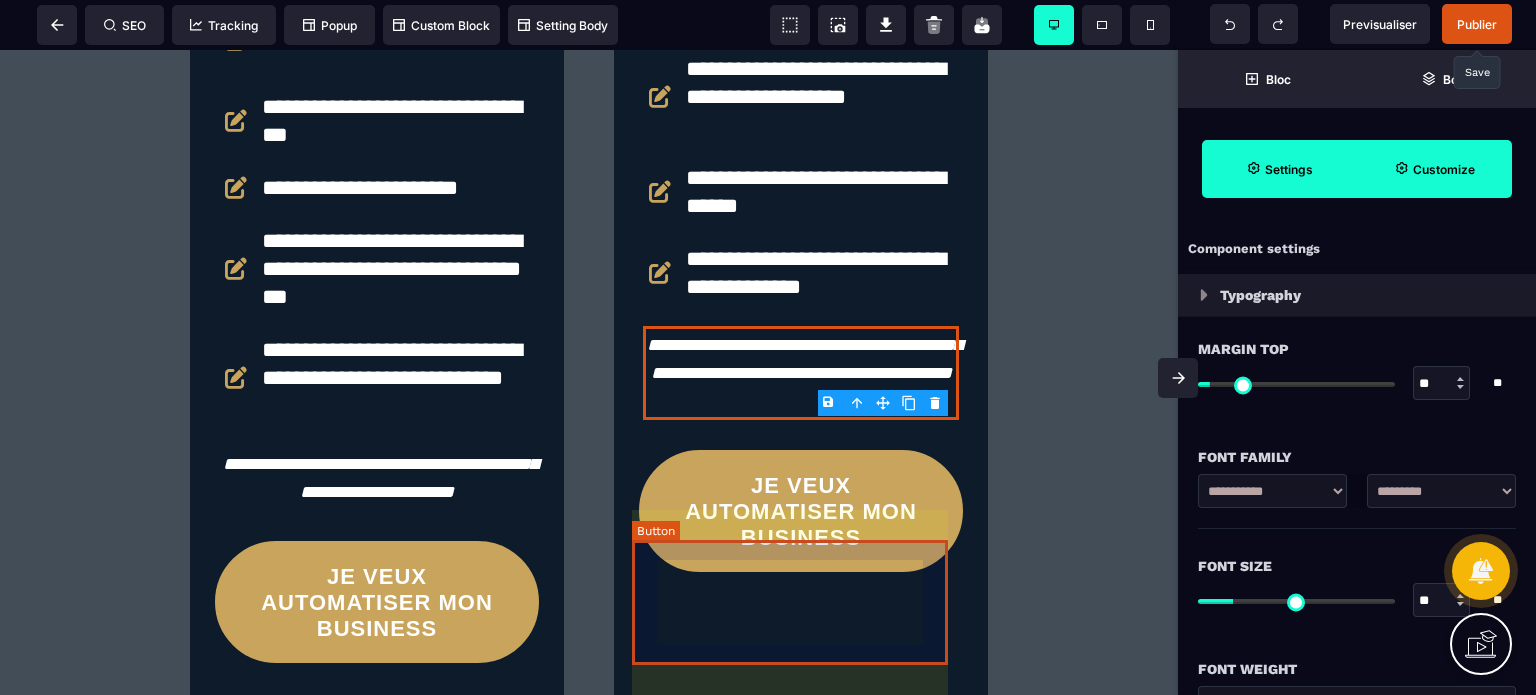 click on "JE VEUX AUTOMATISER MON BUSINESS" at bounding box center (801, 512) 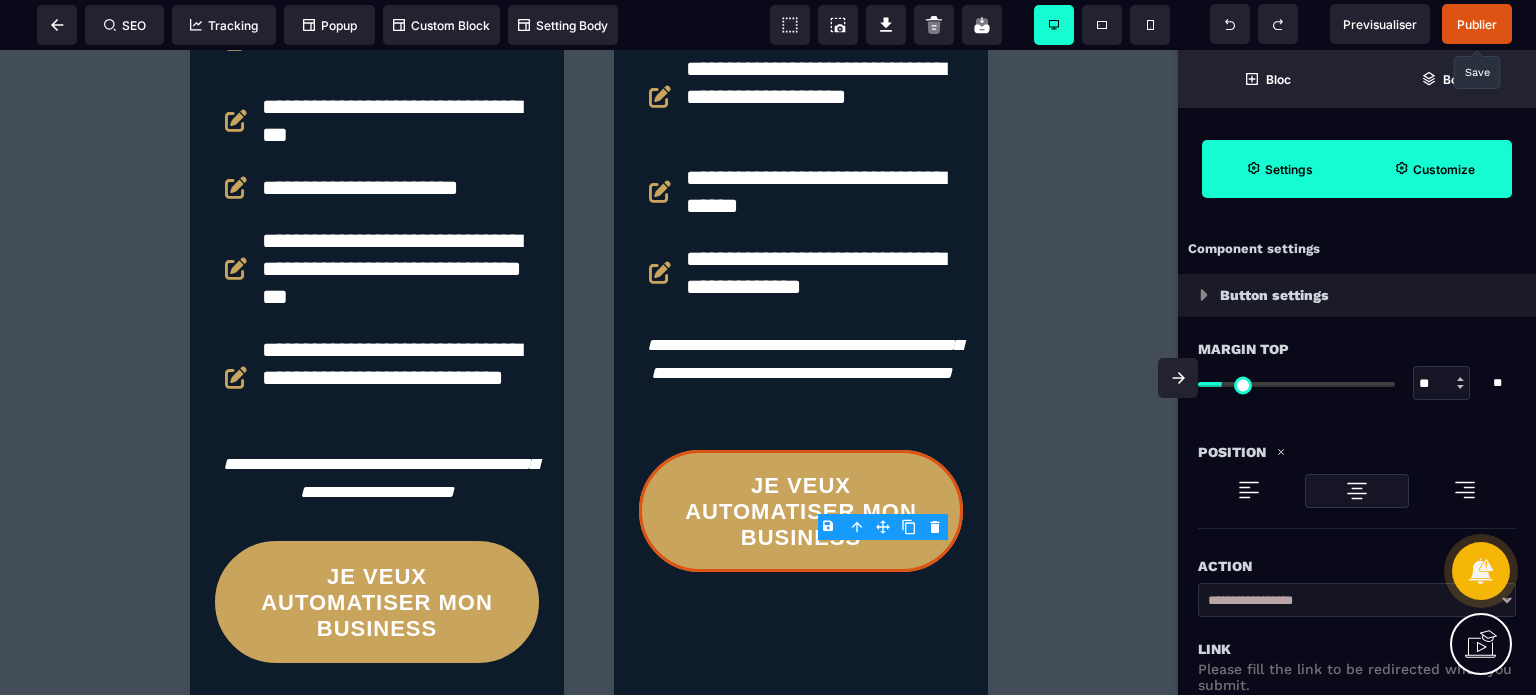 click on "Action" at bounding box center (1357, 566) 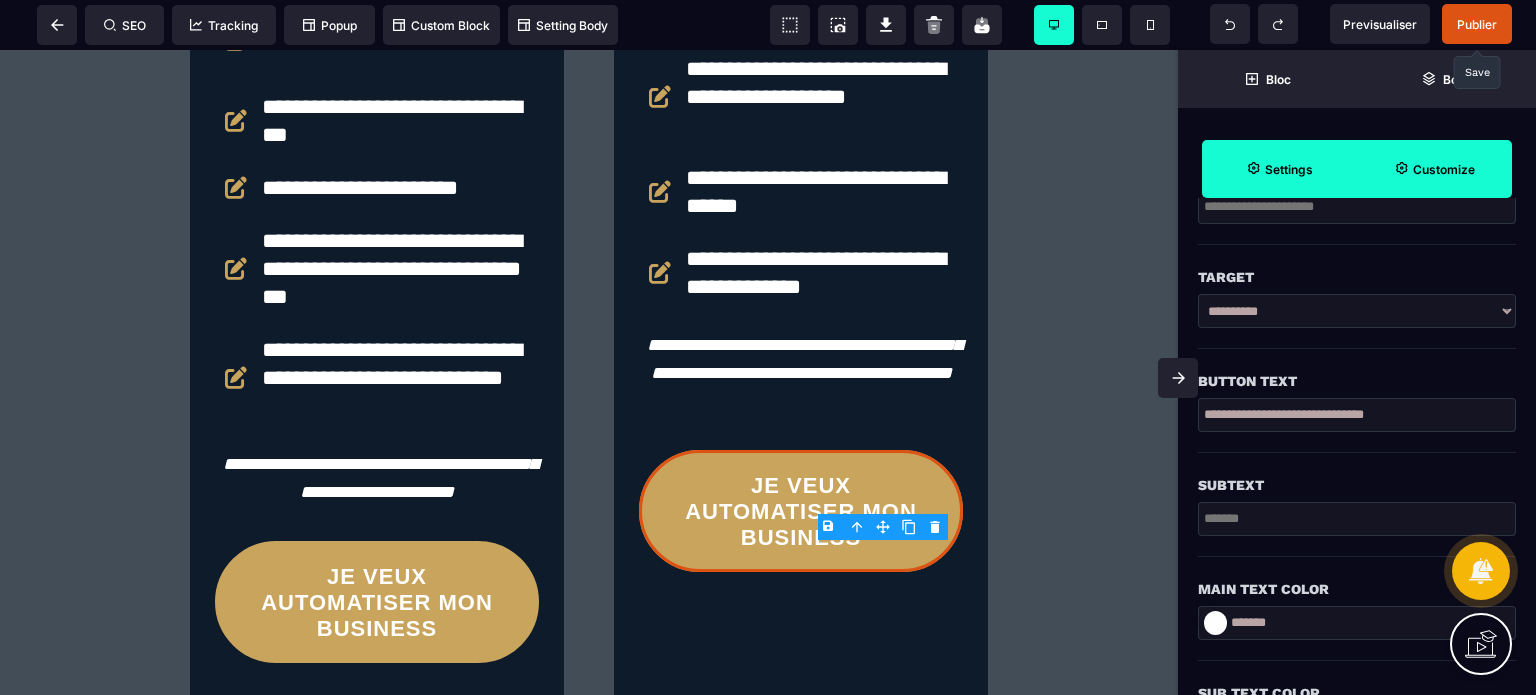 scroll, scrollTop: 560, scrollLeft: 0, axis: vertical 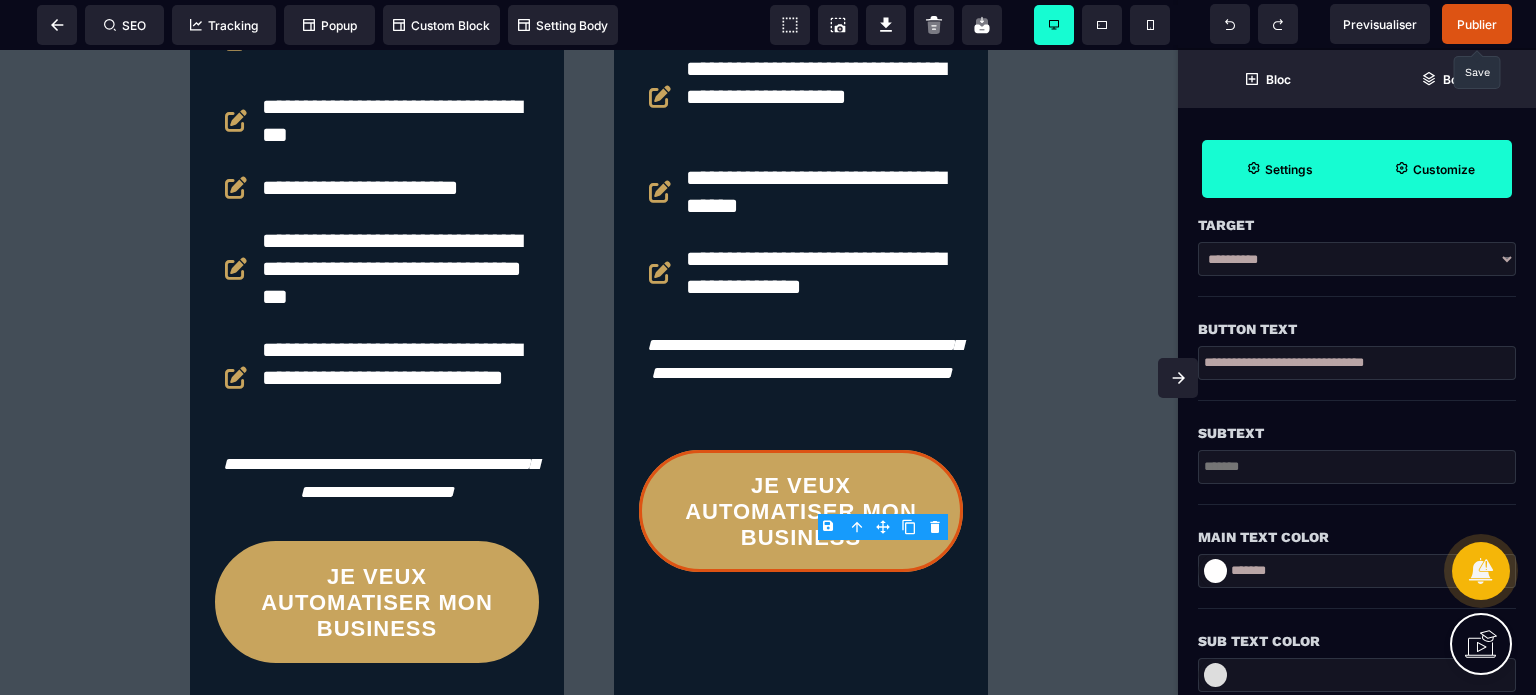 click on "**********" at bounding box center (1357, 363) 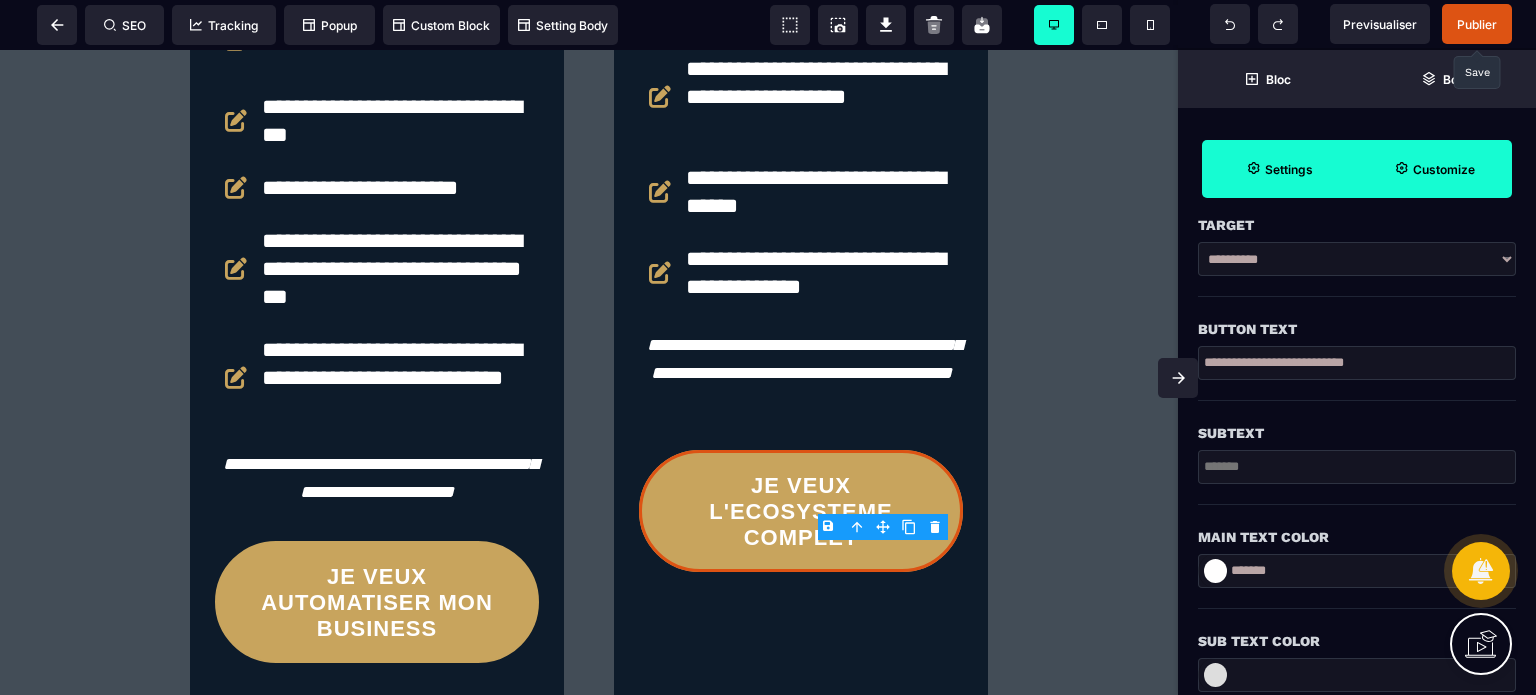 click on "Button Text" at bounding box center [1357, 329] 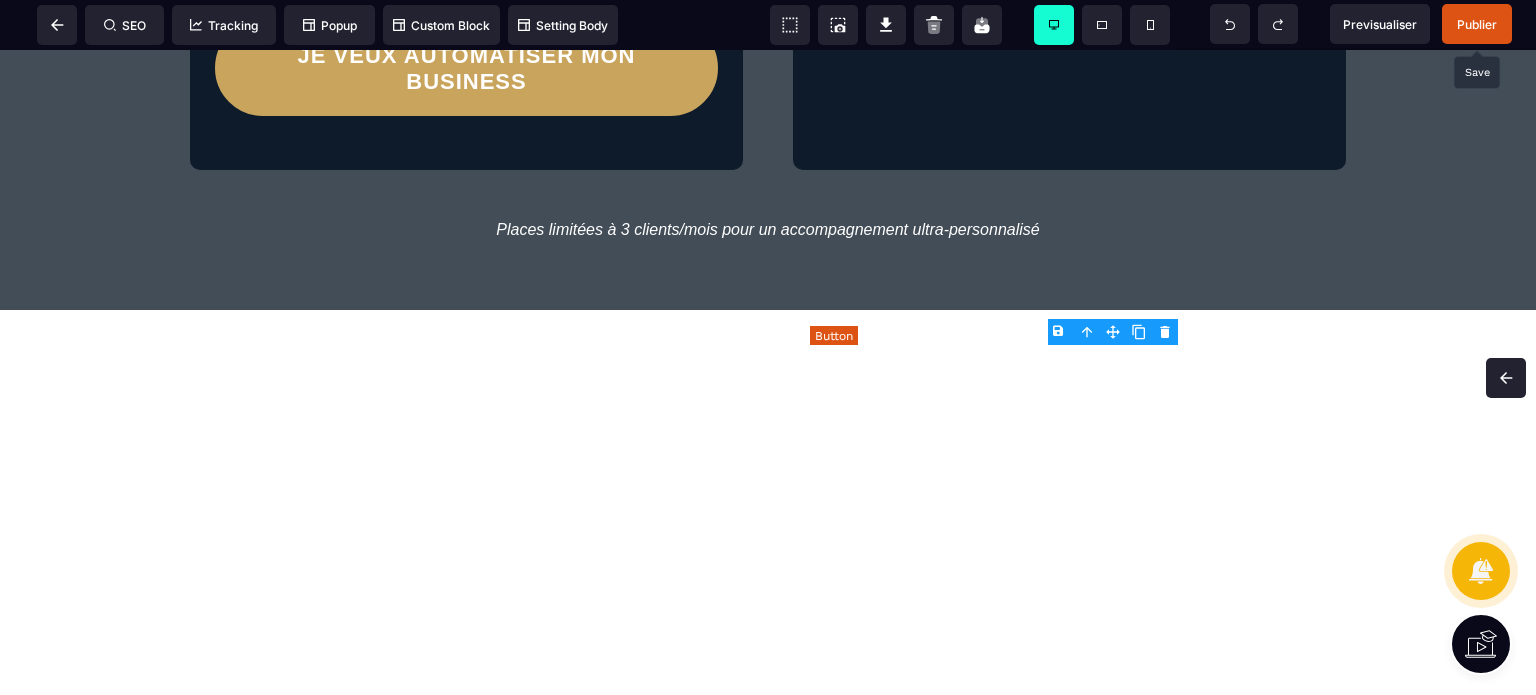 scroll, scrollTop: 0, scrollLeft: 0, axis: both 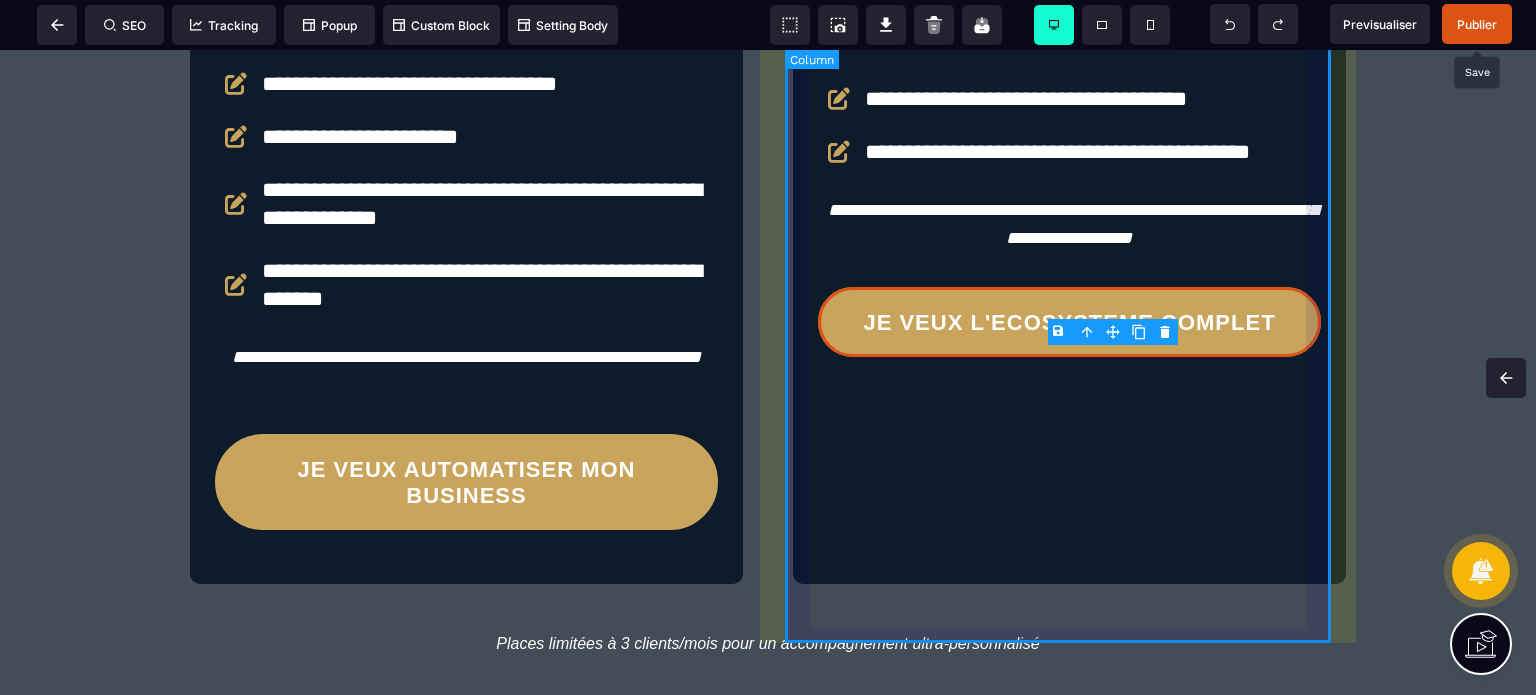click on "JE VEUX L'ECOSYSTEME COMPLET" at bounding box center (1069, -49) 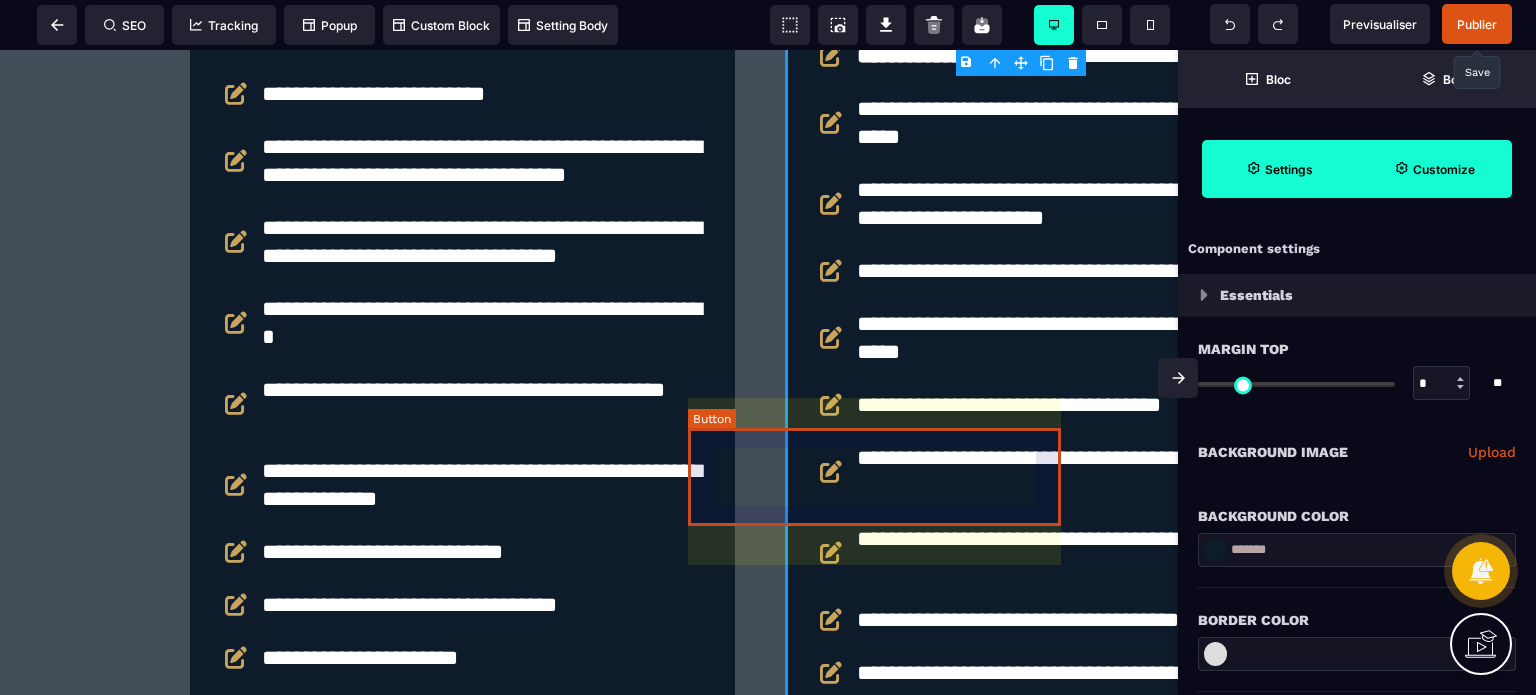 scroll, scrollTop: 5999, scrollLeft: 0, axis: vertical 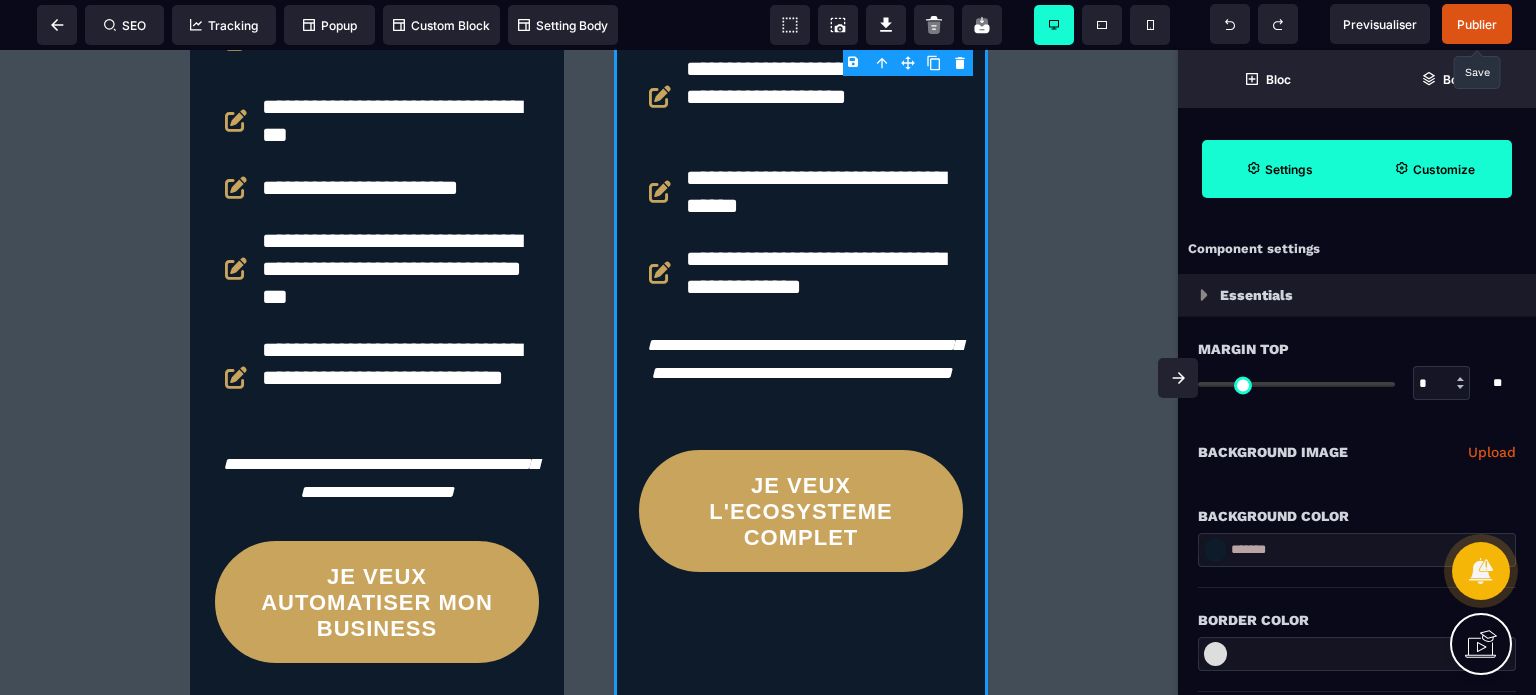click on "Customize" at bounding box center [1434, 169] 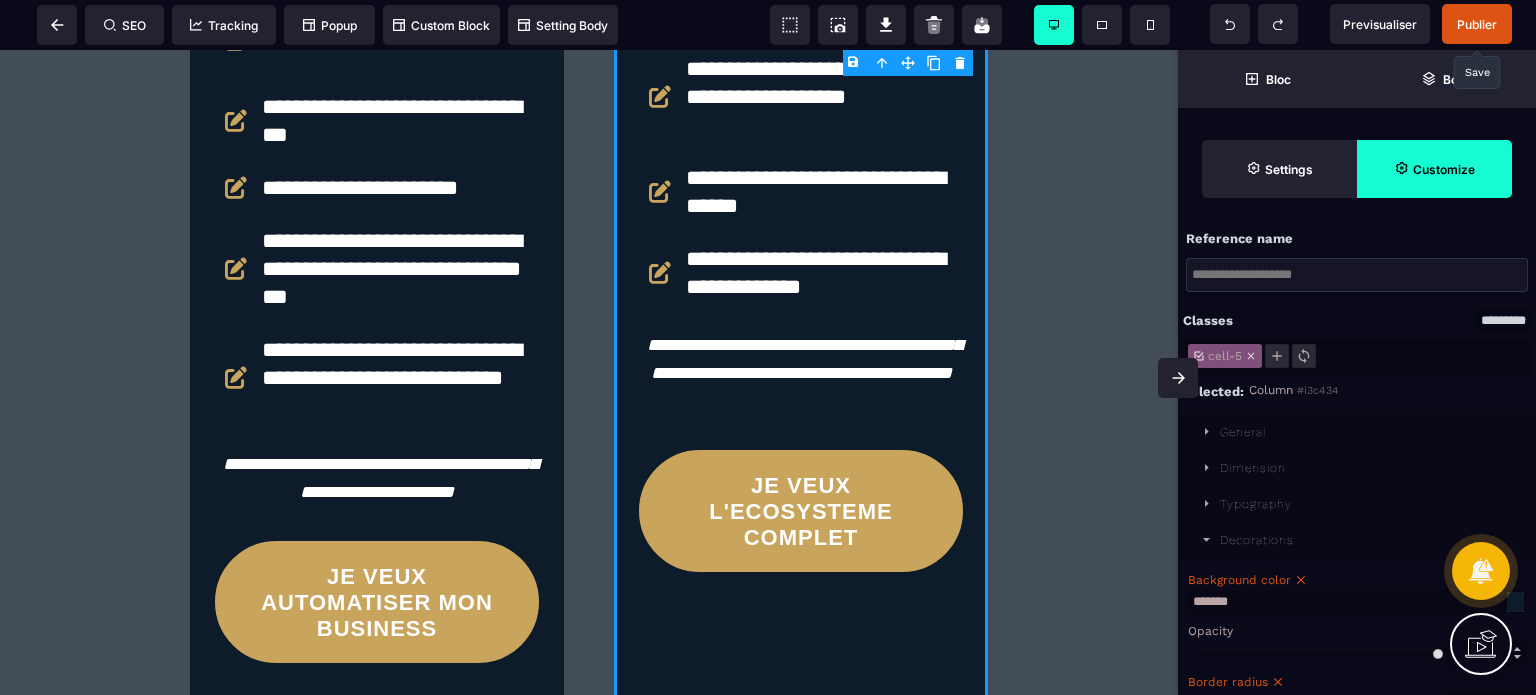 click on "Background color
*******
Opacity
Border radius
**
* **
Box shadow
0px 0px 0px 0px
Background
Border Top
Width
* **" at bounding box center [1357, 1011] 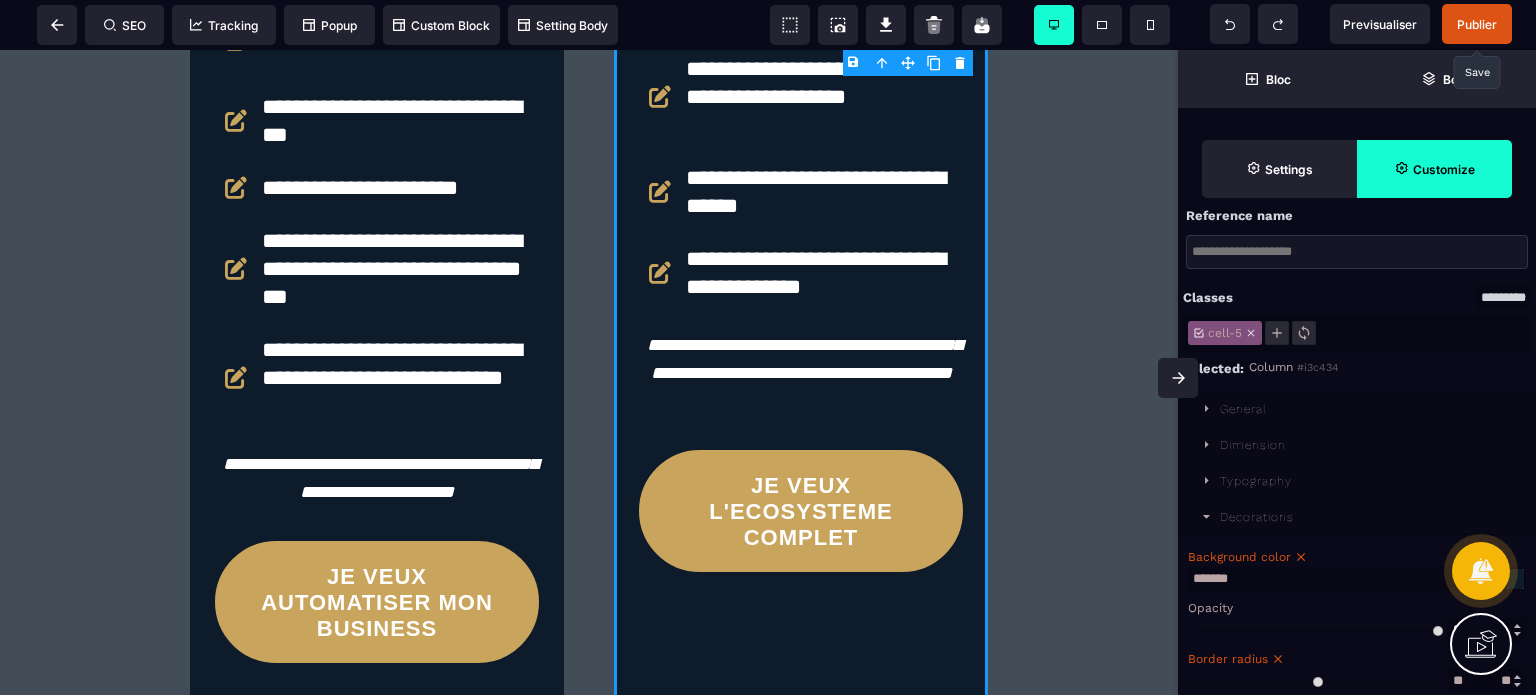 scroll, scrollTop: 21, scrollLeft: 0, axis: vertical 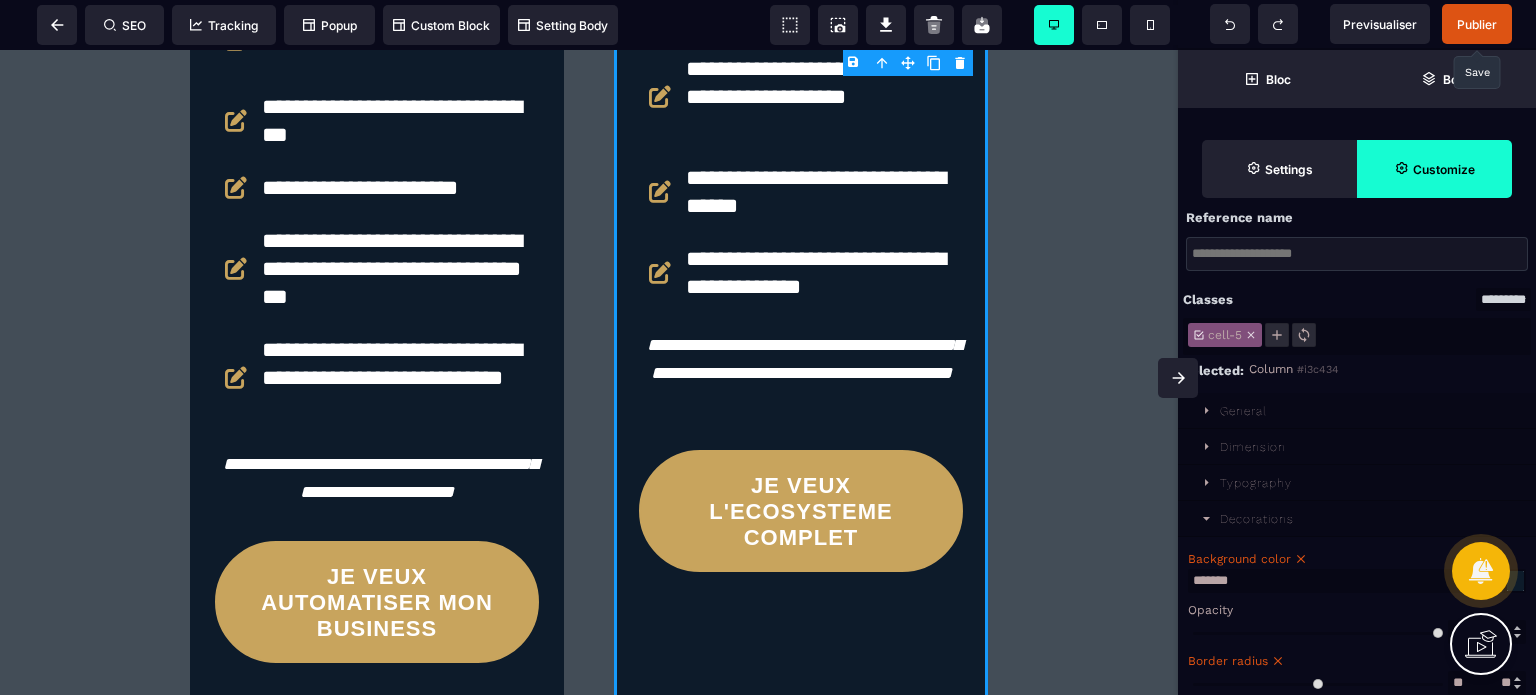 click on "Dimension" at bounding box center (1253, 447) 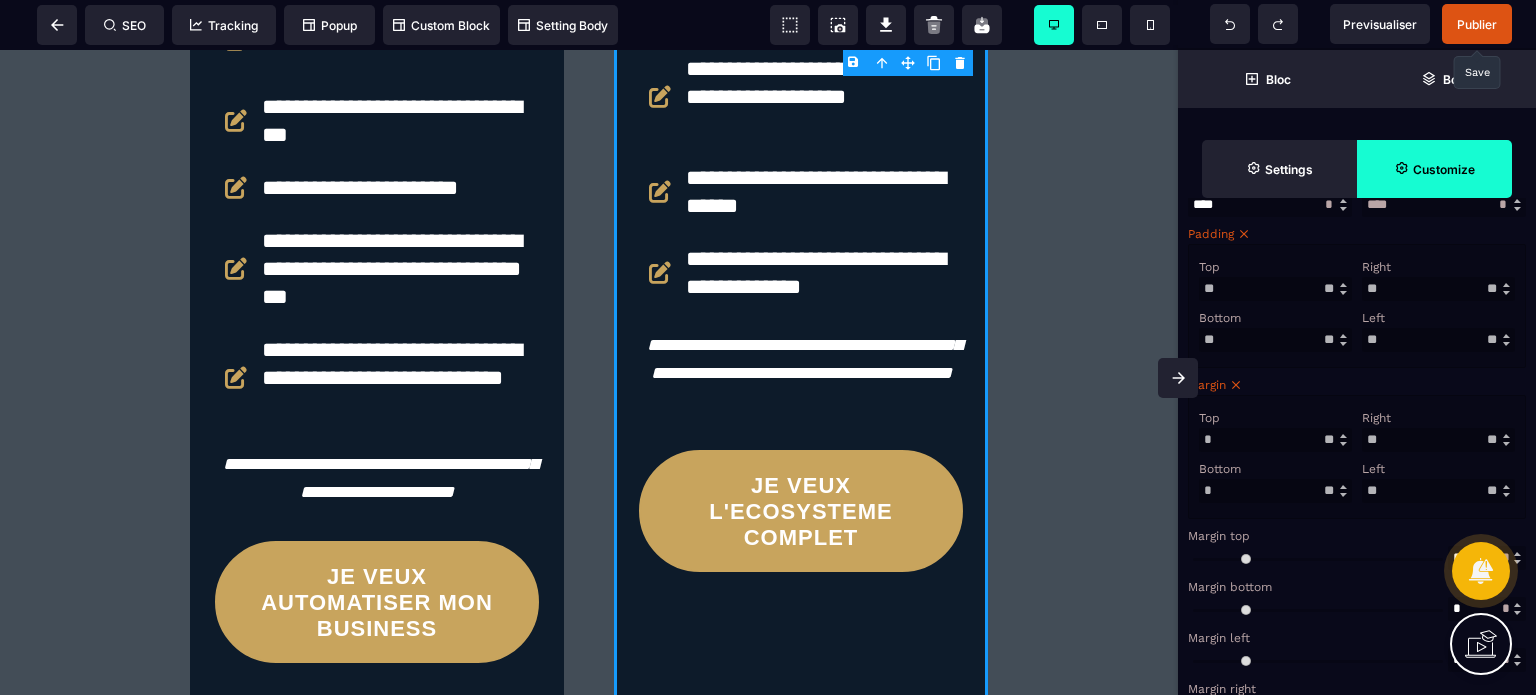 scroll, scrollTop: 381, scrollLeft: 0, axis: vertical 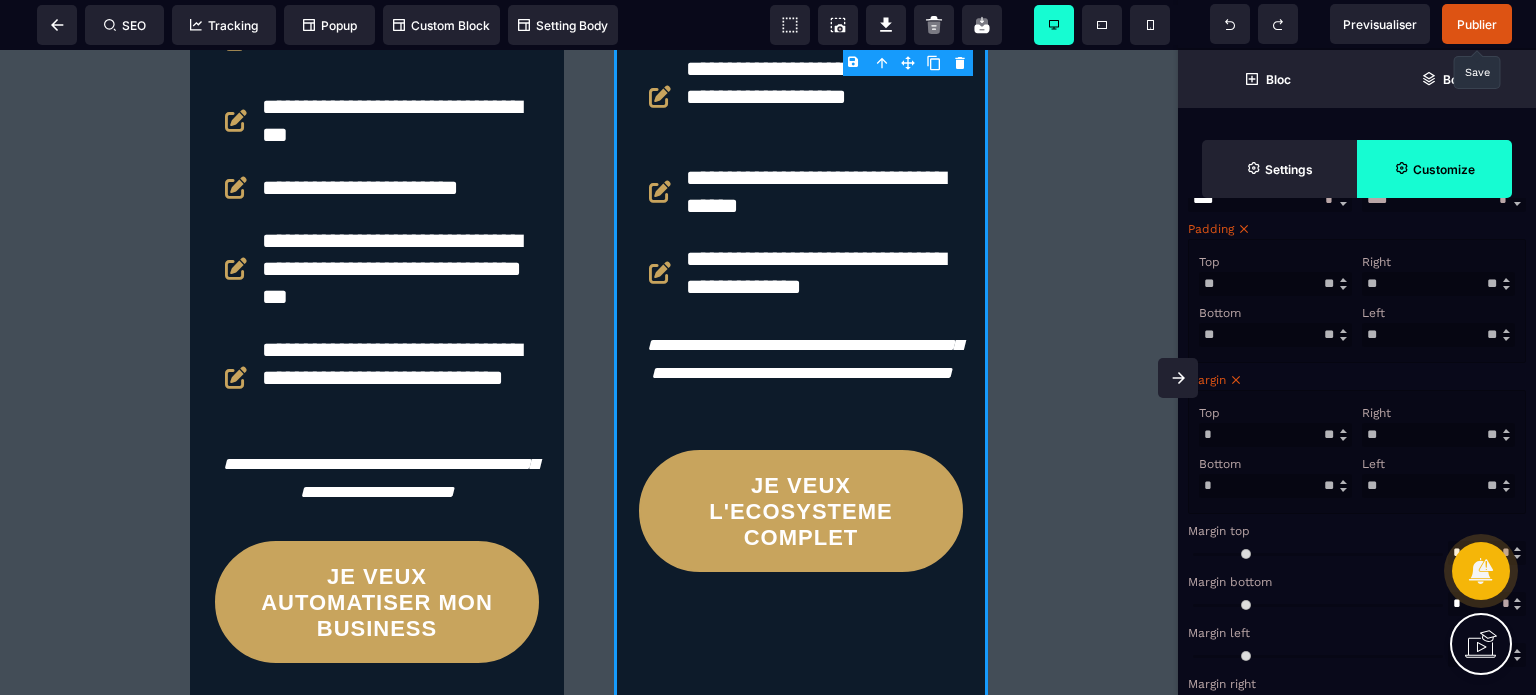 drag, startPoint x: 1386, startPoint y: 498, endPoint x: 1342, endPoint y: 507, distance: 44.911022 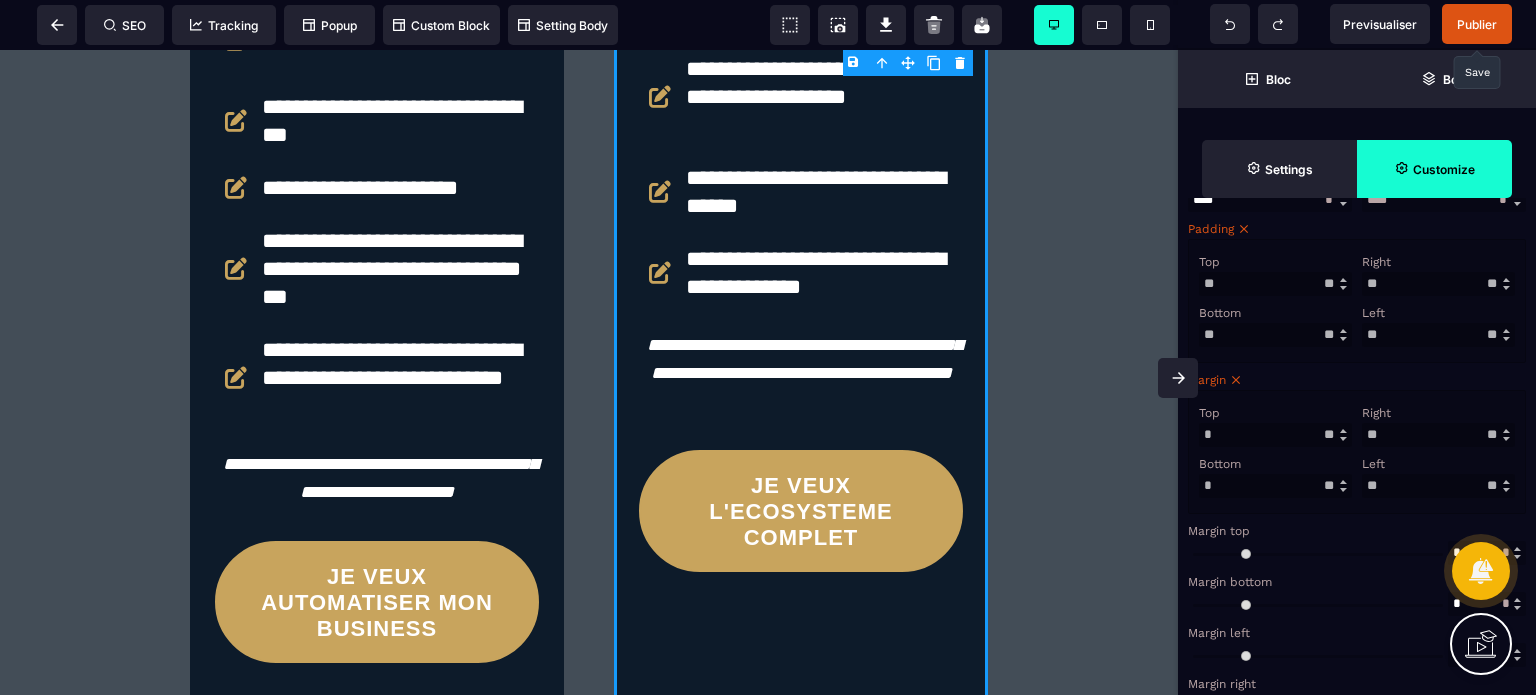 scroll, scrollTop: 6092, scrollLeft: 0, axis: vertical 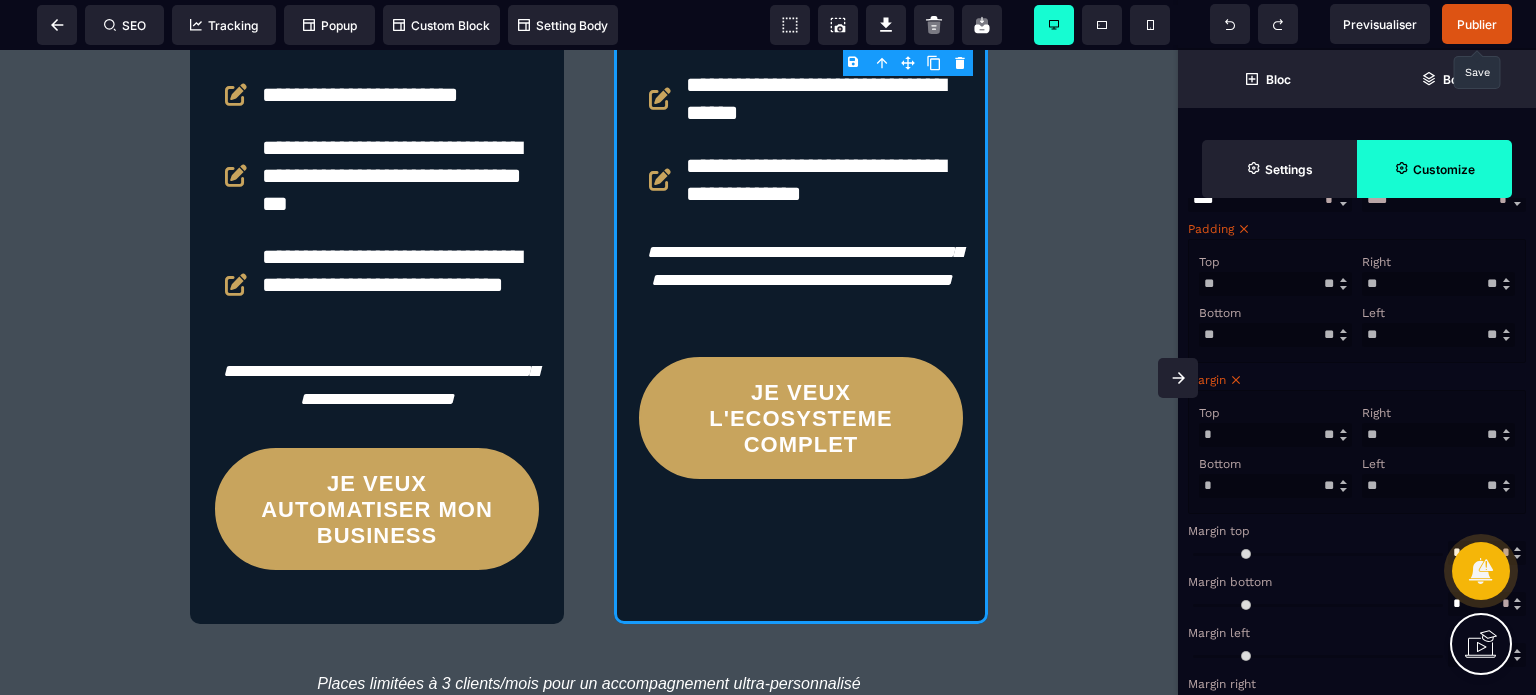 click on "Left" at bounding box center [1436, 464] 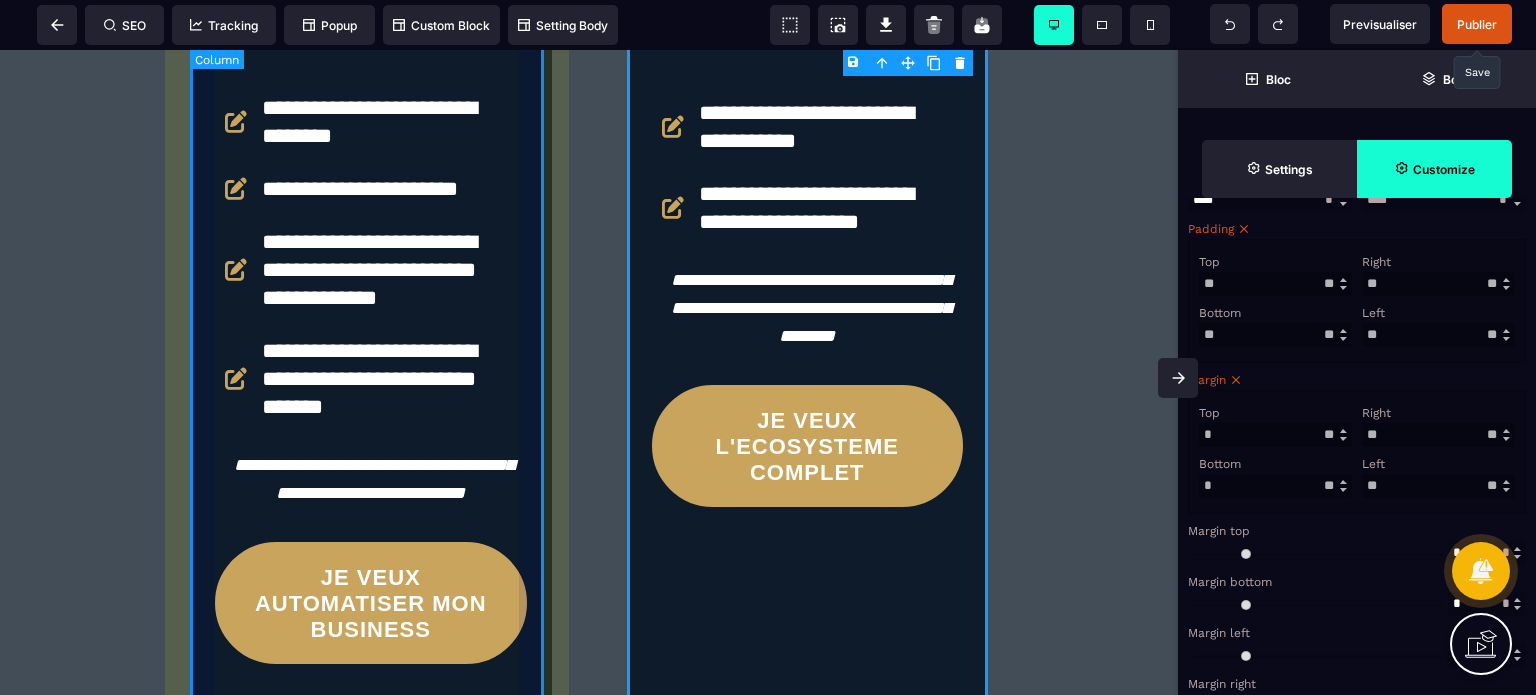 click on "**********" at bounding box center (371, -120) 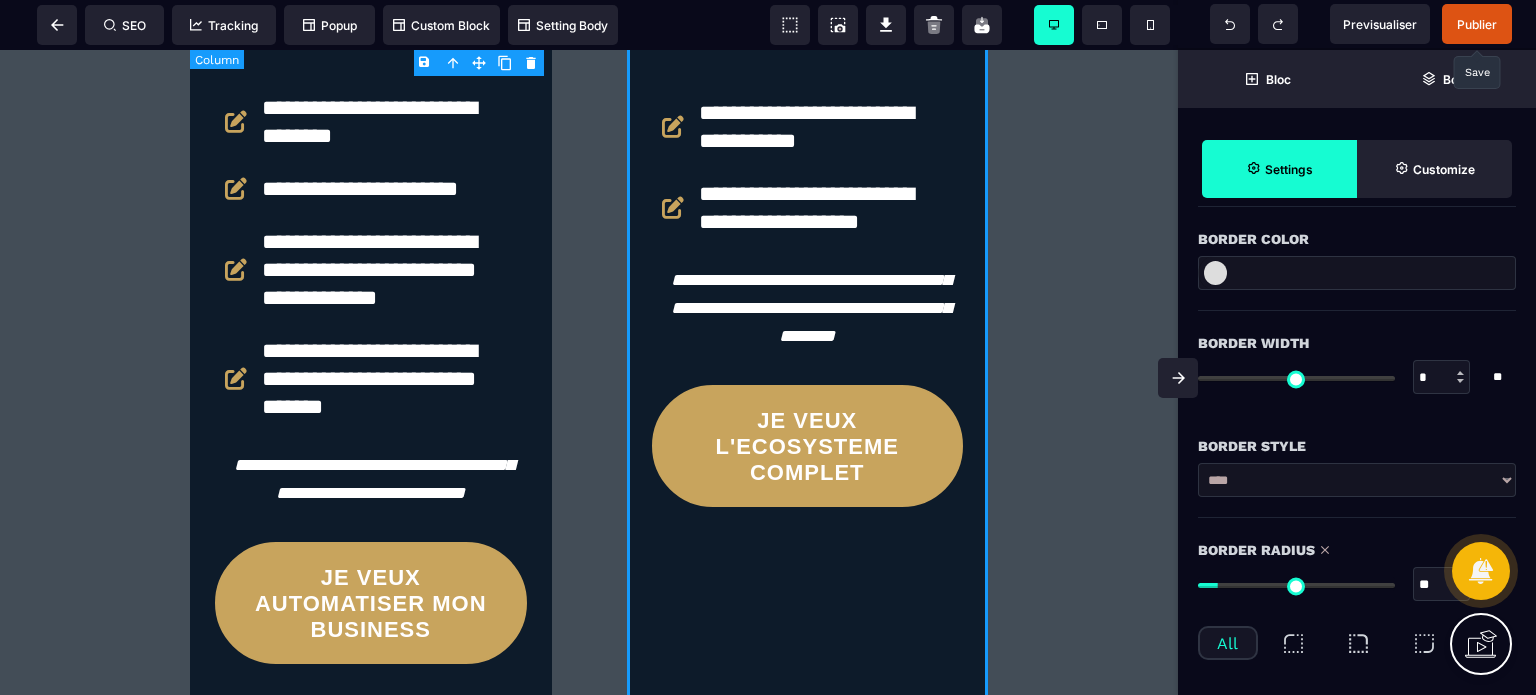 scroll, scrollTop: 0, scrollLeft: 0, axis: both 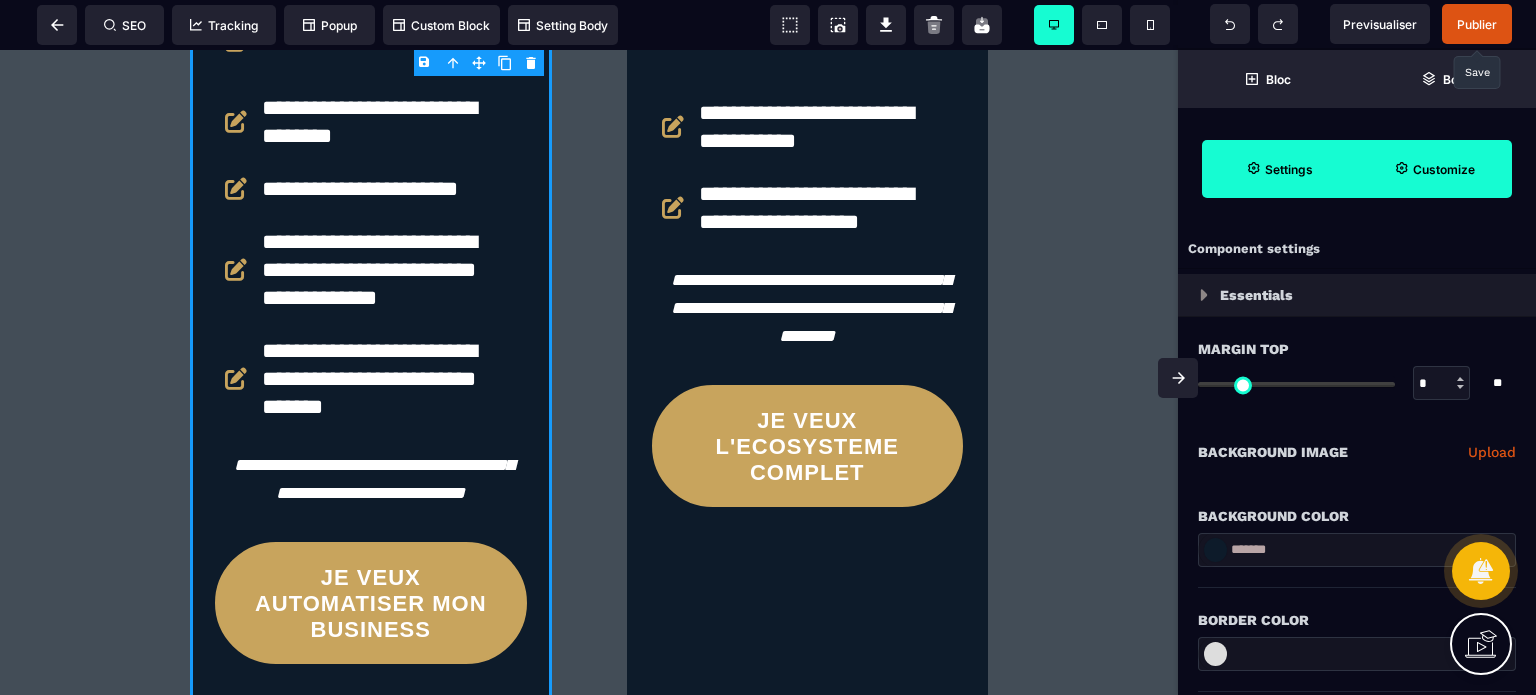 click on "Customize" at bounding box center (1434, 169) 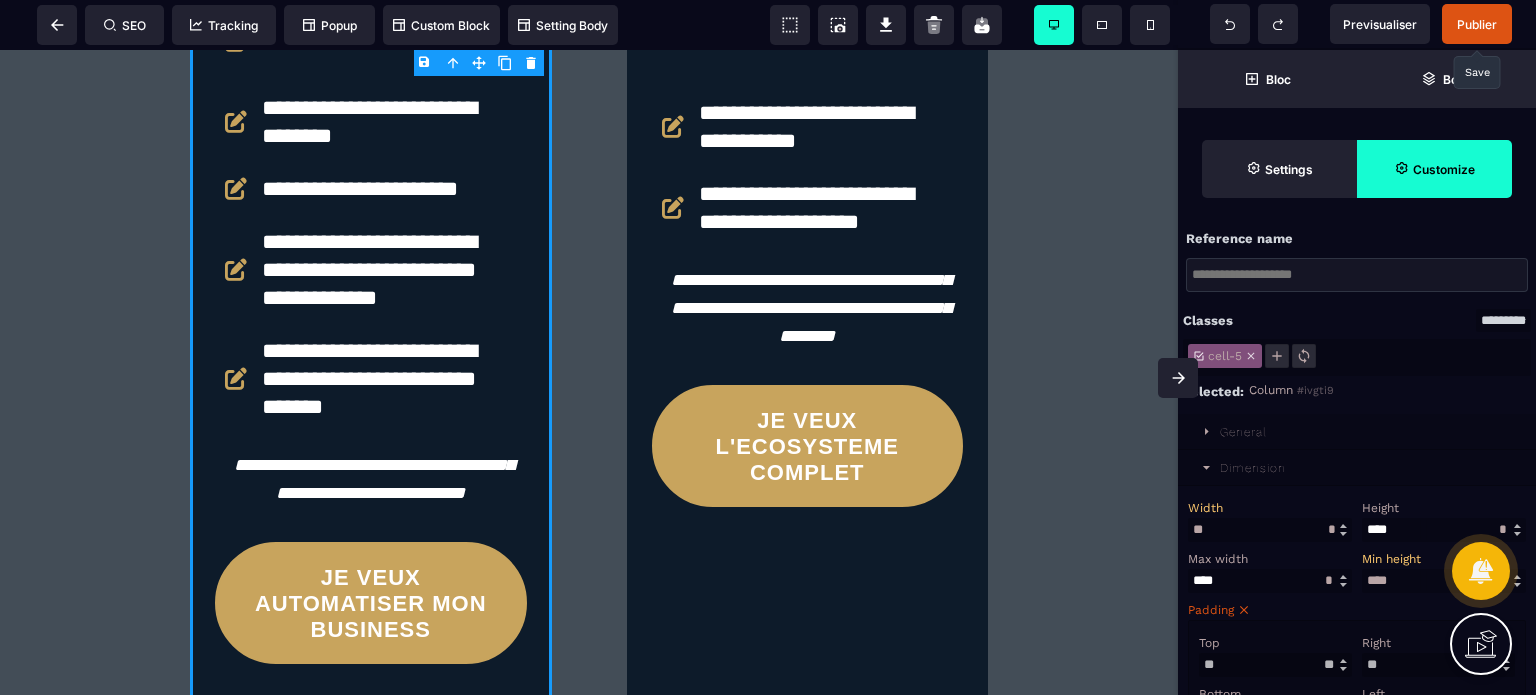 click on "Width
**
* ** *" at bounding box center (1270, 519) 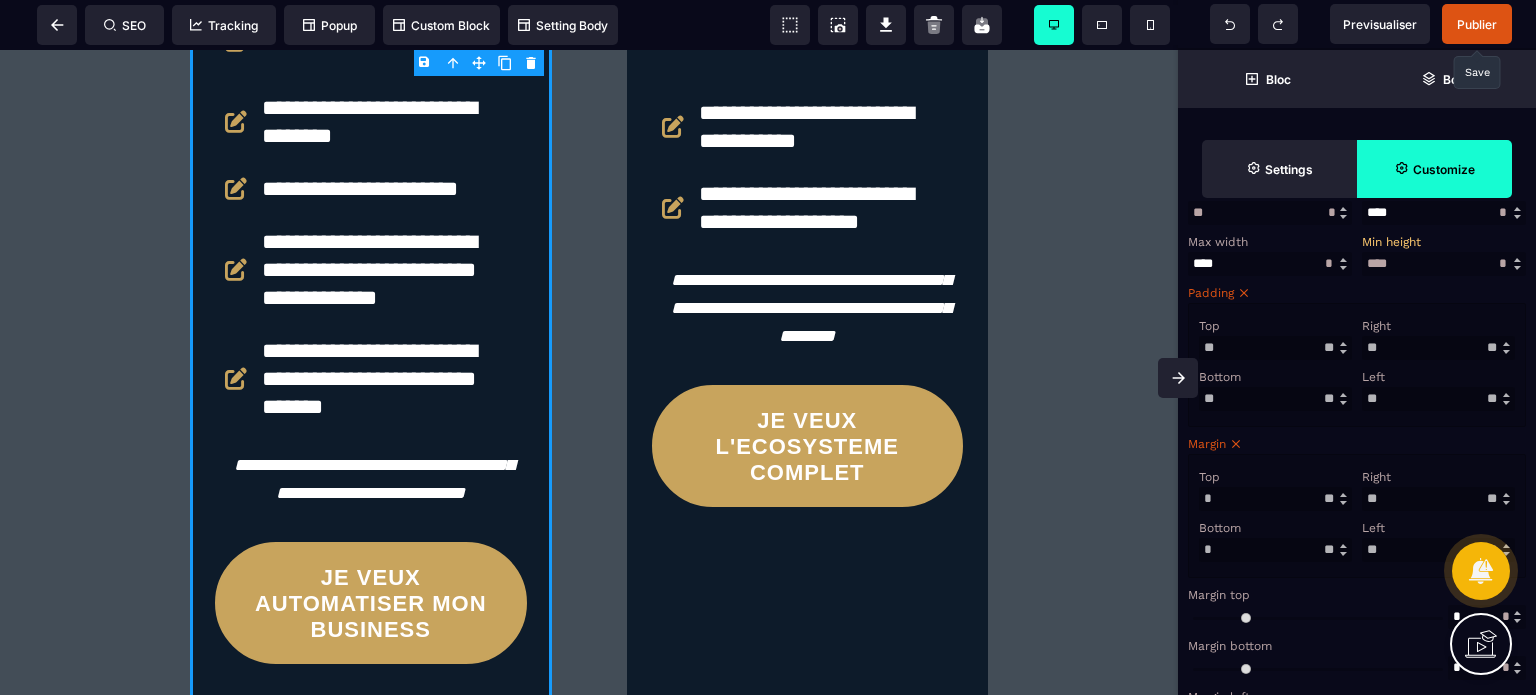 scroll, scrollTop: 320, scrollLeft: 0, axis: vertical 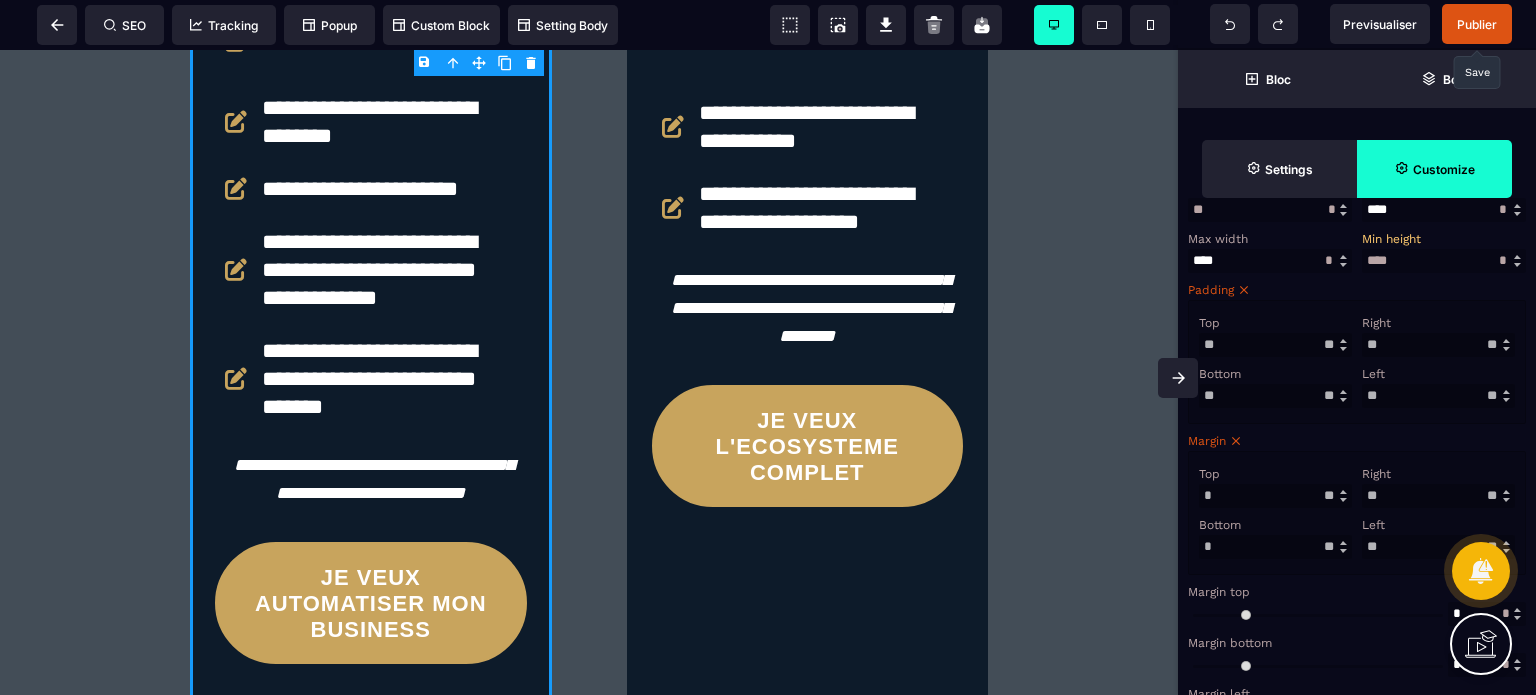 drag, startPoint x: 1402, startPoint y: 500, endPoint x: 1305, endPoint y: 522, distance: 99.46356 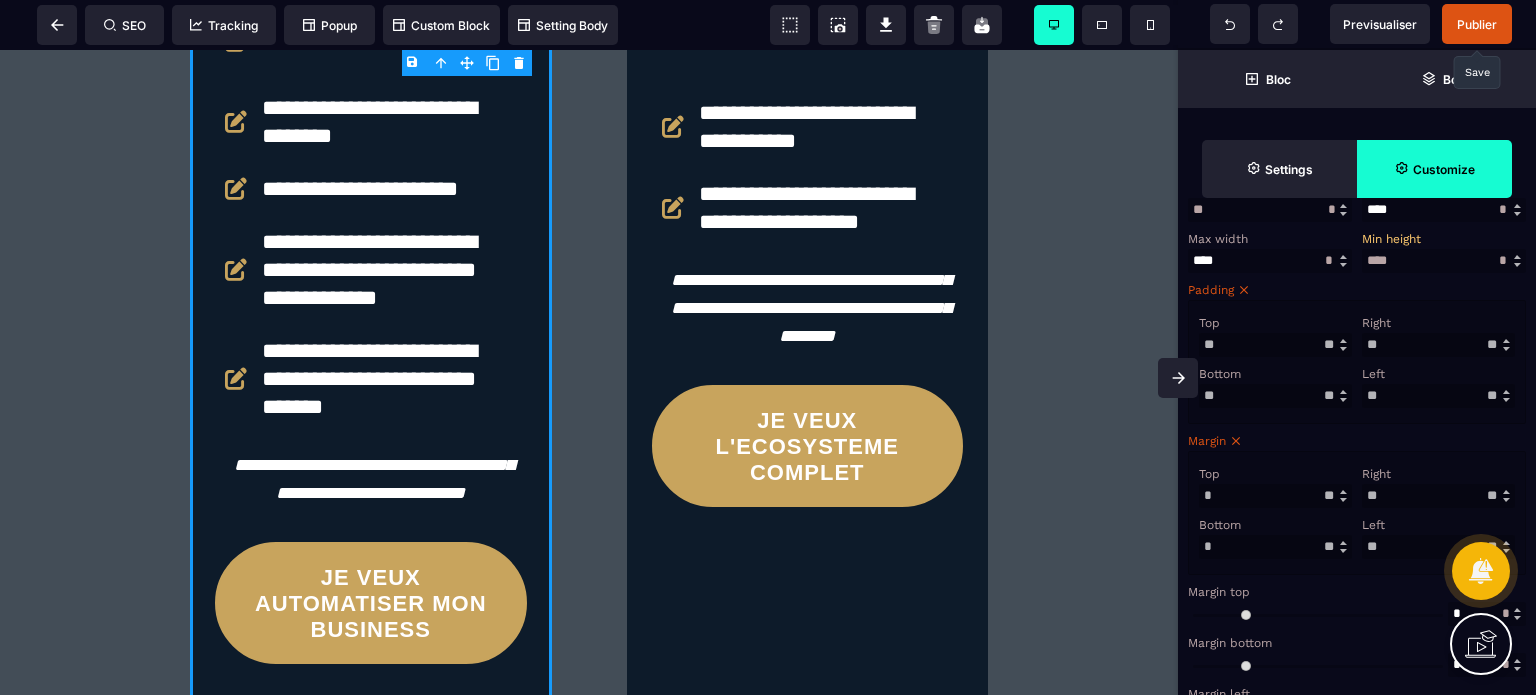 click on "Top
*
* ** * ** *** ** **
Right
**
* ** * ** *** ** **
Bottom
*
* ** * ** *** ** **
Left
**
* ** * ** *** ** **" at bounding box center (1357, 513) 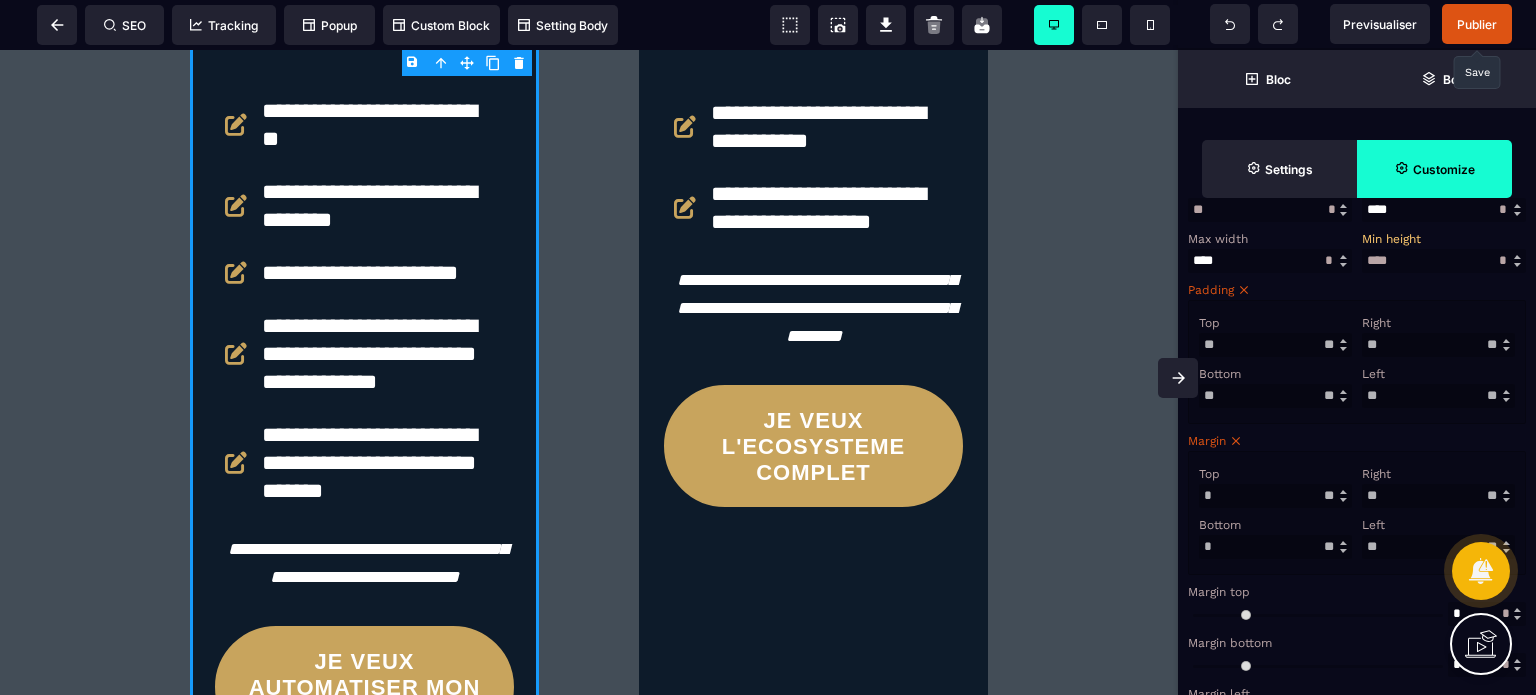 click at bounding box center [1178, 378] 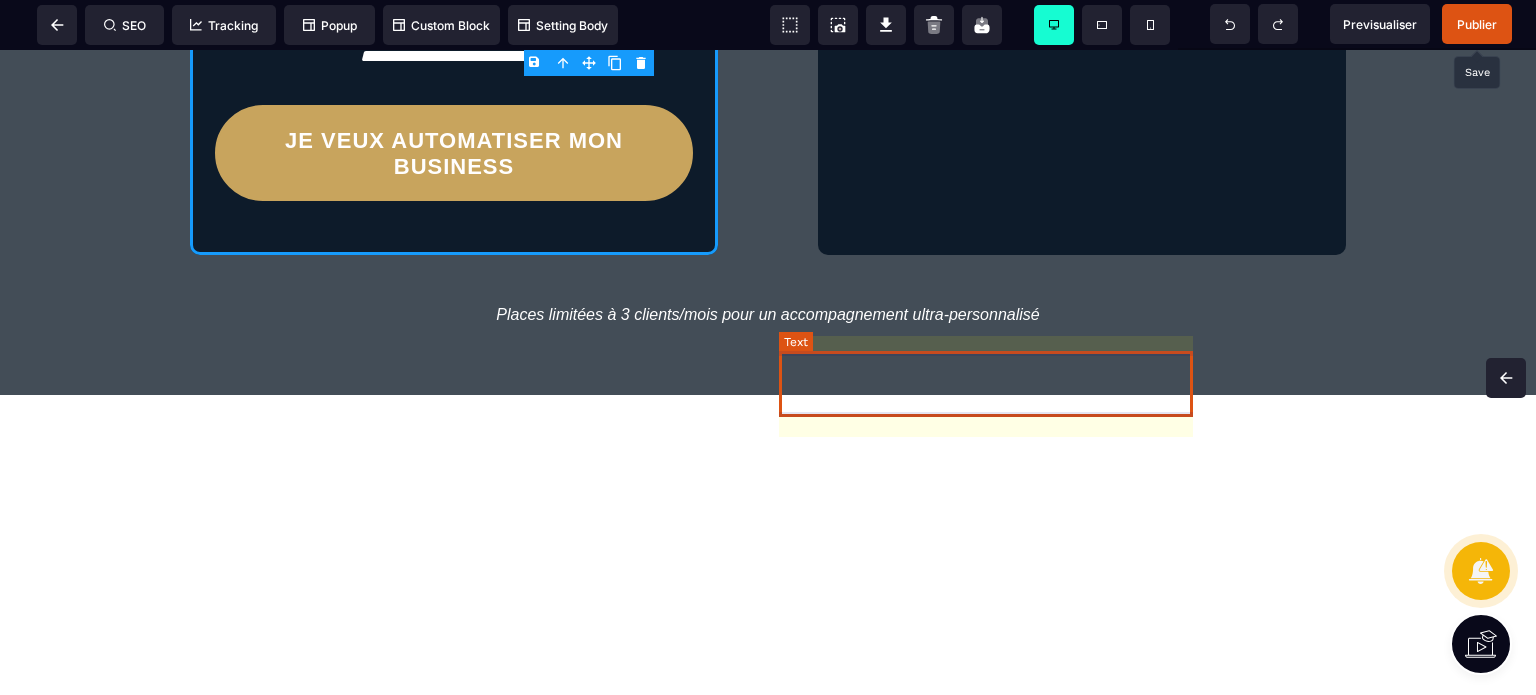 scroll, scrollTop: 0, scrollLeft: 0, axis: both 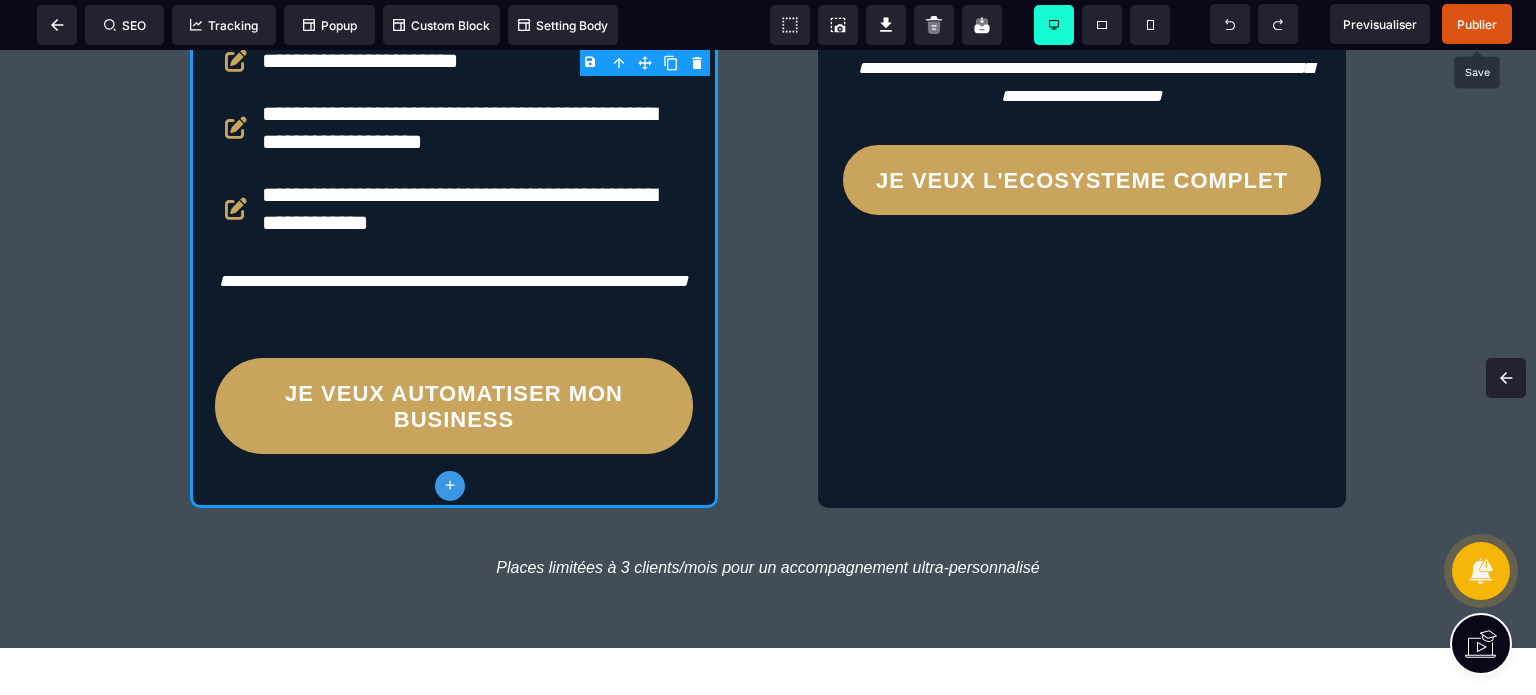 drag, startPoint x: 1533, startPoint y: 559, endPoint x: 1500, endPoint y: 623, distance: 72.00694 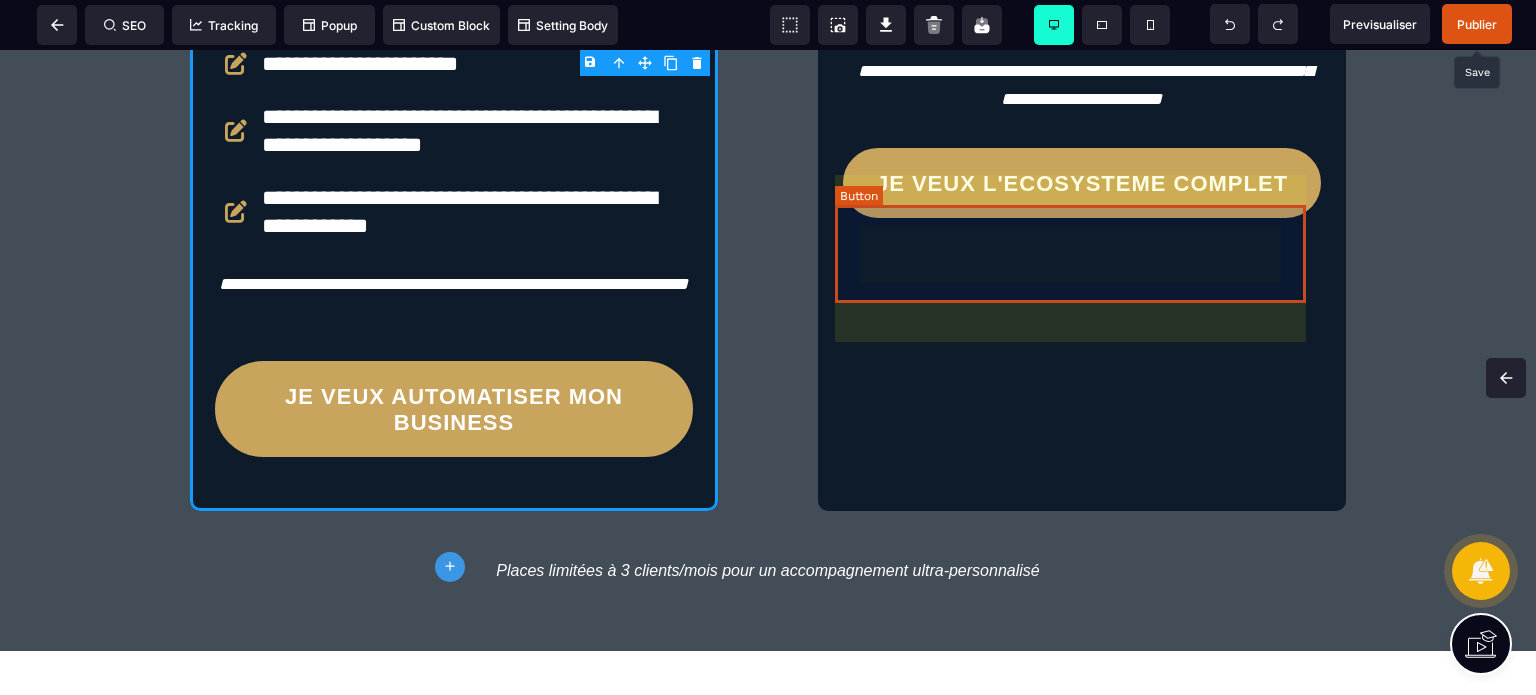 click on "JE VEUX L'ECOSYSTEME COMPLET" at bounding box center [1082, 183] 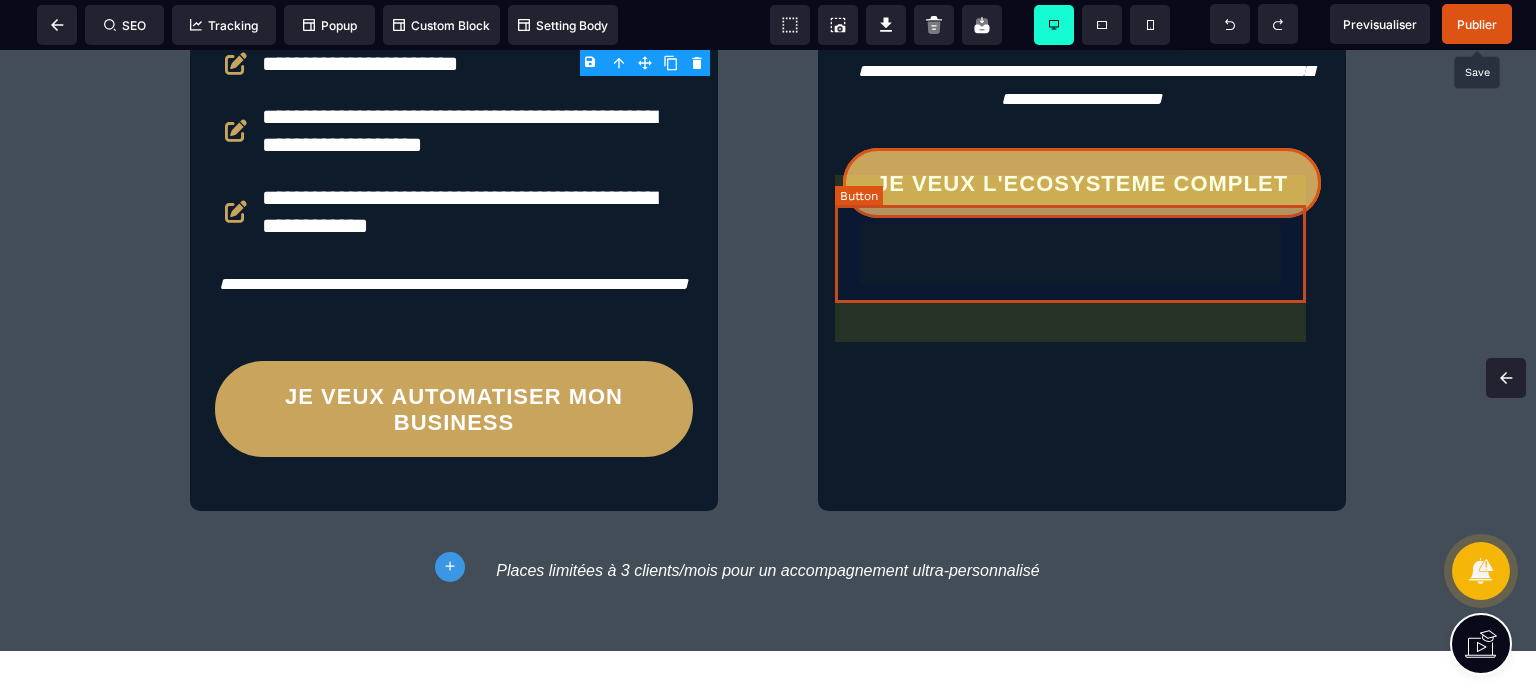 scroll, scrollTop: 6320, scrollLeft: 0, axis: vertical 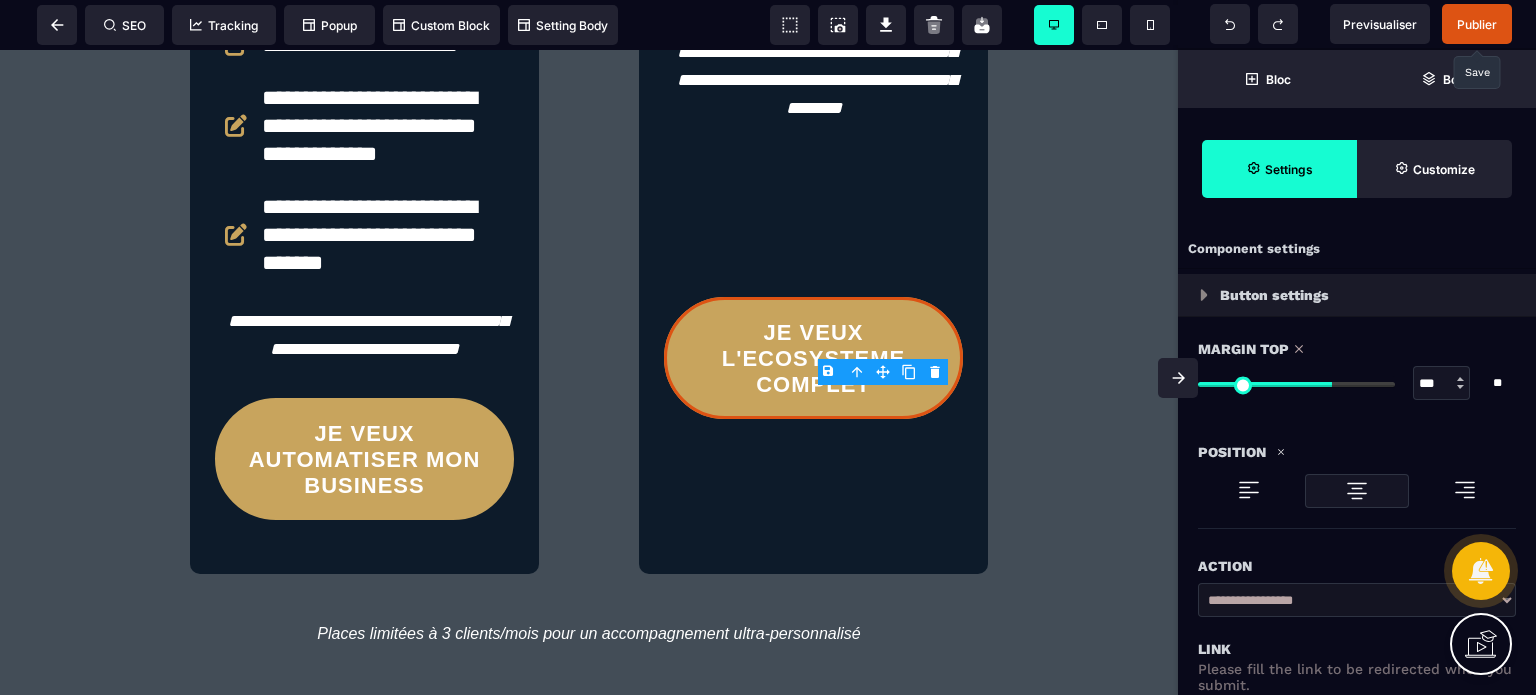 drag, startPoint x: 1225, startPoint y: 385, endPoint x: 1329, endPoint y: 397, distance: 104.69002 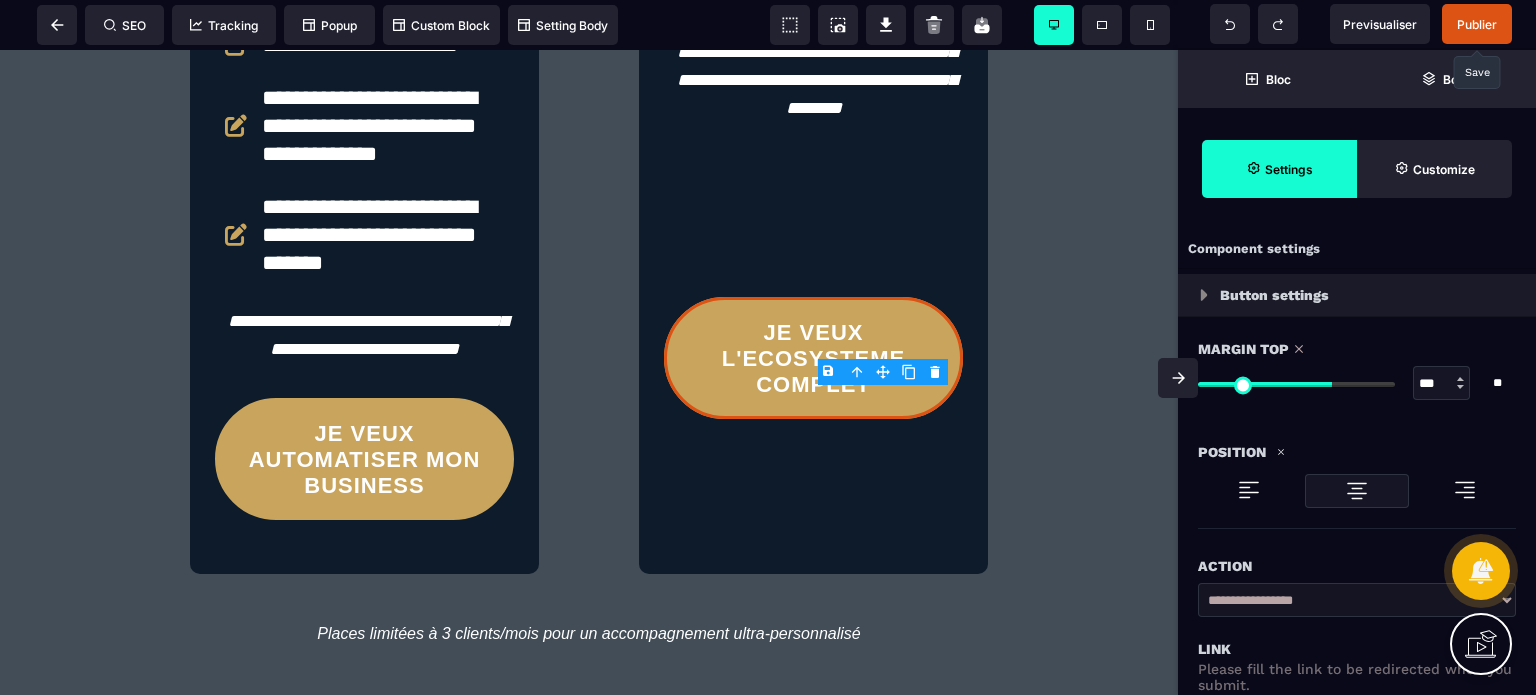 click at bounding box center [1296, 384] 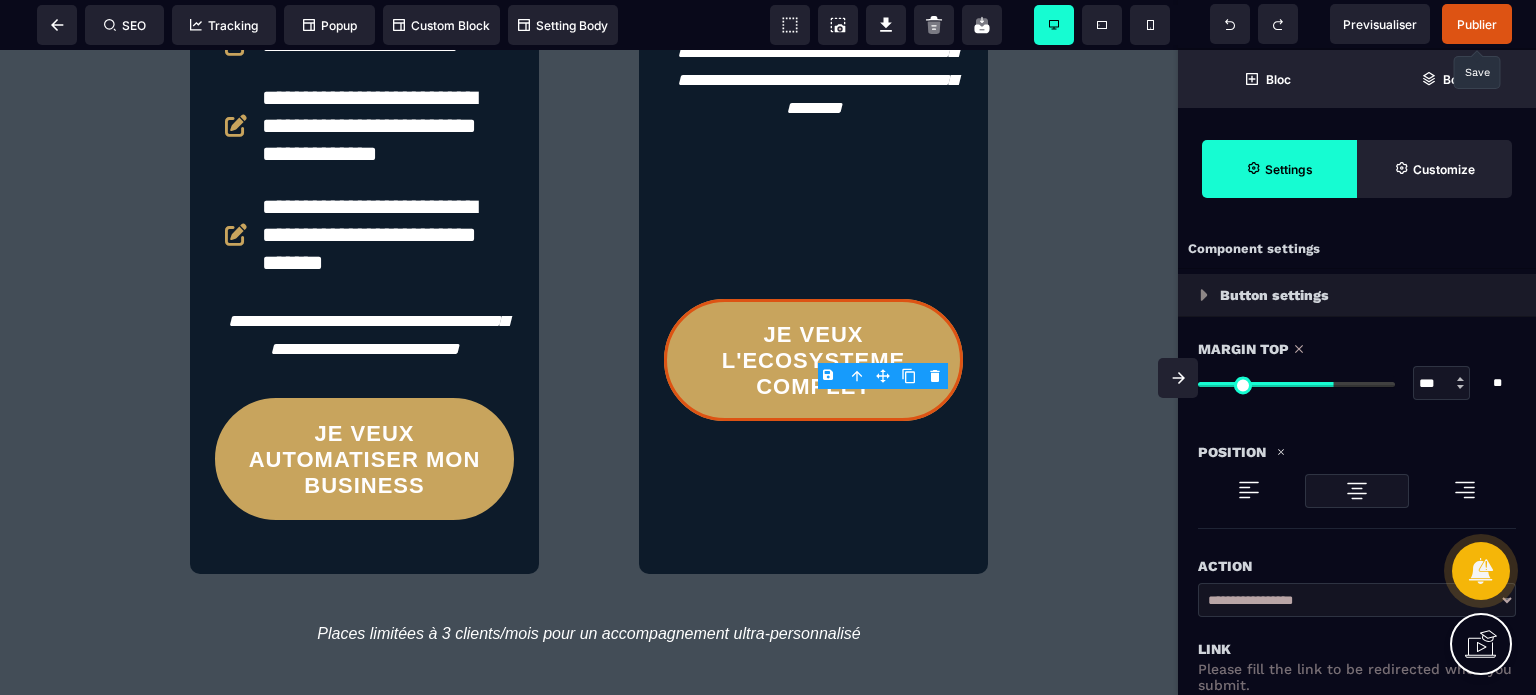 click 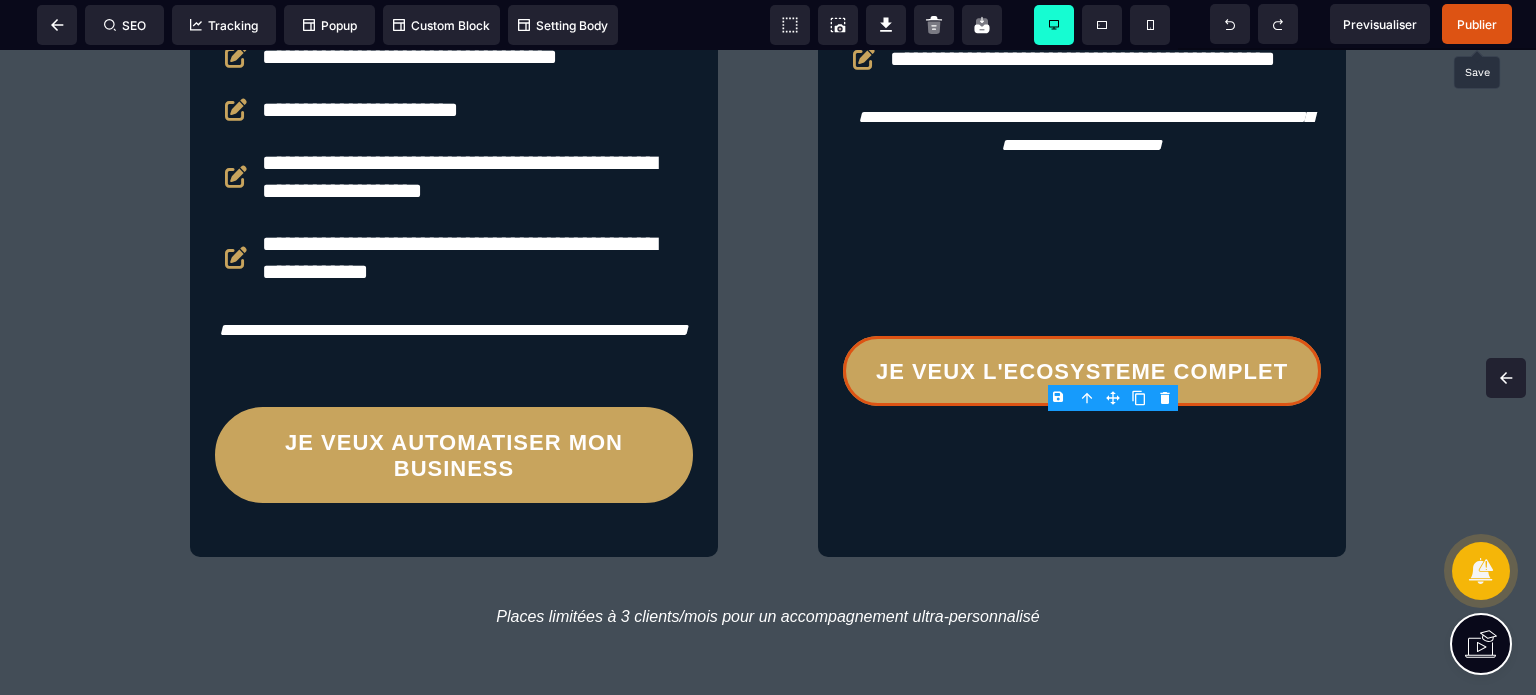 scroll, scrollTop: 5325, scrollLeft: 0, axis: vertical 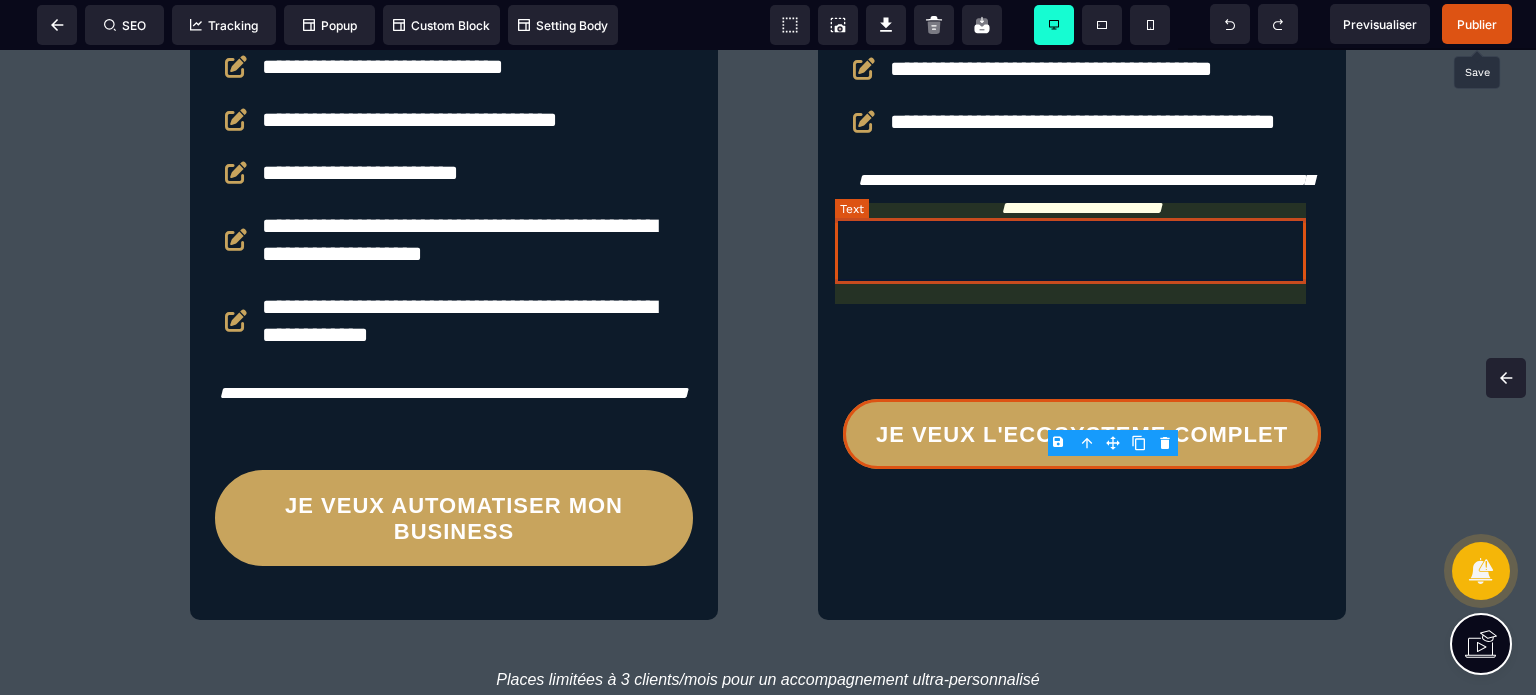 click on "**********" at bounding box center [1082, 194] 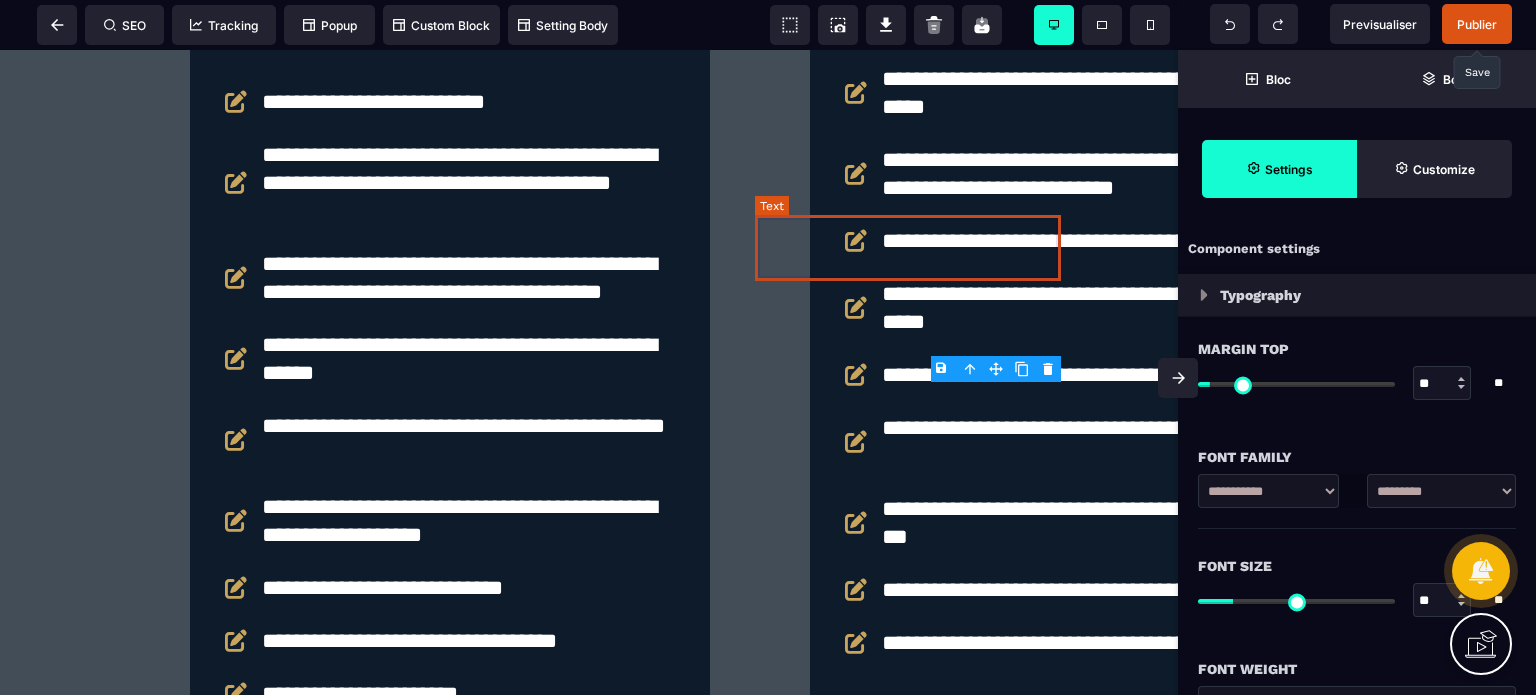 scroll, scrollTop: 6141, scrollLeft: 0, axis: vertical 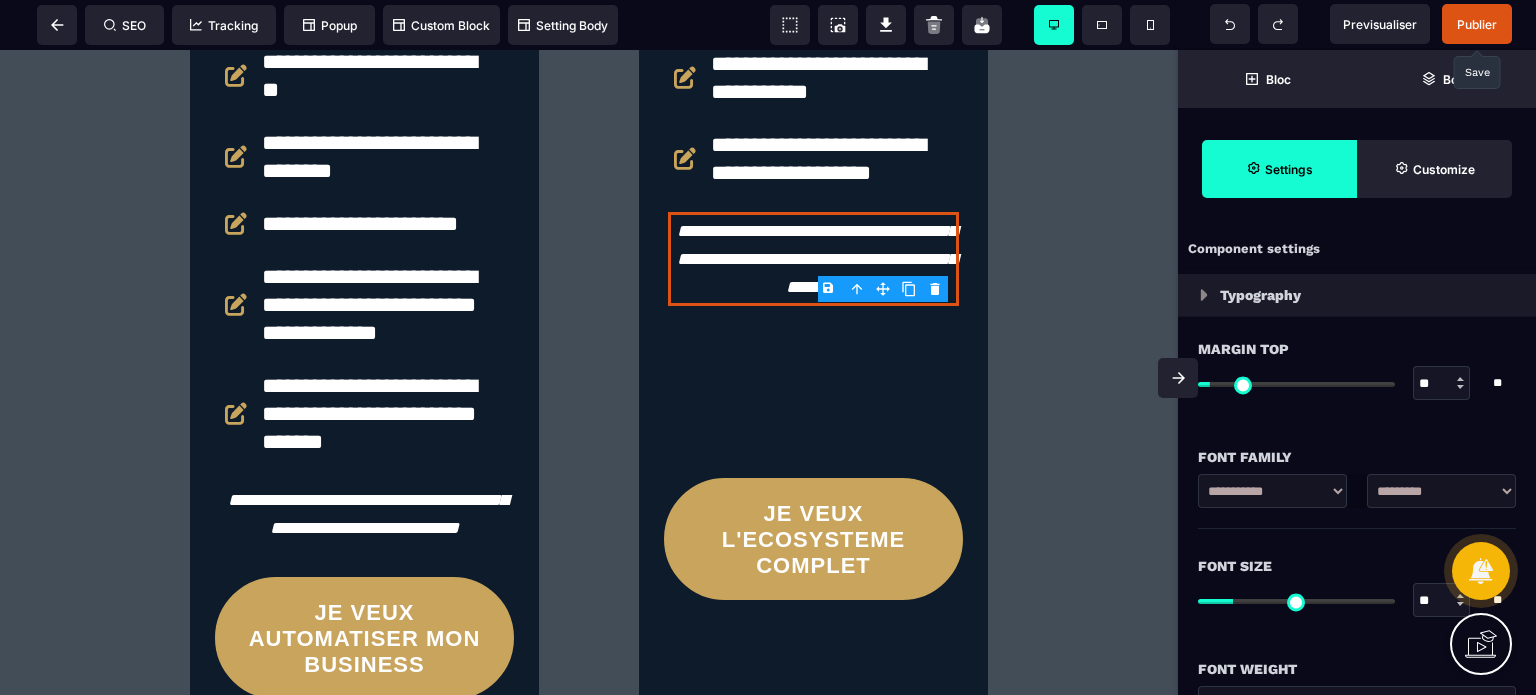 drag, startPoint x: 1423, startPoint y: 380, endPoint x: 1414, endPoint y: 387, distance: 11.401754 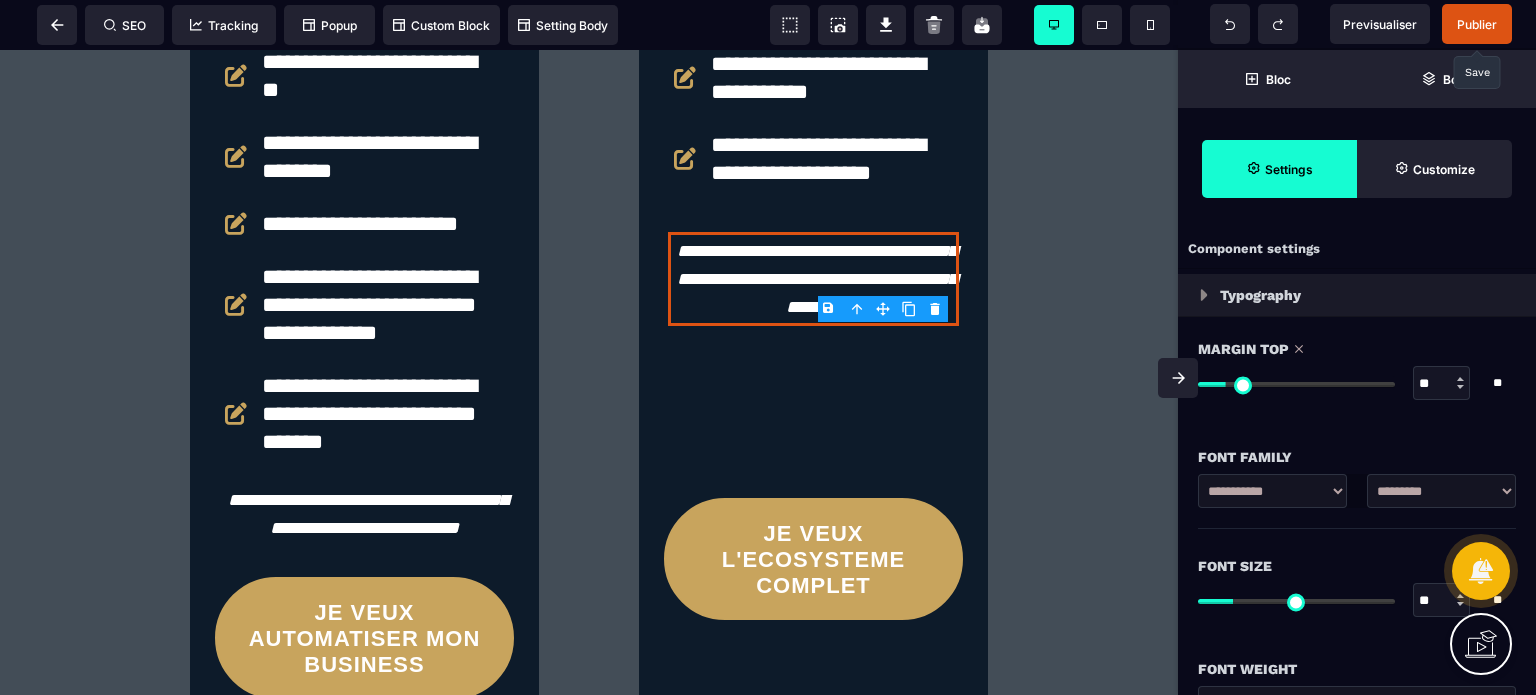 click at bounding box center (1178, 378) 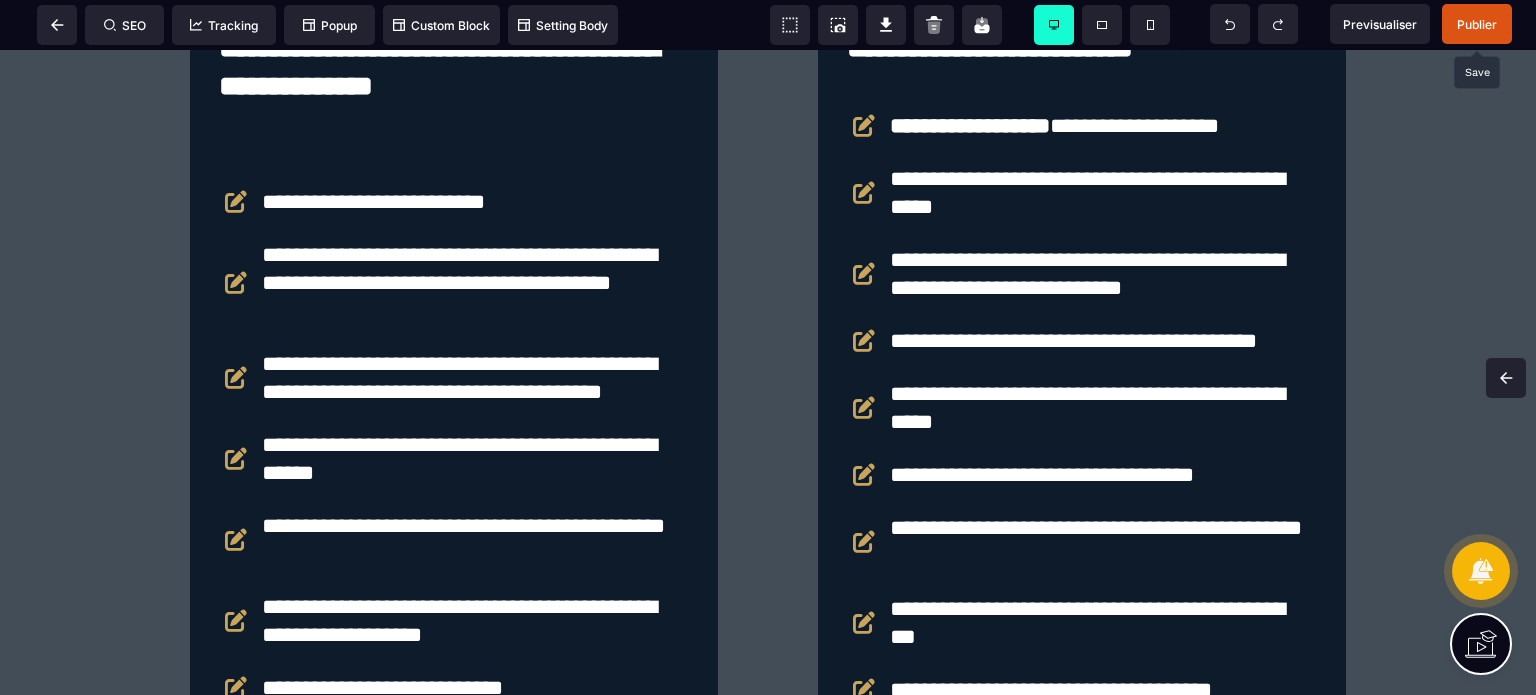 scroll, scrollTop: 4469, scrollLeft: 0, axis: vertical 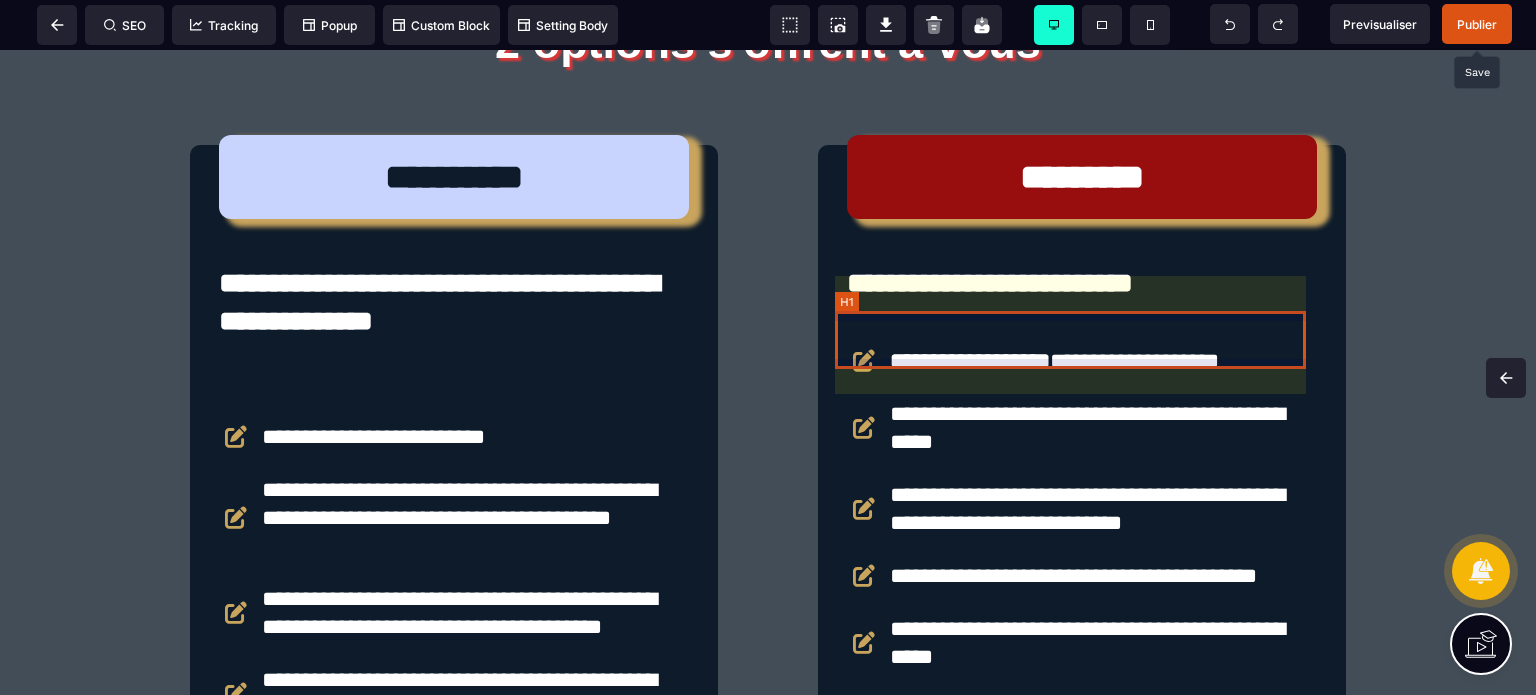 click on "**********" at bounding box center [1082, 283] 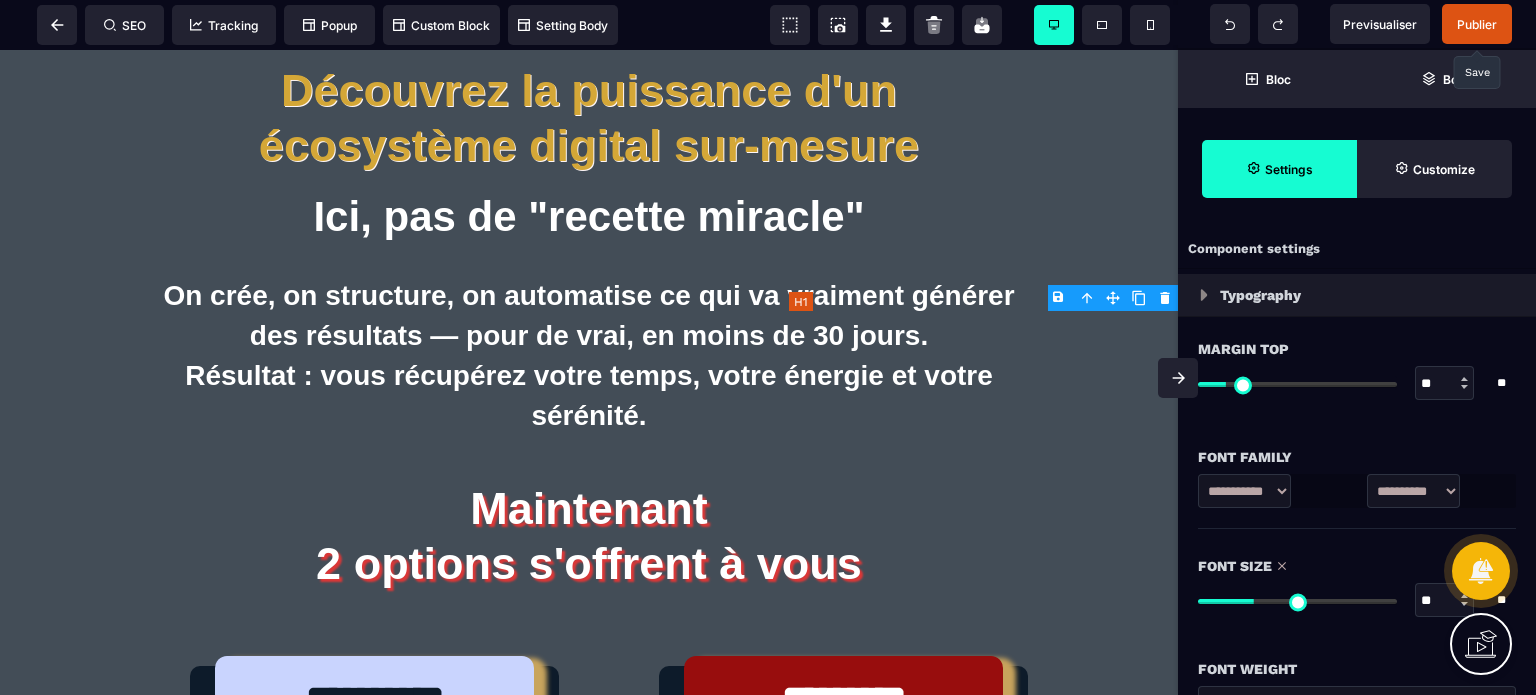 scroll, scrollTop: 5023, scrollLeft: 0, axis: vertical 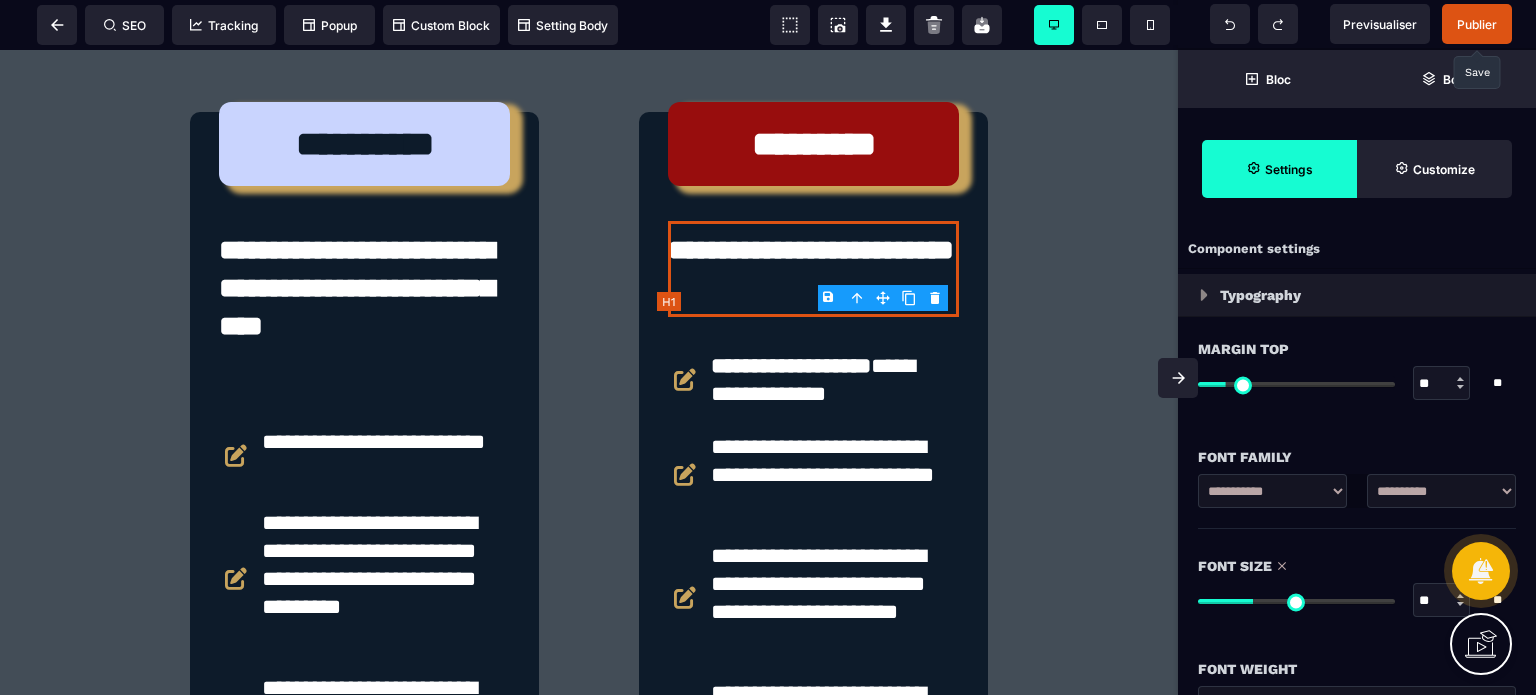 click on "**********" at bounding box center [814, 269] 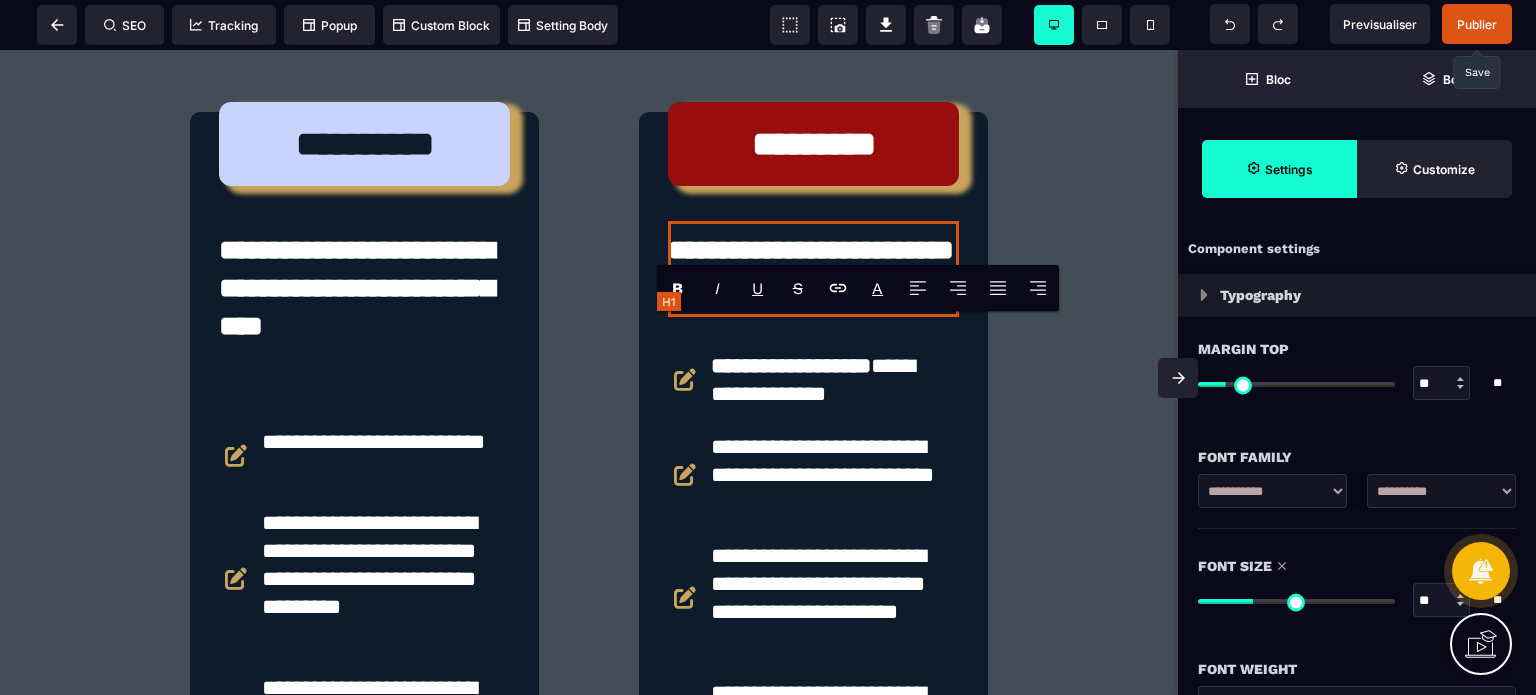 click on "**********" at bounding box center [814, 269] 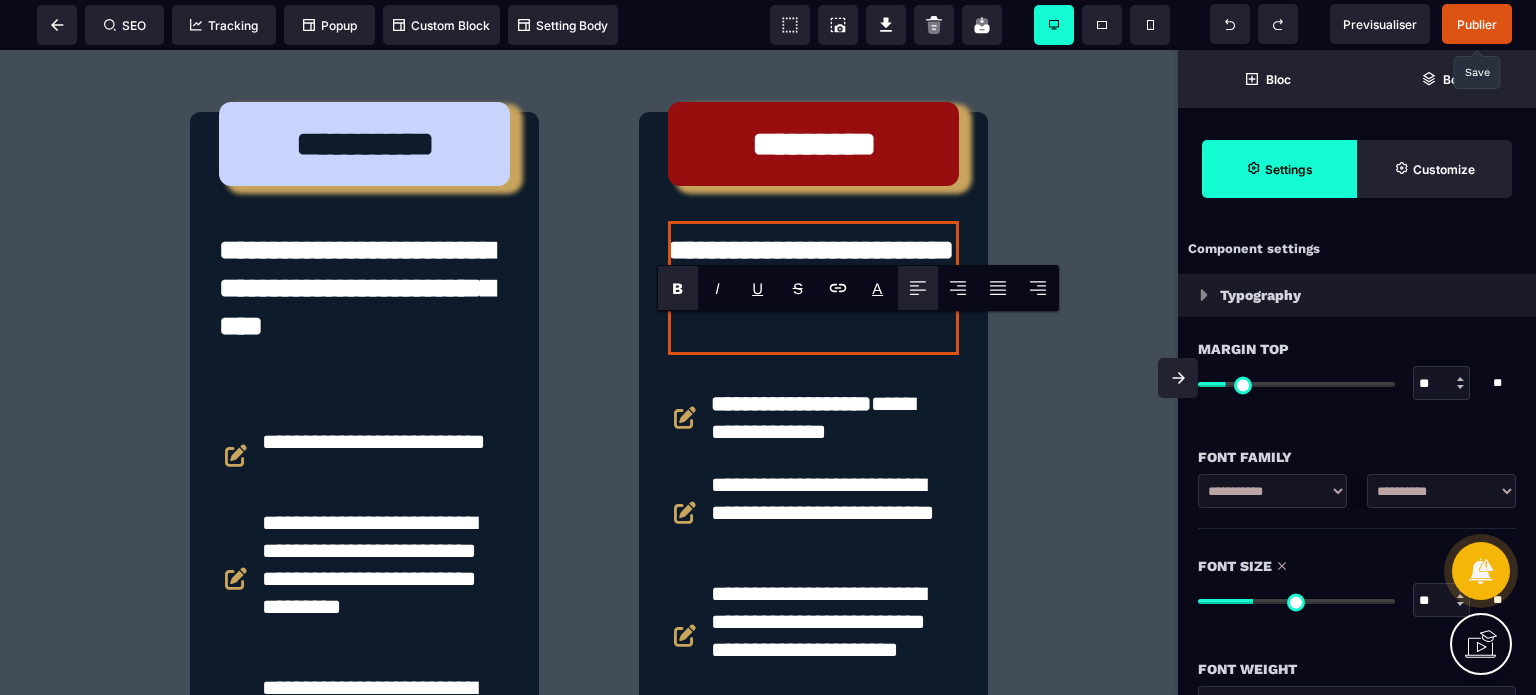 click at bounding box center (1178, 378) 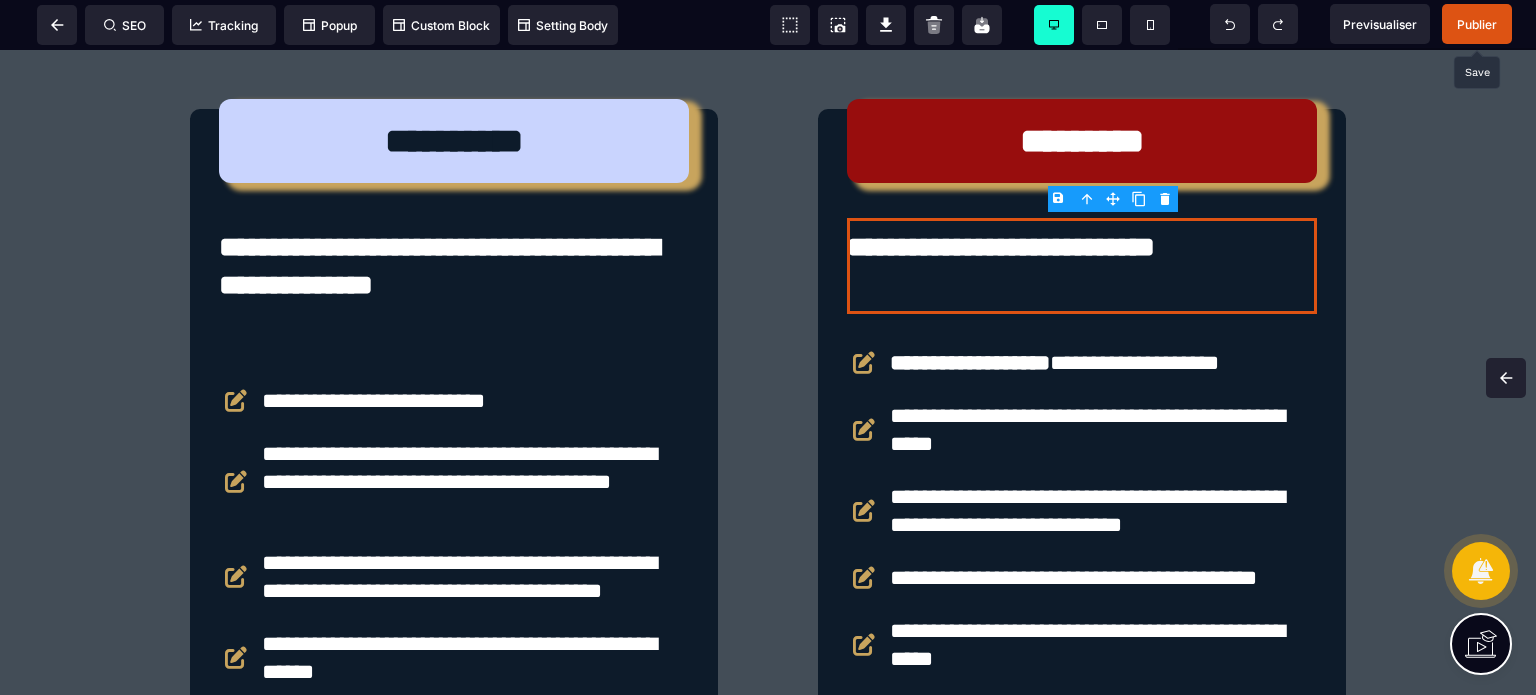 scroll, scrollTop: 4397, scrollLeft: 0, axis: vertical 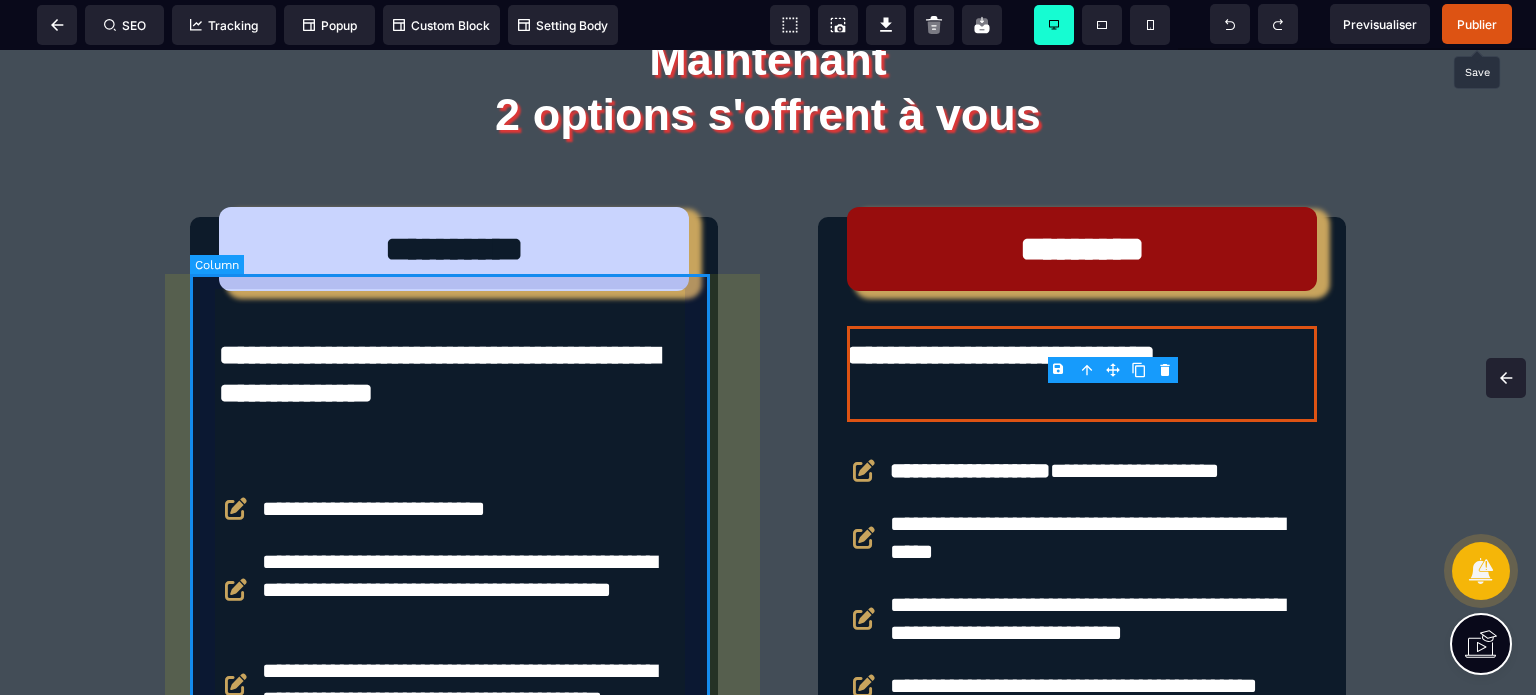 click on "**********" at bounding box center [454, 882] 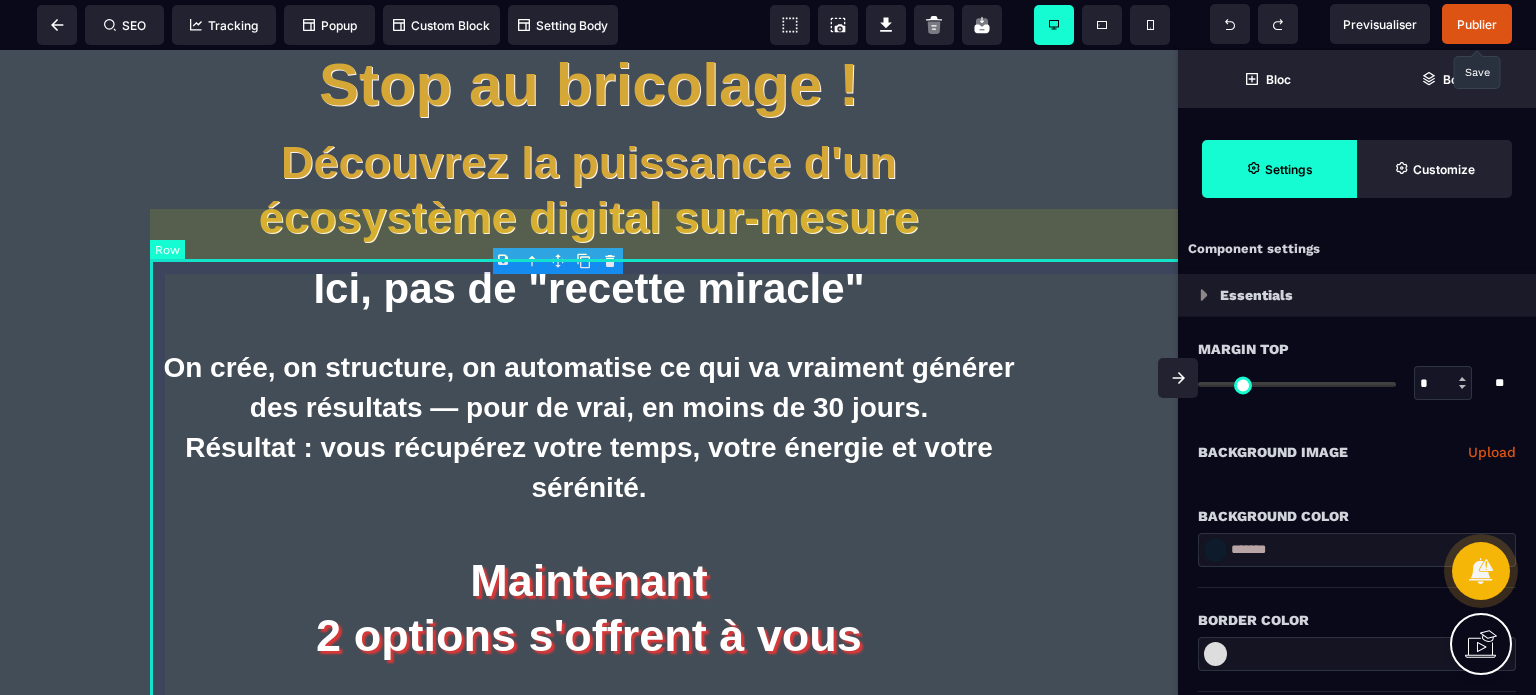 scroll, scrollTop: 4952, scrollLeft: 0, axis: vertical 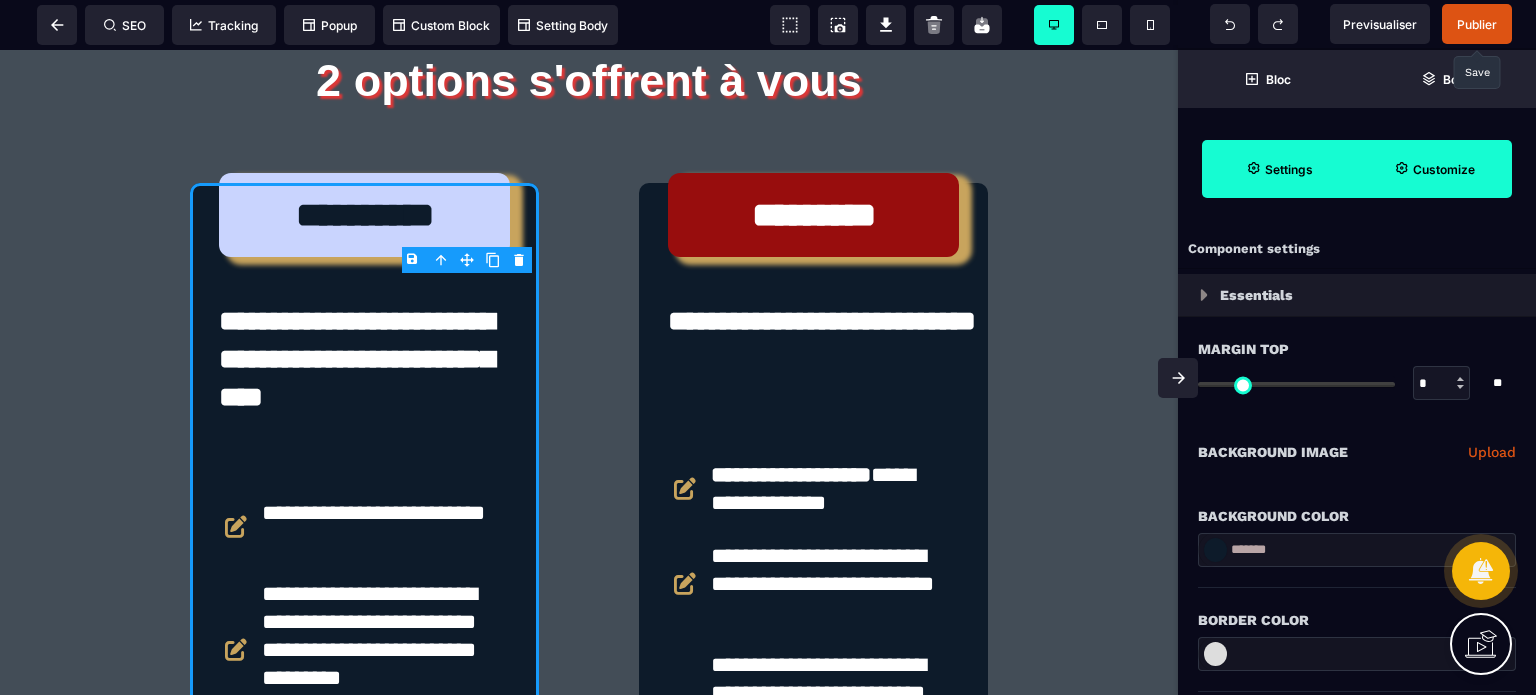 click on "Customize" at bounding box center (1434, 169) 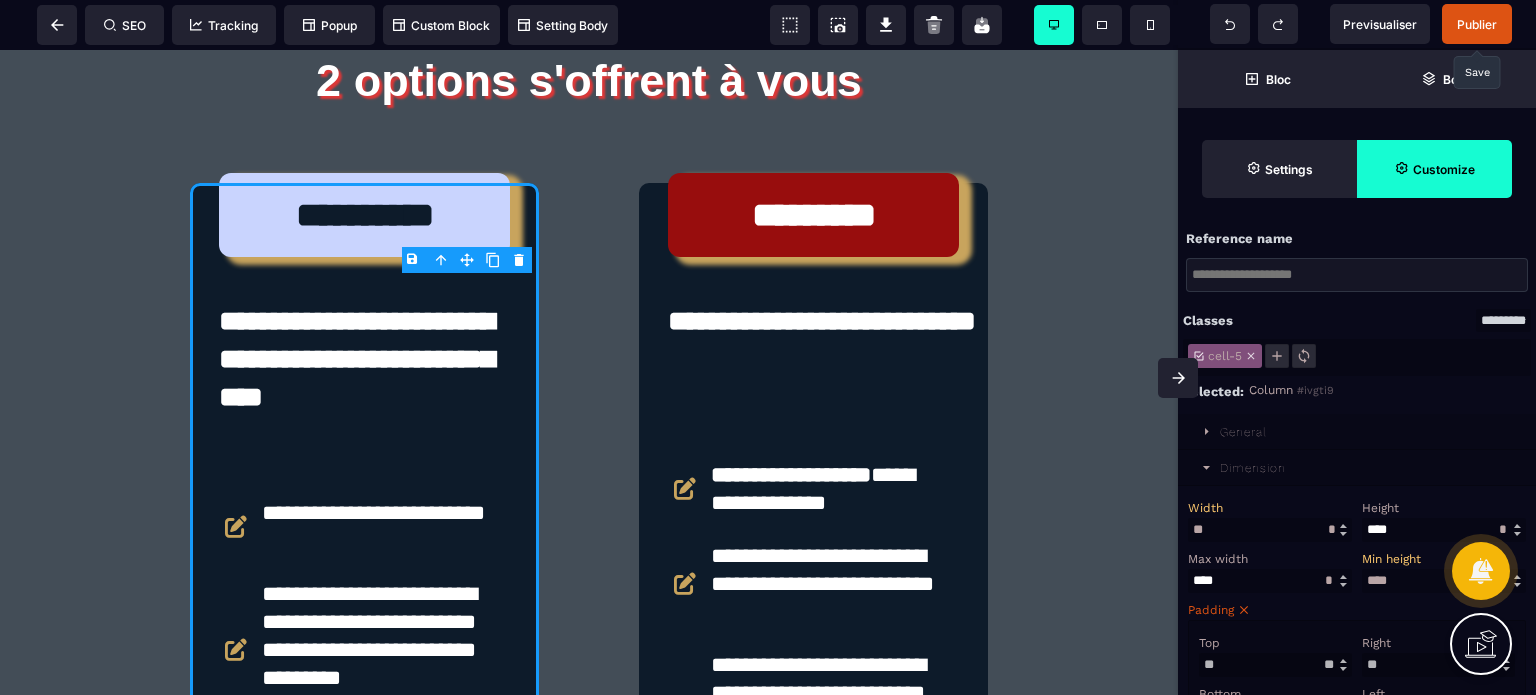 click on "Max width" at bounding box center [1267, 559] 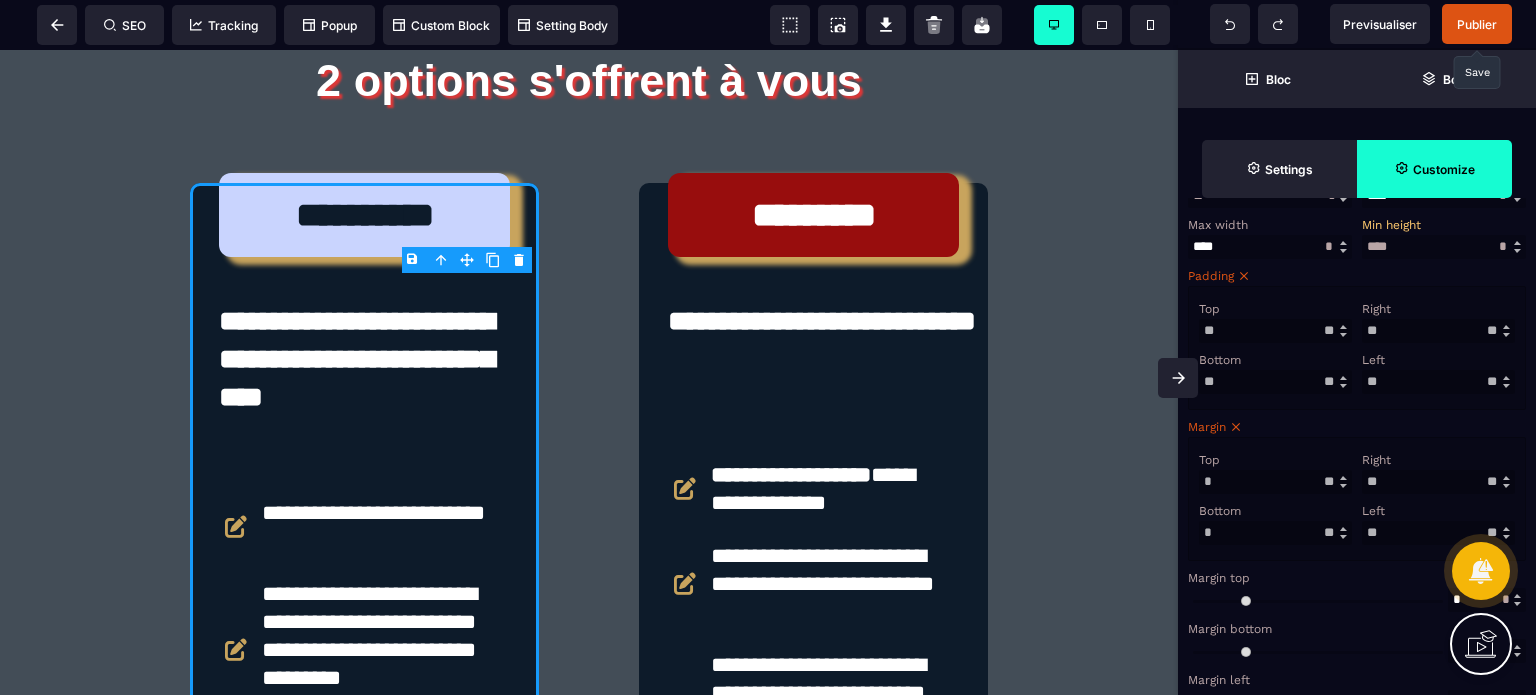 scroll, scrollTop: 360, scrollLeft: 0, axis: vertical 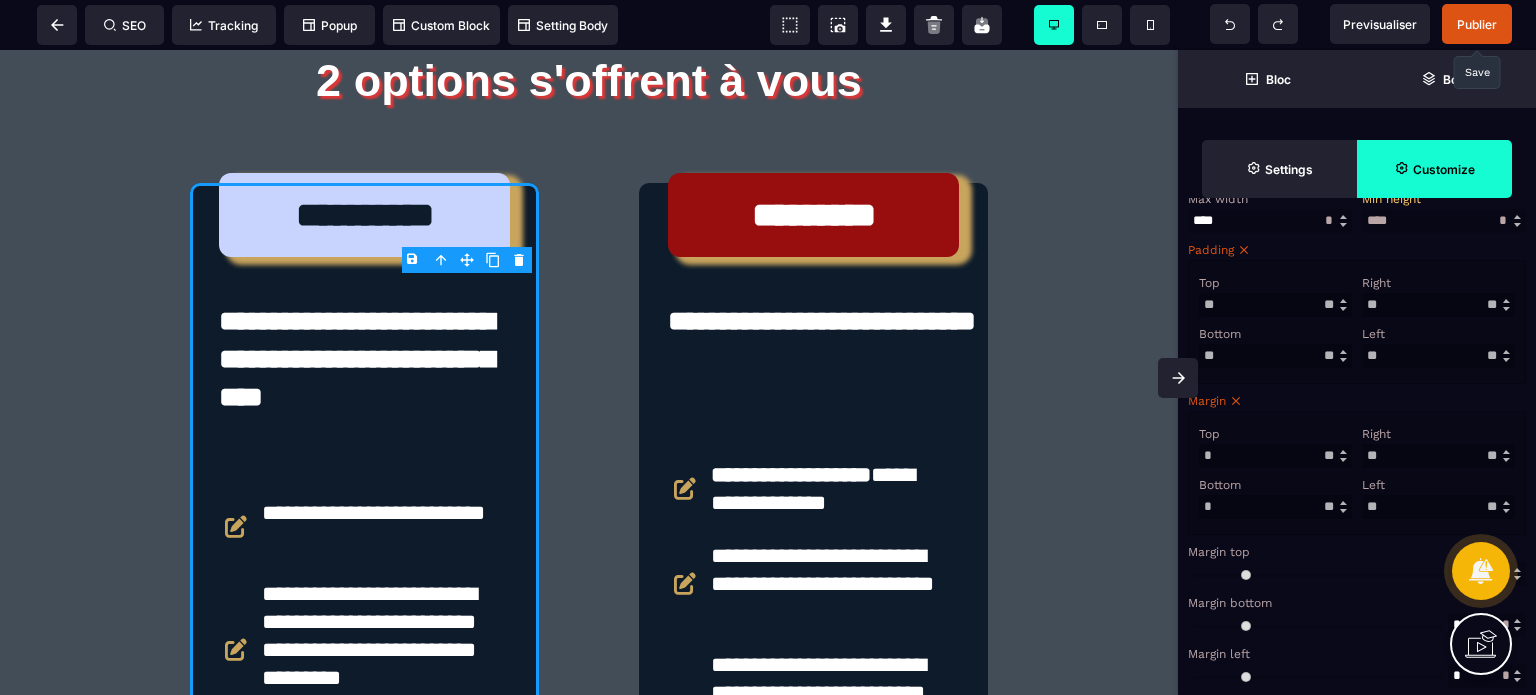 drag, startPoint x: 1373, startPoint y: 466, endPoint x: 1349, endPoint y: 466, distance: 24 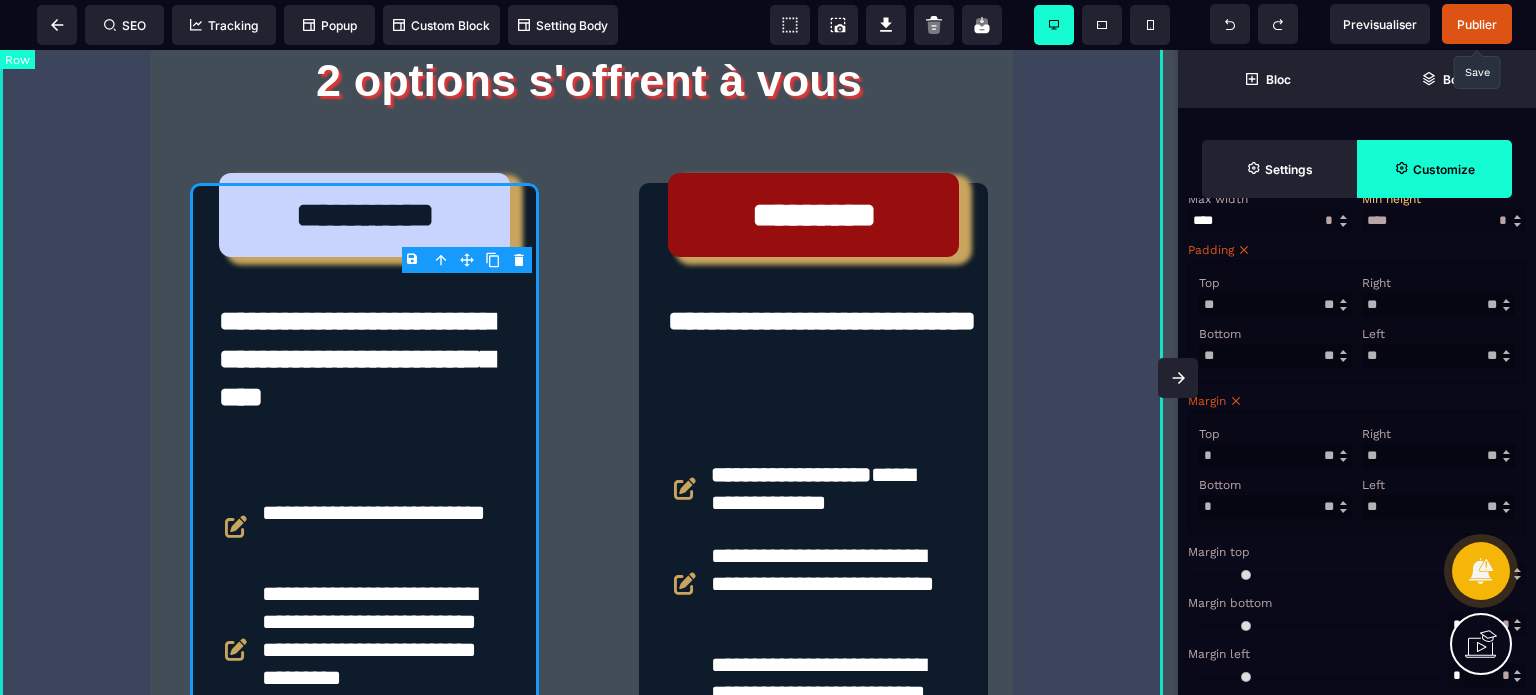 click on "**********" at bounding box center (589, 756) 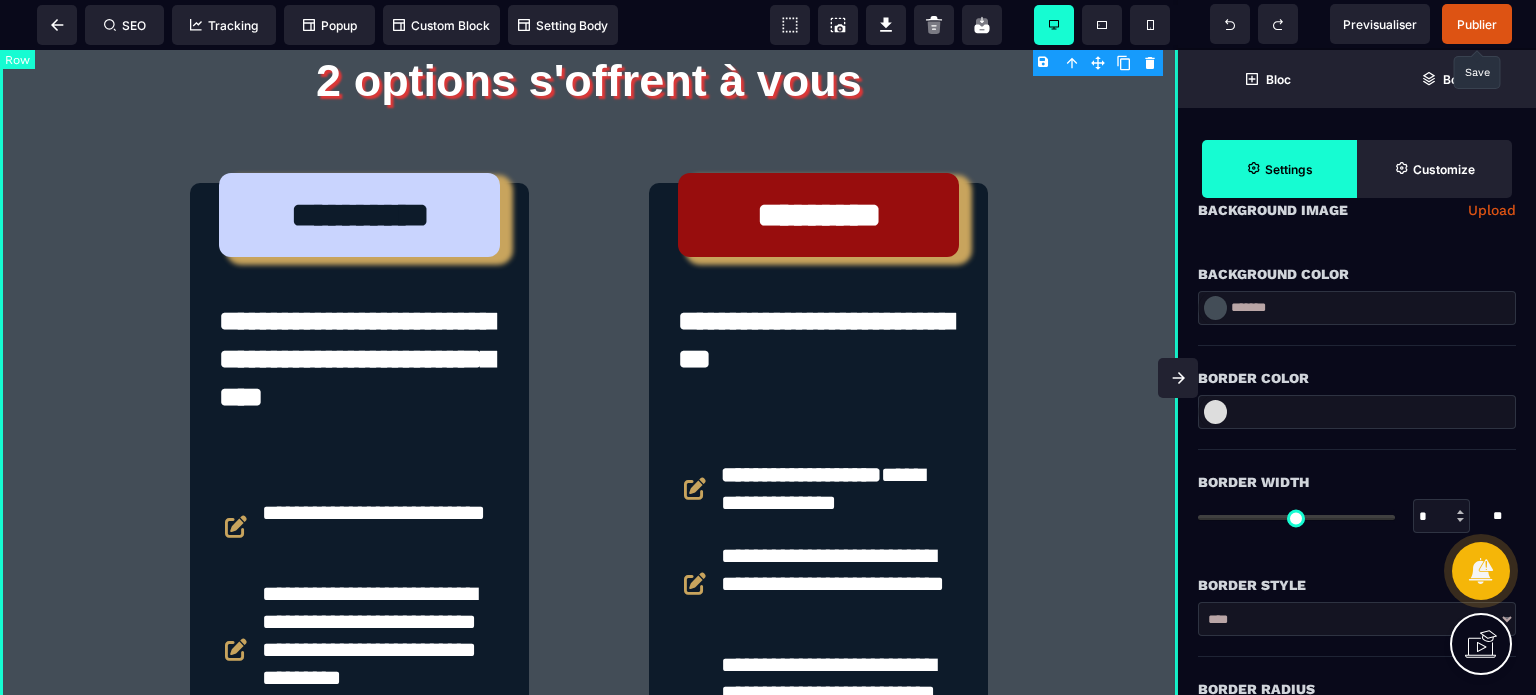 scroll, scrollTop: 0, scrollLeft: 0, axis: both 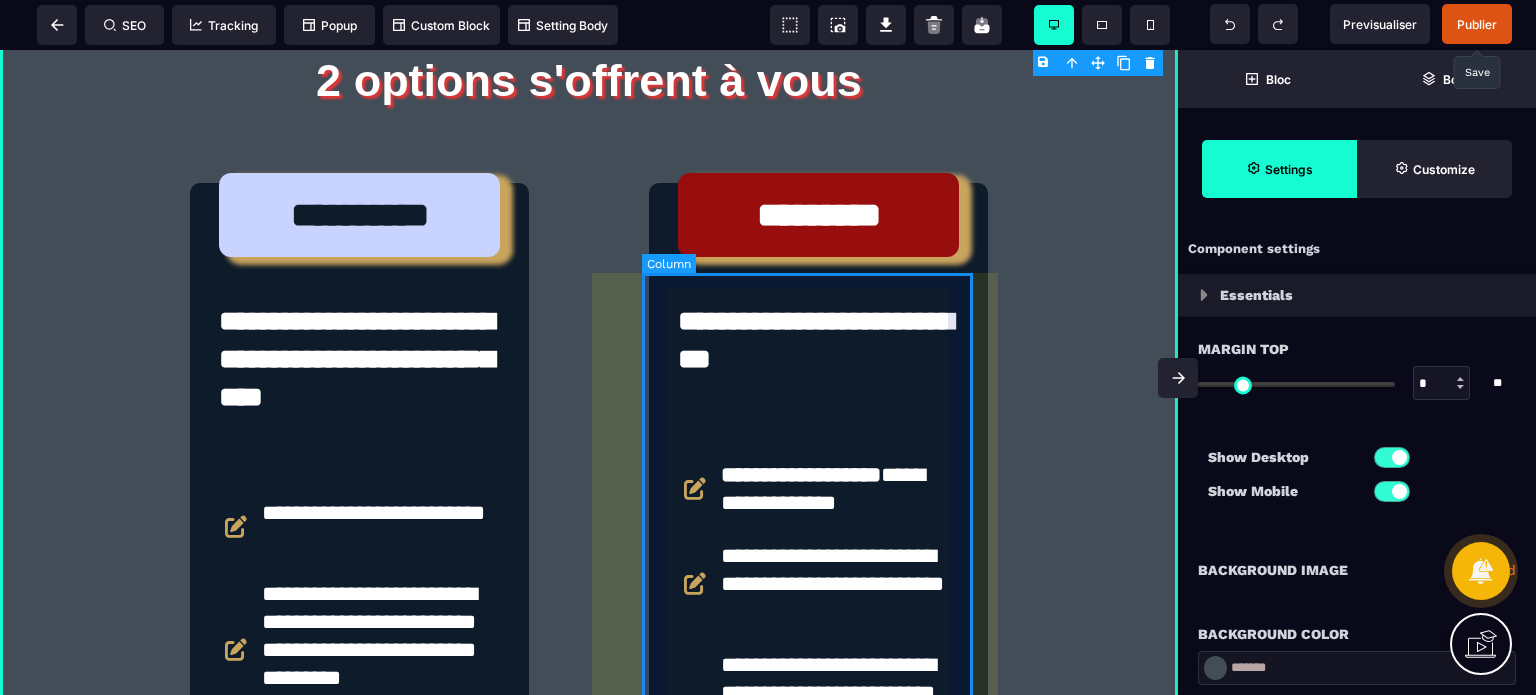 click on "JE VEUX L'ECOSYSTEME COMPLET" at bounding box center (818, 1076) 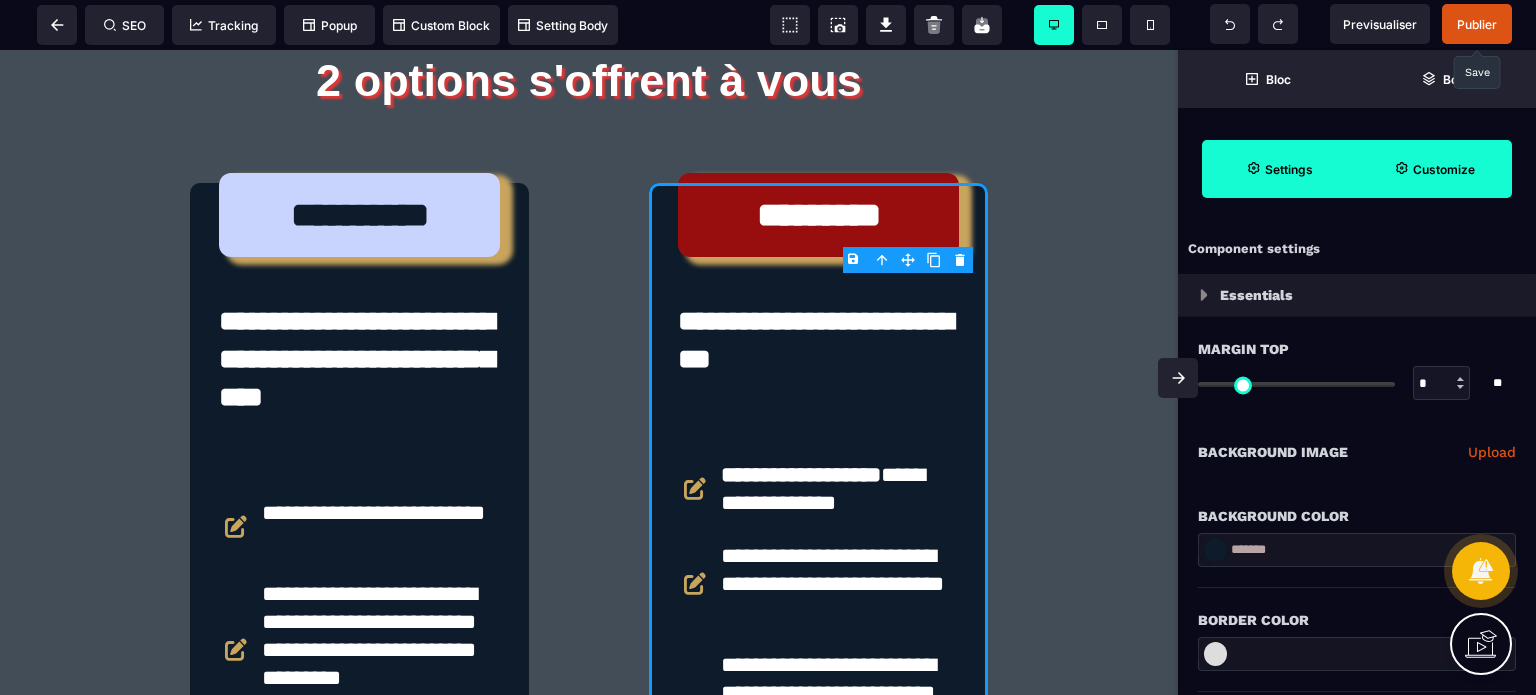 click on "Customize" at bounding box center [1434, 169] 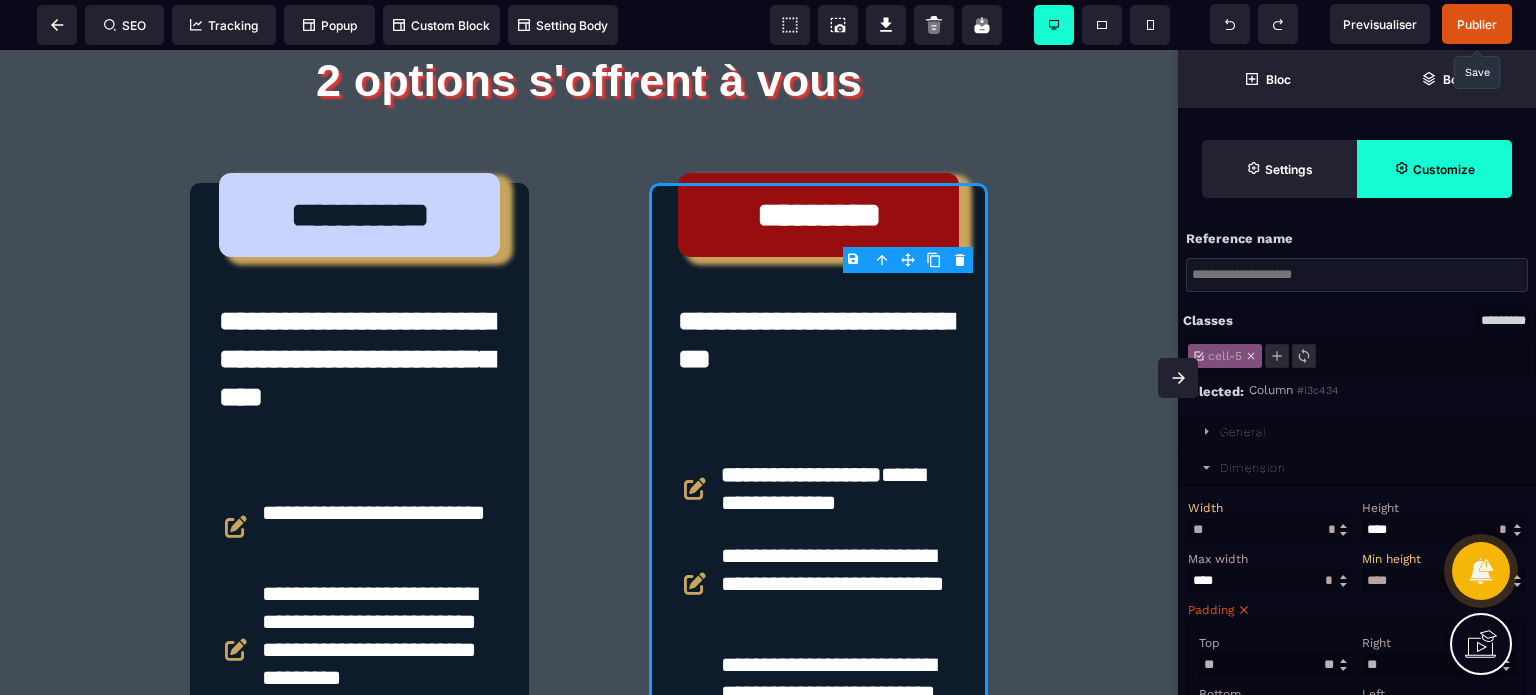 click on "Width" at bounding box center [1267, 508] 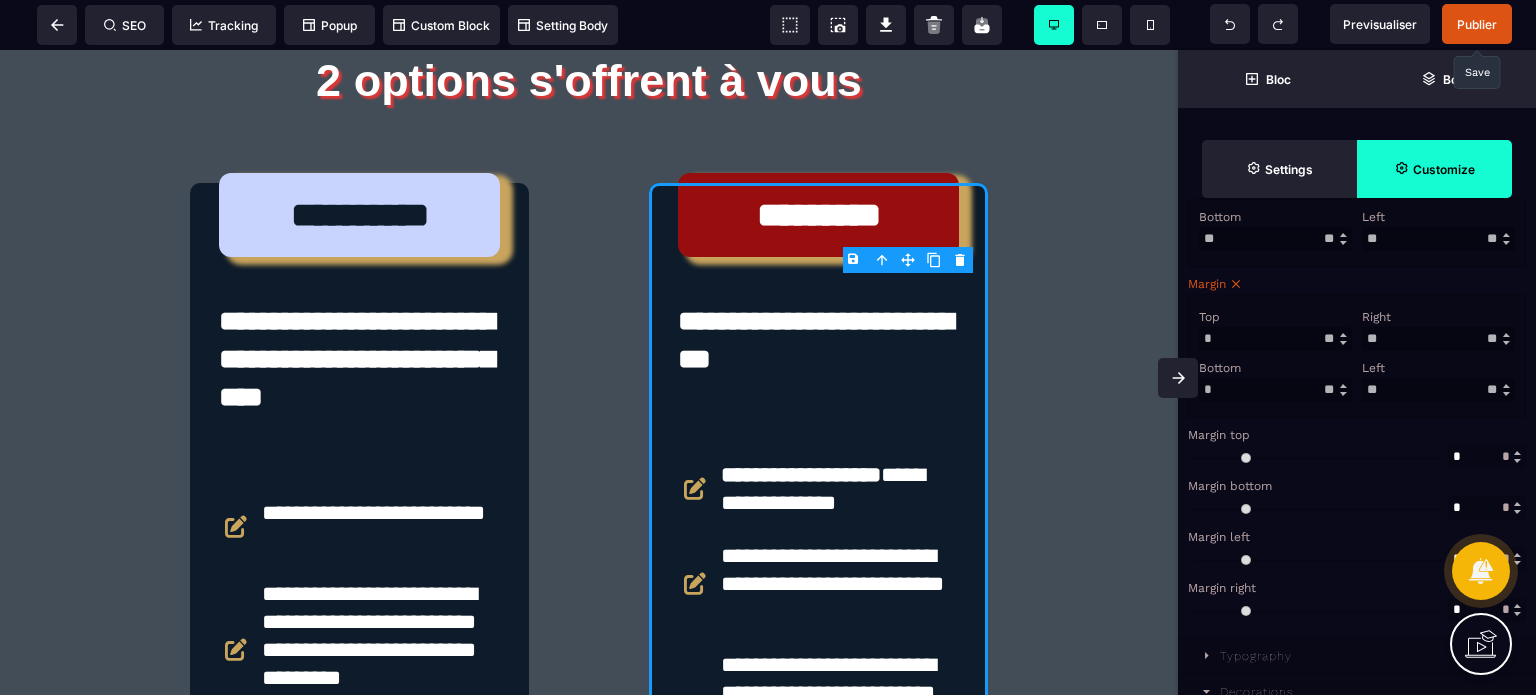 scroll, scrollTop: 480, scrollLeft: 0, axis: vertical 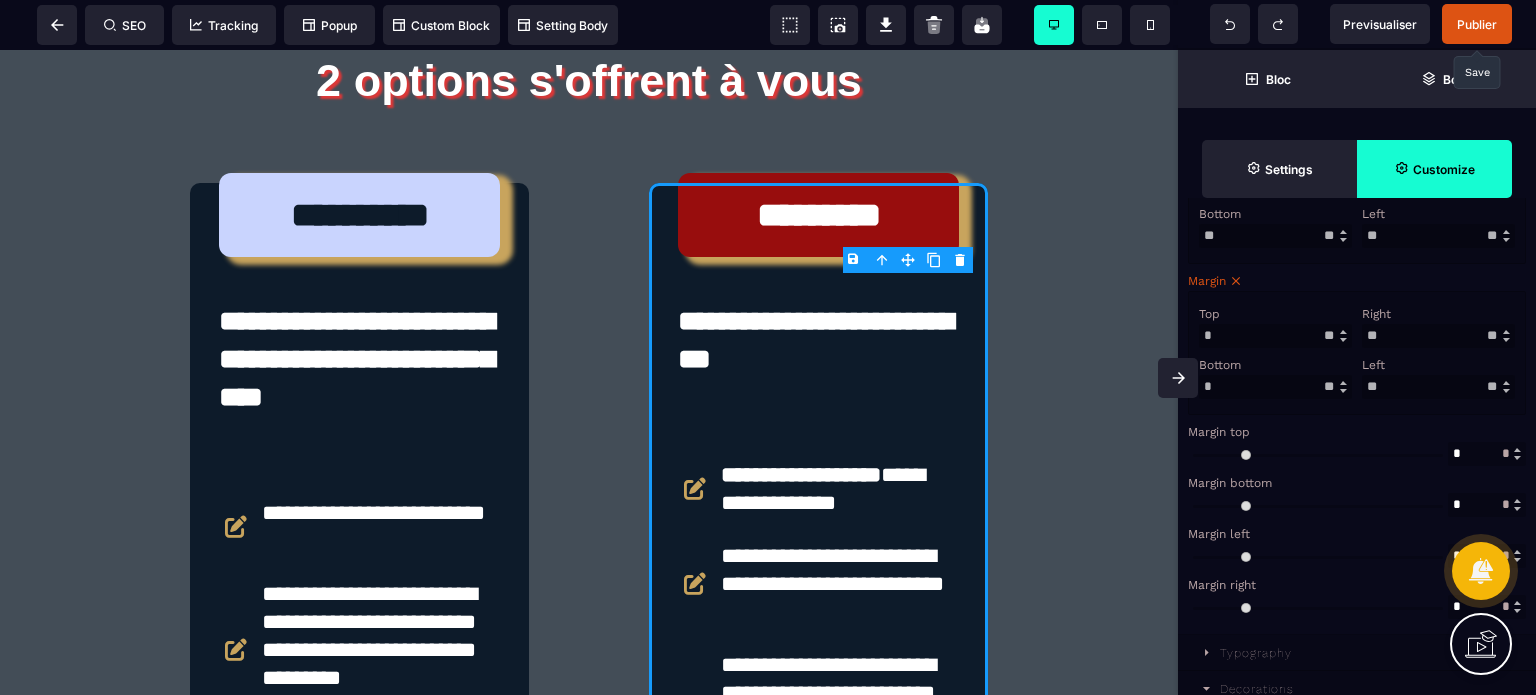 drag, startPoint x: 1381, startPoint y: 395, endPoint x: 1356, endPoint y: 401, distance: 25.70992 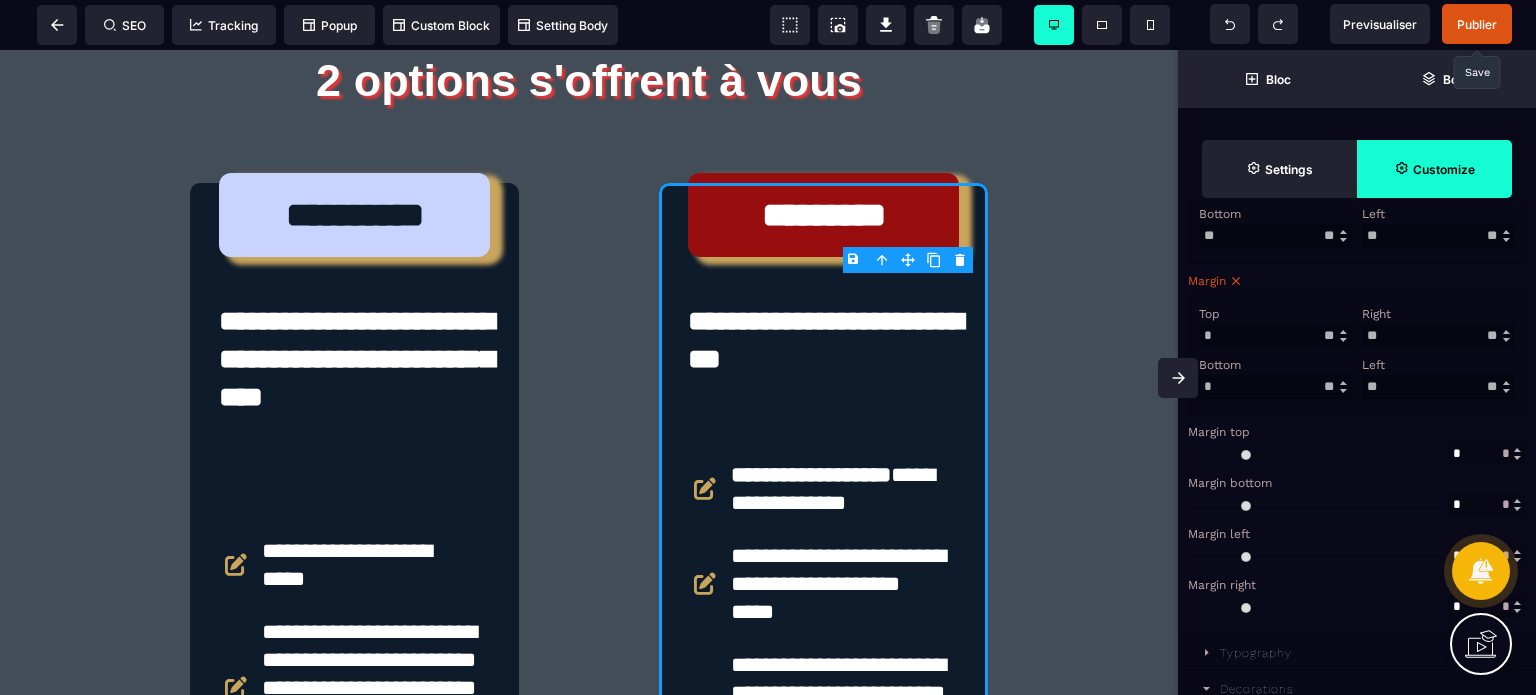 drag, startPoint x: 1407, startPoint y: 344, endPoint x: 1356, endPoint y: 352, distance: 51.62364 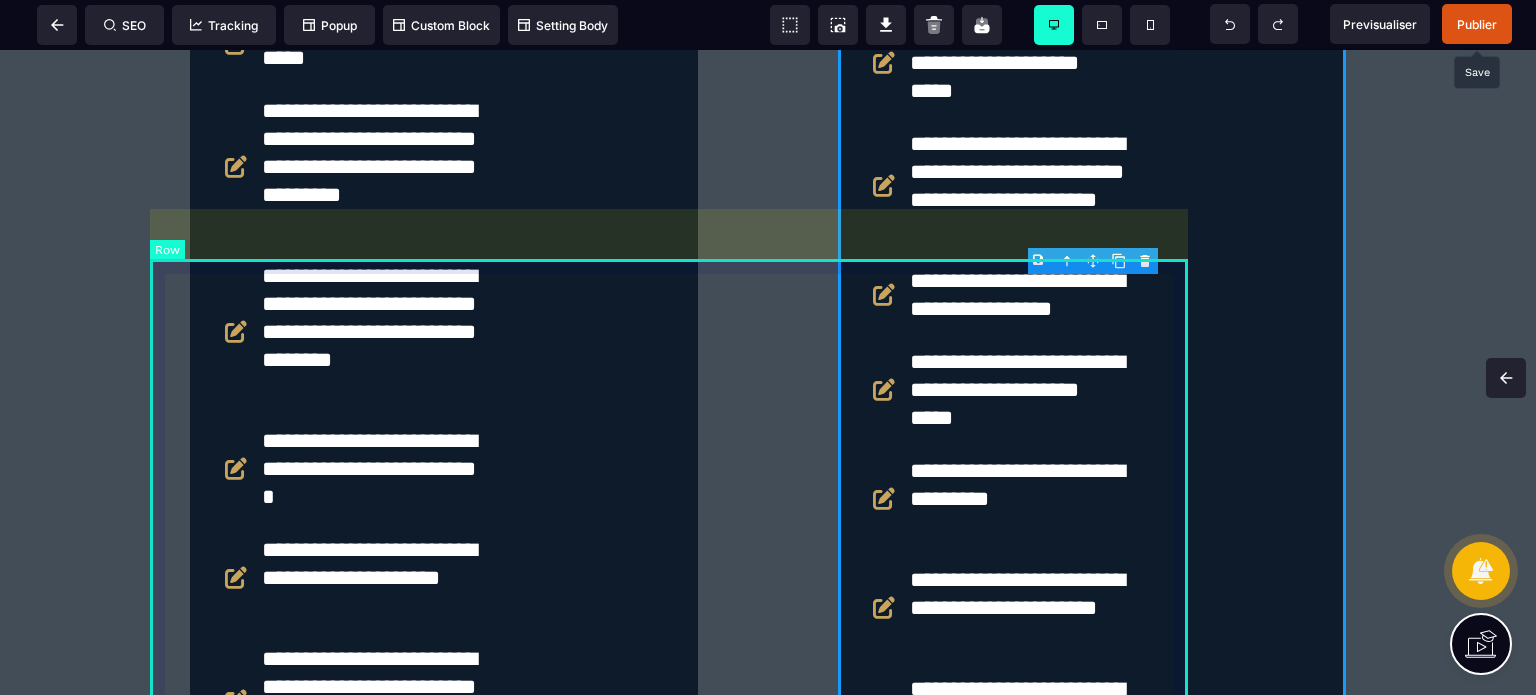scroll, scrollTop: 0, scrollLeft: 0, axis: both 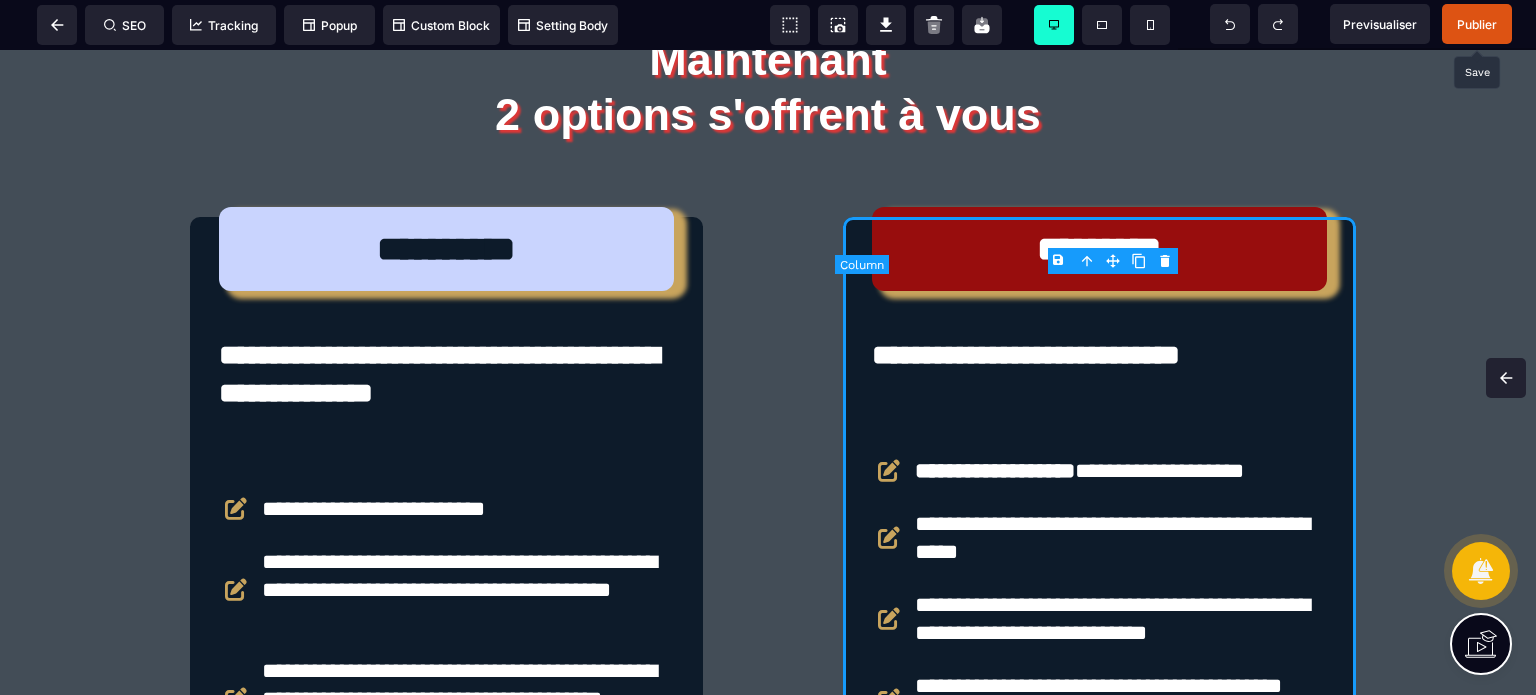 click on "JE VEUX L'ECOSYSTEME COMPLET" at bounding box center (1099, 896) 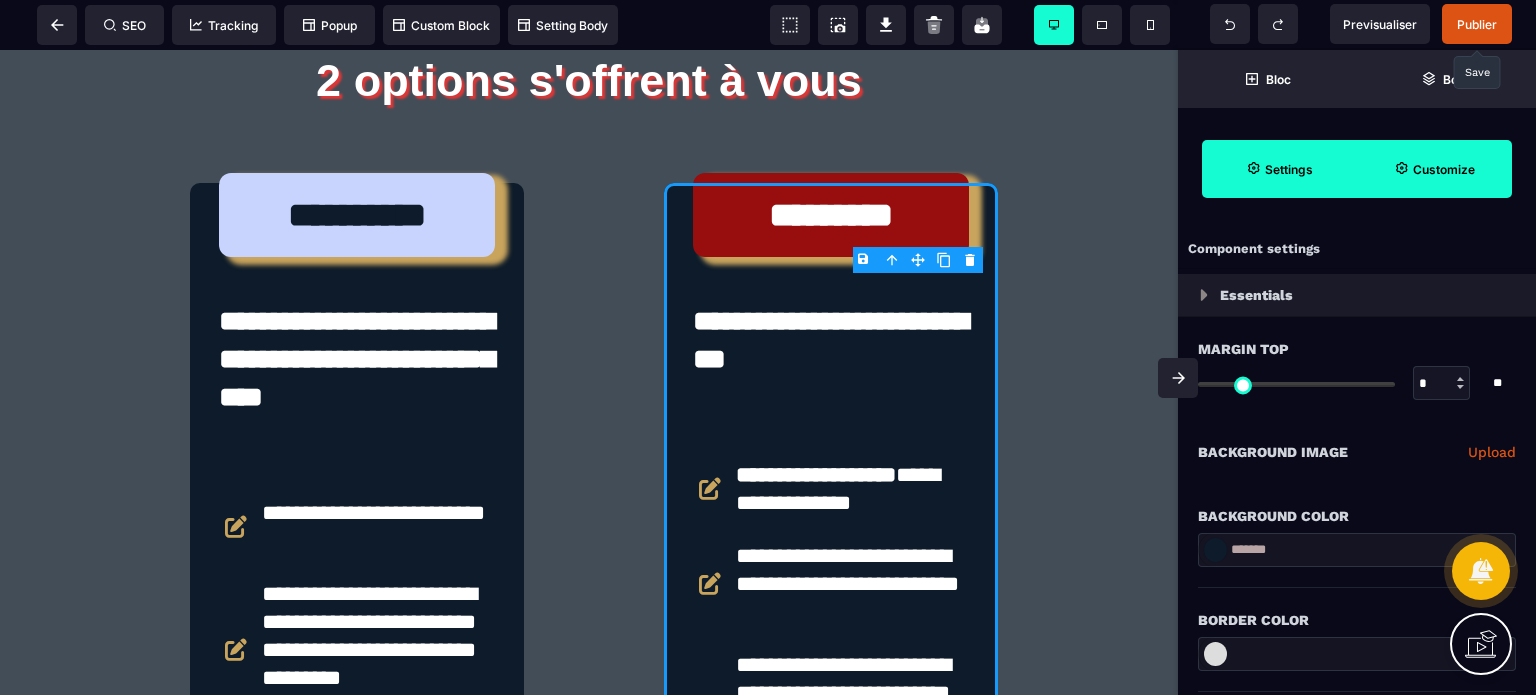 click on "Customize" at bounding box center (1444, 169) 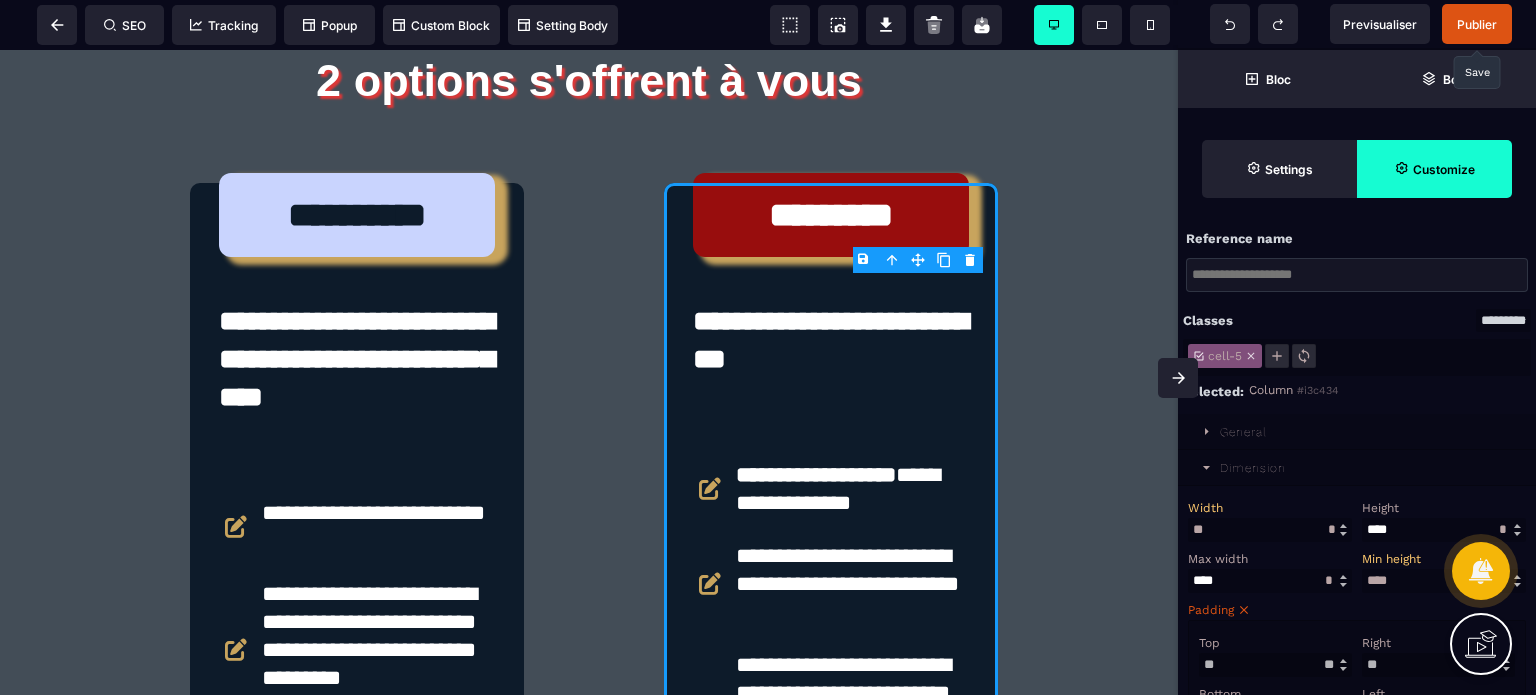 click on "Width
**
* ** *" at bounding box center (1270, 519) 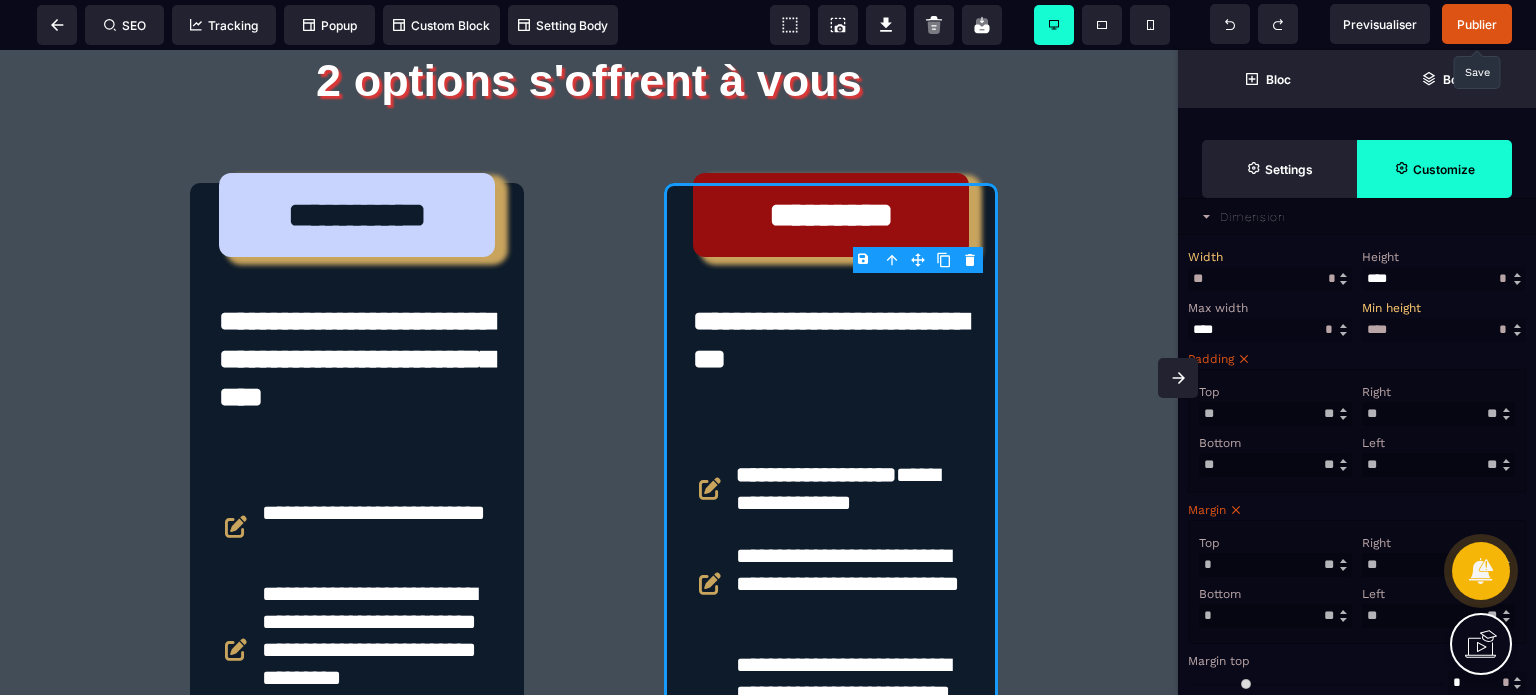scroll, scrollTop: 280, scrollLeft: 0, axis: vertical 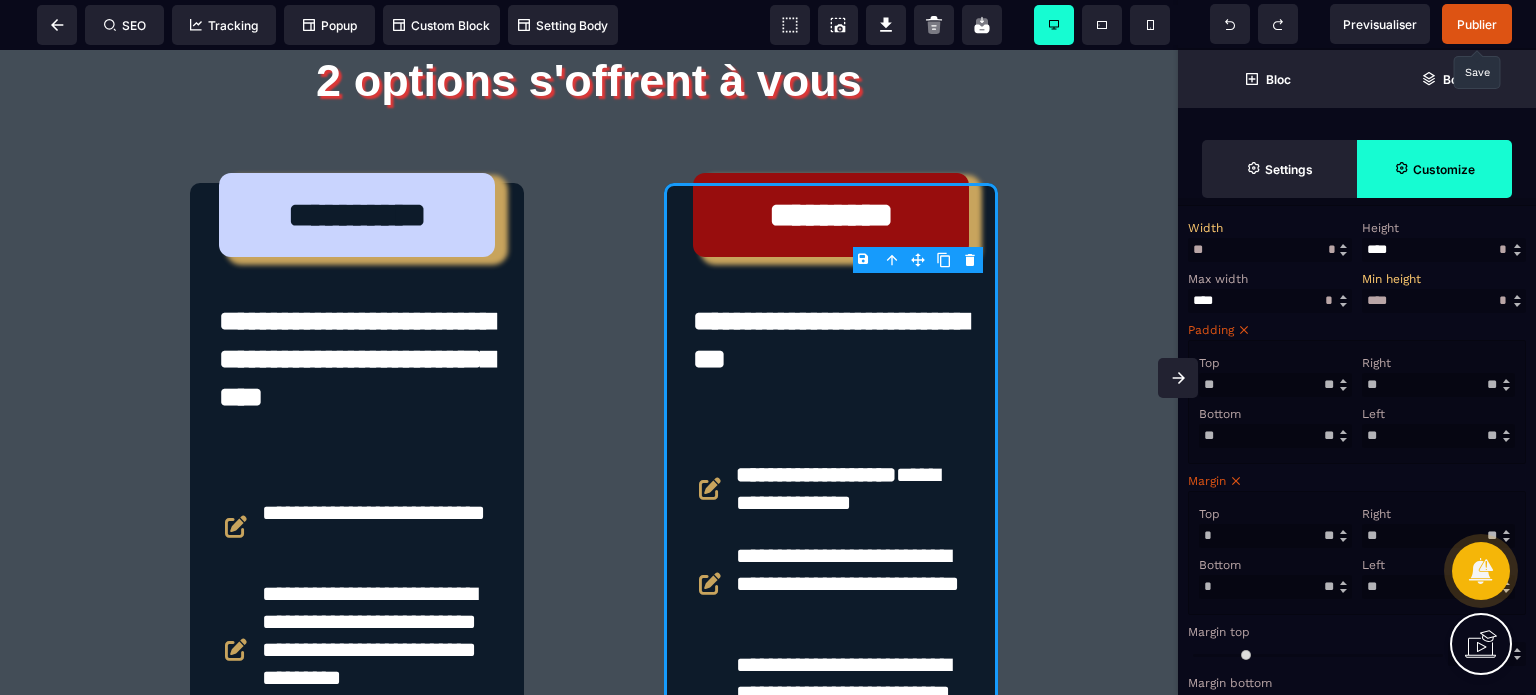 drag, startPoint x: 1392, startPoint y: 544, endPoint x: 1348, endPoint y: 546, distance: 44.04543 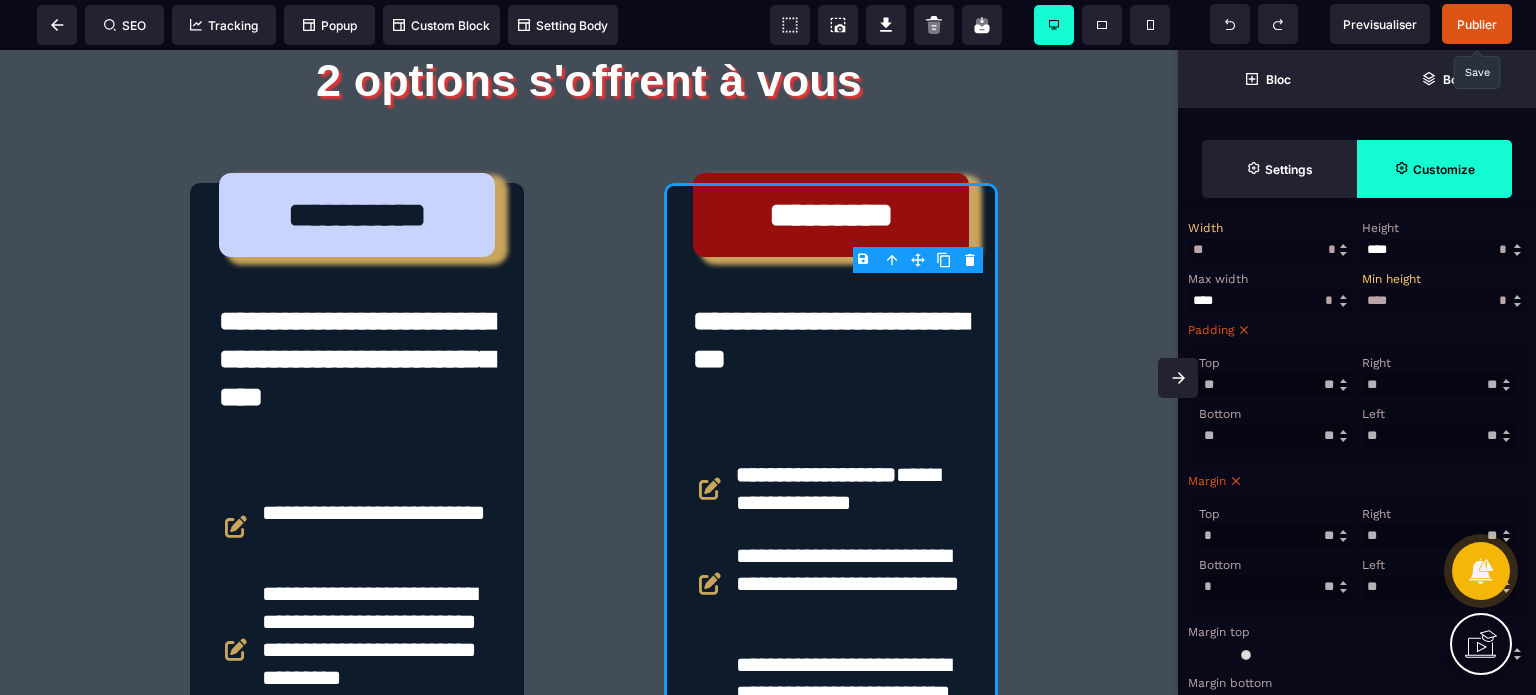 click 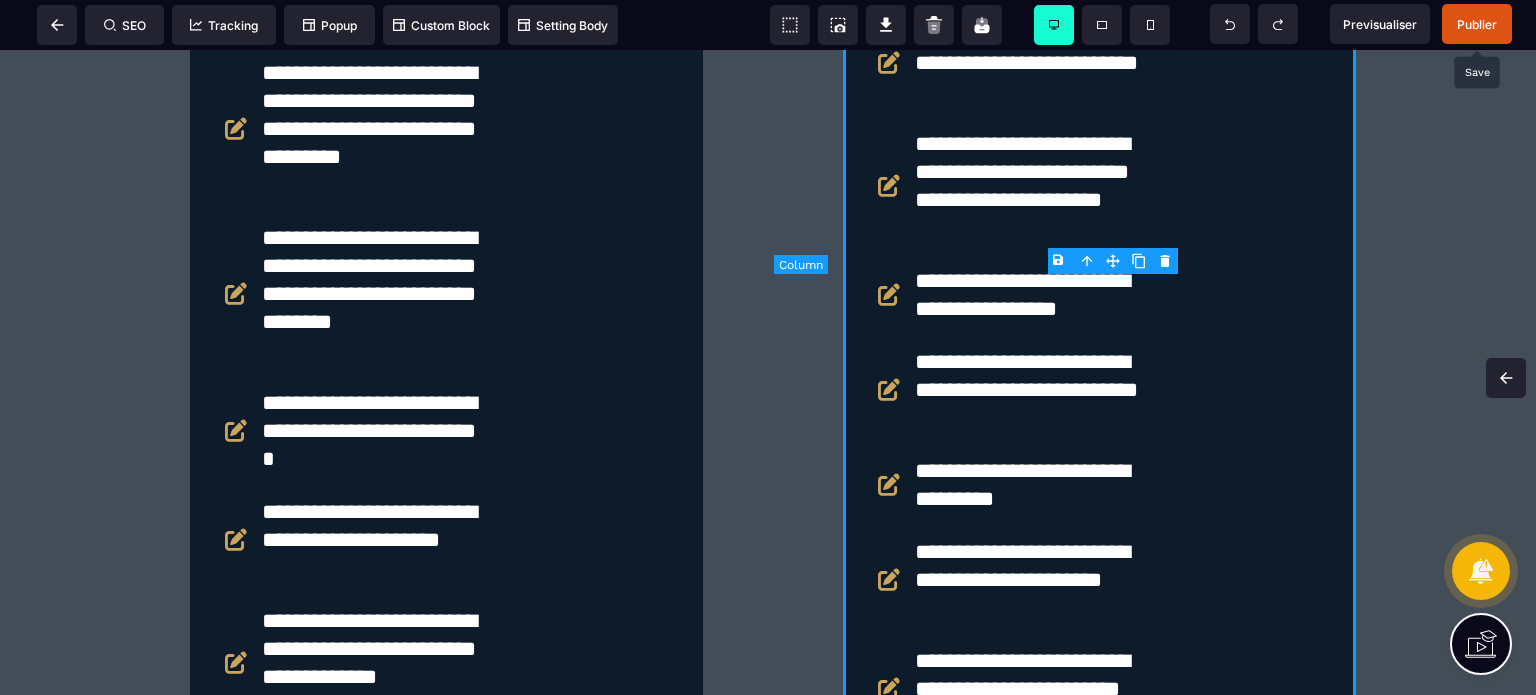 scroll, scrollTop: 0, scrollLeft: 0, axis: both 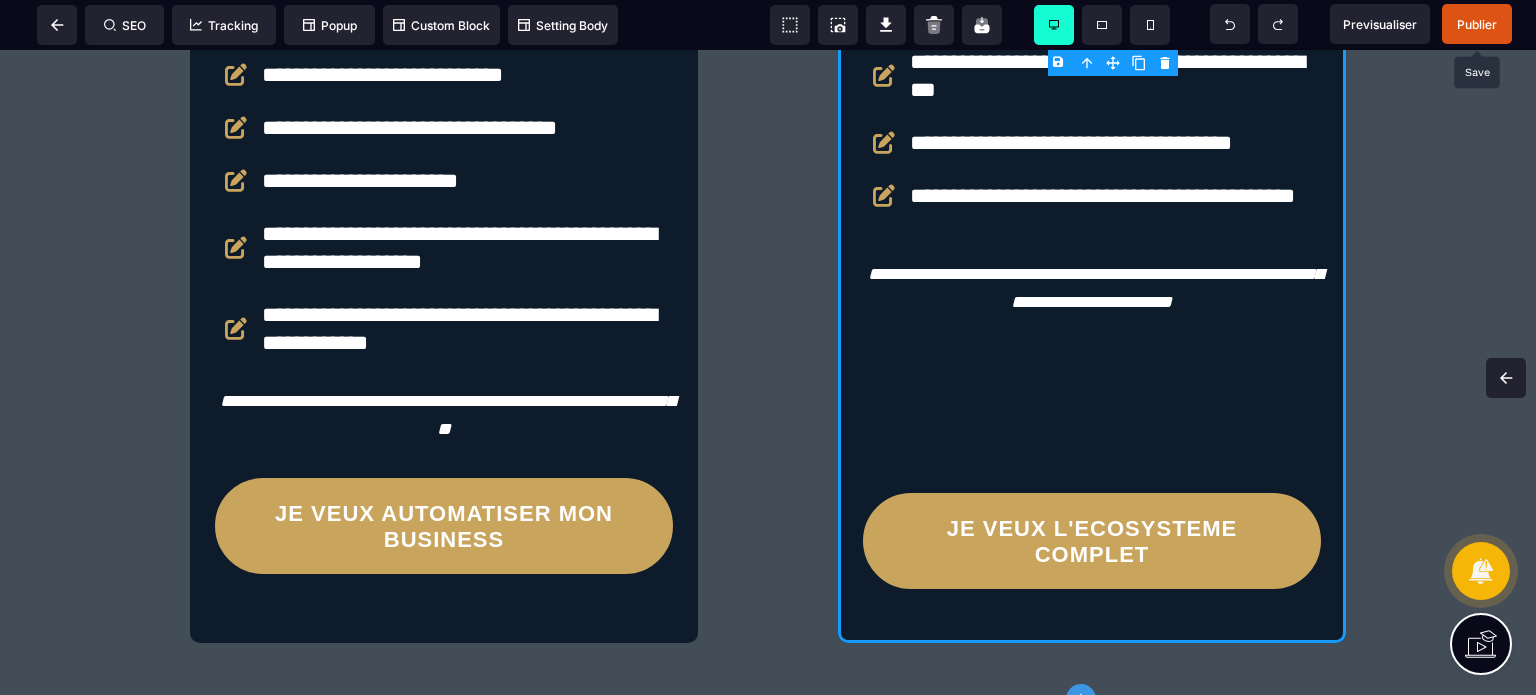 click on "Publier" at bounding box center [1477, 24] 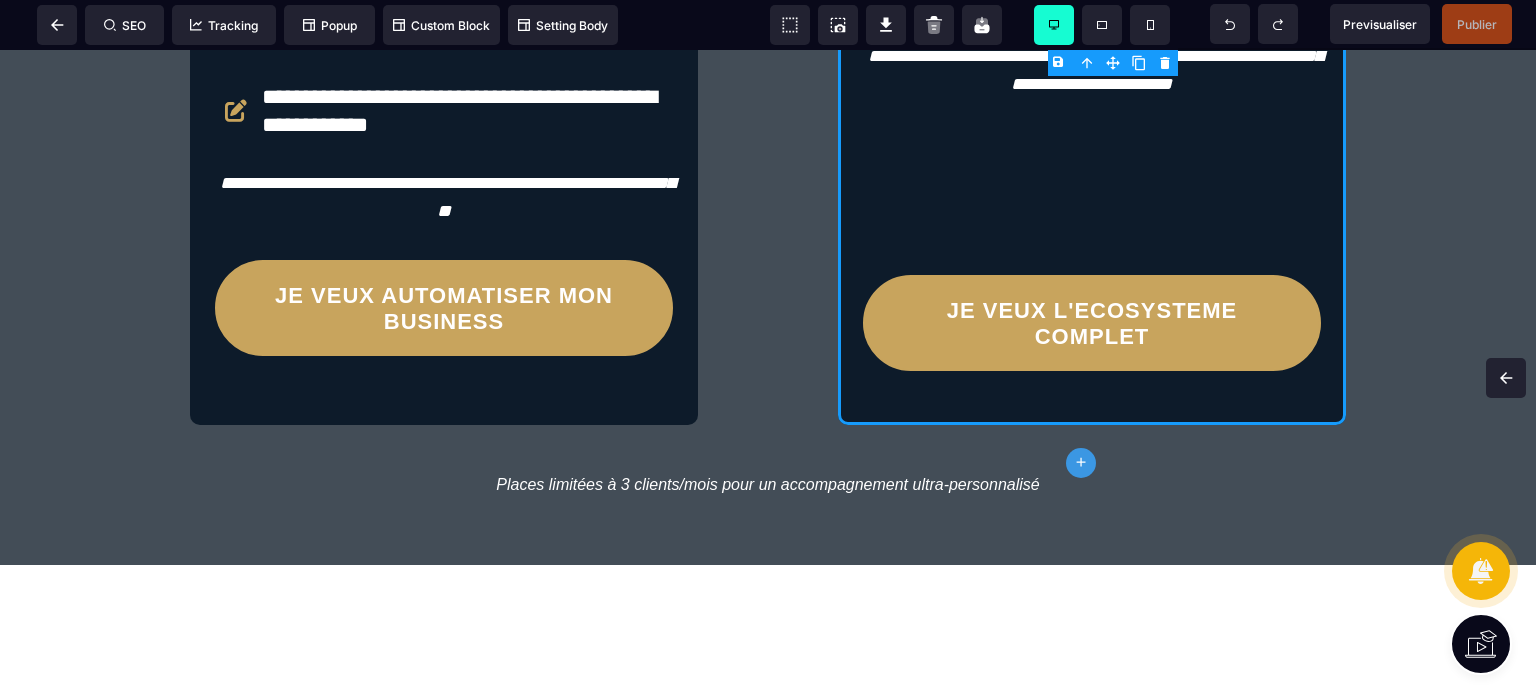 scroll, scrollTop: 5581, scrollLeft: 0, axis: vertical 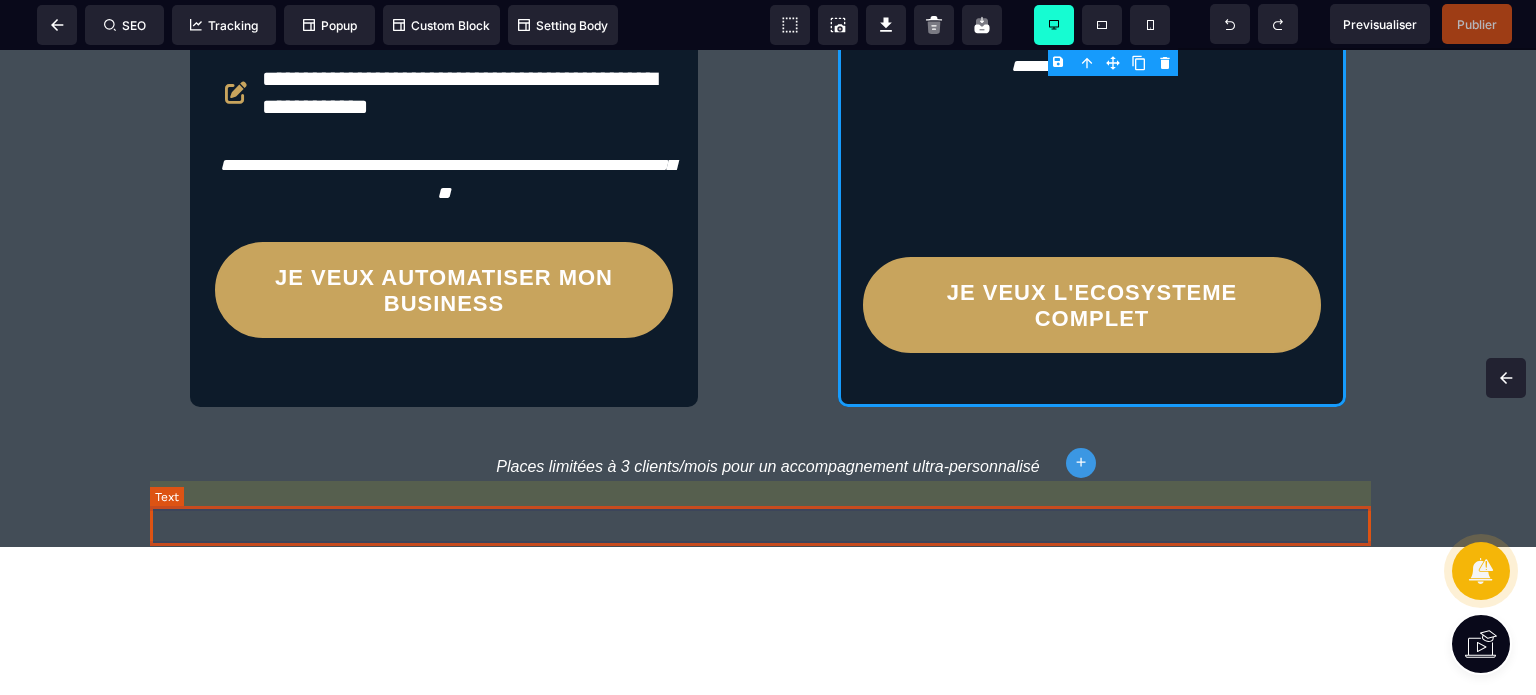 click on "Places limitées à 3 clients/mois pour un accompagnement ultra-personnalisé" at bounding box center [768, 467] 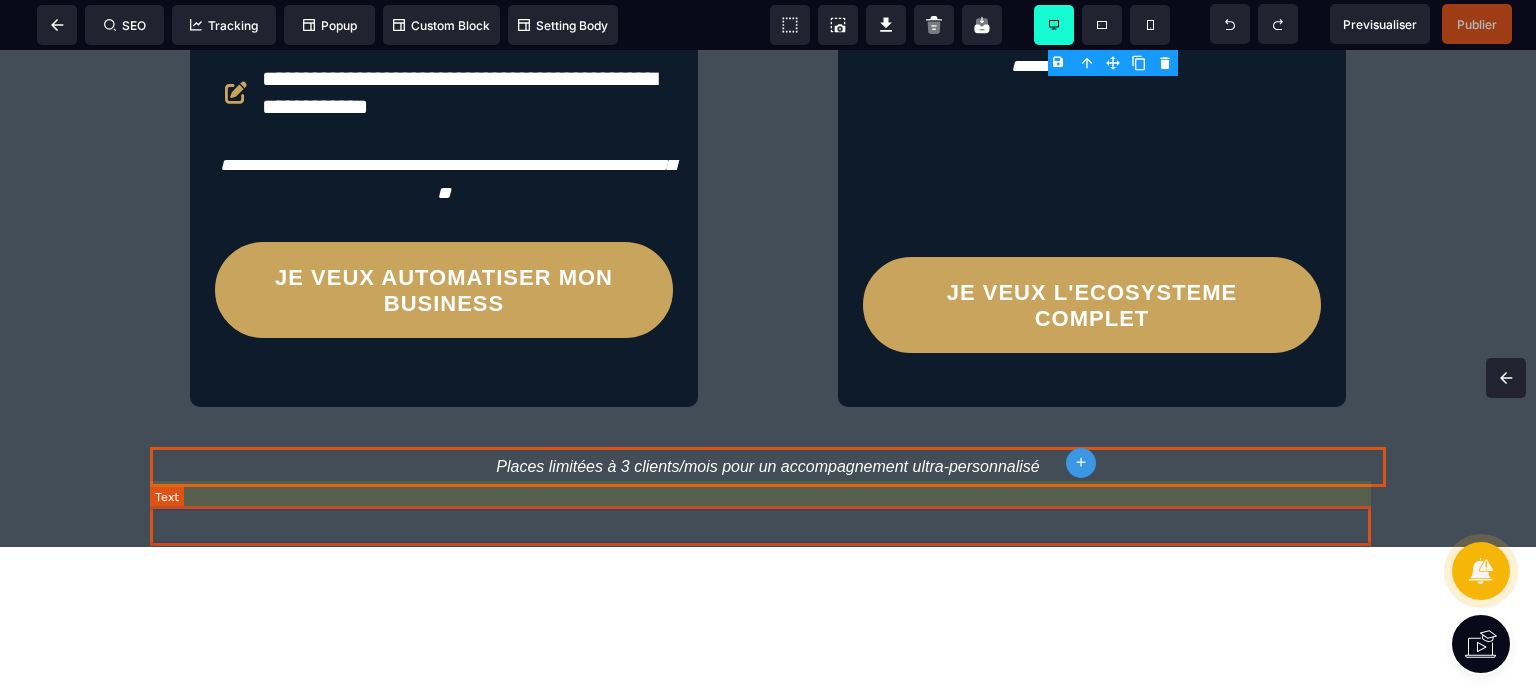 click on "**********" at bounding box center [768, -567] 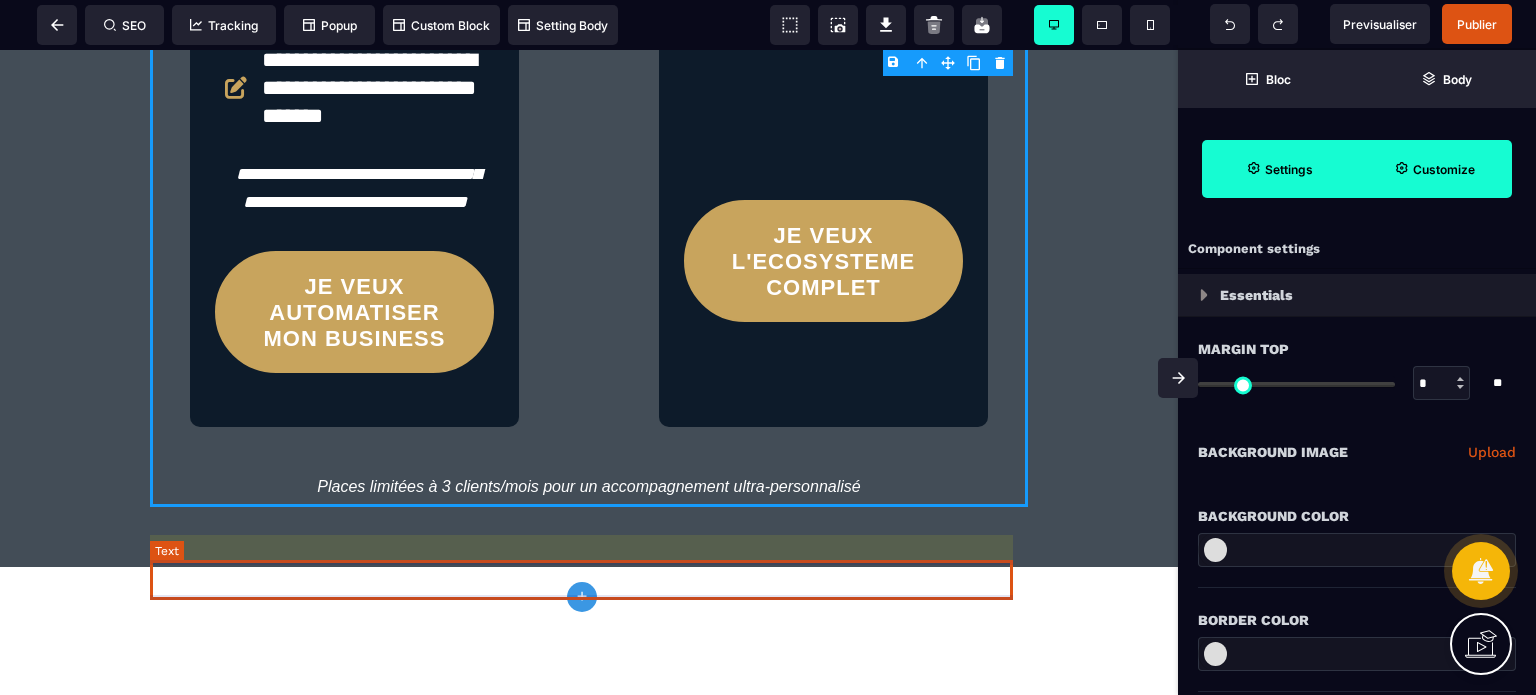 click on "Places limitées à 3 clients/mois pour un accompagnement ultra-personnalisé" at bounding box center (589, 487) 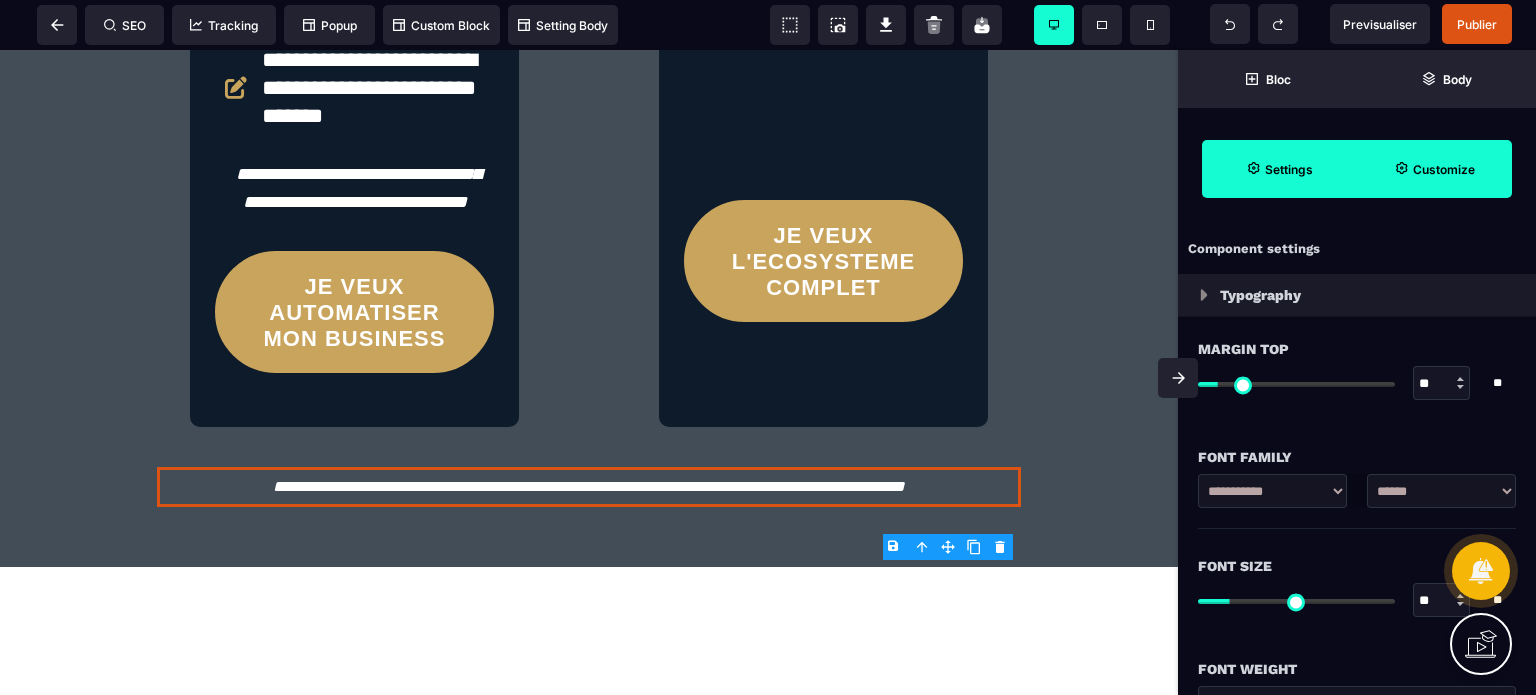 click on "**" at bounding box center (1442, 601) 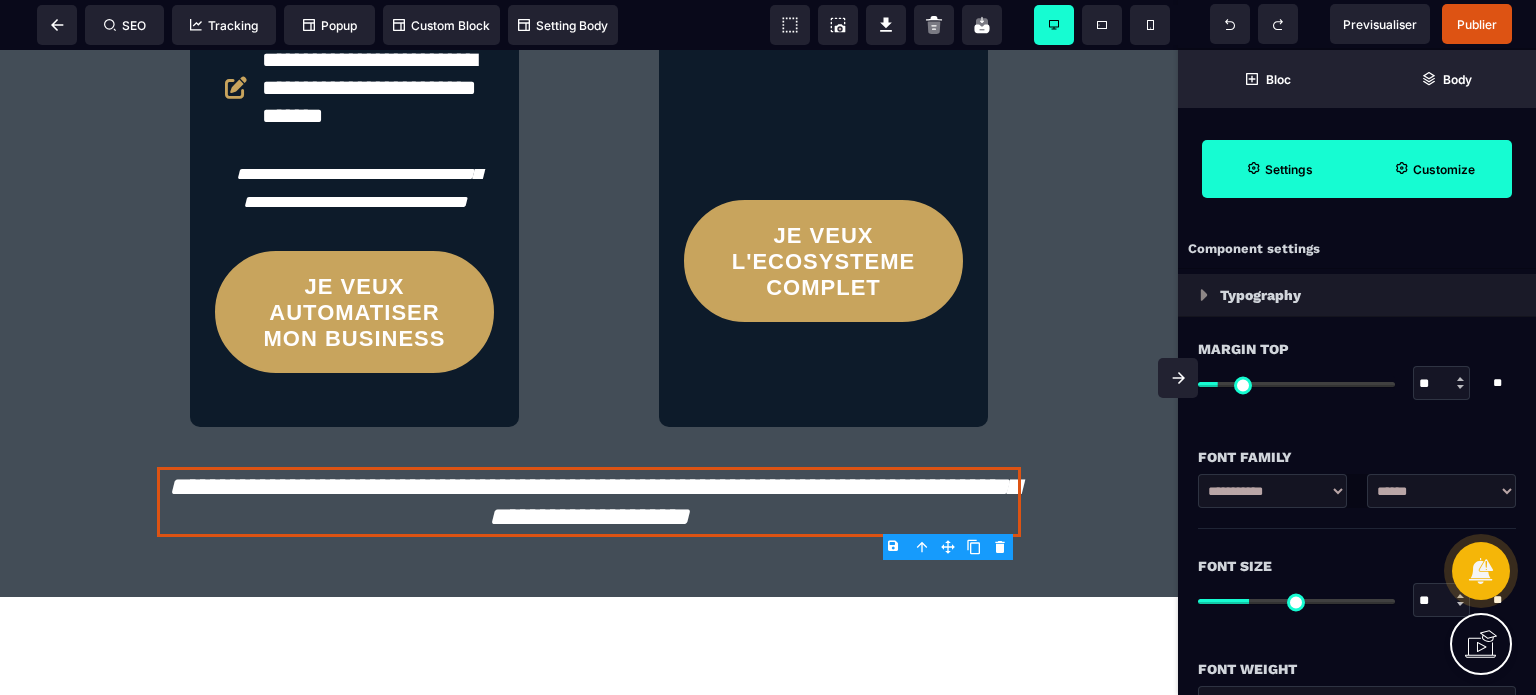 click on "Font Size" at bounding box center [1357, 566] 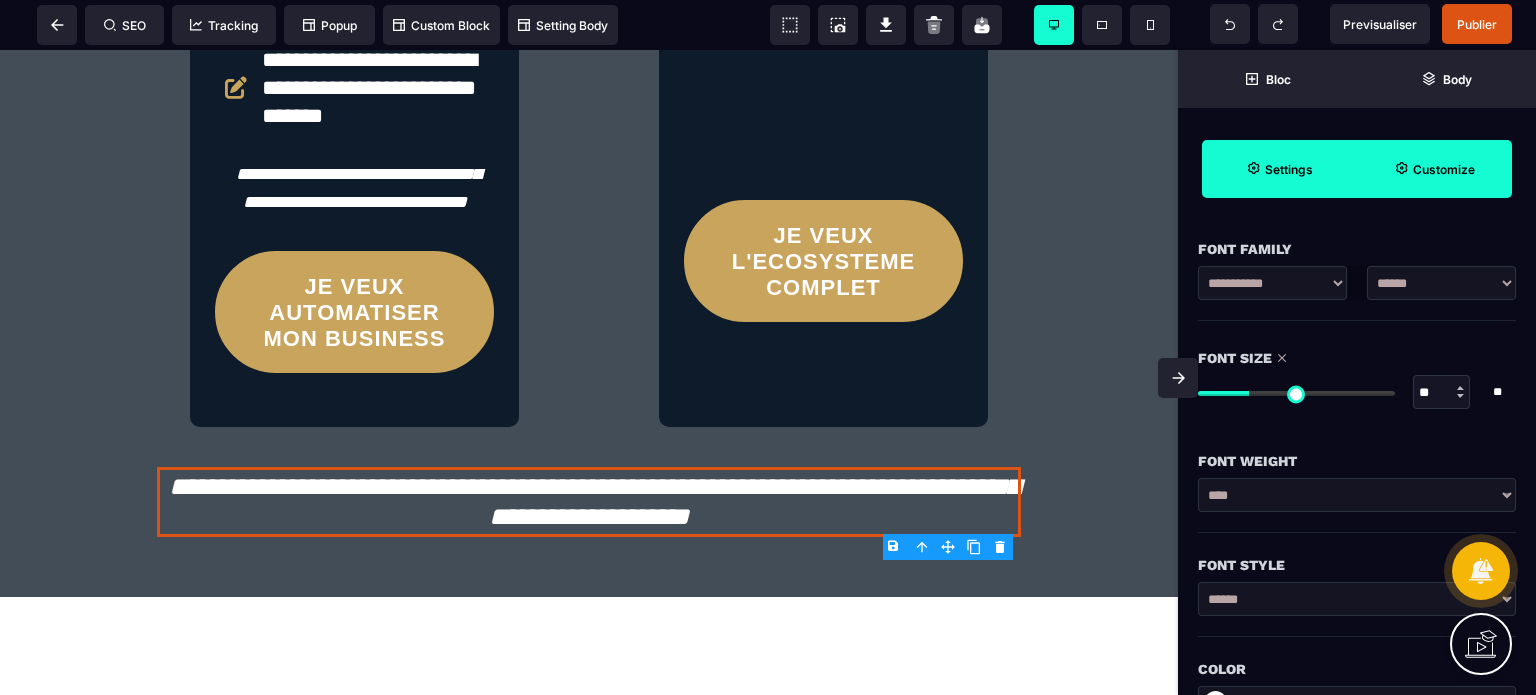 scroll, scrollTop: 240, scrollLeft: 0, axis: vertical 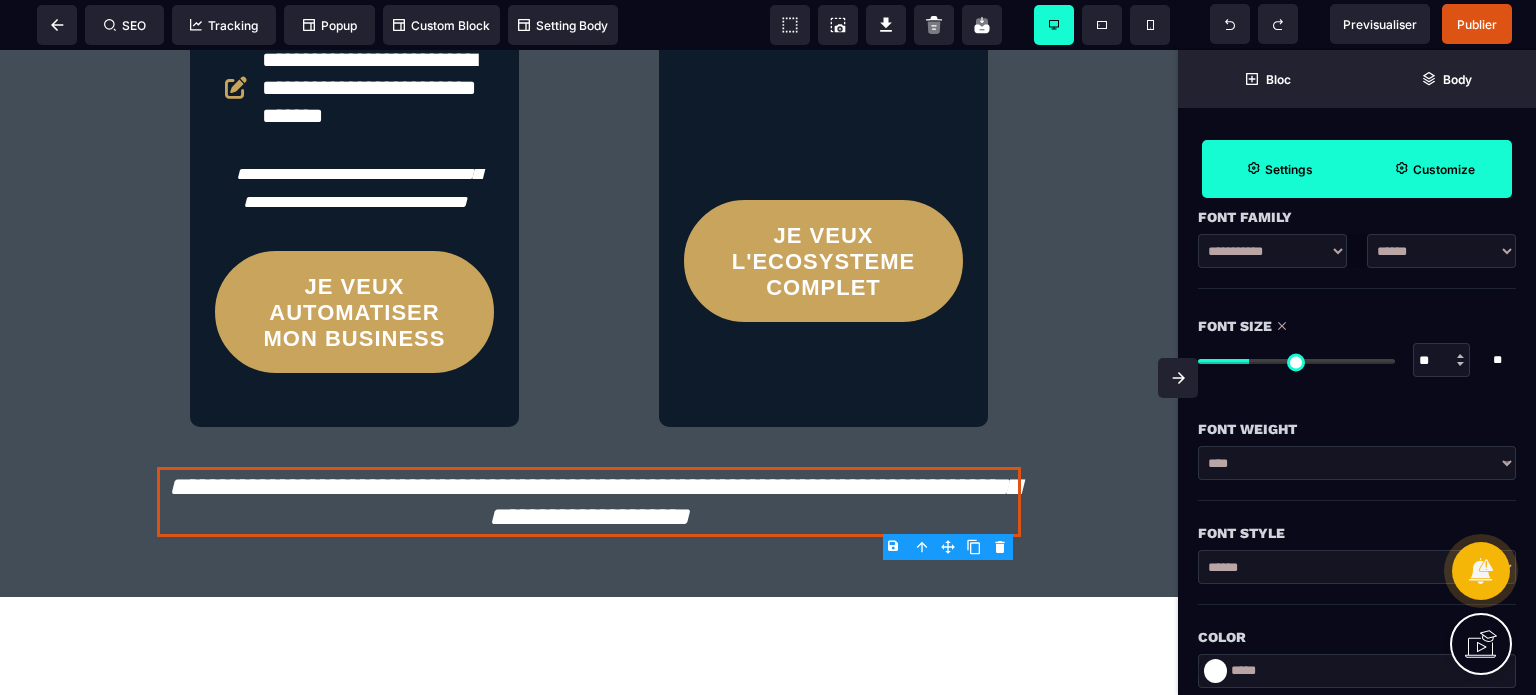 click on "****** ****** *******" at bounding box center [1357, 577] 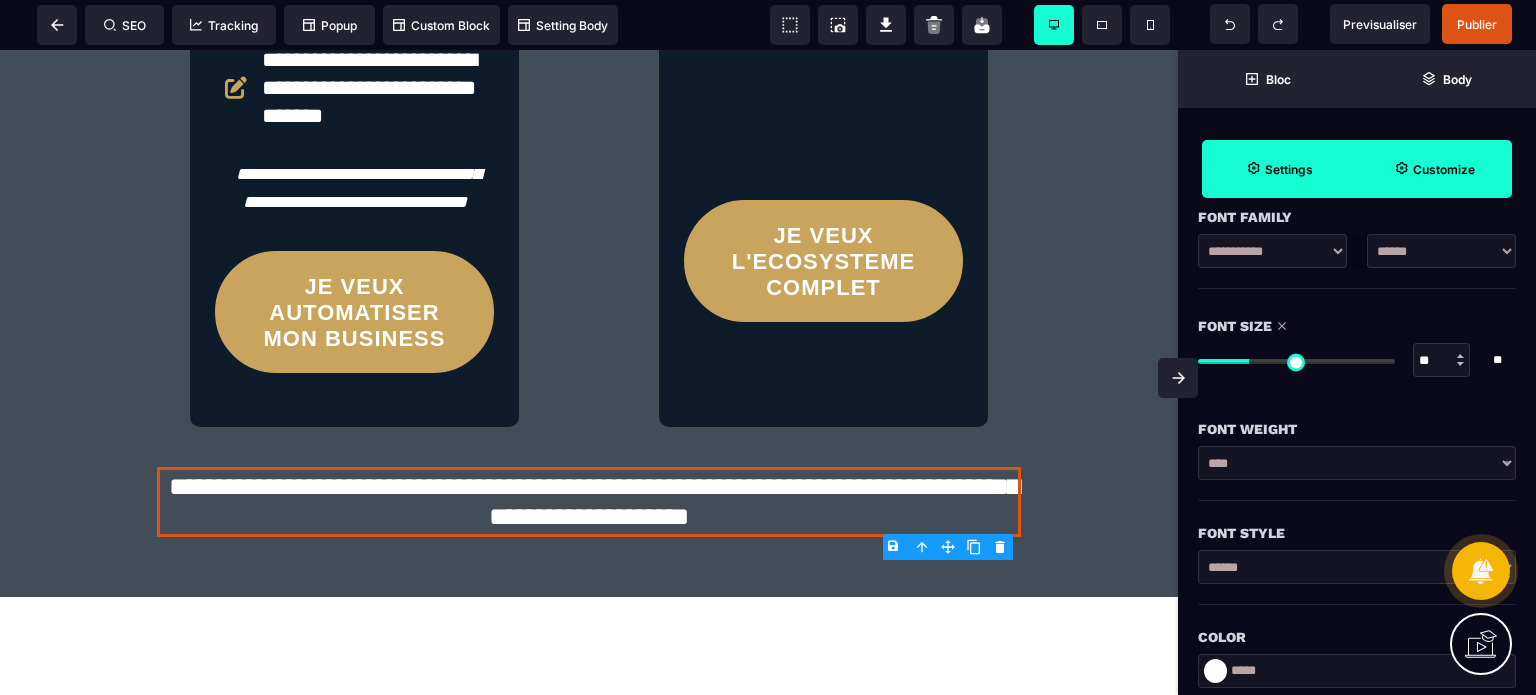 click at bounding box center [1178, 378] 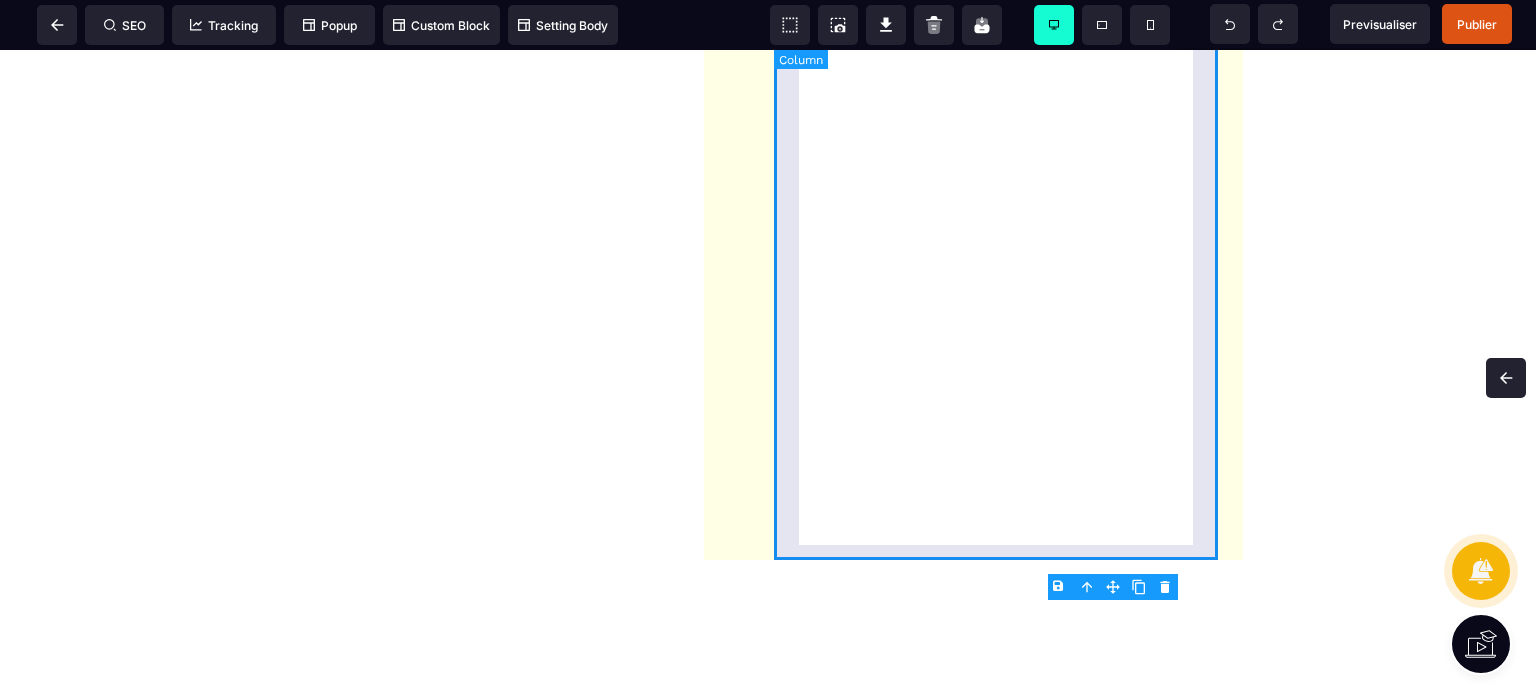 scroll, scrollTop: 0, scrollLeft: 0, axis: both 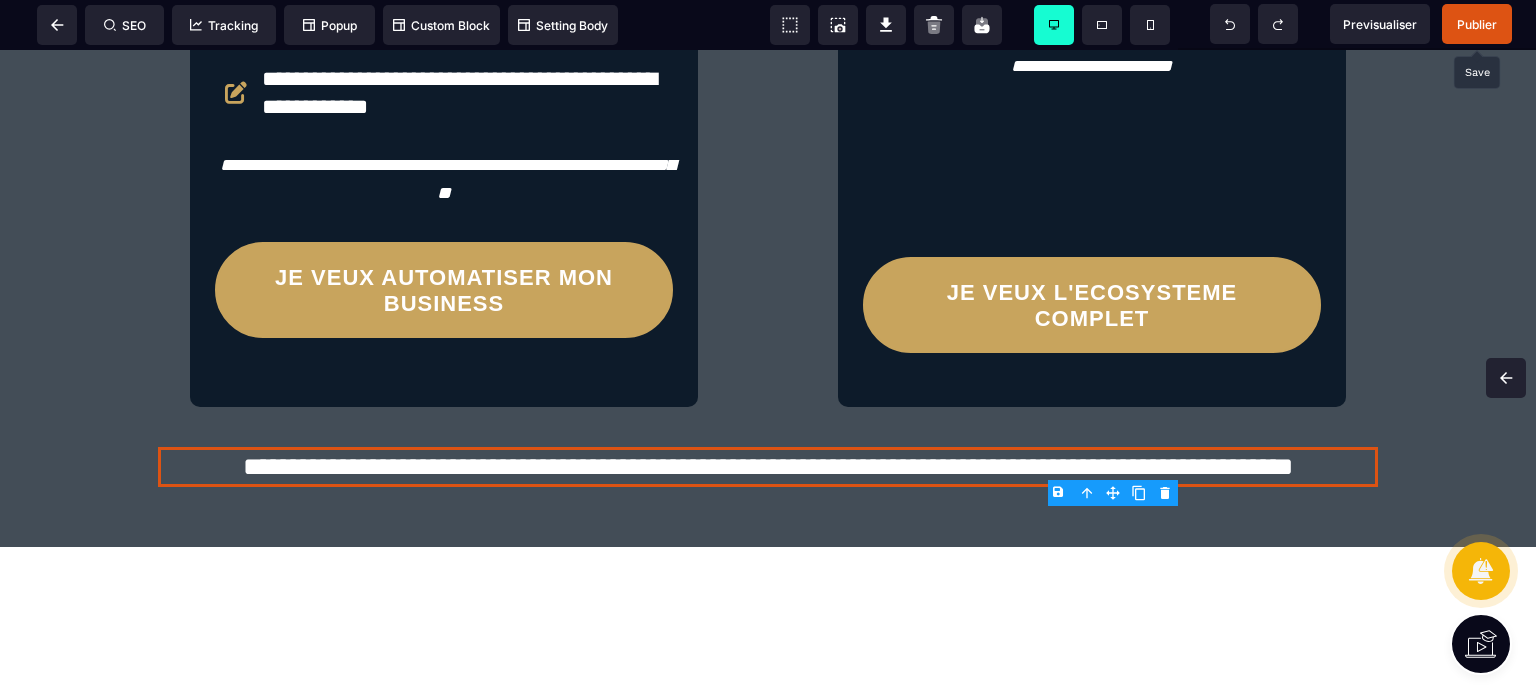 click on "Publier" at bounding box center [1477, 24] 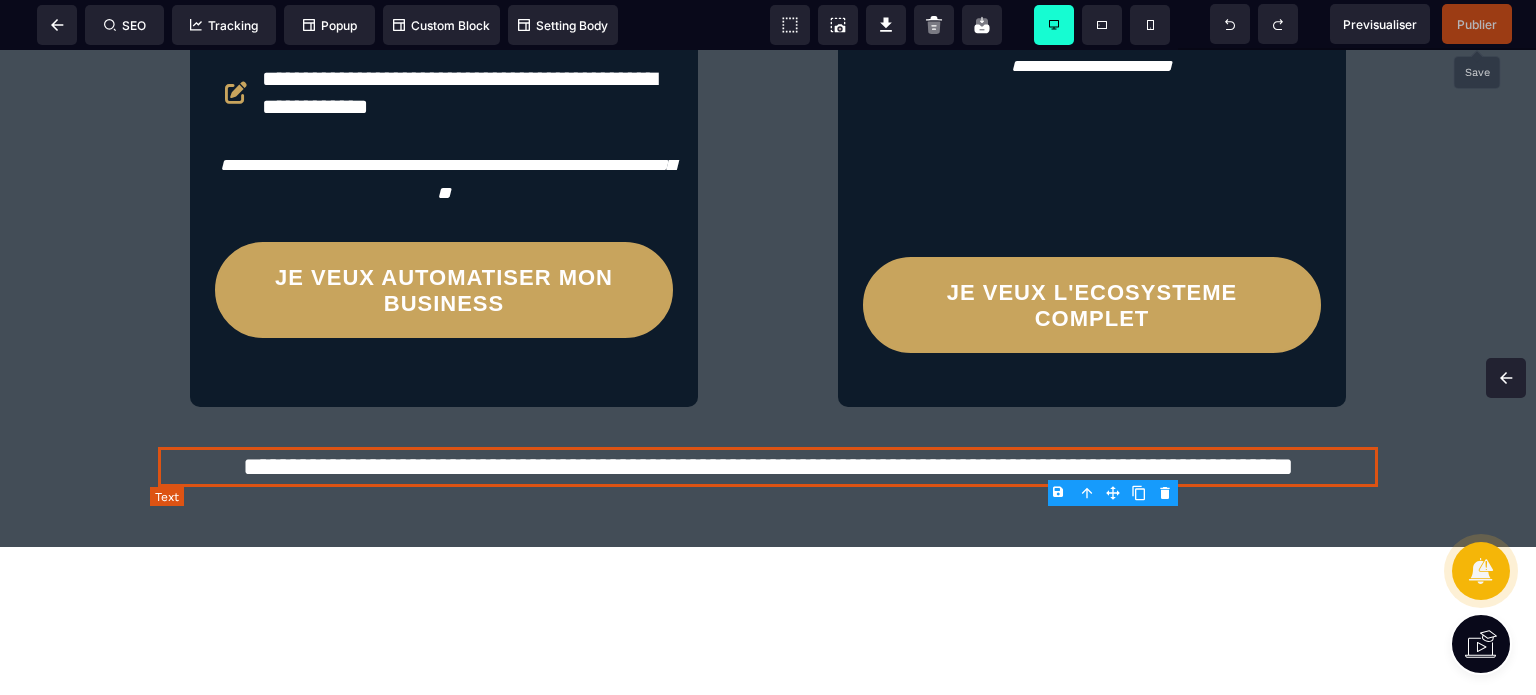 click on "**********" at bounding box center (768, 467) 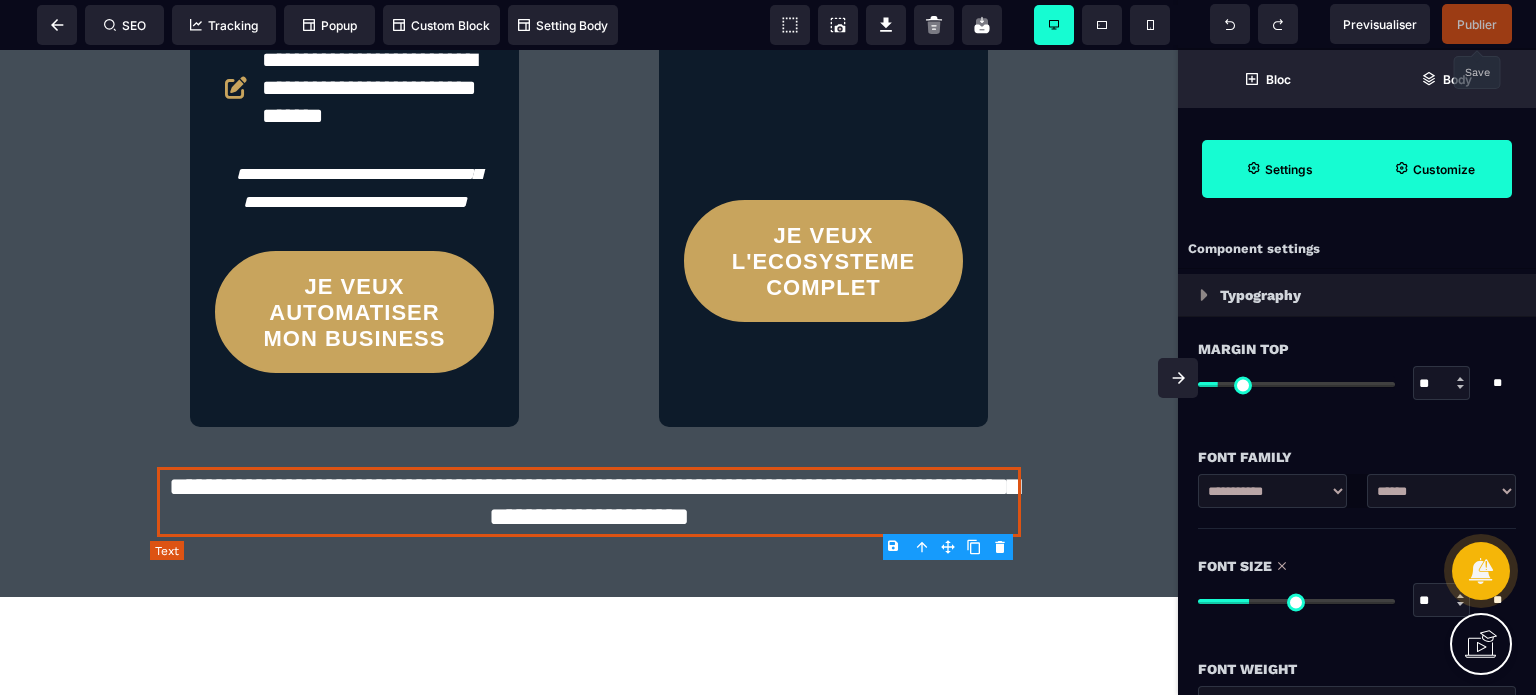 click on "**********" at bounding box center [588, 502] 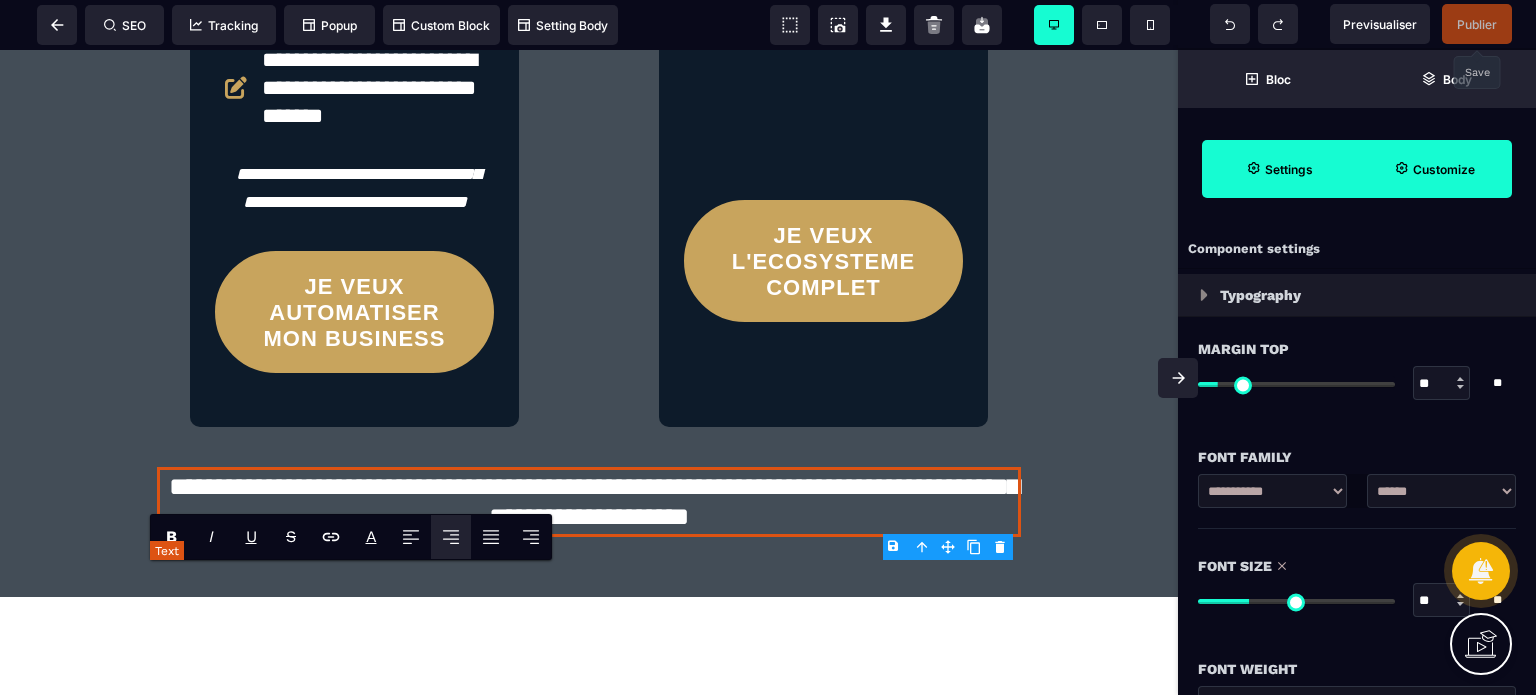 click on "**********" at bounding box center (588, 502) 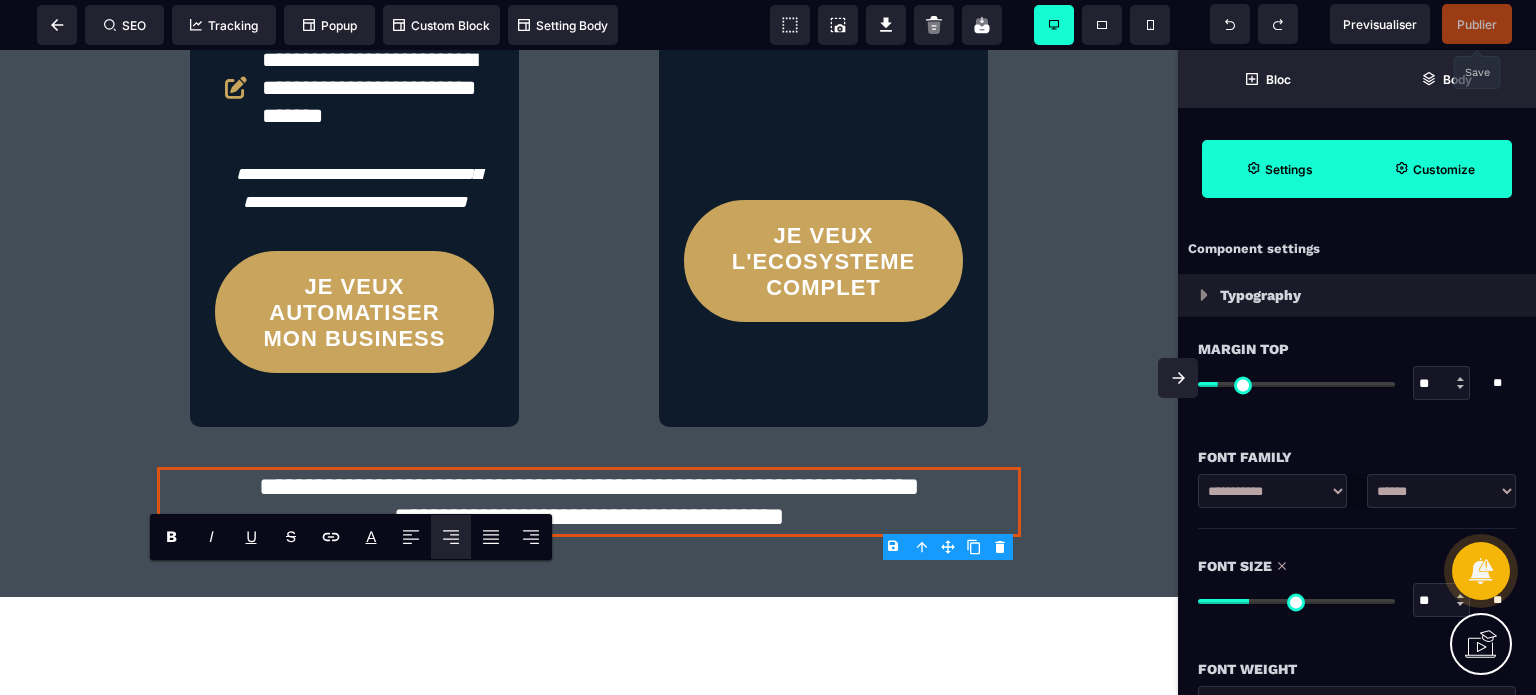 click at bounding box center [1178, 378] 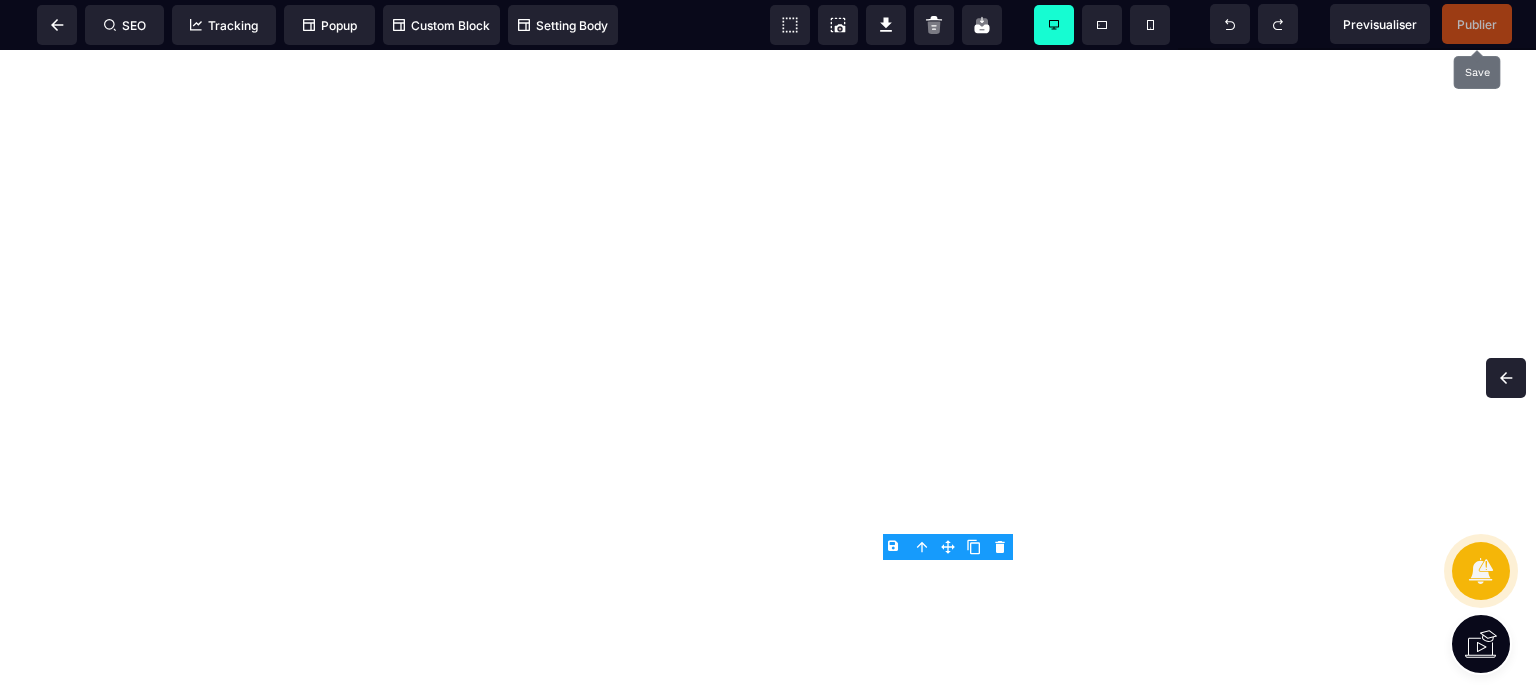 scroll, scrollTop: 5581, scrollLeft: 0, axis: vertical 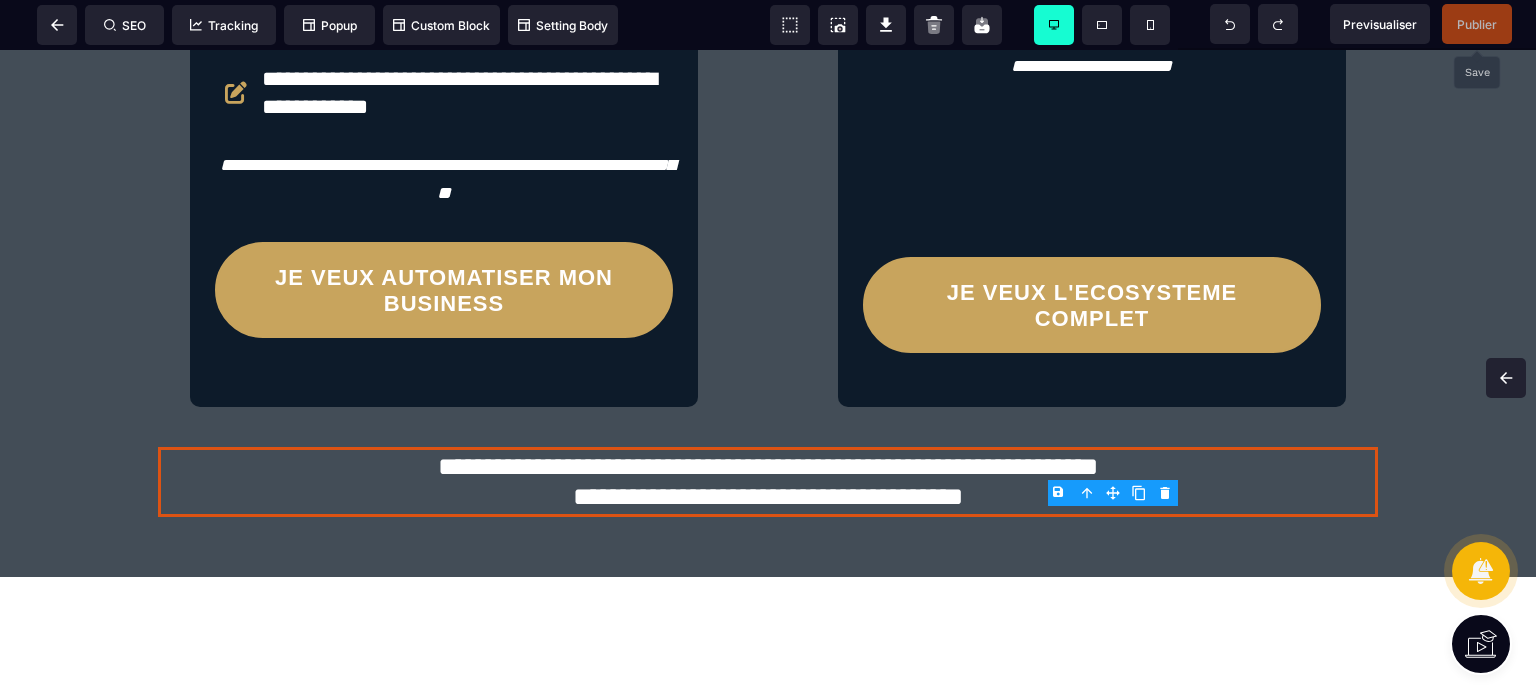 click on "Publier" at bounding box center (1477, 24) 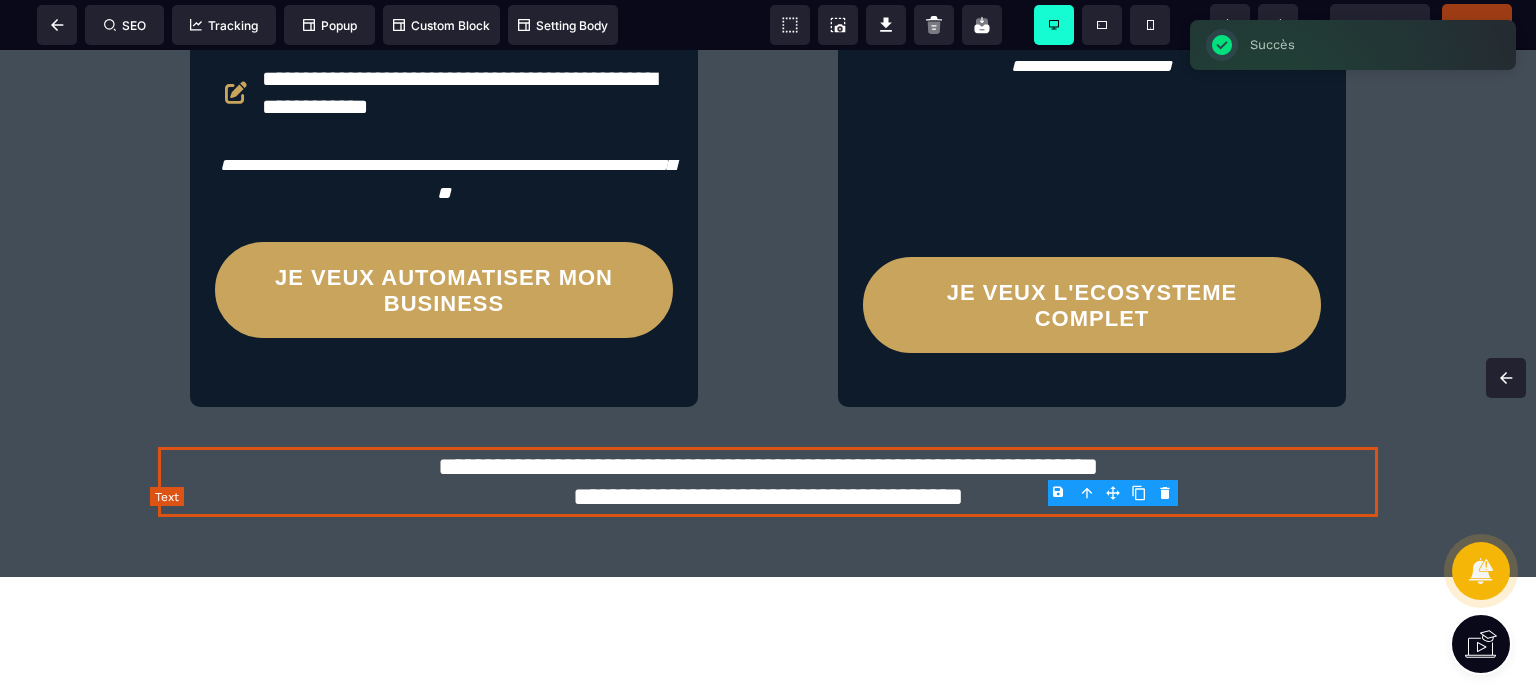 click on "**********" at bounding box center (768, 482) 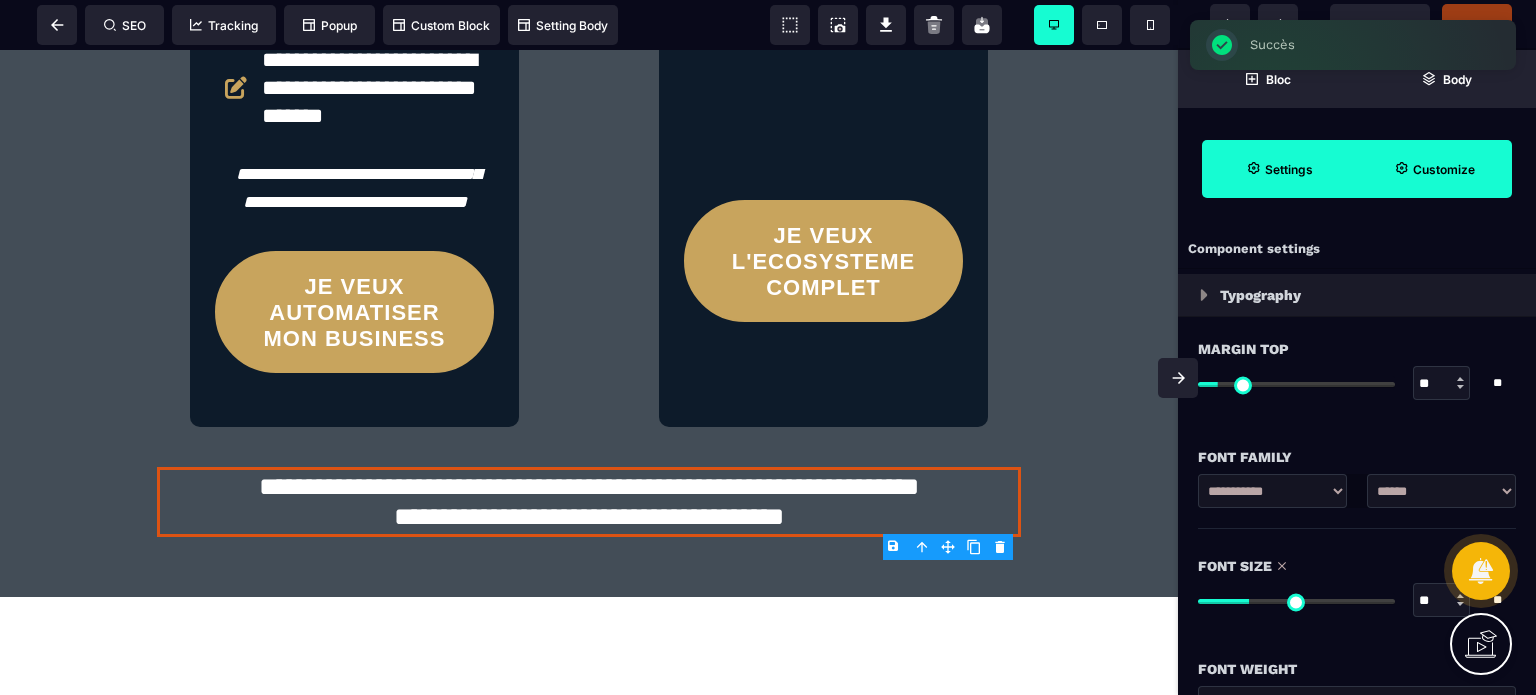 click on "Font Size" at bounding box center (1357, 566) 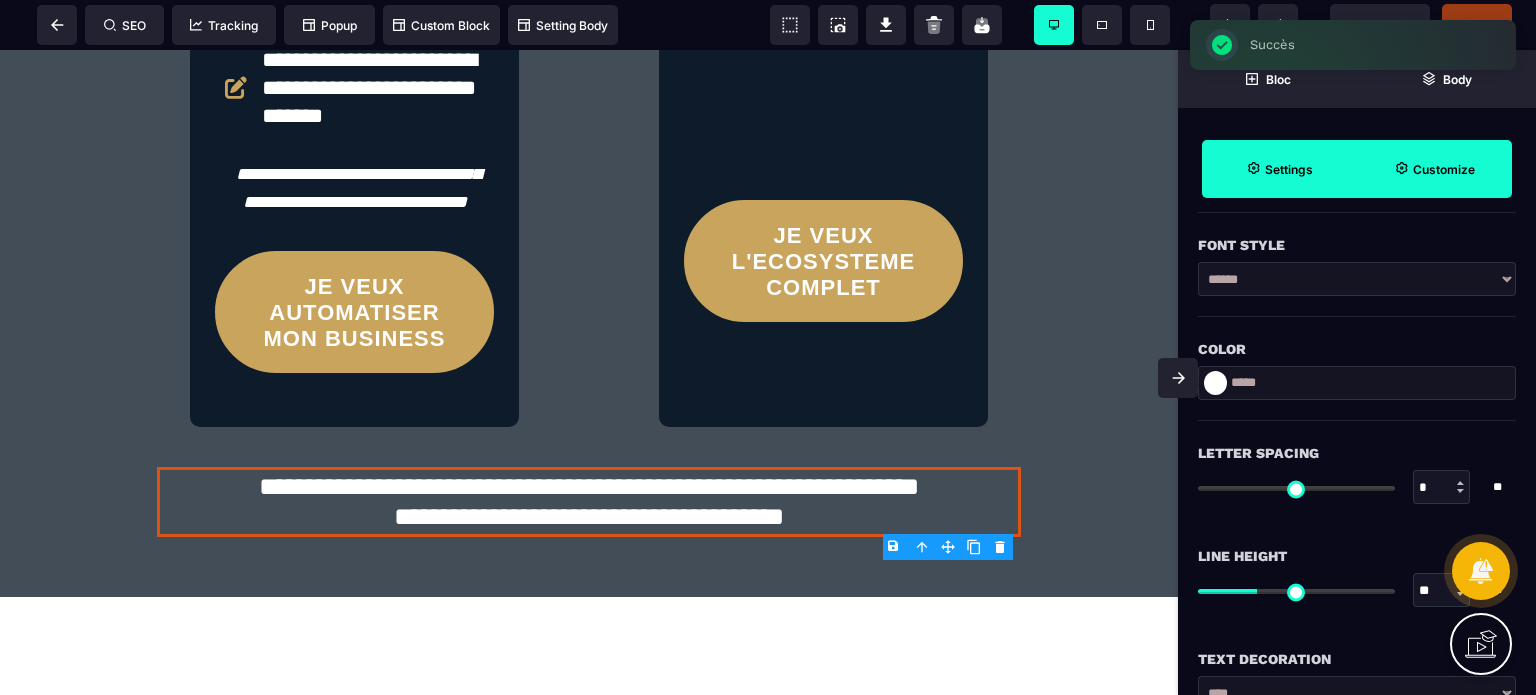 scroll, scrollTop: 600, scrollLeft: 0, axis: vertical 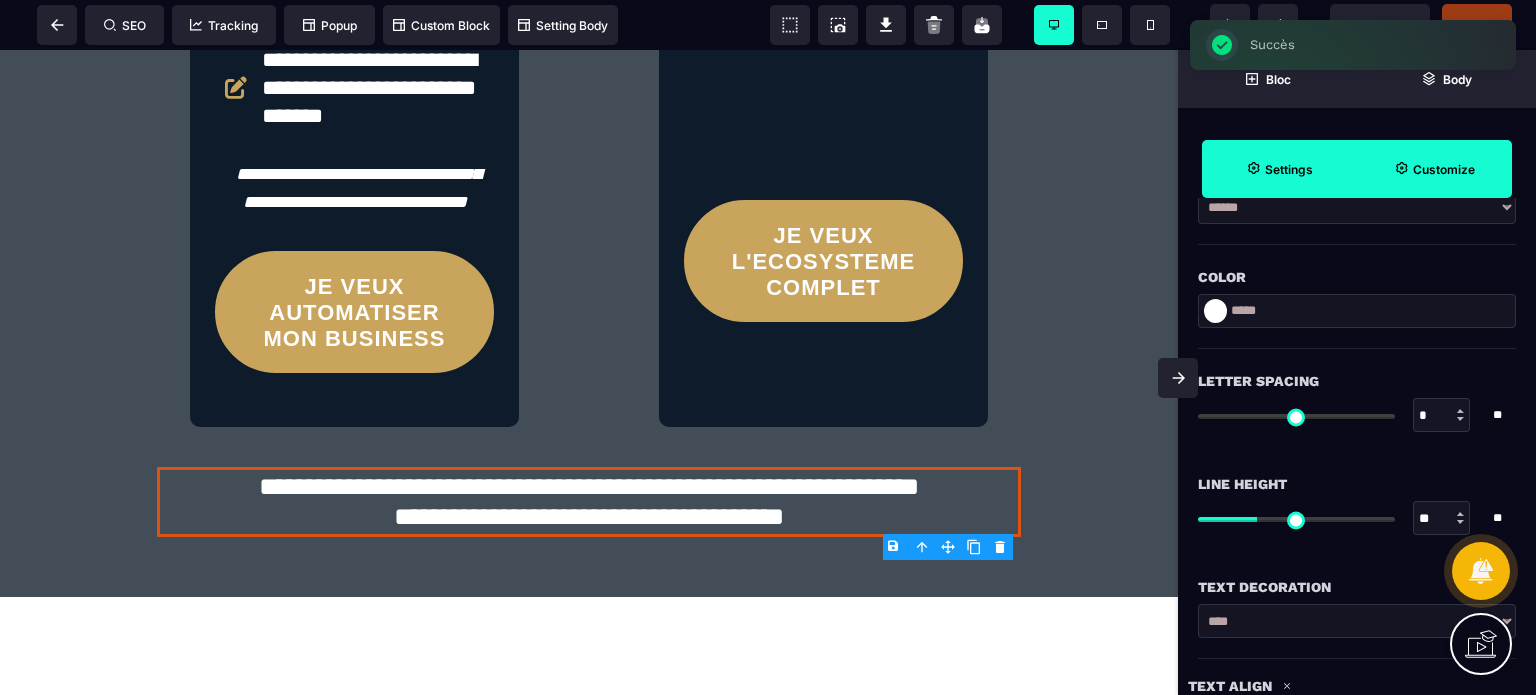 click on "**" at bounding box center (1442, 519) 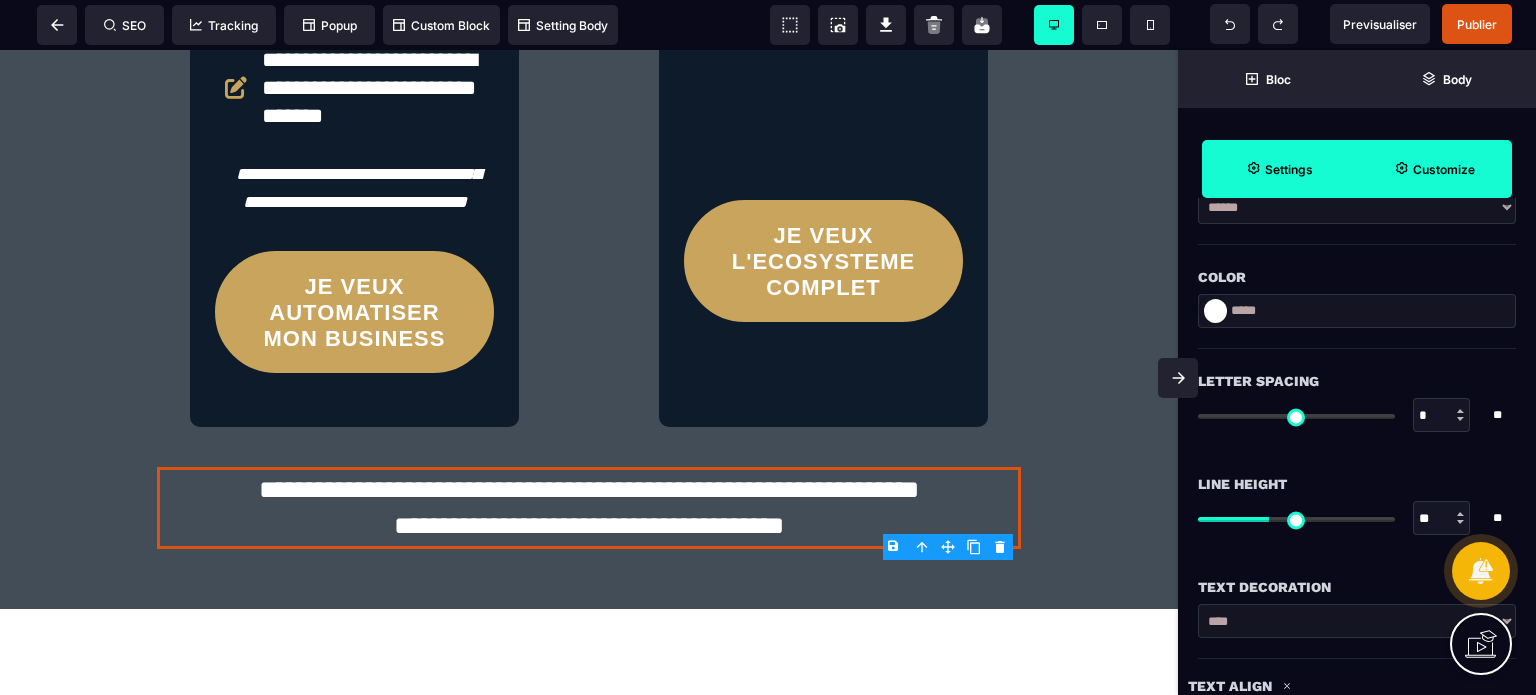 click 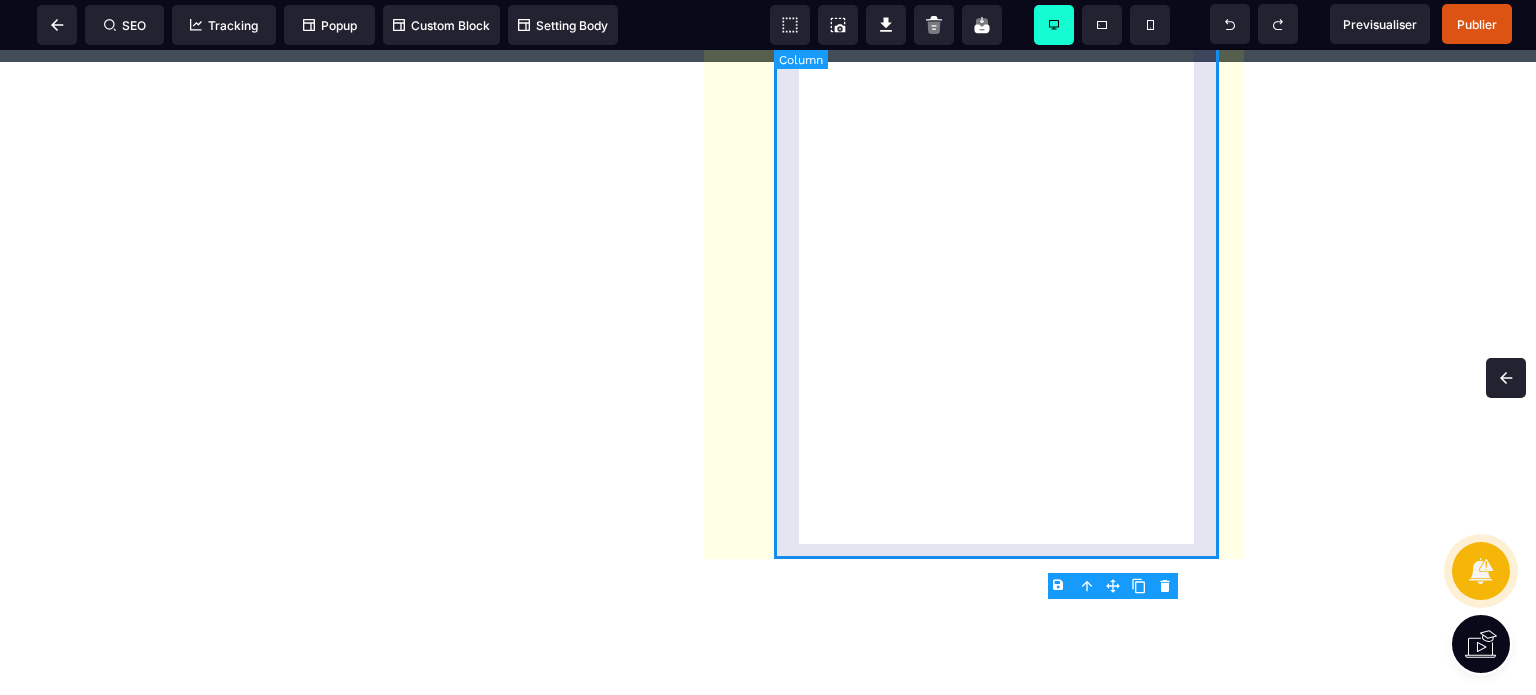 scroll, scrollTop: 0, scrollLeft: 0, axis: both 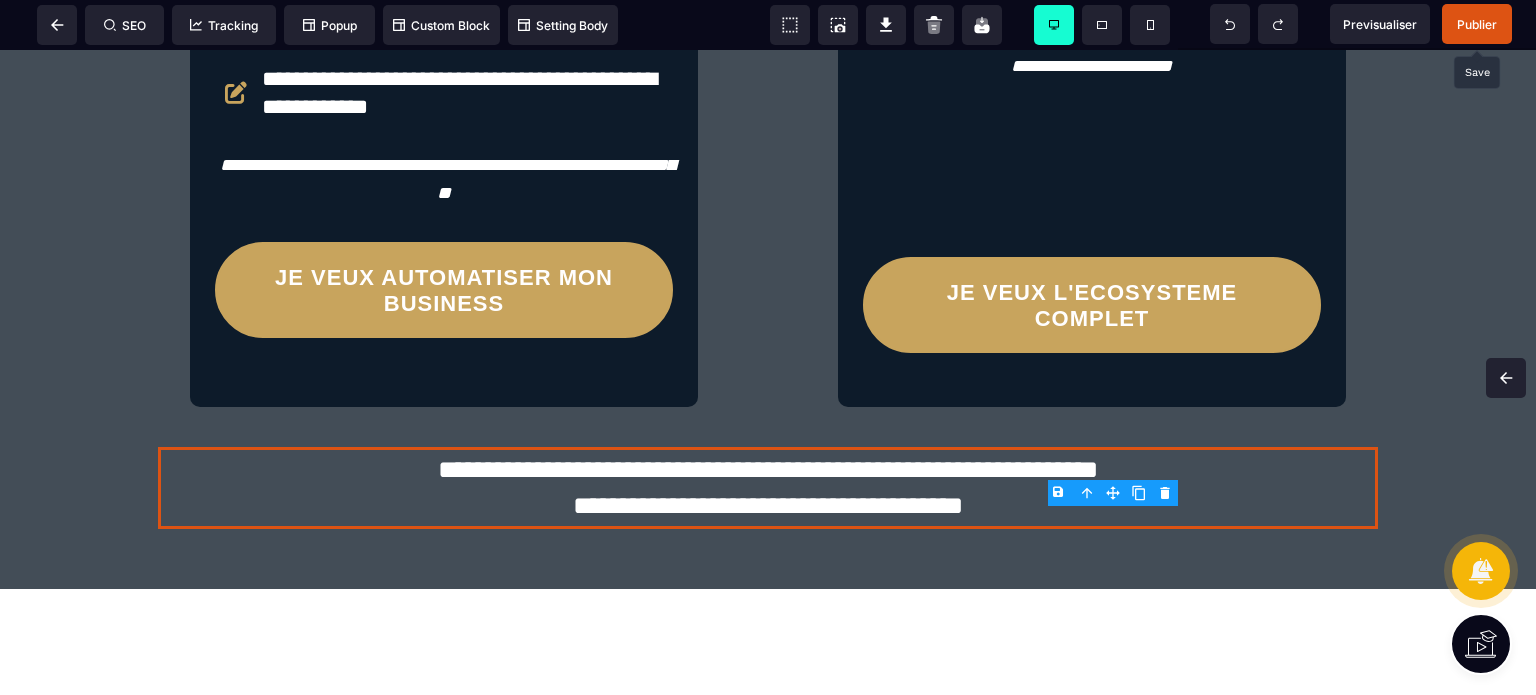 click on "Publier" at bounding box center (1477, 24) 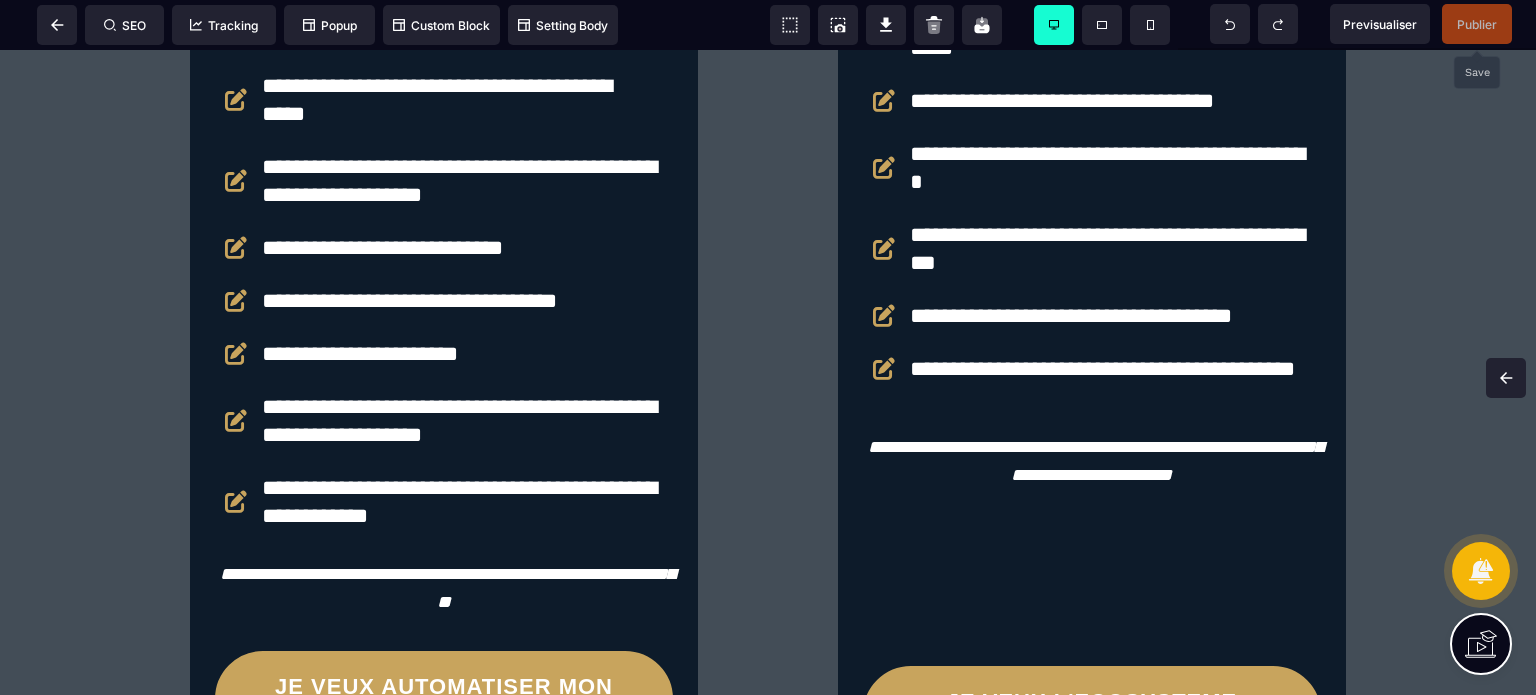 scroll, scrollTop: 5136, scrollLeft: 0, axis: vertical 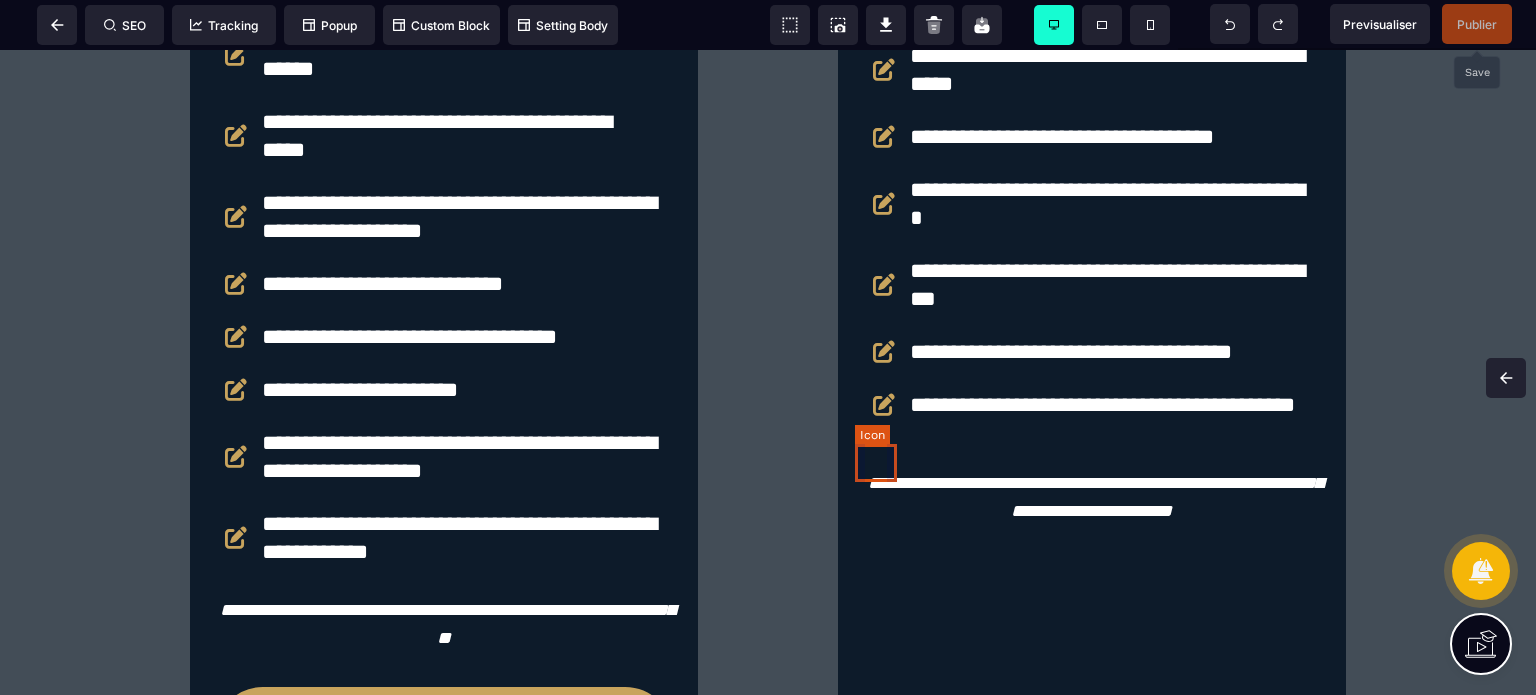 click at bounding box center [884, 405] 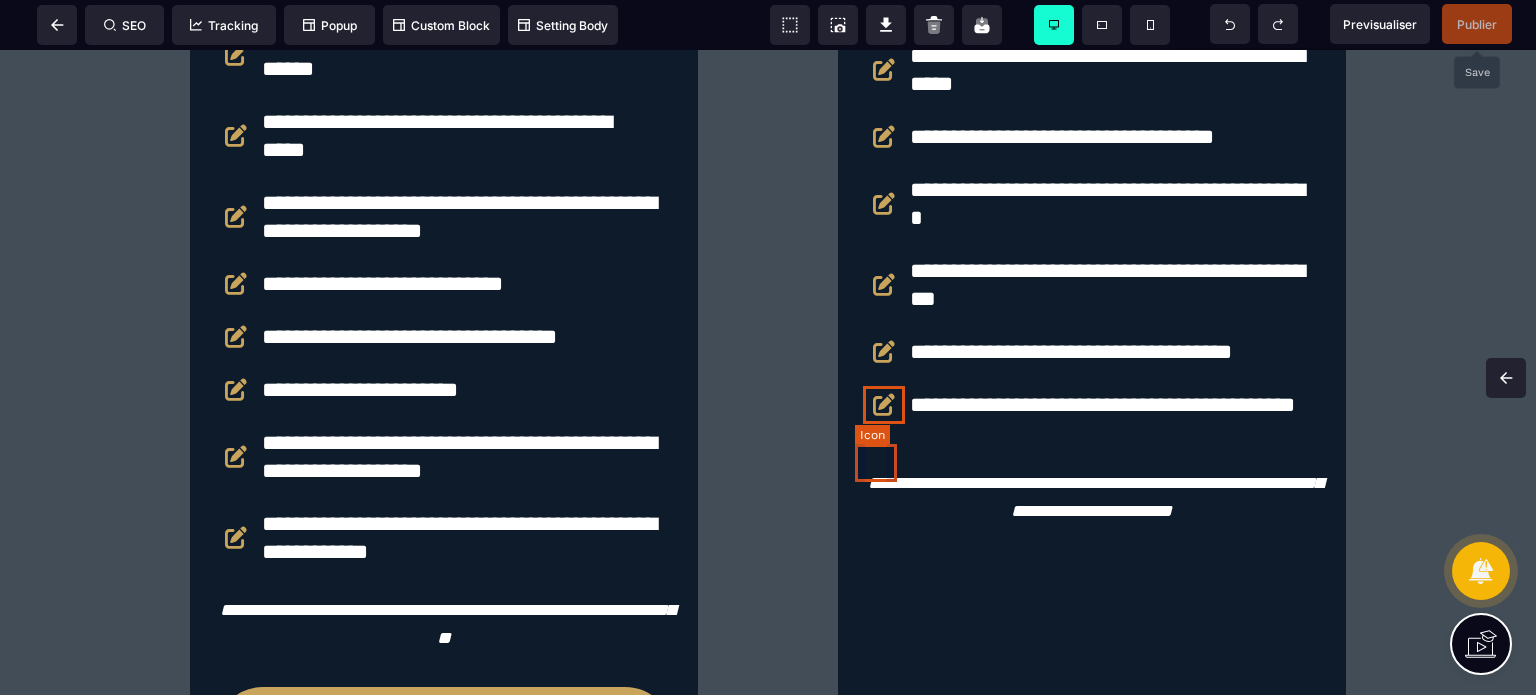 scroll, scrollTop: 5849, scrollLeft: 0, axis: vertical 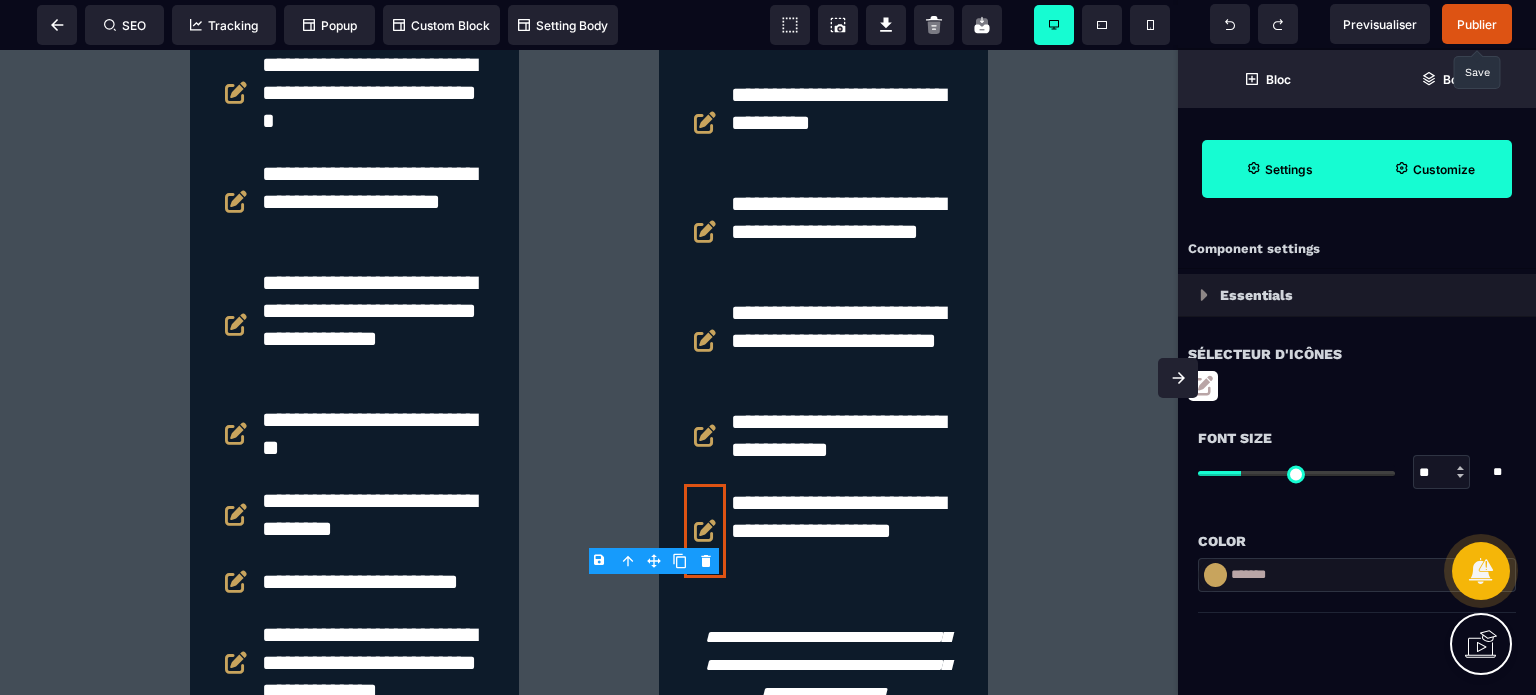 click at bounding box center [1203, 386] 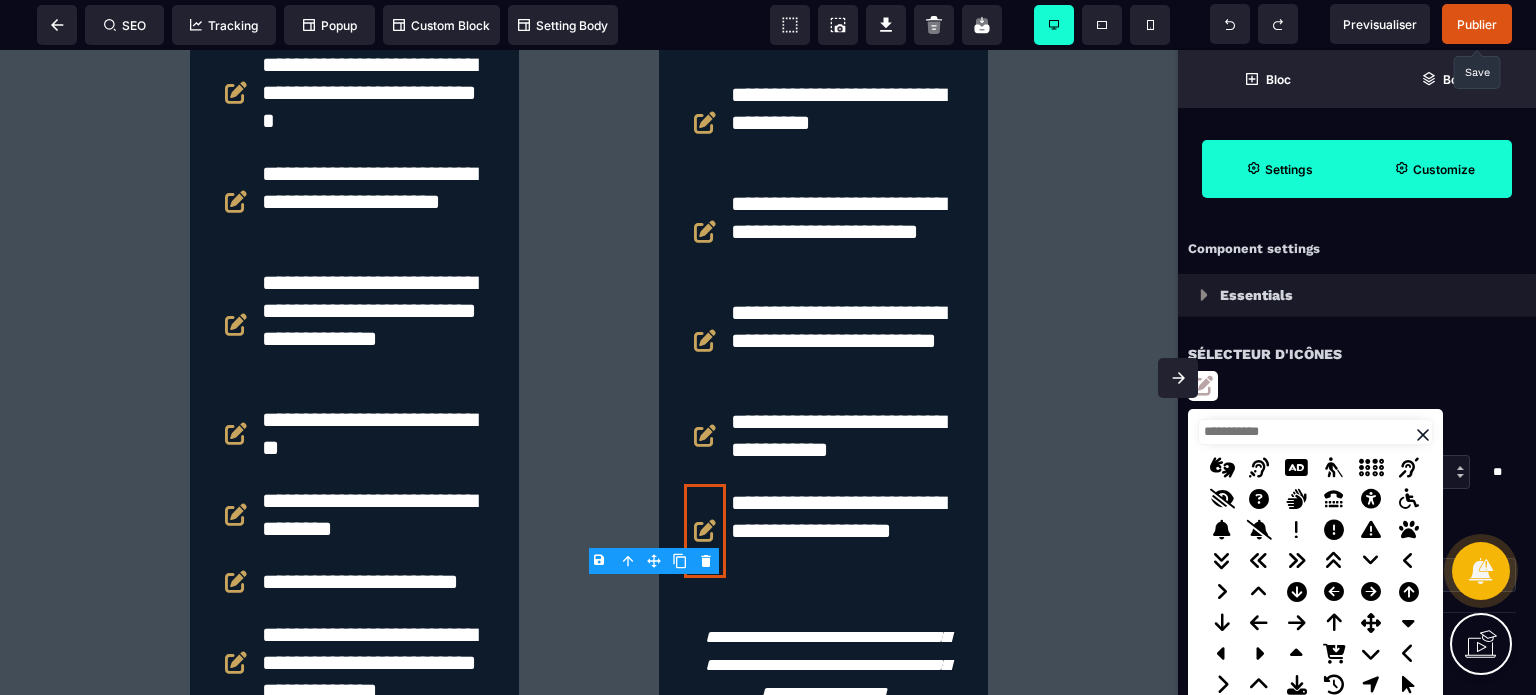 click at bounding box center (1315, 432) 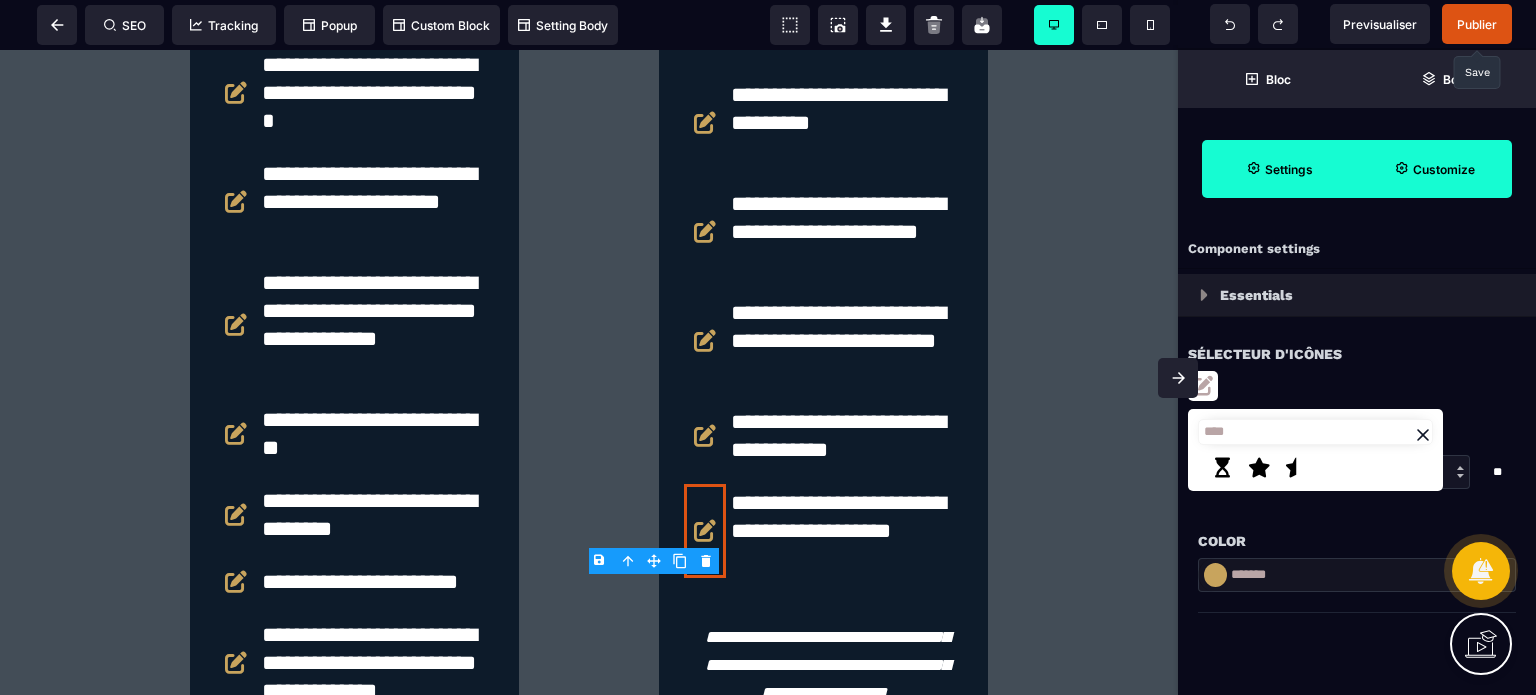 click at bounding box center [1259, 468] 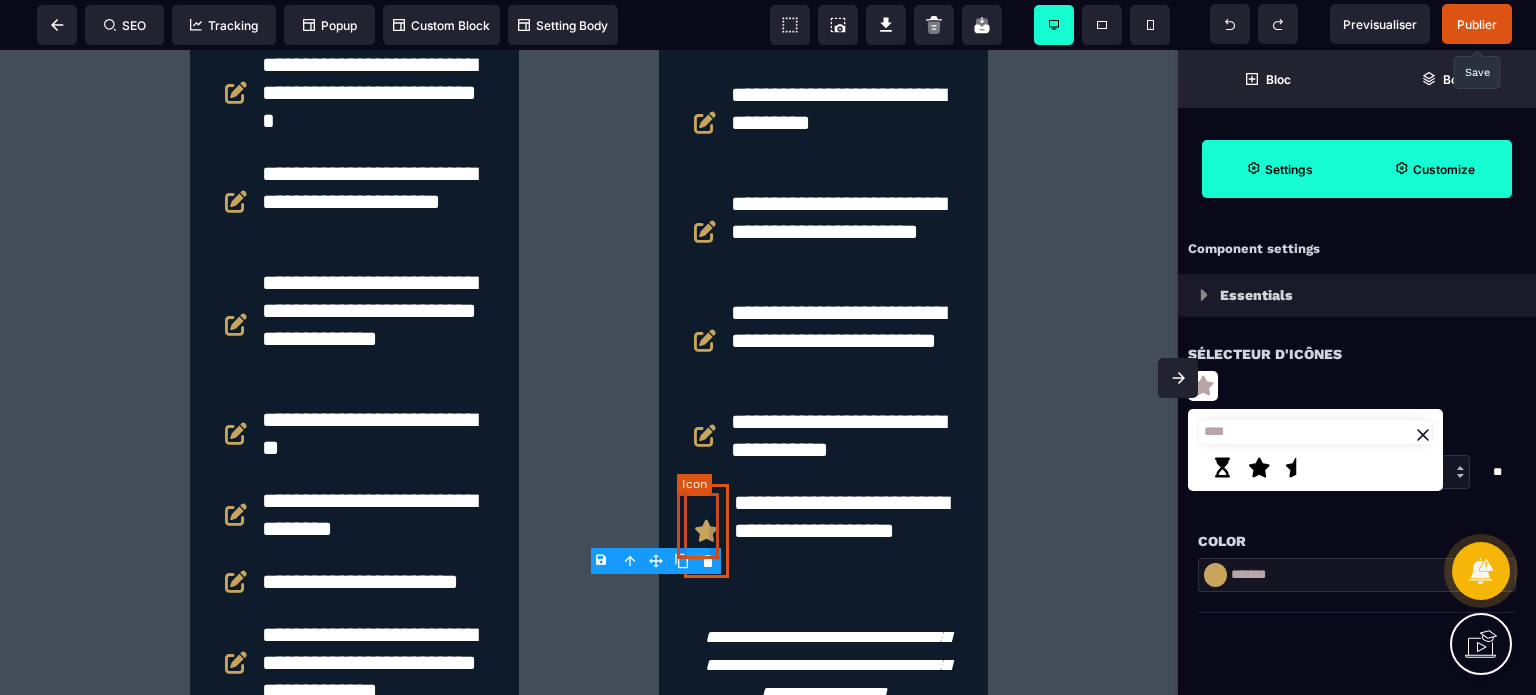 click at bounding box center (705, 436) 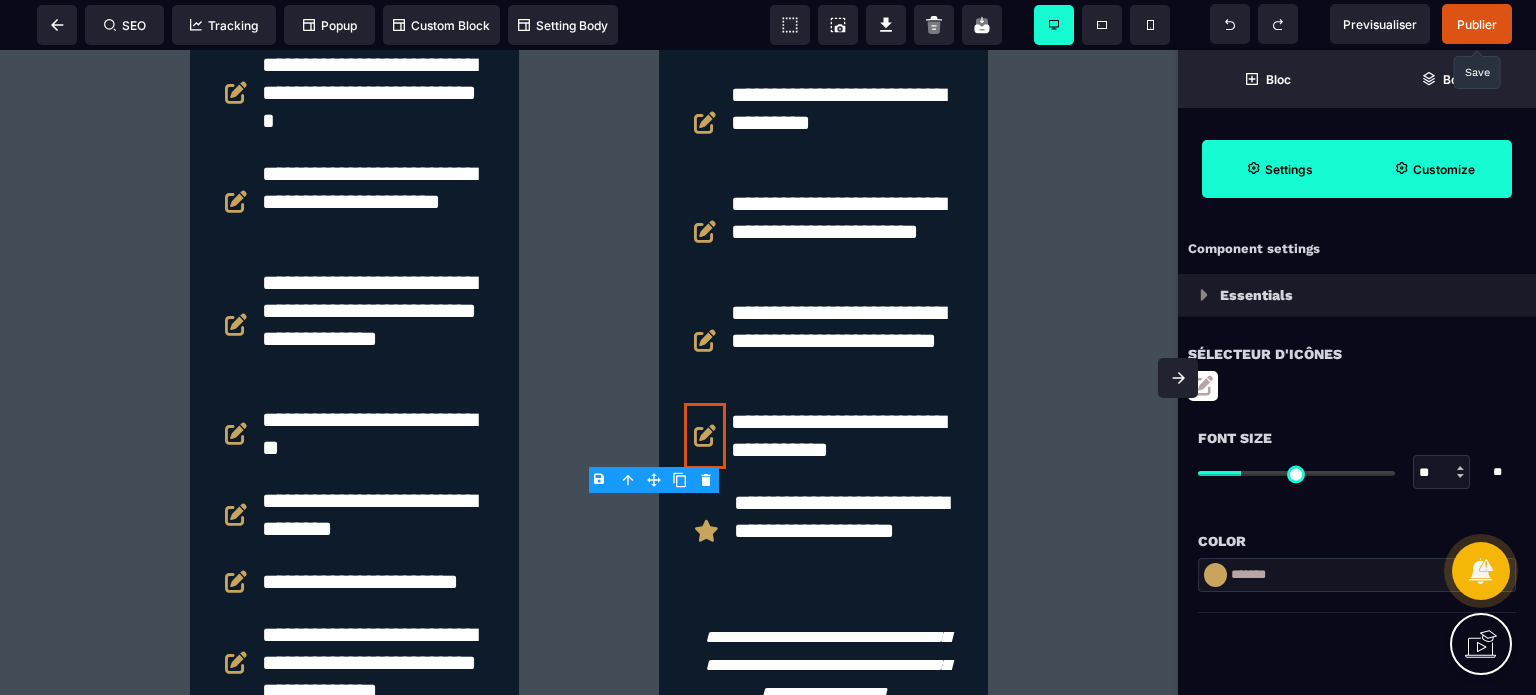 click at bounding box center (1203, 386) 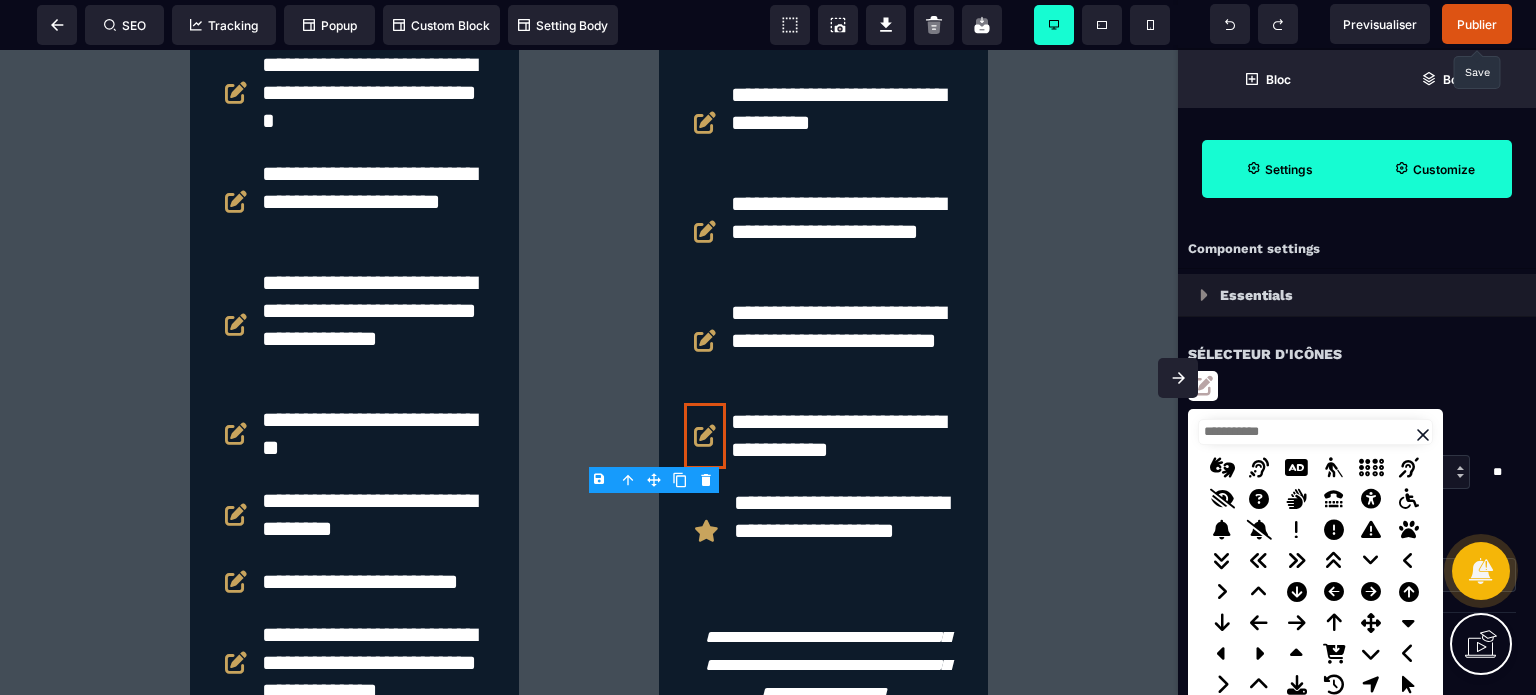 click at bounding box center [1315, 432] 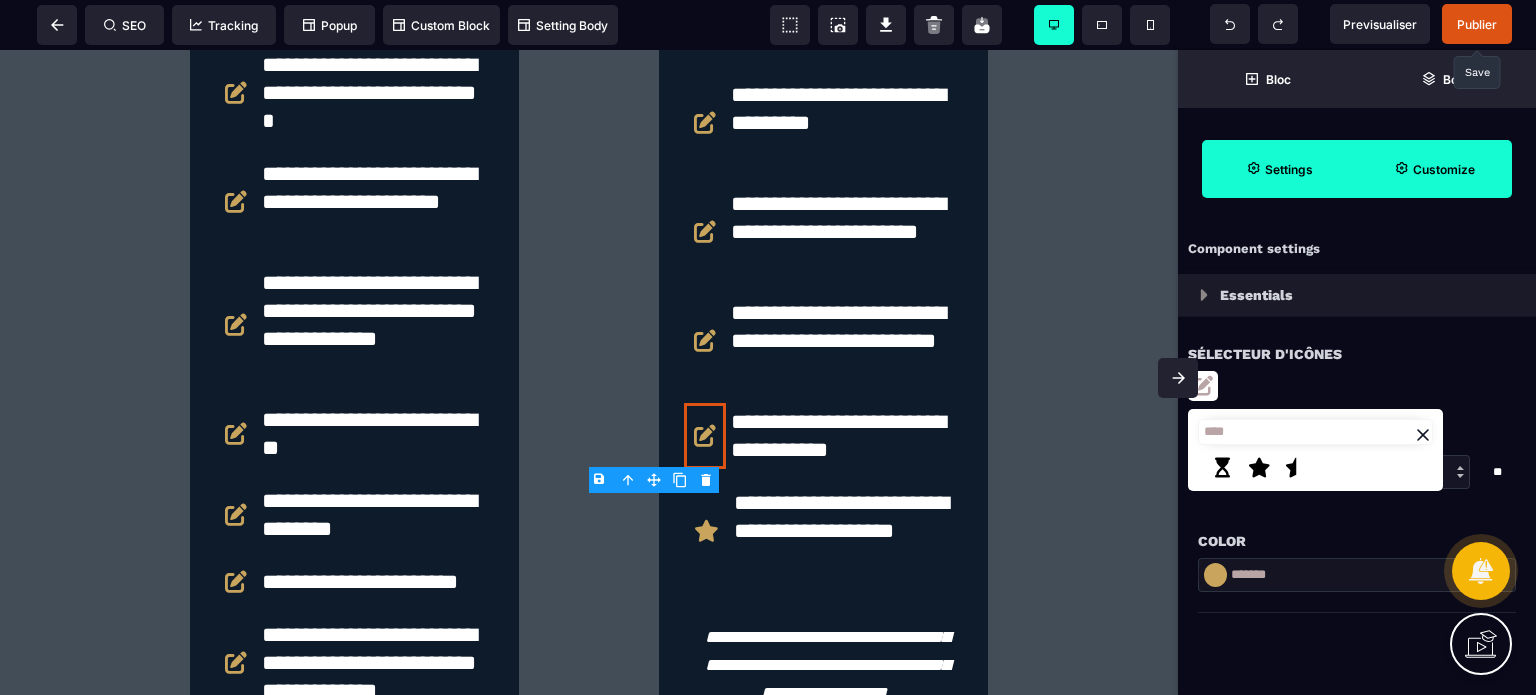 click at bounding box center (1259, 468) 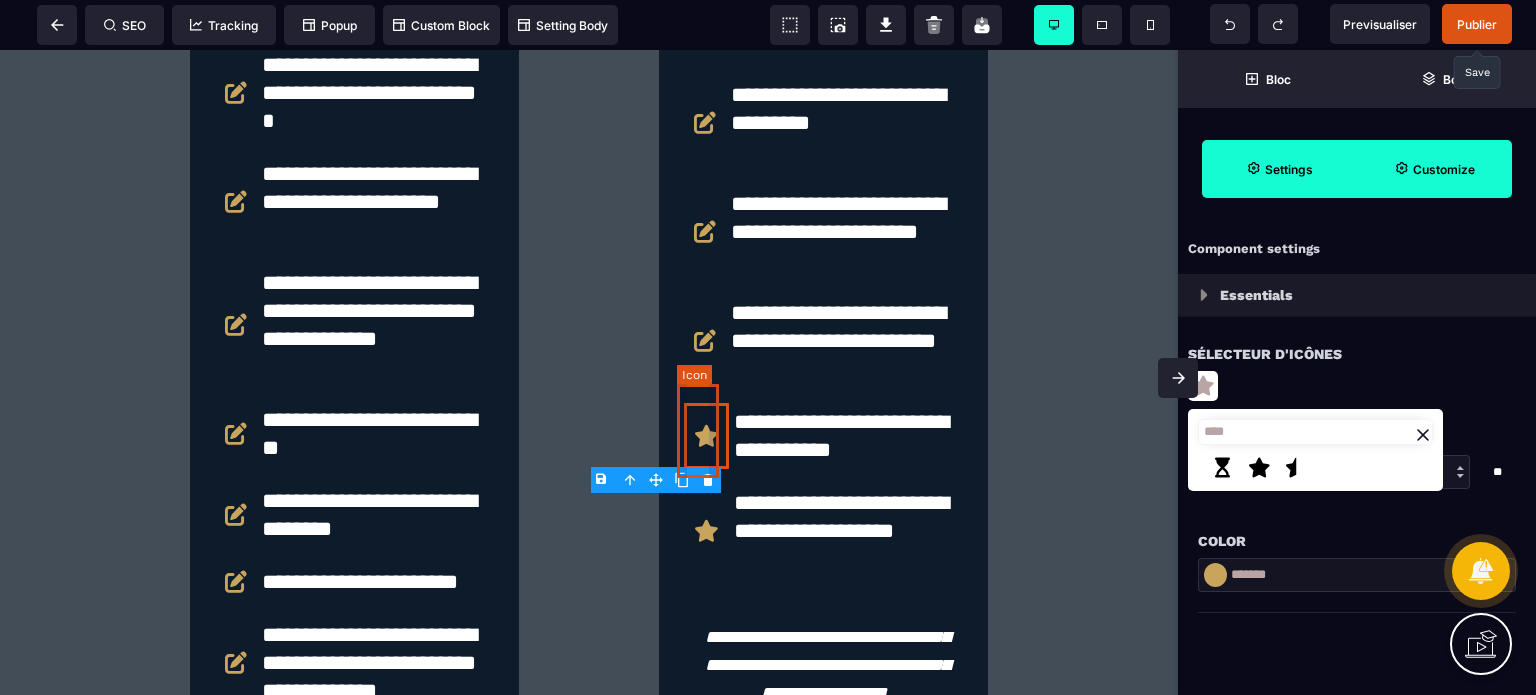 click at bounding box center [705, 341] 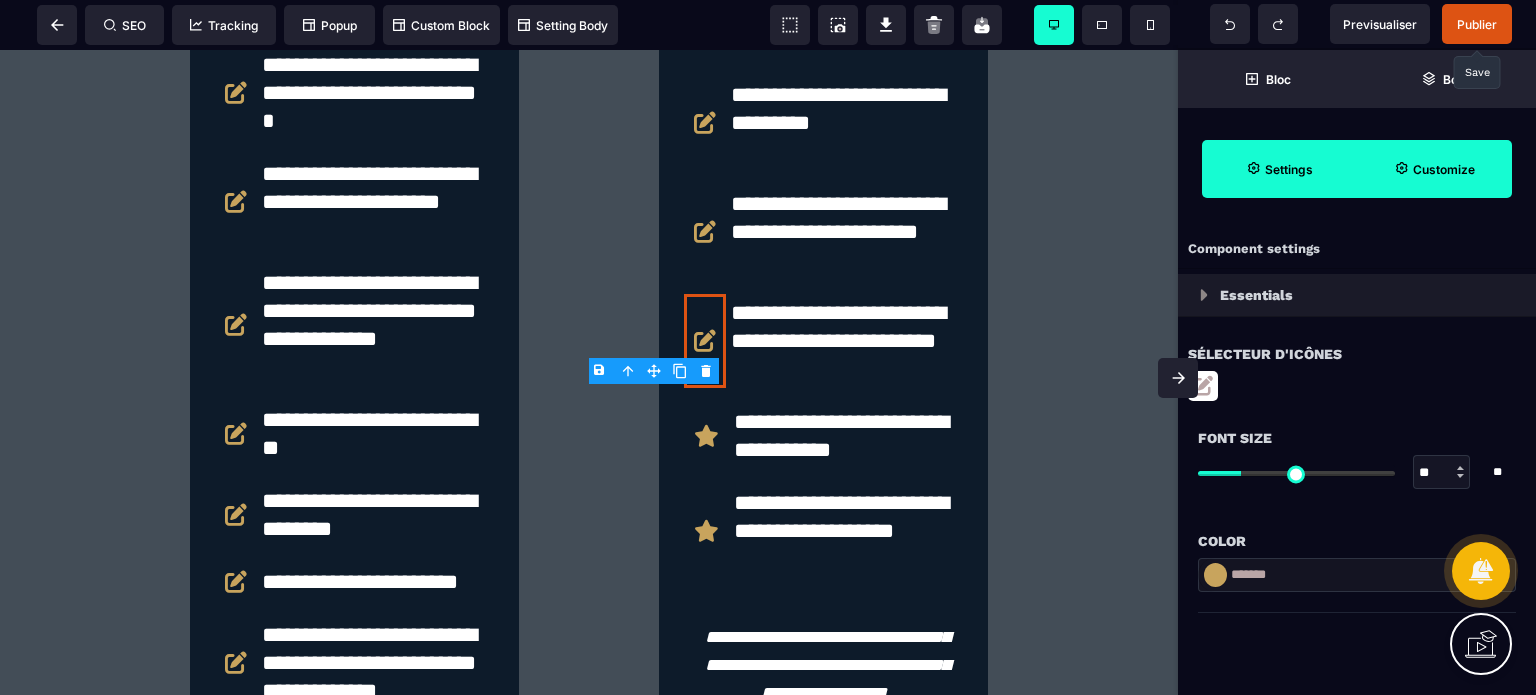 click at bounding box center (1203, 386) 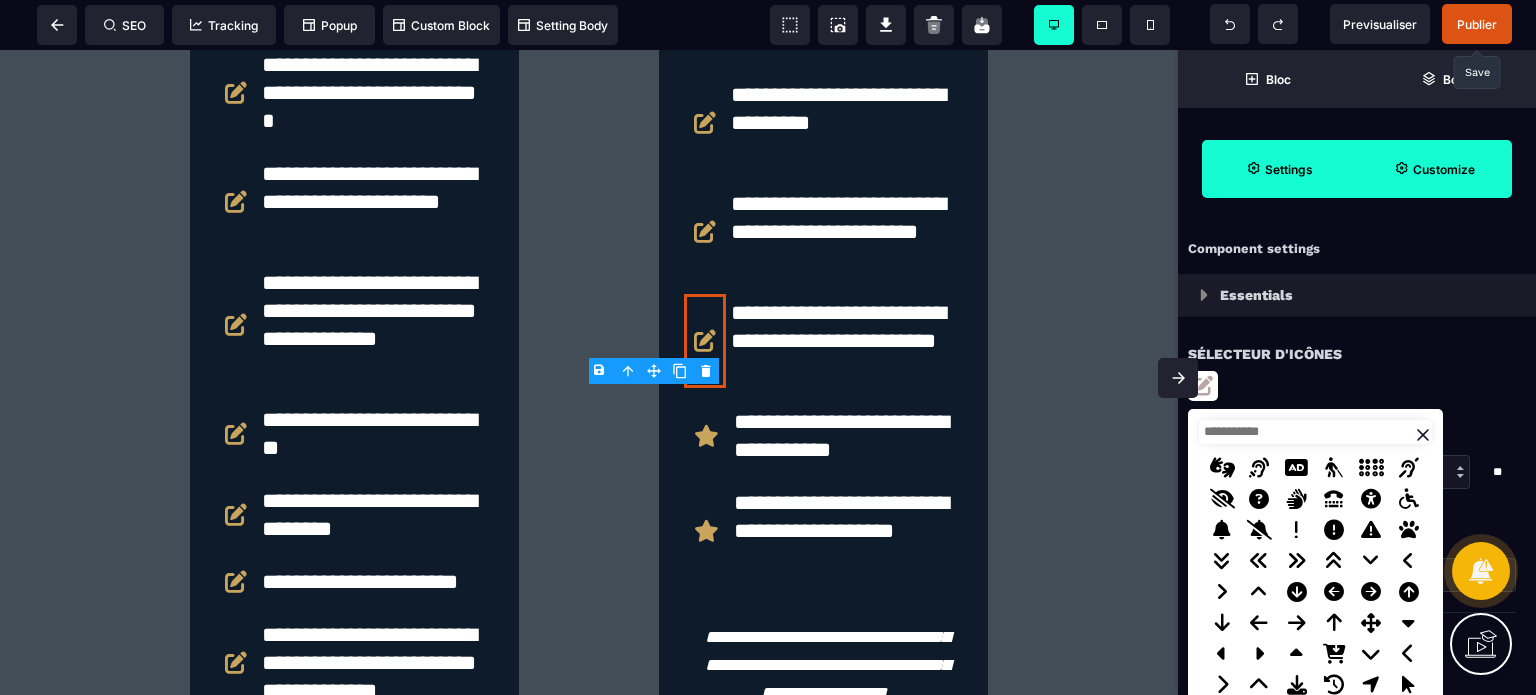 click at bounding box center [1315, 432] 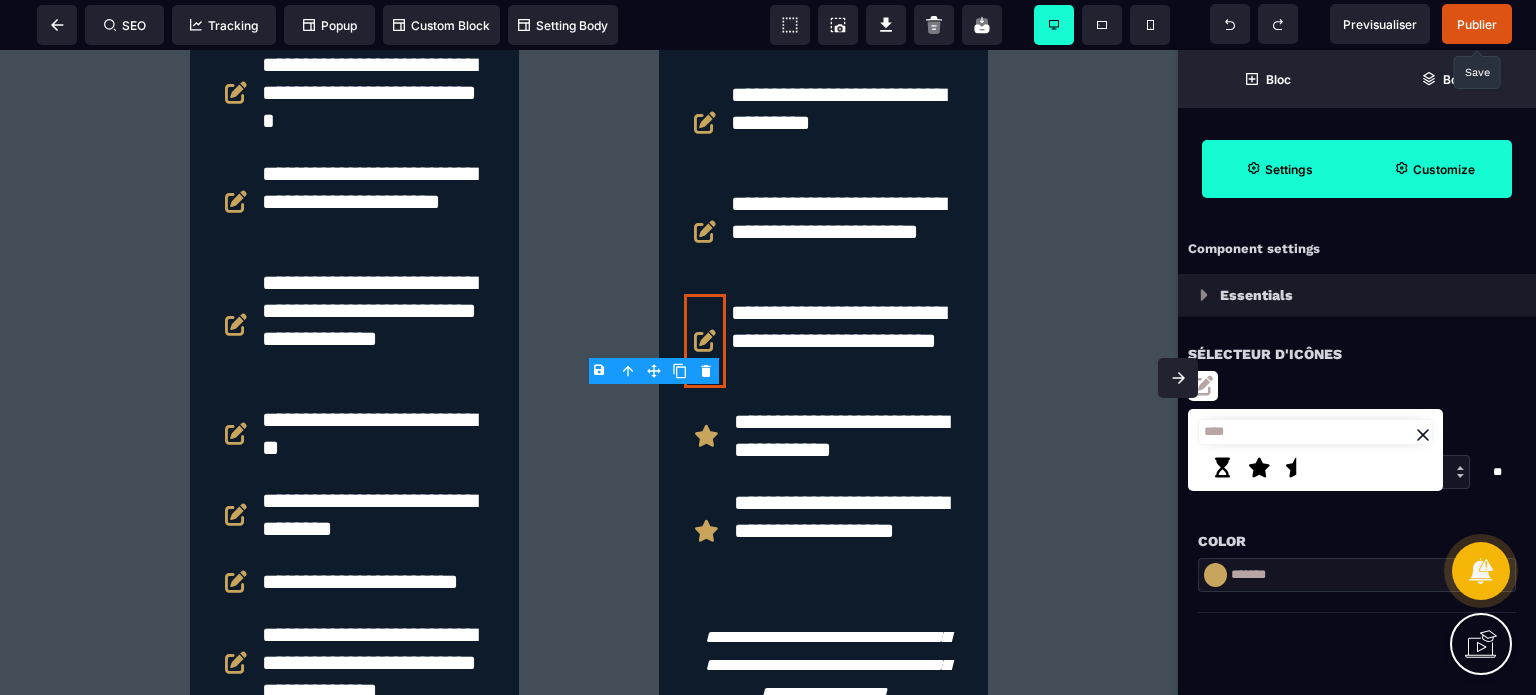 click at bounding box center [1259, 468] 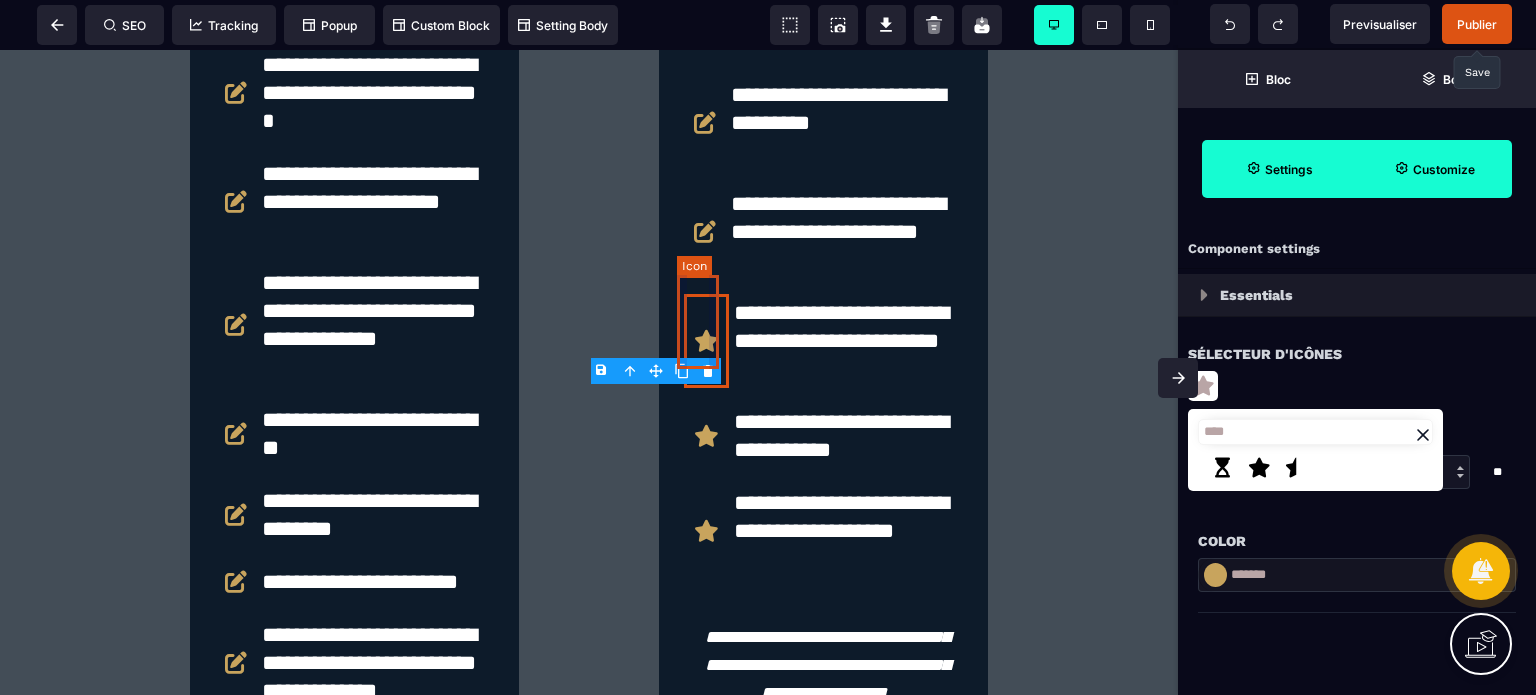 click at bounding box center [705, 232] 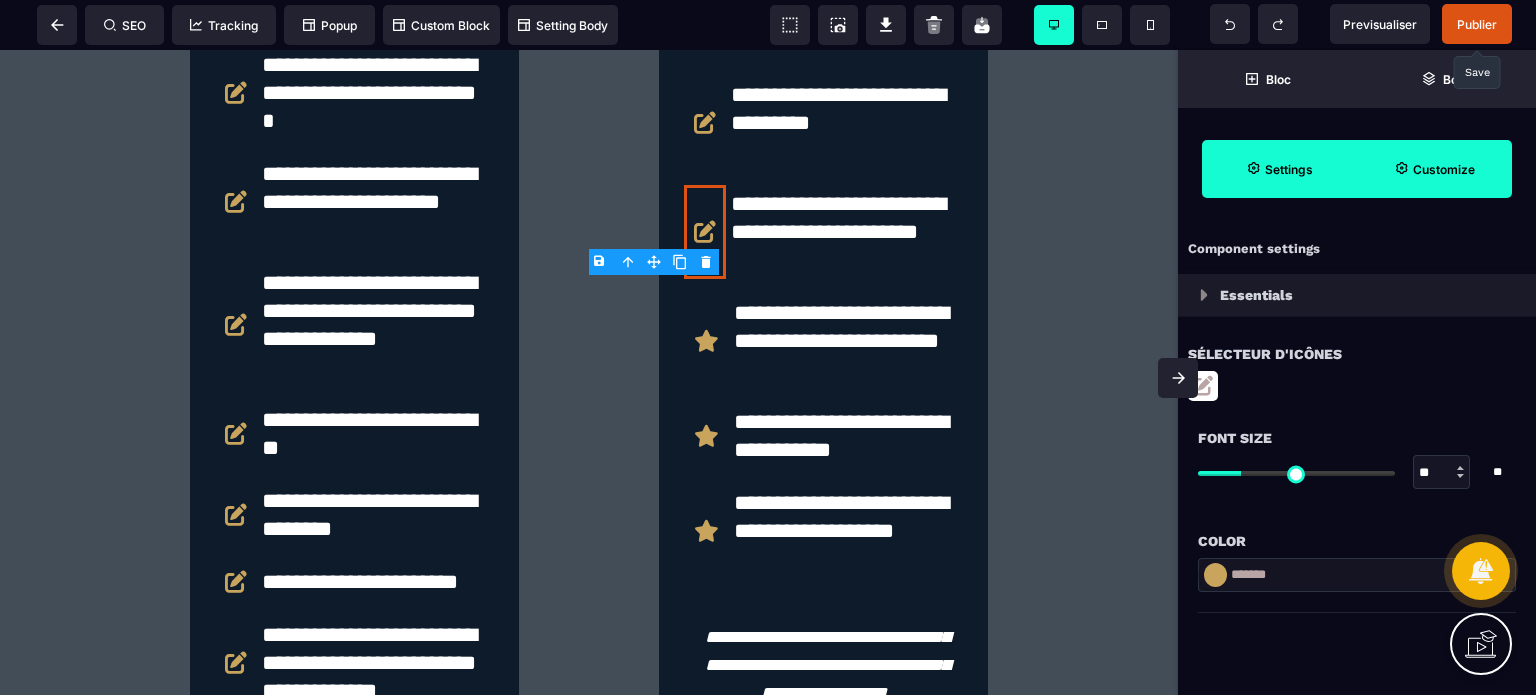 click at bounding box center [1203, 386] 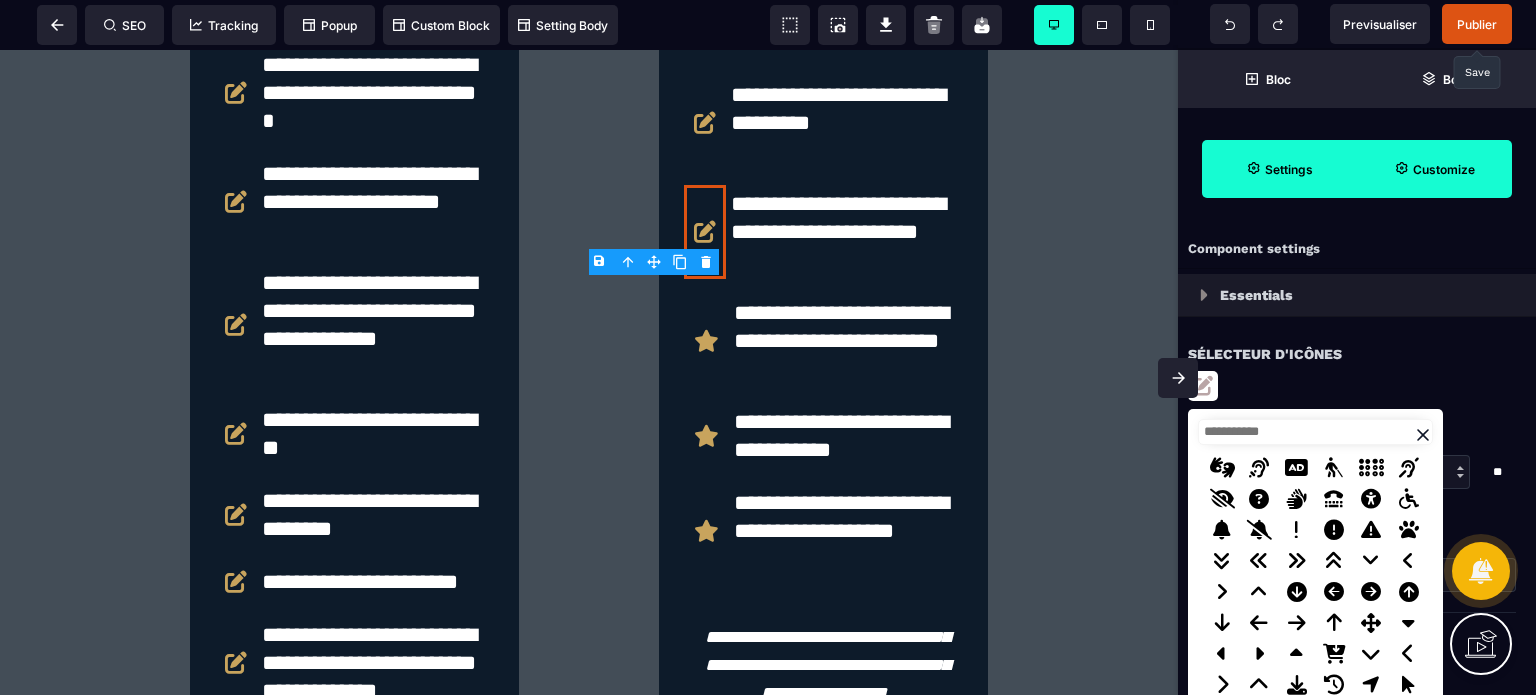 click at bounding box center [1315, 432] 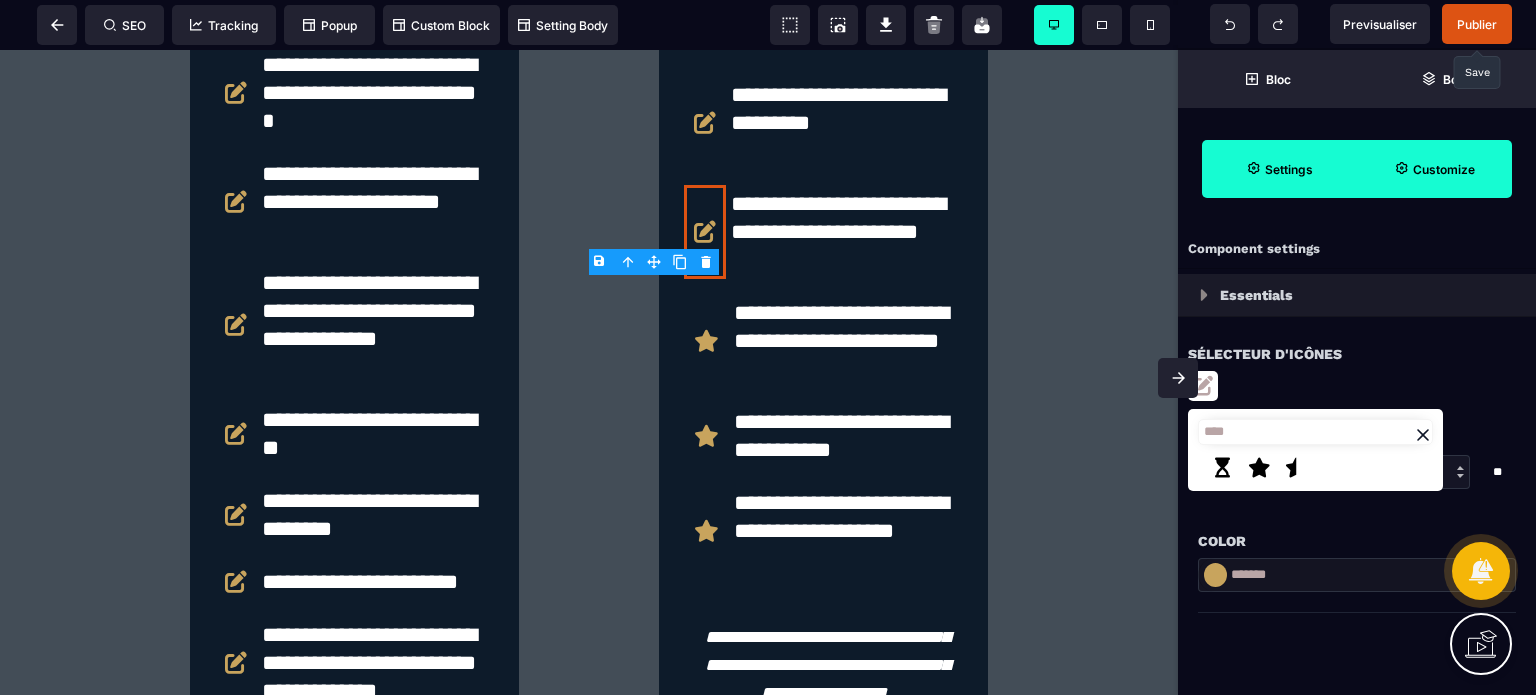 click at bounding box center (1259, 468) 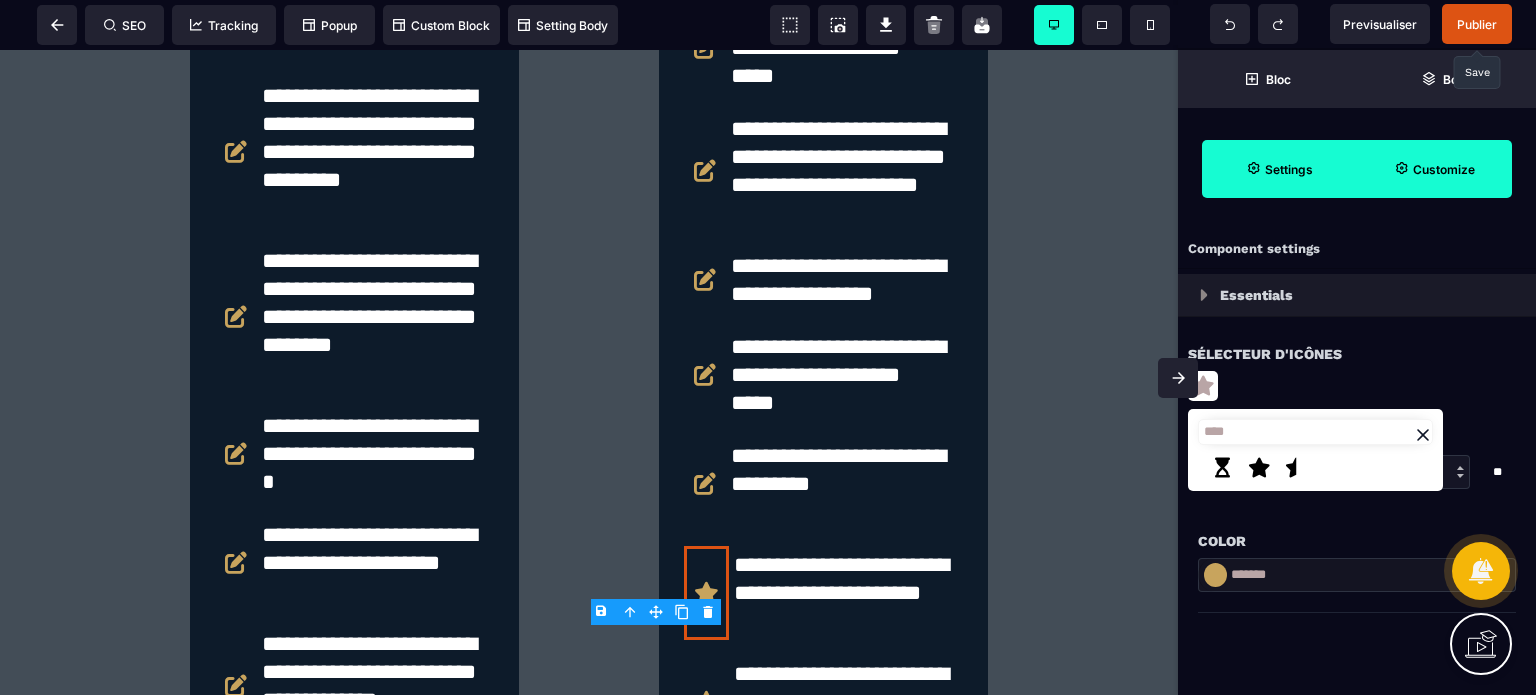 scroll, scrollTop: 5520, scrollLeft: 0, axis: vertical 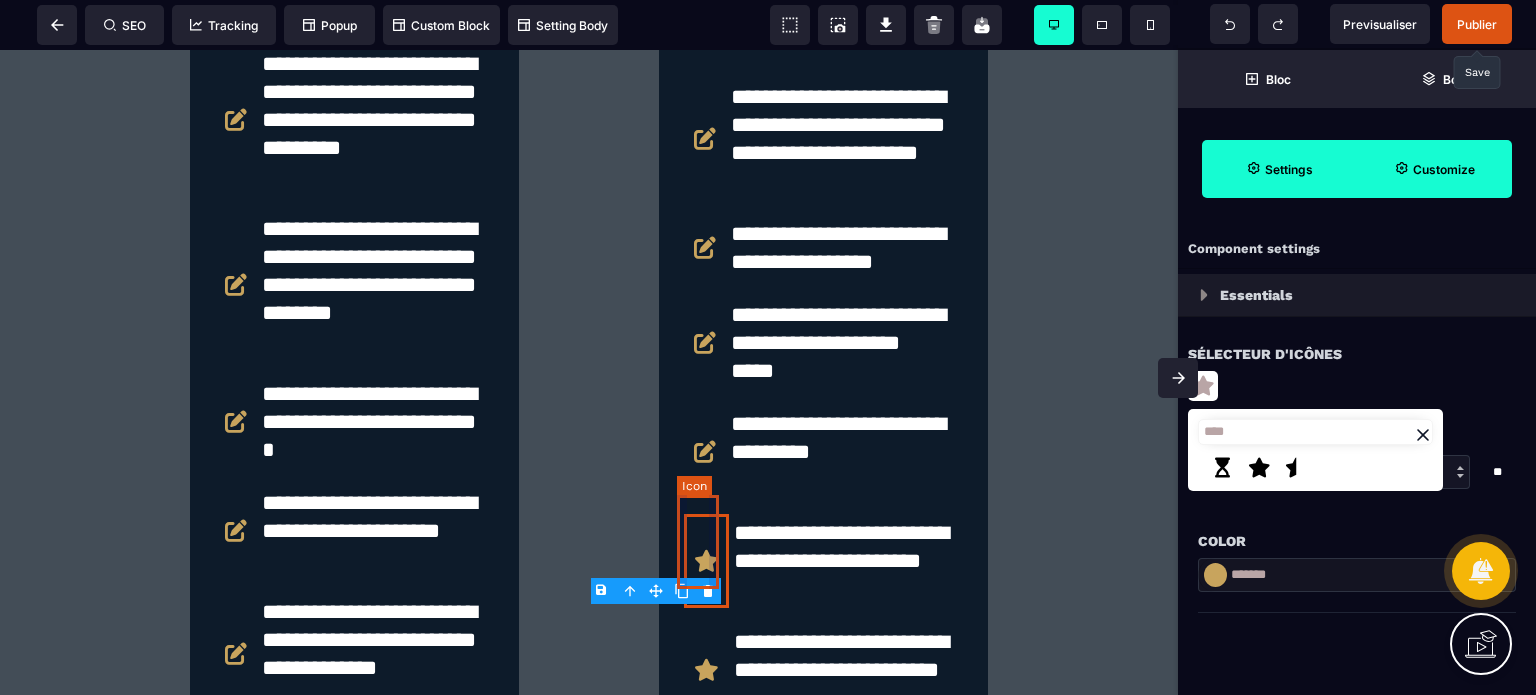 click at bounding box center (705, 452) 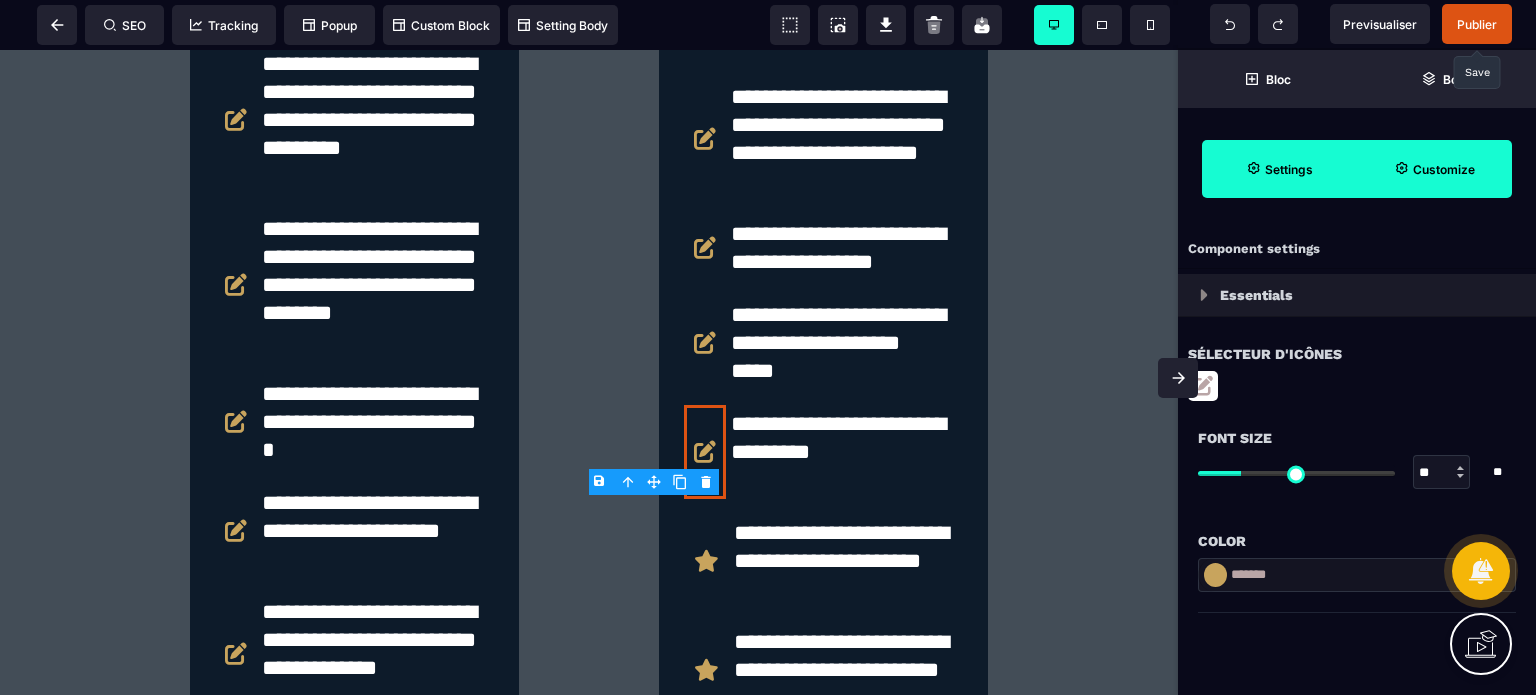 click at bounding box center [1203, 386] 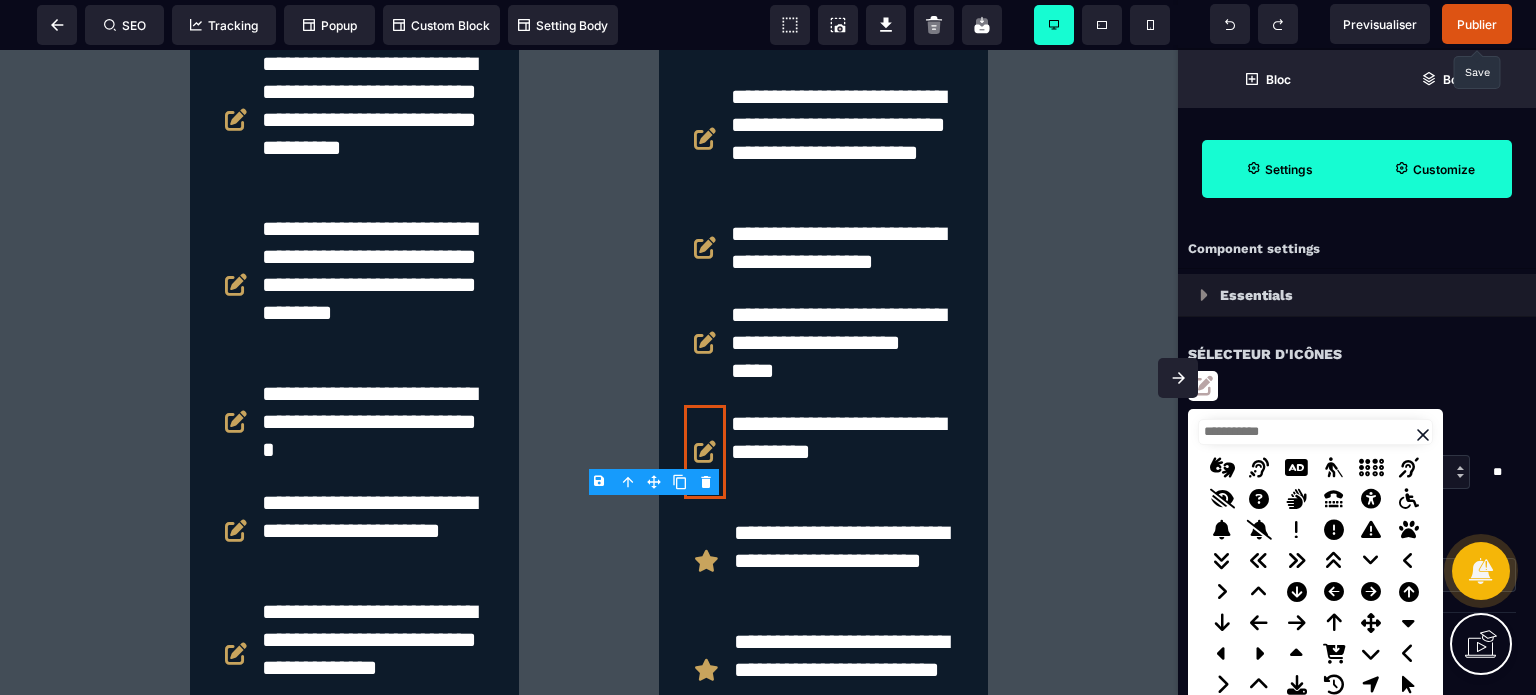 click at bounding box center [1315, 432] 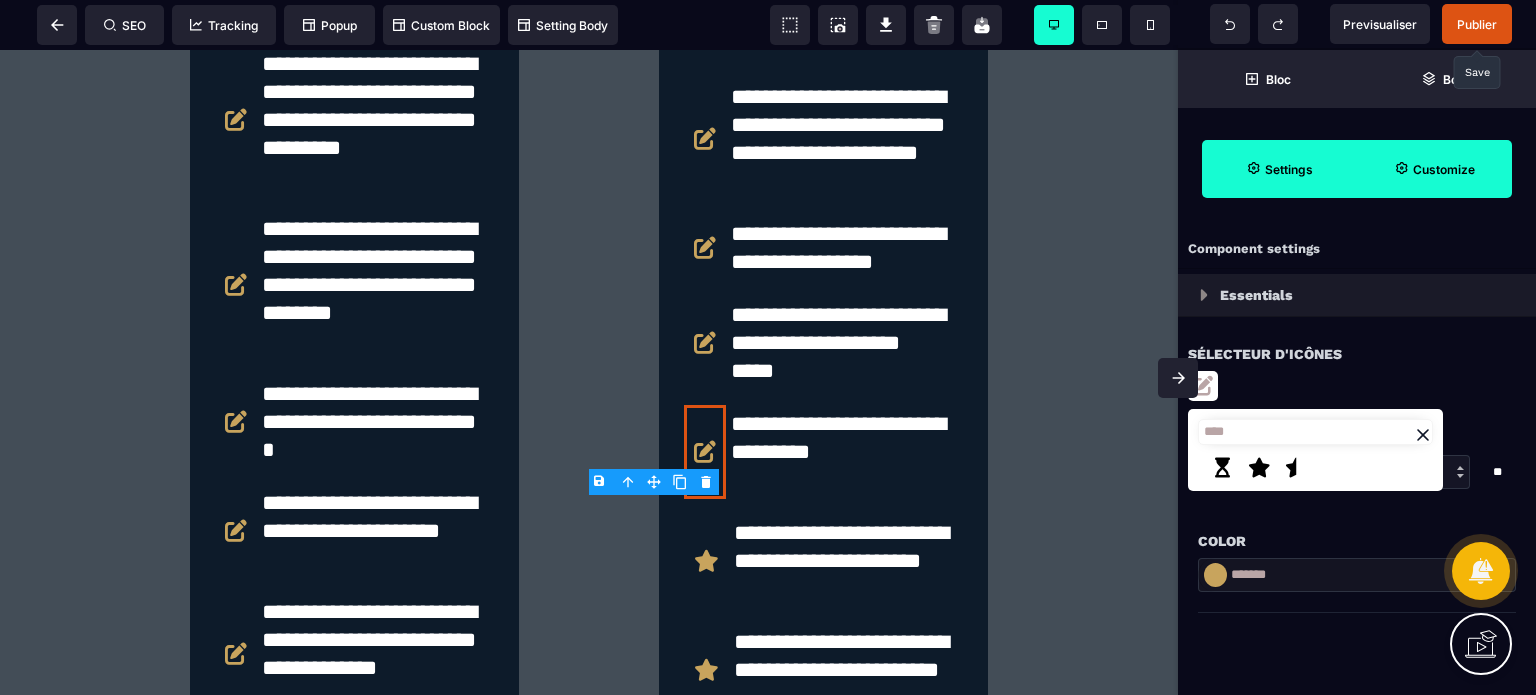click at bounding box center [1259, 468] 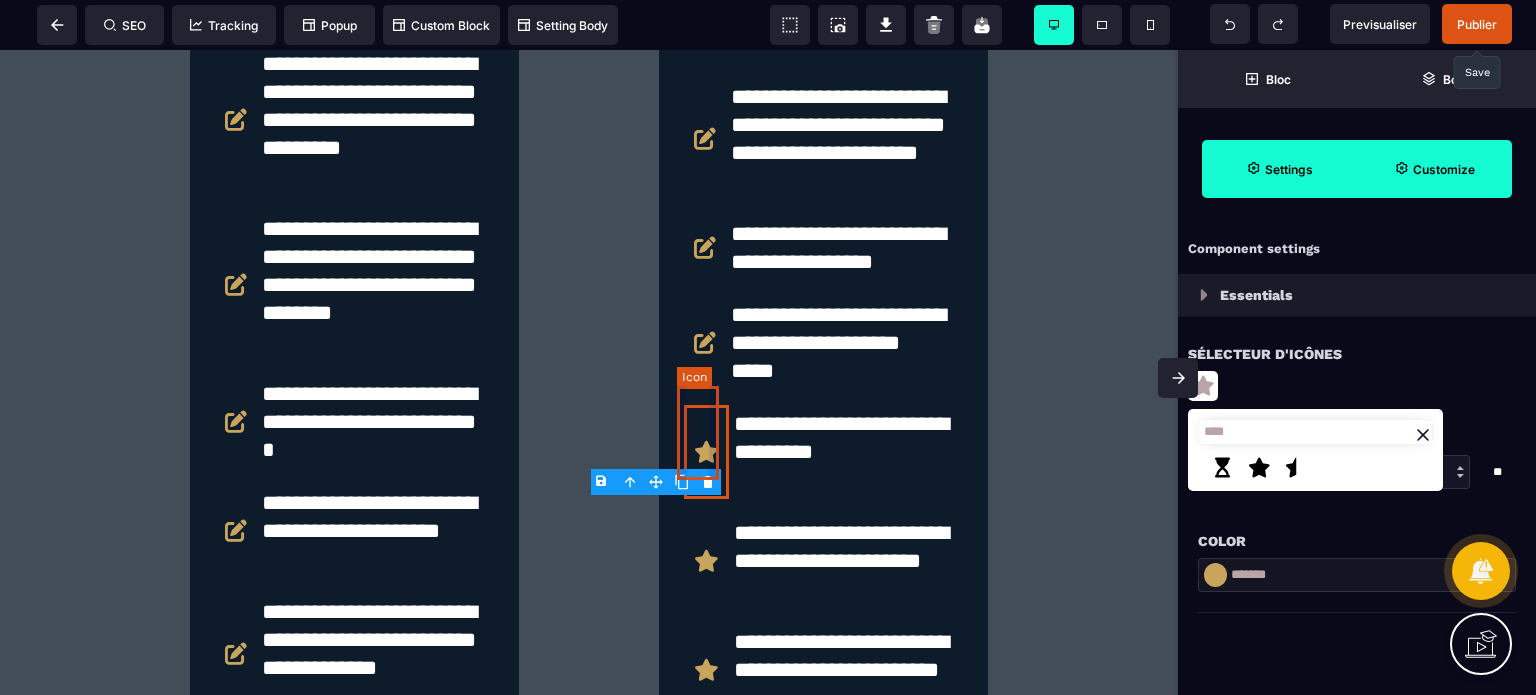 click at bounding box center (705, 343) 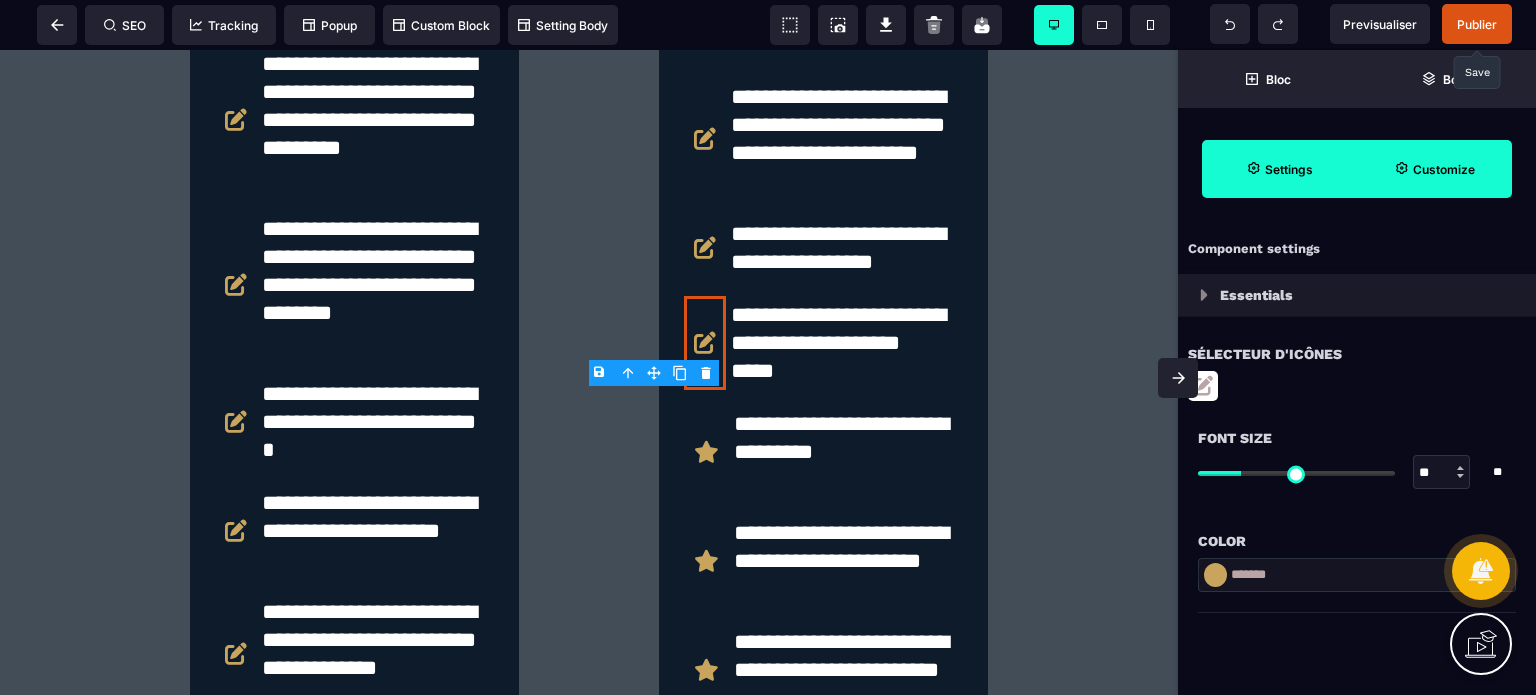 click at bounding box center (1203, 386) 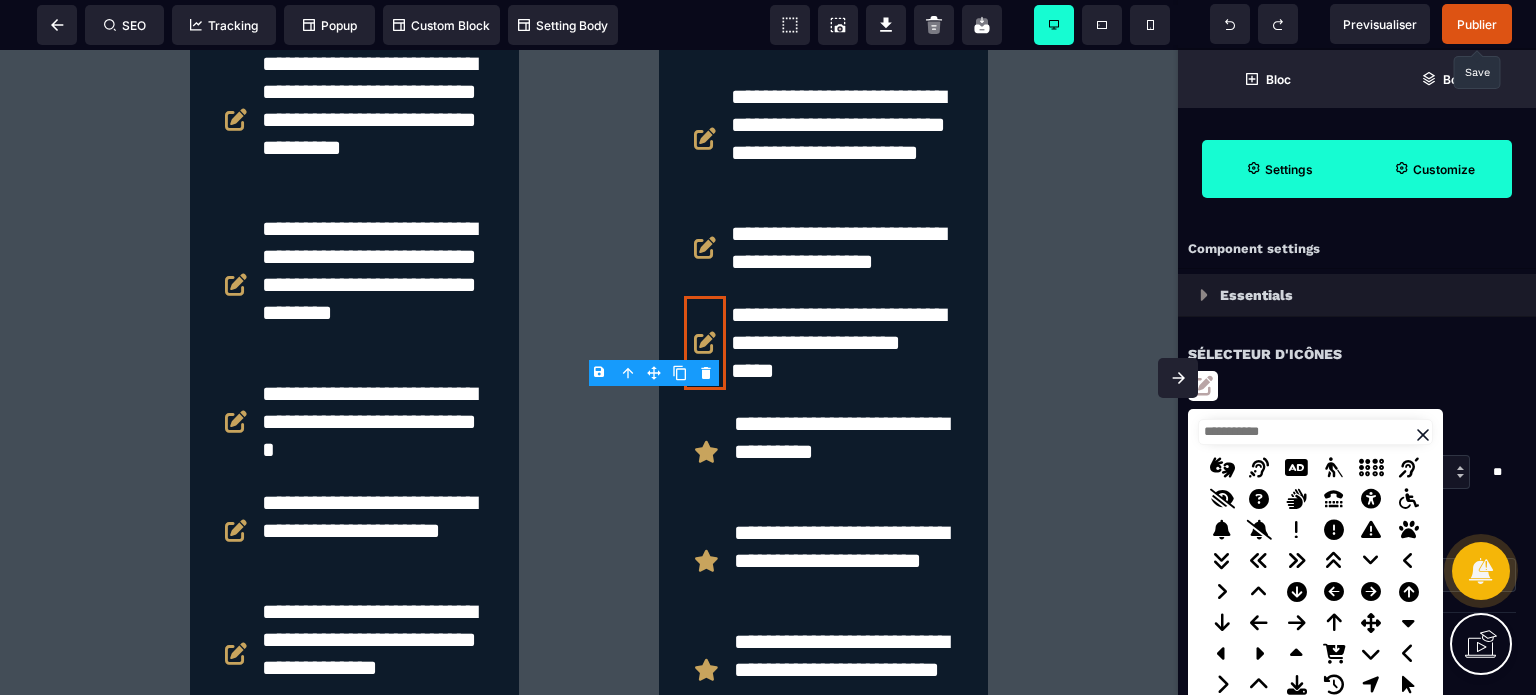 click at bounding box center (1315, 432) 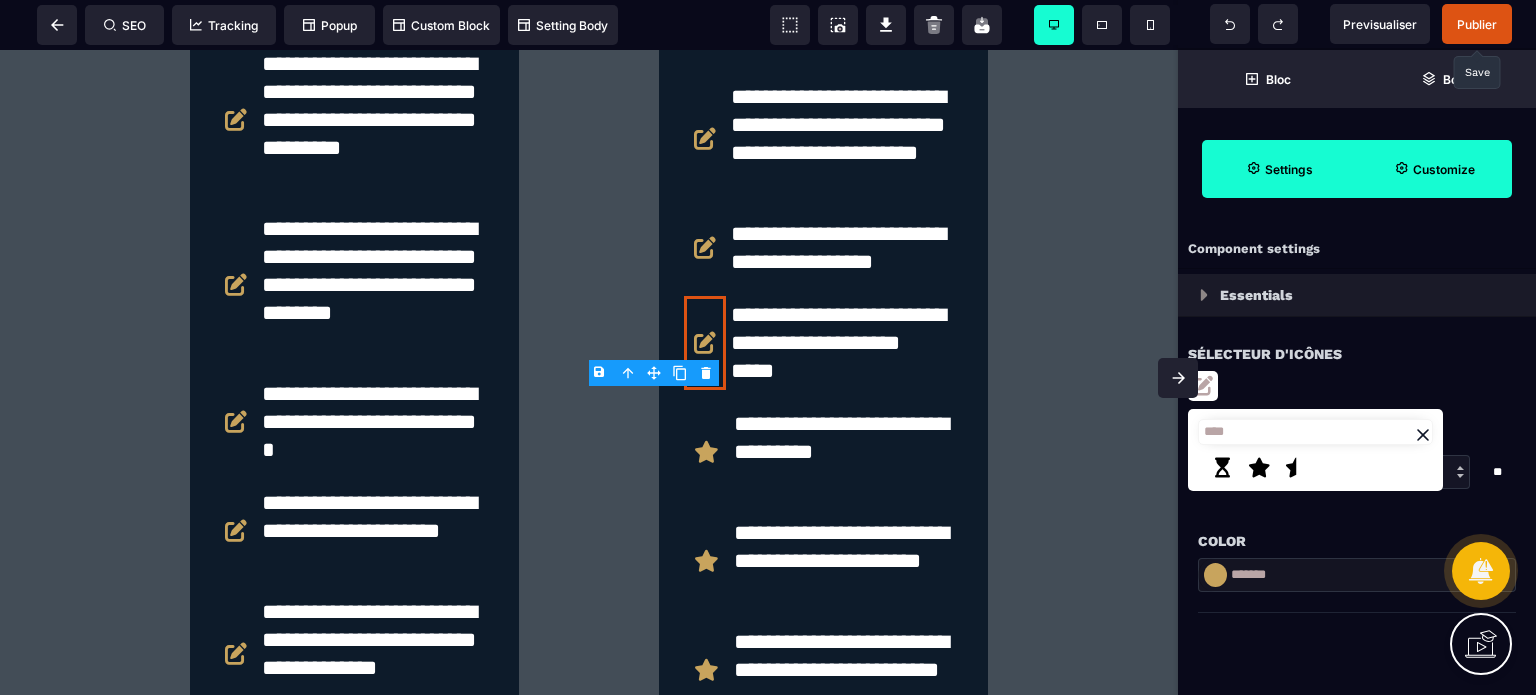click at bounding box center [1259, 468] 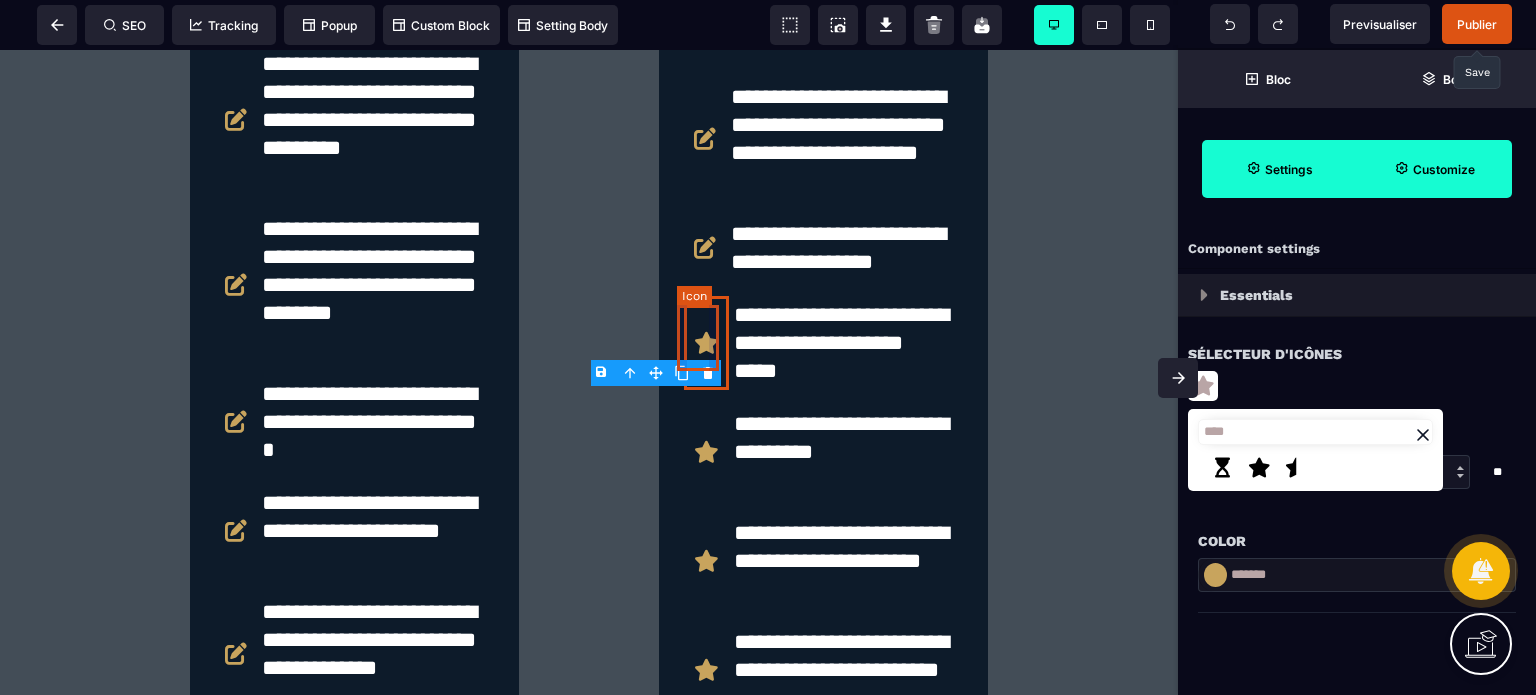 click at bounding box center [705, 248] 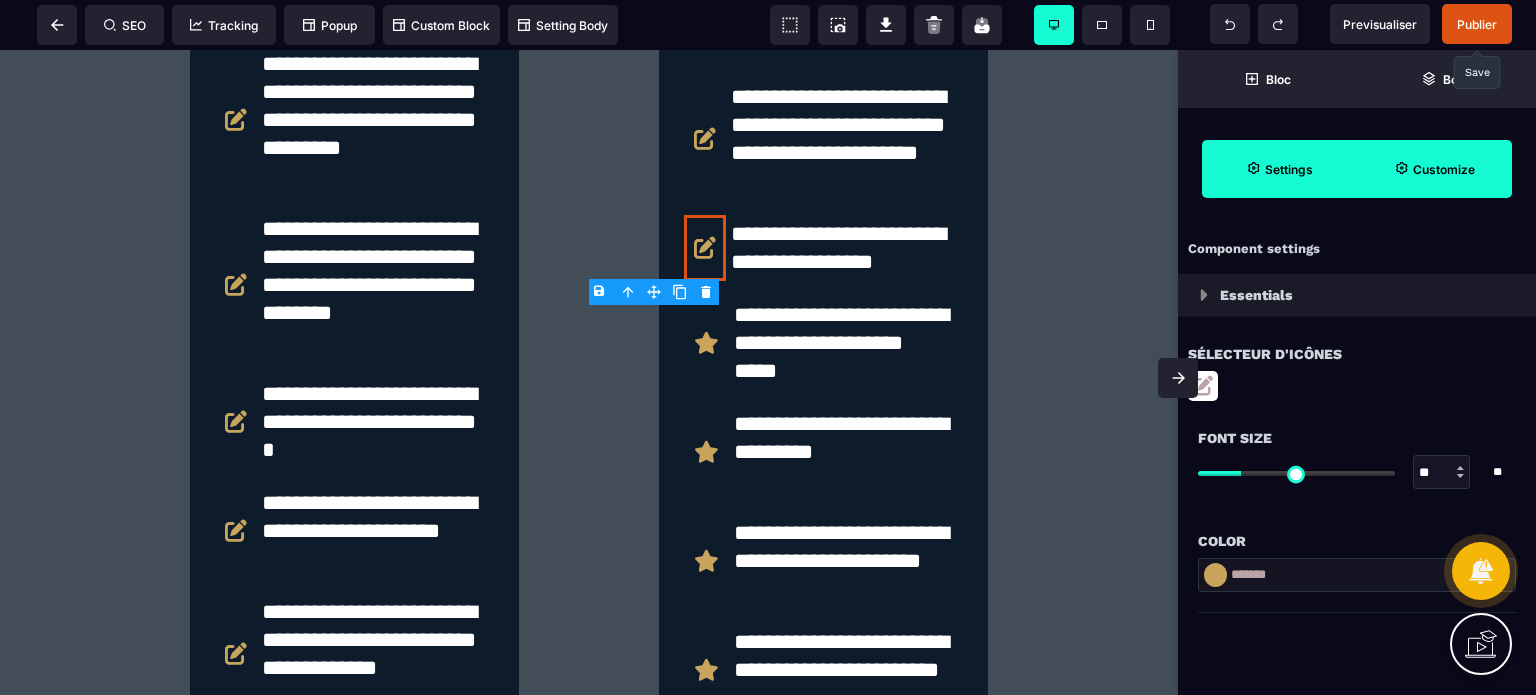 click at bounding box center (1203, 386) 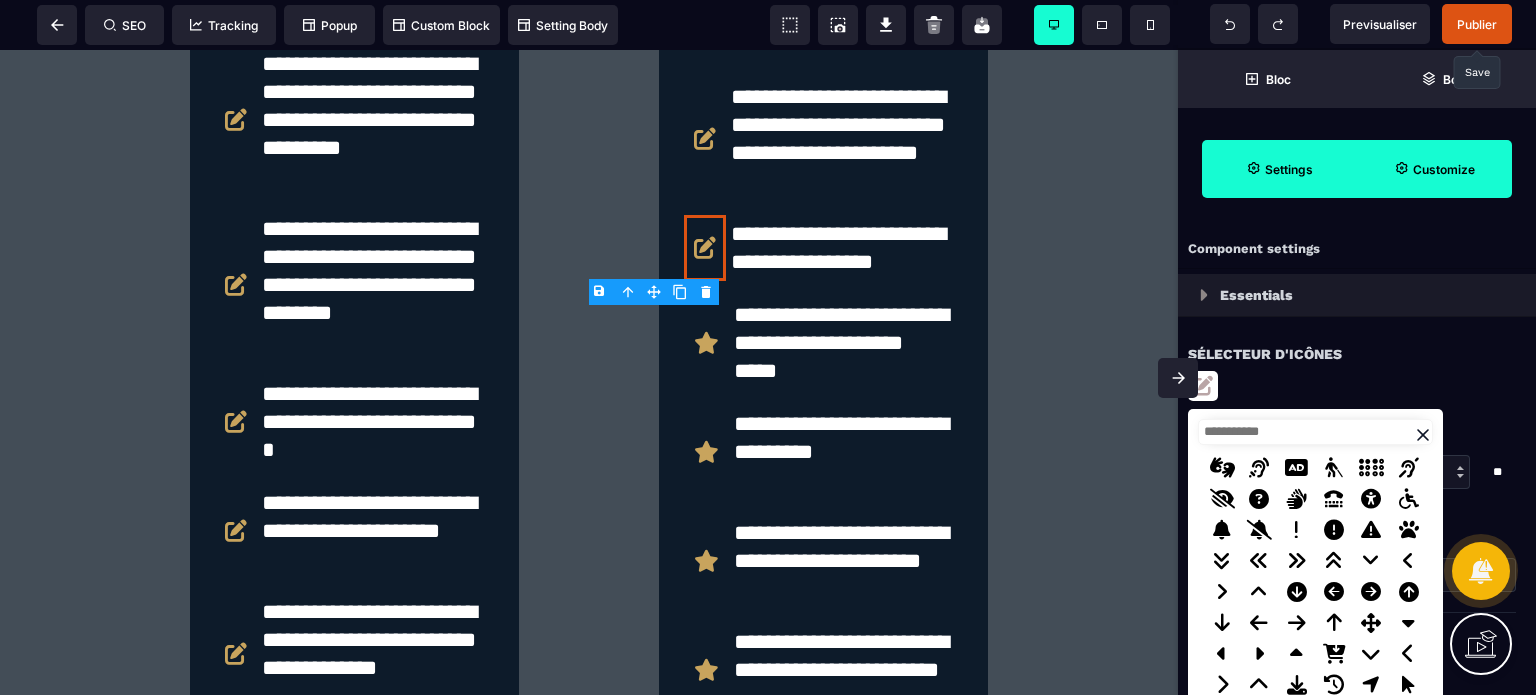click at bounding box center (1315, 432) 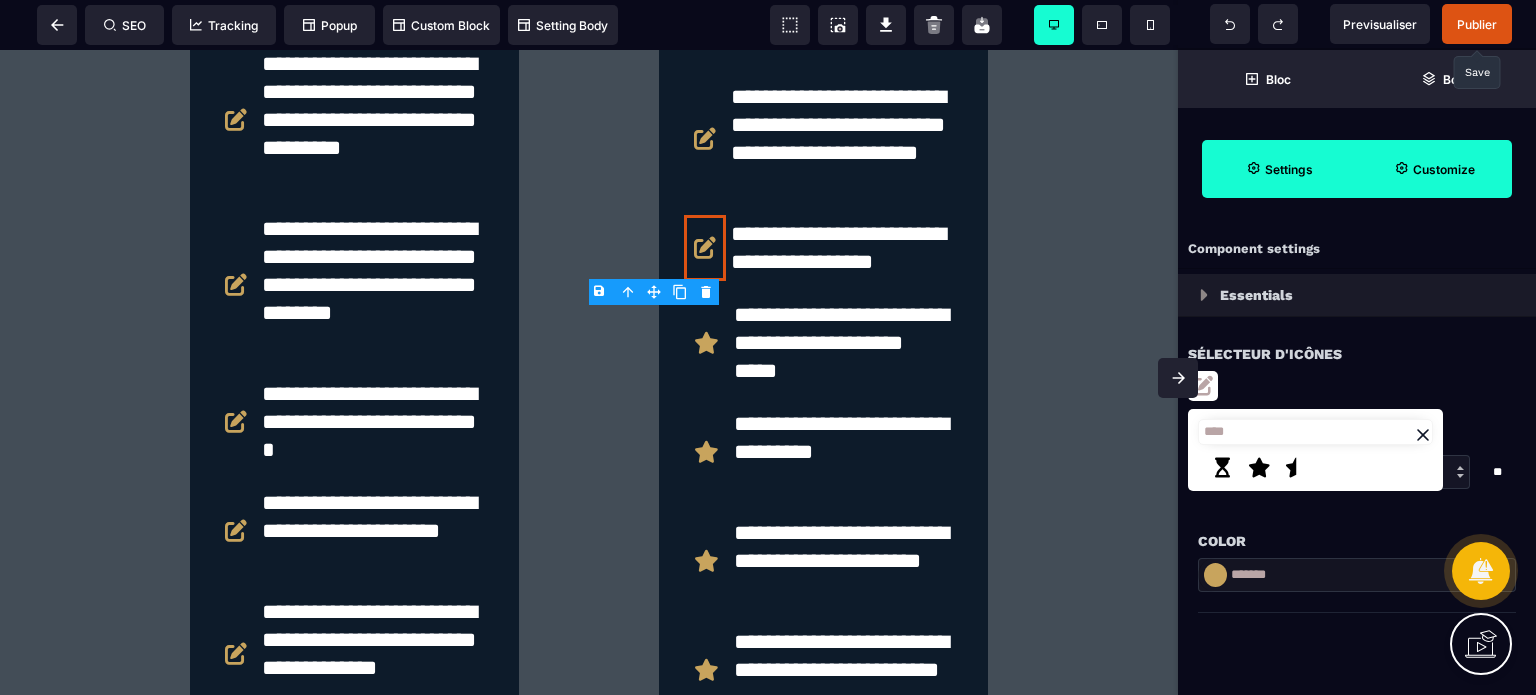 click at bounding box center (1259, 468) 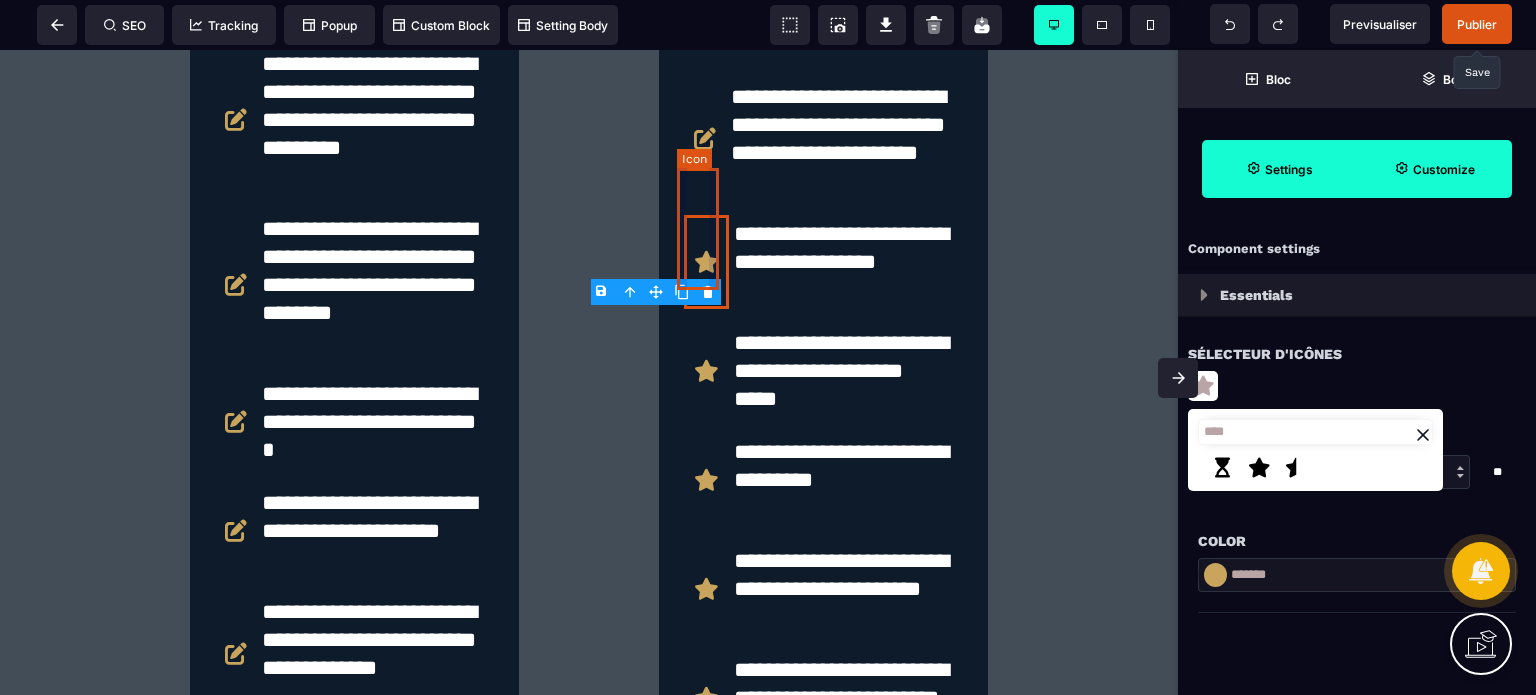 click at bounding box center [705, 139] 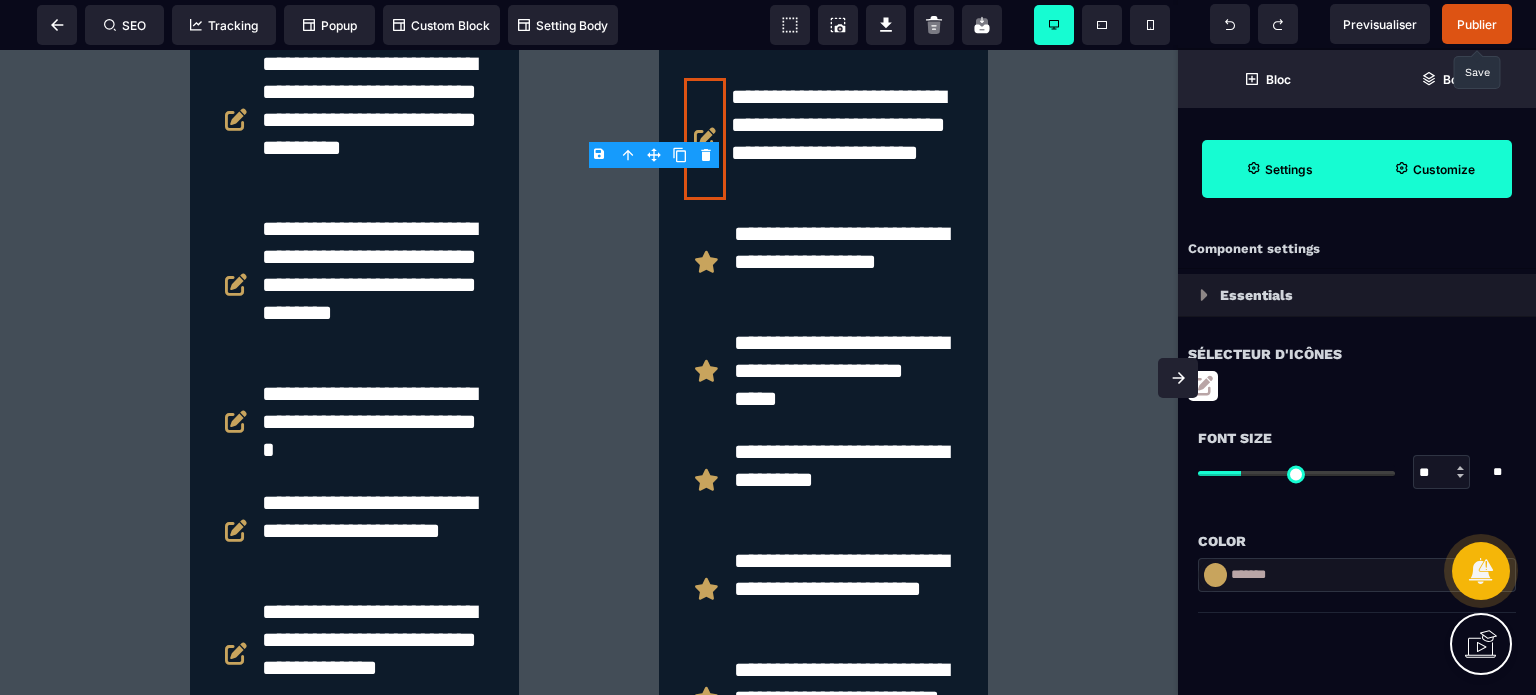 click at bounding box center (1203, 386) 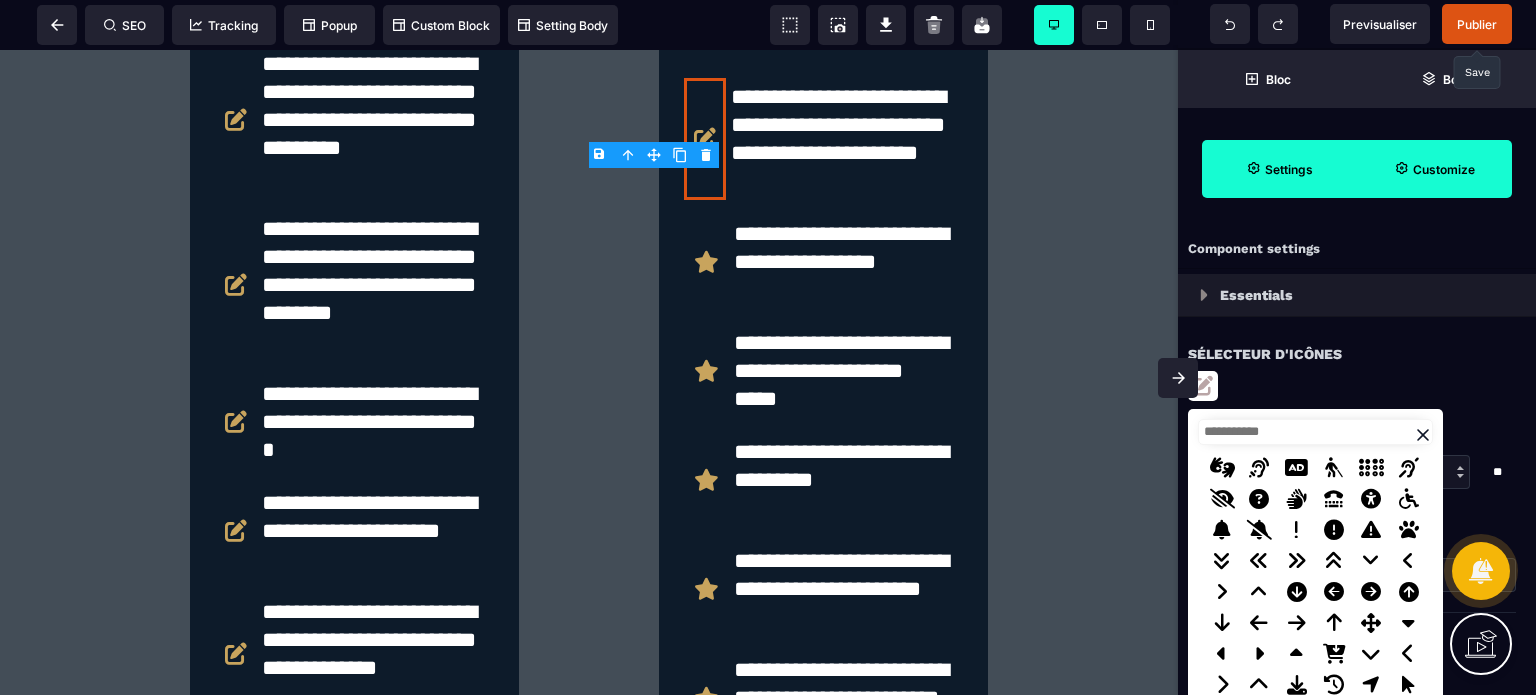 click at bounding box center (1315, 432) 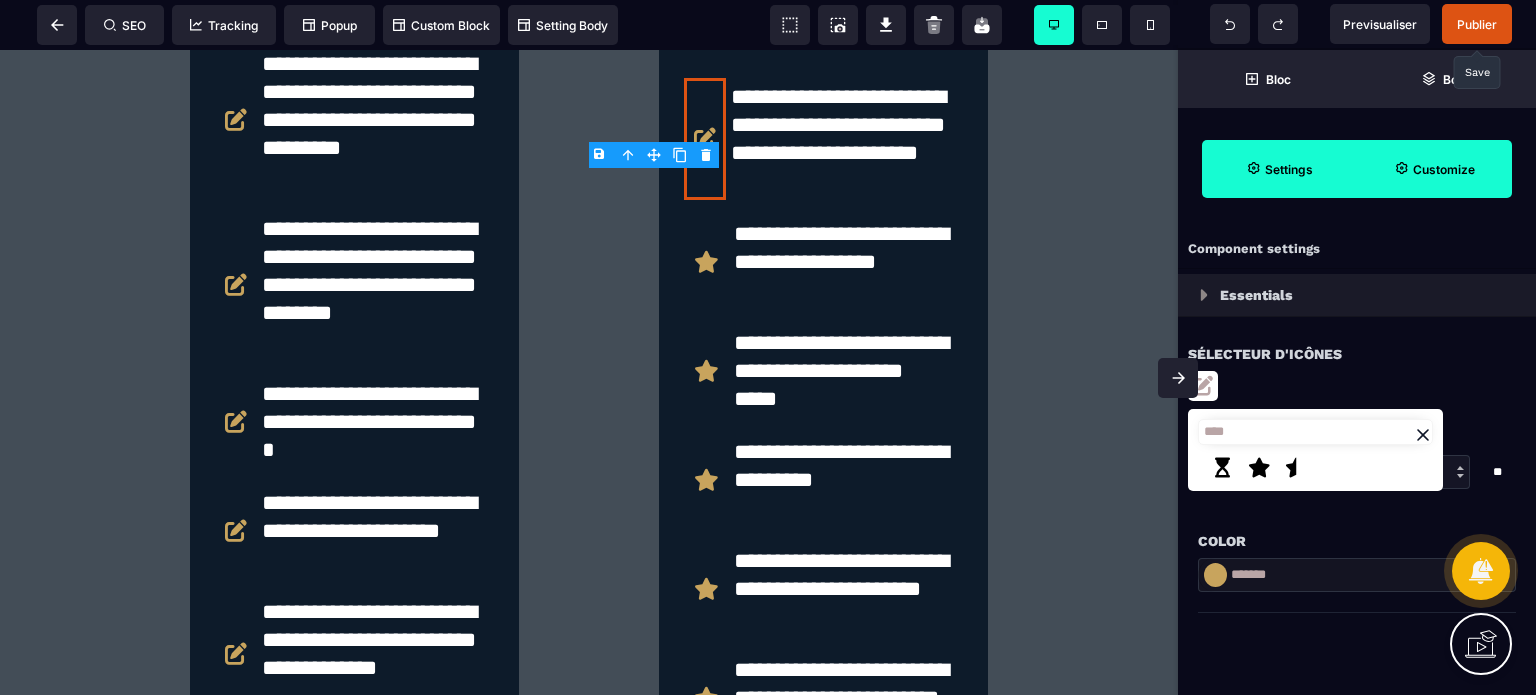 click at bounding box center (1259, 468) 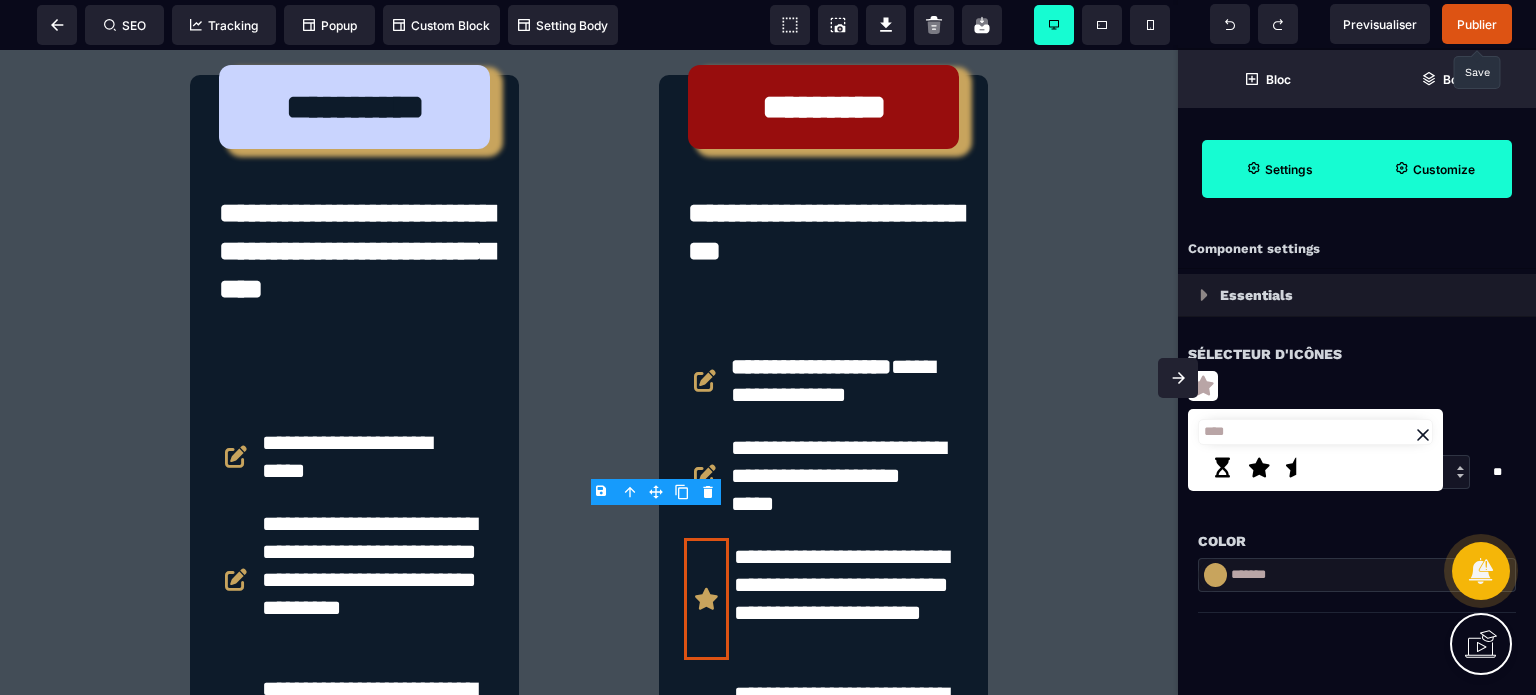 scroll, scrollTop: 5050, scrollLeft: 0, axis: vertical 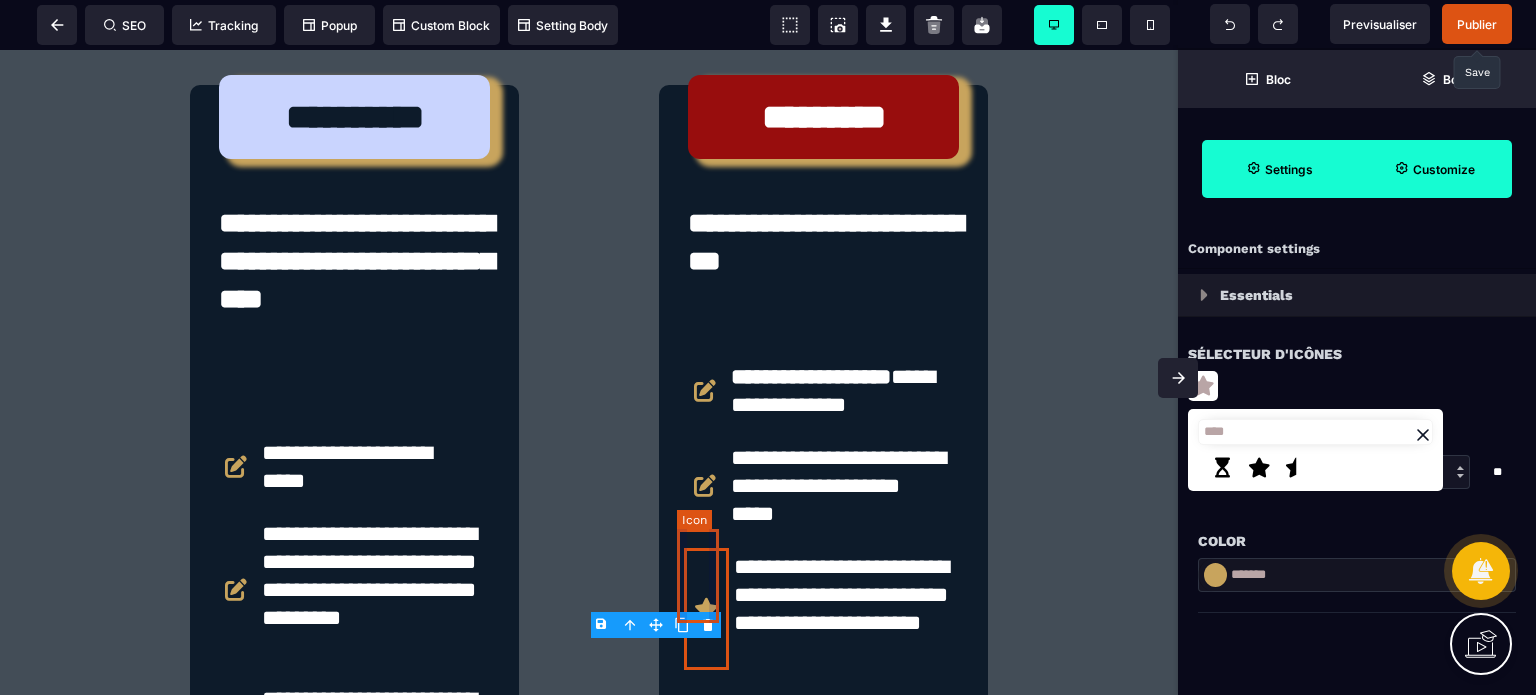 click at bounding box center [705, 486] 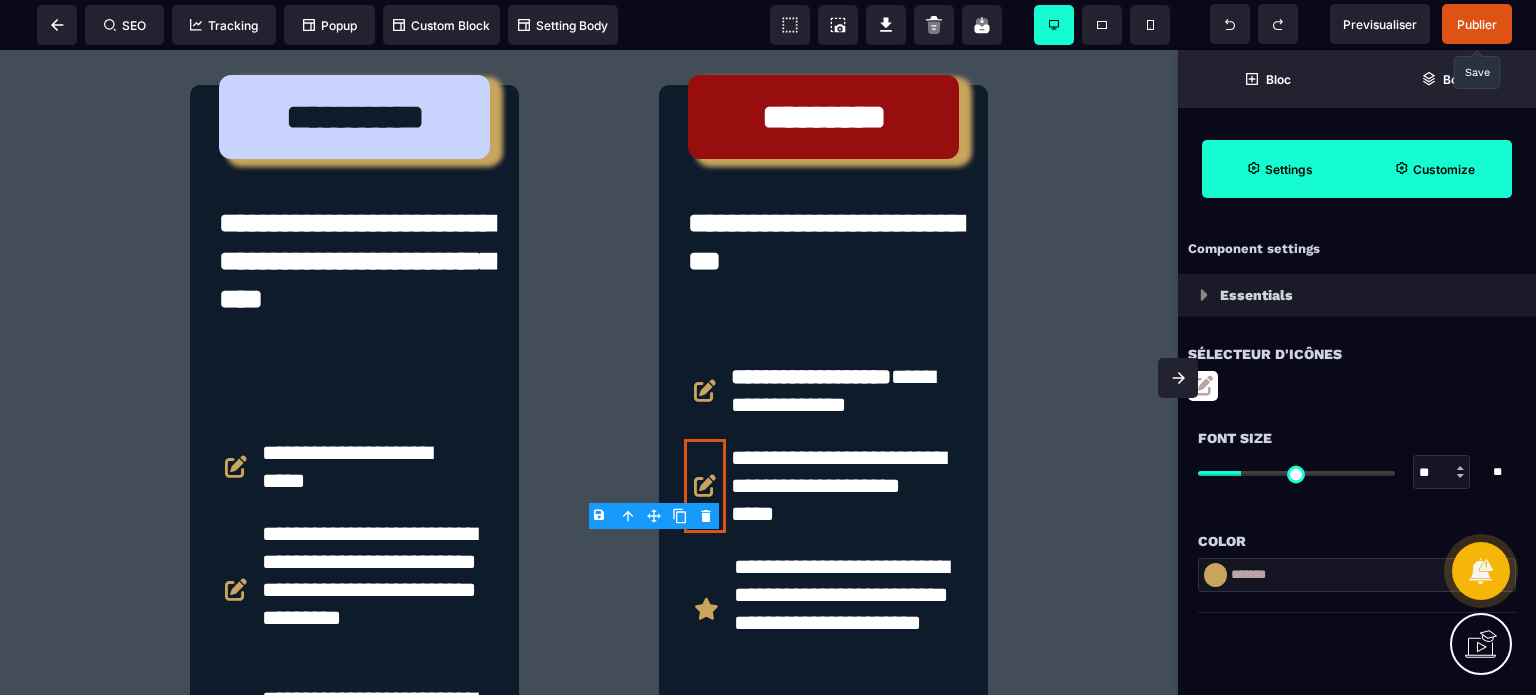 click at bounding box center [1203, 386] 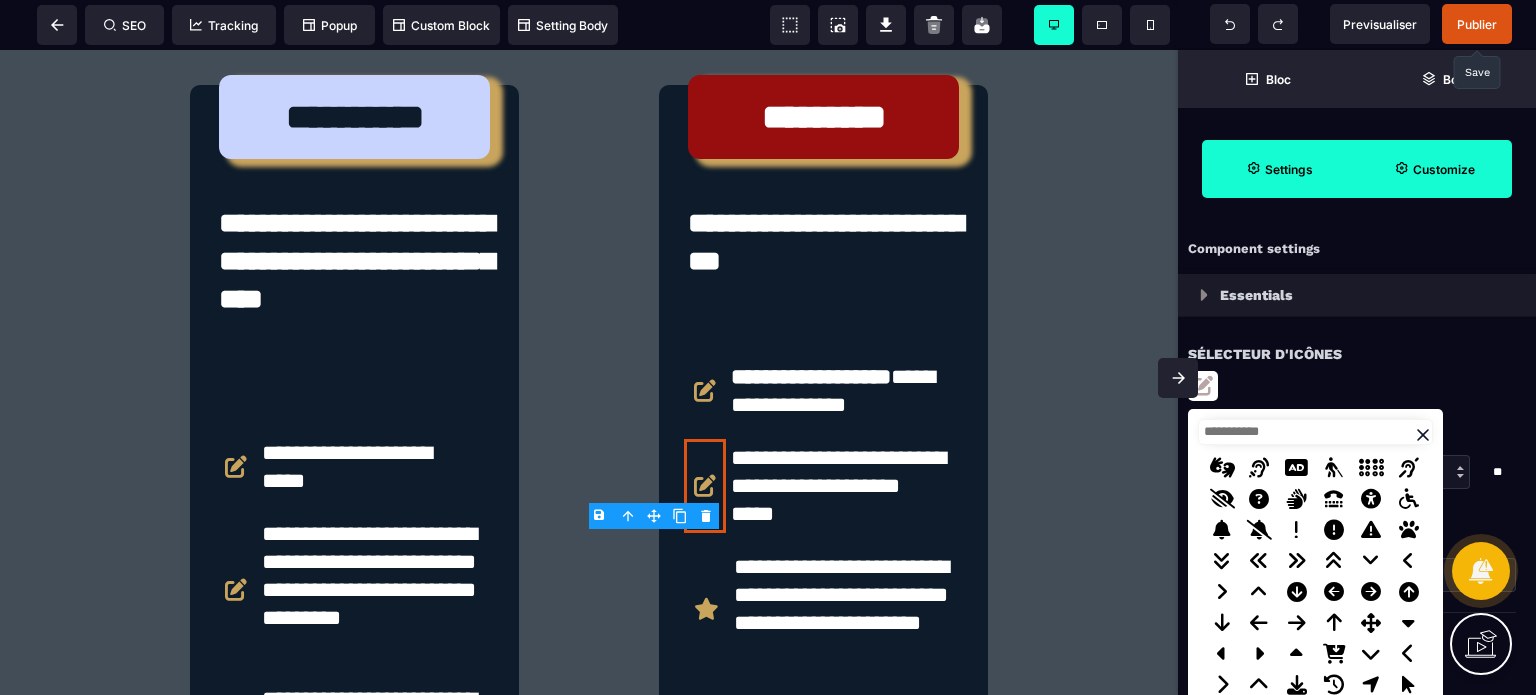 click at bounding box center (1315, 432) 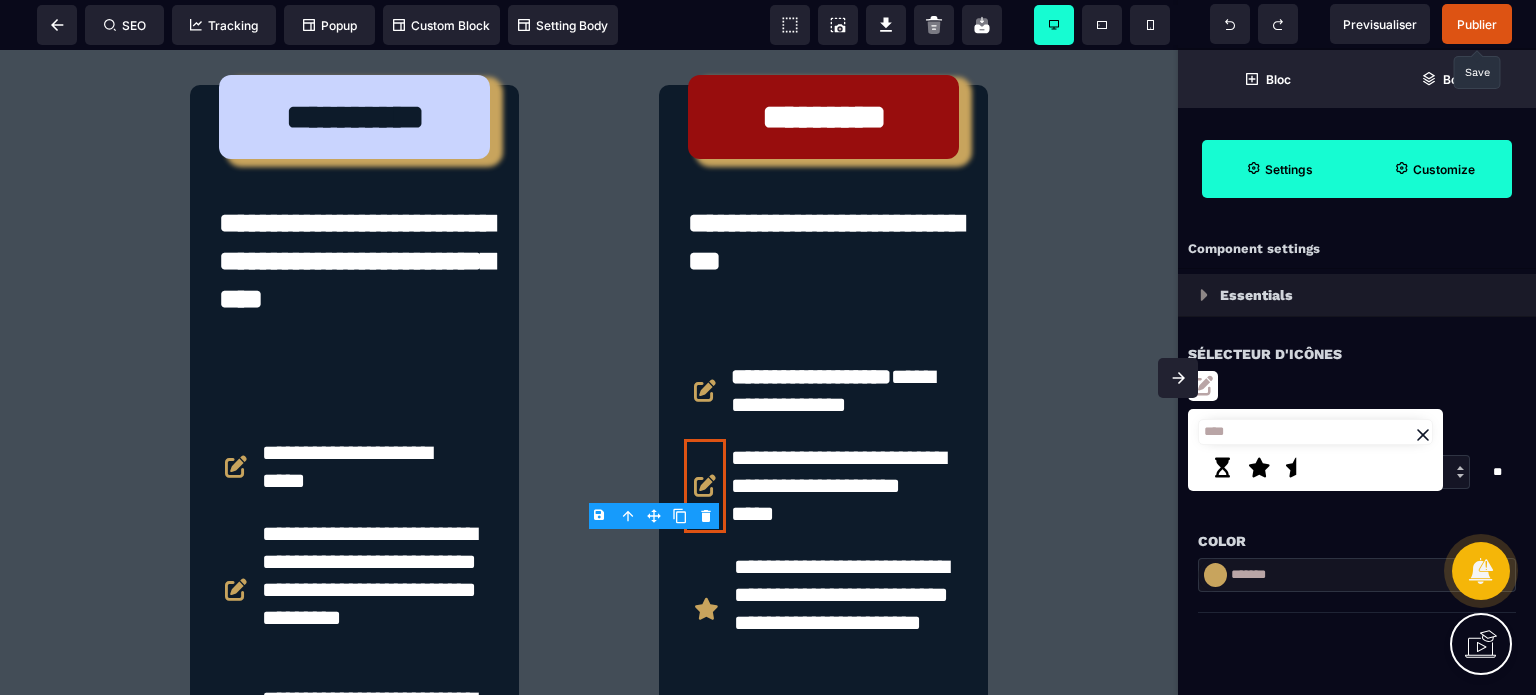 click at bounding box center (1259, 468) 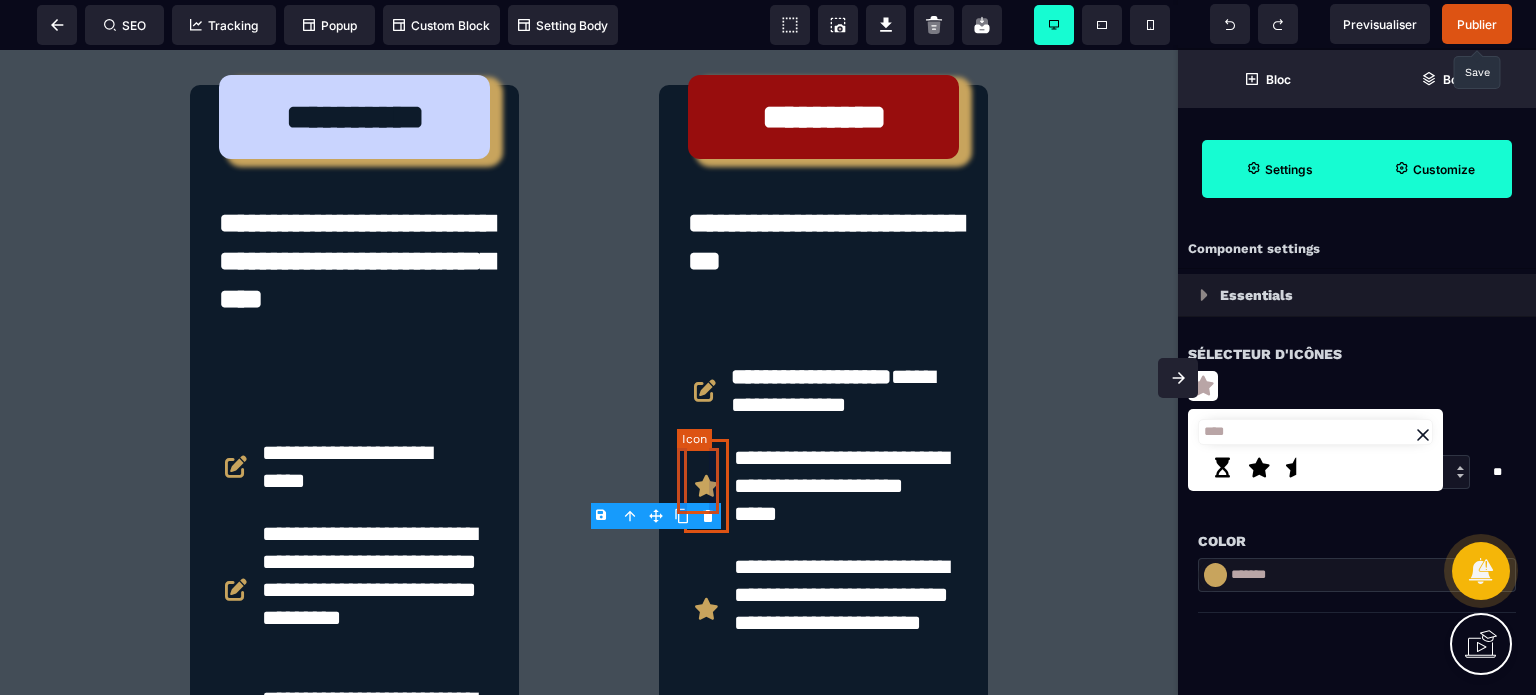 click at bounding box center [705, 391] 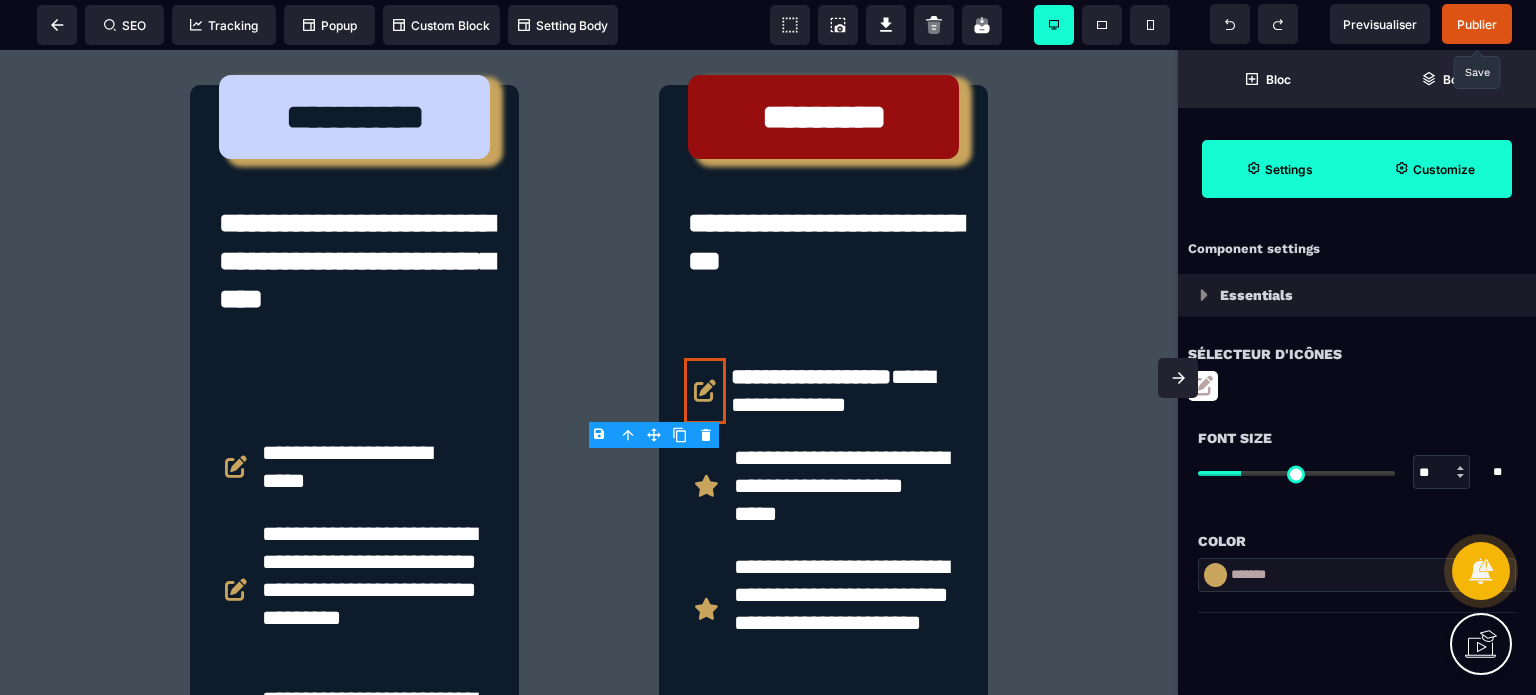 click at bounding box center [1203, 386] 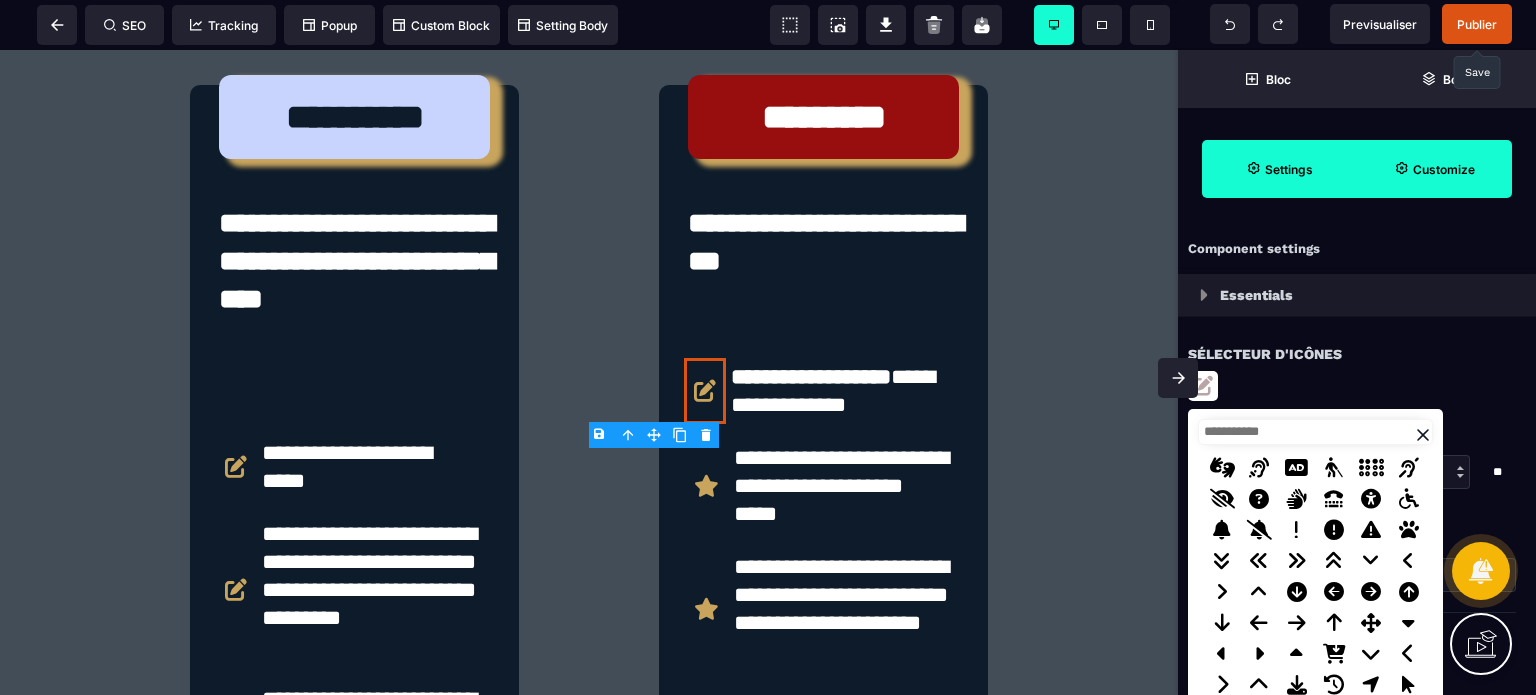 click at bounding box center (1315, 432) 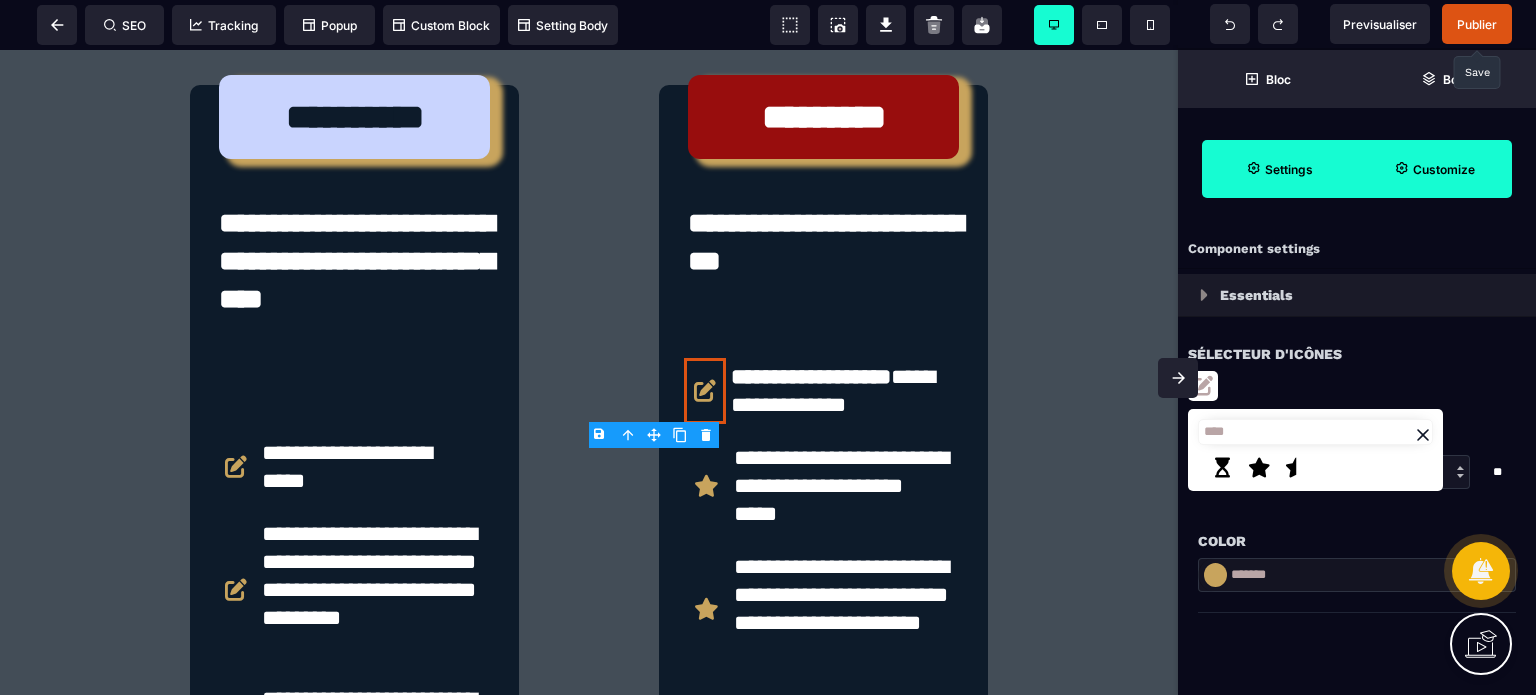 click at bounding box center (1259, 468) 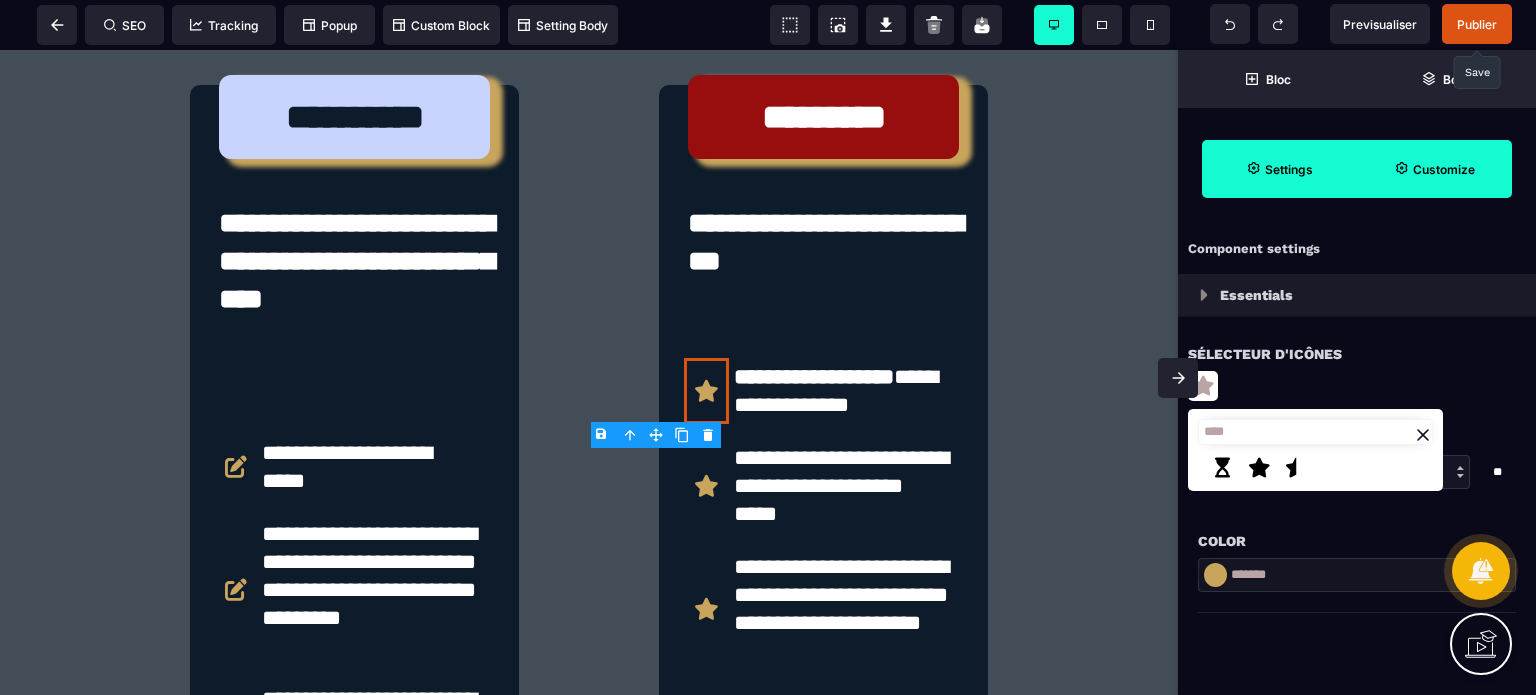 click at bounding box center [1178, 378] 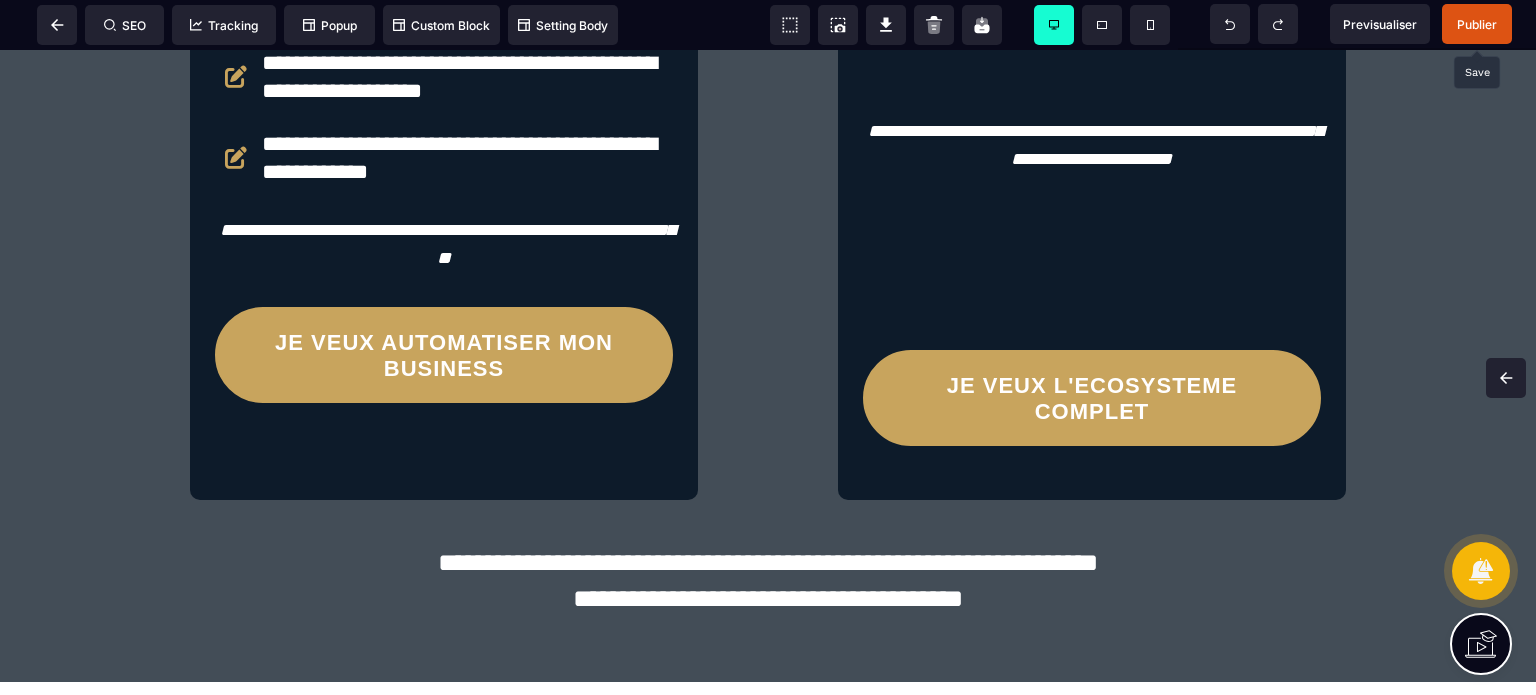 scroll, scrollTop: 5525, scrollLeft: 0, axis: vertical 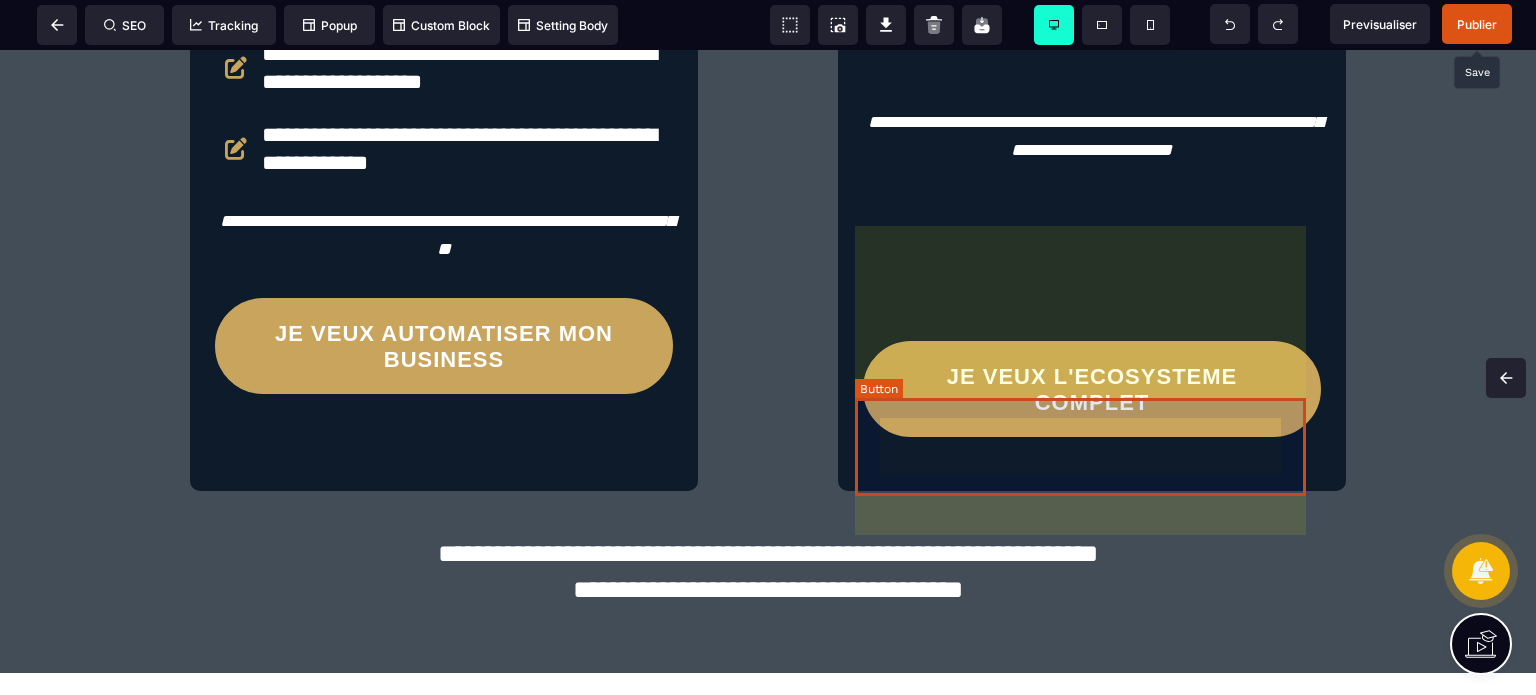 click on "JE VEUX L'ECOSYSTEME COMPLET" at bounding box center [1092, 389] 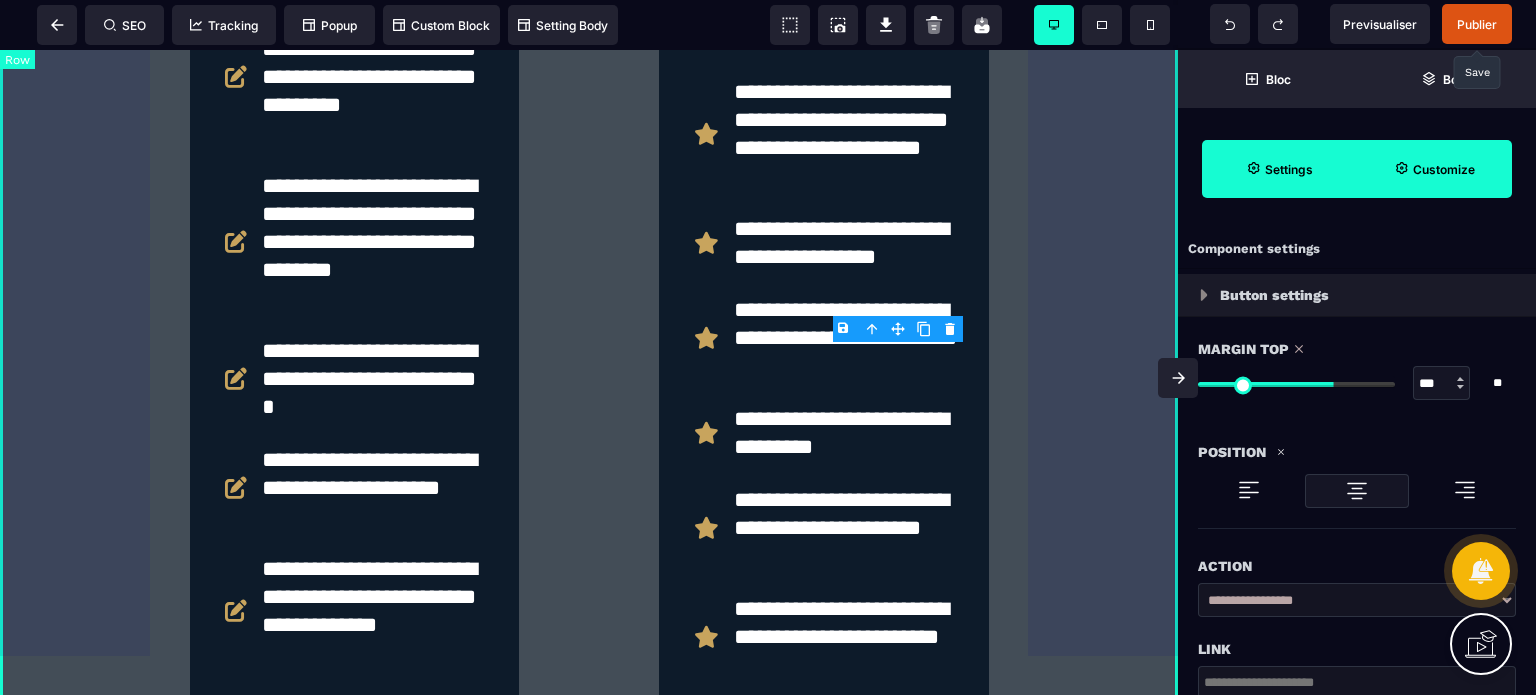 scroll, scrollTop: 6464, scrollLeft: 0, axis: vertical 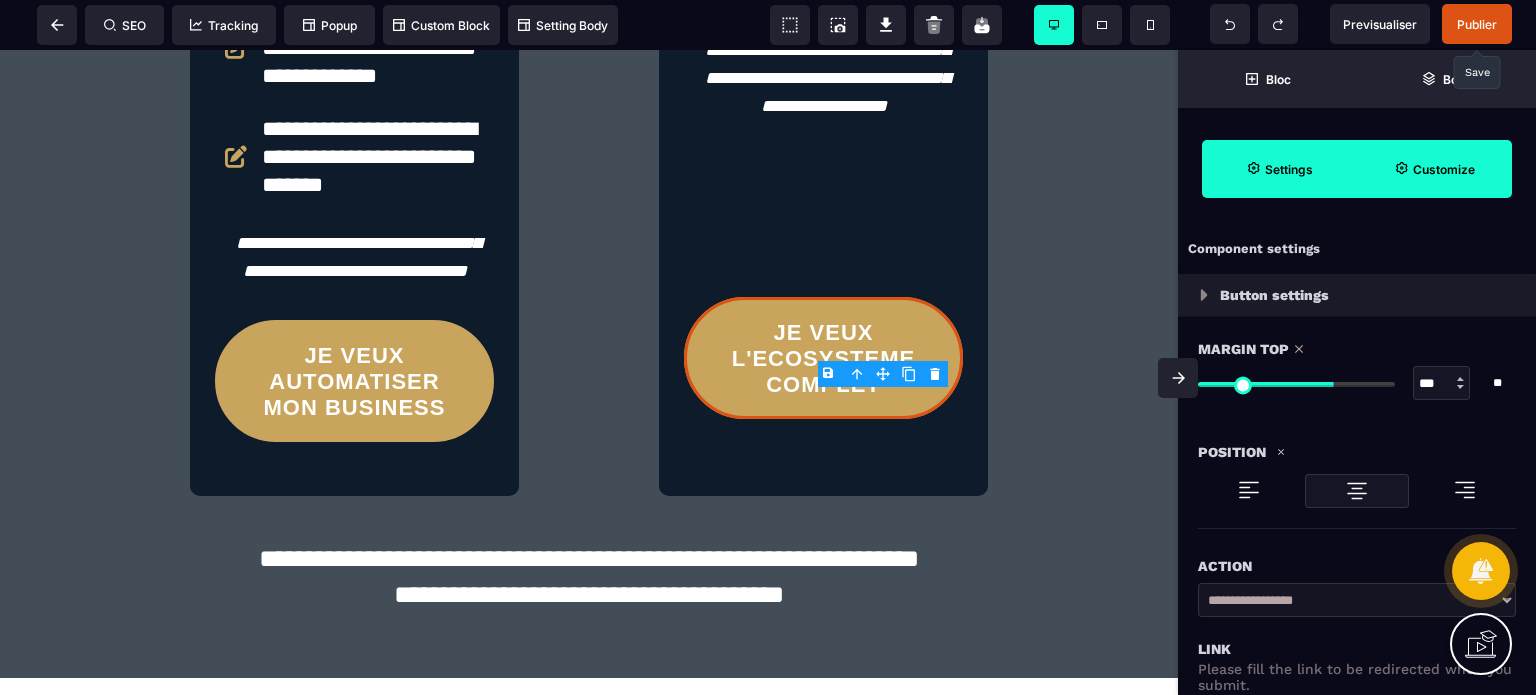 drag, startPoint x: 1426, startPoint y: 387, endPoint x: 1452, endPoint y: 385, distance: 26.076809 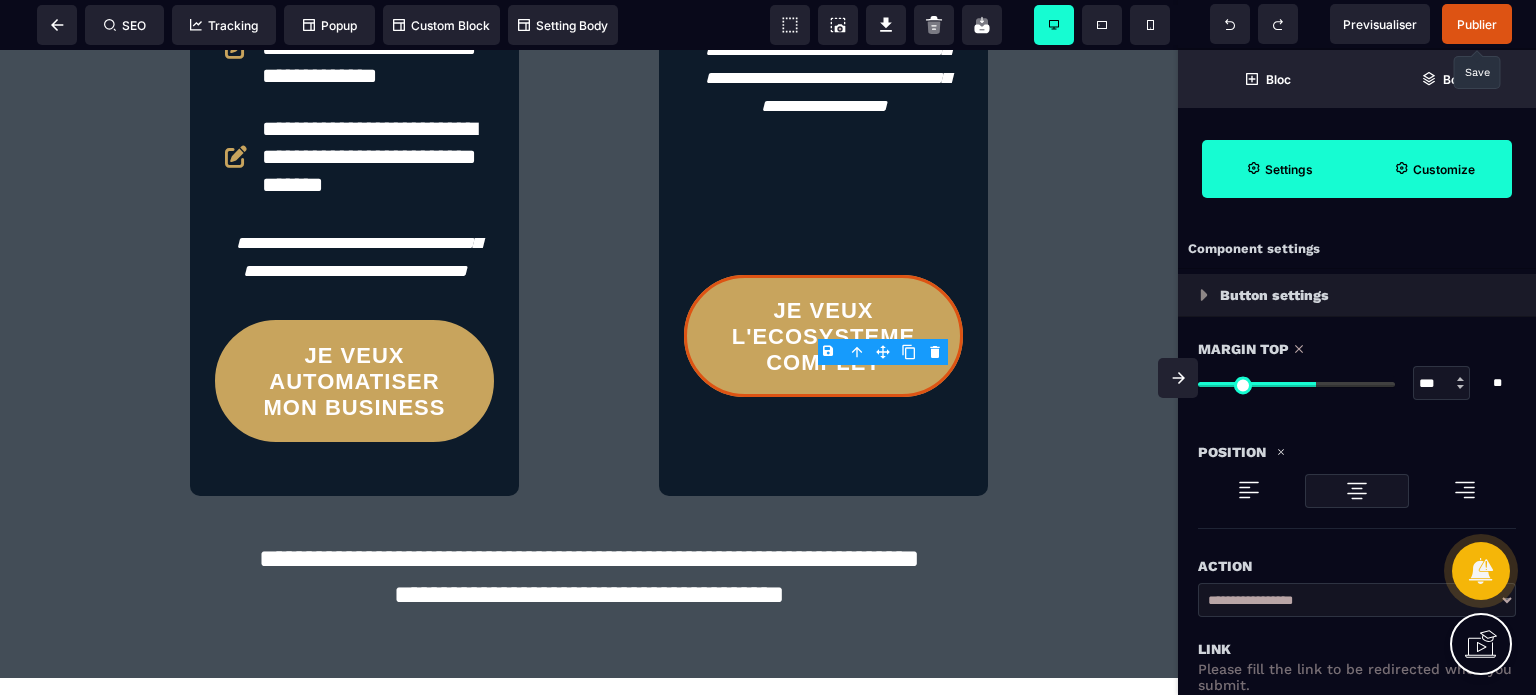 click 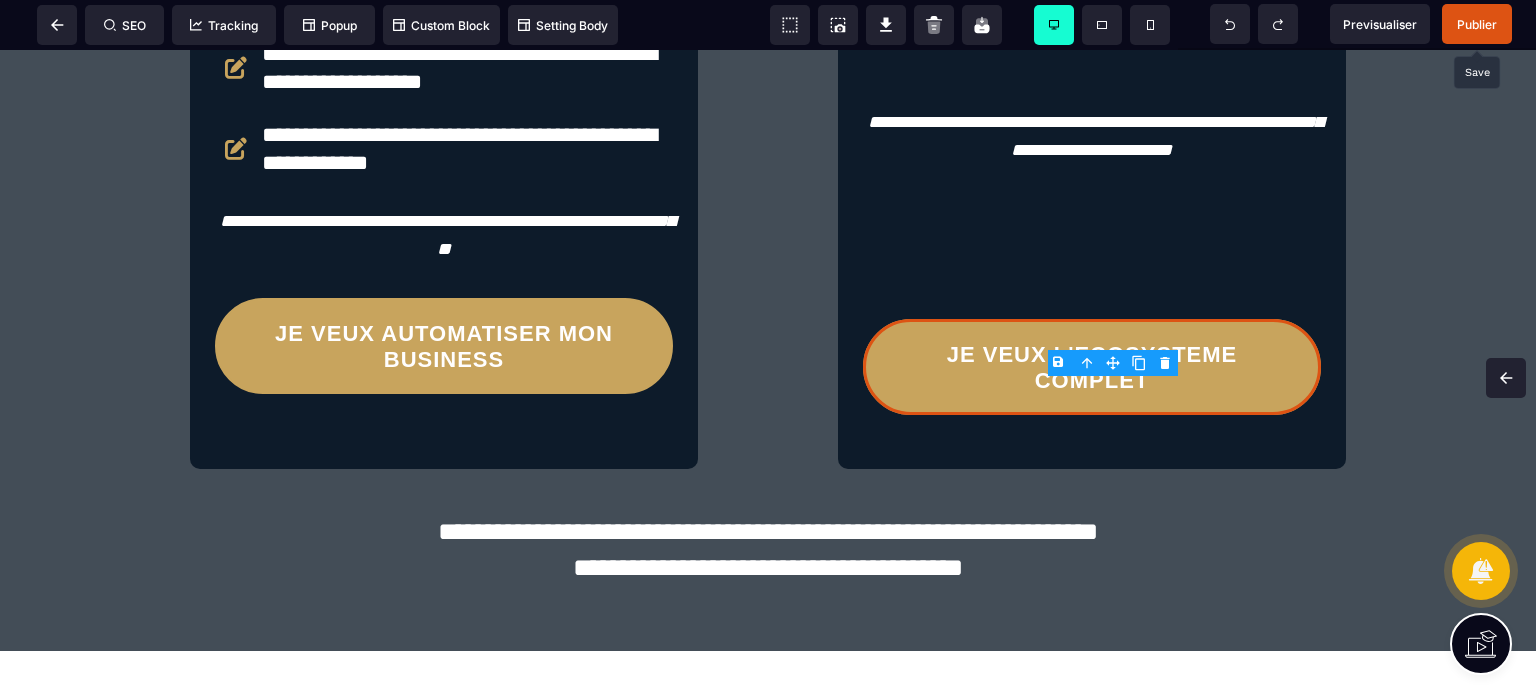click on "Publier" at bounding box center [1477, 24] 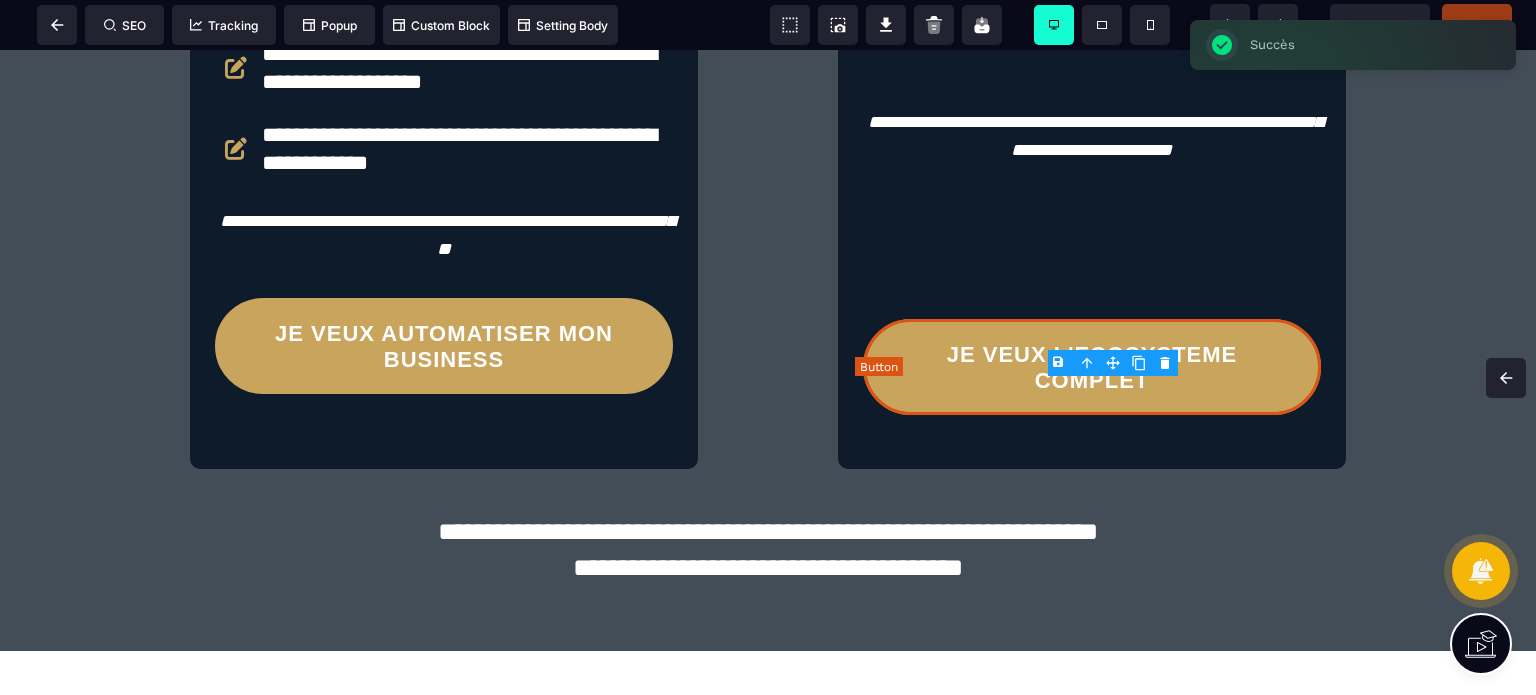 click on "JE VEUX L'ECOSYSTEME COMPLET" at bounding box center (1092, 368) 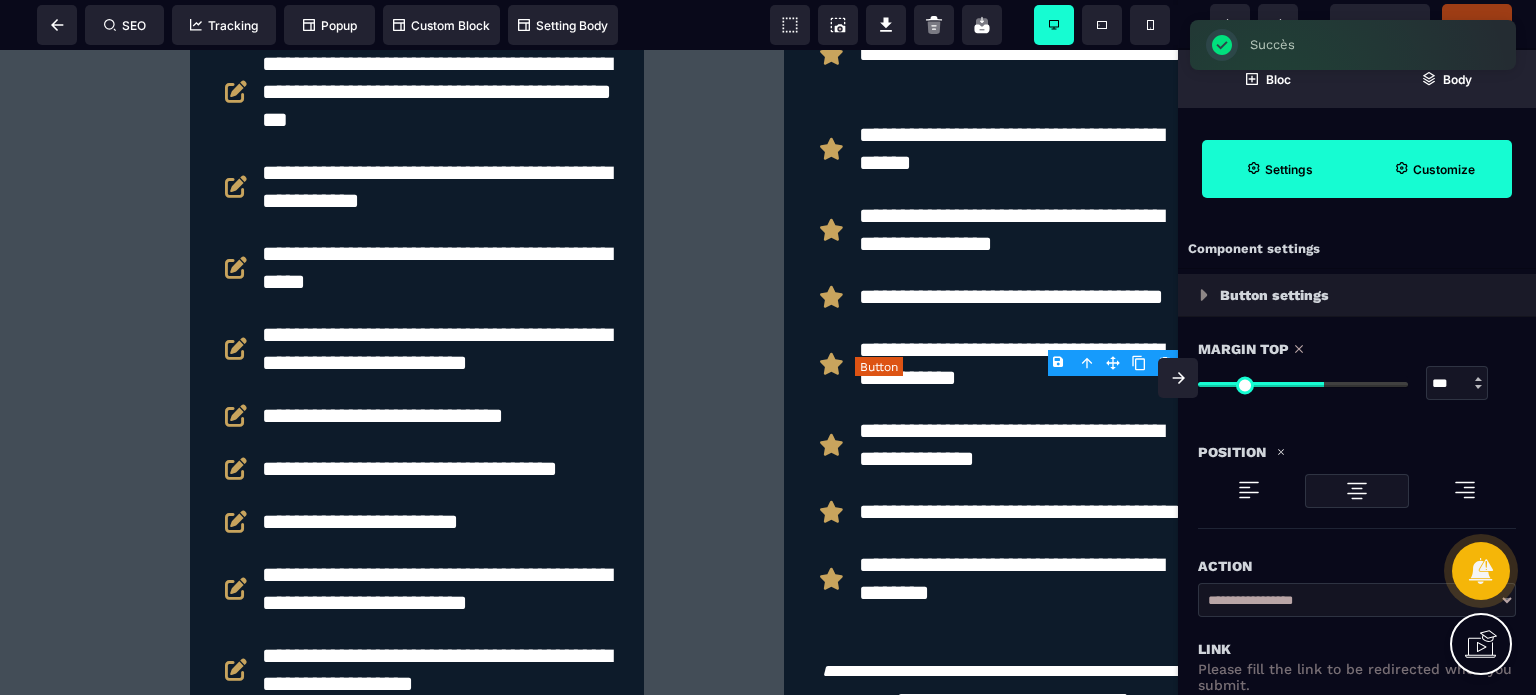 scroll, scrollTop: 6464, scrollLeft: 0, axis: vertical 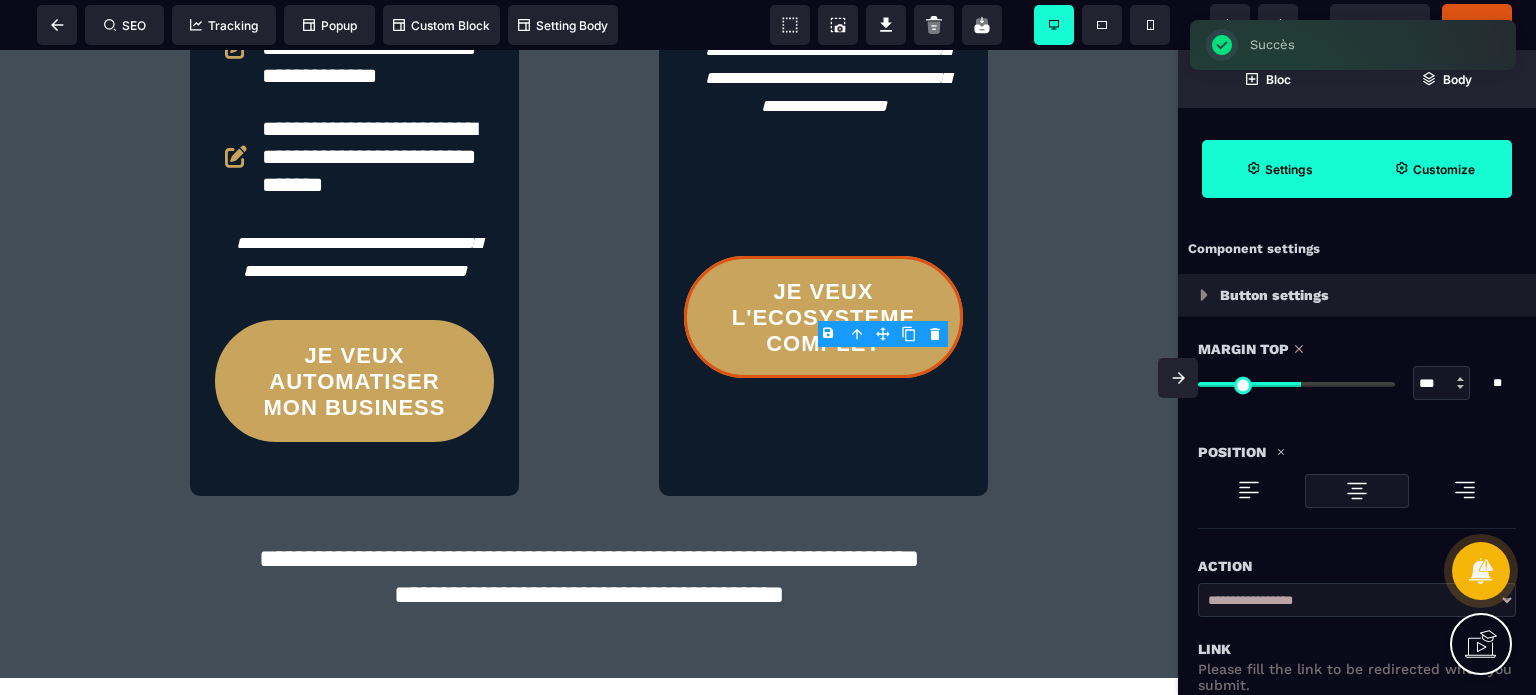 drag, startPoint x: 1309, startPoint y: 385, endPoint x: 1300, endPoint y: 390, distance: 10.29563 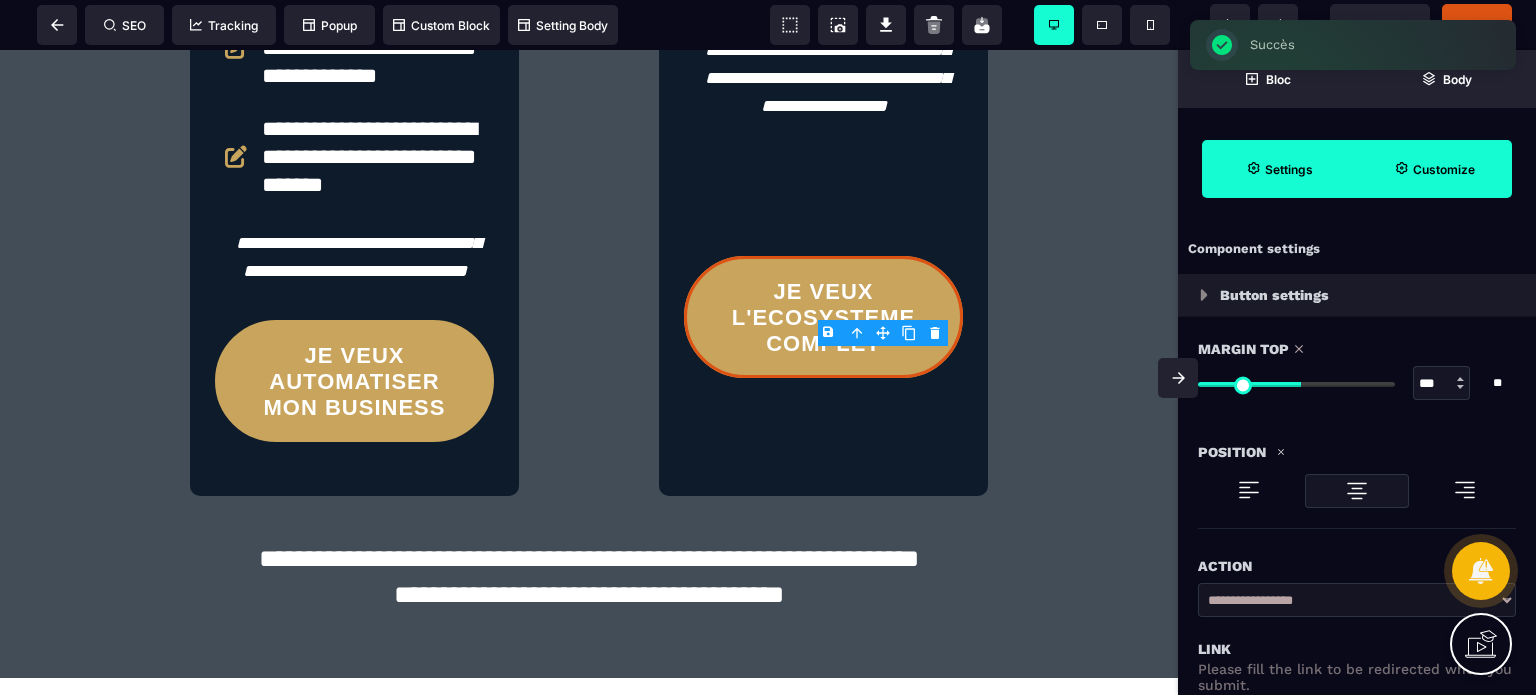 click 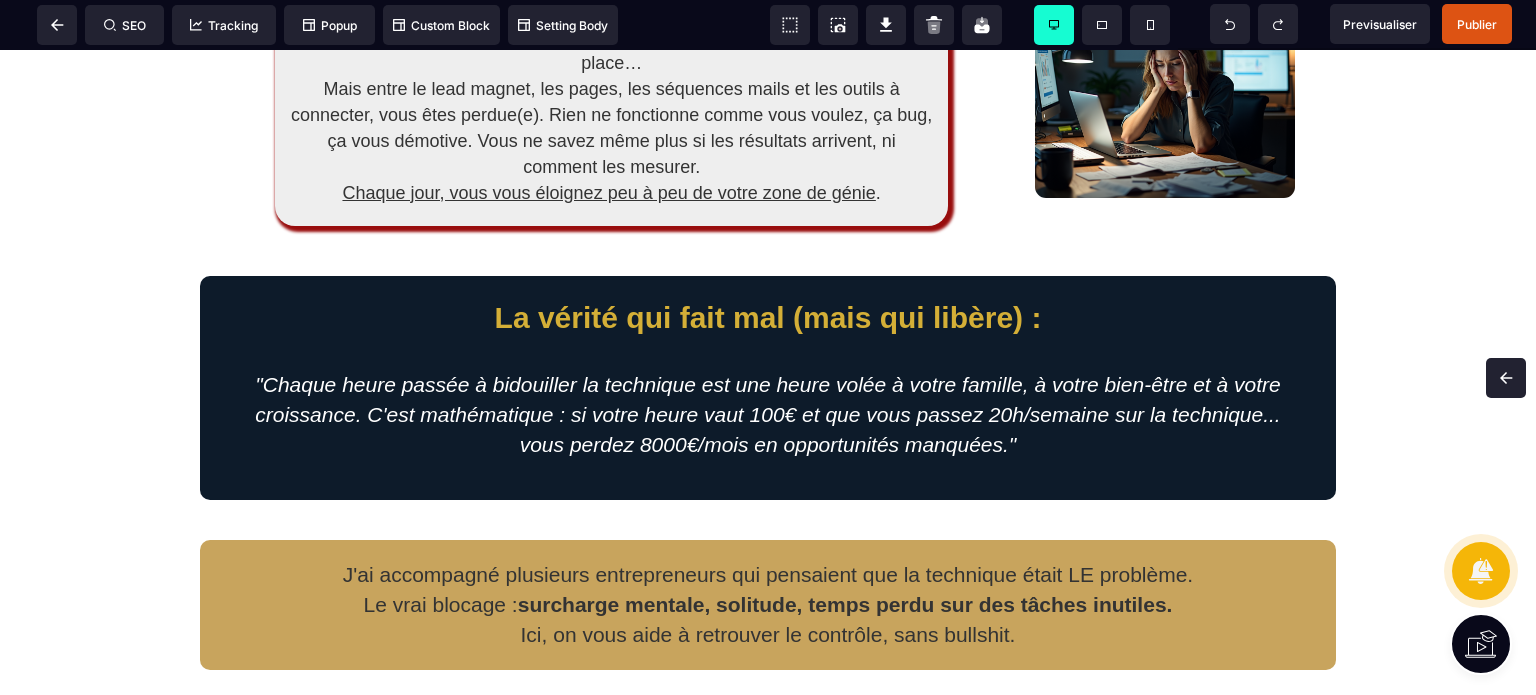 scroll, scrollTop: 3040, scrollLeft: 0, axis: vertical 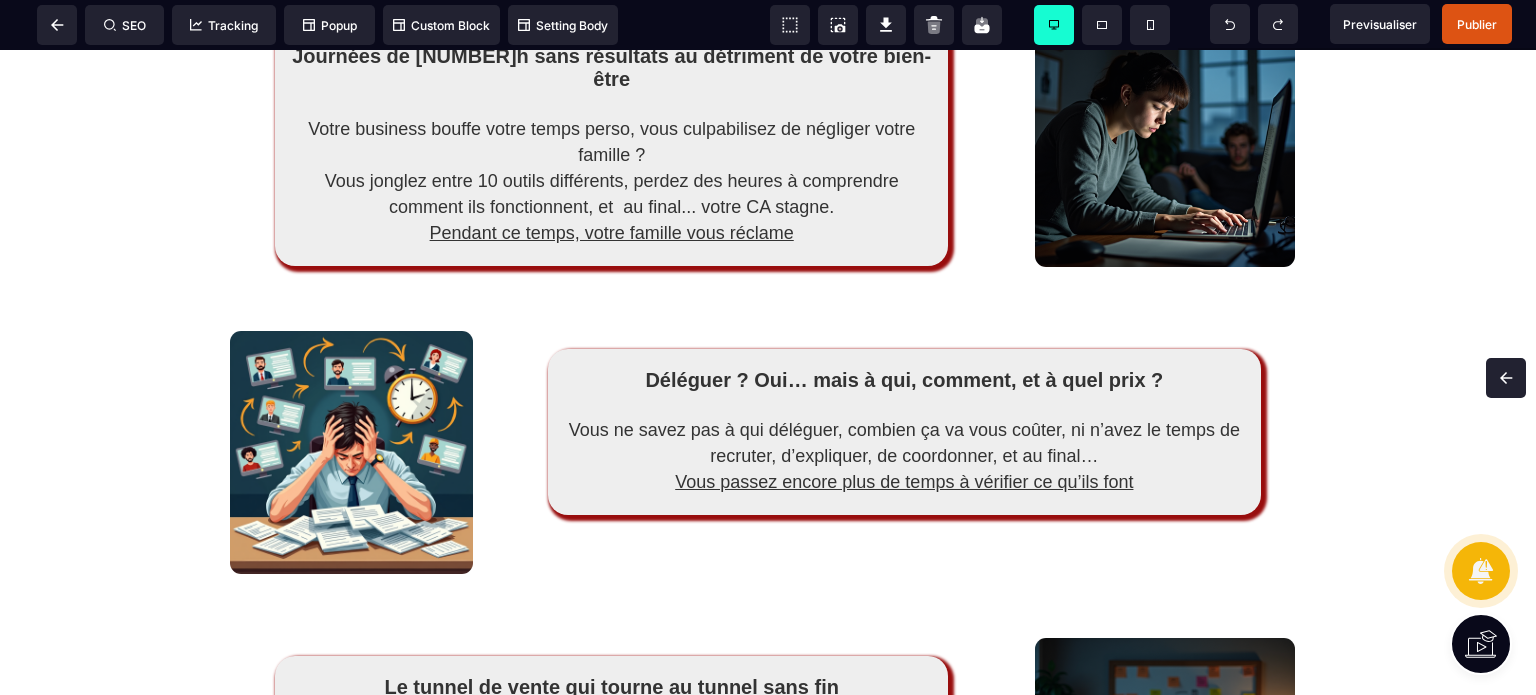 drag, startPoint x: 1527, startPoint y: 378, endPoint x: 1528, endPoint y: 136, distance: 242.00206 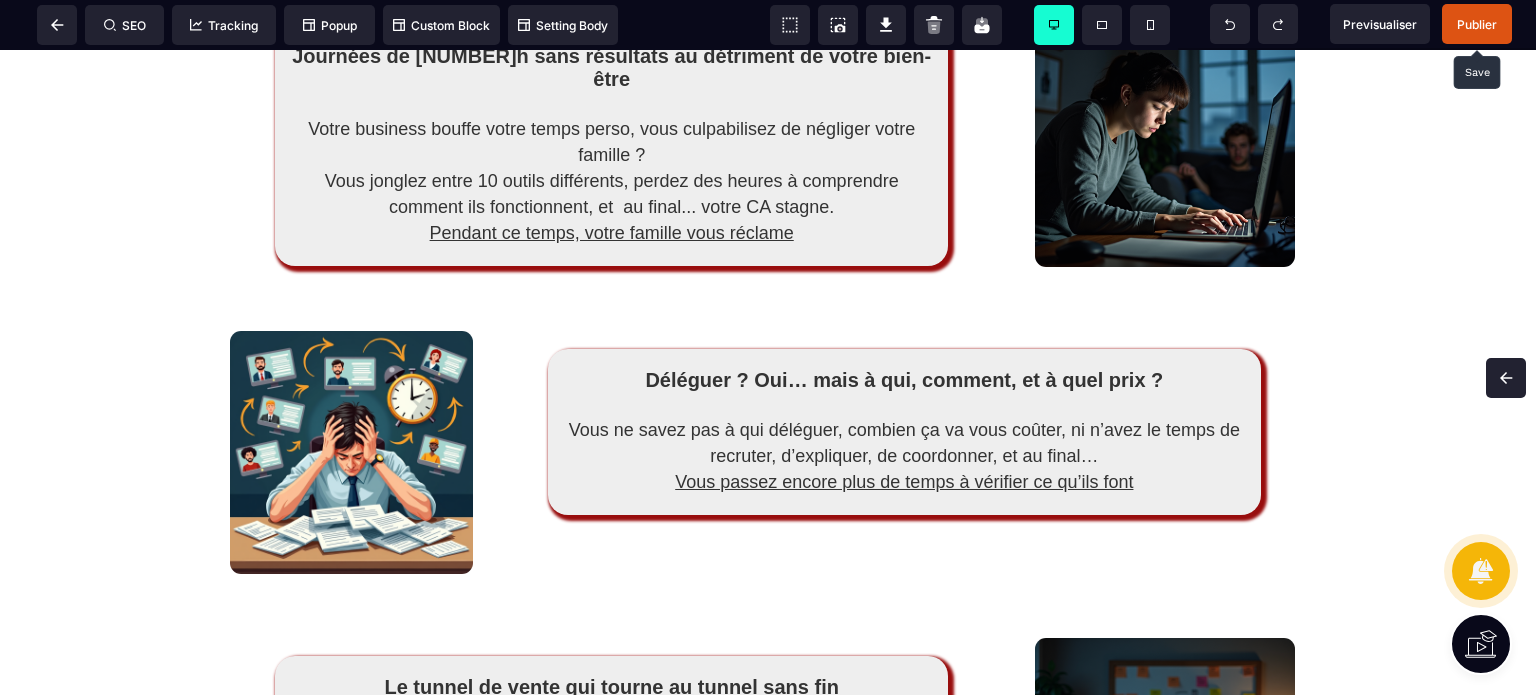 click on "Publier" at bounding box center (1477, 24) 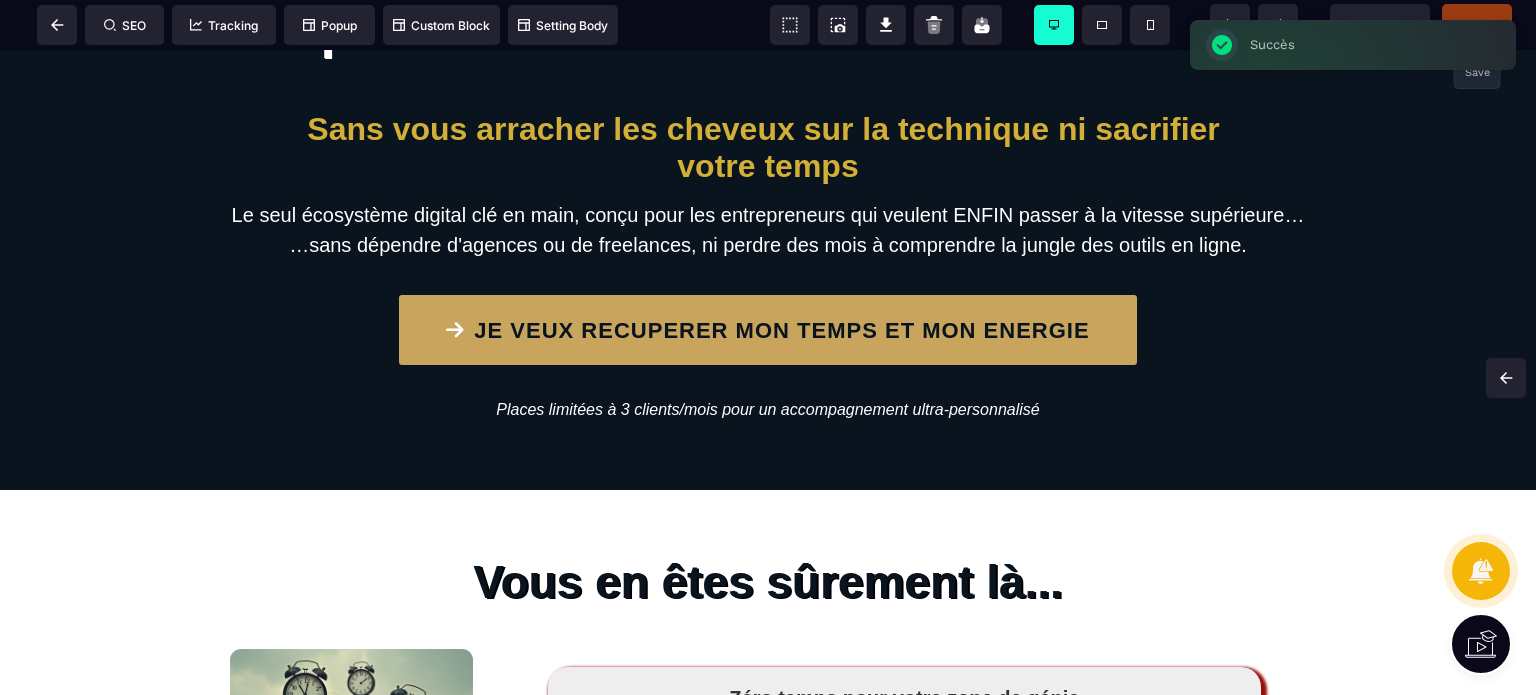 scroll, scrollTop: 0, scrollLeft: 0, axis: both 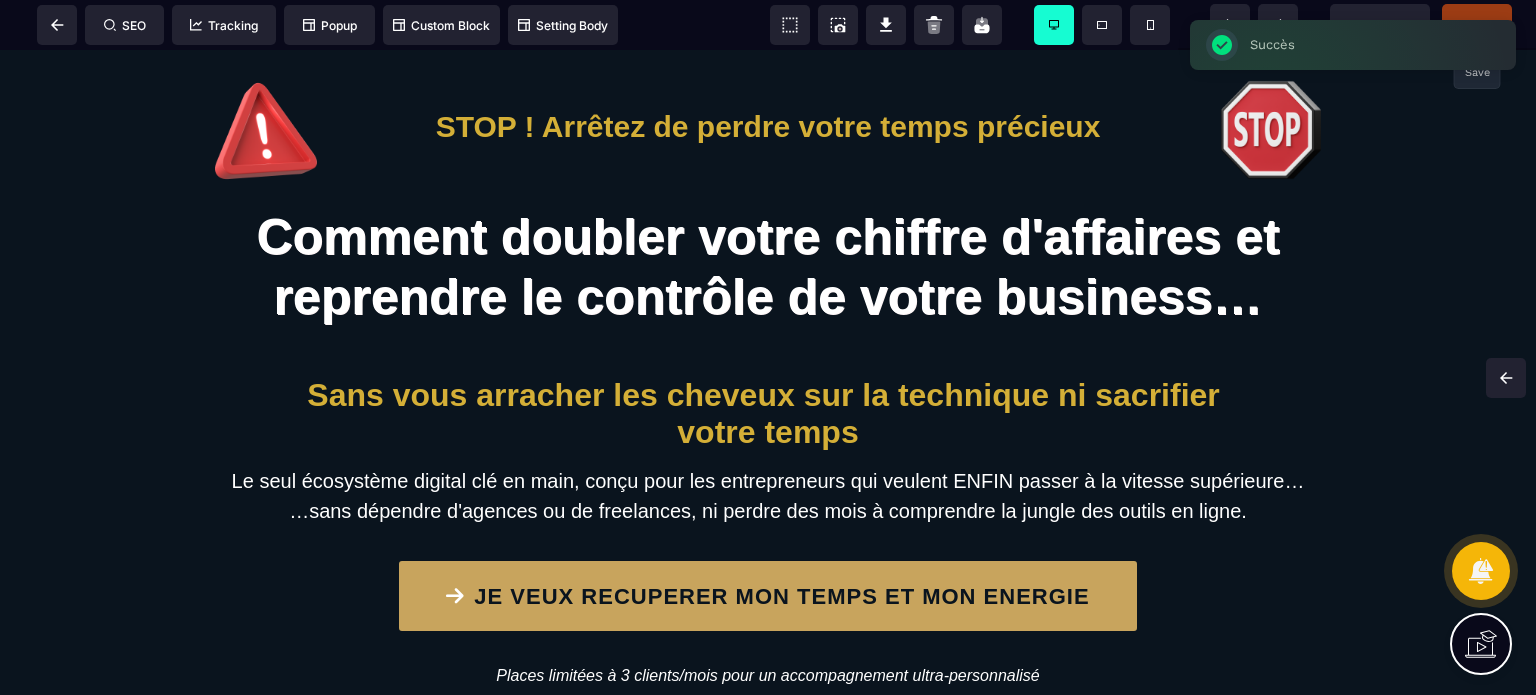 drag, startPoint x: 1524, startPoint y: 298, endPoint x: 1508, endPoint y: 105, distance: 193.66208 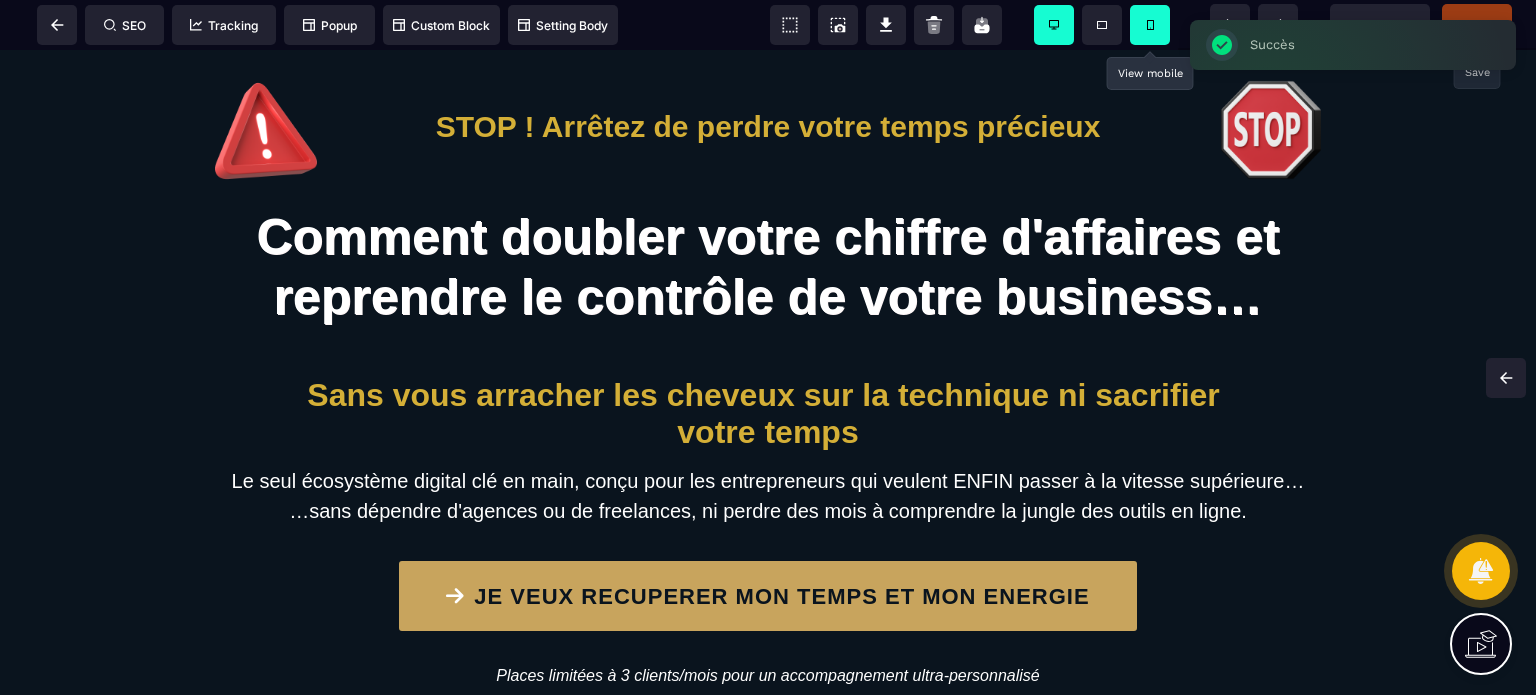 click at bounding box center [1150, 25] 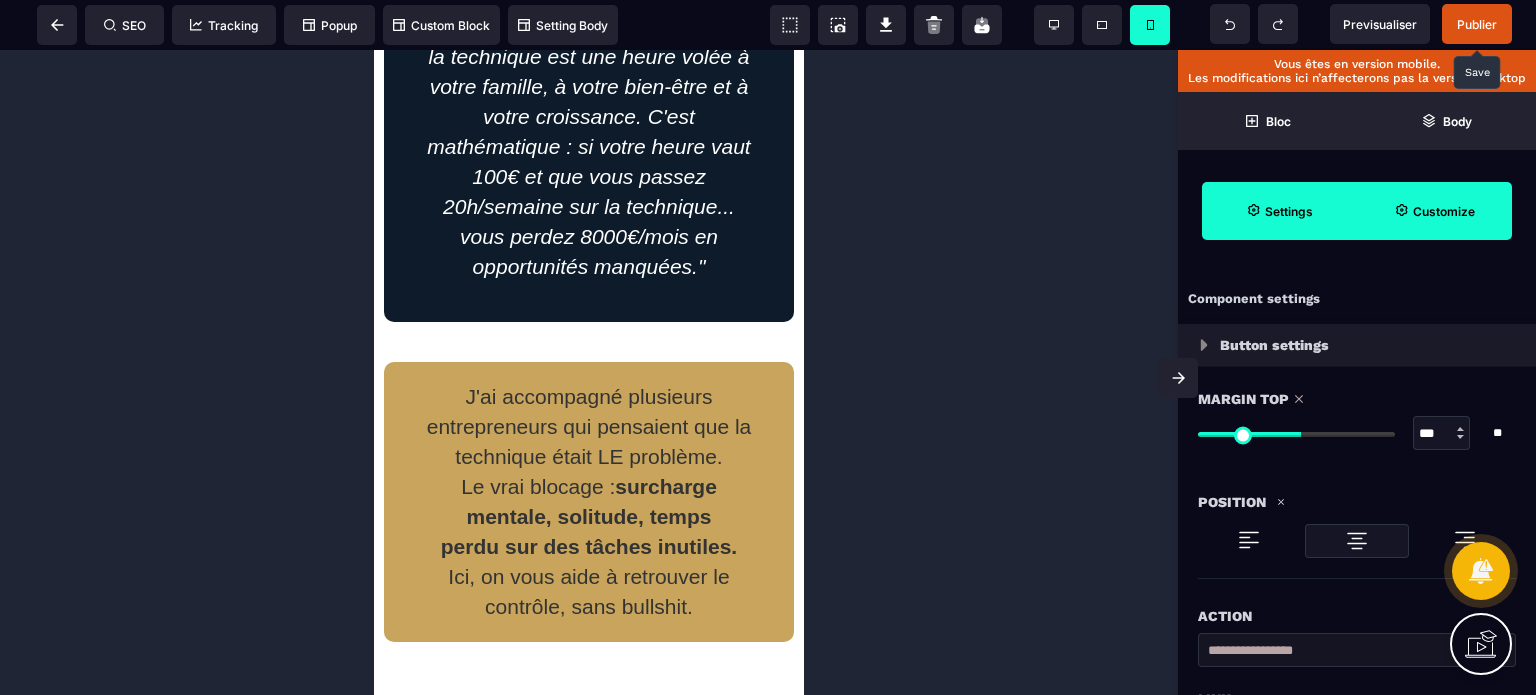 drag, startPoint x: 801, startPoint y: 123, endPoint x: 1180, endPoint y: 636, distance: 637.8166 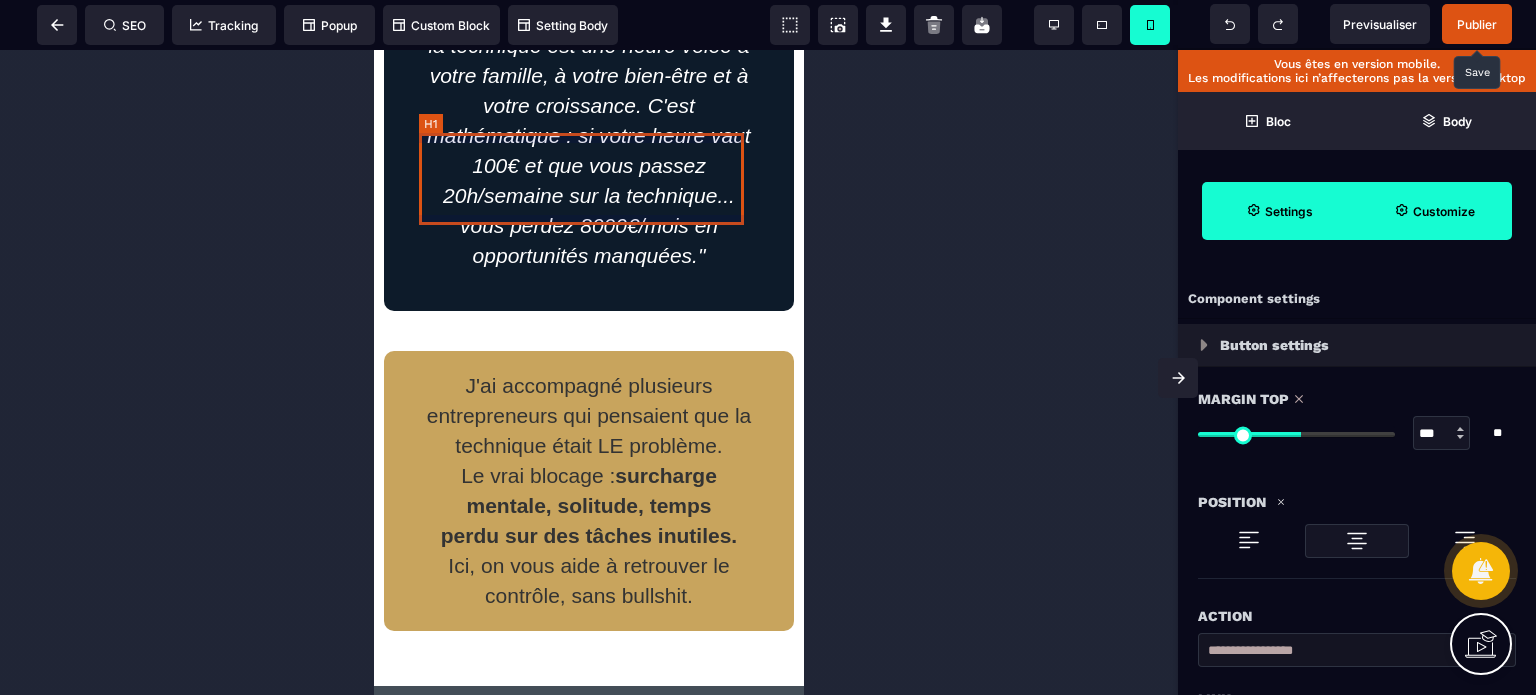 click on "La vérité qui fait mal (mais qui libère) :" at bounding box center (589, -68) 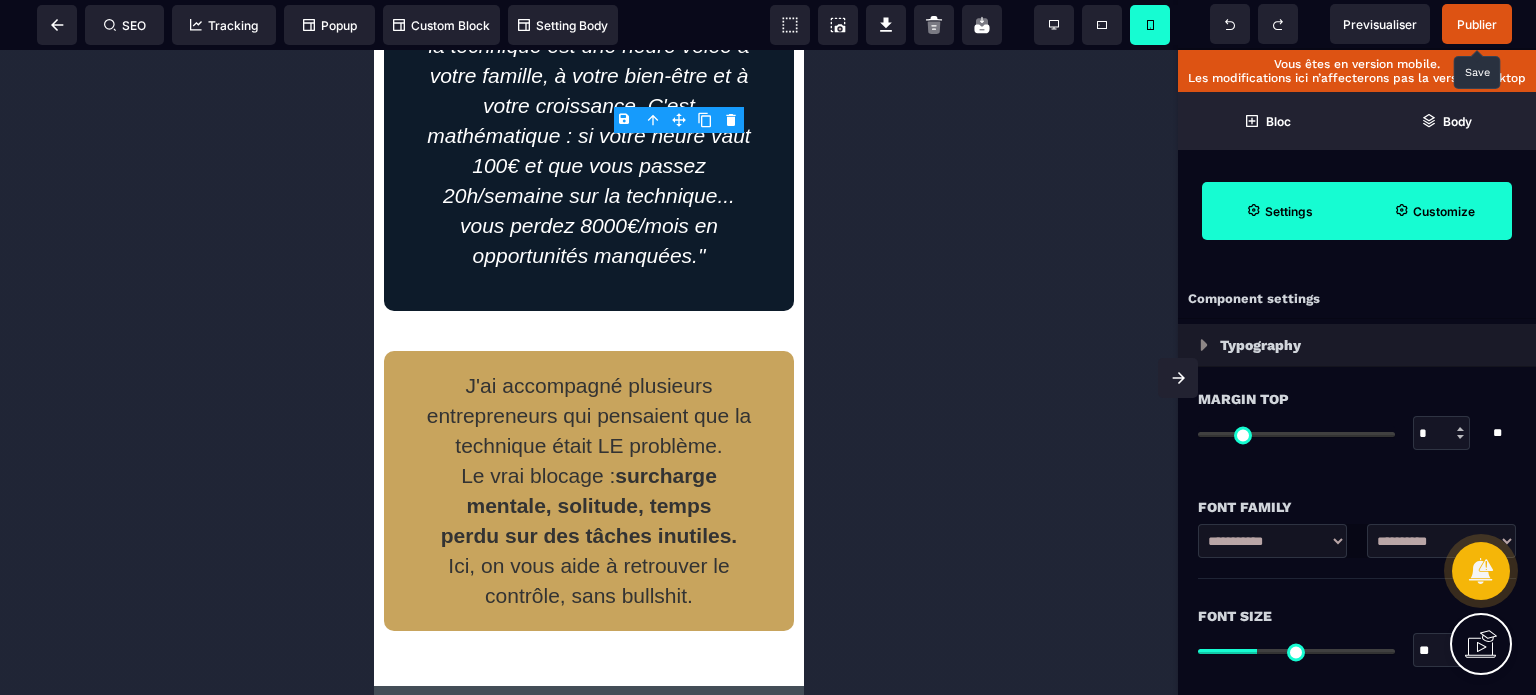drag, startPoint x: 1436, startPoint y: 659, endPoint x: 1407, endPoint y: 659, distance: 29 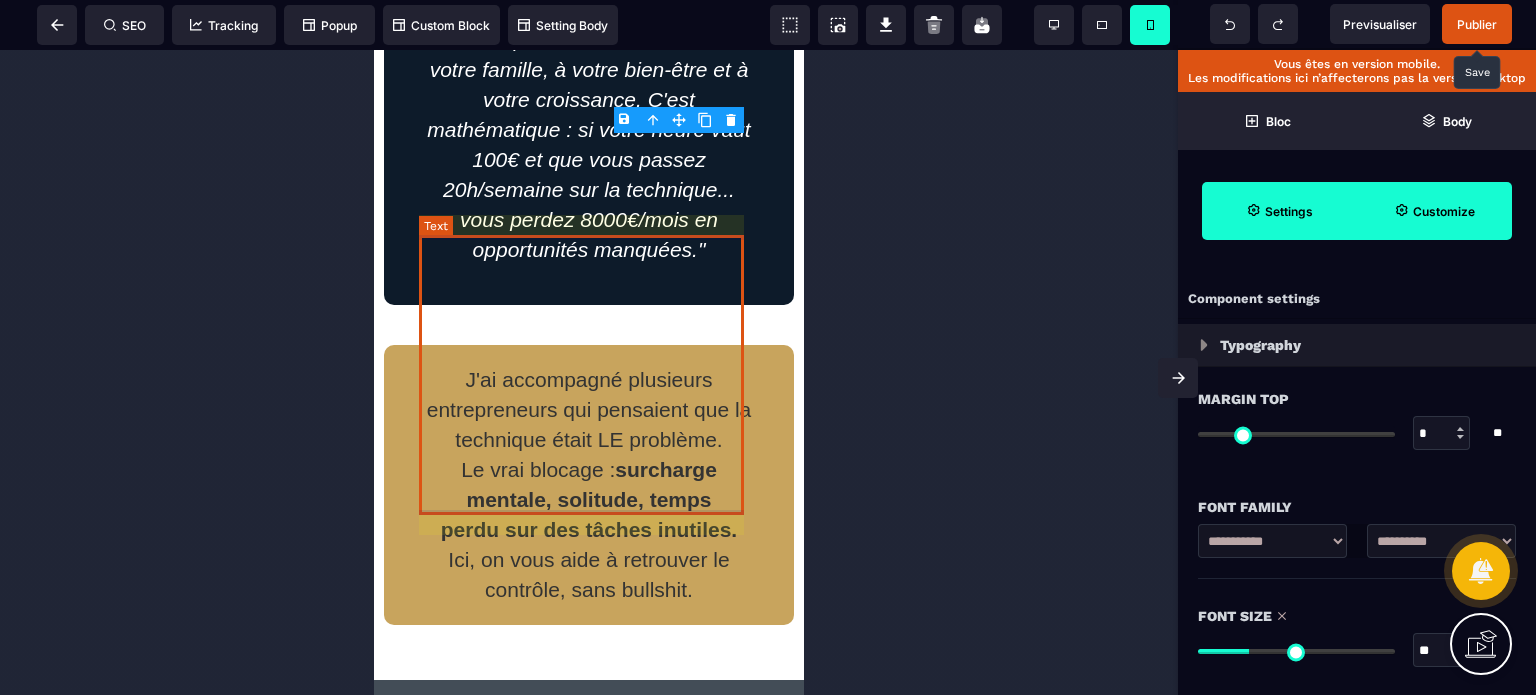 click on ""Chaque heure passée à bidouiller la technique est une heure volée à votre famille, à votre bien-être et à votre croissance. C'est mathématique : si votre heure vaut 100€ et que vous passez 20h/semaine sur la technique... vous perdez 8000€/mois en opportunités manquées."" at bounding box center [589, 130] 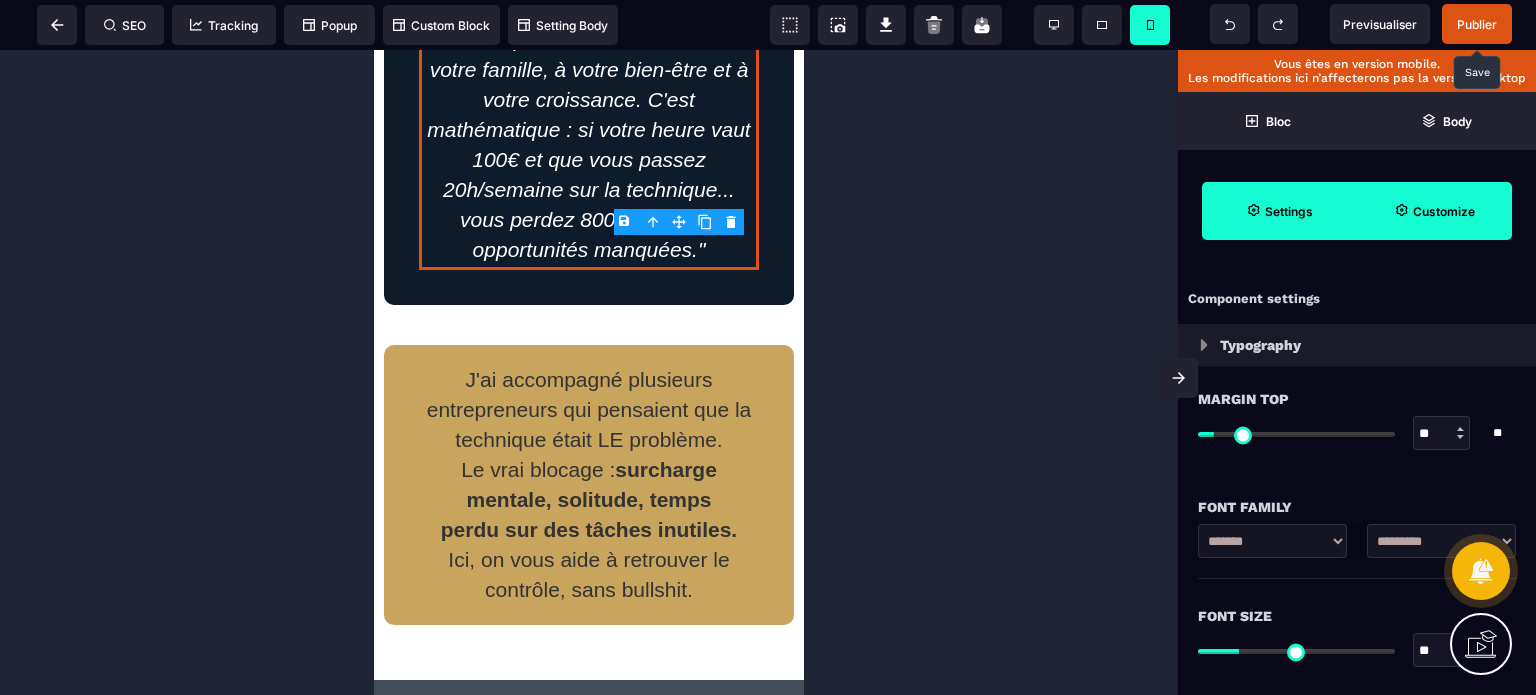 drag, startPoint x: 1433, startPoint y: 646, endPoint x: 1420, endPoint y: 650, distance: 13.601471 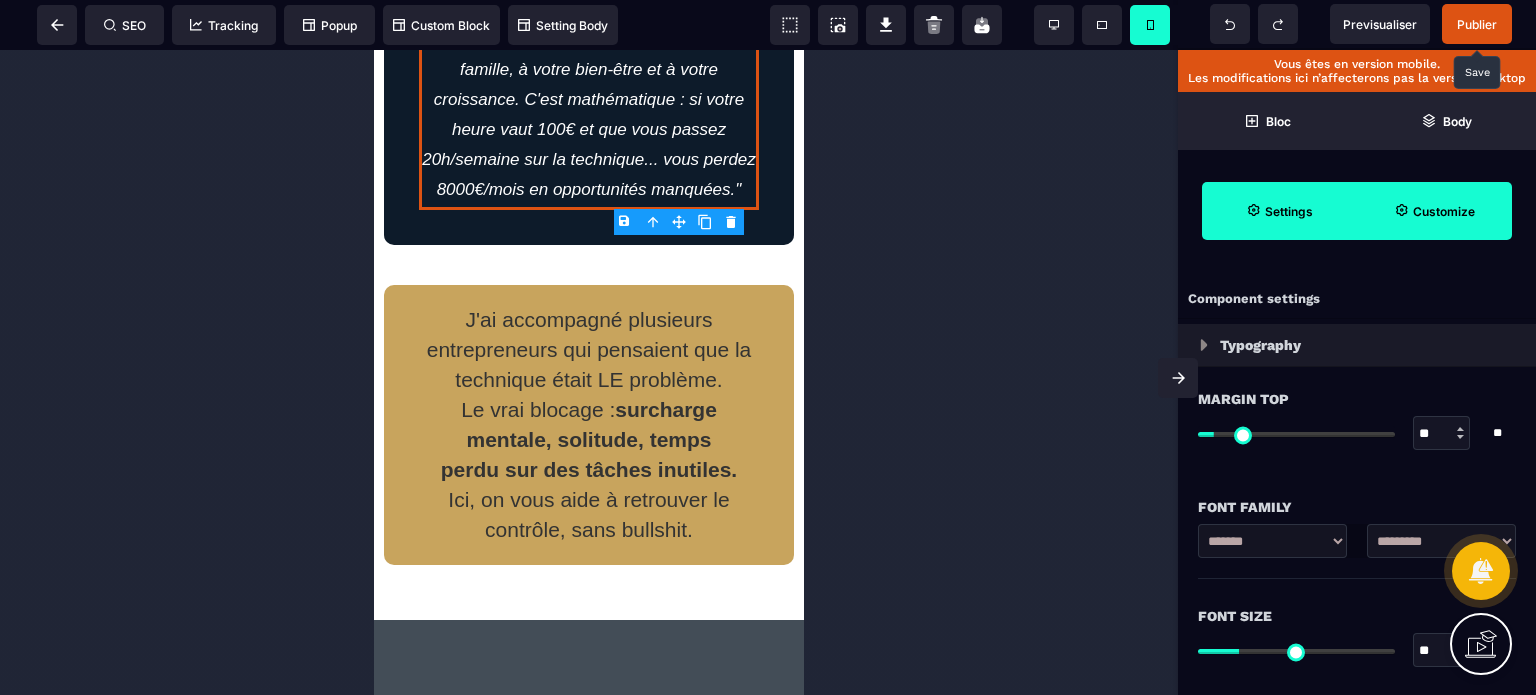 click on "Font Size" at bounding box center [1357, 616] 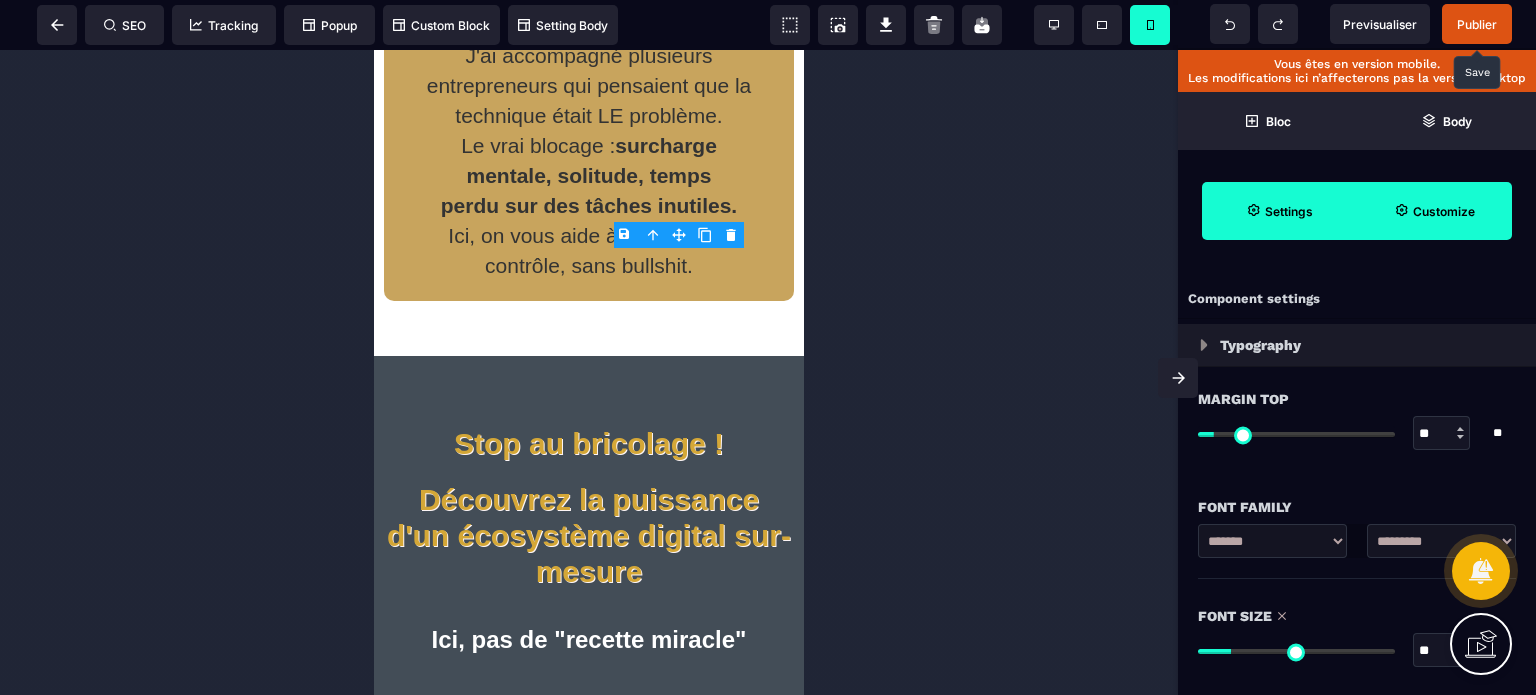 scroll, scrollTop: 6702, scrollLeft: 0, axis: vertical 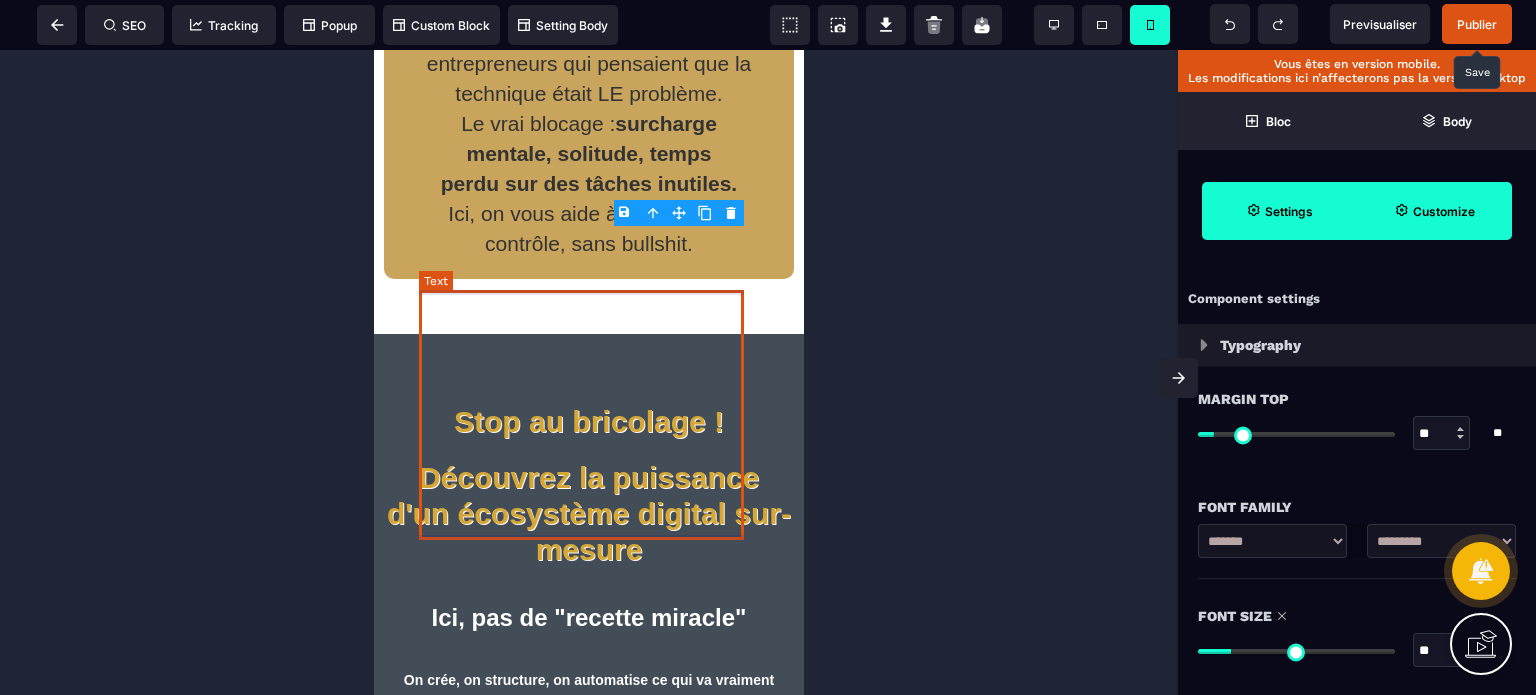 click on "J'ai accompagné plusieurs entrepreneurs qui pensaient que la technique était LE problème. Le vrai blocage :  surcharge mentale, solitude, temps perdu sur des tâches inutiles. Ici, on vous aide à retrouver le contrôle, sans bullshit." at bounding box center (589, 139) 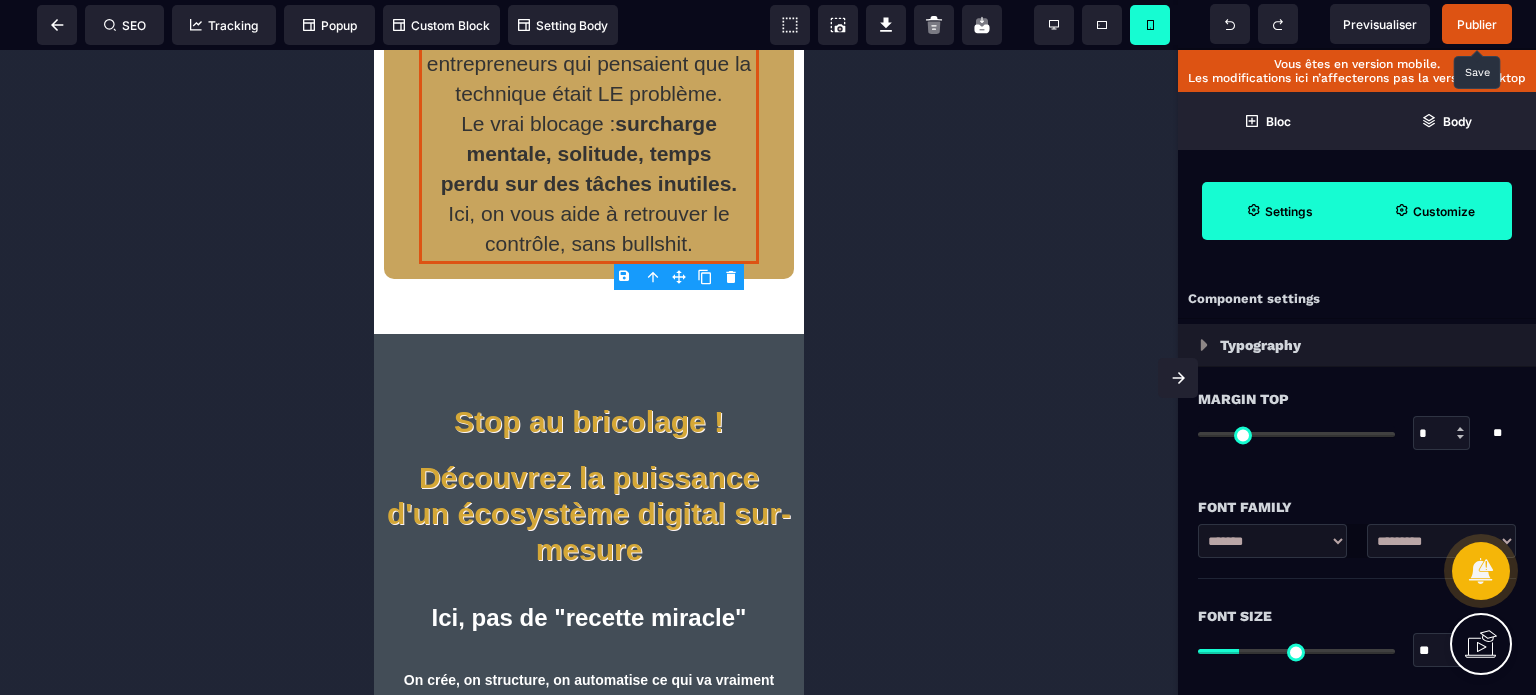 drag, startPoint x: 1440, startPoint y: 649, endPoint x: 1412, endPoint y: 652, distance: 28.160255 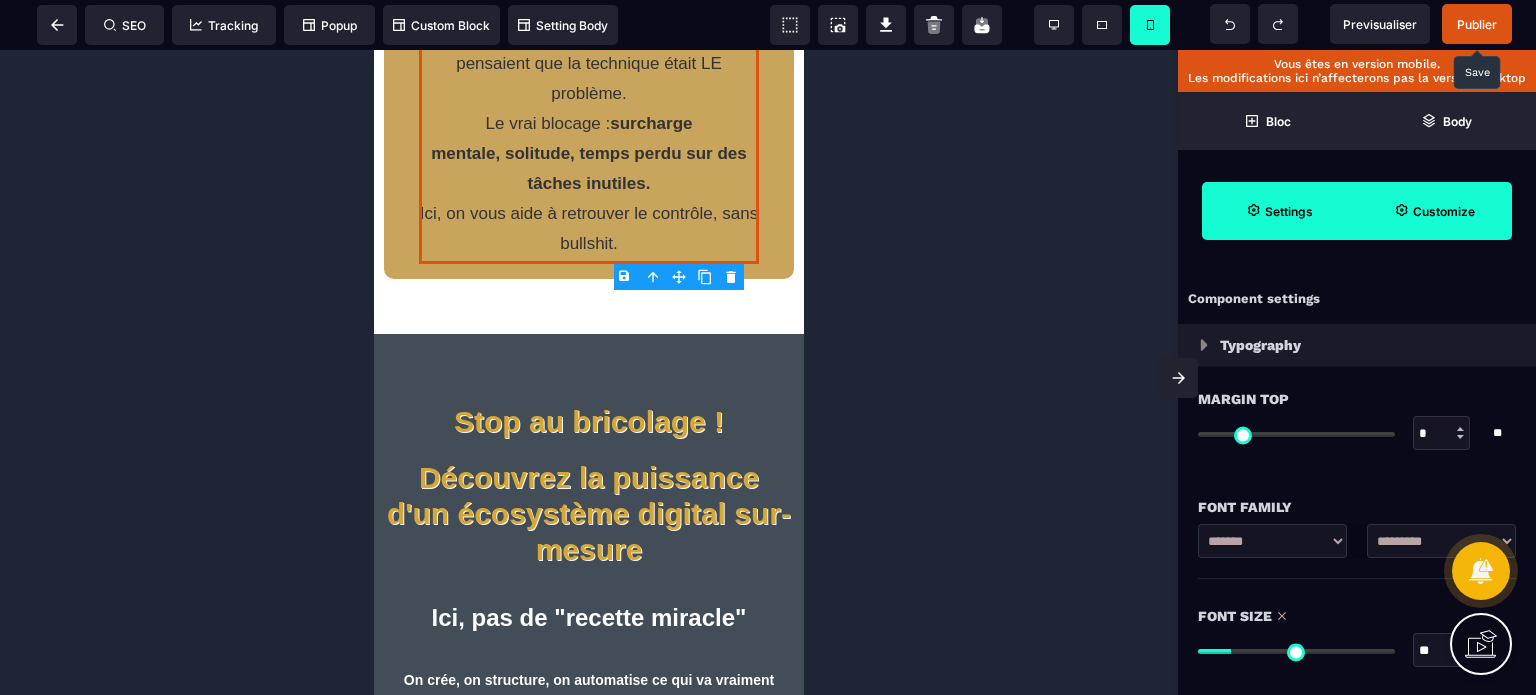 drag, startPoint x: 1431, startPoint y: 646, endPoint x: 1411, endPoint y: 651, distance: 20.615528 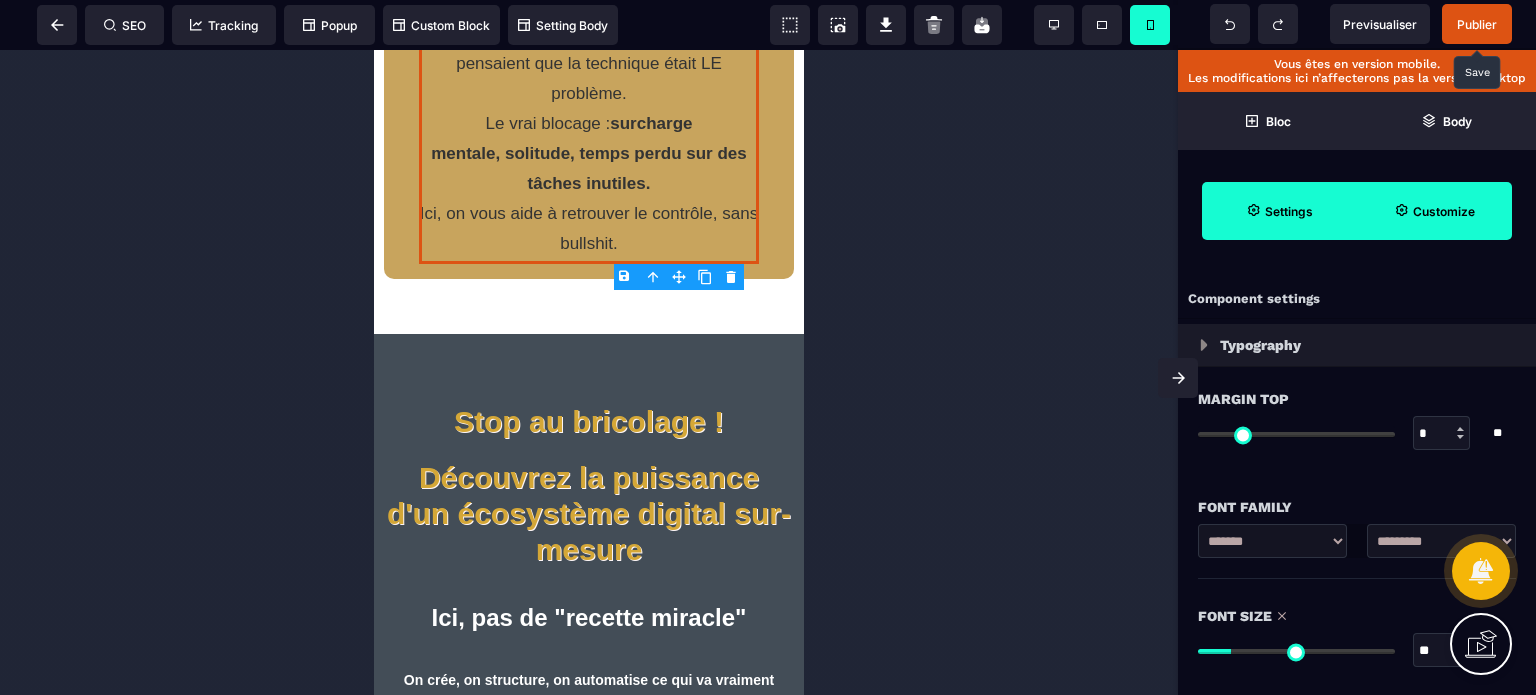click on "Font Size" at bounding box center [1357, 616] 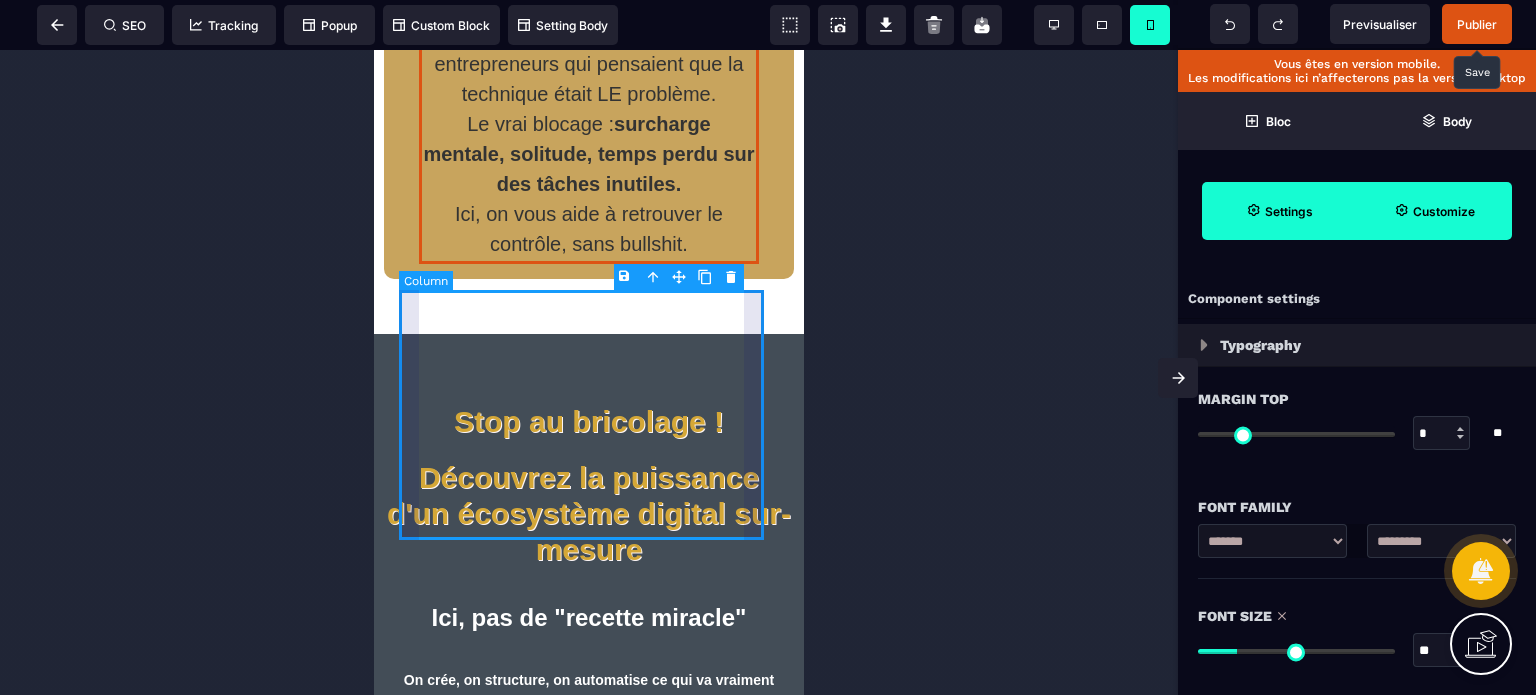 click on "J'ai accompagné plusieurs entrepreneurs qui pensaient que la technique était LE problème. Le vrai blocage :  surcharge mentale, solitude, temps perdu sur des tâches inutiles. Ici, on vous aide à retrouver le contrôle, sans bullshit." at bounding box center [589, 139] 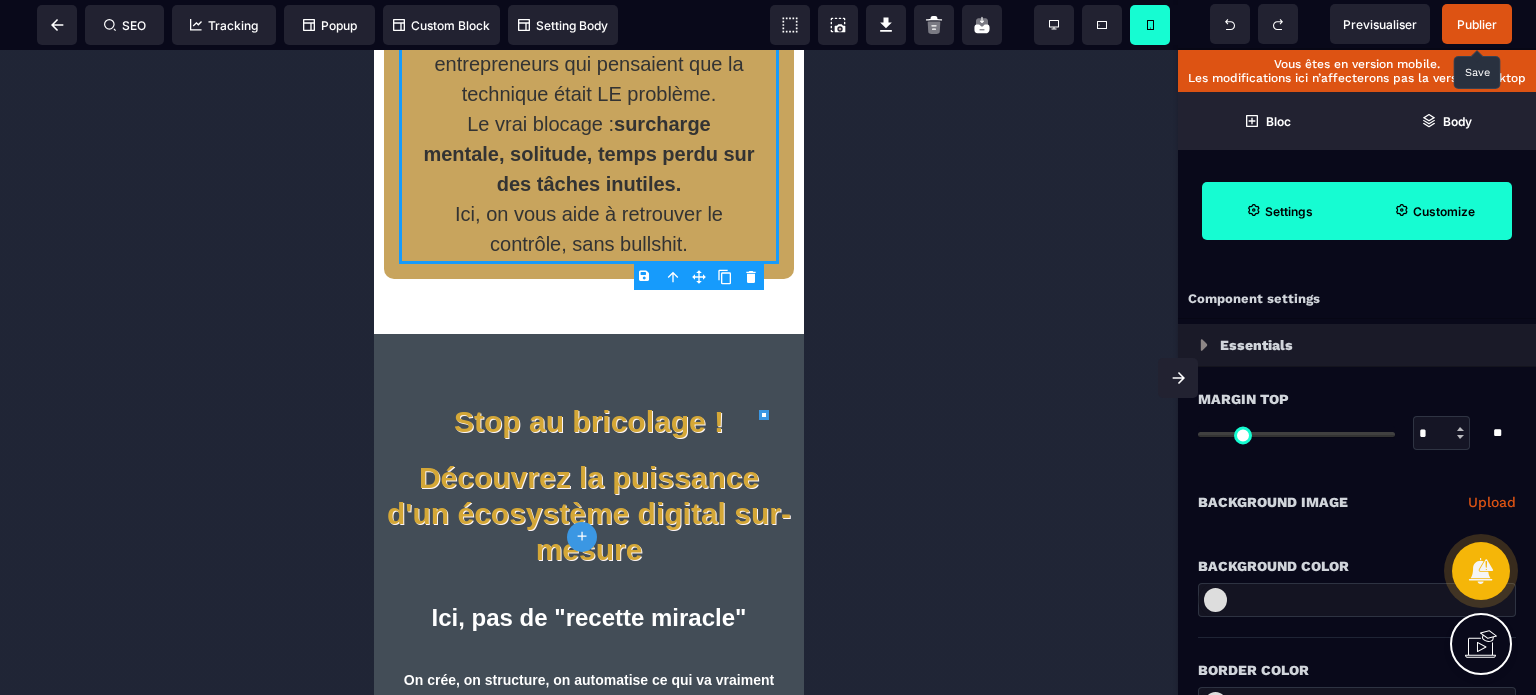 click on "**********" at bounding box center [1357, 502] 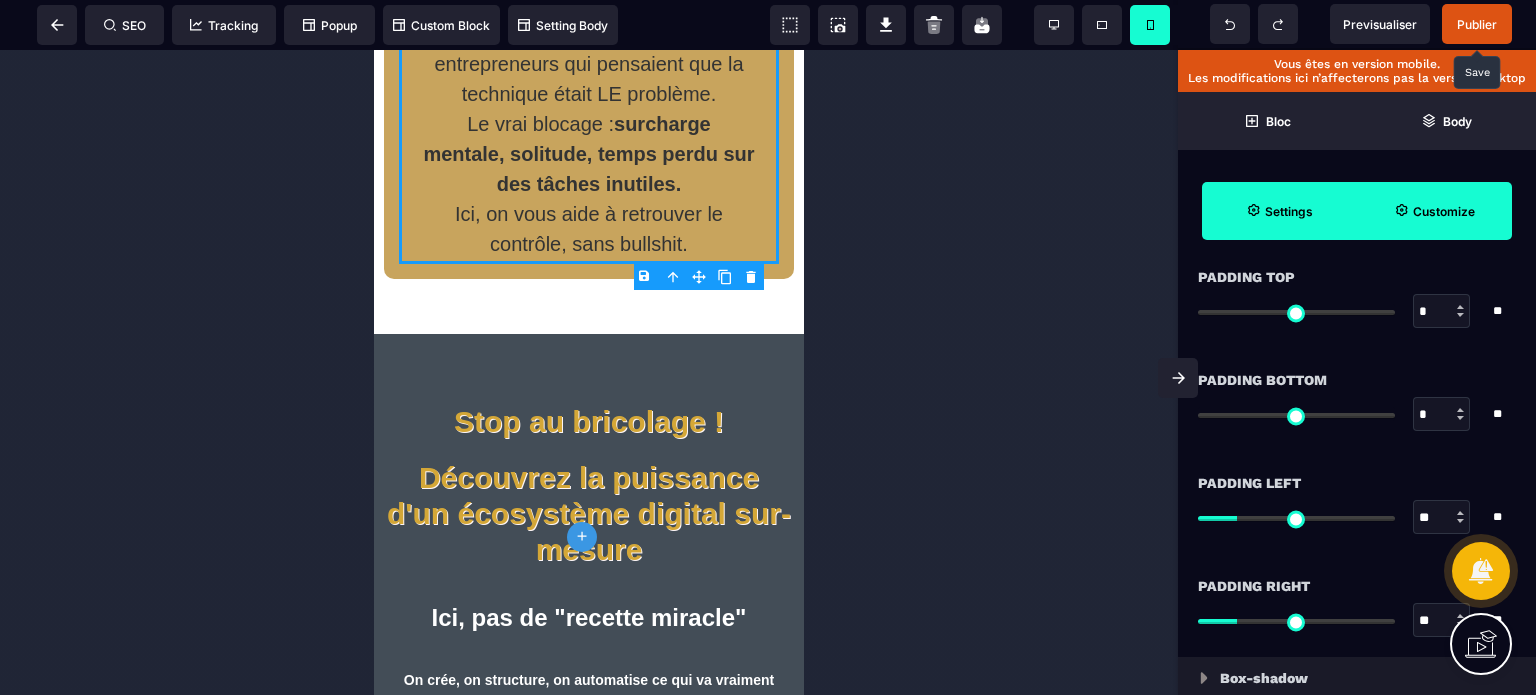 scroll, scrollTop: 1760, scrollLeft: 0, axis: vertical 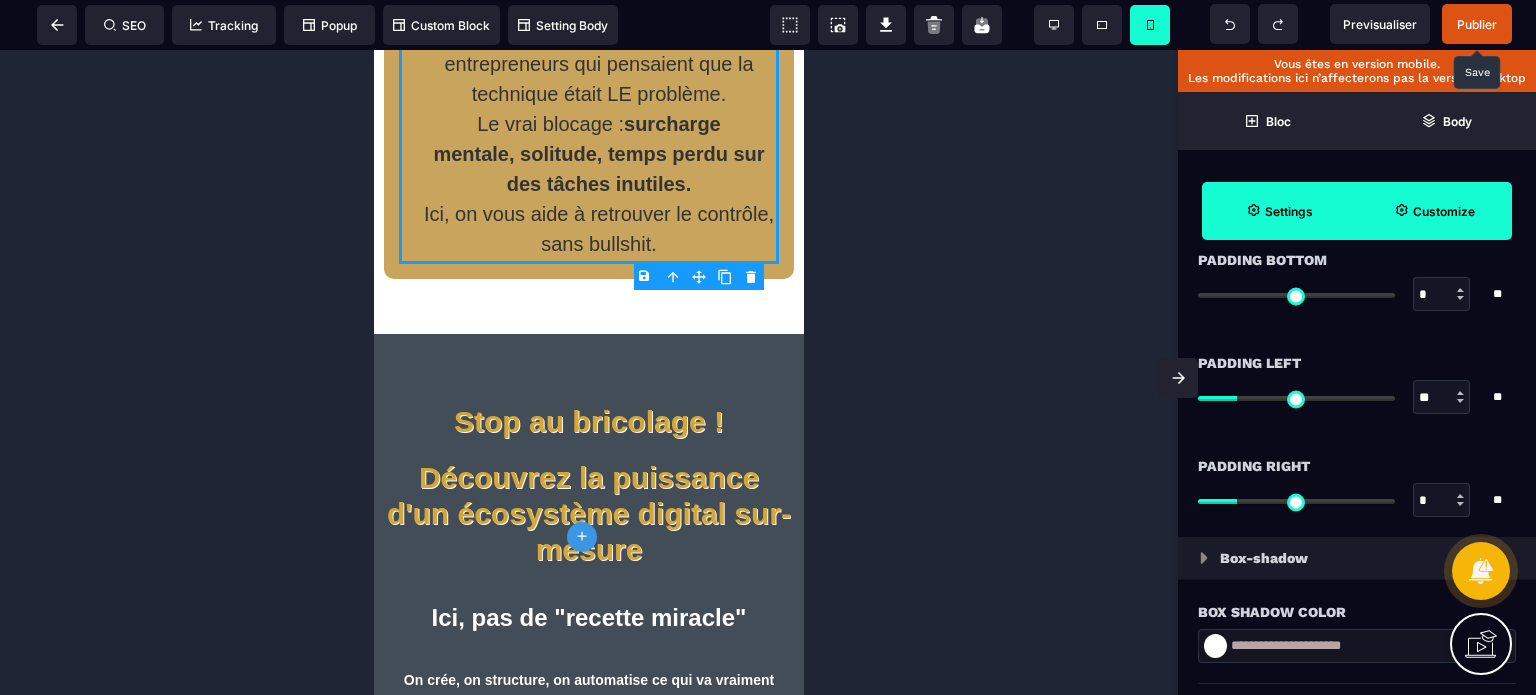 drag, startPoint x: 1240, startPoint y: 499, endPoint x: 1109, endPoint y: 514, distance: 131.85599 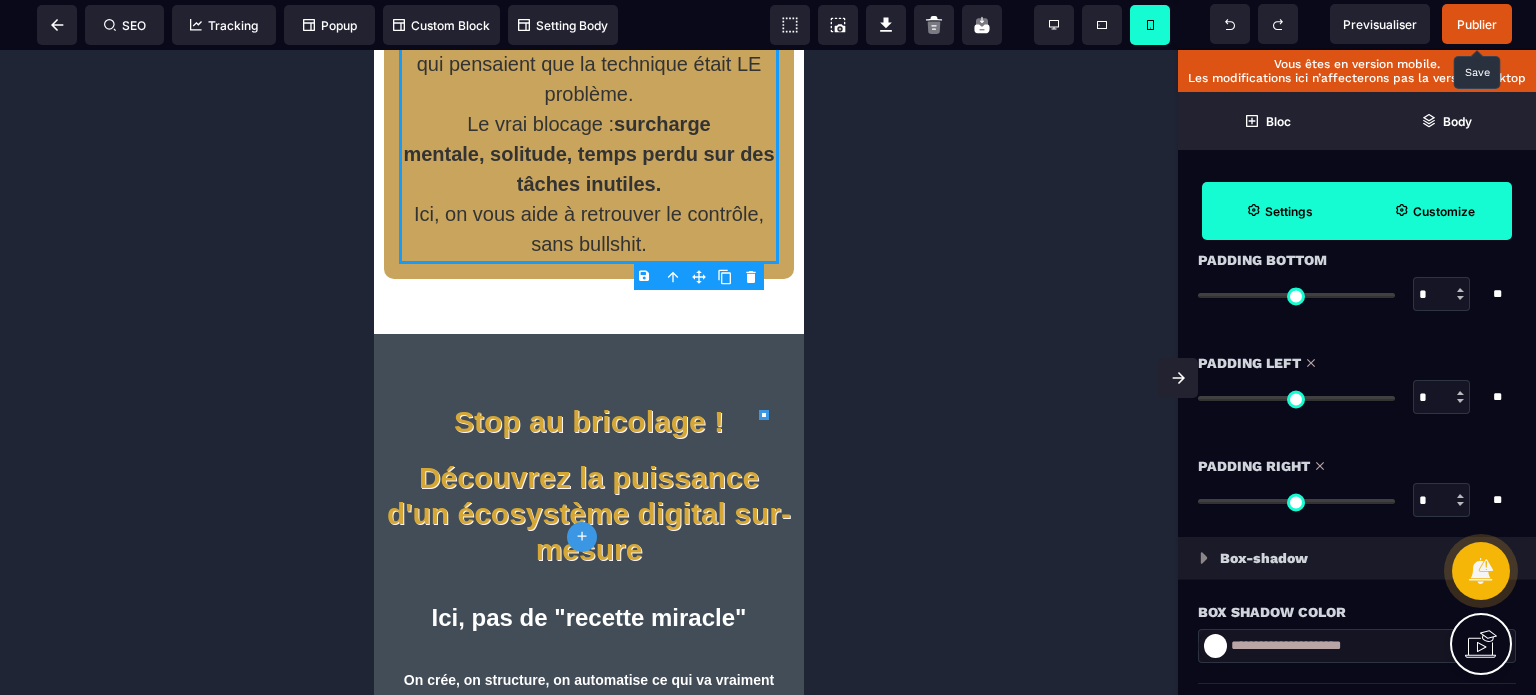 drag, startPoint x: 1244, startPoint y: 388, endPoint x: 1031, endPoint y: 450, distance: 221.84003 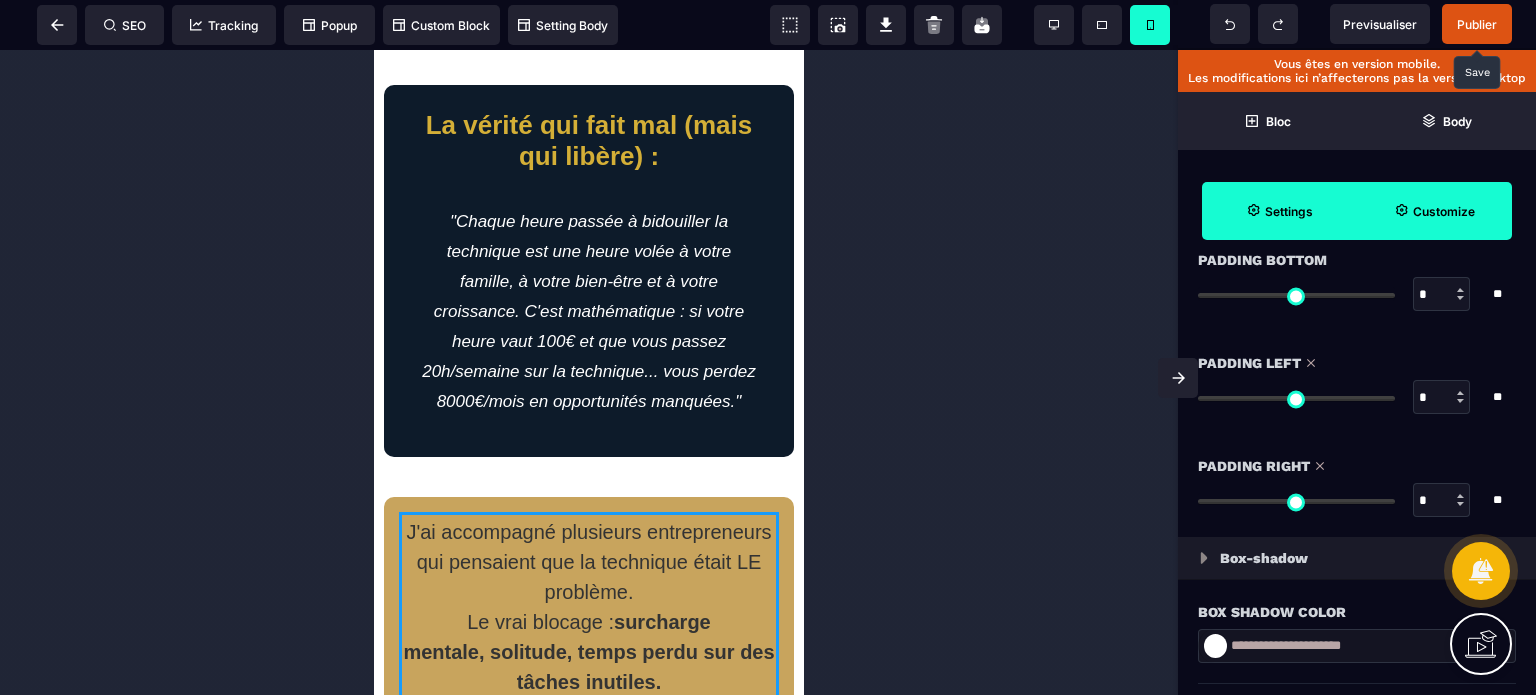 scroll, scrollTop: 6237, scrollLeft: 0, axis: vertical 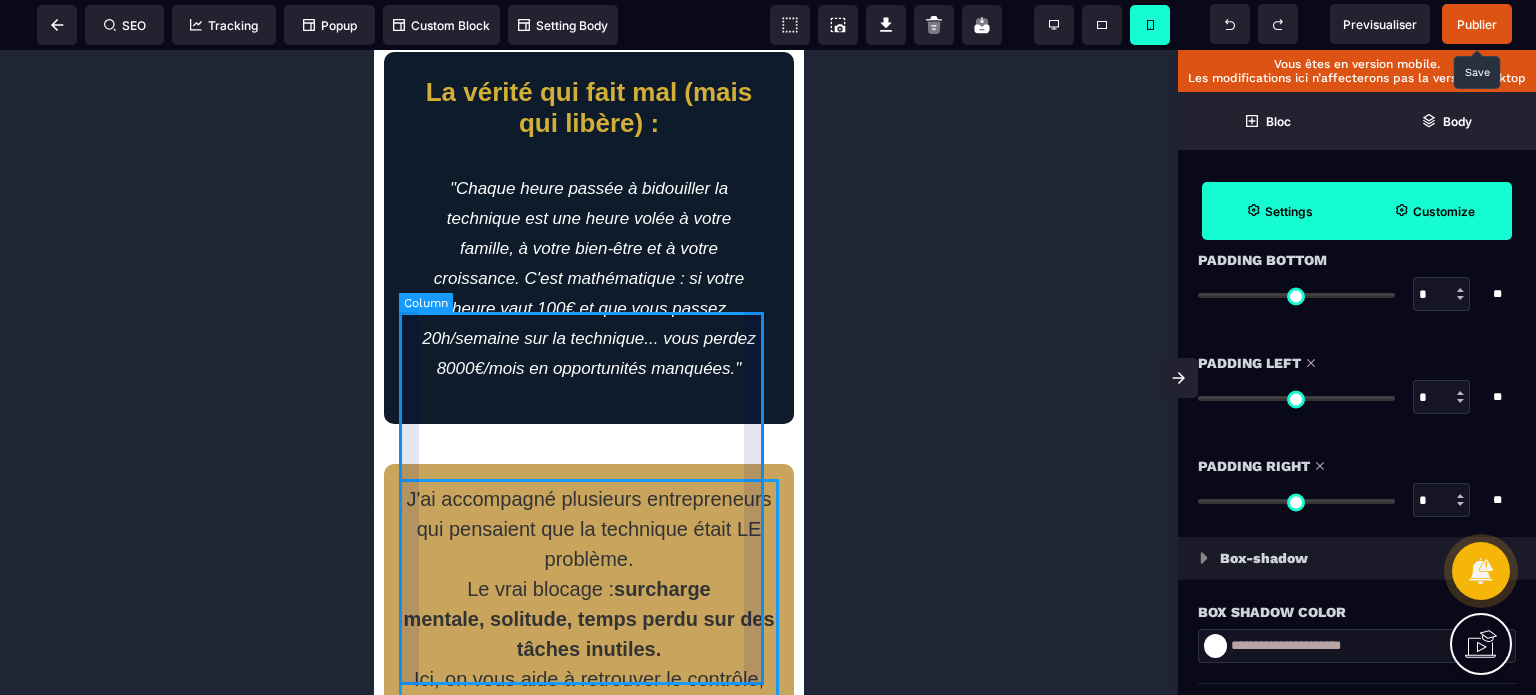 click on "La vérité qui fait mal (mais qui libère) : "Chaque heure passée à bidouiller la technique est une heure volée à votre famille, à votre bien-être et à votre croissance. C'est mathématique : si votre heure vaut [PRICE] et que vous passez [NUMBER]h/semaine sur la technique... vous perdez [PRICE]/mois en opportunités manquées."" at bounding box center (589, 238) 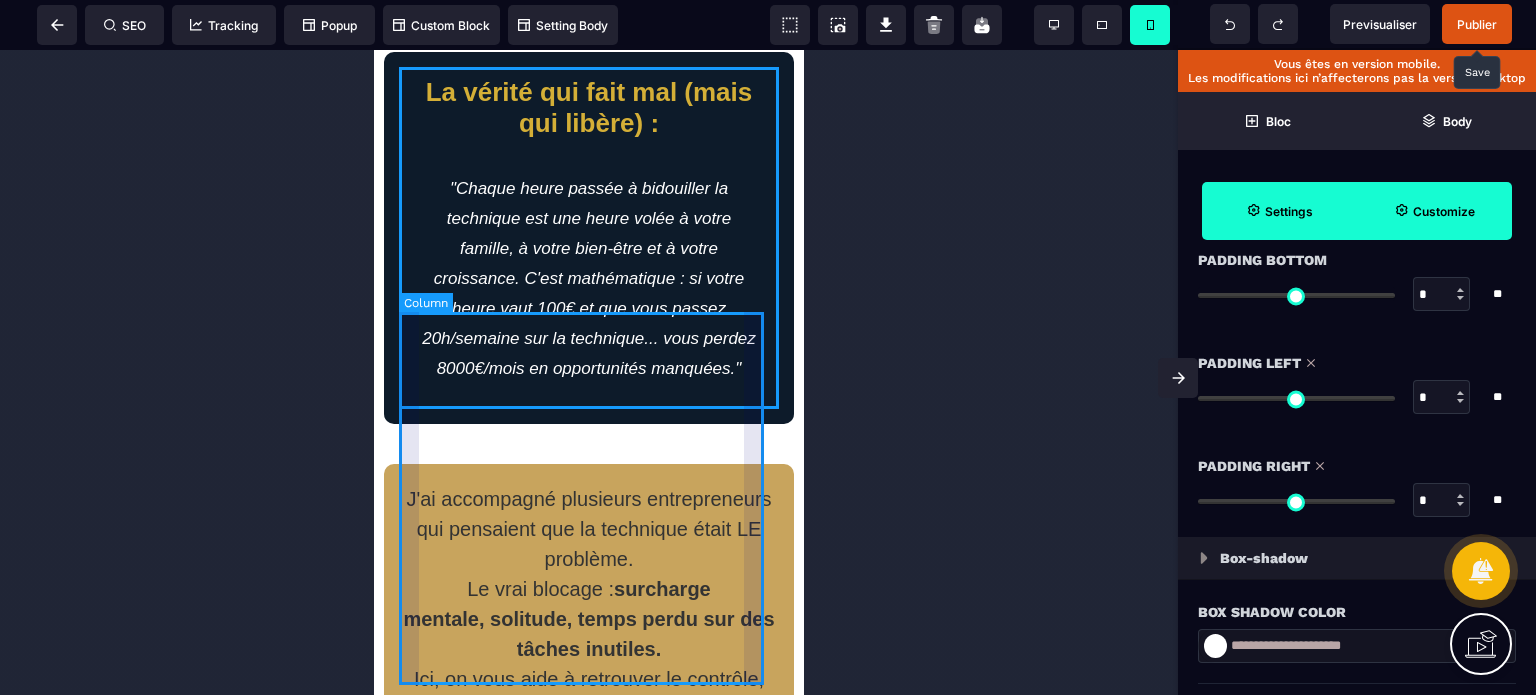 scroll, scrollTop: 0, scrollLeft: 0, axis: both 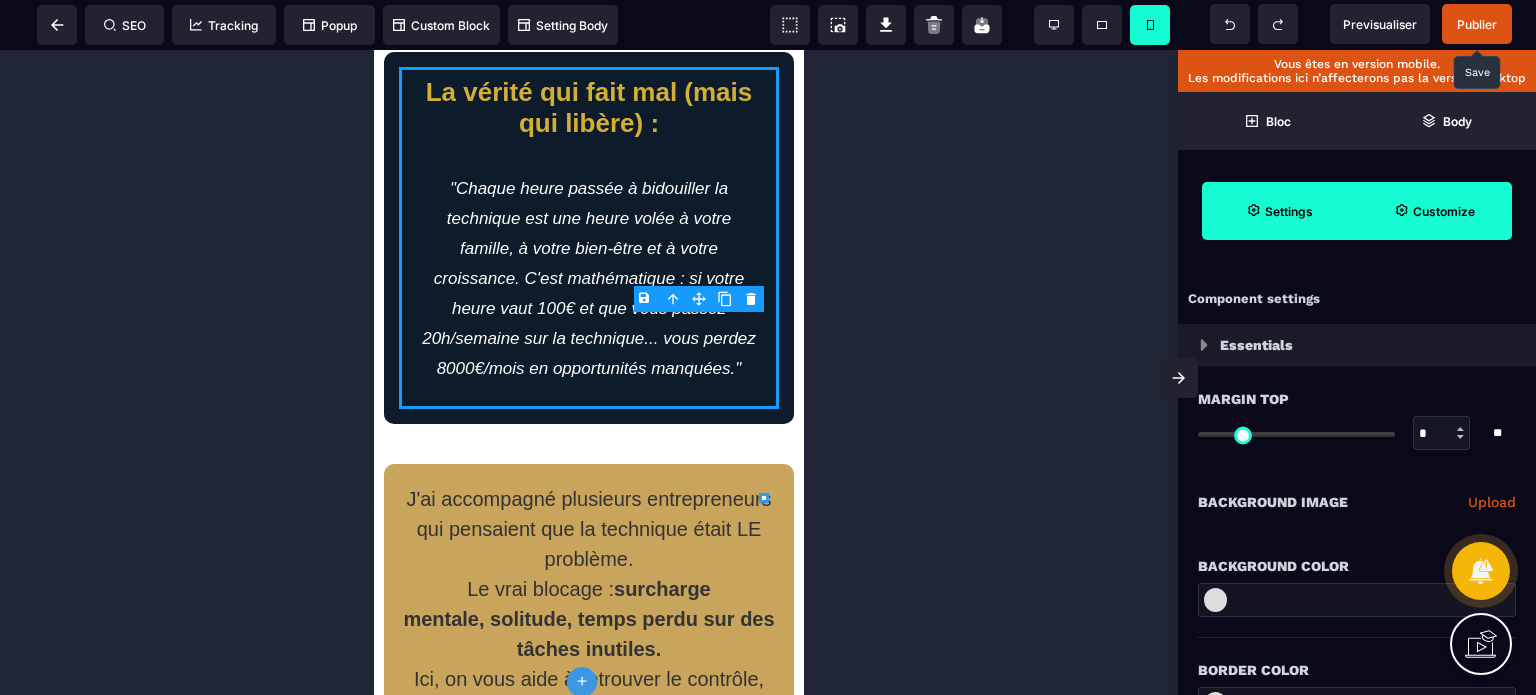 click on "Background Color" at bounding box center [1357, 556] 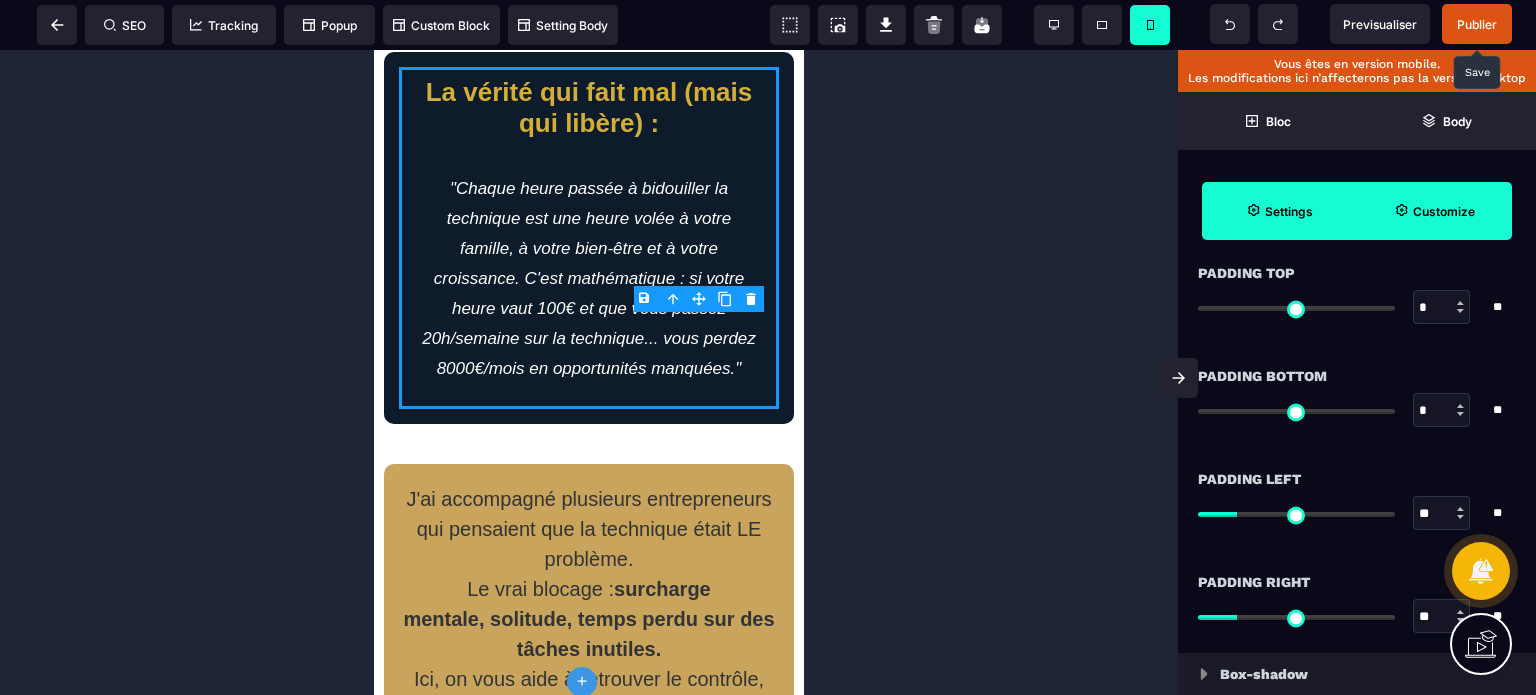 scroll, scrollTop: 1840, scrollLeft: 0, axis: vertical 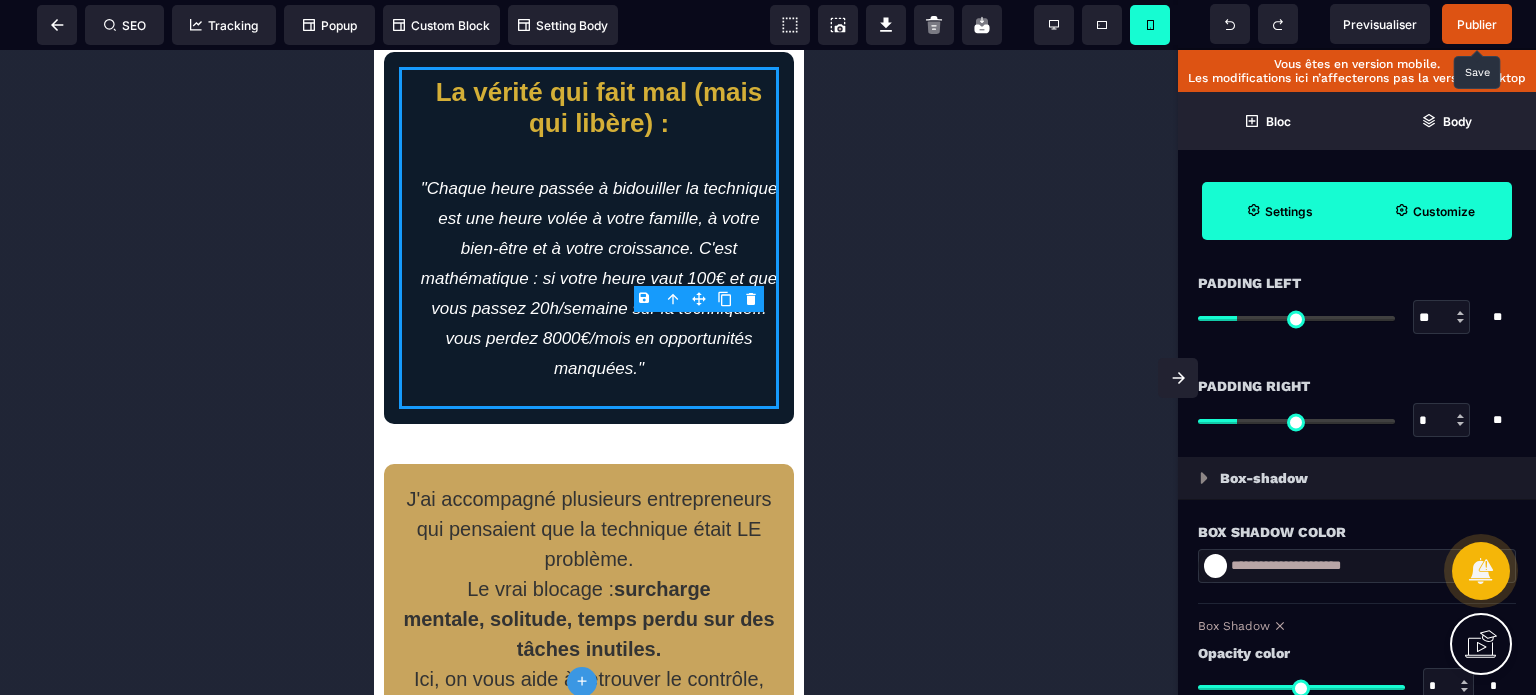 drag, startPoint x: 1240, startPoint y: 416, endPoint x: 1164, endPoint y: 426, distance: 76.655075 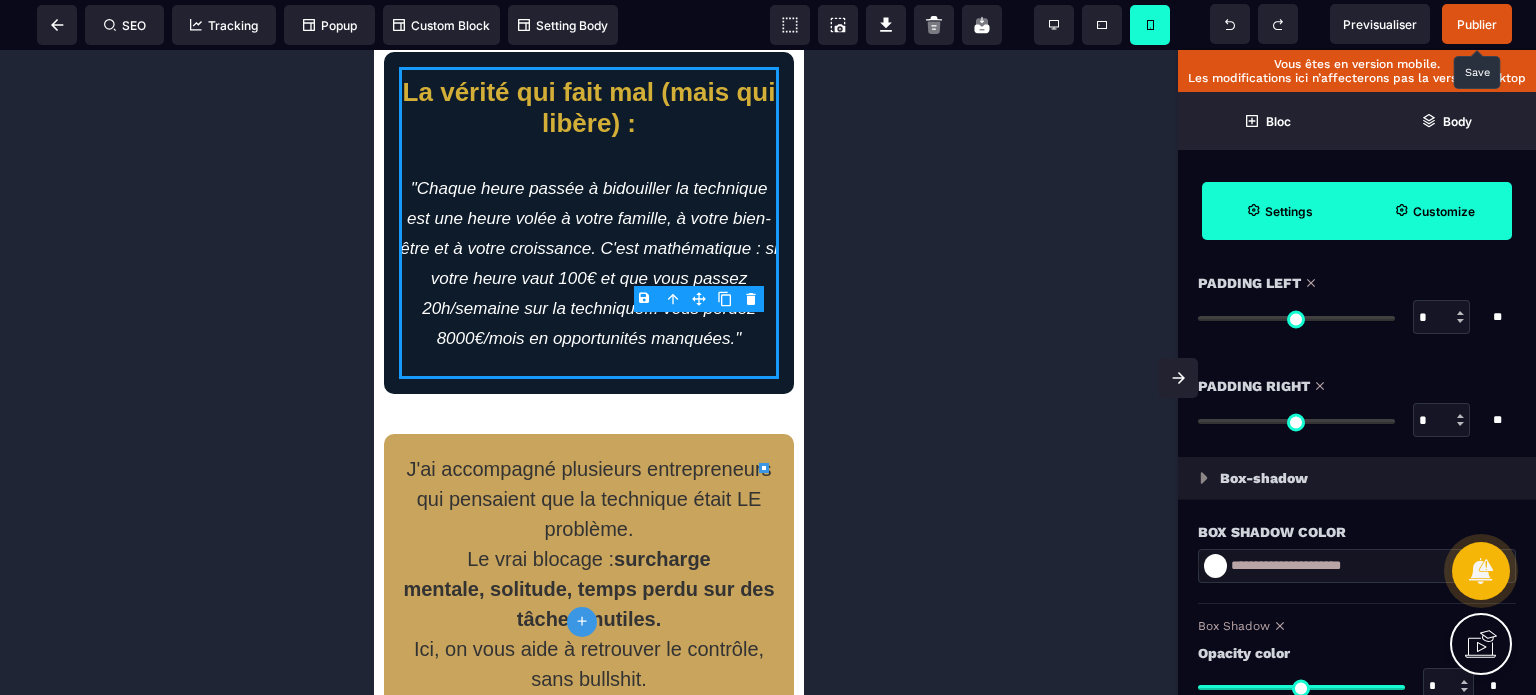drag, startPoint x: 1235, startPoint y: 315, endPoint x: 1015, endPoint y: 377, distance: 228.56946 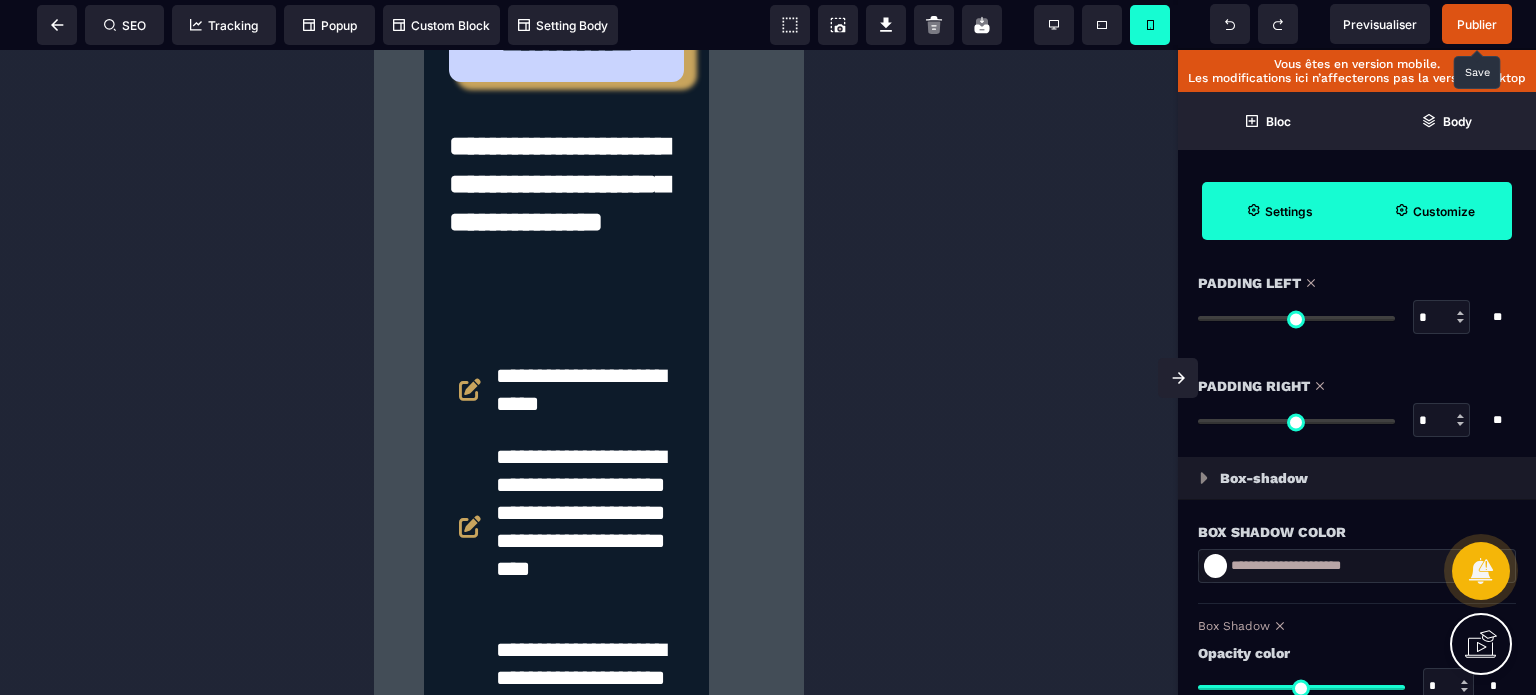 scroll, scrollTop: 7609, scrollLeft: 0, axis: vertical 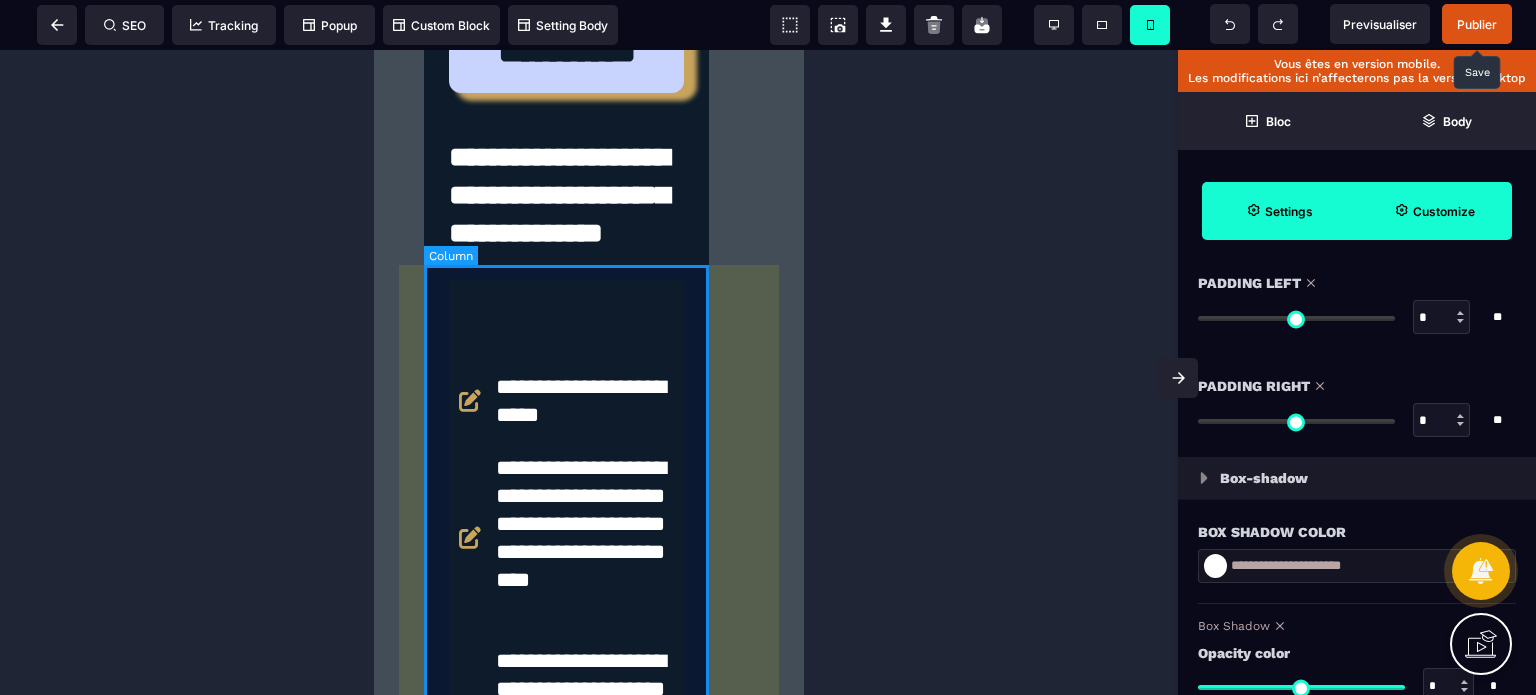 click on "**********" at bounding box center (566, 1053) 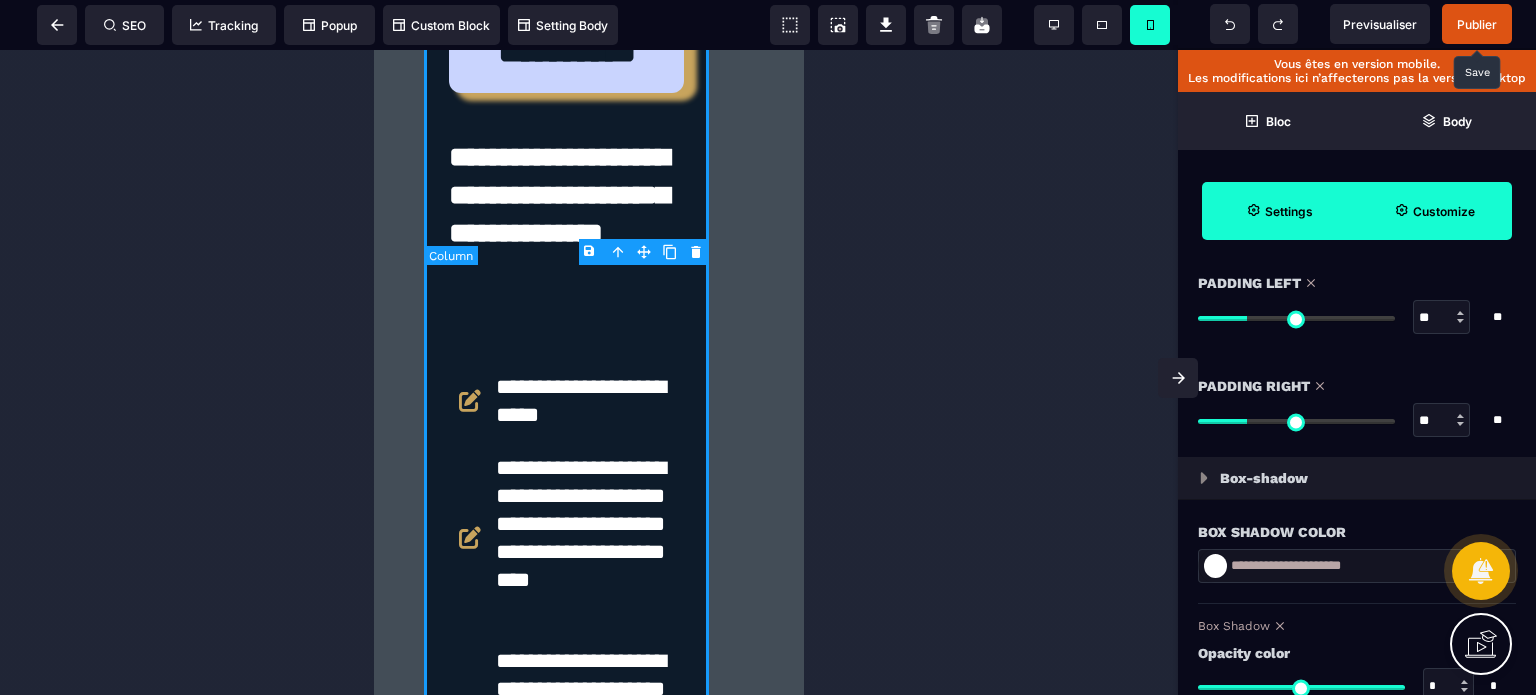 scroll, scrollTop: 0, scrollLeft: 0, axis: both 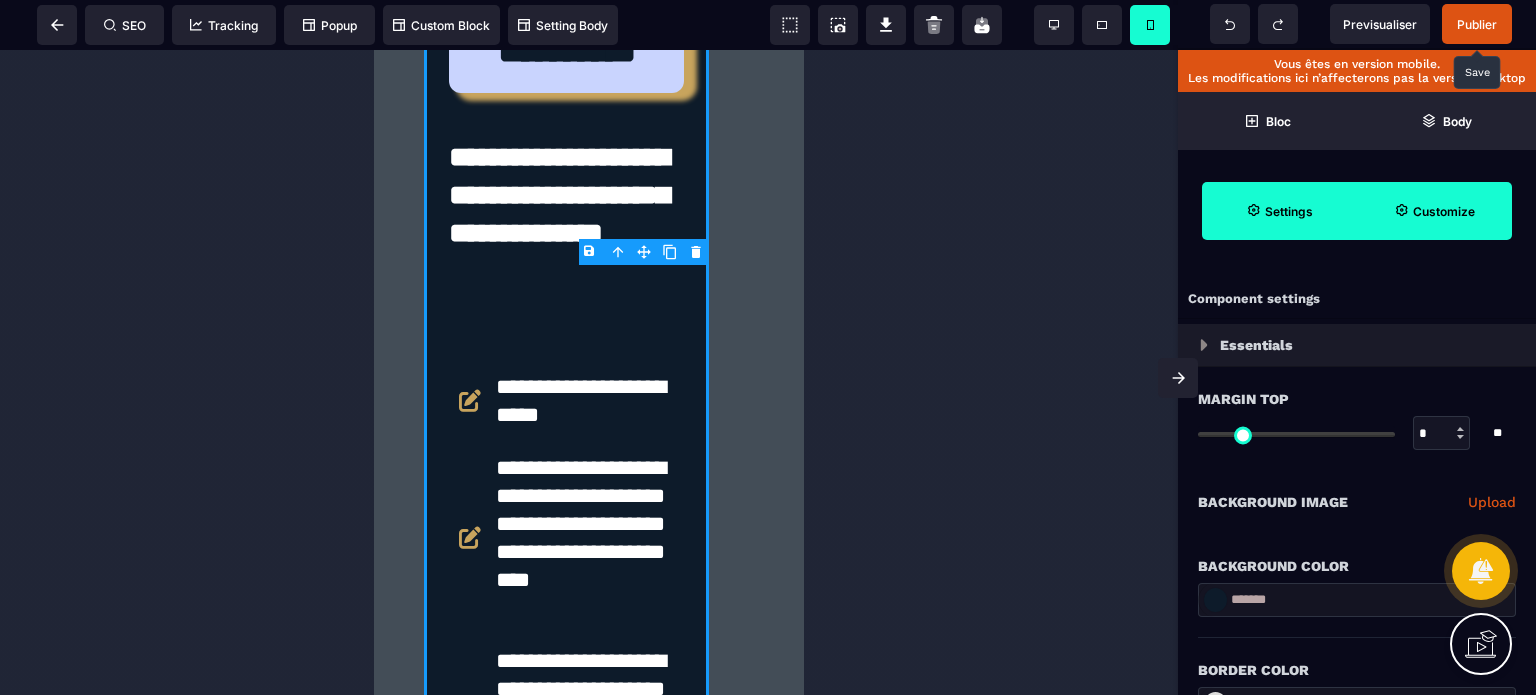 click on "Customize" at bounding box center (1434, 211) 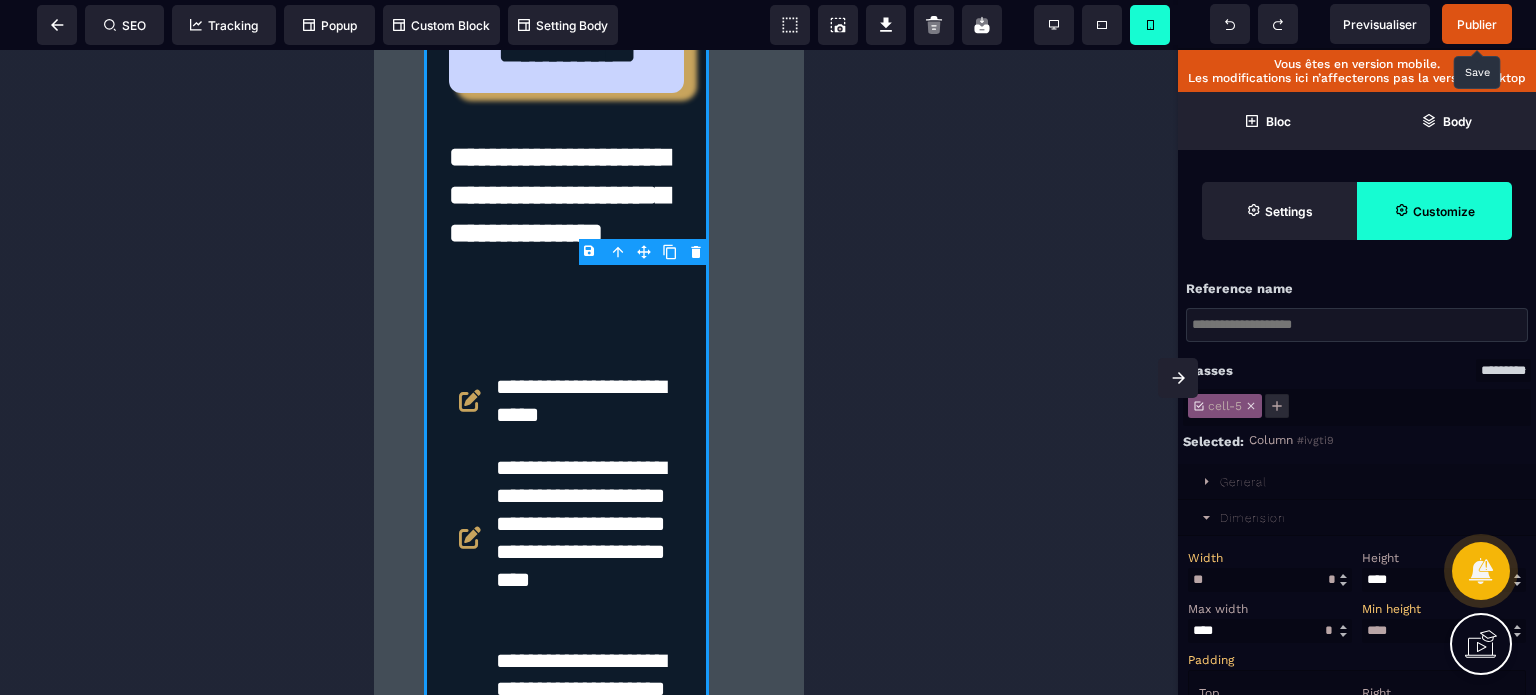 click on "Width" at bounding box center [1267, 558] 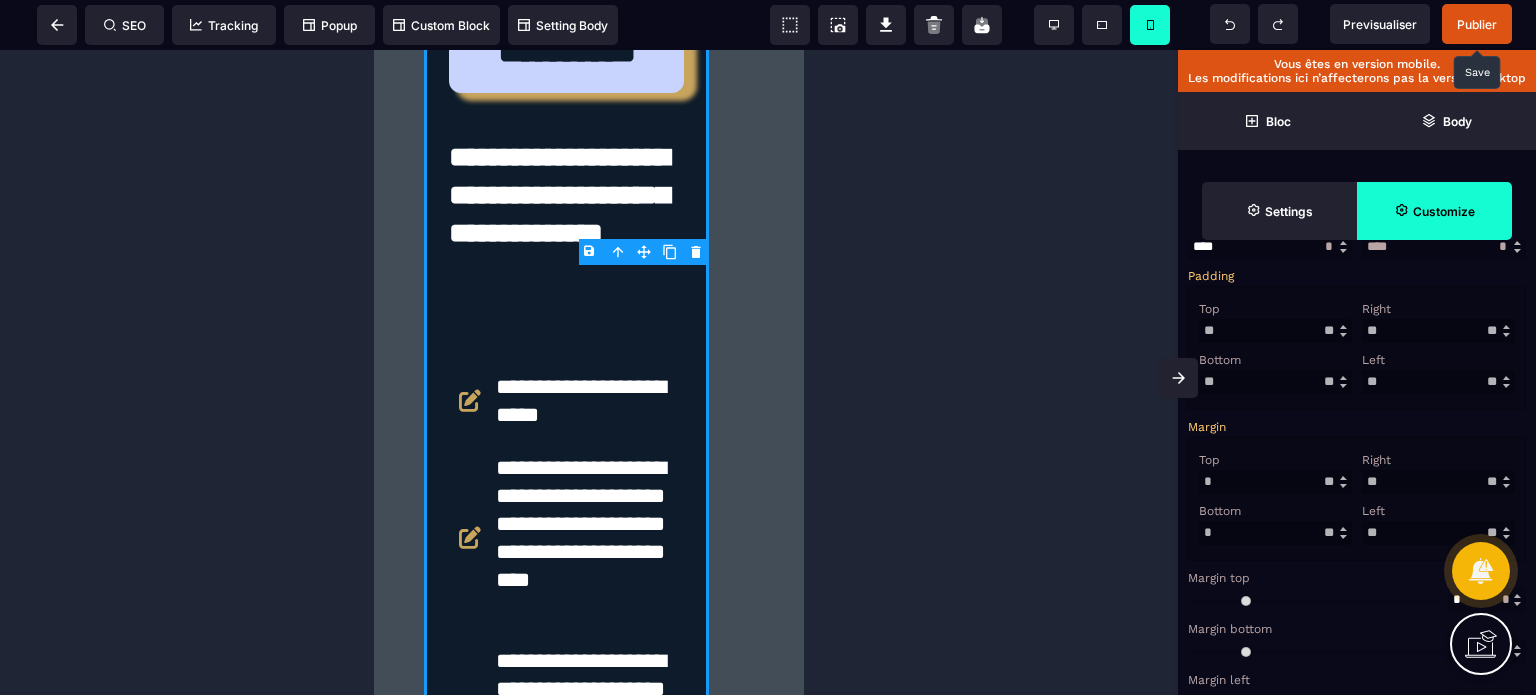 scroll, scrollTop: 440, scrollLeft: 0, axis: vertical 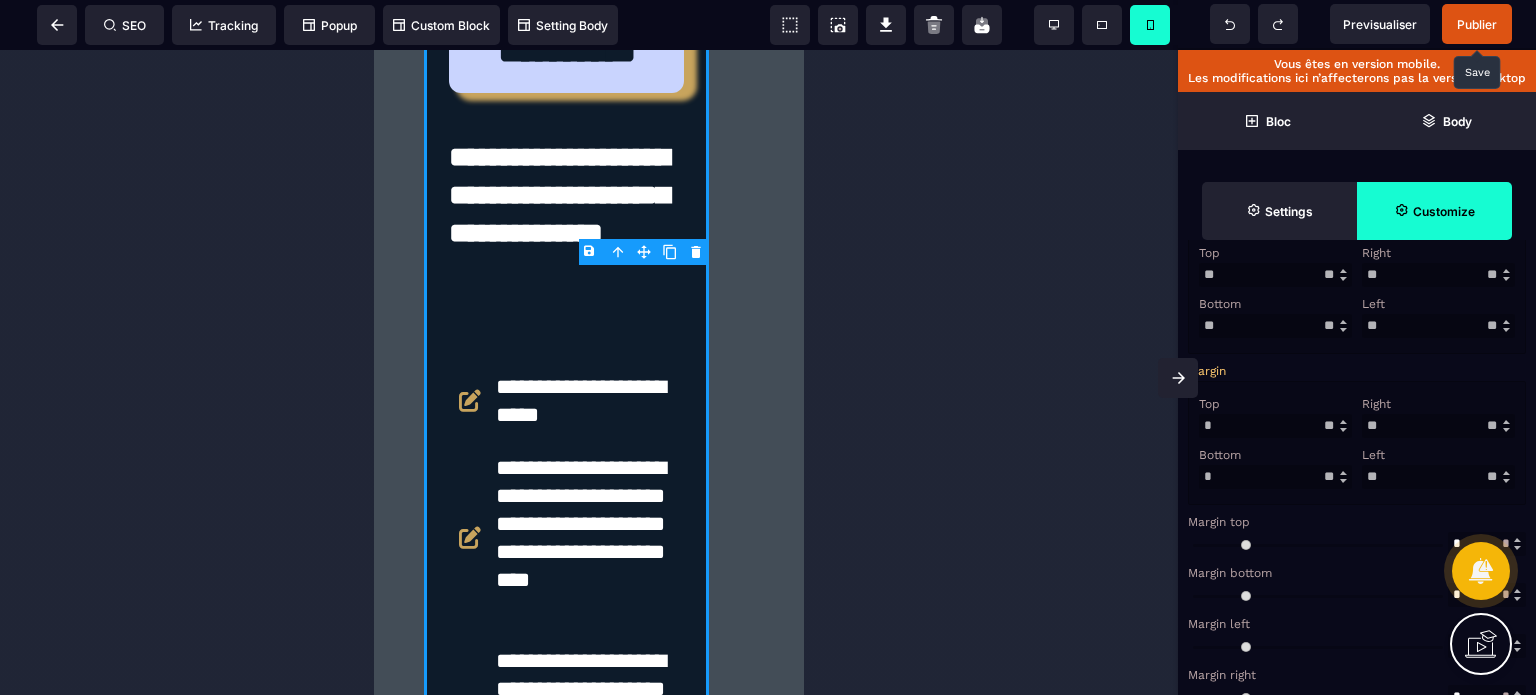 drag, startPoint x: 1391, startPoint y: 442, endPoint x: 1332, endPoint y: 457, distance: 60.876926 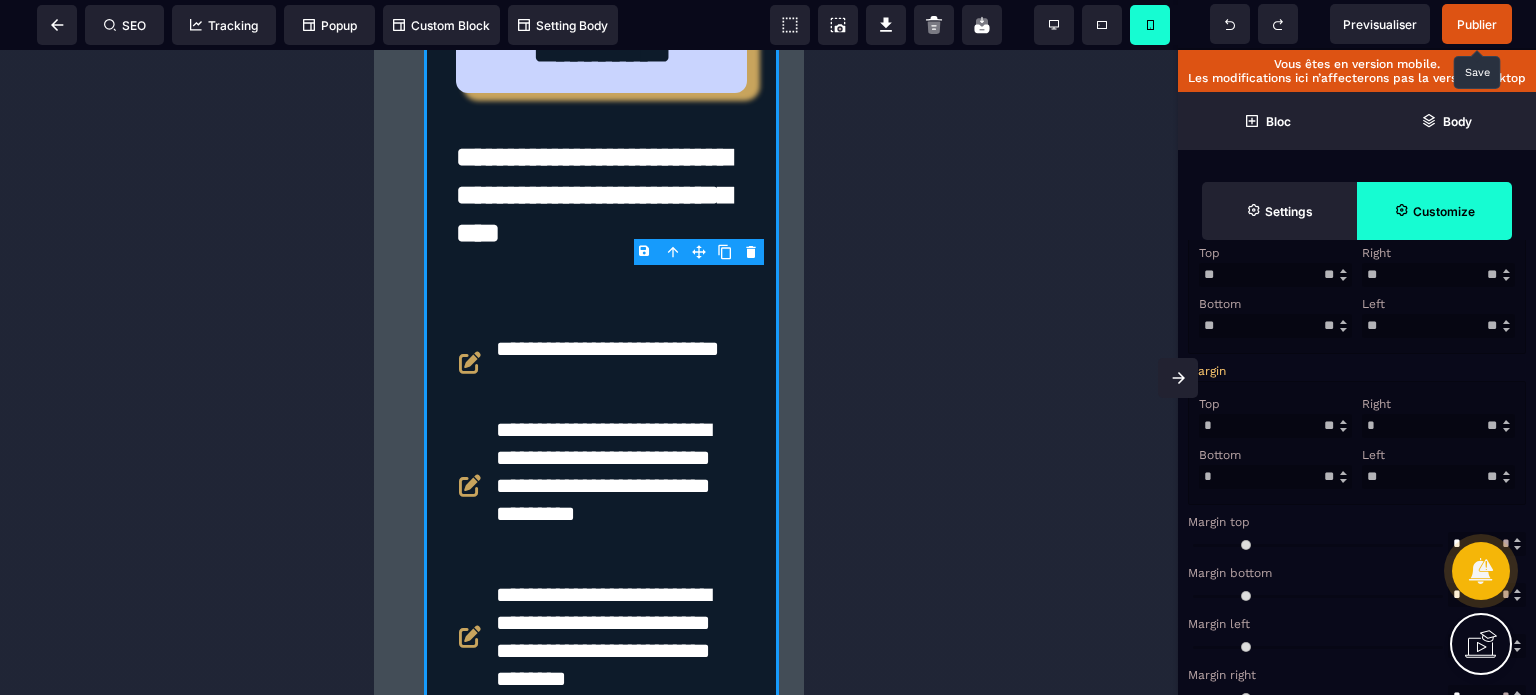 drag, startPoint x: 1398, startPoint y: 483, endPoint x: 1332, endPoint y: 498, distance: 67.68308 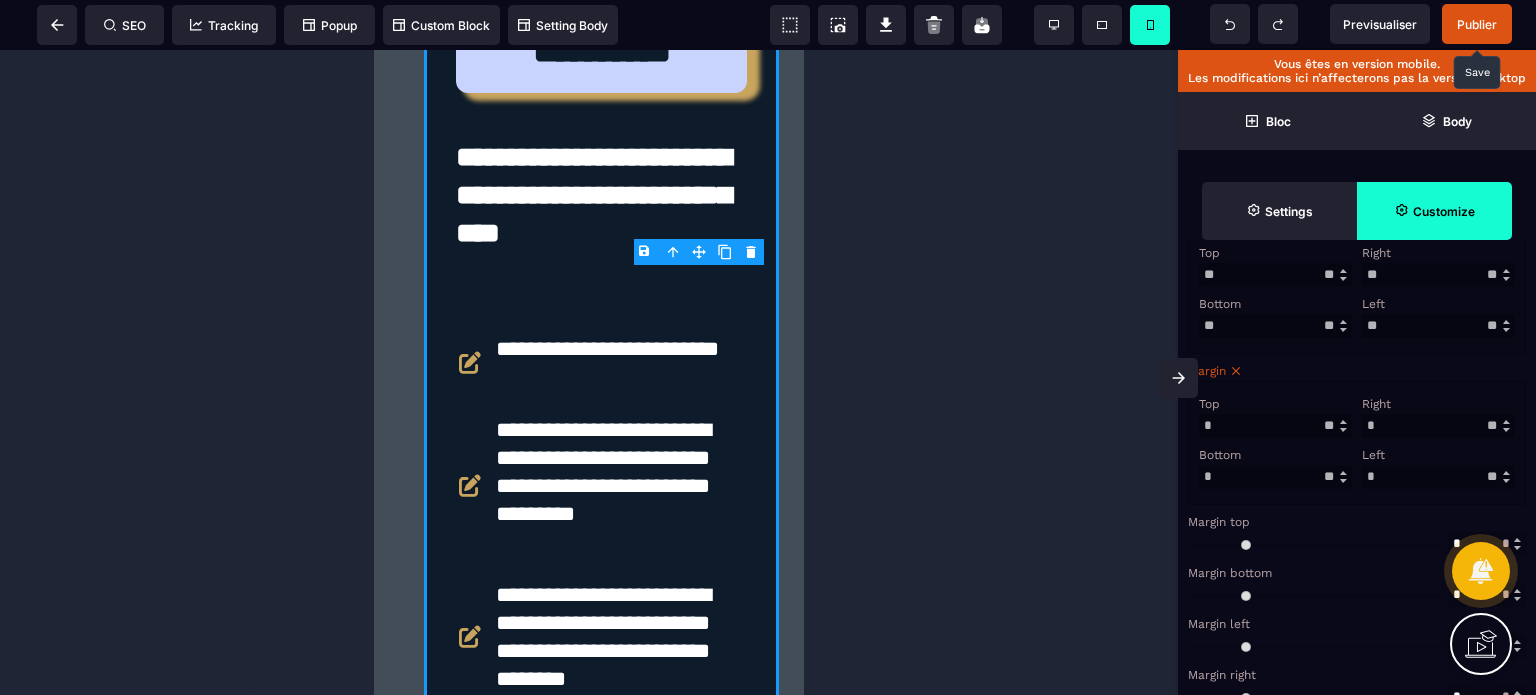 click on "*" at bounding box center (1275, 477) 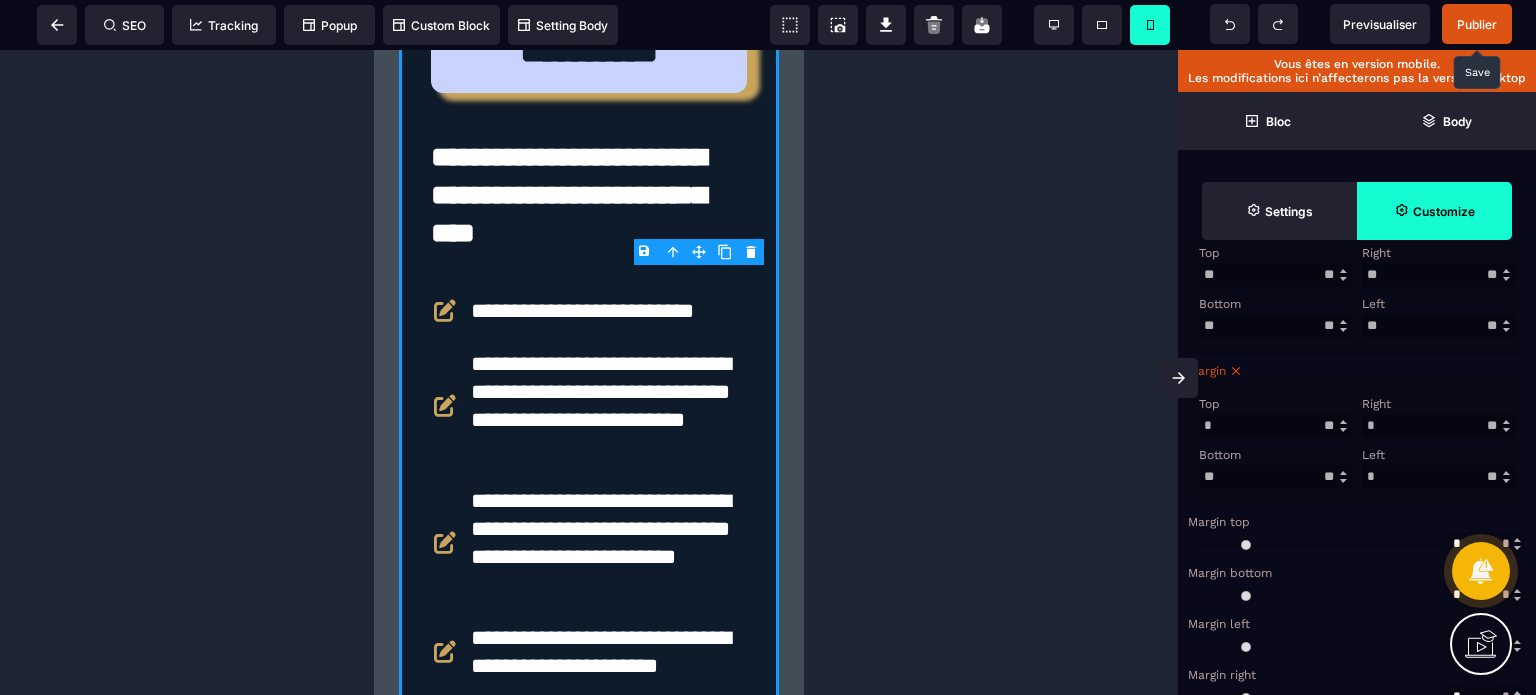 click on "Bottom
**
* ** * ** *** ** **" at bounding box center (1275, 466) 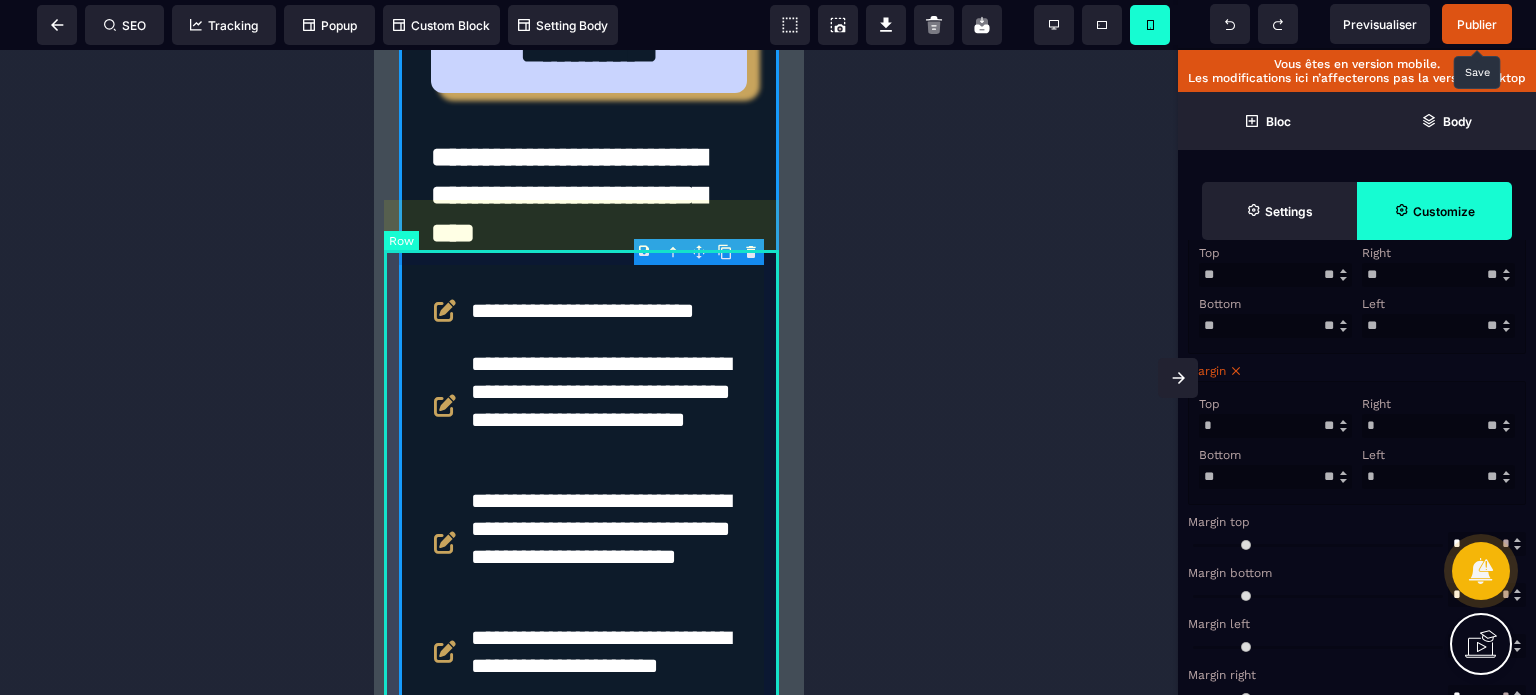 click on "**********" at bounding box center (589, 1824) 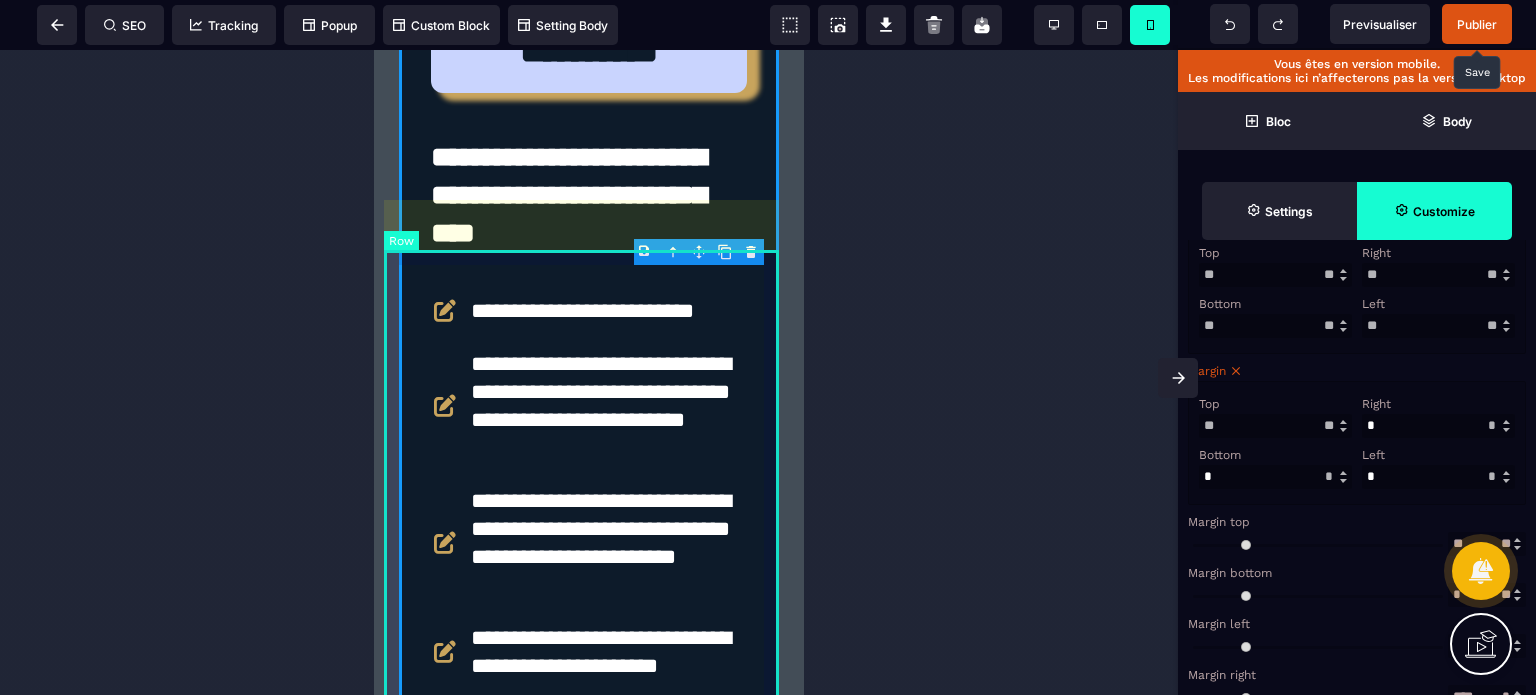scroll, scrollTop: 0, scrollLeft: 0, axis: both 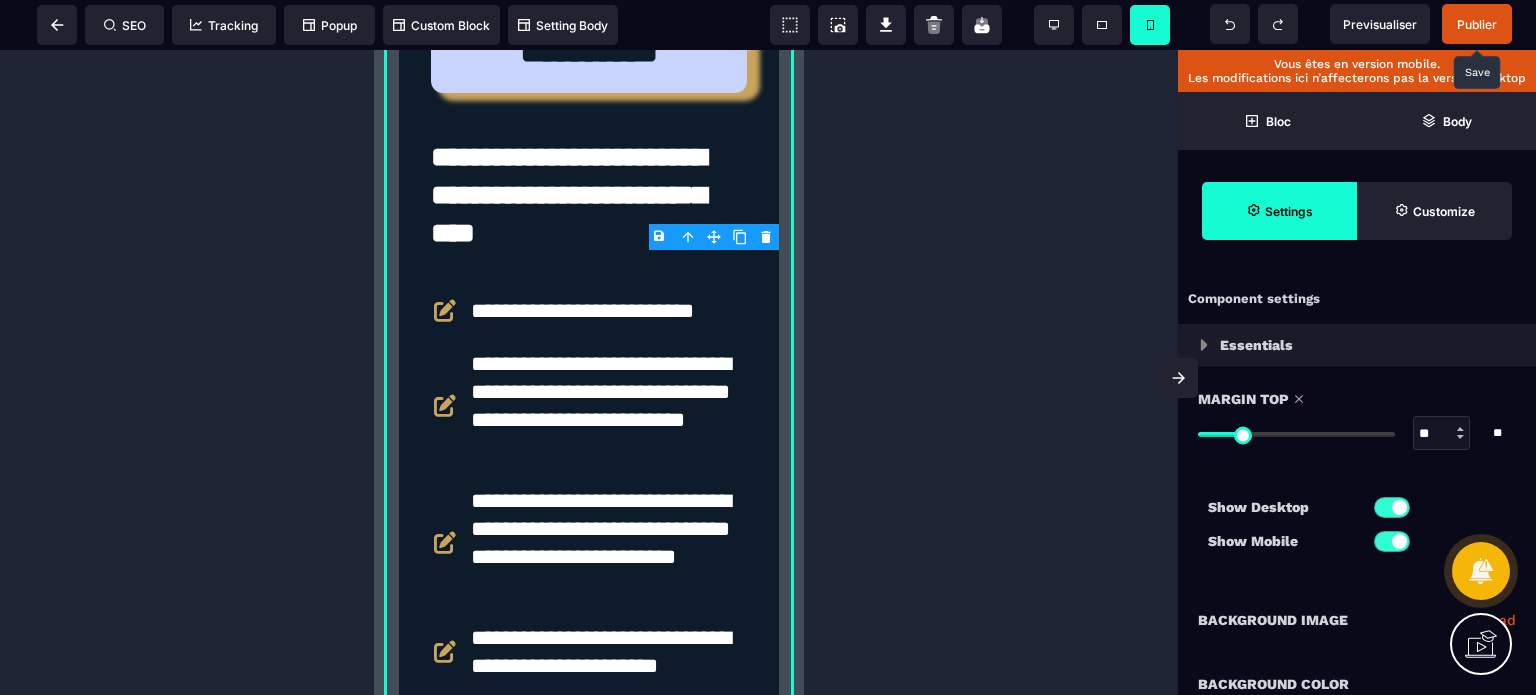 click on "**********" at bounding box center [1357, 620] 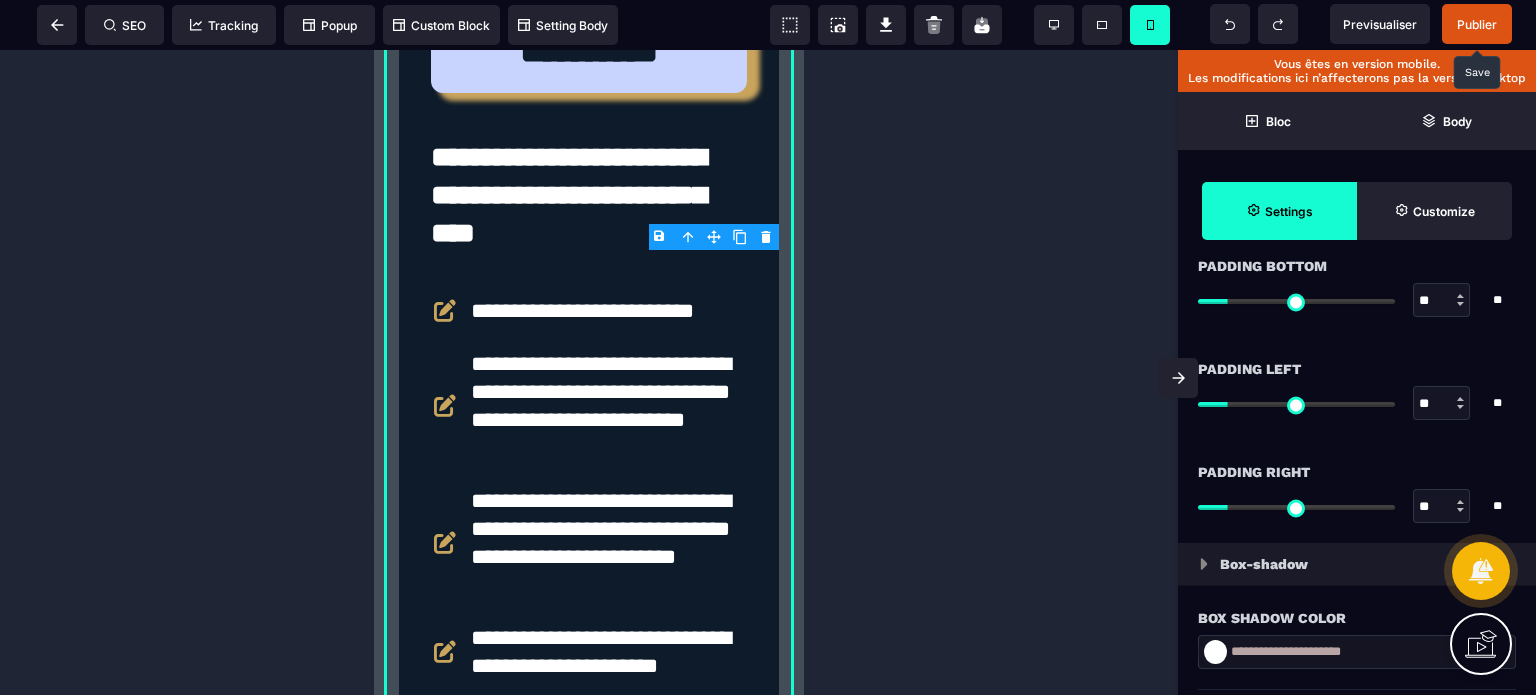 scroll, scrollTop: 1880, scrollLeft: 0, axis: vertical 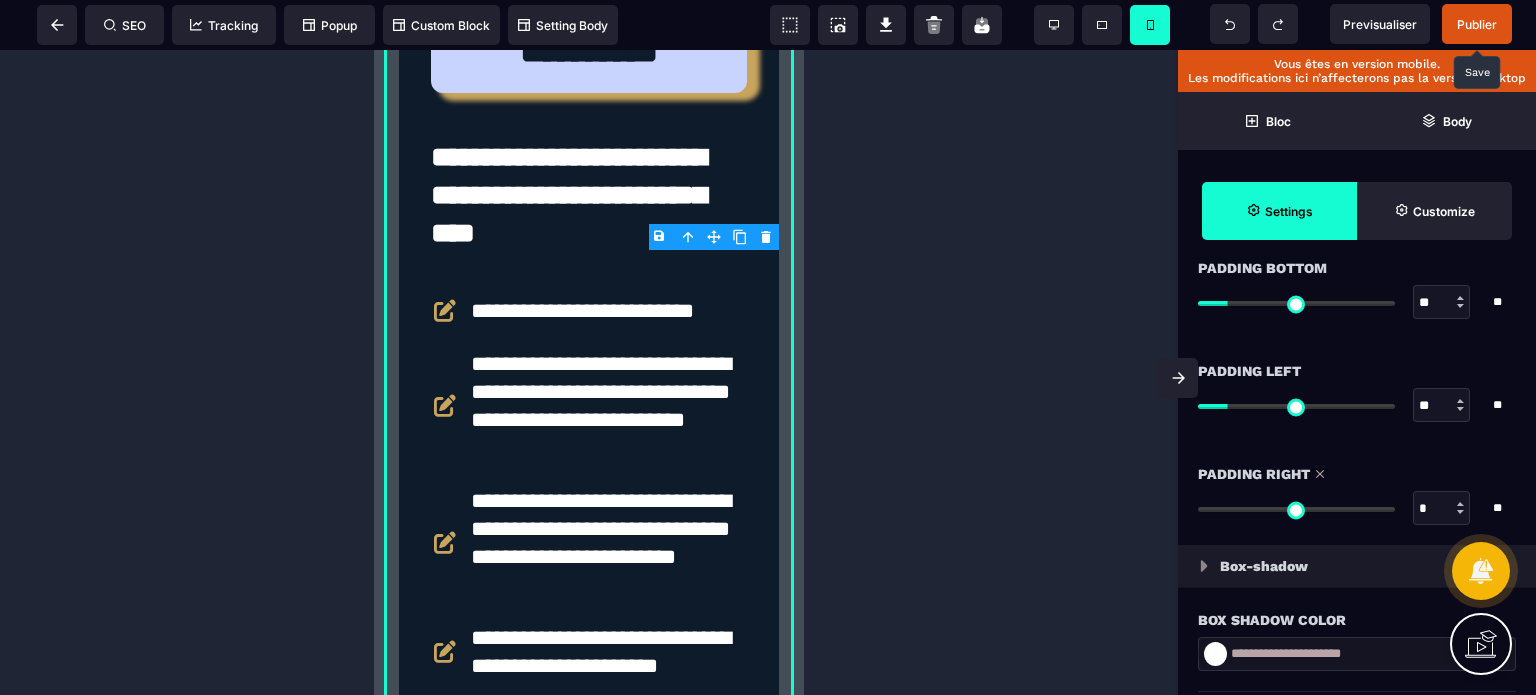 drag, startPoint x: 1235, startPoint y: 509, endPoint x: 1117, endPoint y: 531, distance: 120.033325 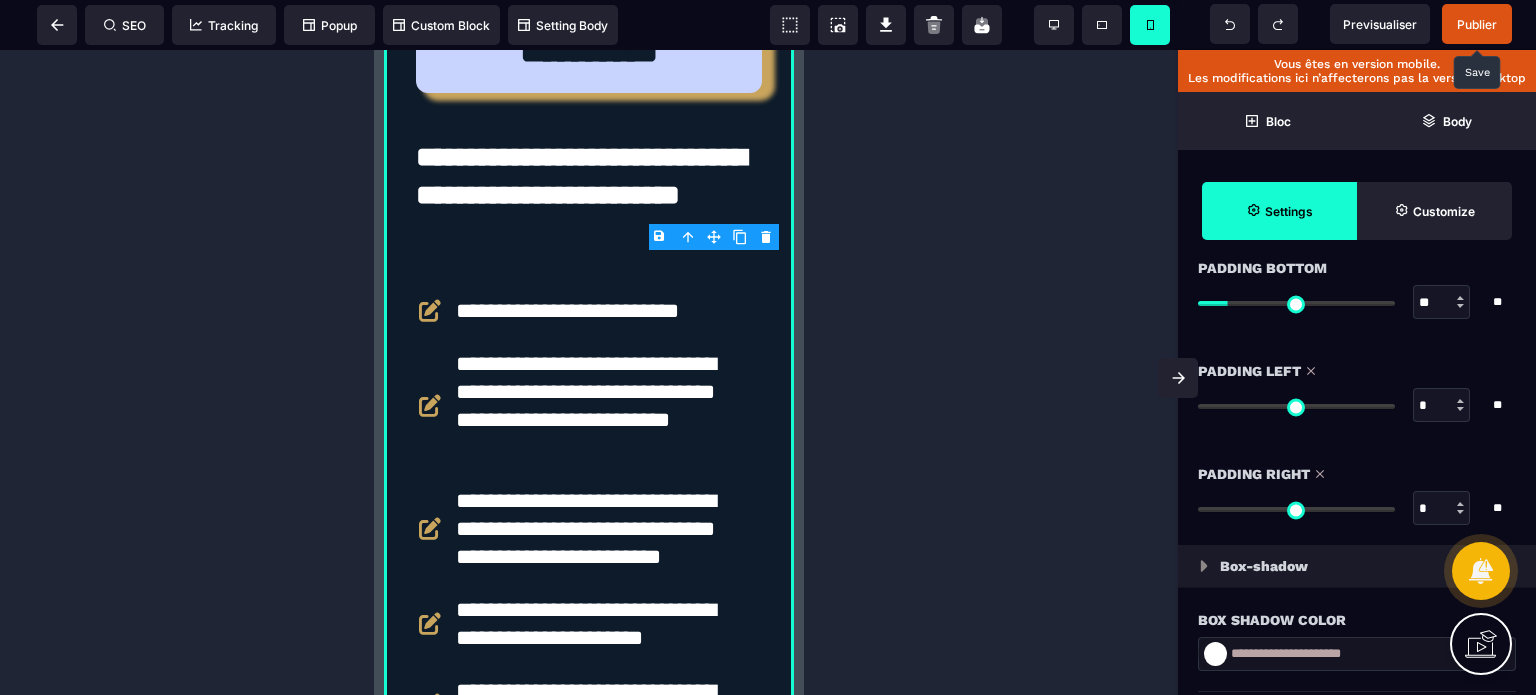 drag, startPoint x: 1231, startPoint y: 399, endPoint x: 1044, endPoint y: 462, distance: 197.32713 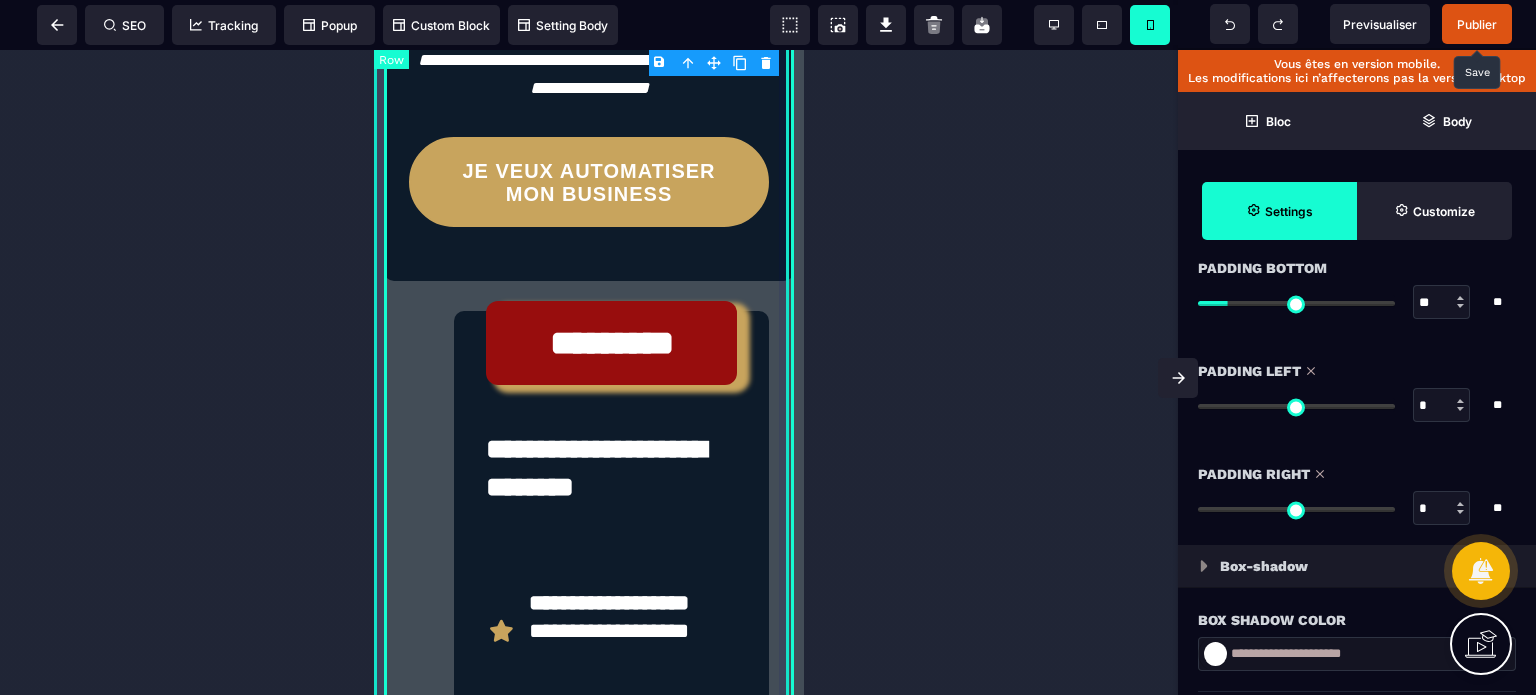 scroll, scrollTop: 8873, scrollLeft: 0, axis: vertical 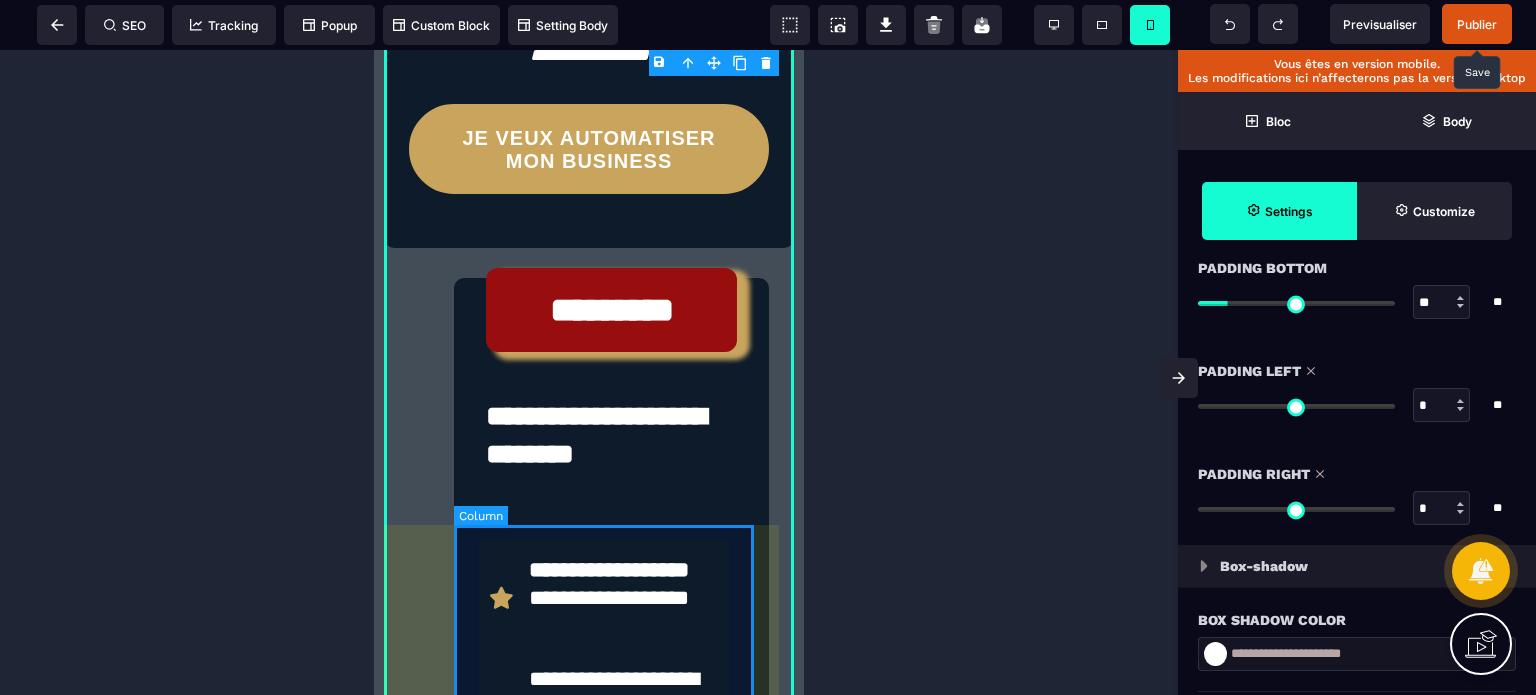 click on "JE VEUX L'ECOSYSTEME COMPLET" at bounding box center (611, 1210) 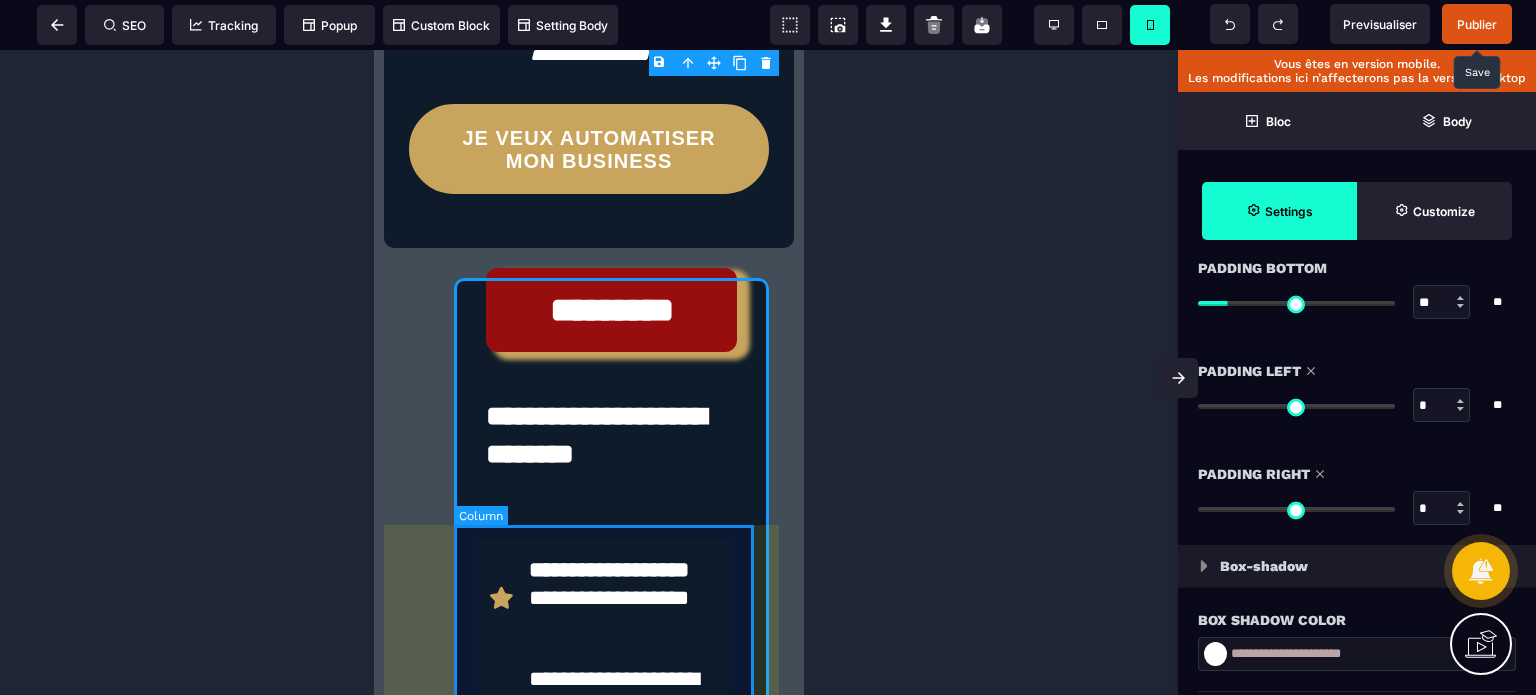 scroll, scrollTop: 0, scrollLeft: 0, axis: both 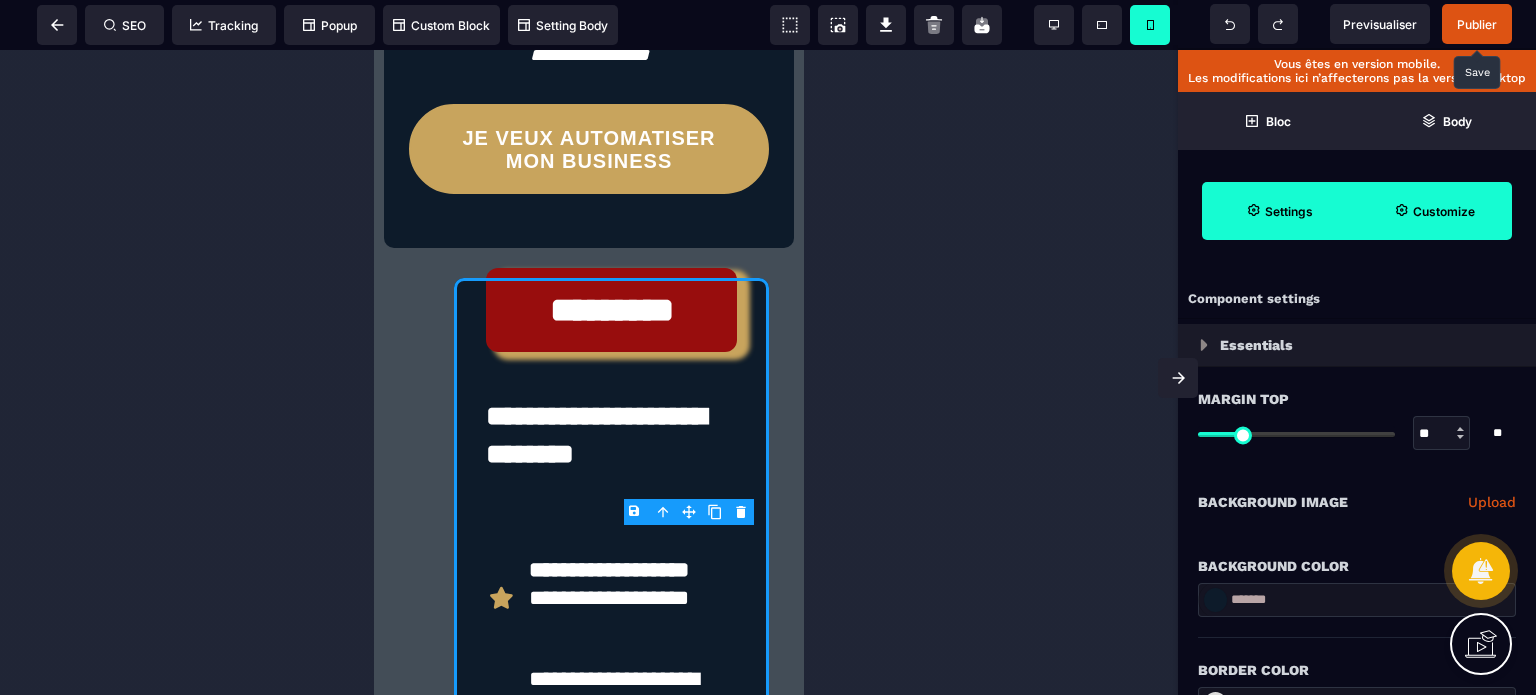 click on "Customize" at bounding box center (1444, 211) 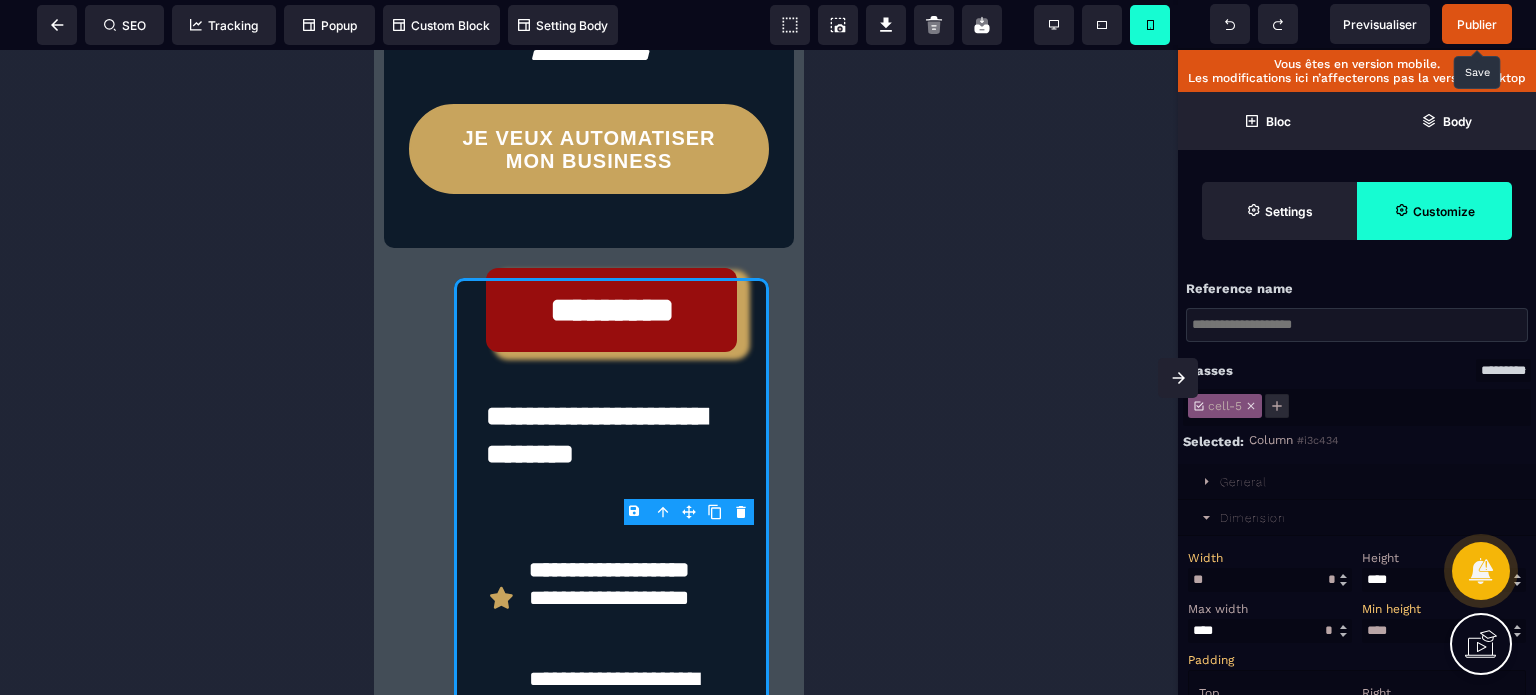 click on "Width
***
* ** * ** *** ** **
Width
**
* ** *
Height
* ** * ** *** ** **
Max width
* ** * ** *** ** **
Min height
****
* ** * ** *** ** **
Padding
Top
**
* ** * ** *** ** **
Right
**" at bounding box center (1357, 850) 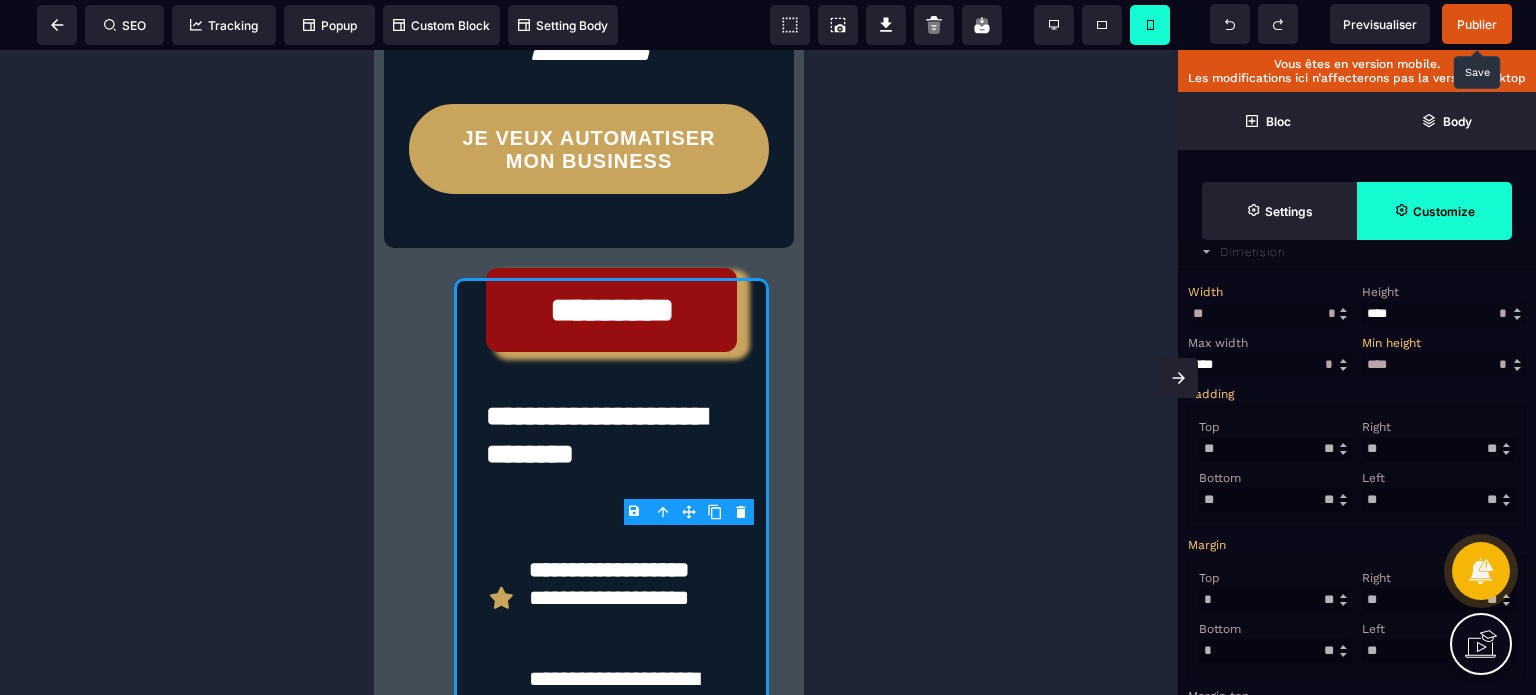 scroll, scrollTop: 300, scrollLeft: 0, axis: vertical 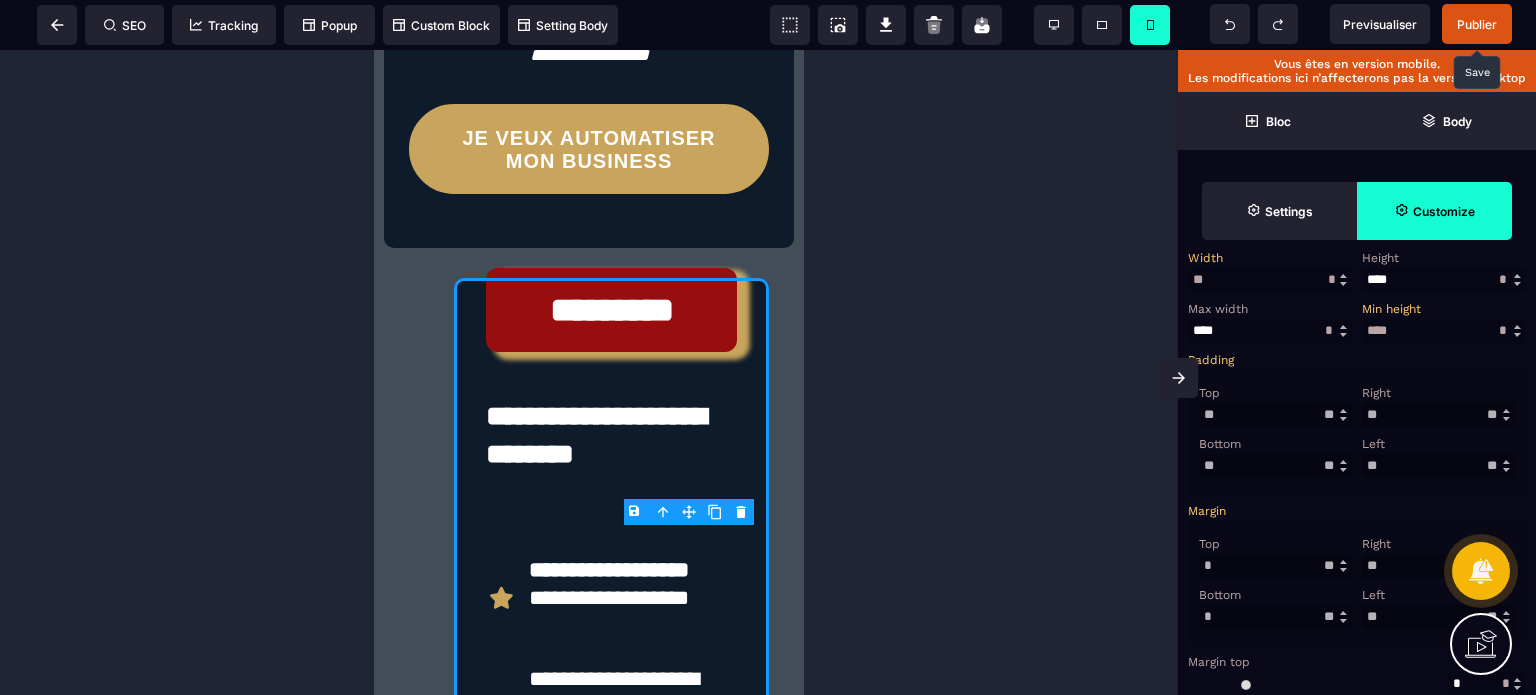 drag, startPoint x: 1392, startPoint y: 571, endPoint x: 1362, endPoint y: 571, distance: 30 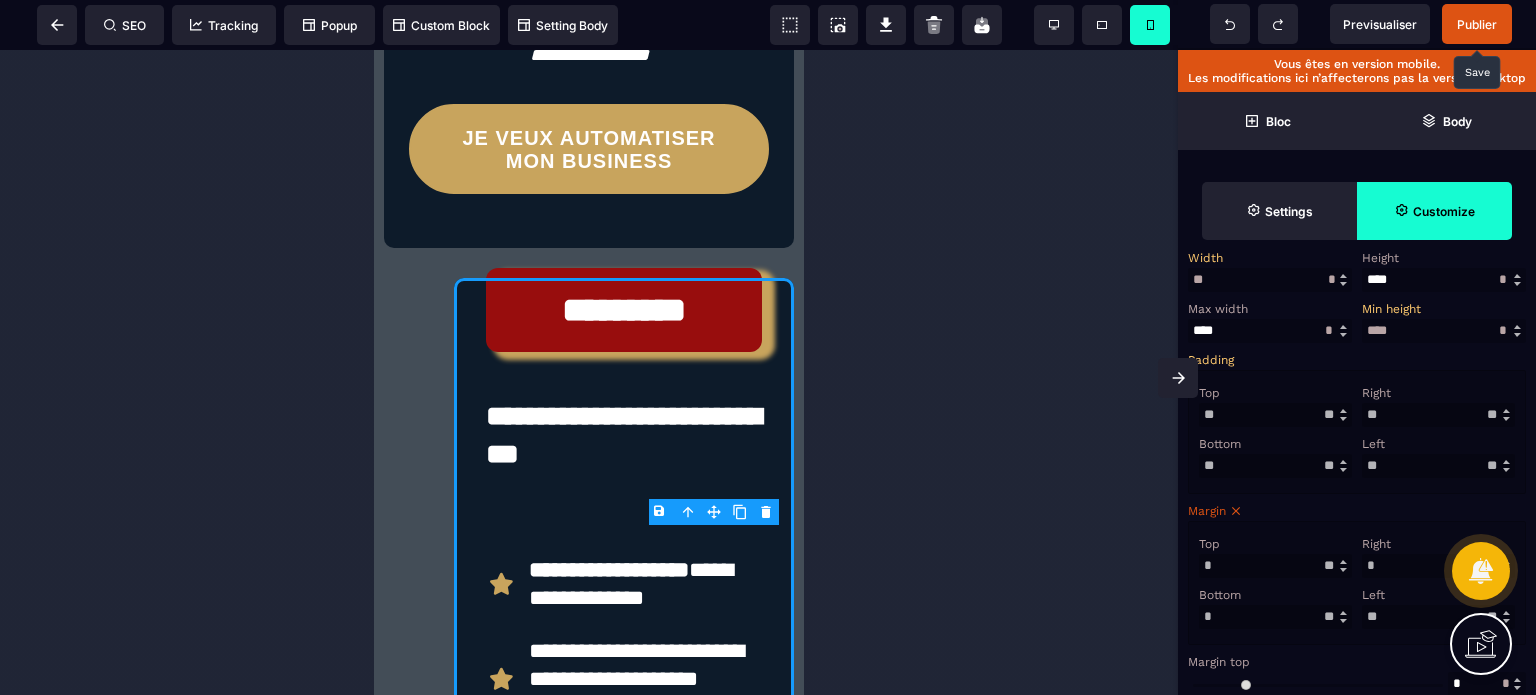 drag, startPoint x: 1393, startPoint y: 624, endPoint x: 1368, endPoint y: 624, distance: 25 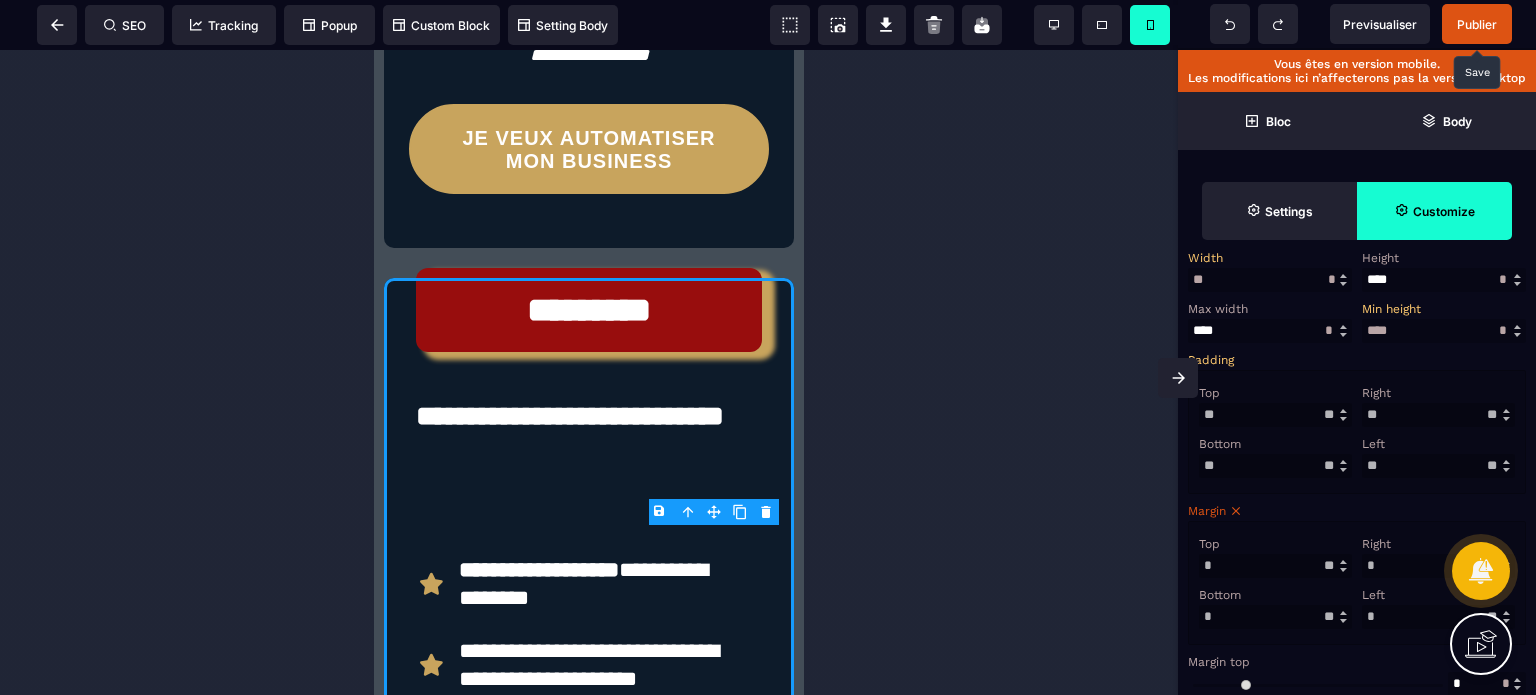click on "Top
*
* ** * ** *** ** **
Right
*
* ** * ** *** ** **
Bottom
*
* ** * ** *** ** **
Left
*
* ** * ** *** ** **" at bounding box center (1357, 583) 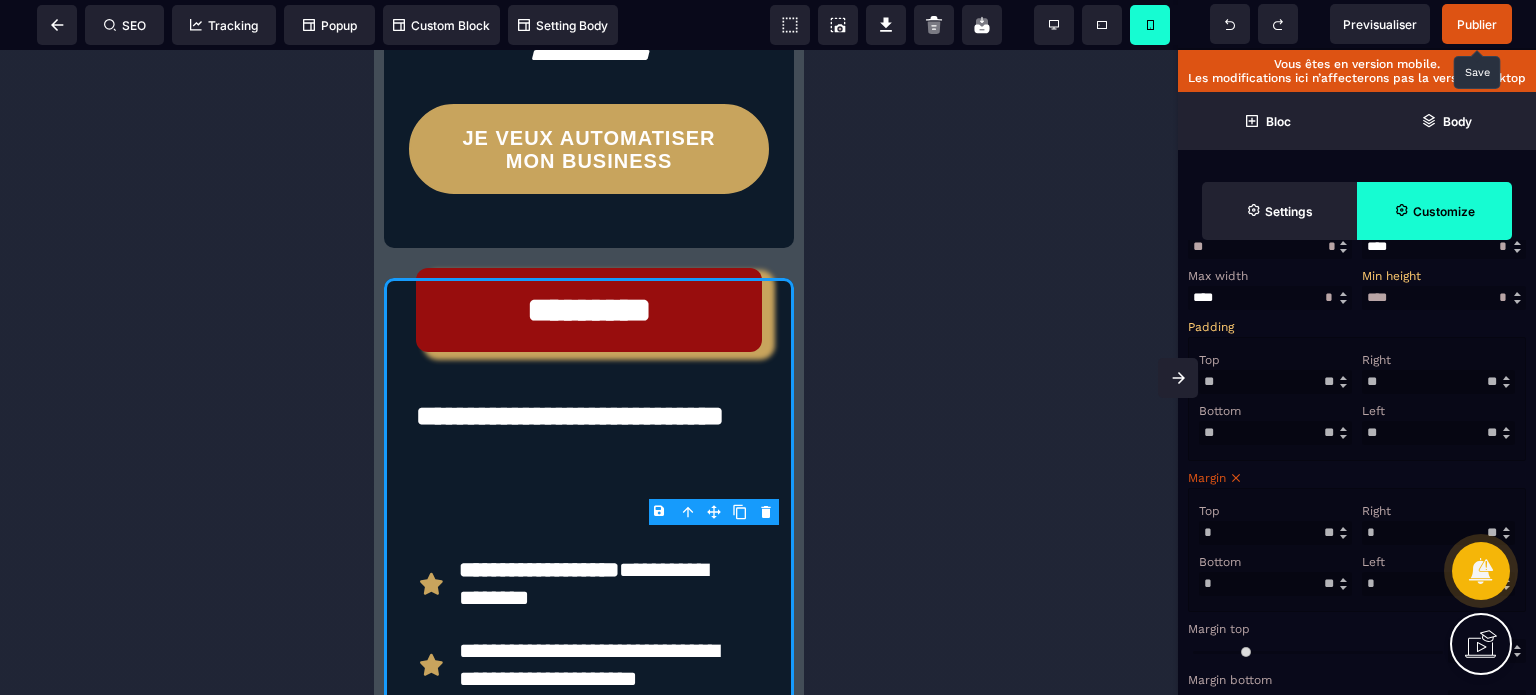 scroll, scrollTop: 300, scrollLeft: 0, axis: vertical 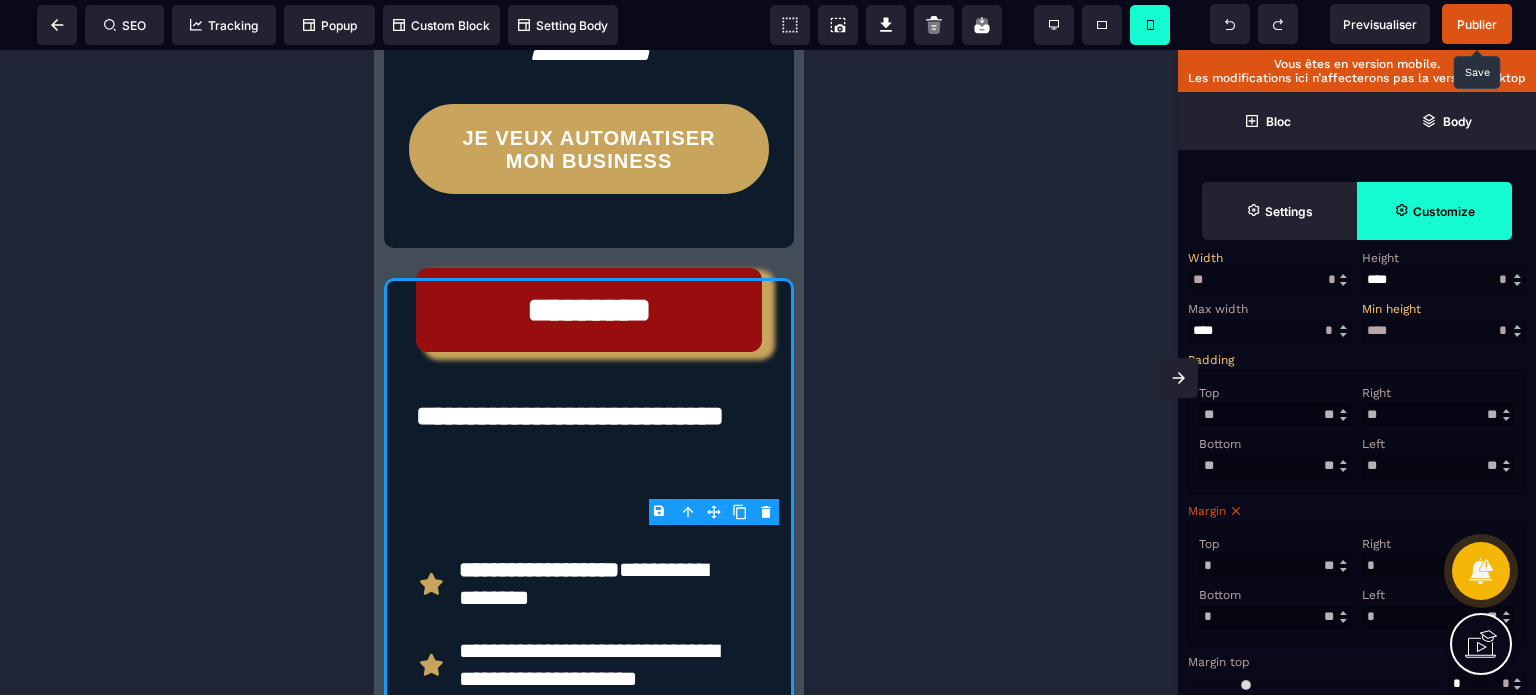 drag, startPoint x: 1409, startPoint y: 468, endPoint x: 1349, endPoint y: 479, distance: 61 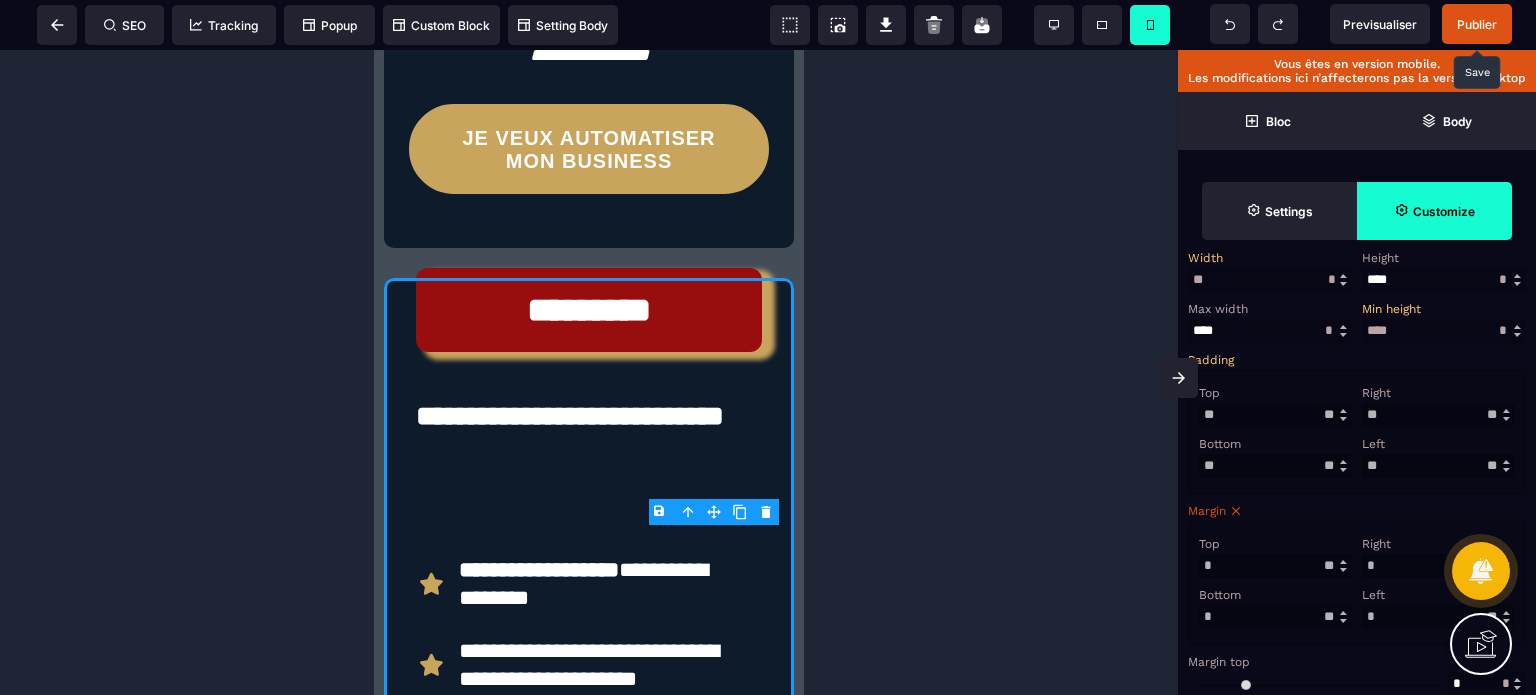 click on "Top
**
* ** * ** *** ** **
Right
**
* ** * ** *** ** **
Bottom
**
* ** * ** *** ** **
Left
**
* ** * ** *** ** **" at bounding box center [1357, 432] 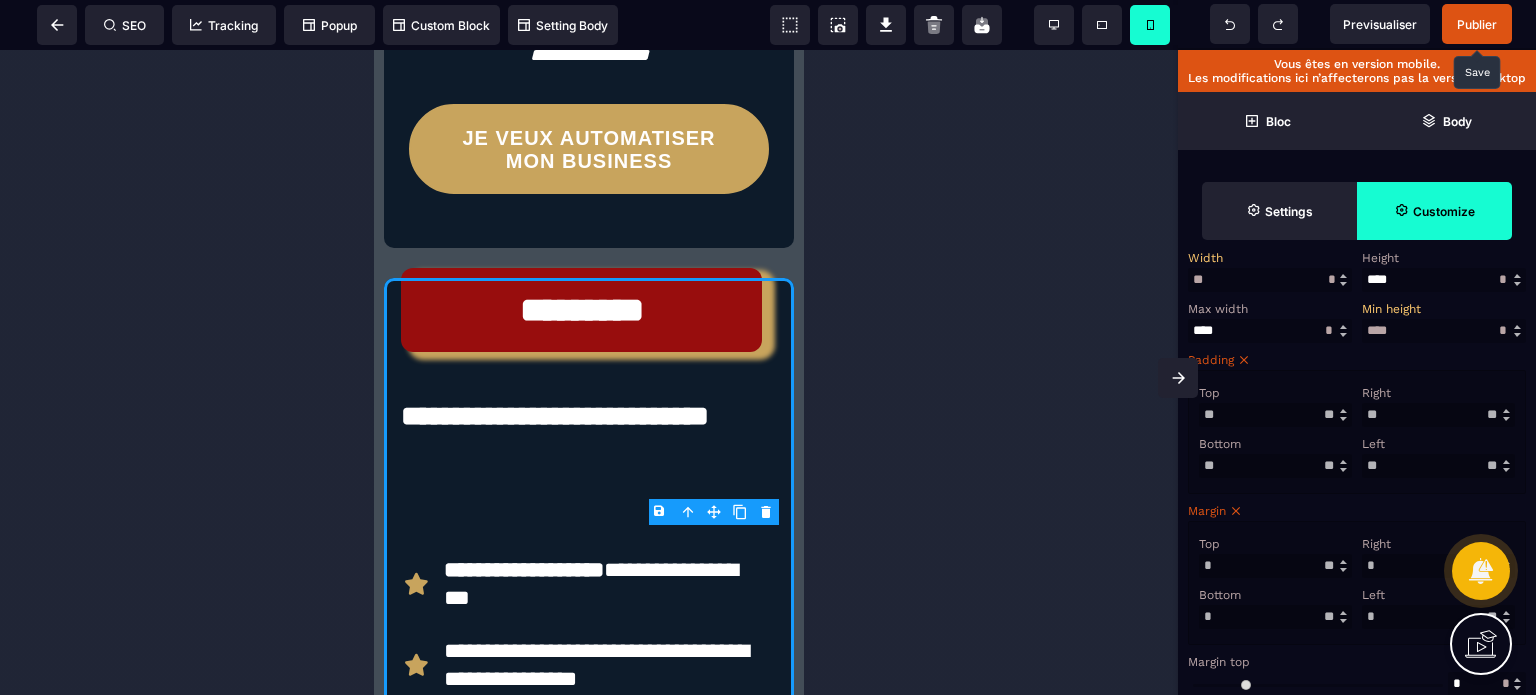 click on "**" at bounding box center (1438, 466) 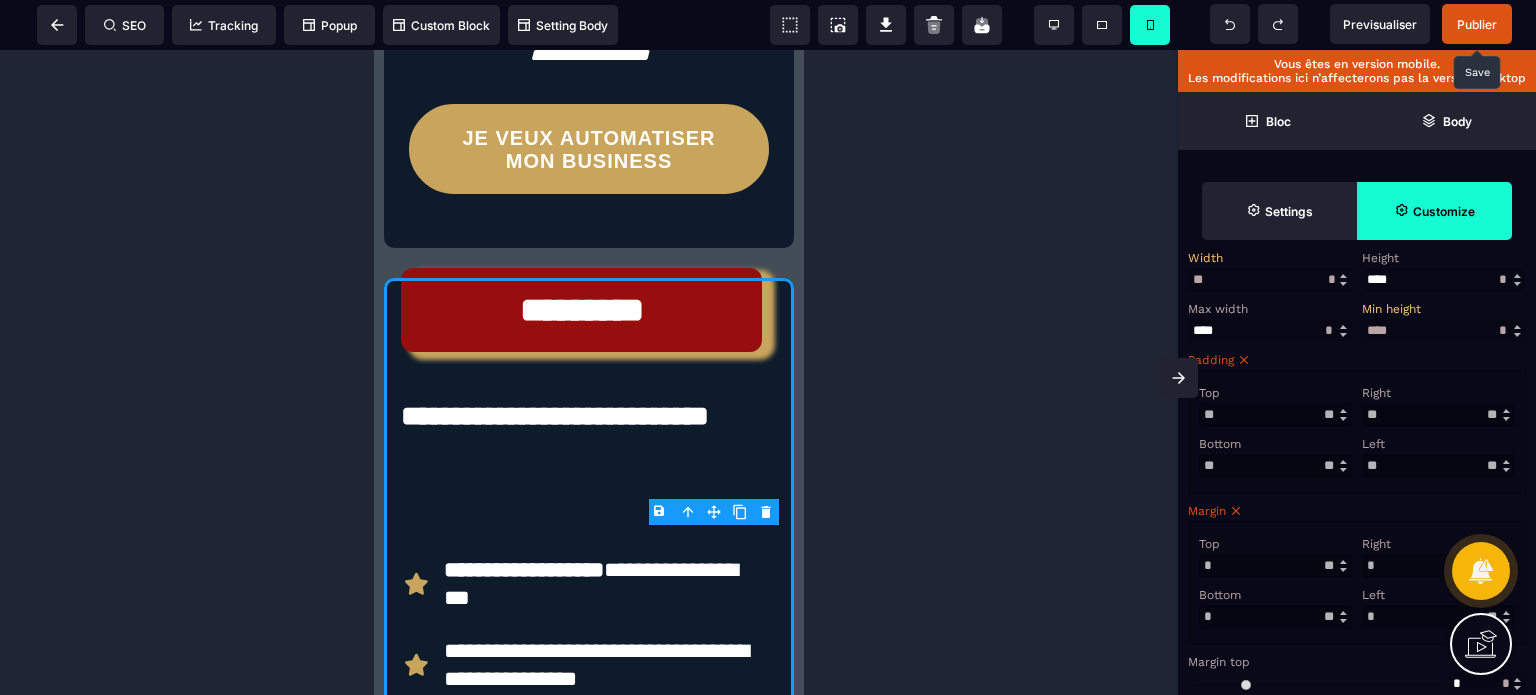 click on "Left" at bounding box center (1436, 444) 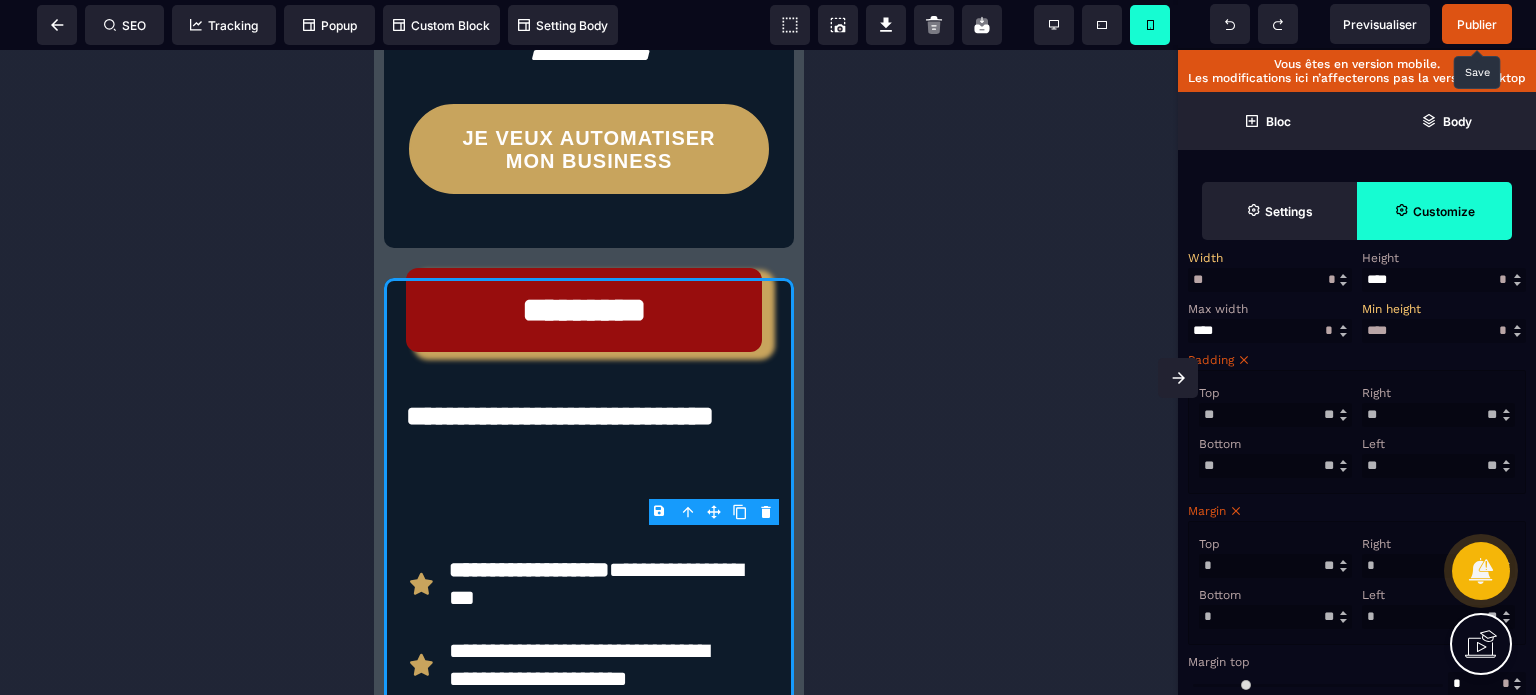 drag, startPoint x: 1393, startPoint y: 415, endPoint x: 1333, endPoint y: 432, distance: 62.361847 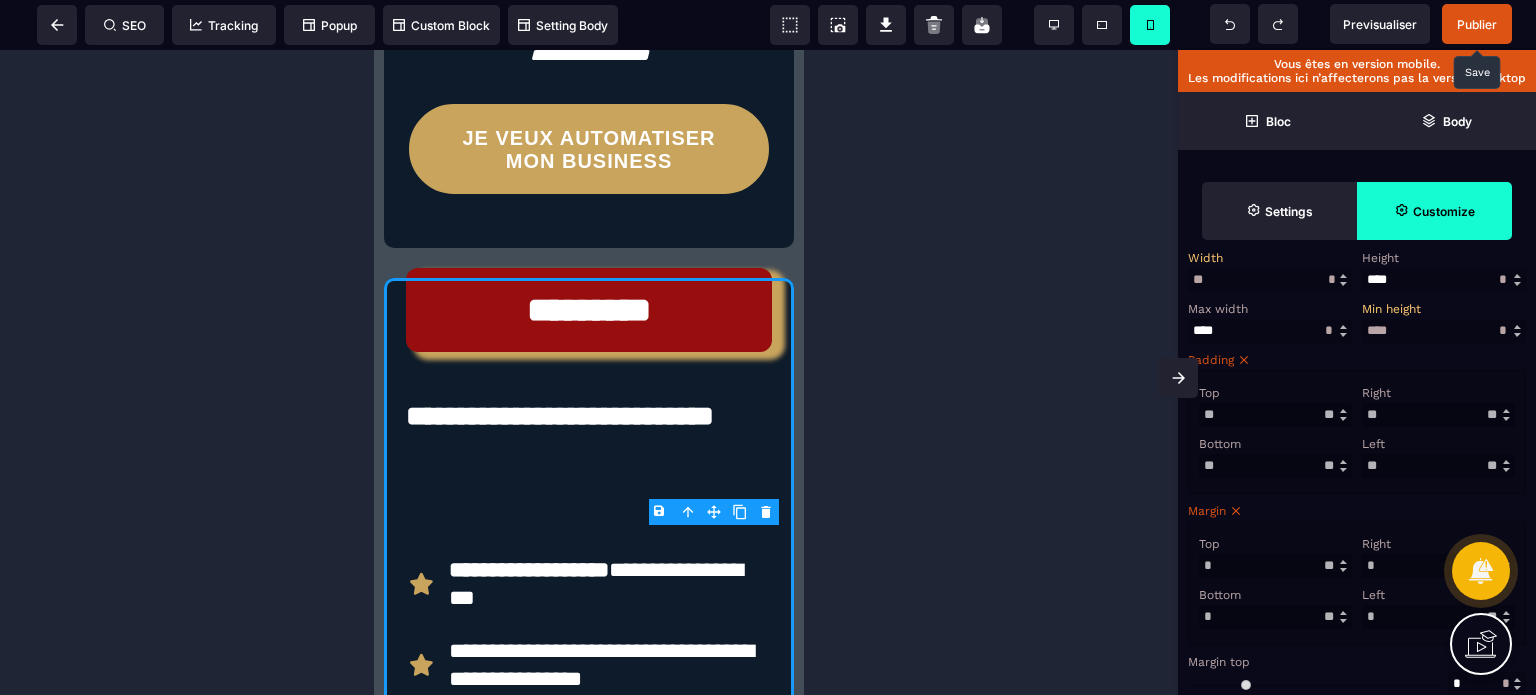 click on "Top
**
* ** * ** *** ** **
Right
**
* ** * ** *** ** **
Bottom
**
* ** * ** *** ** **
Left
**
* ** * ** *** ** **" at bounding box center [1357, 432] 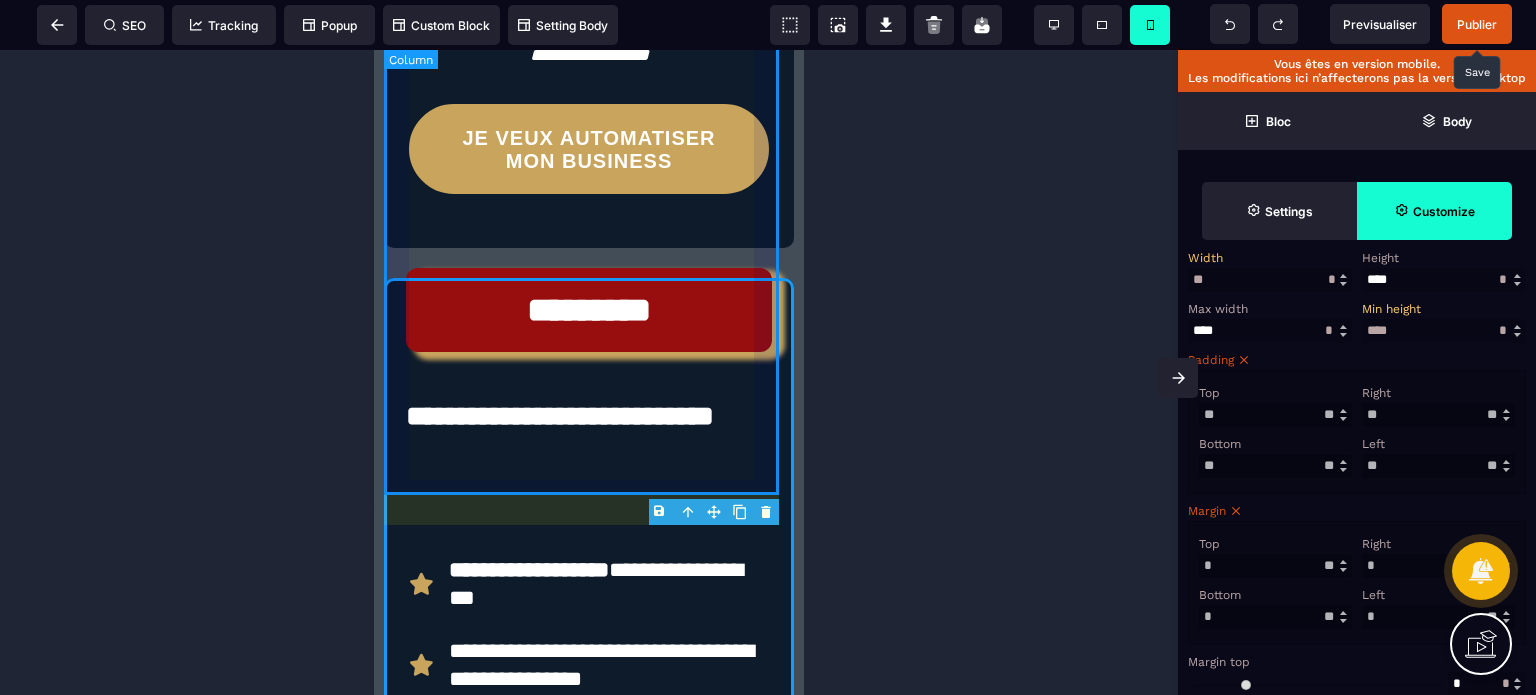click on "**********" at bounding box center (589, -499) 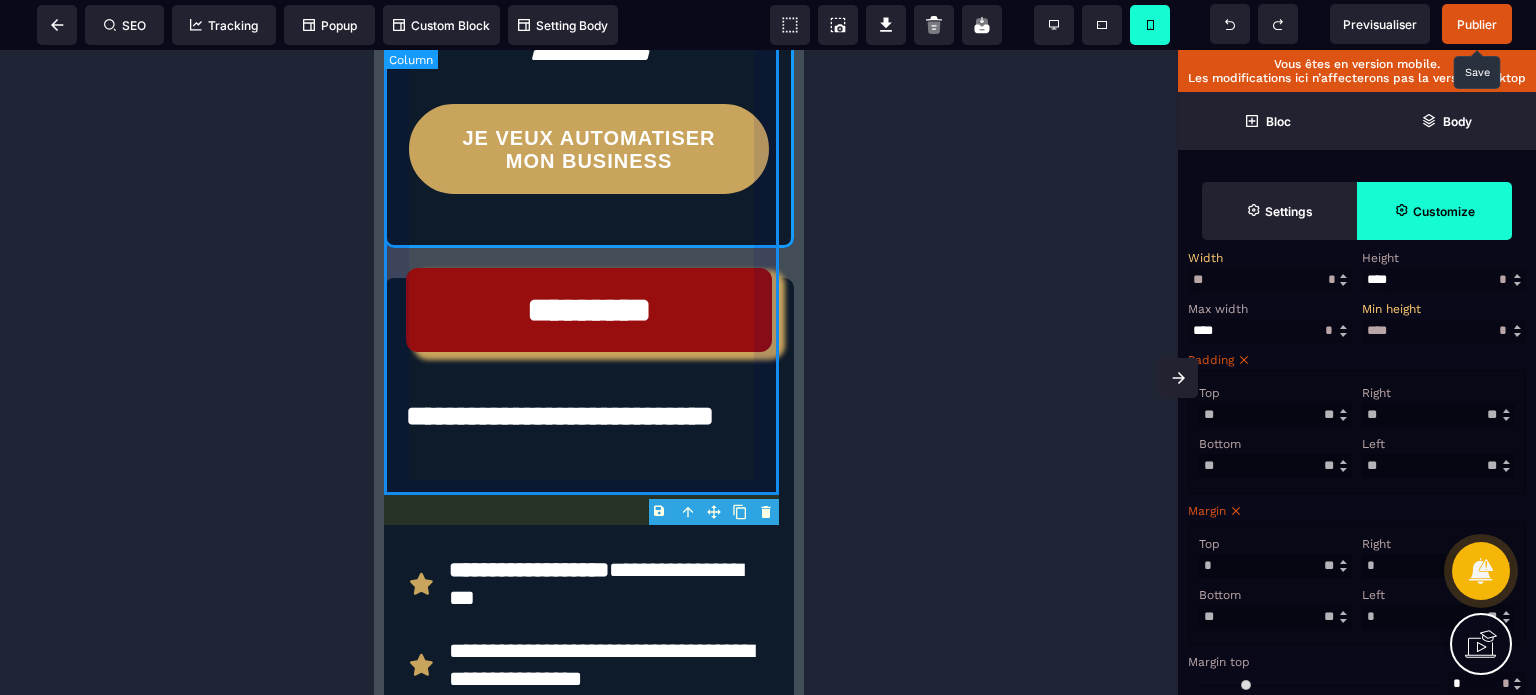 scroll, scrollTop: 0, scrollLeft: 0, axis: both 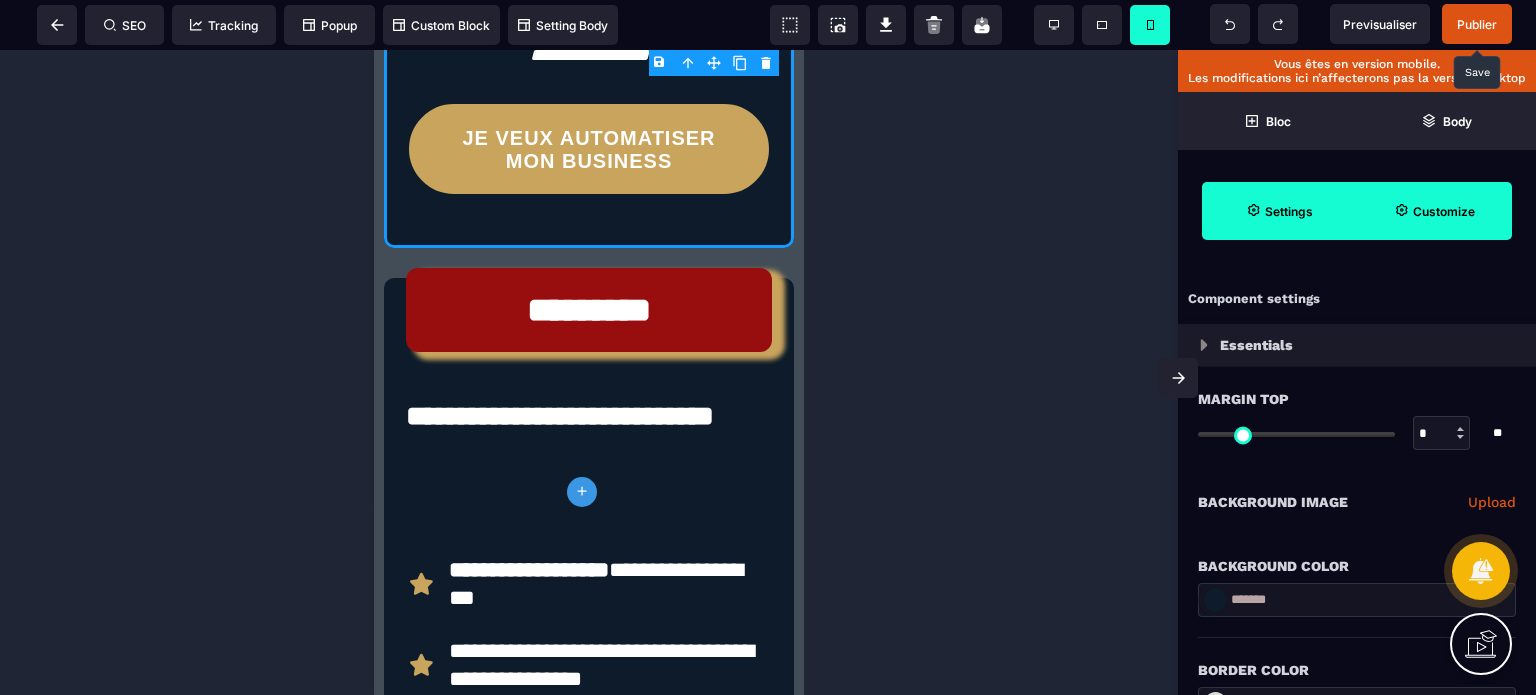 click on "Background Color" at bounding box center [1357, 566] 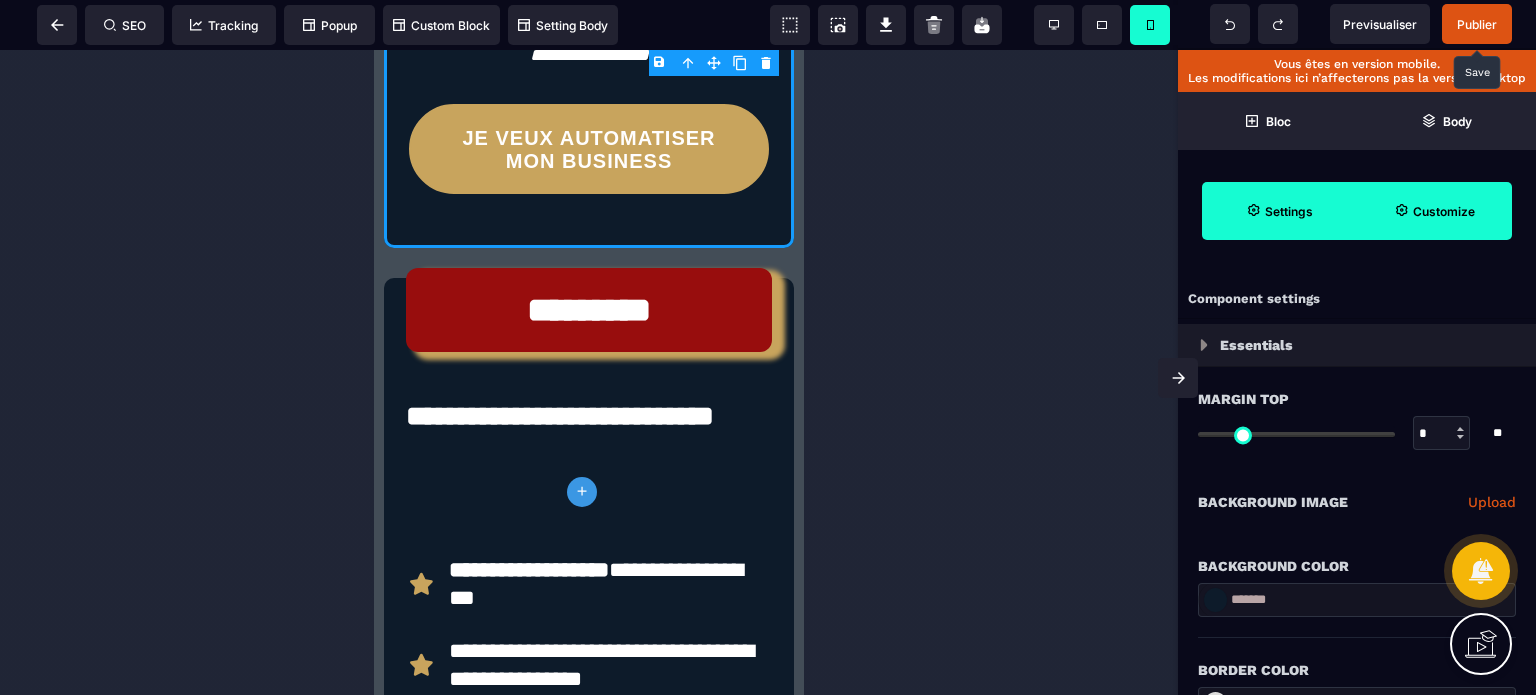 click on "Customize" at bounding box center [1434, 211] 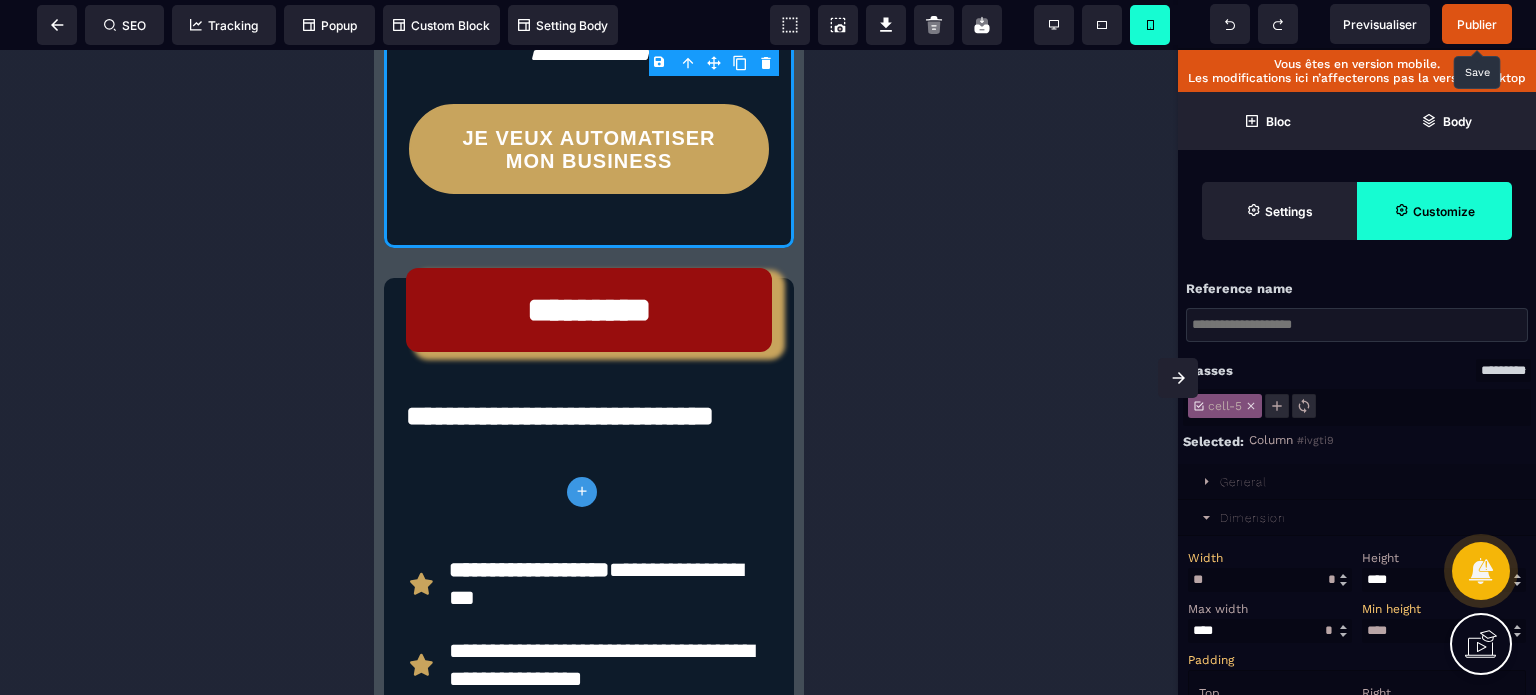 click on "Width" at bounding box center [1267, 558] 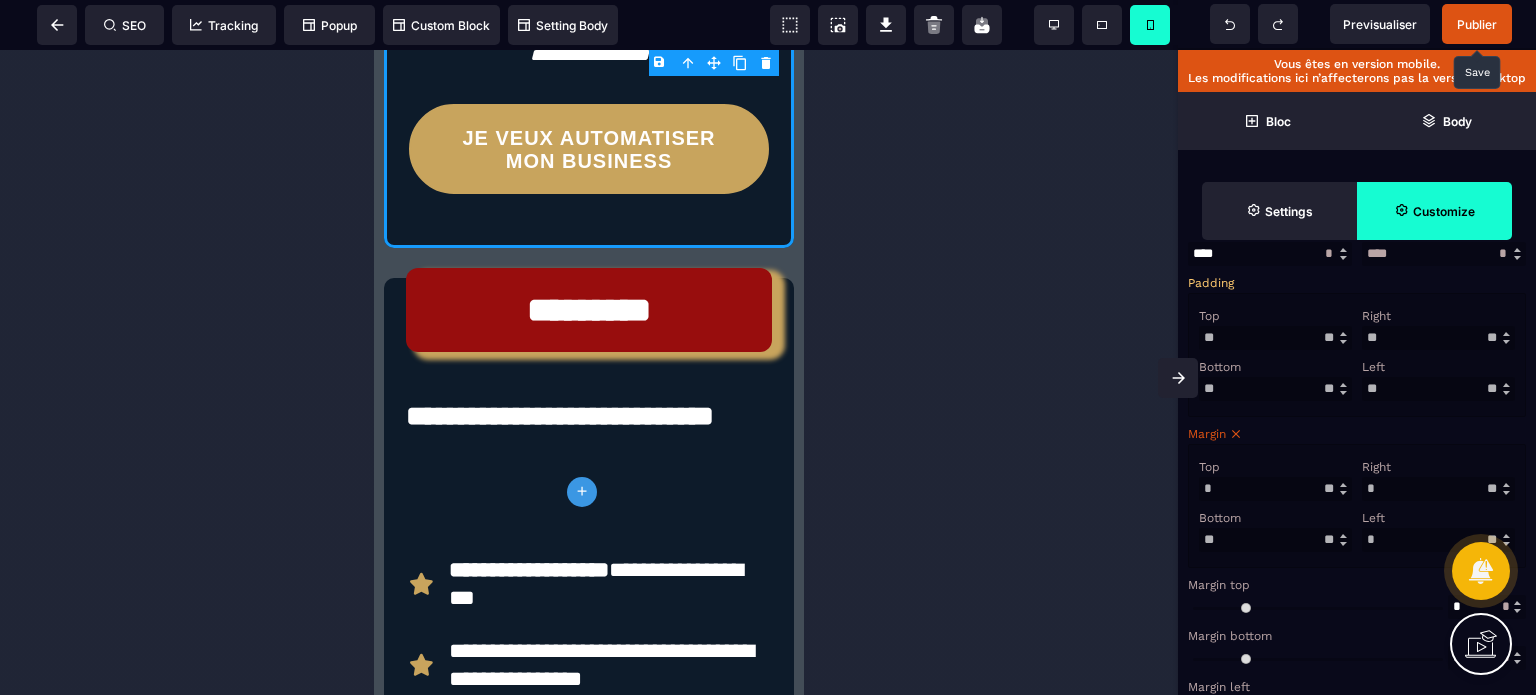 scroll, scrollTop: 400, scrollLeft: 0, axis: vertical 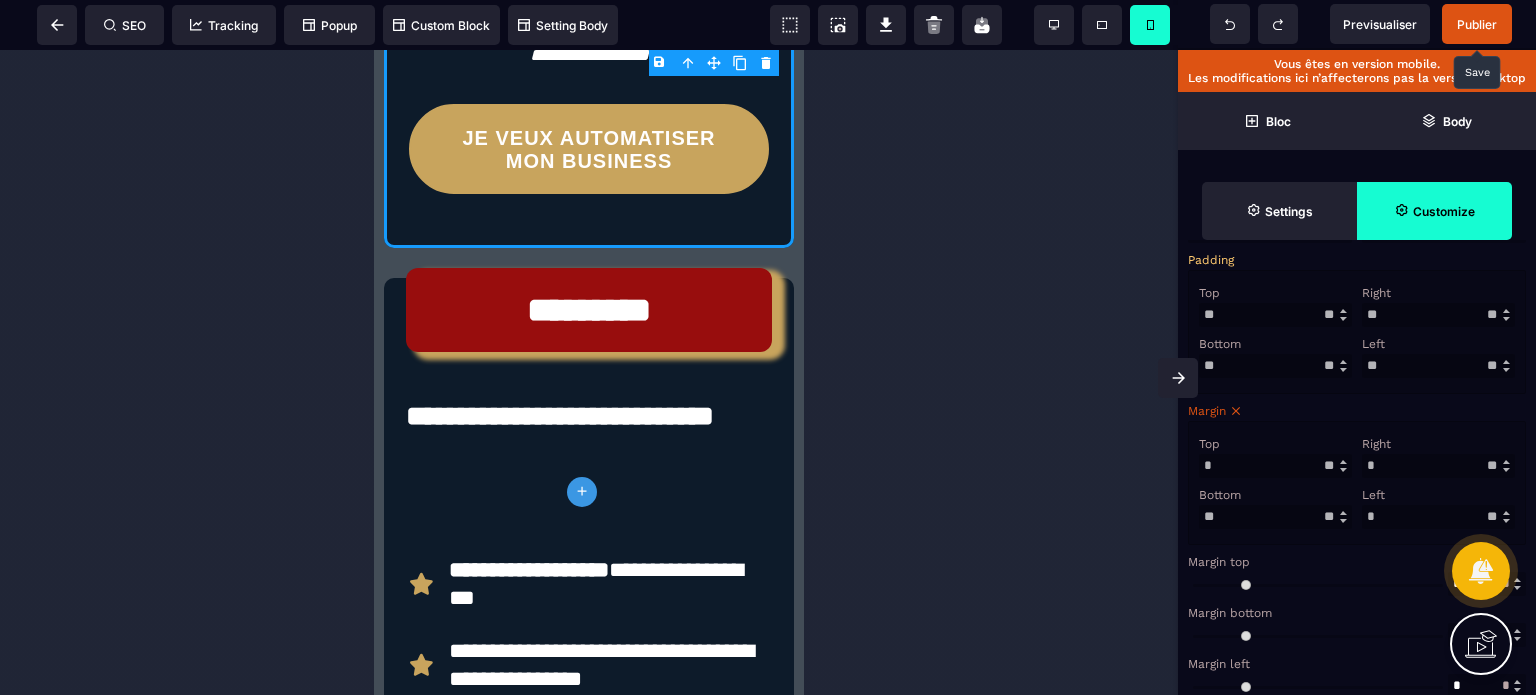 drag, startPoint x: 1387, startPoint y: 381, endPoint x: 1365, endPoint y: 382, distance: 22.022715 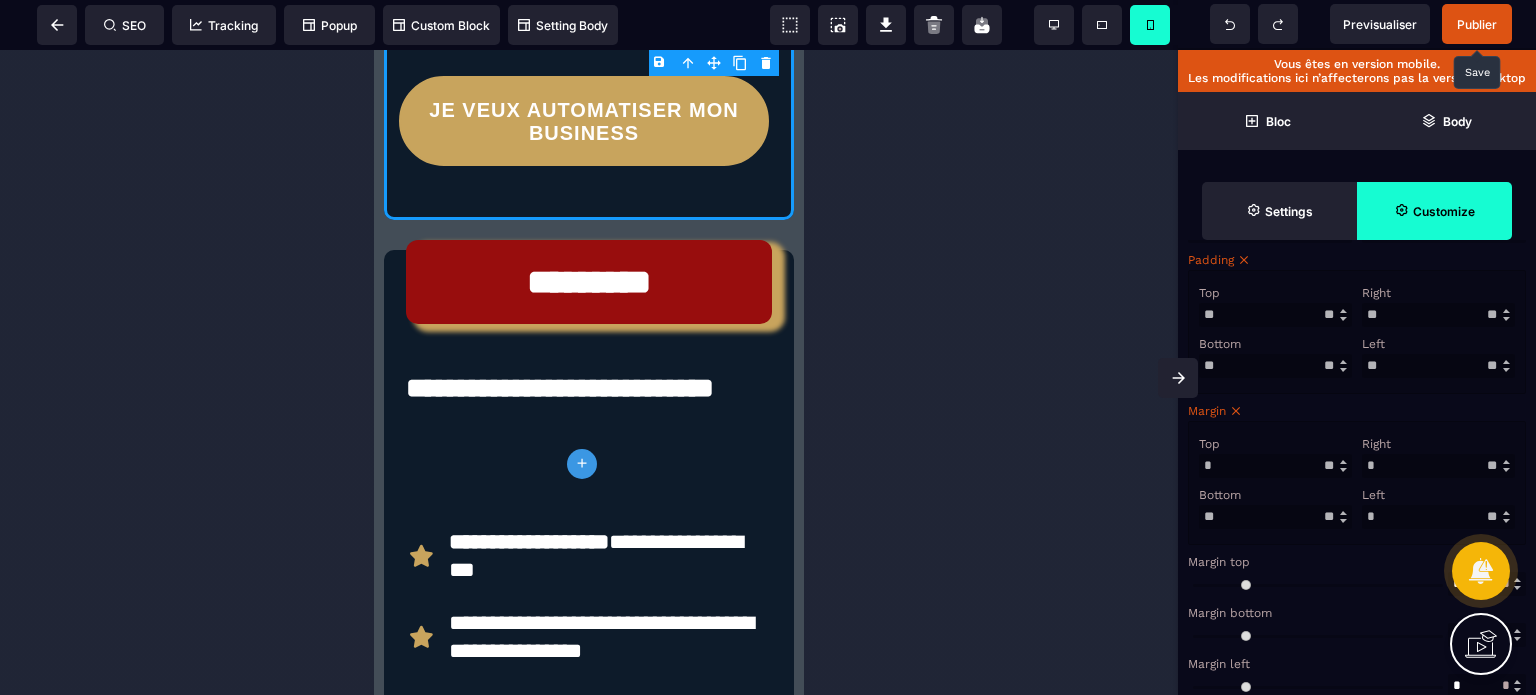 drag, startPoint x: 1395, startPoint y: 320, endPoint x: 1356, endPoint y: 323, distance: 39.115215 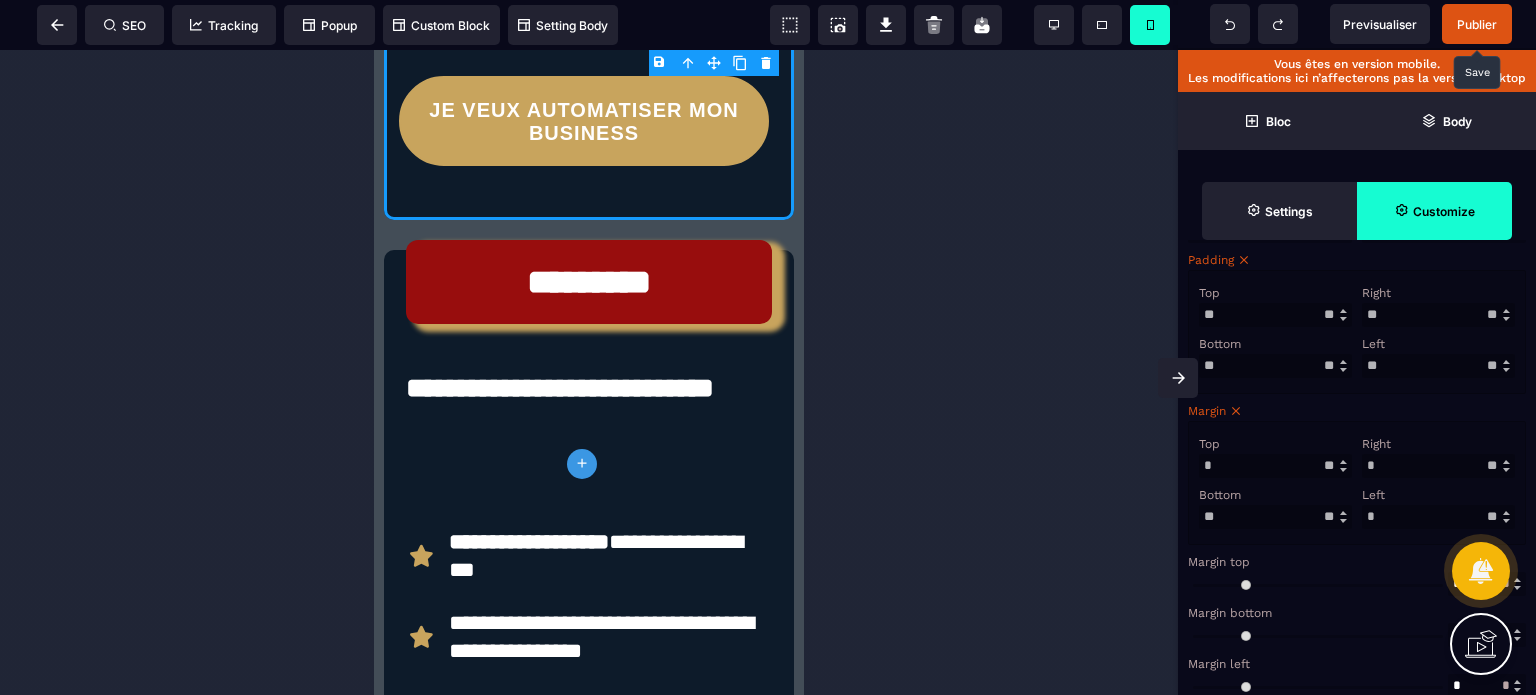 click on "Top
**
* ** * ** *** ** **
Right
**
* ** * ** *** ** **
Bottom
**
* ** * ** *** ** **
Left
**
* ** * ** *** ** **" at bounding box center [1357, 332] 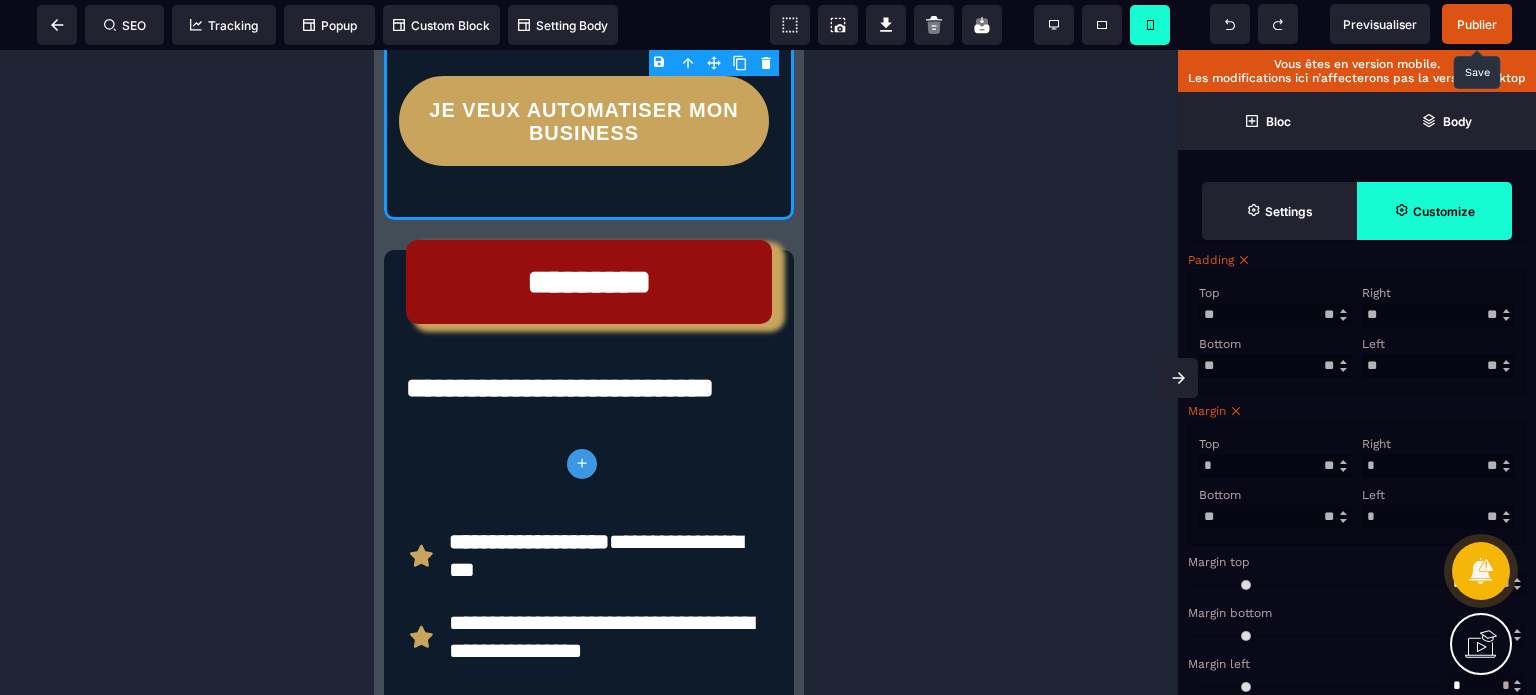 click on "Left" at bounding box center [1373, 344] 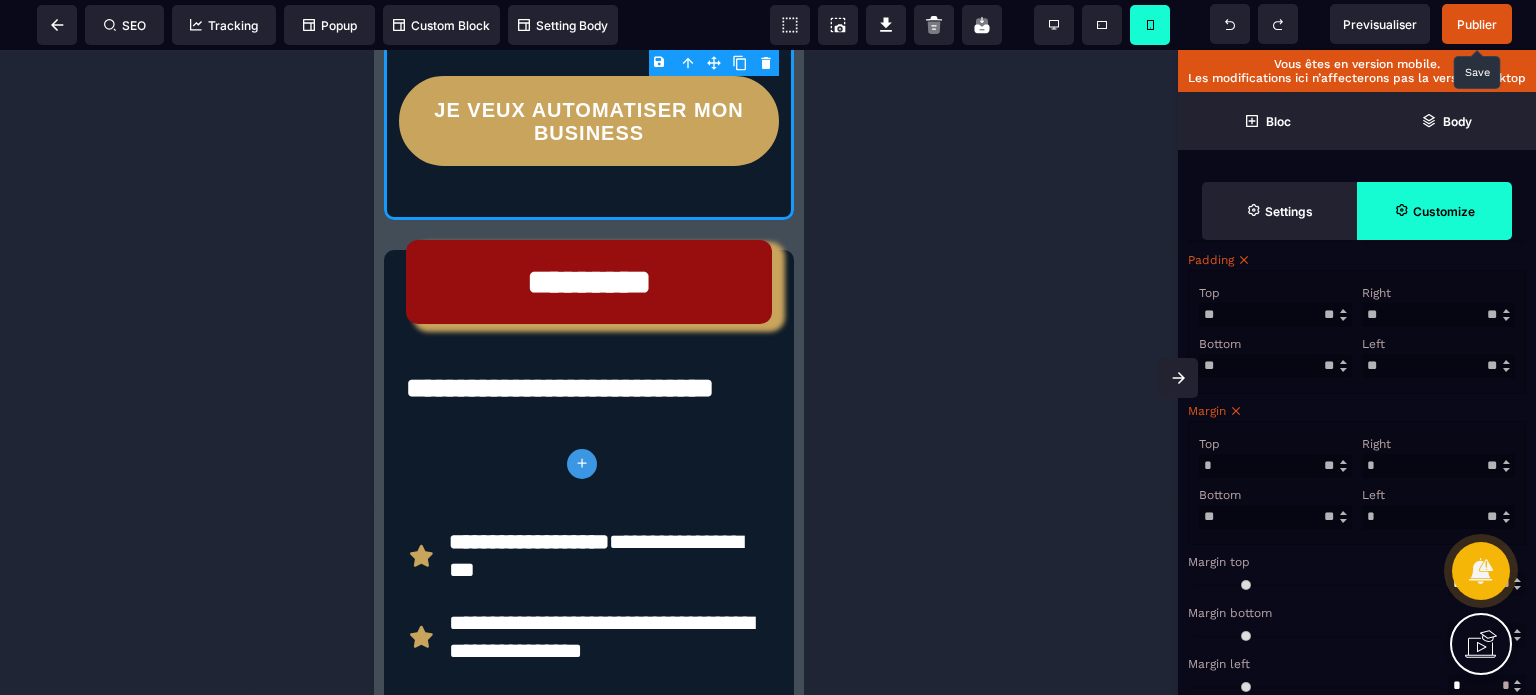 scroll, scrollTop: 8112, scrollLeft: 0, axis: vertical 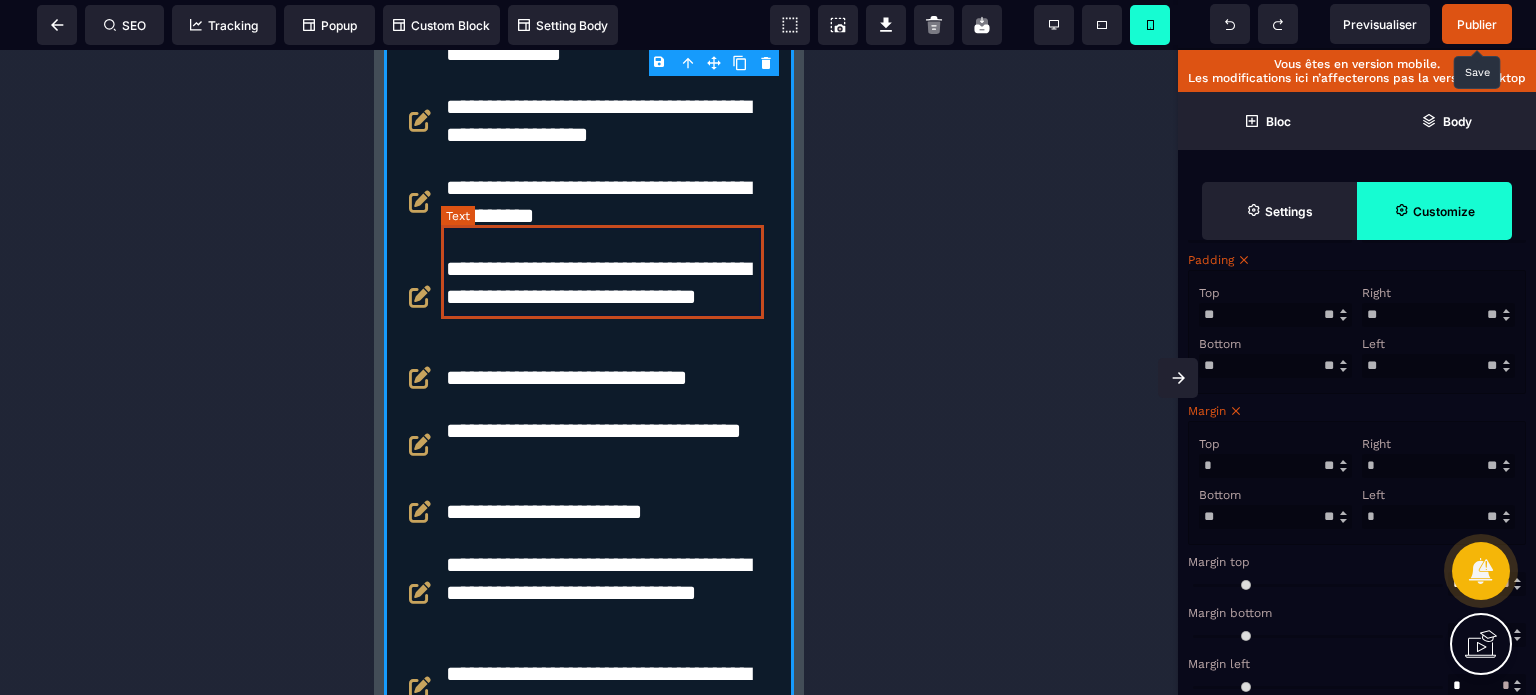 click on "**********" at bounding box center (602, 26) 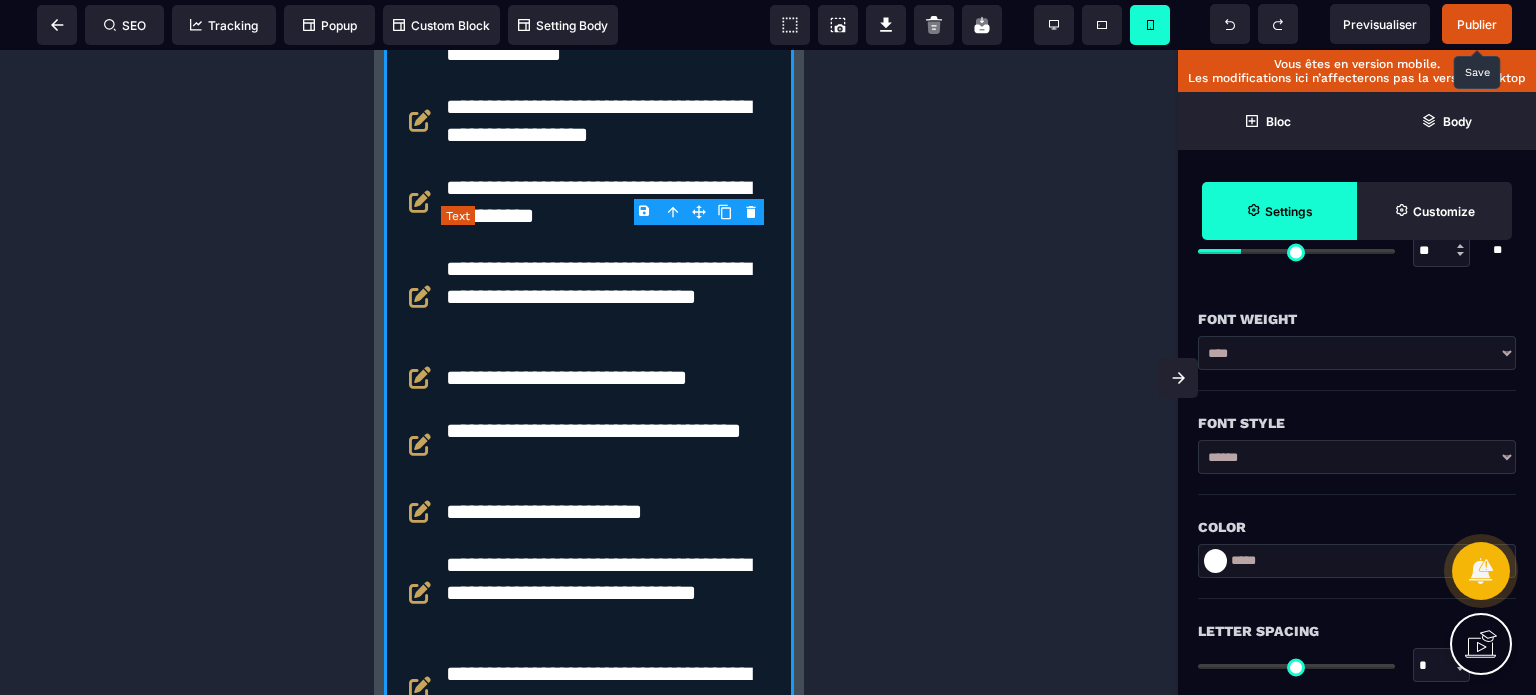 scroll, scrollTop: 0, scrollLeft: 0, axis: both 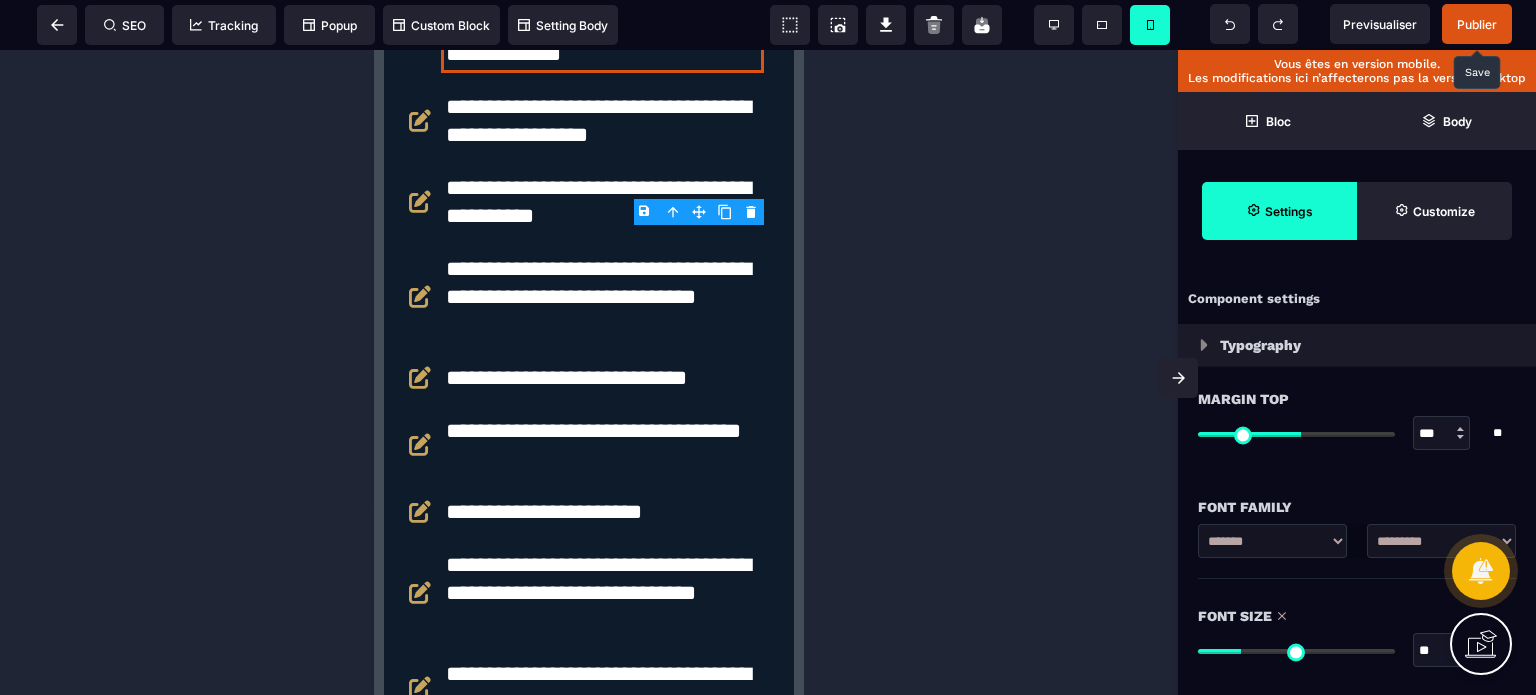 click on "**" at bounding box center [1442, 651] 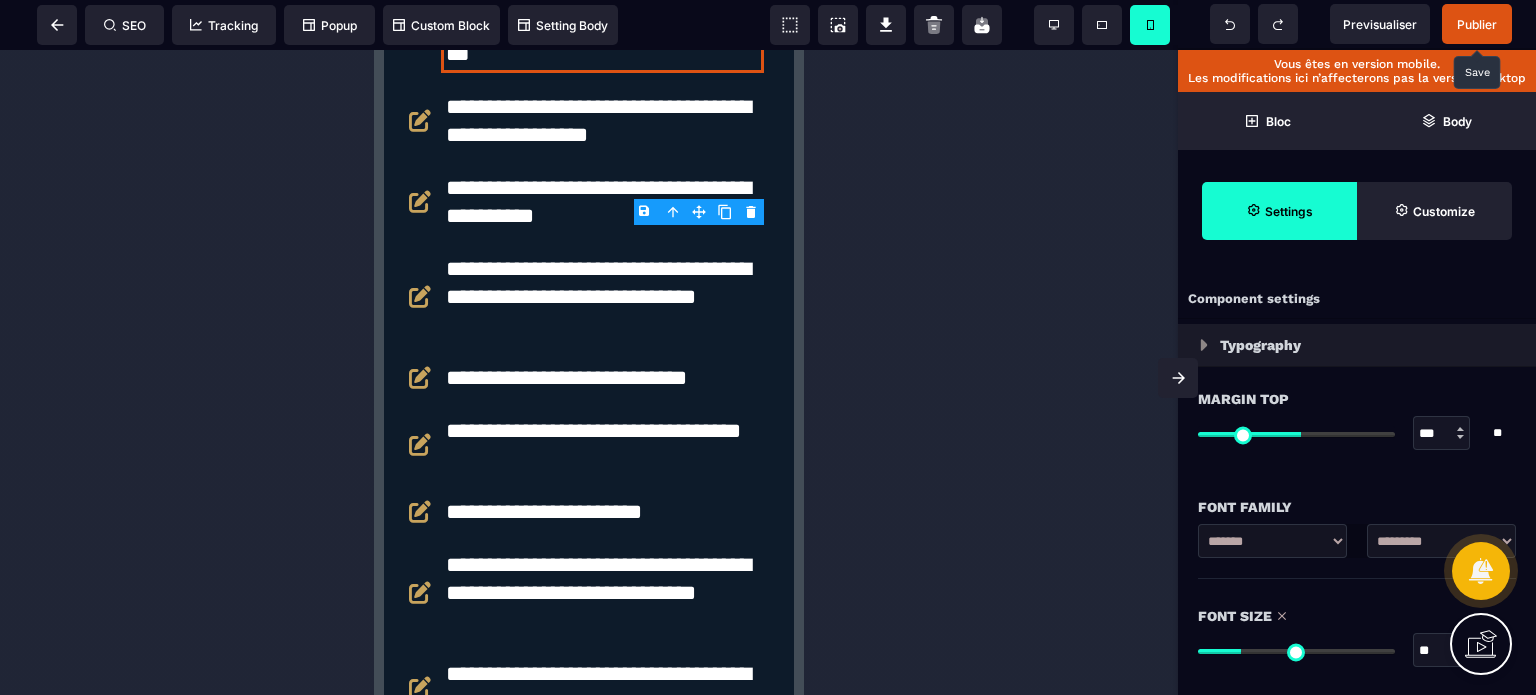 click on "Font Size
**
*
**
All" at bounding box center (1357, 635) 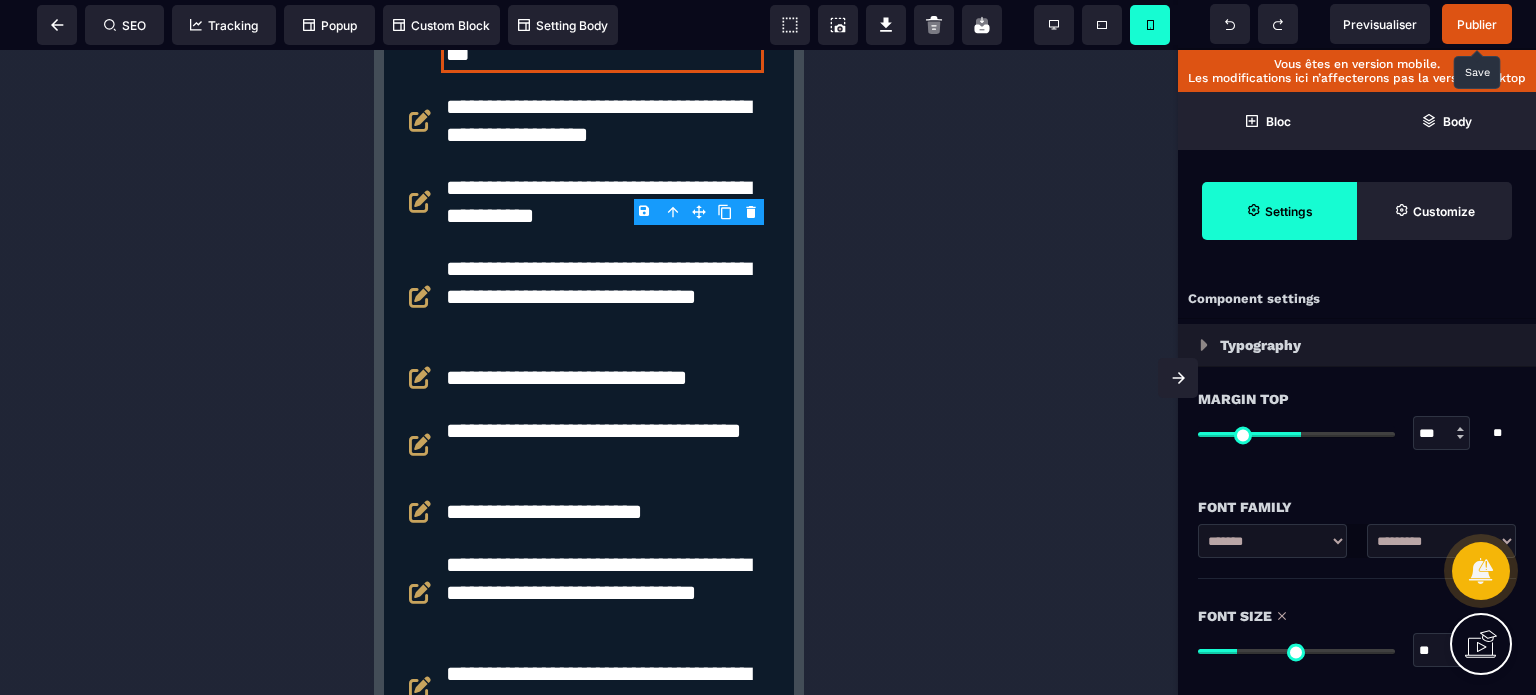drag, startPoint x: 1433, startPoint y: 649, endPoint x: 1417, endPoint y: 657, distance: 17.888544 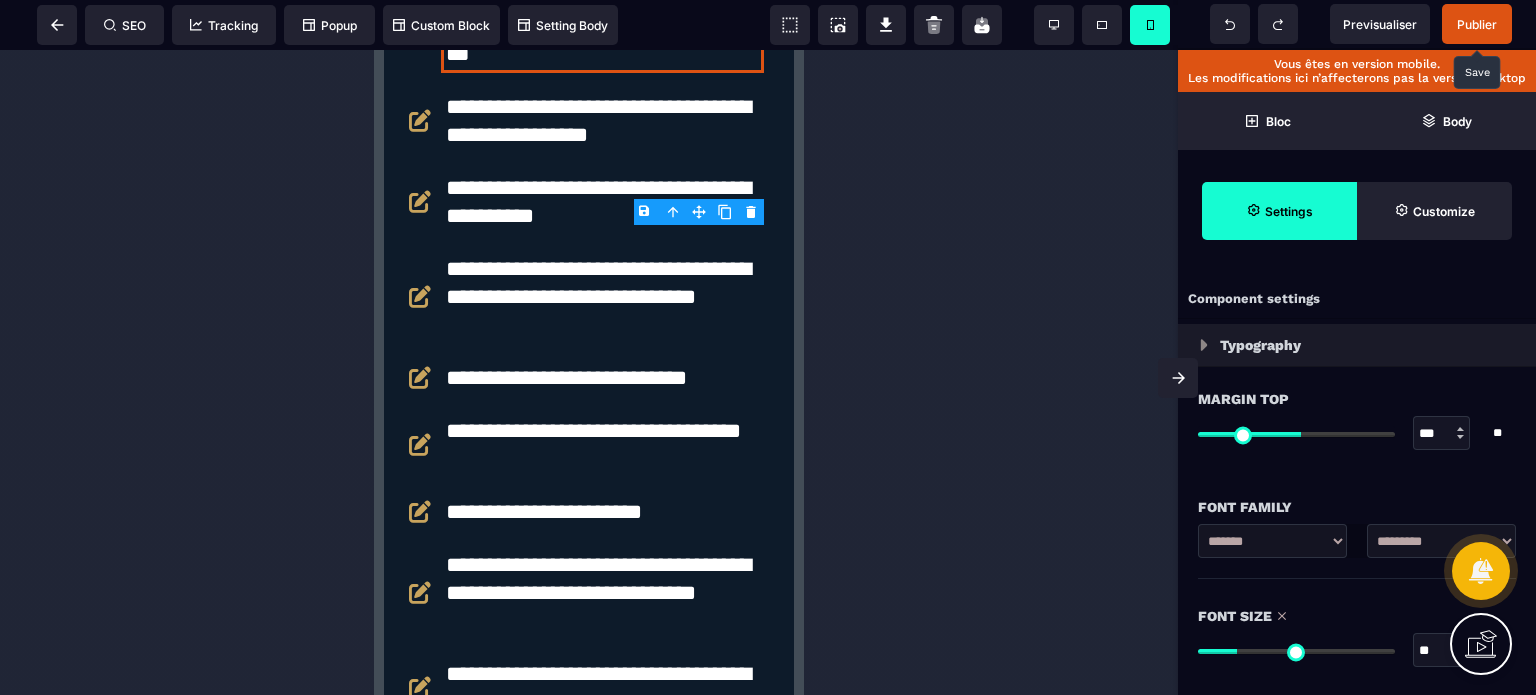 click on "Font Size" at bounding box center (1357, 616) 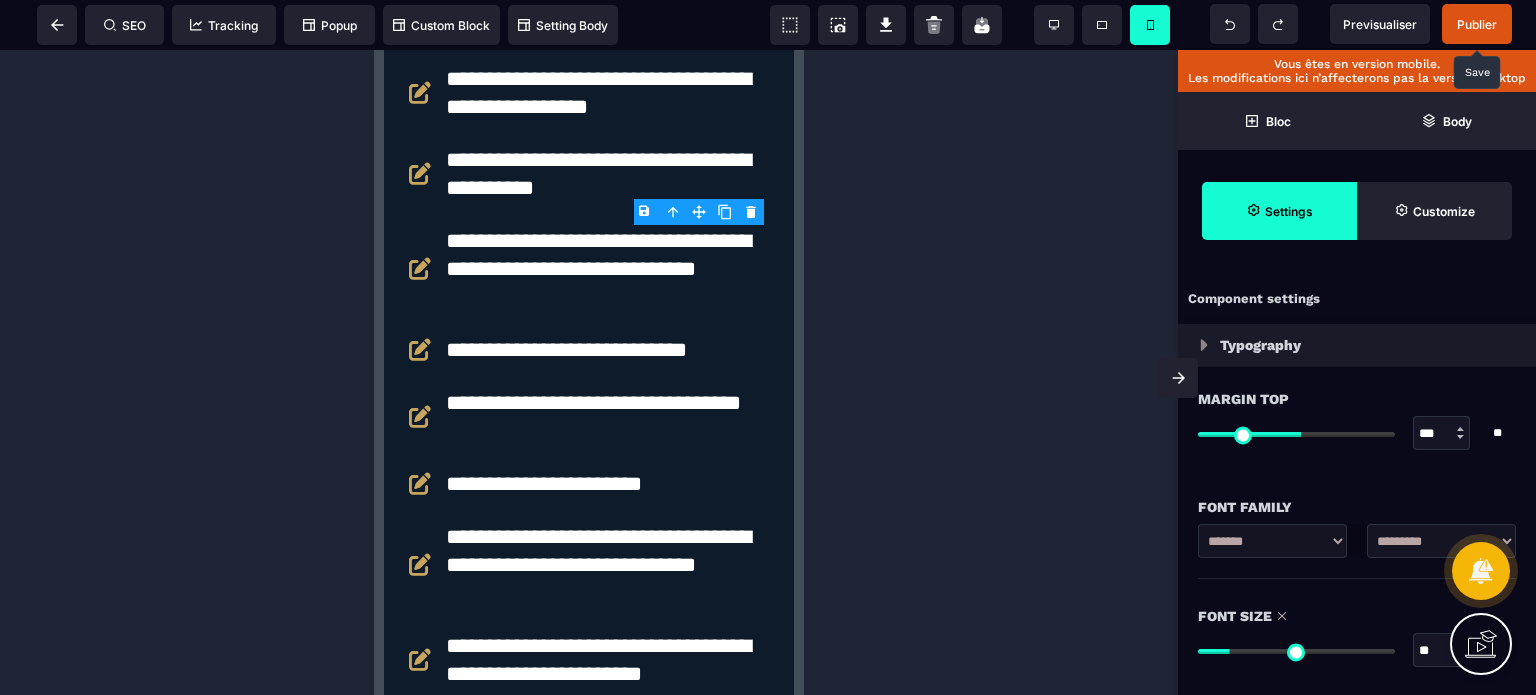 click on "**" at bounding box center (1442, 651) 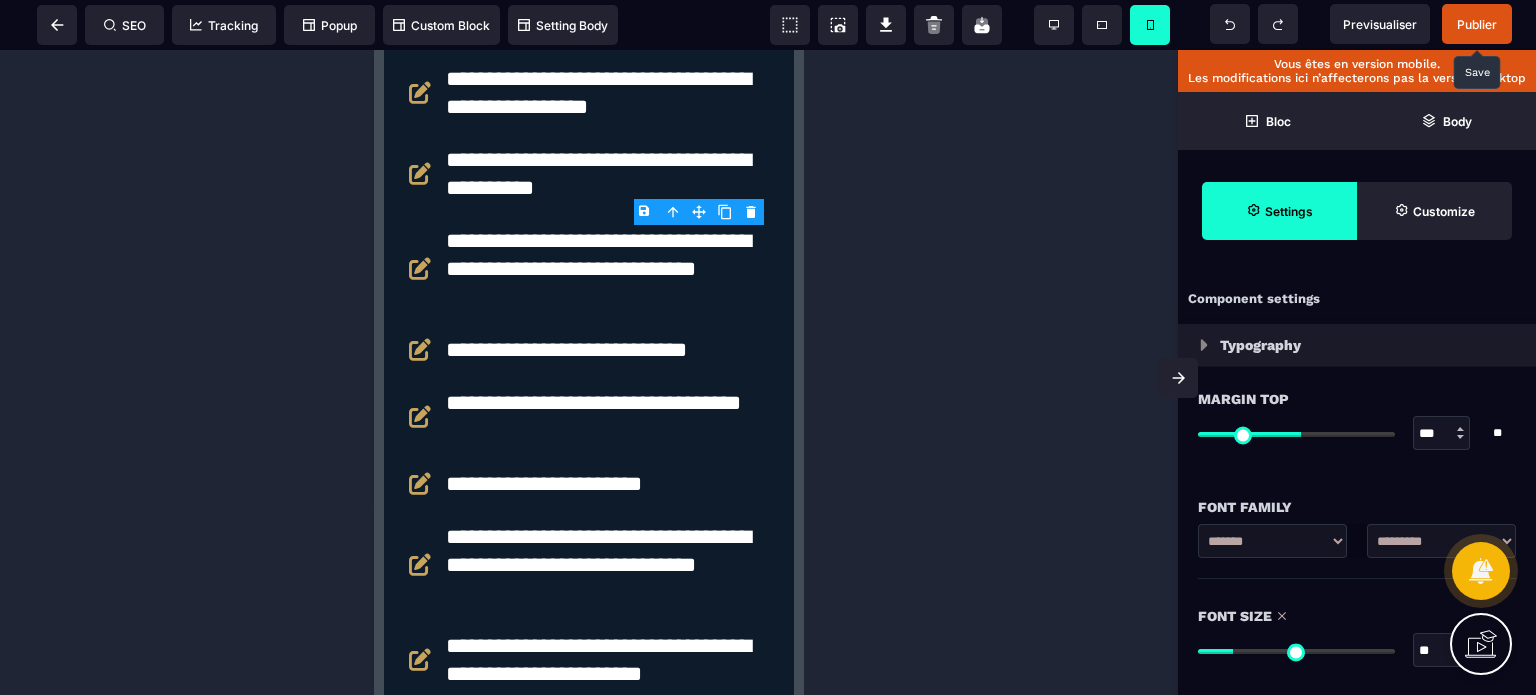 click on "Font Size" at bounding box center (1357, 616) 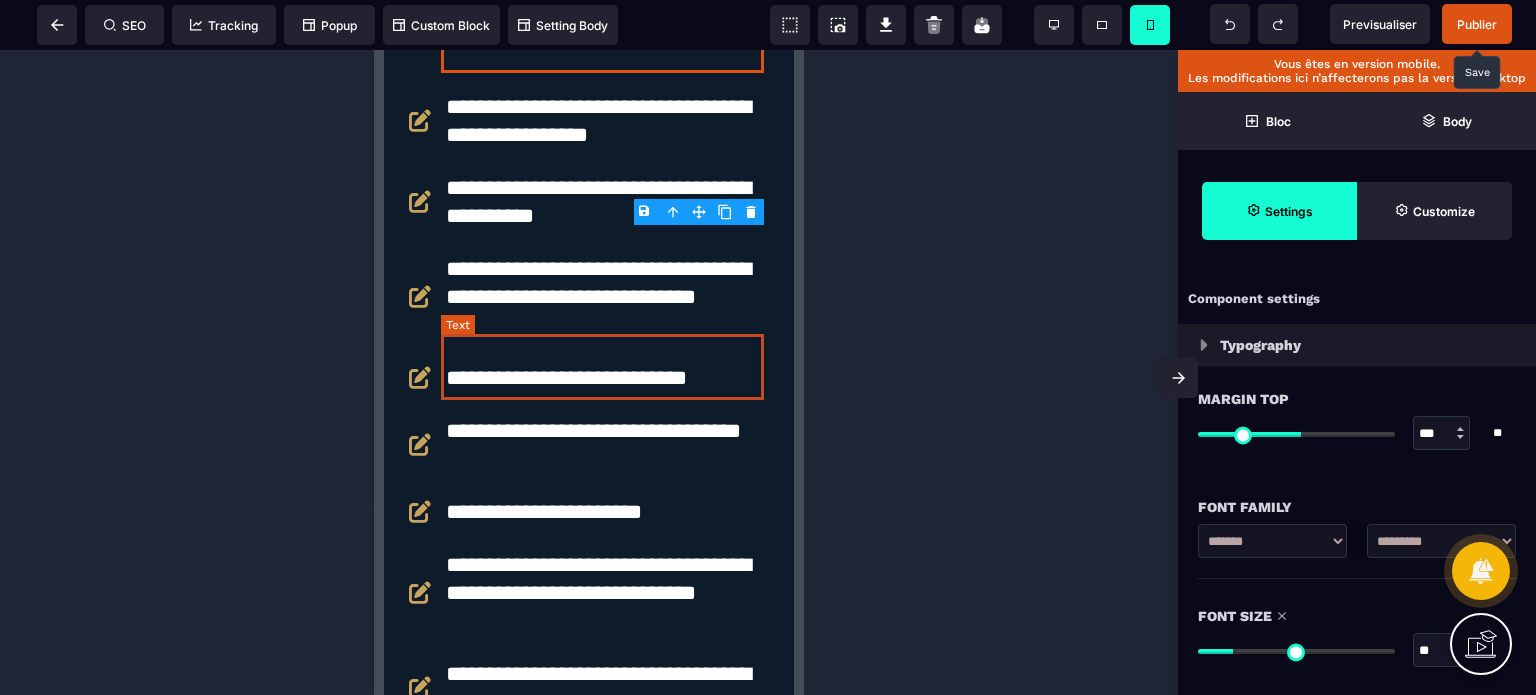 click on "**********" at bounding box center [602, 121] 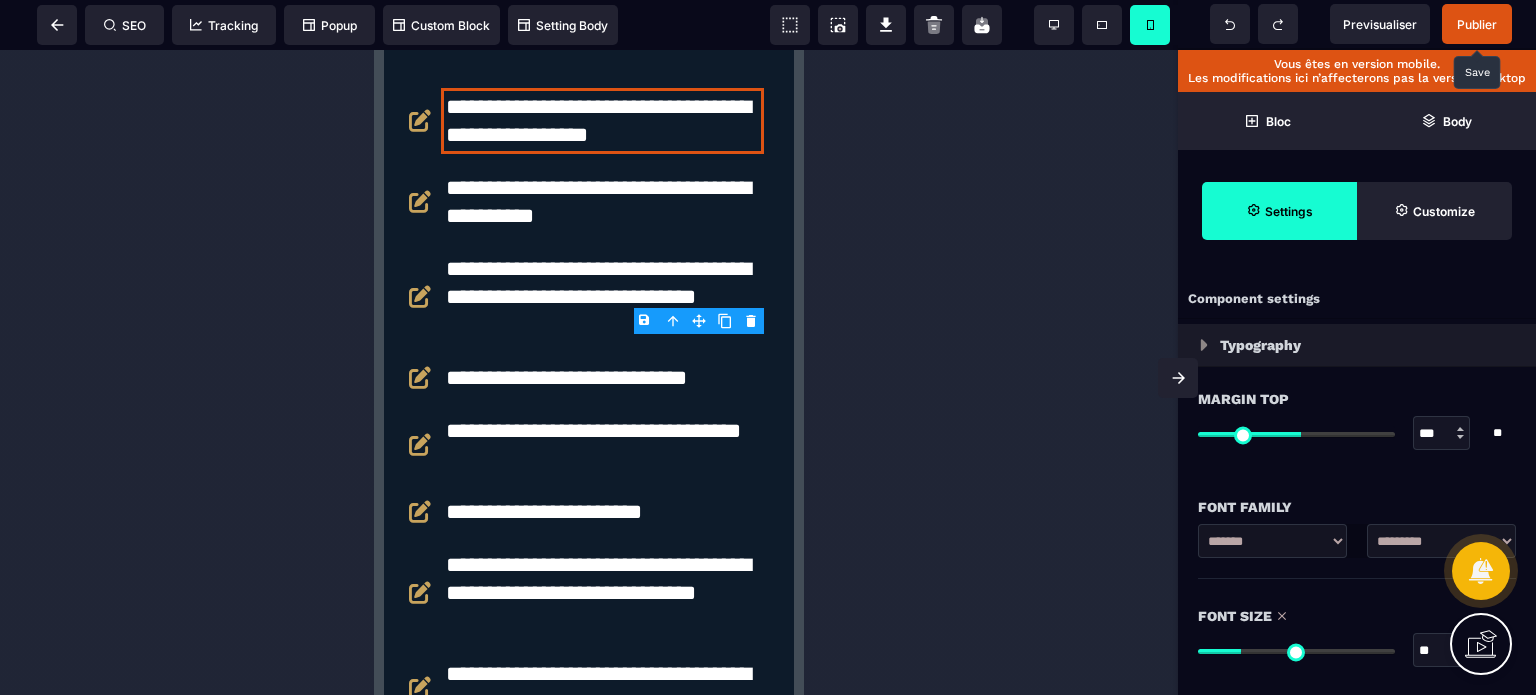 drag, startPoint x: 1434, startPoint y: 652, endPoint x: 1420, endPoint y: 656, distance: 14.56022 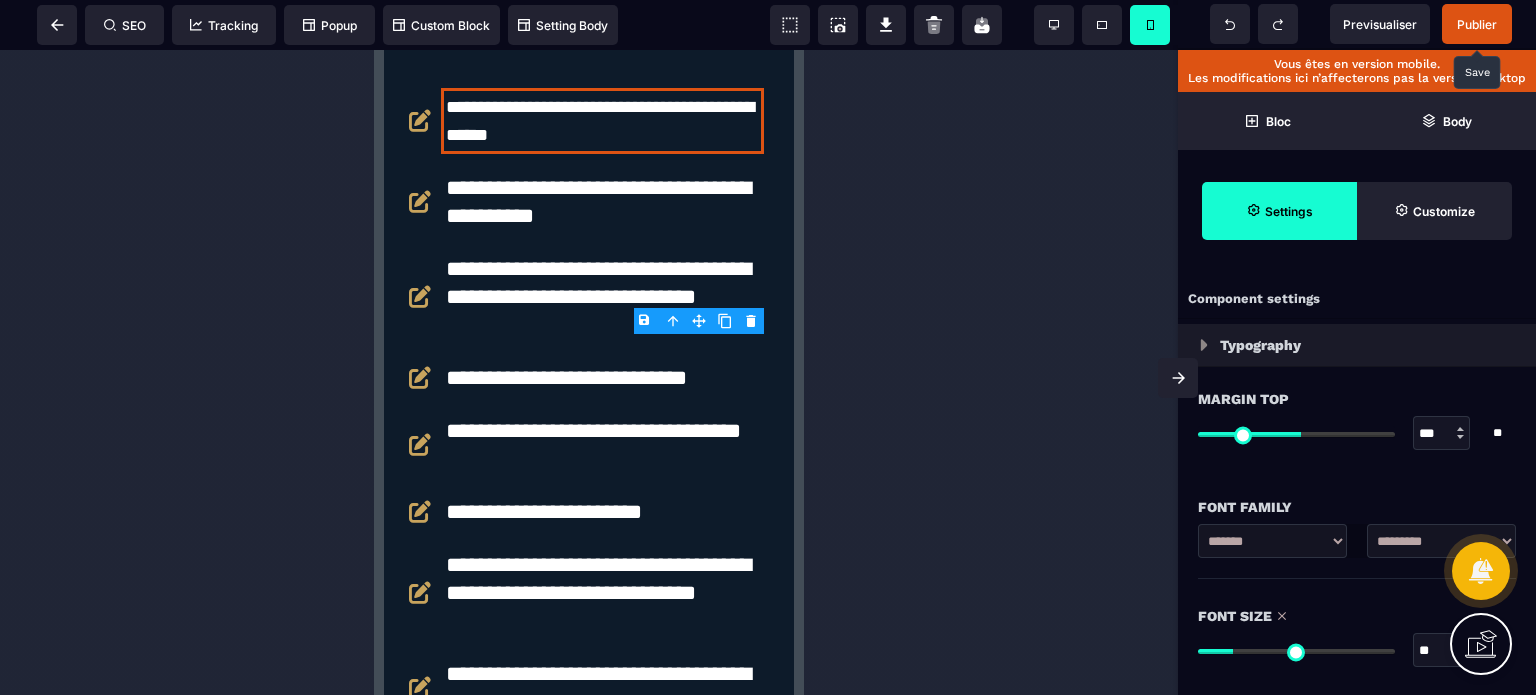 click on "Font Size" at bounding box center [1357, 616] 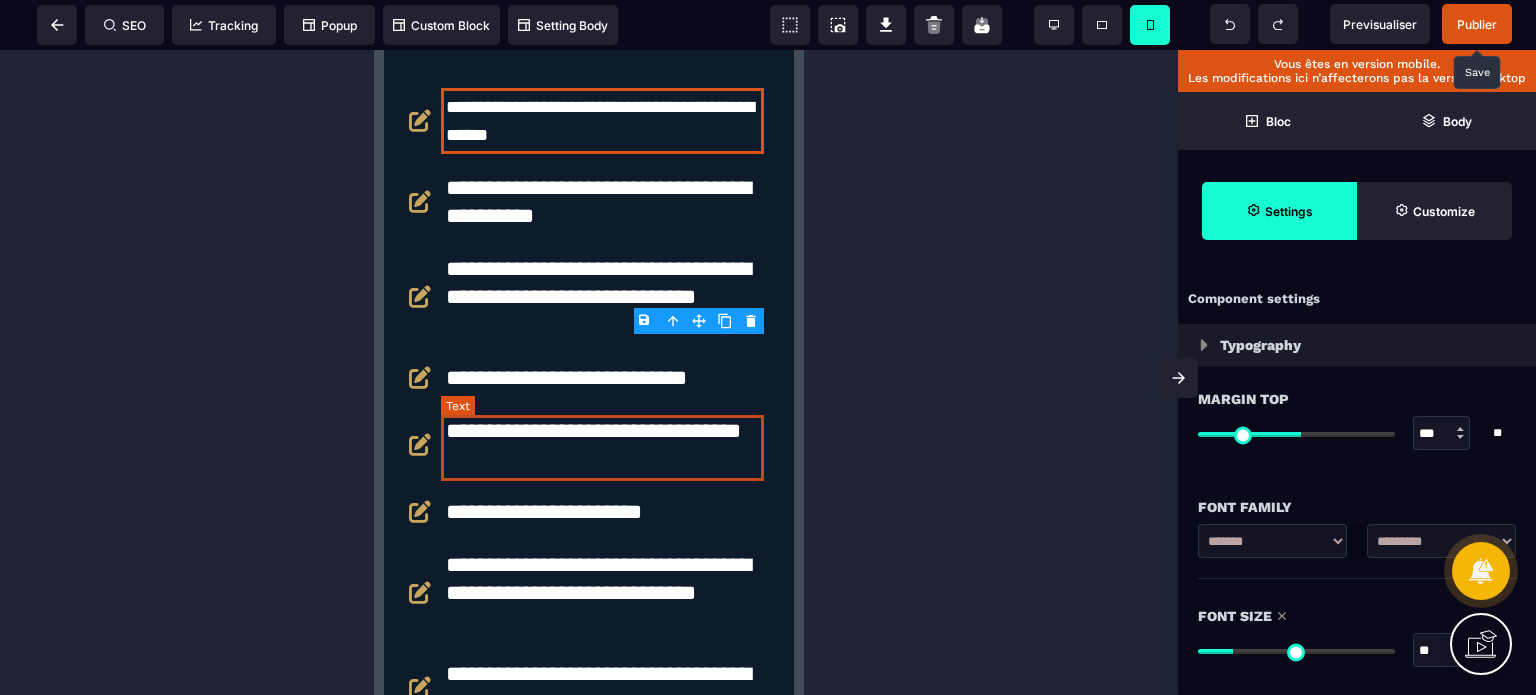 click on "**********" at bounding box center (602, 202) 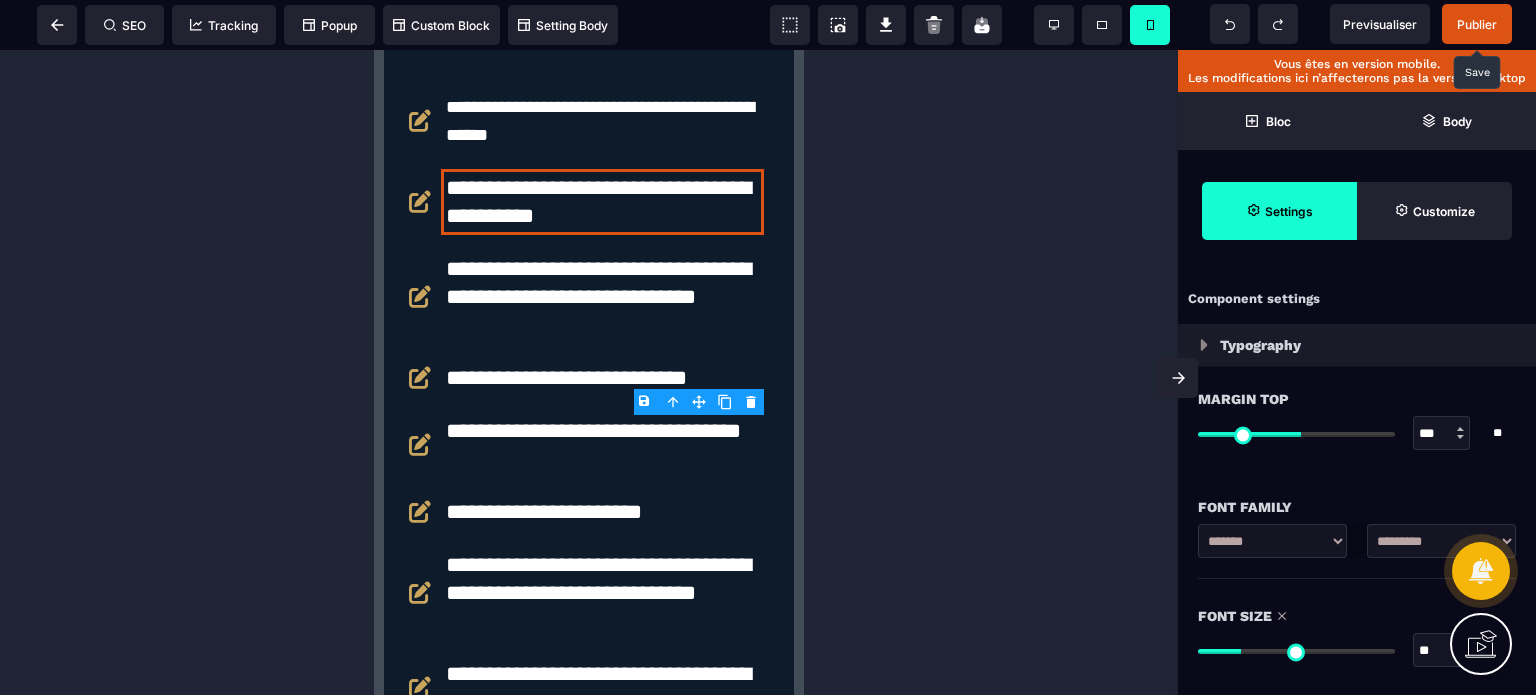 drag, startPoint x: 1444, startPoint y: 648, endPoint x: 1408, endPoint y: 655, distance: 36.67424 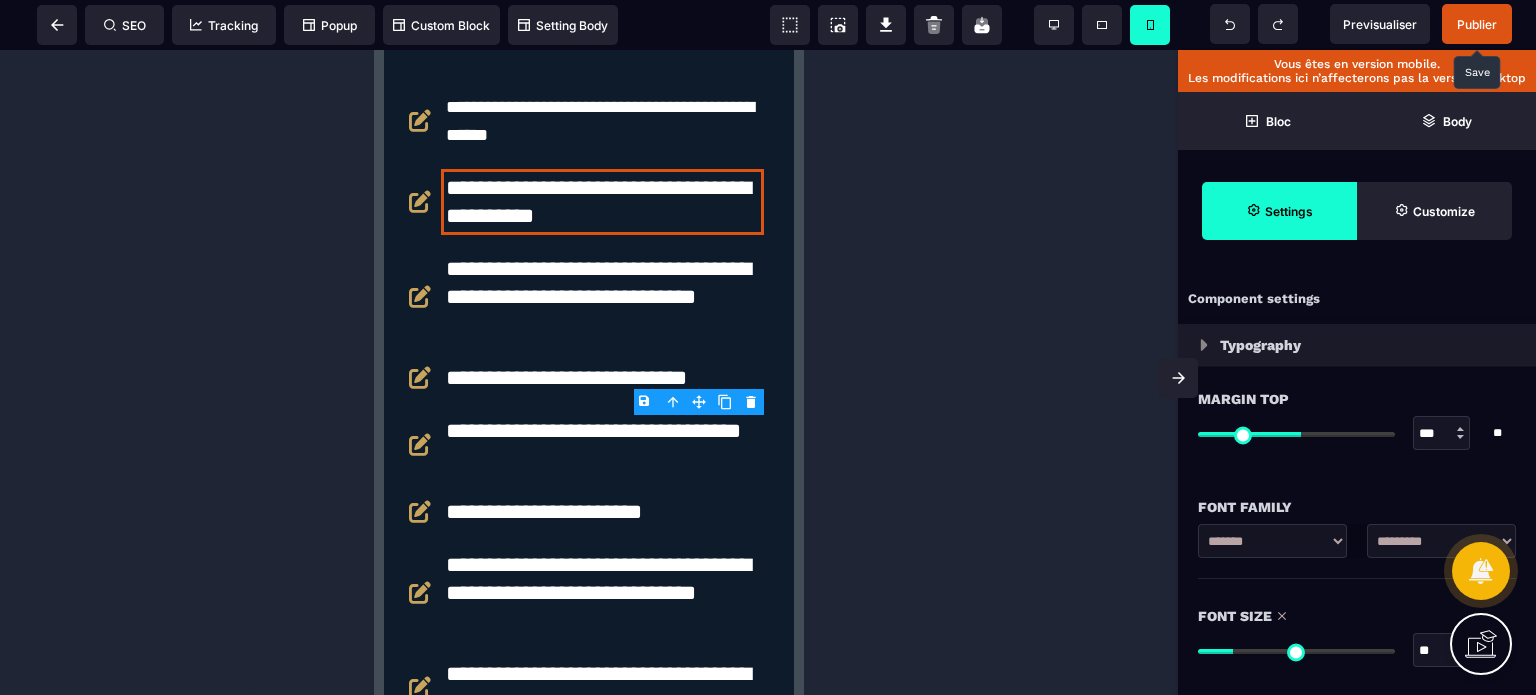 click on "Font Size
**
*
**
All" at bounding box center [1357, 635] 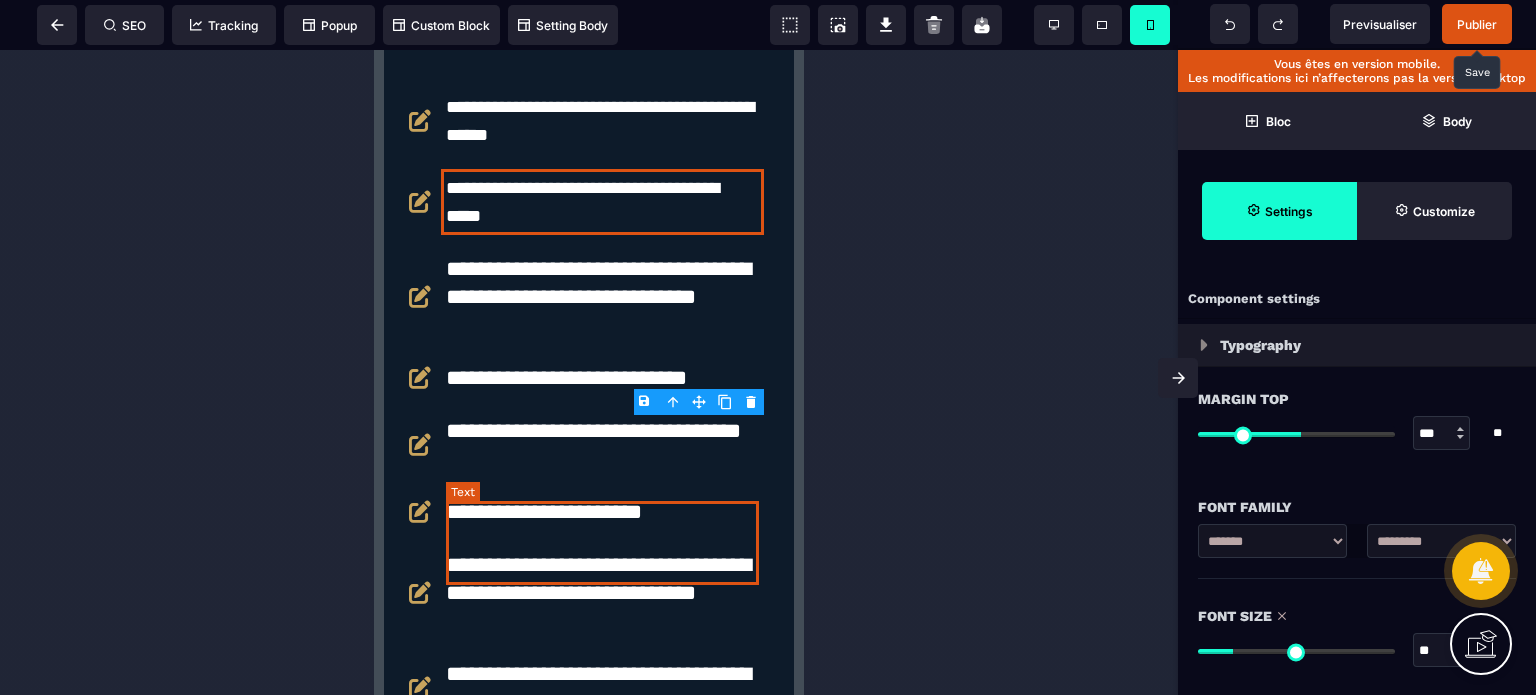 click on "**********" at bounding box center [602, 297] 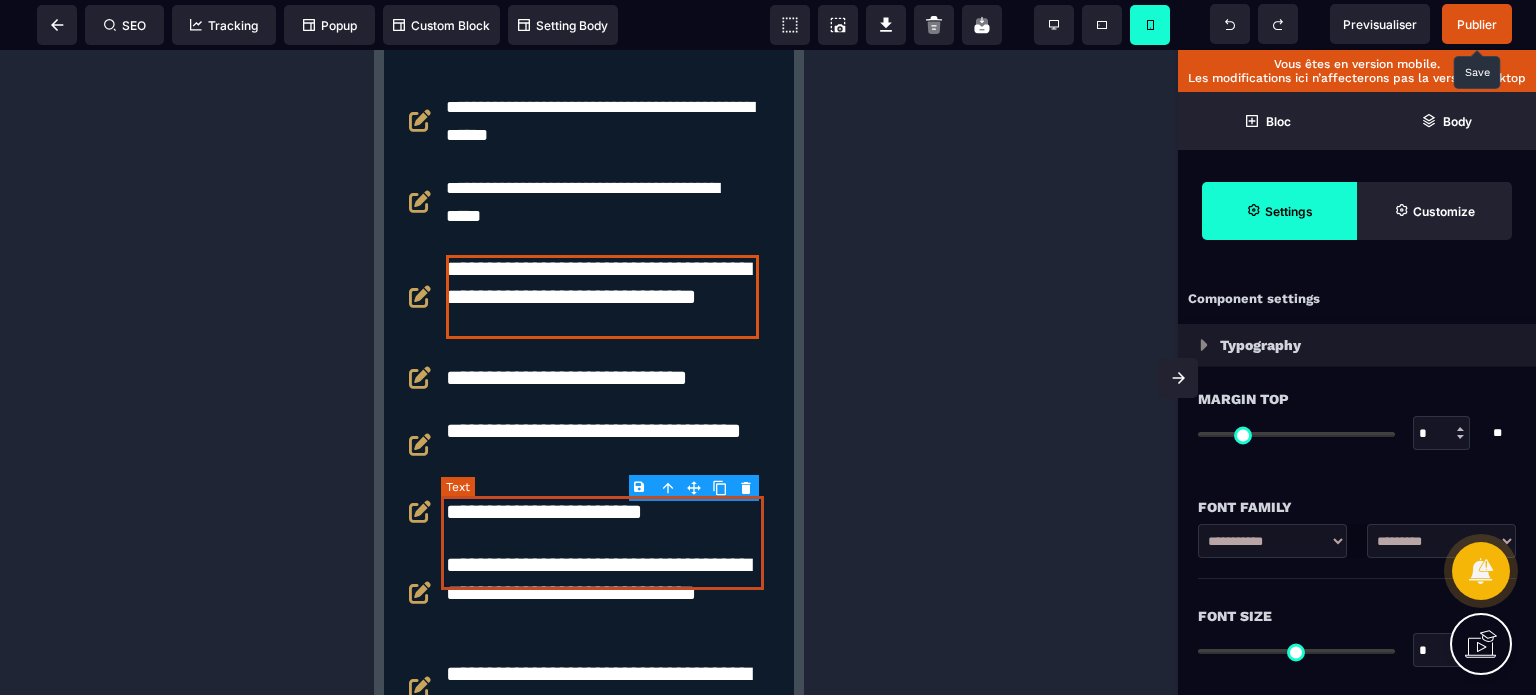 click on "**********" at bounding box center [602, 297] 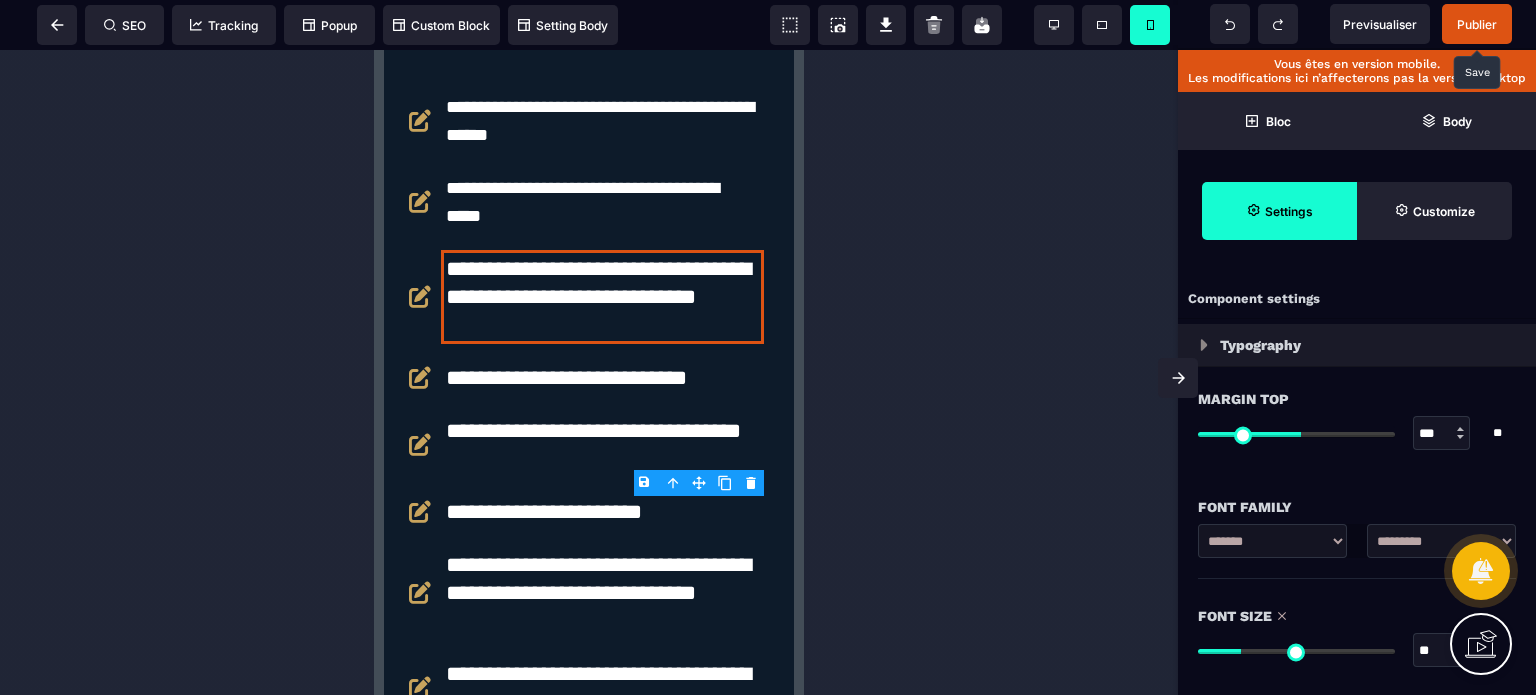 drag, startPoint x: 1436, startPoint y: 648, endPoint x: 1422, endPoint y: 651, distance: 14.3178215 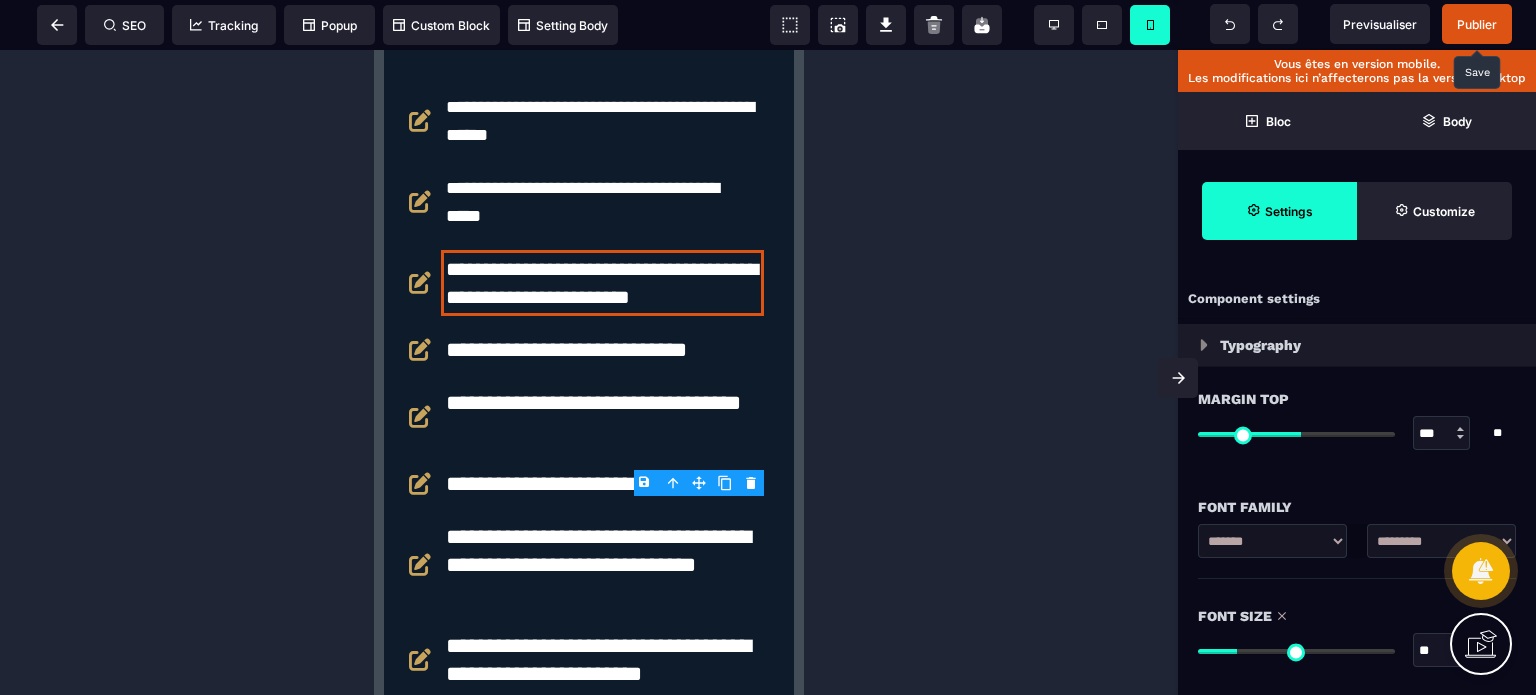 click on "Font Size" at bounding box center (1357, 616) 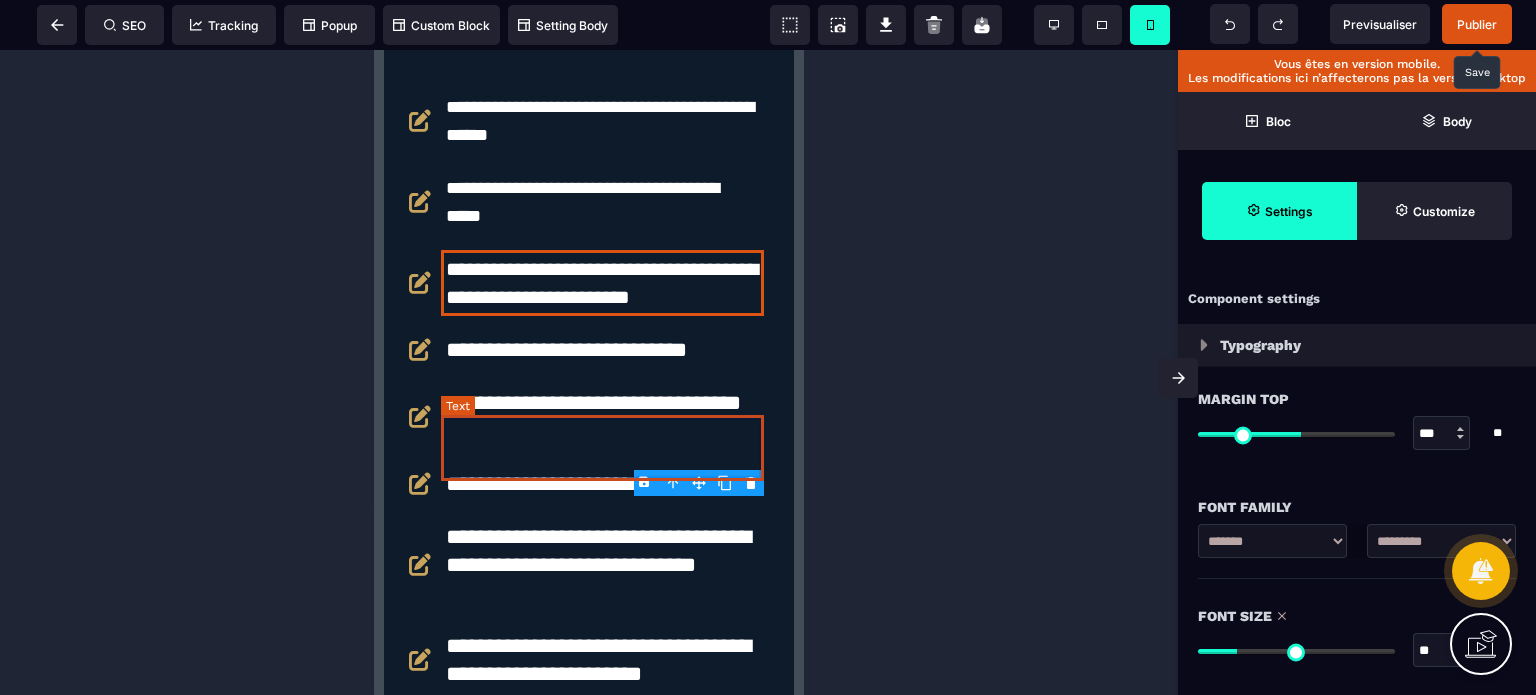 click on "**********" at bounding box center [602, 202] 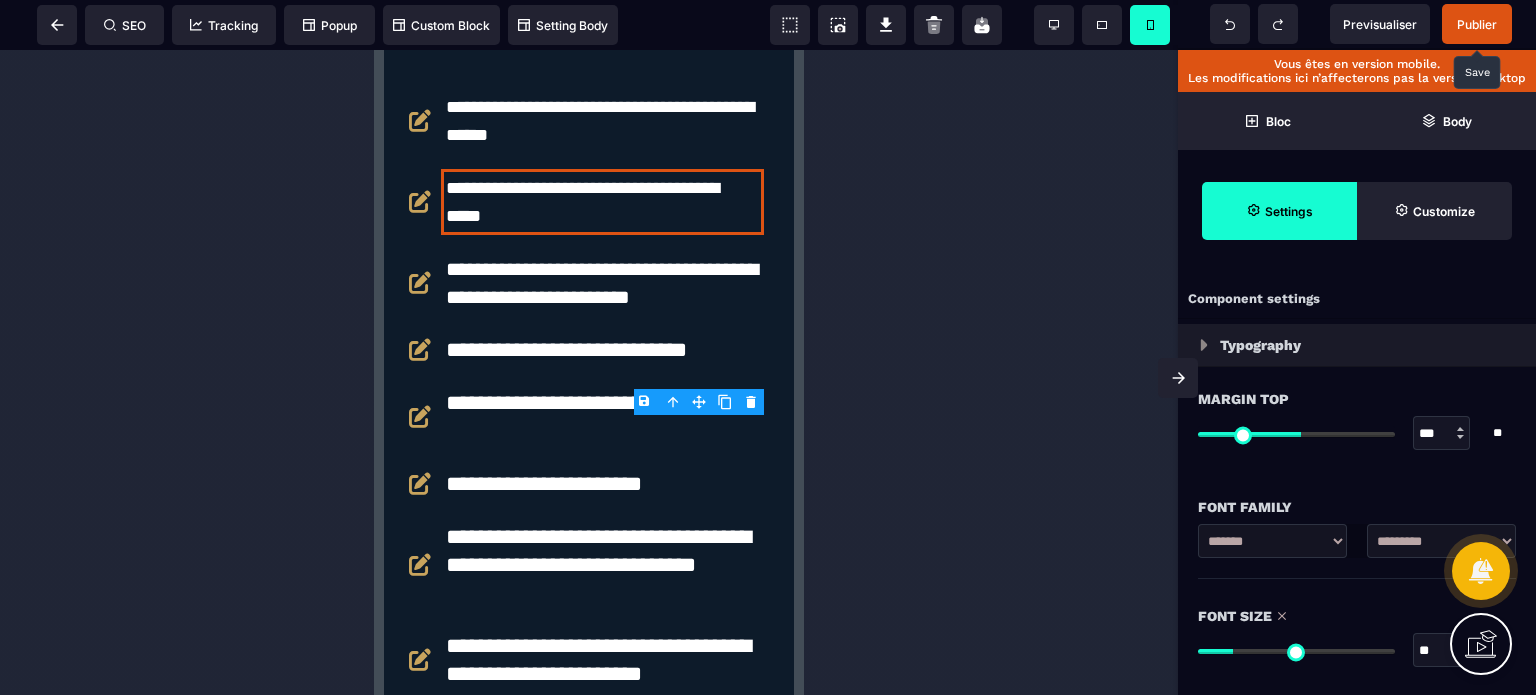 drag, startPoint x: 1437, startPoint y: 655, endPoint x: 1410, endPoint y: 659, distance: 27.294687 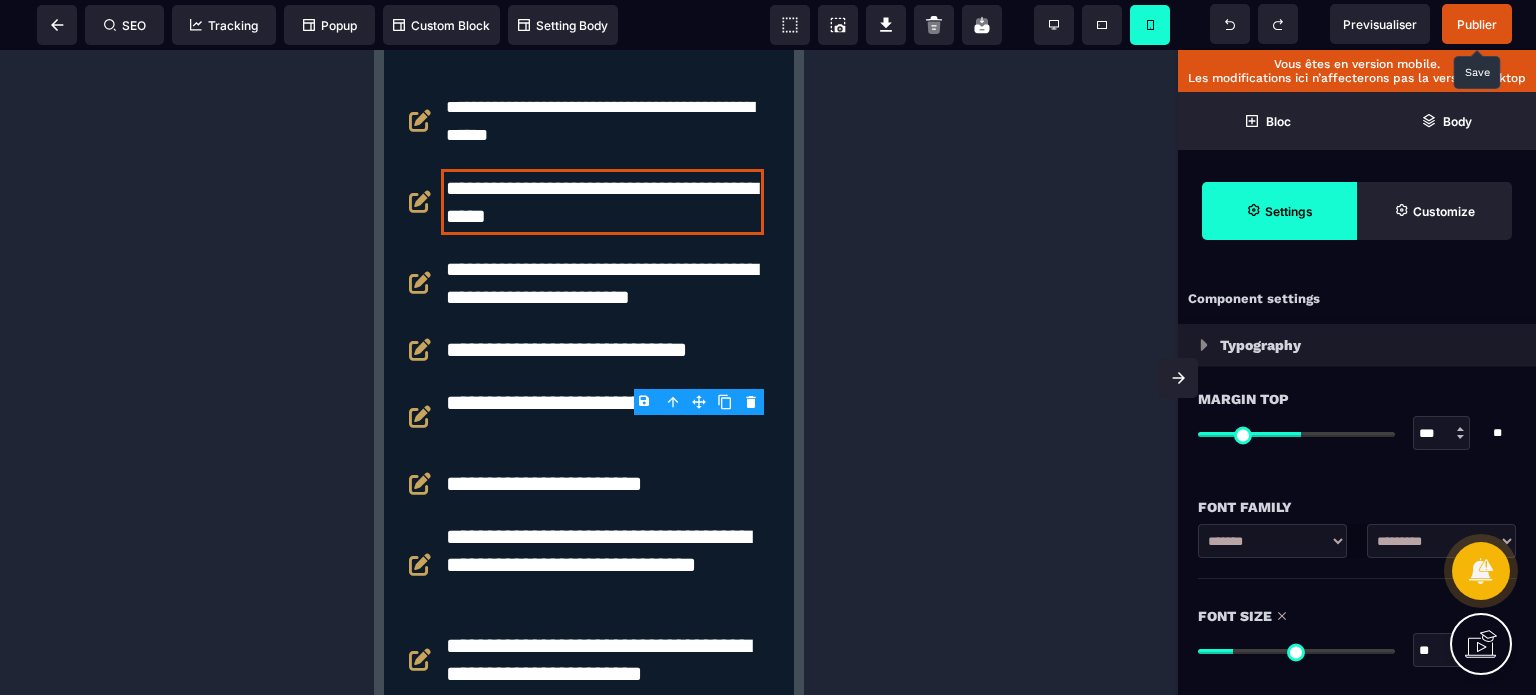 click on "Font Size
**
*
**
All" at bounding box center (1357, 635) 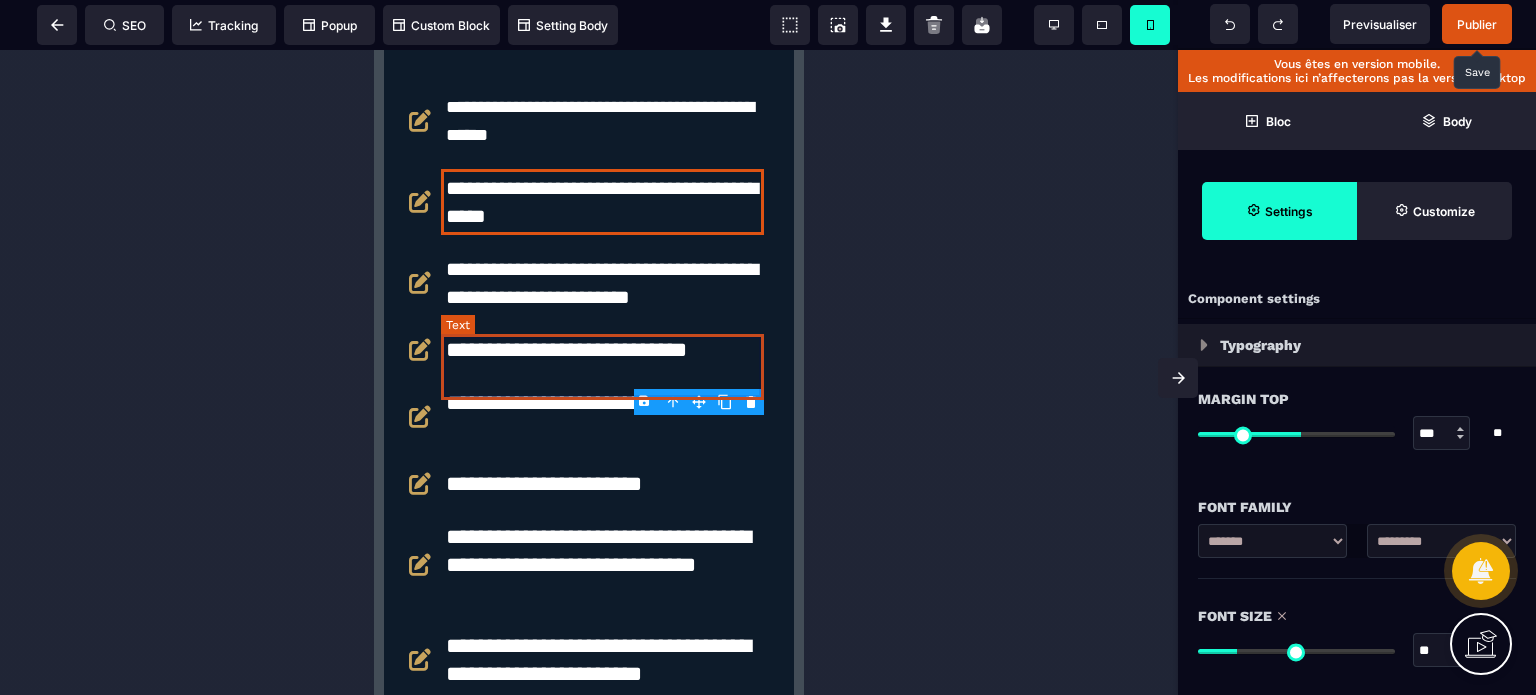 click on "**********" at bounding box center [602, 121] 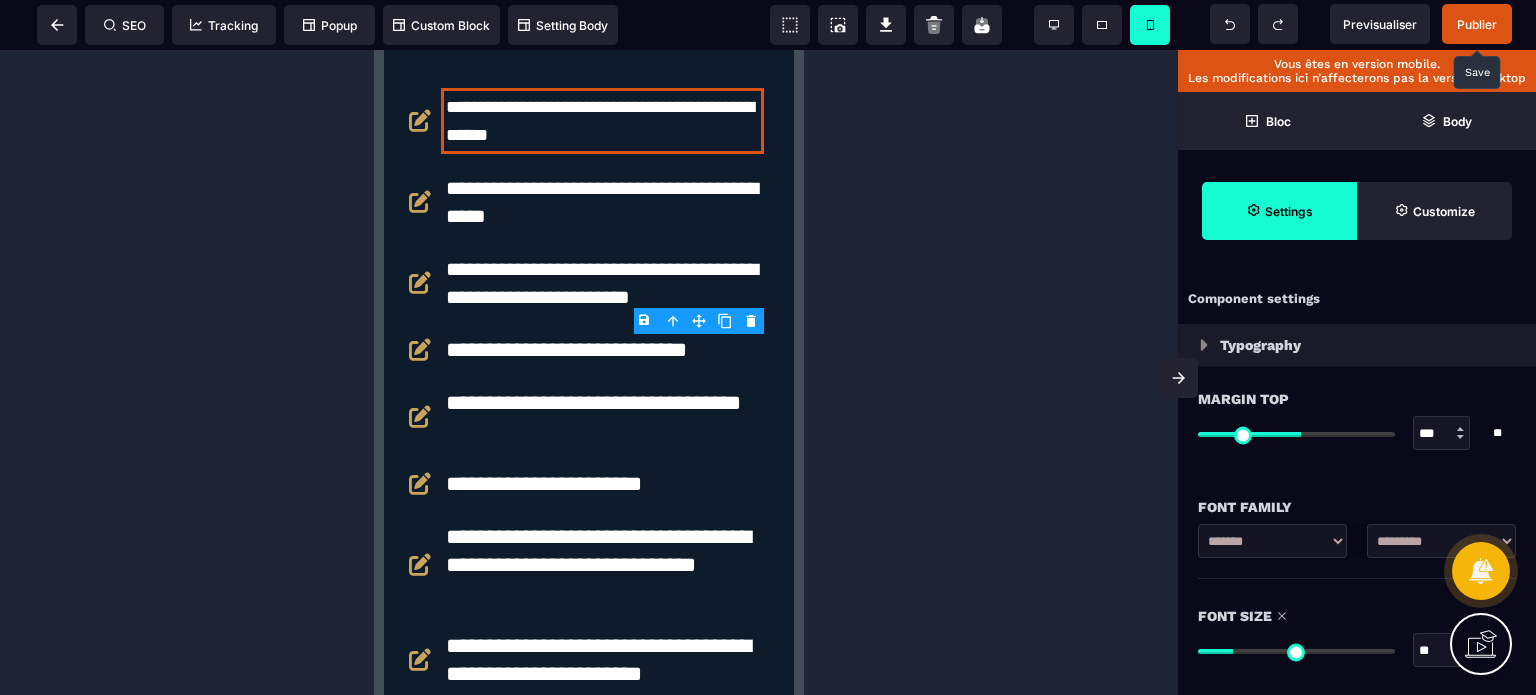 drag, startPoint x: 1435, startPoint y: 650, endPoint x: 1404, endPoint y: 652, distance: 31.06445 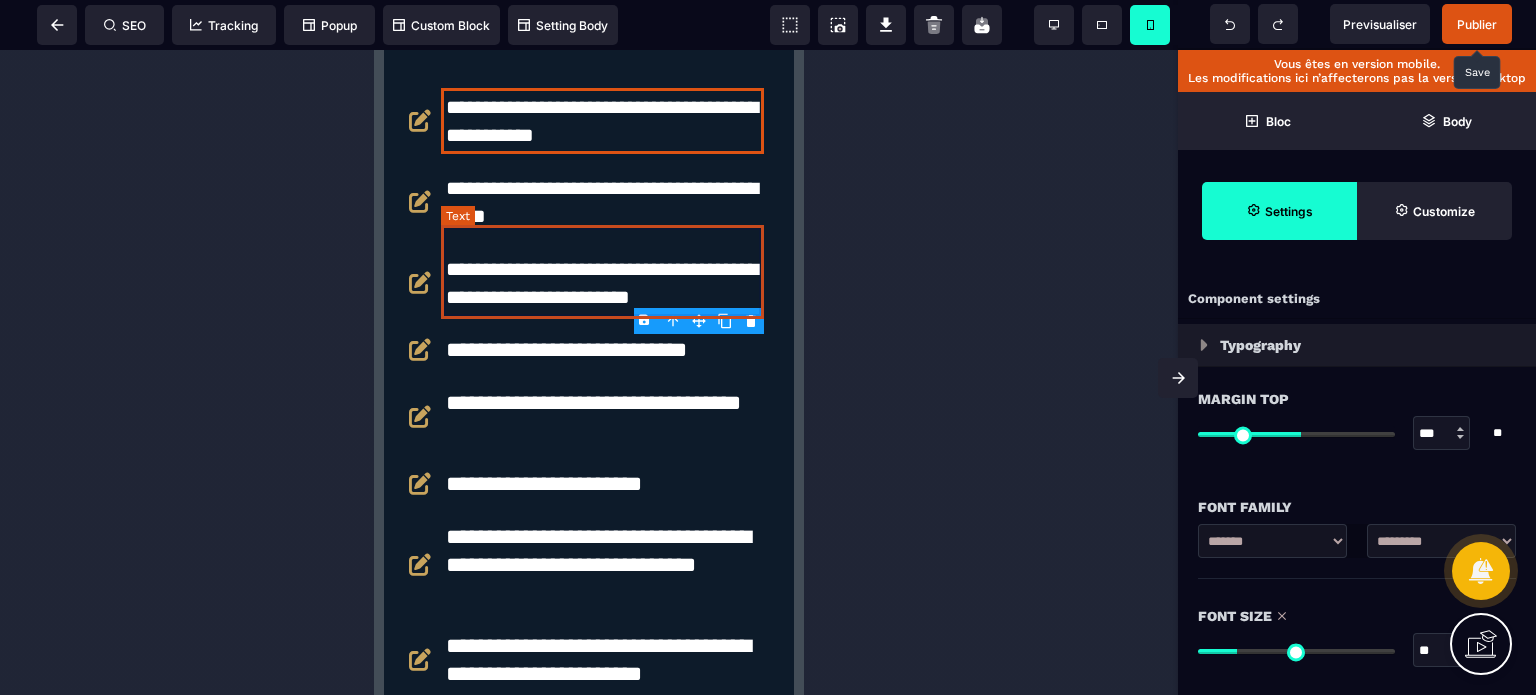 click on "**********" at bounding box center [602, 26] 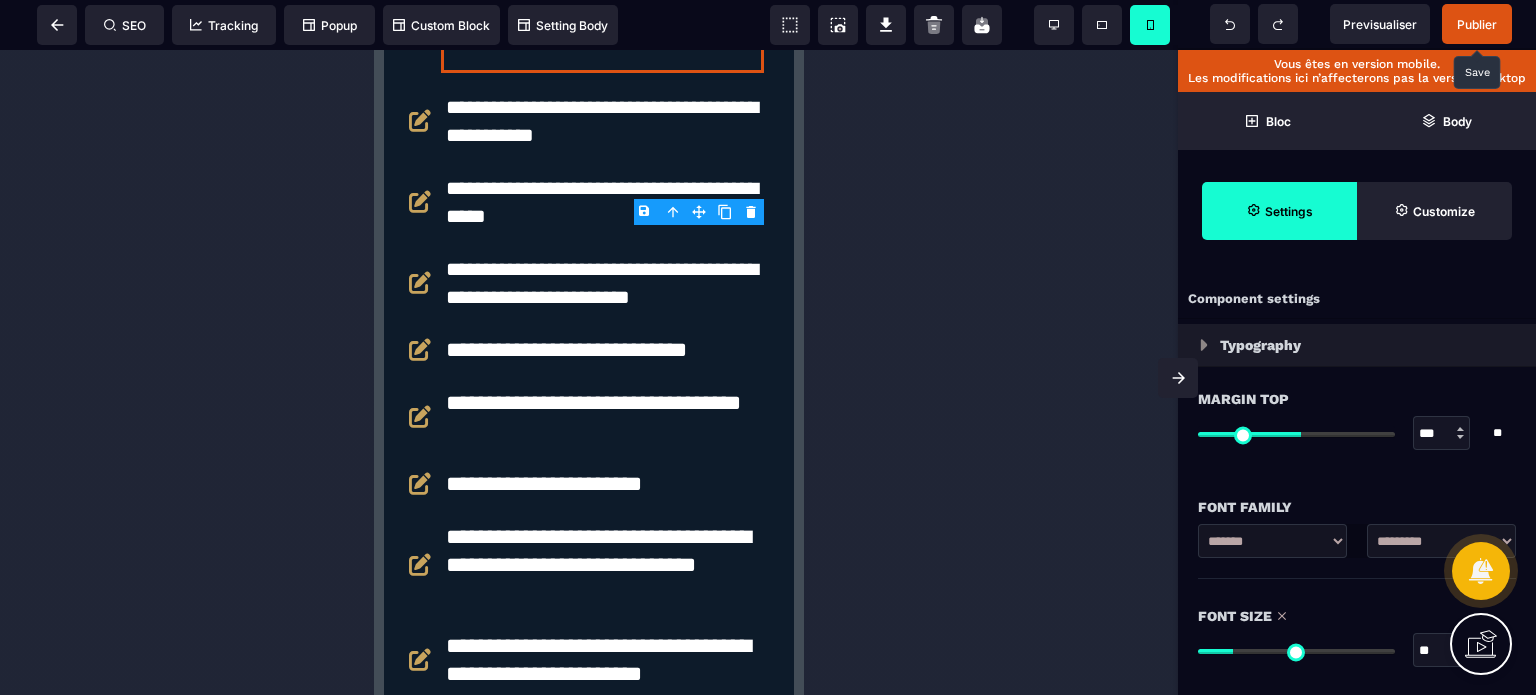 drag, startPoint x: 1432, startPoint y: 659, endPoint x: 1413, endPoint y: 663, distance: 19.416489 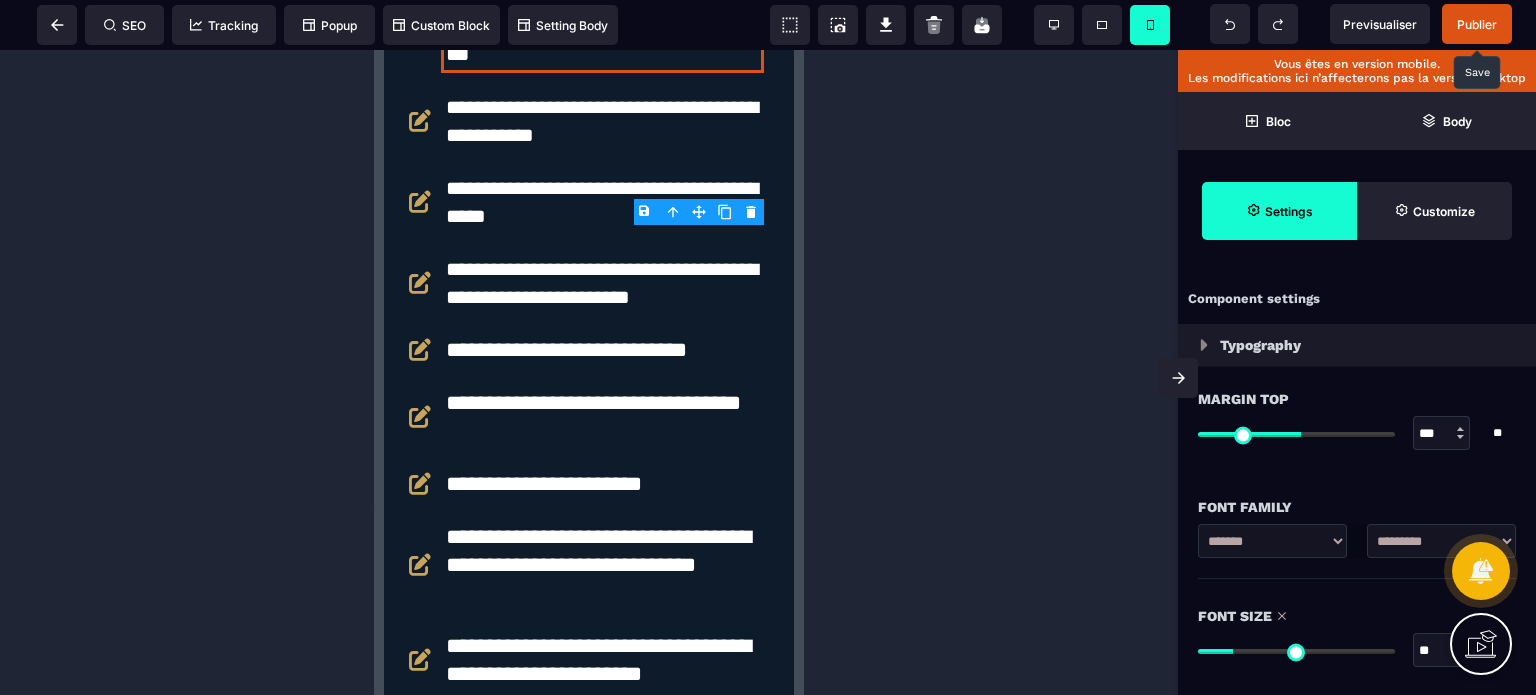click on "Font Size
**
*
**
All" at bounding box center (1357, 635) 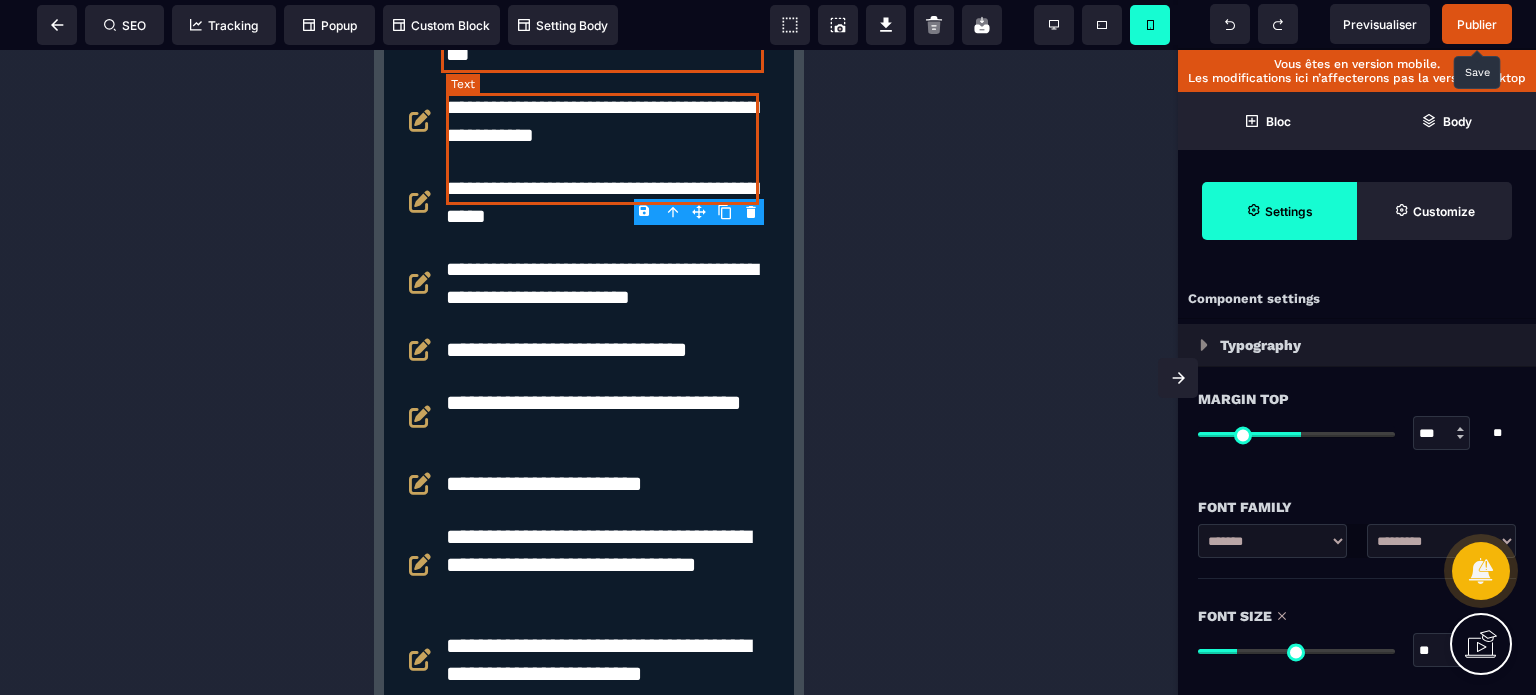 click on "**********" at bounding box center [602, -97] 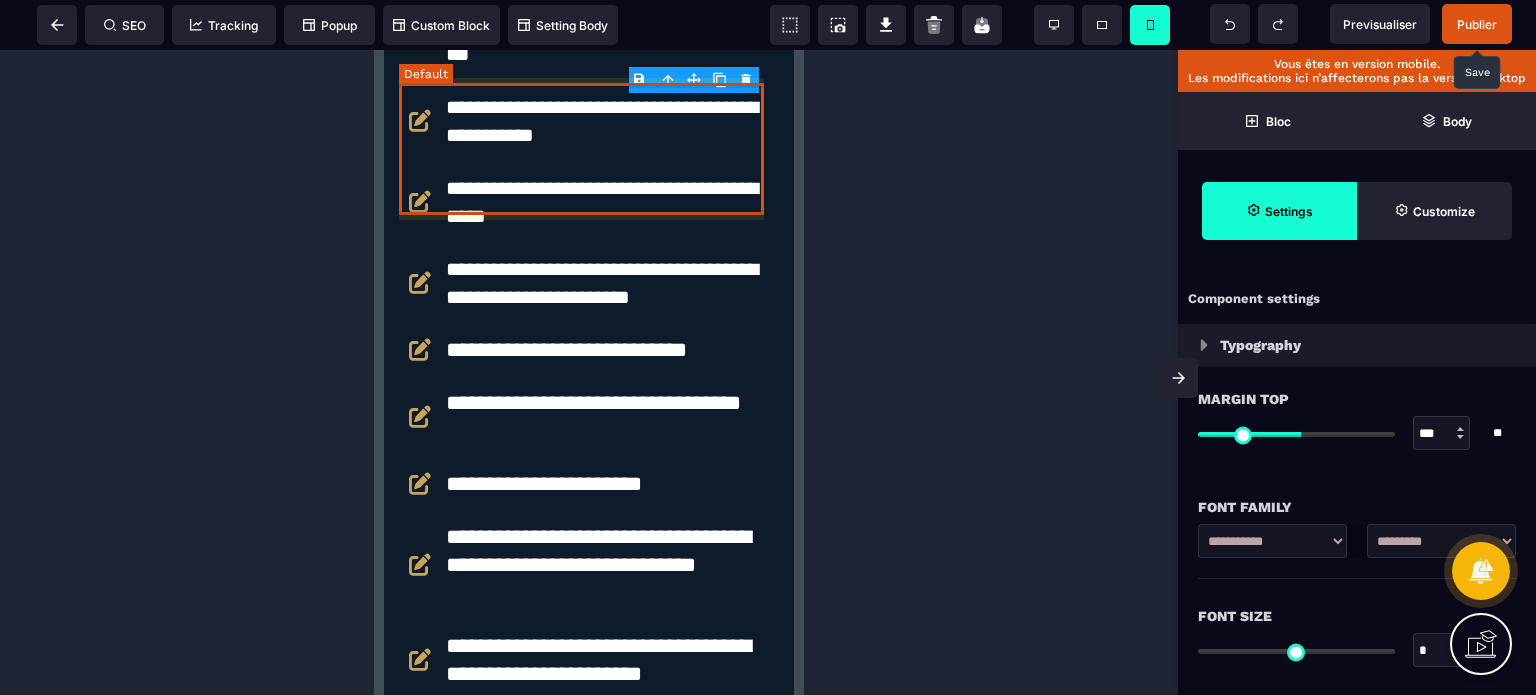 click on "**********" at bounding box center [589, -97] 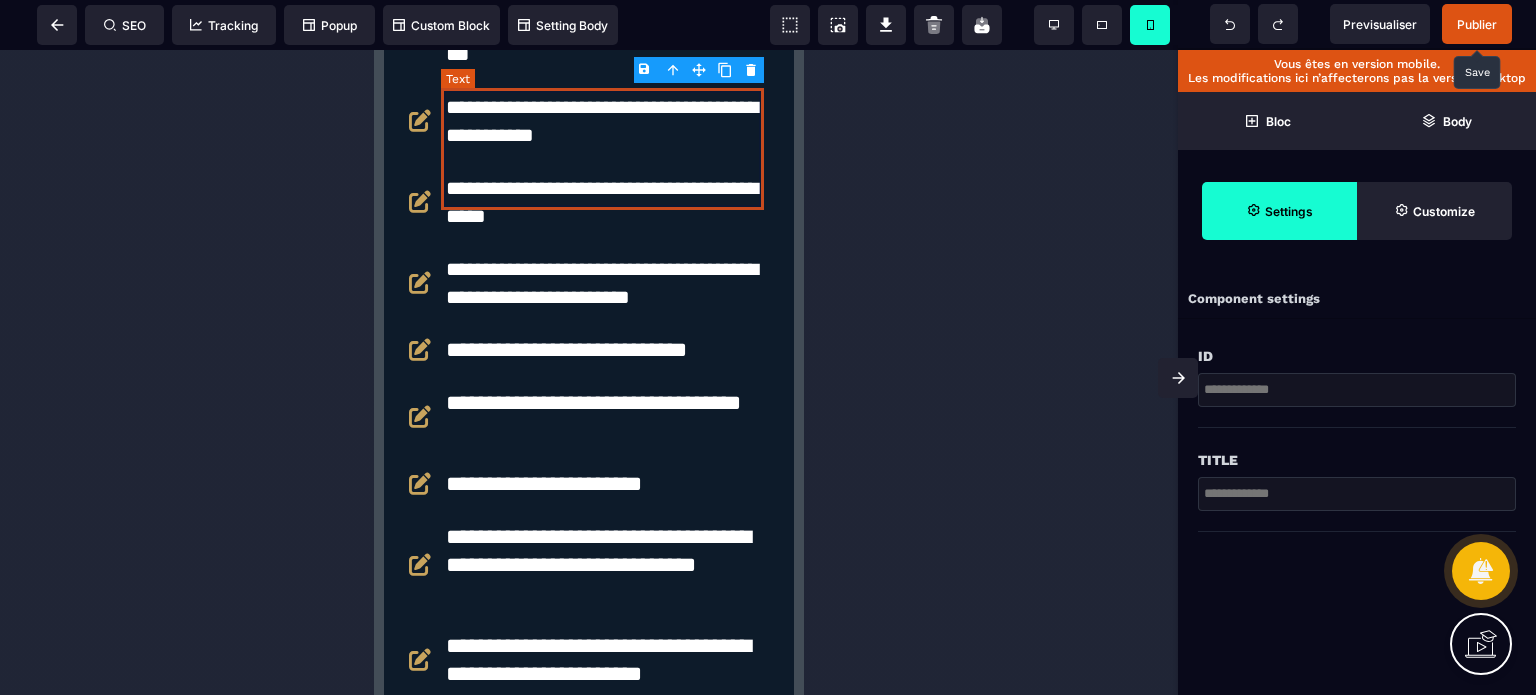 click on "**********" at bounding box center [602, -97] 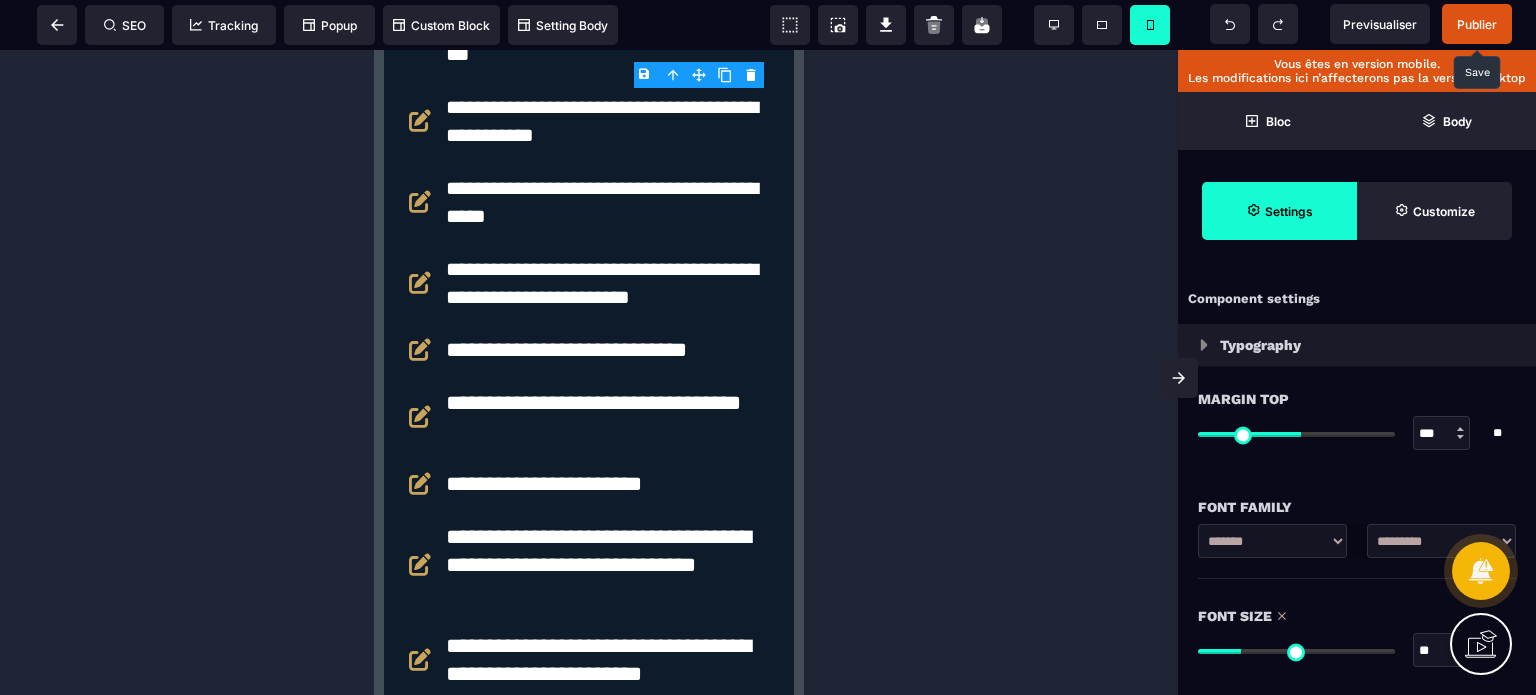 click on "**" at bounding box center [1442, 651] 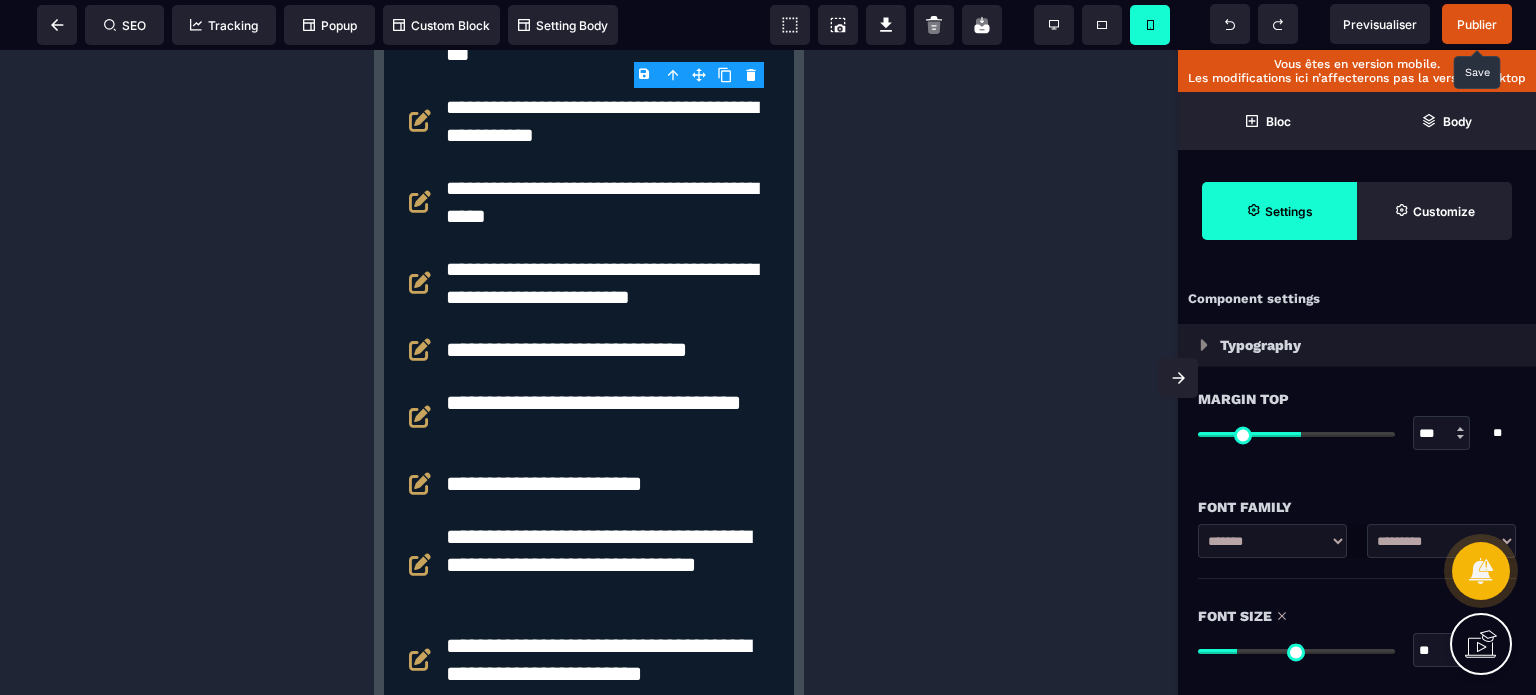click on "Font Size
**
*
**
All" at bounding box center [1357, 635] 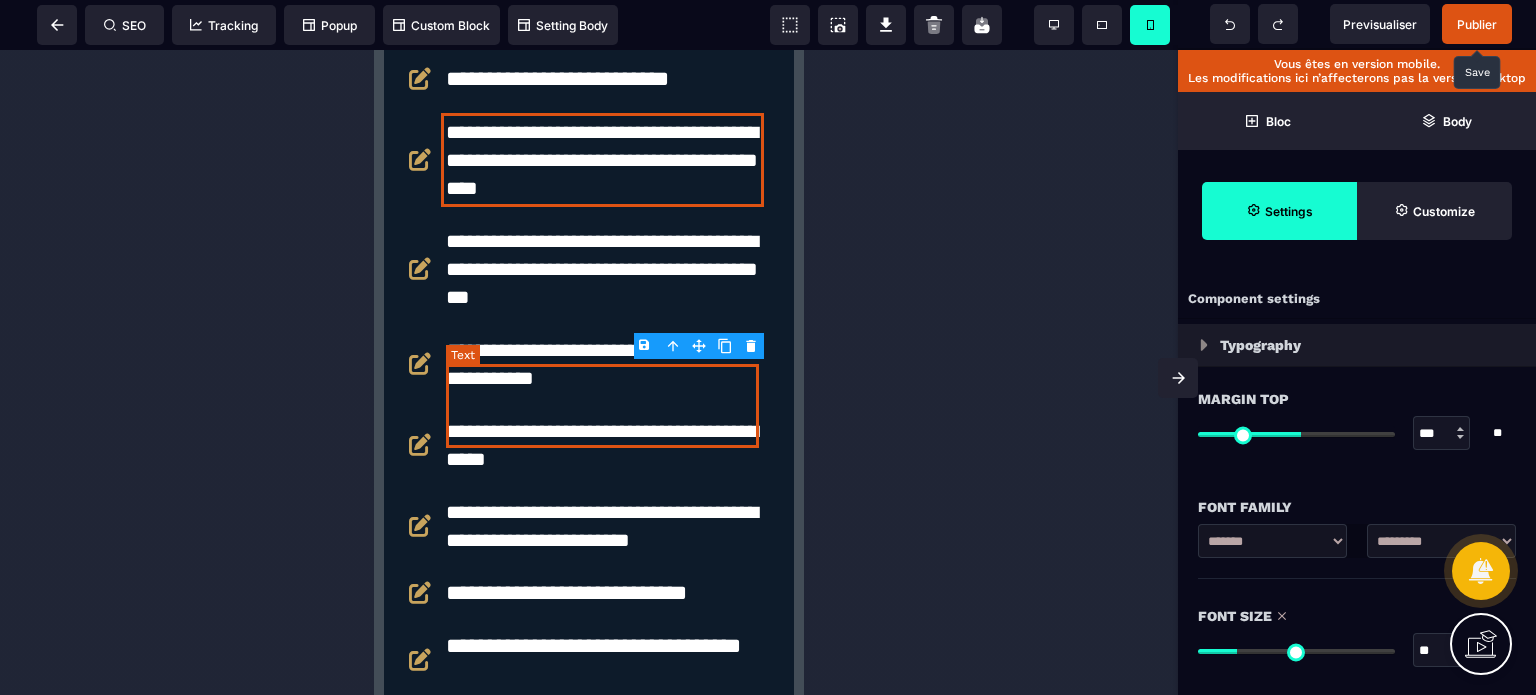 scroll, scrollTop: 7812, scrollLeft: 0, axis: vertical 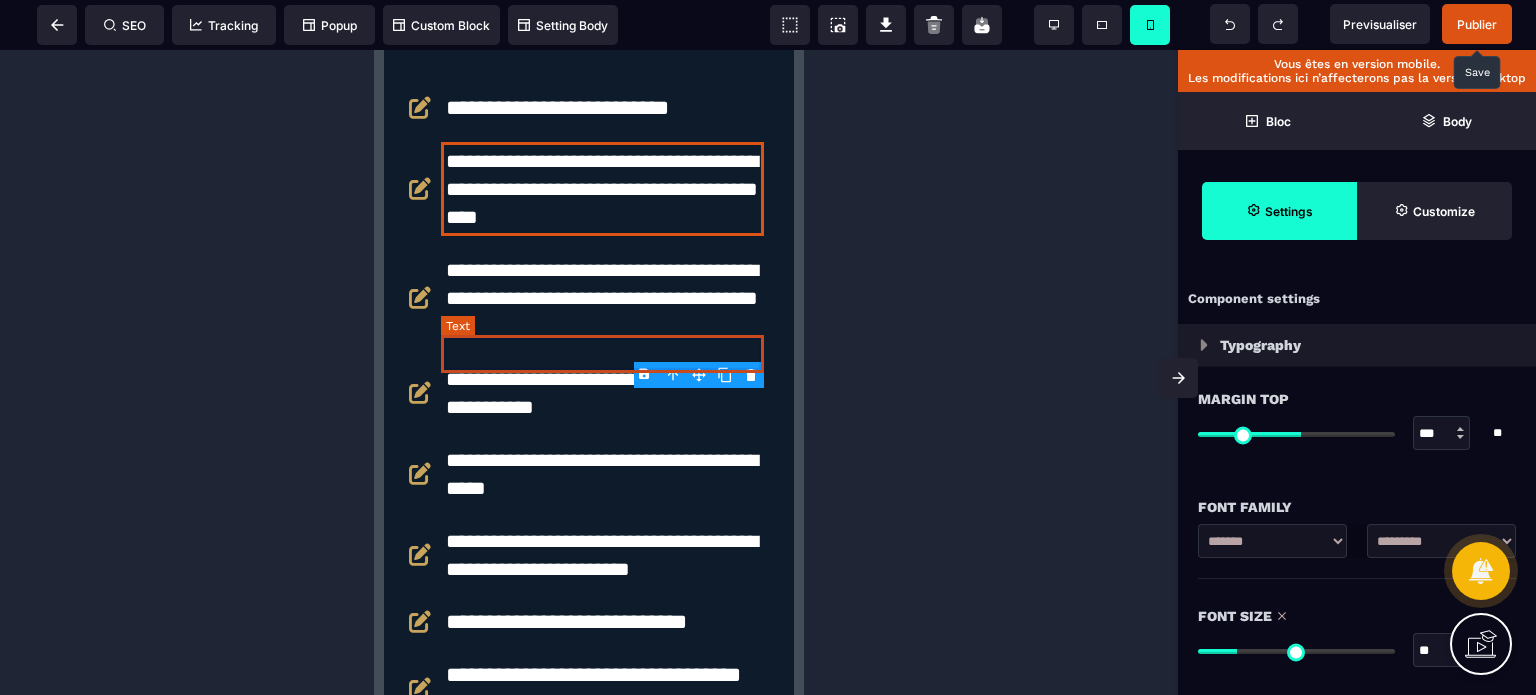 click on "**********" at bounding box center (602, 108) 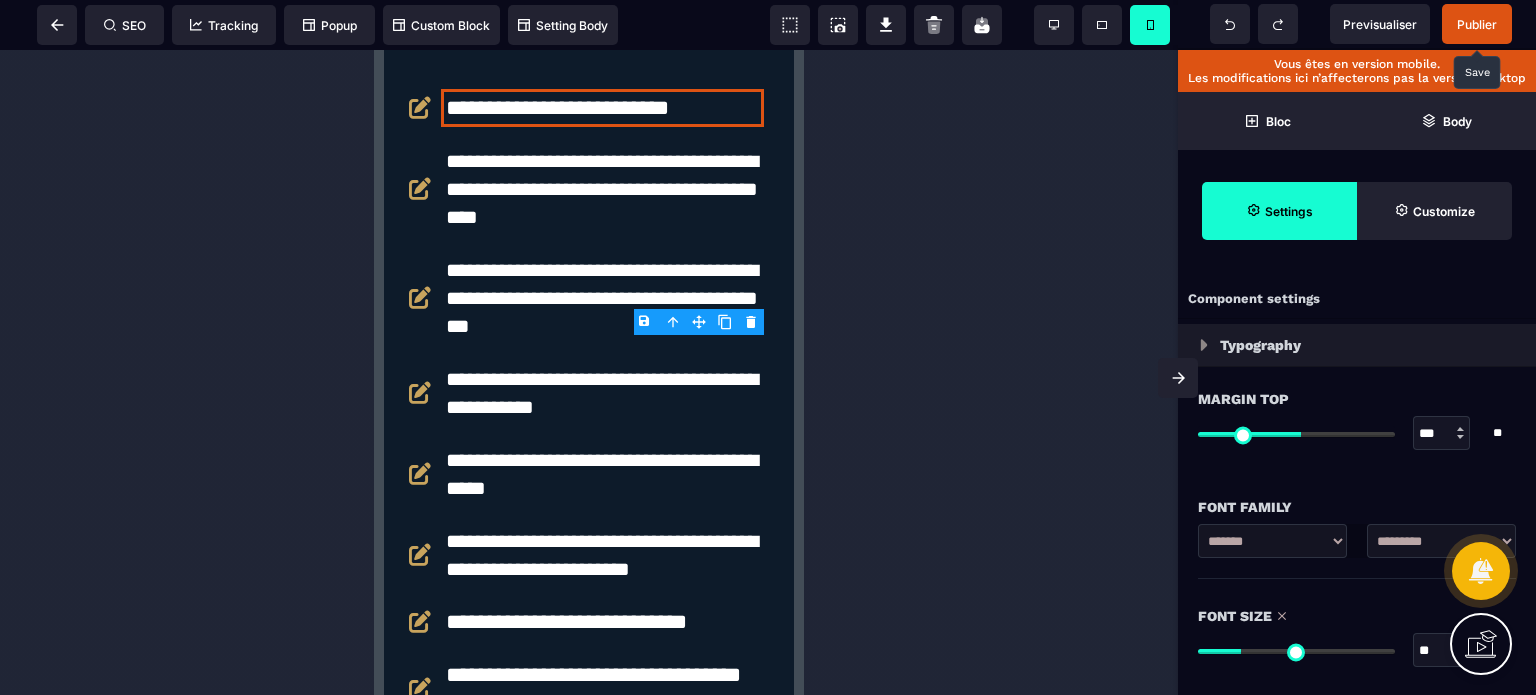 drag, startPoint x: 1423, startPoint y: 646, endPoint x: 1436, endPoint y: 647, distance: 13.038404 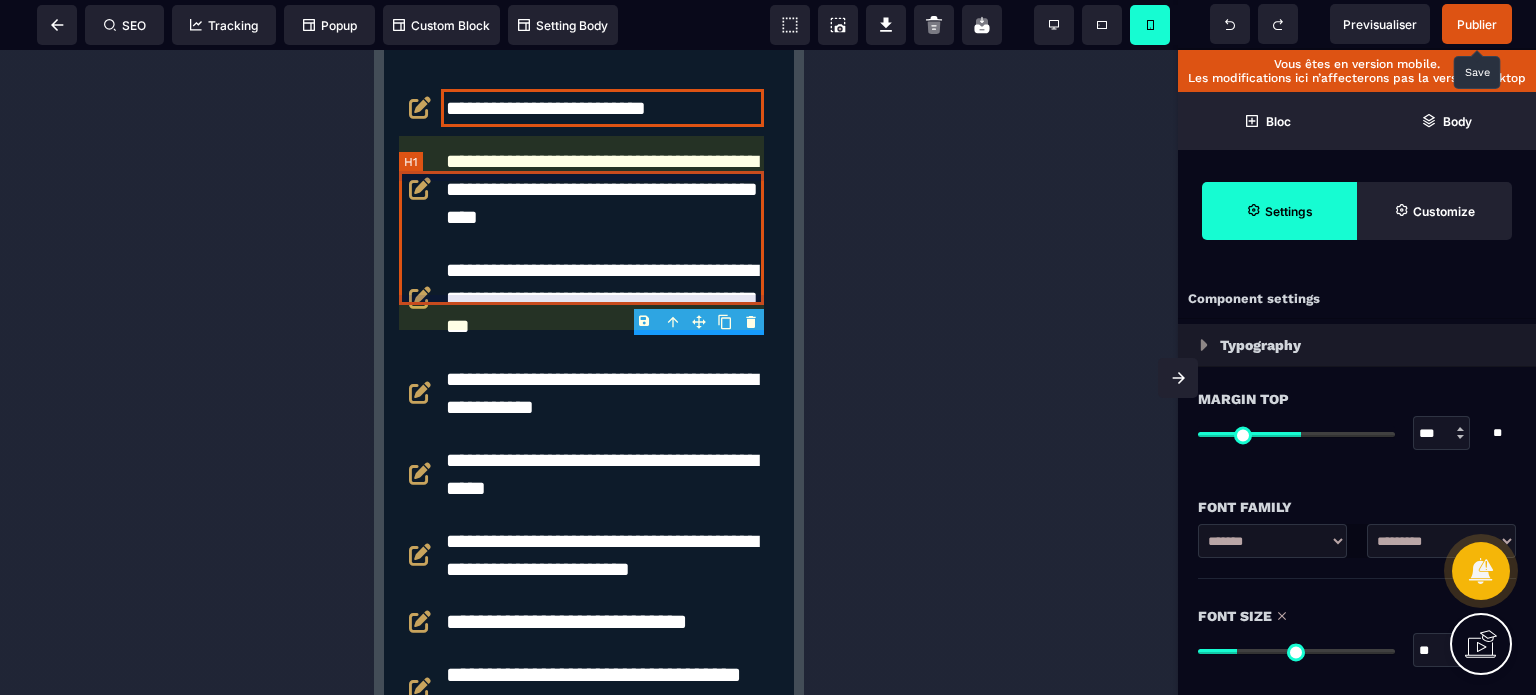 click on "**********" at bounding box center [588, -8] 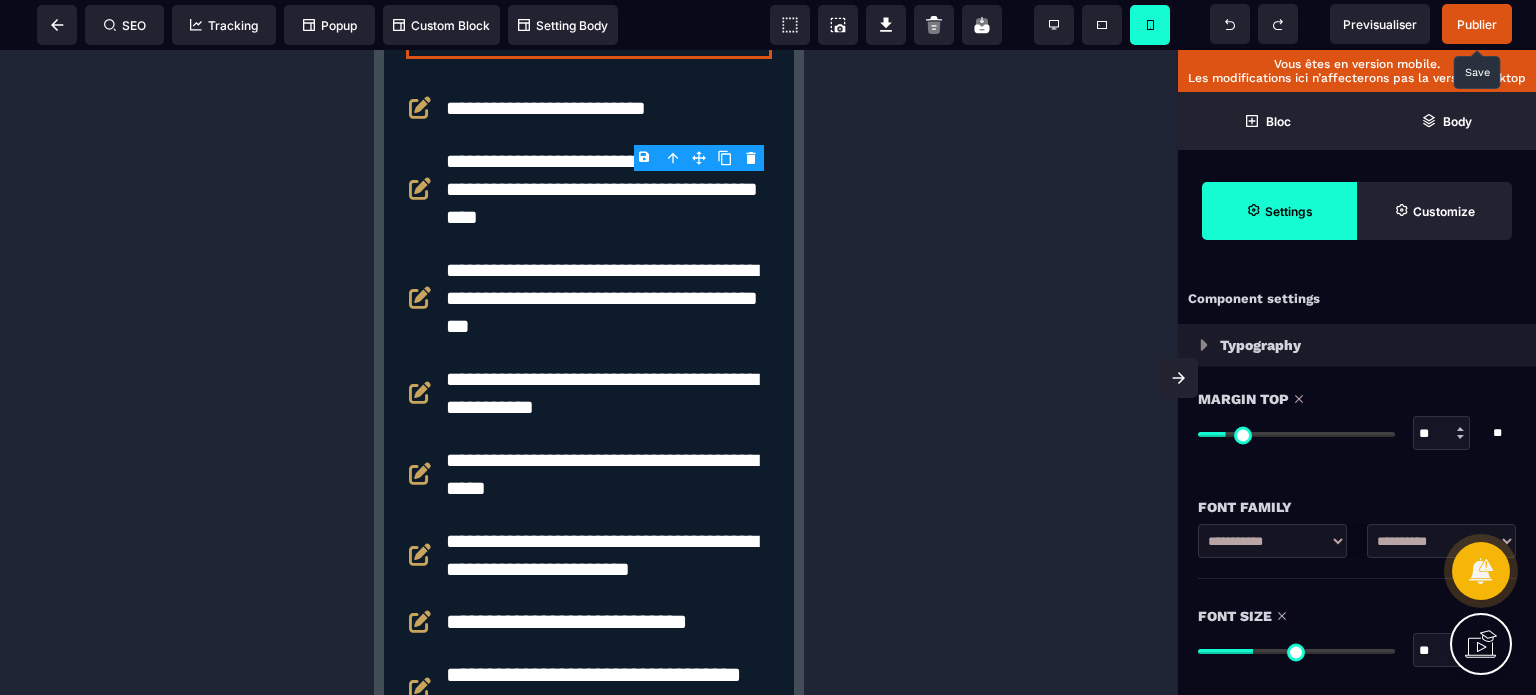 click on "**" at bounding box center [1442, 651] 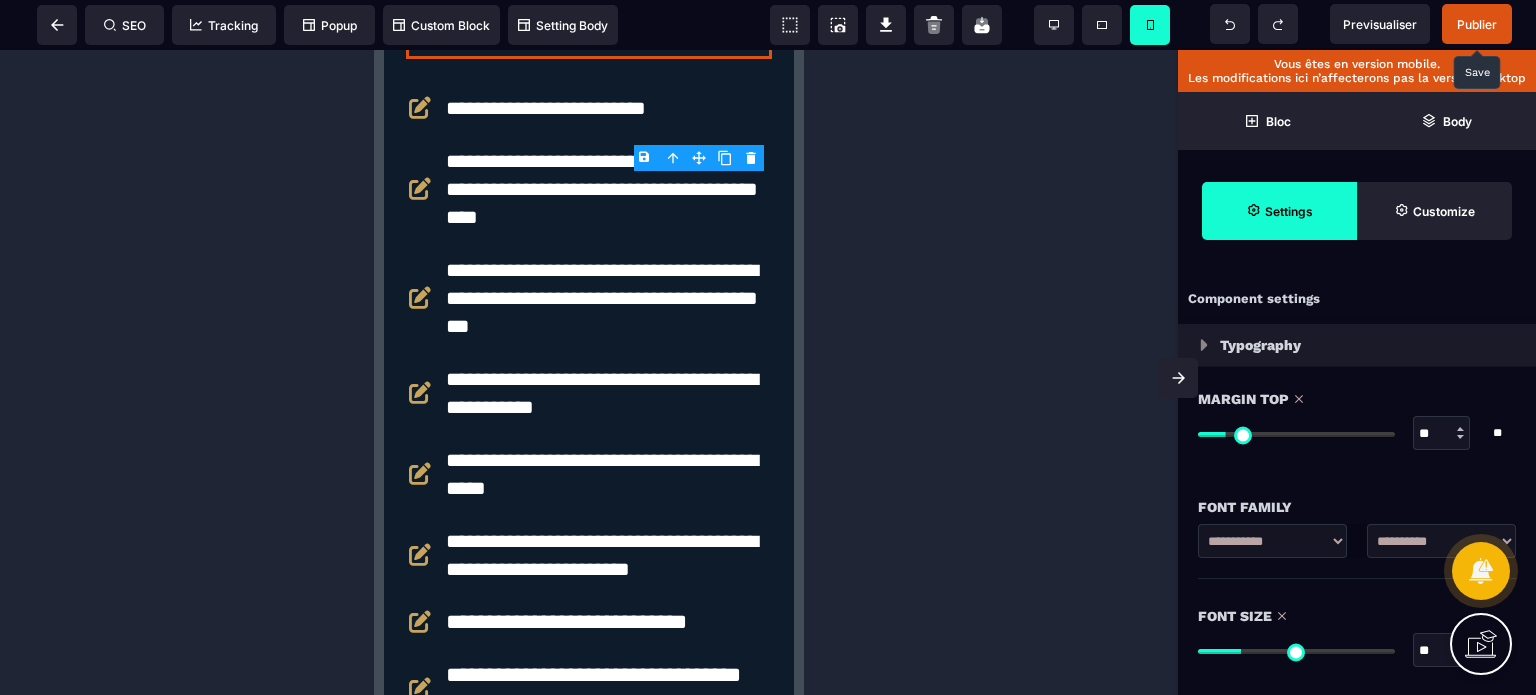 click on "**********" at bounding box center [1357, 527] 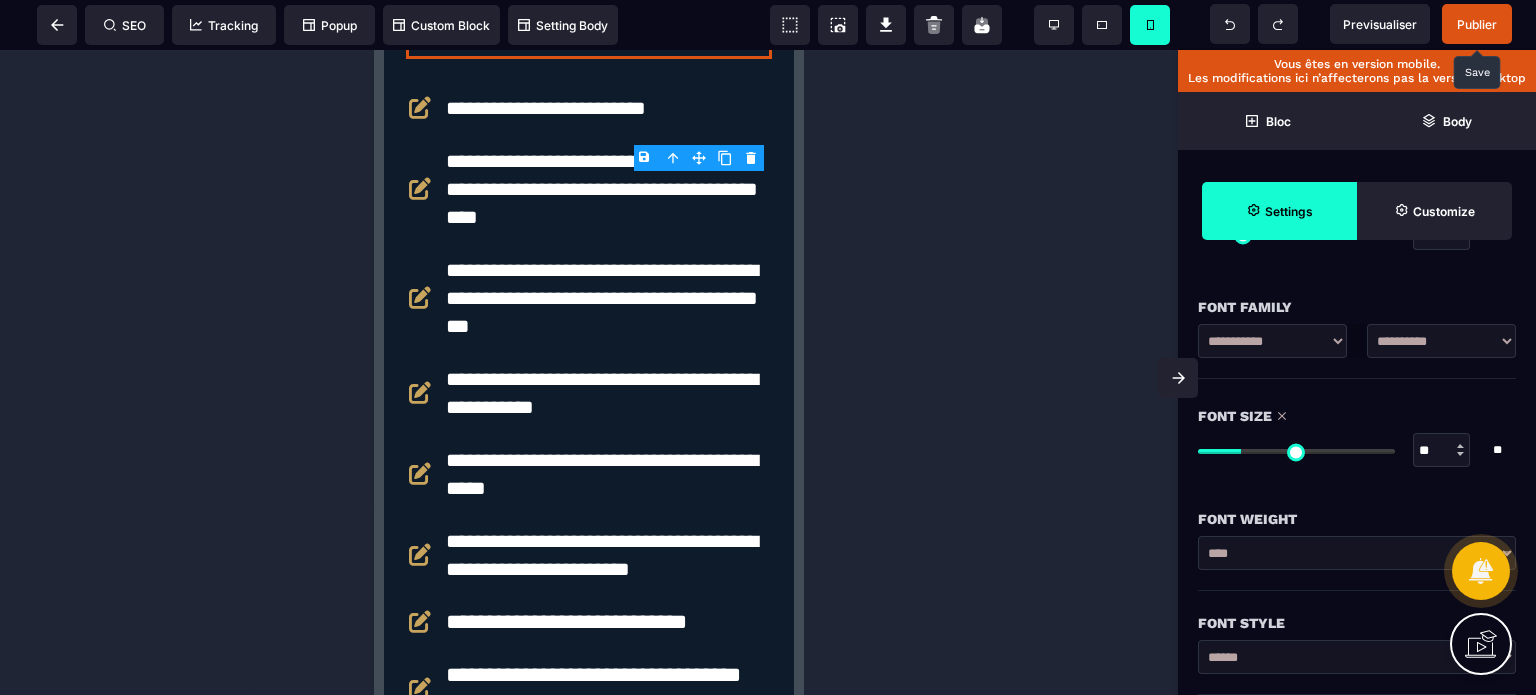 scroll, scrollTop: 500, scrollLeft: 0, axis: vertical 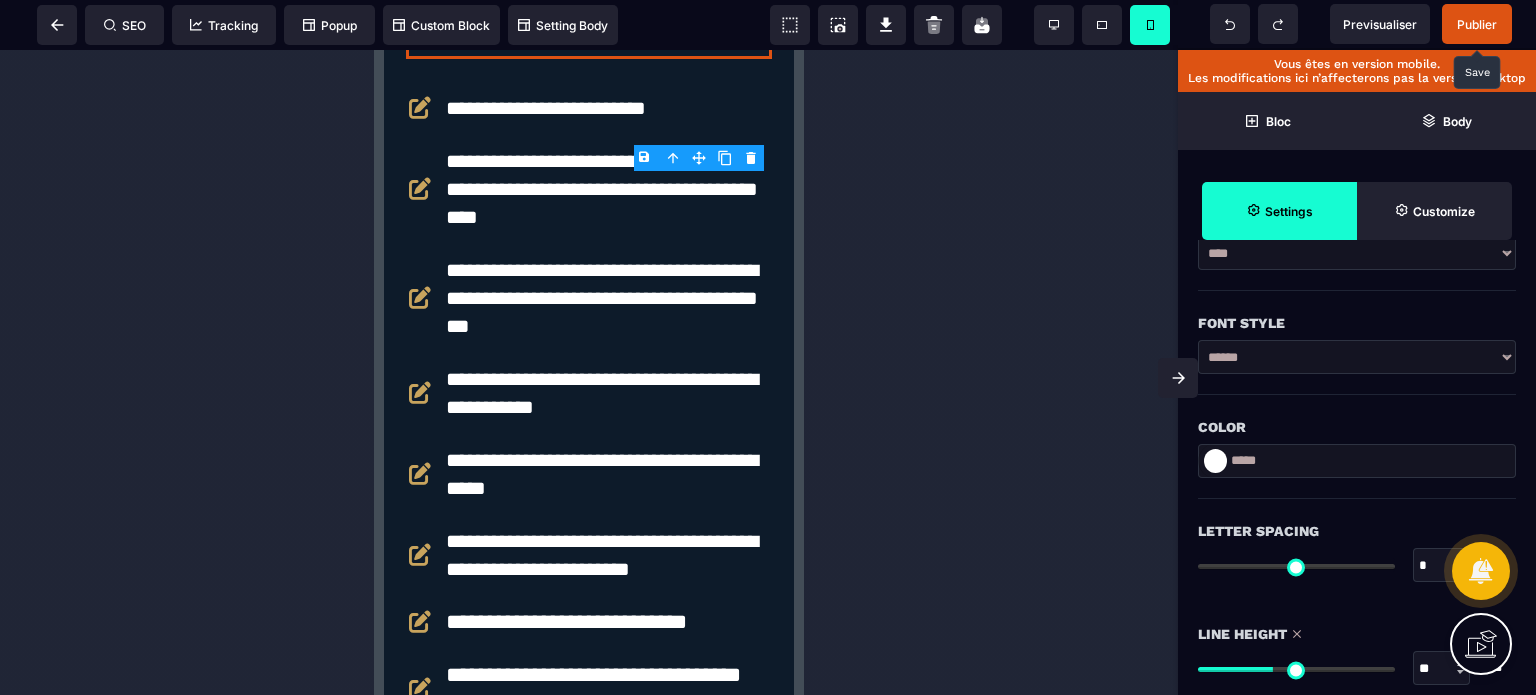 drag, startPoint x: 1426, startPoint y: 661, endPoint x: 1438, endPoint y: 661, distance: 12 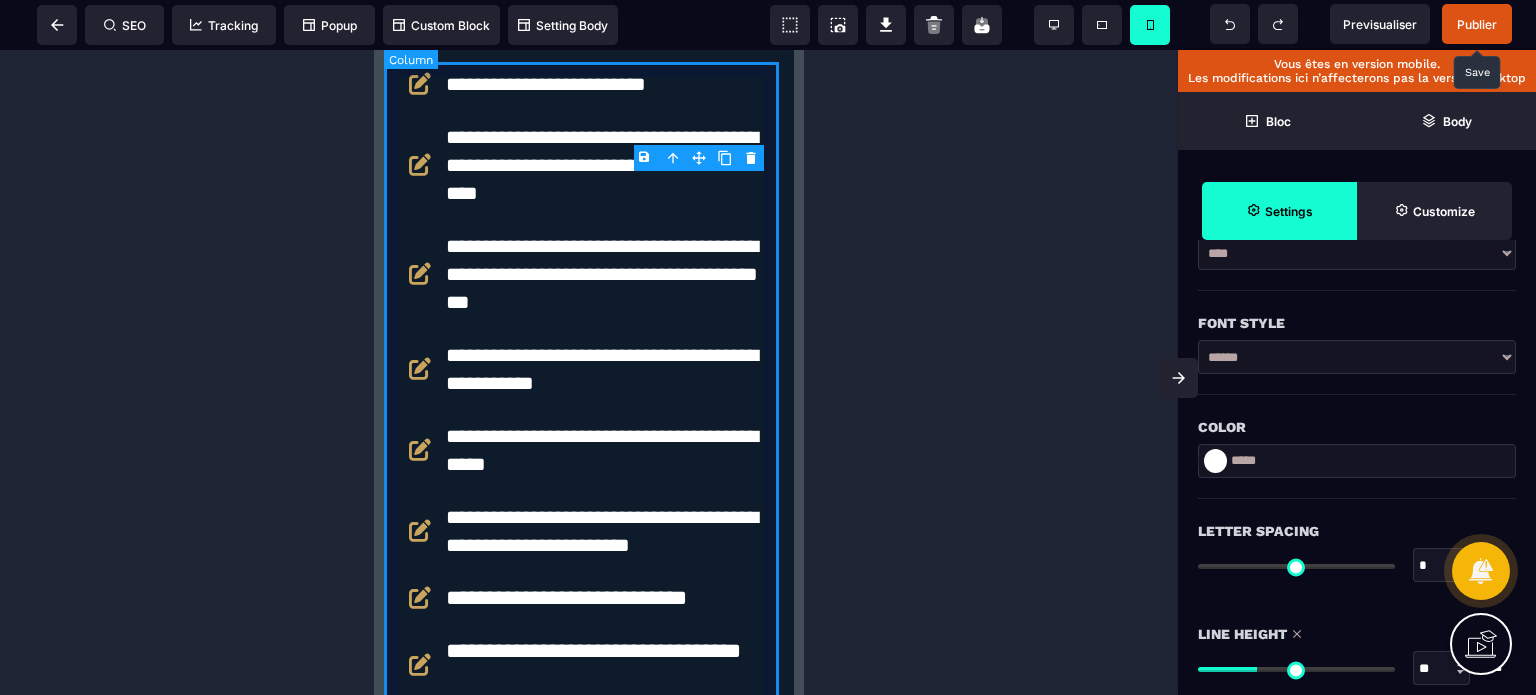 click on "**********" at bounding box center (589, 508) 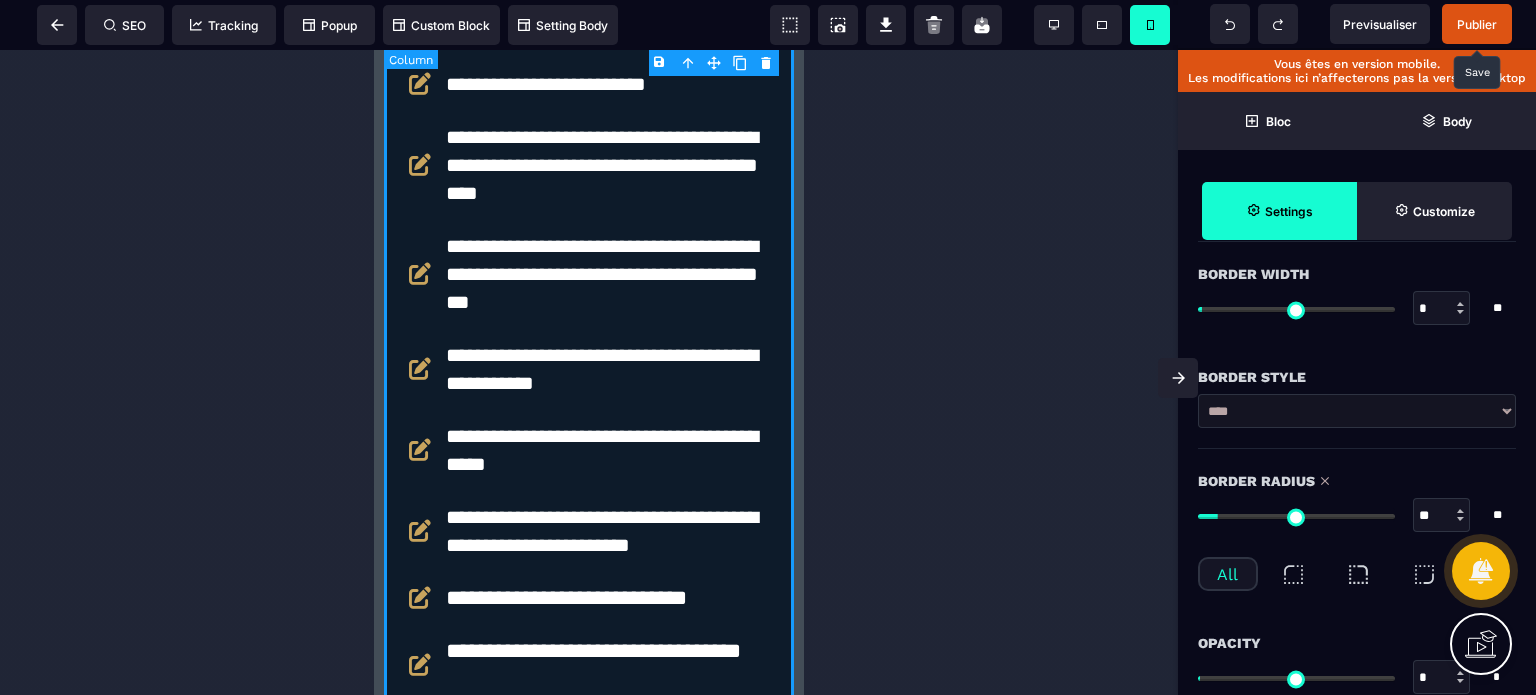 scroll, scrollTop: 0, scrollLeft: 0, axis: both 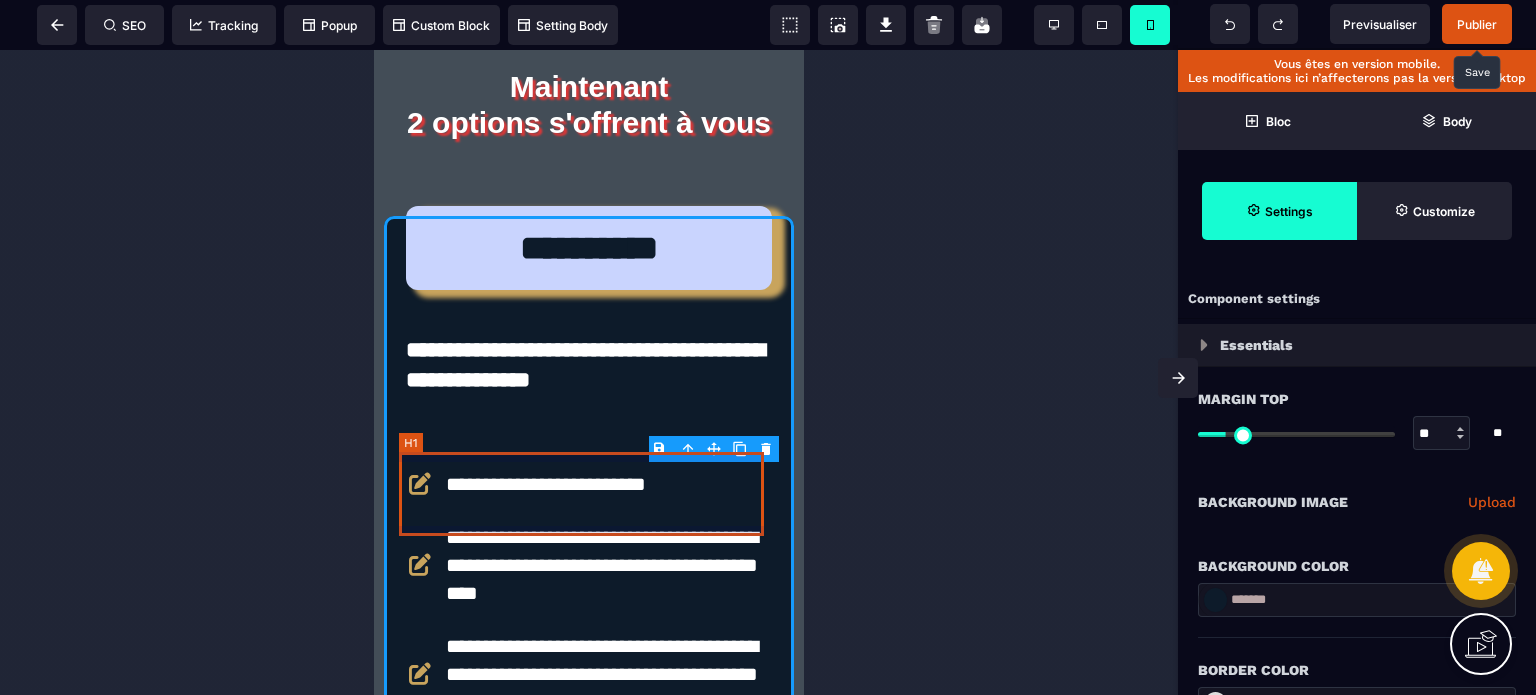 click on "**********" at bounding box center [588, 248] 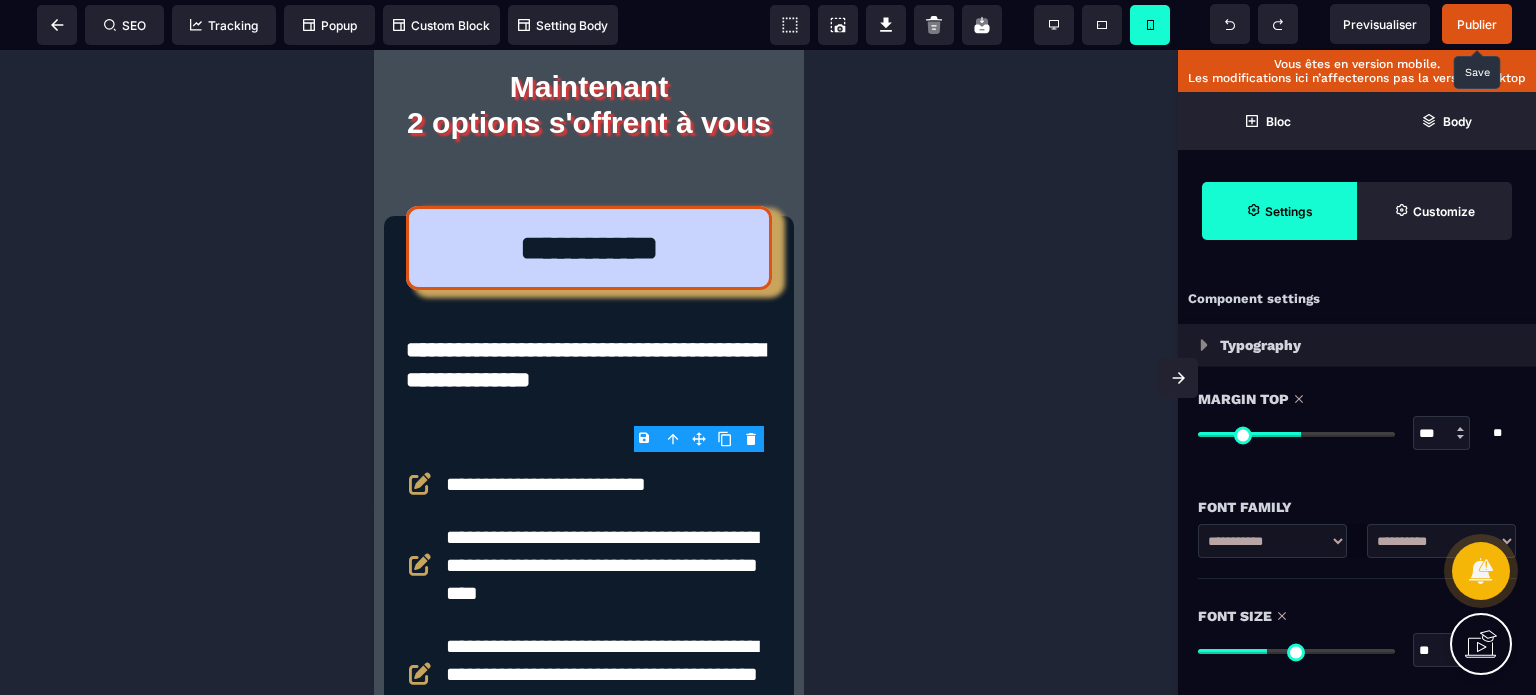 click on "**" at bounding box center [1442, 651] 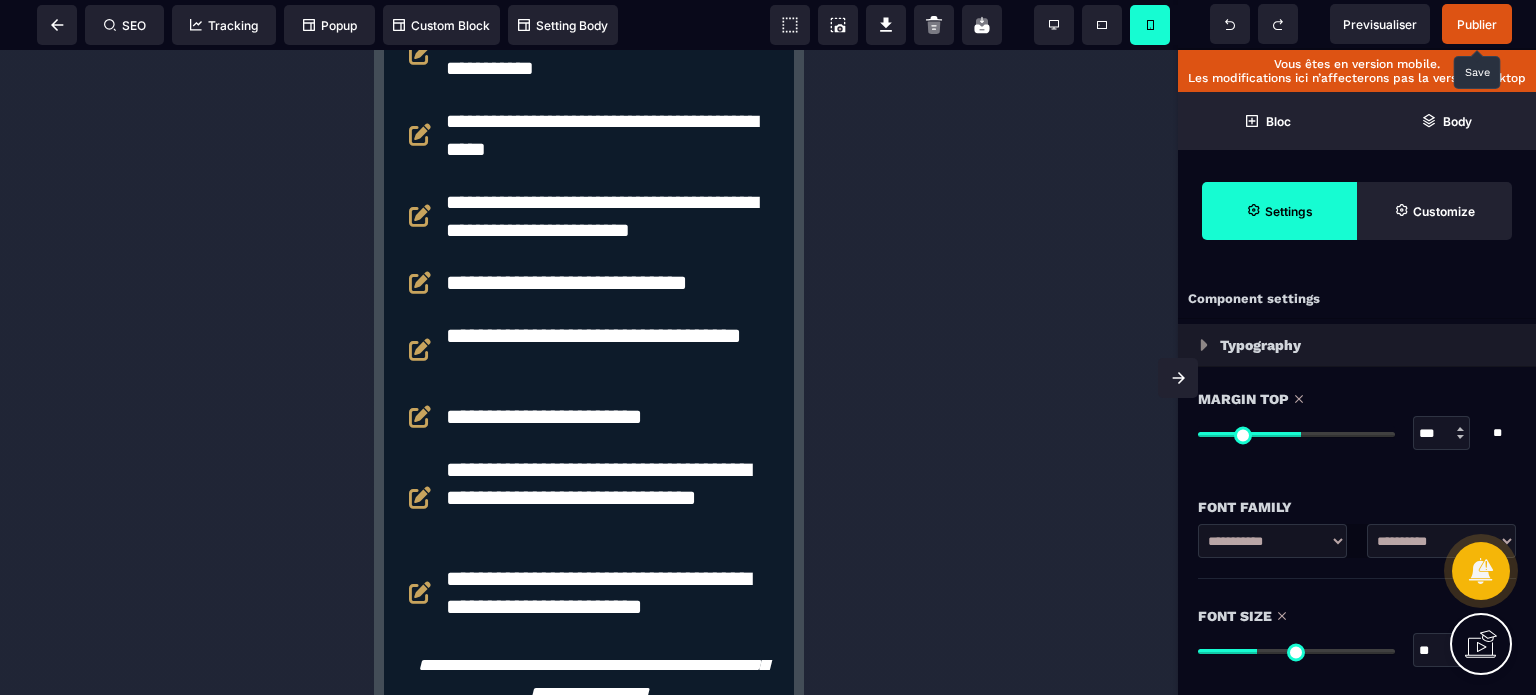 scroll, scrollTop: 8247, scrollLeft: 0, axis: vertical 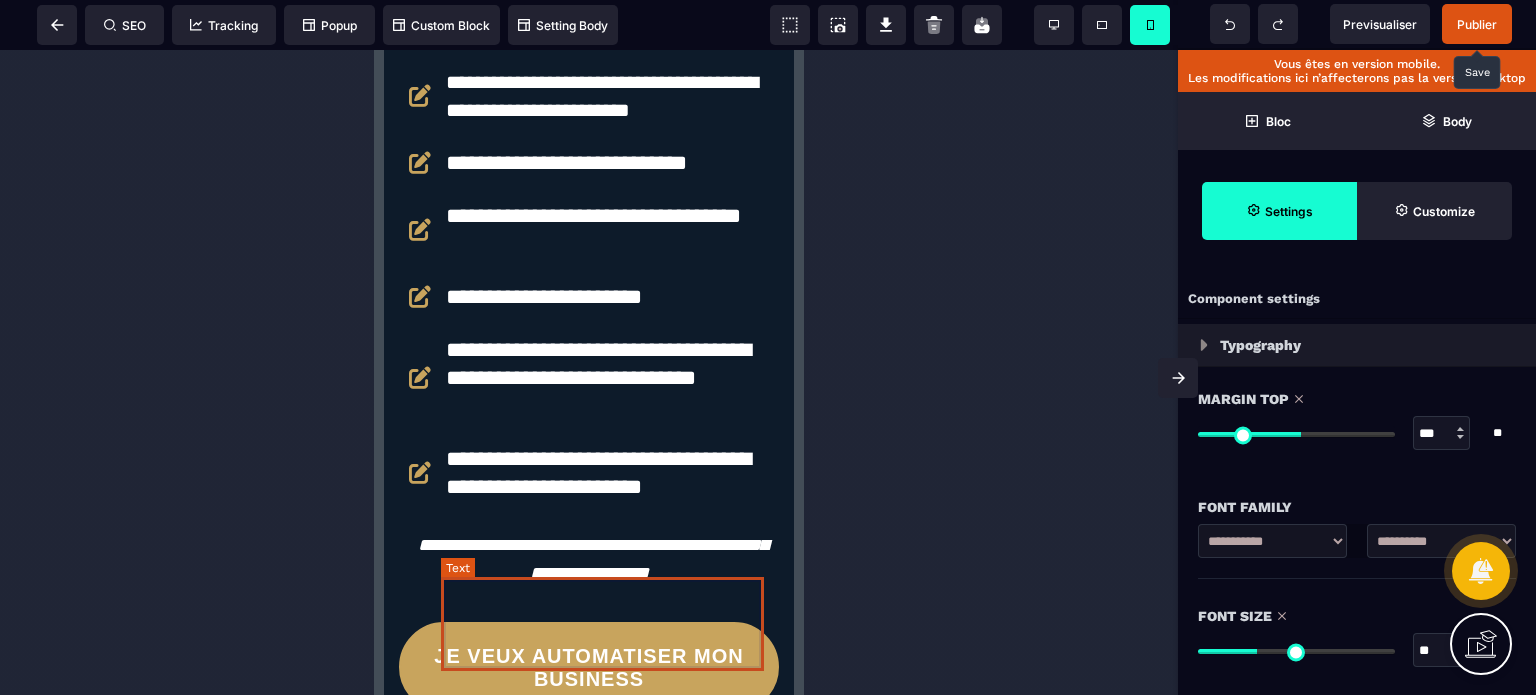 click on "**********" at bounding box center (602, 378) 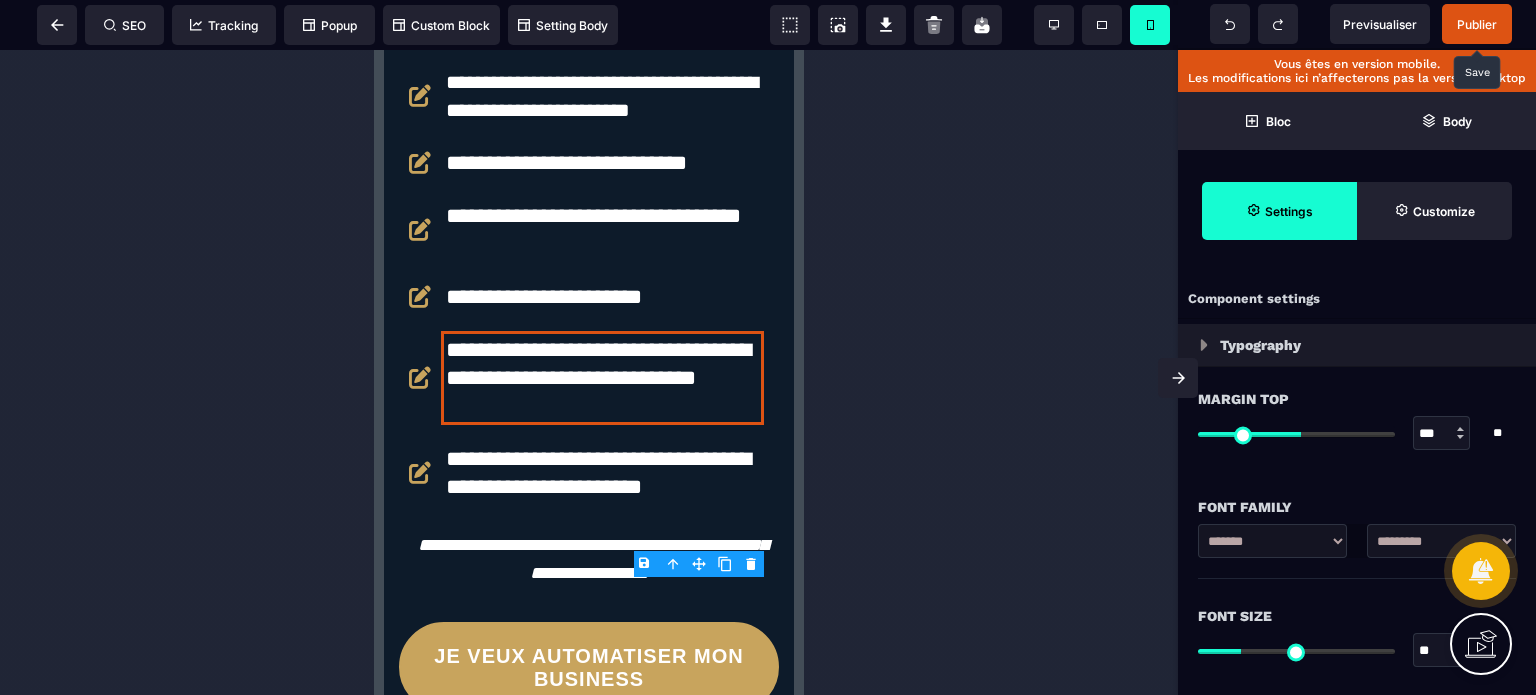 drag, startPoint x: 1424, startPoint y: 648, endPoint x: 1435, endPoint y: 651, distance: 11.401754 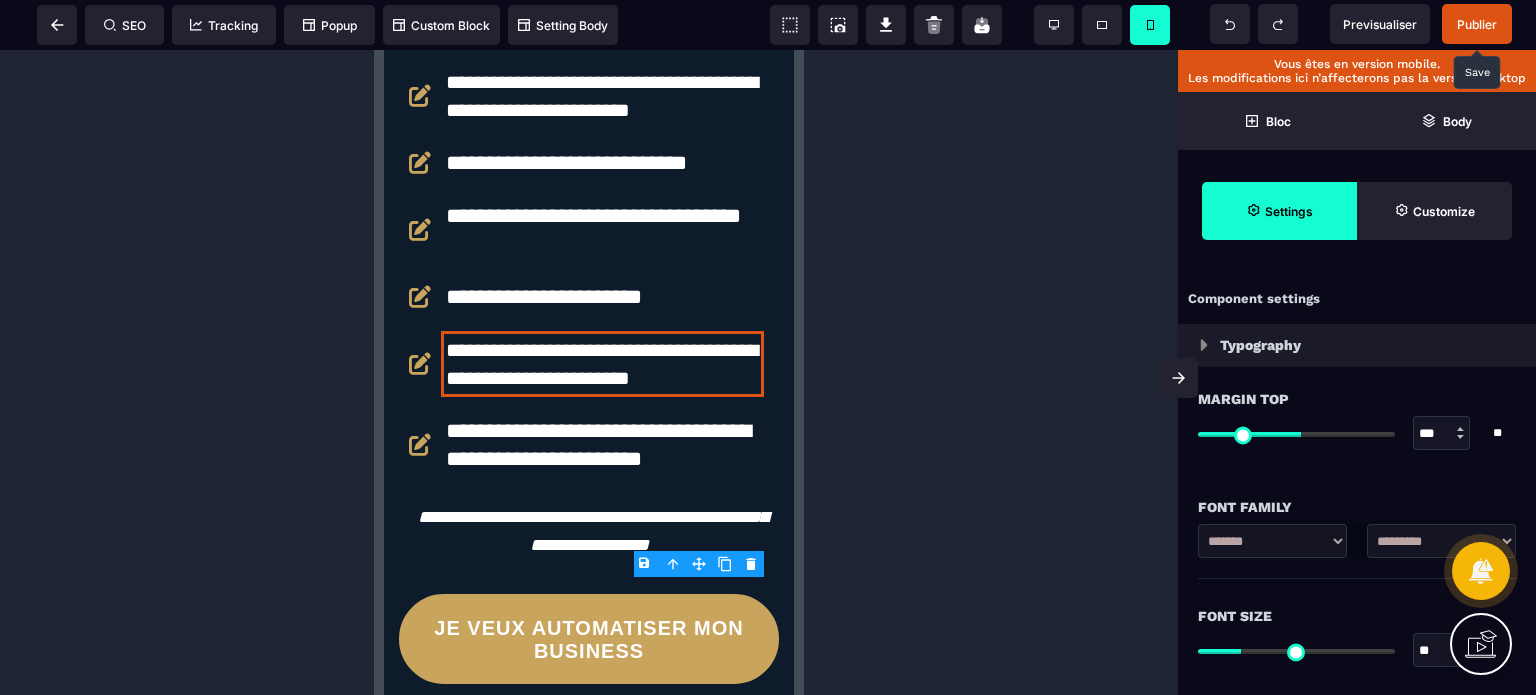 click on "Font Size" at bounding box center [1357, 616] 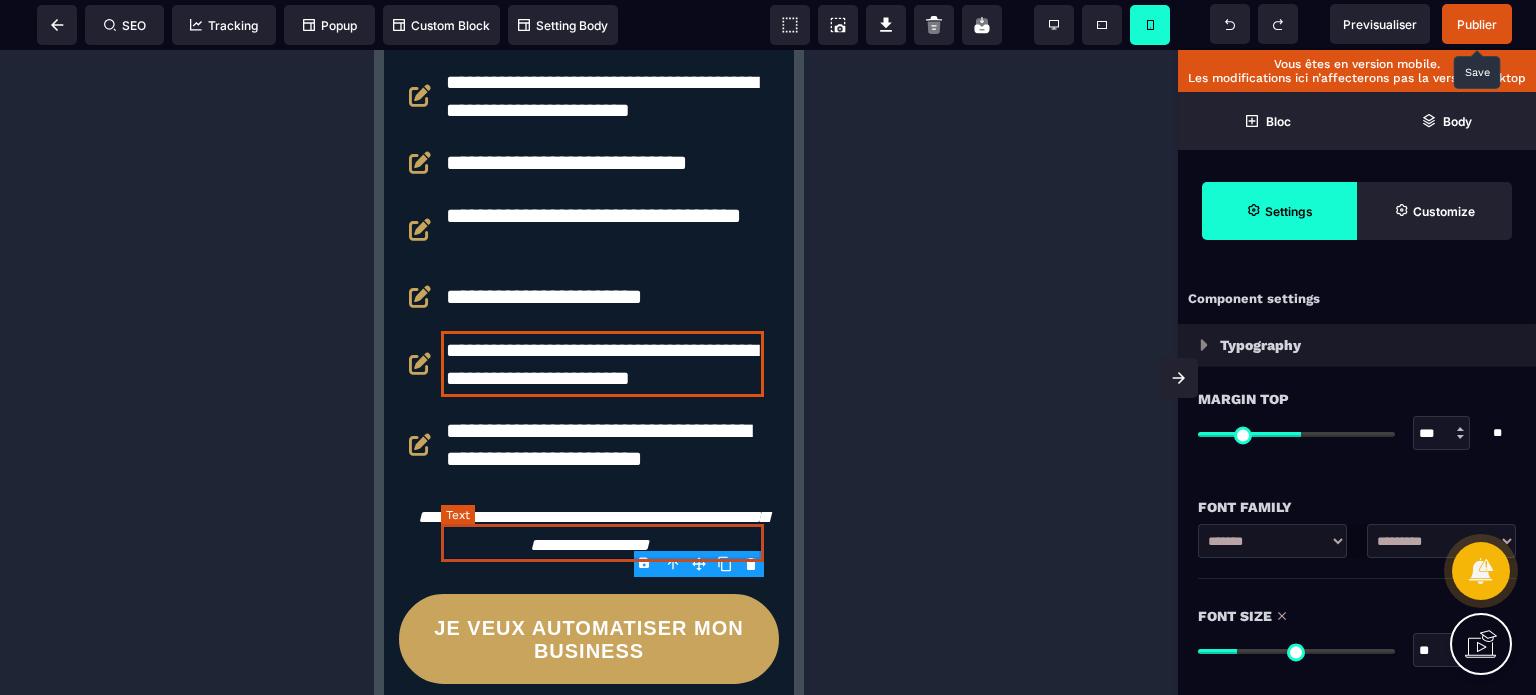 click on "**********" at bounding box center [602, 297] 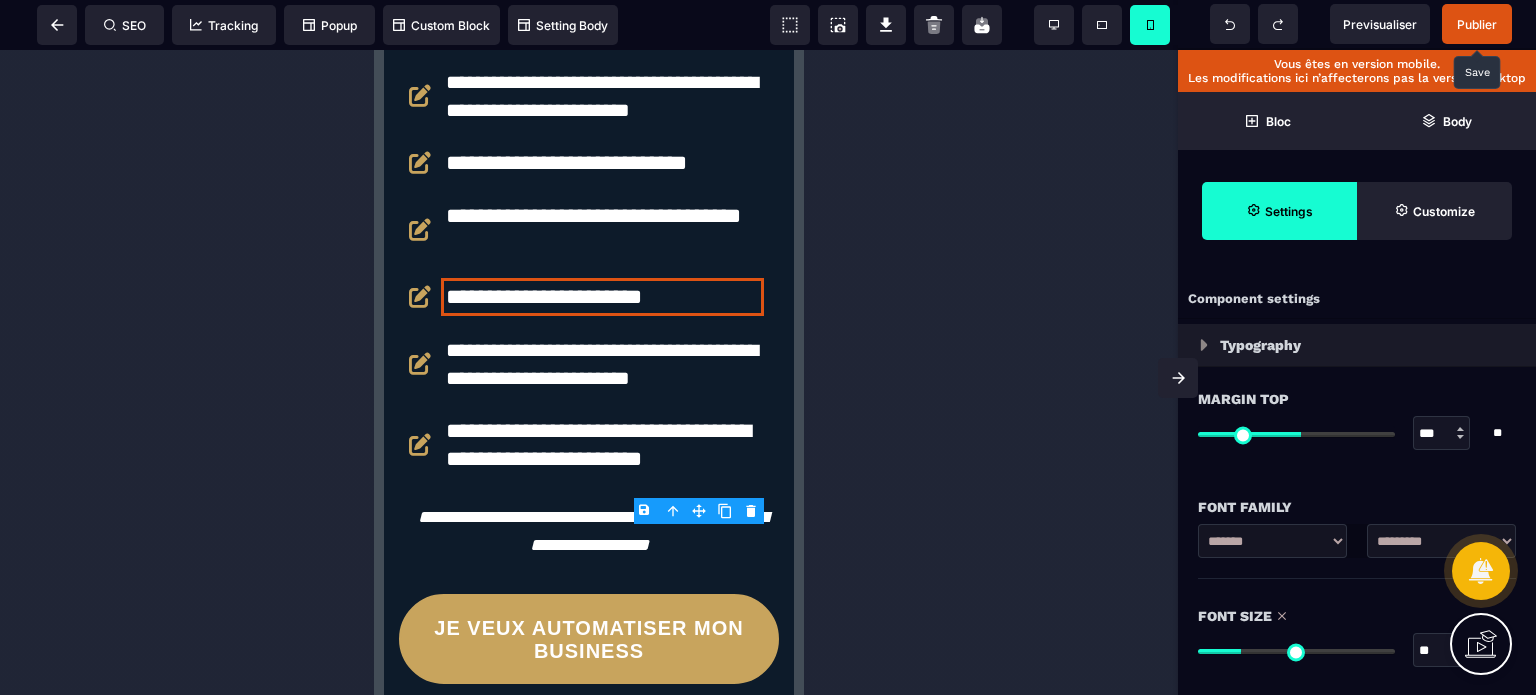 drag, startPoint x: 1428, startPoint y: 651, endPoint x: 1445, endPoint y: 655, distance: 17.464249 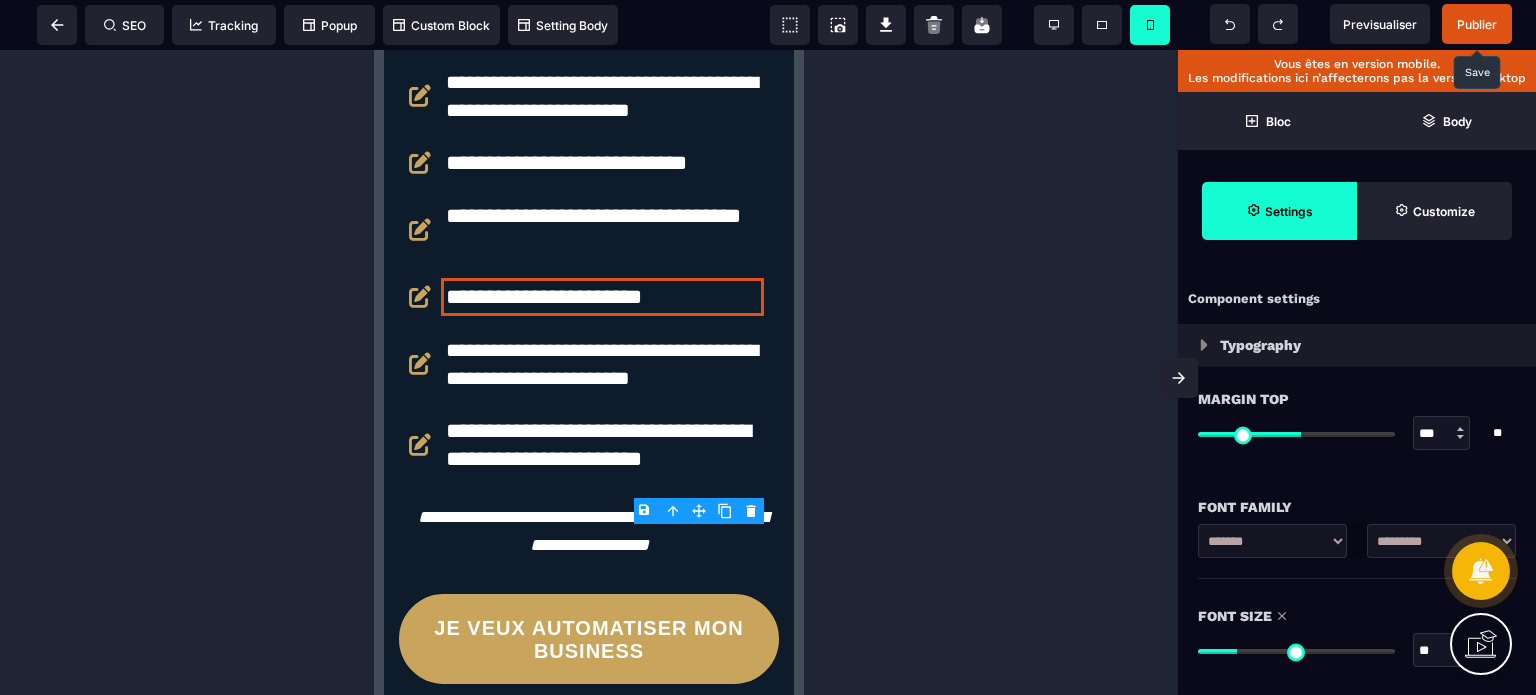 click on "Font Size" at bounding box center (1357, 616) 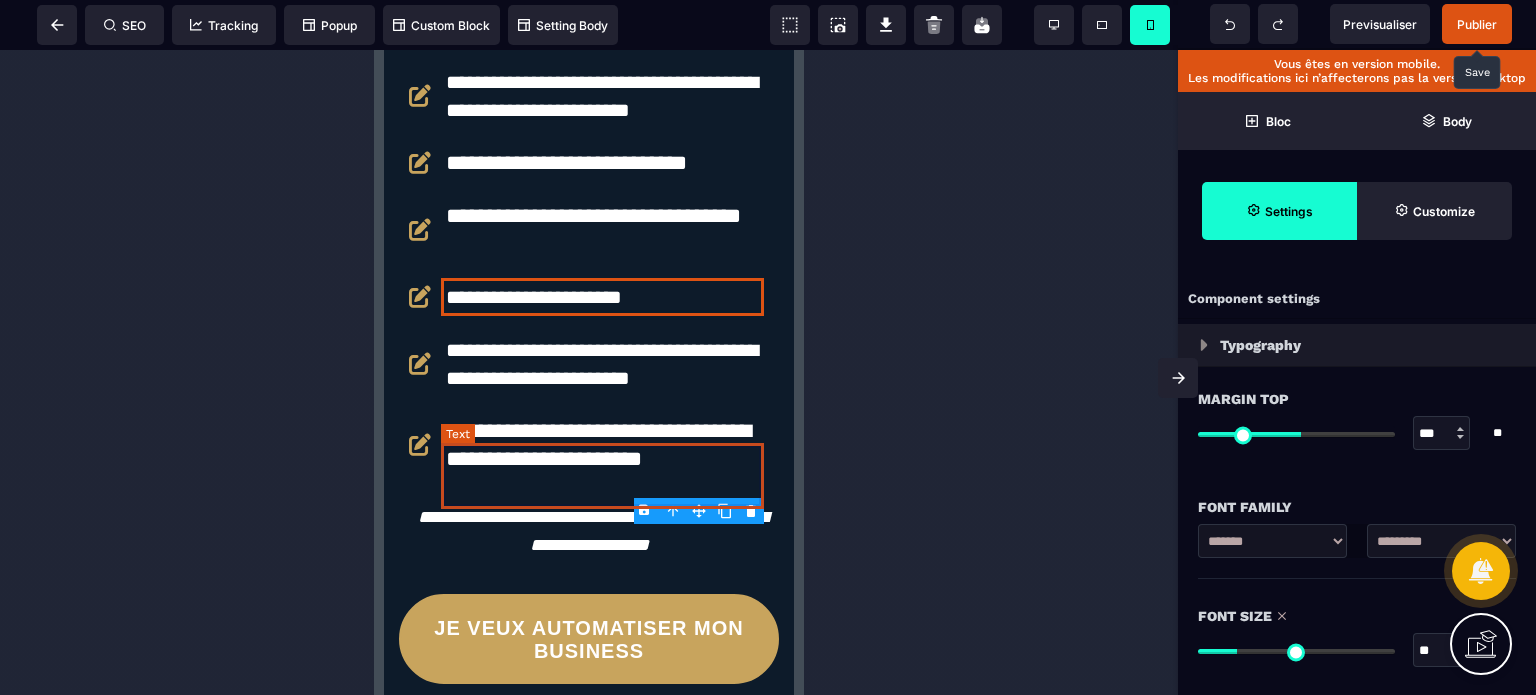 click on "**********" at bounding box center (602, 230) 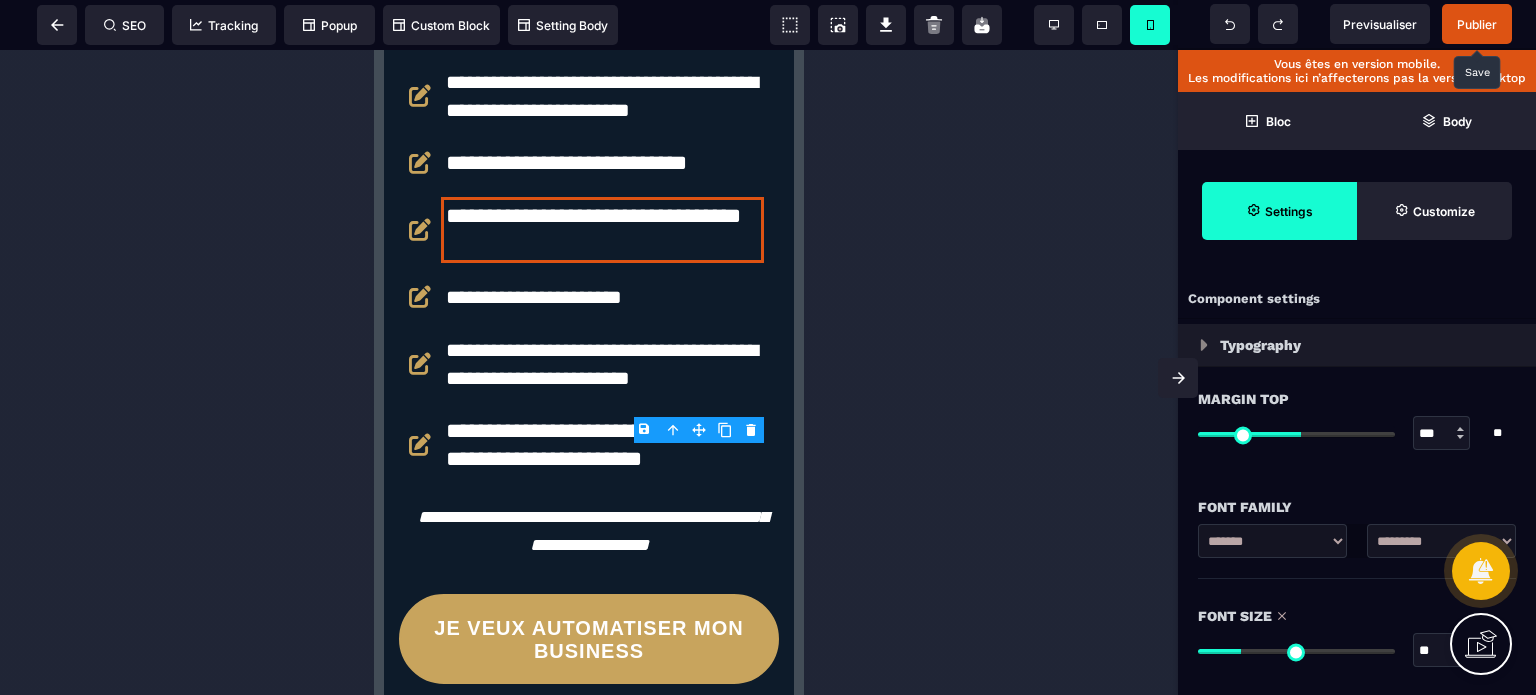 drag, startPoint x: 1436, startPoint y: 652, endPoint x: 1421, endPoint y: 655, distance: 15.297058 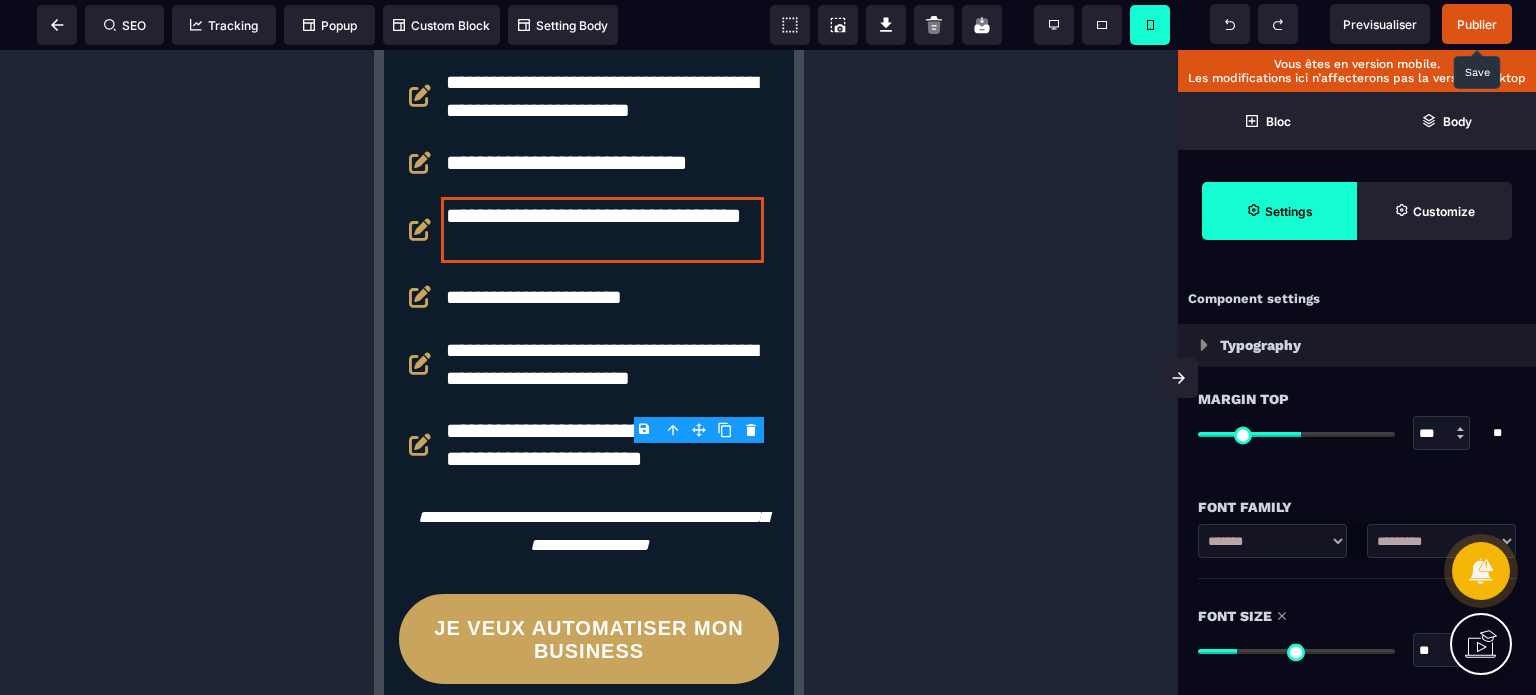 click on "Font Size
**
*
**
All" at bounding box center [1357, 635] 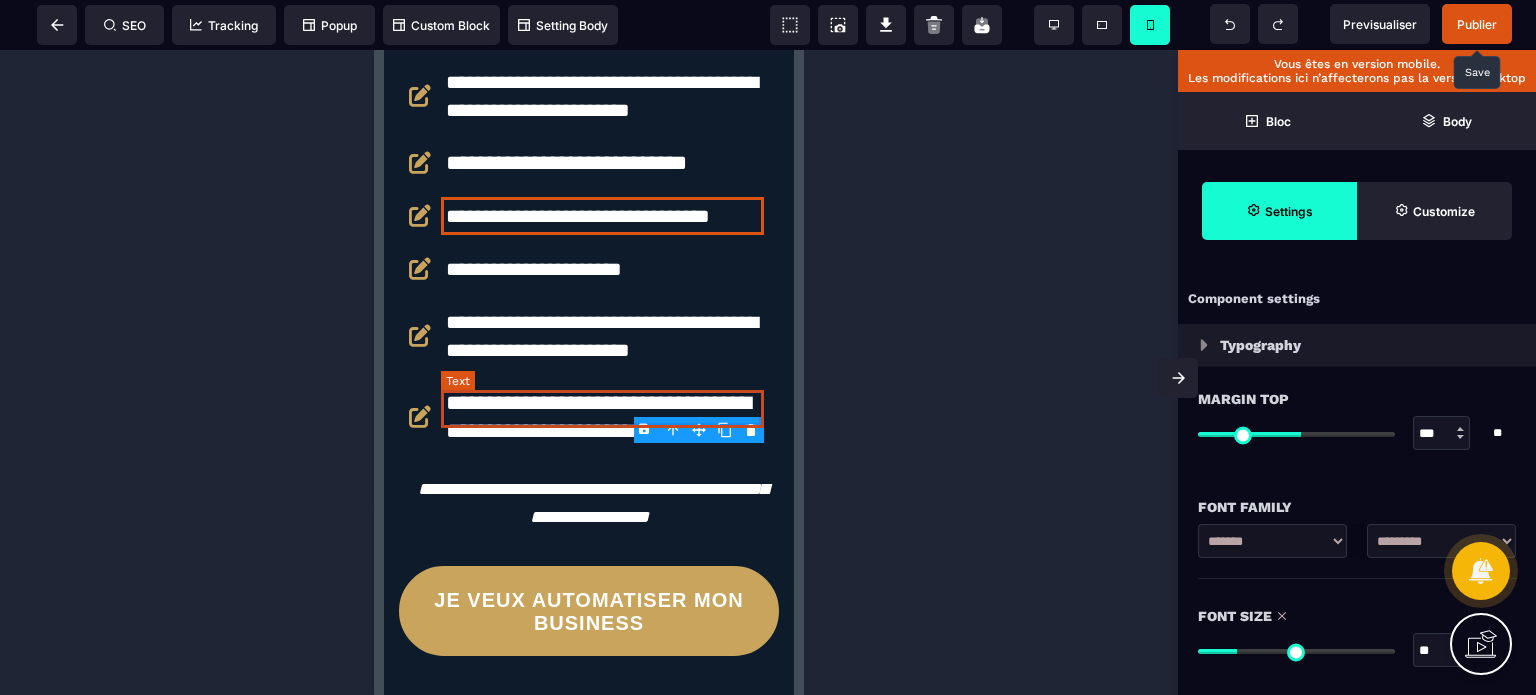 click on "**********" at bounding box center [602, 163] 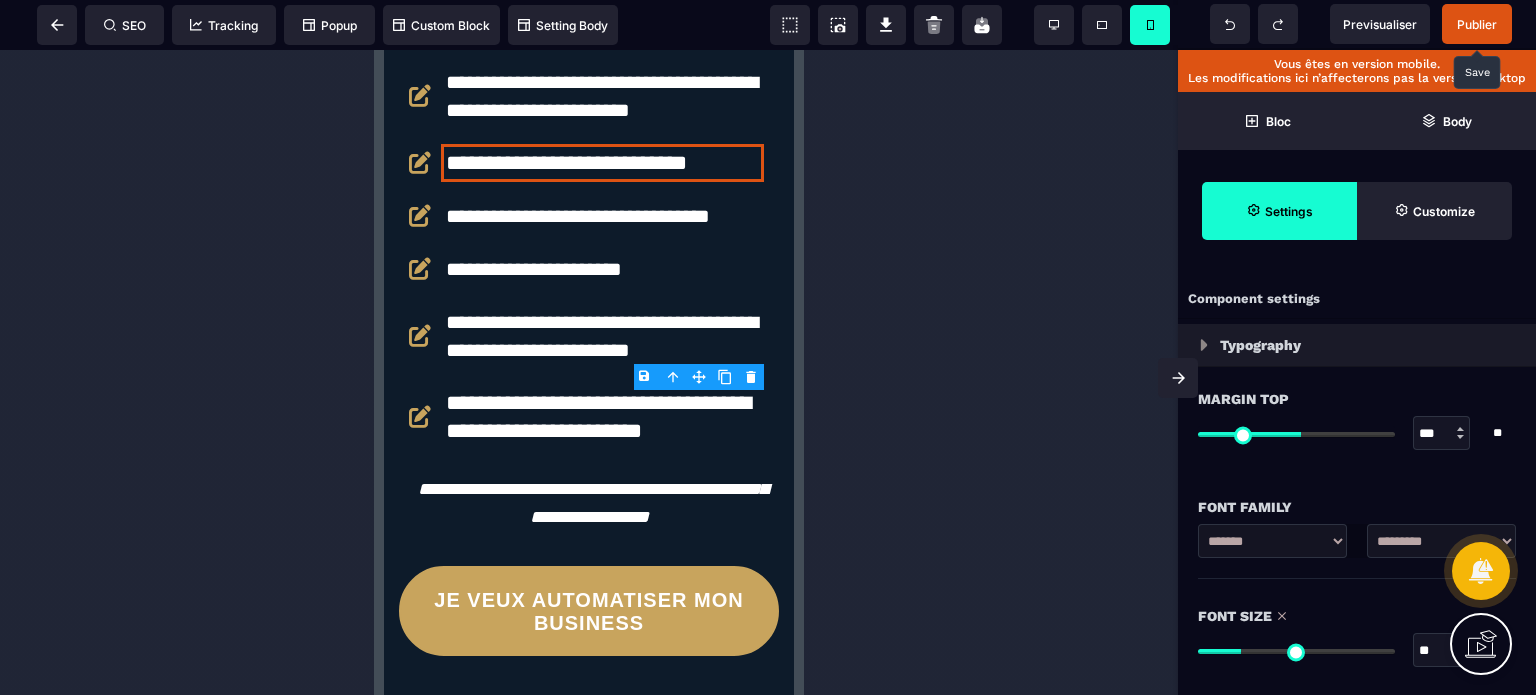 drag, startPoint x: 1425, startPoint y: 643, endPoint x: 1439, endPoint y: 651, distance: 16.124516 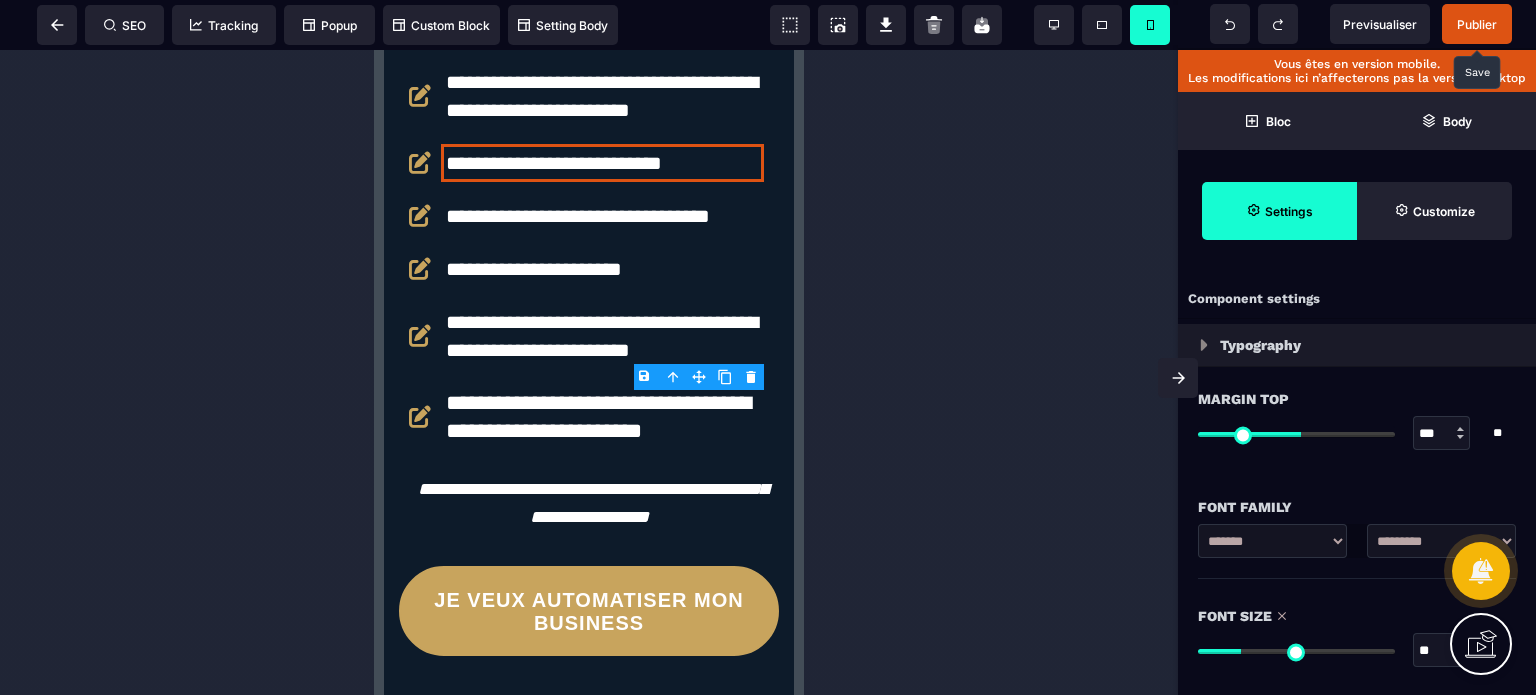 click on "Font Size
**
*
**
All" at bounding box center [1357, 635] 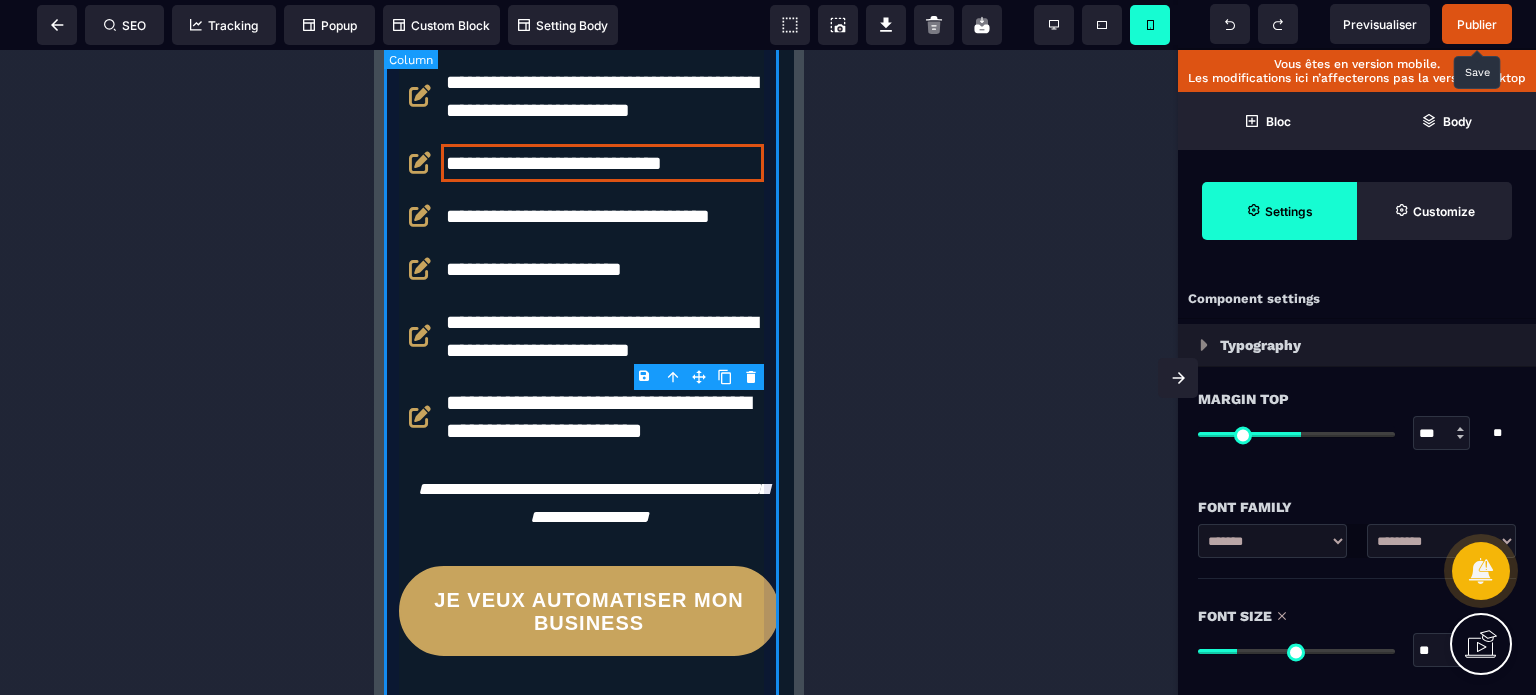 click on "**********" at bounding box center [589, 45] 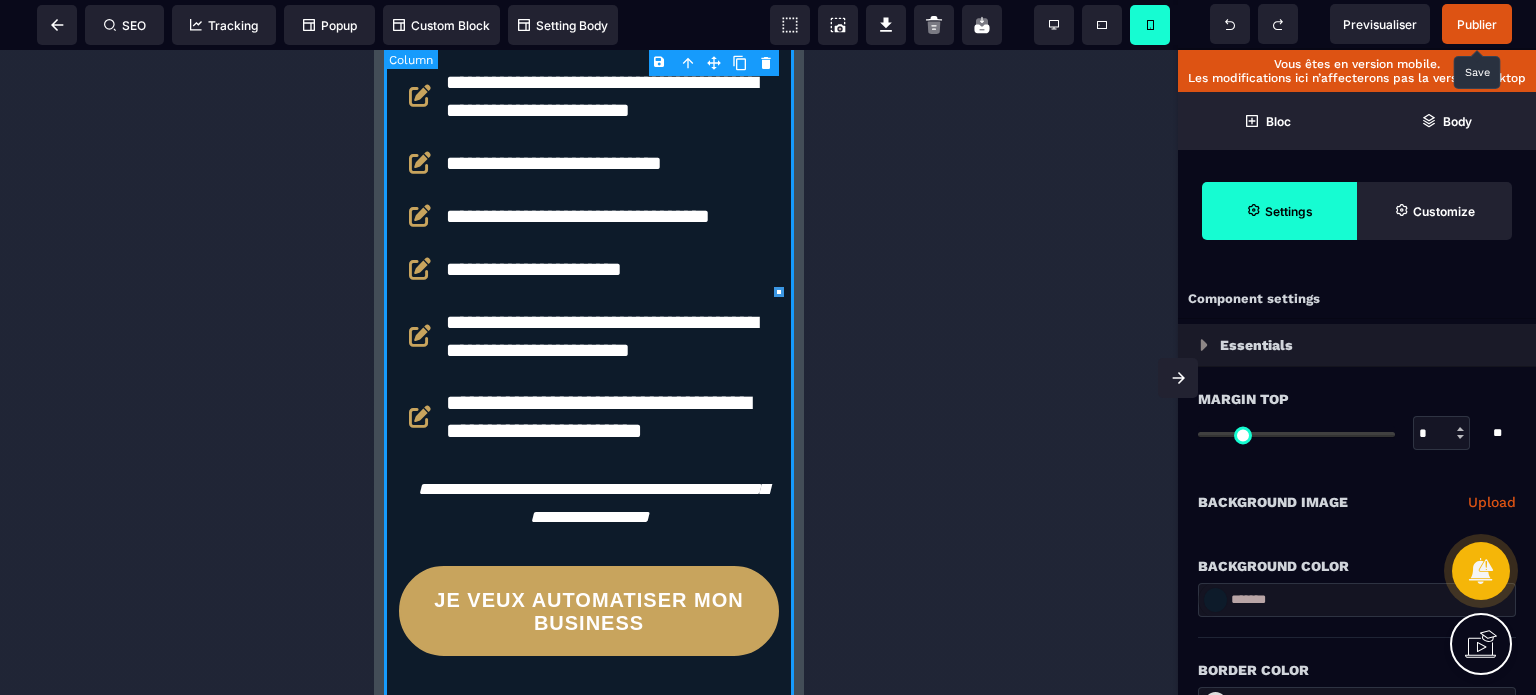 scroll, scrollTop: 8147, scrollLeft: 0, axis: vertical 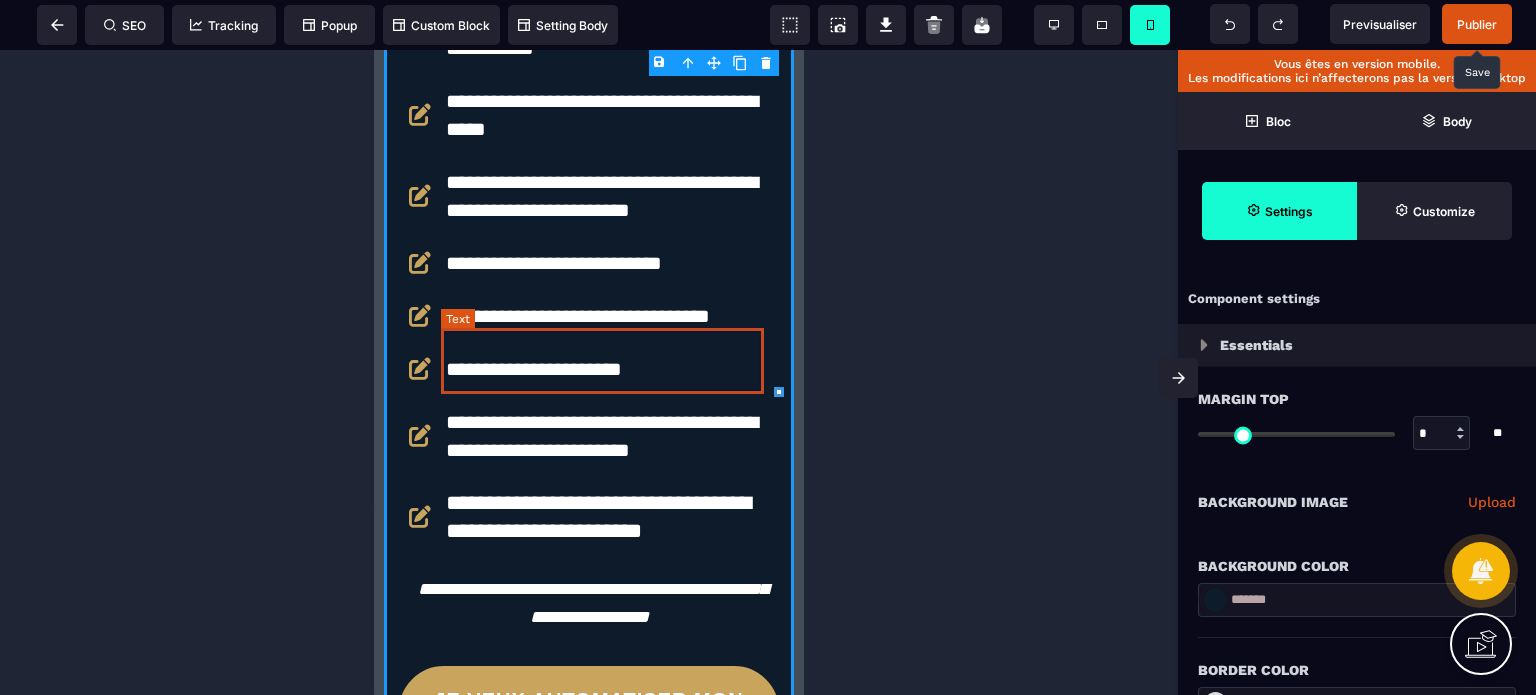 click on "**********" at bounding box center [602, 115] 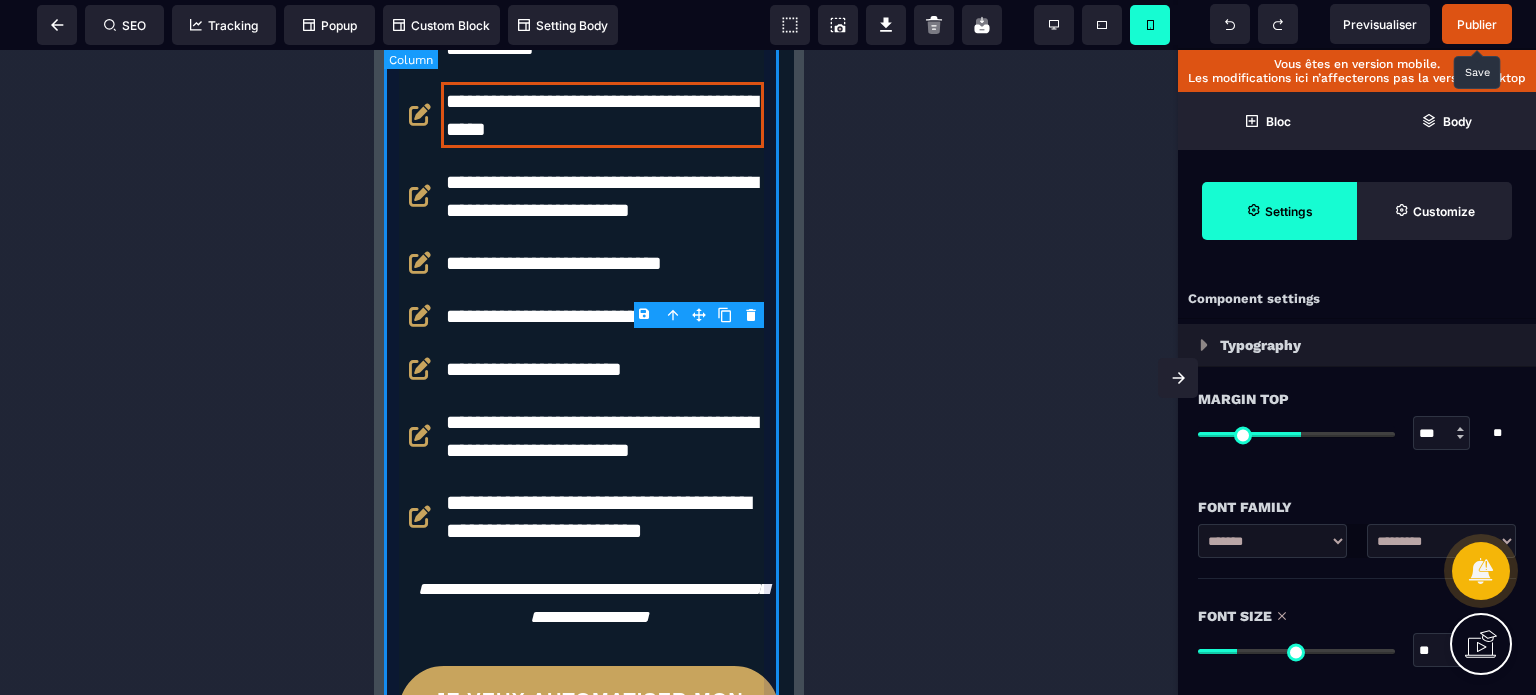click on "**********" at bounding box center (589, 145) 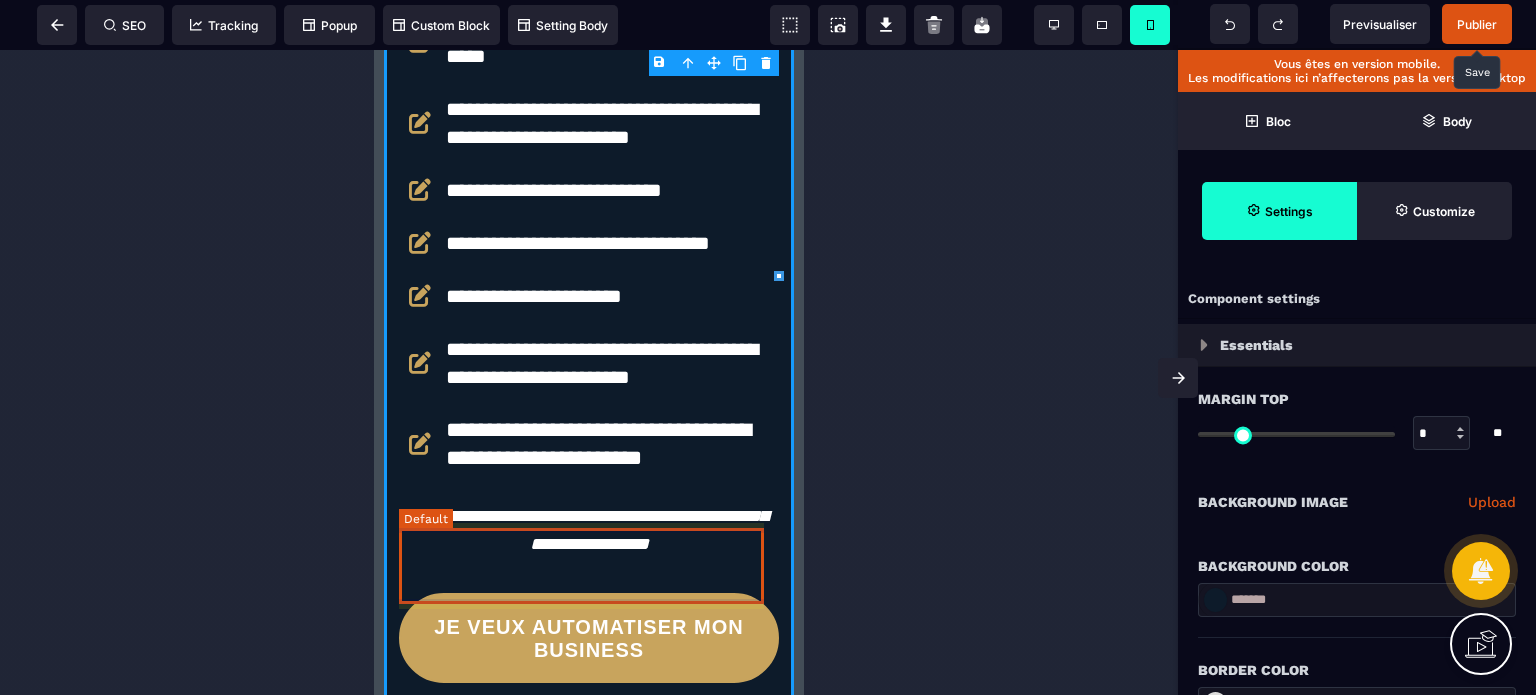 scroll, scrollTop: 8347, scrollLeft: 0, axis: vertical 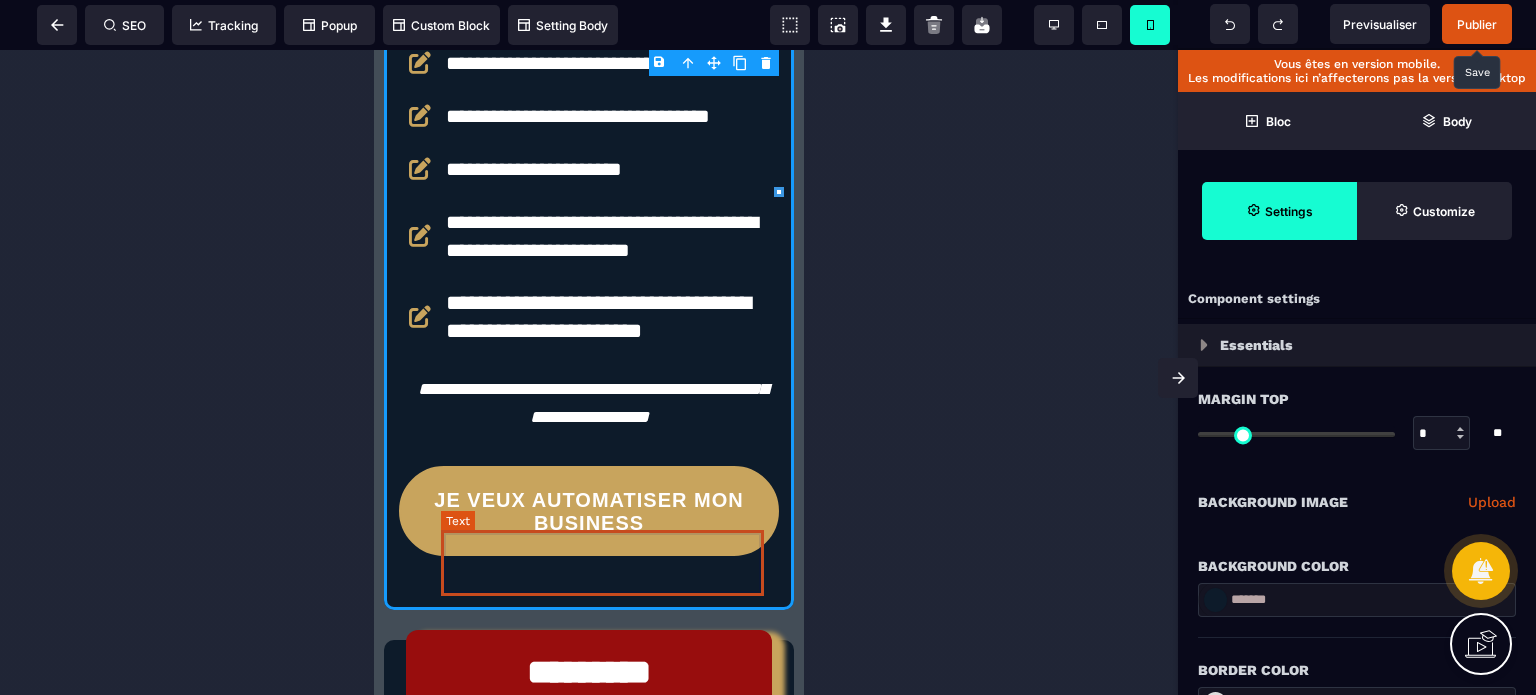 click on "**********" at bounding box center [602, 317] 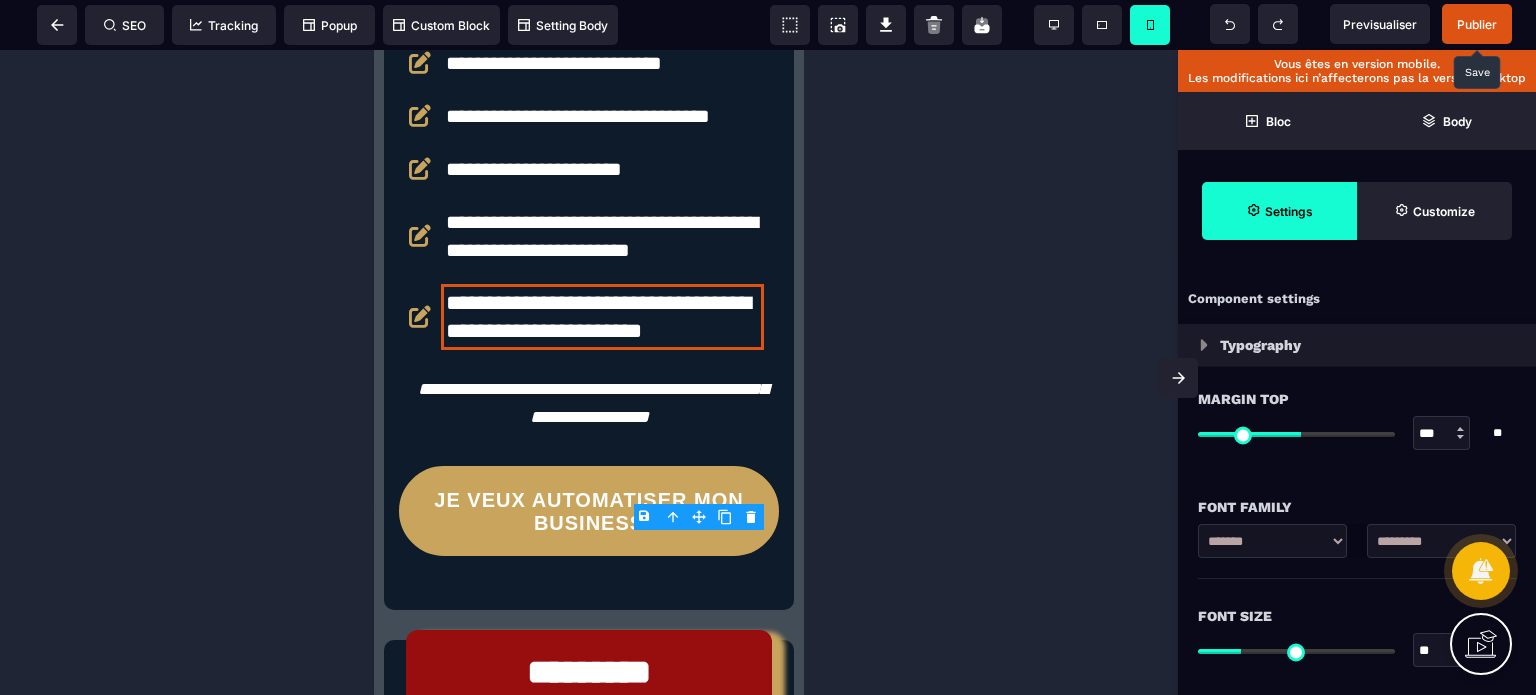 drag, startPoint x: 1424, startPoint y: 651, endPoint x: 1436, endPoint y: 652, distance: 12.0415945 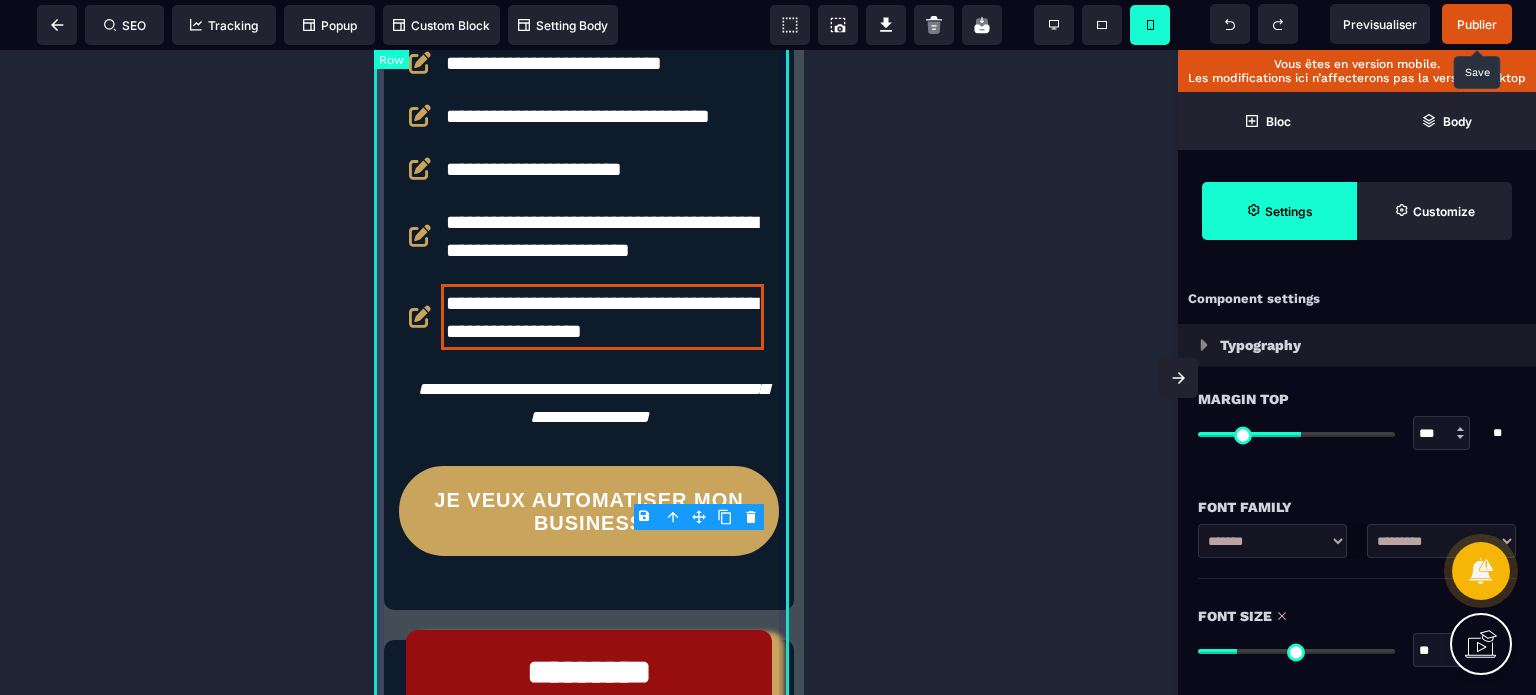 click on "**********" at bounding box center [589, 507] 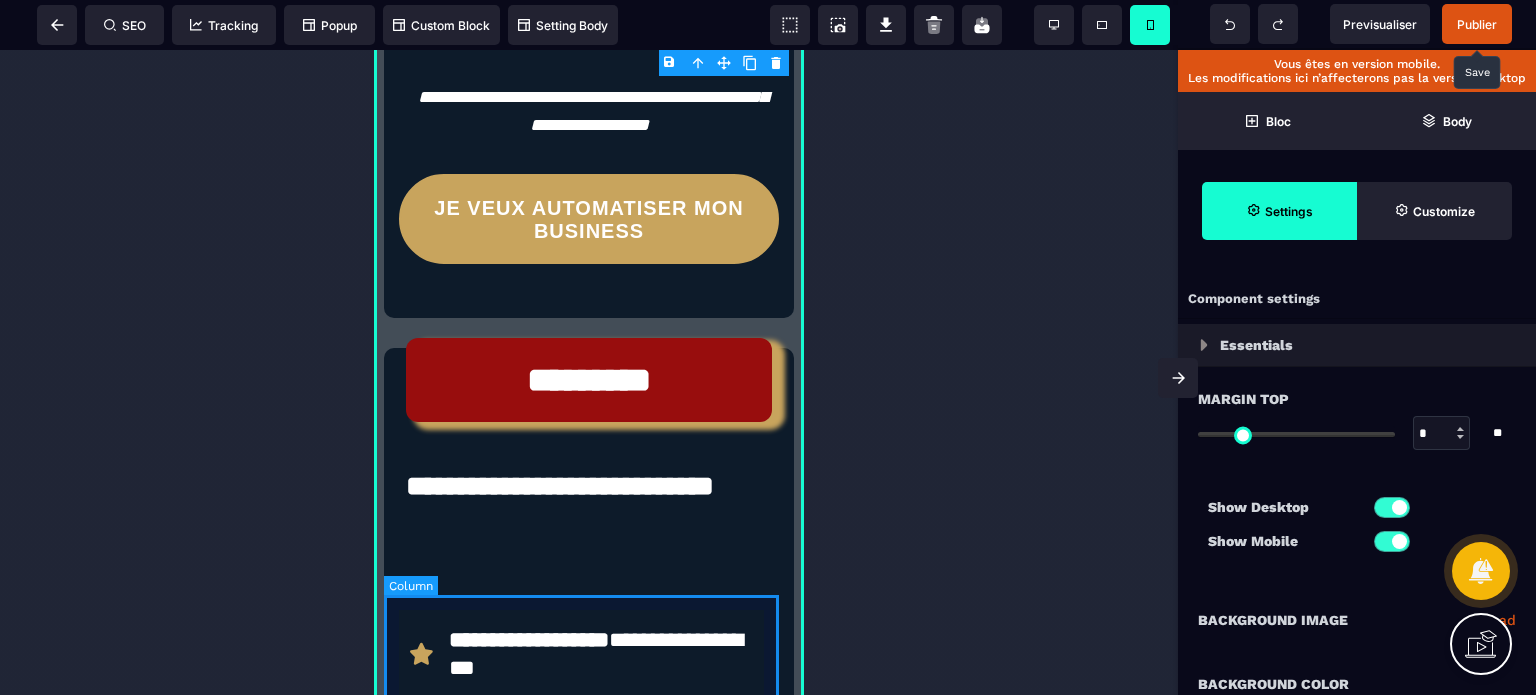 scroll, scrollTop: 8647, scrollLeft: 0, axis: vertical 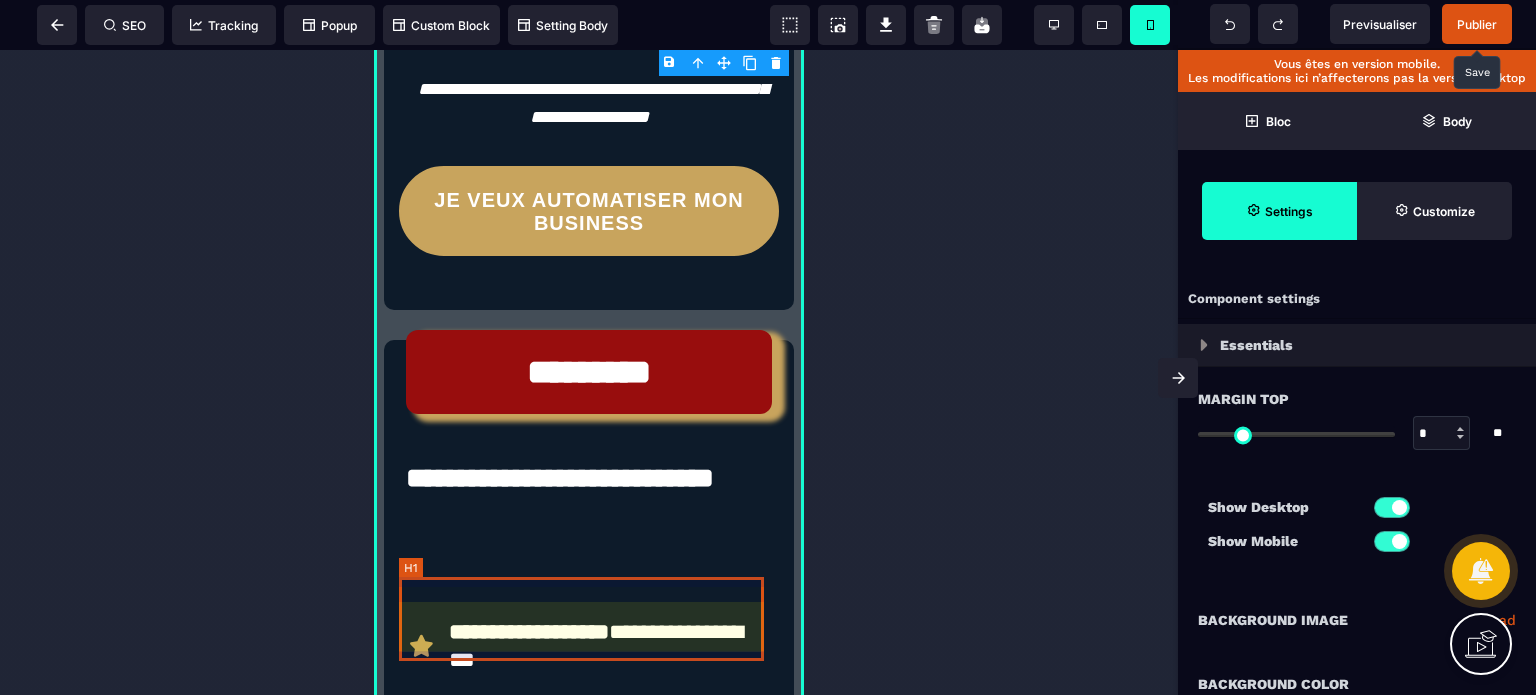 click on "*********" at bounding box center [588, 372] 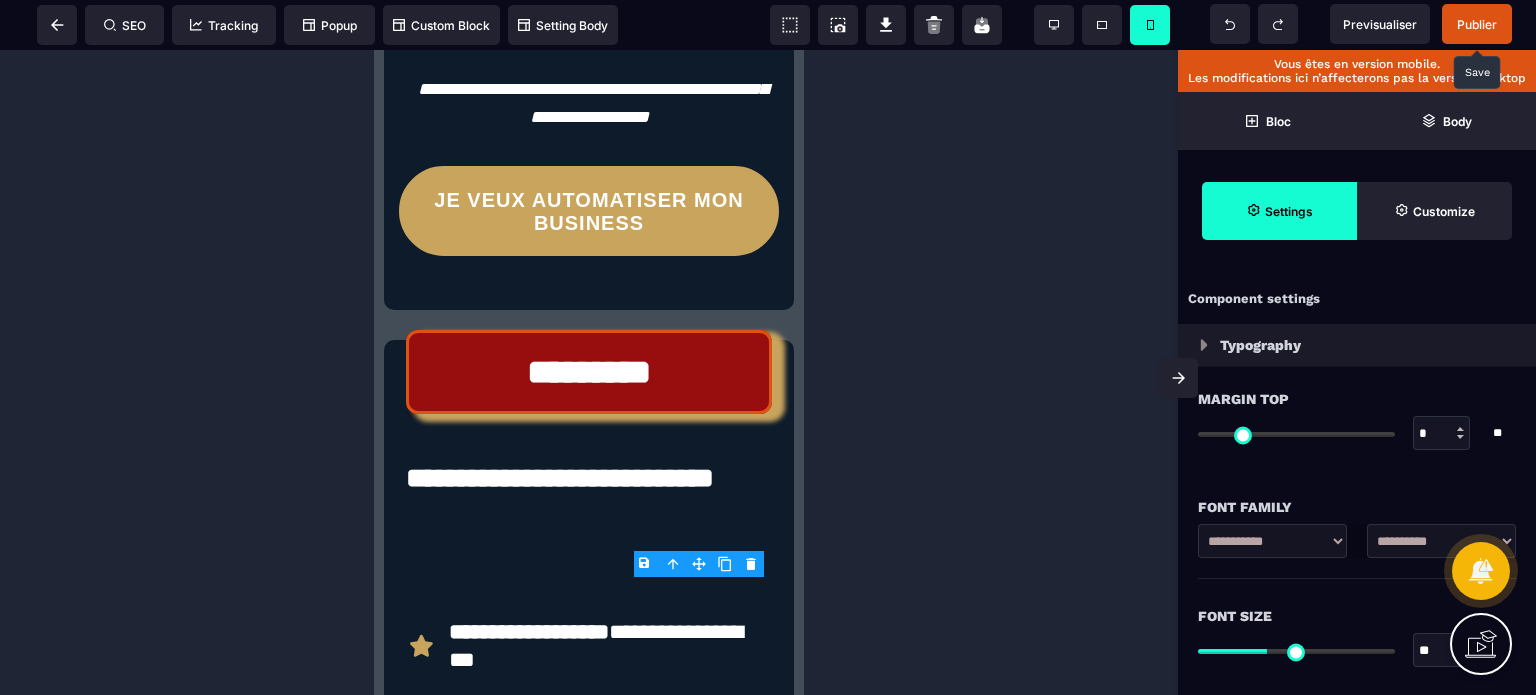 drag, startPoint x: 1424, startPoint y: 648, endPoint x: 1435, endPoint y: 649, distance: 11.045361 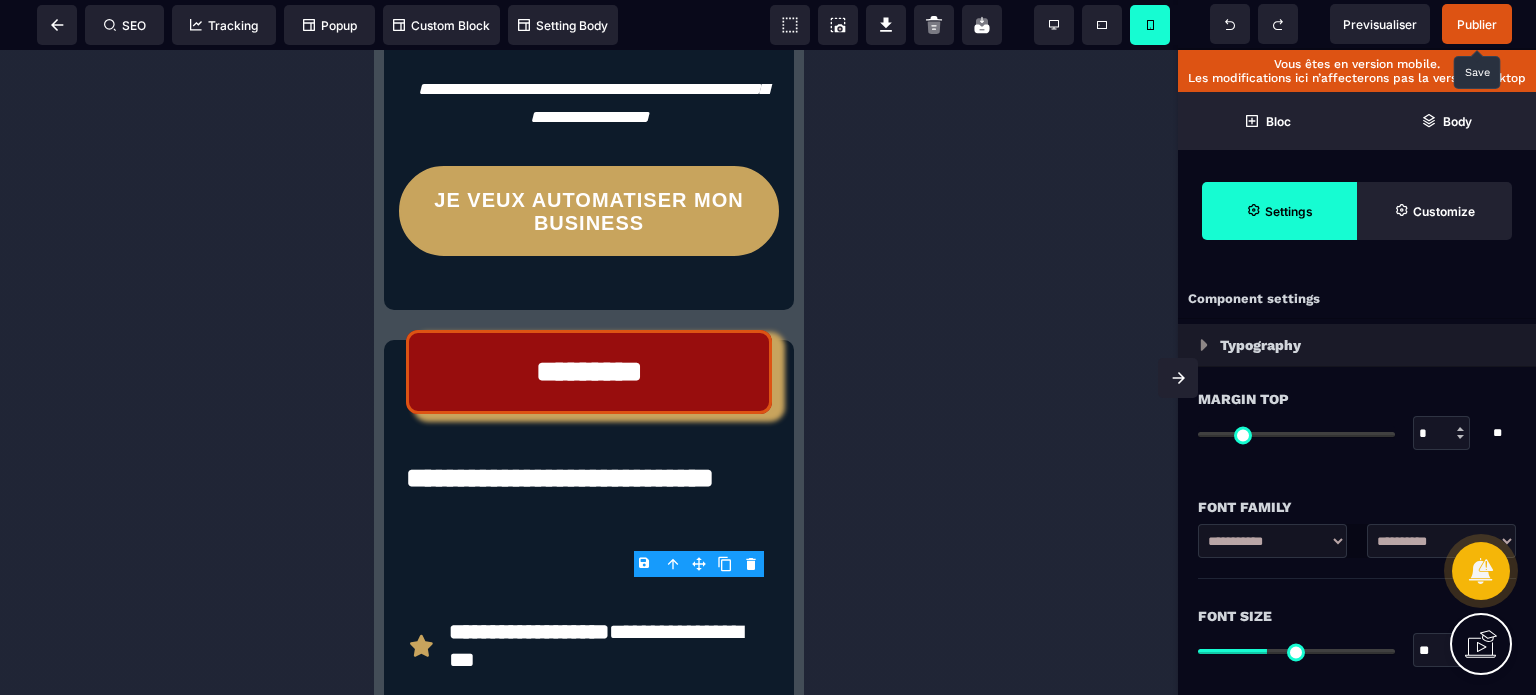 click on "Font Size" at bounding box center (1357, 616) 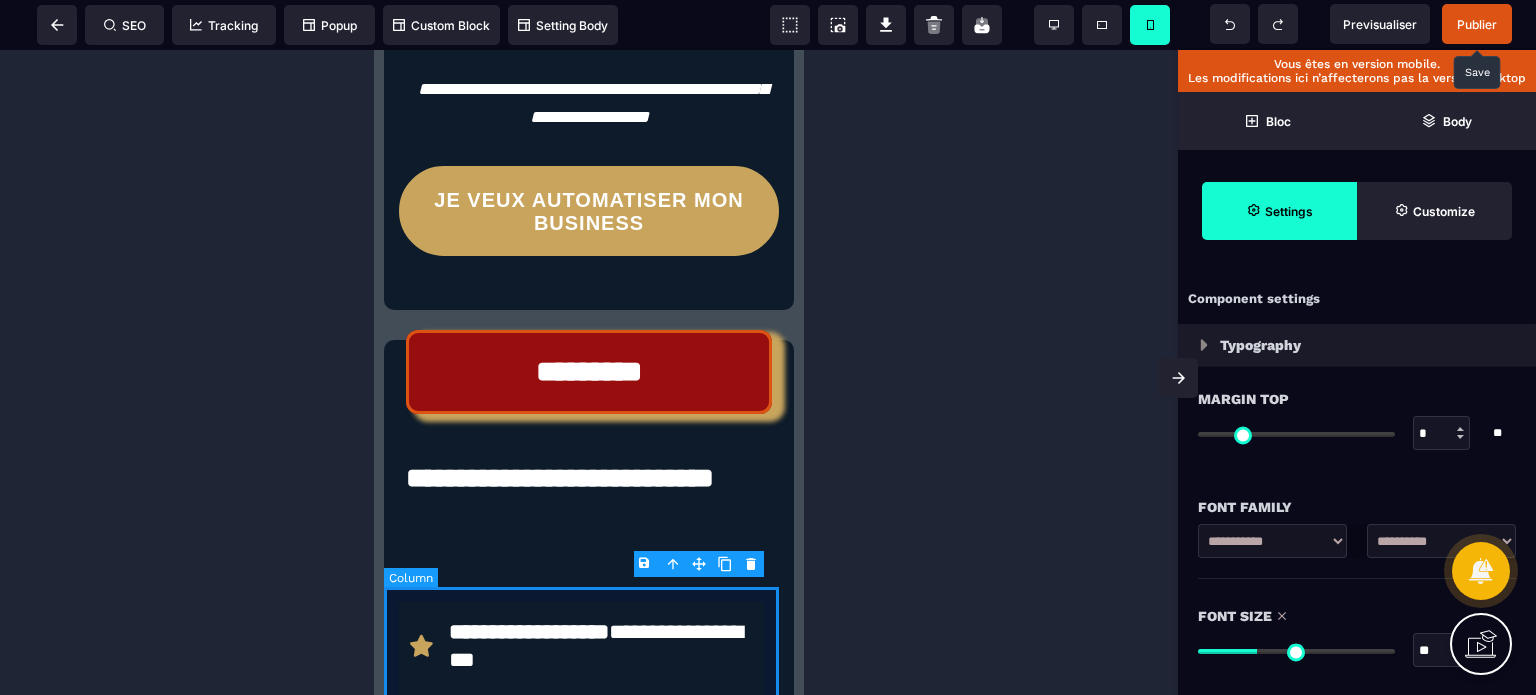 click on "JE VEUX L'ECOSYSTEME COMPLET" at bounding box center [589, 1106] 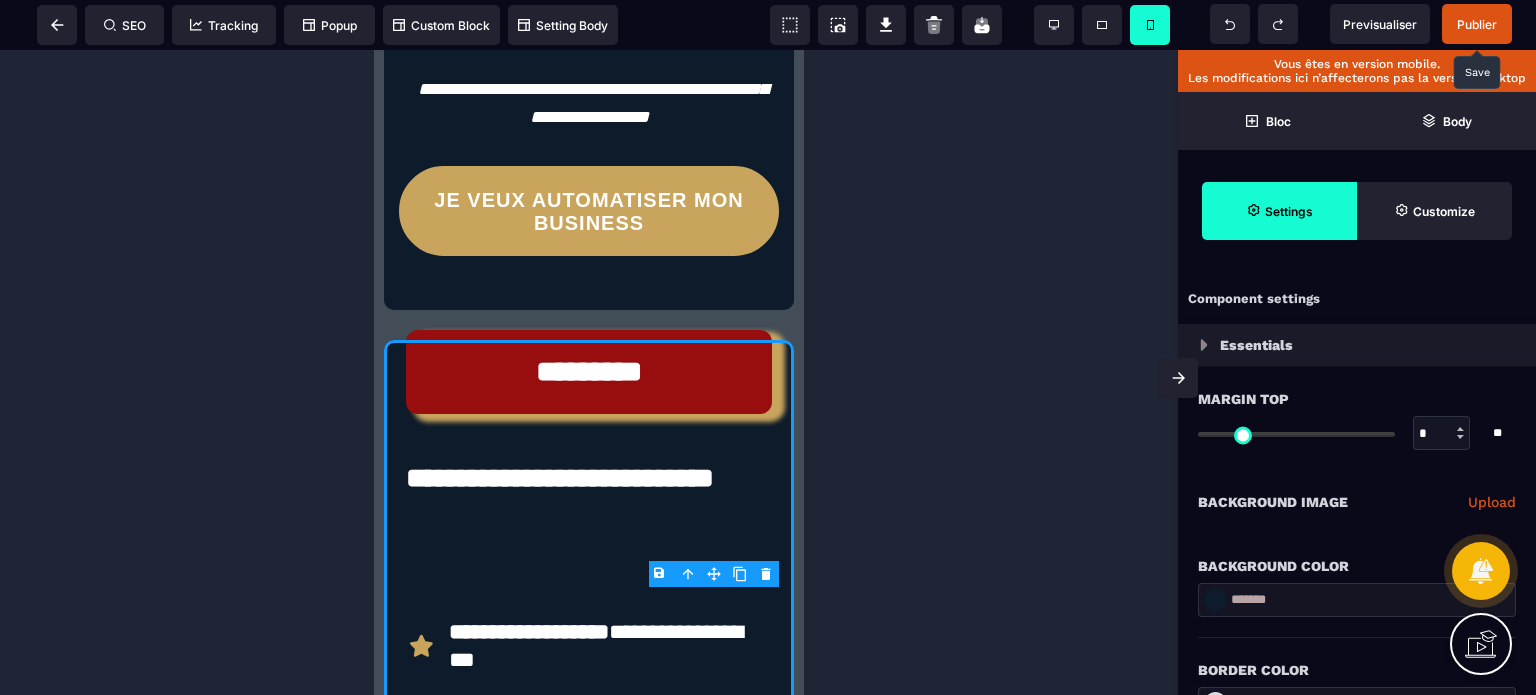 click on "*" at bounding box center (1442, 434) 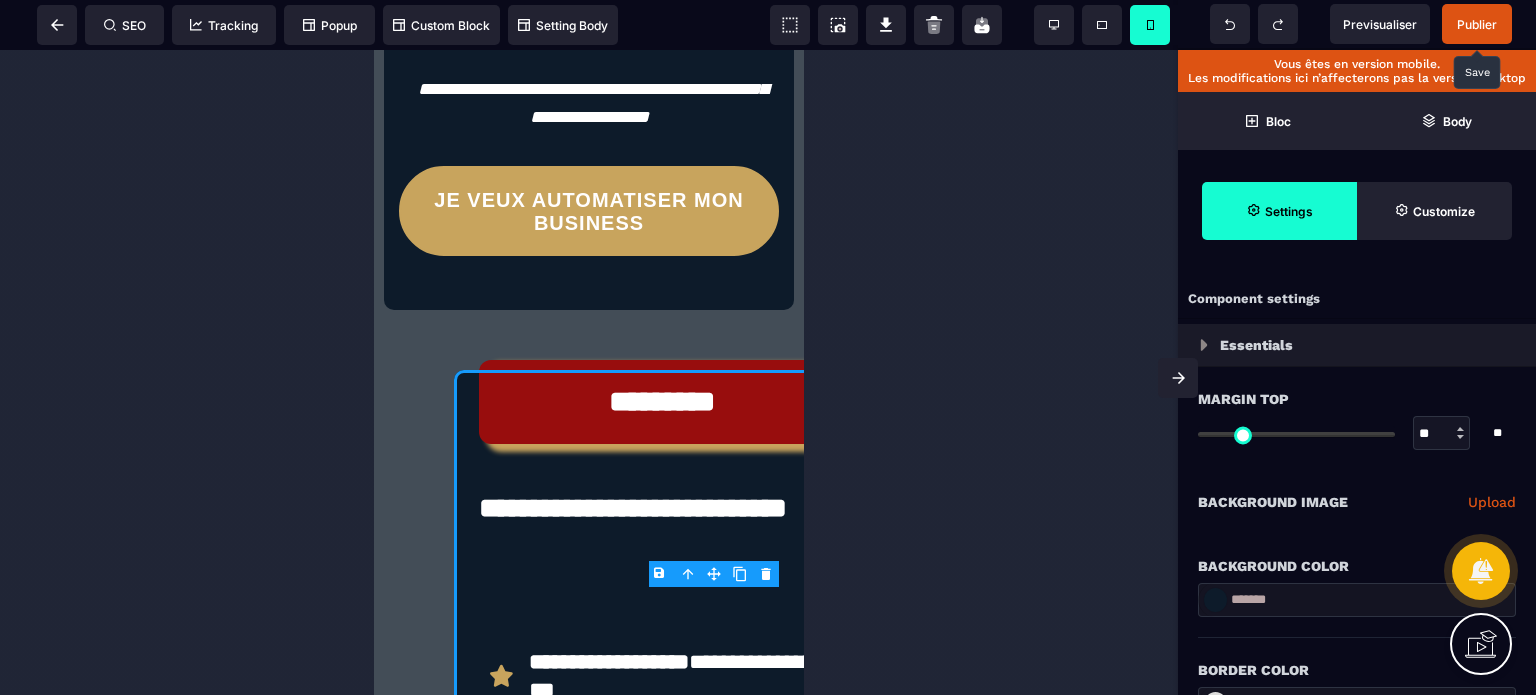 click on "Margin Top" at bounding box center (1357, 399) 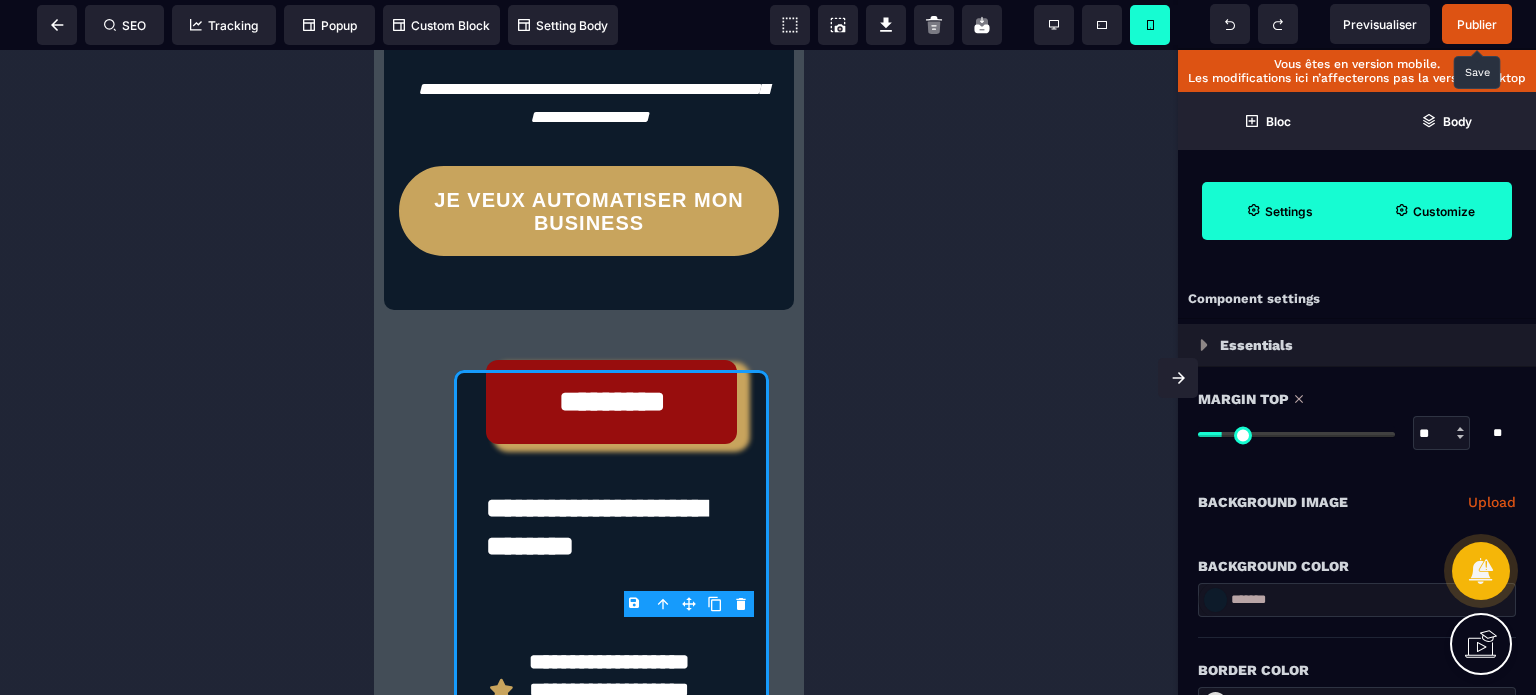 click on "Customize" at bounding box center (1444, 211) 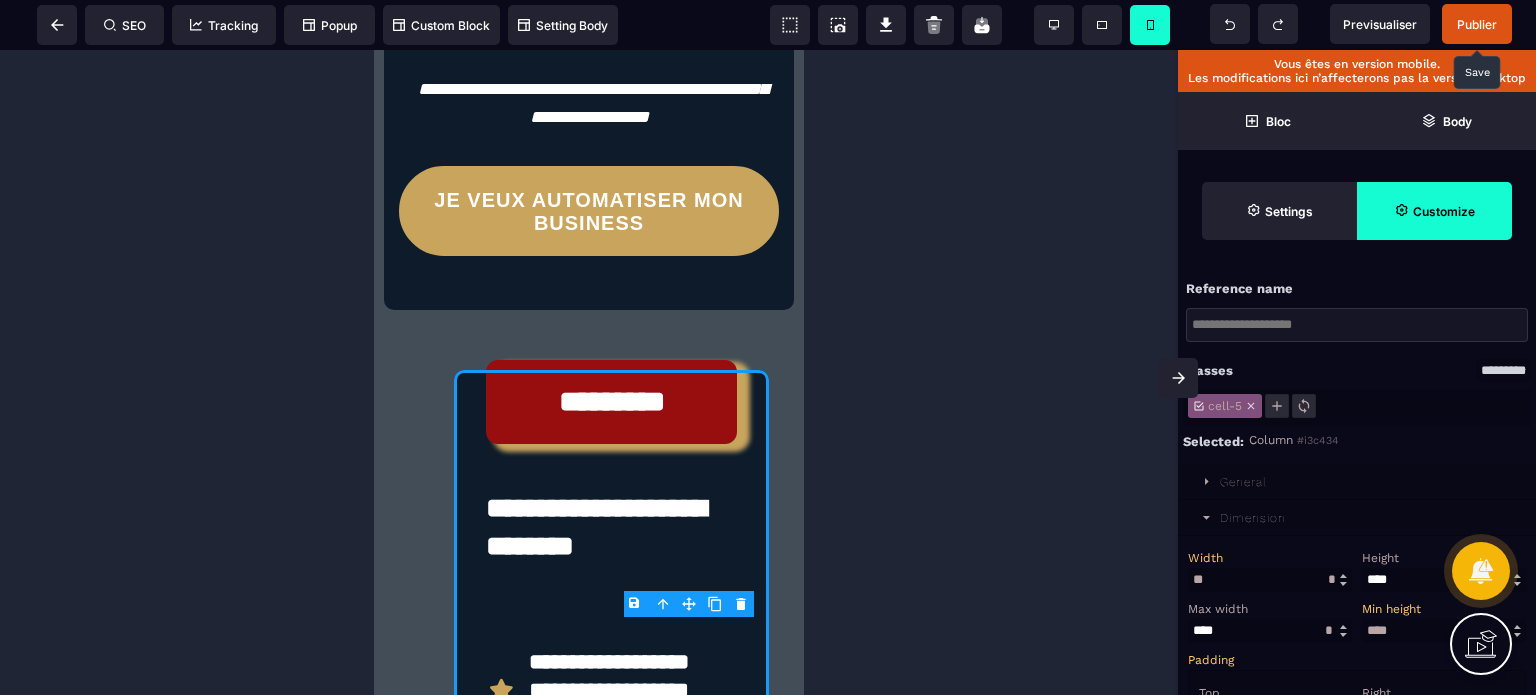 click on "Width
***
* ** * ** *** ** **
Width
**
* ** *
Height
* ** * ** *** ** **
Max width
* ** * ** *** ** **
Min height
****
* ** * ** *** ** **
Padding
Top
**
* ** * ** *** ** **
Right
**" at bounding box center [1357, 850] 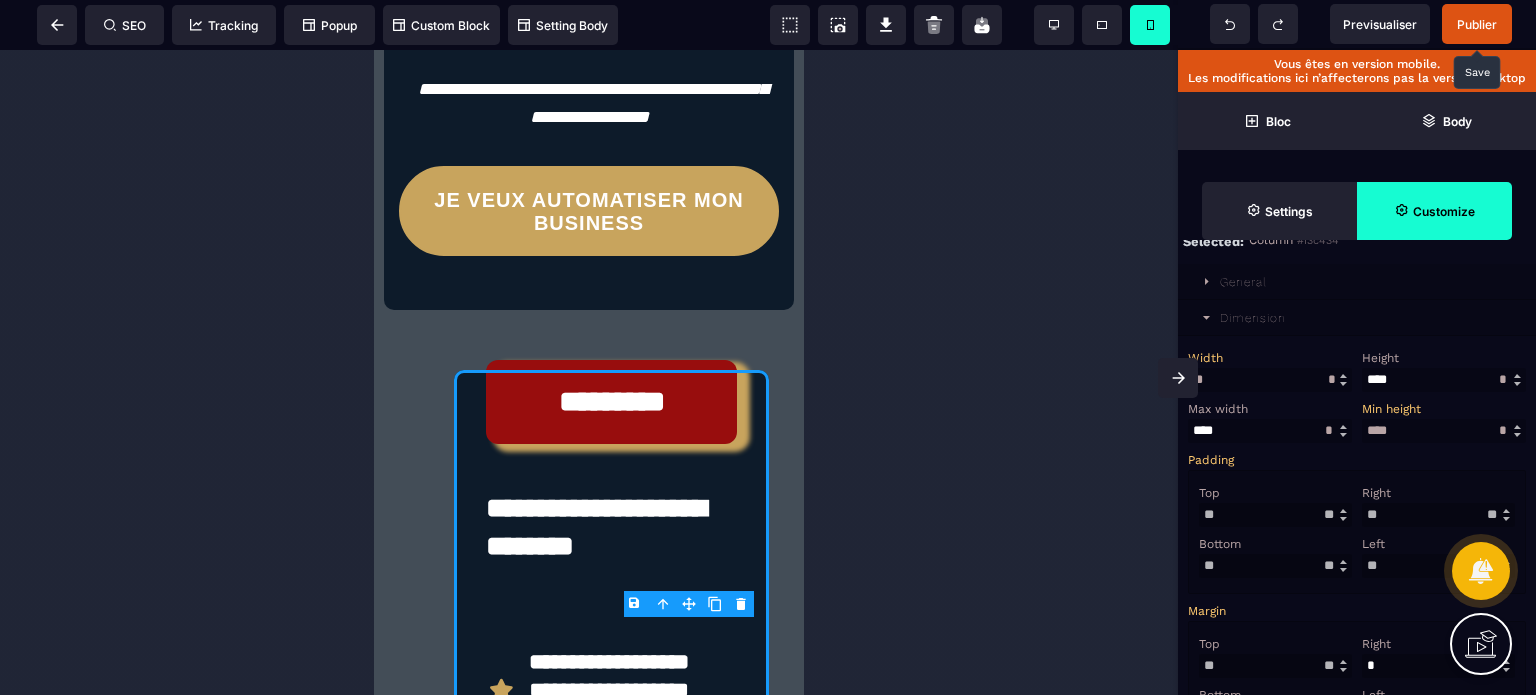scroll, scrollTop: 300, scrollLeft: 0, axis: vertical 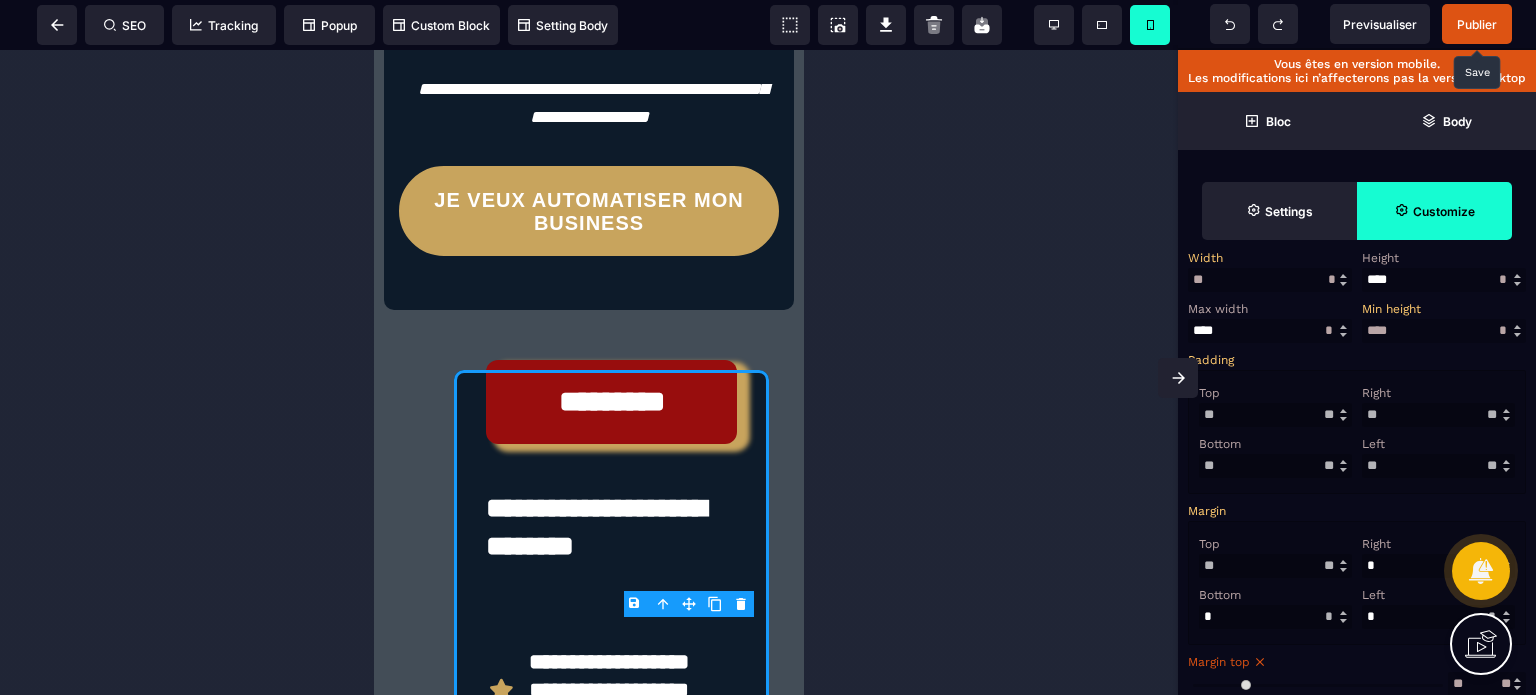 drag, startPoint x: 1400, startPoint y: 478, endPoint x: 1367, endPoint y: 478, distance: 33 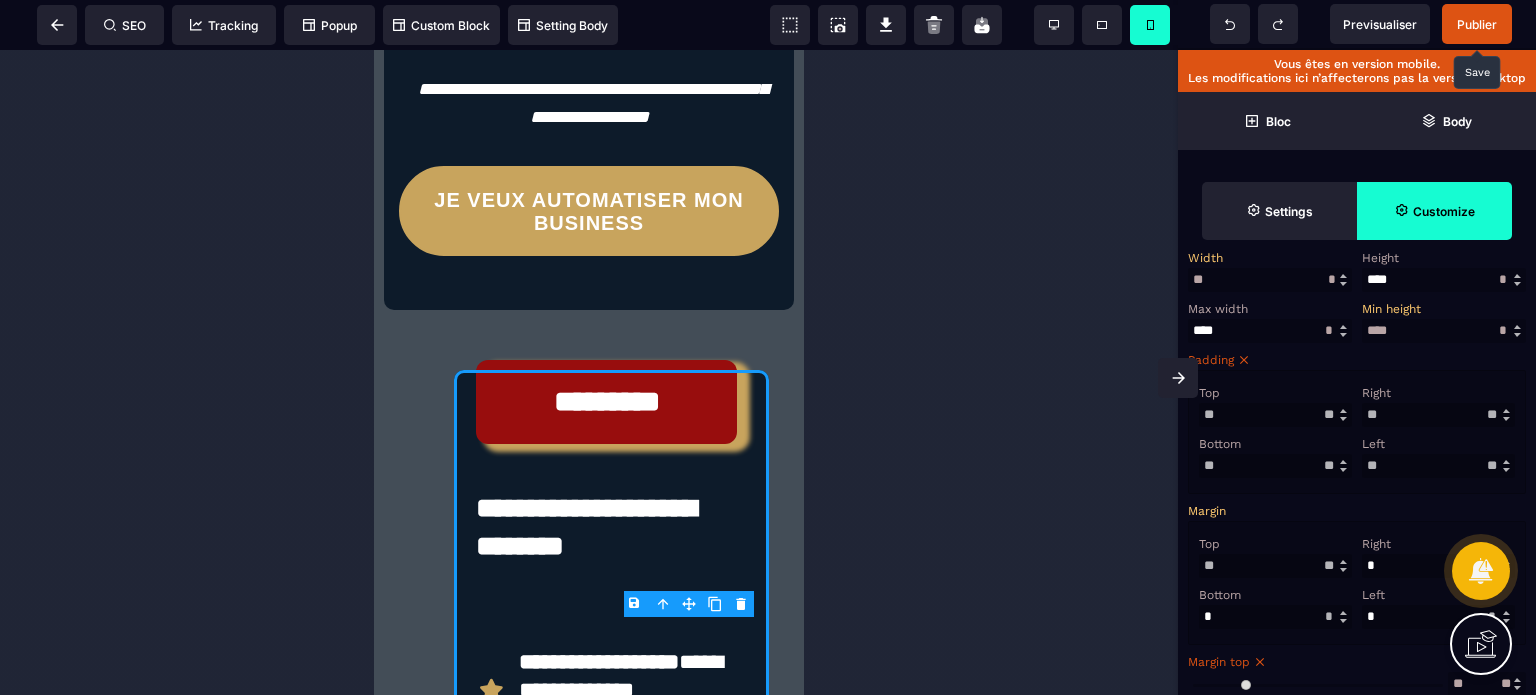 drag, startPoint x: 1402, startPoint y: 414, endPoint x: 1340, endPoint y: 431, distance: 64.288414 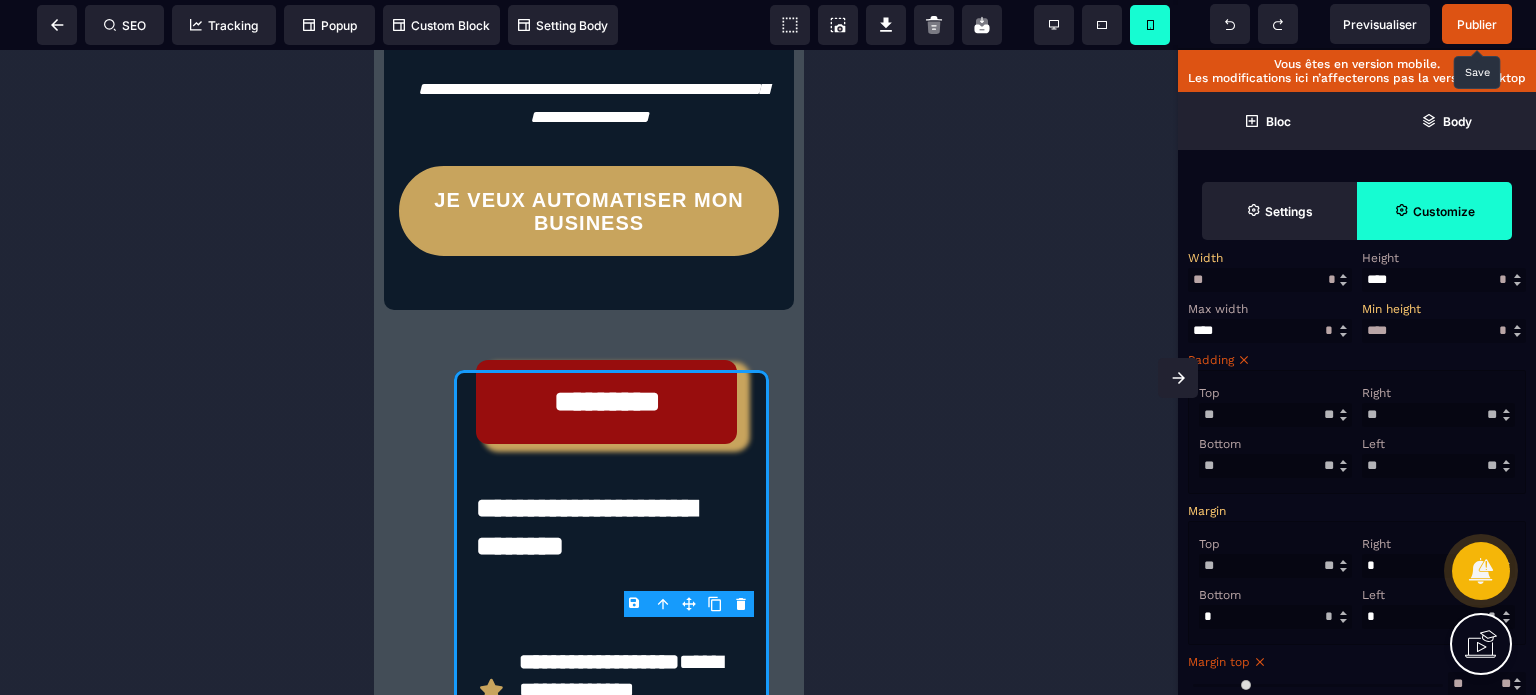 click on "Top
**
* ** * ** *** ** **
Right
**
* ** * ** *** ** **
Bottom
**
* ** * ** *** ** **
Left
**
* ** * ** *** ** **" at bounding box center [1357, 432] 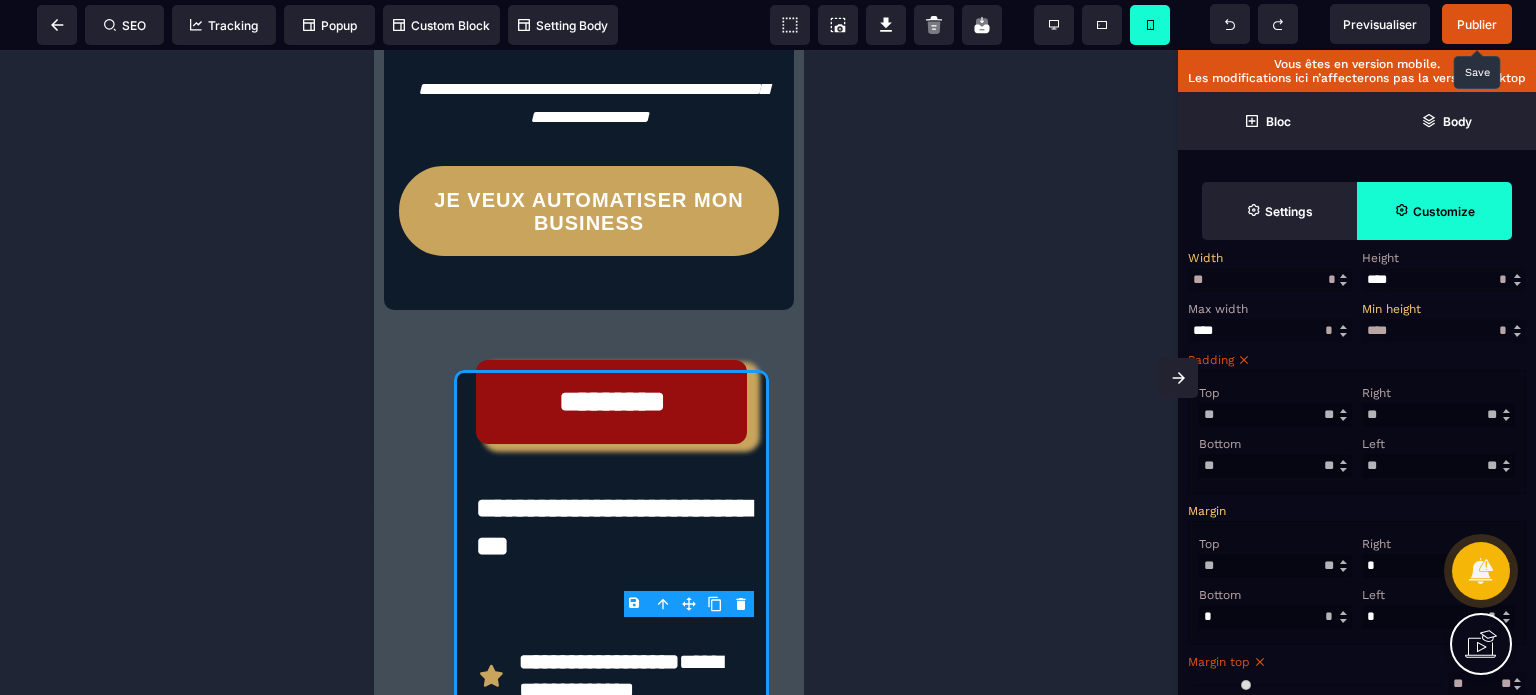 drag, startPoint x: 1393, startPoint y: 572, endPoint x: 1343, endPoint y: 579, distance: 50.48762 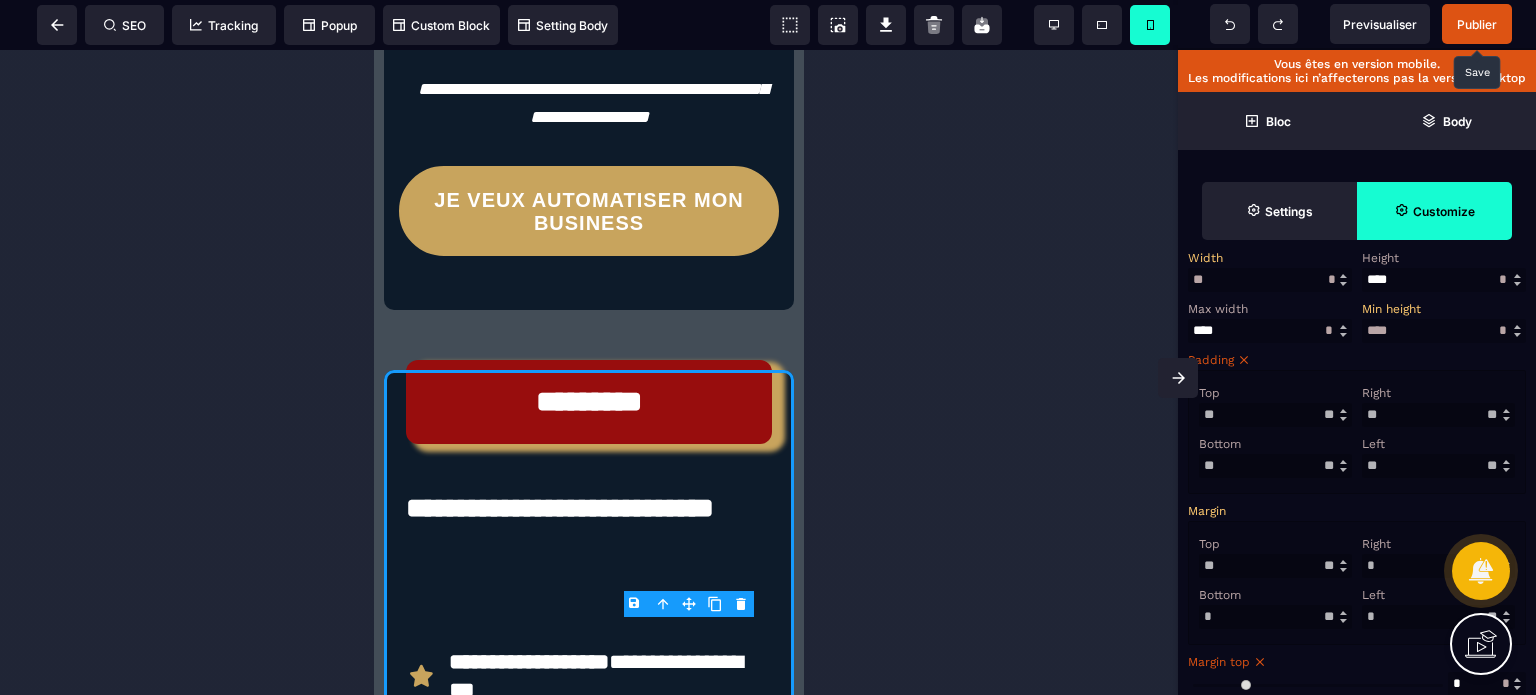 click on "*" at bounding box center [1438, 617] 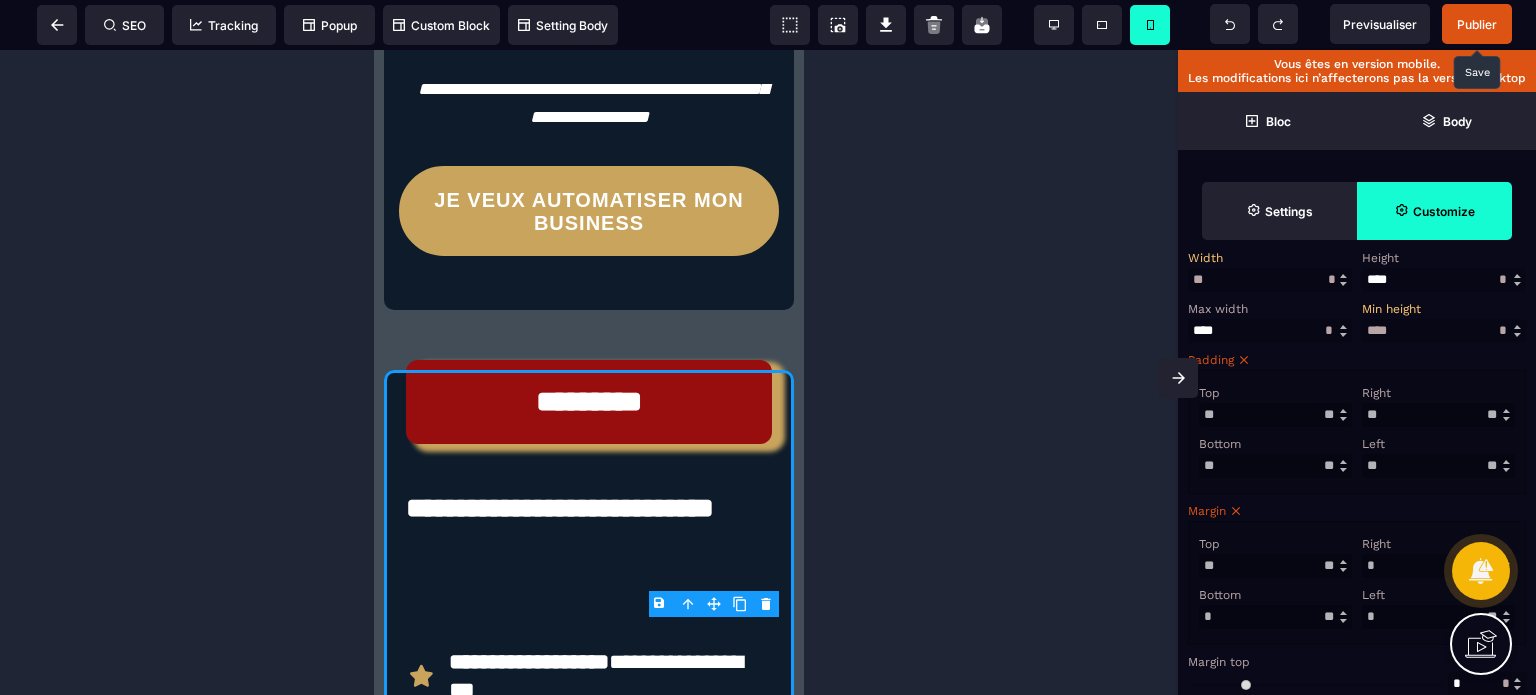 drag, startPoint x: 1388, startPoint y: 627, endPoint x: 1344, endPoint y: 642, distance: 46.486557 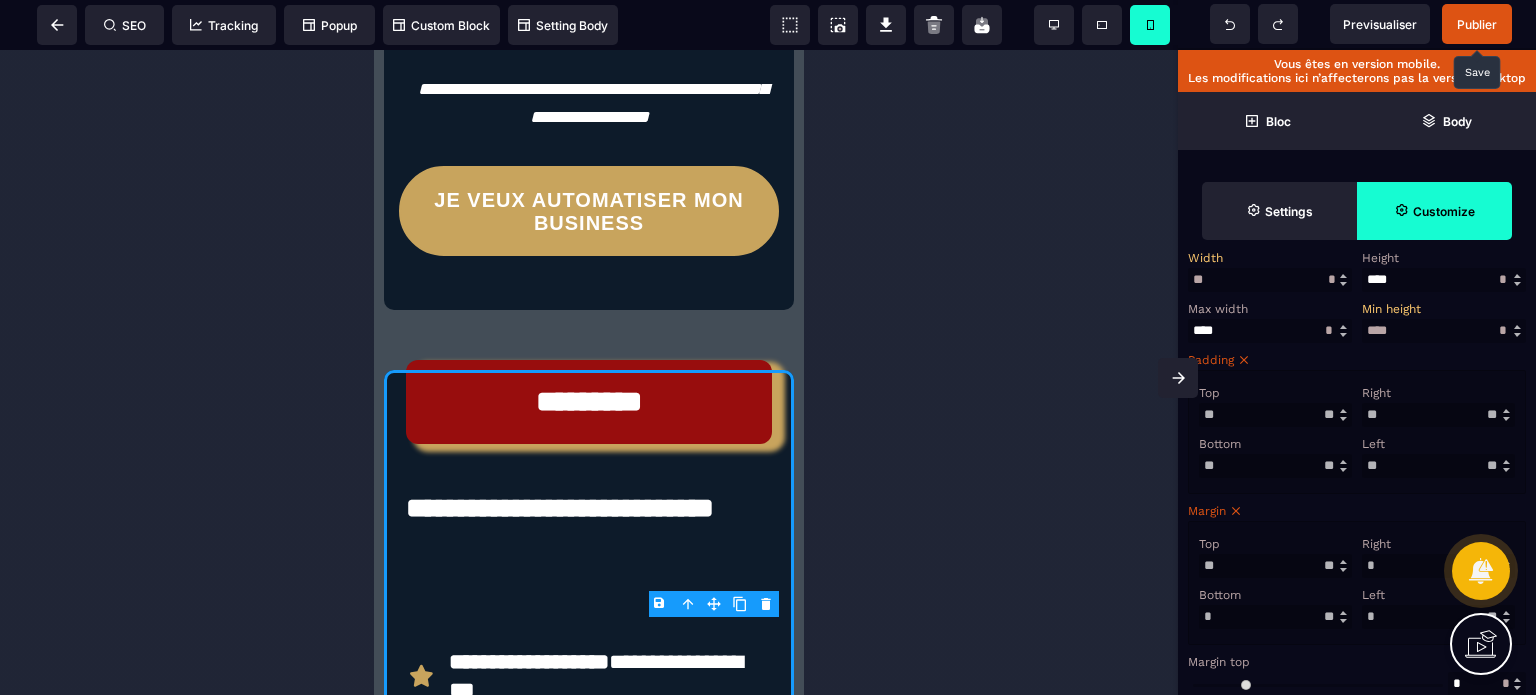 click on "Top
**
* ** * ** *** ** **
Right
*
* ** * ** *** ** **
Bottom
*
* ** * ** *** ** **
Left
*
* ** * ** *** ** **" at bounding box center [1357, 583] 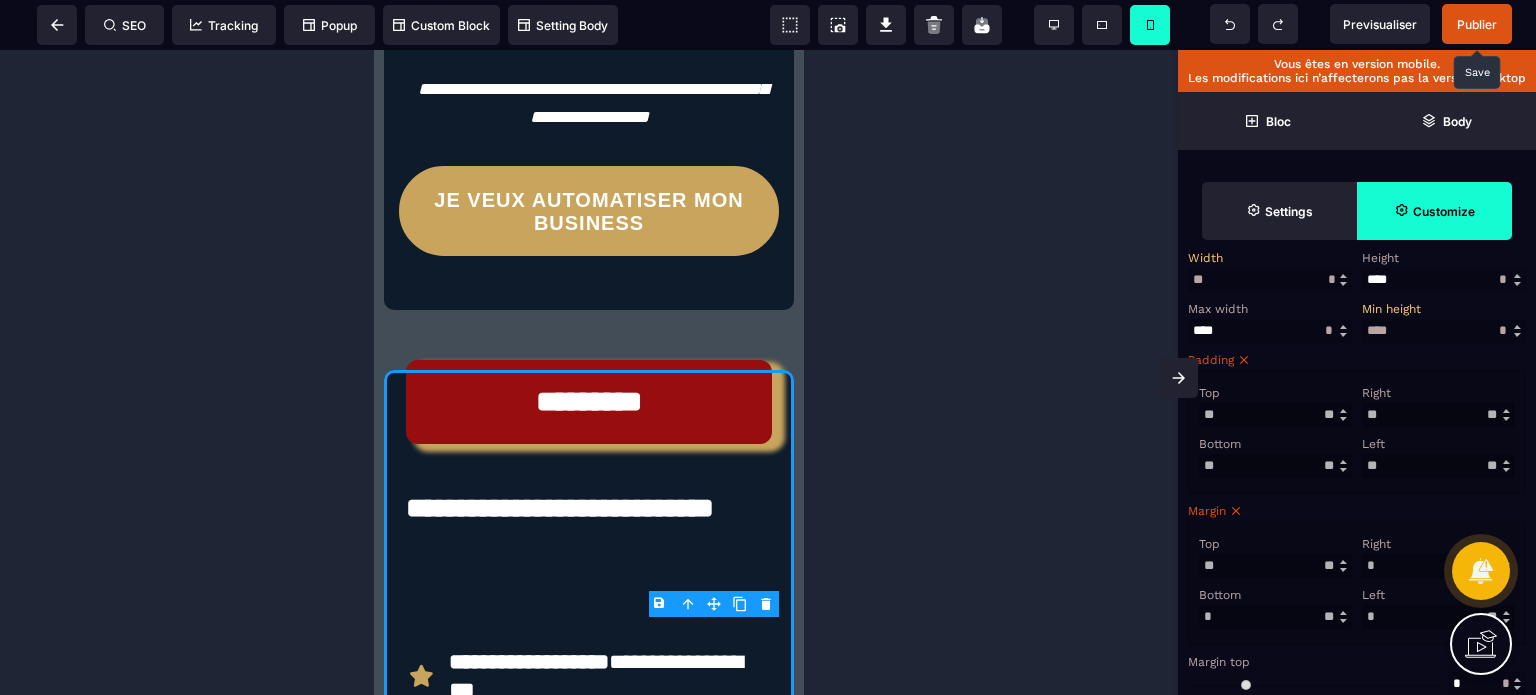 click on "Left" at bounding box center (1436, 595) 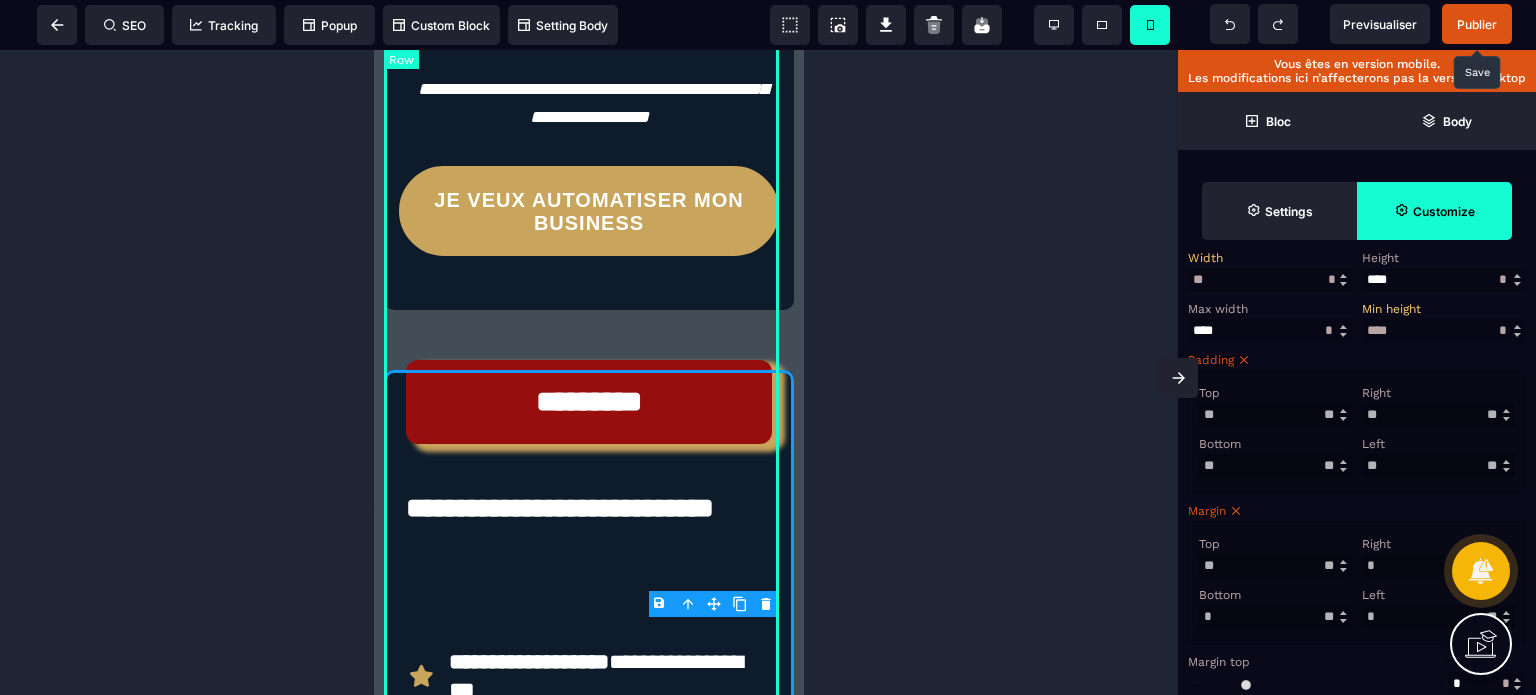 click on "**********" at bounding box center (589, 442) 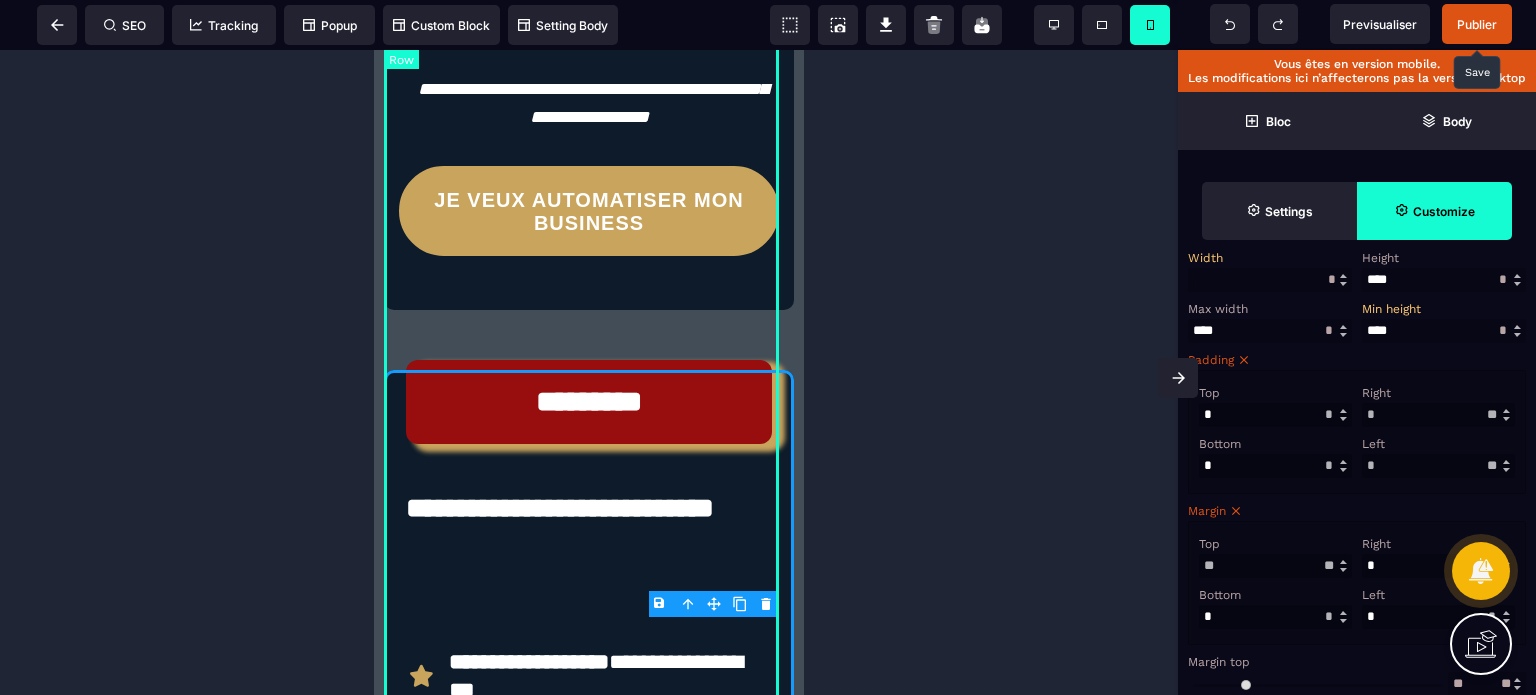 scroll, scrollTop: 0, scrollLeft: 0, axis: both 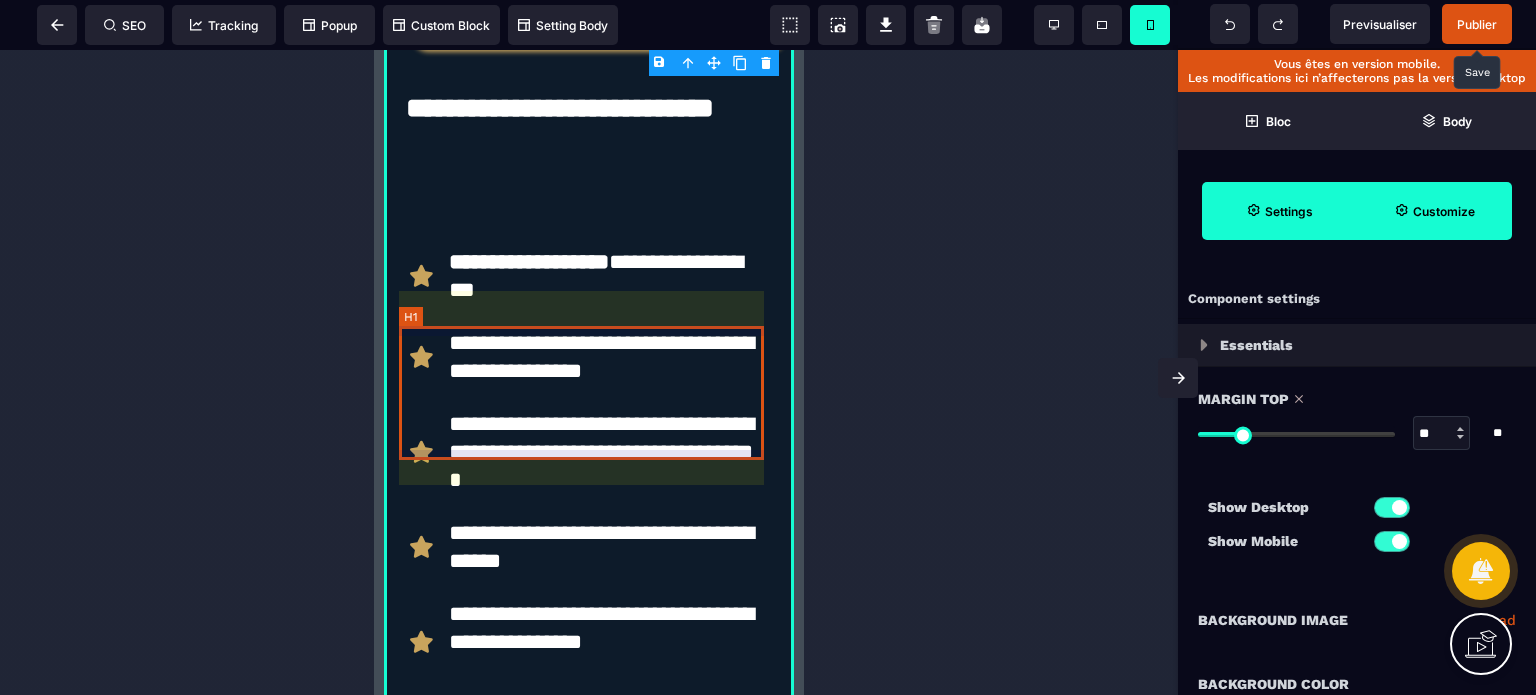 click on "**********" at bounding box center (588, 146) 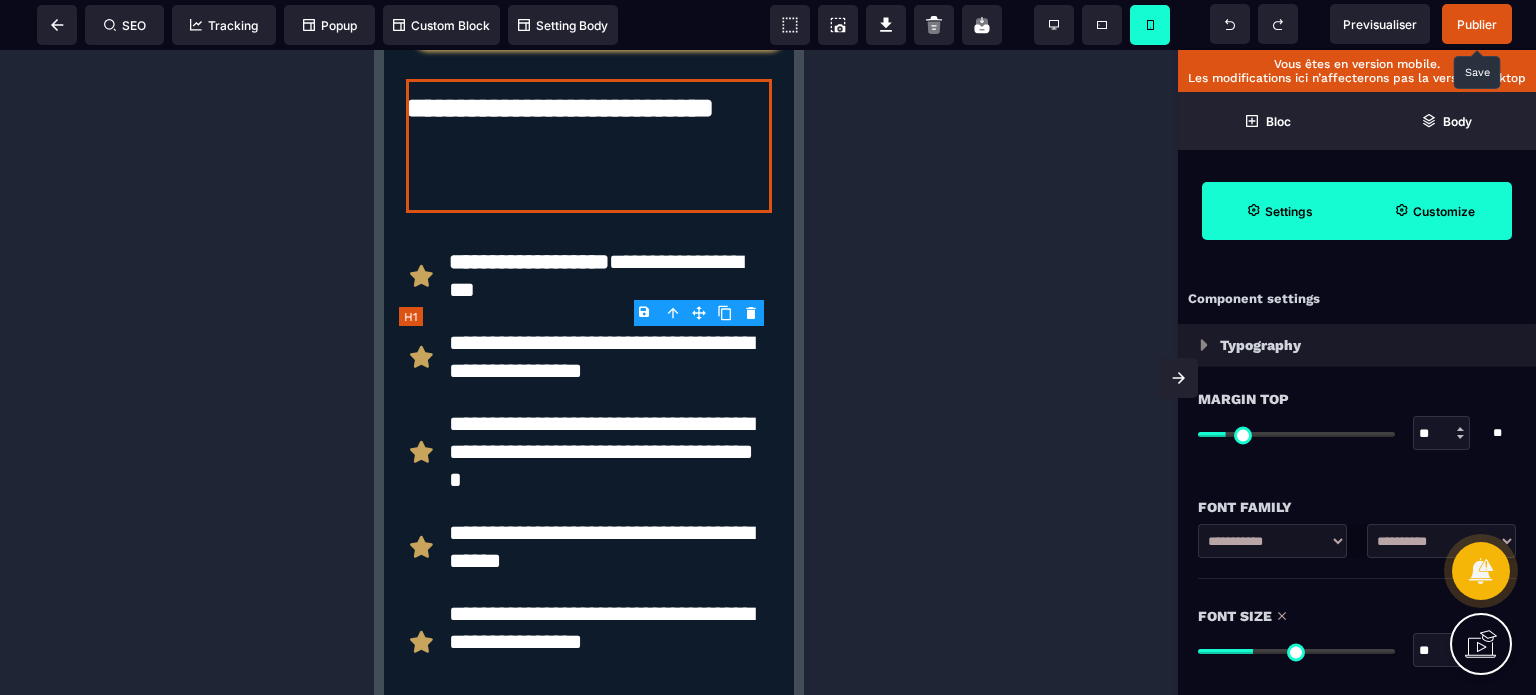 click on "**********" at bounding box center [588, 146] 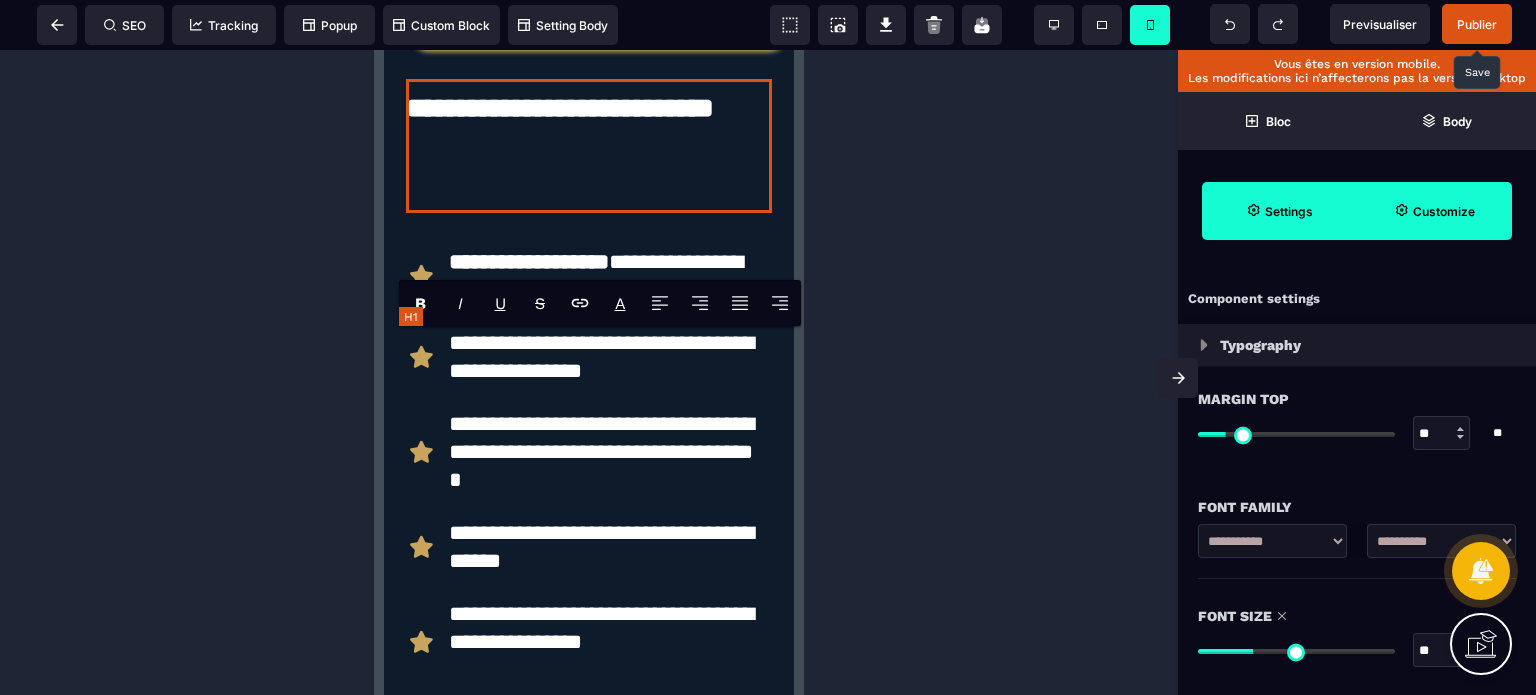click on "**********" at bounding box center (588, 146) 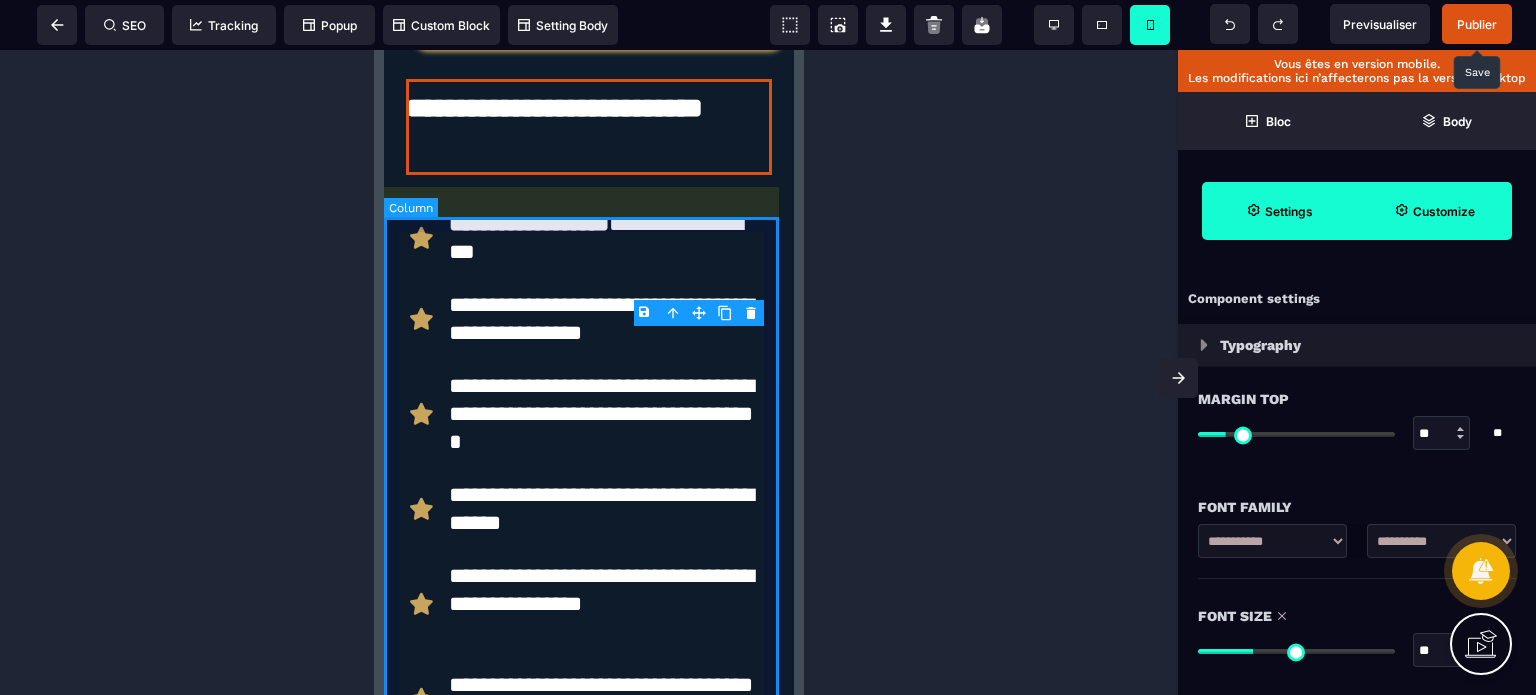 click on "JE VEUX L'ECOSYSTEME COMPLET" at bounding box center [589, 717] 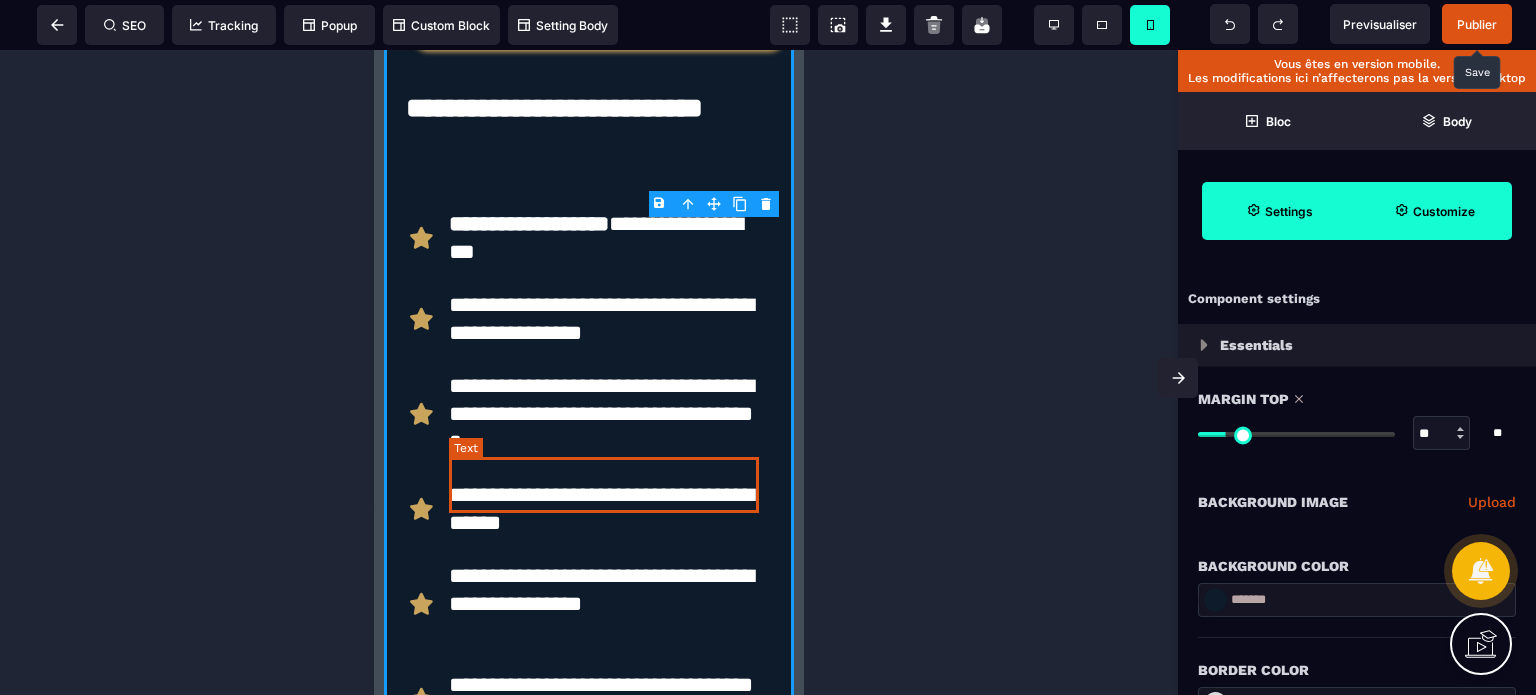 click on "**********" at bounding box center (604, 238) 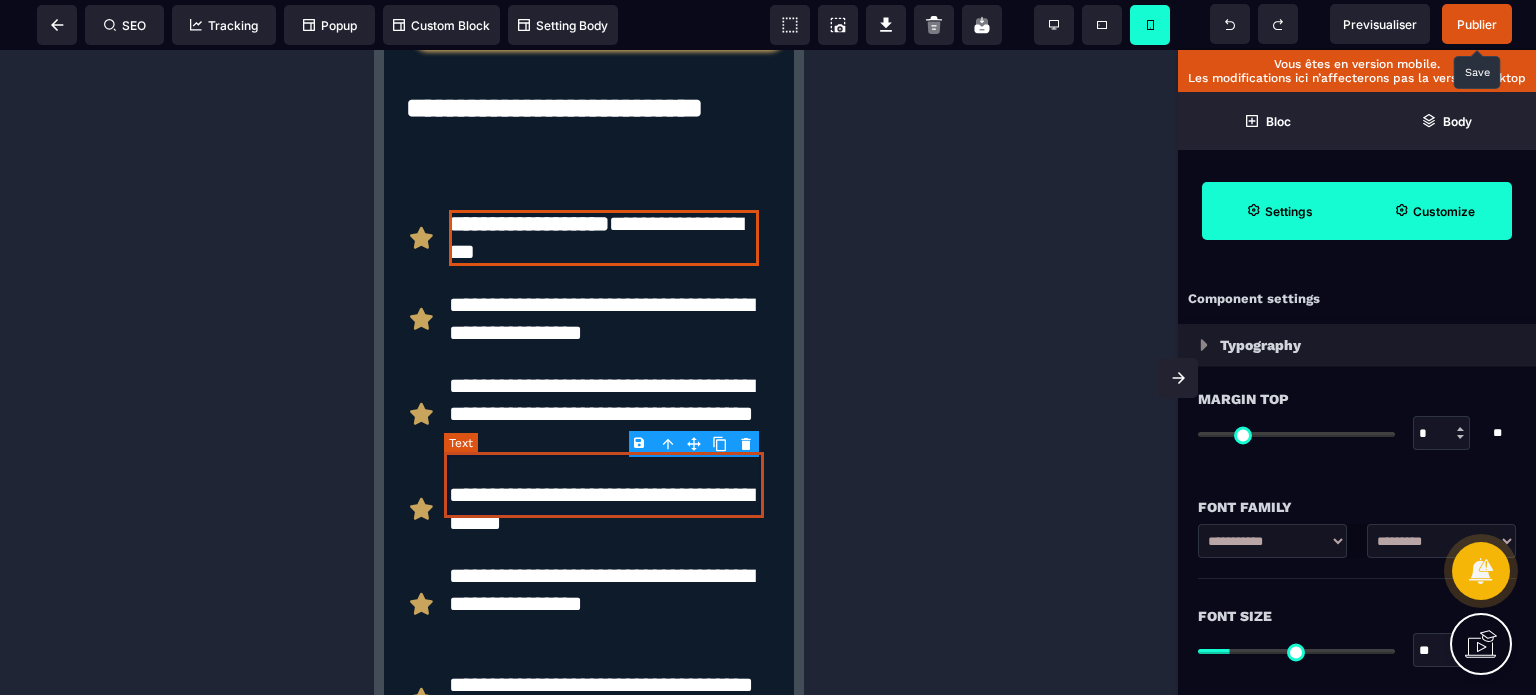 click on "**********" at bounding box center [604, 238] 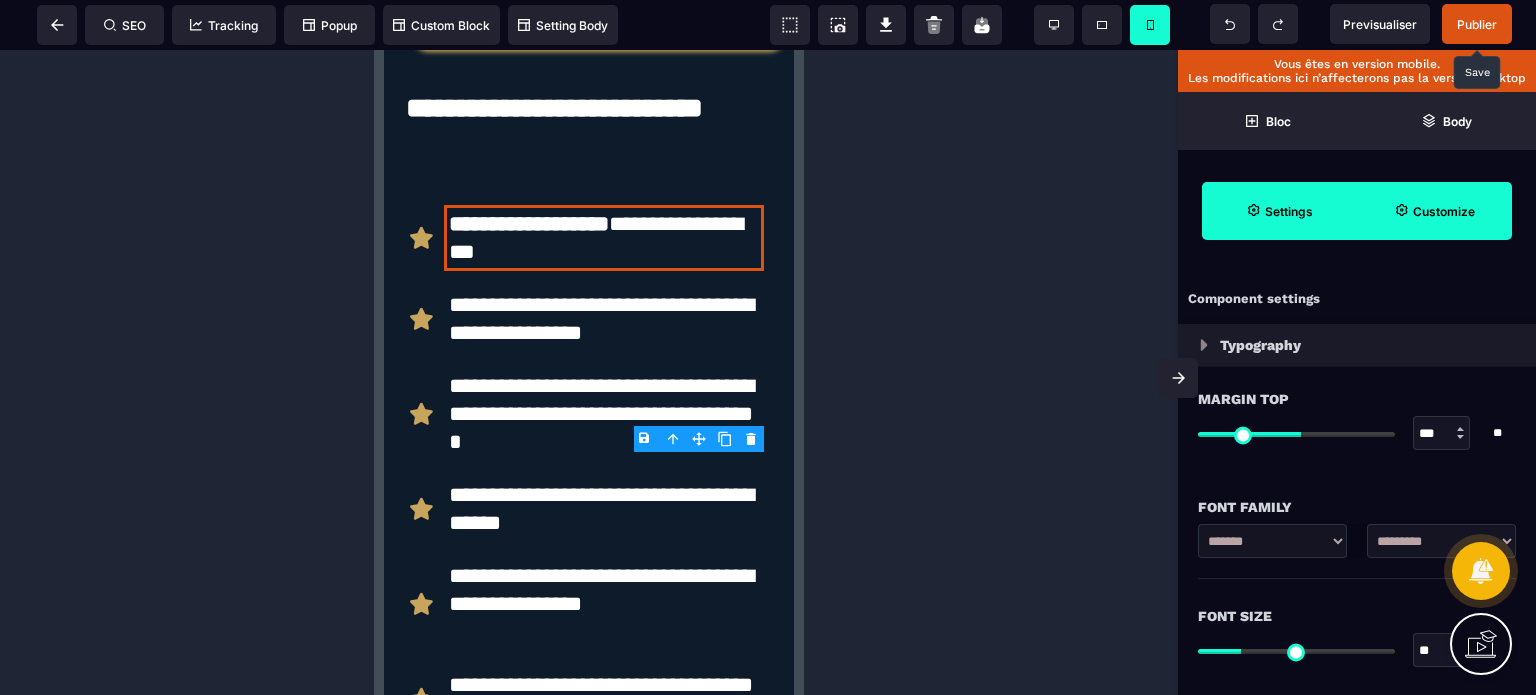drag, startPoint x: 1444, startPoint y: 649, endPoint x: 1367, endPoint y: 649, distance: 77 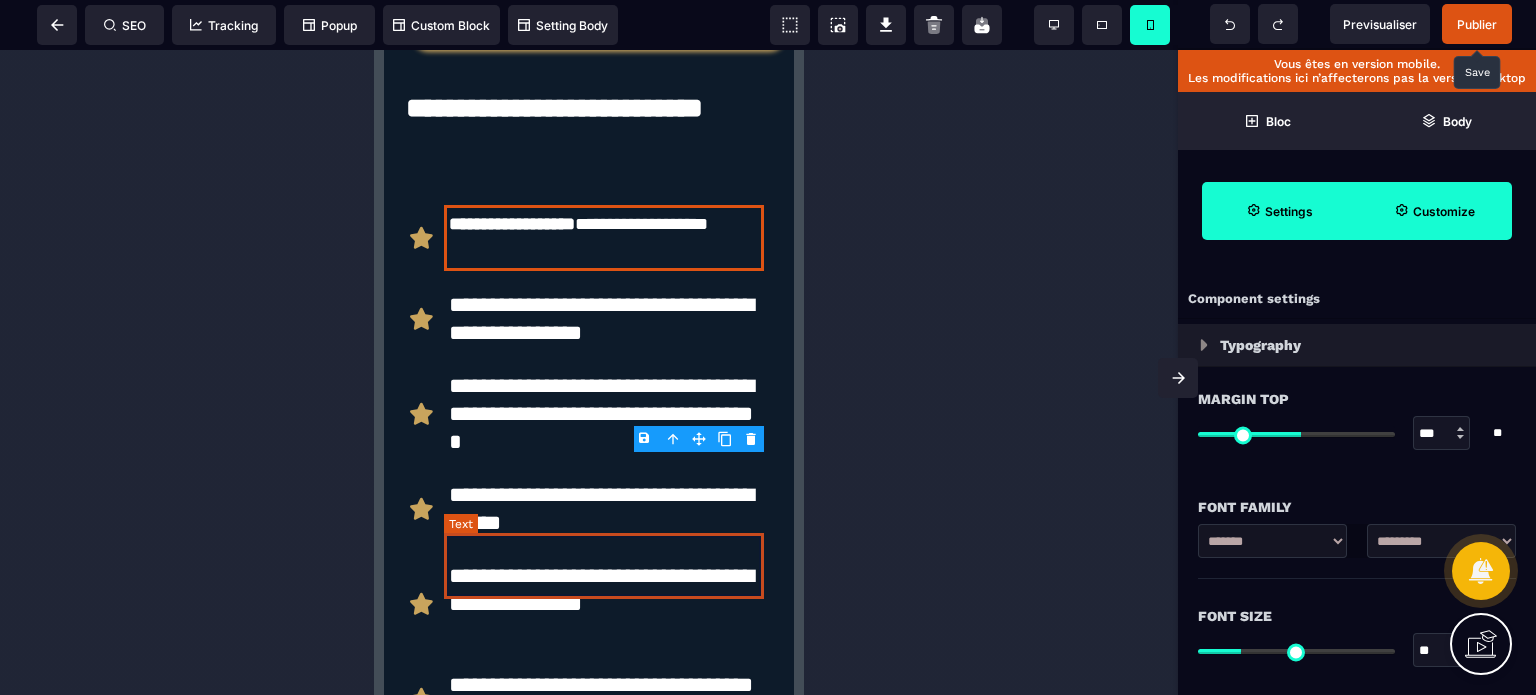 click on "**********" at bounding box center (604, 319) 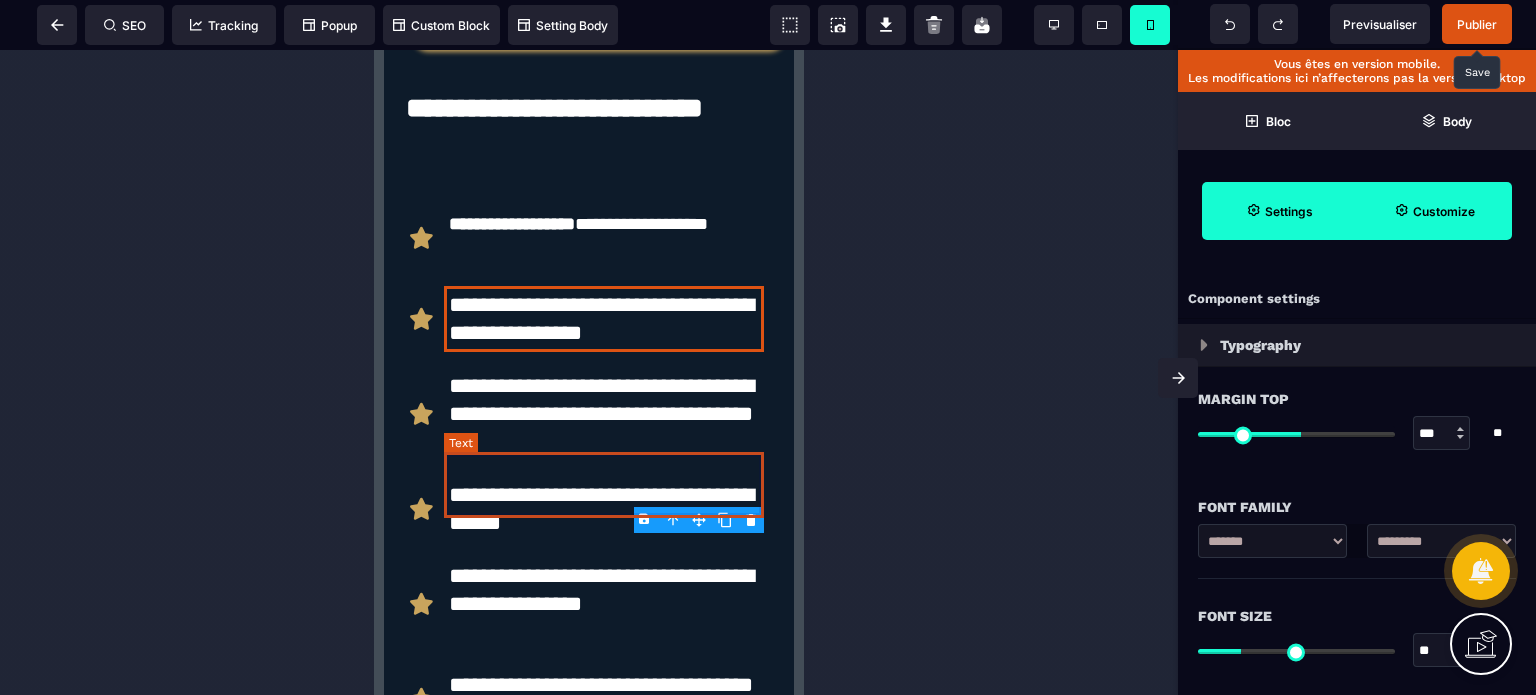 click on "**********" at bounding box center (604, 238) 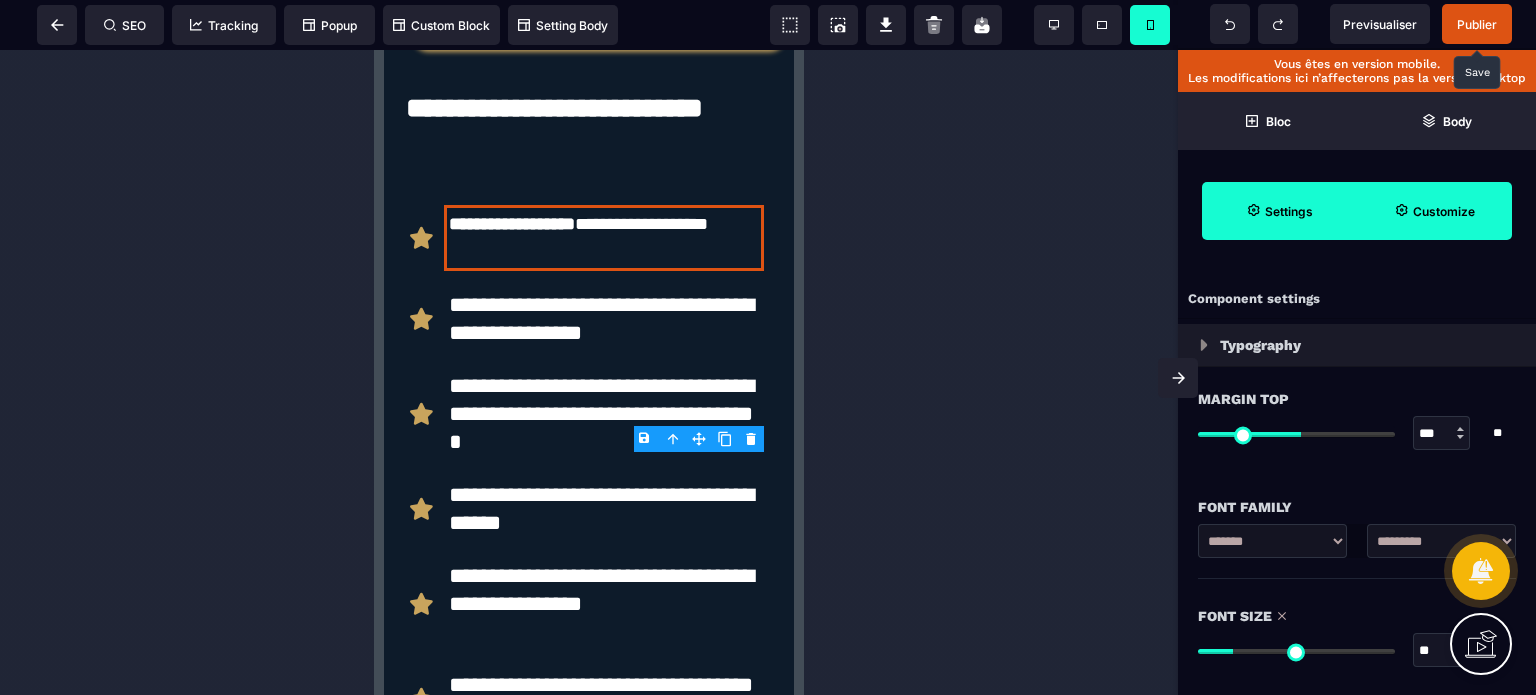 drag, startPoint x: 1430, startPoint y: 655, endPoint x: 1399, endPoint y: 659, distance: 31.257 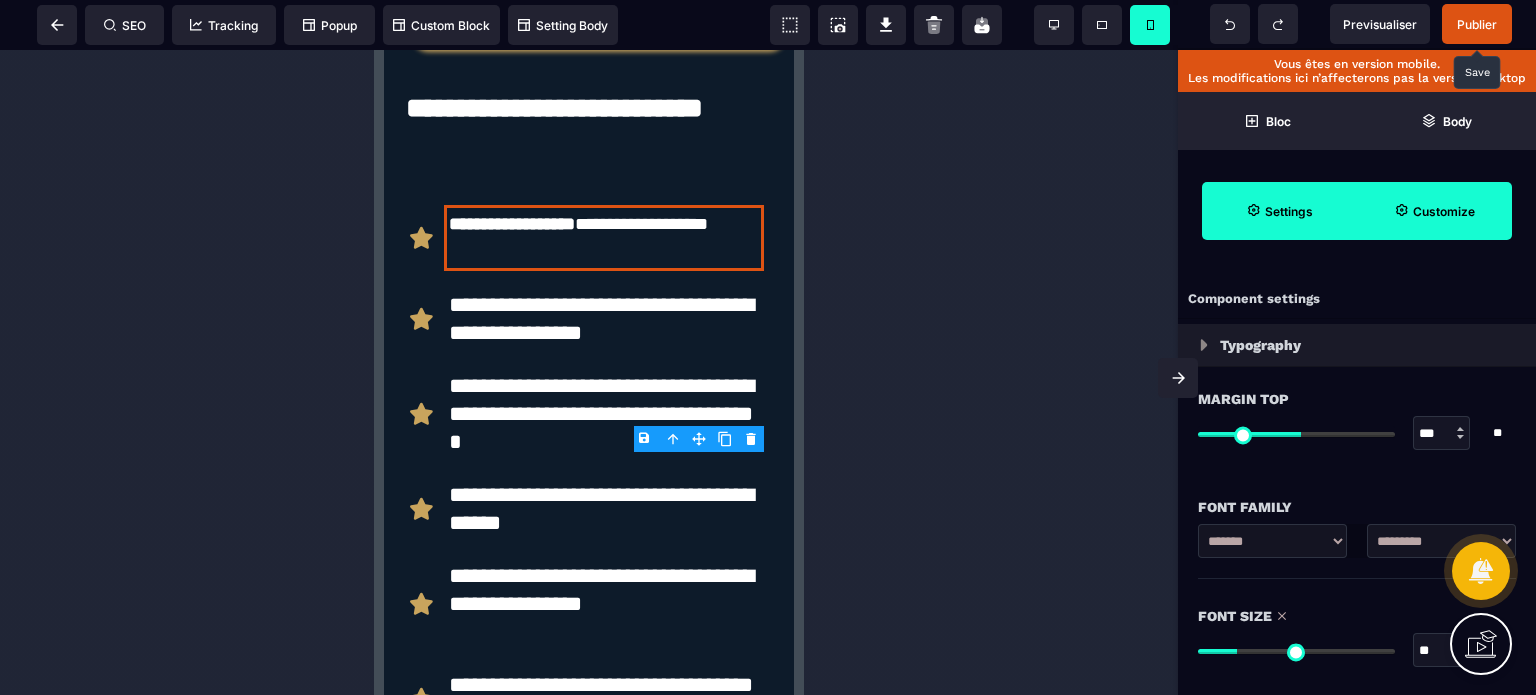 click on "Font Size
**
*
**
All" at bounding box center (1357, 635) 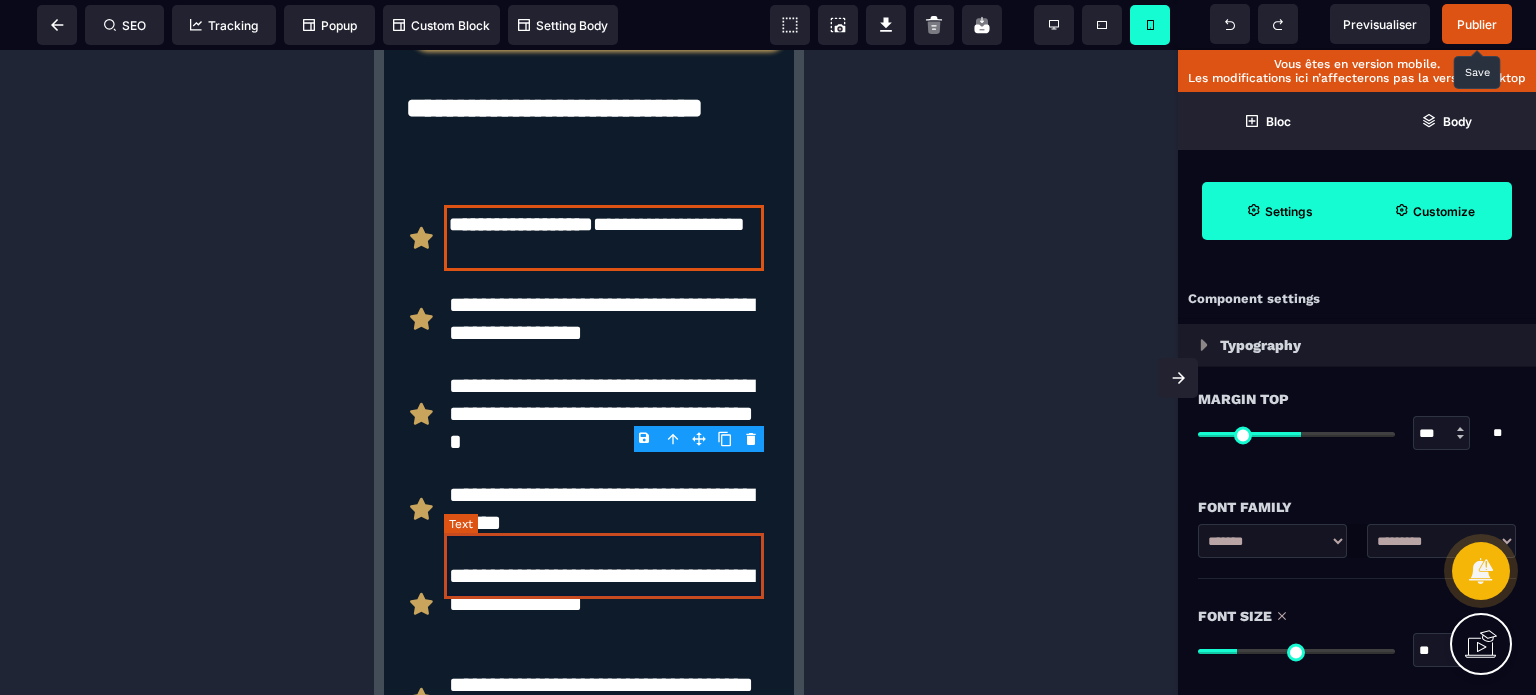 click on "**********" at bounding box center (604, 319) 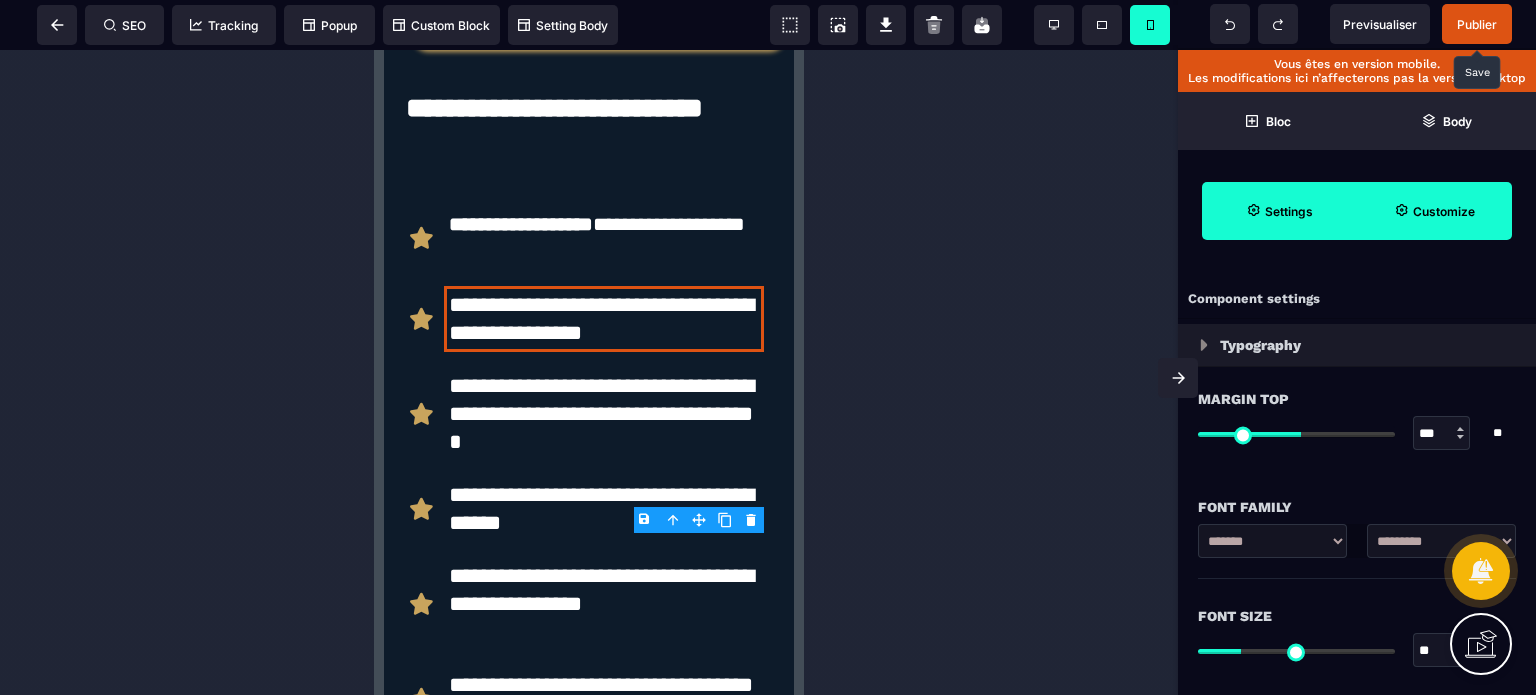 drag, startPoint x: 1432, startPoint y: 645, endPoint x: 1424, endPoint y: 654, distance: 12.0415945 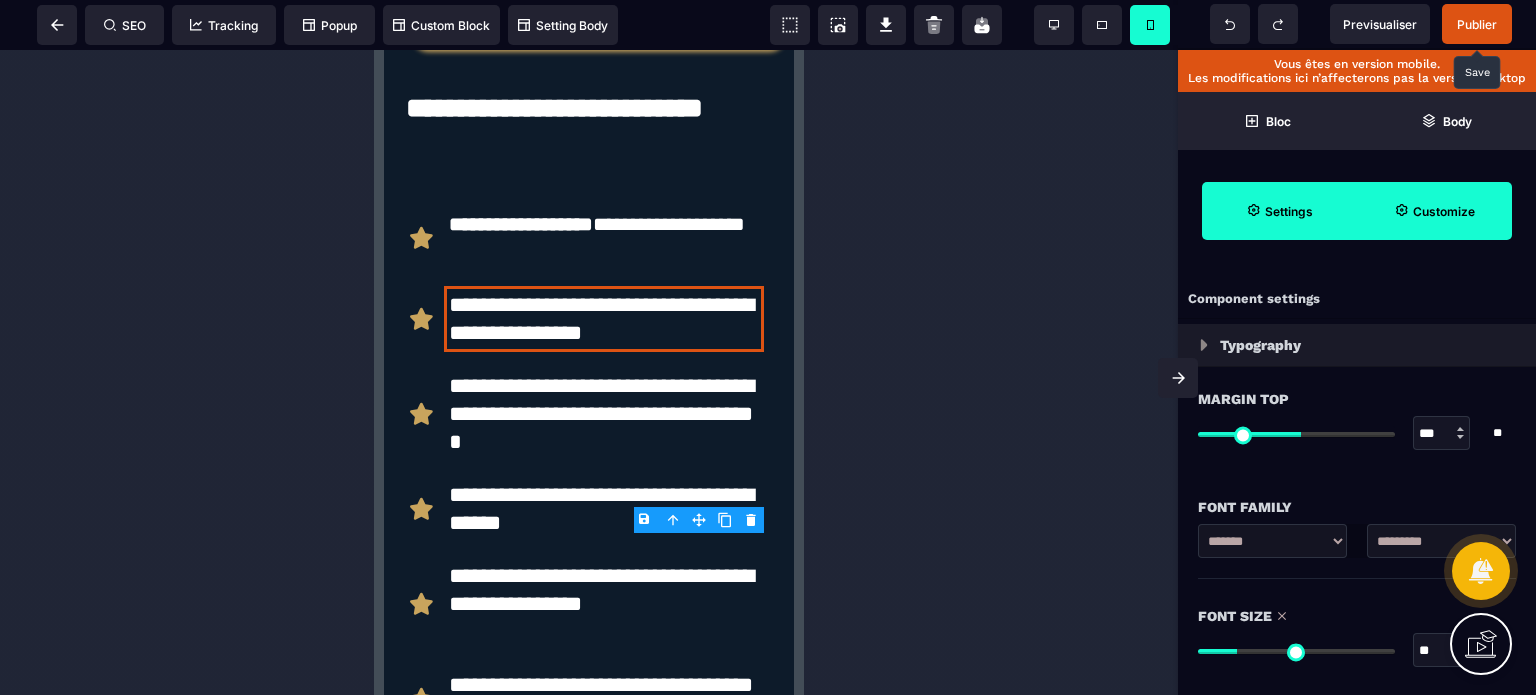 click on "Font Size" at bounding box center [1357, 616] 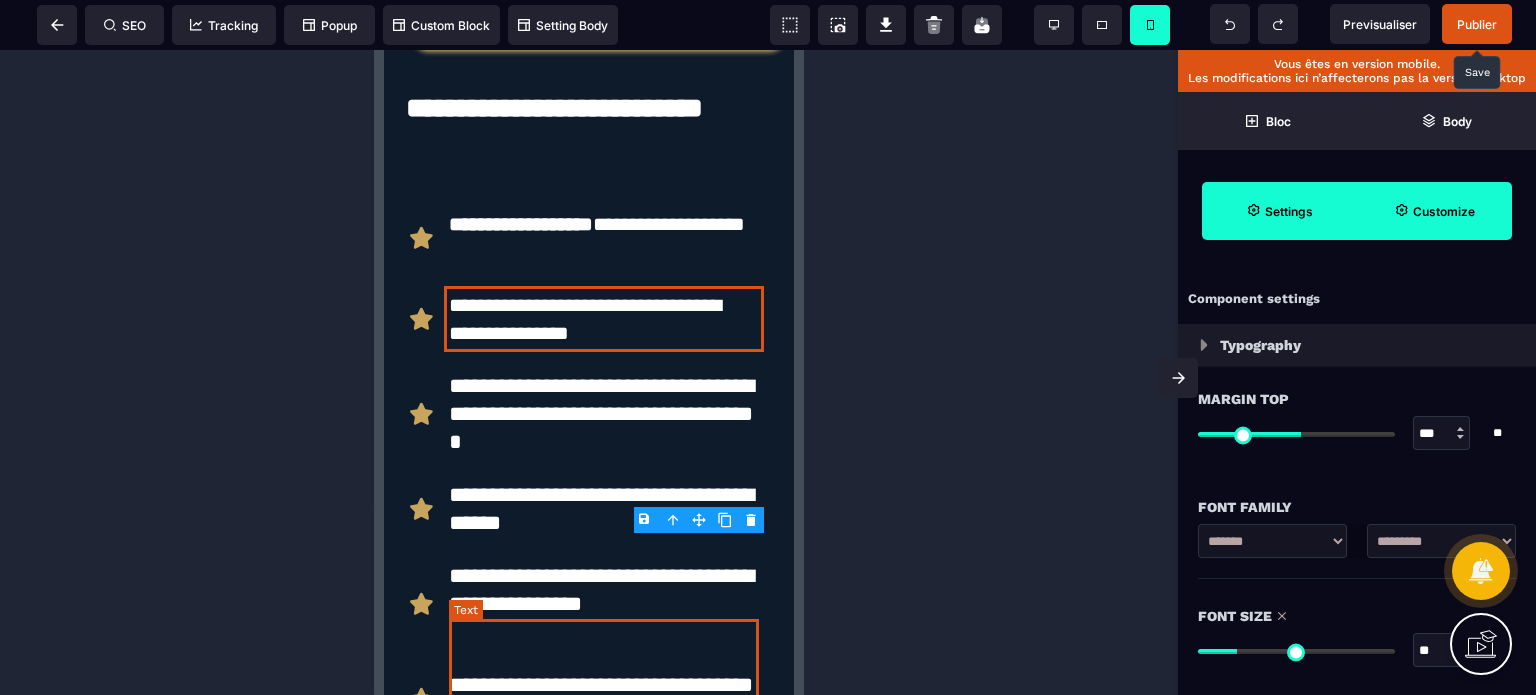 click on "**********" at bounding box center [604, 414] 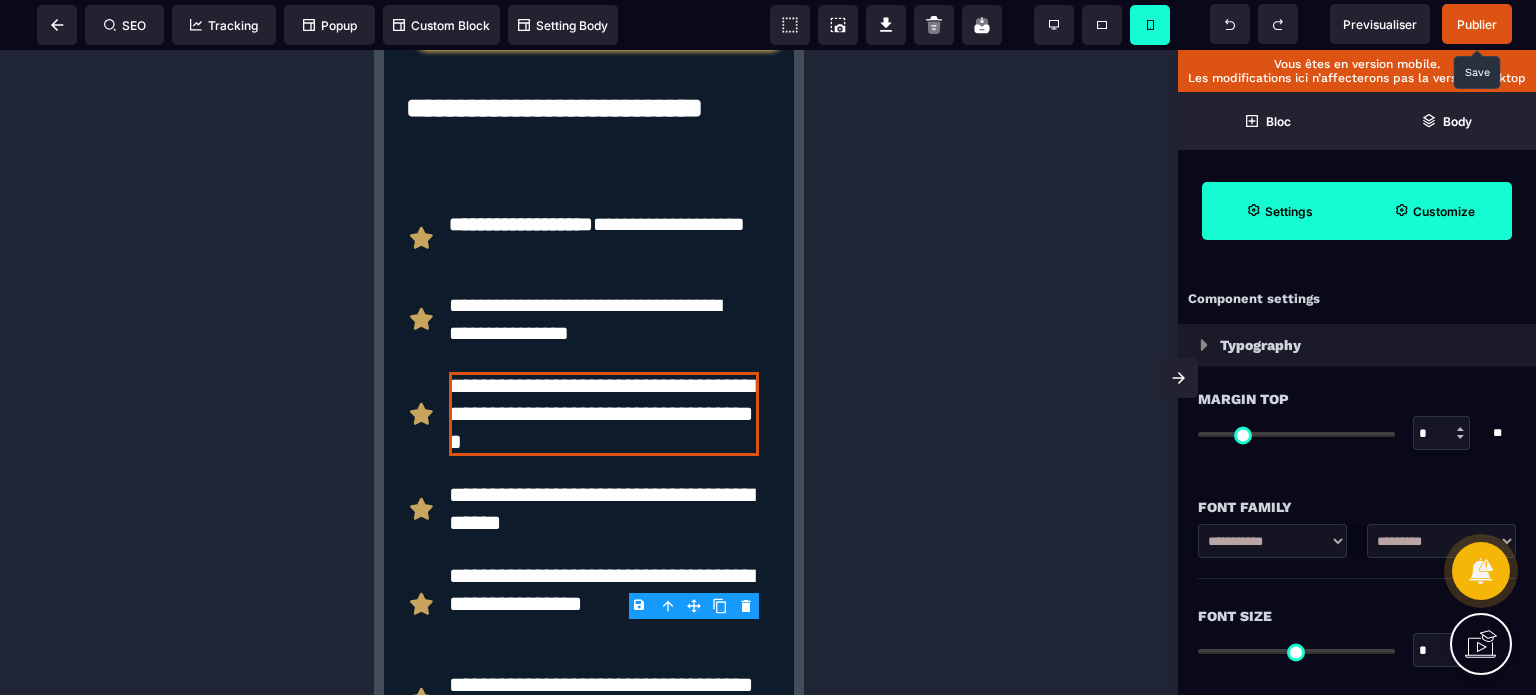 click on "*" at bounding box center (1442, 651) 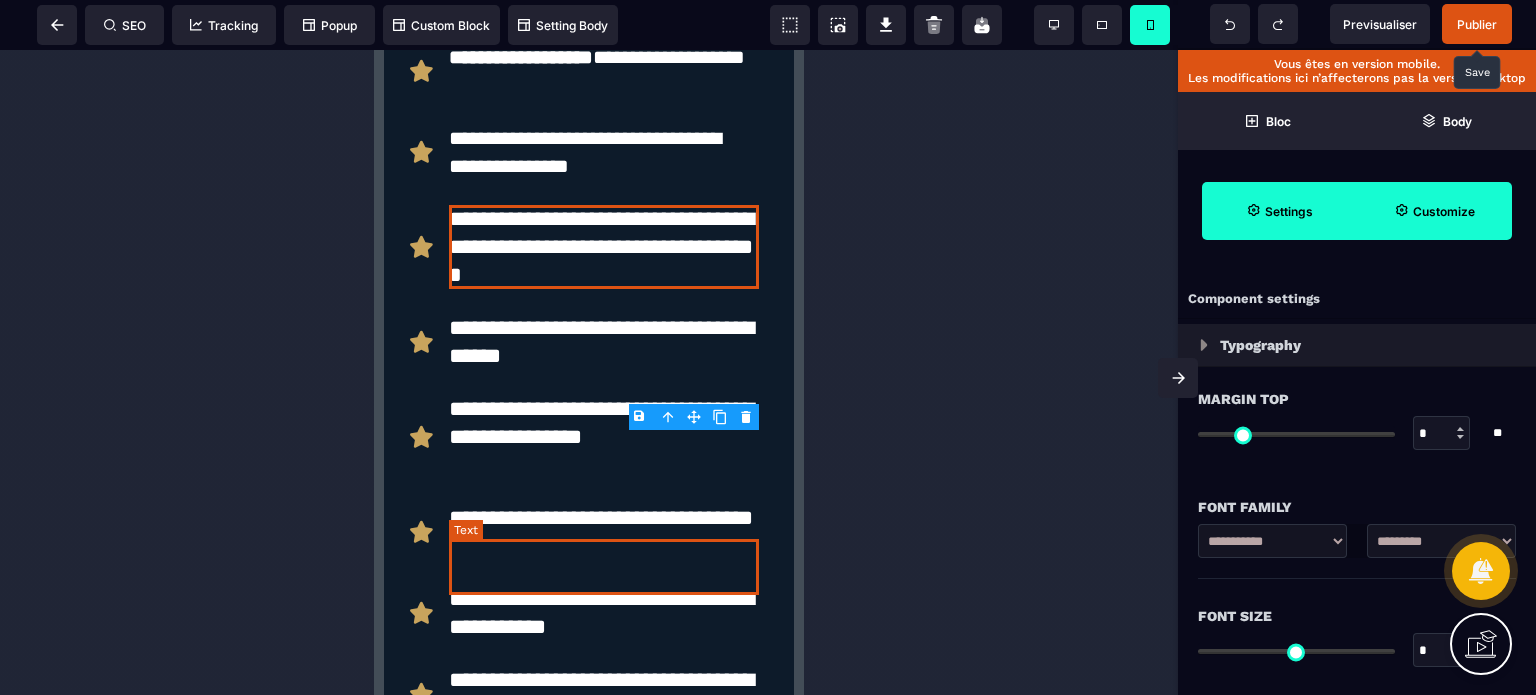 scroll, scrollTop: 9247, scrollLeft: 0, axis: vertical 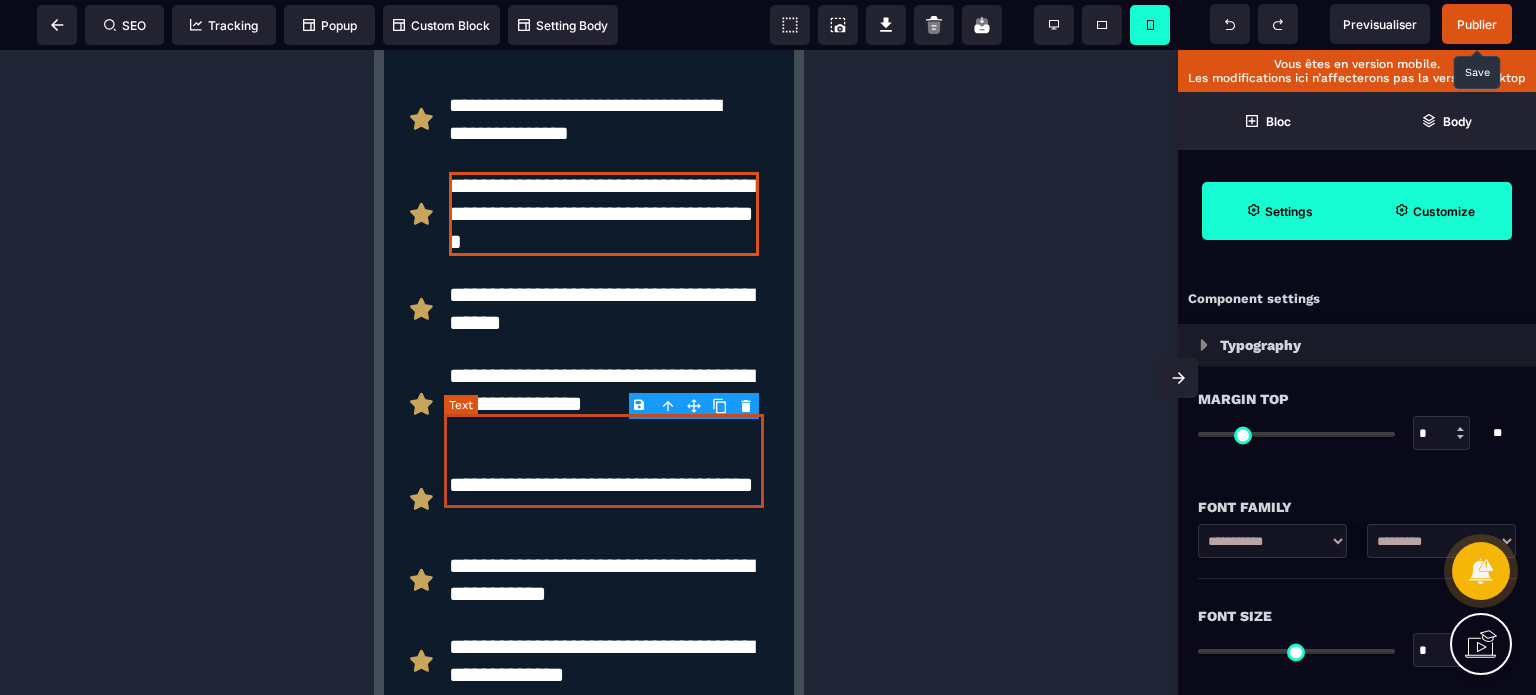click on "**********" at bounding box center (604, 214) 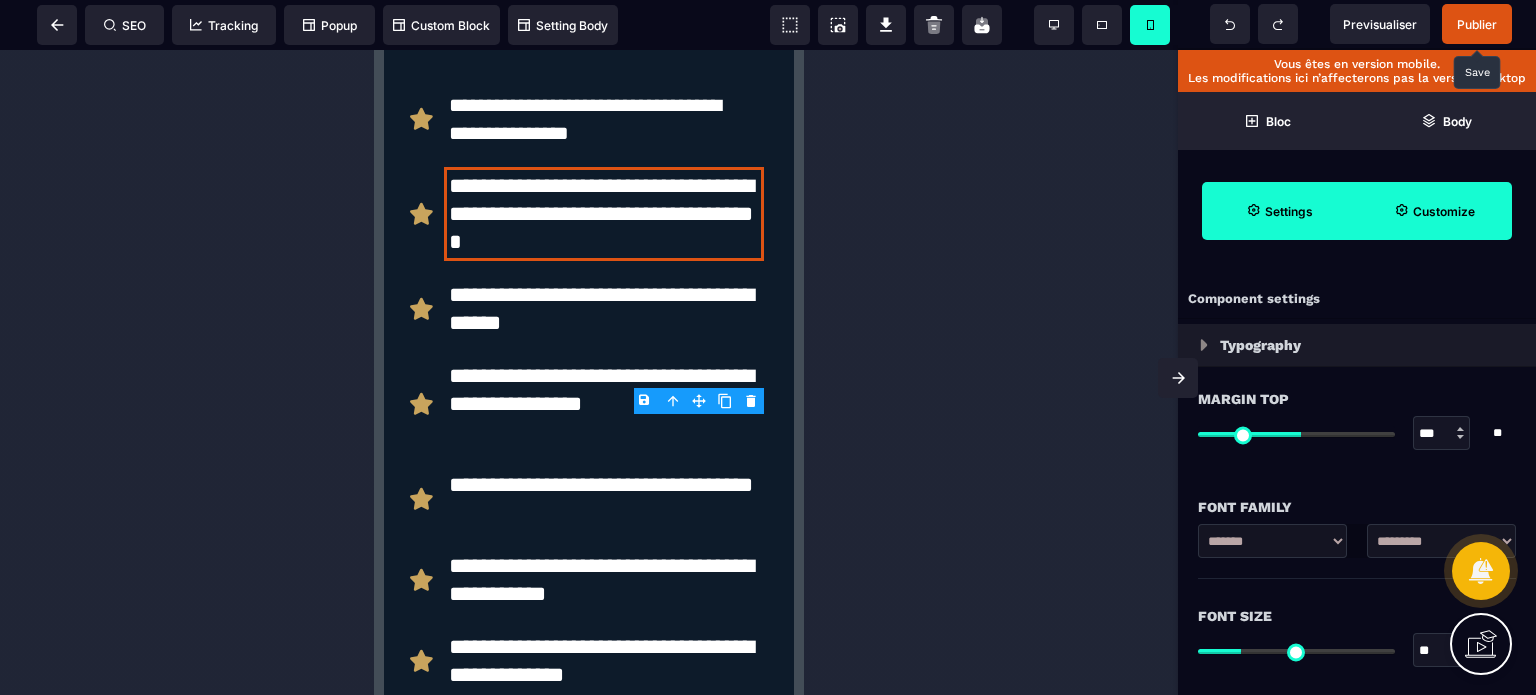 drag, startPoint x: 1424, startPoint y: 652, endPoint x: 1444, endPoint y: 647, distance: 20.615528 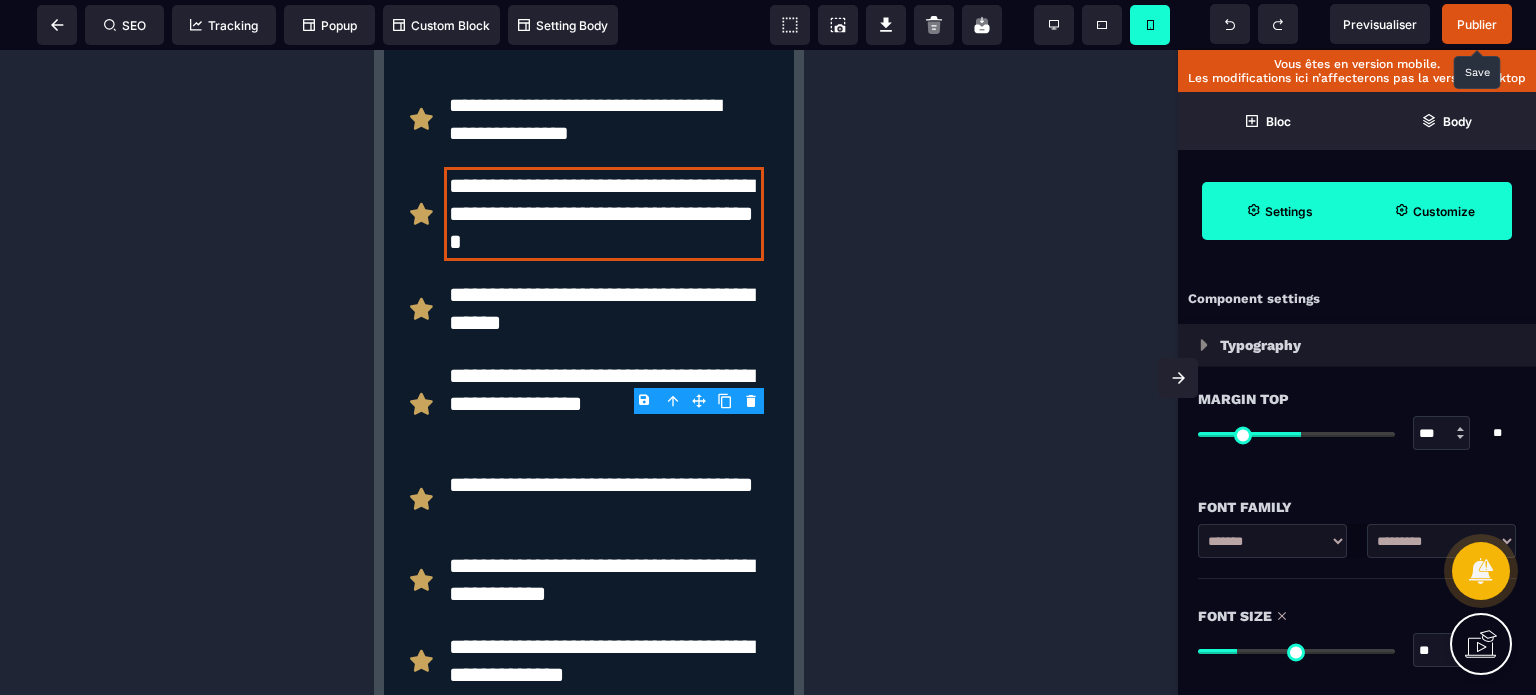 click on "Font Size" at bounding box center [1357, 616] 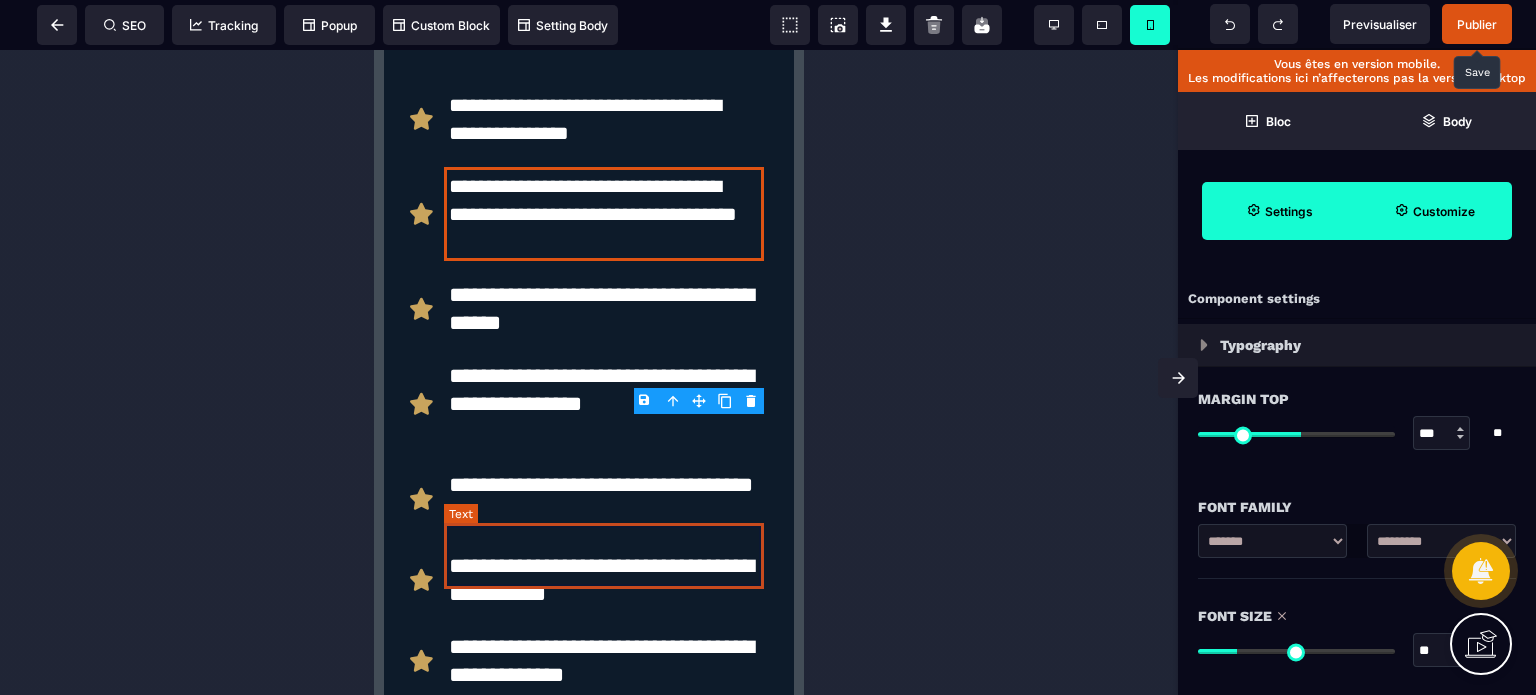 click on "**********" at bounding box center (604, 309) 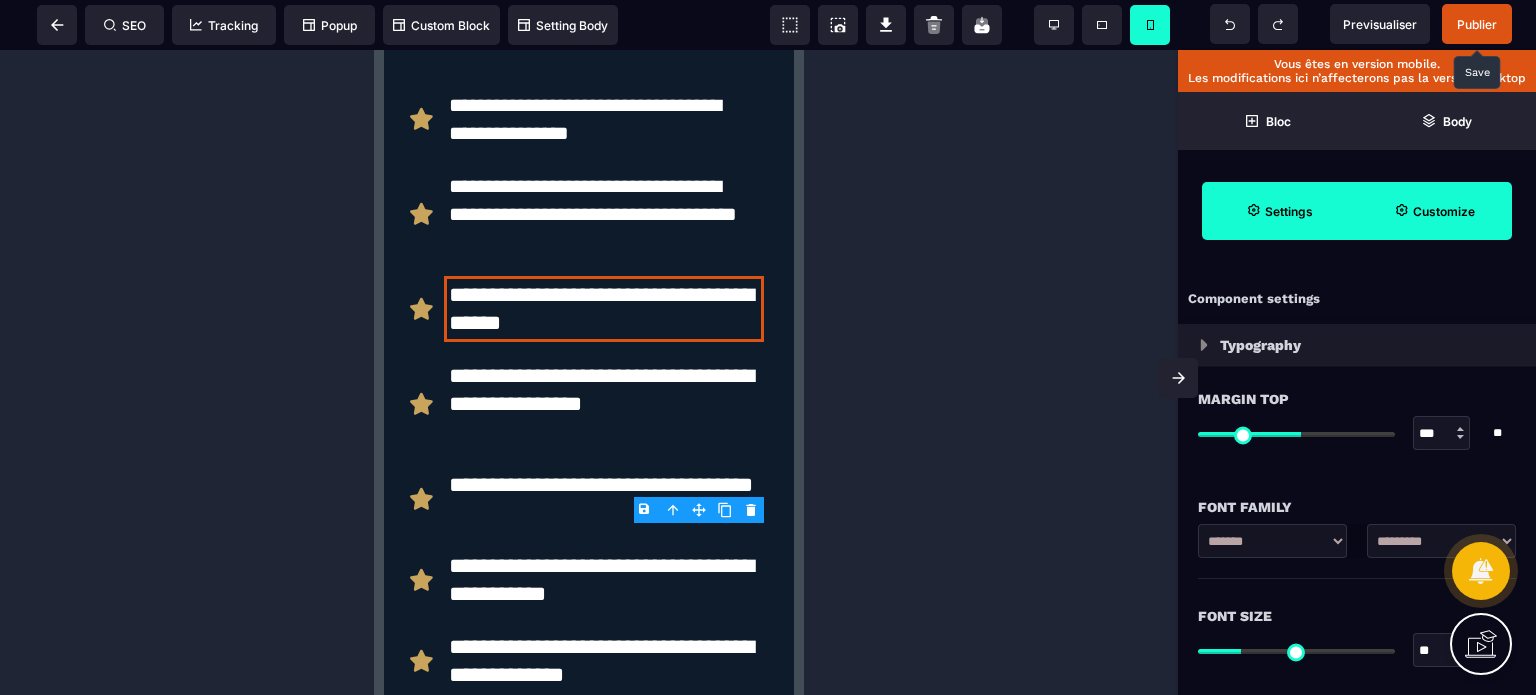 click on "**" at bounding box center [1442, 651] 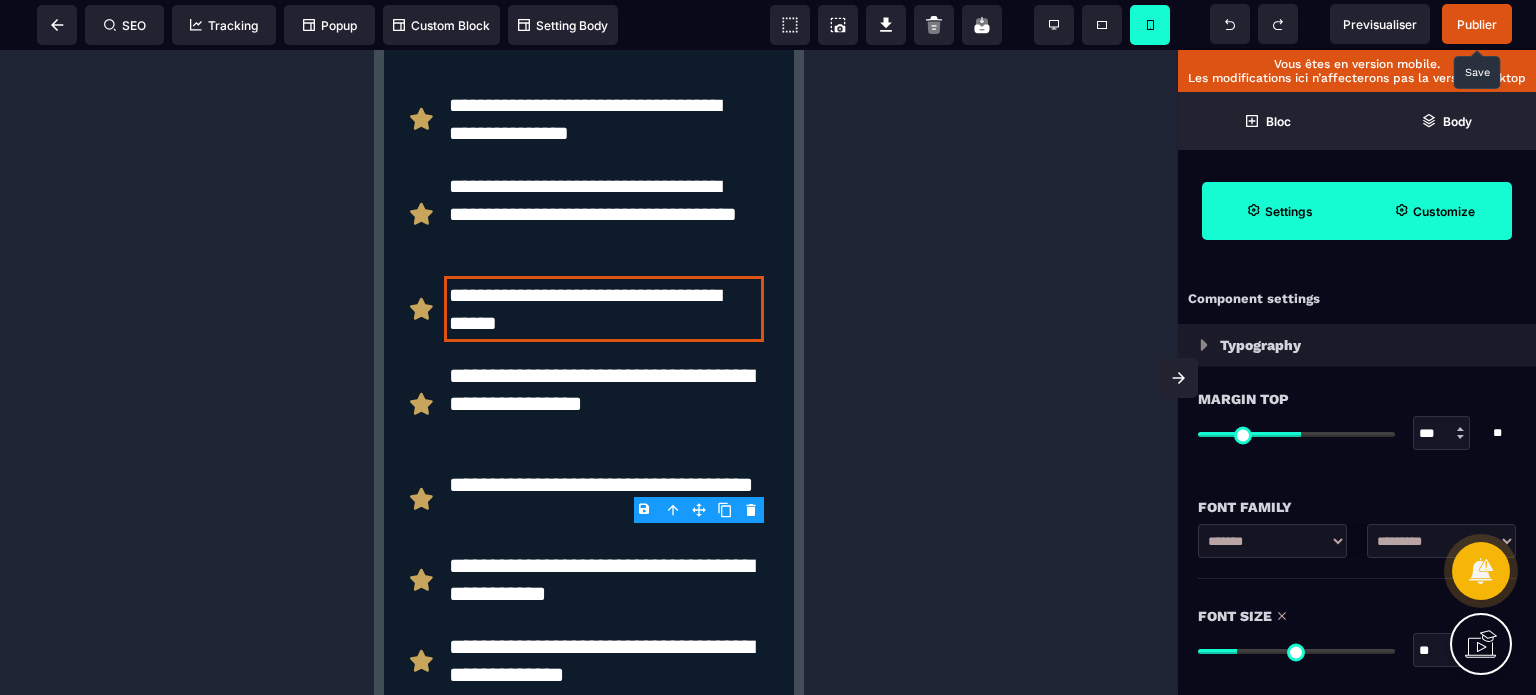 click on "Font Size" at bounding box center (1357, 616) 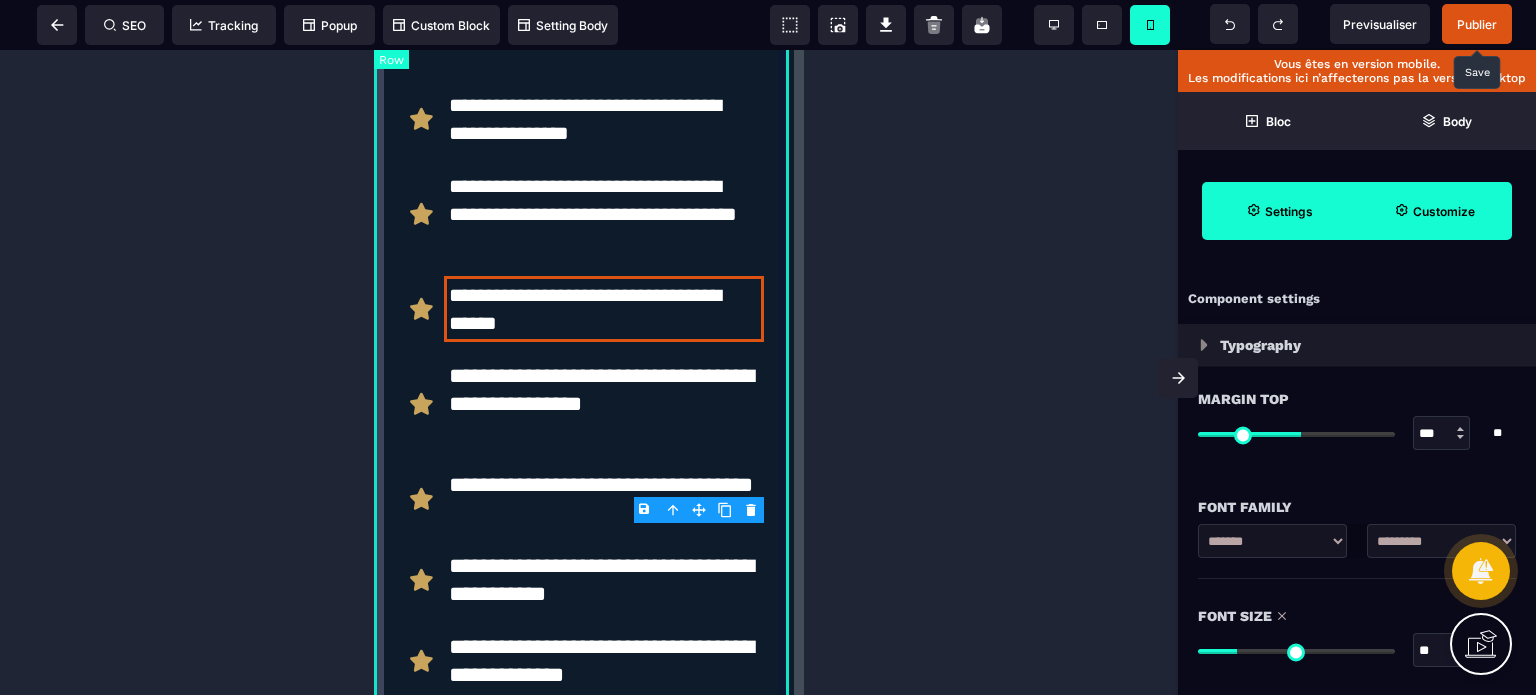 click on "**********" at bounding box center (589, -397) 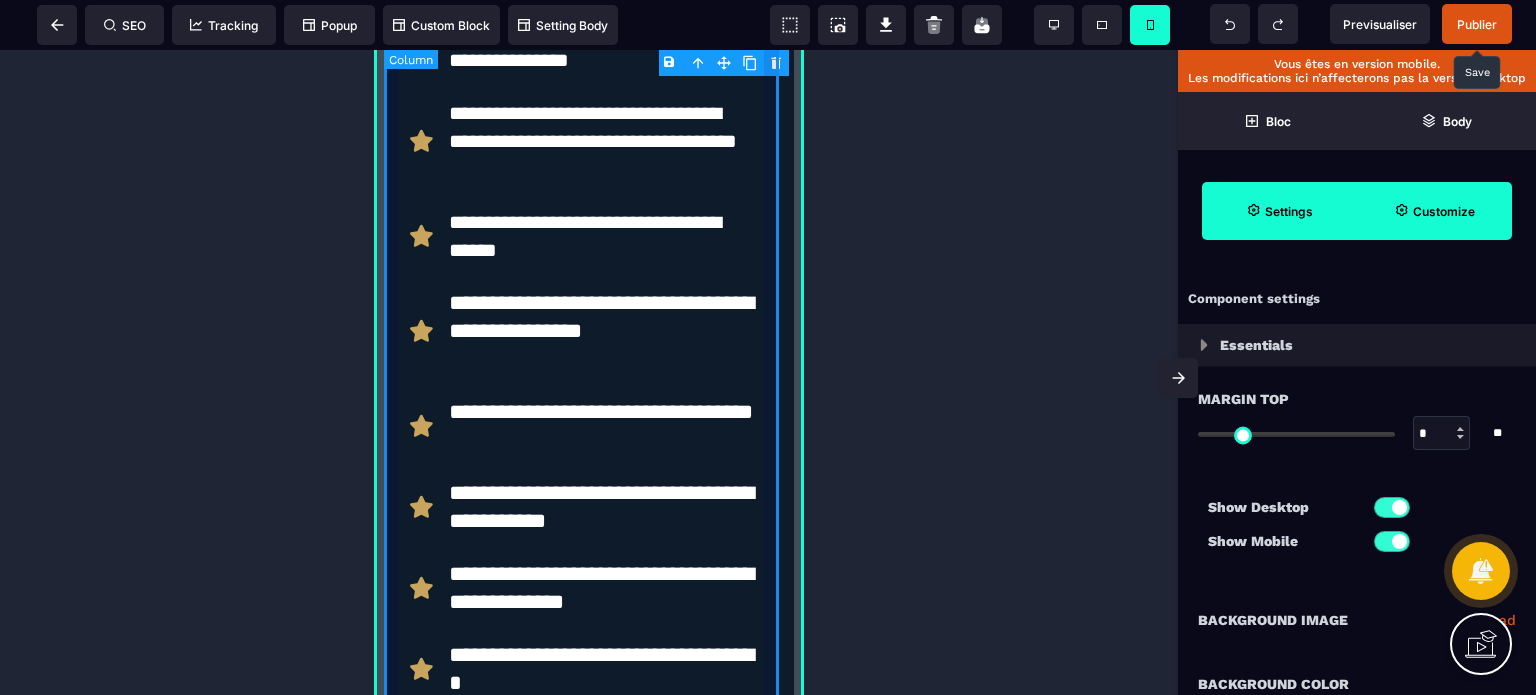 scroll, scrollTop: 9347, scrollLeft: 0, axis: vertical 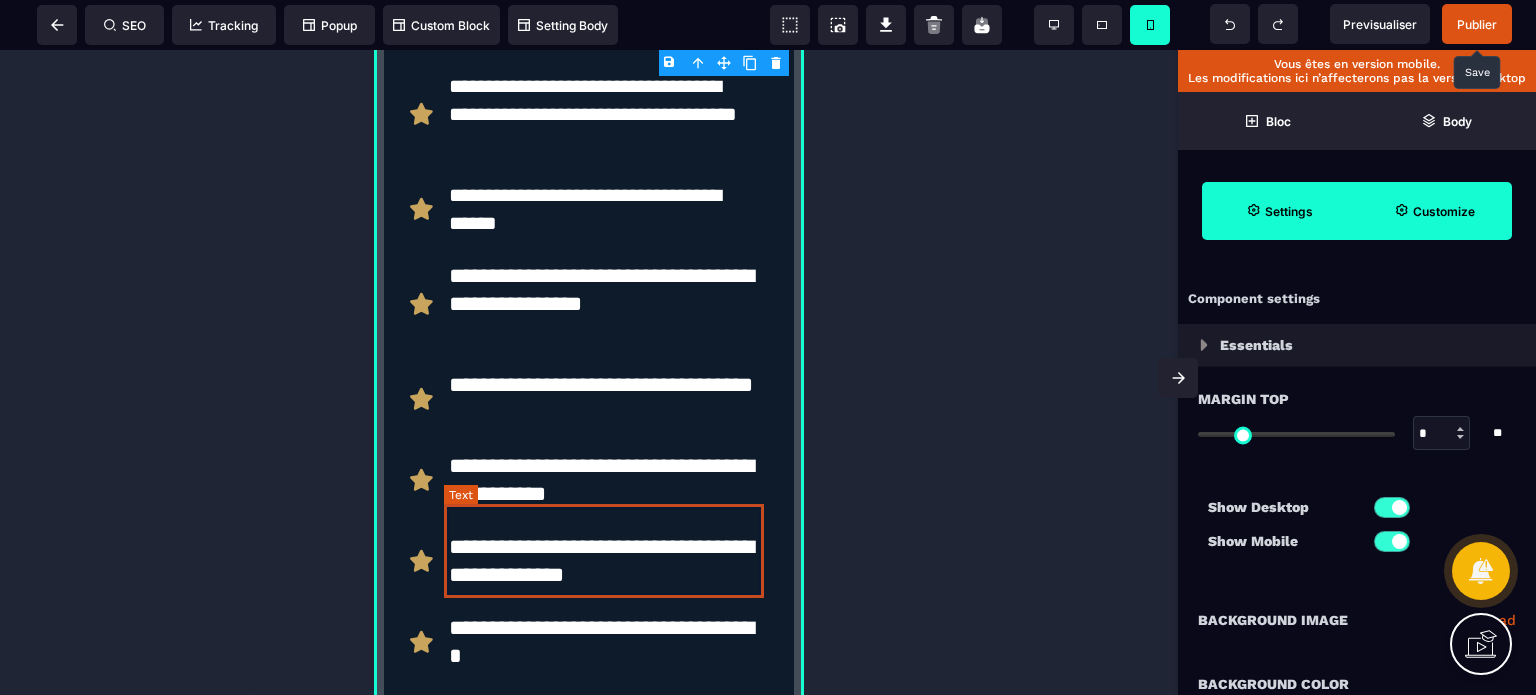 click on "**********" at bounding box center (604, 304) 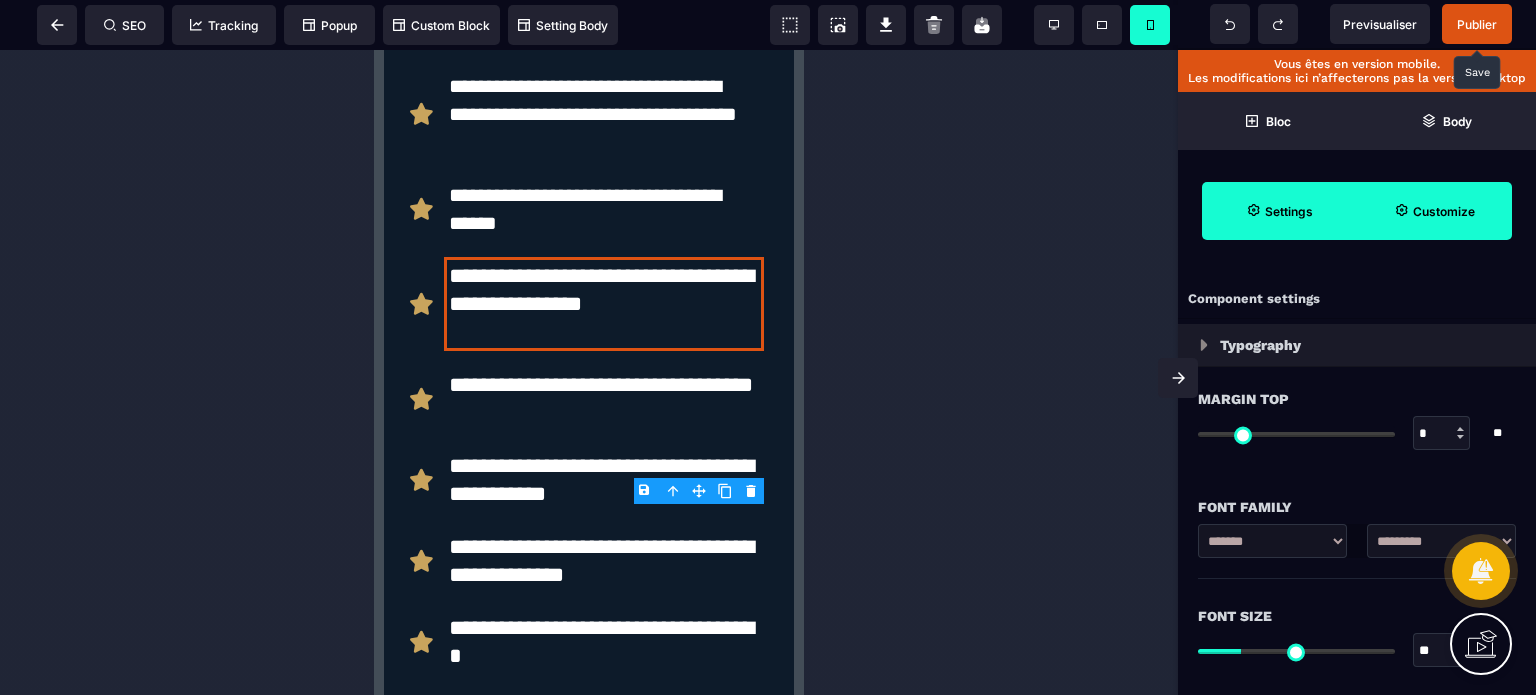 click on "**" at bounding box center [1442, 651] 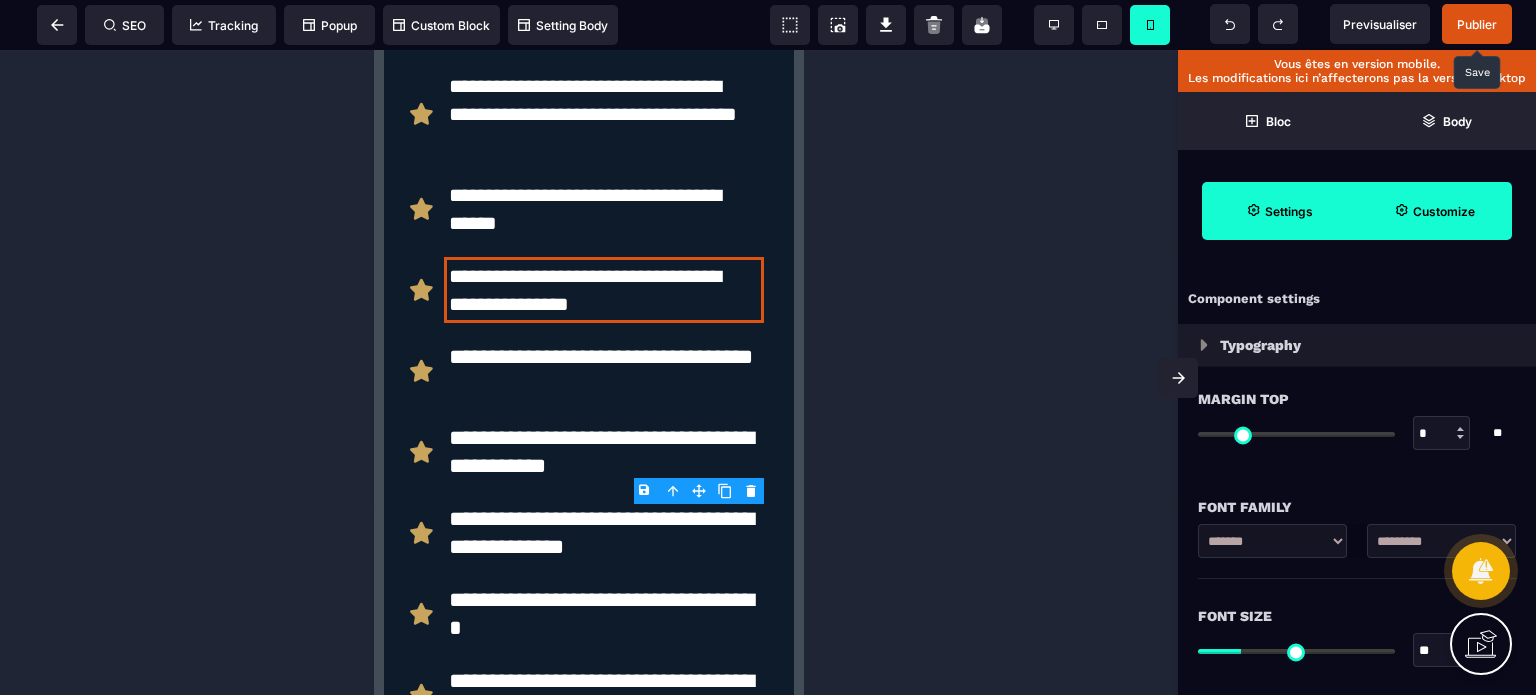 click on "**********" at bounding box center [1357, 527] 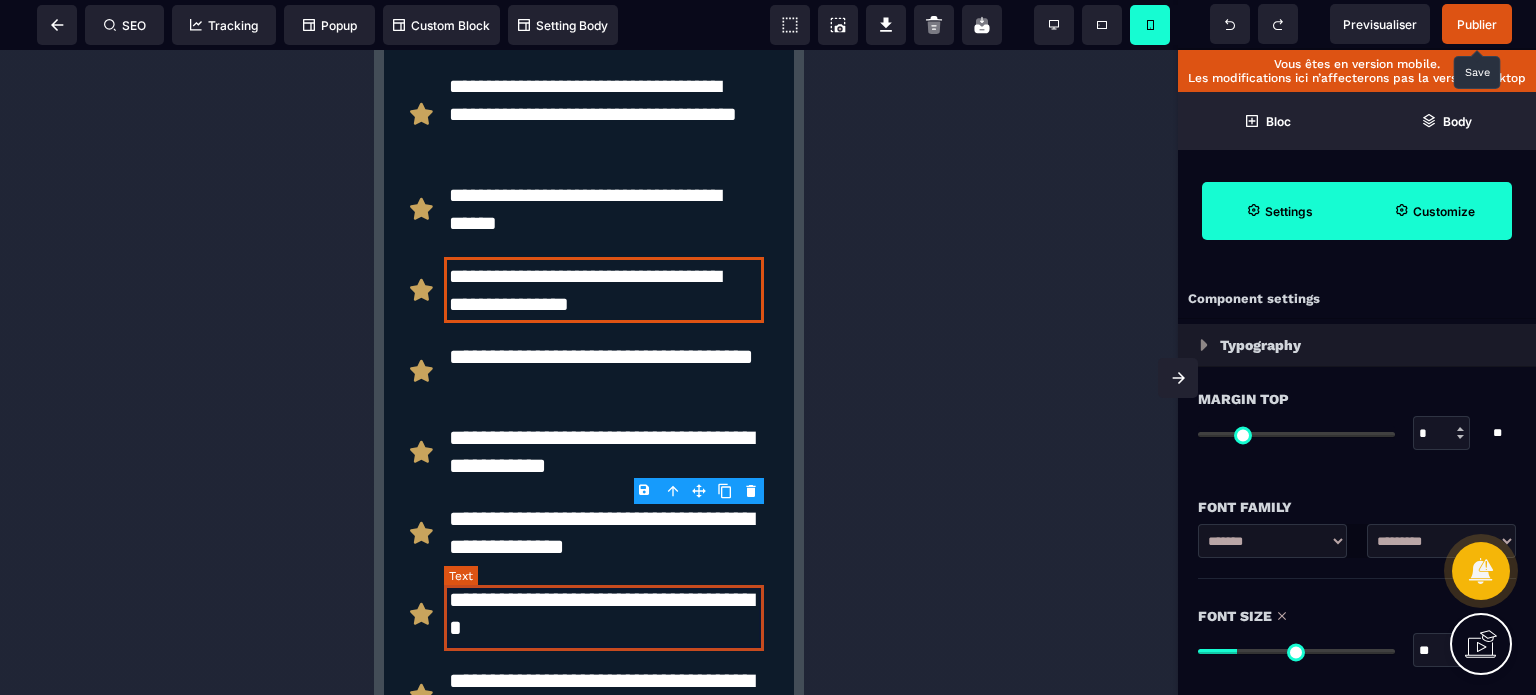click on "**********" at bounding box center (604, 371) 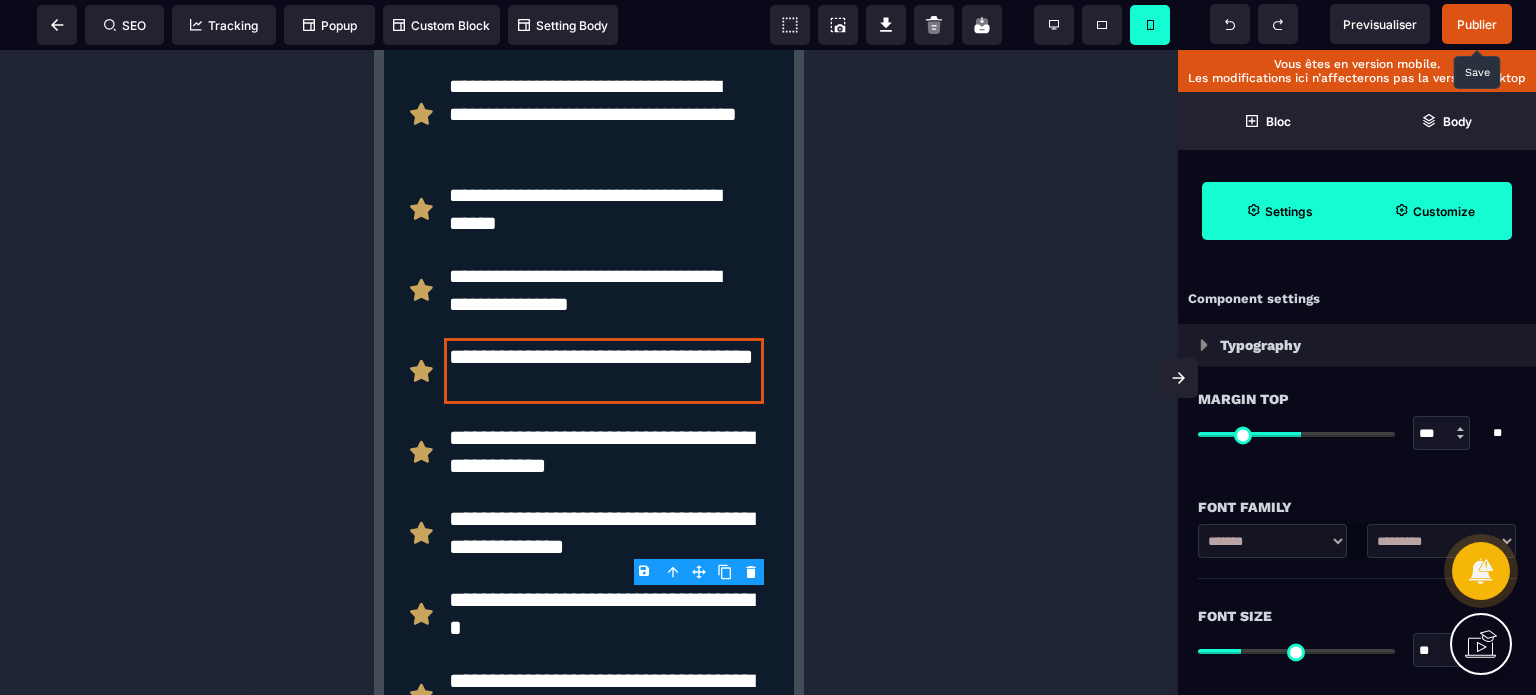 click on "**" at bounding box center [1442, 651] 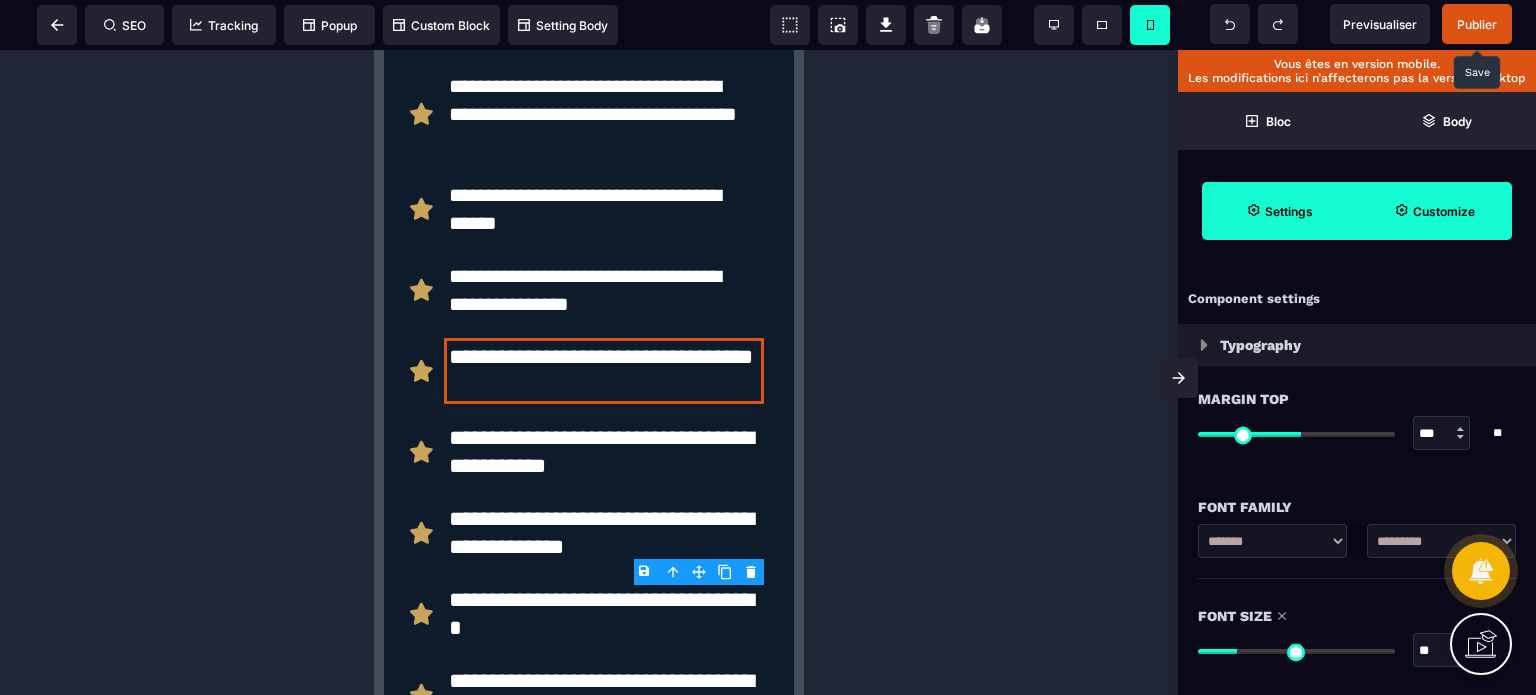 click on "Font Size" at bounding box center (1357, 616) 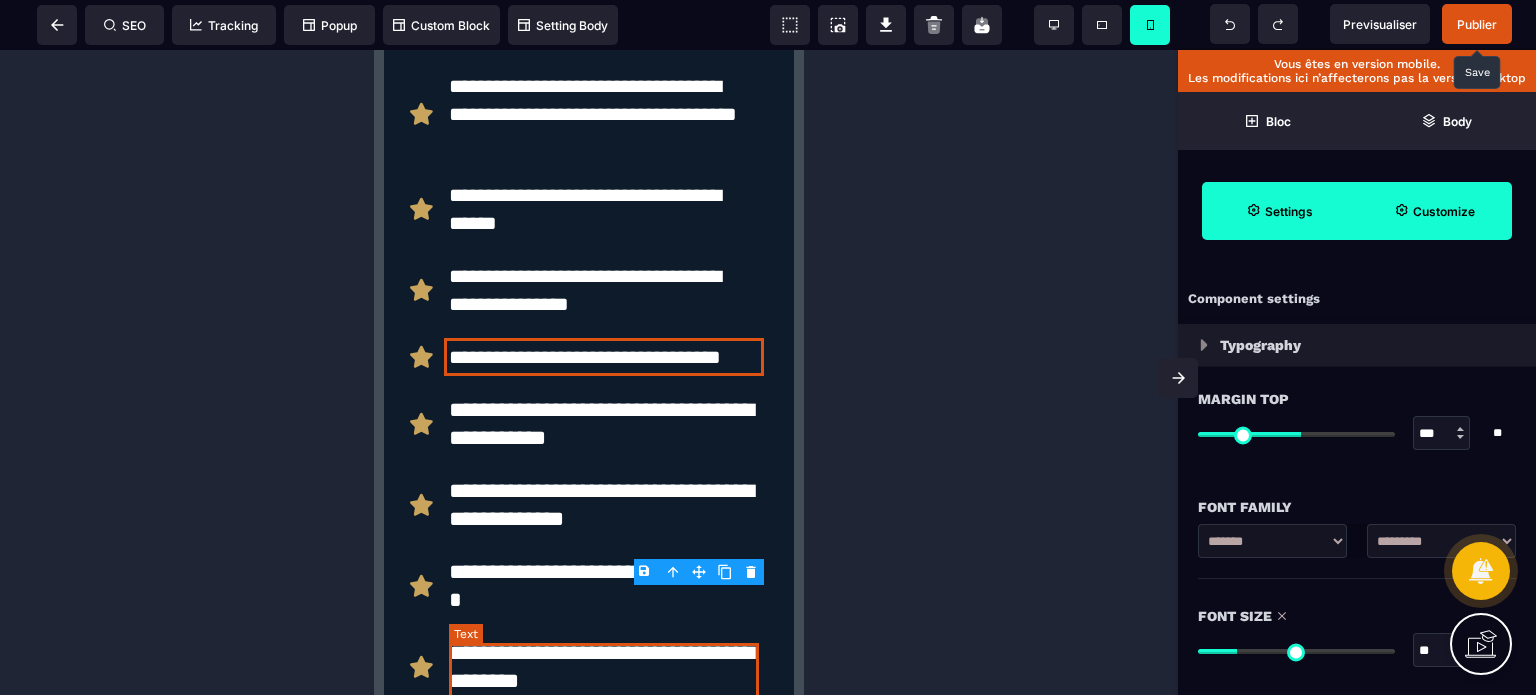 click on "**********" at bounding box center (604, 424) 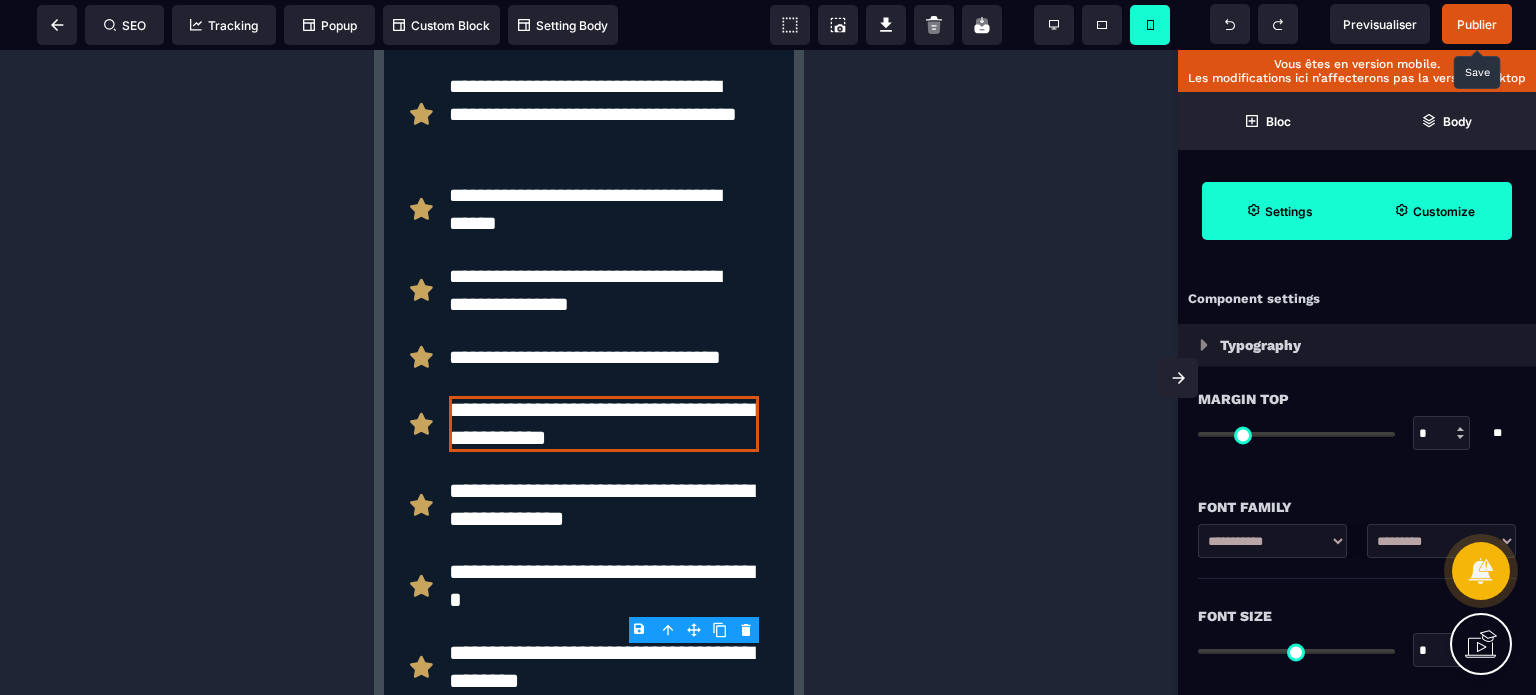click on "*" at bounding box center [1442, 651] 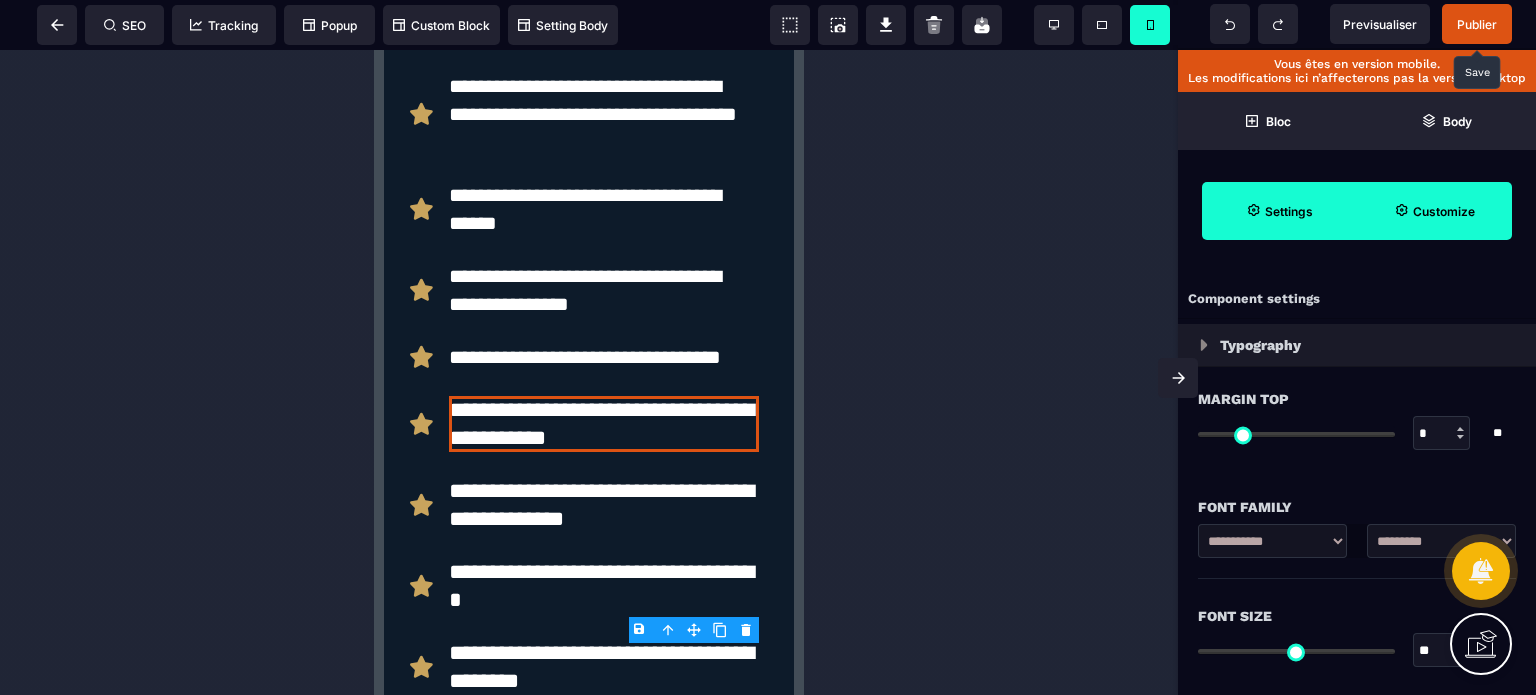 click on "Font Size
**
*
**
All" at bounding box center (1357, 645) 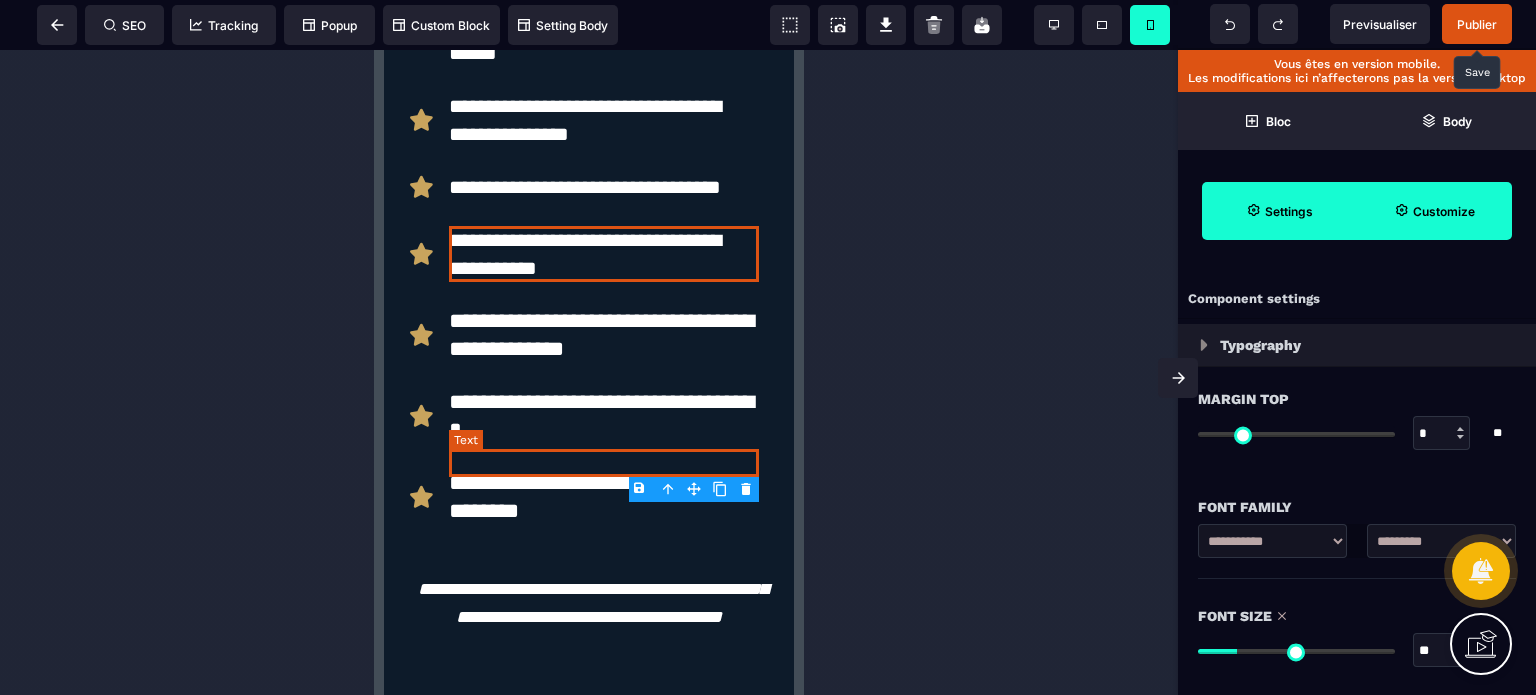 scroll, scrollTop: 9547, scrollLeft: 0, axis: vertical 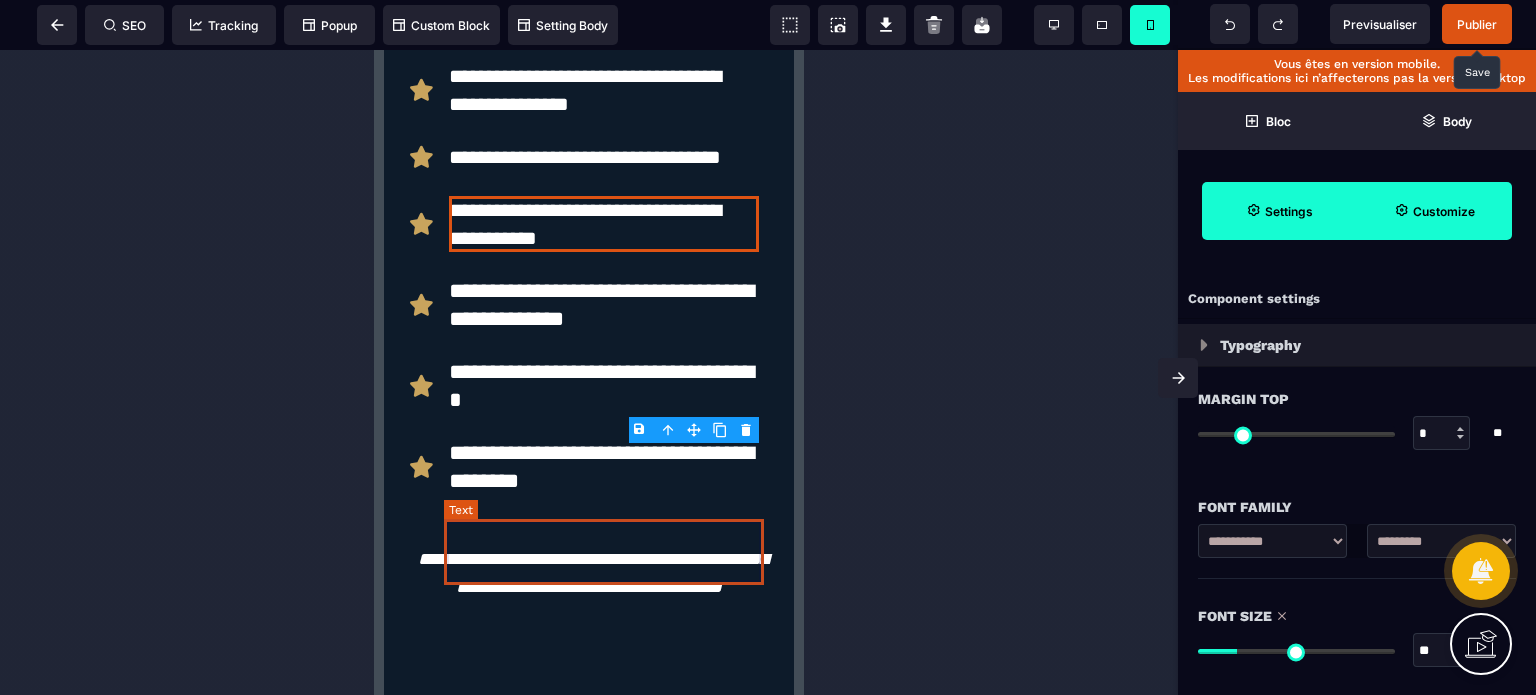 click on "**********" at bounding box center (604, 305) 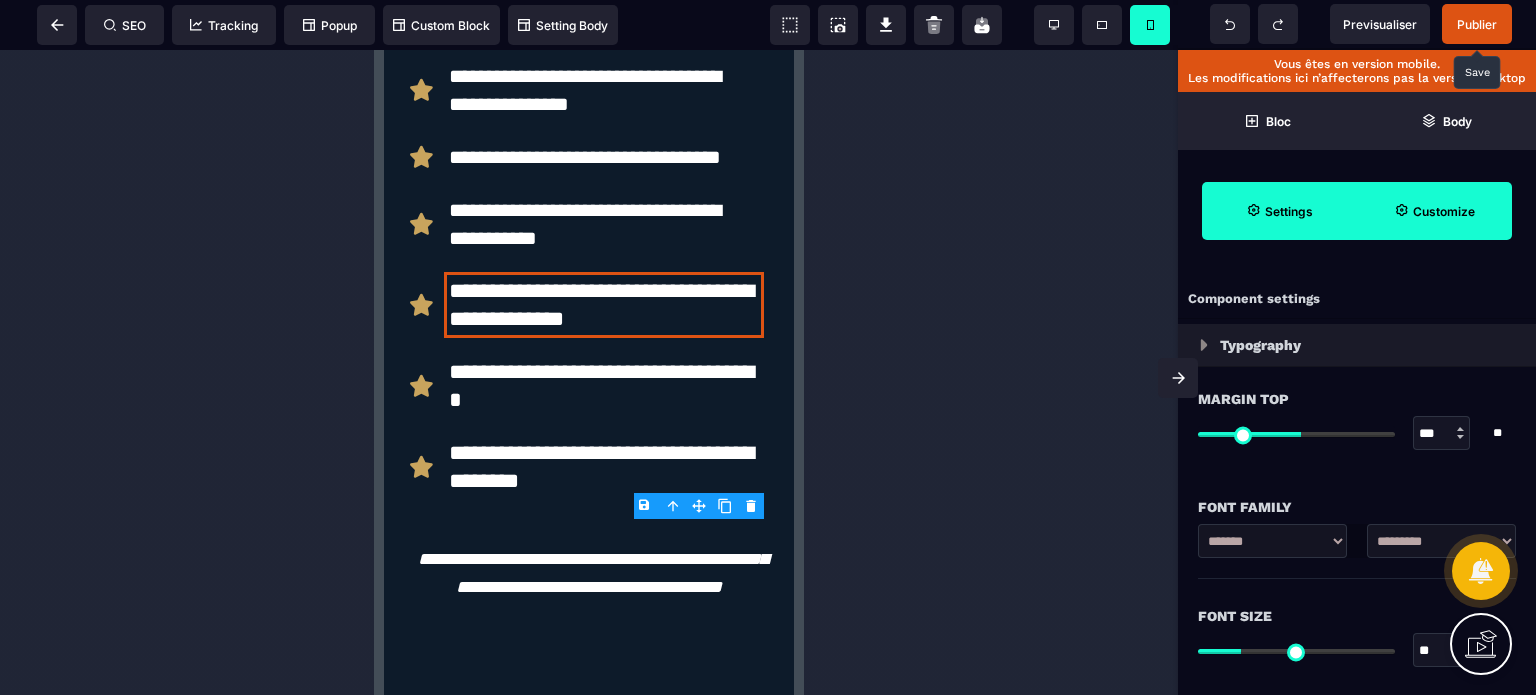 drag, startPoint x: 1428, startPoint y: 654, endPoint x: 1439, endPoint y: 654, distance: 11 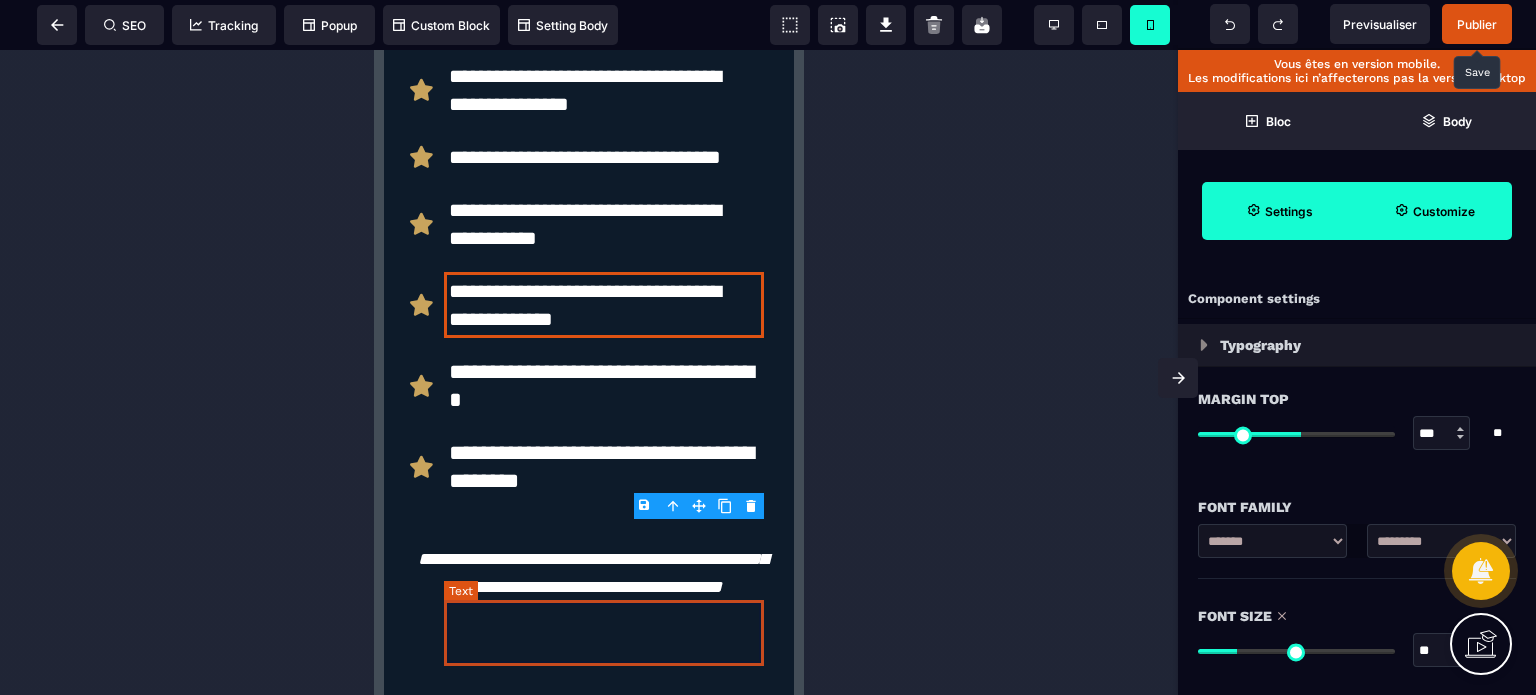 click on "**********" at bounding box center [604, 386] 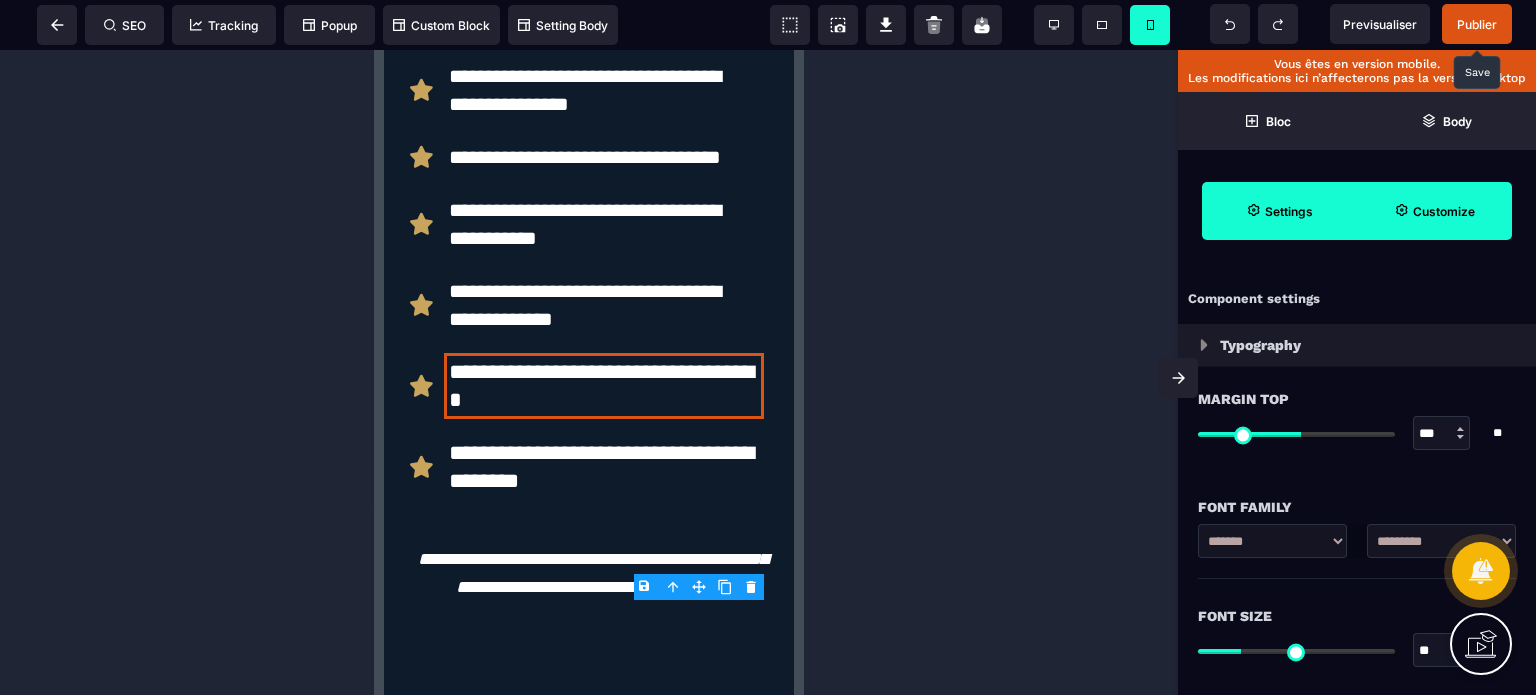 click on "**" at bounding box center [1442, 651] 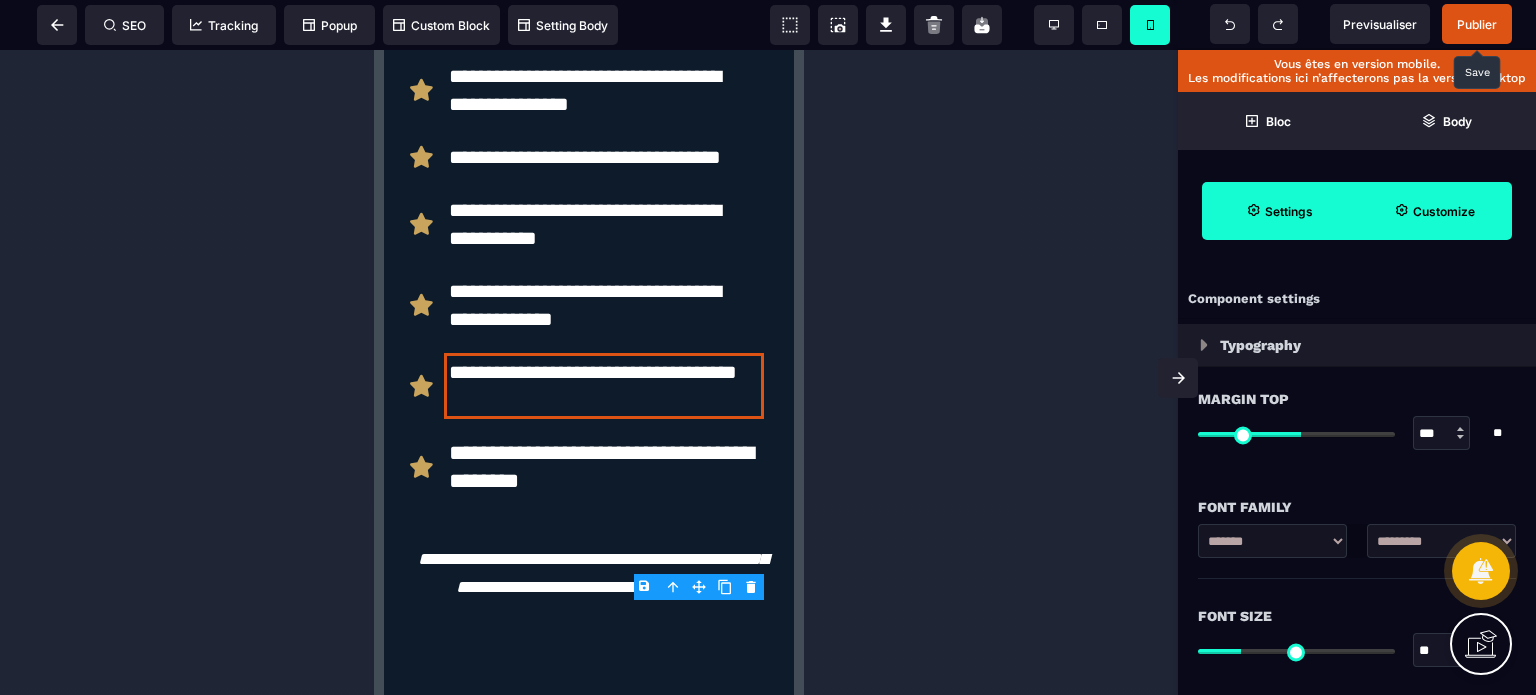 click on "**" at bounding box center (1442, 650) 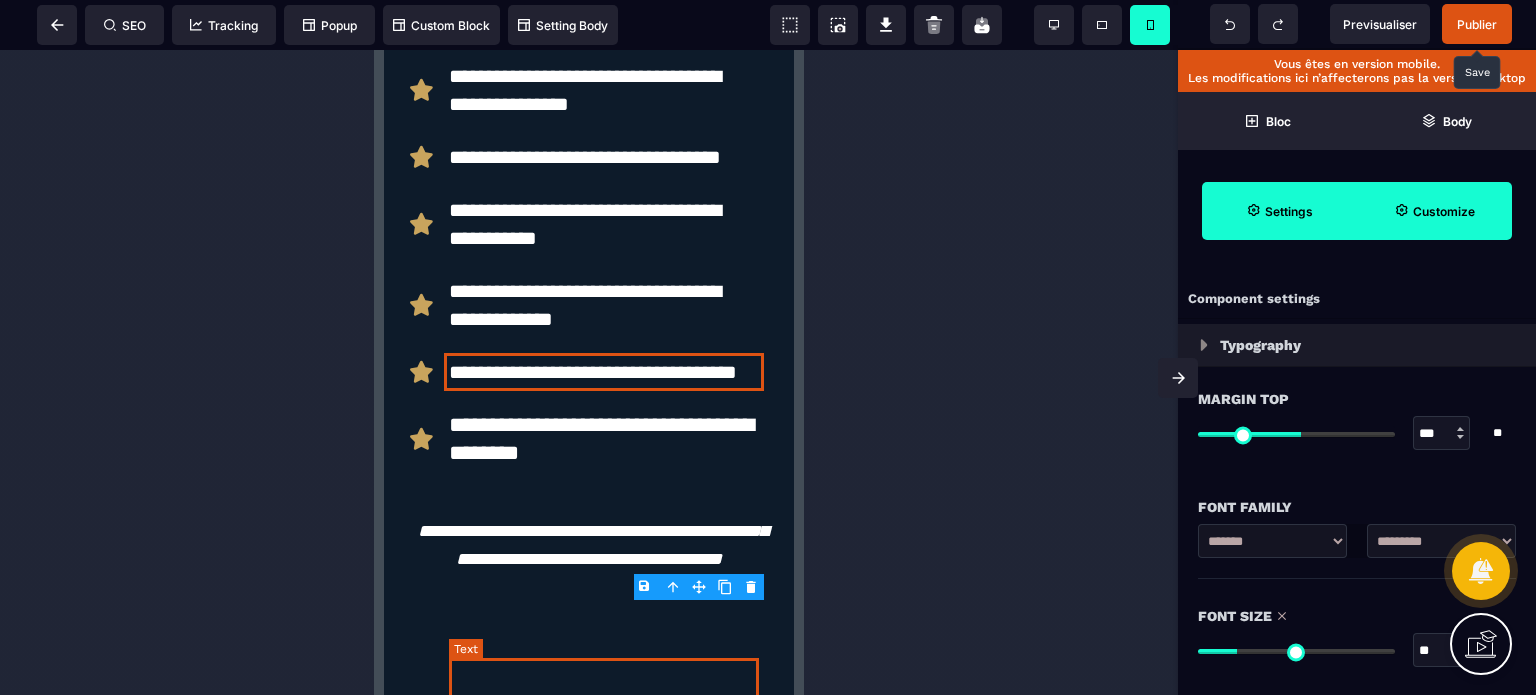 click on "**********" at bounding box center [604, 439] 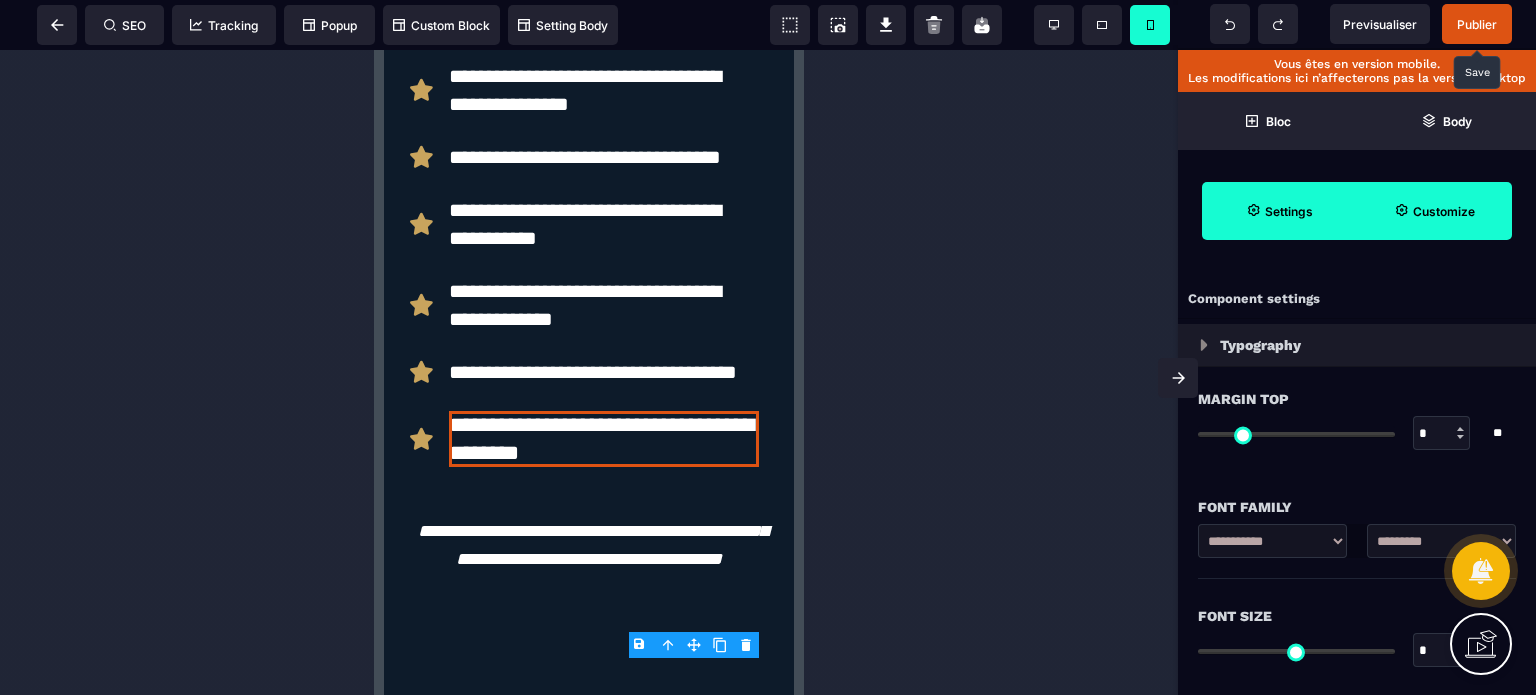 click on "*" at bounding box center (1442, 651) 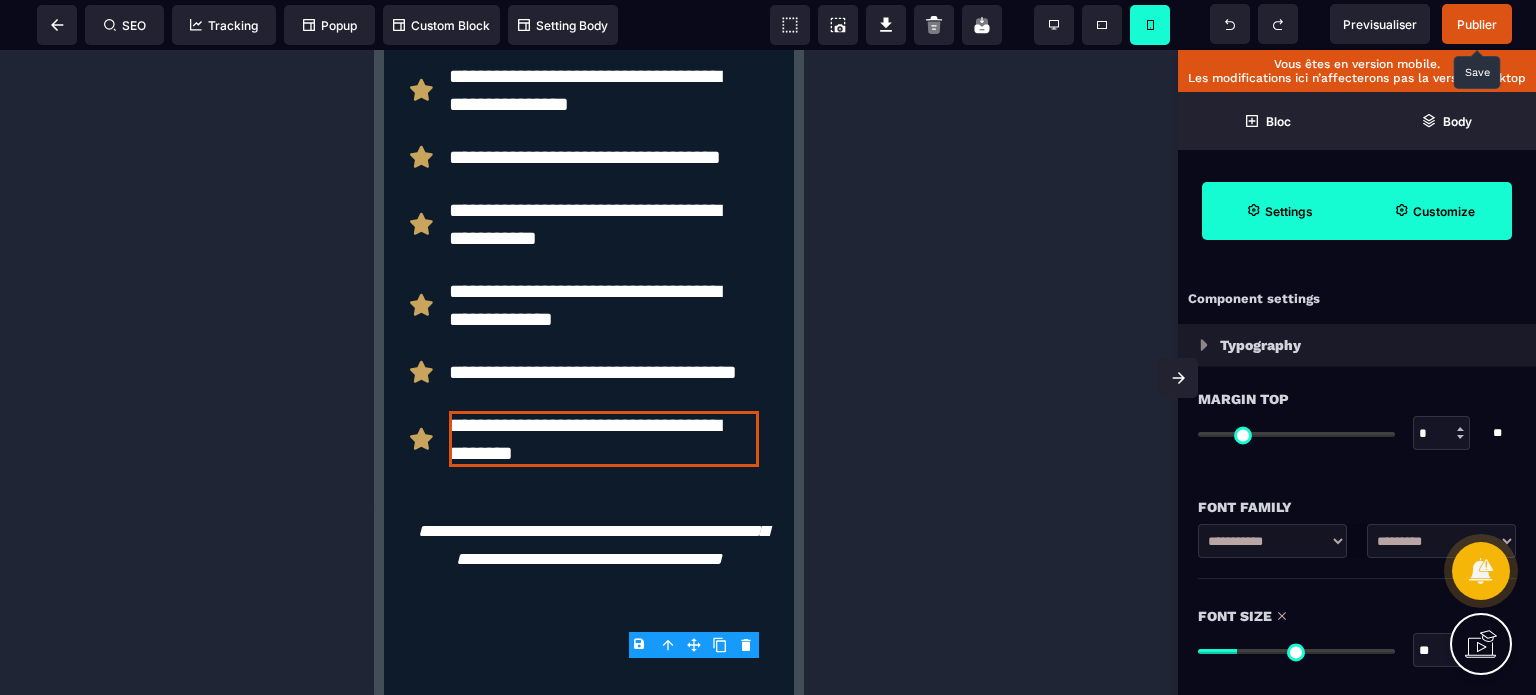 click on "Font Size" at bounding box center (1357, 616) 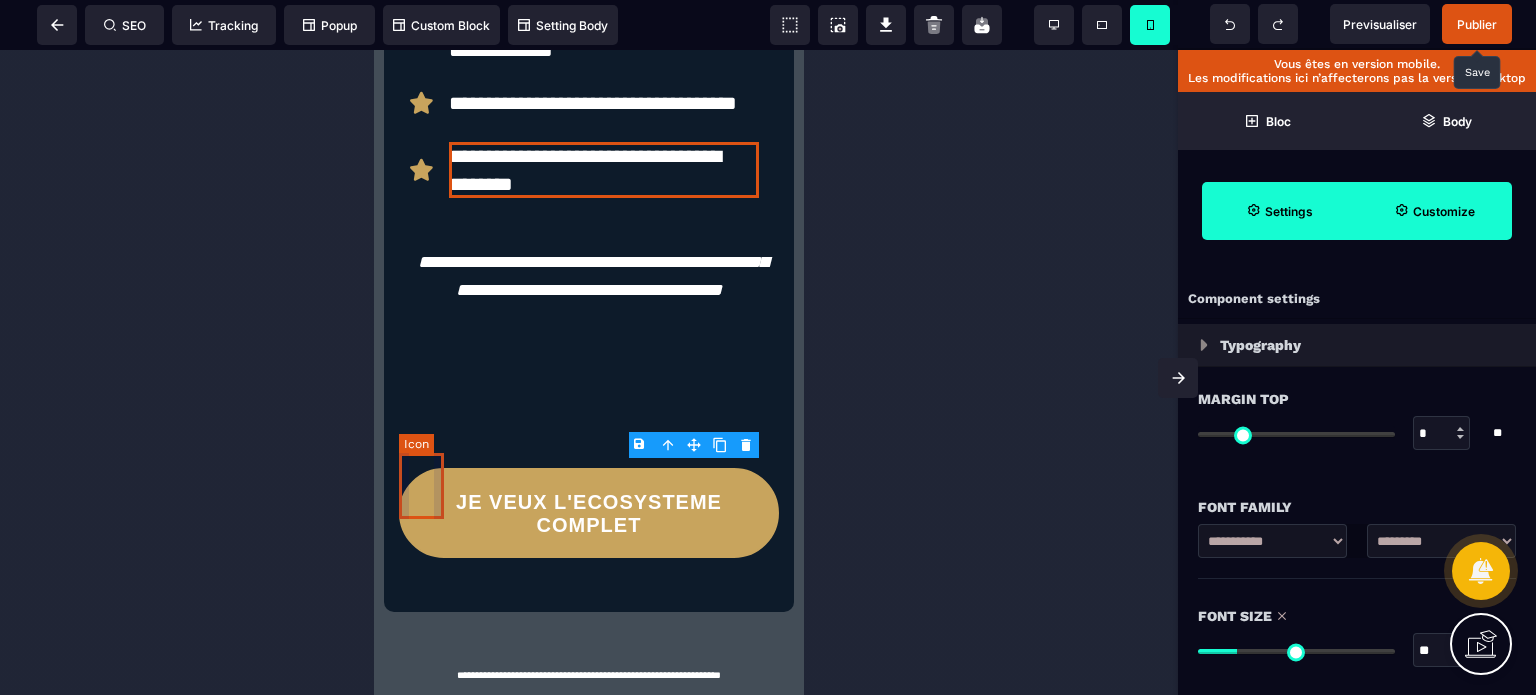 scroll, scrollTop: 9847, scrollLeft: 0, axis: vertical 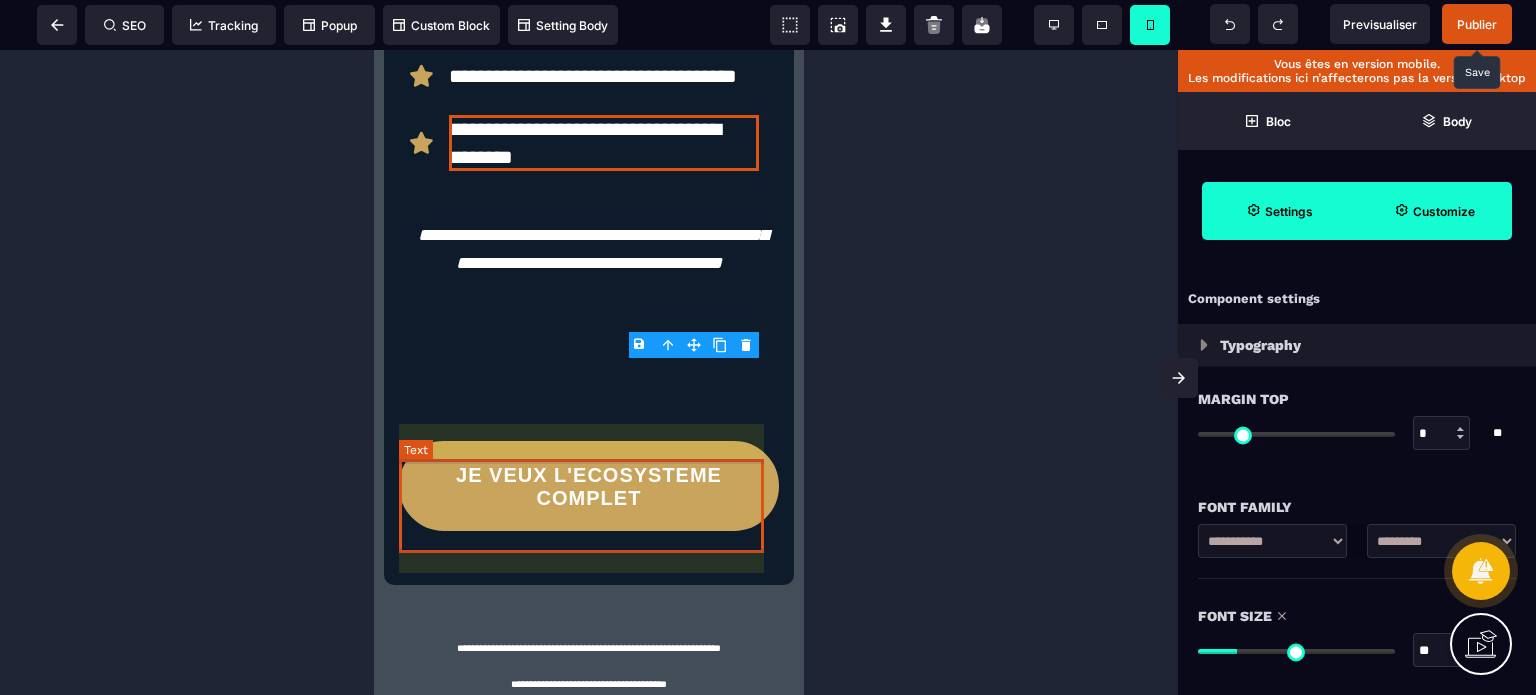 click on "**********" at bounding box center (588, 263) 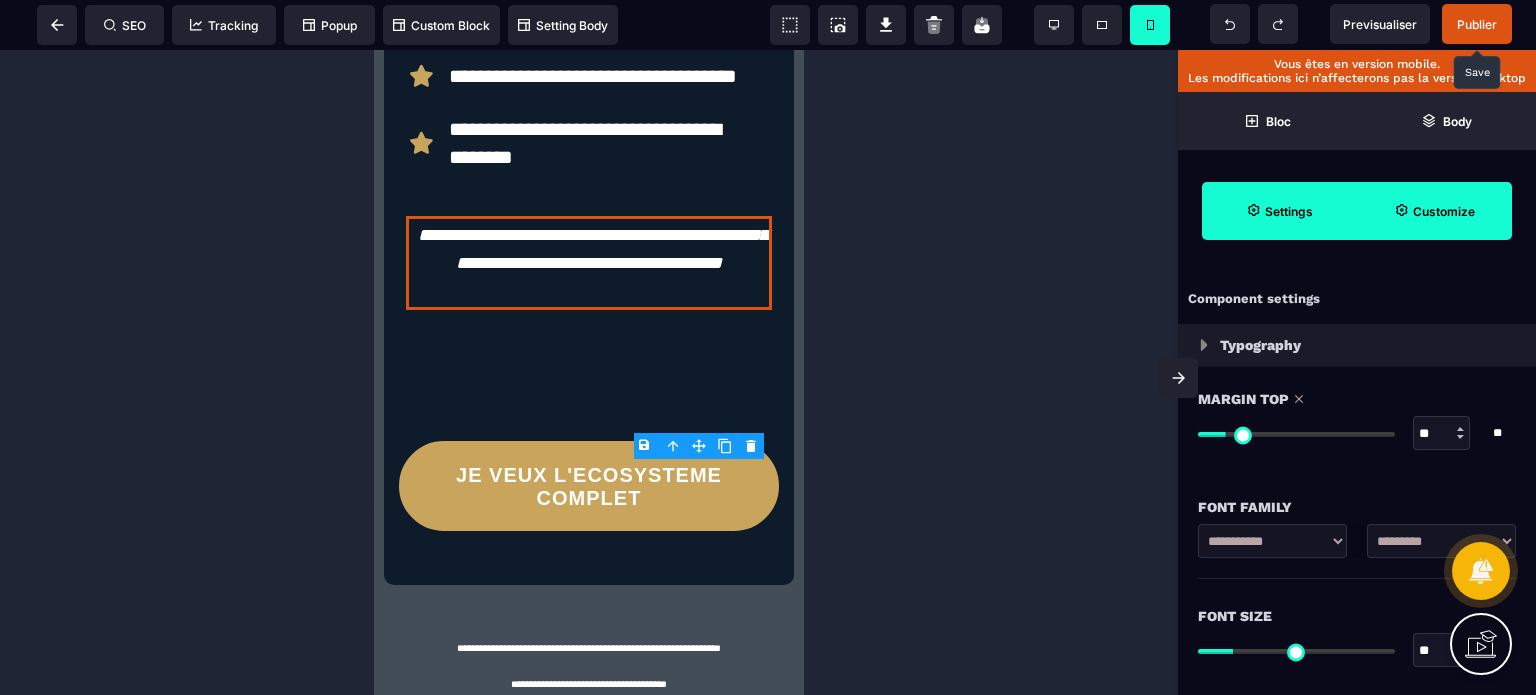 drag, startPoint x: 1425, startPoint y: 650, endPoint x: 1437, endPoint y: 652, distance: 12.165525 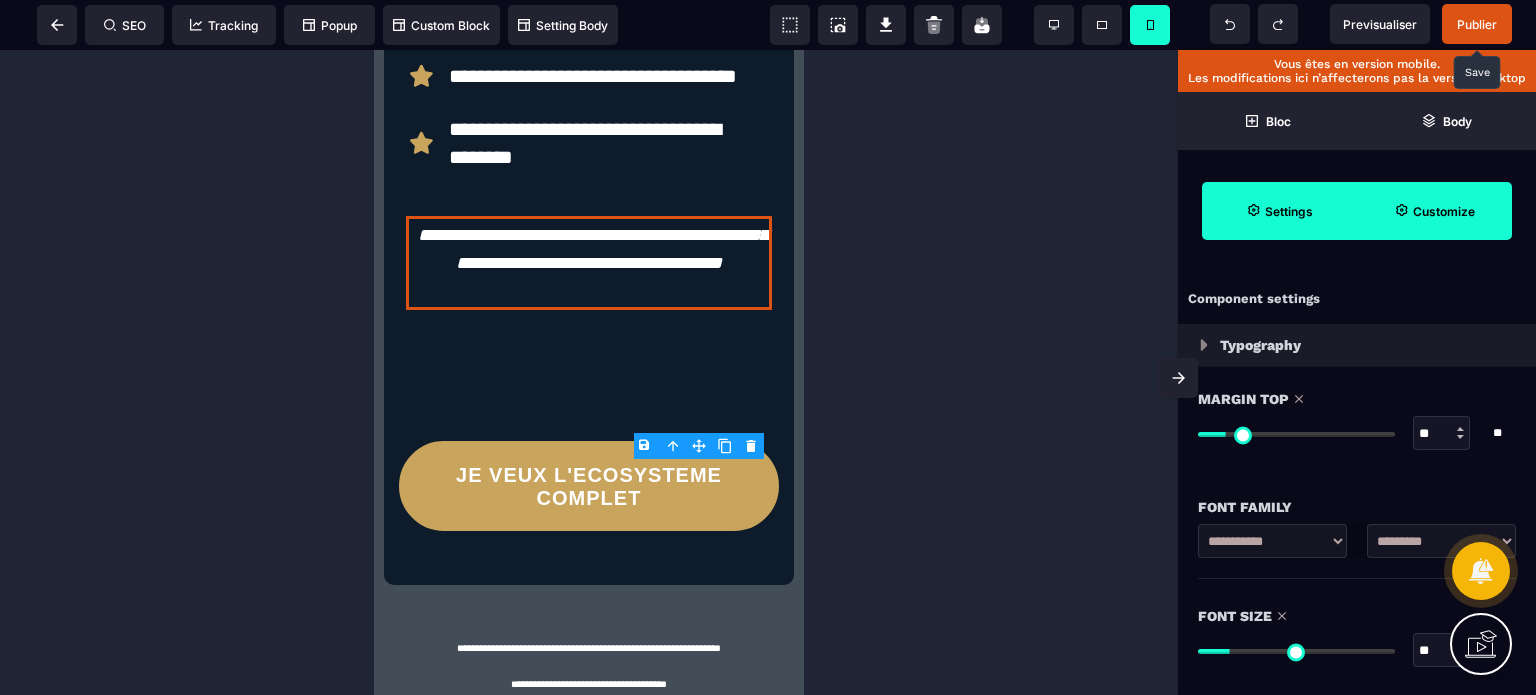 click on "Font Size
**
*
**
All" at bounding box center (1357, 635) 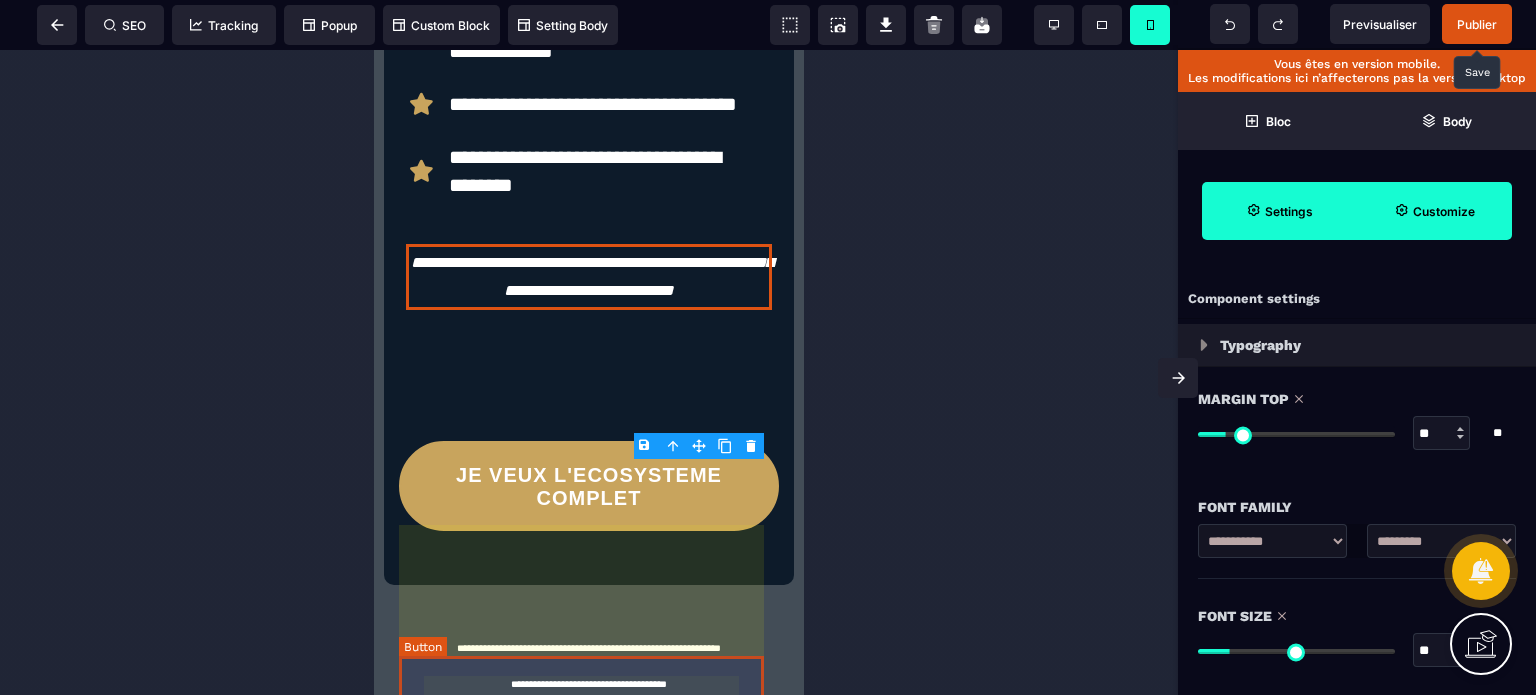click on "JE VEUX L'ECOSYSTEME COMPLET" at bounding box center [589, 486] 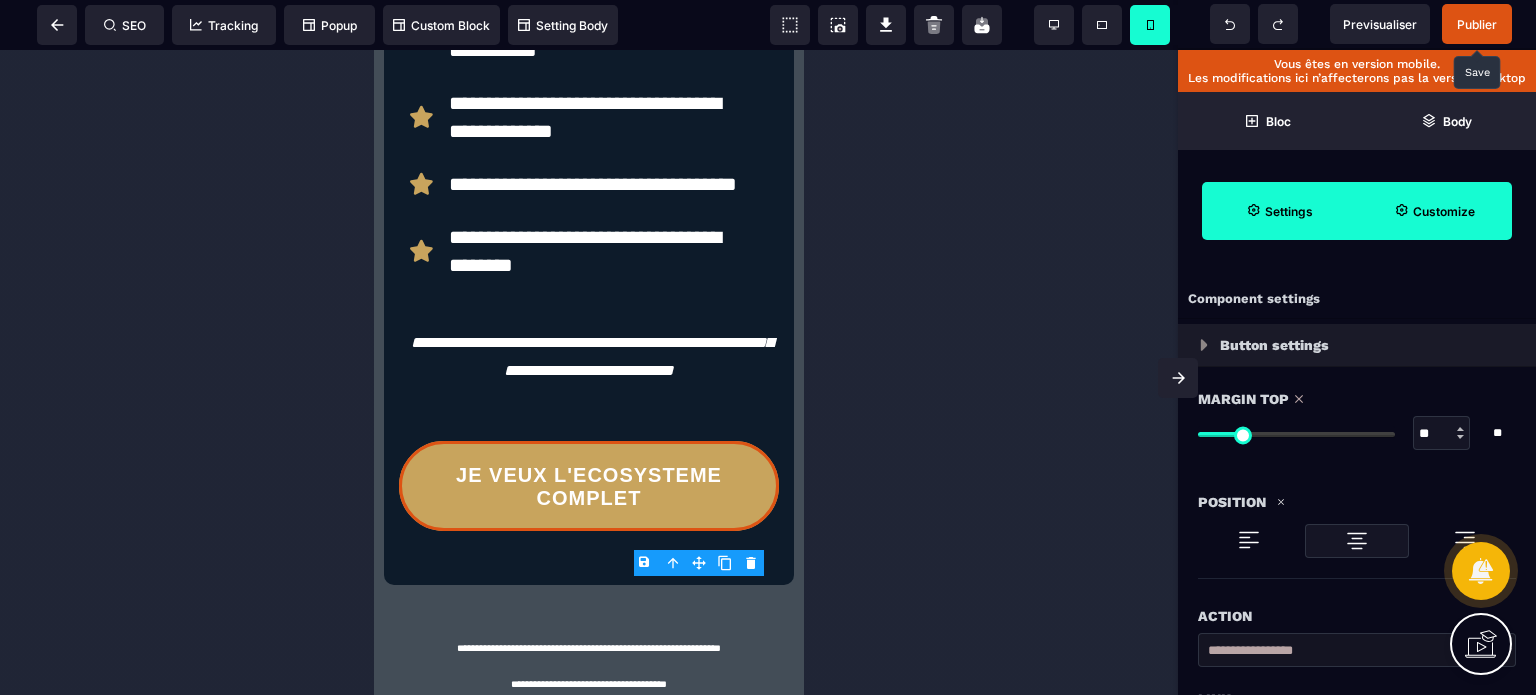 drag, startPoint x: 1300, startPoint y: 432, endPoint x: 1243, endPoint y: 441, distance: 57.706154 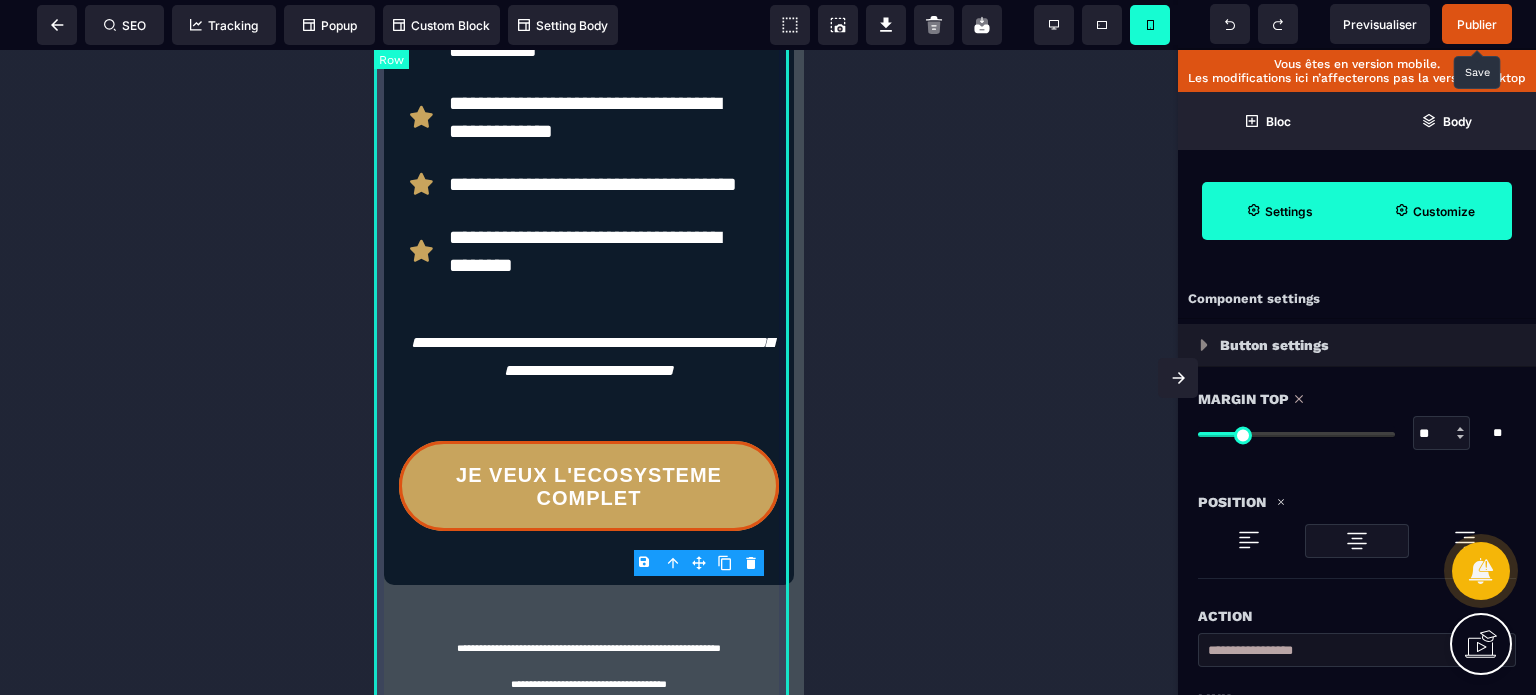click on "**********" at bounding box center (589, -981) 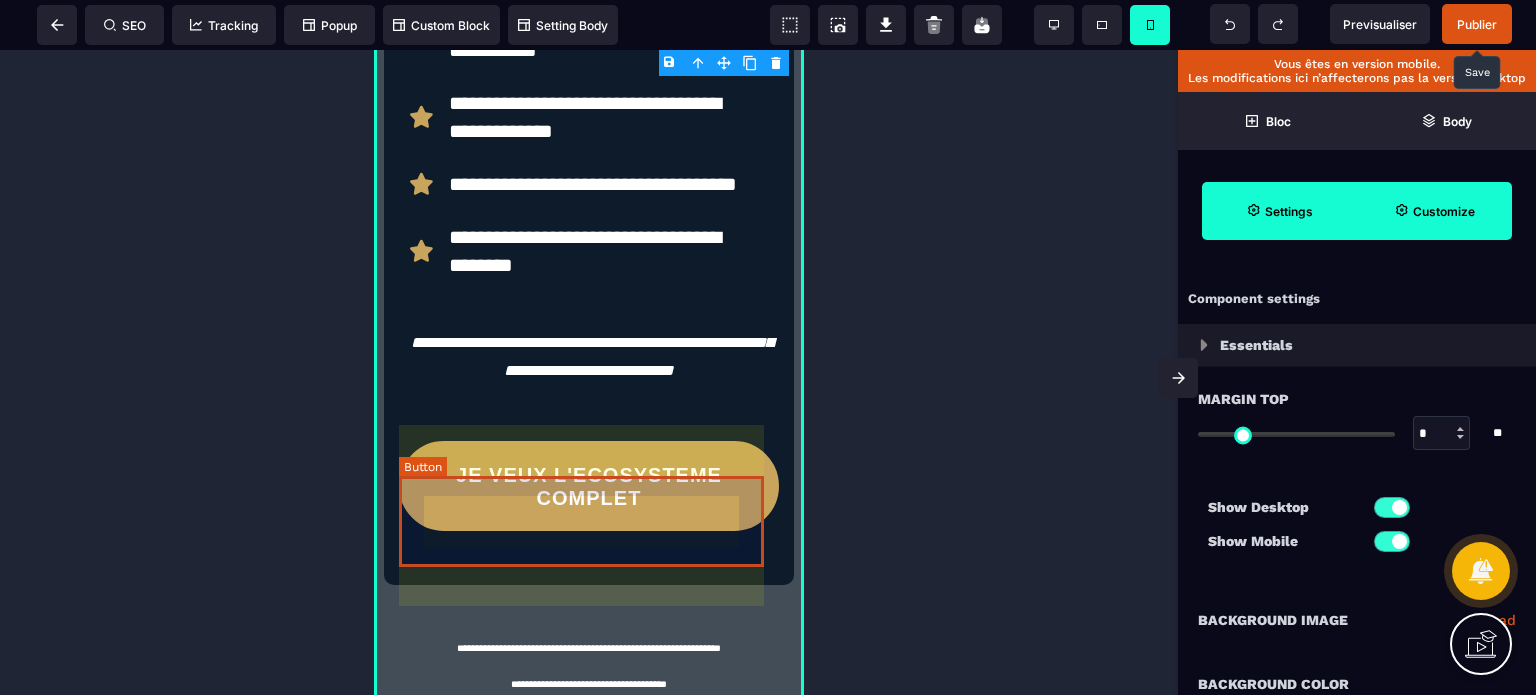 scroll, scrollTop: 9976, scrollLeft: 0, axis: vertical 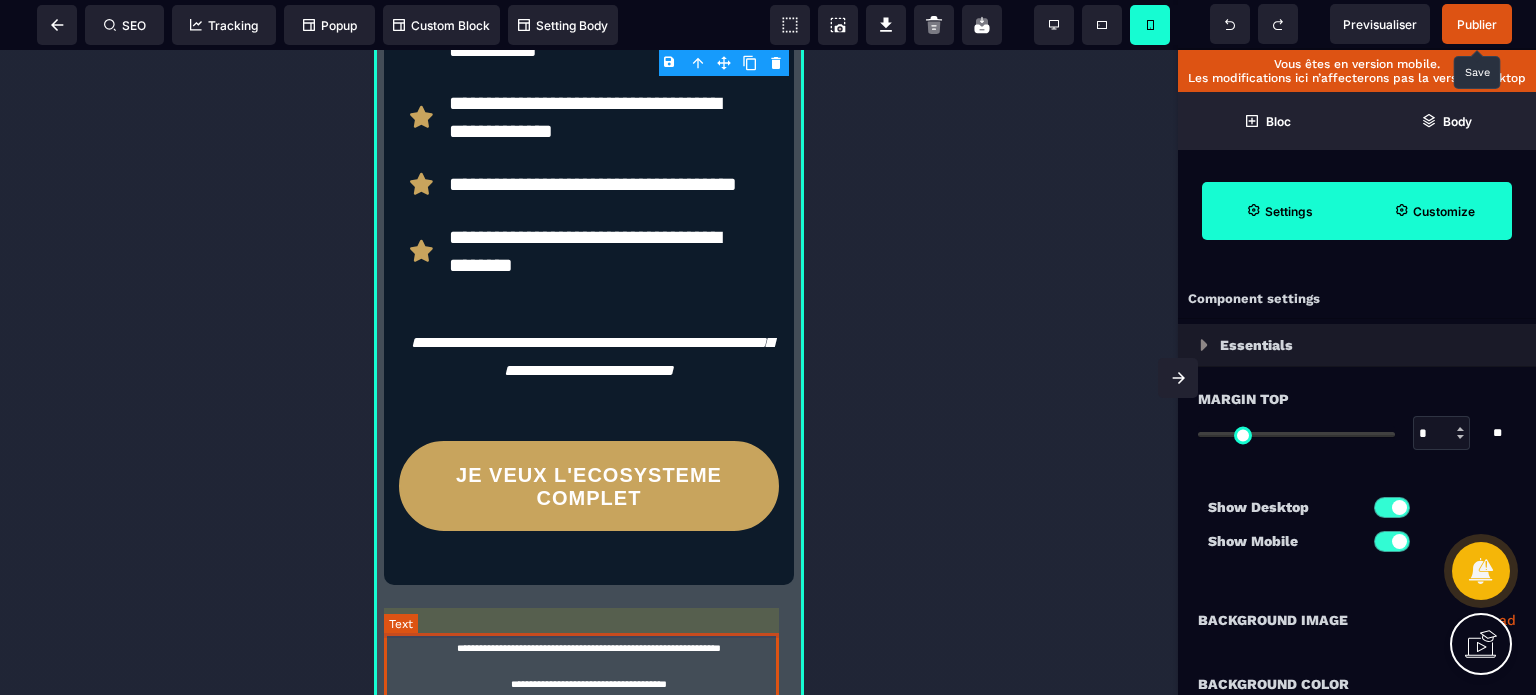 click on "**********" at bounding box center [588, 666] 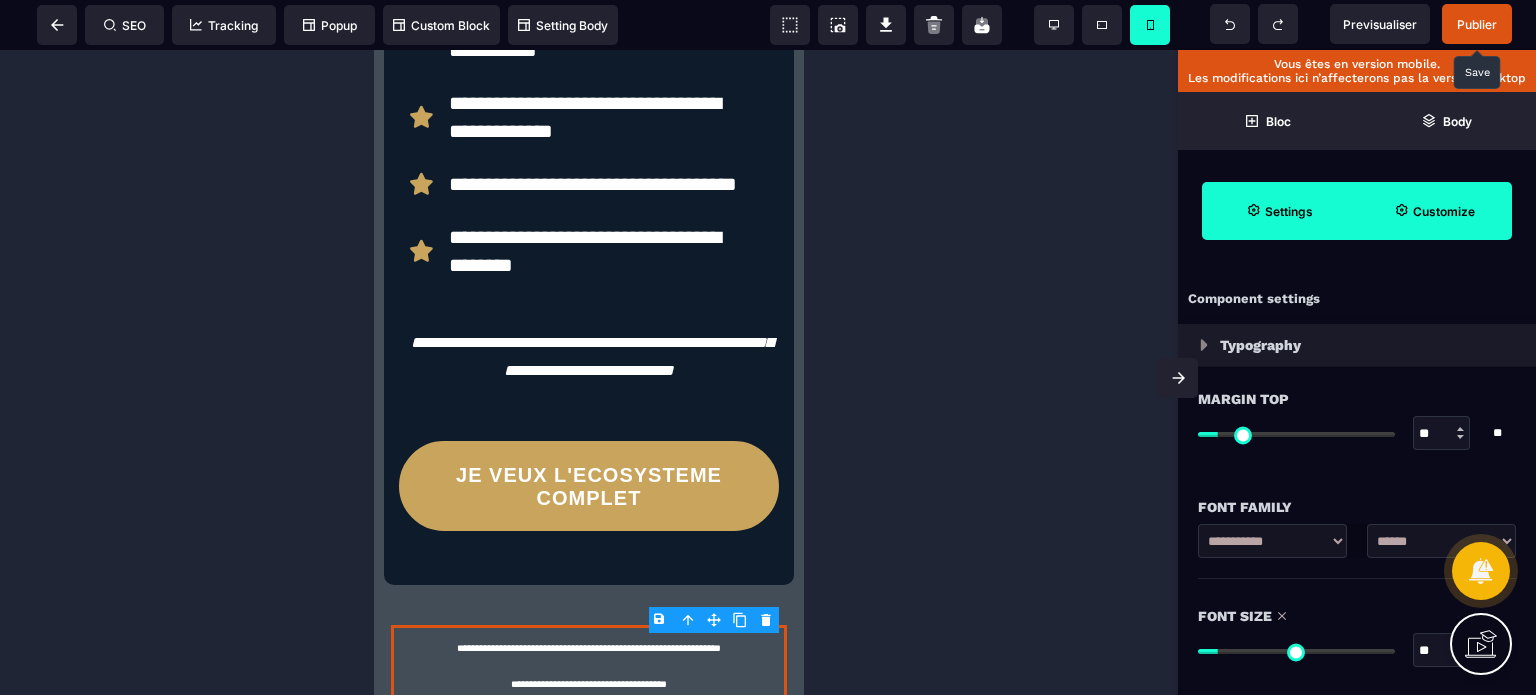 drag, startPoint x: 1422, startPoint y: 647, endPoint x: 1434, endPoint y: 651, distance: 12.649111 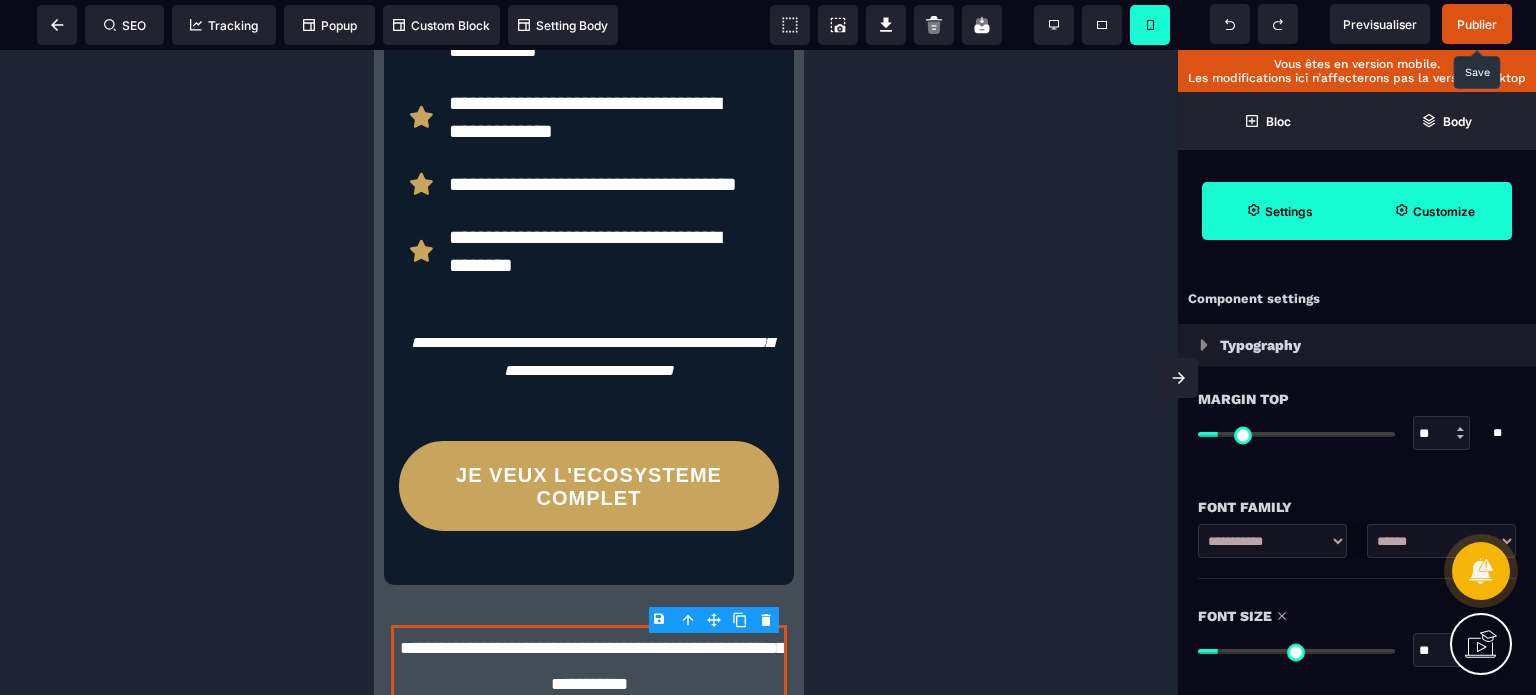 click on "Font Size" at bounding box center (1357, 616) 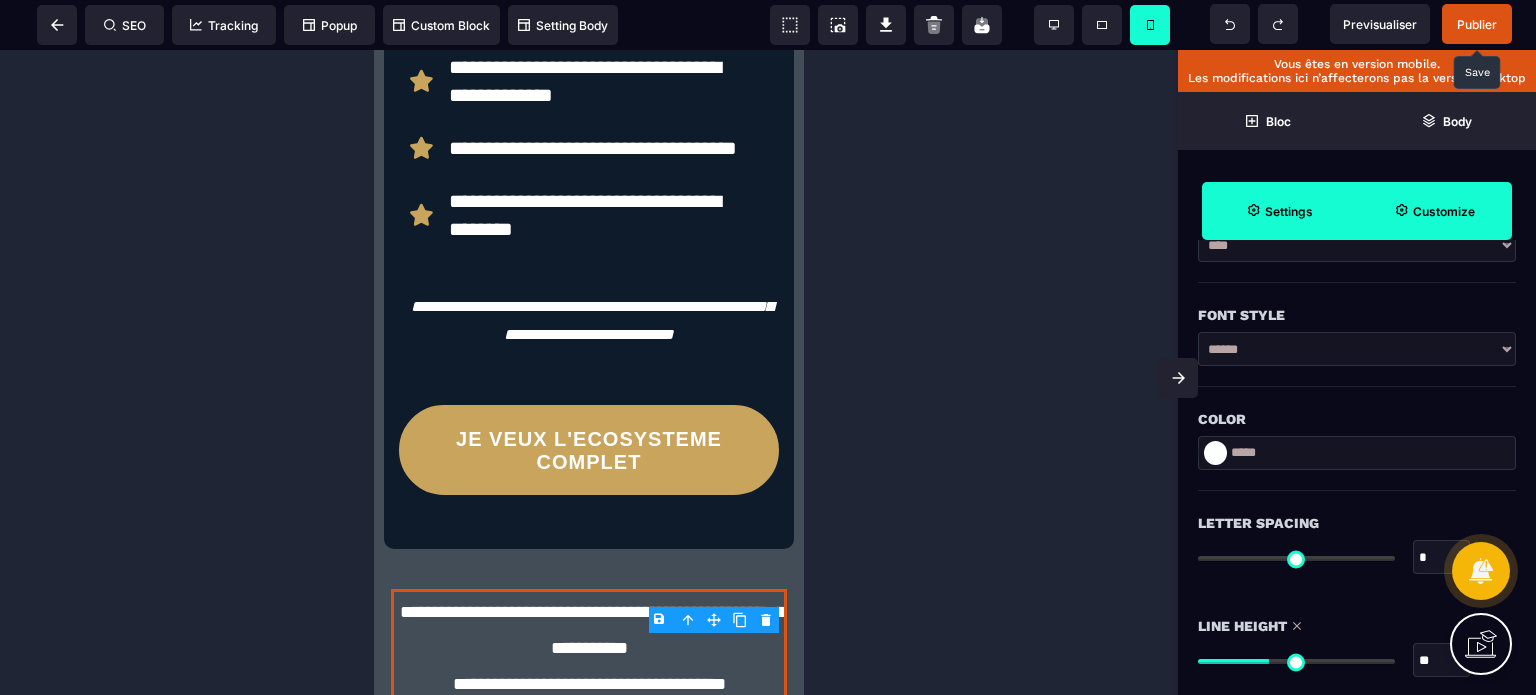 scroll, scrollTop: 520, scrollLeft: 0, axis: vertical 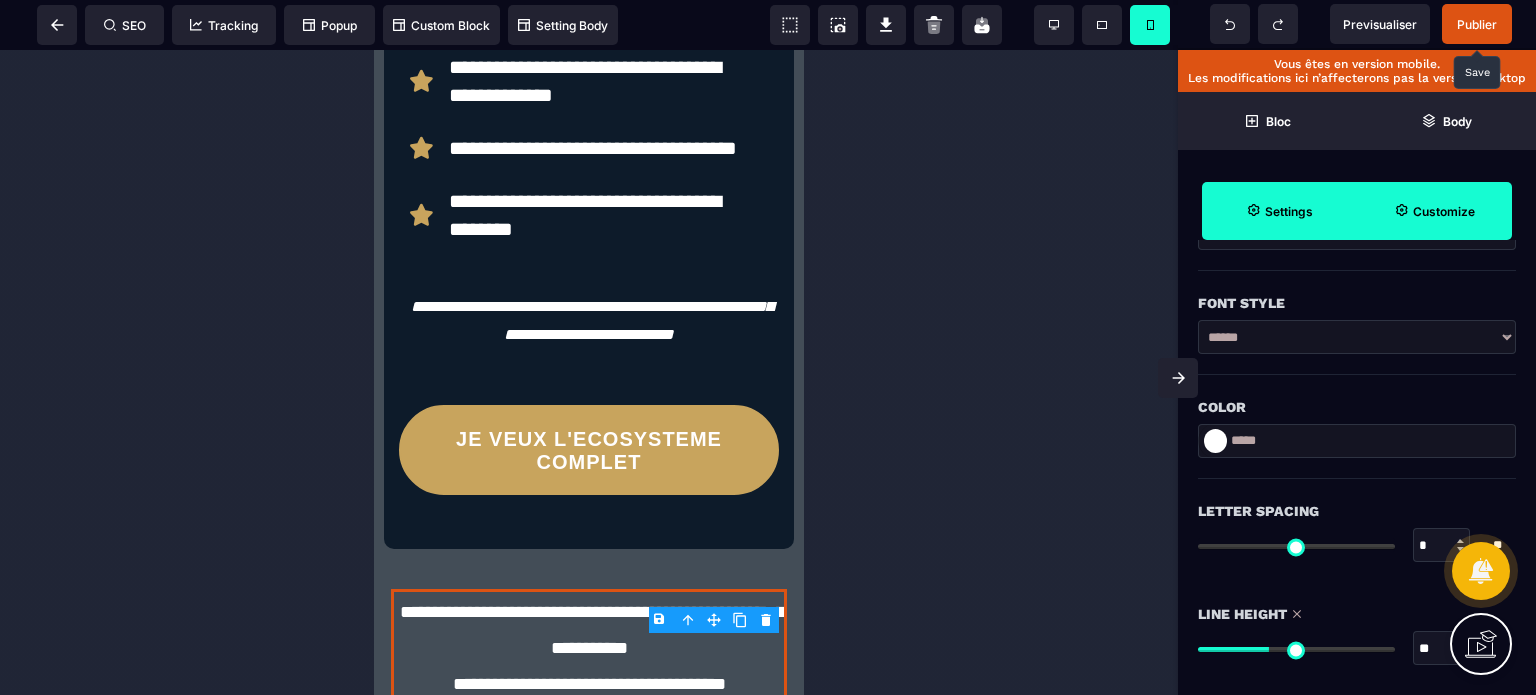 drag, startPoint x: 1426, startPoint y: 651, endPoint x: 1412, endPoint y: 654, distance: 14.3178215 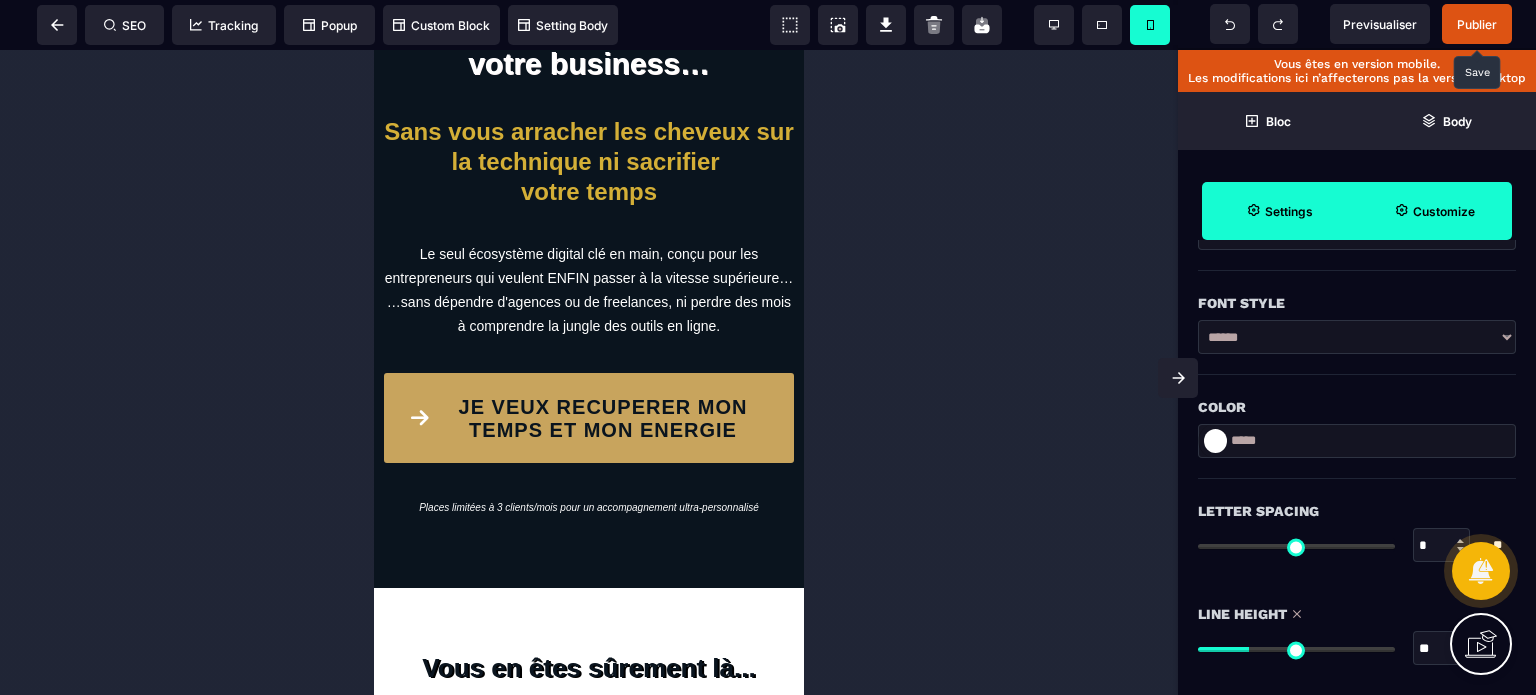 scroll, scrollTop: 174, scrollLeft: 0, axis: vertical 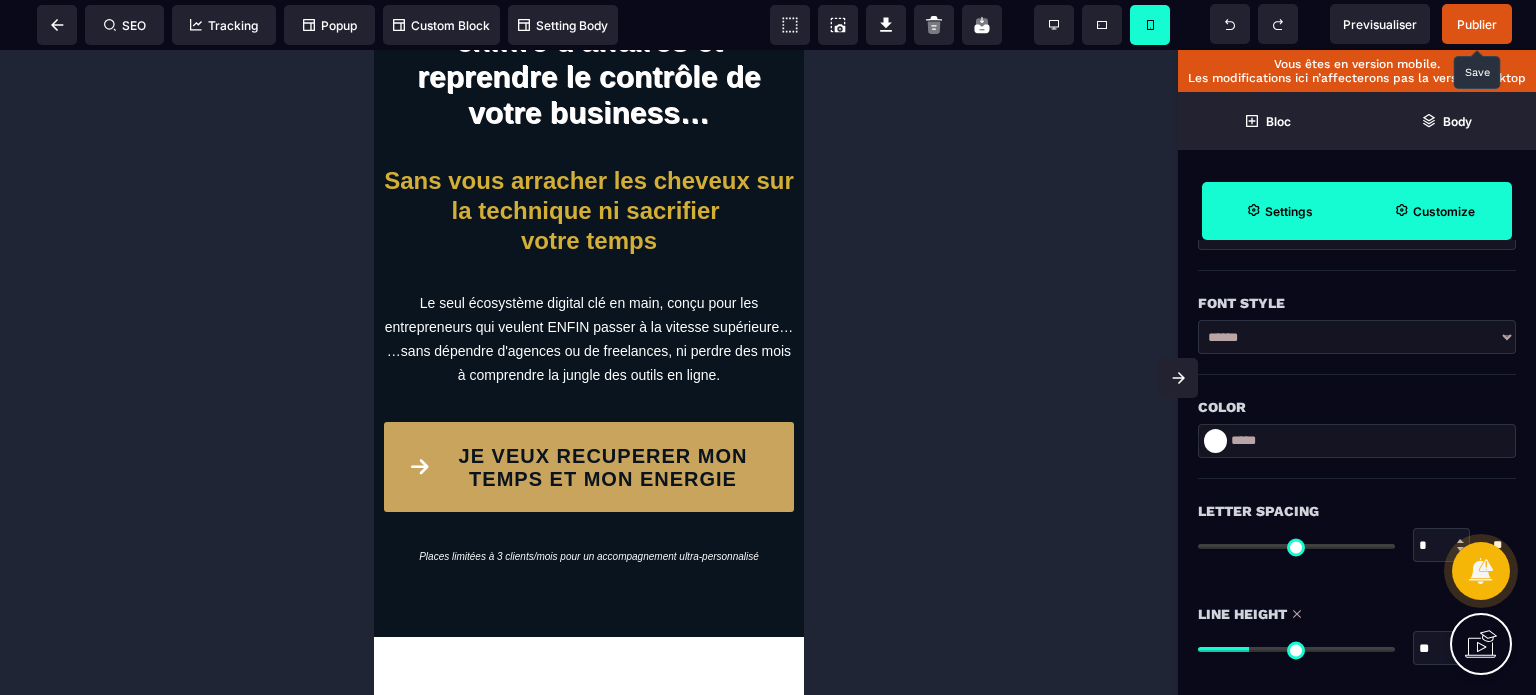 click on "Publier" at bounding box center [1477, 24] 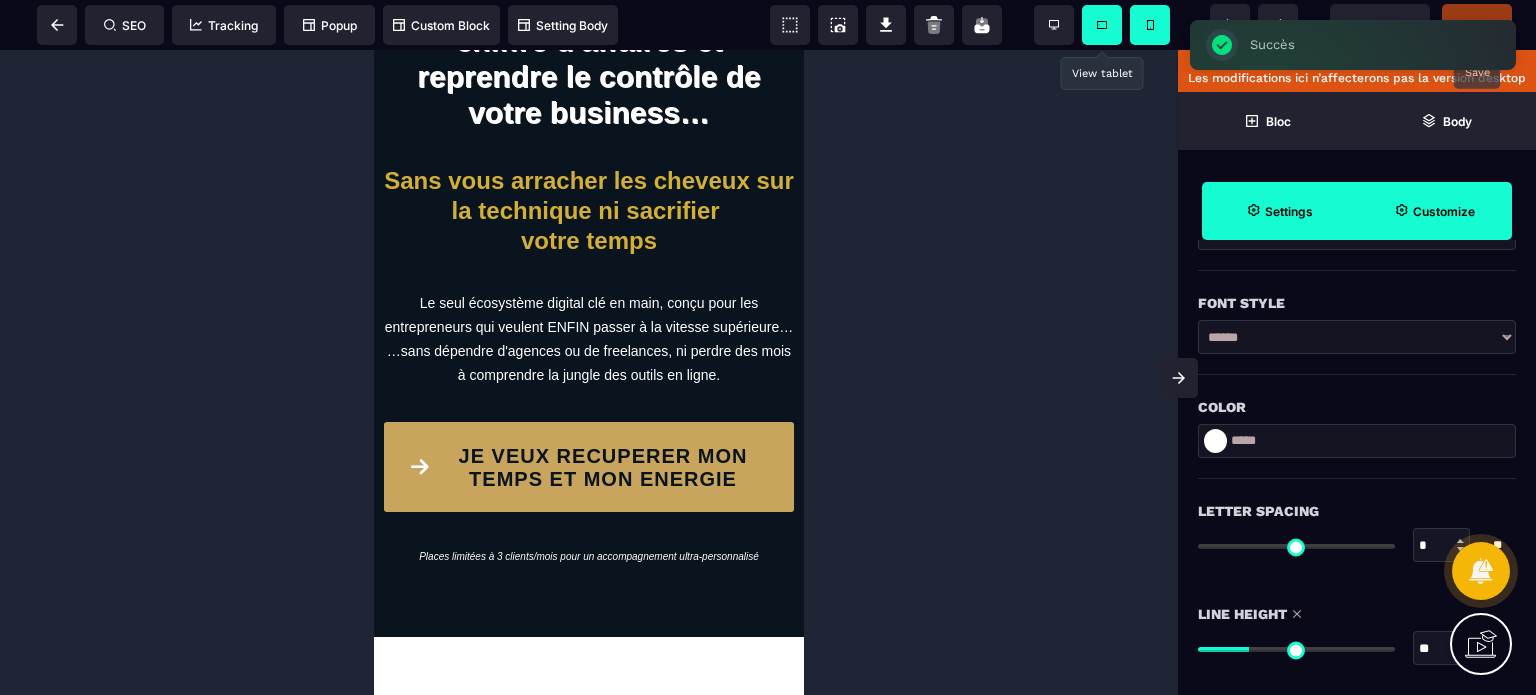 click 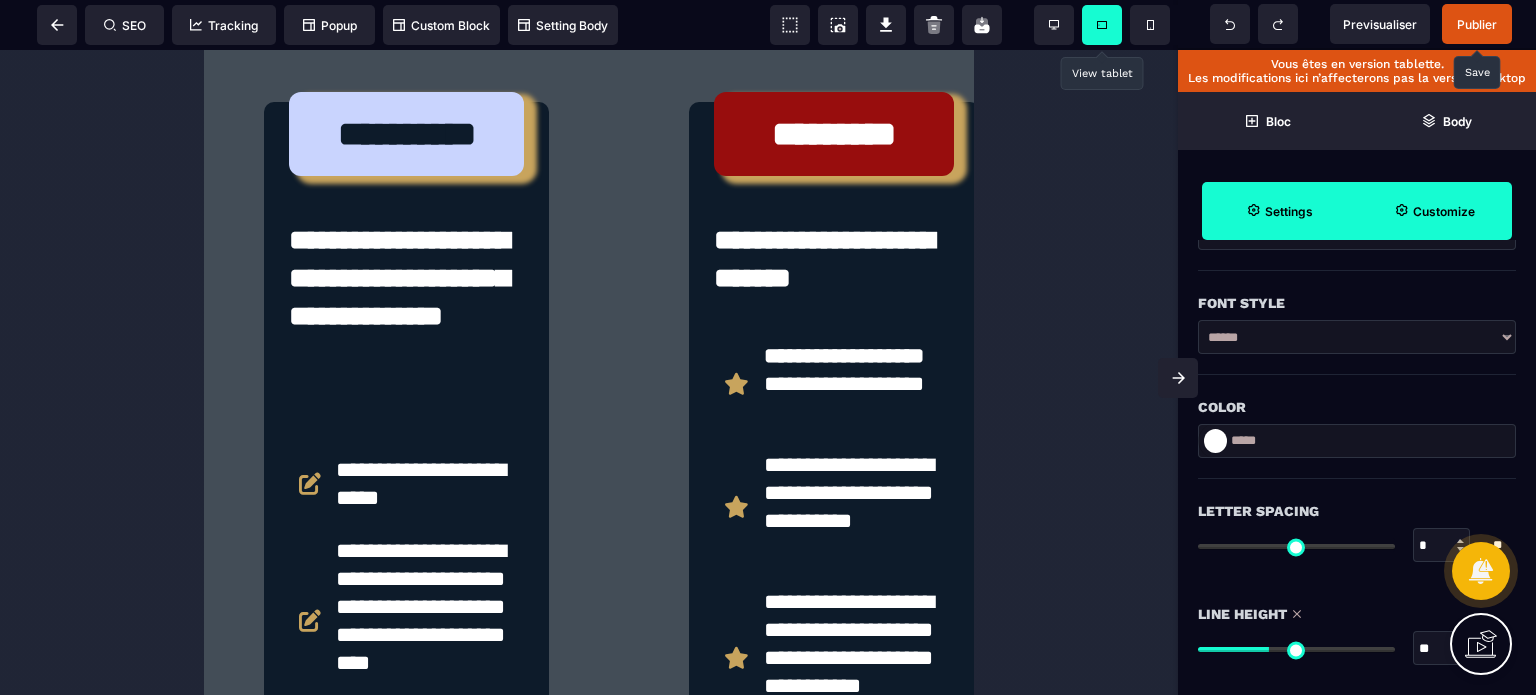 scroll, scrollTop: 4944, scrollLeft: 0, axis: vertical 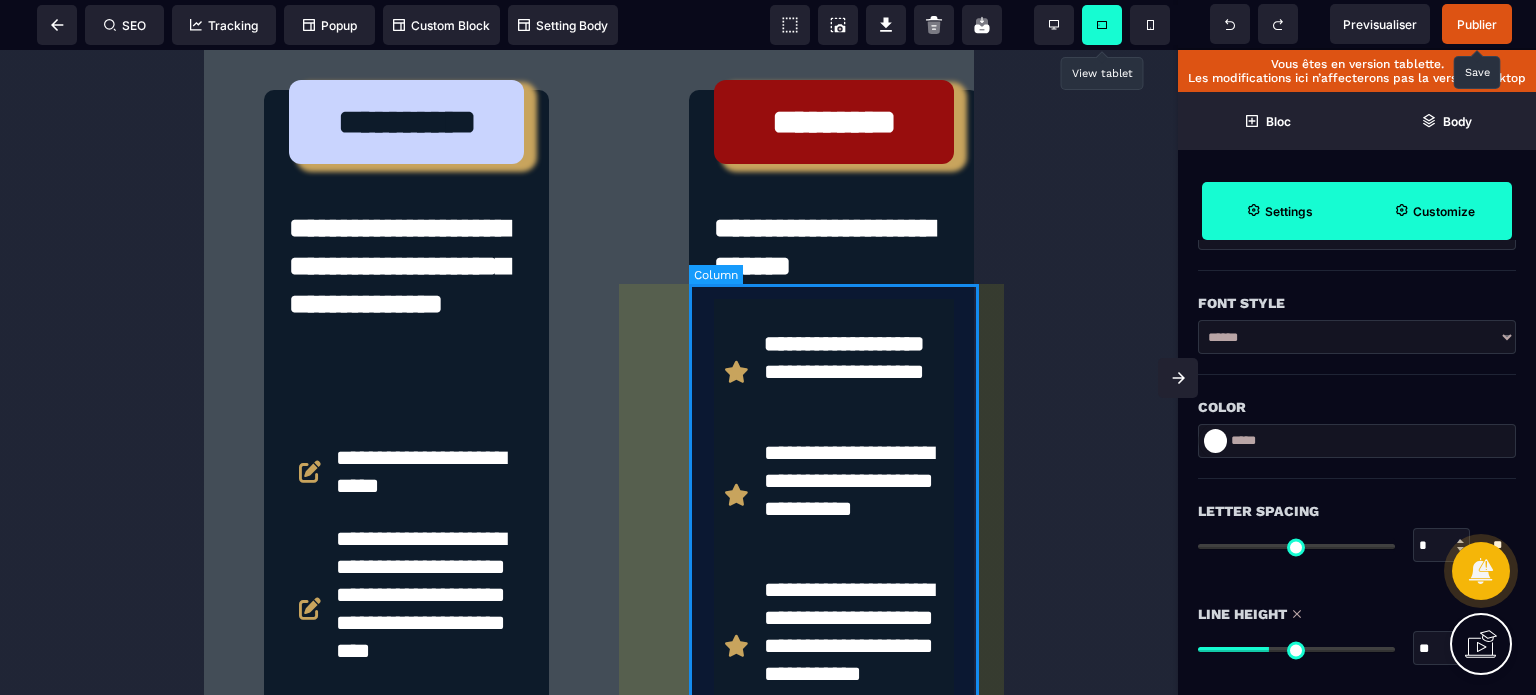 click on "JE VEUX L'ECOSYSTEME COMPLET" at bounding box center [834, 1141] 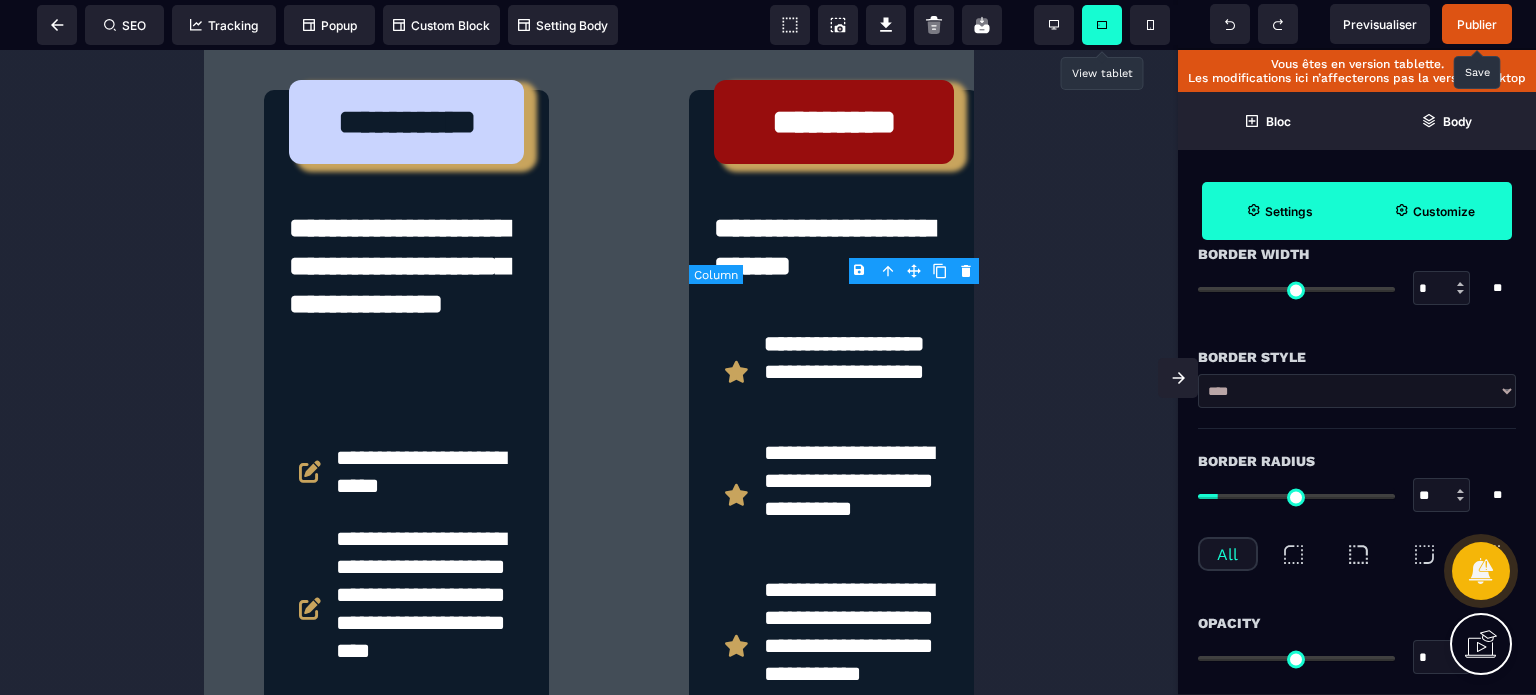 scroll, scrollTop: 0, scrollLeft: 0, axis: both 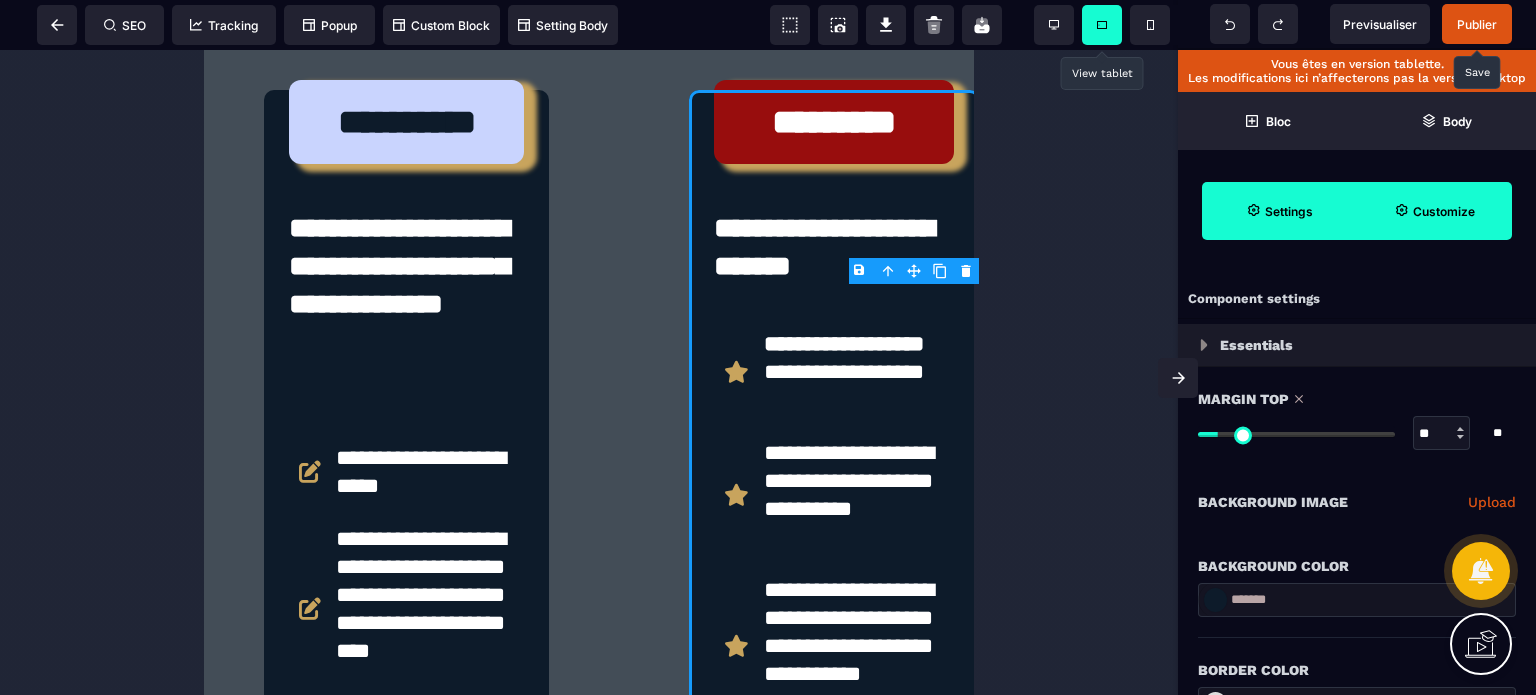 click on "Customize" at bounding box center (1434, 211) 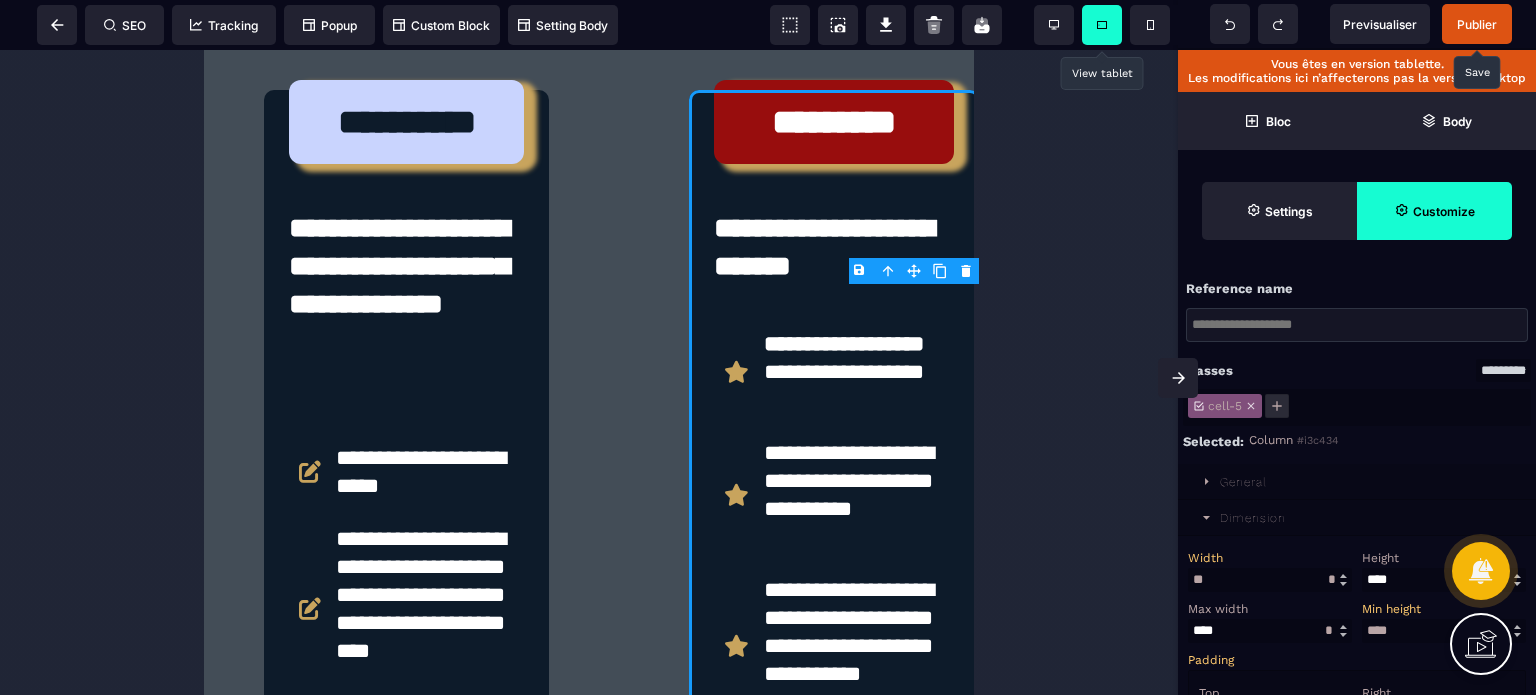 click on "Width" at bounding box center [1267, 558] 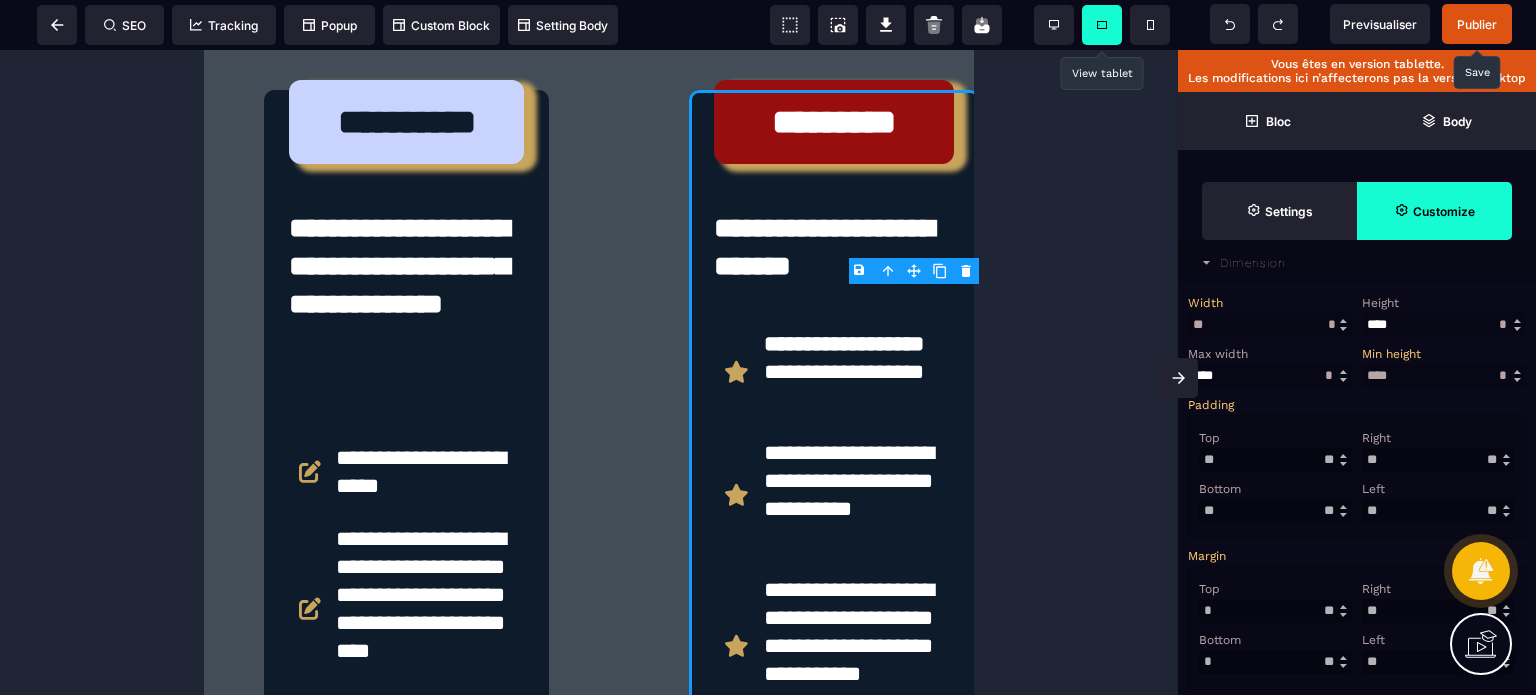 scroll, scrollTop: 320, scrollLeft: 0, axis: vertical 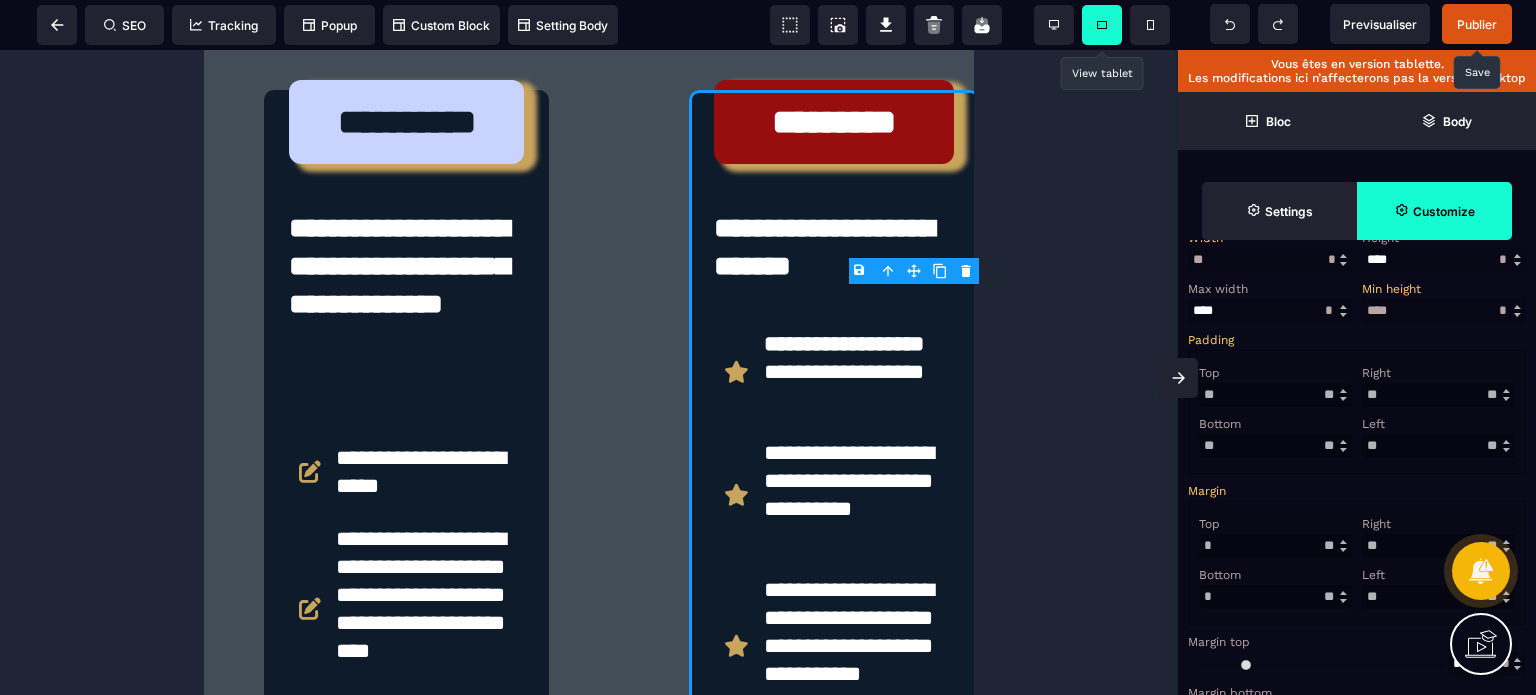 drag, startPoint x: 1384, startPoint y: 620, endPoint x: 1353, endPoint y: 621, distance: 31.016125 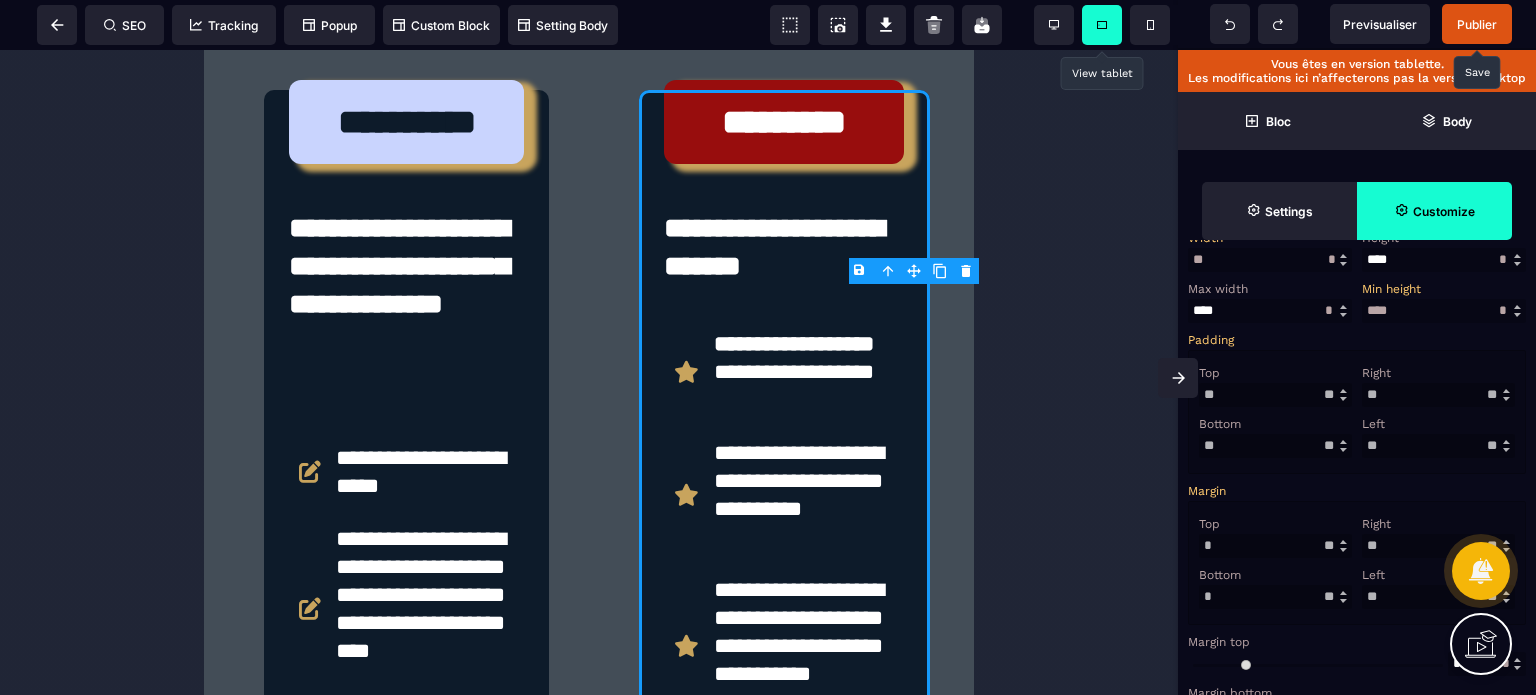 click on "Left" at bounding box center [1436, 575] 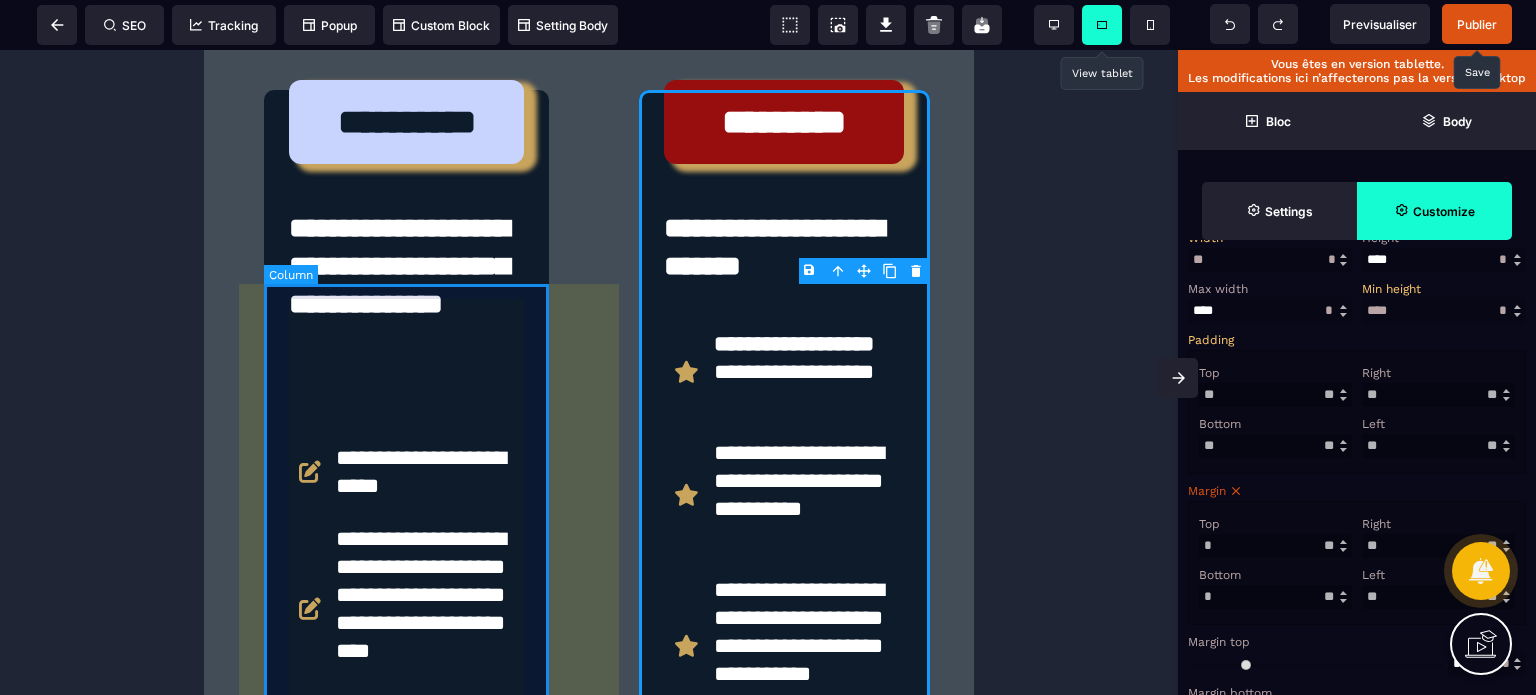 click on "**********" at bounding box center [406, 1141] 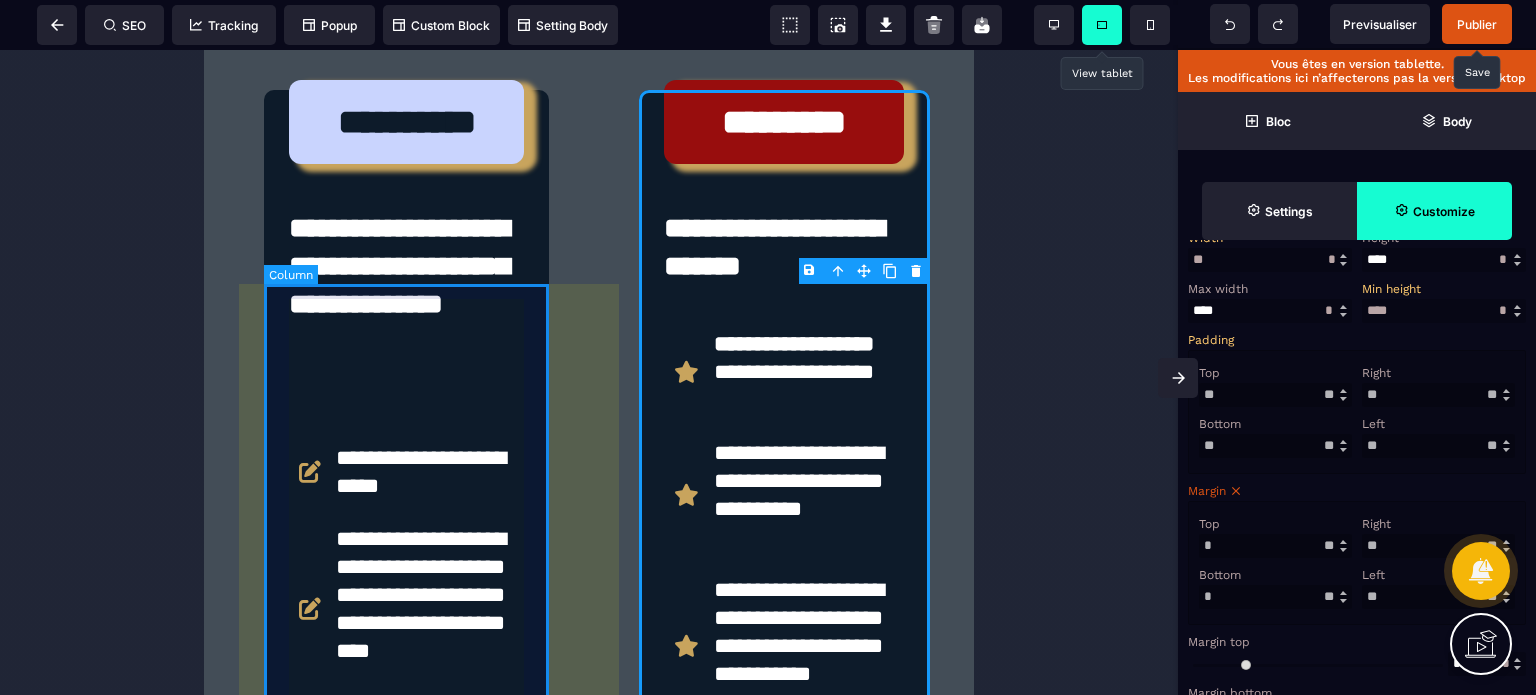 scroll, scrollTop: 0, scrollLeft: 0, axis: both 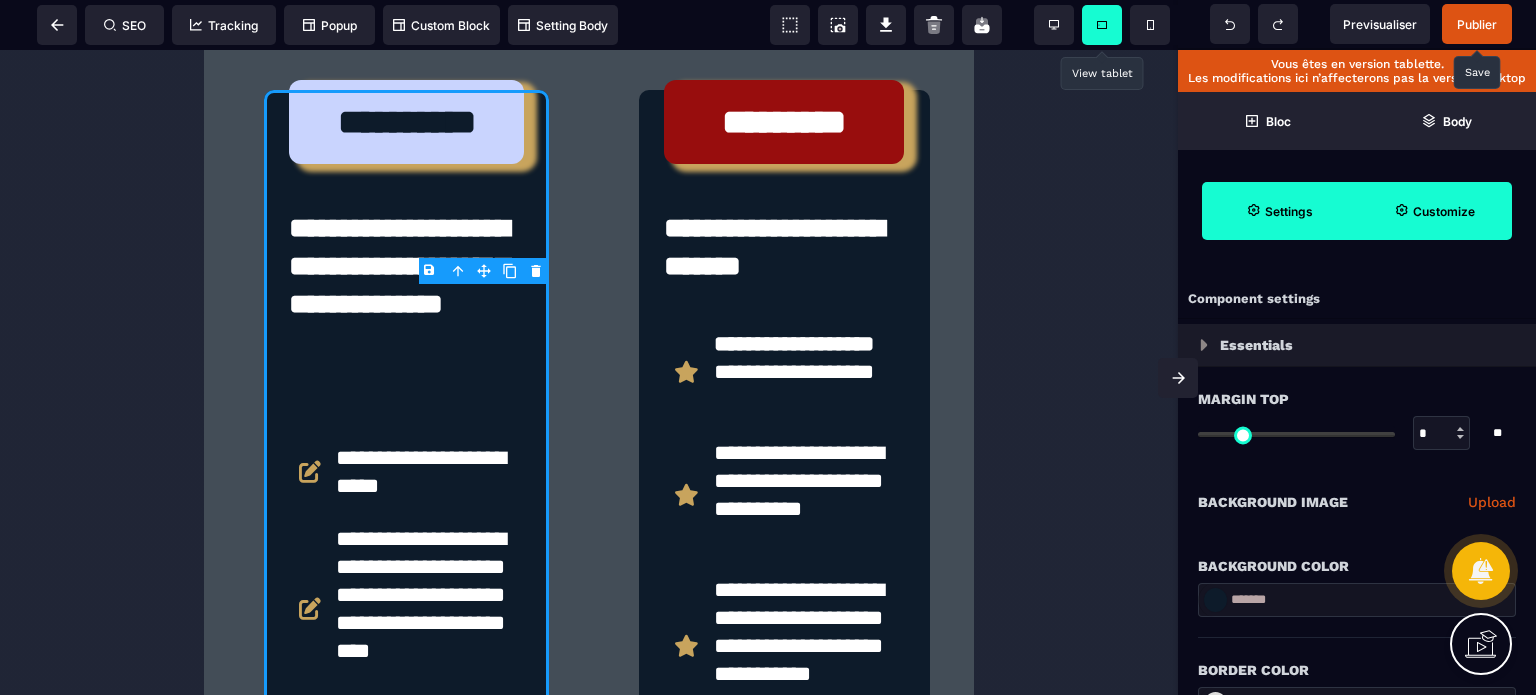 click on "Customize" at bounding box center (1444, 211) 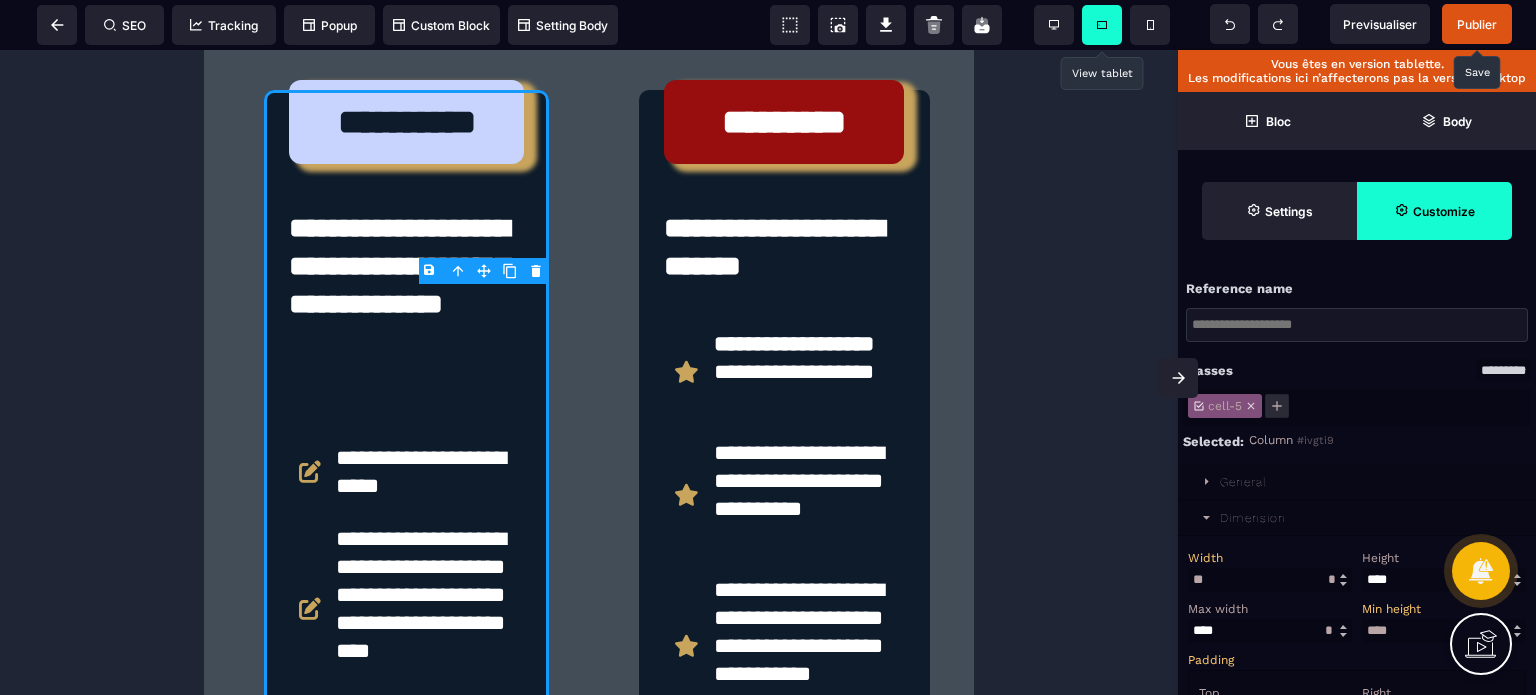 click on "Width
***
* ** * ** *** ** **
Width
**
* ** *
Height
* ** * ** *** ** **
Max width
* ** * ** *** ** **
Min height
****
* ** * ** *** ** **
Padding
Top
**
* ** * ** *** ** **
Right
**" at bounding box center (1357, 850) 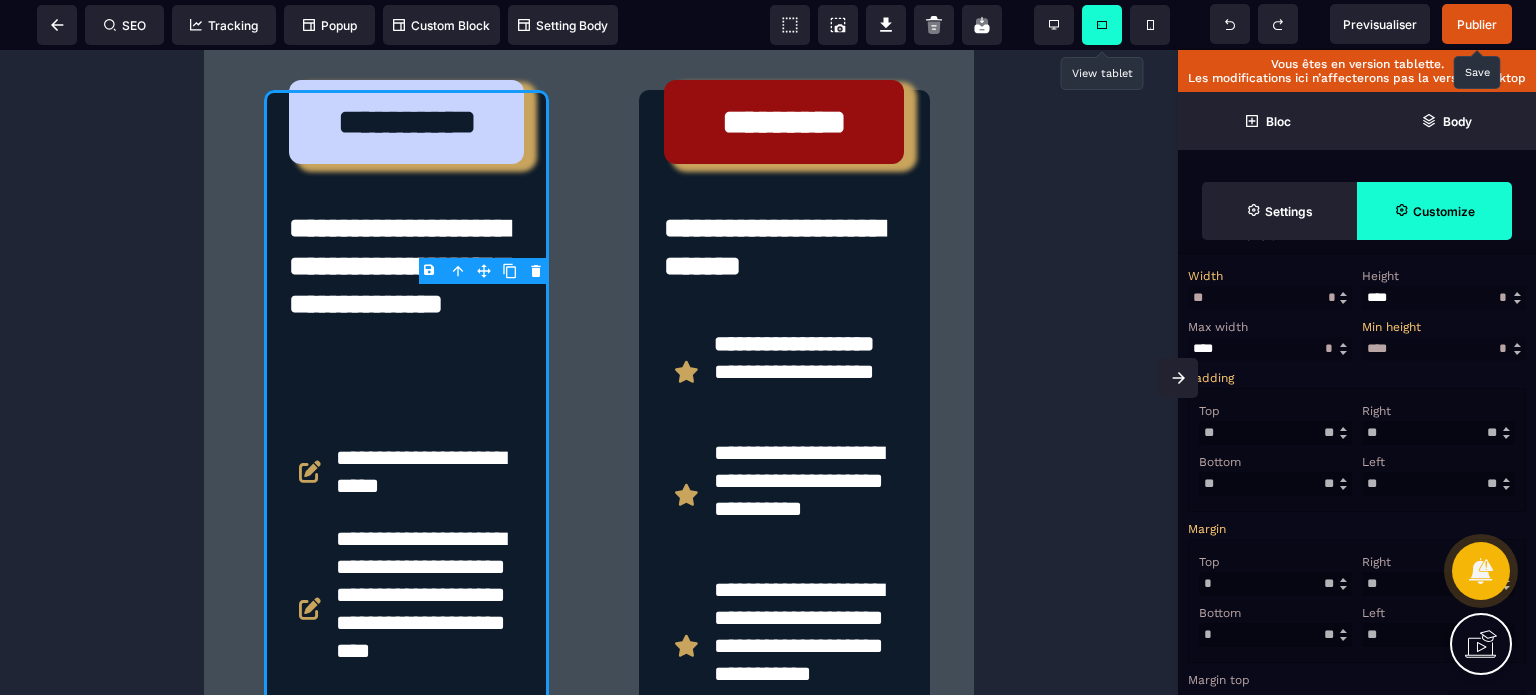 scroll, scrollTop: 440, scrollLeft: 0, axis: vertical 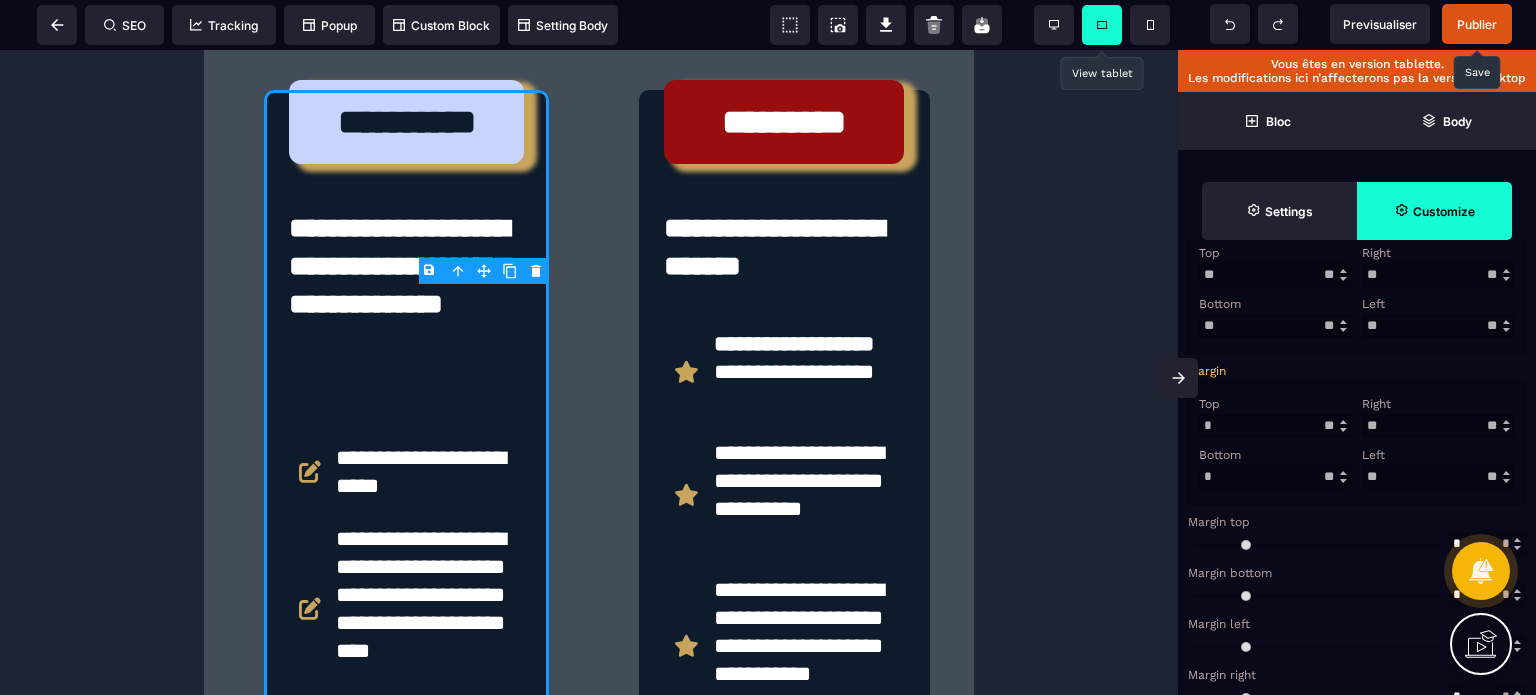 drag, startPoint x: 1386, startPoint y: 445, endPoint x: 1344, endPoint y: 447, distance: 42.047592 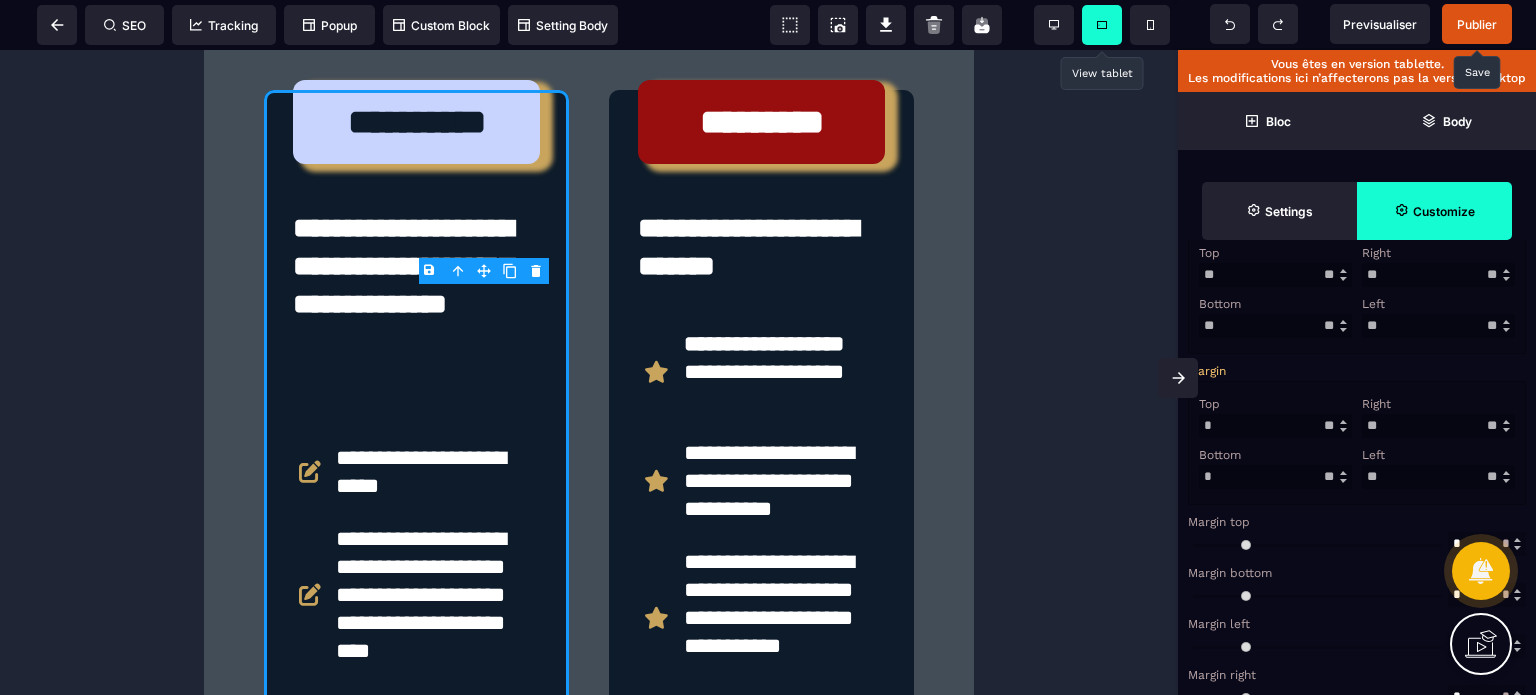 click on "Top
*
* ** * ** *** ** **
Right
**
* ** * ** *** ** **
Bottom
*
* ** * ** *** ** **
Left
**
* ** * ** *** ** **" at bounding box center (1357, 443) 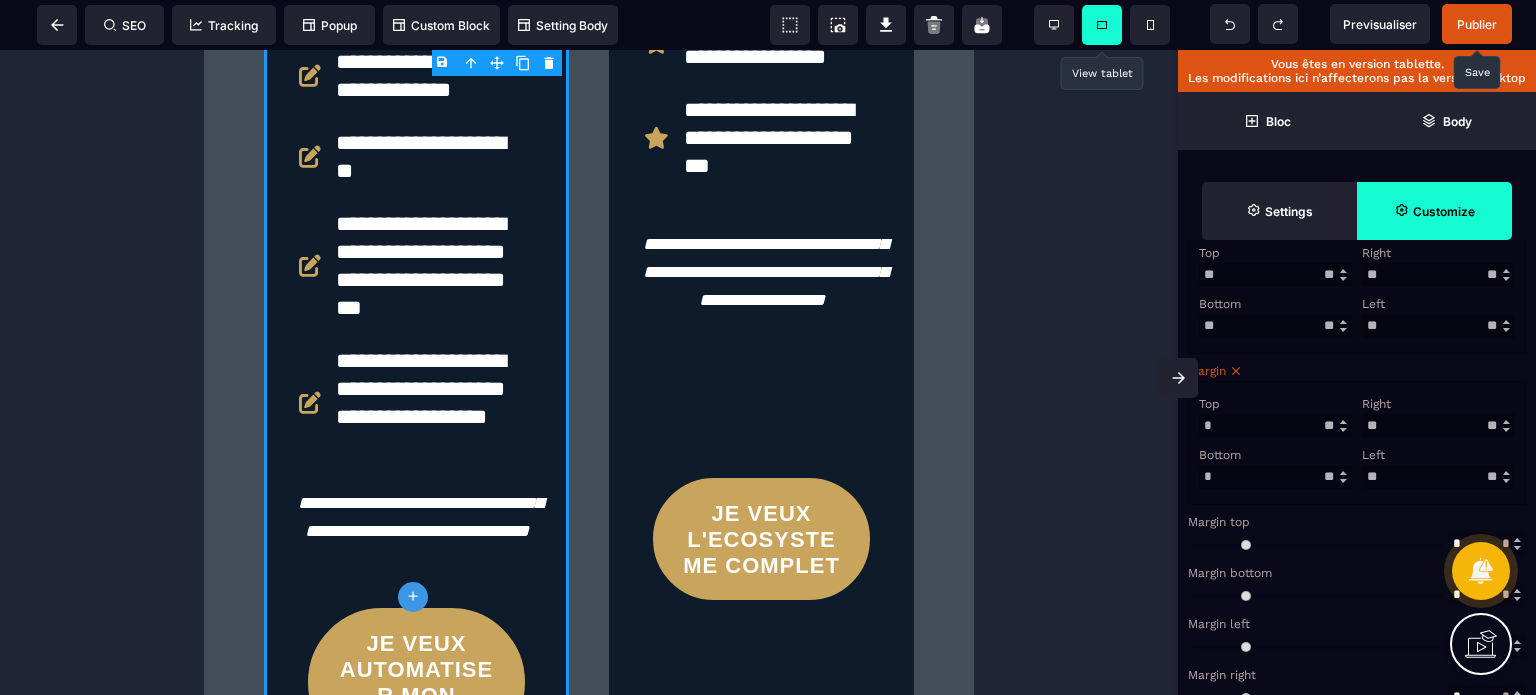 scroll, scrollTop: 6153, scrollLeft: 0, axis: vertical 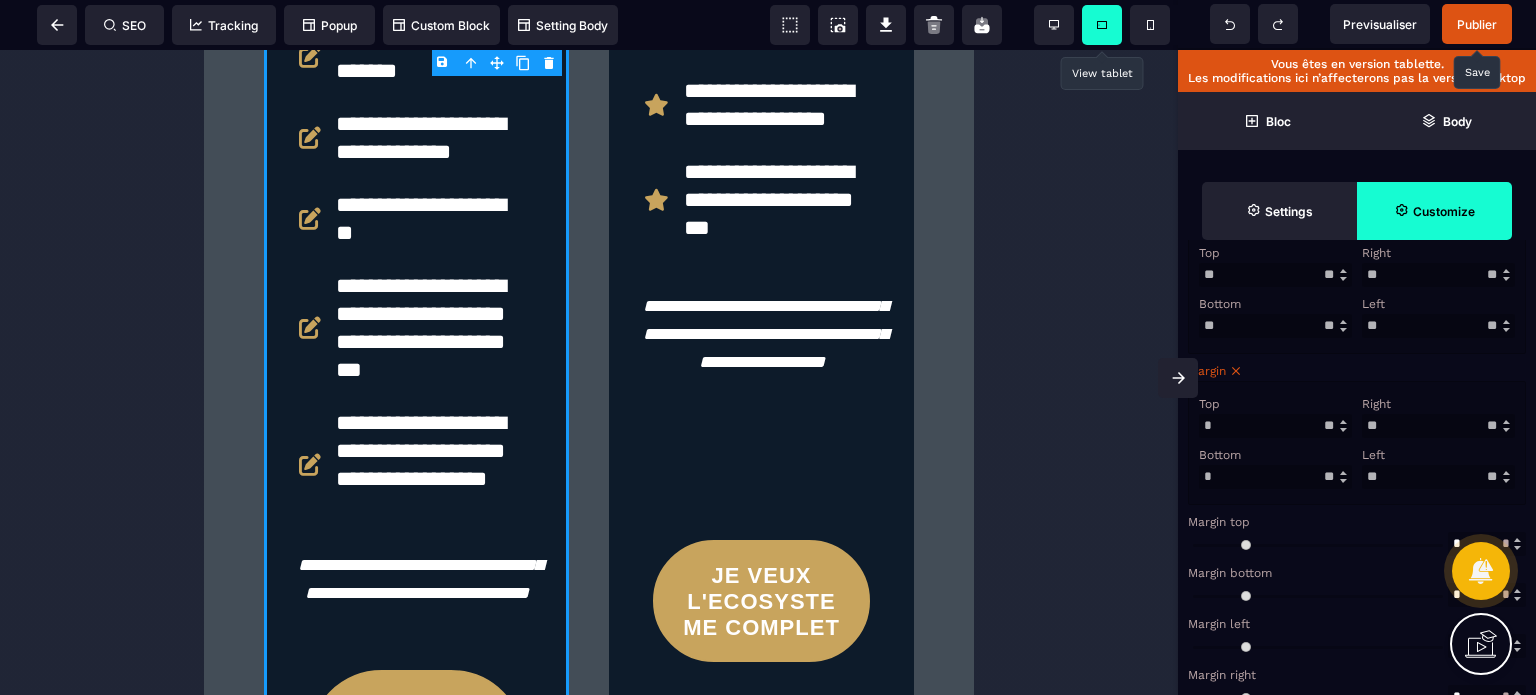 drag, startPoint x: 1396, startPoint y: 498, endPoint x: 1349, endPoint y: 503, distance: 47.26521 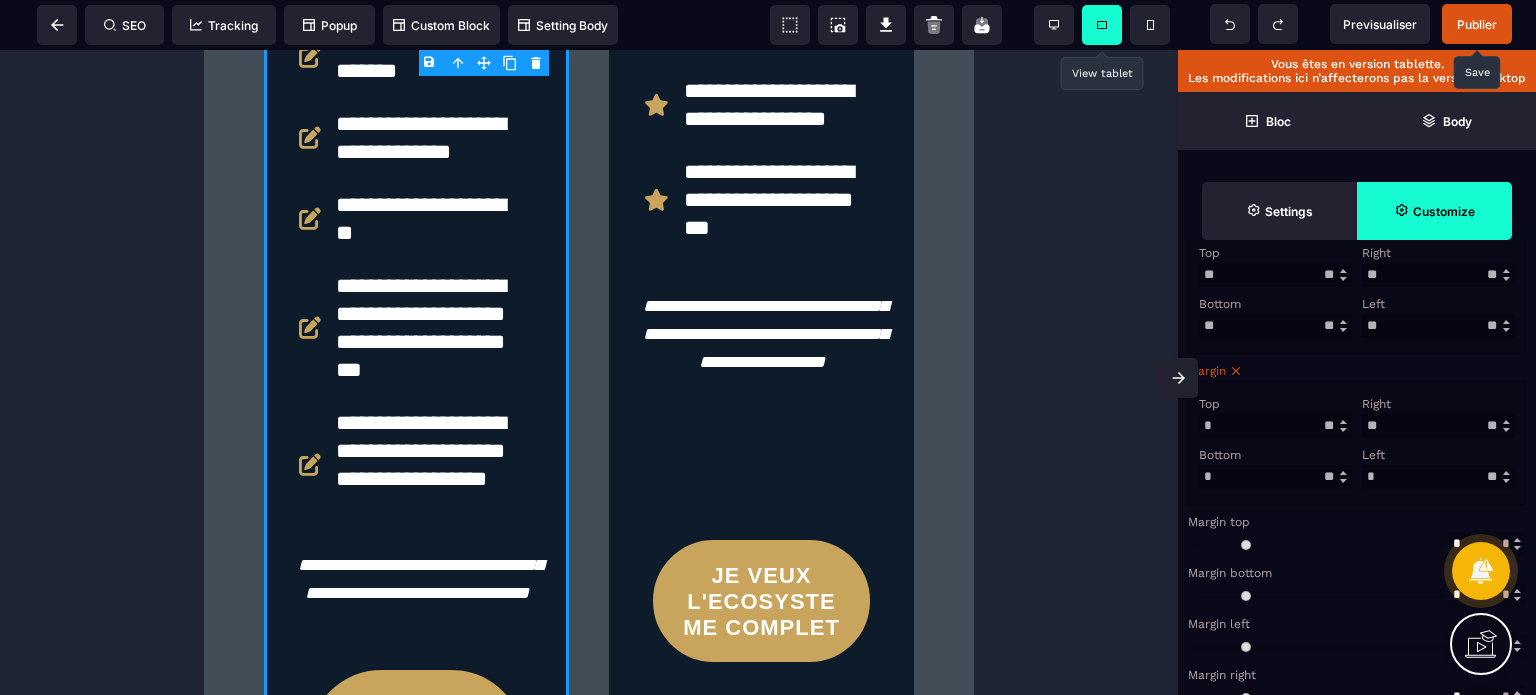 click on "Left" at bounding box center (1436, 455) 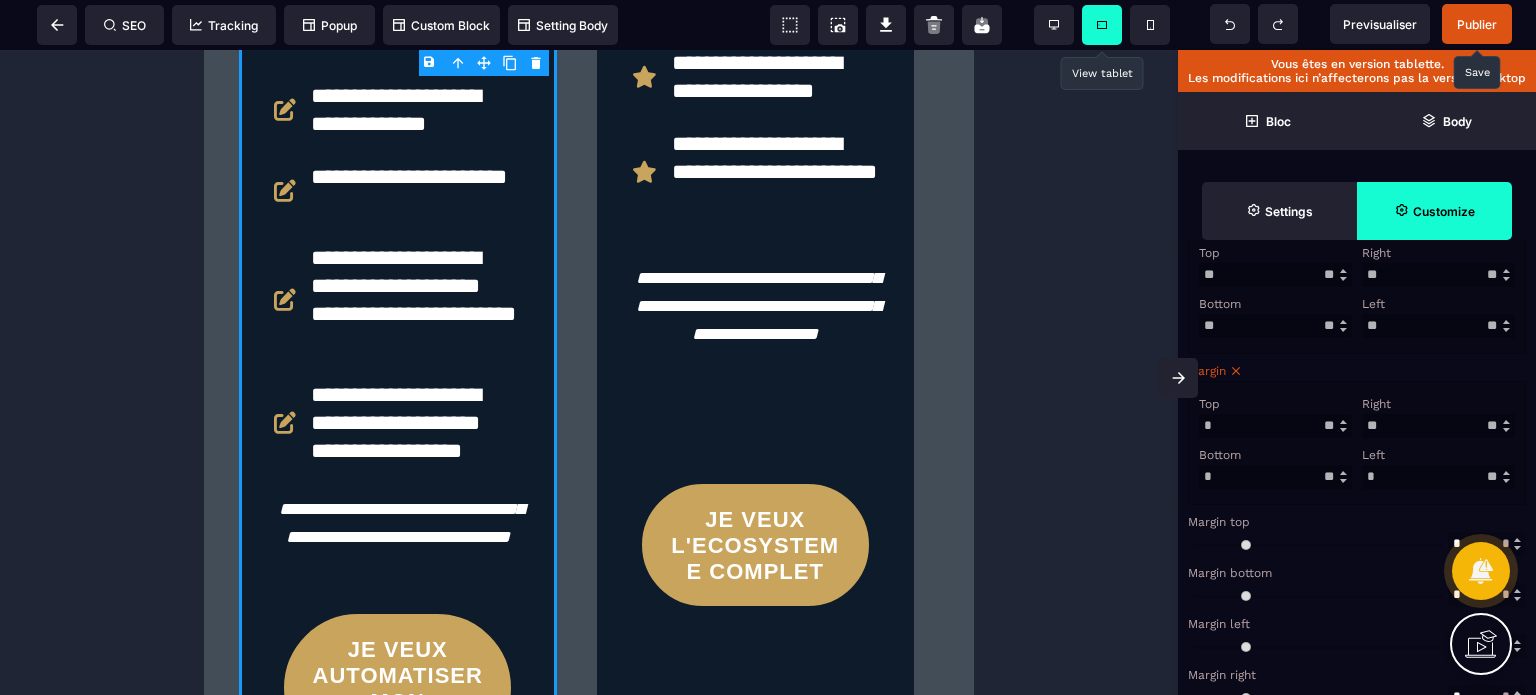 drag, startPoint x: 1402, startPoint y: 435, endPoint x: 1335, endPoint y: 447, distance: 68.06615 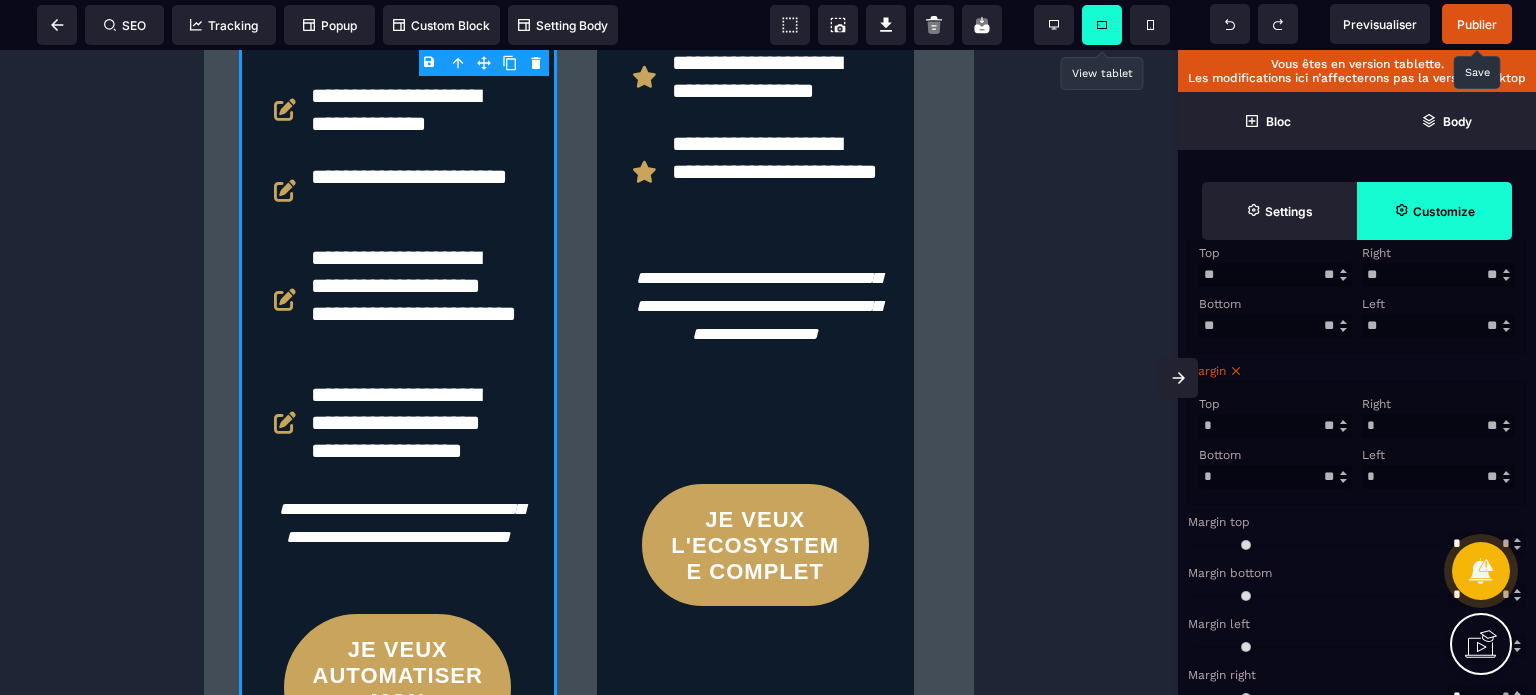 click on "Right
*
* ** * ** *** ** **" at bounding box center [1438, 415] 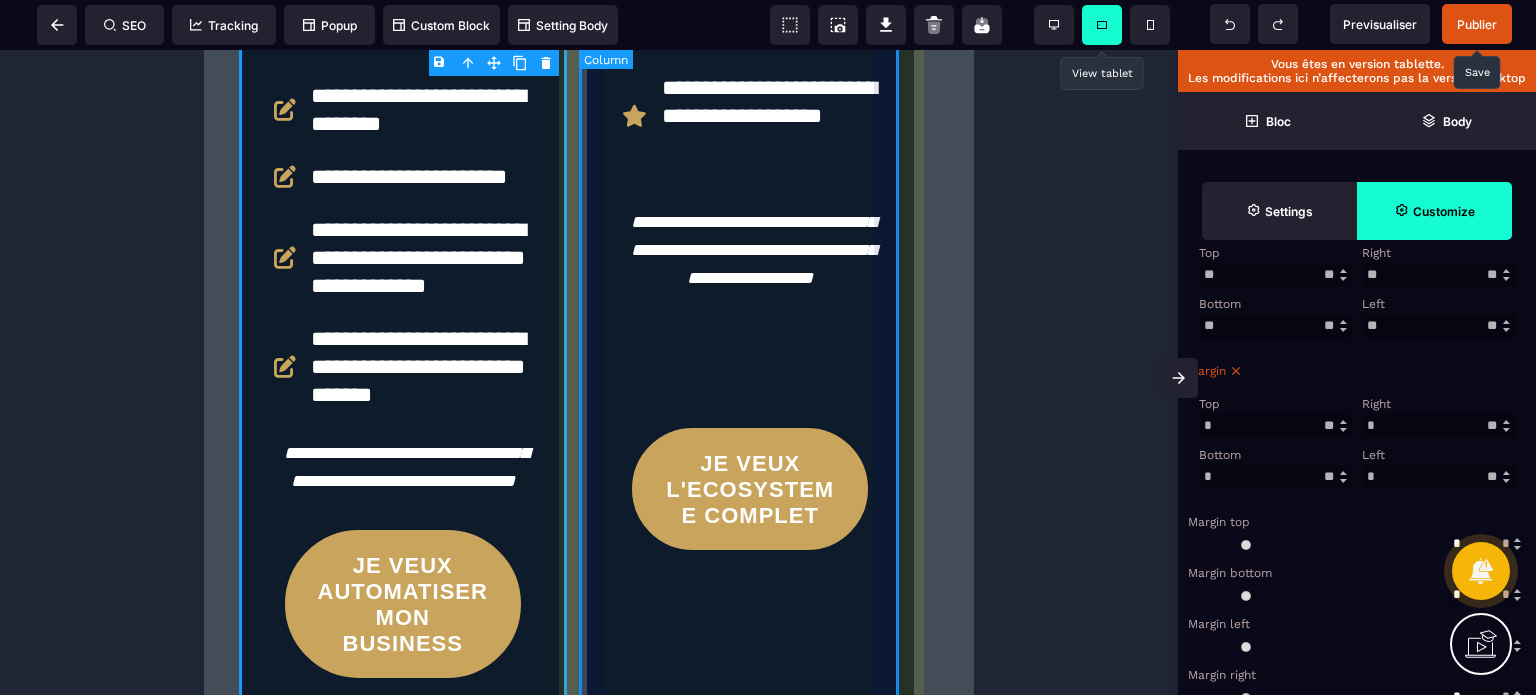 click on "JE VEUX L'ECOSYSTEME COMPLET" at bounding box center (751, -194) 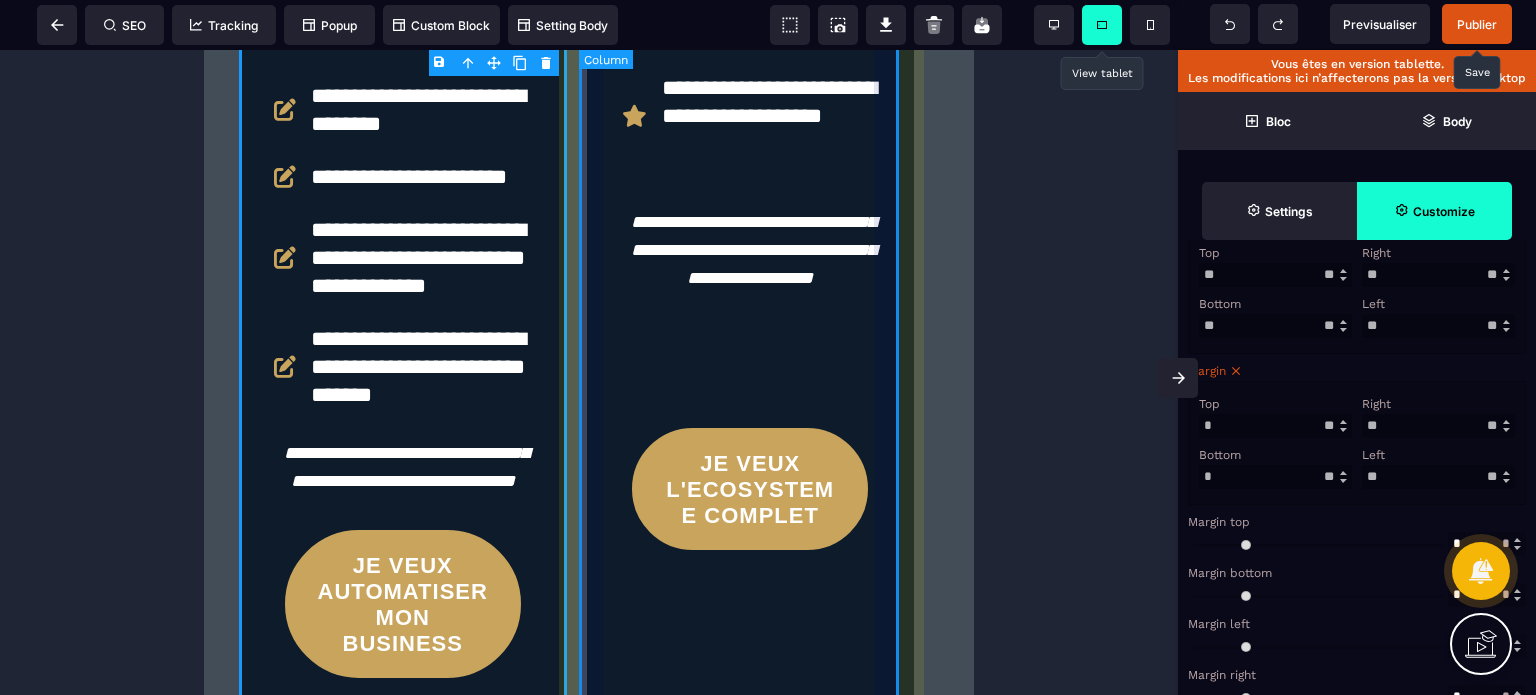 scroll, scrollTop: 0, scrollLeft: 0, axis: both 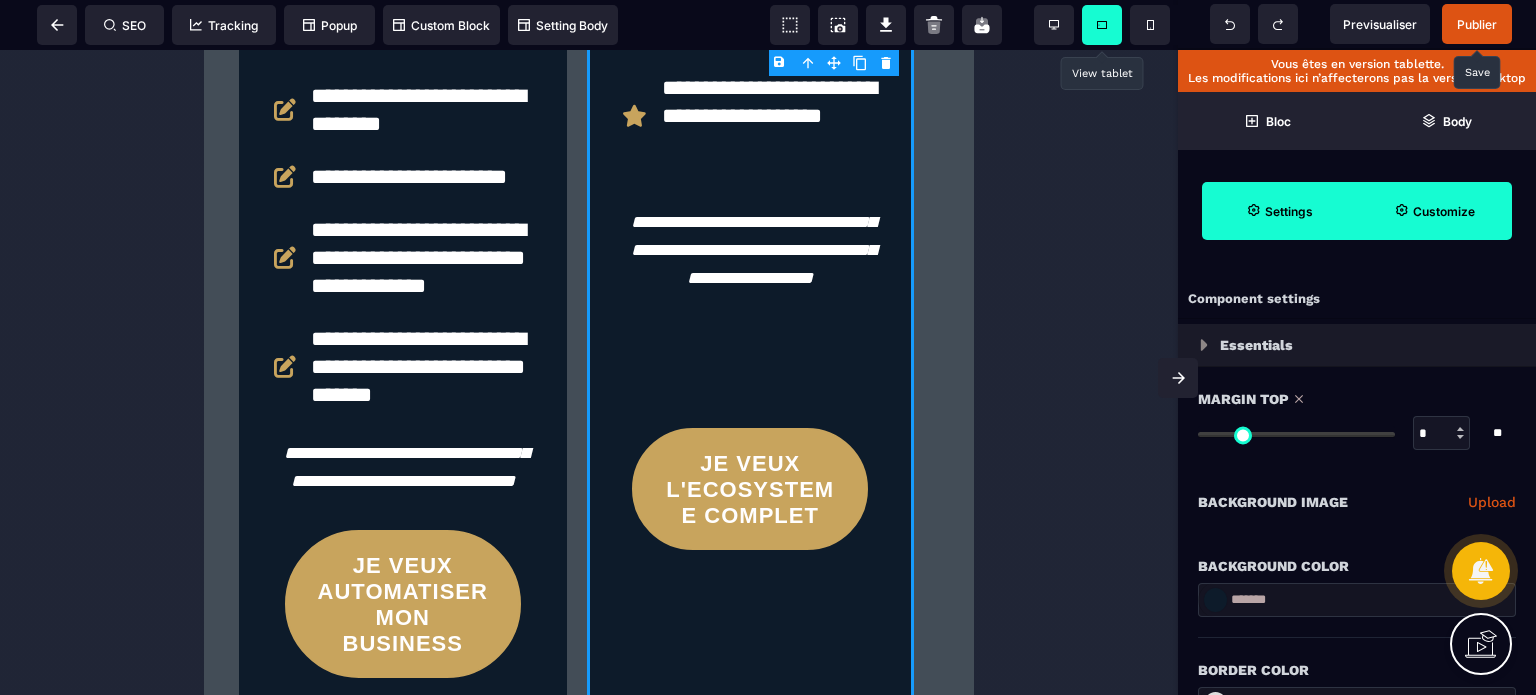 click on "Customize" at bounding box center [1444, 211] 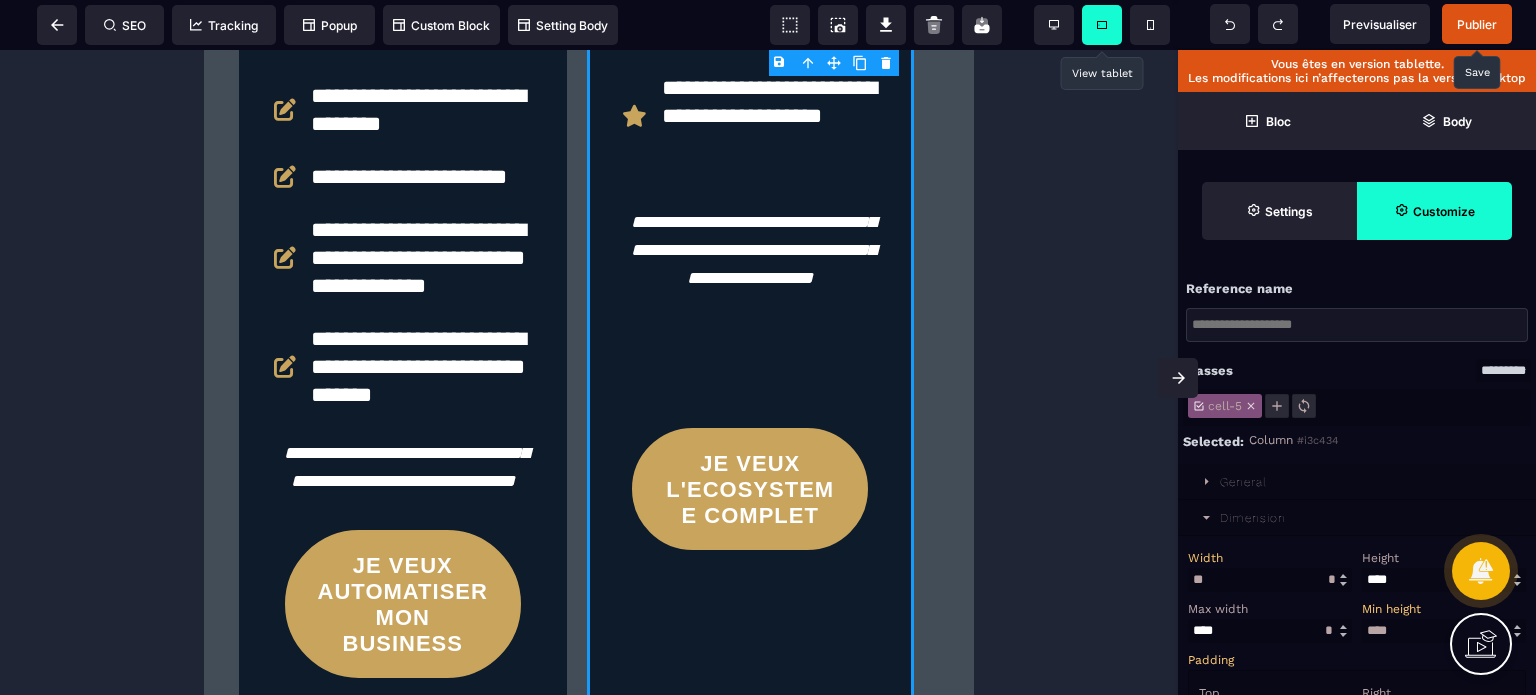 click on "Height" at bounding box center (1380, 558) 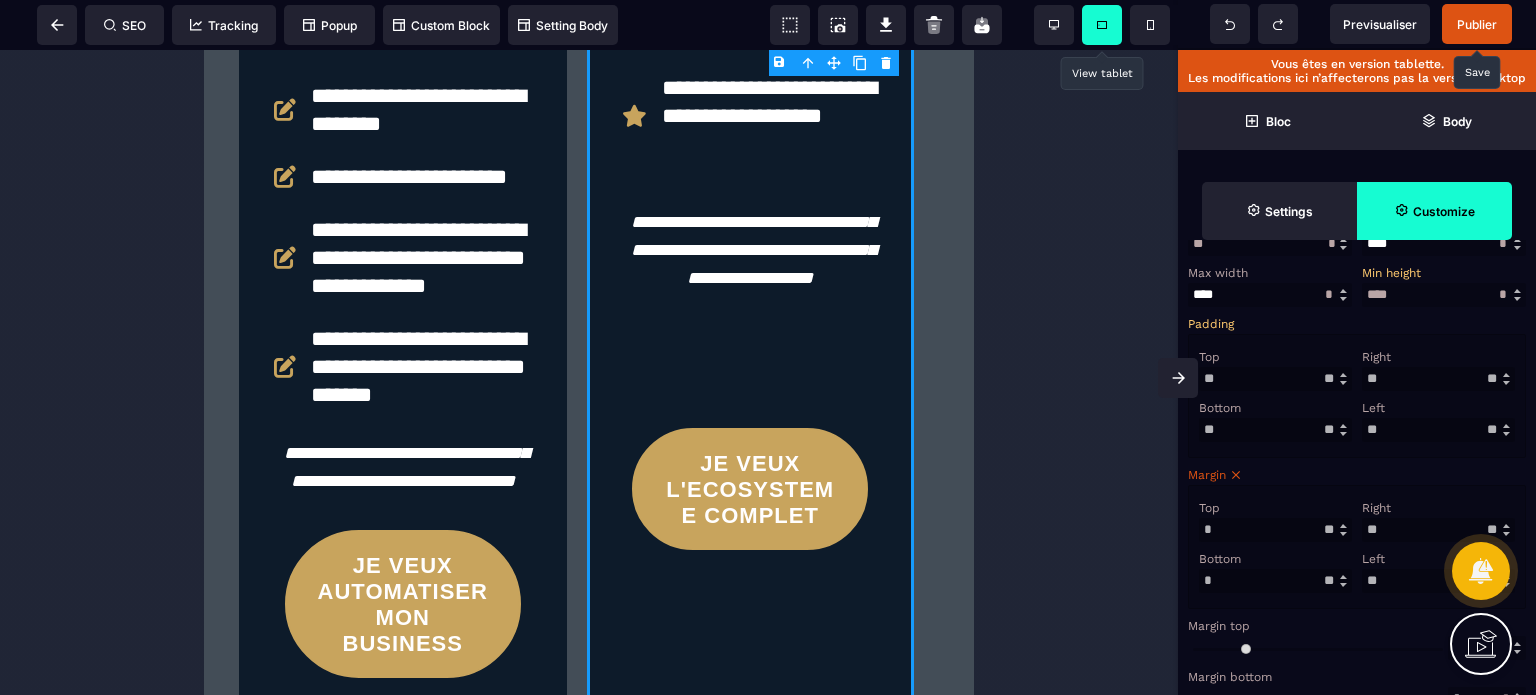 scroll, scrollTop: 360, scrollLeft: 0, axis: vertical 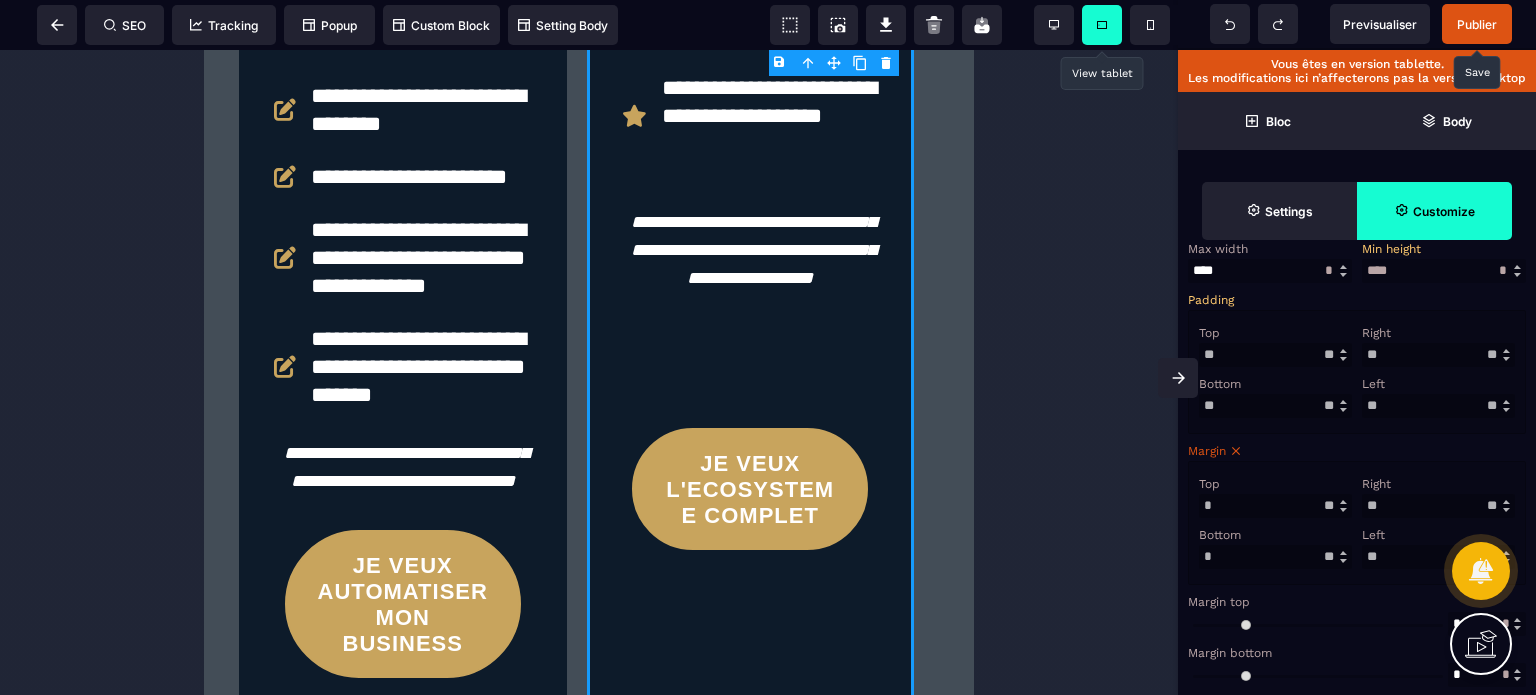 drag, startPoint x: 1392, startPoint y: 355, endPoint x: 1334, endPoint y: 367, distance: 59.22837 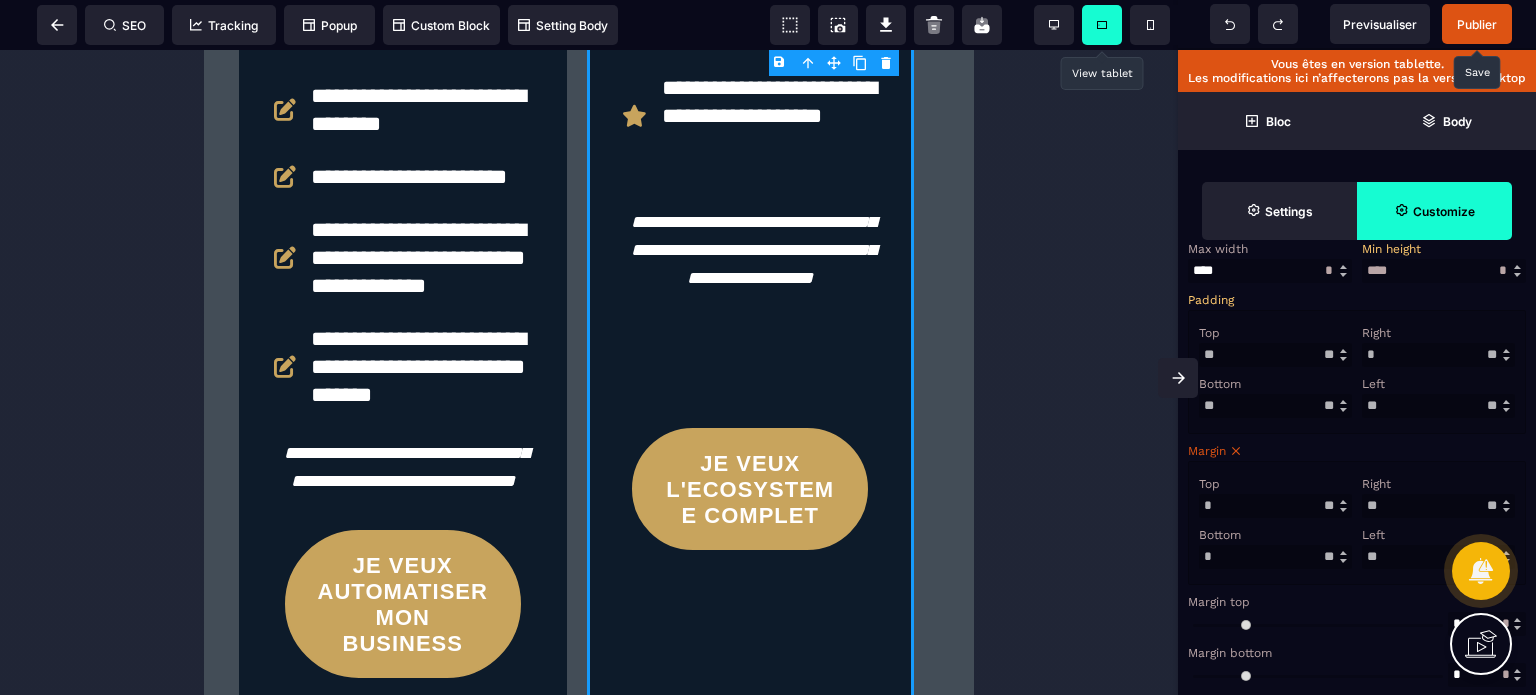 click on "Right
*
* ** * ** *** ** **" at bounding box center [1438, 344] 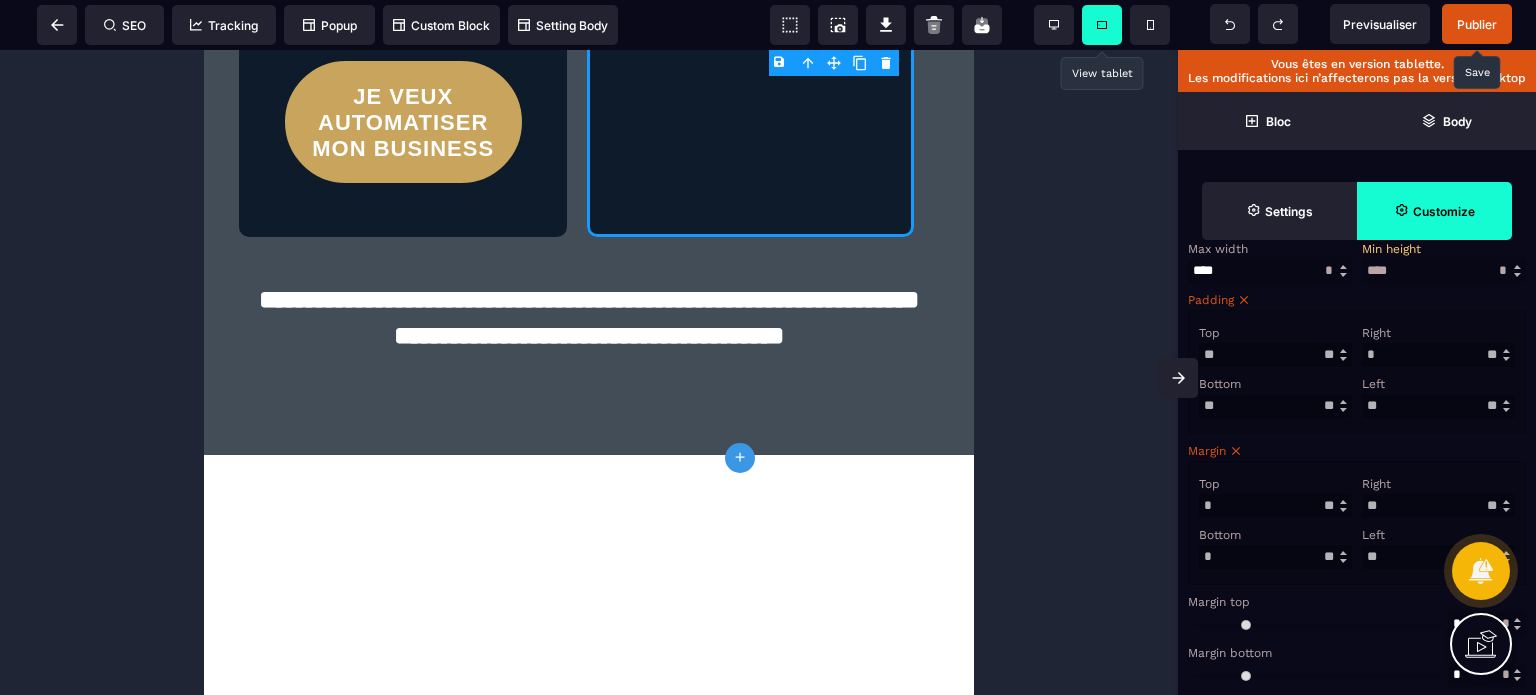 scroll, scrollTop: 6643, scrollLeft: 0, axis: vertical 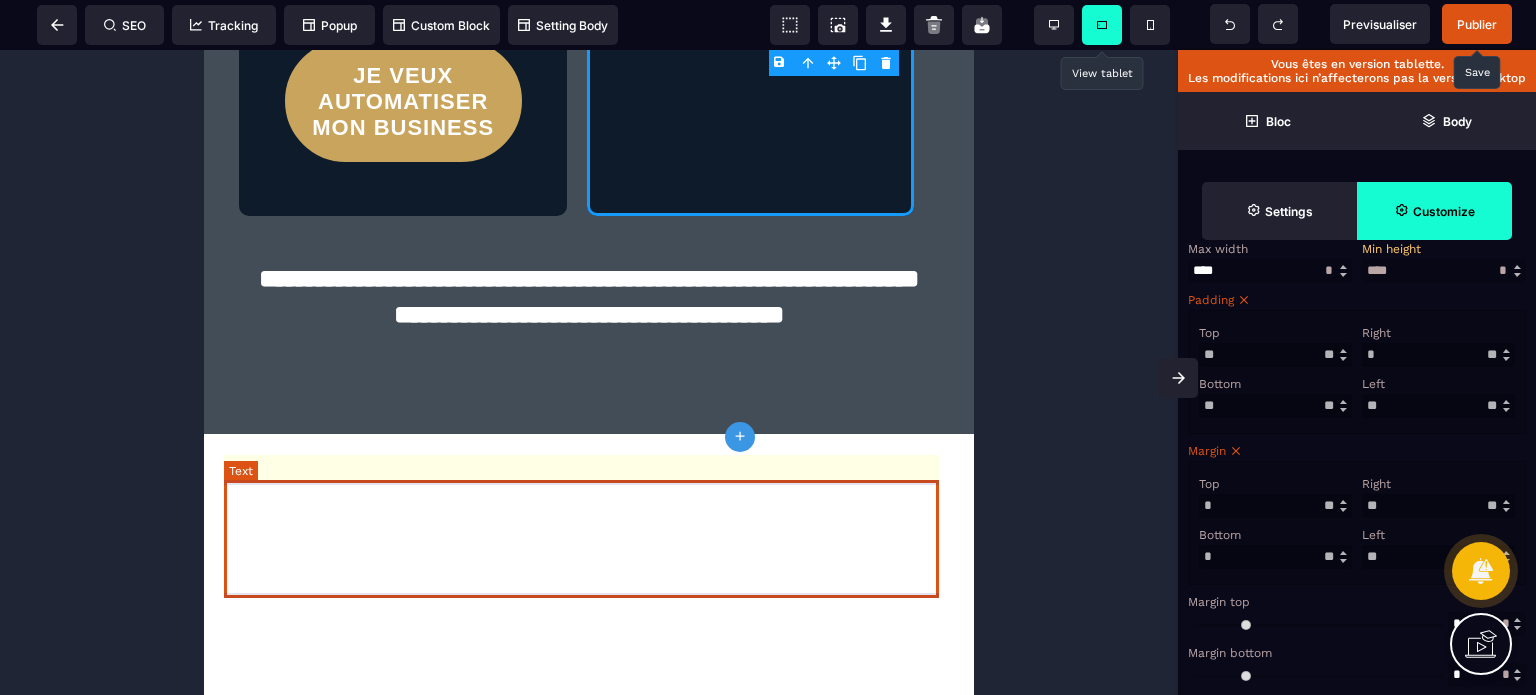 click on "**********" at bounding box center [588, 315] 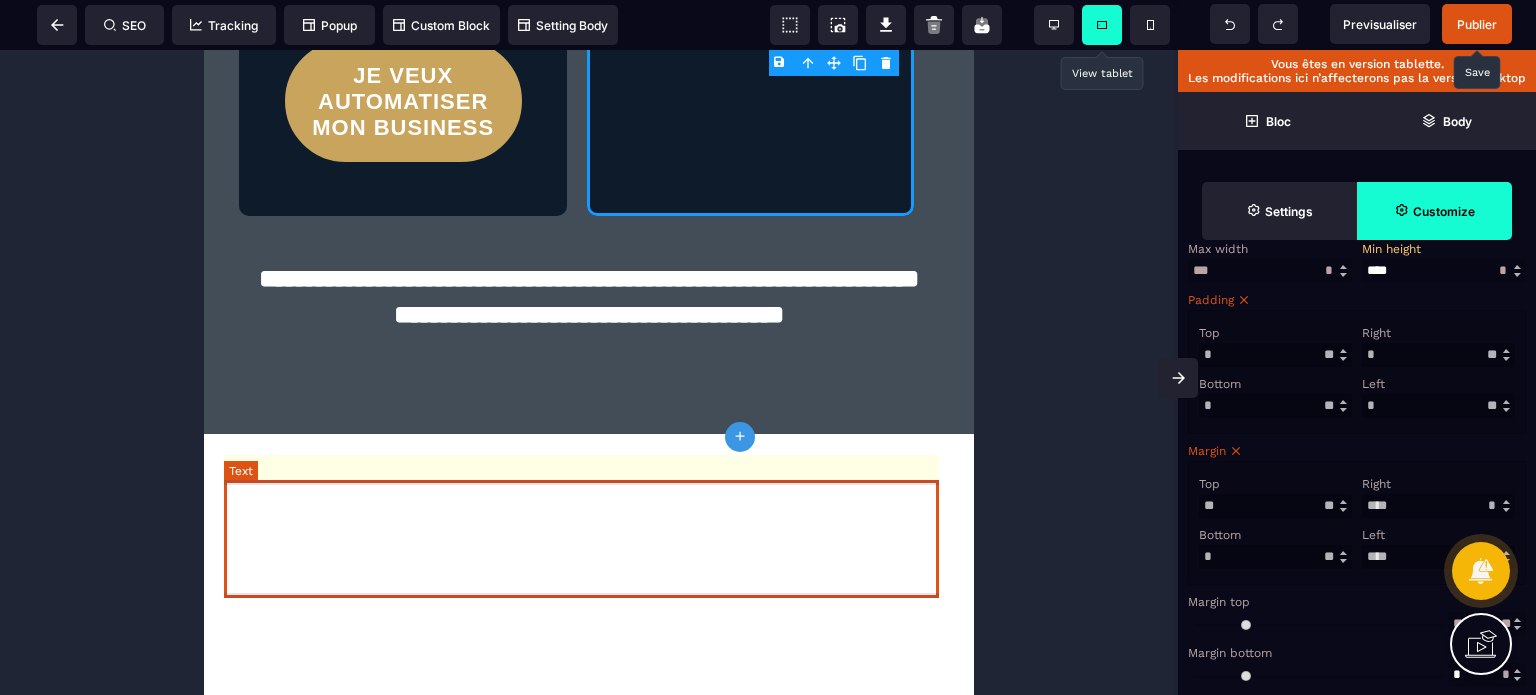 scroll, scrollTop: 0, scrollLeft: 0, axis: both 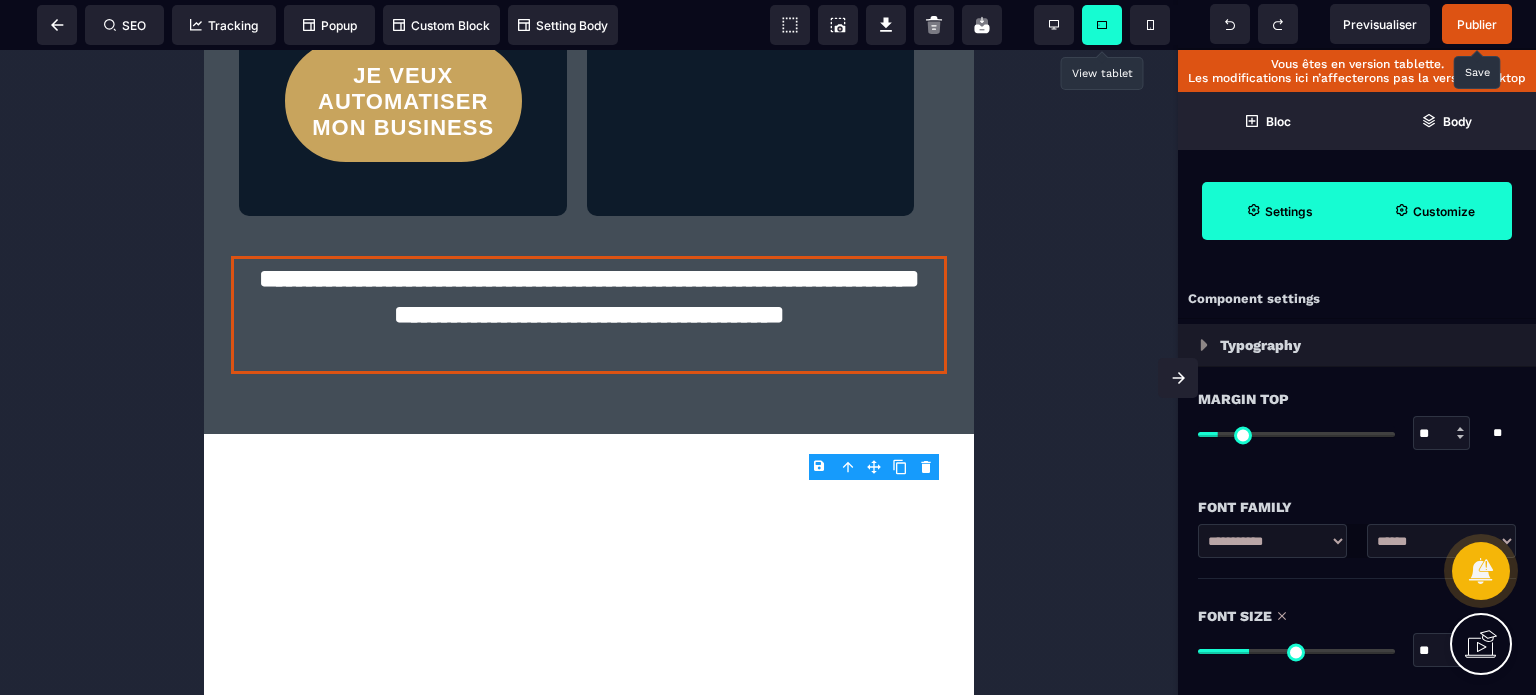 drag, startPoint x: 1439, startPoint y: 655, endPoint x: 1413, endPoint y: 660, distance: 26.476404 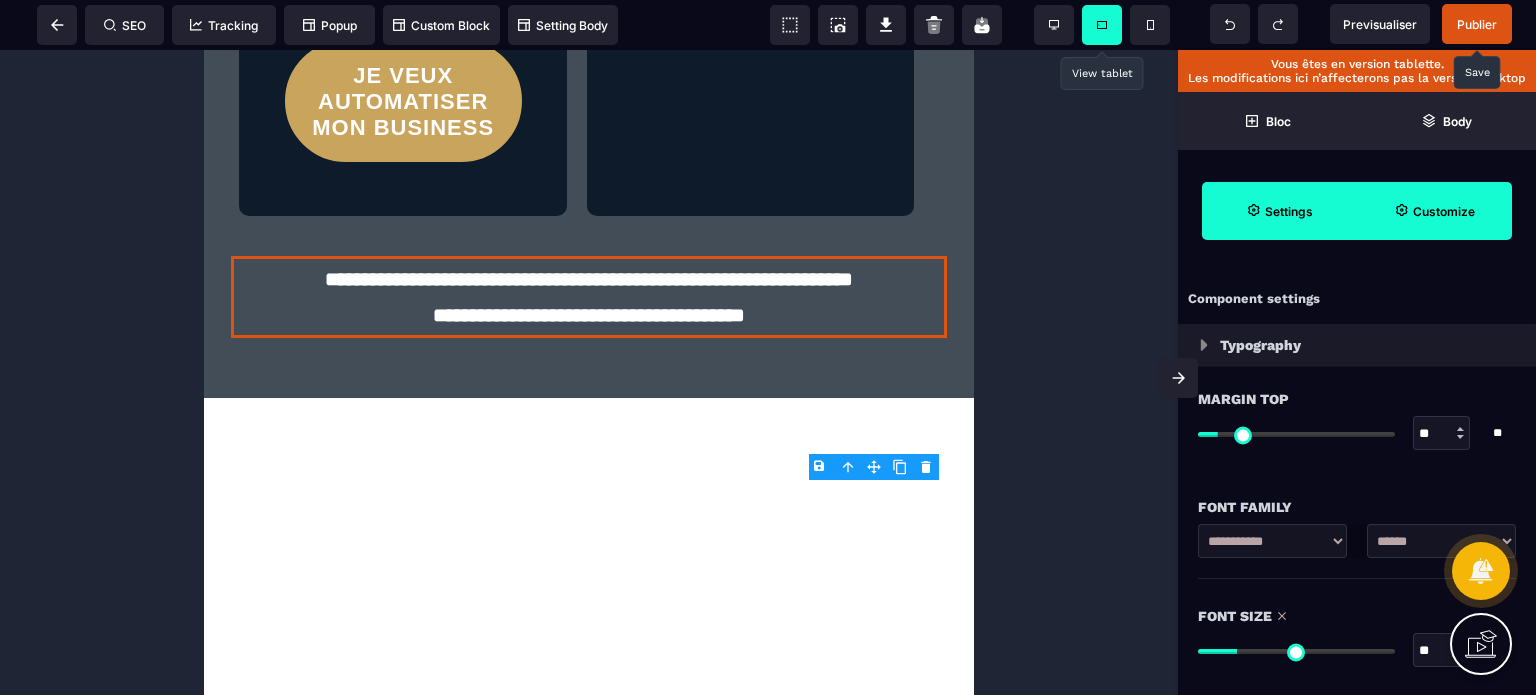 click on "**
*
**" at bounding box center [1357, 650] 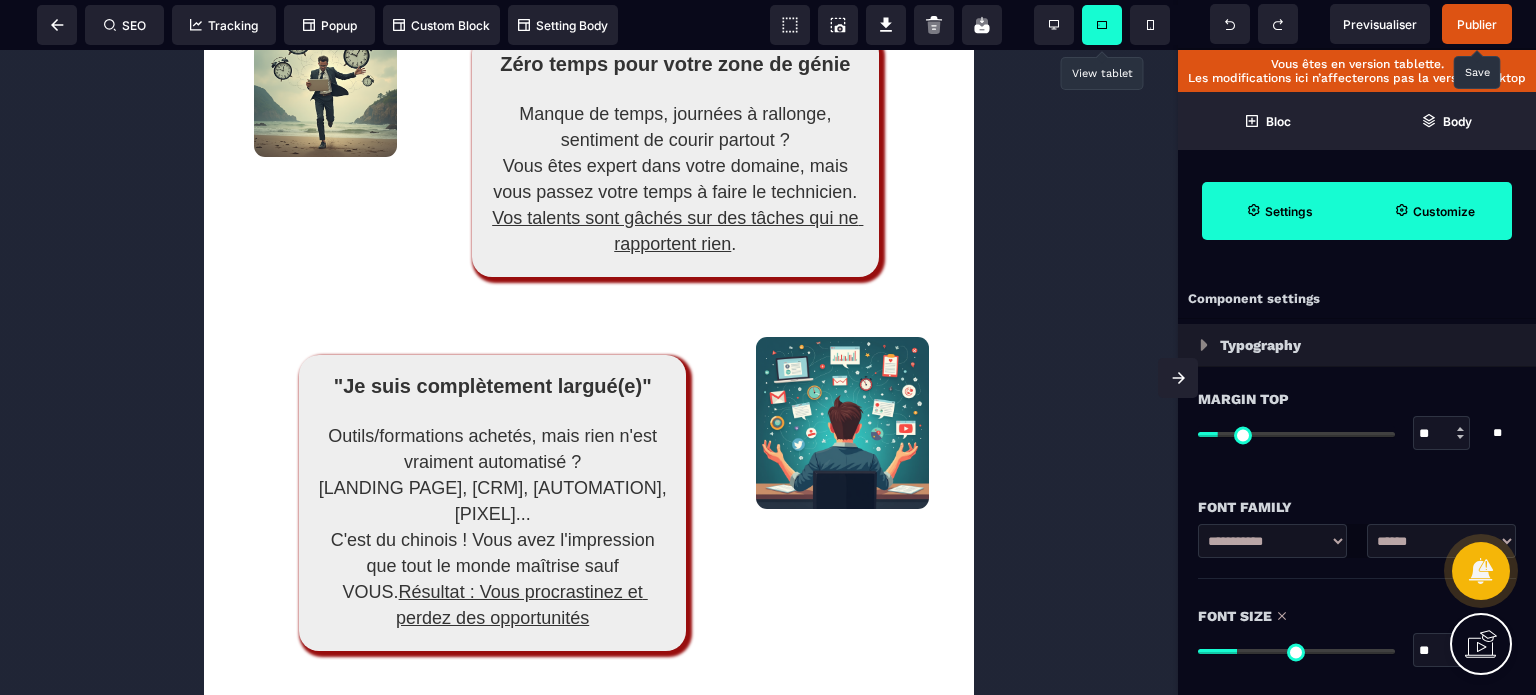 scroll, scrollTop: 968, scrollLeft: 0, axis: vertical 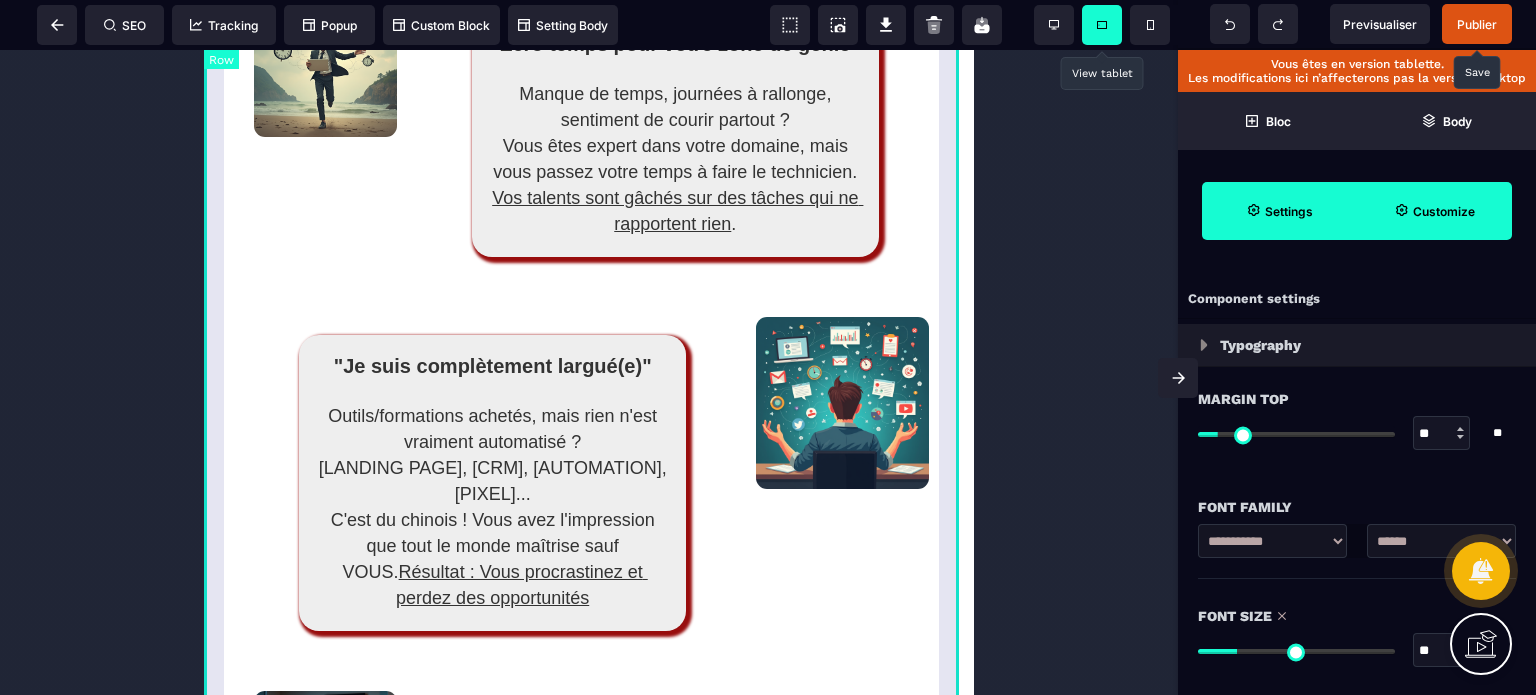 click on "Vous en êtes sûrement là... Zéro temps pour votre zone de génie Manque de temps, journées à rallonge, sentiment de courir partout ? Vous êtes expert dans votre domaine, mais vous passez votre temps à faire le technicien. Vos talents sont gâchés sur des tâches qui ne rapportent rien . "Je suis complètement largué(e)" Outils/formations achetés, mais rien n'est vraiment automatisé ? Landing page, CRM, automatisation, pixel... C'est du chinois ! Vous avez l'impression que tout le monde maîtrise sauf VOUS.  Résultat : Vous procrastinez et perdez des opportunités Le cercle vicieux de la procrastination La technique vous bloque ou vous fait procrastiner… Trop compliqué ➡ Je remets à demain ➡ Je perds des clients ➡ J'ai moins d'argent ➡ Je ne peux pas déléguer ➡ Trop compliqué ... Ca vous parle ? La fierté mal placée qui coûte cher Vous pensez "je dois tout faire moi-même sinon ça va me coûter un bras" ? Cette croyance vous coûte combien en réalité ? ." at bounding box center (589, 1639) 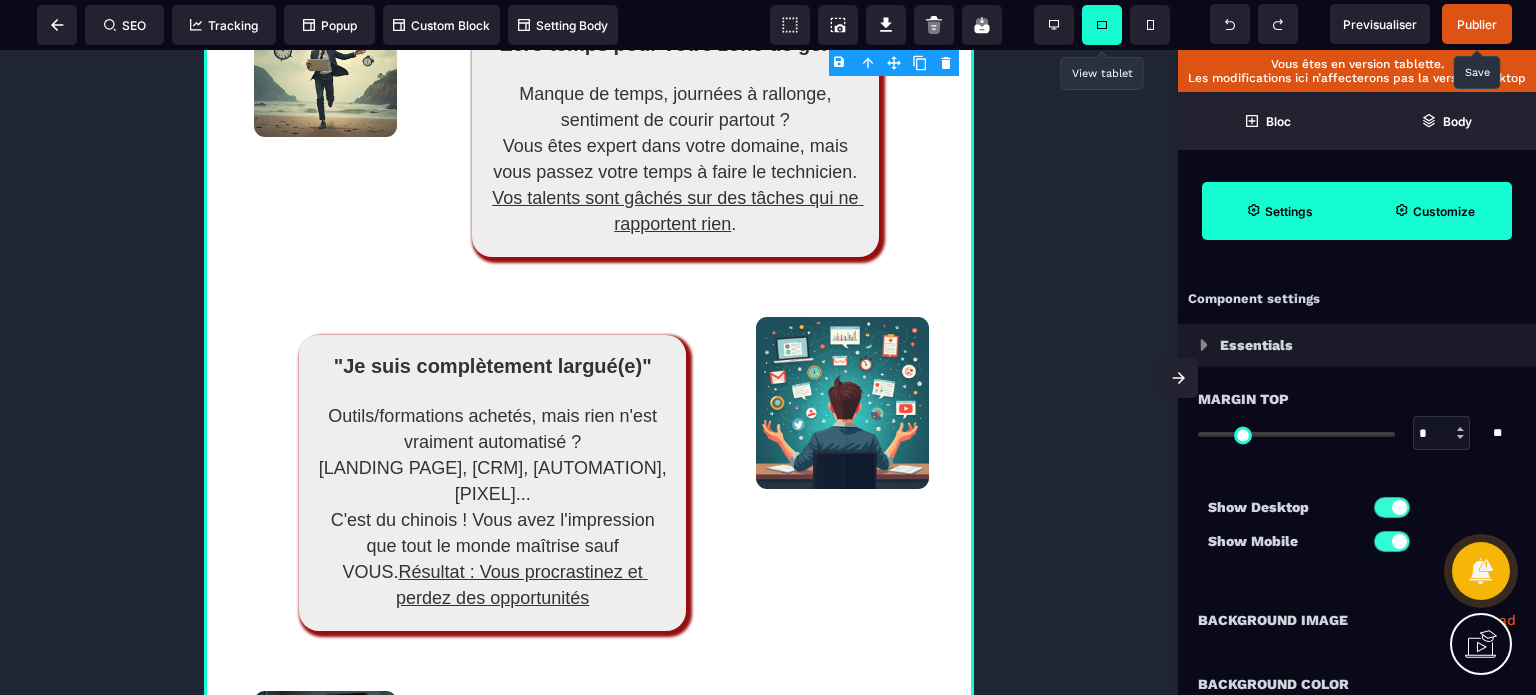 click on "Publier" at bounding box center [1477, 24] 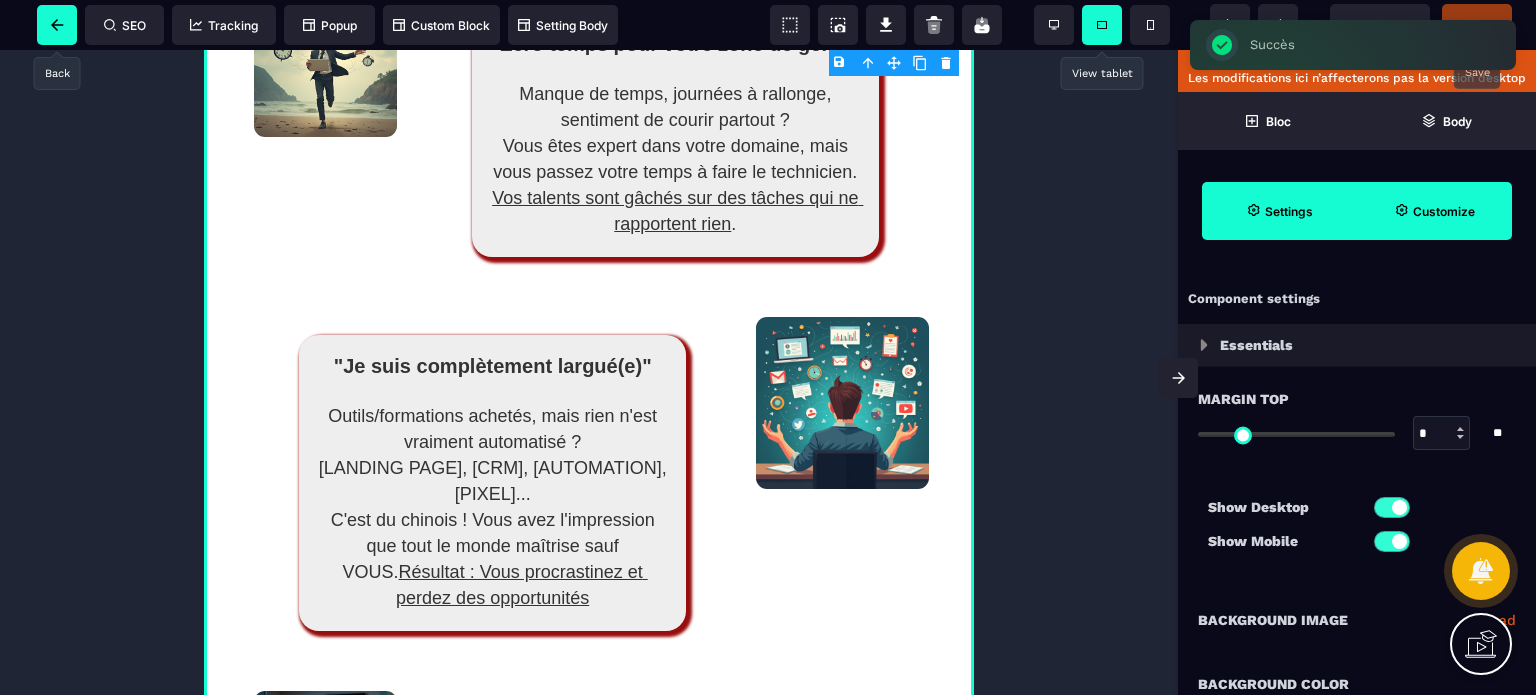 click at bounding box center [57, 25] 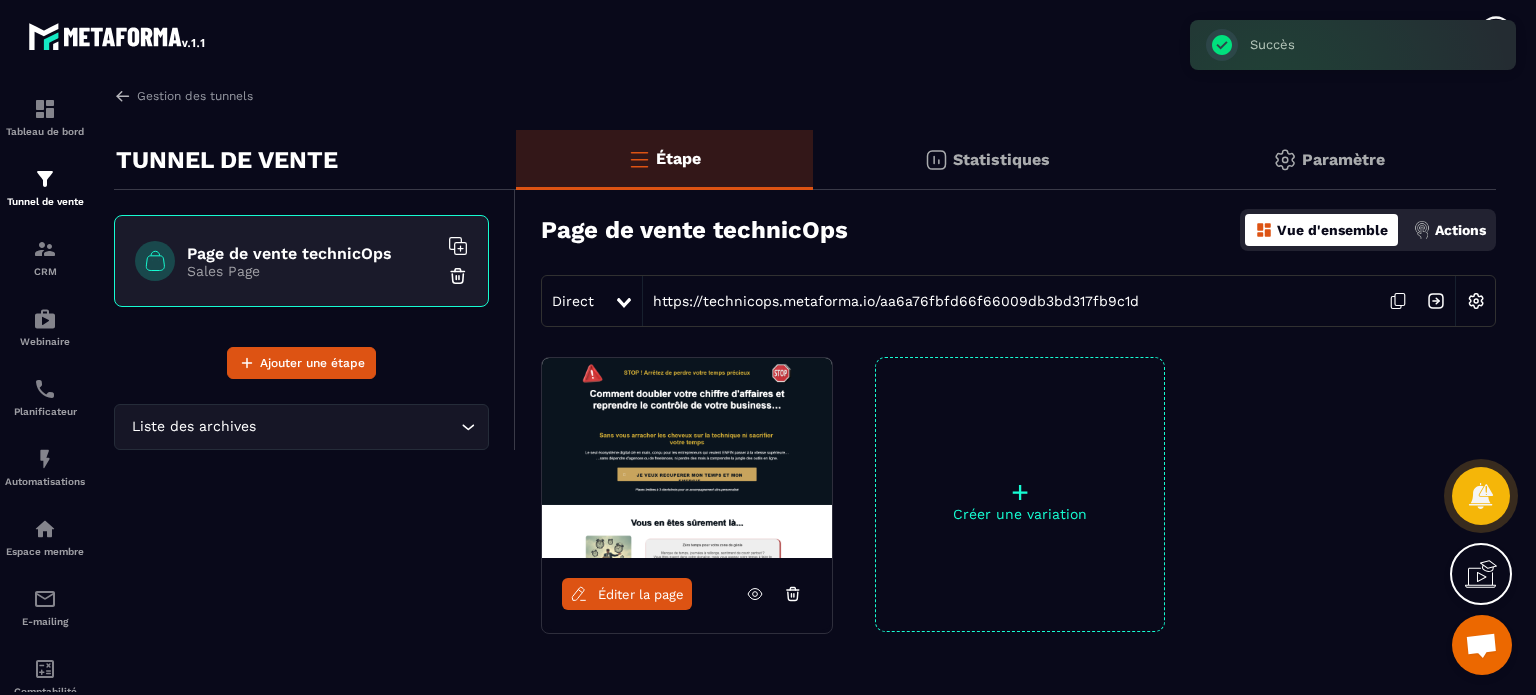 click on "Éditer la page" at bounding box center [641, 594] 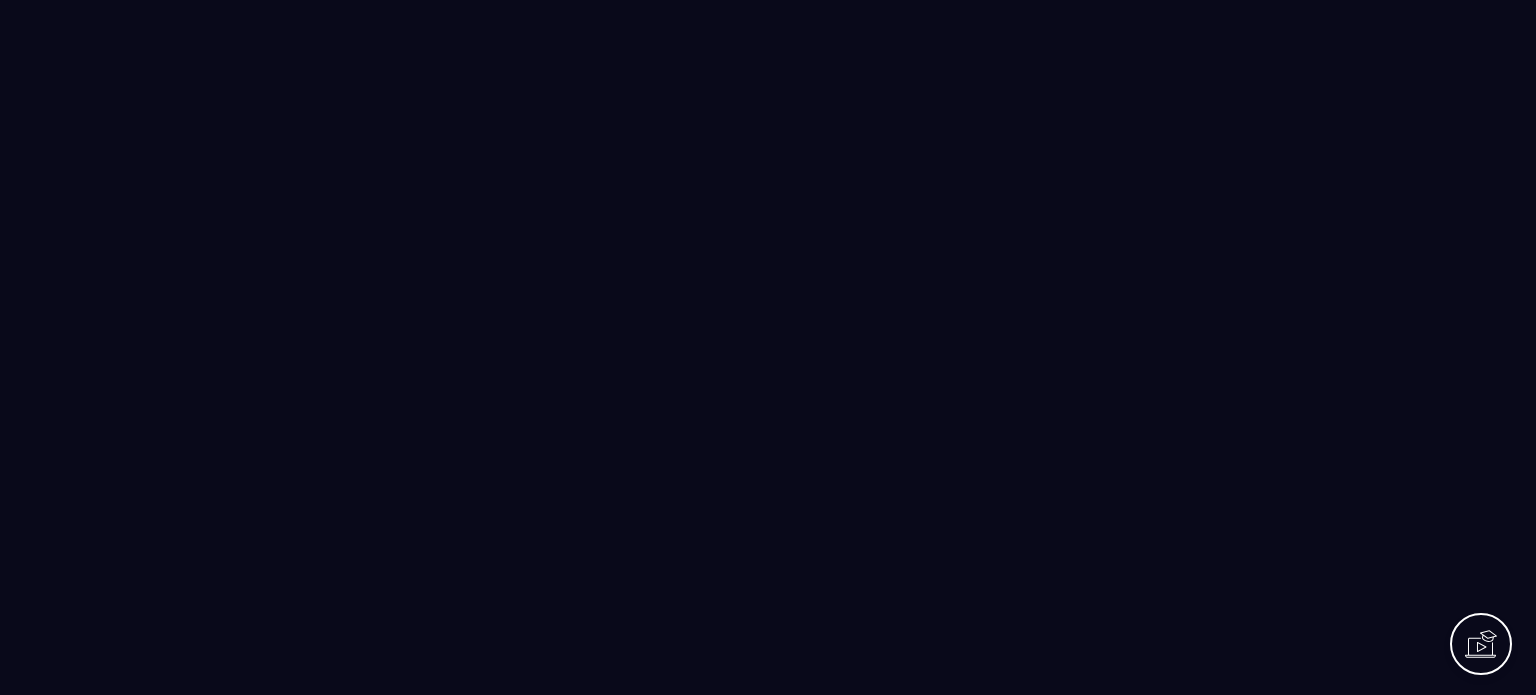 scroll, scrollTop: 0, scrollLeft: 0, axis: both 